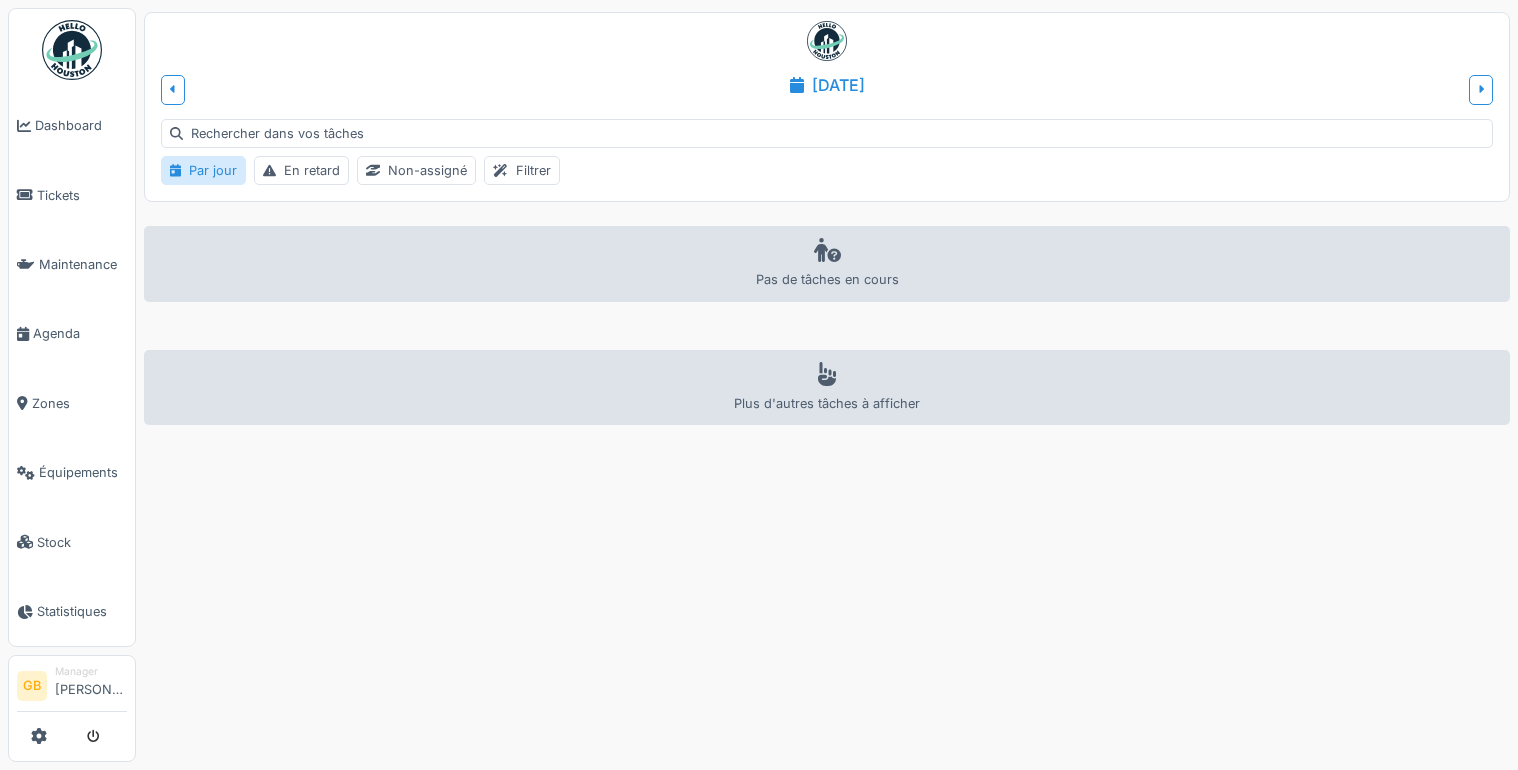 scroll, scrollTop: 0, scrollLeft: 0, axis: both 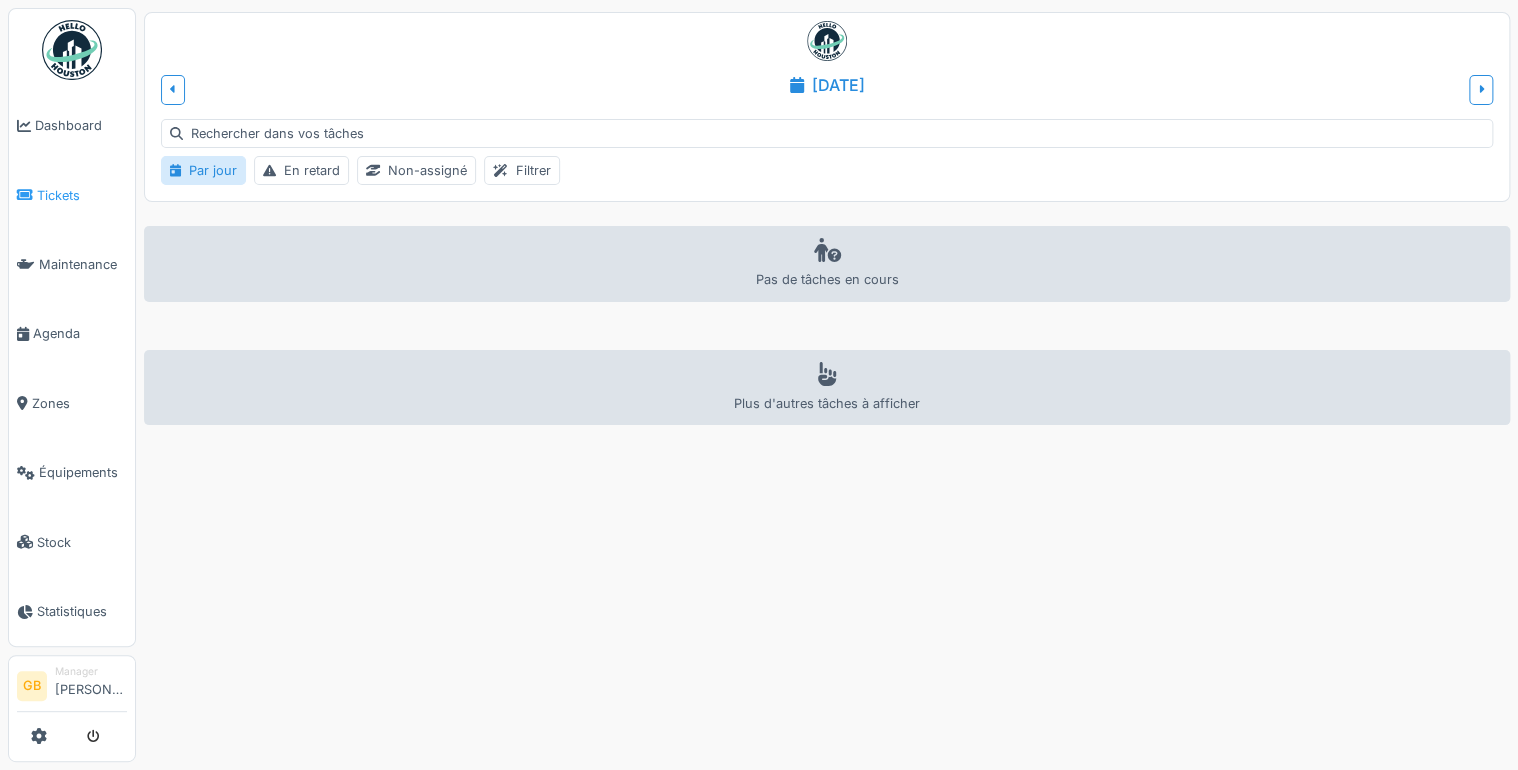 click on "Tickets" at bounding box center (82, 195) 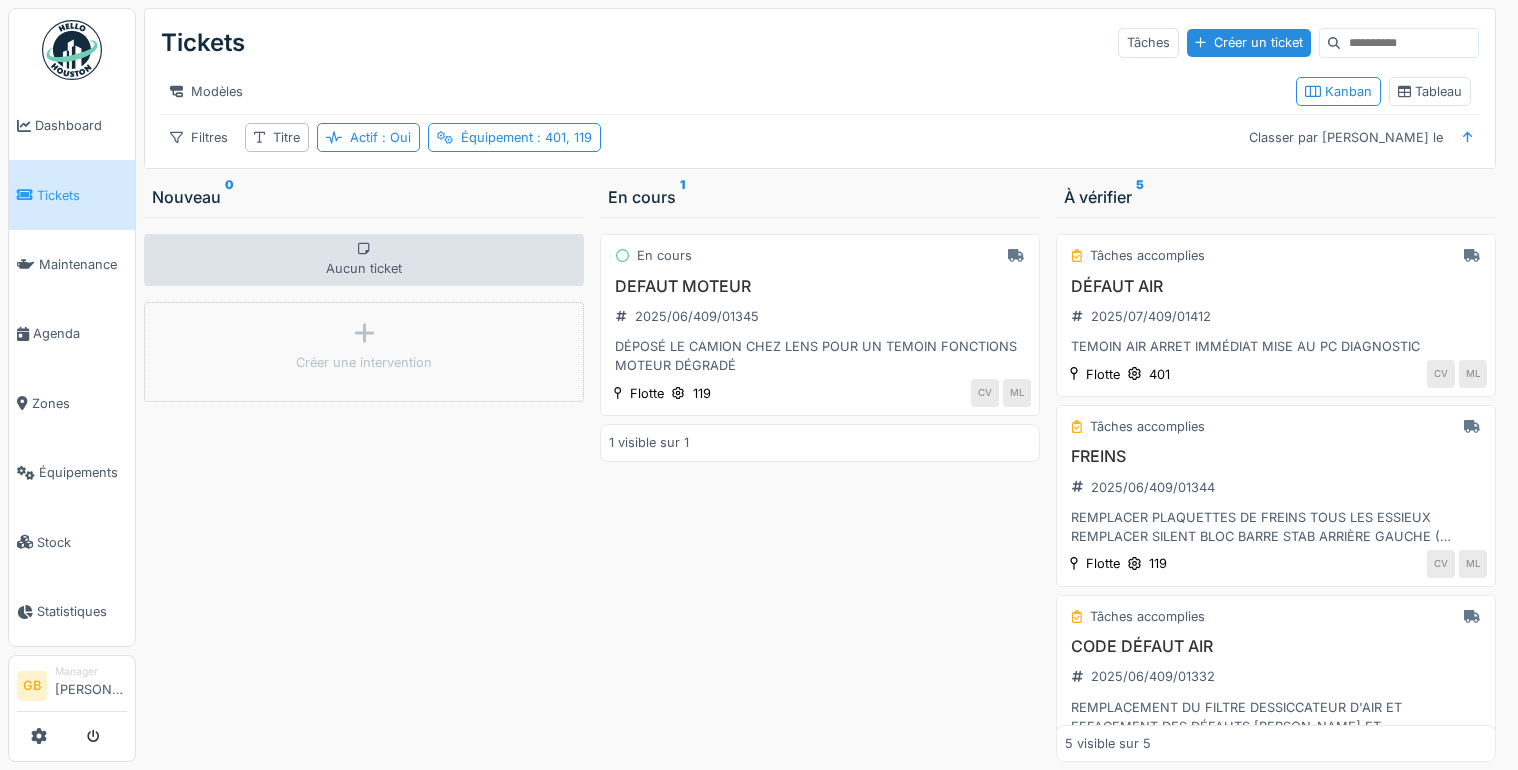scroll, scrollTop: 0, scrollLeft: 0, axis: both 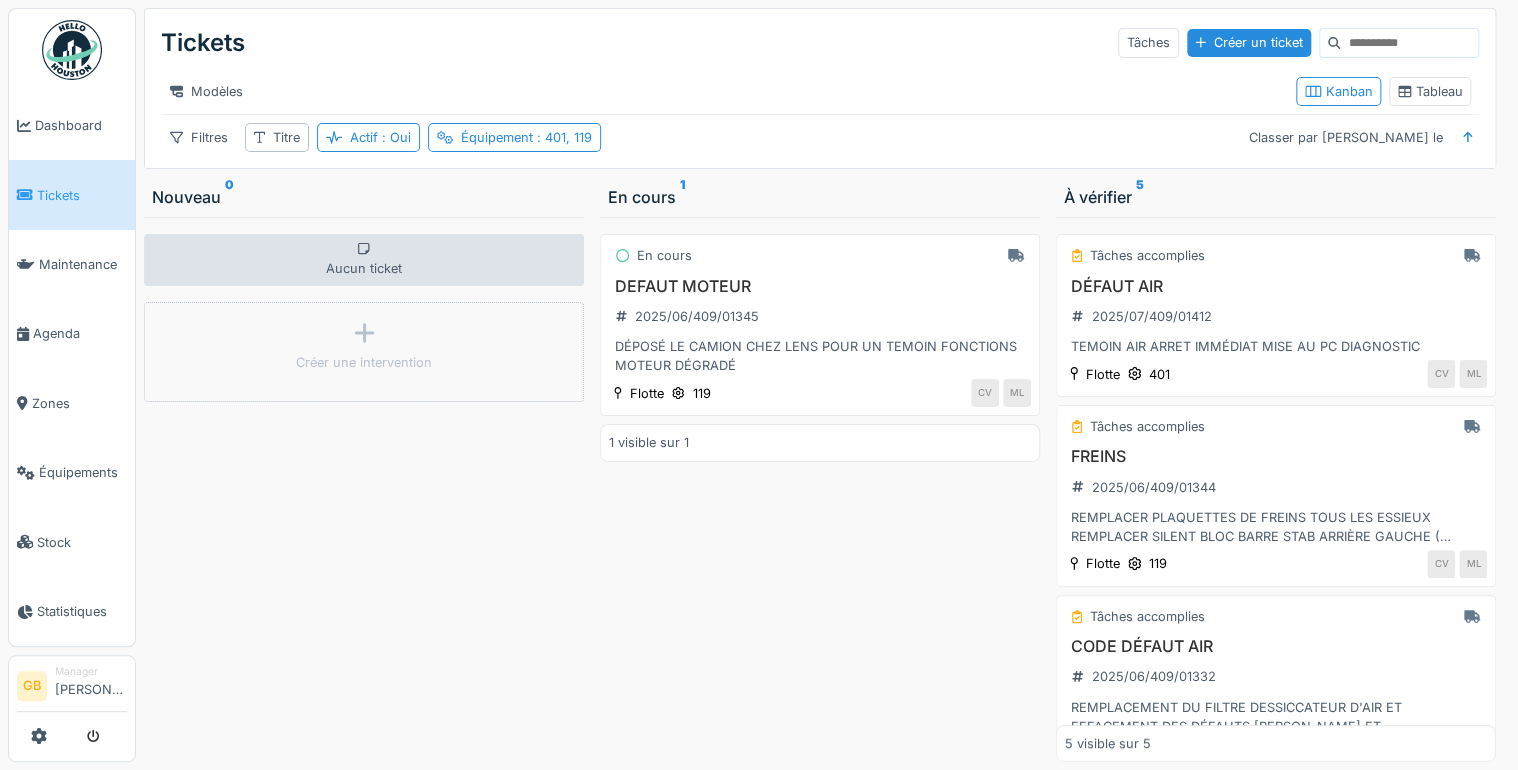 click on "Modèles   Kanban   Tableau" at bounding box center [820, 91] 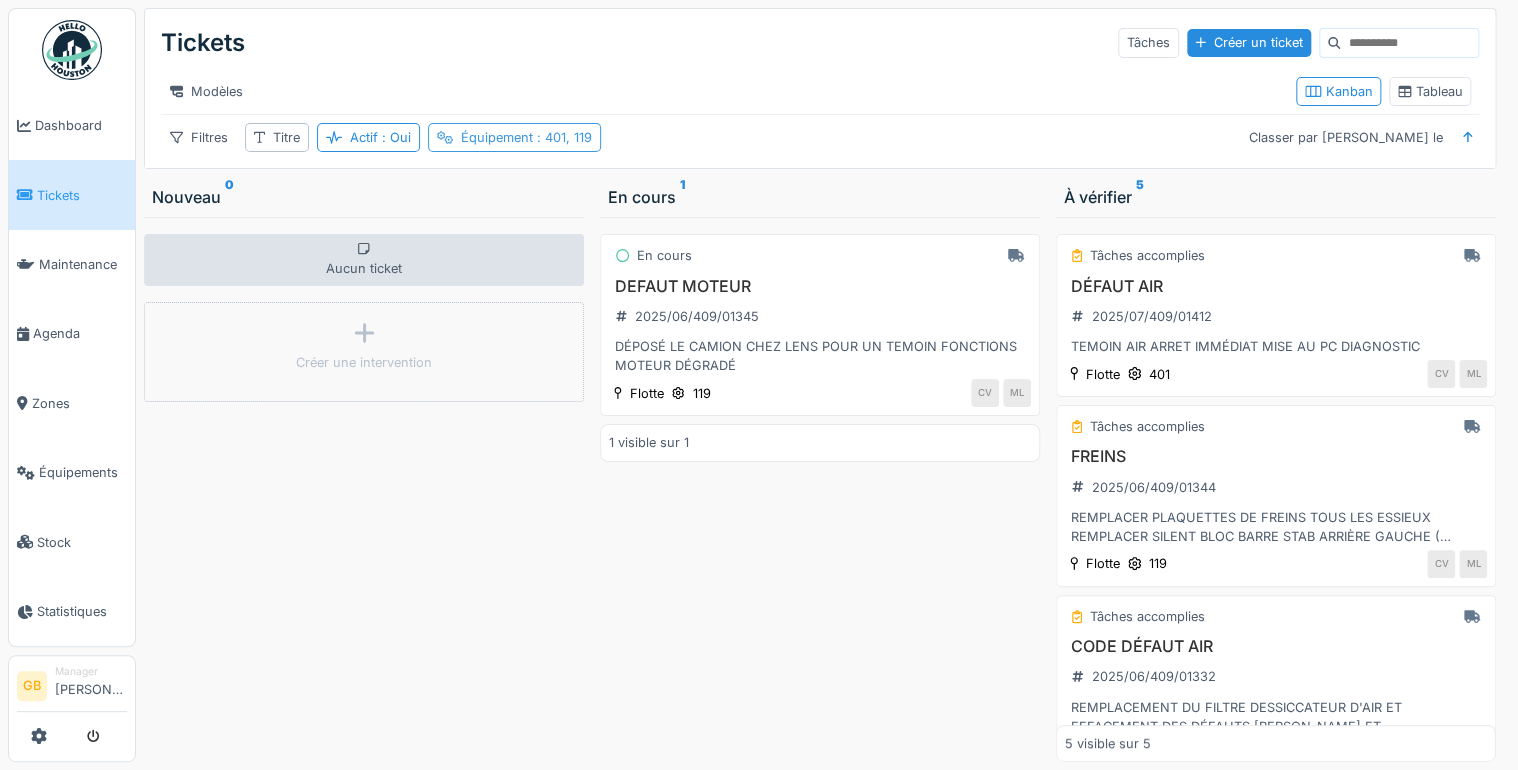 click on ":   401, 119" at bounding box center (562, 137) 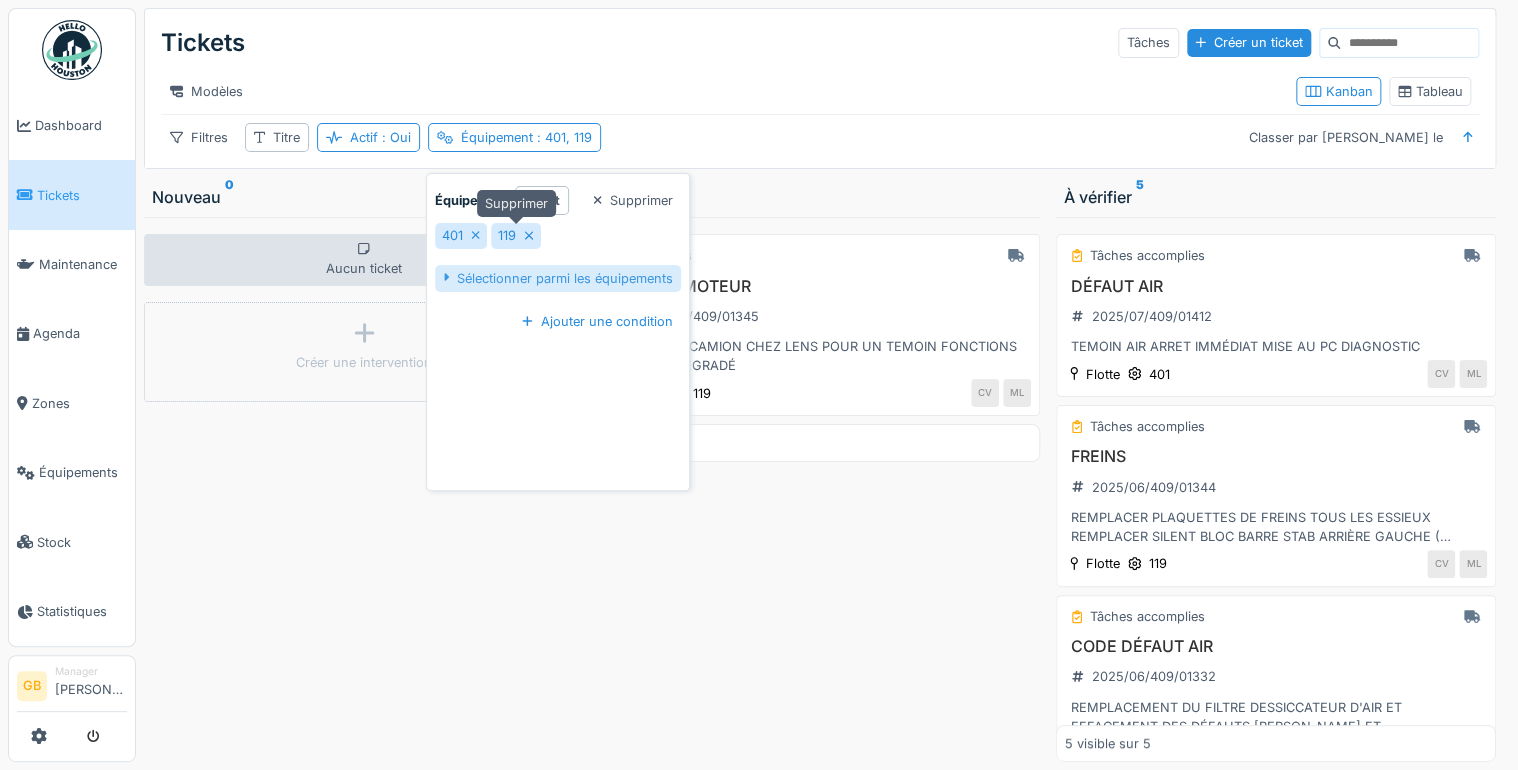 click 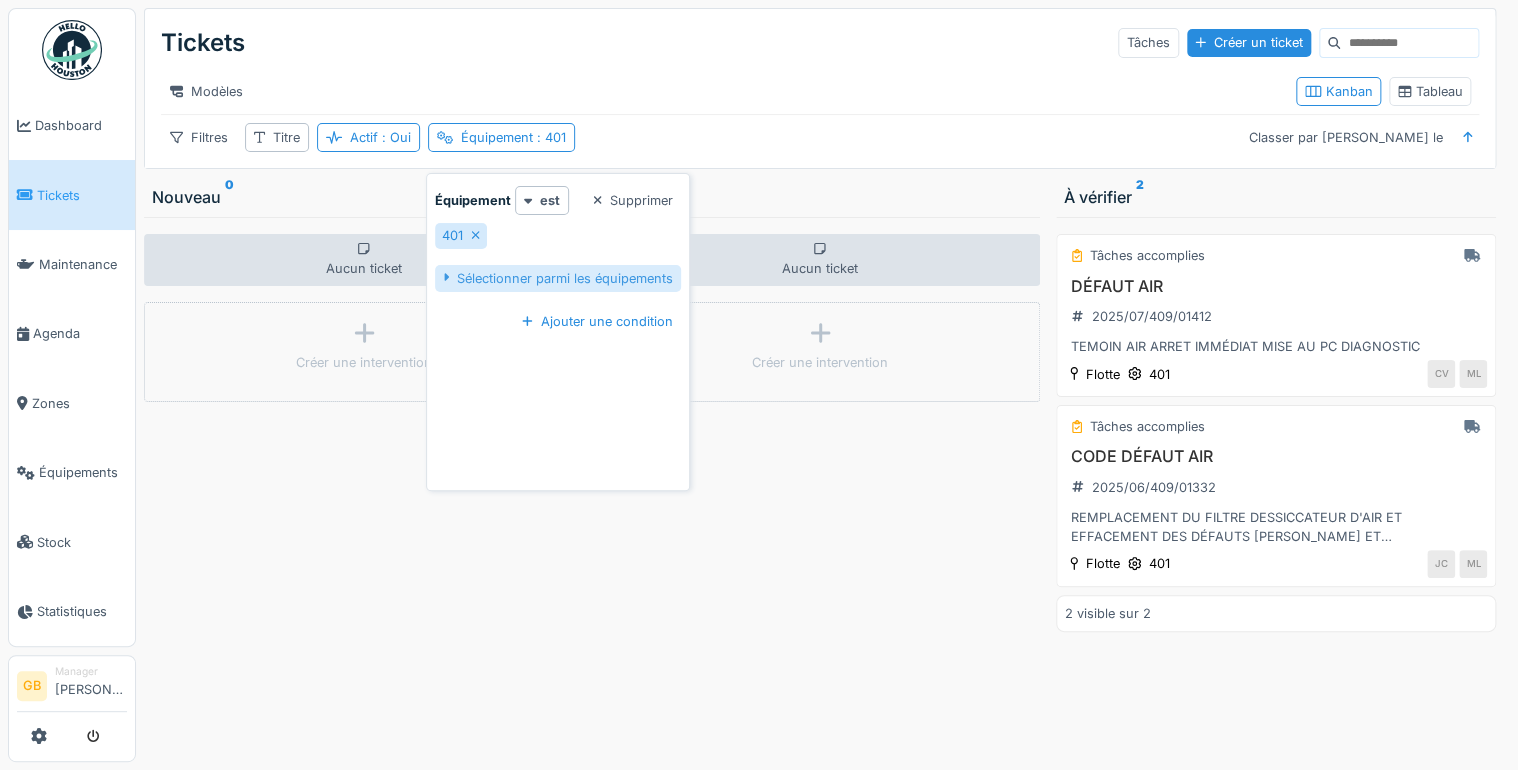 click on "Sélectionner parmi les équipements" at bounding box center (558, 278) 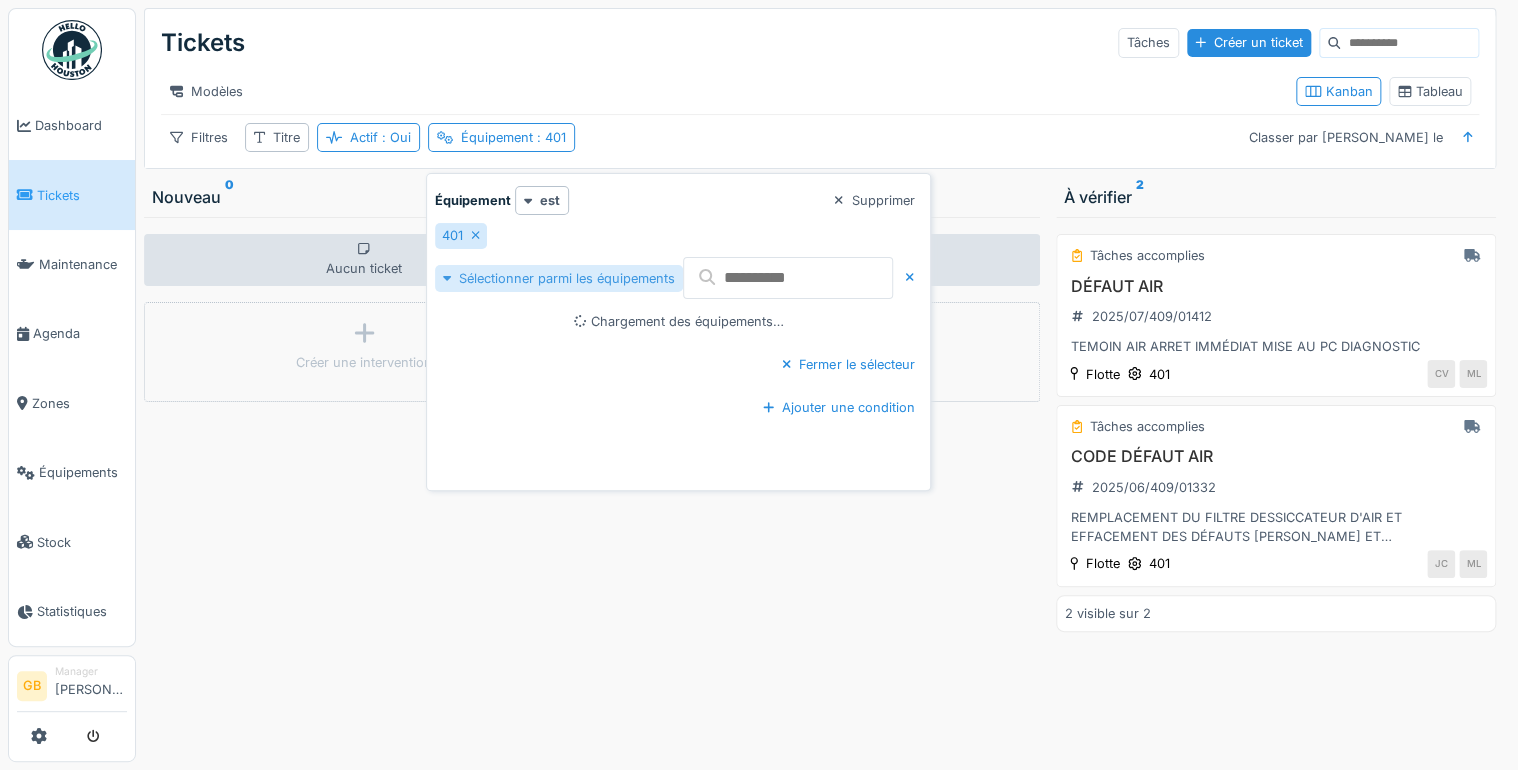 click on "Sélectionner parmi les équipements" at bounding box center [559, 278] 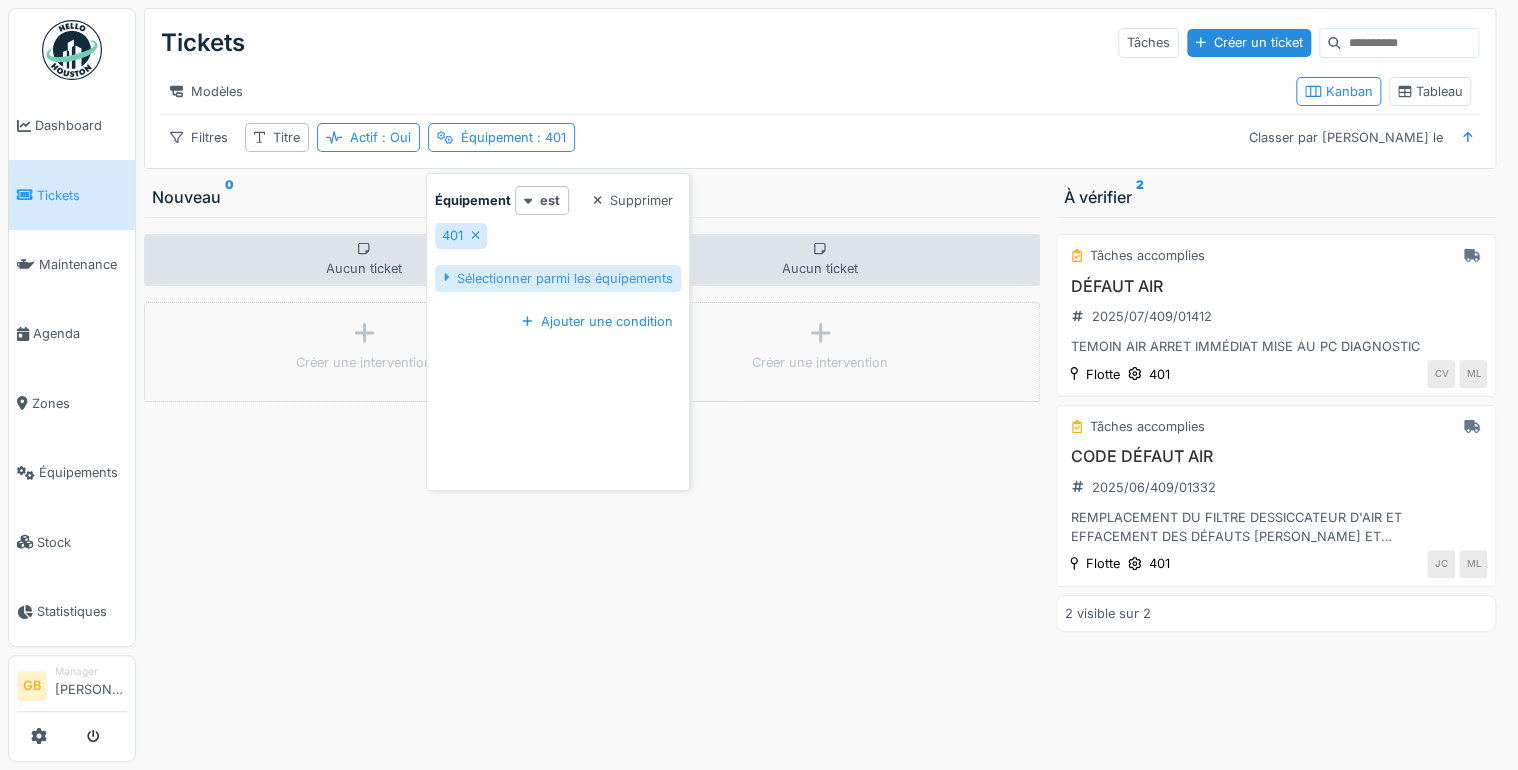 click on "Sélectionner parmi les équipements" at bounding box center [558, 278] 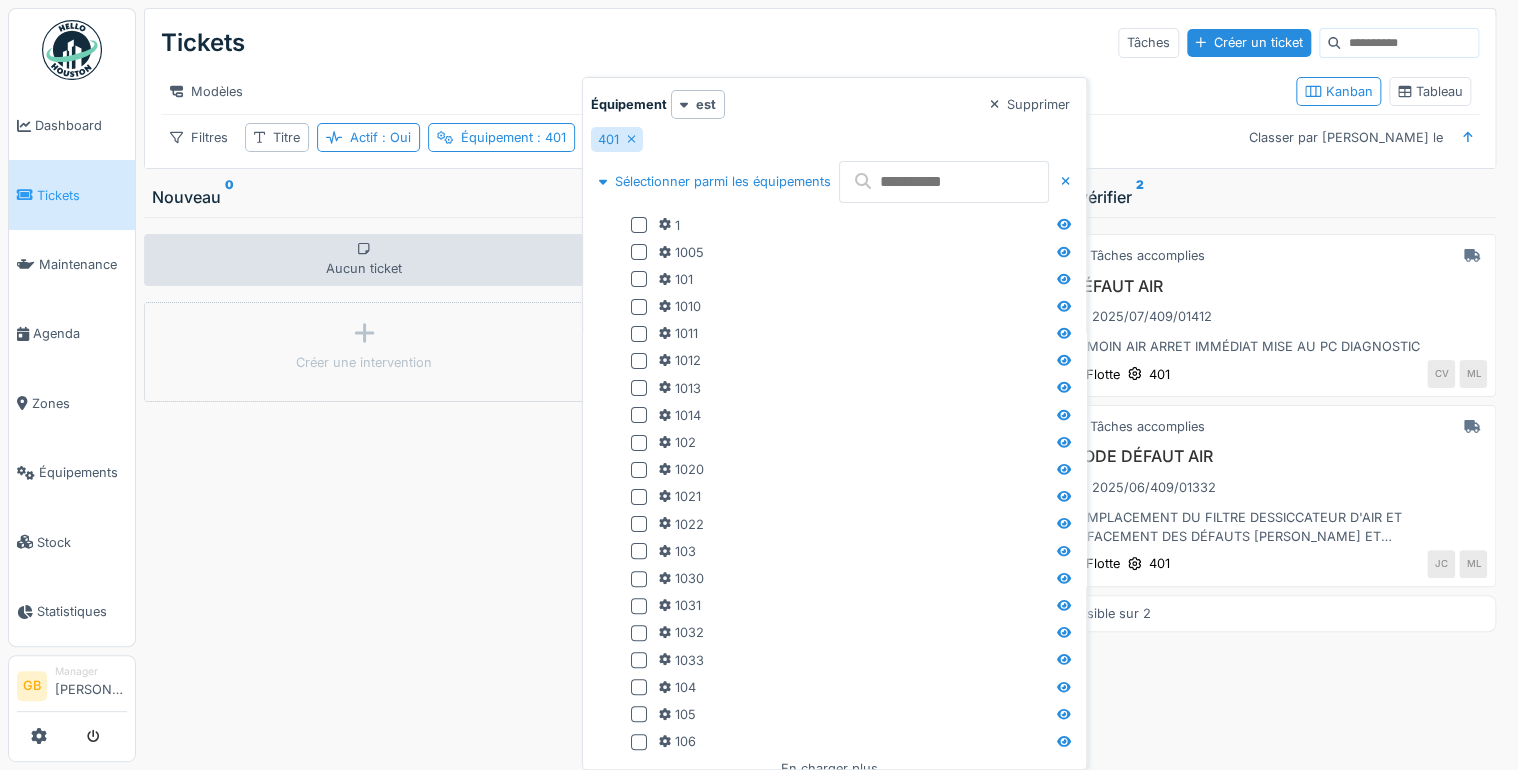 click at bounding box center (959, 182) 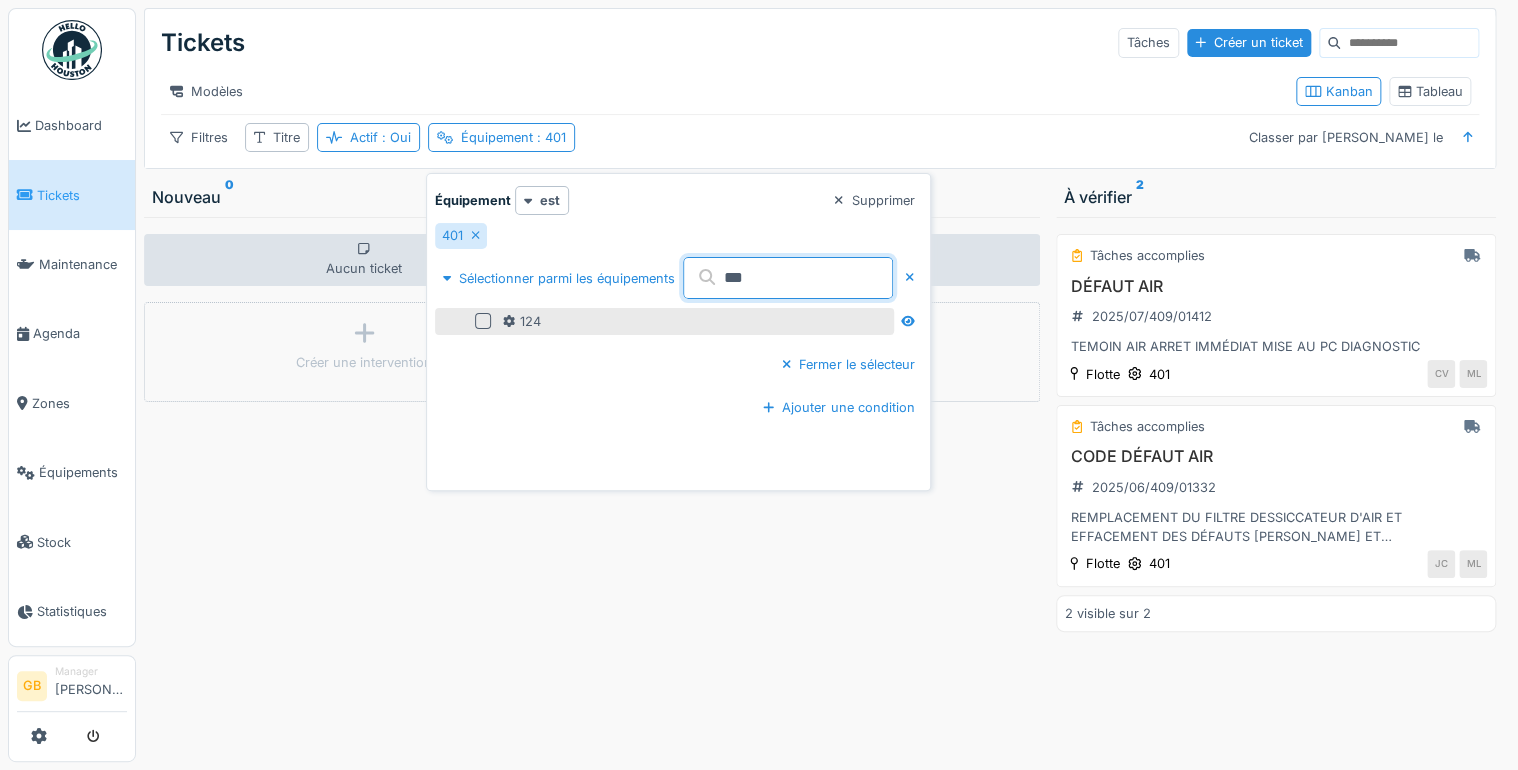 type on "***" 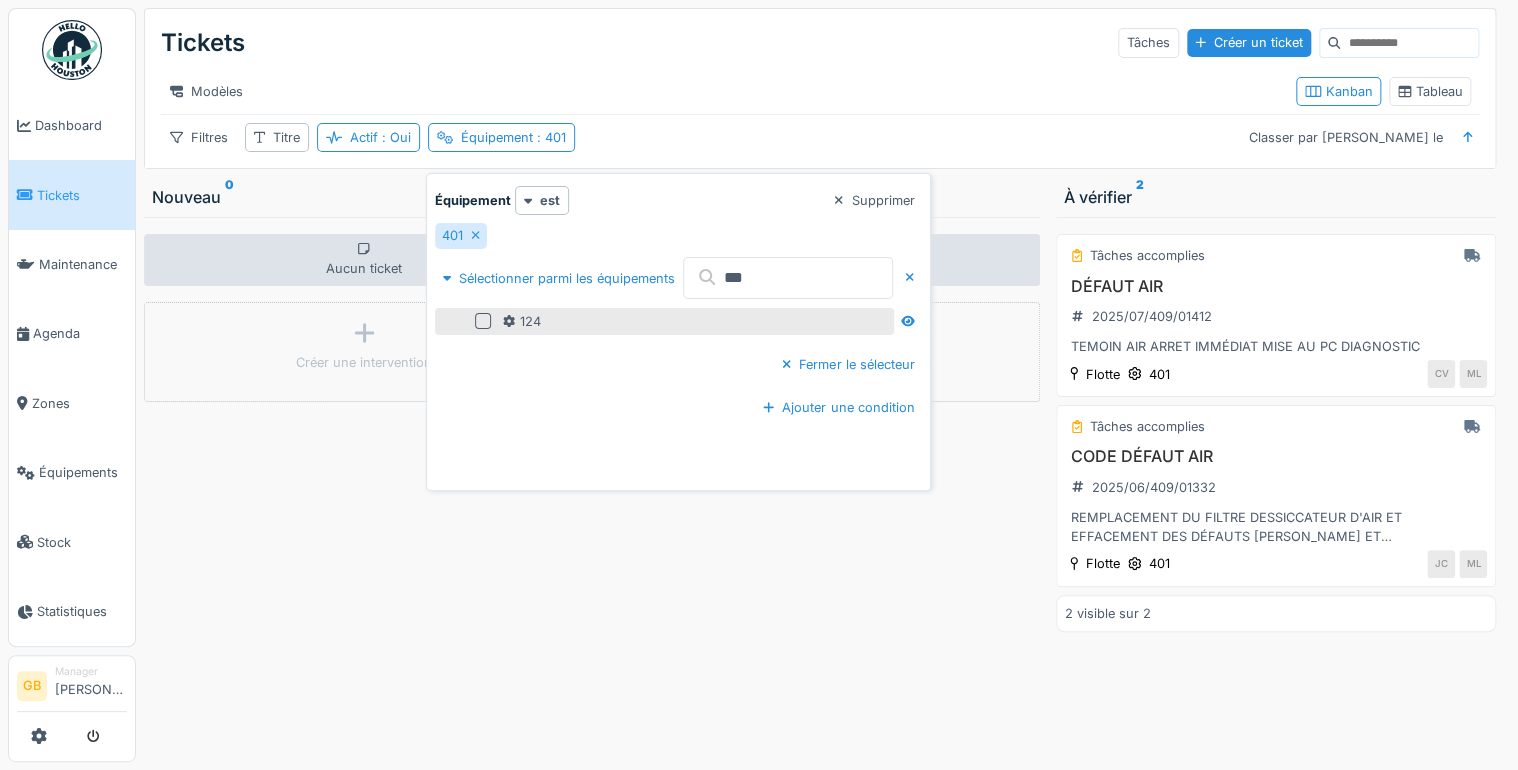 click at bounding box center (483, 321) 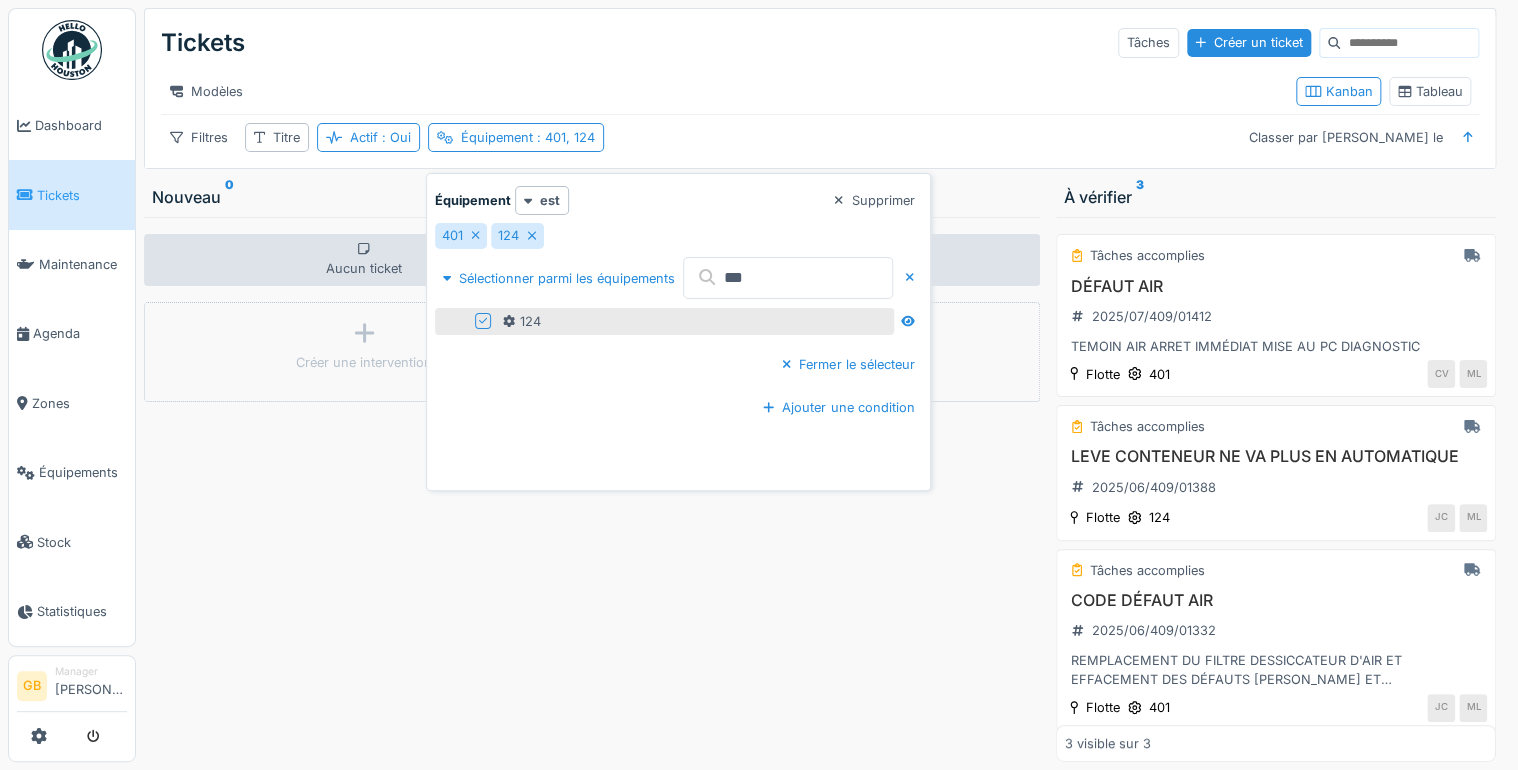 click on "Aucun ticket Créer une intervention" at bounding box center [820, 489] 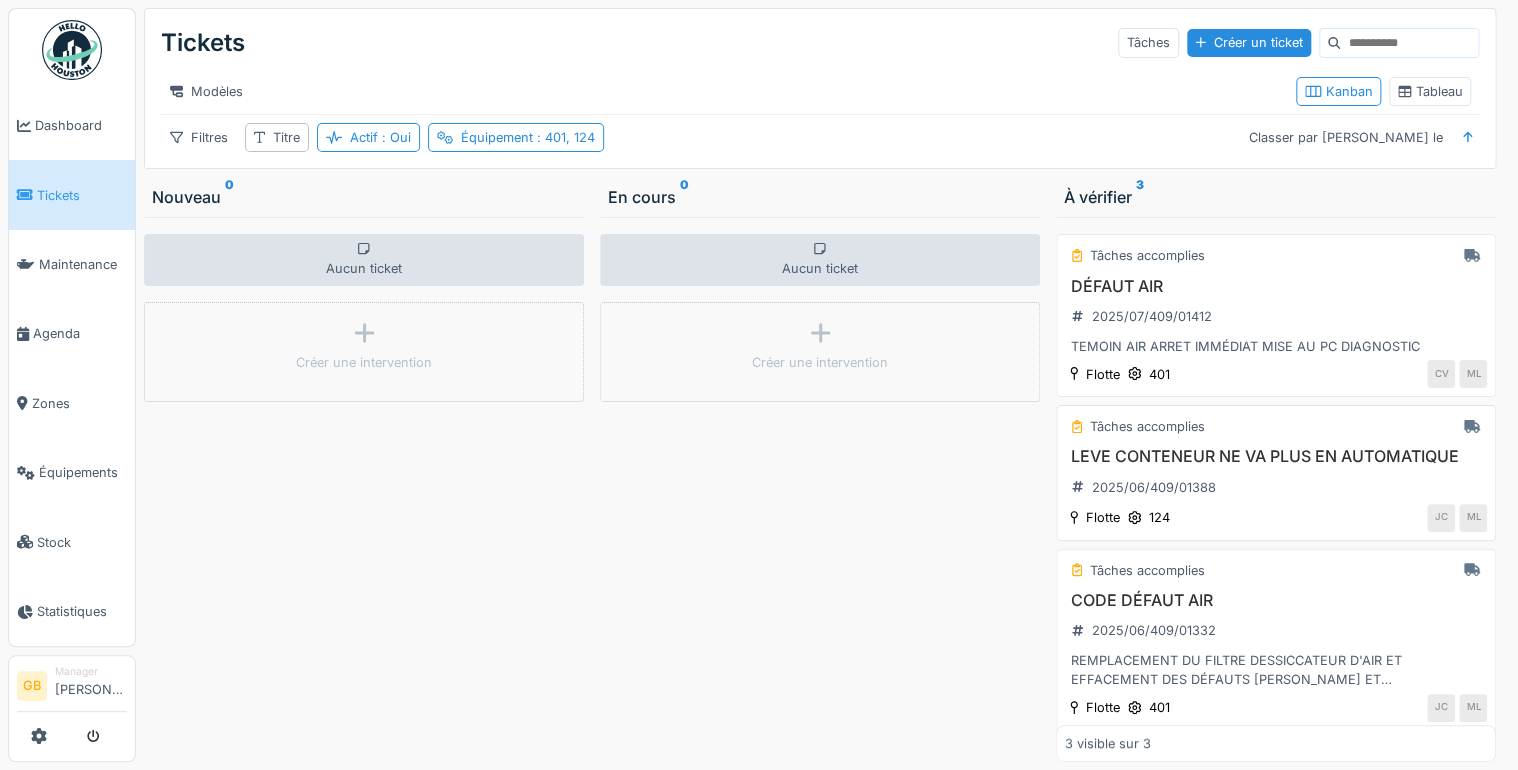 scroll, scrollTop: 20, scrollLeft: 0, axis: vertical 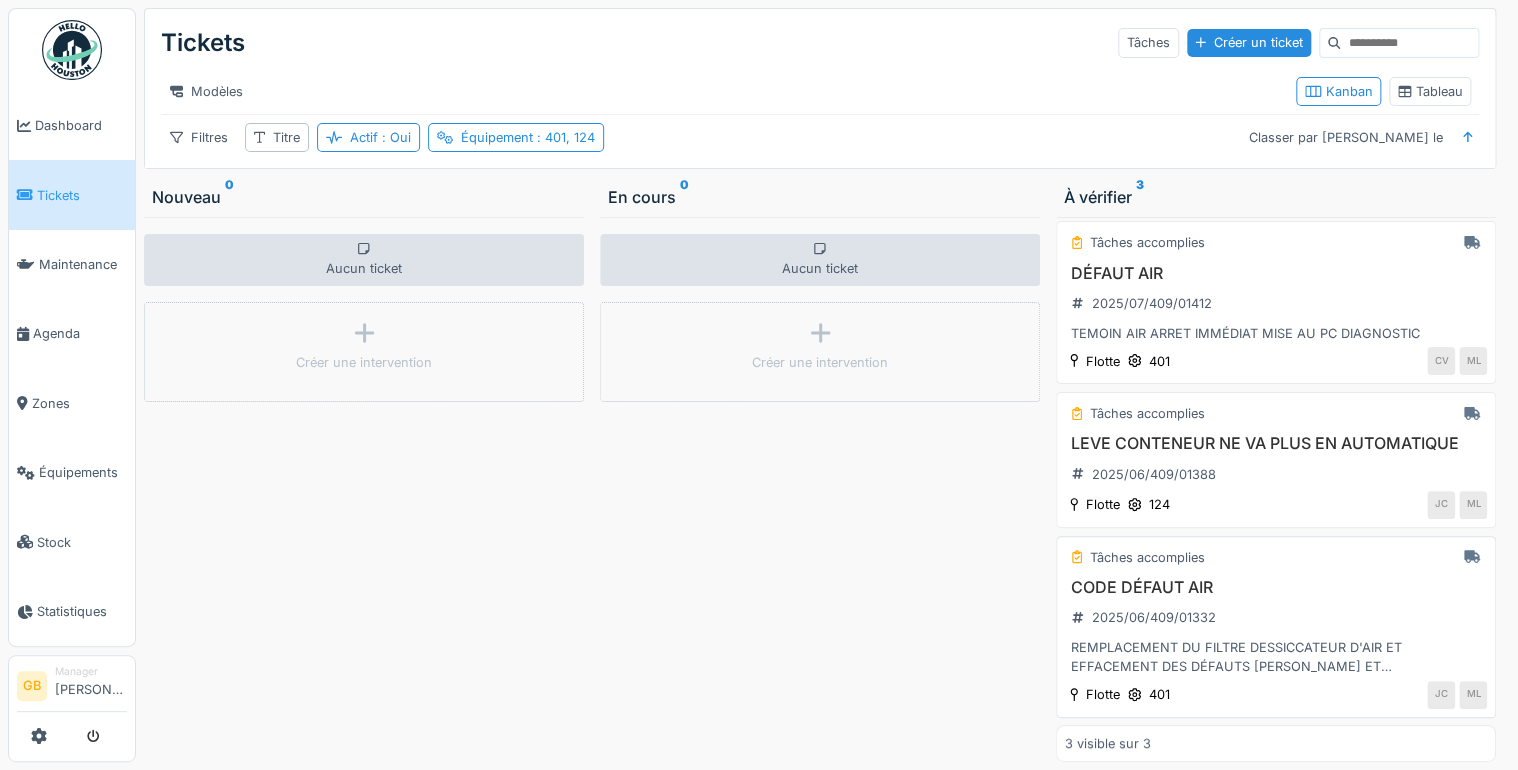 click on "CODE DÉFAUT AIR" at bounding box center [1276, 587] 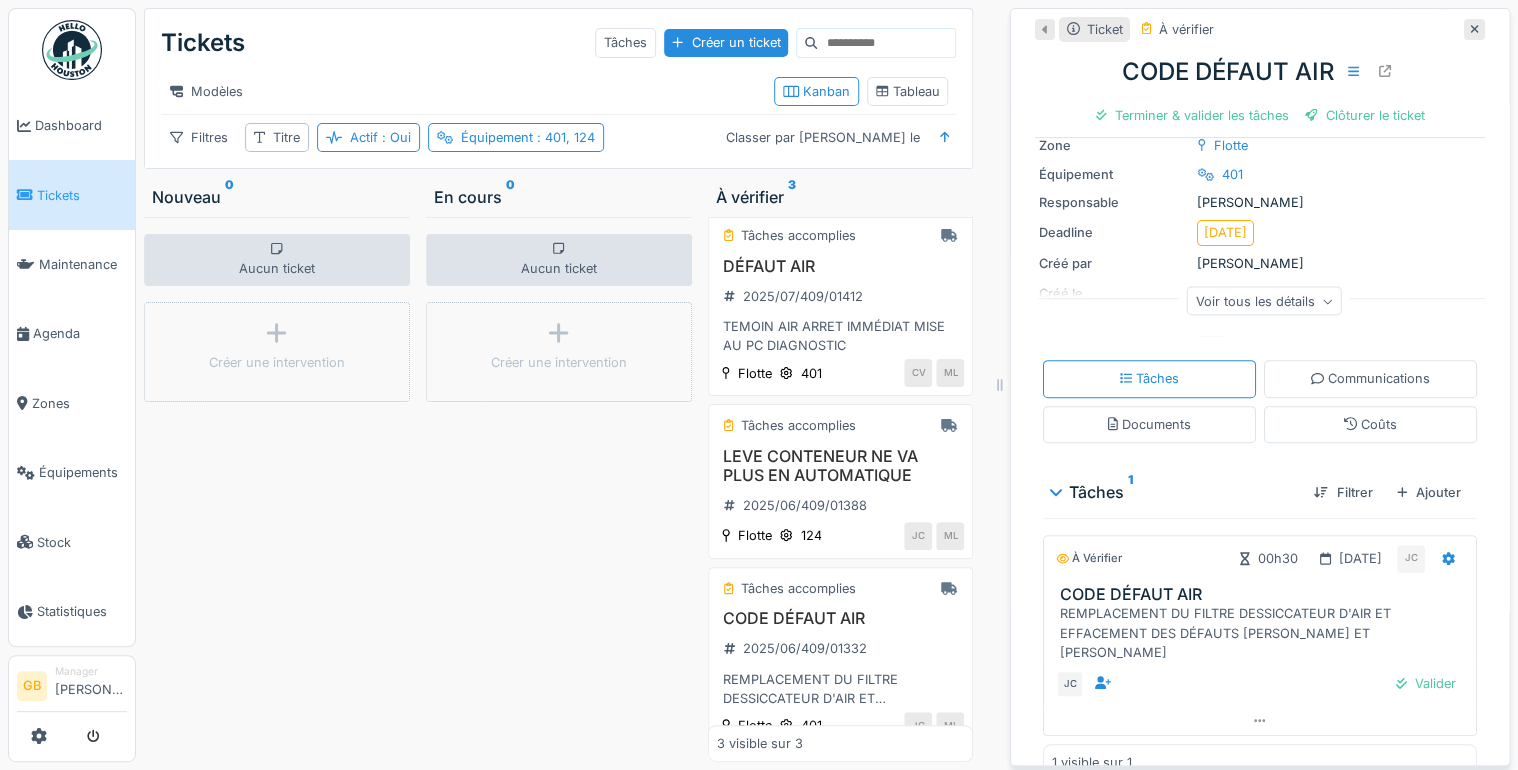 scroll, scrollTop: 172, scrollLeft: 0, axis: vertical 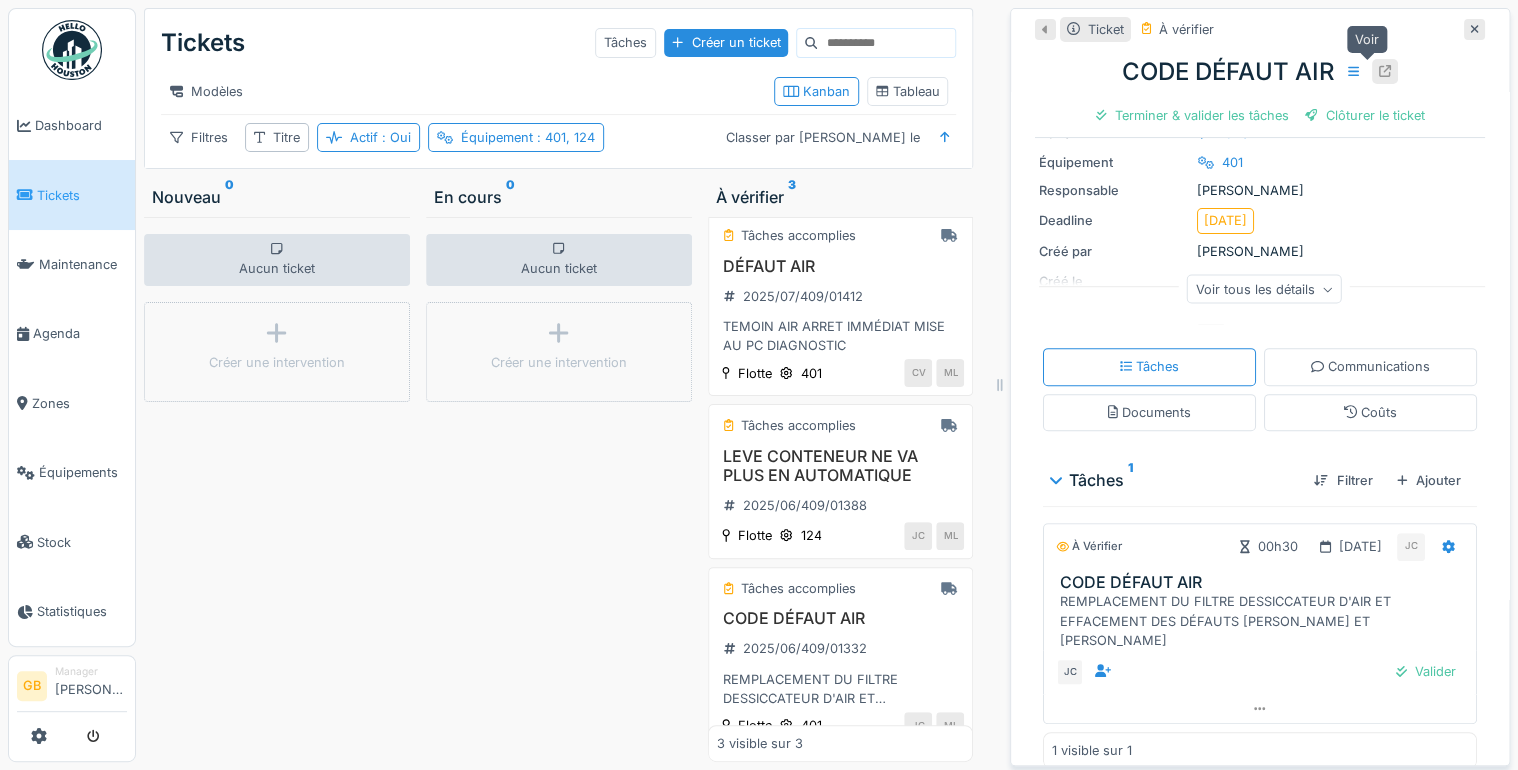 click at bounding box center [1385, 71] 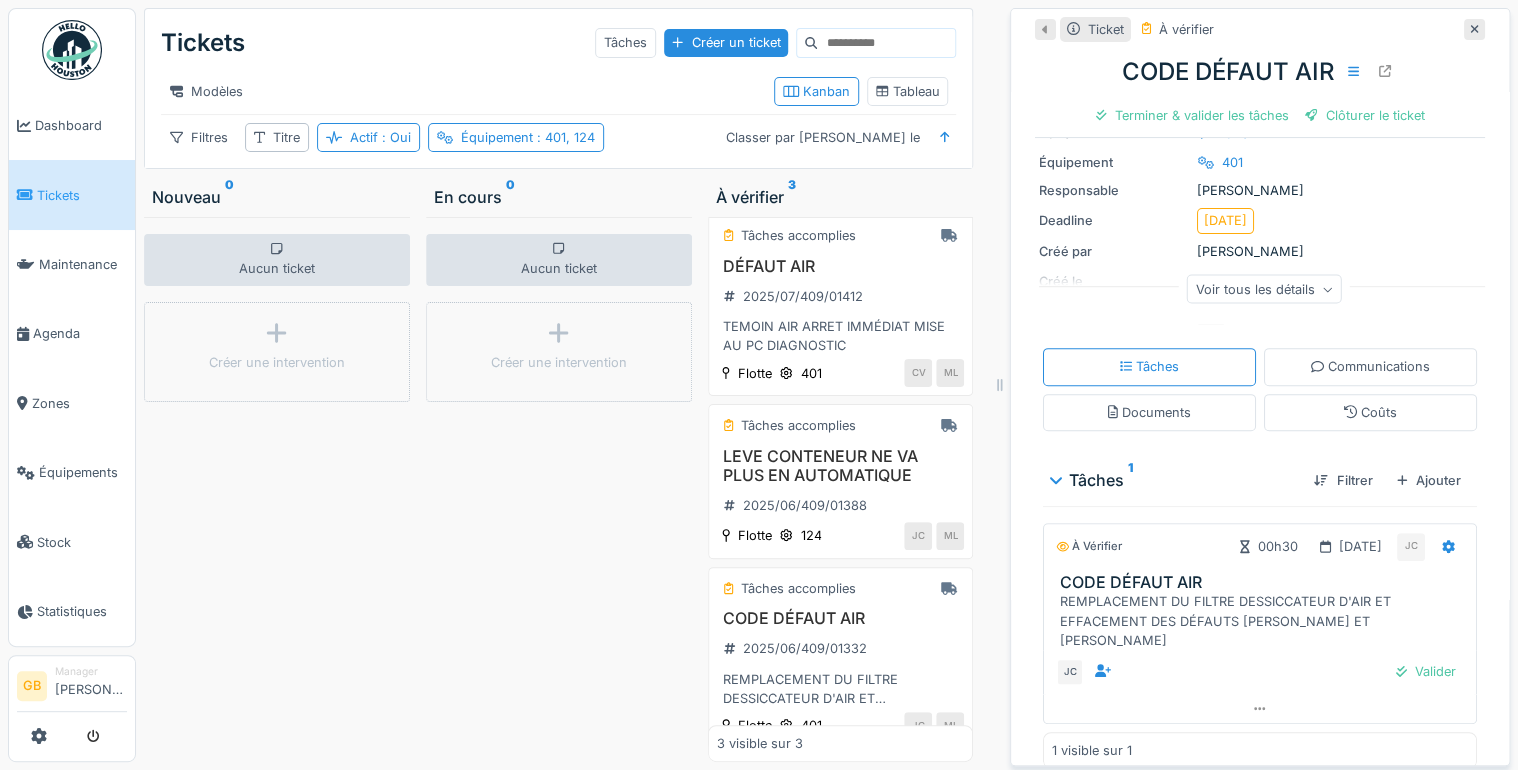 click at bounding box center (1474, 29) 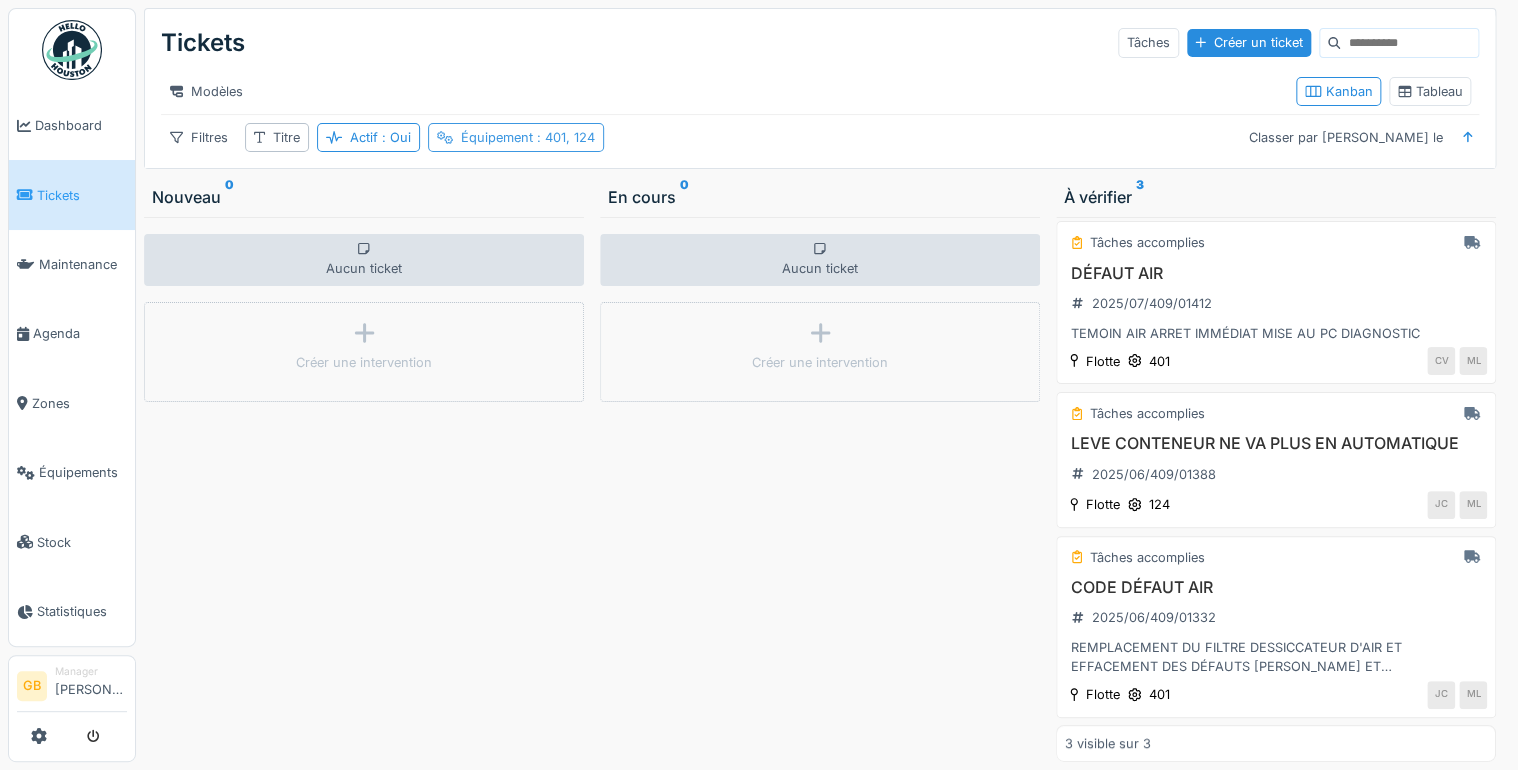 click on ":   401, 124" at bounding box center [564, 137] 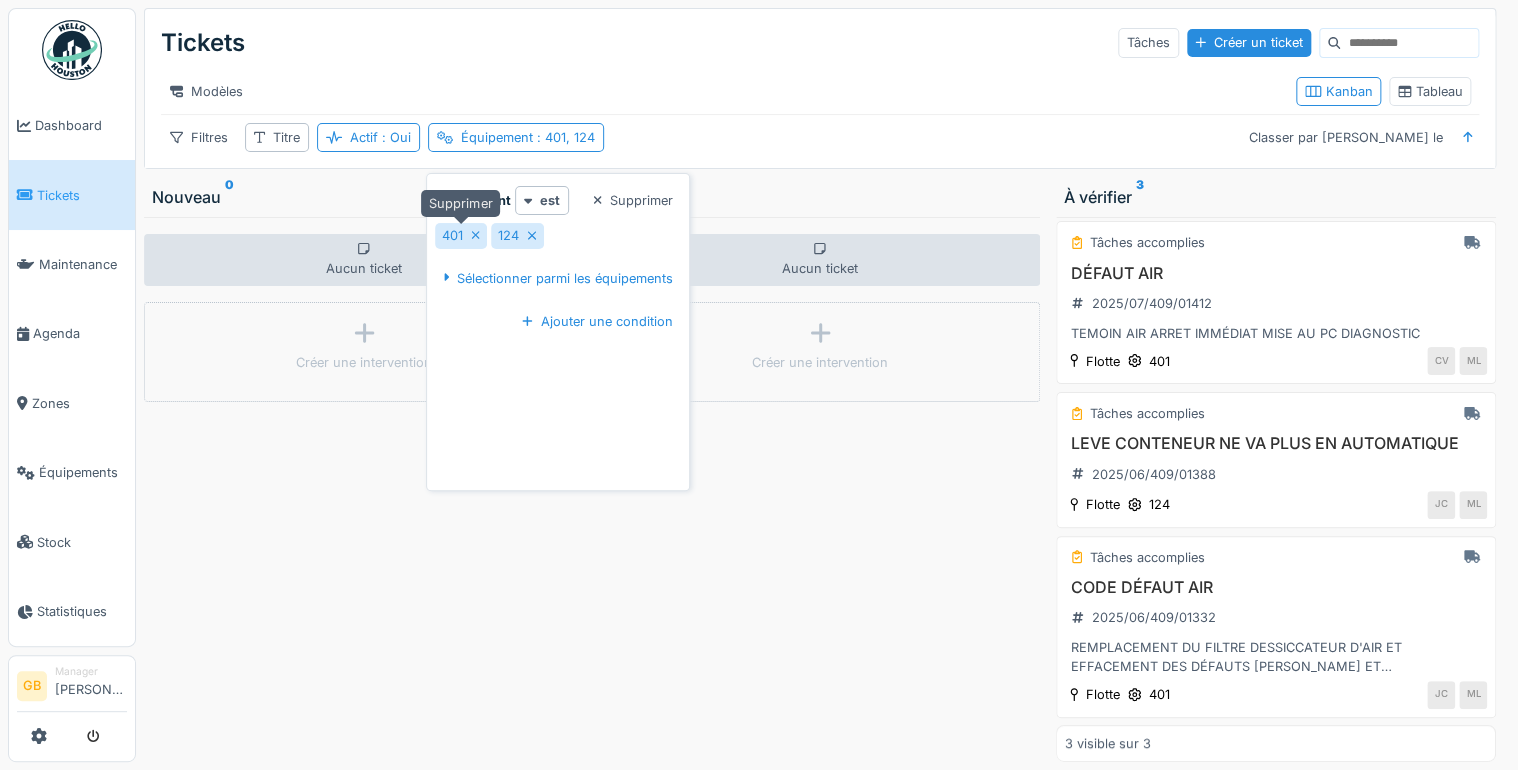 click 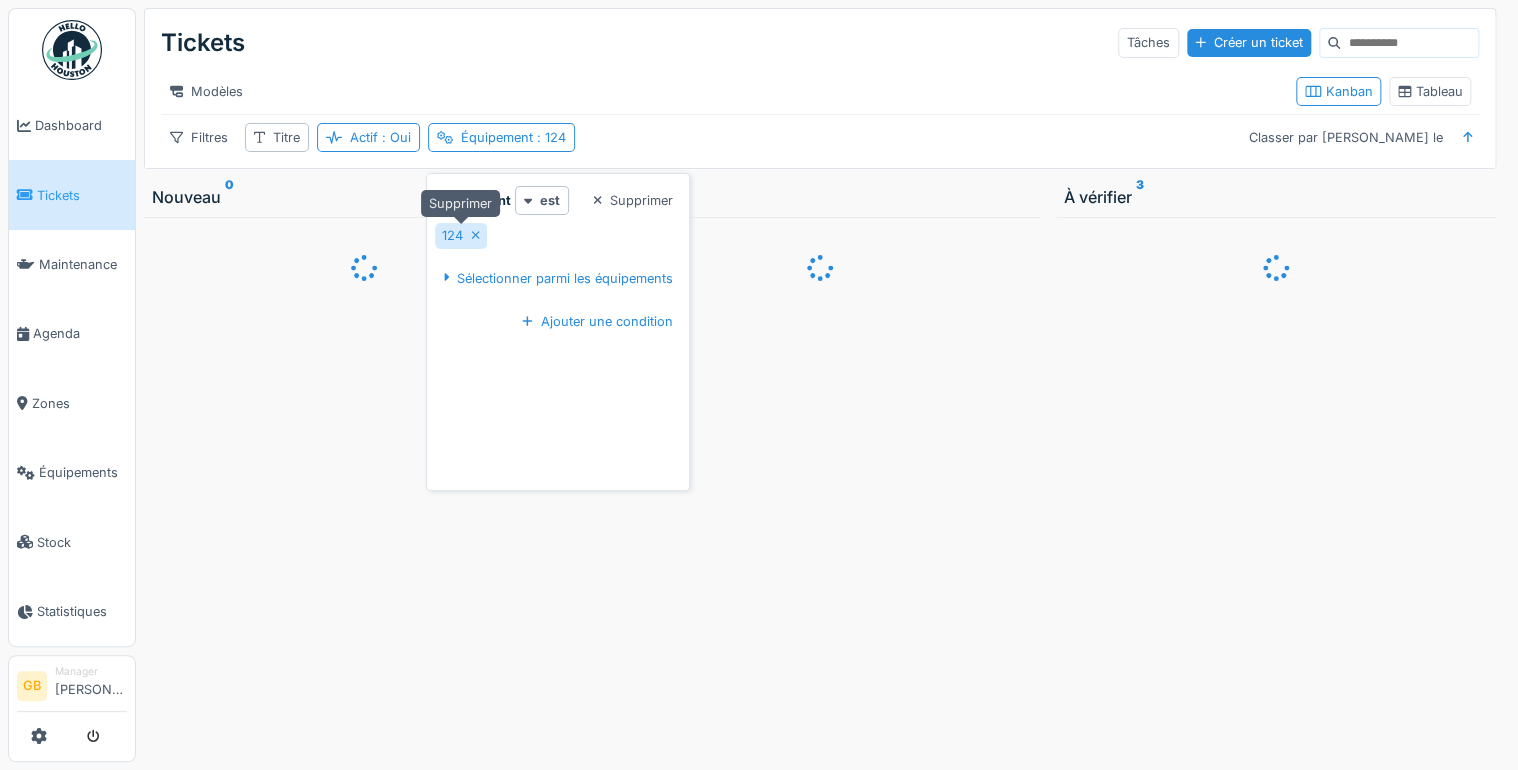 scroll, scrollTop: 0, scrollLeft: 0, axis: both 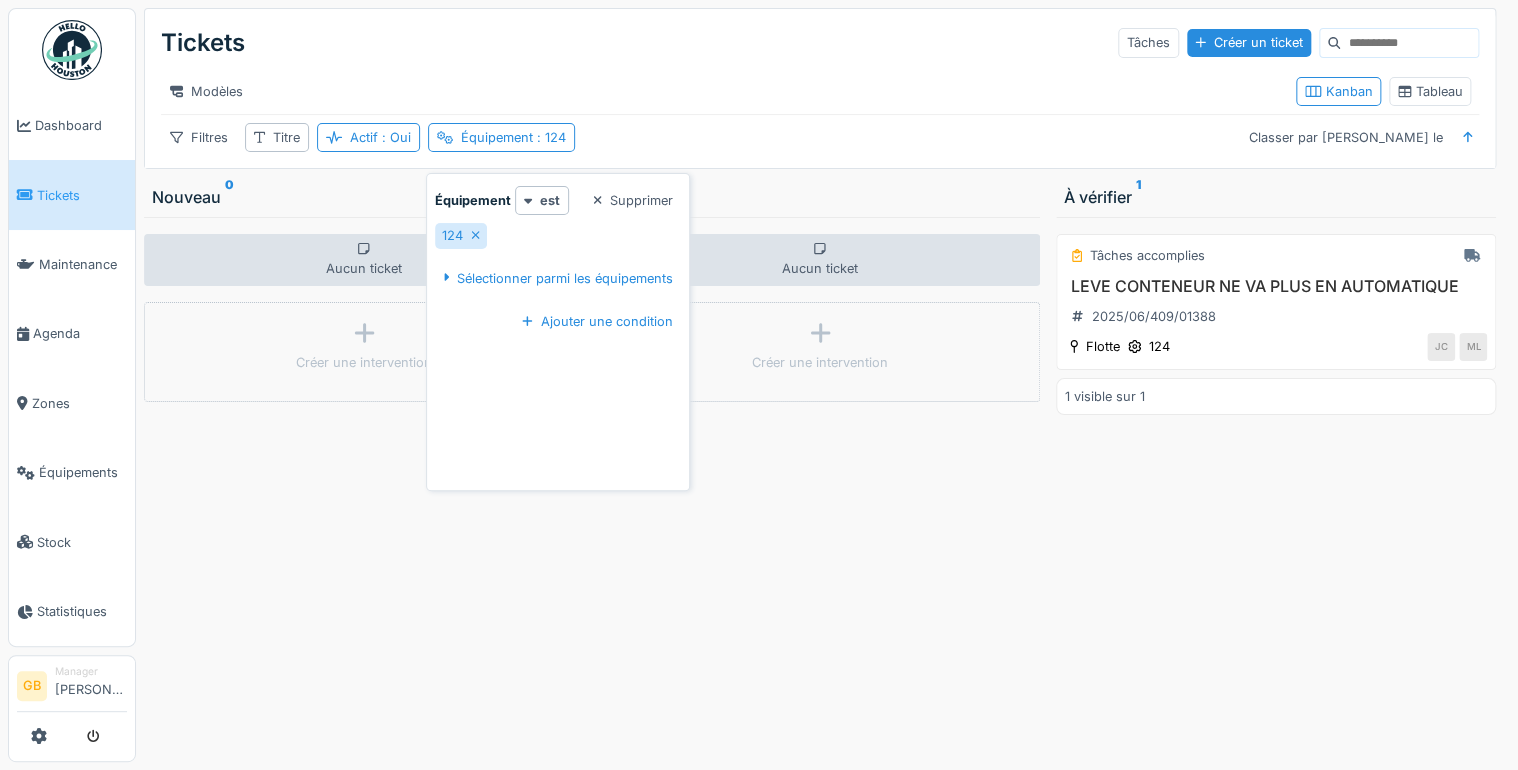 click on "Aucun ticket Créer une intervention" at bounding box center [820, 489] 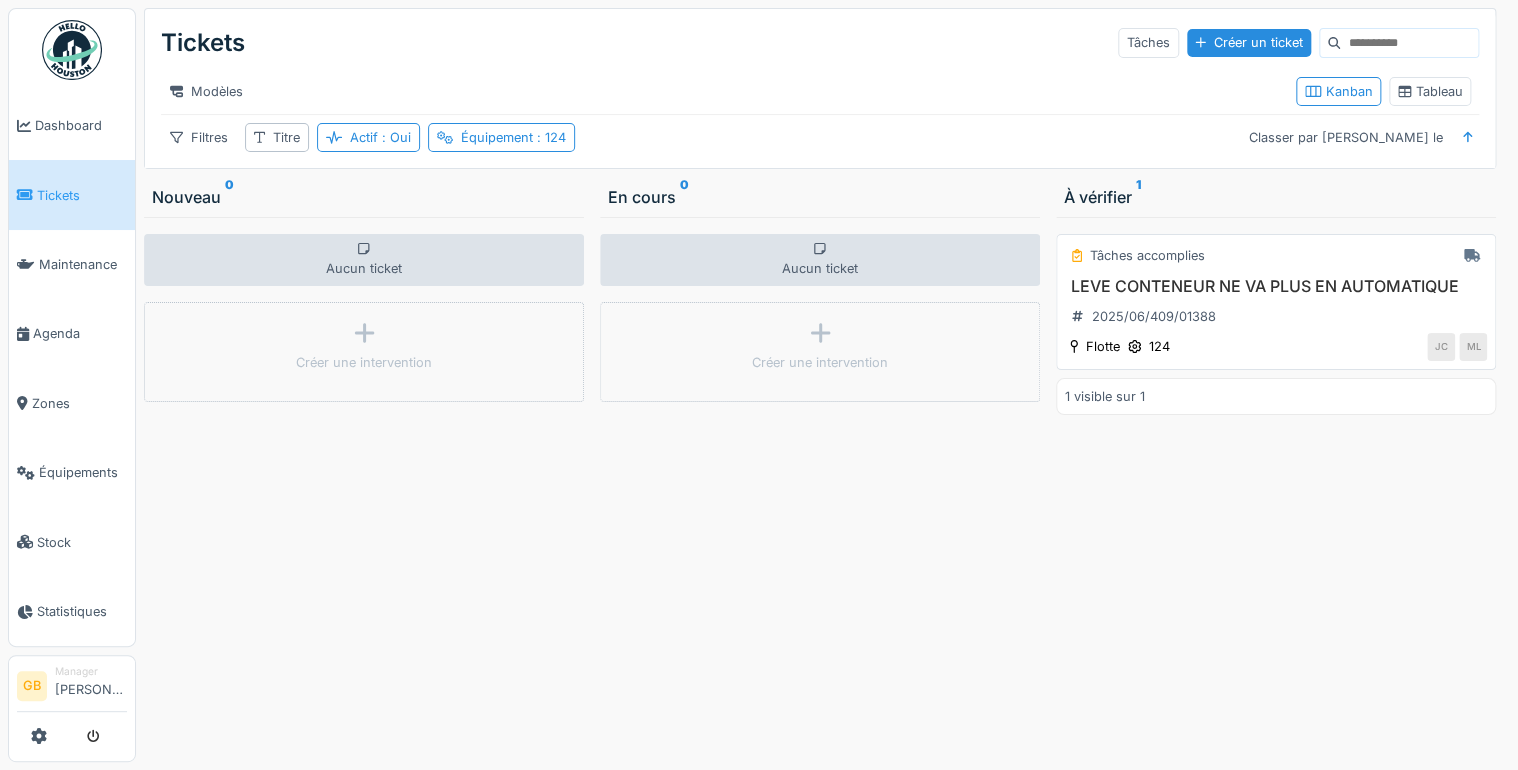 click on "LEVE CONTENEUR NE VA PLUS EN AUTOMATIQUE" at bounding box center [1276, 286] 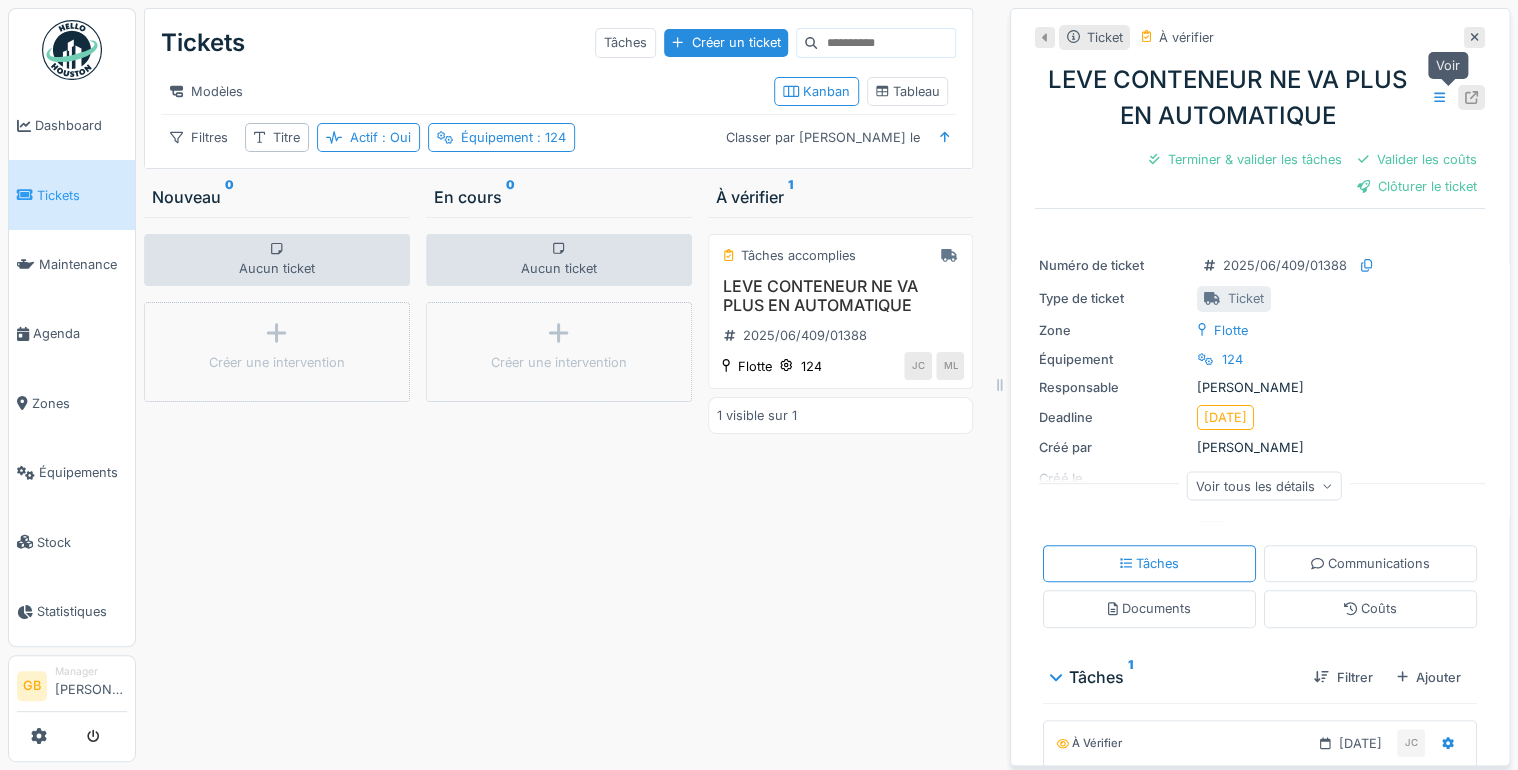 click 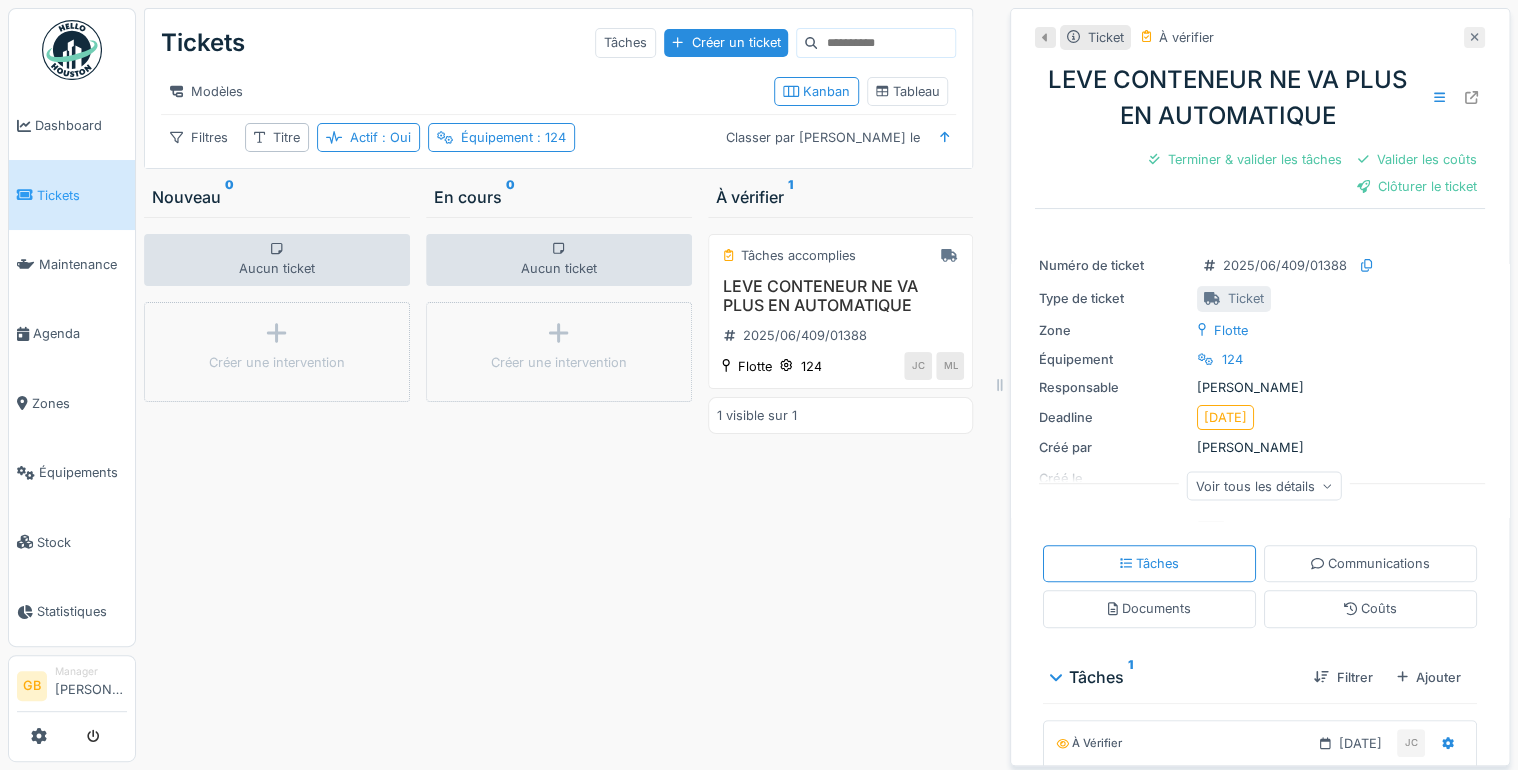 click 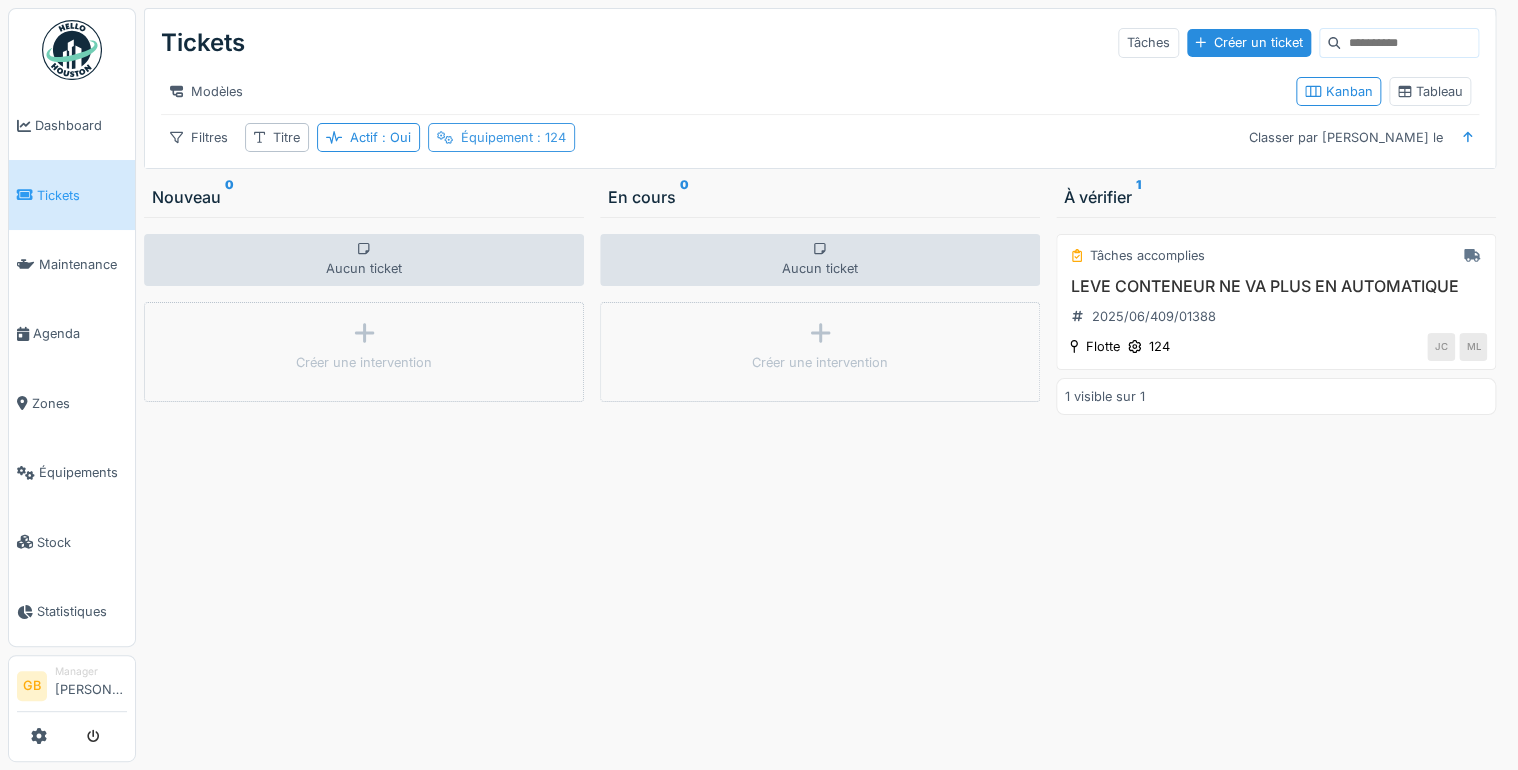 click on "Équipement   :   124" at bounding box center (513, 137) 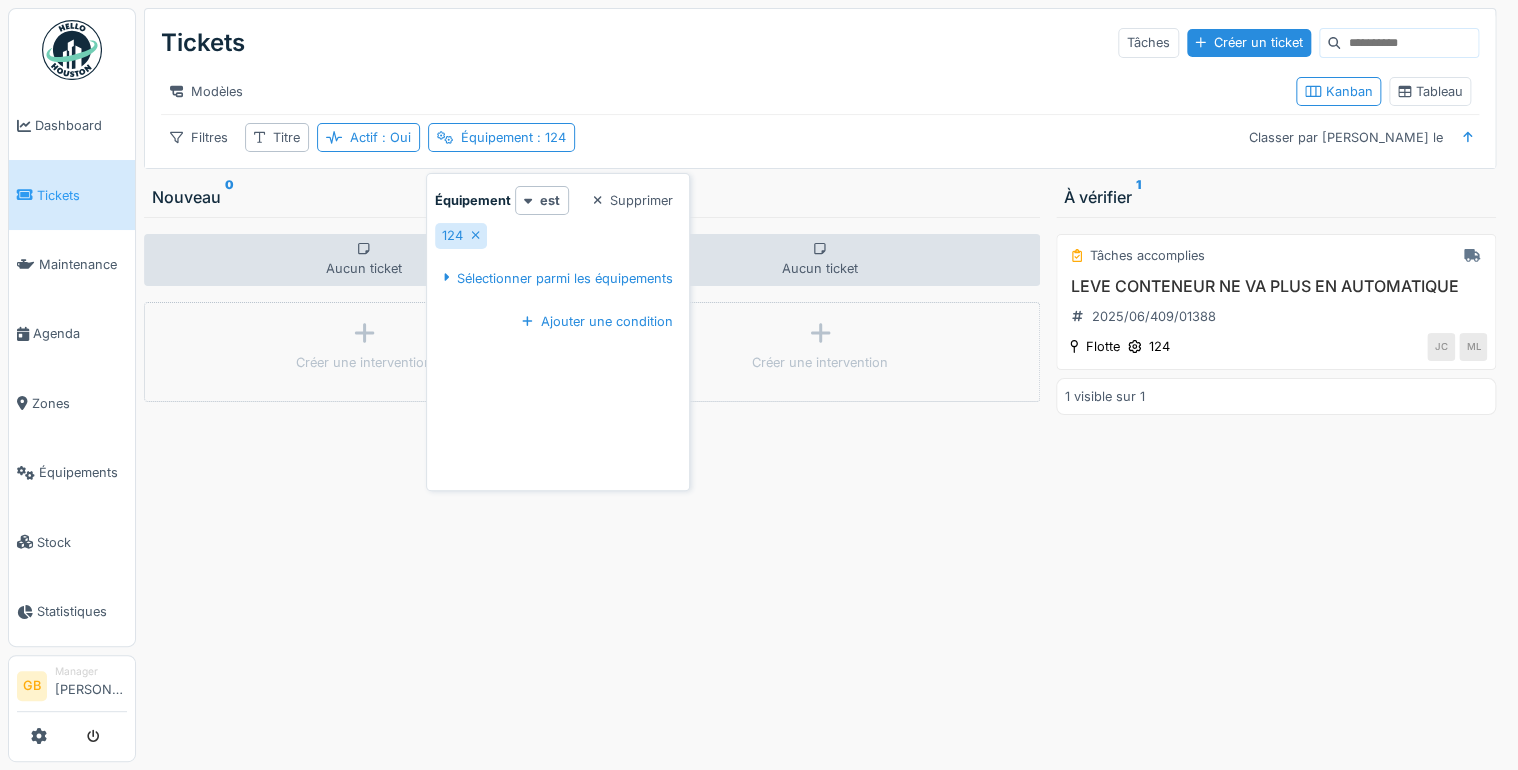 click on "Aucun ticket Créer une intervention" at bounding box center [820, 489] 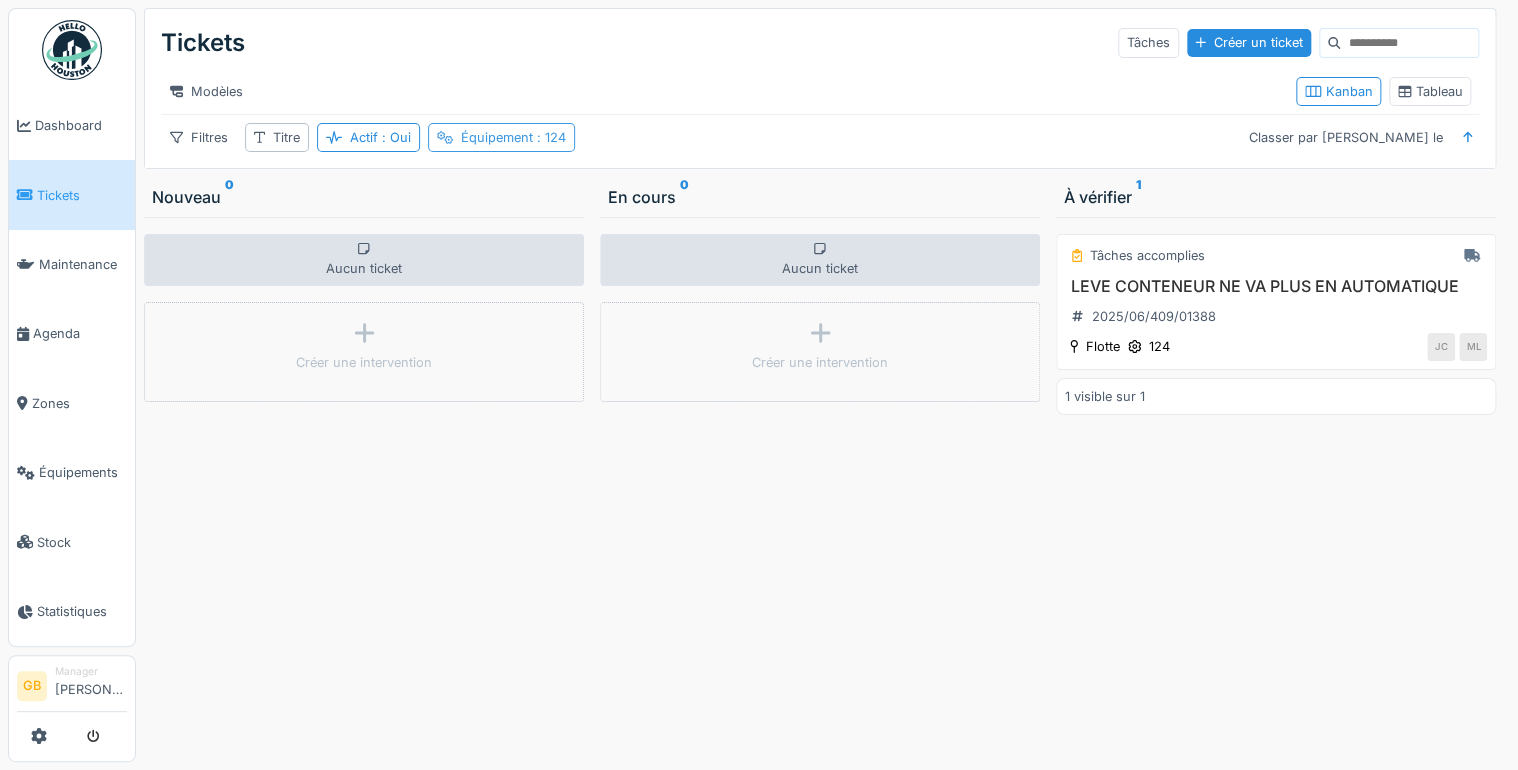 click on ":   124" at bounding box center (549, 137) 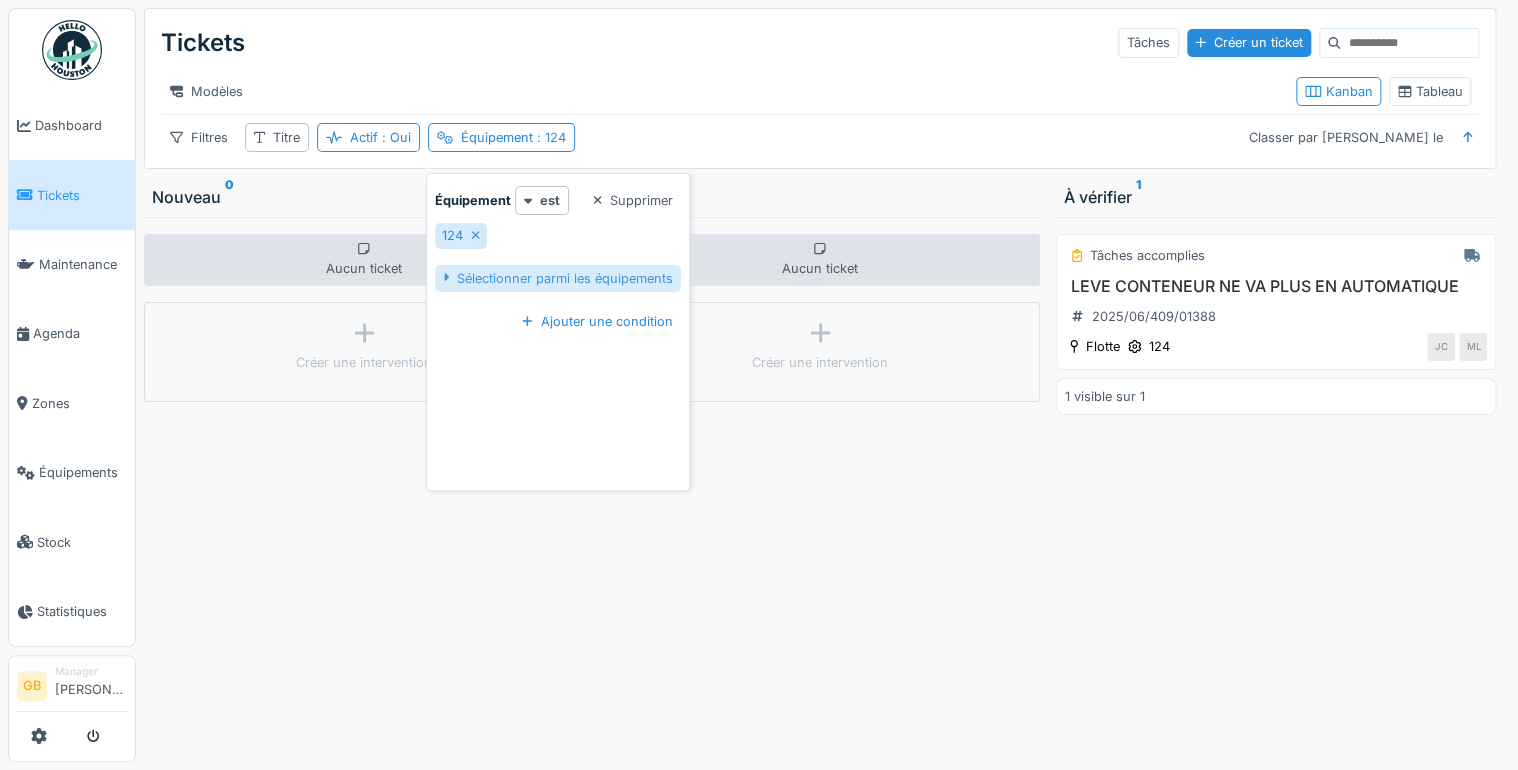 click on "Sélectionner parmi les équipements" at bounding box center [558, 278] 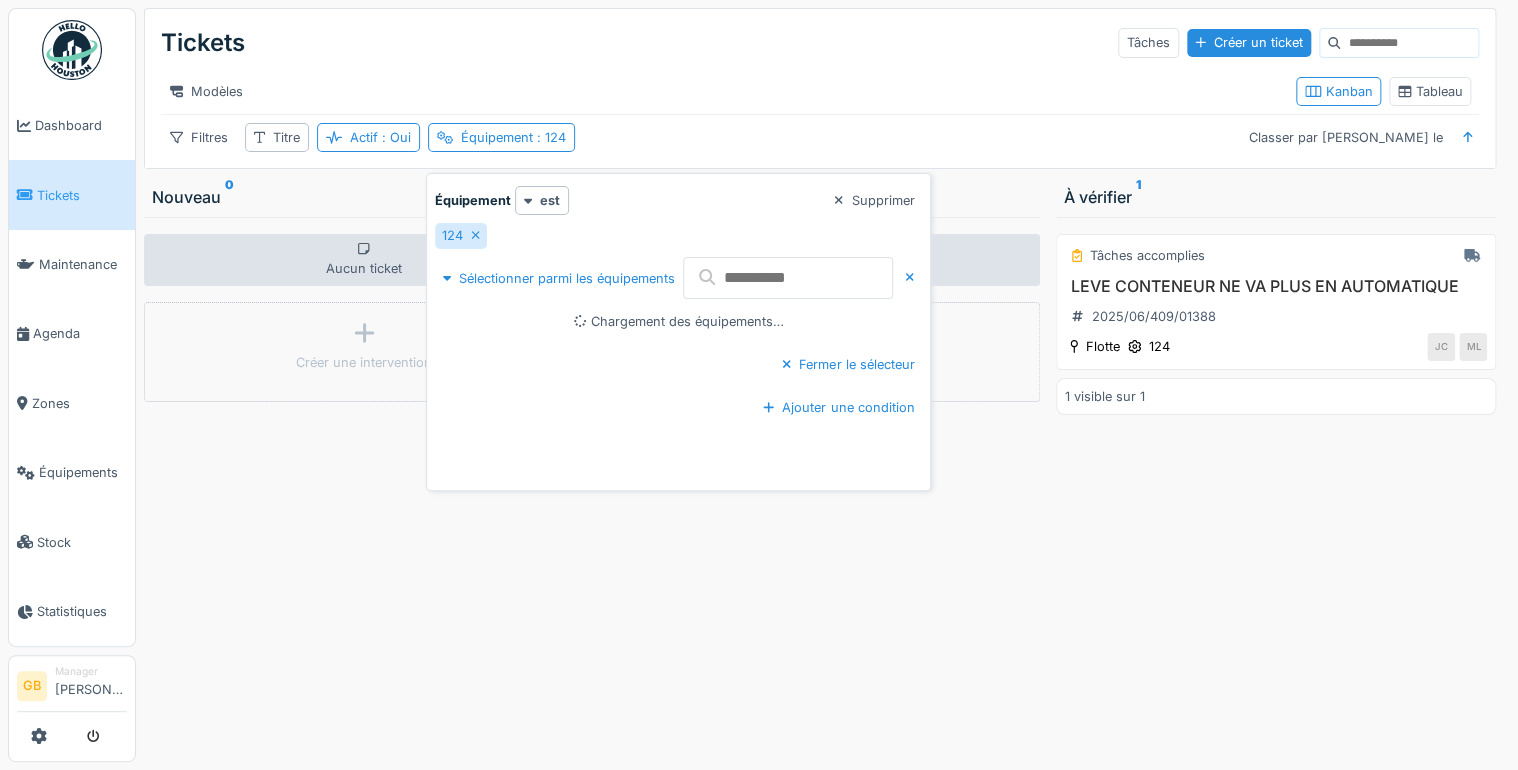 click at bounding box center [788, 278] 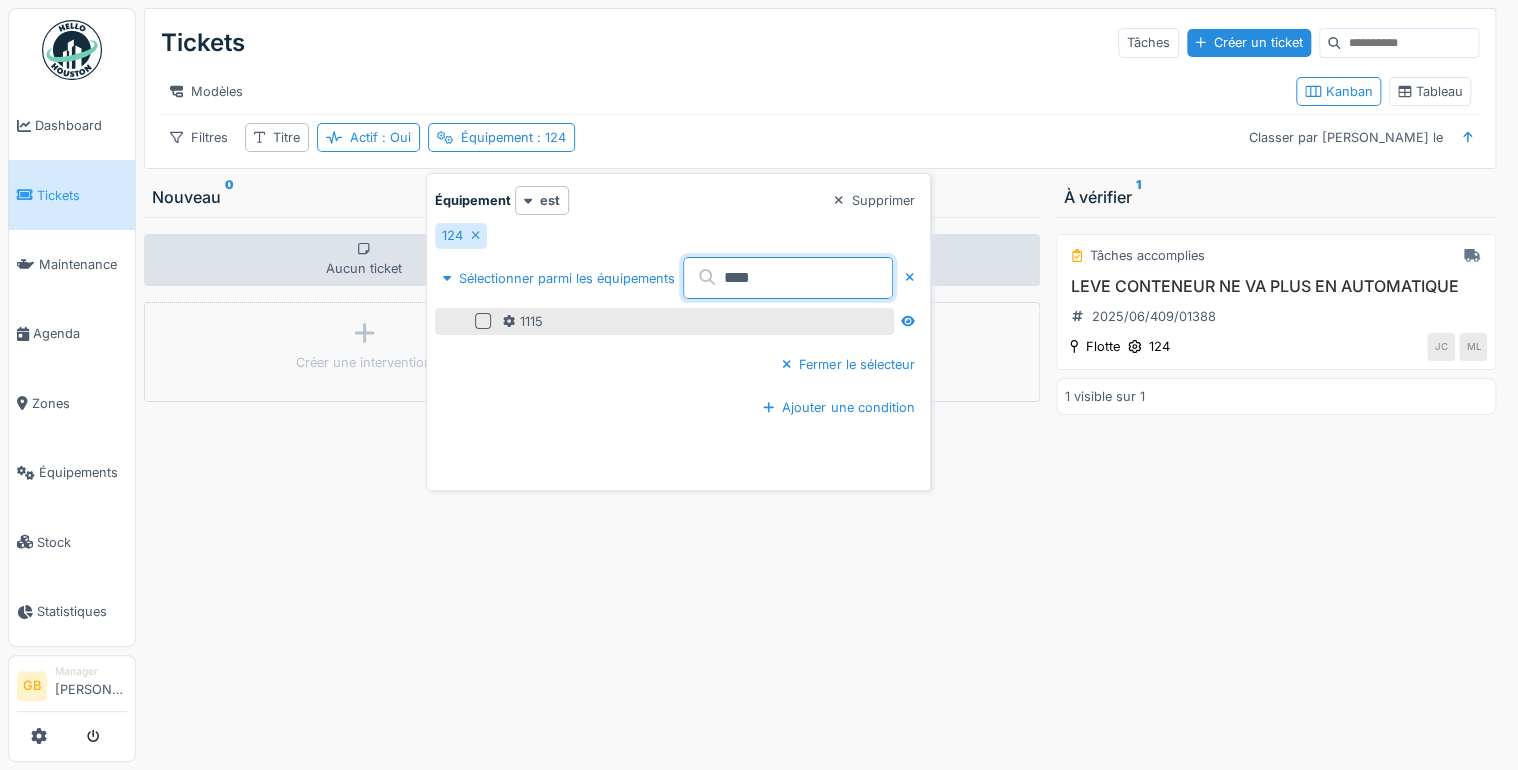 type on "****" 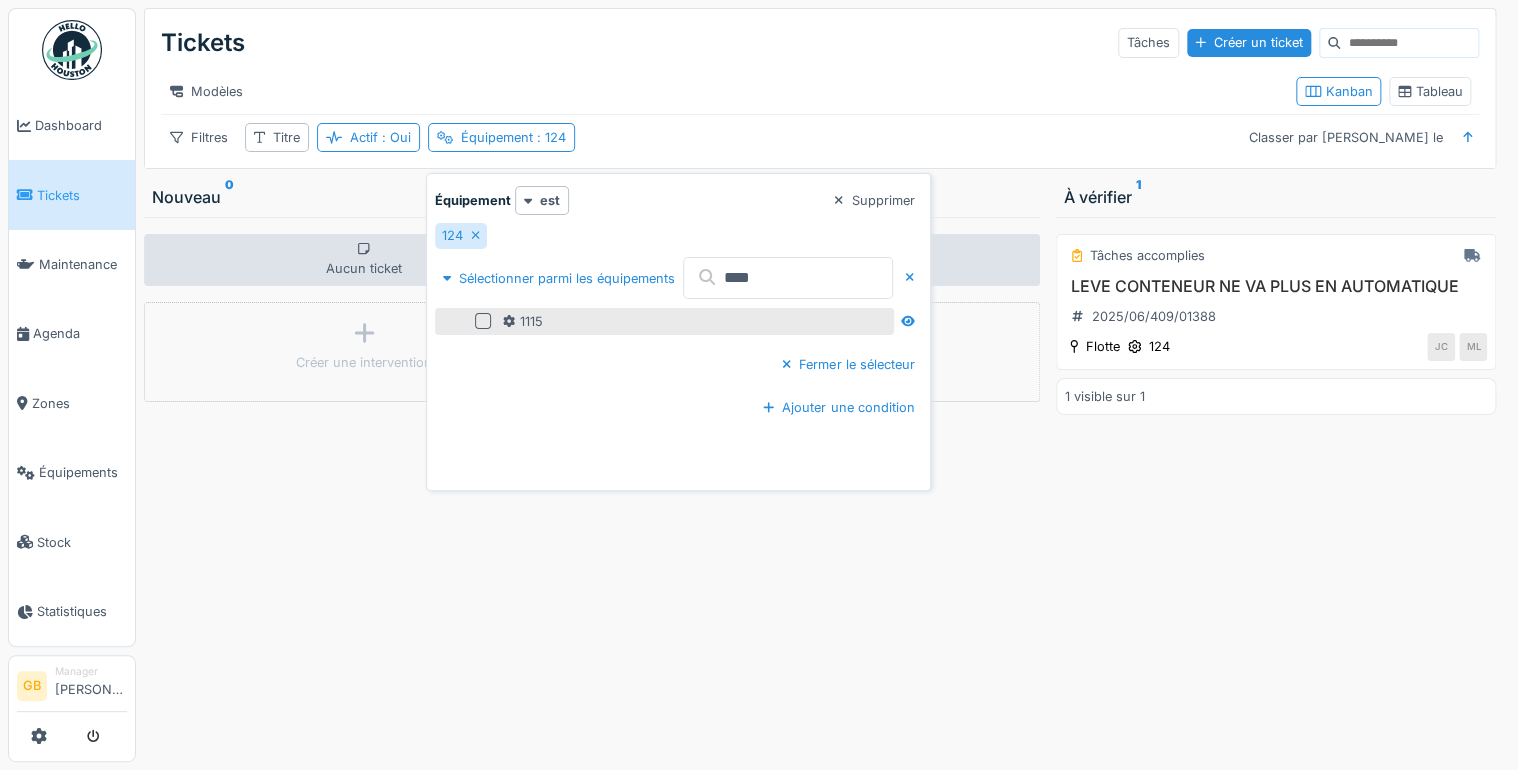 click at bounding box center [483, 321] 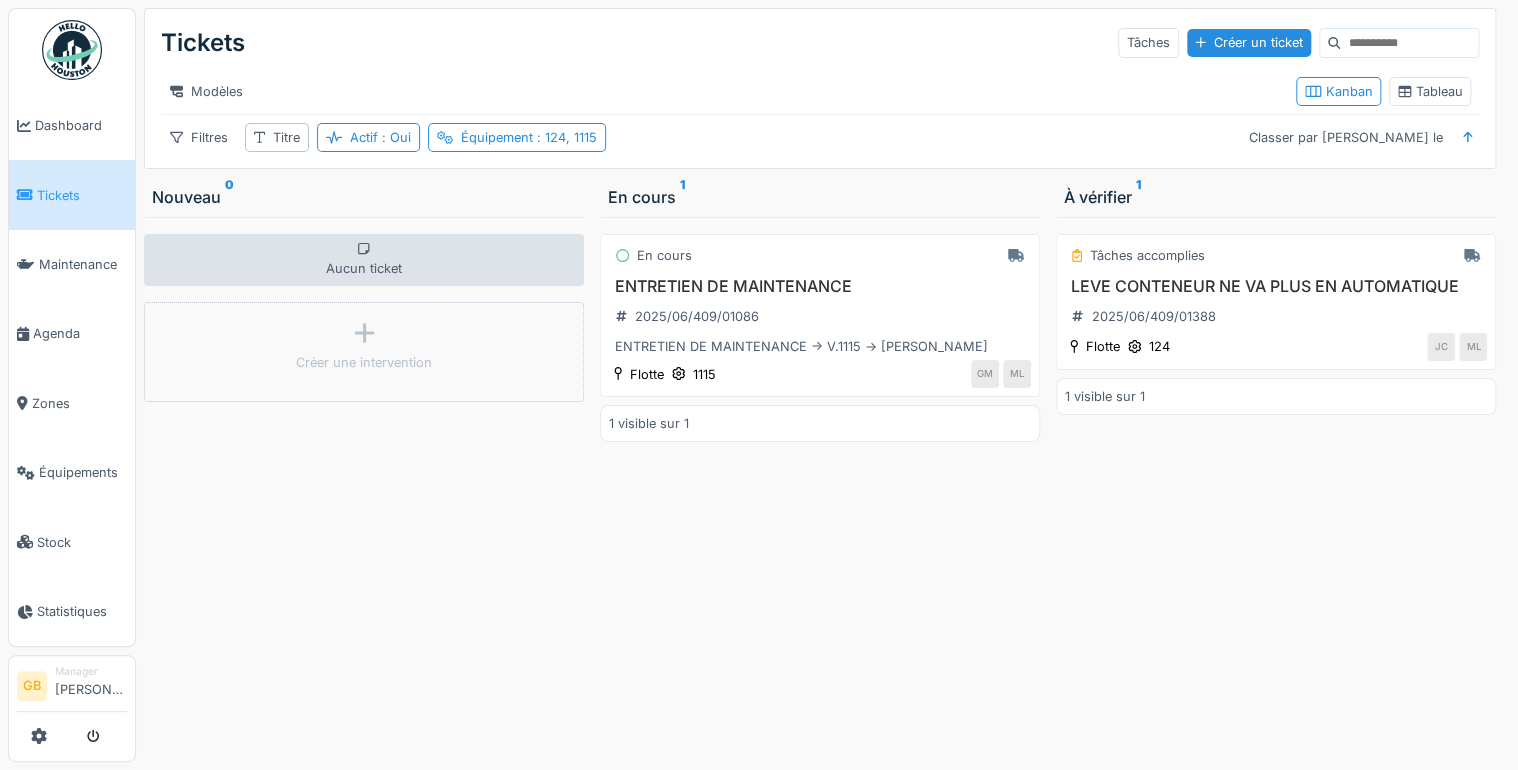 click on "En cours ENTRETIEN DE MAINTENANCE 2025/06/409/01086 ENTRETIEN DE MAINTENANCE -> V.1115 -> GUILLAUME Flotte 1115 GM ML 1 visible sur 1" at bounding box center [820, 489] 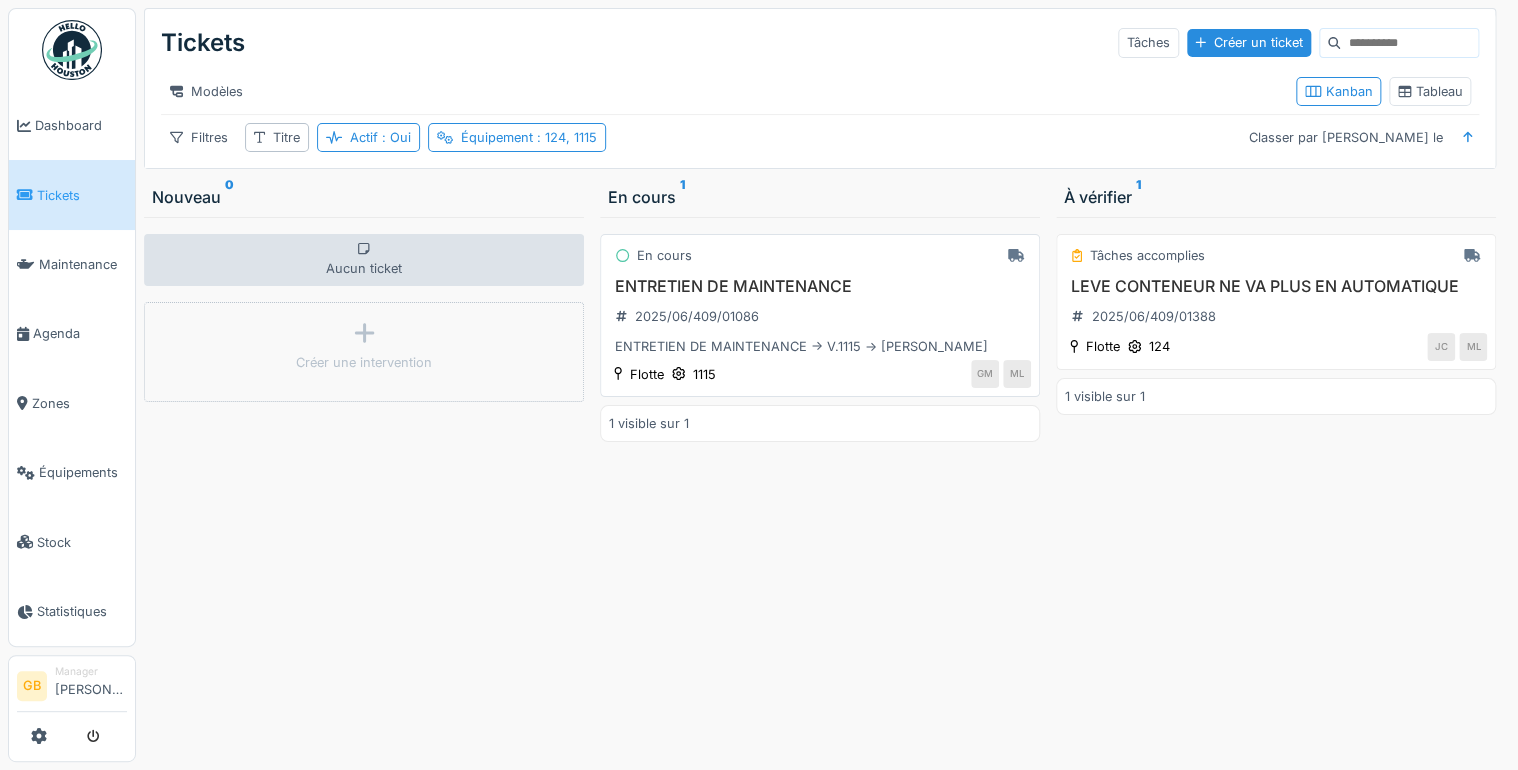 click on "ENTRETIEN DE MAINTENANCE 2025/06/409/01086 ENTRETIEN DE MAINTENANCE -> V.1115 -> GUILLAUME" at bounding box center (820, 317) 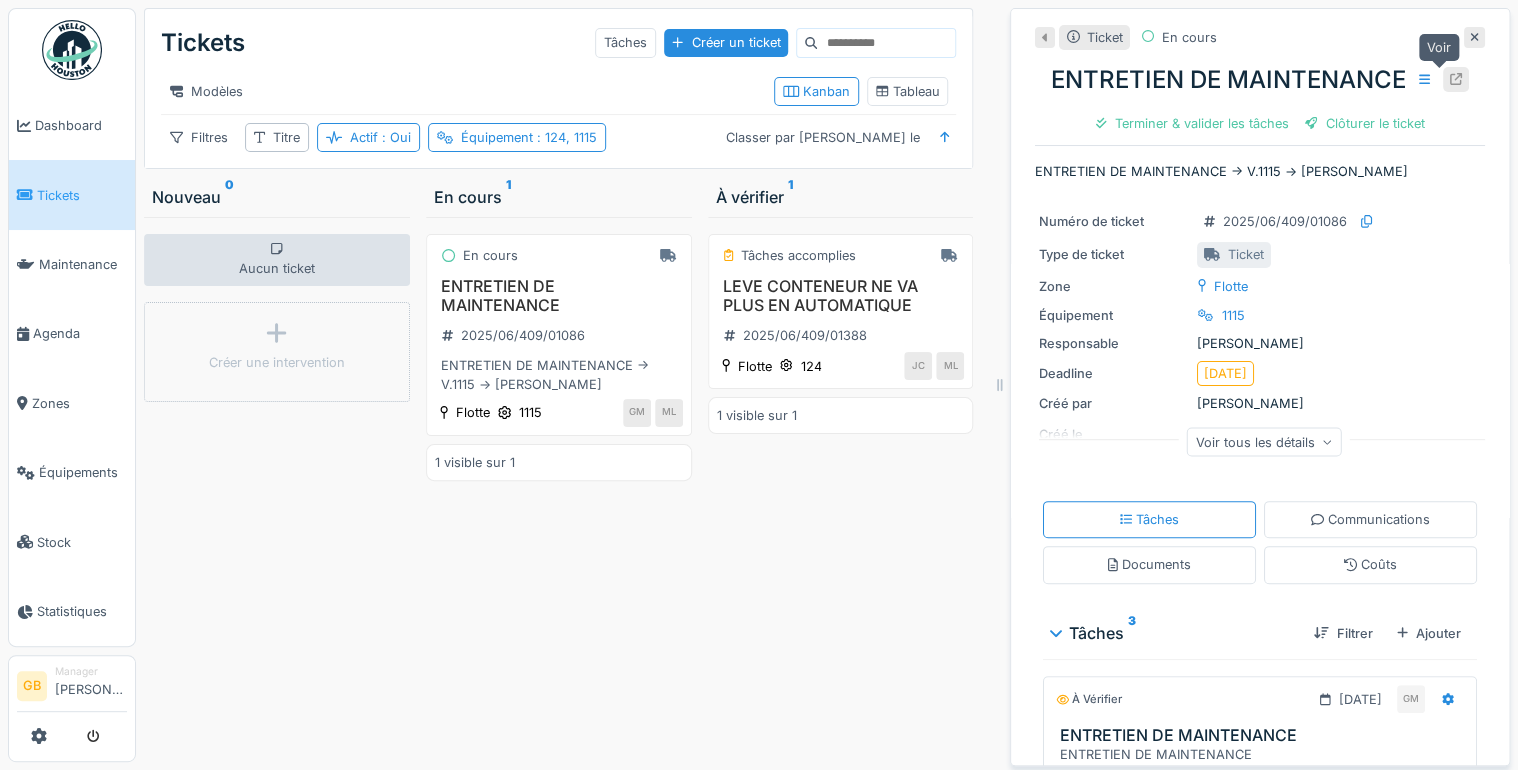 click 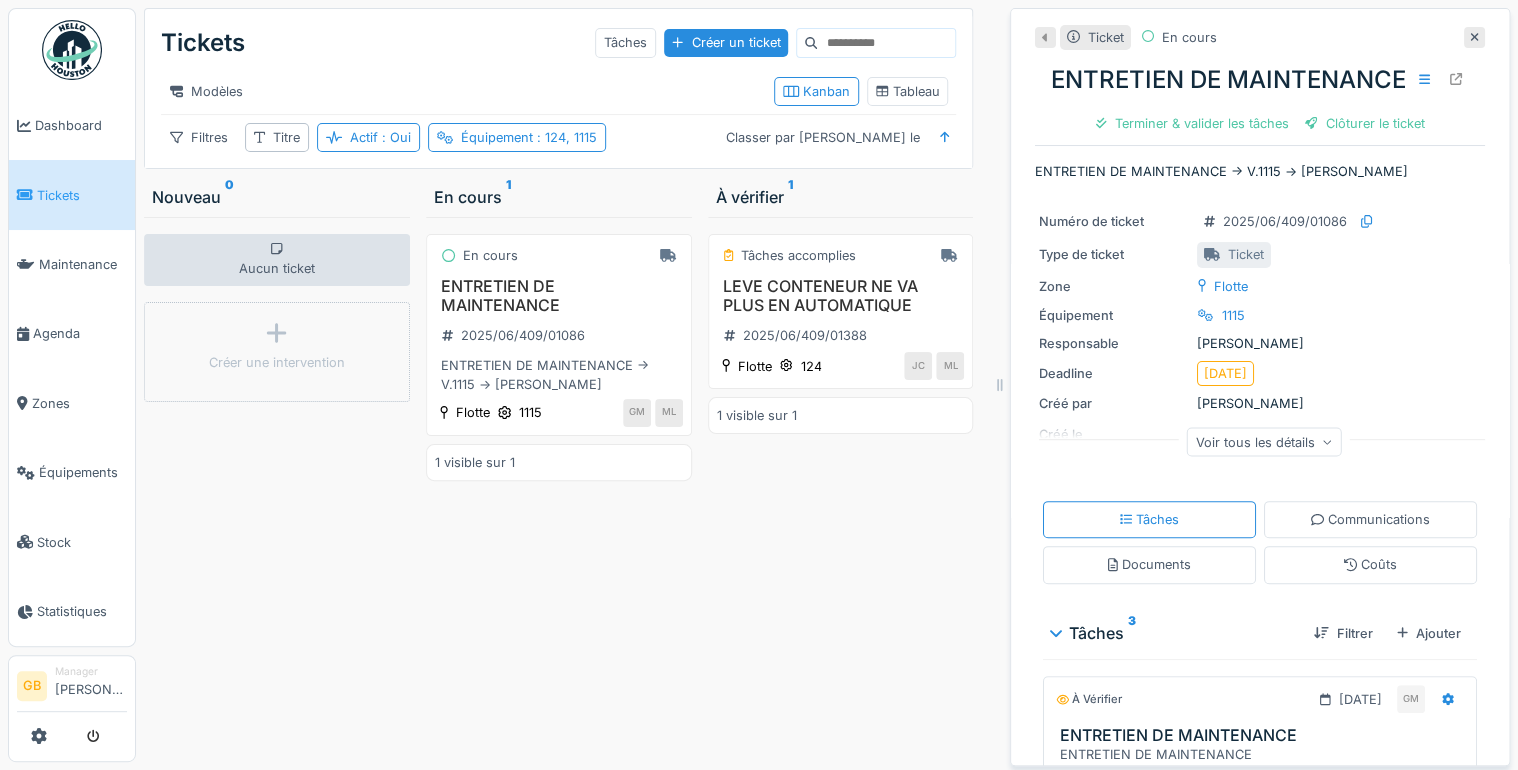 click at bounding box center (1474, 37) 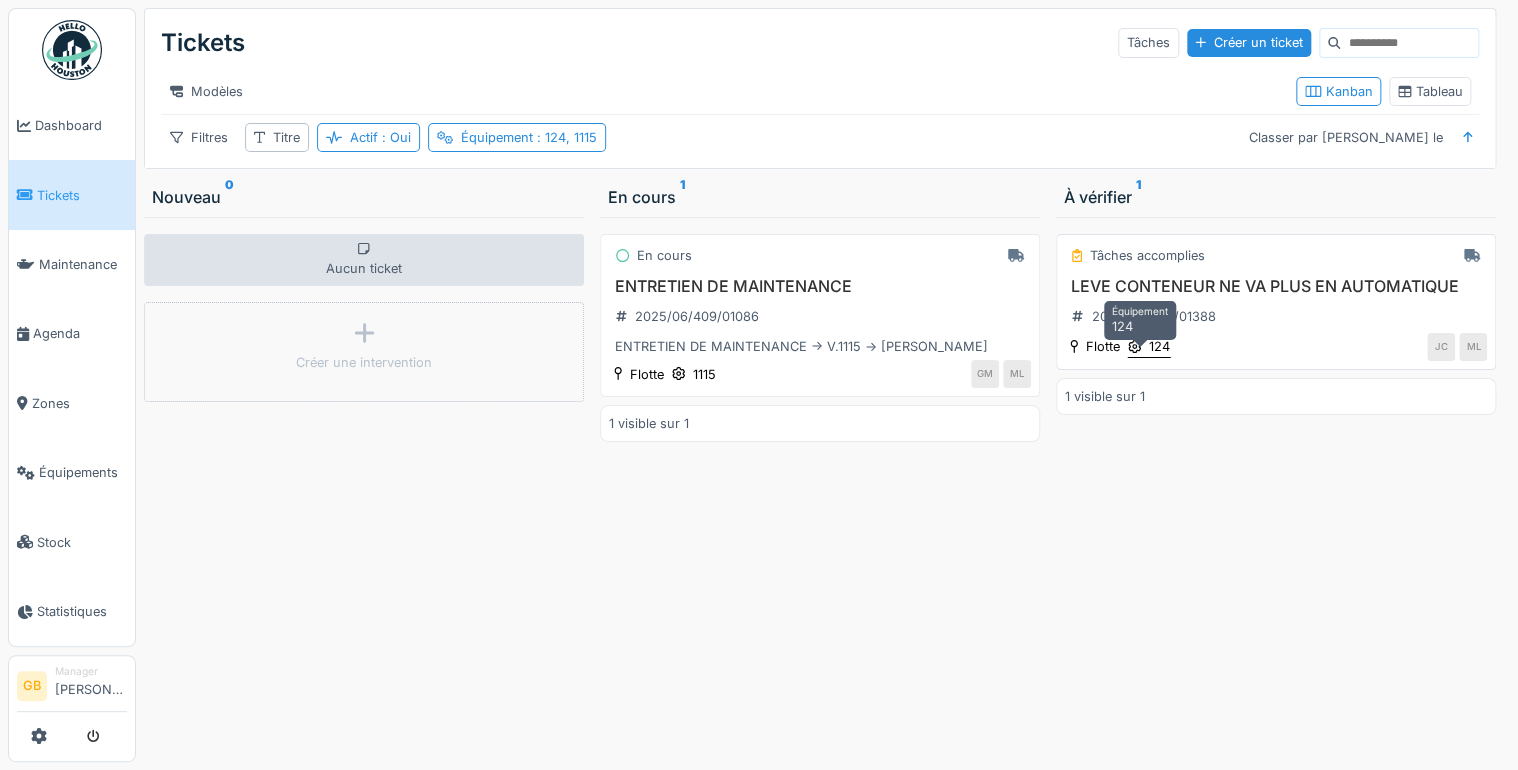 click on "124" at bounding box center [1159, 346] 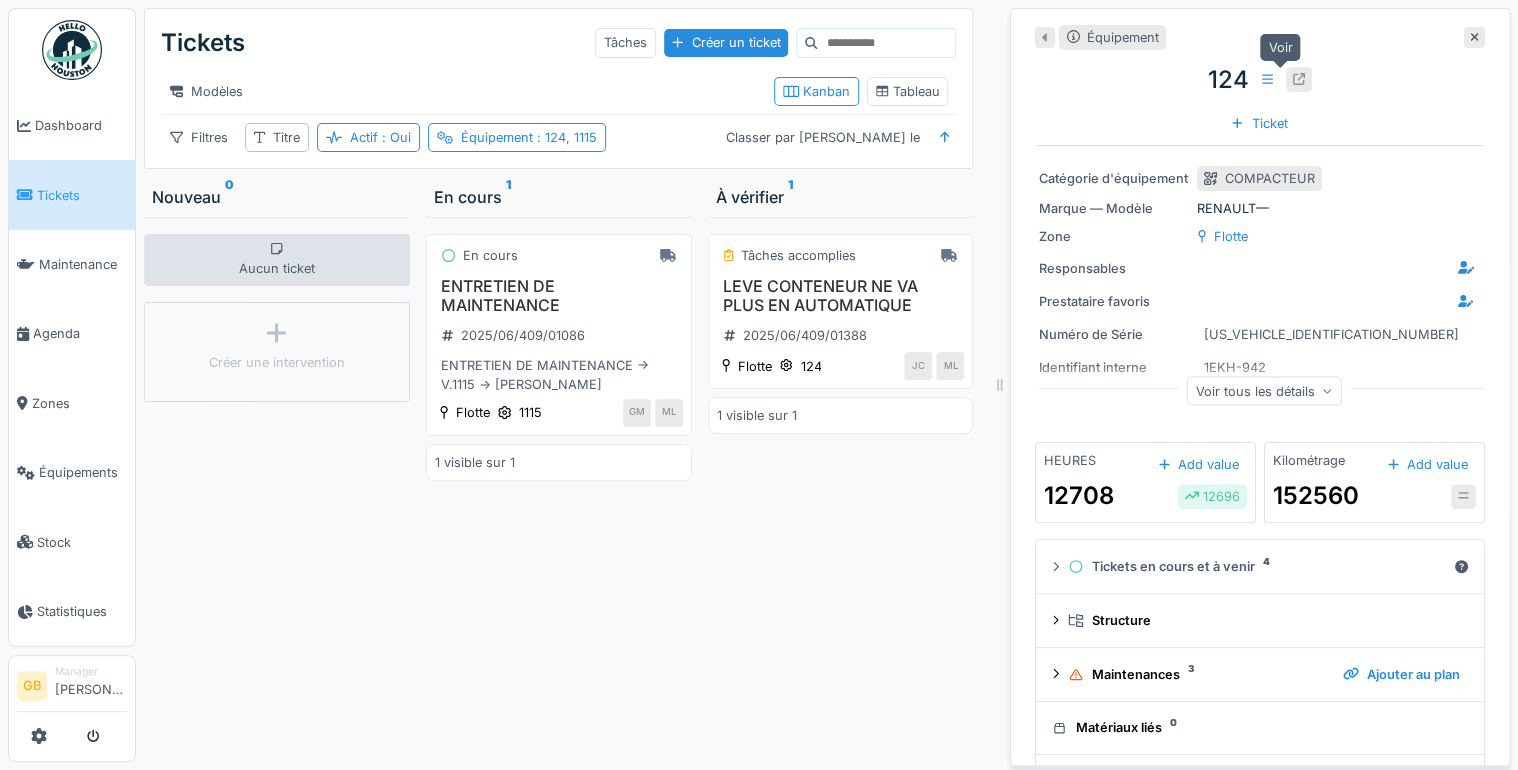 click 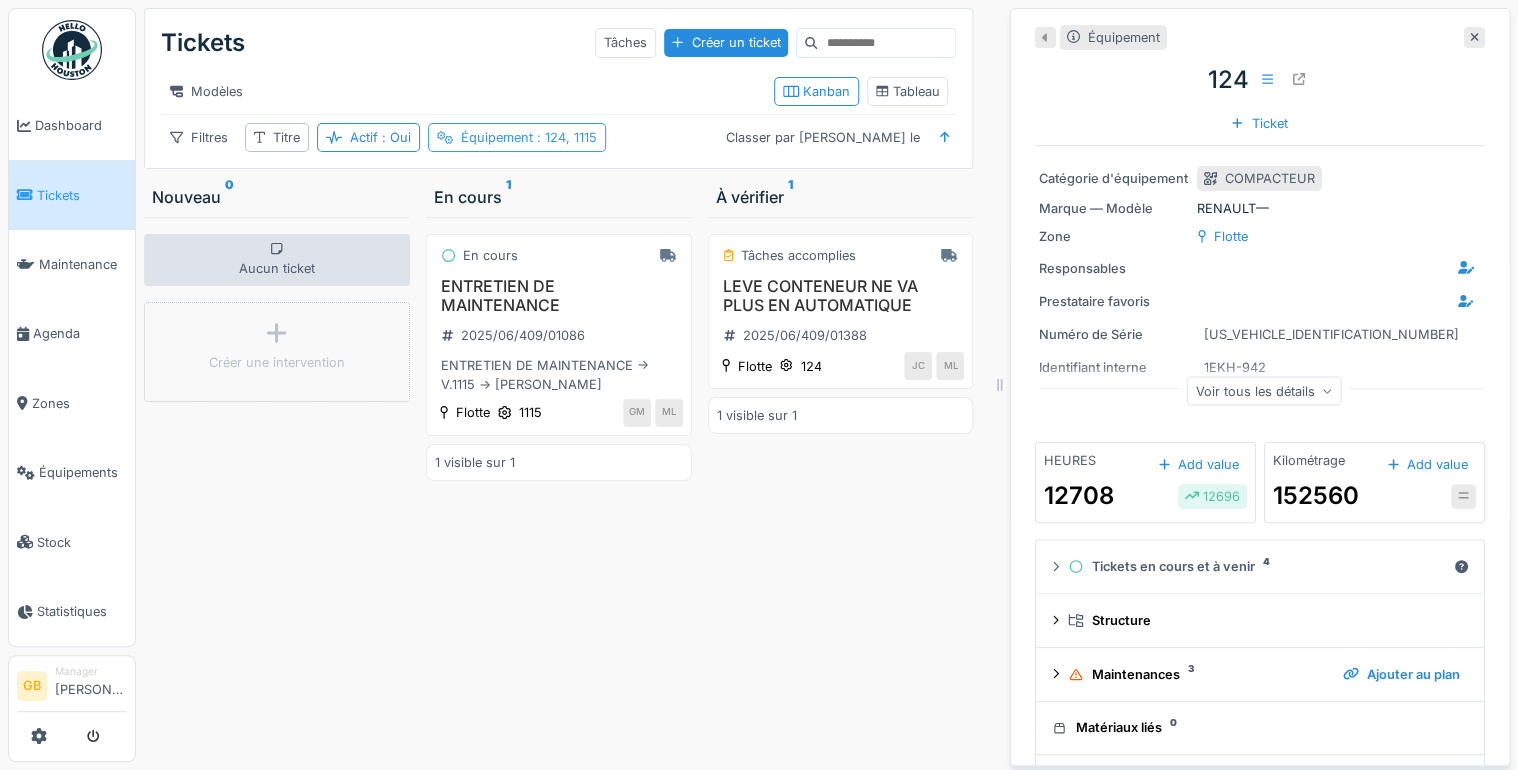 click on ":   124, 1115" at bounding box center (565, 137) 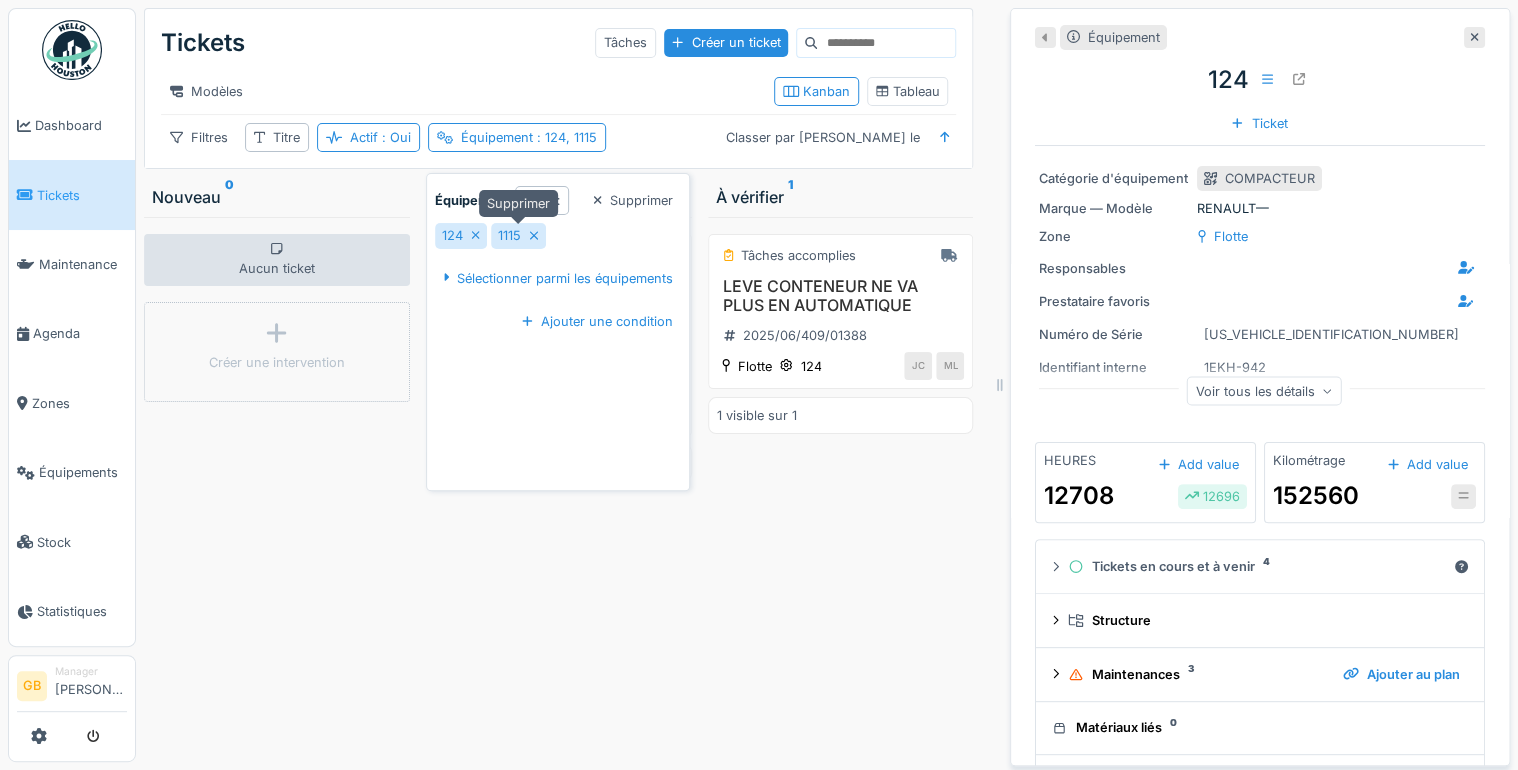 click 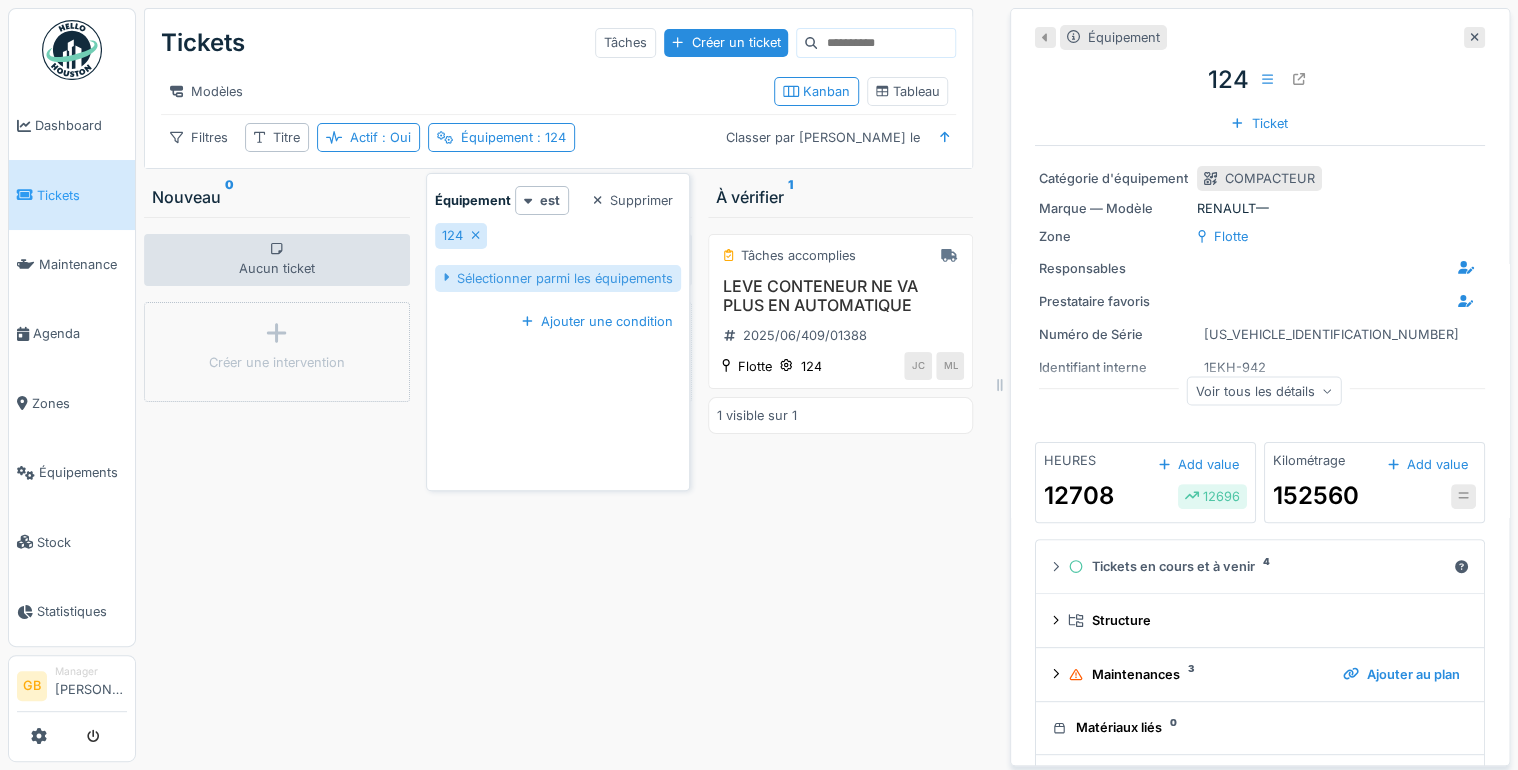 click on "Sélectionner parmi les équipements" at bounding box center (558, 278) 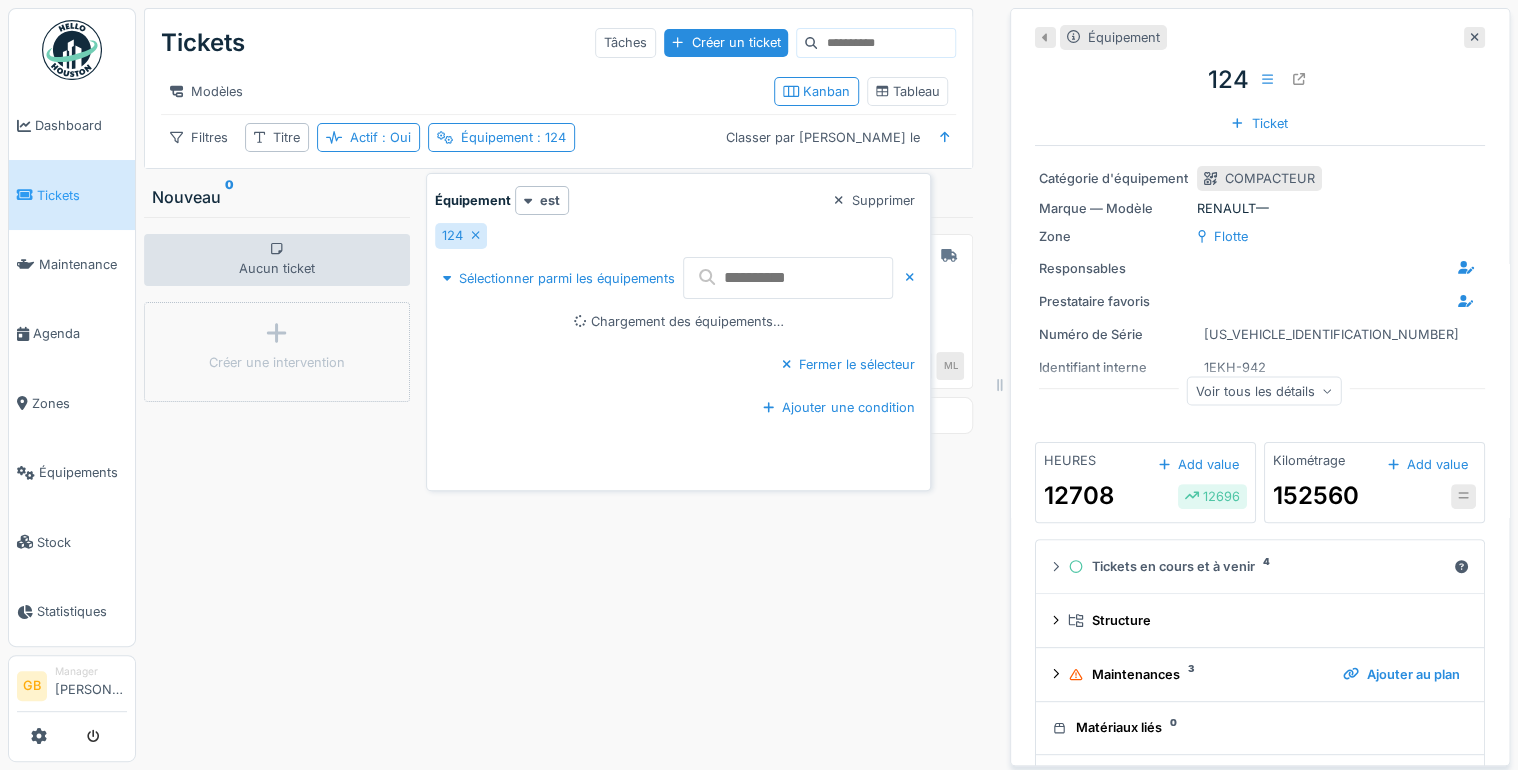 click at bounding box center [788, 278] 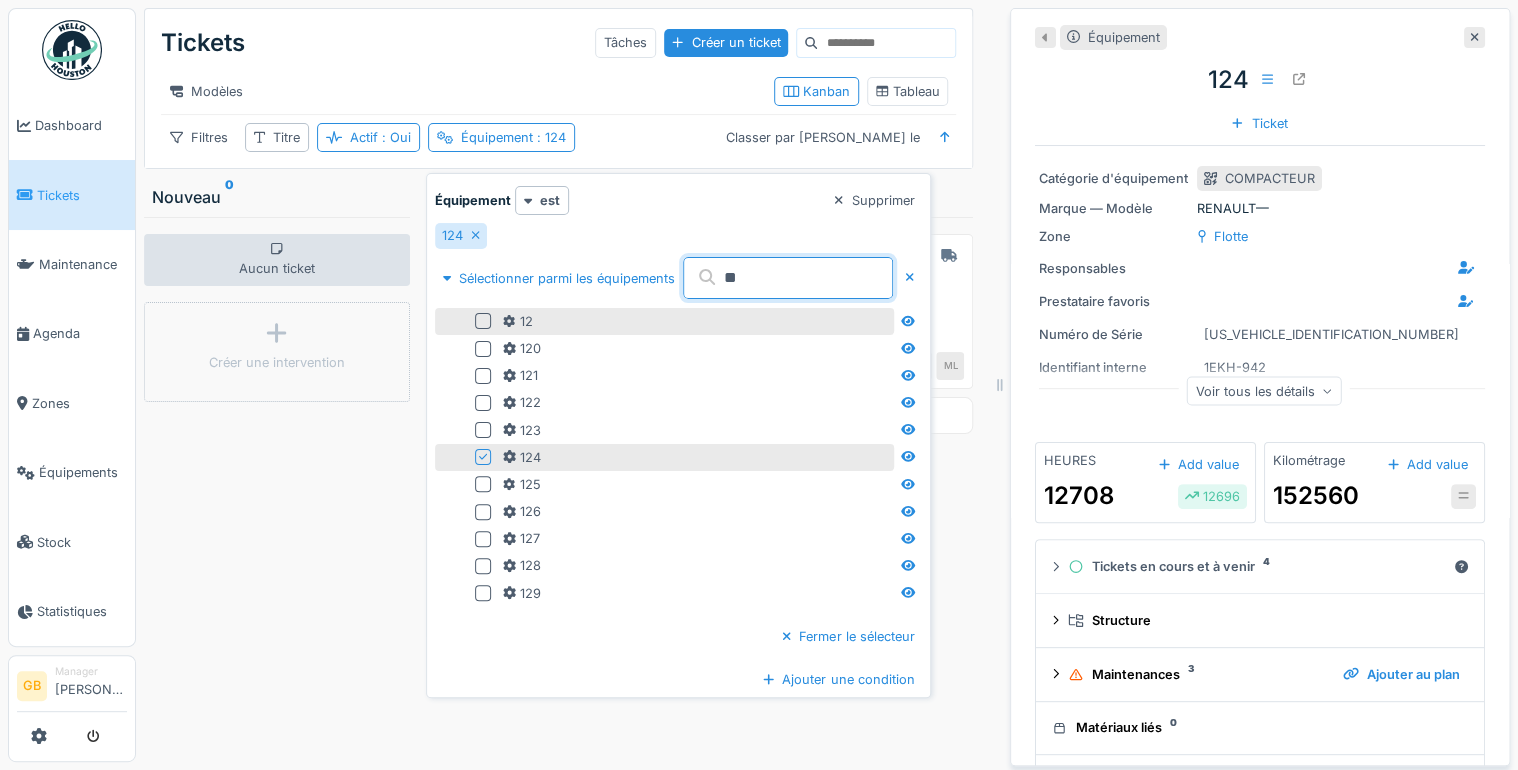type on "**" 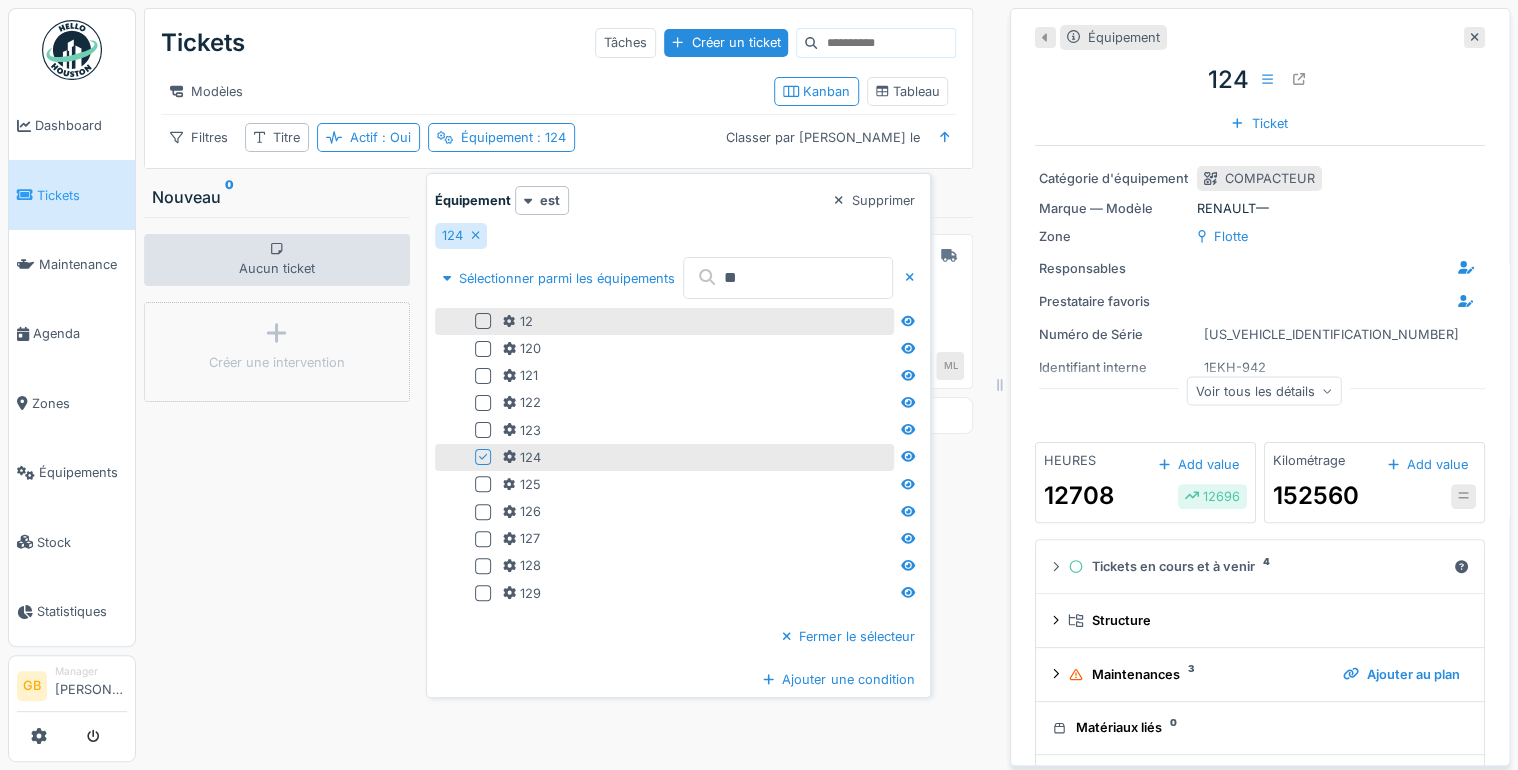 click at bounding box center [483, 321] 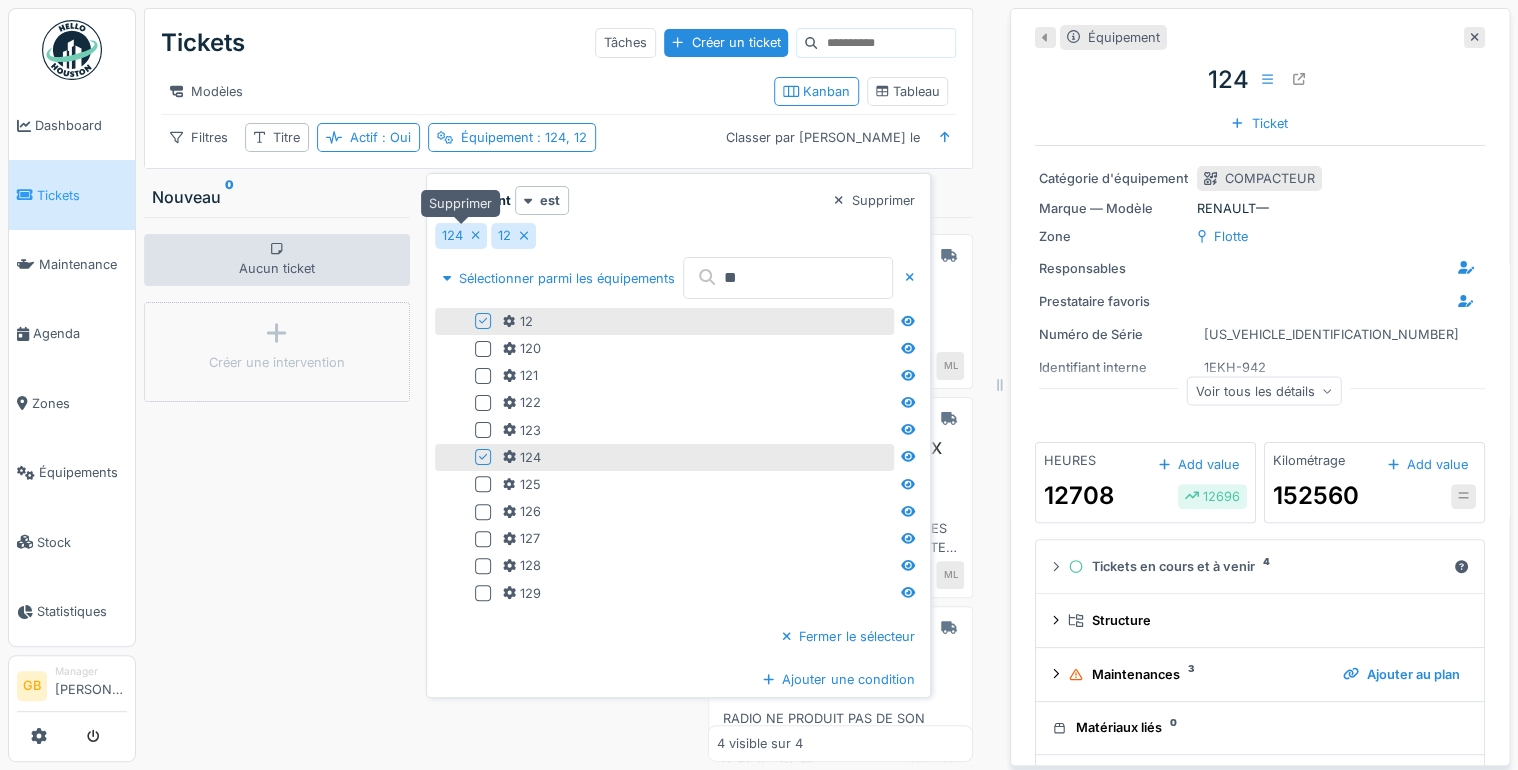 click 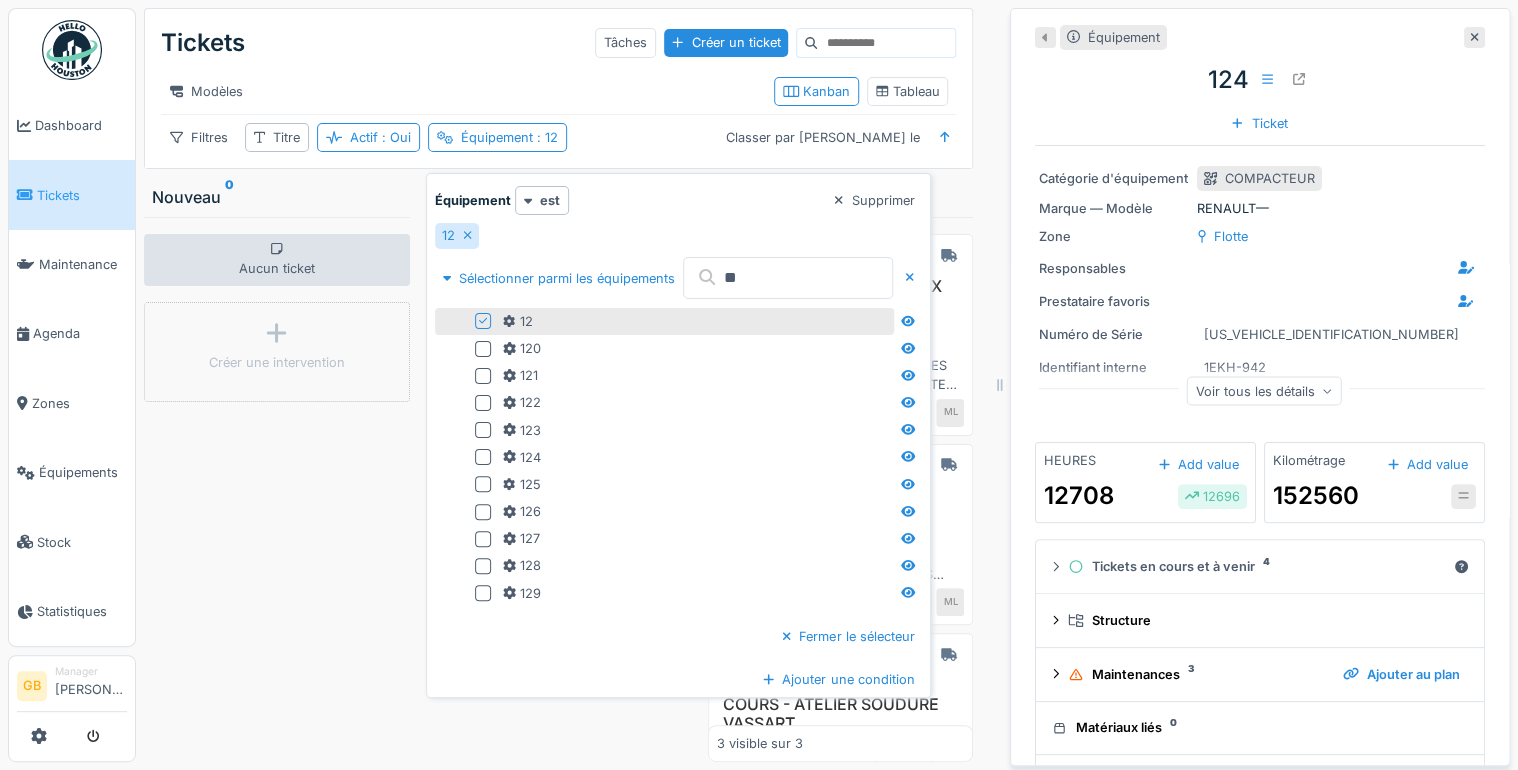 click on "Aucun ticket Créer une intervention" at bounding box center (277, 489) 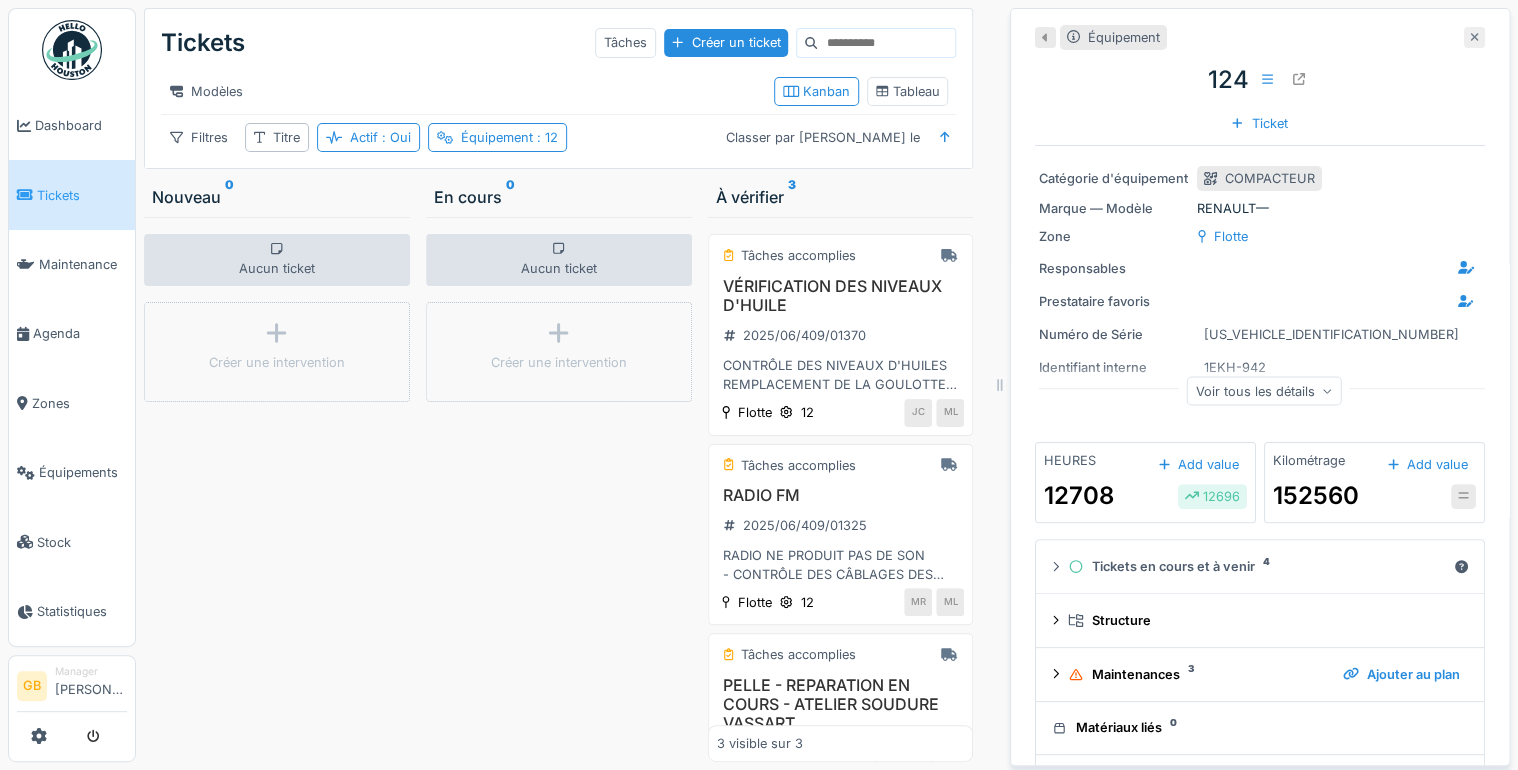 click 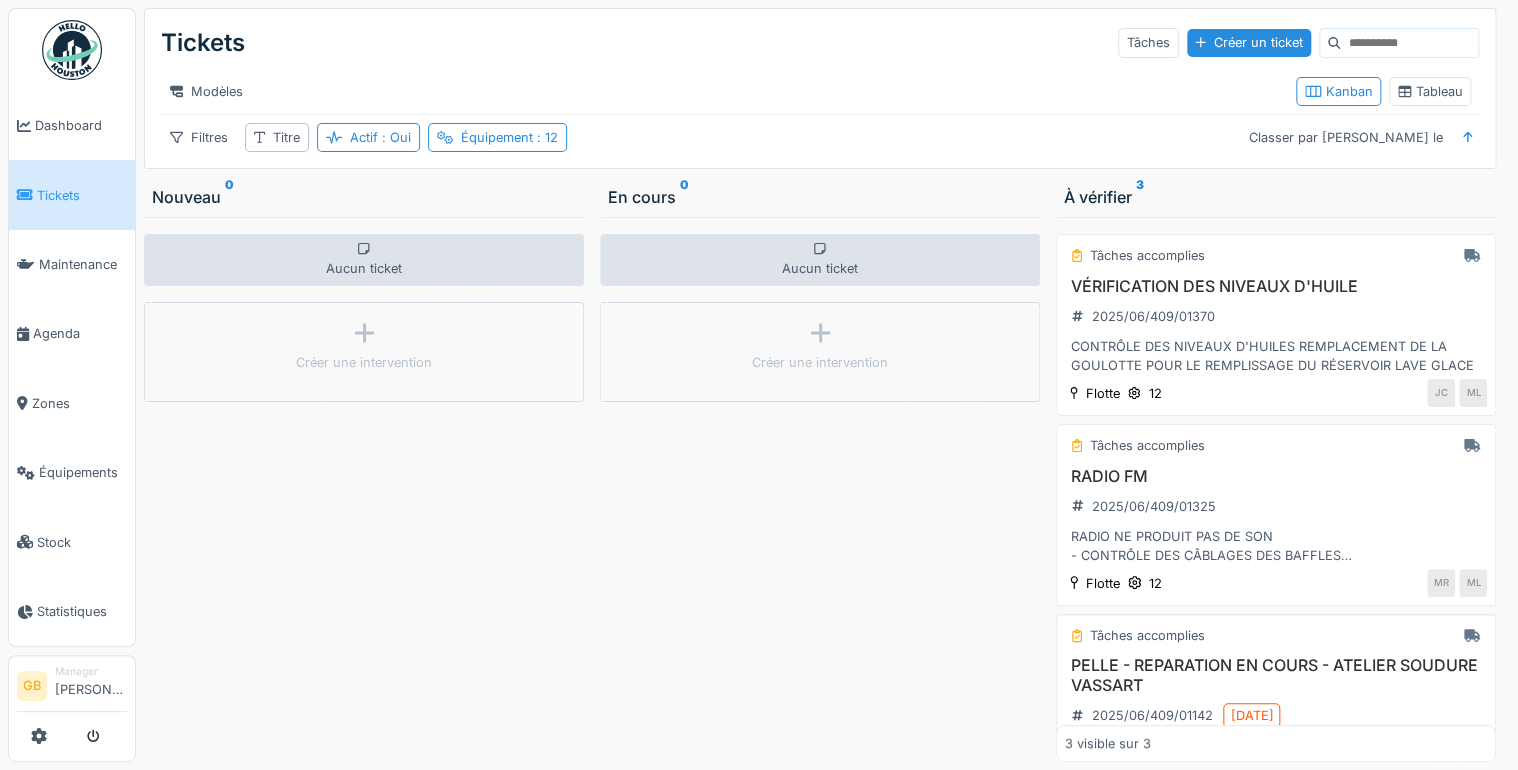 scroll, scrollTop: 86, scrollLeft: 0, axis: vertical 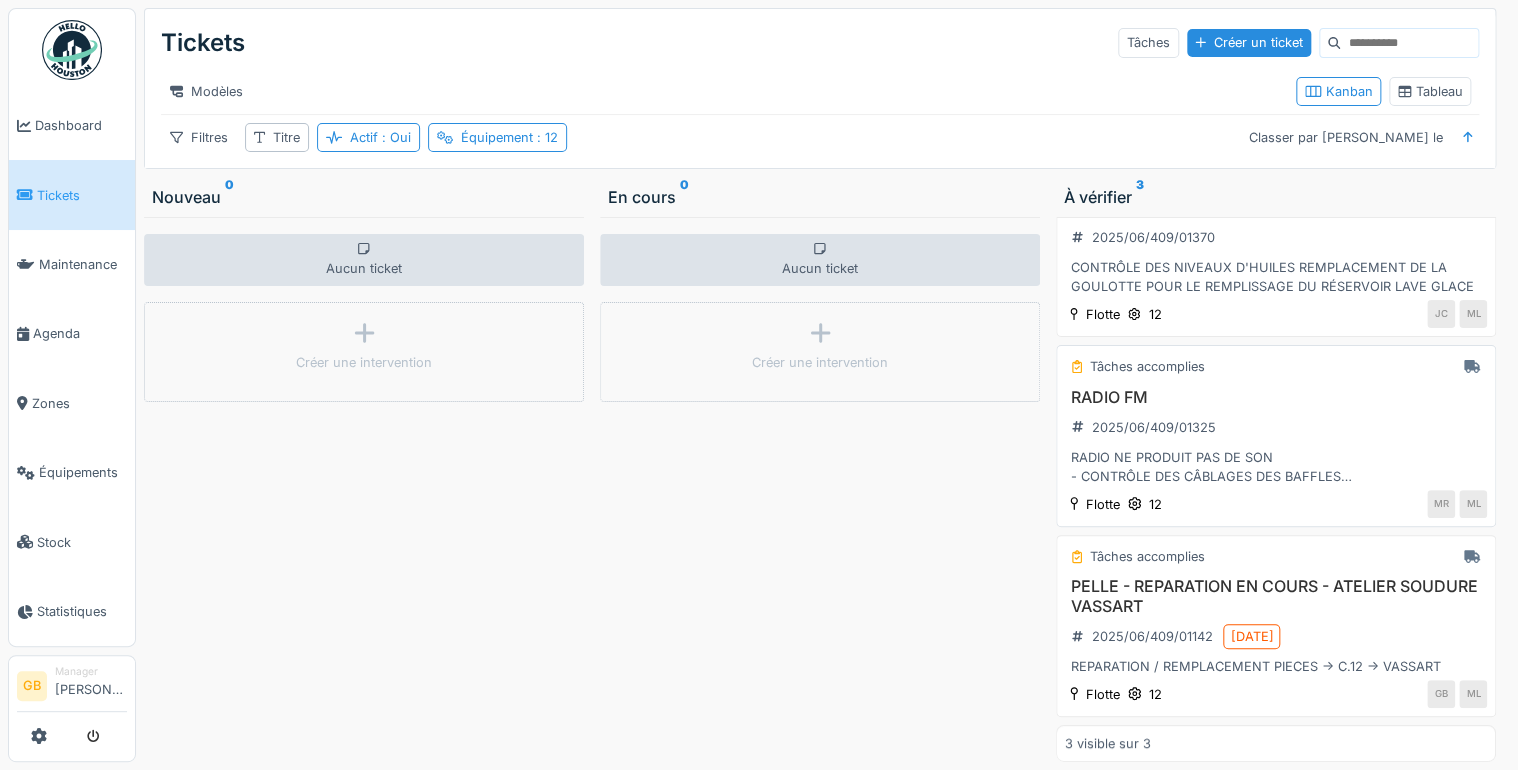 click on "RADIO FM" at bounding box center (1276, 397) 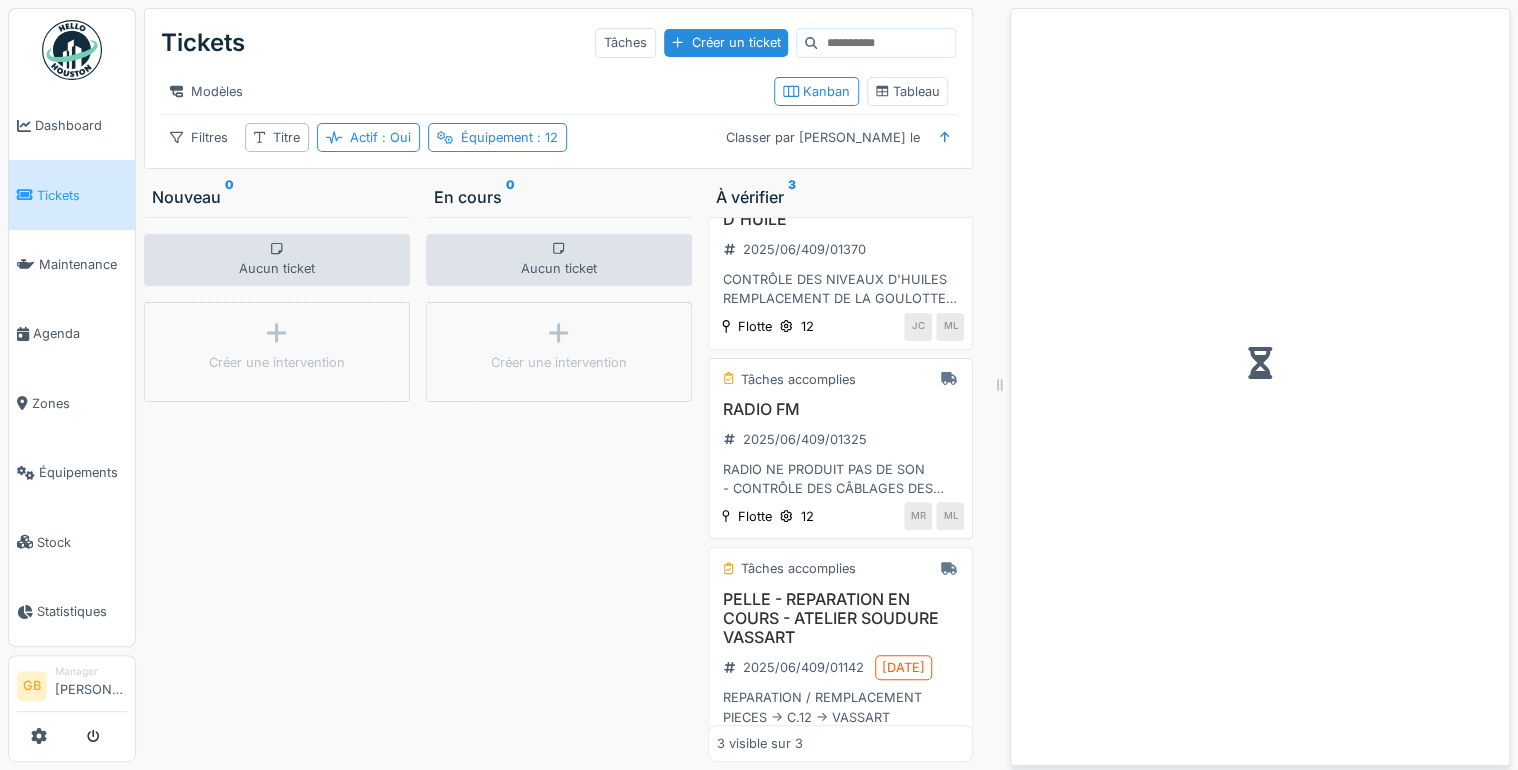 scroll, scrollTop: 105, scrollLeft: 0, axis: vertical 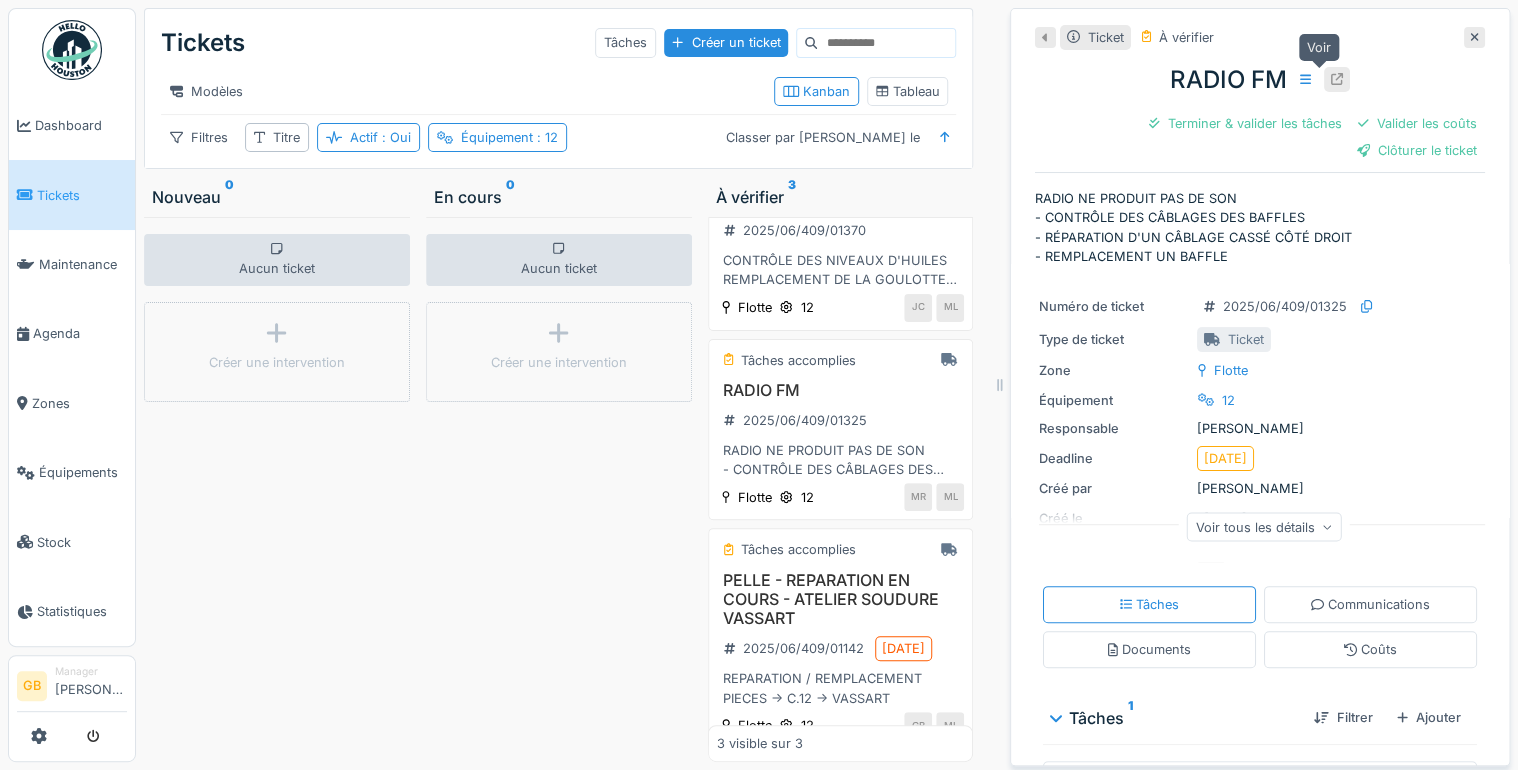 click at bounding box center (1337, 79) 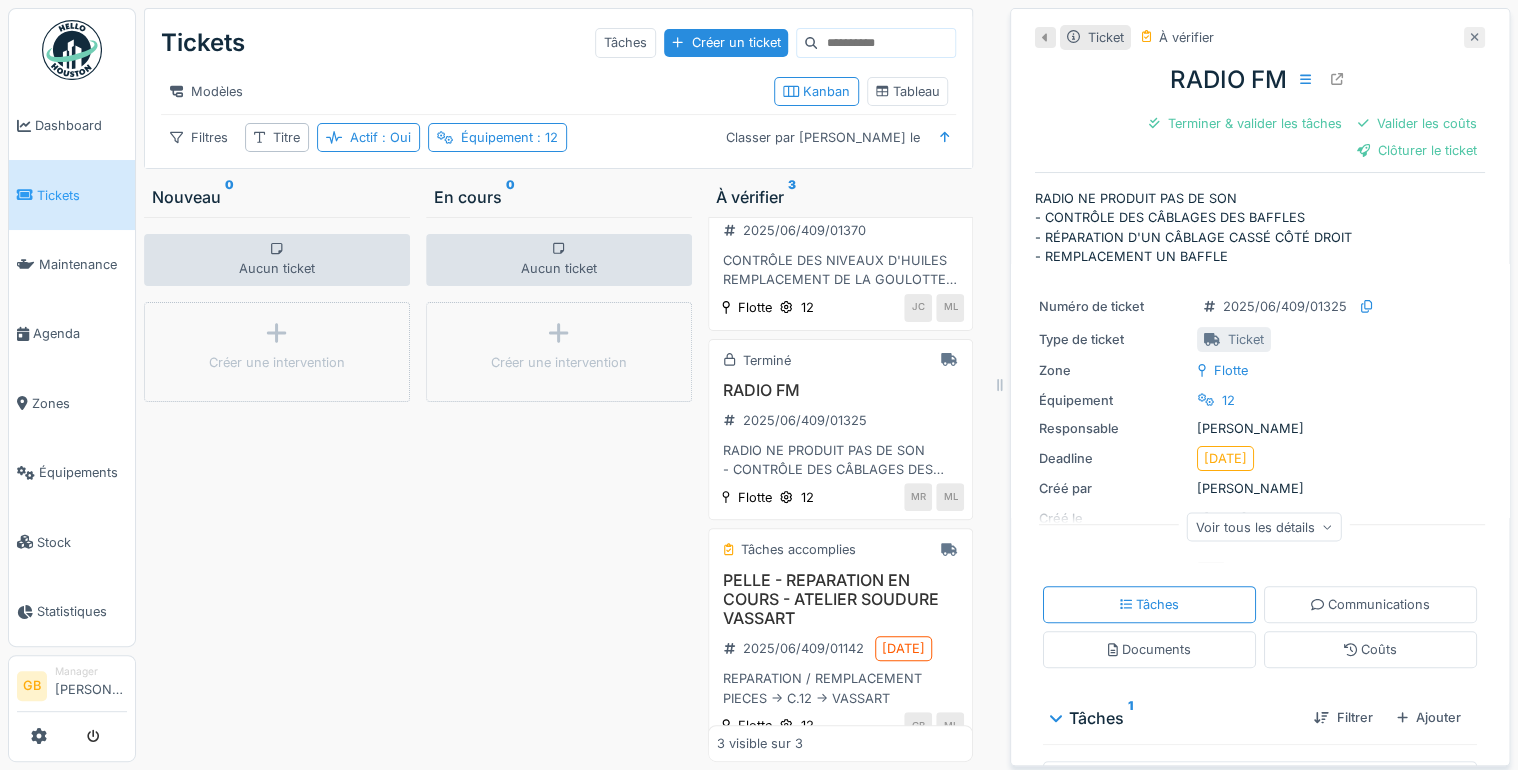 click 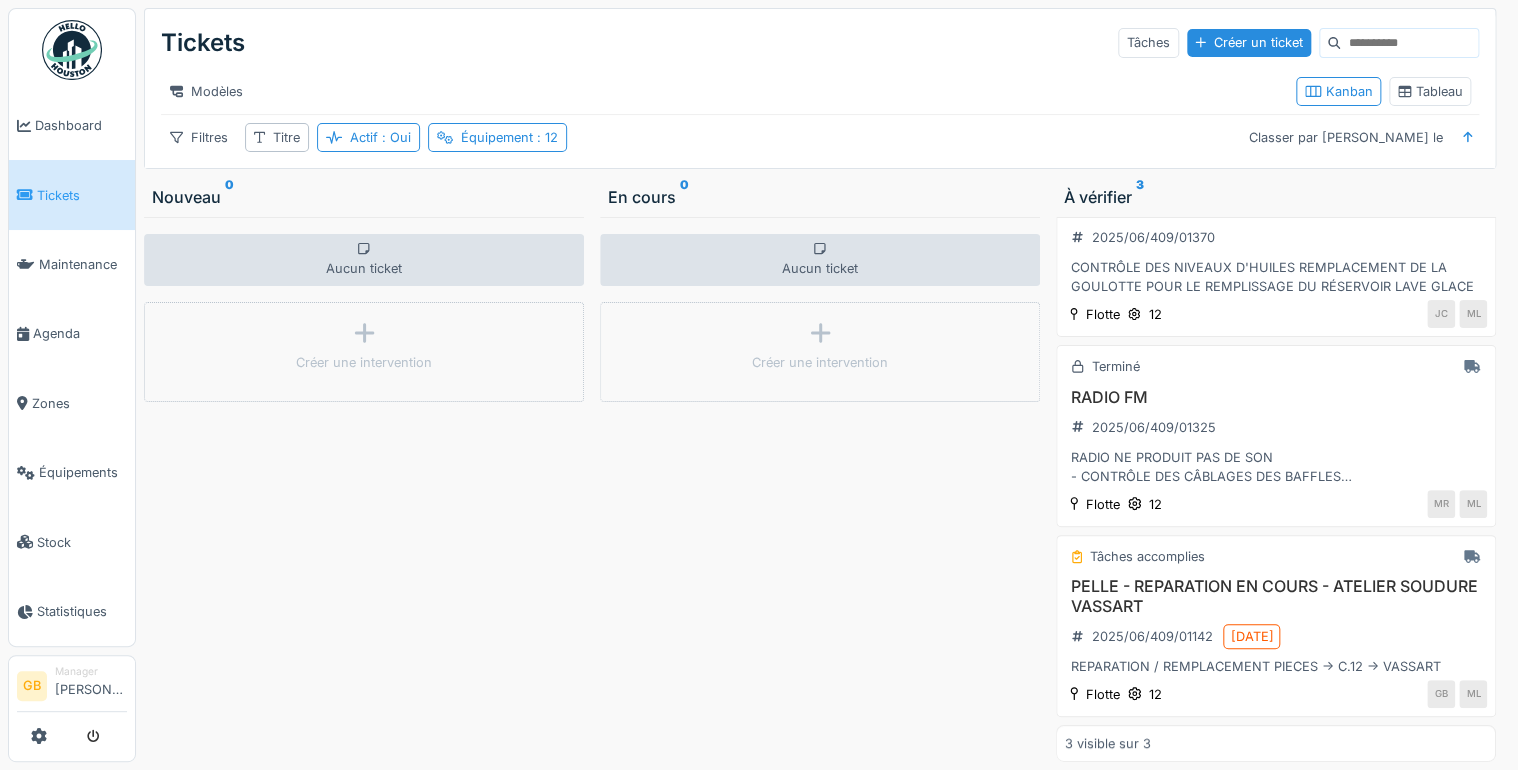scroll, scrollTop: 86, scrollLeft: 0, axis: vertical 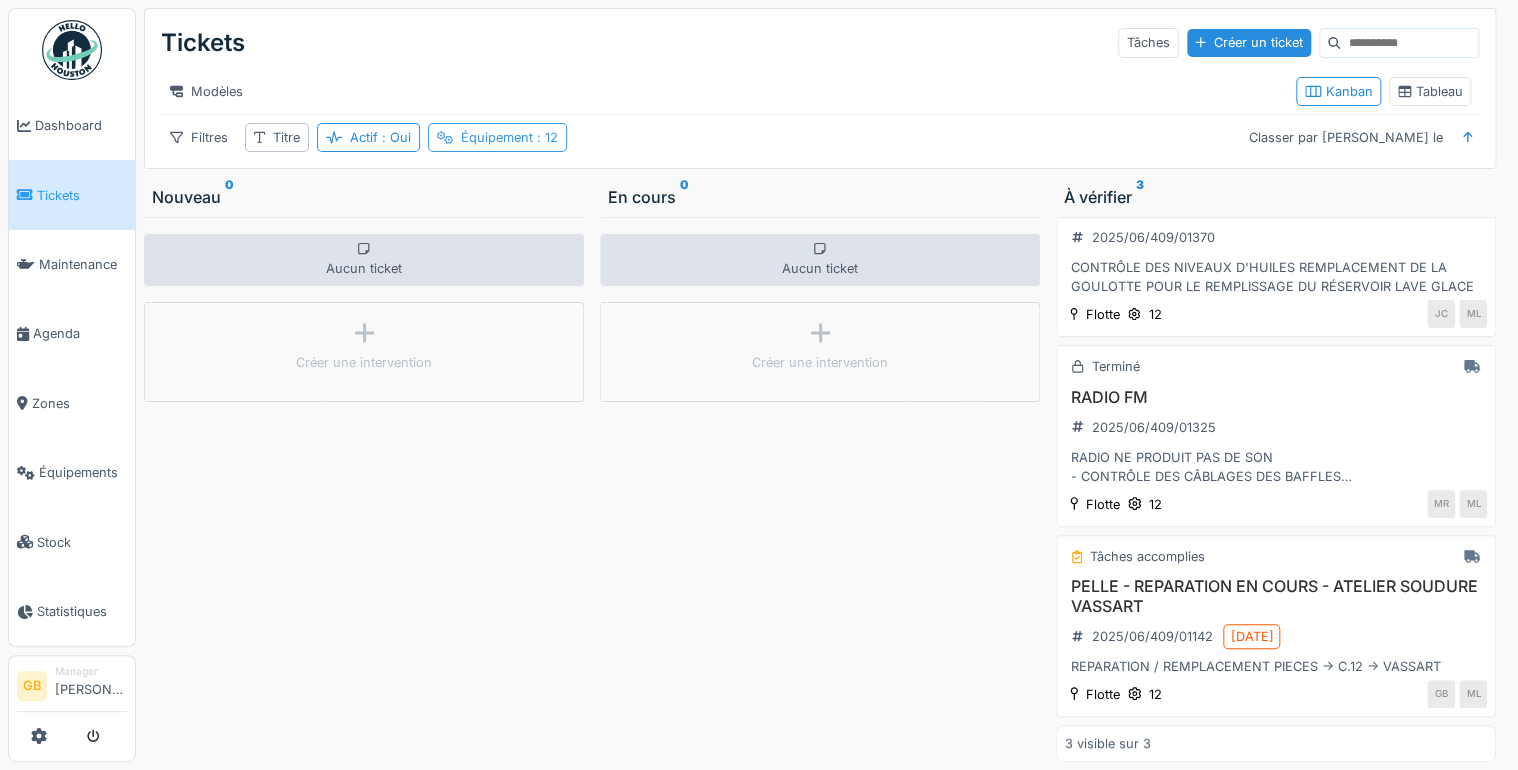 click on "Équipement   :   12" at bounding box center [509, 137] 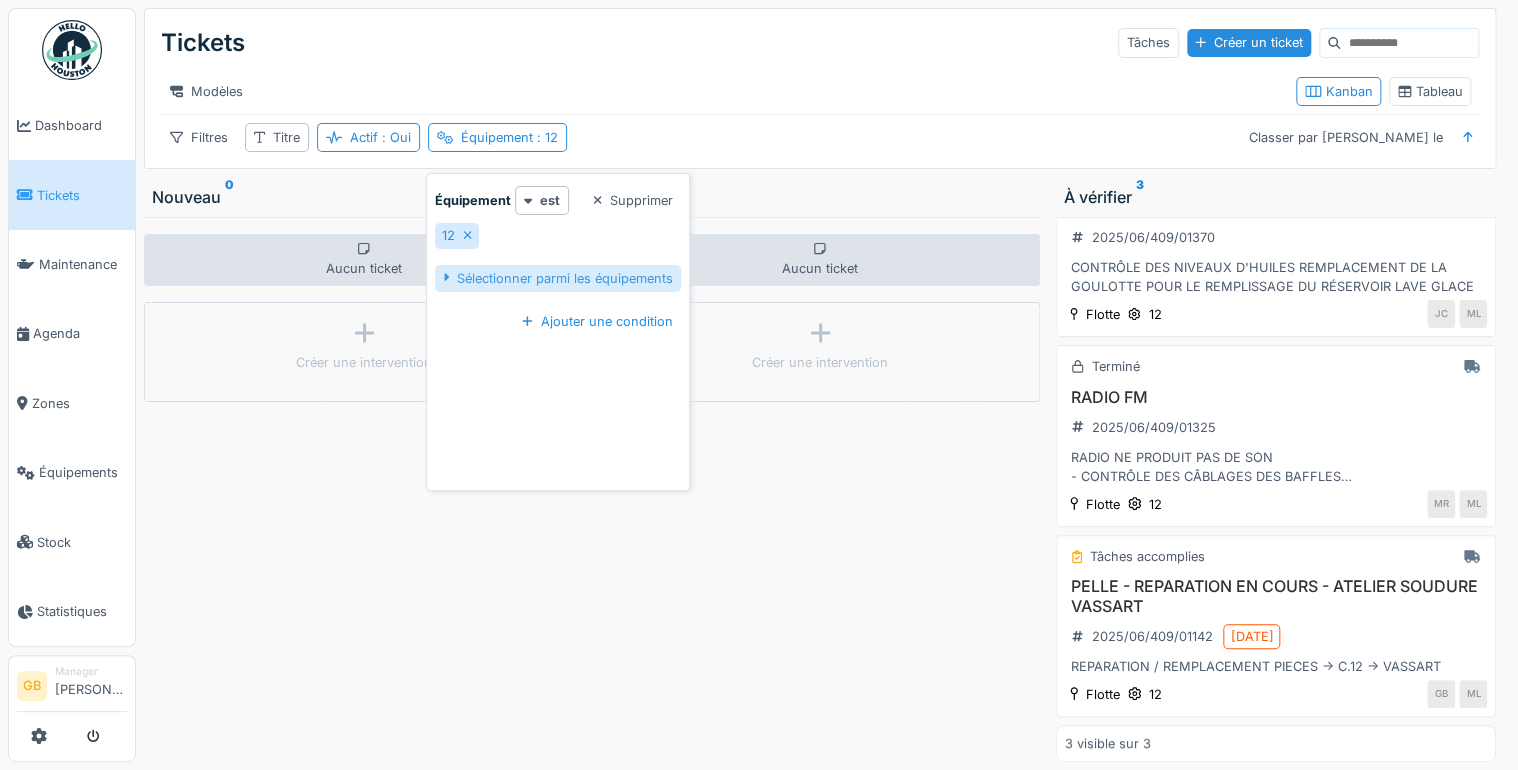 click on "Sélectionner parmi les équipements" at bounding box center (558, 278) 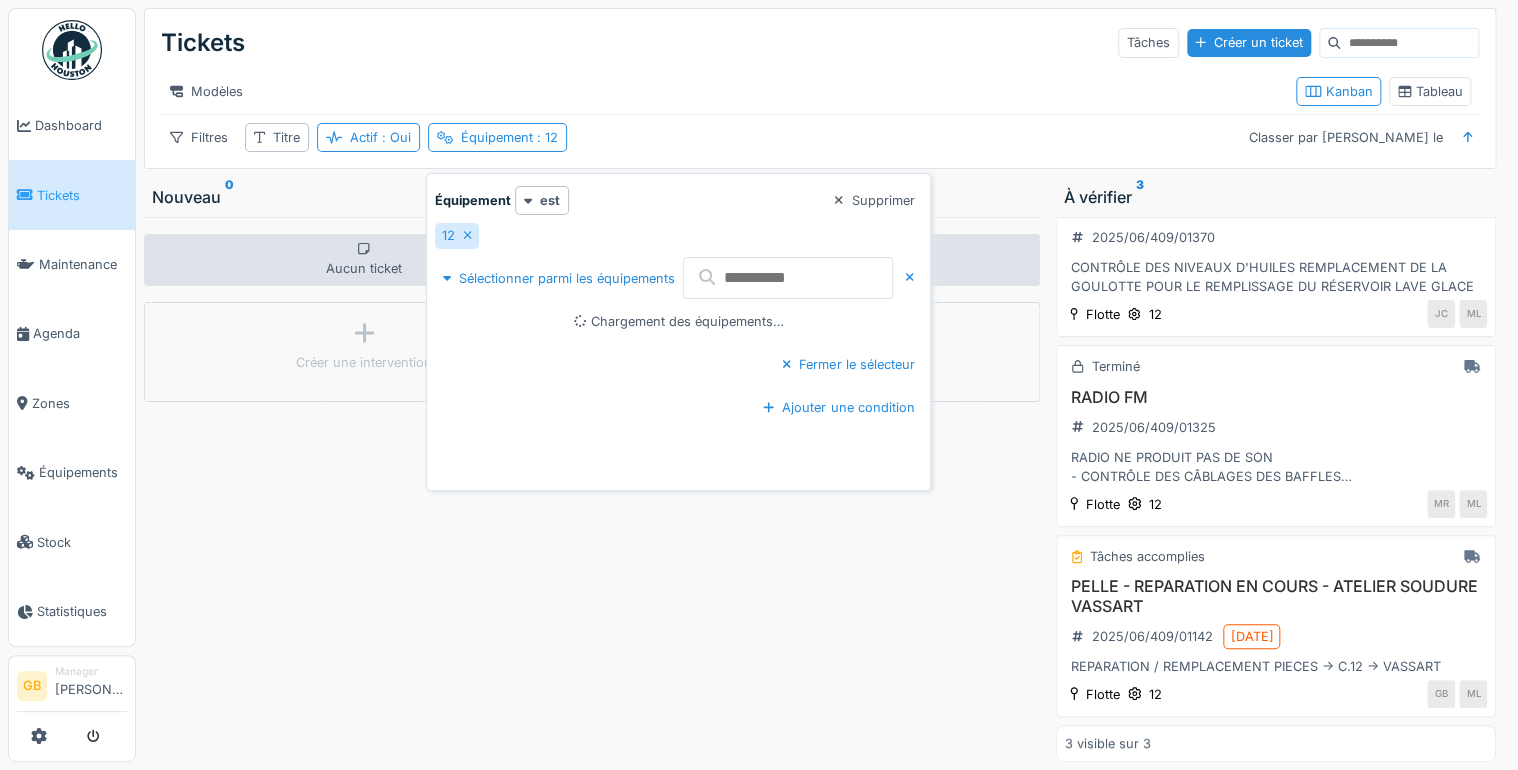 click at bounding box center (788, 278) 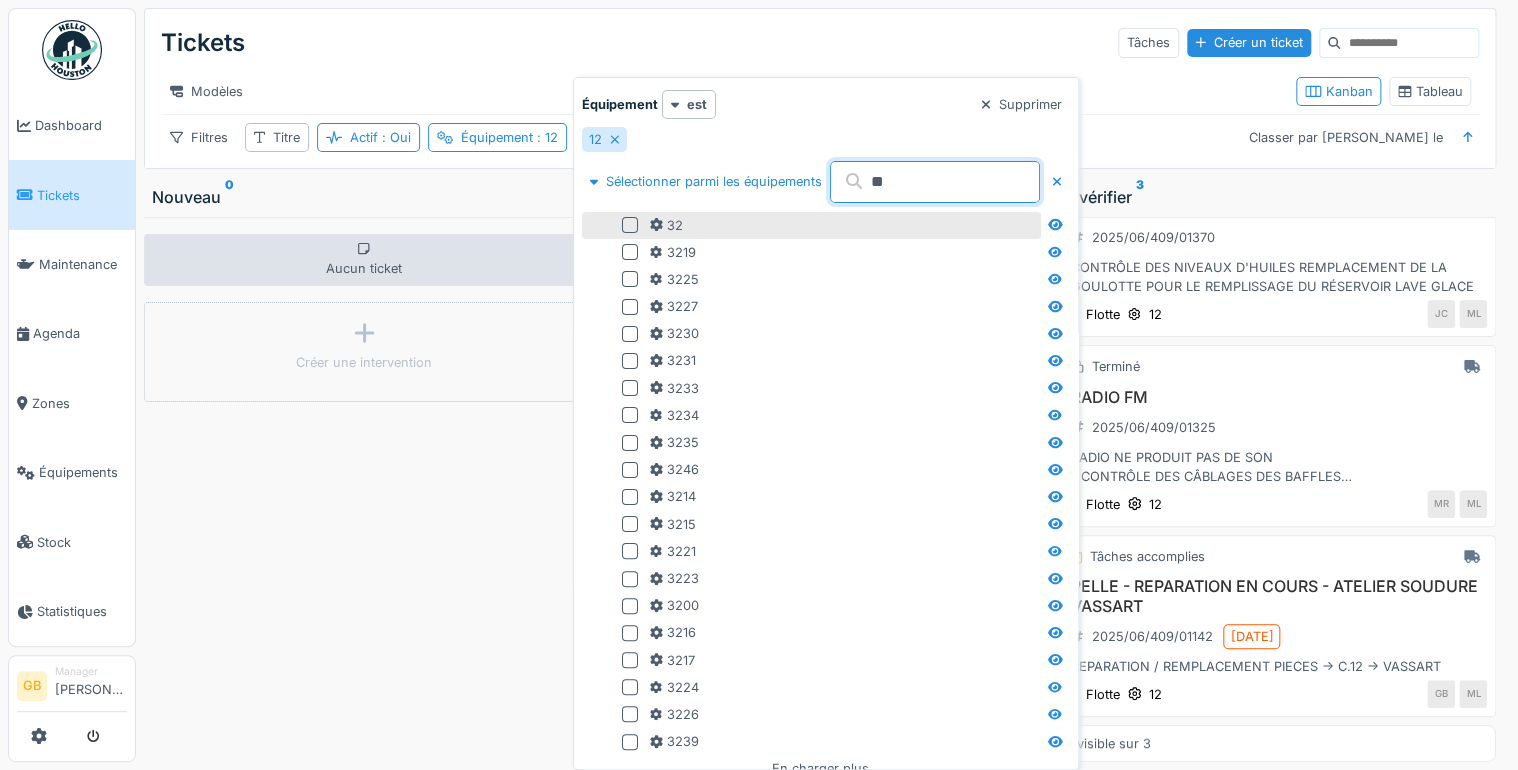 type on "**" 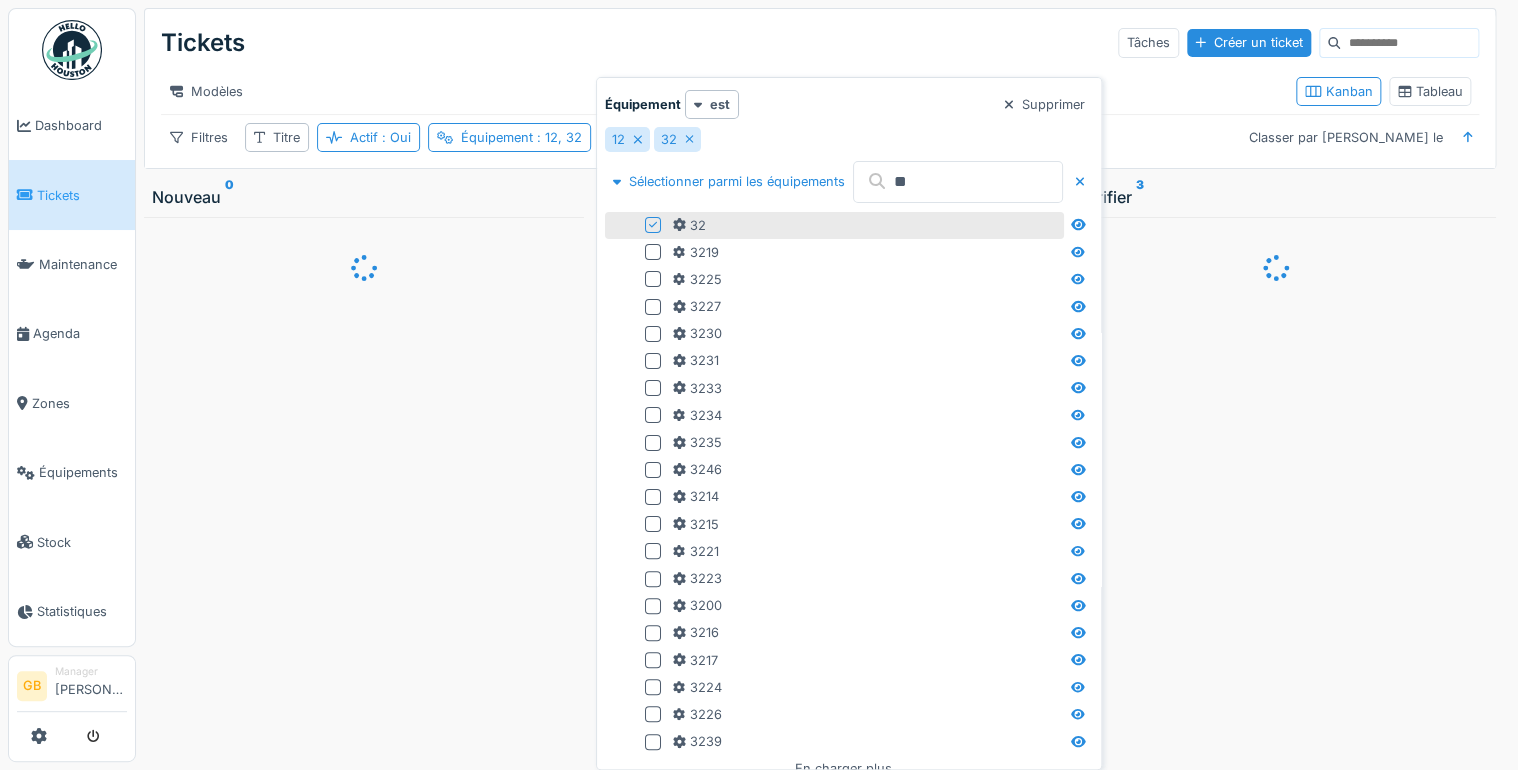 scroll, scrollTop: 0, scrollLeft: 0, axis: both 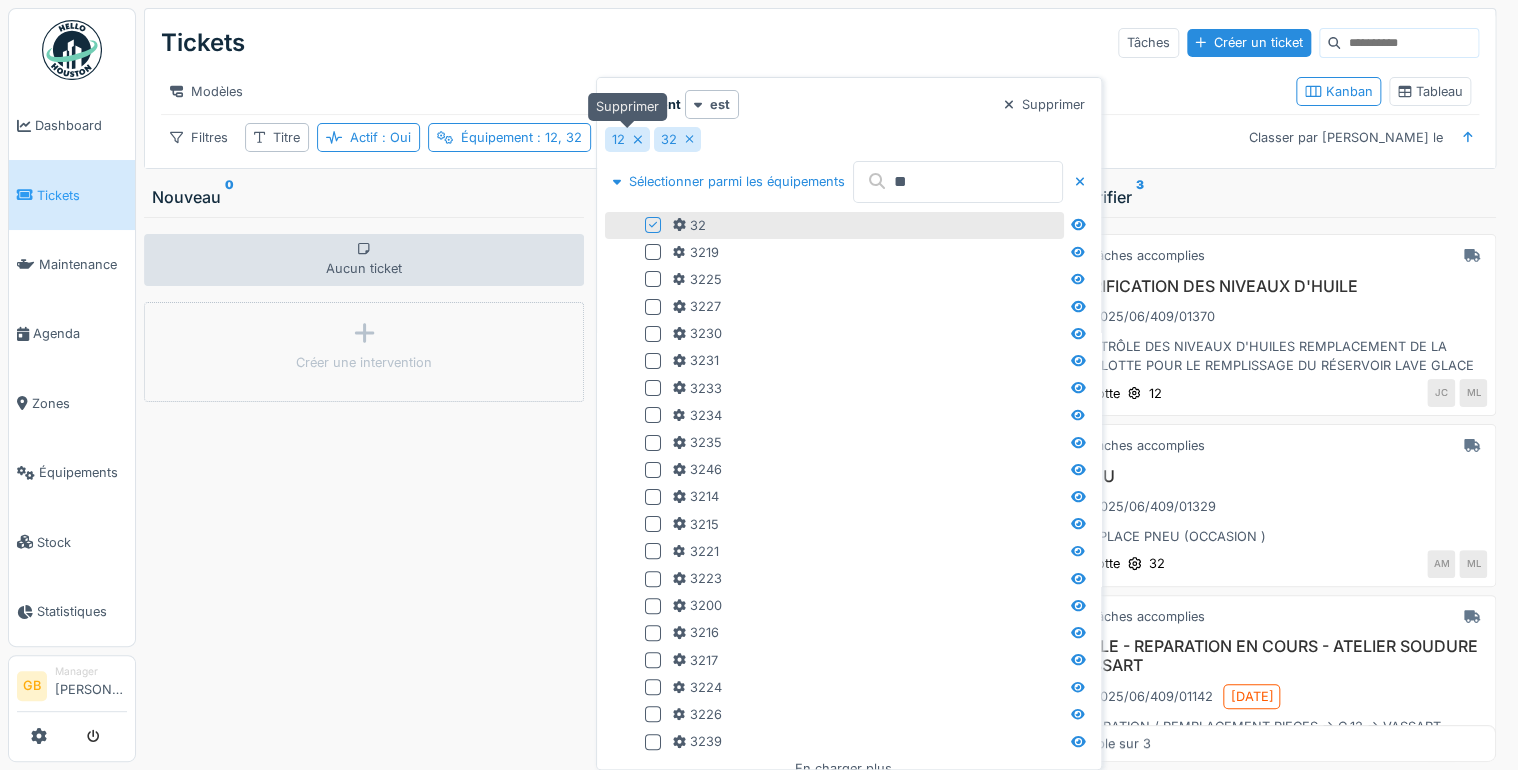 click 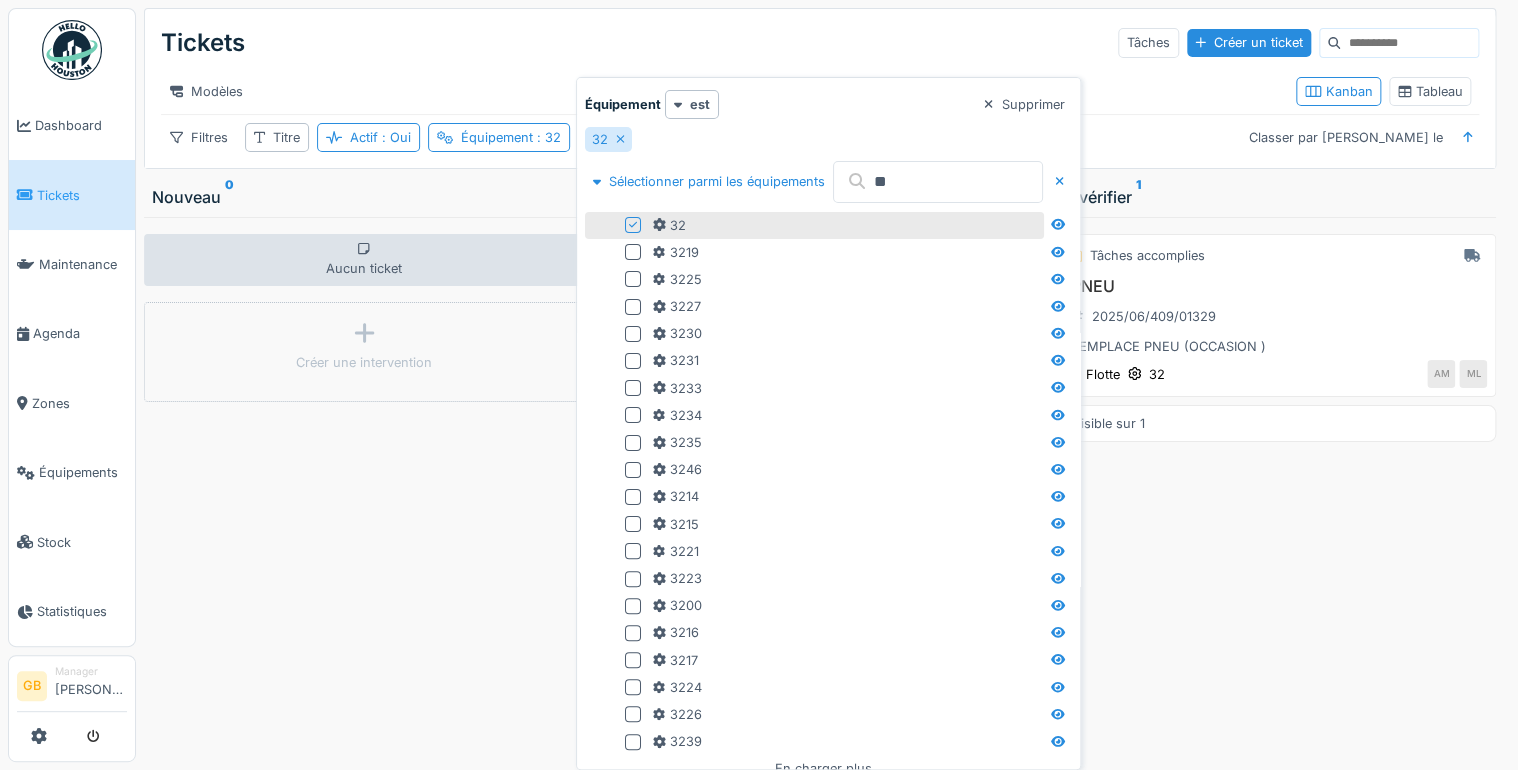 click on "Aucun ticket Créer une intervention" at bounding box center (364, 489) 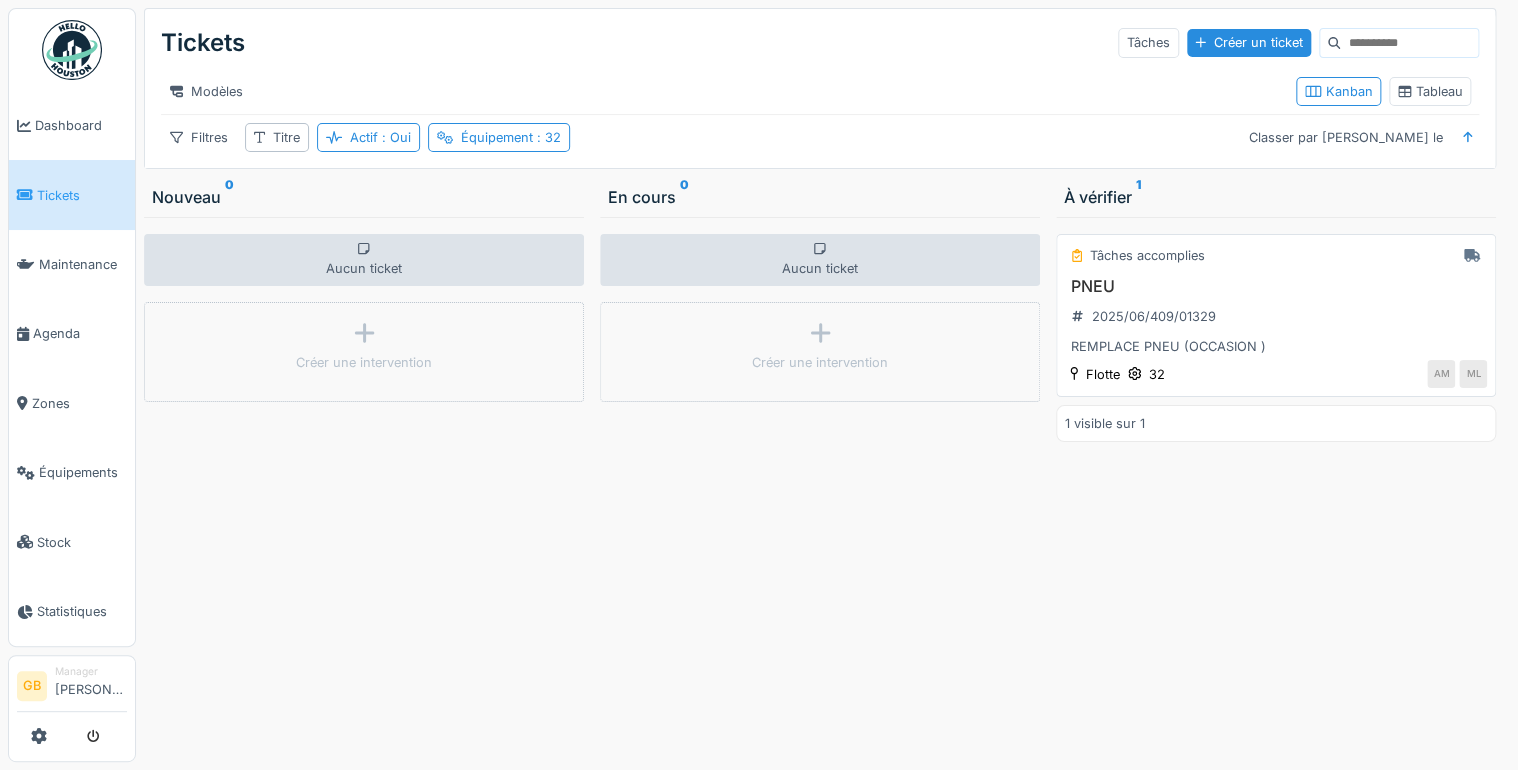 click on "PNEU" at bounding box center (1276, 286) 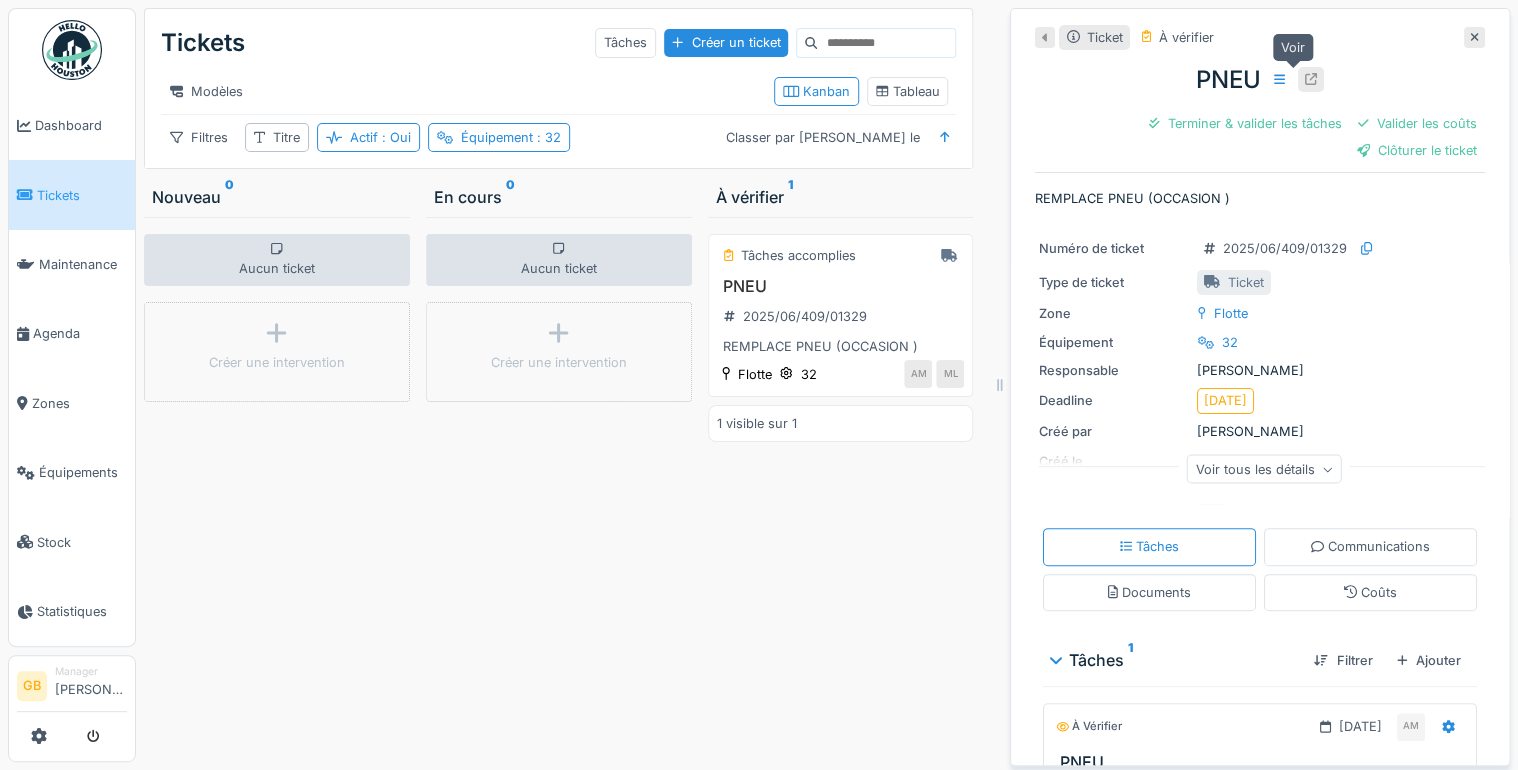 click 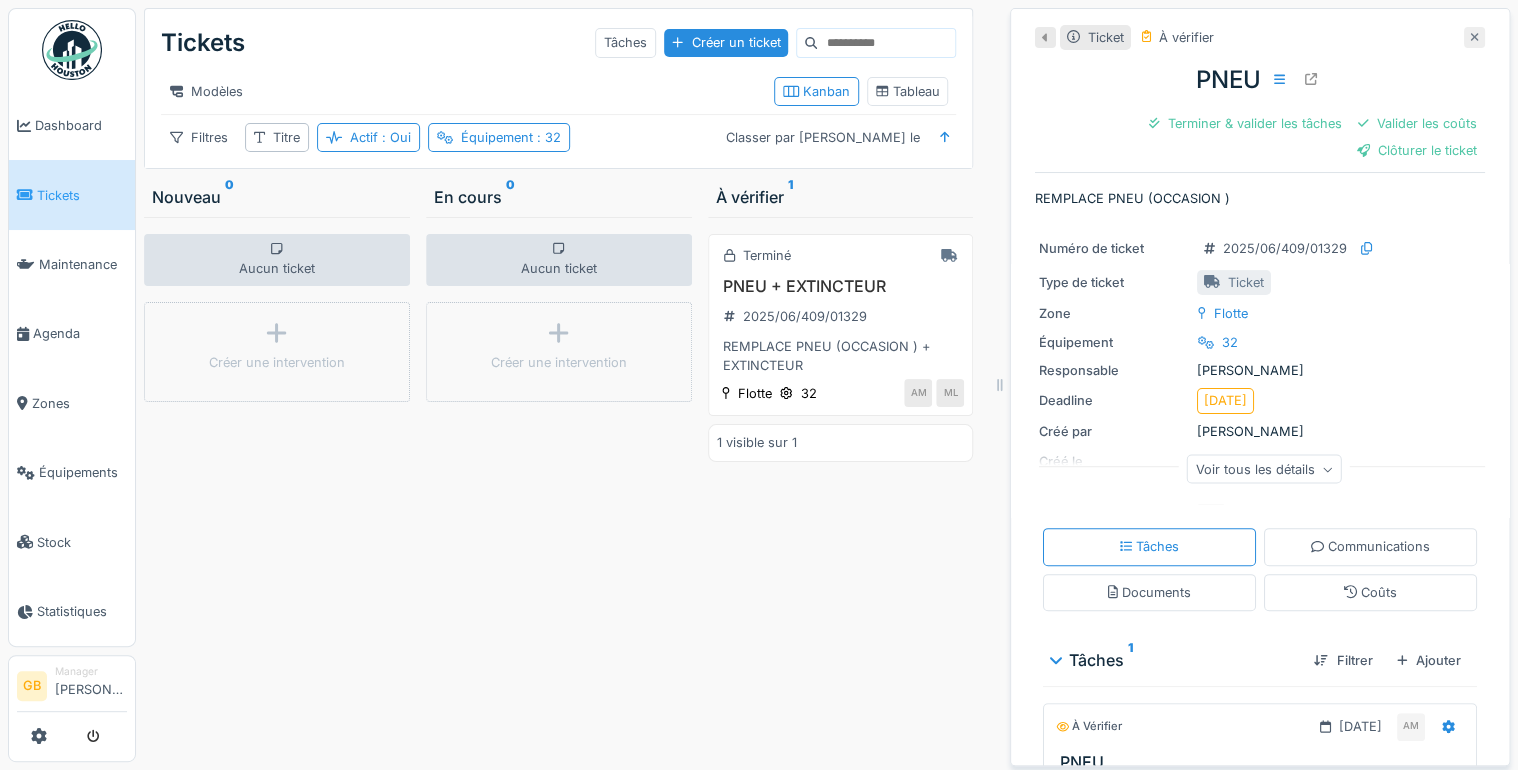 click at bounding box center (1474, 37) 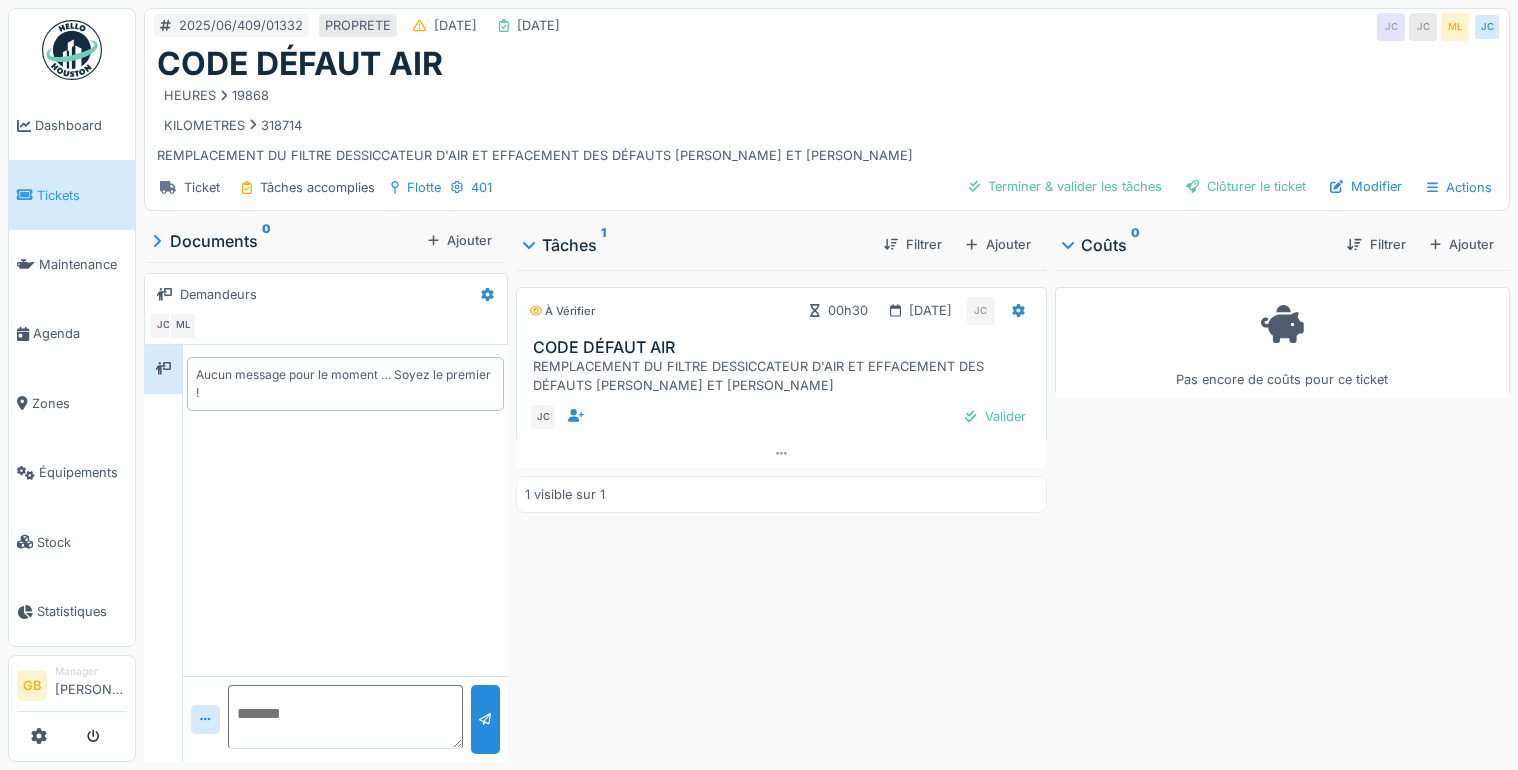 scroll, scrollTop: 0, scrollLeft: 0, axis: both 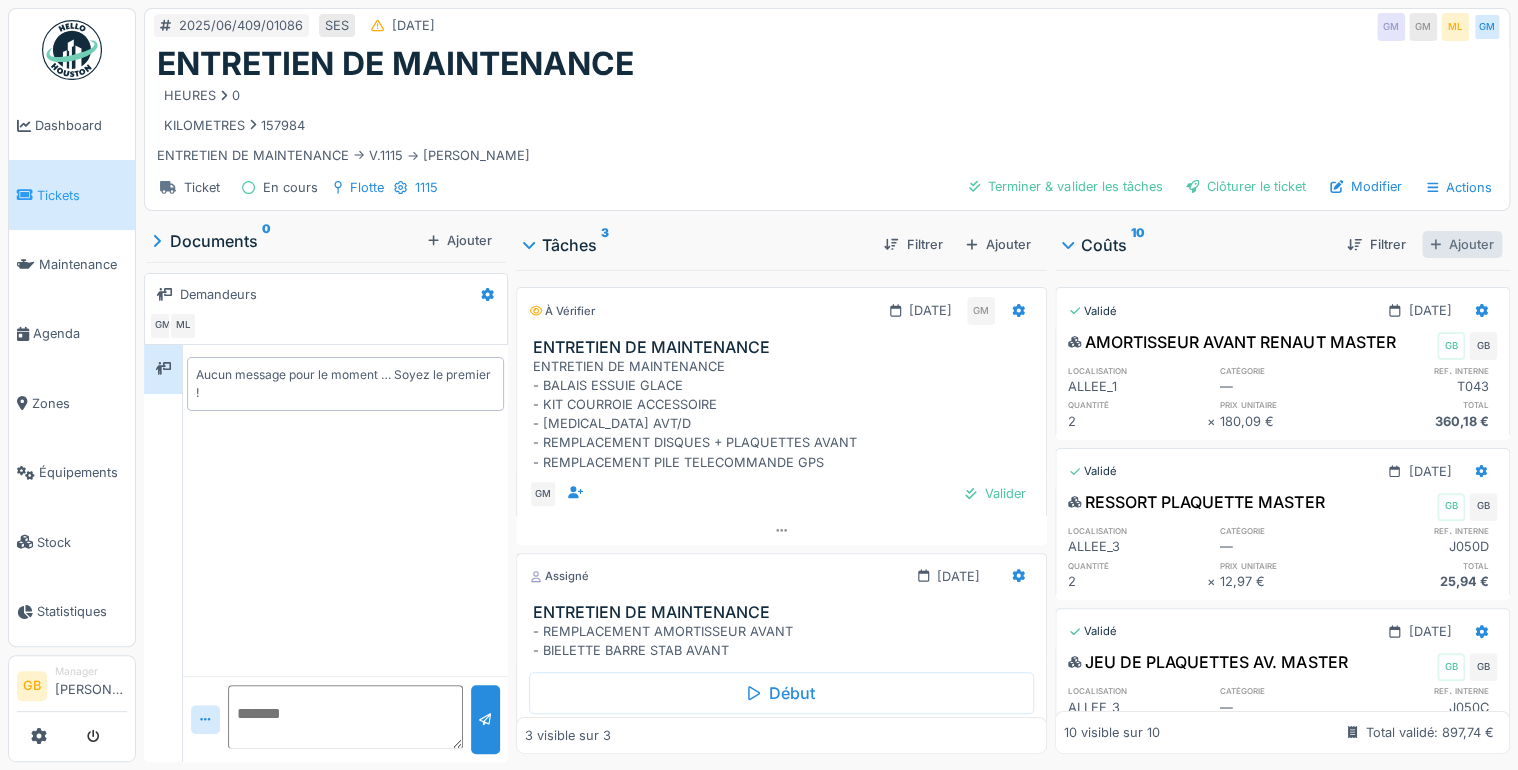 click on "Ajouter" at bounding box center [1462, 244] 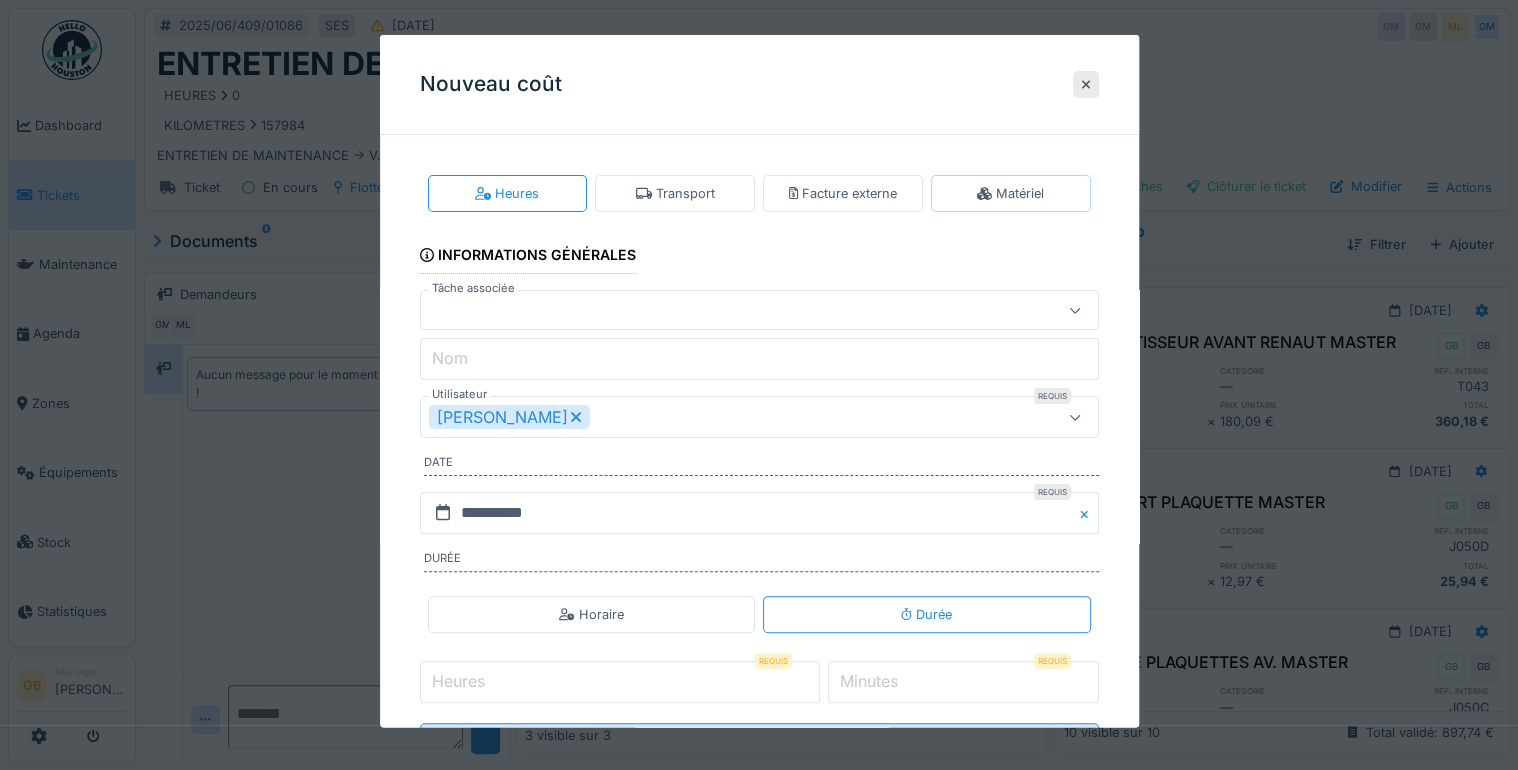 click on "Matériel" at bounding box center (1011, 193) 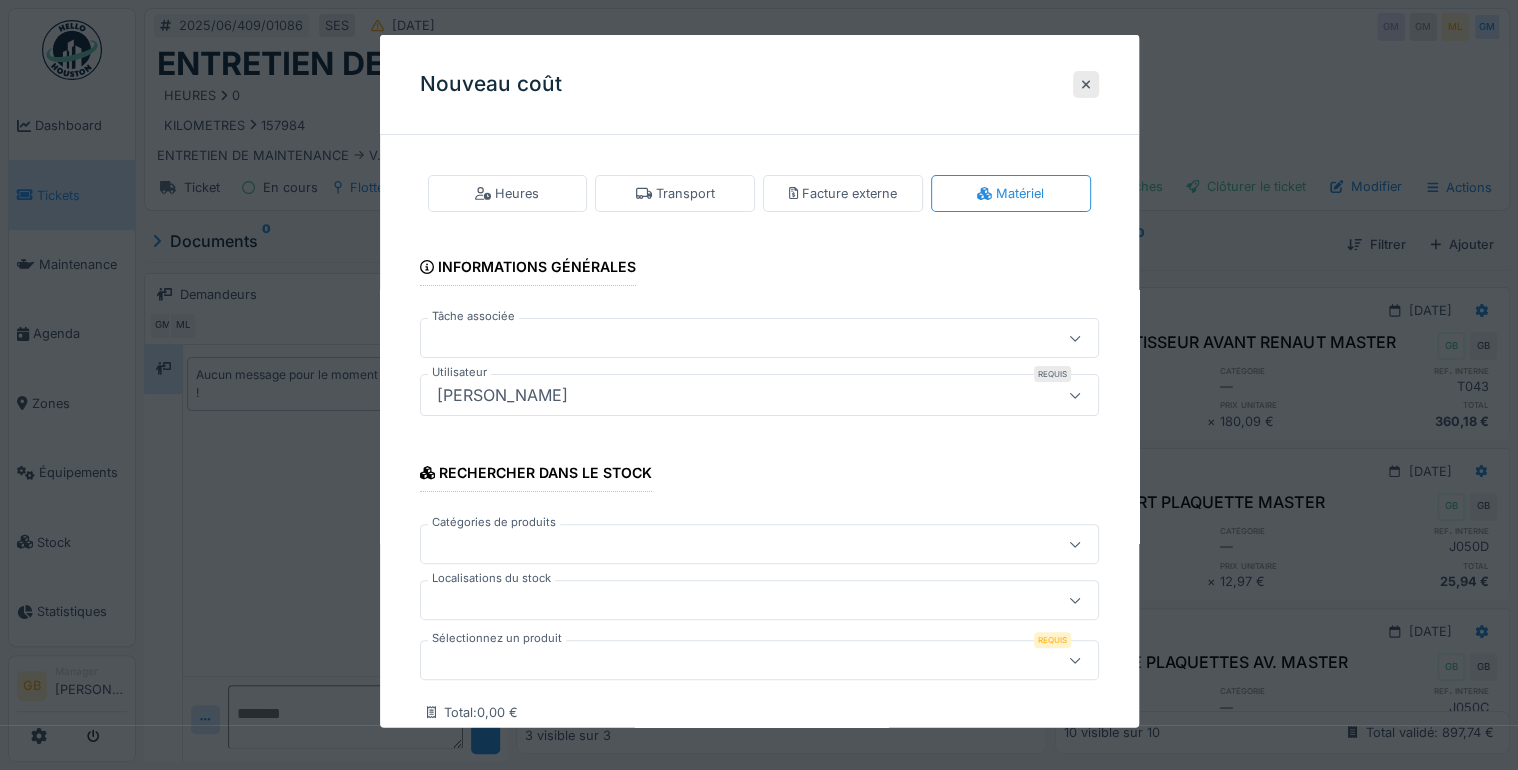 click at bounding box center [725, 660] 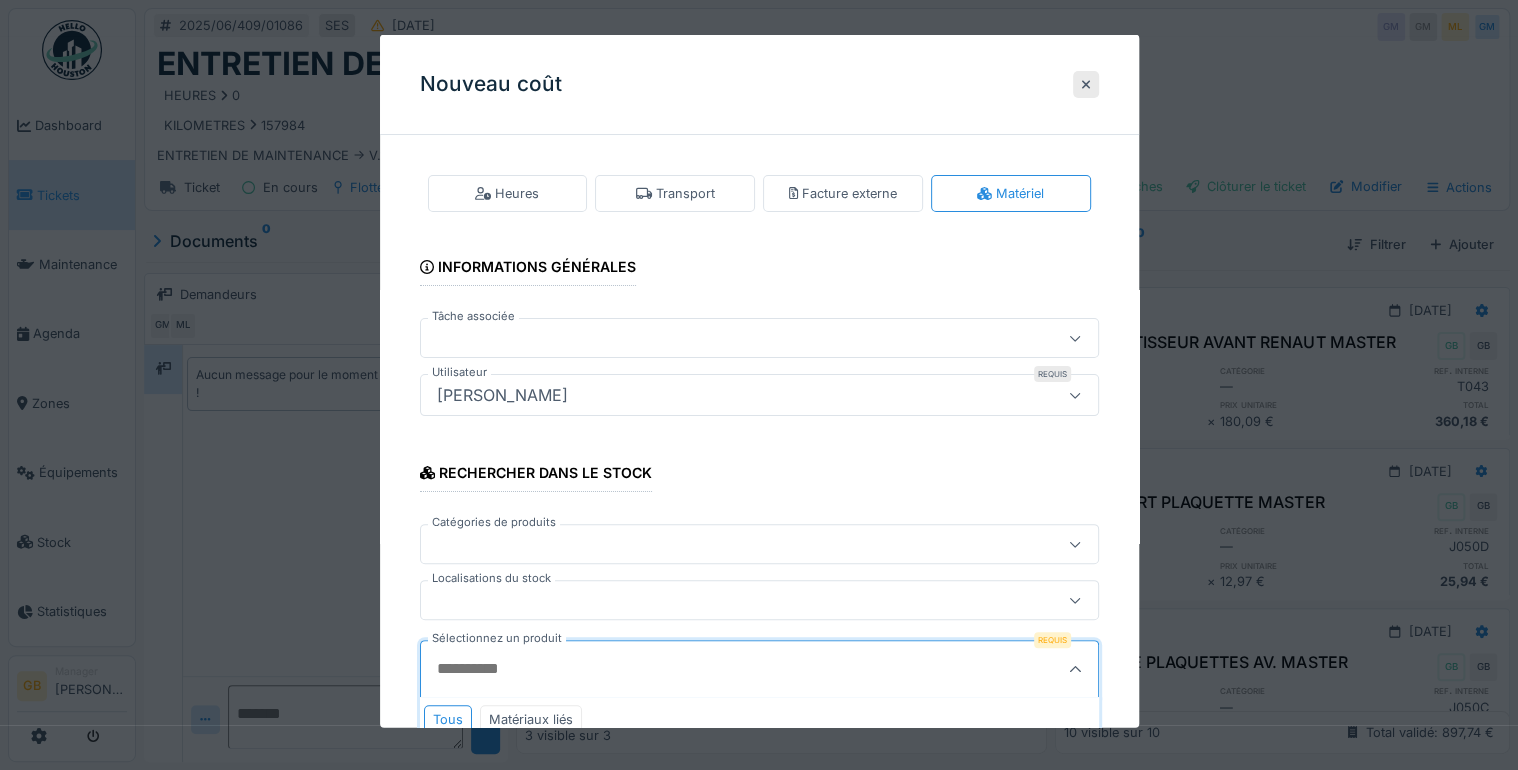 scroll, scrollTop: 126, scrollLeft: 0, axis: vertical 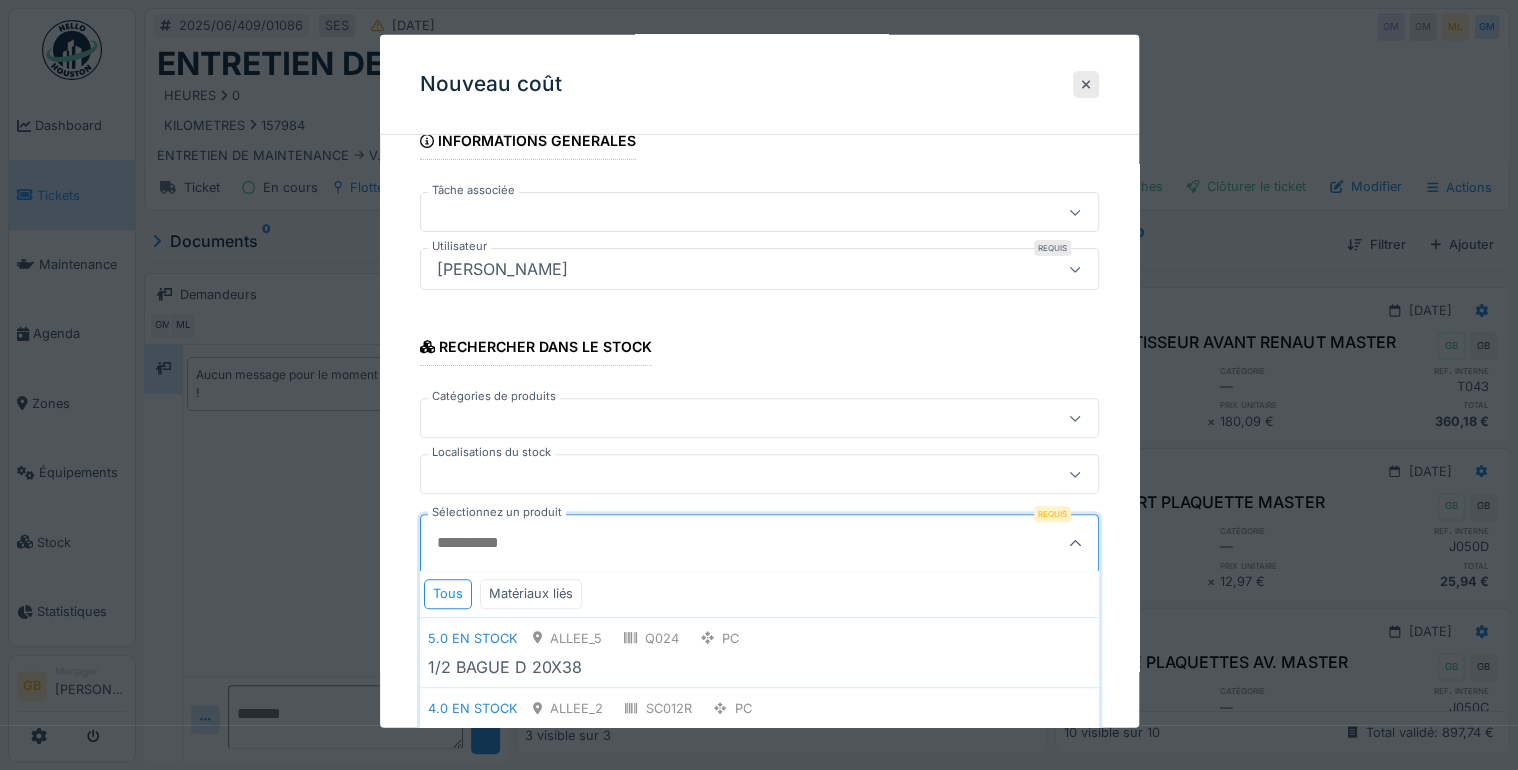 click on "Sélectionnez un produit" at bounding box center (713, 543) 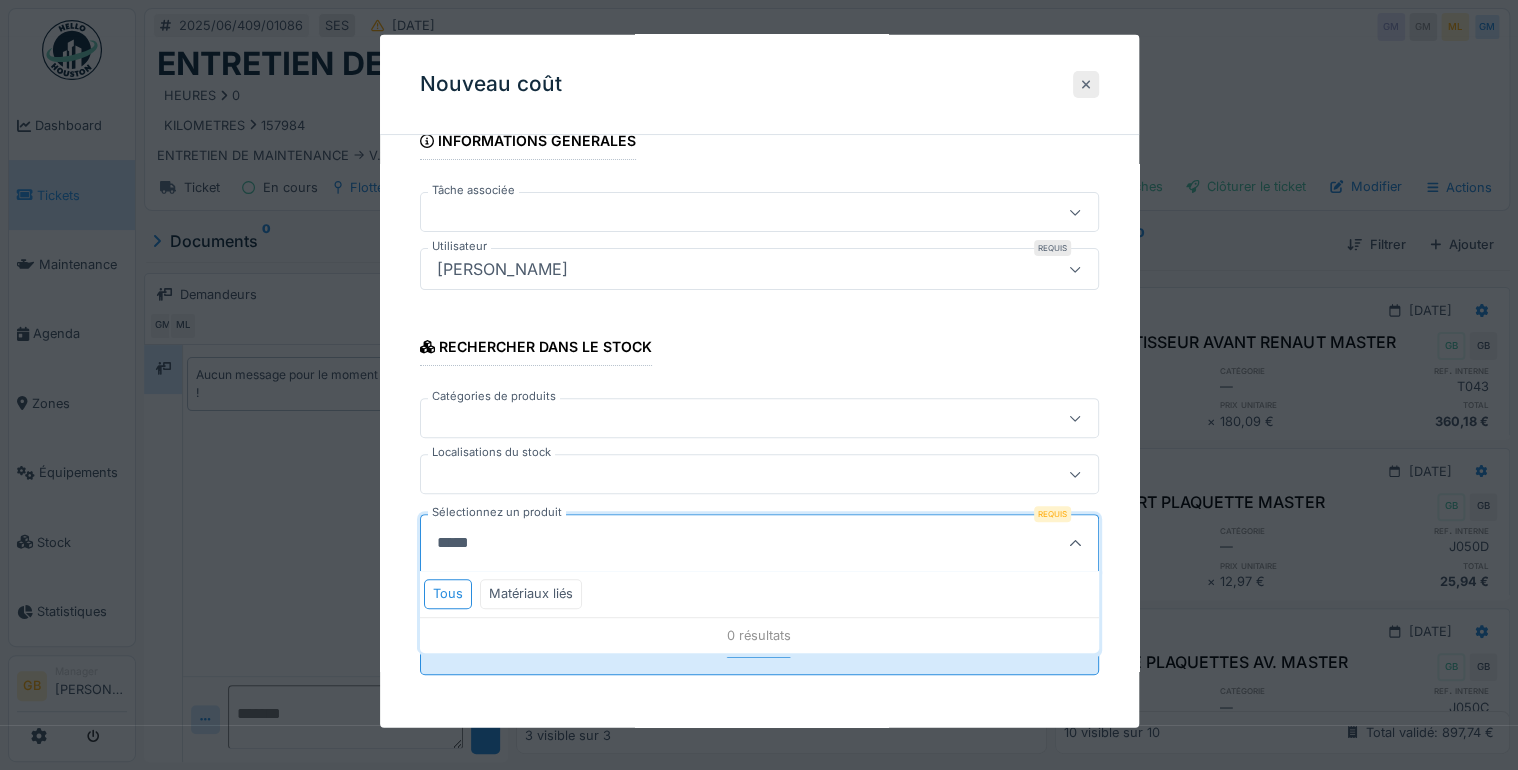 type on "*****" 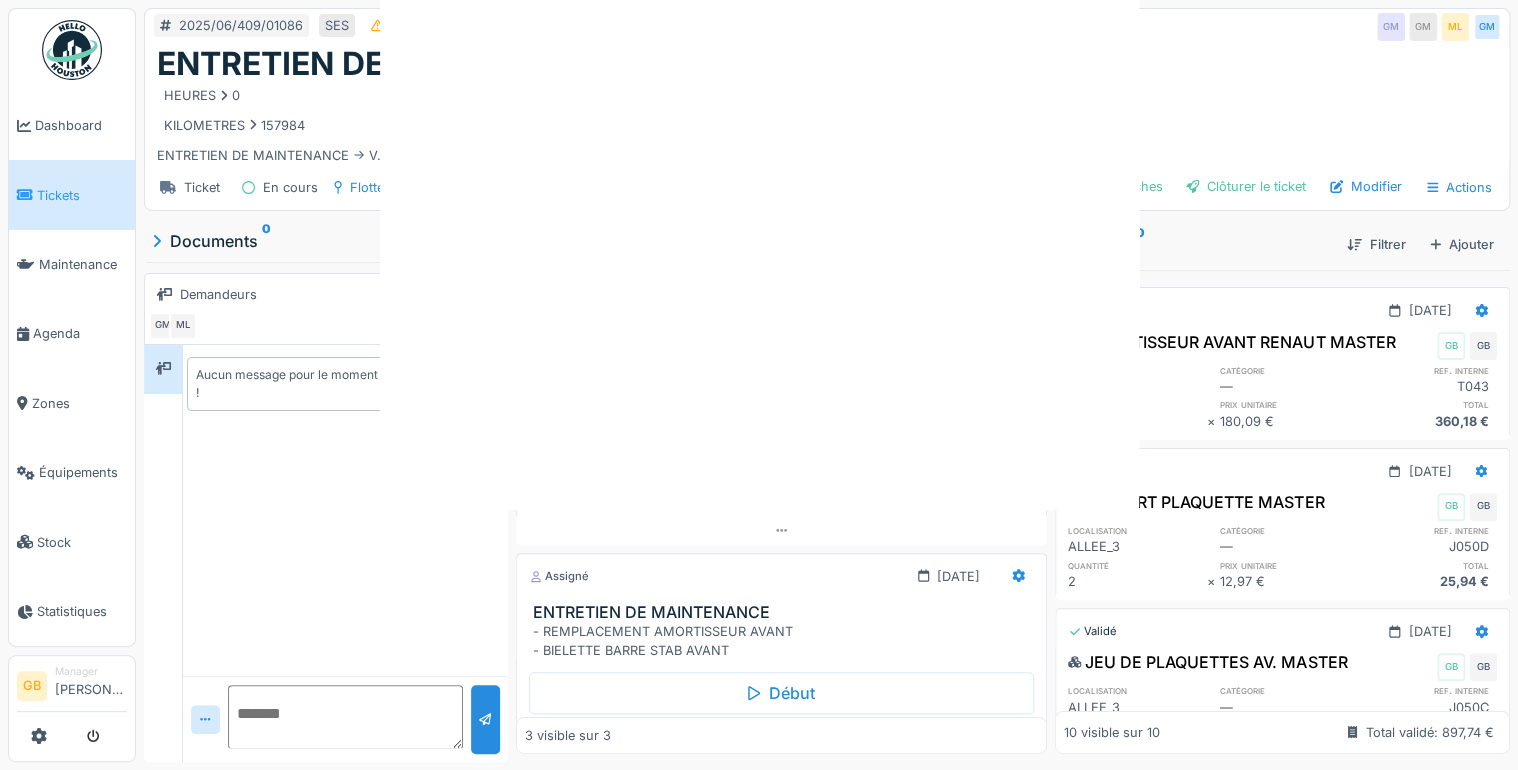 scroll, scrollTop: 0, scrollLeft: 0, axis: both 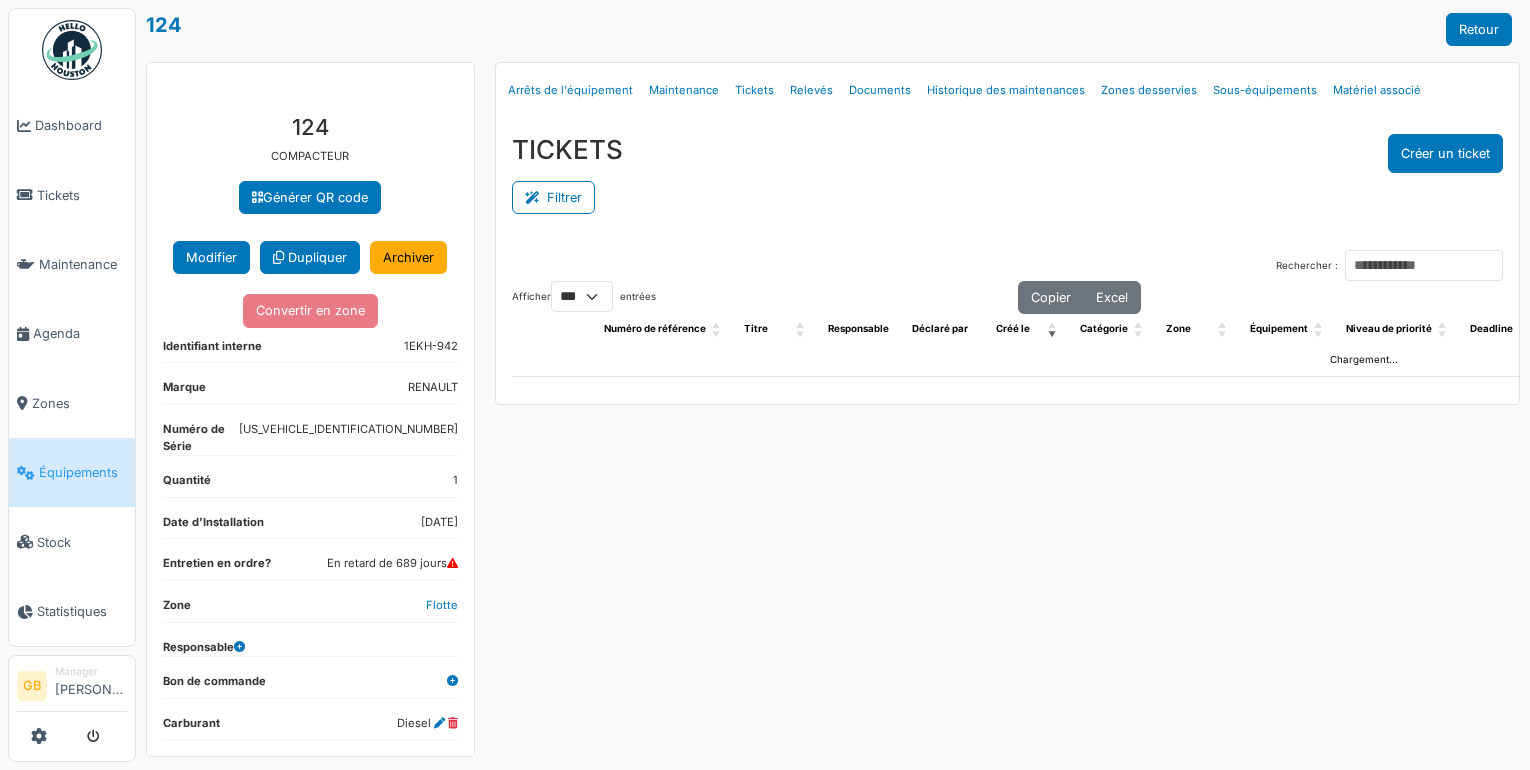 select on "***" 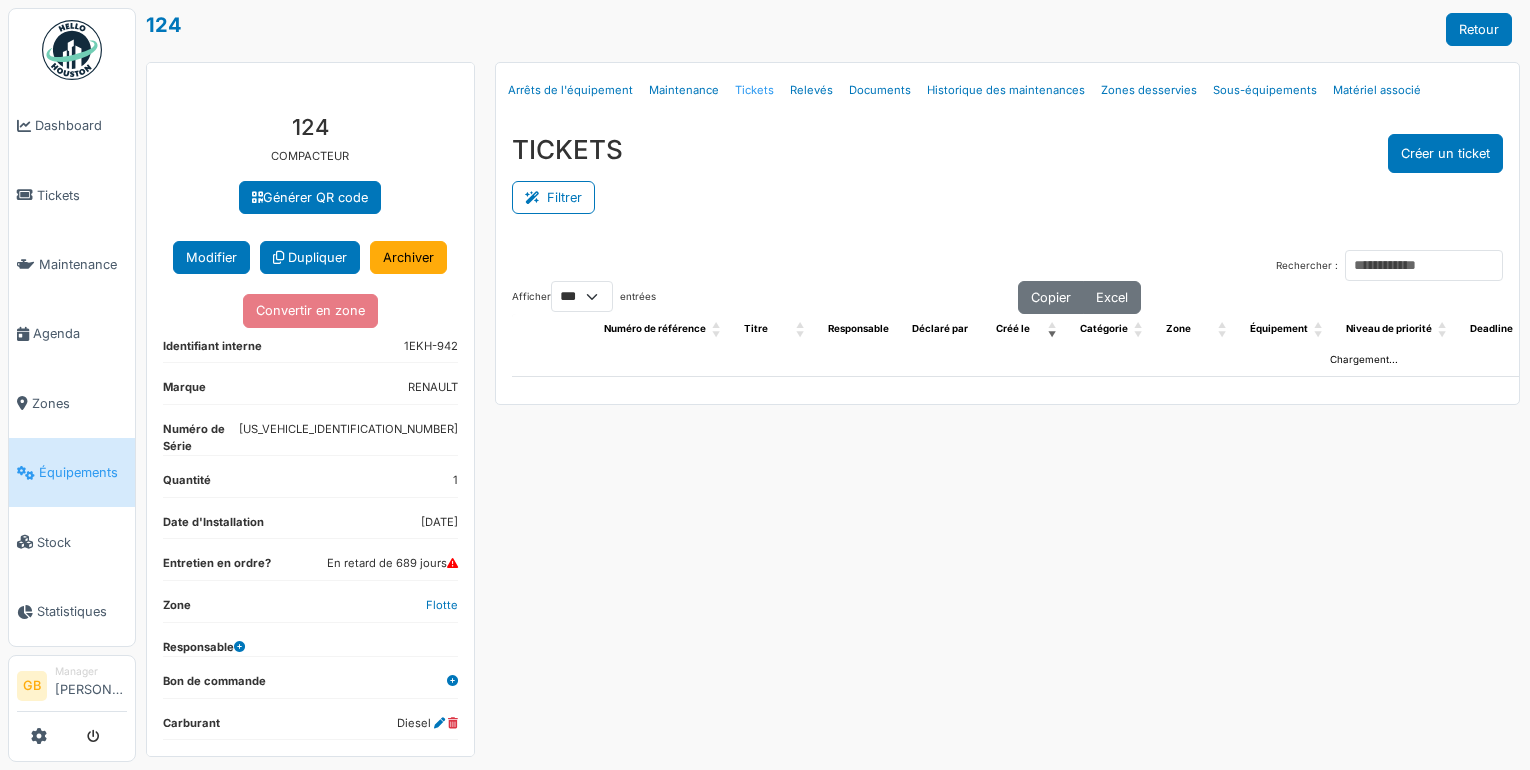 scroll, scrollTop: 0, scrollLeft: 0, axis: both 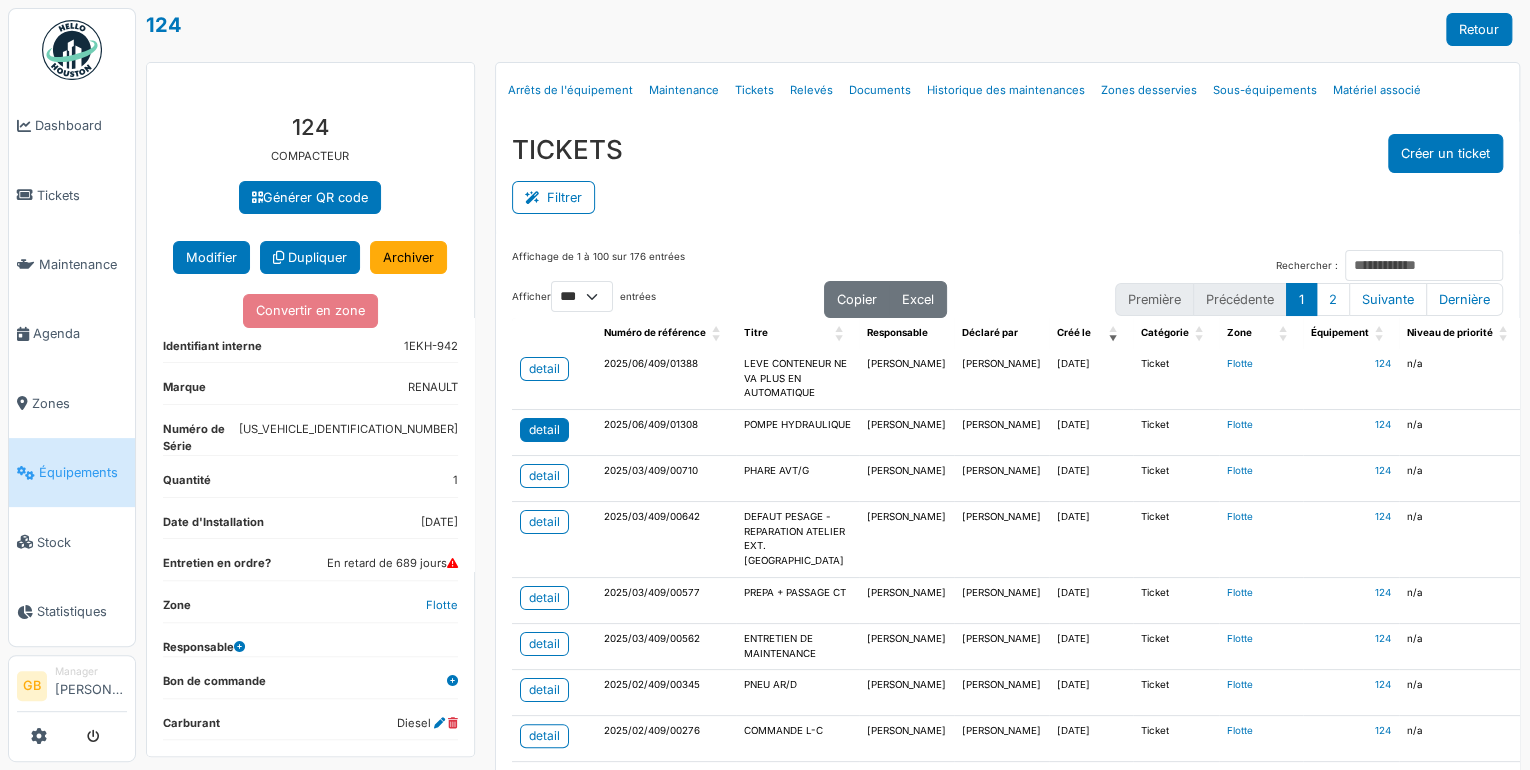 click on "detail" at bounding box center [544, 430] 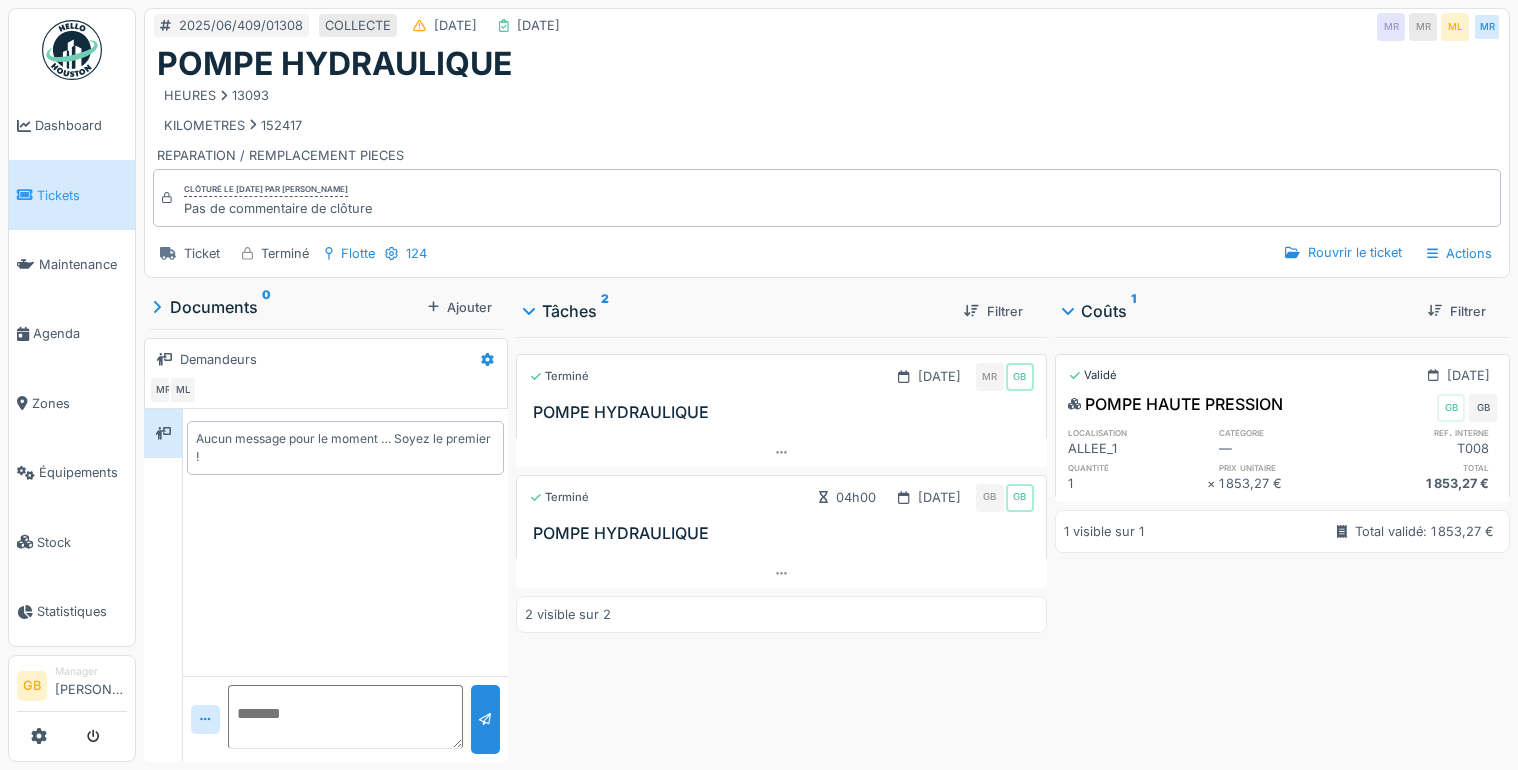 scroll, scrollTop: 0, scrollLeft: 0, axis: both 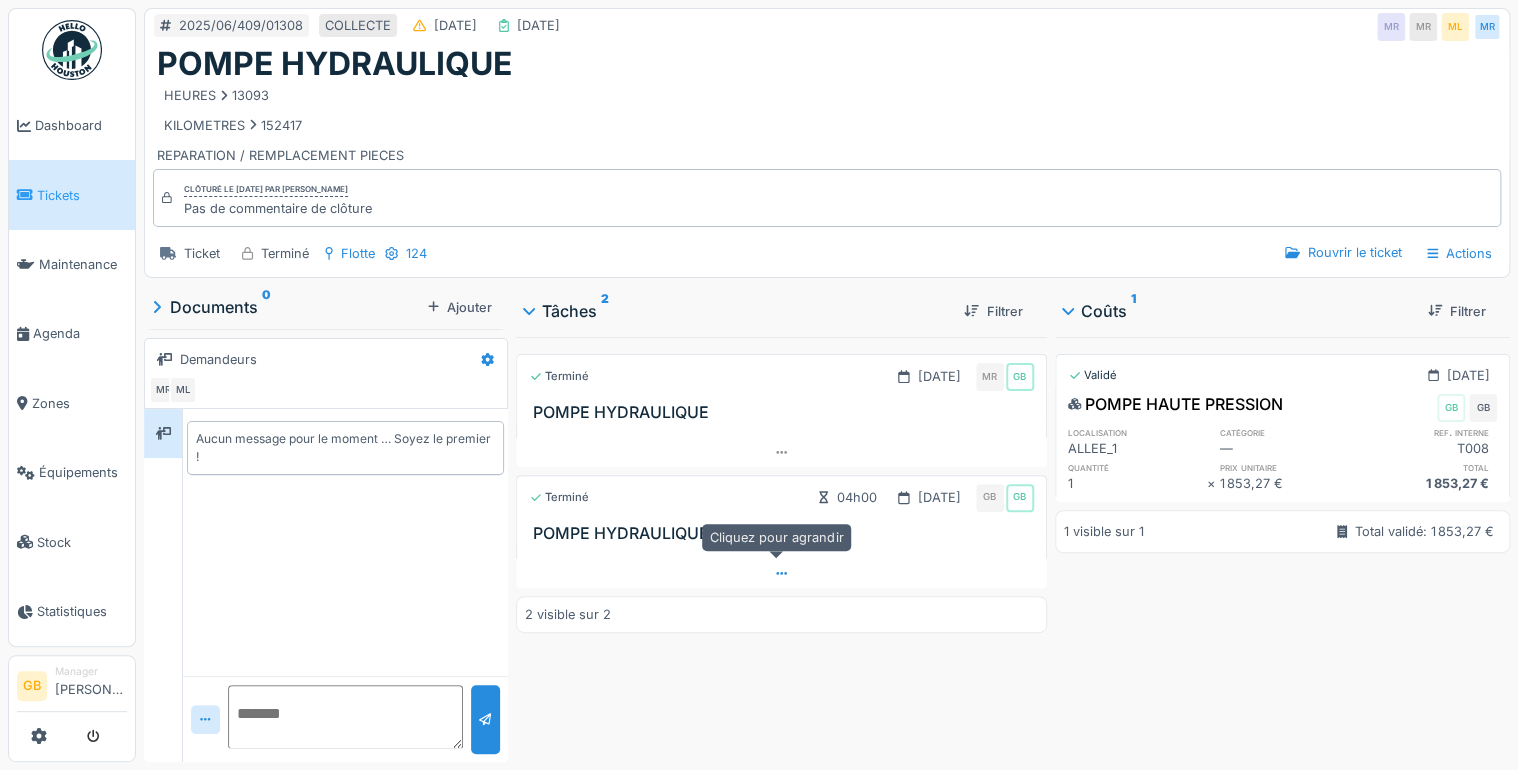 click at bounding box center [781, 573] 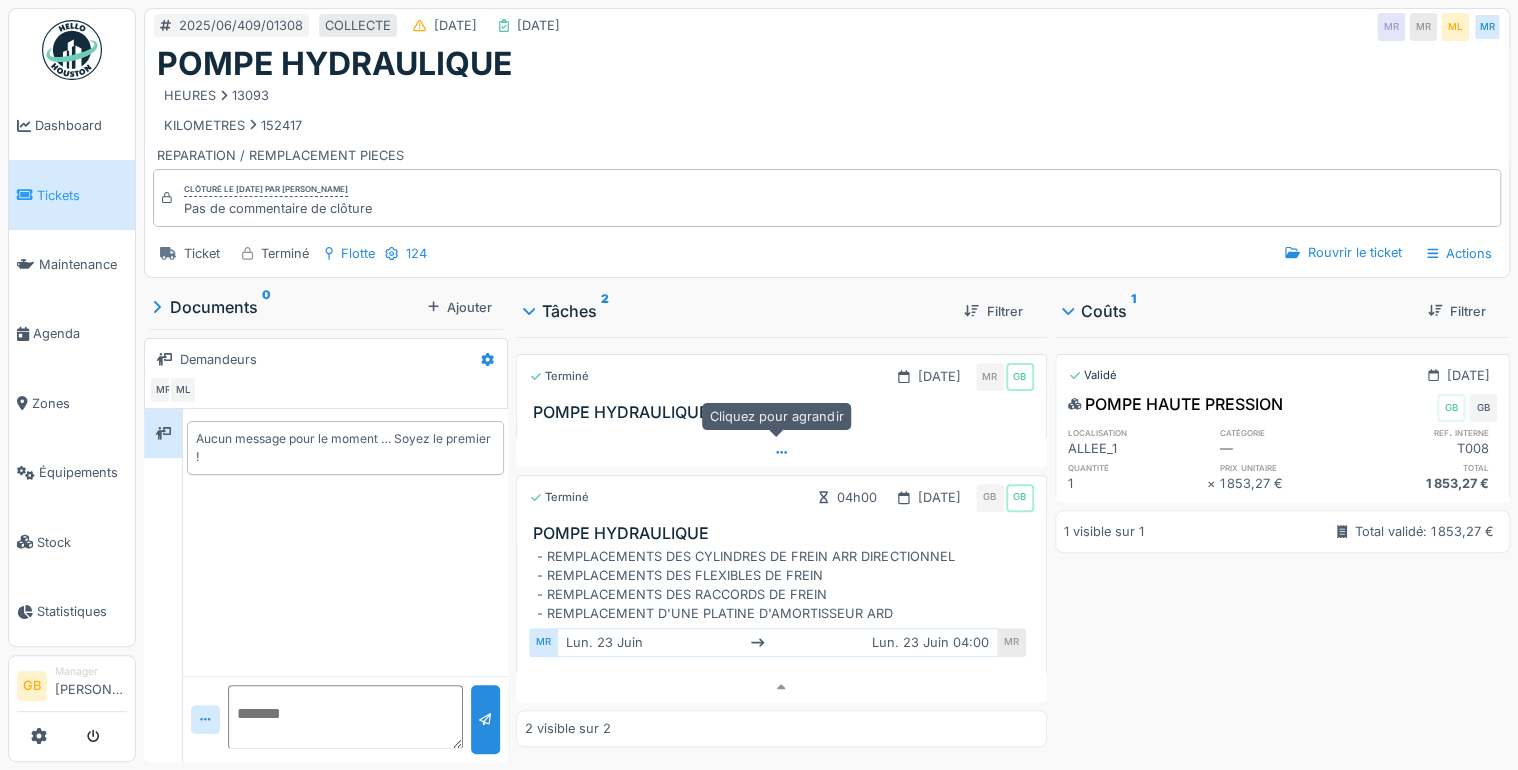 click at bounding box center (781, 452) 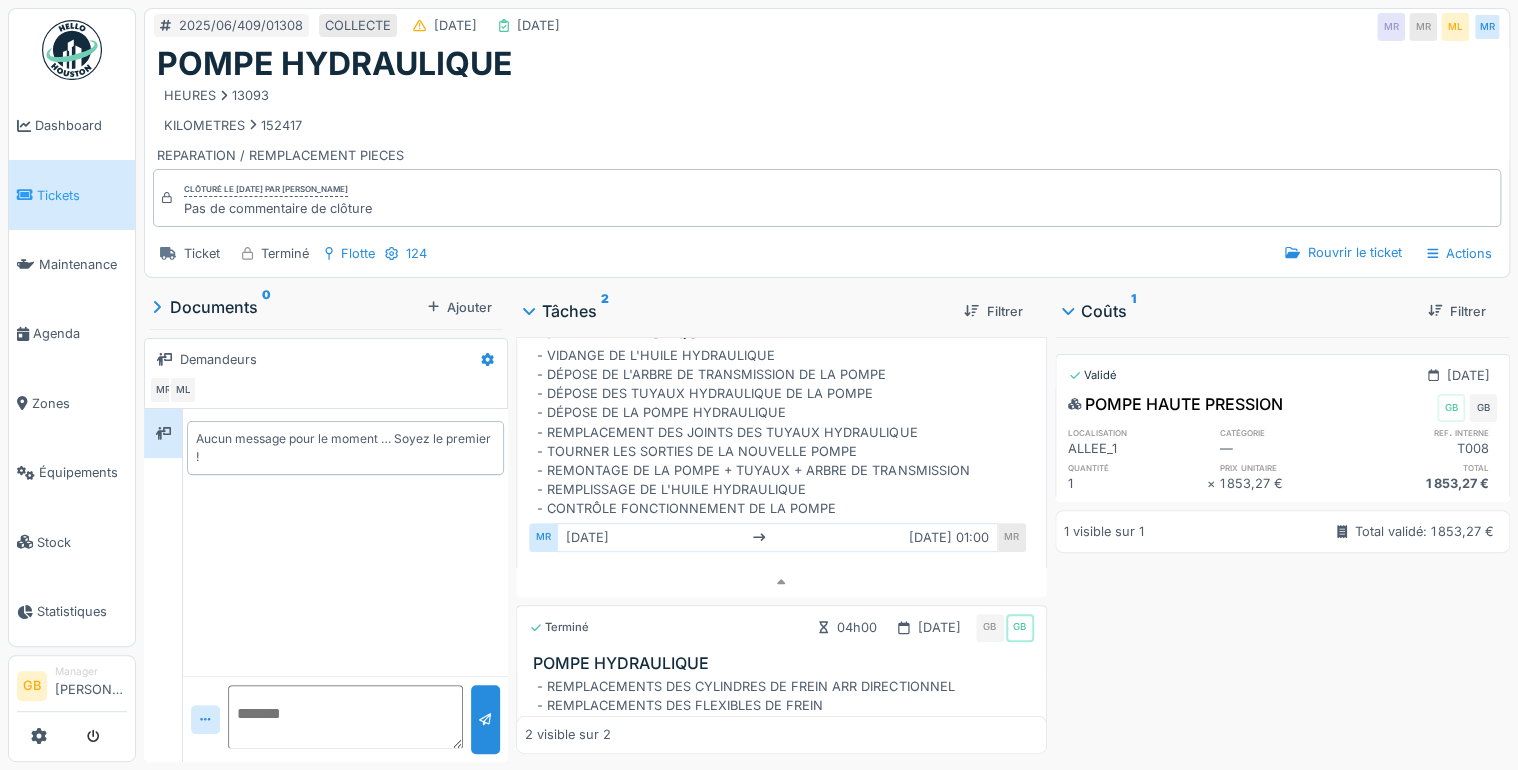 scroll, scrollTop: 201, scrollLeft: 0, axis: vertical 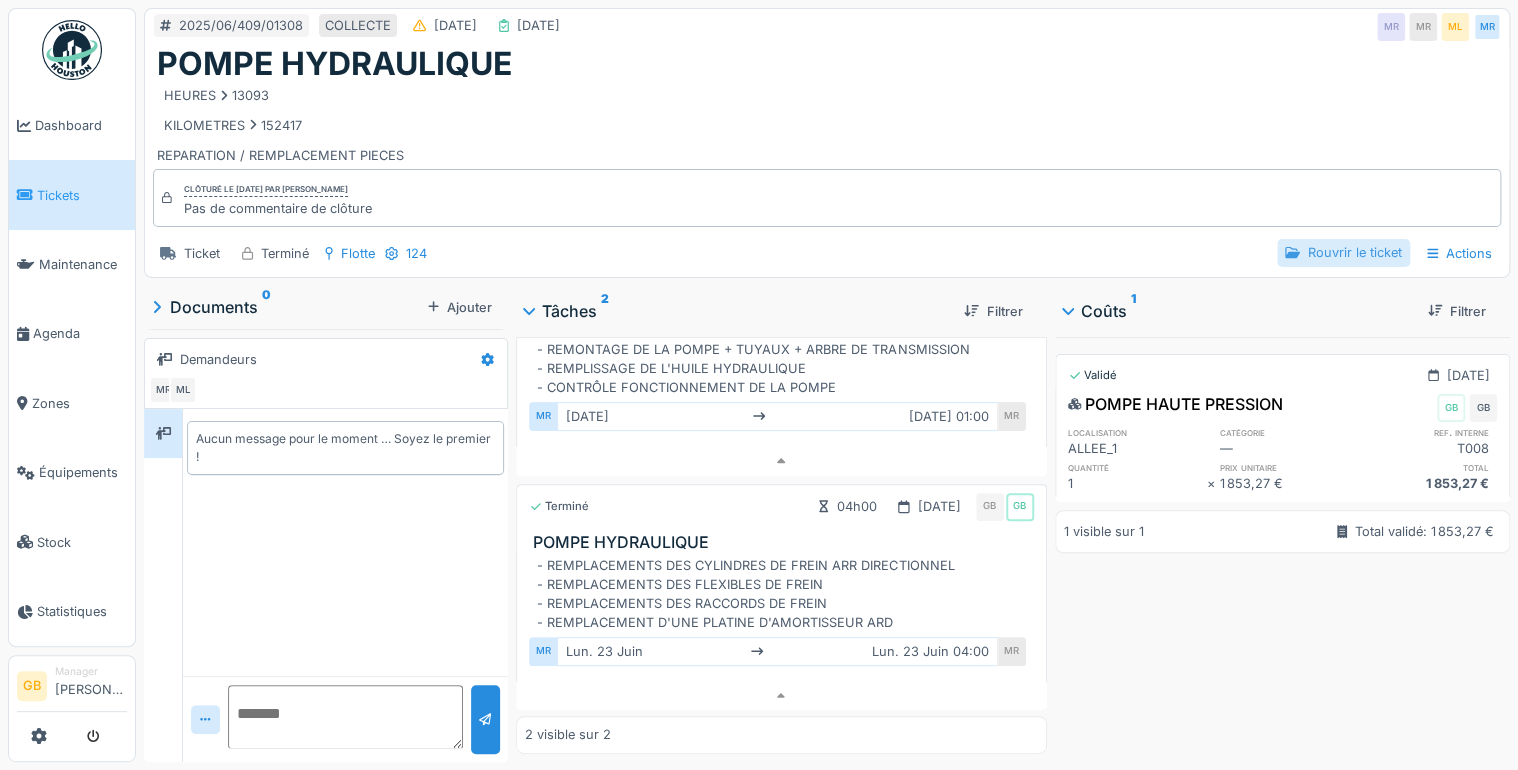 click on "Rouvrir le ticket" at bounding box center (1343, 252) 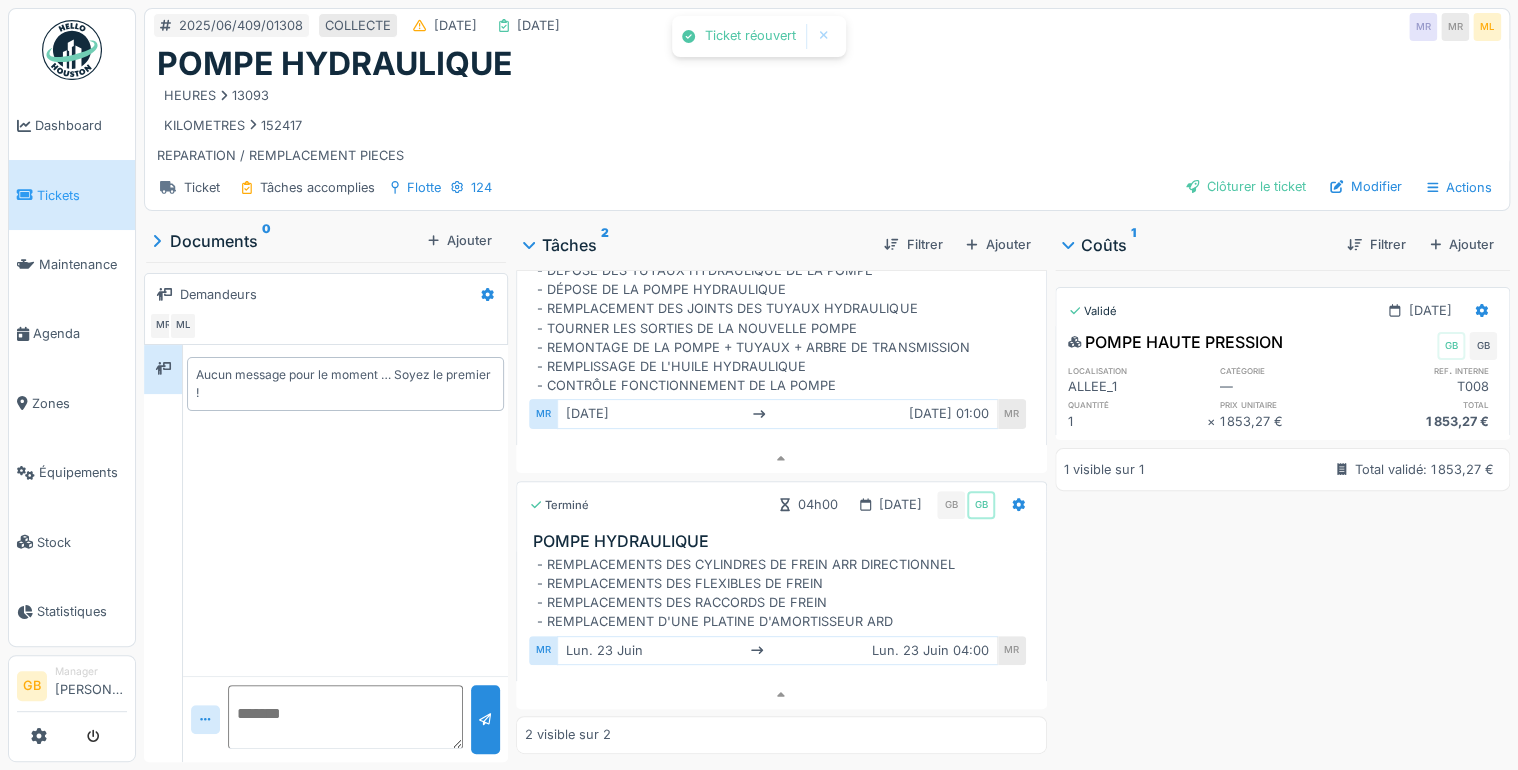 scroll, scrollTop: 136, scrollLeft: 0, axis: vertical 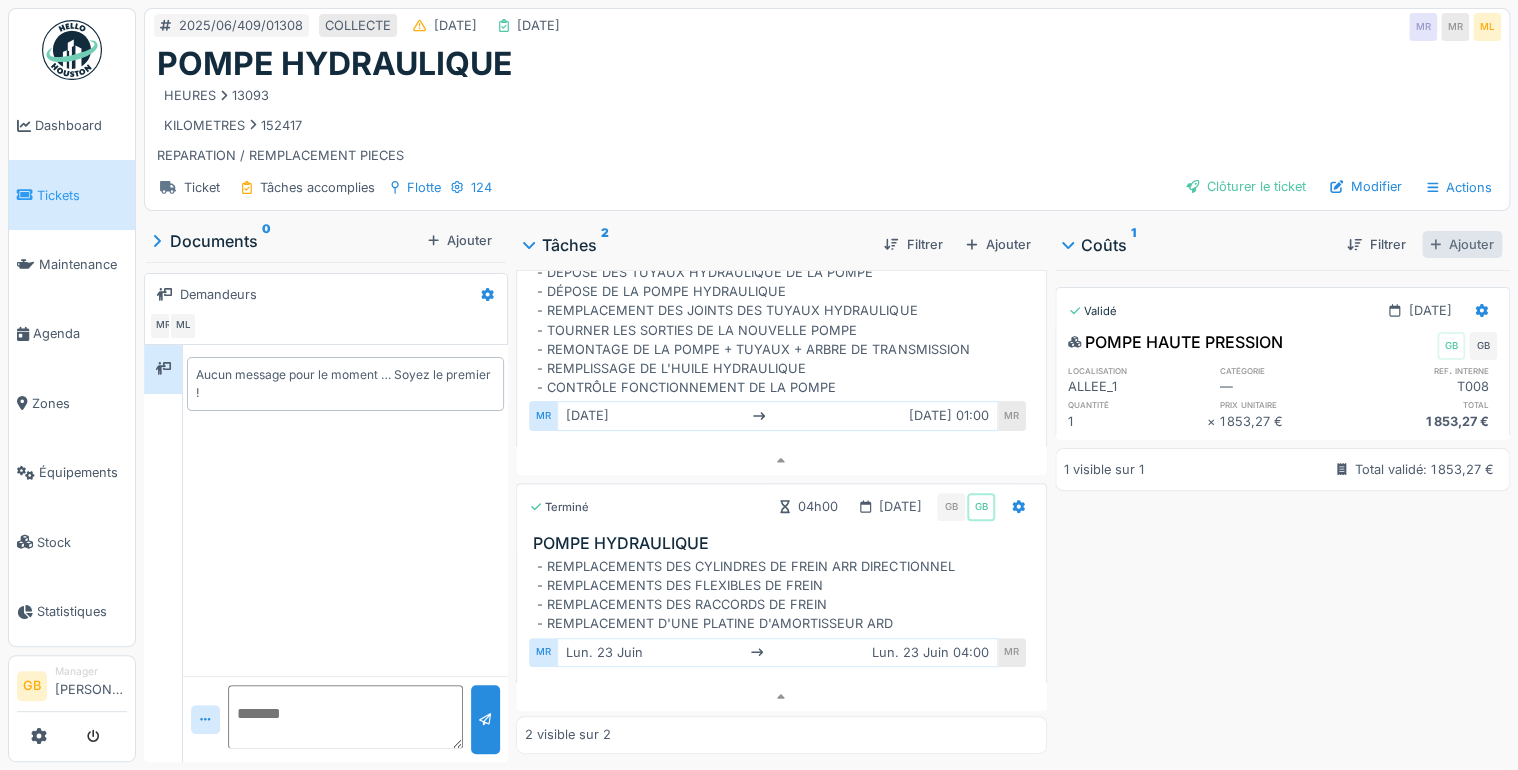 click on "Ajouter" at bounding box center [1462, 244] 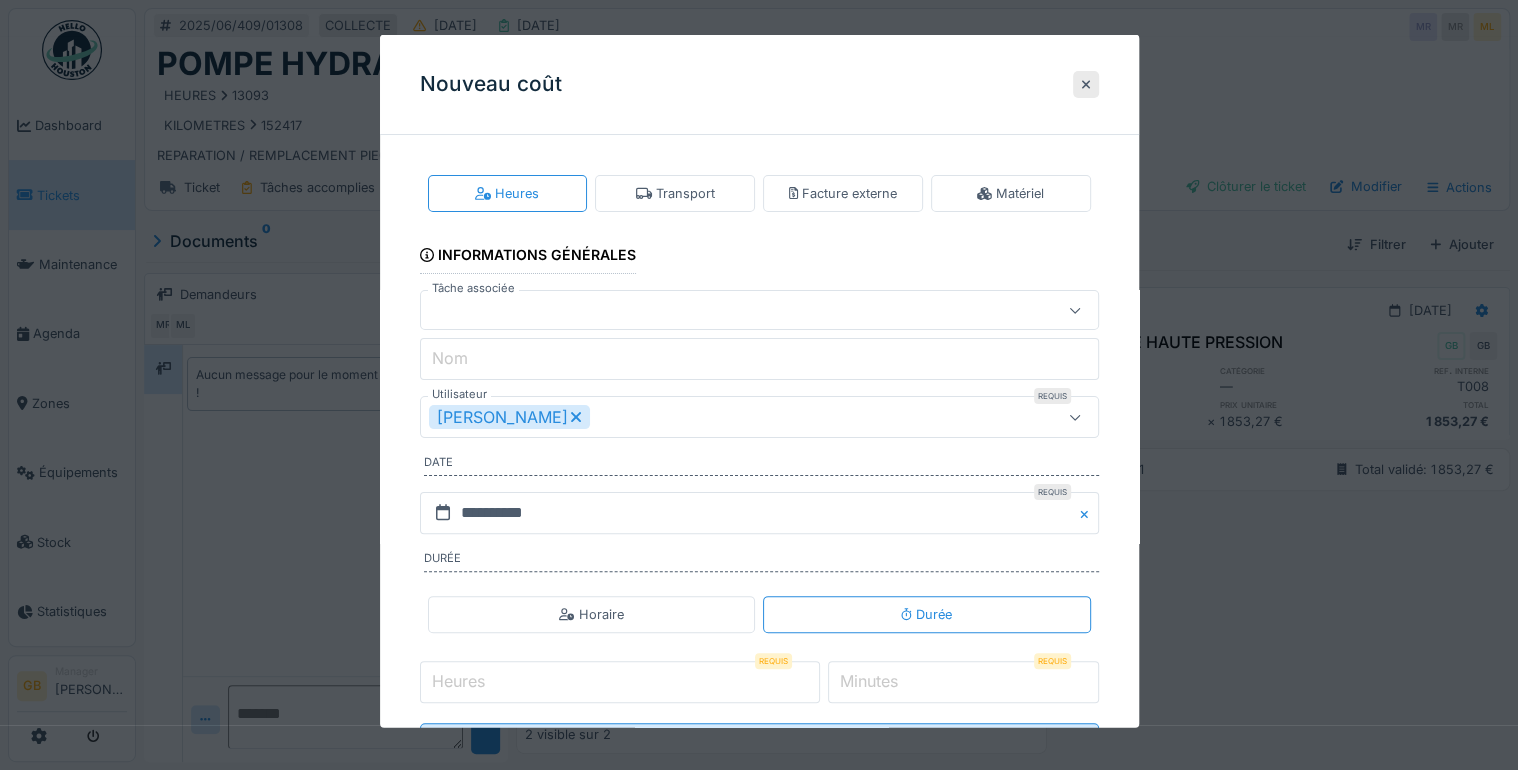 click on "Matériel" at bounding box center [1011, 193] 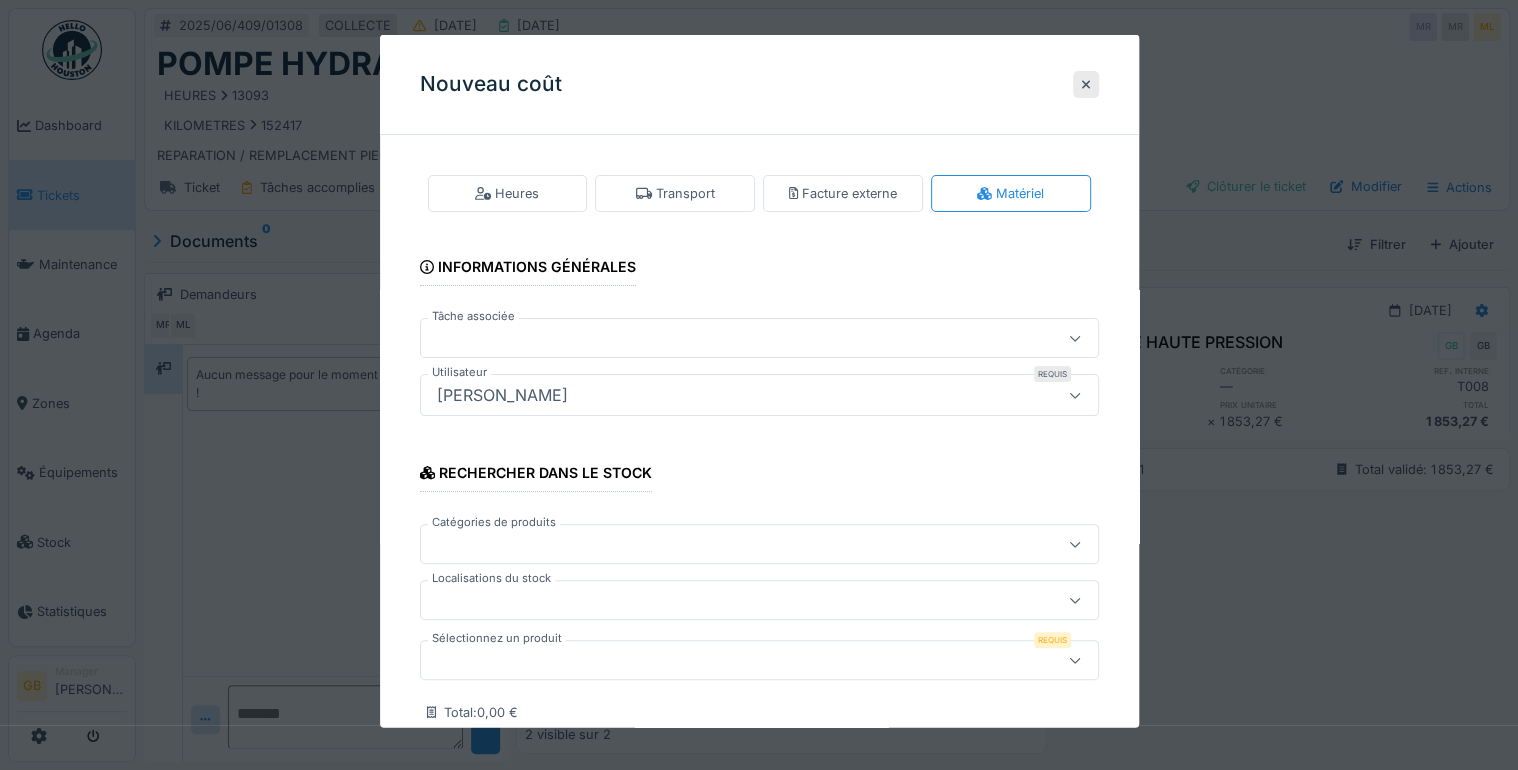 click at bounding box center (759, 660) 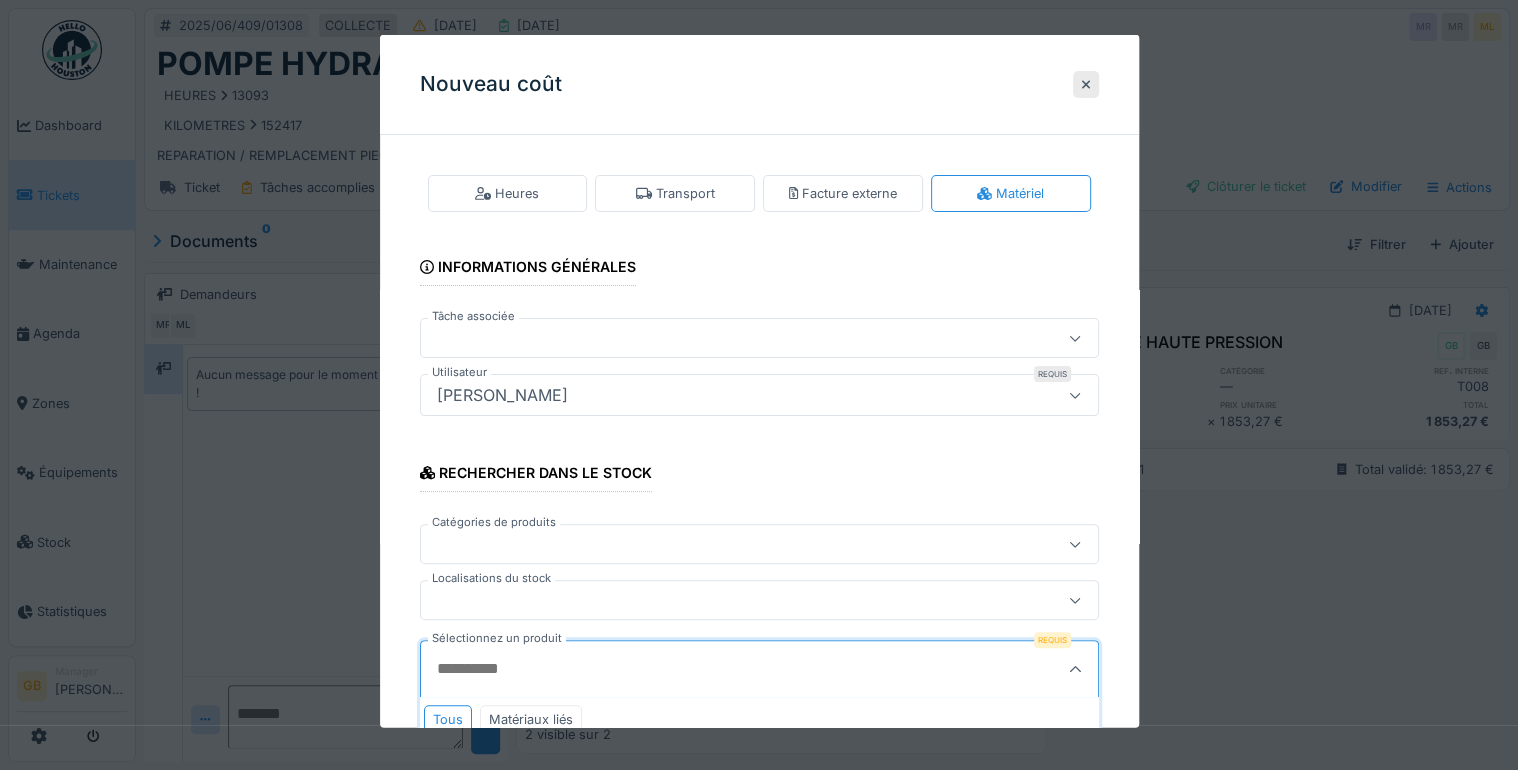 scroll, scrollTop: 126, scrollLeft: 0, axis: vertical 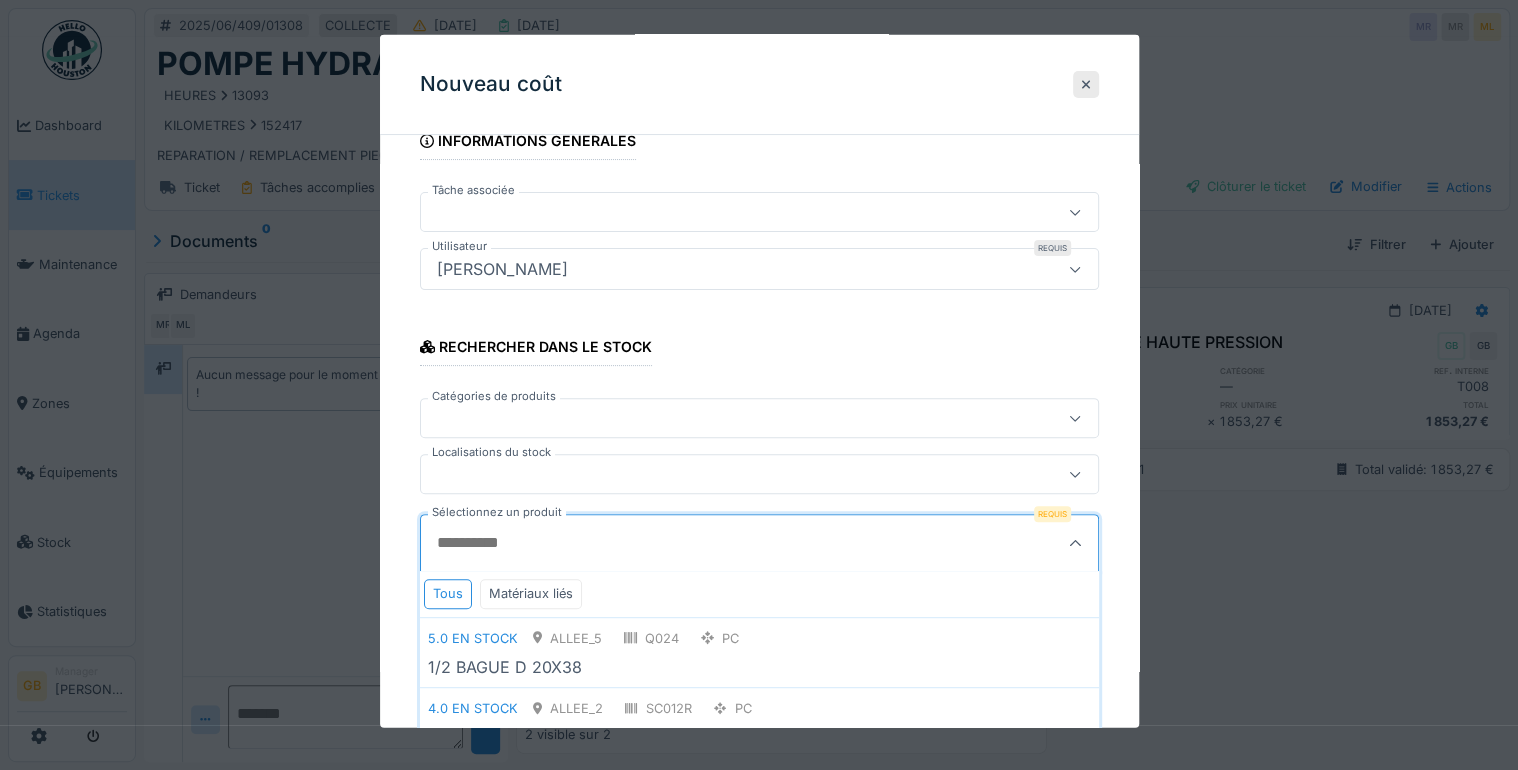 click on "Sélectionnez un produit" at bounding box center (713, 543) 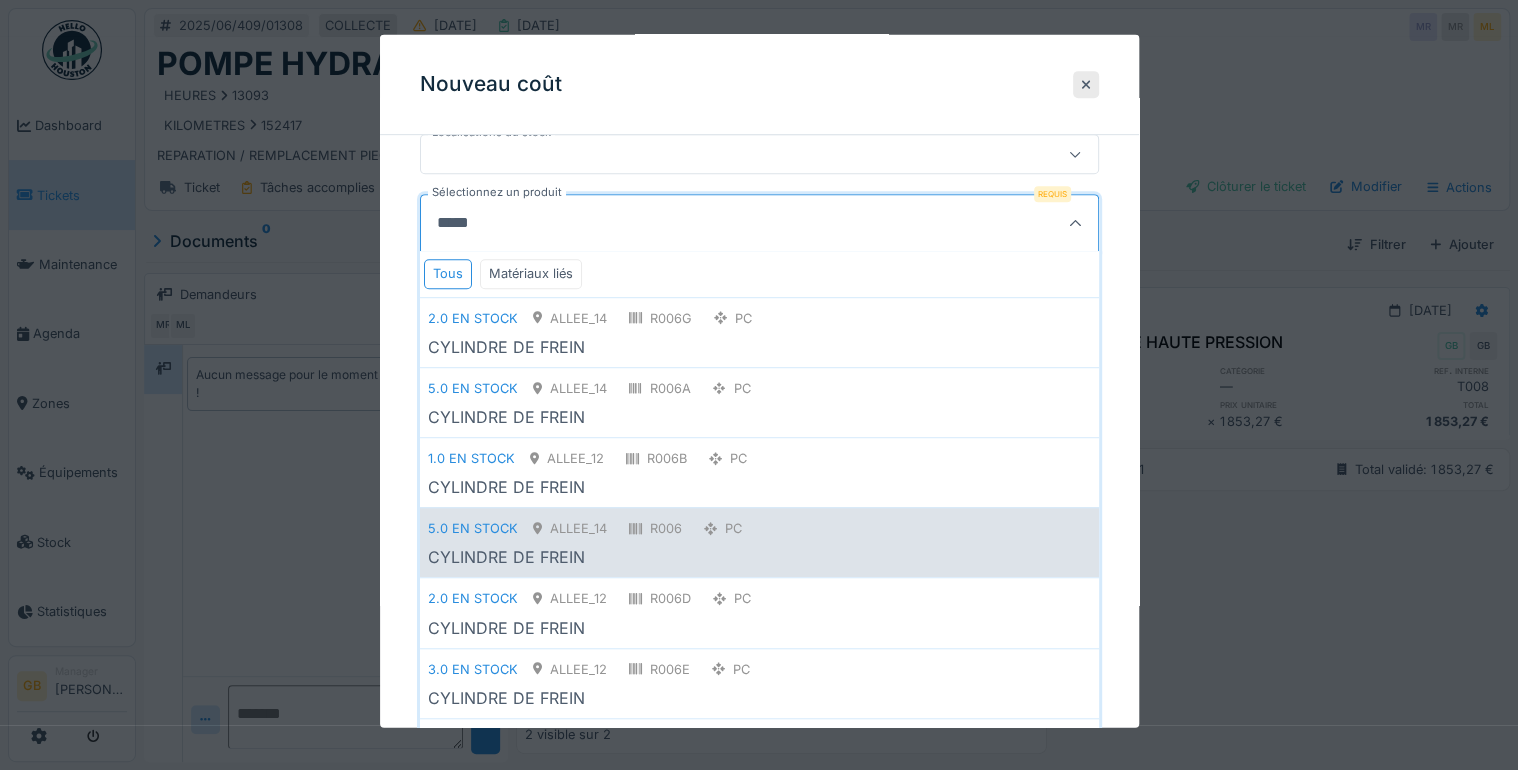 scroll, scrollTop: 126, scrollLeft: 0, axis: vertical 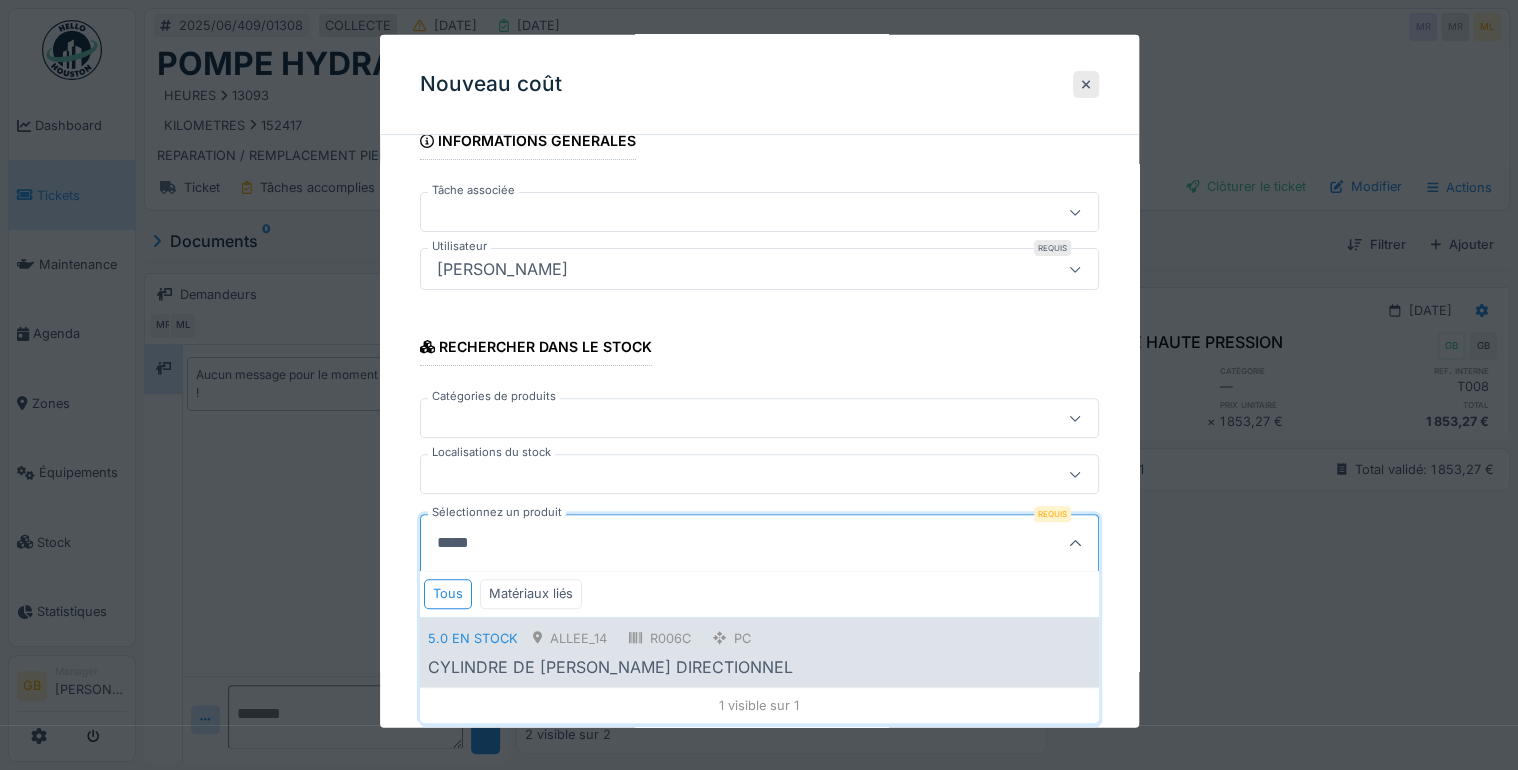 type on "*****" 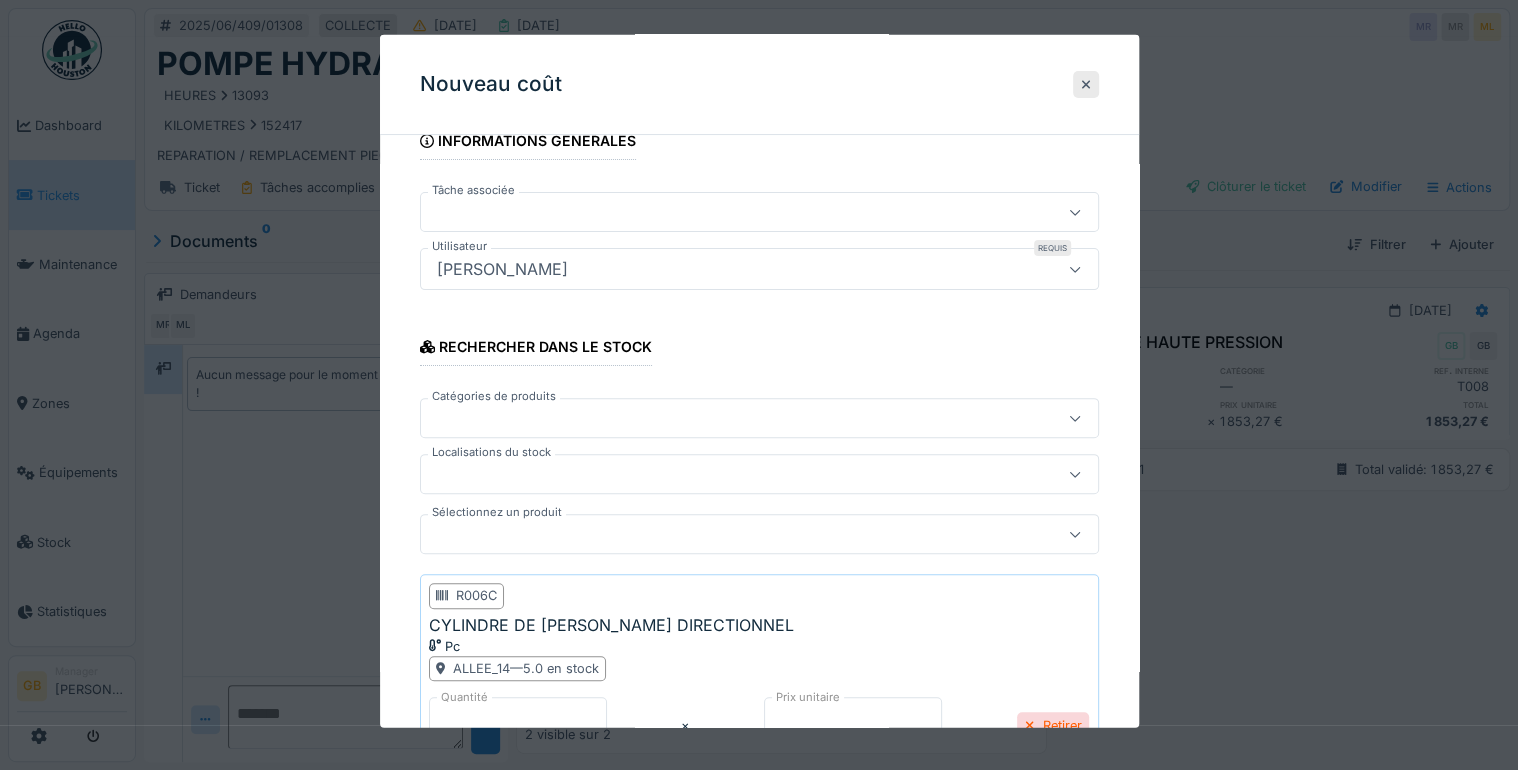 scroll, scrollTop: 286, scrollLeft: 0, axis: vertical 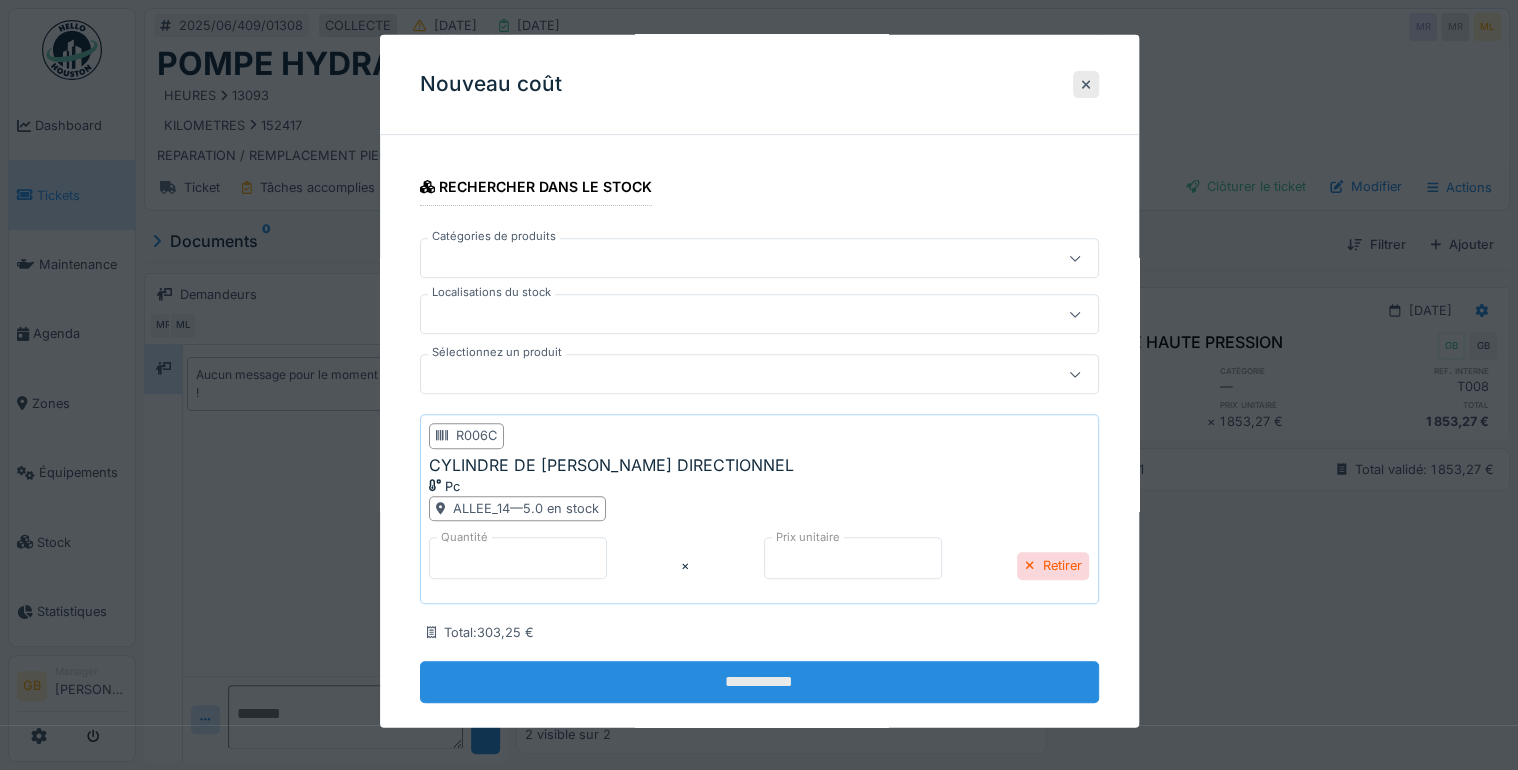 click on "**********" at bounding box center [759, 682] 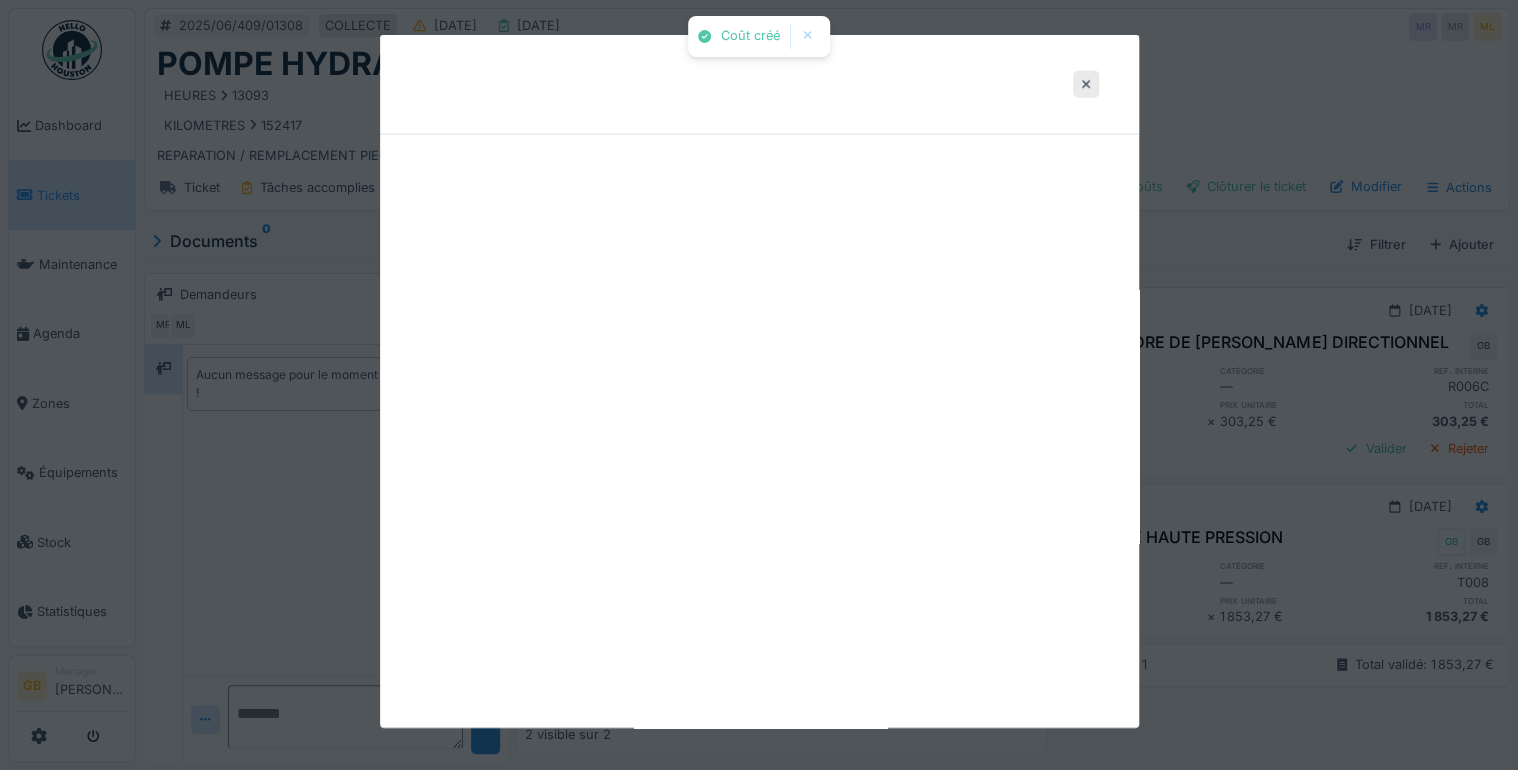 scroll, scrollTop: 0, scrollLeft: 0, axis: both 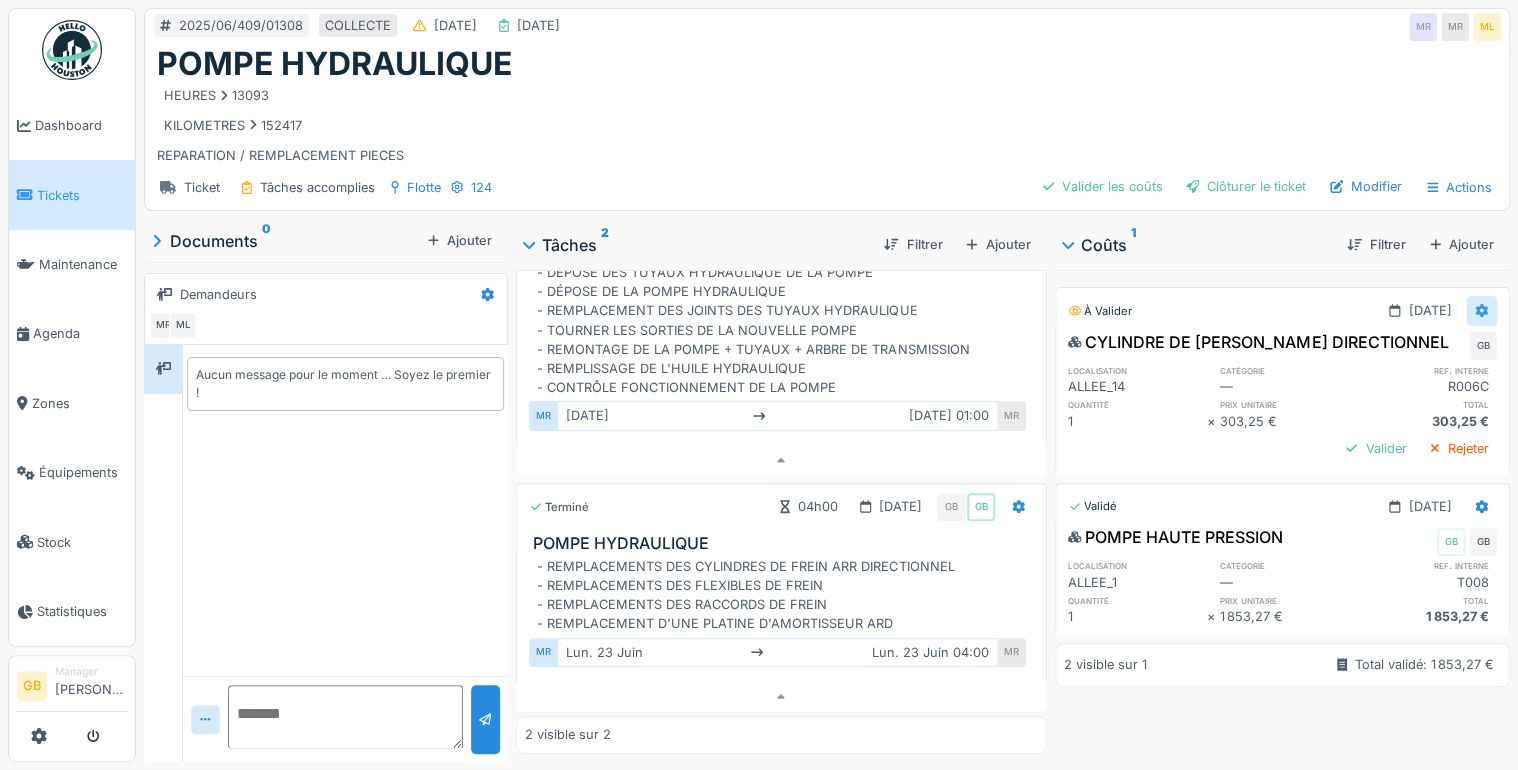 click at bounding box center (1481, 310) 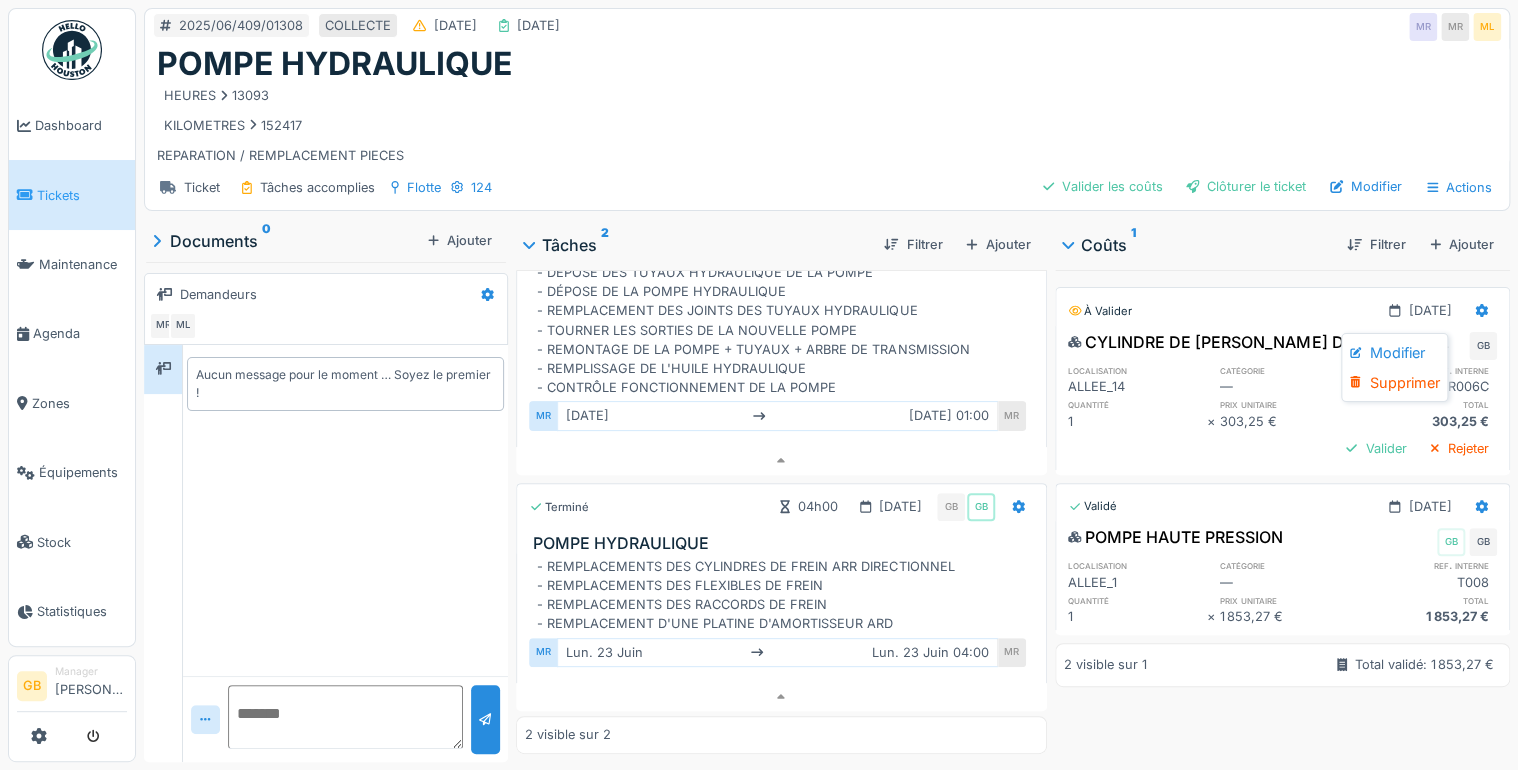 click on "Modifier" at bounding box center [1394, 353] 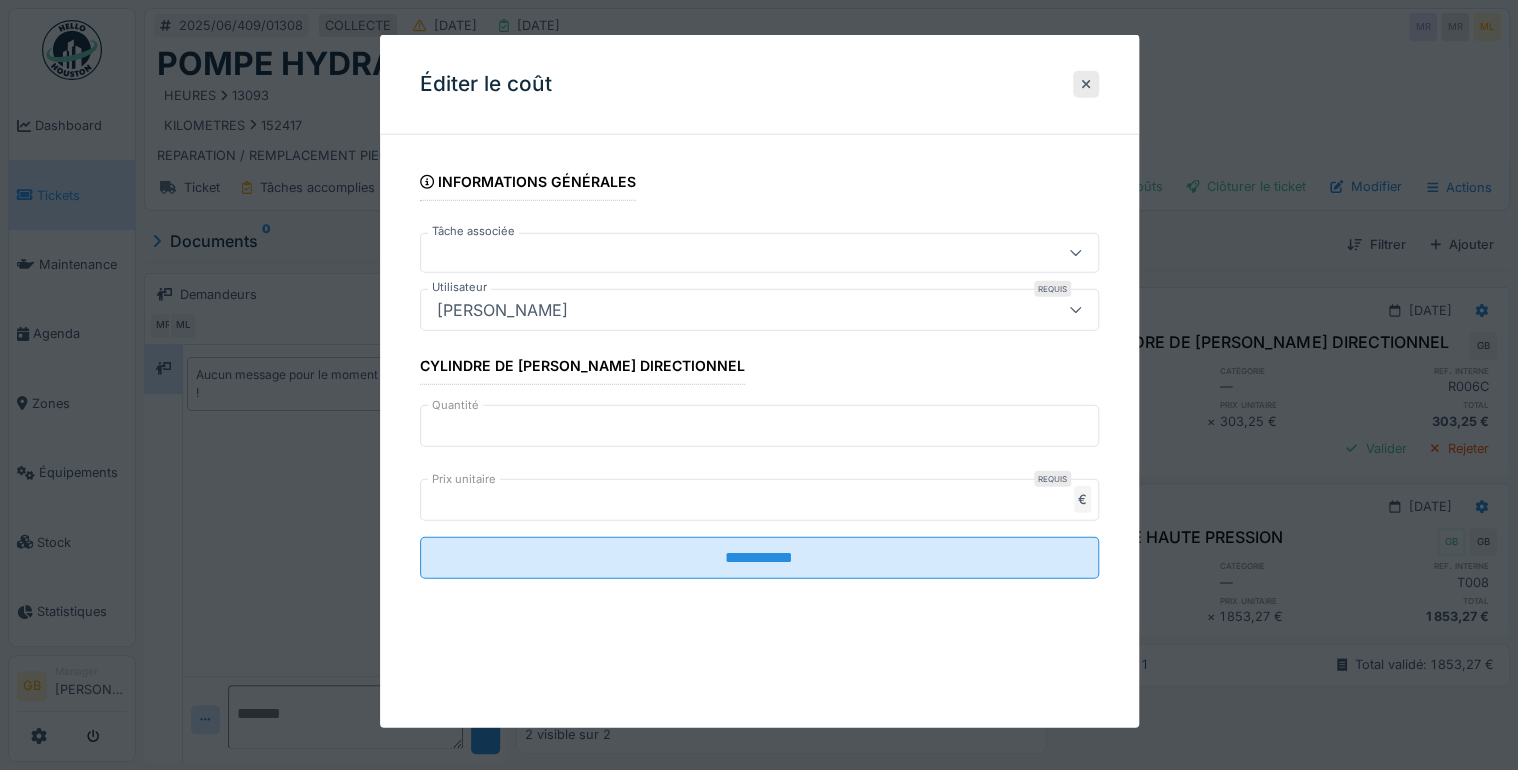 click on "*" at bounding box center (759, 426) 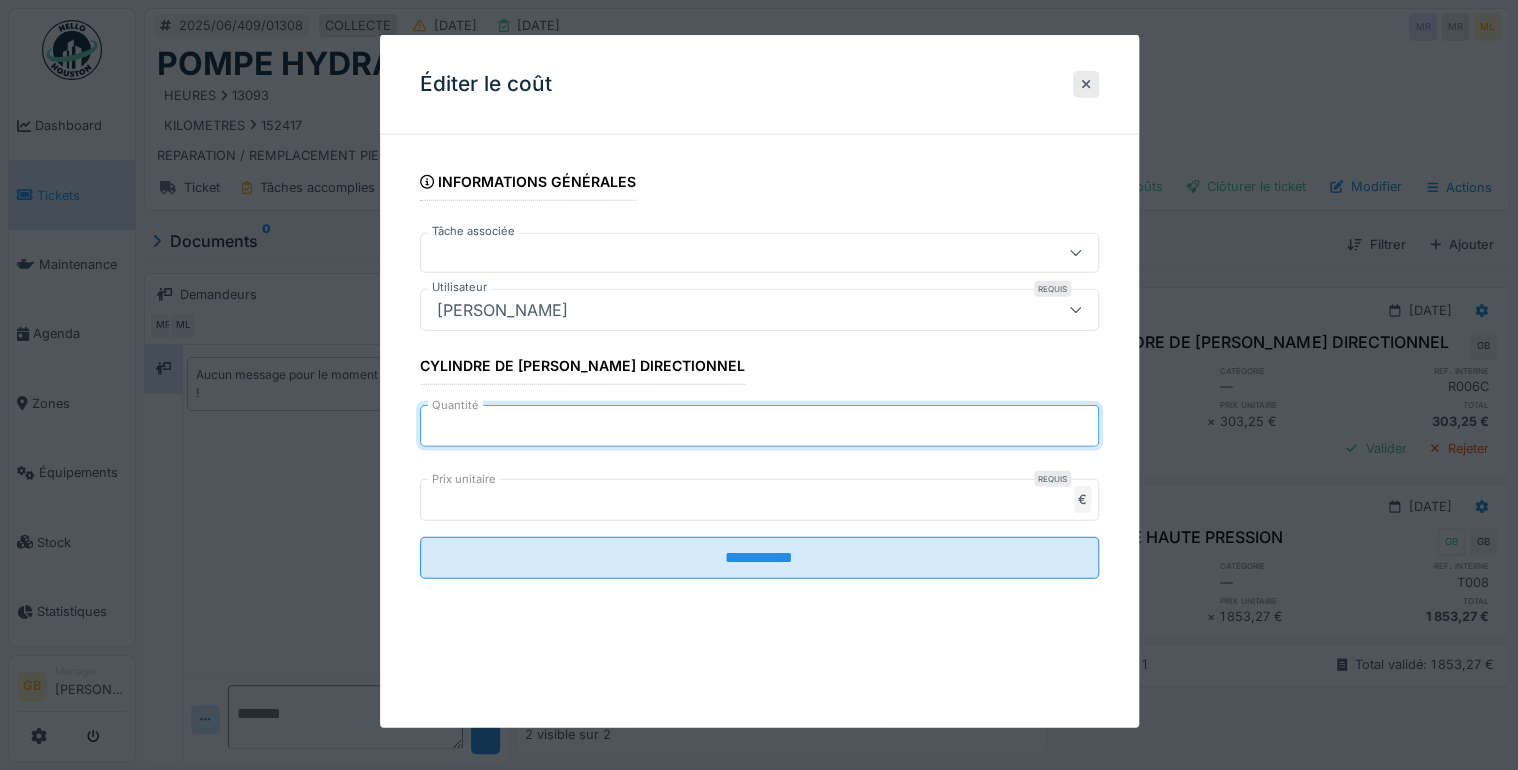 drag, startPoint x: 459, startPoint y: 426, endPoint x: 256, endPoint y: 427, distance: 203.00246 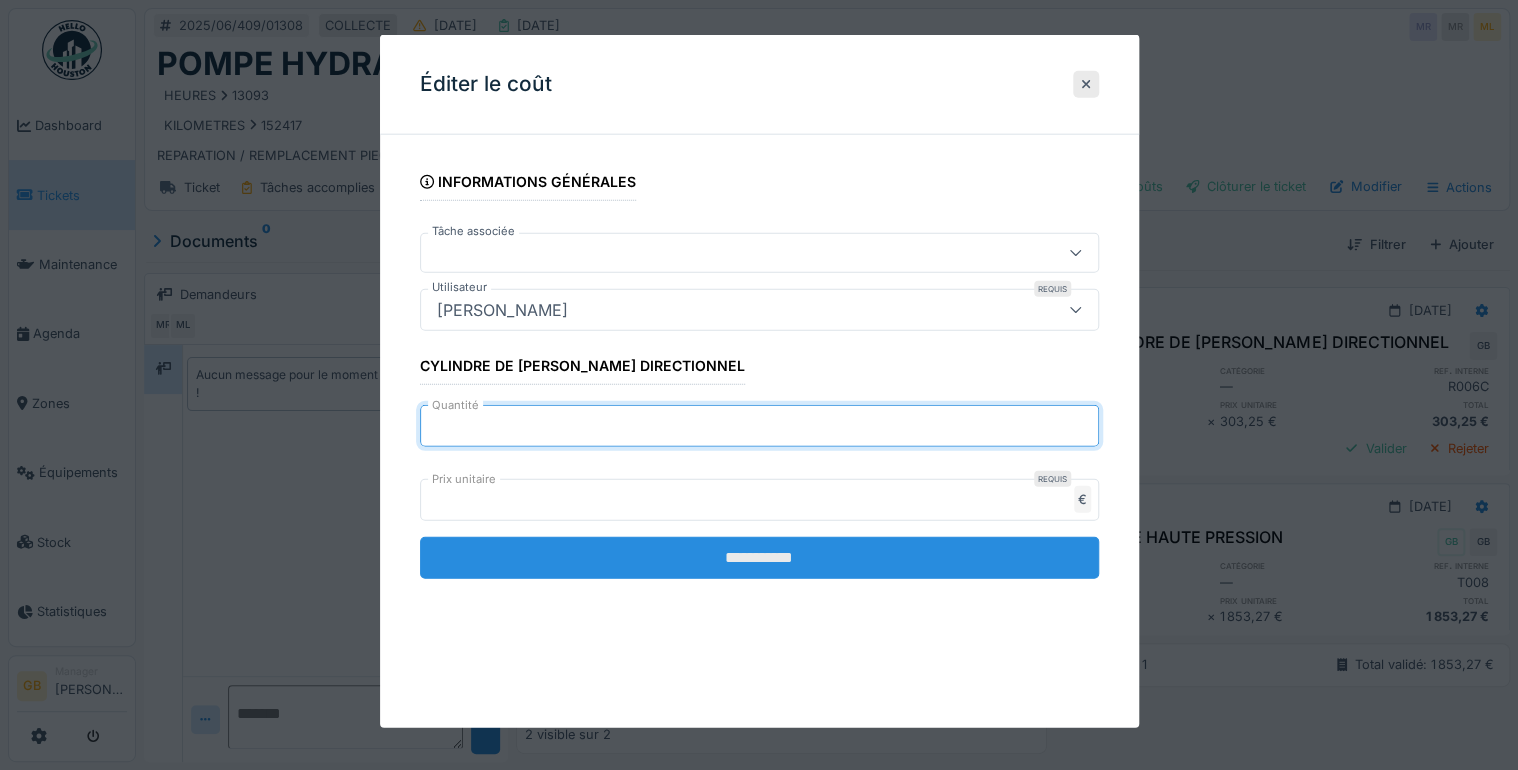 type on "*" 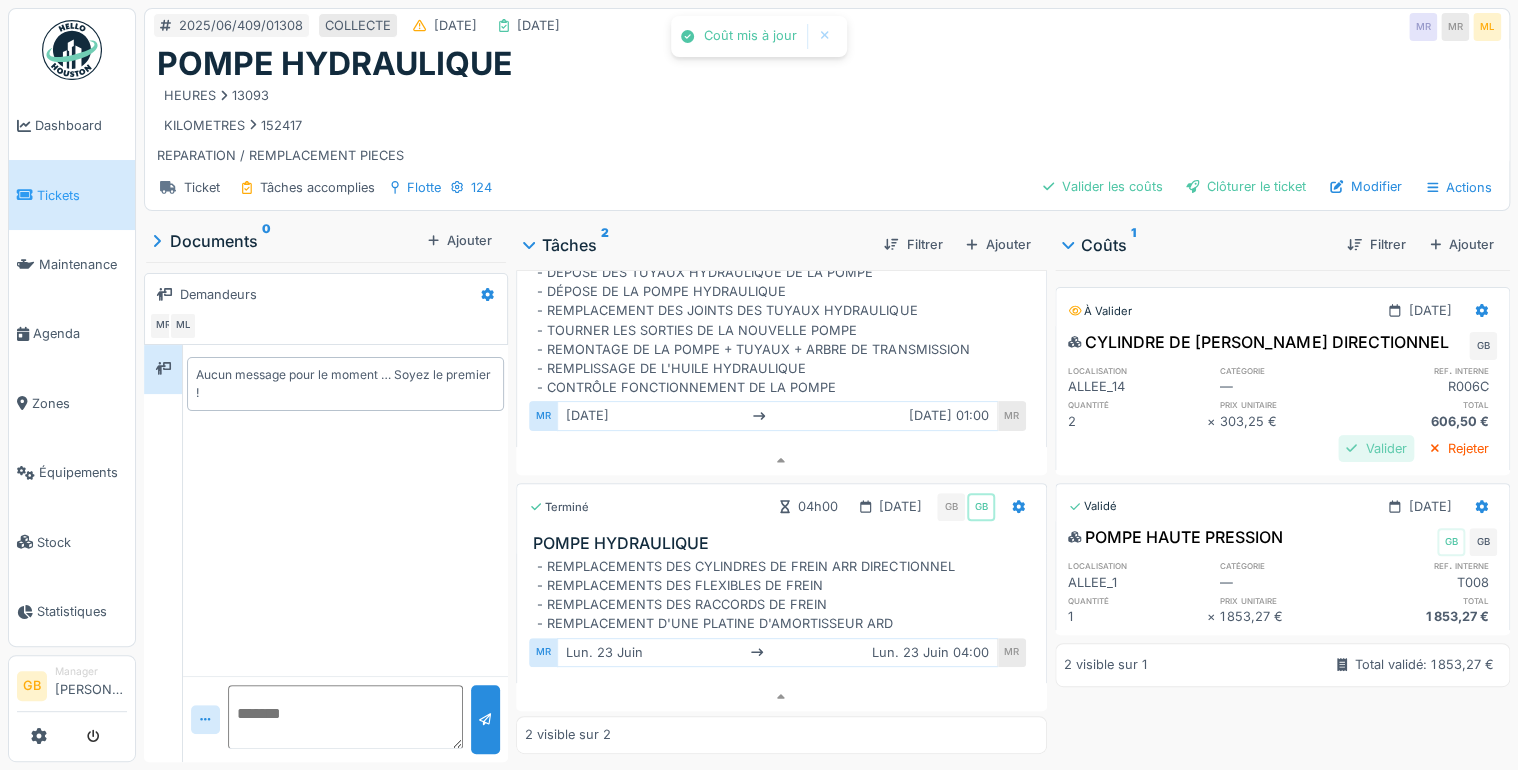 click on "Valider" at bounding box center (1376, 448) 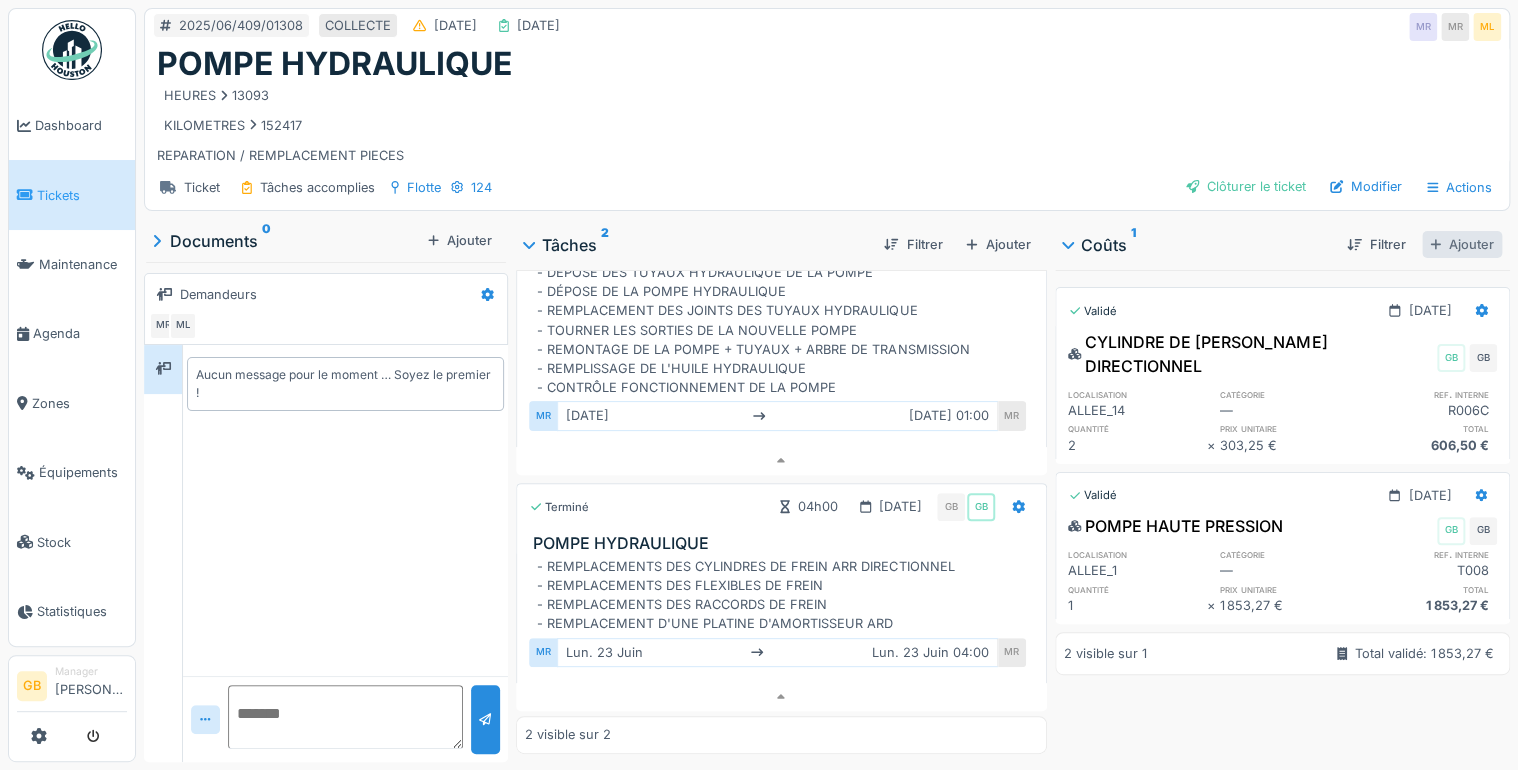 click on "Ajouter" at bounding box center [1462, 244] 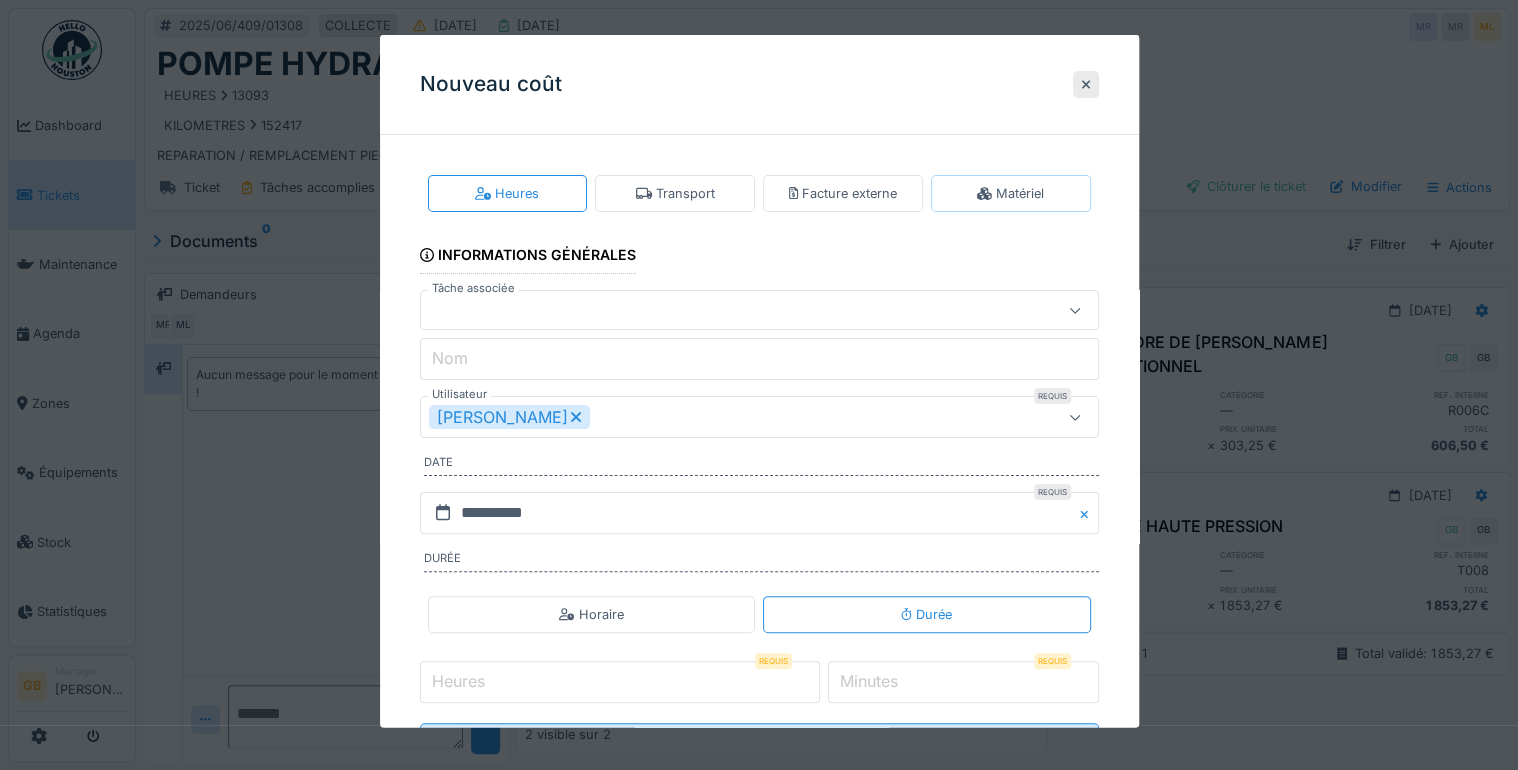 click on "Matériel" at bounding box center (1011, 193) 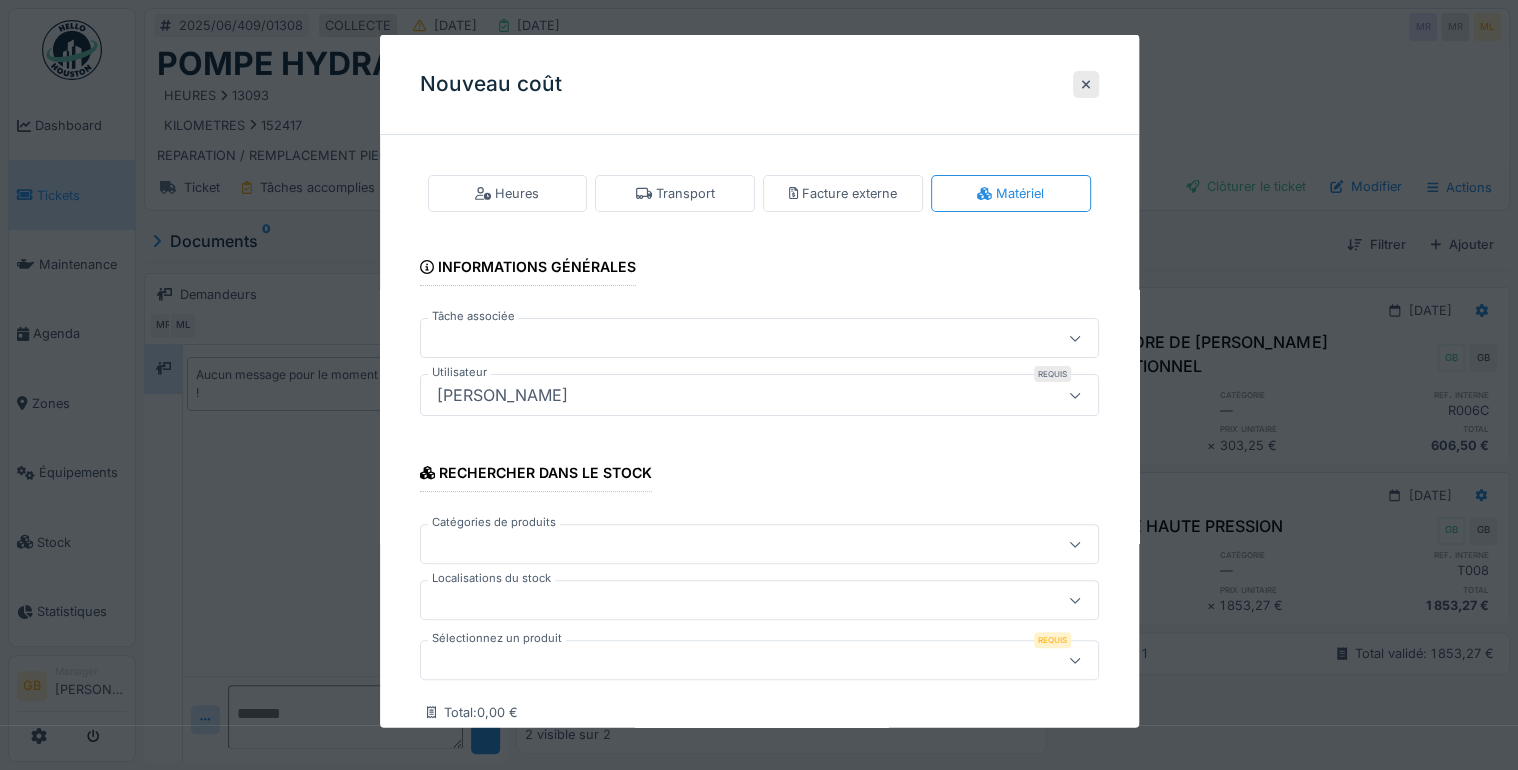 click at bounding box center [725, 660] 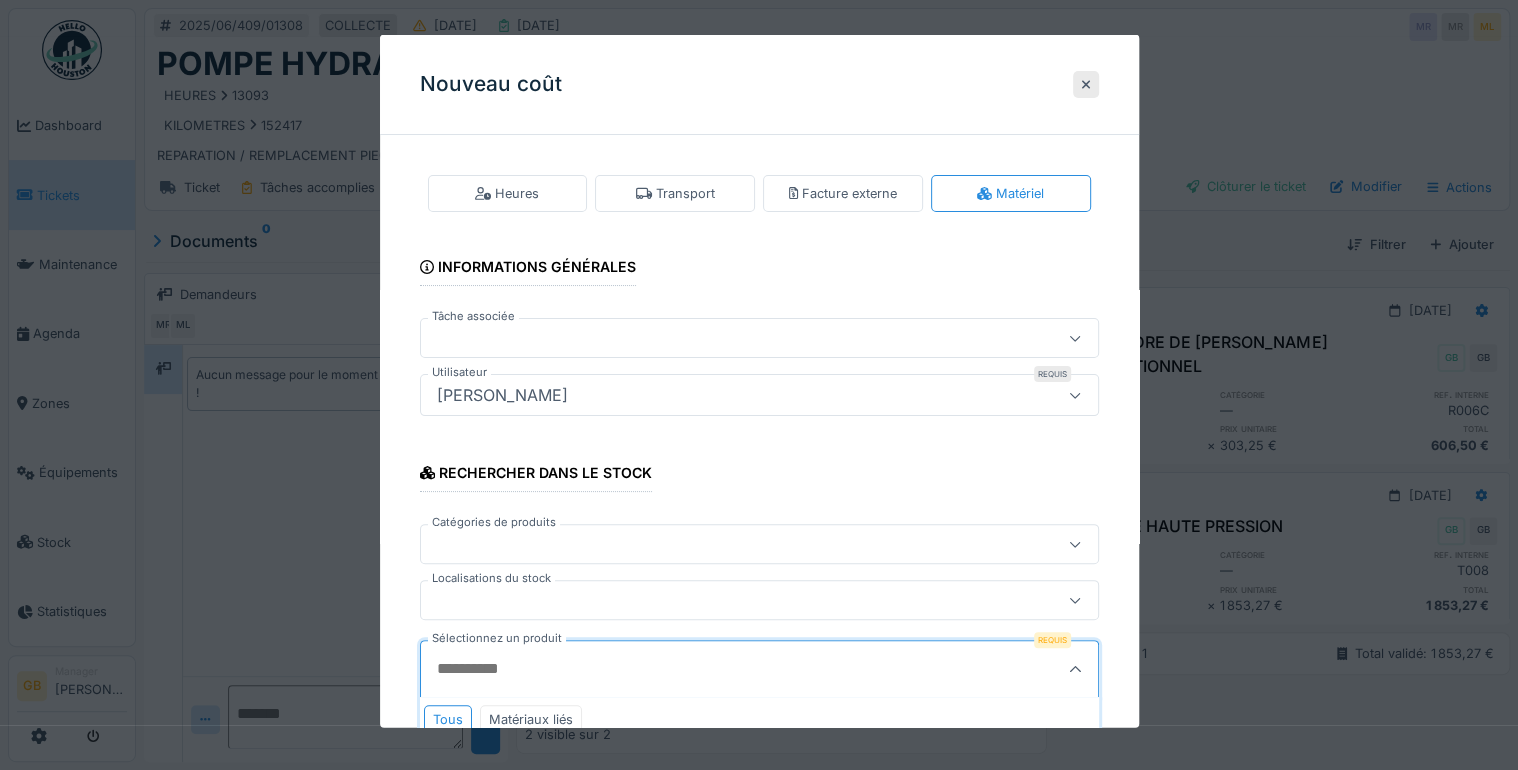 scroll, scrollTop: 126, scrollLeft: 0, axis: vertical 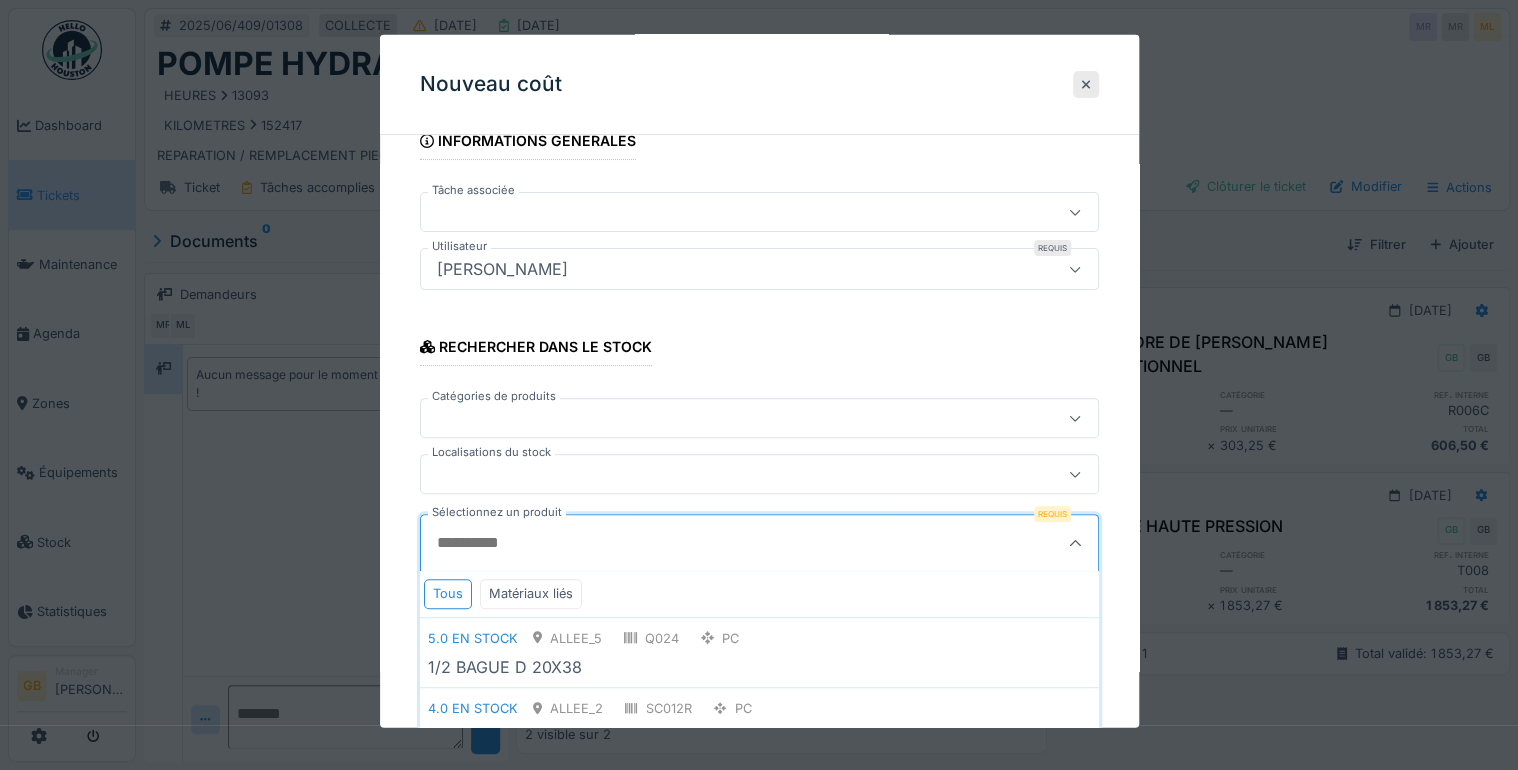 click on "Sélectionnez un produit" at bounding box center [713, 543] 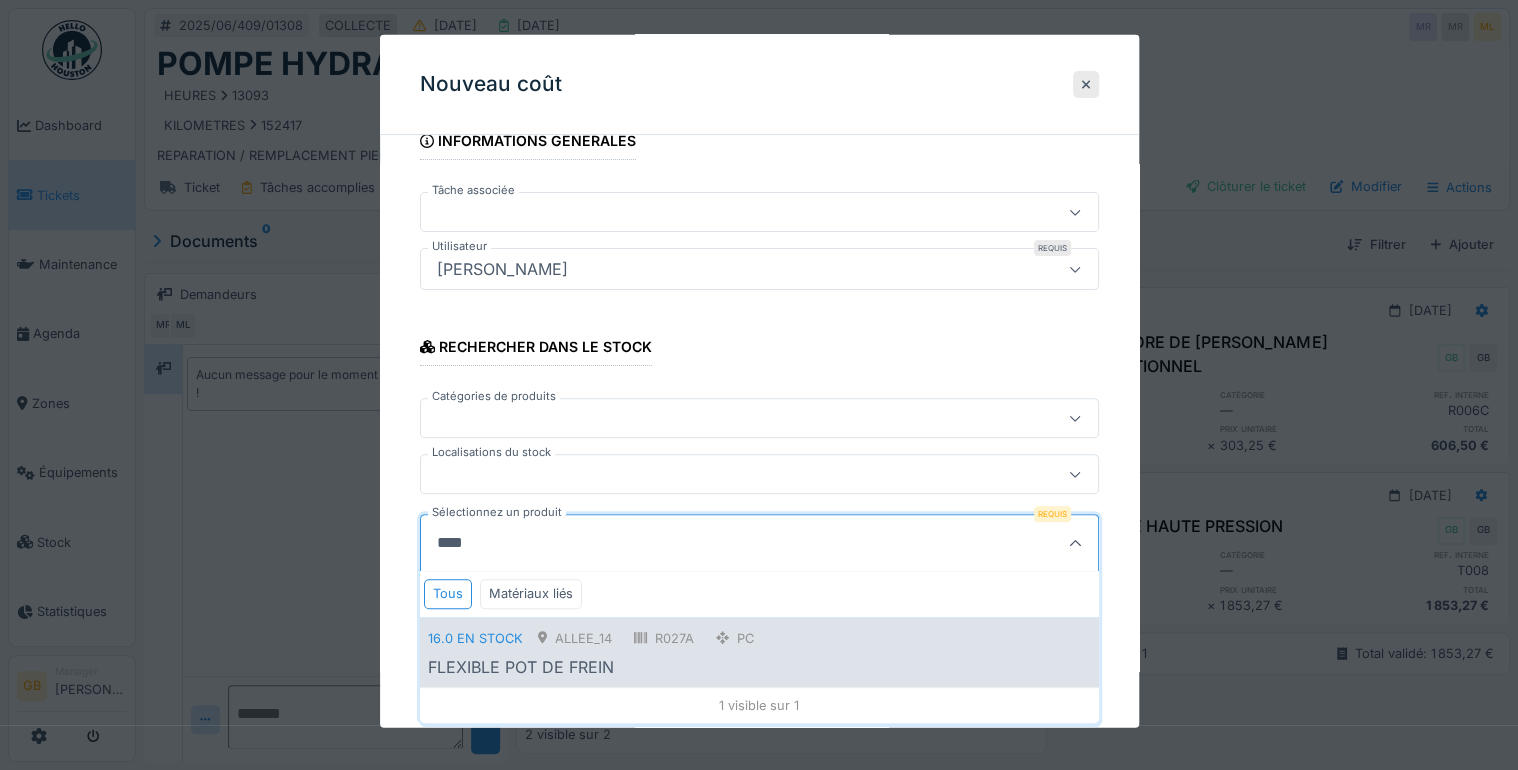 type on "****" 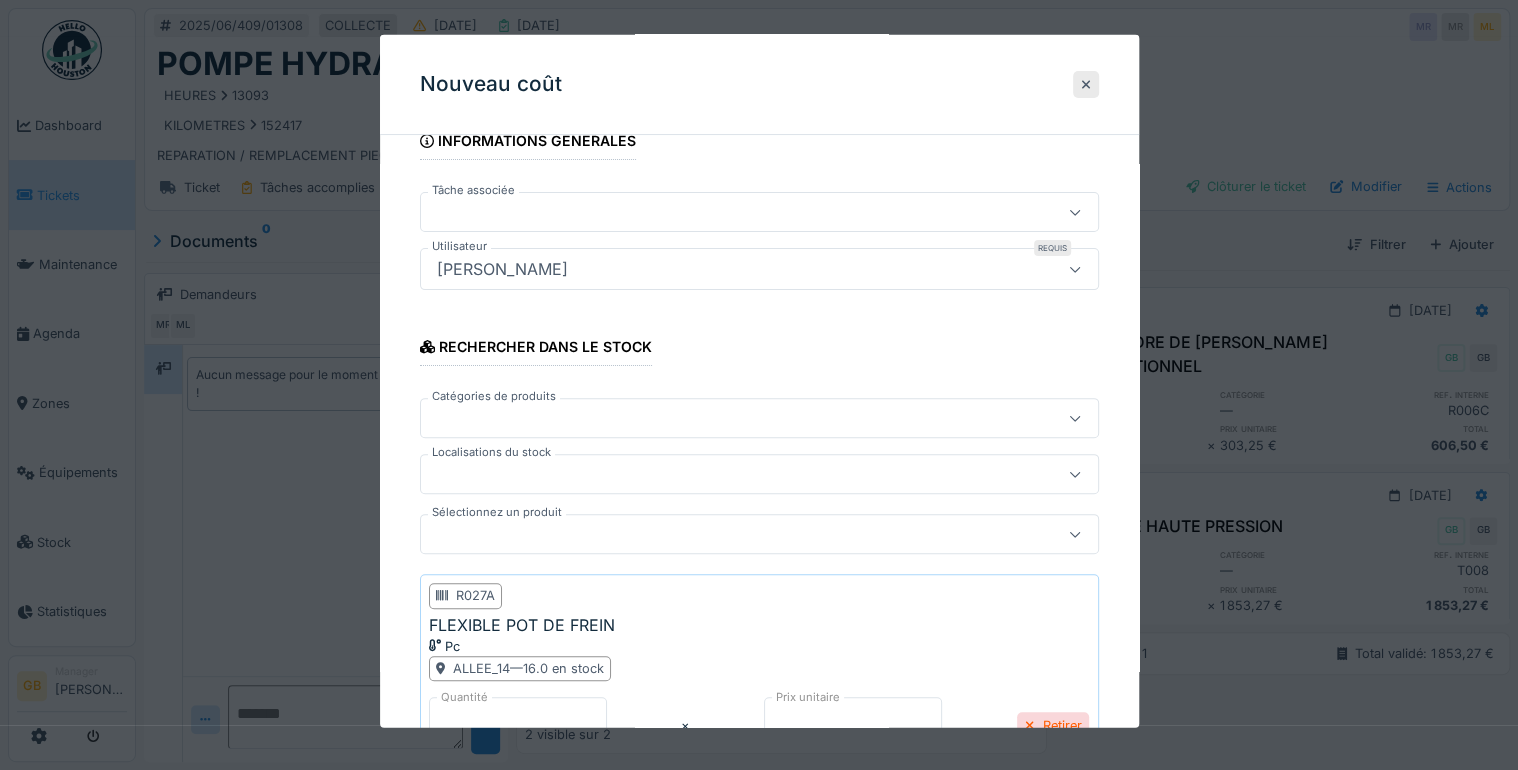 scroll, scrollTop: 286, scrollLeft: 0, axis: vertical 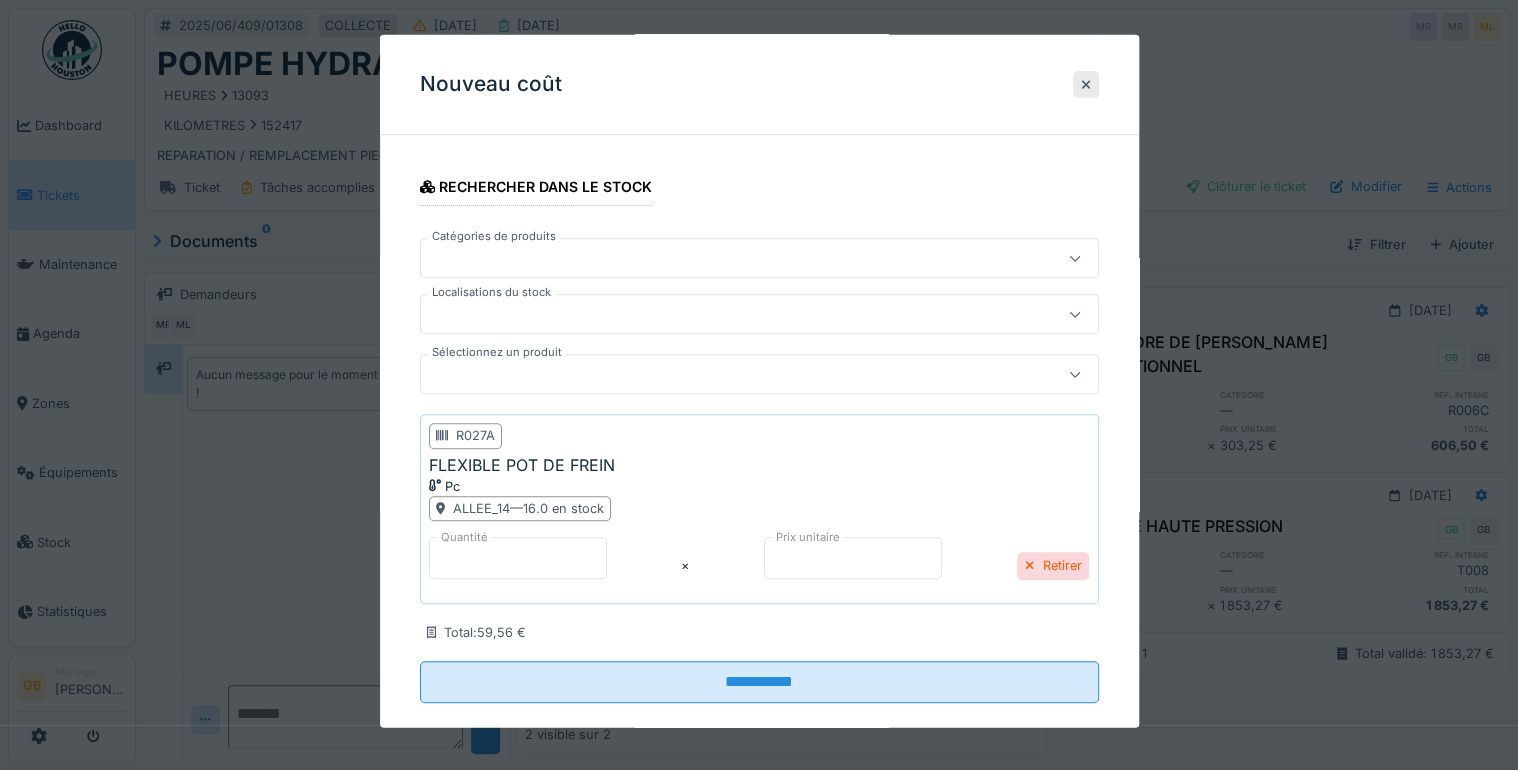 drag, startPoint x: 452, startPoint y: 560, endPoint x: 407, endPoint y: 554, distance: 45.39824 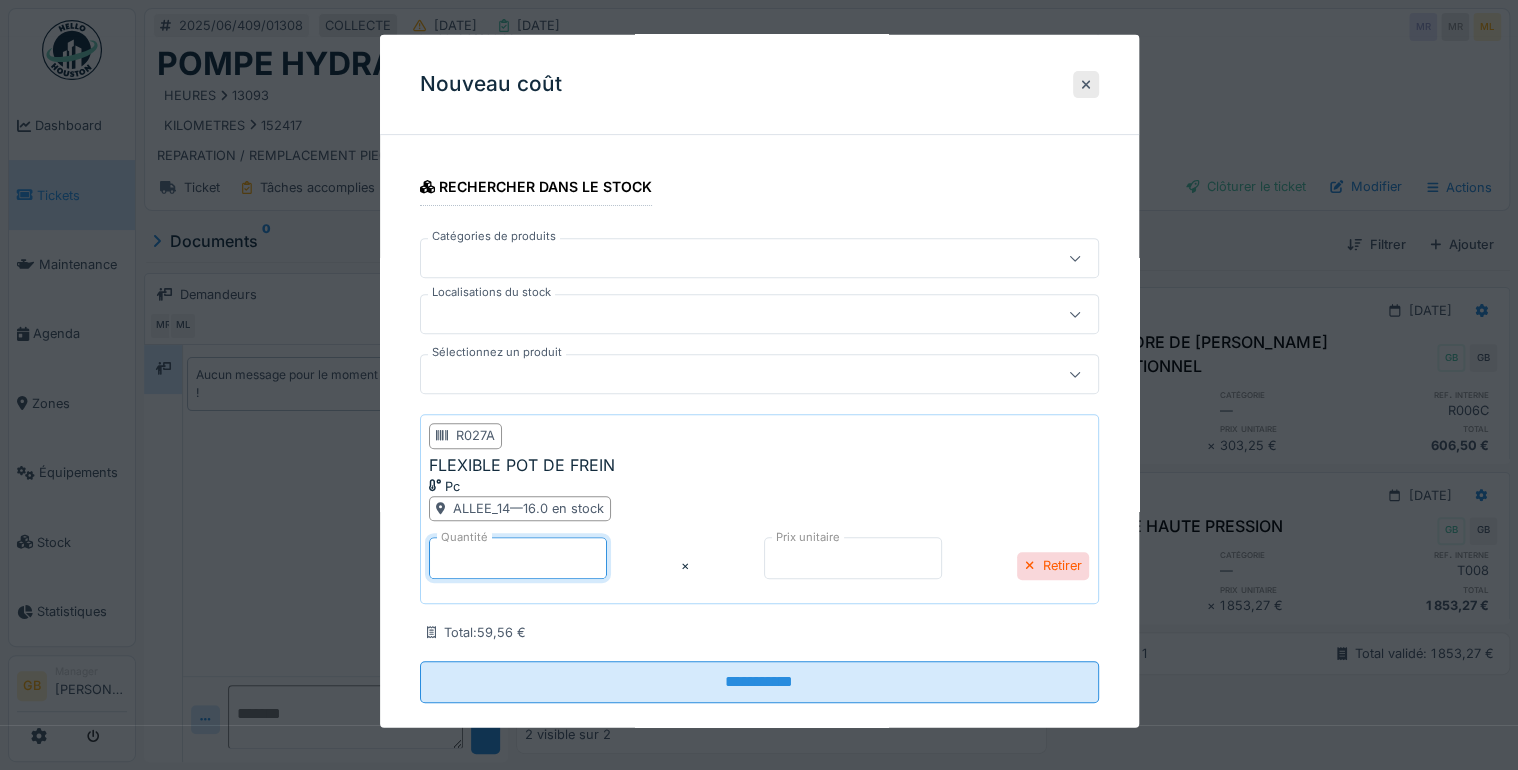 type on "*" 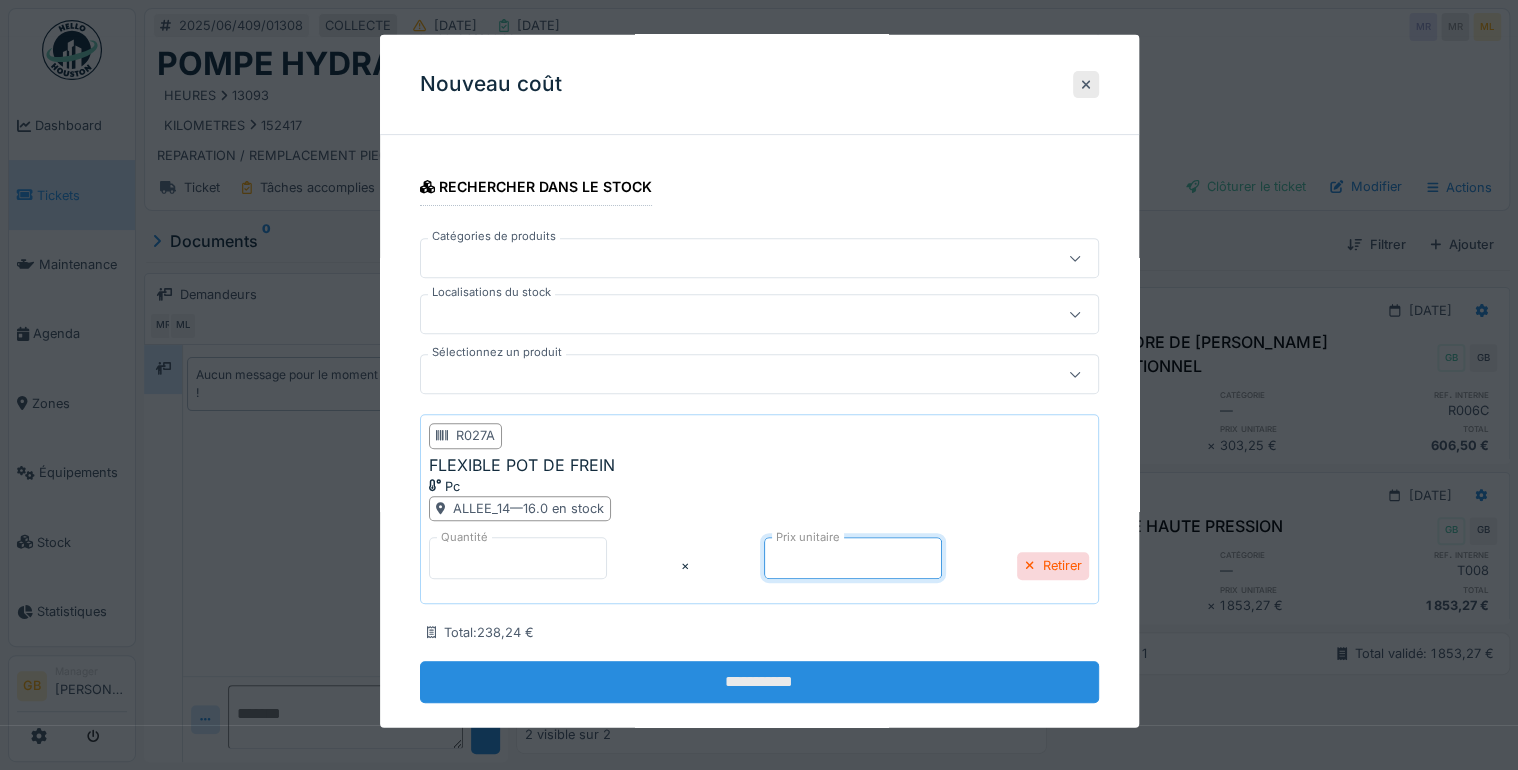click on "**********" at bounding box center (759, 682) 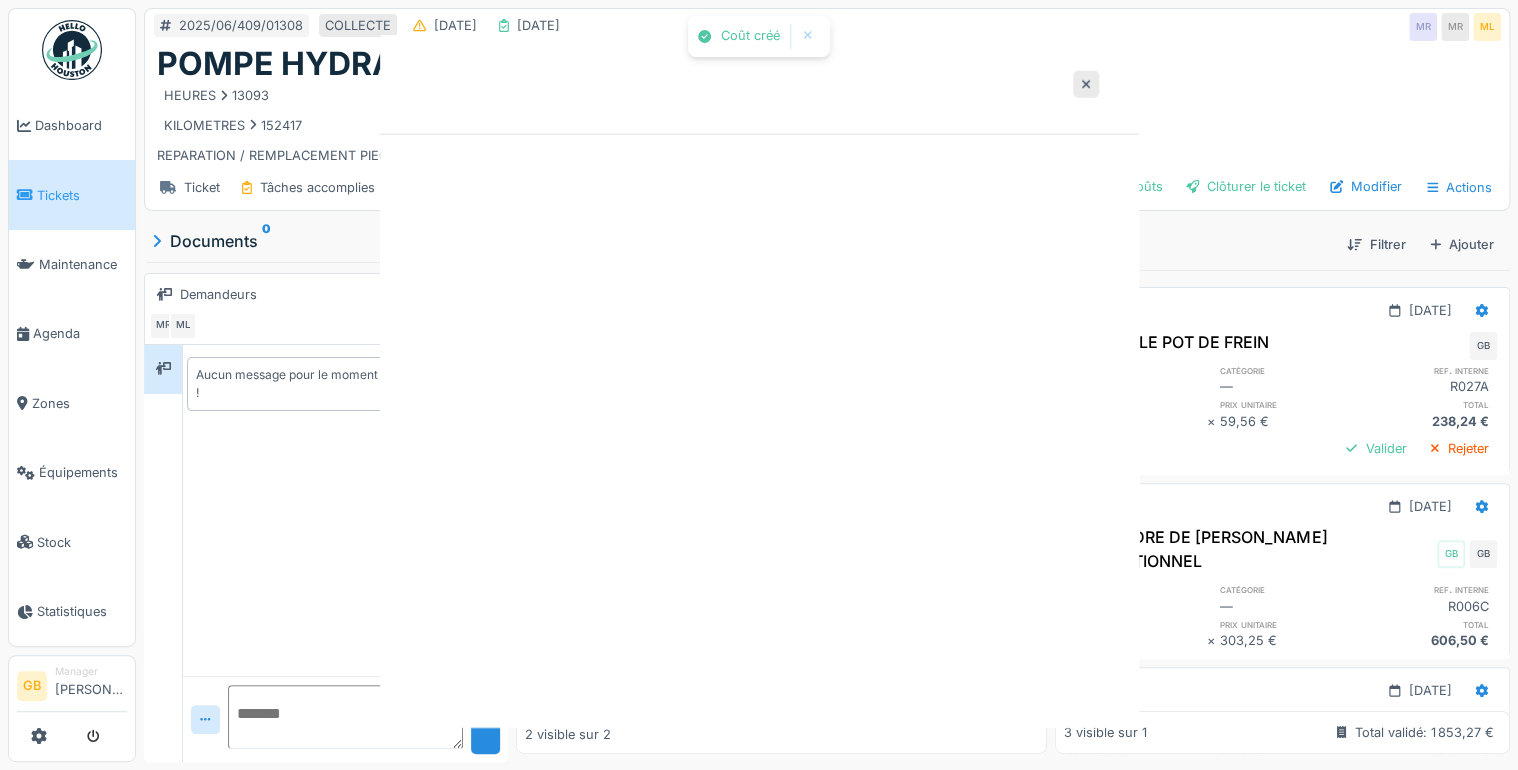 scroll, scrollTop: 0, scrollLeft: 0, axis: both 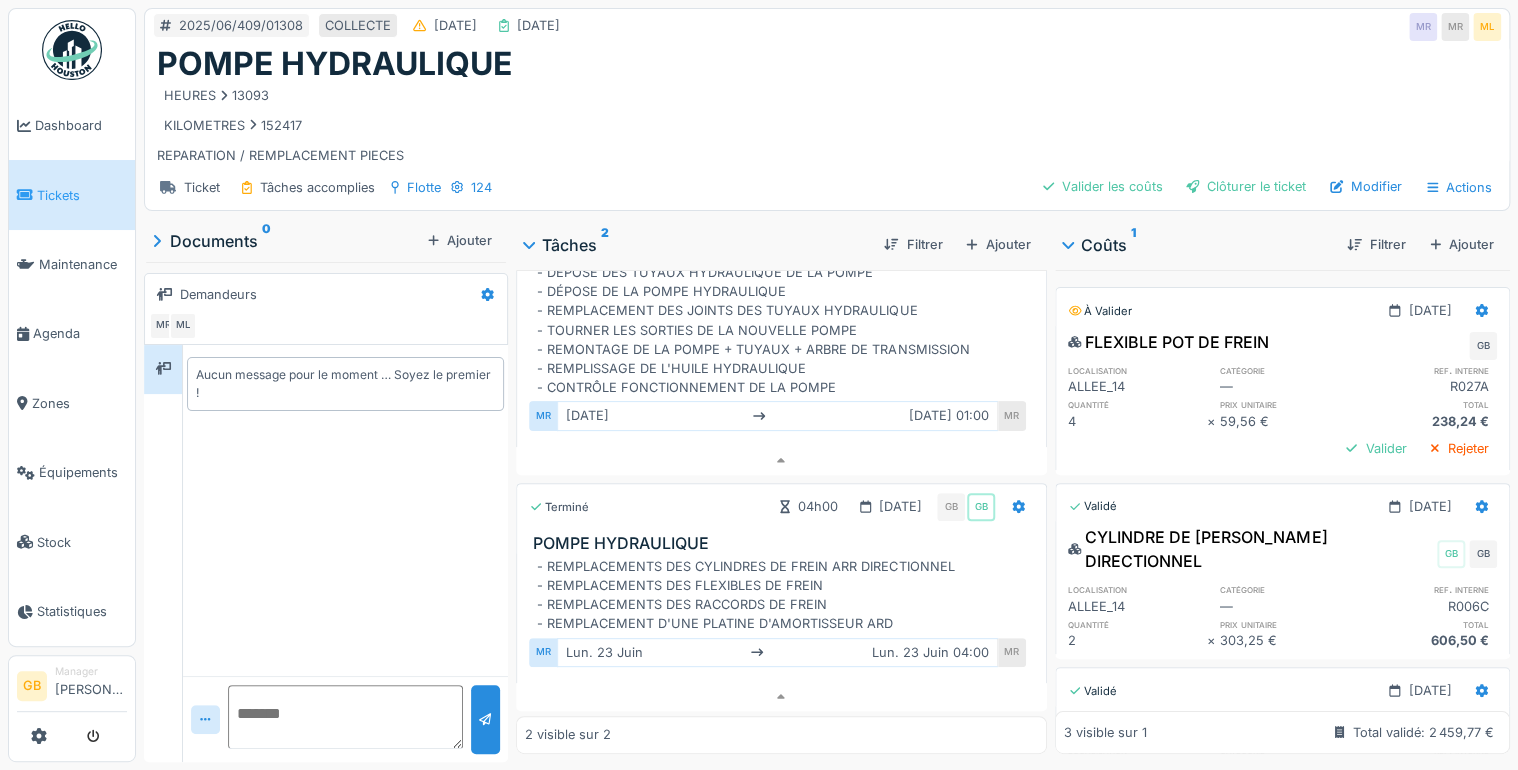 click on "FLEXIBLE POT DE FREIN GB localisation catégorie ref. interne ALLEE_14 — R027A quantité prix unitaire total 4 × 59,56 € 238,24 € Valider Rejeter" at bounding box center [1282, 398] 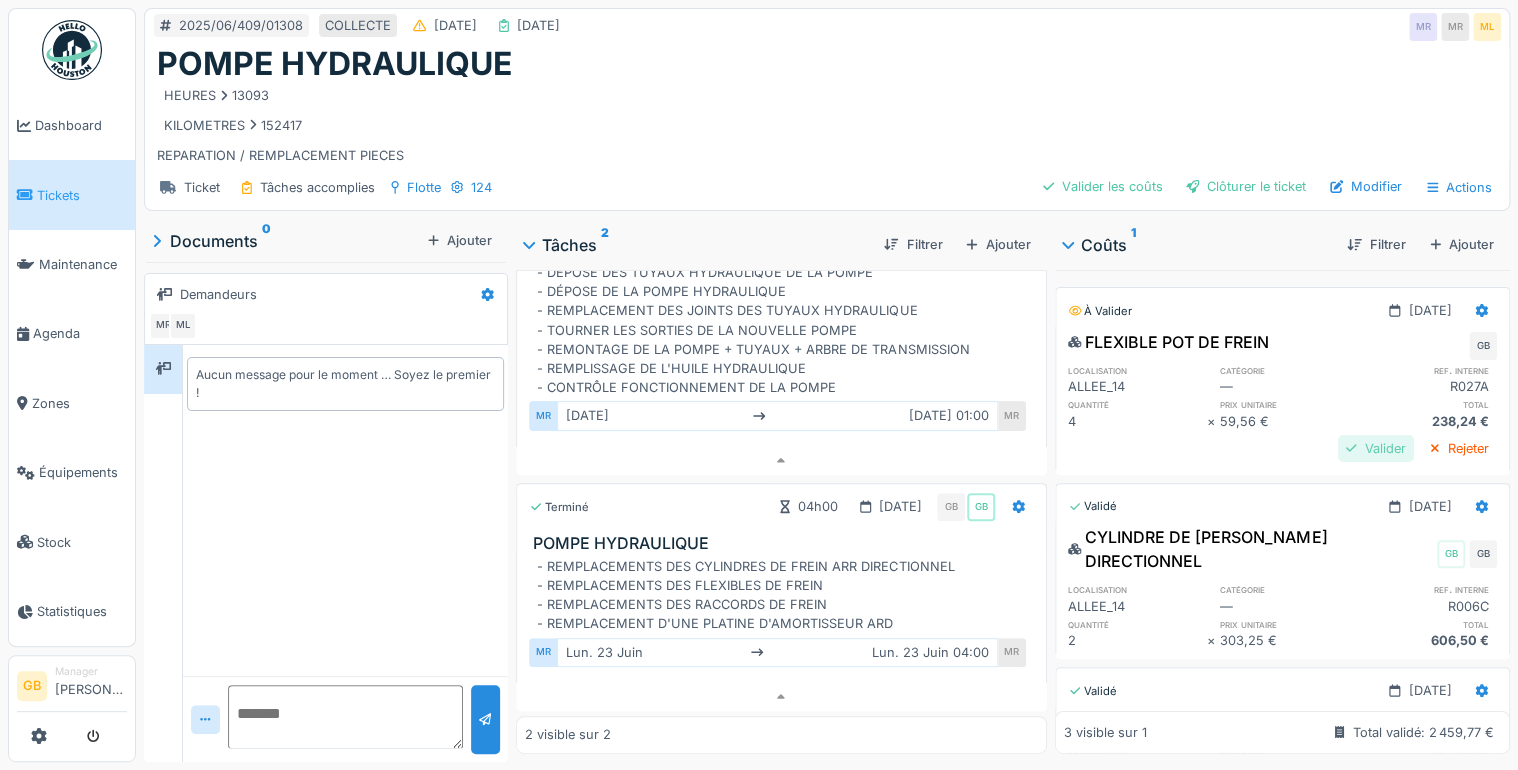 click on "Valider" at bounding box center (1376, 448) 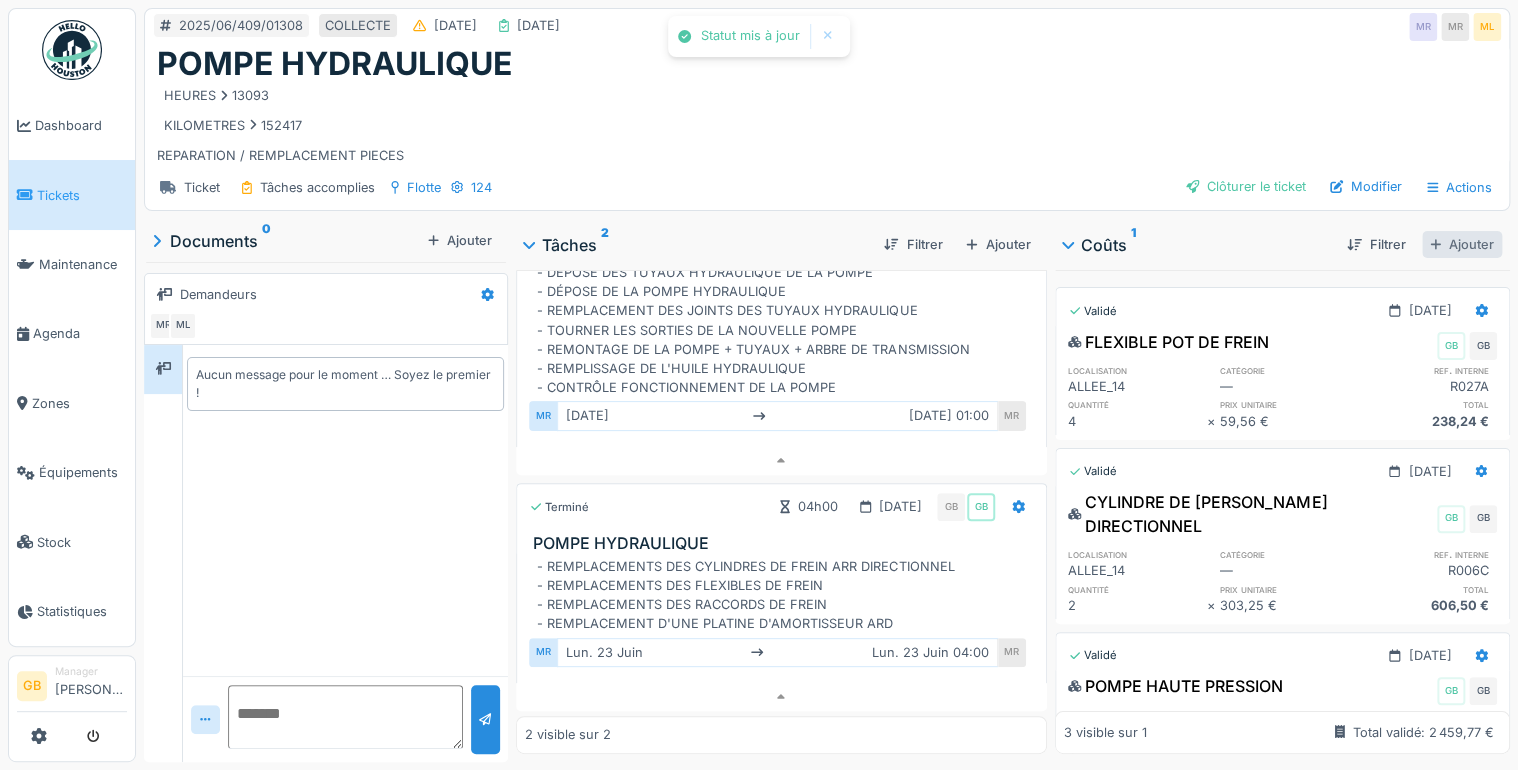 click on "Ajouter" at bounding box center [1462, 244] 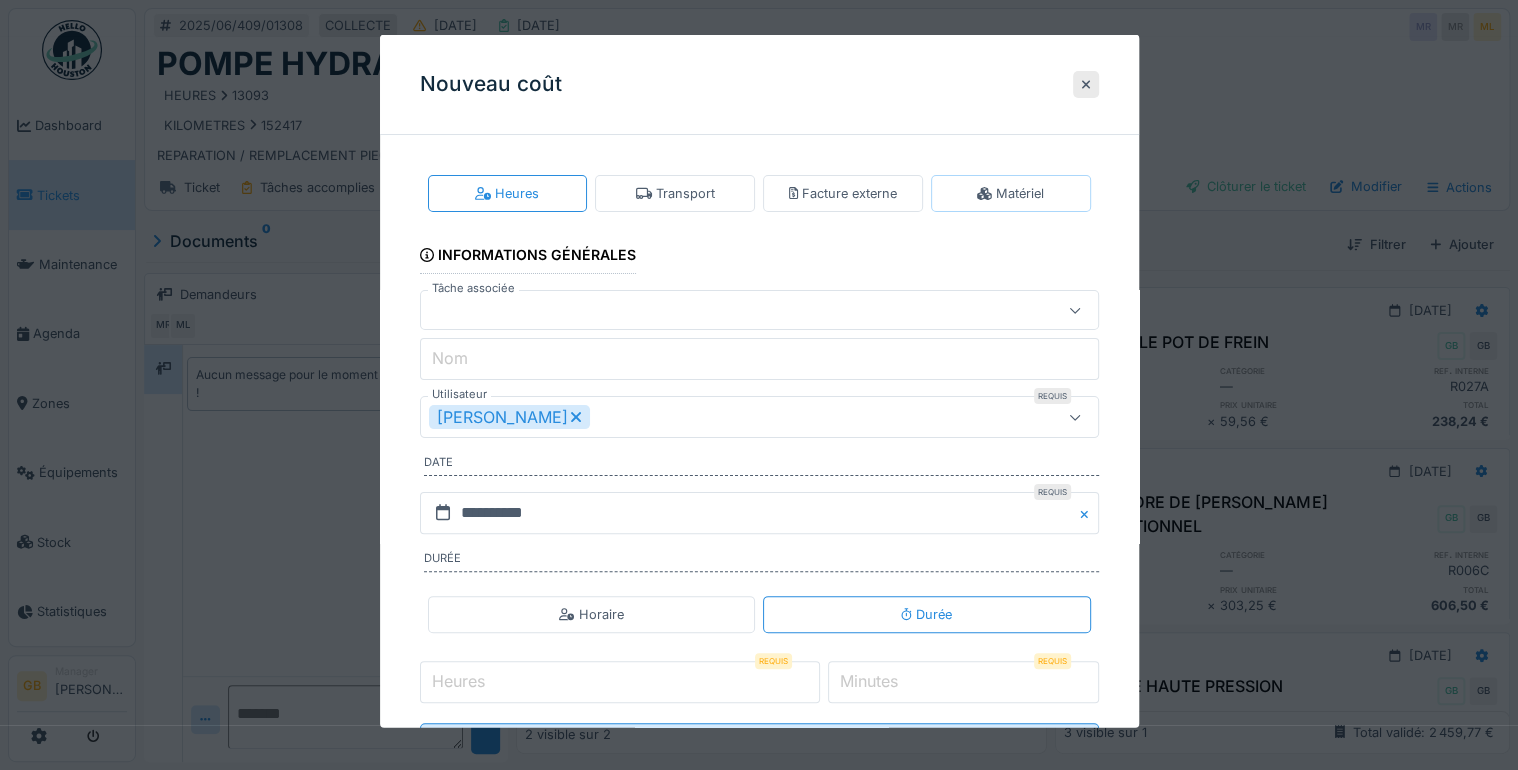 click 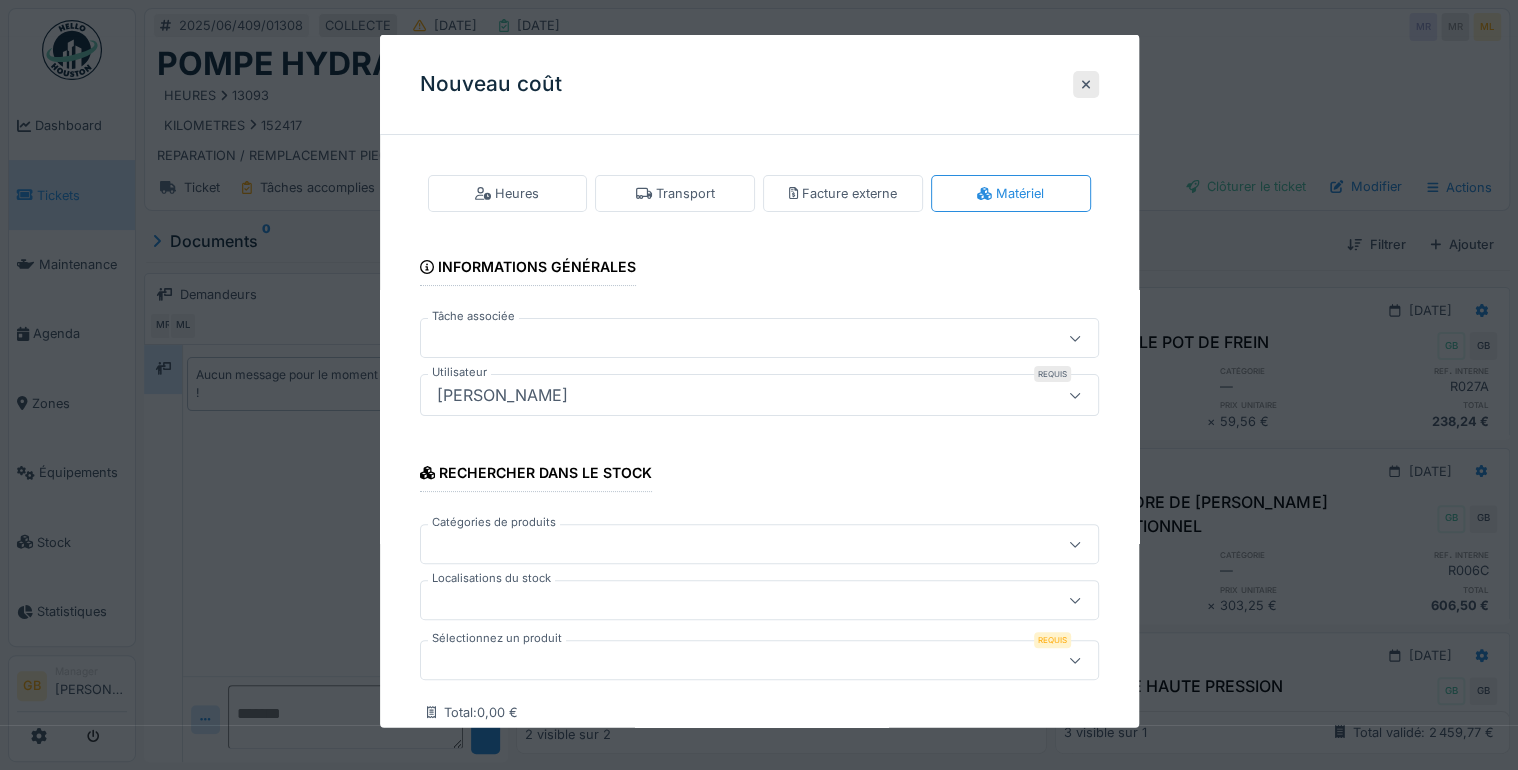 click at bounding box center (725, 660) 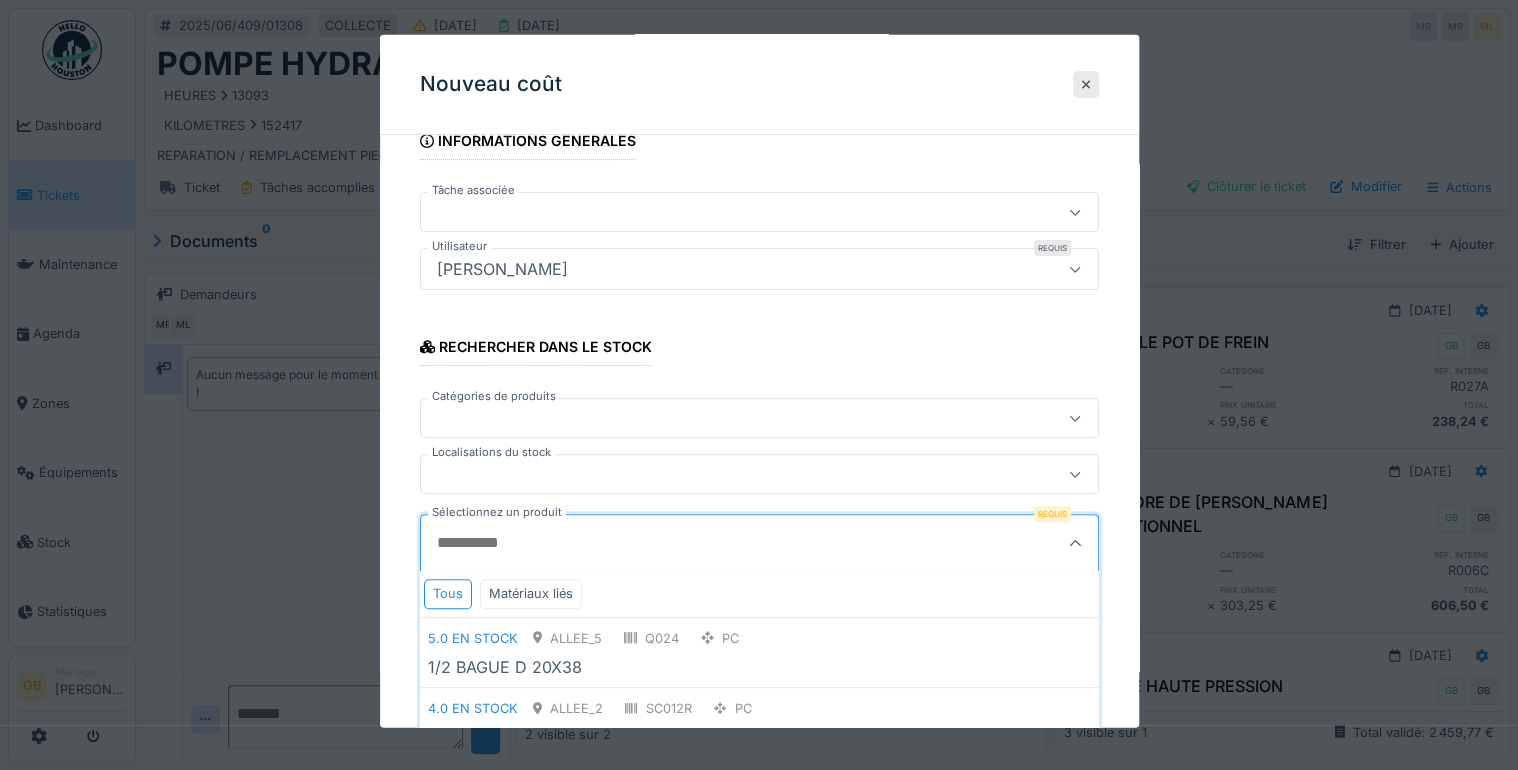 click on "Sélectionnez un produit" at bounding box center [713, 543] 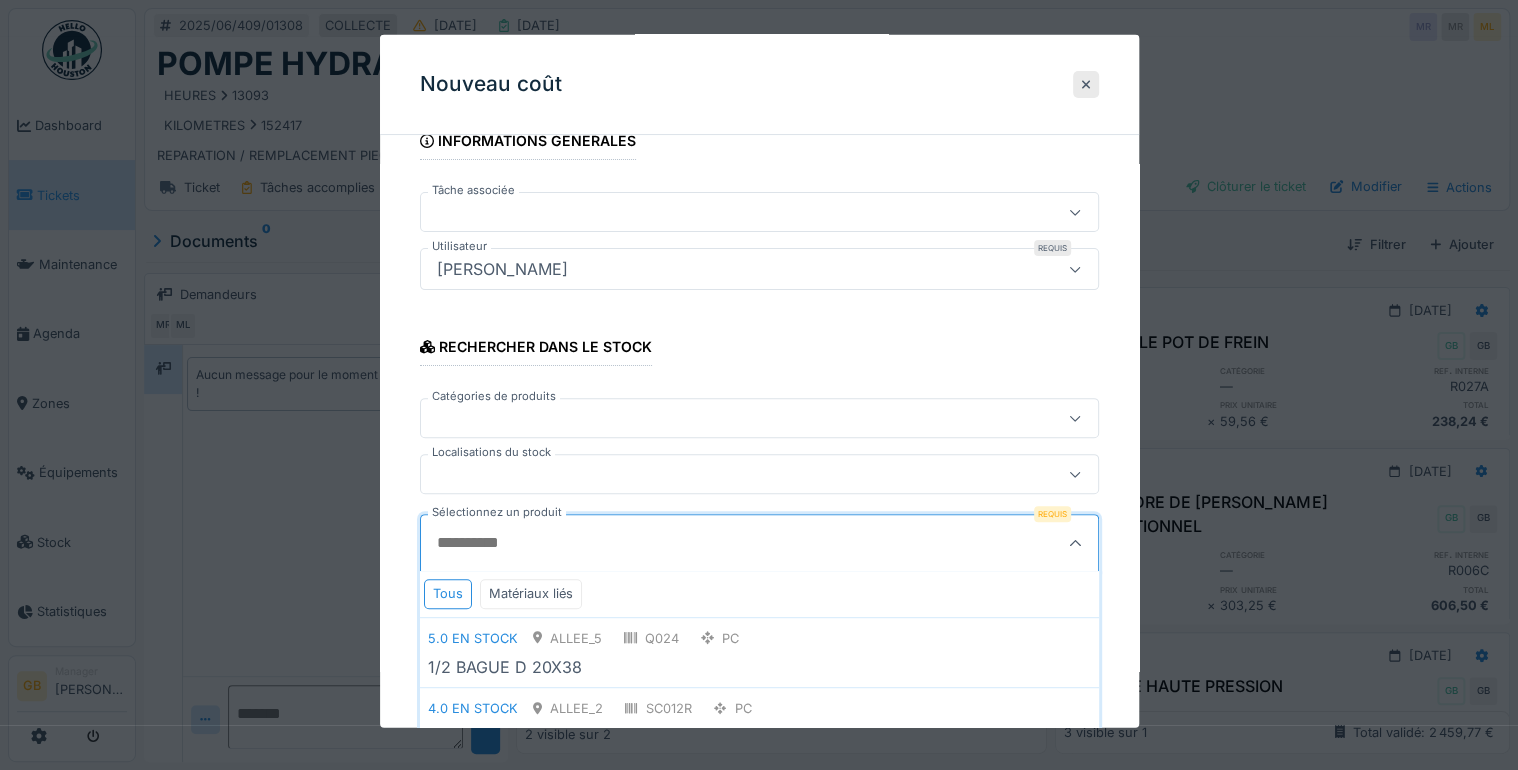 click on "Sélectionnez un produit" at bounding box center (713, 543) 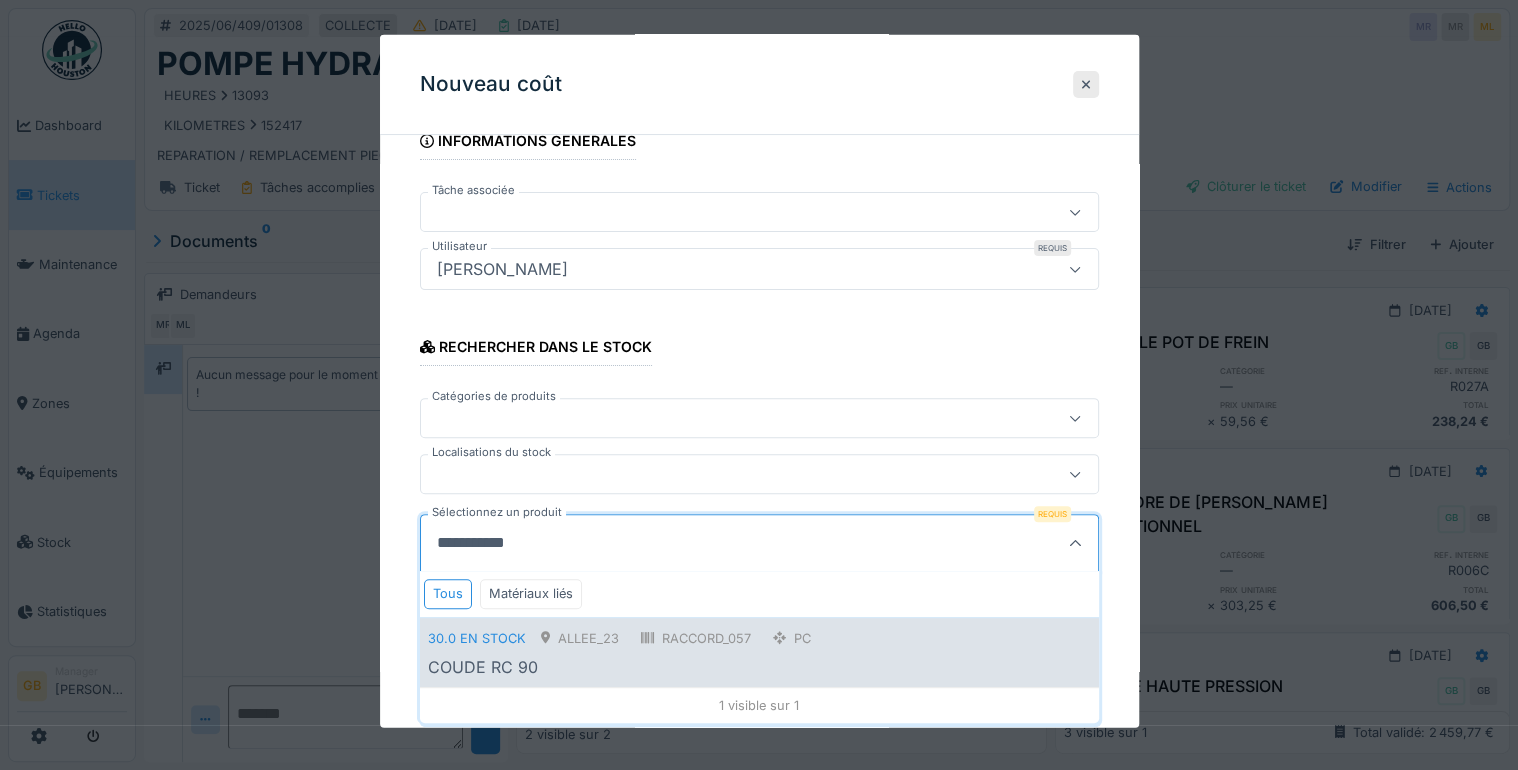 type on "**********" 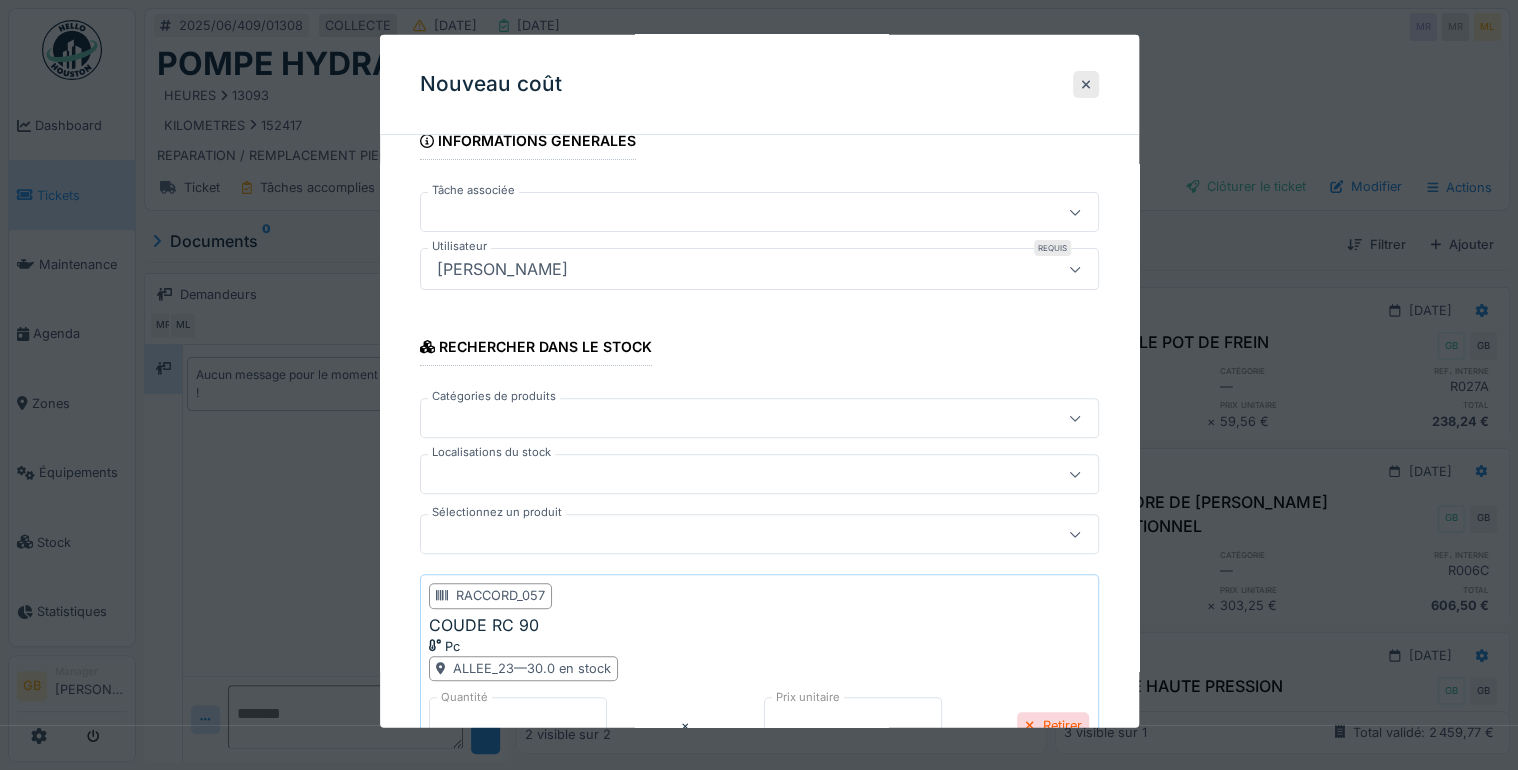 scroll, scrollTop: 313, scrollLeft: 0, axis: vertical 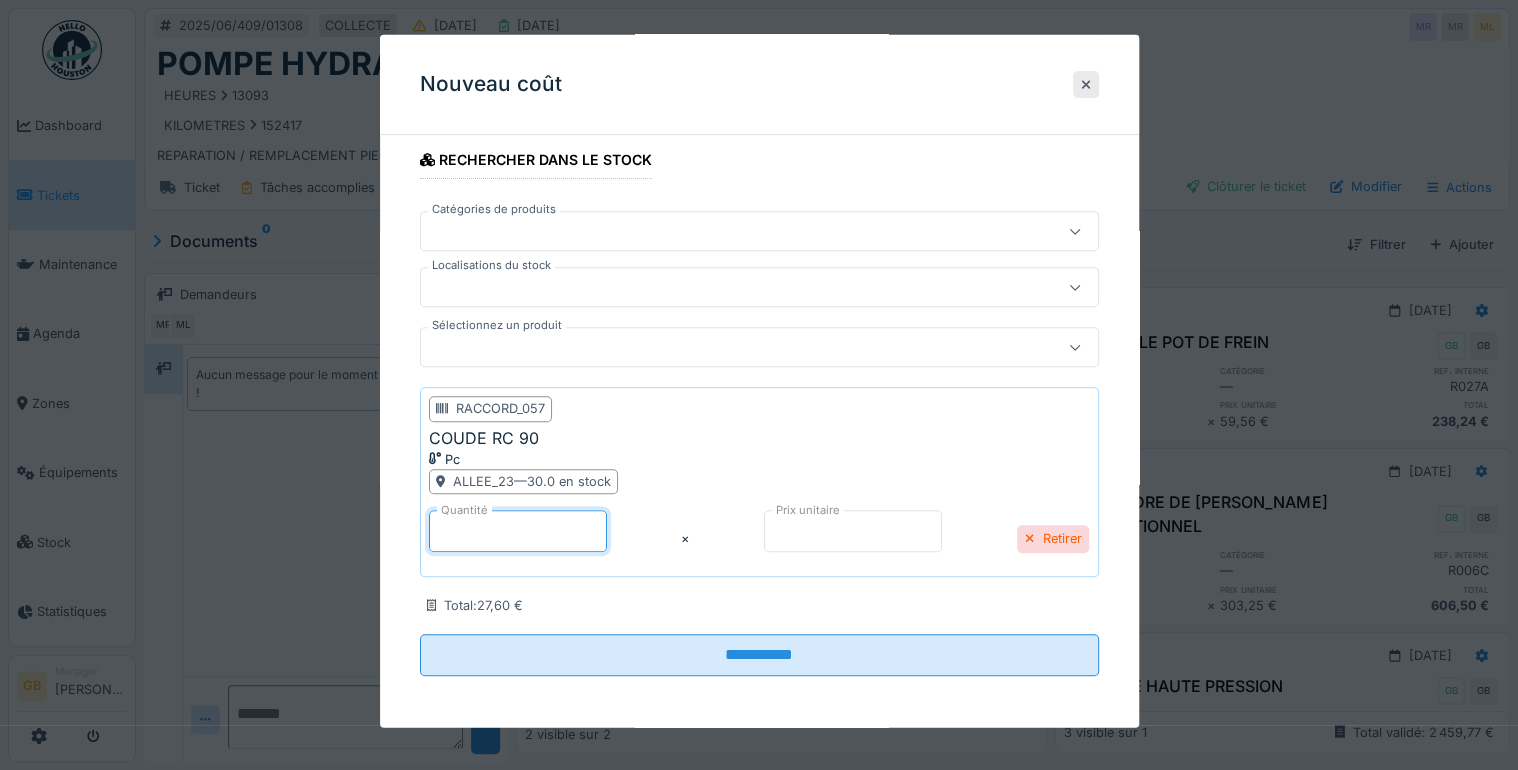 drag, startPoint x: 474, startPoint y: 520, endPoint x: 288, endPoint y: 494, distance: 187.80841 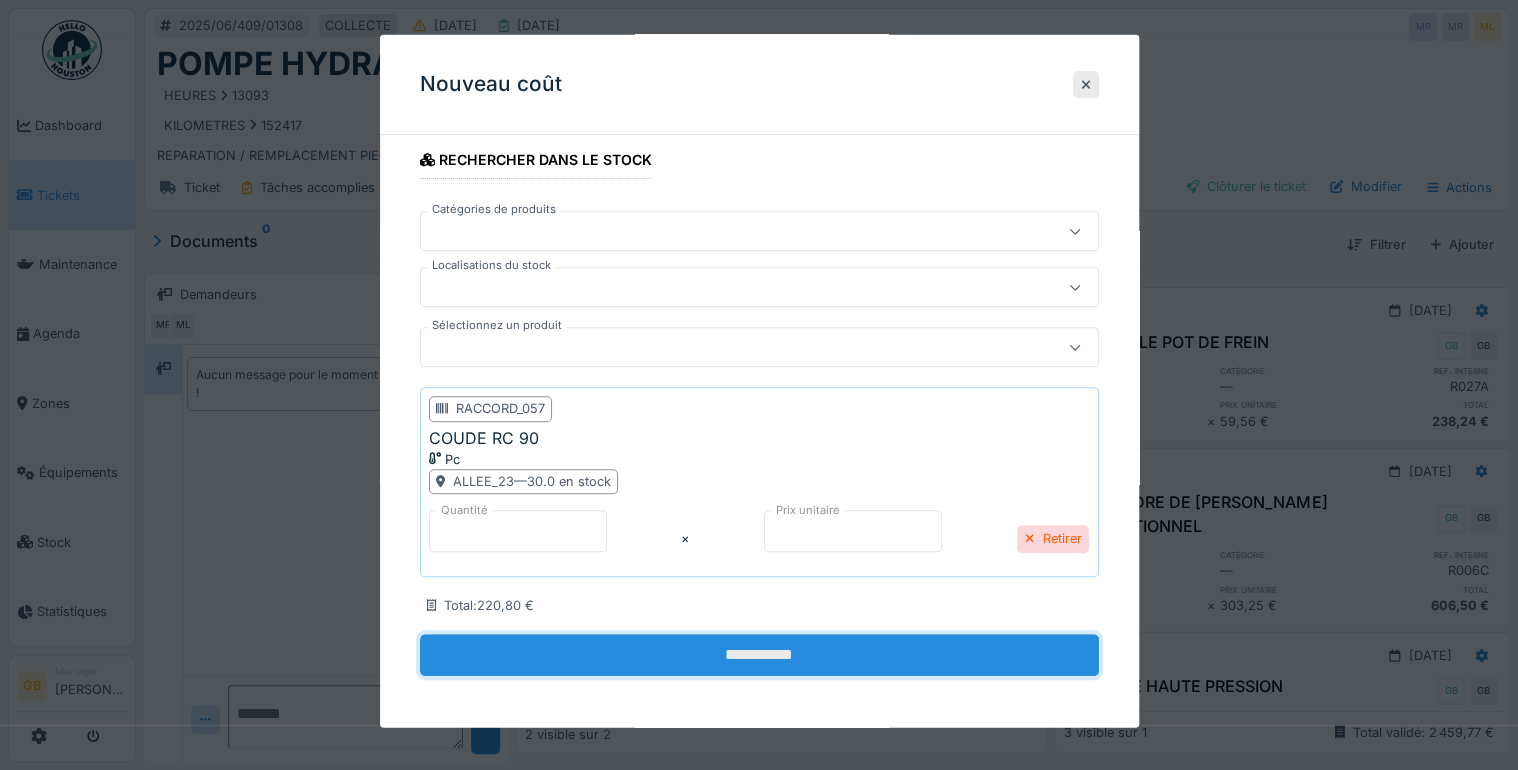 click on "**********" at bounding box center (759, 655) 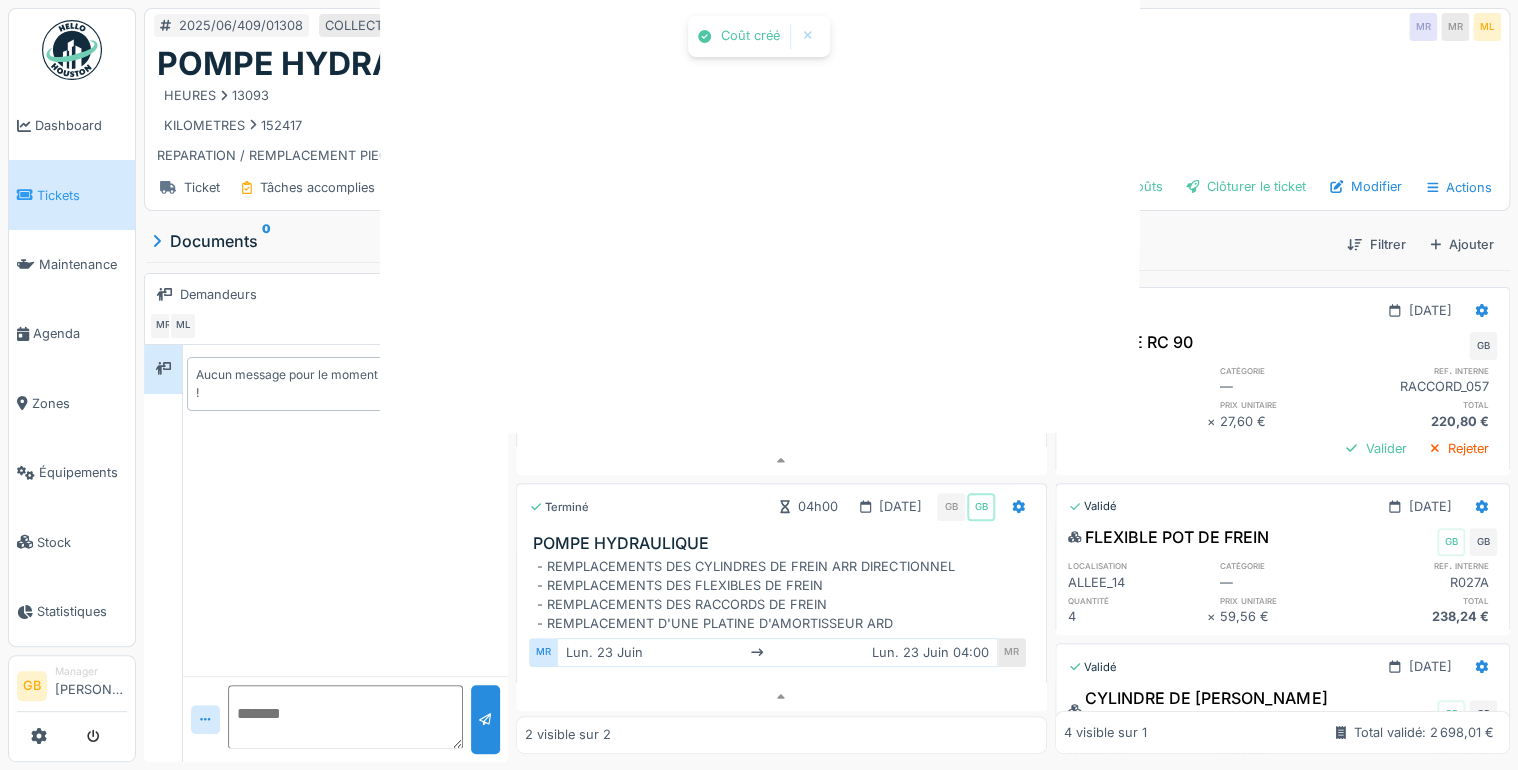 scroll, scrollTop: 0, scrollLeft: 0, axis: both 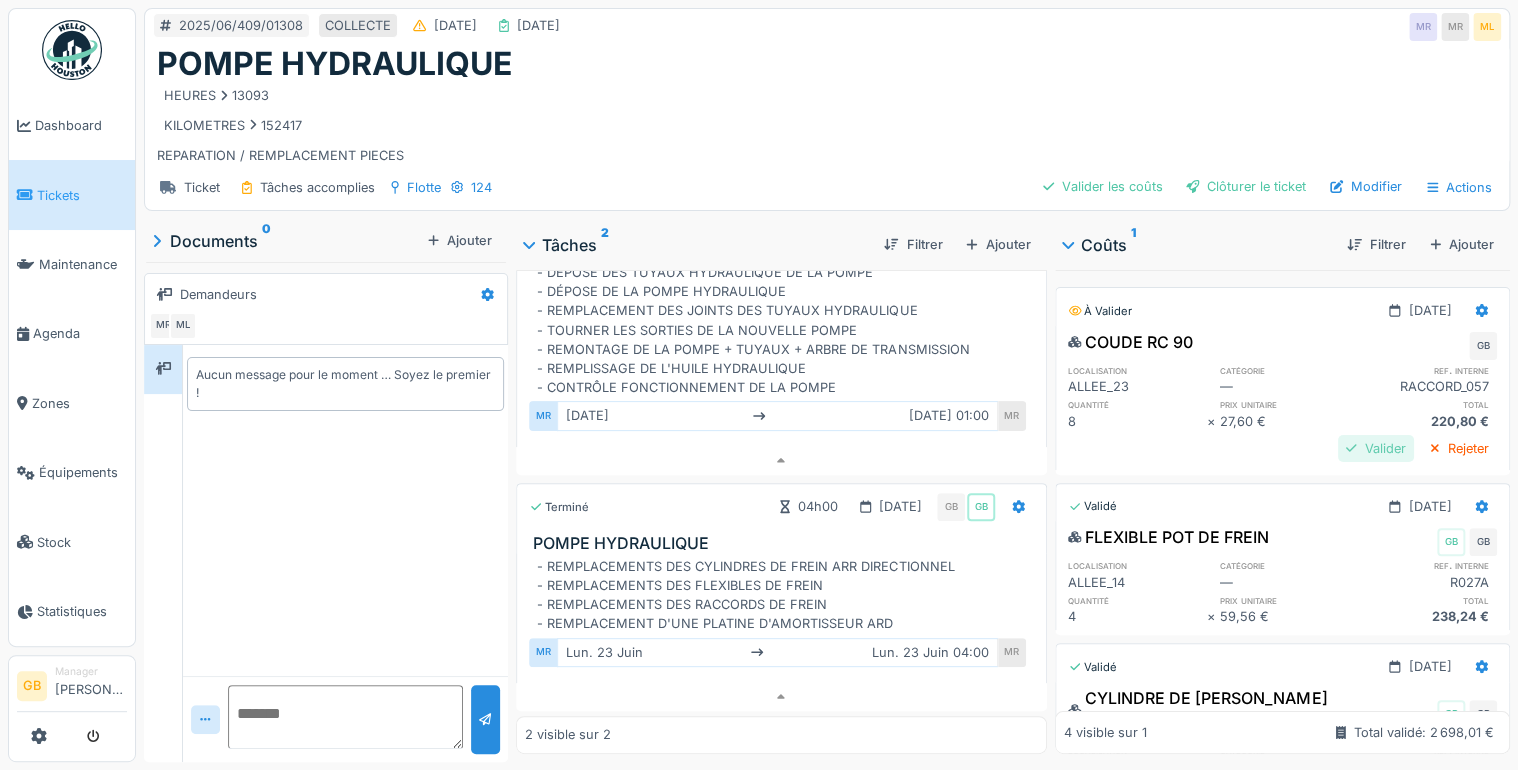 click on "Valider" at bounding box center [1376, 448] 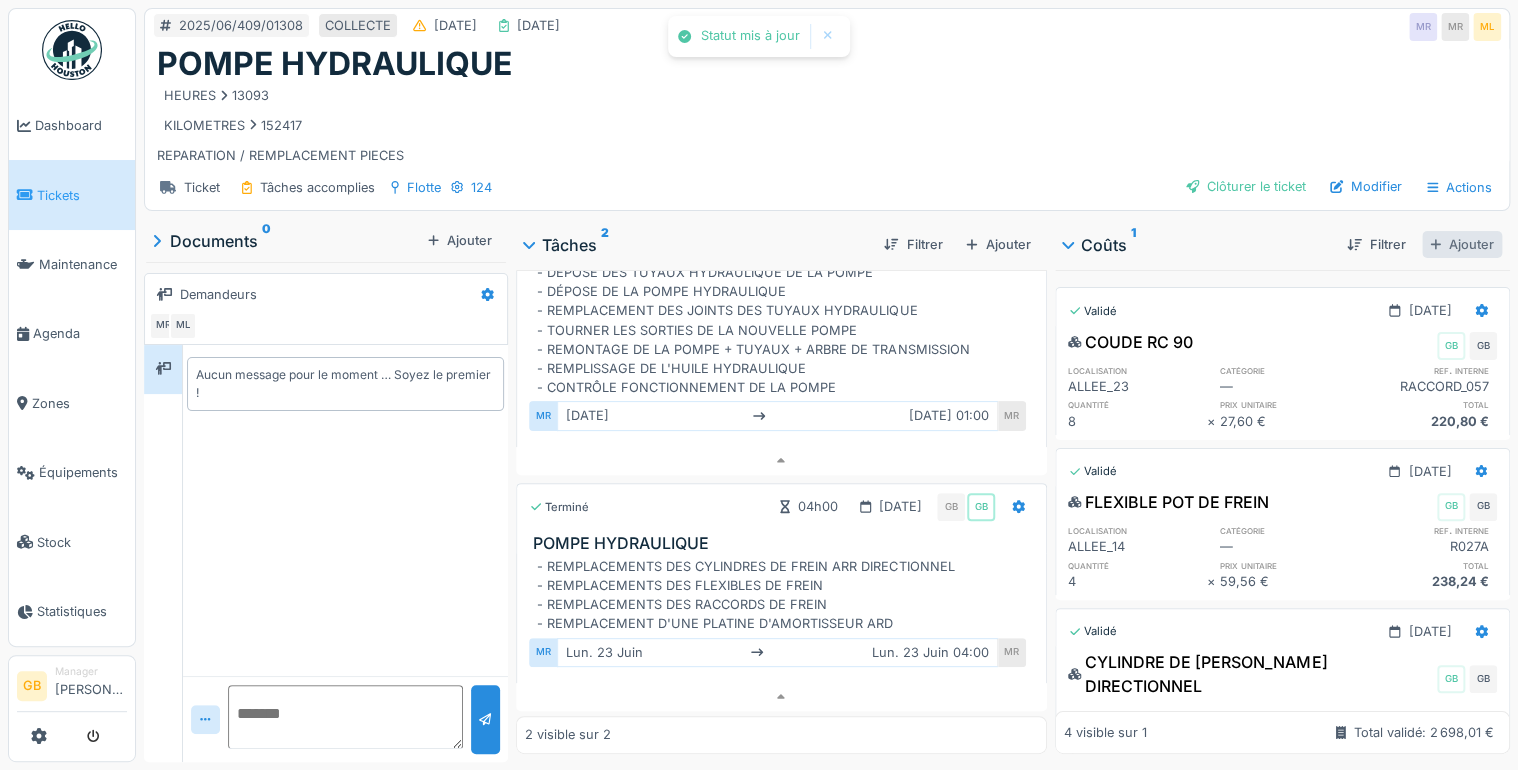click on "Ajouter" at bounding box center (1462, 244) 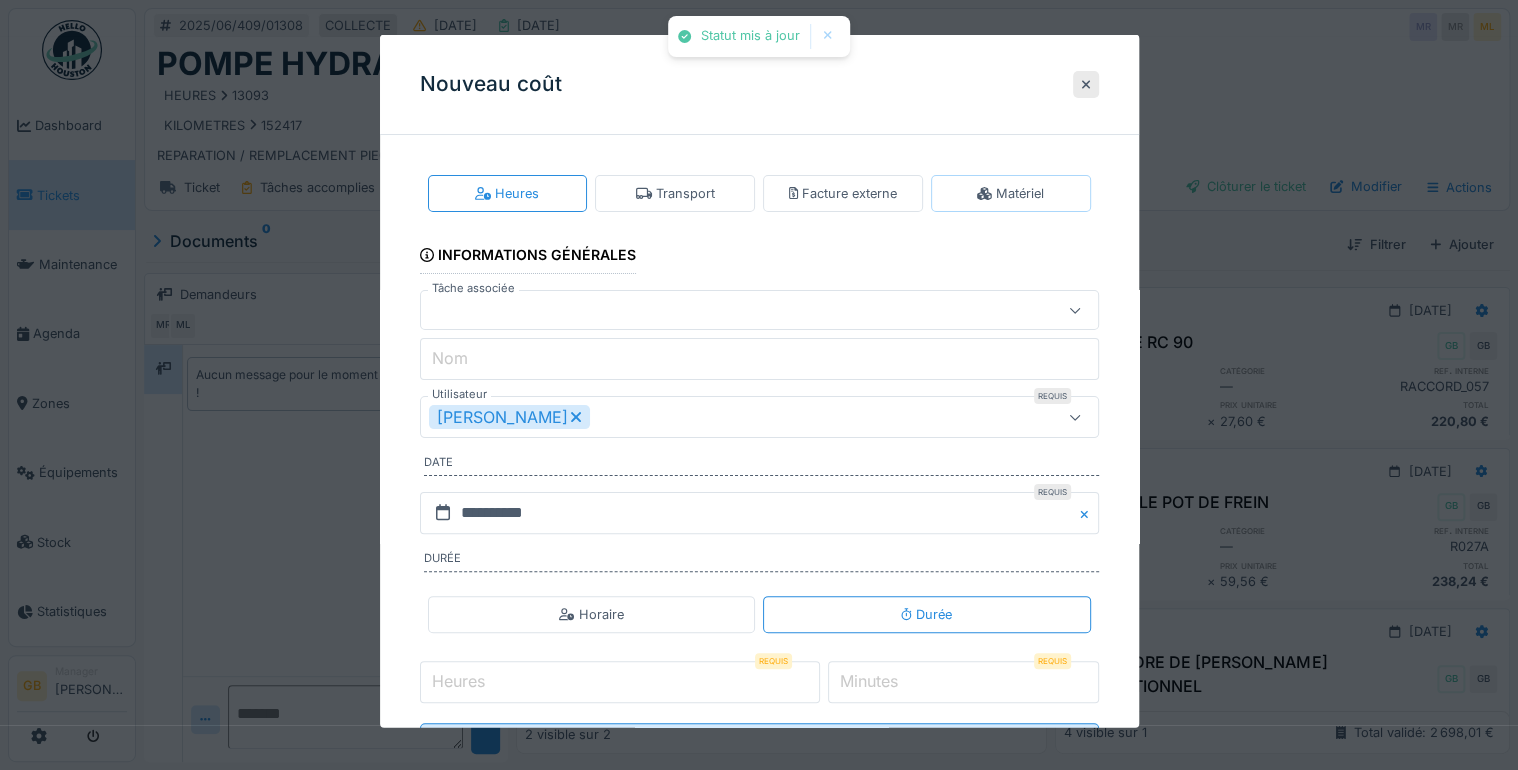 click on "Matériel" at bounding box center (1011, 193) 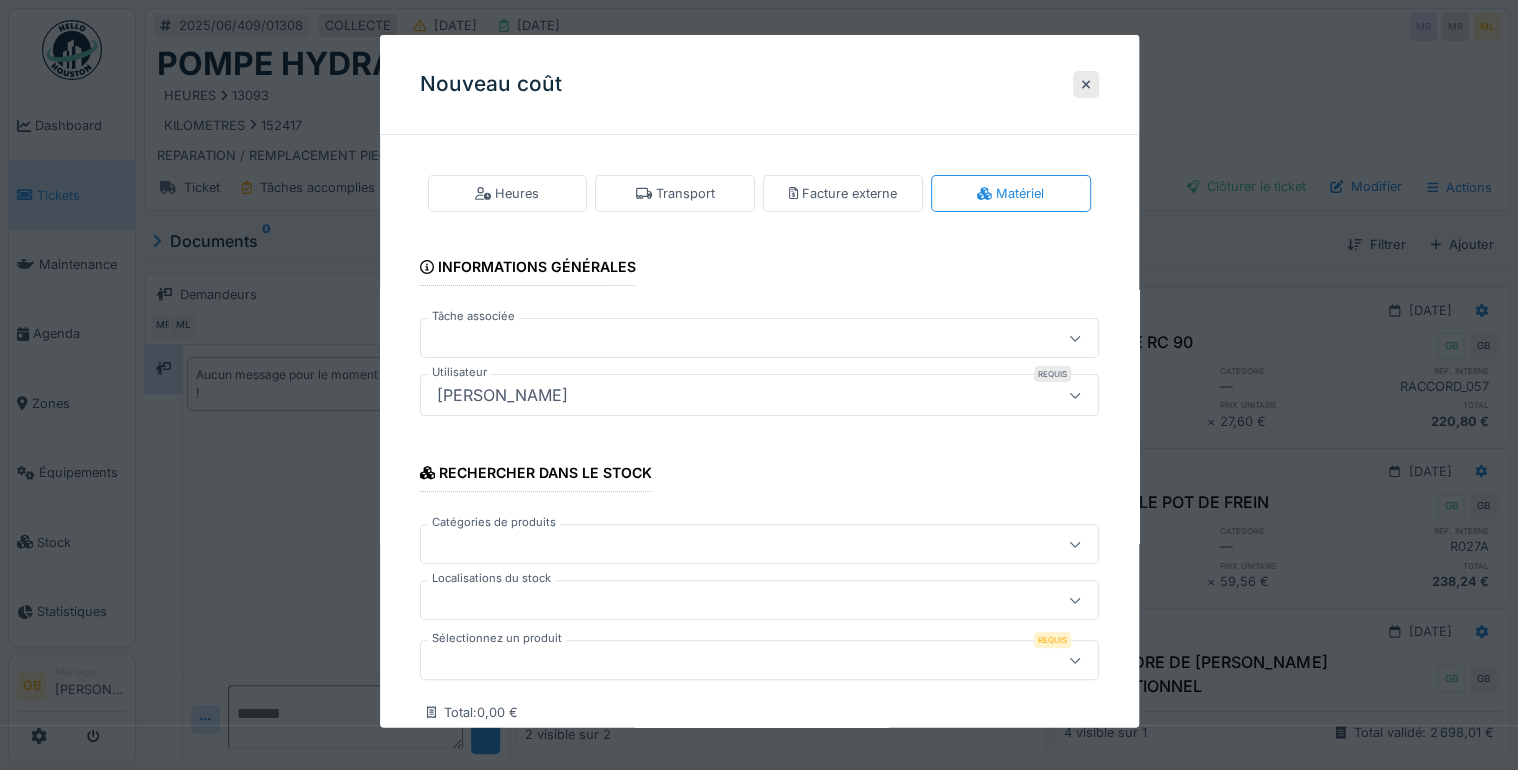 click at bounding box center (725, 660) 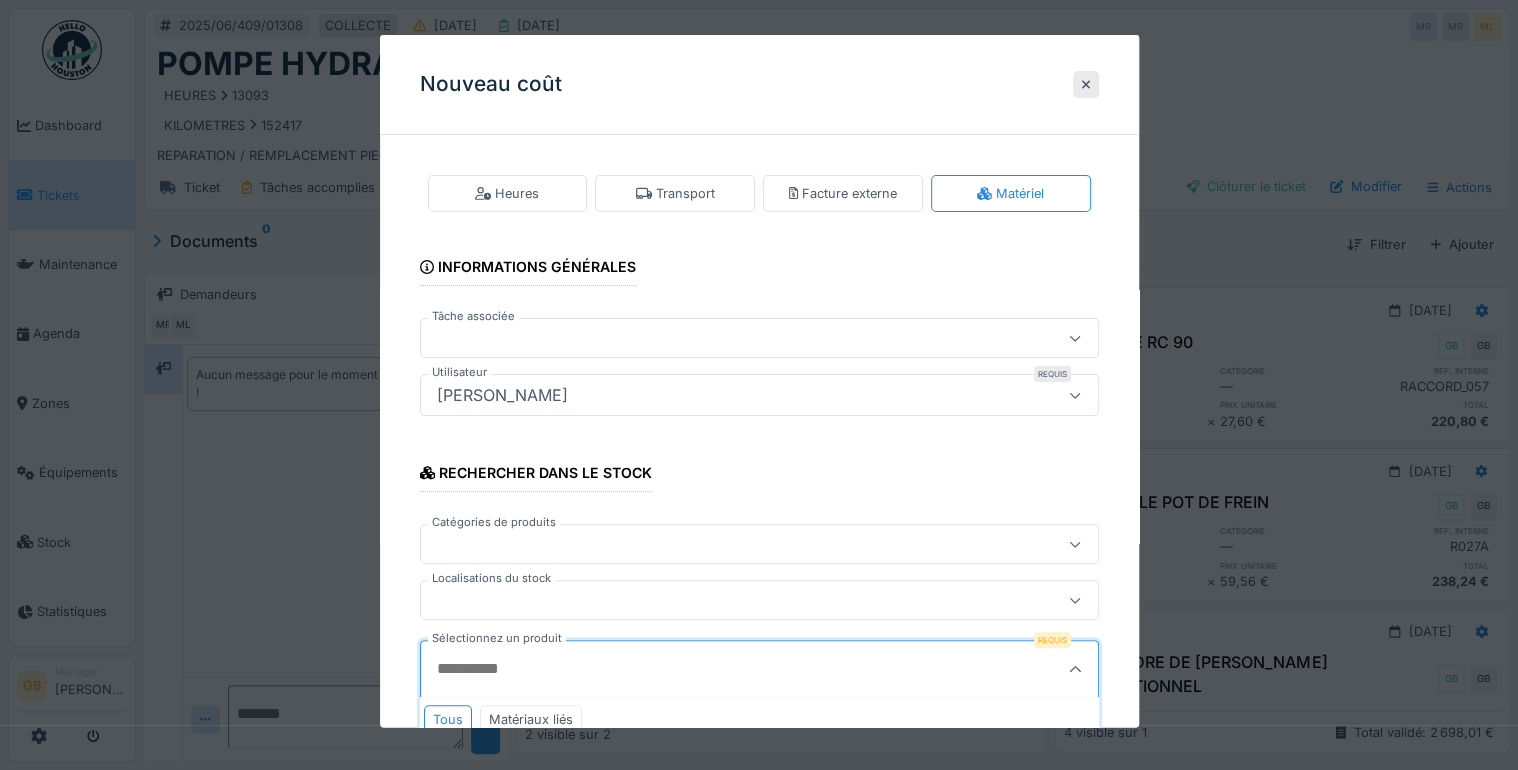 scroll, scrollTop: 126, scrollLeft: 0, axis: vertical 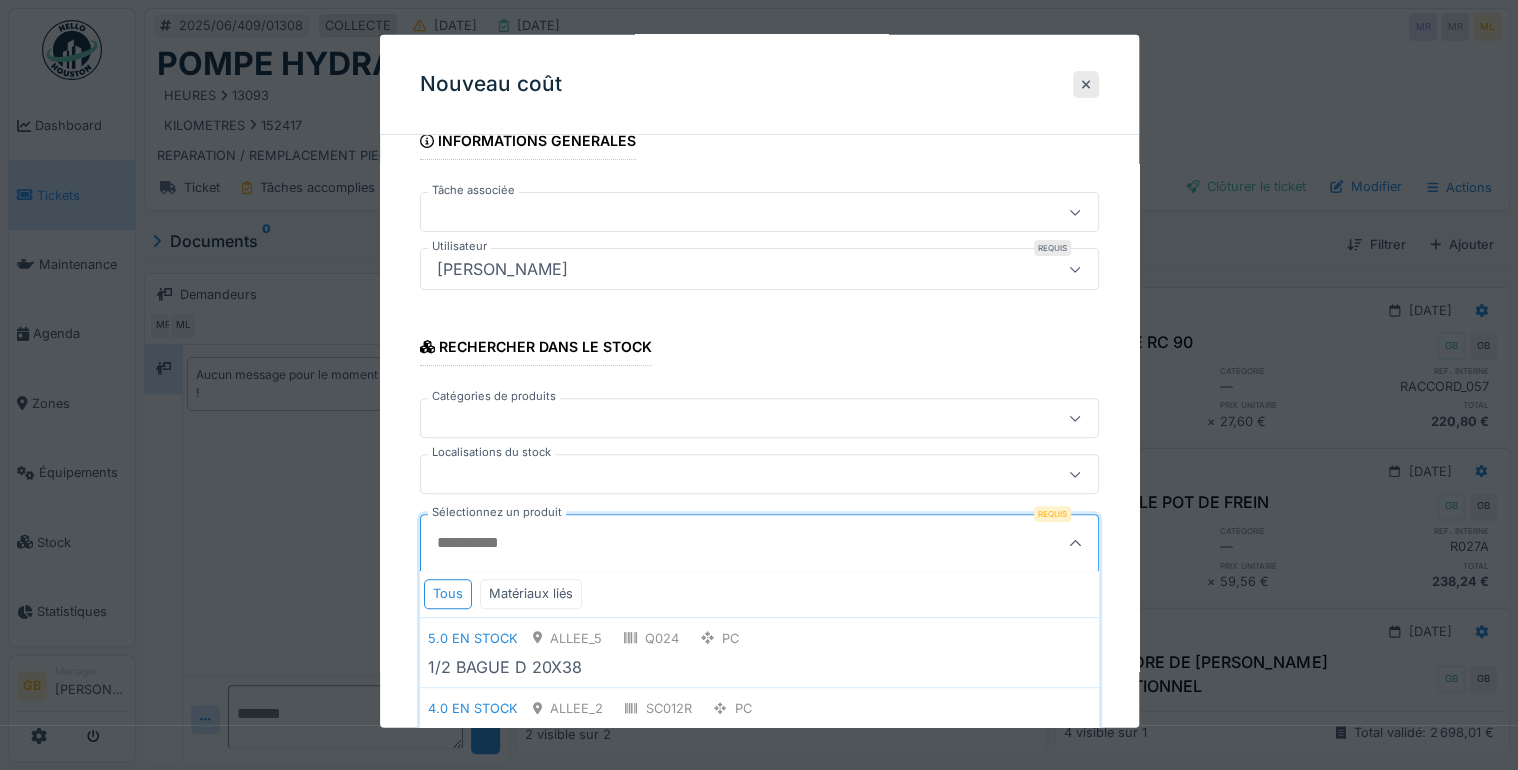 click on "Sélectionnez un produit" at bounding box center (713, 543) 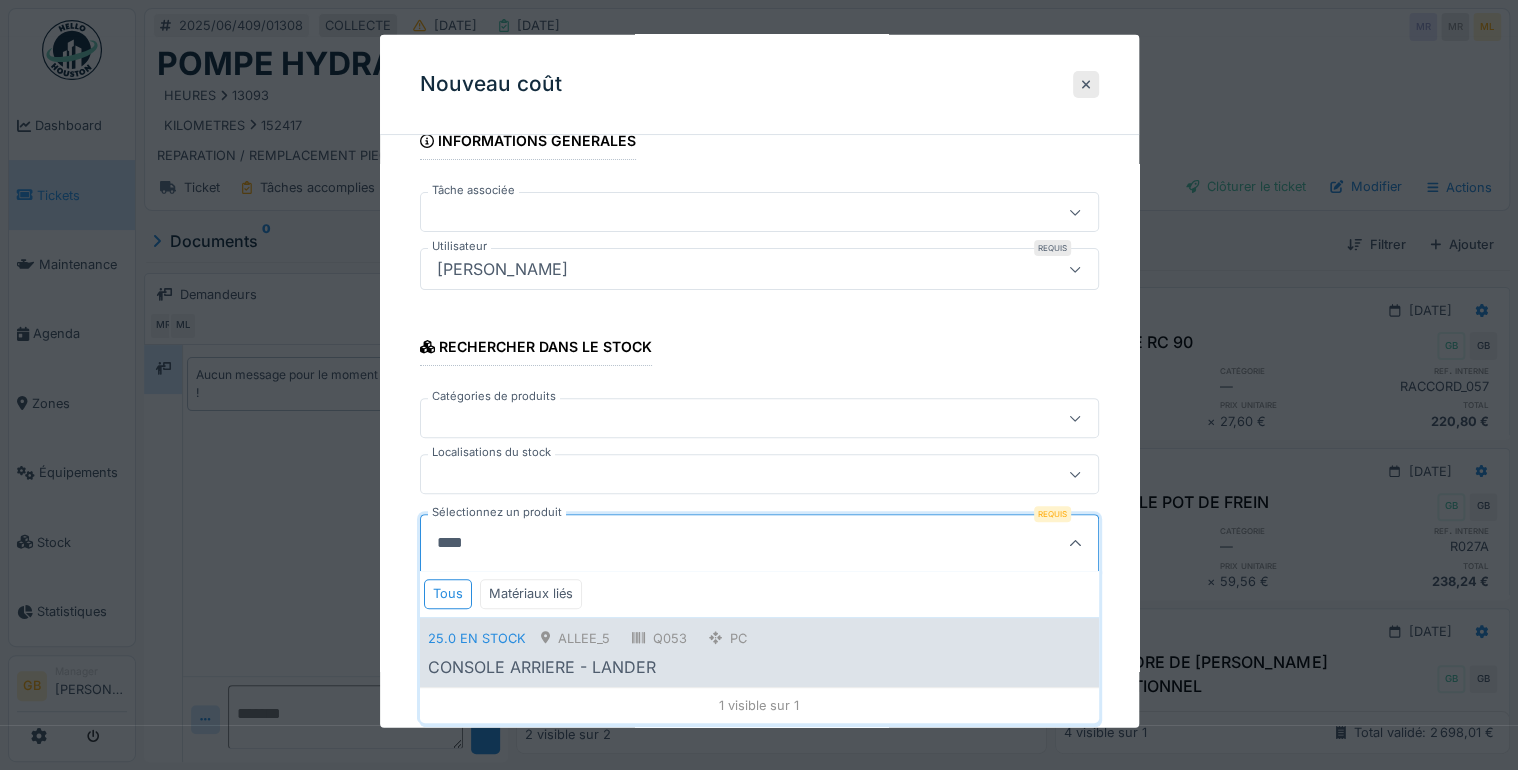 type on "****" 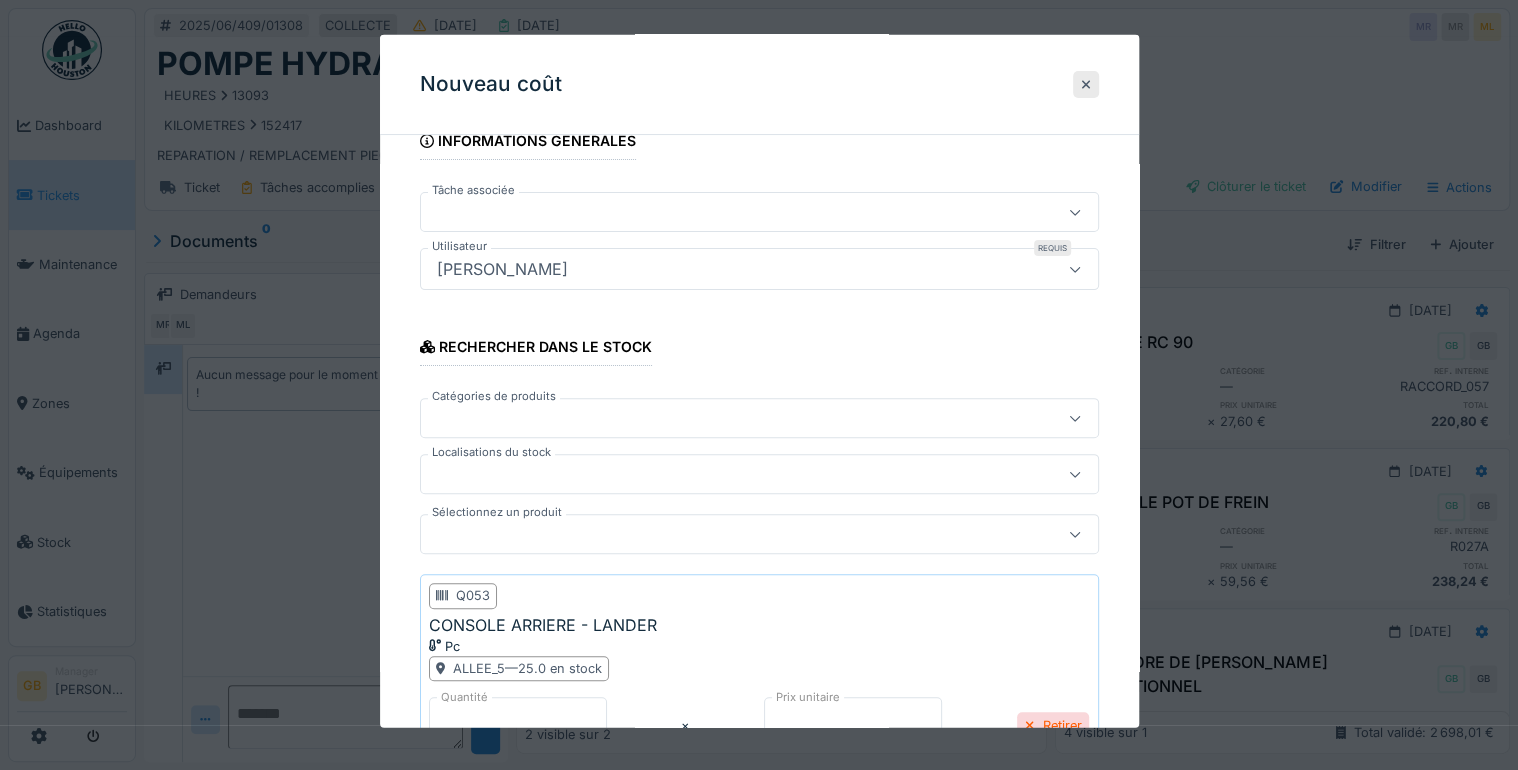 scroll, scrollTop: 313, scrollLeft: 0, axis: vertical 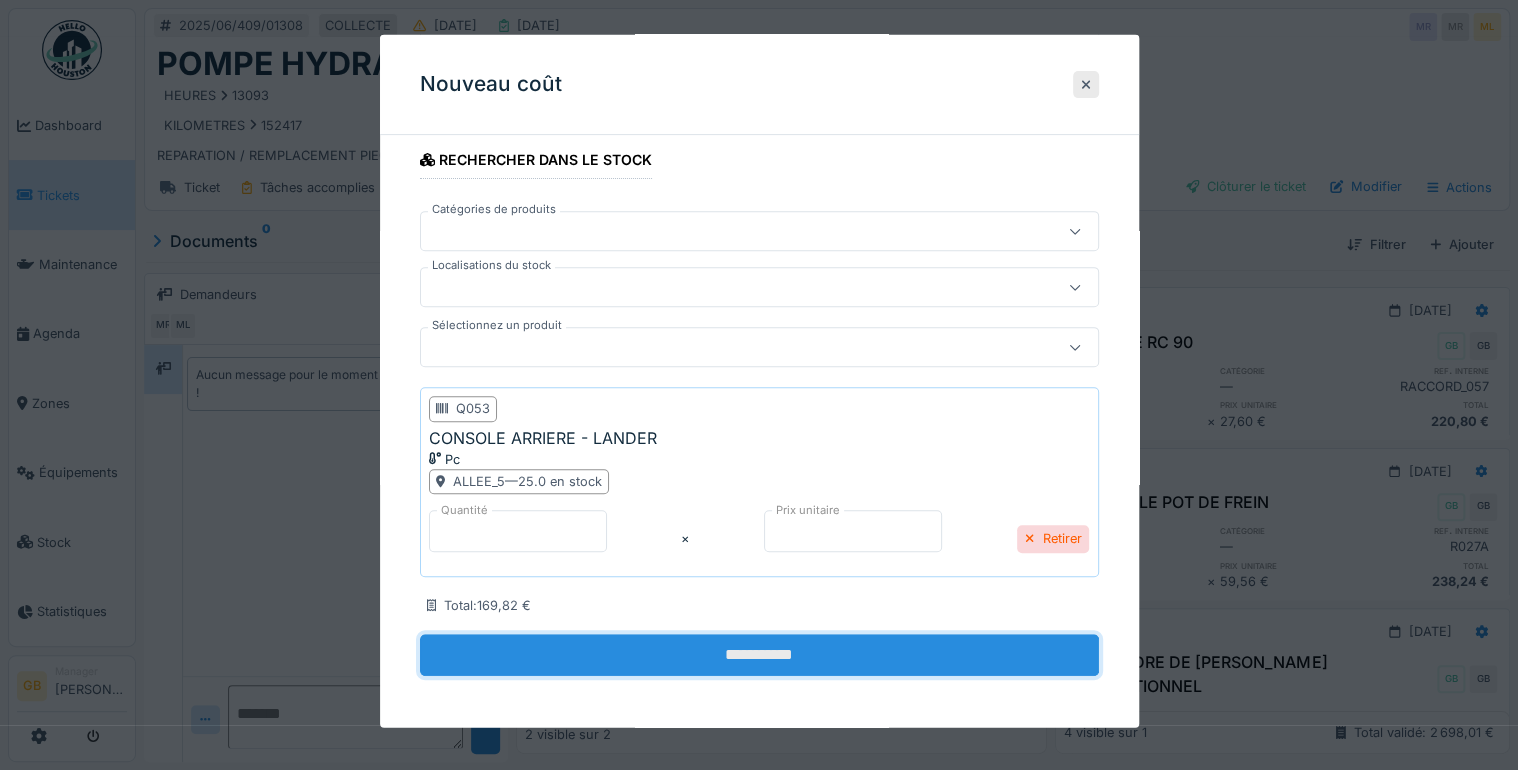 click on "**********" at bounding box center [759, 655] 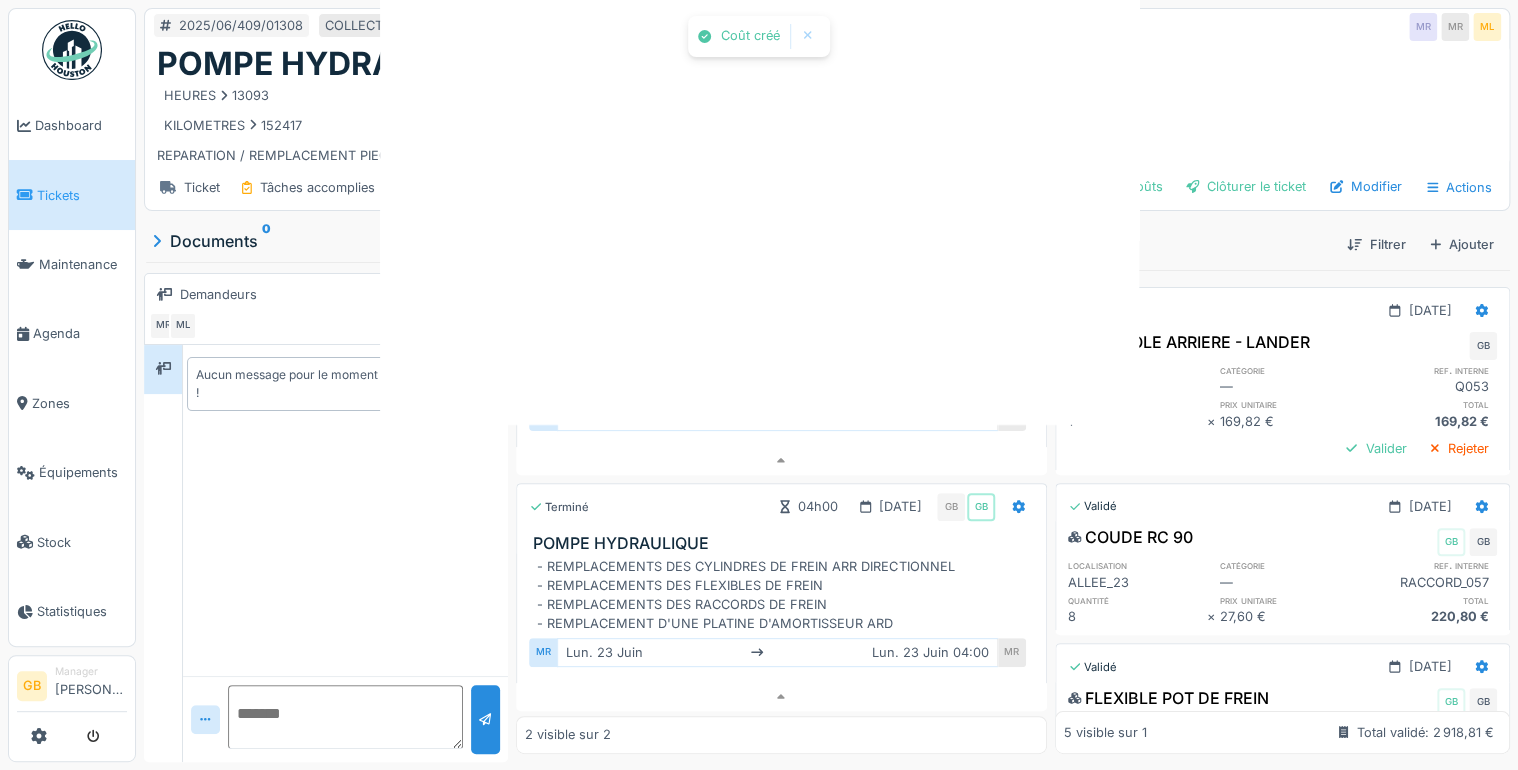 scroll, scrollTop: 0, scrollLeft: 0, axis: both 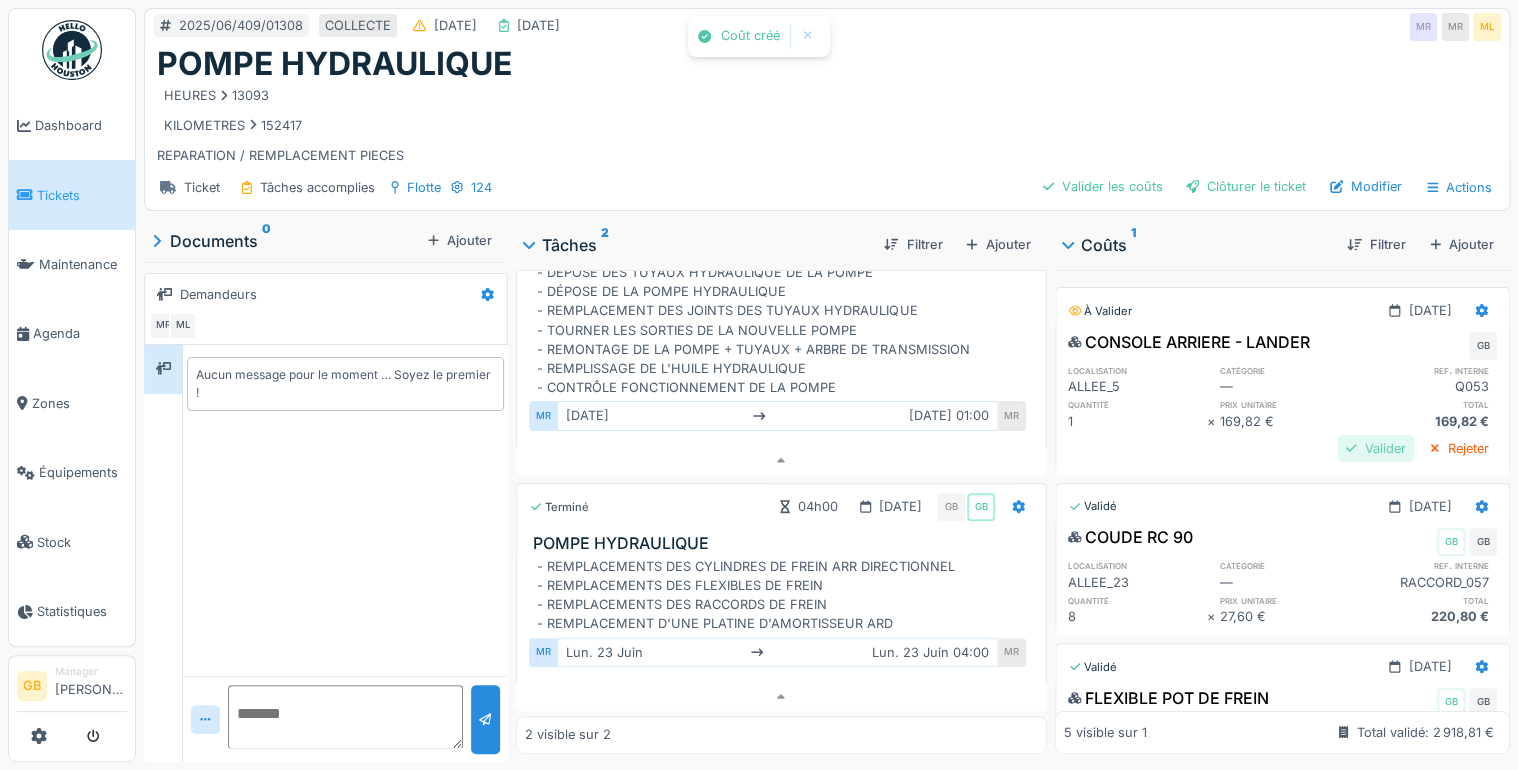click on "Valider" at bounding box center (1376, 448) 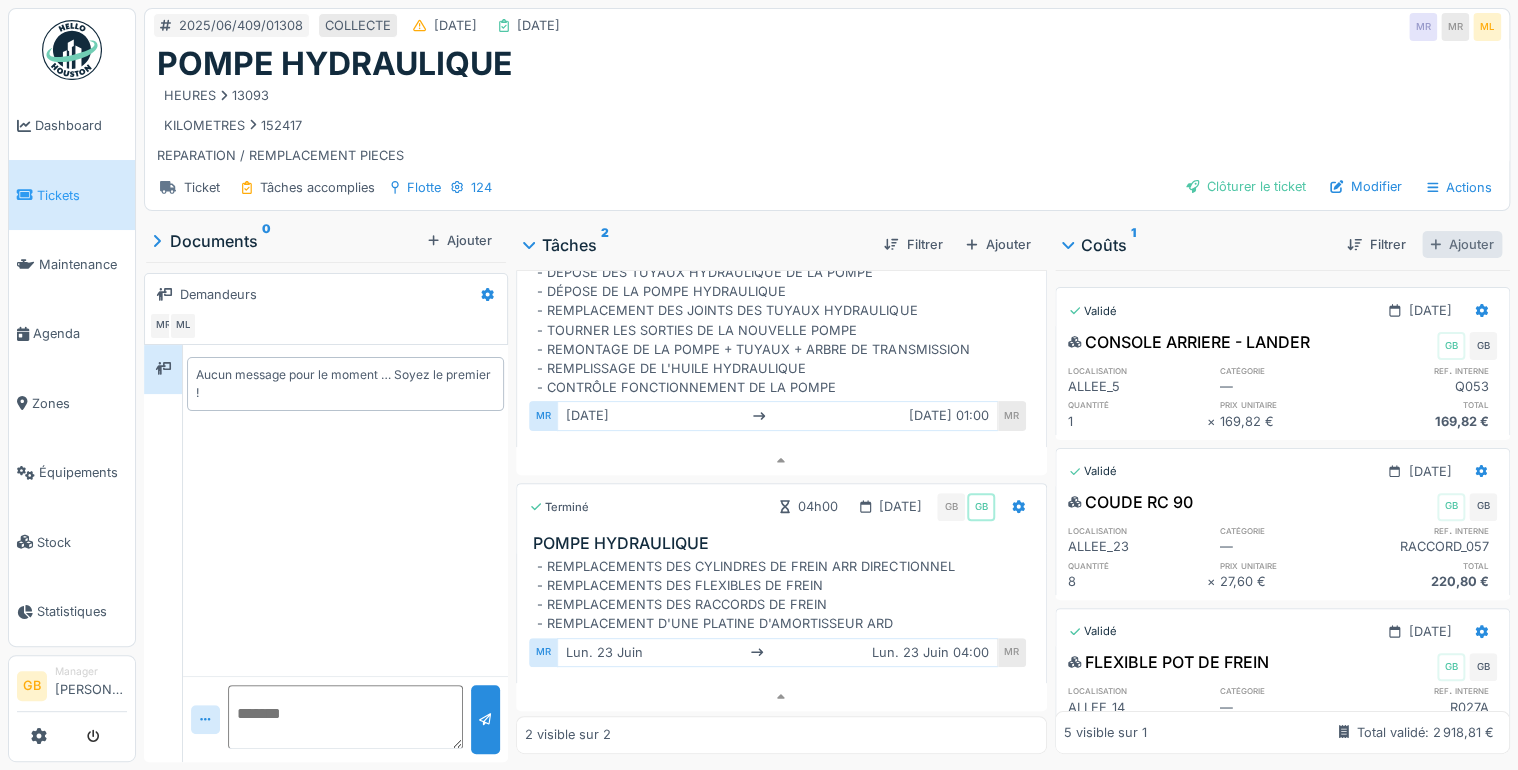 click on "Ajouter" at bounding box center (1462, 244) 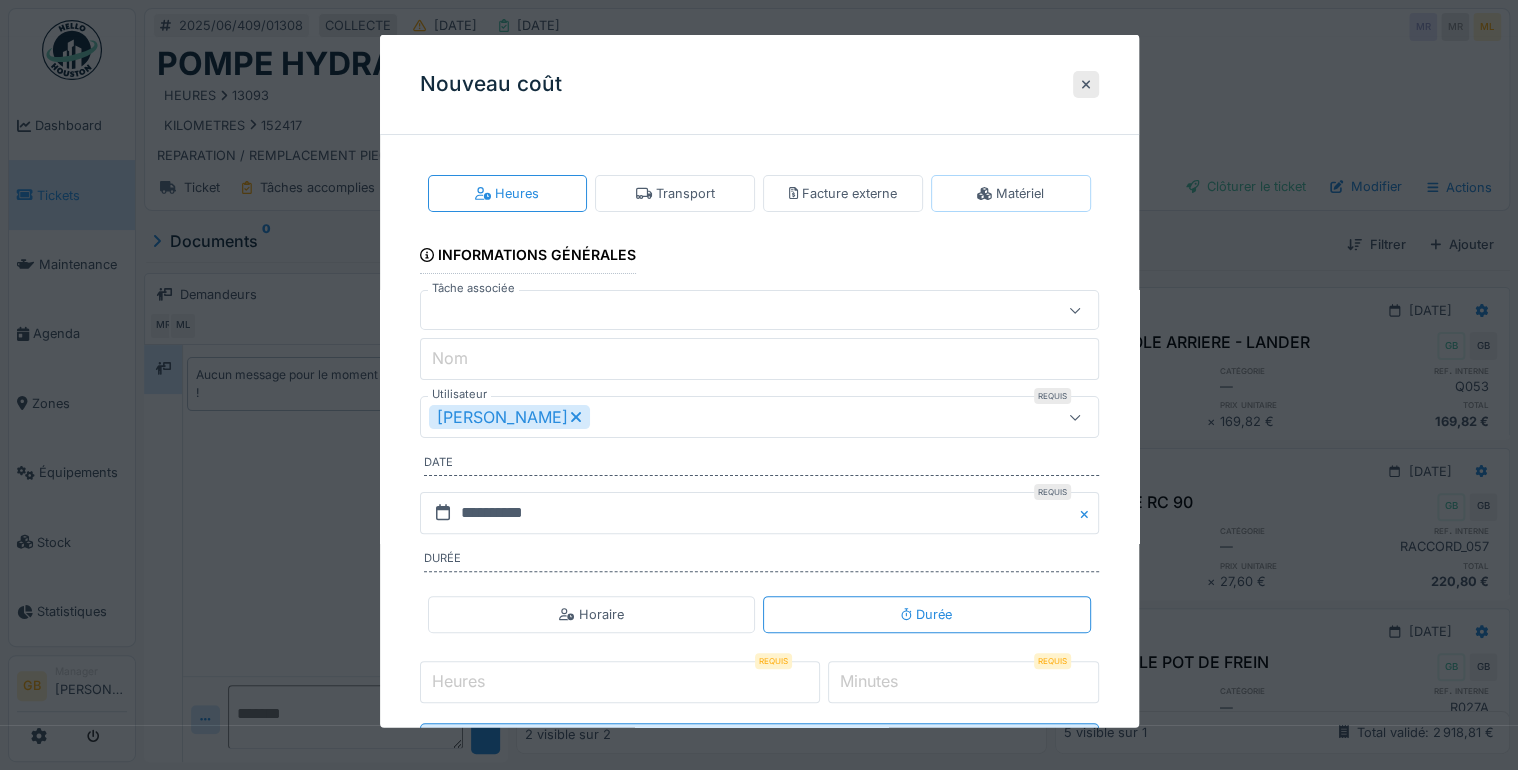 click on "Matériel" at bounding box center (1011, 193) 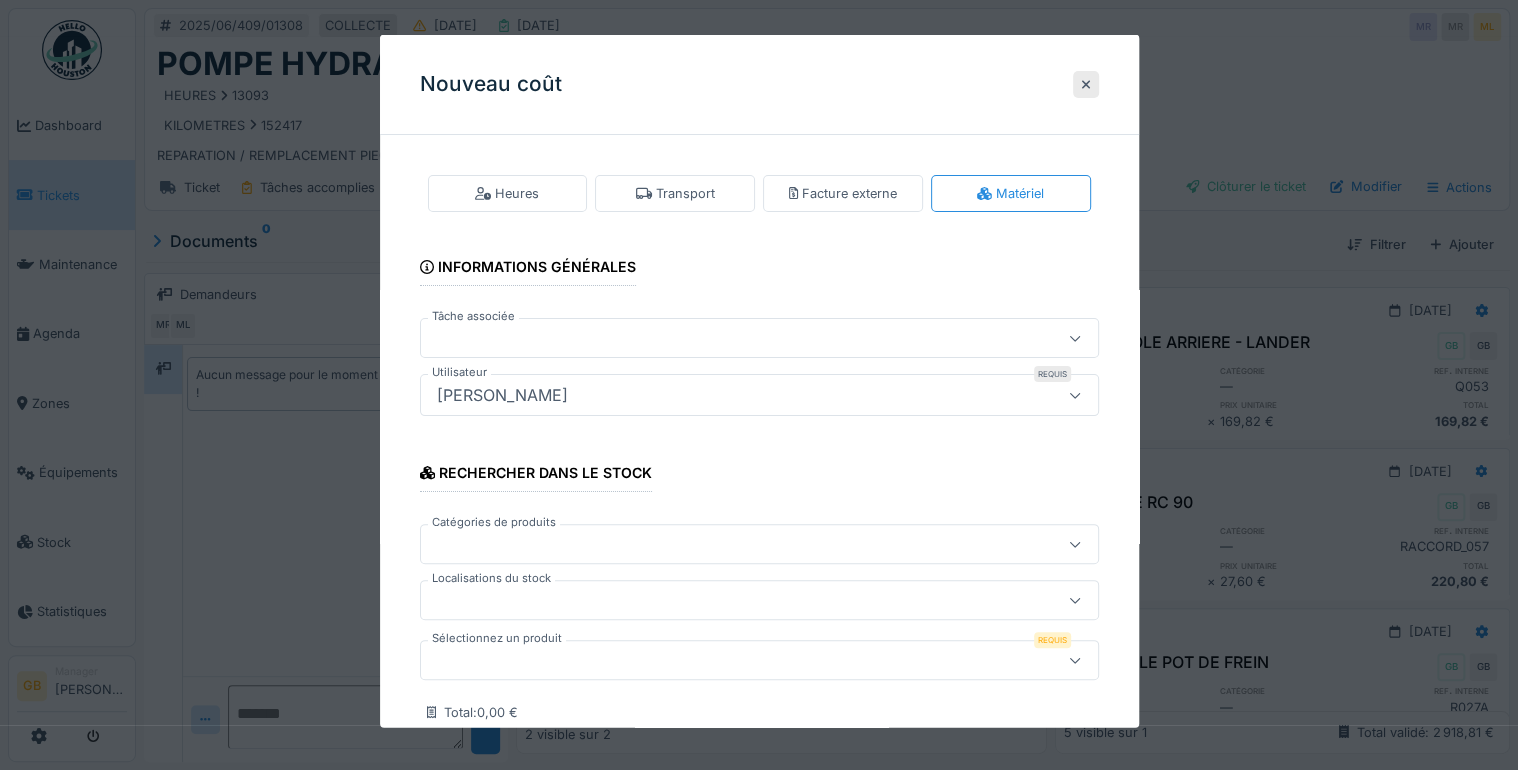 click at bounding box center (725, 660) 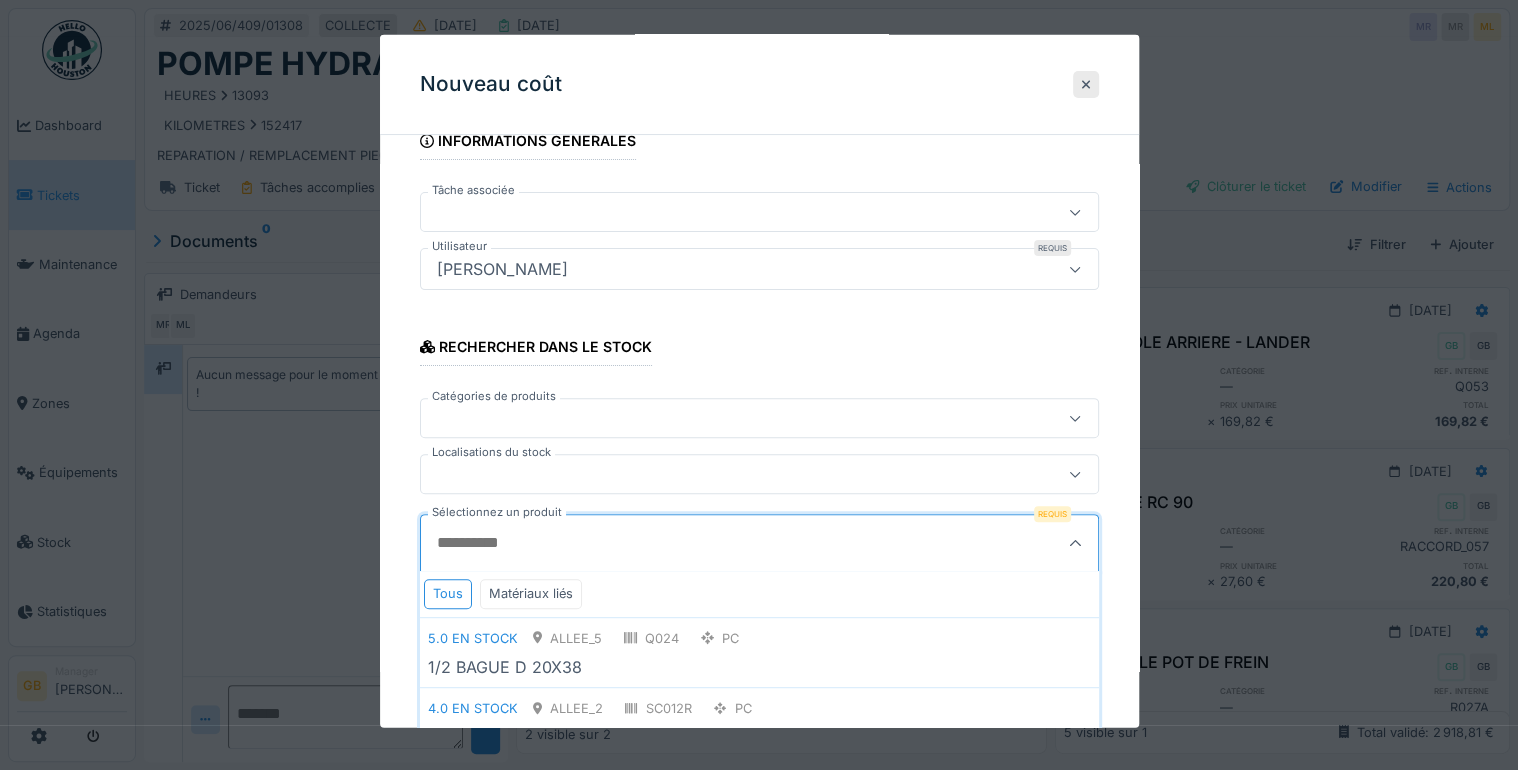 click at bounding box center (725, 543) 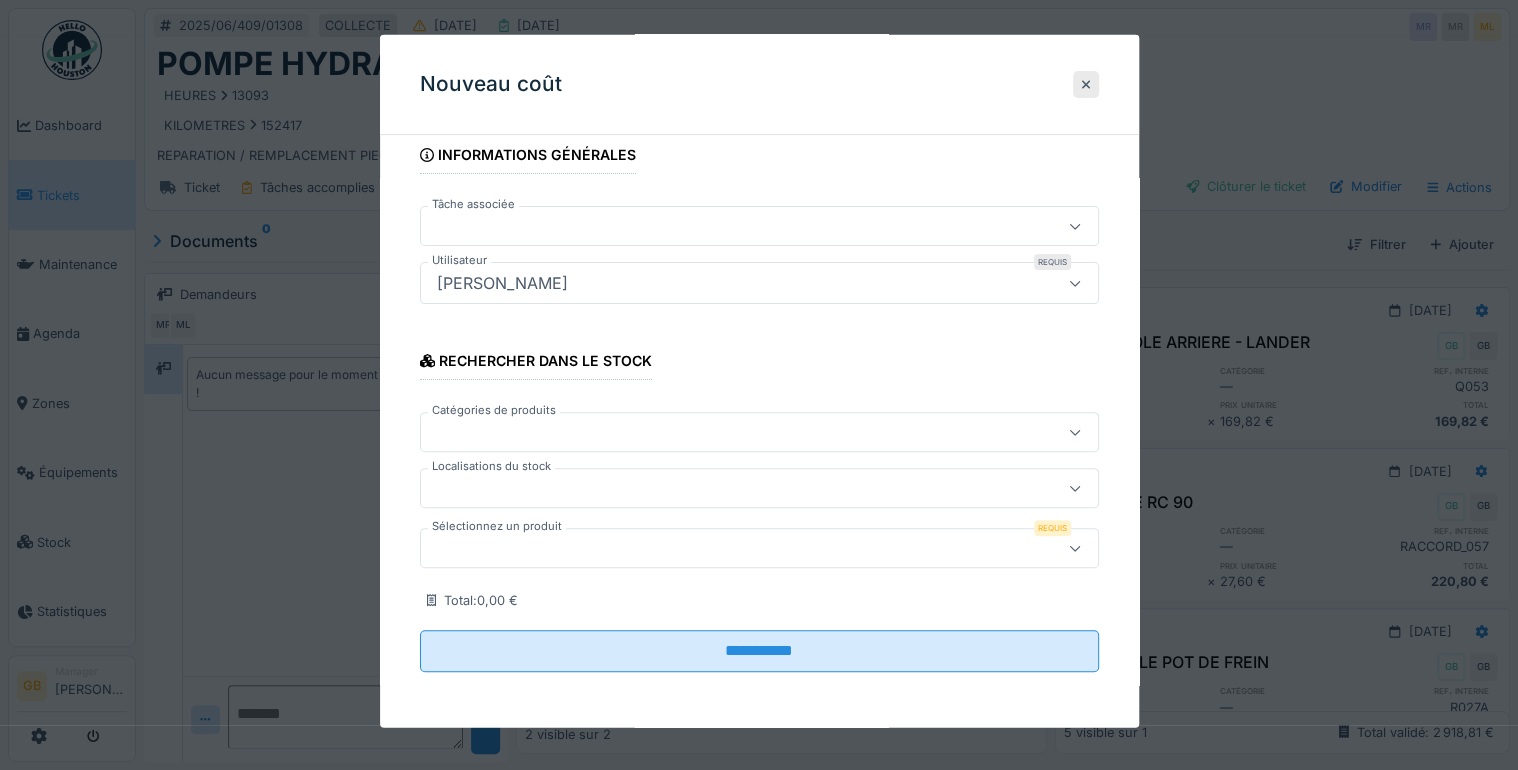 scroll, scrollTop: 109, scrollLeft: 0, axis: vertical 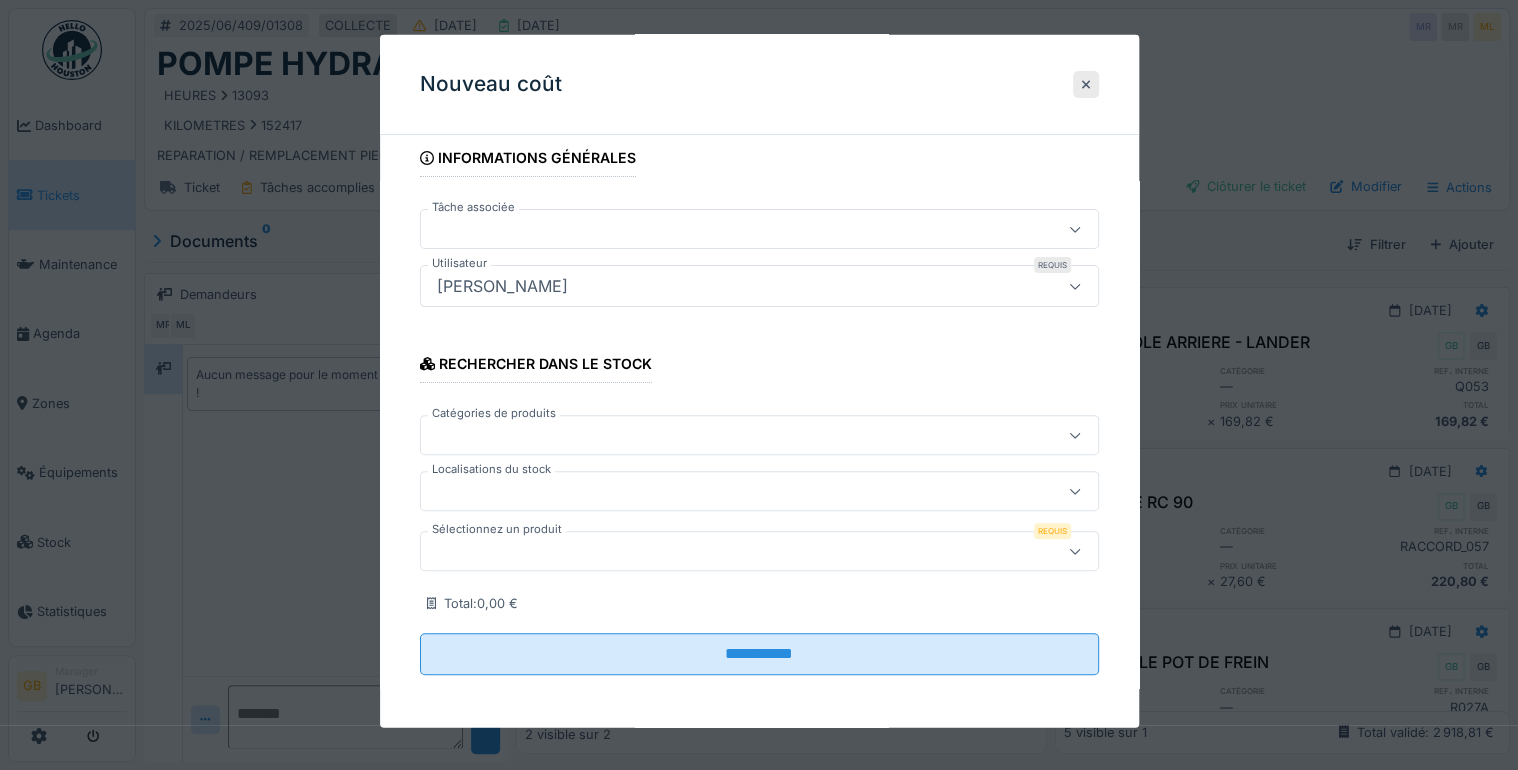 click at bounding box center [725, 551] 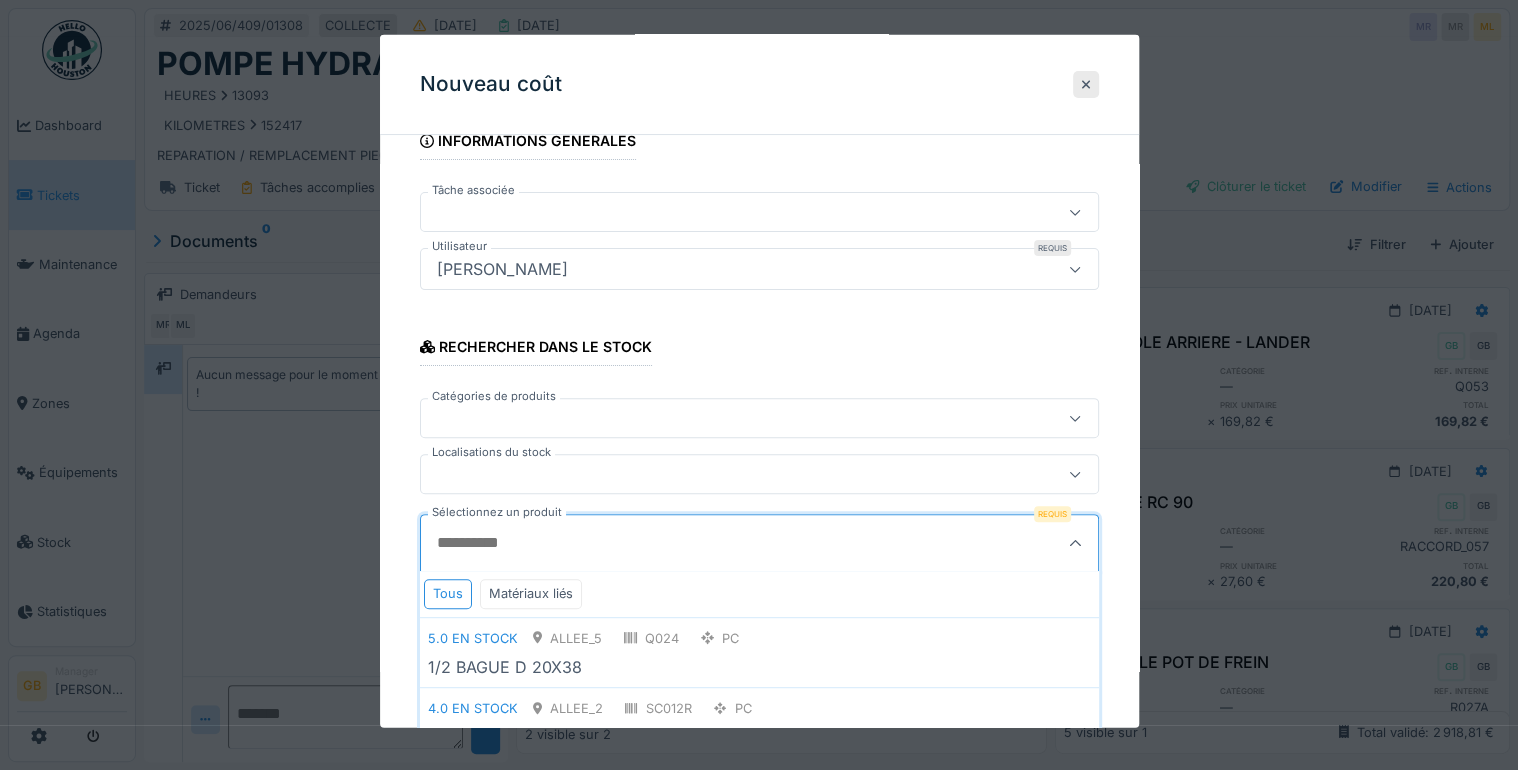 click on "Sélectionnez un produit" at bounding box center (713, 543) 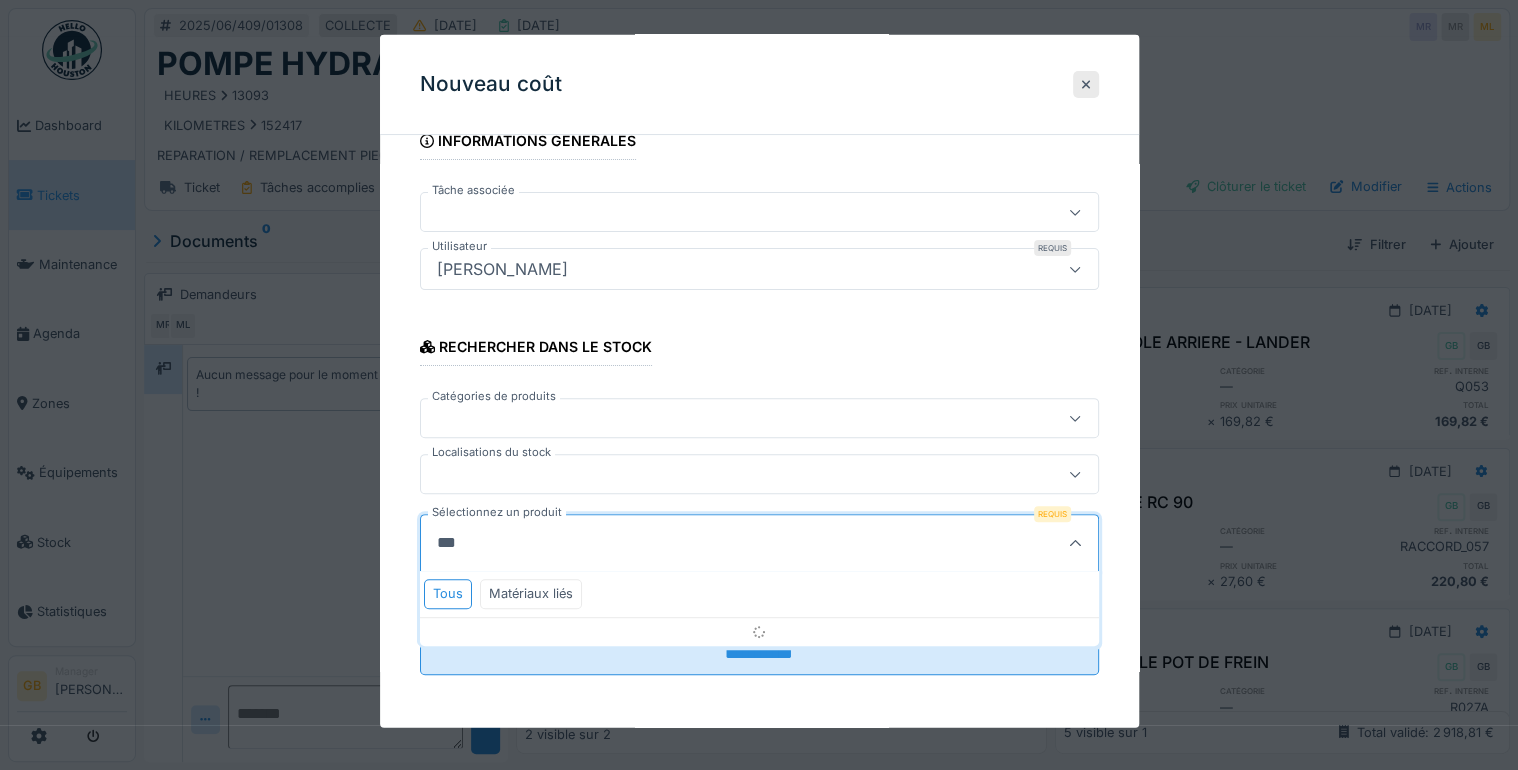 type on "****" 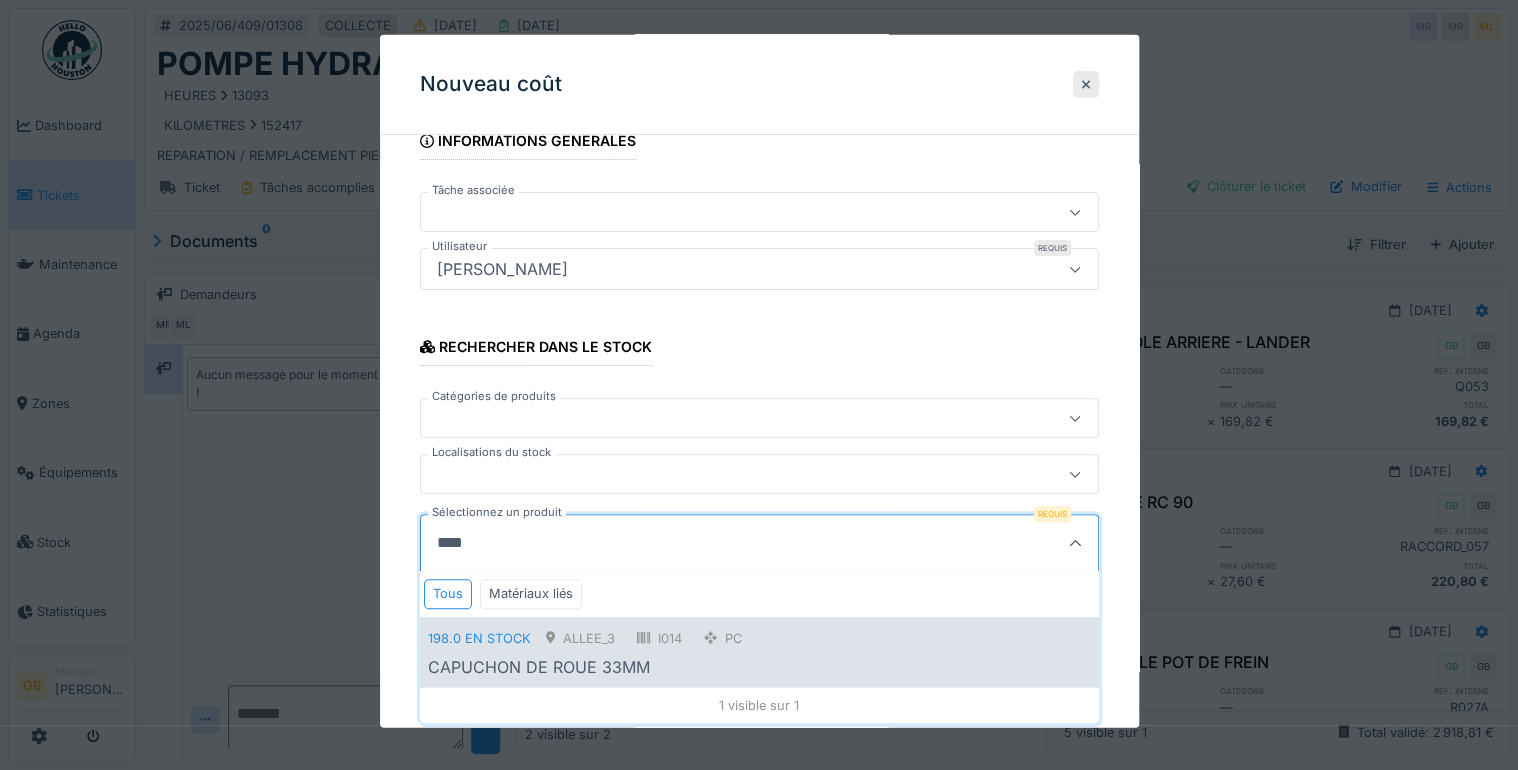 click on "ALLEE_3" at bounding box center (581, 637) 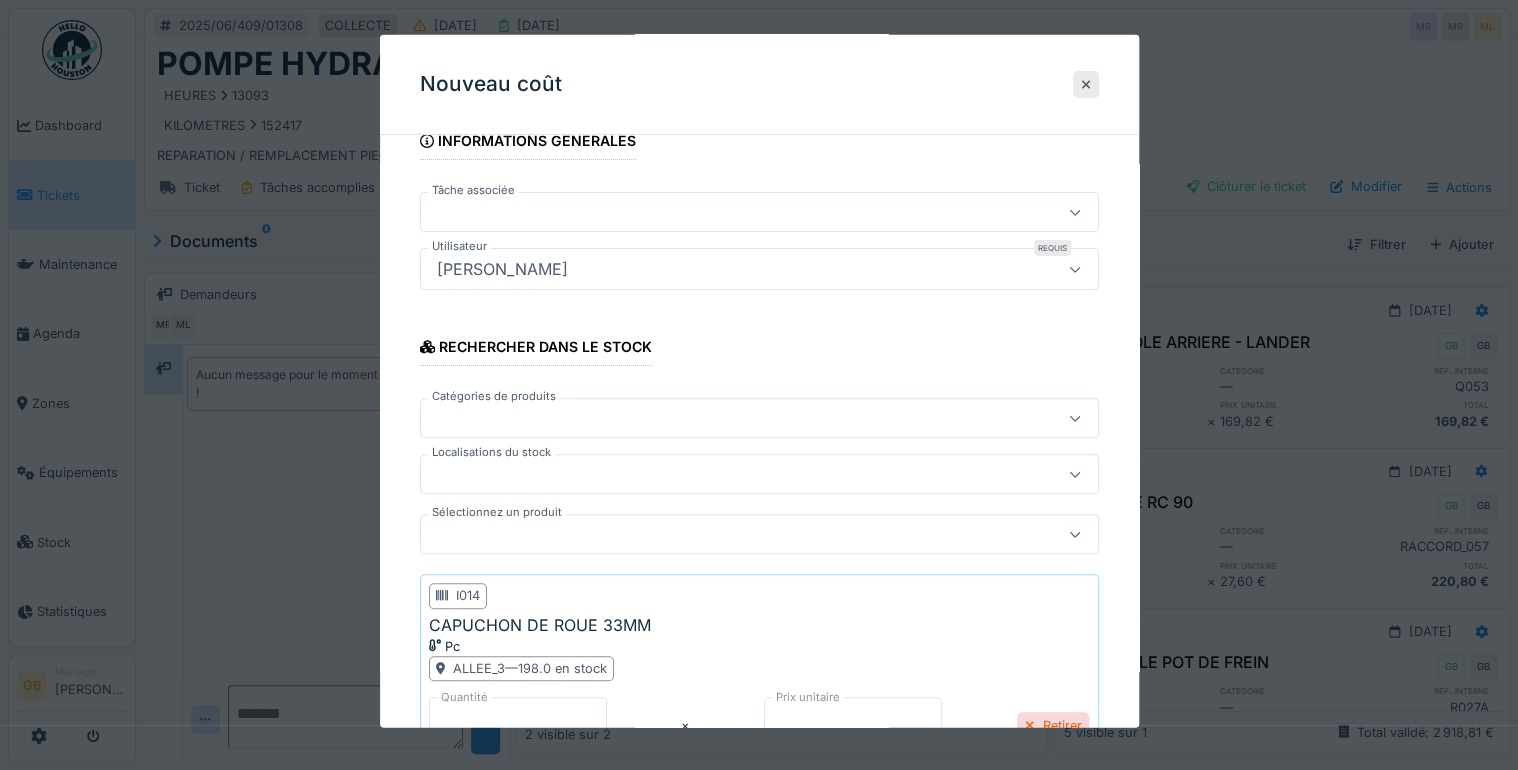 scroll, scrollTop: 313, scrollLeft: 0, axis: vertical 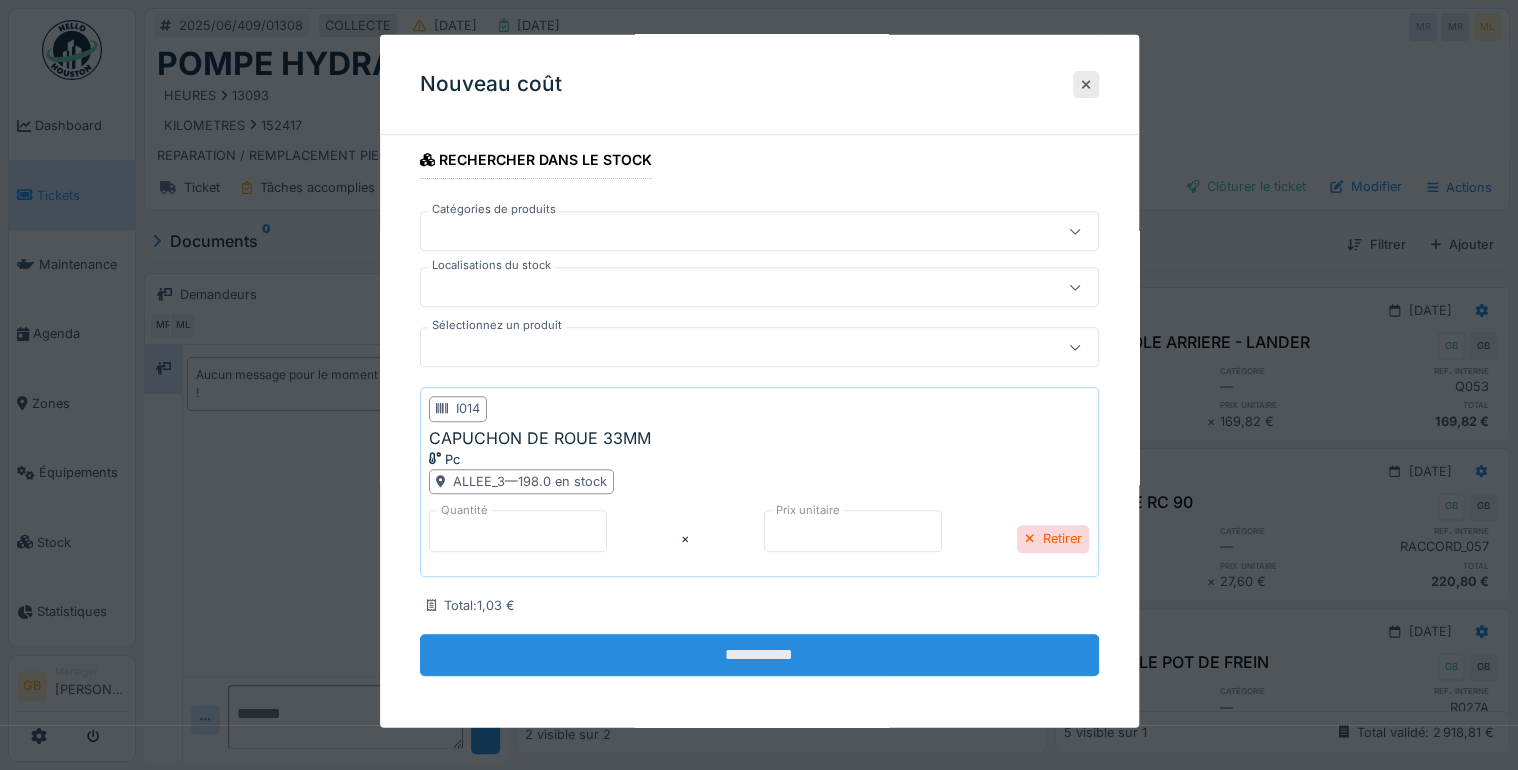 click on "**********" at bounding box center (759, 655) 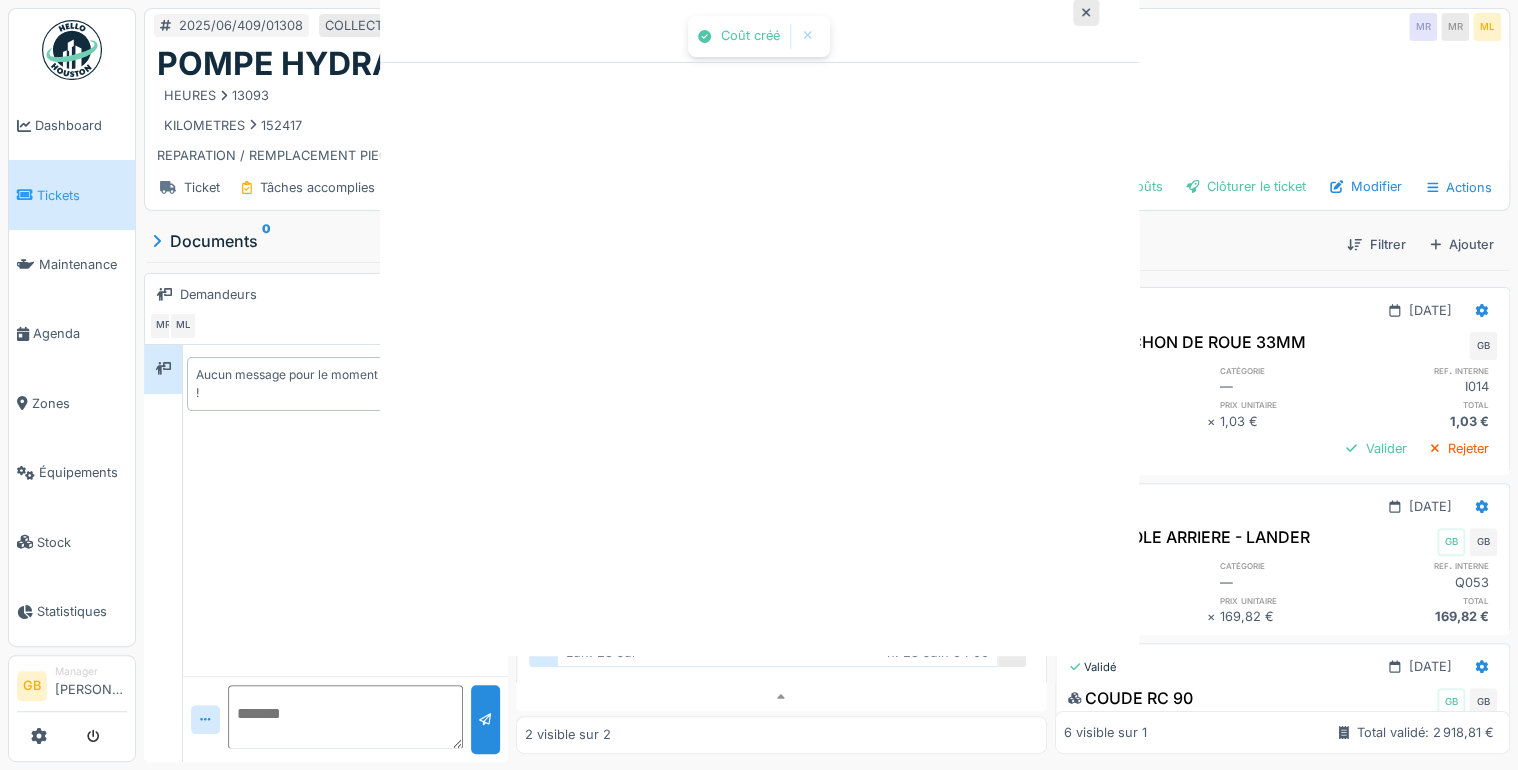 scroll, scrollTop: 0, scrollLeft: 0, axis: both 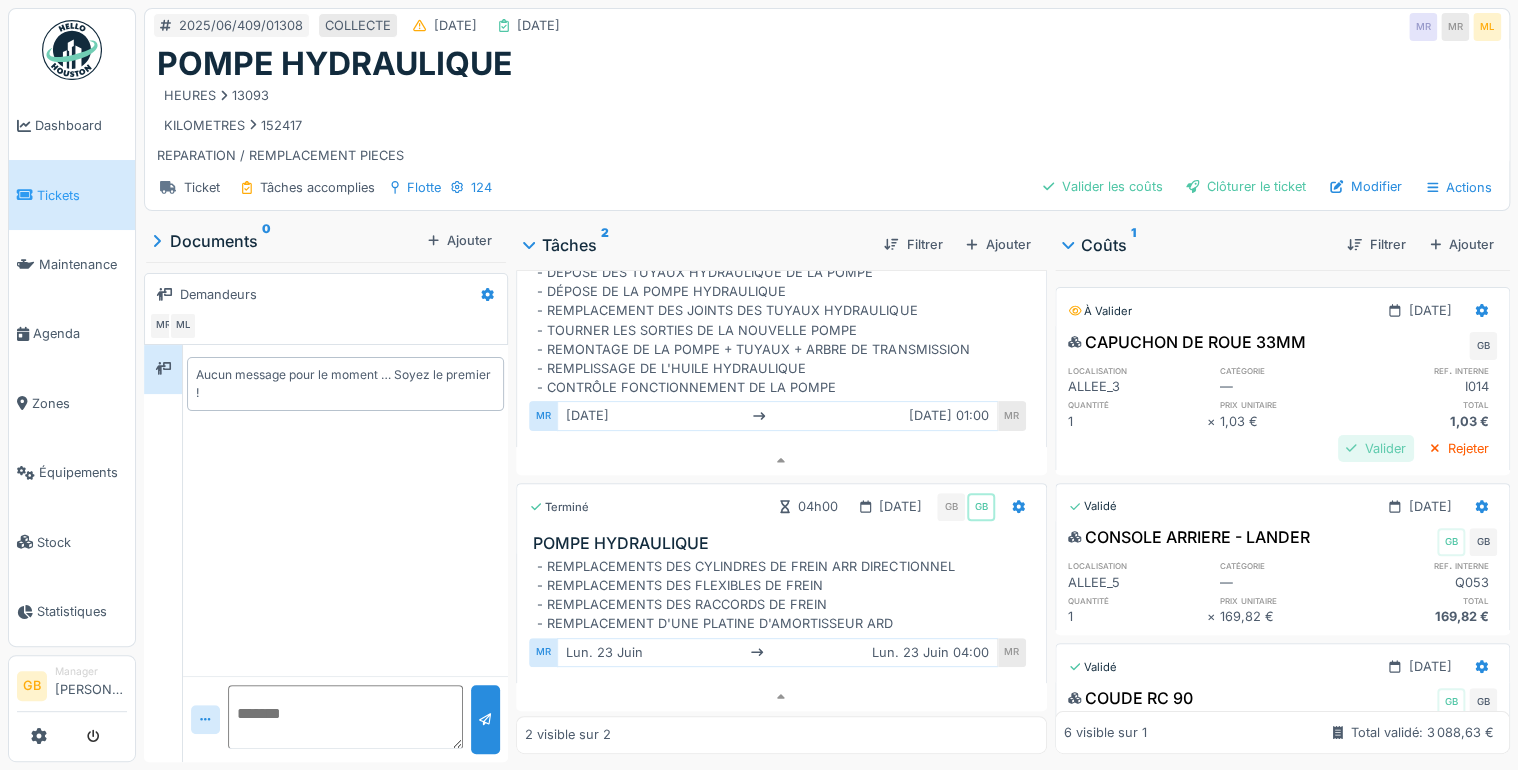 click on "Valider" at bounding box center [1376, 448] 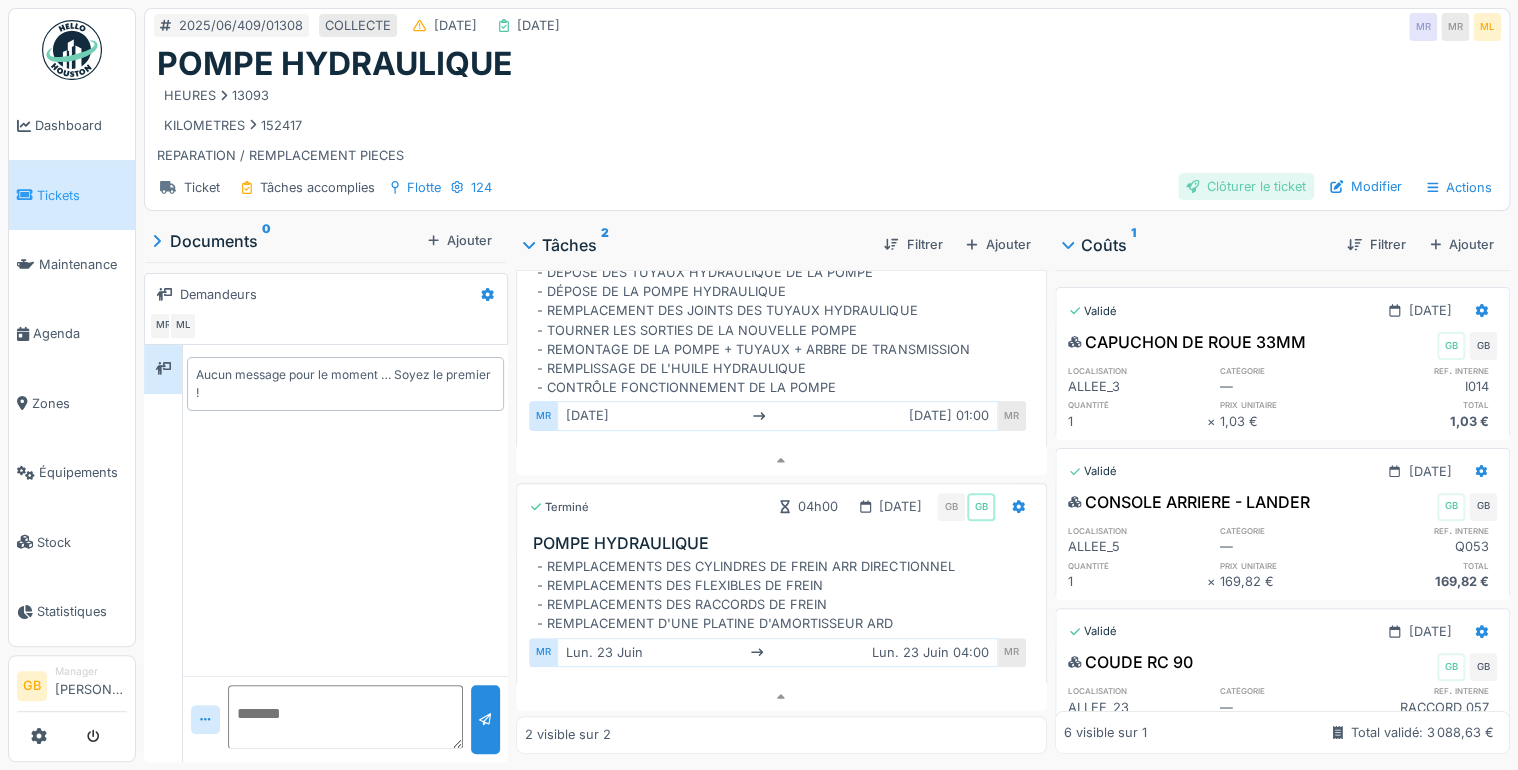 scroll, scrollTop: 0, scrollLeft: 0, axis: both 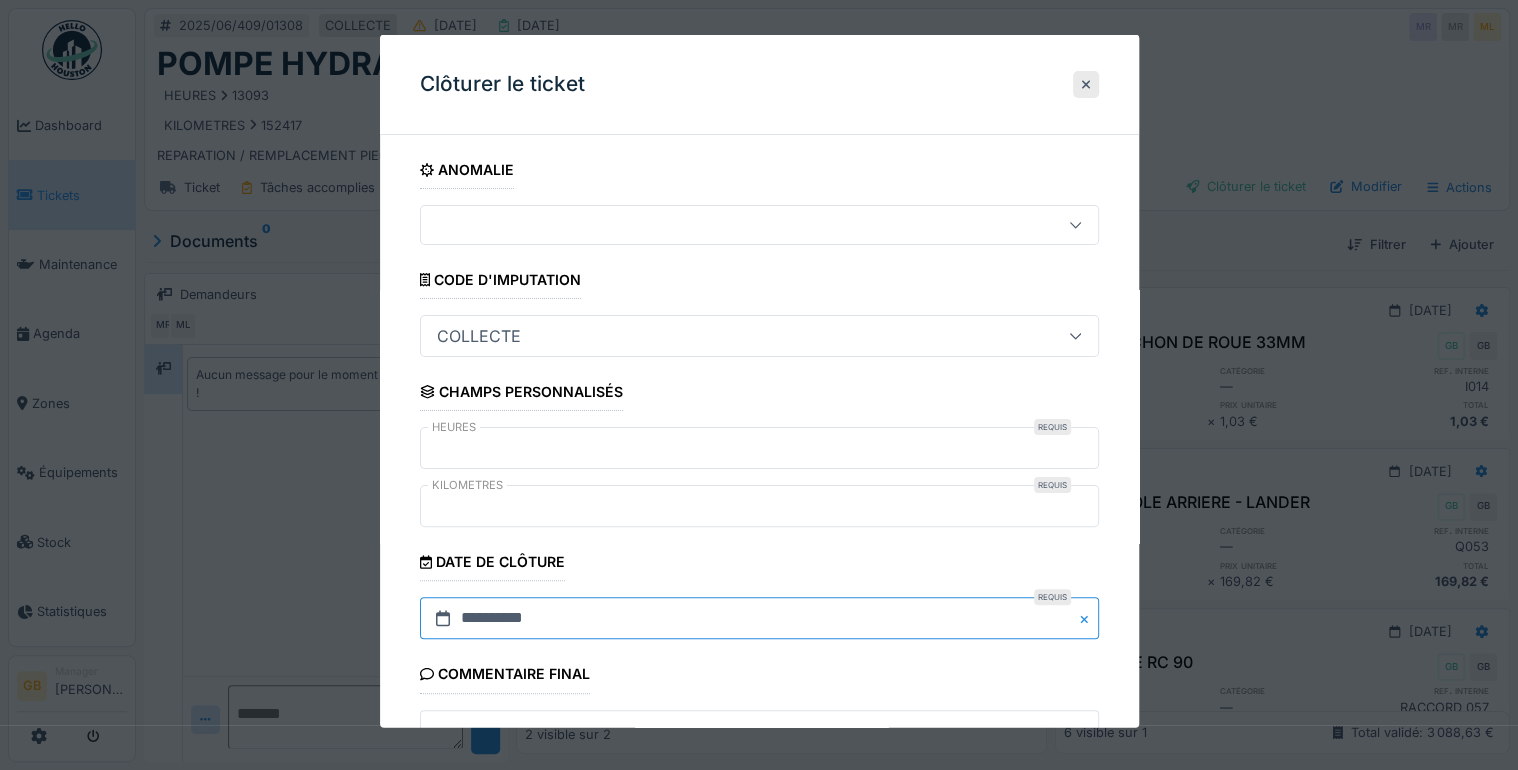 click on "**********" at bounding box center (759, 618) 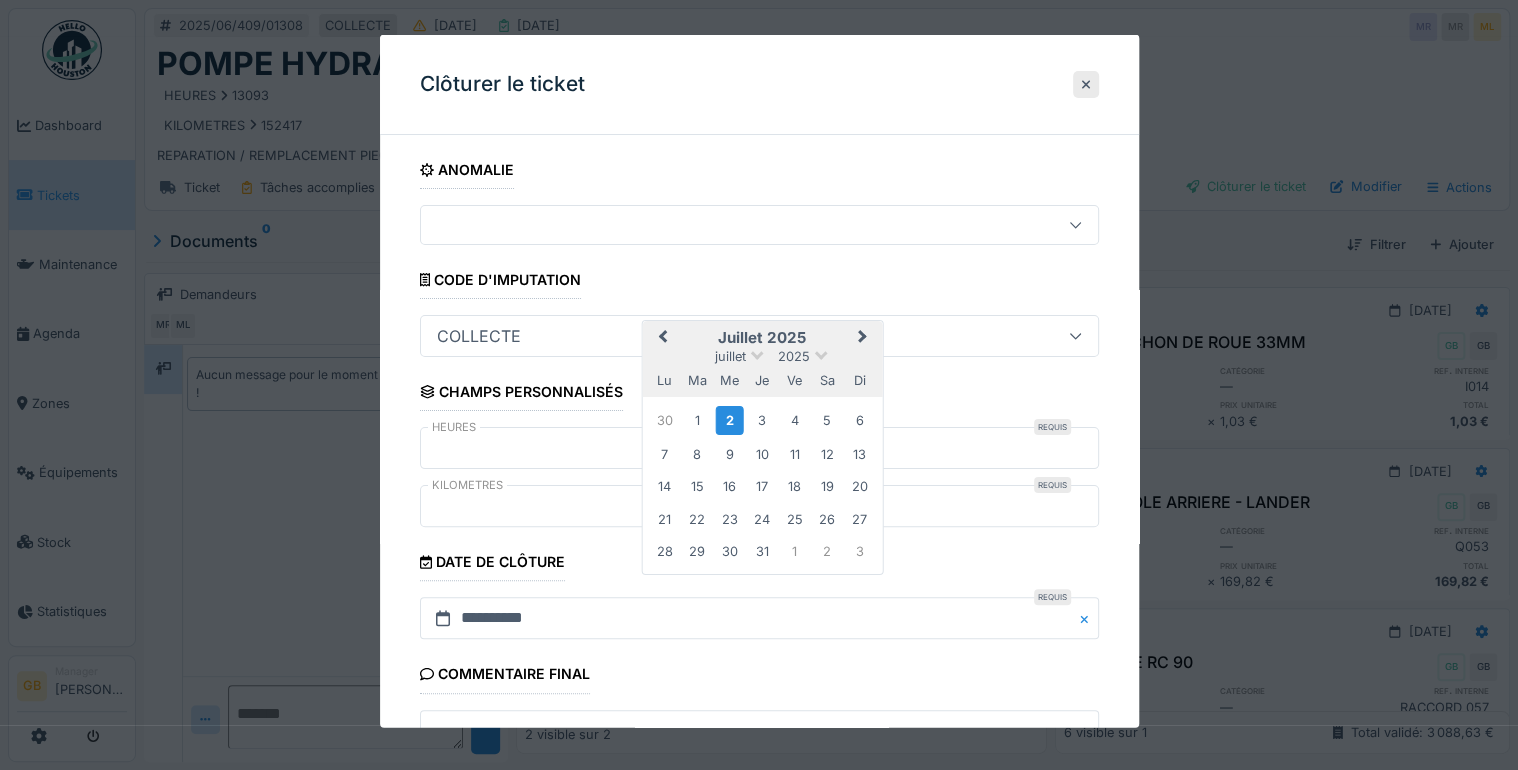 click on "Previous Month" at bounding box center [660, 339] 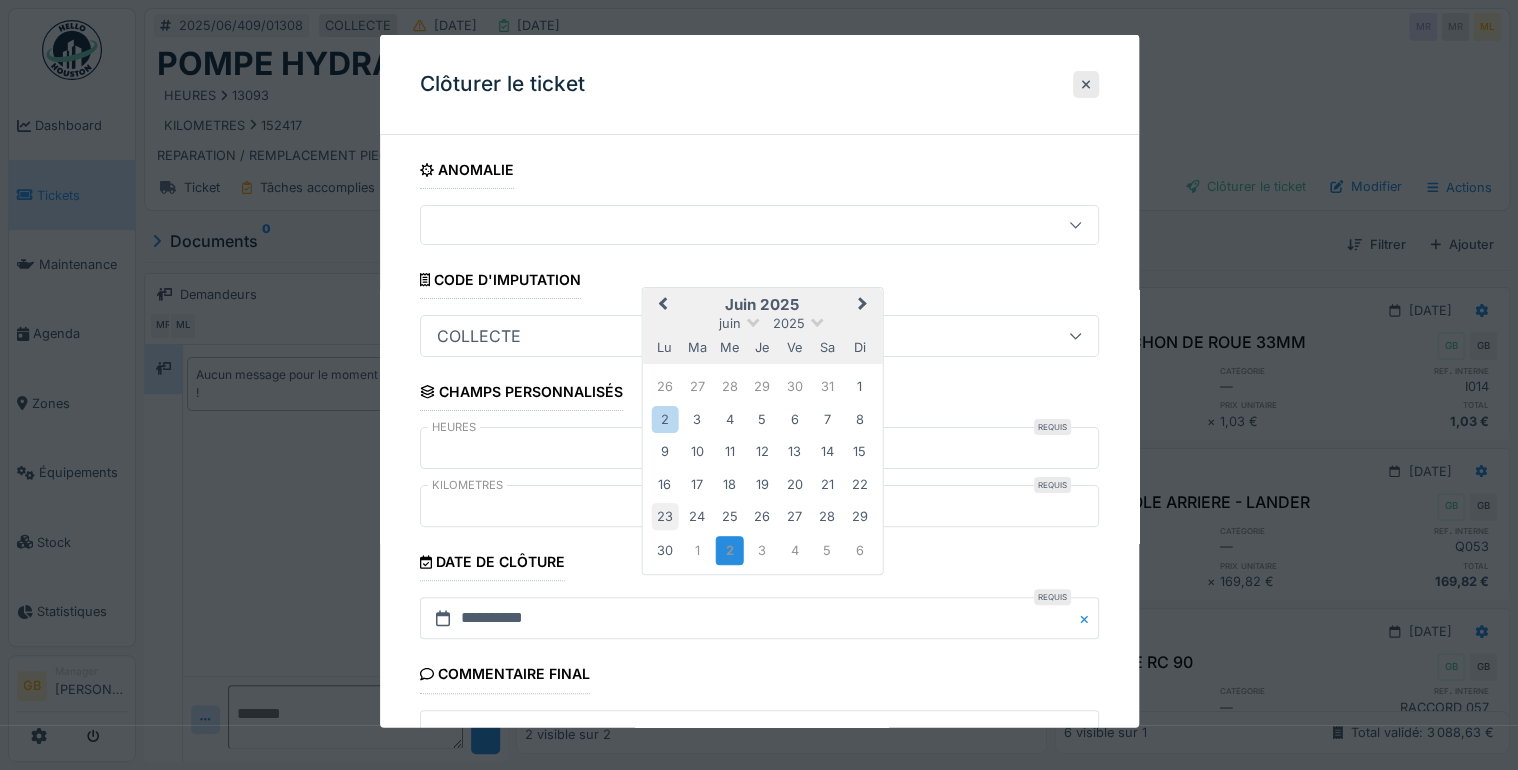 click on "23" at bounding box center [664, 516] 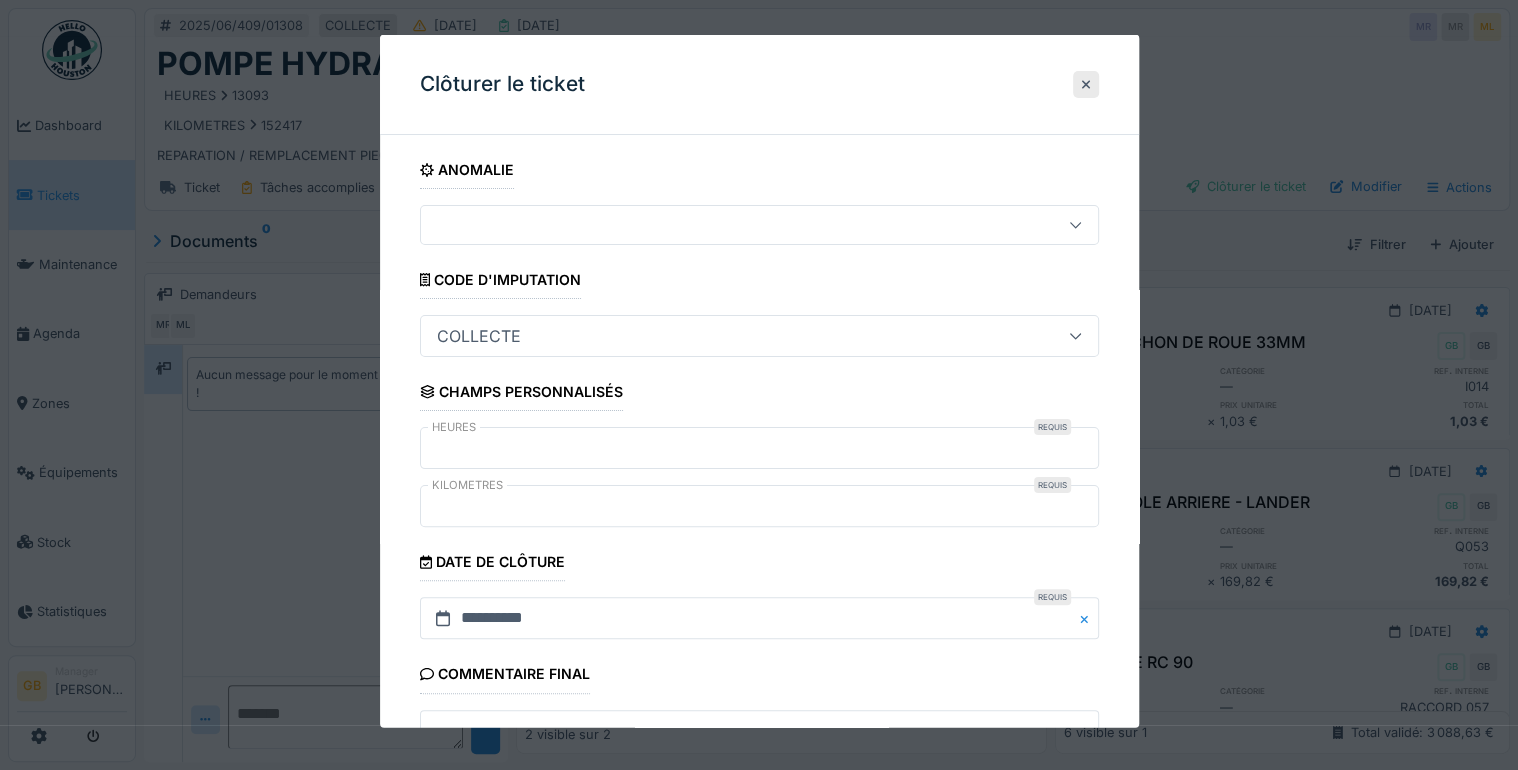 scroll, scrollTop: 179, scrollLeft: 0, axis: vertical 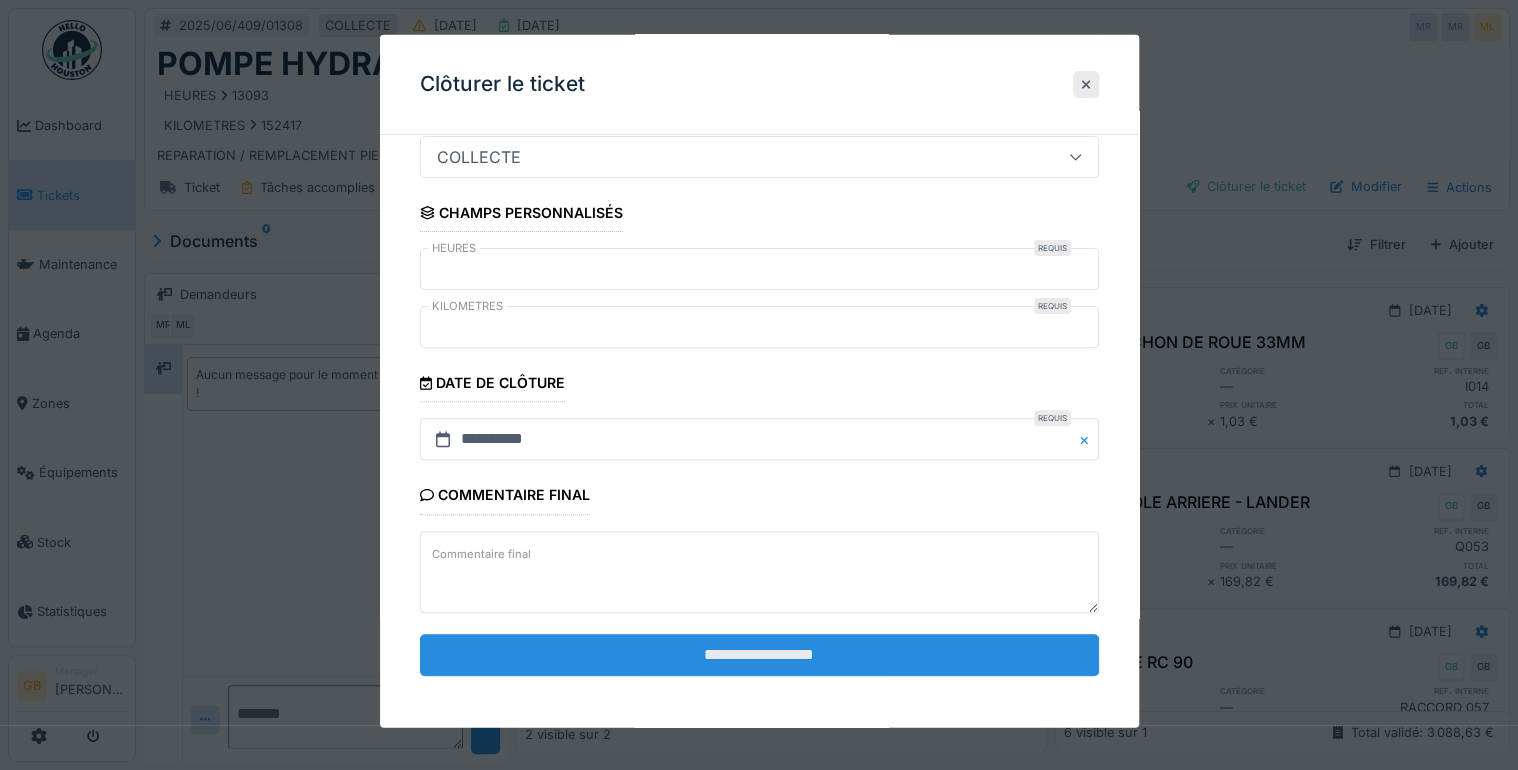click on "**********" at bounding box center [759, 654] 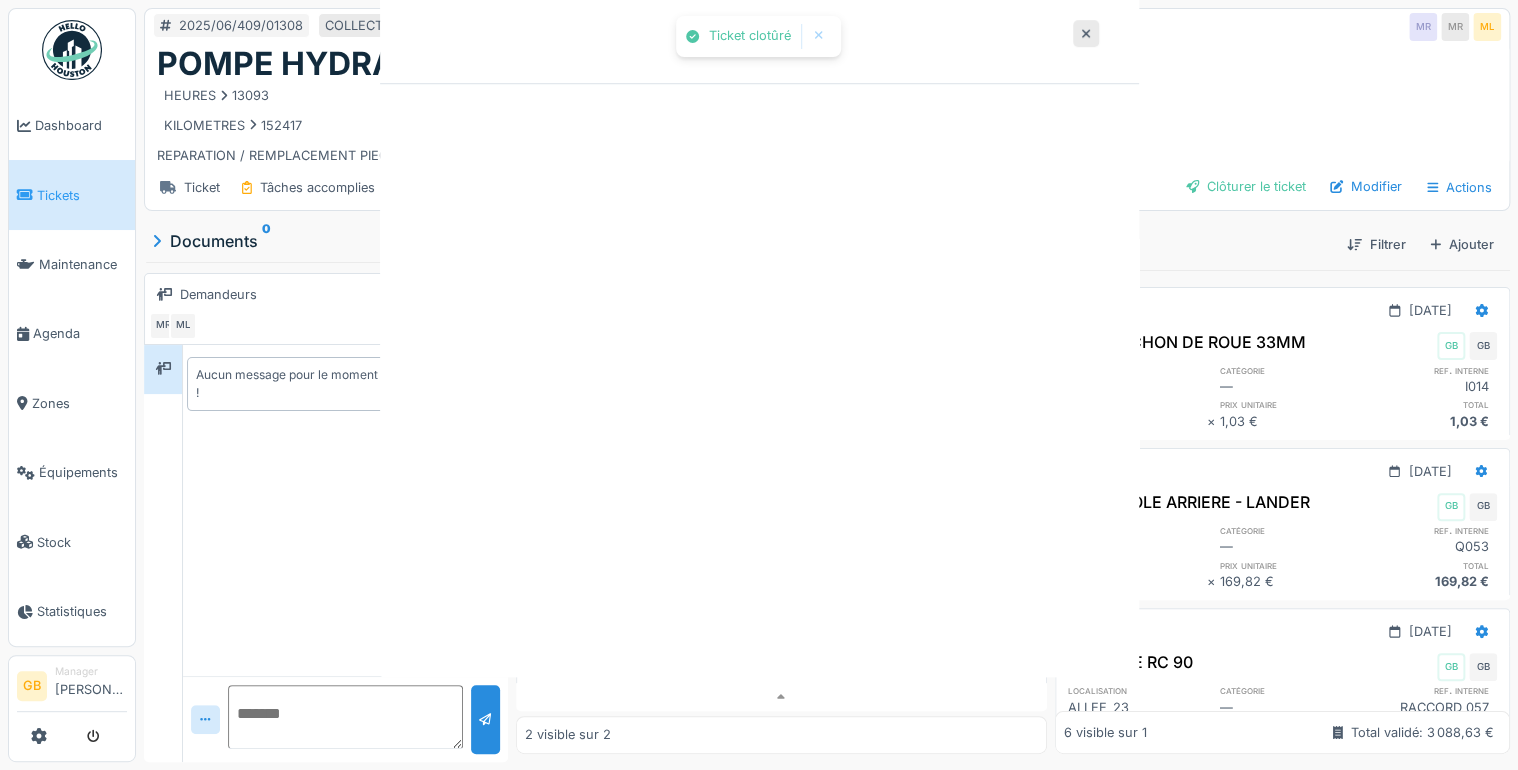 scroll, scrollTop: 0, scrollLeft: 0, axis: both 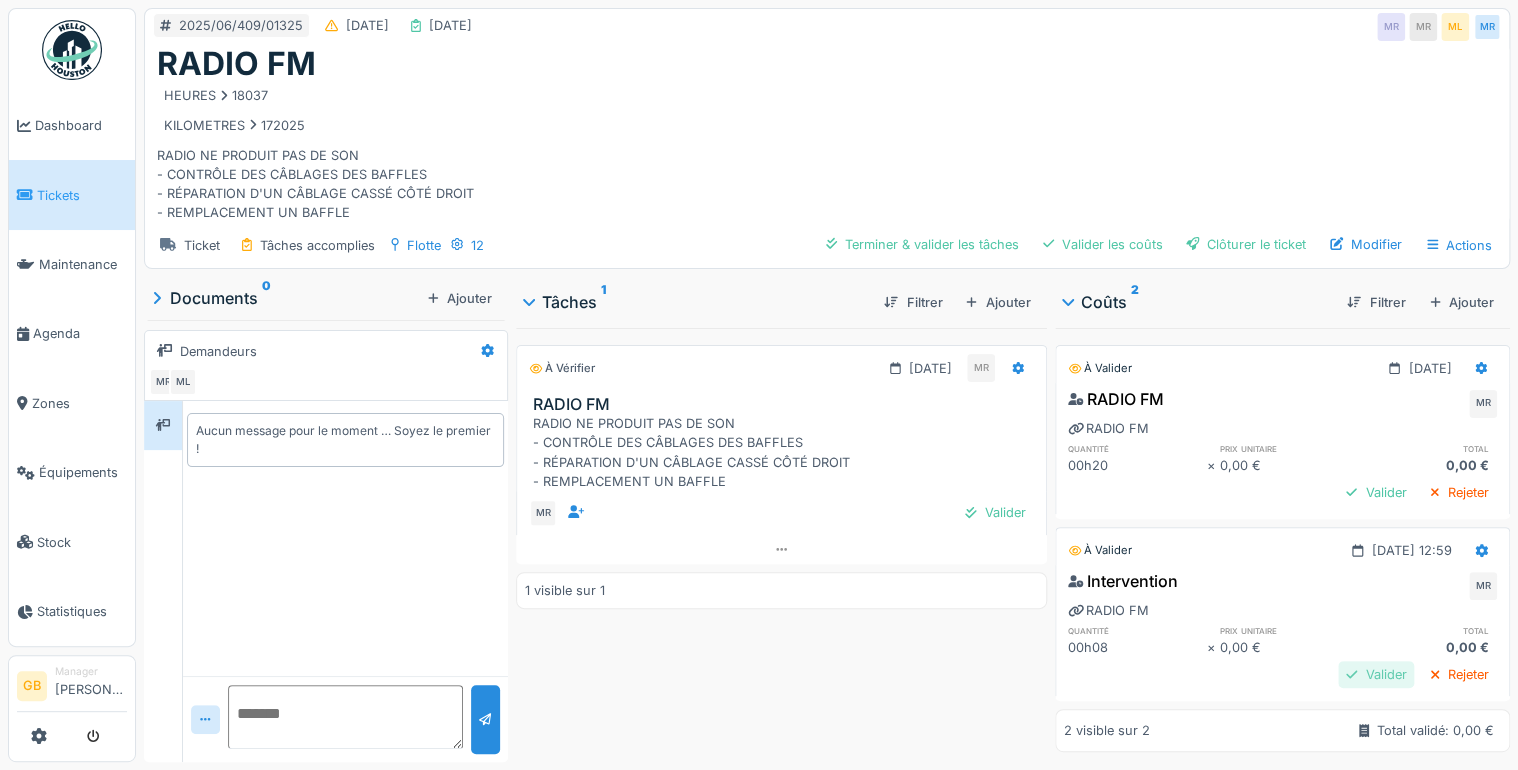 click on "Valider" at bounding box center (1376, 674) 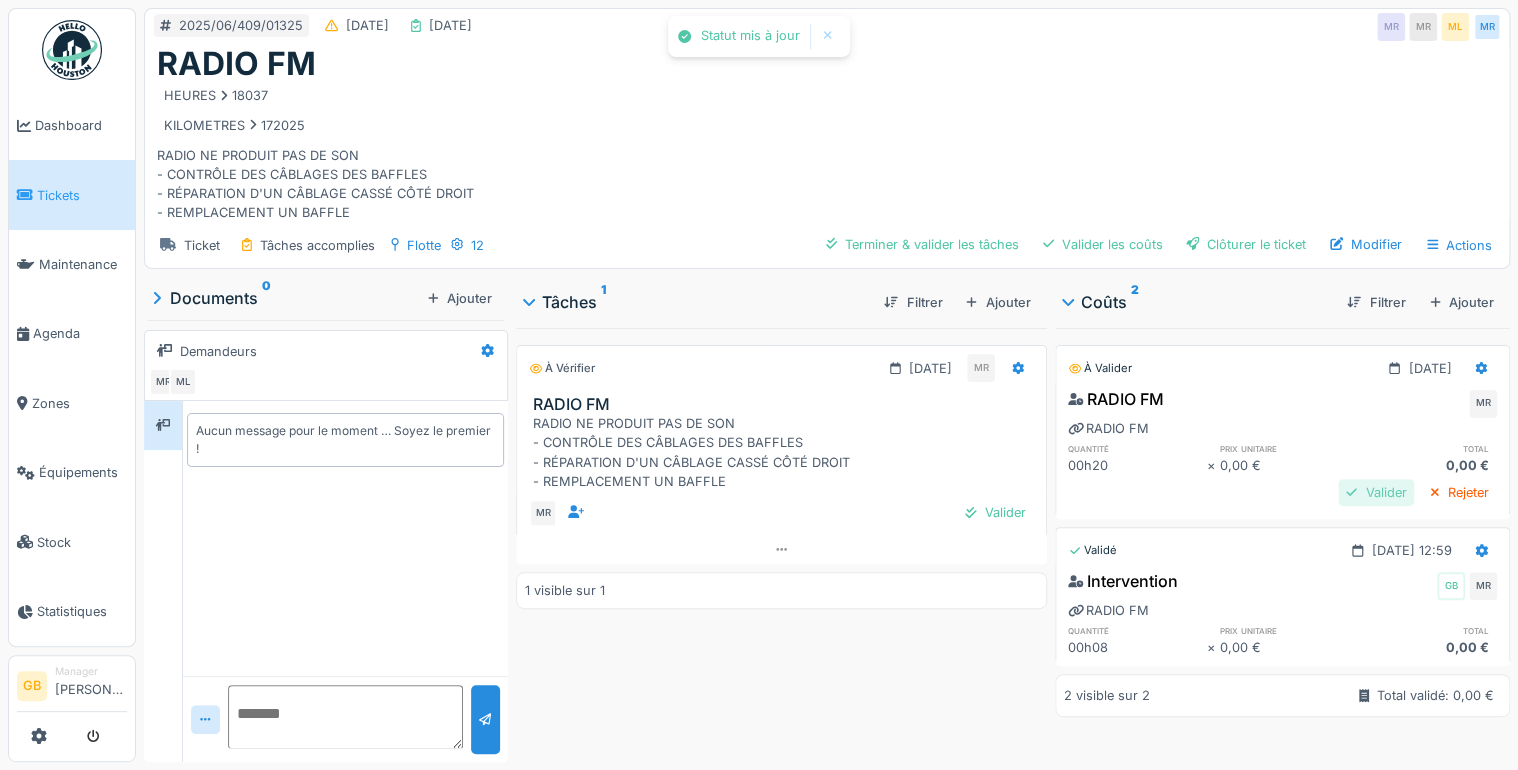 click on "Valider" at bounding box center (1376, 492) 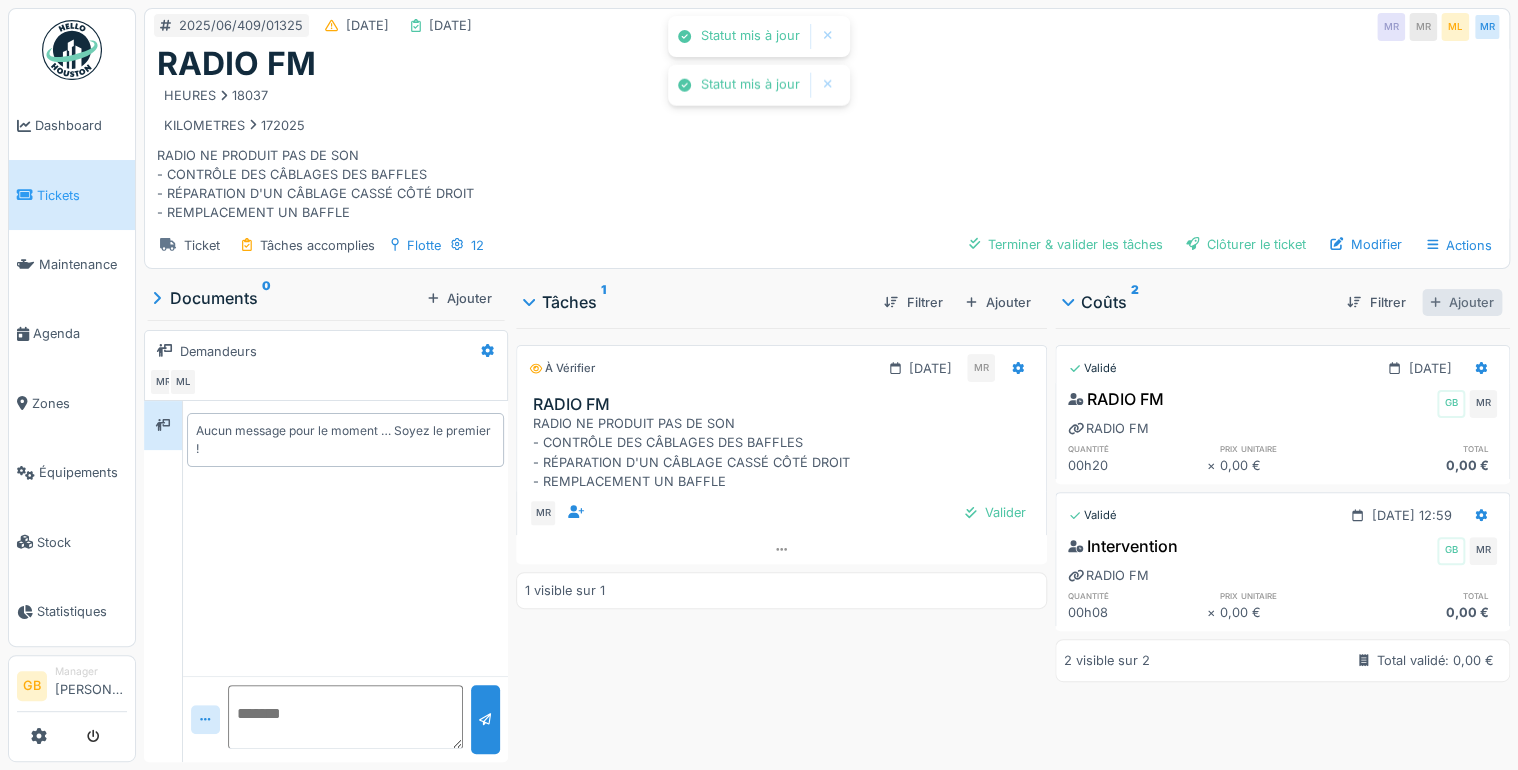 click on "Ajouter" at bounding box center (1462, 302) 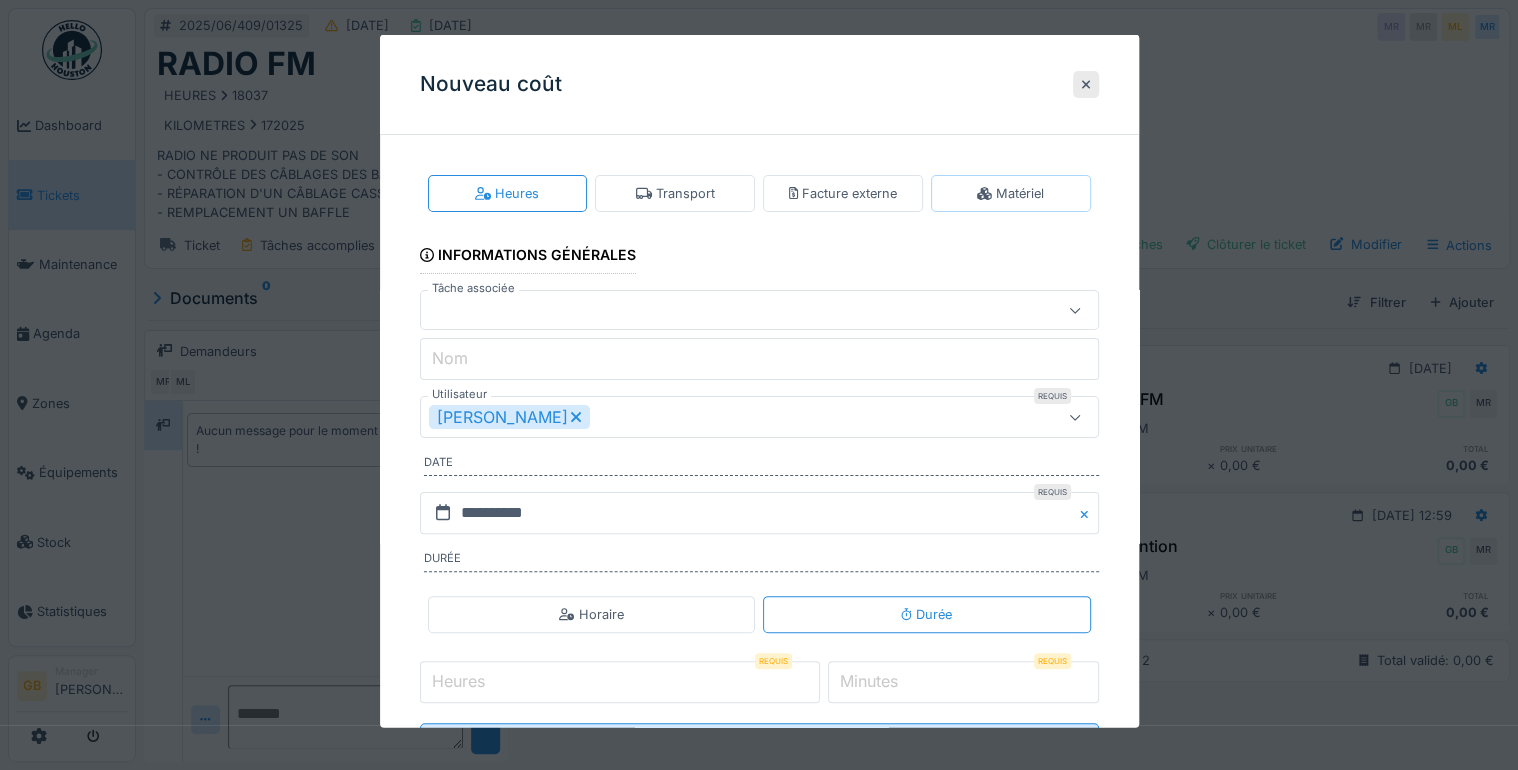 click on "Matériel" at bounding box center (1010, 193) 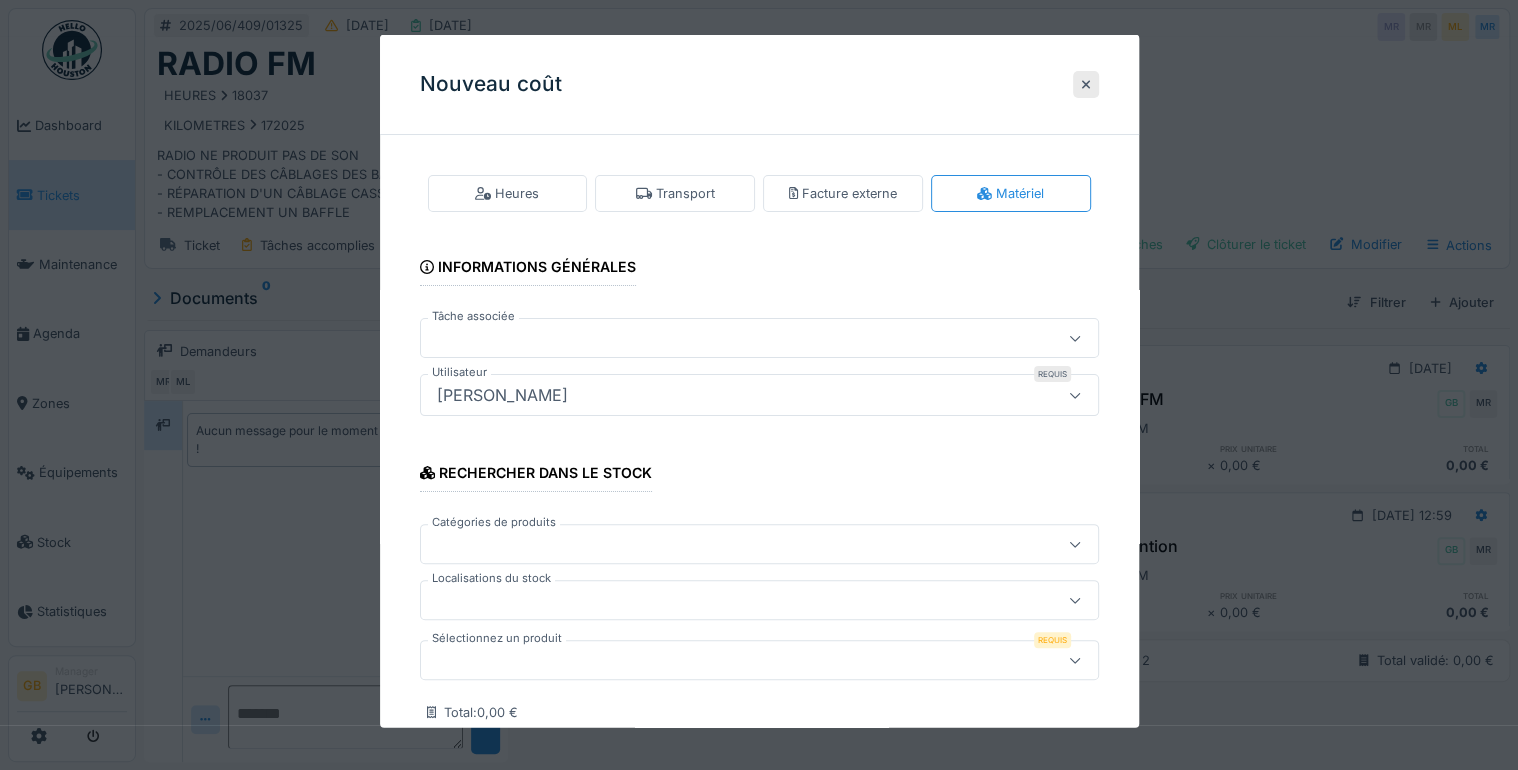 click on "Sélectionnez un produit Requis" at bounding box center (759, 660) 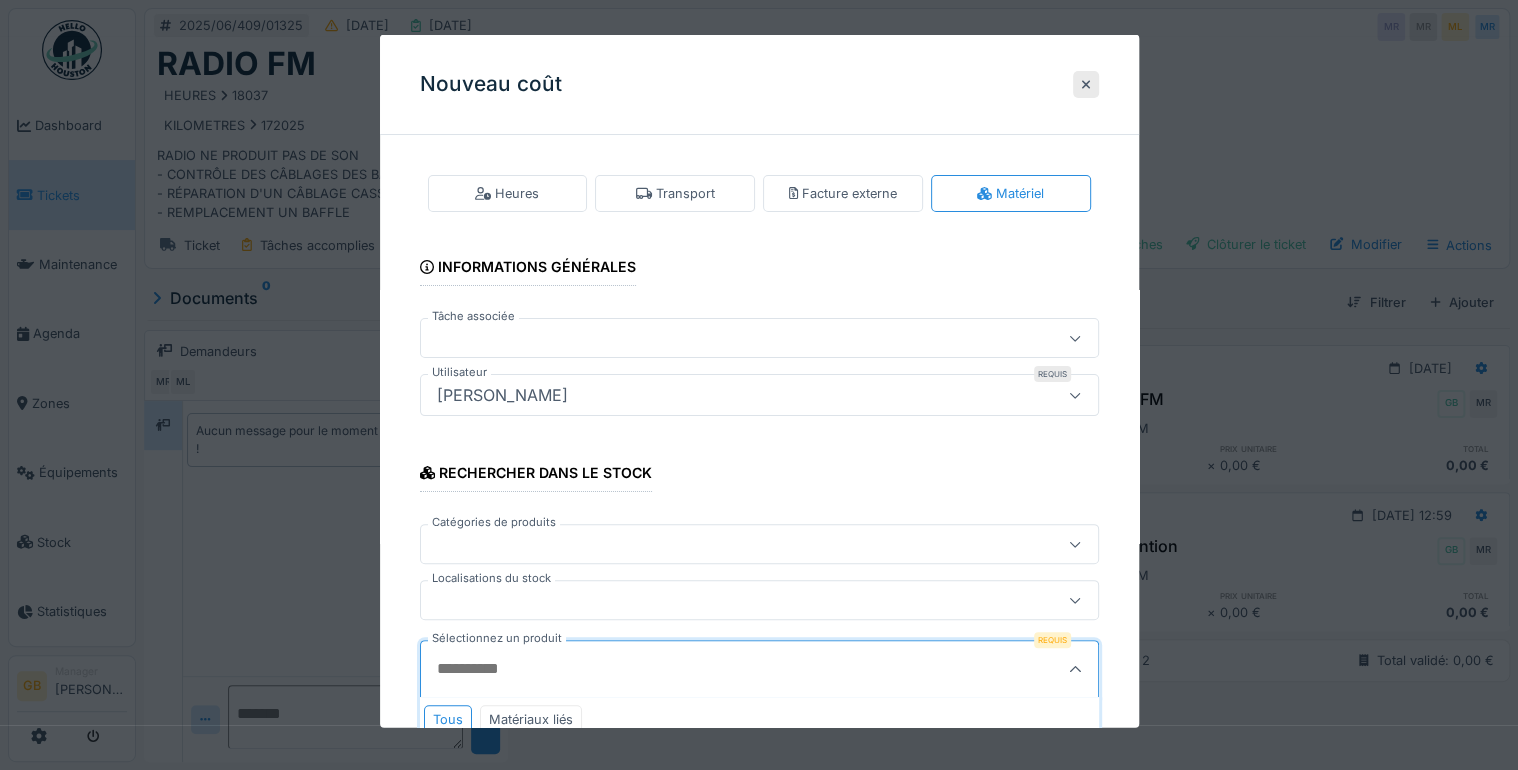 scroll, scrollTop: 126, scrollLeft: 0, axis: vertical 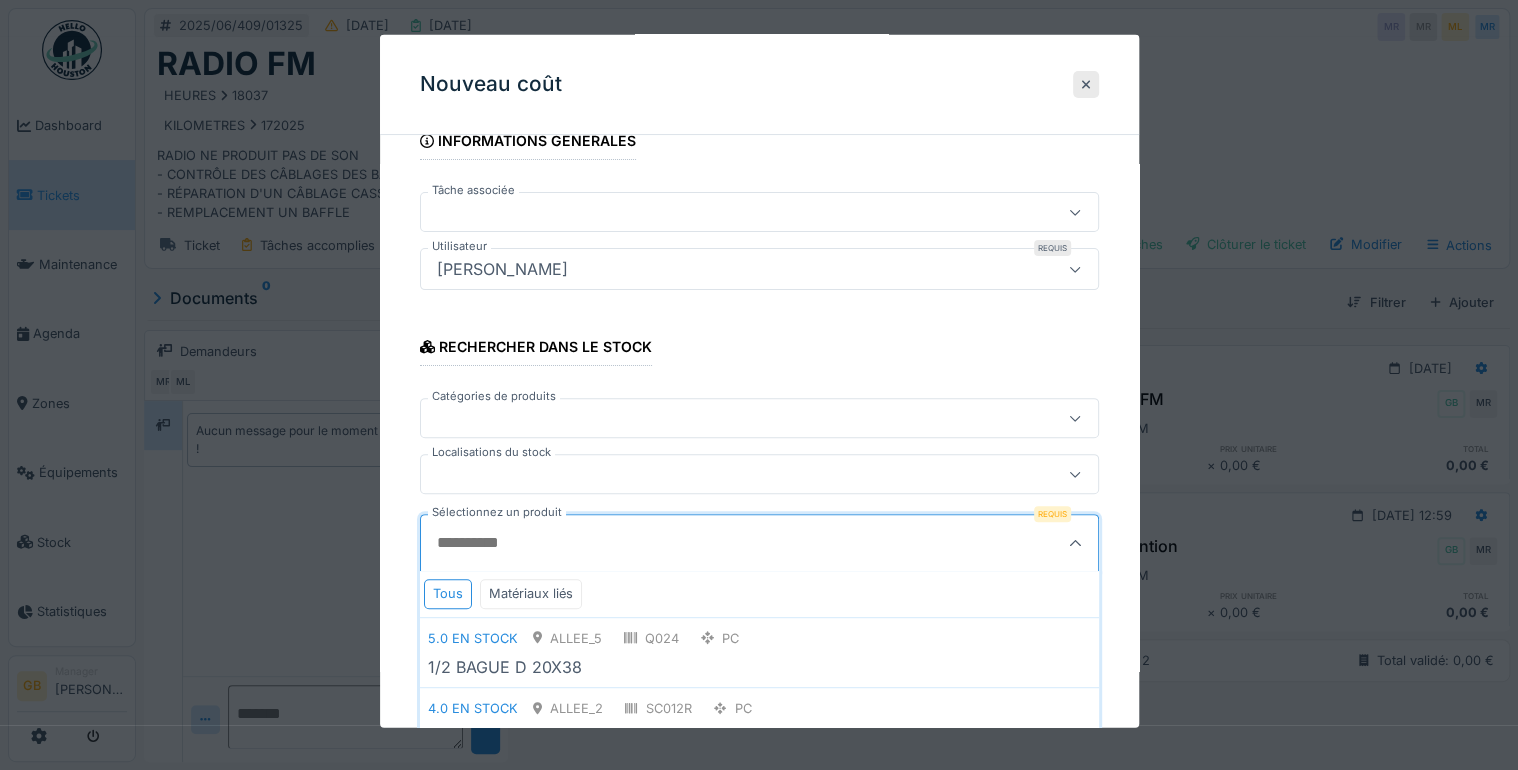 click on "Sélectionnez un produit" at bounding box center [713, 543] 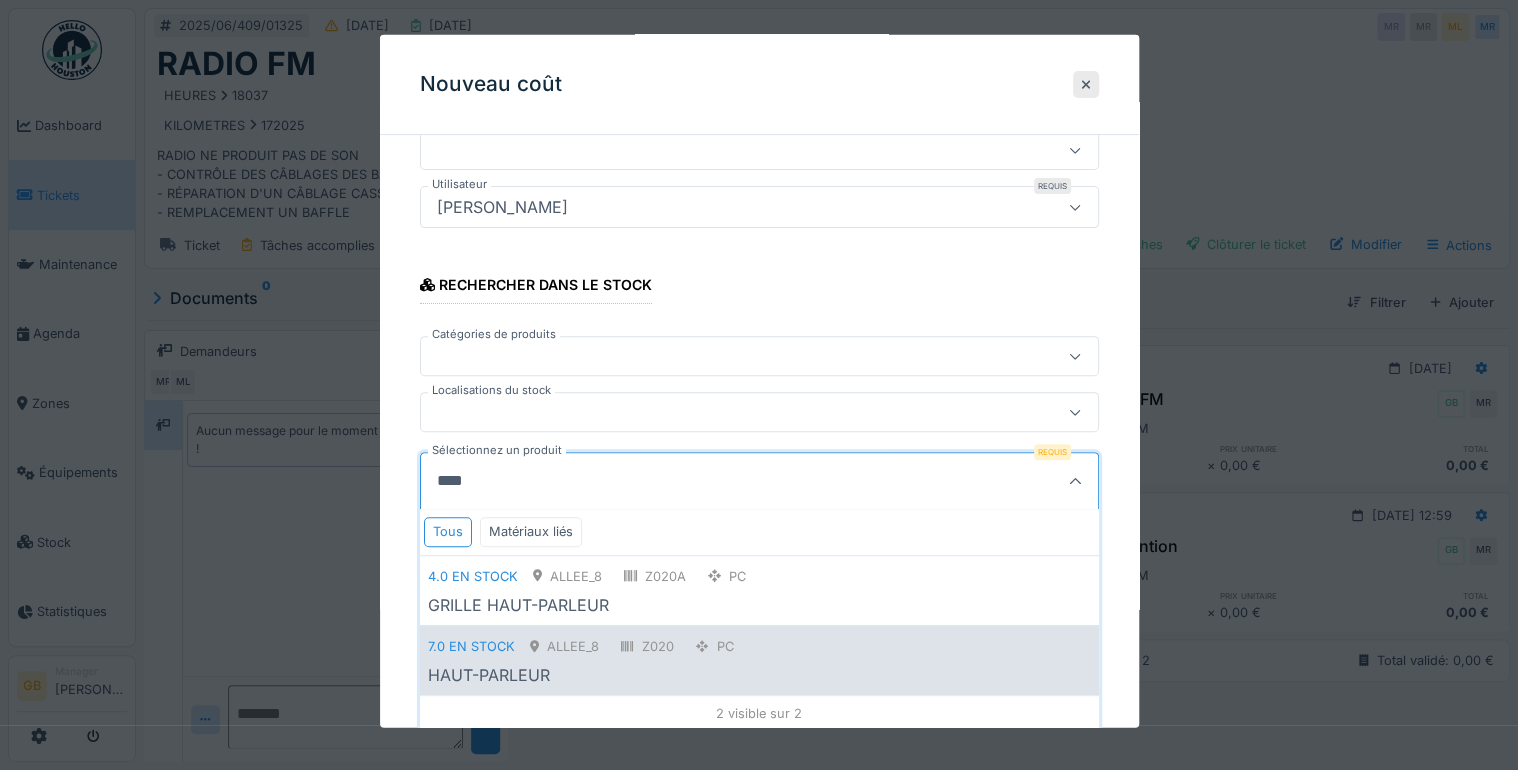 type on "****" 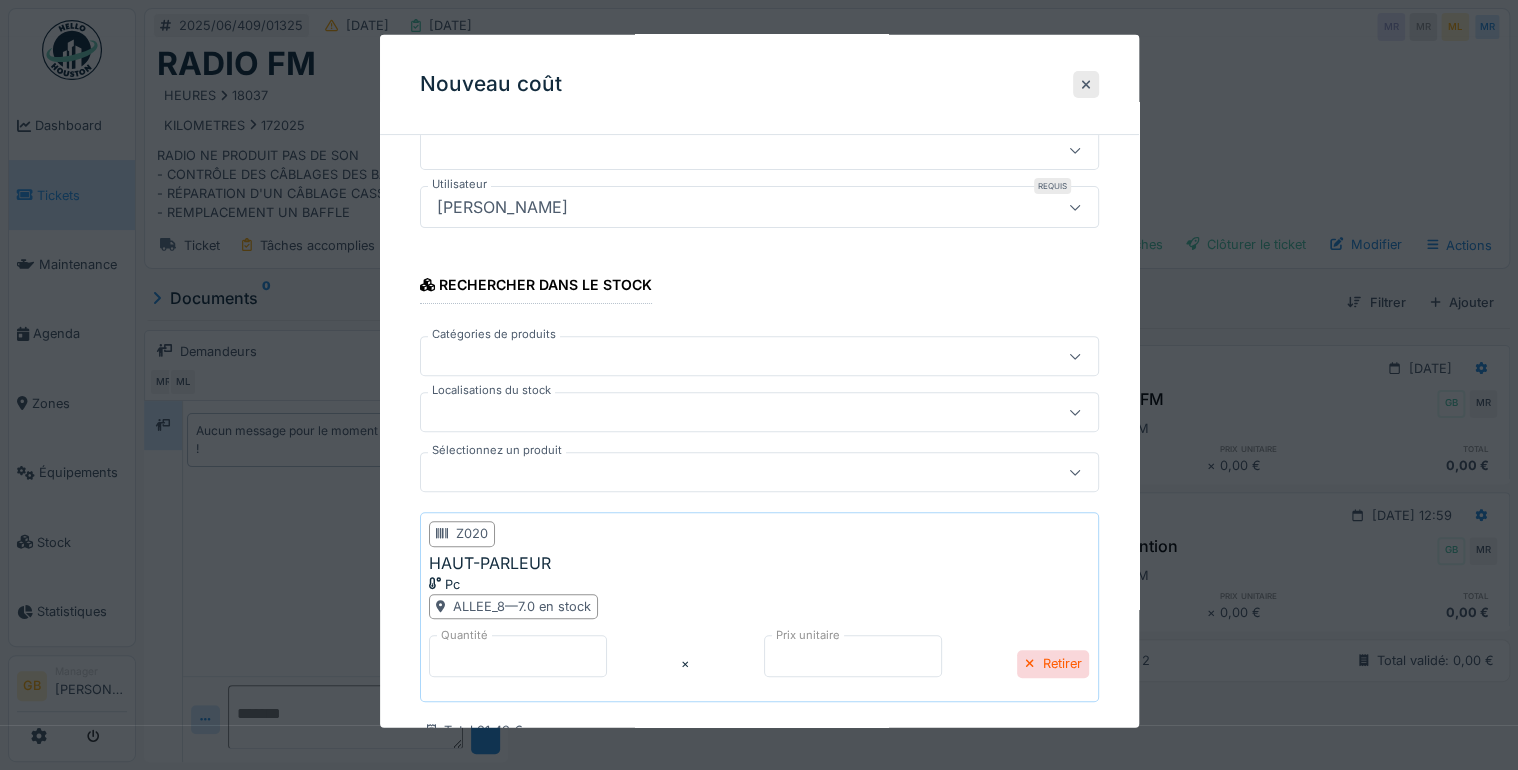 scroll, scrollTop: 313, scrollLeft: 0, axis: vertical 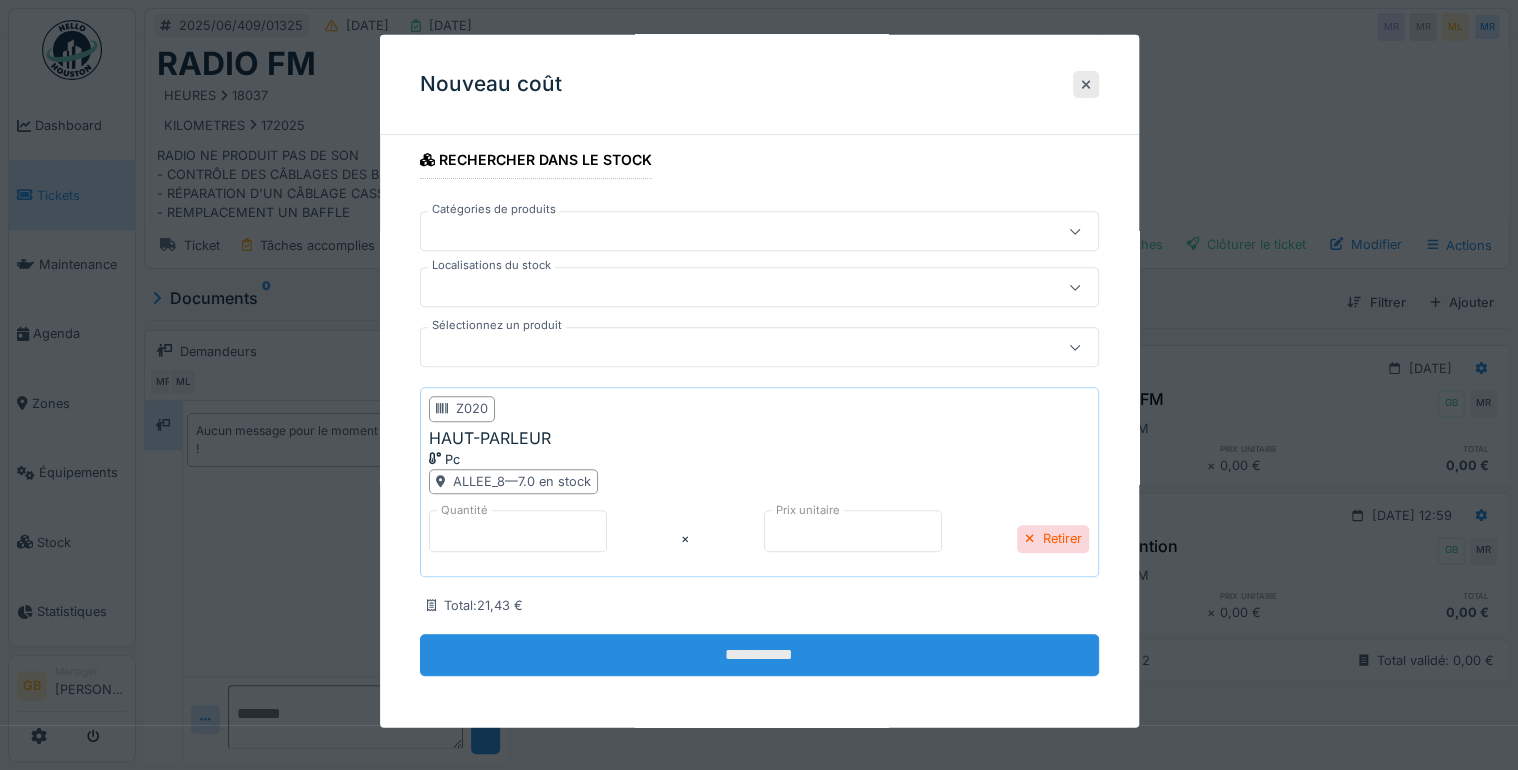 click on "**********" at bounding box center (759, 655) 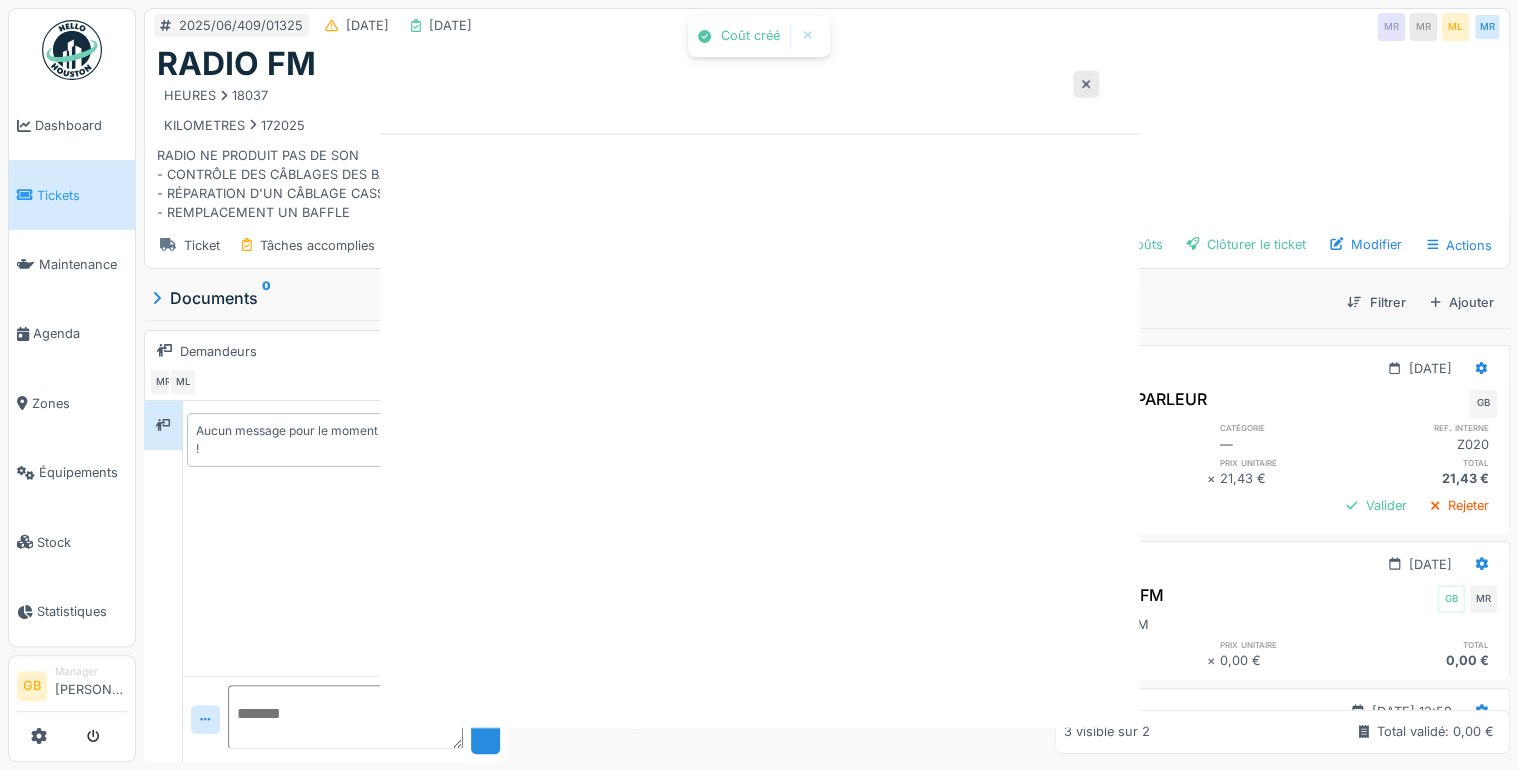 scroll, scrollTop: 0, scrollLeft: 0, axis: both 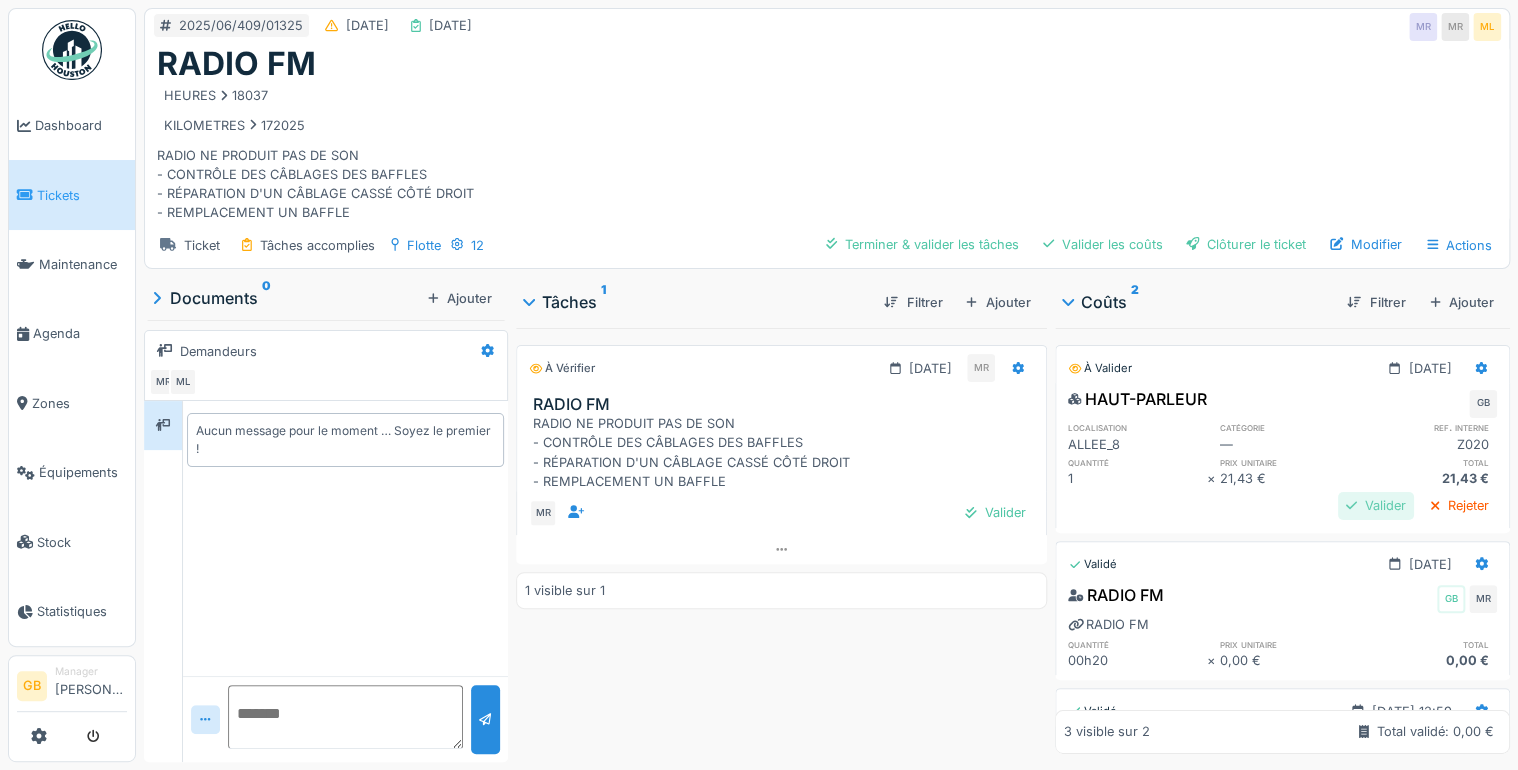 click on "Valider" at bounding box center (1376, 505) 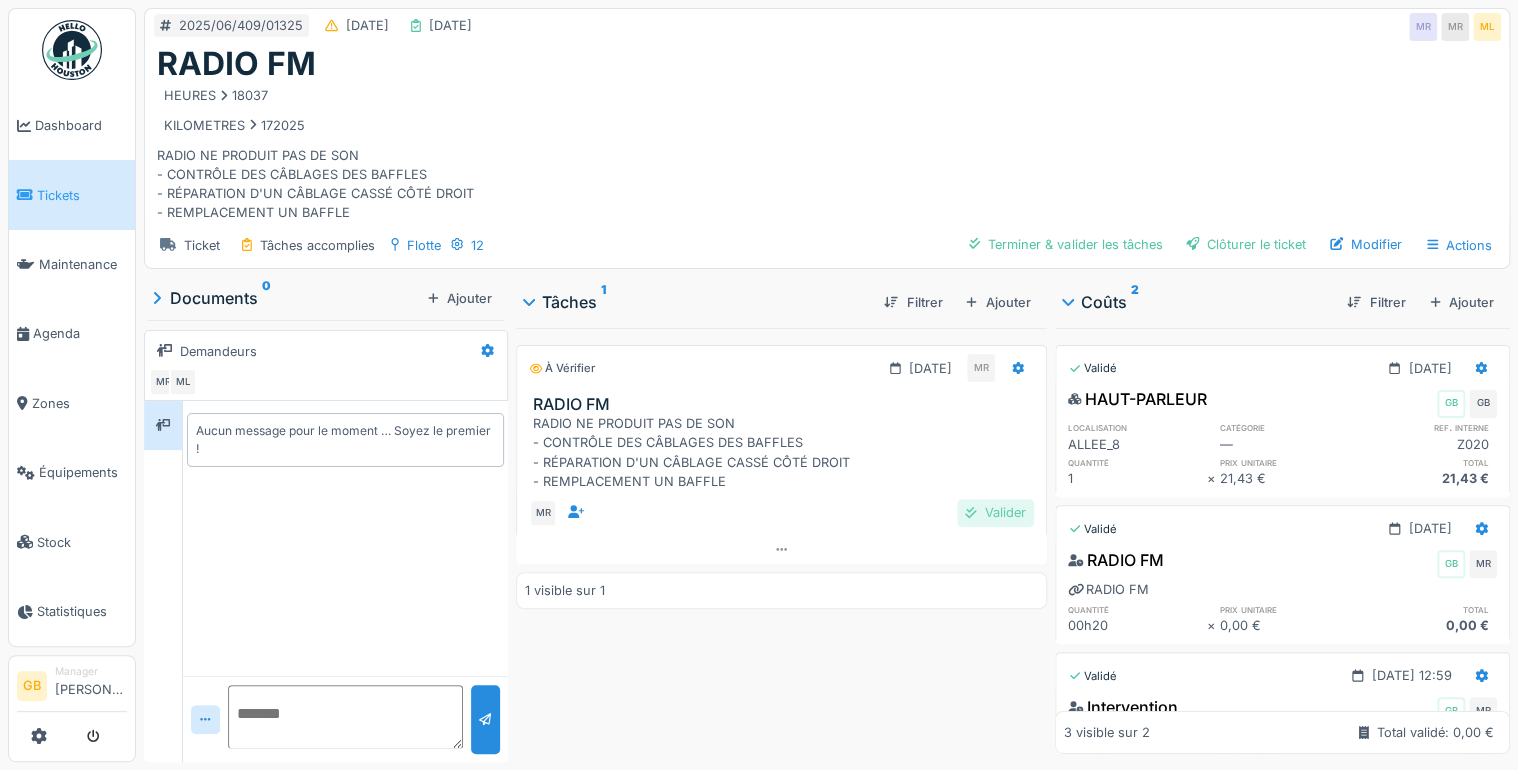 click on "Valider" at bounding box center [995, 512] 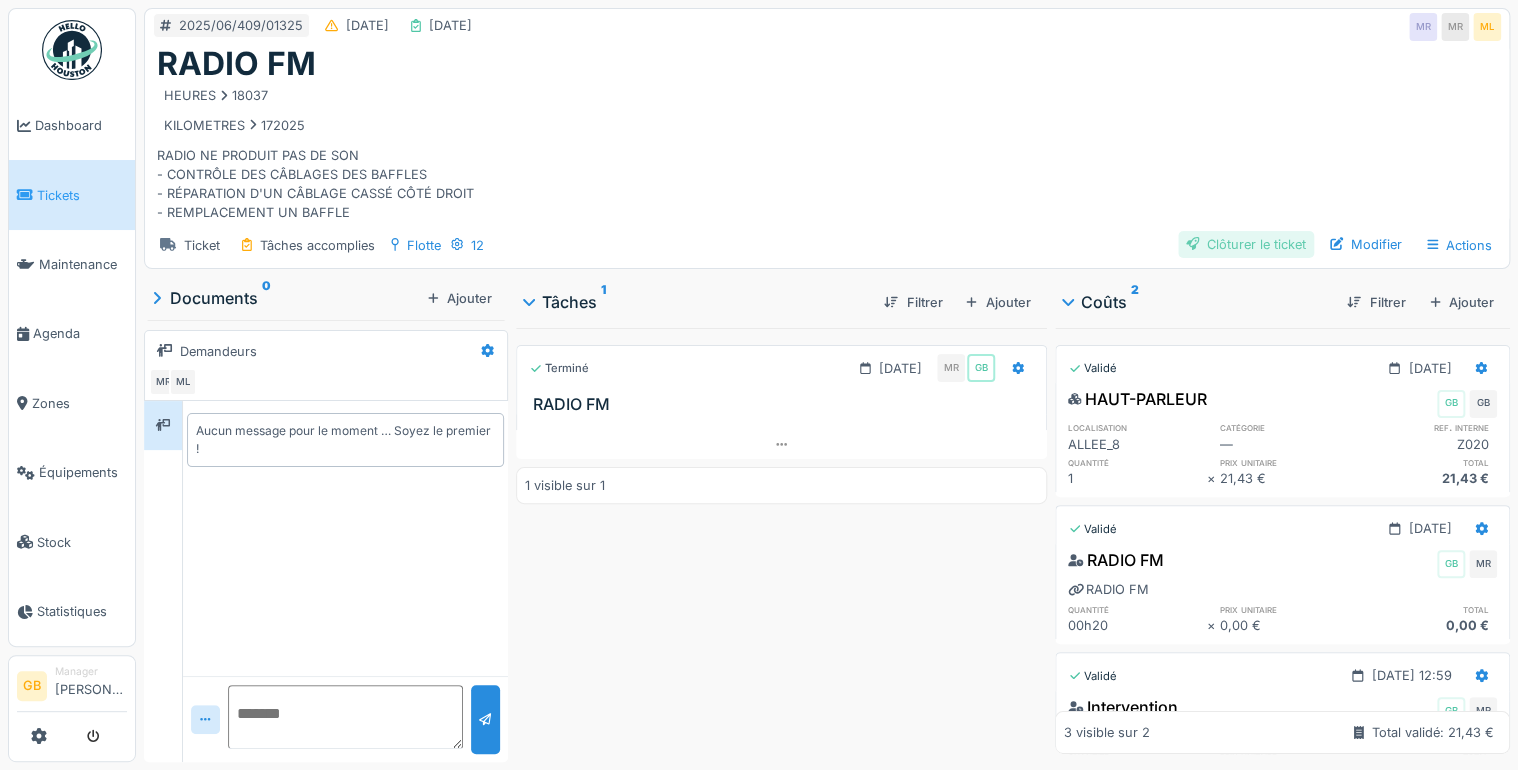 click on "Clôturer le ticket" at bounding box center [1246, 244] 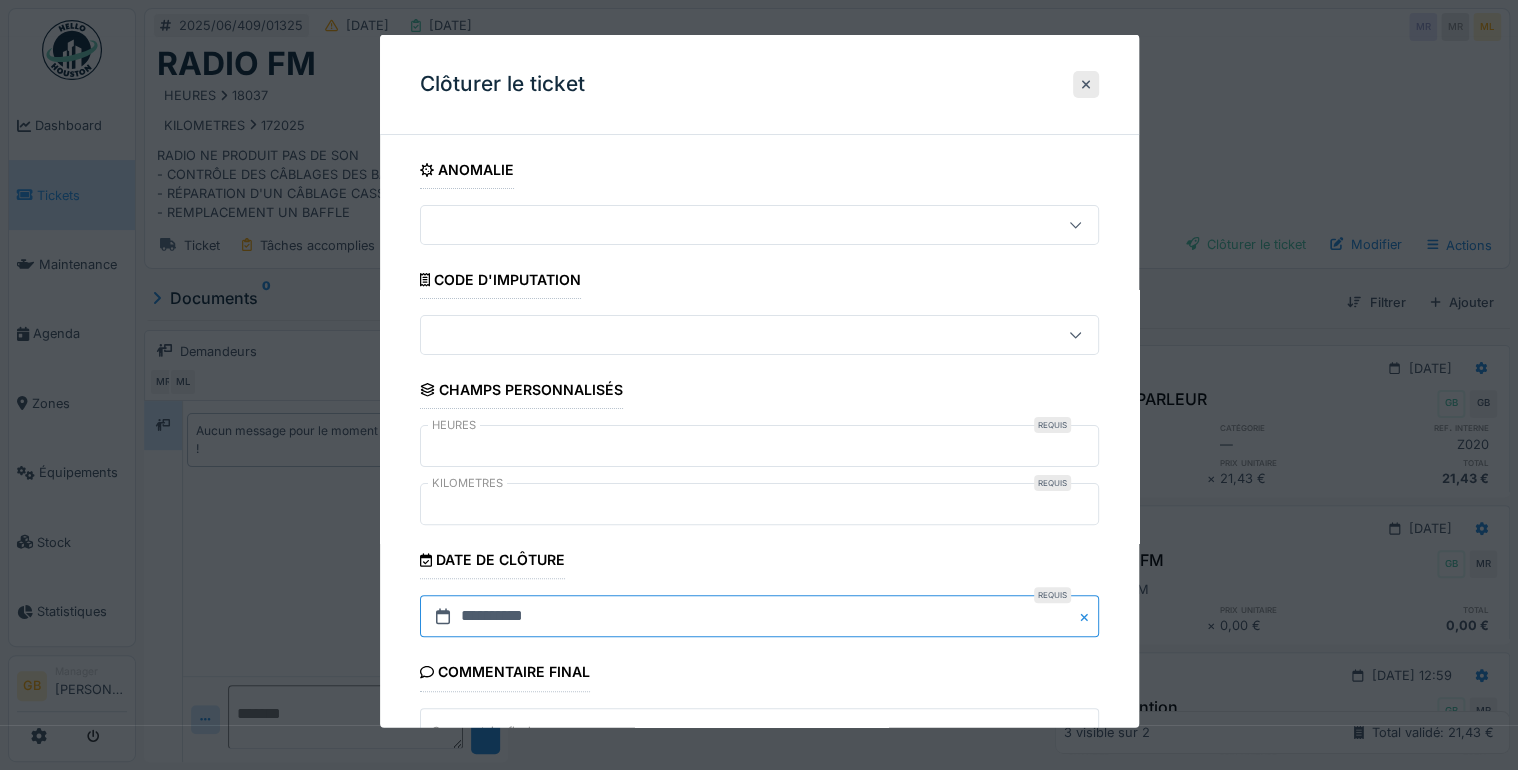 drag, startPoint x: 472, startPoint y: 618, endPoint x: 496, endPoint y: 573, distance: 51 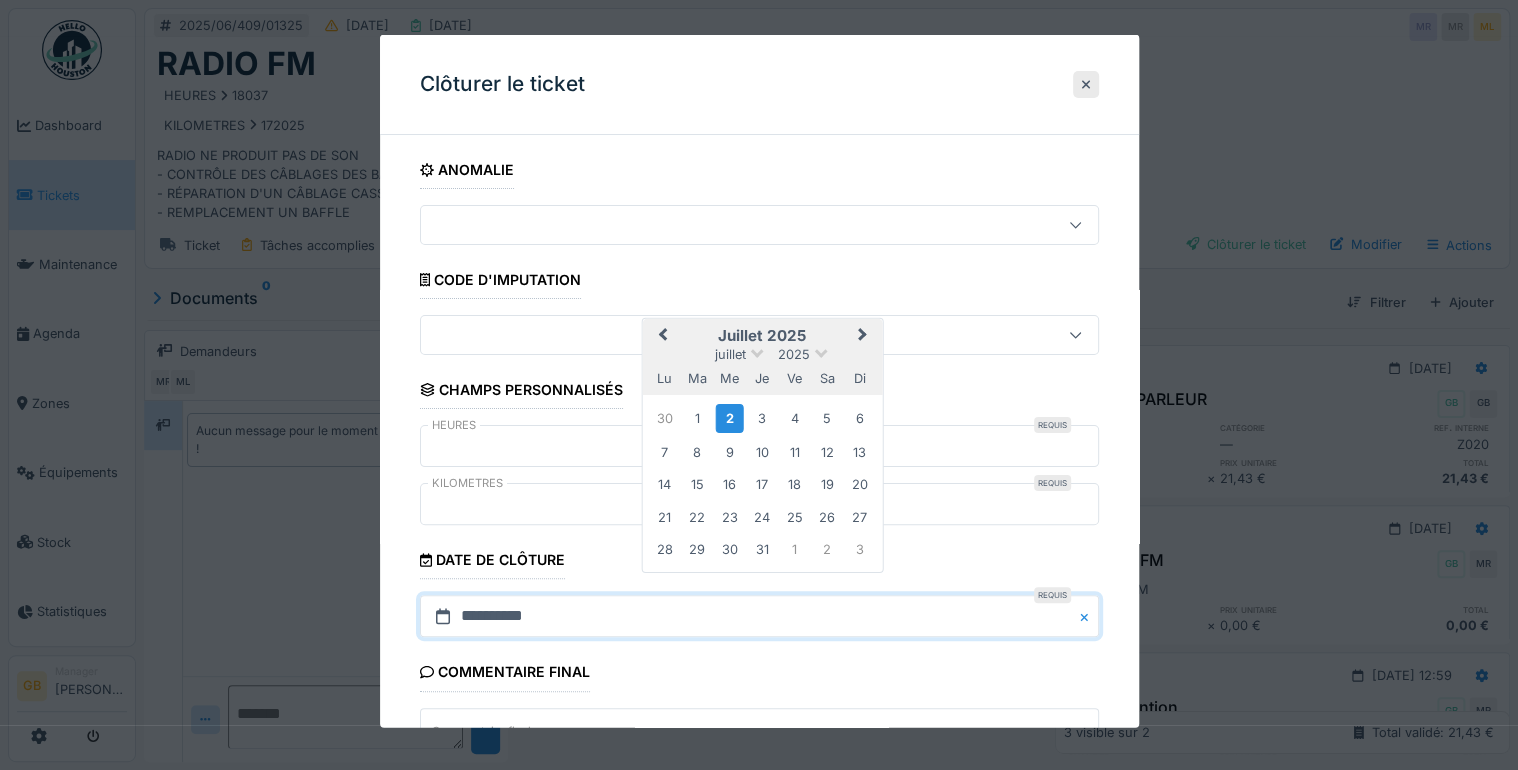 click on "Previous Month" at bounding box center (660, 337) 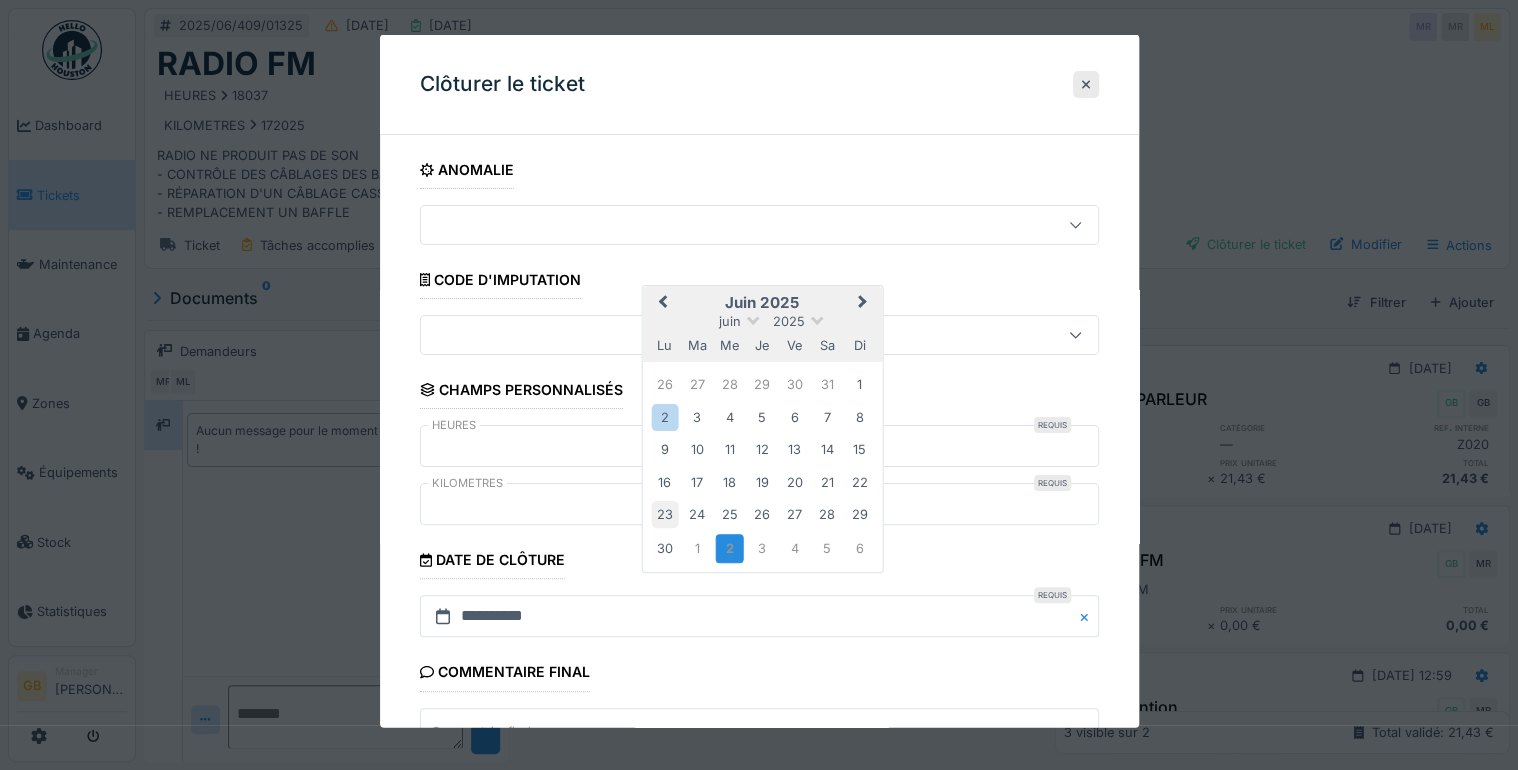 click on "23" at bounding box center (664, 514) 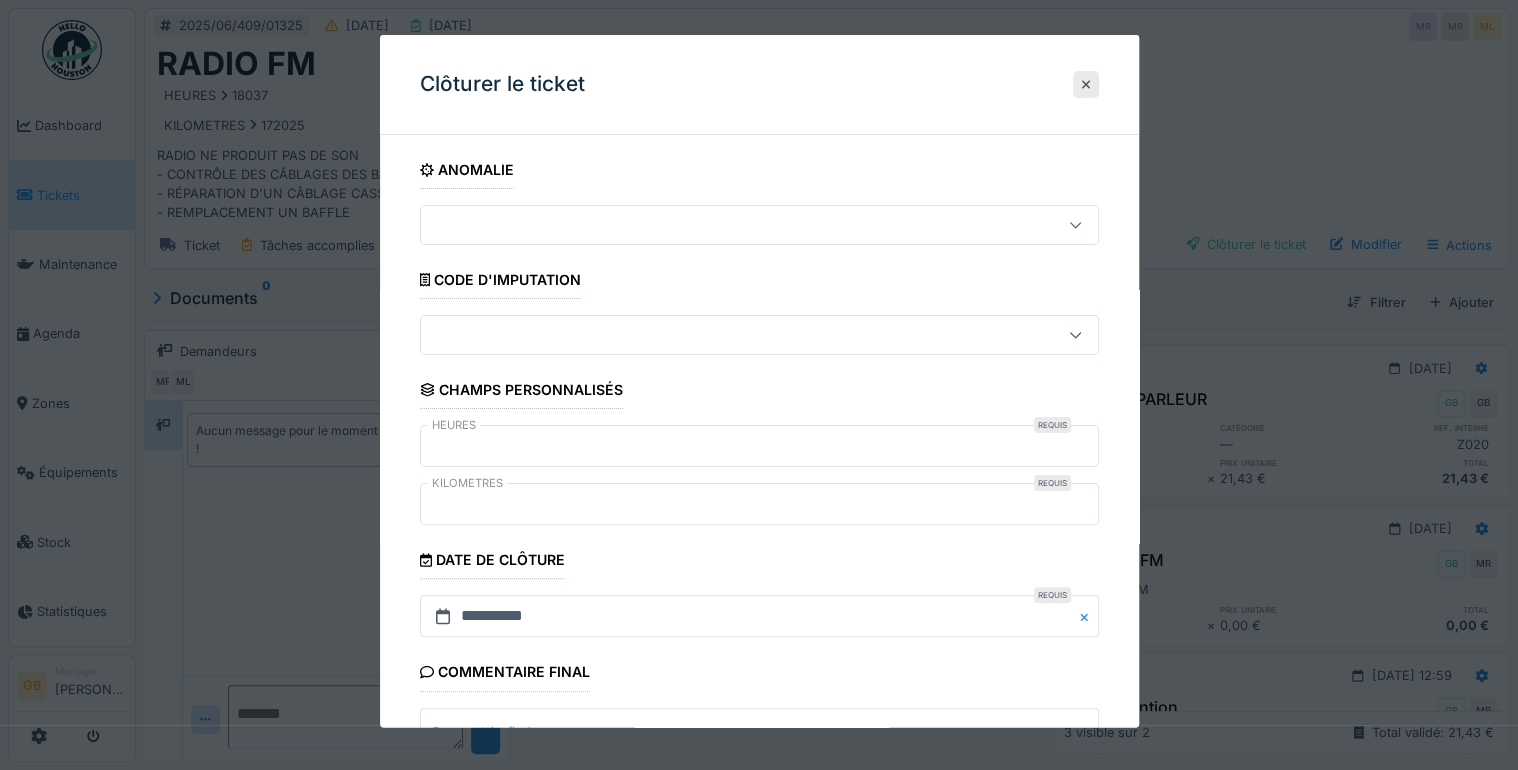 scroll, scrollTop: 177, scrollLeft: 0, axis: vertical 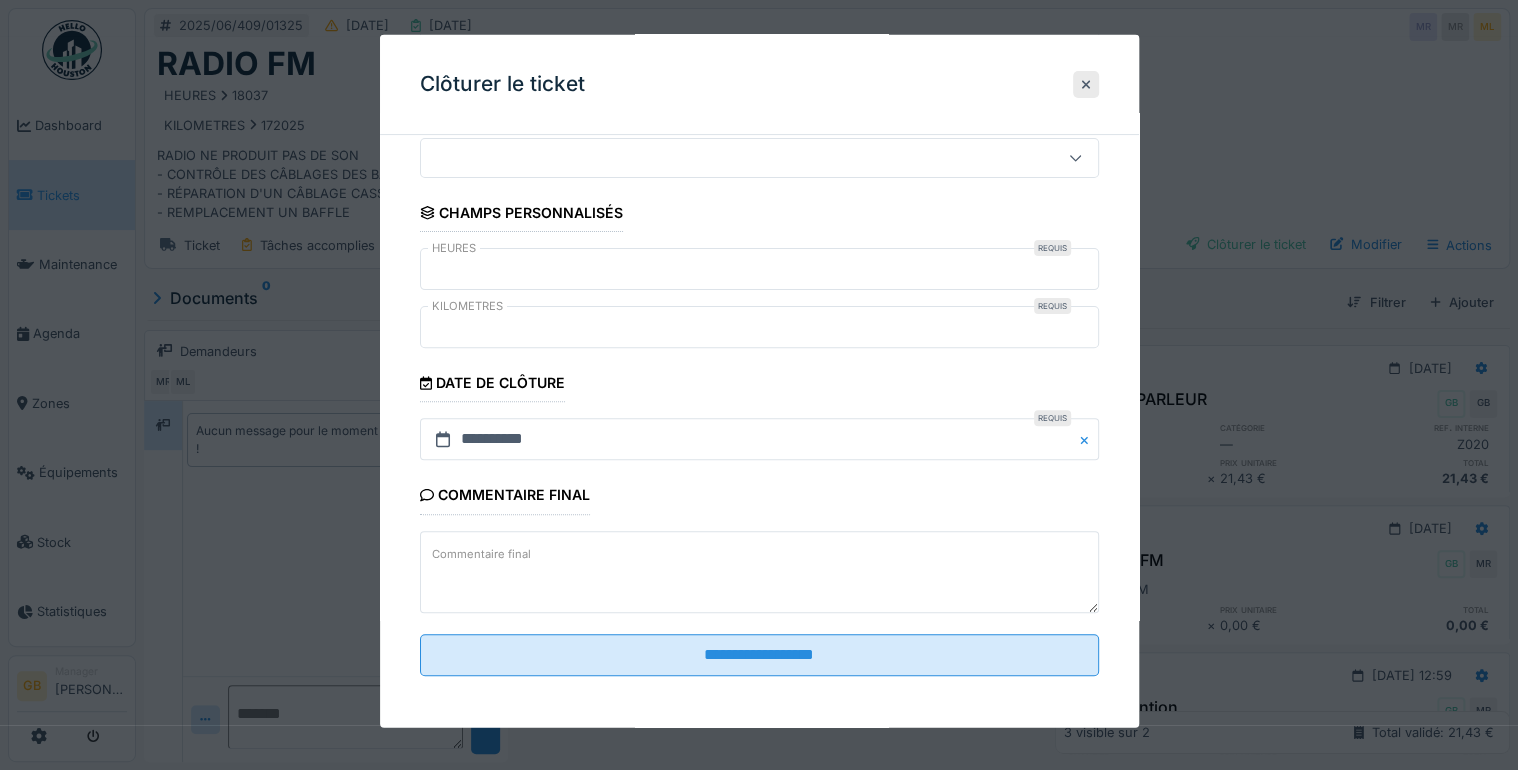 click on "**********" at bounding box center [759, 333] 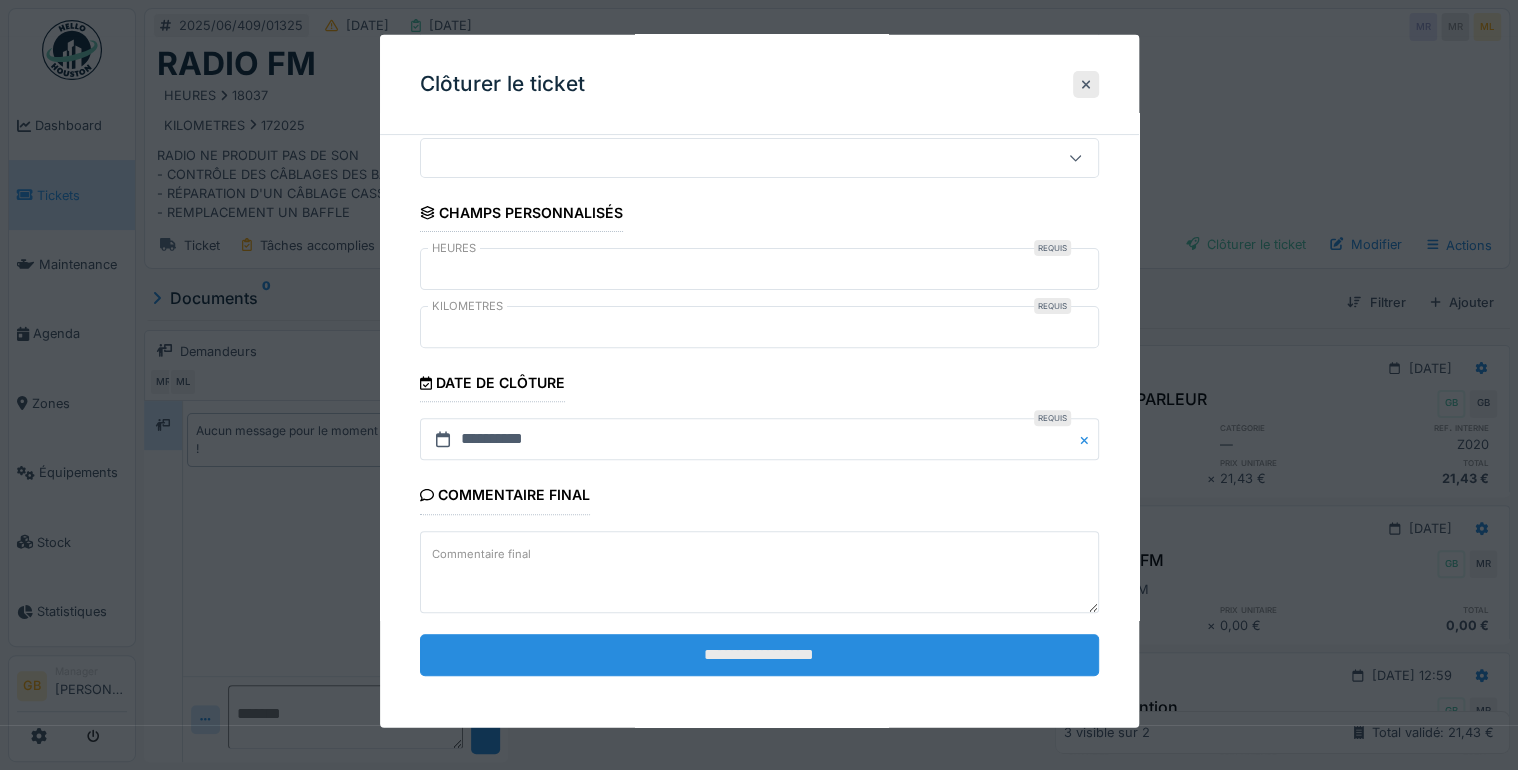 click on "**********" at bounding box center (759, 654) 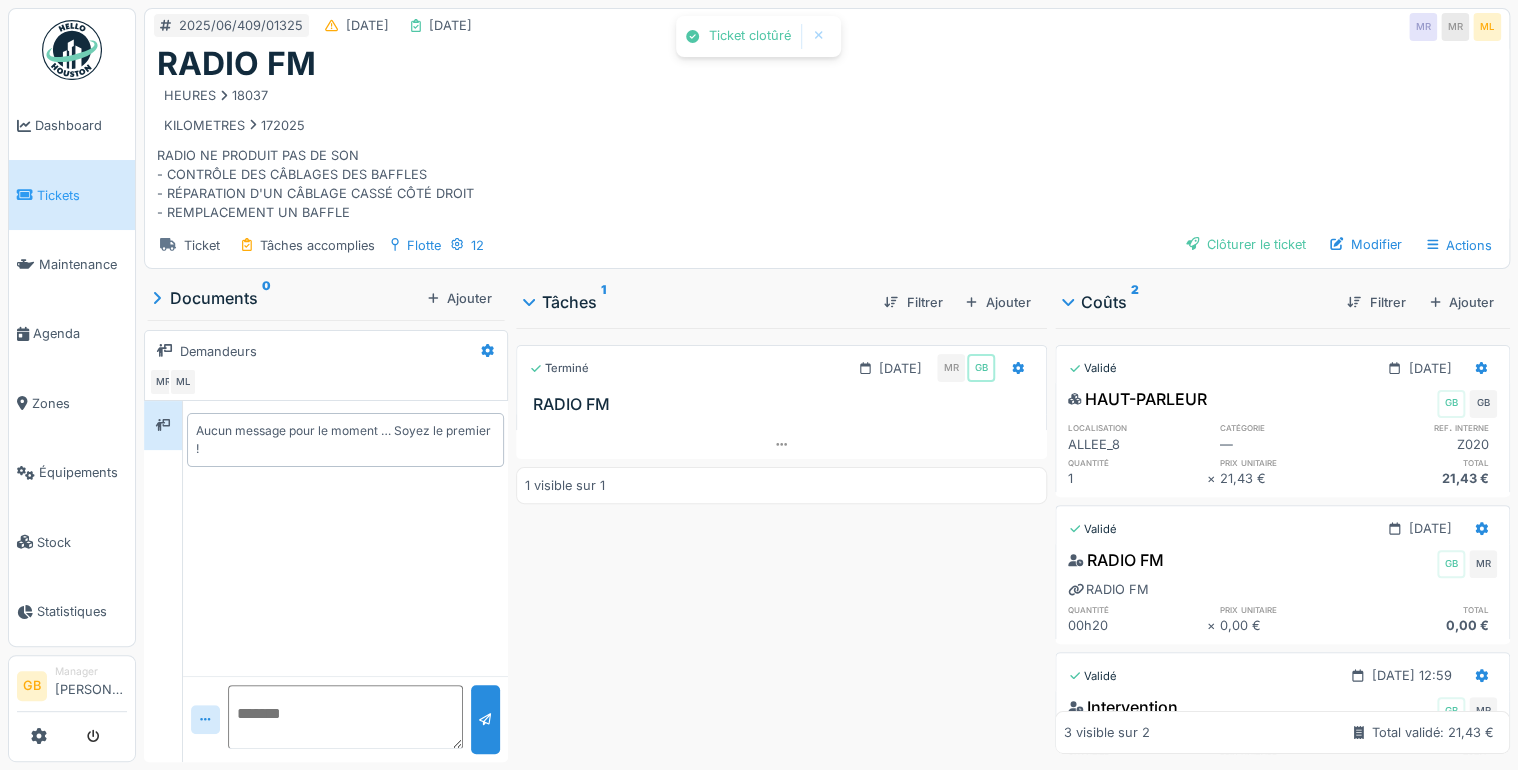 scroll, scrollTop: 0, scrollLeft: 0, axis: both 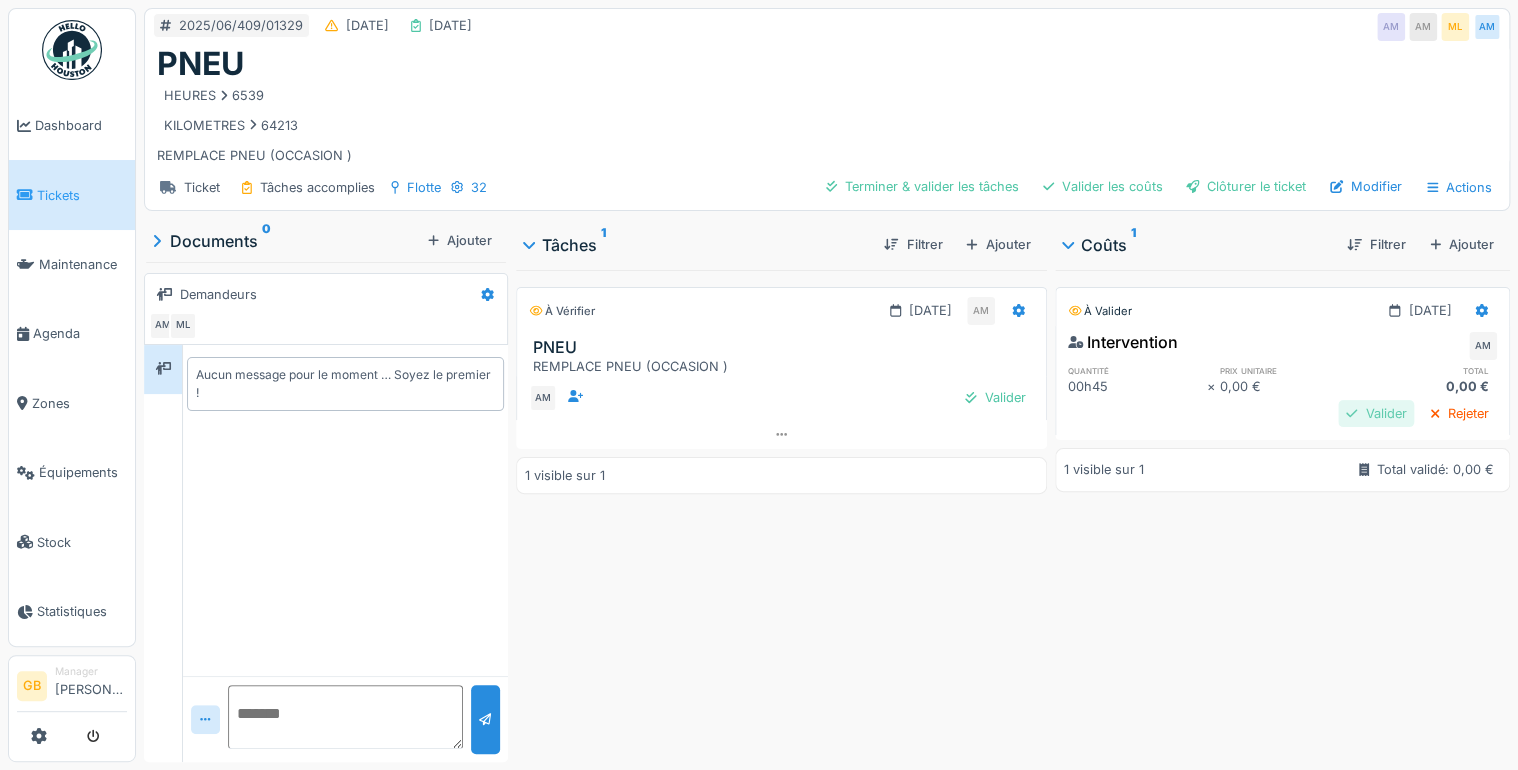 click on "Valider" at bounding box center (1376, 413) 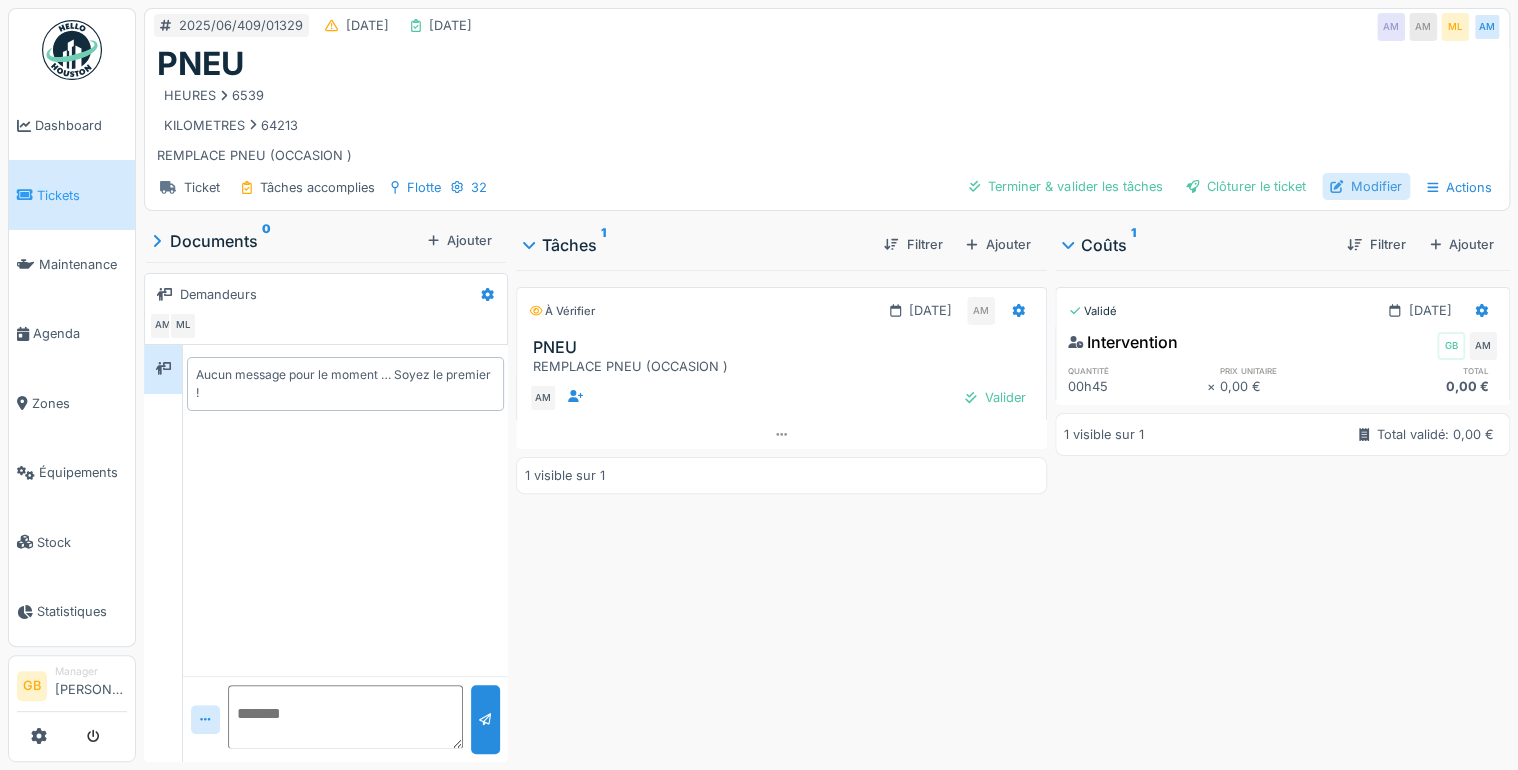 click on "Modifier" at bounding box center [1366, 186] 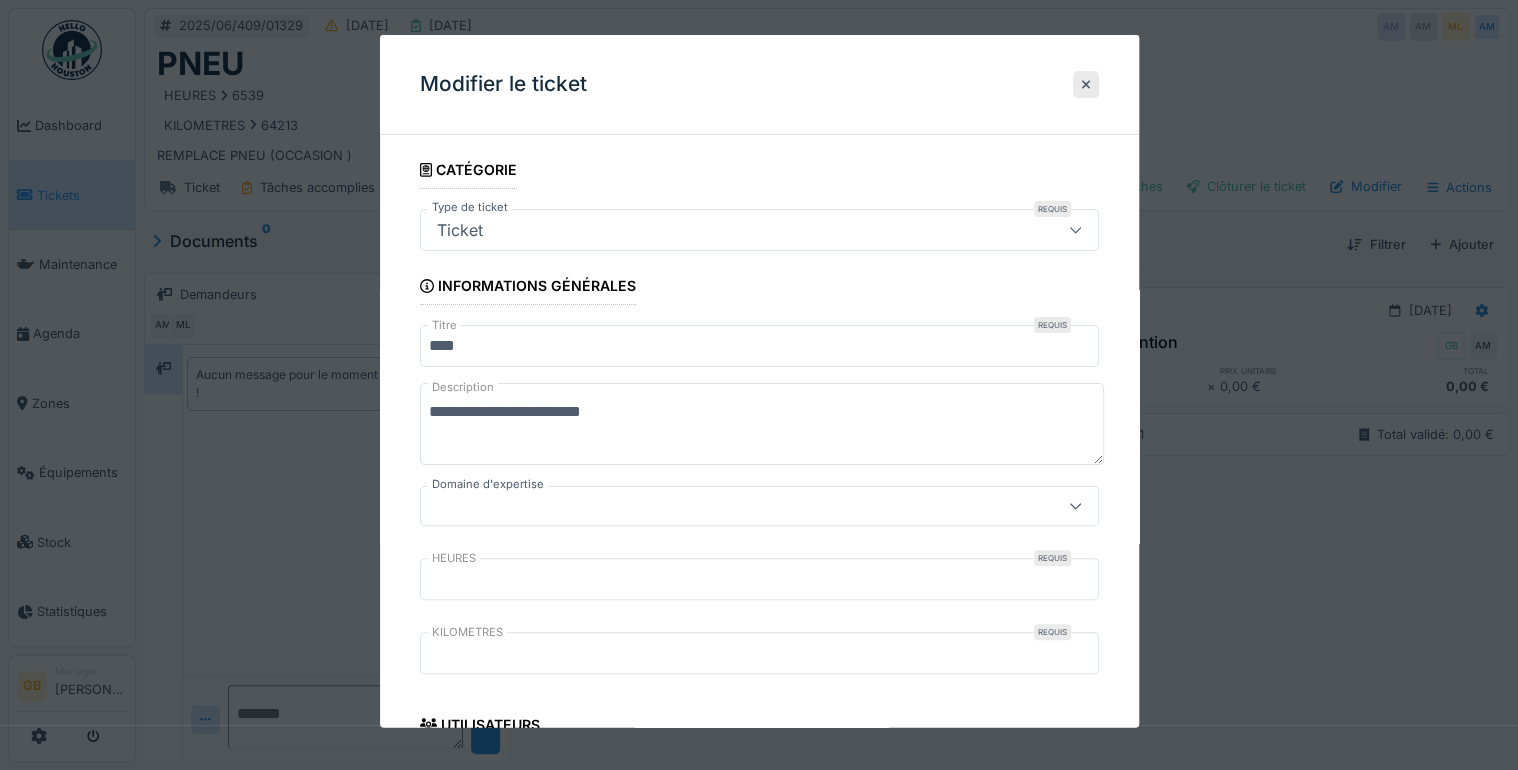 click on "****" at bounding box center (759, 346) 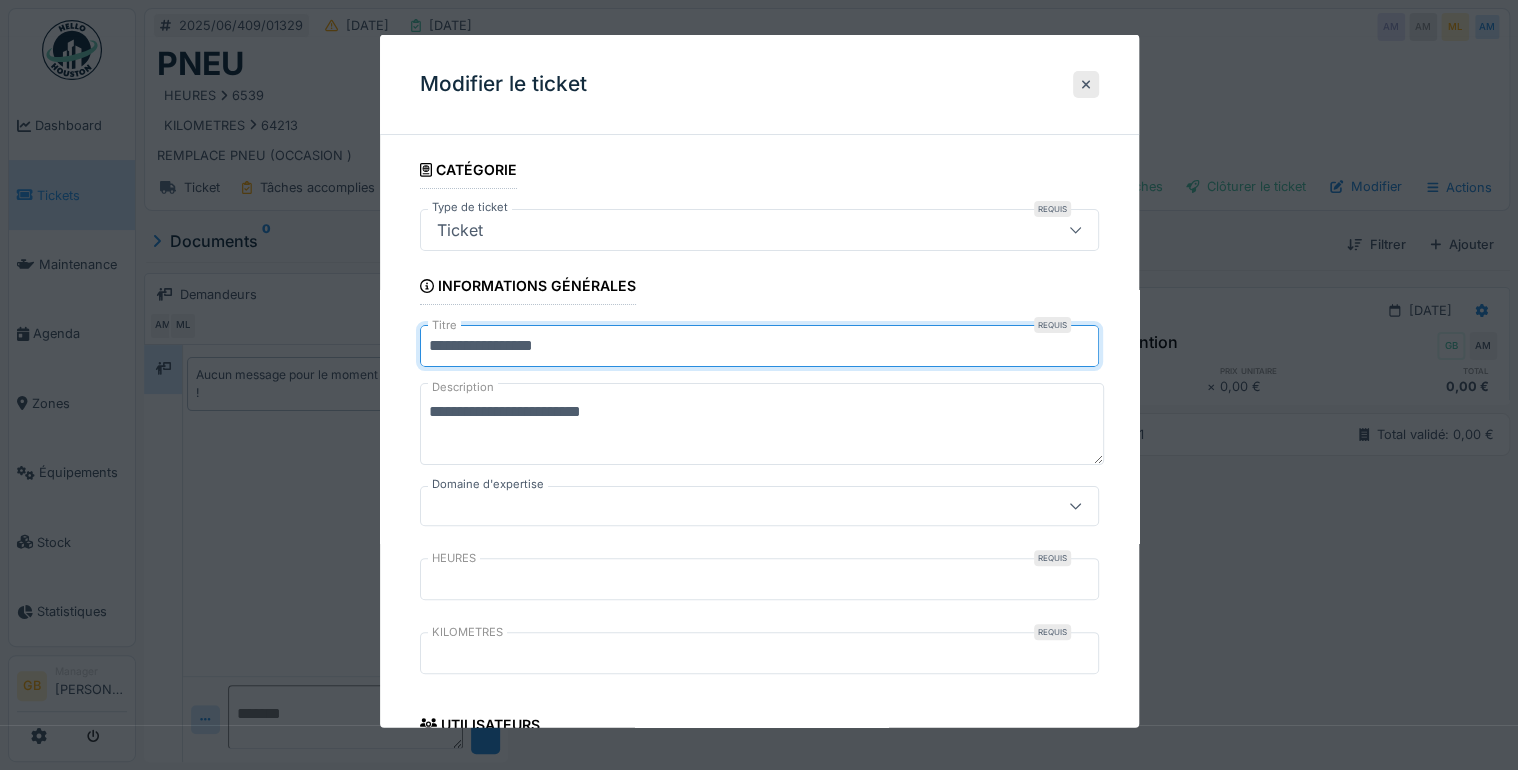 type on "**********" 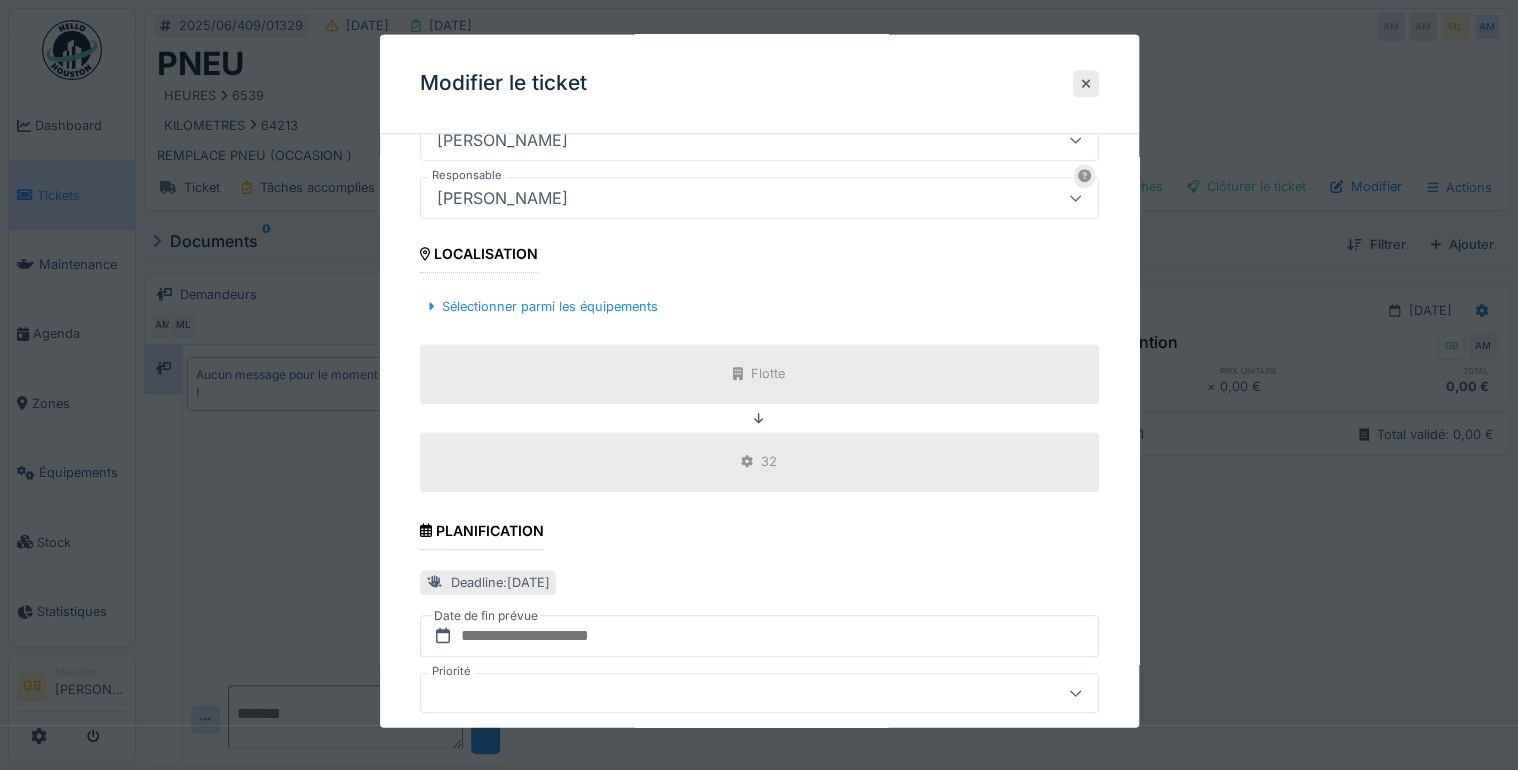scroll, scrollTop: 887, scrollLeft: 0, axis: vertical 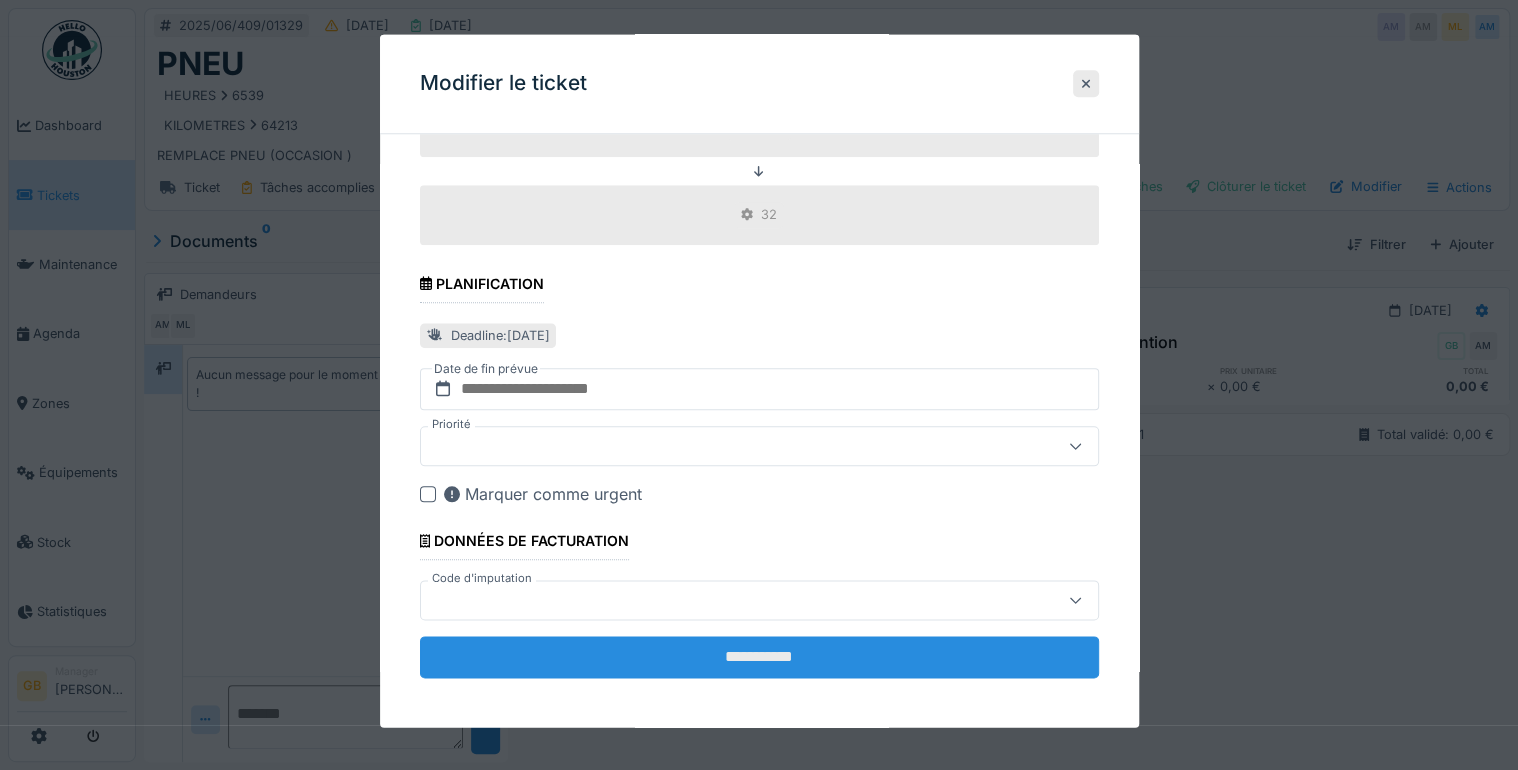 type on "**********" 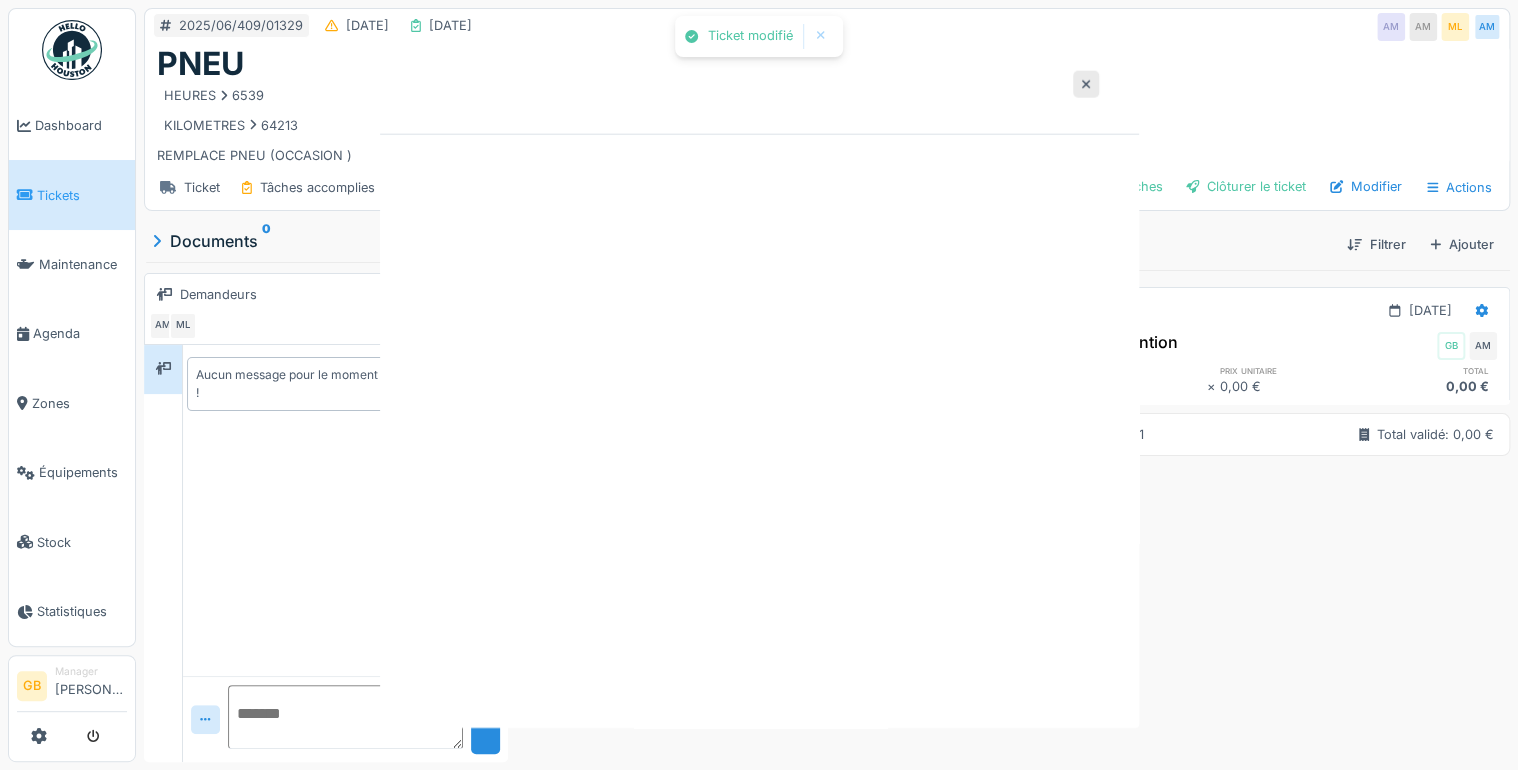 scroll, scrollTop: 0, scrollLeft: 0, axis: both 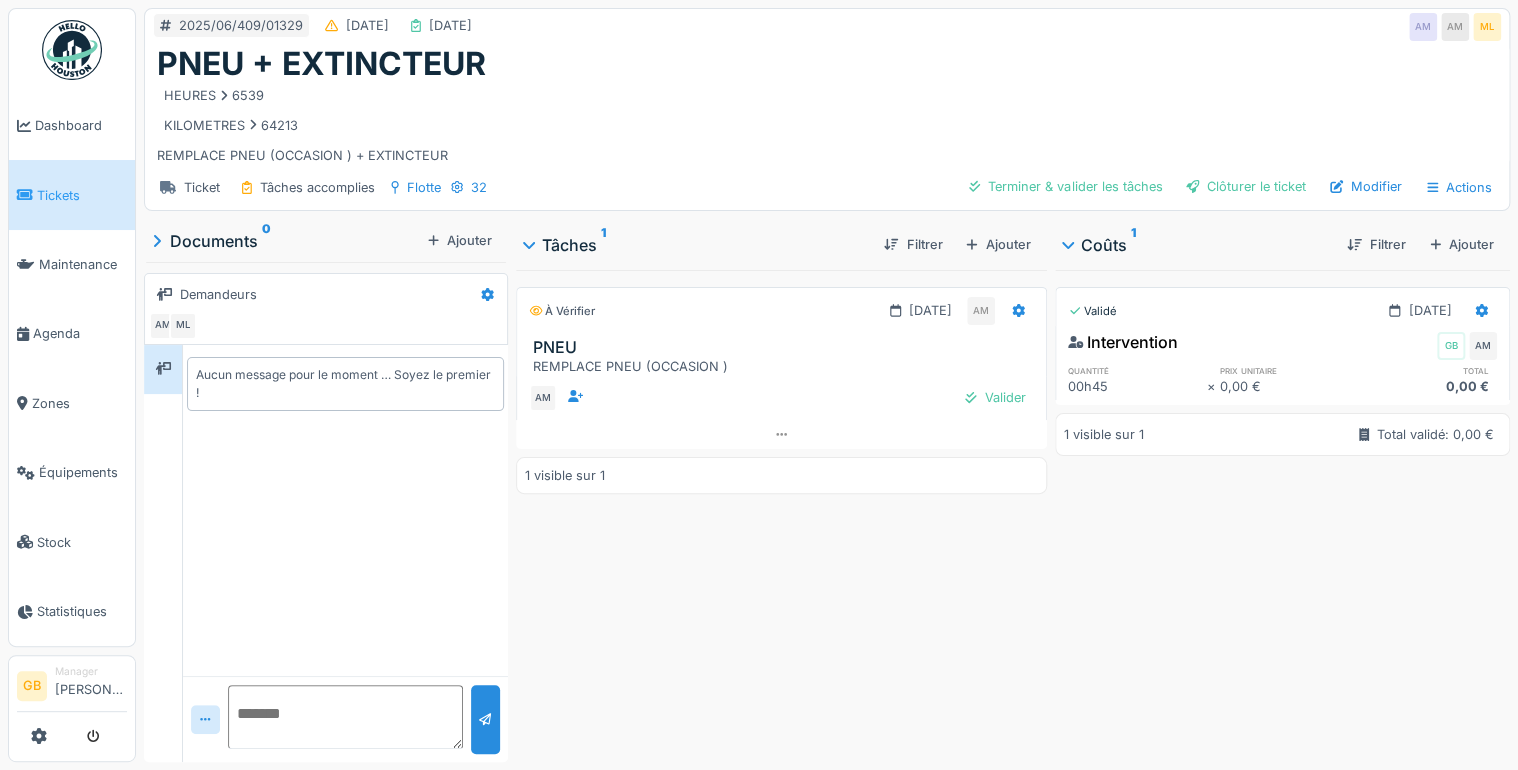 click on "Modifier" at bounding box center [1366, 186] 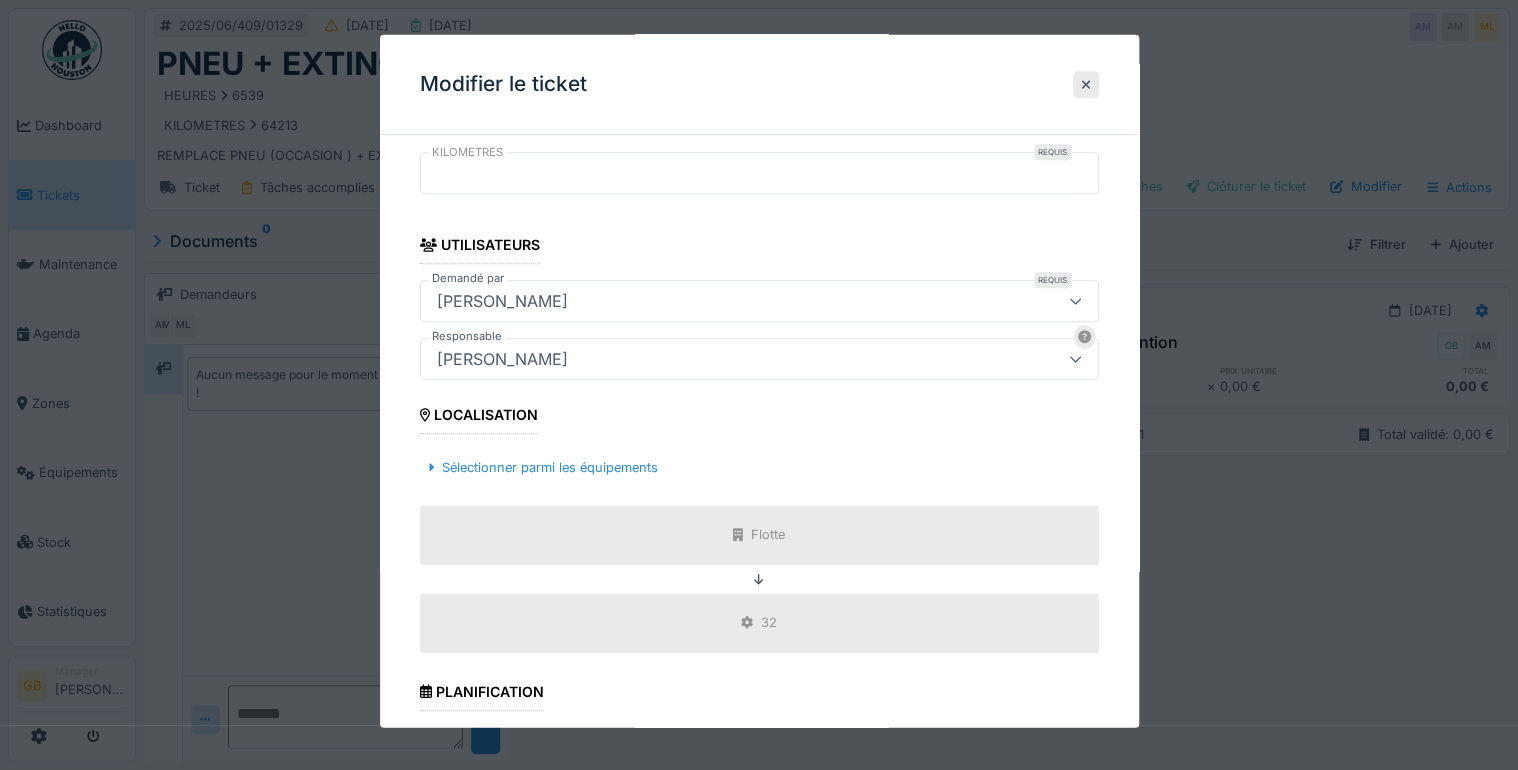 scroll, scrollTop: 887, scrollLeft: 0, axis: vertical 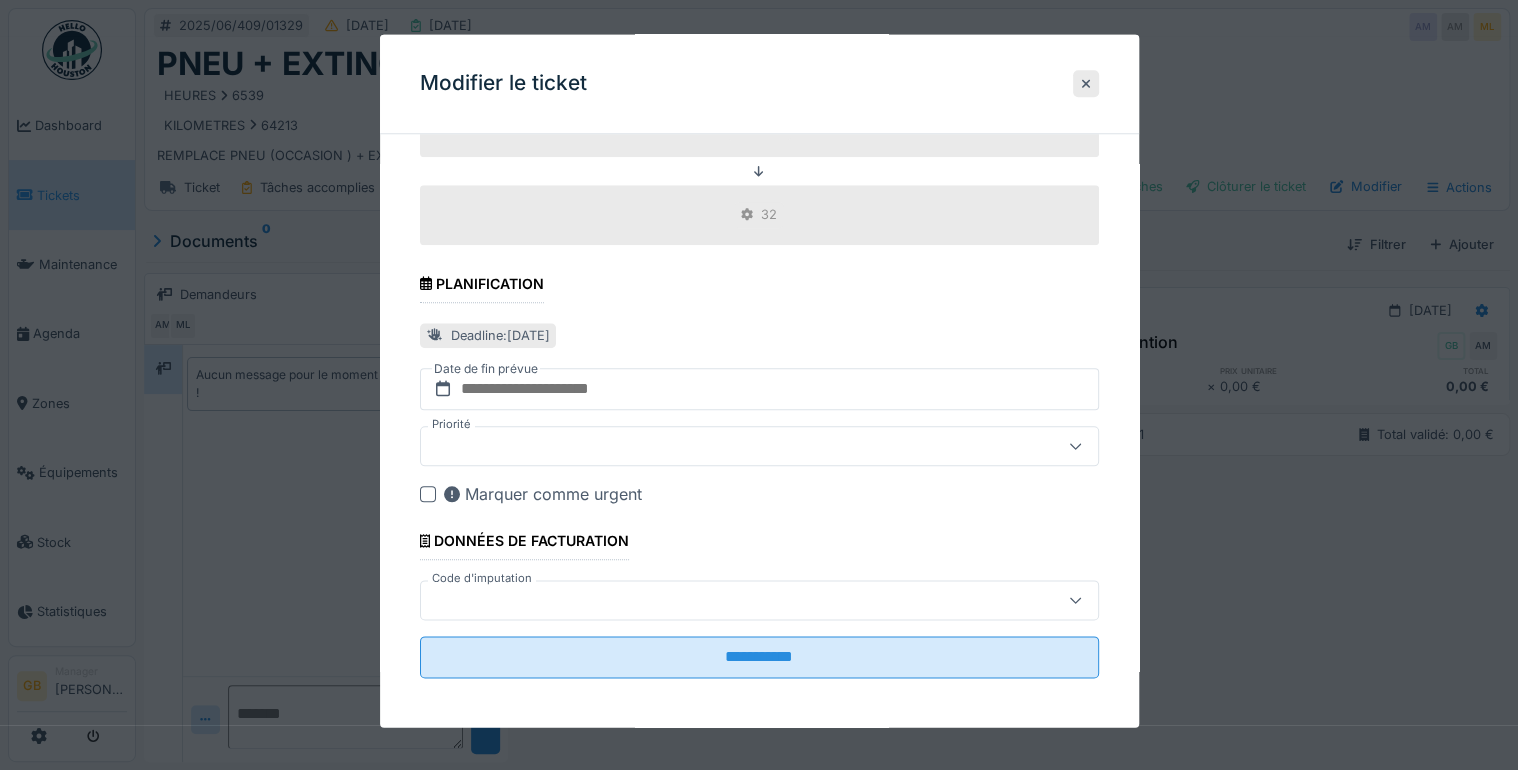 click on "Code d'imputation" at bounding box center [482, 579] 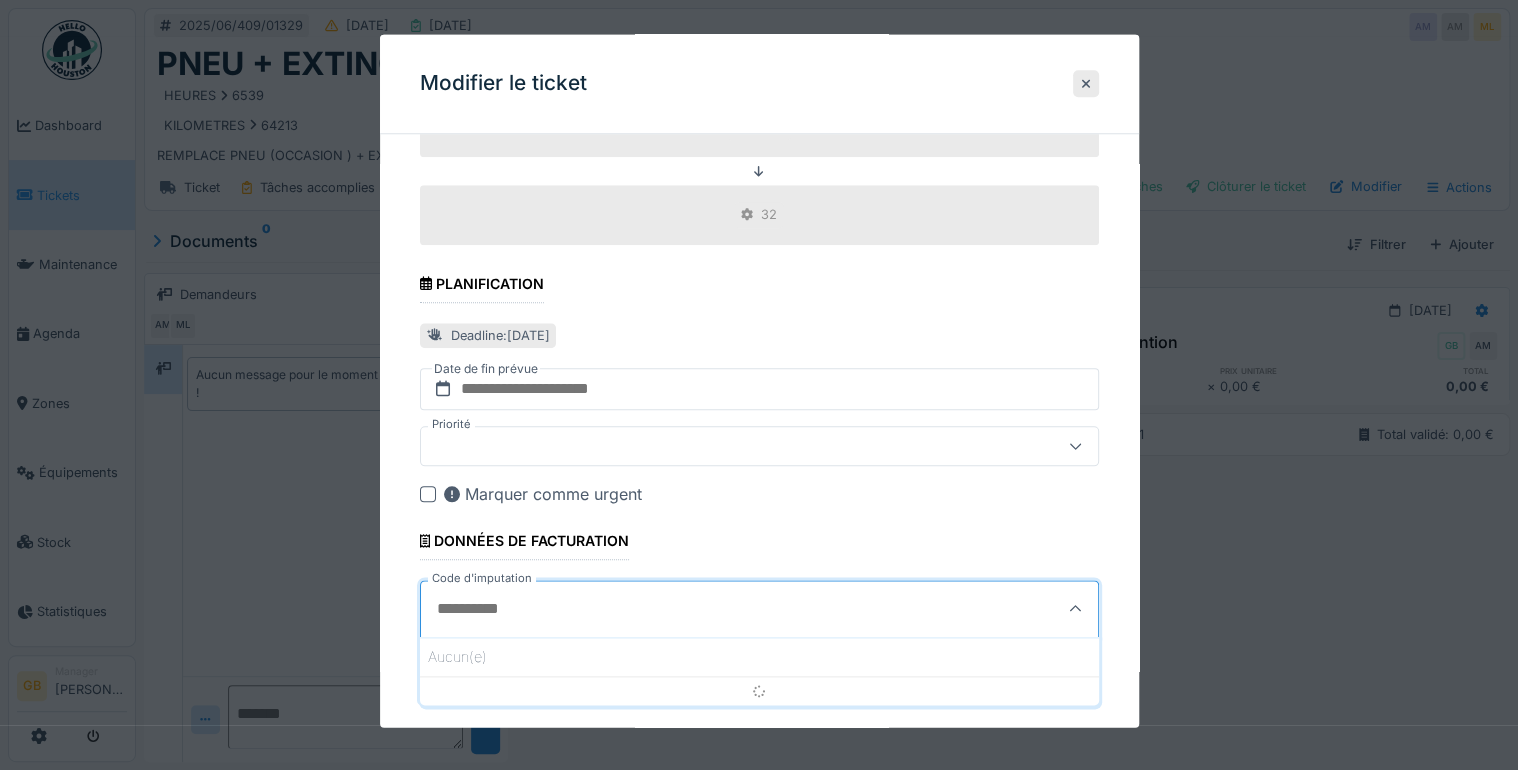 scroll, scrollTop: 904, scrollLeft: 0, axis: vertical 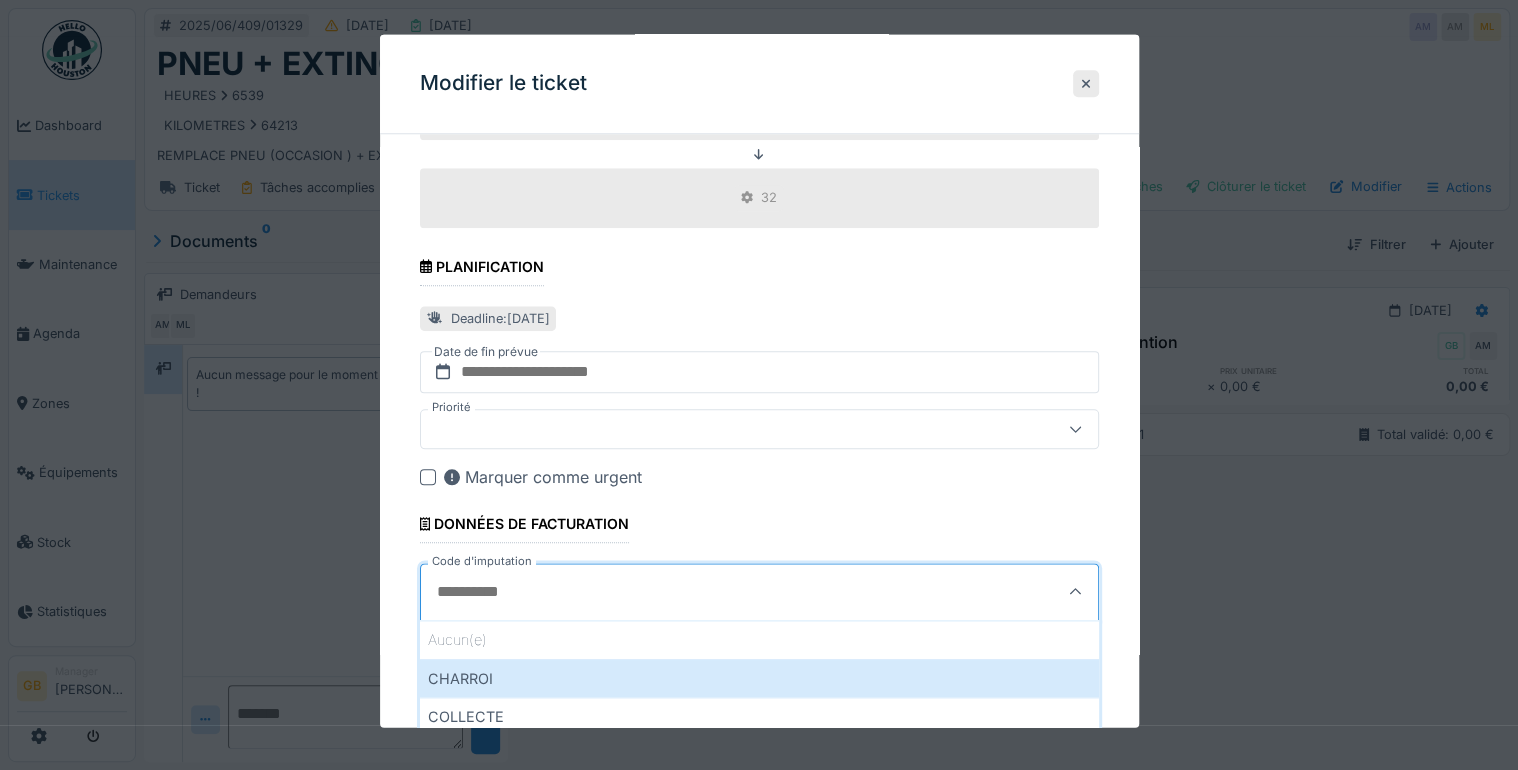 click on "COLLECTE" at bounding box center (759, 717) 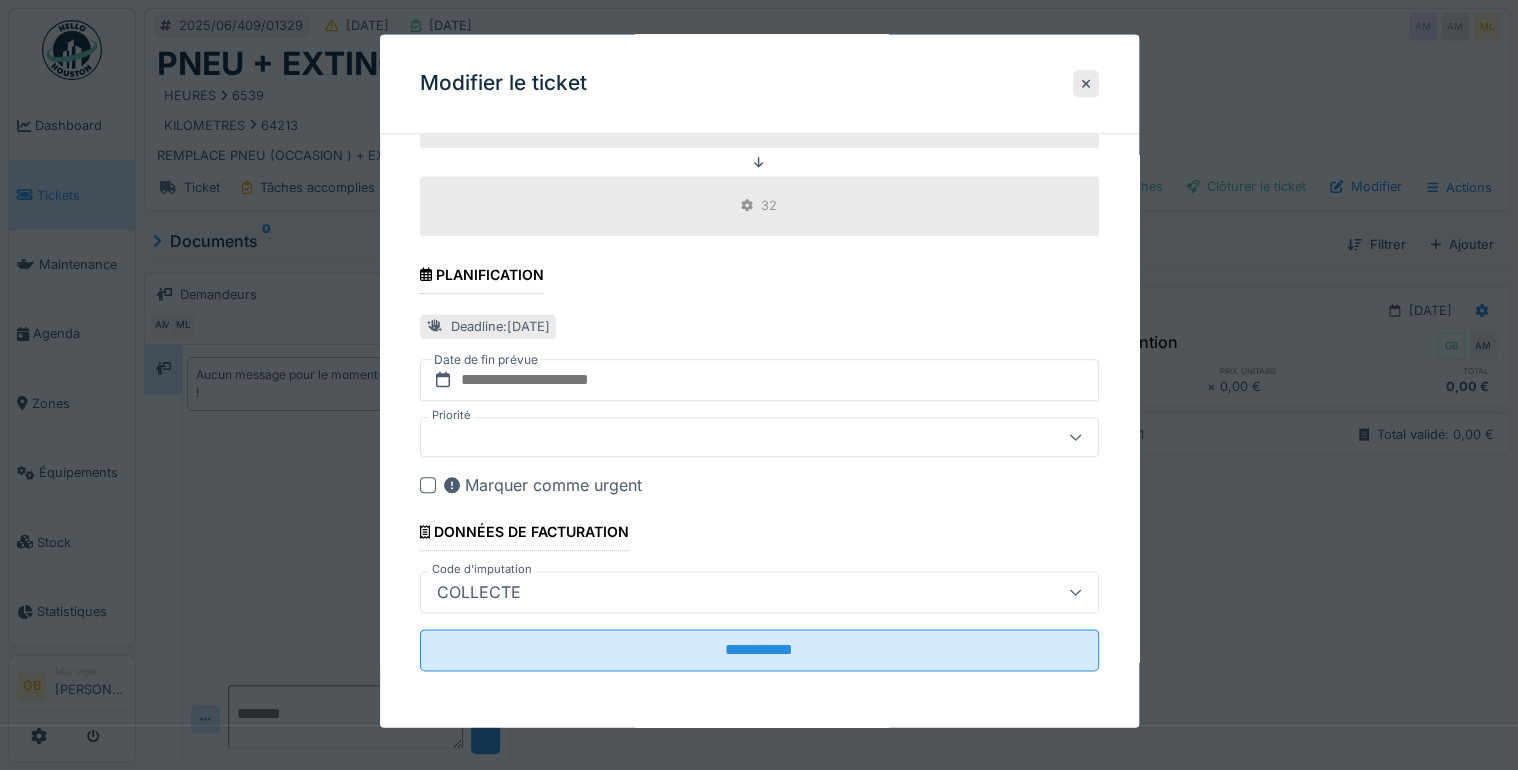 scroll, scrollTop: 888, scrollLeft: 0, axis: vertical 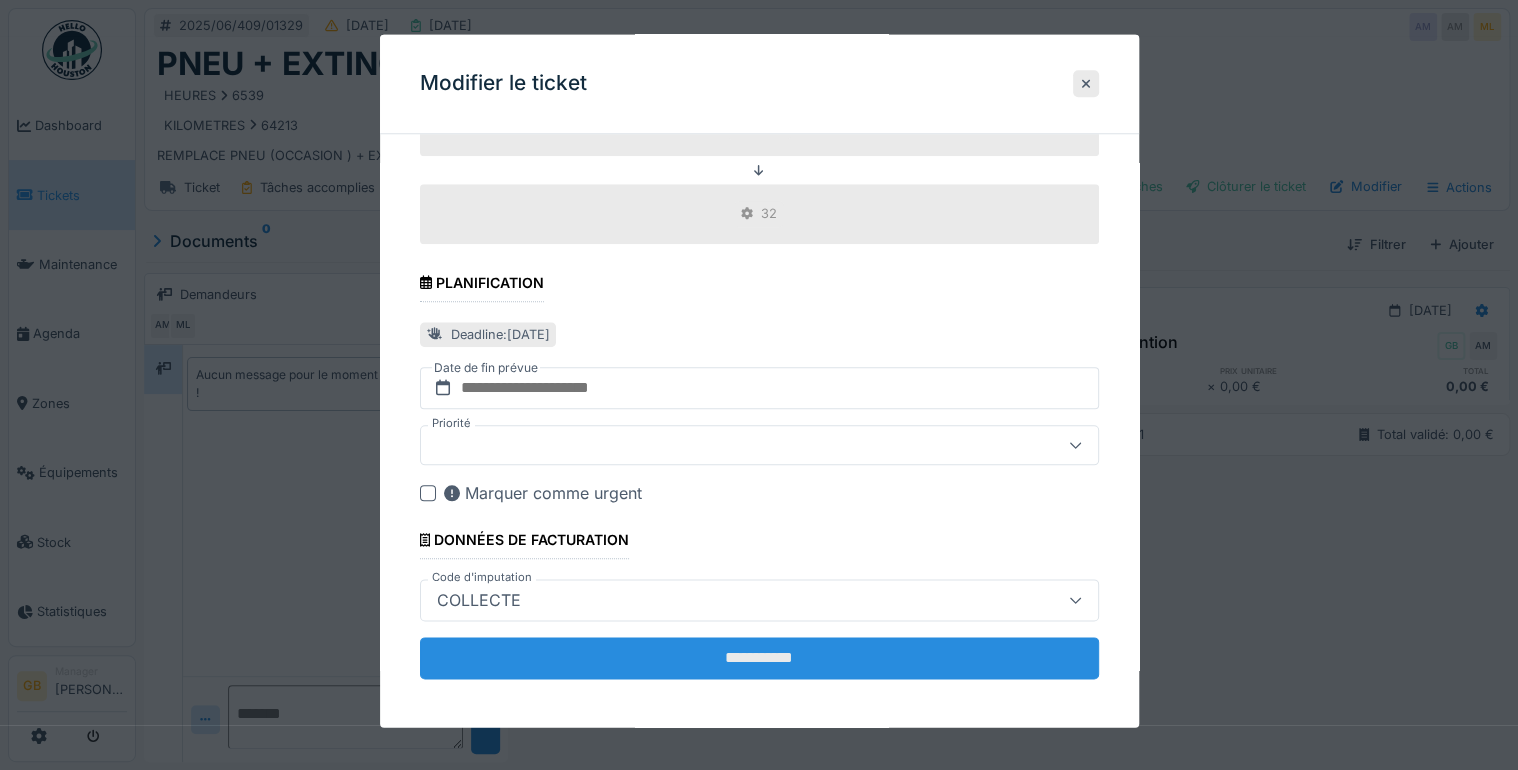 click on "**********" at bounding box center (759, 659) 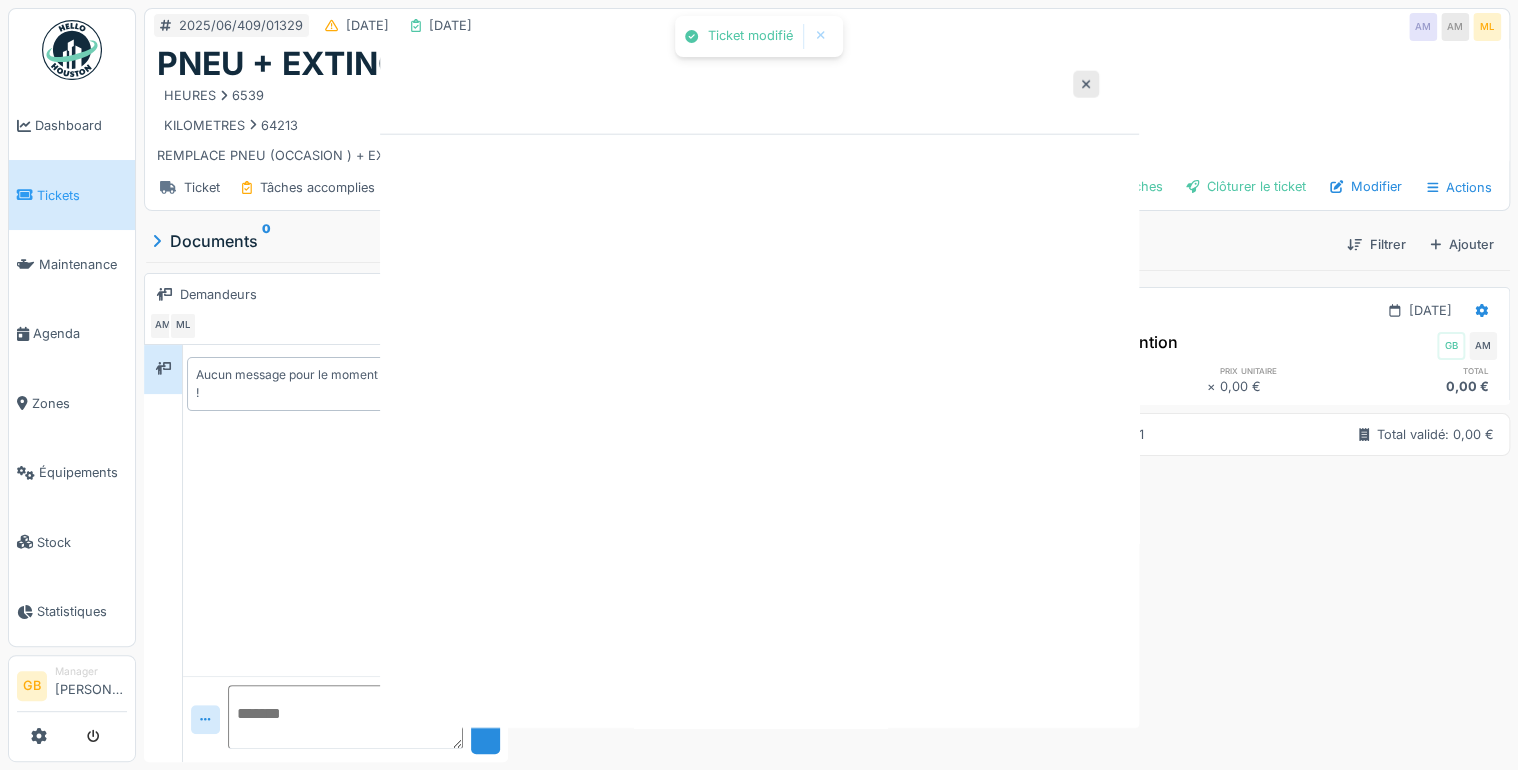 scroll, scrollTop: 0, scrollLeft: 0, axis: both 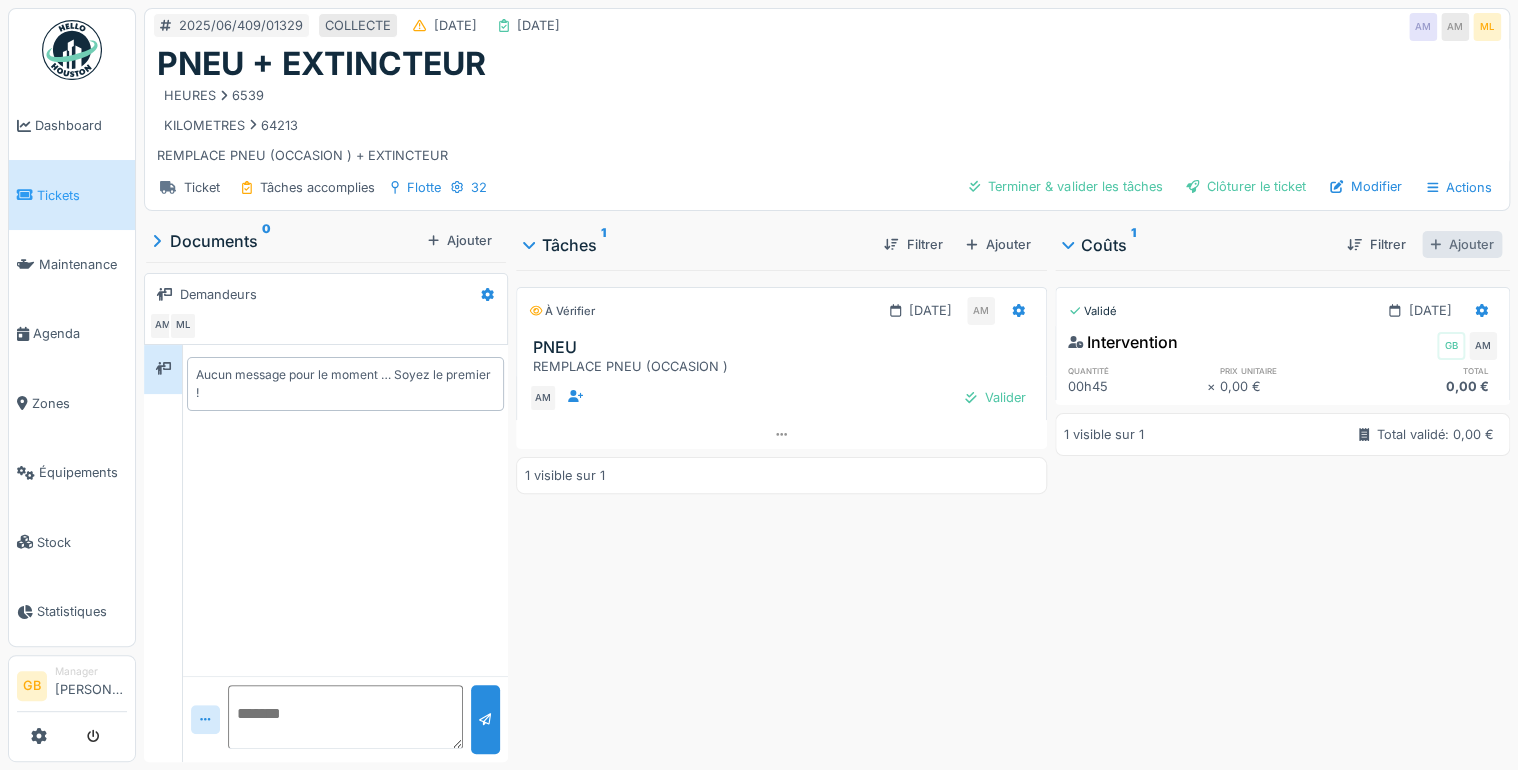 click on "Ajouter" at bounding box center [1462, 244] 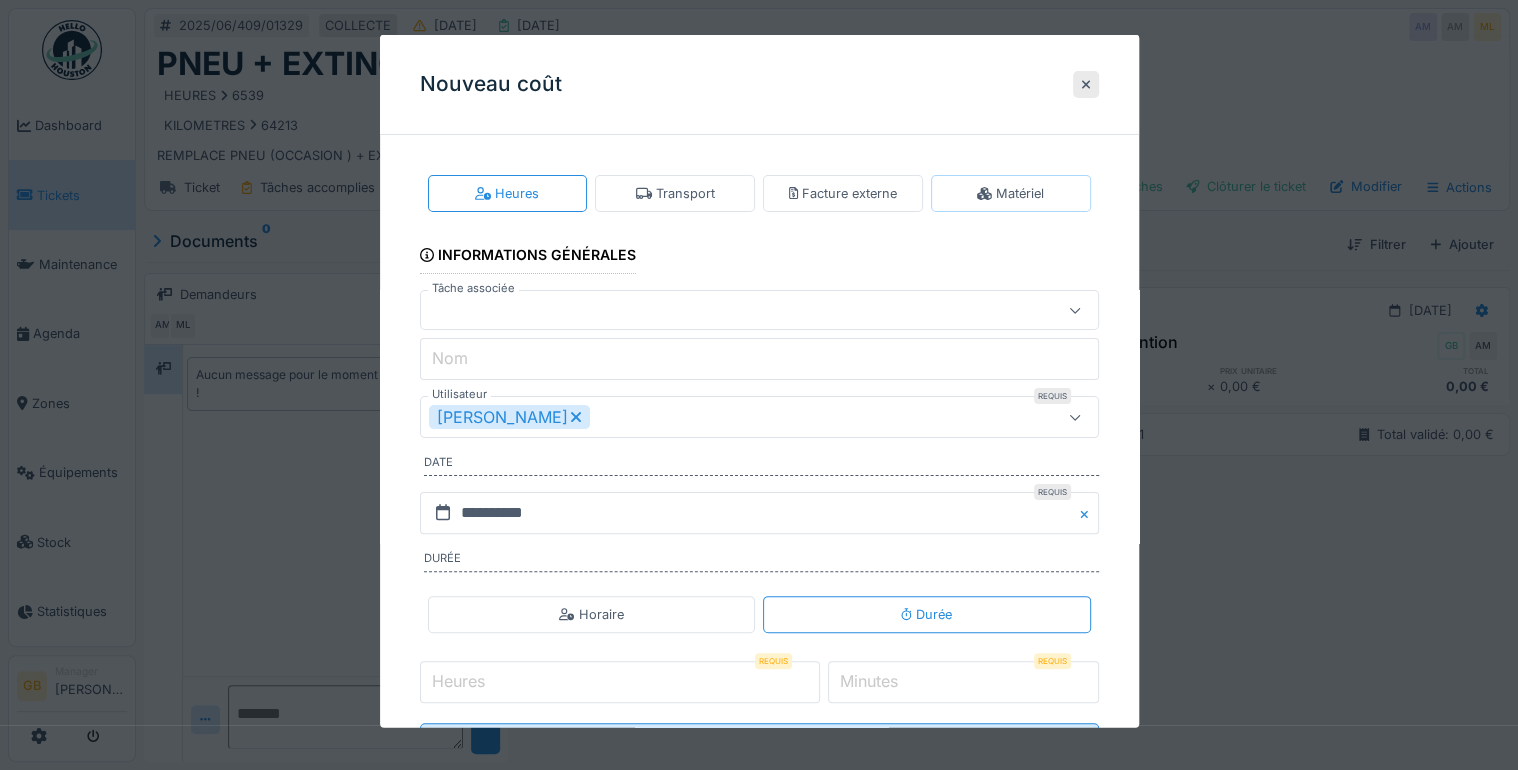 click on "Matériel" at bounding box center (1010, 193) 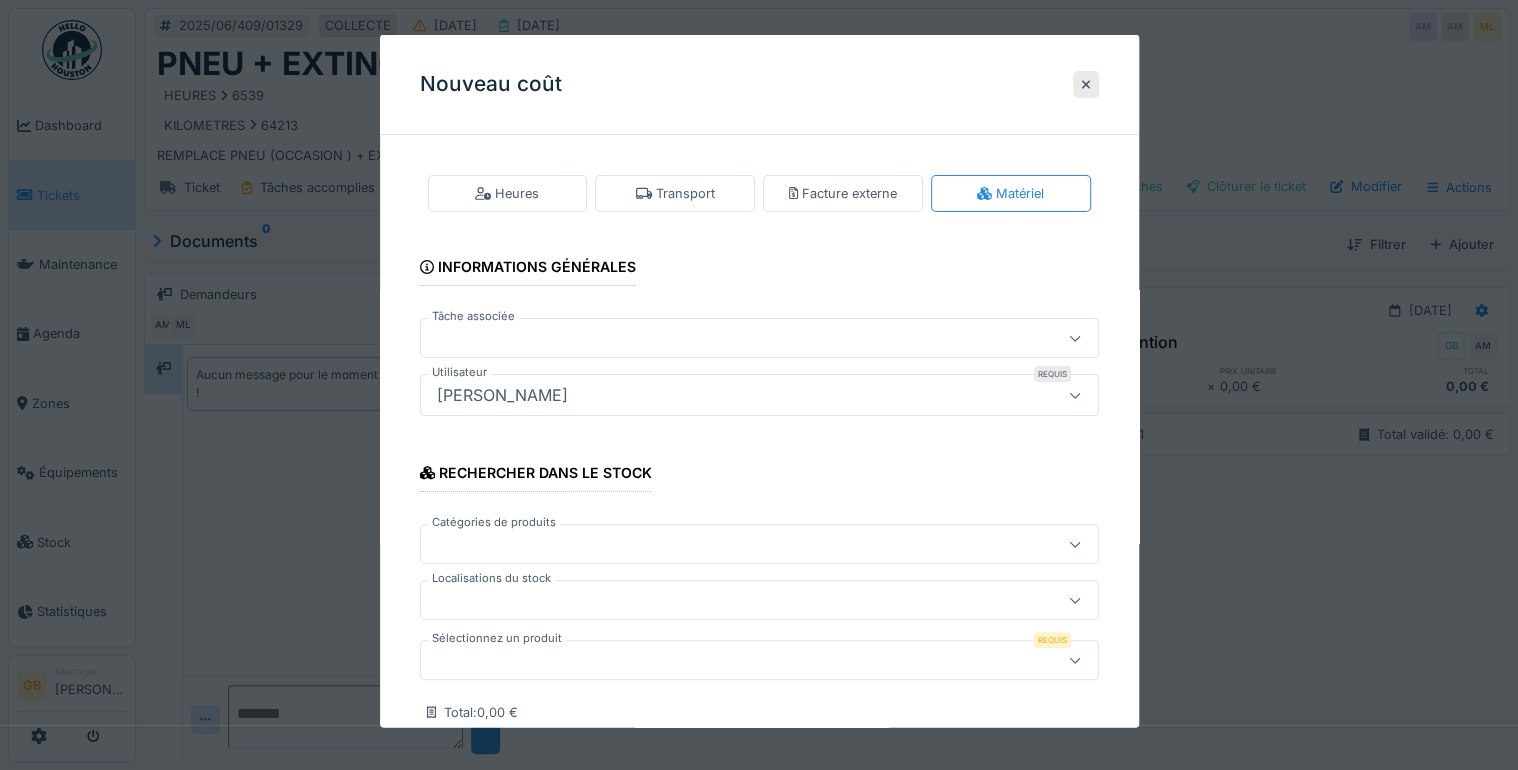 click at bounding box center (725, 660) 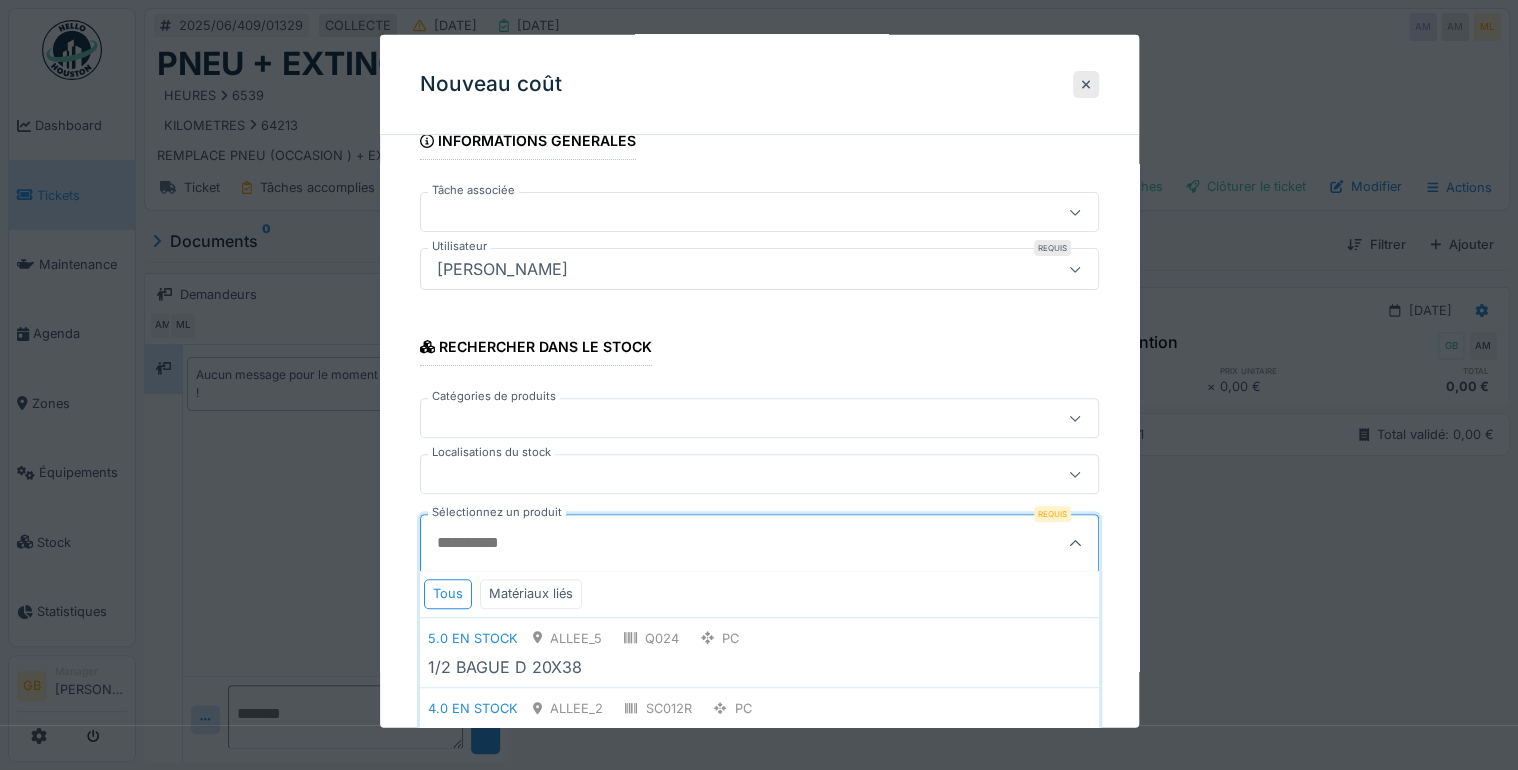 click on "Sélectionnez un produit" at bounding box center (713, 543) 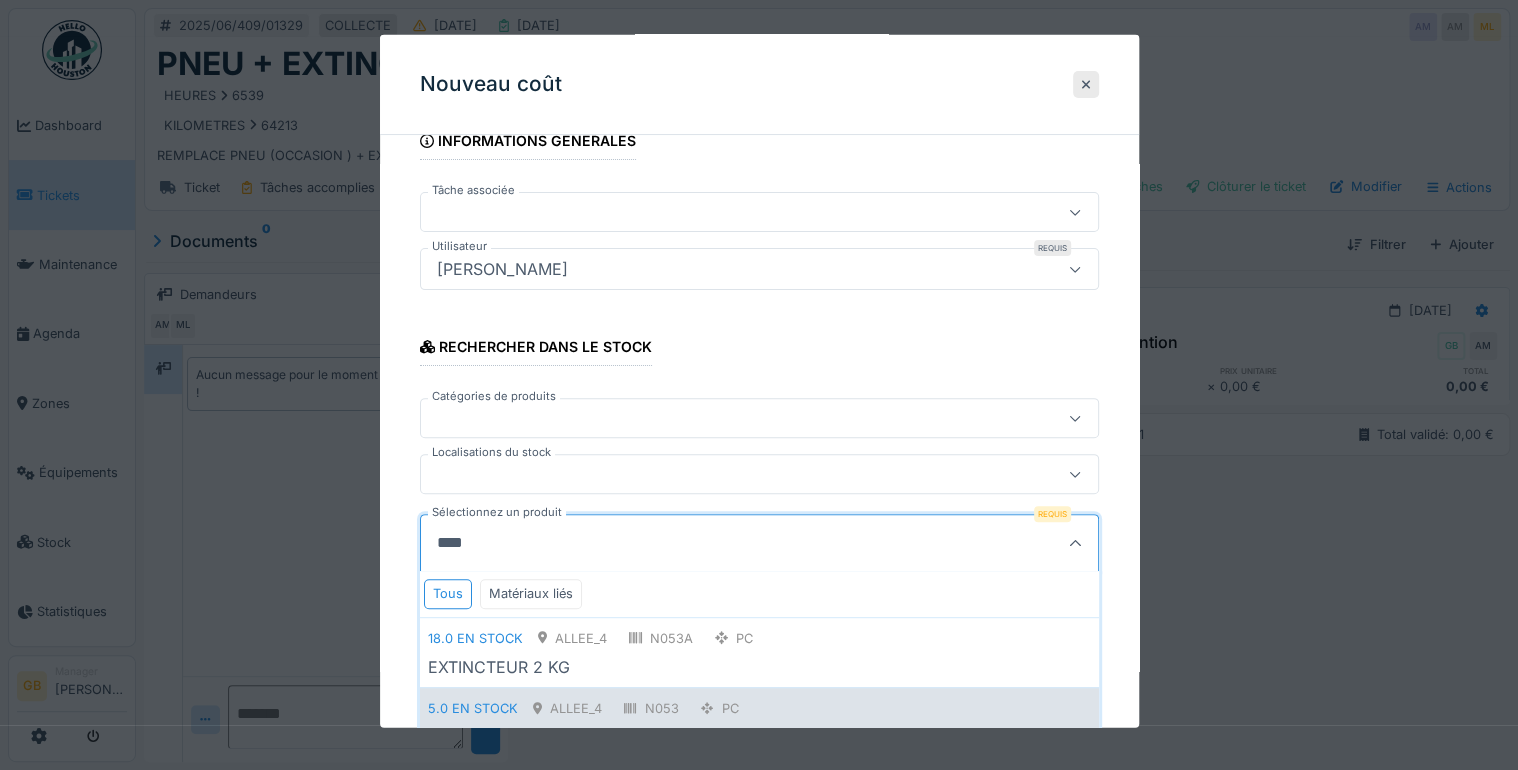 scroll, scrollTop: 188, scrollLeft: 0, axis: vertical 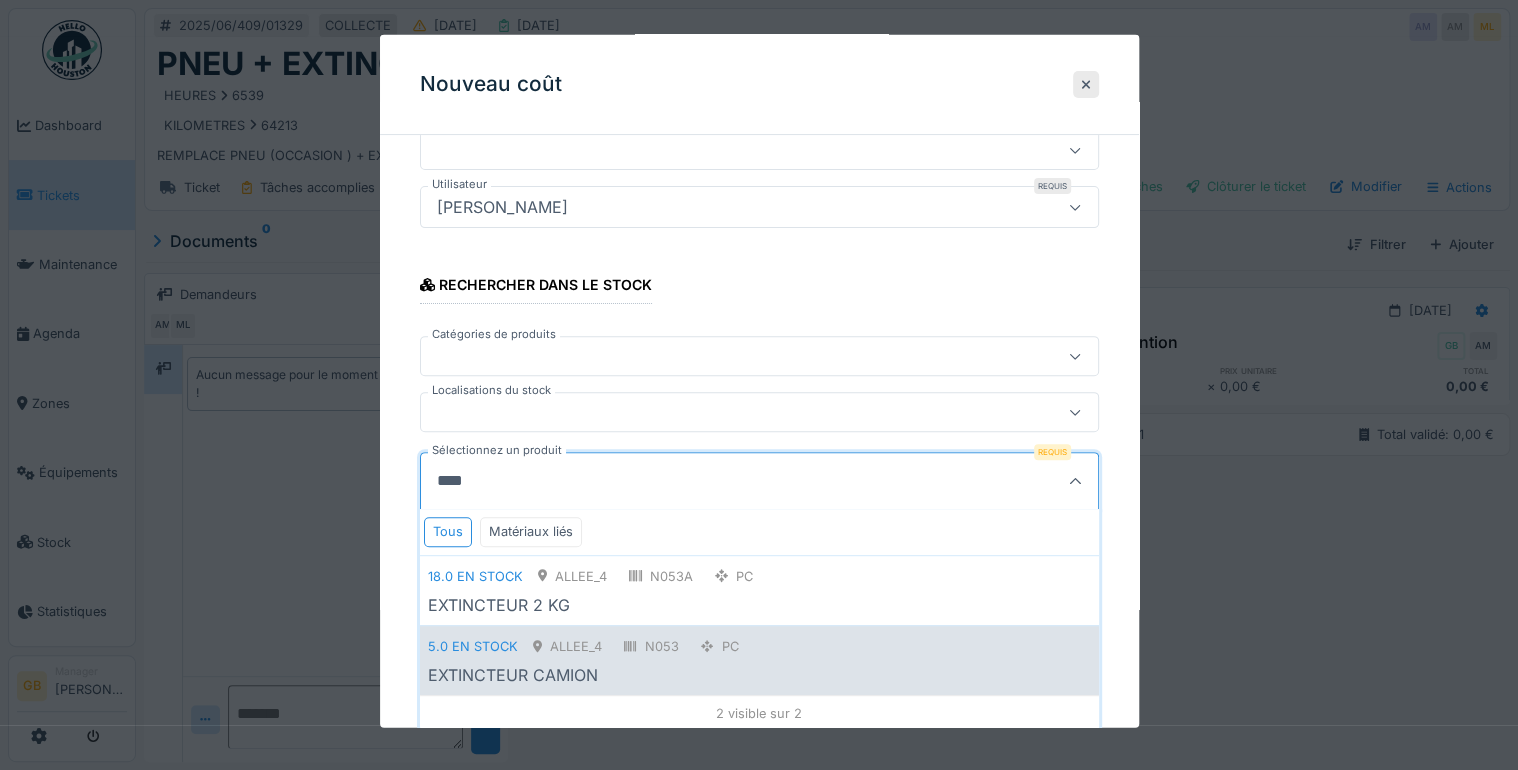 type on "****" 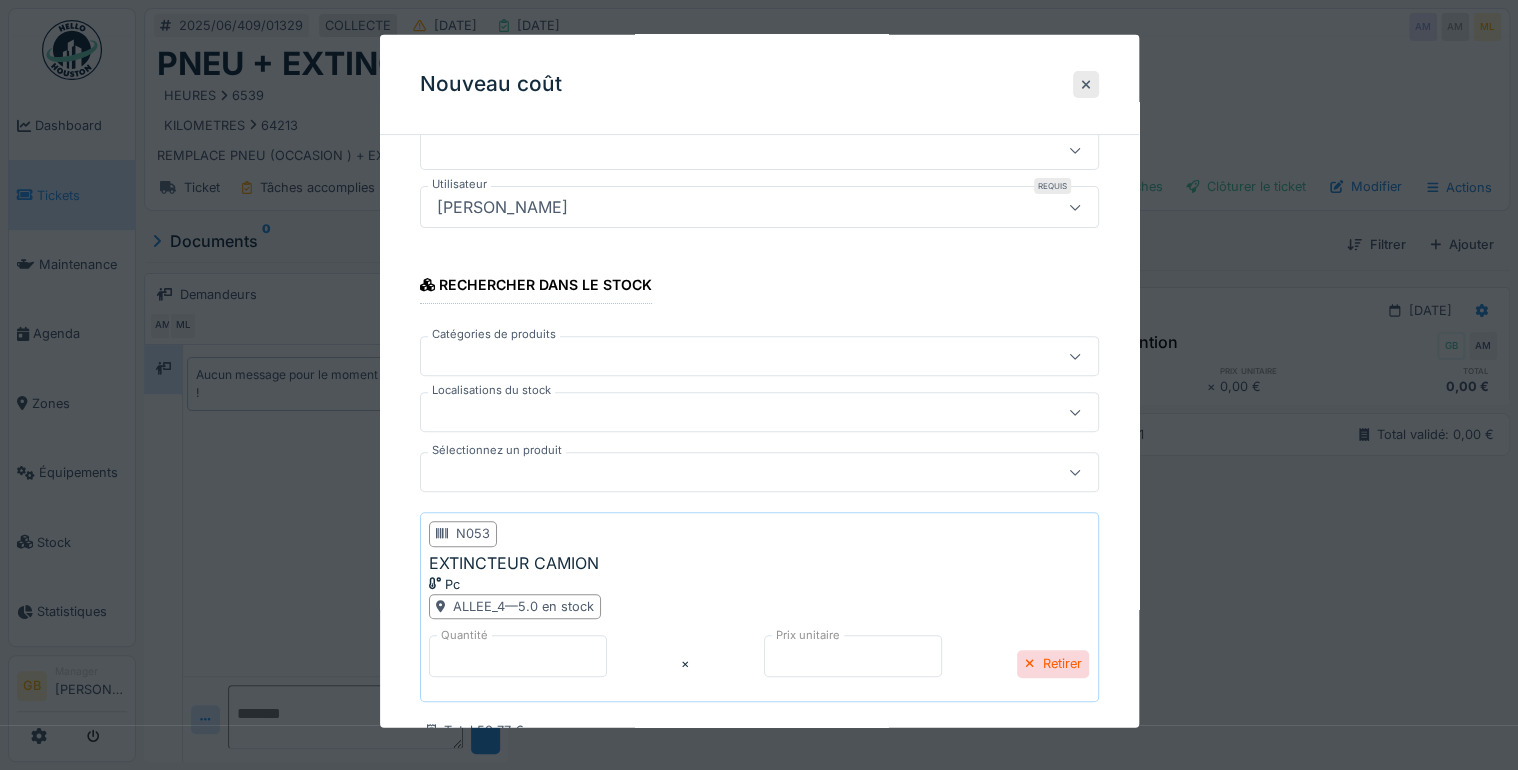 scroll, scrollTop: 313, scrollLeft: 0, axis: vertical 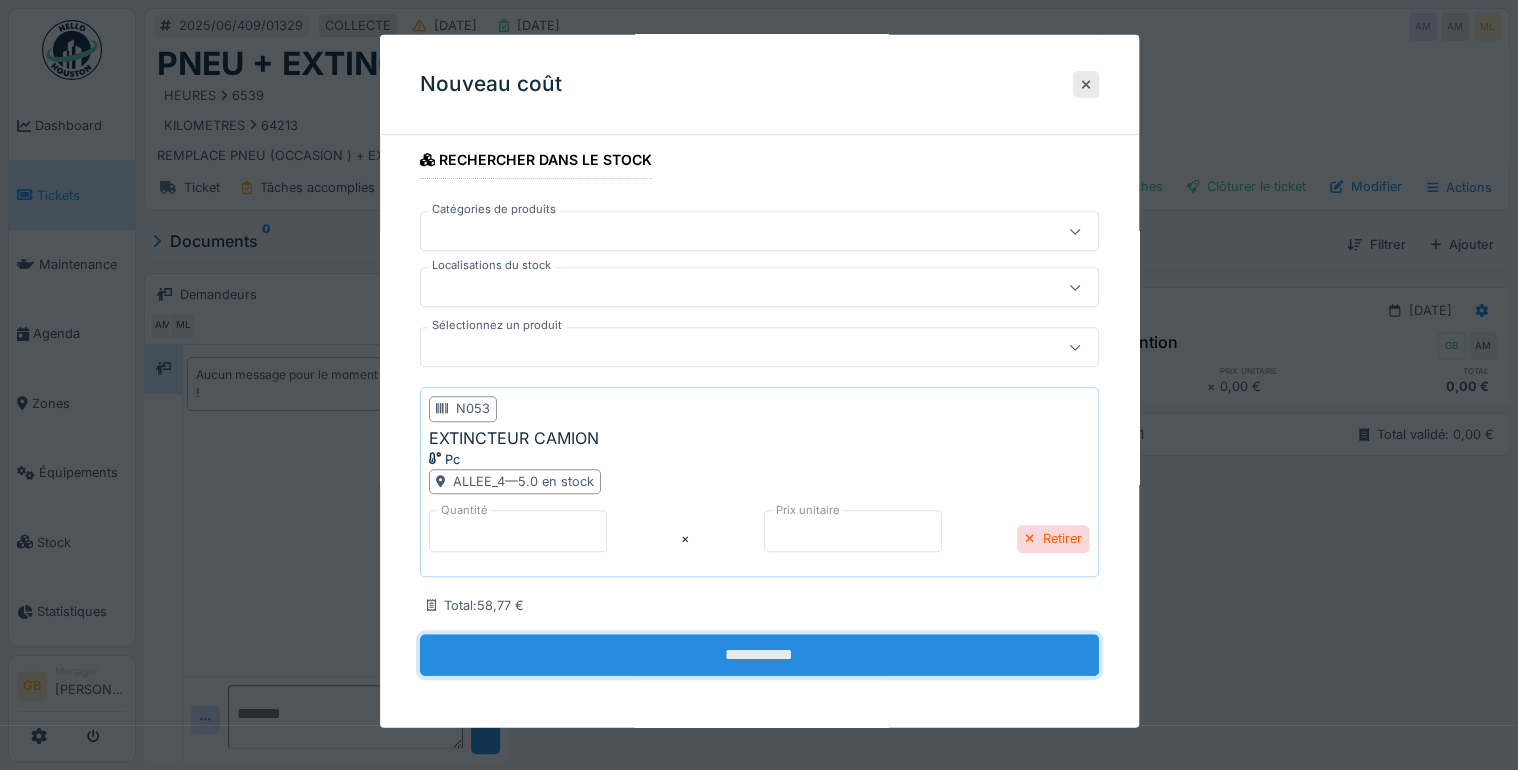 click on "**********" at bounding box center (759, 655) 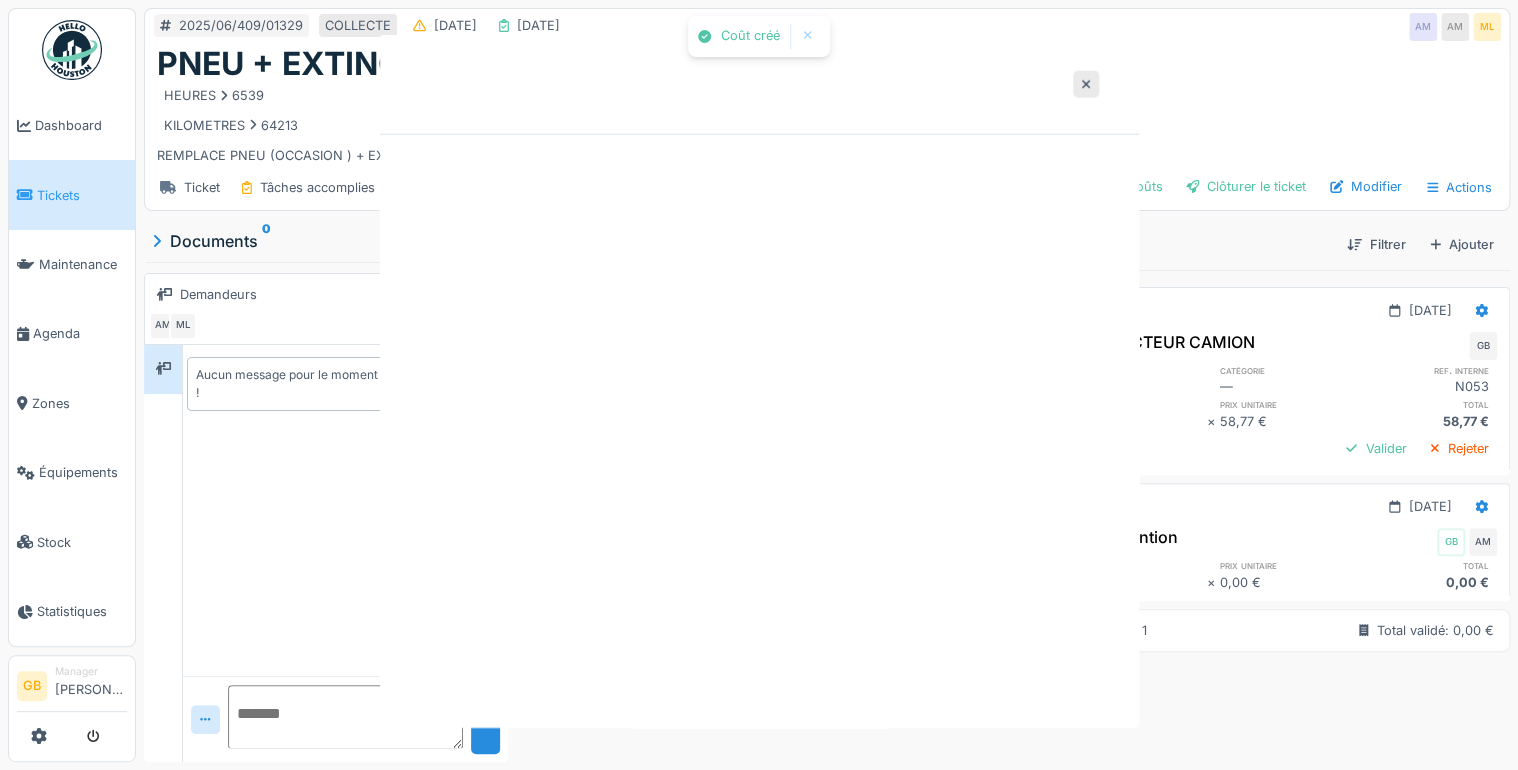 scroll, scrollTop: 0, scrollLeft: 0, axis: both 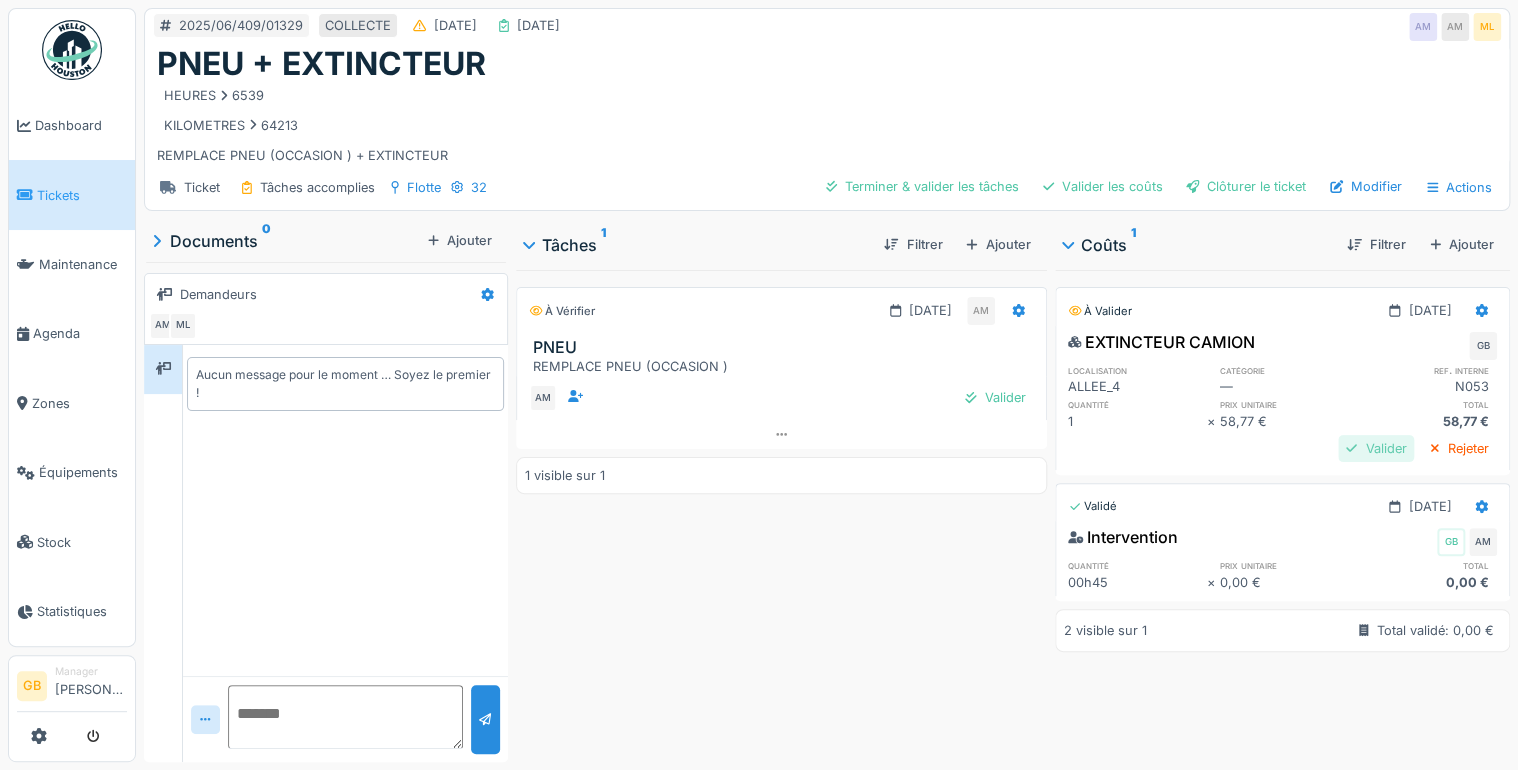 click on "Valider" at bounding box center (1376, 448) 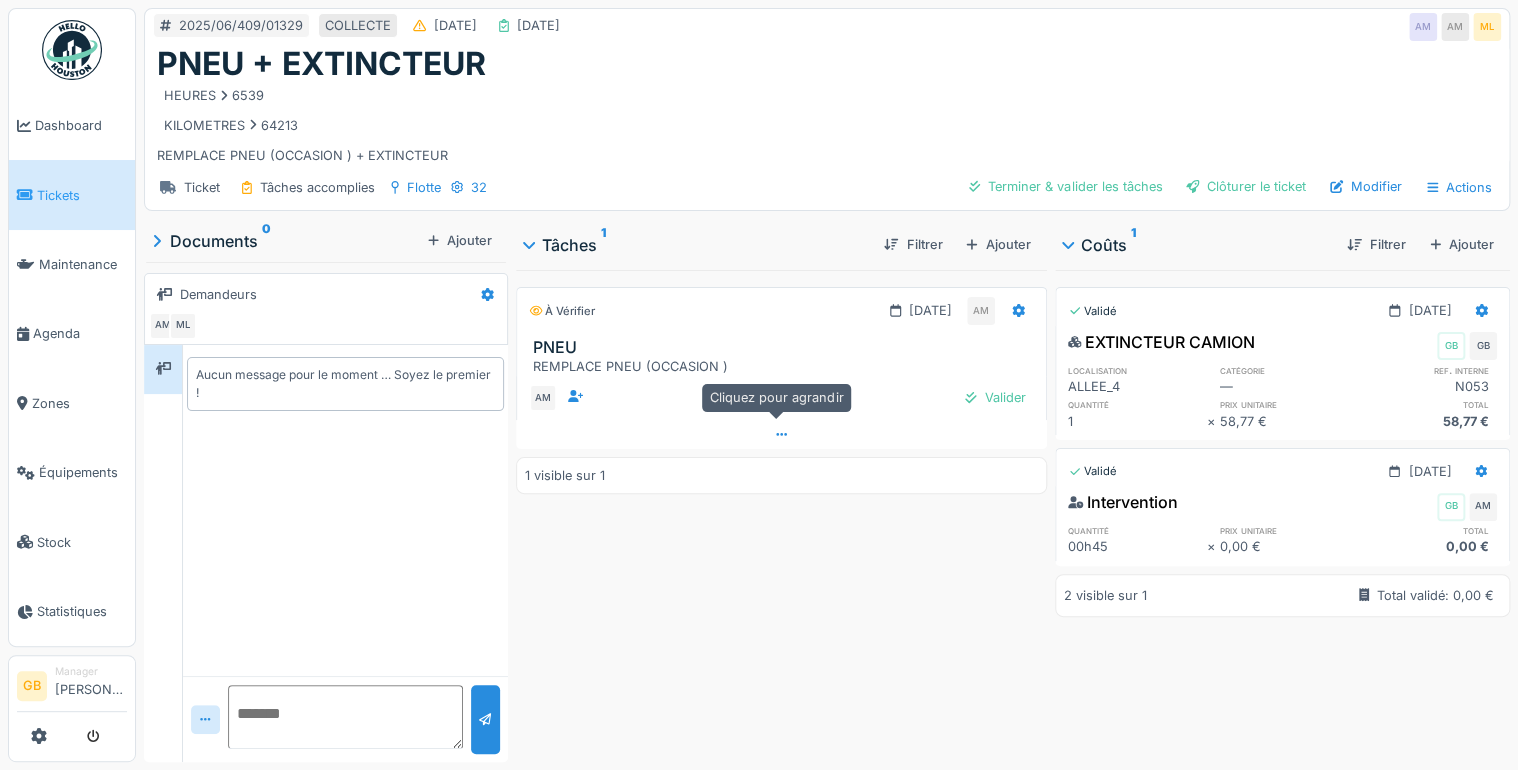click 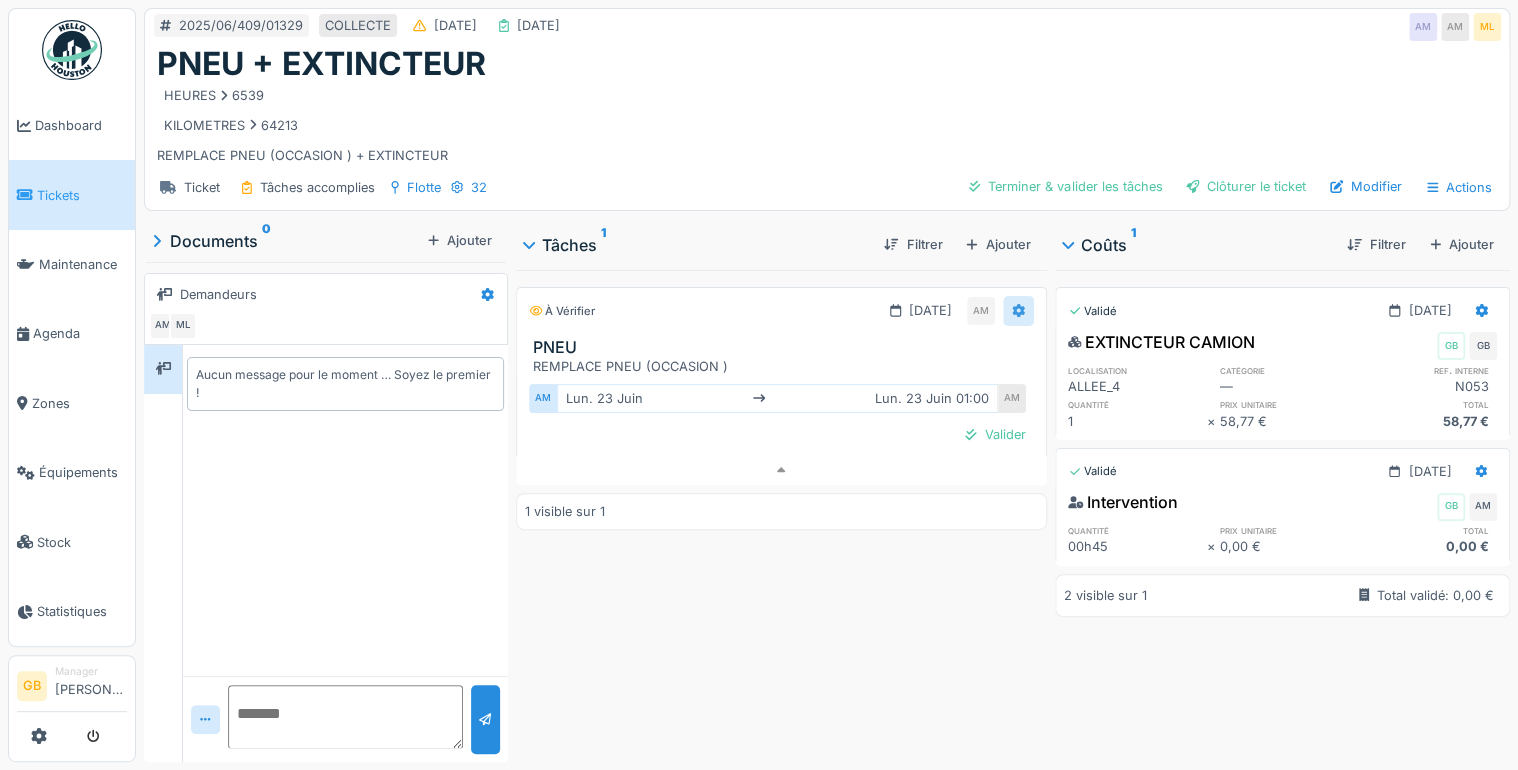 click at bounding box center [1018, 310] 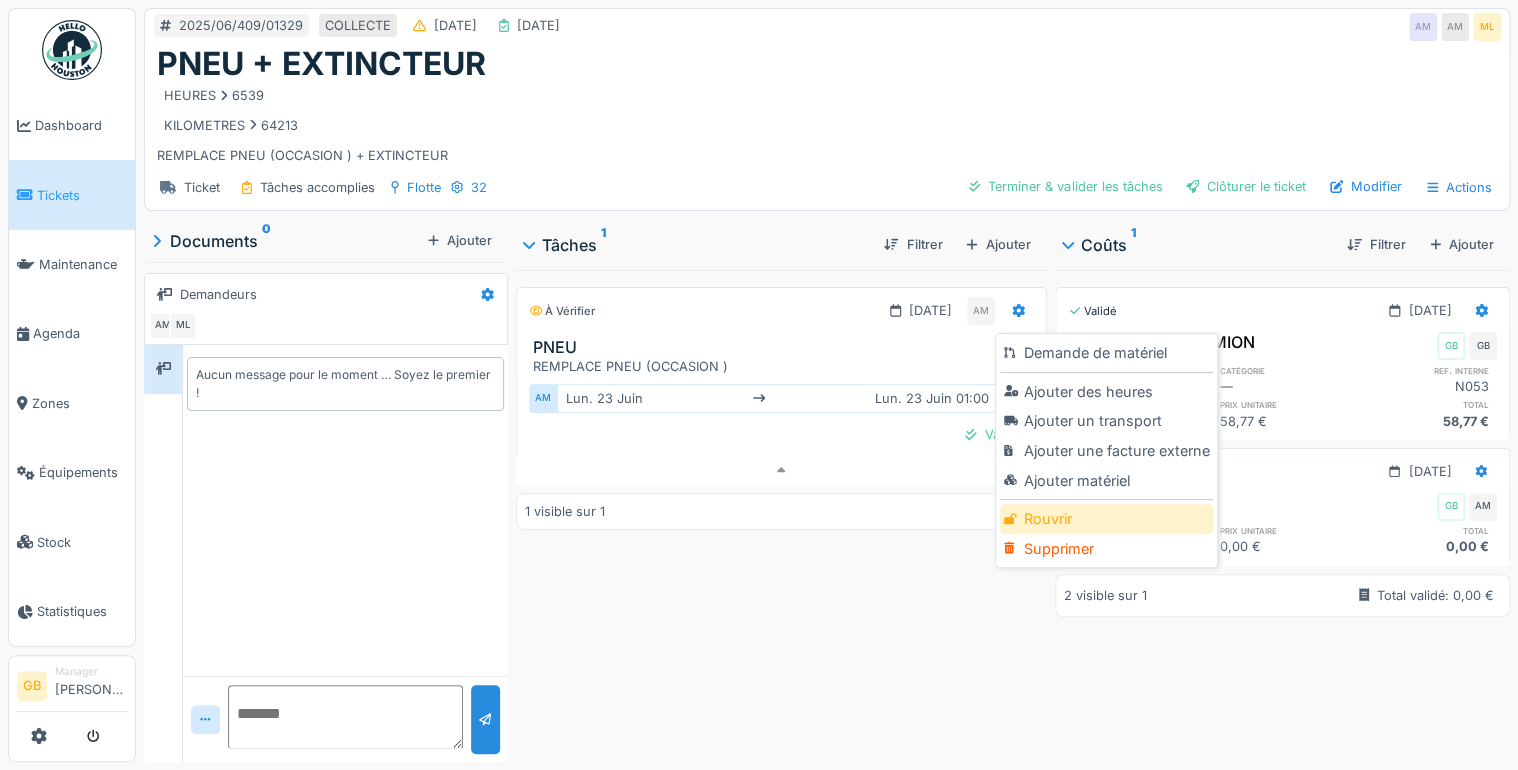 click on "Rouvrir" at bounding box center (1106, 519) 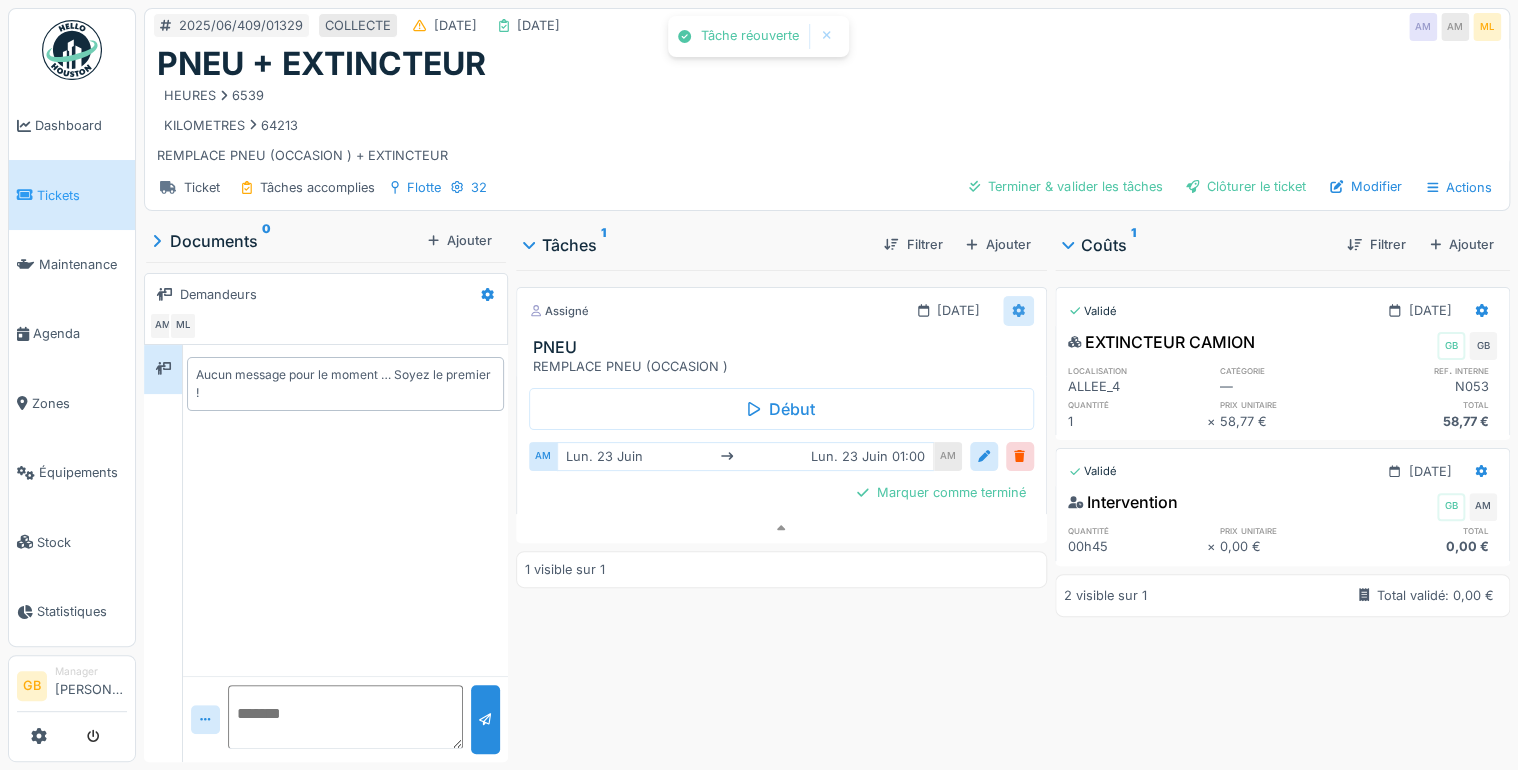 drag, startPoint x: 1012, startPoint y: 296, endPoint x: 1020, endPoint y: 309, distance: 15.264338 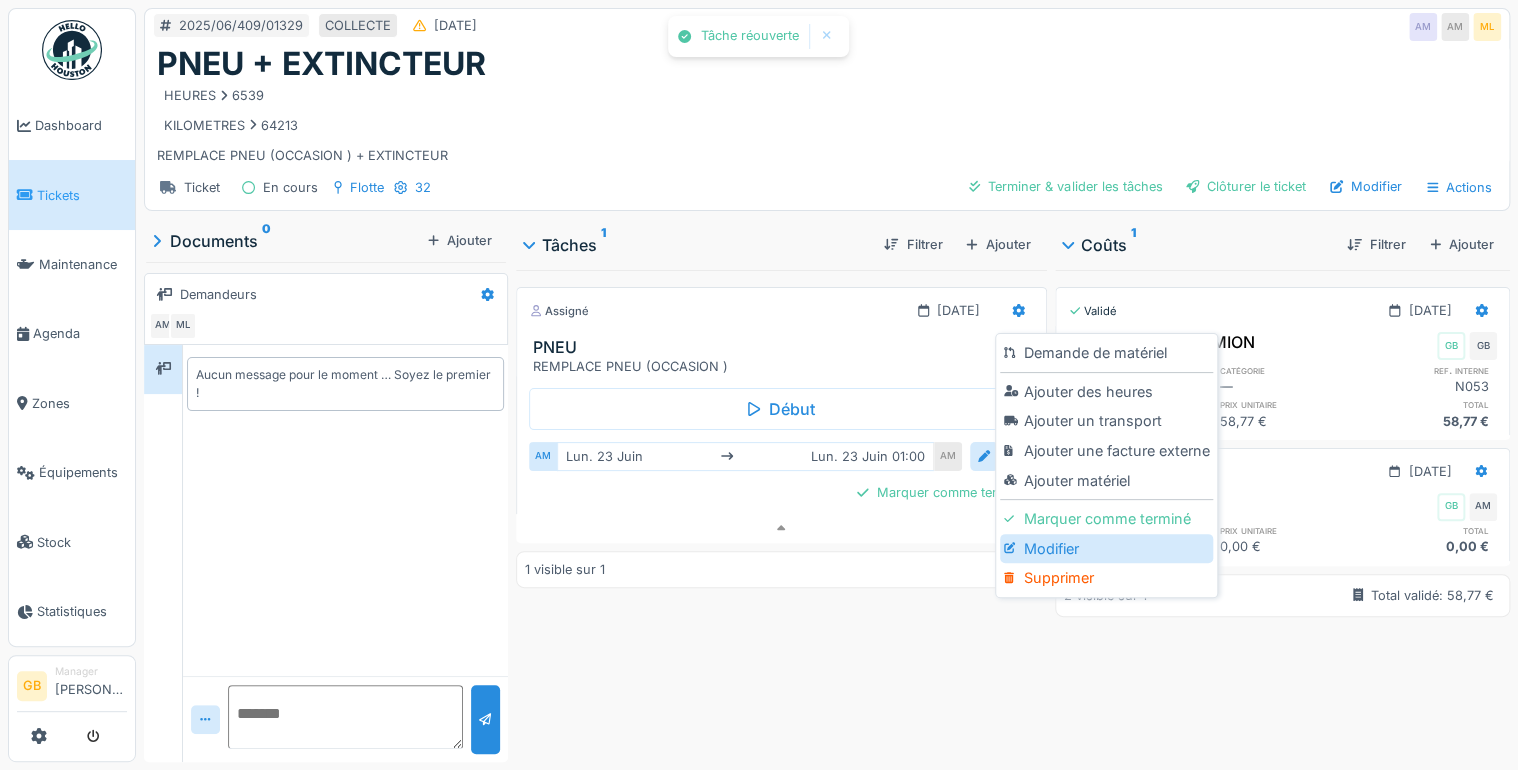 click on "Modifier" at bounding box center [1106, 549] 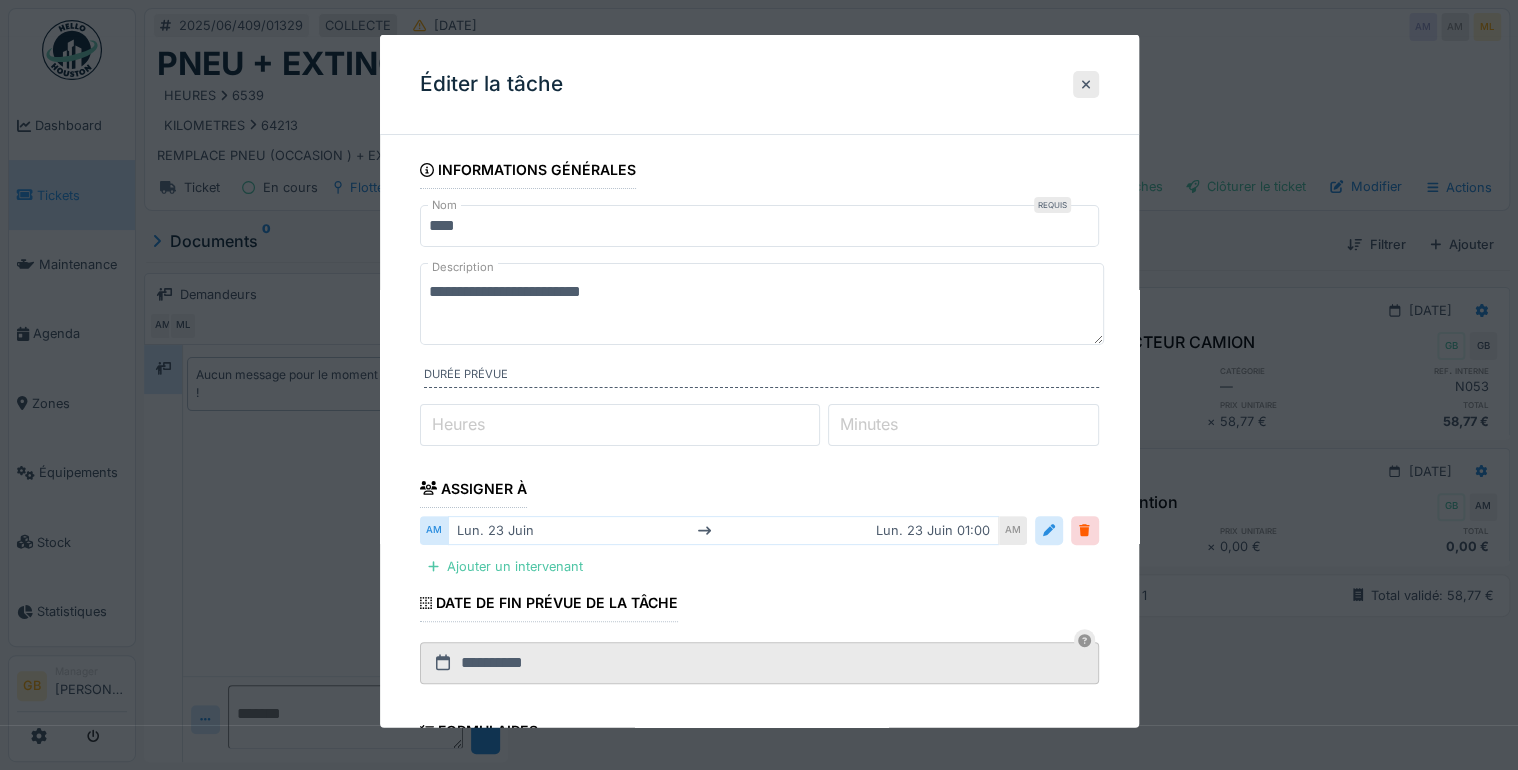 click on "**********" at bounding box center (762, 304) 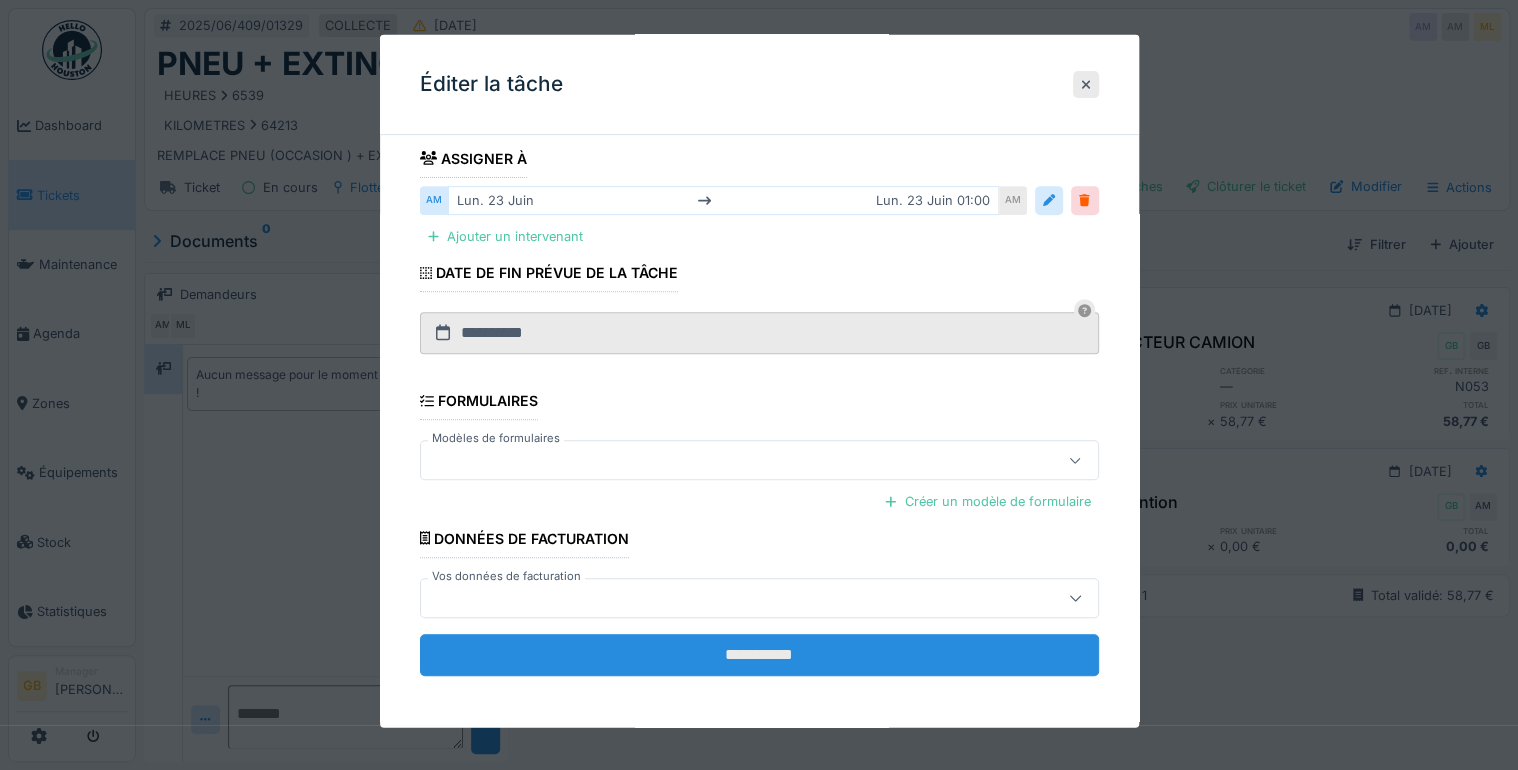 scroll, scrollTop: 0, scrollLeft: 0, axis: both 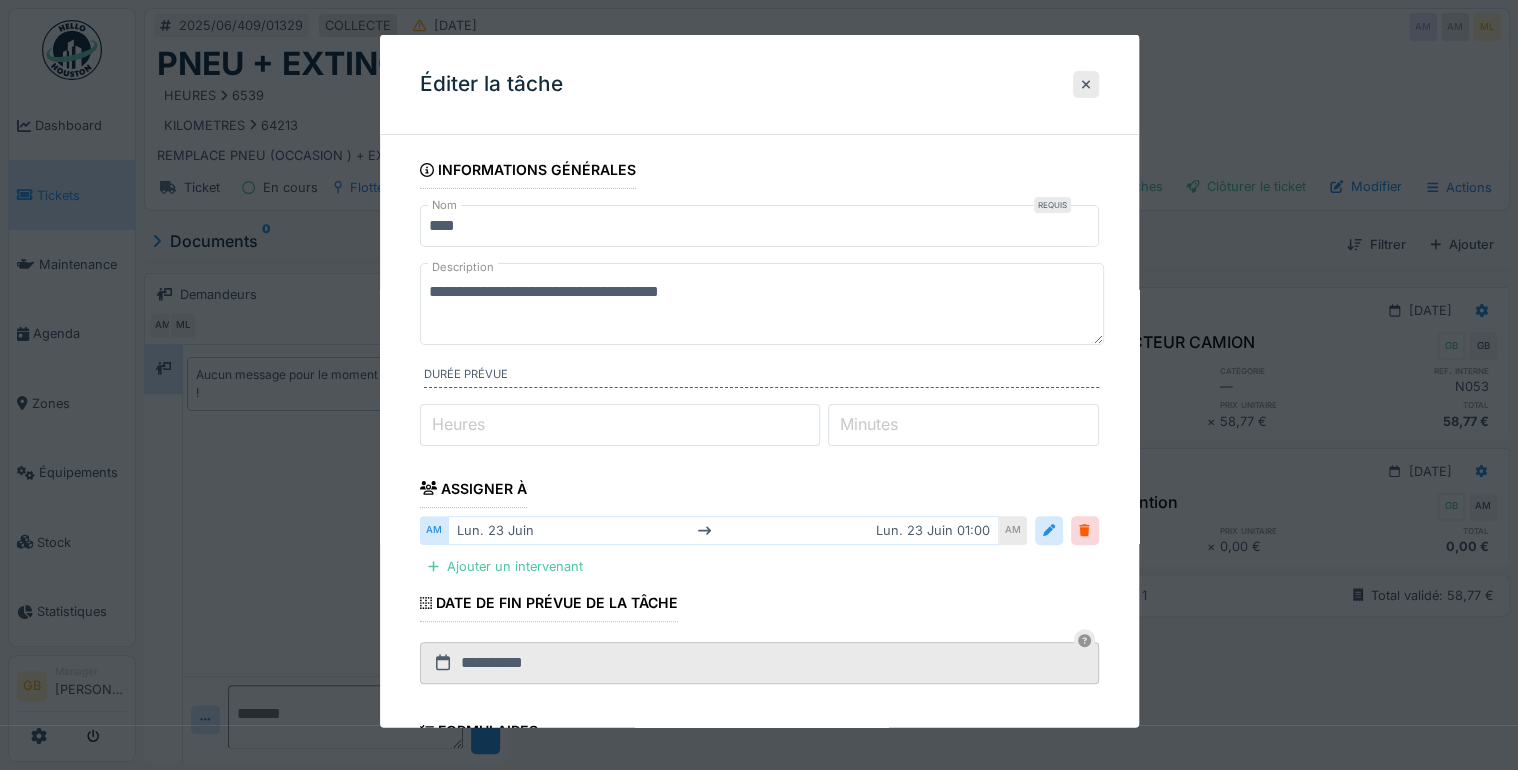 type on "**********" 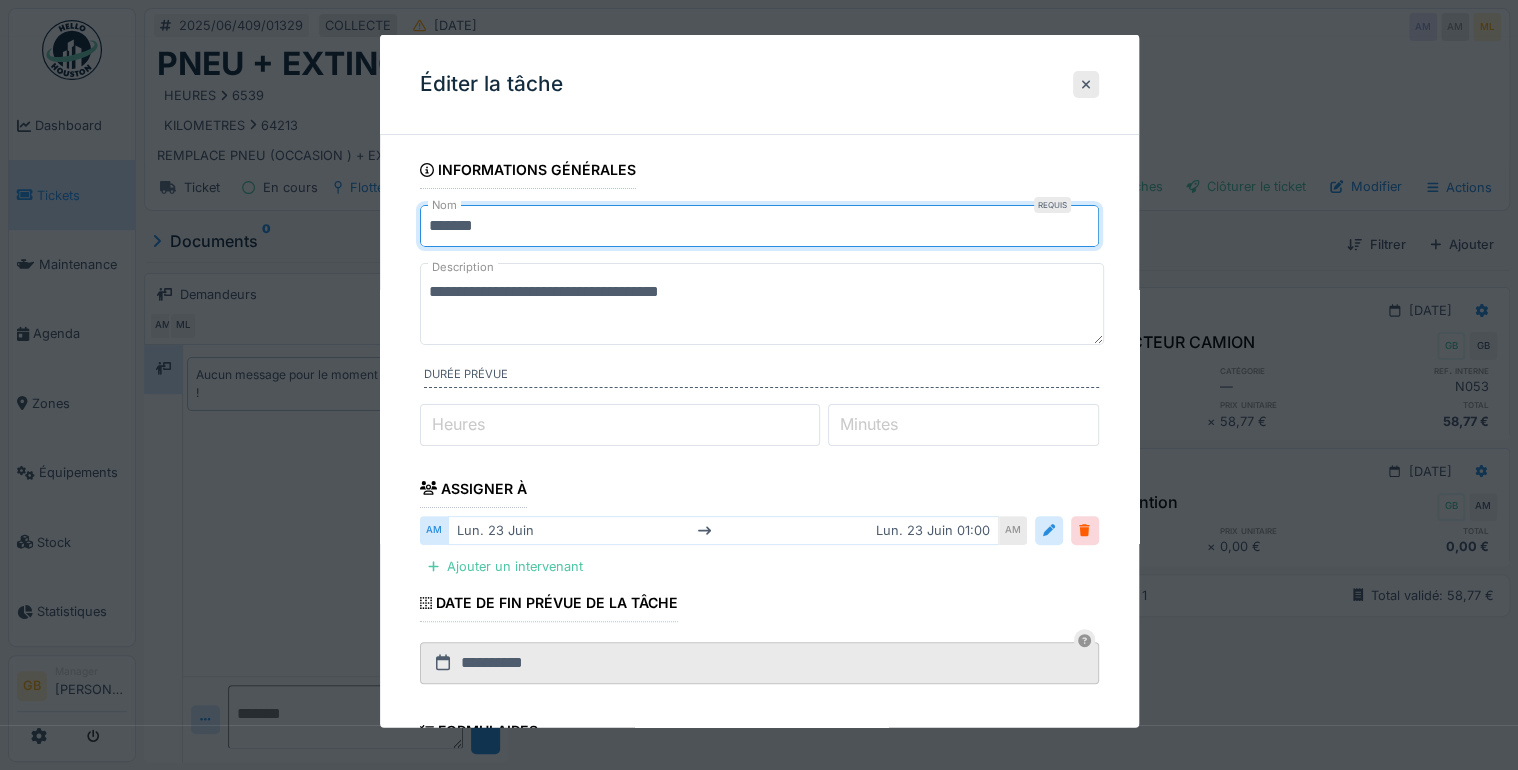 type on "**********" 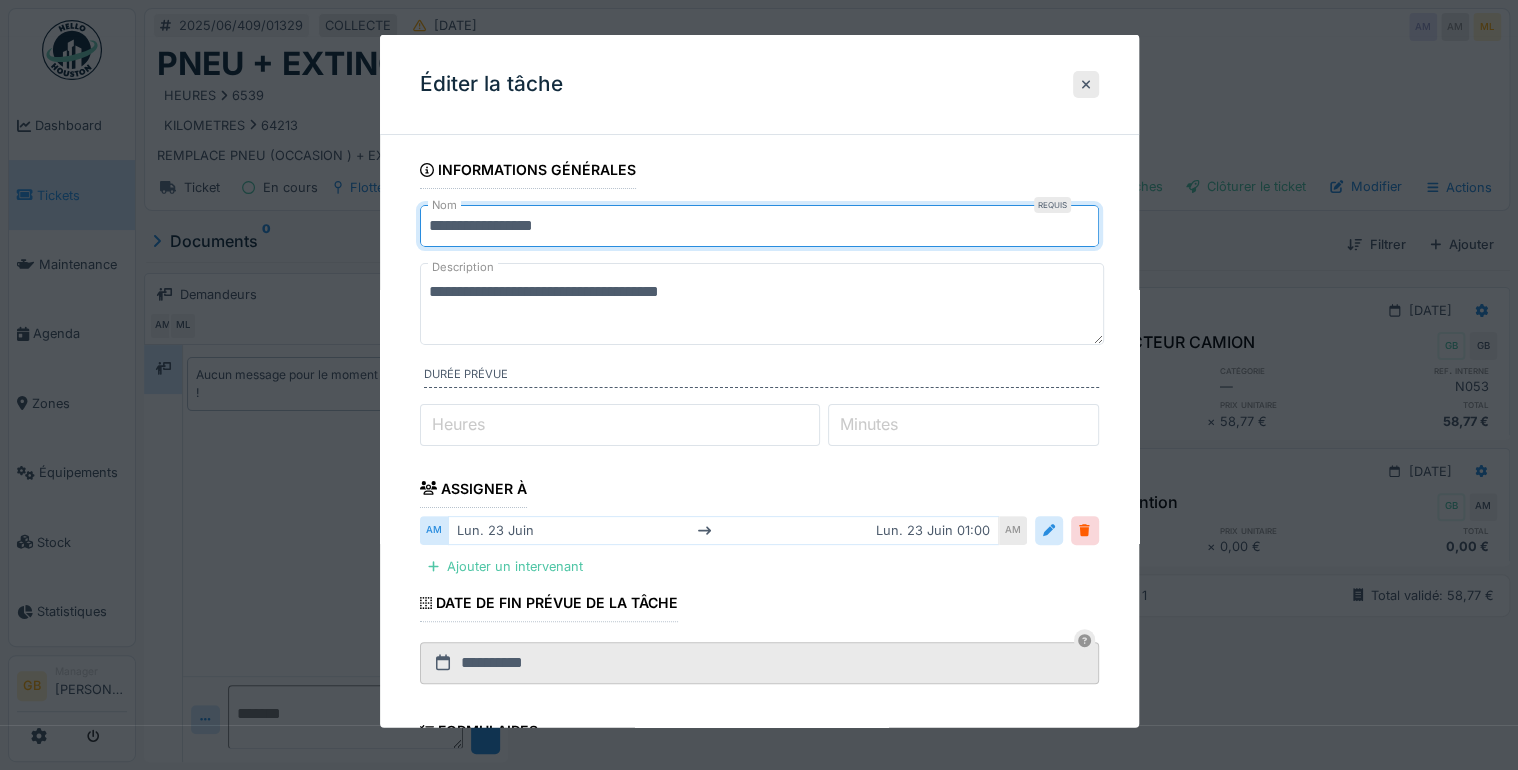 scroll, scrollTop: 12, scrollLeft: 0, axis: vertical 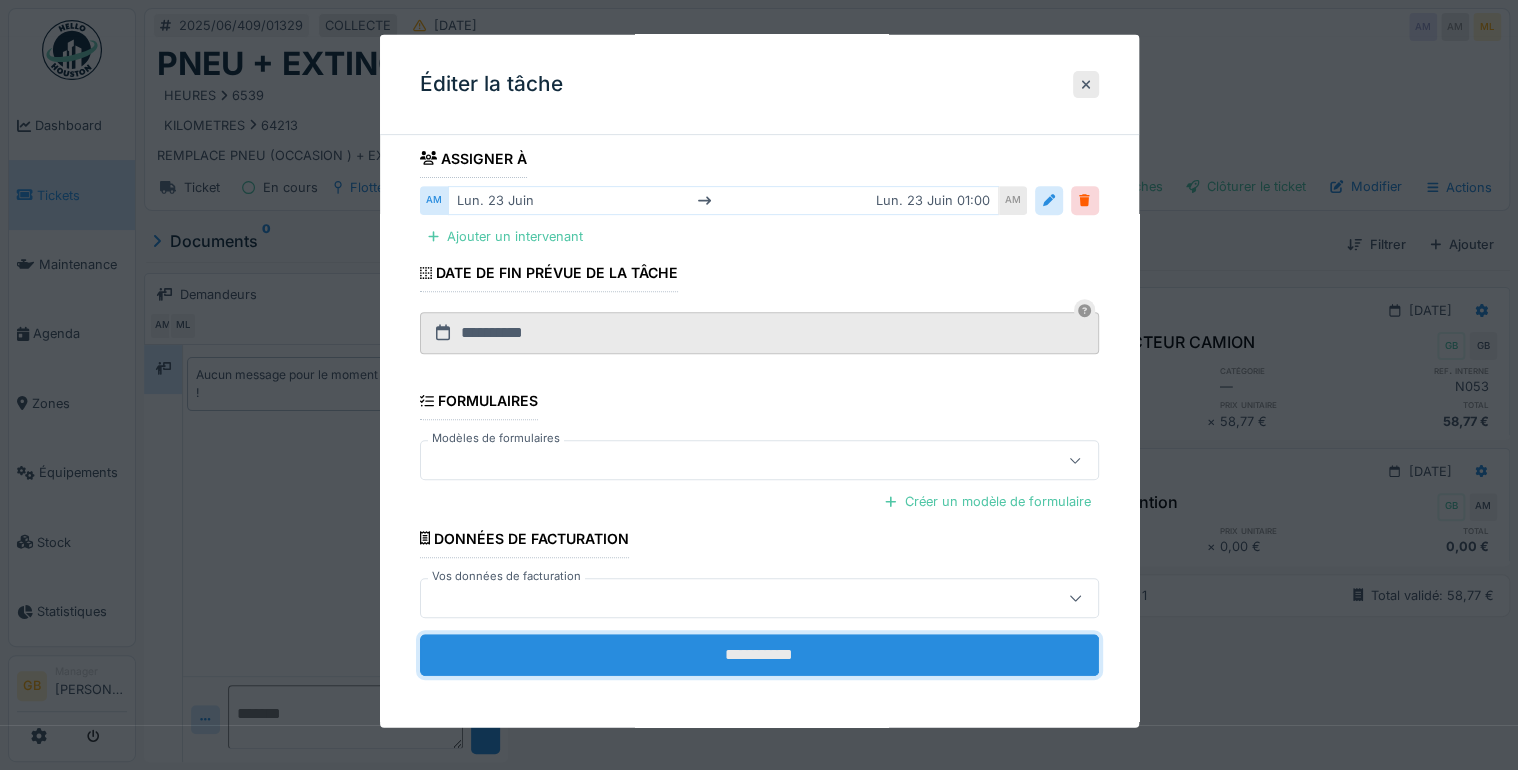 click on "**********" at bounding box center [759, 654] 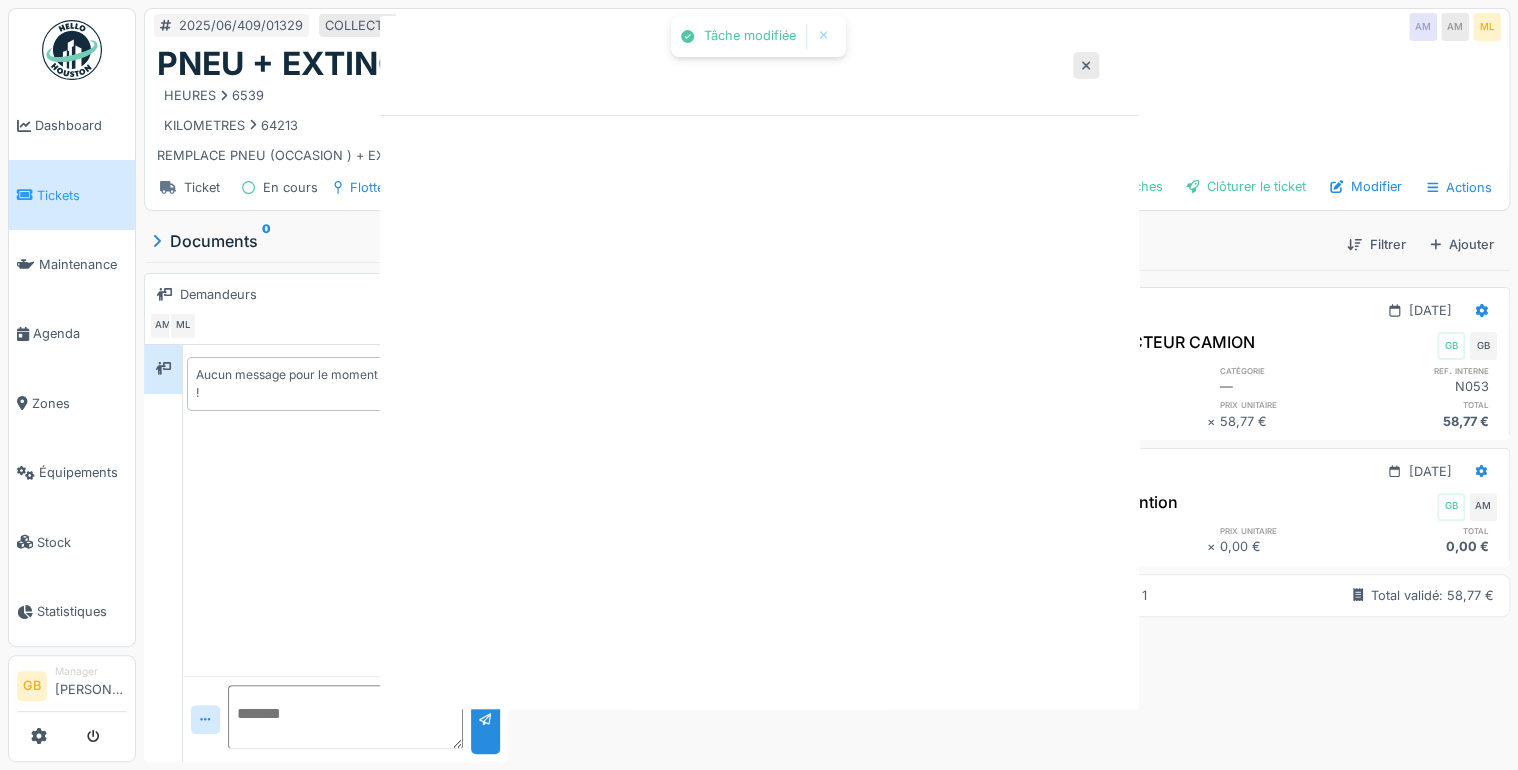 scroll, scrollTop: 0, scrollLeft: 0, axis: both 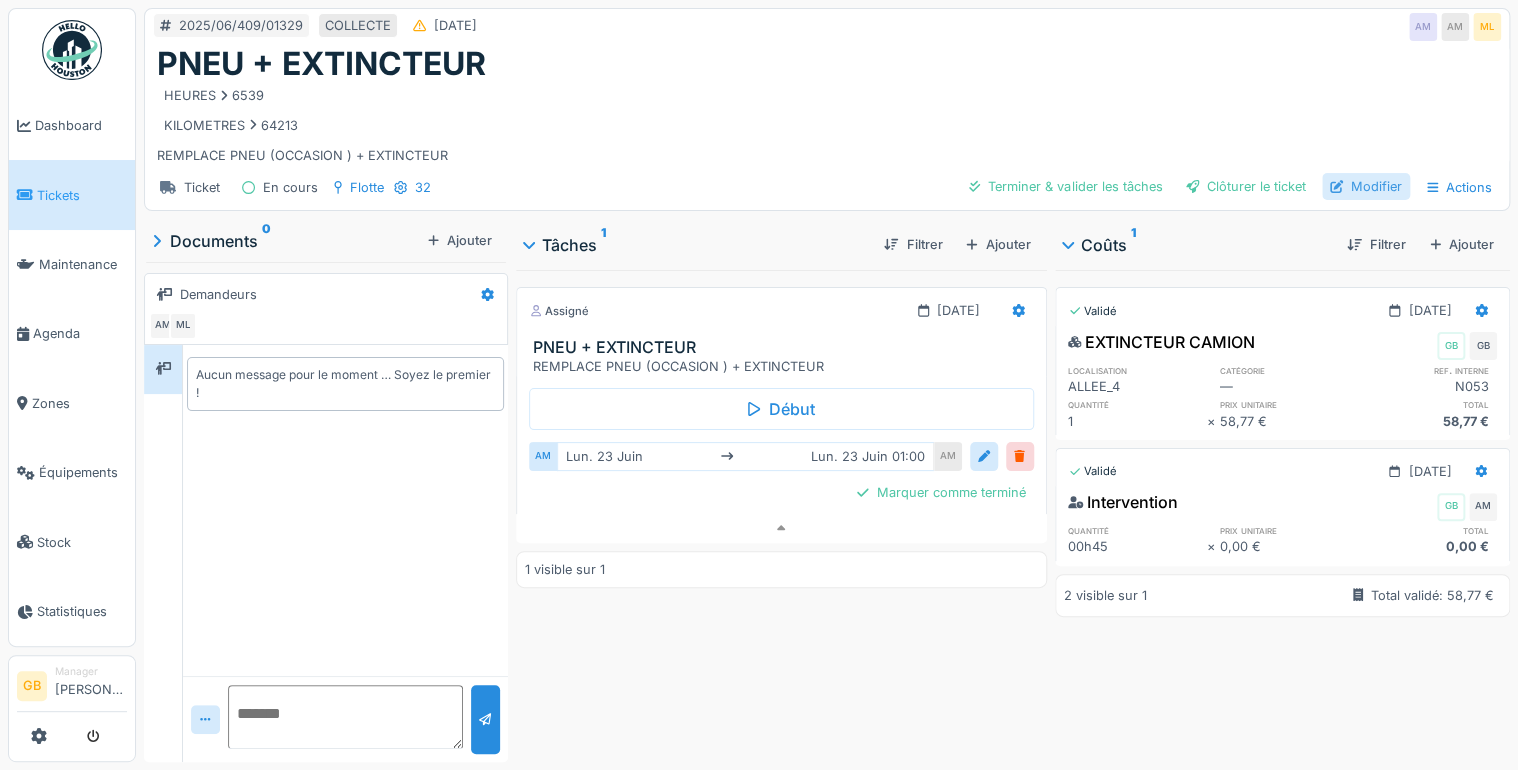 click on "Modifier" at bounding box center [1366, 186] 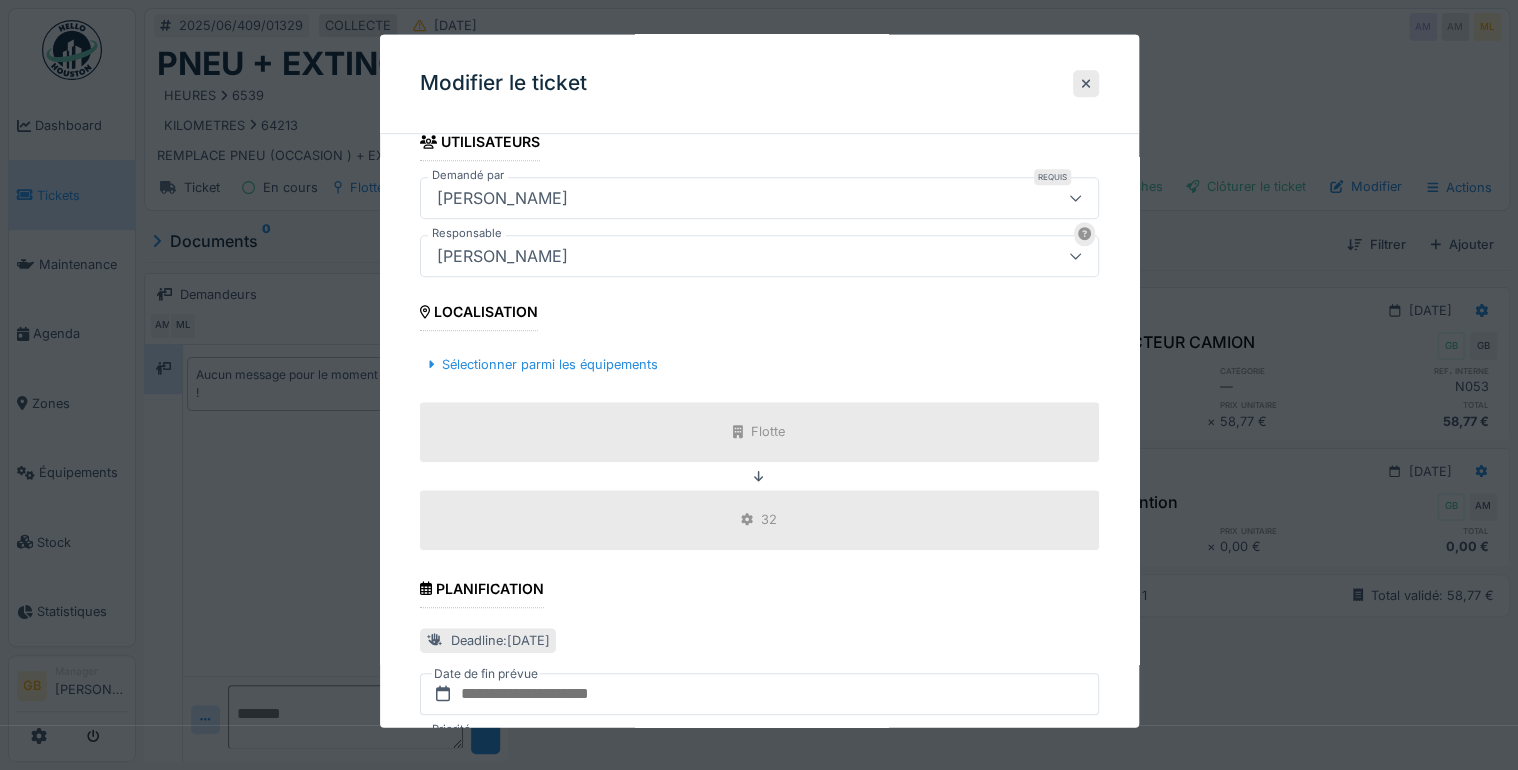 scroll, scrollTop: 946, scrollLeft: 0, axis: vertical 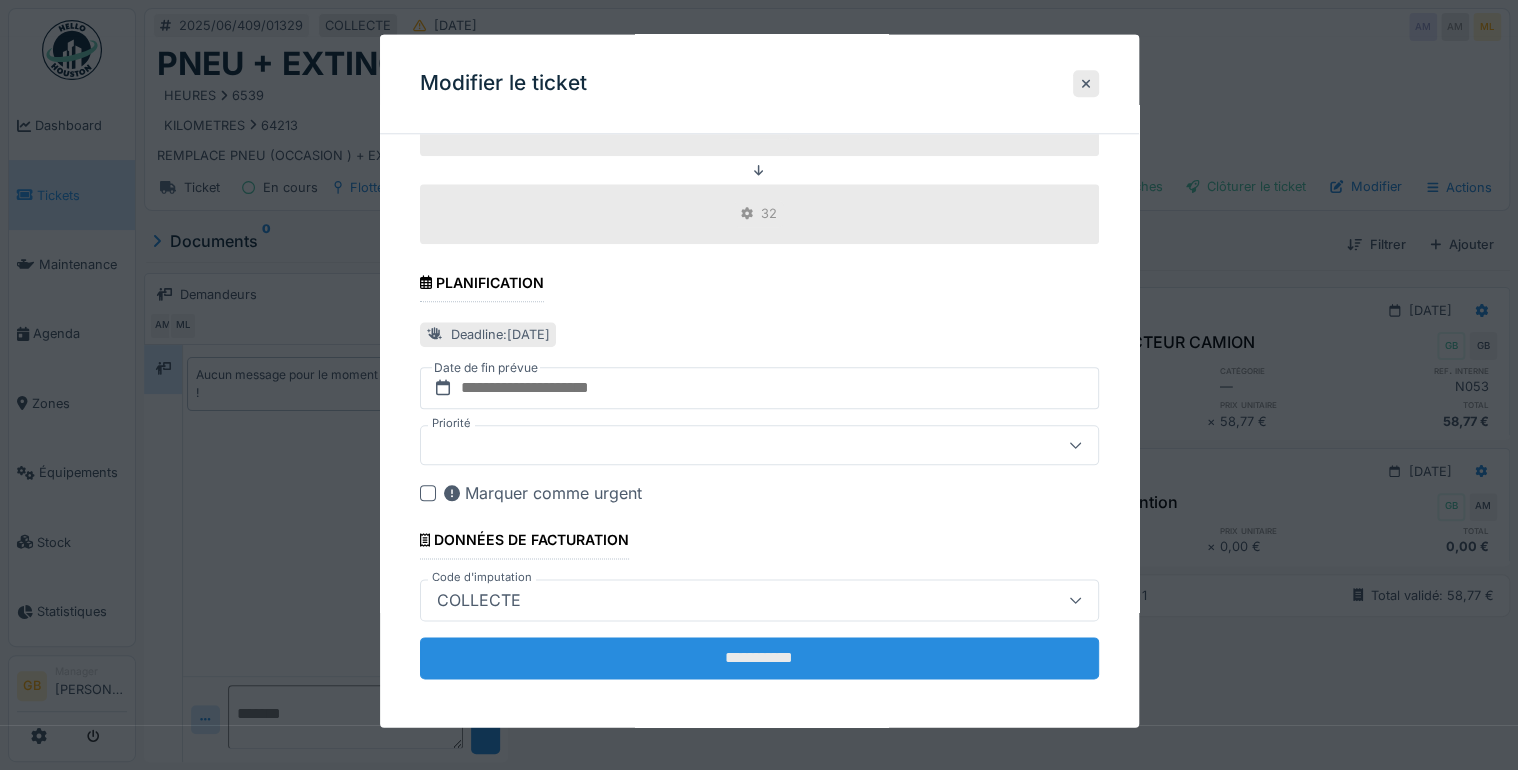 click on "**********" at bounding box center [759, 659] 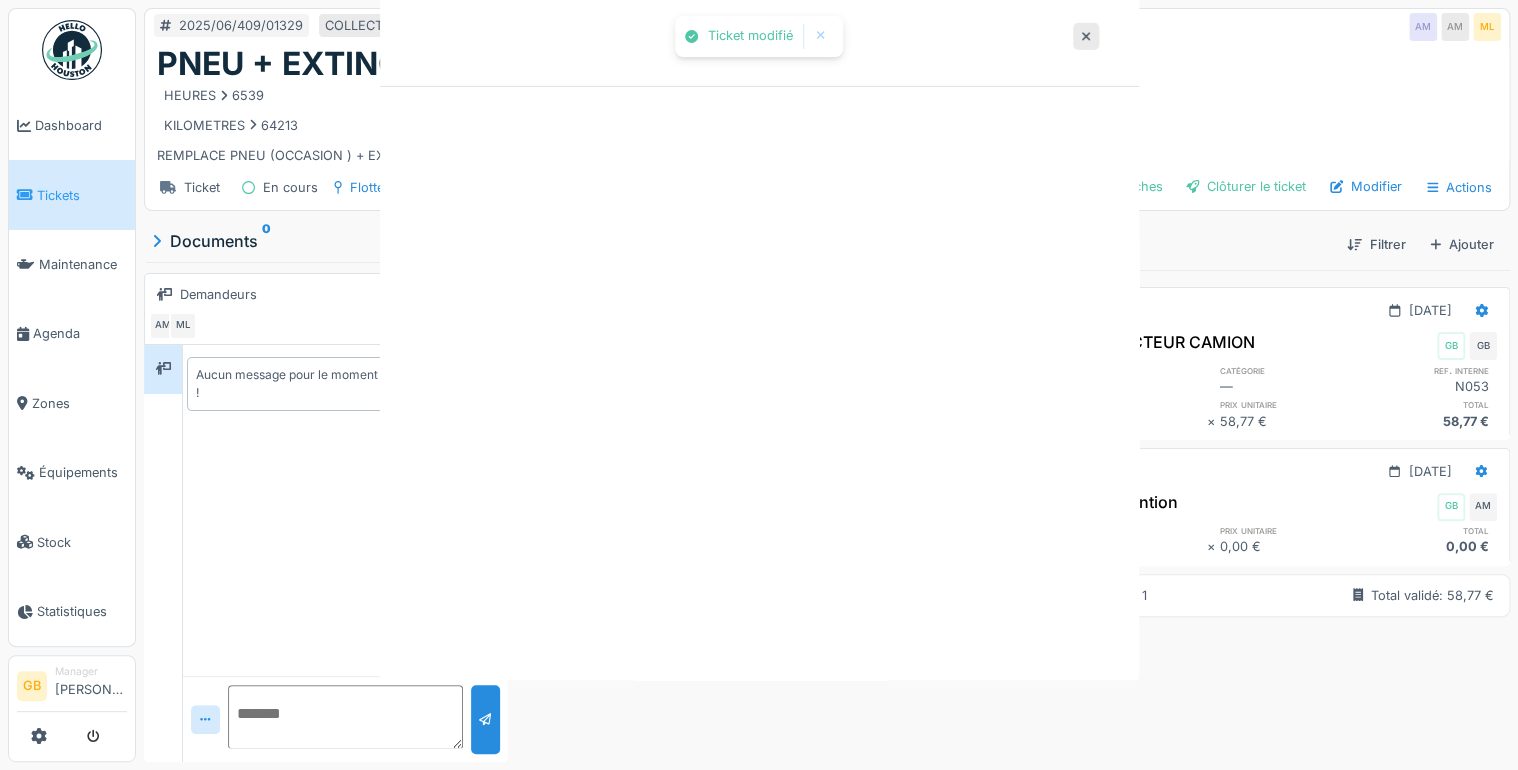 scroll, scrollTop: 0, scrollLeft: 0, axis: both 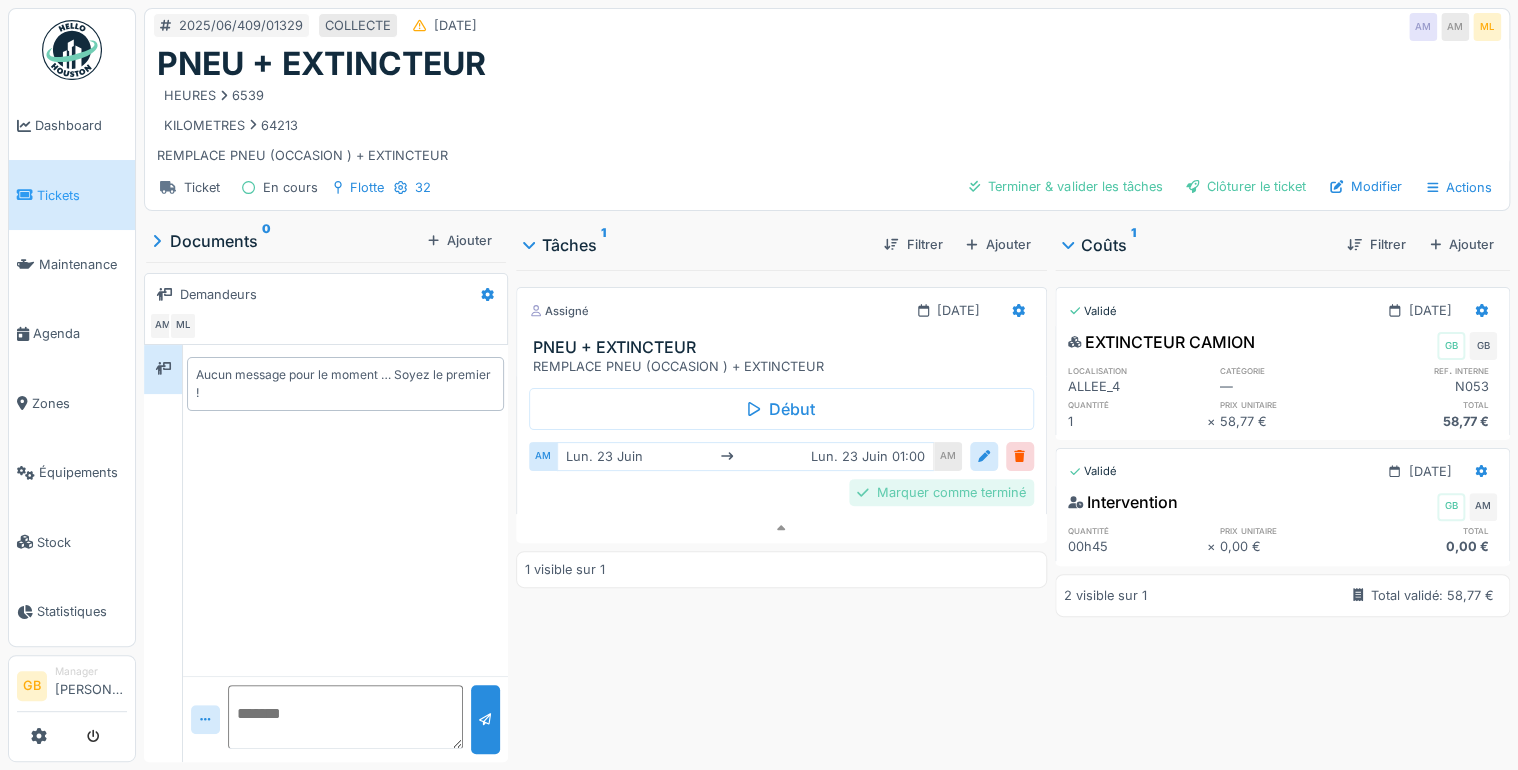 click on "Marquer comme terminé" at bounding box center (941, 492) 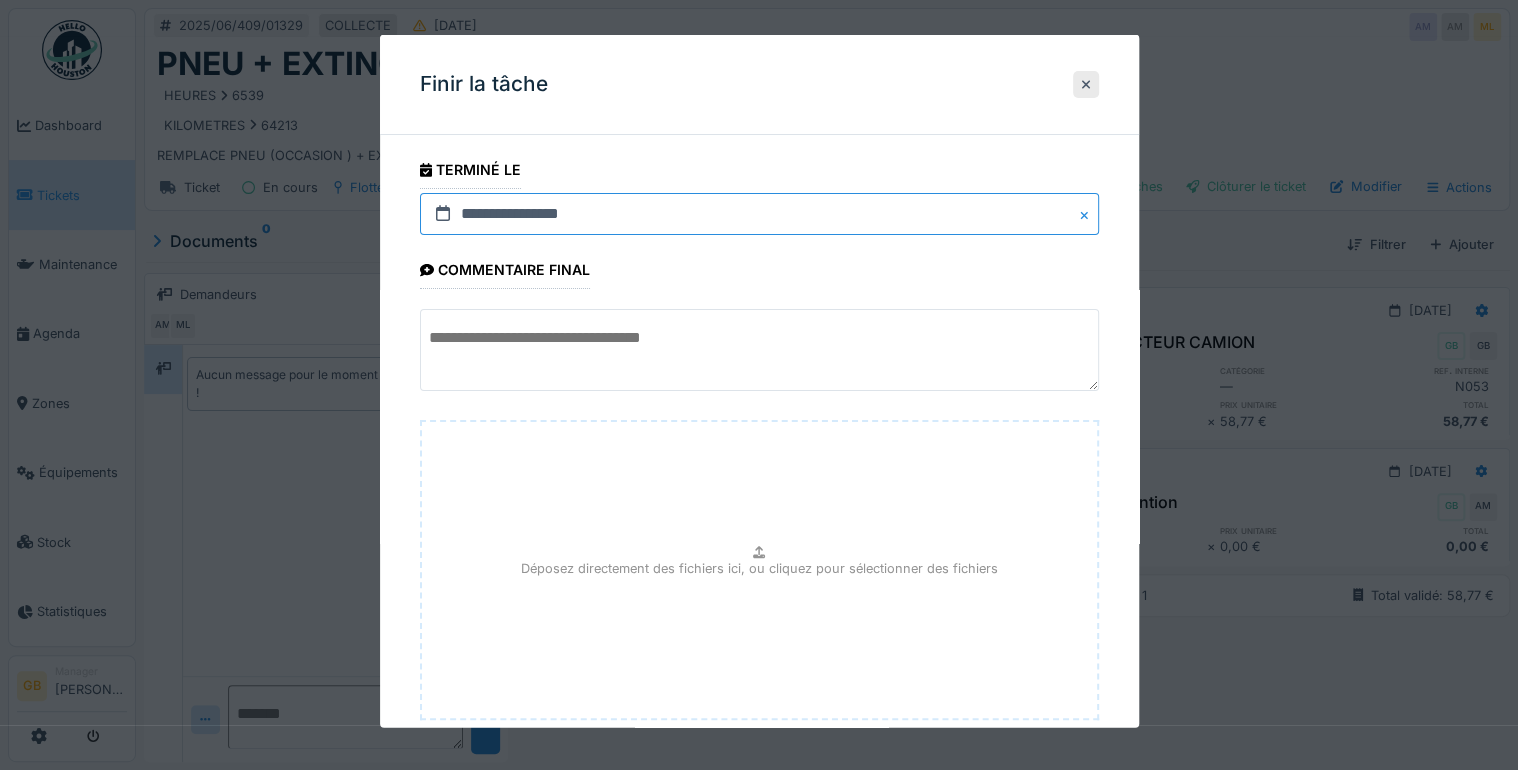 click on "**********" at bounding box center [759, 214] 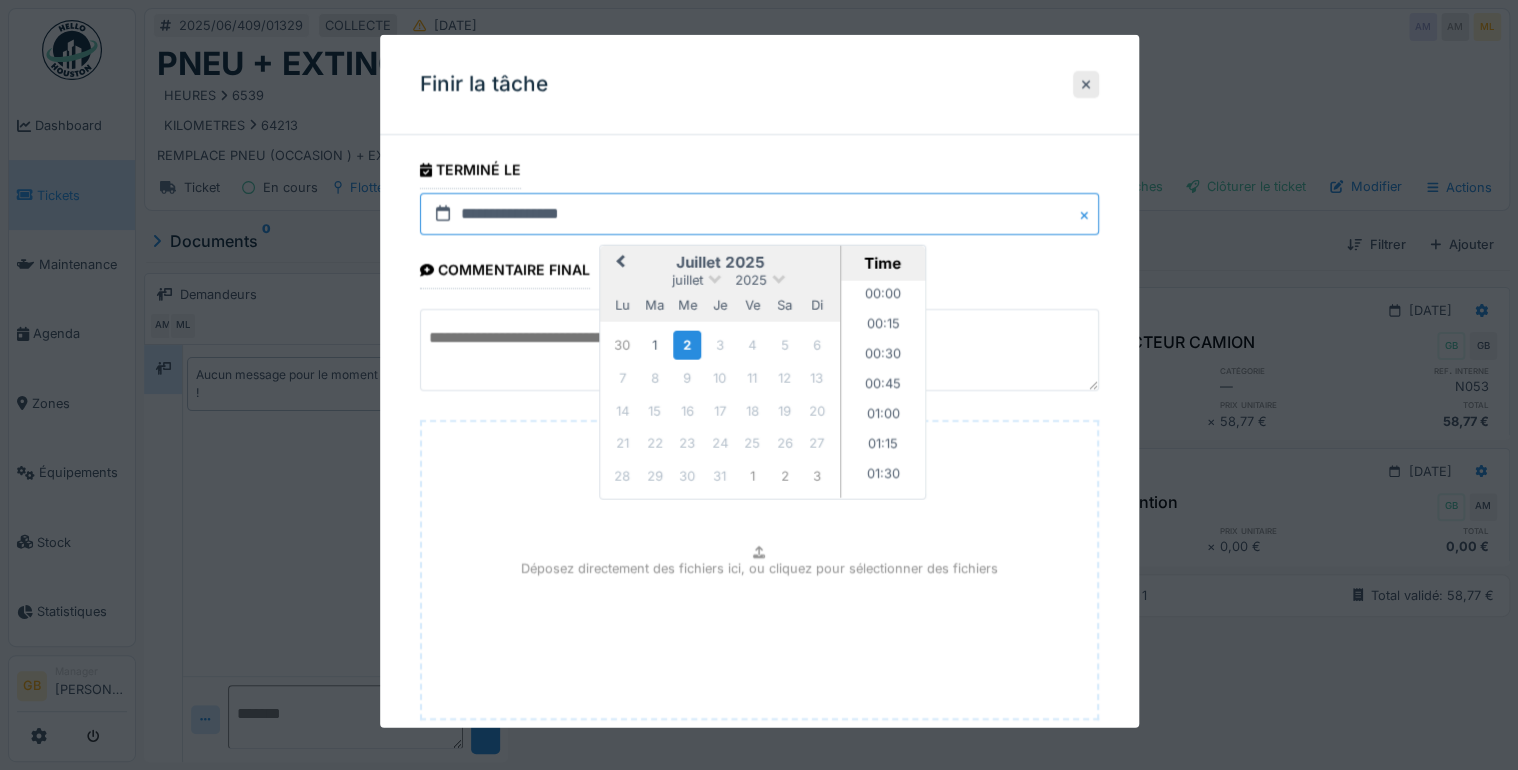 scroll, scrollTop: 1466, scrollLeft: 0, axis: vertical 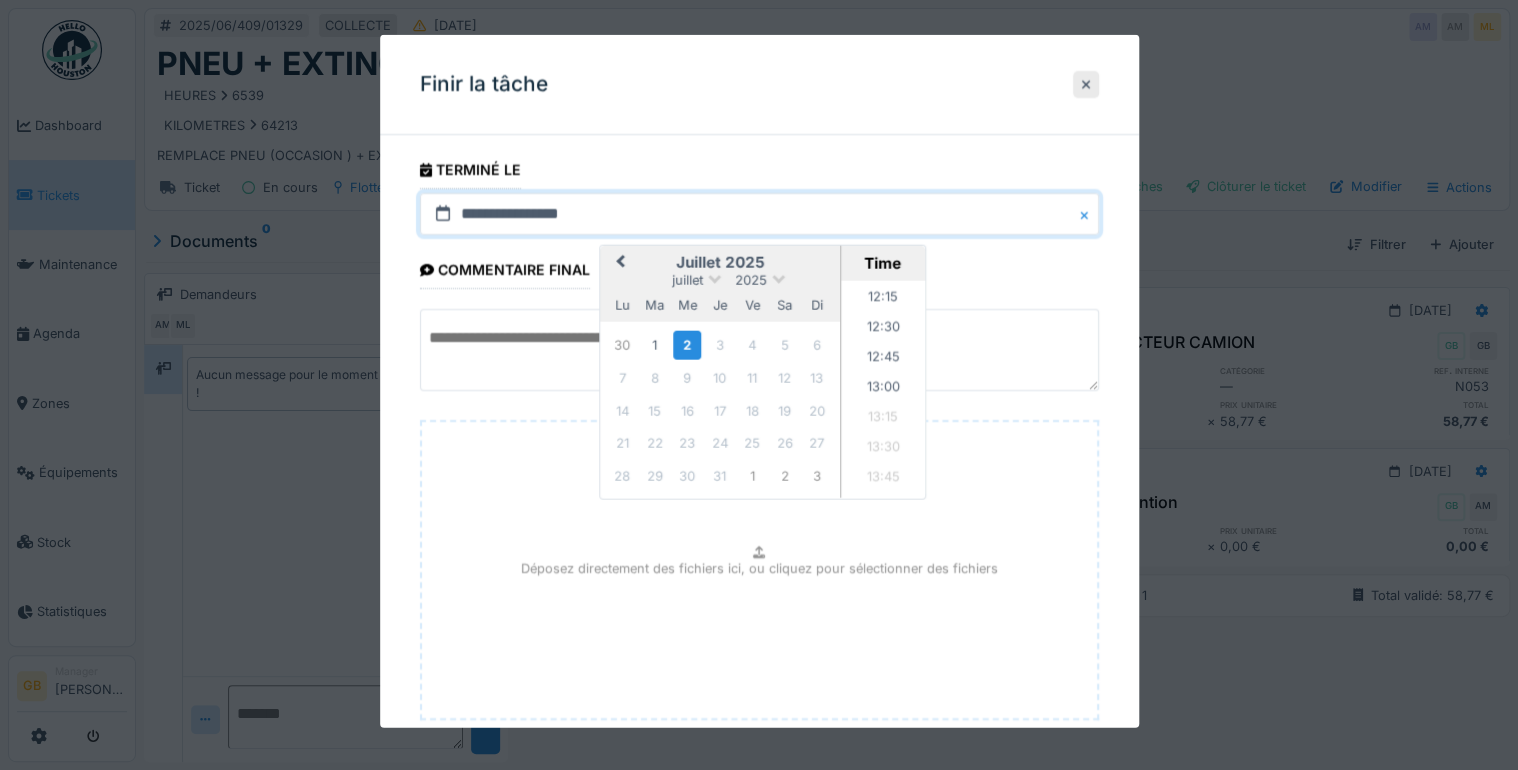 click on "Previous Month" at bounding box center [618, 263] 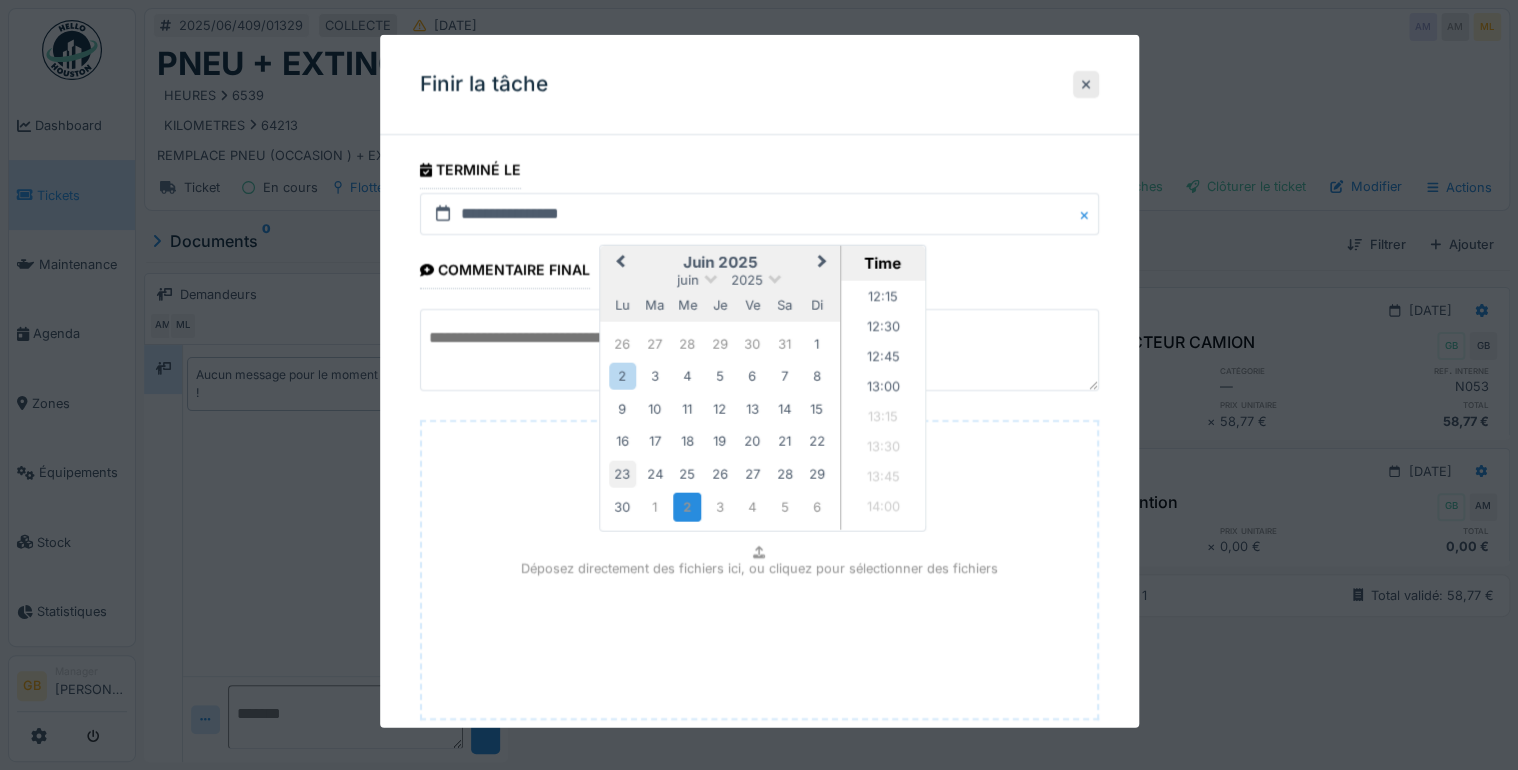 click on "23" at bounding box center [622, 473] 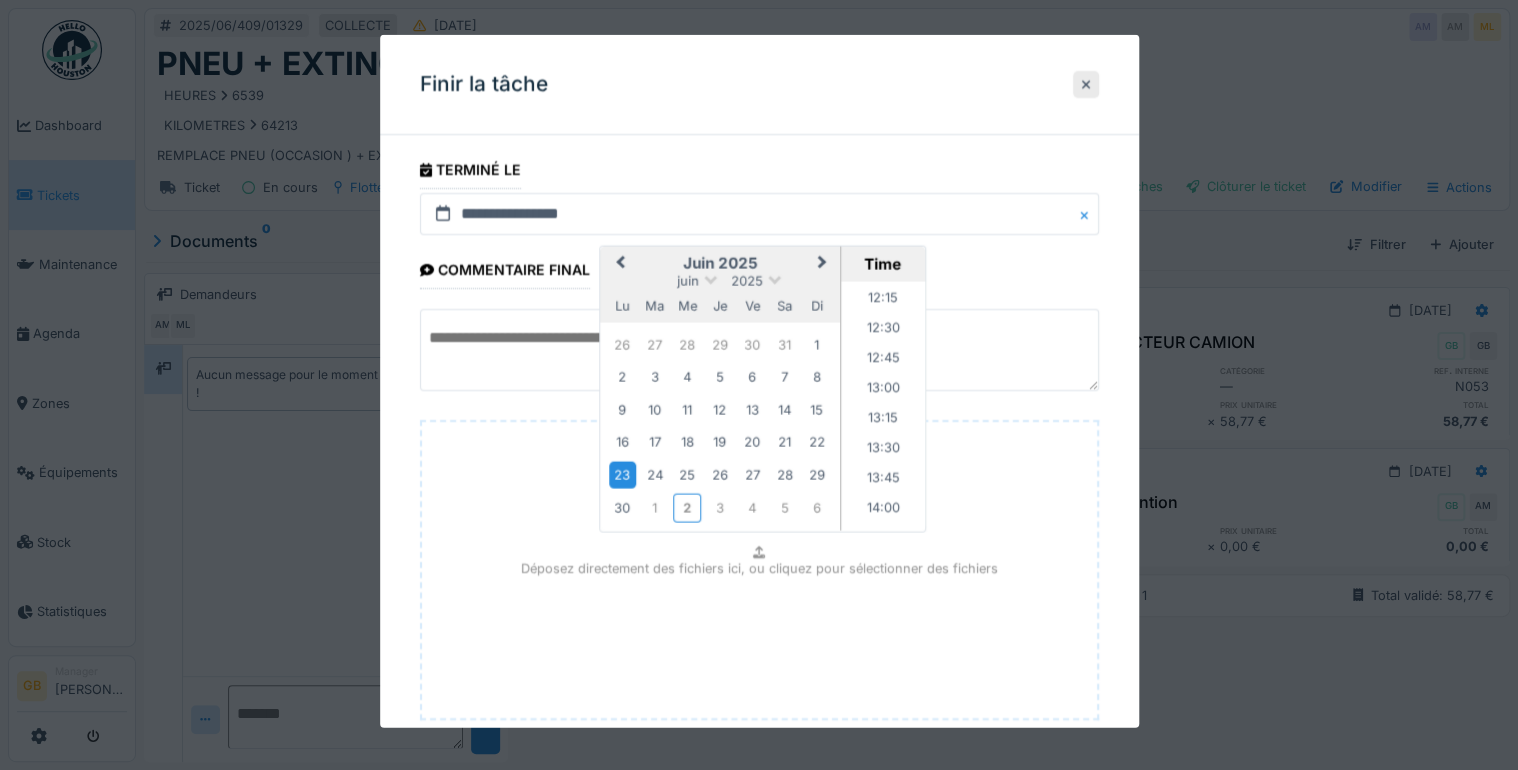 scroll, scrollTop: 120, scrollLeft: 0, axis: vertical 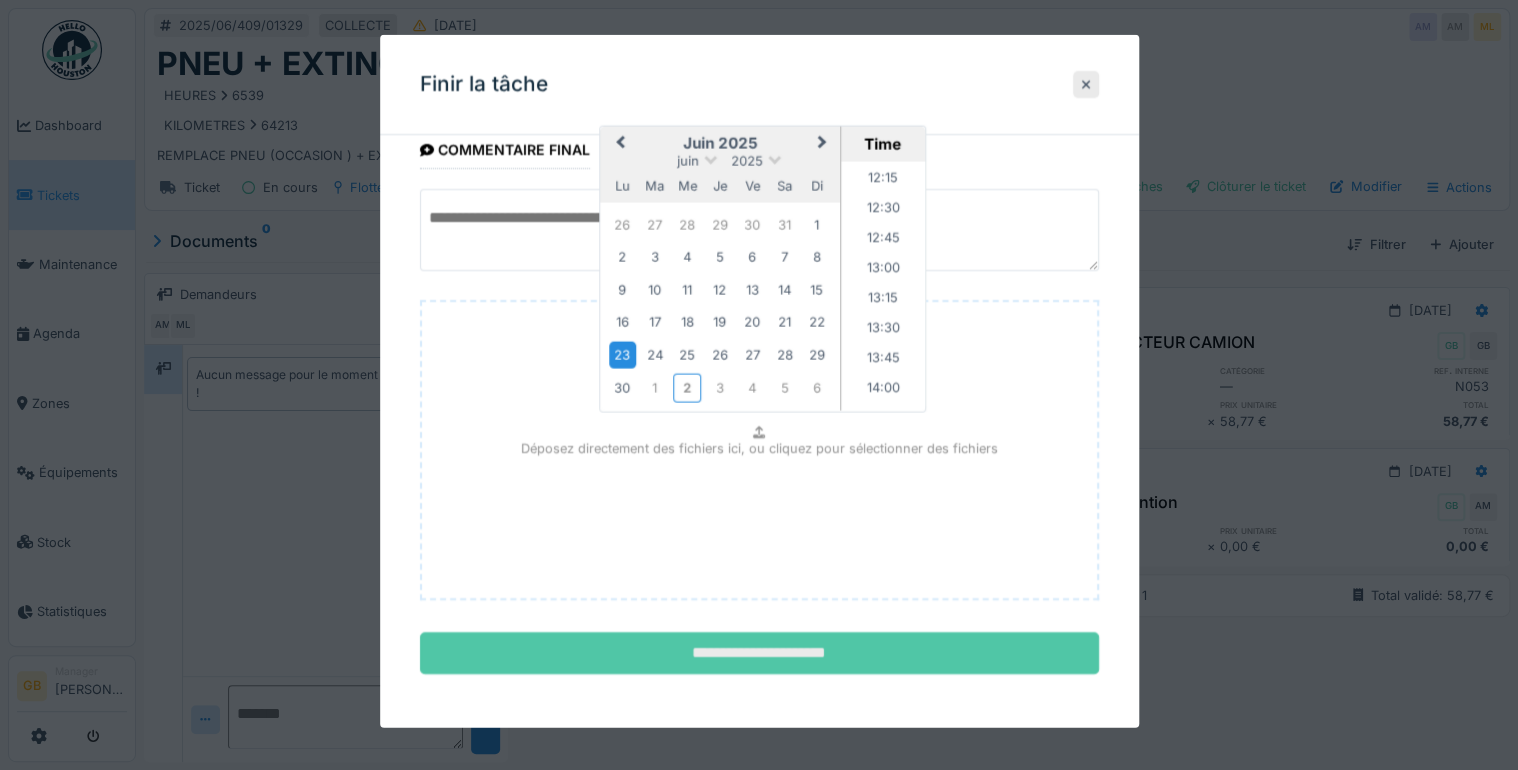 click on "**********" at bounding box center [759, 653] 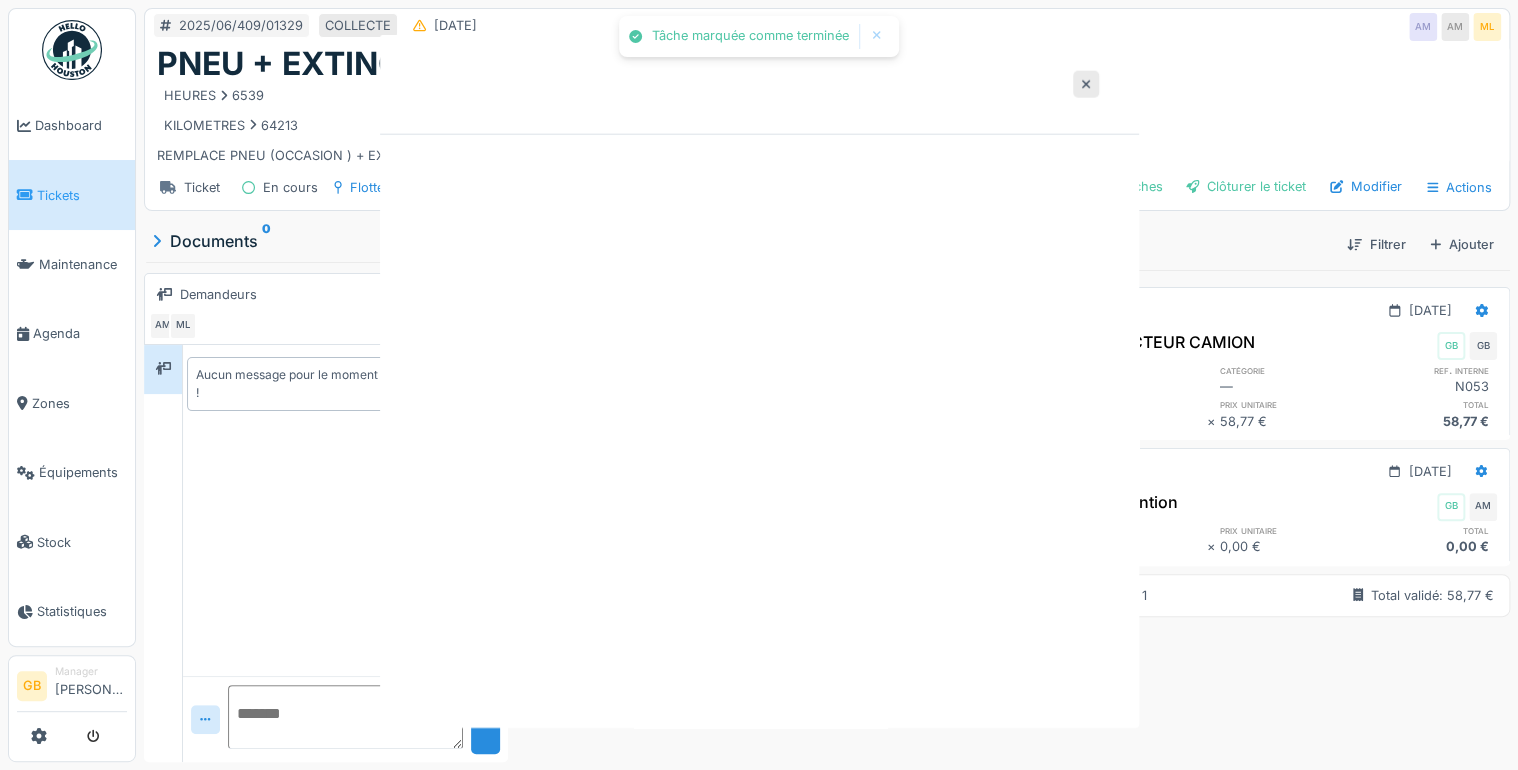 scroll, scrollTop: 0, scrollLeft: 0, axis: both 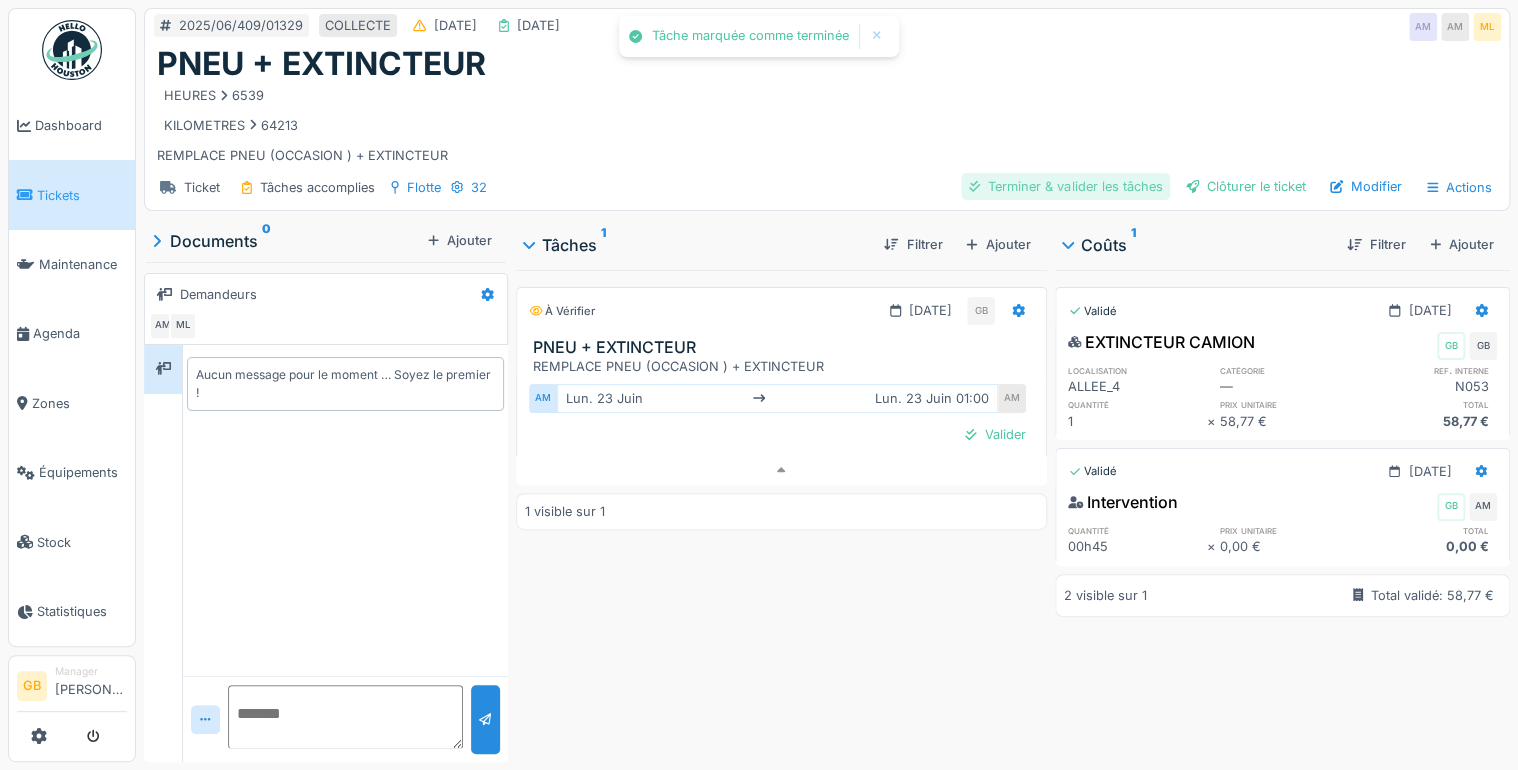 click on "Terminer & valider les tâches" at bounding box center (1065, 186) 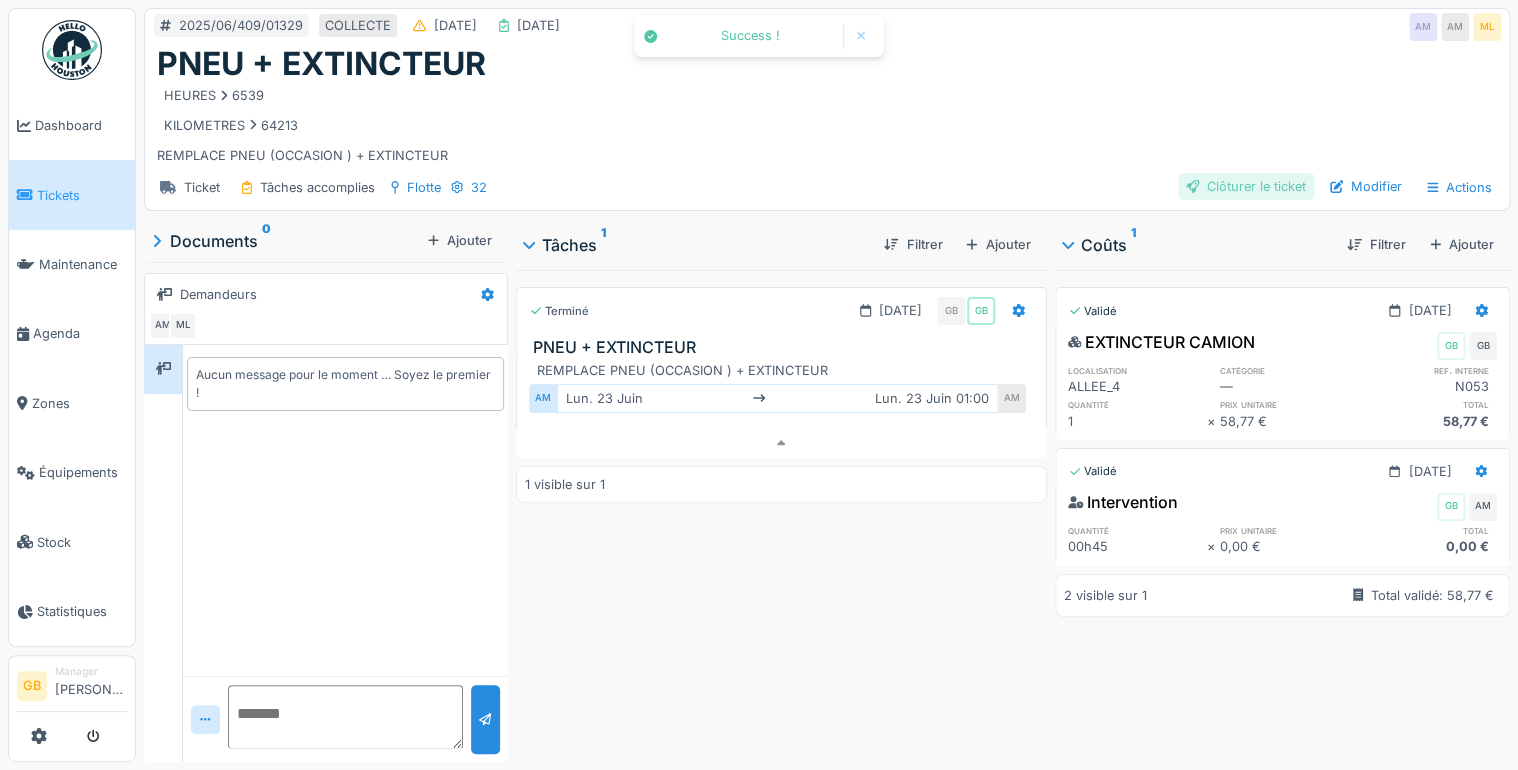 click on "Clôturer le ticket" at bounding box center [1246, 186] 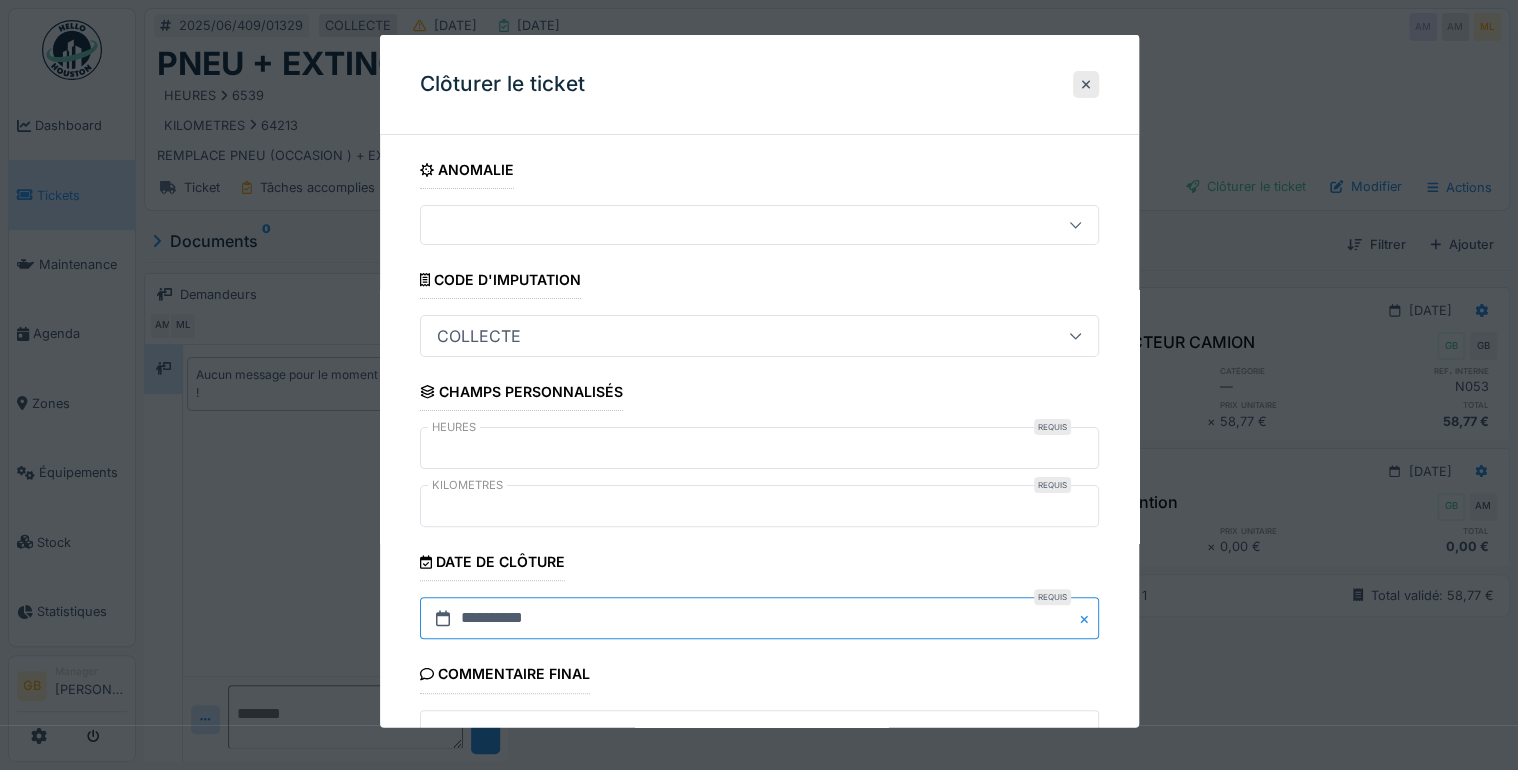 click on "**********" at bounding box center (759, 618) 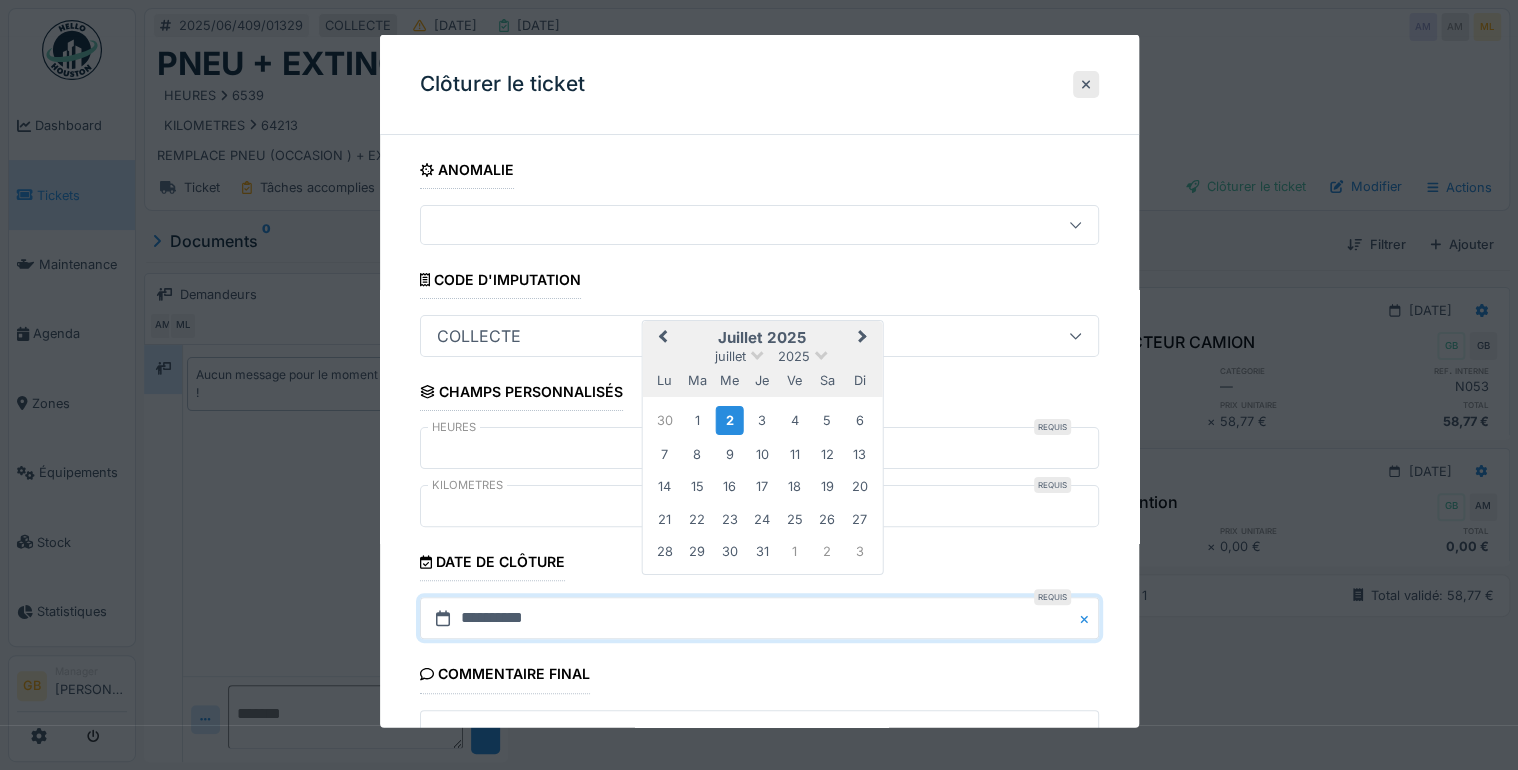 click on "Previous Month" at bounding box center [662, 338] 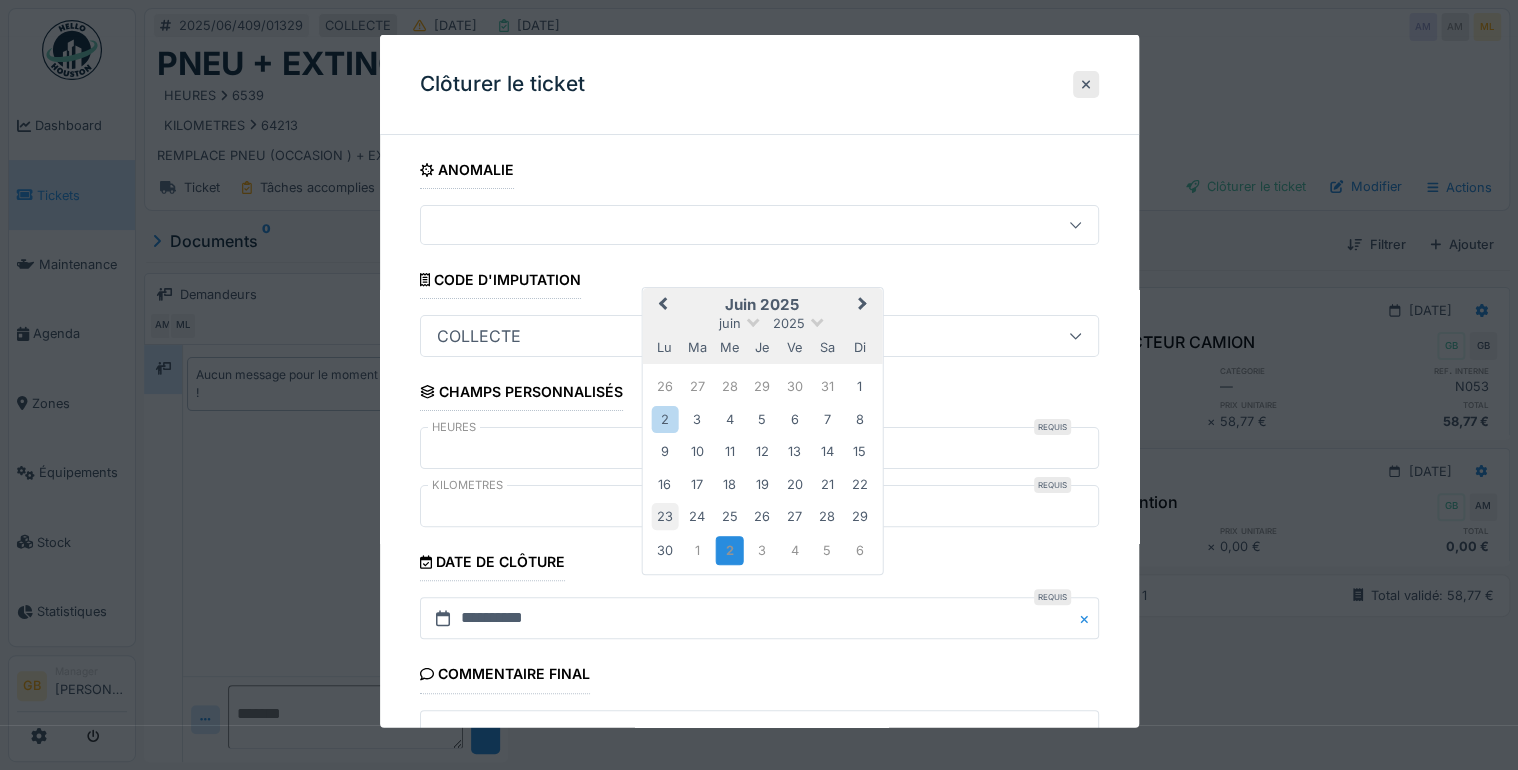 click on "23" at bounding box center [664, 516] 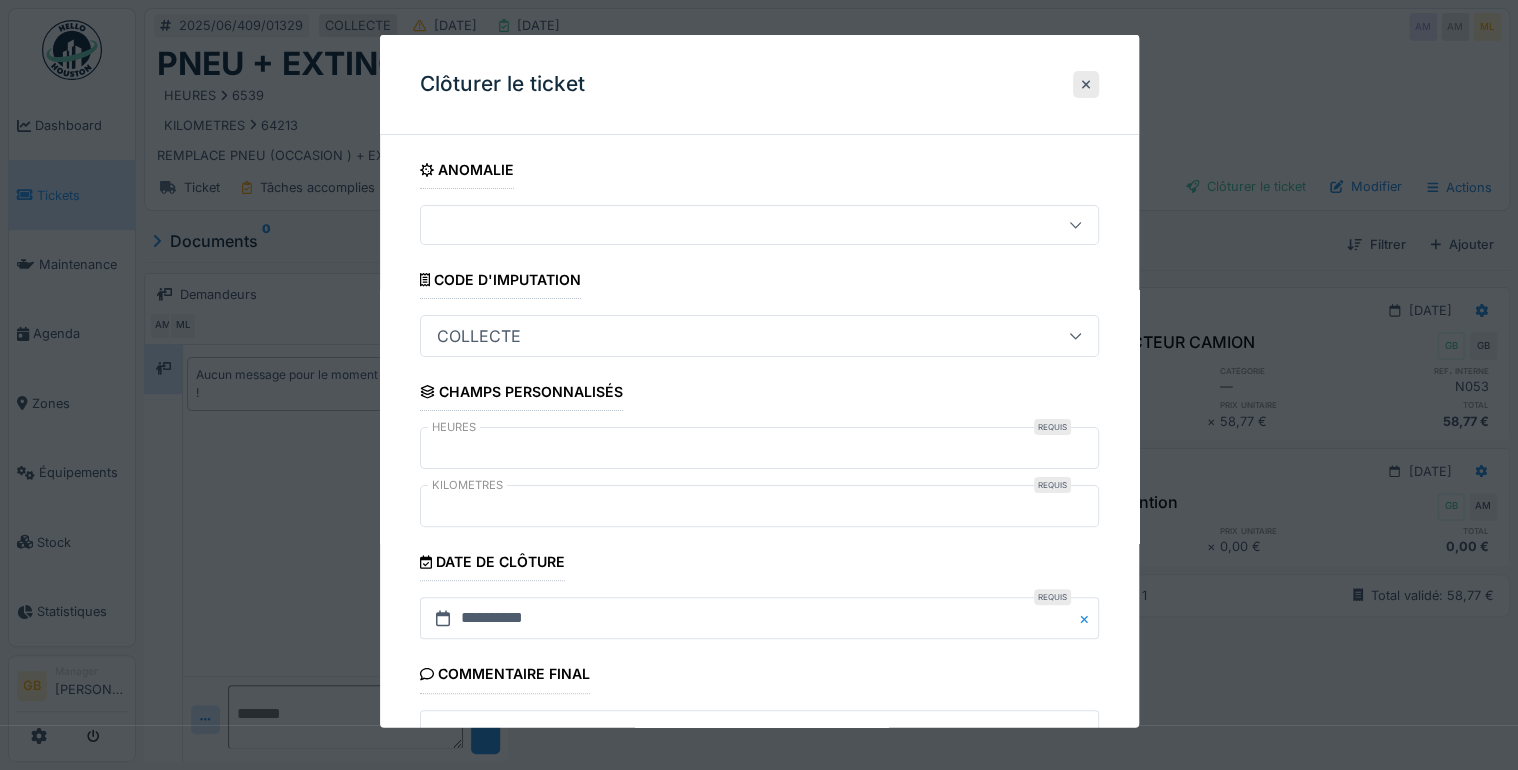 scroll, scrollTop: 179, scrollLeft: 0, axis: vertical 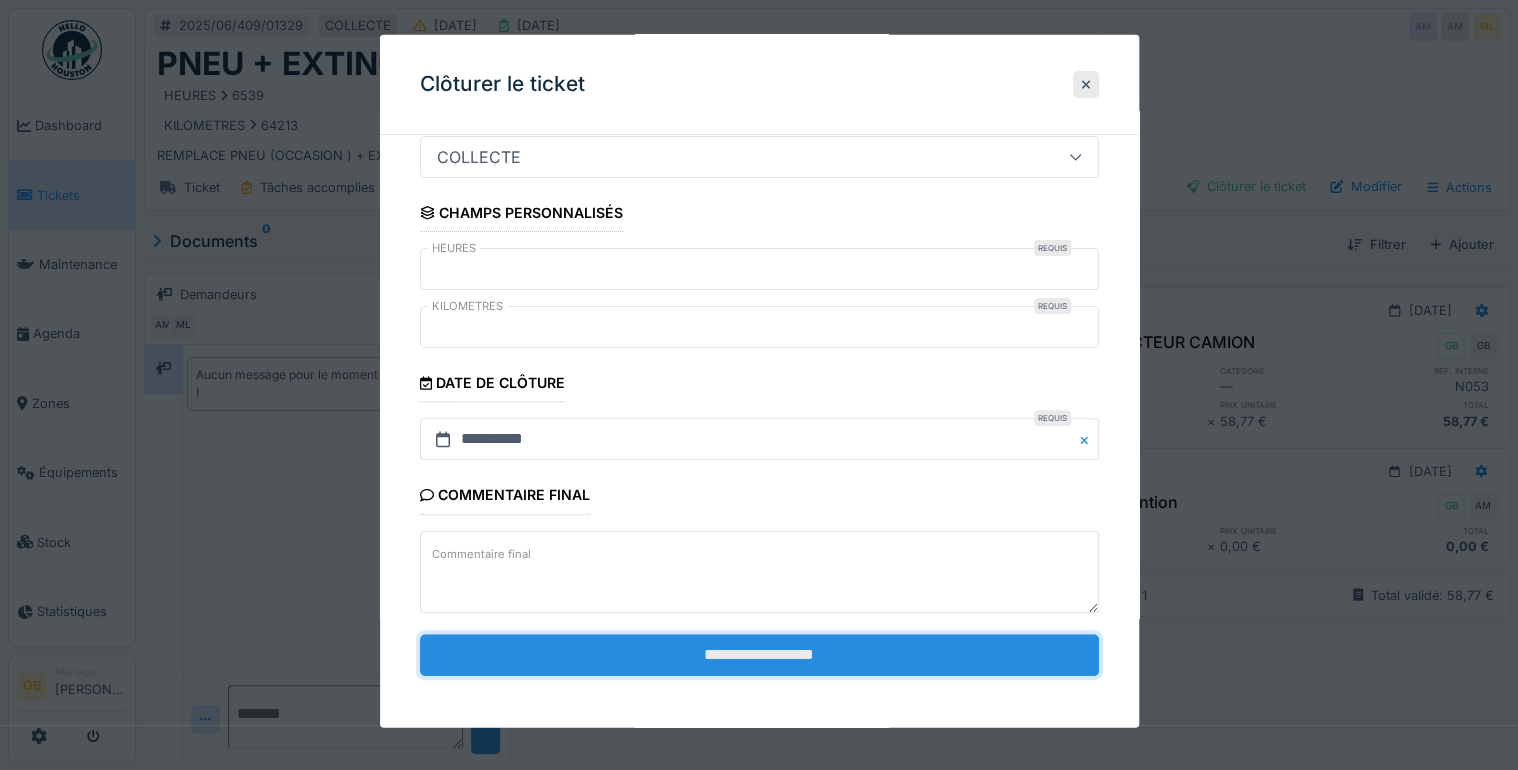 click on "**********" at bounding box center [759, 654] 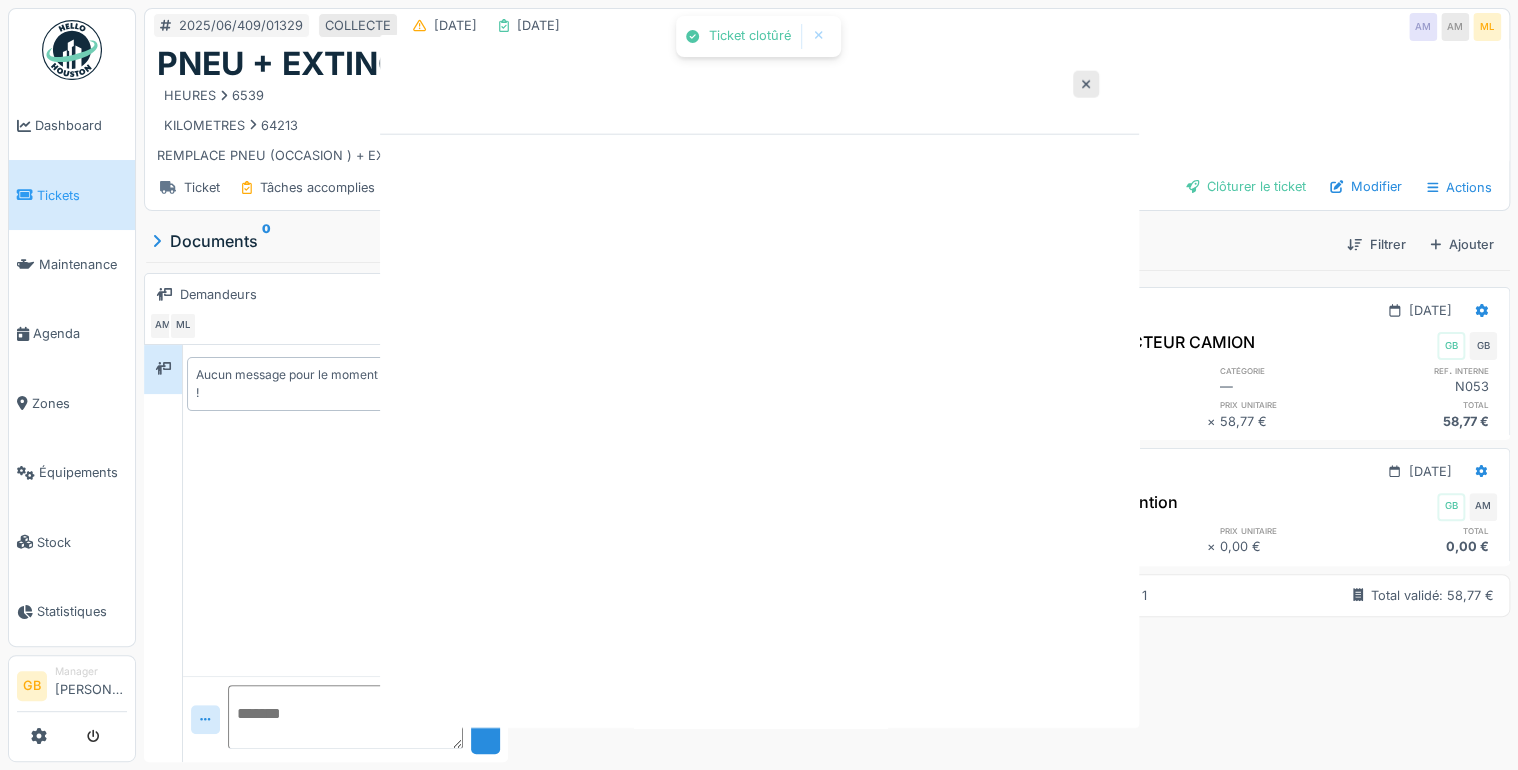 scroll, scrollTop: 0, scrollLeft: 0, axis: both 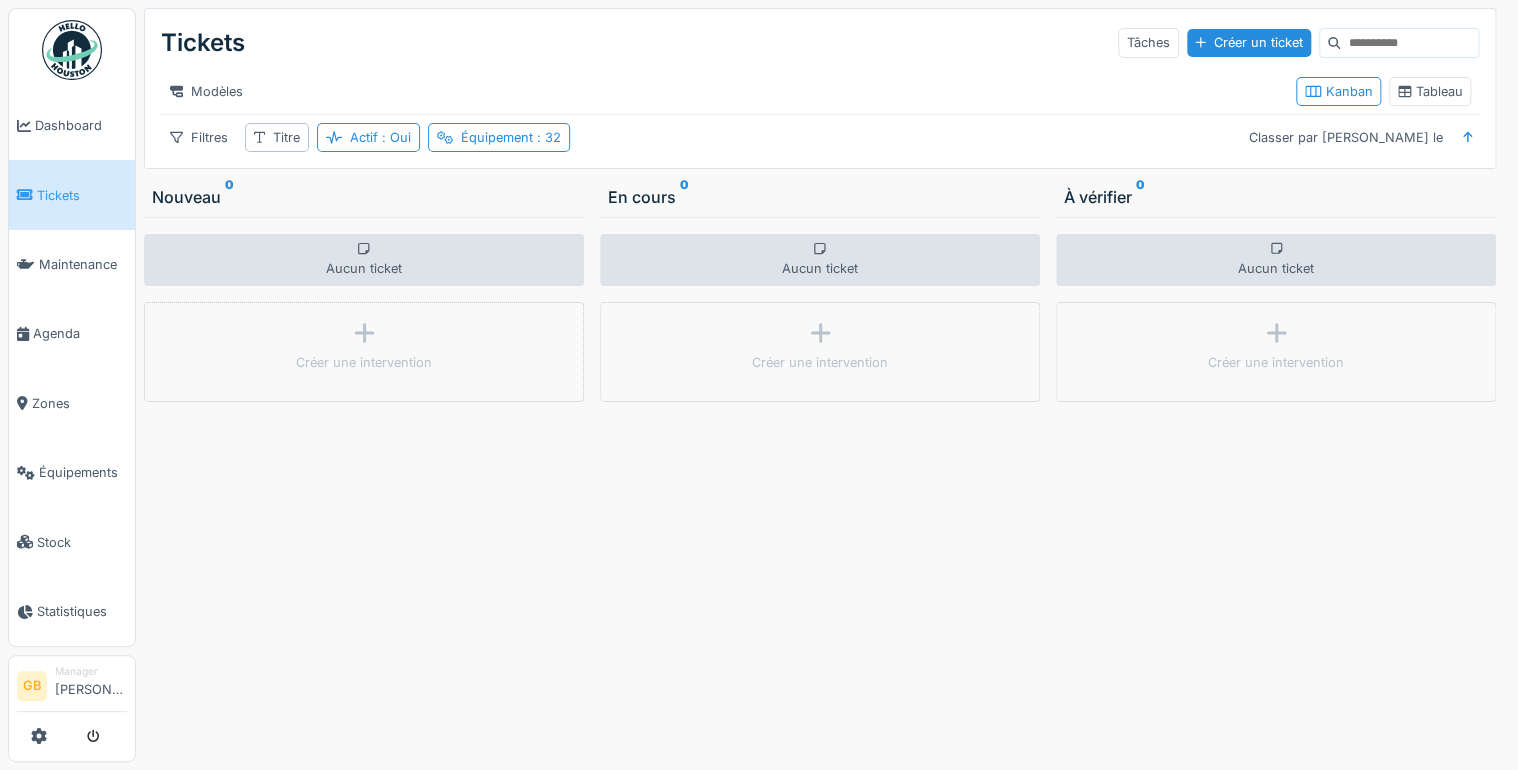click on ":   32" at bounding box center [547, 137] 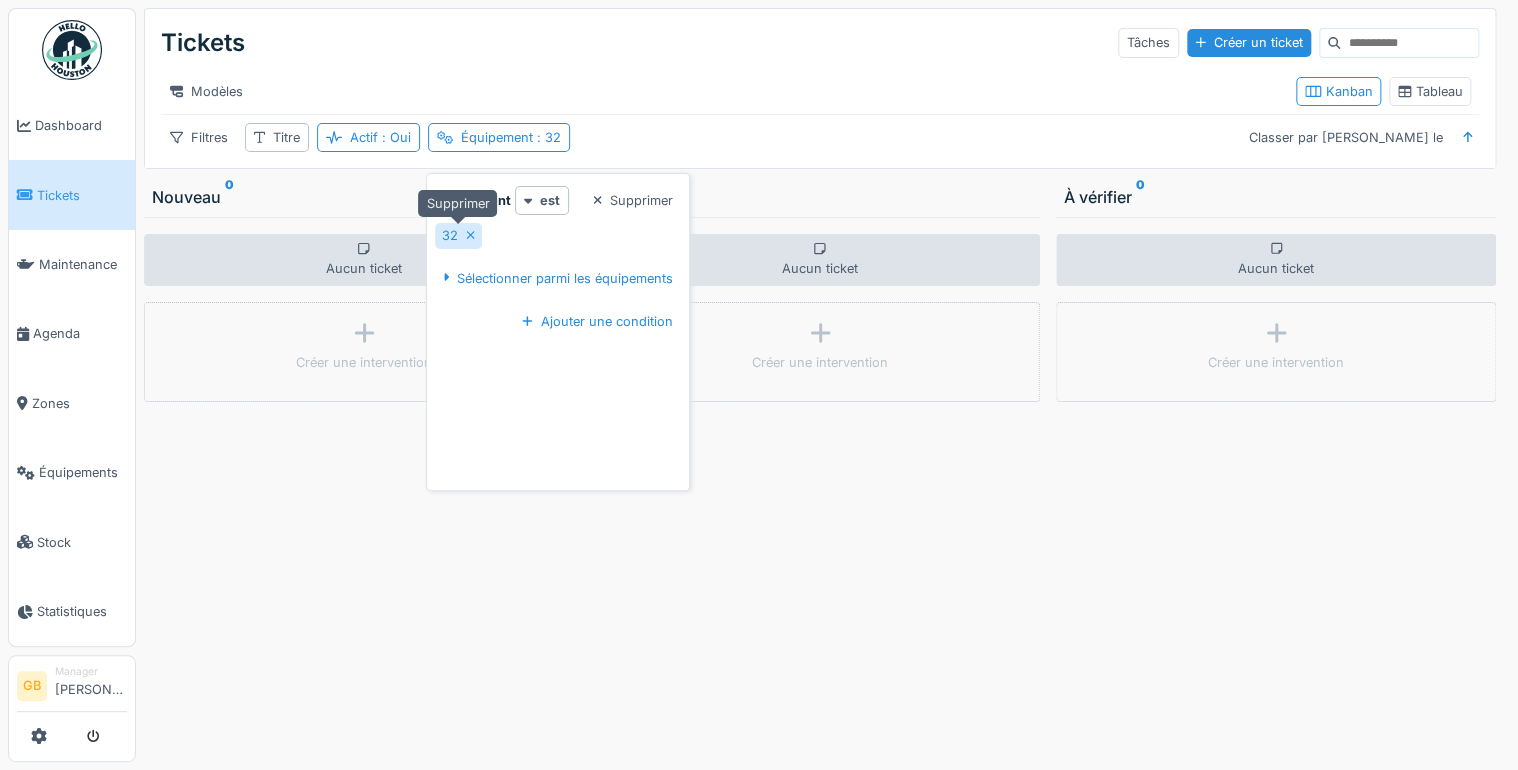 click 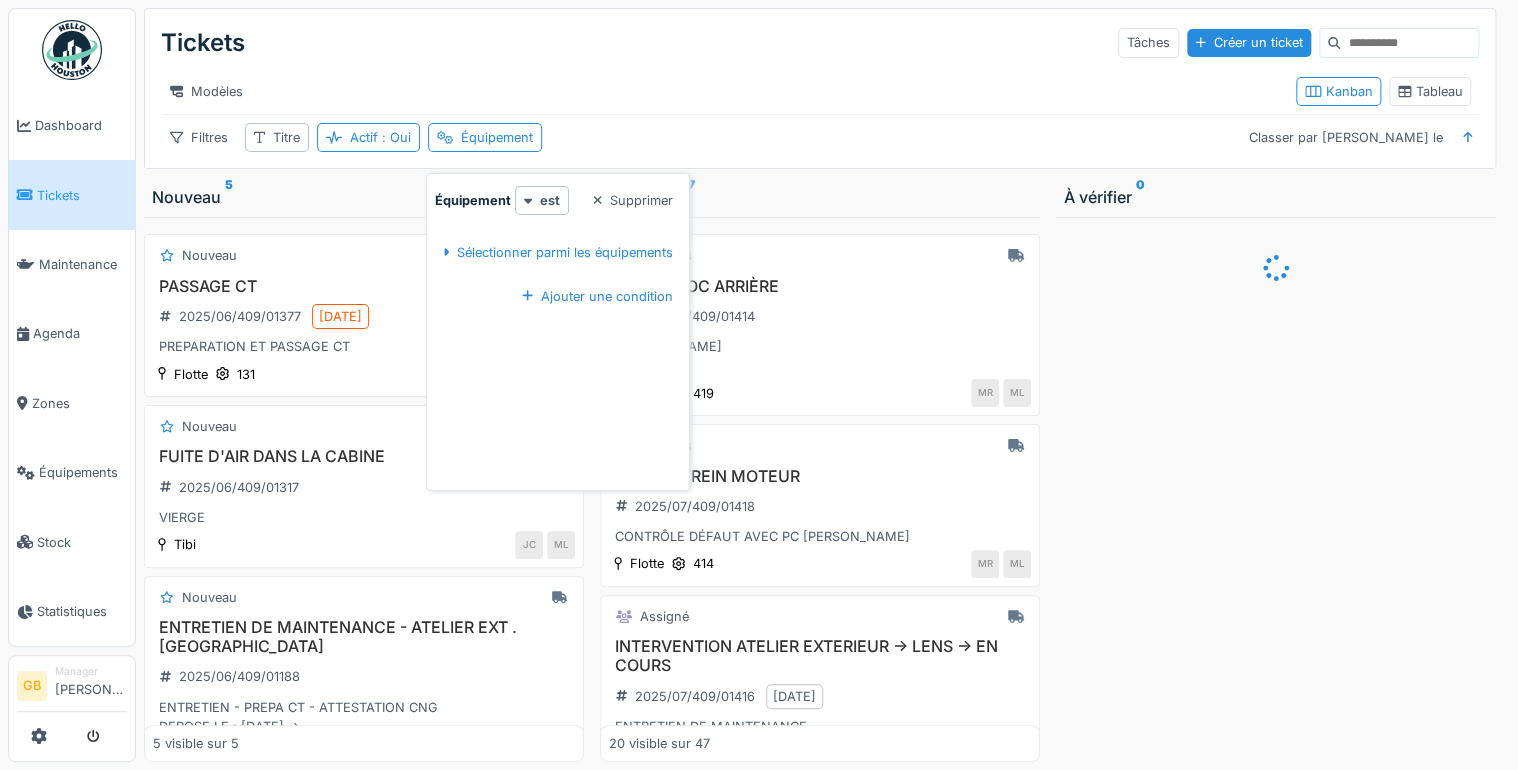 click on "Tickets Tâches Créer un ticket Modèles   Kanban   Tableau Filtres Titre Actif   :   Oui Équipement Classer par Créé le" at bounding box center [820, 88] 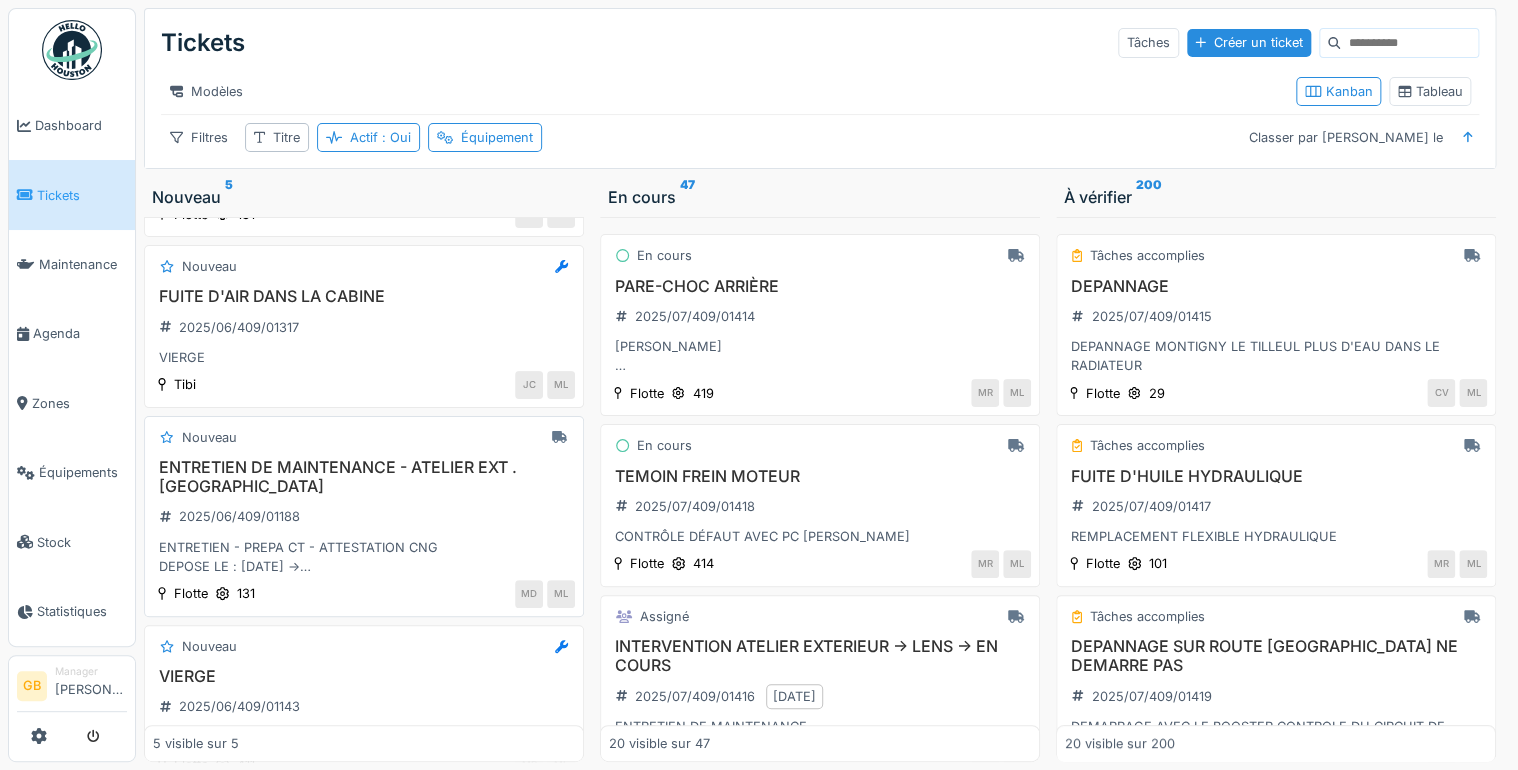 scroll, scrollTop: 240, scrollLeft: 0, axis: vertical 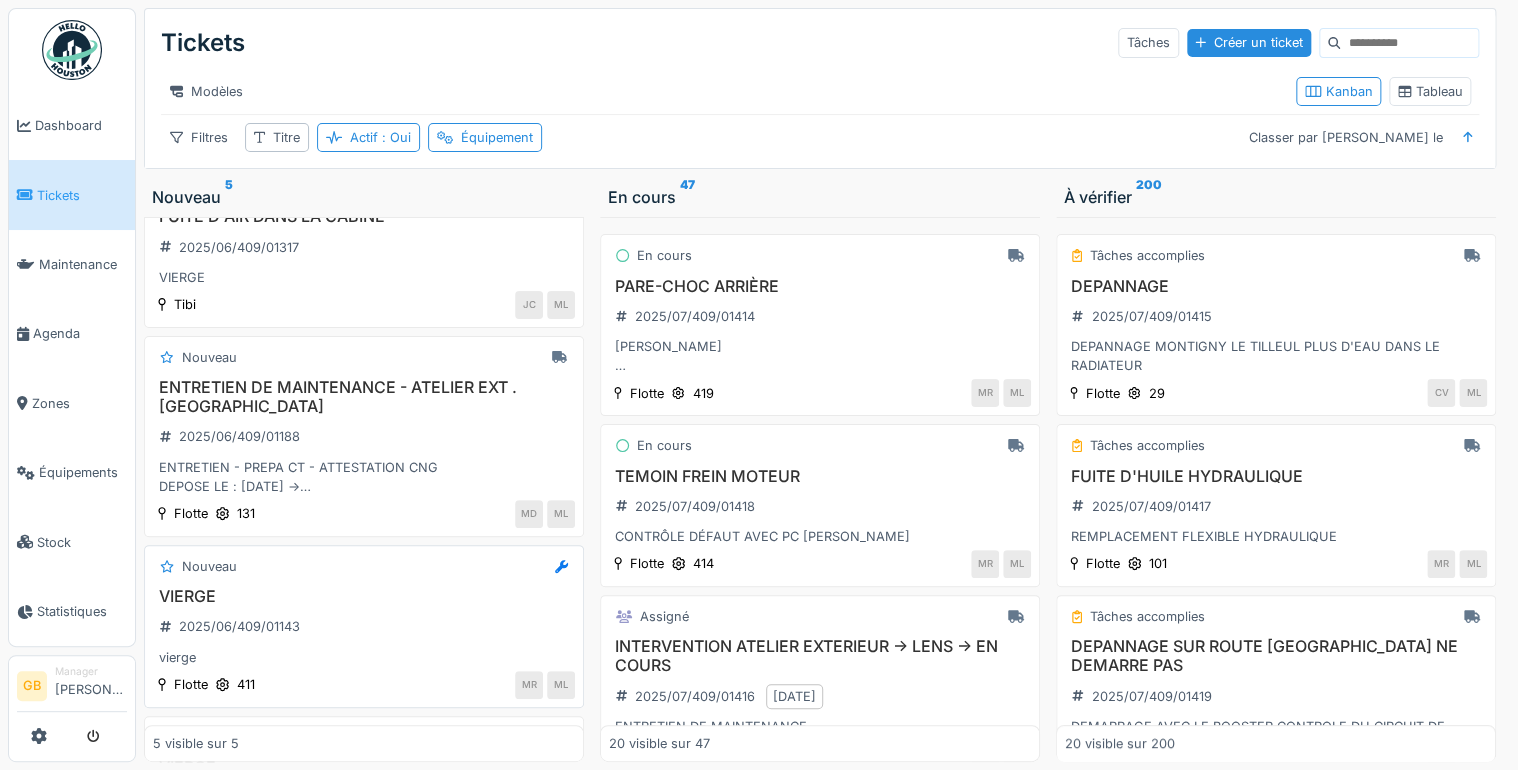 click on "VIERGE" at bounding box center (364, 596) 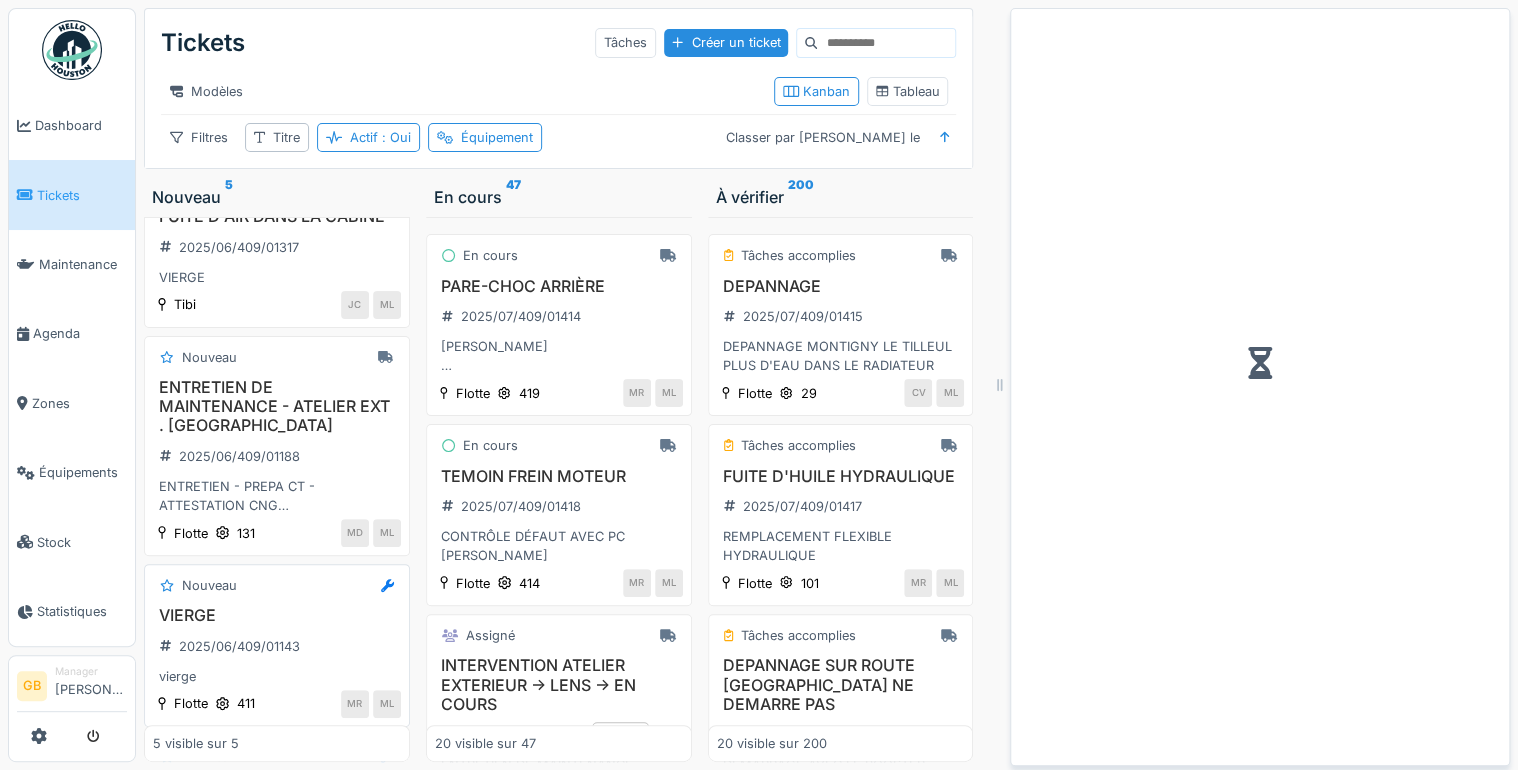scroll, scrollTop: 264, scrollLeft: 0, axis: vertical 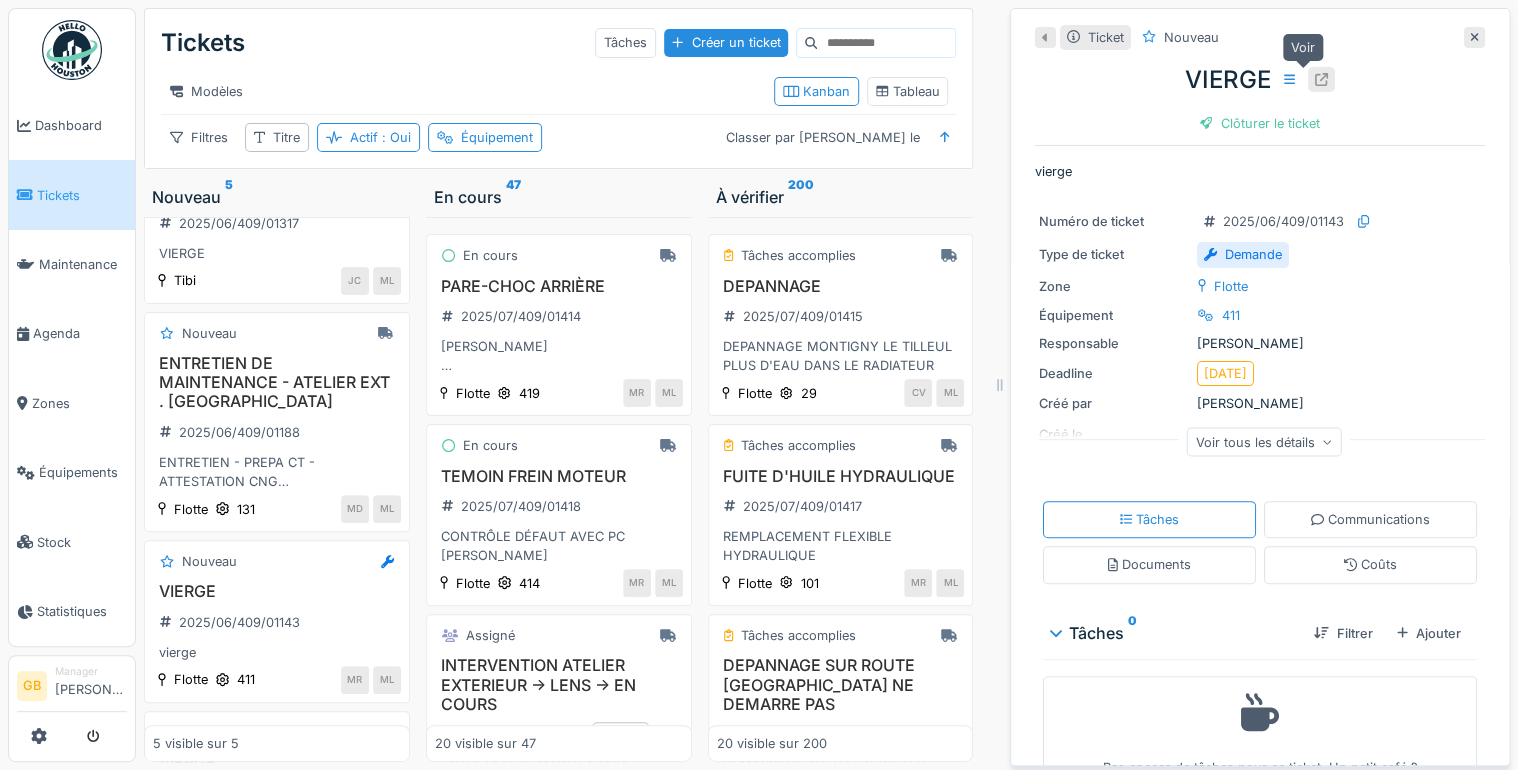 click 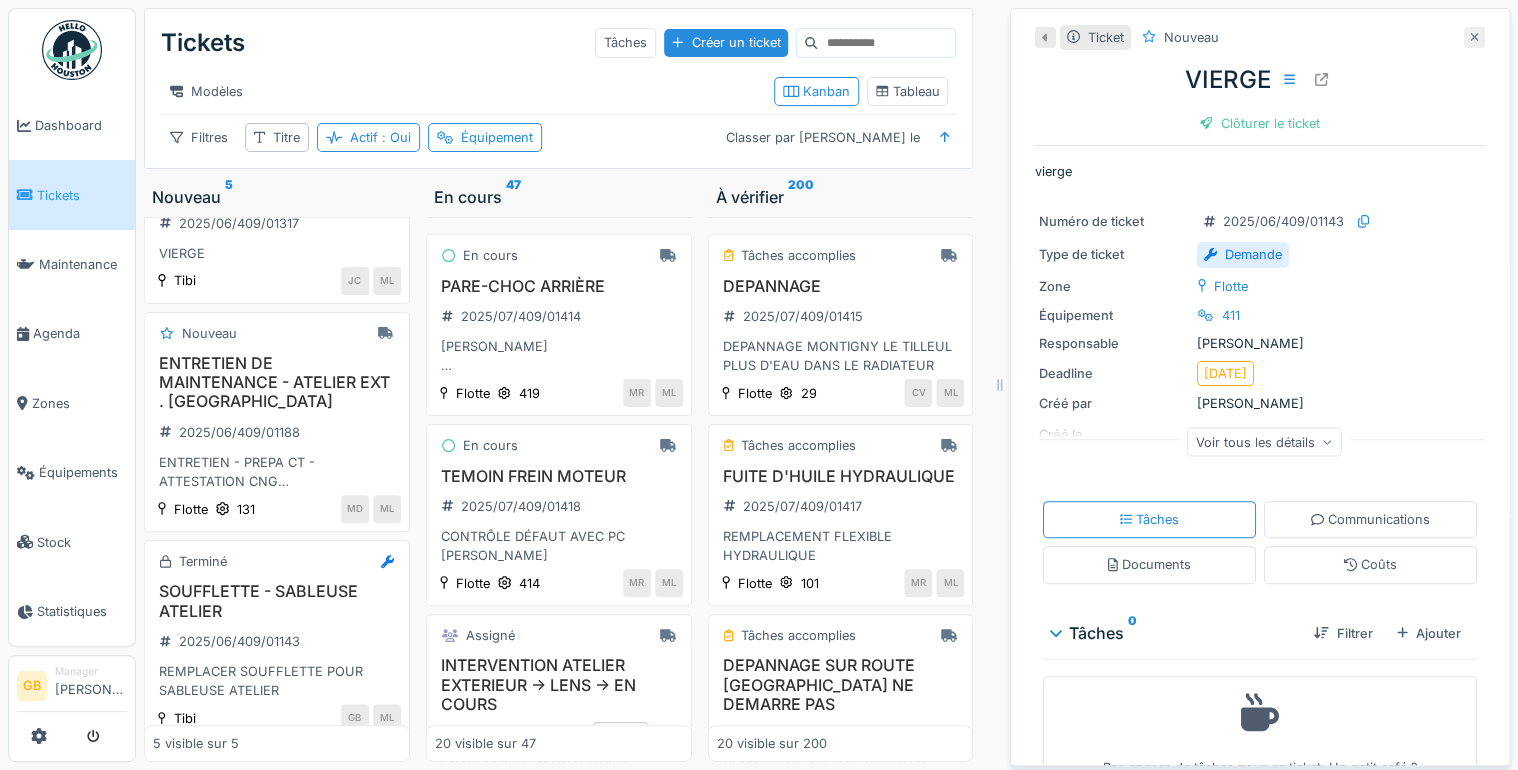 click at bounding box center [1474, 37] 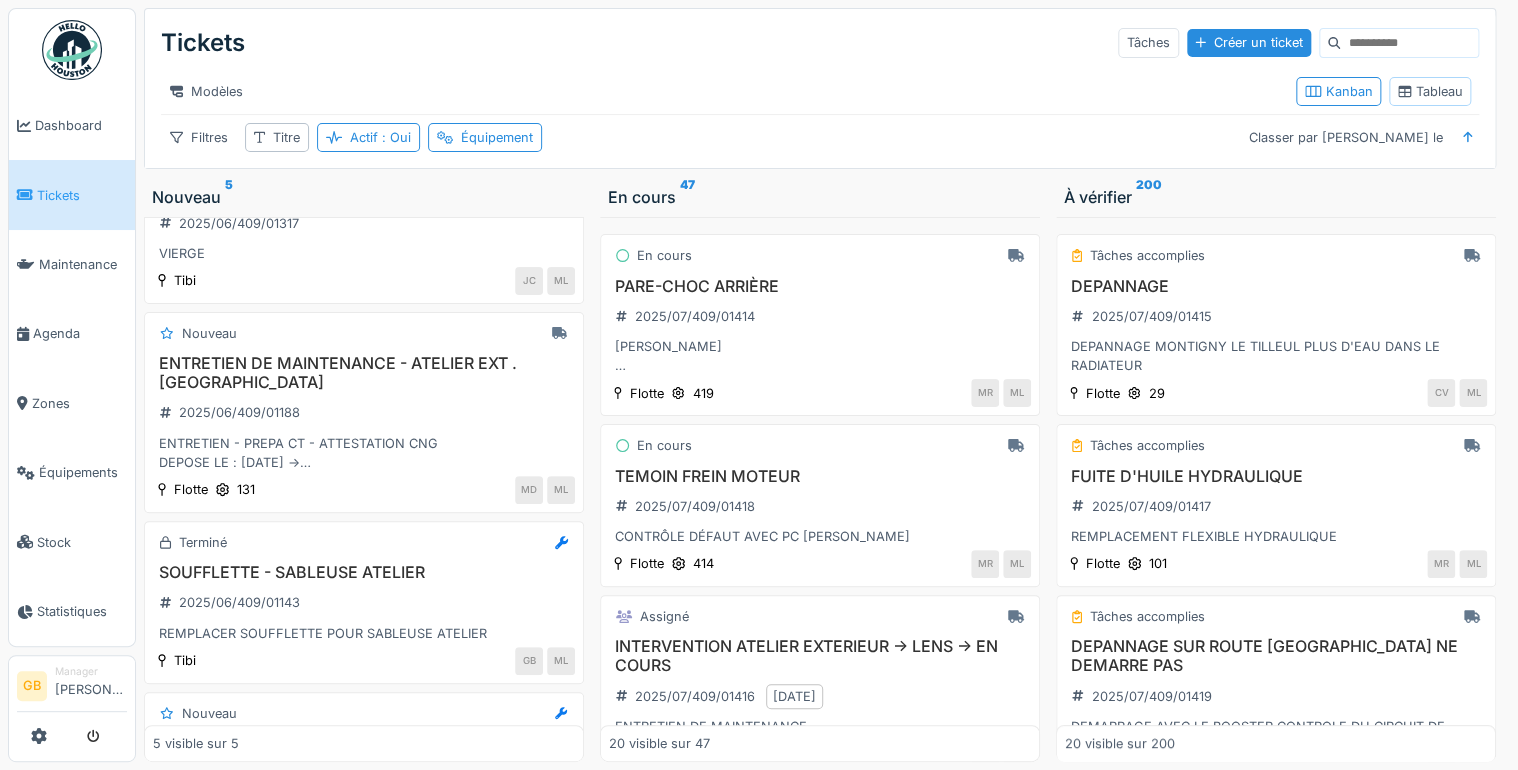 scroll, scrollTop: 240, scrollLeft: 0, axis: vertical 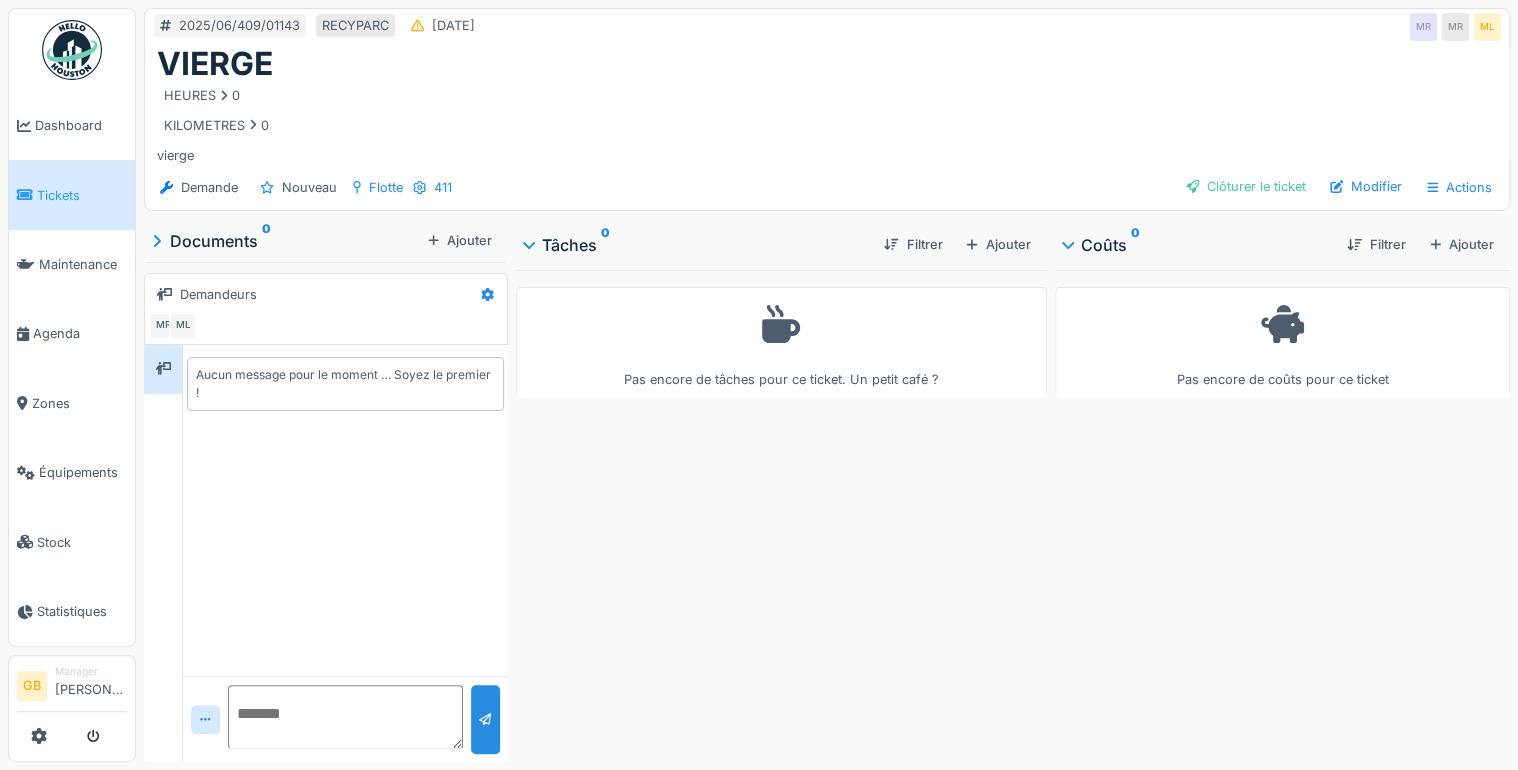 click on "Demande Nouveau Flotte 411   Clôturer le ticket Modifier Actions" at bounding box center (827, 187) 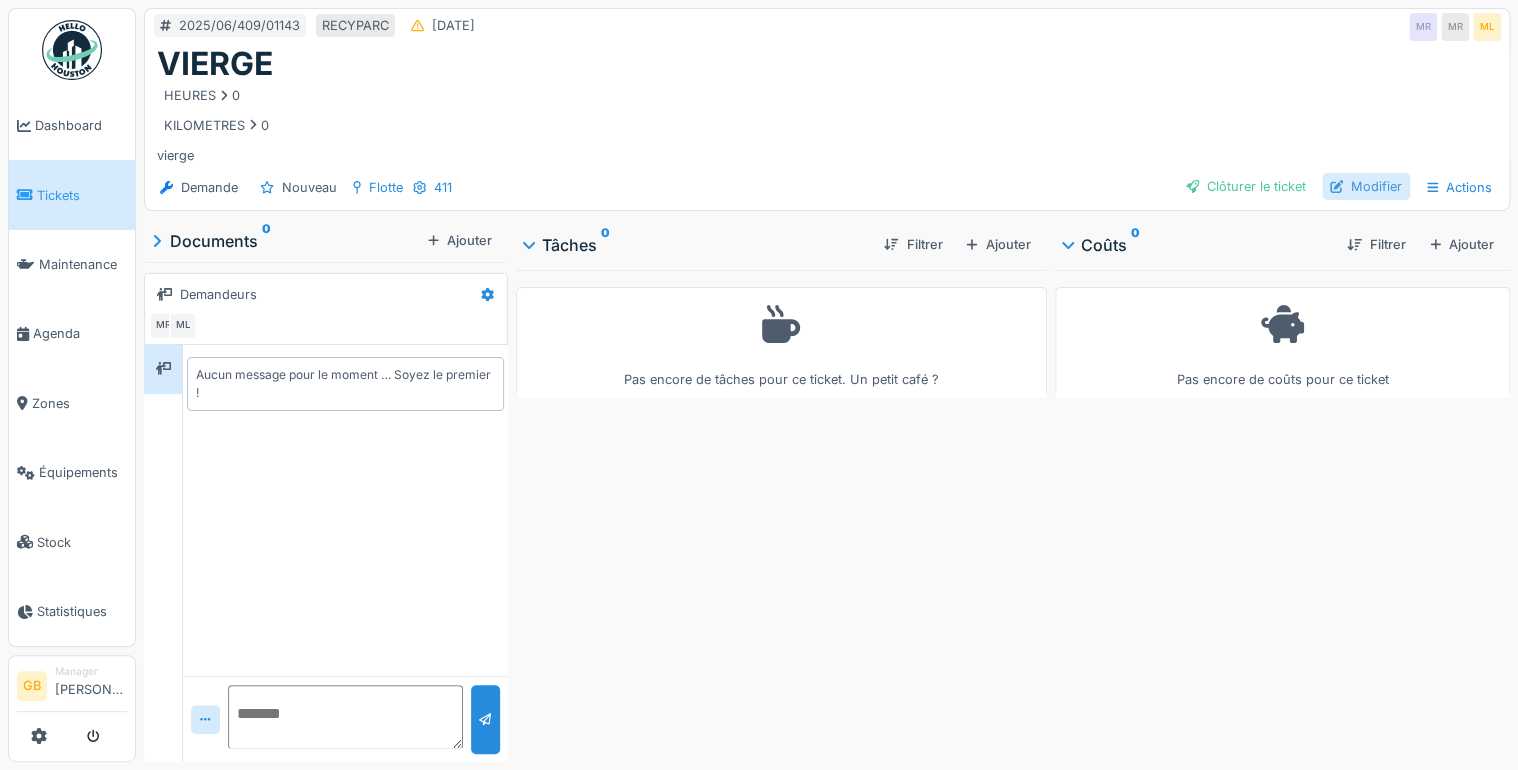 click on "Modifier" at bounding box center (1366, 186) 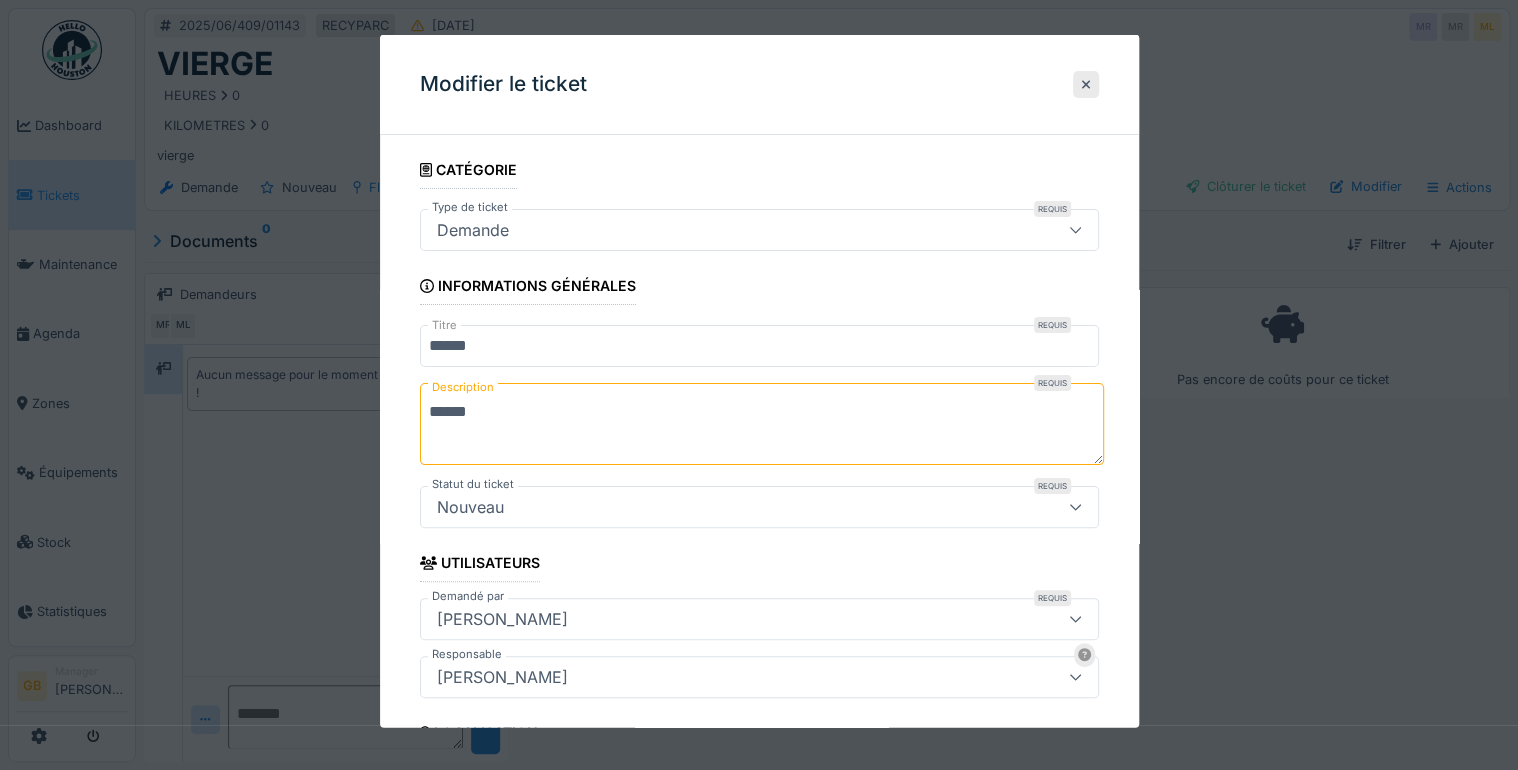 click on "Demande" at bounding box center [725, 230] 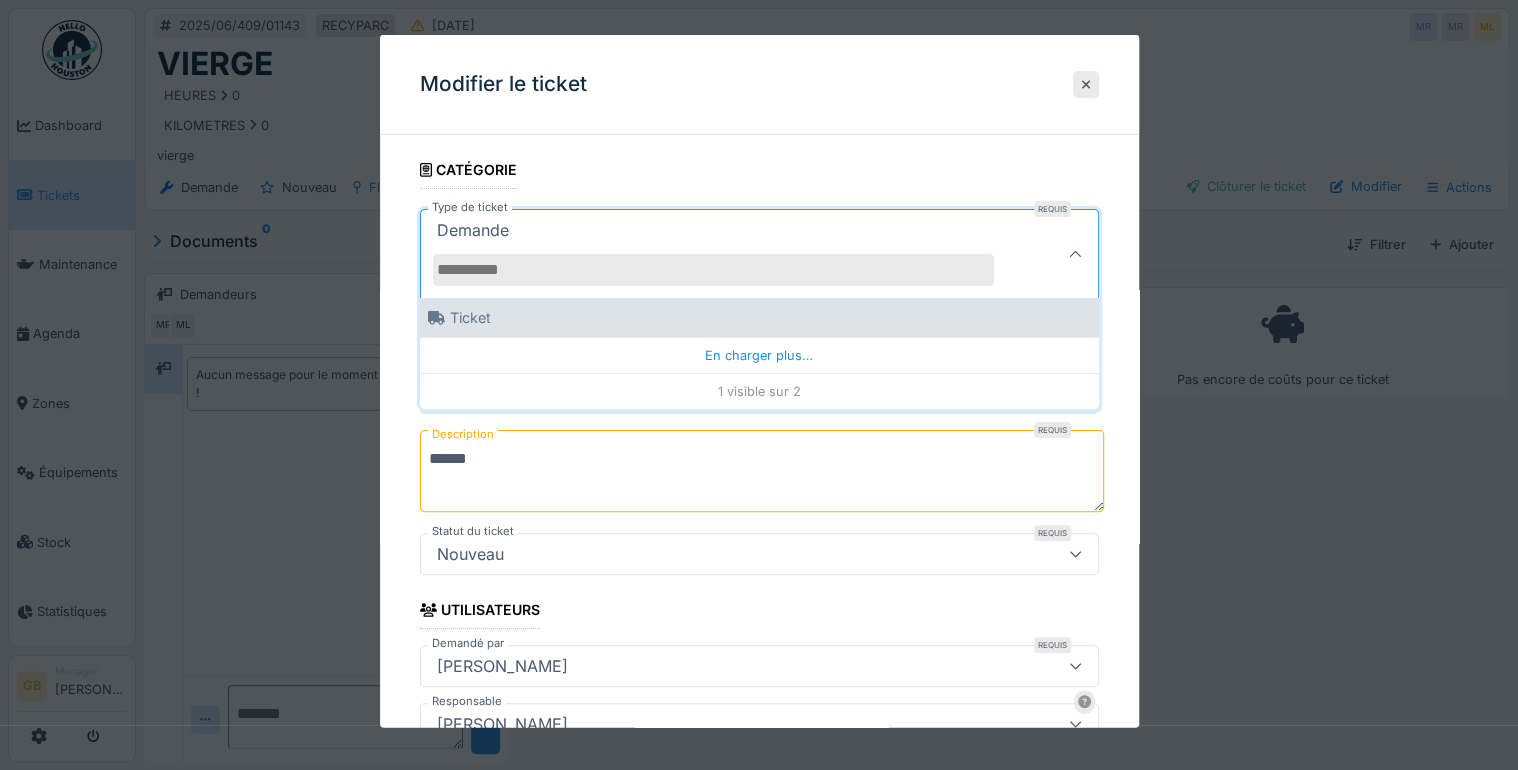 click on "Ticket" at bounding box center [759, 317] 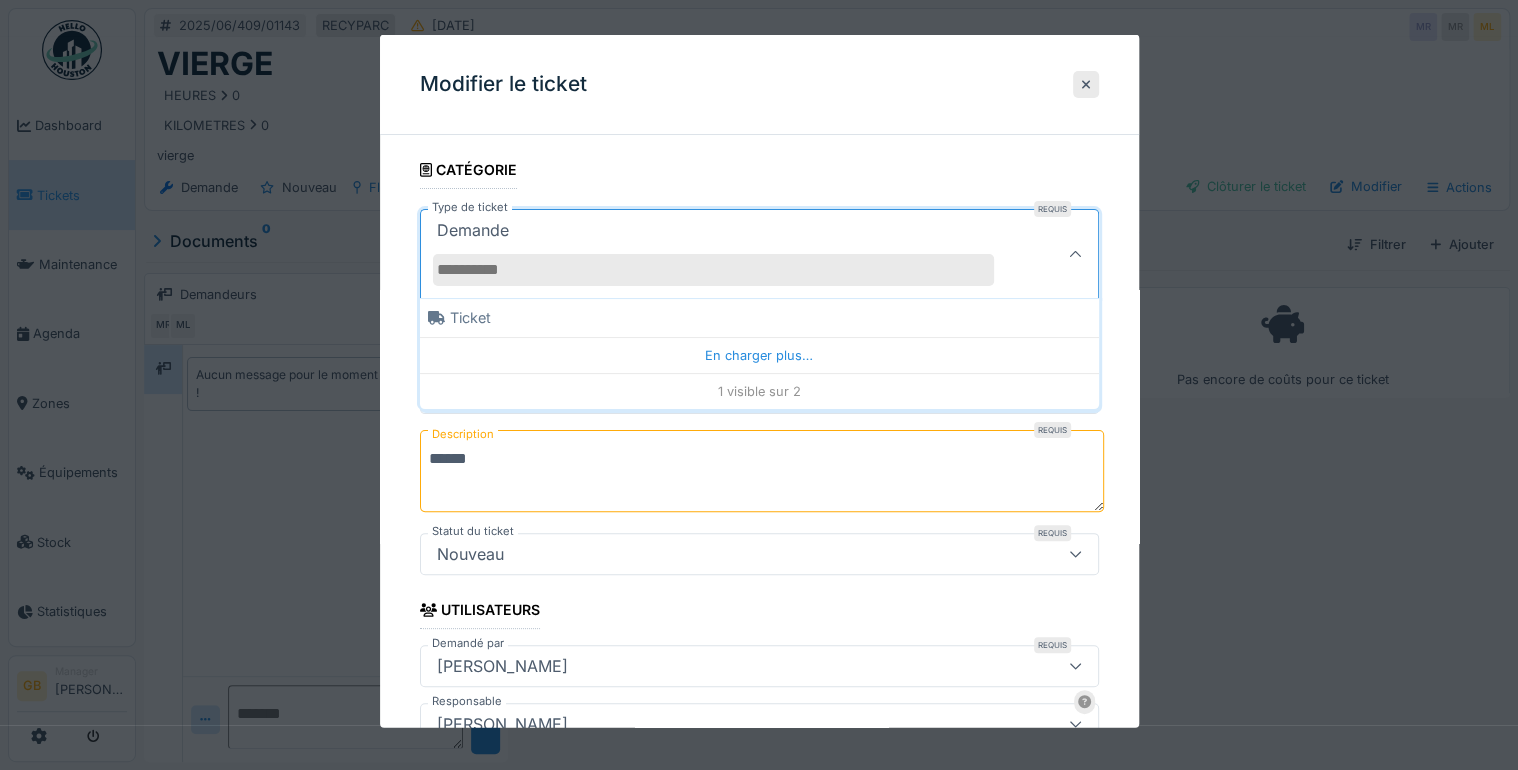 type on "***" 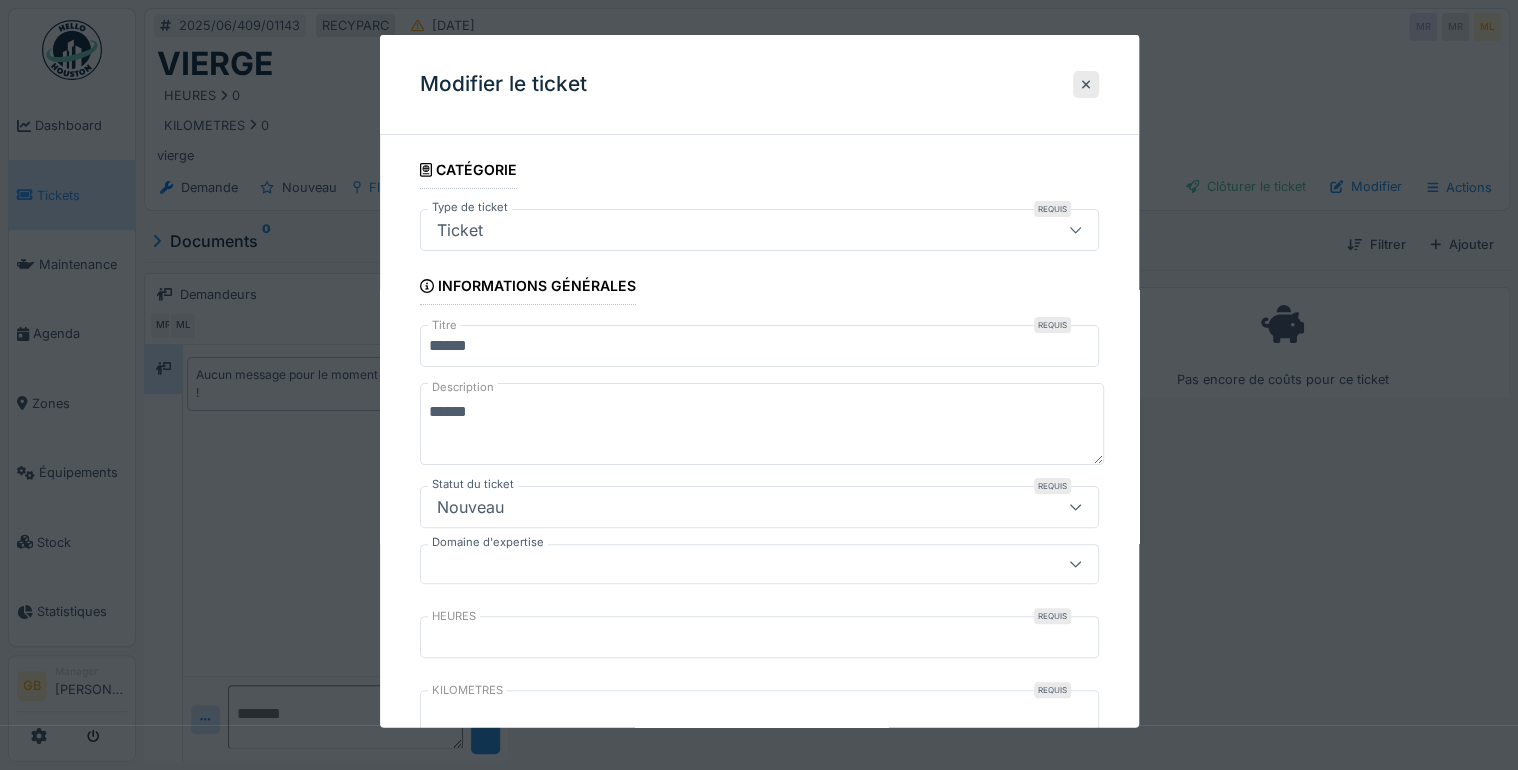 click on "******" at bounding box center [759, 346] 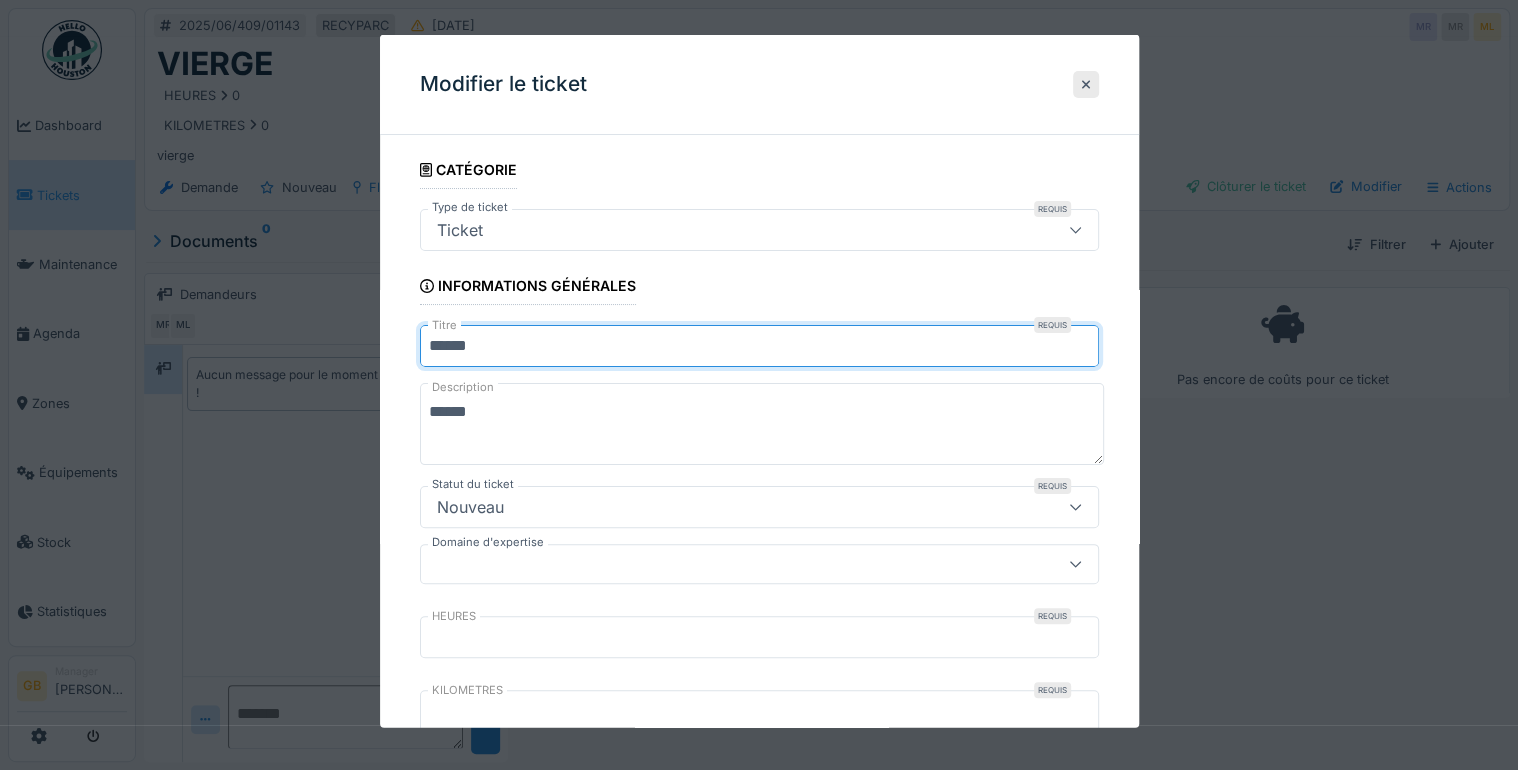 drag, startPoint x: 536, startPoint y: 344, endPoint x: 310, endPoint y: 356, distance: 226.31836 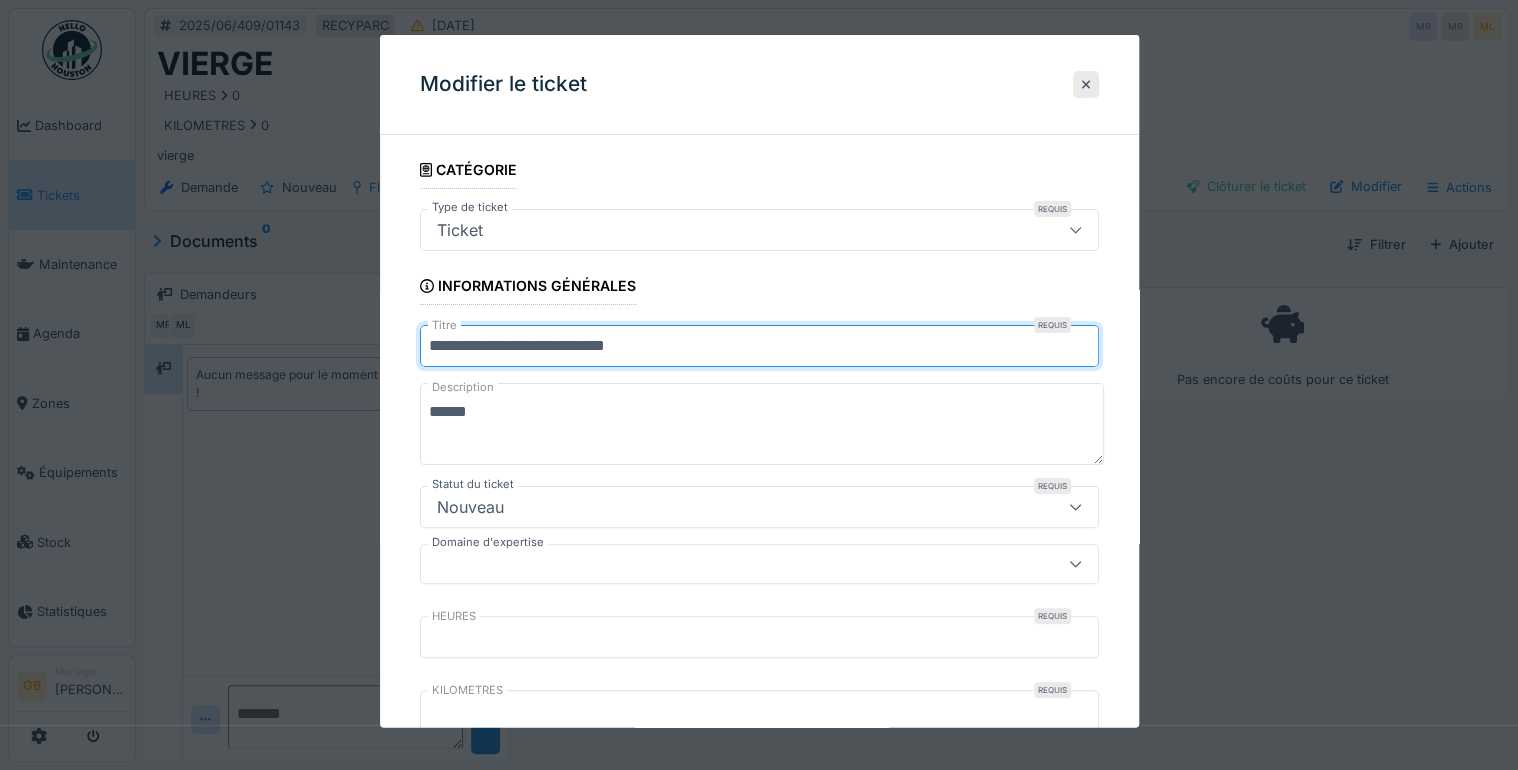 type on "**********" 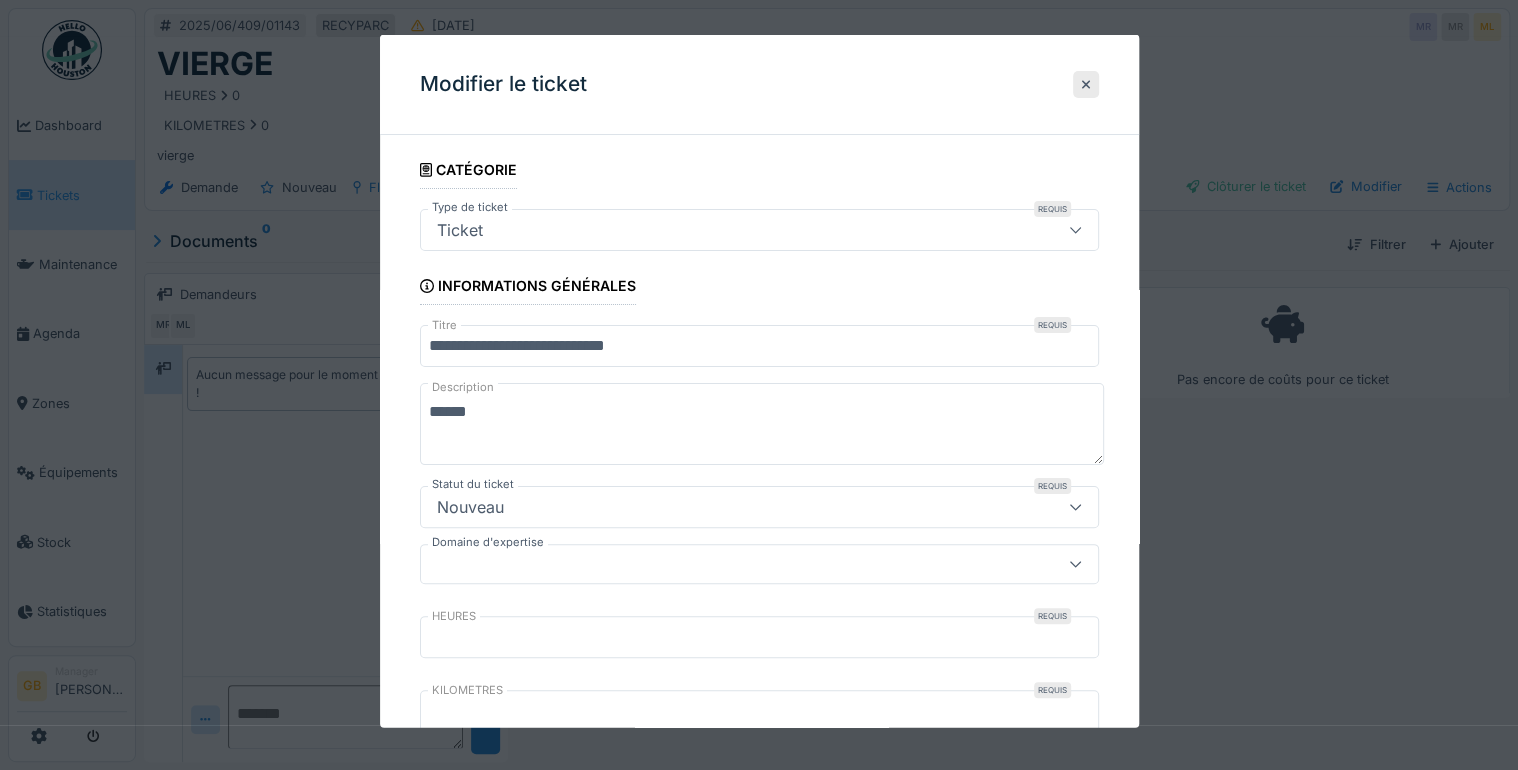 click on "******" at bounding box center (762, 424) 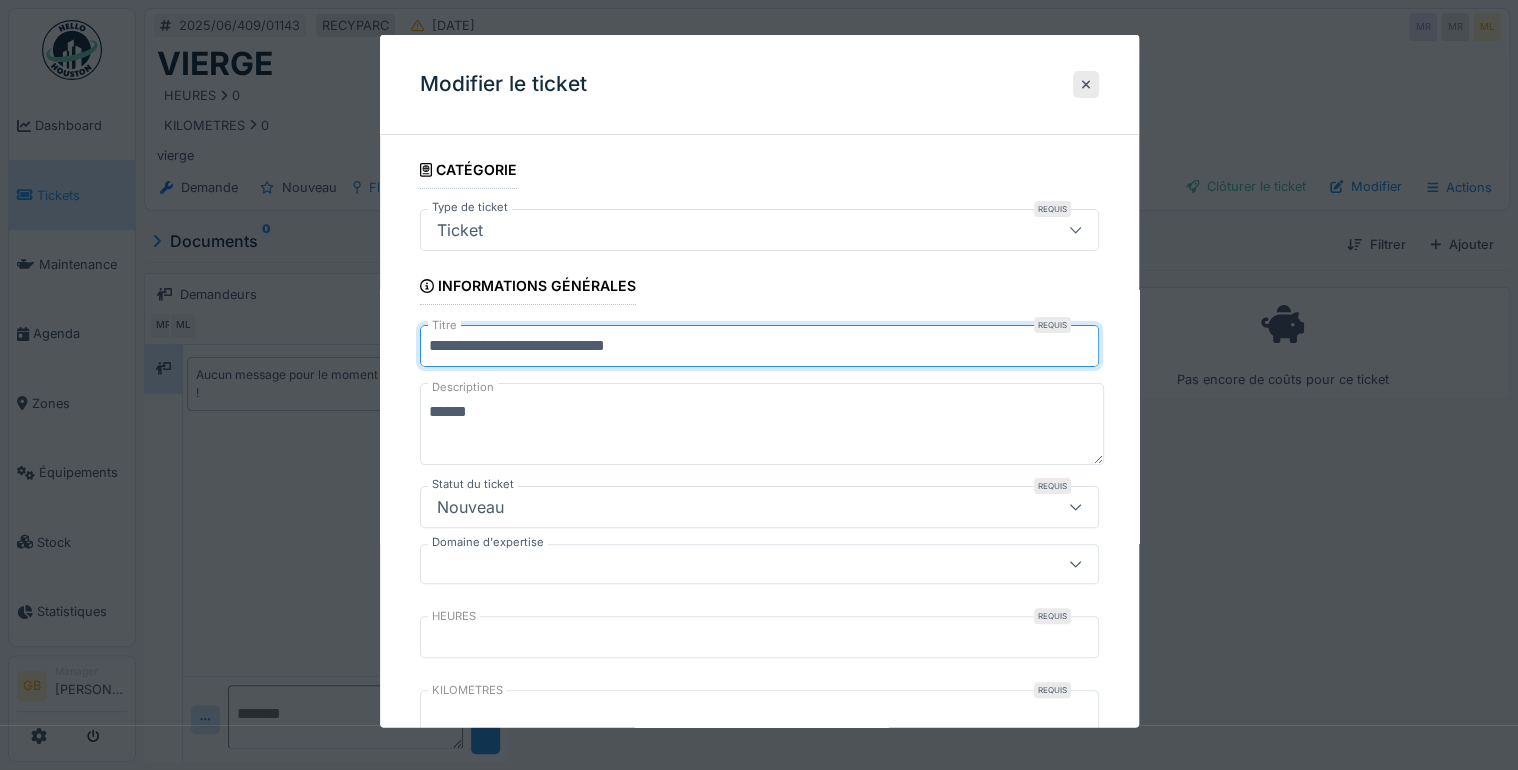 drag, startPoint x: 764, startPoint y: 342, endPoint x: 127, endPoint y: 294, distance: 638.8059 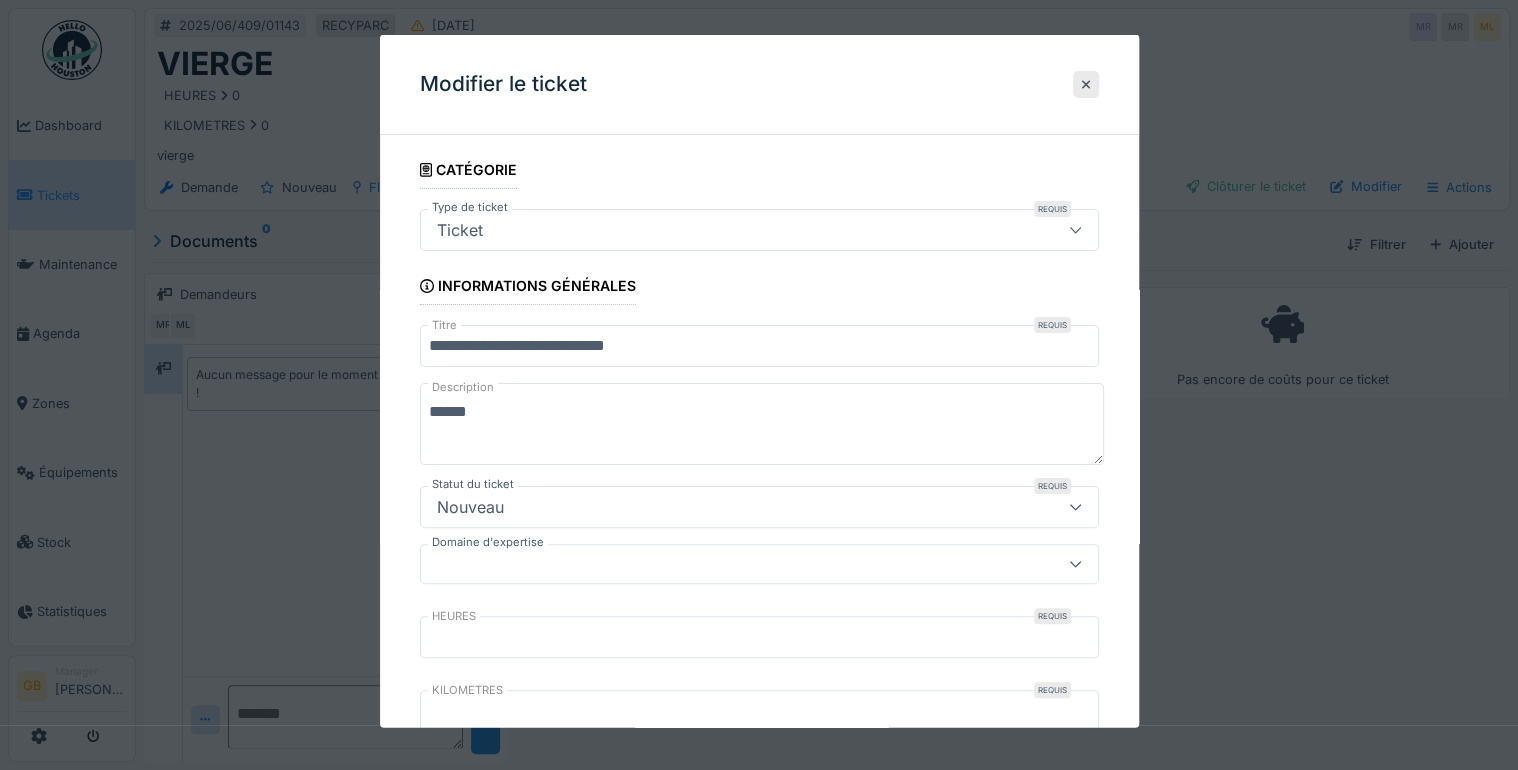 click on "******" at bounding box center [762, 424] 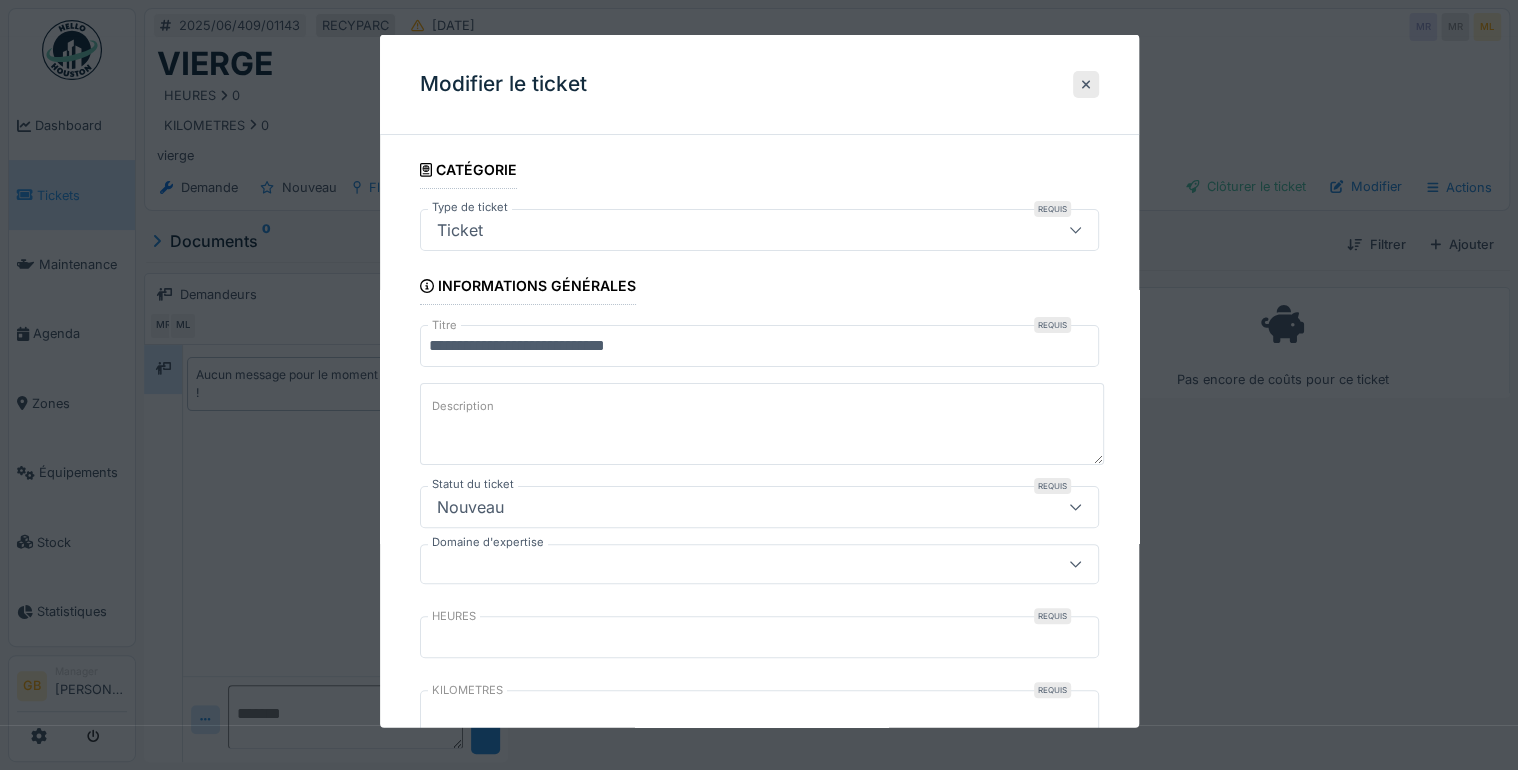 paste on "**********" 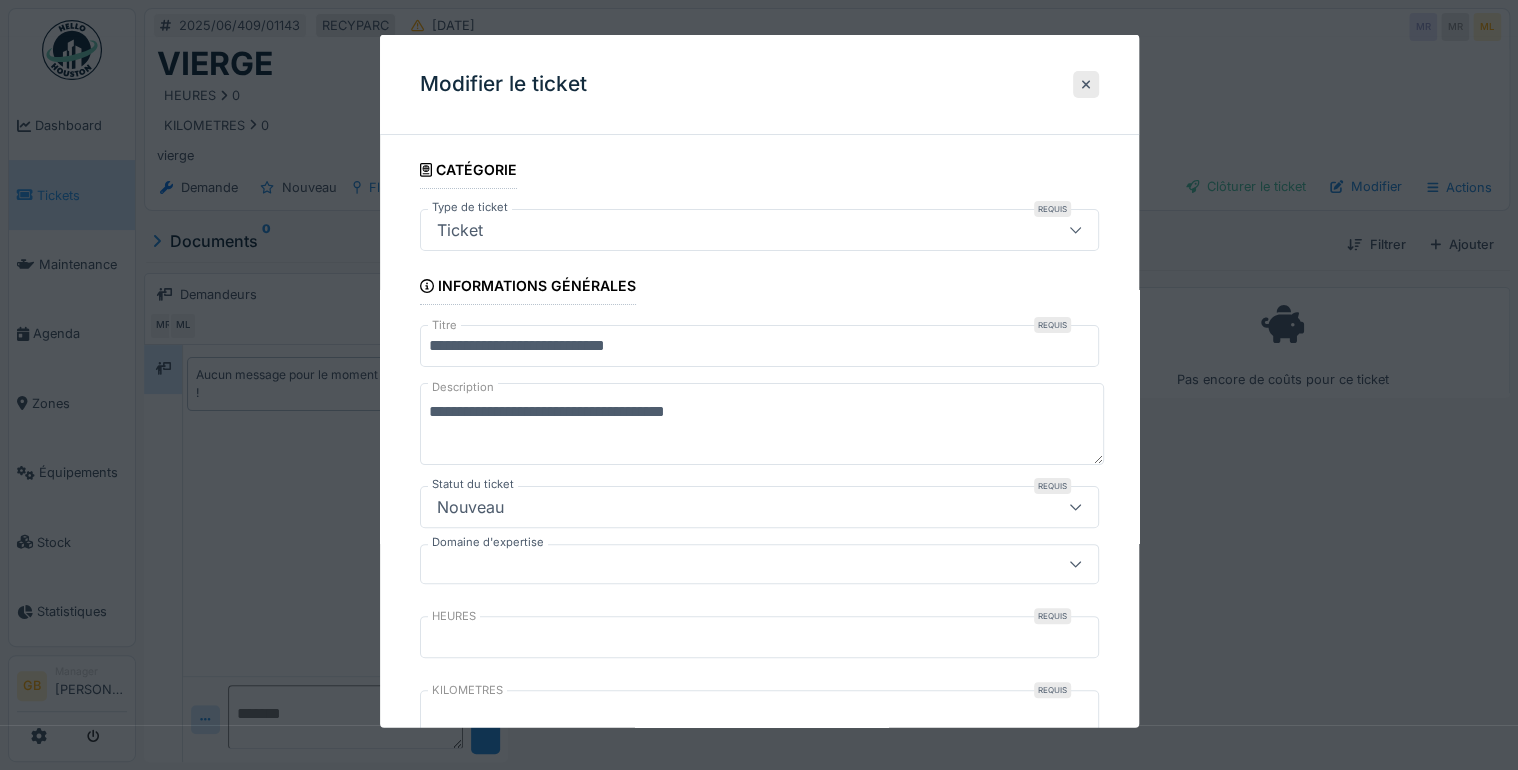click on "******" at bounding box center [762, 424] 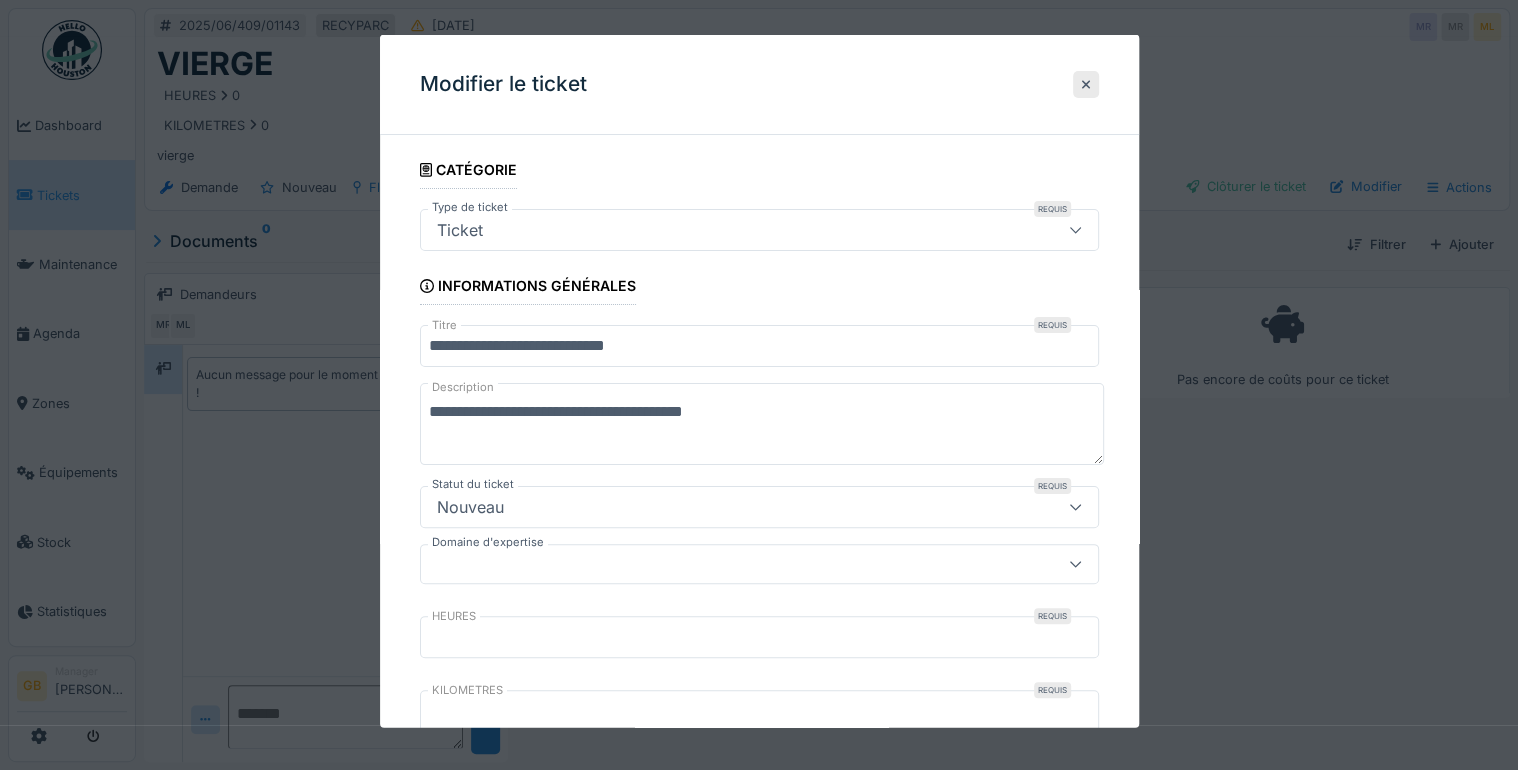 type on "**********" 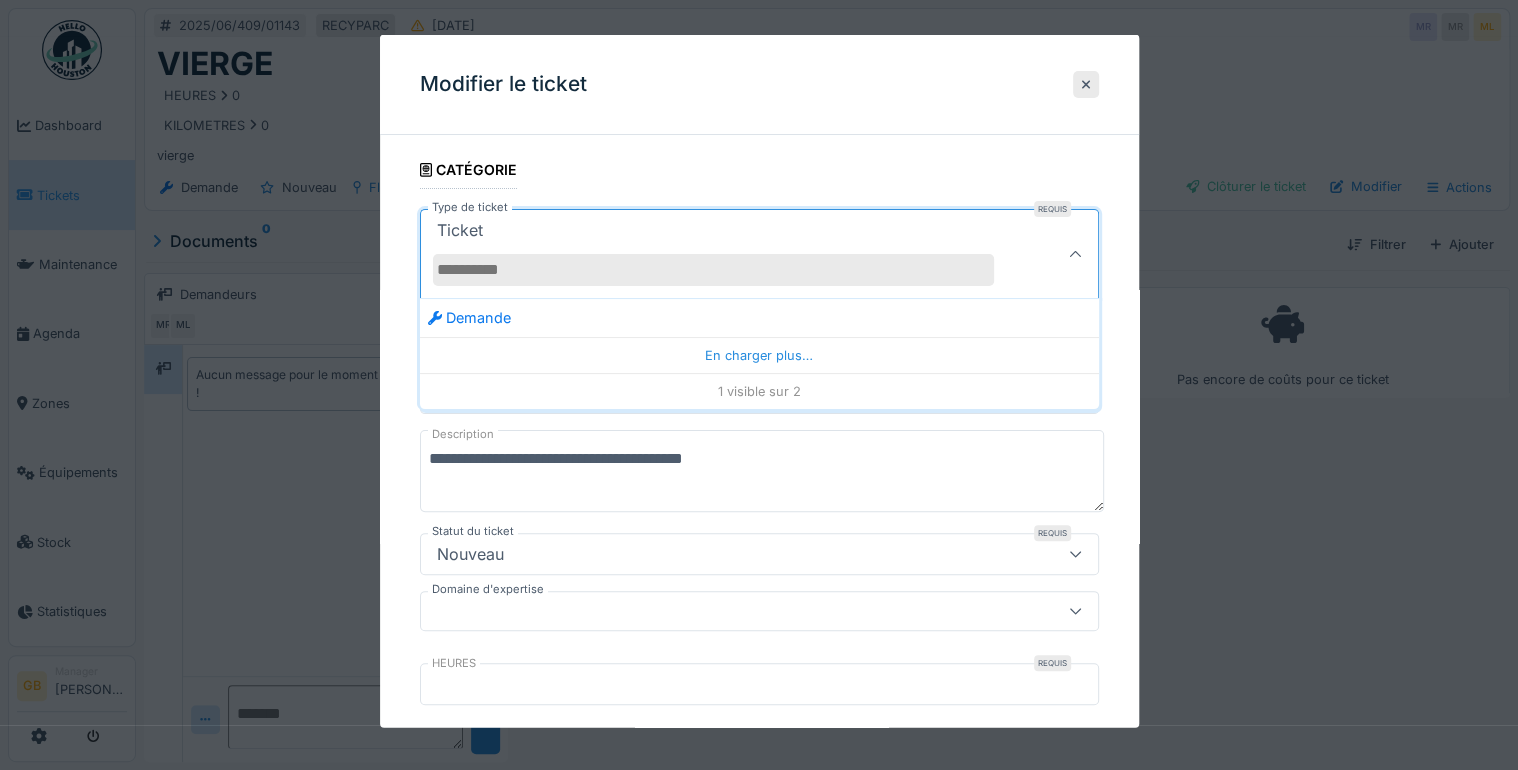 click on "Demande" at bounding box center (469, 318) 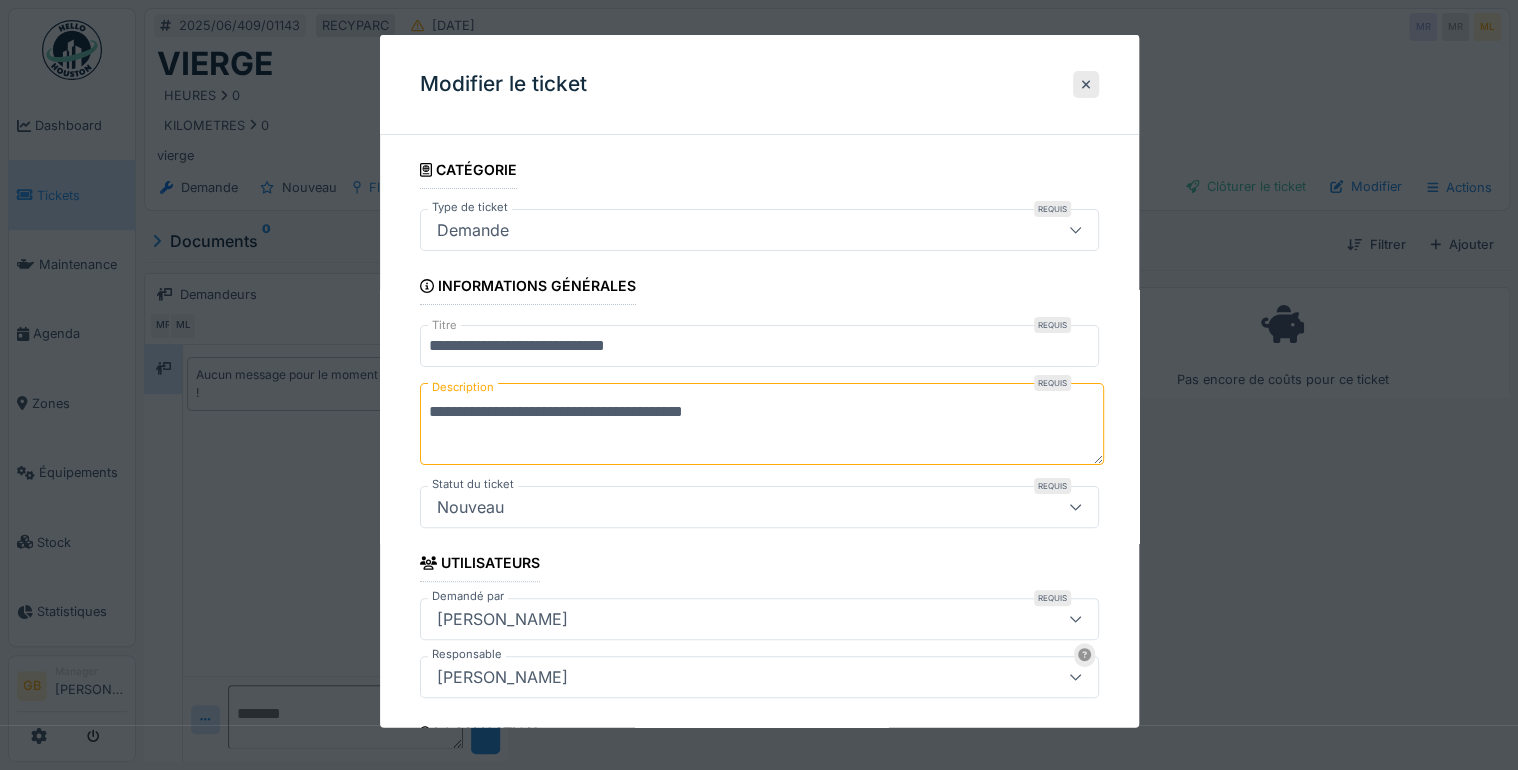 click on "******" at bounding box center [762, 424] 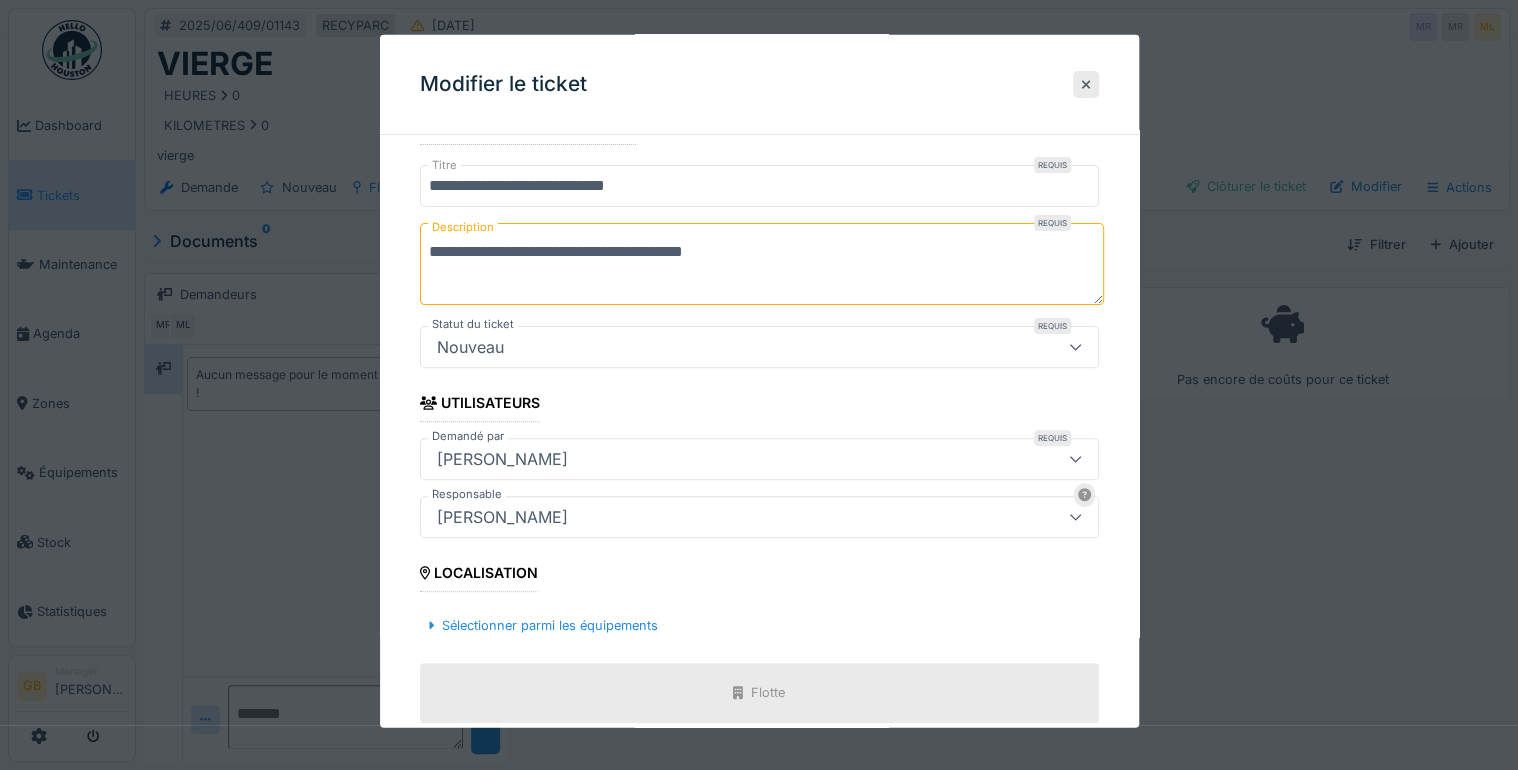 click on "Mickael Ribant" at bounding box center [502, 459] 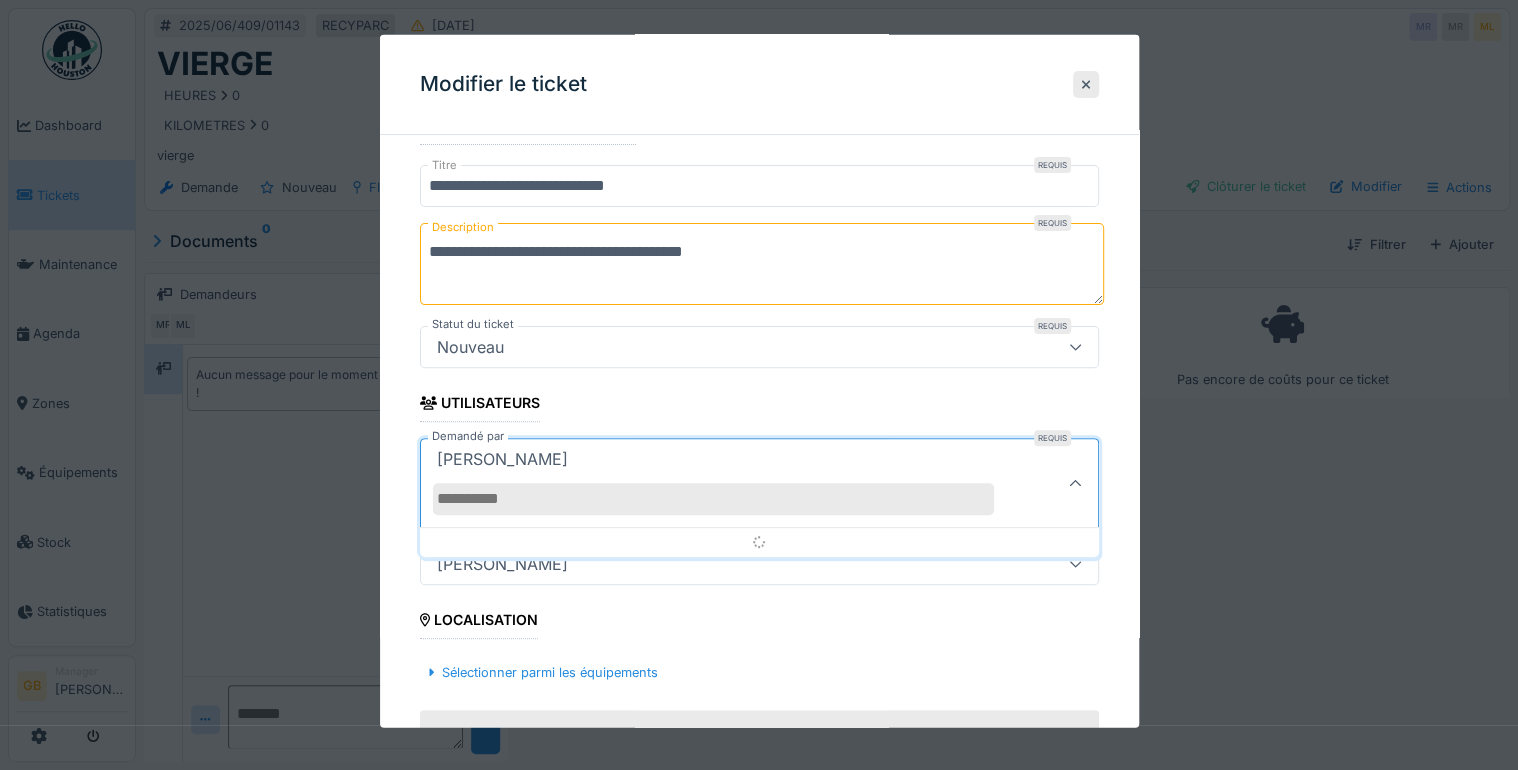 scroll, scrollTop: 259, scrollLeft: 0, axis: vertical 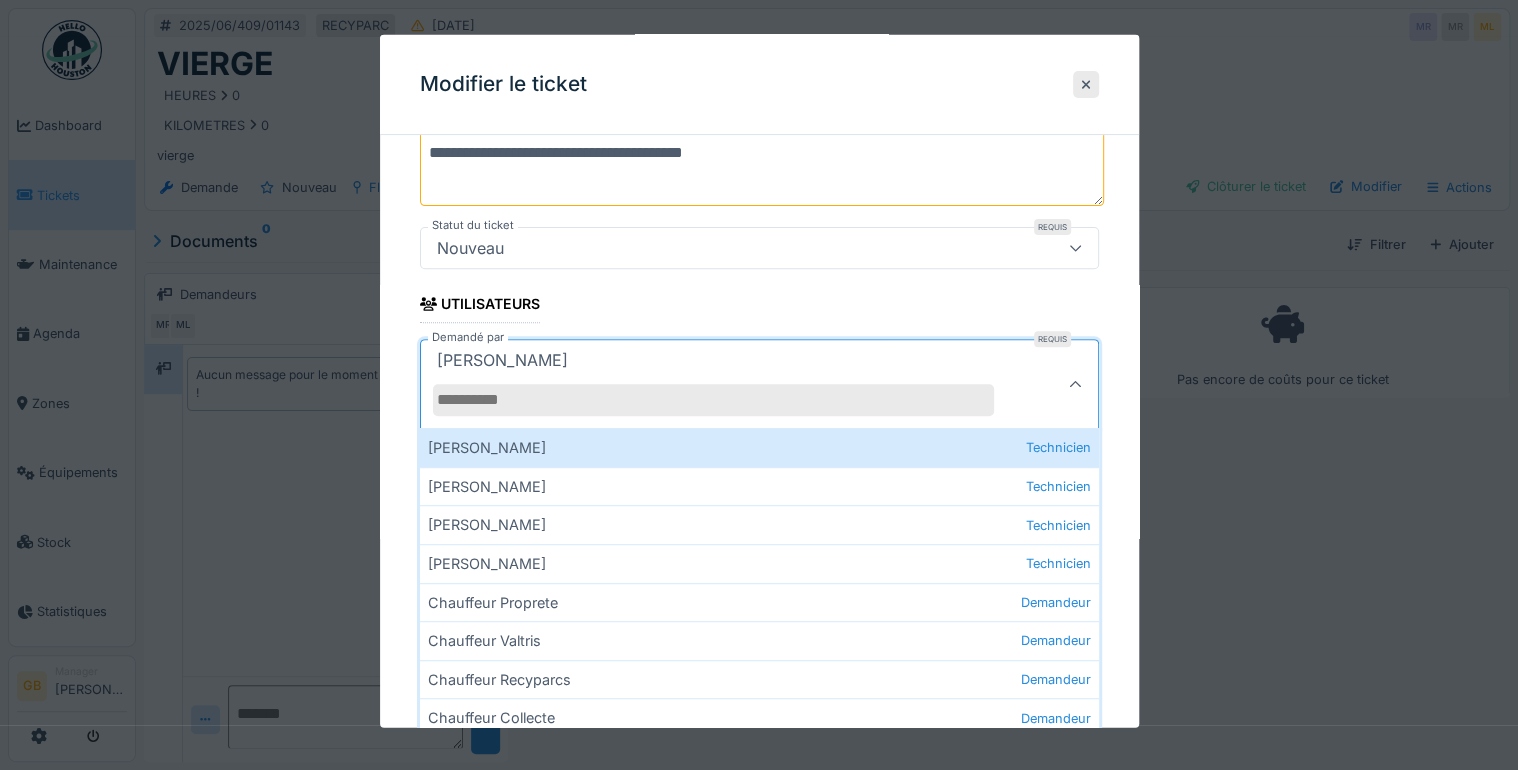 click on "Demandé par" at bounding box center [713, 400] 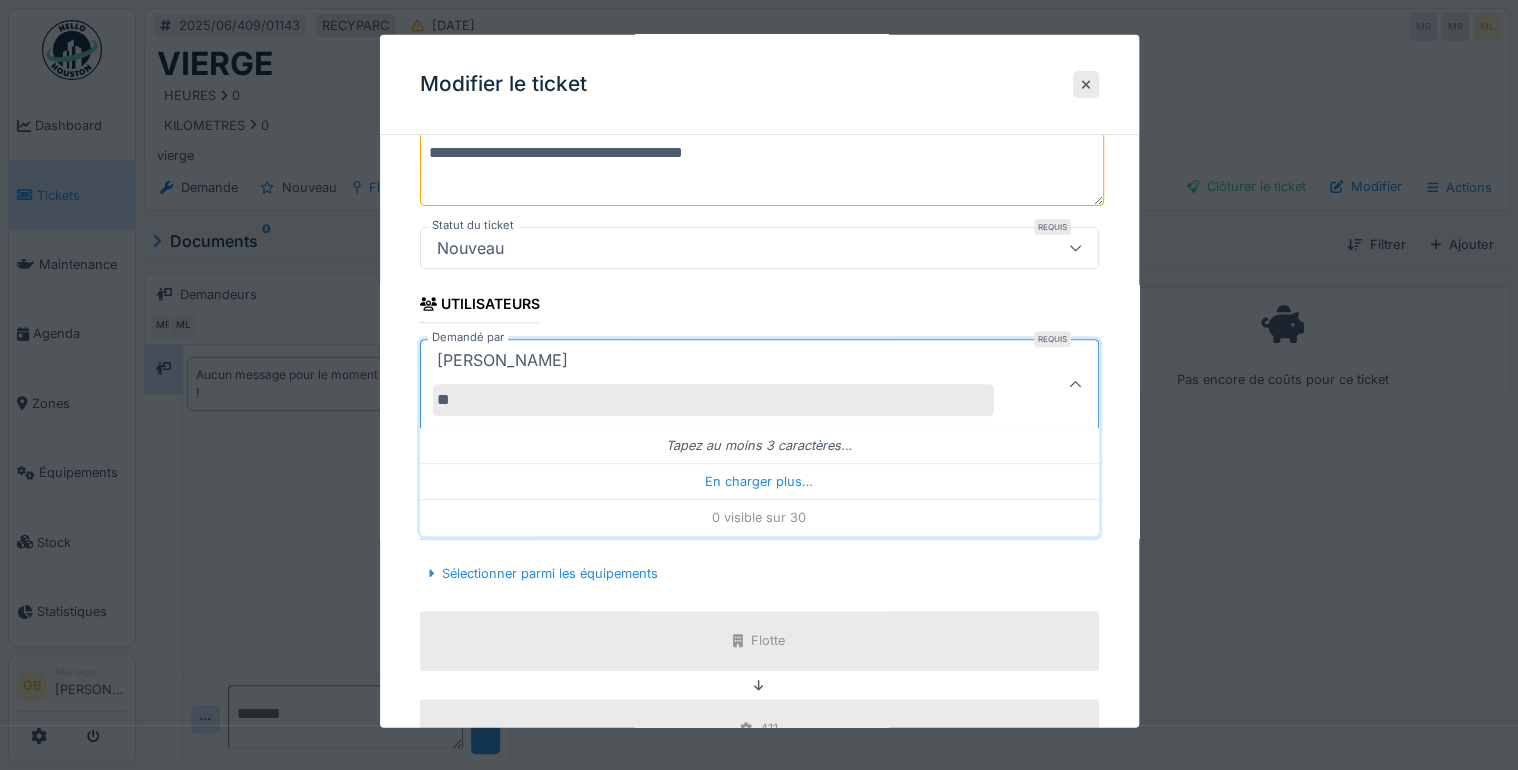 type on "*" 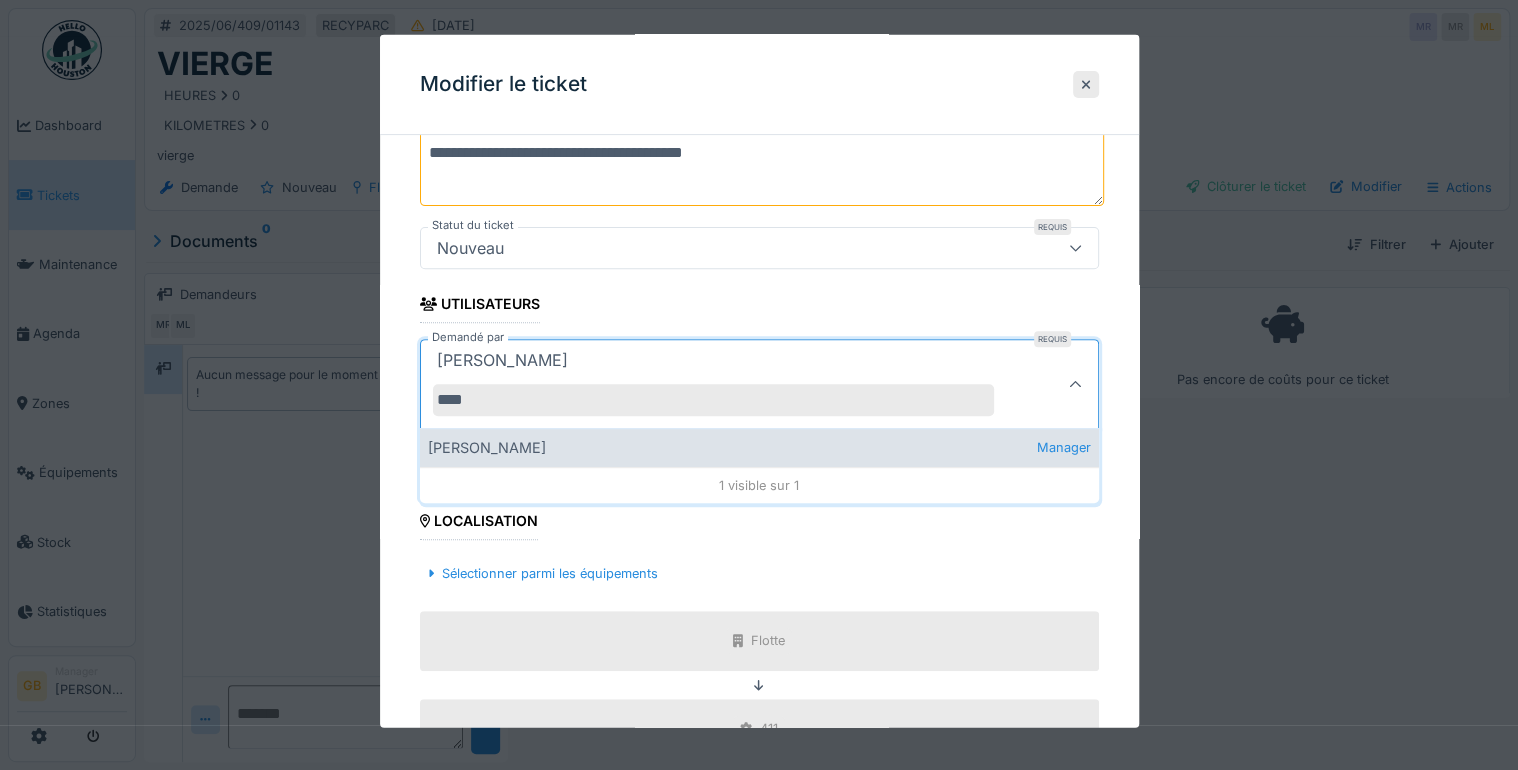 type on "****" 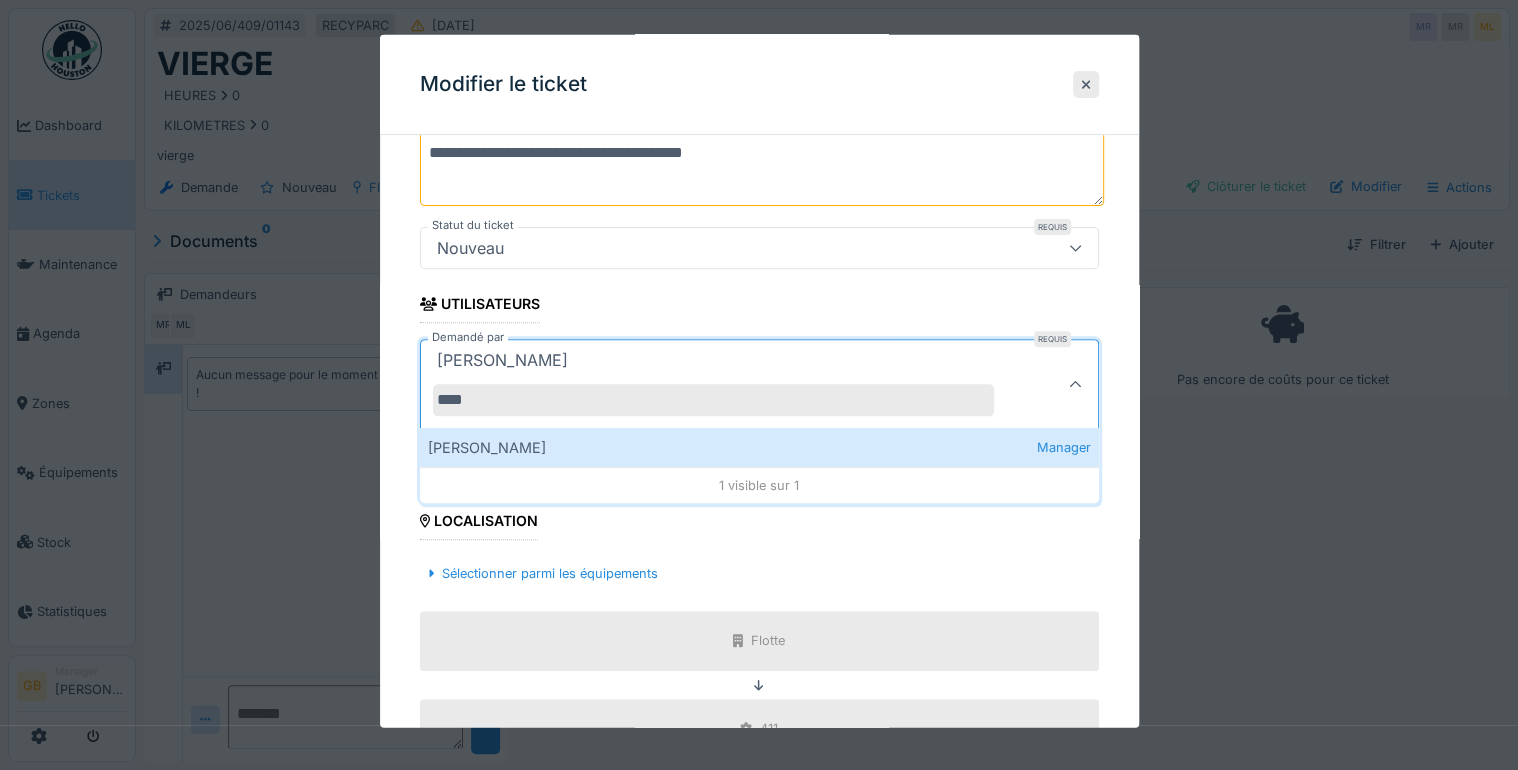 type on "*****" 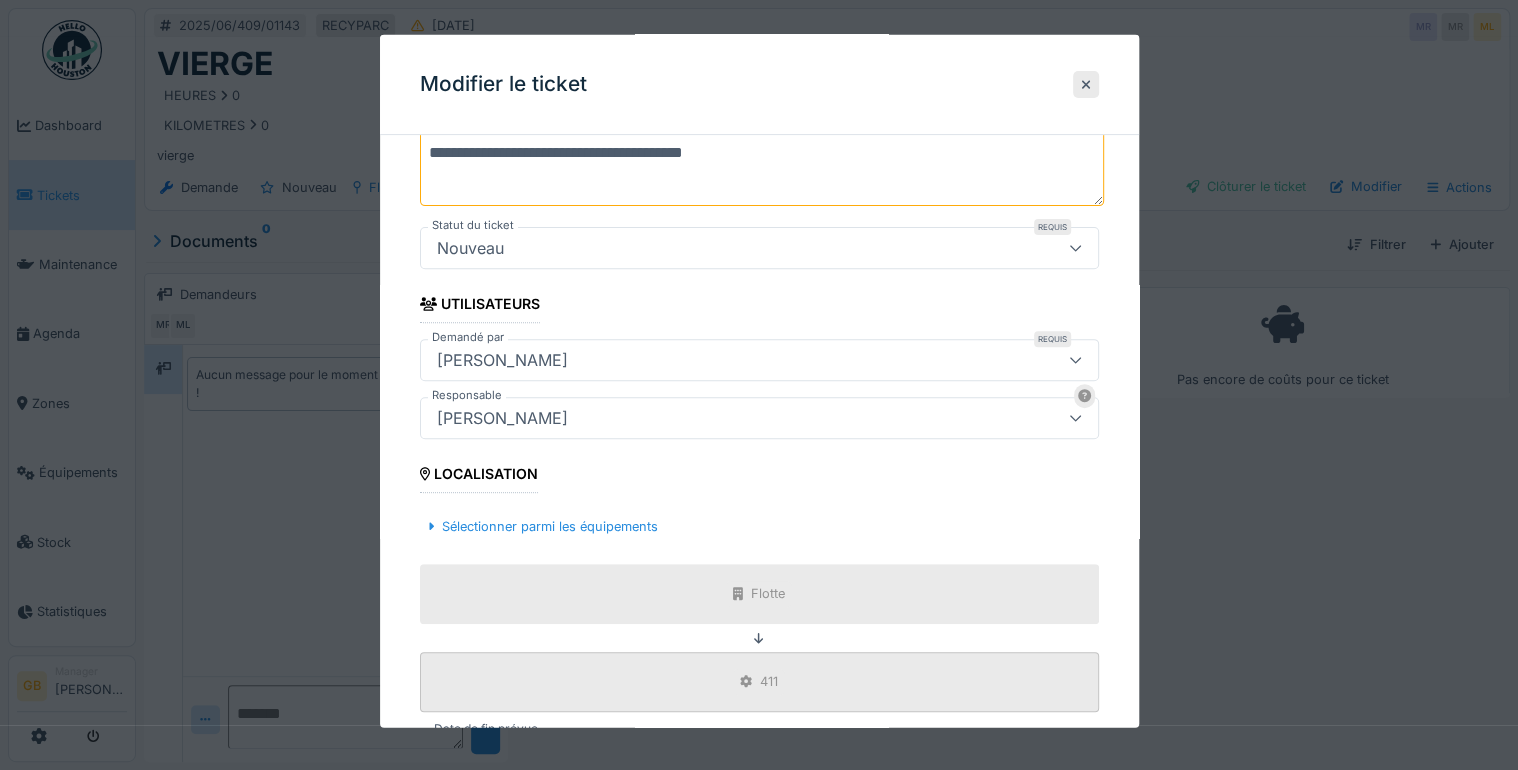 scroll, scrollTop: 499, scrollLeft: 0, axis: vertical 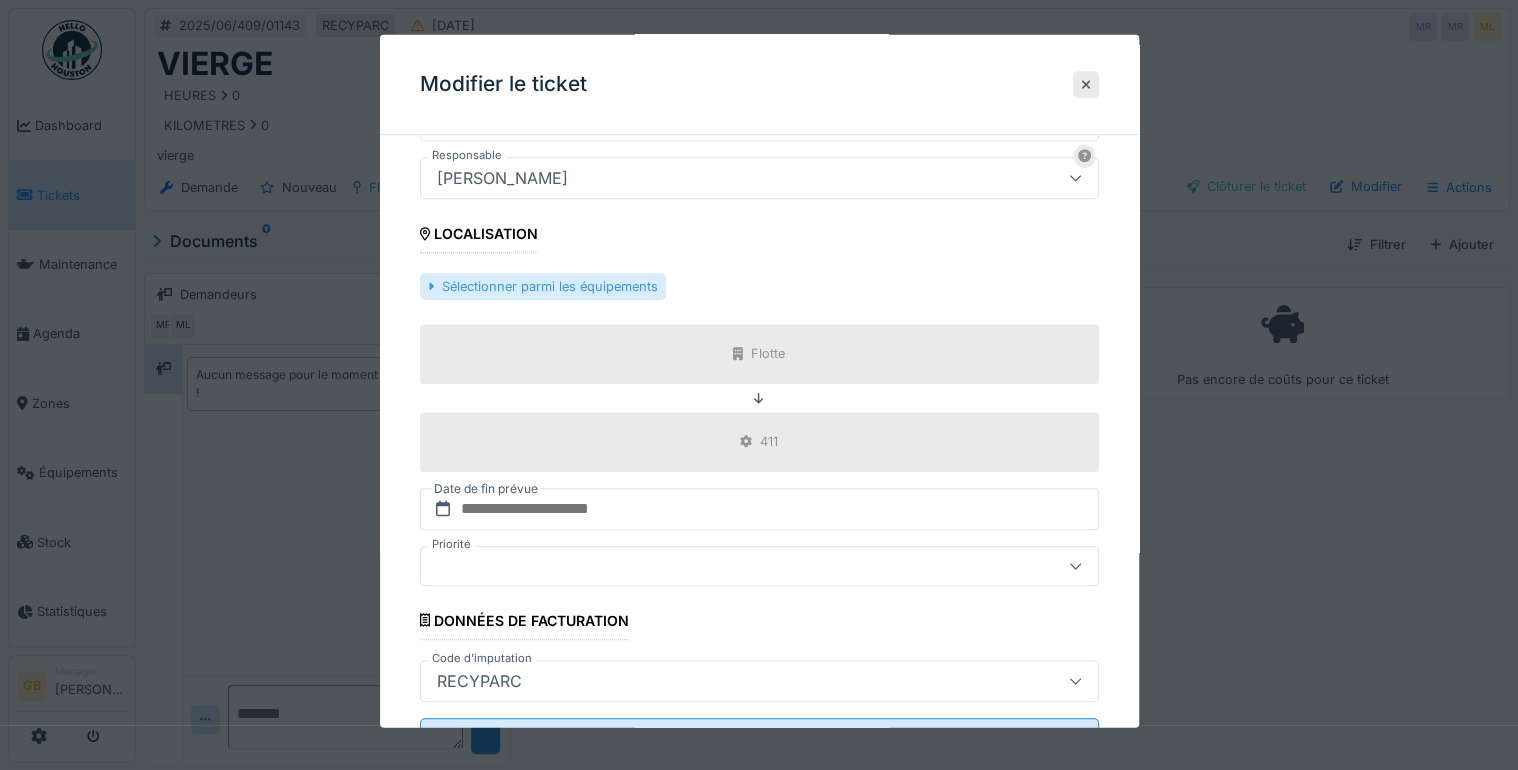 click on "Sélectionner parmi les équipements" at bounding box center (543, 286) 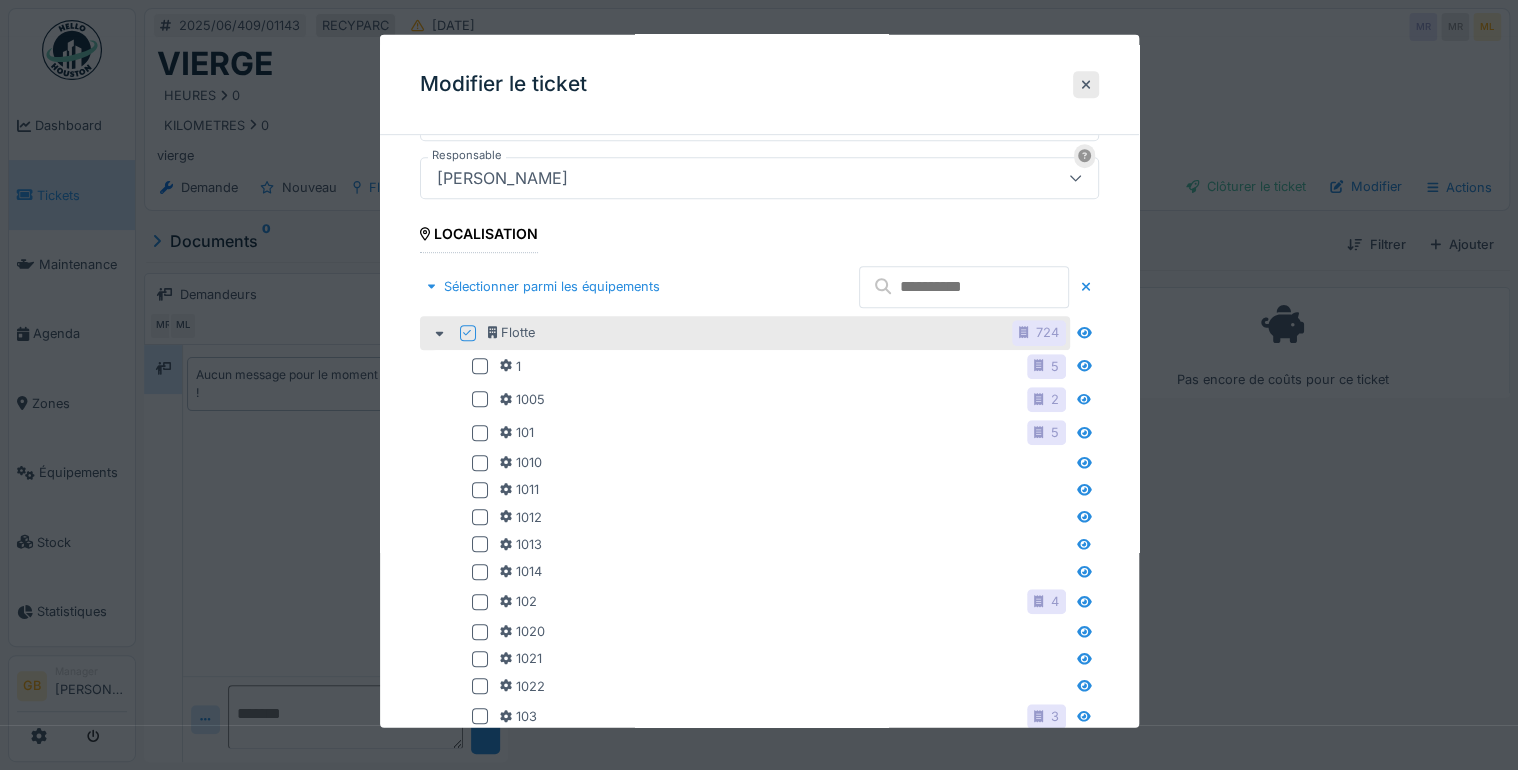 click 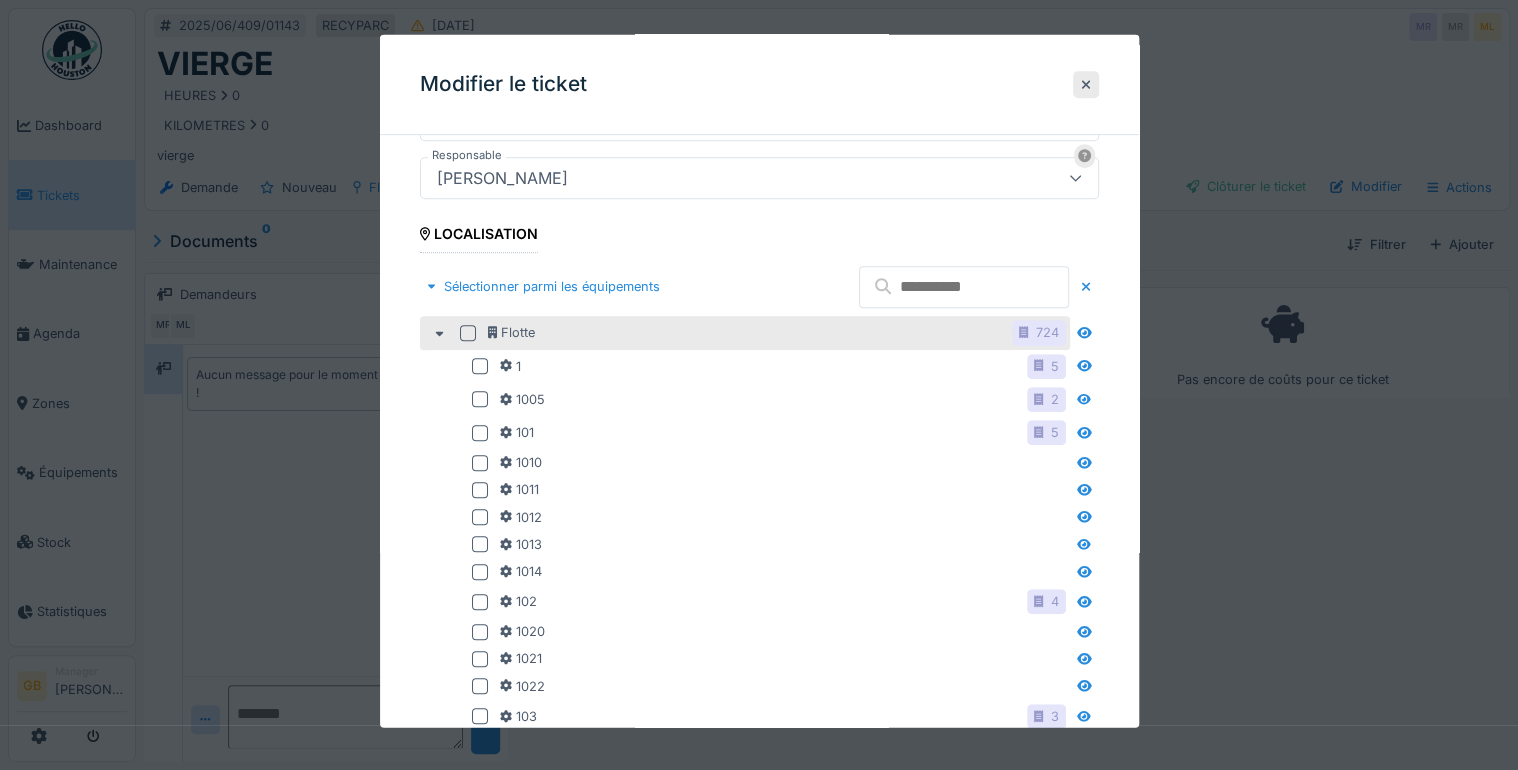 click on "Flotte 724" at bounding box center [759, 332] 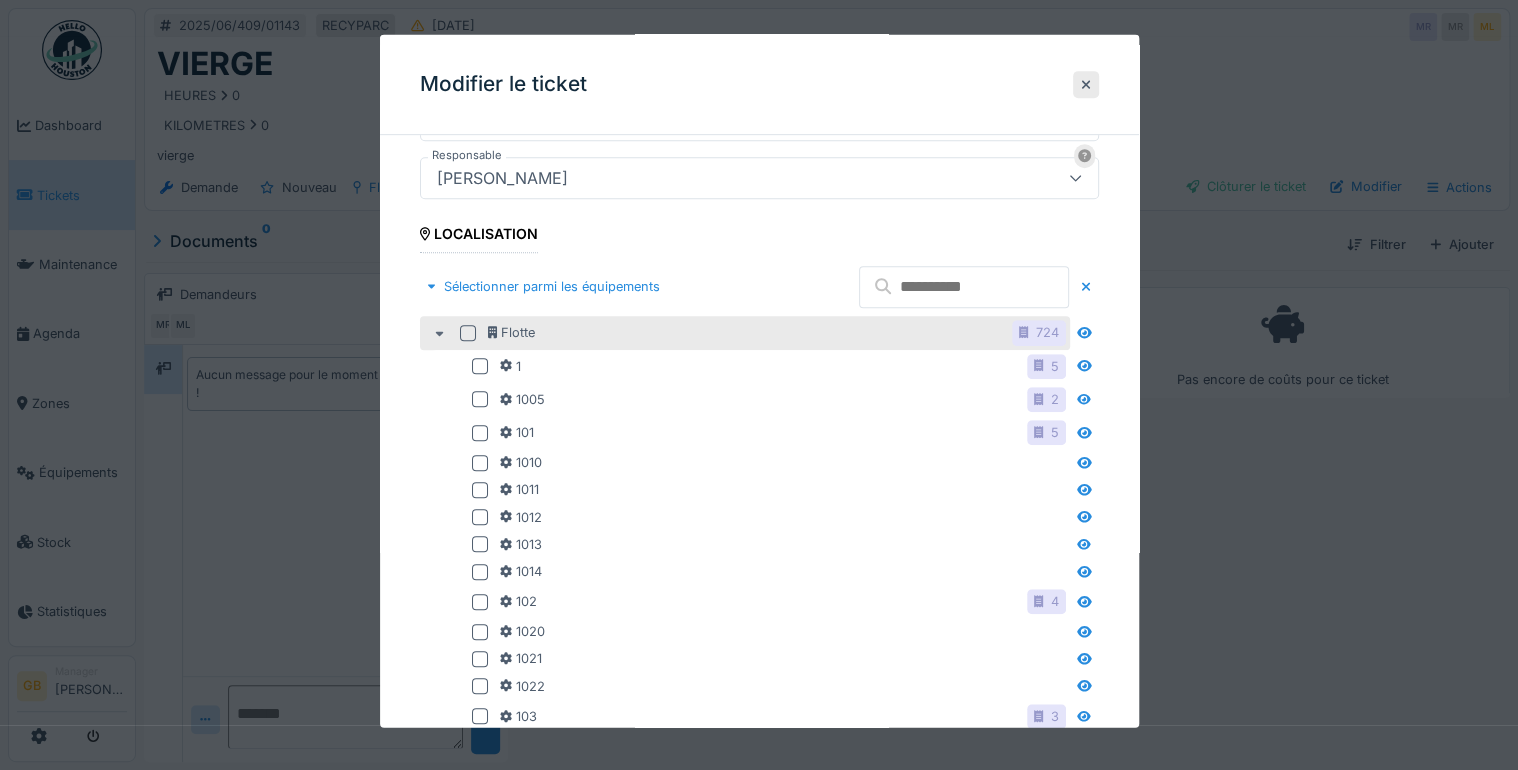 click 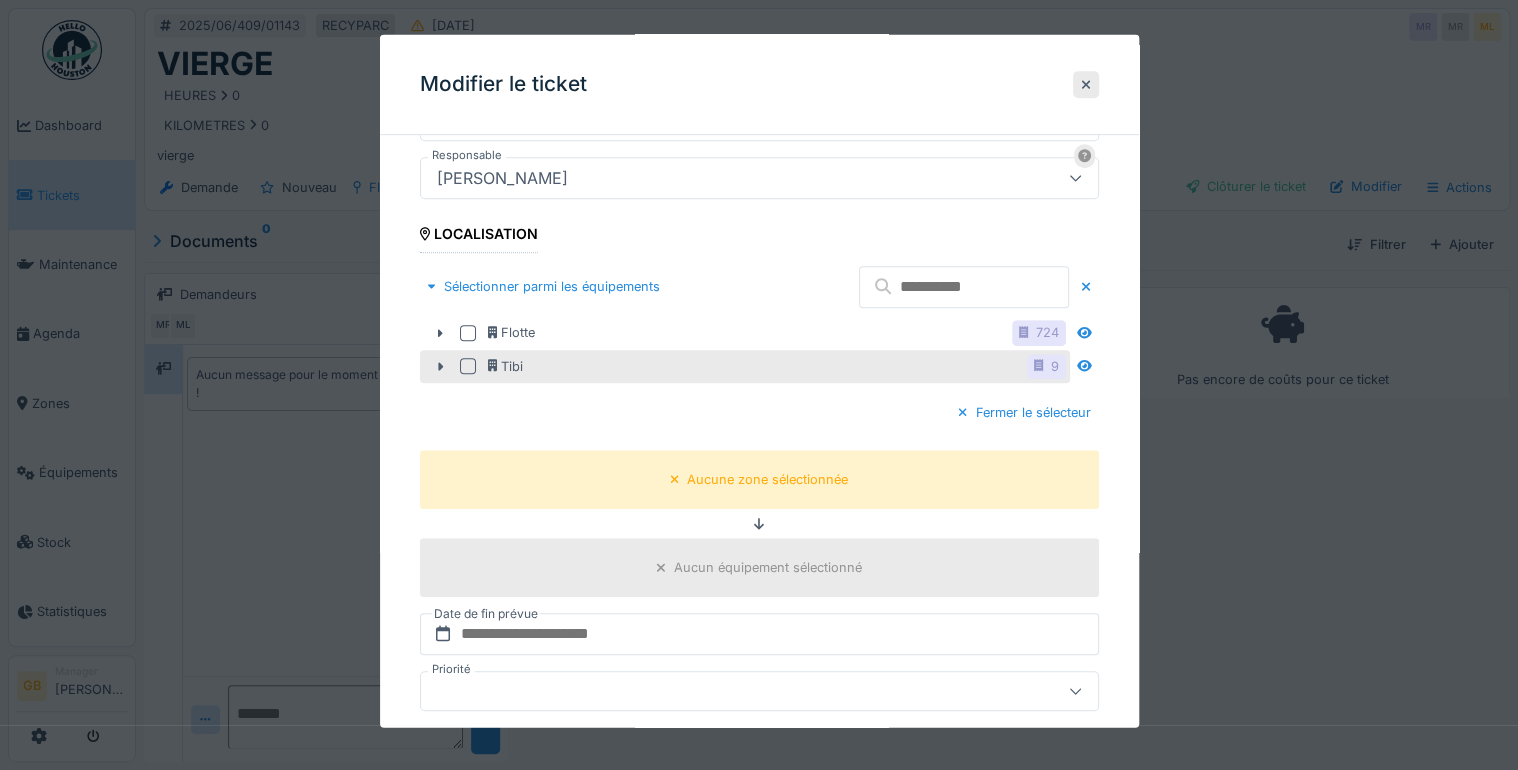 click at bounding box center (468, 366) 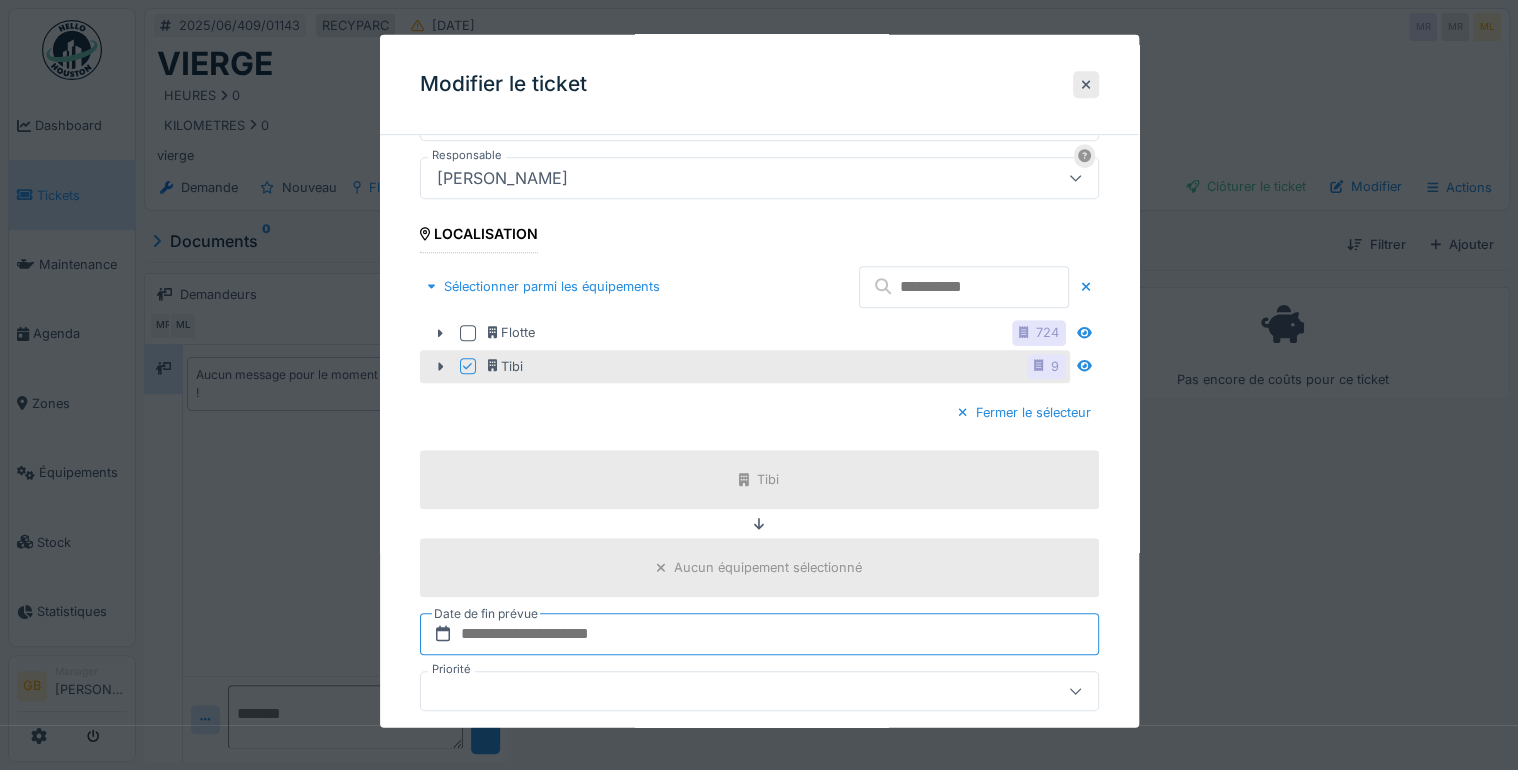 click at bounding box center (759, 634) 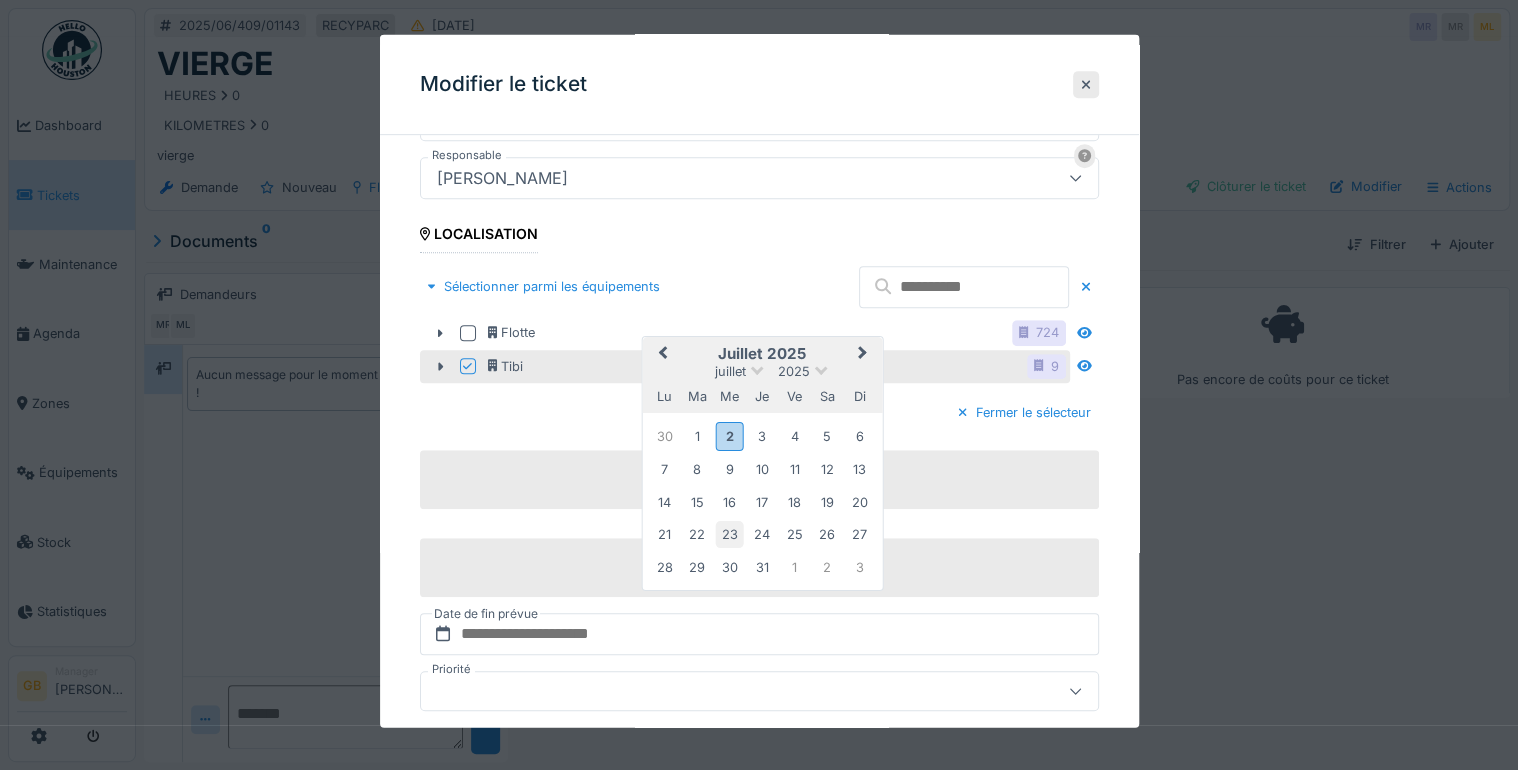 click on "23" at bounding box center (729, 534) 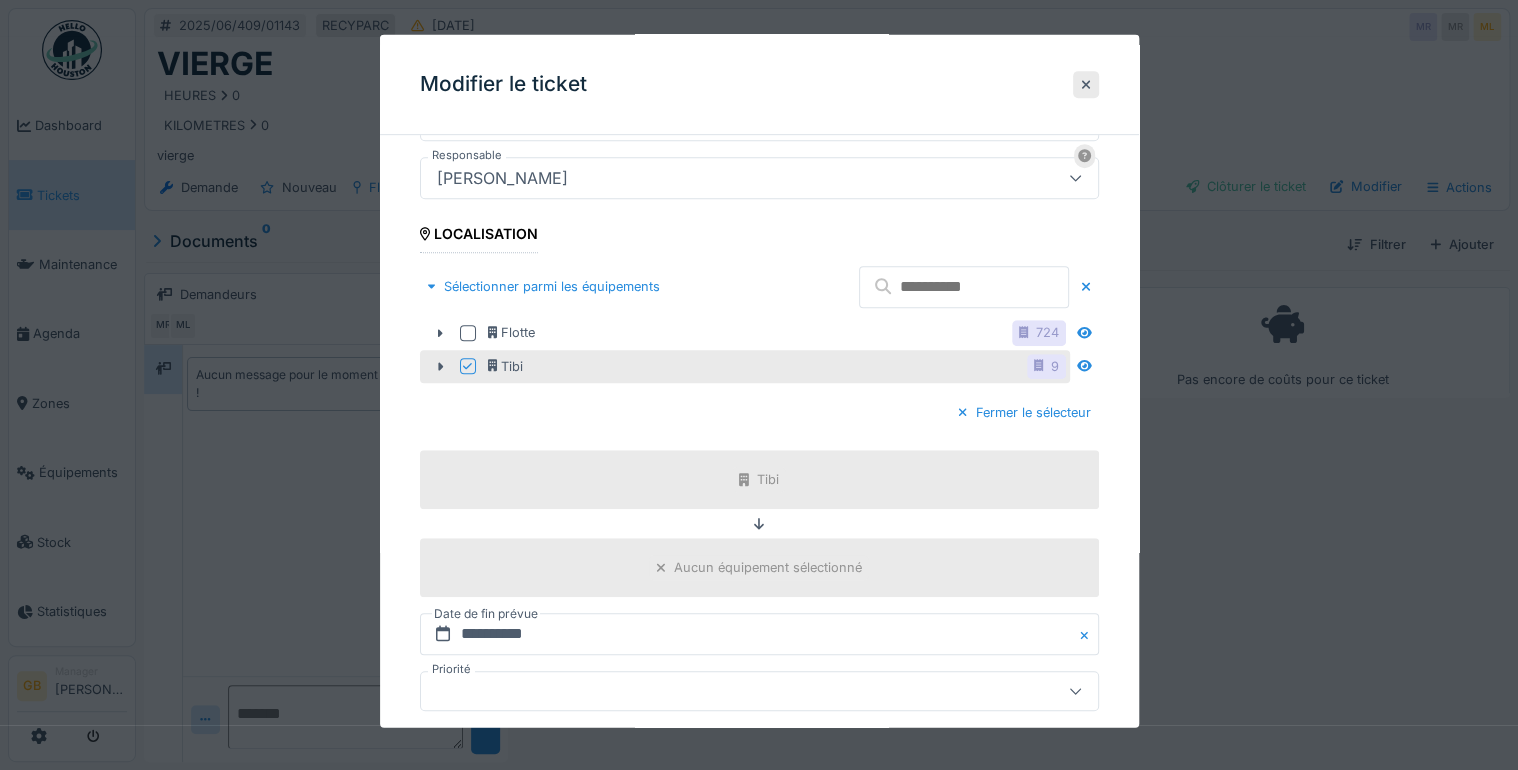 scroll, scrollTop: 705, scrollLeft: 0, axis: vertical 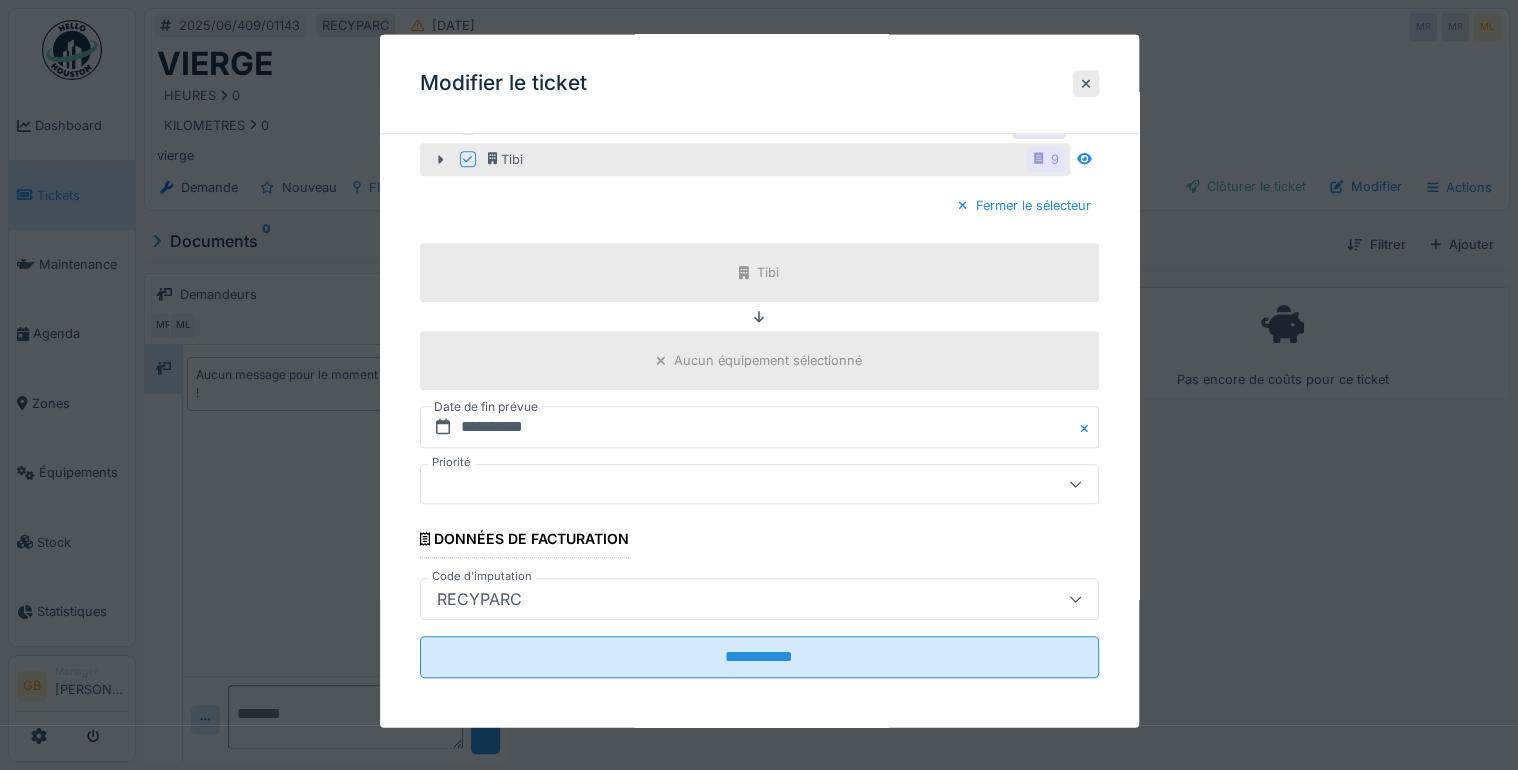 click on "RECYPARC" at bounding box center [479, 600] 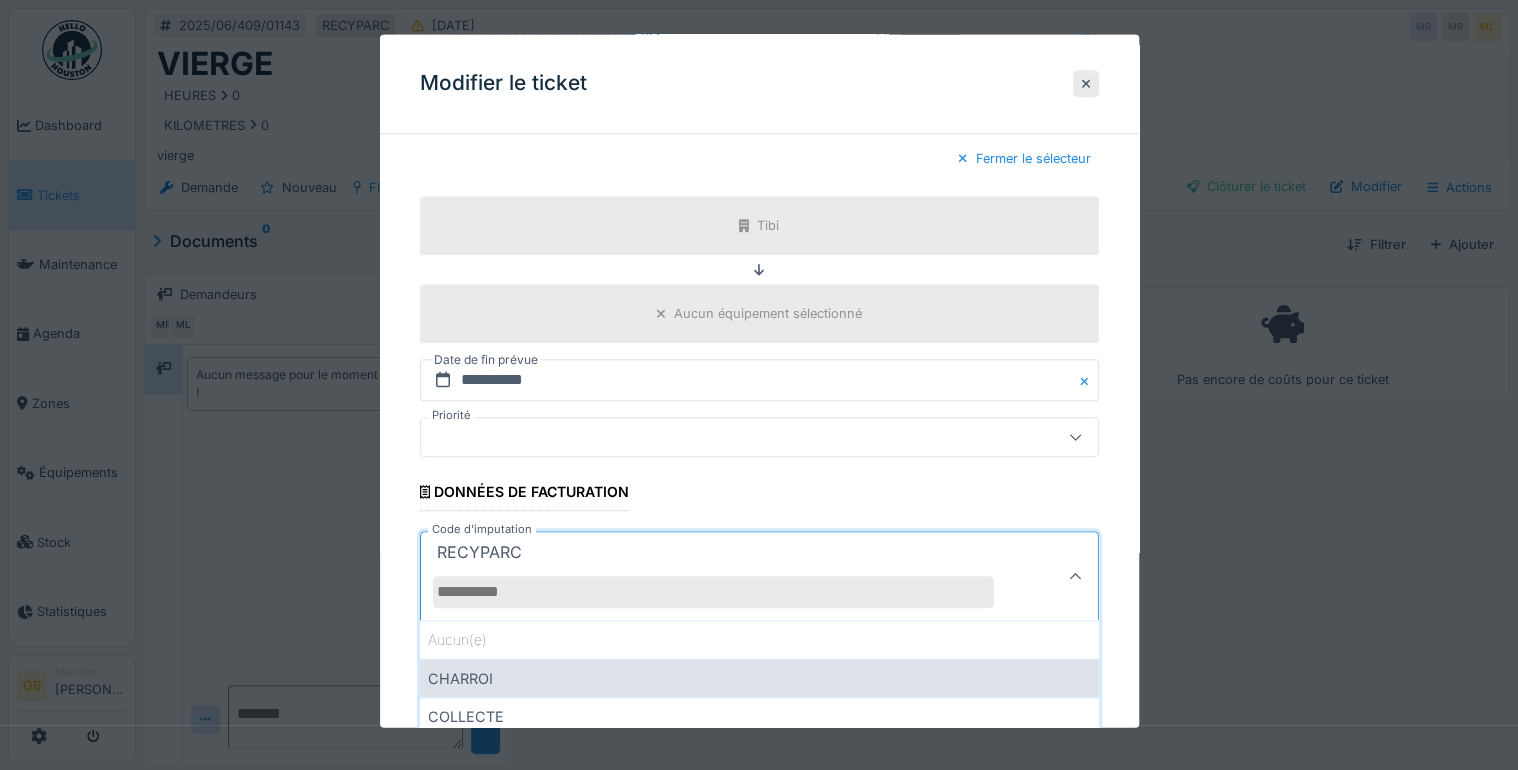 click on "CHARROI" at bounding box center [759, 679] 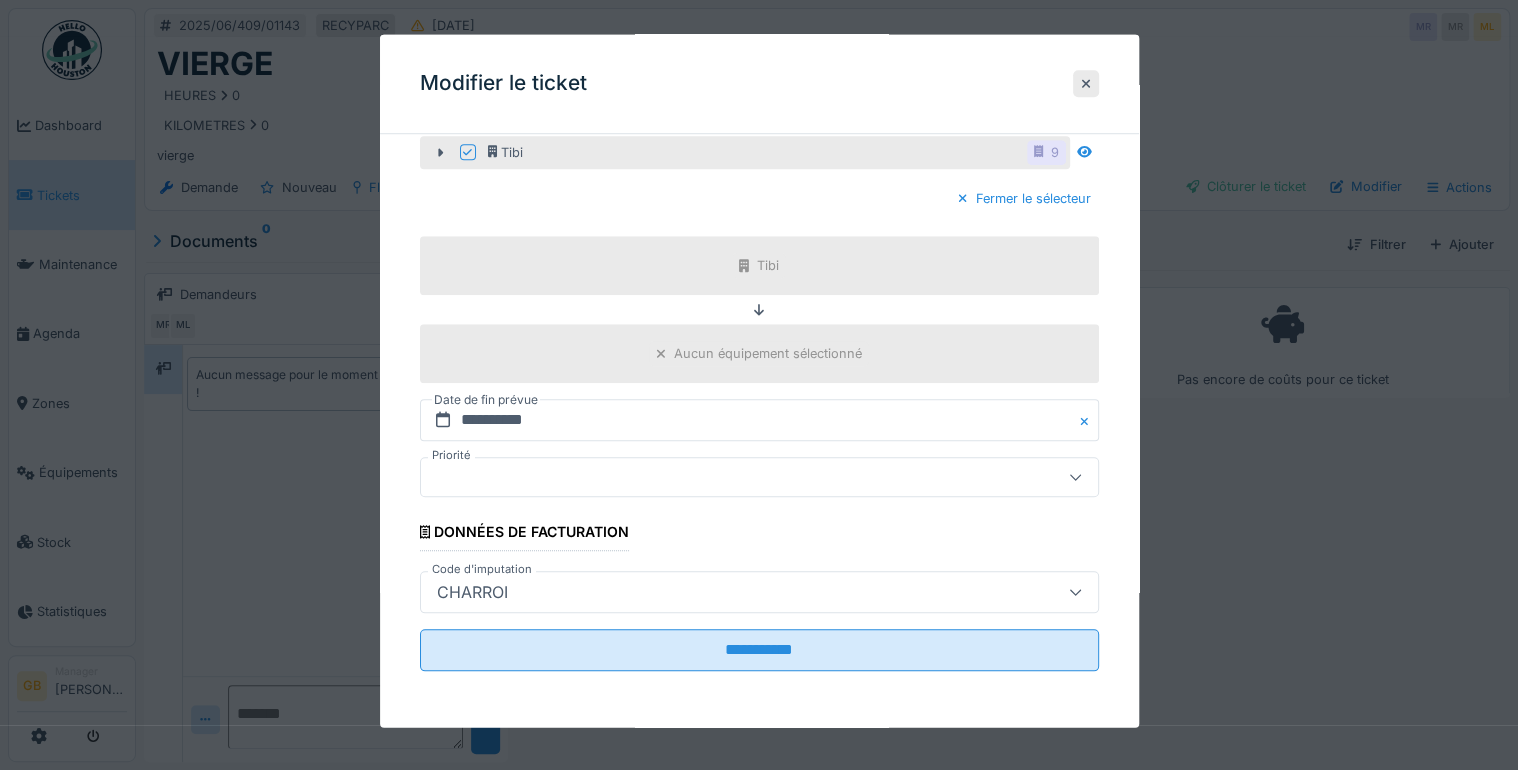 scroll, scrollTop: 705, scrollLeft: 0, axis: vertical 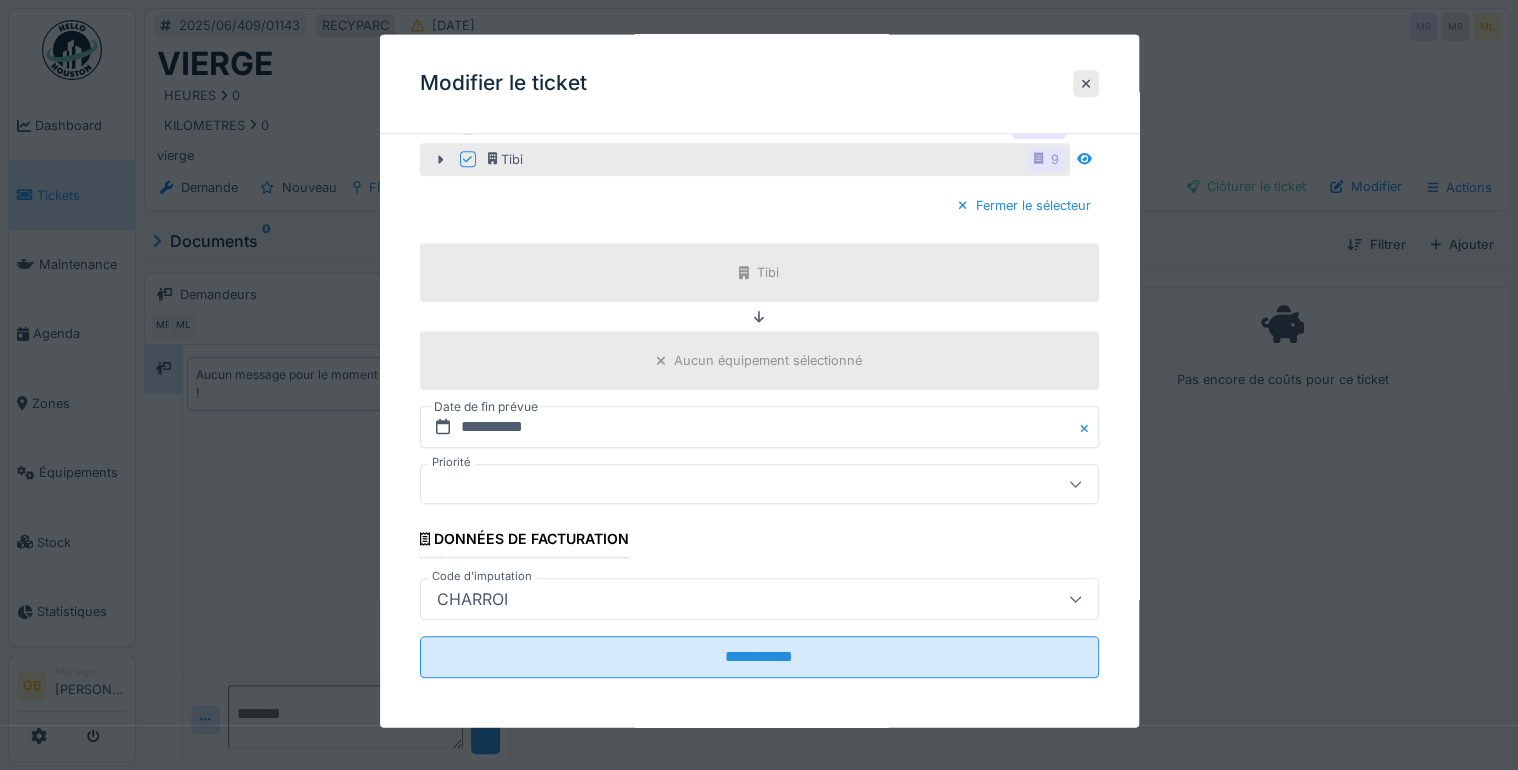 click on "**********" at bounding box center (759, 70) 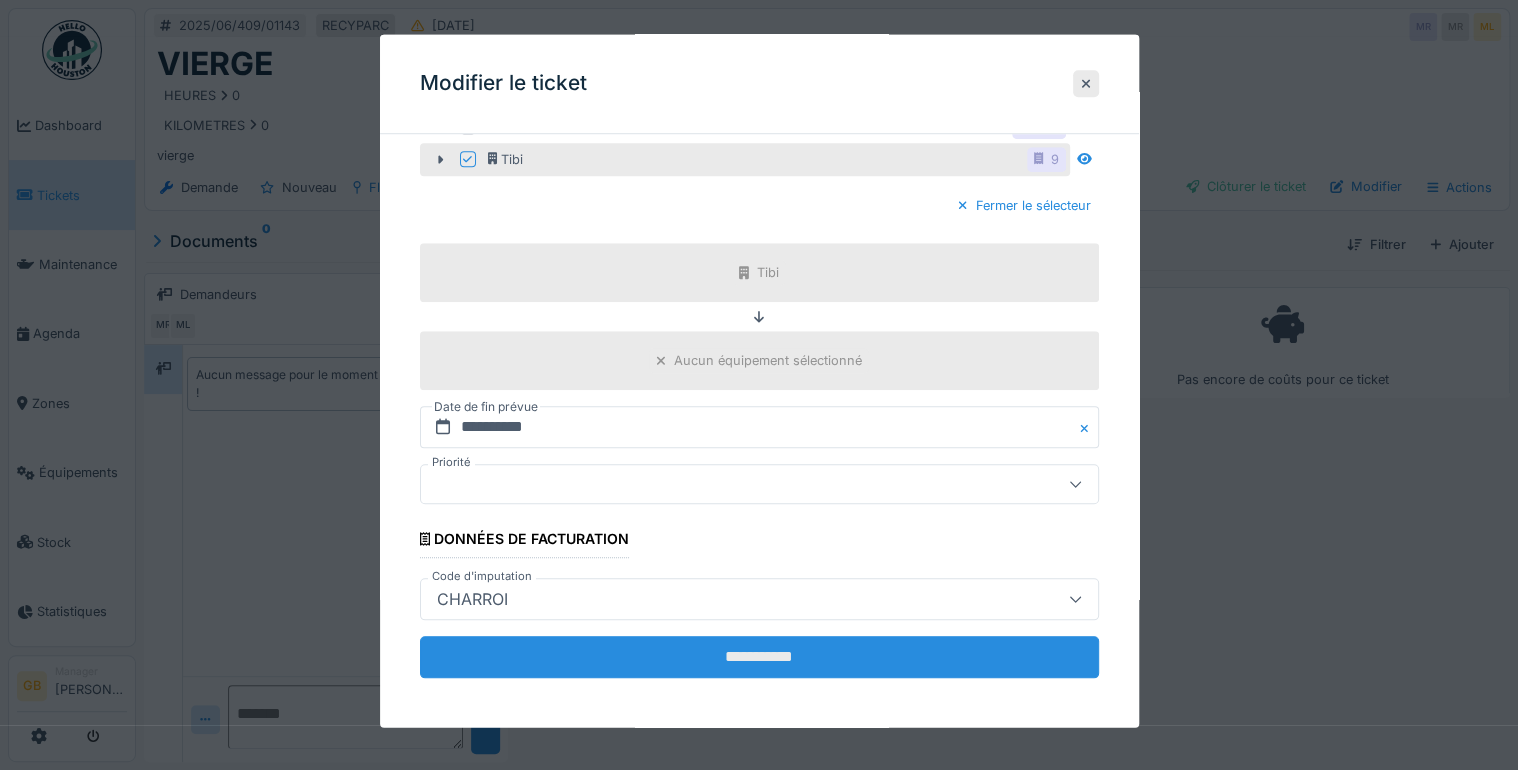 click on "**********" at bounding box center (759, 658) 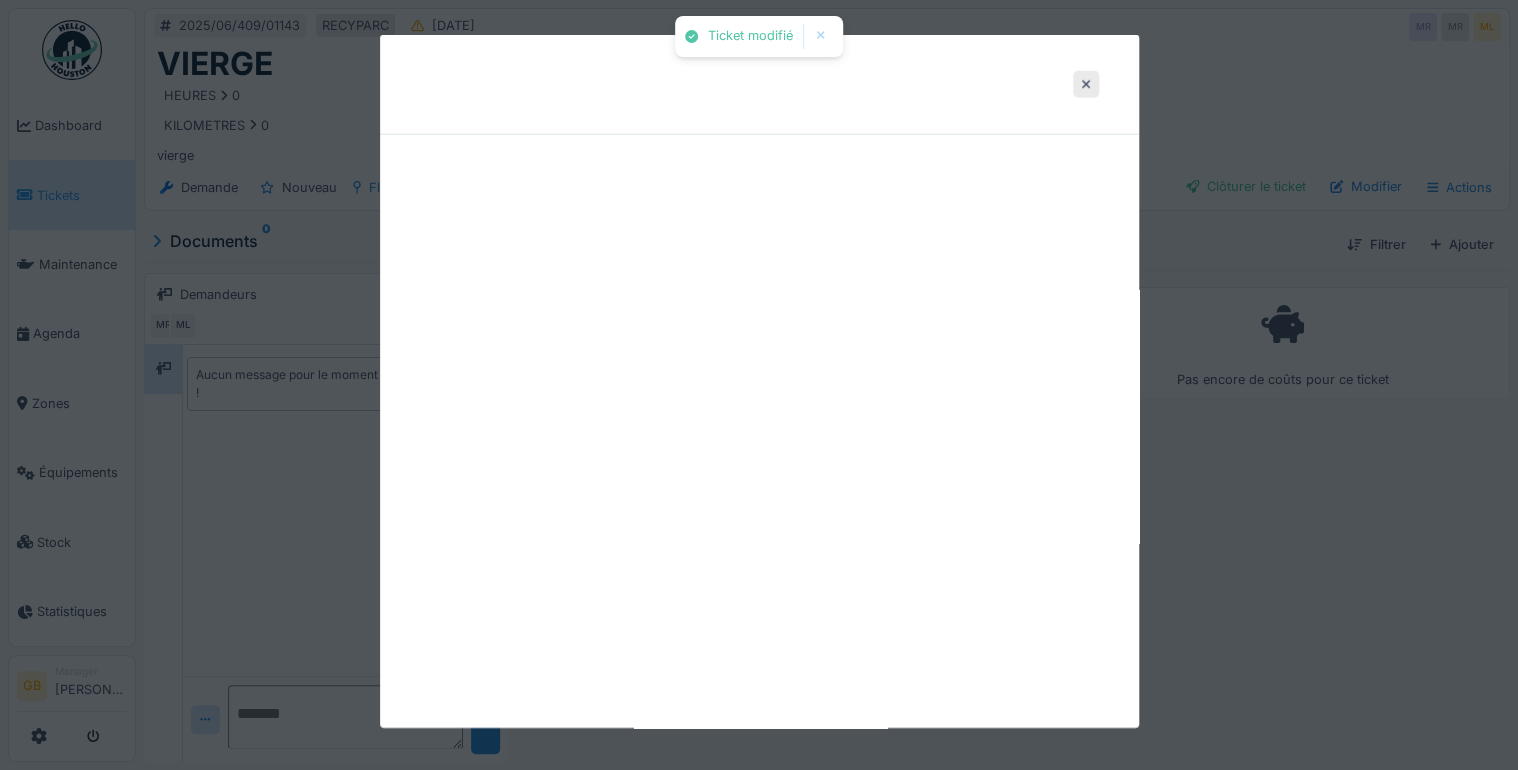 scroll, scrollTop: 0, scrollLeft: 0, axis: both 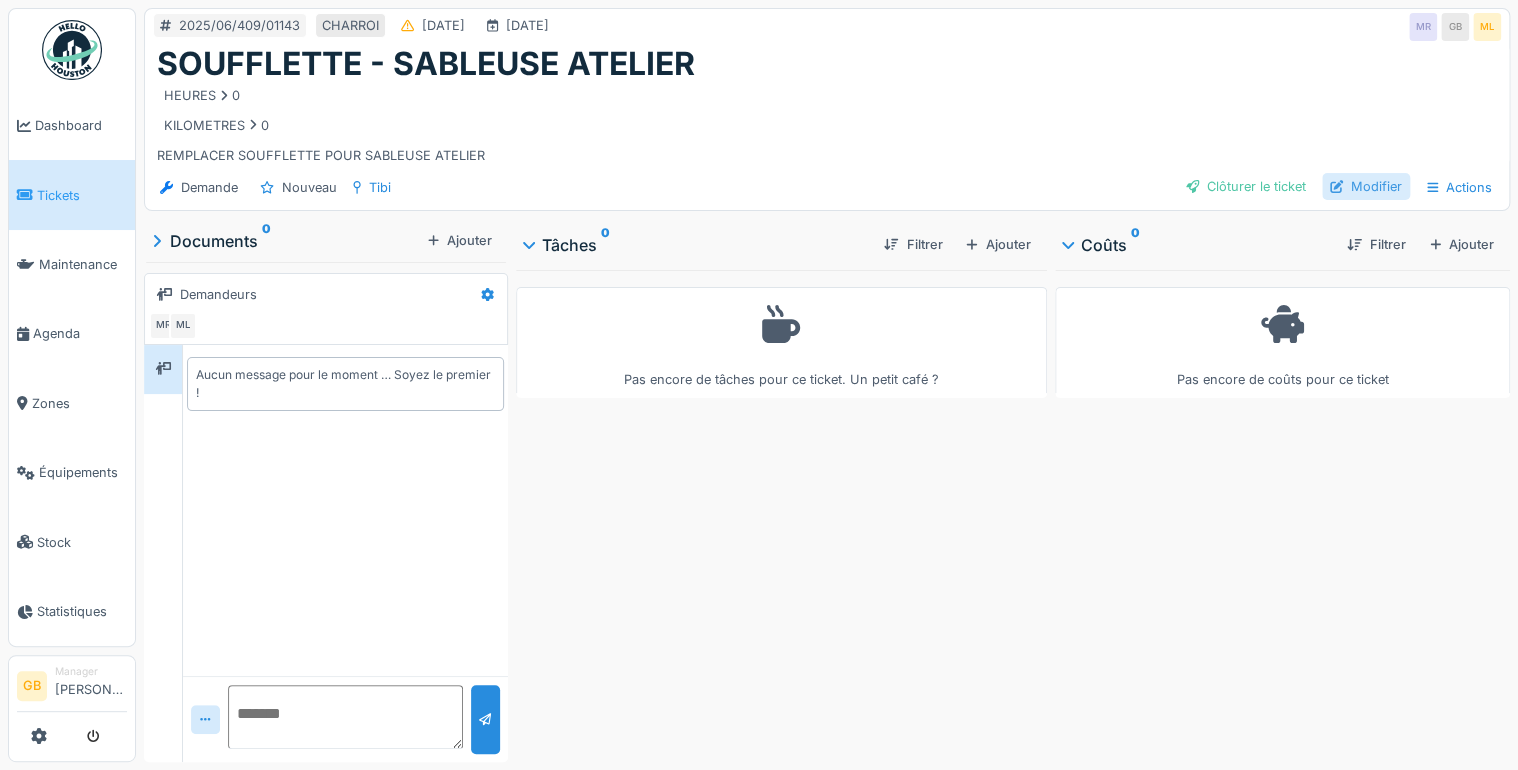 click at bounding box center [1336, 186] 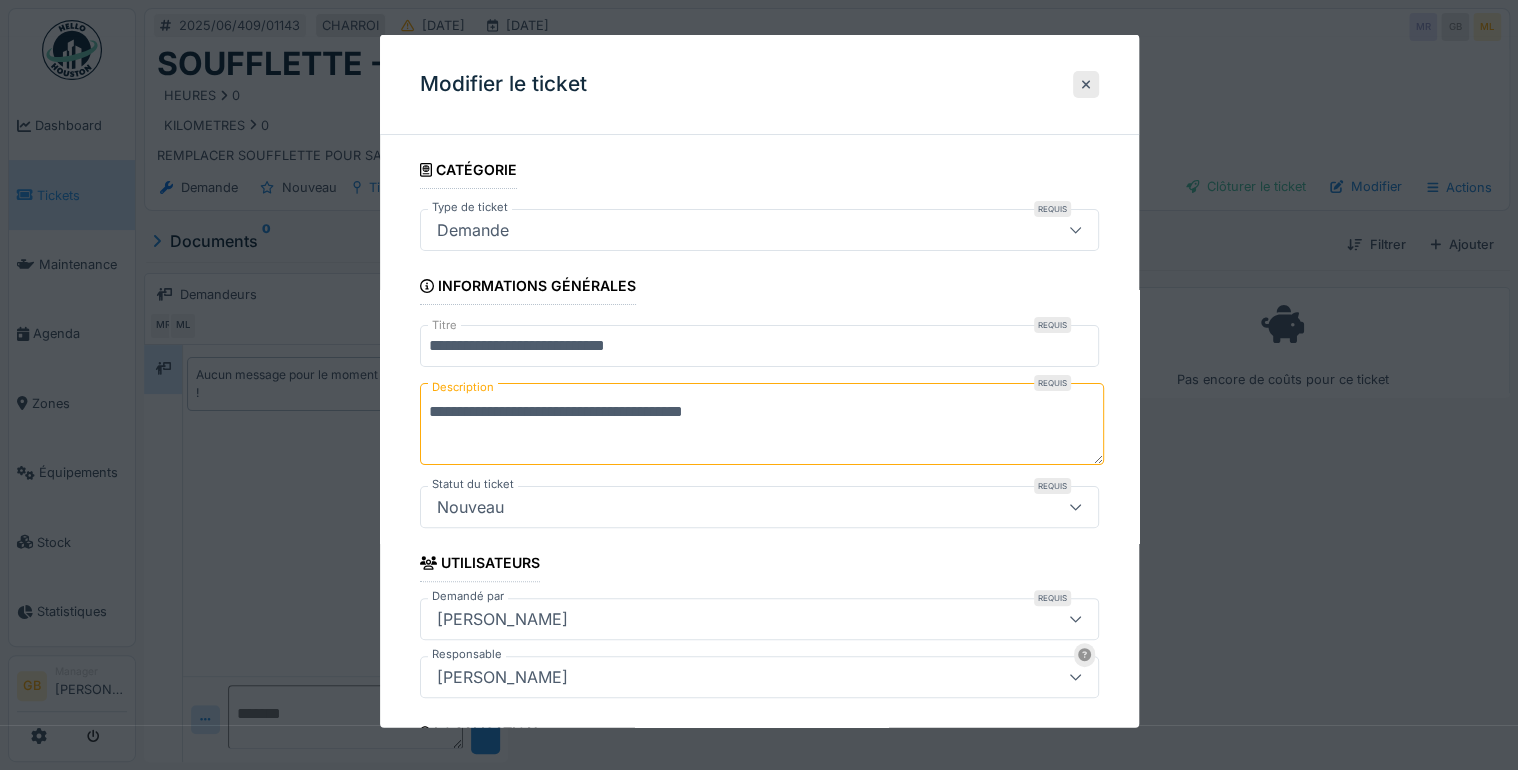 scroll, scrollTop: 400, scrollLeft: 0, axis: vertical 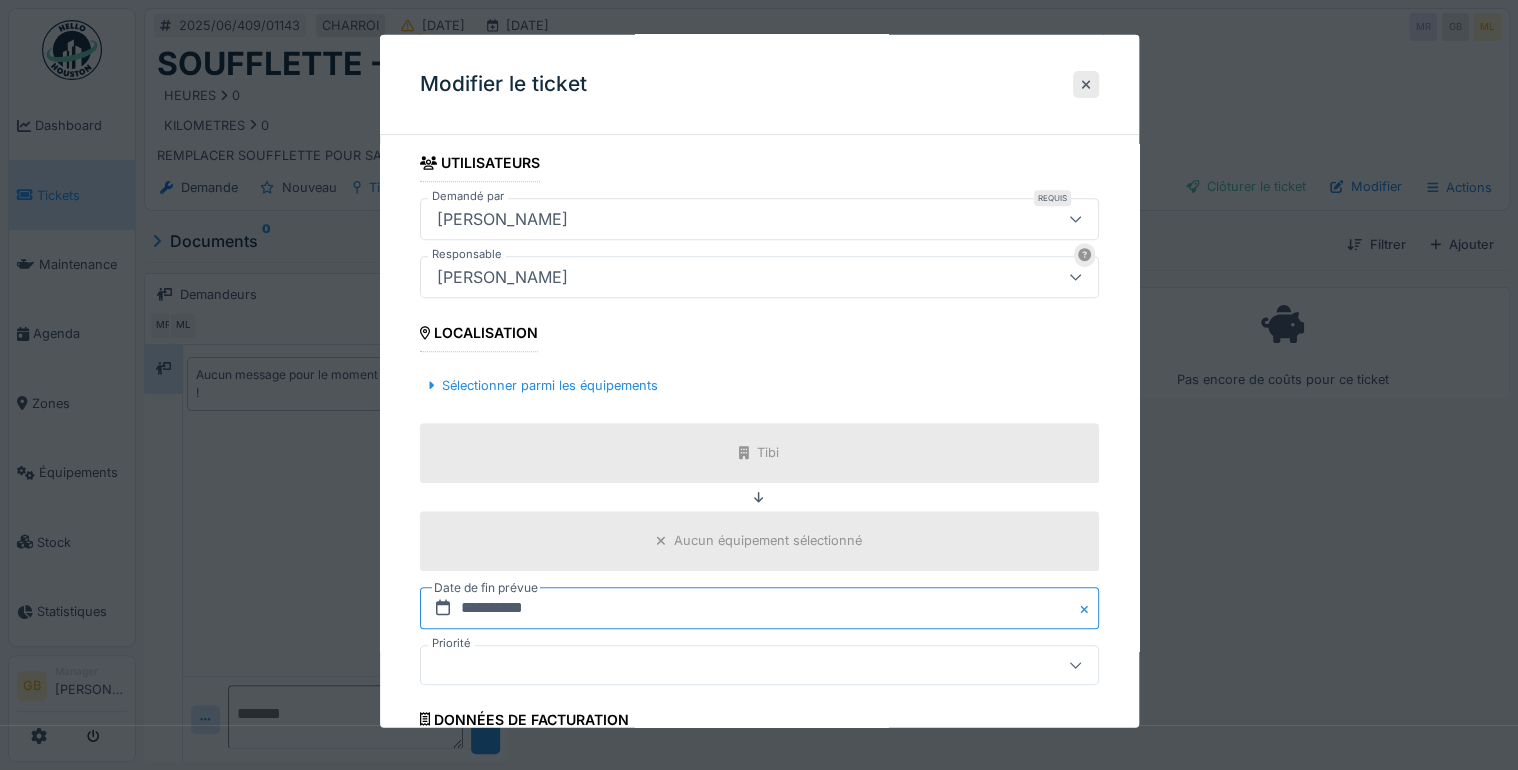 click on "**********" at bounding box center [759, 607] 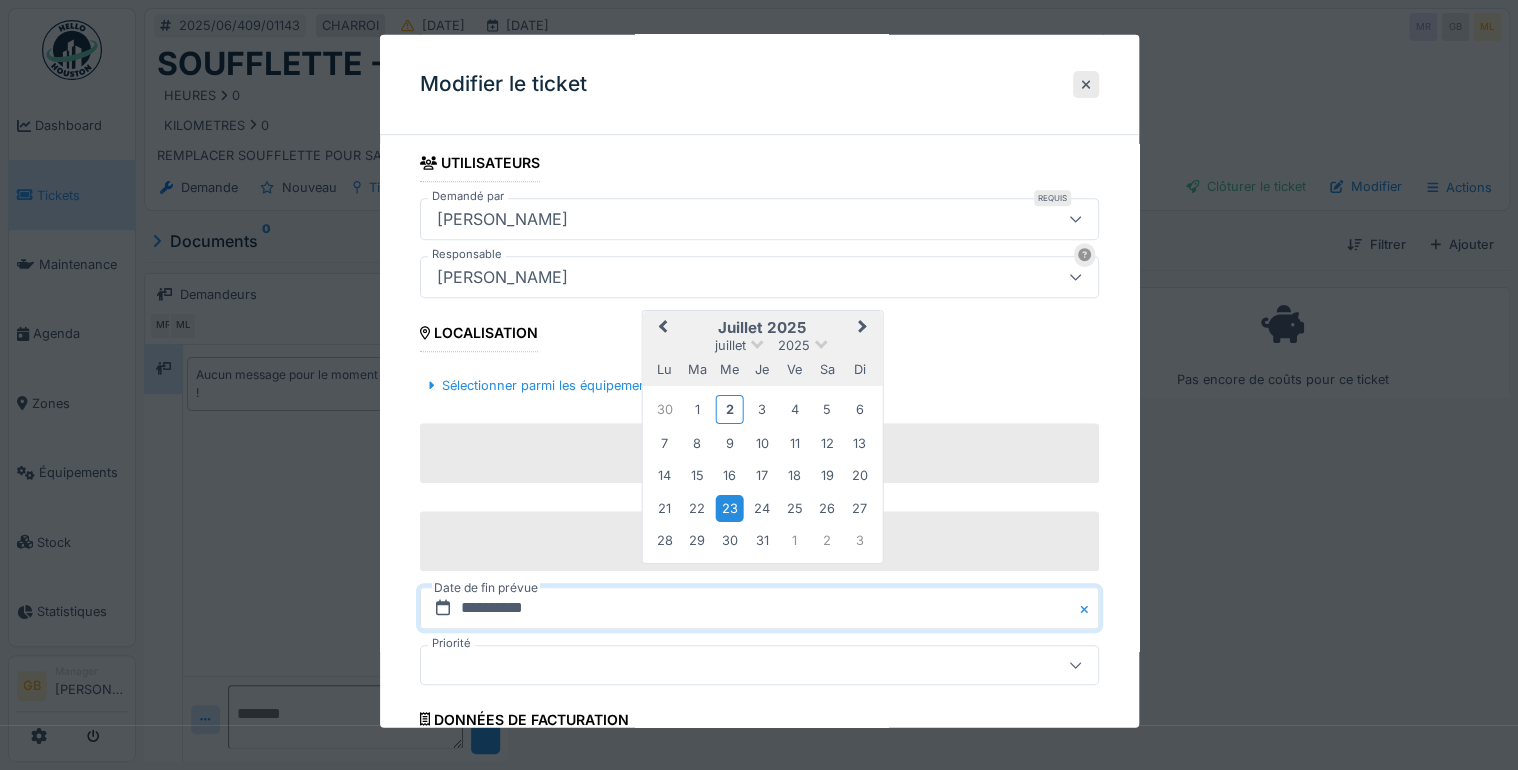 click on "Previous Month" at bounding box center (662, 327) 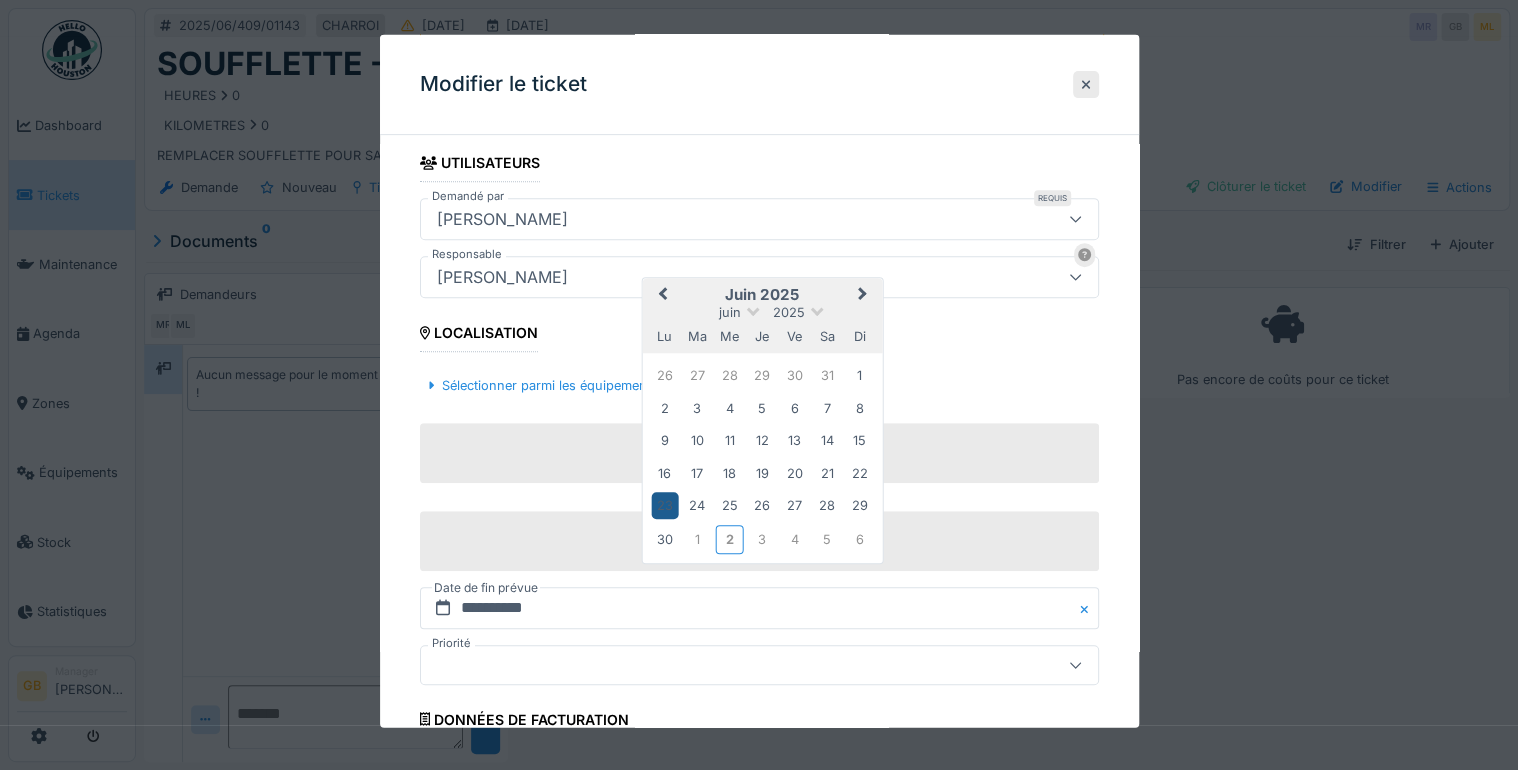 click on "23" at bounding box center (664, 505) 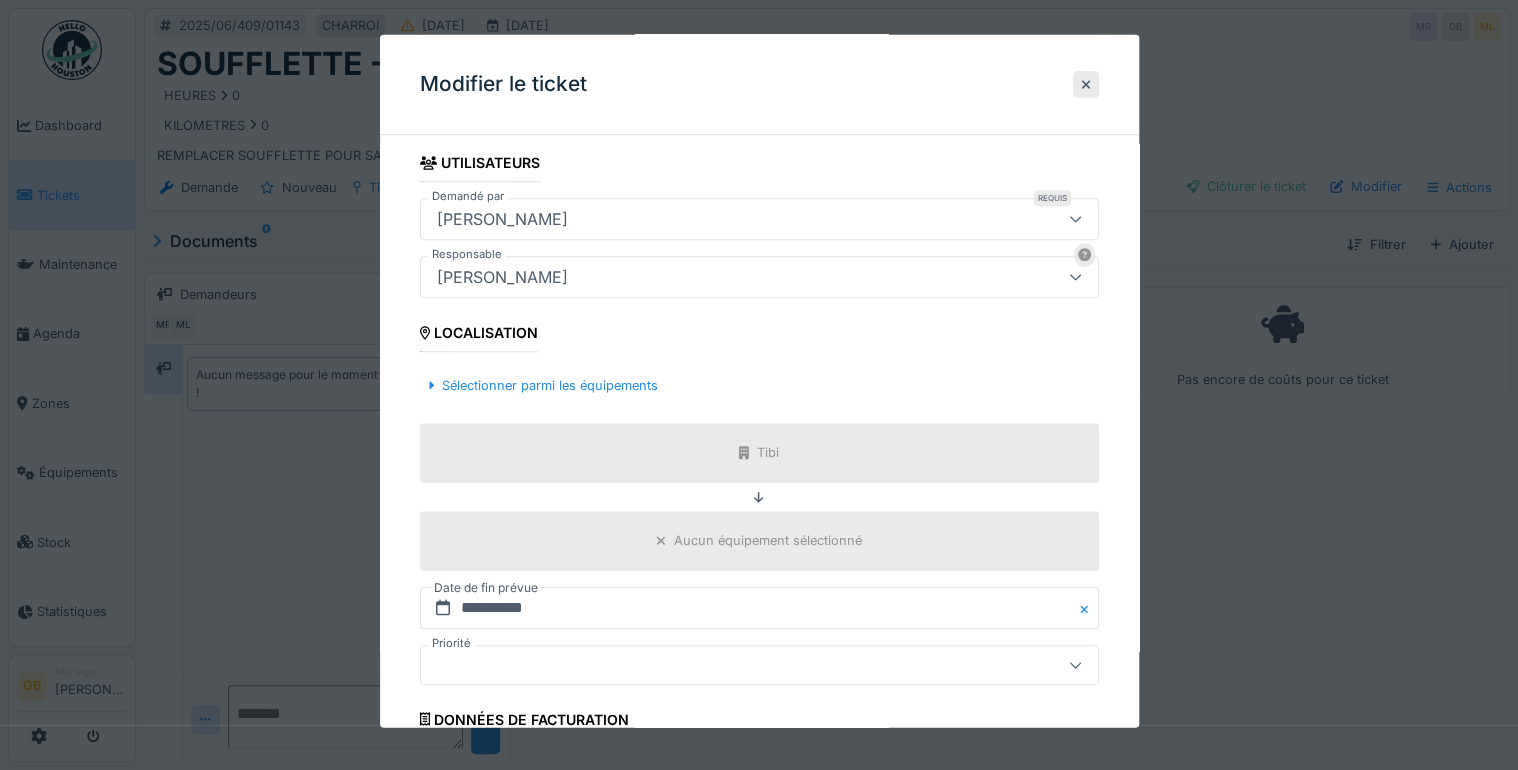 scroll, scrollTop: 580, scrollLeft: 0, axis: vertical 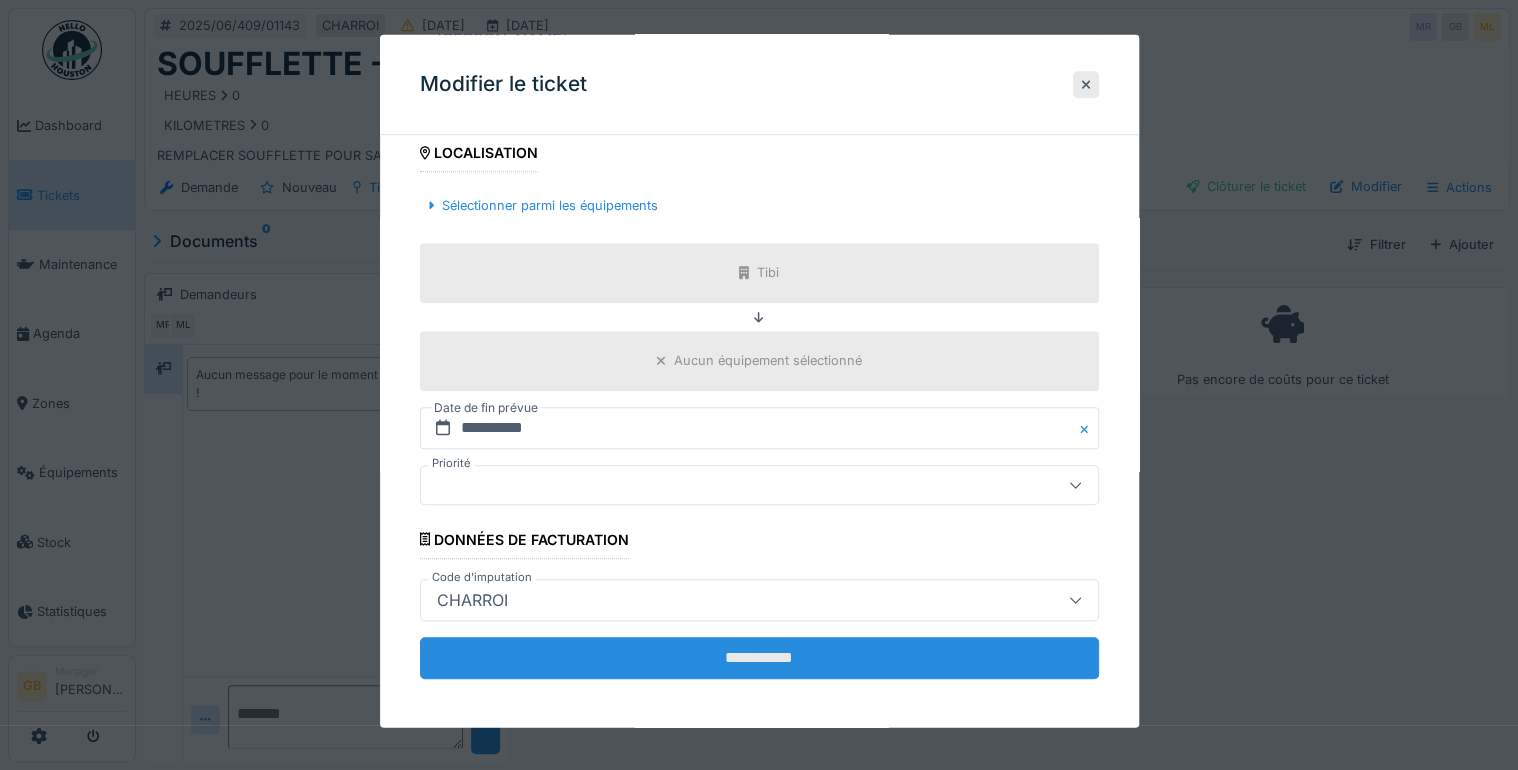 click on "**********" at bounding box center [759, 657] 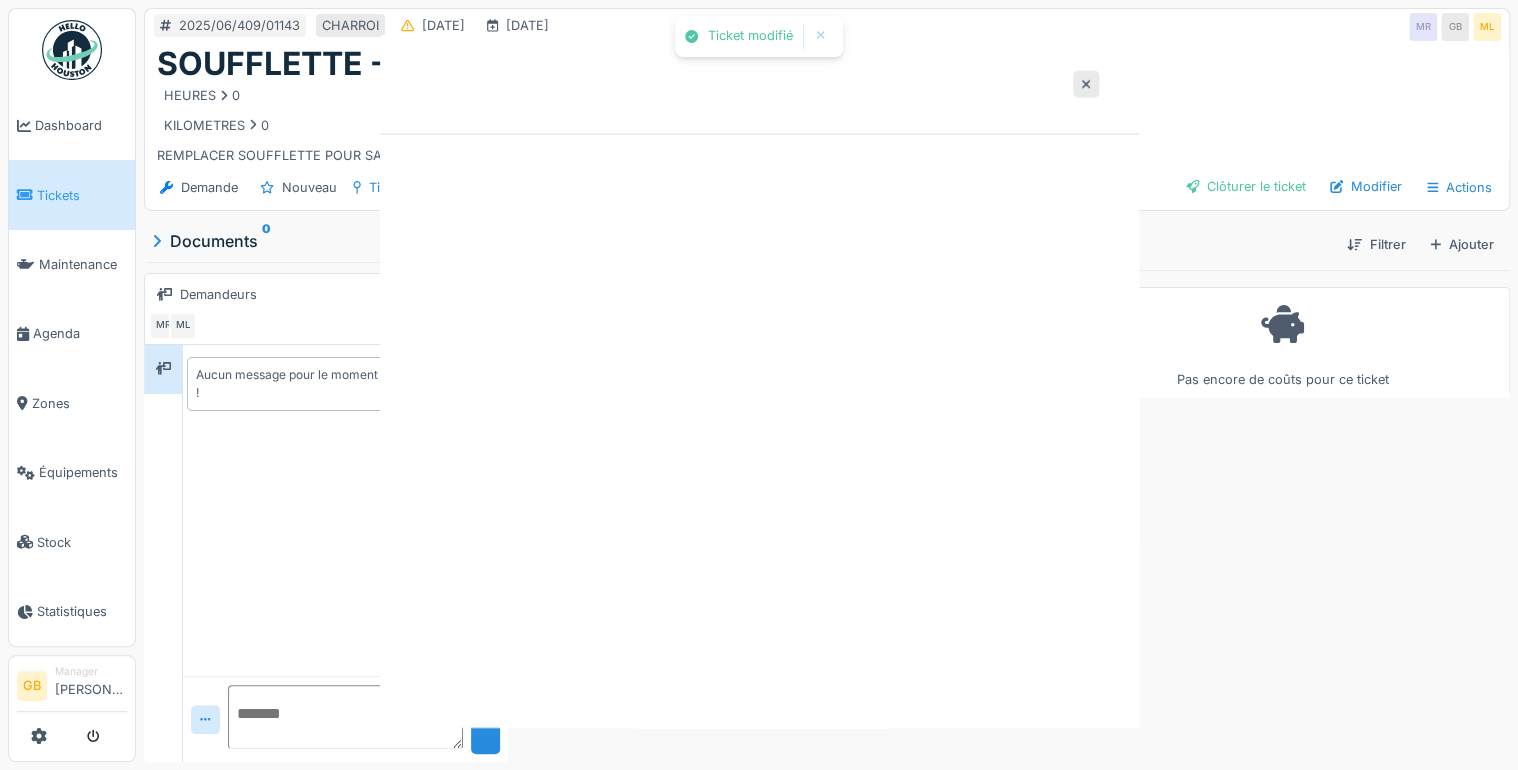 scroll, scrollTop: 0, scrollLeft: 0, axis: both 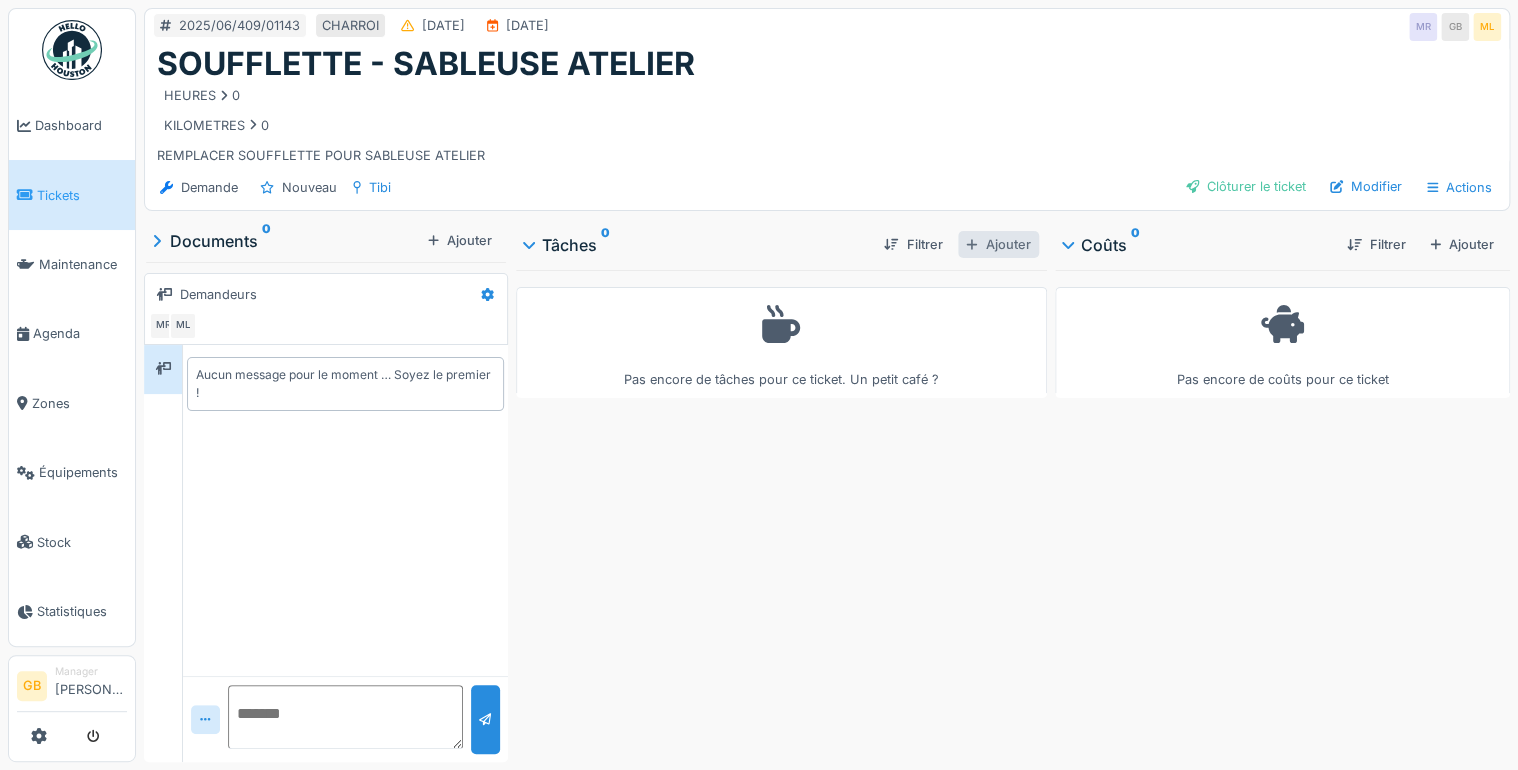 click on "Ajouter" at bounding box center (998, 244) 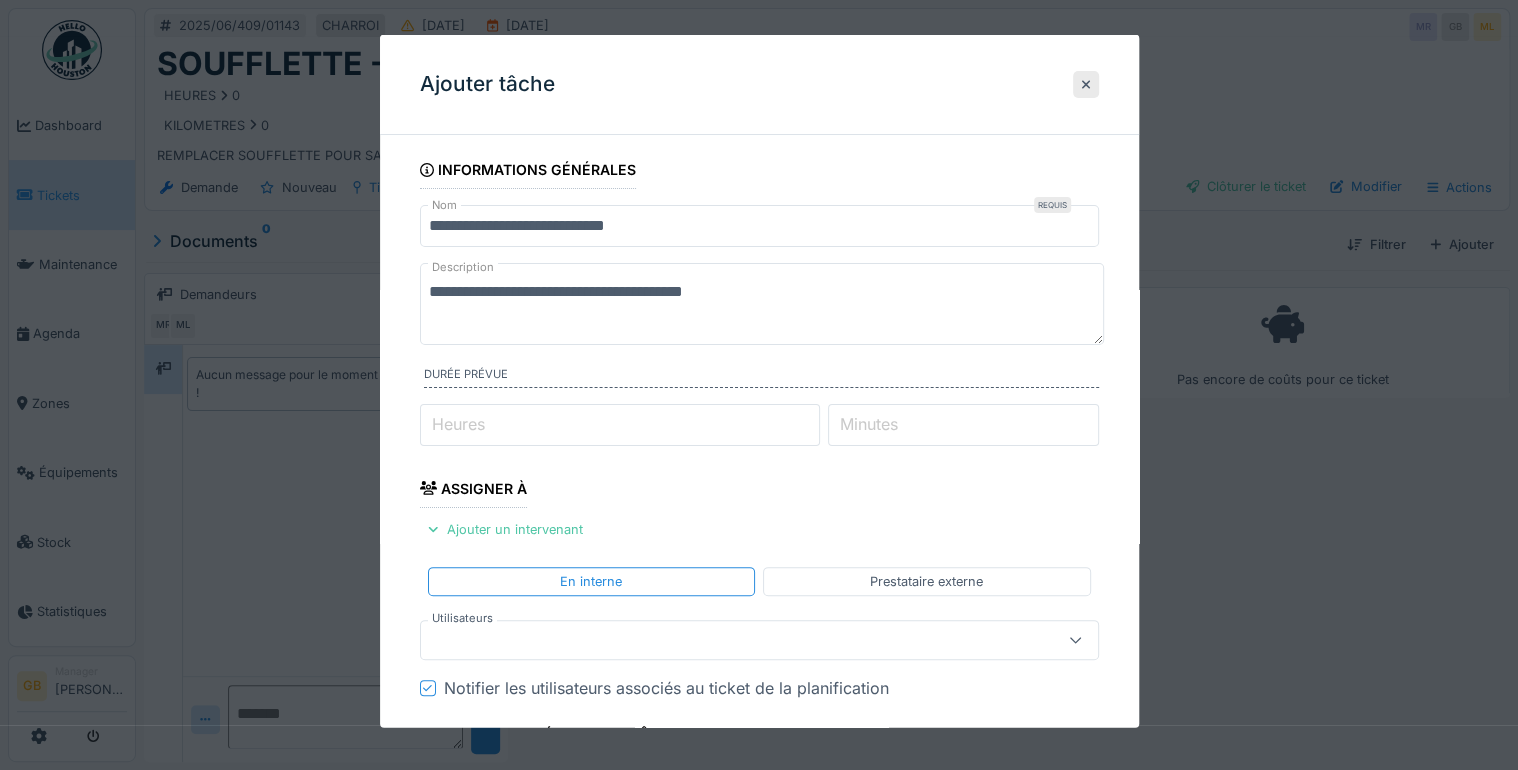 click on "Notifier les utilisateurs associés au ticket de la planification" at bounding box center (666, 688) 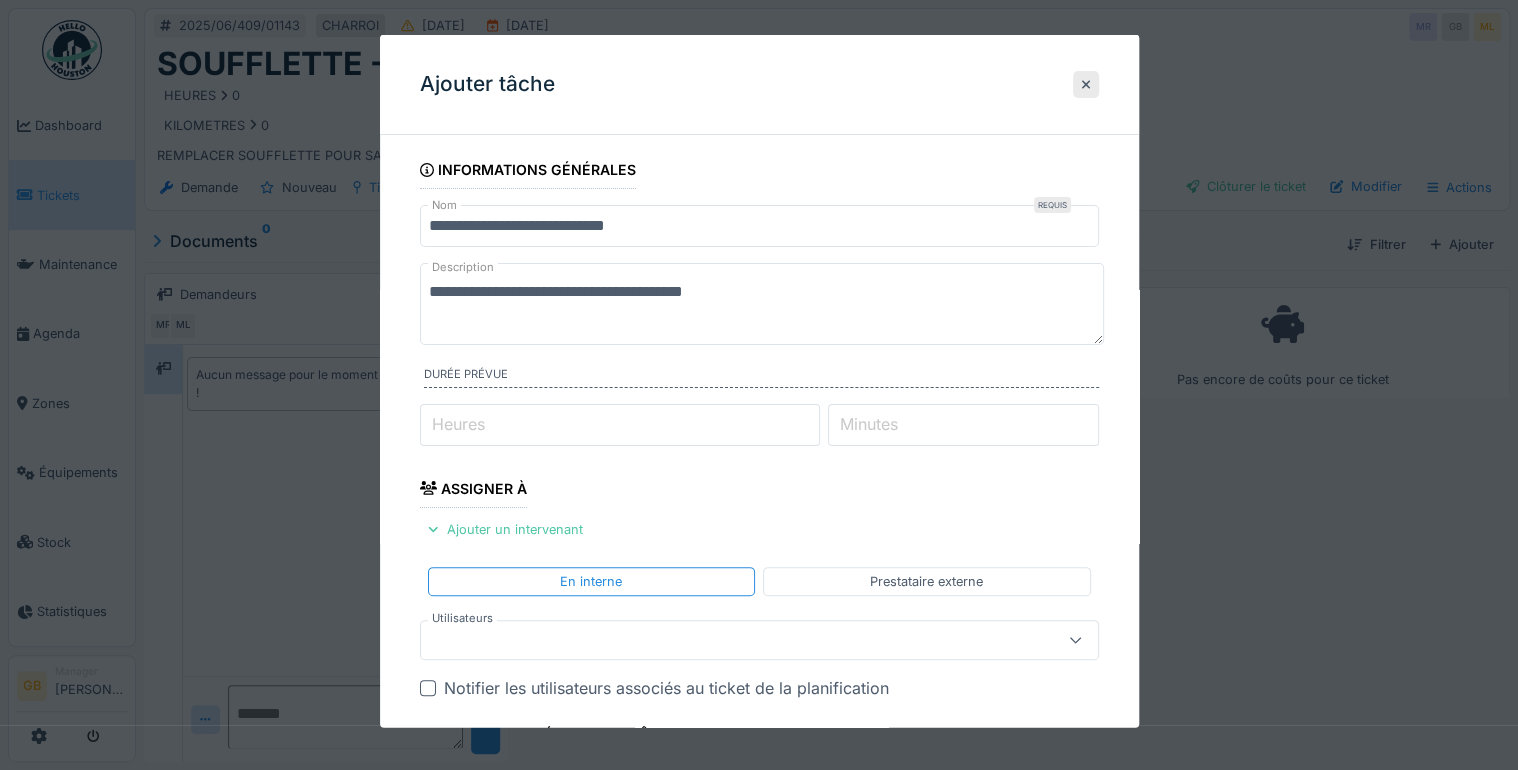 click at bounding box center [725, 640] 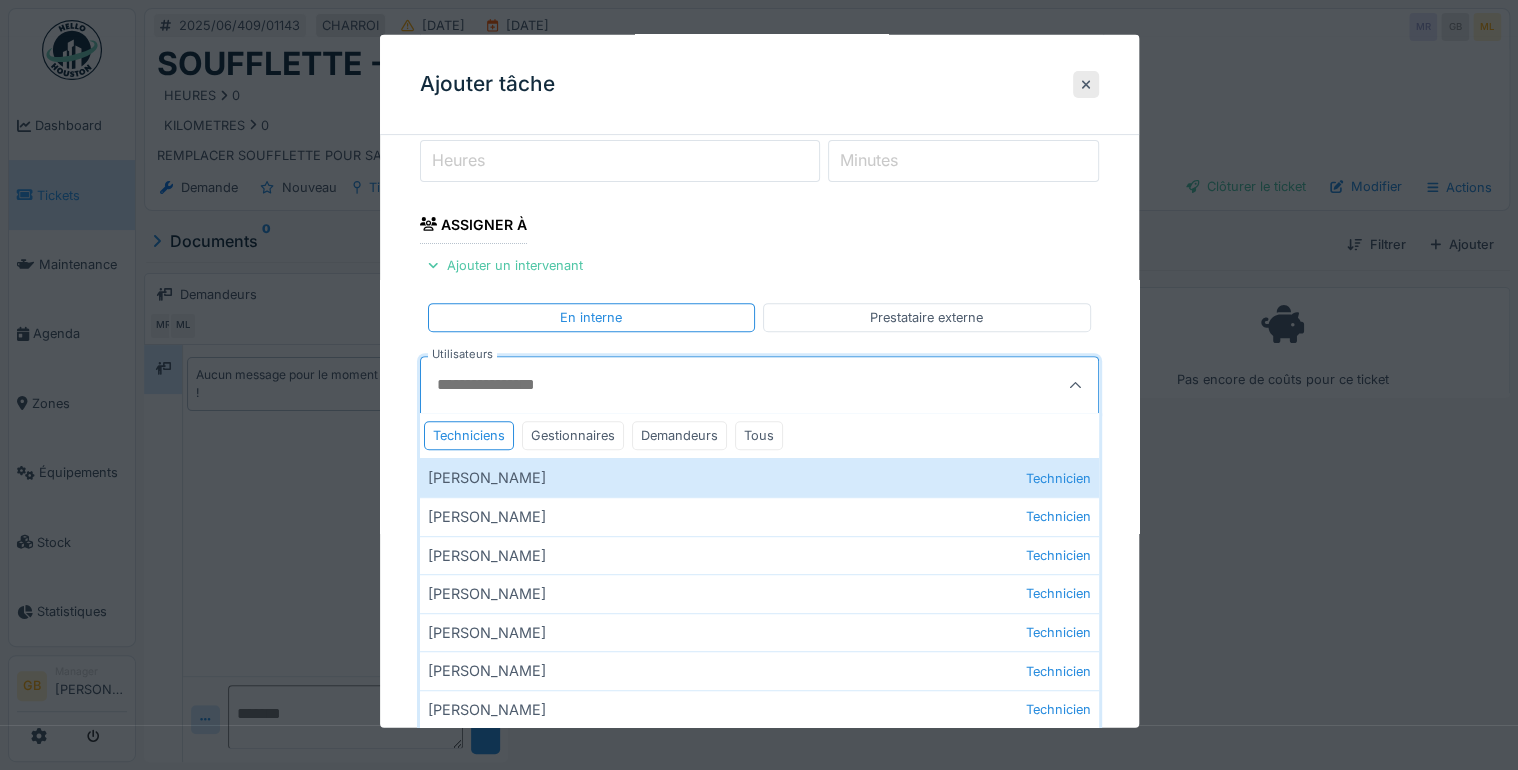 click on "Utilisateurs" at bounding box center (713, 385) 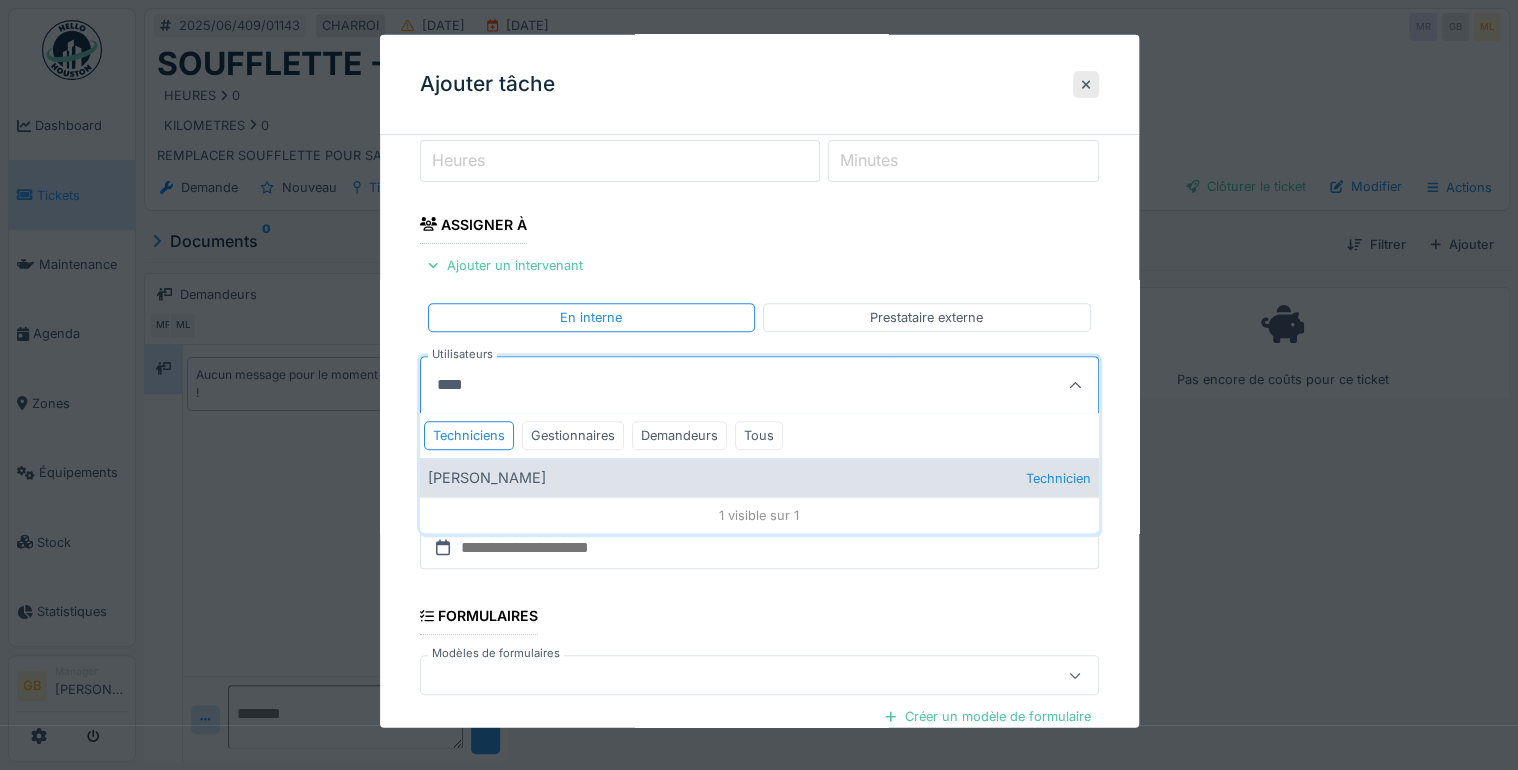 type on "****" 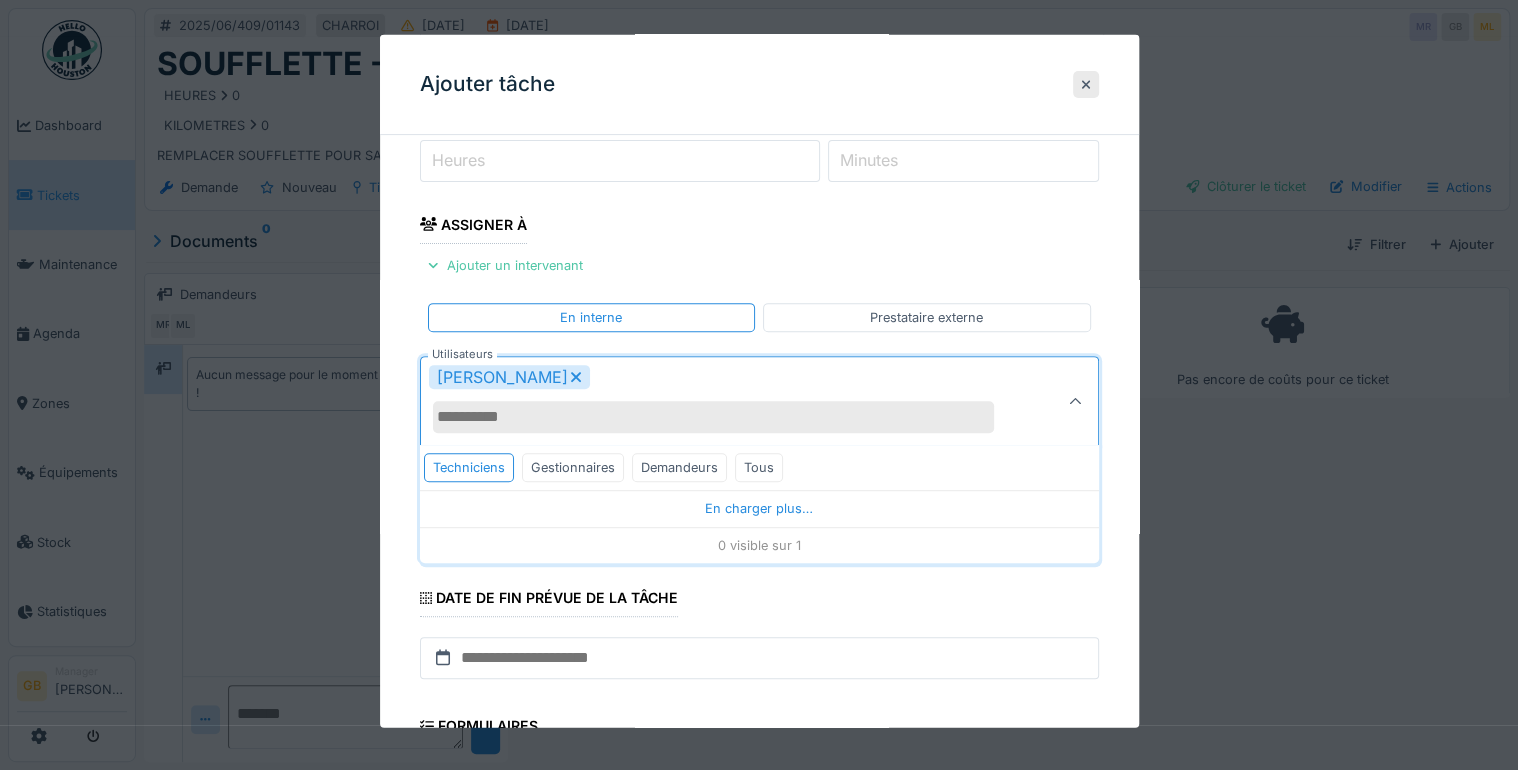 click on "[PERSON_NAME]" at bounding box center [725, 401] 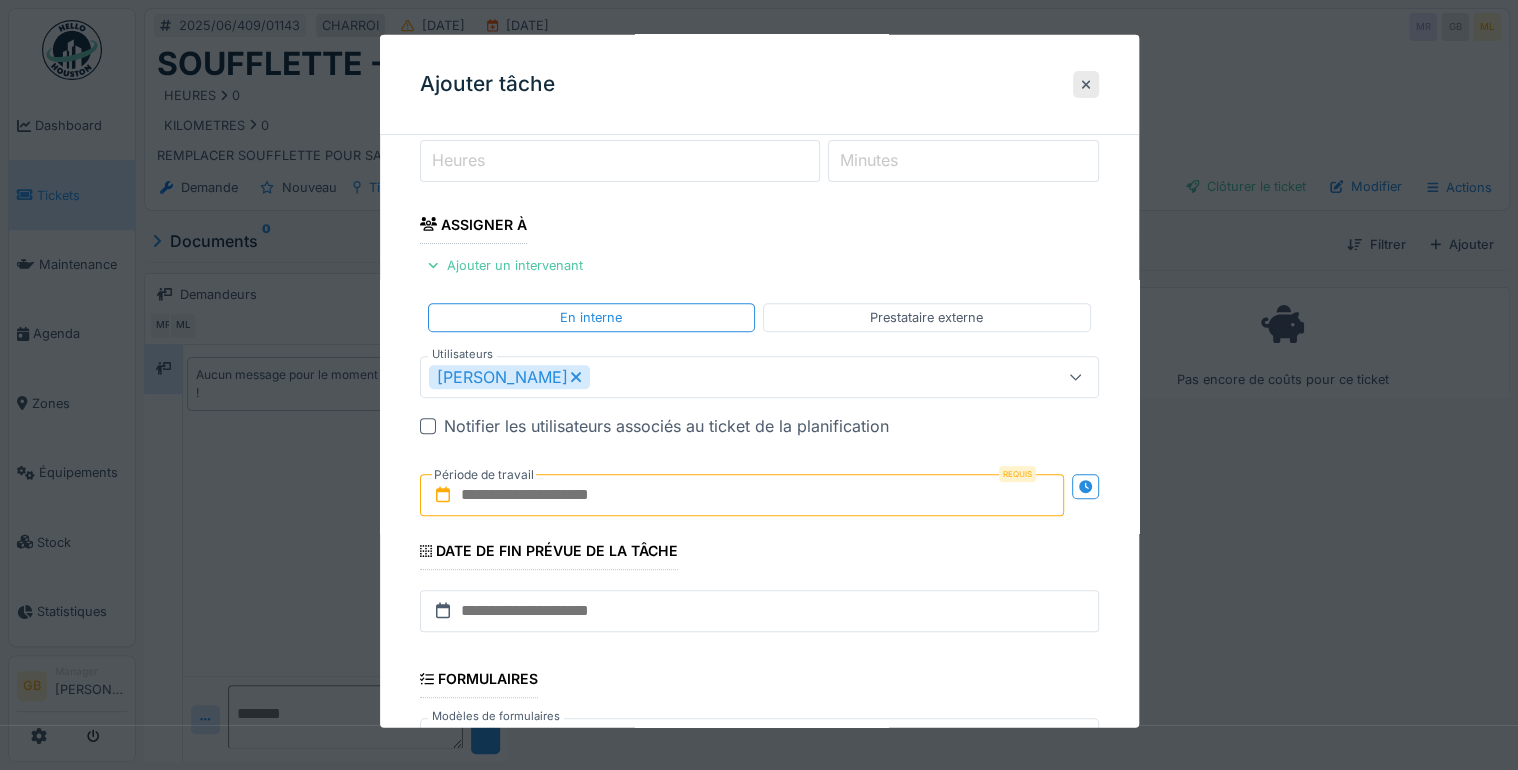 click at bounding box center (742, 495) 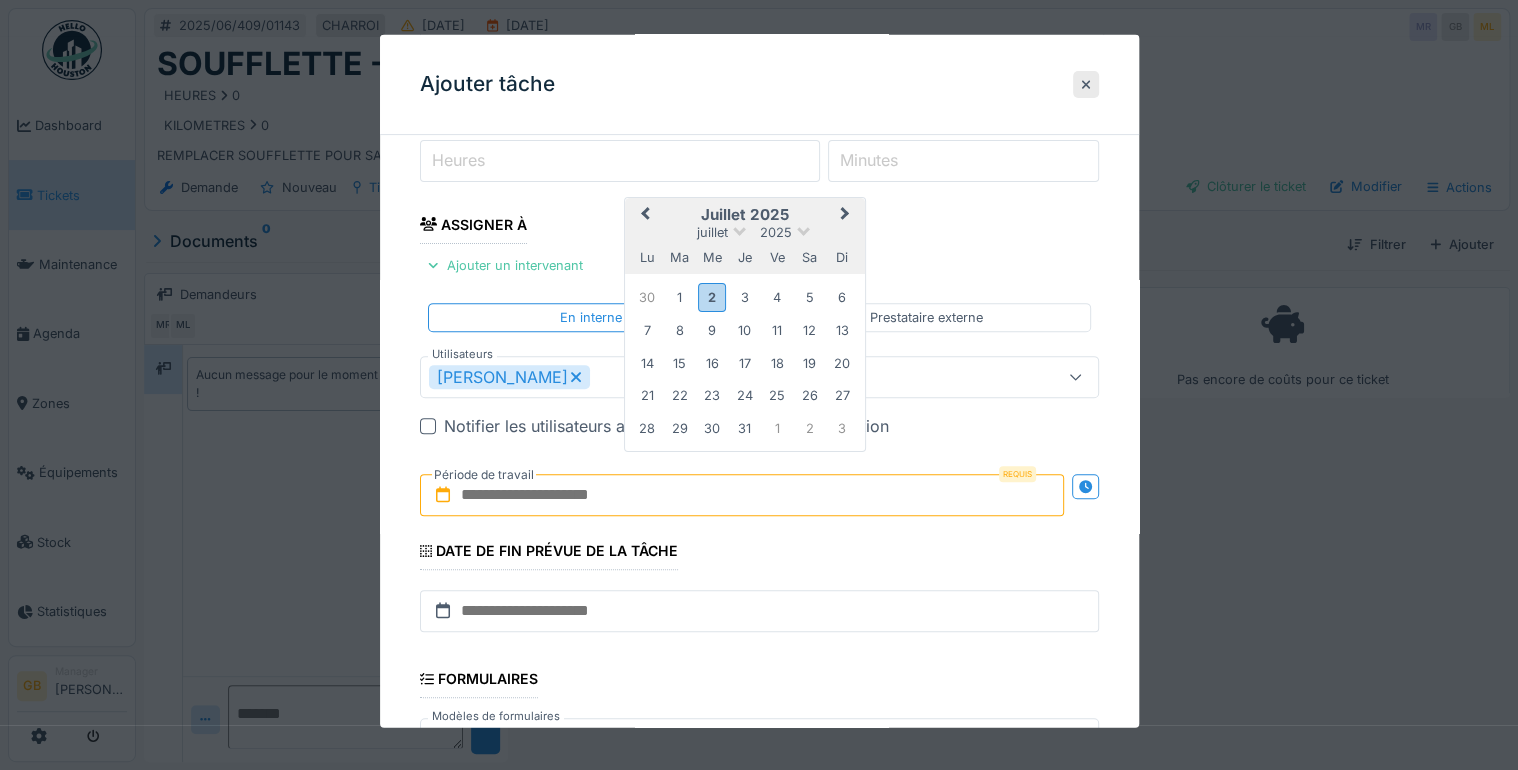 drag, startPoint x: 649, startPoint y: 196, endPoint x: 674, endPoint y: 238, distance: 48.8774 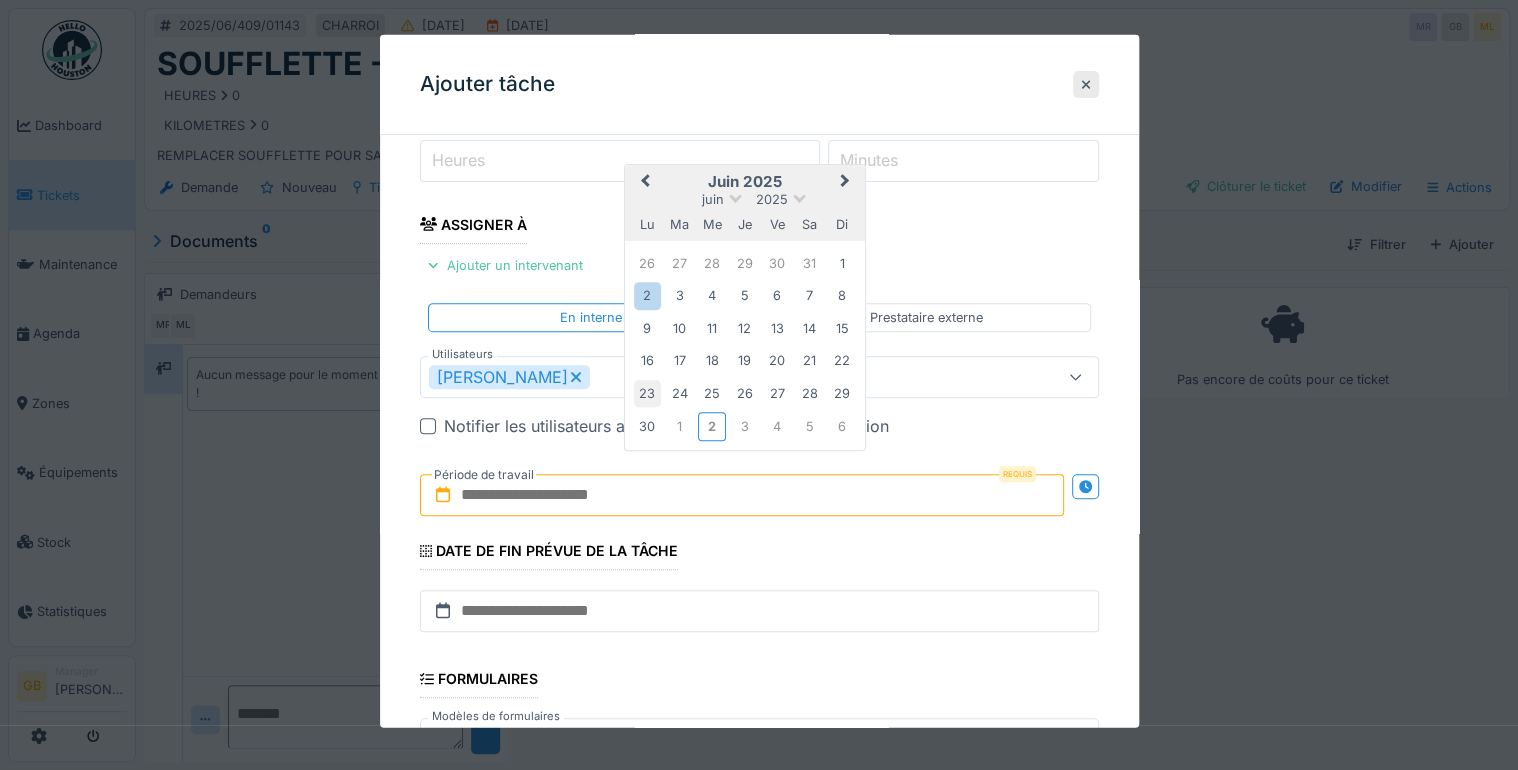 click on "23" at bounding box center [647, 392] 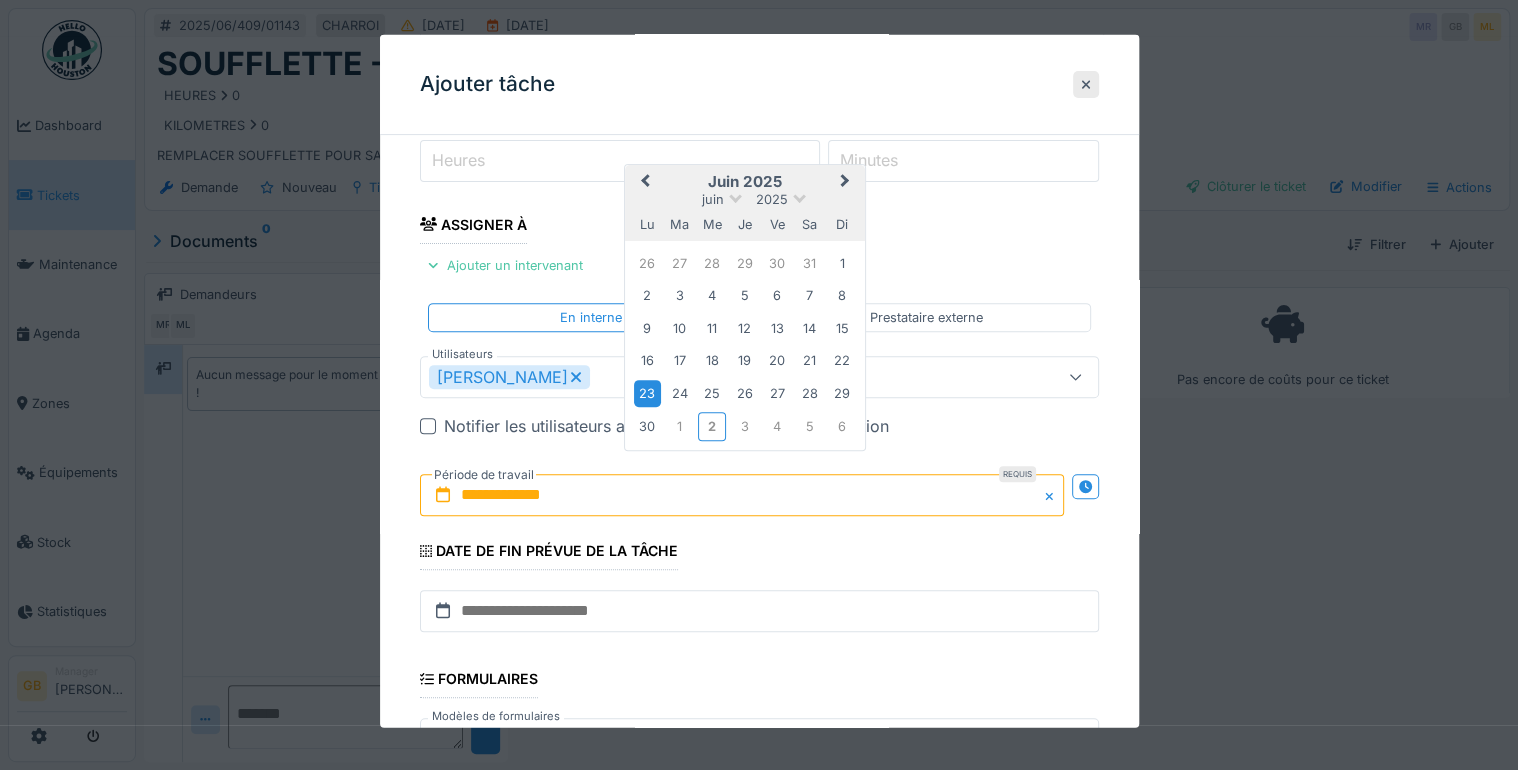 click on "23" at bounding box center [647, 392] 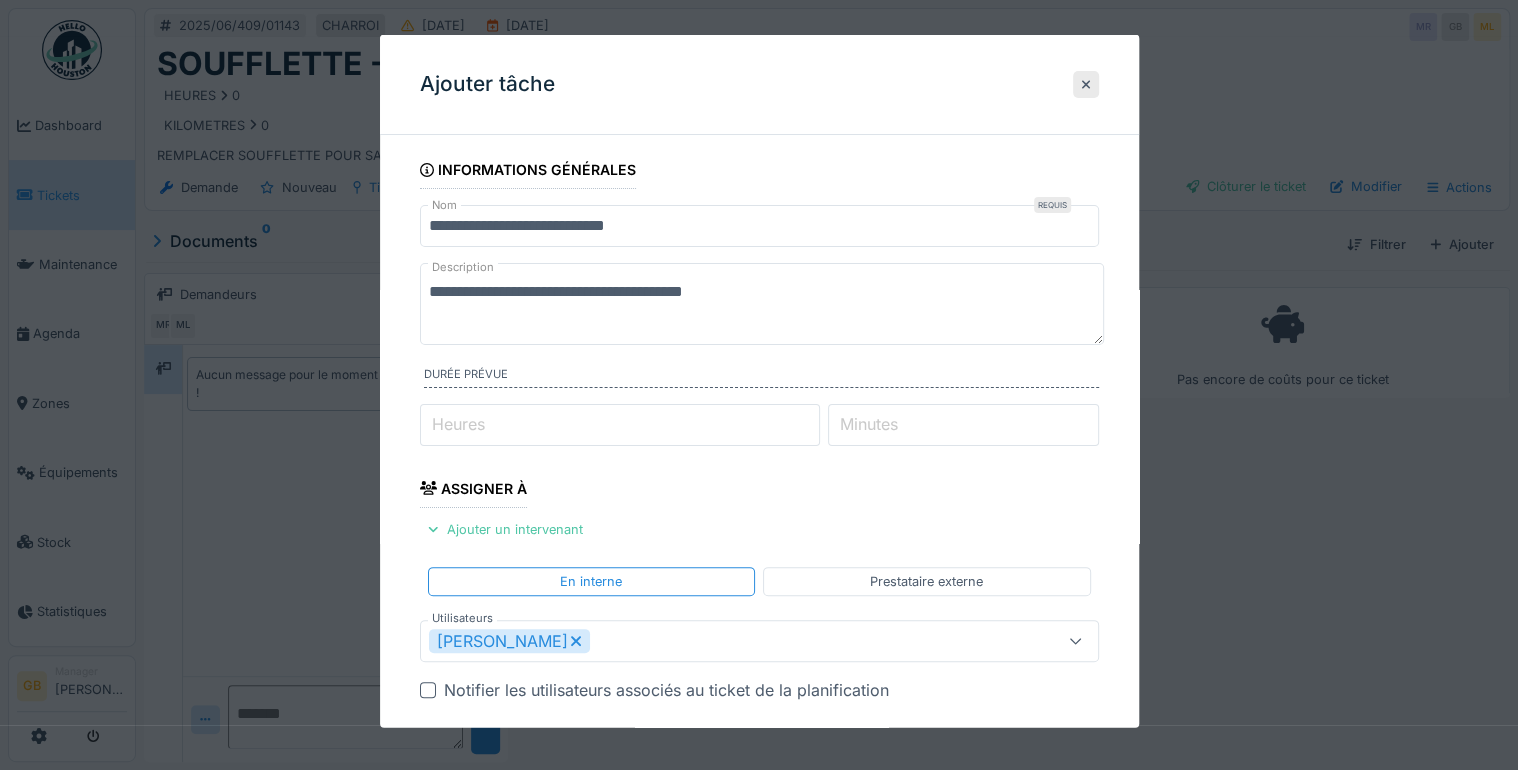 scroll, scrollTop: 541, scrollLeft: 0, axis: vertical 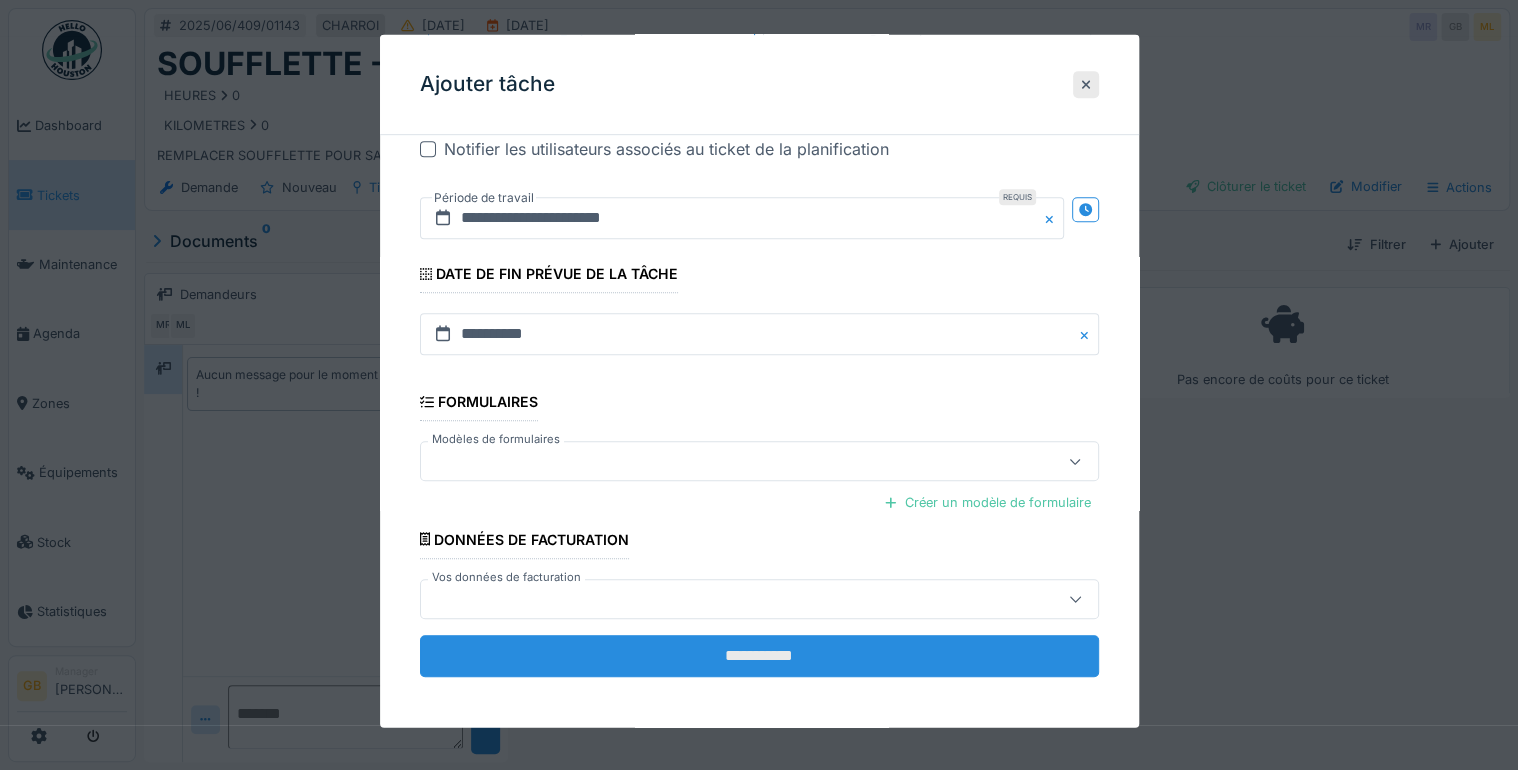 click on "**********" at bounding box center [759, 655] 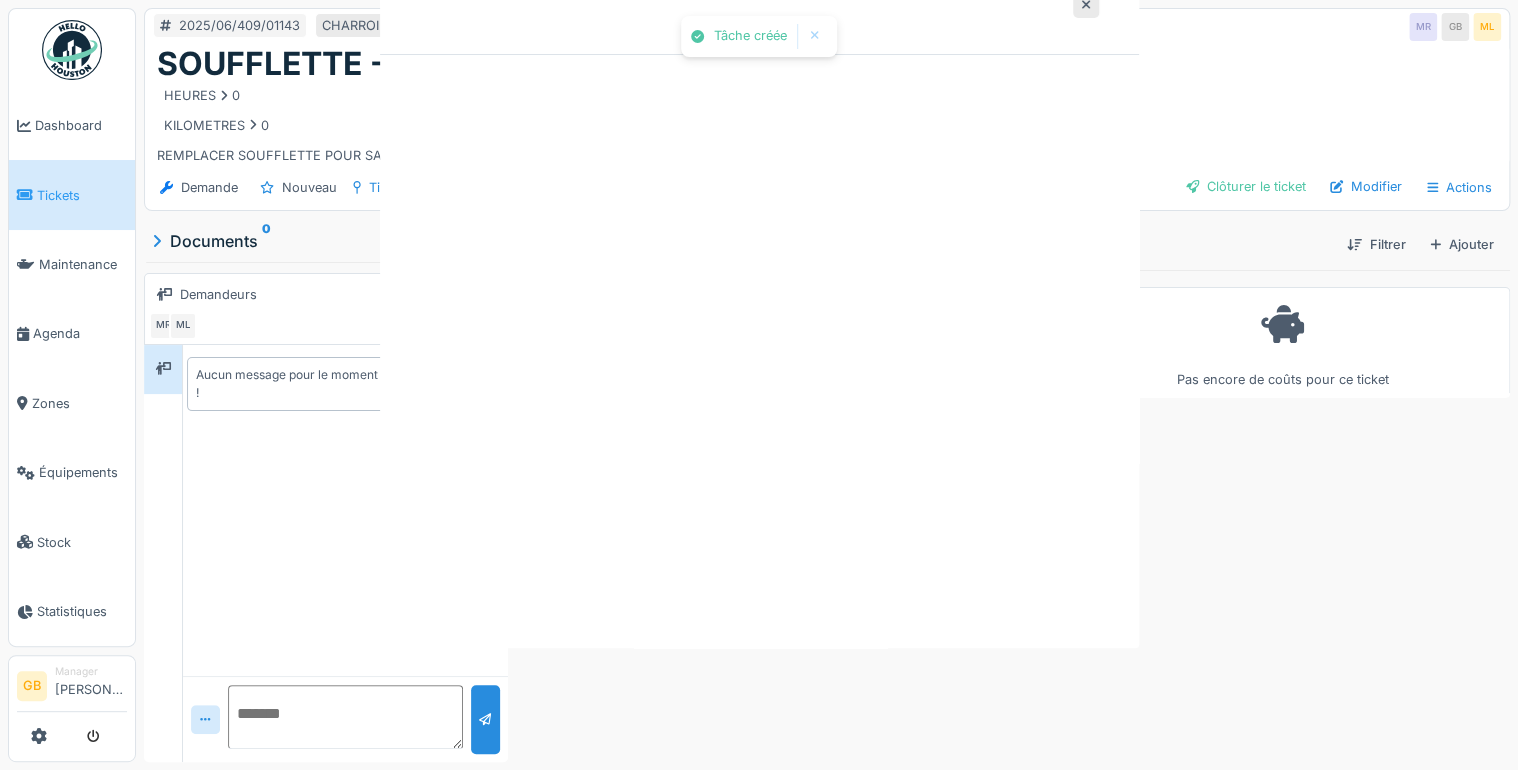 scroll, scrollTop: 0, scrollLeft: 0, axis: both 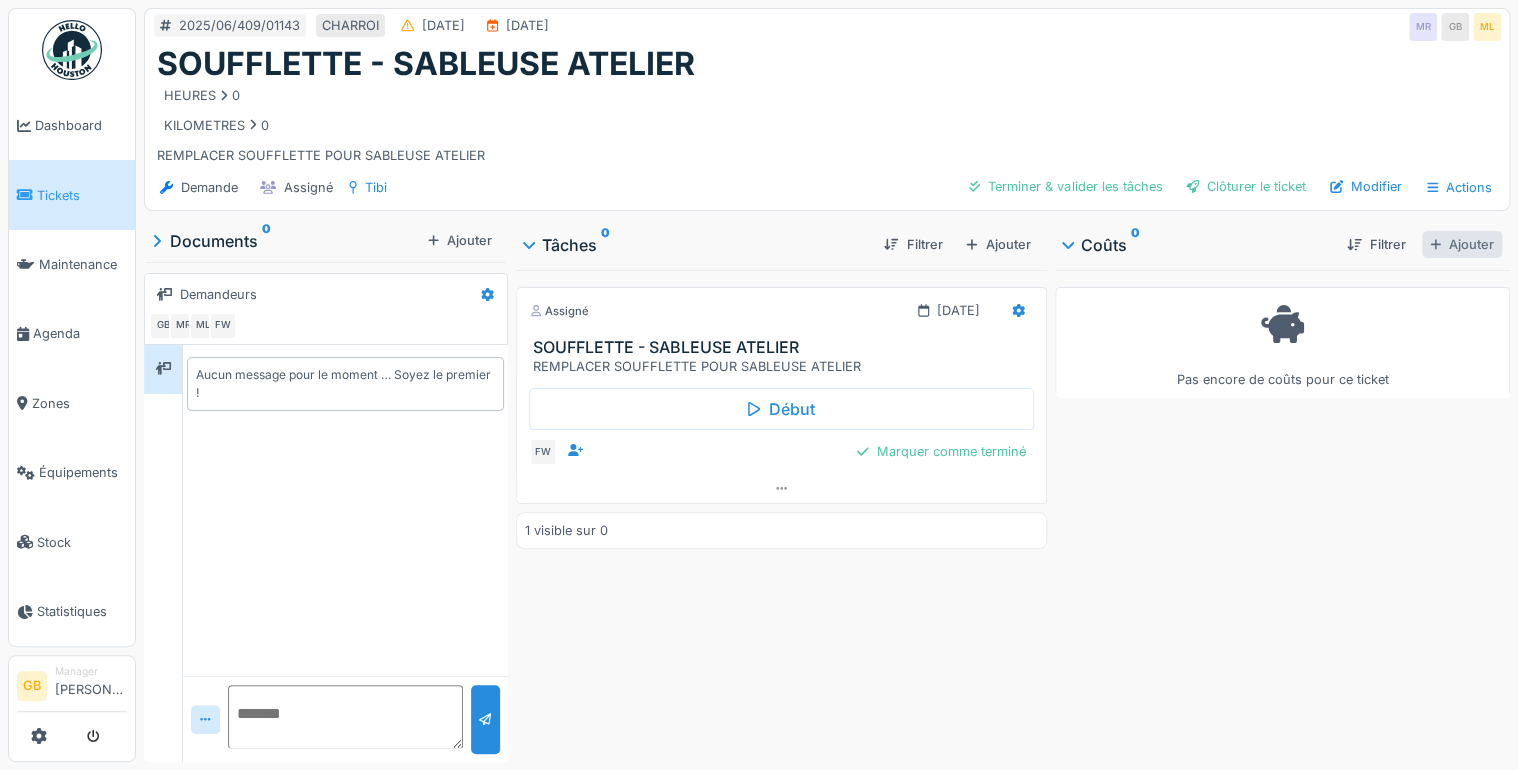 drag, startPoint x: 1468, startPoint y: 225, endPoint x: 1452, endPoint y: 228, distance: 16.27882 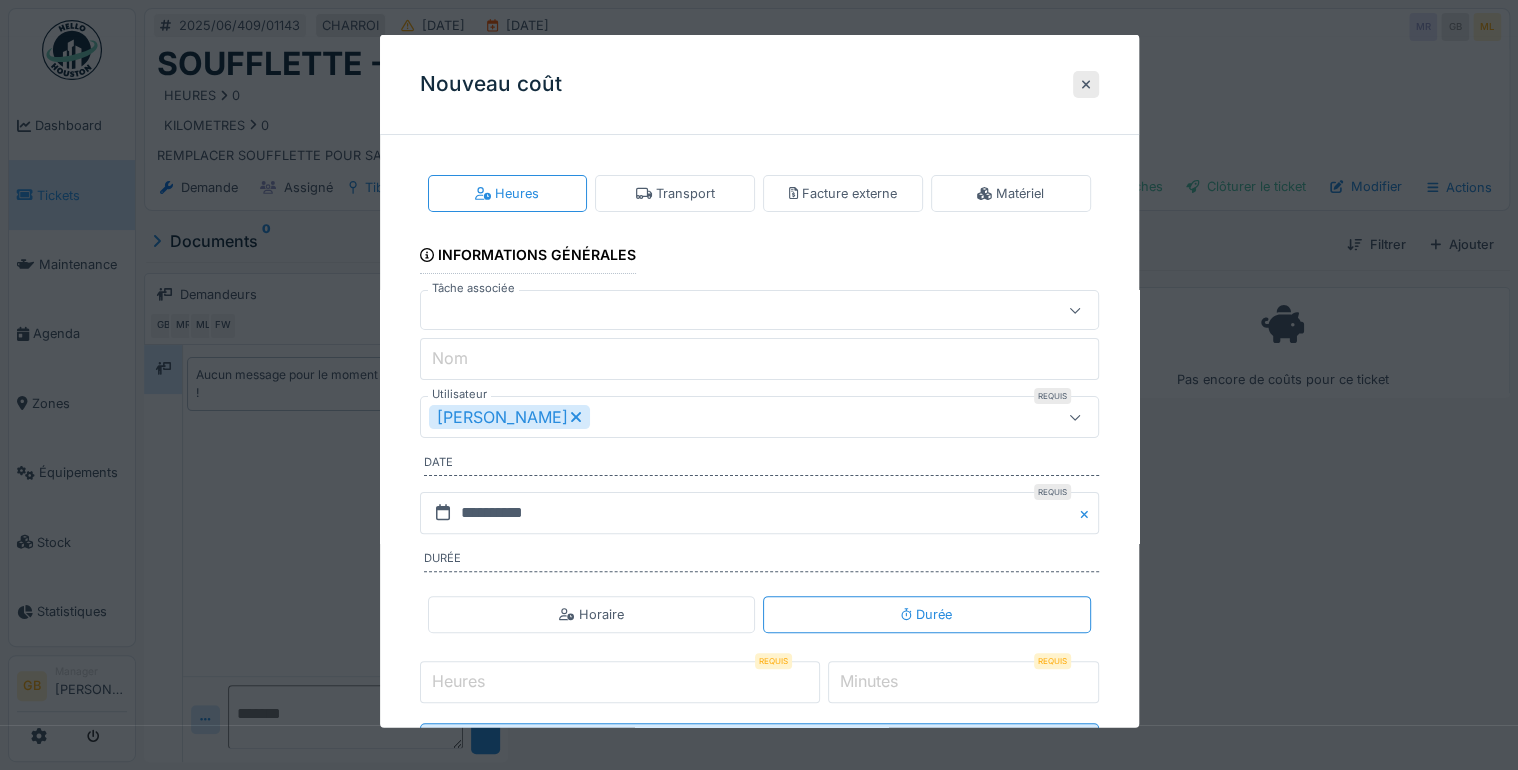 click on "Heures   Transport   Facture externe   Matériel" at bounding box center [759, 193] 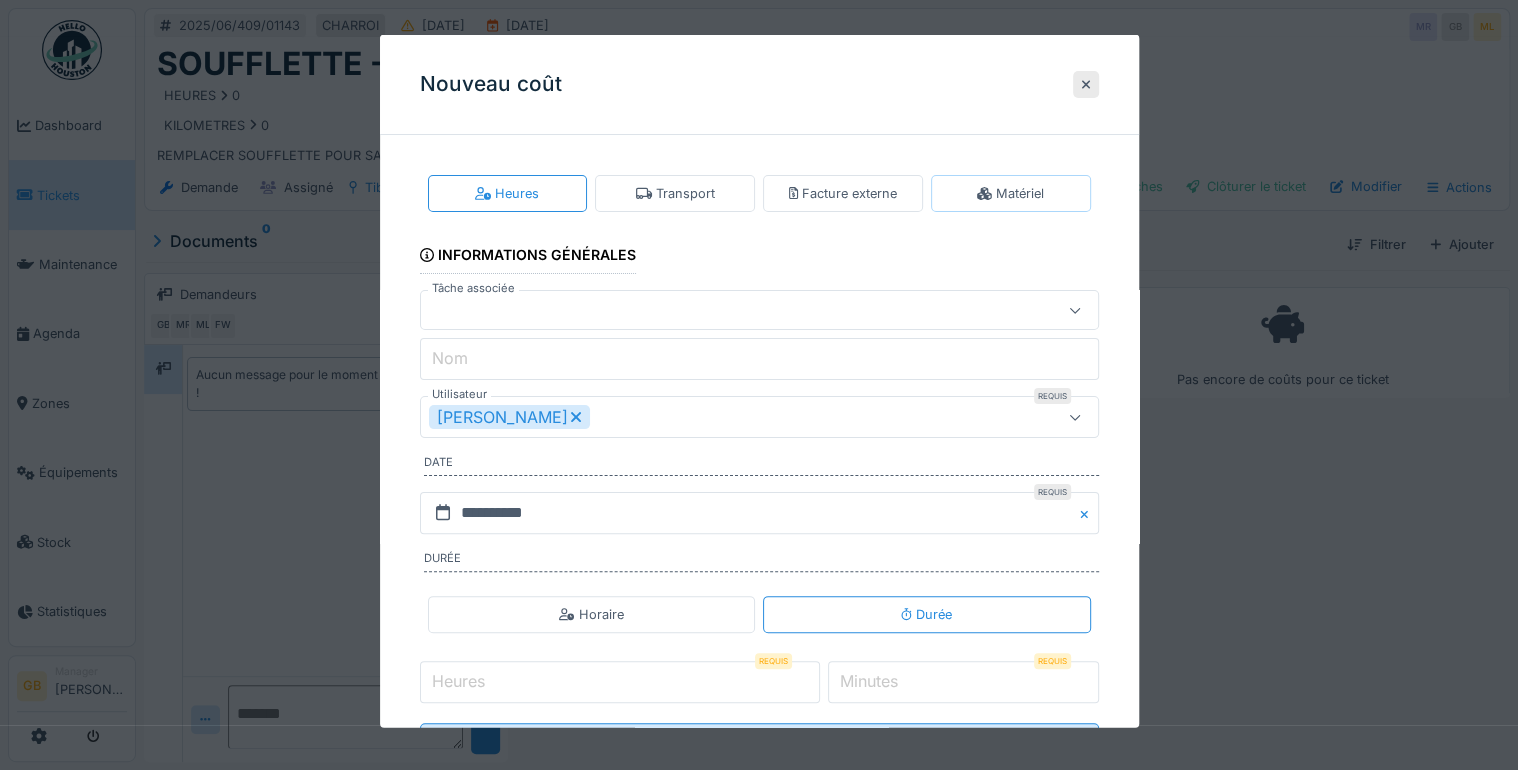 click on "Matériel" at bounding box center [1011, 193] 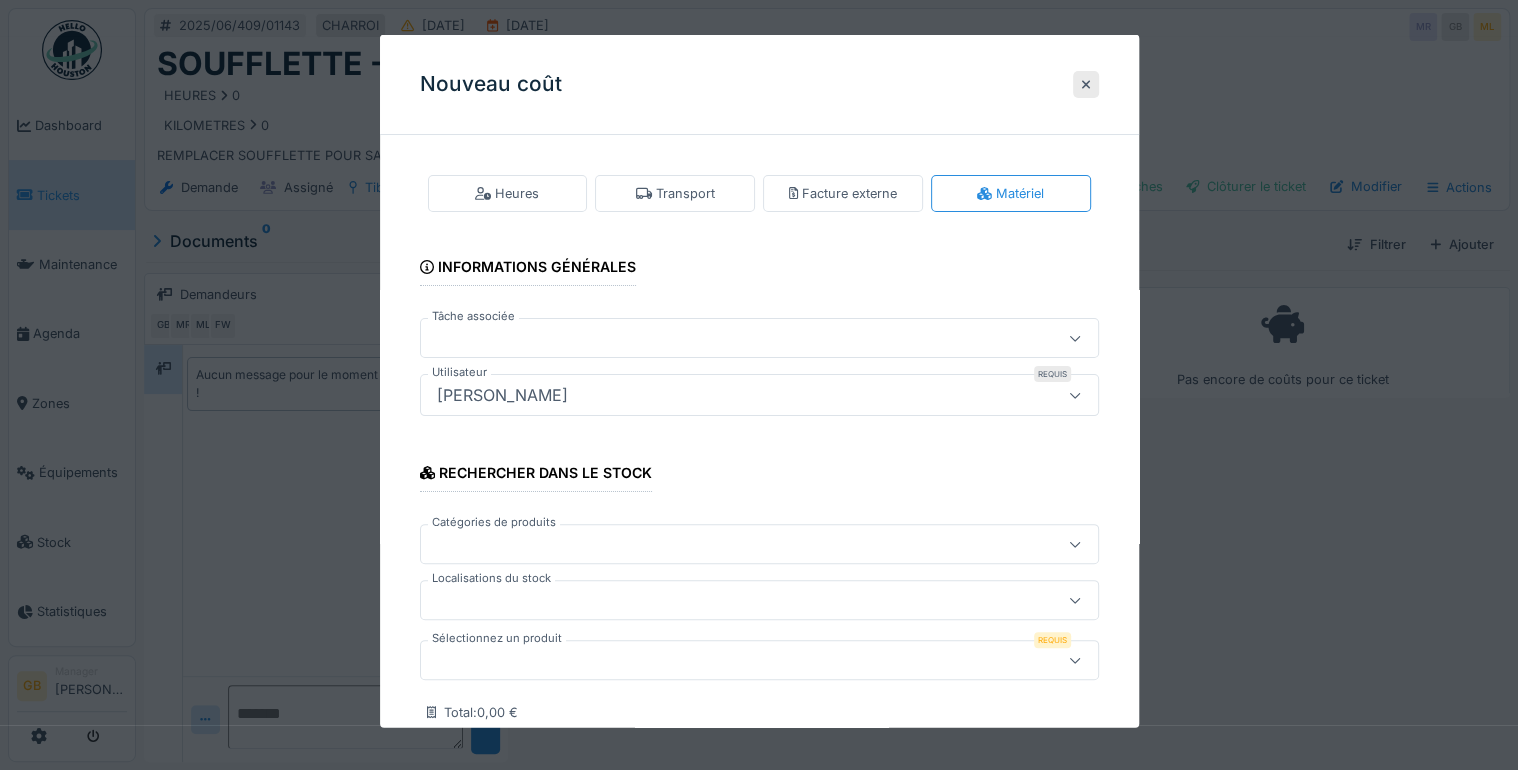 click at bounding box center [759, 660] 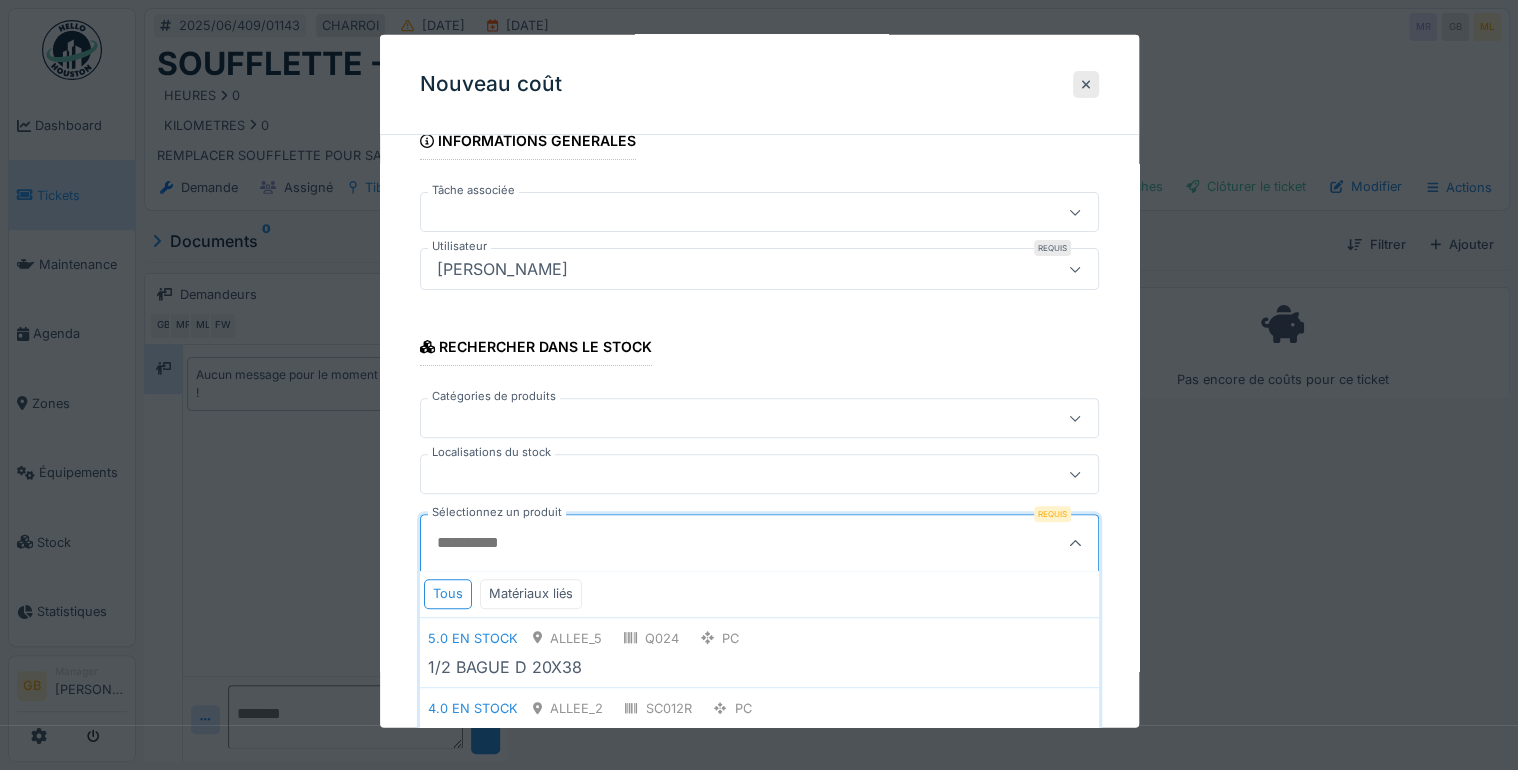 click at bounding box center [725, 543] 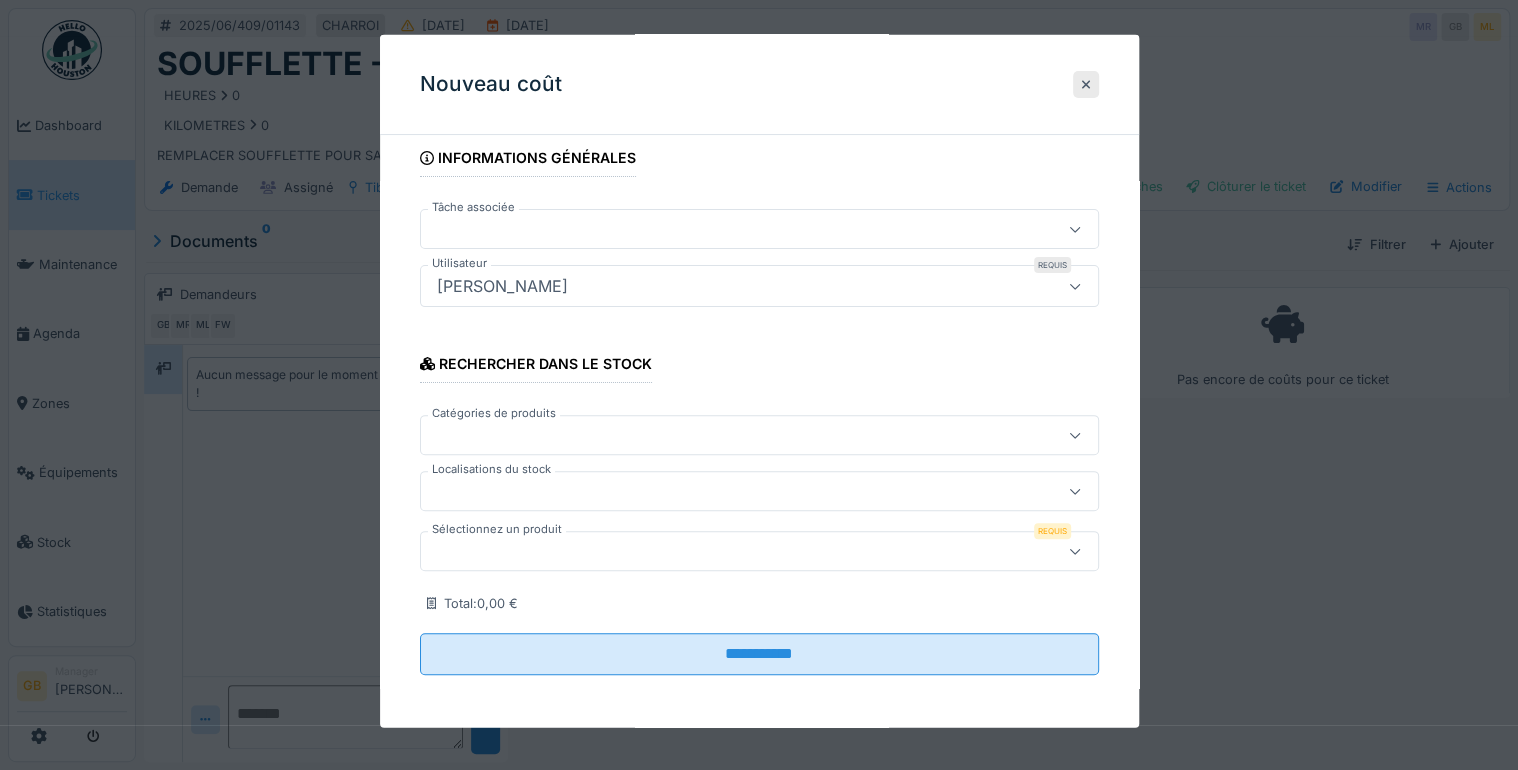 click at bounding box center (725, 551) 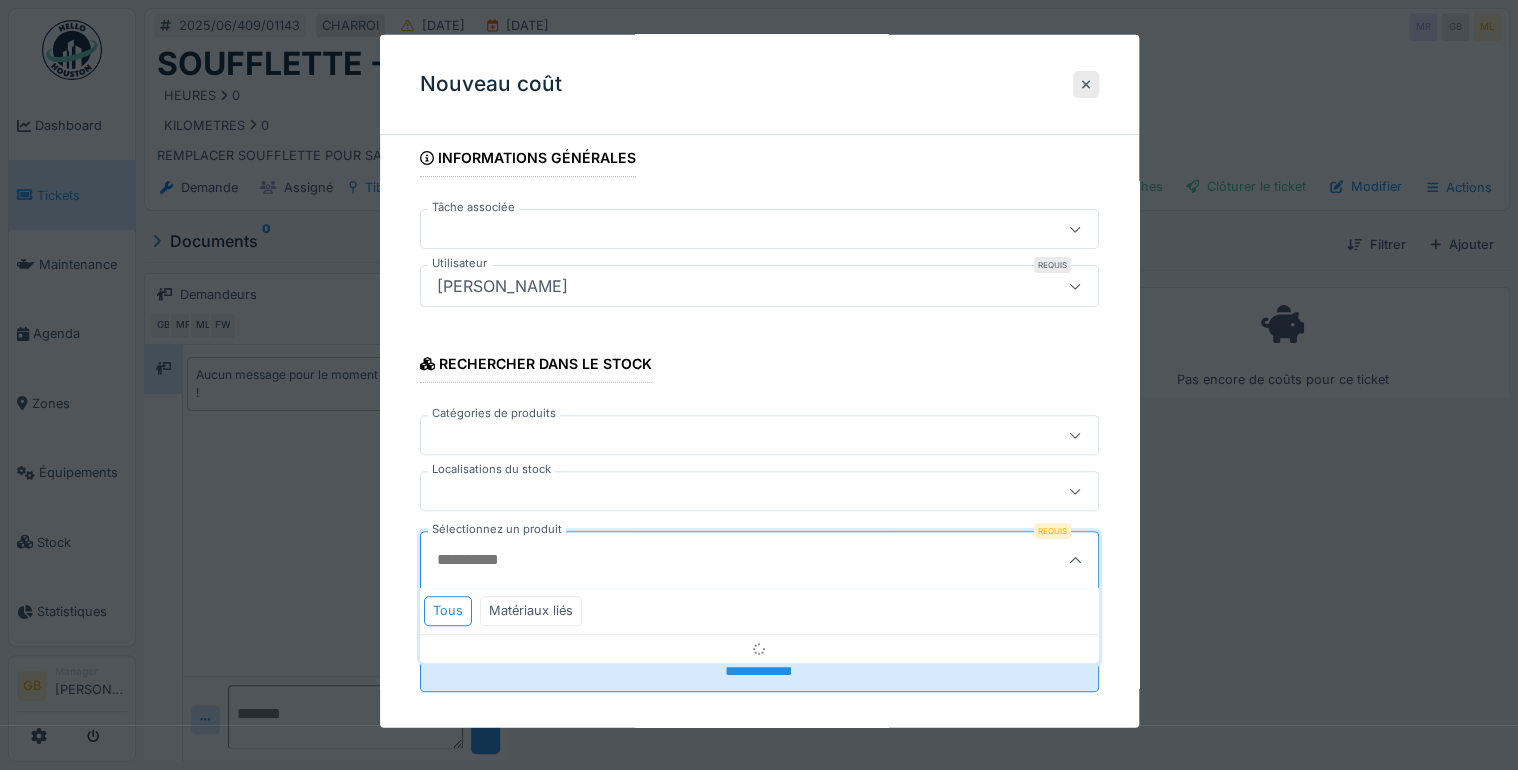 scroll, scrollTop: 126, scrollLeft: 0, axis: vertical 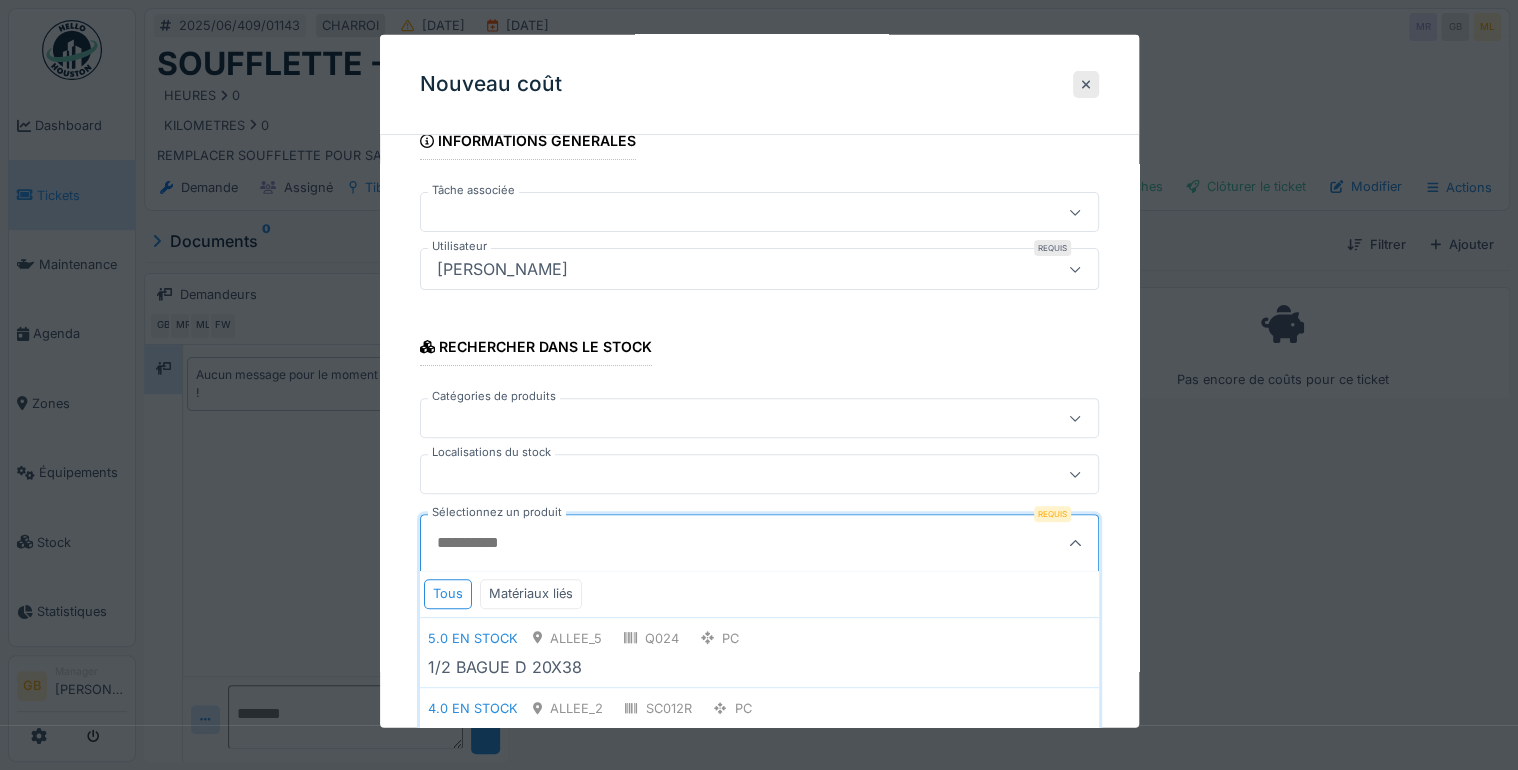 click on "Sélectionnez un produit" at bounding box center [713, 543] 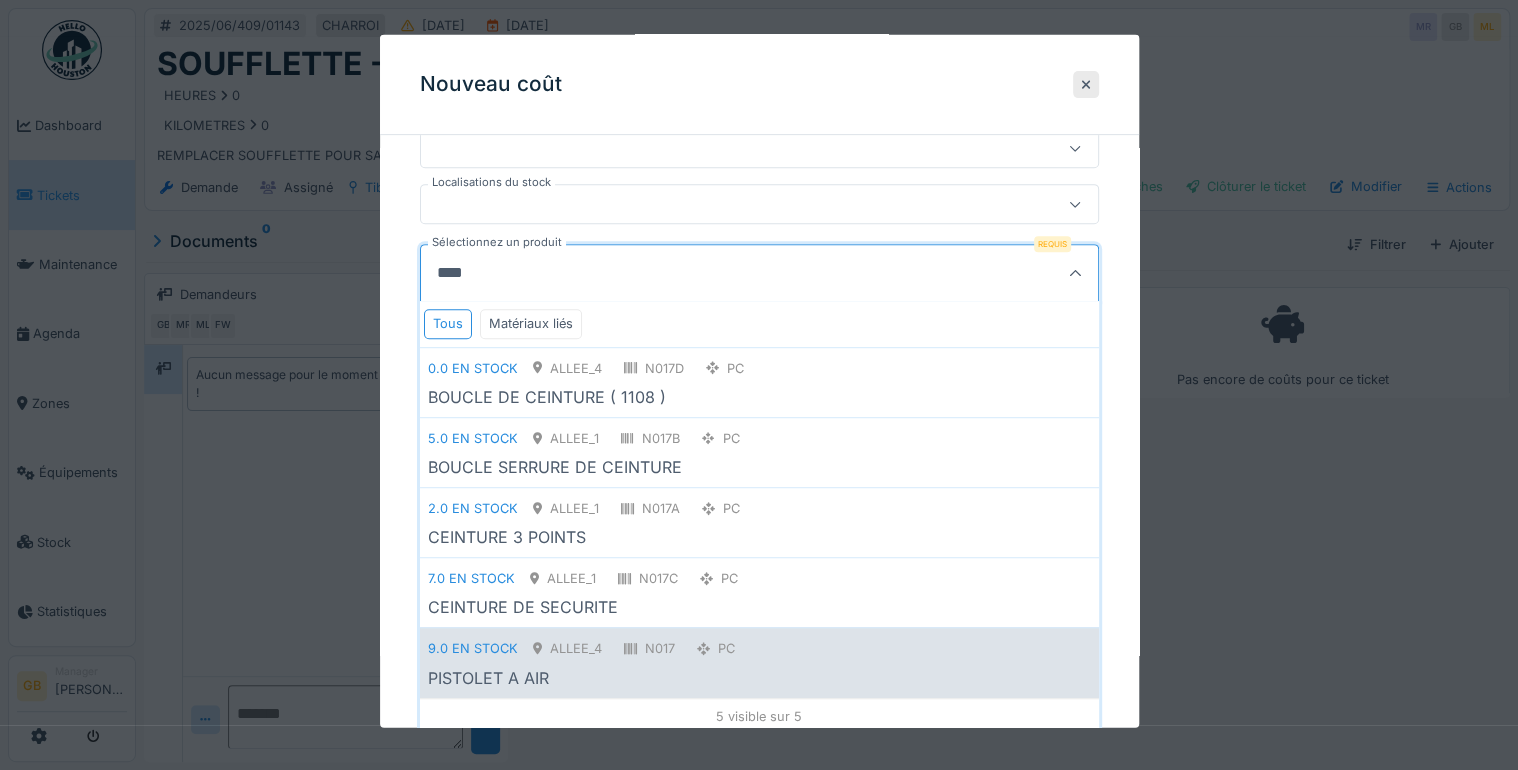 type on "****" 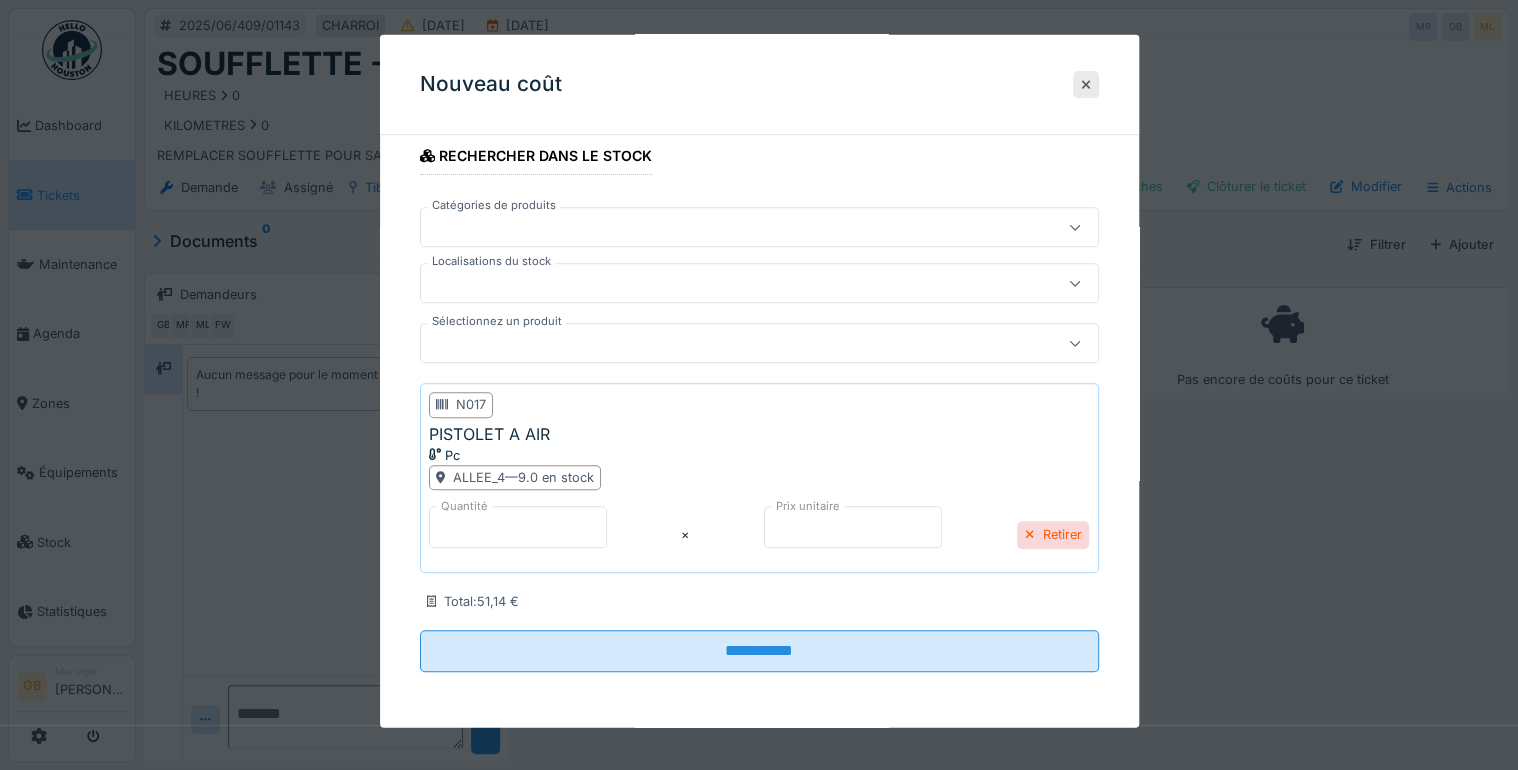 scroll, scrollTop: 313, scrollLeft: 0, axis: vertical 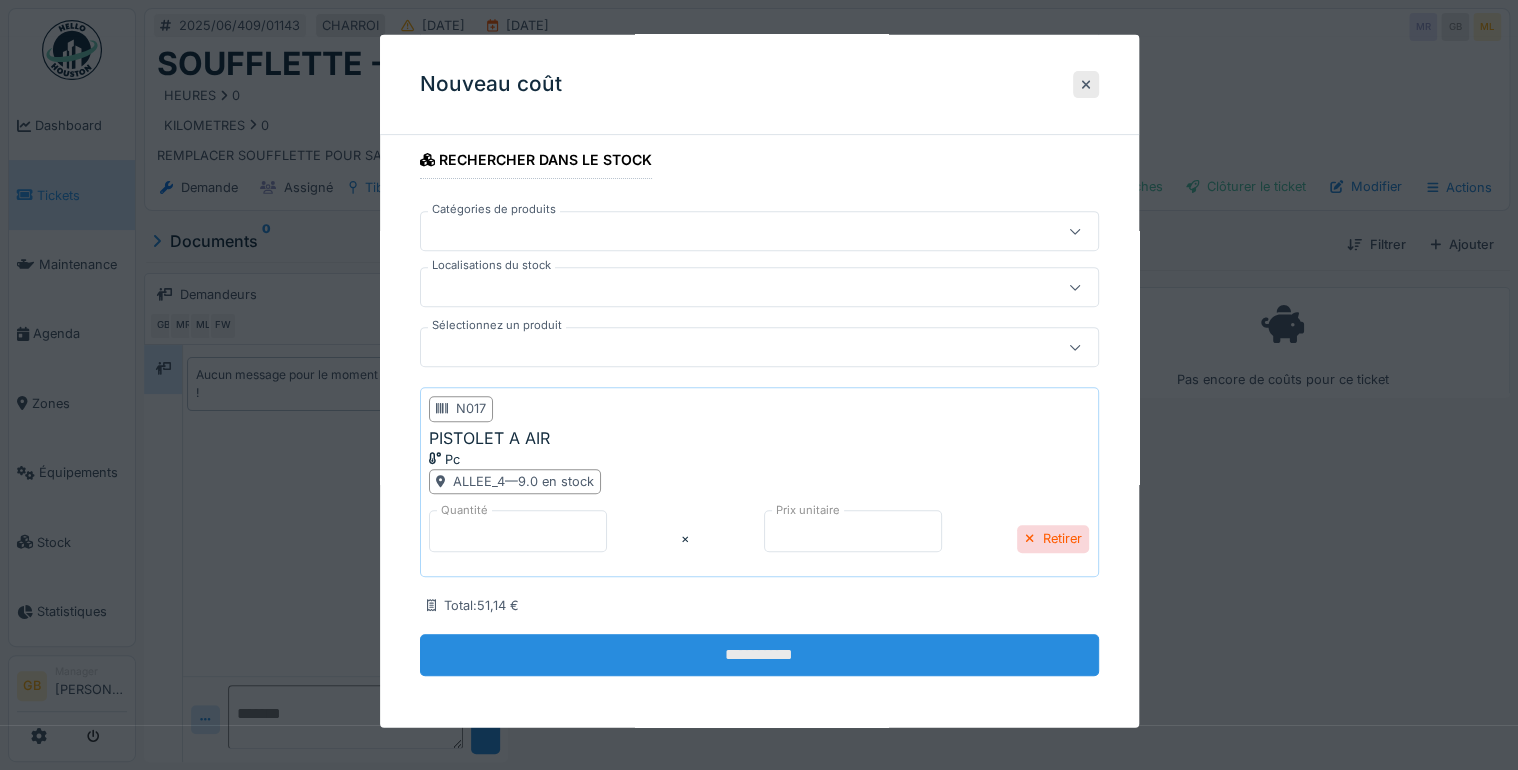 click on "**********" at bounding box center (759, 655) 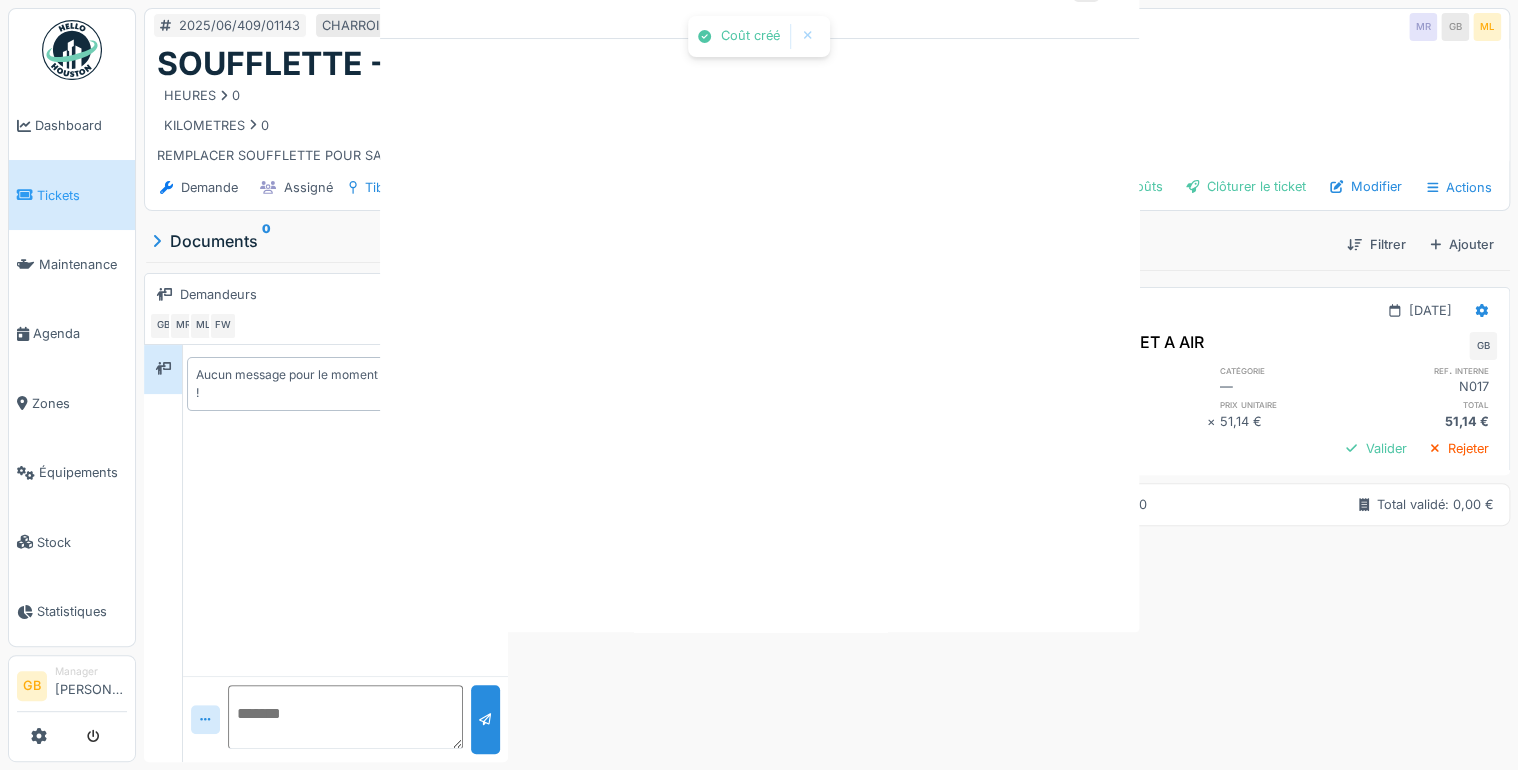 scroll, scrollTop: 0, scrollLeft: 0, axis: both 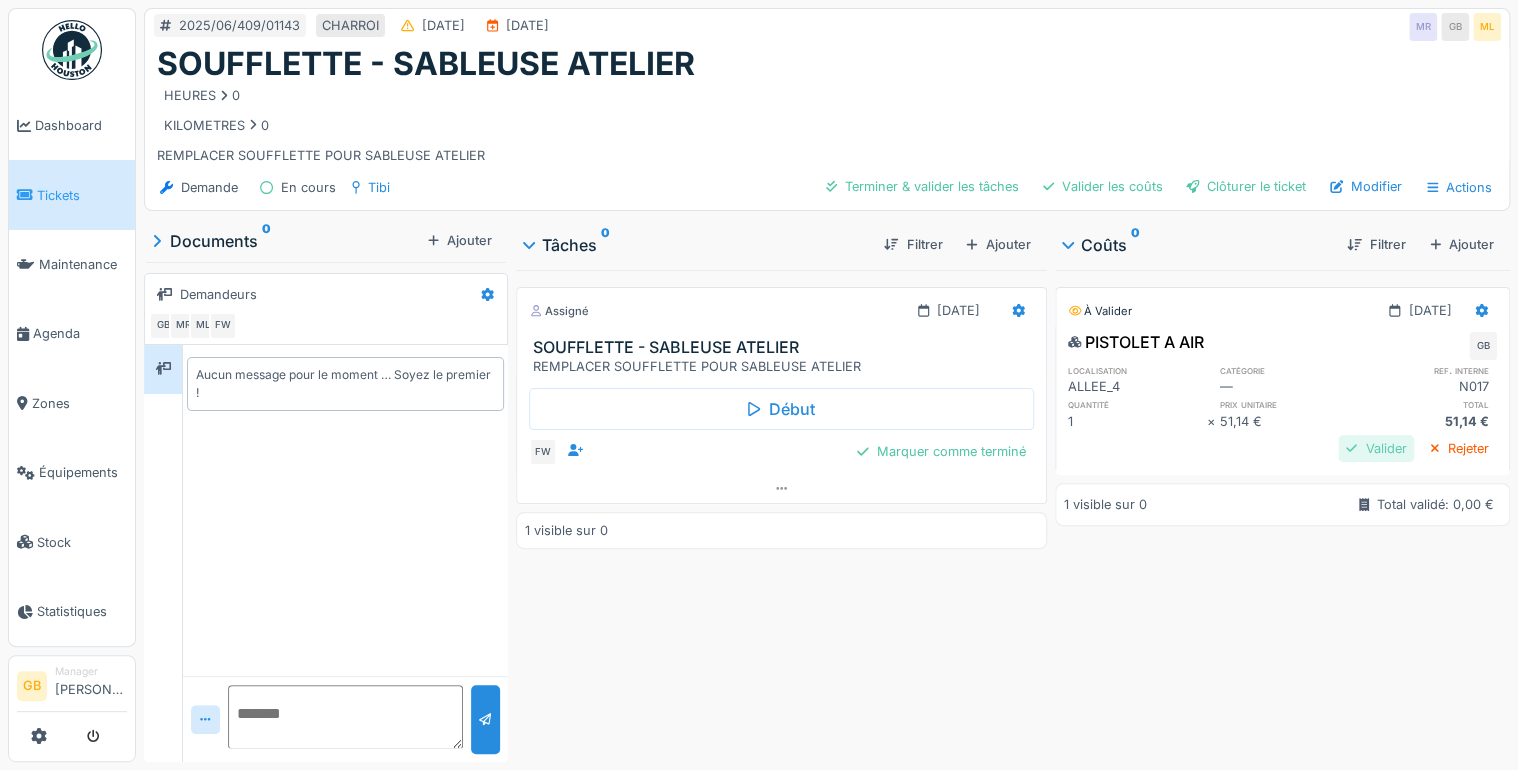 click on "Valider" at bounding box center (1376, 448) 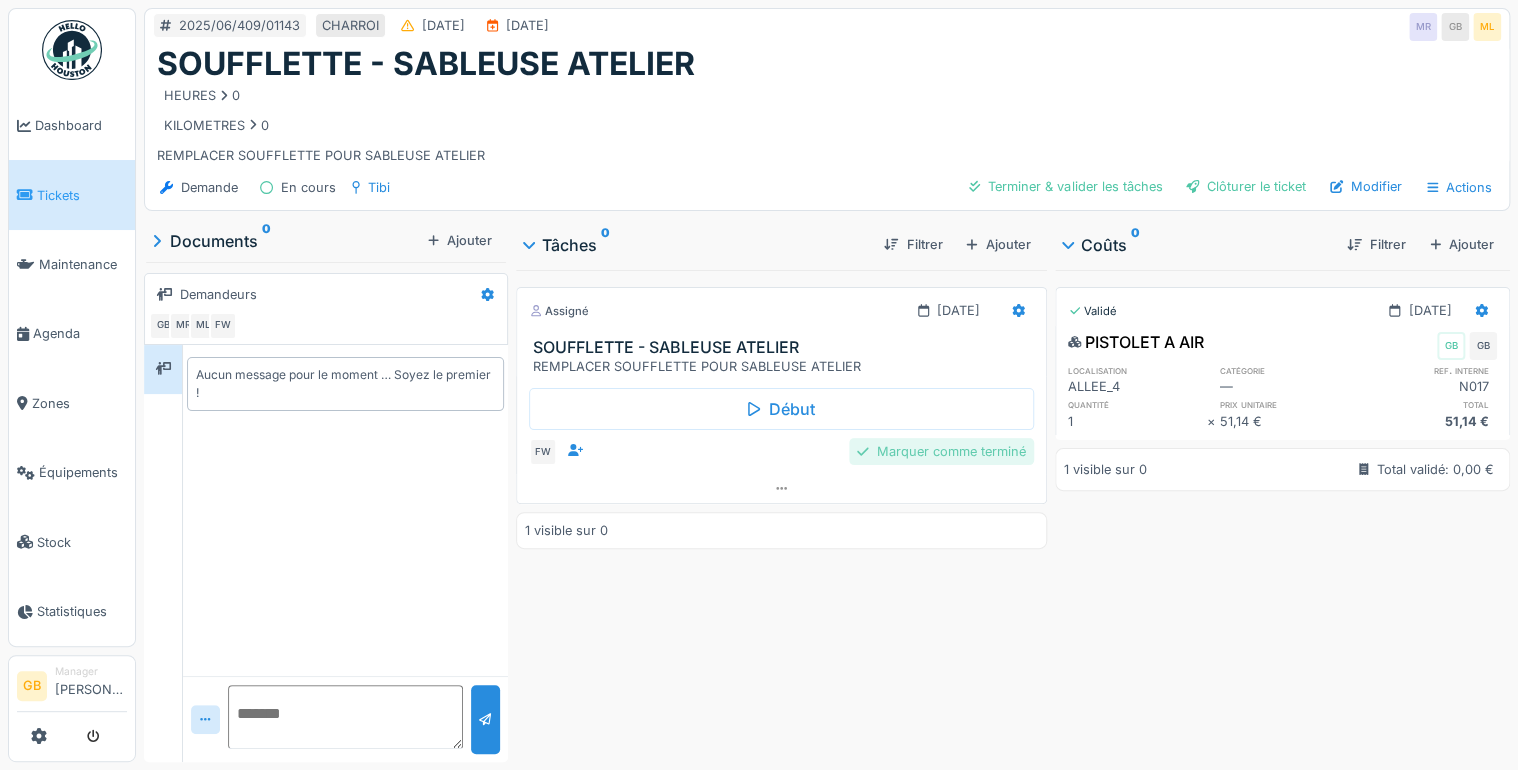 click on "Marquer comme terminé" at bounding box center [941, 451] 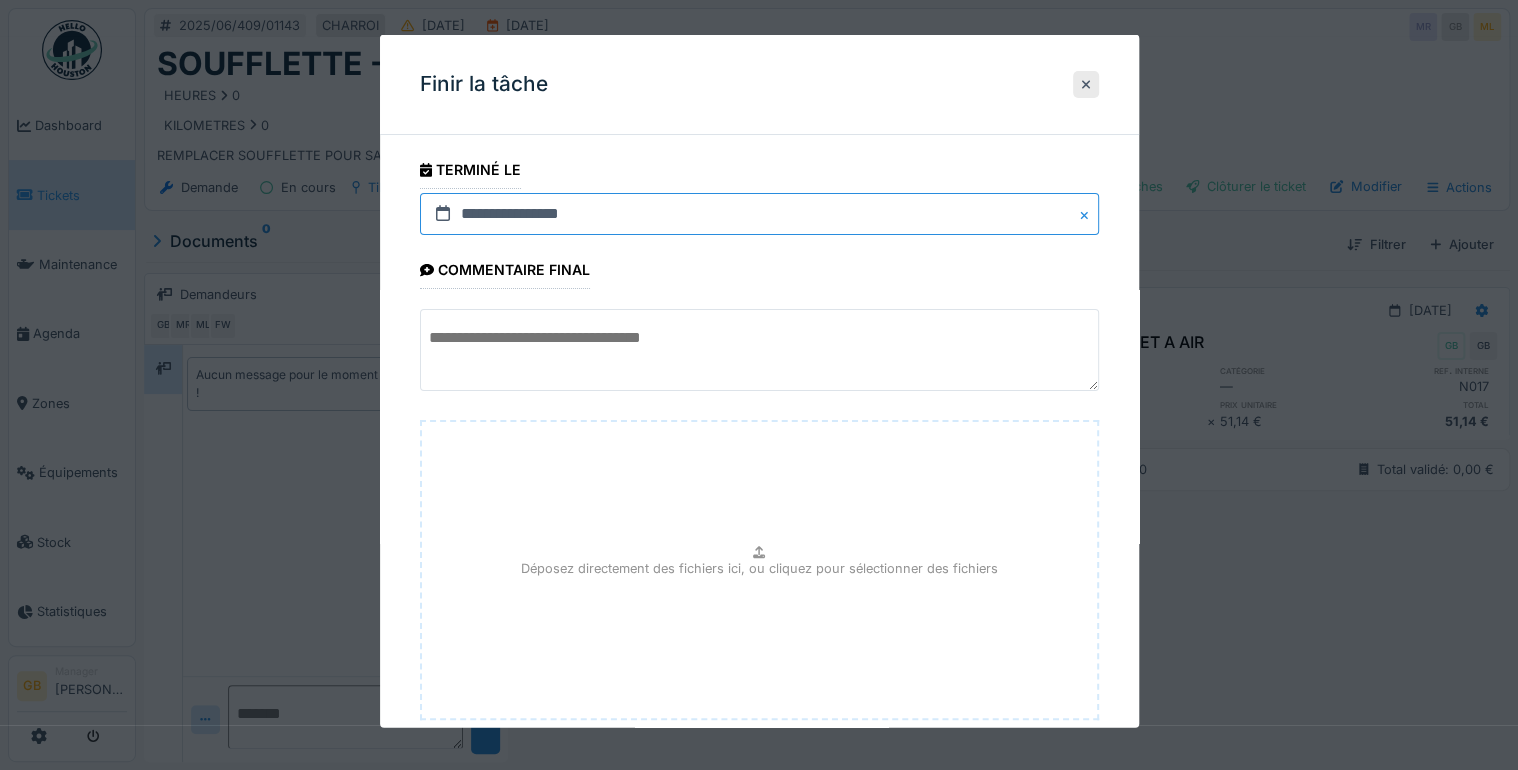click on "**********" at bounding box center (759, 214) 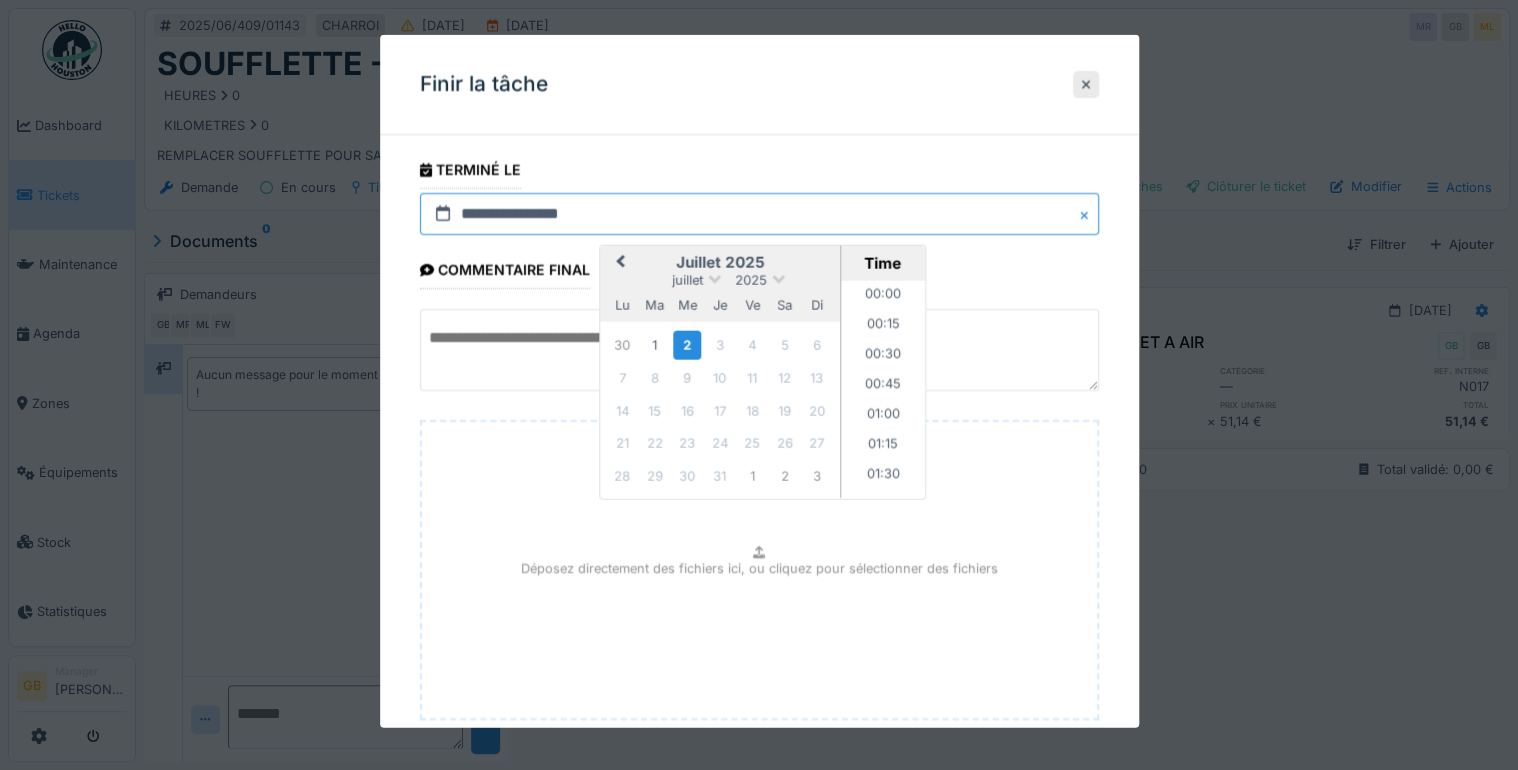 scroll, scrollTop: 1496, scrollLeft: 0, axis: vertical 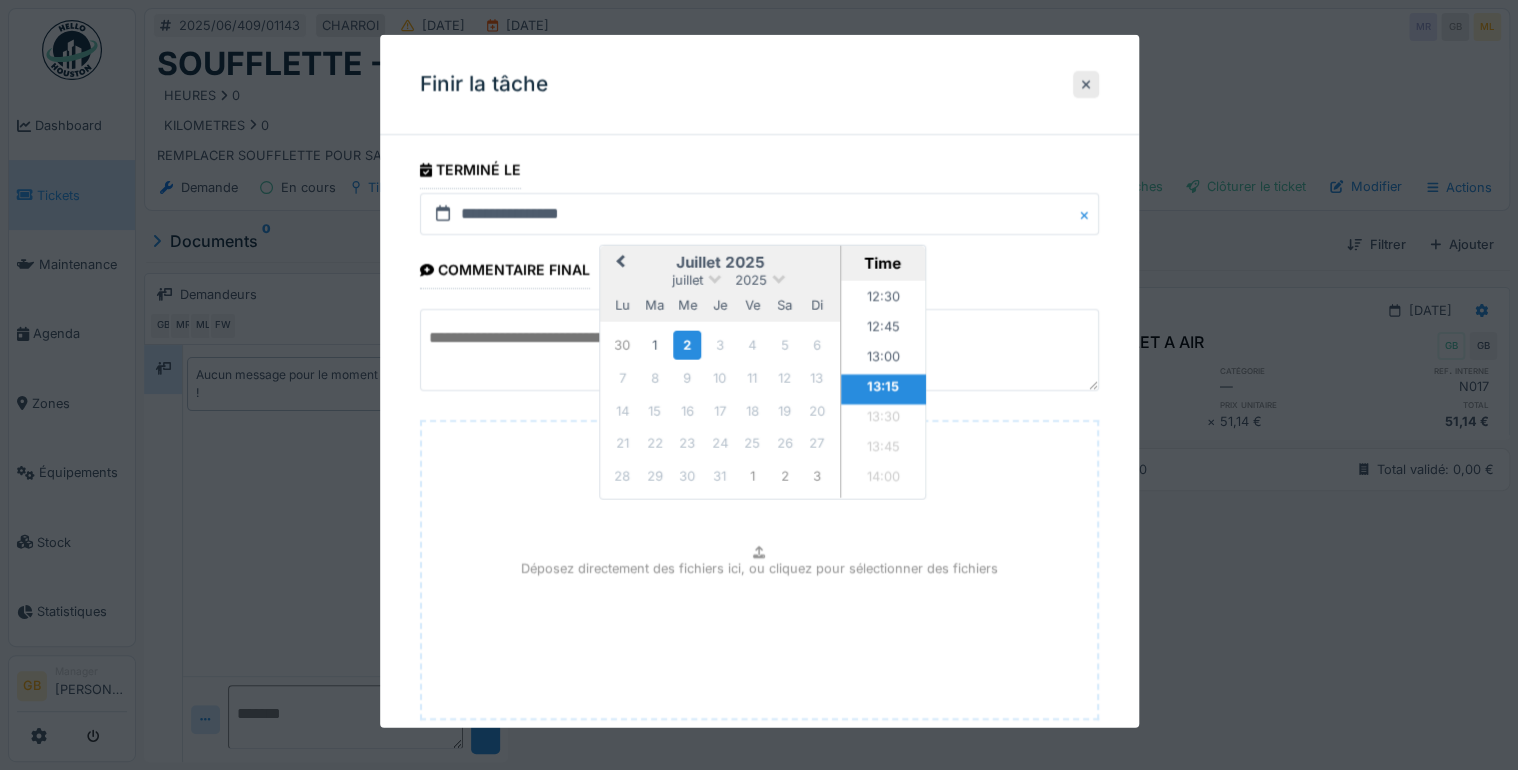 click on "Previous Month" at bounding box center [620, 262] 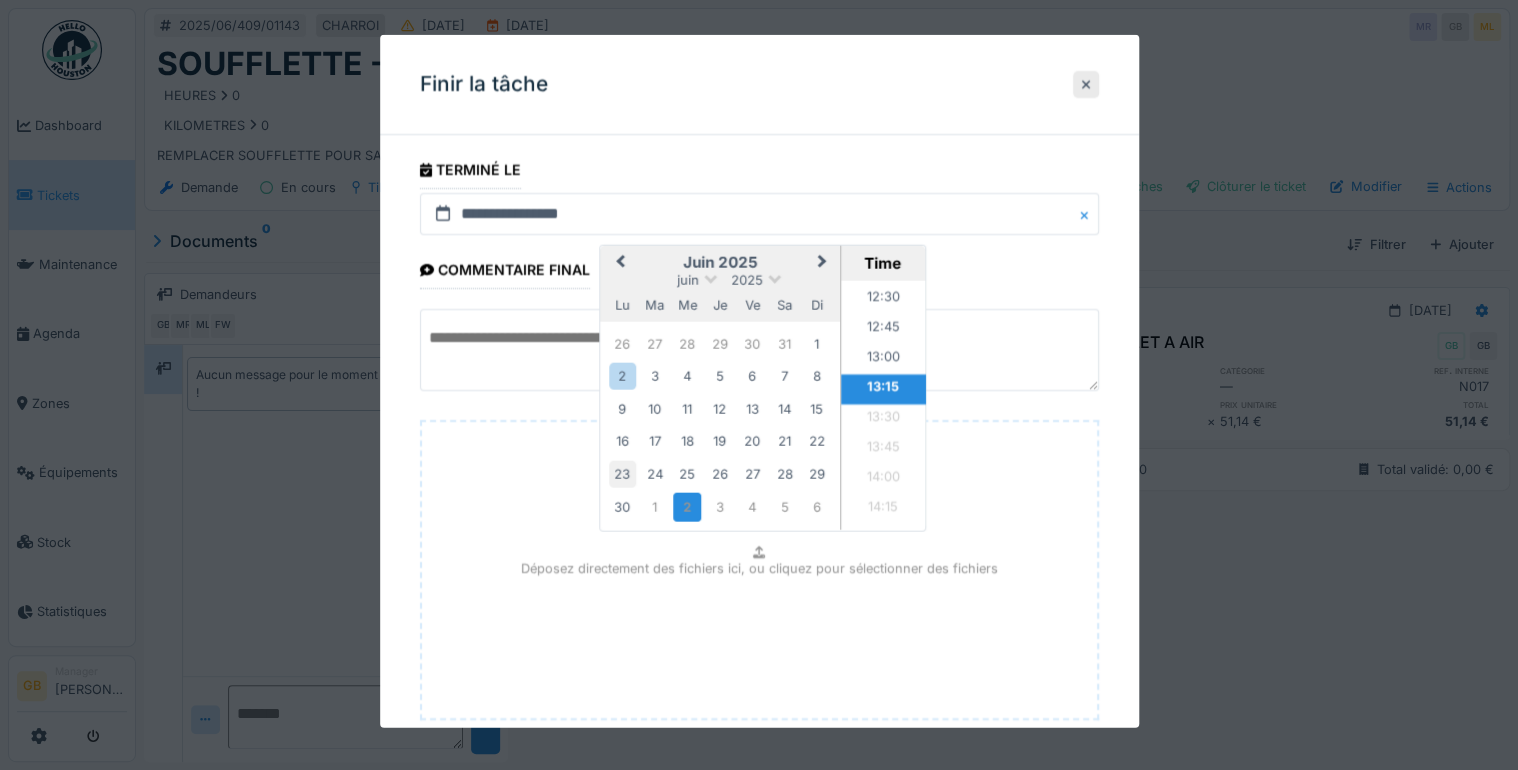 click on "23" at bounding box center (622, 473) 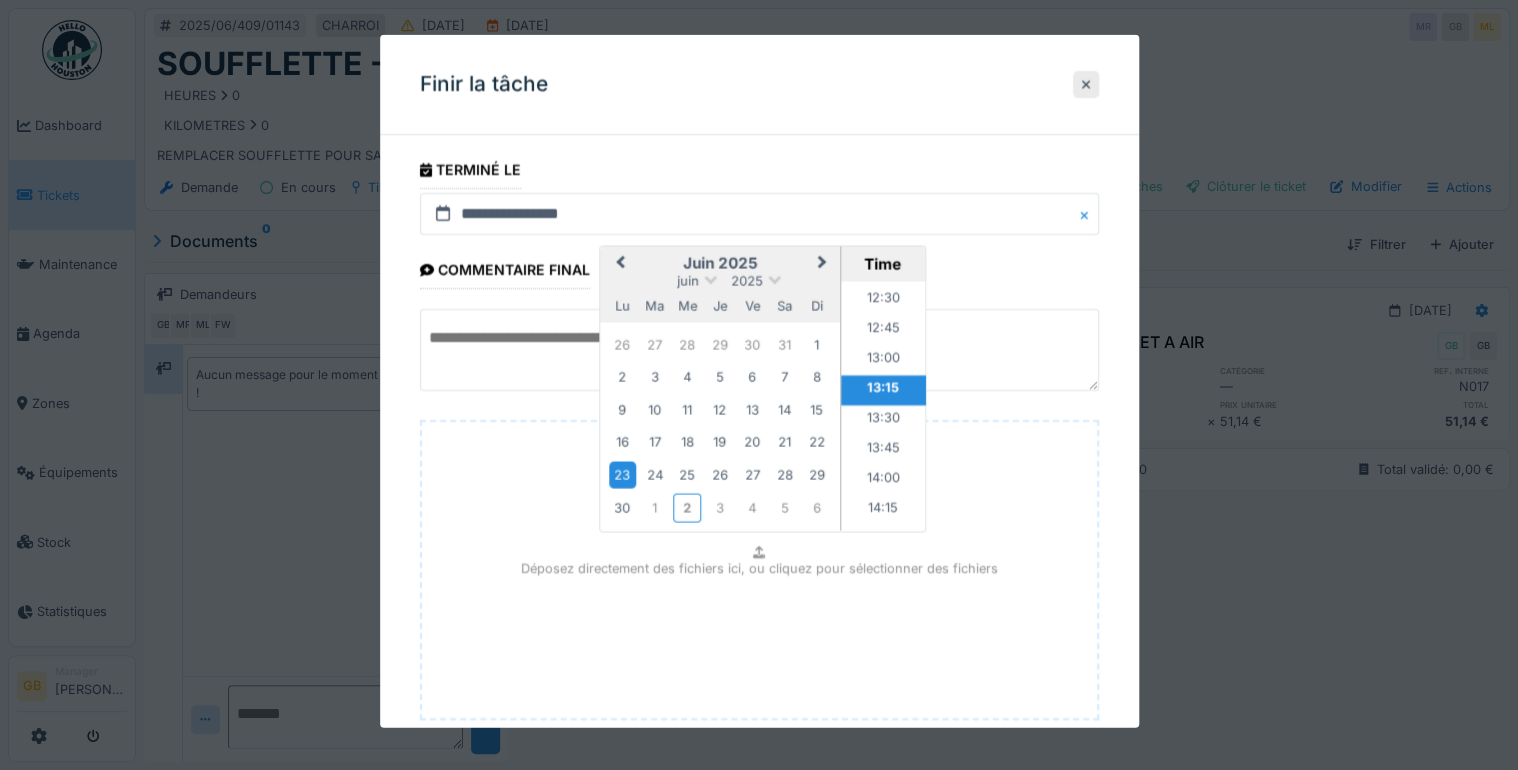 scroll, scrollTop: 120, scrollLeft: 0, axis: vertical 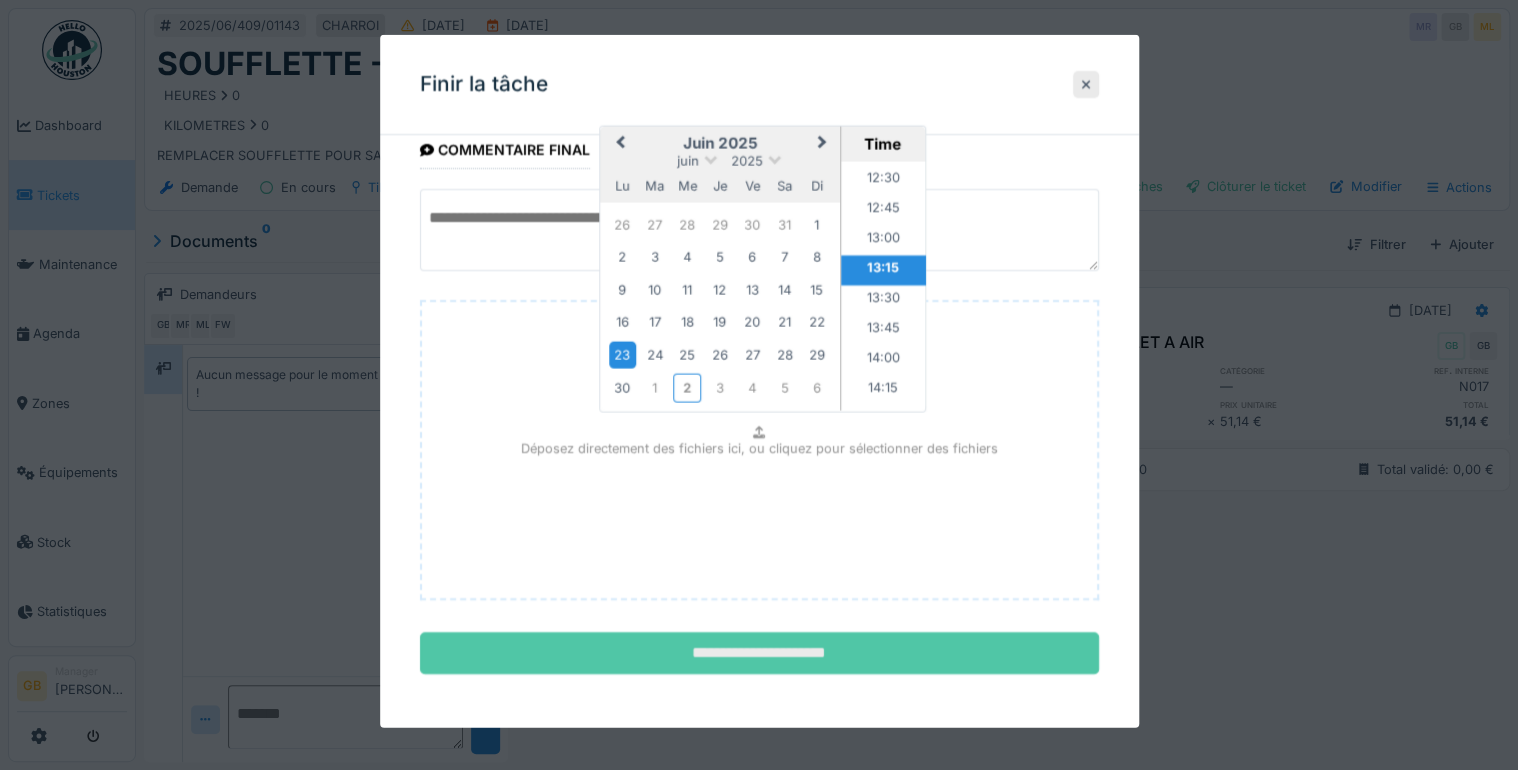 click on "**********" at bounding box center (759, 653) 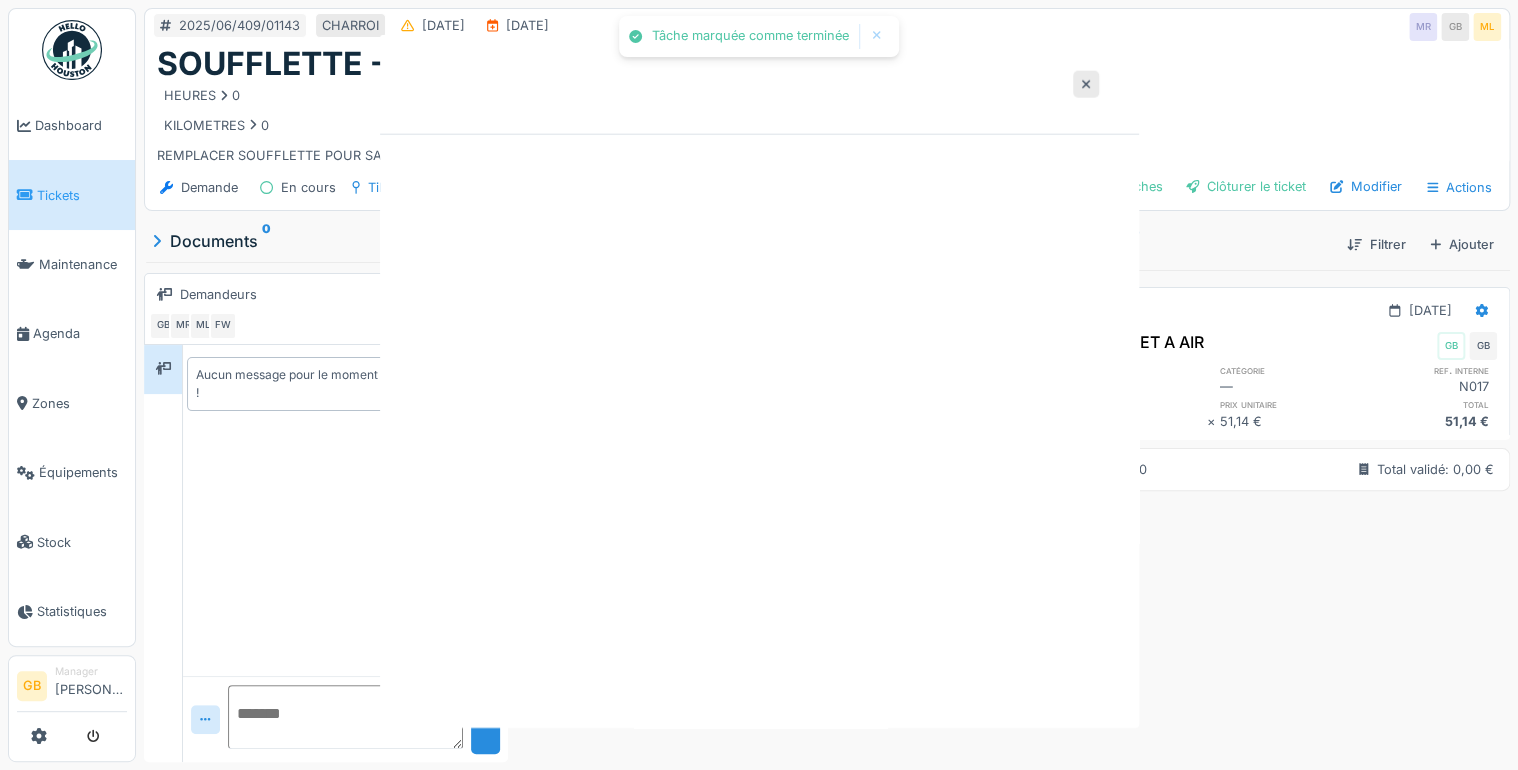 scroll, scrollTop: 0, scrollLeft: 0, axis: both 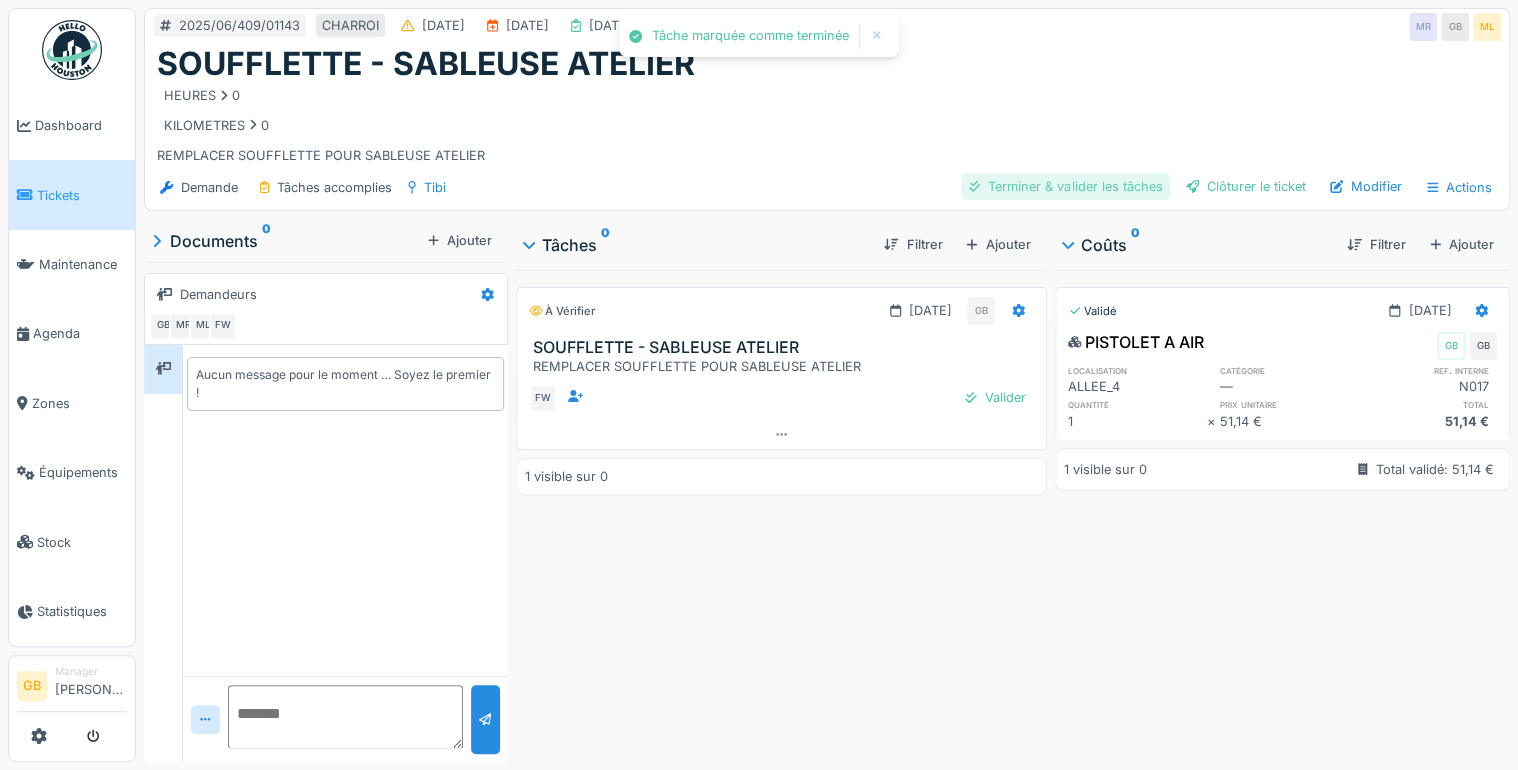 click on "Terminer & valider les tâches" at bounding box center [1065, 186] 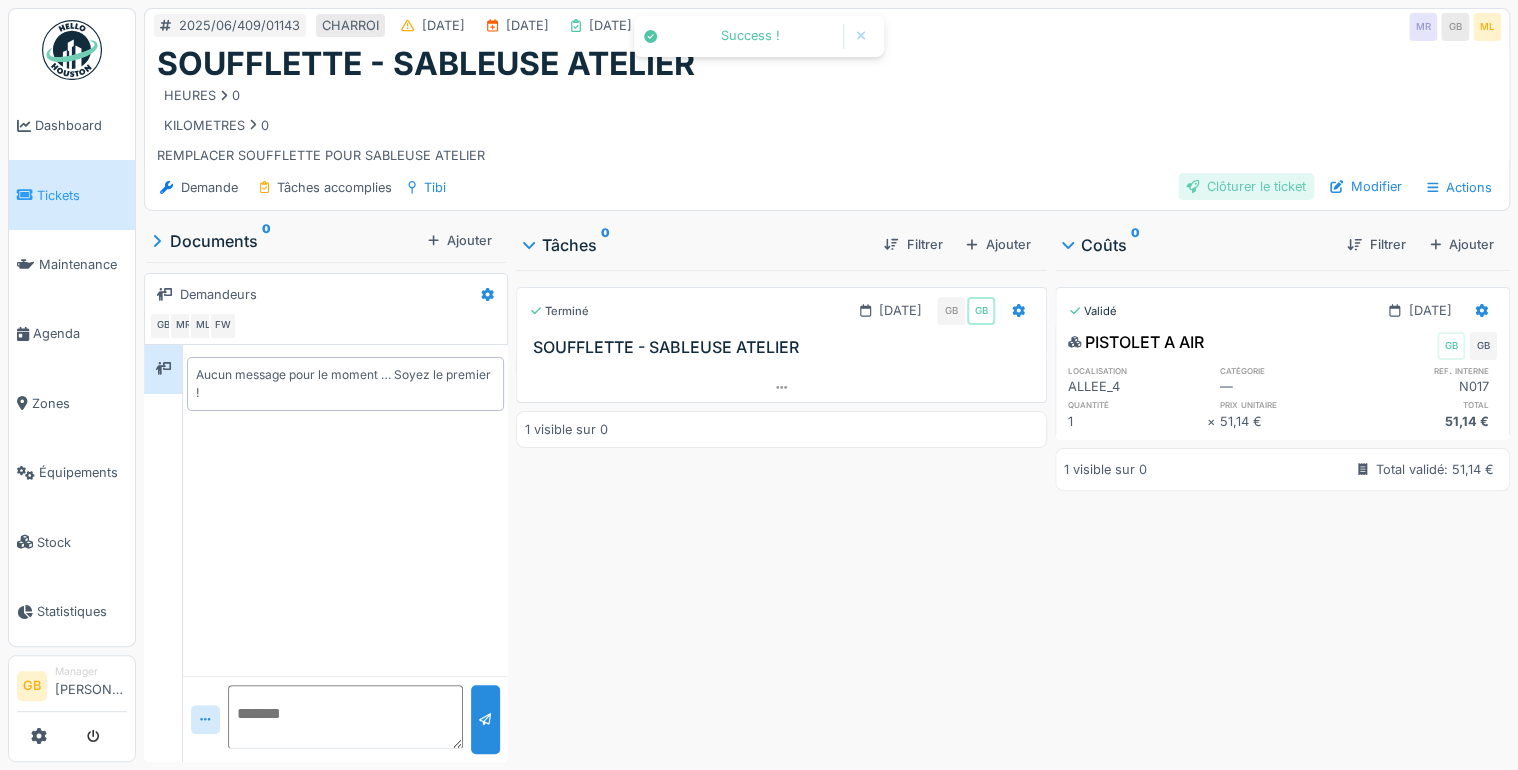 click on "Clôturer le ticket" at bounding box center [1246, 186] 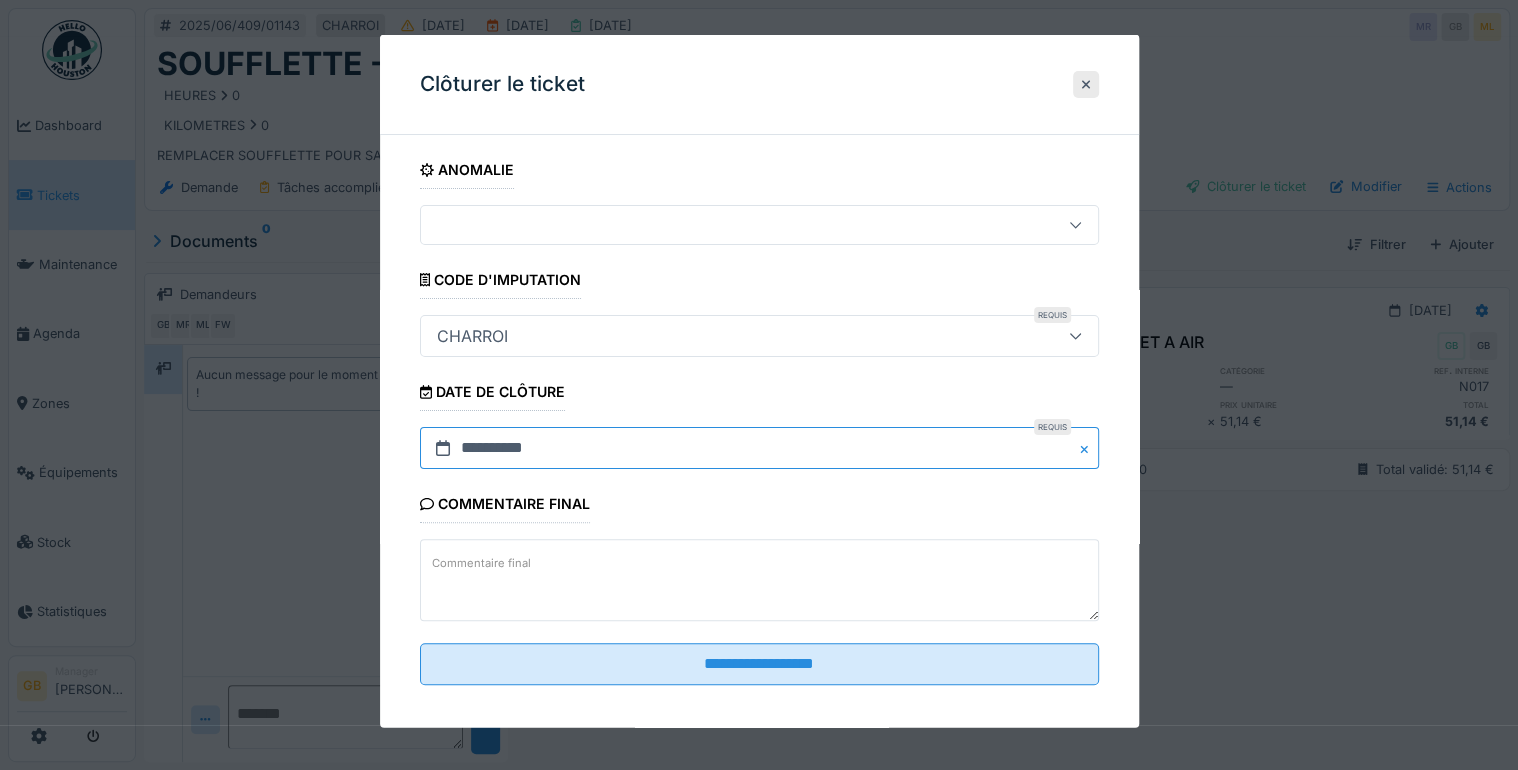 click on "**********" at bounding box center [759, 448] 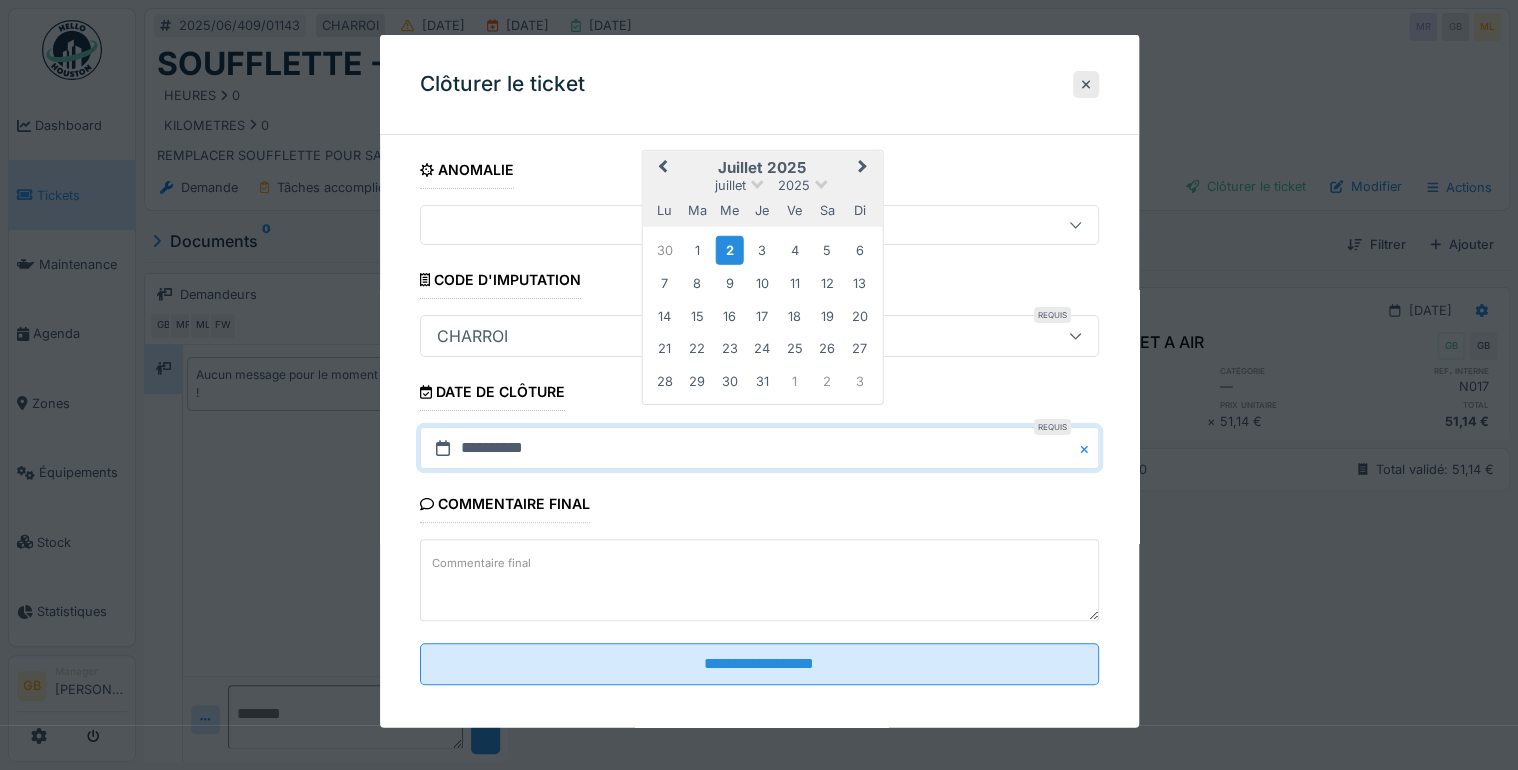 click on "Previous Month" at bounding box center (662, 168) 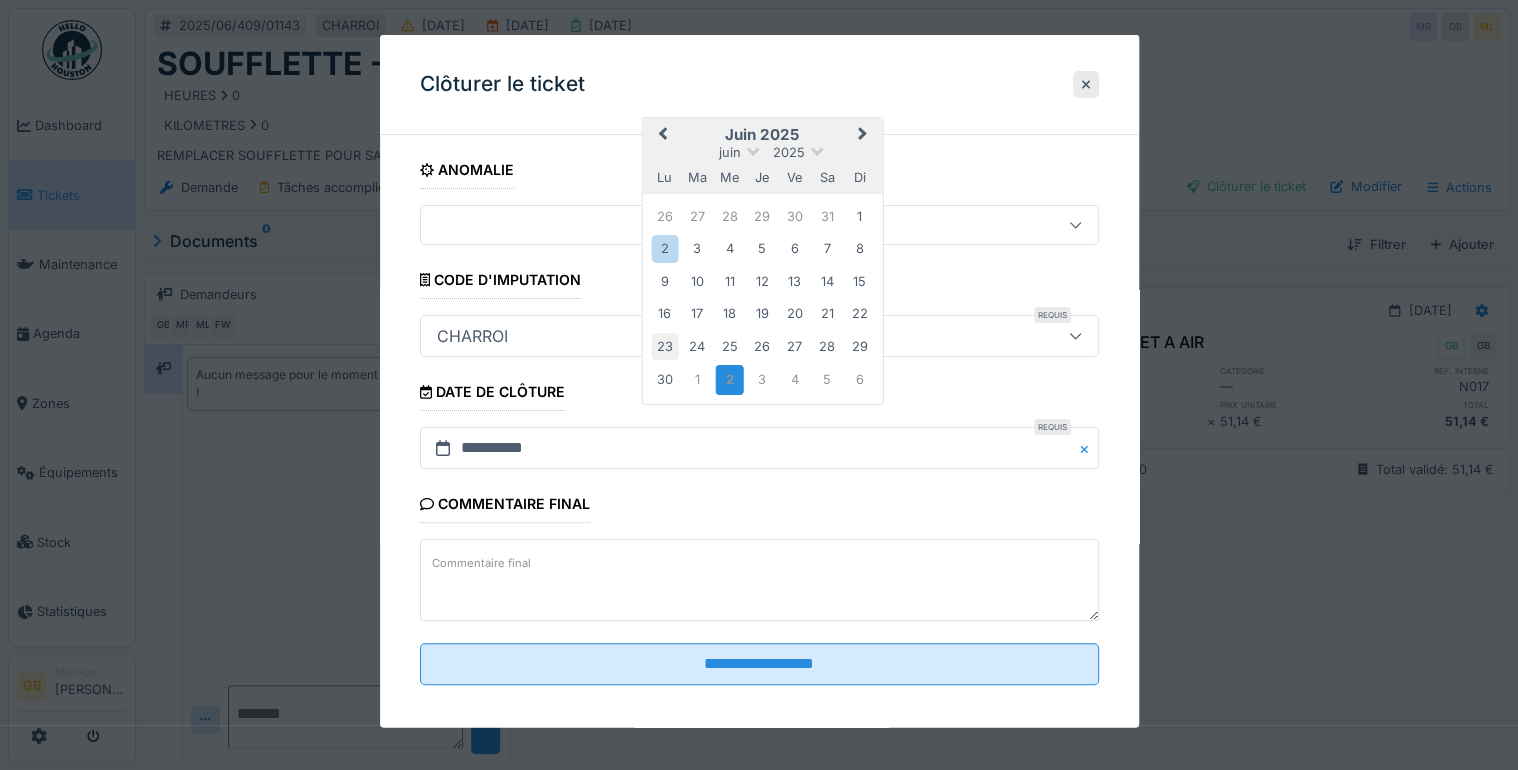 click on "23" at bounding box center (664, 346) 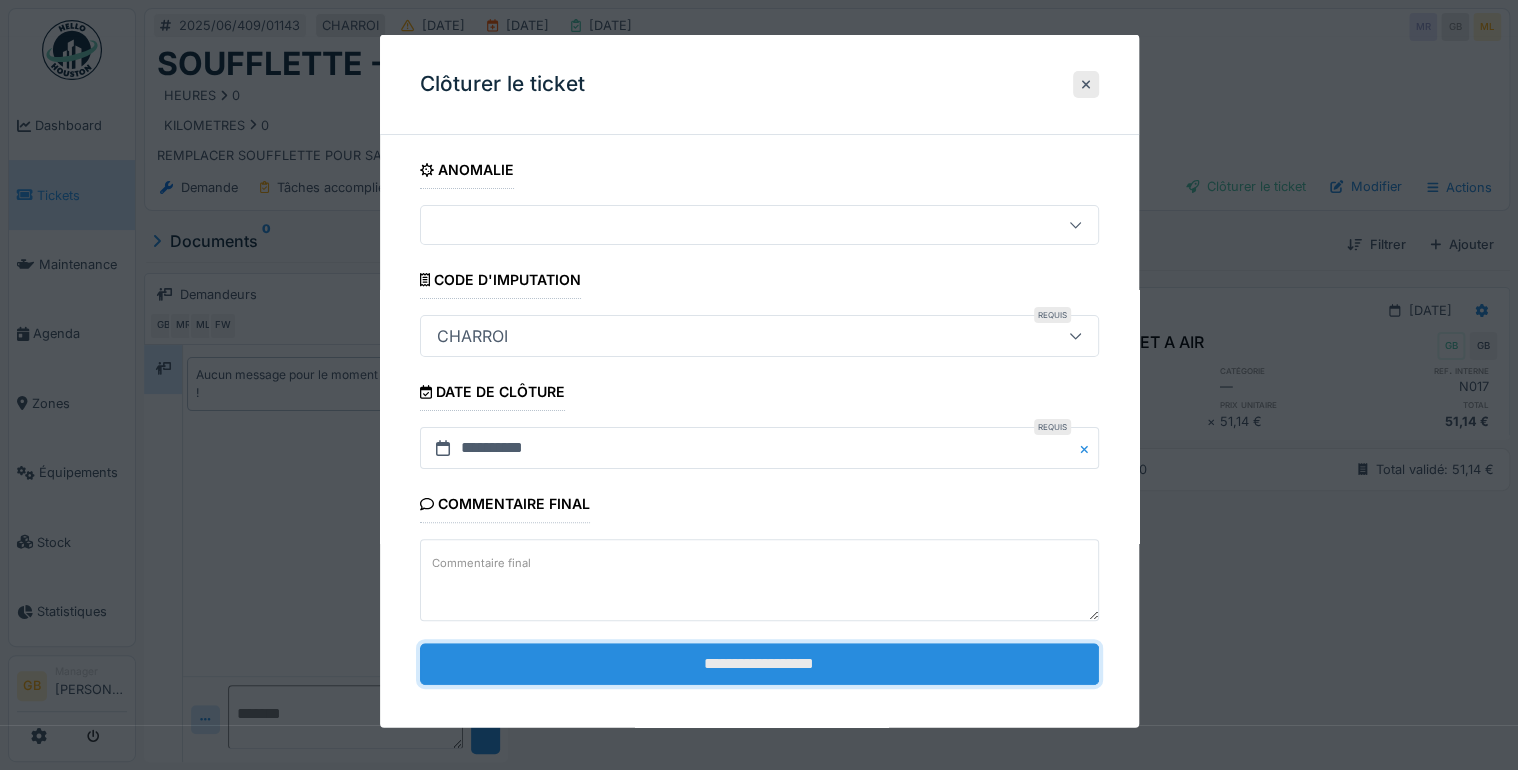 click on "**********" at bounding box center (759, 663) 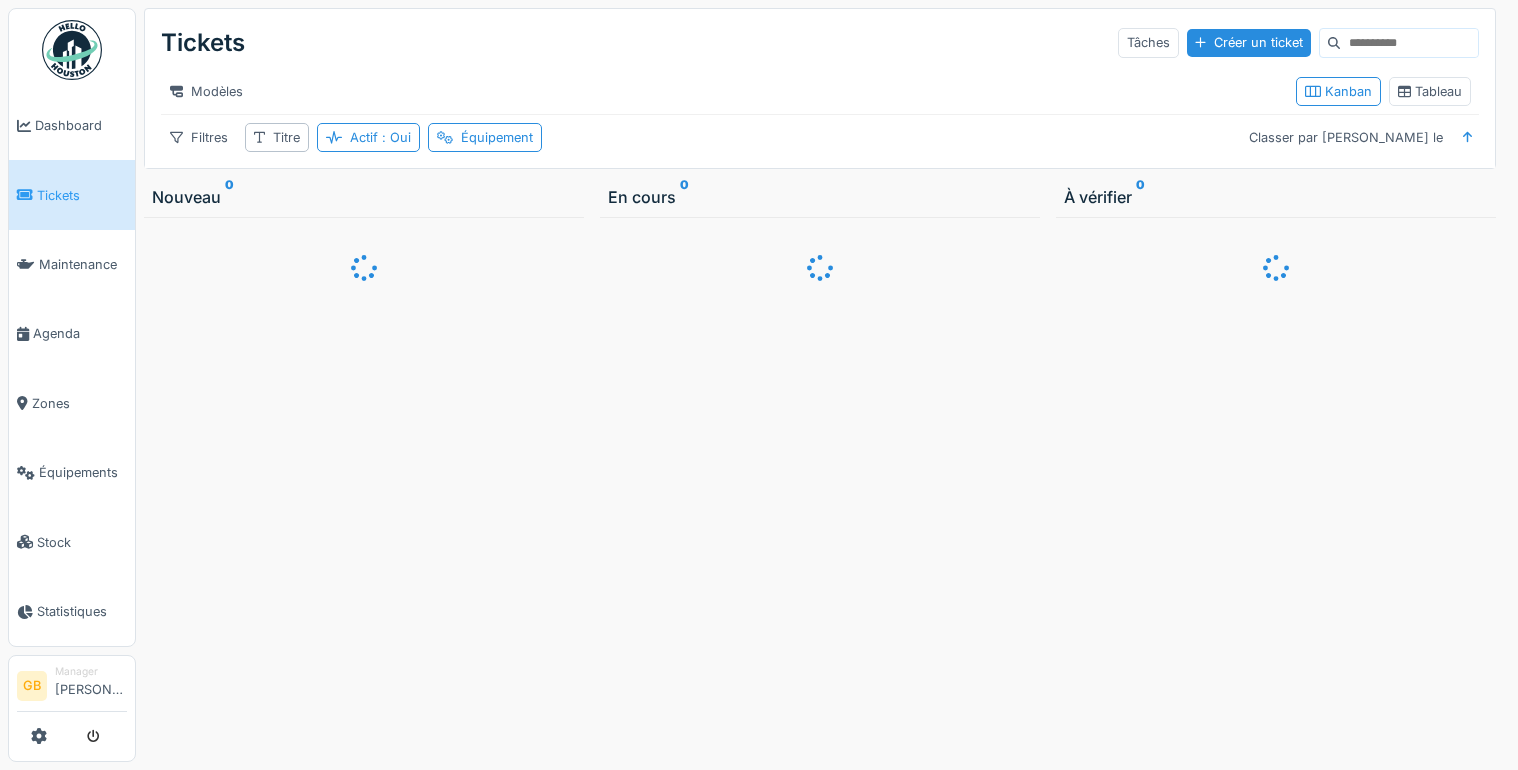 scroll, scrollTop: 0, scrollLeft: 0, axis: both 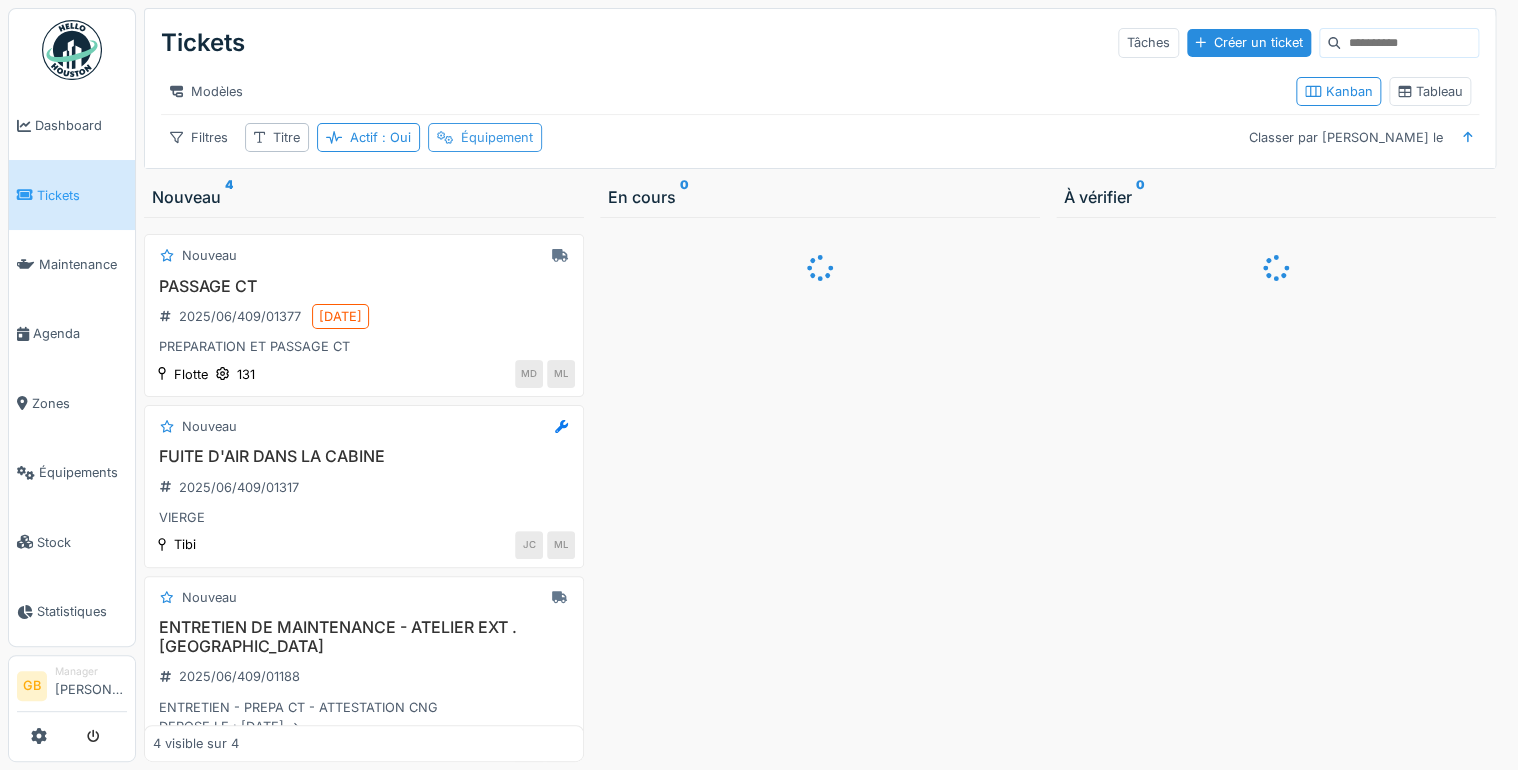 click on "Tickets Tâches Créer un ticket Modèles   Kanban   Tableau Filtres Titre Actif   :   Oui Équipement Classer par Créé le" at bounding box center (820, 88) 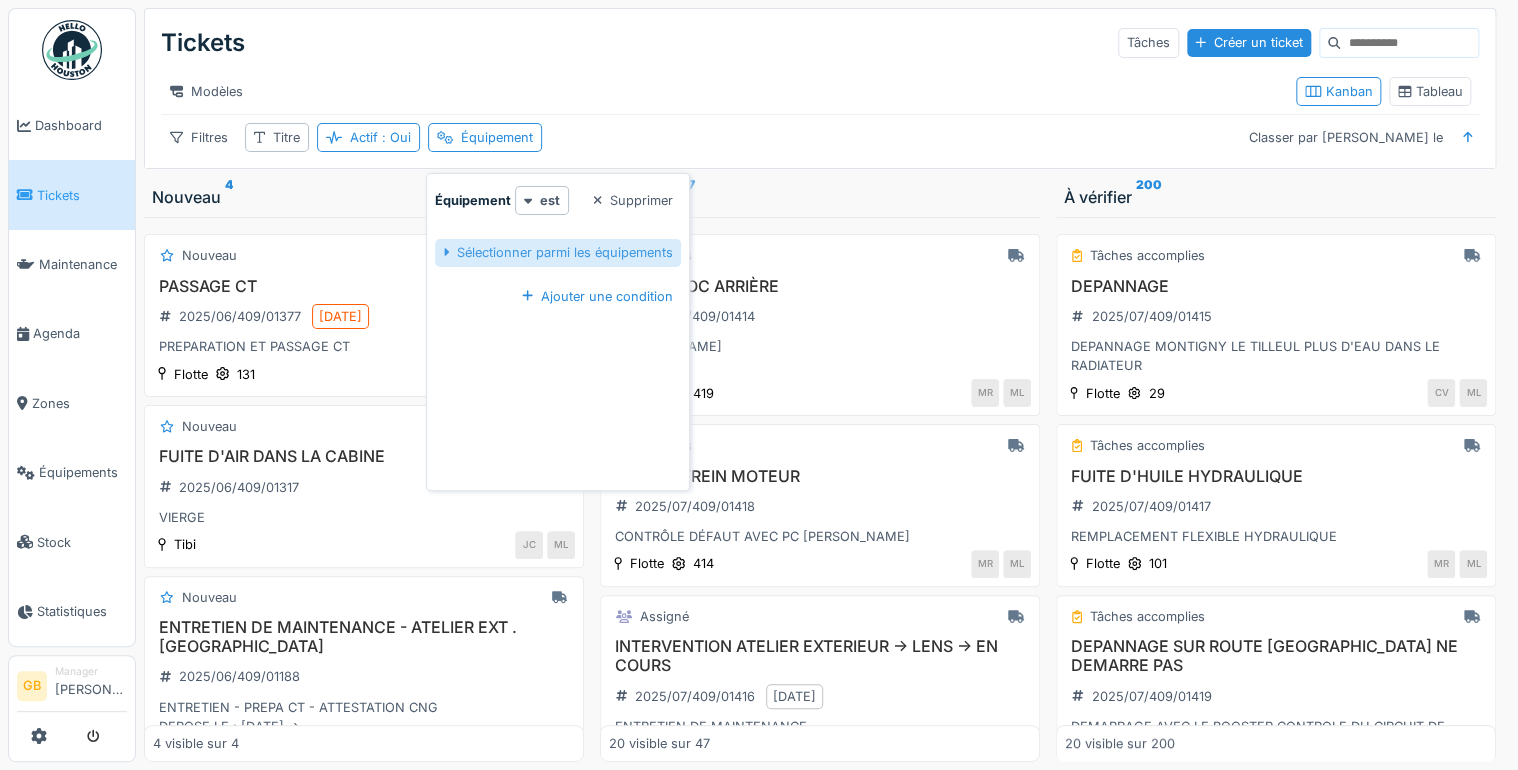 click on "Sélectionner parmi les équipements" at bounding box center (558, 252) 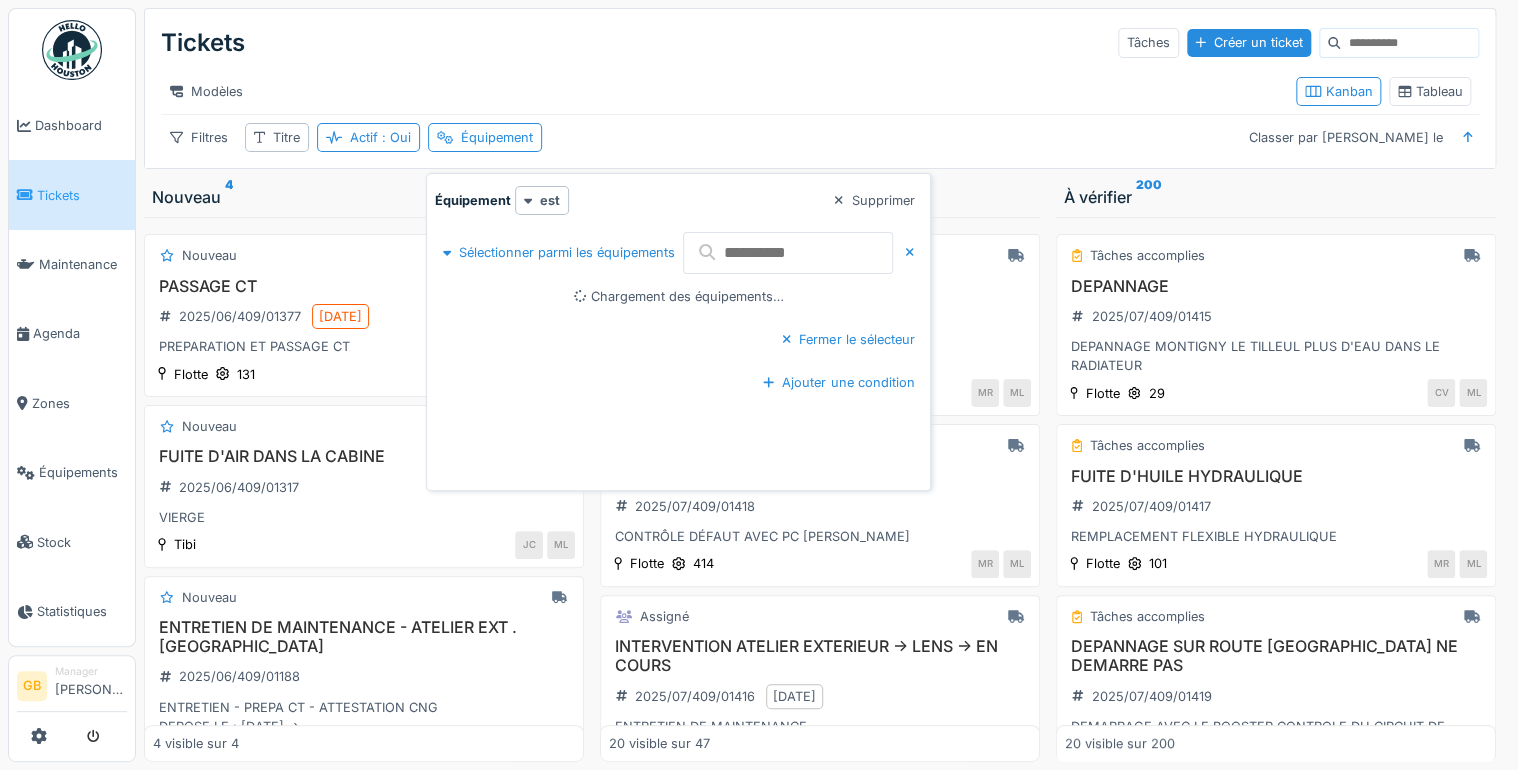 click at bounding box center [788, 253] 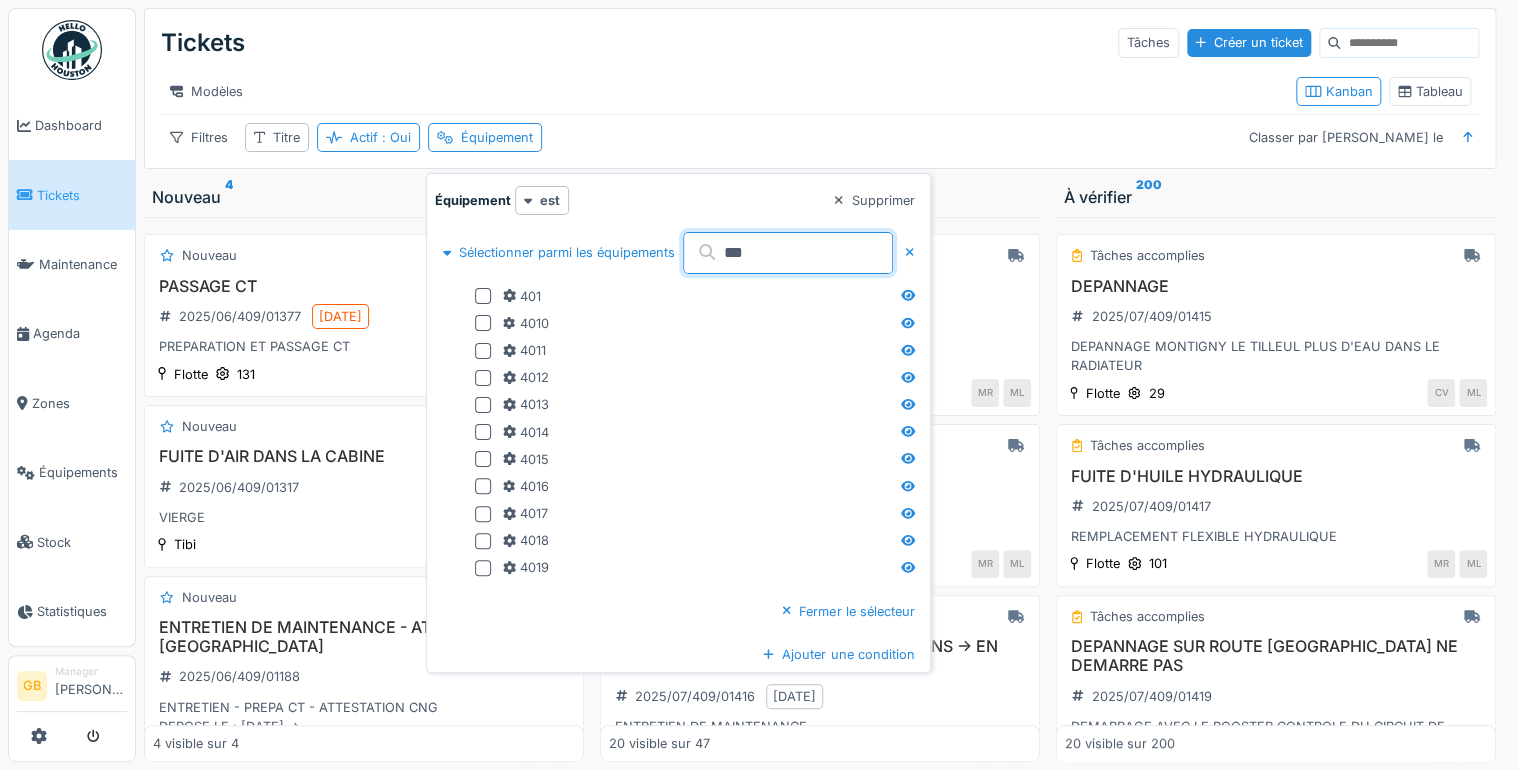 type on "***" 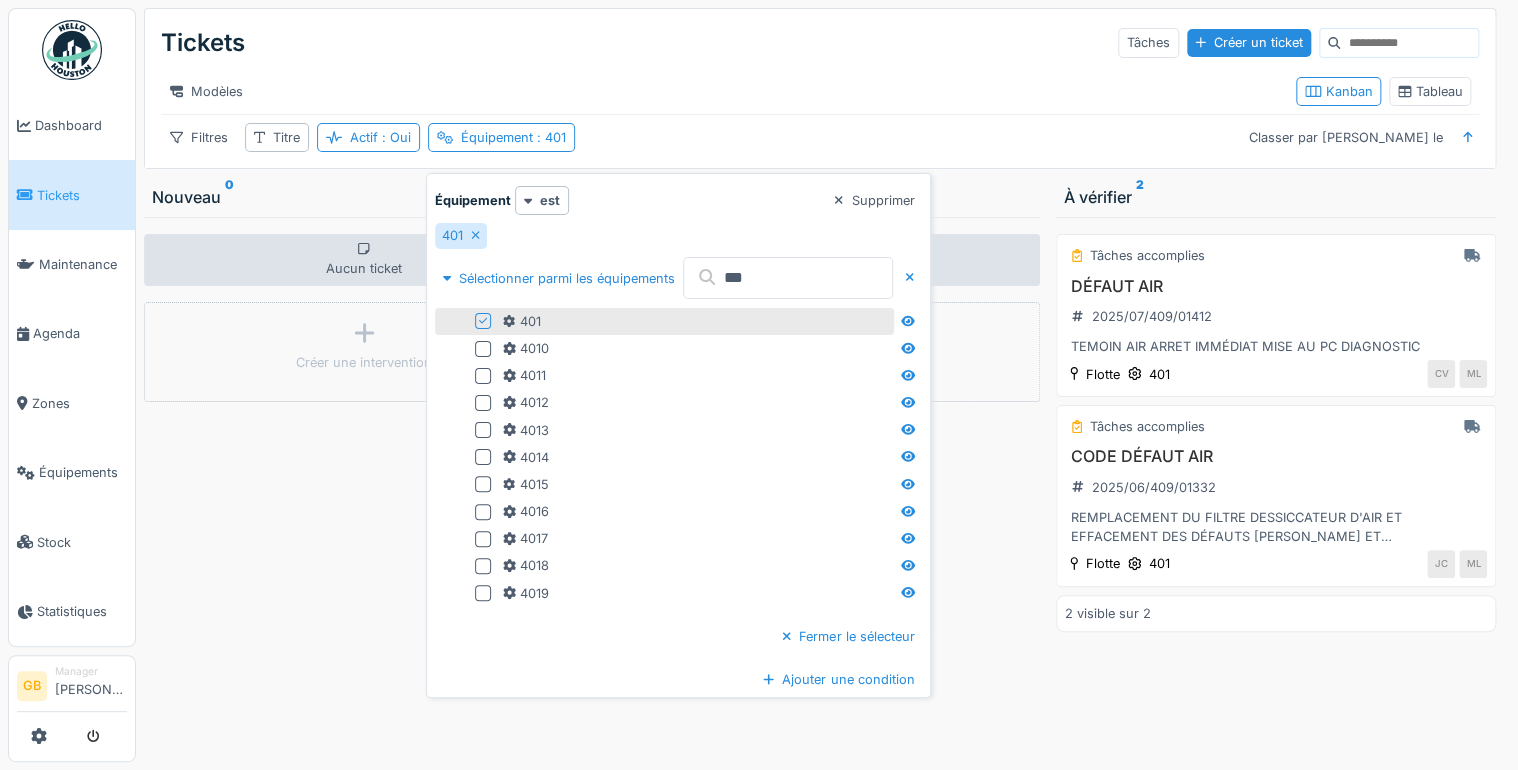 click on "Filtres Titre Actif   :   Oui Équipement   :   401 Classer par Créé le" at bounding box center (820, 137) 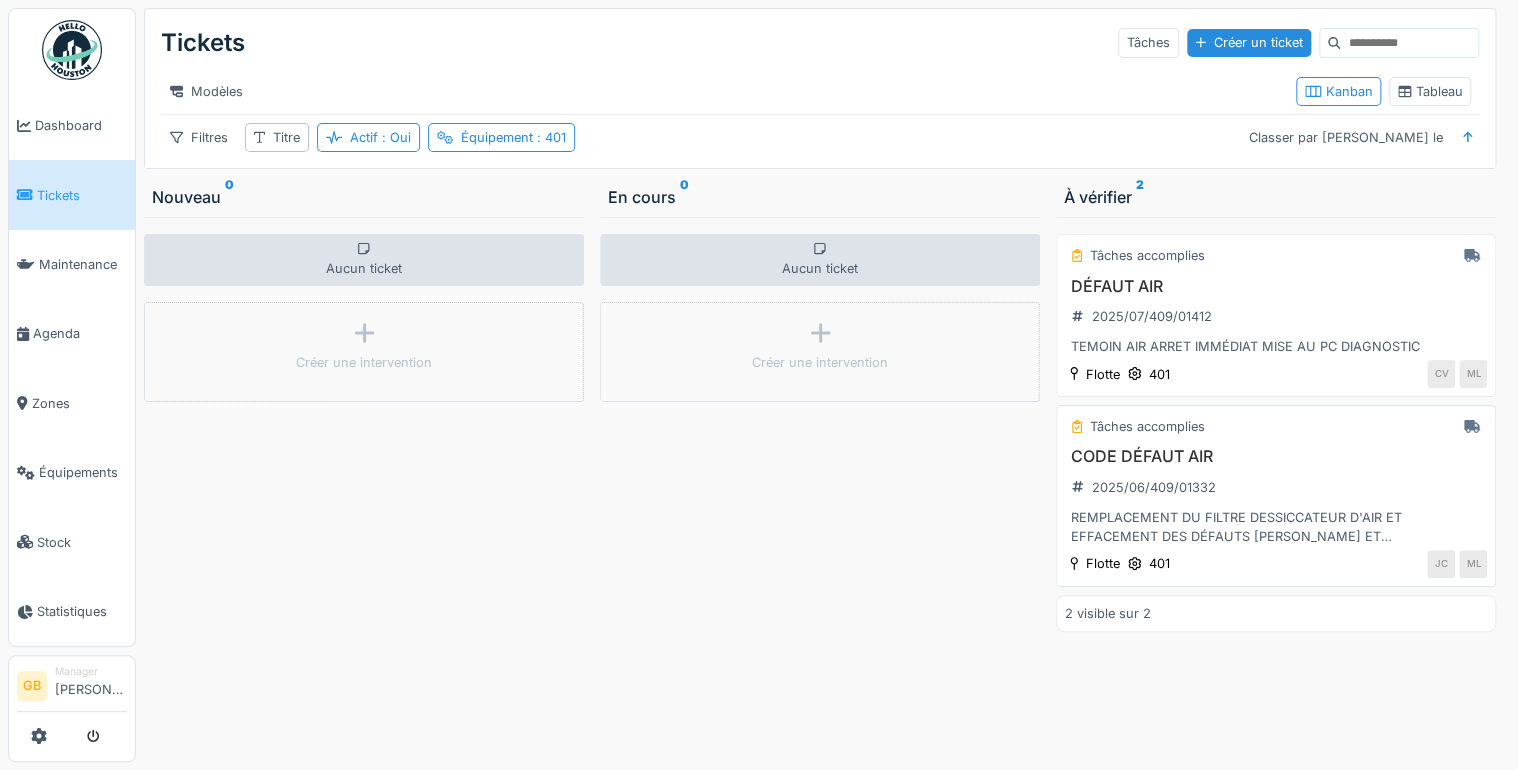 click on "Tâches accomplies CODE DÉFAUT AIR  2025/06/409/01332 REMPLACEMENT DU FILTRE DESSICCATEUR D'AIR ET EFFACEMENT DES DÉFAUTS [PERSON_NAME] ET [PERSON_NAME] 401 JC ML" at bounding box center [1276, 496] 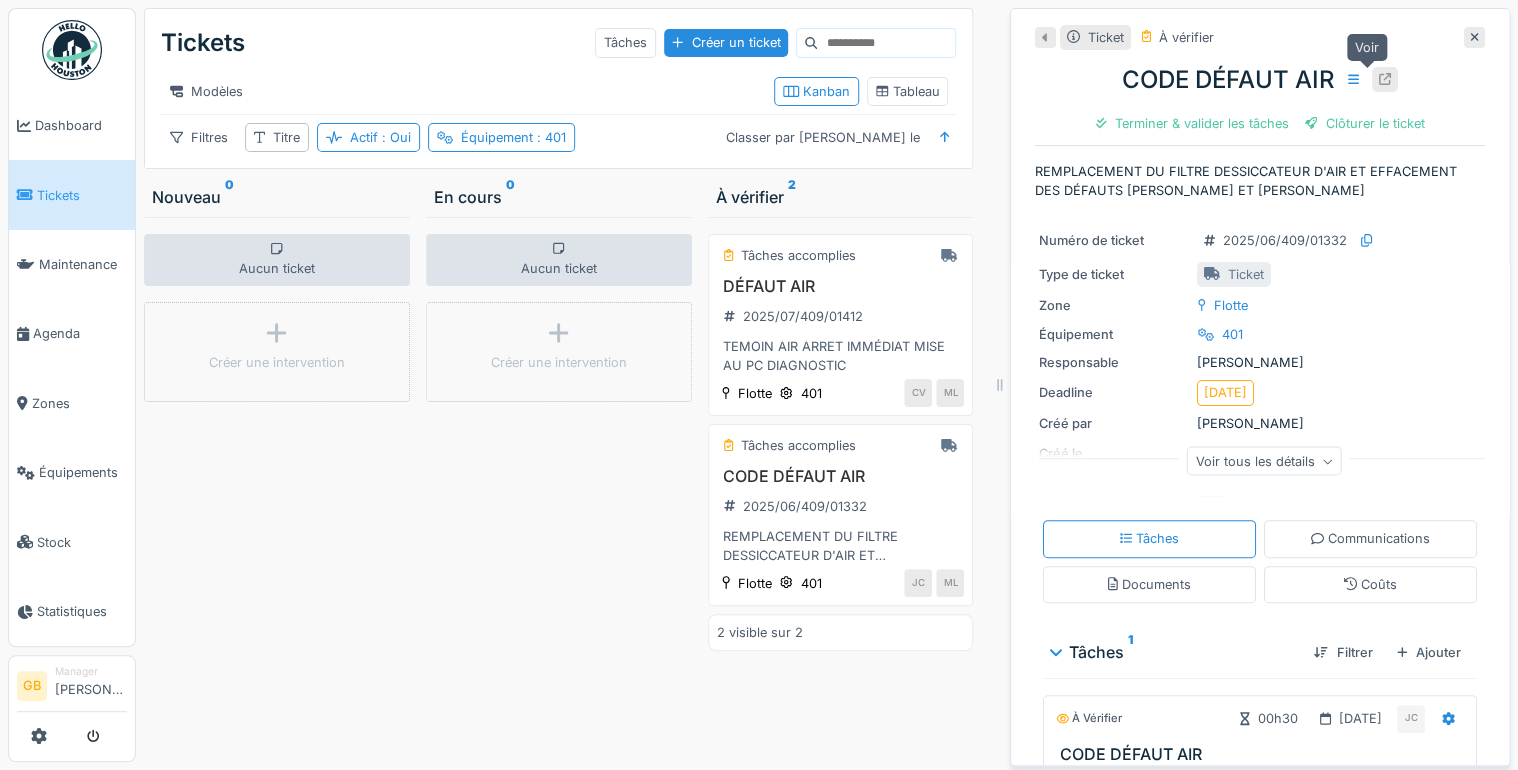 click 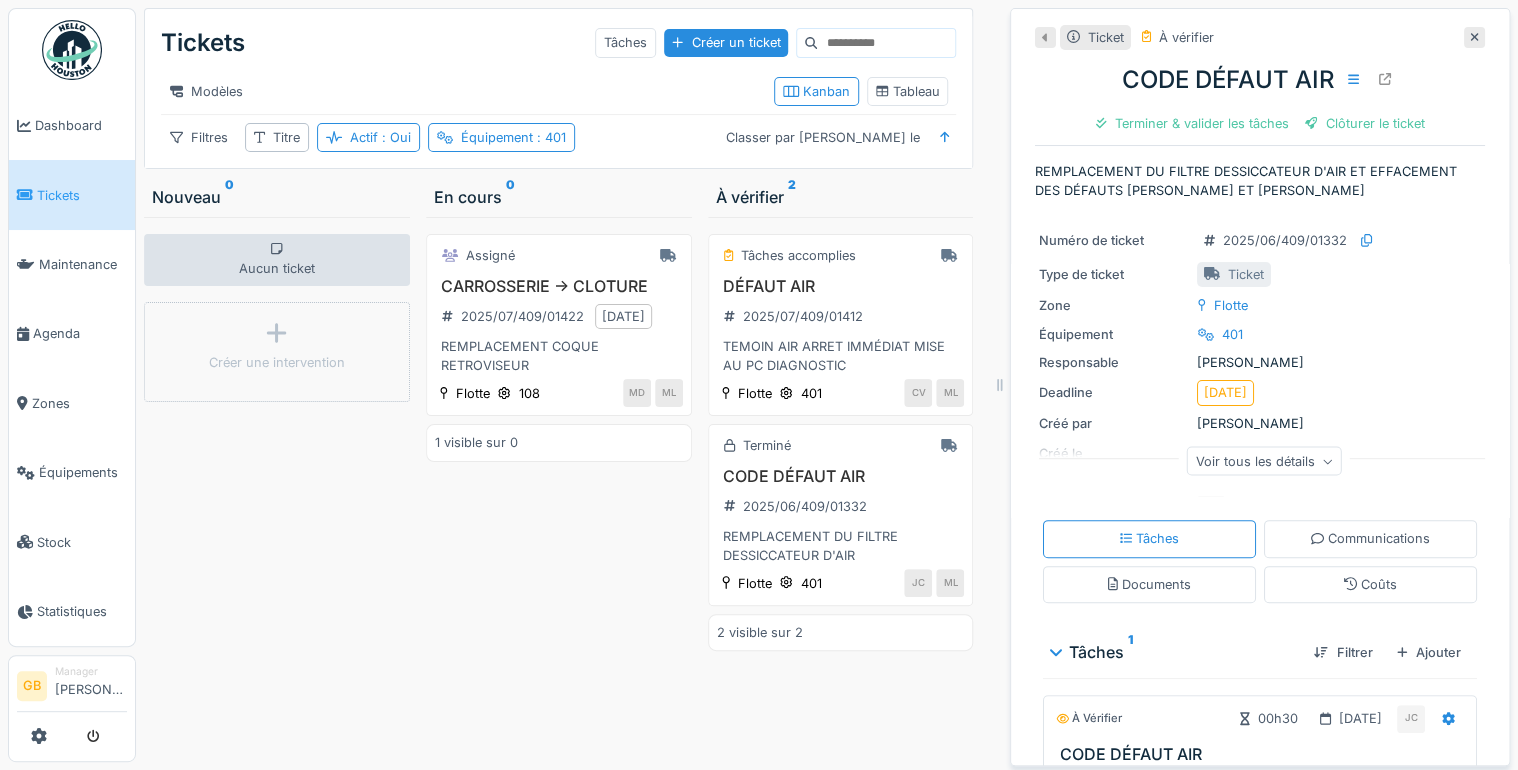 click at bounding box center [1474, 37] 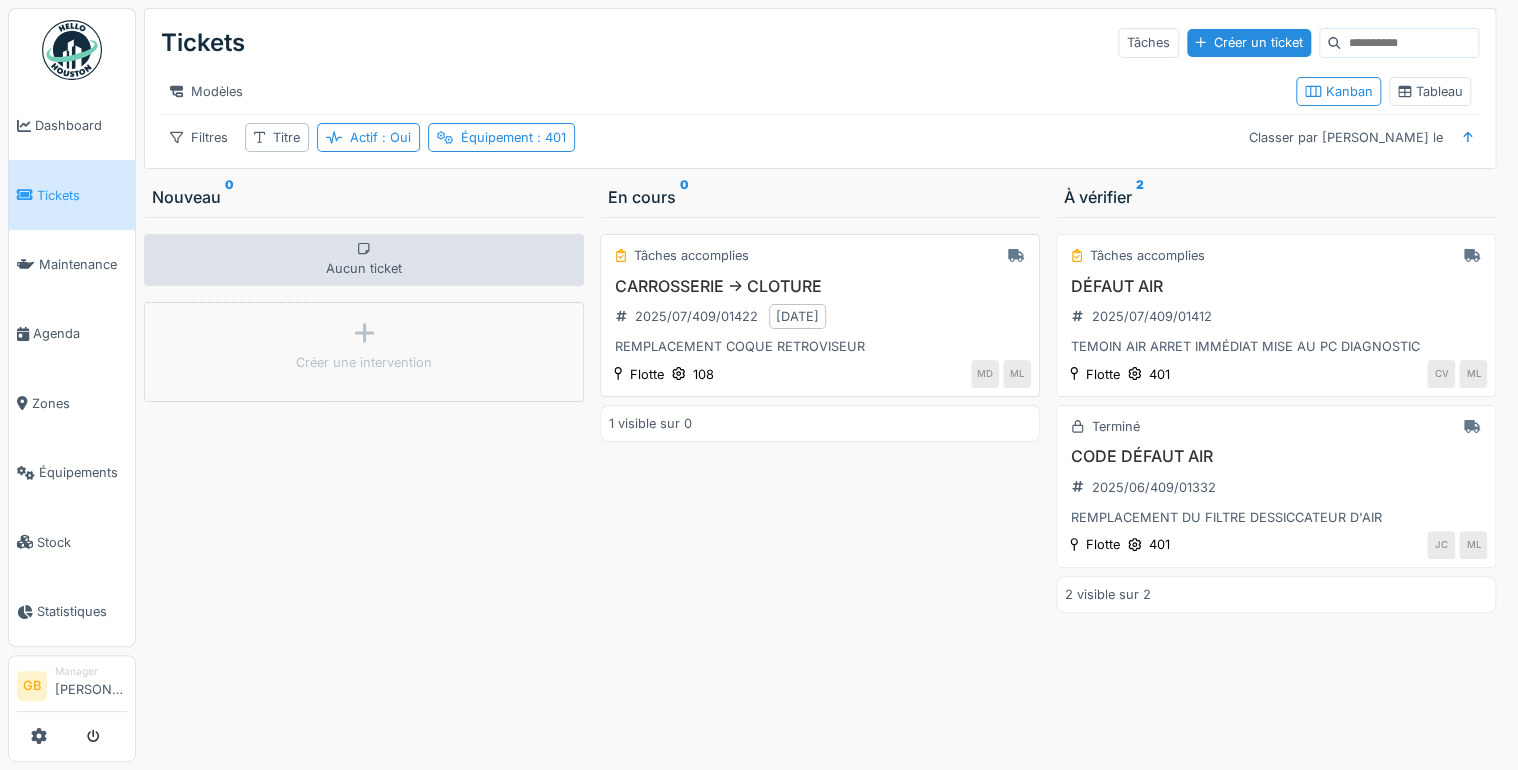 click on "CARROSSERIE -> CLOTURE" at bounding box center [820, 286] 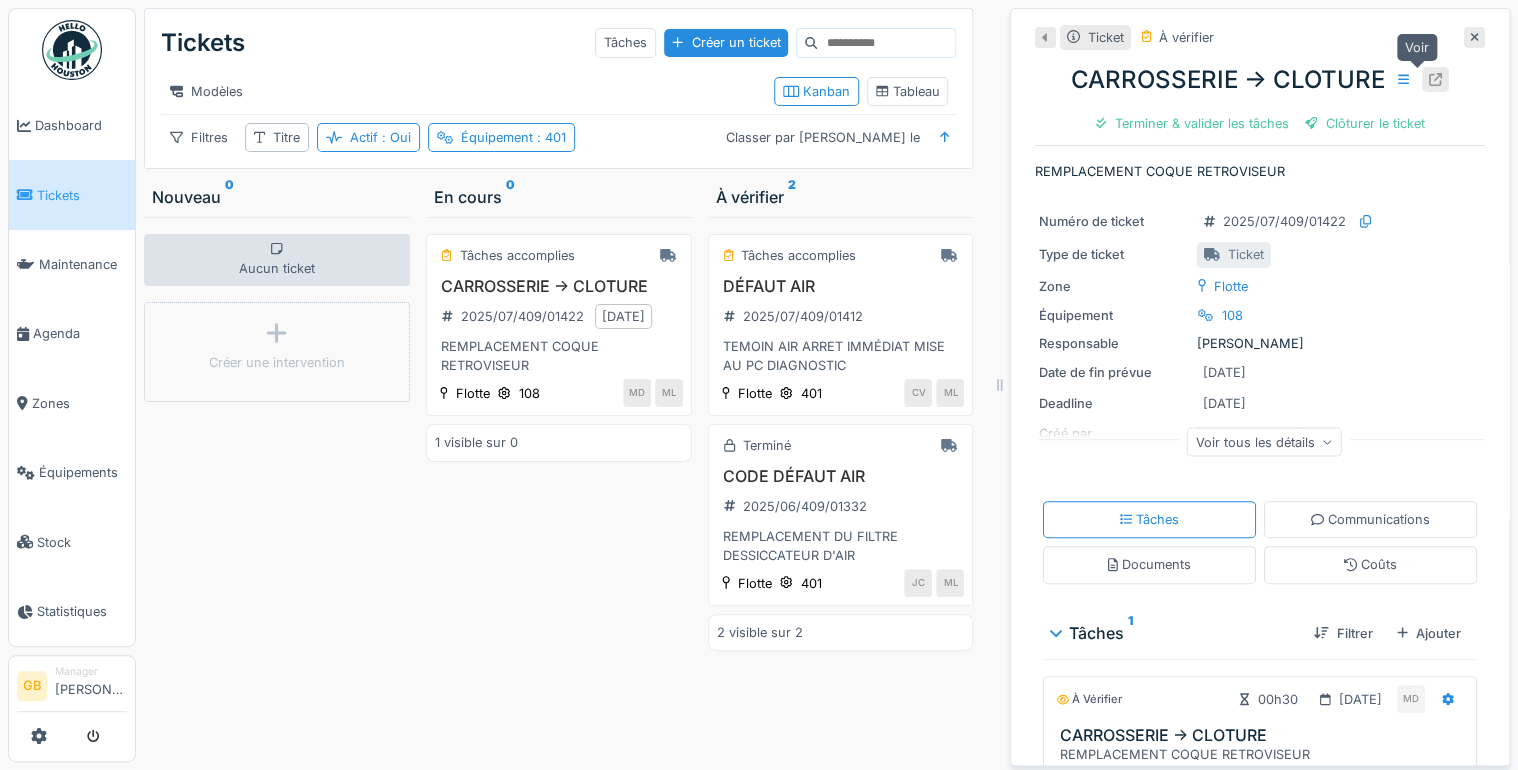 click at bounding box center [1435, 79] 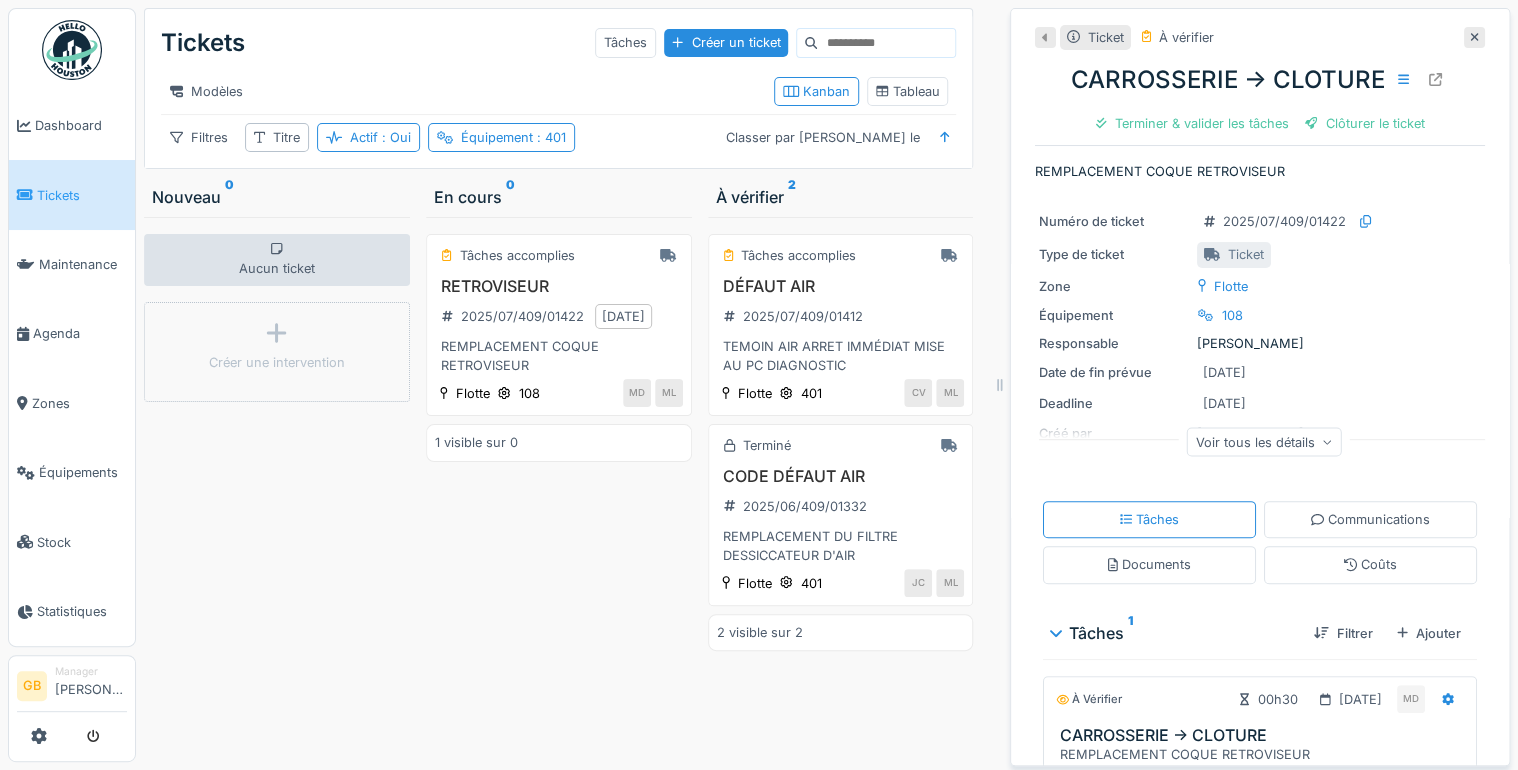 click at bounding box center [1474, 37] 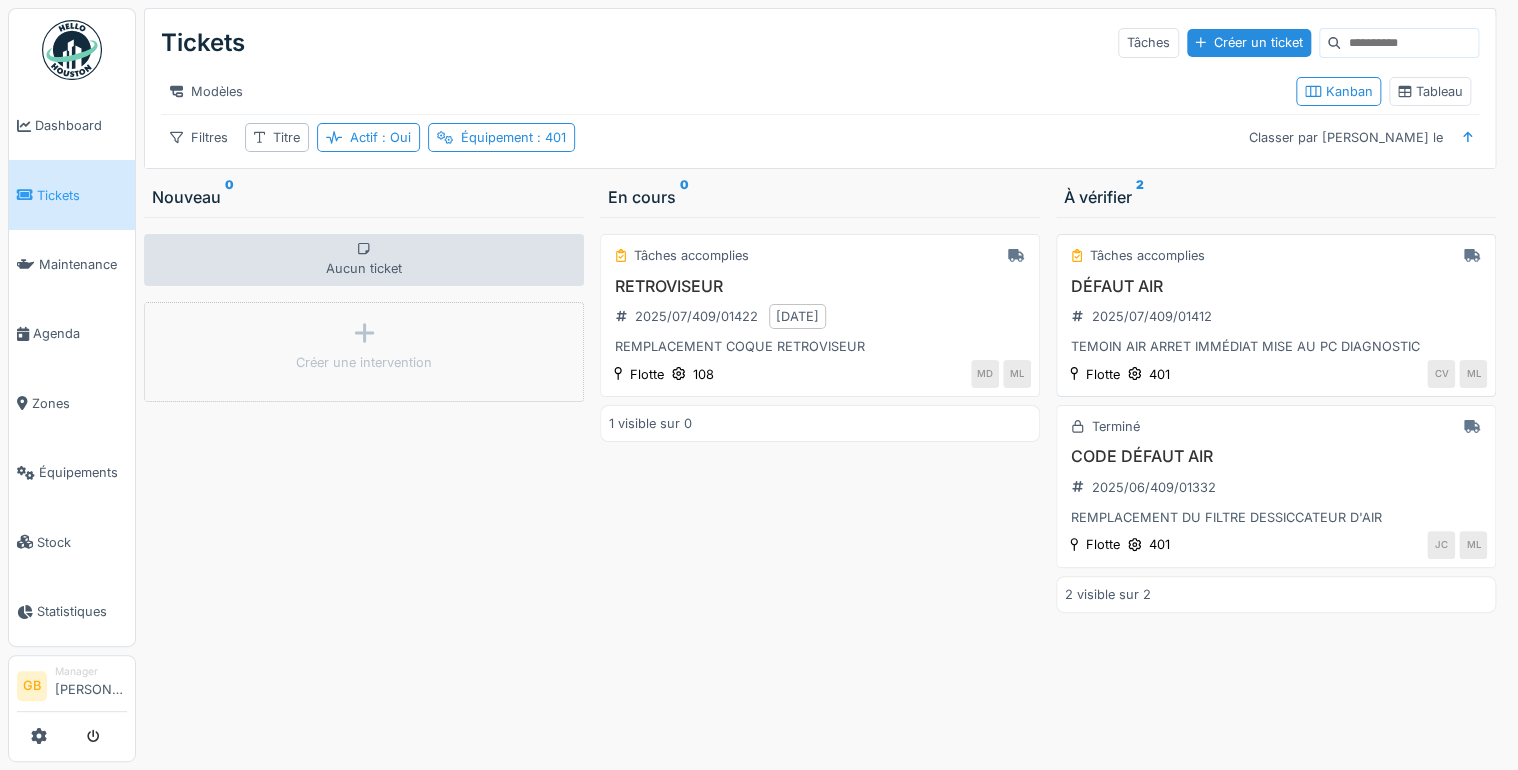 click on "DÉFAUT AIR" at bounding box center [1276, 286] 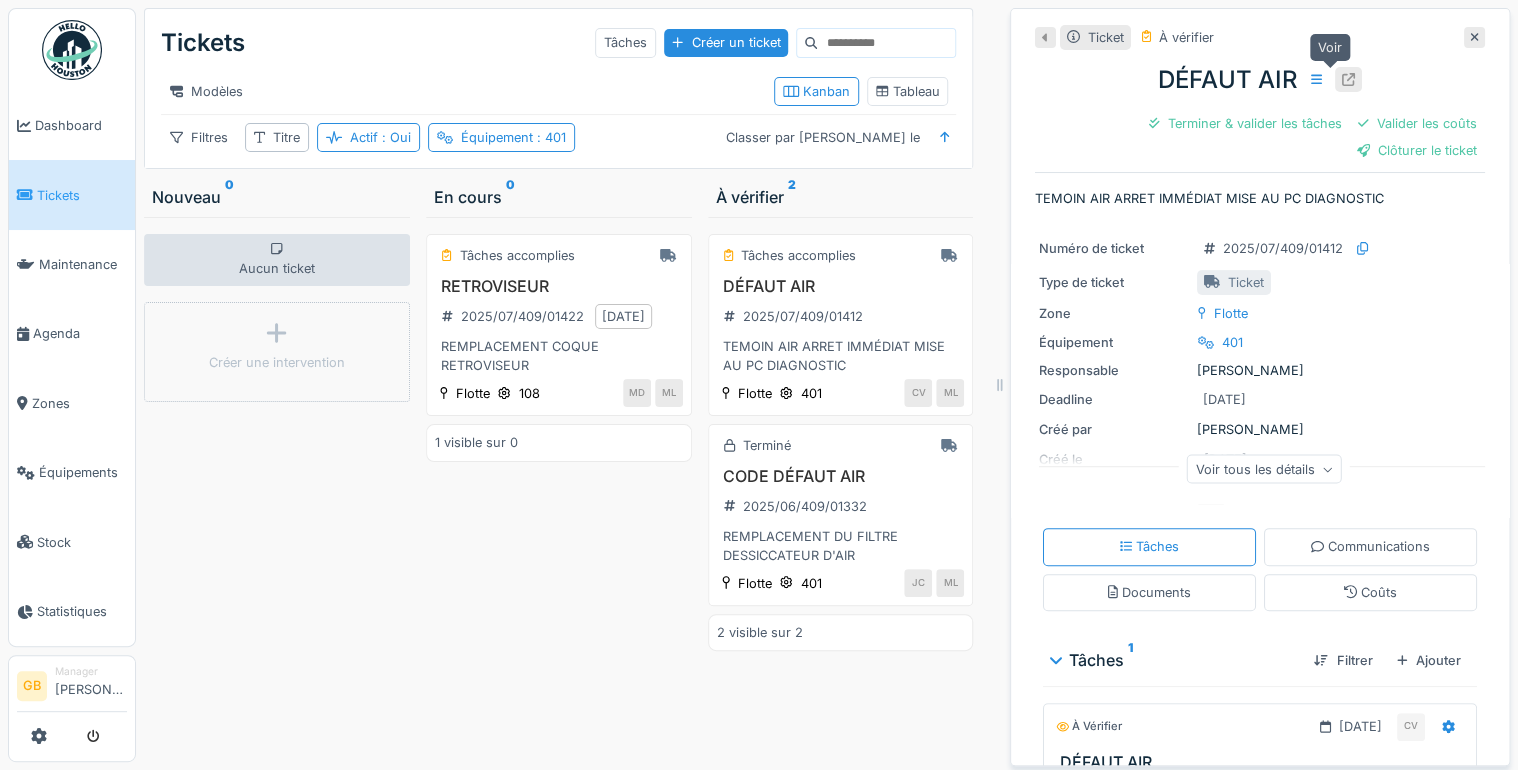 click 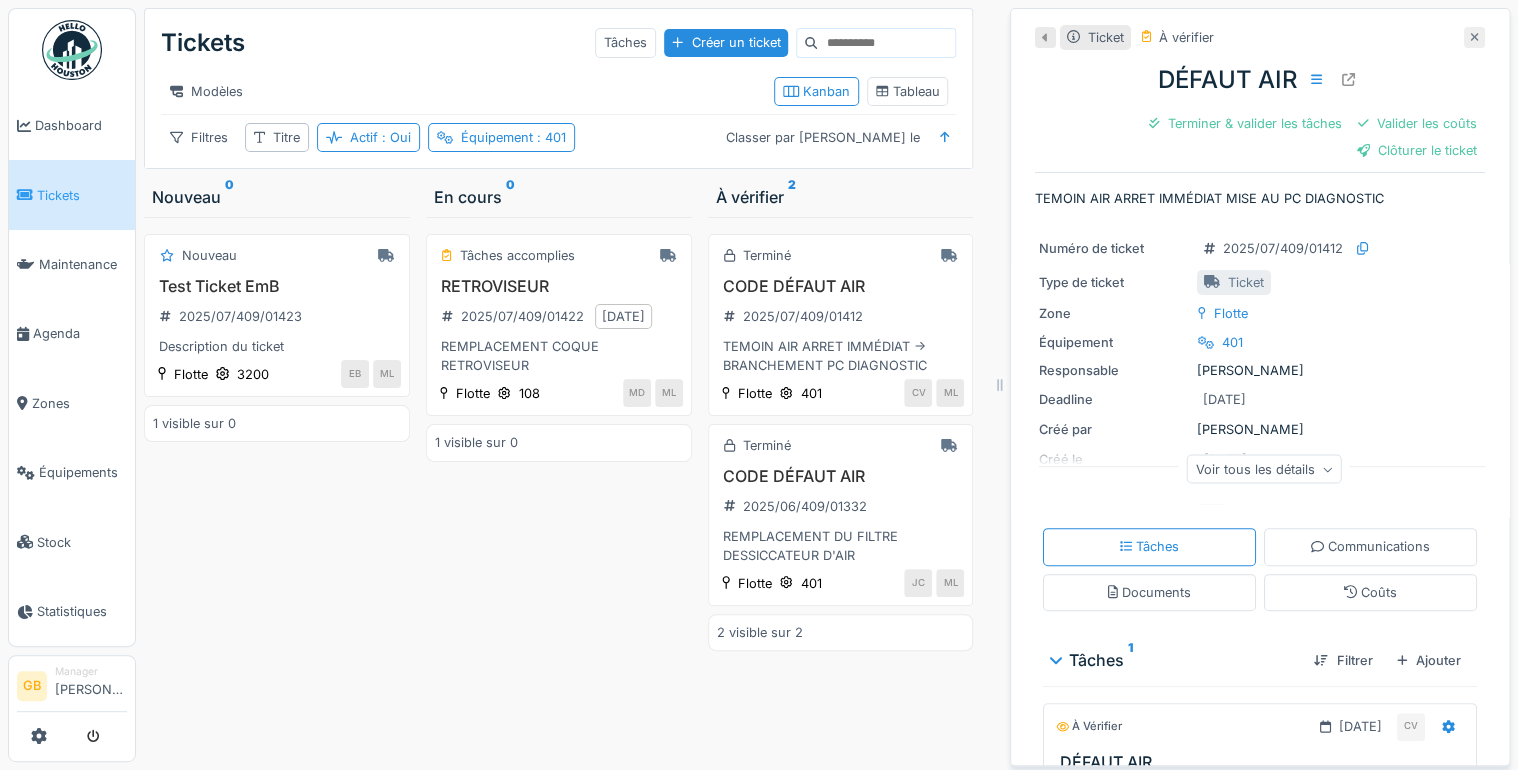 click 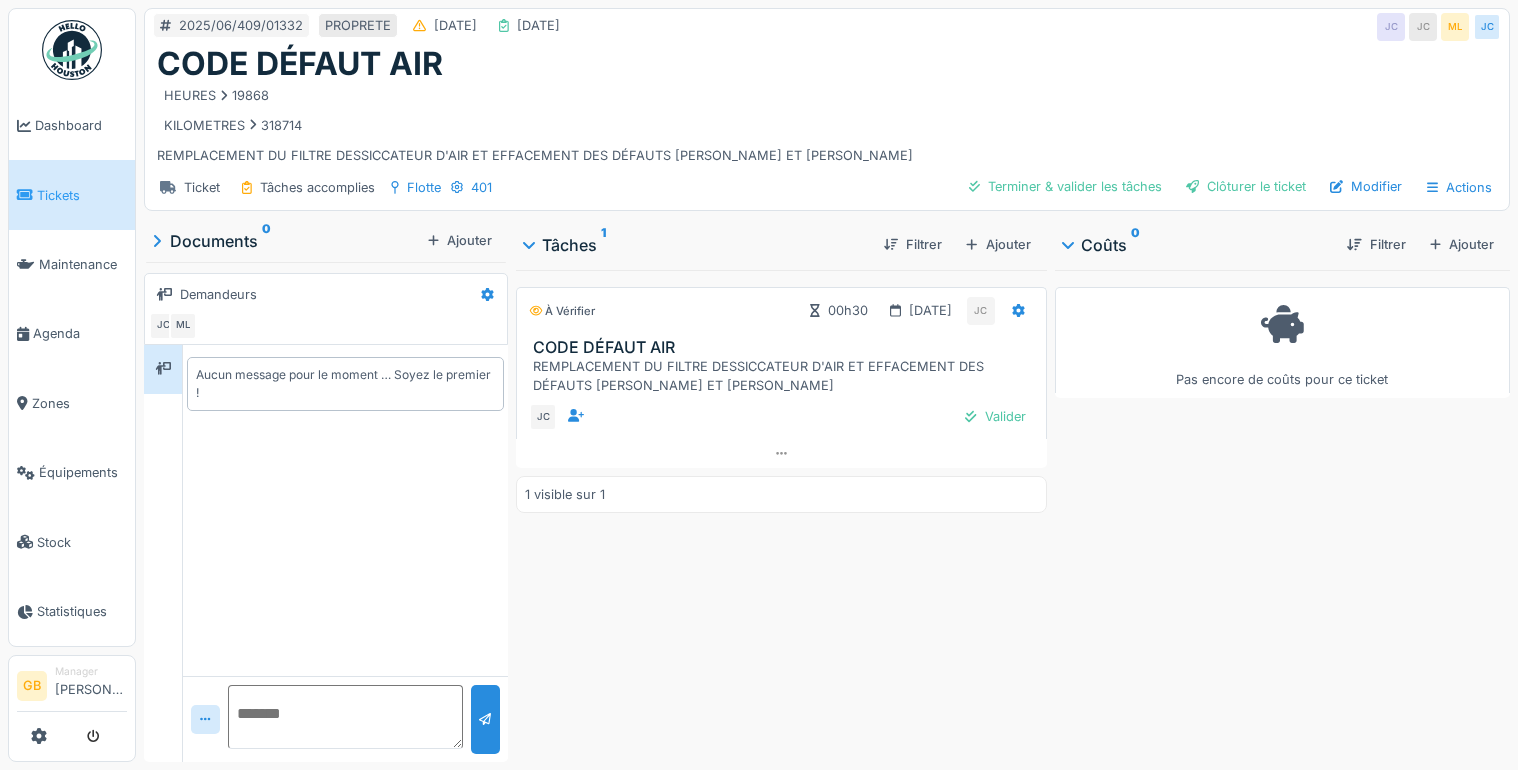scroll, scrollTop: 0, scrollLeft: 0, axis: both 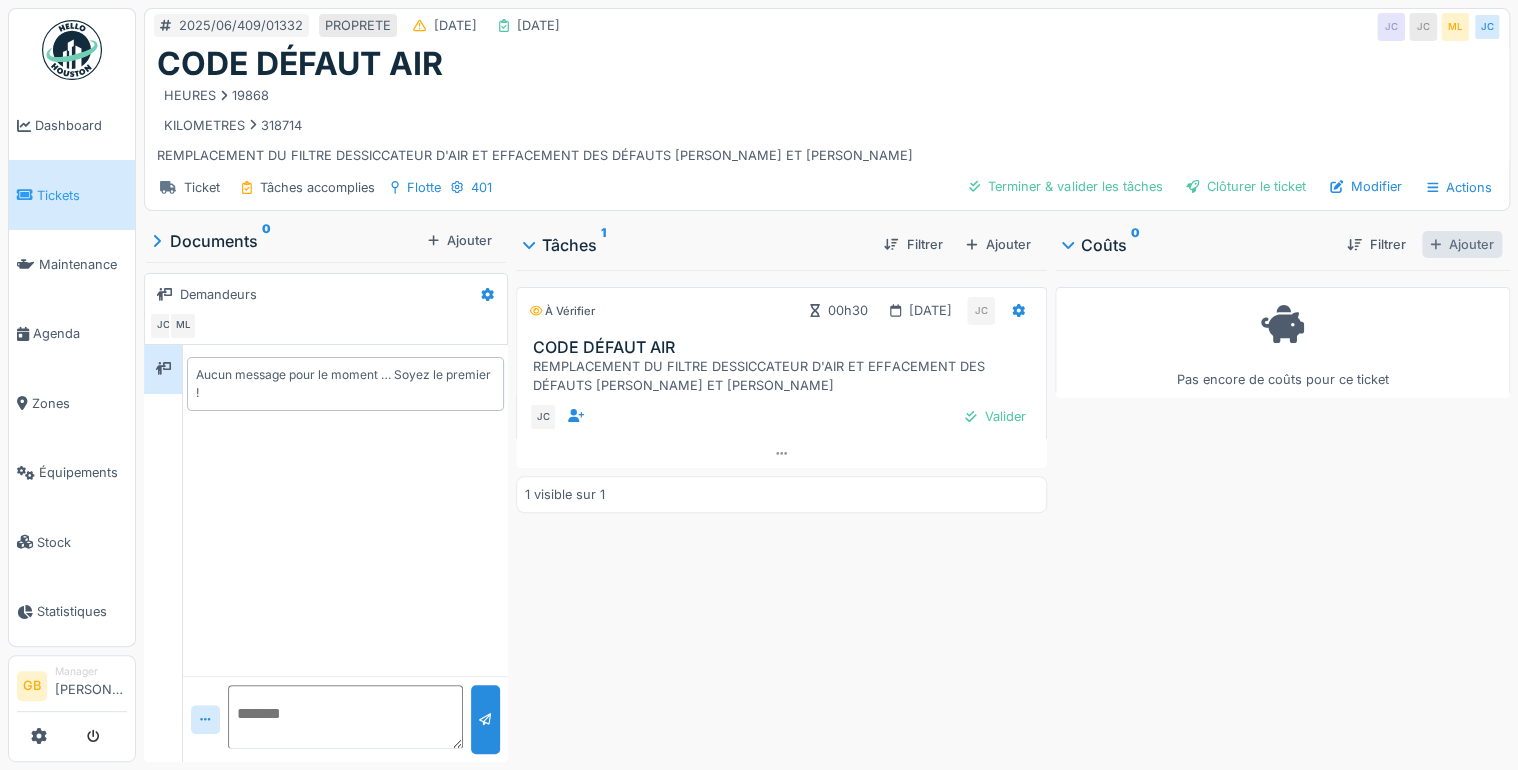 click on "Ajouter" at bounding box center [1462, 244] 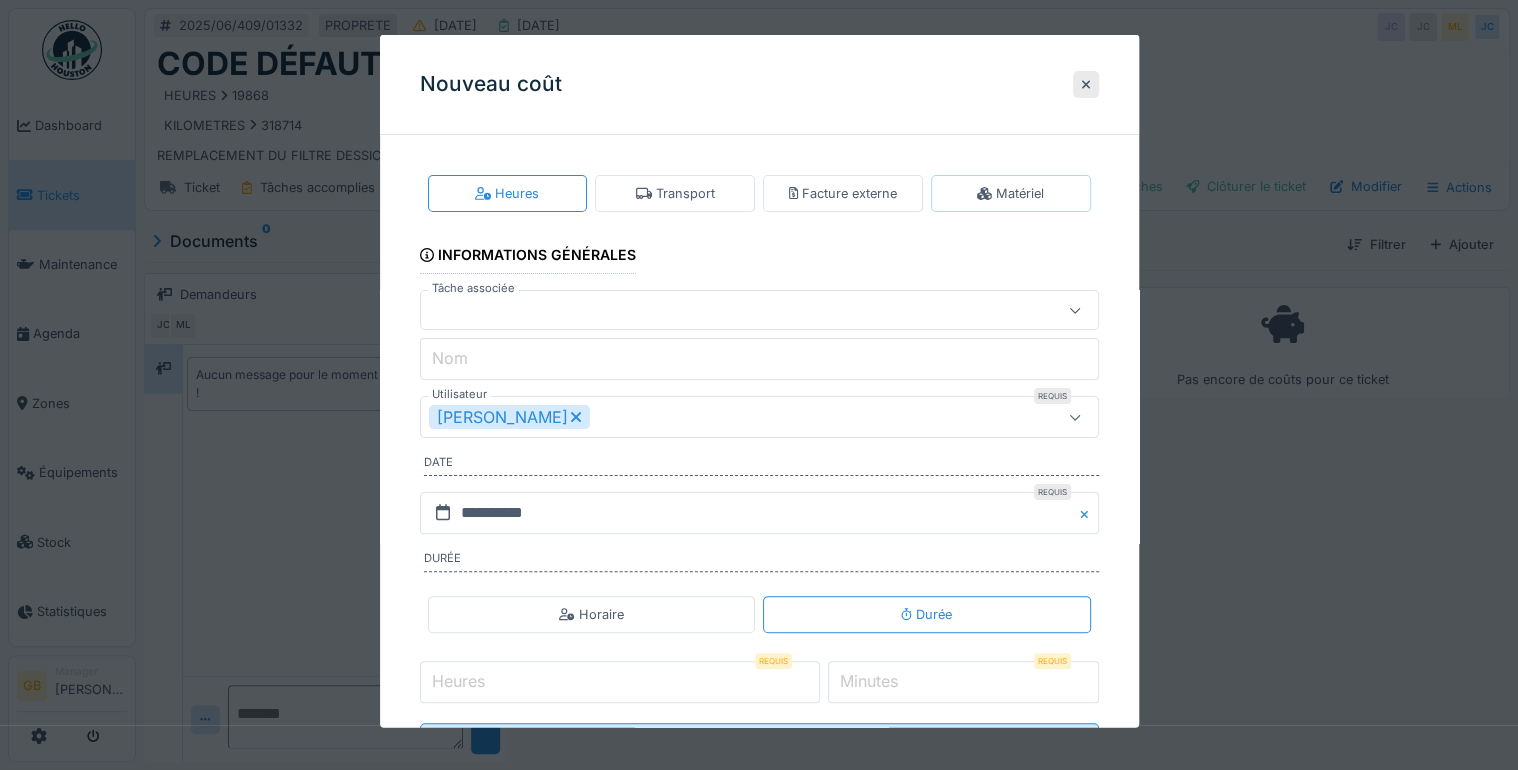 click on "Matériel" at bounding box center [1010, 193] 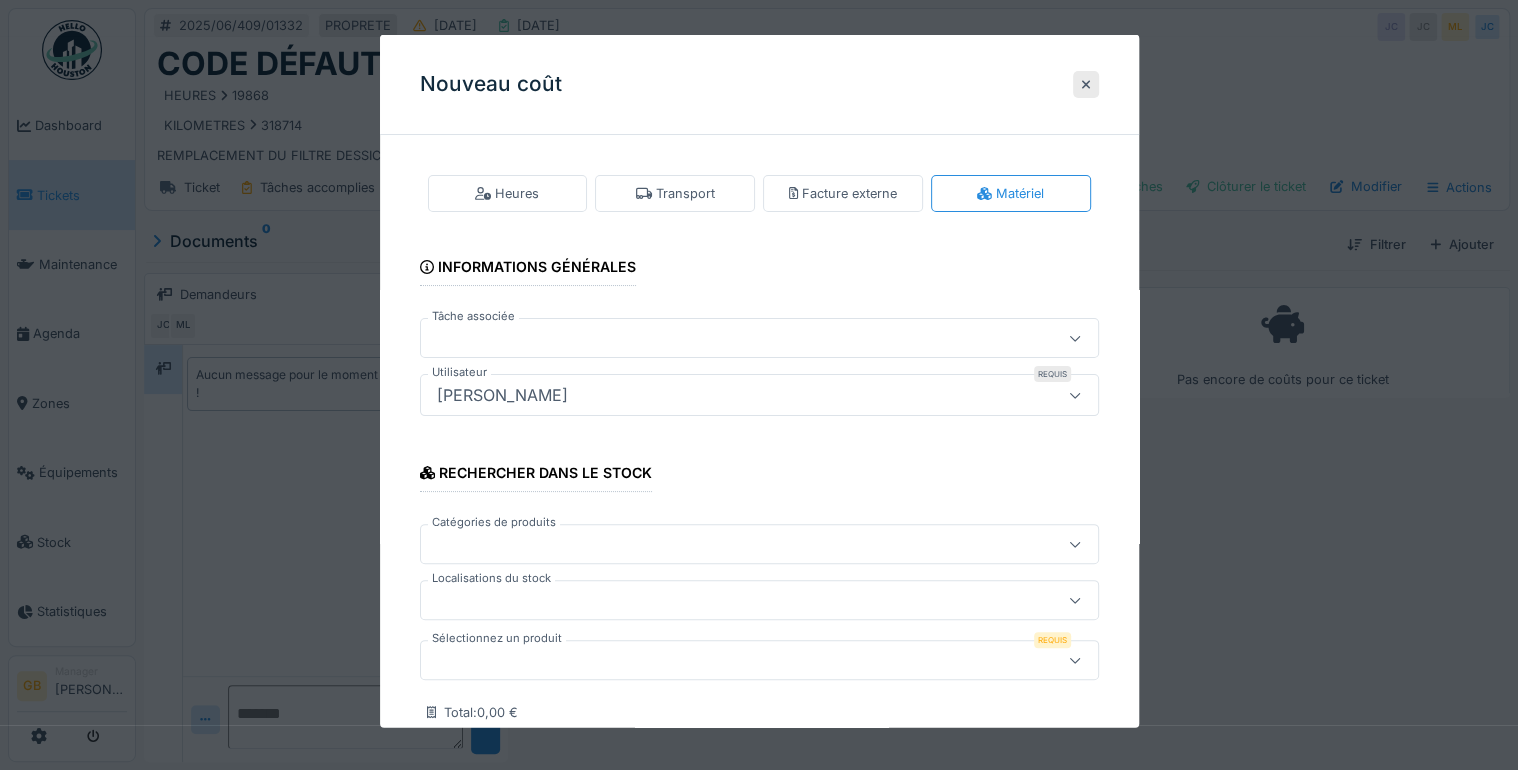 click on "Sélectionnez un produit" at bounding box center (497, 638) 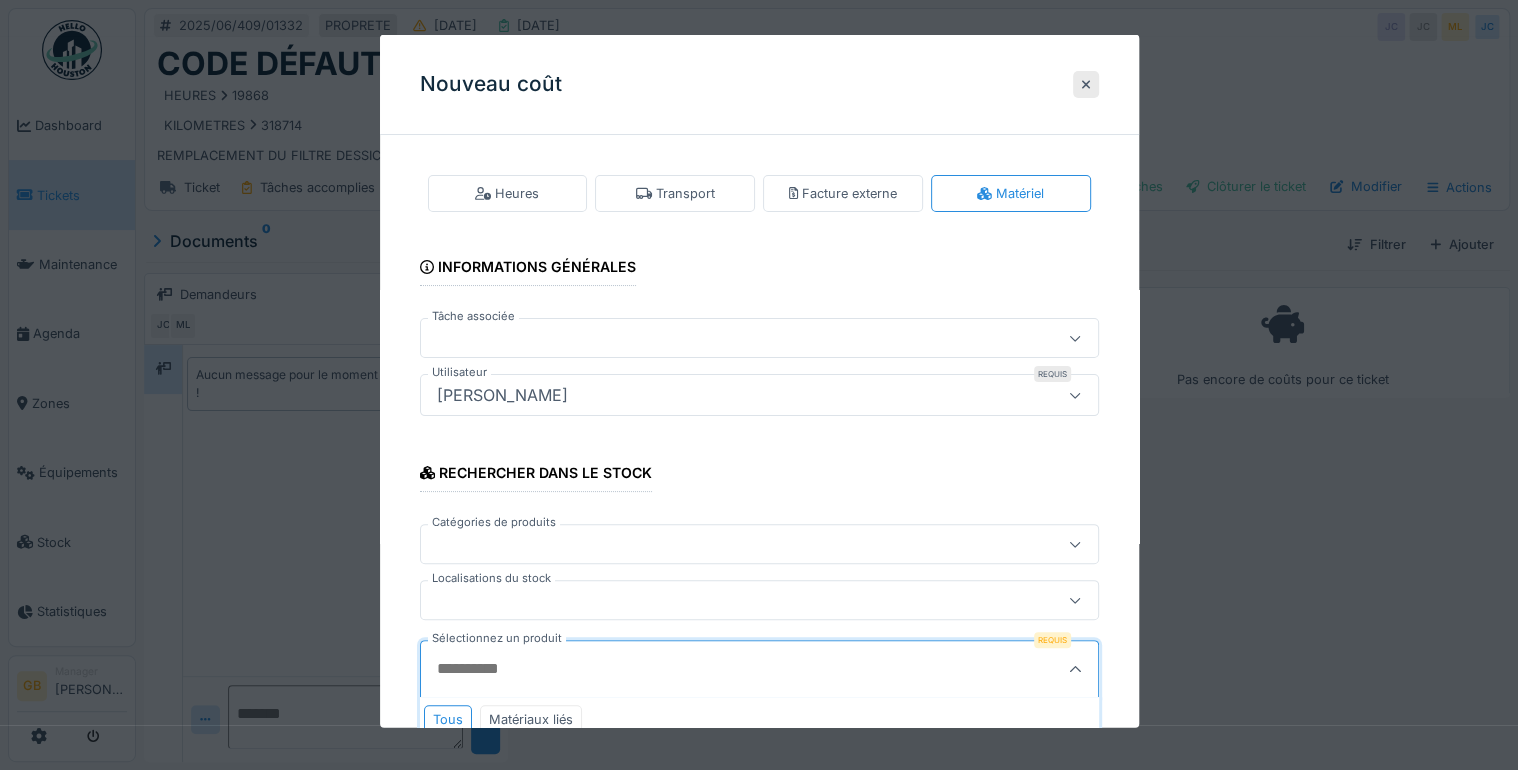 scroll, scrollTop: 126, scrollLeft: 0, axis: vertical 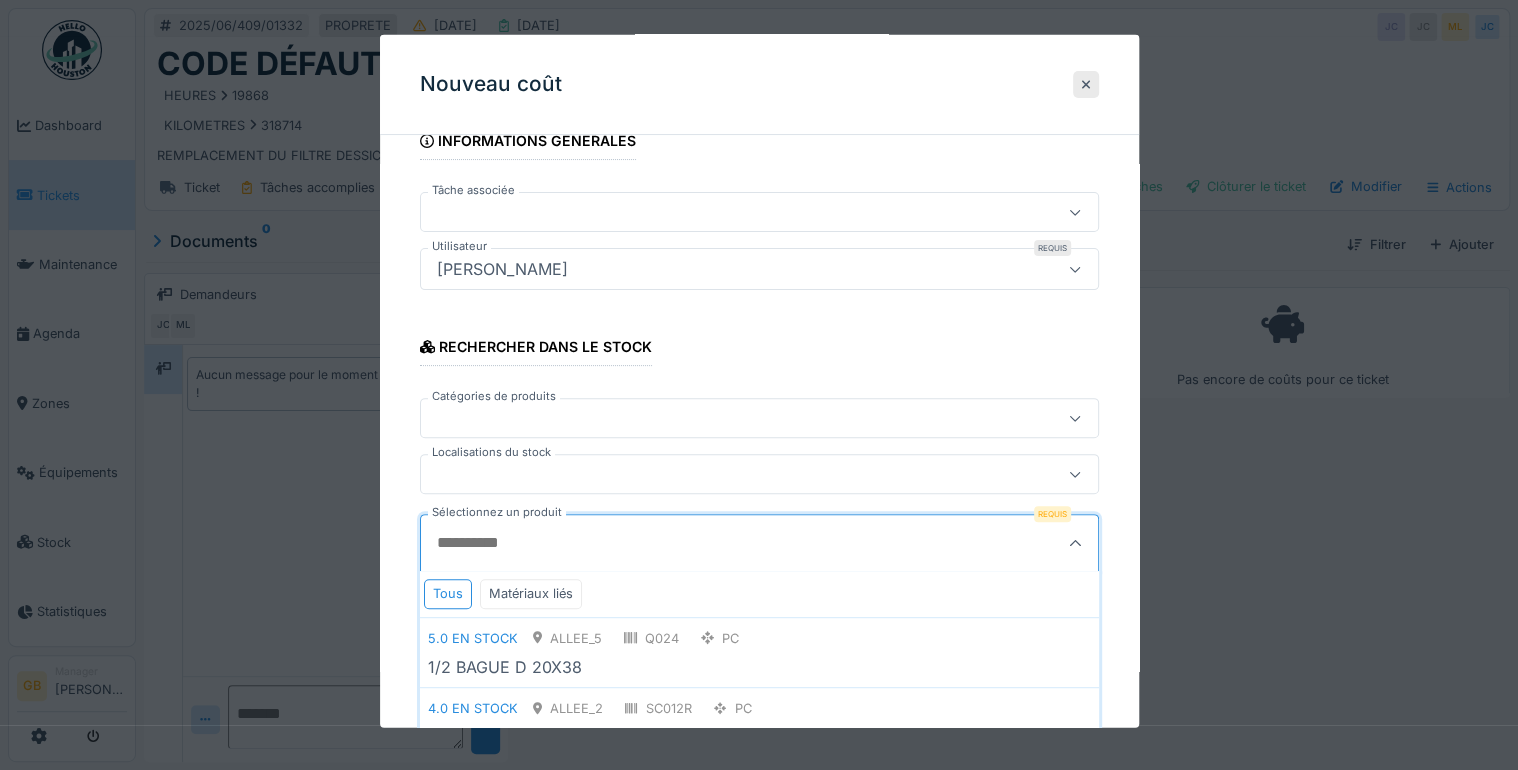 click on "Sélectionnez un produit" at bounding box center (713, 543) 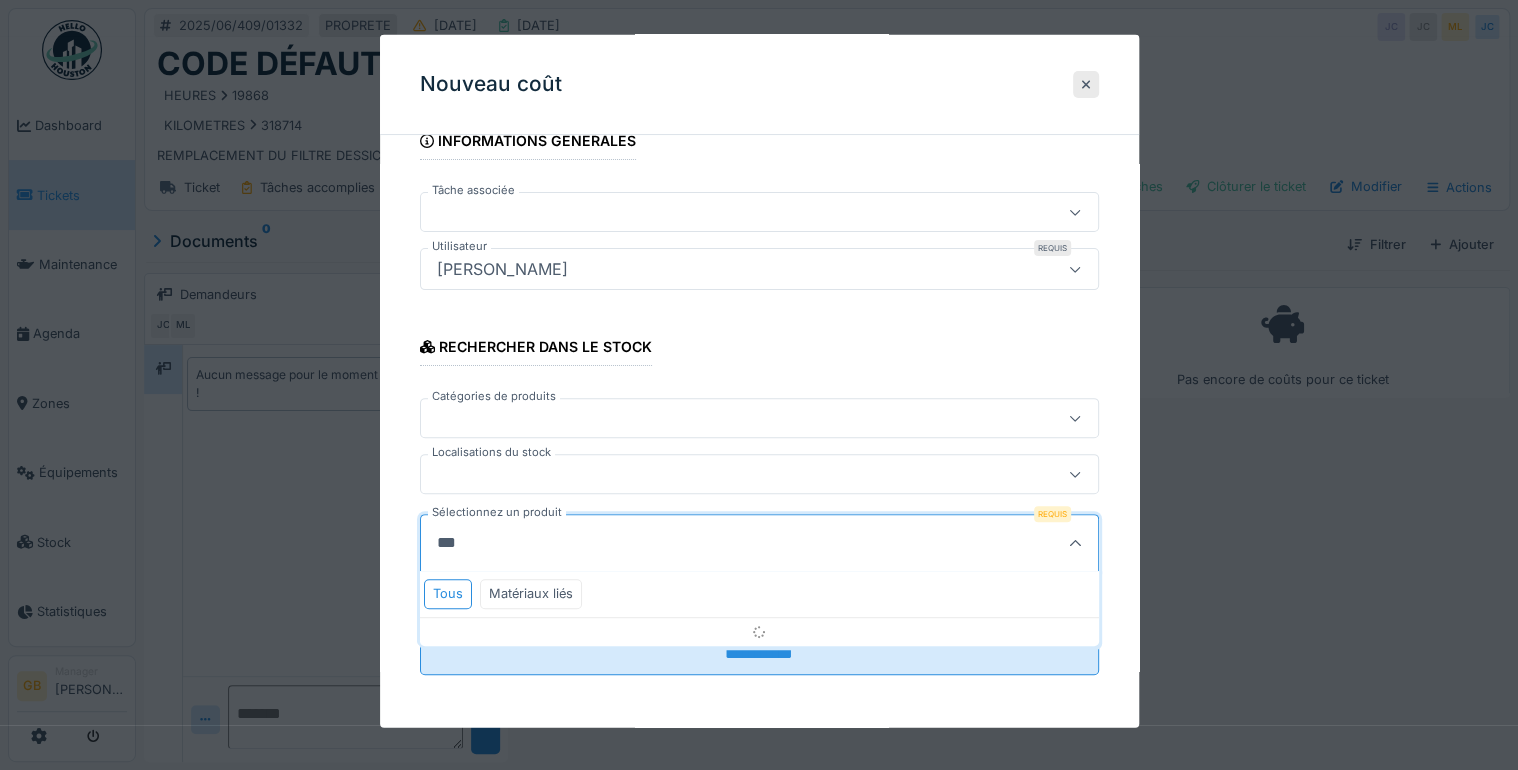 type on "****" 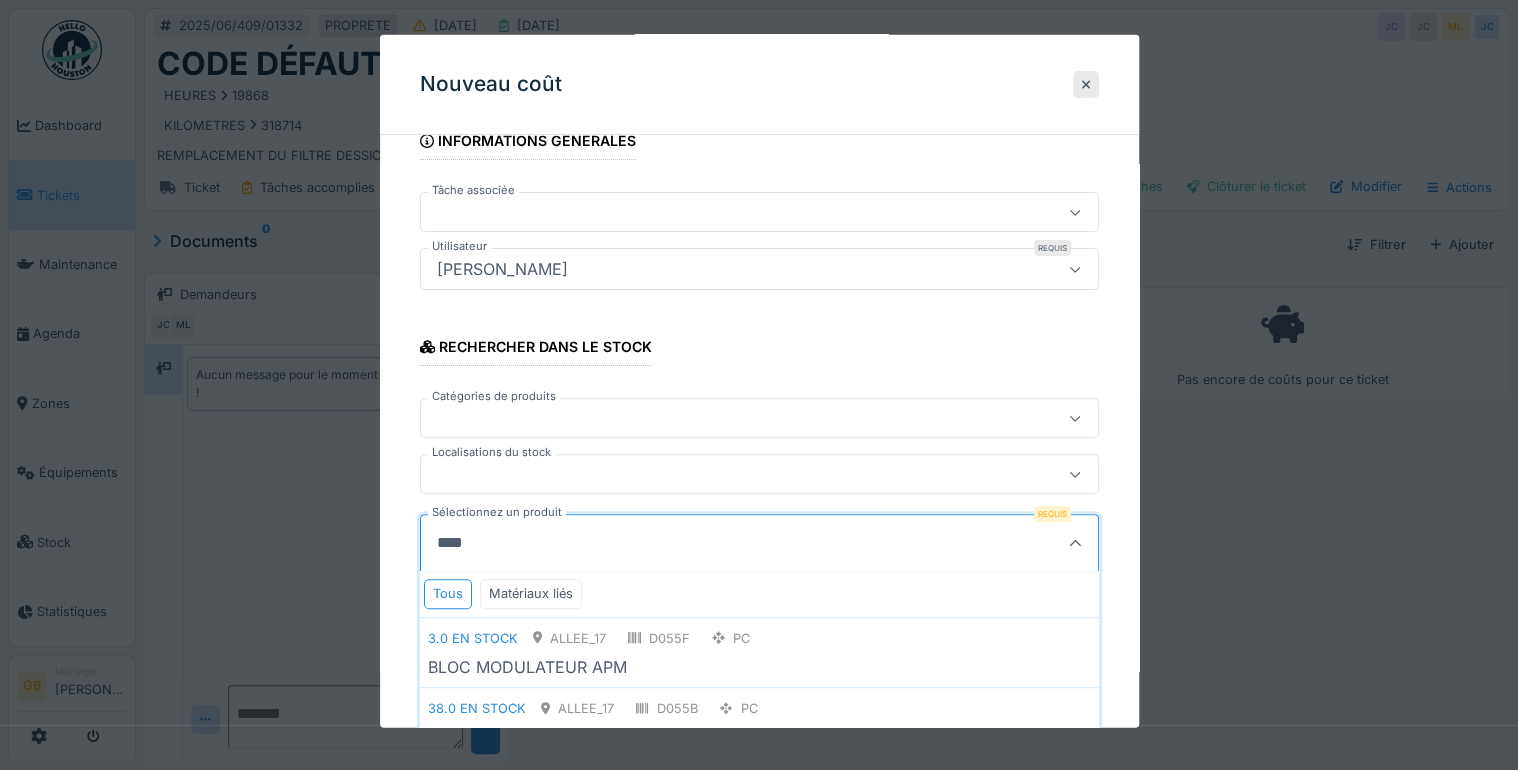 scroll, scrollTop: 446, scrollLeft: 0, axis: vertical 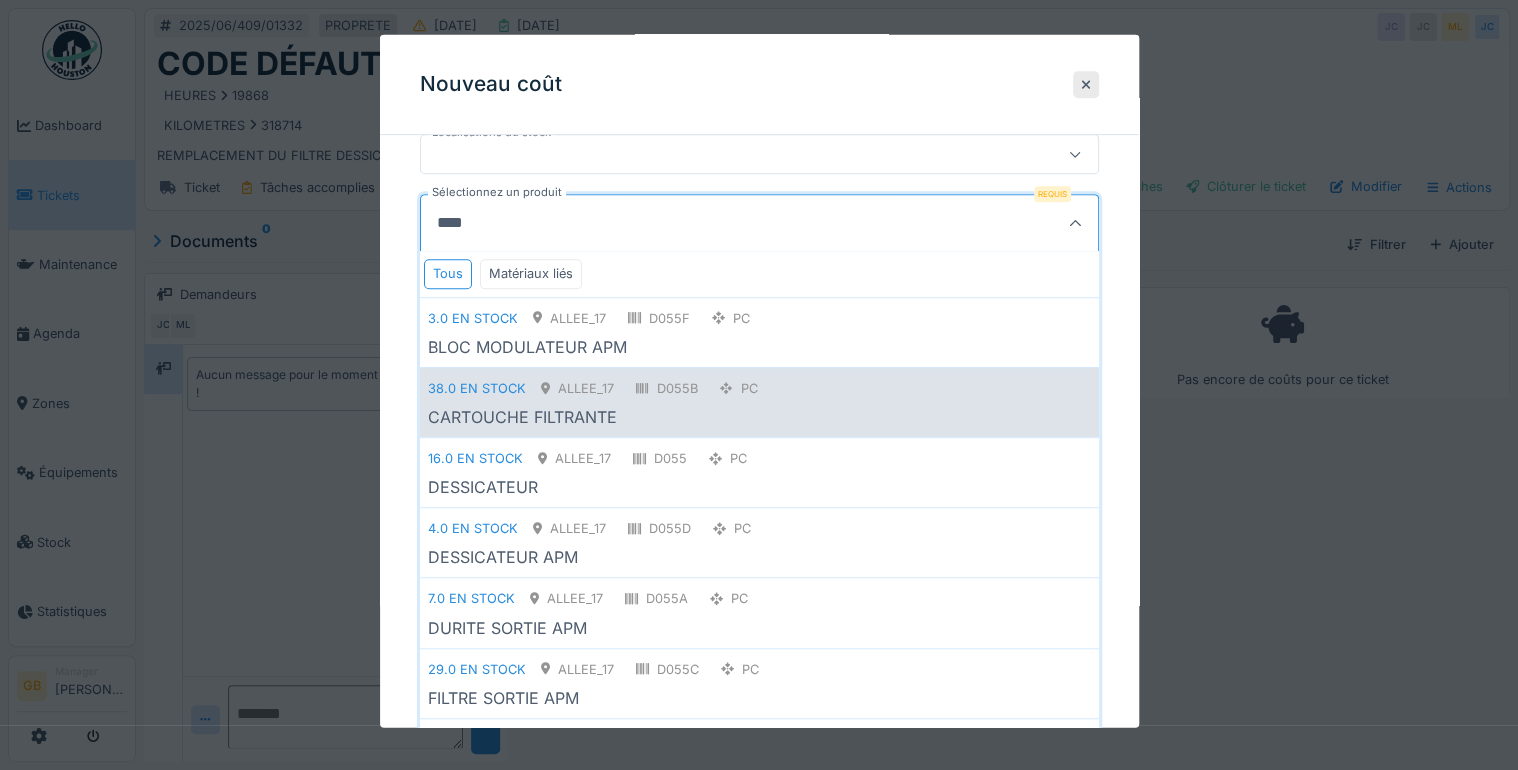 click on "D055B" 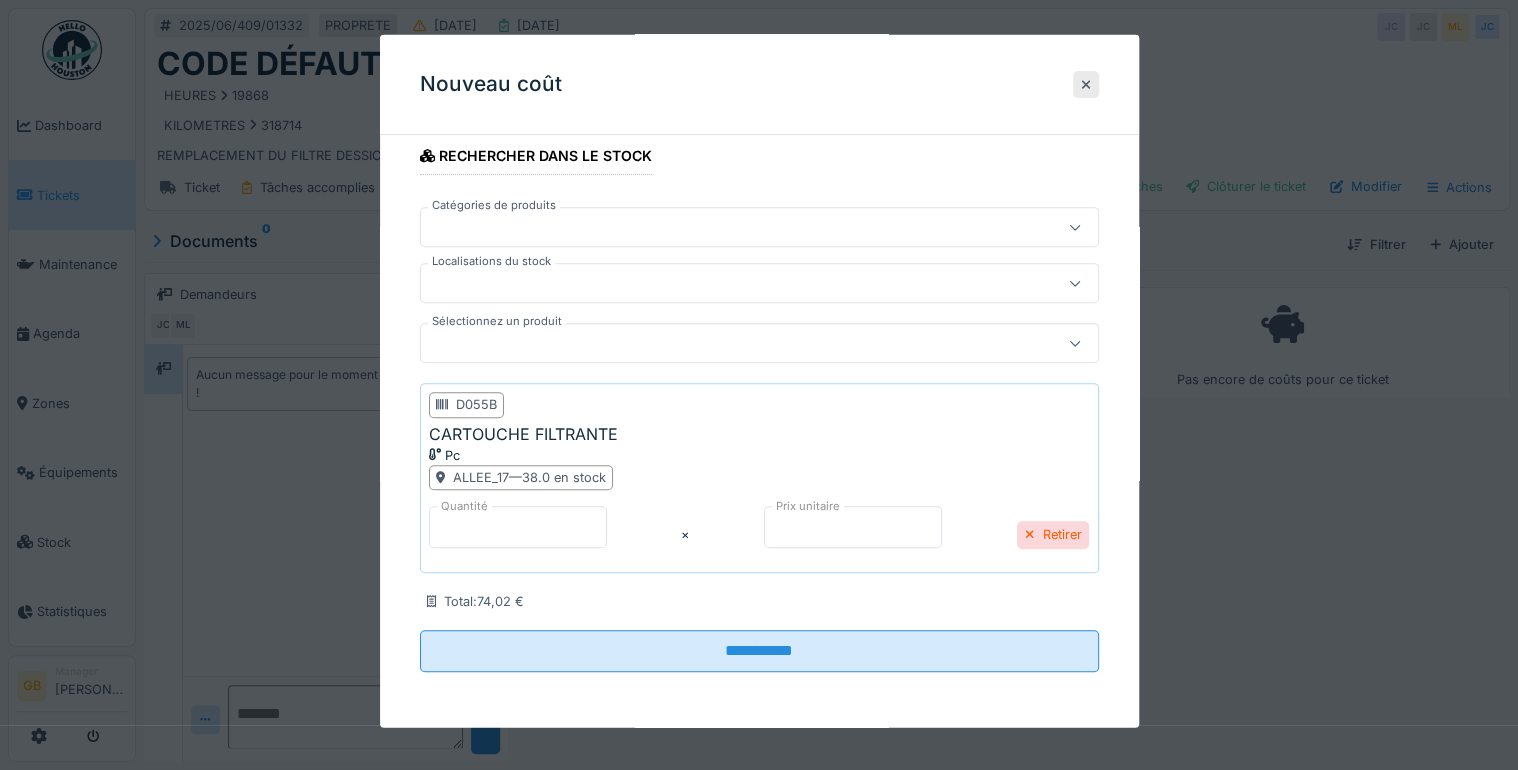 scroll, scrollTop: 313, scrollLeft: 0, axis: vertical 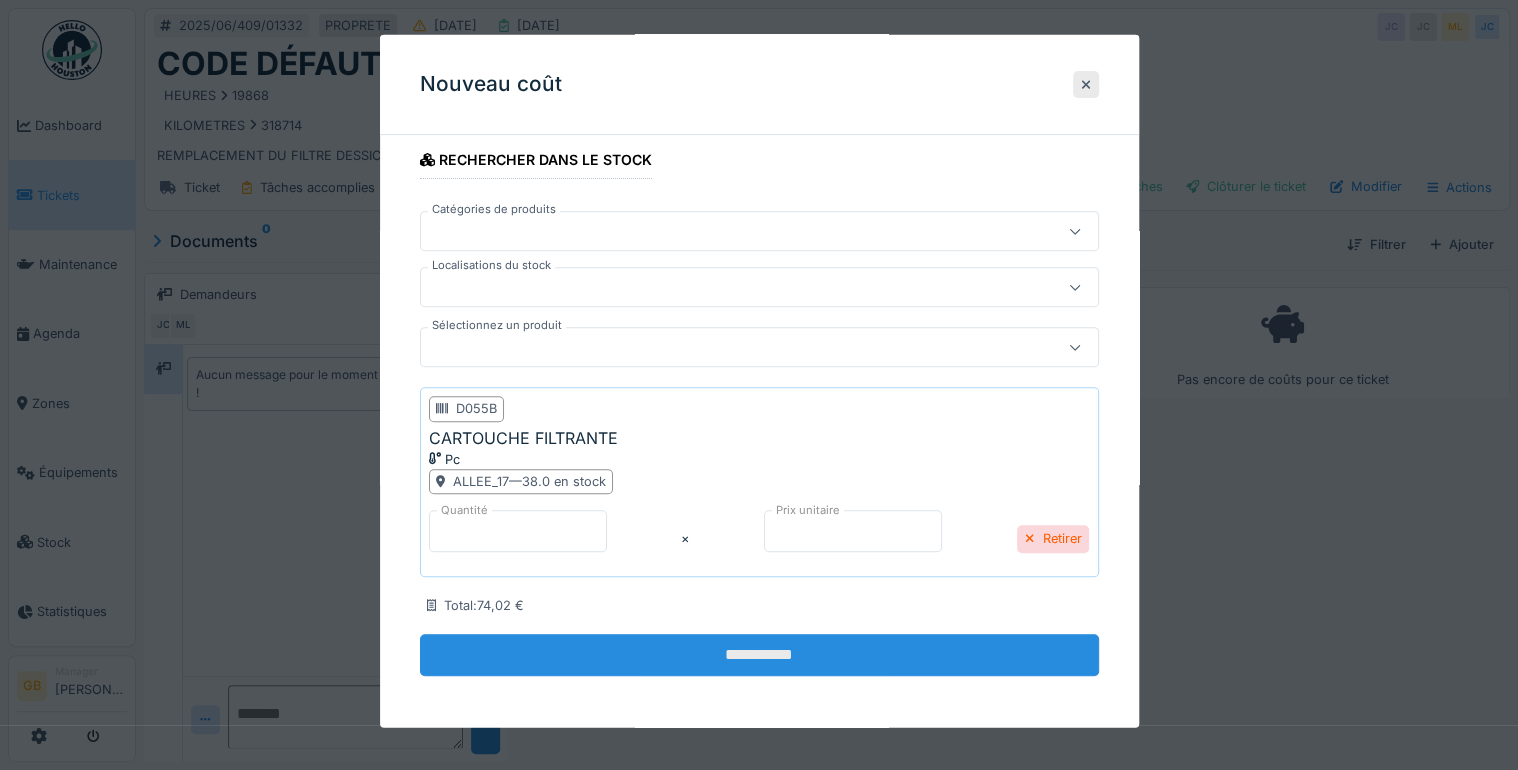 click on "**********" 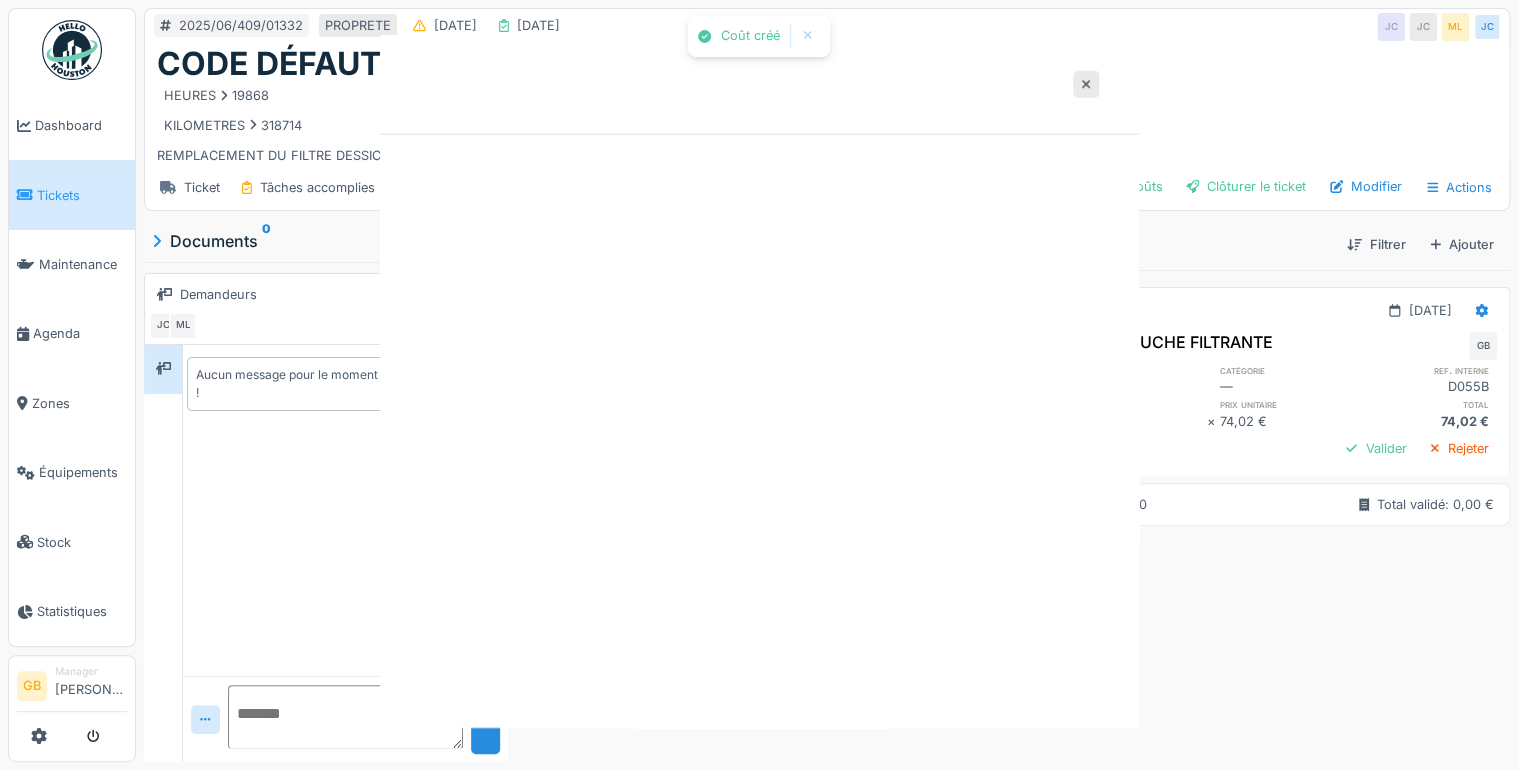 scroll, scrollTop: 0, scrollLeft: 0, axis: both 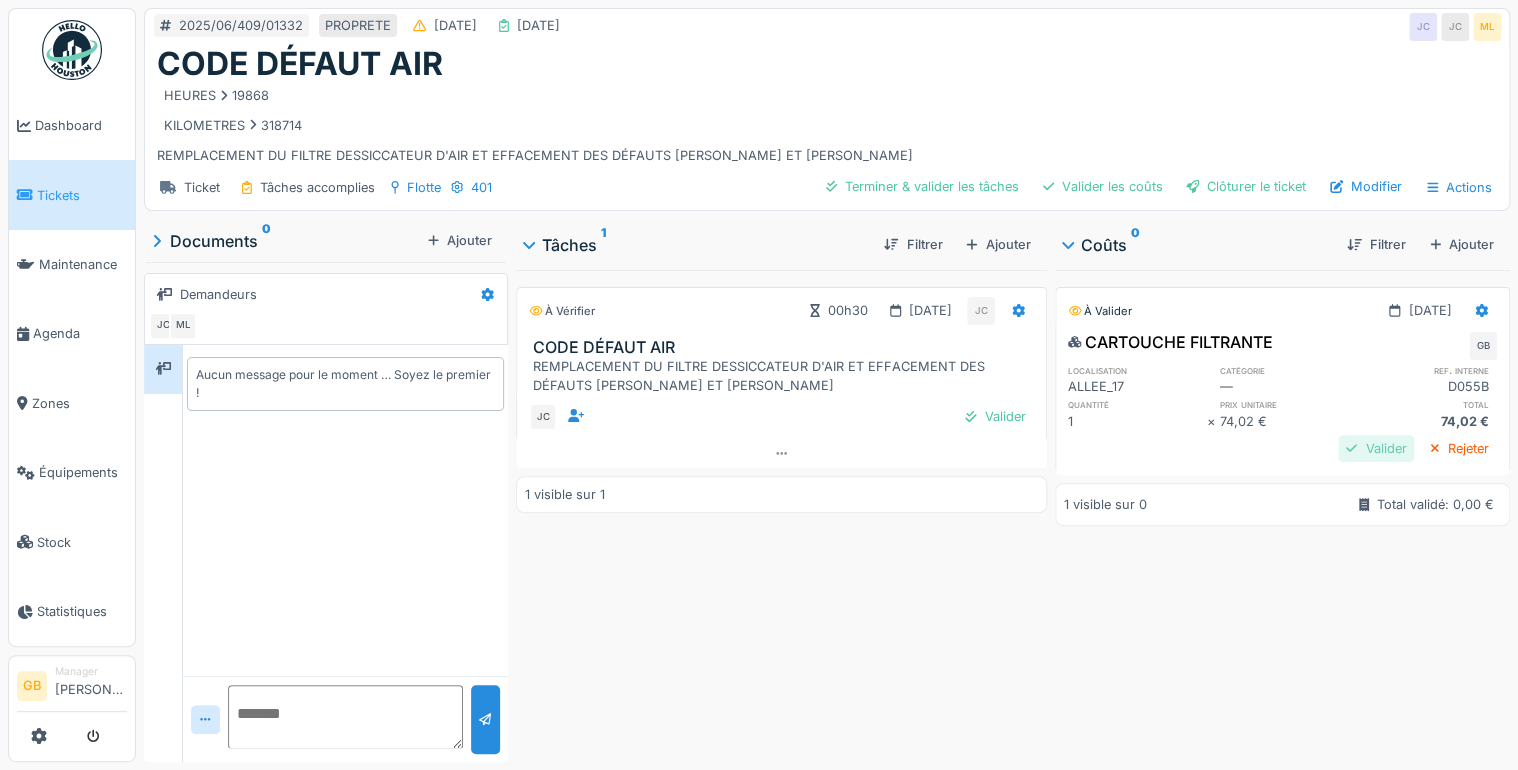 click on "Valider" 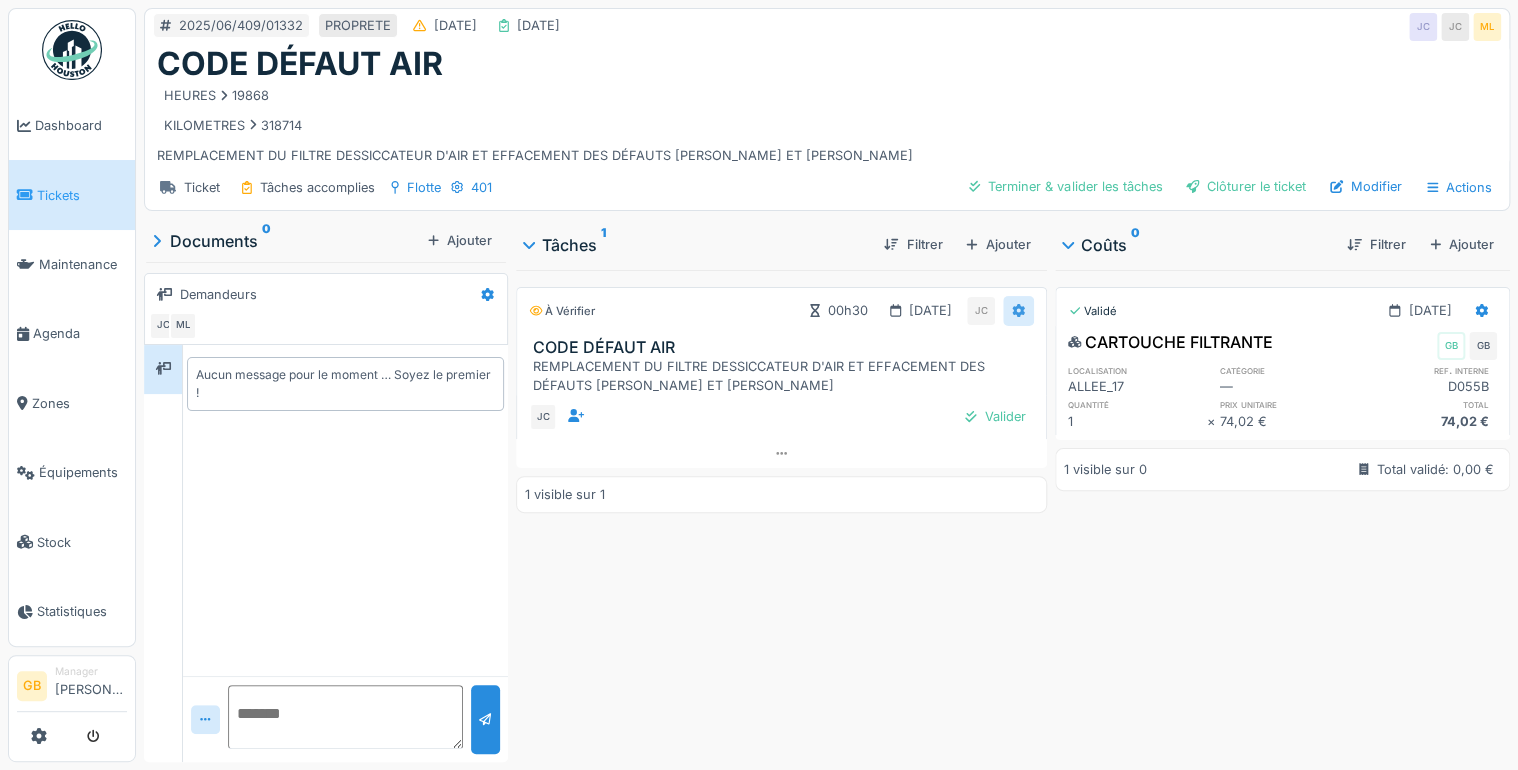 click 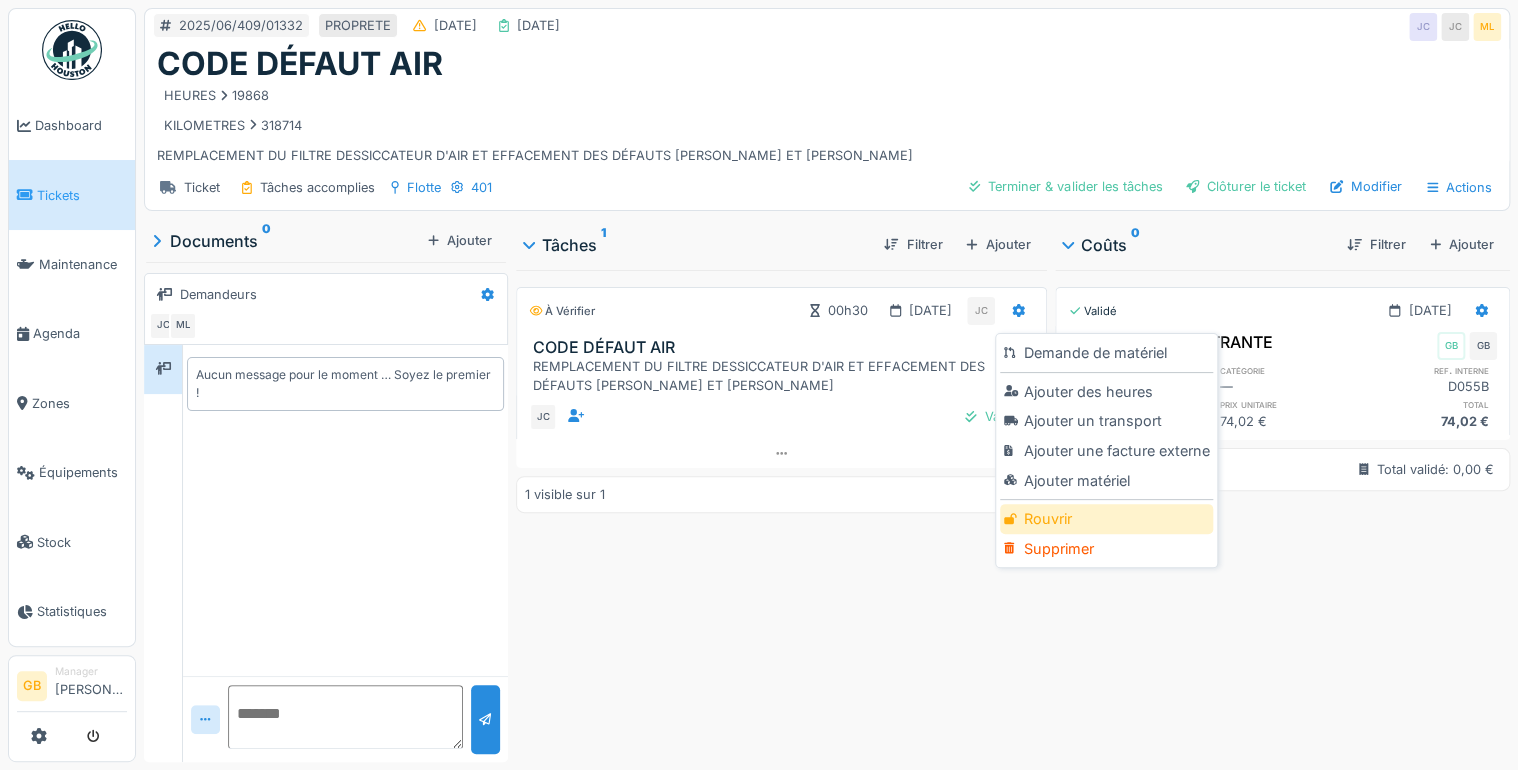 click on "Rouvrir" 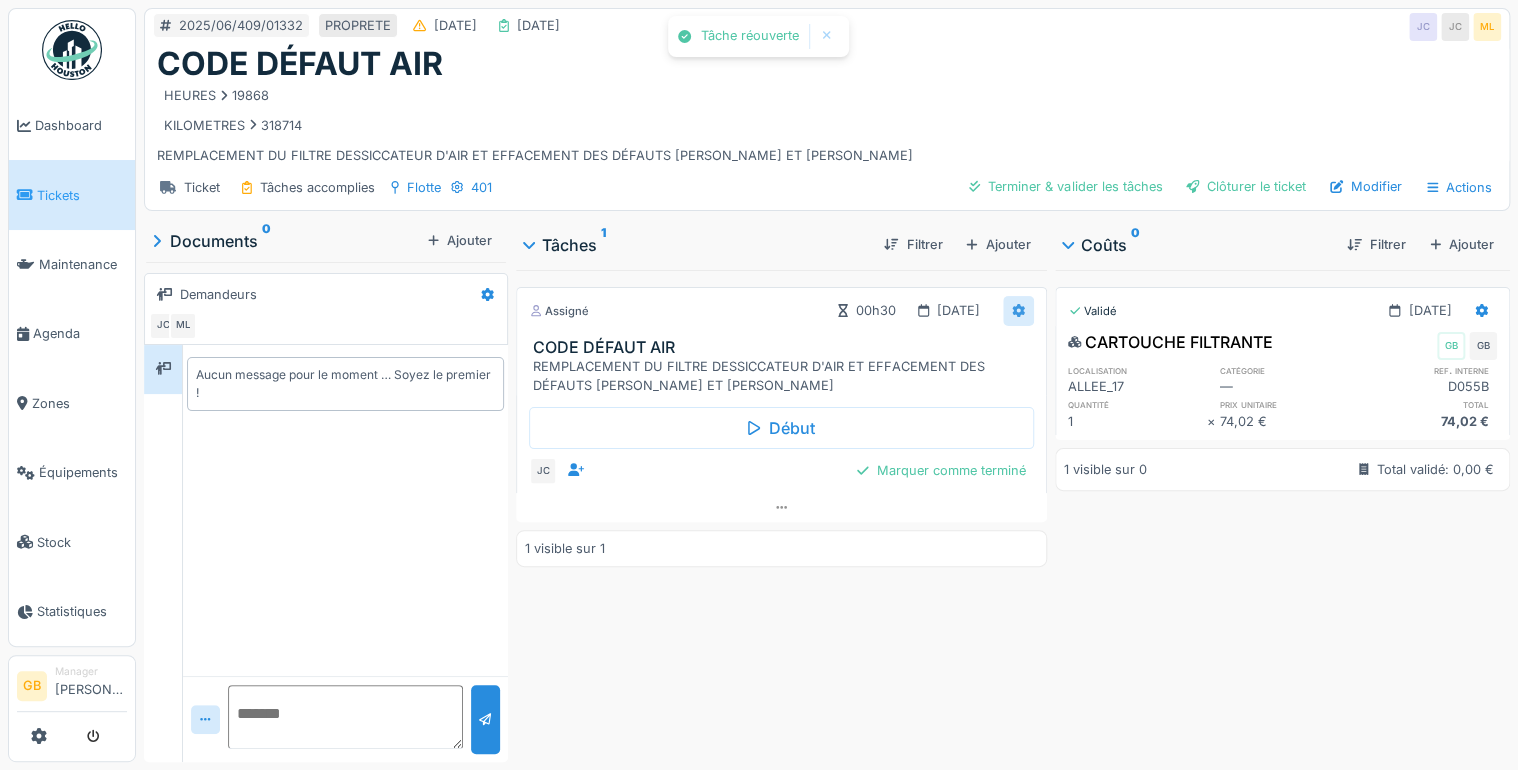 click 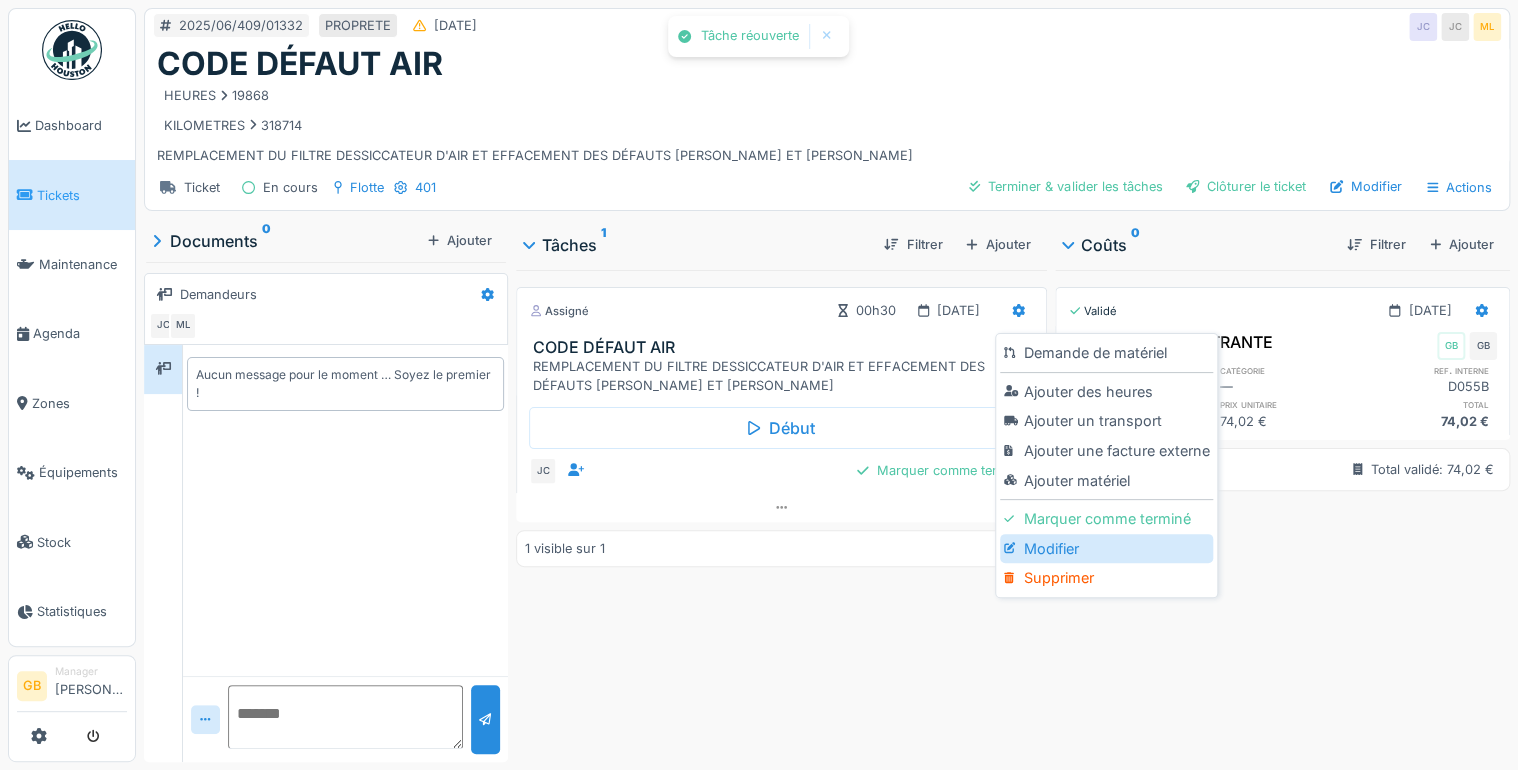 click on "Modifier" 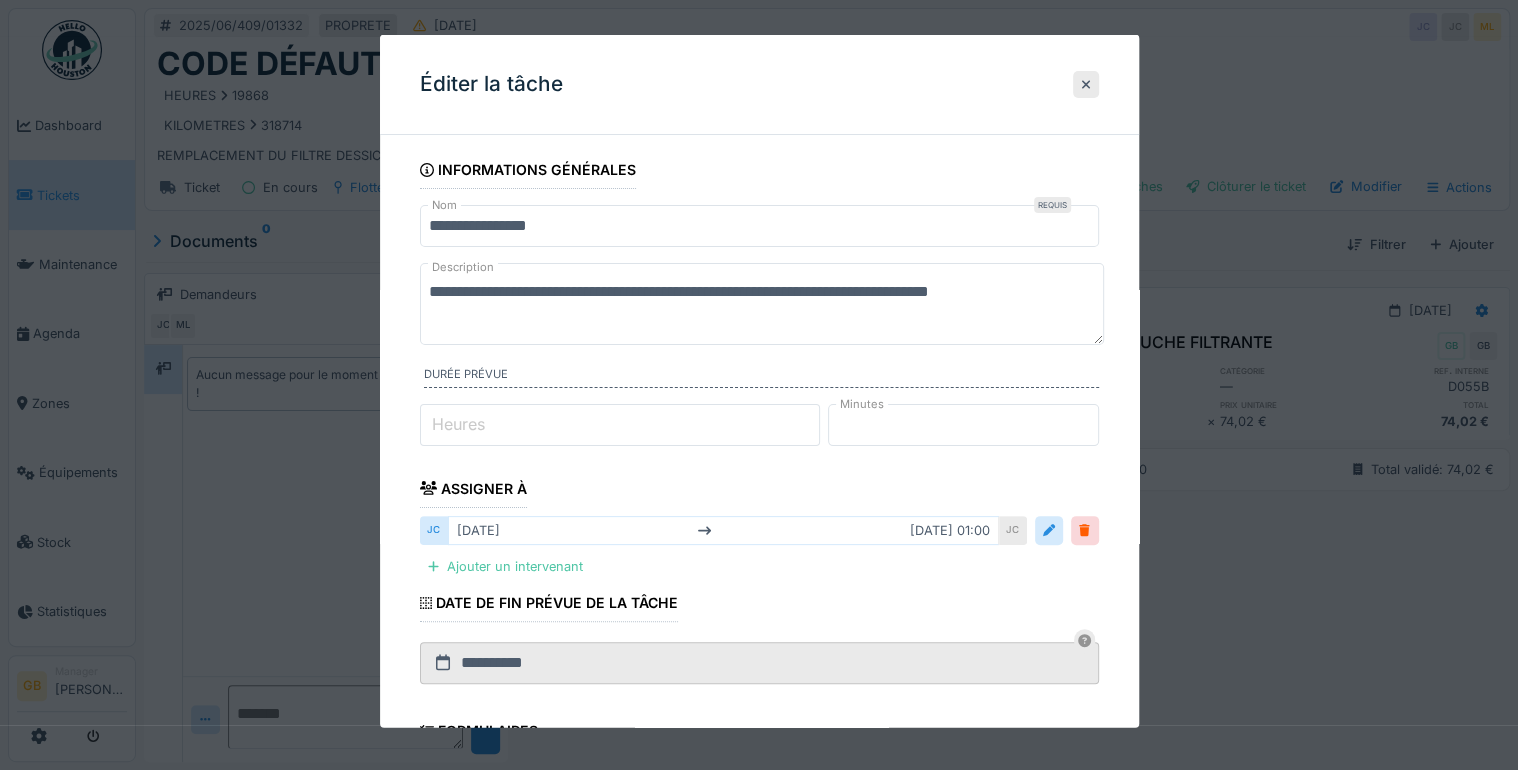 click on "**********" 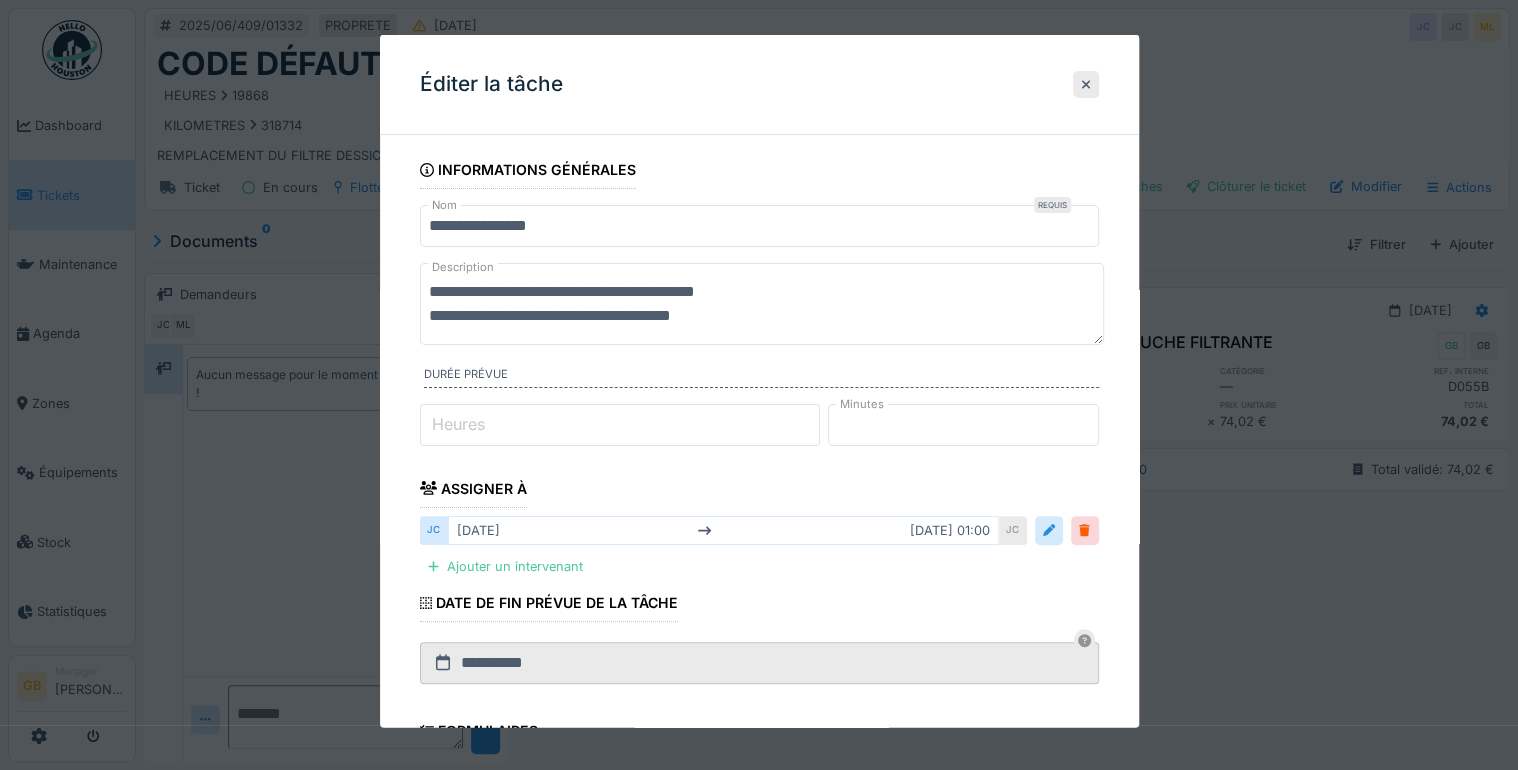 drag, startPoint x: 661, startPoint y: 311, endPoint x: 1256, endPoint y: 348, distance: 596.1493 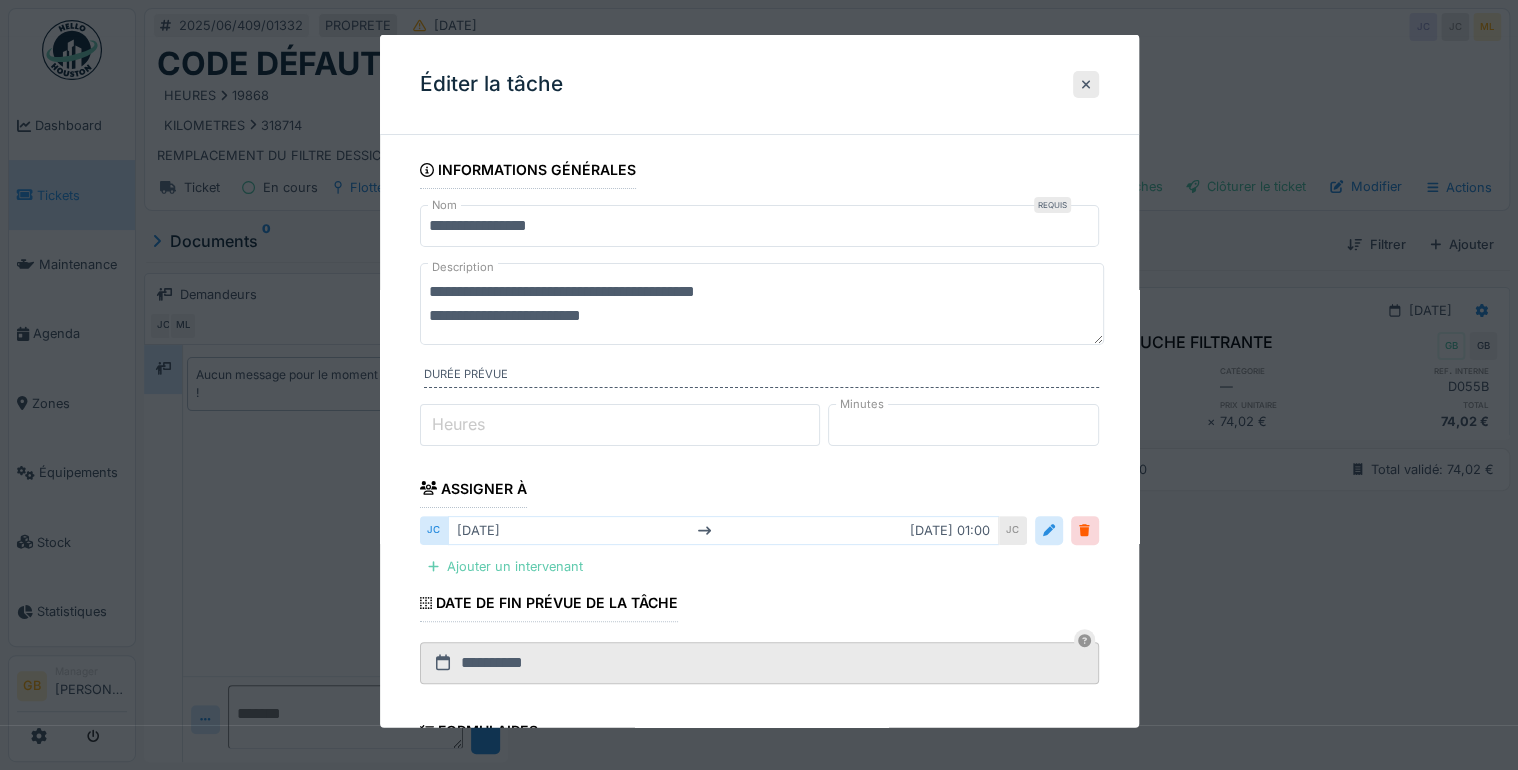 type on "**********" 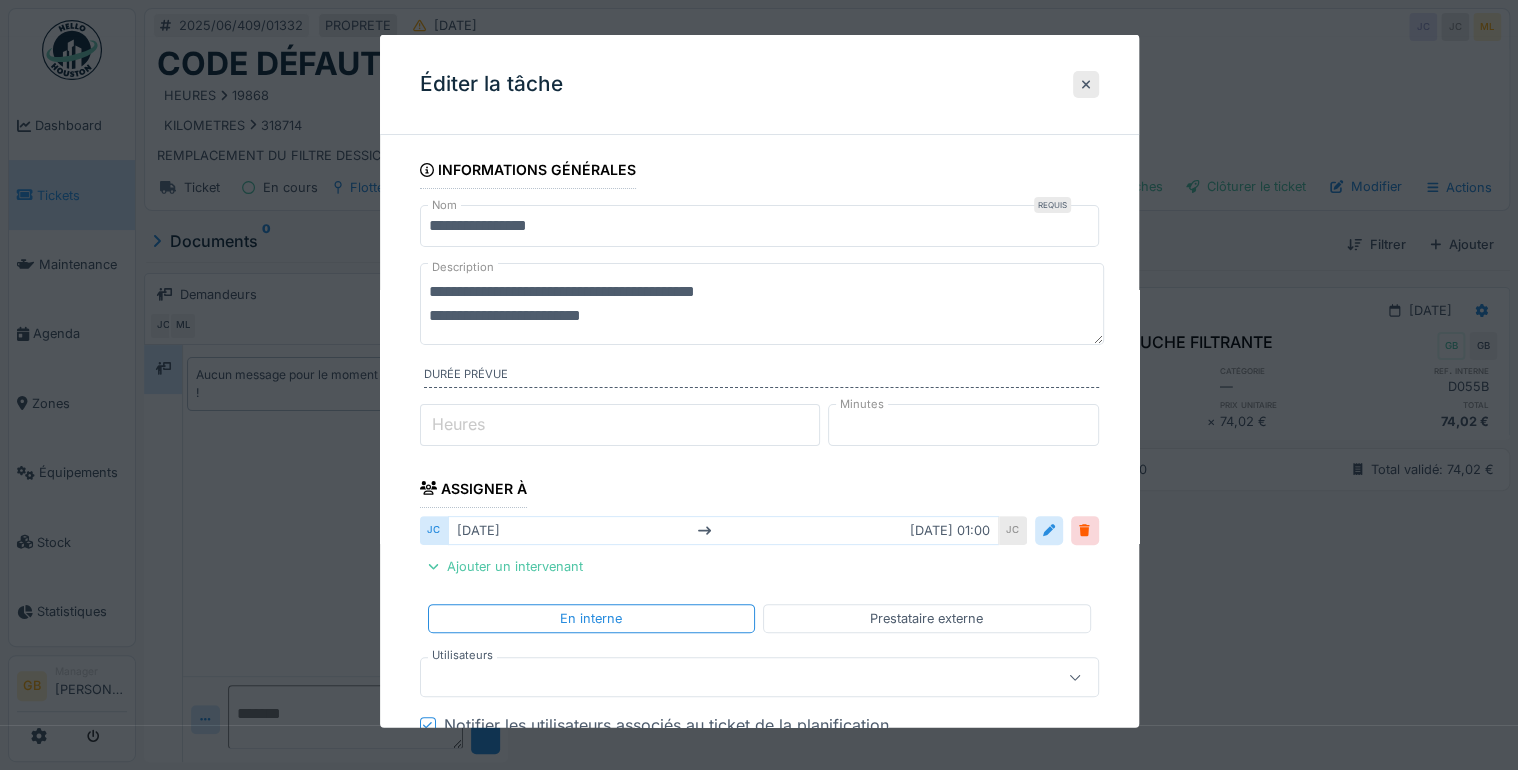 scroll, scrollTop: 240, scrollLeft: 0, axis: vertical 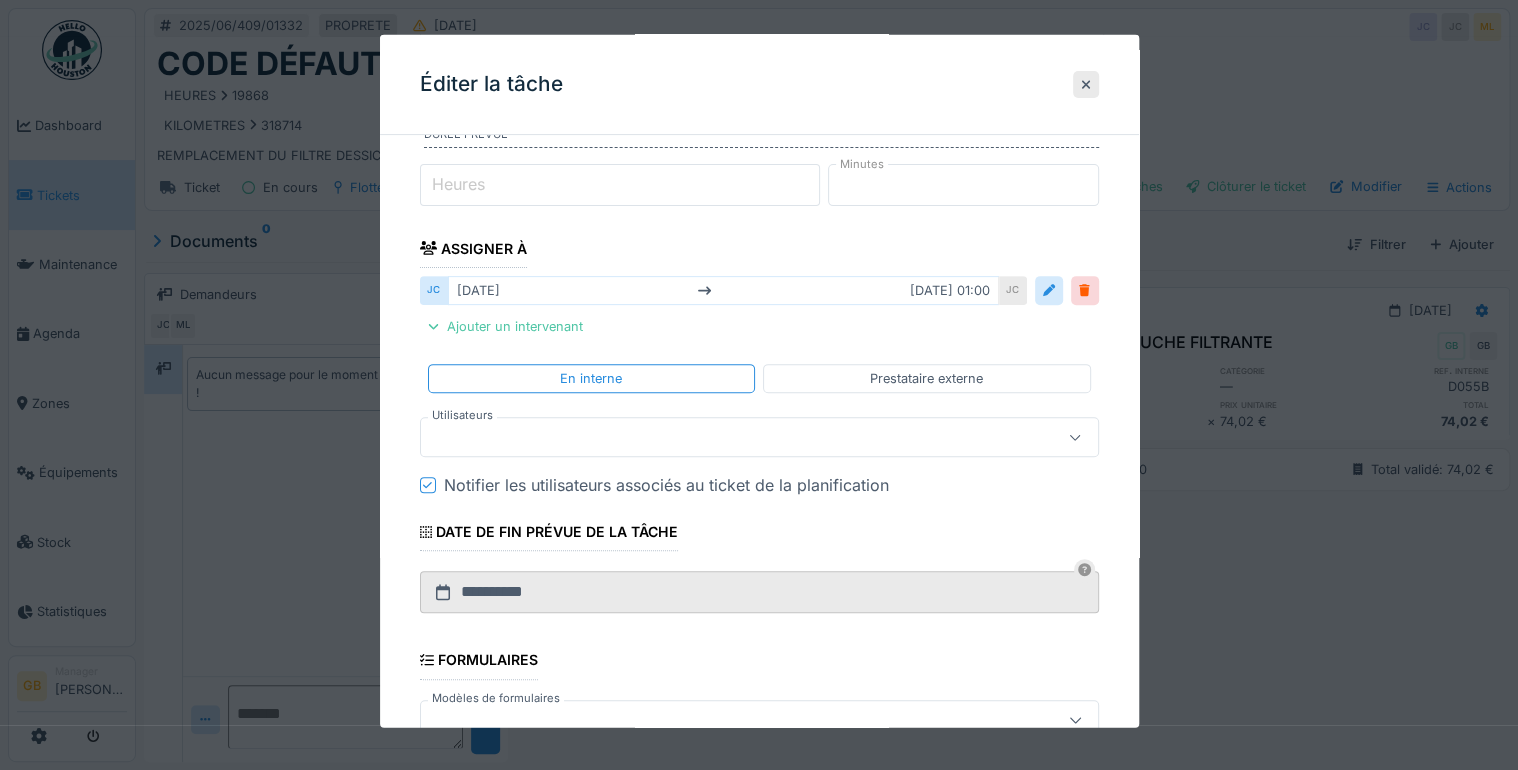click on "Notifier les utilisateurs associés au ticket de la planification" 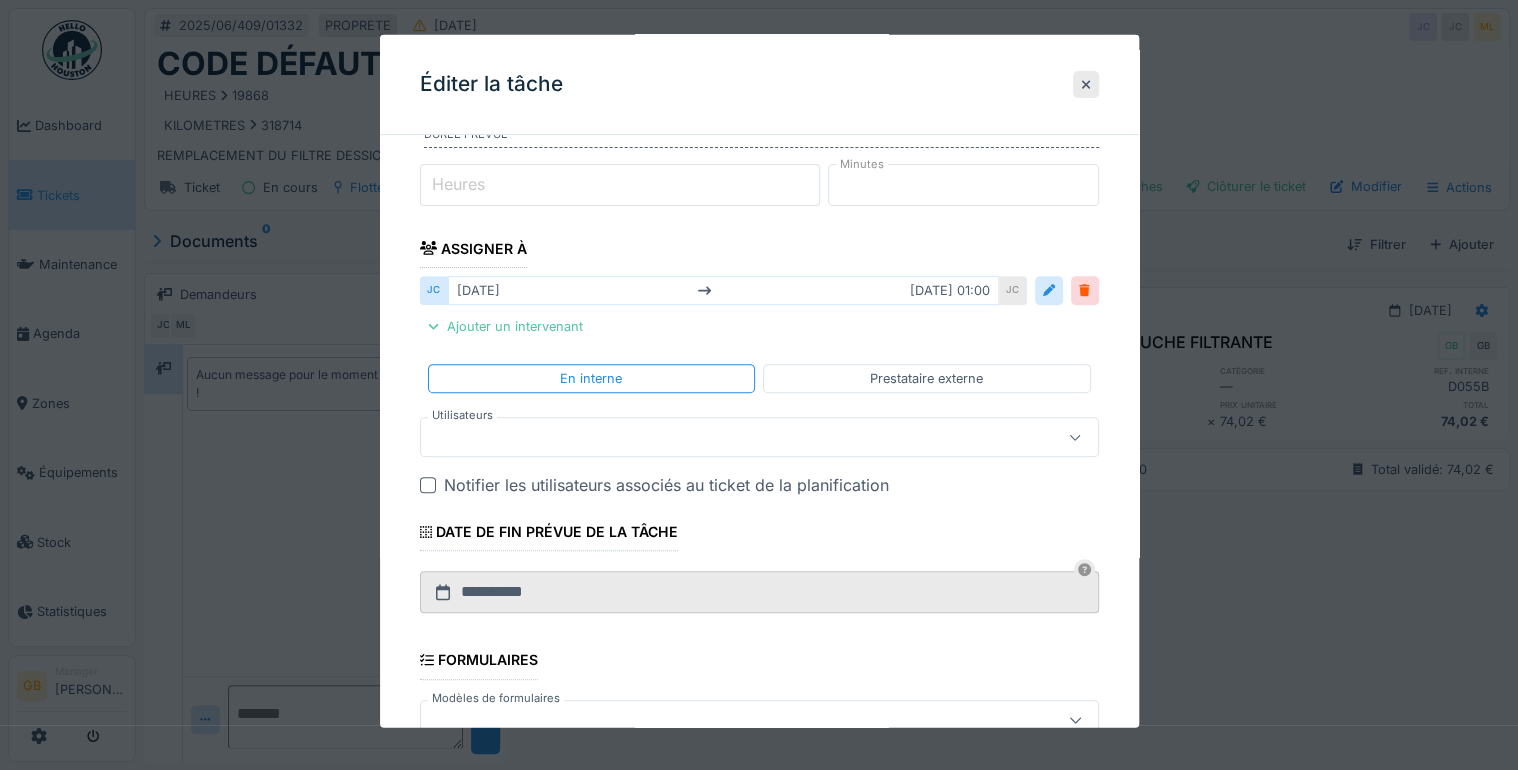 click 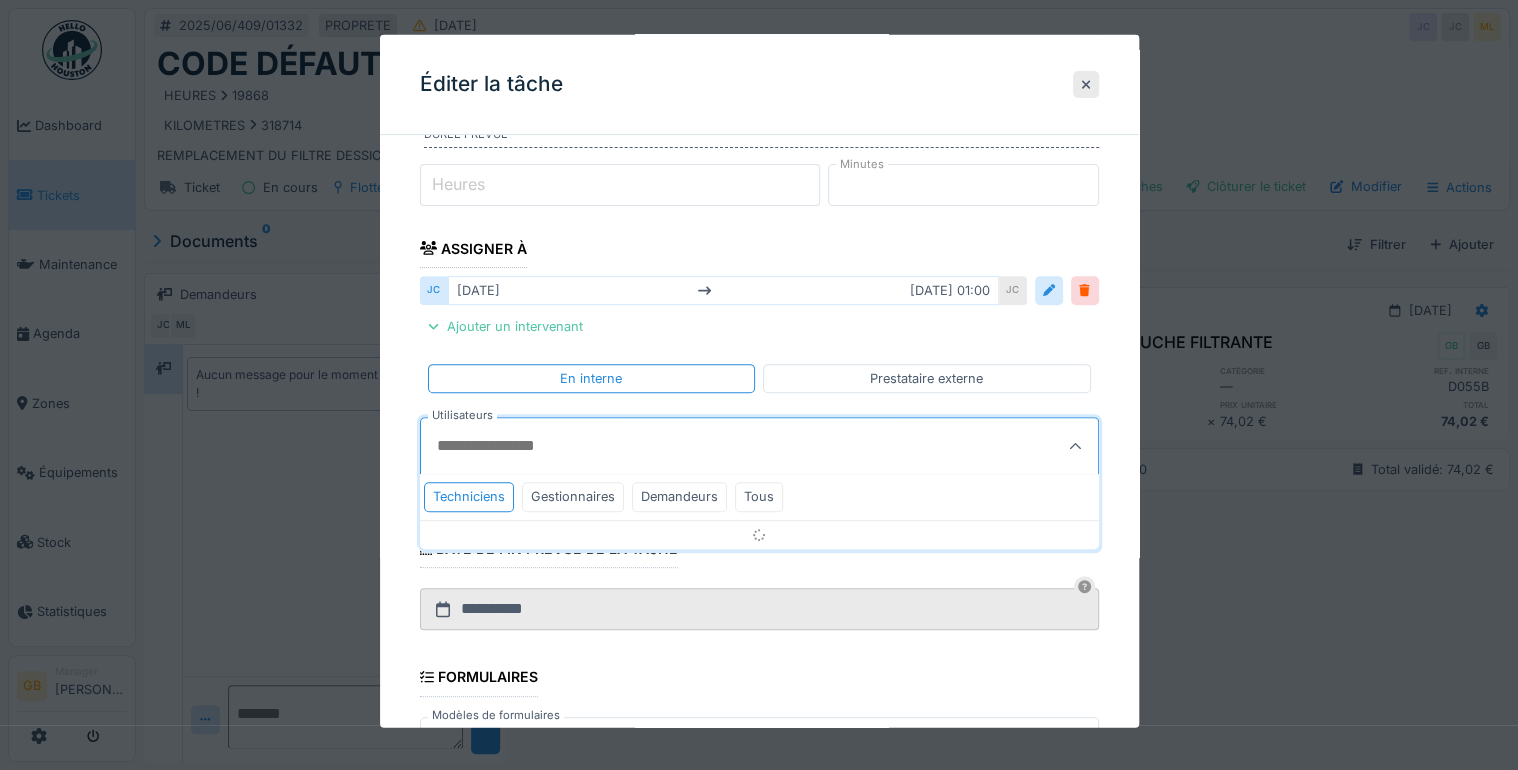 scroll, scrollTop: 301, scrollLeft: 0, axis: vertical 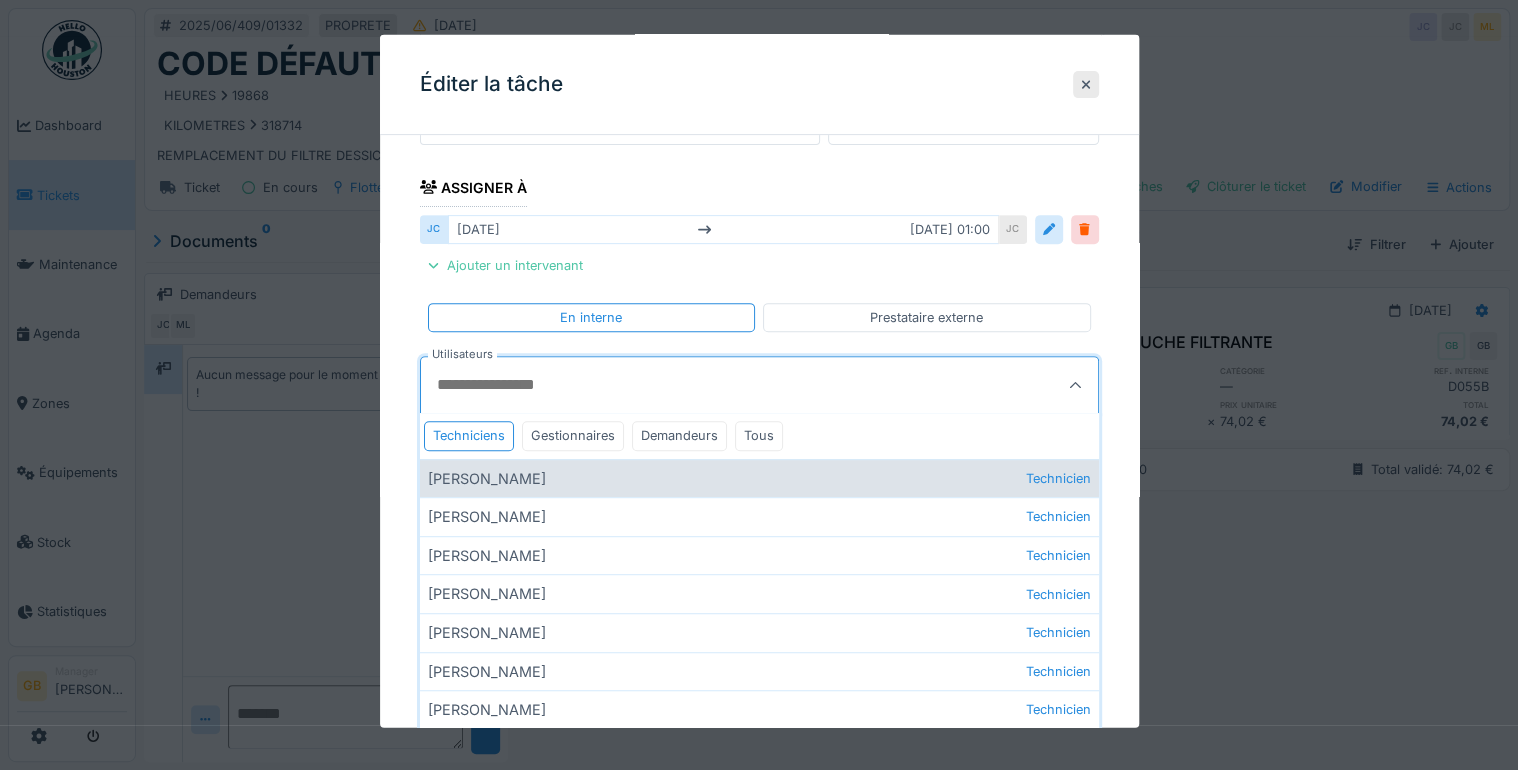 click on "Antonio Ieraci   Technicien" 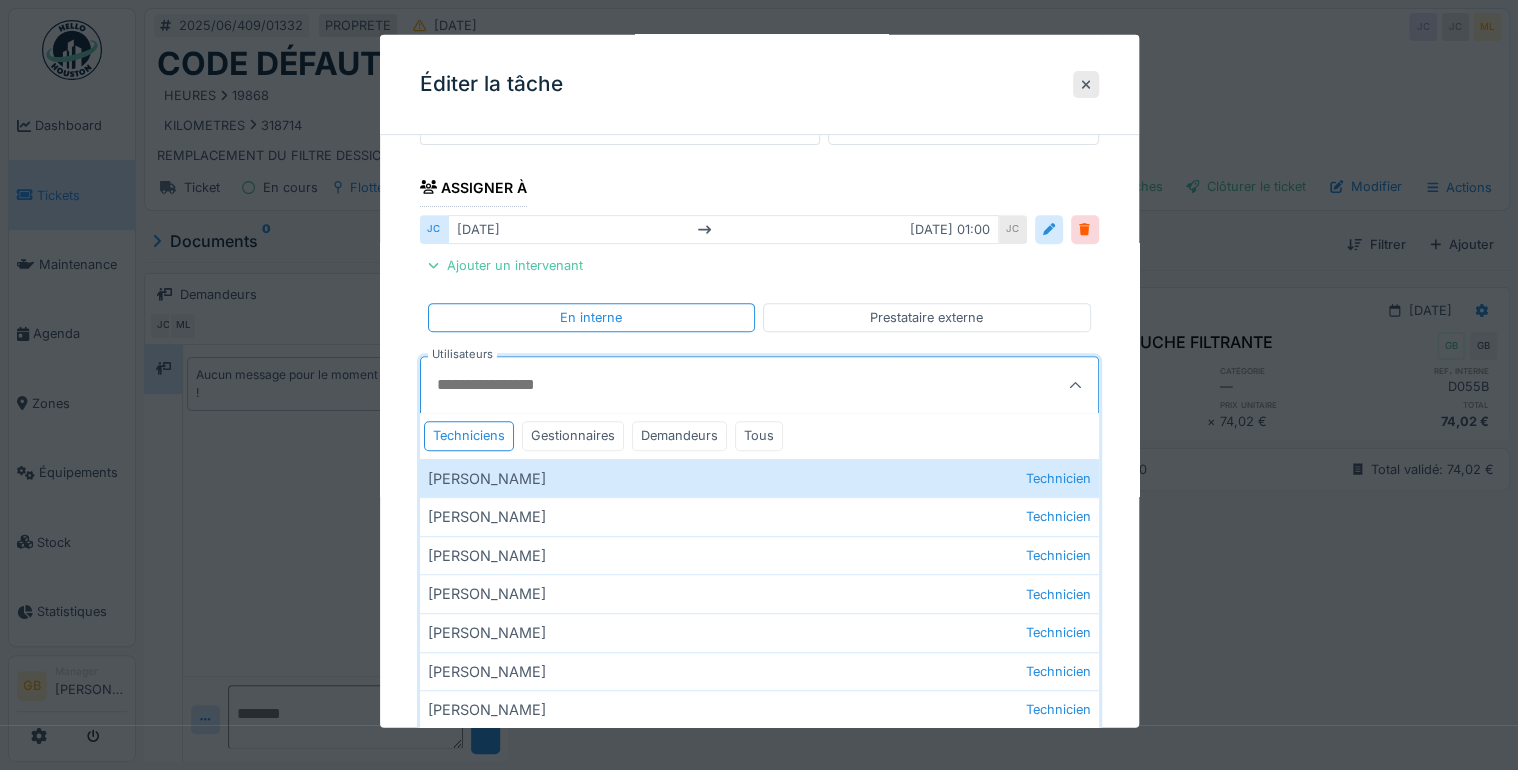 type on "*****" 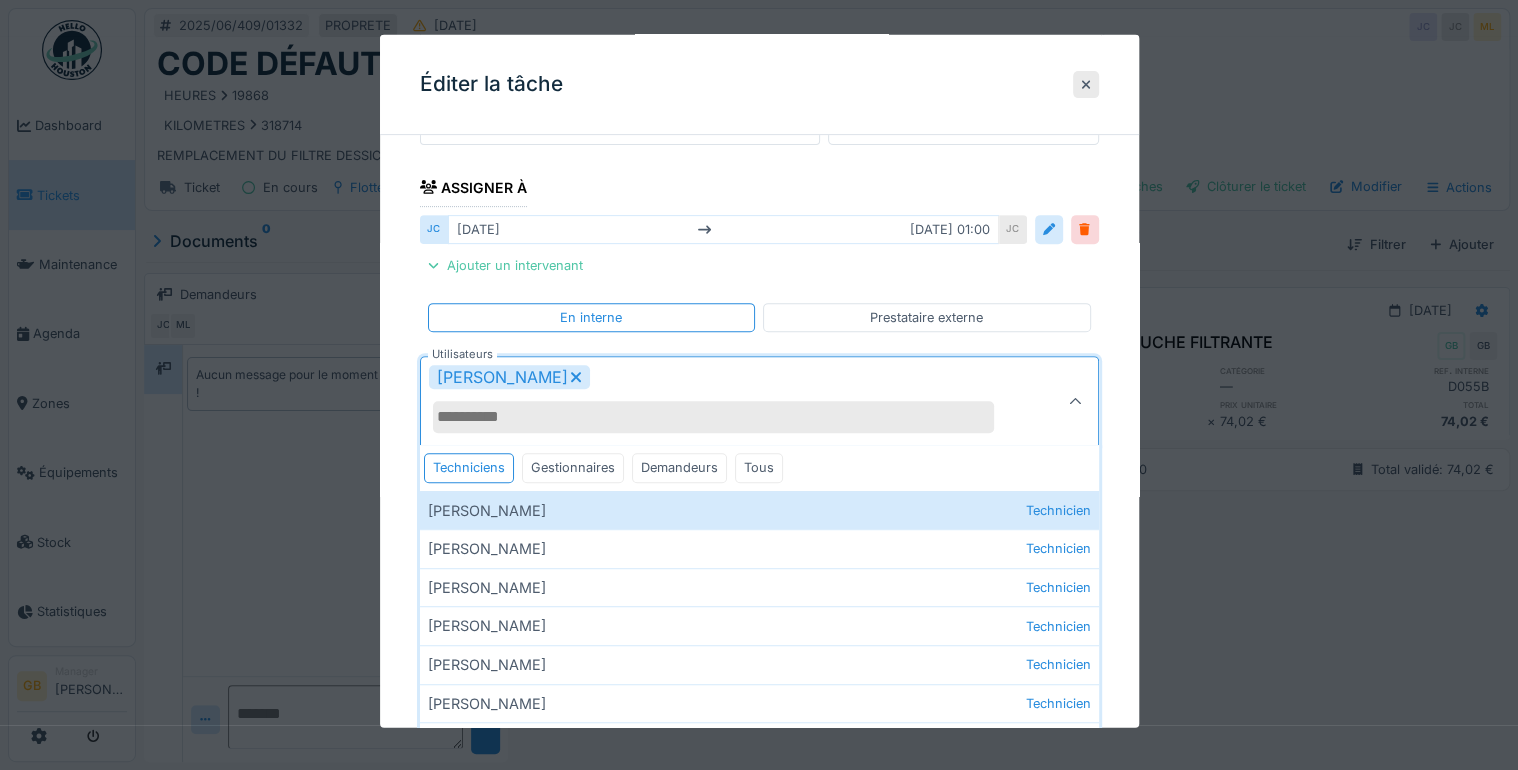 click on "Antonio Ieraci" 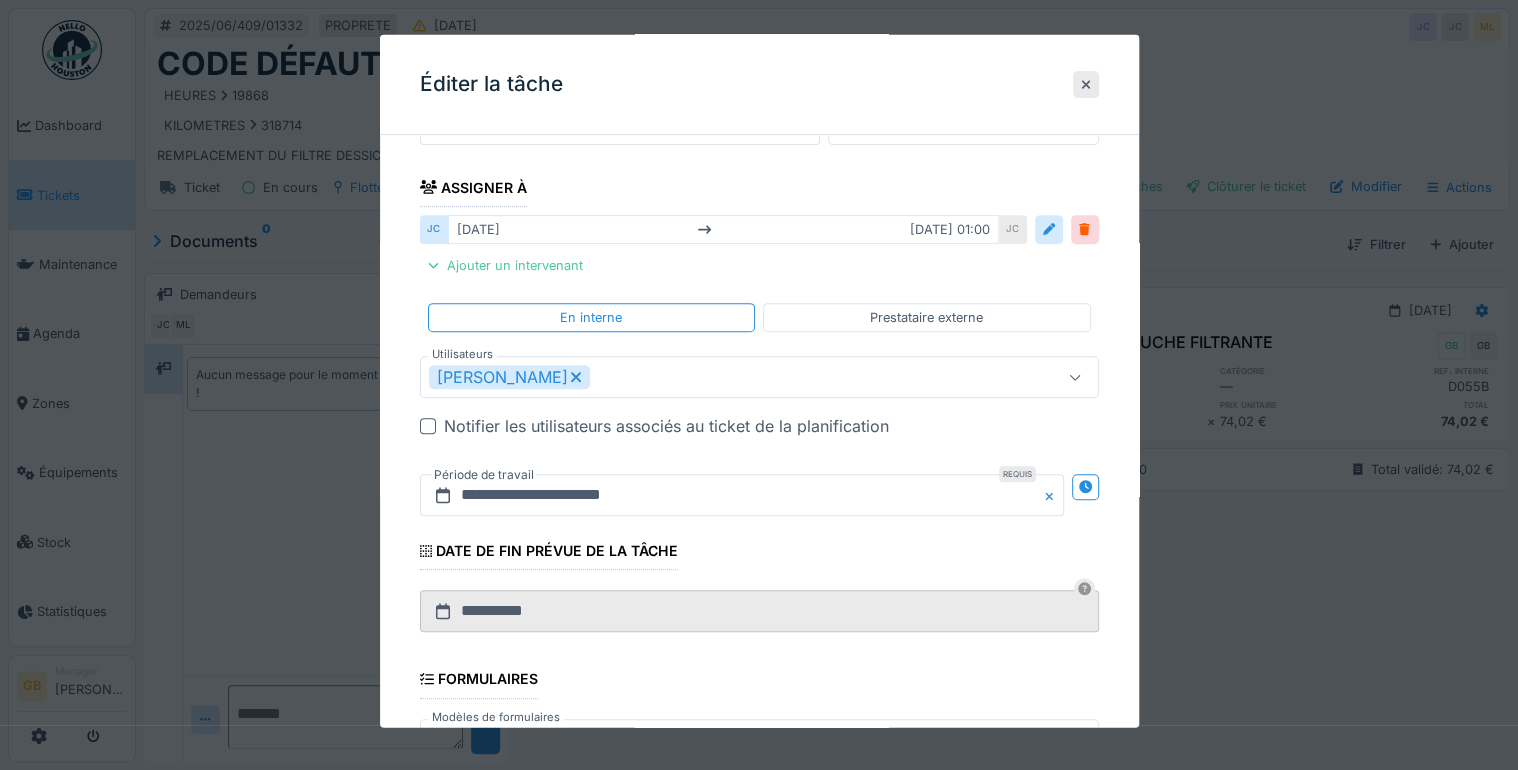 scroll, scrollTop: 578, scrollLeft: 0, axis: vertical 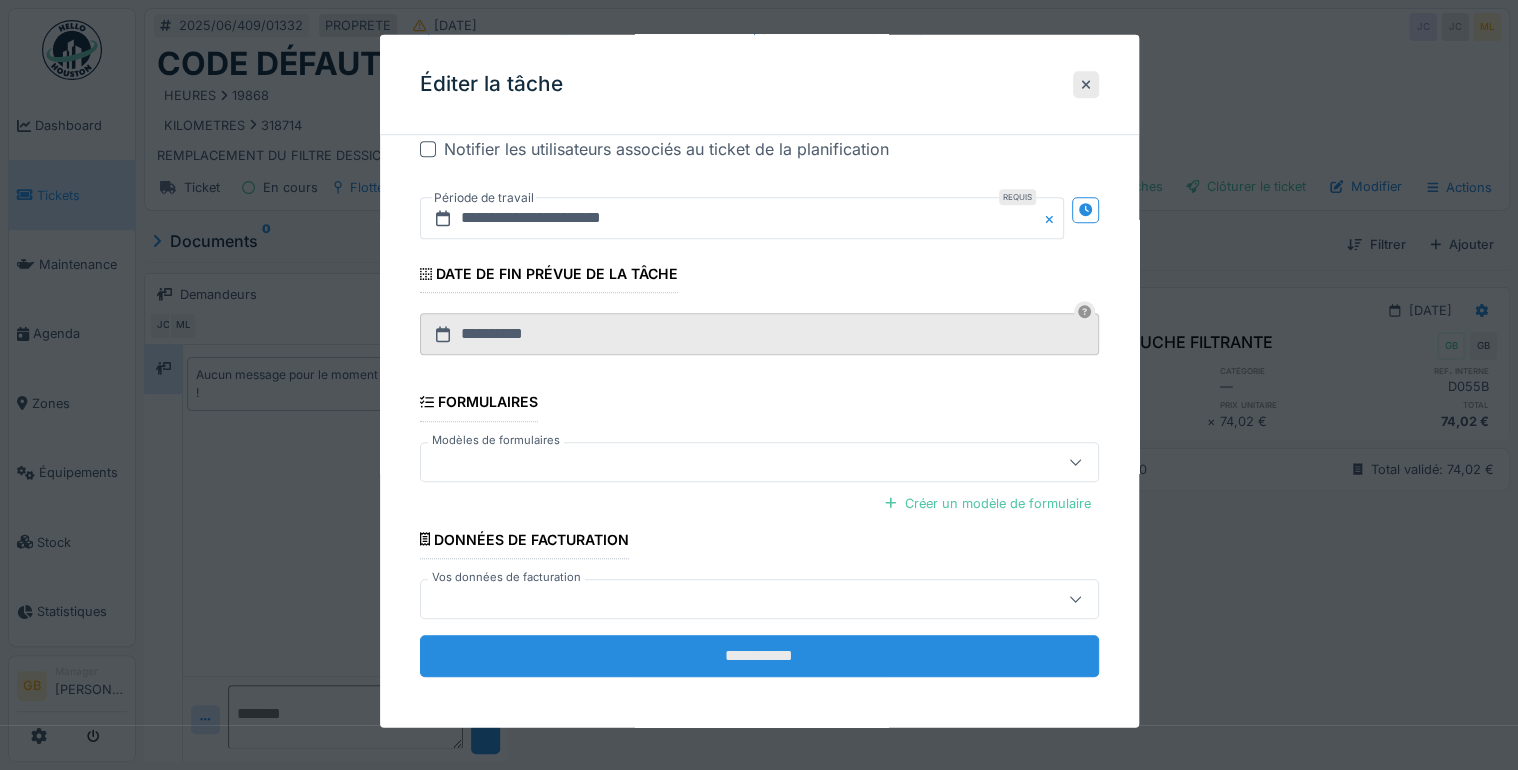 click on "**********" 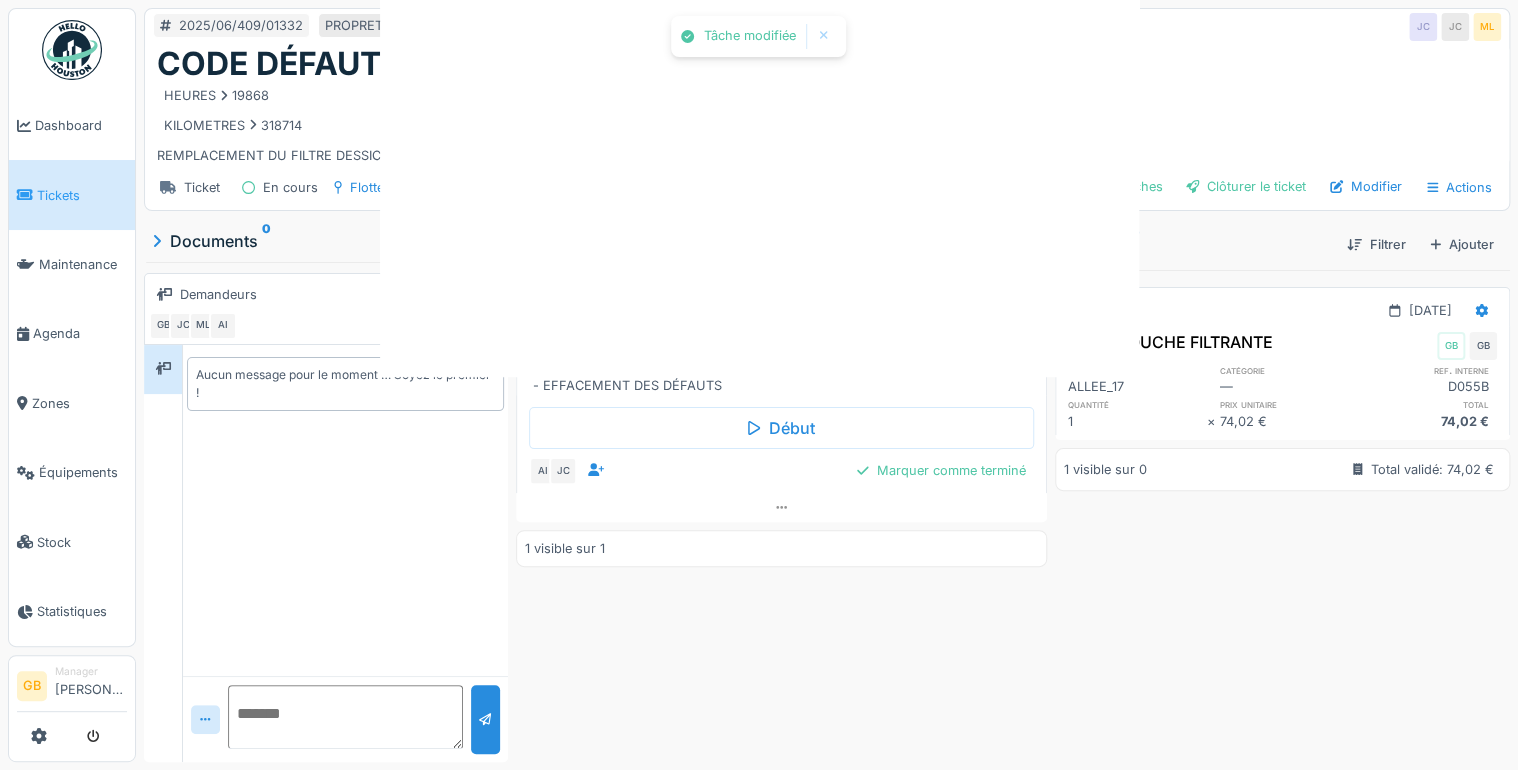 scroll, scrollTop: 0, scrollLeft: 0, axis: both 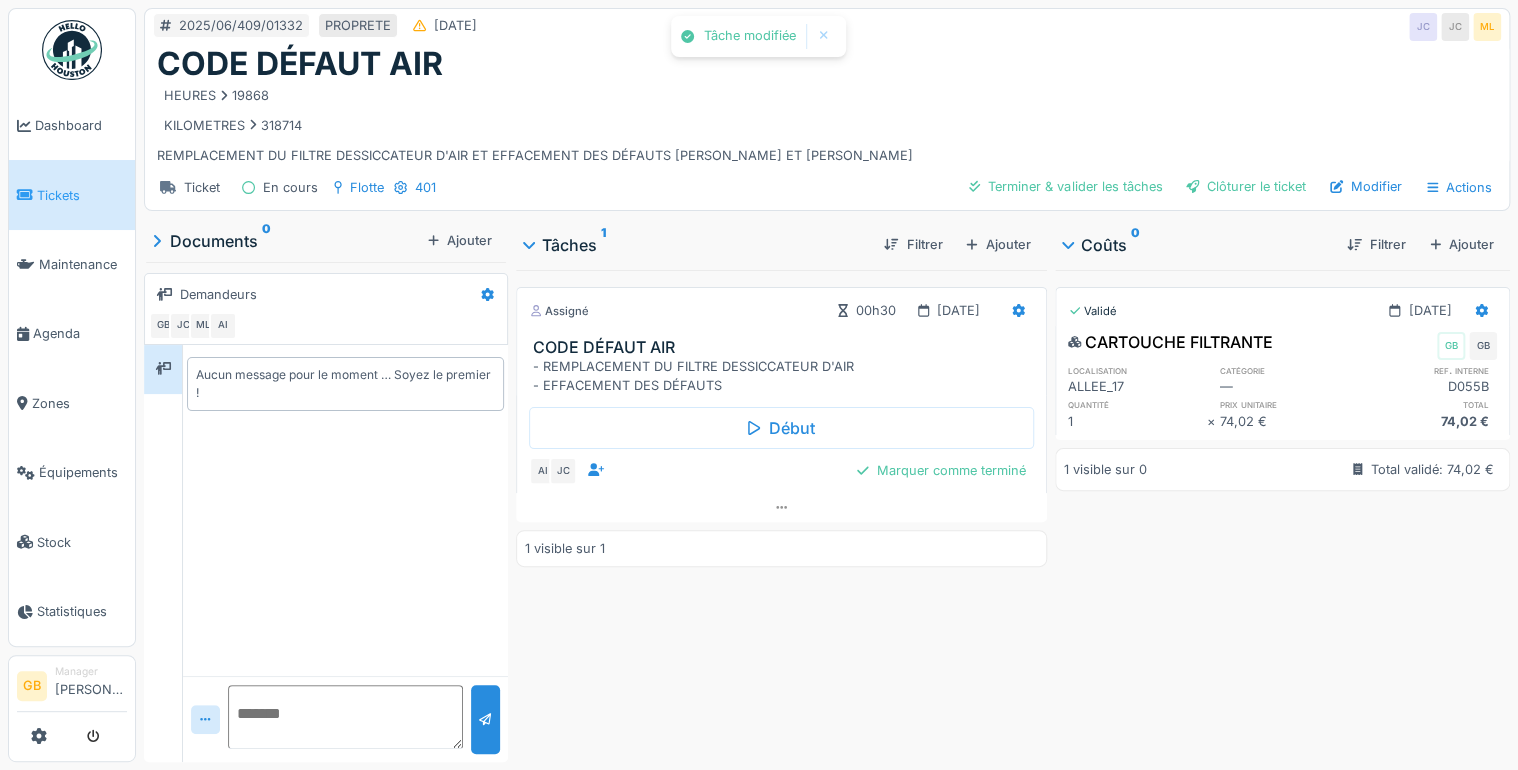 click on "Ajouter" 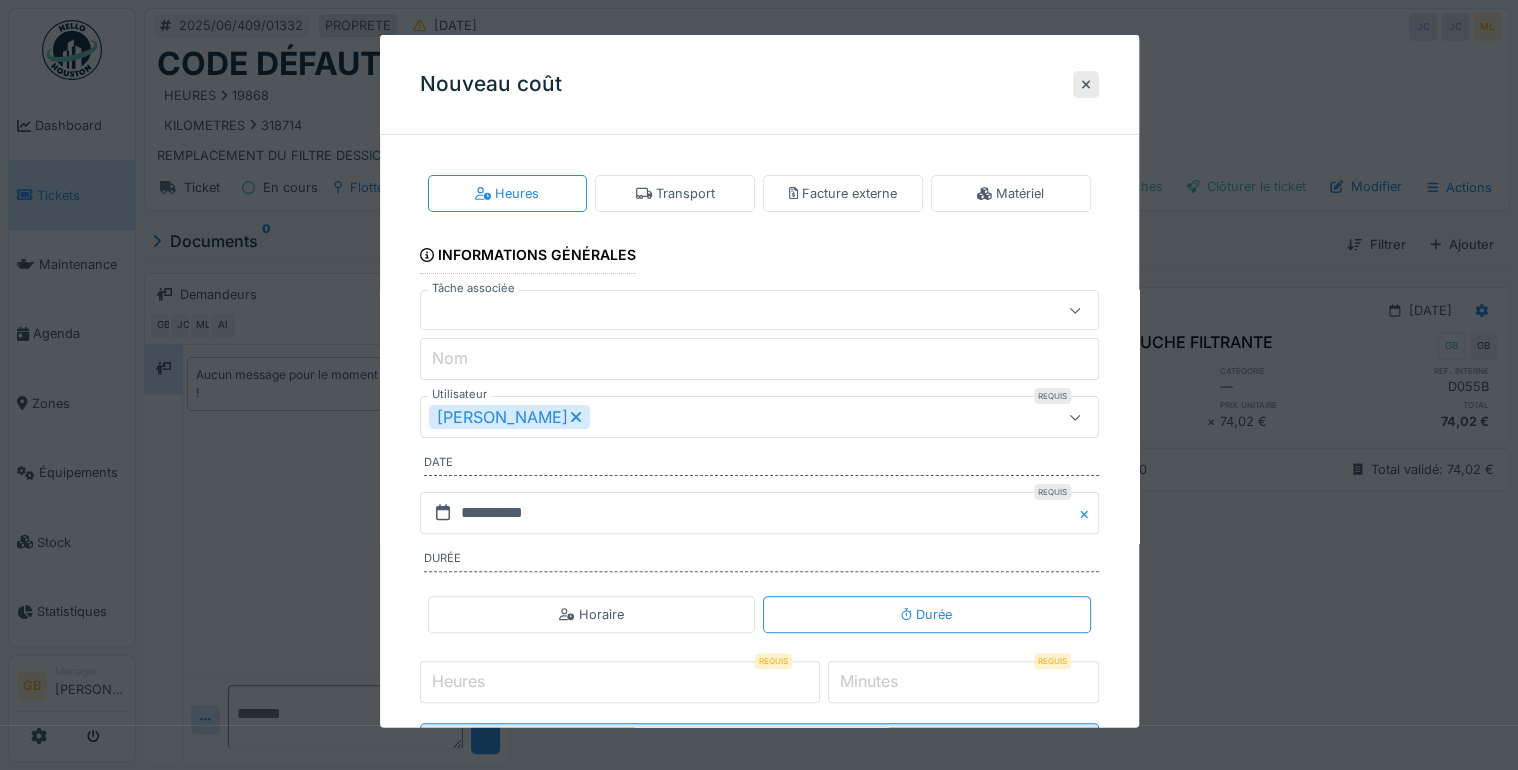 scroll, scrollTop: 89, scrollLeft: 0, axis: vertical 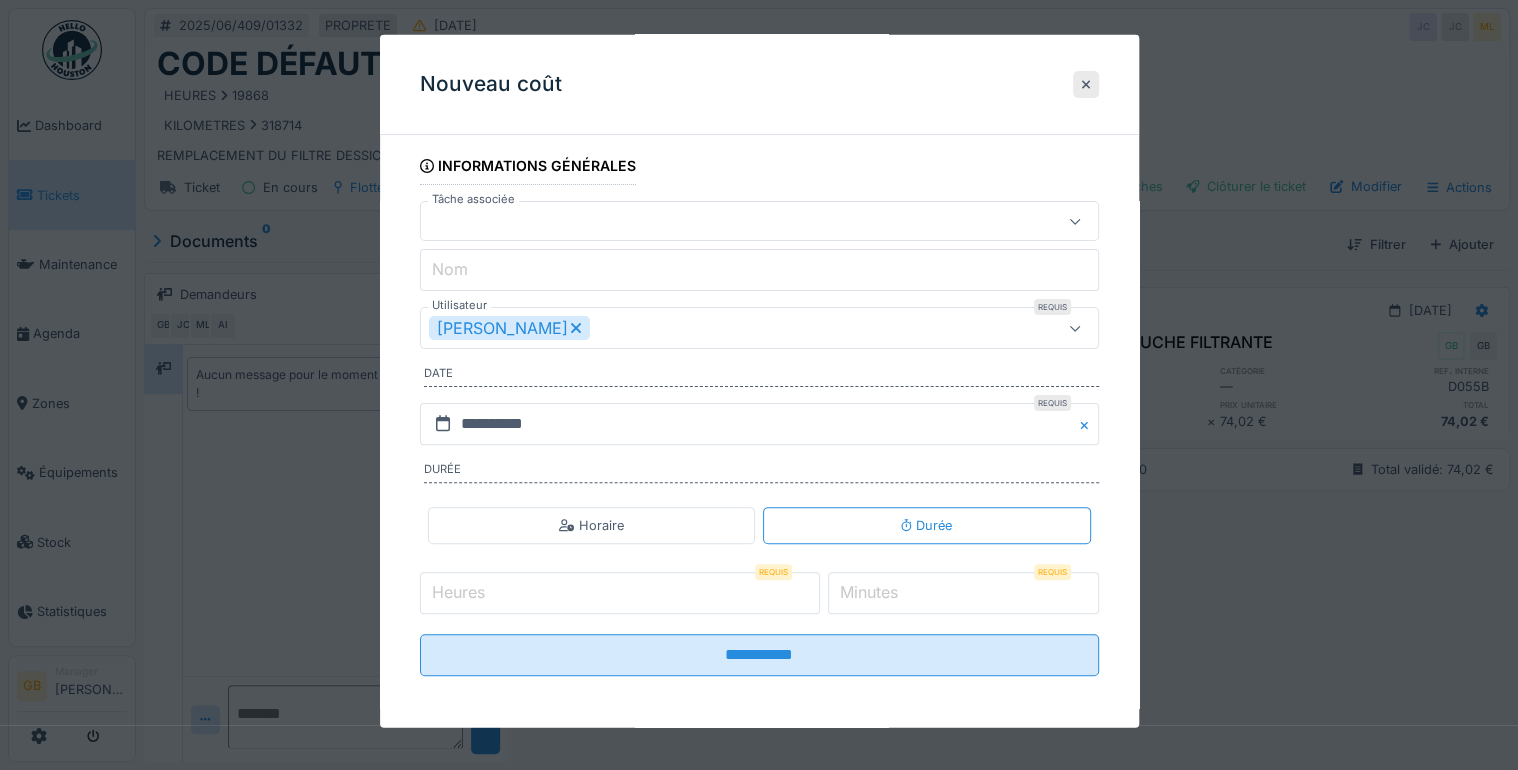 click on "Minutes" 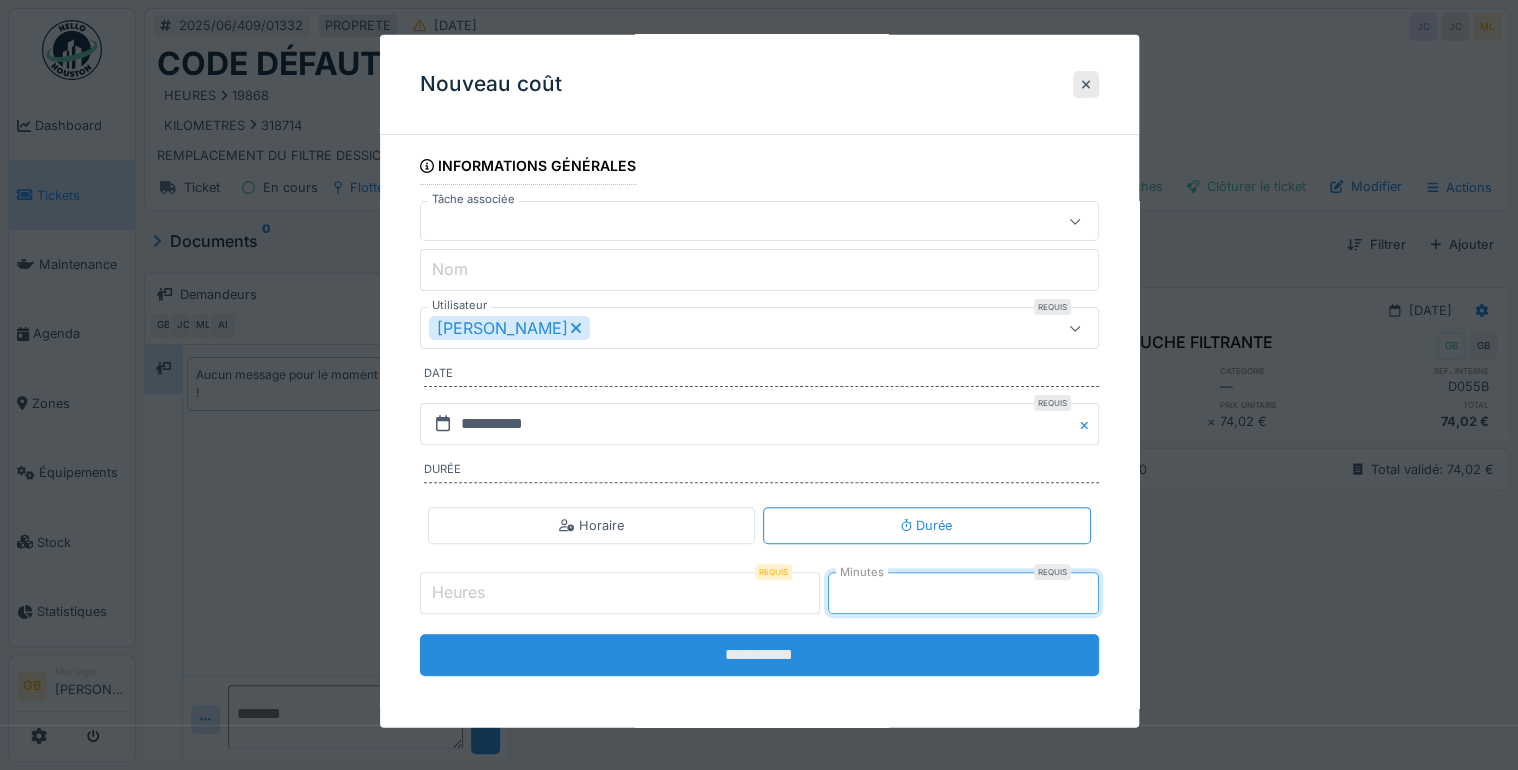 type on "**" 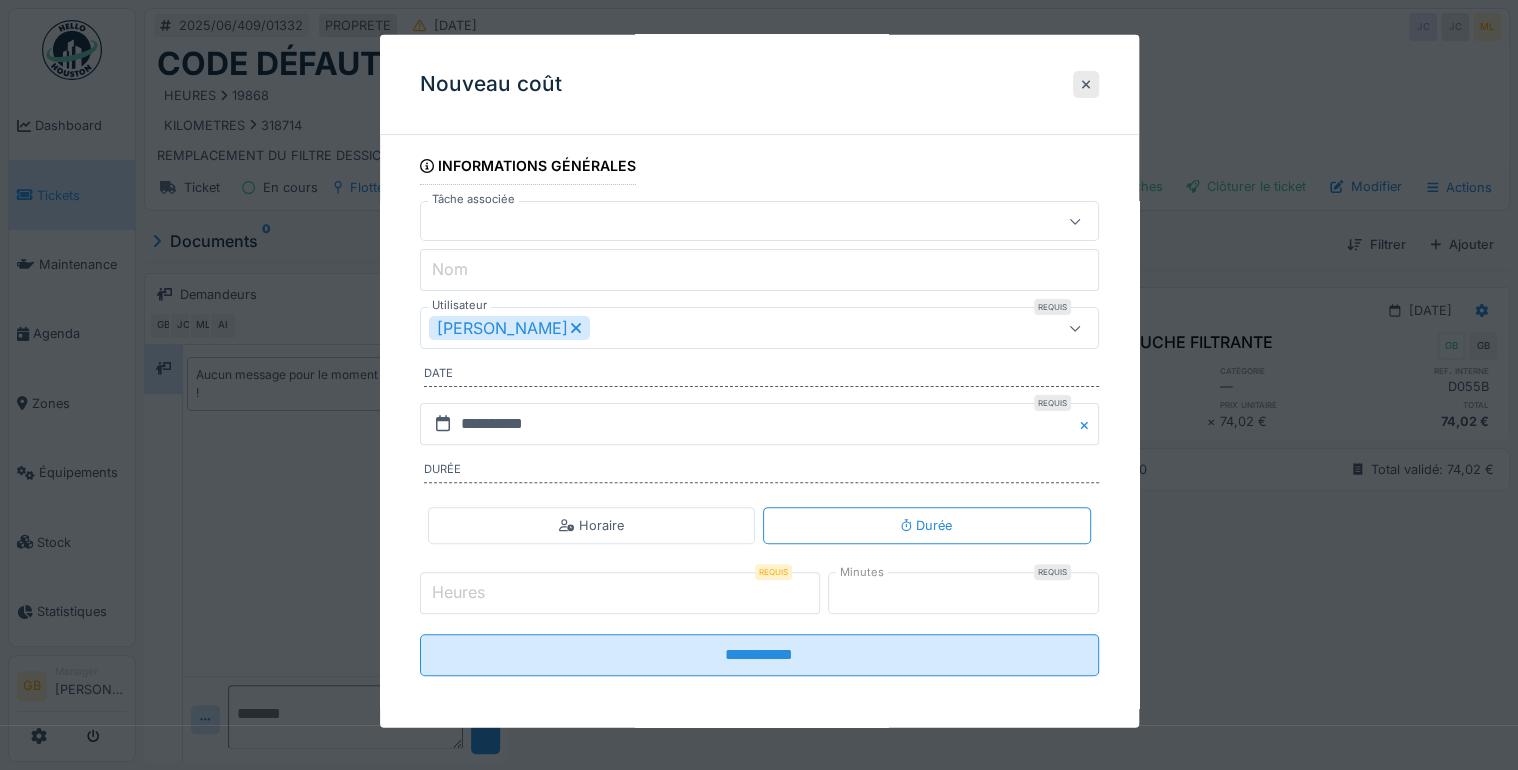 click on "Heures" 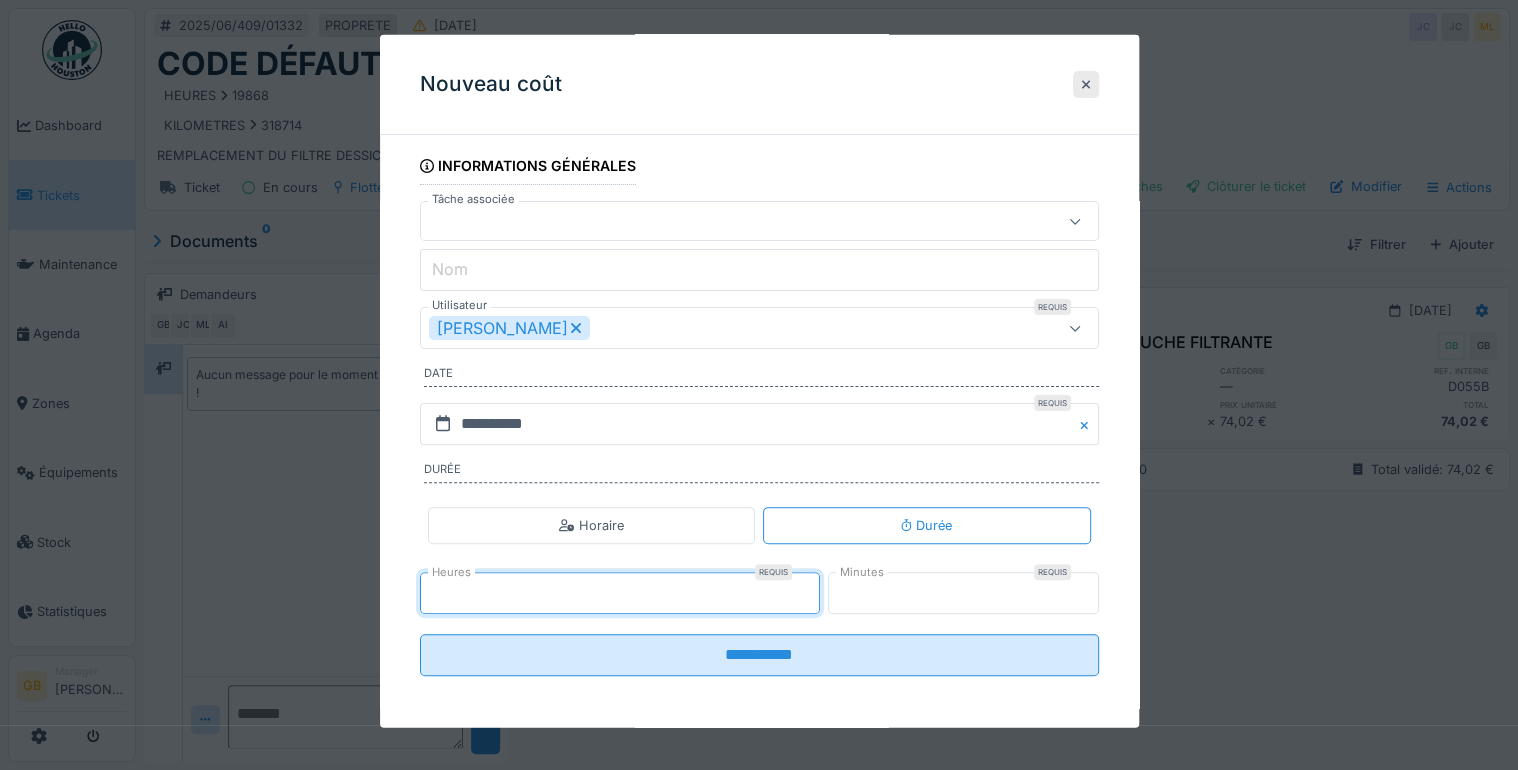 type on "*" 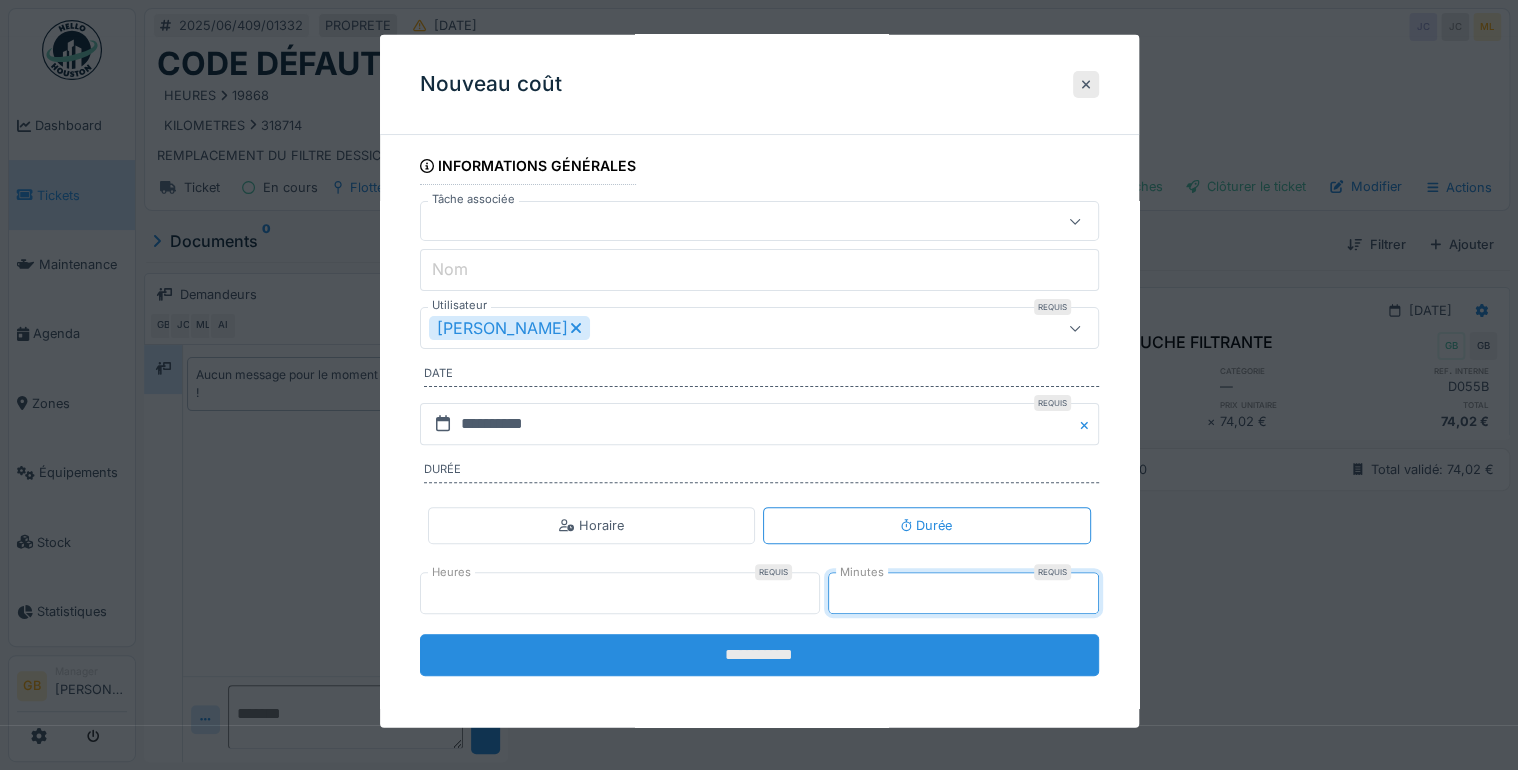 click on "**********" 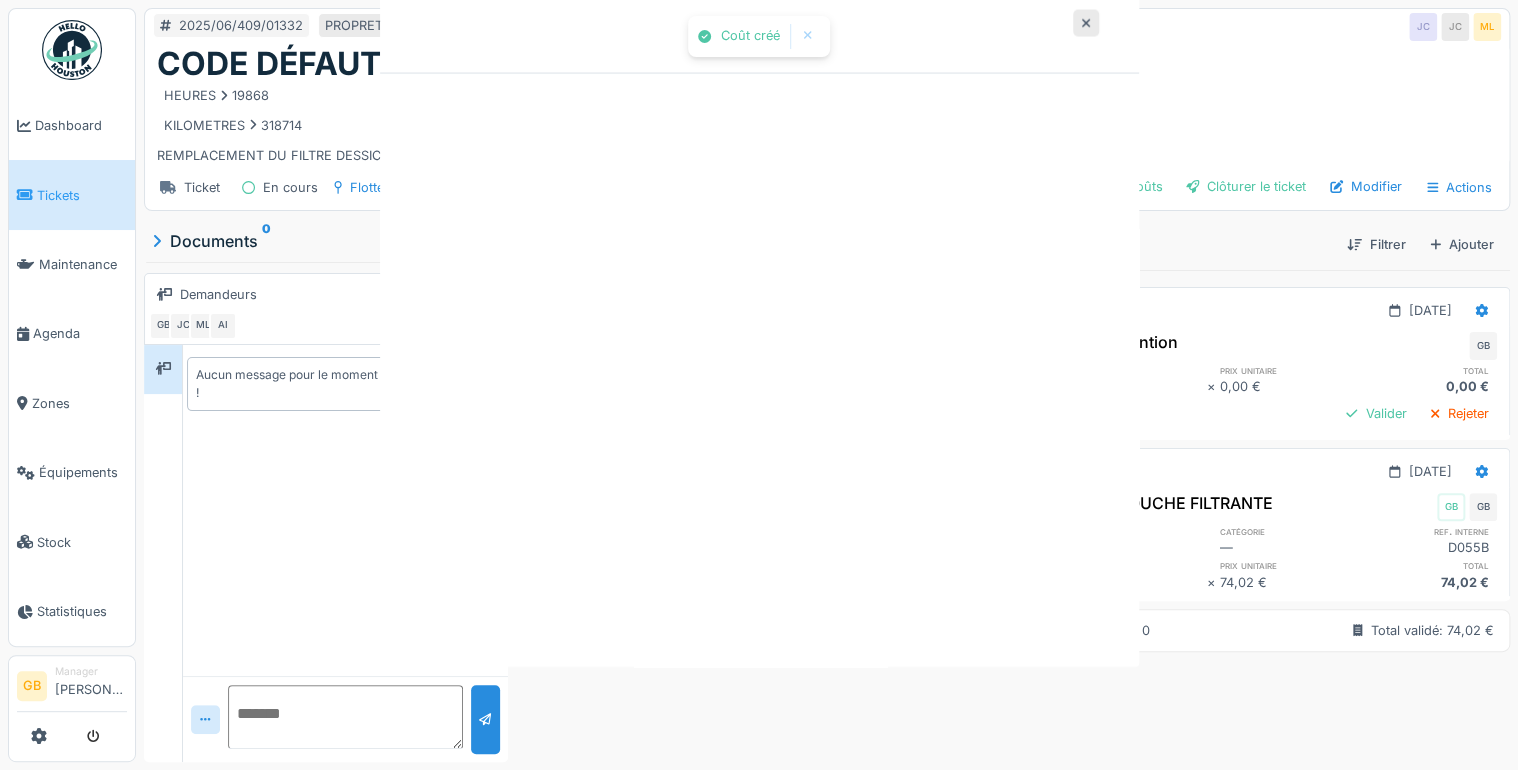 scroll, scrollTop: 0, scrollLeft: 0, axis: both 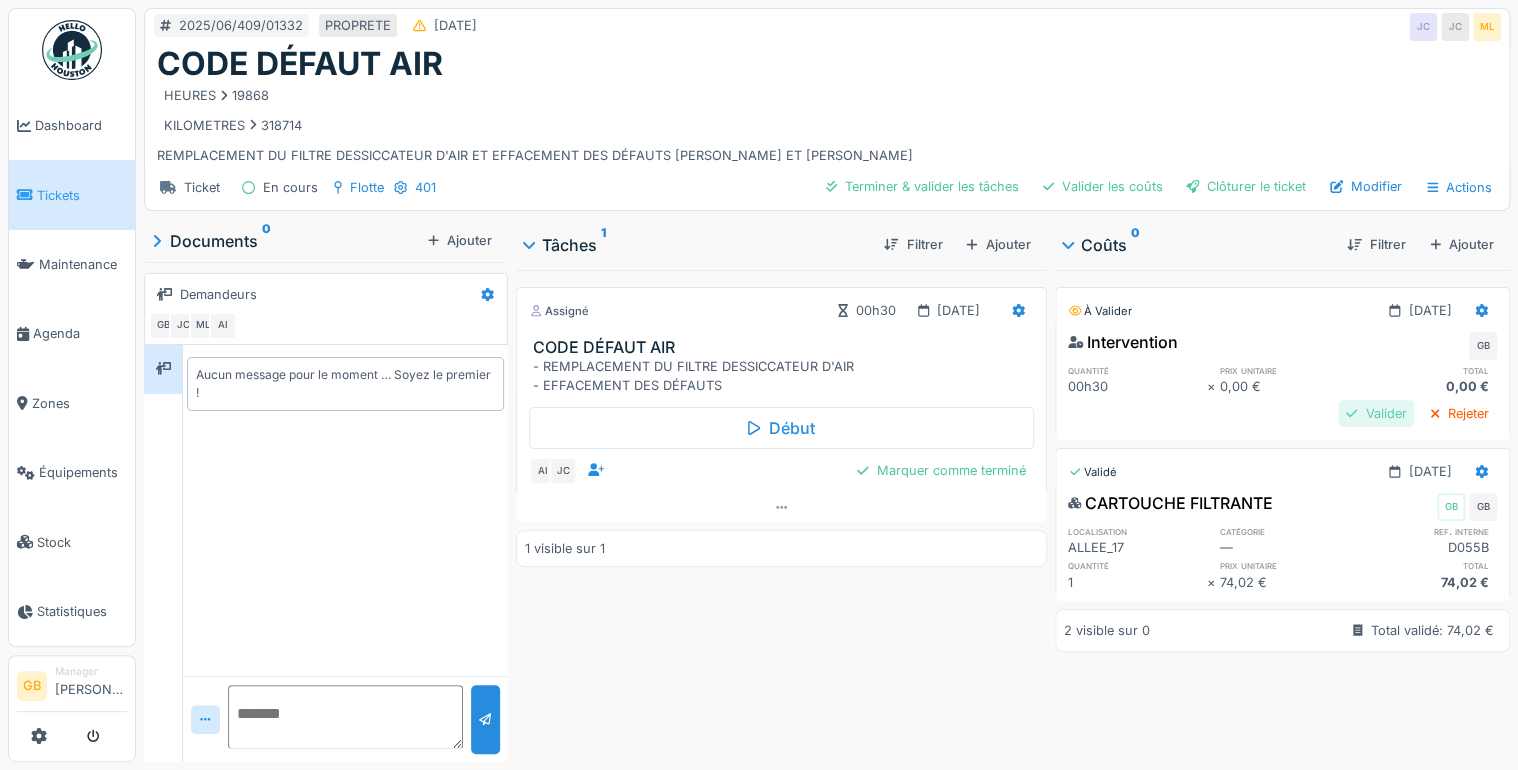 click on "Valider" 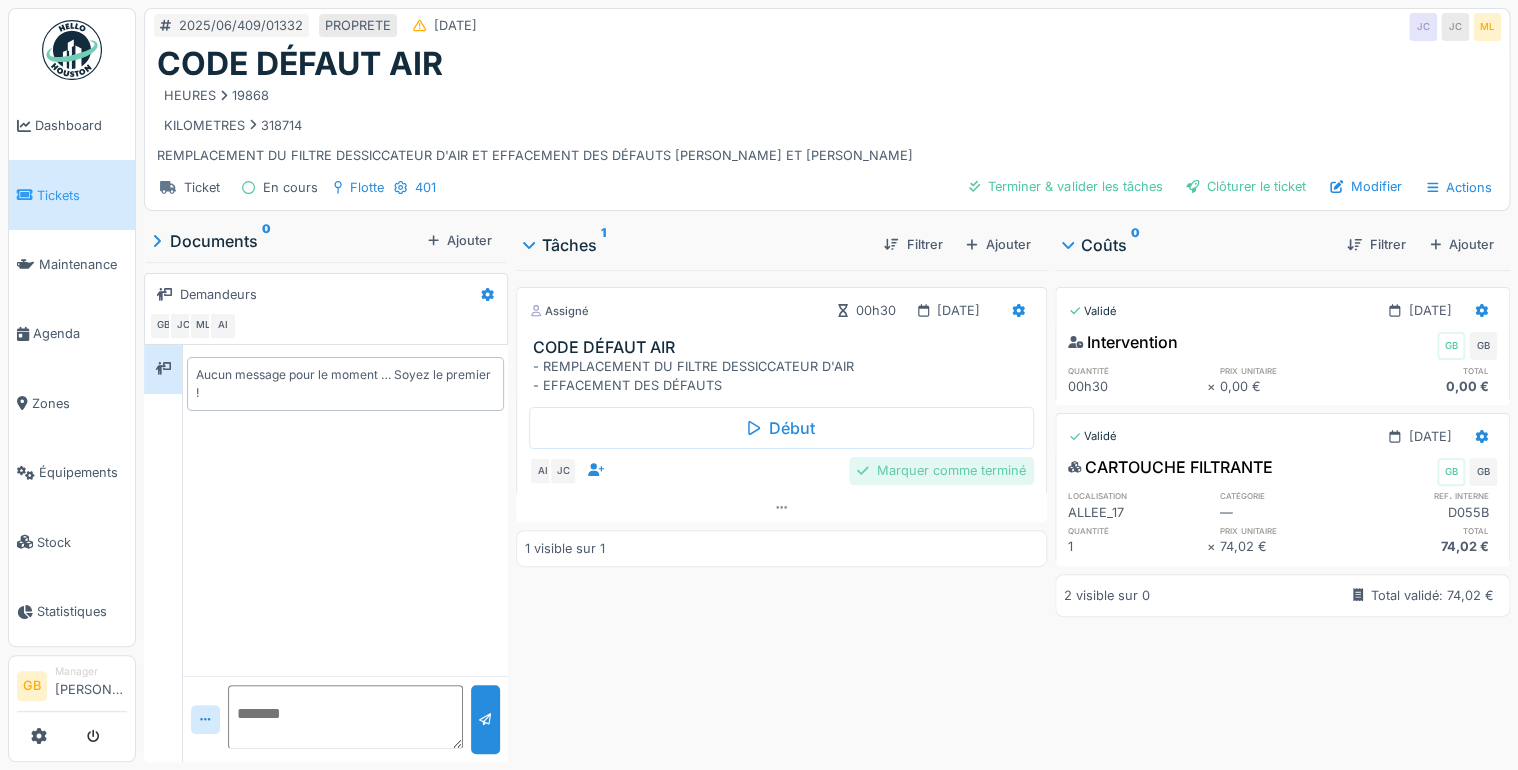 click on "Marquer comme terminé" 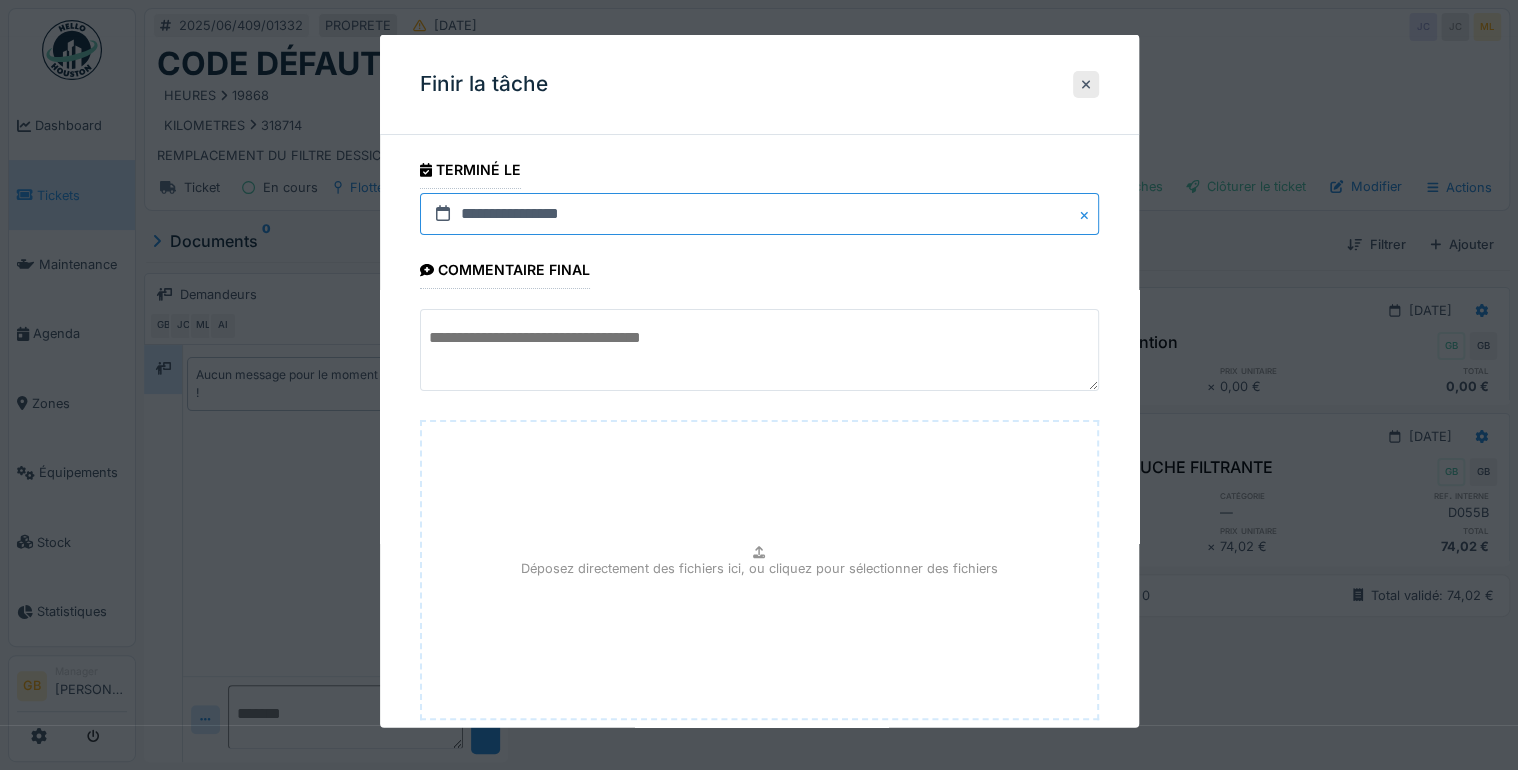 click on "**********" 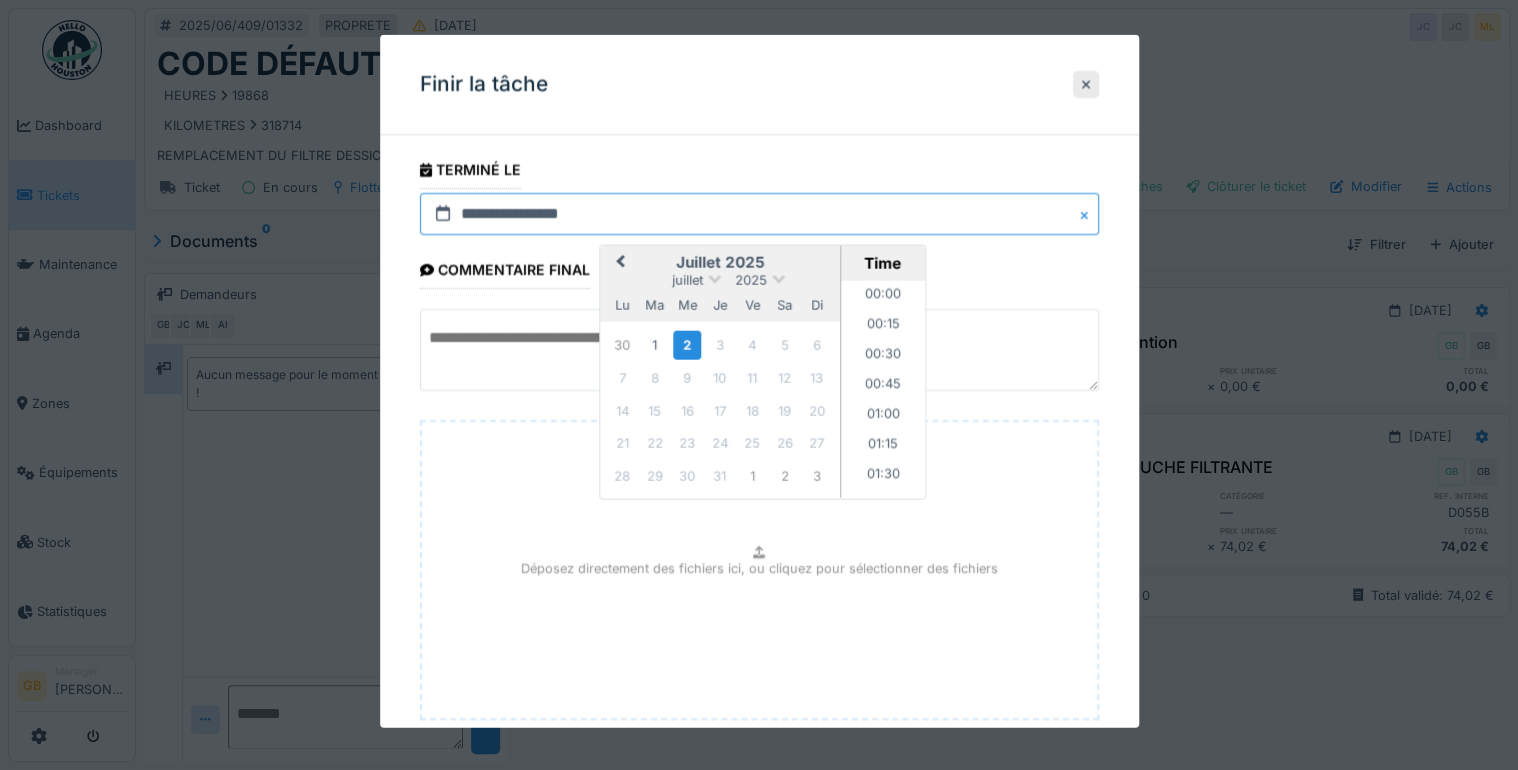 scroll, scrollTop: 1496, scrollLeft: 0, axis: vertical 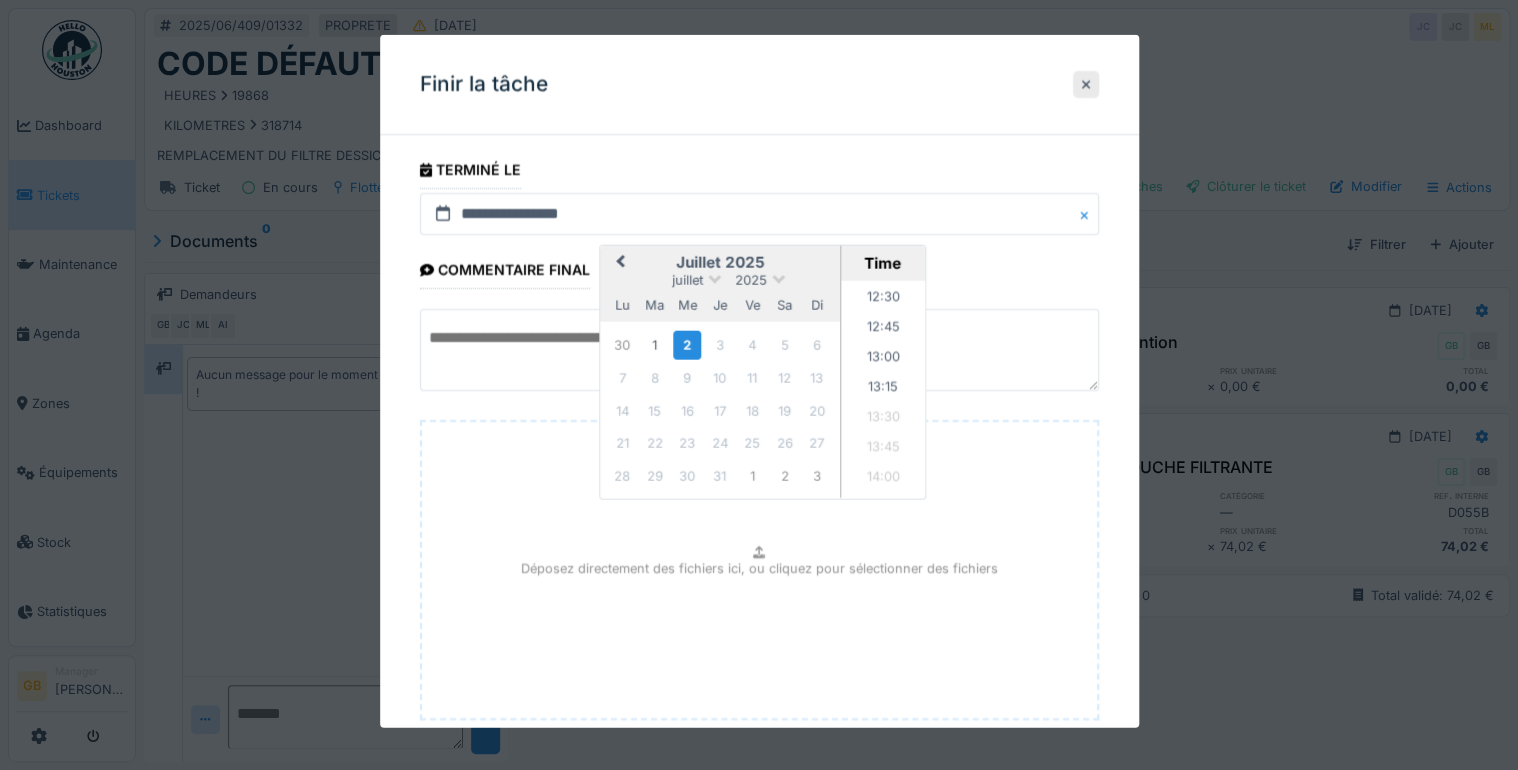 click on "Previous Month" 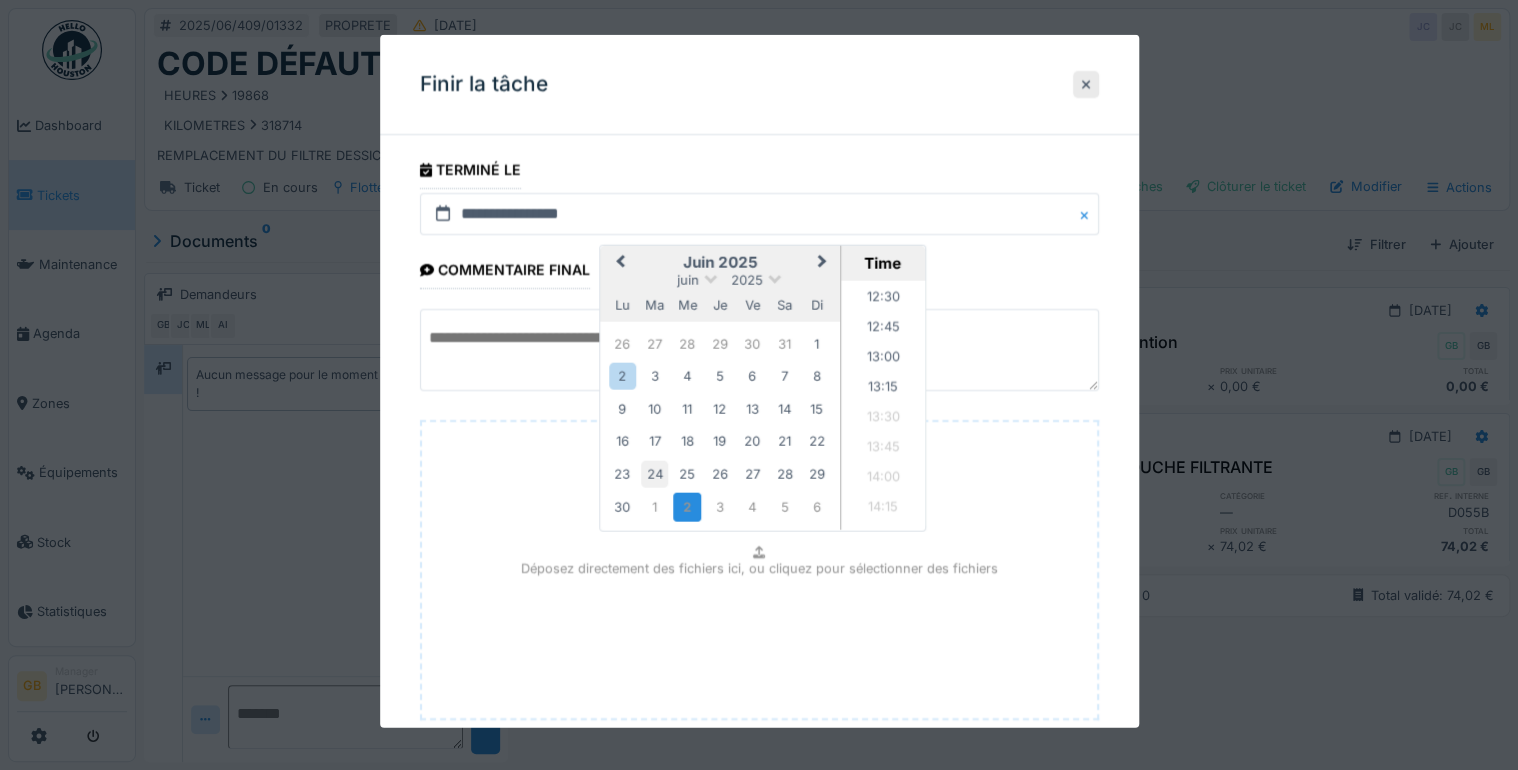 click on "24" 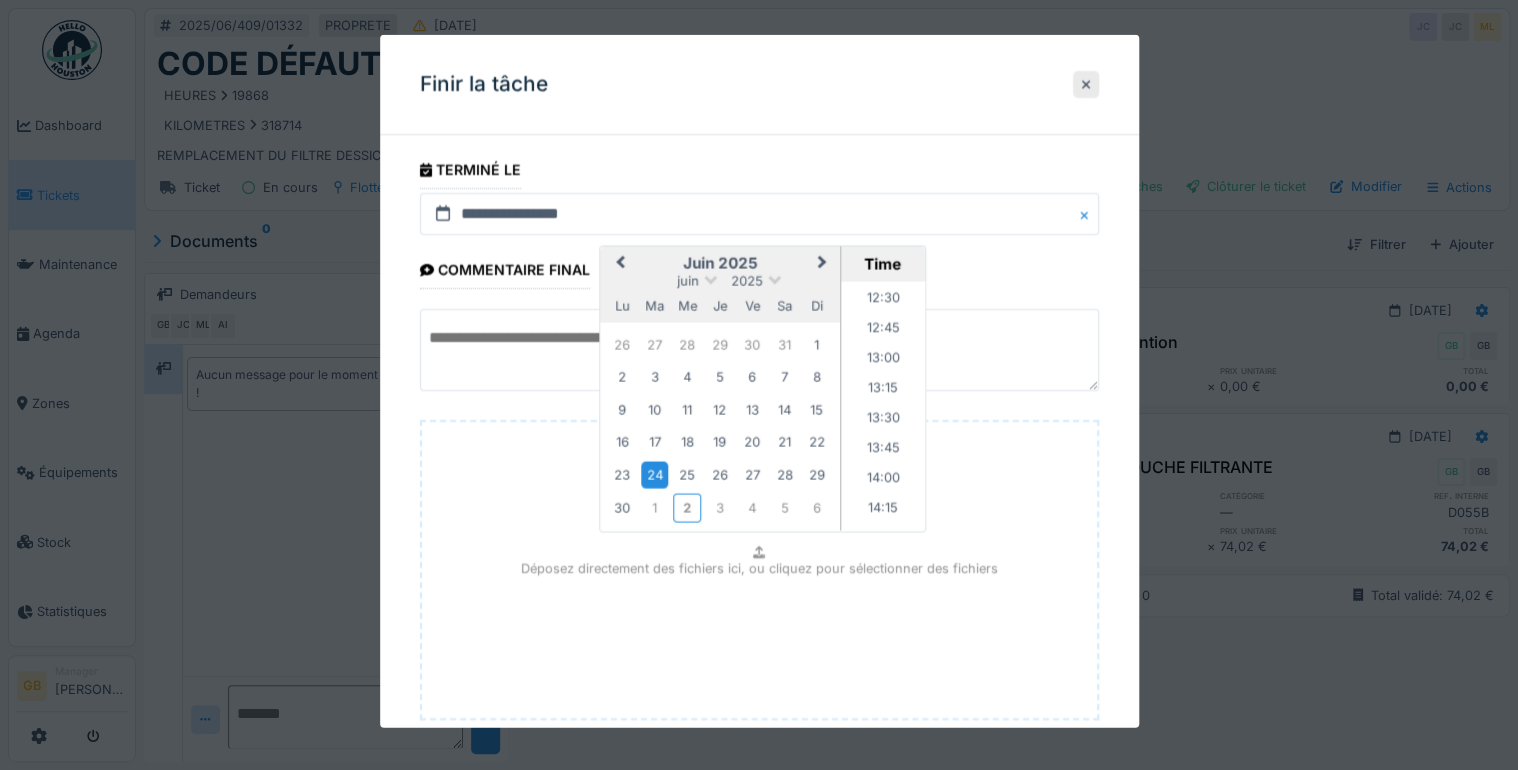 scroll, scrollTop: 12, scrollLeft: 0, axis: vertical 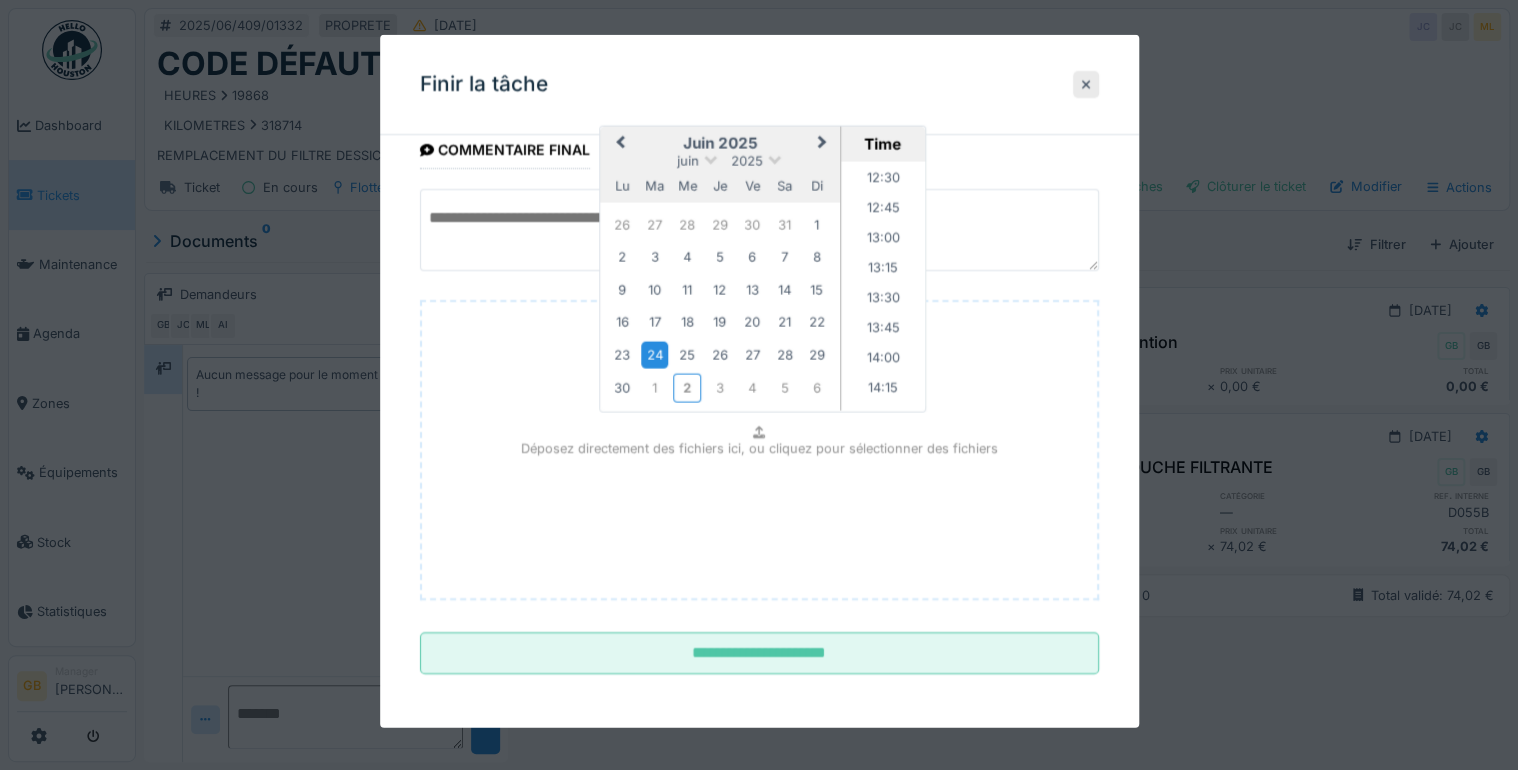 drag, startPoint x: 713, startPoint y: 648, endPoint x: 714, endPoint y: 585, distance: 63.007935 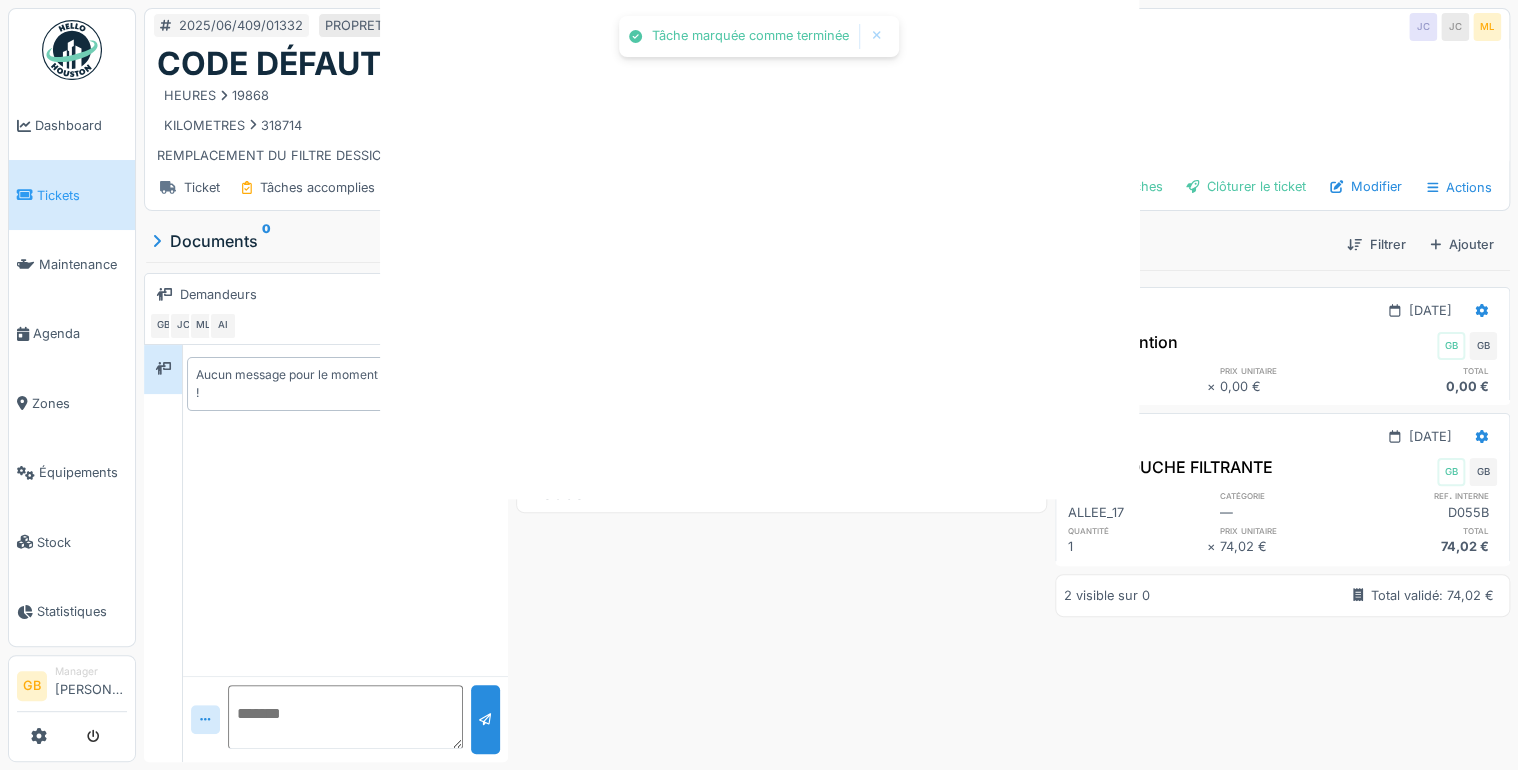 scroll, scrollTop: 0, scrollLeft: 0, axis: both 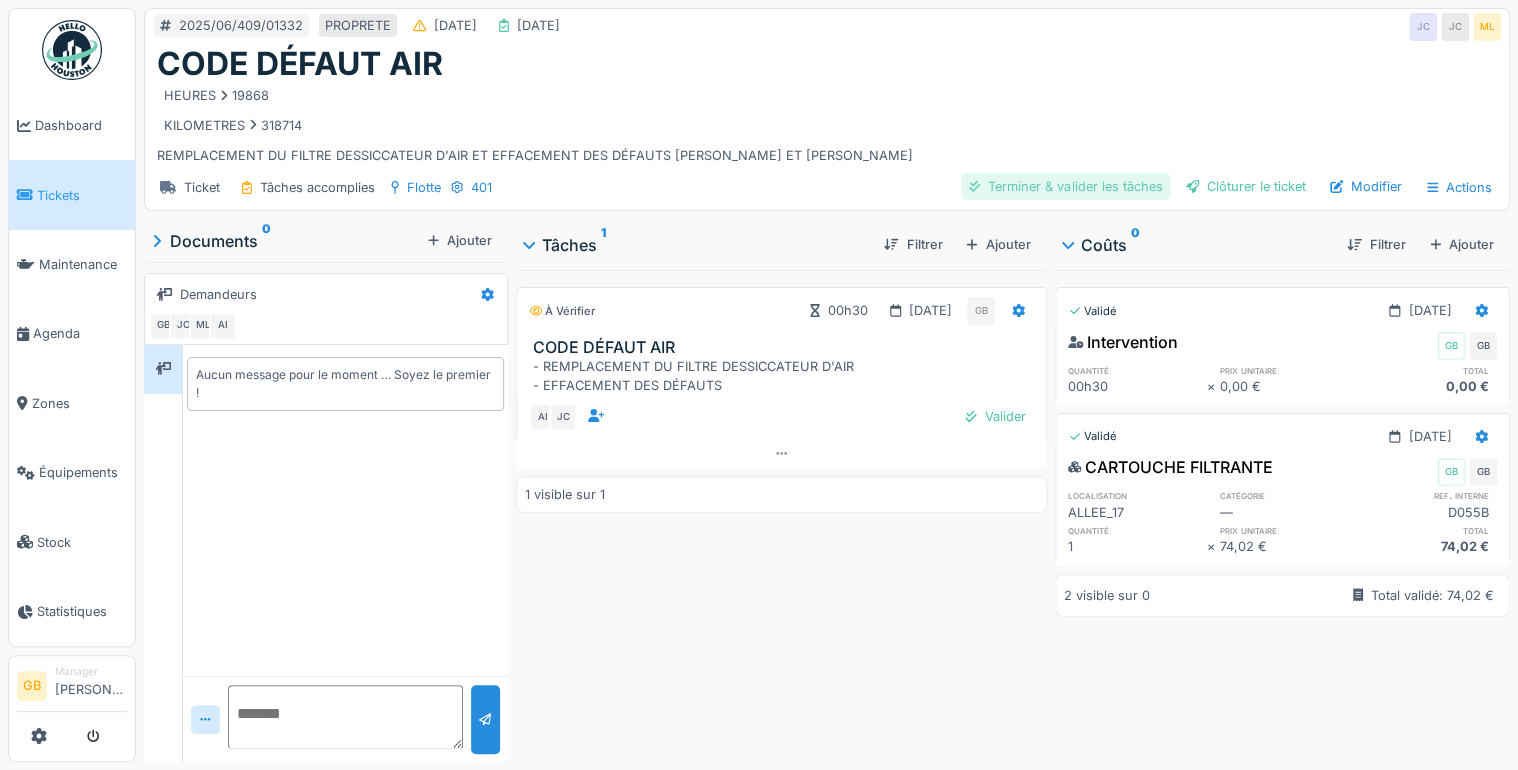 click on "Terminer & valider les tâches" 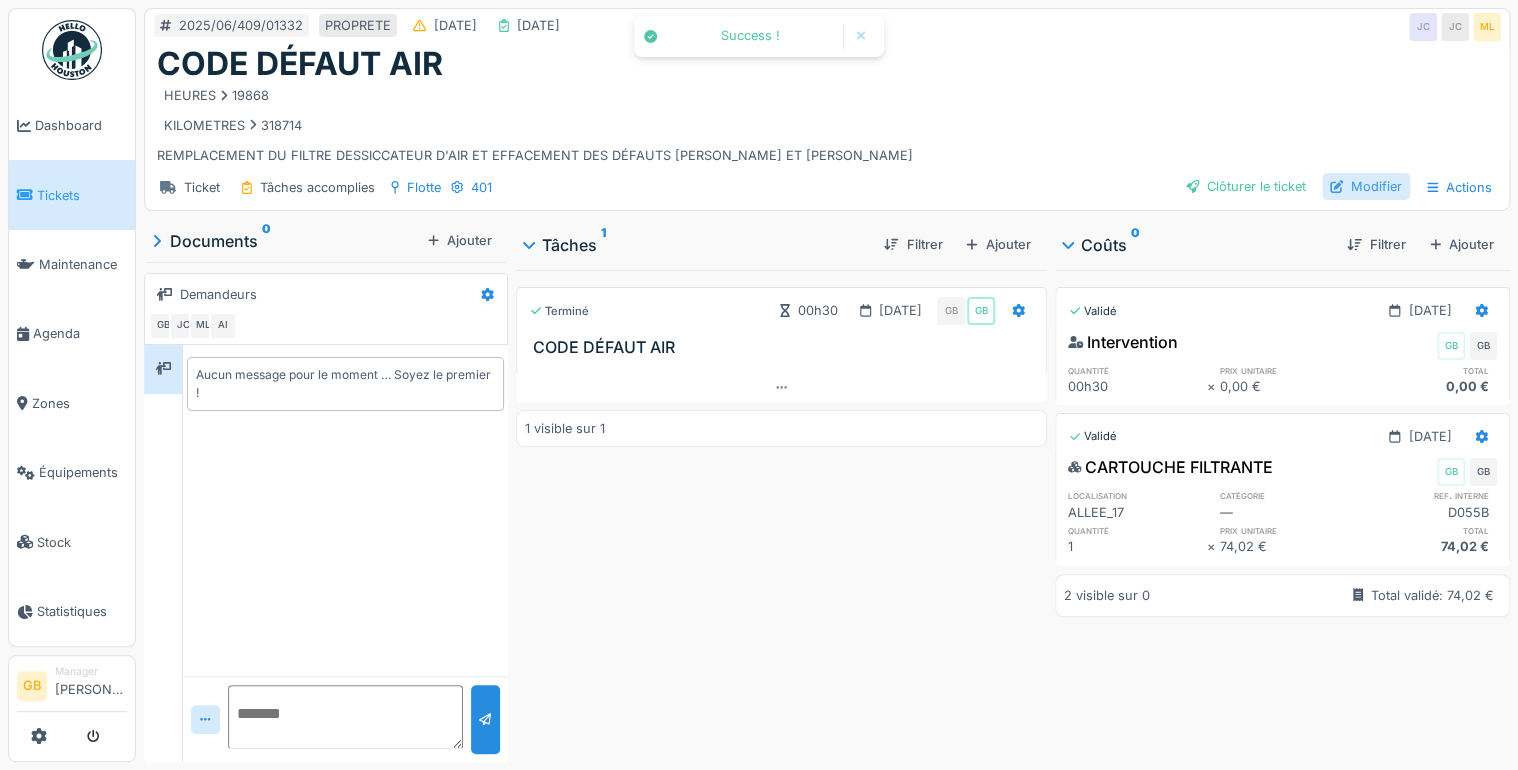 click 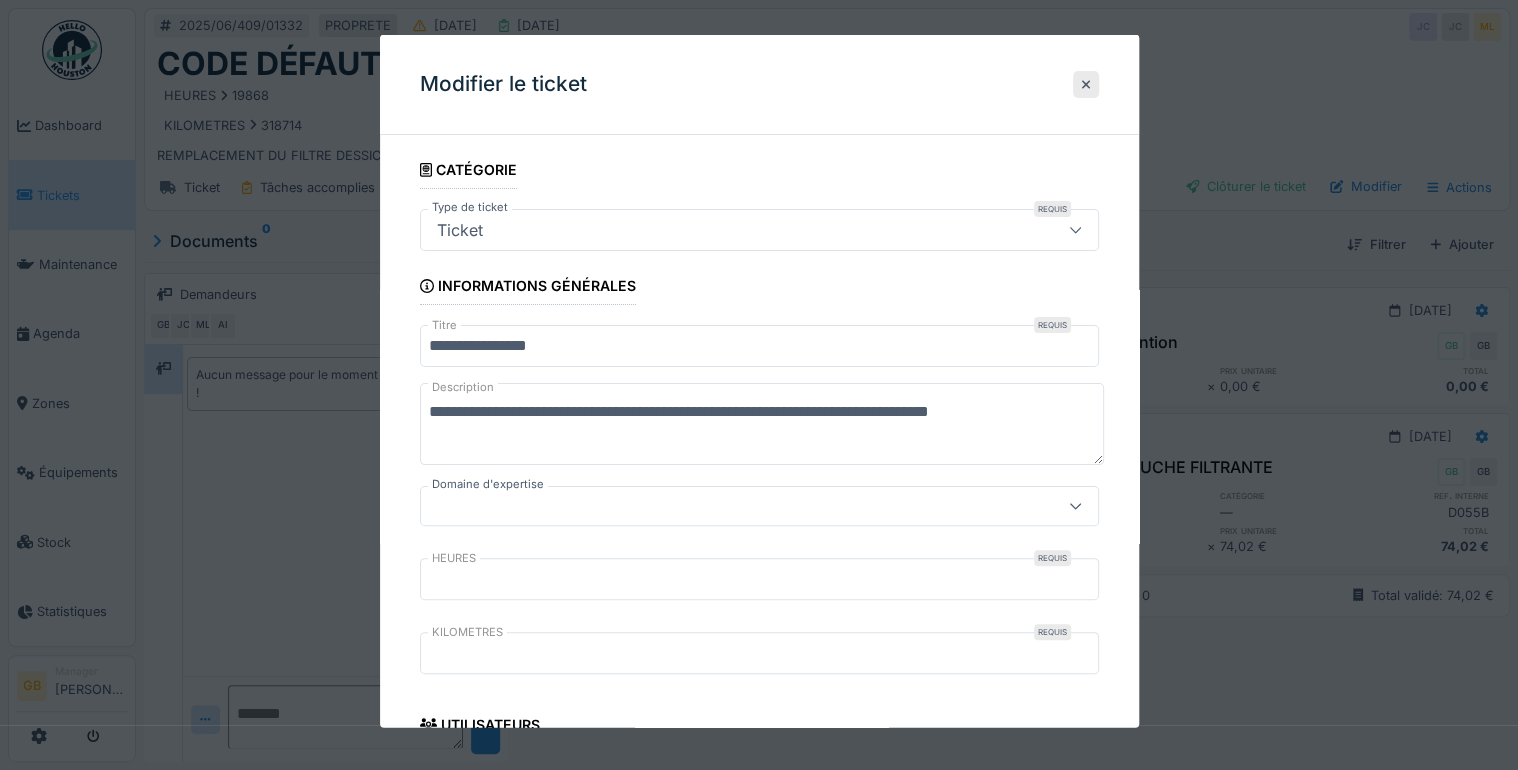 drag, startPoint x: 840, startPoint y: 414, endPoint x: 817, endPoint y: 412, distance: 23.086792 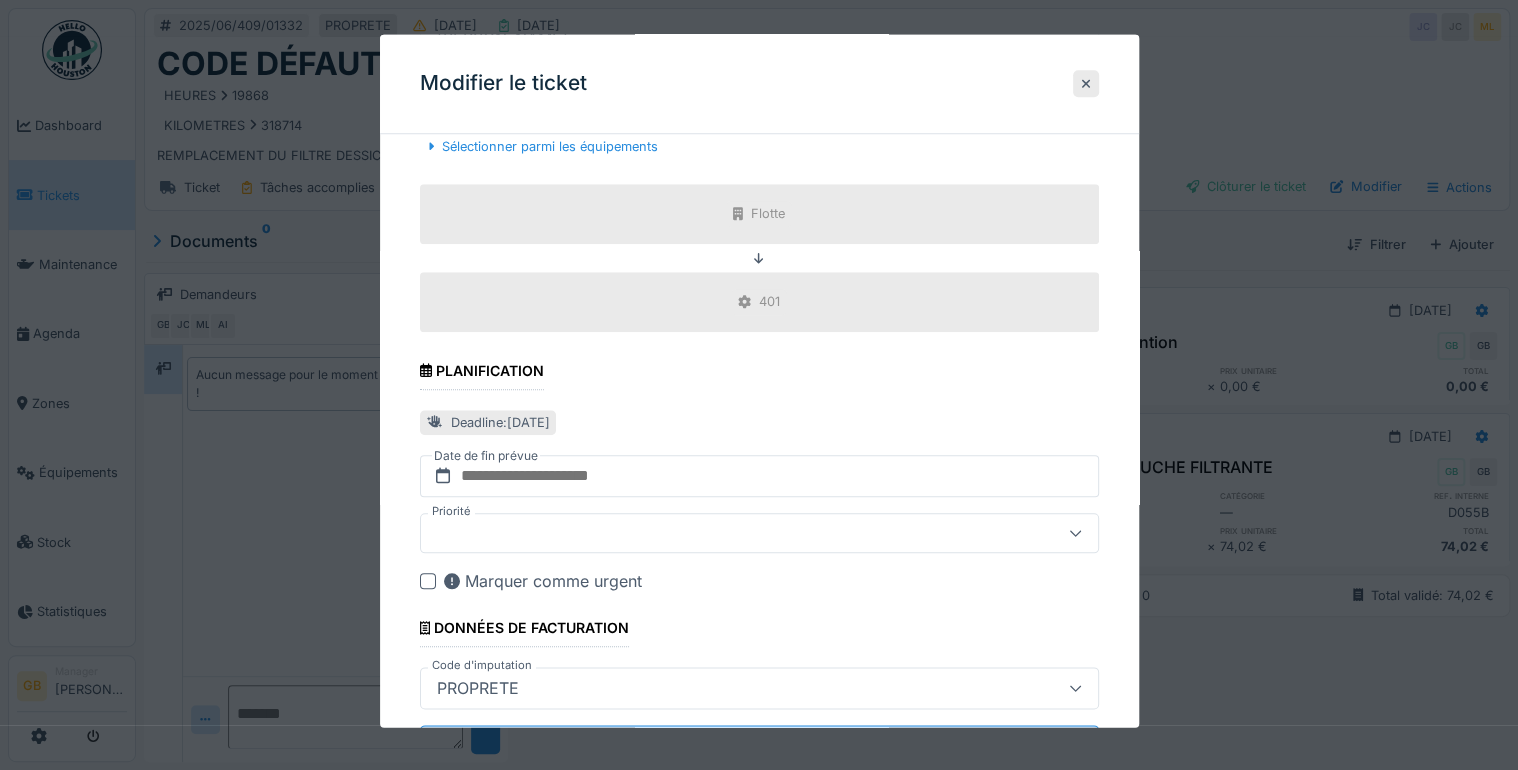 scroll, scrollTop: 888, scrollLeft: 0, axis: vertical 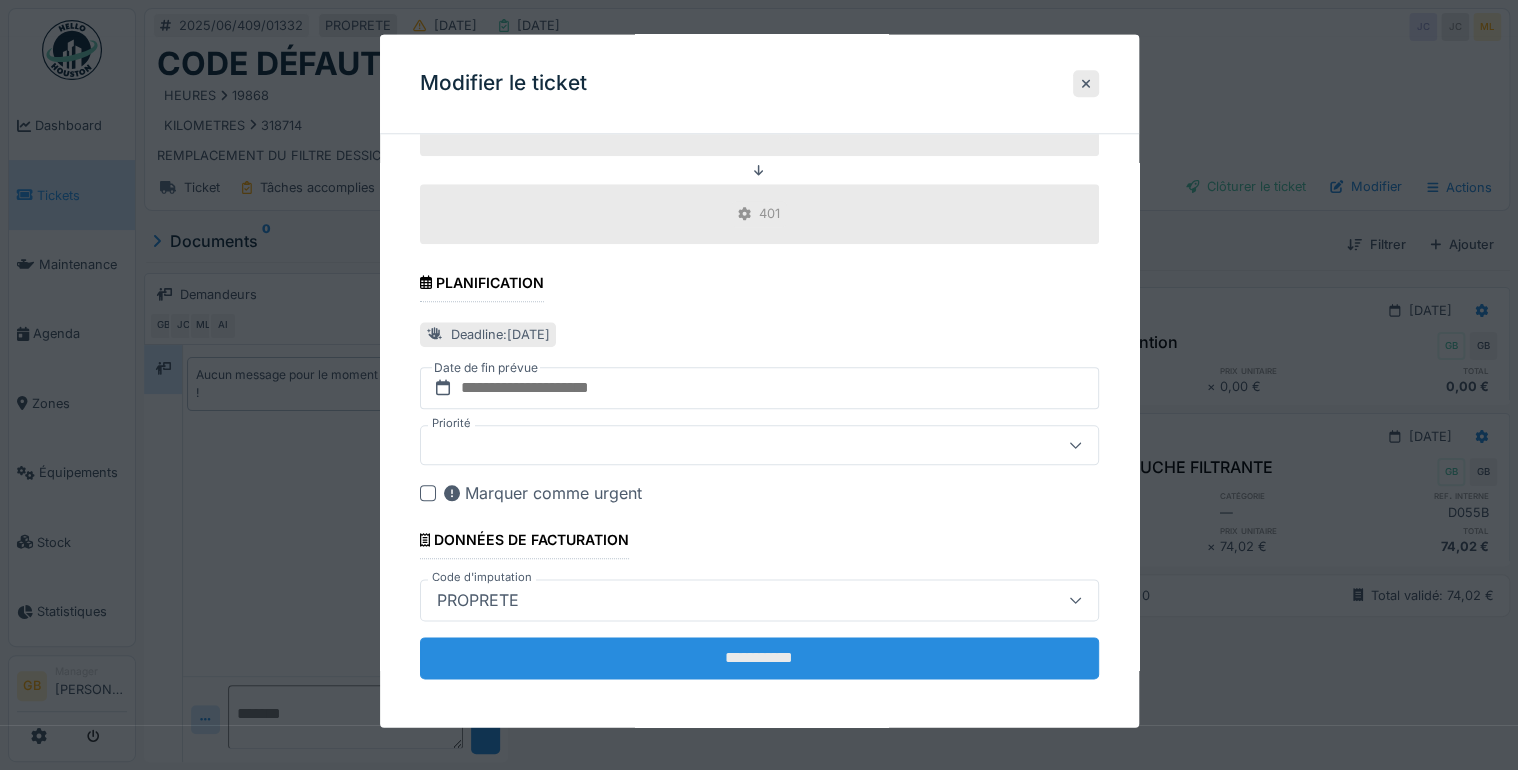 type on "**********" 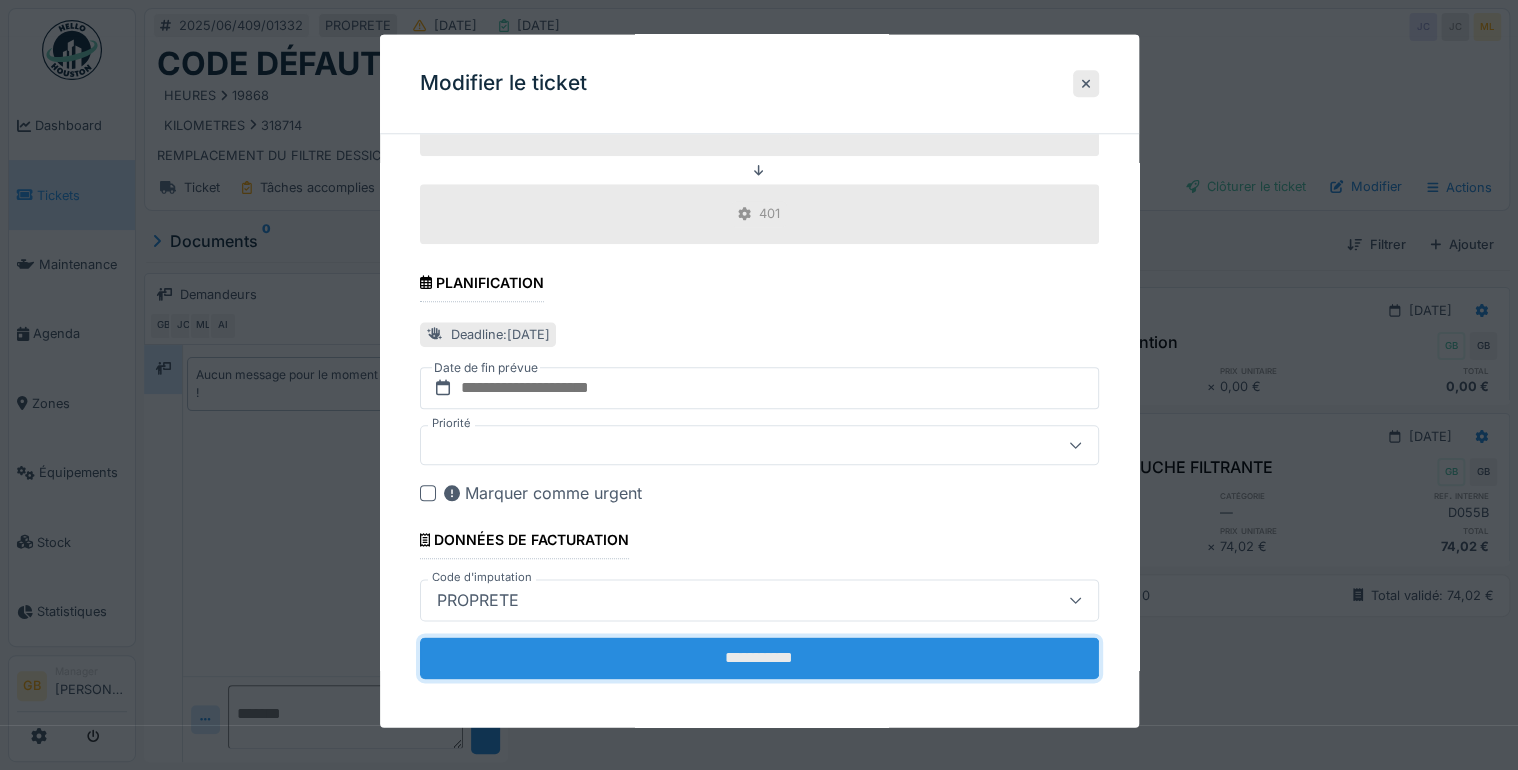 click on "**********" 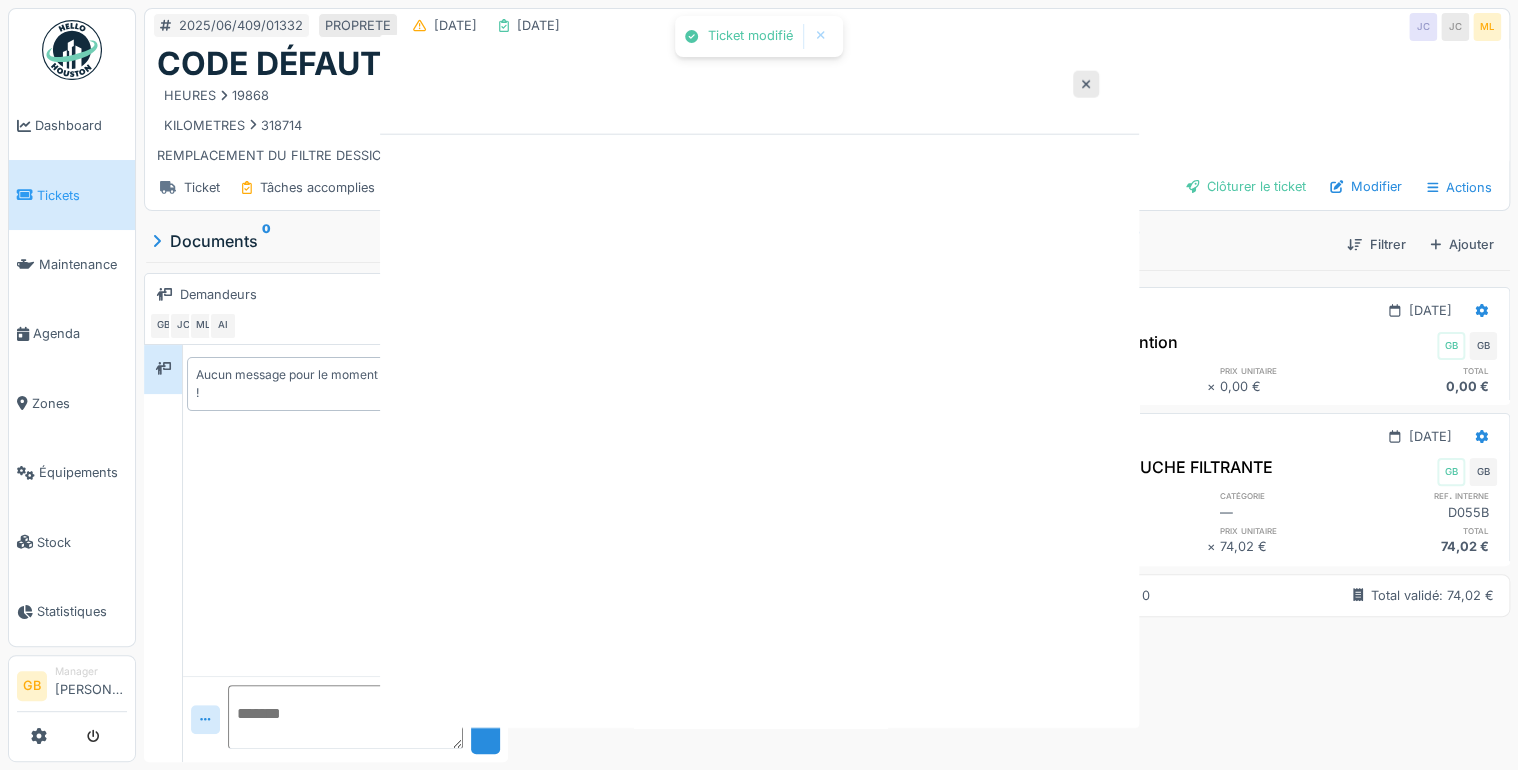 scroll, scrollTop: 0, scrollLeft: 0, axis: both 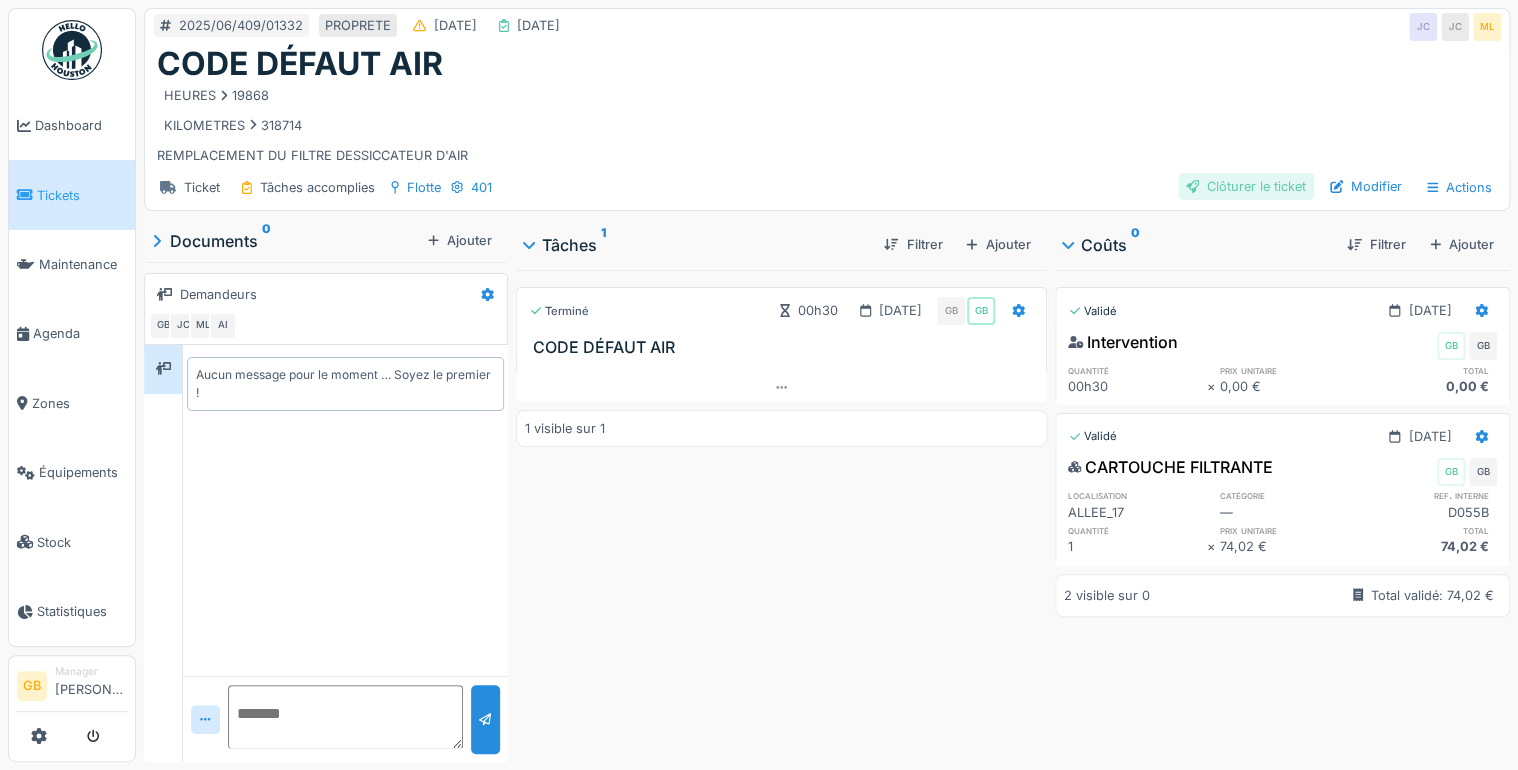click on "Clôturer le ticket" 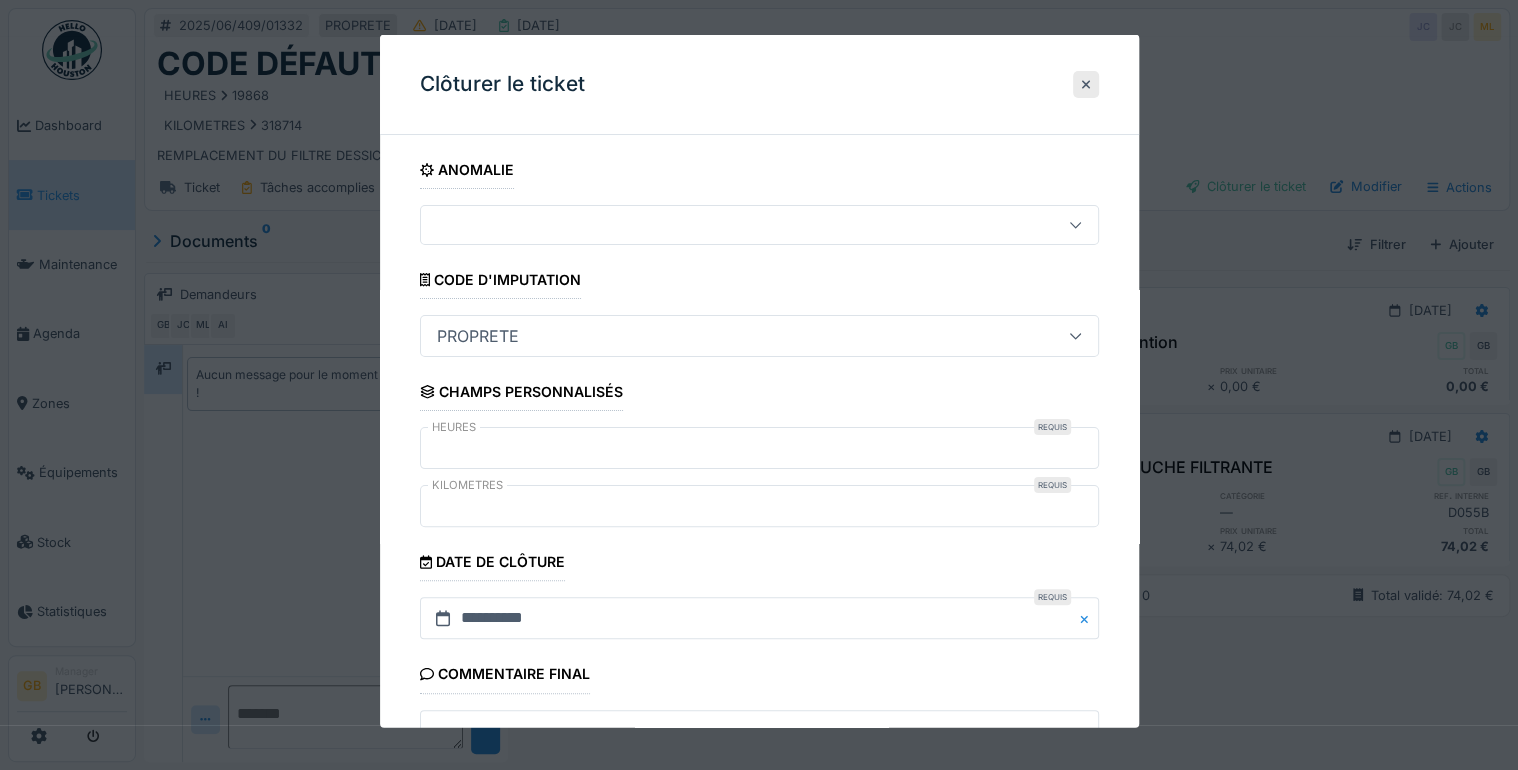 scroll, scrollTop: 179, scrollLeft: 0, axis: vertical 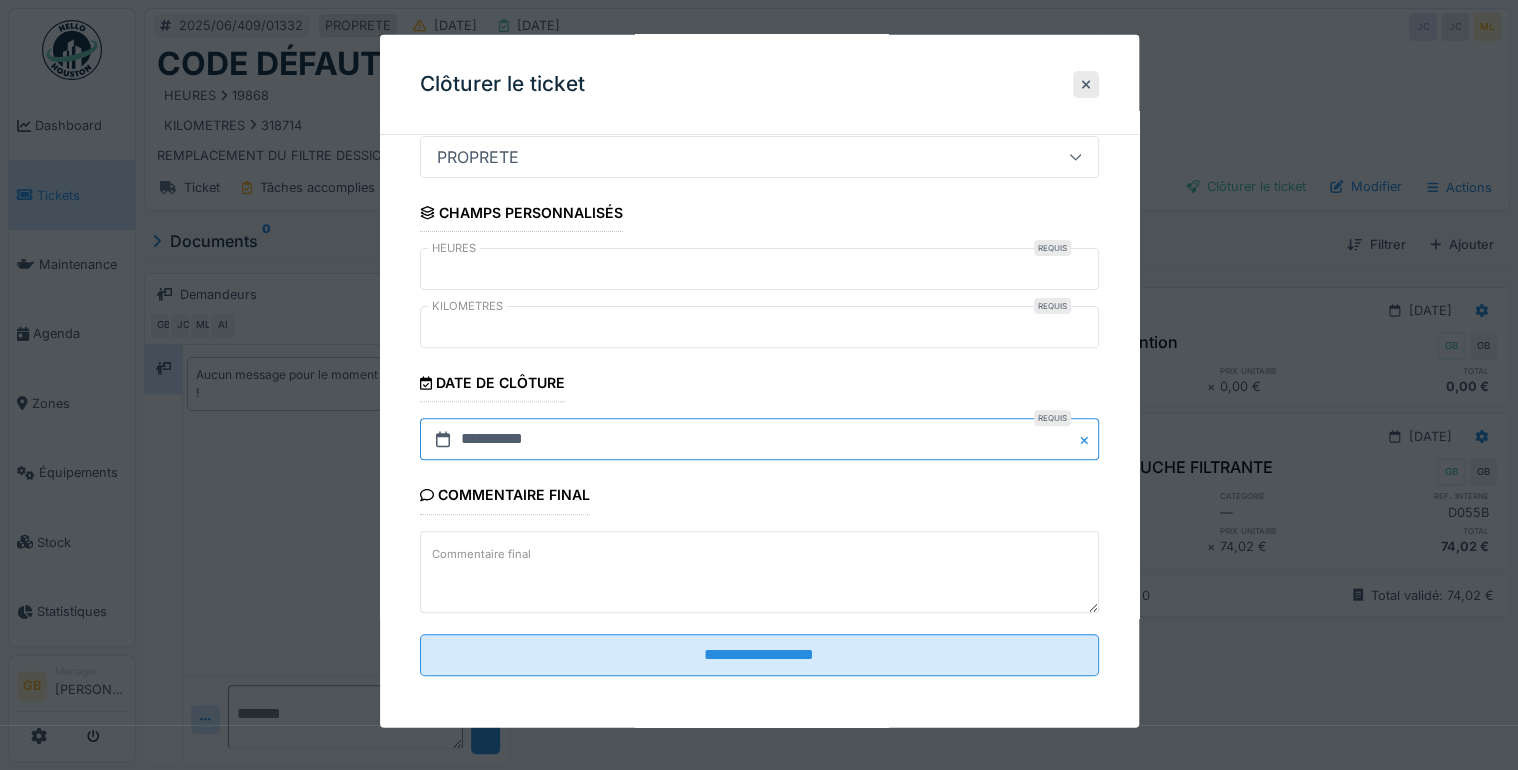 click on "**********" 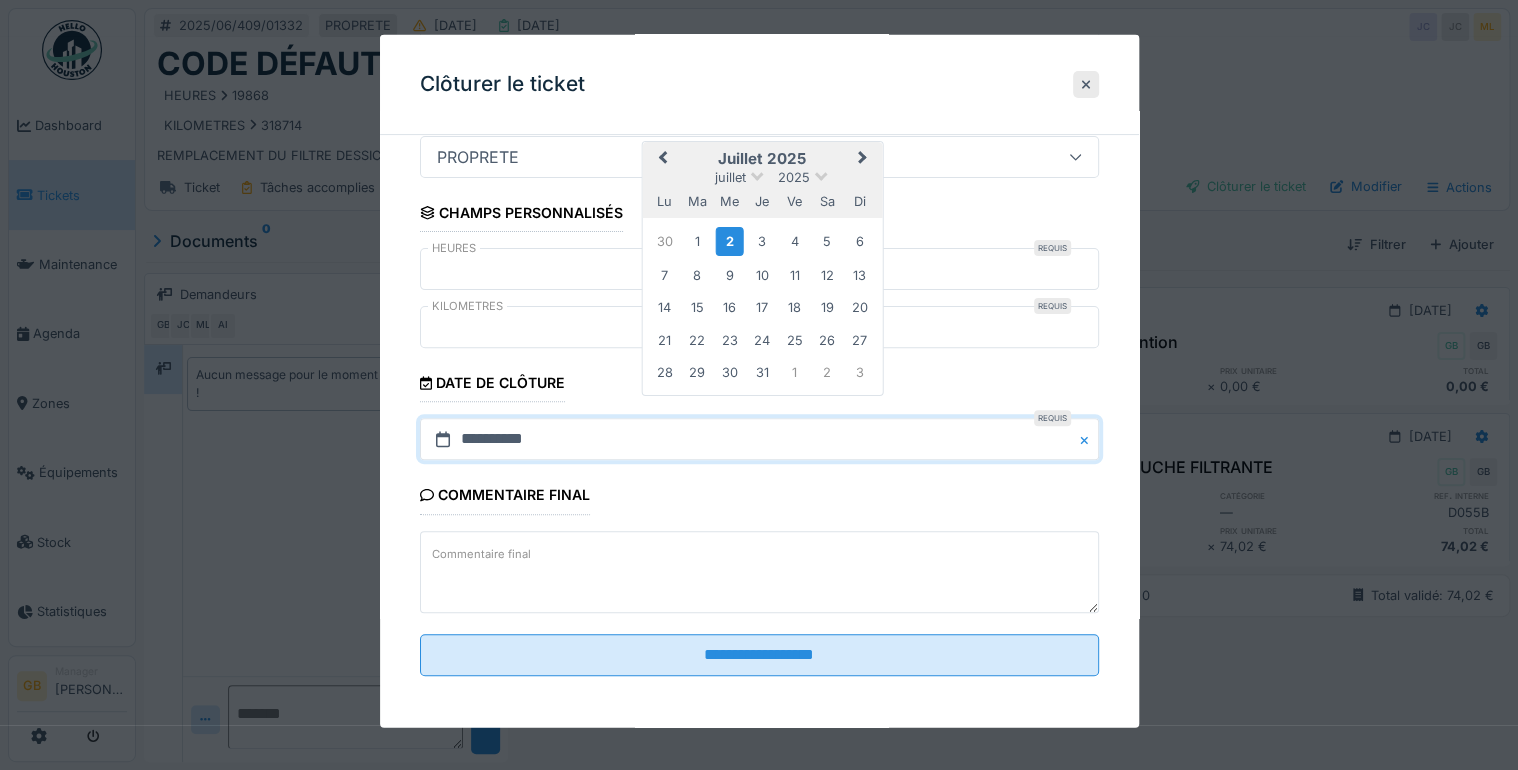 click on "Previous Month" 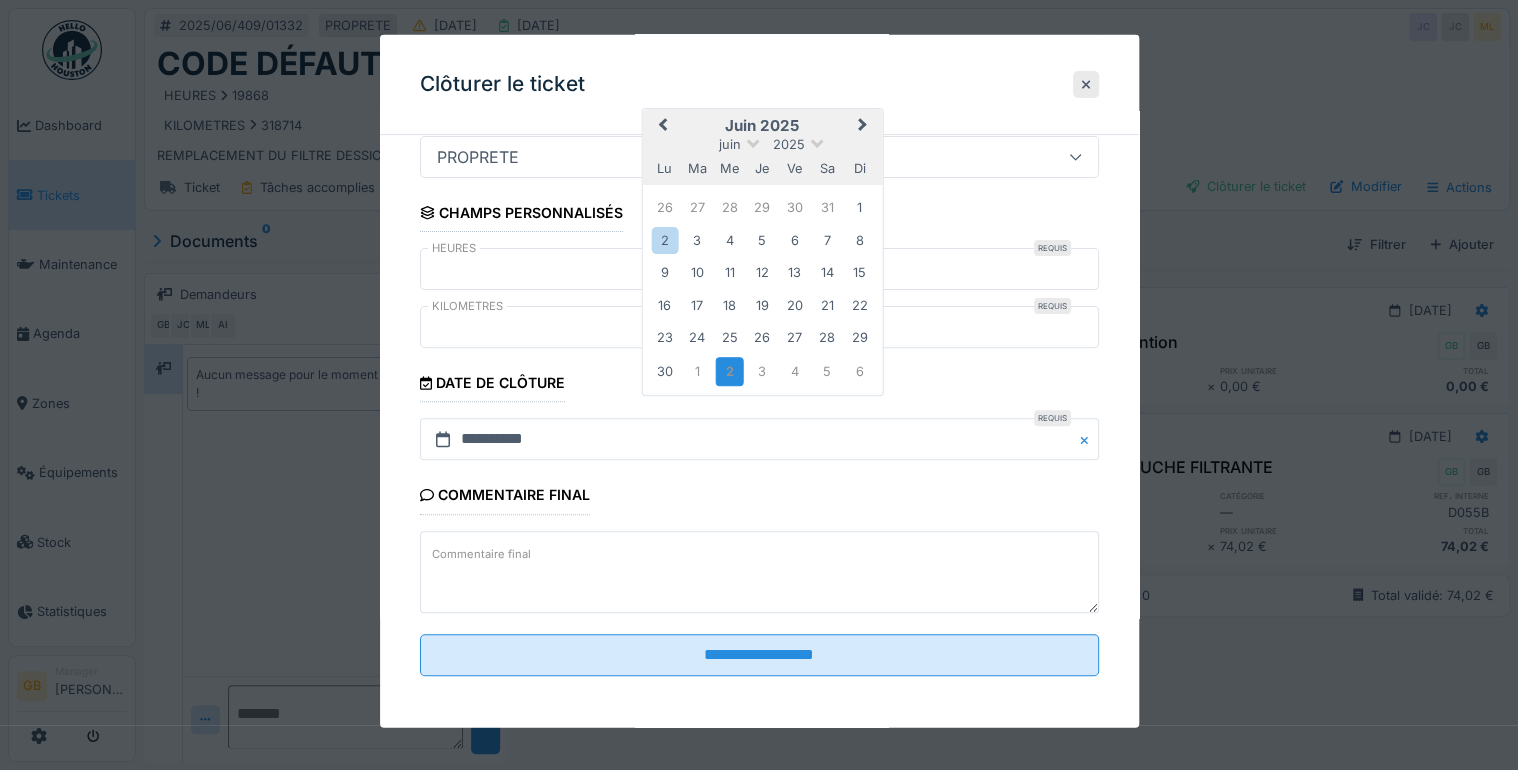 click on "24" 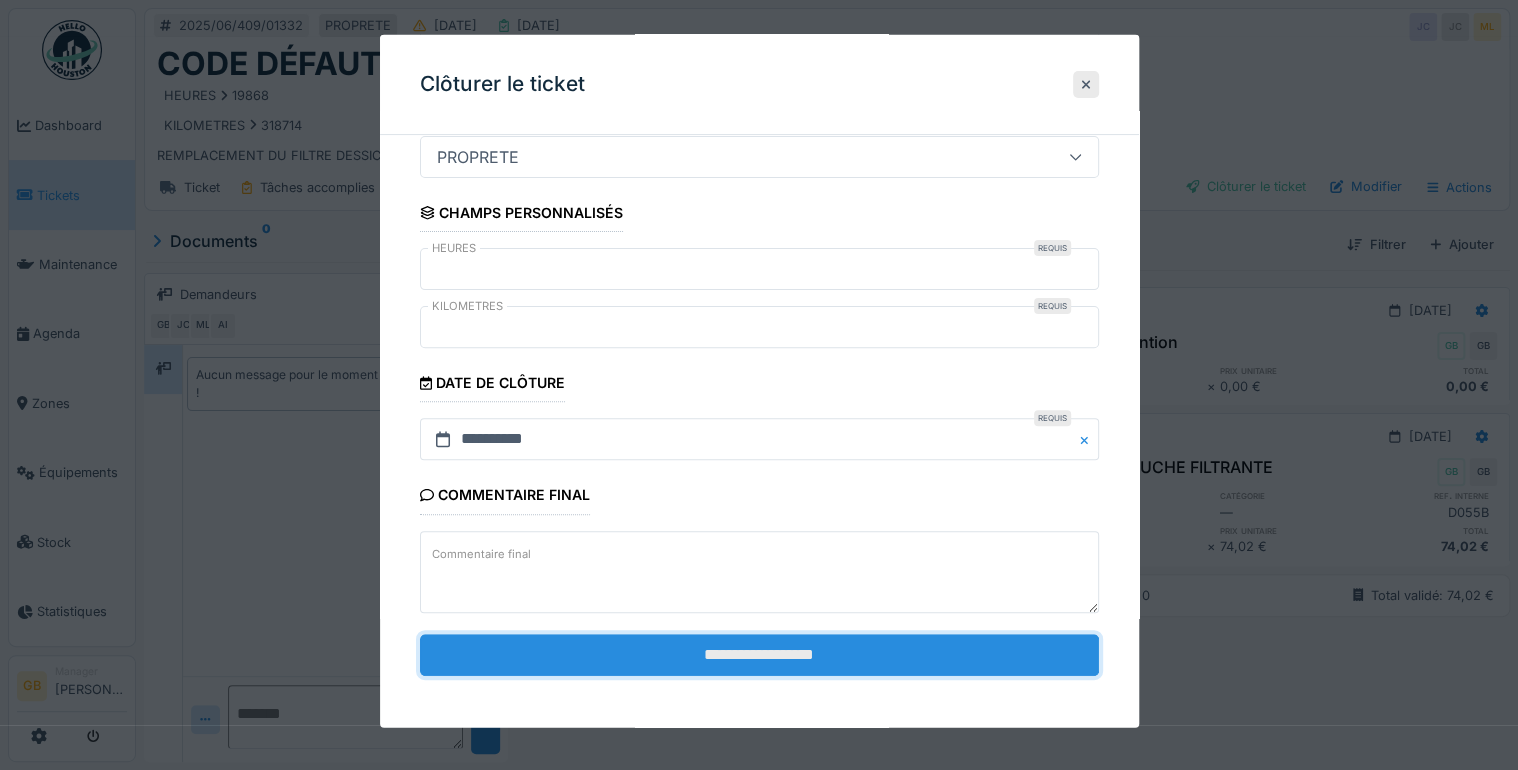 click on "**********" 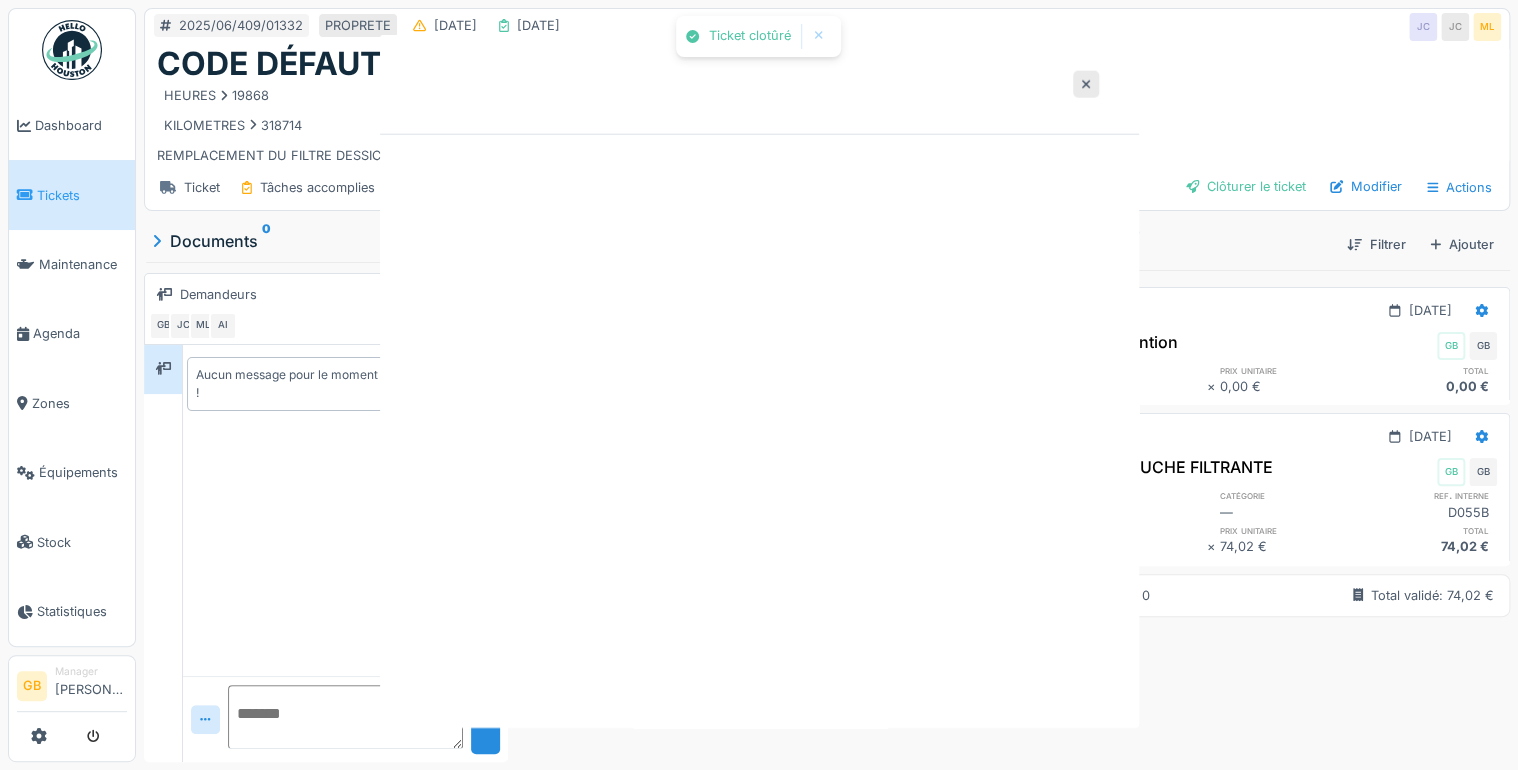 scroll, scrollTop: 0, scrollLeft: 0, axis: both 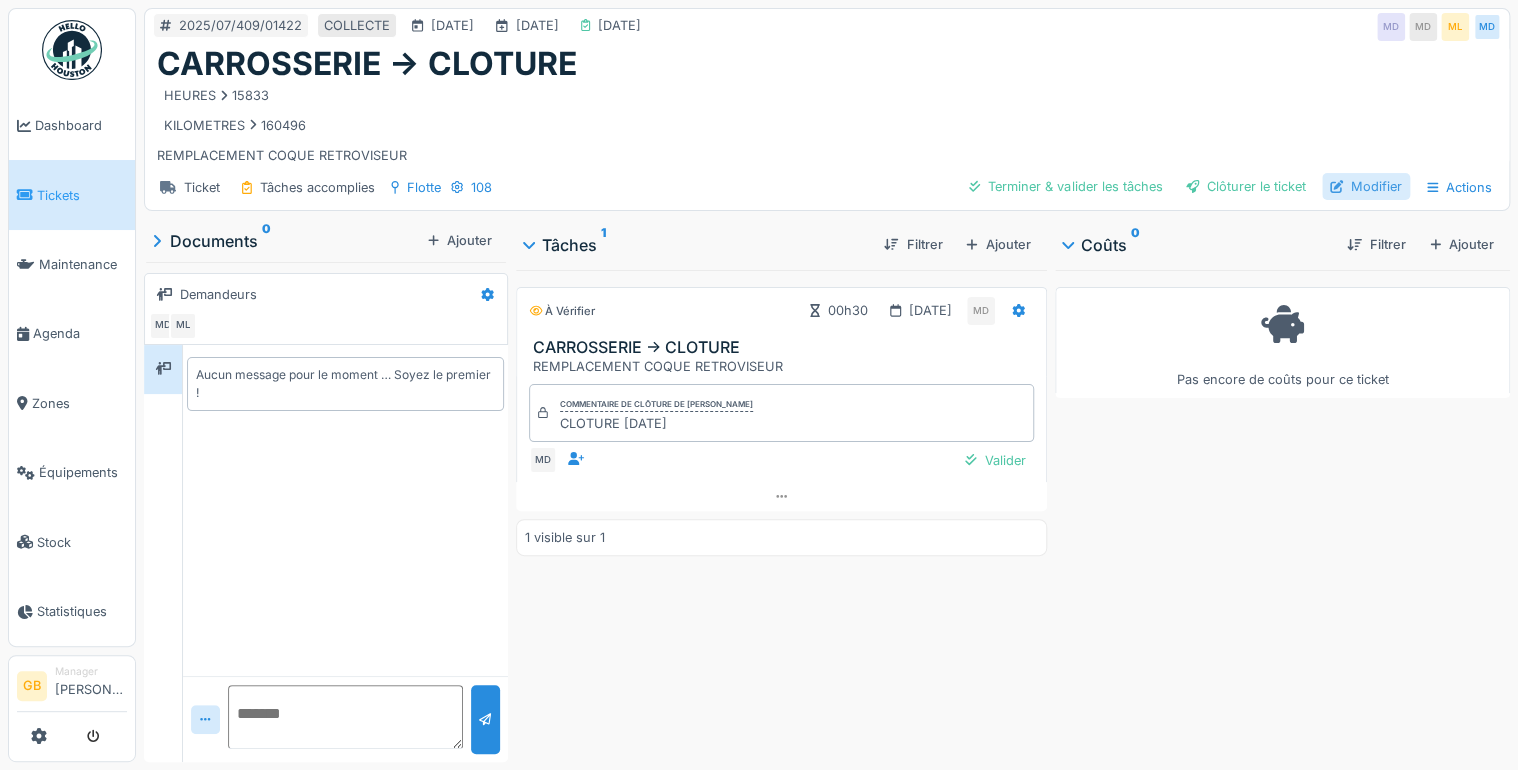 click on "Modifier" at bounding box center (1366, 186) 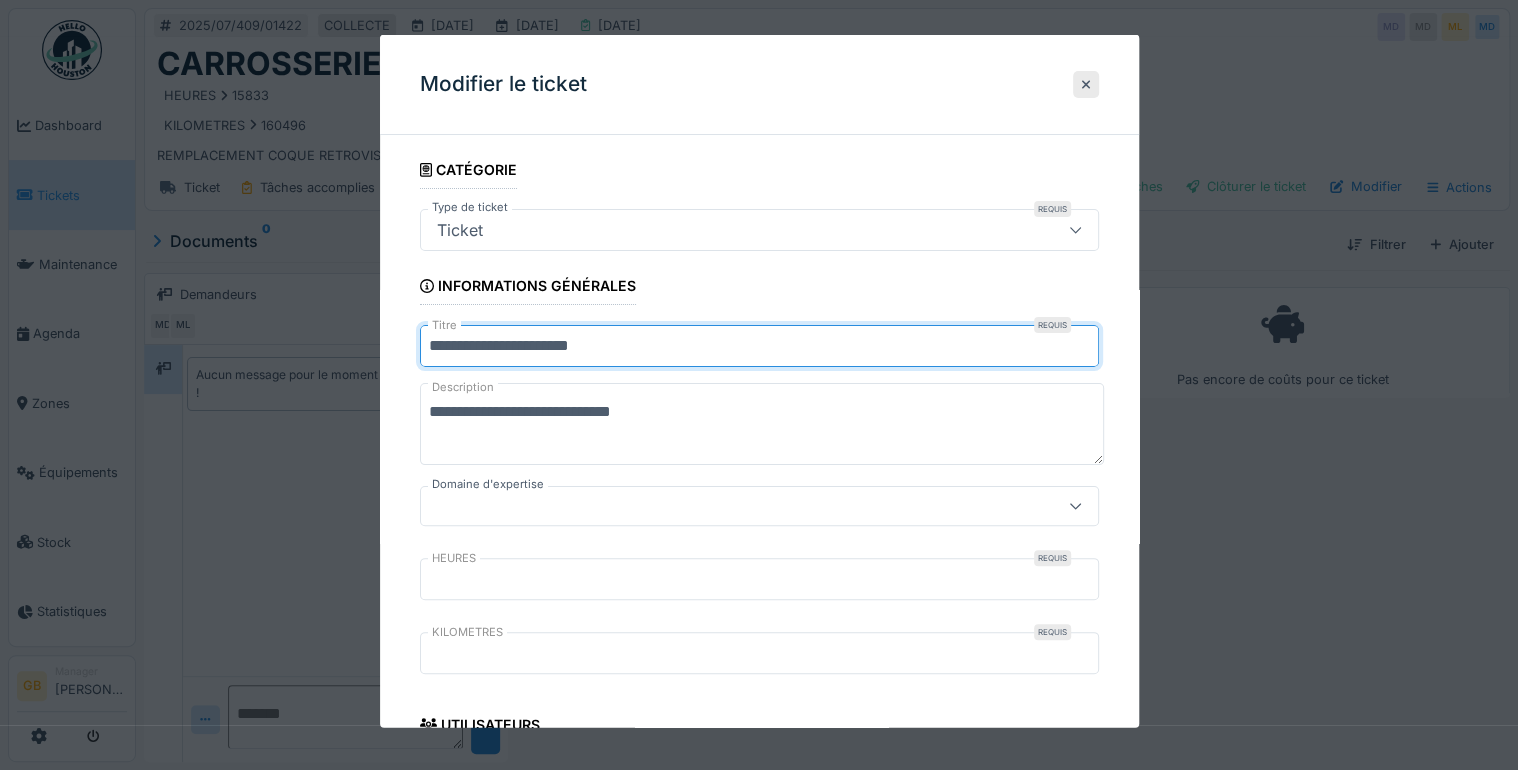 drag, startPoint x: 669, startPoint y: 348, endPoint x: 277, endPoint y: 338, distance: 392.12753 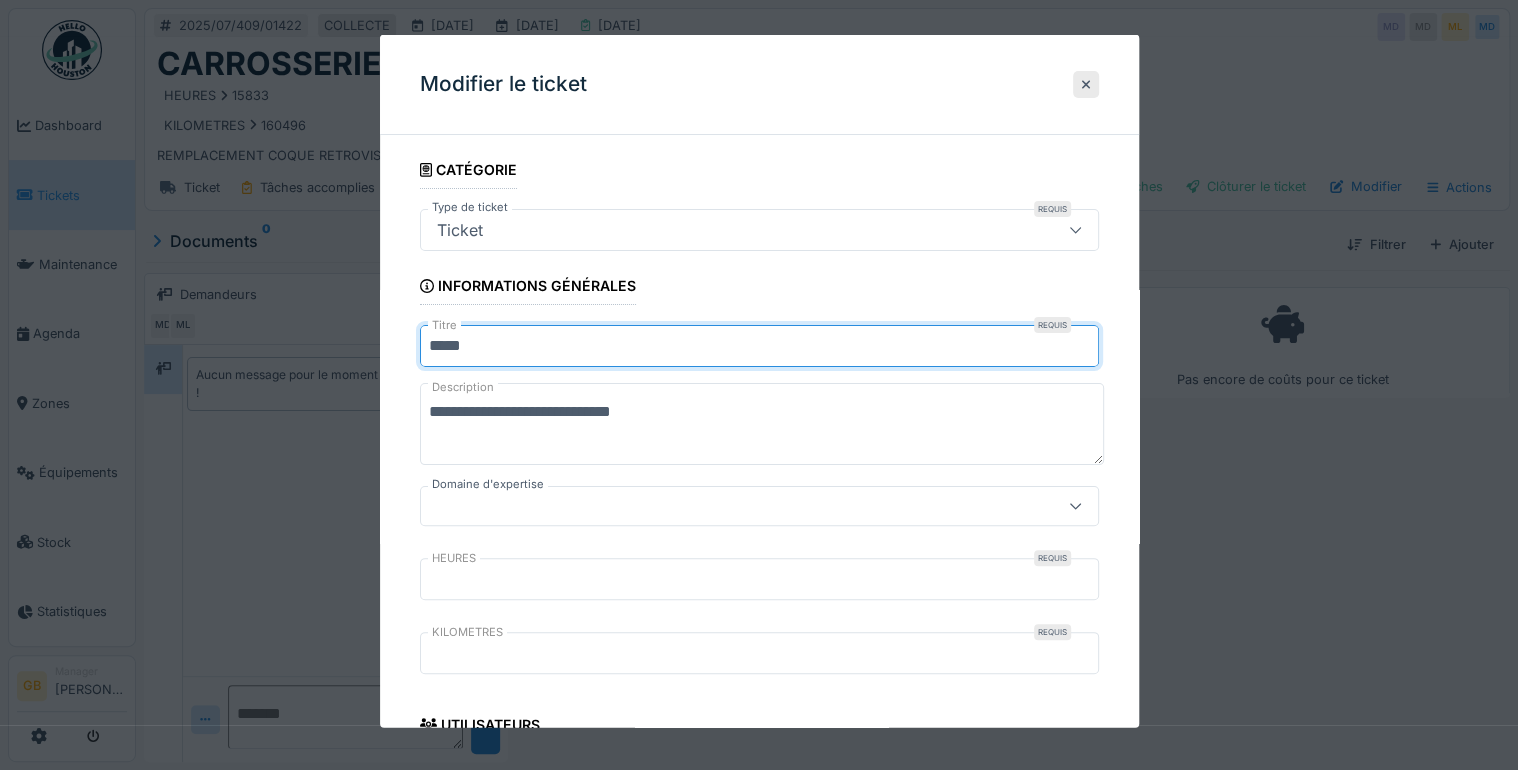 type on "**********" 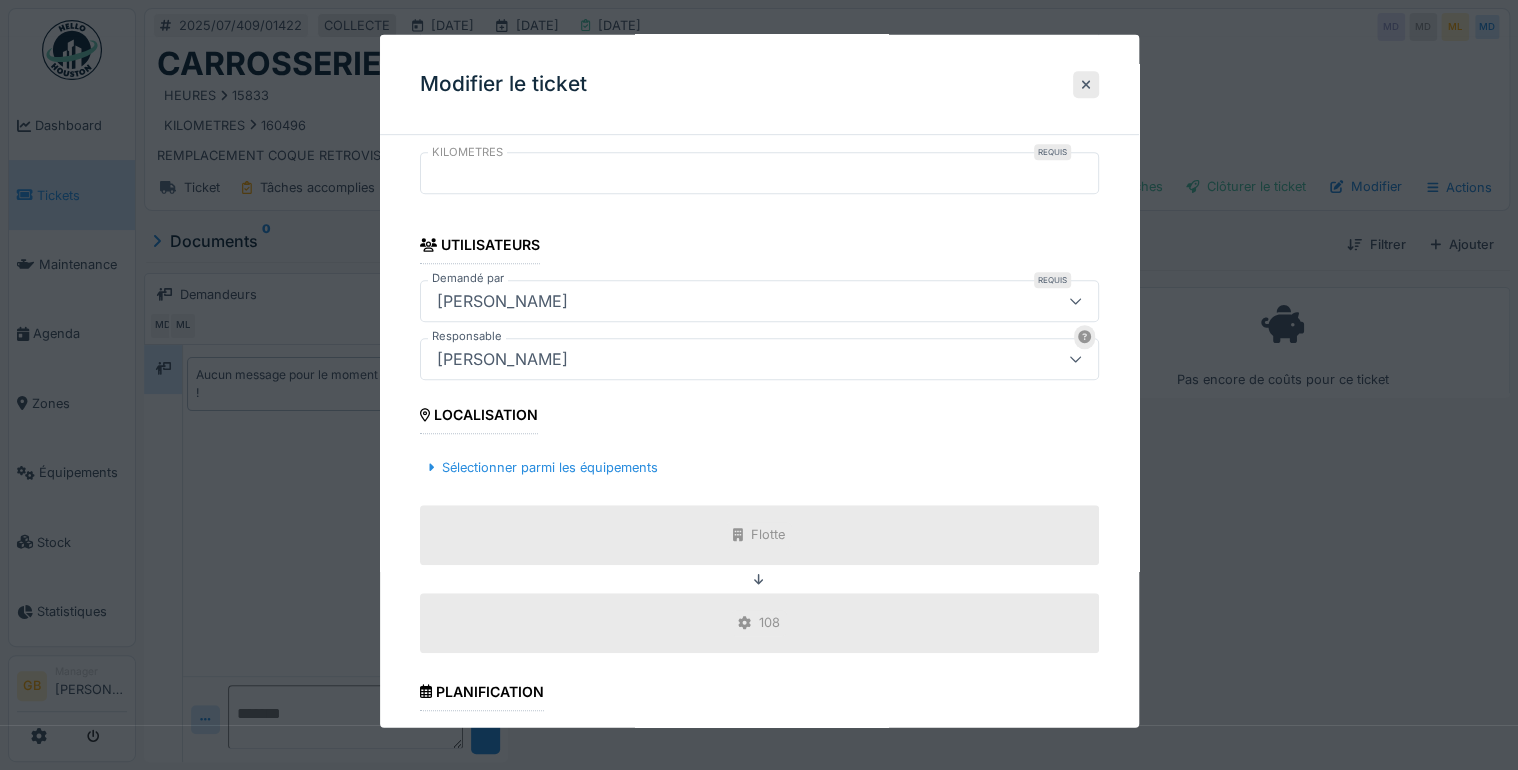 scroll, scrollTop: 888, scrollLeft: 0, axis: vertical 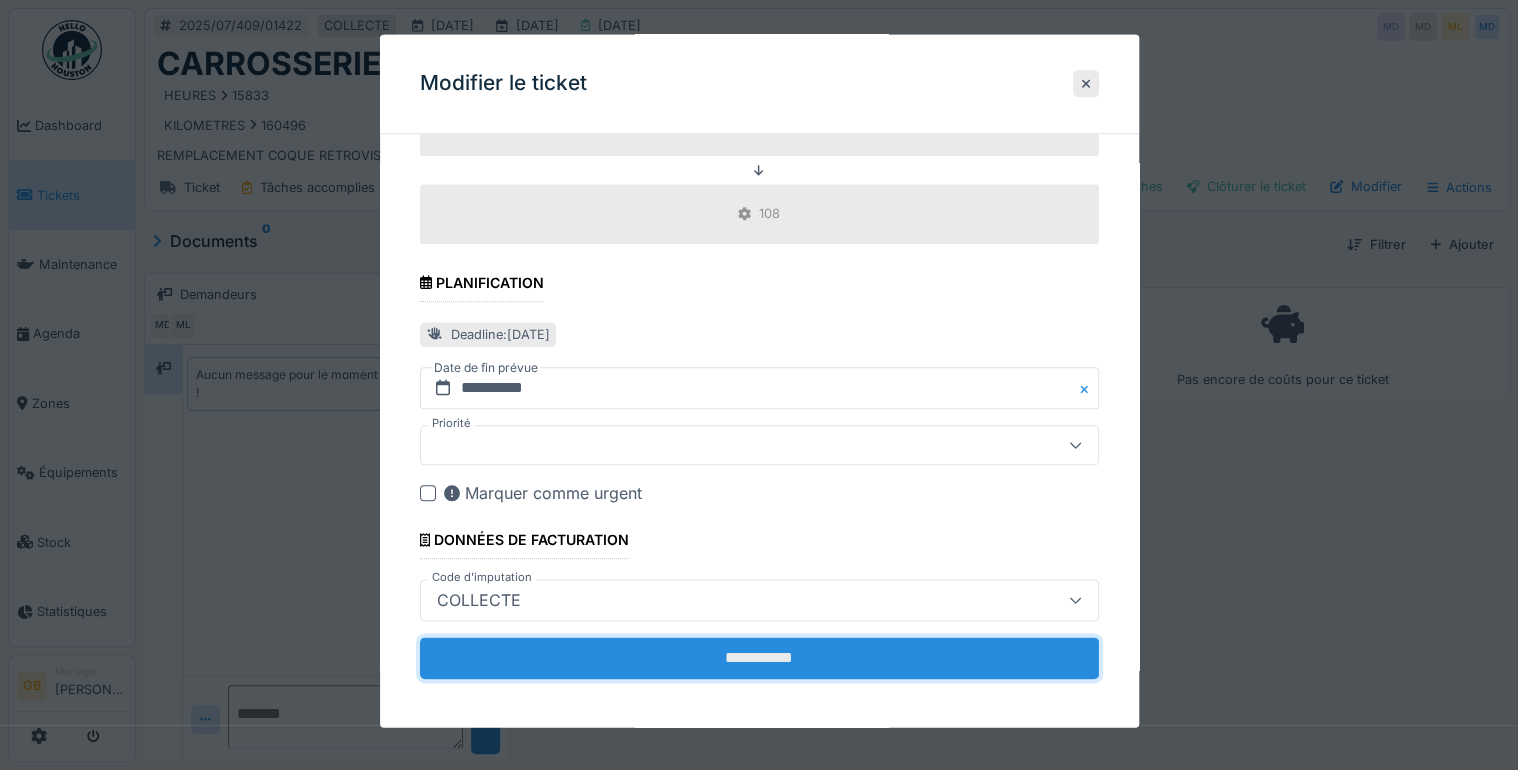 click on "**********" at bounding box center (759, 659) 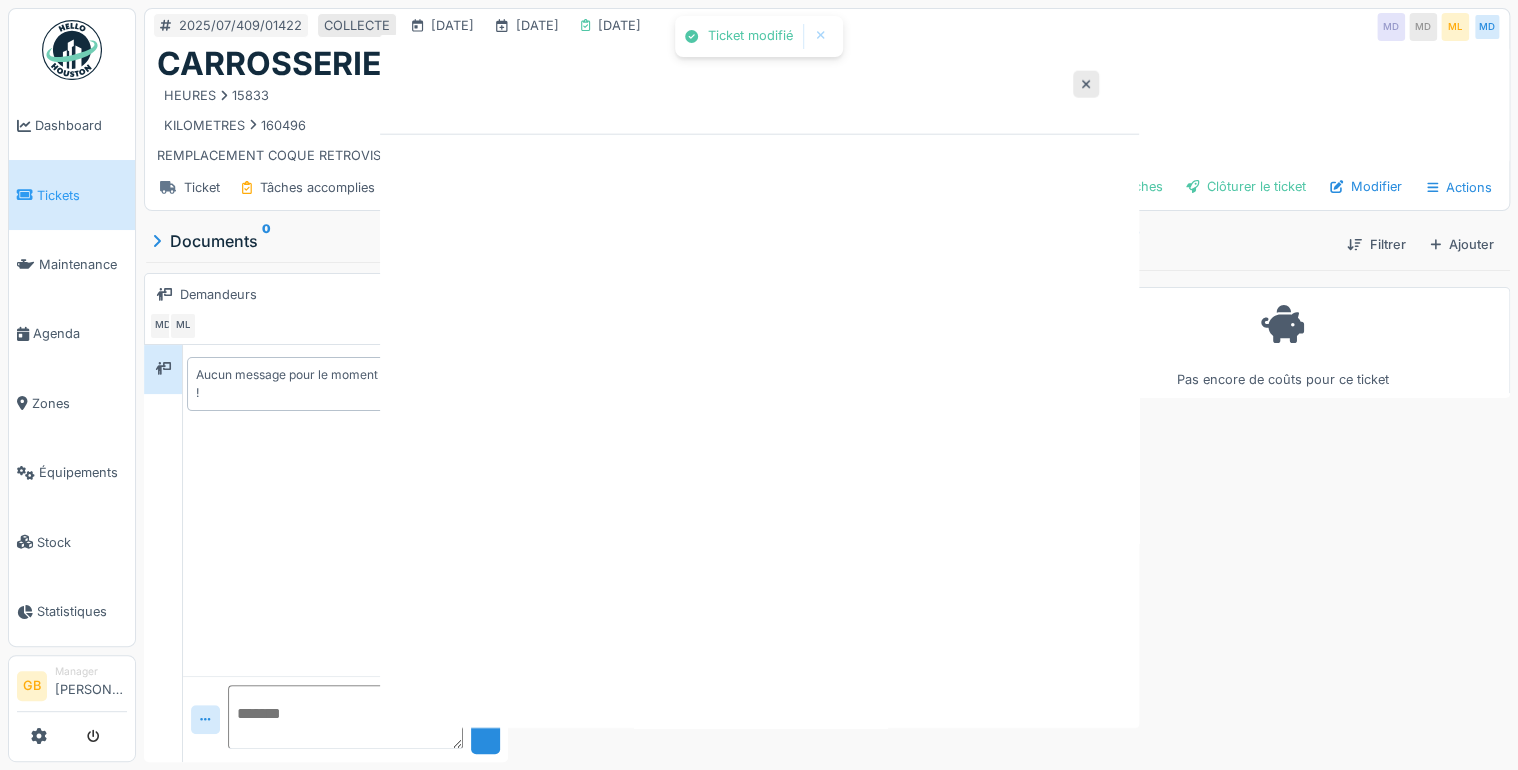 scroll, scrollTop: 0, scrollLeft: 0, axis: both 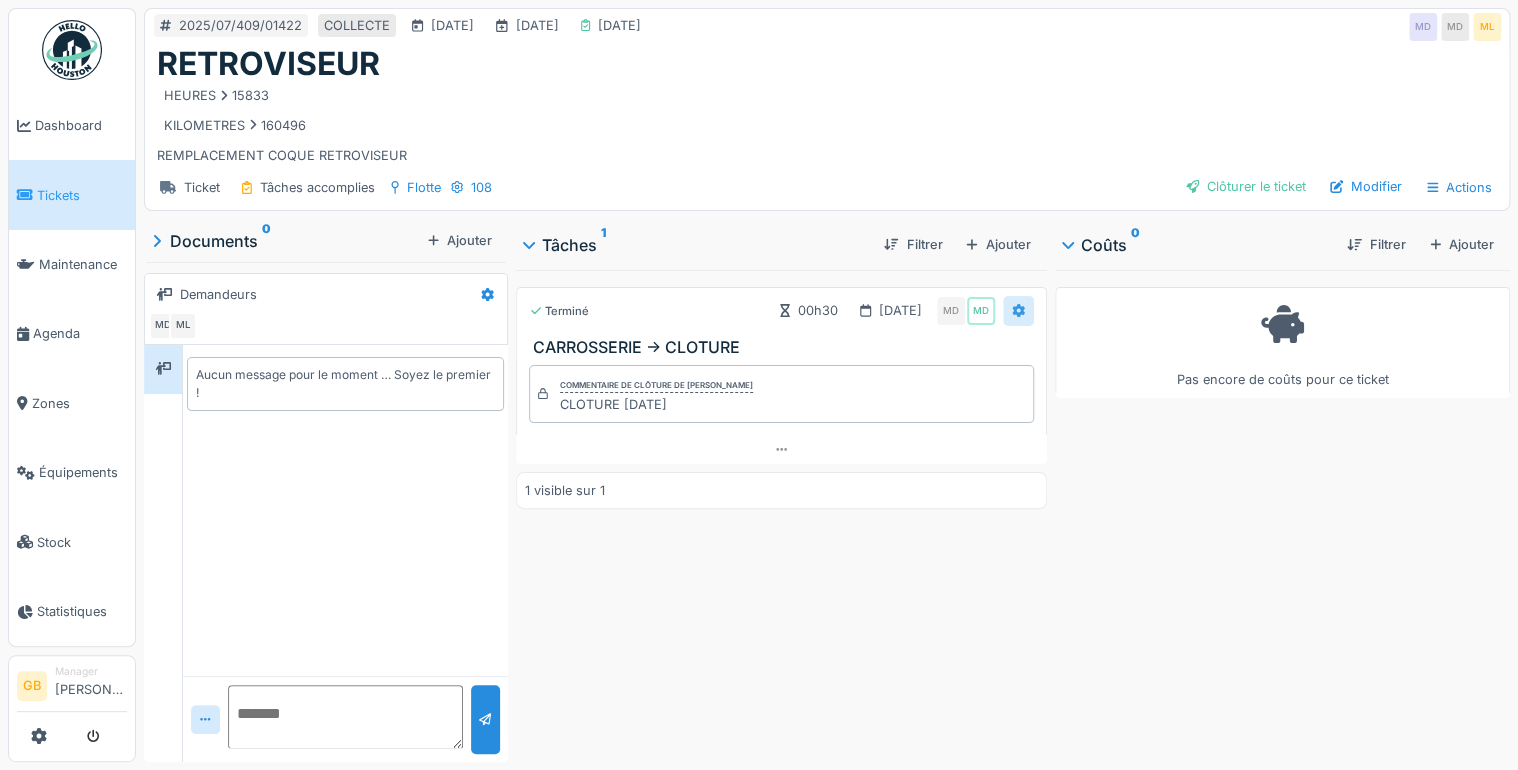 click 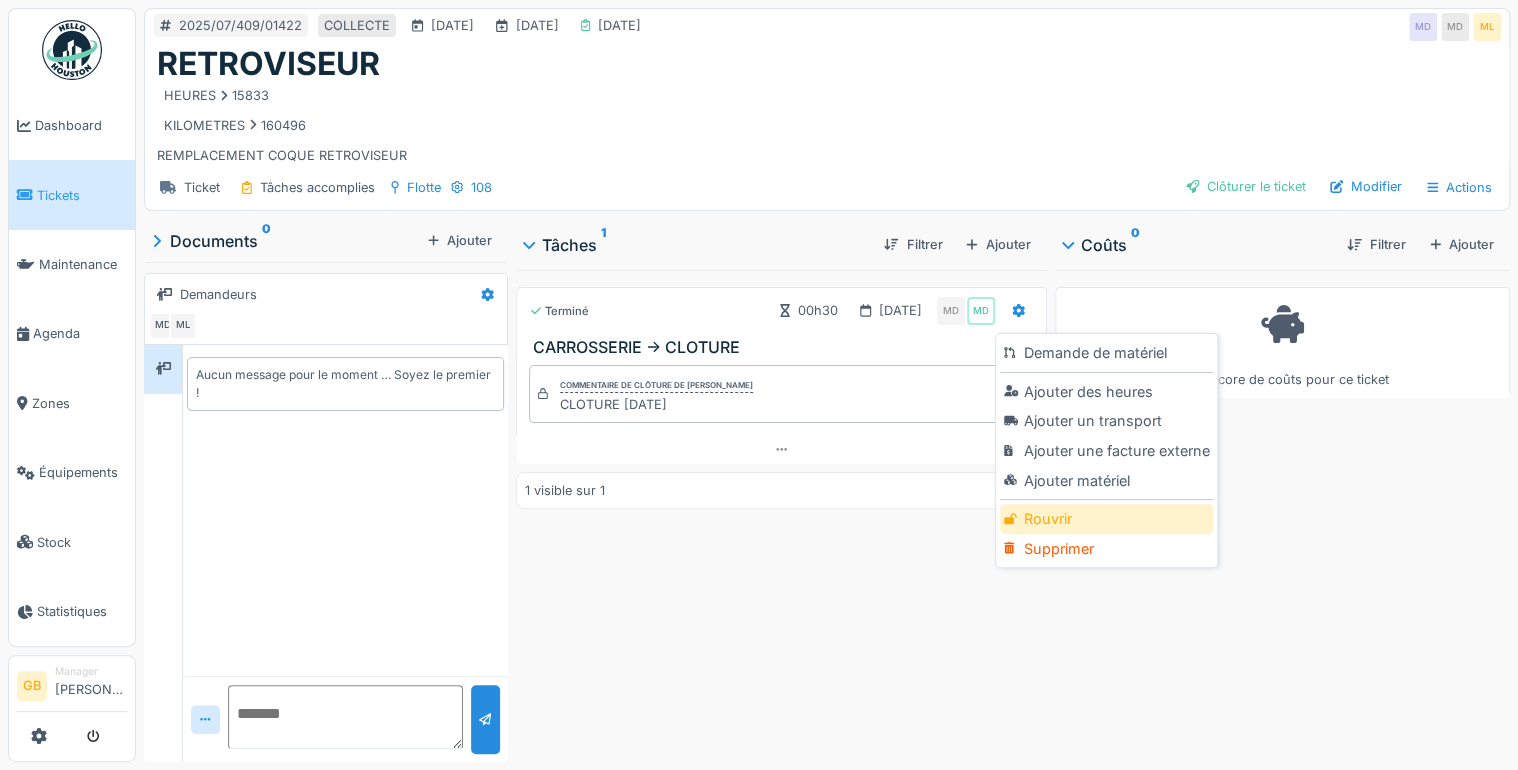 click on "Rouvrir" at bounding box center [1106, 519] 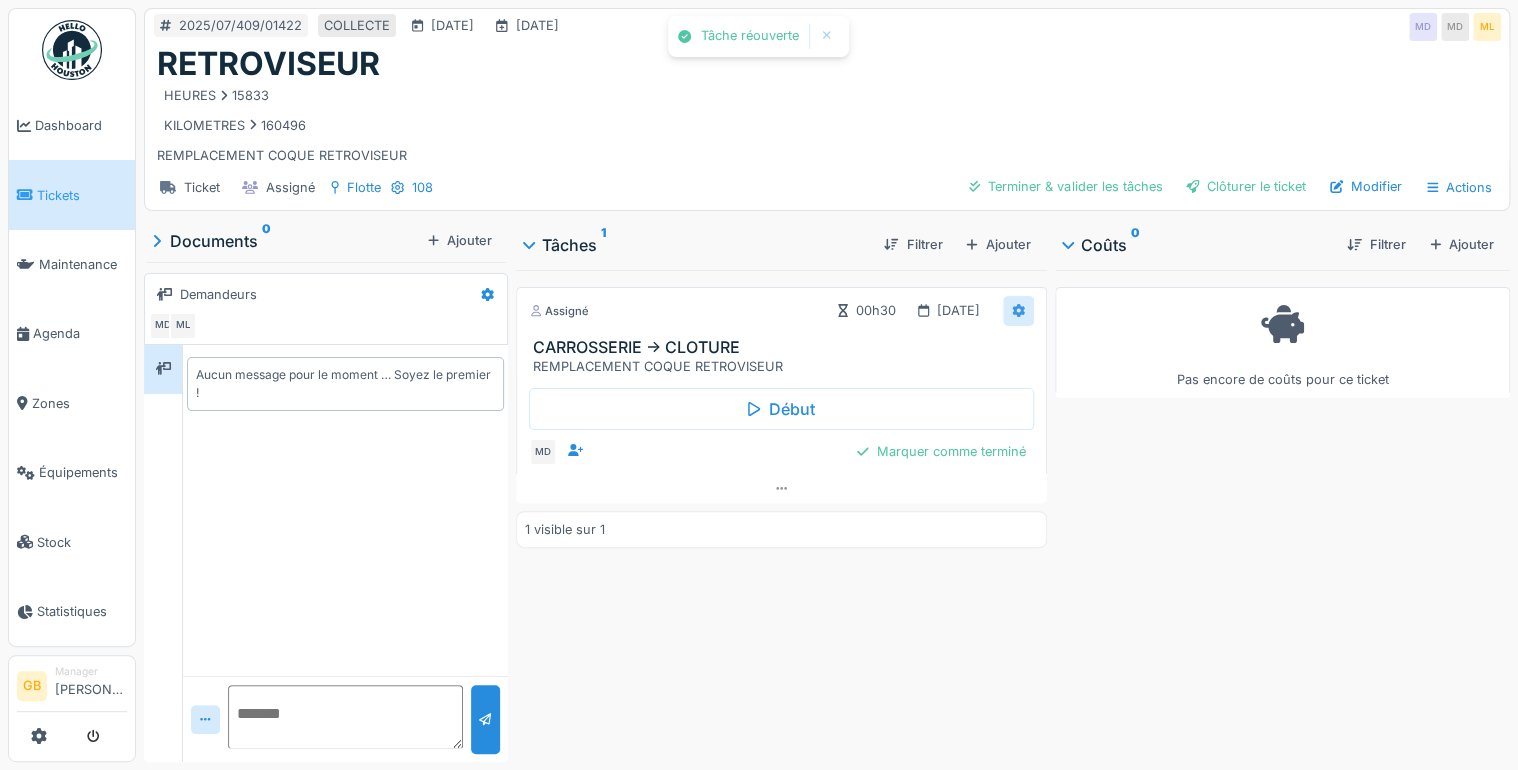 click at bounding box center (1018, 310) 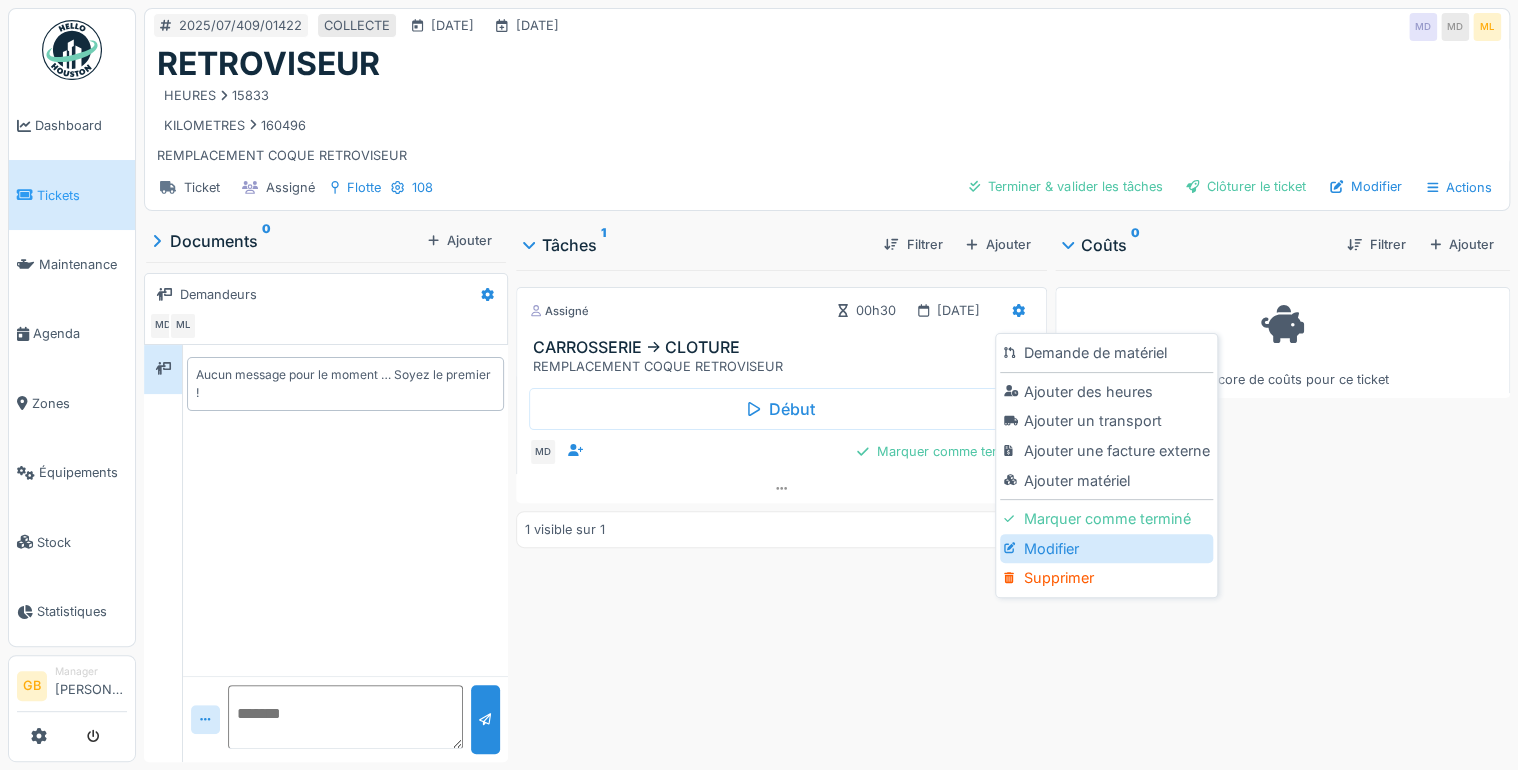 click on "Modifier" at bounding box center (1106, 549) 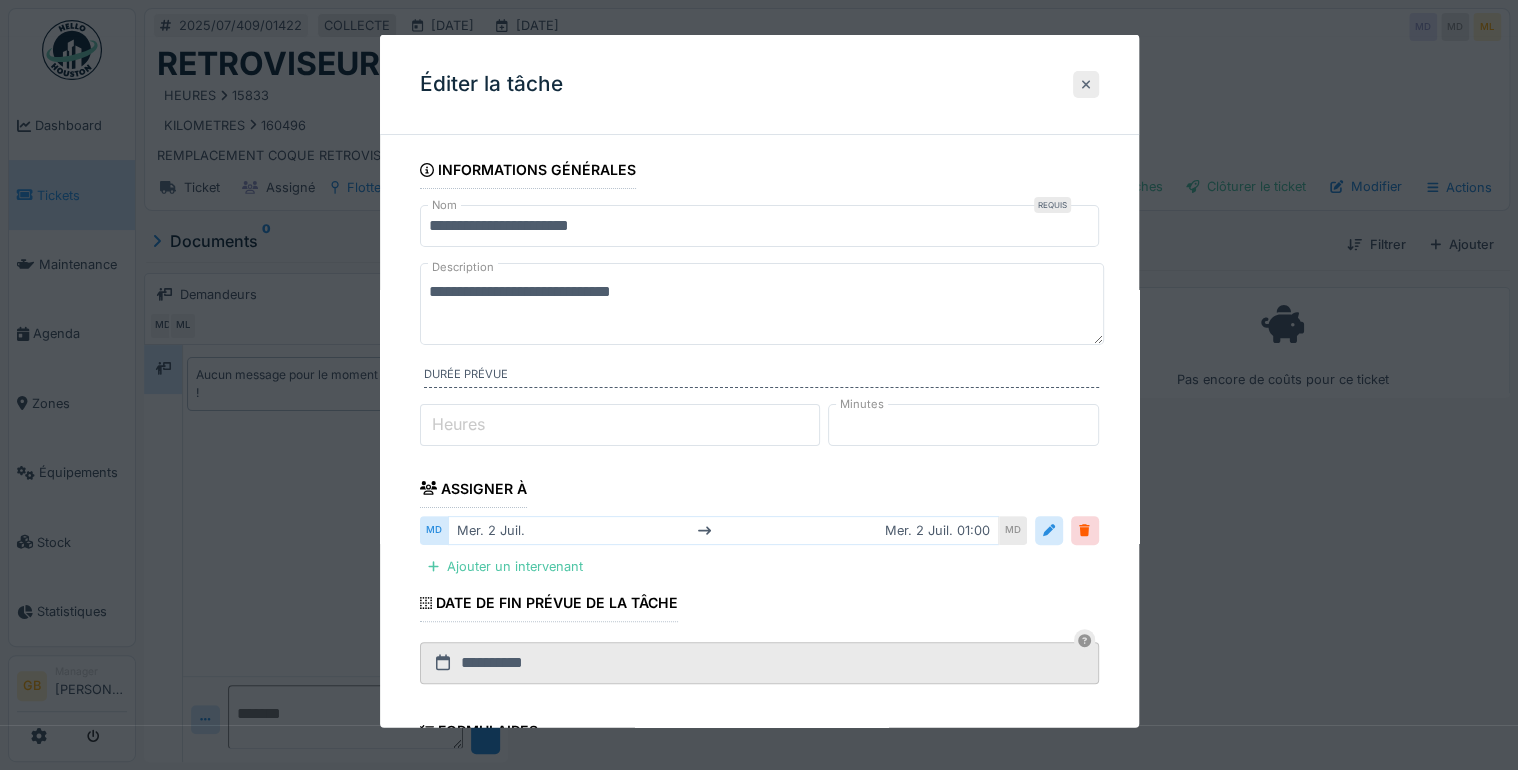 click at bounding box center [1086, 84] 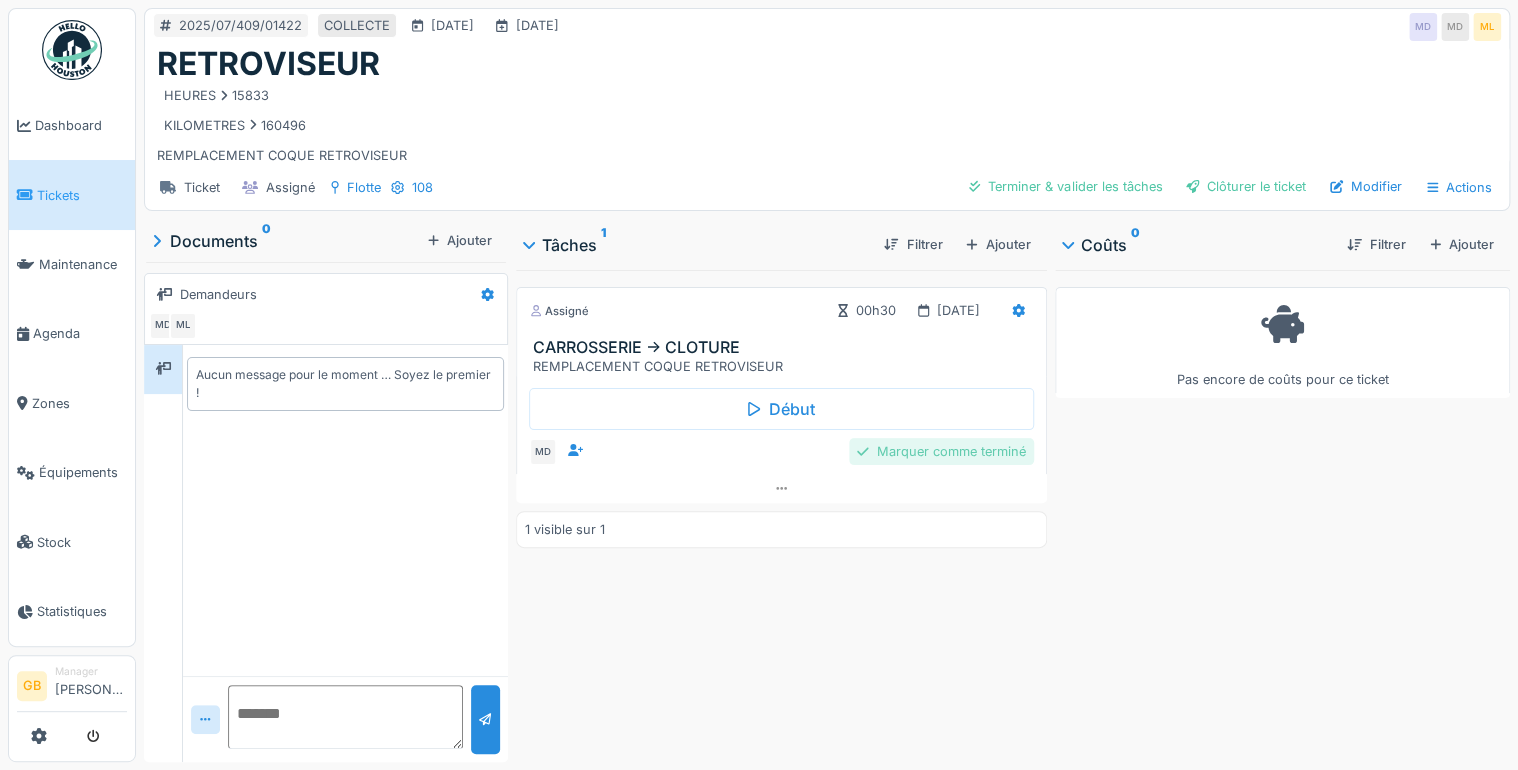 click on "Marquer comme terminé" at bounding box center [941, 451] 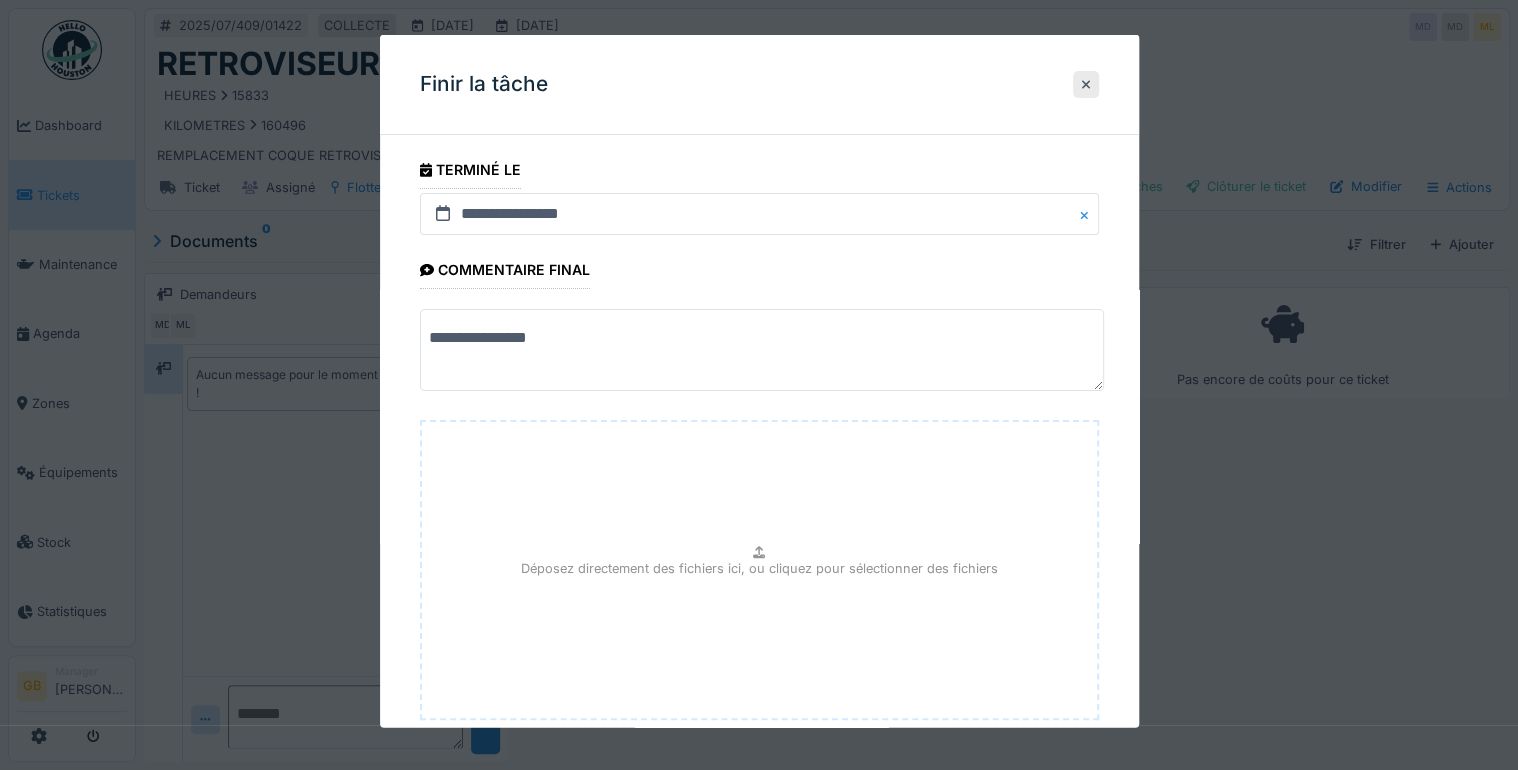 drag, startPoint x: 110, startPoint y: 332, endPoint x: 0, endPoint y: 330, distance: 110.01818 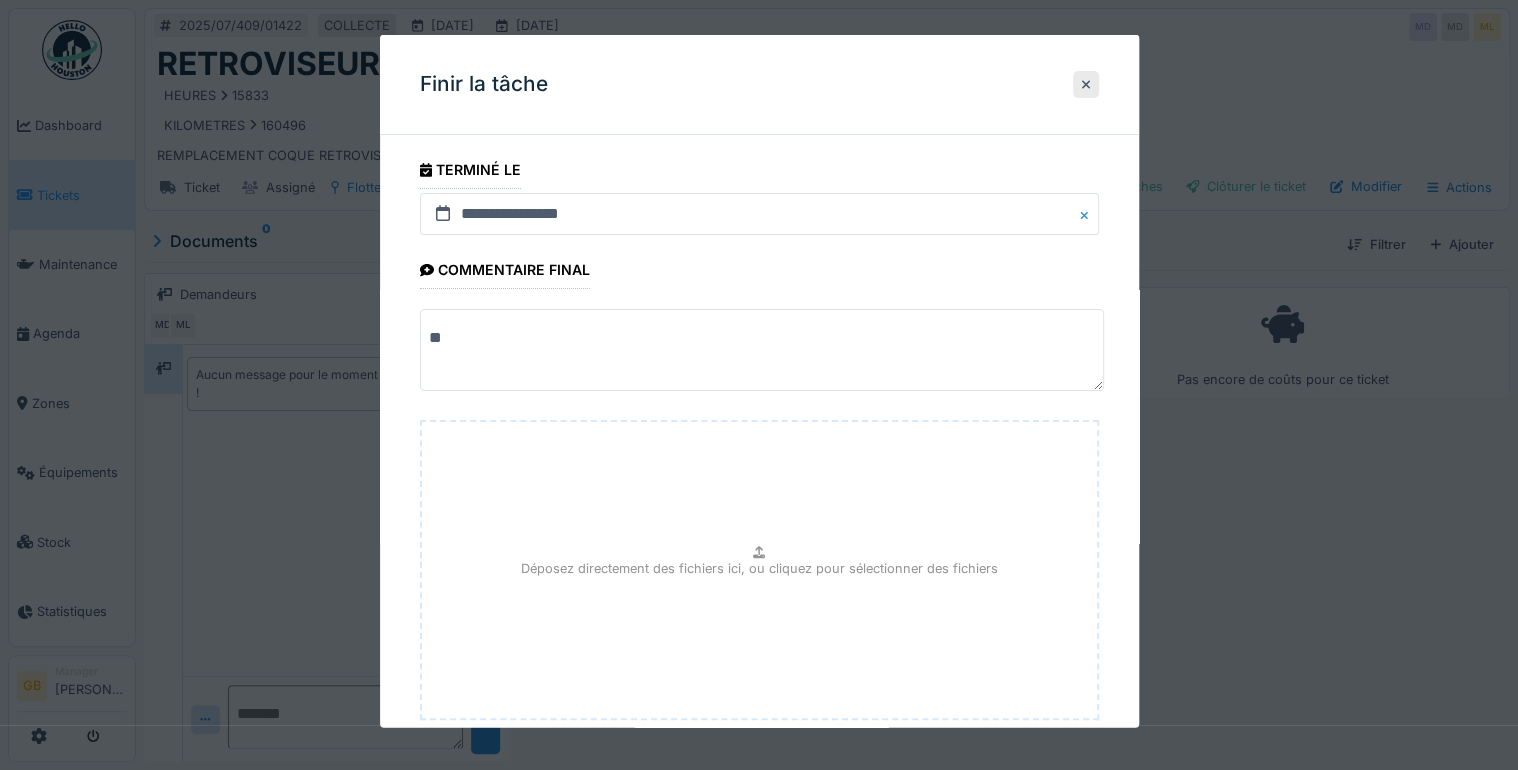 type on "*" 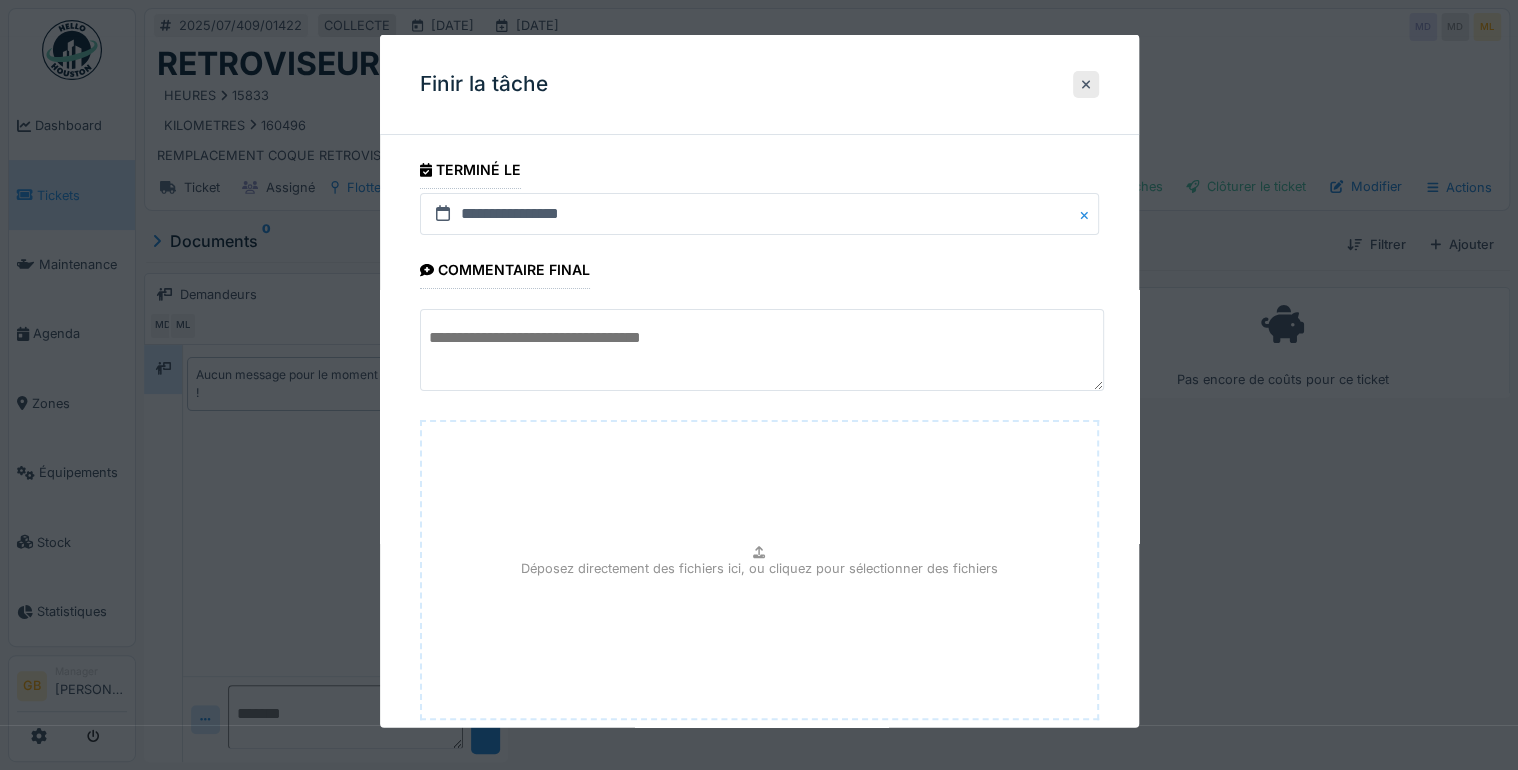scroll, scrollTop: 120, scrollLeft: 0, axis: vertical 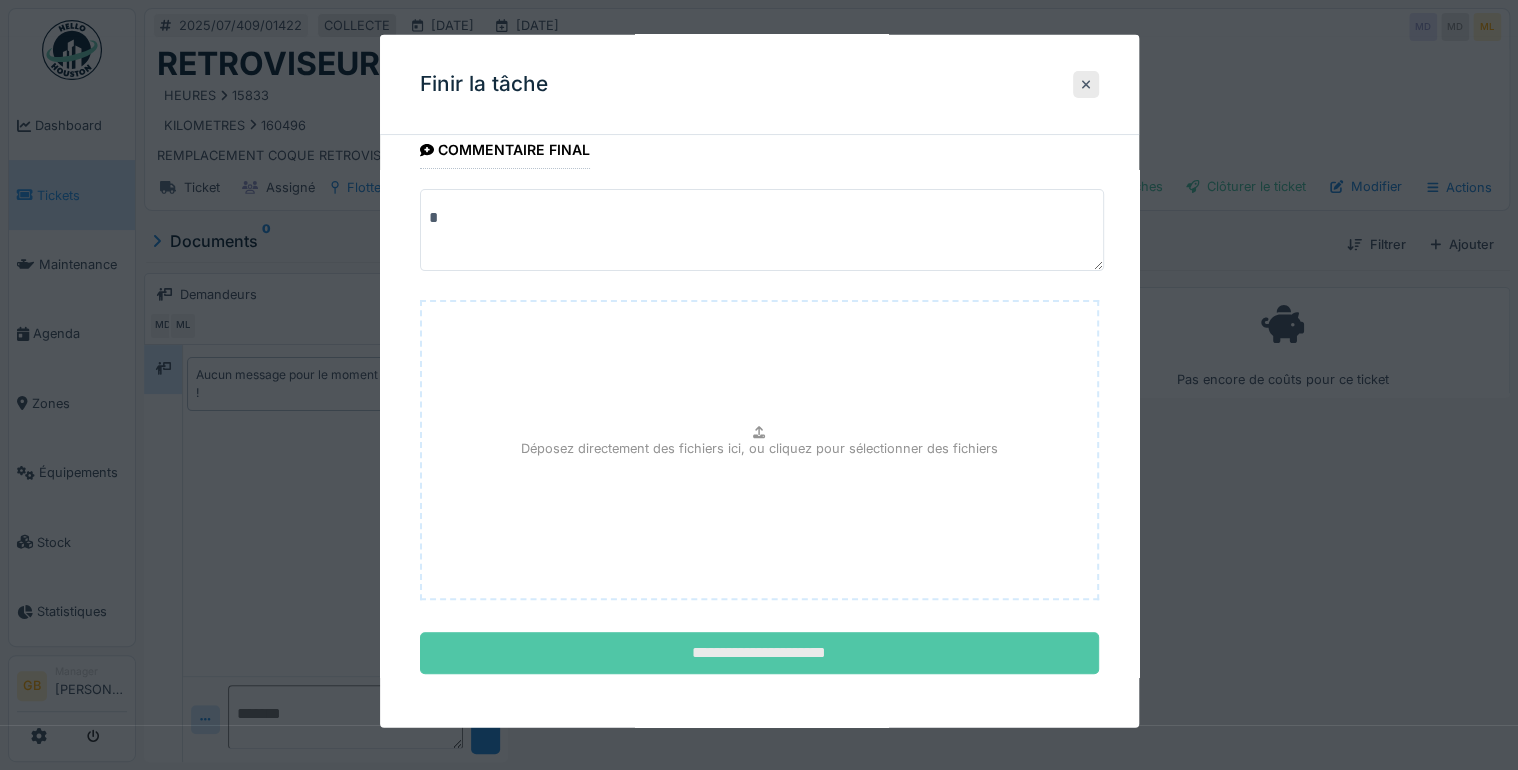 type on "*" 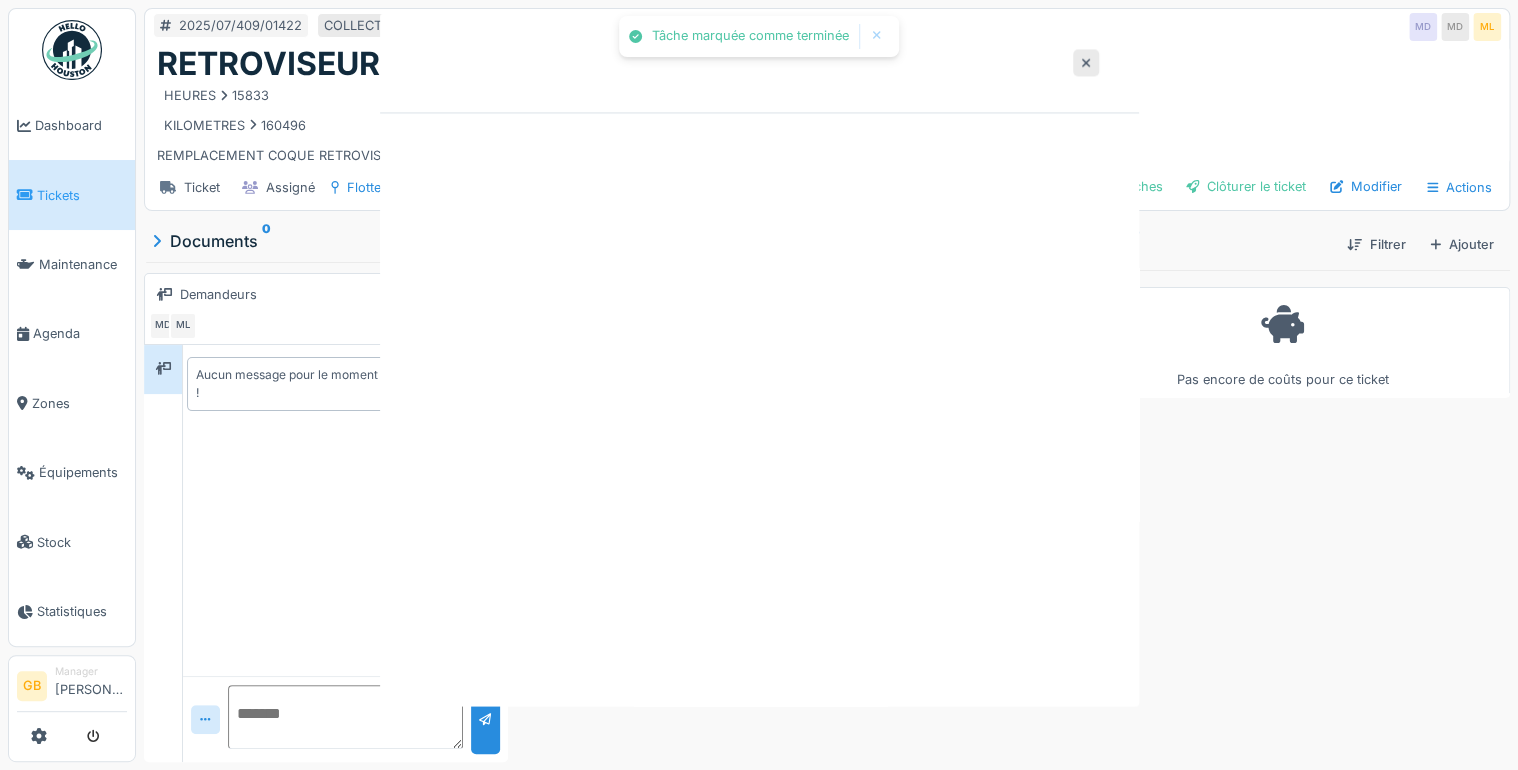 scroll, scrollTop: 0, scrollLeft: 0, axis: both 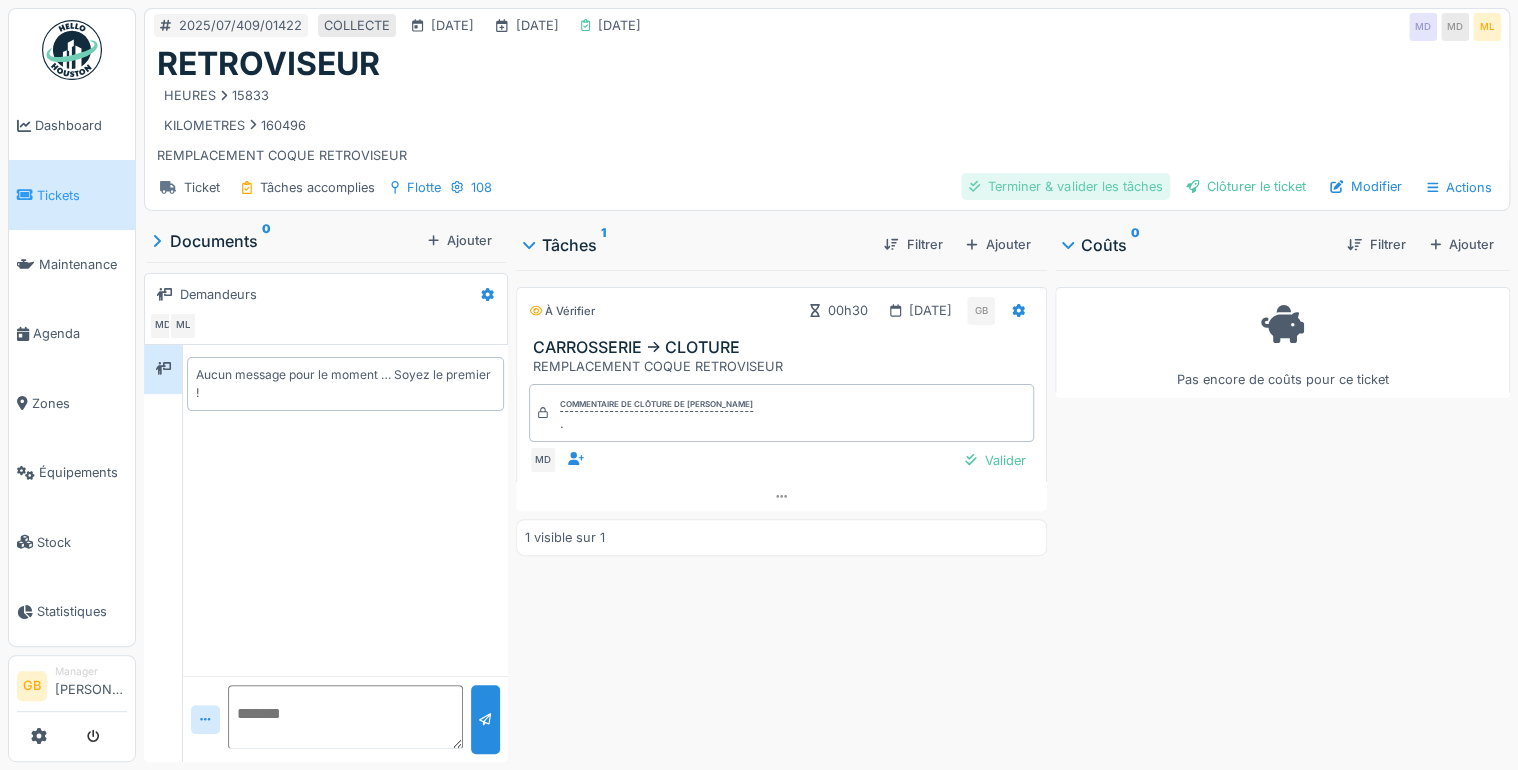 click on "Terminer & valider les tâches" at bounding box center [1065, 186] 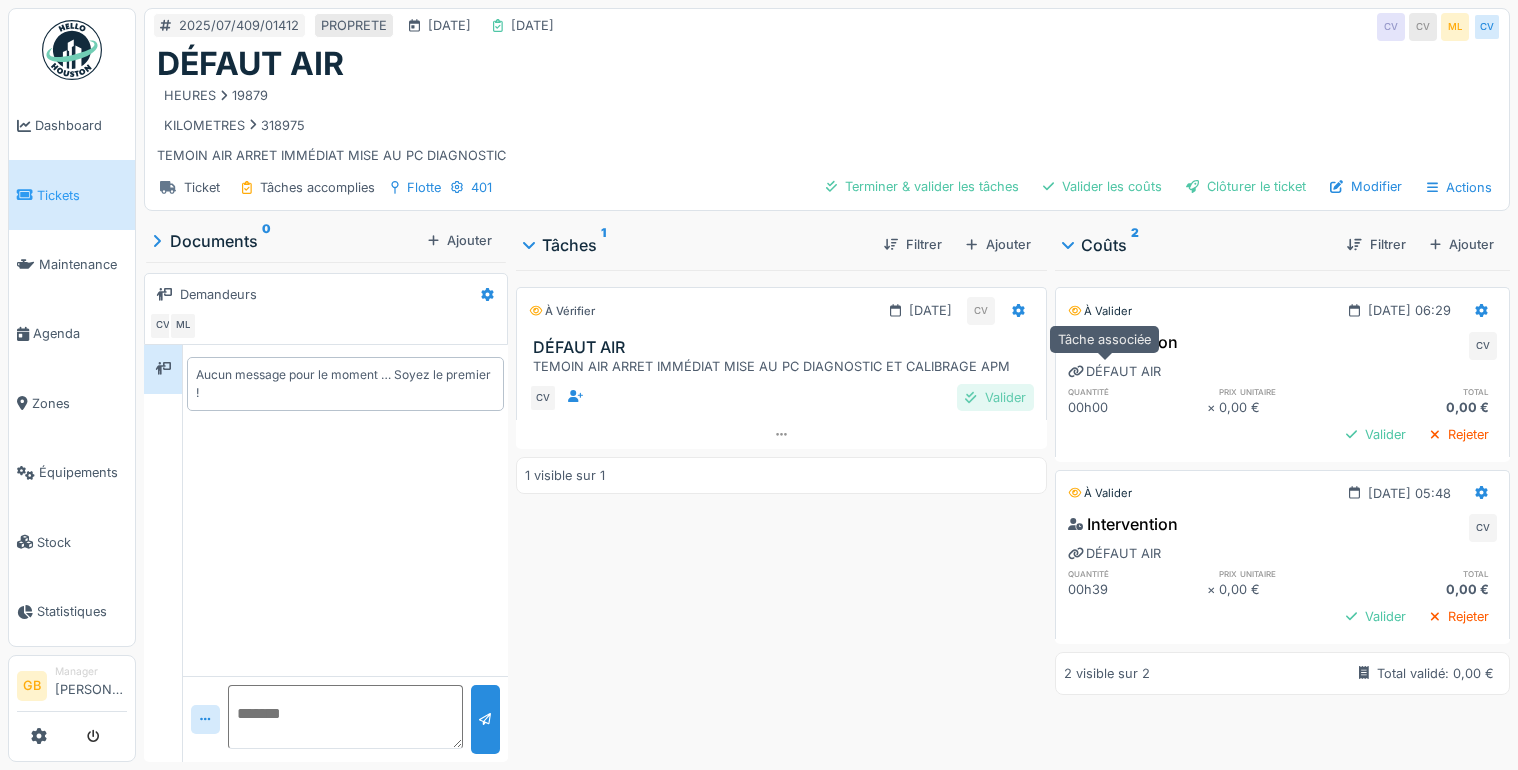 scroll, scrollTop: 0, scrollLeft: 0, axis: both 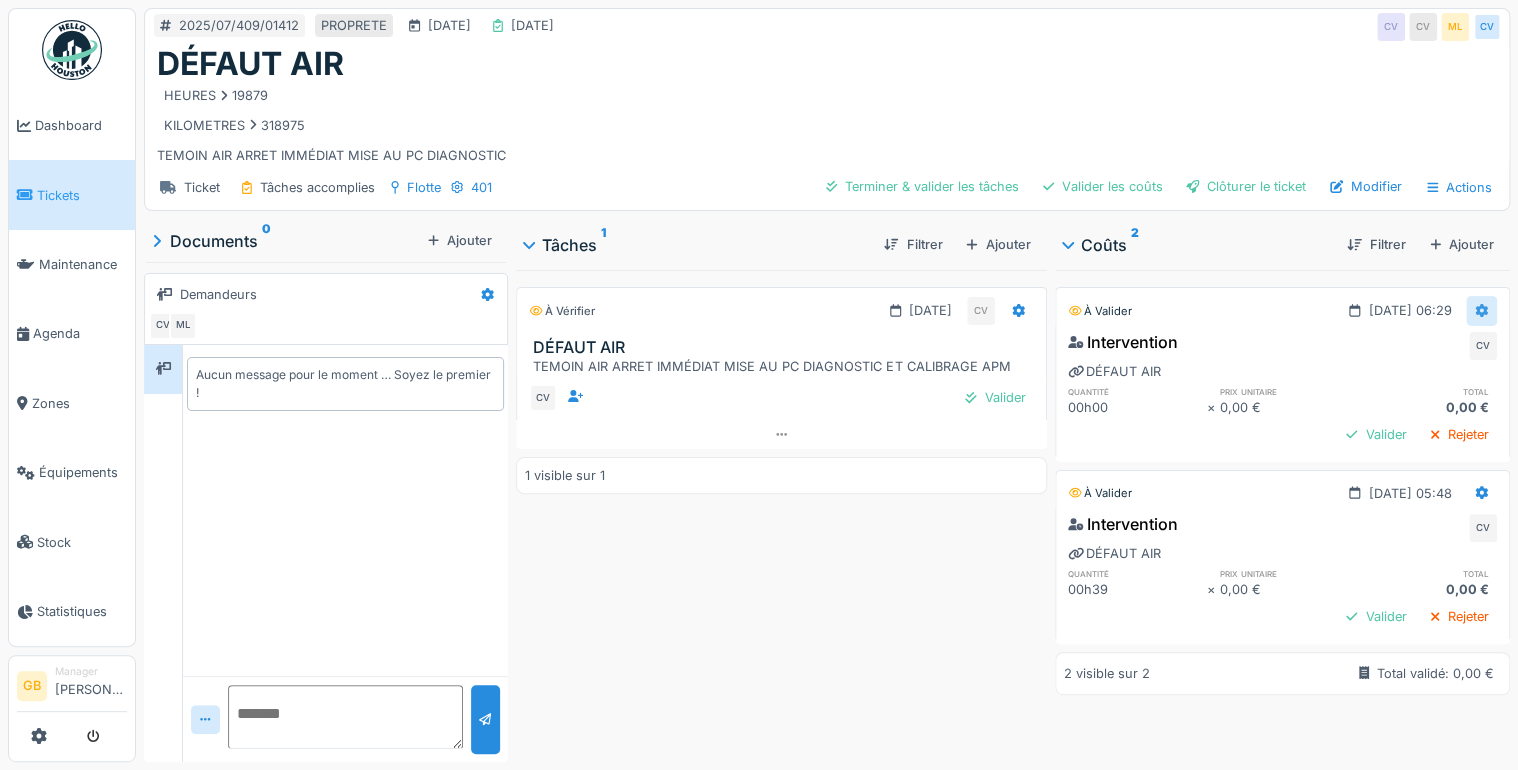 click 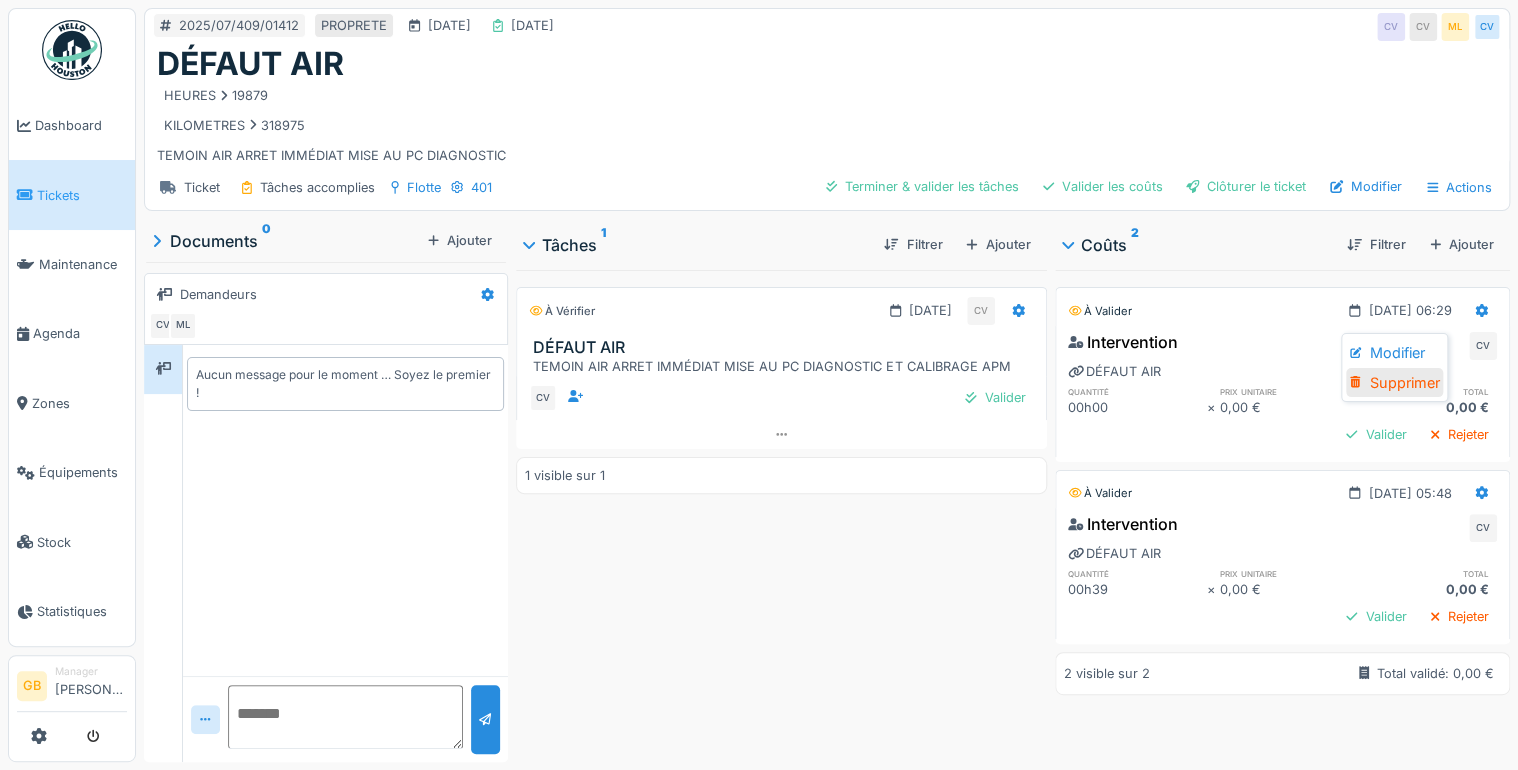 click on "Supprimer" at bounding box center (1394, 383) 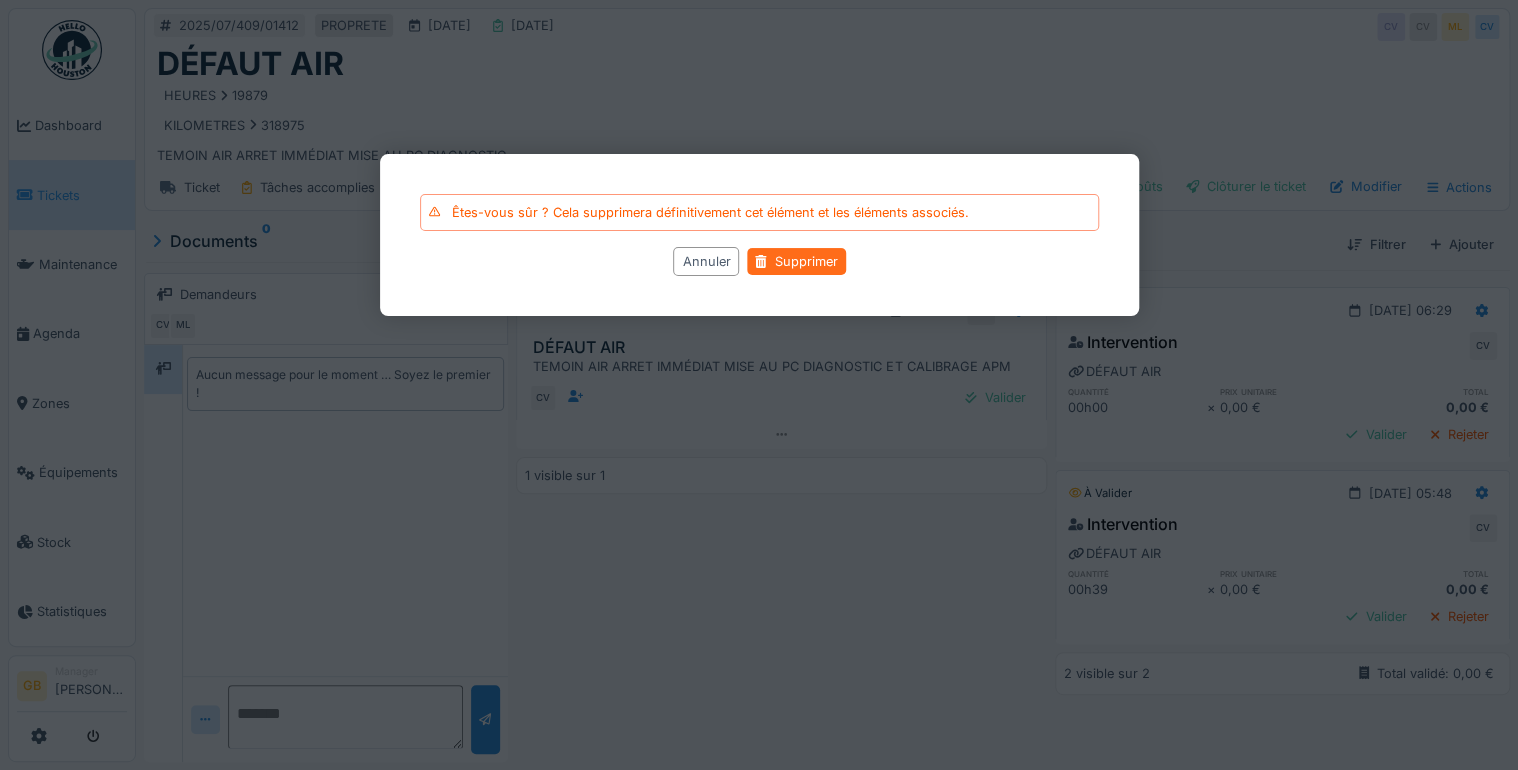 click on "Supprimer" at bounding box center [796, 261] 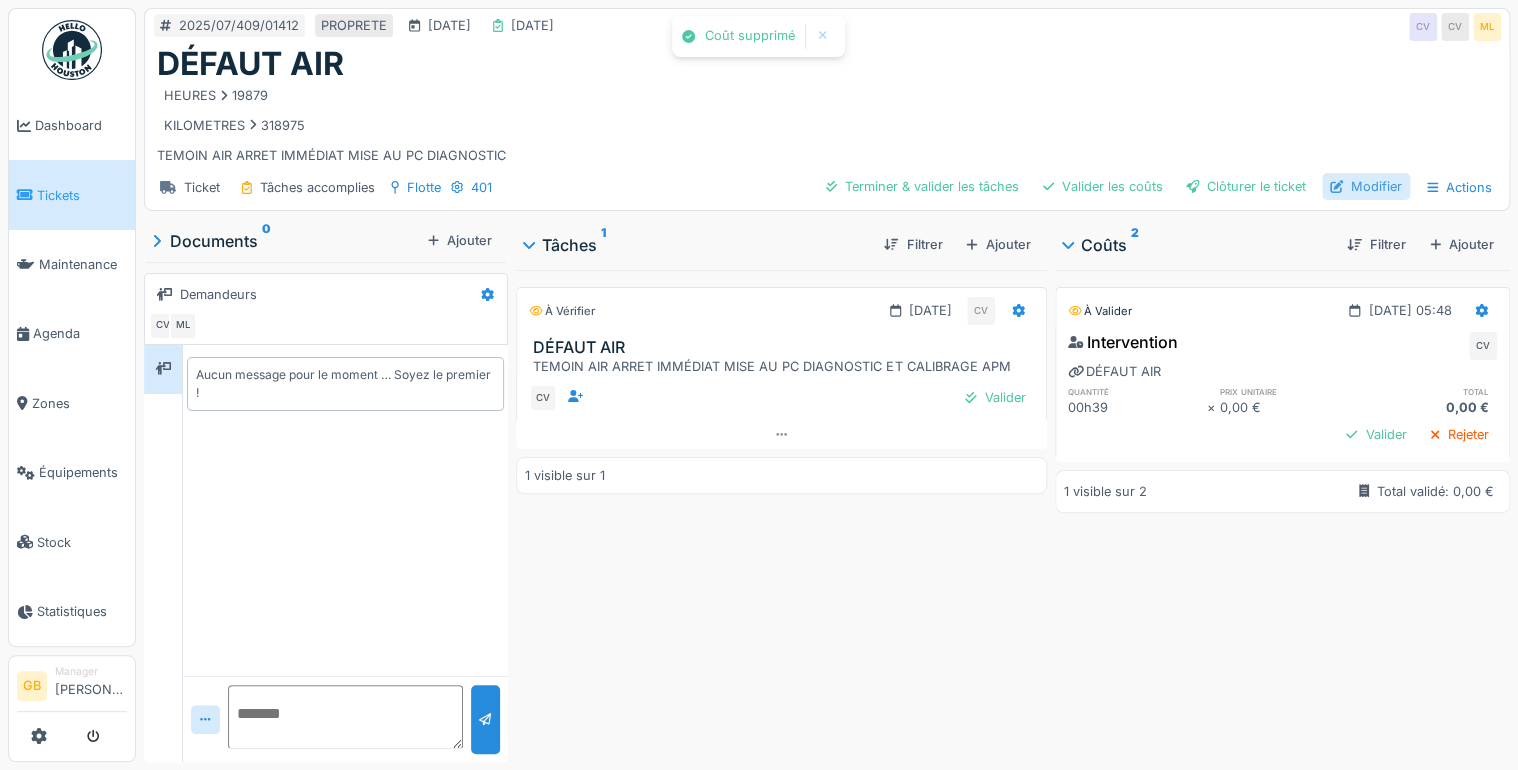 click on "Modifier" at bounding box center (1366, 186) 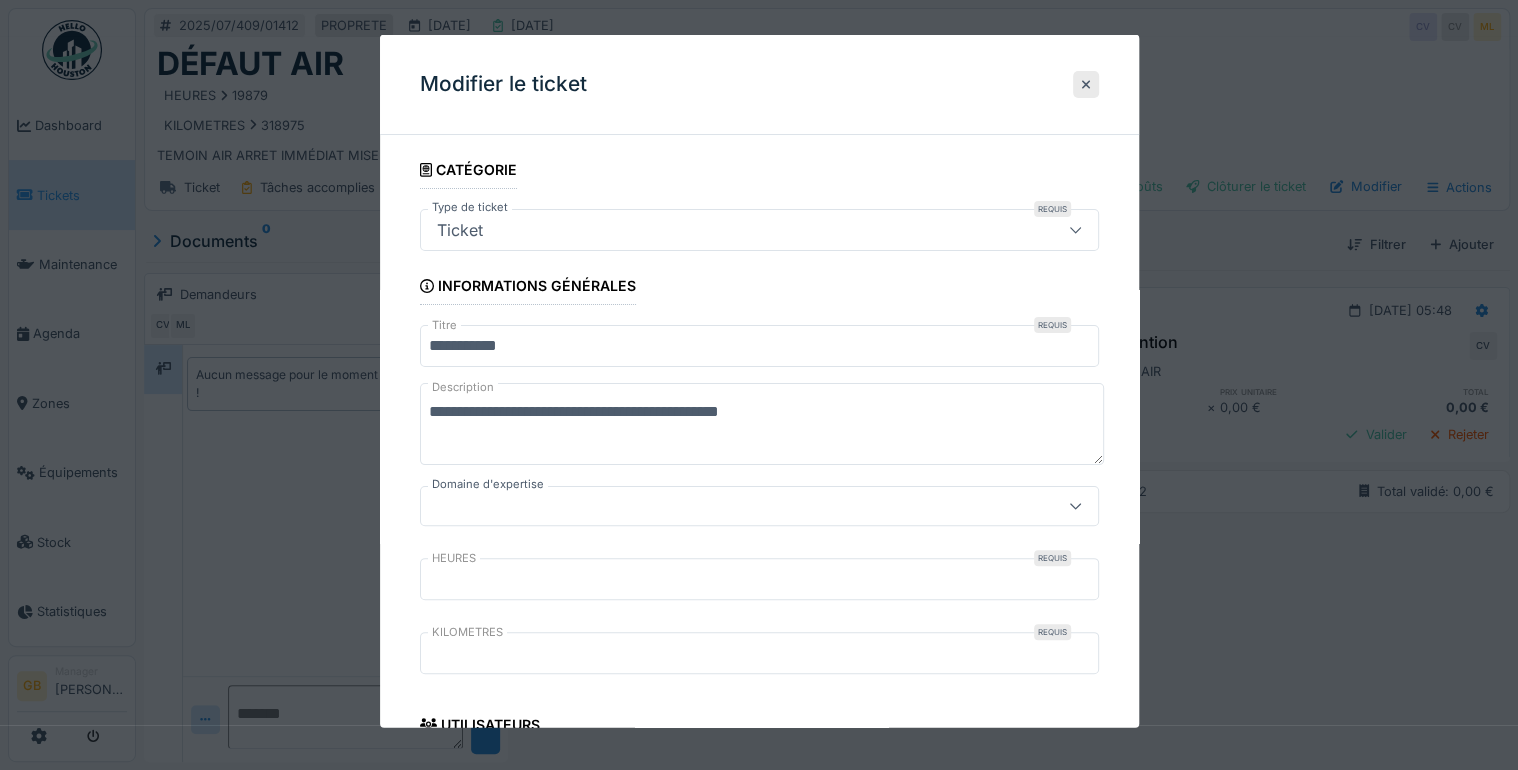 click on "**********" at bounding box center (759, 887) 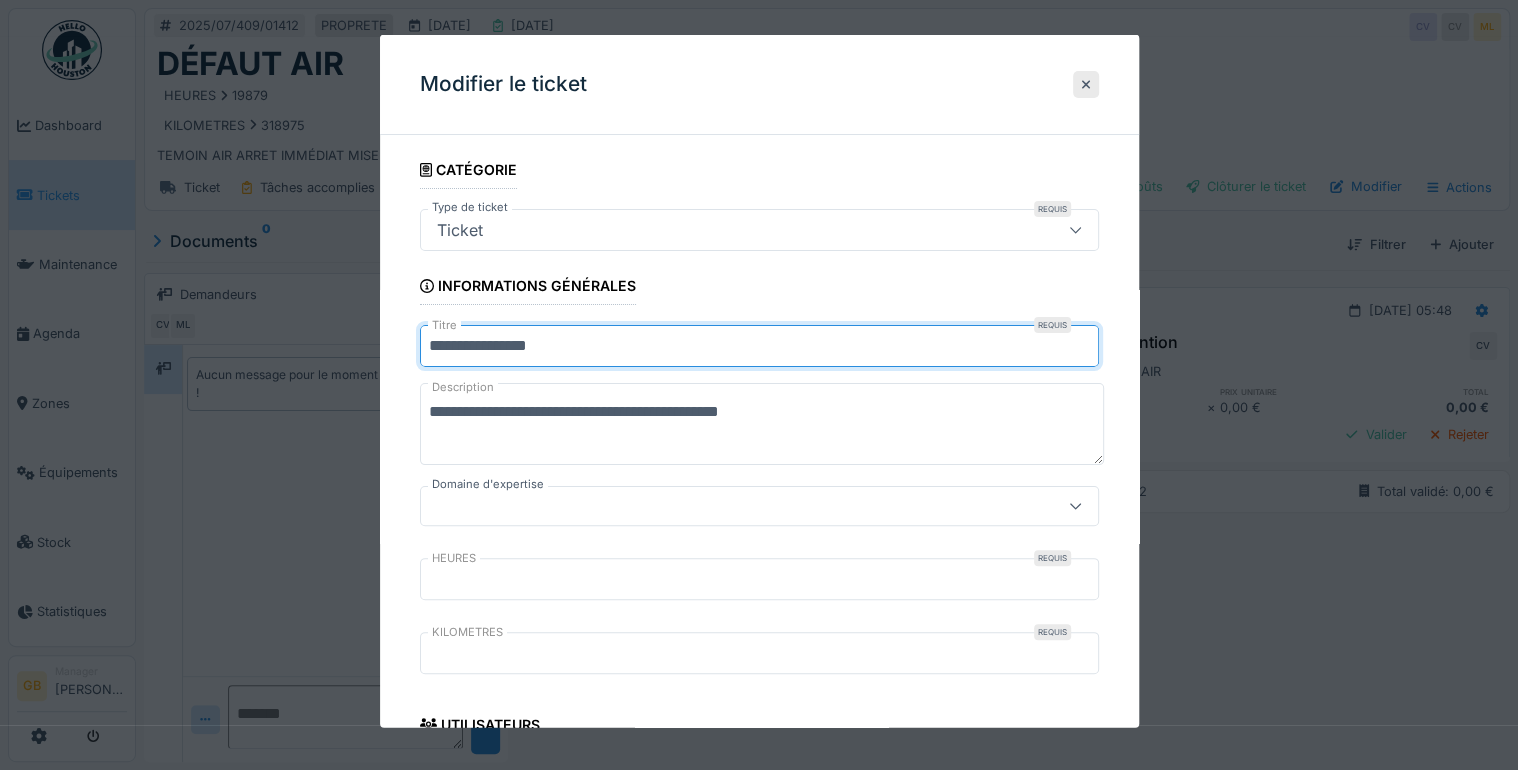 type on "**********" 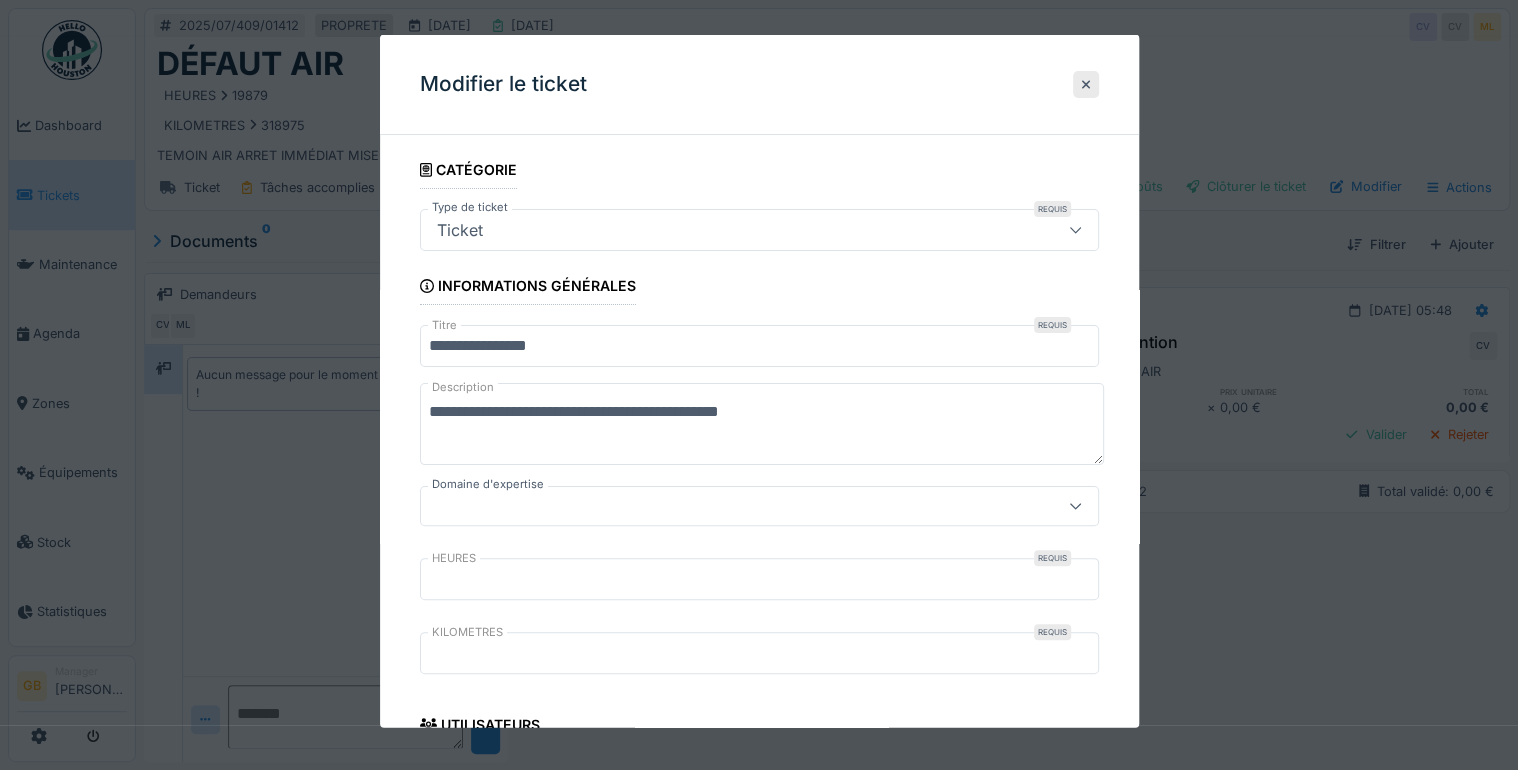 drag, startPoint x: 664, startPoint y: 404, endPoint x: 698, endPoint y: 422, distance: 38.470768 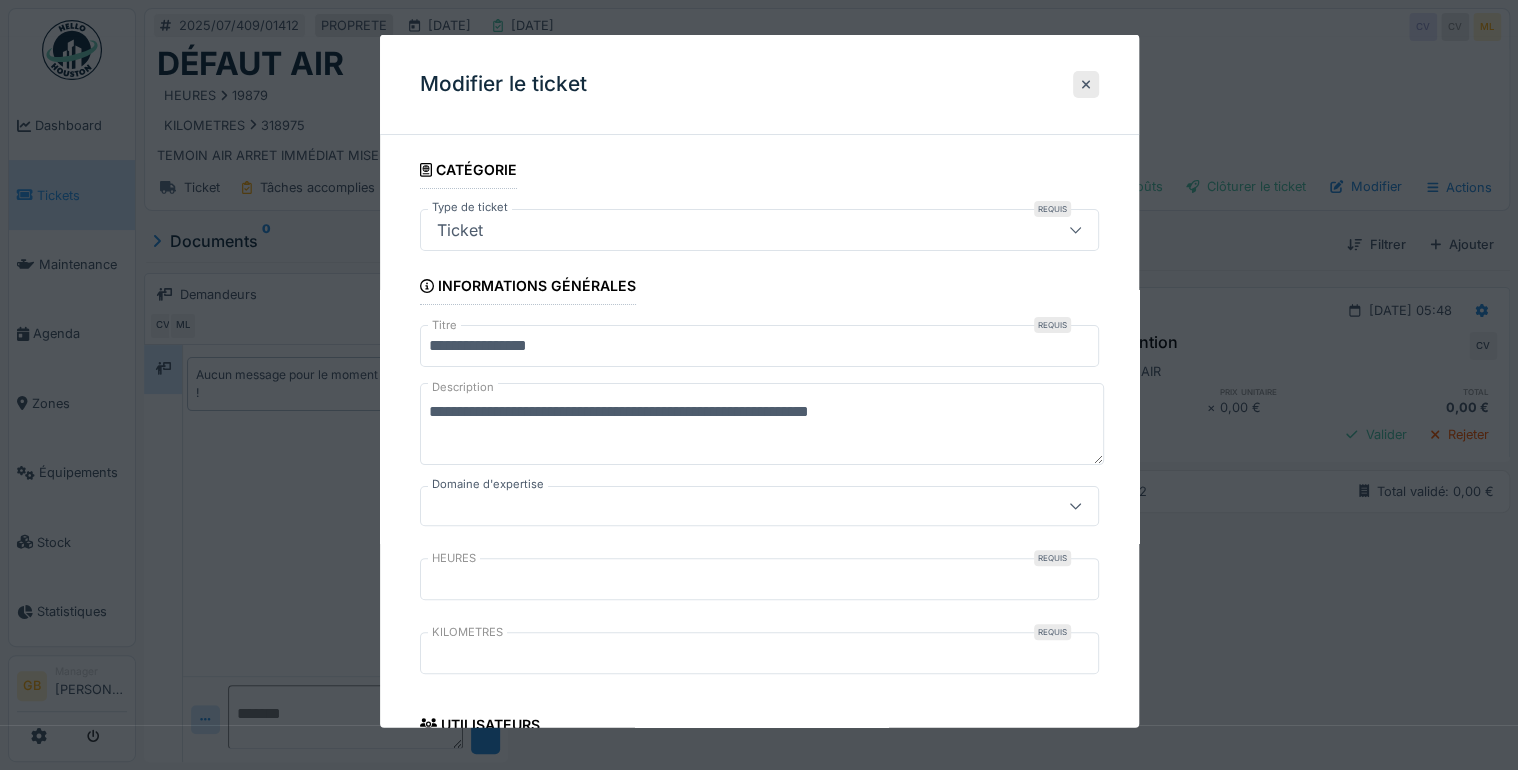 drag, startPoint x: 872, startPoint y: 410, endPoint x: 816, endPoint y: 408, distance: 56.0357 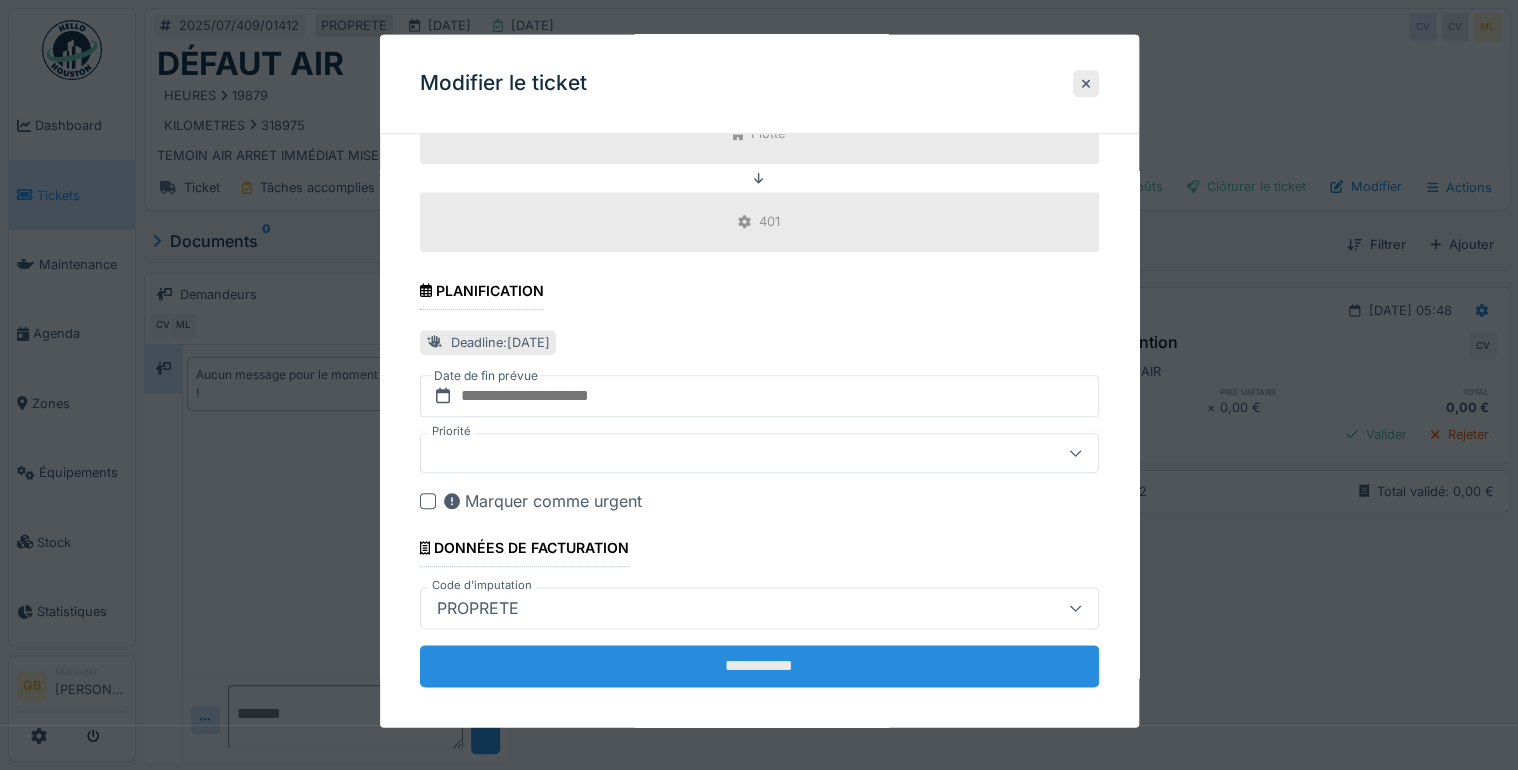 scroll, scrollTop: 888, scrollLeft: 0, axis: vertical 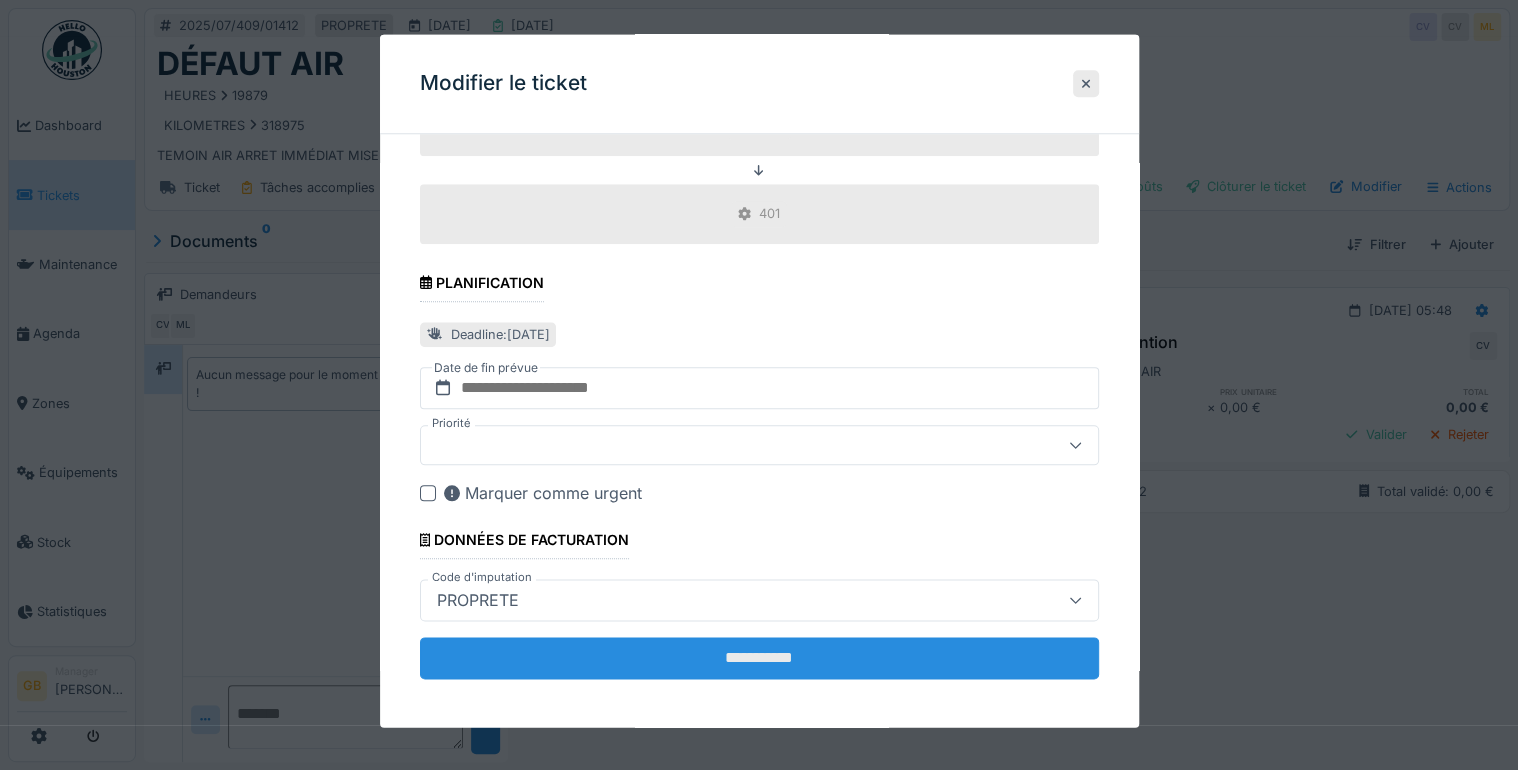 type on "**********" 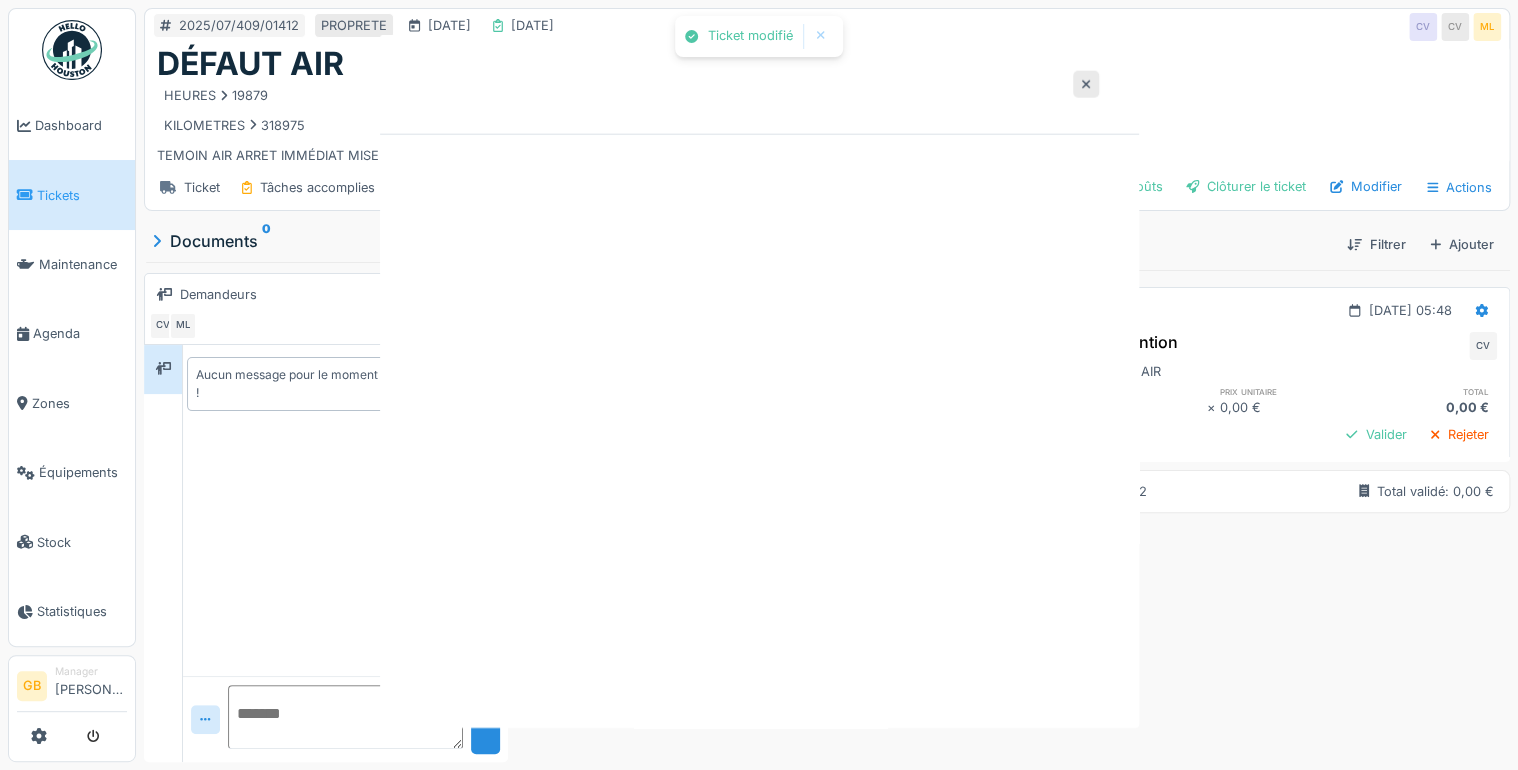scroll, scrollTop: 0, scrollLeft: 0, axis: both 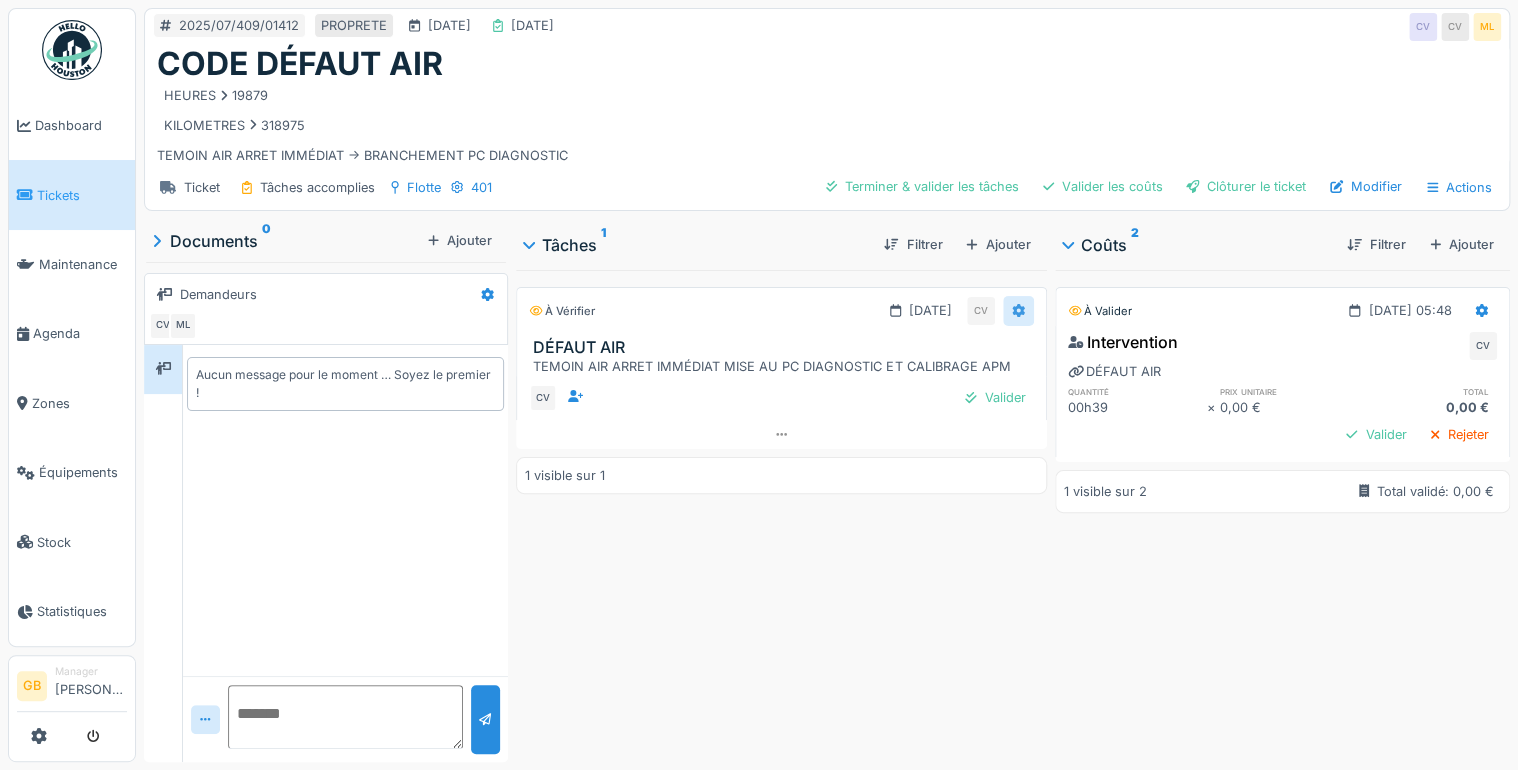 click 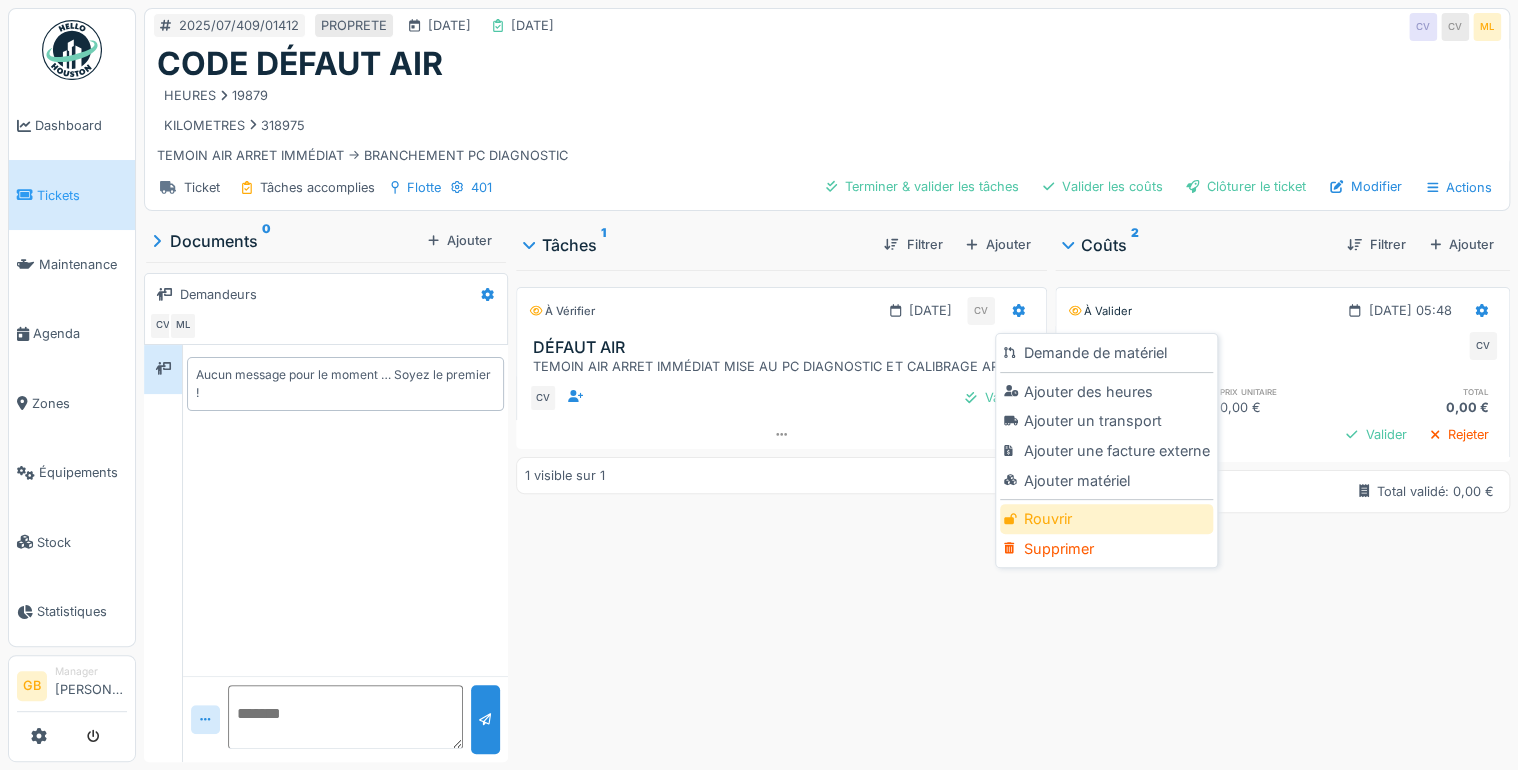 click on "Rouvrir" at bounding box center [1106, 519] 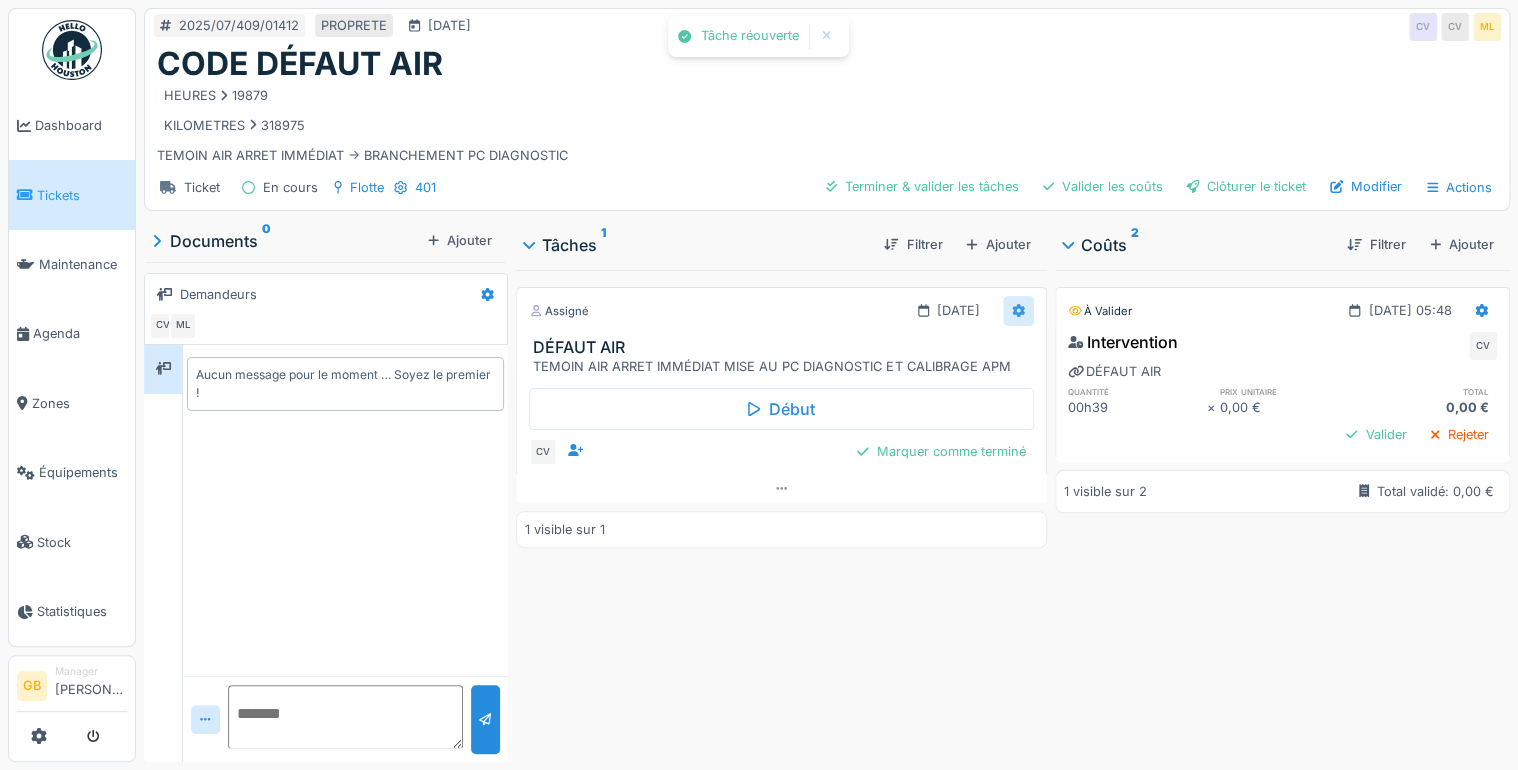 click 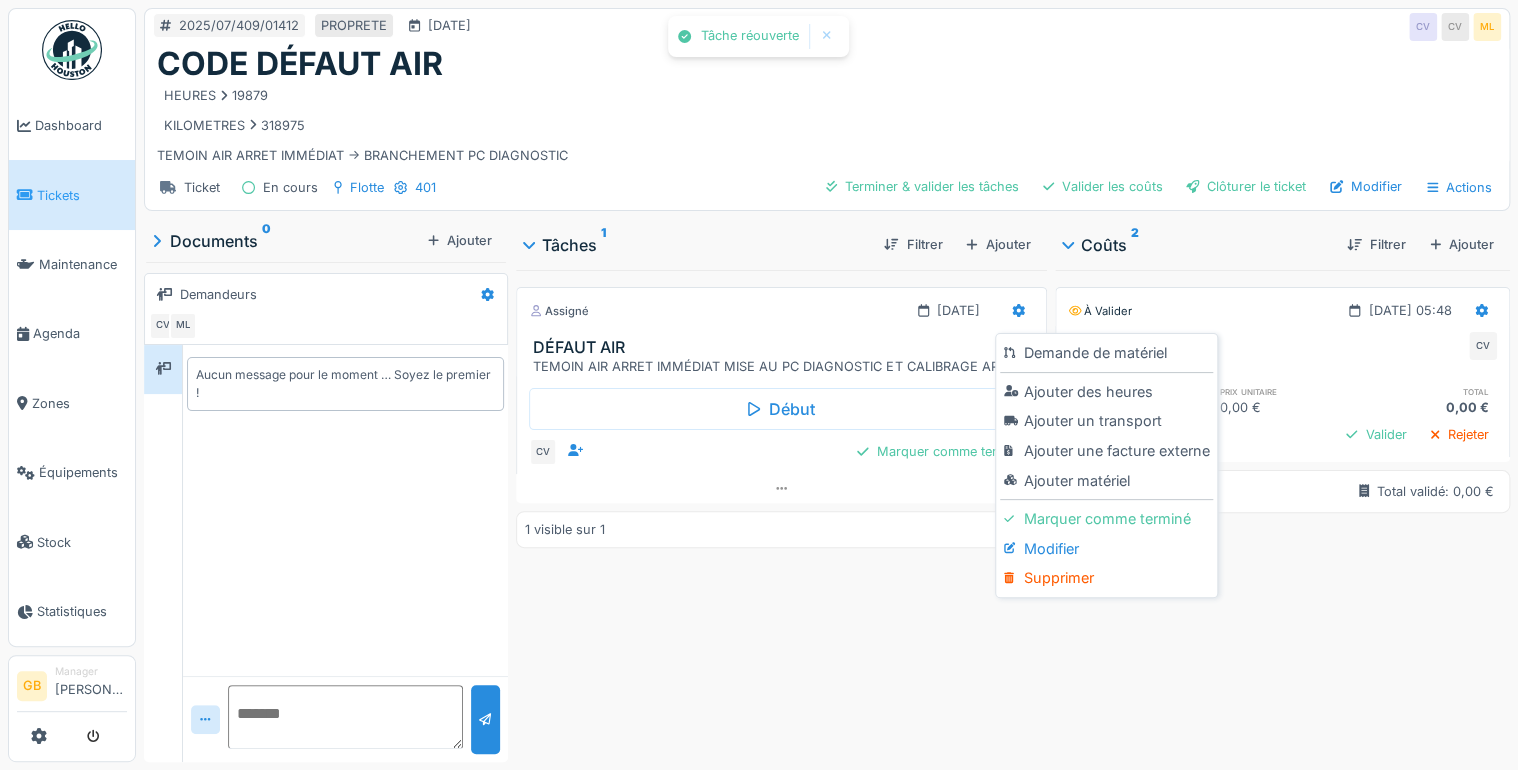 drag, startPoint x: 1046, startPoint y: 540, endPoint x: 1014, endPoint y: 521, distance: 37.215588 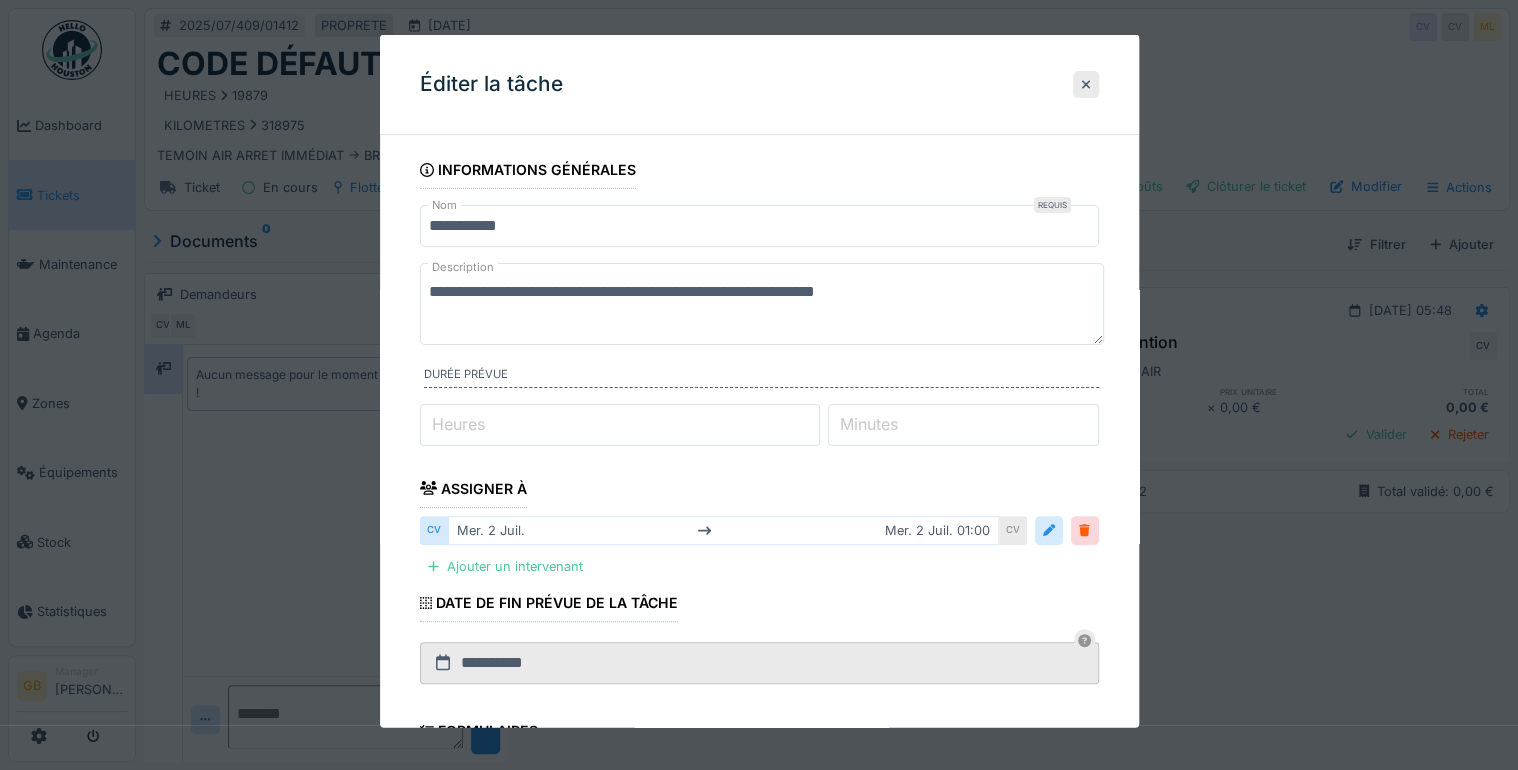click on "**********" at bounding box center [762, 304] 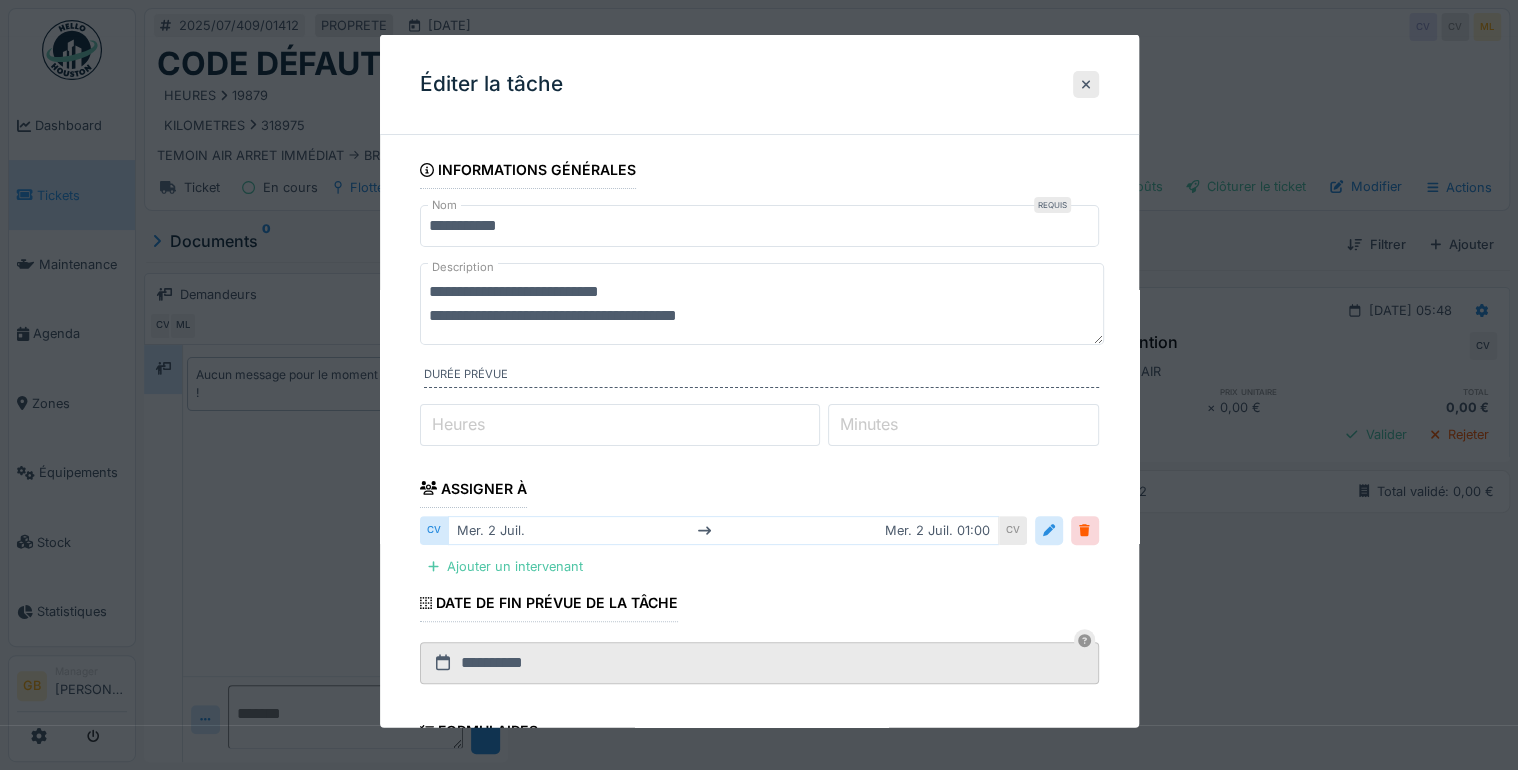 click on "**********" at bounding box center [762, 304] 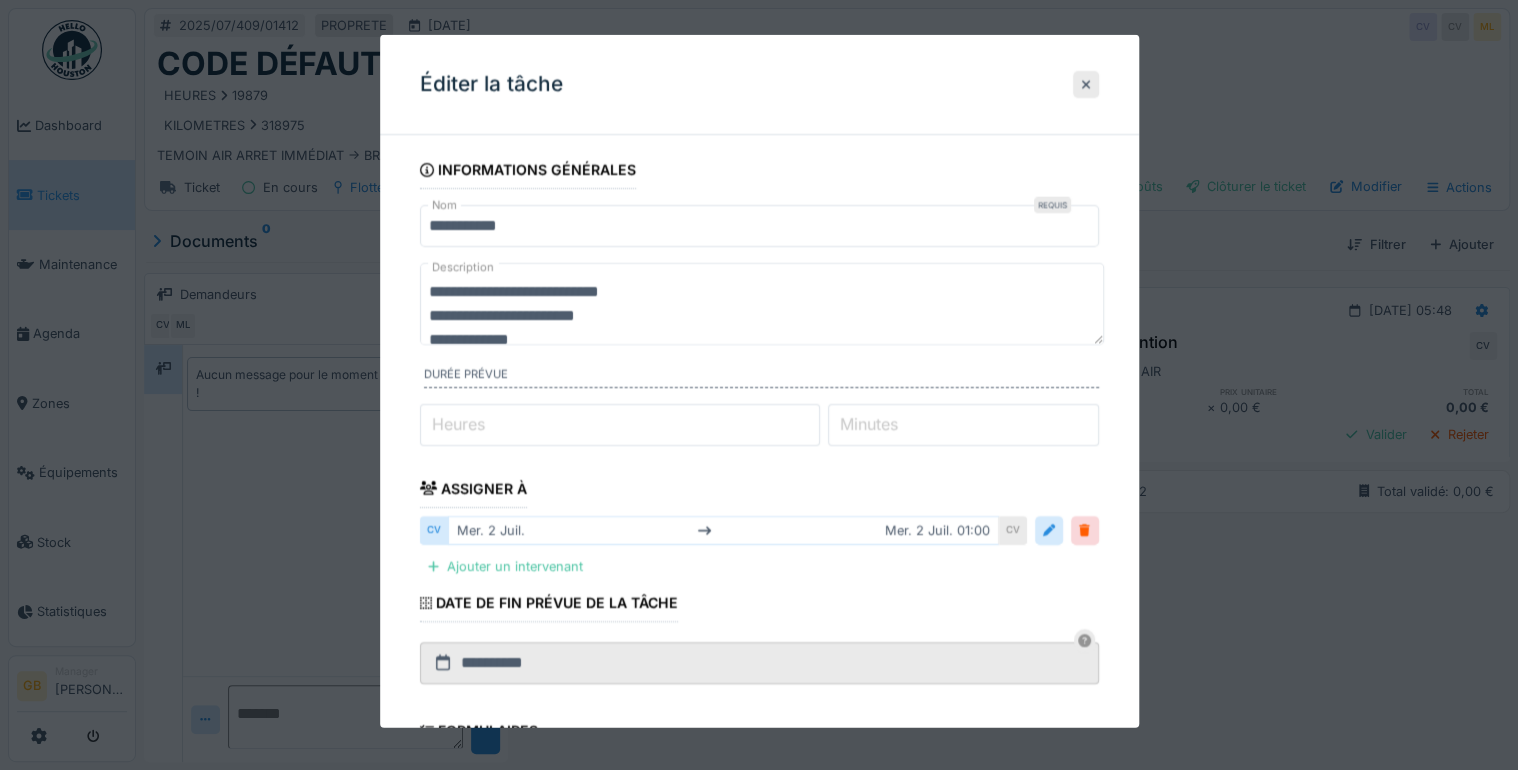 scroll, scrollTop: 0, scrollLeft: 0, axis: both 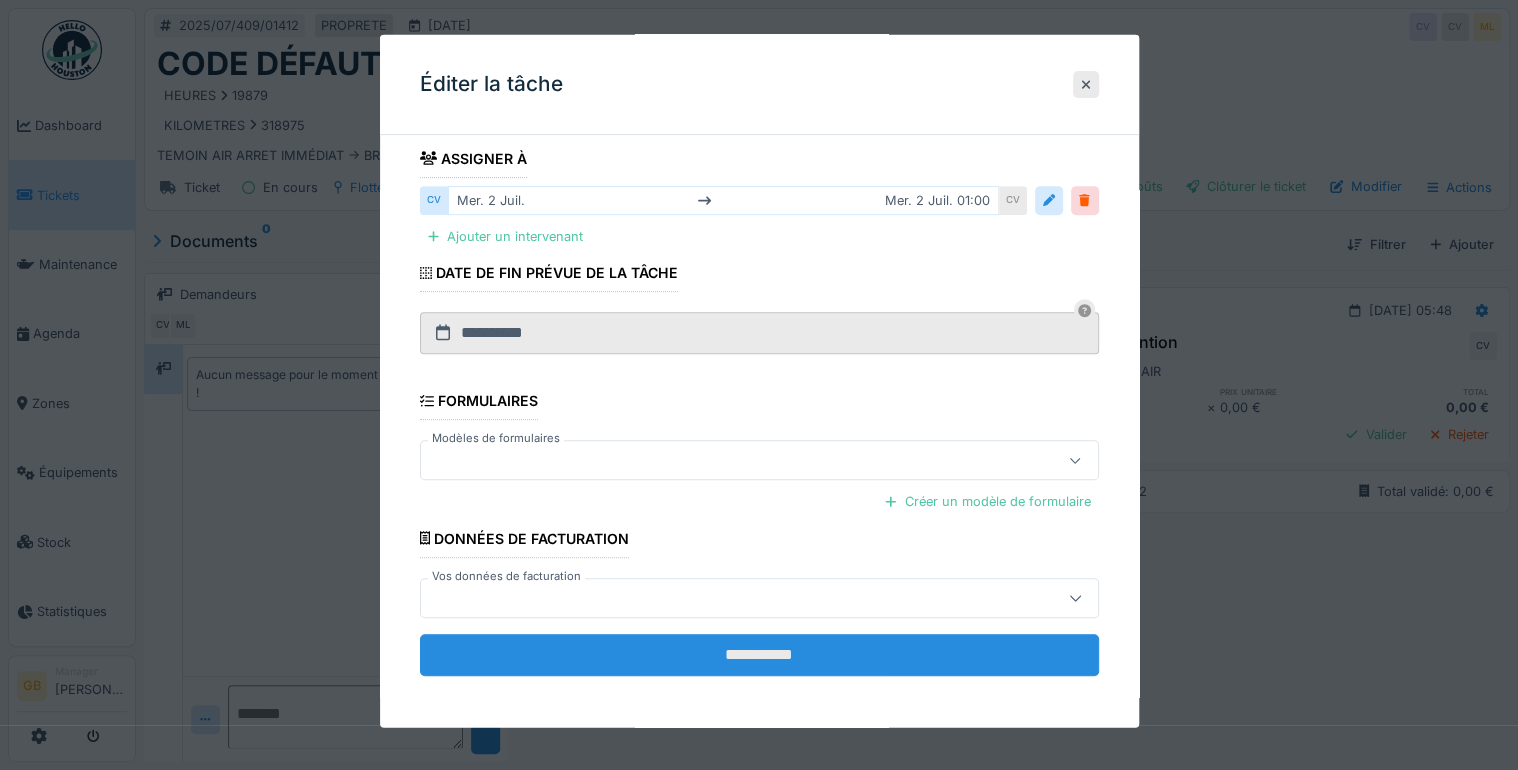 type on "**********" 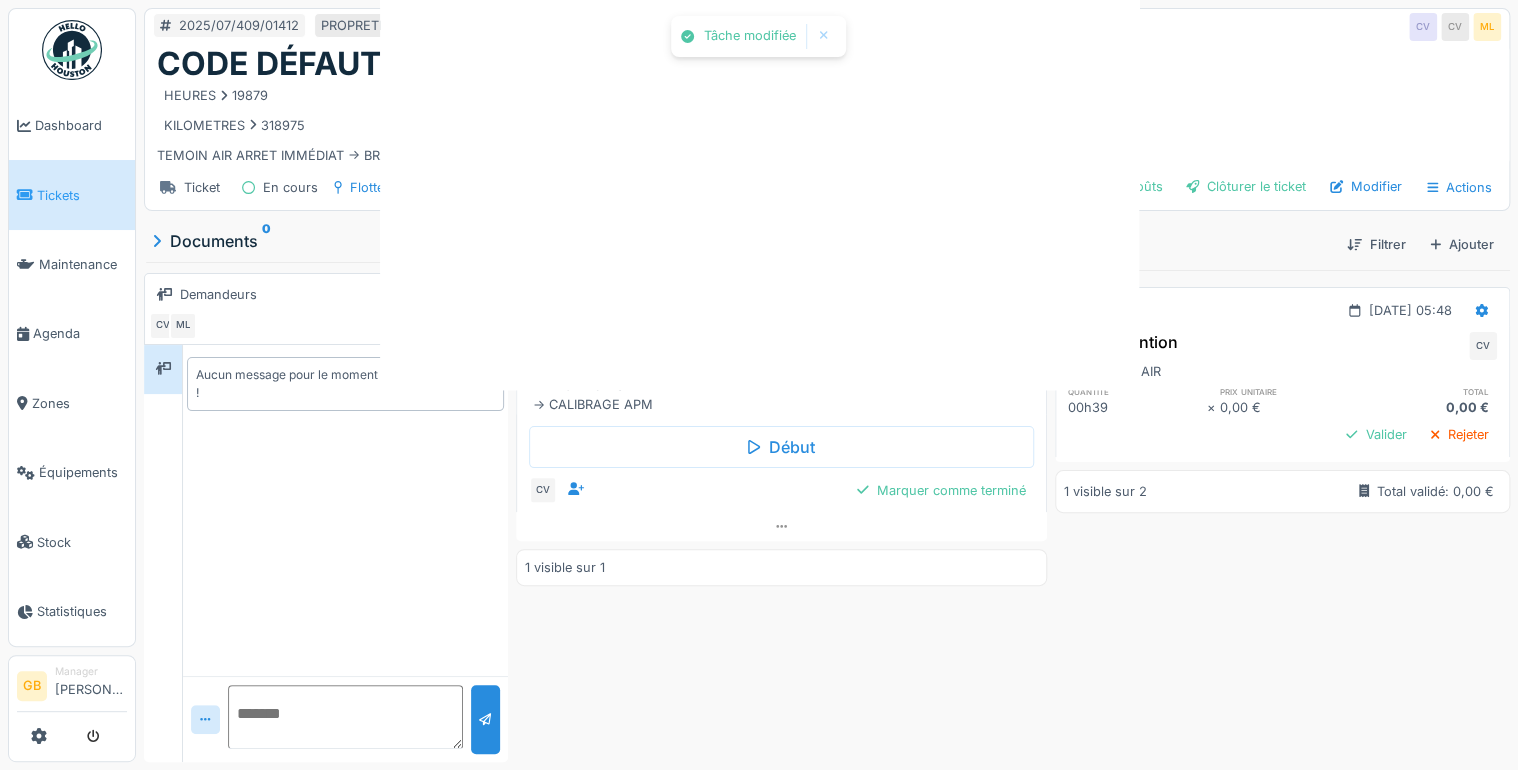 scroll, scrollTop: 0, scrollLeft: 0, axis: both 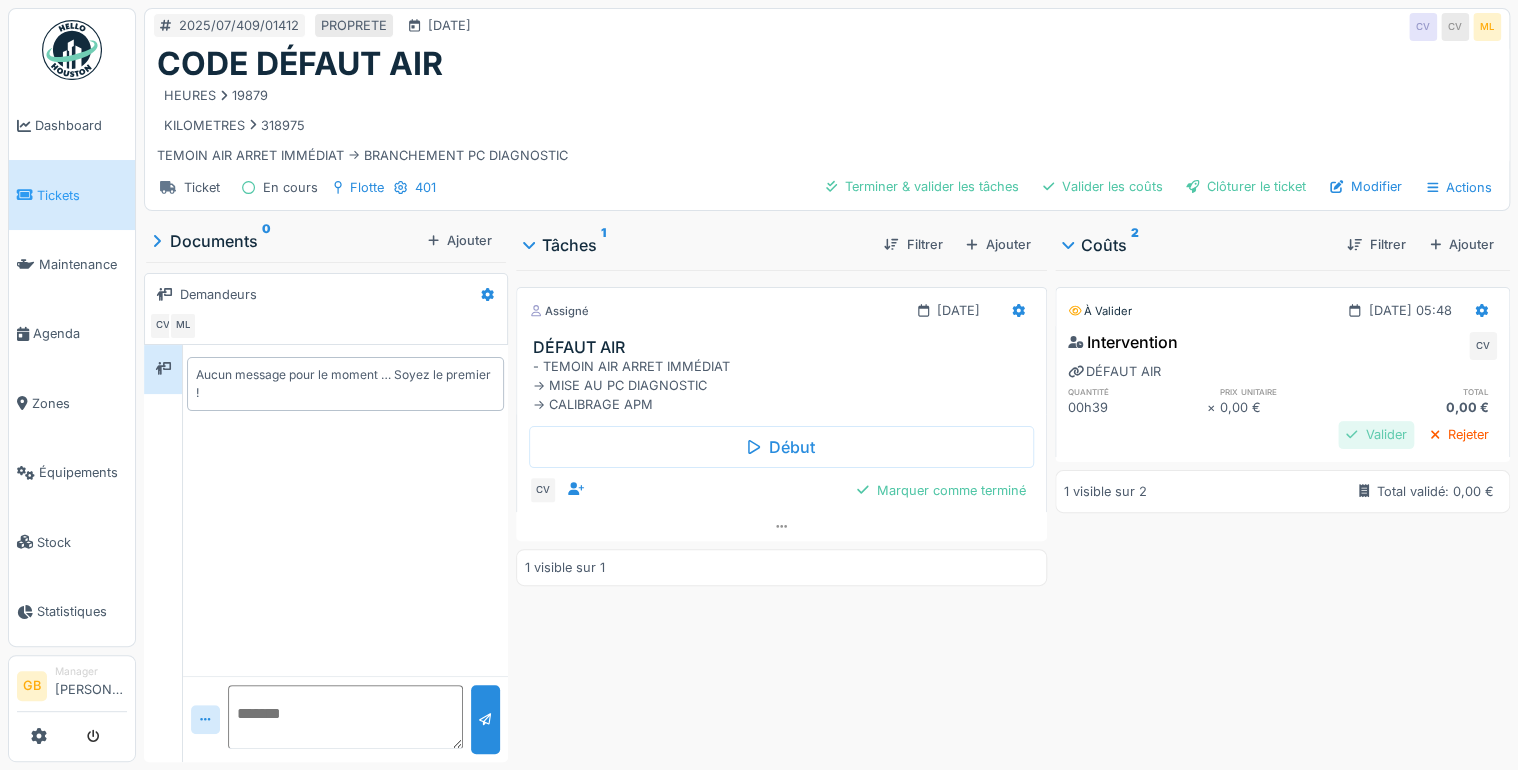click on "Valider" at bounding box center [1376, 434] 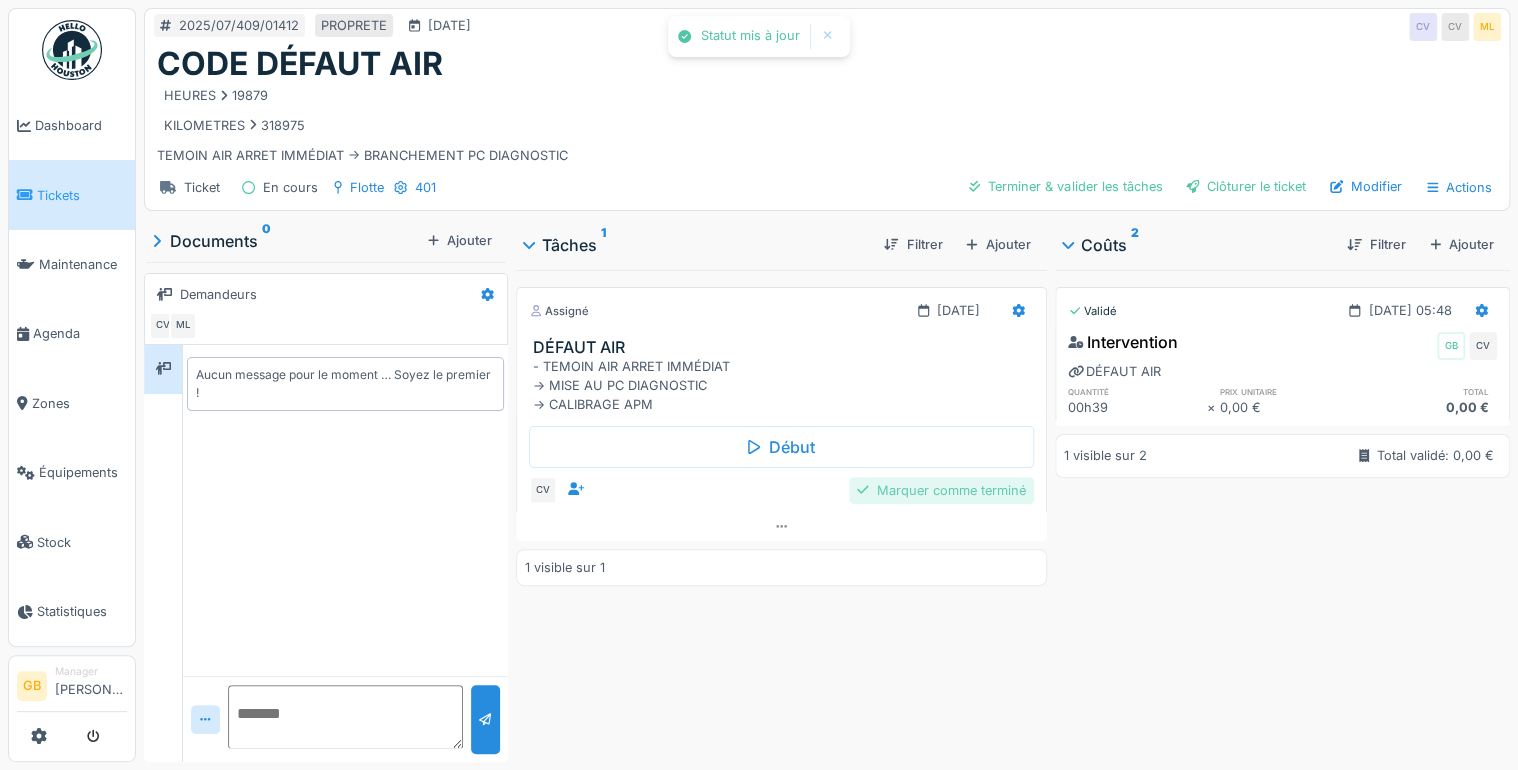 click on "Marquer comme terminé" at bounding box center (941, 490) 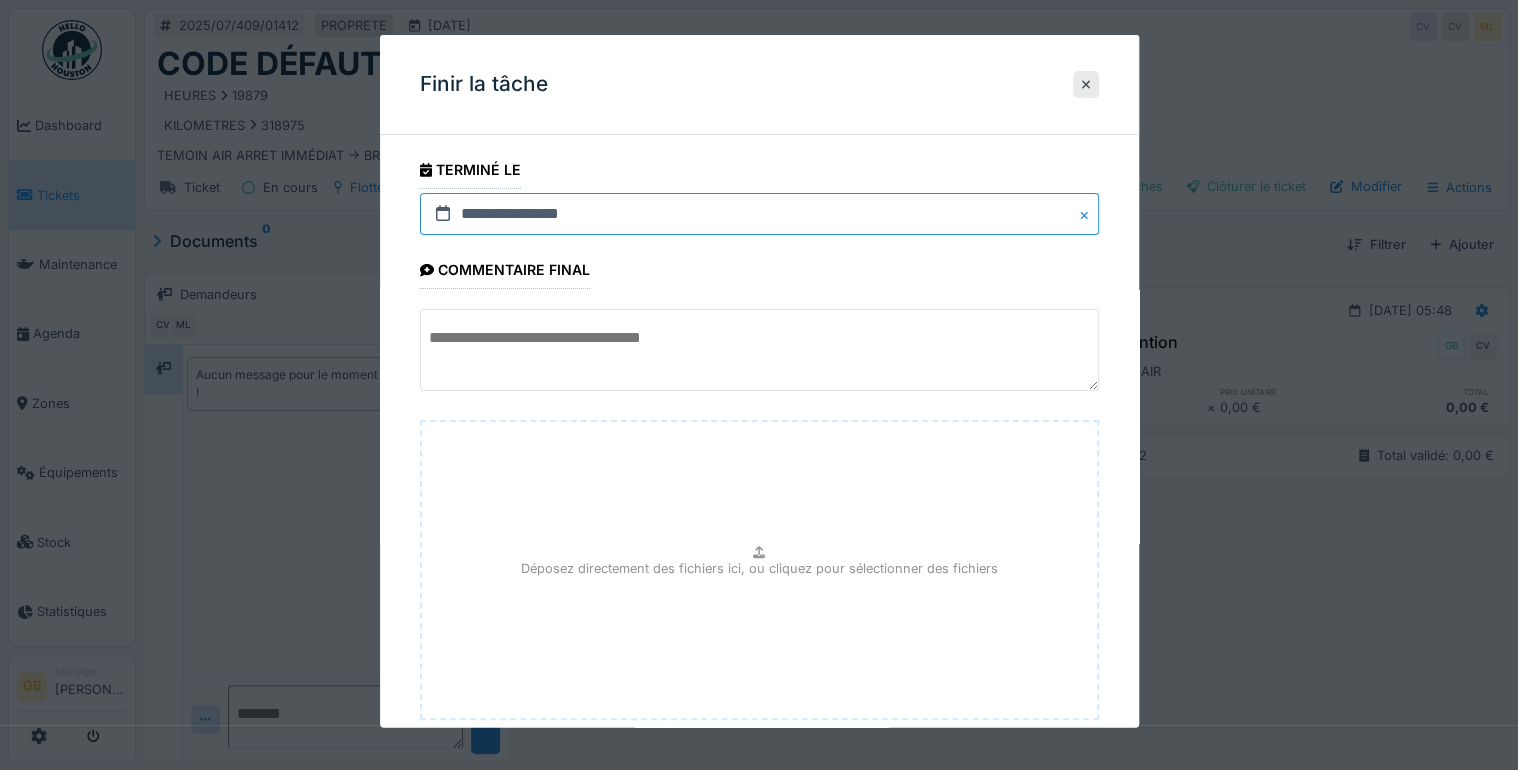 click on "**********" at bounding box center [759, 214] 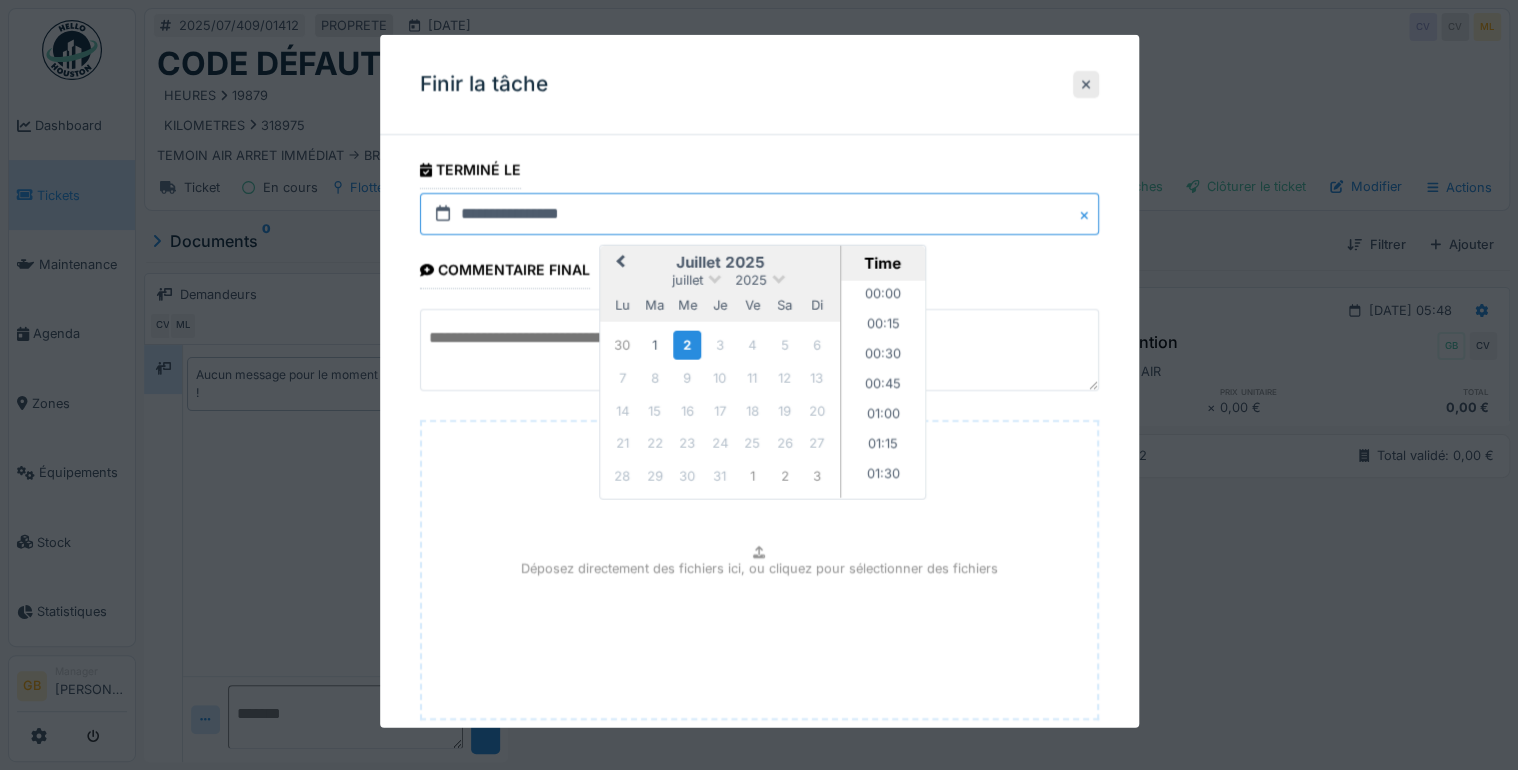 scroll, scrollTop: 1496, scrollLeft: 0, axis: vertical 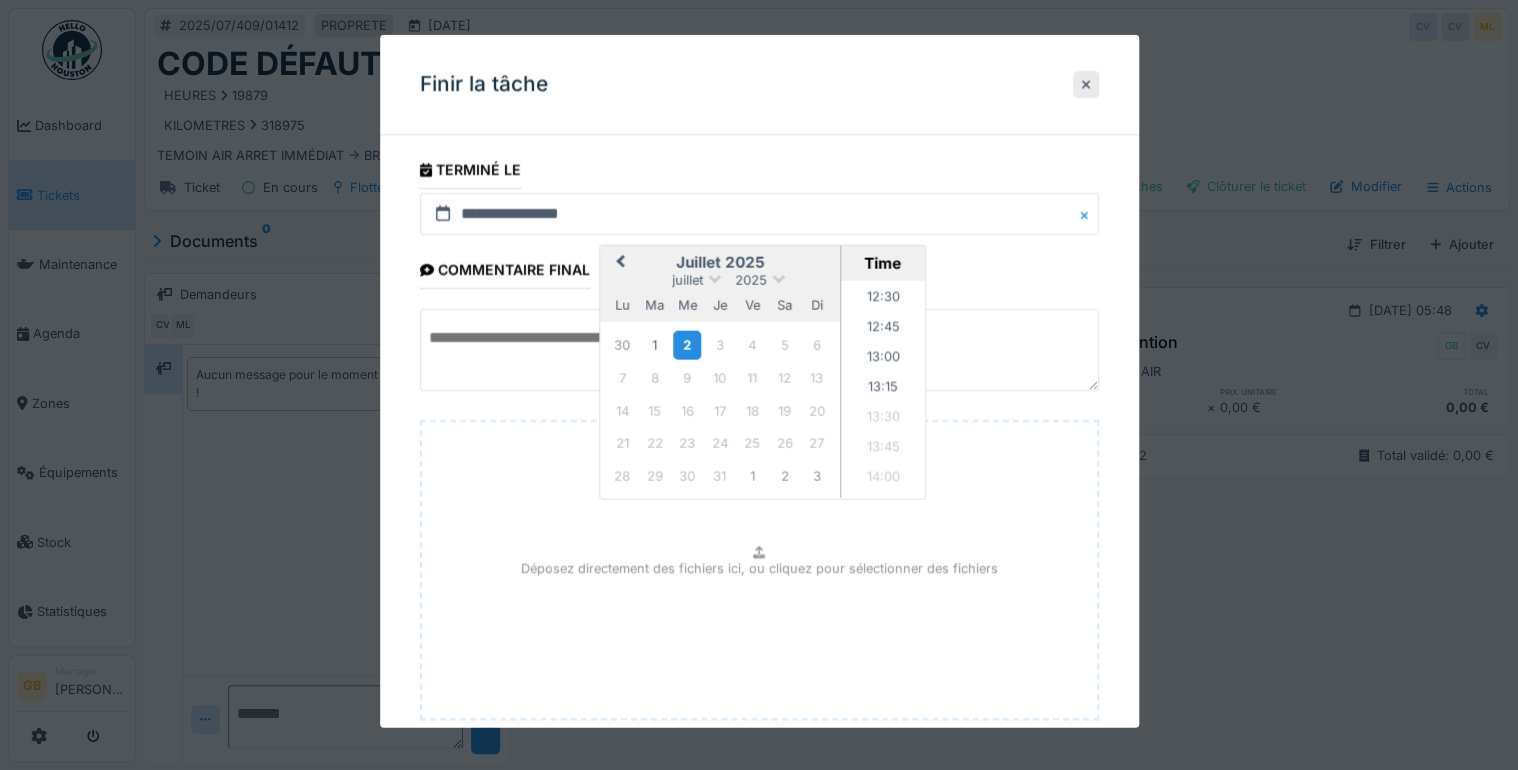 click on "2" at bounding box center [687, 344] 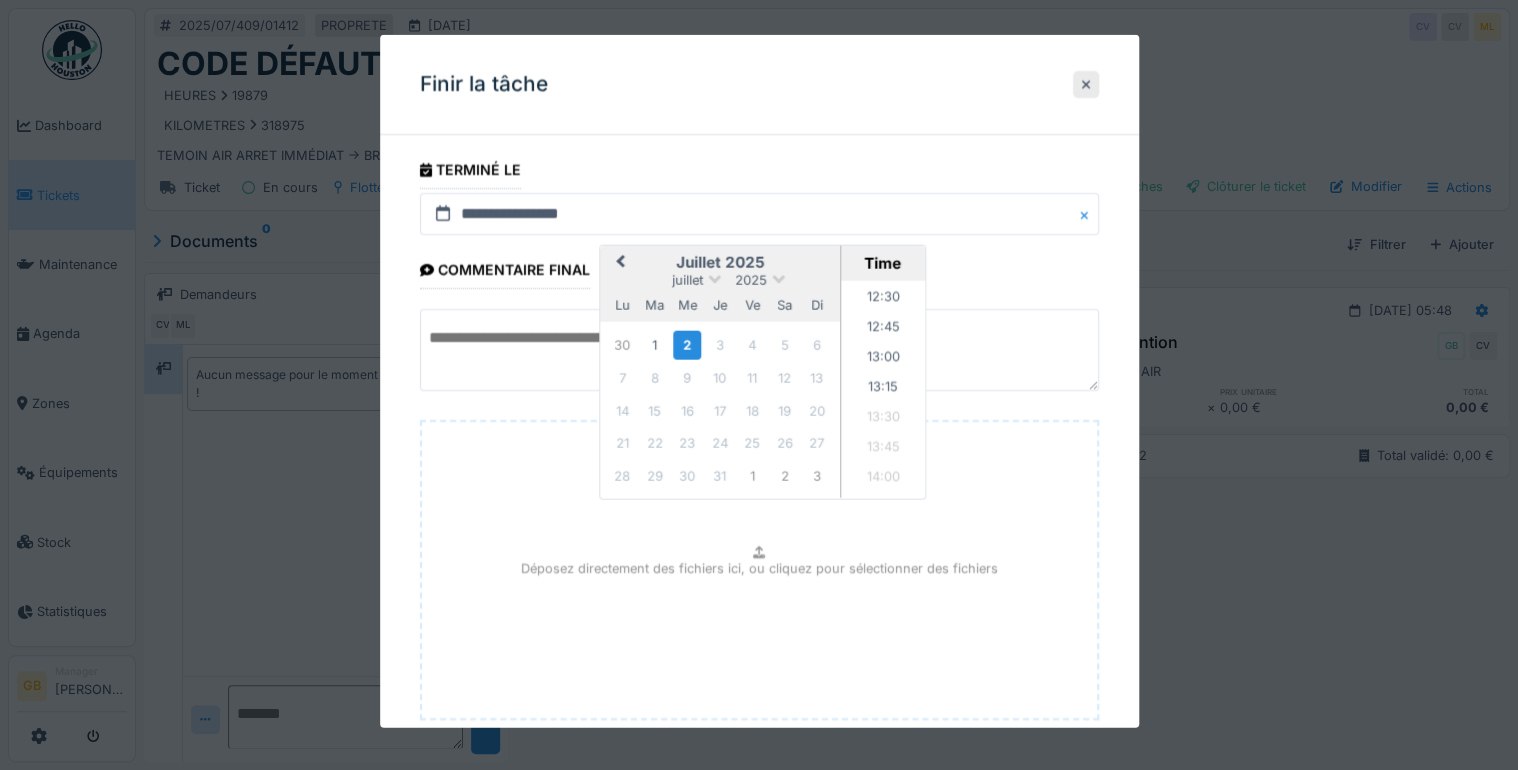 click on "**********" at bounding box center [759, 480] 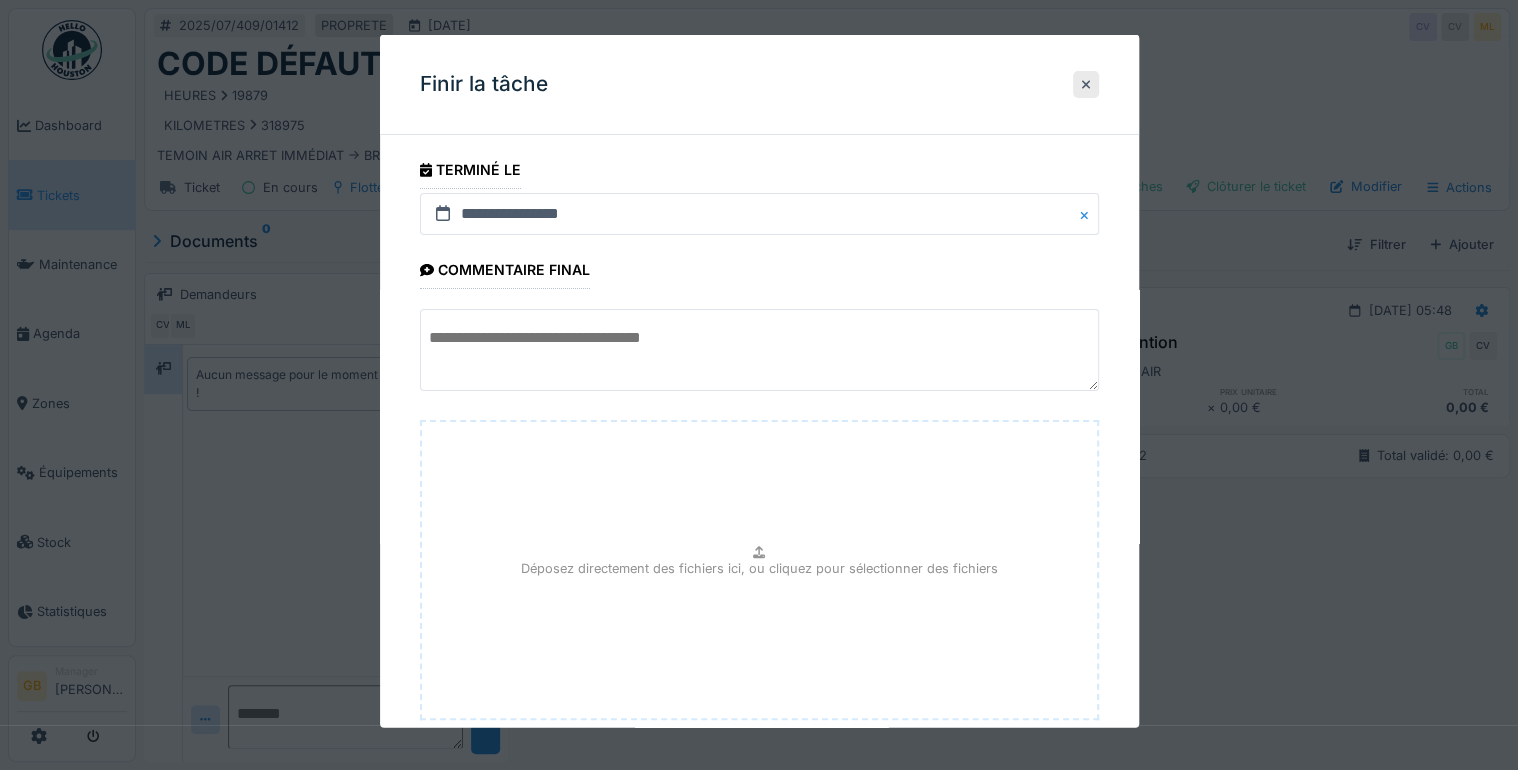 scroll, scrollTop: 120, scrollLeft: 0, axis: vertical 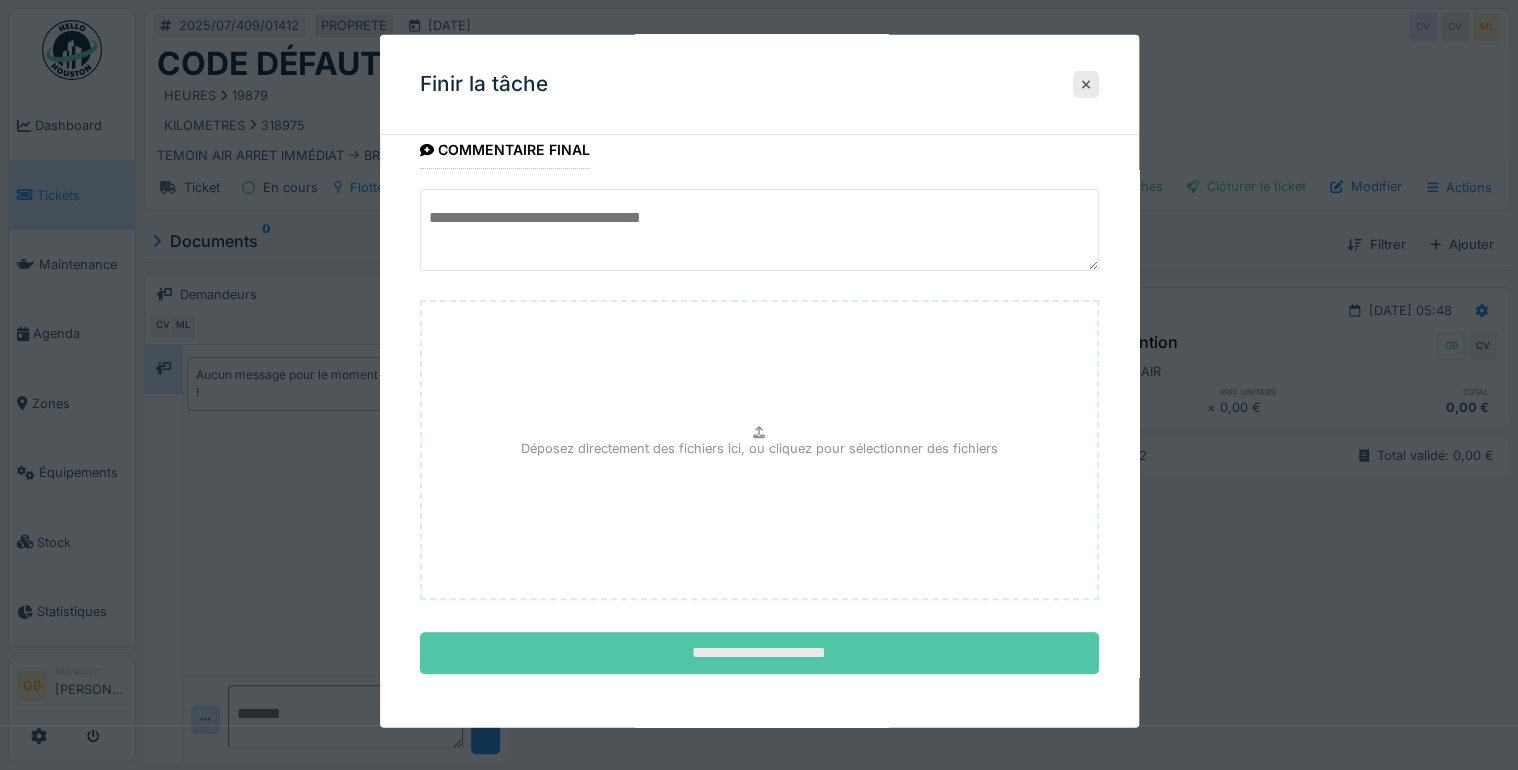 click on "**********" at bounding box center [759, 653] 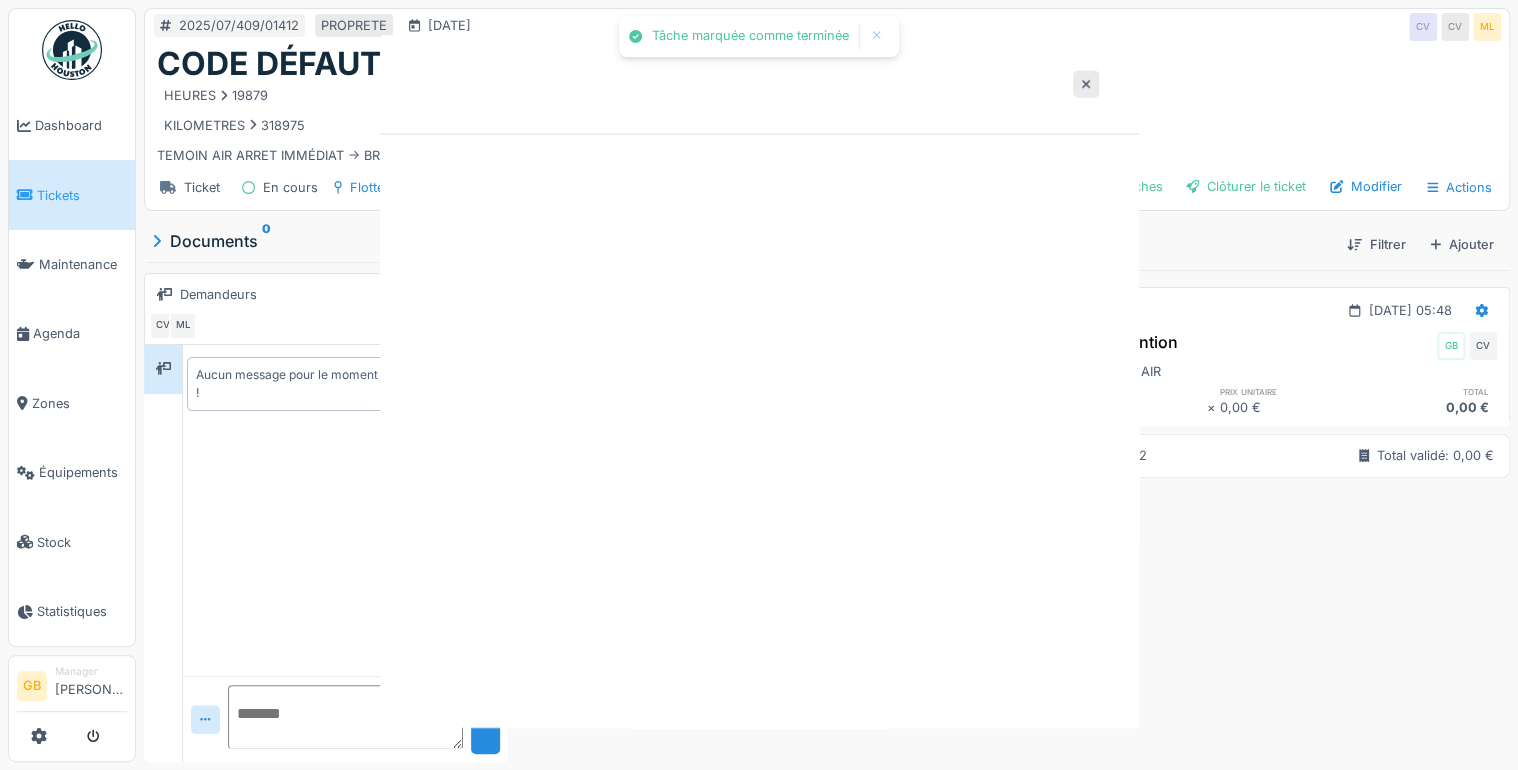 scroll, scrollTop: 0, scrollLeft: 0, axis: both 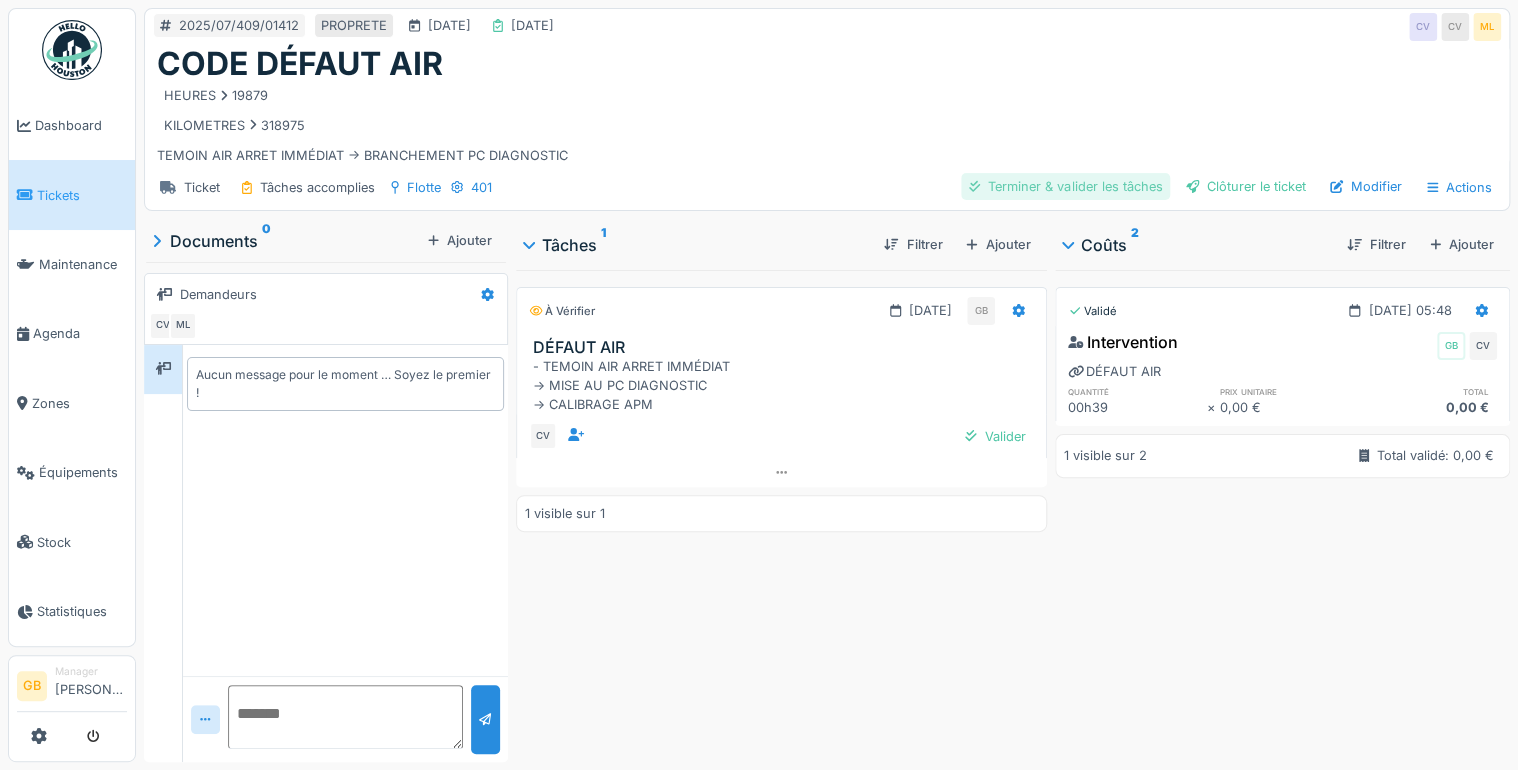 click on "Terminer & valider les tâches" at bounding box center [1065, 186] 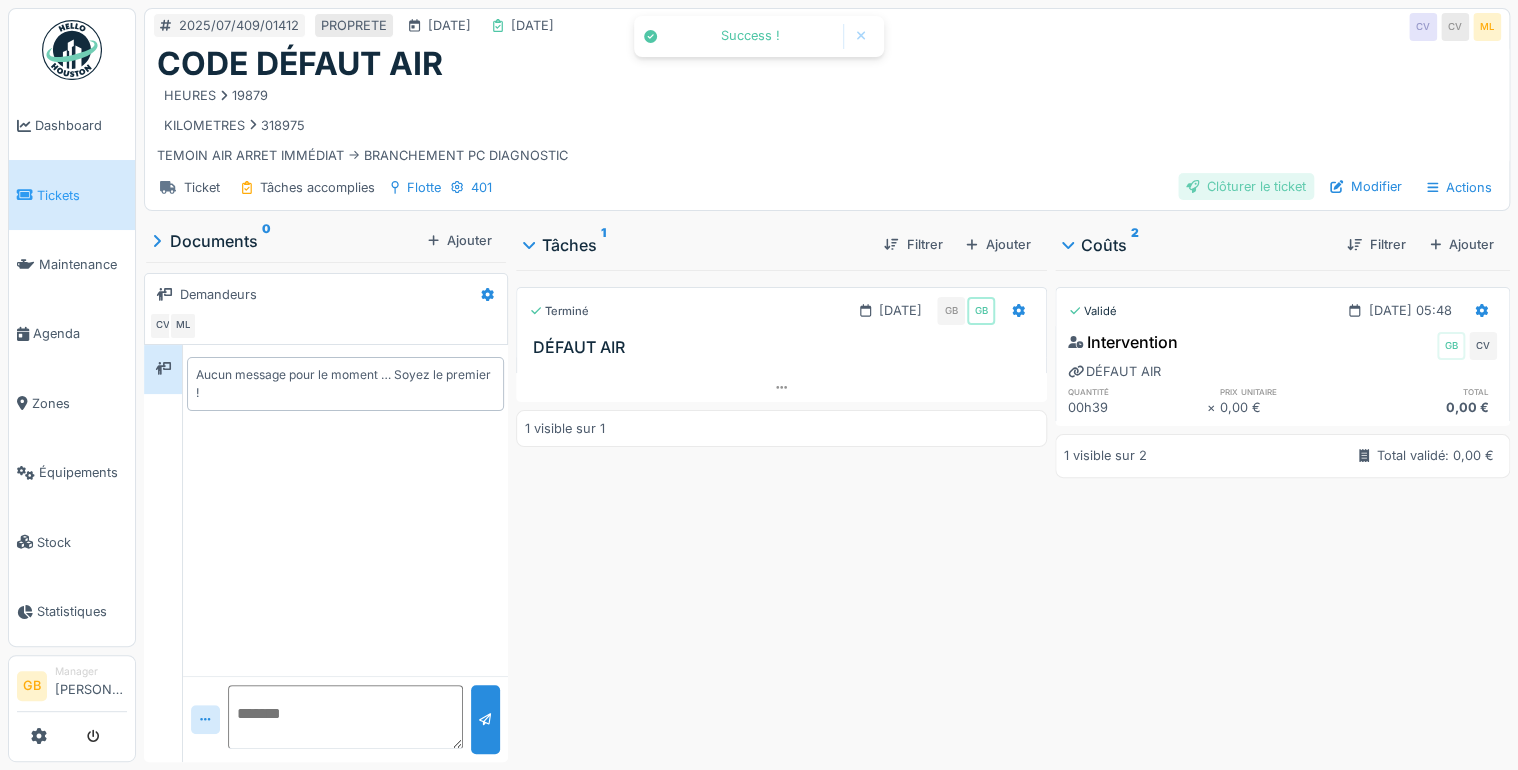 click on "Clôturer le ticket" at bounding box center (1246, 186) 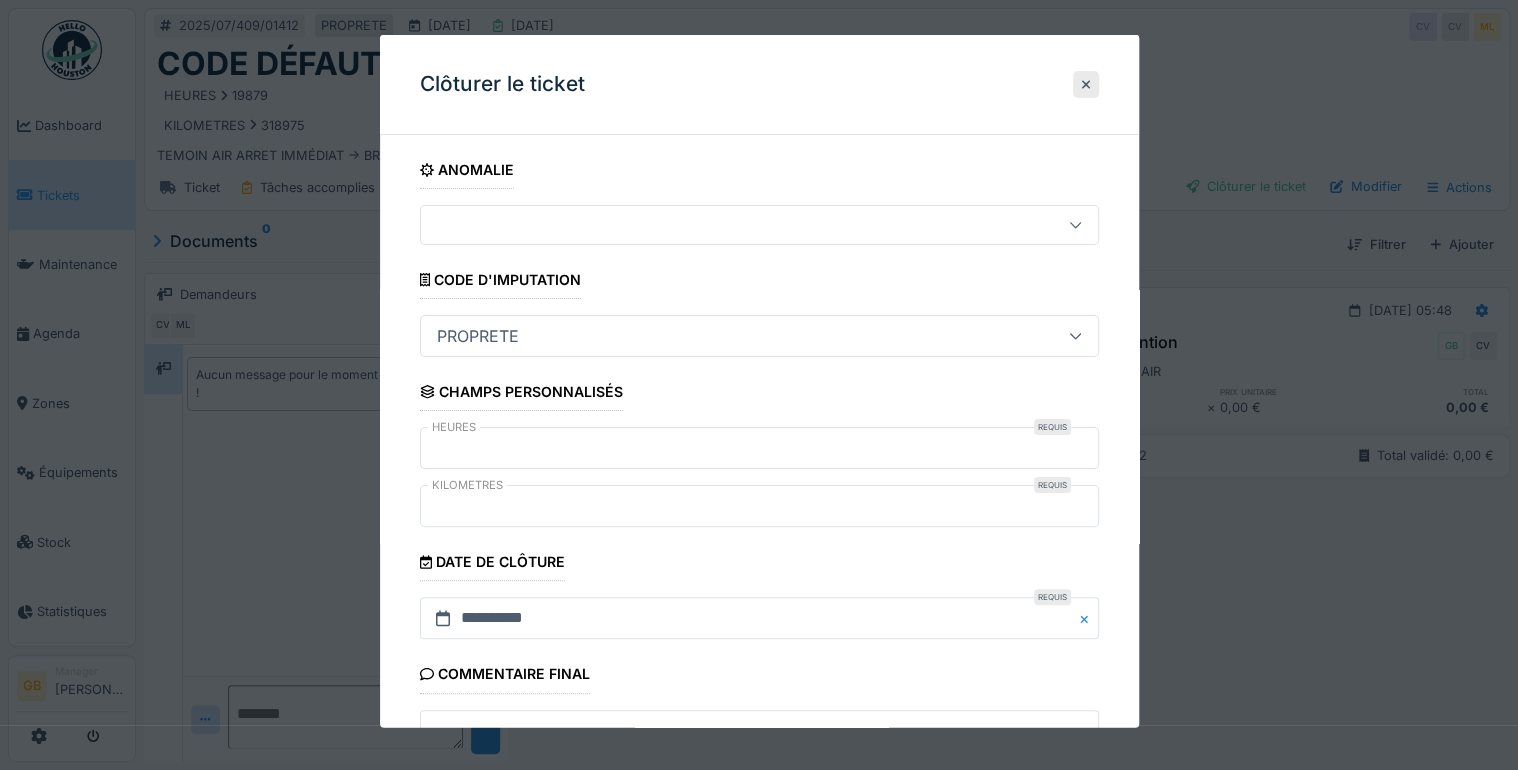 scroll, scrollTop: 179, scrollLeft: 0, axis: vertical 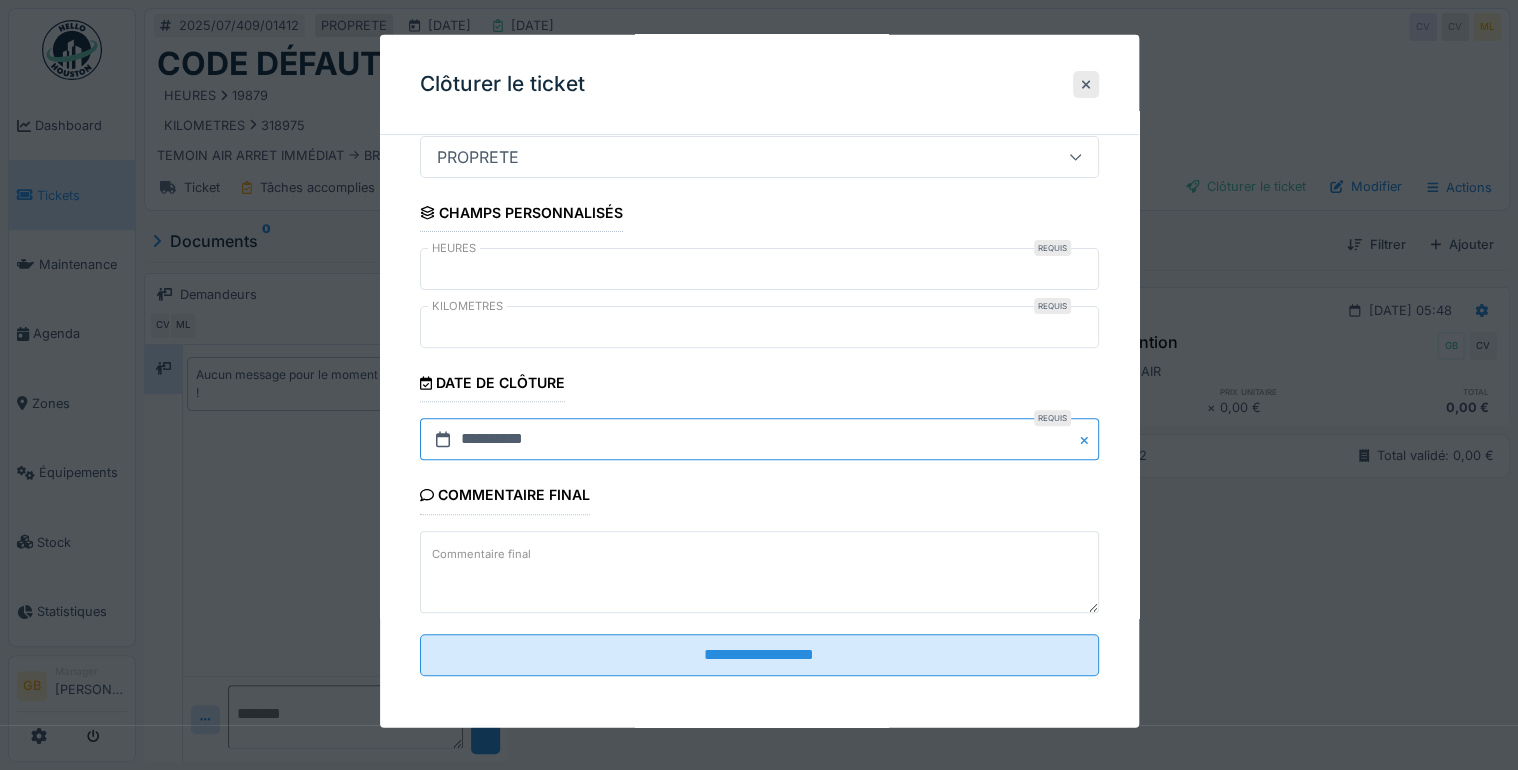 click on "**********" at bounding box center [759, 439] 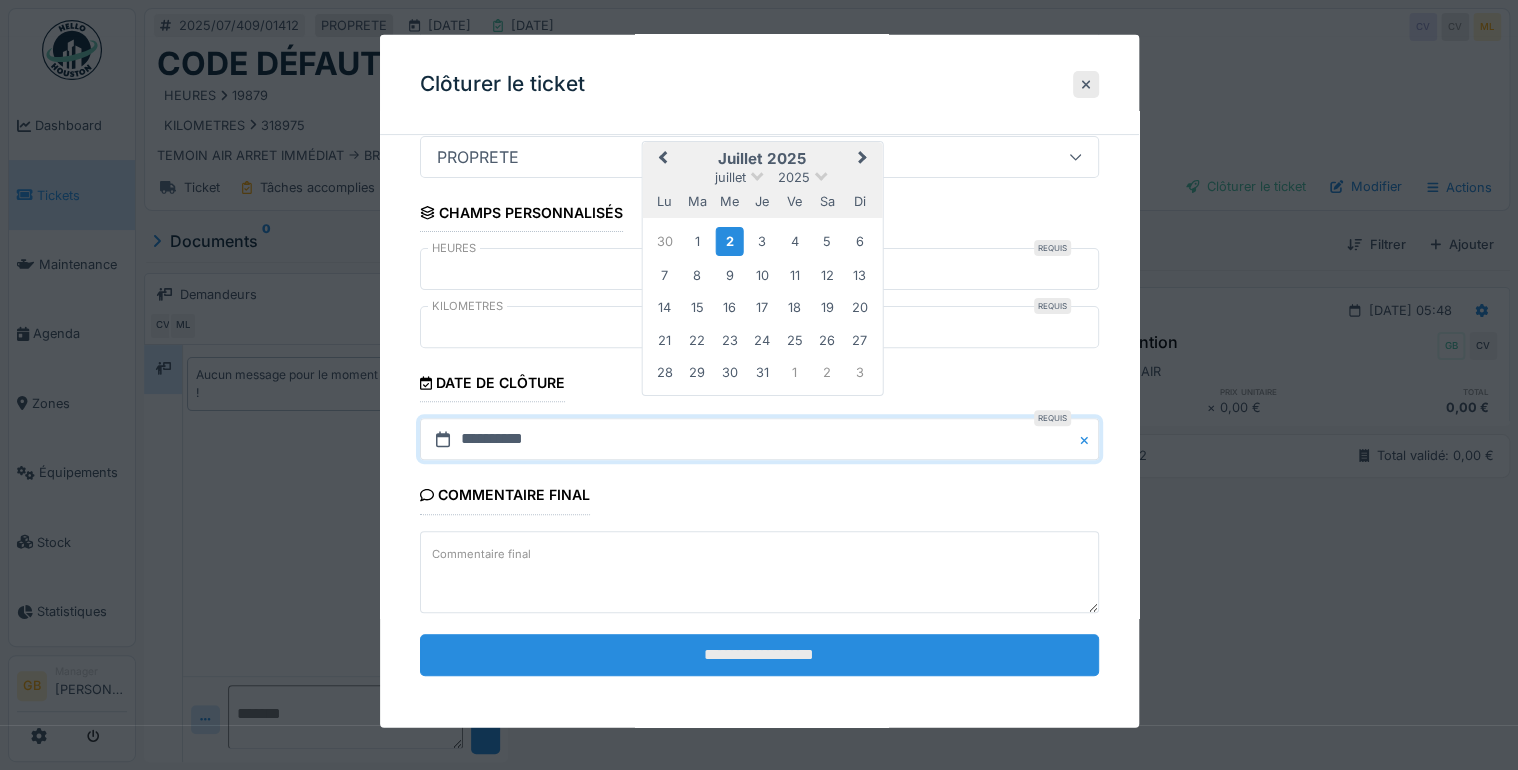 click on "**********" at bounding box center (759, 654) 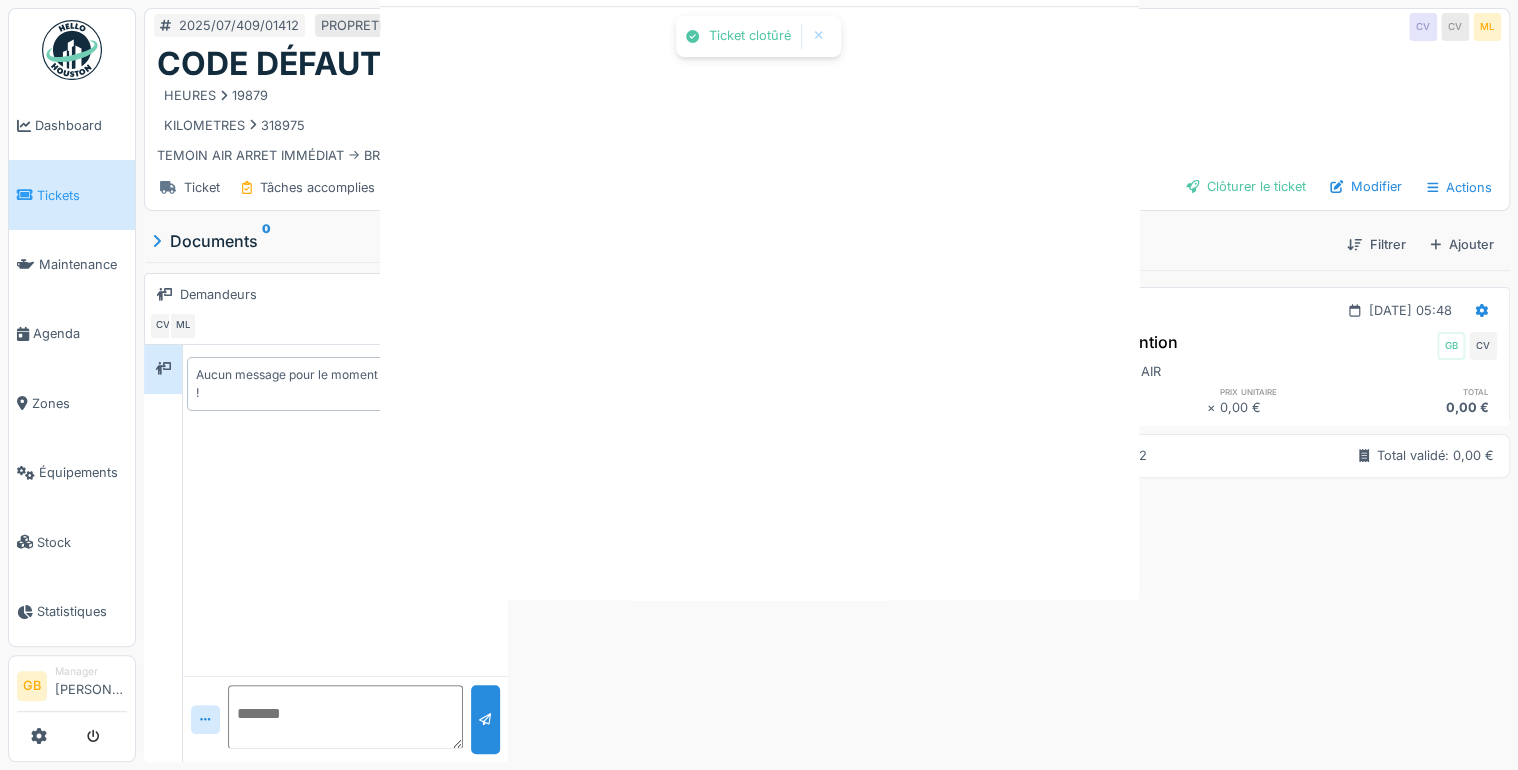 scroll, scrollTop: 0, scrollLeft: 0, axis: both 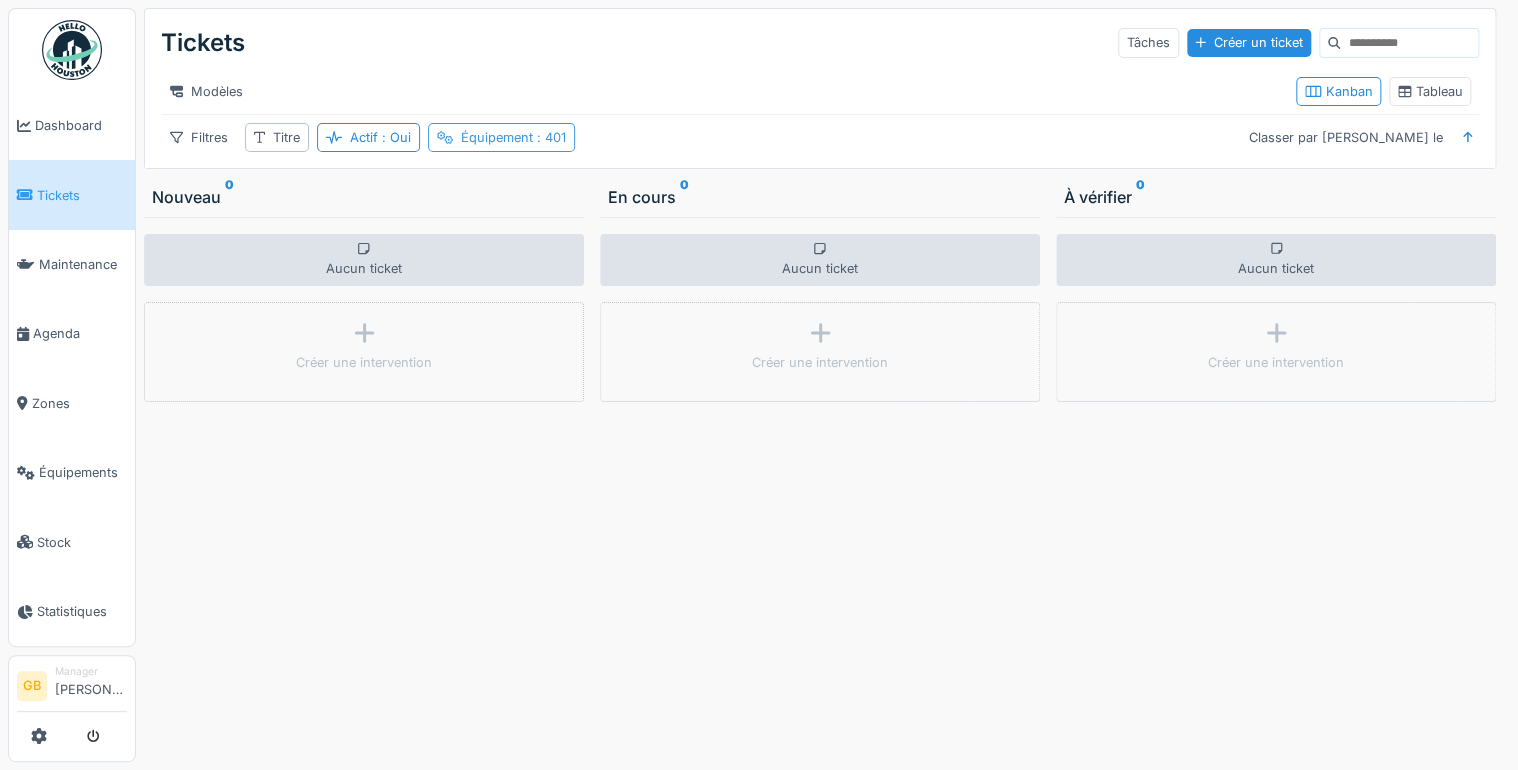 click on ":   401" at bounding box center (549, 137) 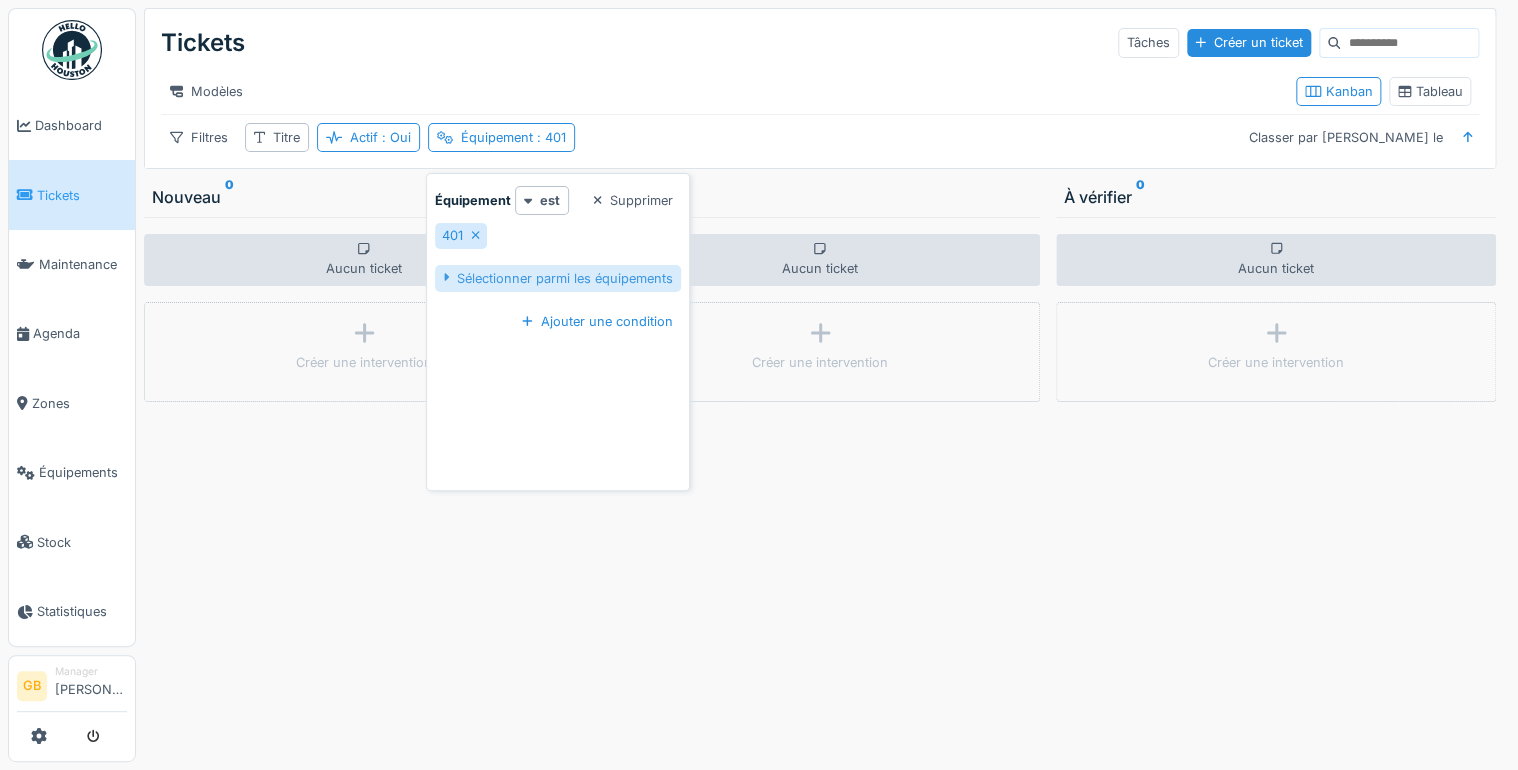 click on "Sélectionner parmi les équipements" at bounding box center (558, 278) 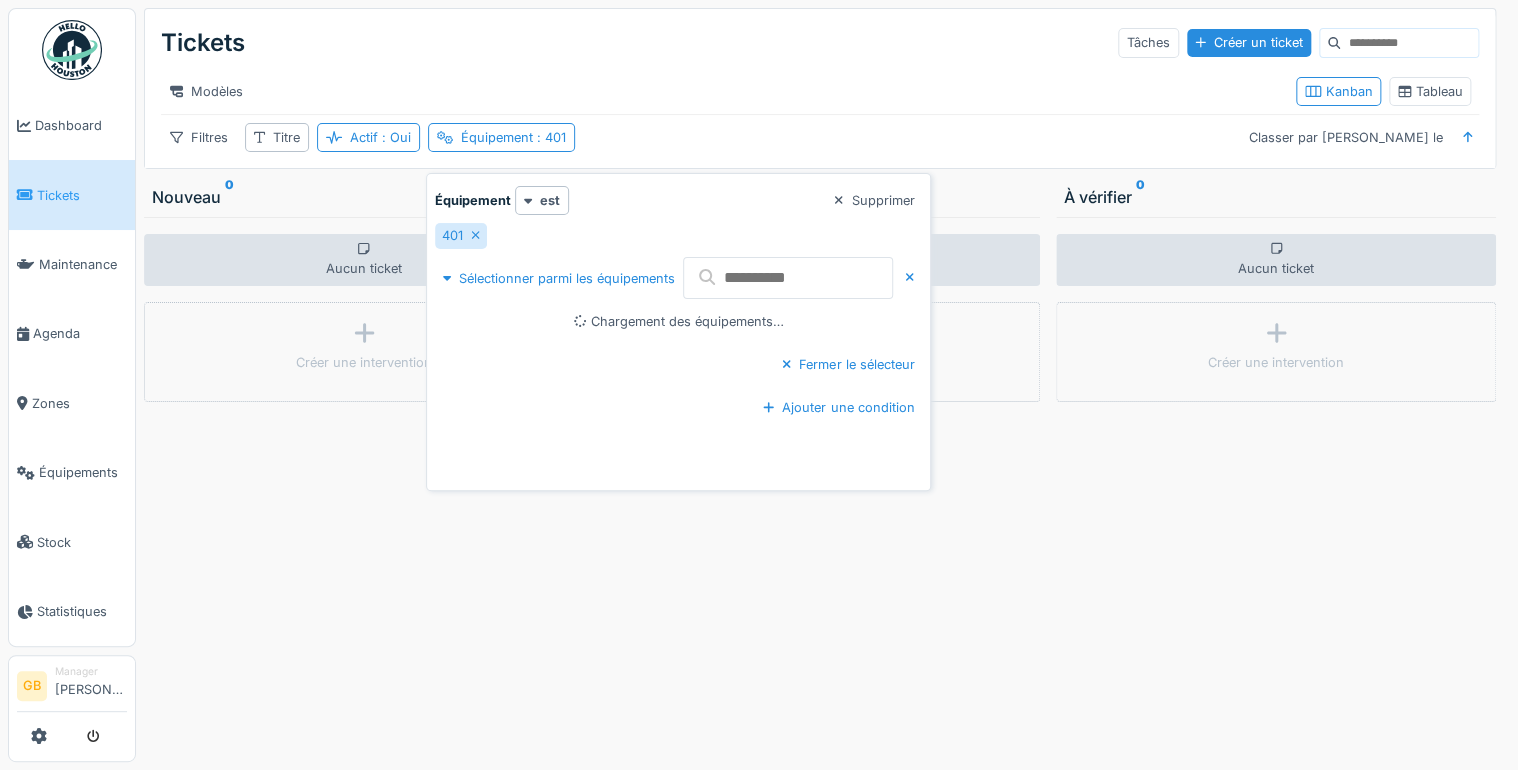 click at bounding box center (788, 278) 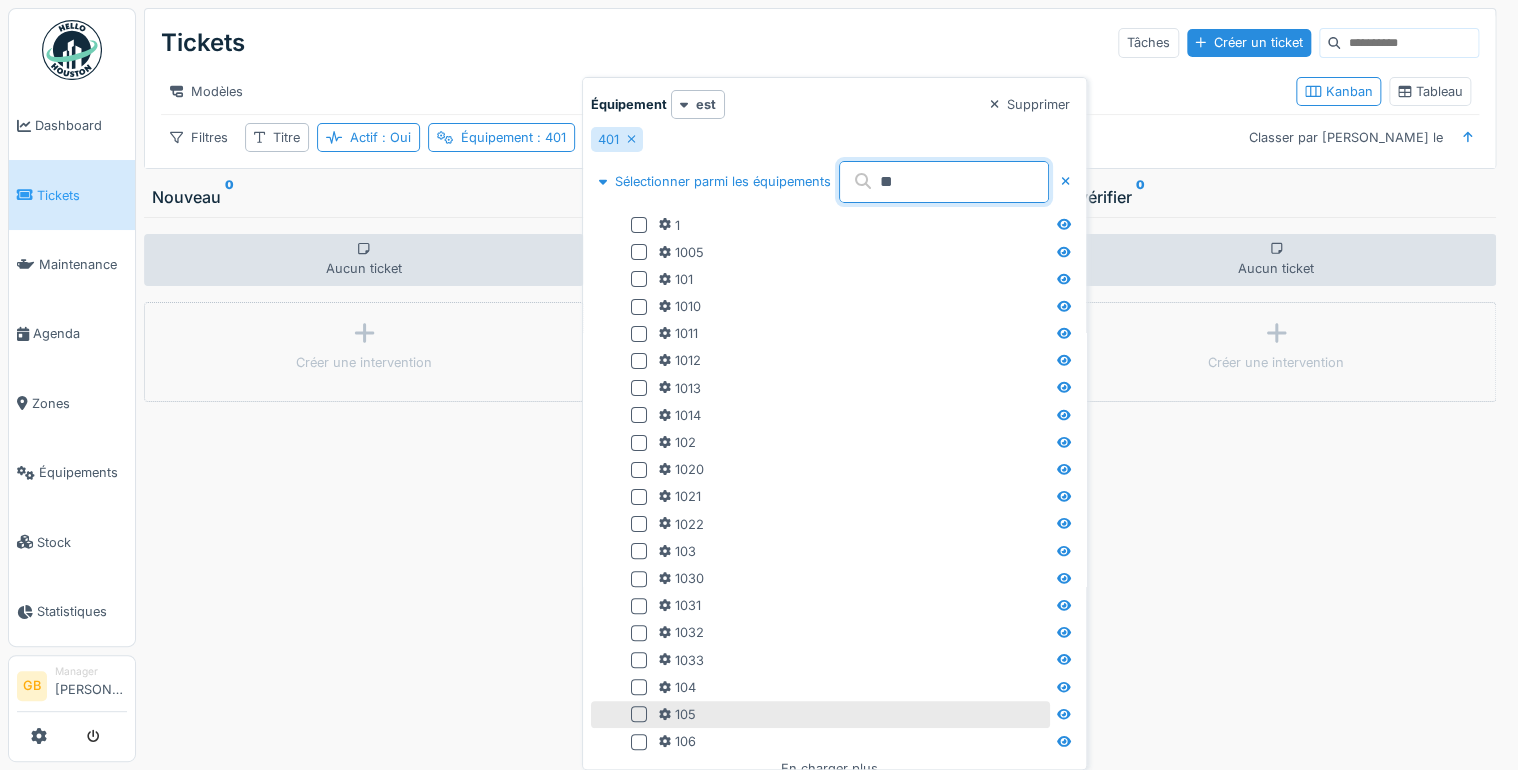 scroll, scrollTop: 103, scrollLeft: 0, axis: vertical 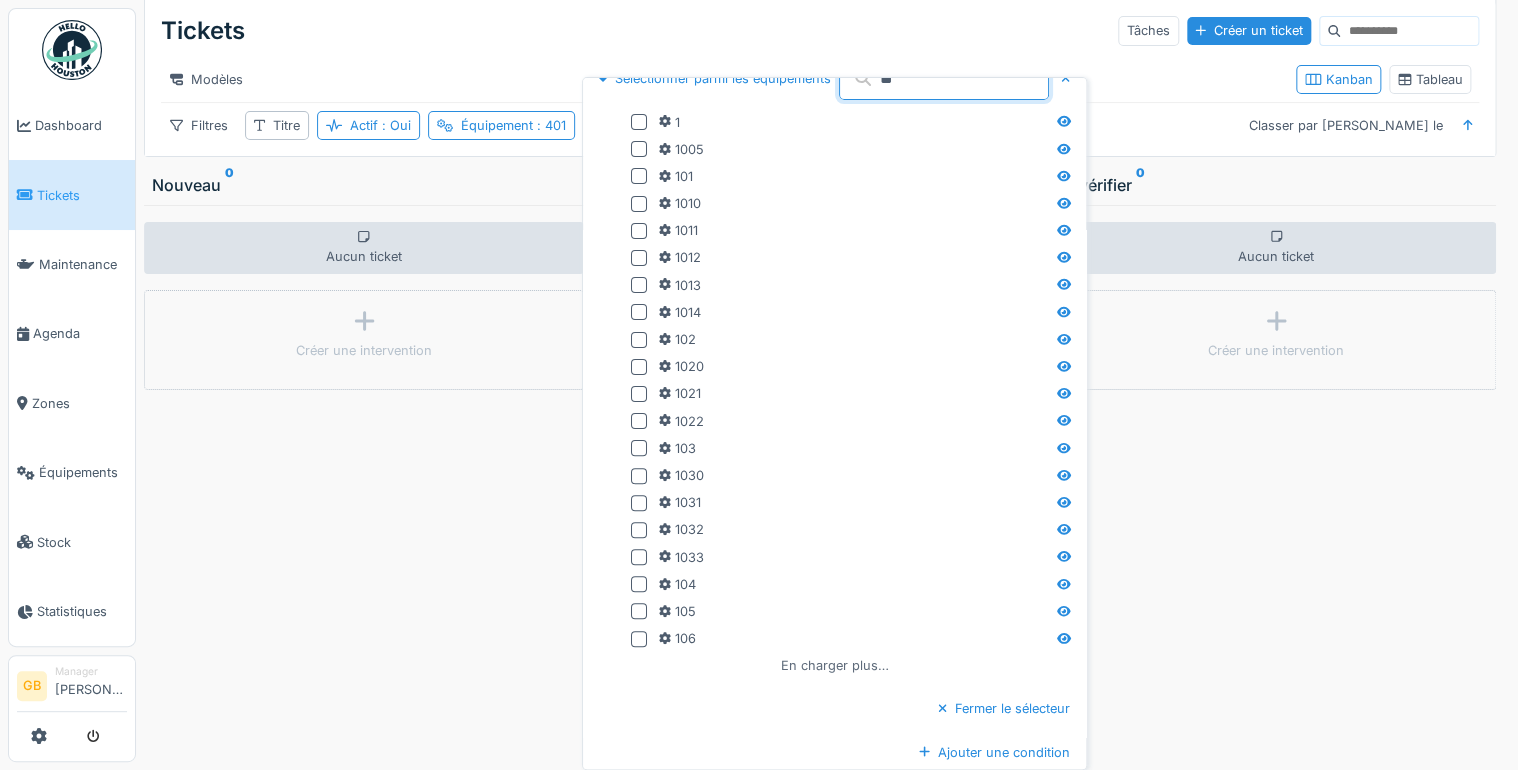 click on "En charger plus…" at bounding box center (834, 665) 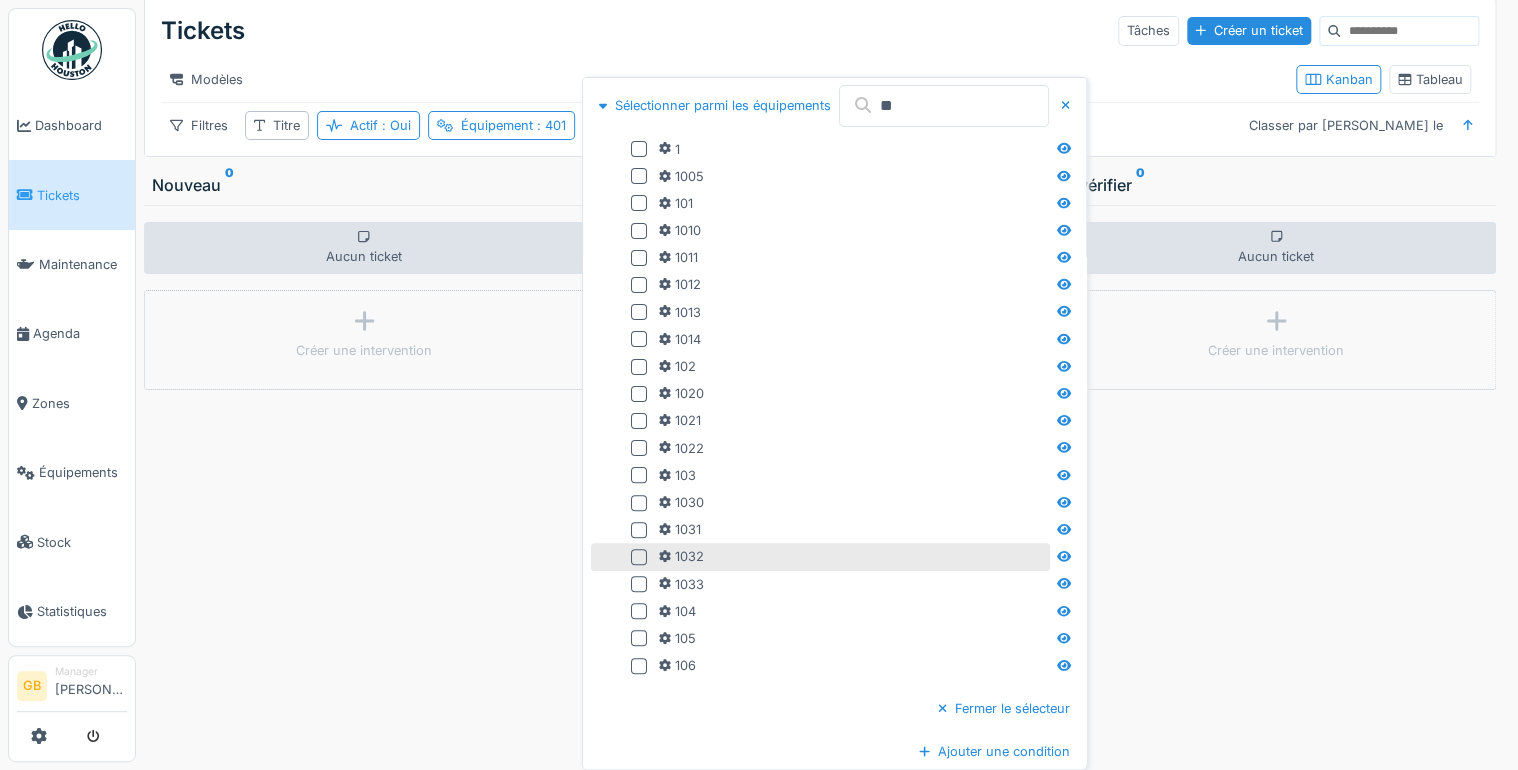 scroll, scrollTop: 0, scrollLeft: 0, axis: both 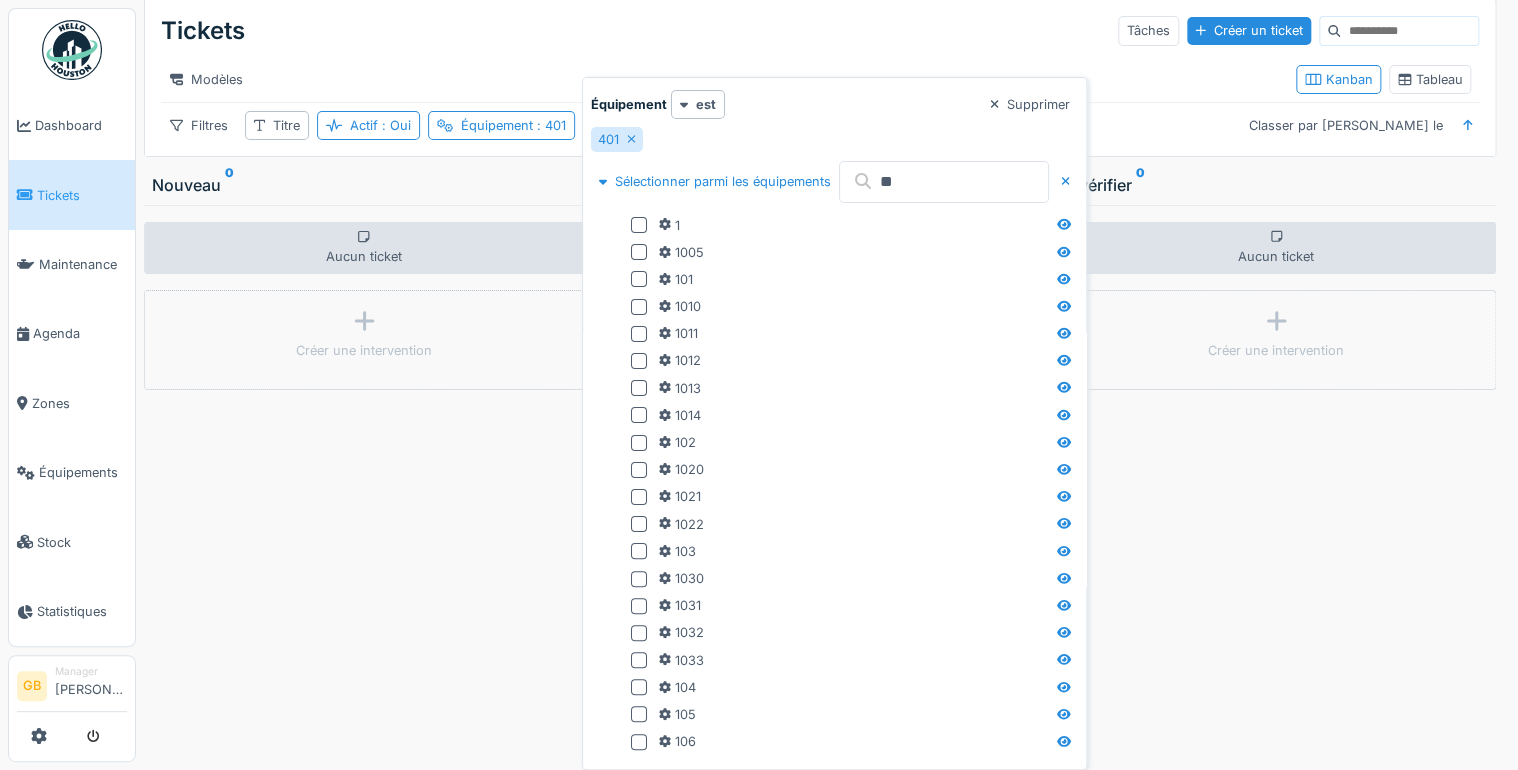 click on "**" at bounding box center [944, 182] 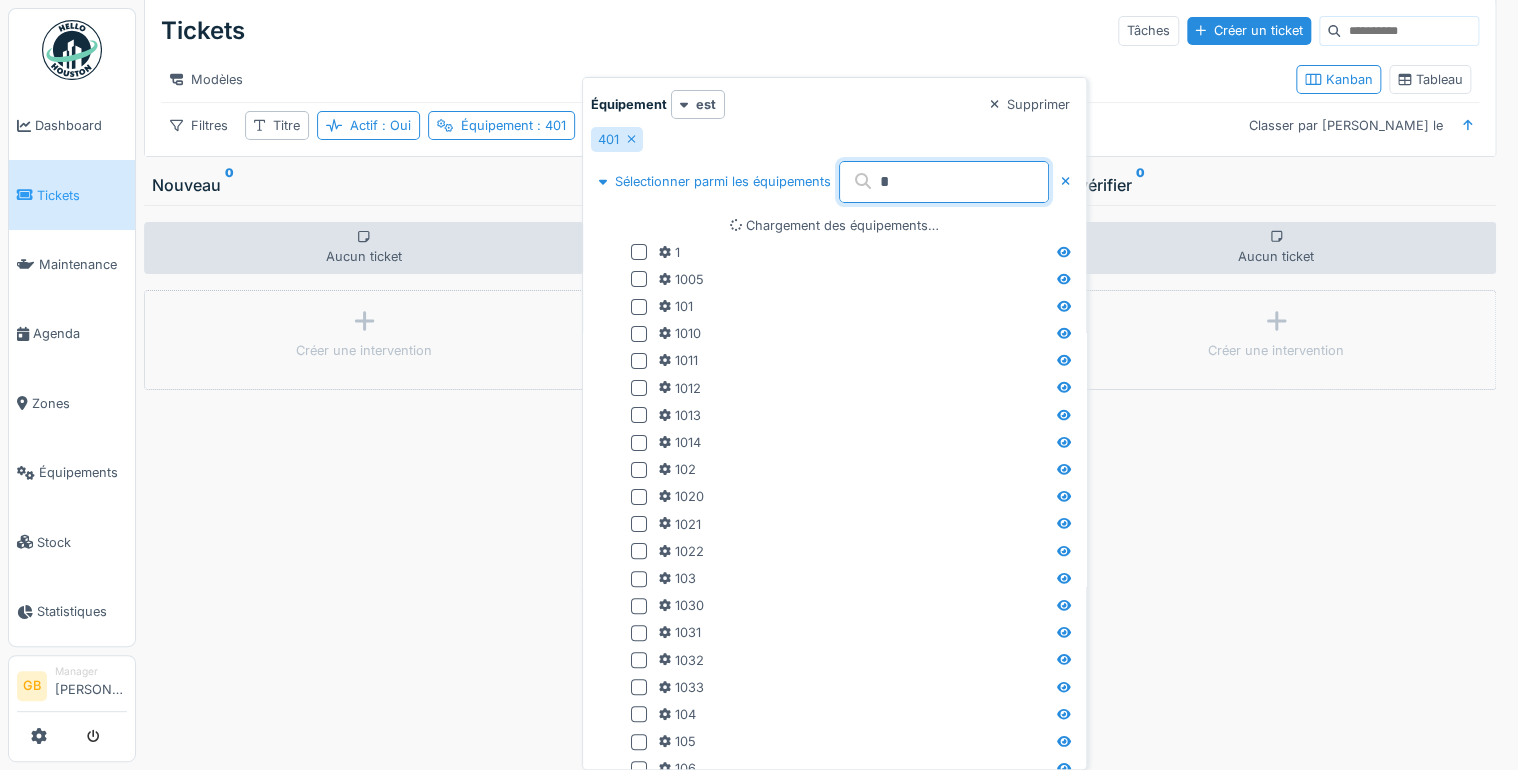 type on "**" 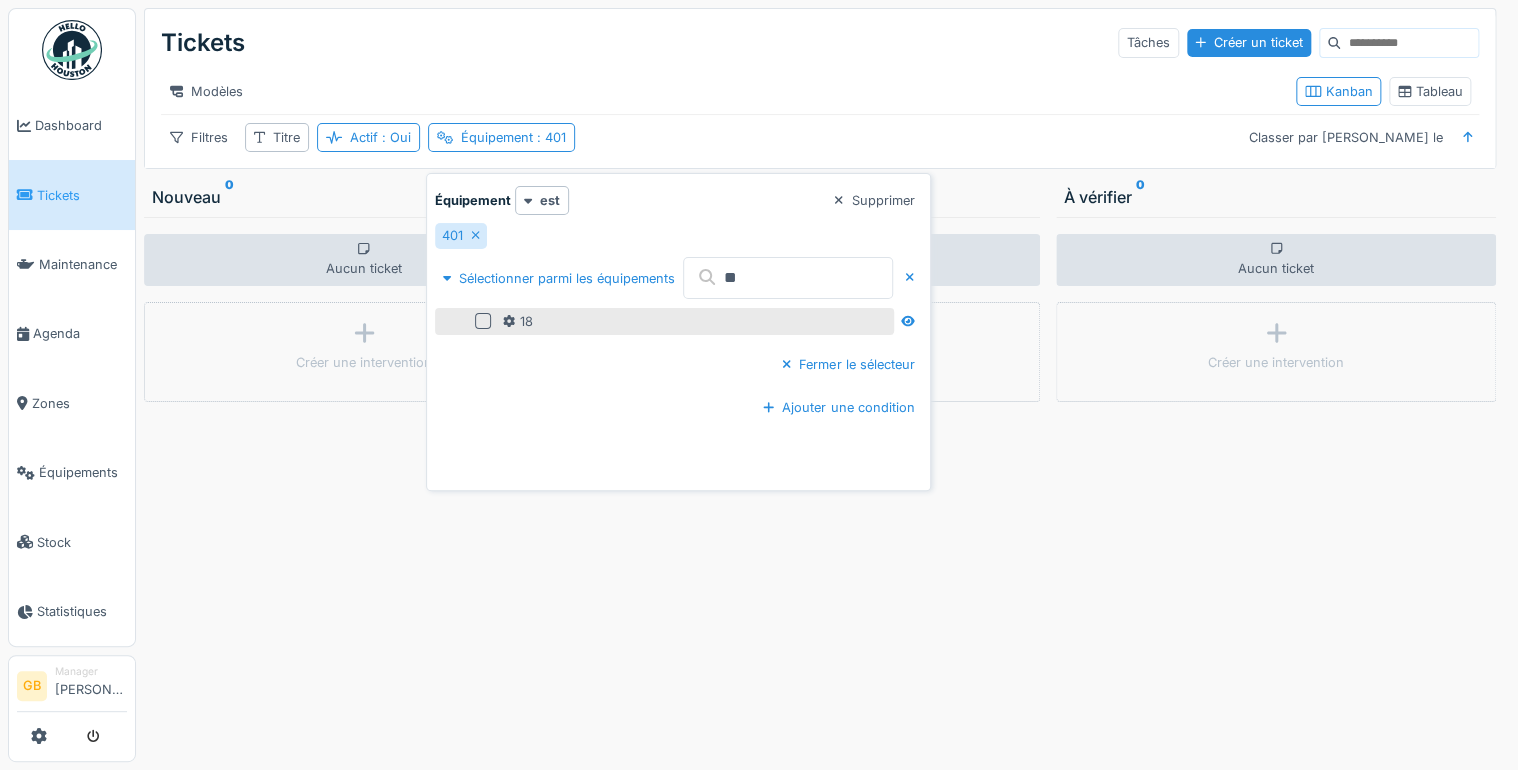 click on "18" at bounding box center (664, 321) 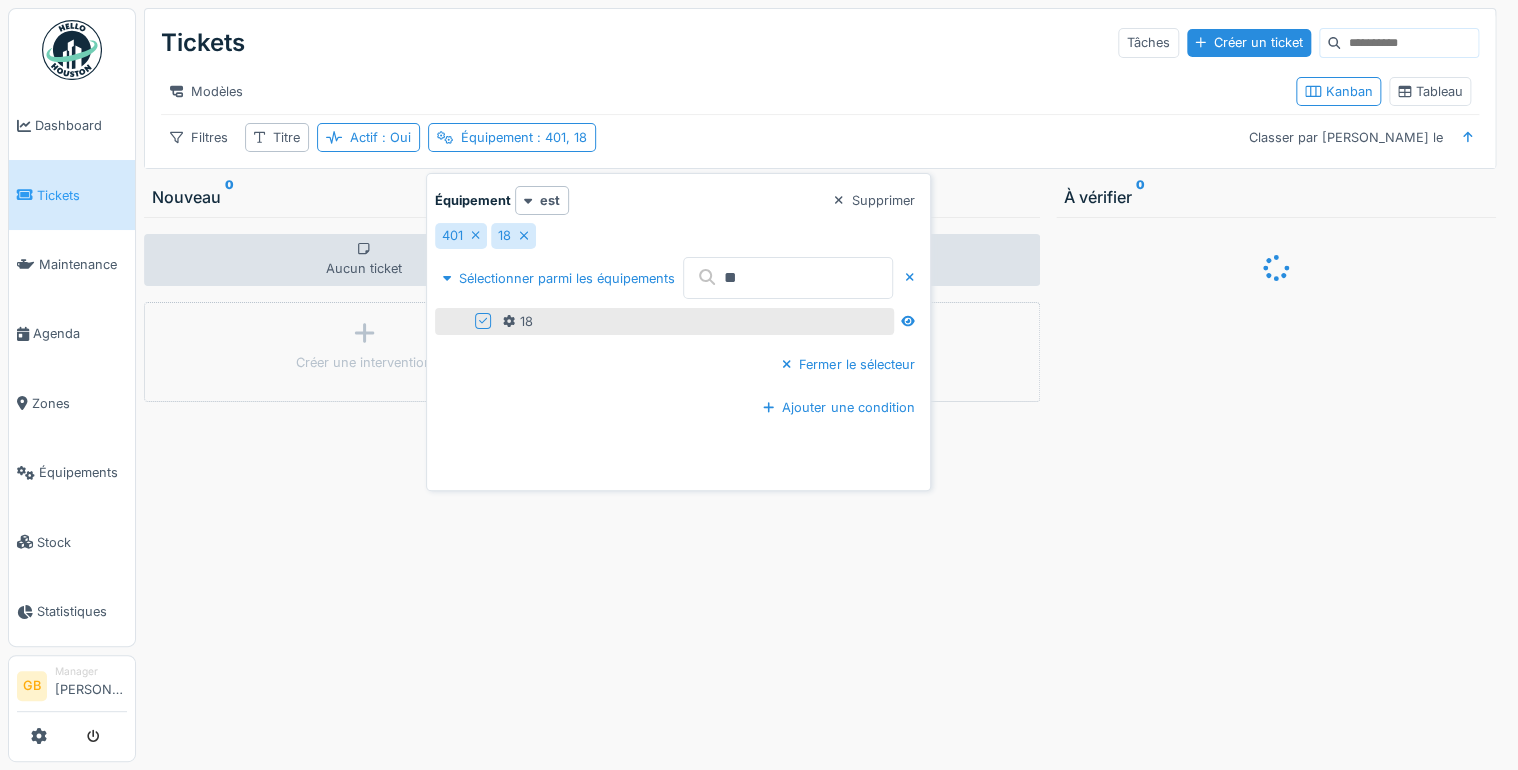 click on "Aucun ticket Créer une intervention" at bounding box center (820, 489) 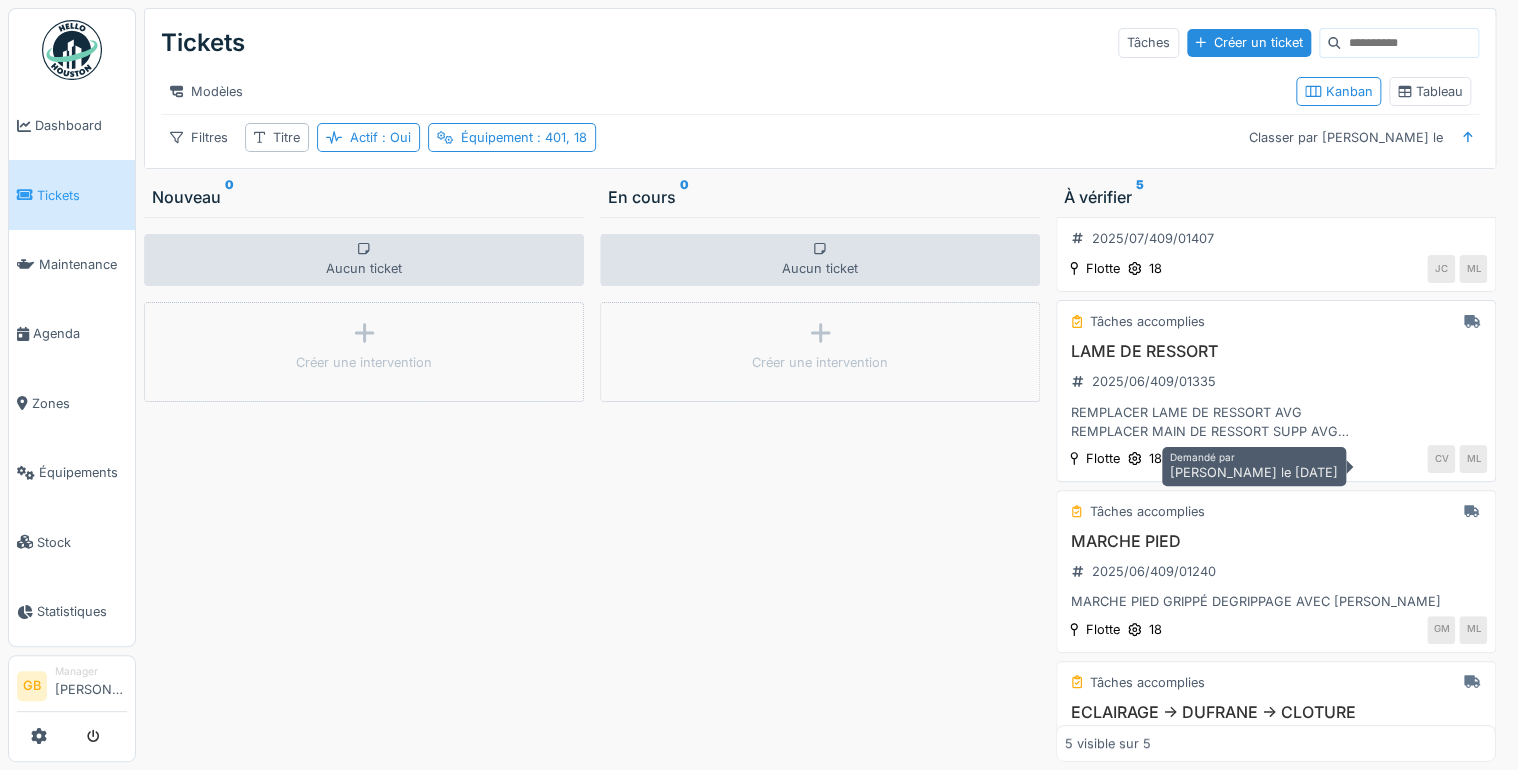 scroll, scrollTop: 0, scrollLeft: 0, axis: both 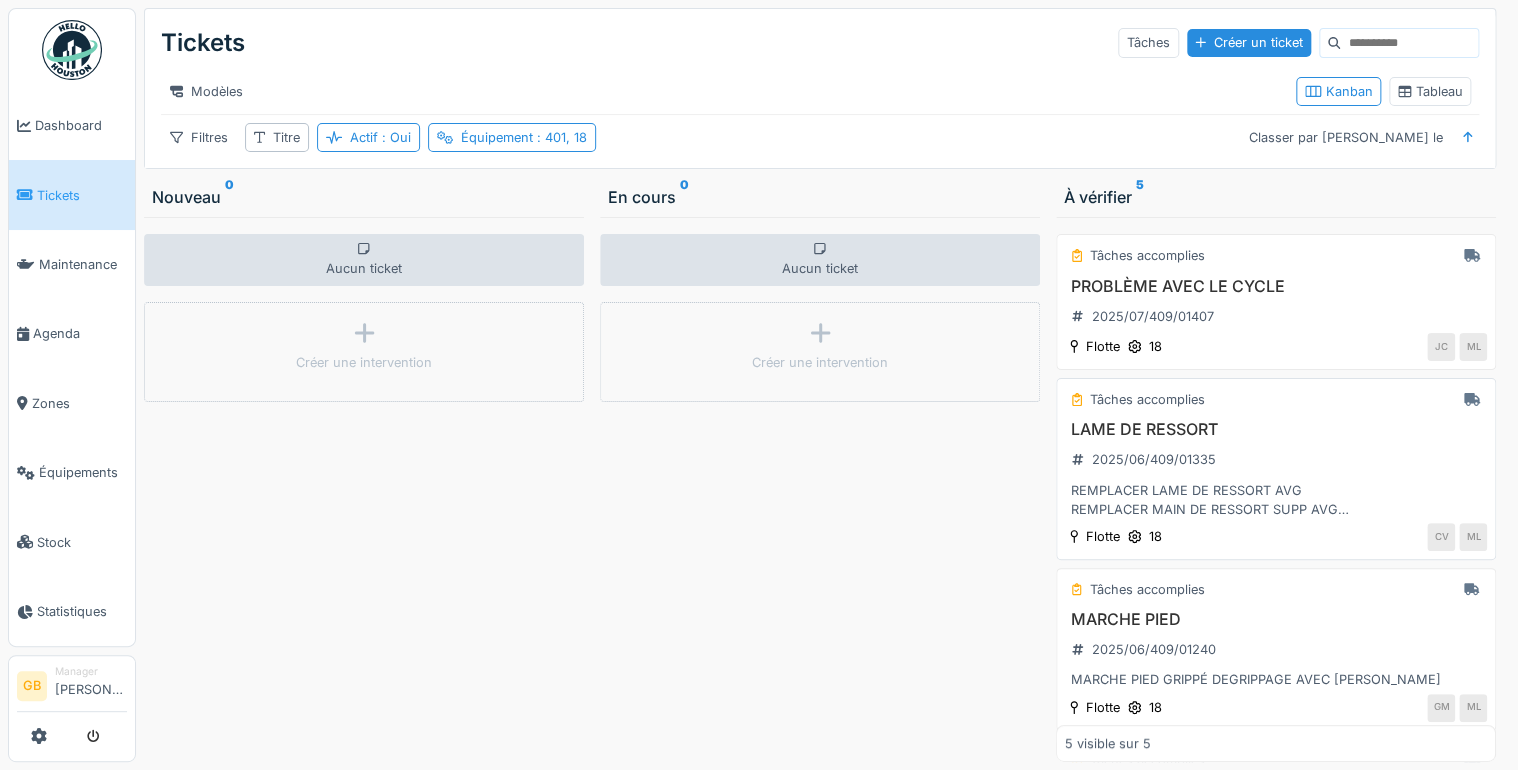 click on "LAME DE RESSORT" at bounding box center [1276, 429] 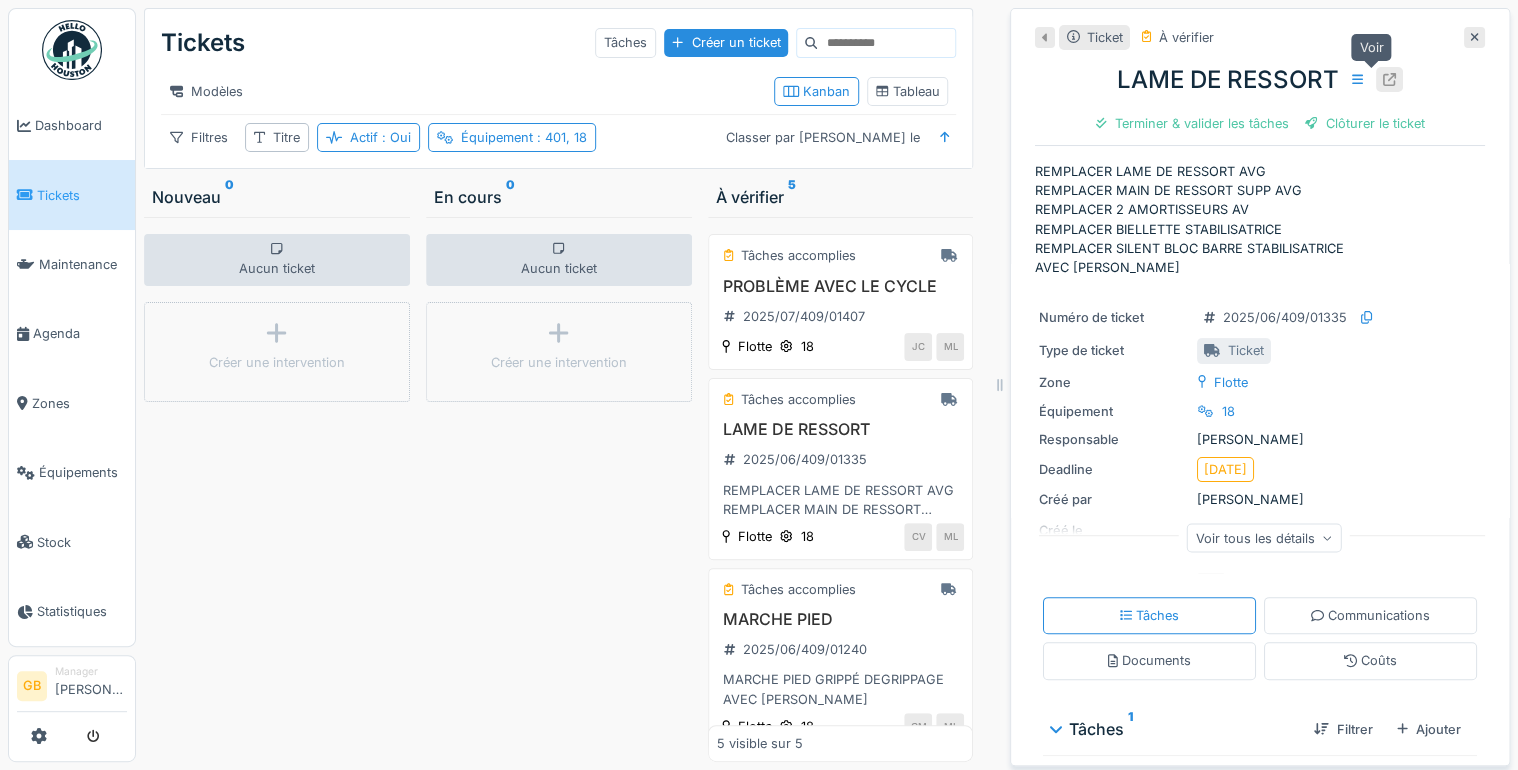 click 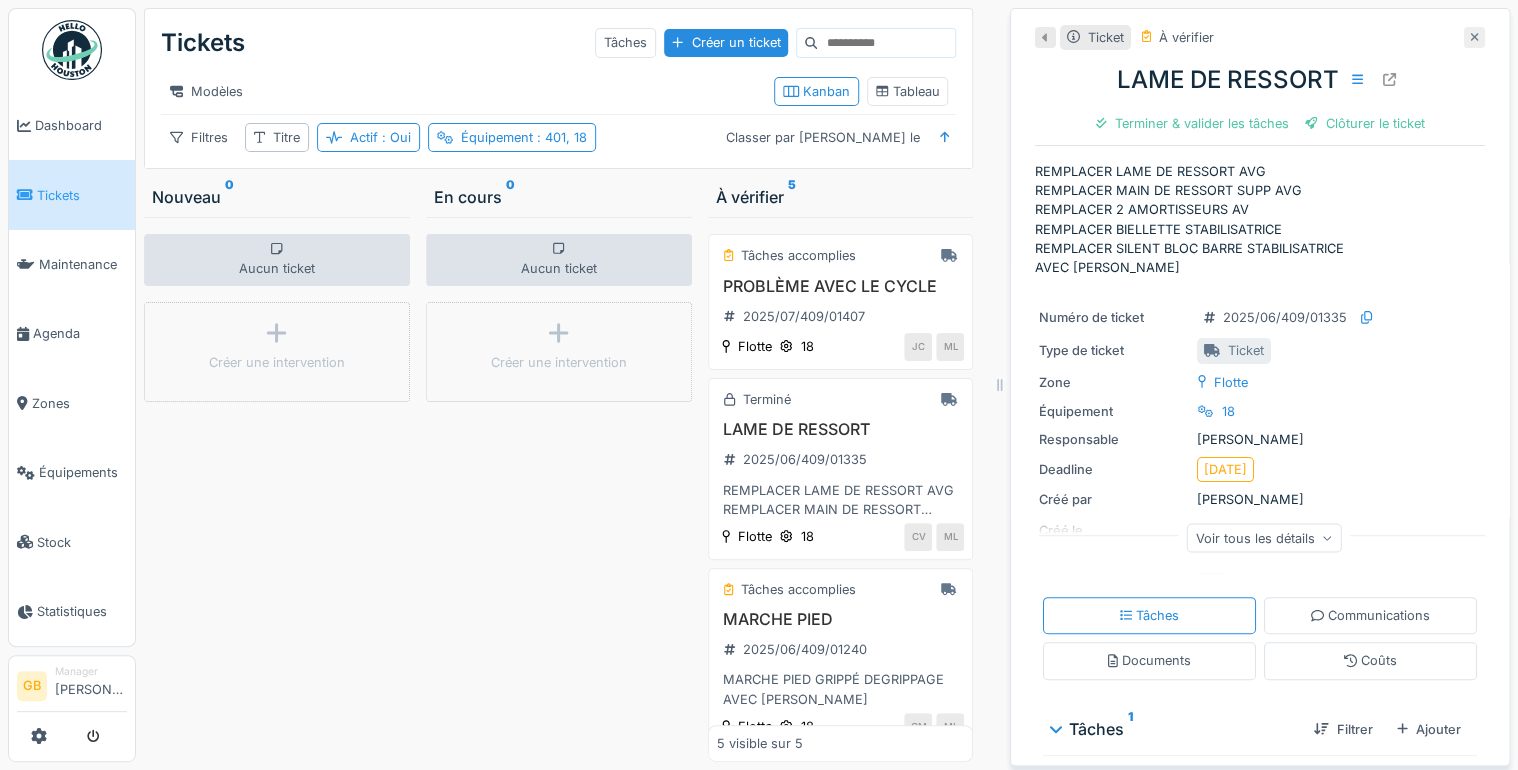 click 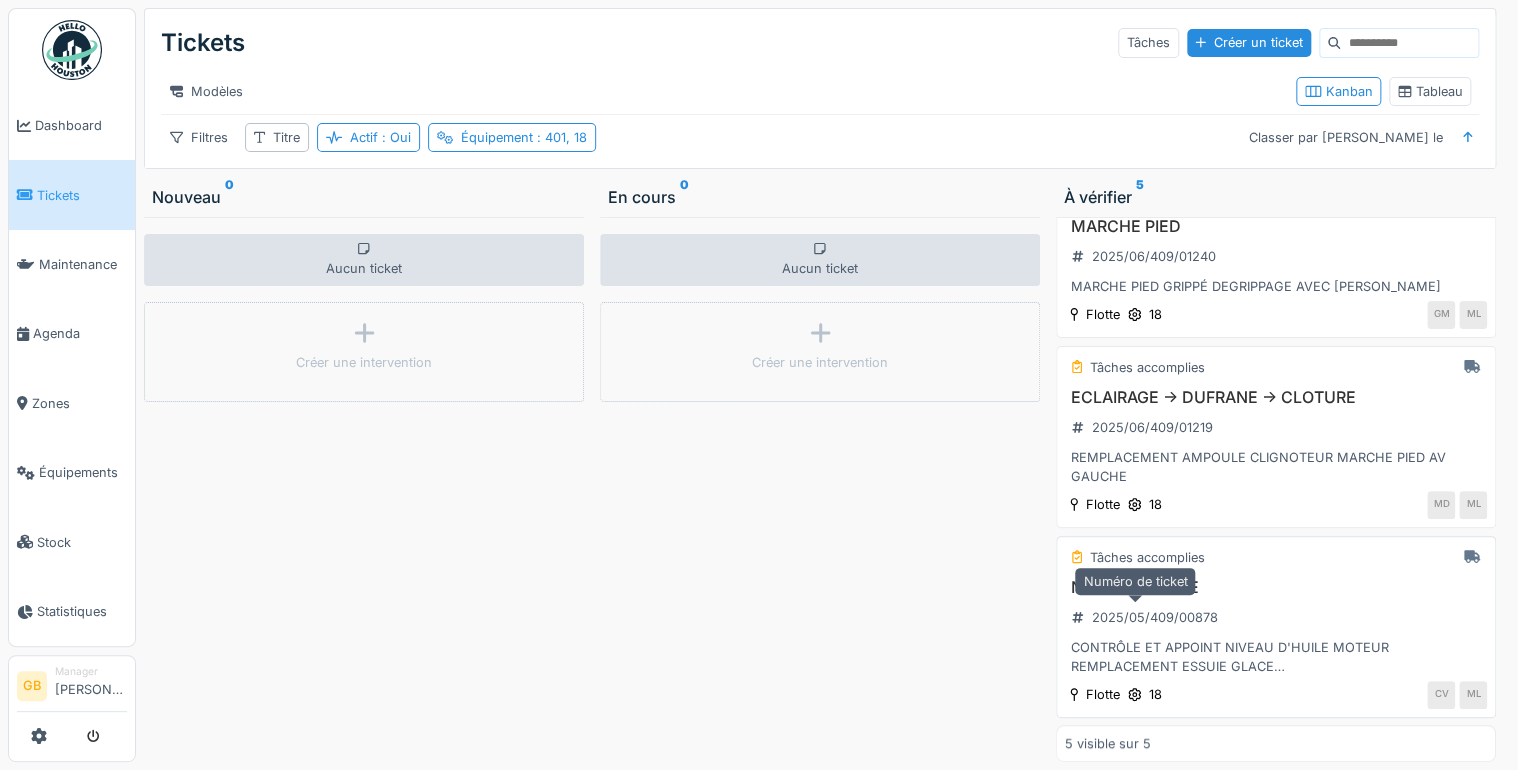 scroll, scrollTop: 318, scrollLeft: 0, axis: vertical 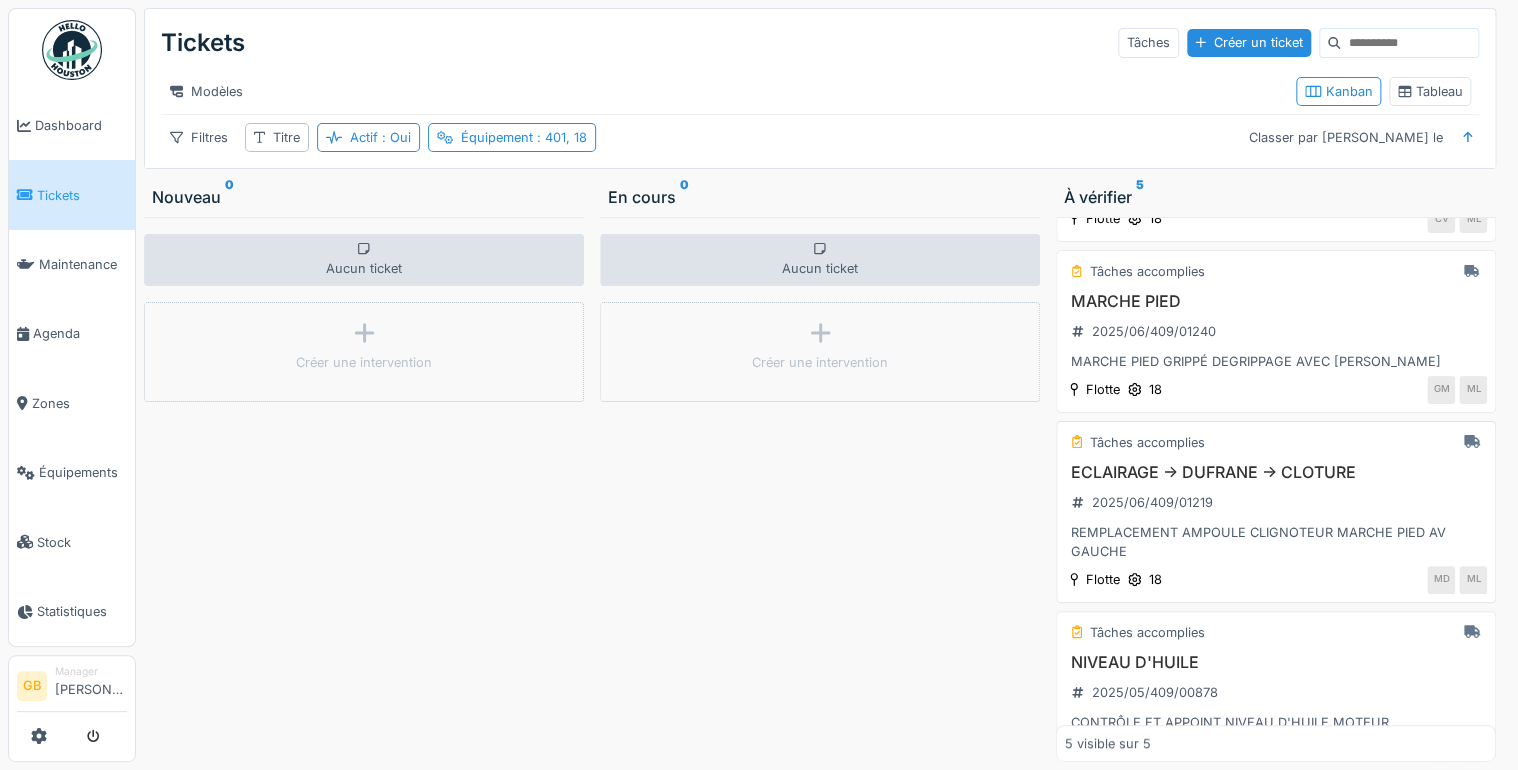 click on "ECLAIRAGE -> DUFRANE -> CLOTURE" at bounding box center (1276, 472) 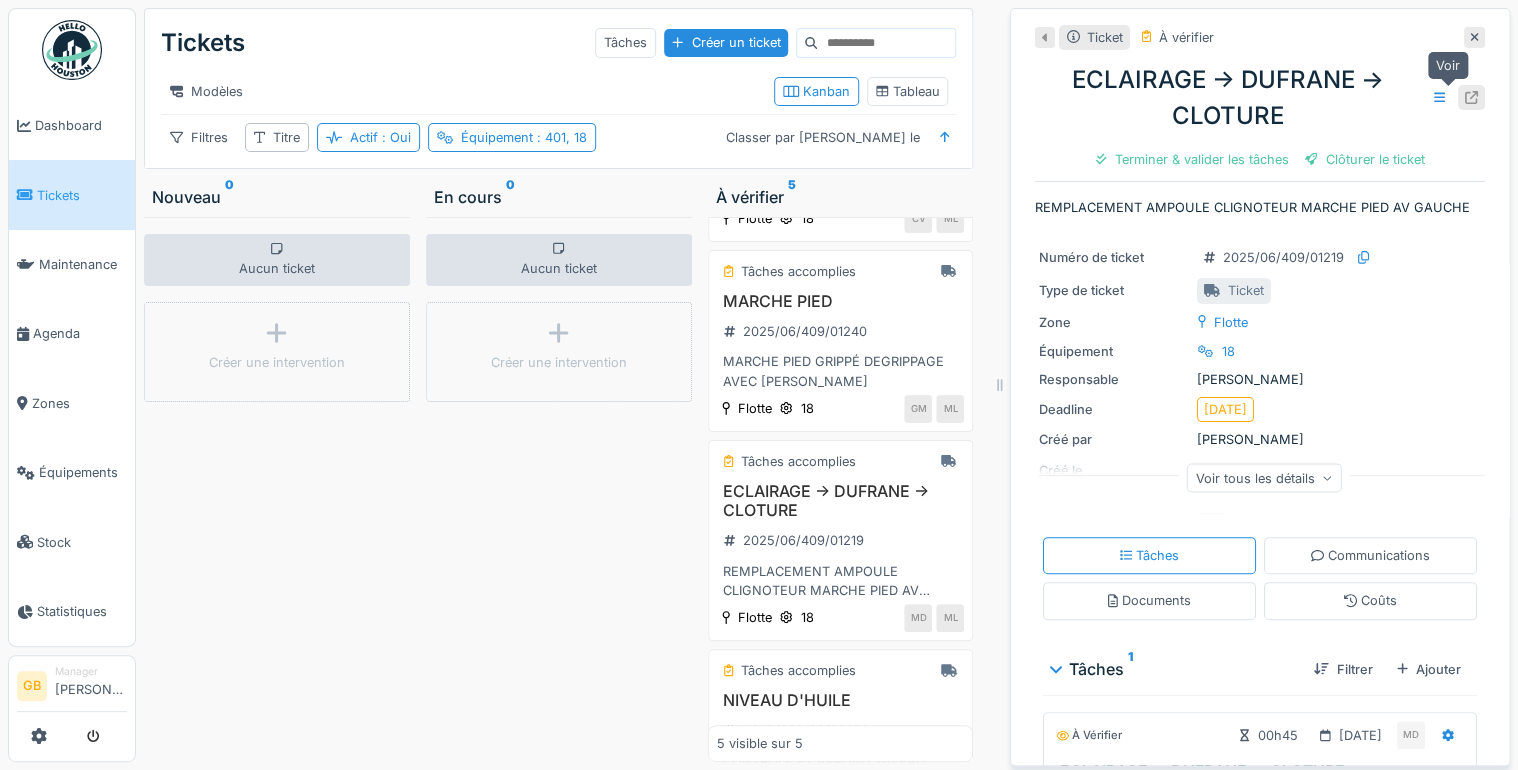 click at bounding box center (1471, 97) 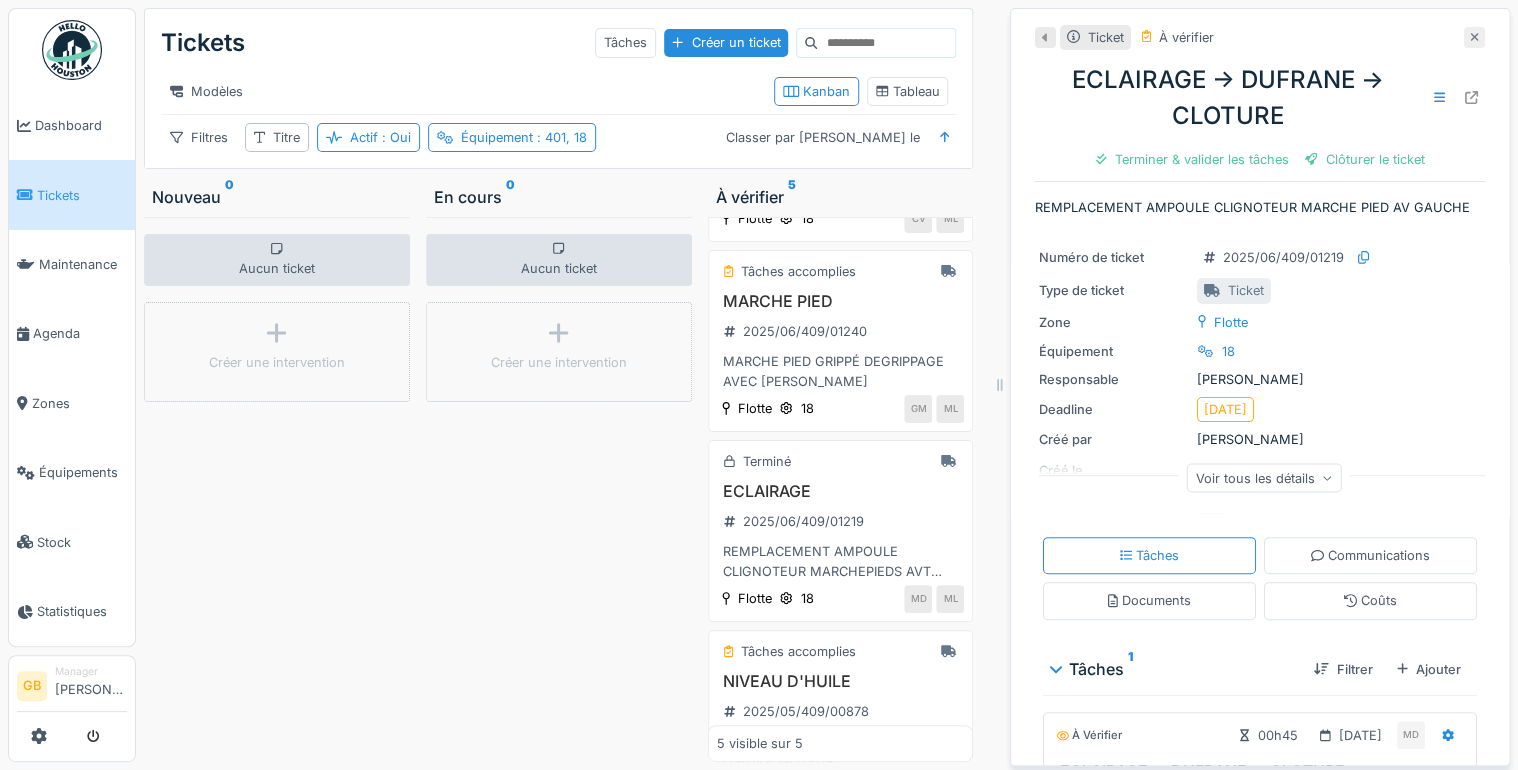 click 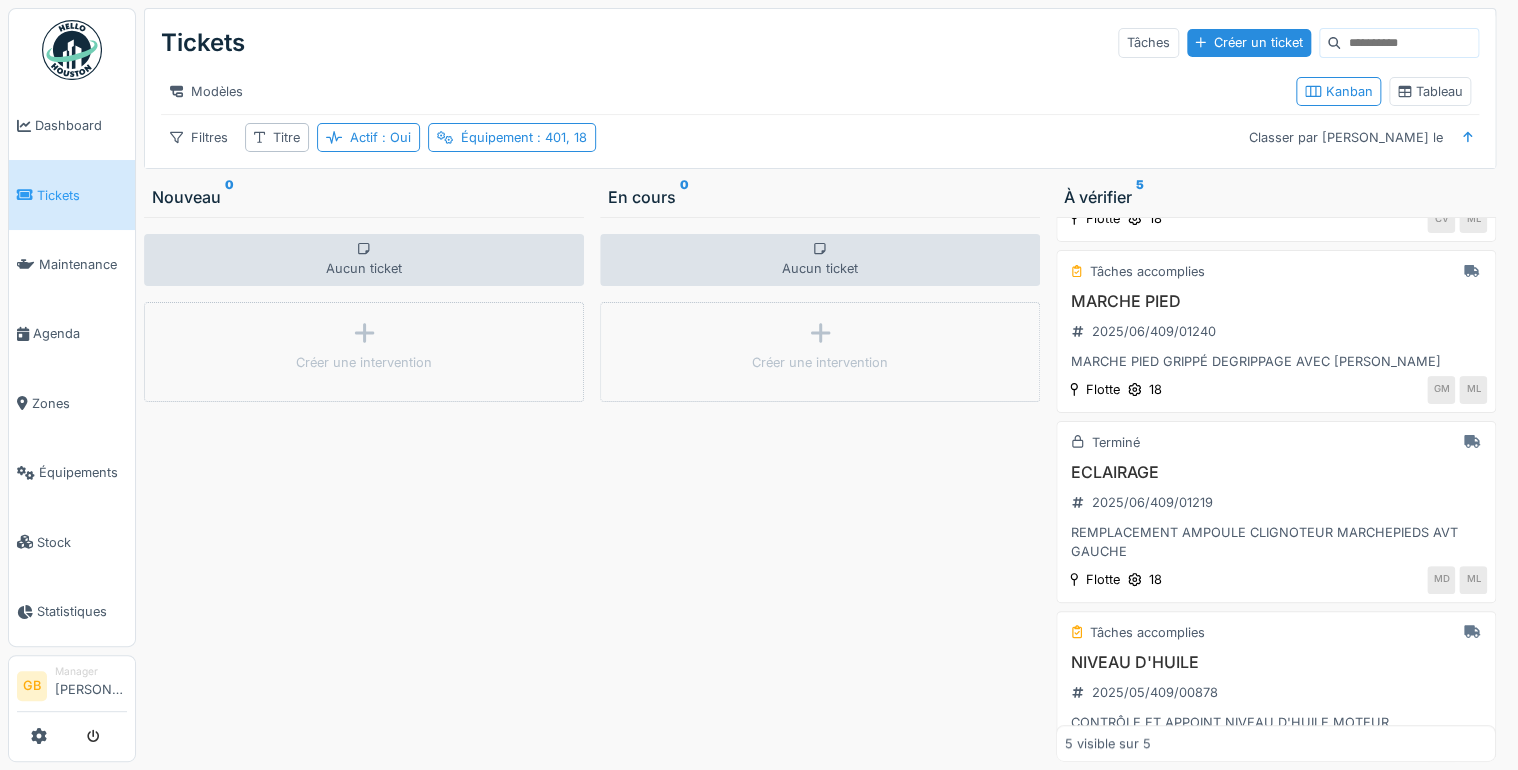 click on "Aucun ticket Créer une intervention" at bounding box center [820, 489] 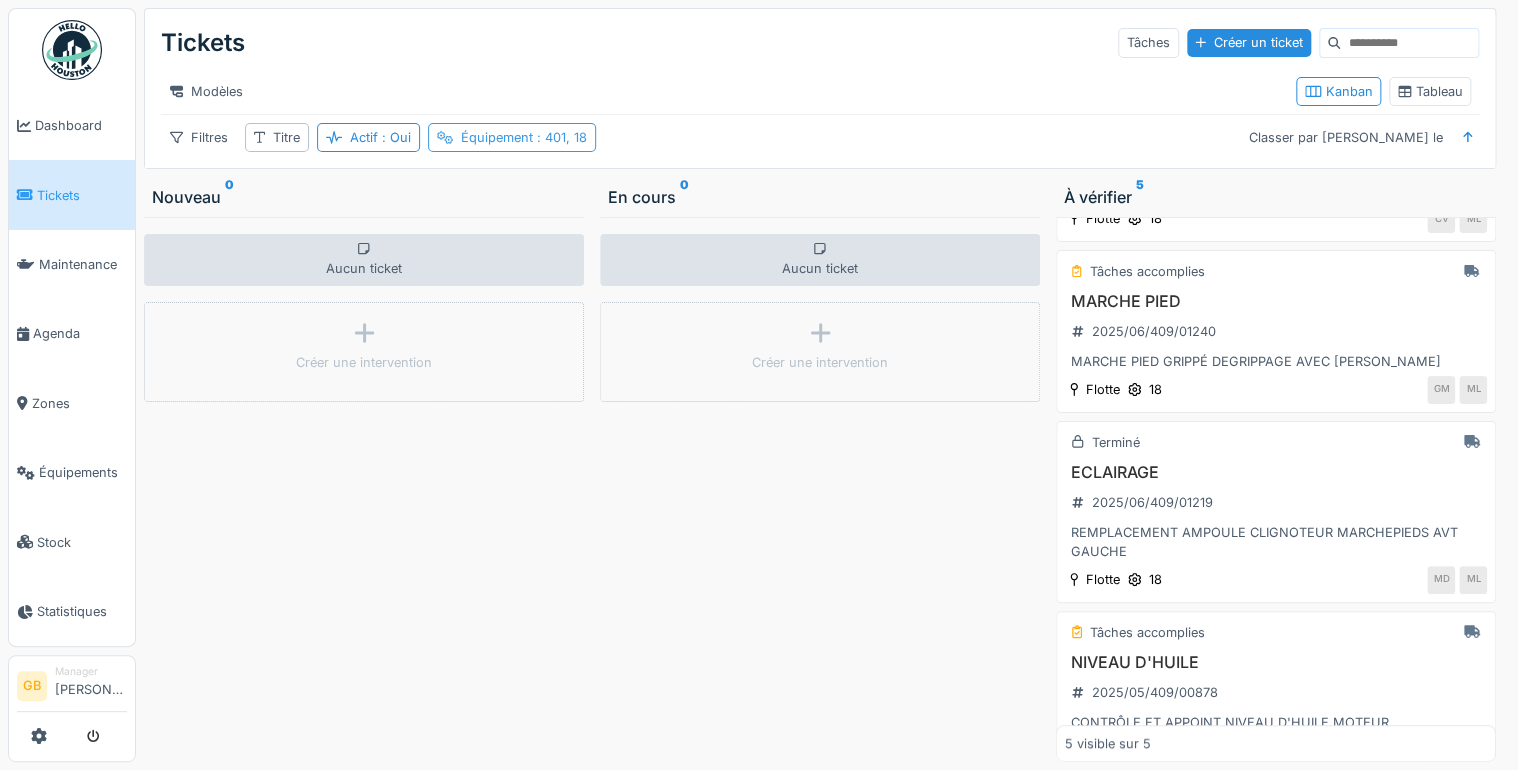 click on "Équipement   :   401, 18" at bounding box center [512, 137] 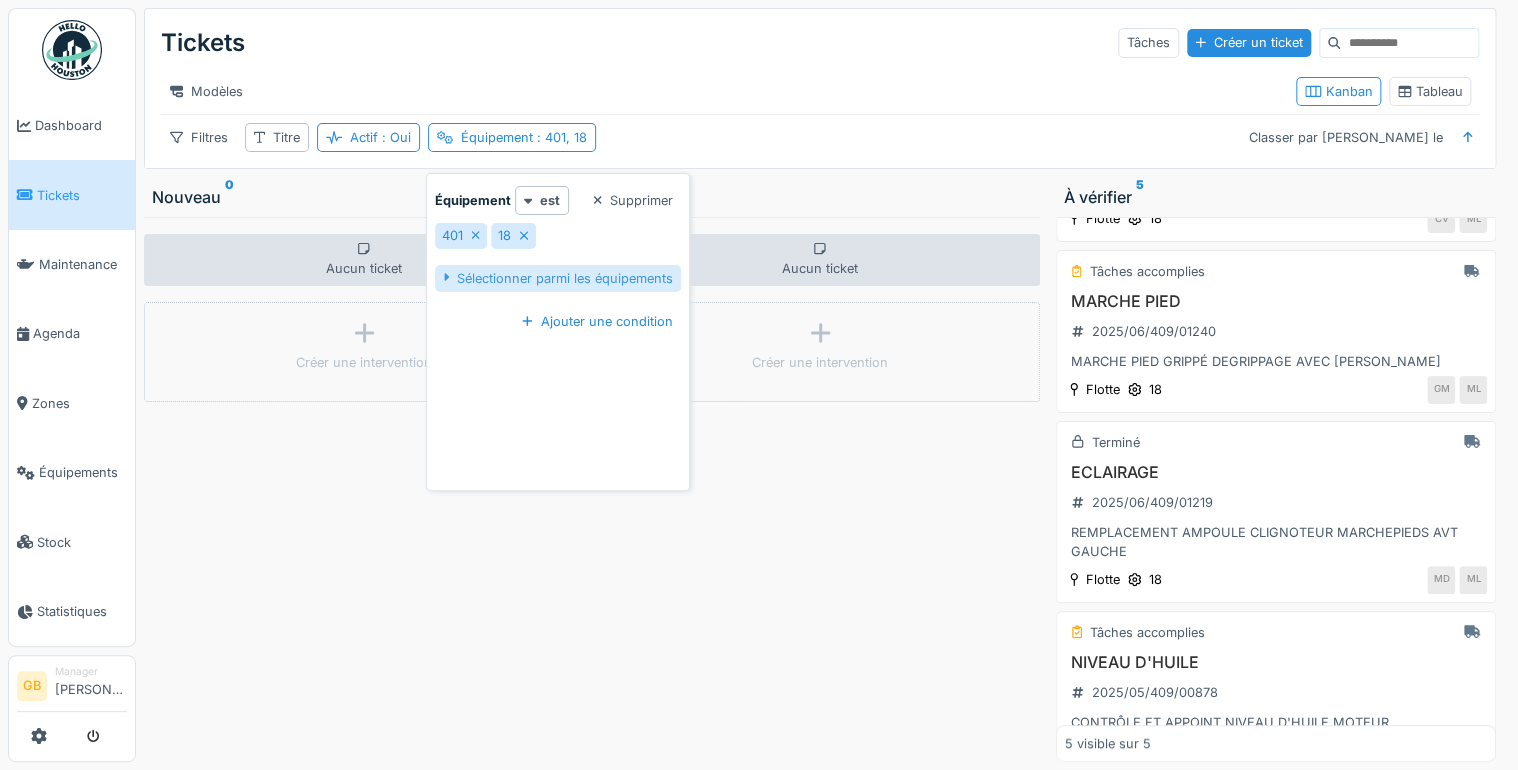 click on "Sélectionner parmi les équipements" at bounding box center (558, 278) 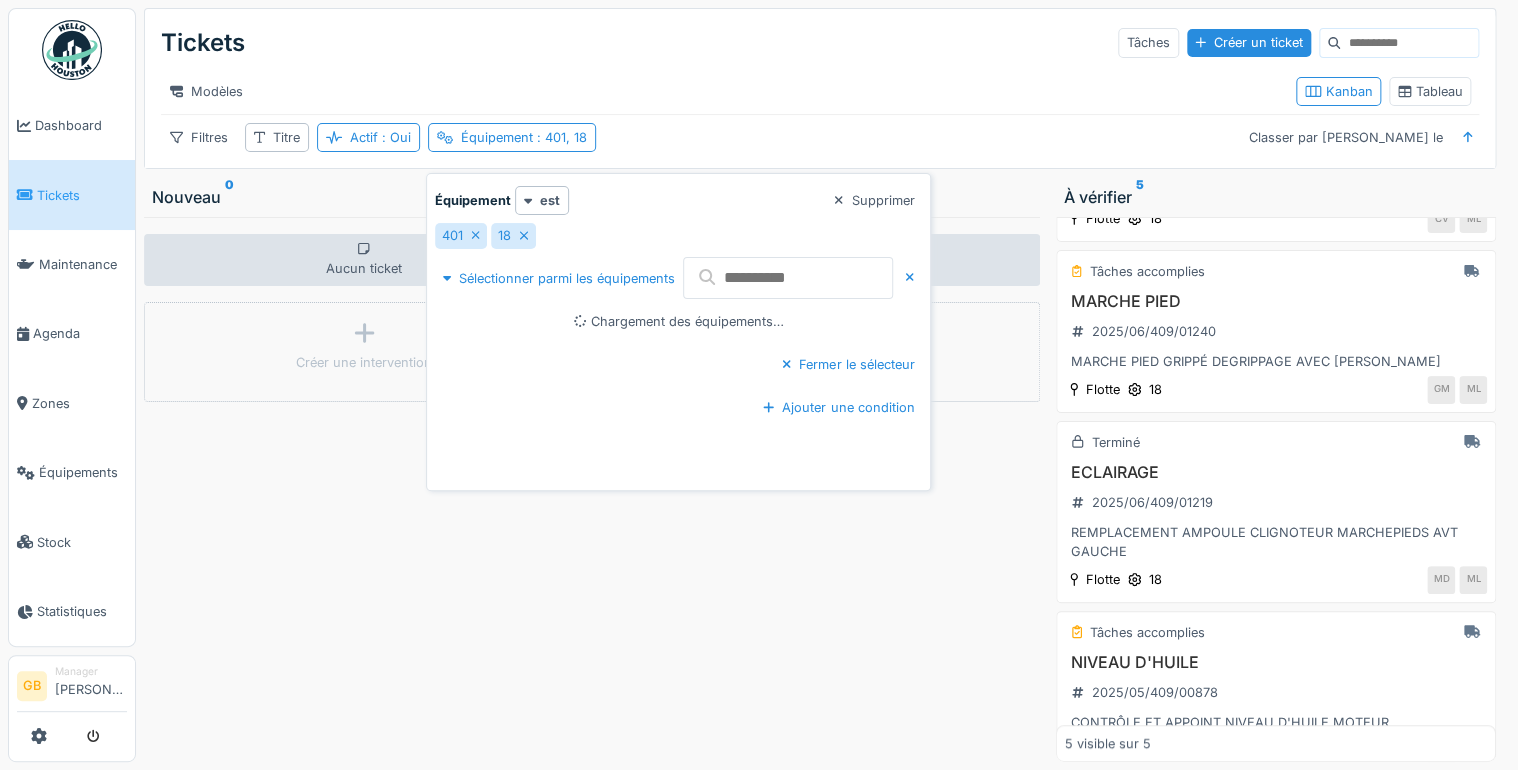 click at bounding box center [788, 278] 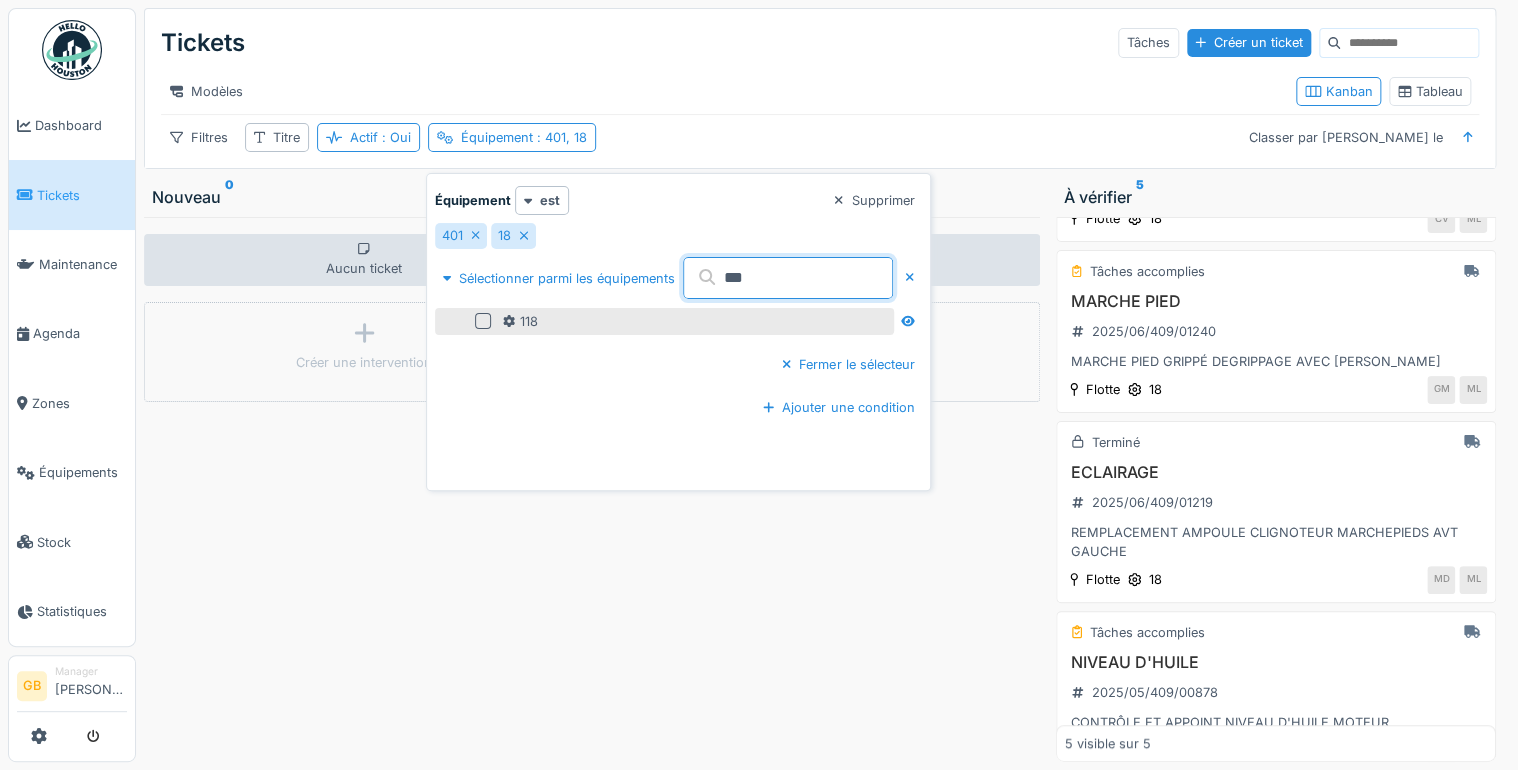 type on "***" 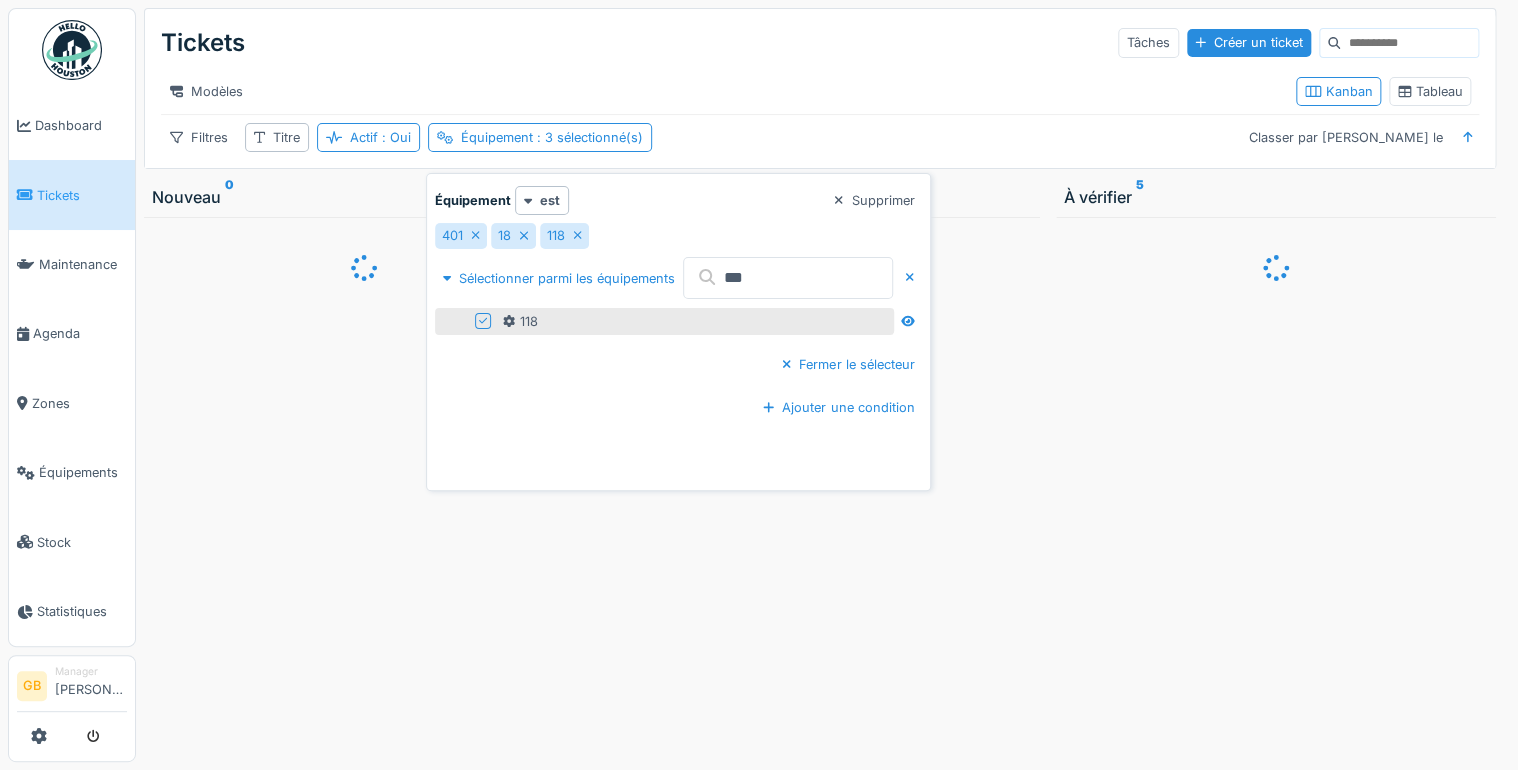 scroll, scrollTop: 0, scrollLeft: 0, axis: both 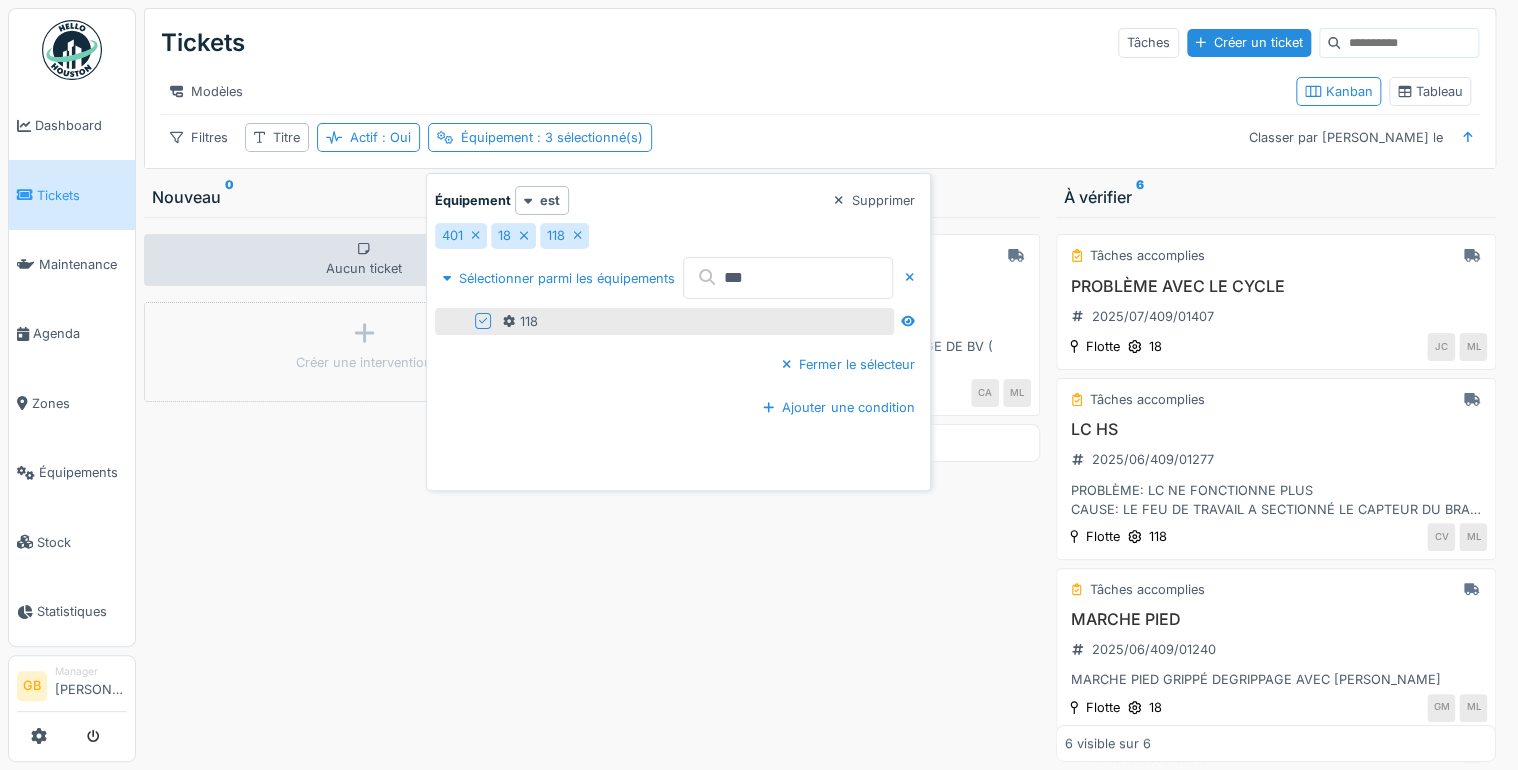click 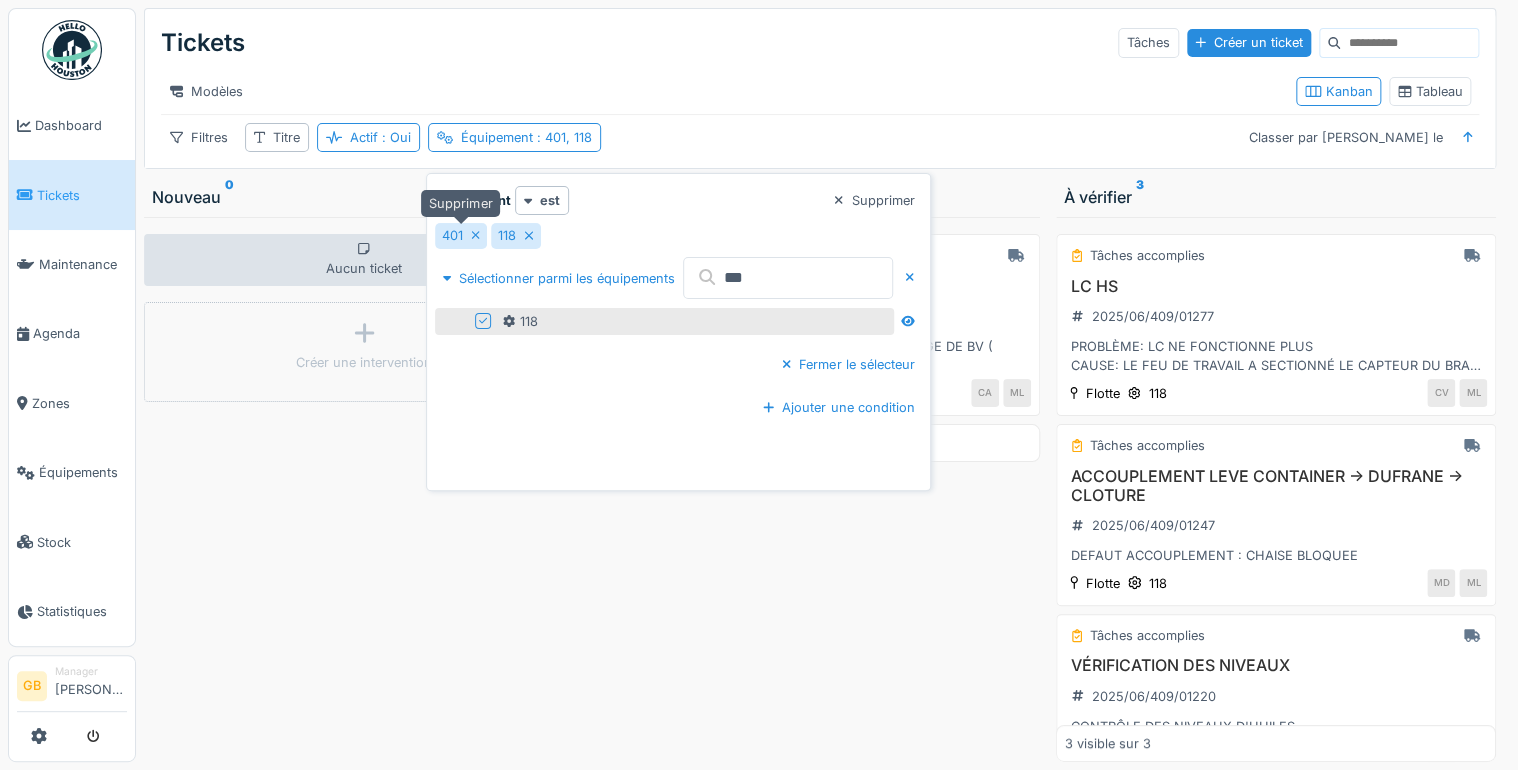 click 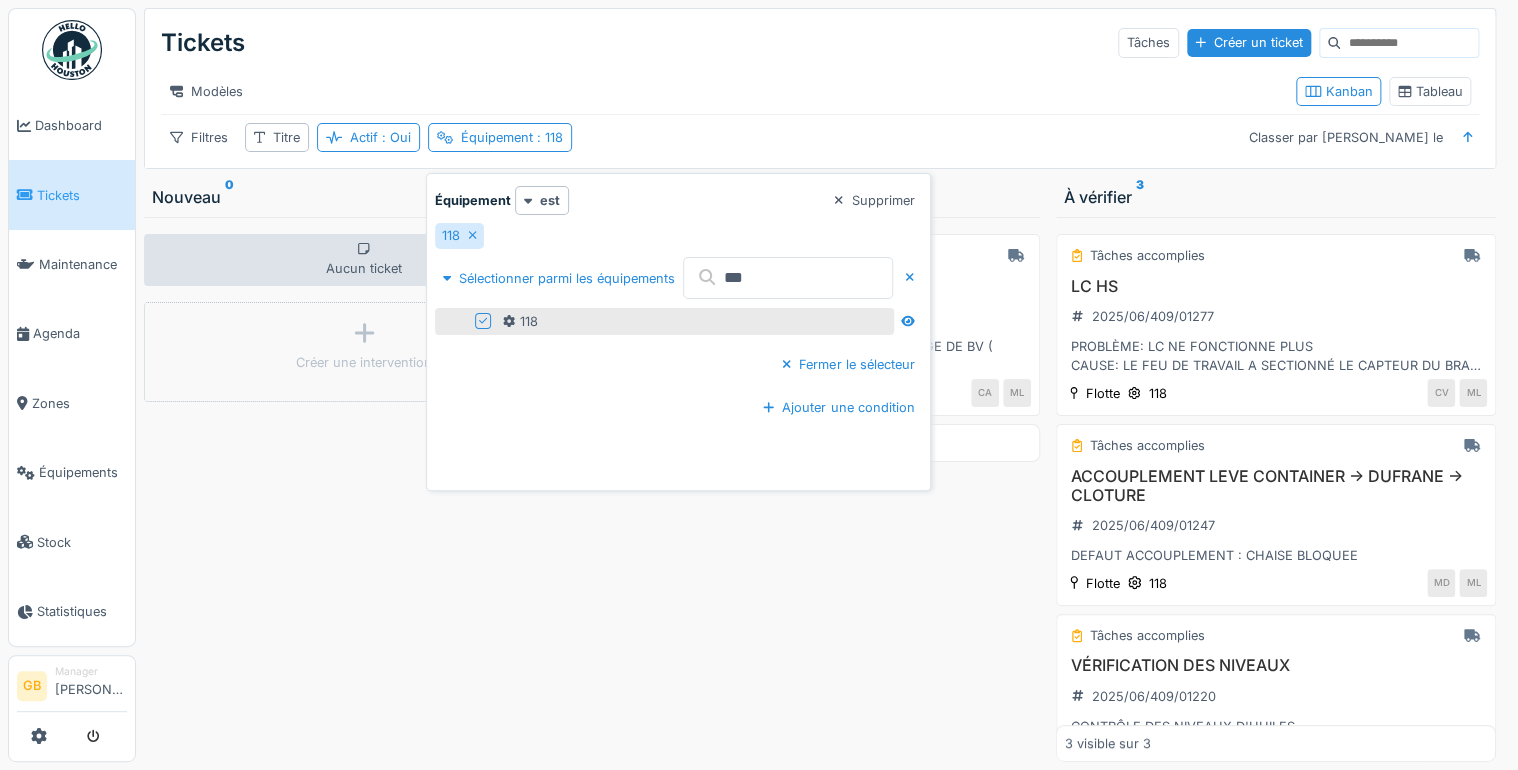 click on "En cours CONSOMMATION D'AIR ANORMALE  2025/06/409/01304 -> CONSOMMATION D'AIR AU NIVEAU DU PILOTAGE DE BV ( STOP IMPÉRATIF AVANT 2H )
-> VIDER LE VÉHICULE A L'UVE
-> DEPOSER LE VÉHICULE CHEZ LENS  Flotte 118 CA ML 1 visible sur 1" at bounding box center [820, 489] 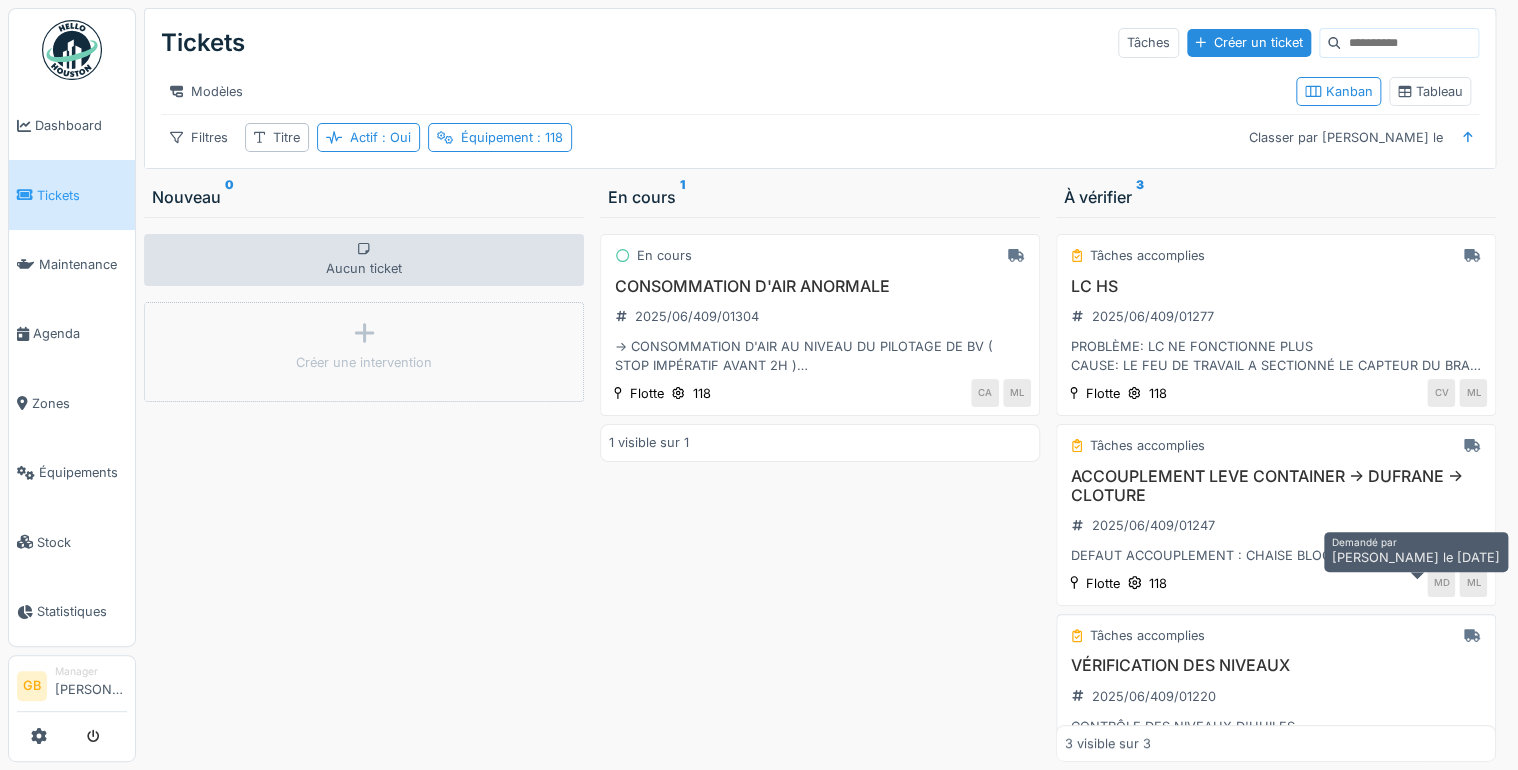 scroll, scrollTop: 67, scrollLeft: 0, axis: vertical 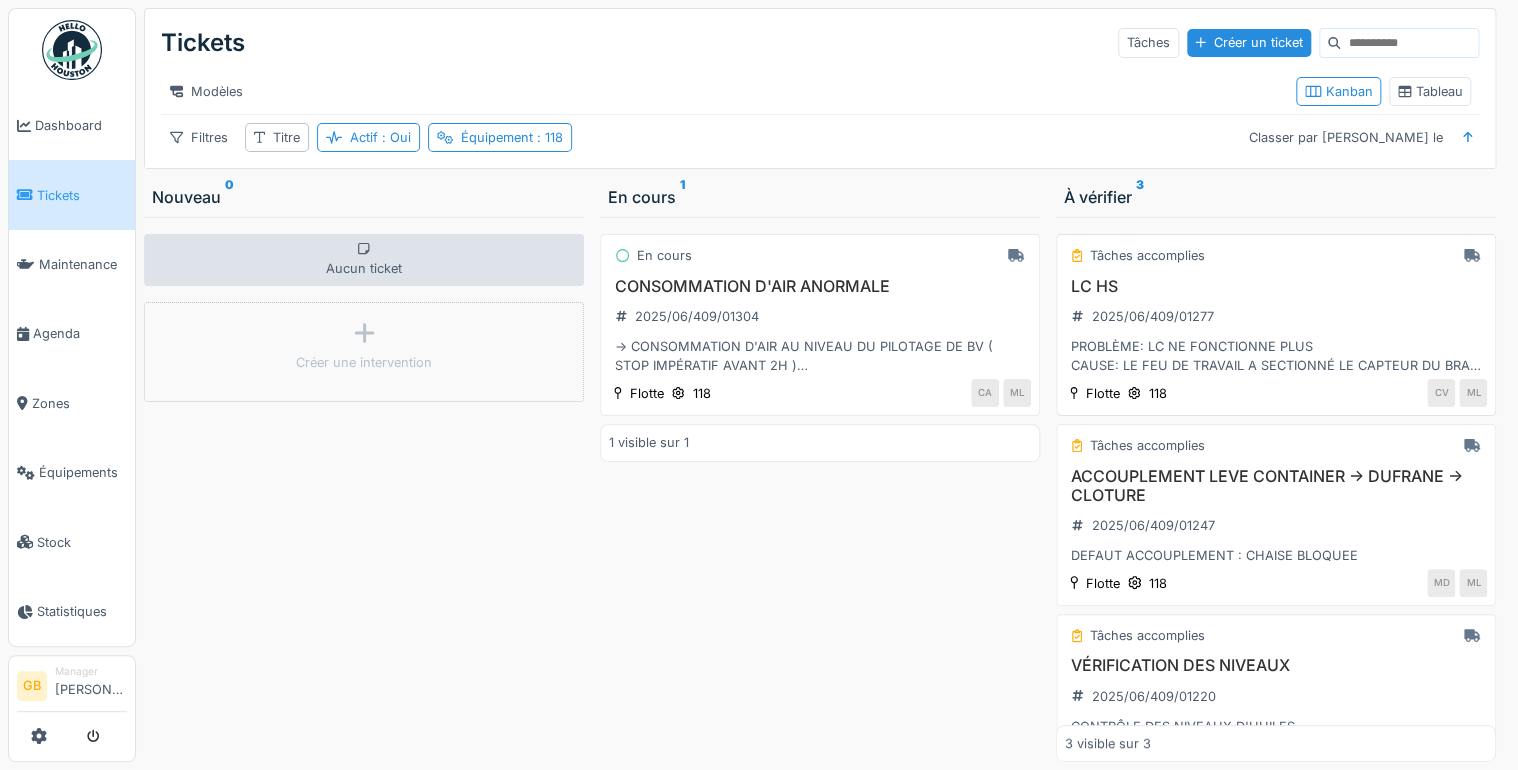 click on "LC HS" at bounding box center [1276, 286] 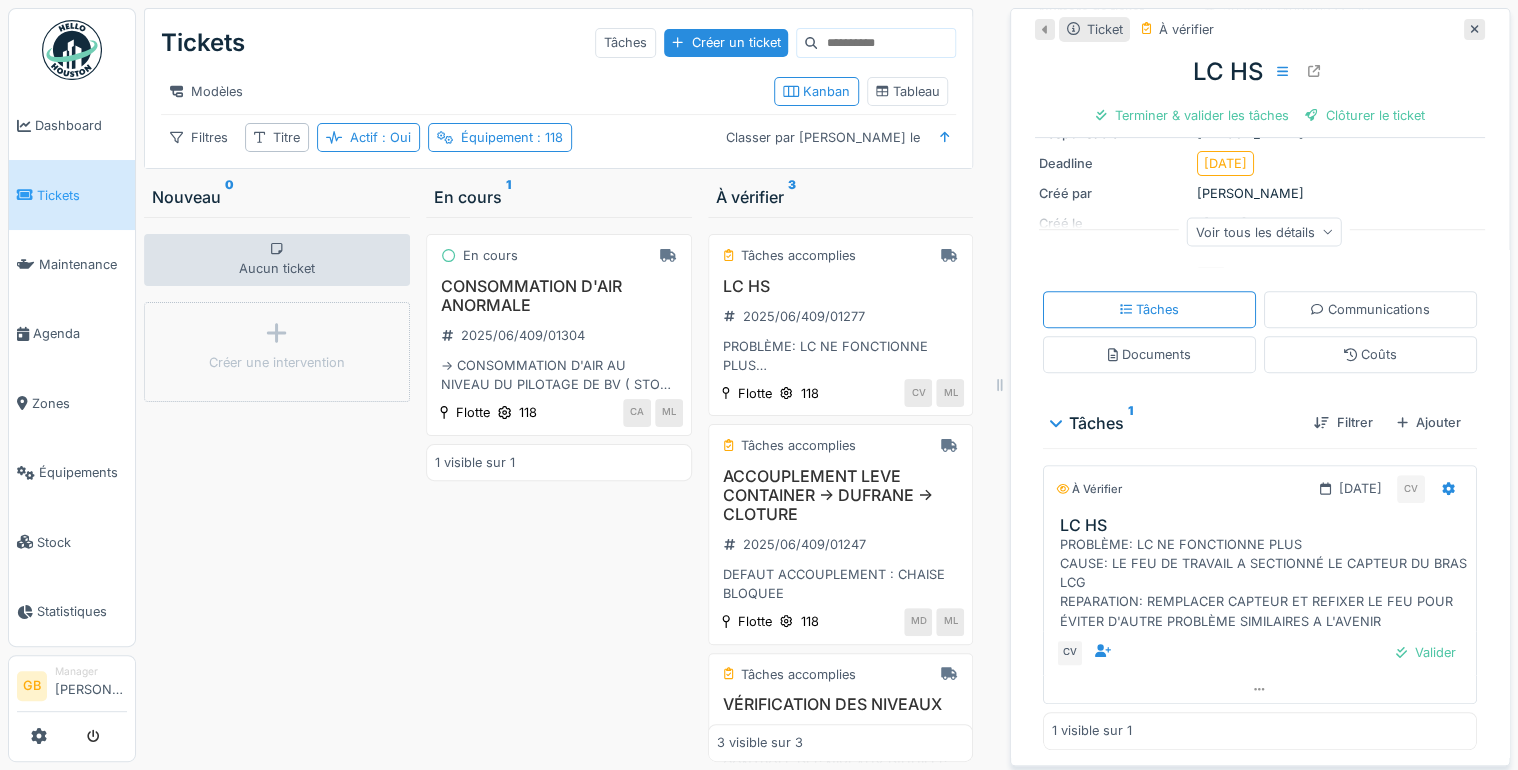 scroll, scrollTop: 0, scrollLeft: 0, axis: both 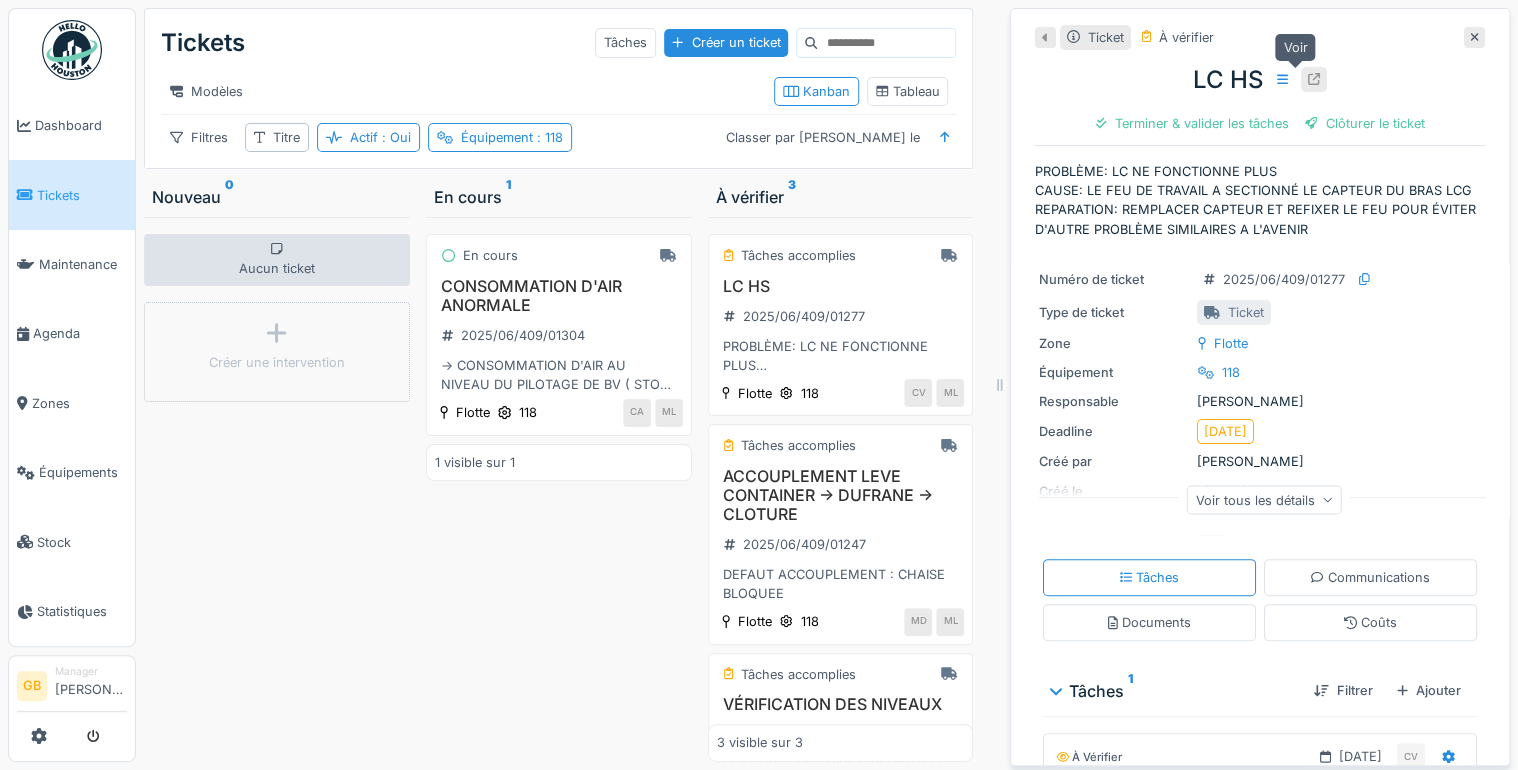 click 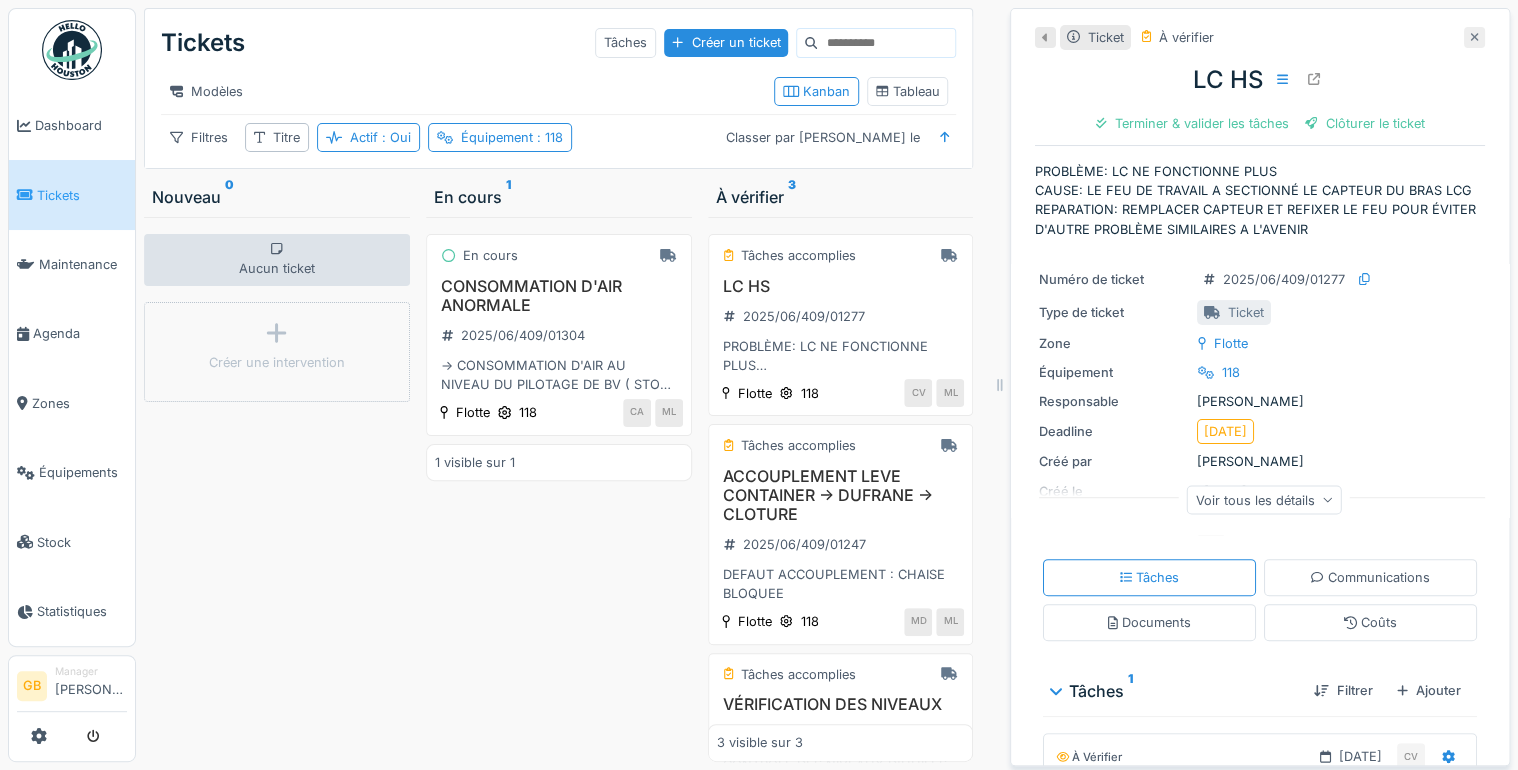 click 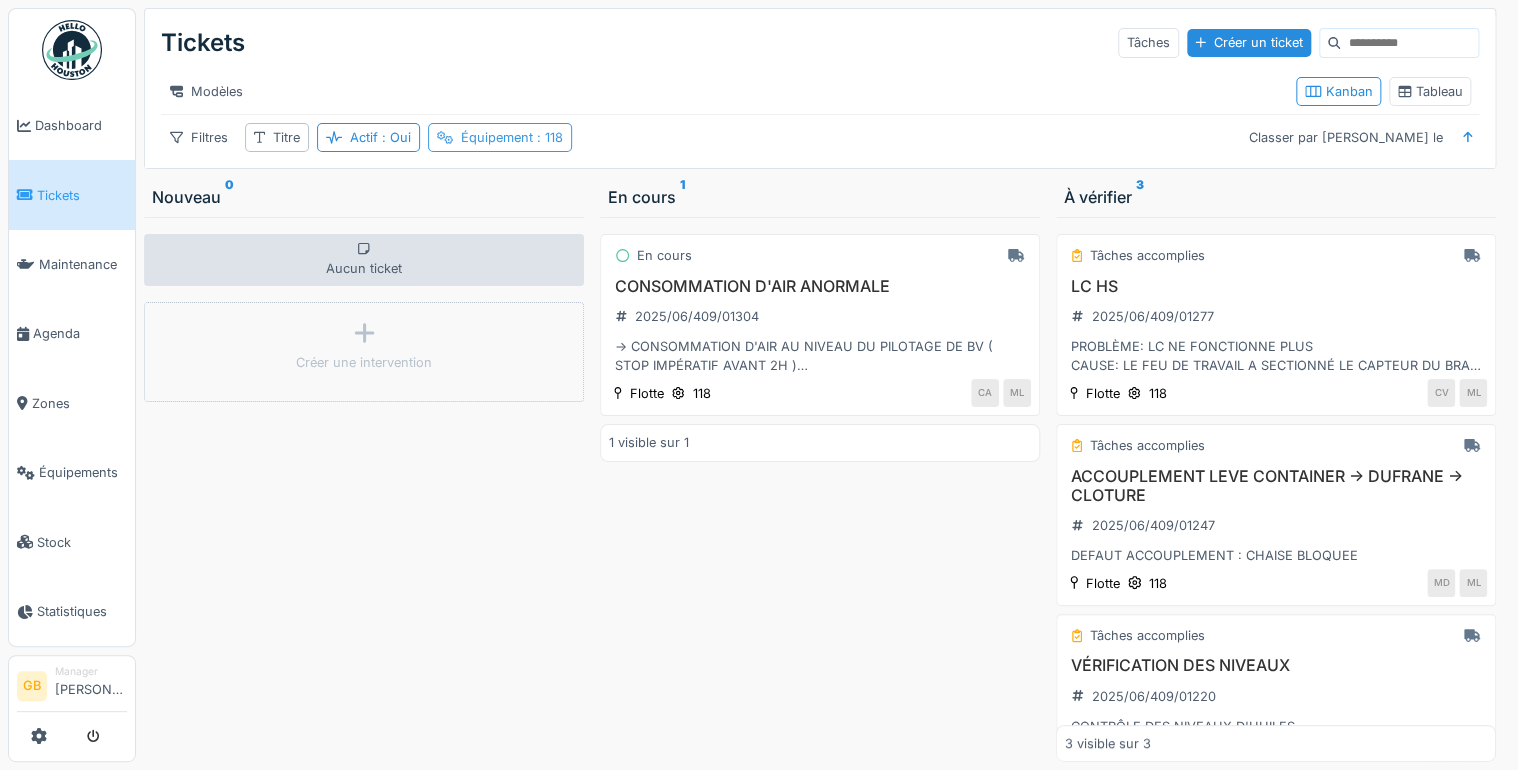 click on ":   118" at bounding box center [548, 137] 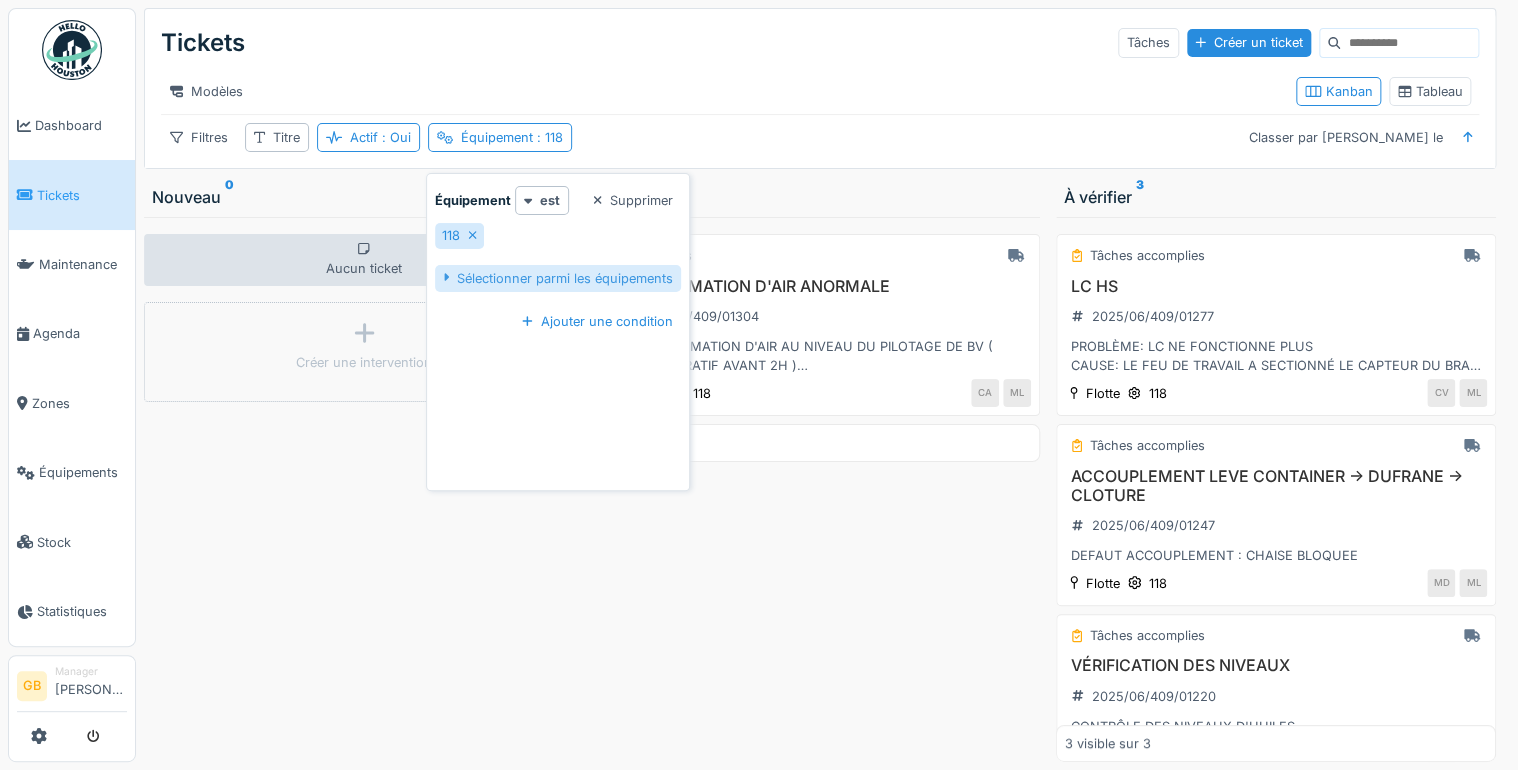 click on "Sélectionner parmi les équipements" at bounding box center [558, 278] 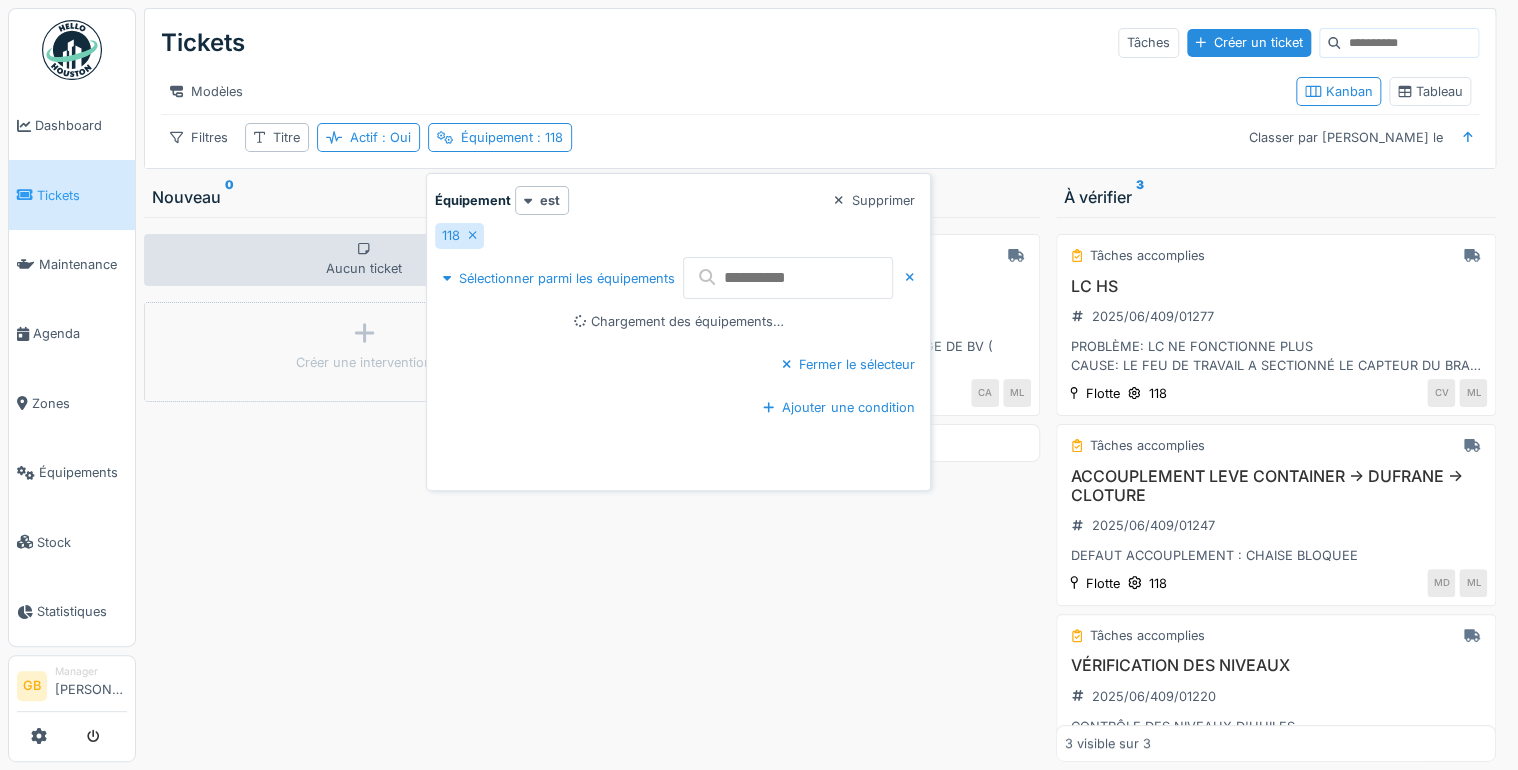 click at bounding box center [788, 278] 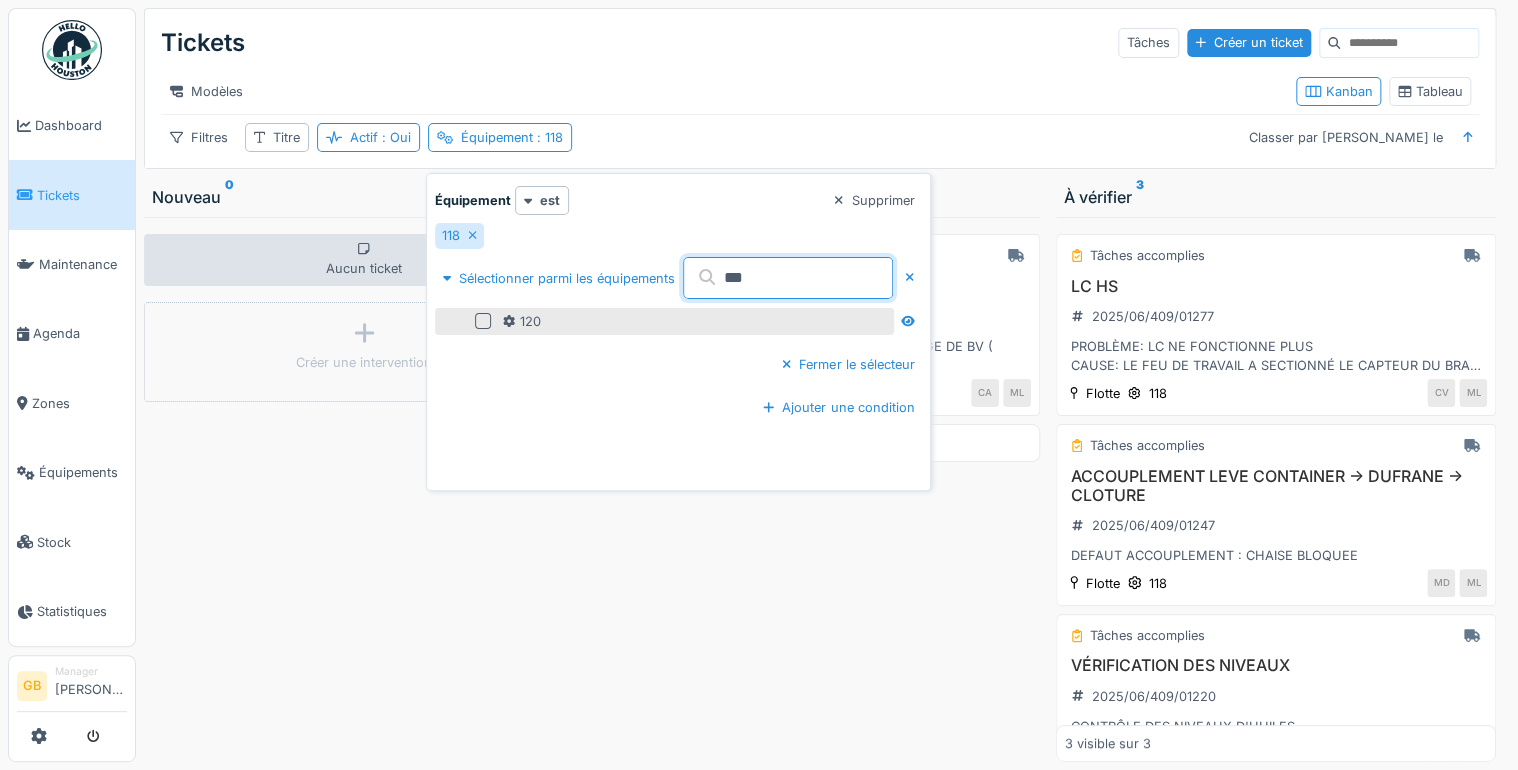 type on "***" 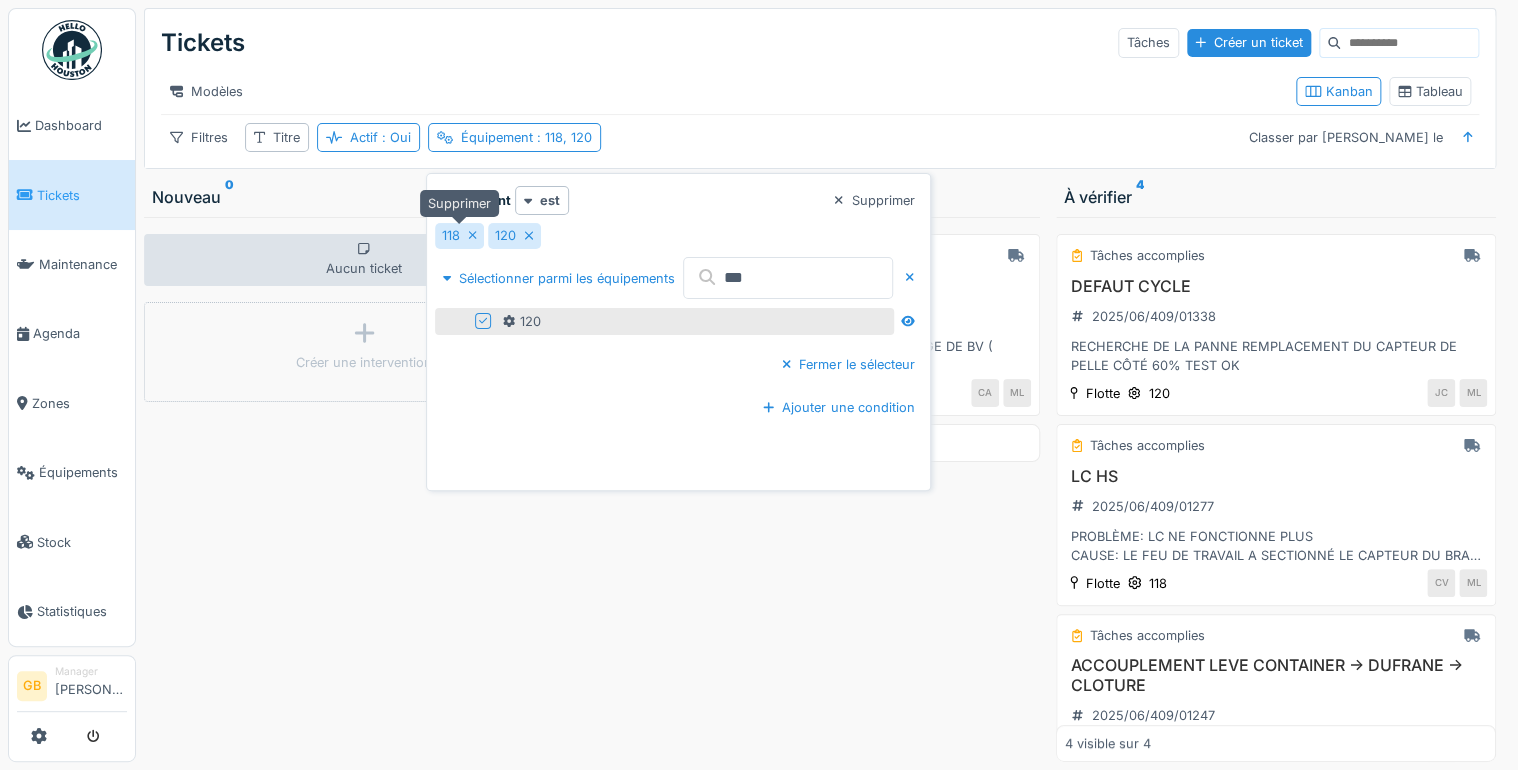 click 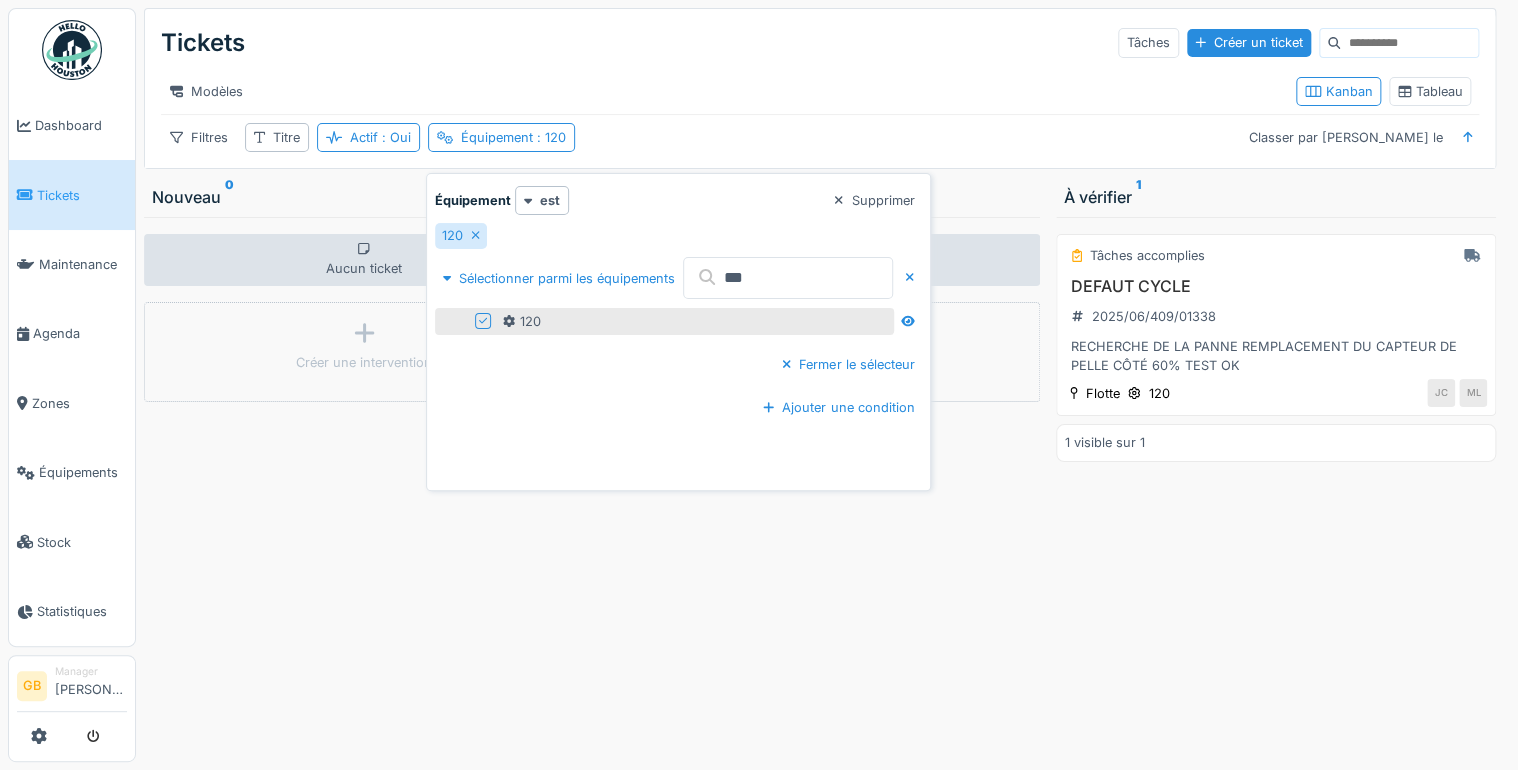 drag, startPoint x: 897, startPoint y: 514, endPoint x: 903, endPoint y: 531, distance: 18.027756 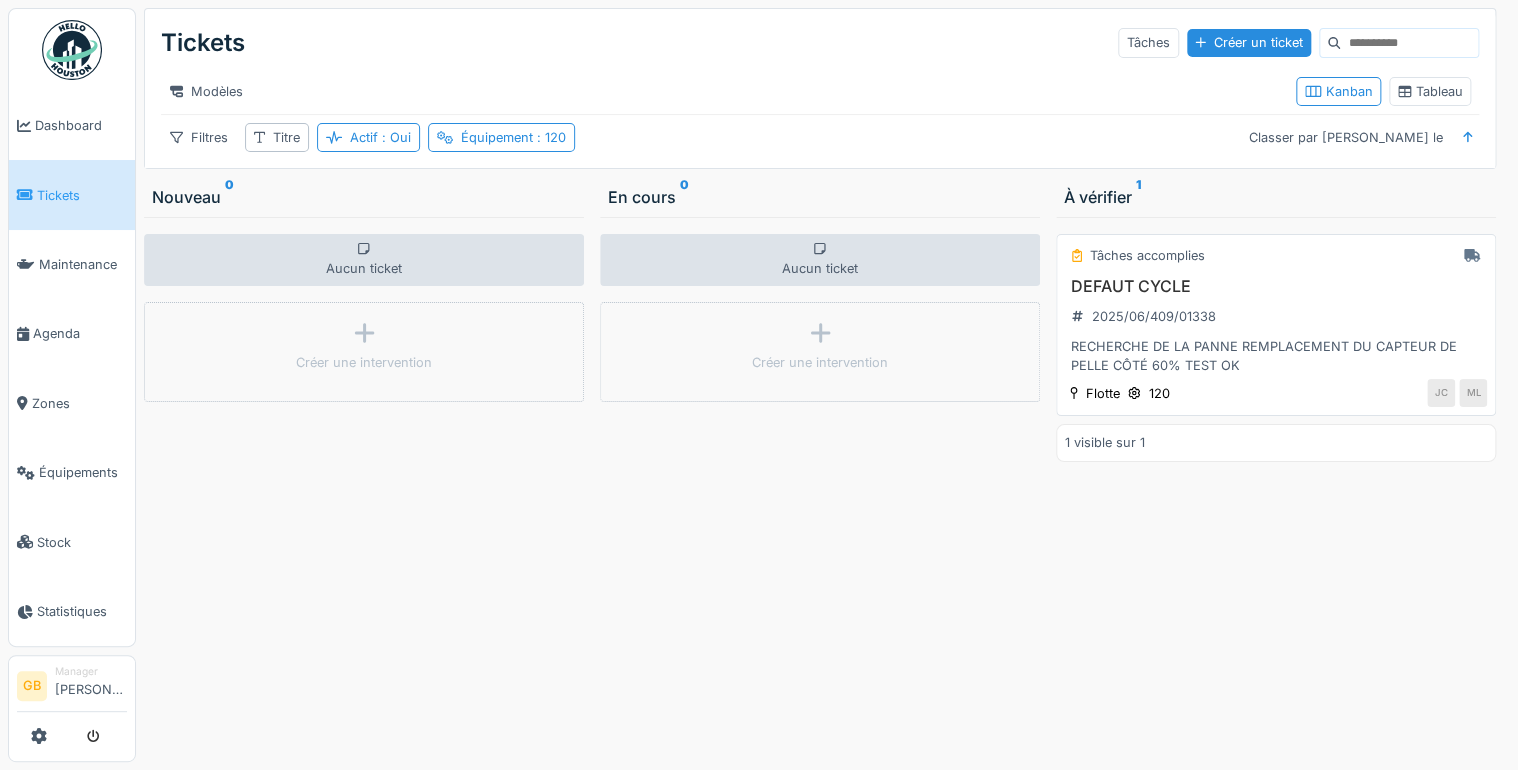 click on "DEFAUT CYCLE" at bounding box center [1276, 286] 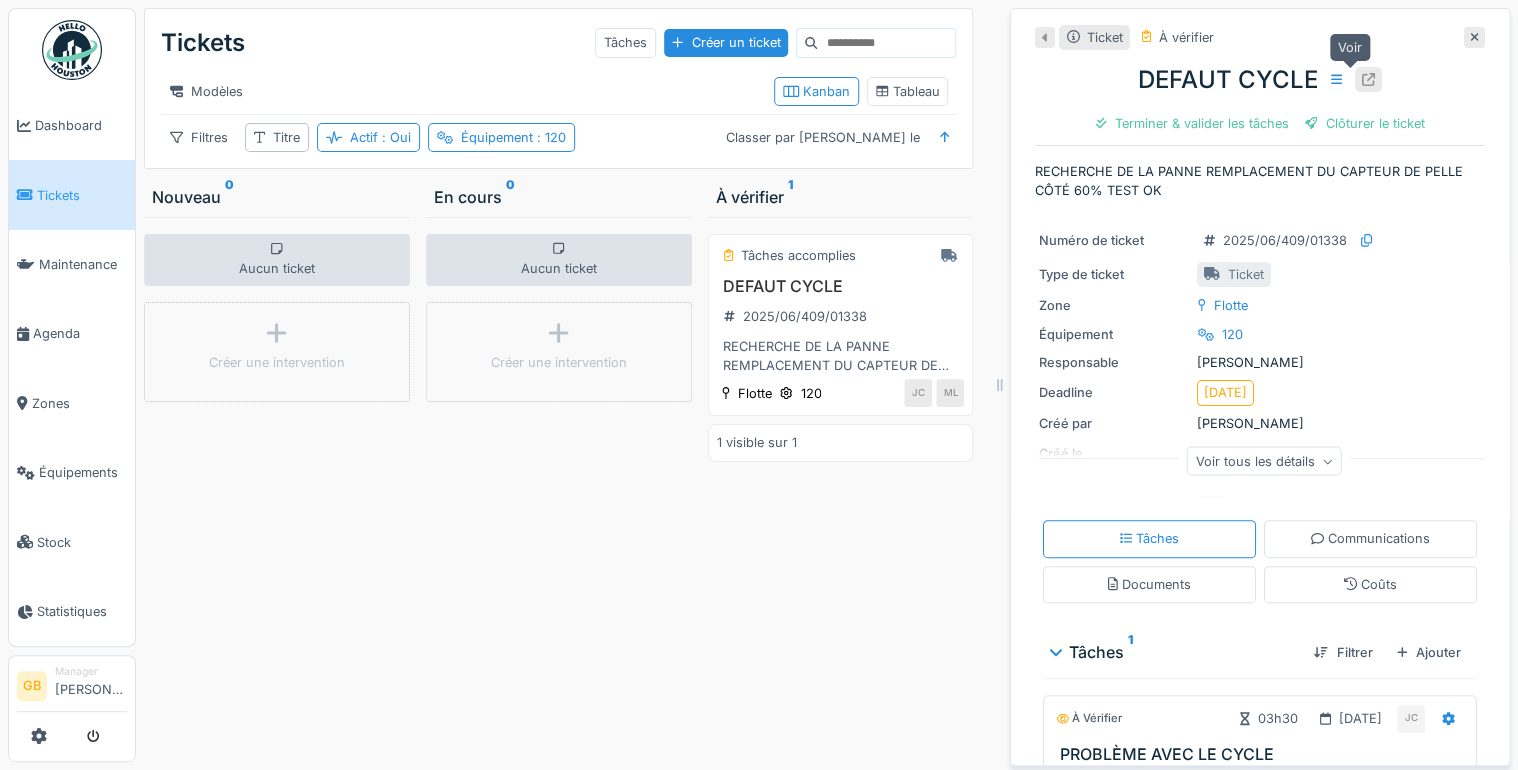 click 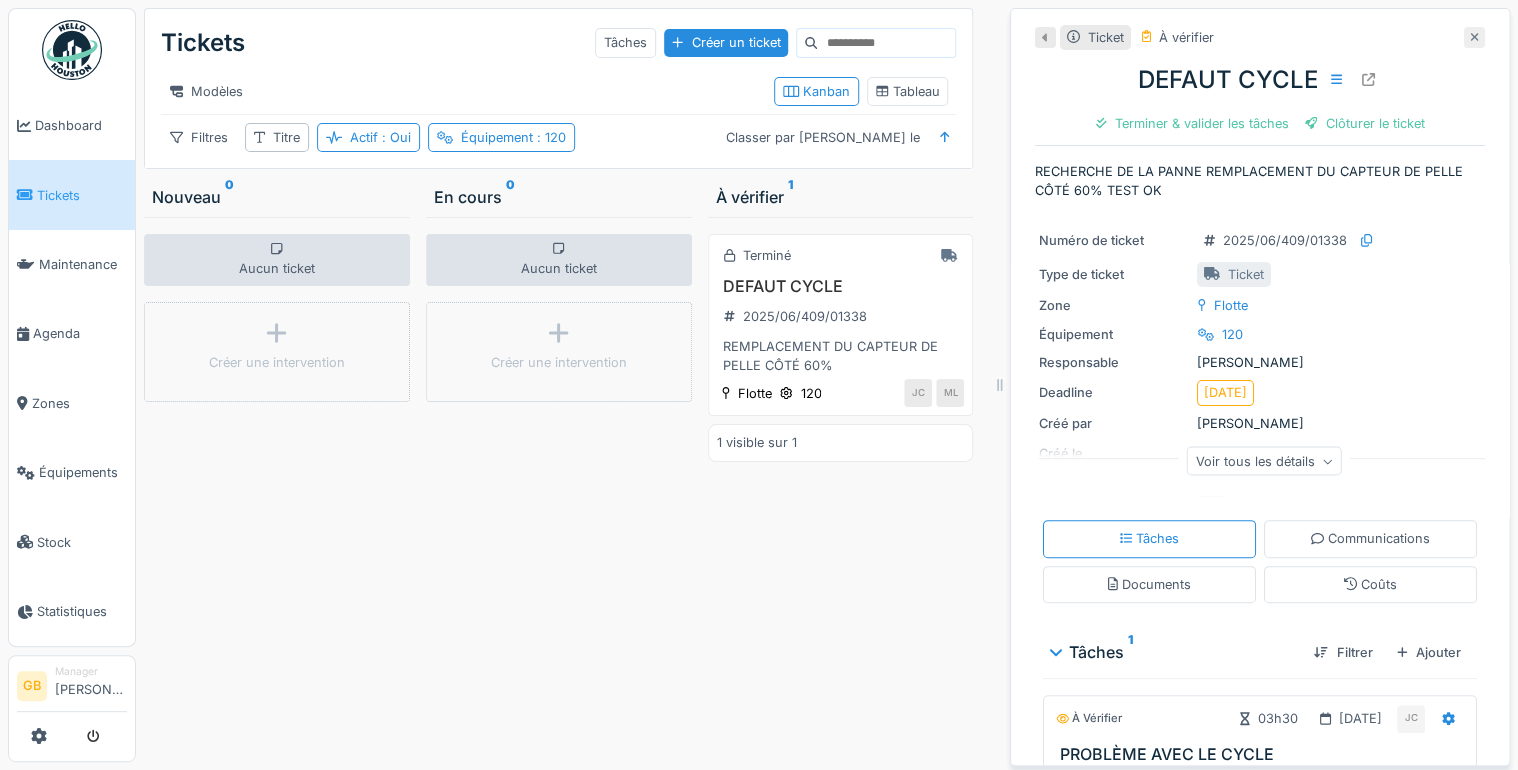 click 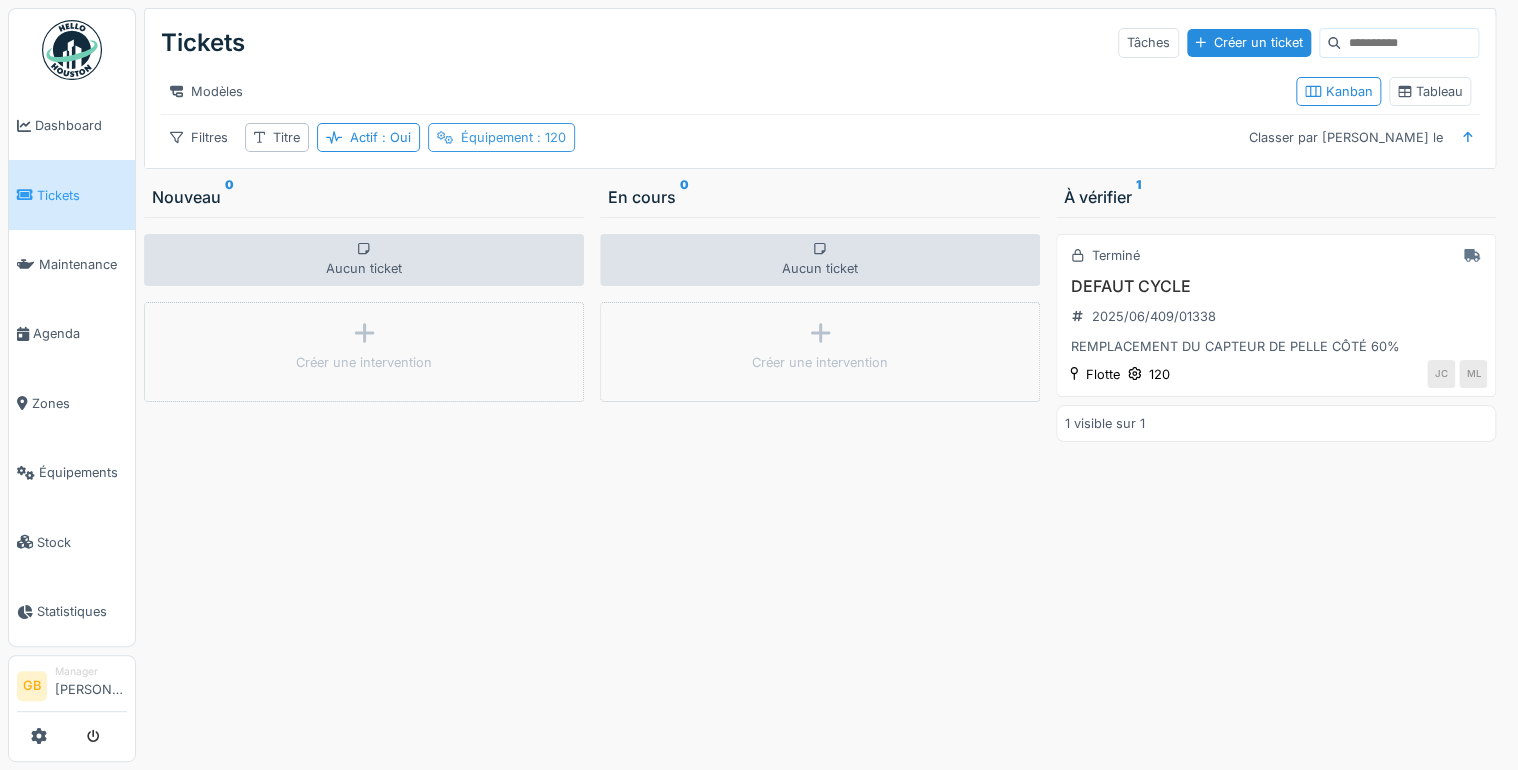 click on "Équipement   :   120" at bounding box center [501, 137] 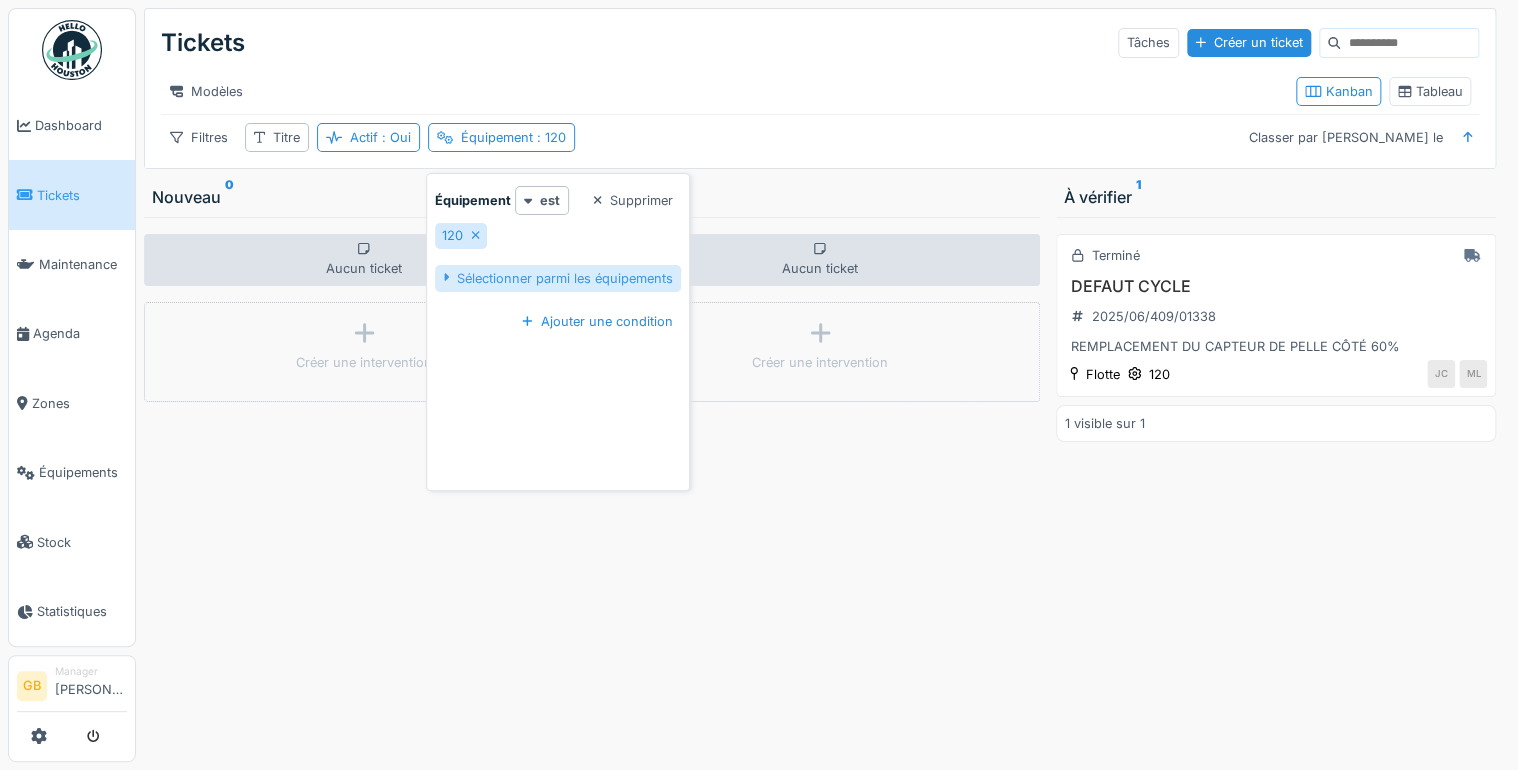 click on "Sélectionner parmi les équipements" at bounding box center [558, 278] 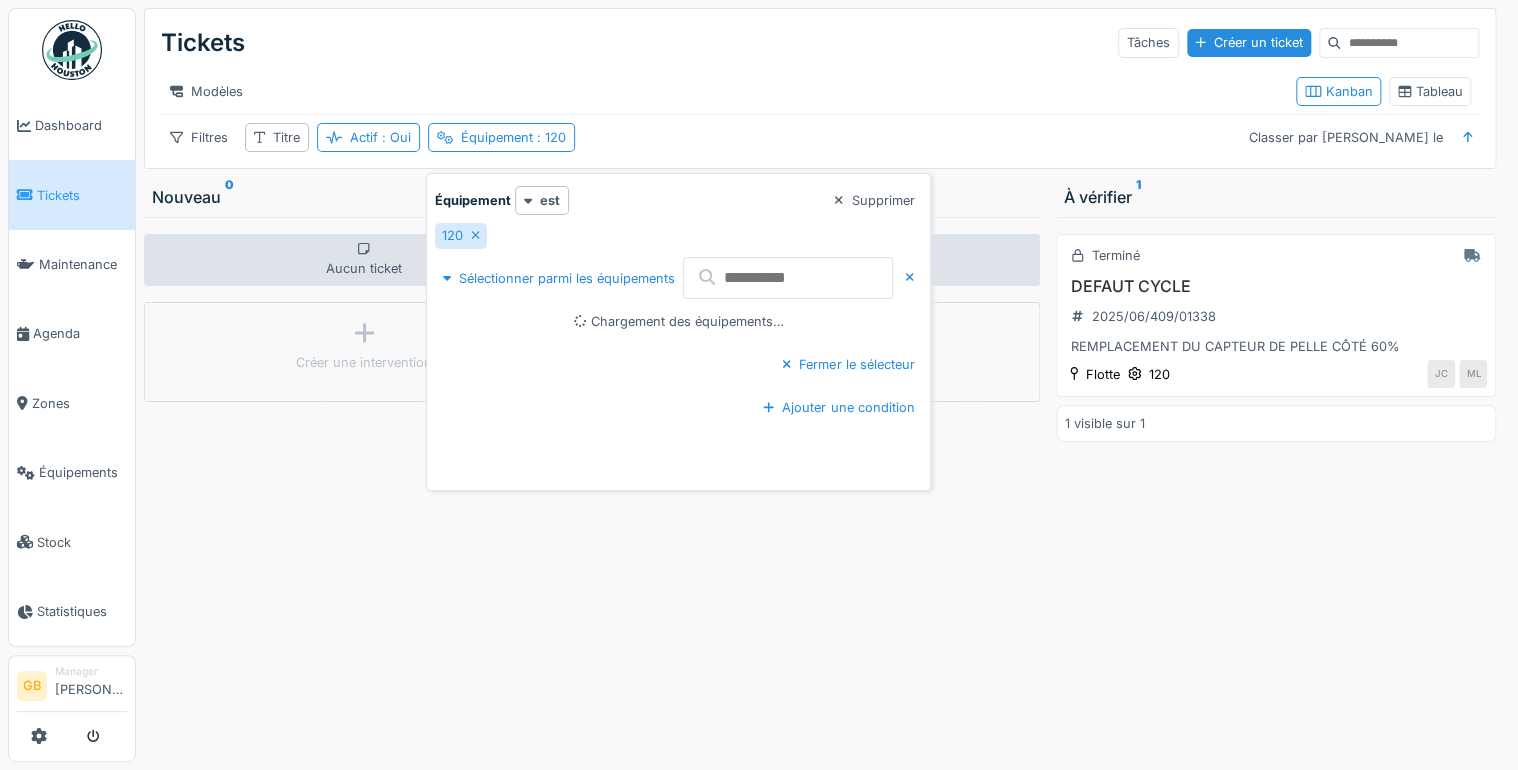 click at bounding box center [788, 278] 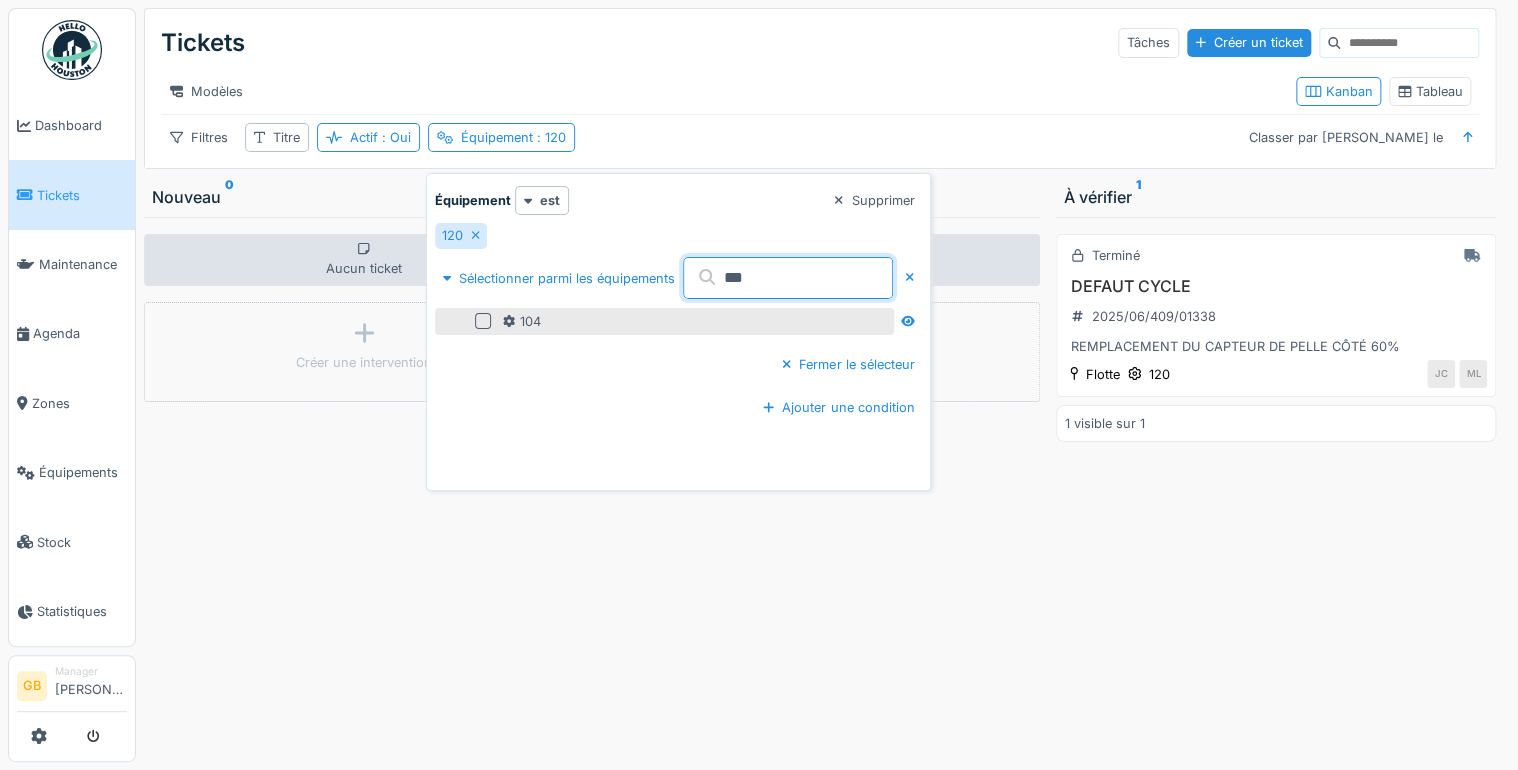 type on "***" 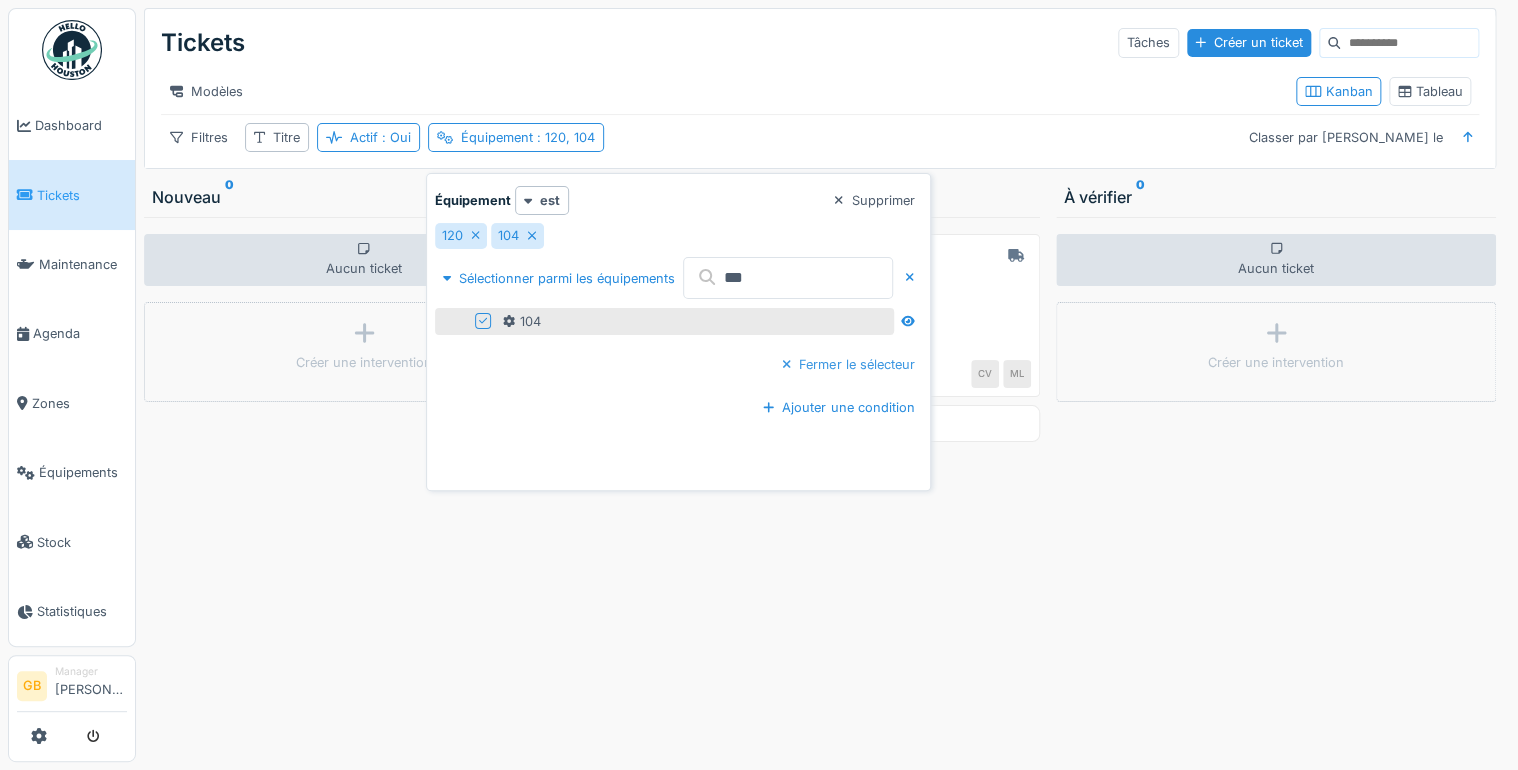 click on "Fermer le sélecteur" at bounding box center [848, 364] 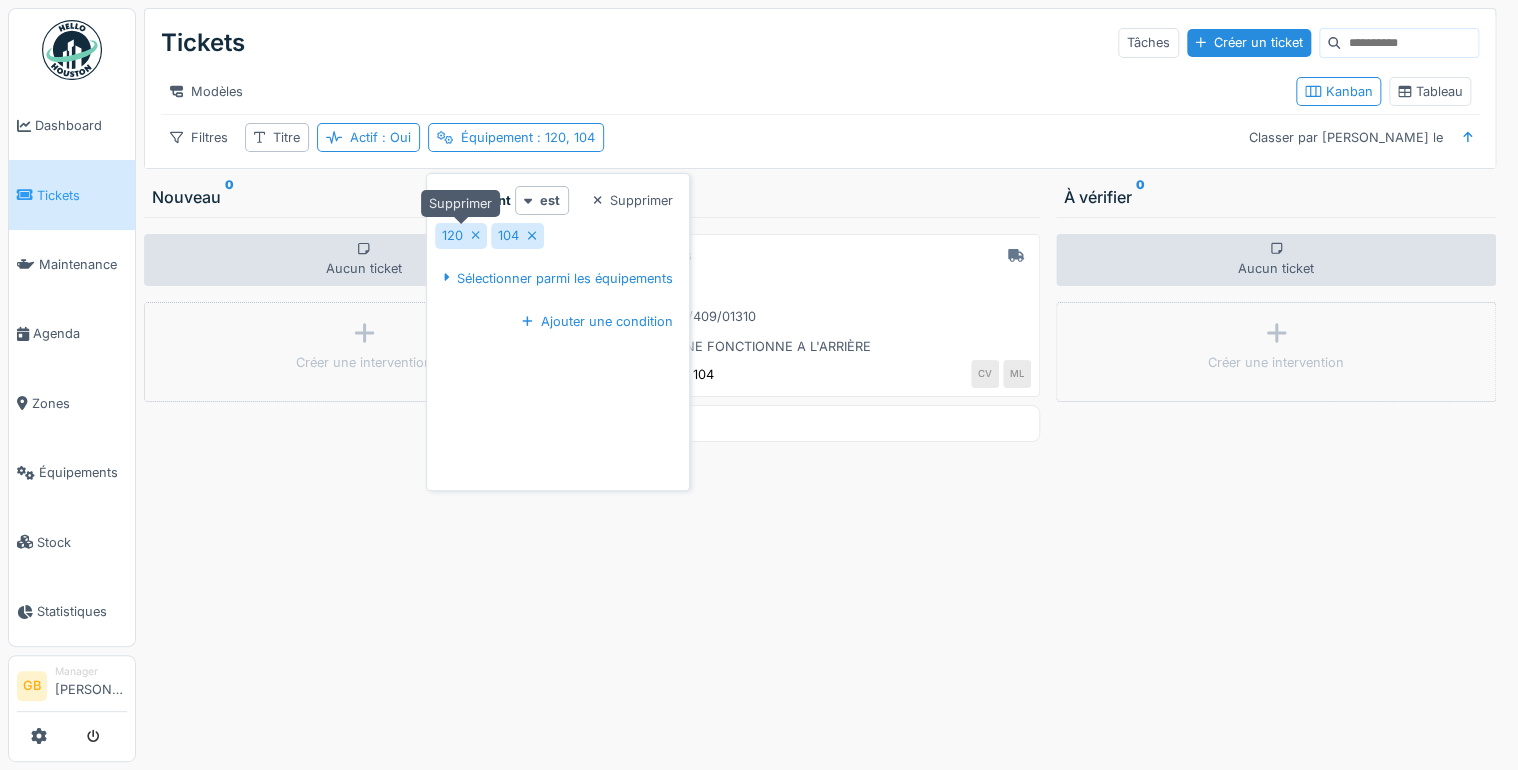 click 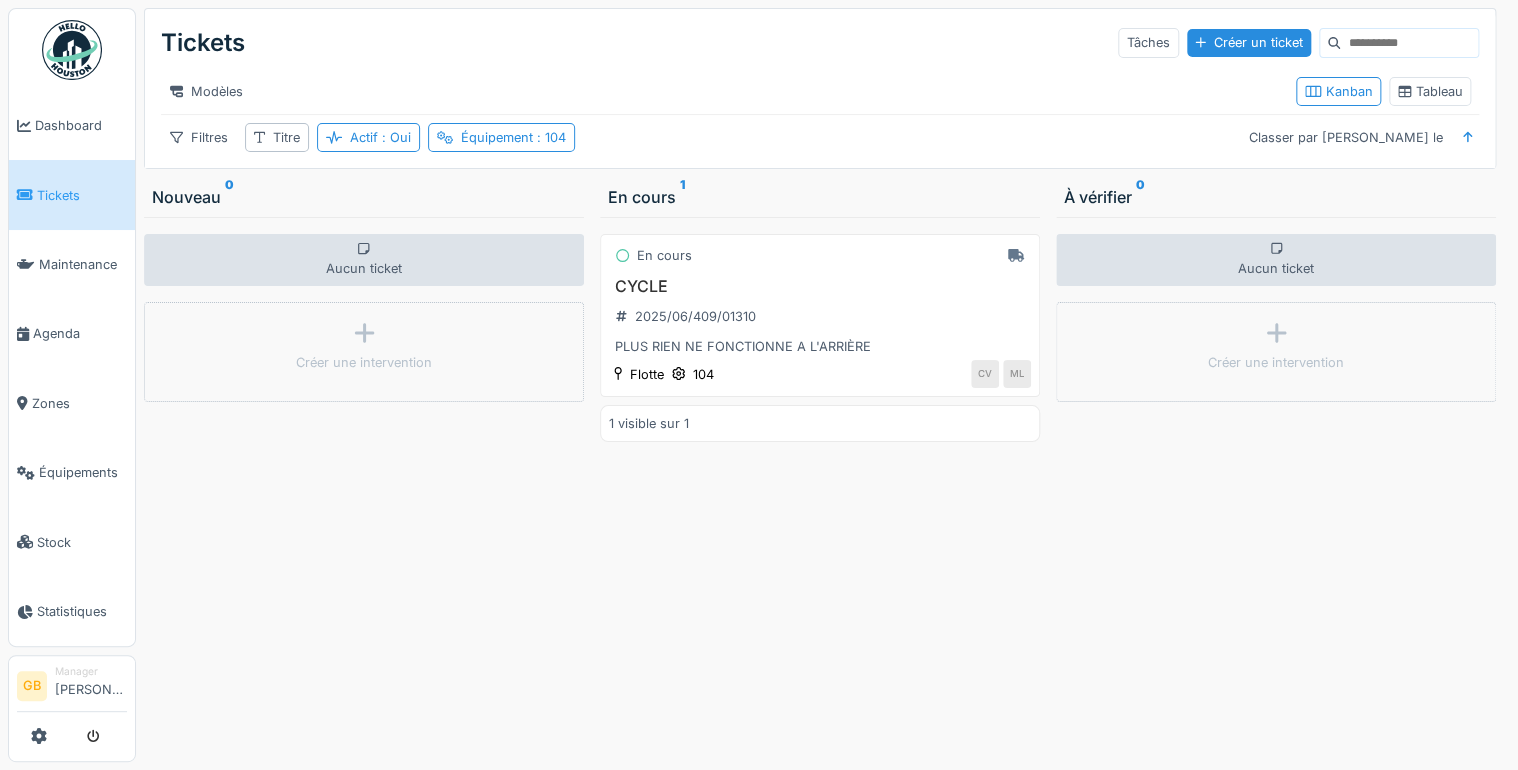 click on "En cours CYCLE 2025/06/409/01310 PLUS RIEN NE FONCTIONNE A L'ARRIÈRE  Flotte 104 CV ML 1 visible sur 1" at bounding box center [820, 489] 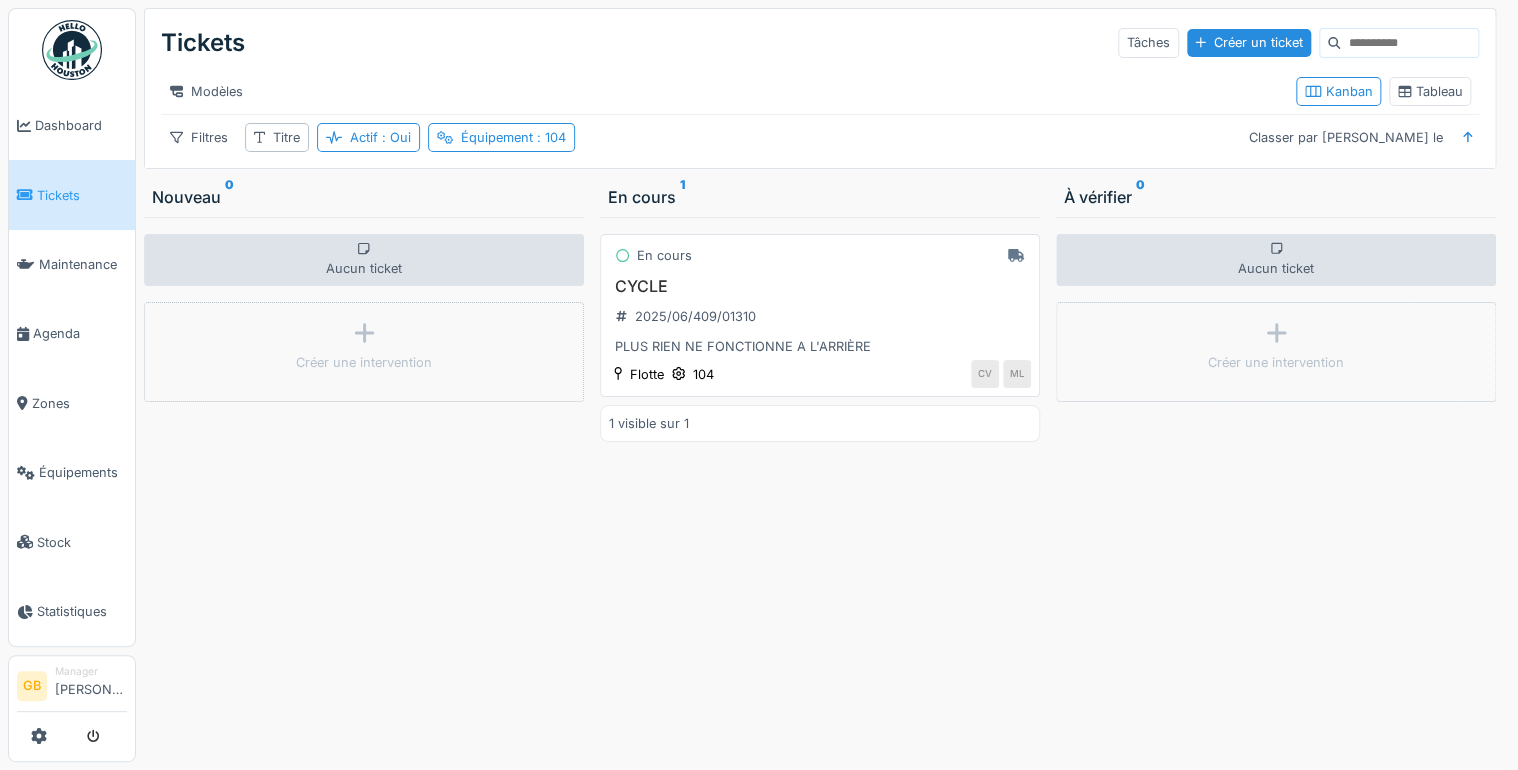 click on "CYCLE" at bounding box center [820, 286] 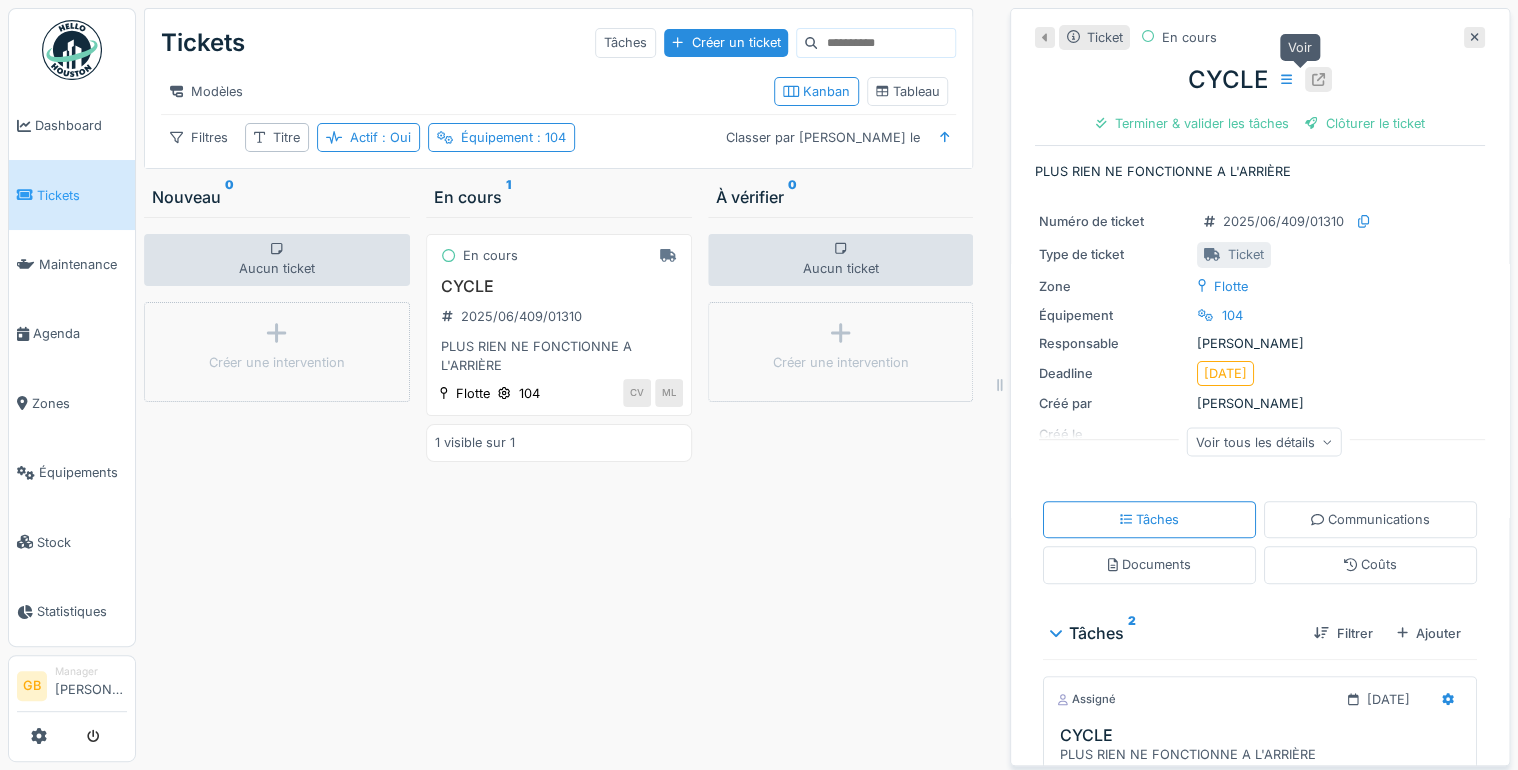 click 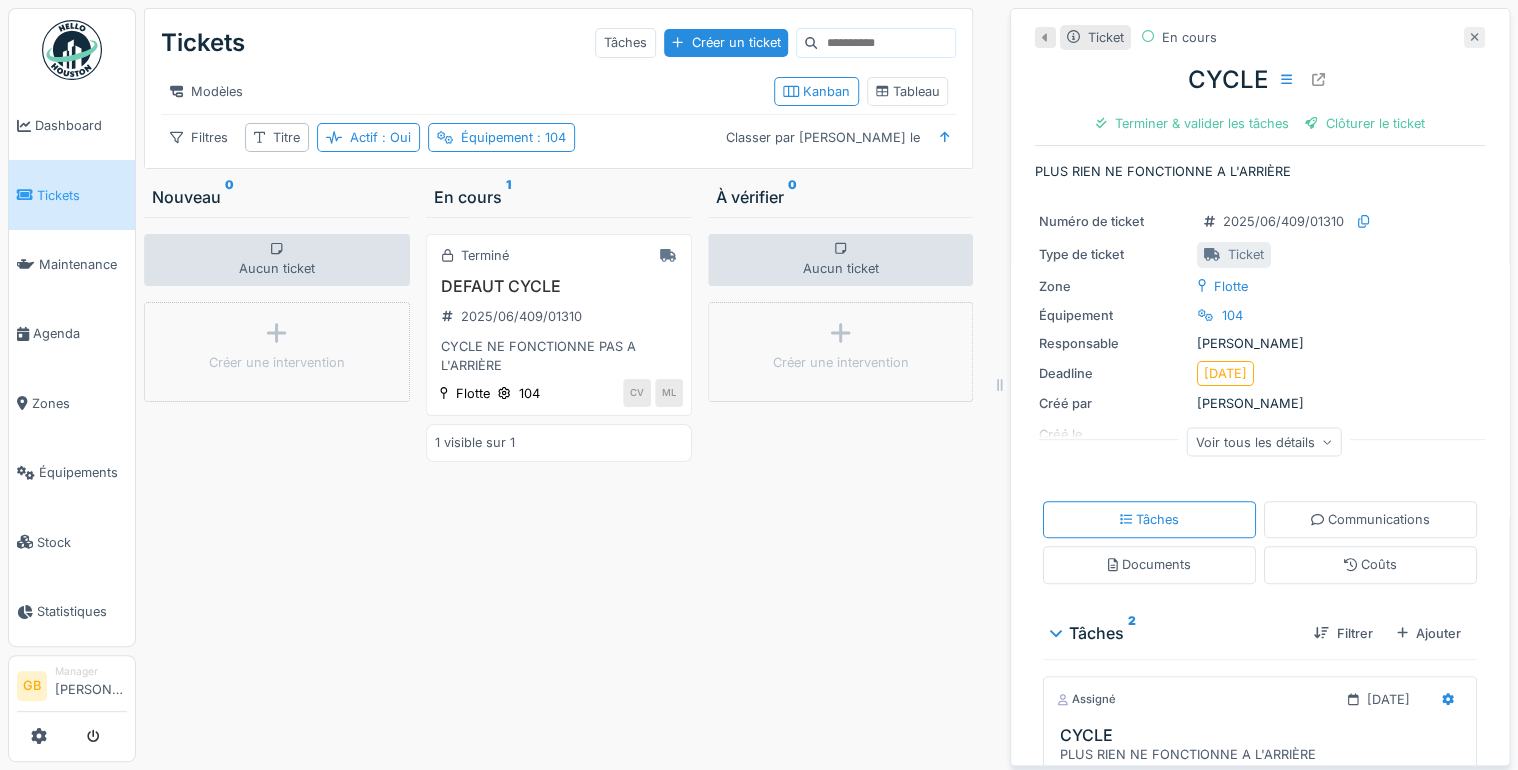 click 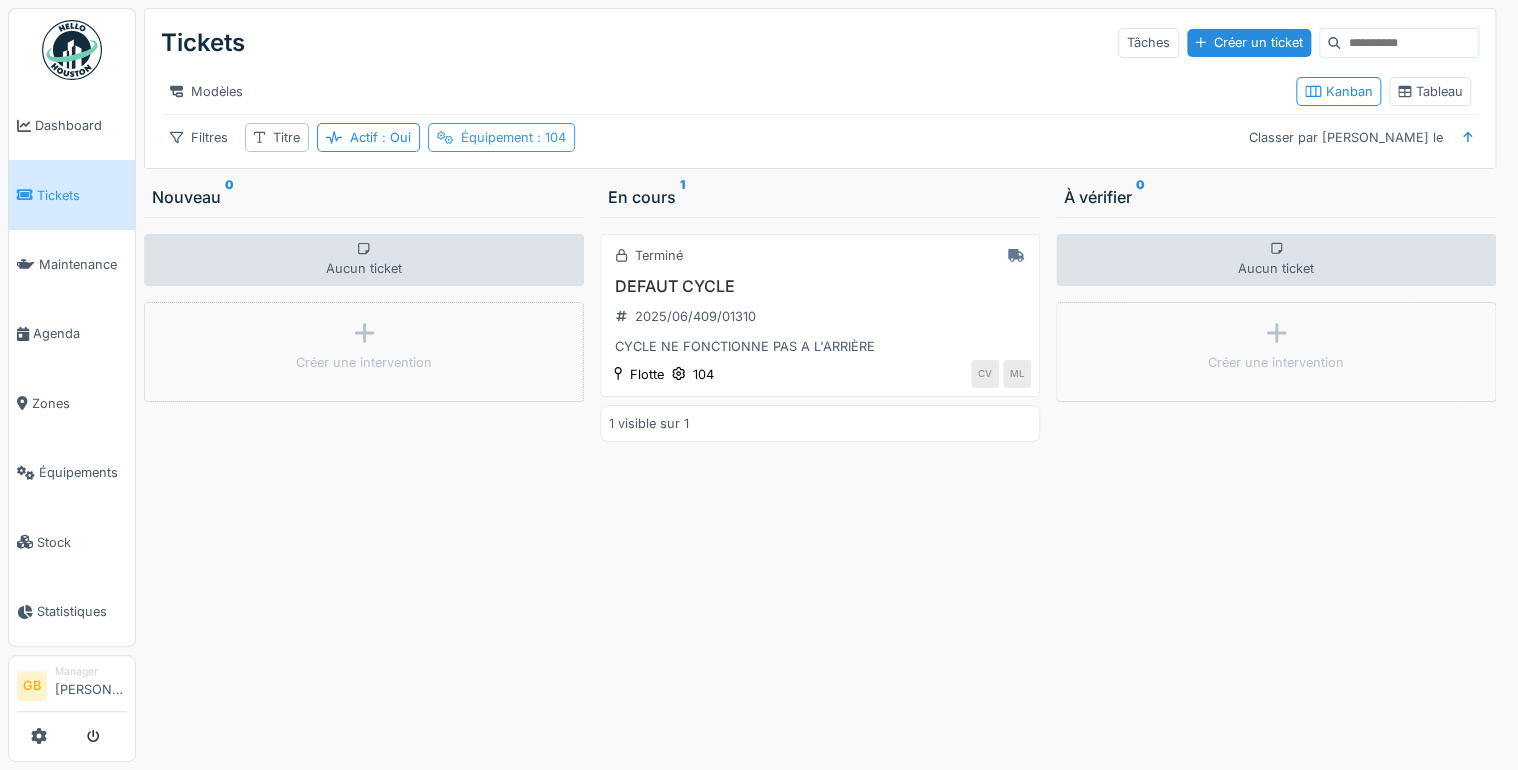 click on ":   104" at bounding box center [549, 137] 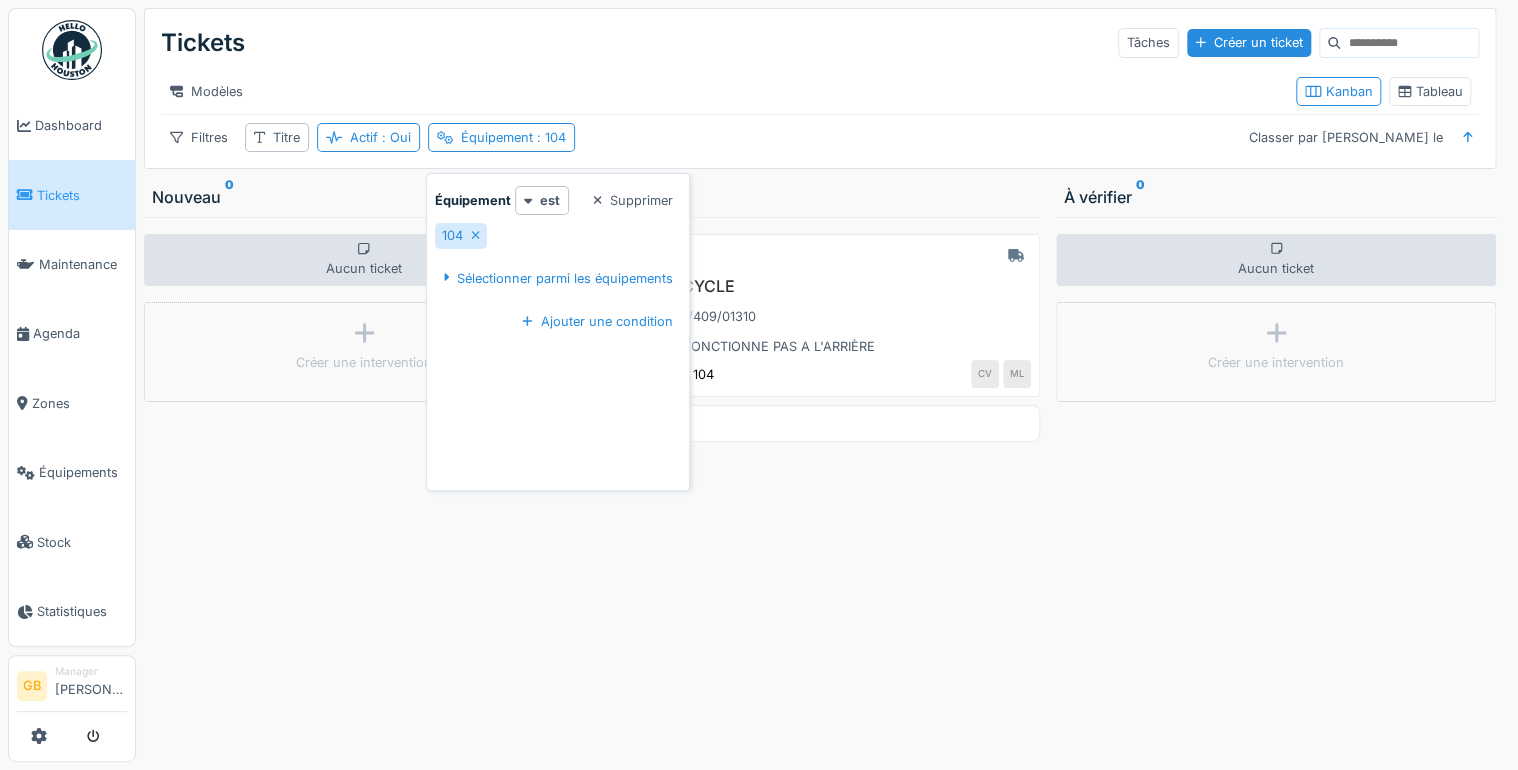 click on "Terminé DEFAUT CYCLE 2025/06/409/01310 CYCLE NE FONCTIONNE PAS A L'ARRIÈRE  Flotte 104 CV ML 1 visible sur 1" at bounding box center (820, 489) 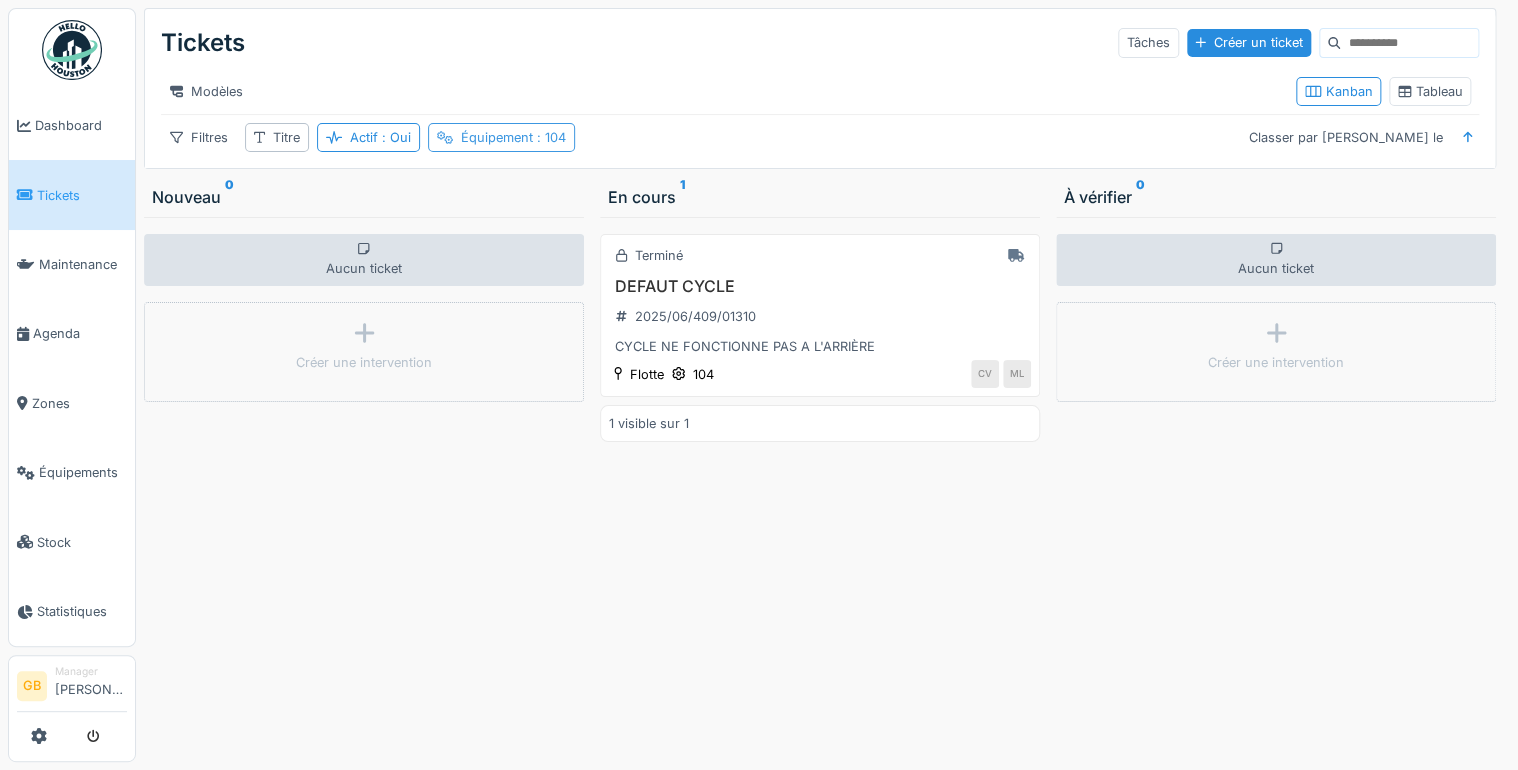 click on ":   104" at bounding box center (549, 137) 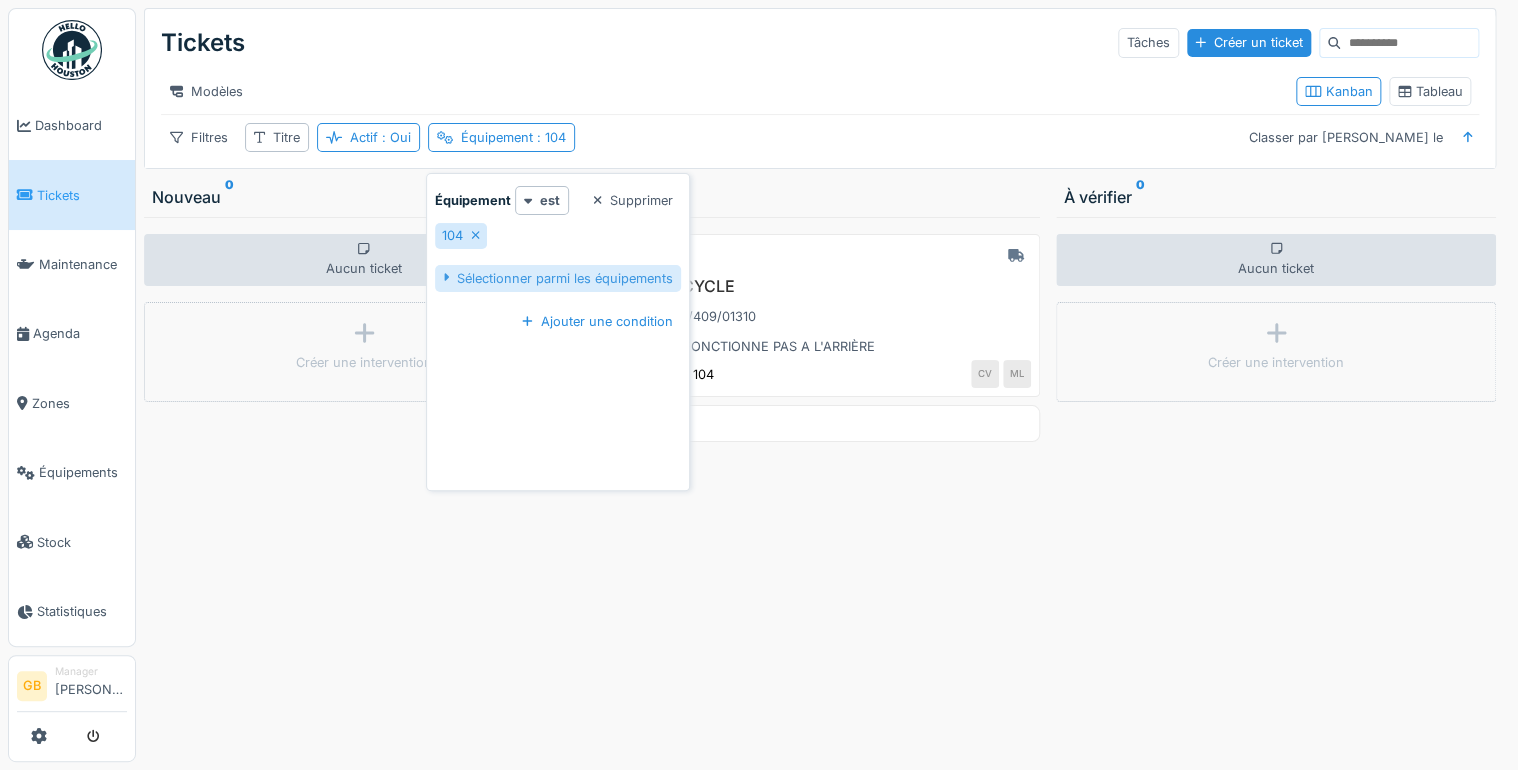 click on "Sélectionner parmi les équipements" at bounding box center (558, 278) 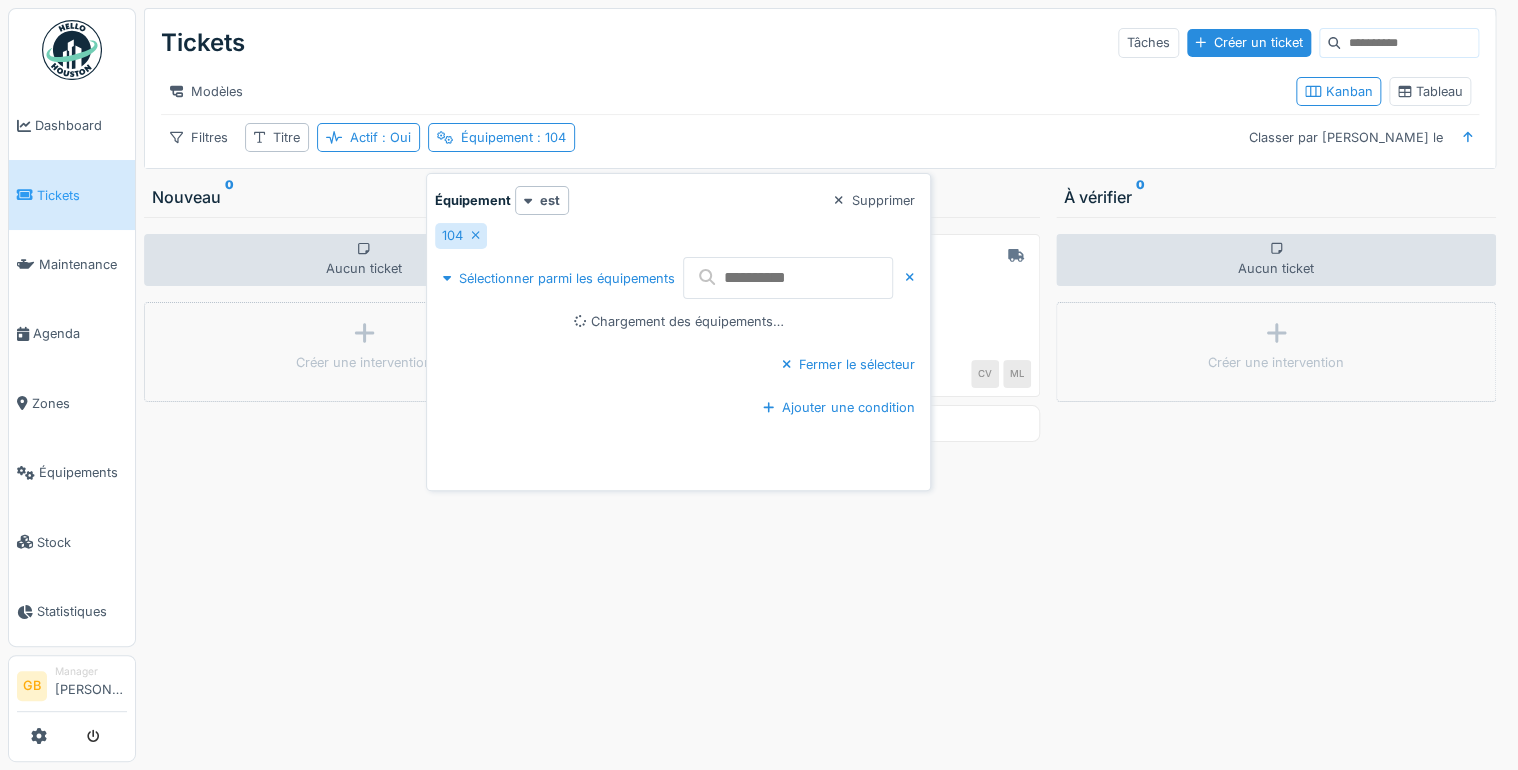 click at bounding box center [788, 278] 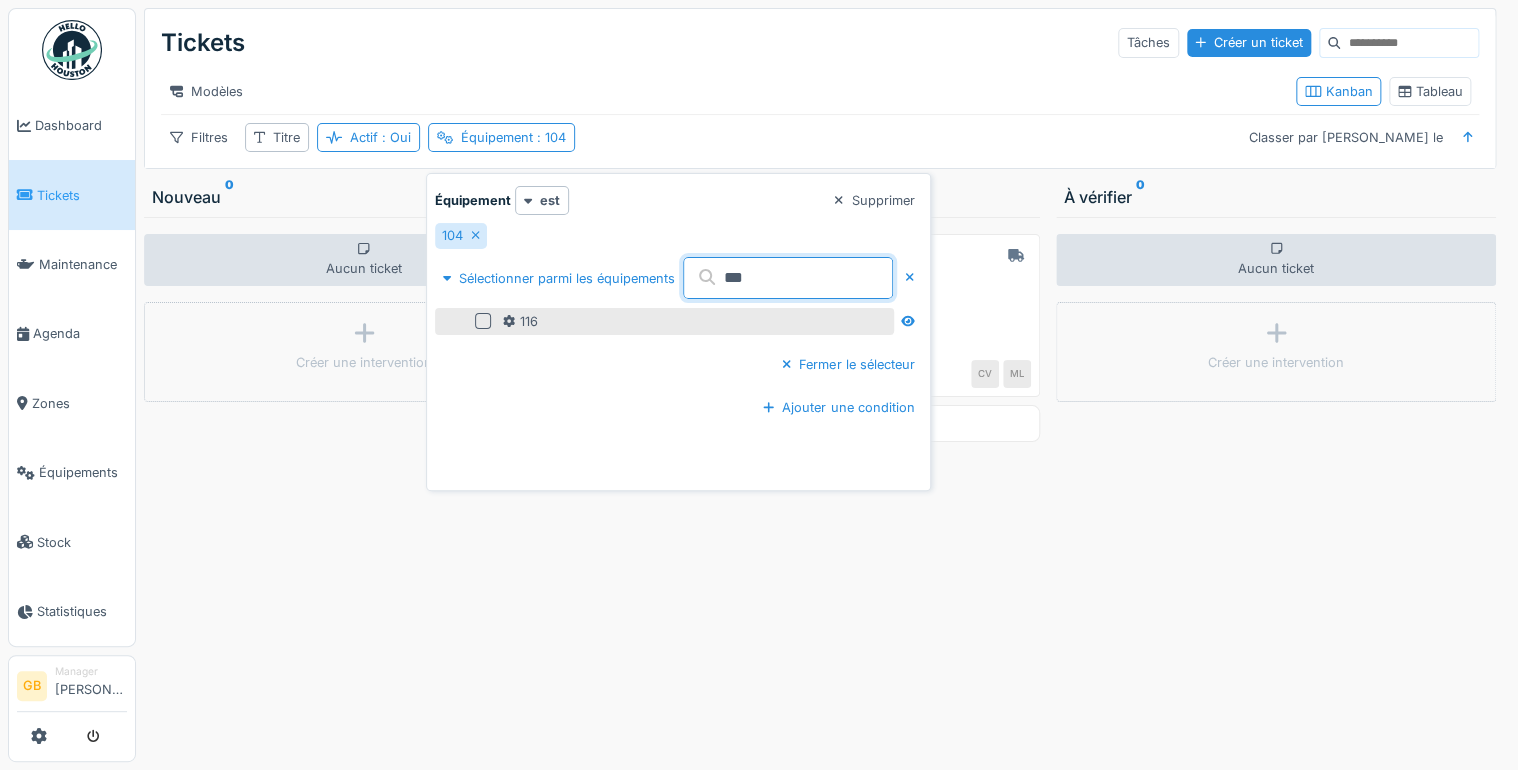 type on "***" 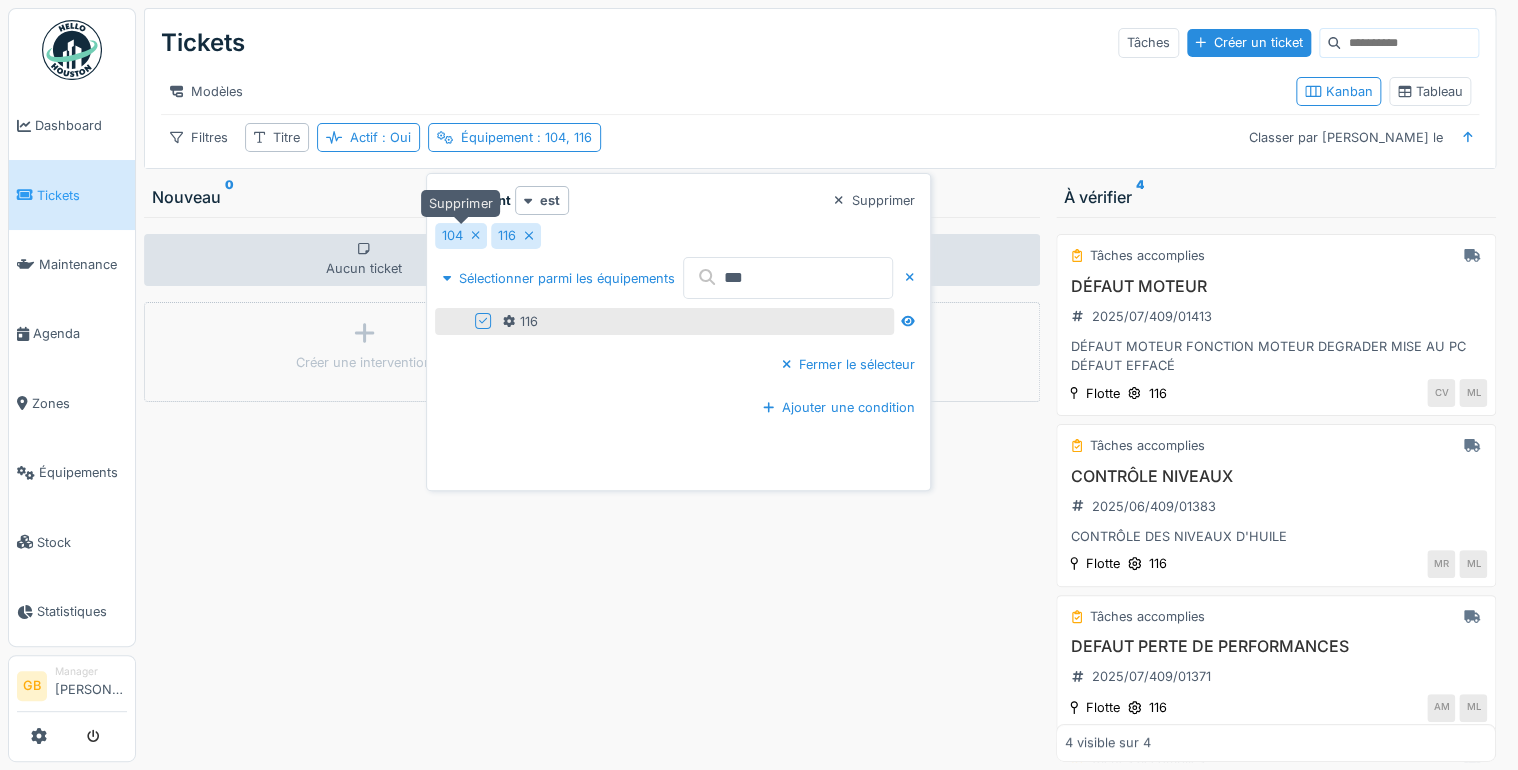 click on "104" at bounding box center (461, 235) 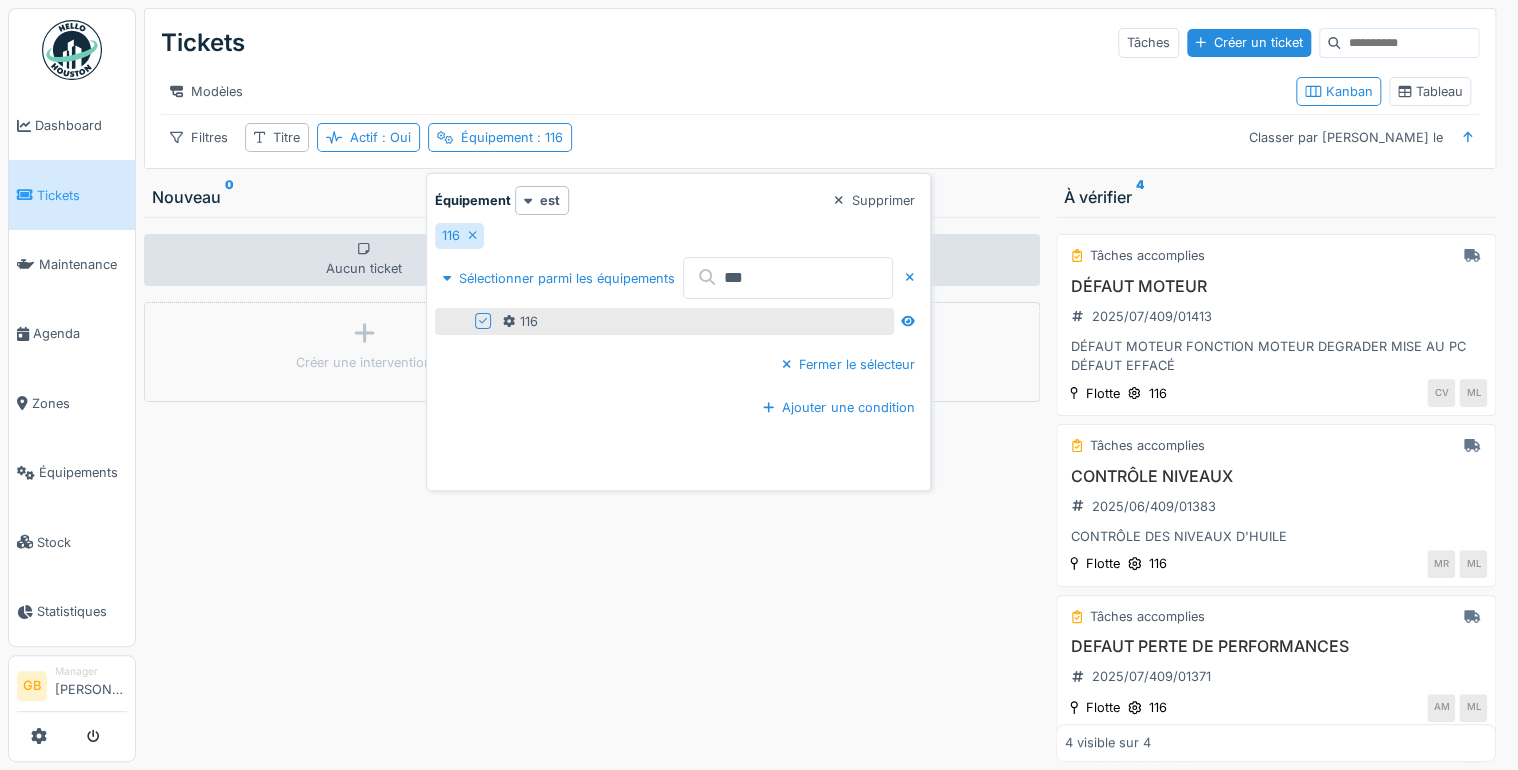 click on "Aucun ticket Créer une intervention" at bounding box center (820, 489) 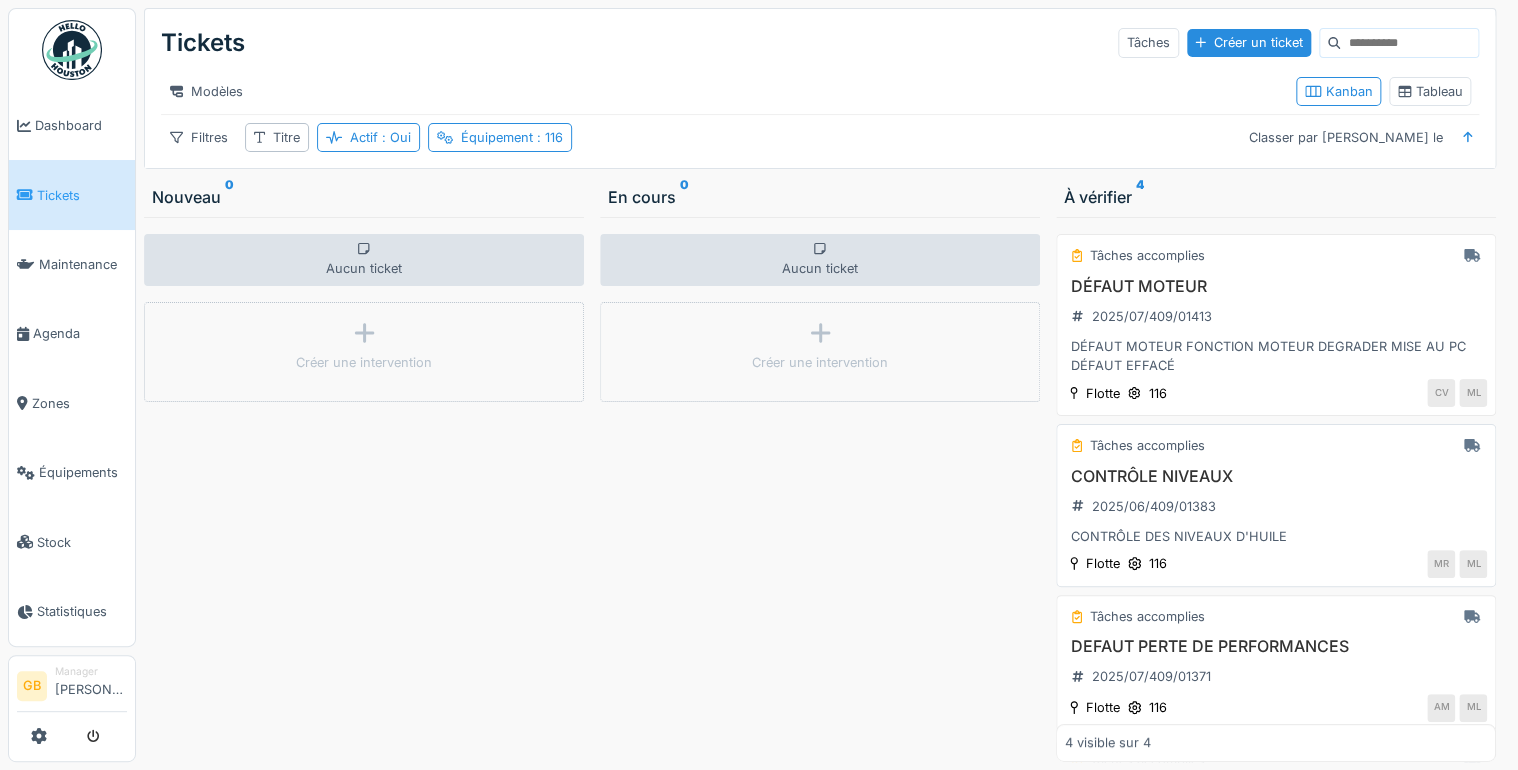scroll, scrollTop: 190, scrollLeft: 0, axis: vertical 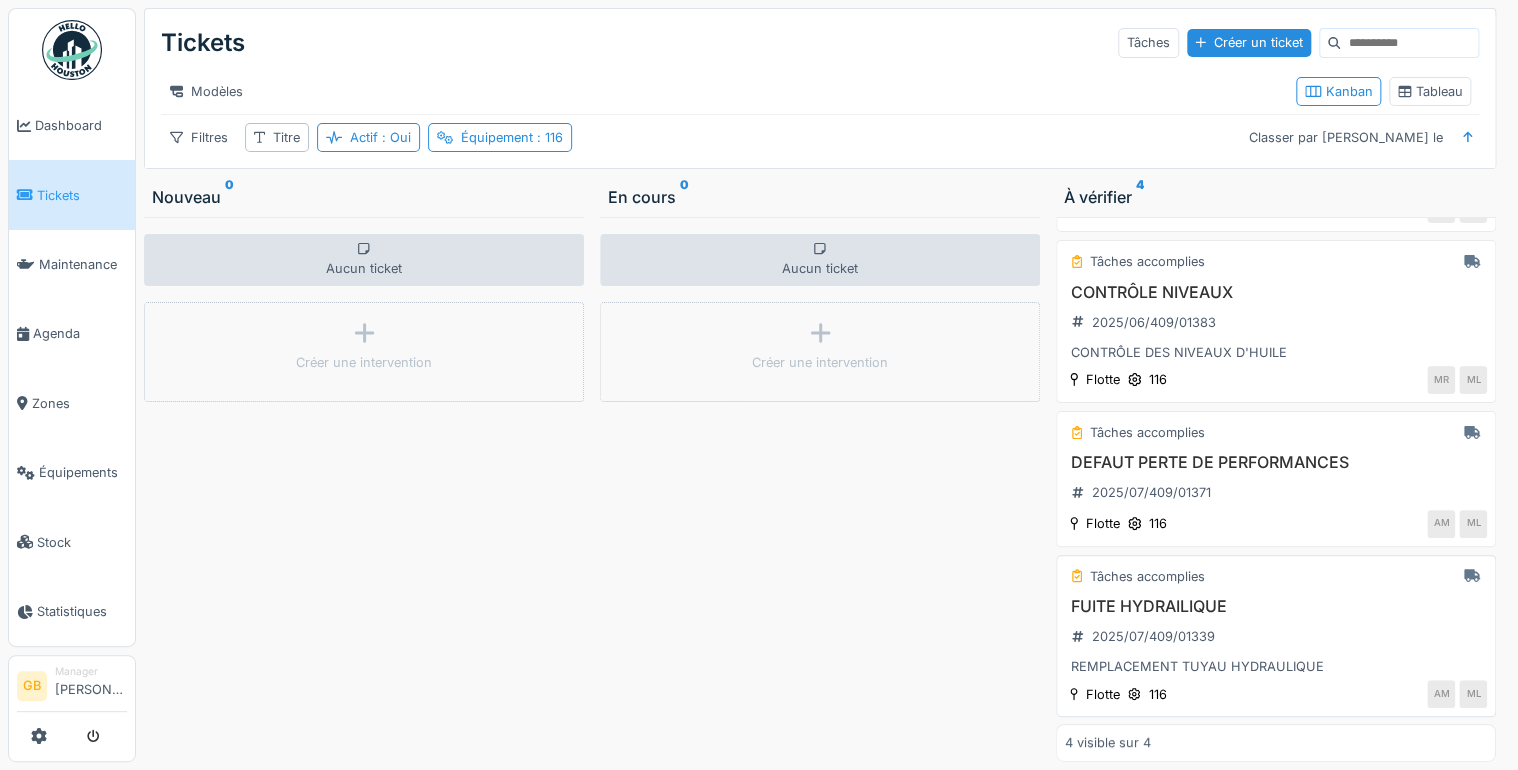 click on "FUITE HYDRAILIQUE" at bounding box center (1276, 606) 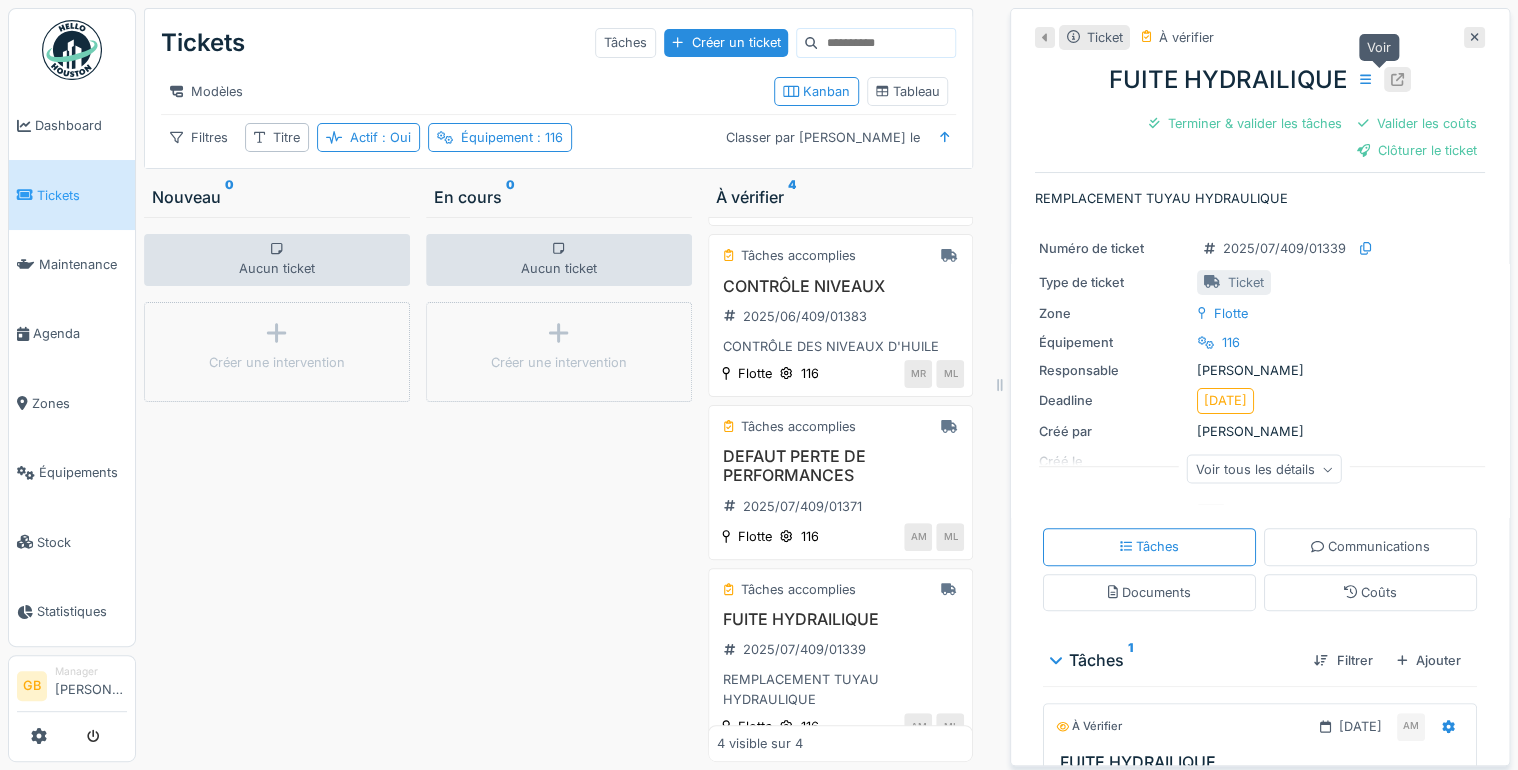 click at bounding box center (1397, 79) 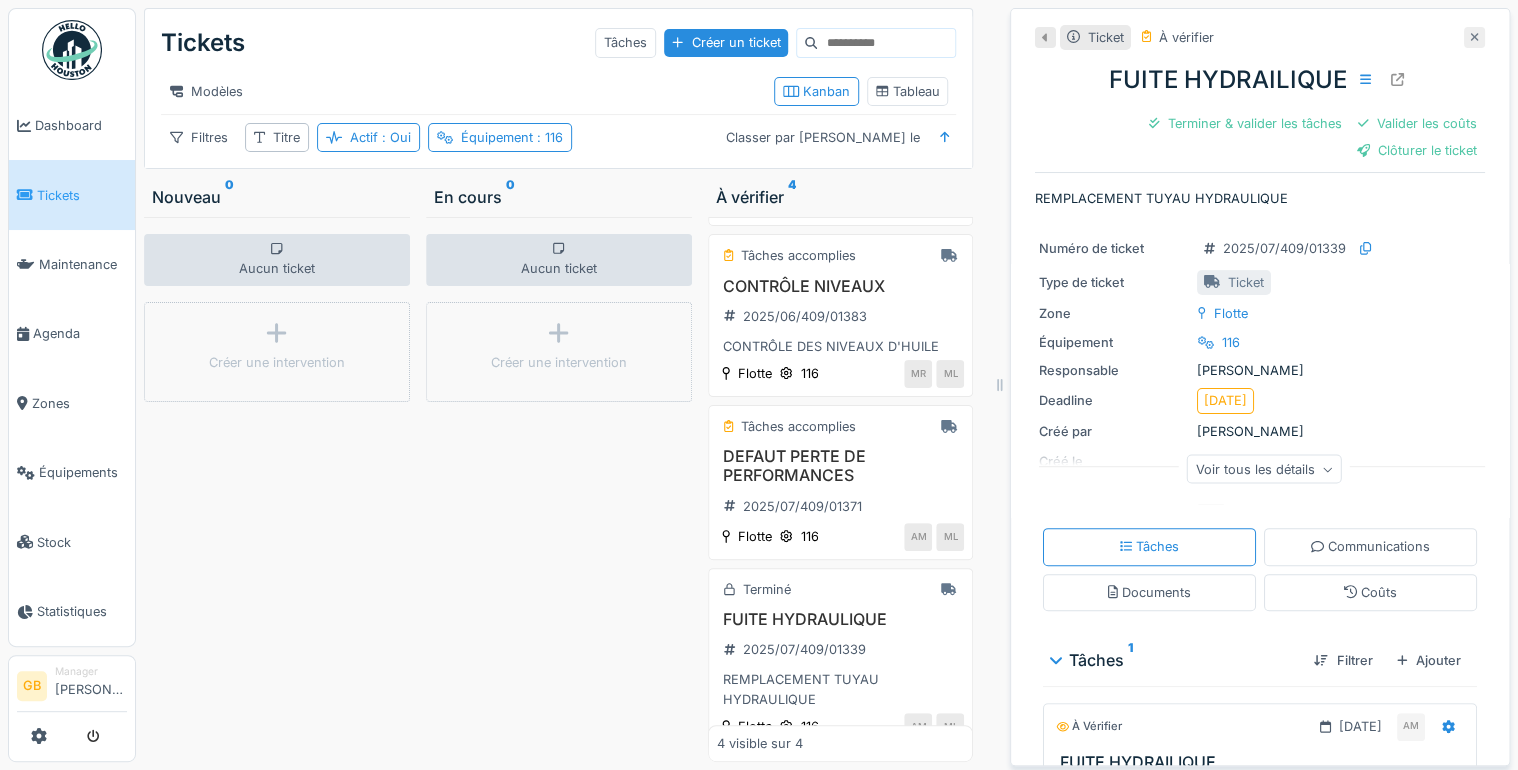 click at bounding box center [1474, 37] 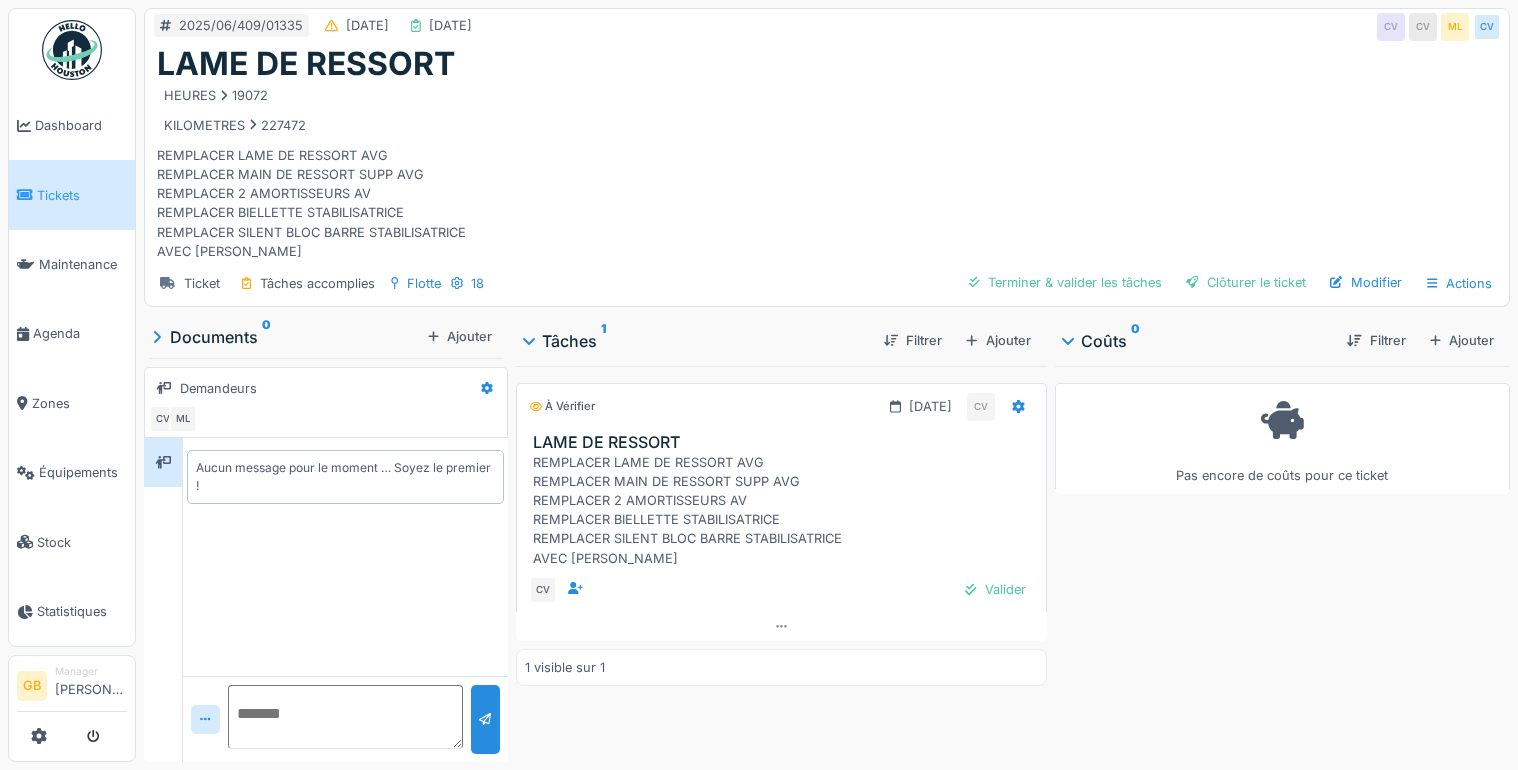 scroll, scrollTop: 0, scrollLeft: 0, axis: both 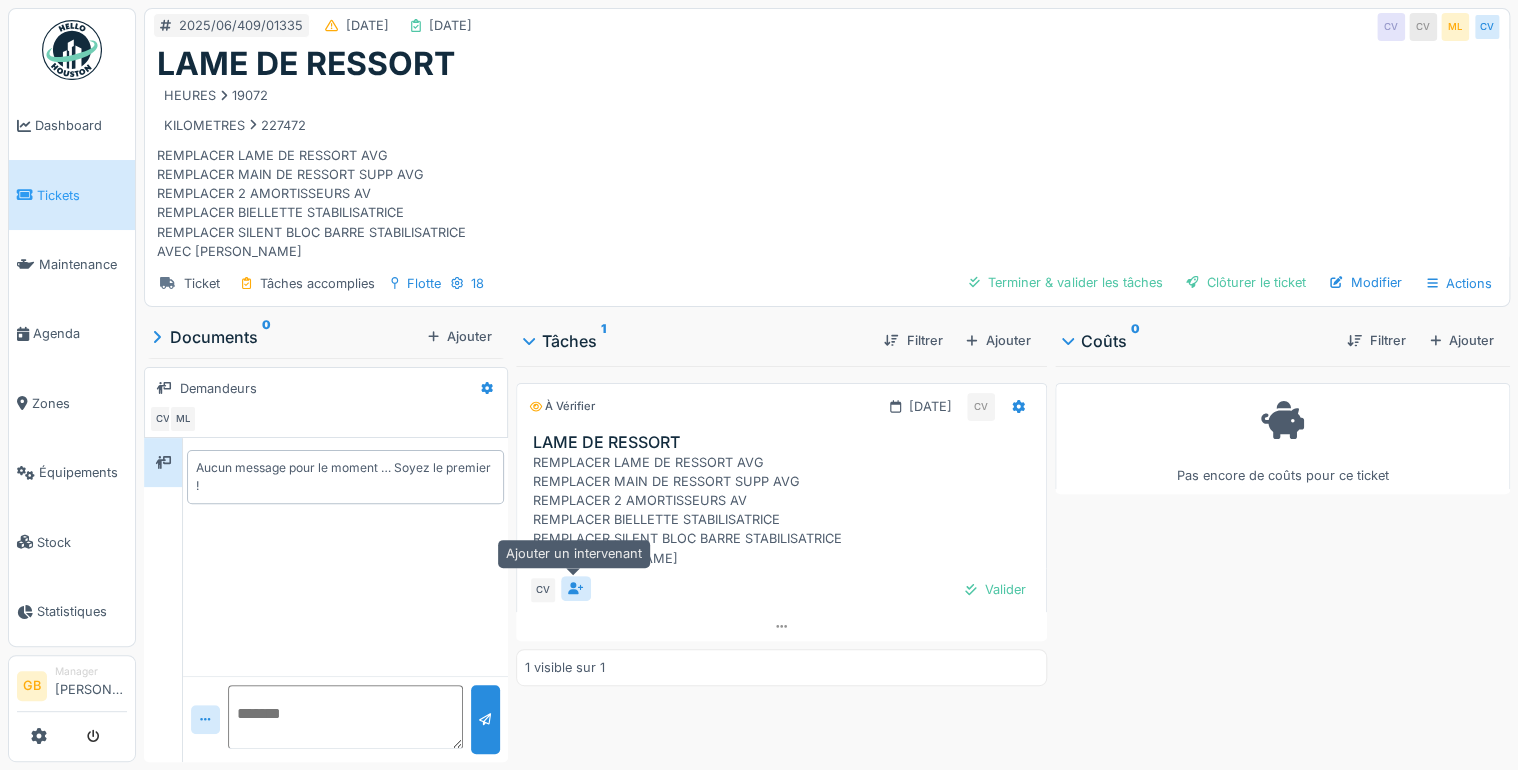 click 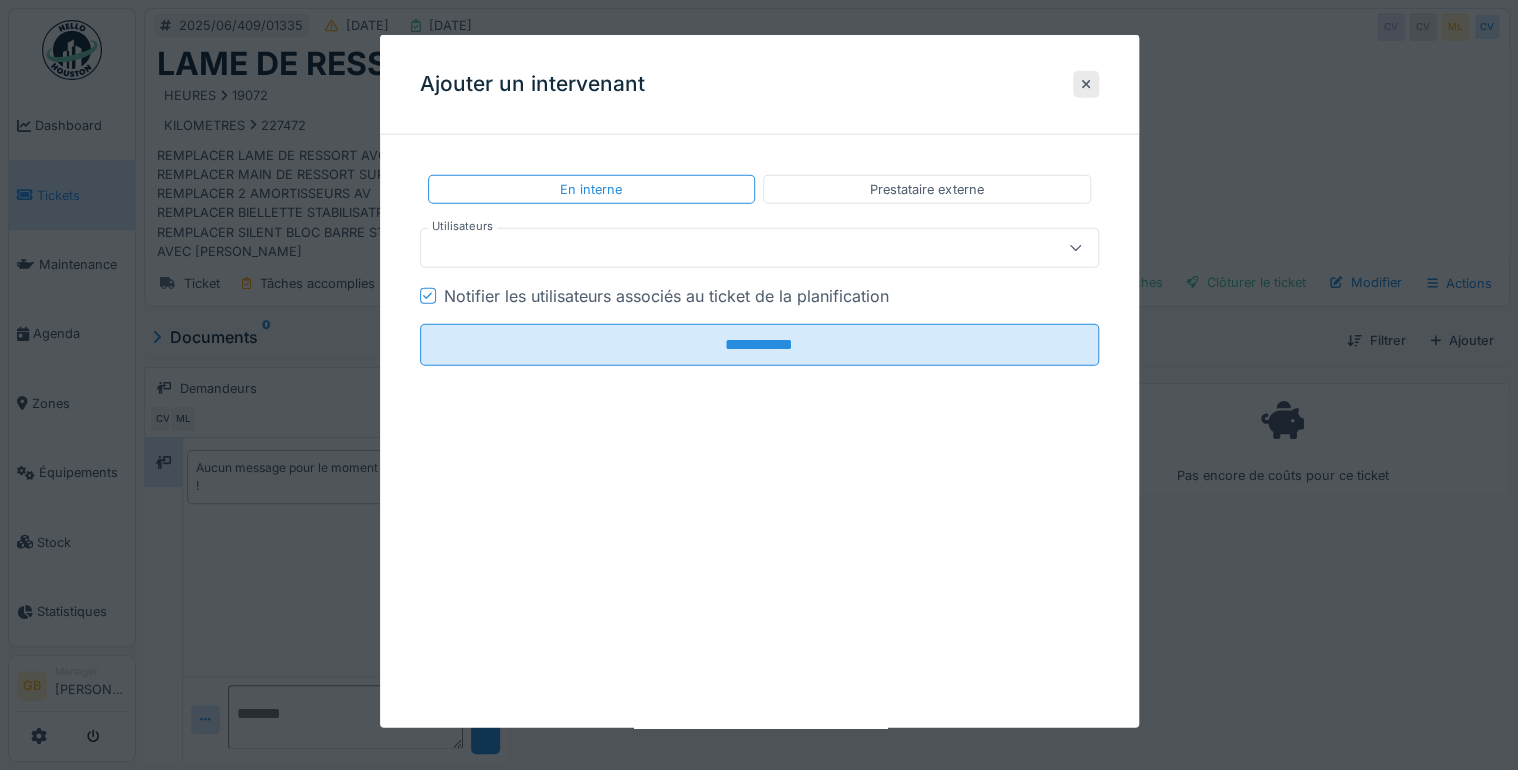 click on "Notifier les utilisateurs associés au ticket de la planification" at bounding box center [666, 296] 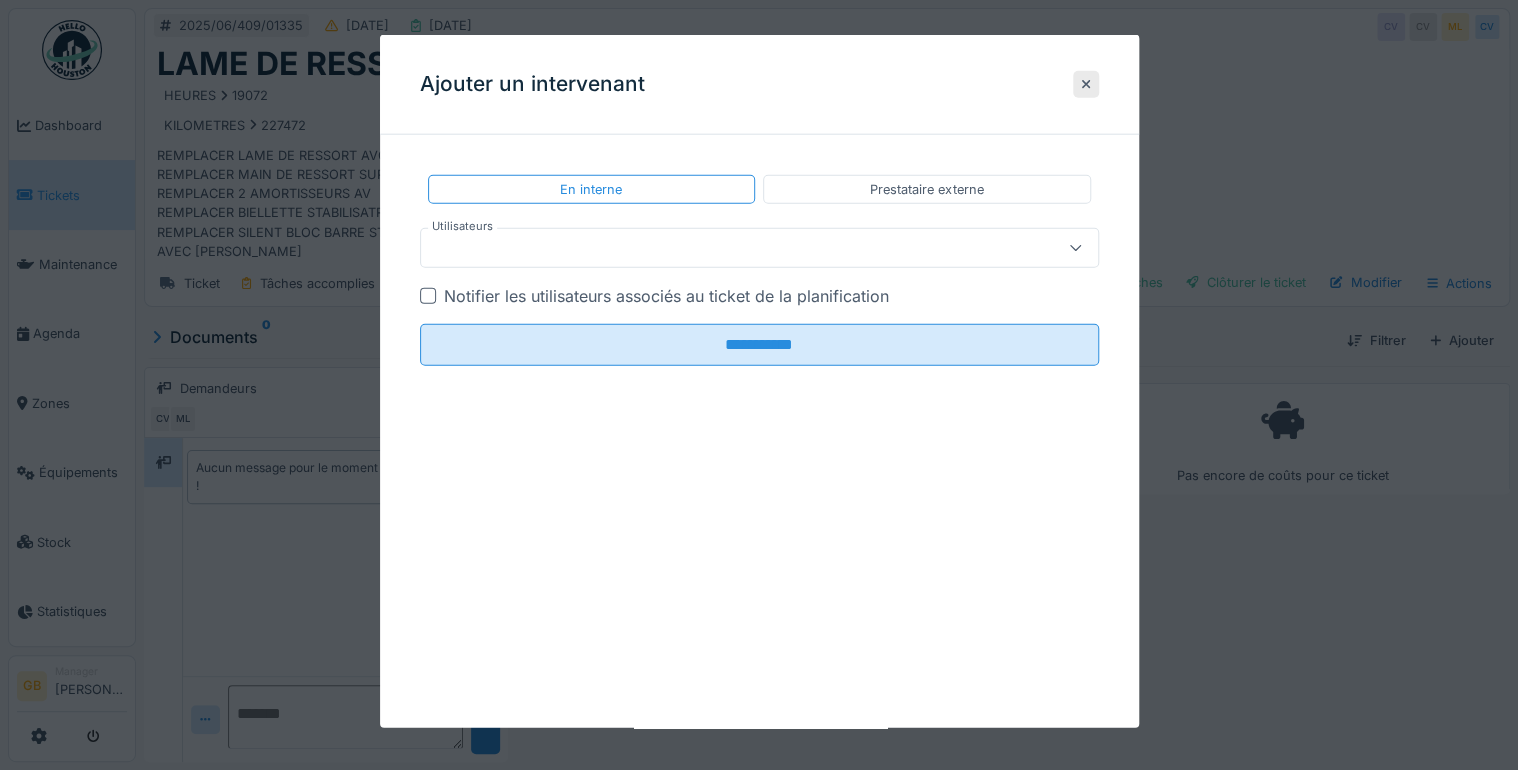 click at bounding box center [725, 248] 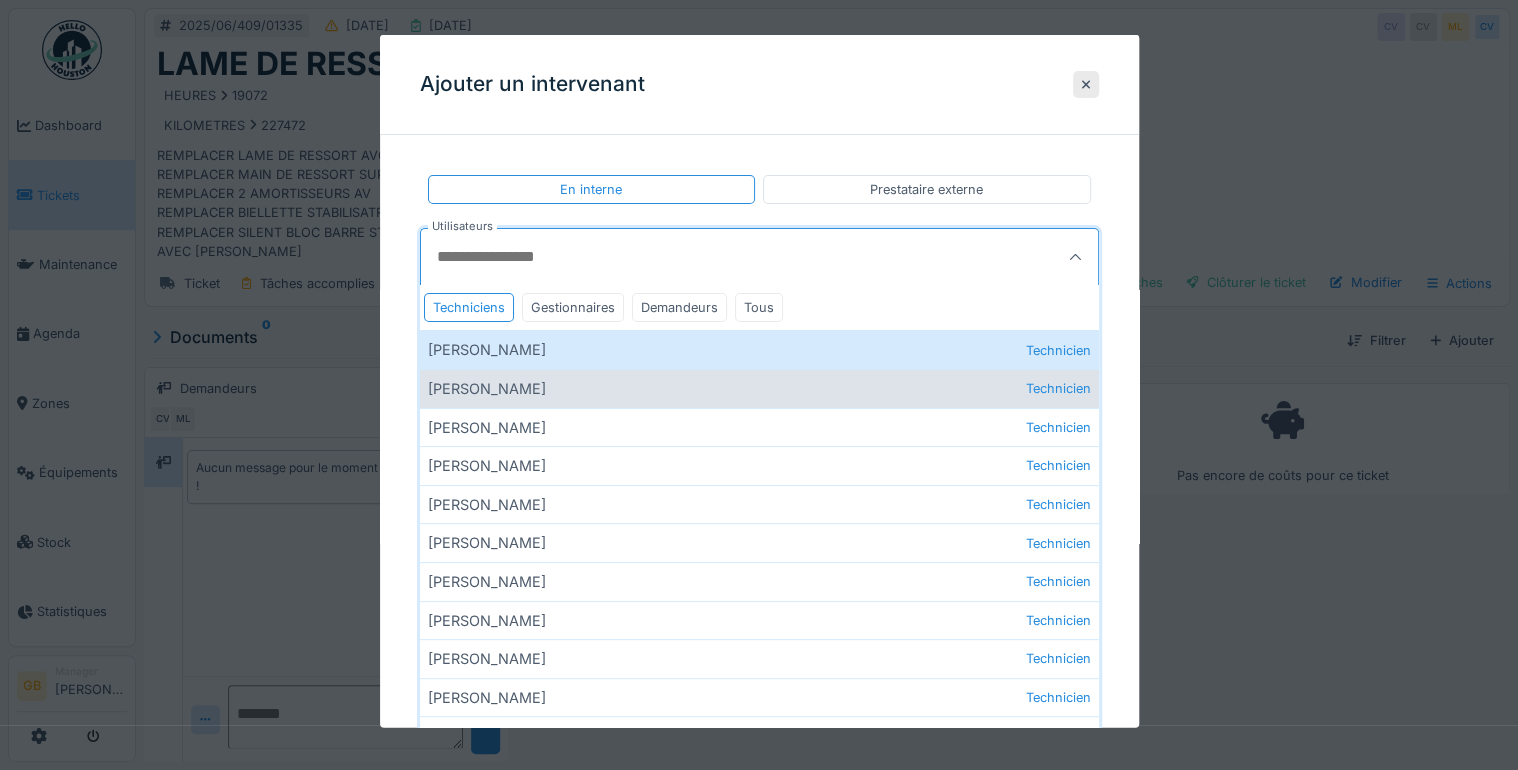 click on "[PERSON_NAME]   Technicien" at bounding box center (759, 388) 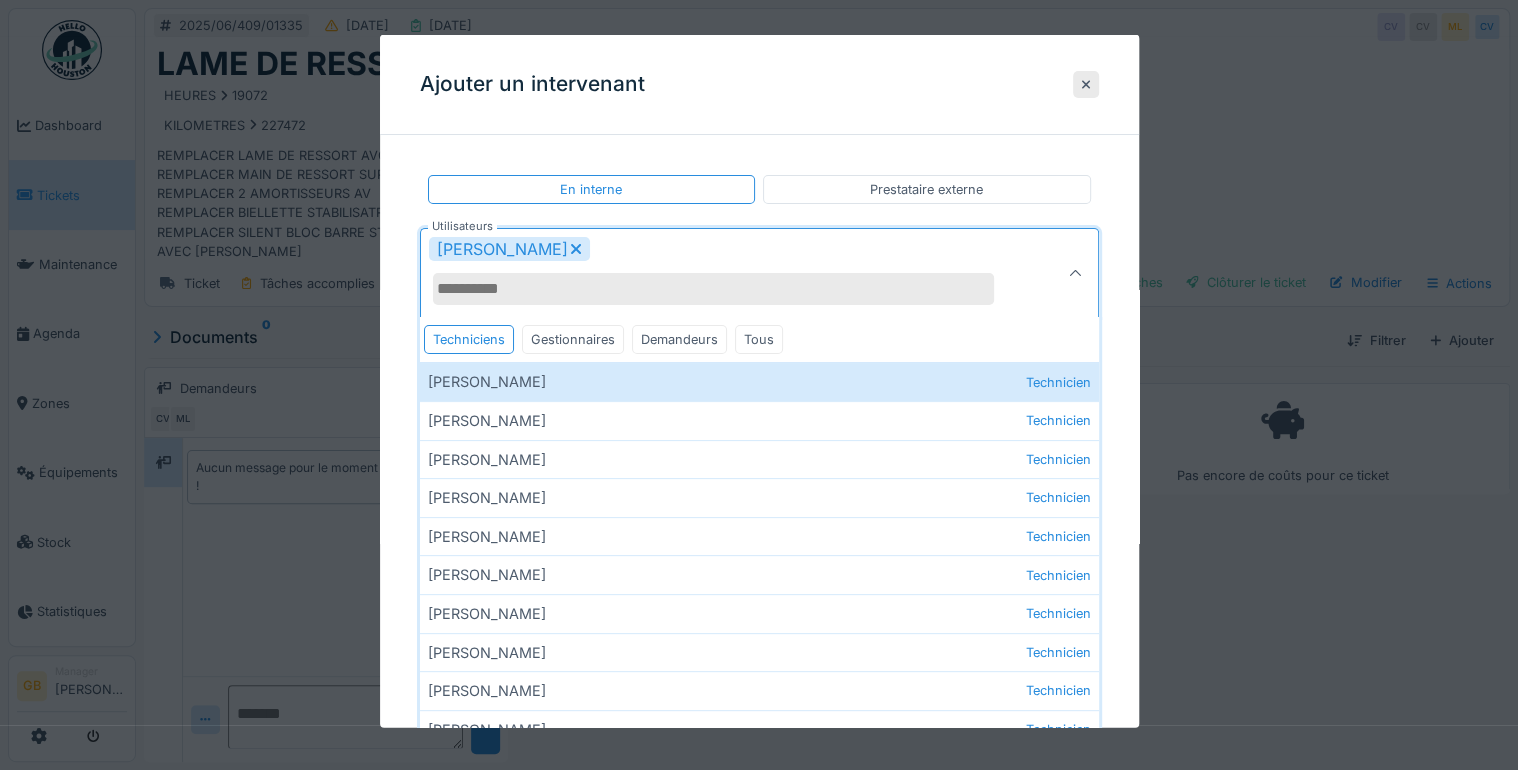 type on "*****" 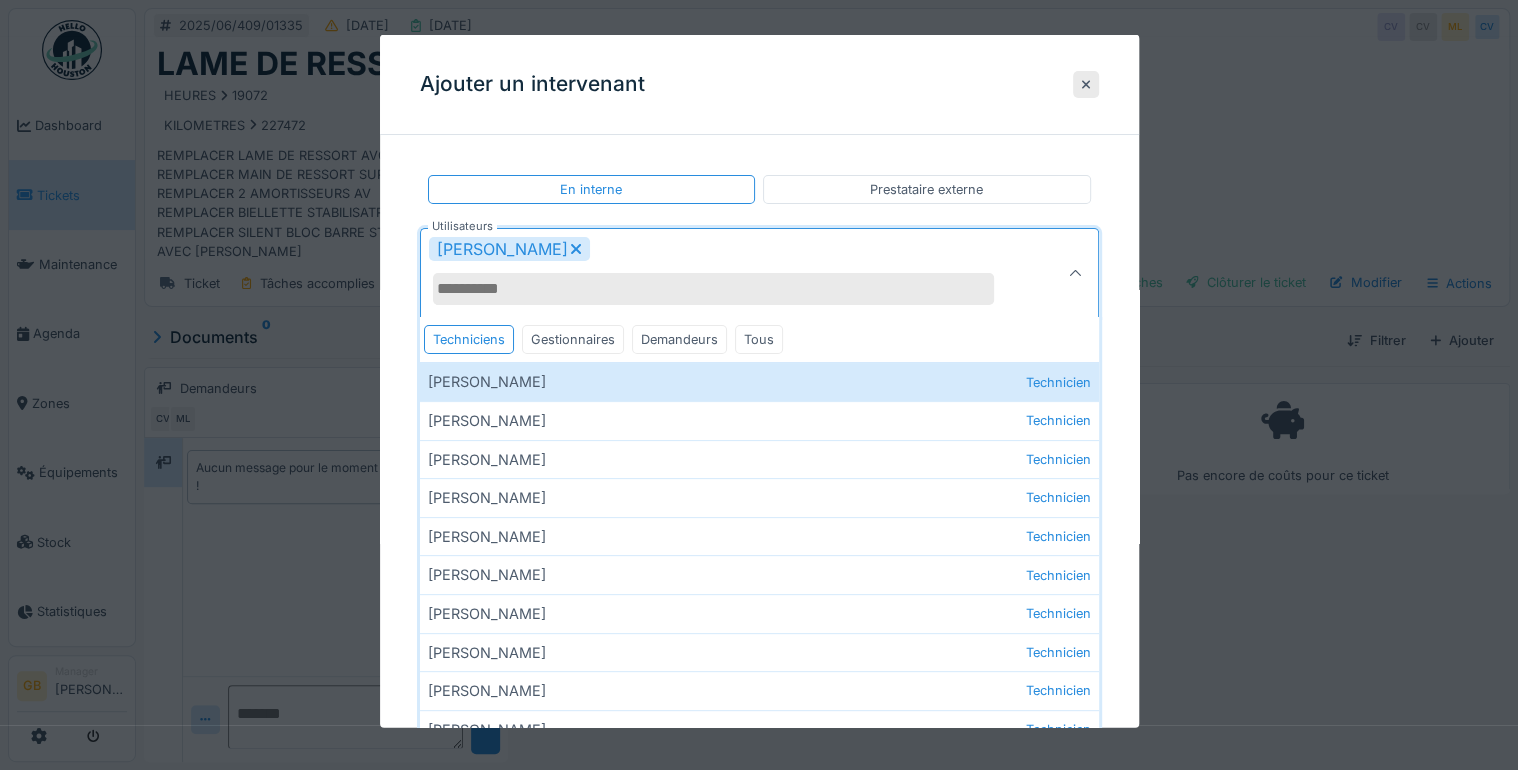 click on "[PERSON_NAME]" at bounding box center (725, 273) 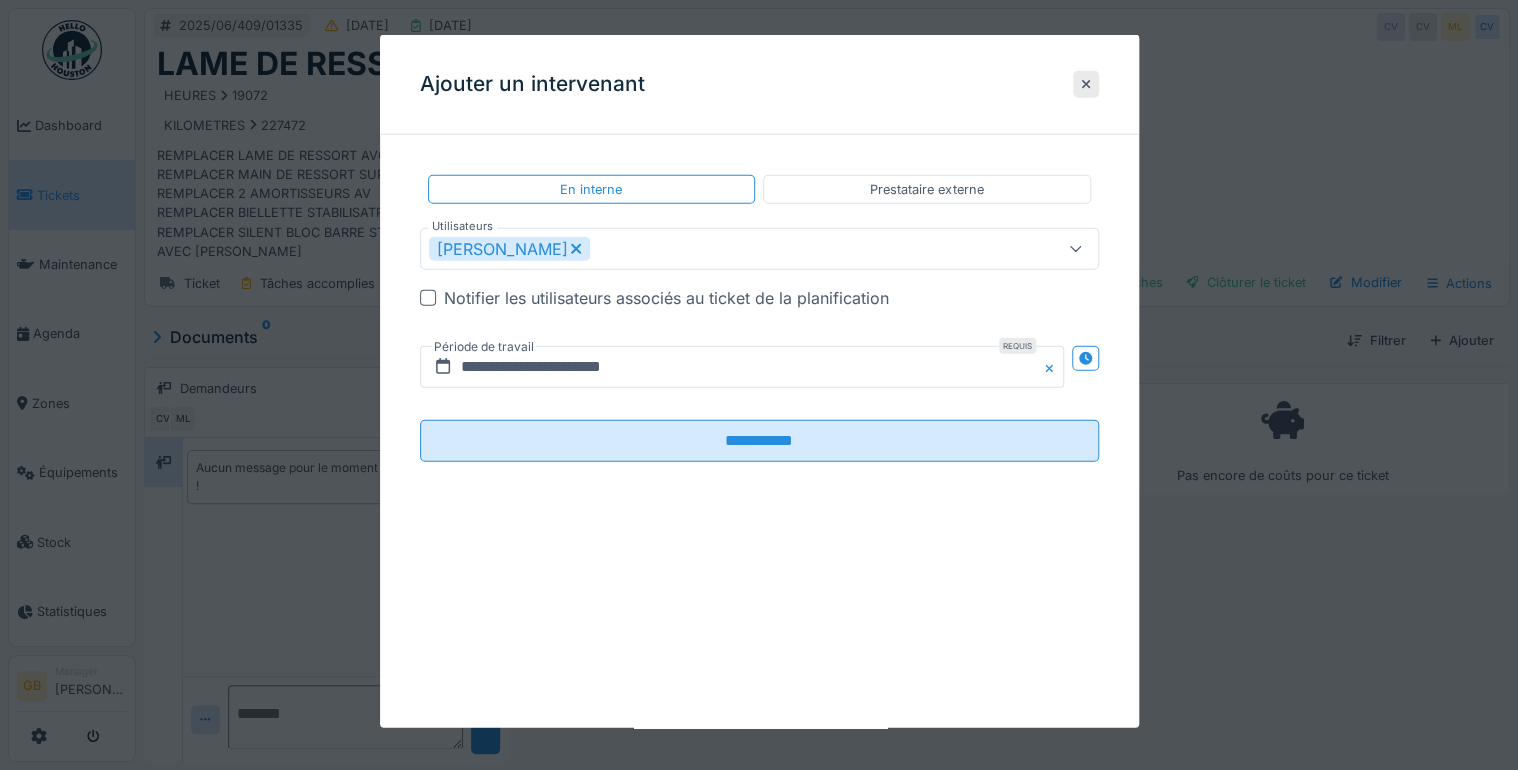 scroll, scrollTop: 12, scrollLeft: 0, axis: vertical 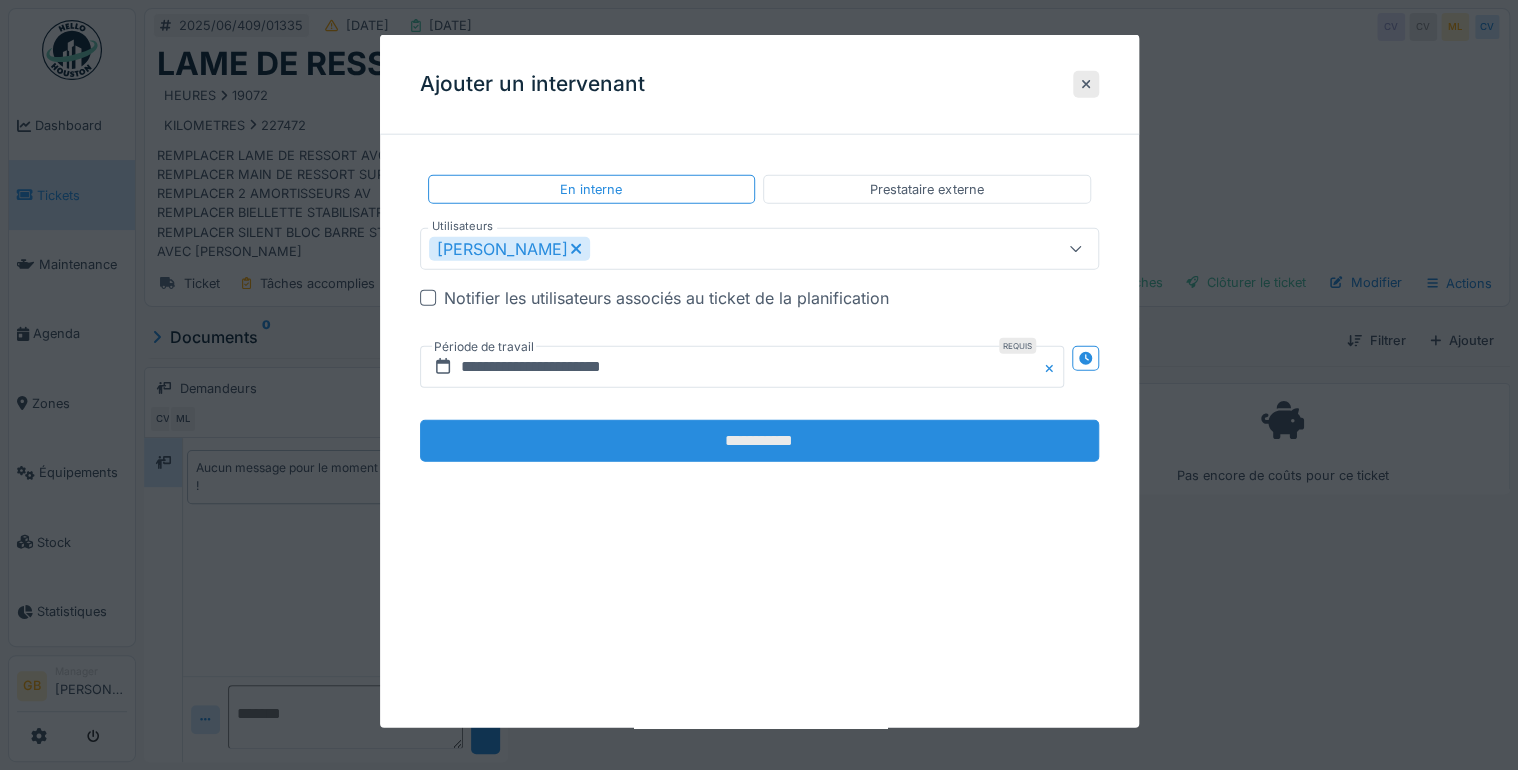 click on "**********" at bounding box center [759, 441] 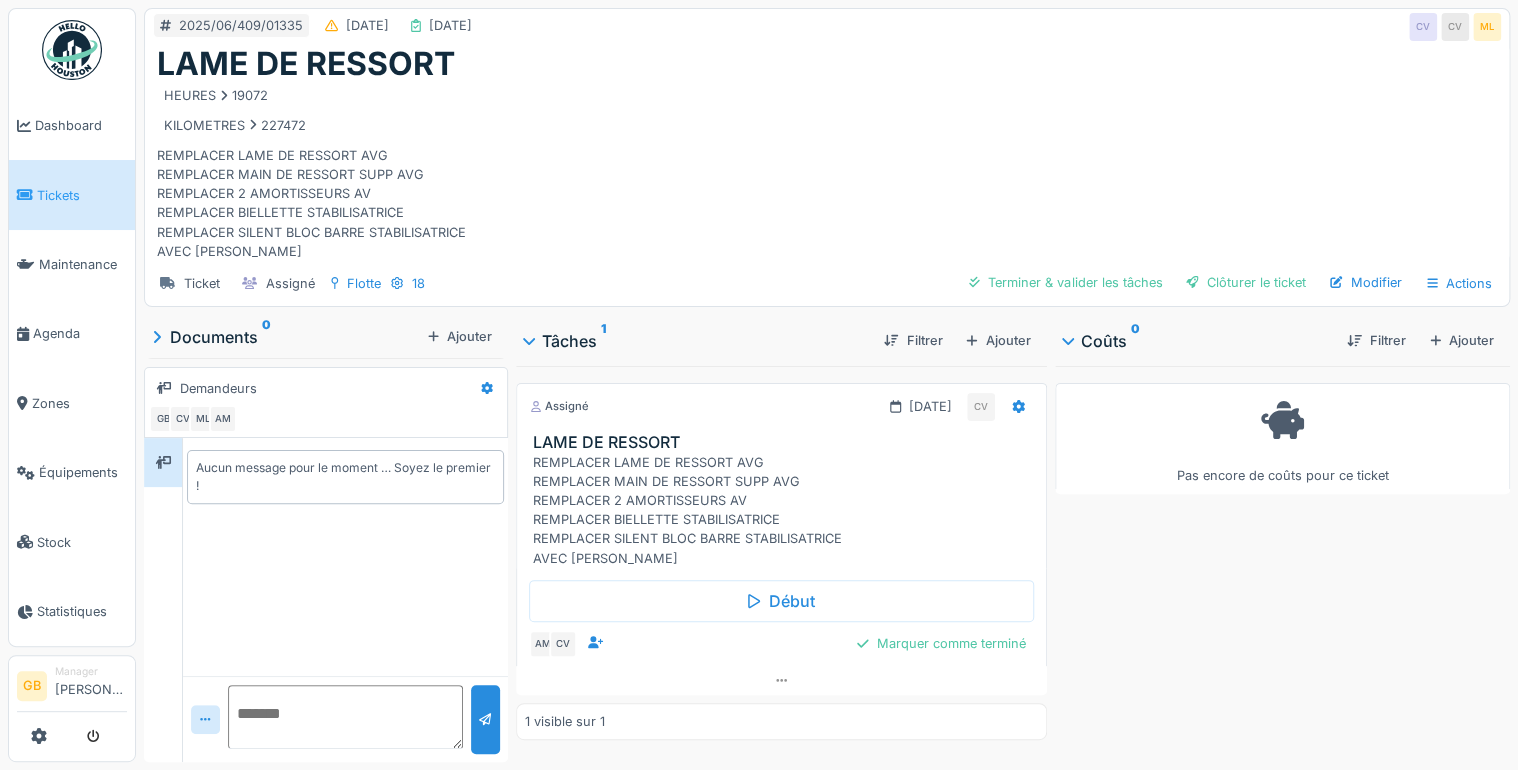 click on "Modifier" at bounding box center (1366, 282) 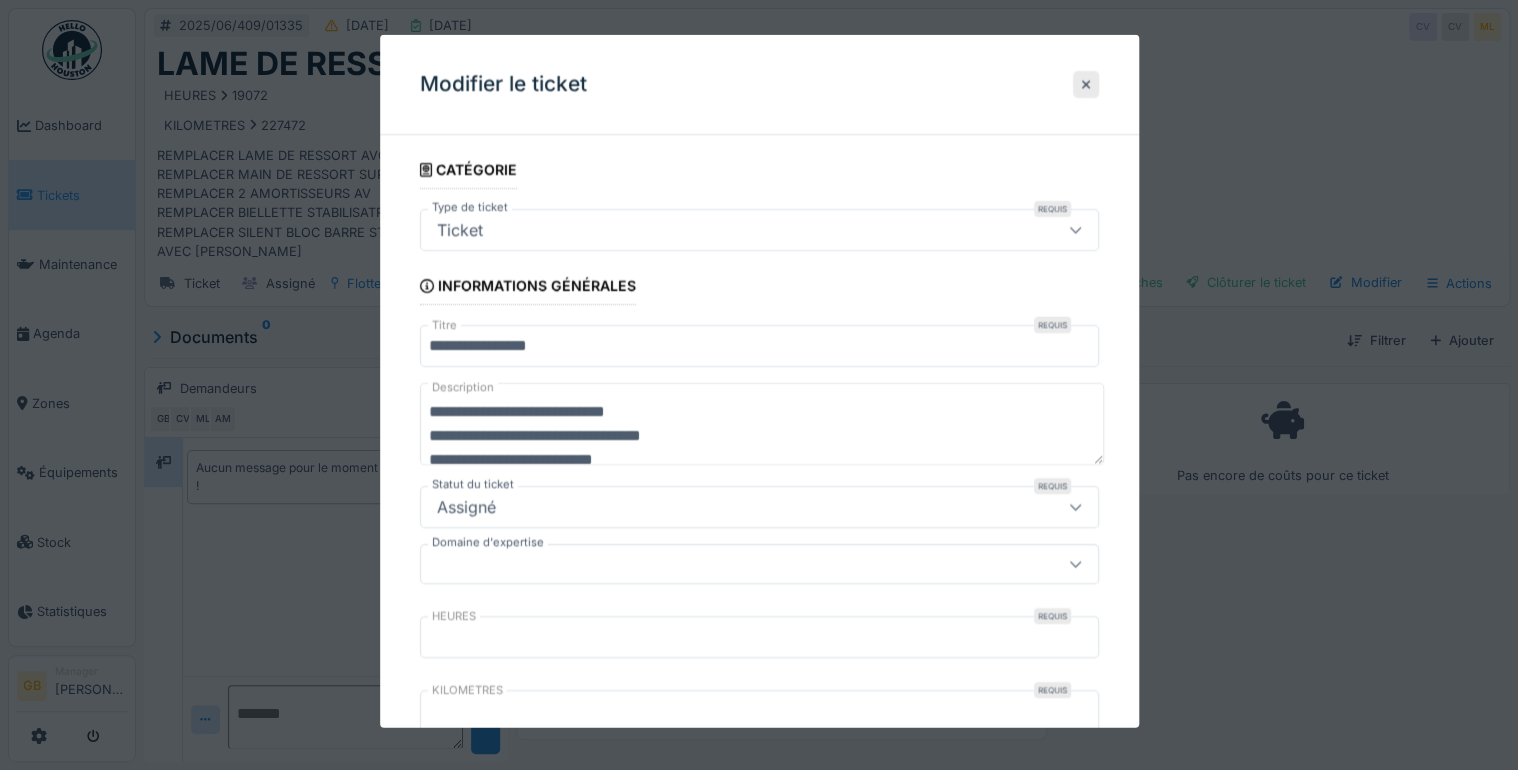 scroll, scrollTop: 120, scrollLeft: 0, axis: vertical 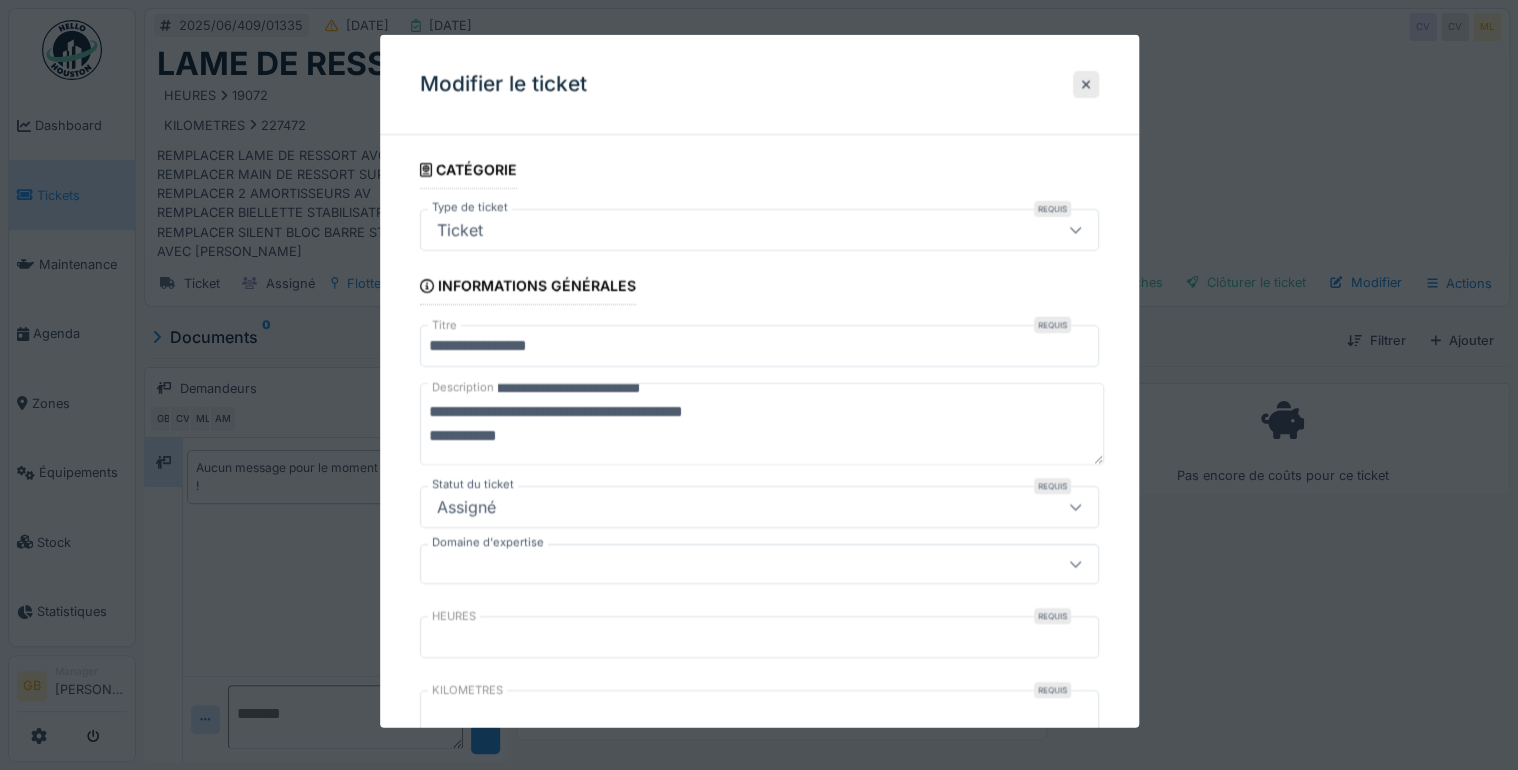 click on "**********" at bounding box center (759, 915) 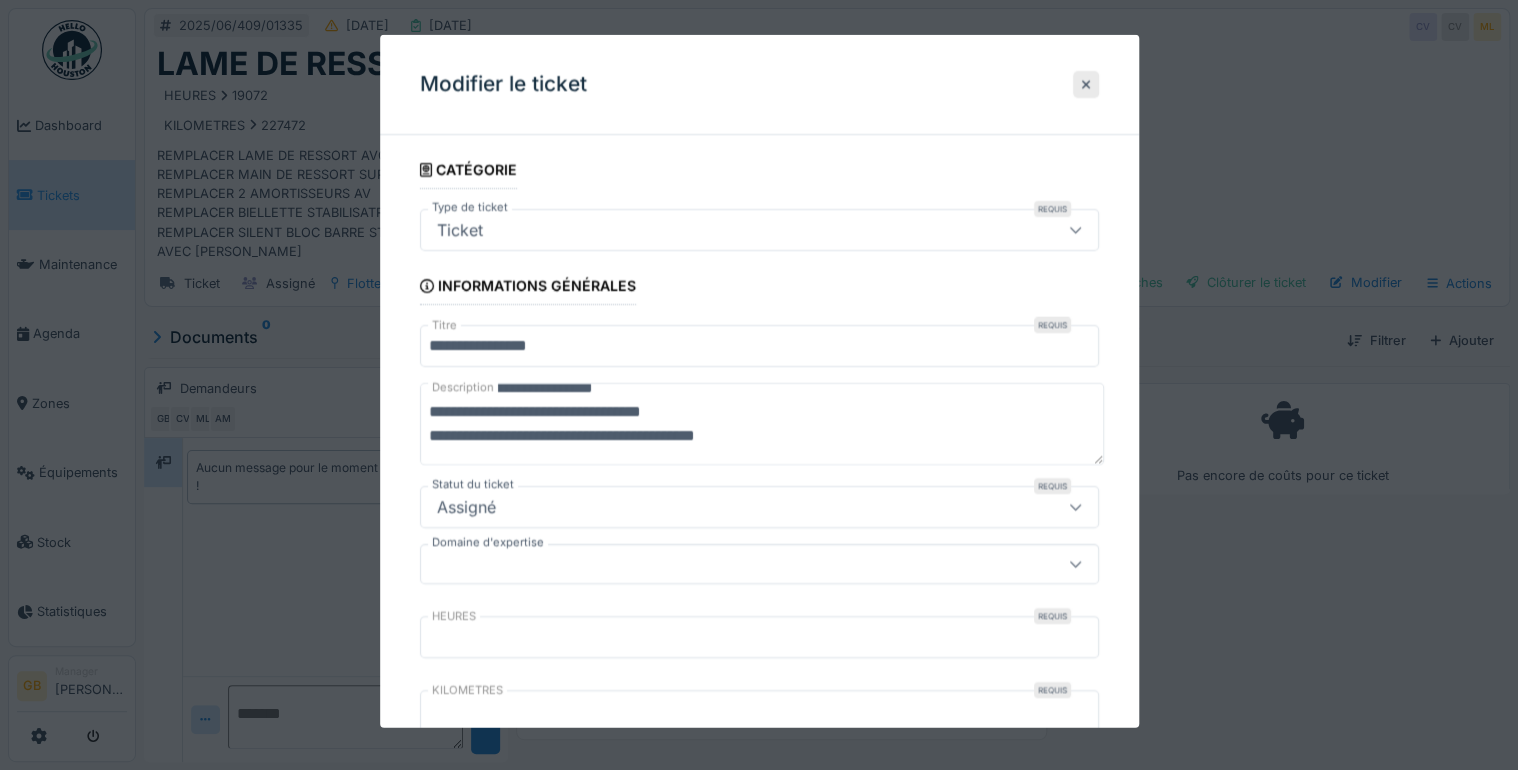 scroll, scrollTop: 0, scrollLeft: 0, axis: both 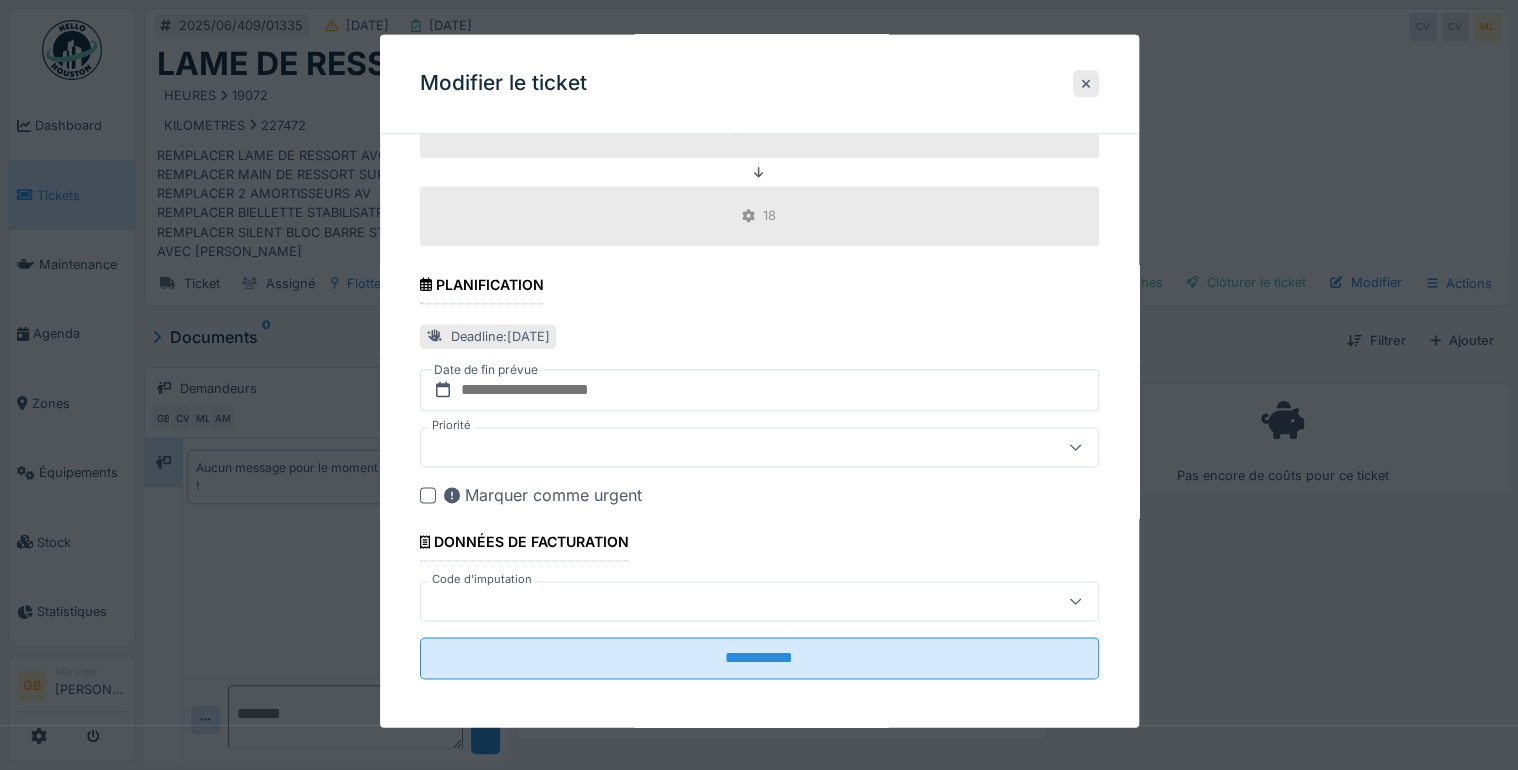 type on "**********" 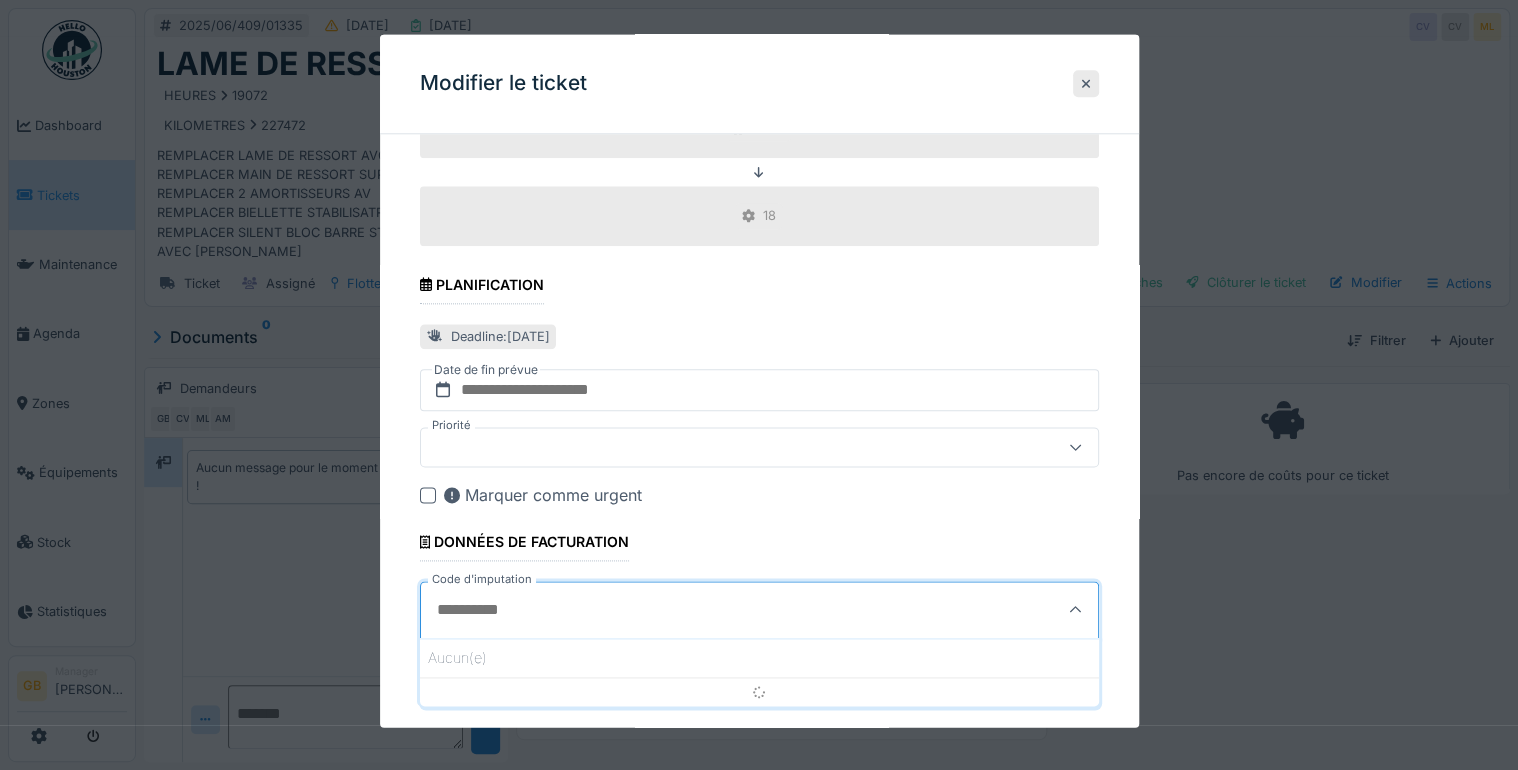 scroll, scrollTop: 1057, scrollLeft: 0, axis: vertical 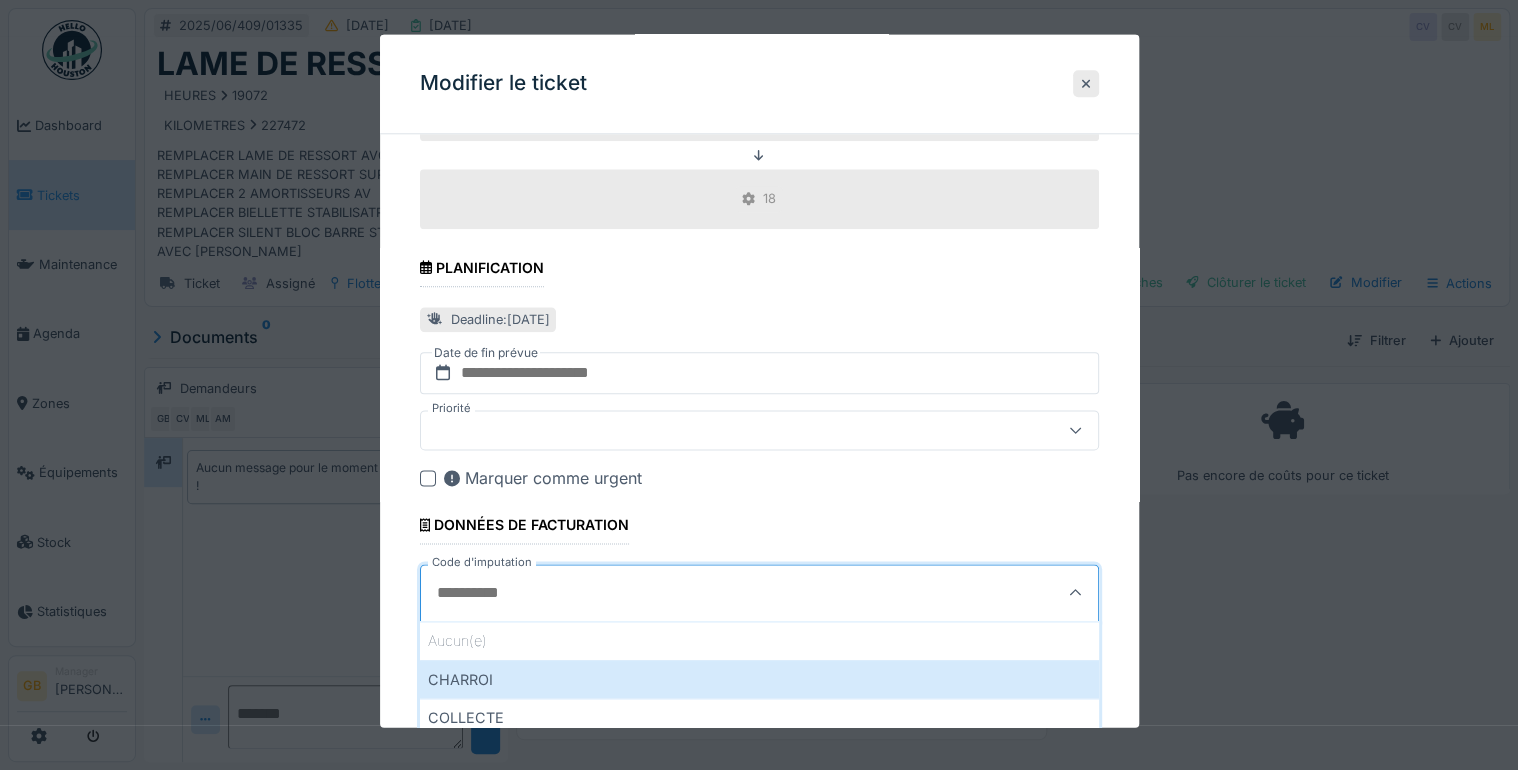 click on "COLLECTE" at bounding box center (759, 718) 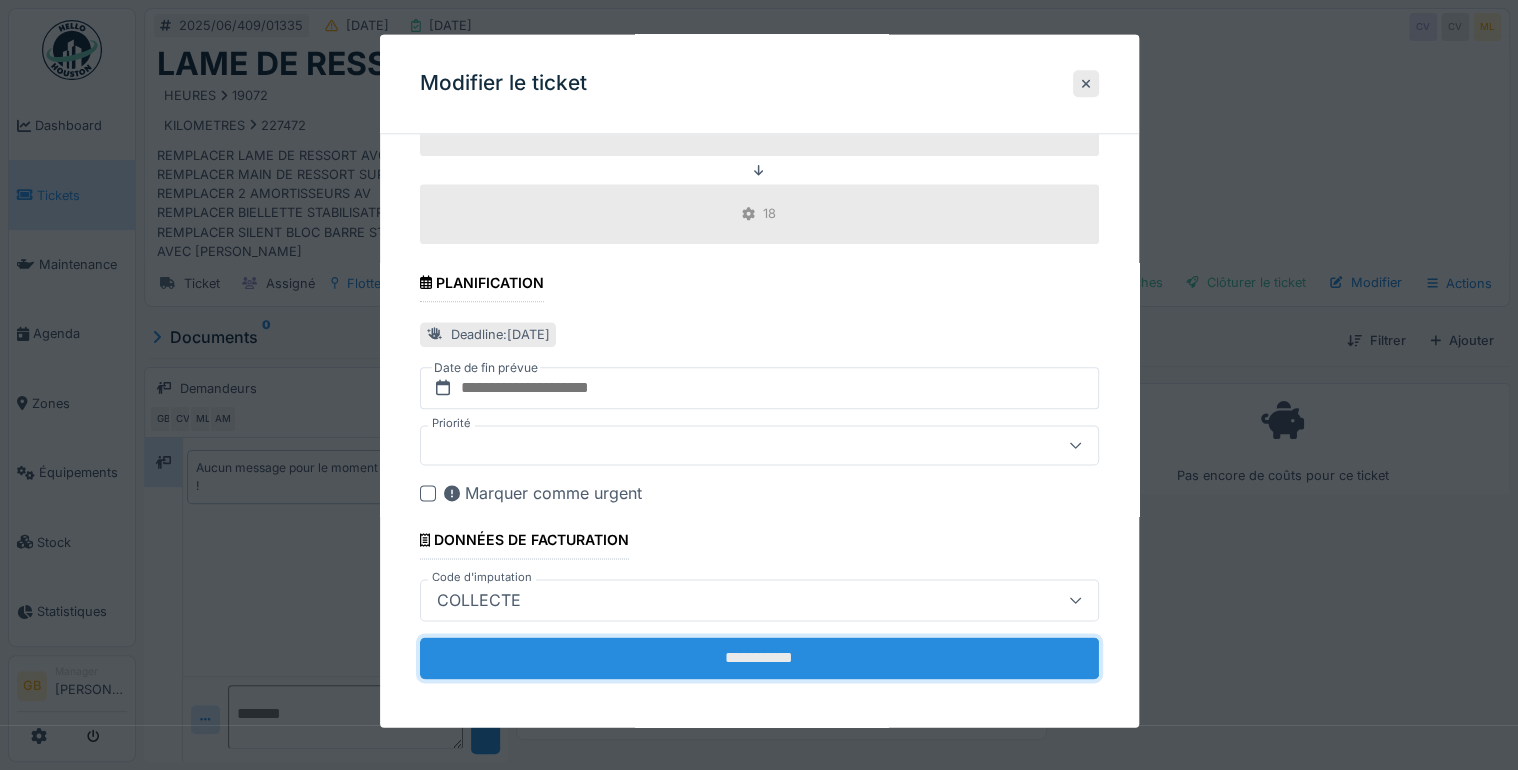 click on "**********" at bounding box center [759, 659] 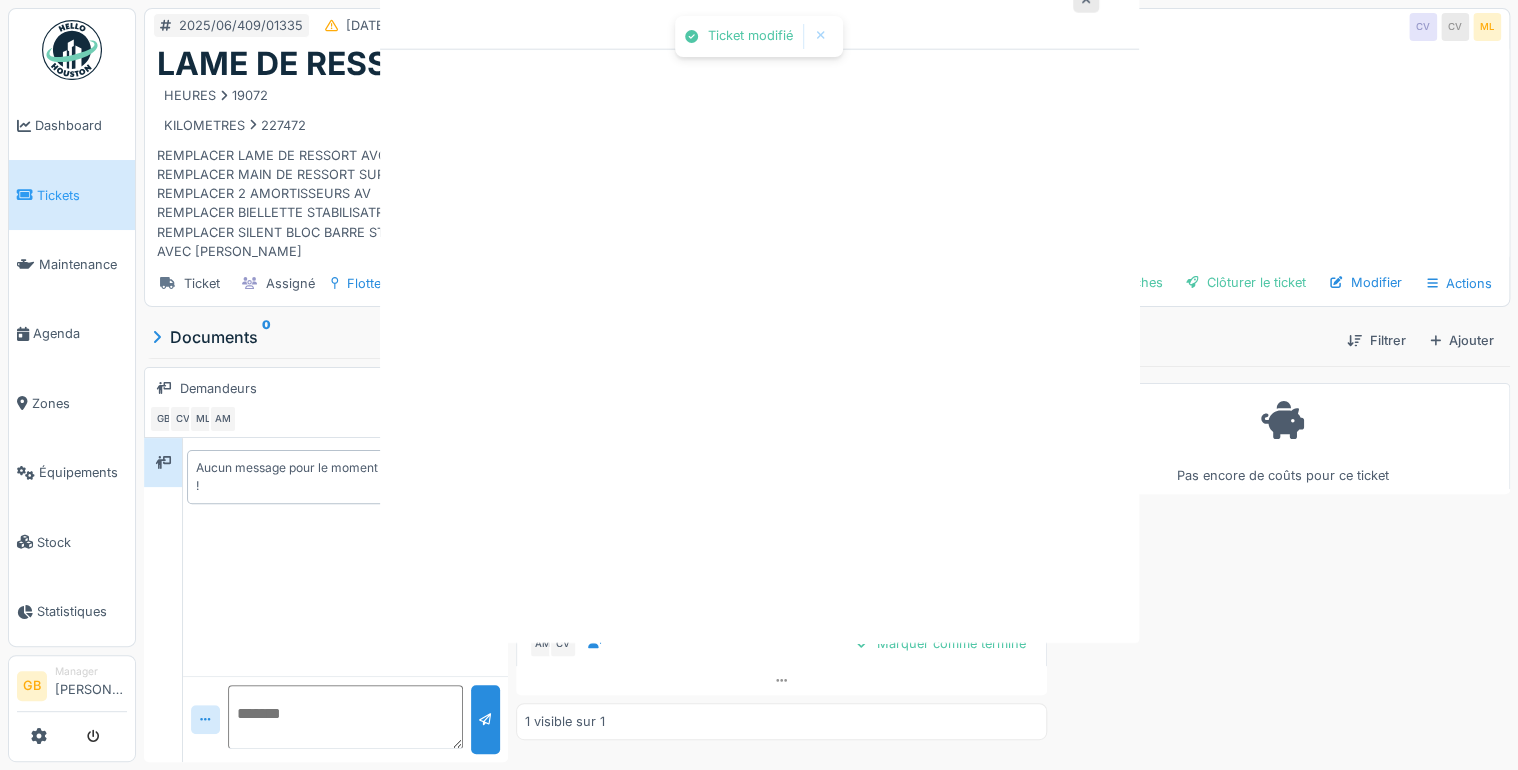 scroll, scrollTop: 0, scrollLeft: 0, axis: both 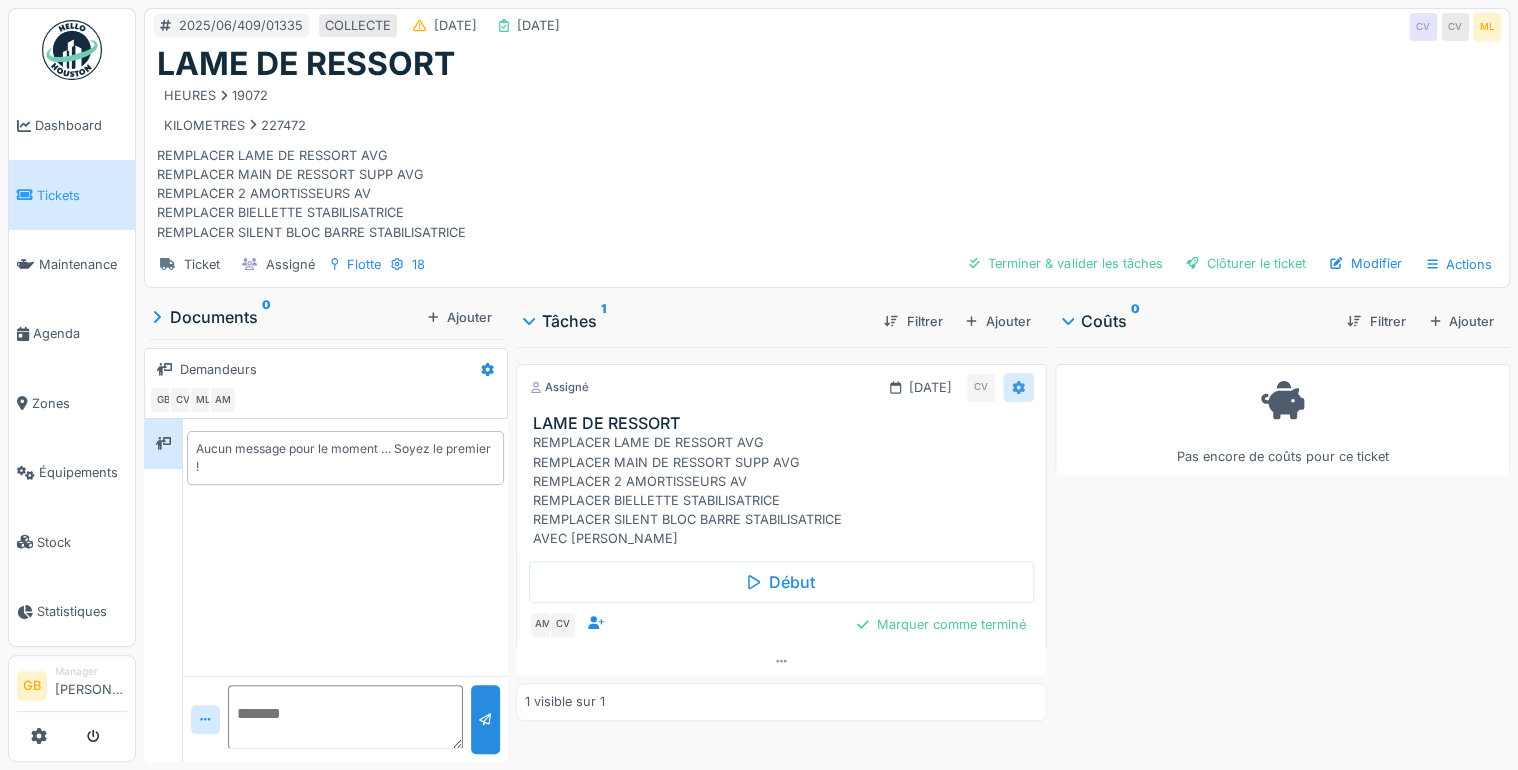 click at bounding box center (1018, 387) 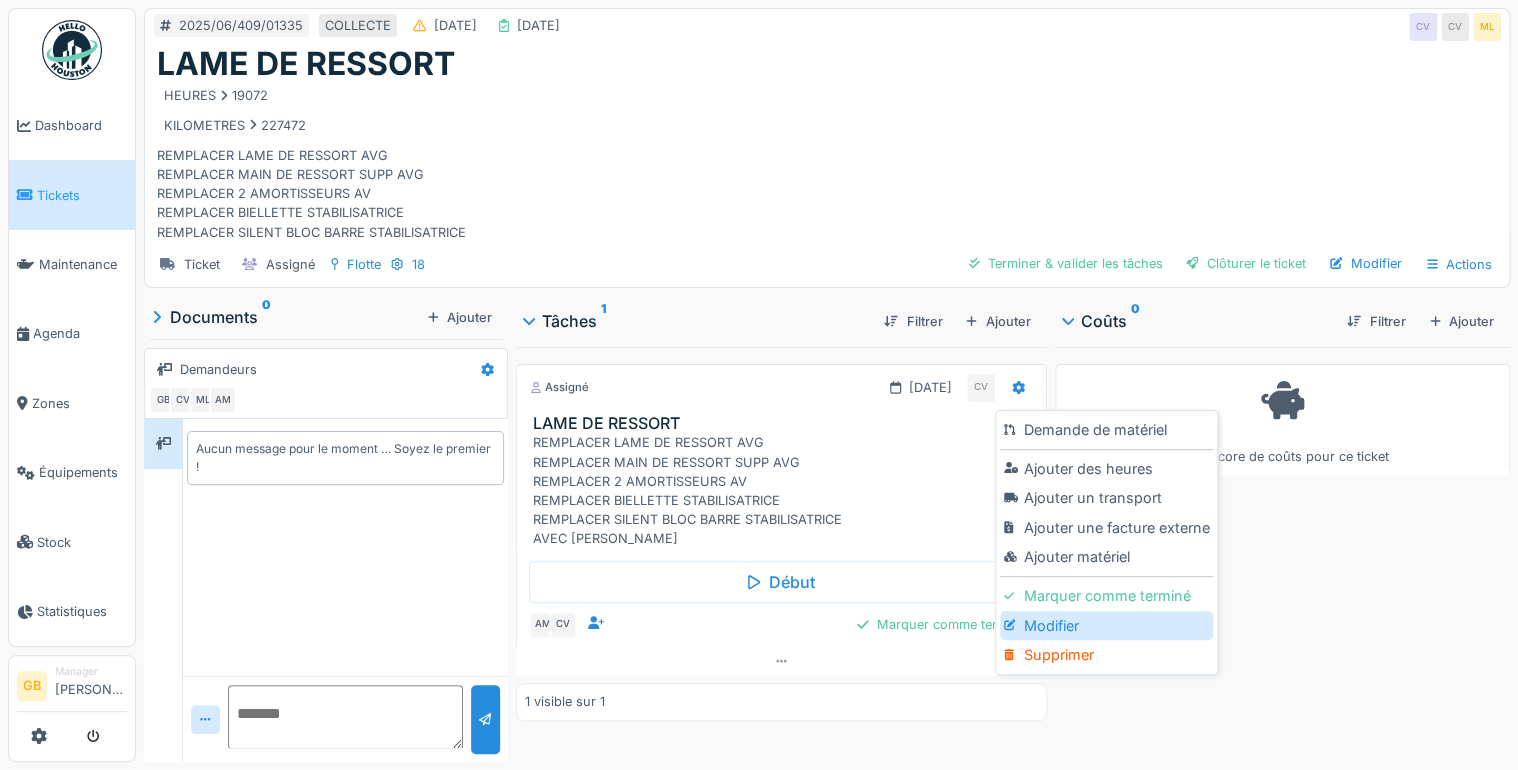 click at bounding box center (1013, 625) 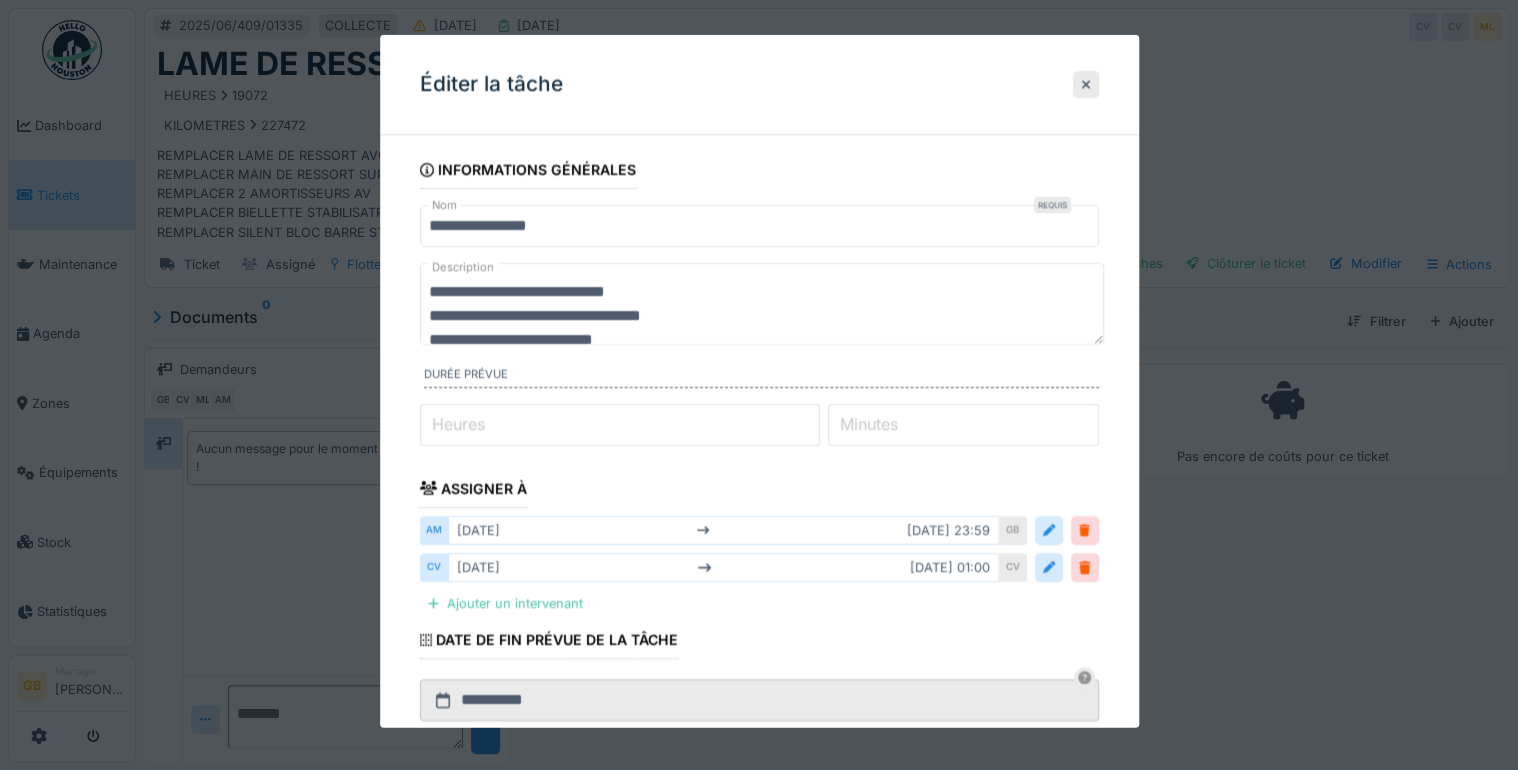 scroll, scrollTop: 120, scrollLeft: 0, axis: vertical 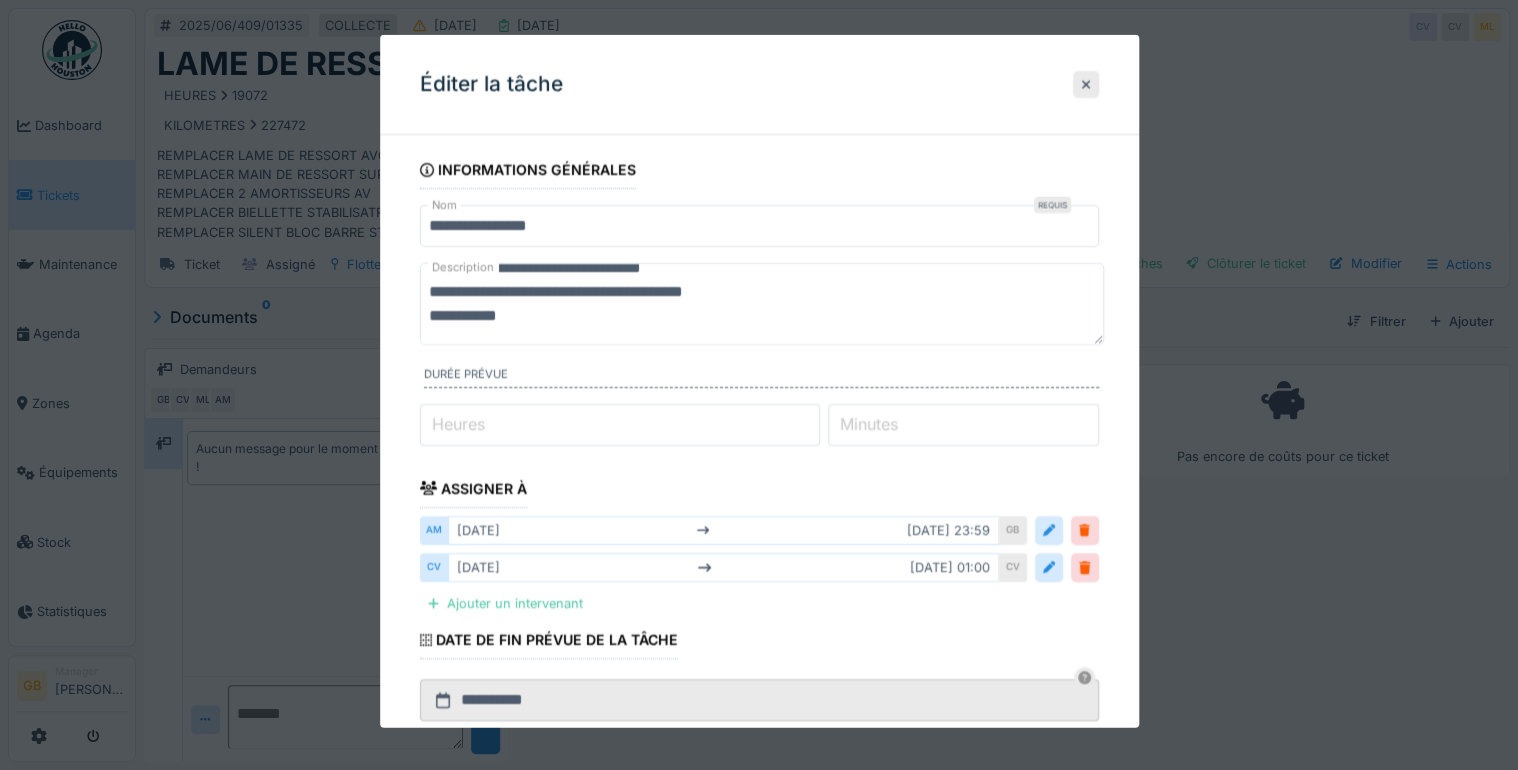 drag, startPoint x: 477, startPoint y: 300, endPoint x: 352, endPoint y: 288, distance: 125.57468 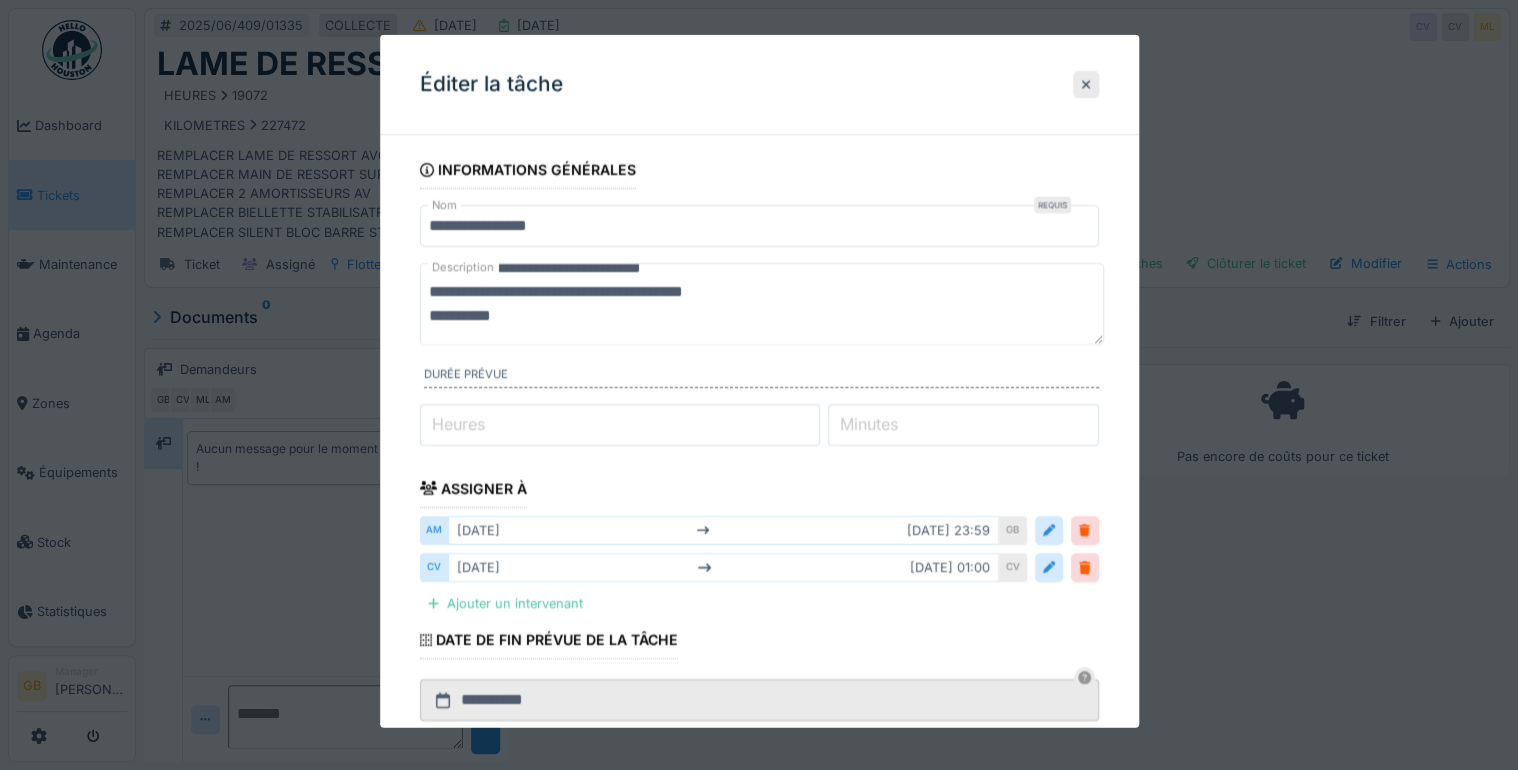scroll, scrollTop: 0, scrollLeft: 0, axis: both 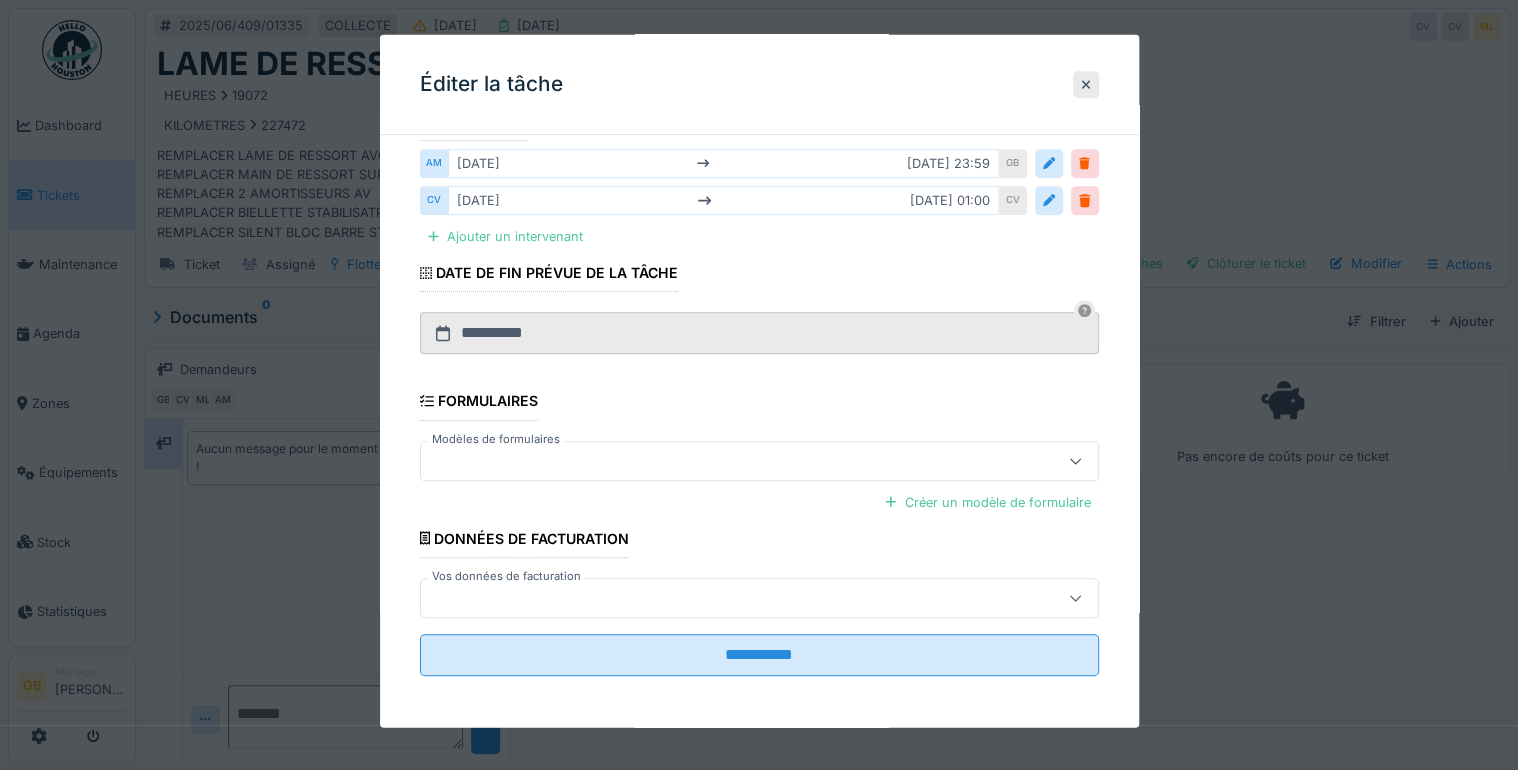 type on "**********" 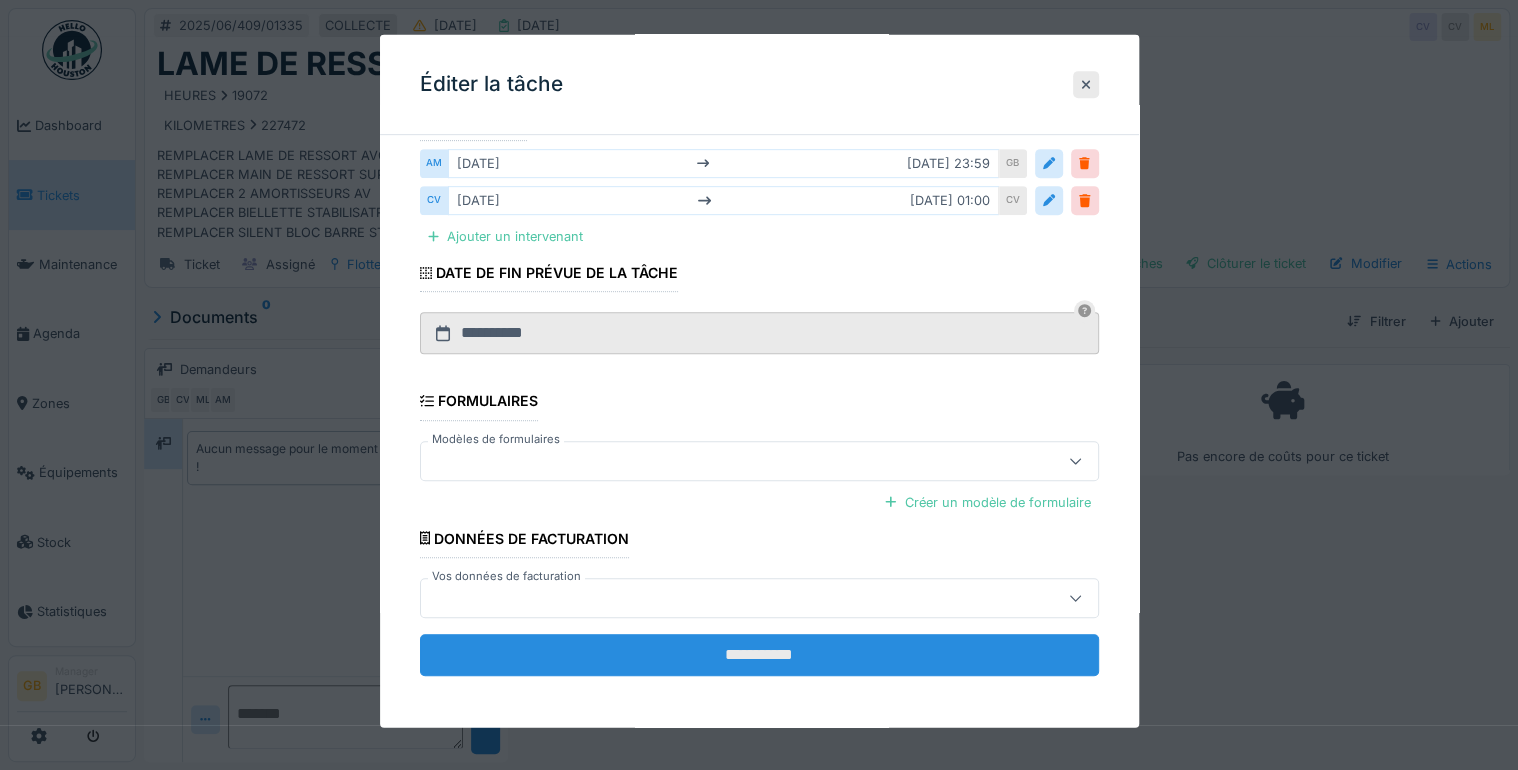 click on "**********" at bounding box center [759, 655] 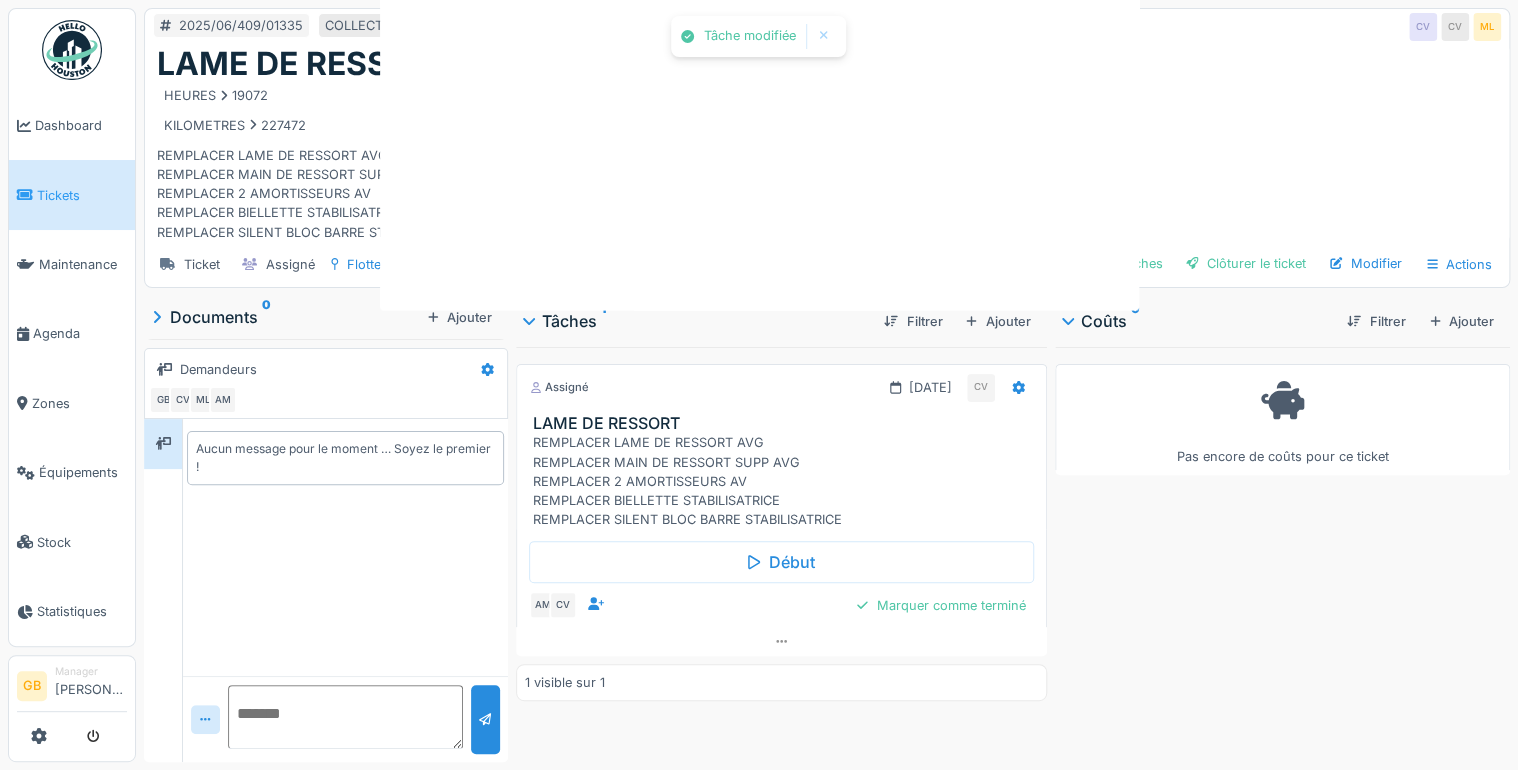 scroll, scrollTop: 0, scrollLeft: 0, axis: both 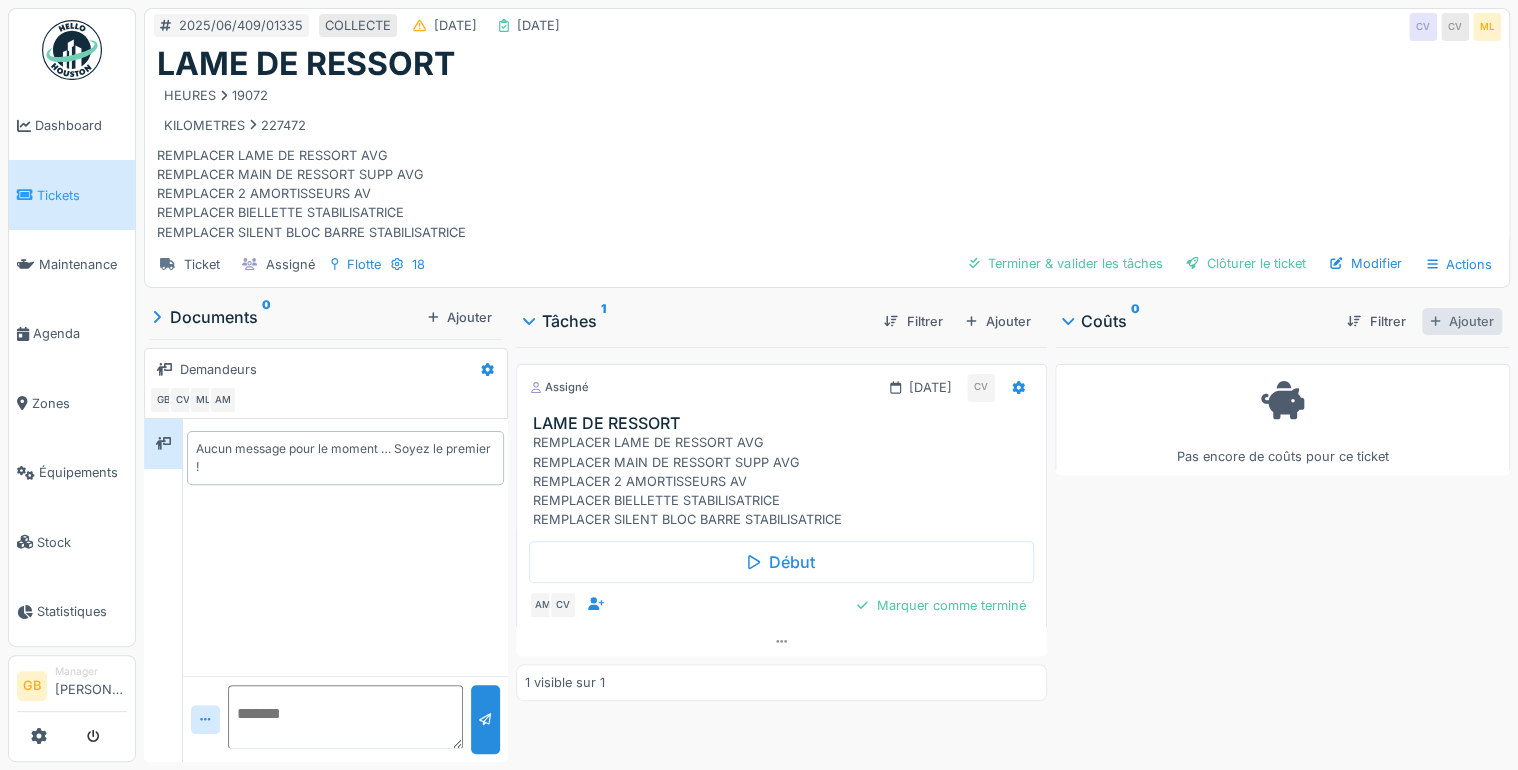 click on "Ajouter" at bounding box center [1462, 321] 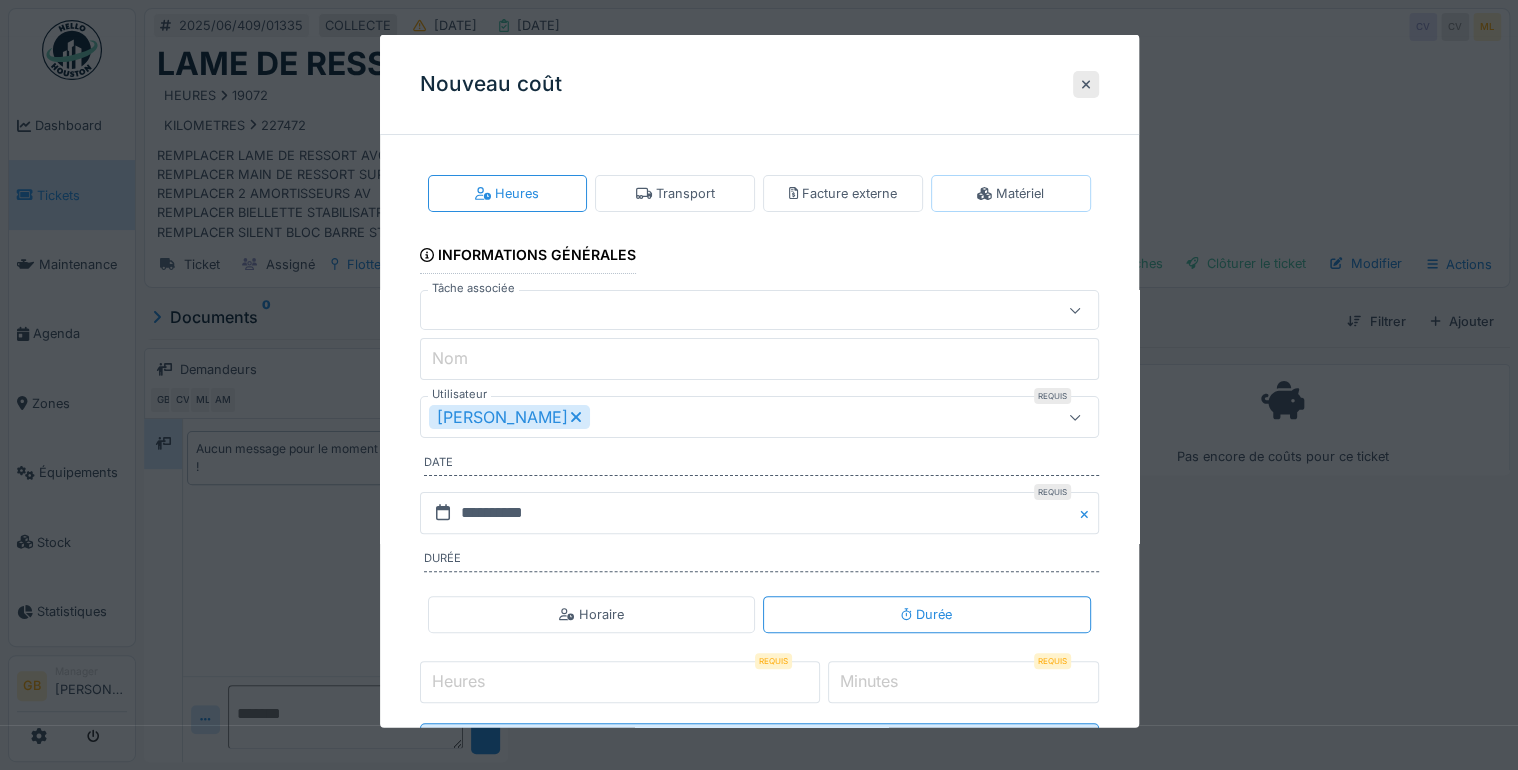 click on "Heures   Transport   Facture externe   Matériel" at bounding box center [759, 193] 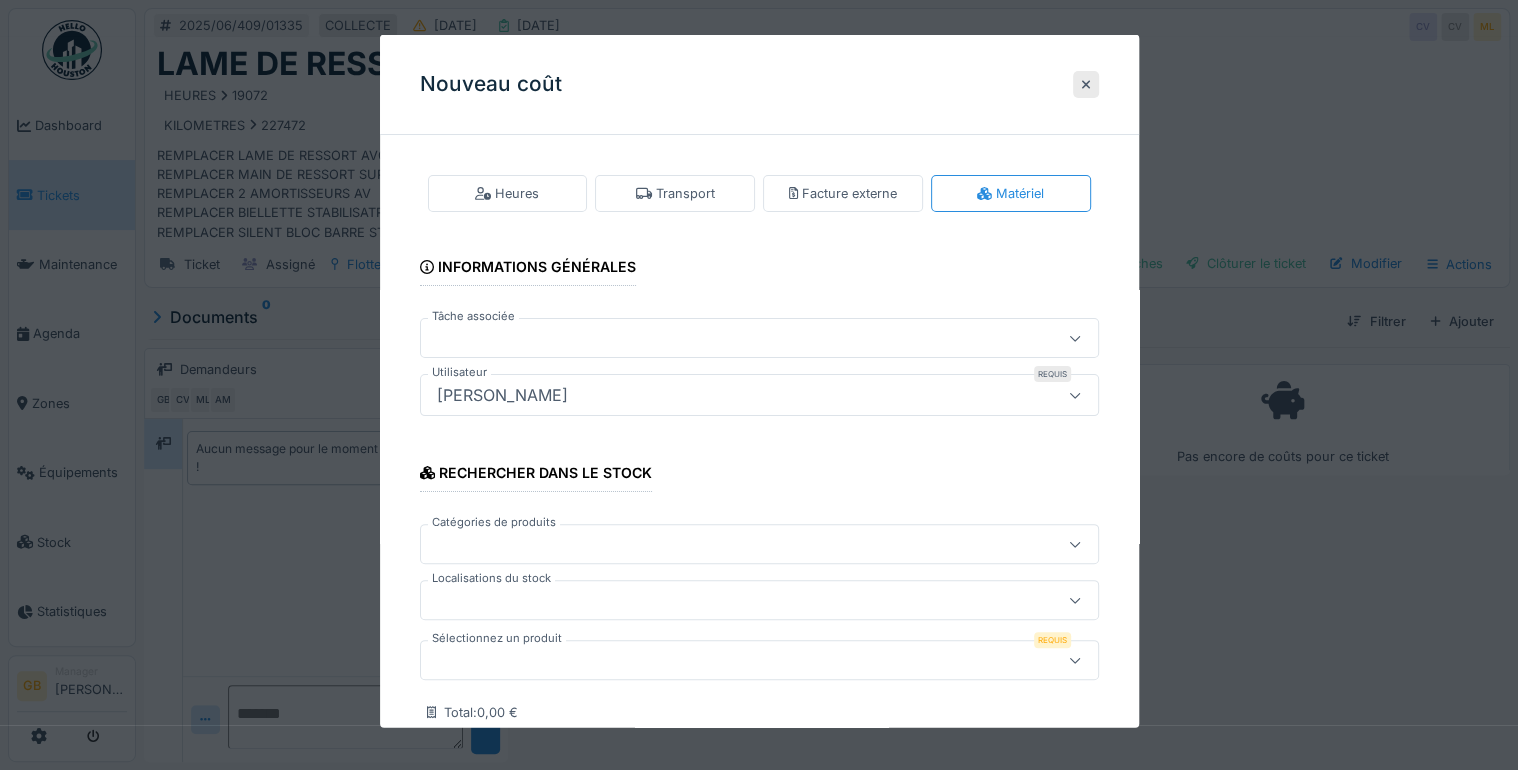 click at bounding box center (725, 660) 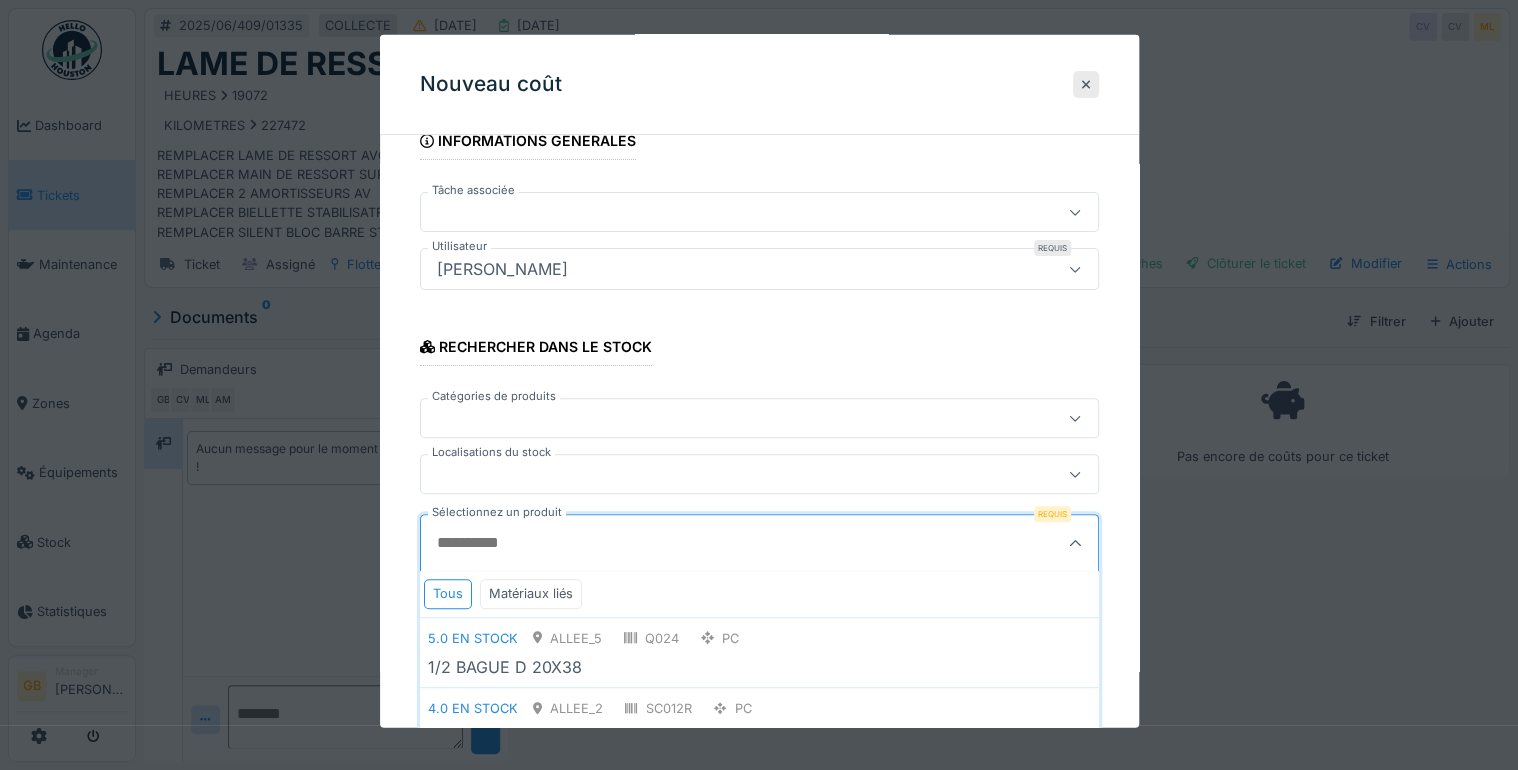click on "Sélectionnez un produit" at bounding box center (713, 543) 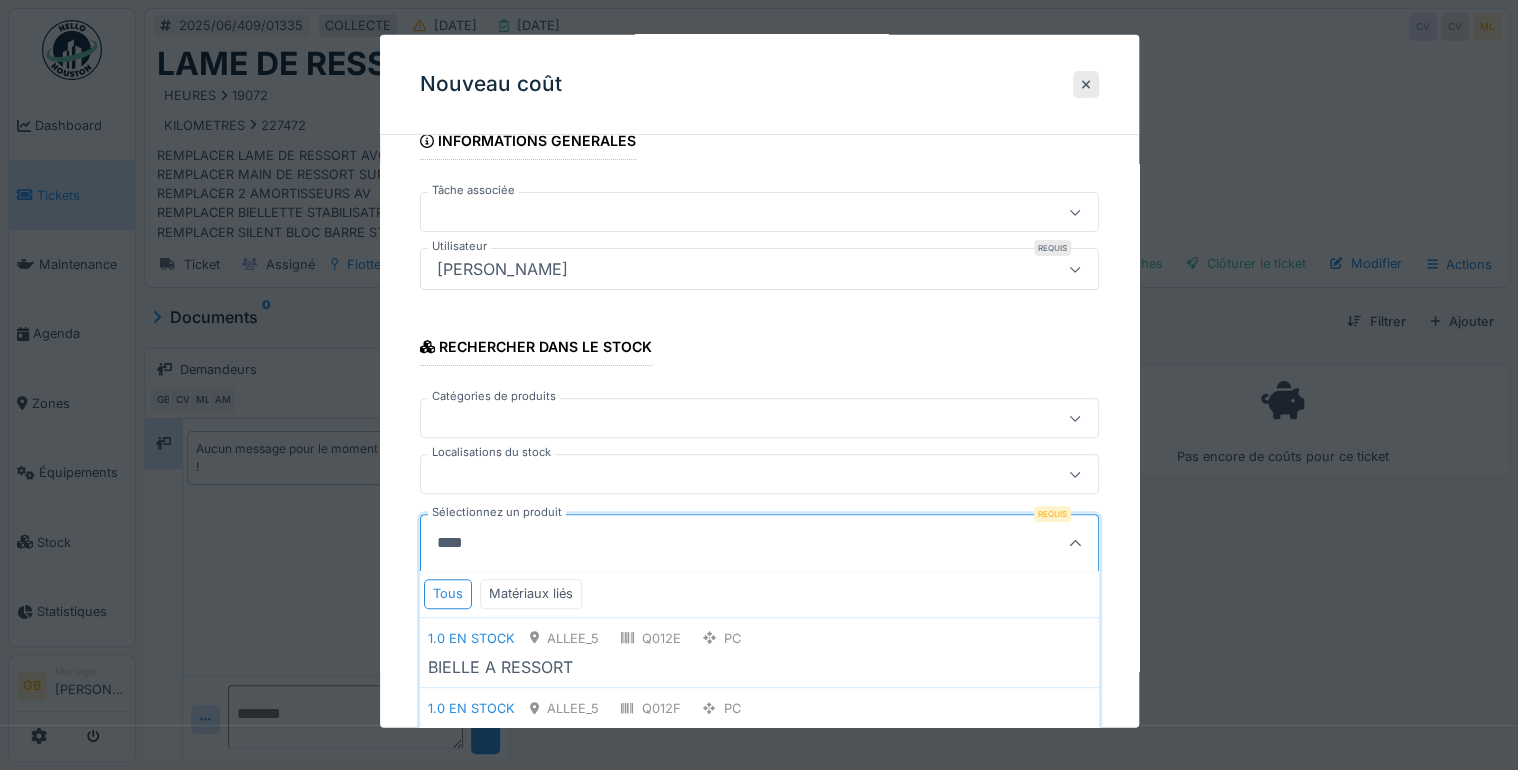 type on "*****" 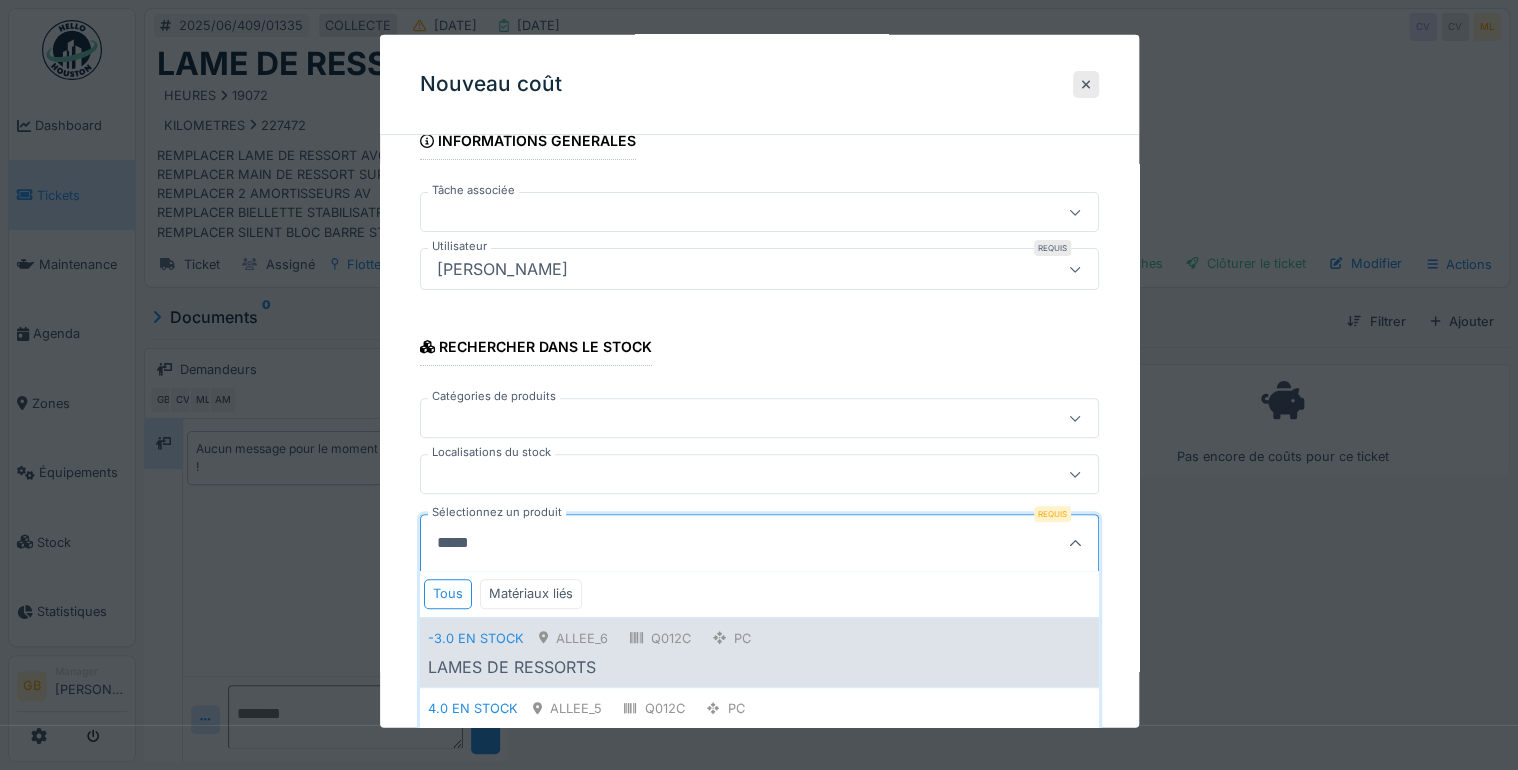 click 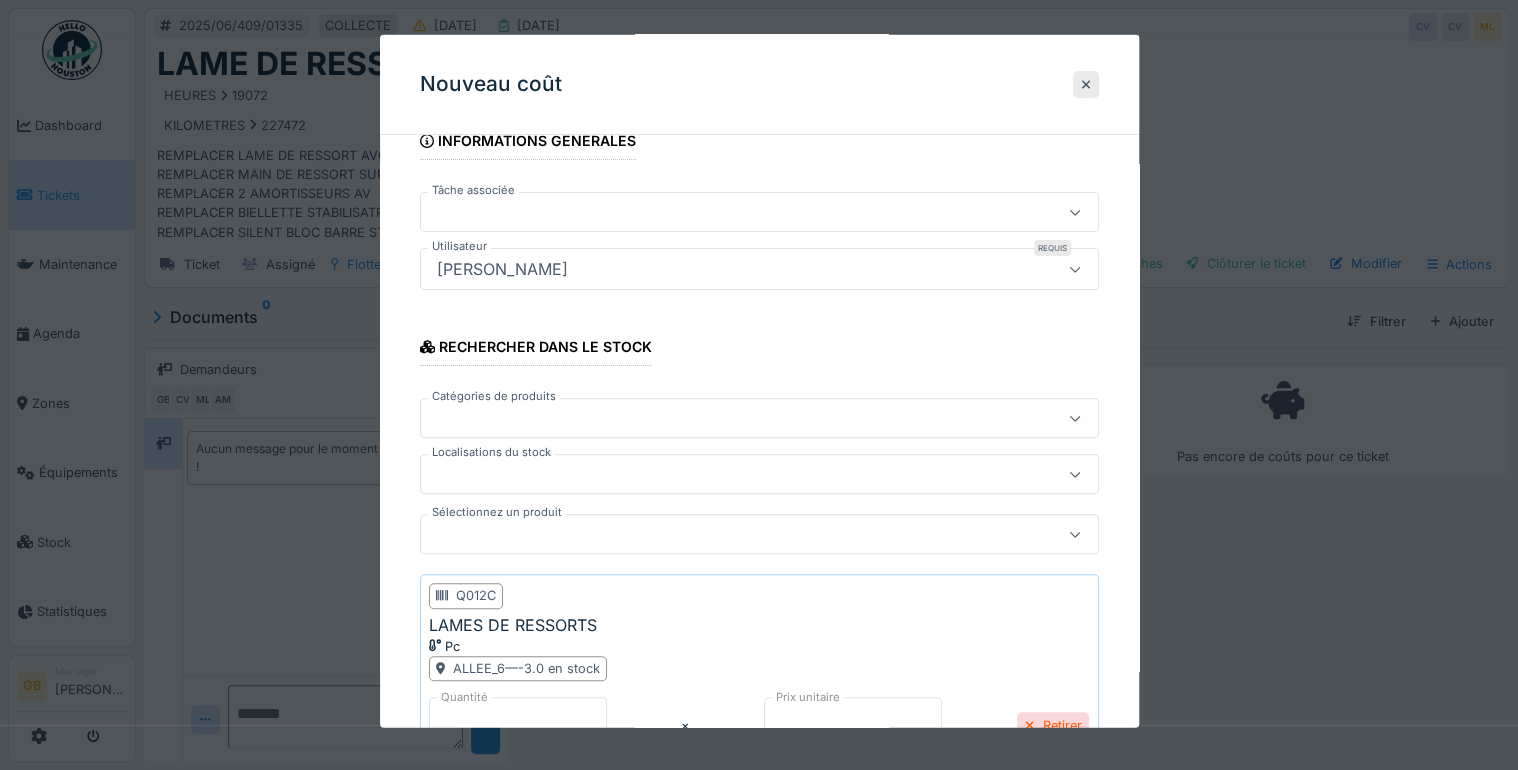scroll, scrollTop: 313, scrollLeft: 0, axis: vertical 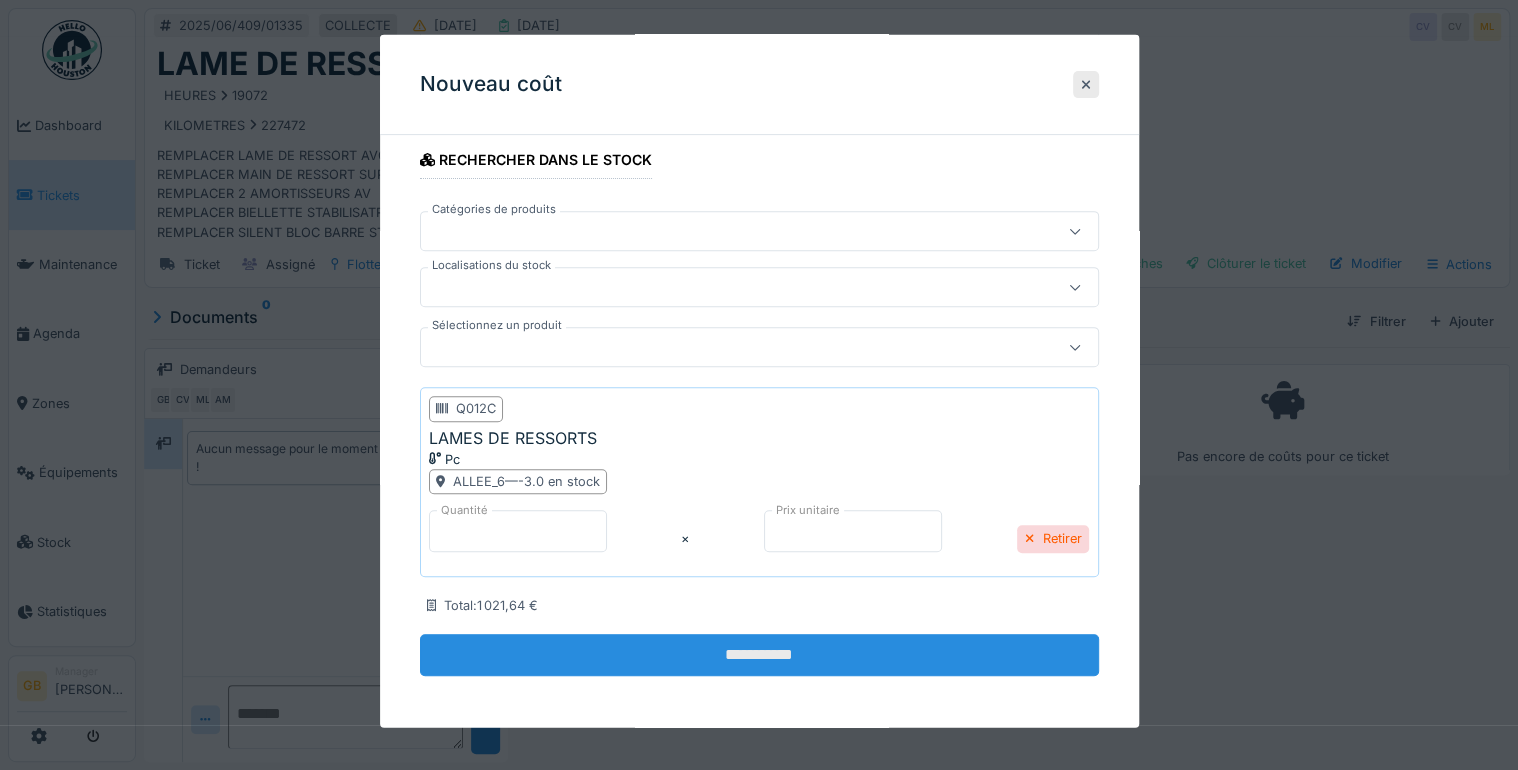click on "**********" at bounding box center (759, 655) 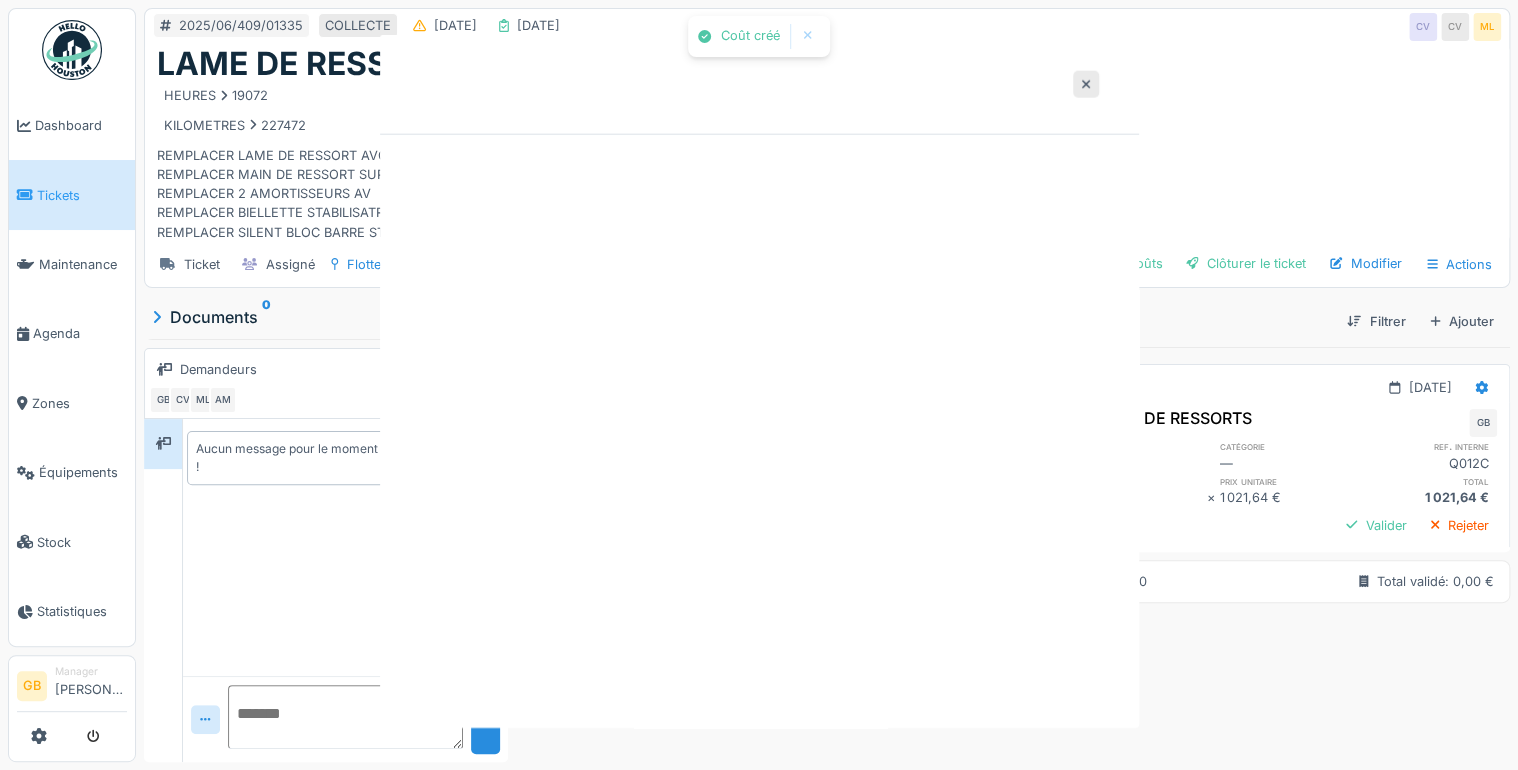 scroll, scrollTop: 0, scrollLeft: 0, axis: both 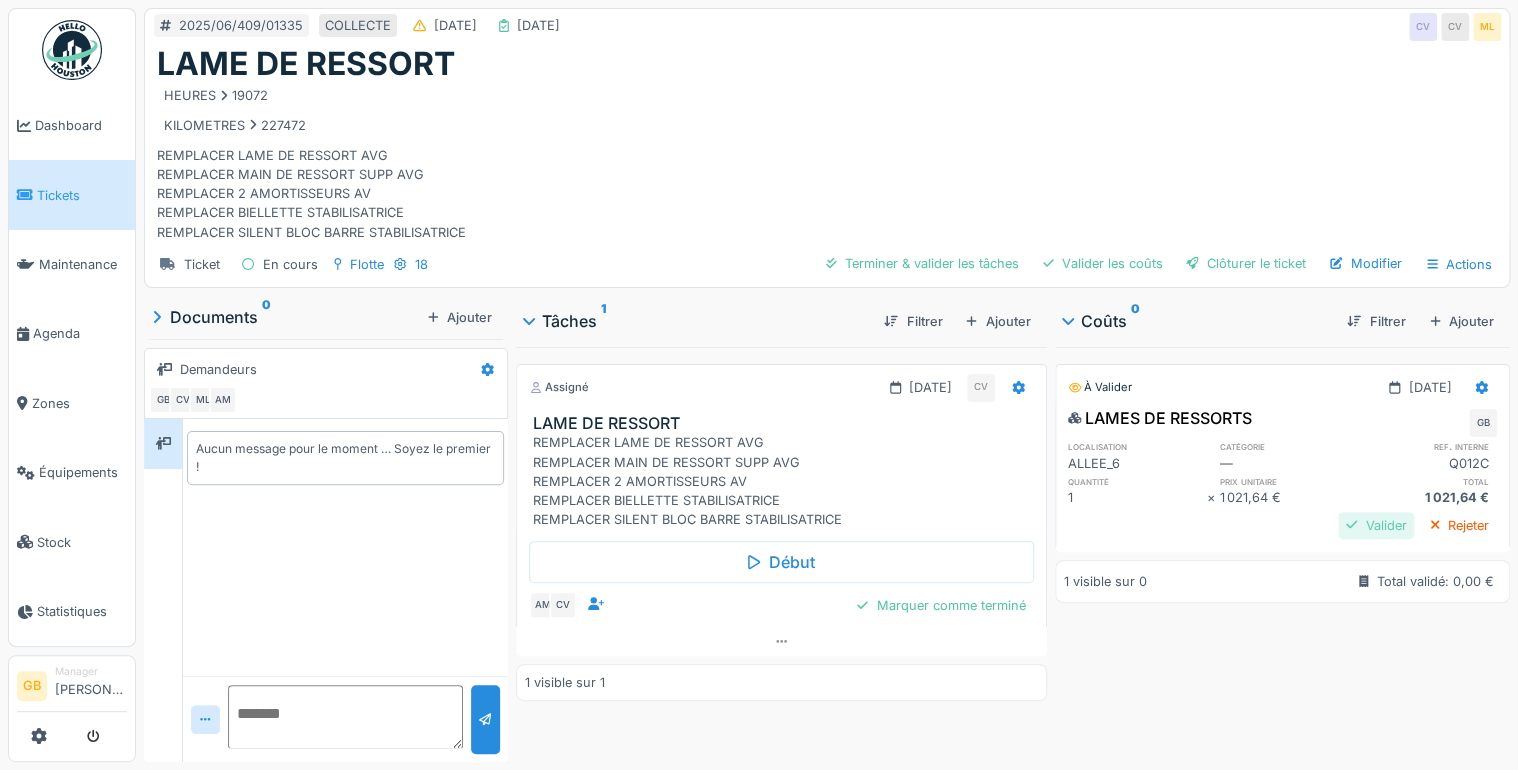 click on "Valider" at bounding box center (1376, 525) 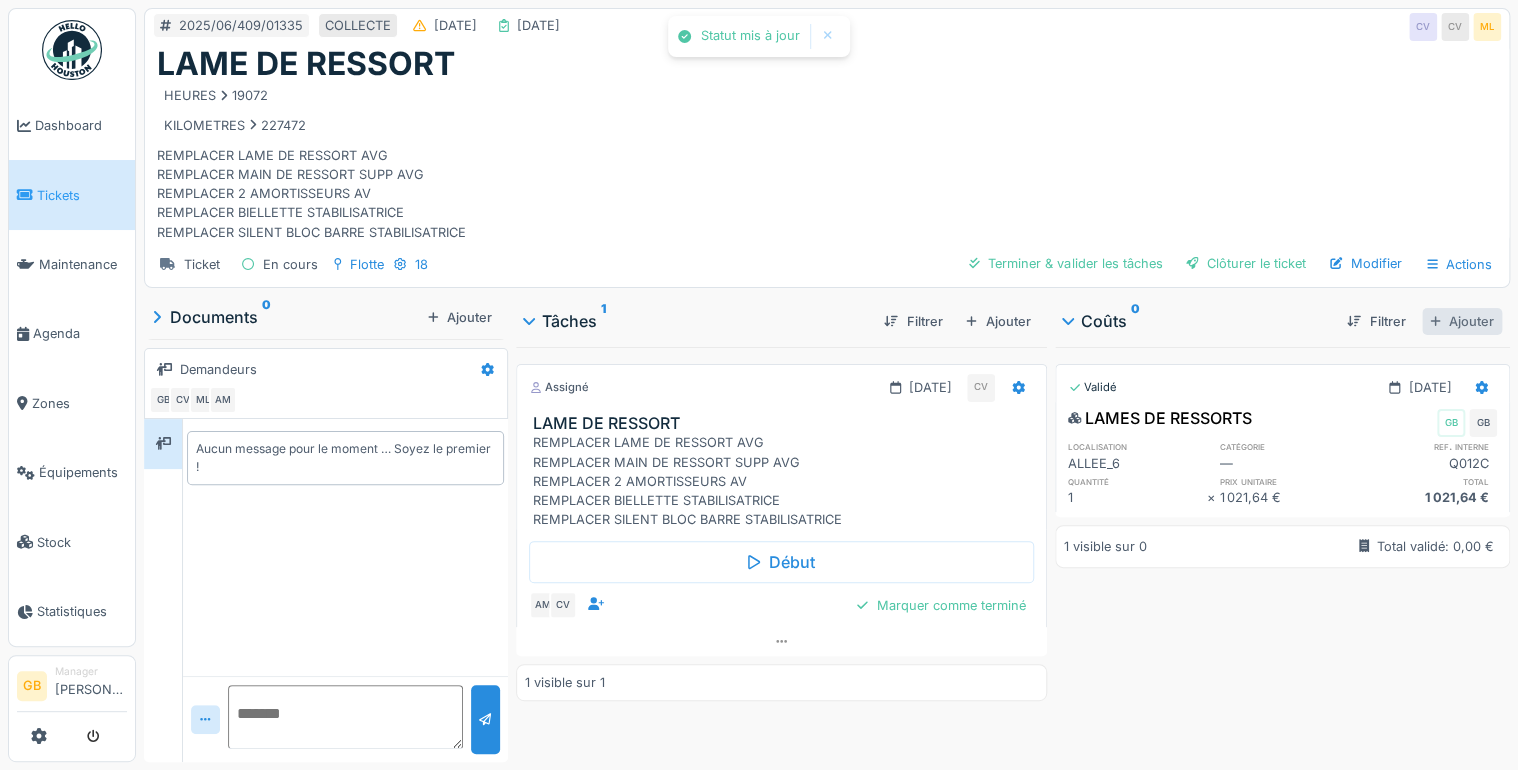 click on "Ajouter" at bounding box center (1462, 321) 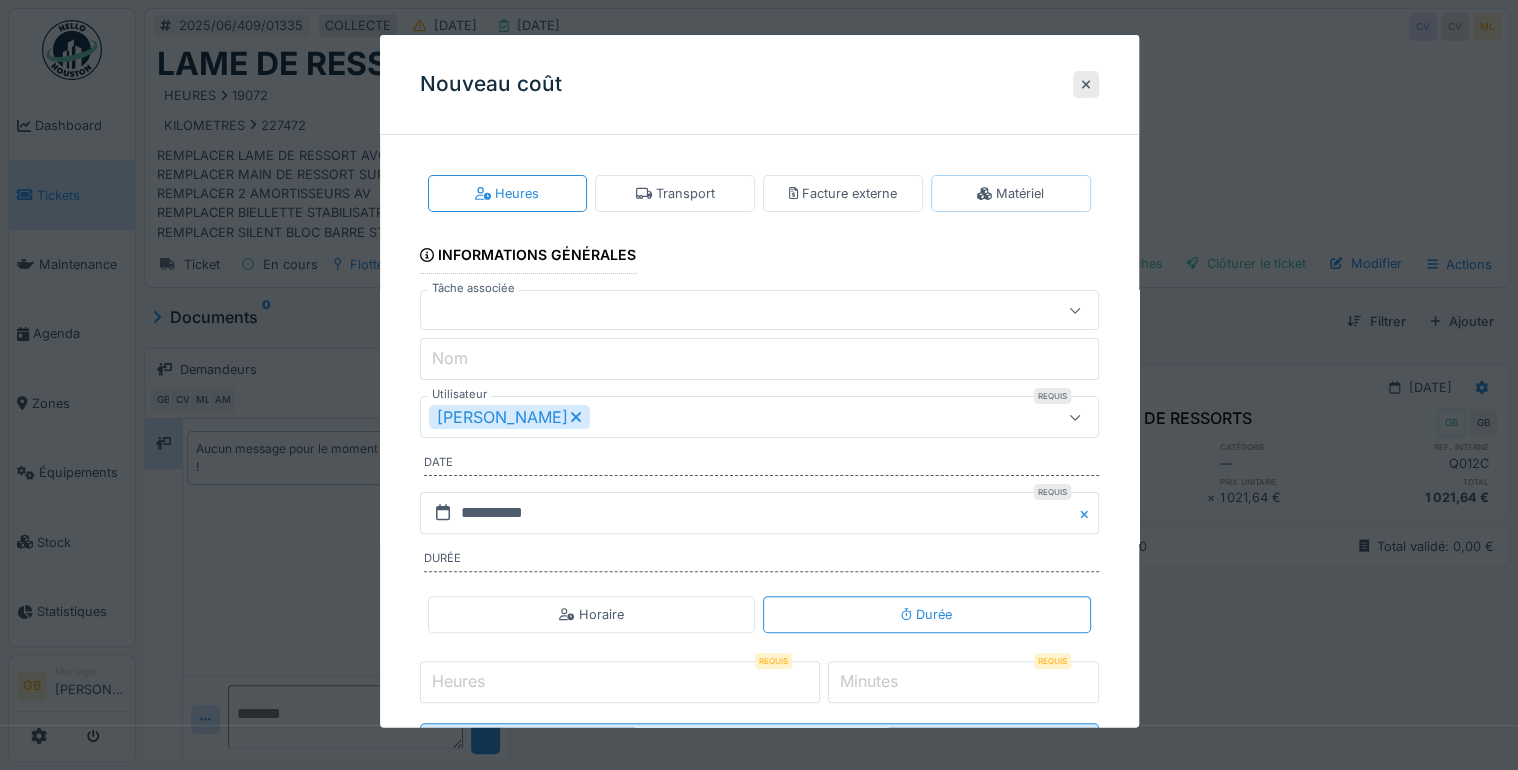 click on "Matériel" at bounding box center [1011, 193] 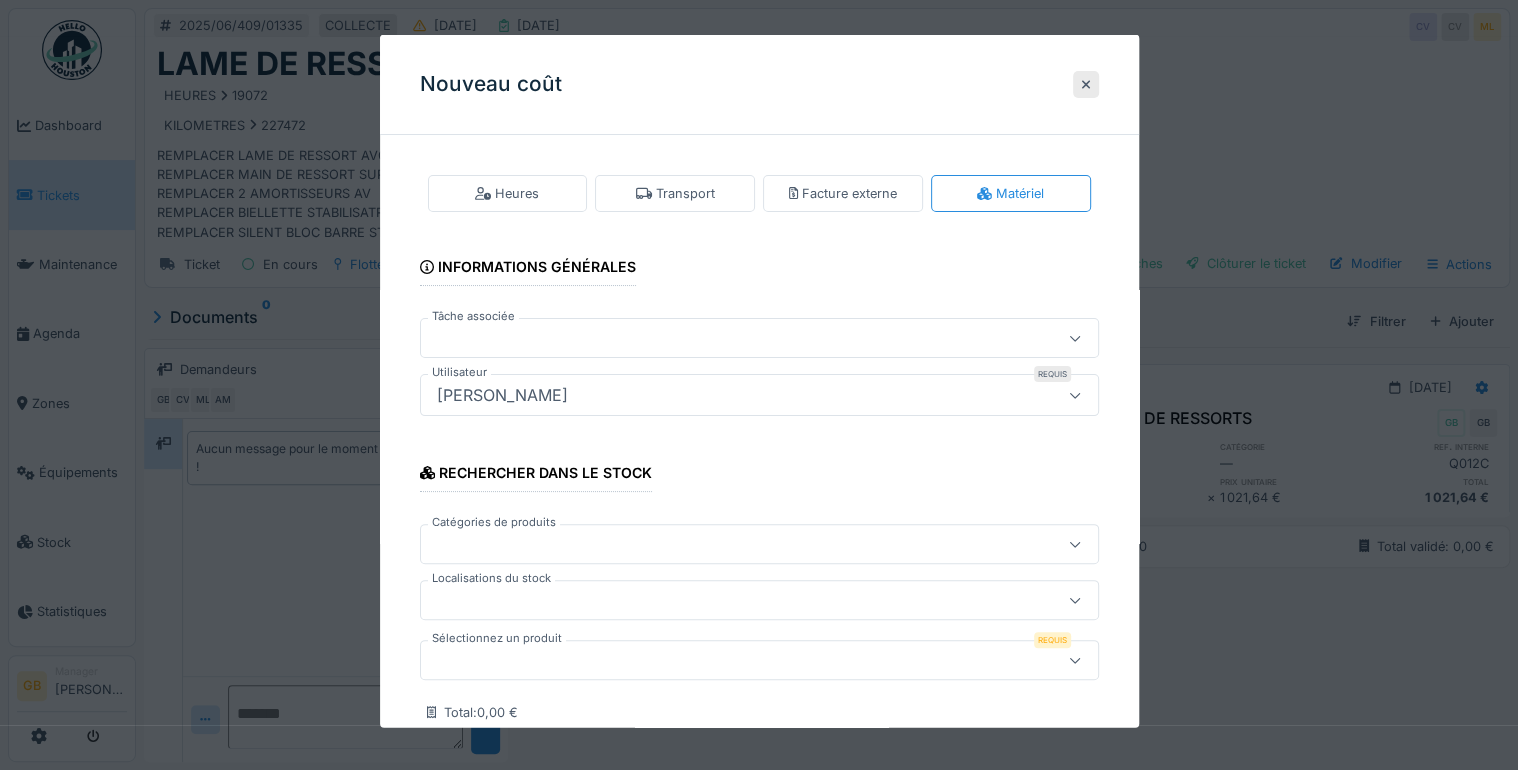 click at bounding box center (725, 660) 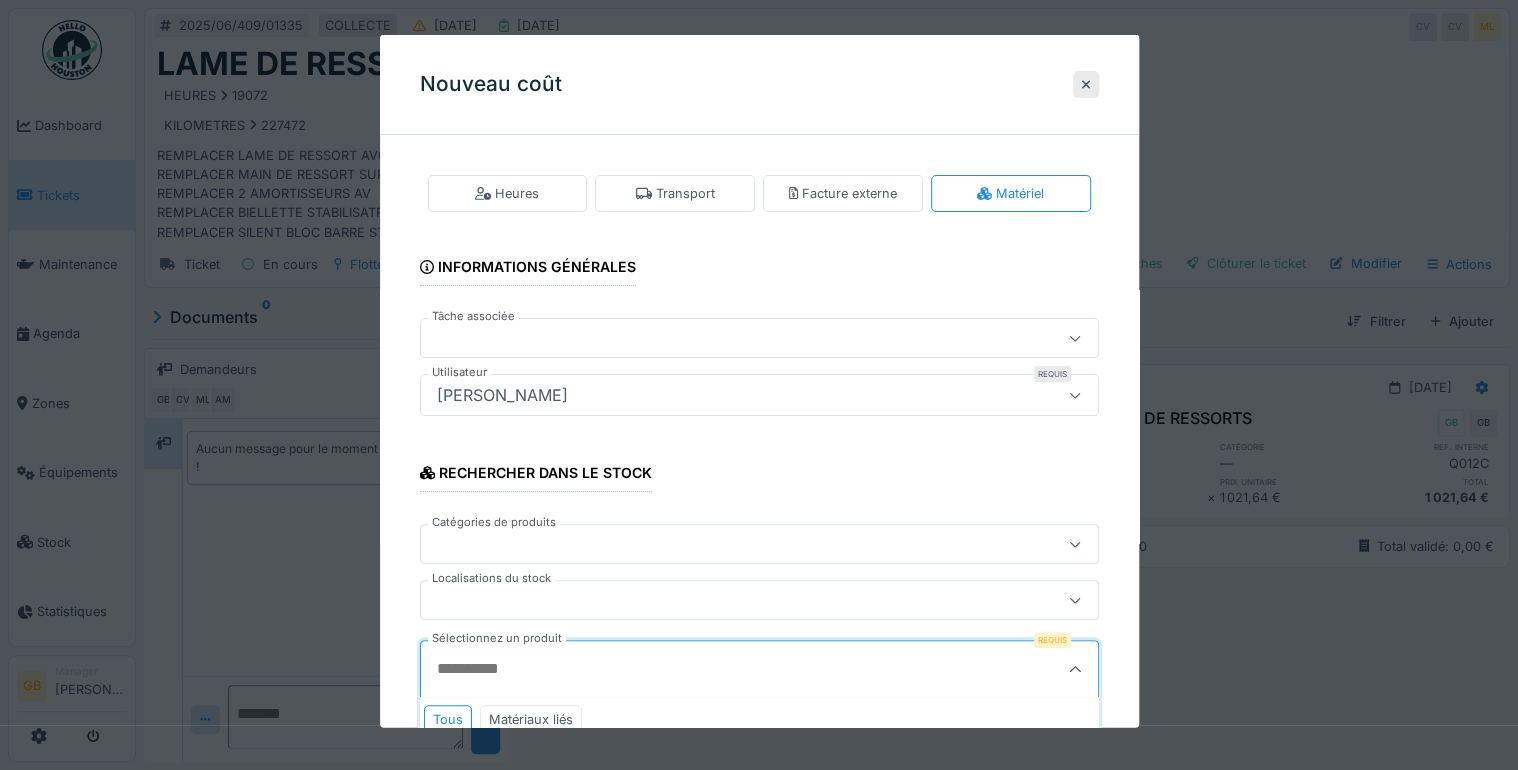 scroll, scrollTop: 126, scrollLeft: 0, axis: vertical 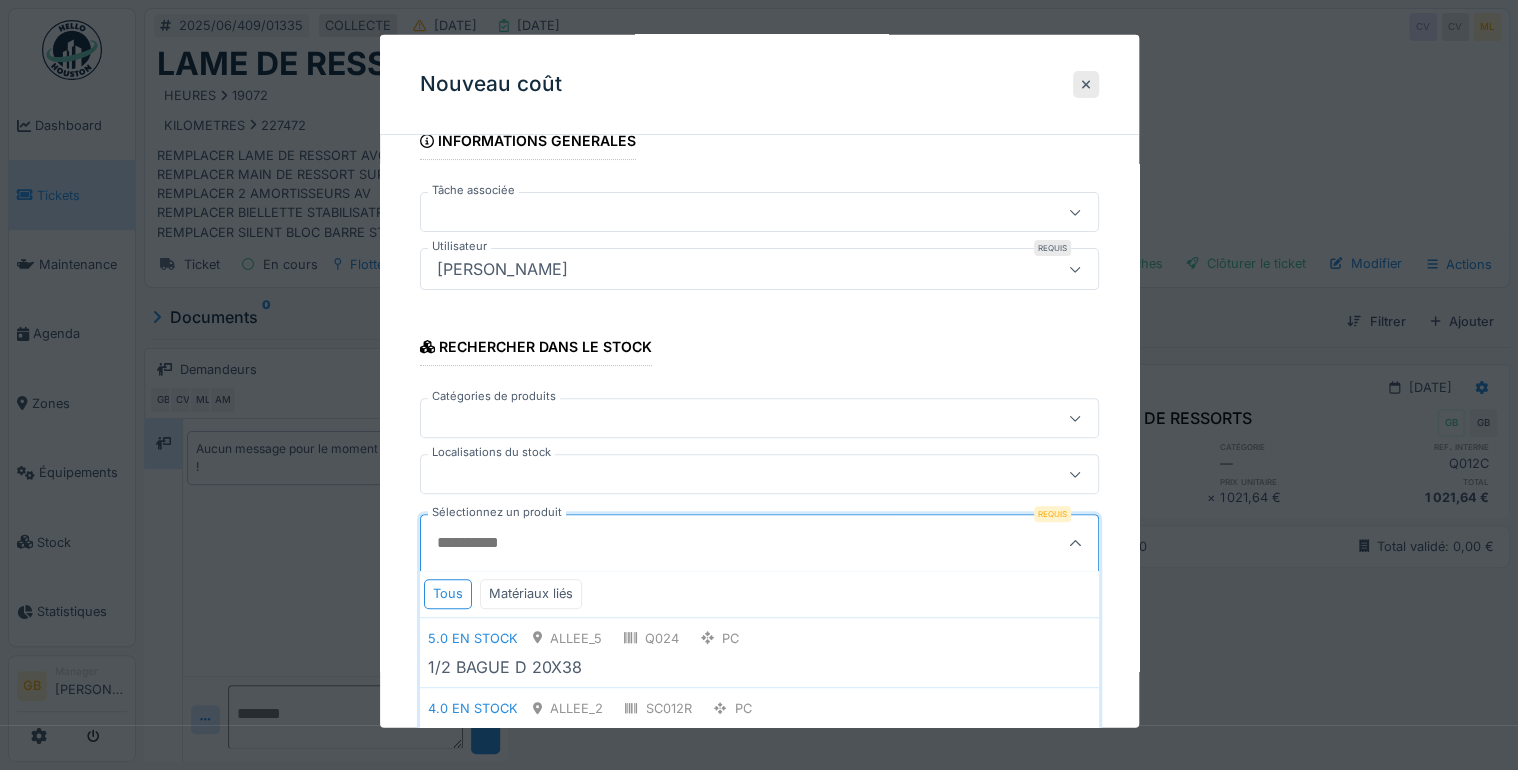 click on "Sélectionnez un produit" at bounding box center [713, 543] 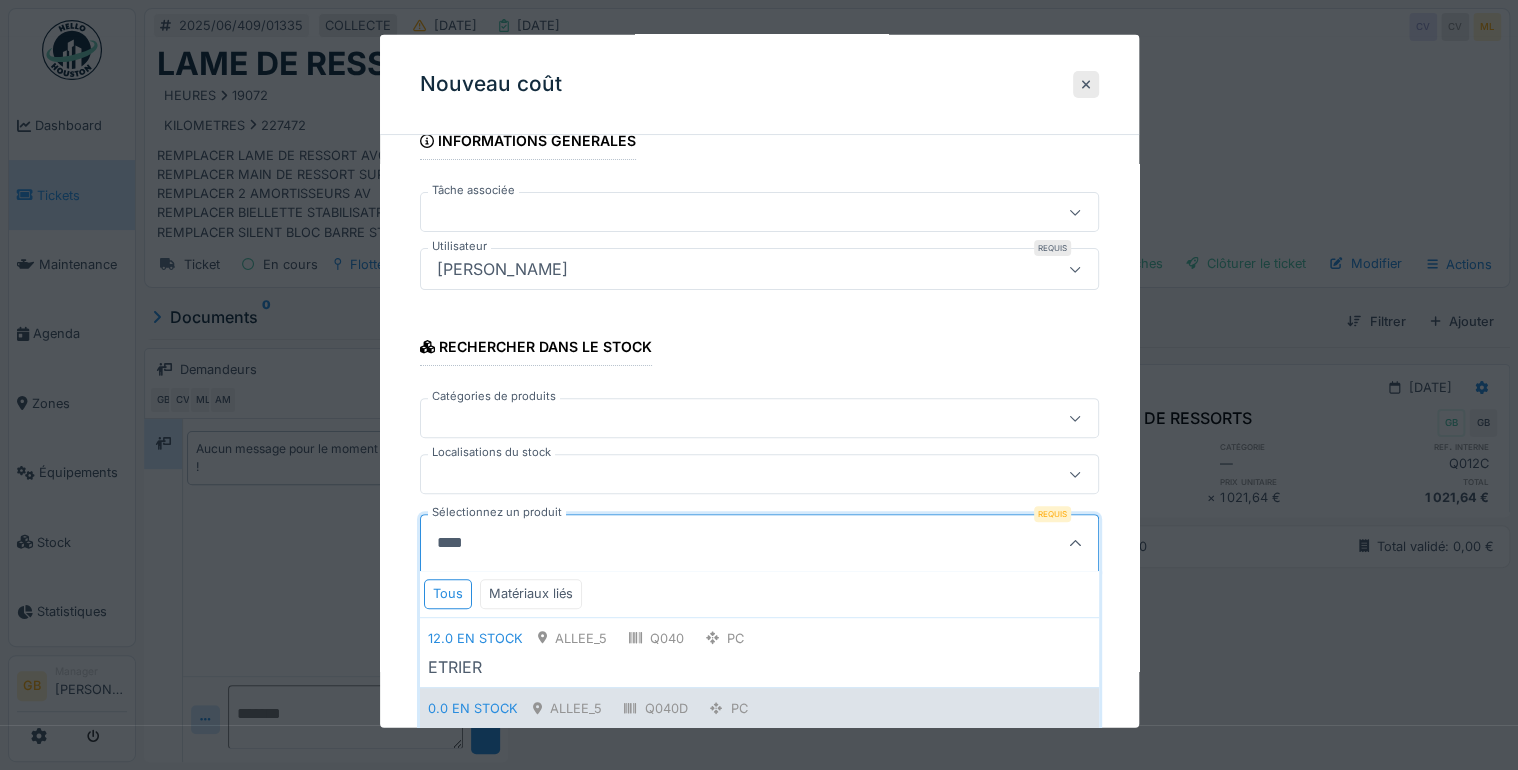 scroll, scrollTop: 206, scrollLeft: 0, axis: vertical 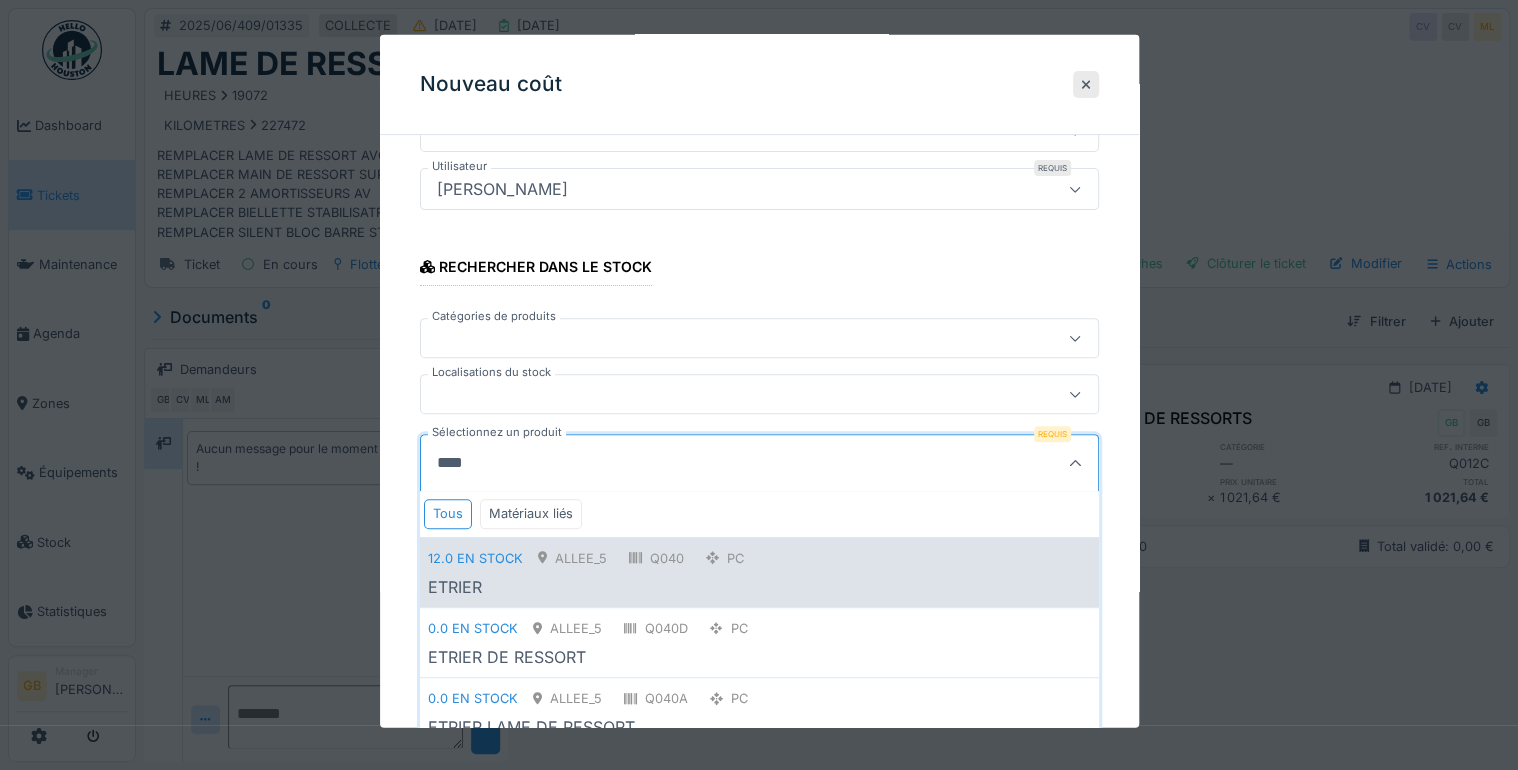 type on "****" 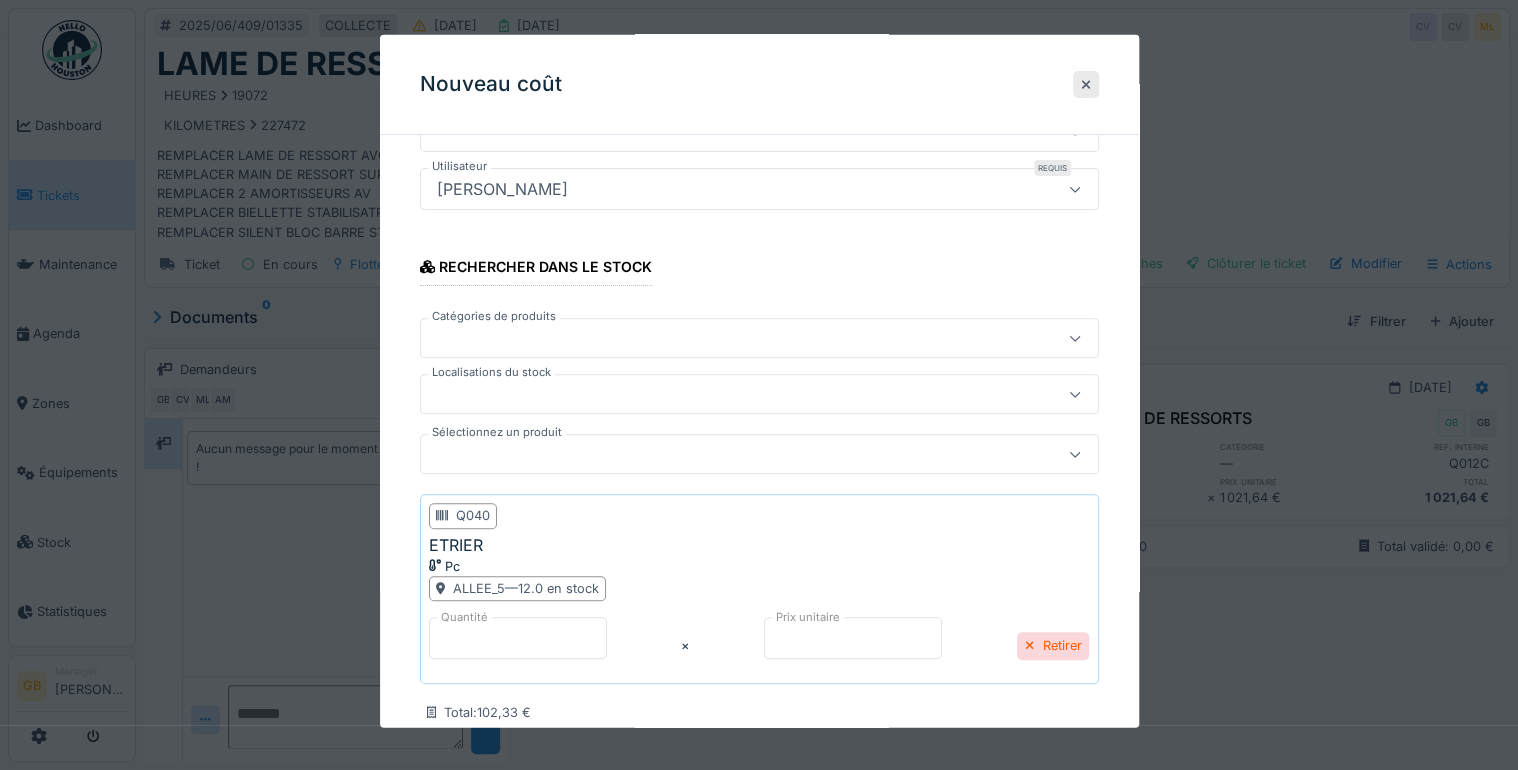 scroll, scrollTop: 313, scrollLeft: 0, axis: vertical 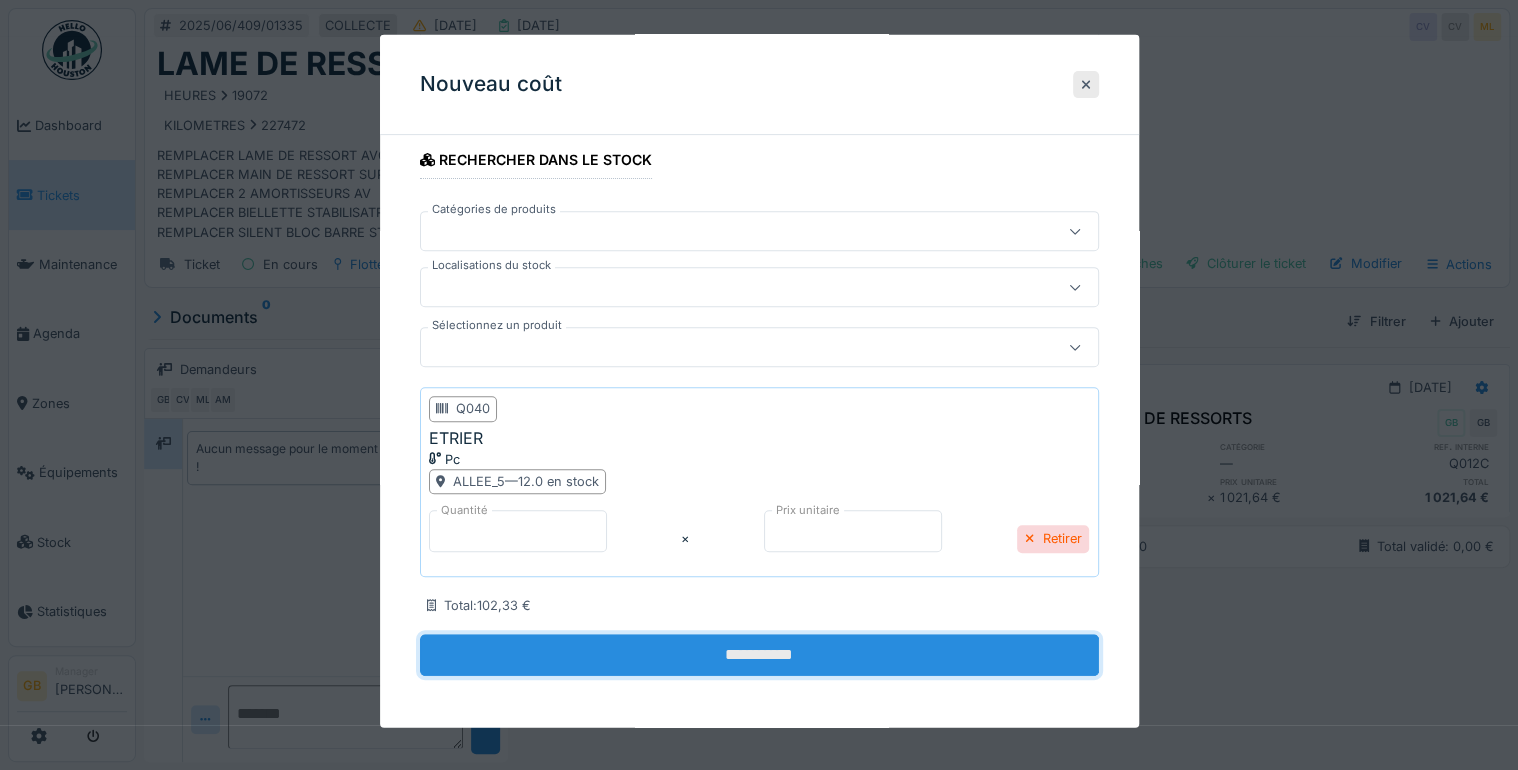 click on "**********" at bounding box center (759, 655) 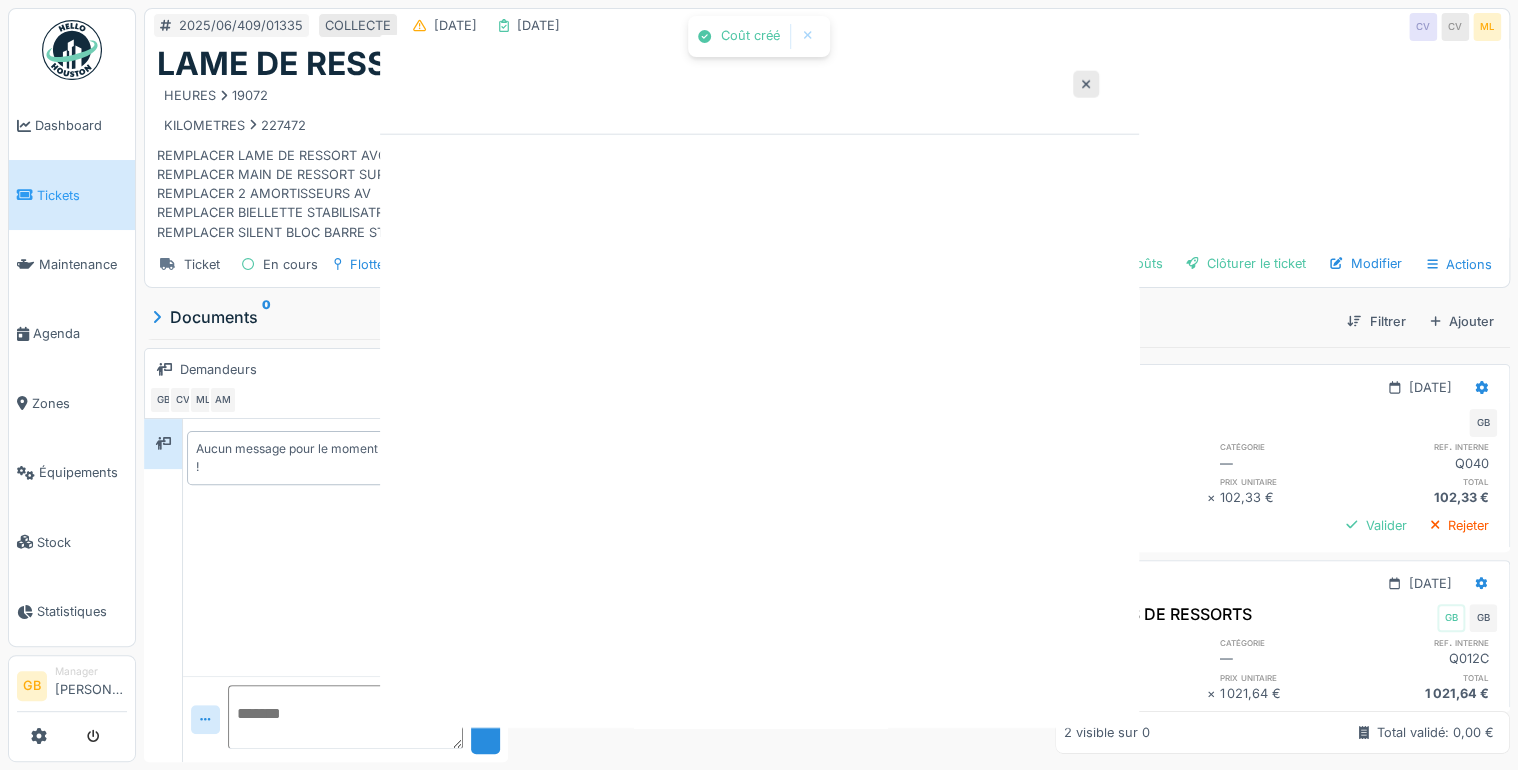 scroll, scrollTop: 0, scrollLeft: 0, axis: both 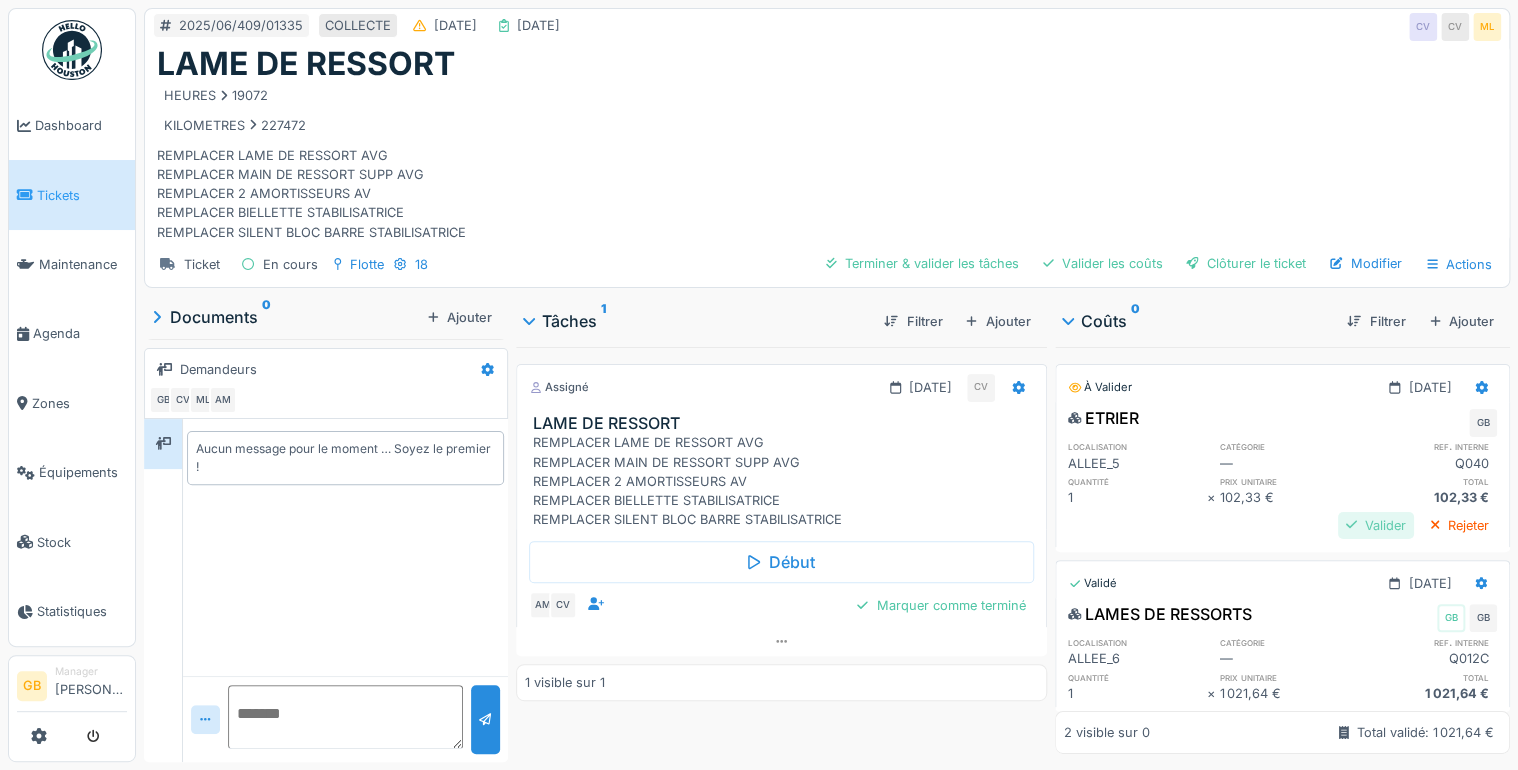click on "Valider" at bounding box center (1376, 525) 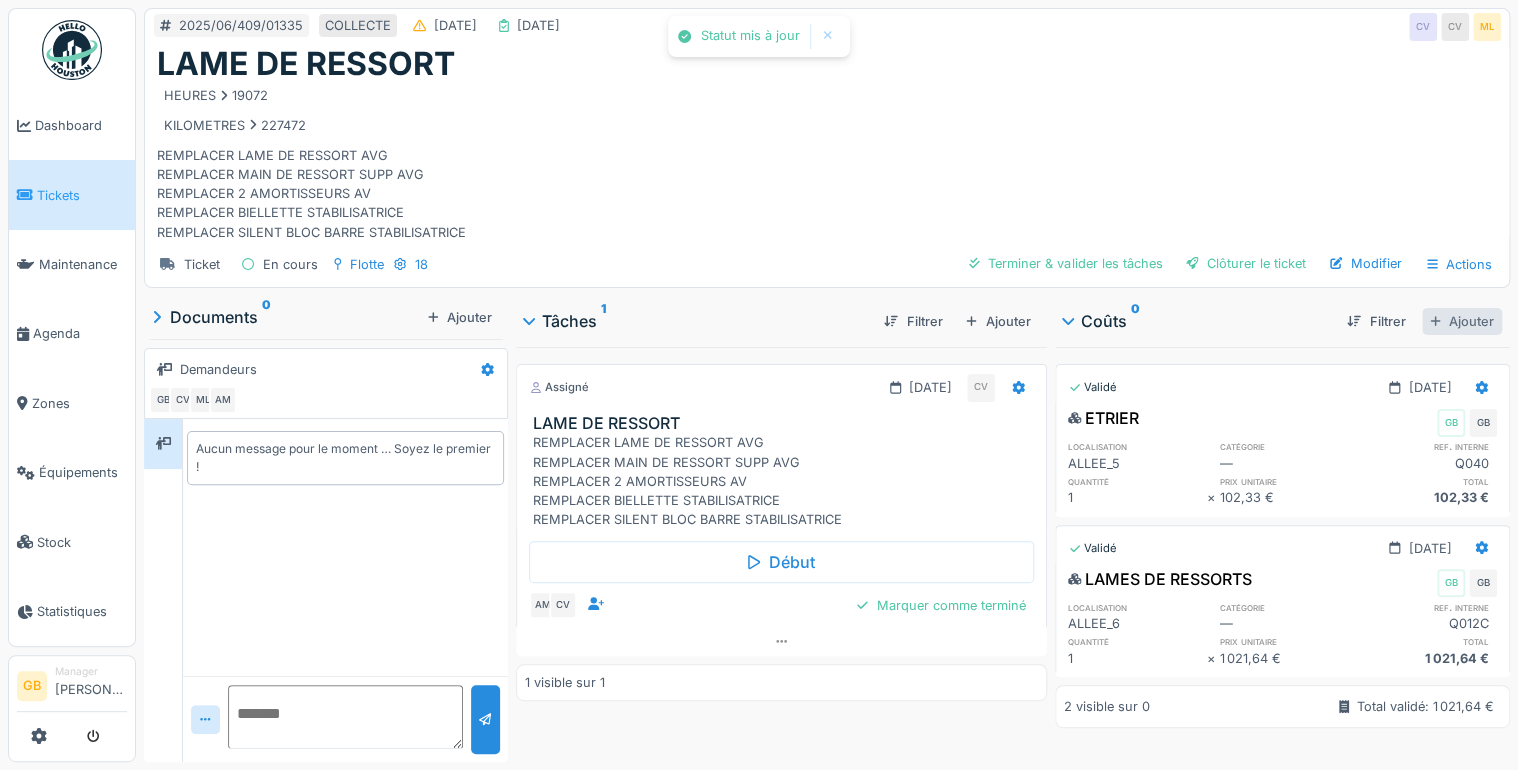 click on "Ajouter" at bounding box center (1462, 321) 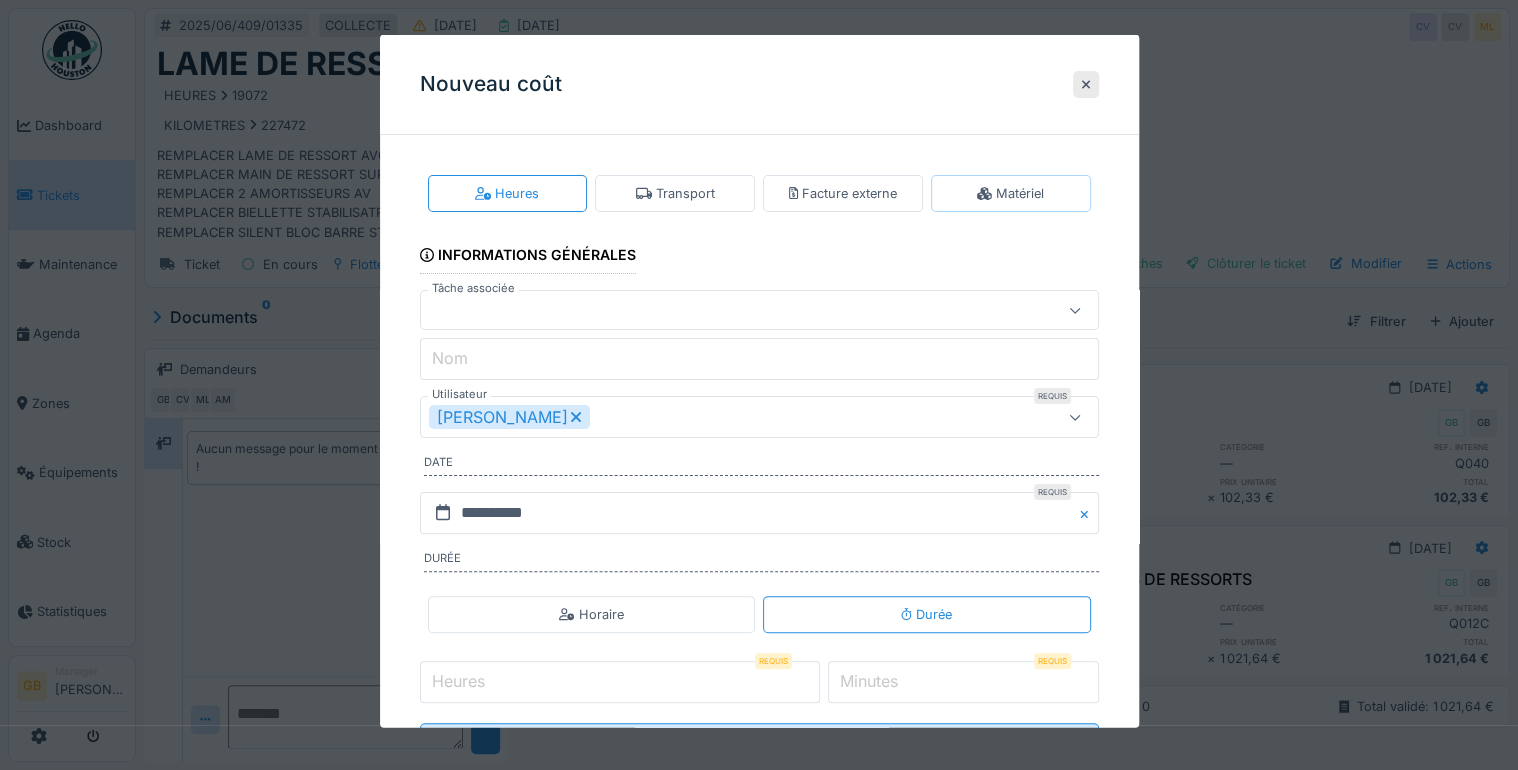 click on "Matériel" at bounding box center (1010, 193) 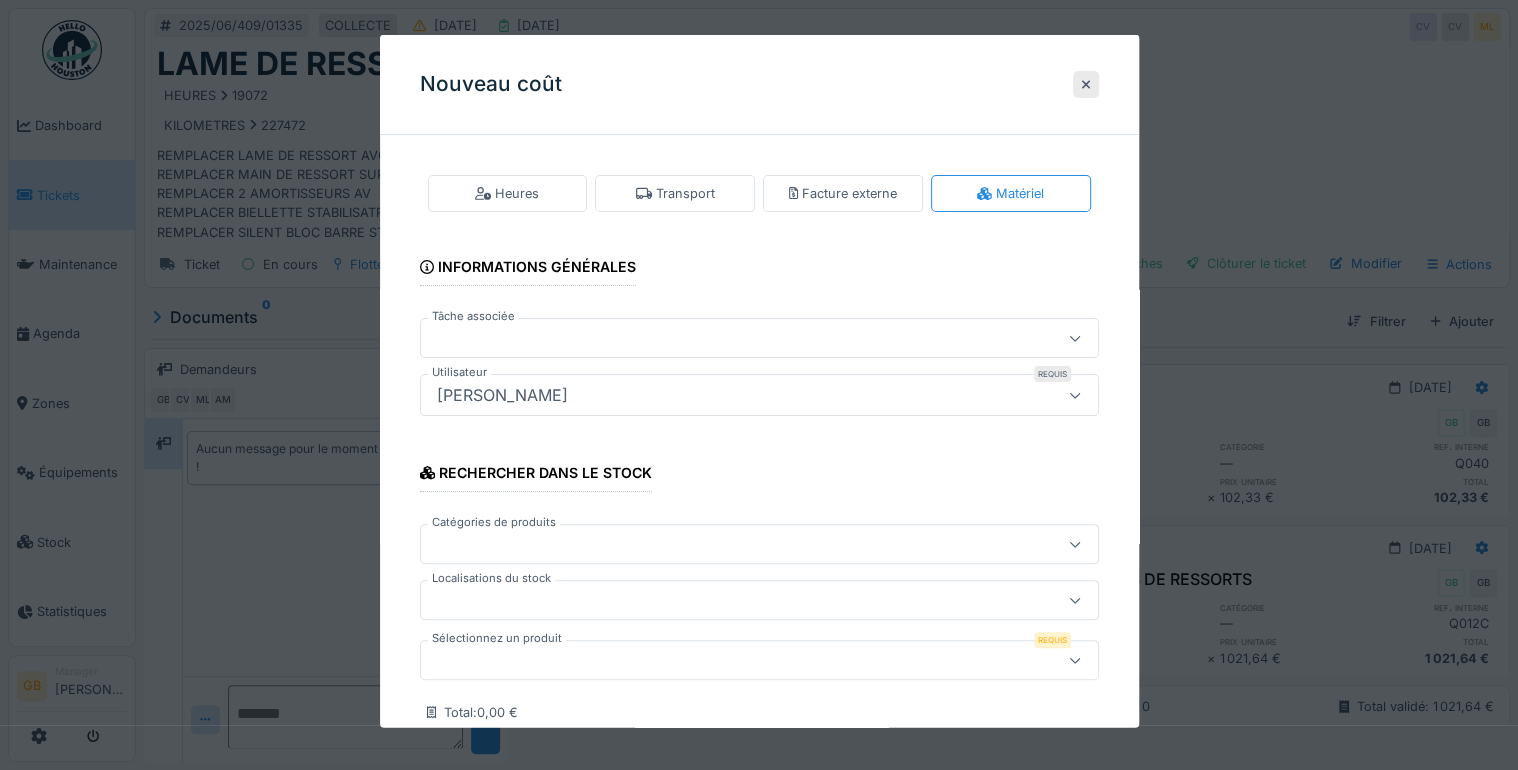 click at bounding box center (725, 660) 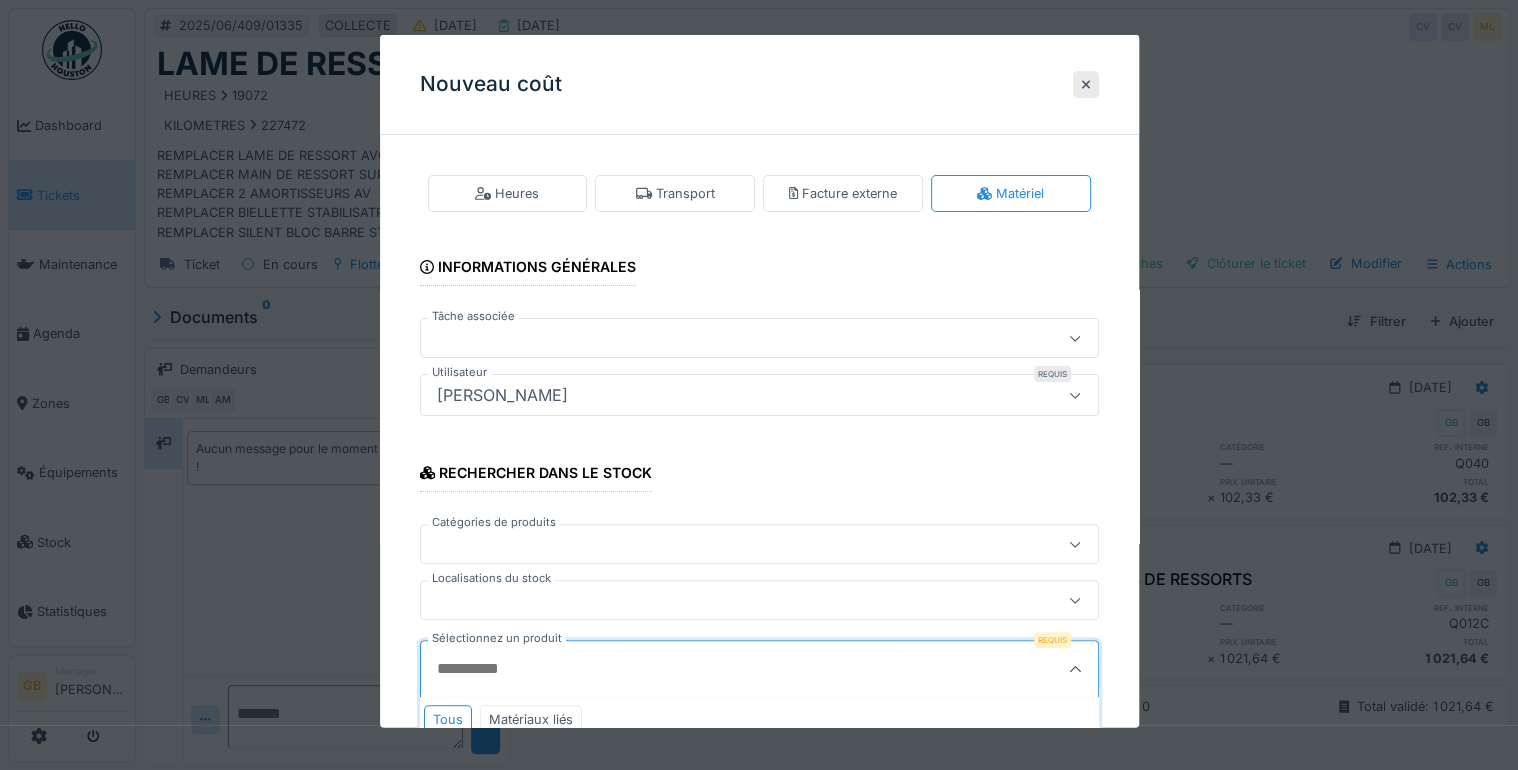 scroll, scrollTop: 126, scrollLeft: 0, axis: vertical 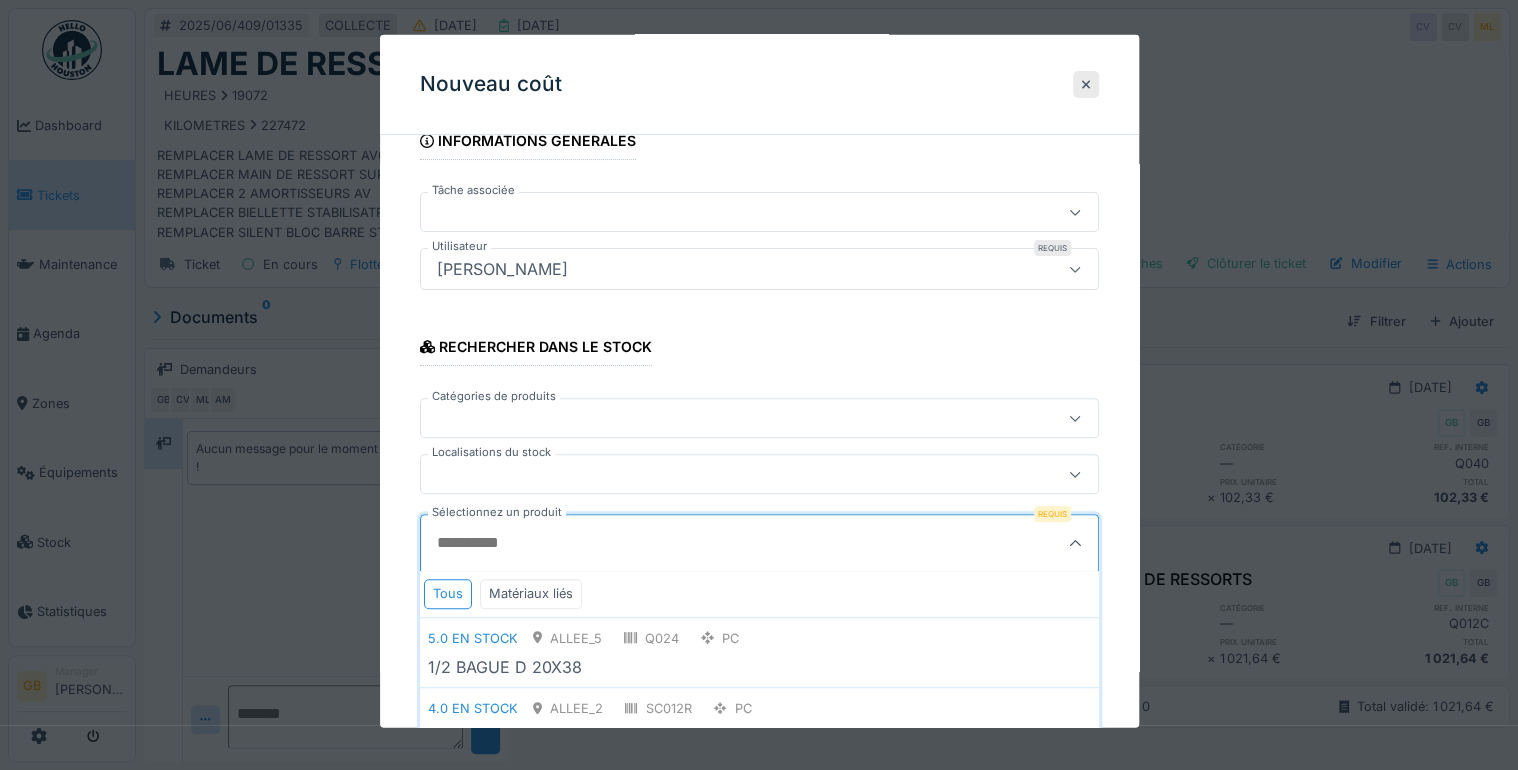 click on "Sélectionnez un produit" at bounding box center (713, 543) 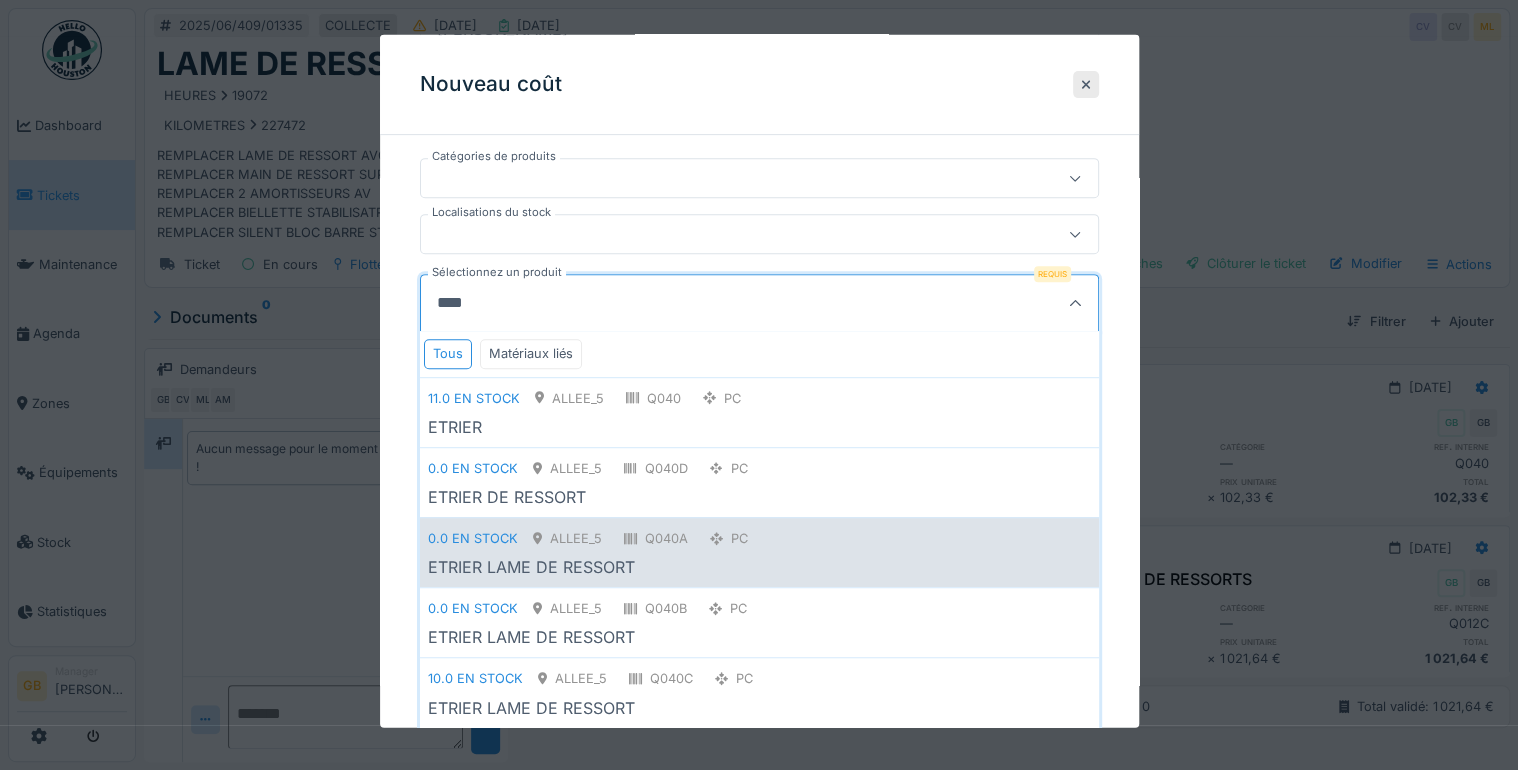 scroll, scrollTop: 396, scrollLeft: 0, axis: vertical 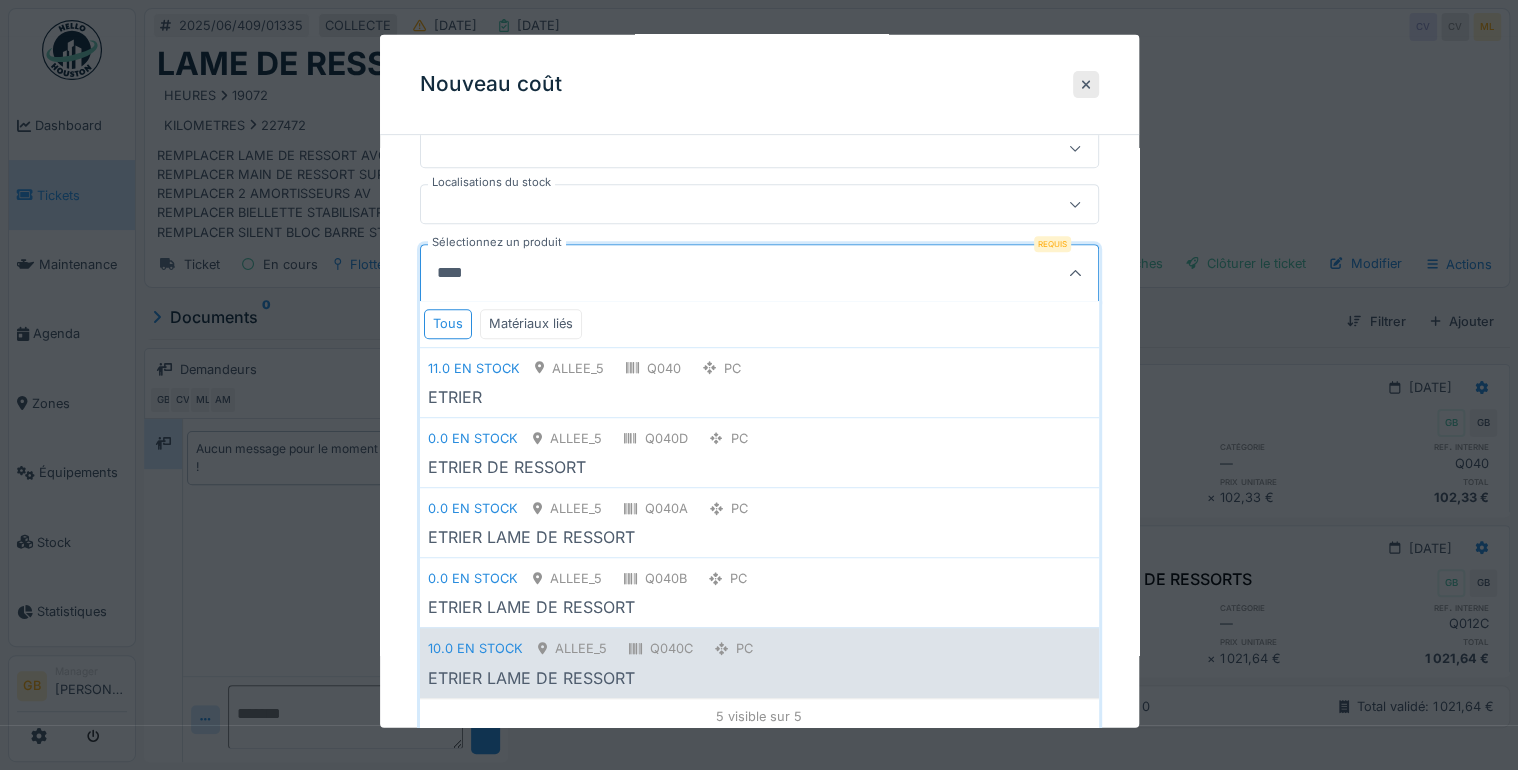 type on "****" 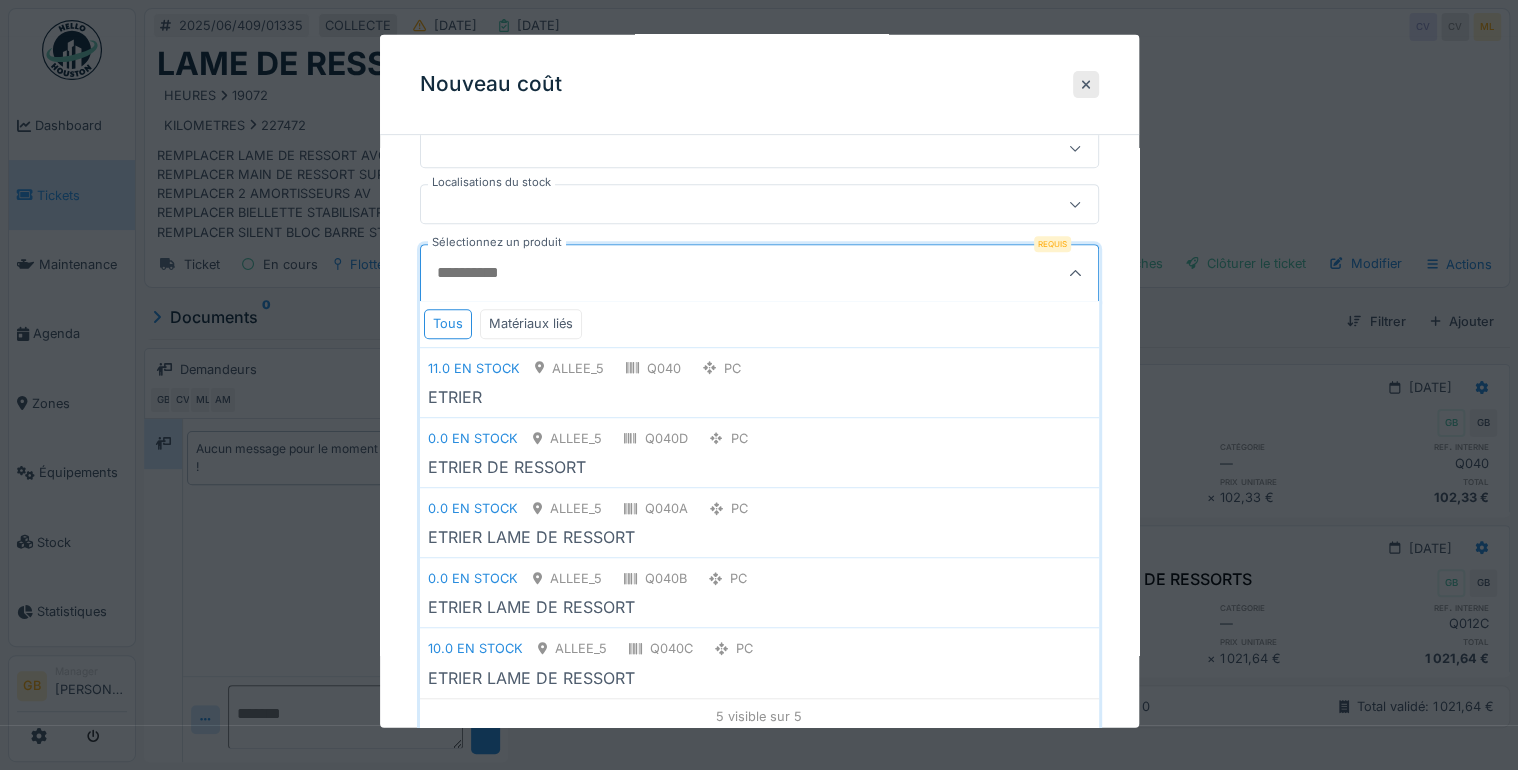 scroll, scrollTop: 313, scrollLeft: 0, axis: vertical 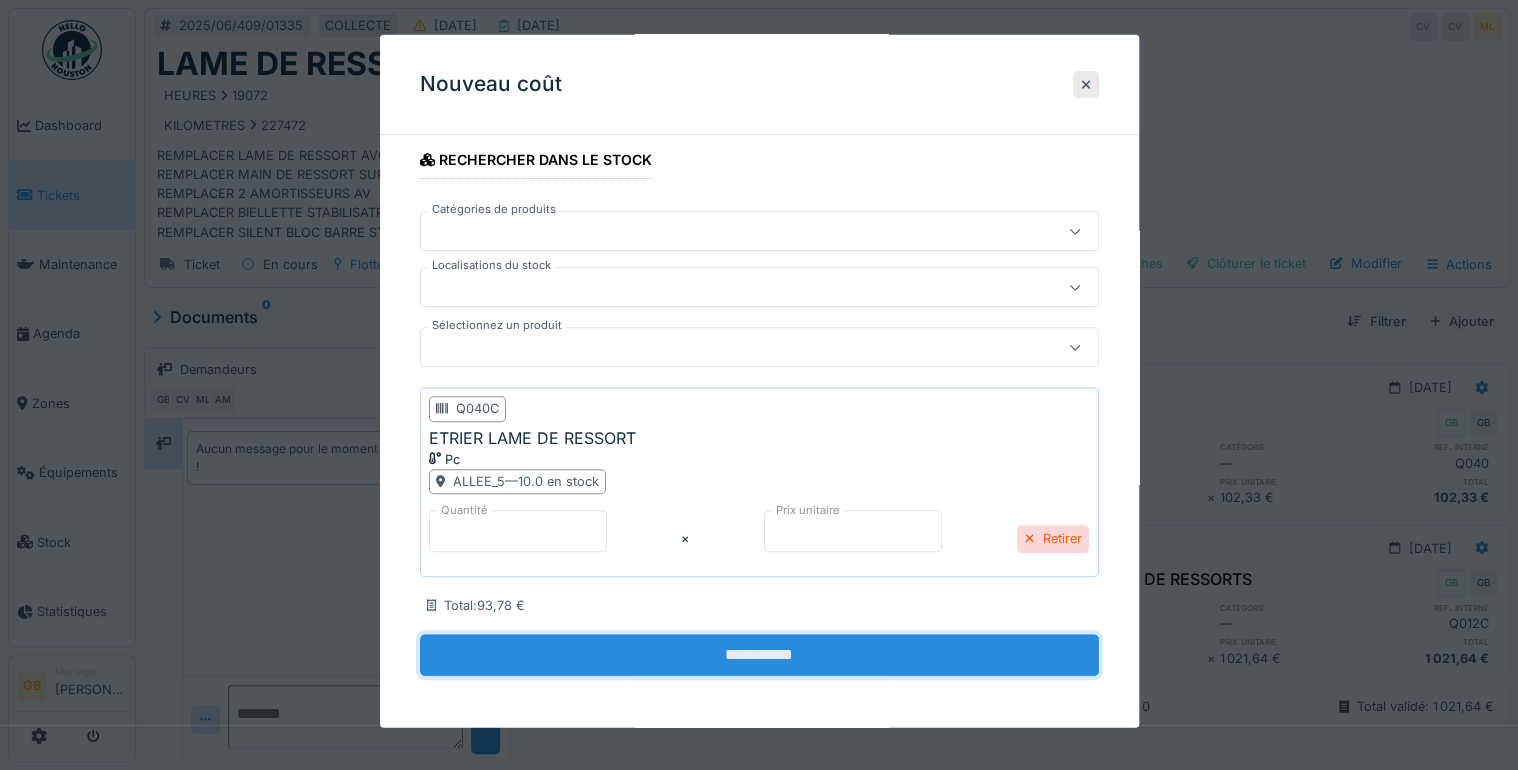 click on "**********" at bounding box center (759, 655) 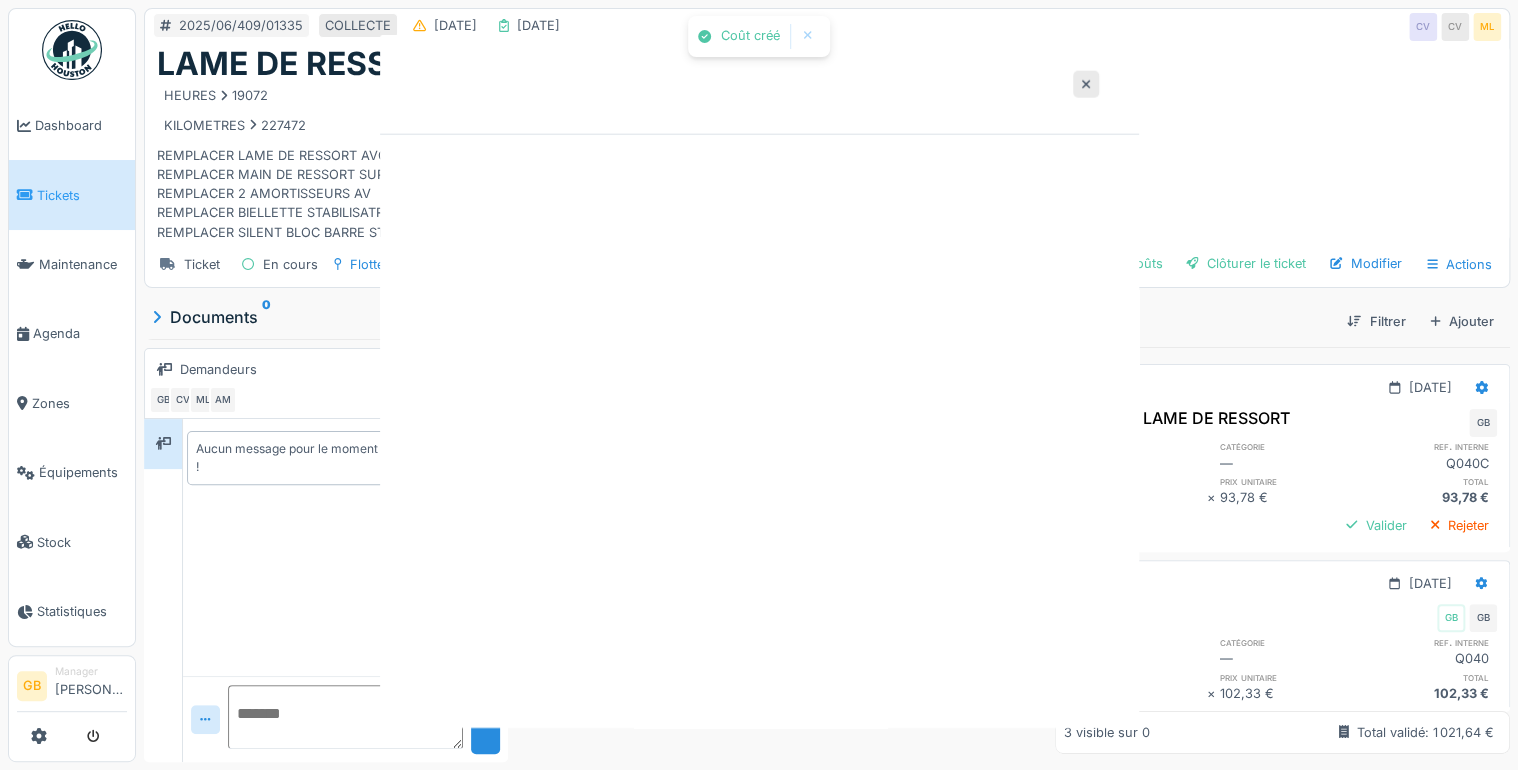 scroll, scrollTop: 0, scrollLeft: 0, axis: both 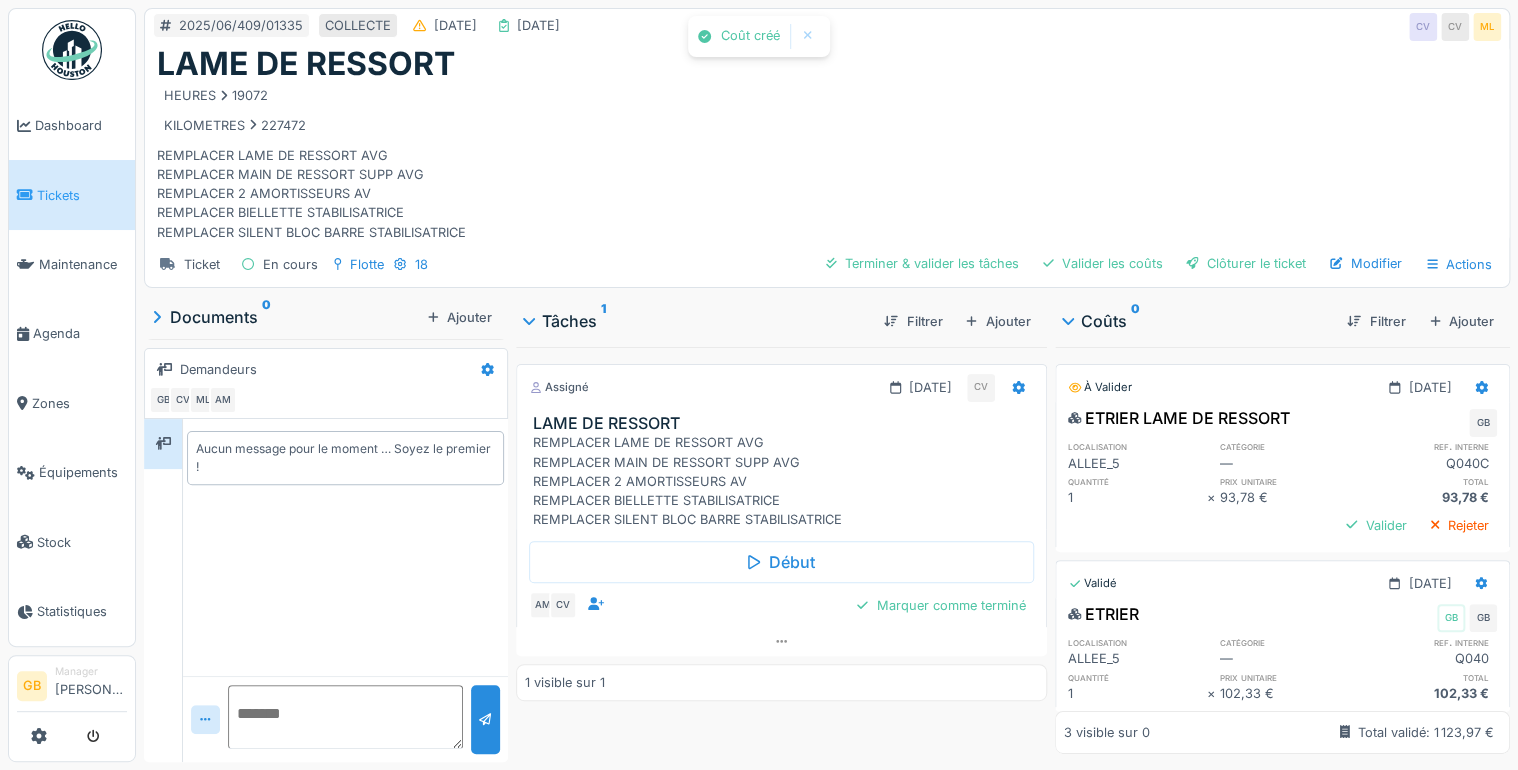 click on "Valider" at bounding box center [1376, 525] 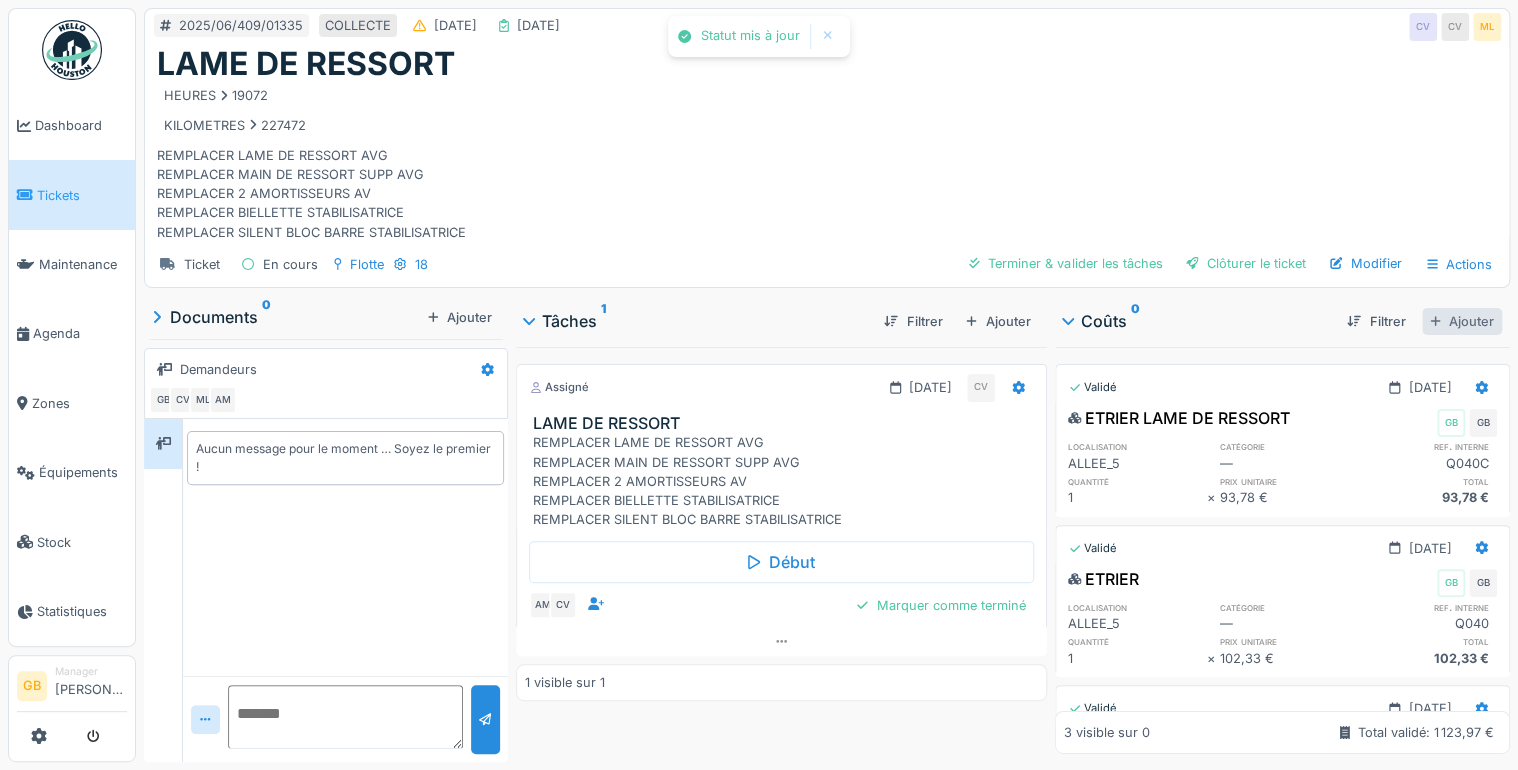 click on "Ajouter" at bounding box center (1462, 321) 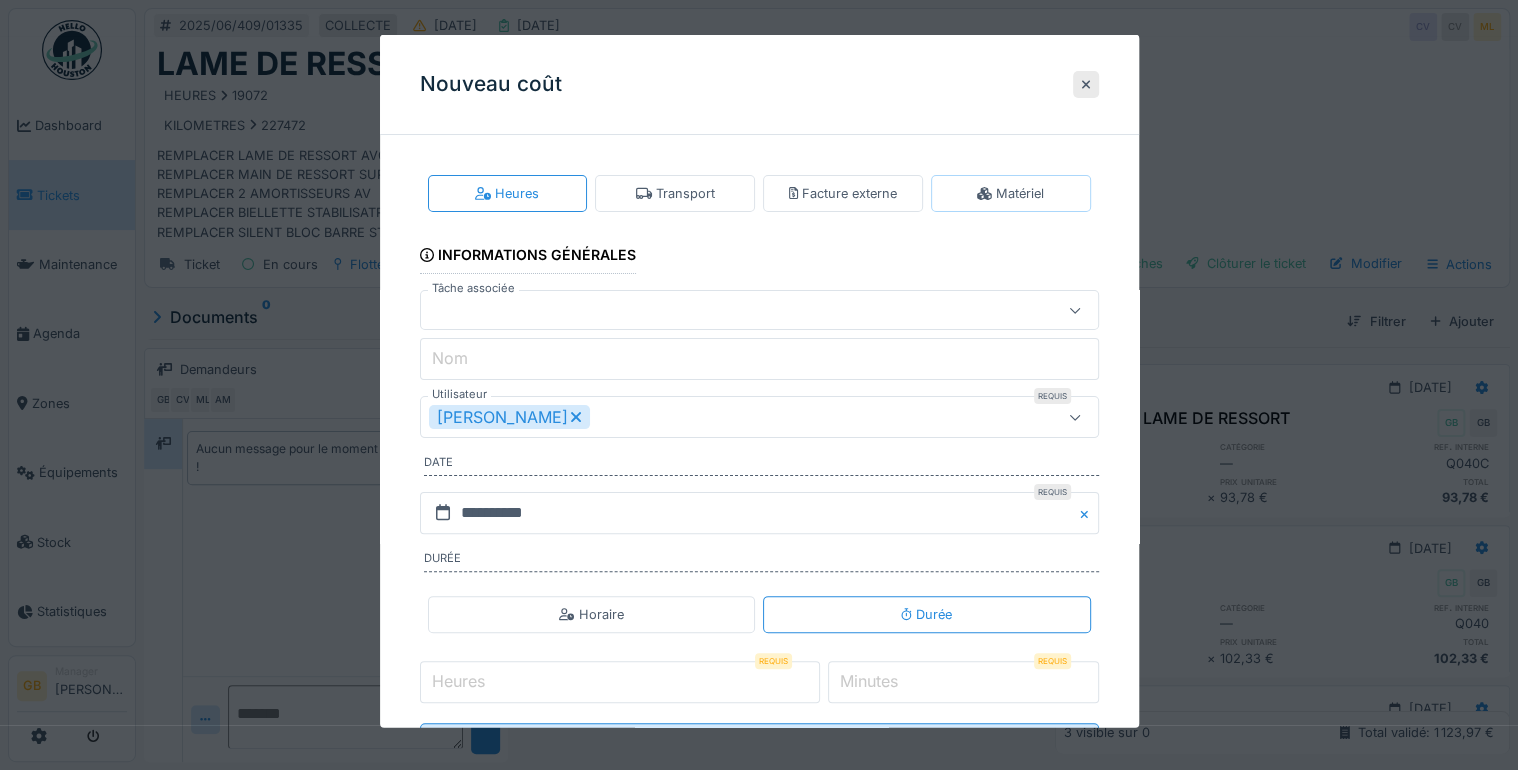 click on "Matériel" at bounding box center [1011, 193] 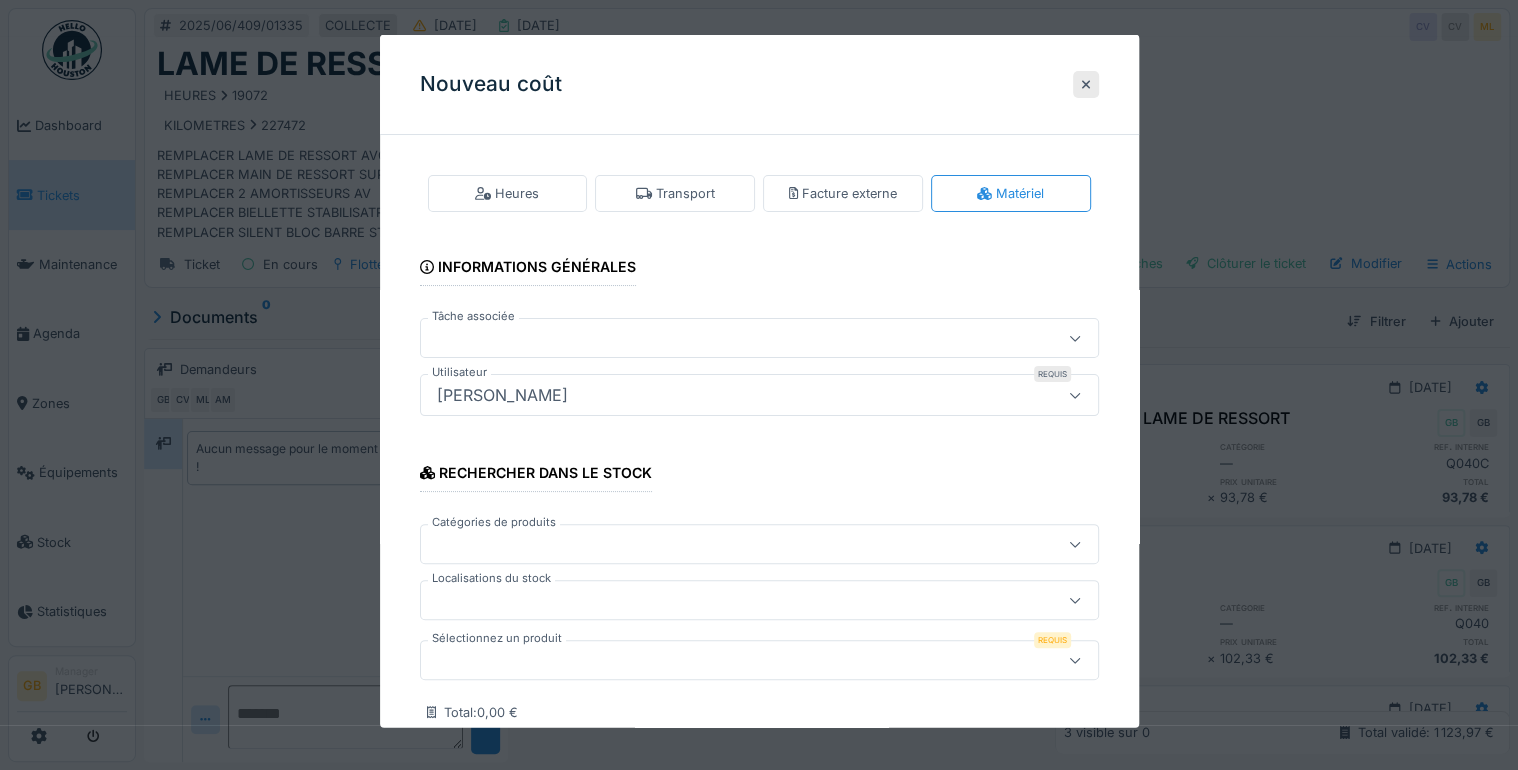click at bounding box center [725, 660] 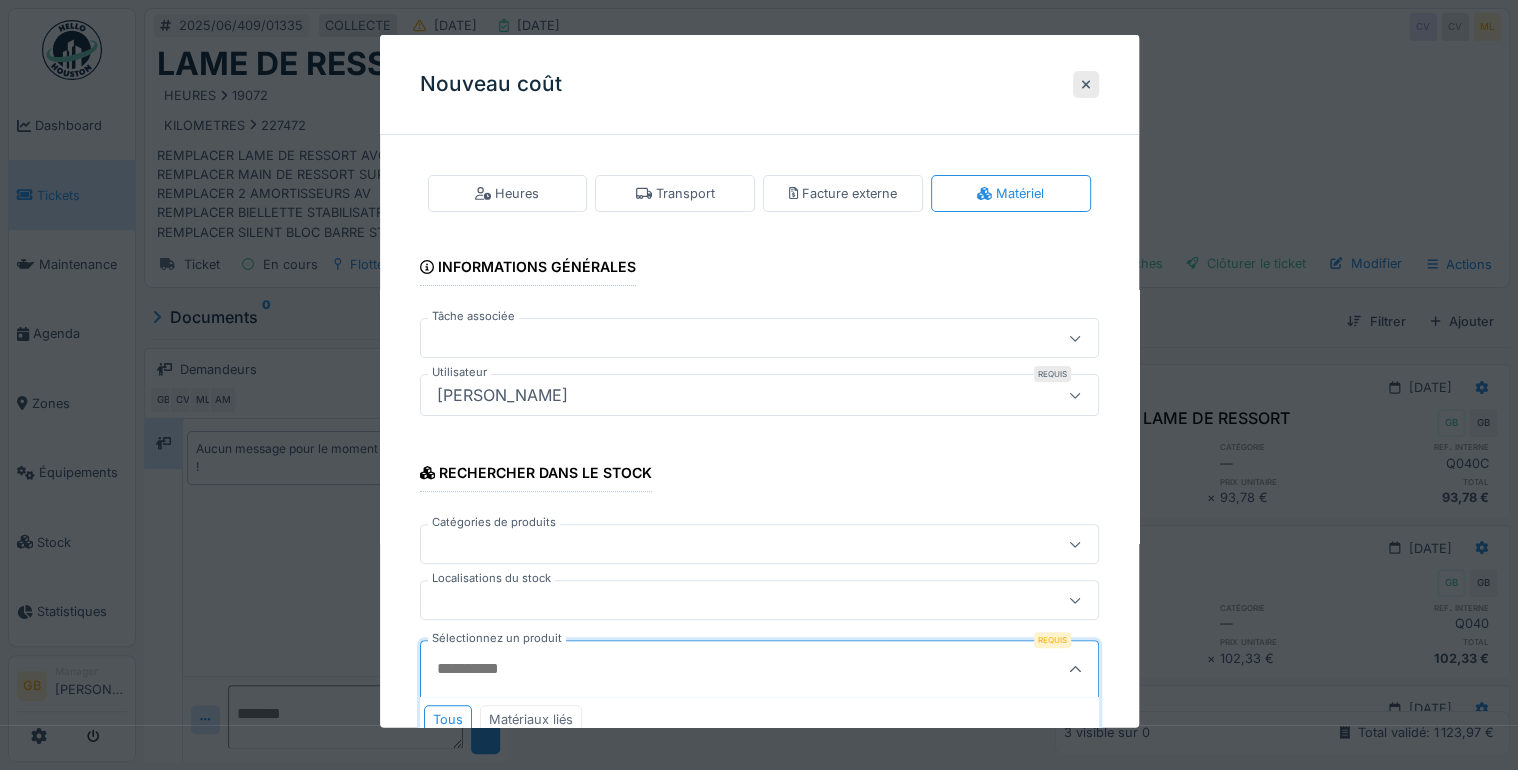 scroll, scrollTop: 126, scrollLeft: 0, axis: vertical 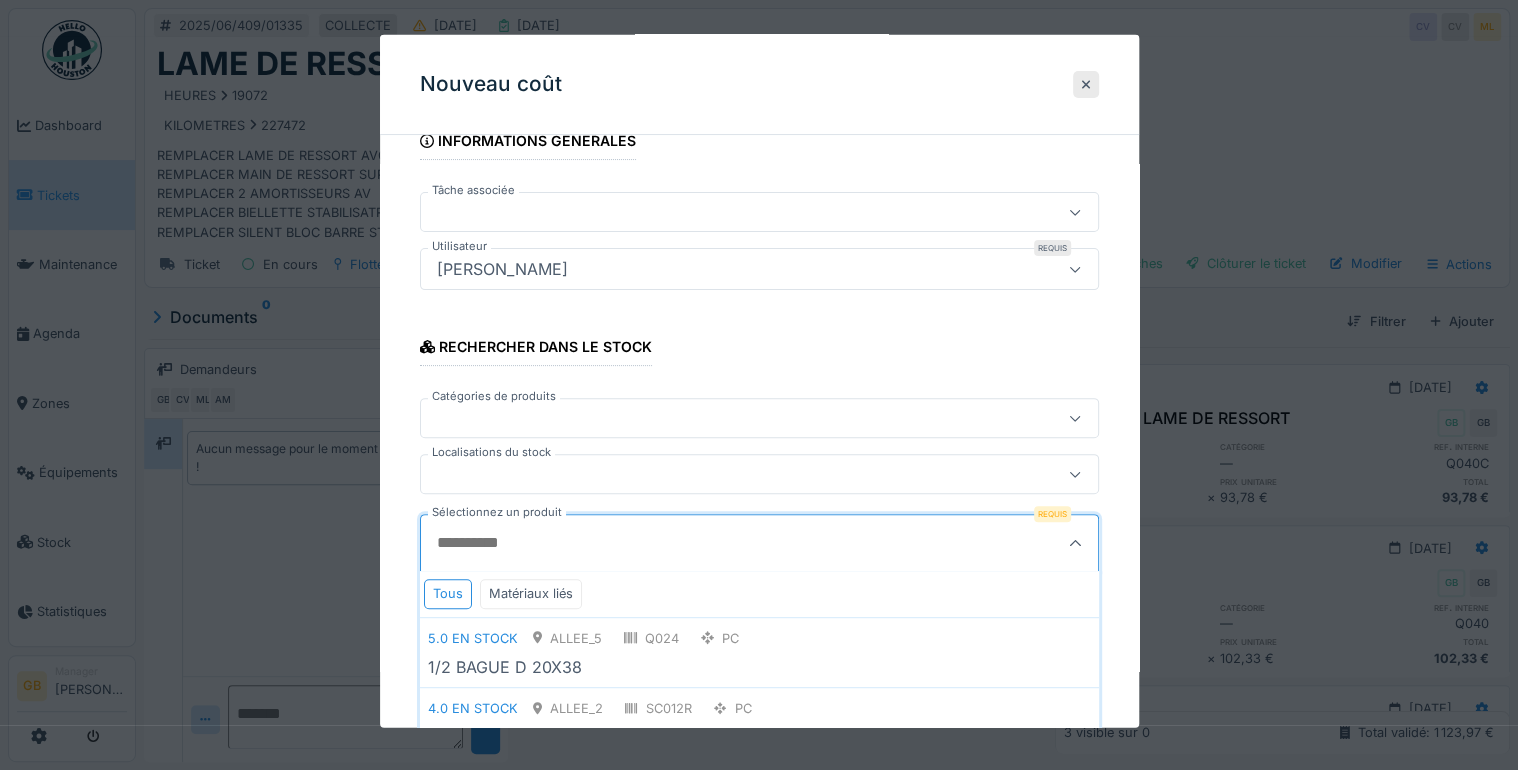 click on "Sélectionnez un produit" at bounding box center [713, 543] 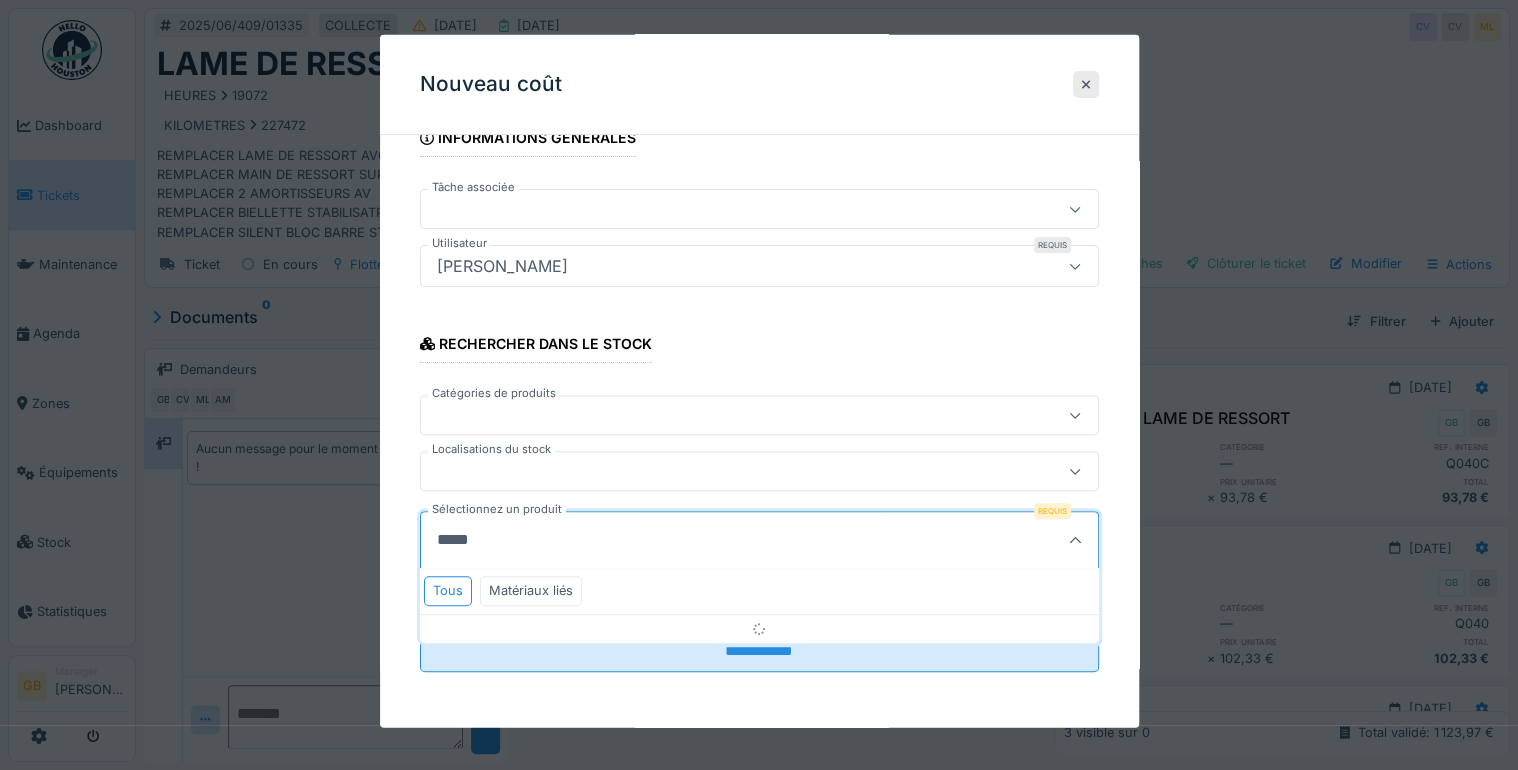 scroll, scrollTop: 126, scrollLeft: 0, axis: vertical 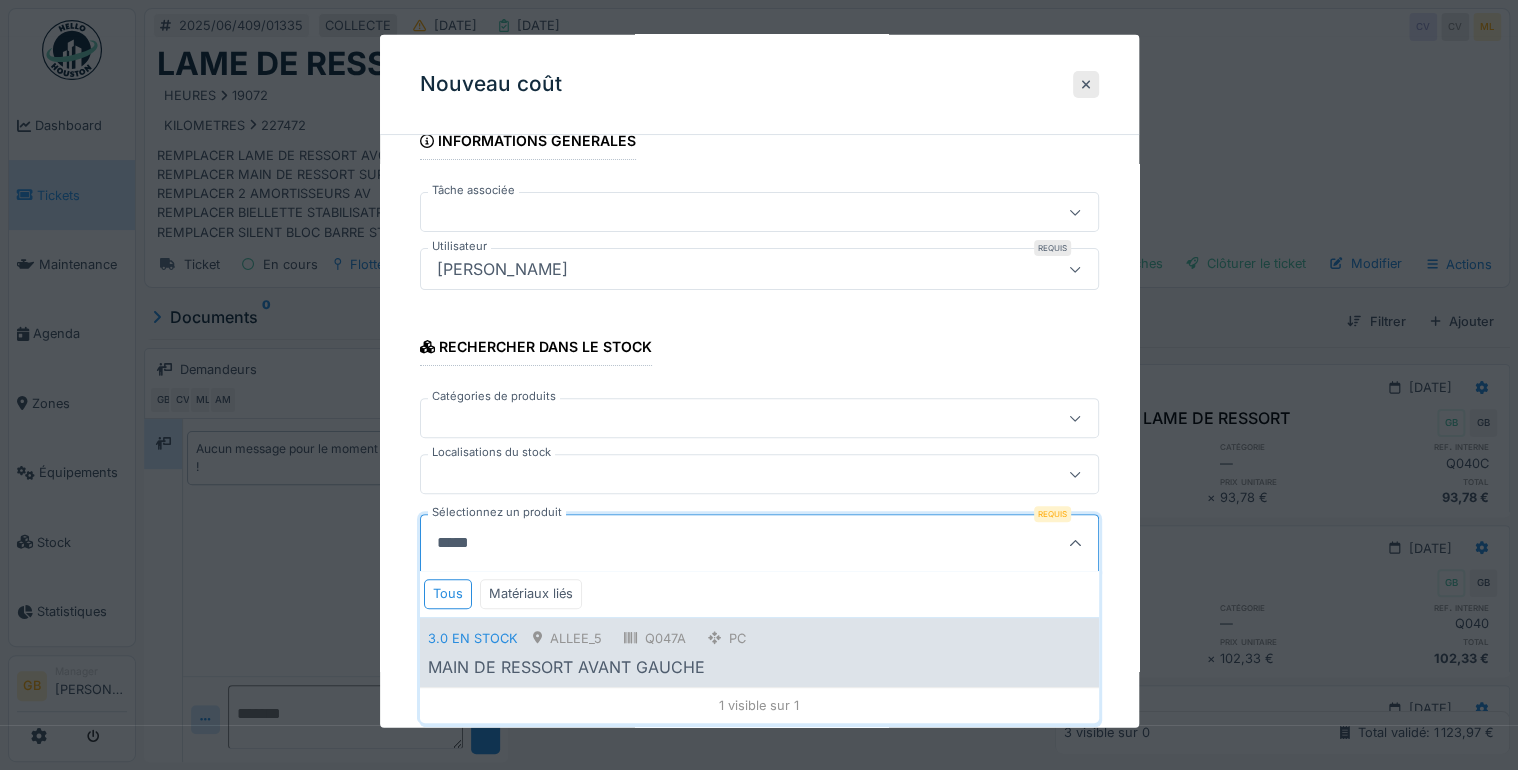 type on "*****" 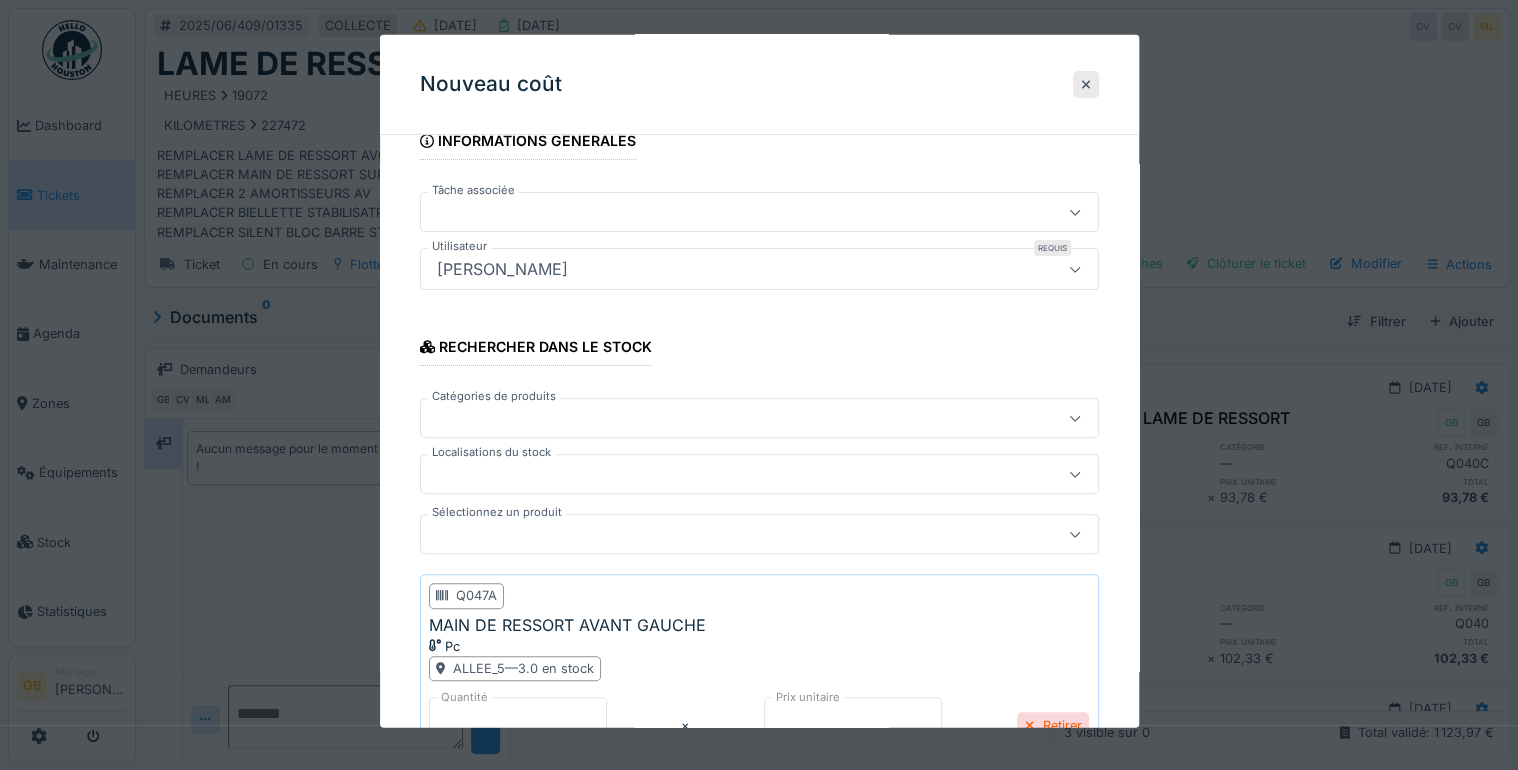 scroll, scrollTop: 313, scrollLeft: 0, axis: vertical 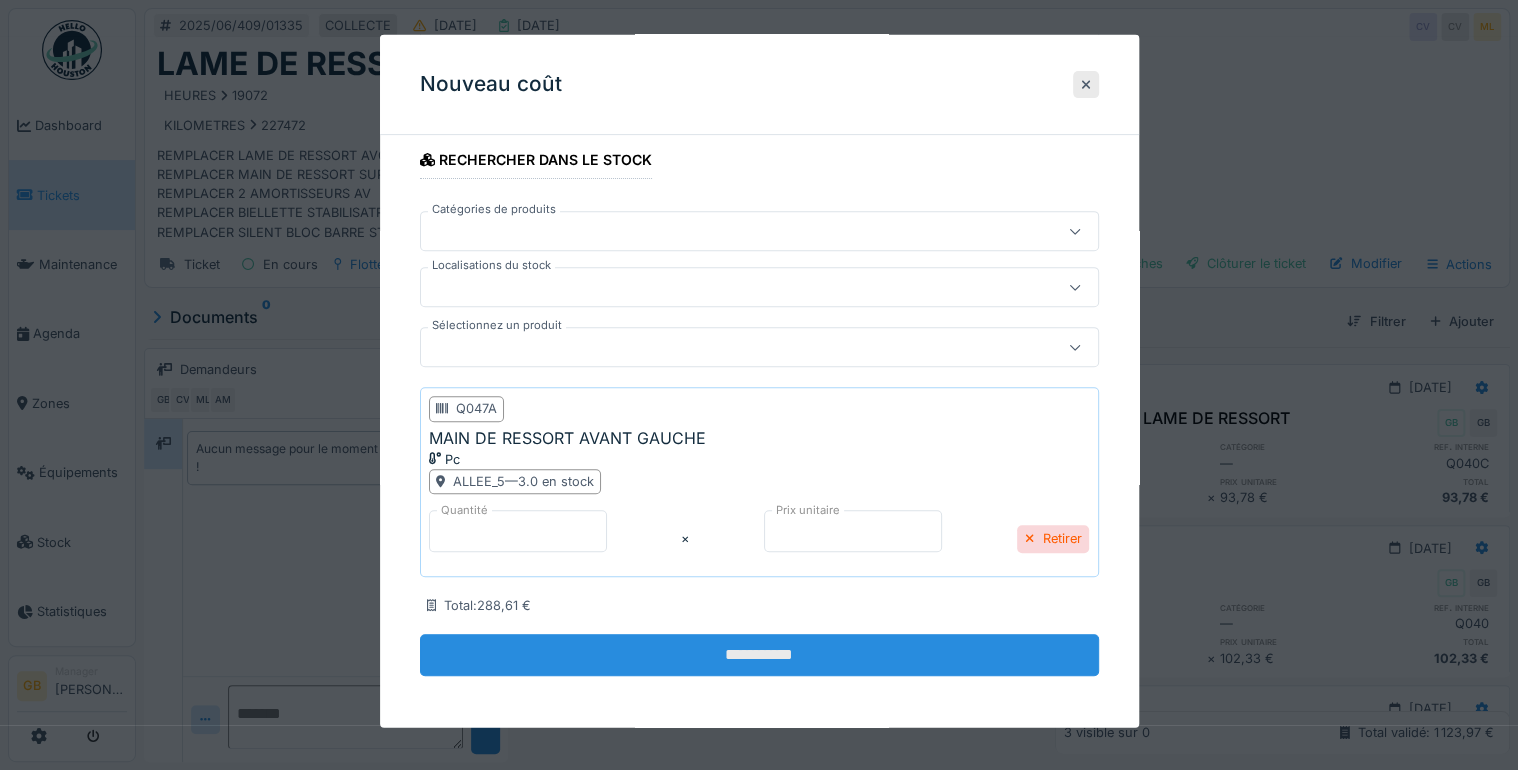 click on "**********" at bounding box center [759, 655] 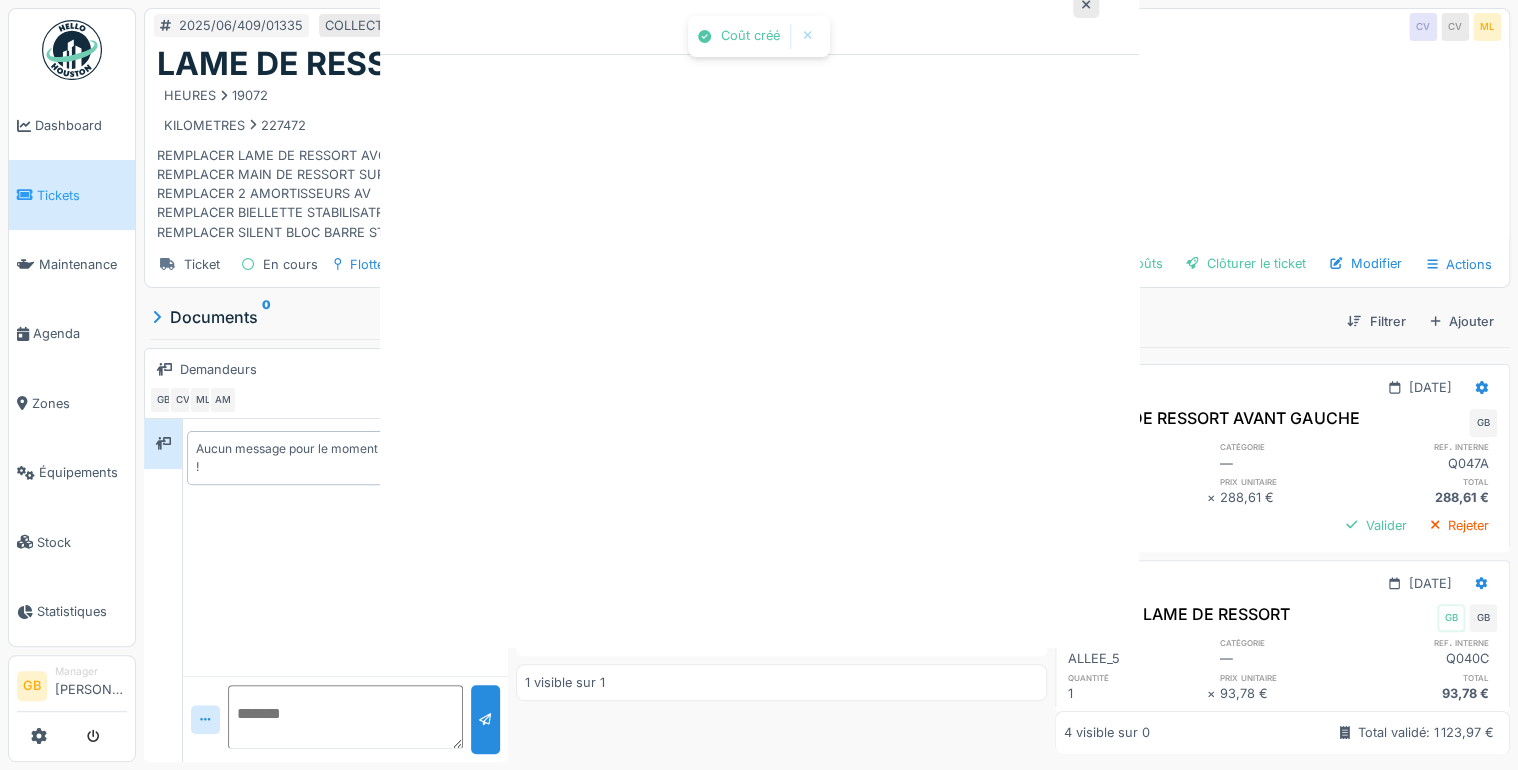 scroll, scrollTop: 0, scrollLeft: 0, axis: both 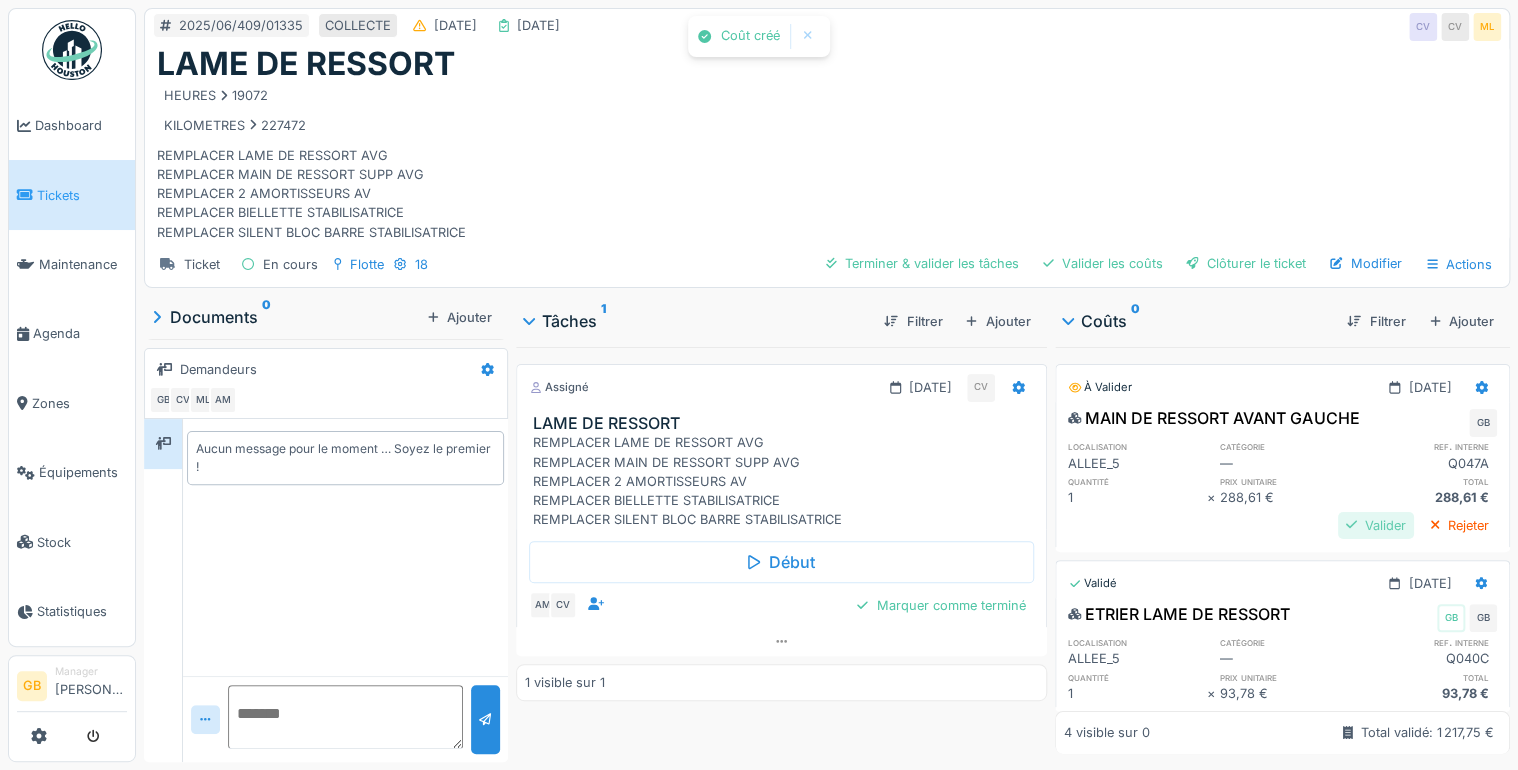 click on "Valider" at bounding box center (1376, 525) 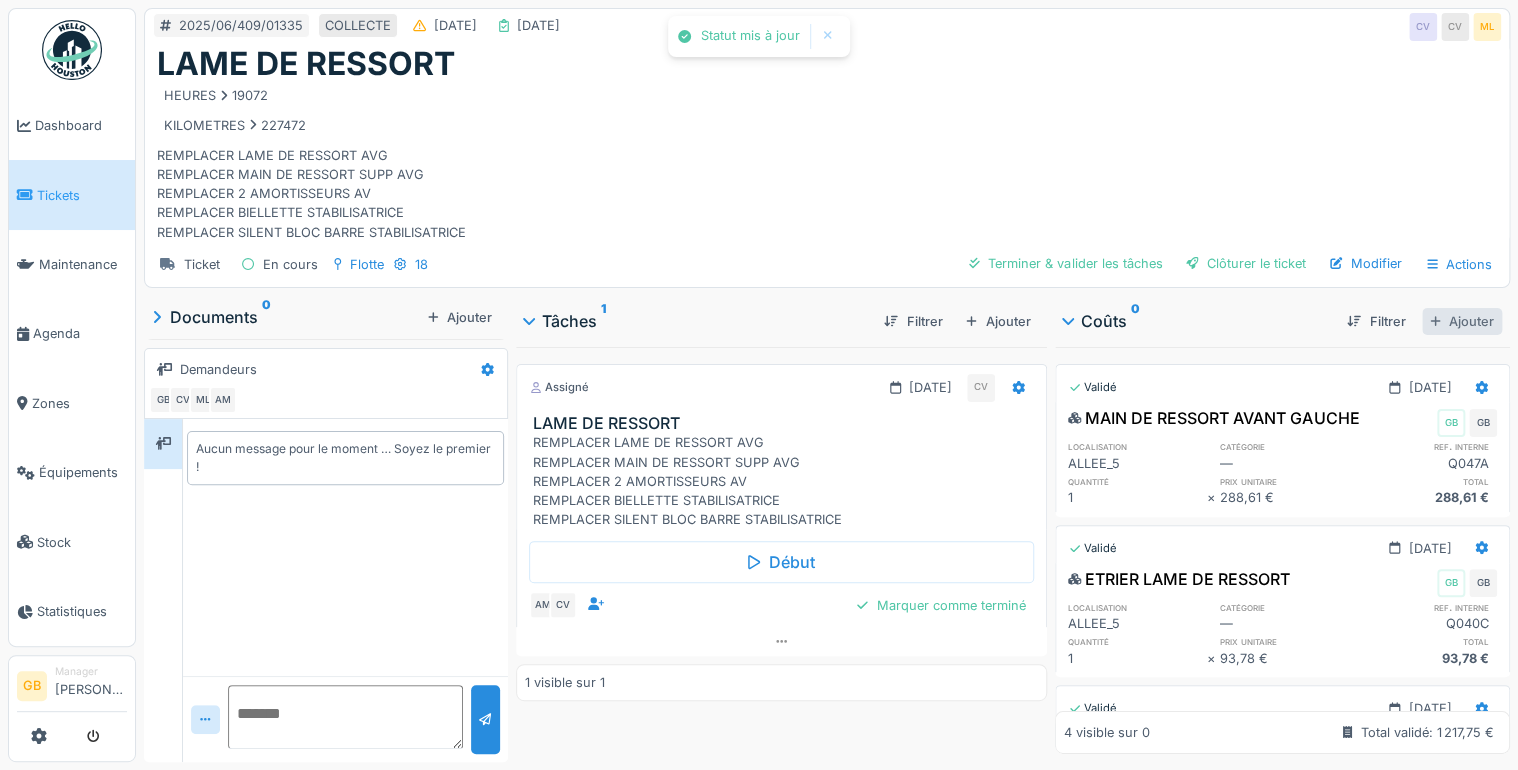 click on "Ajouter" at bounding box center (1462, 321) 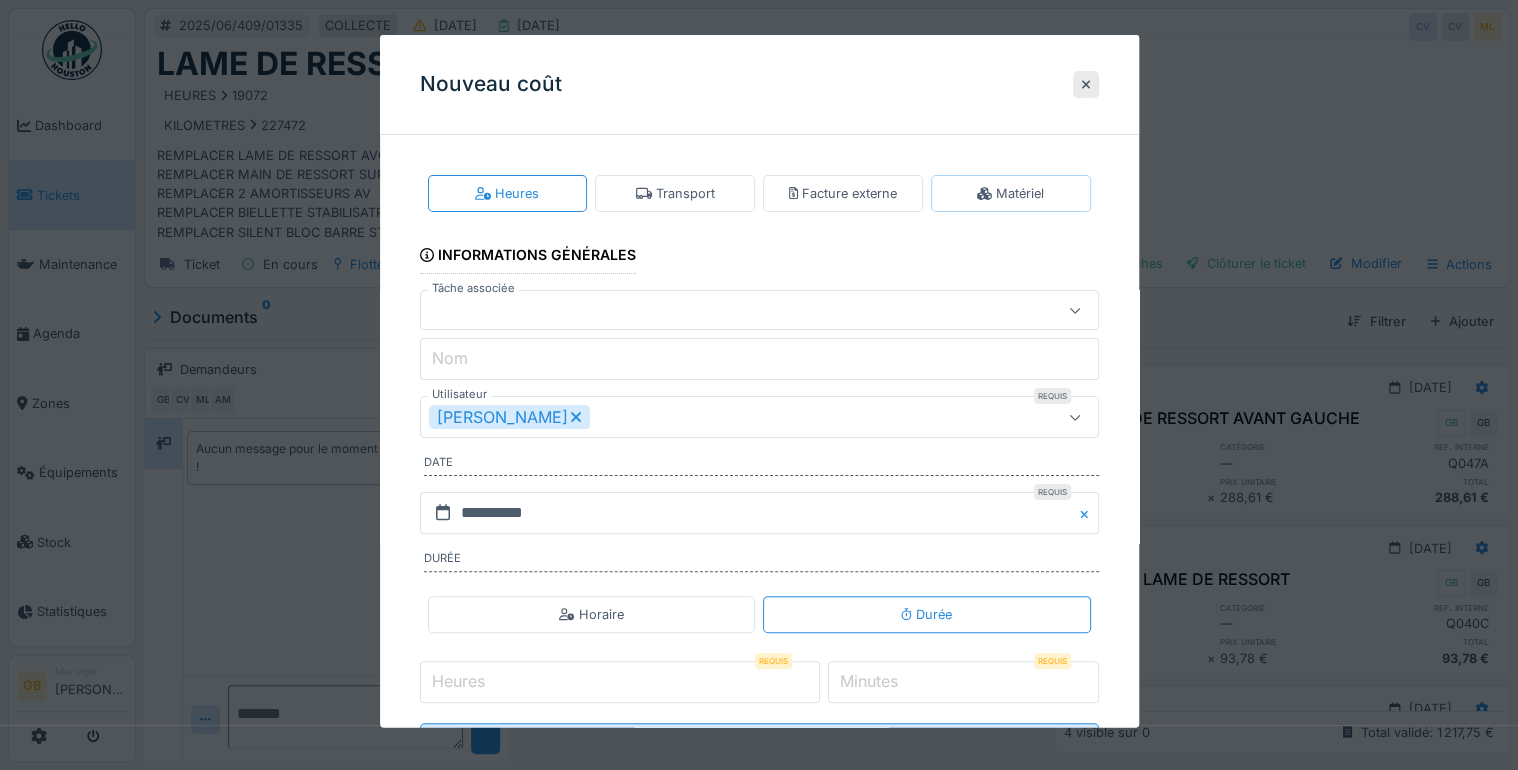 click on "Matériel" at bounding box center [1010, 193] 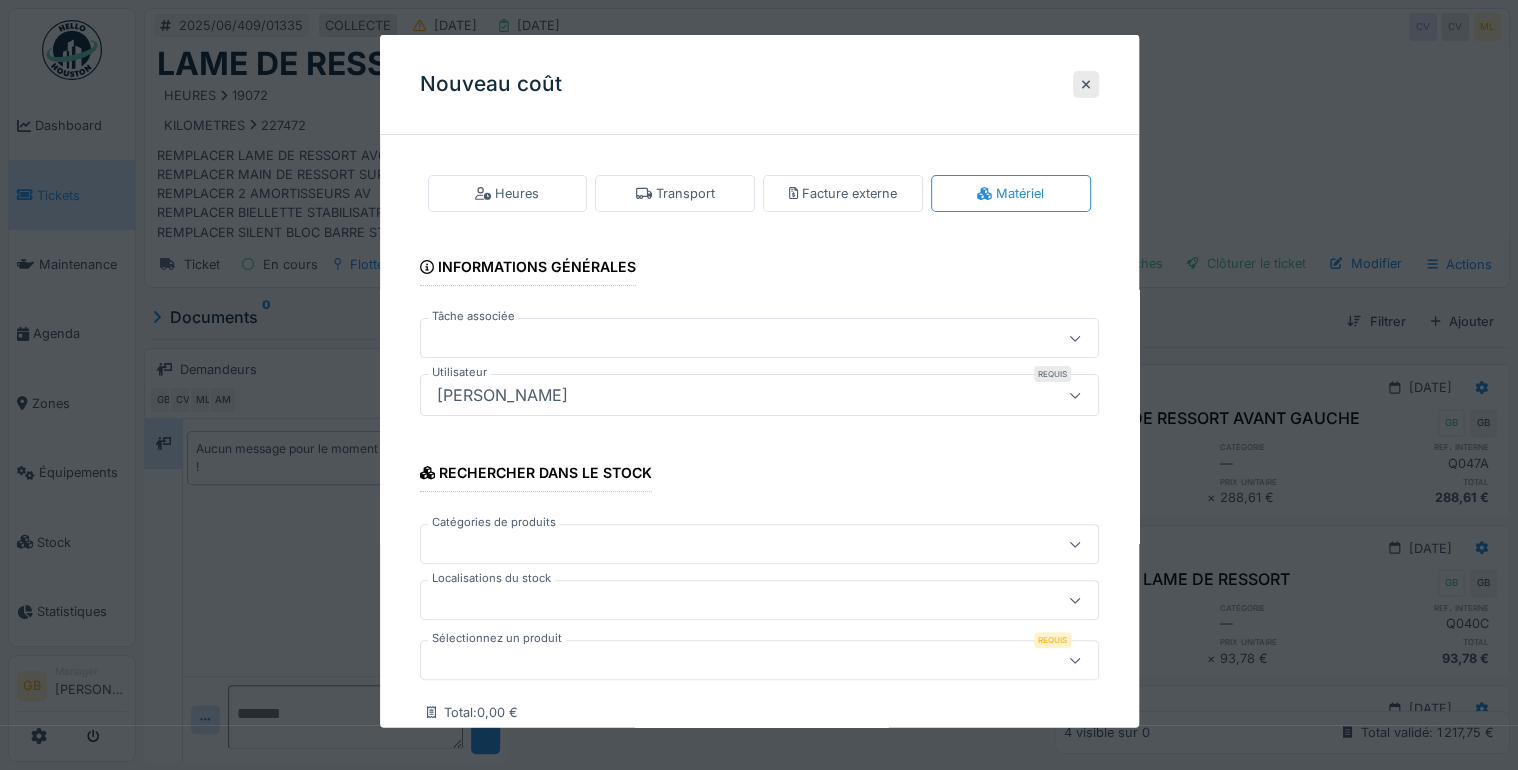 drag, startPoint x: 536, startPoint y: 657, endPoint x: 530, endPoint y: 645, distance: 13.416408 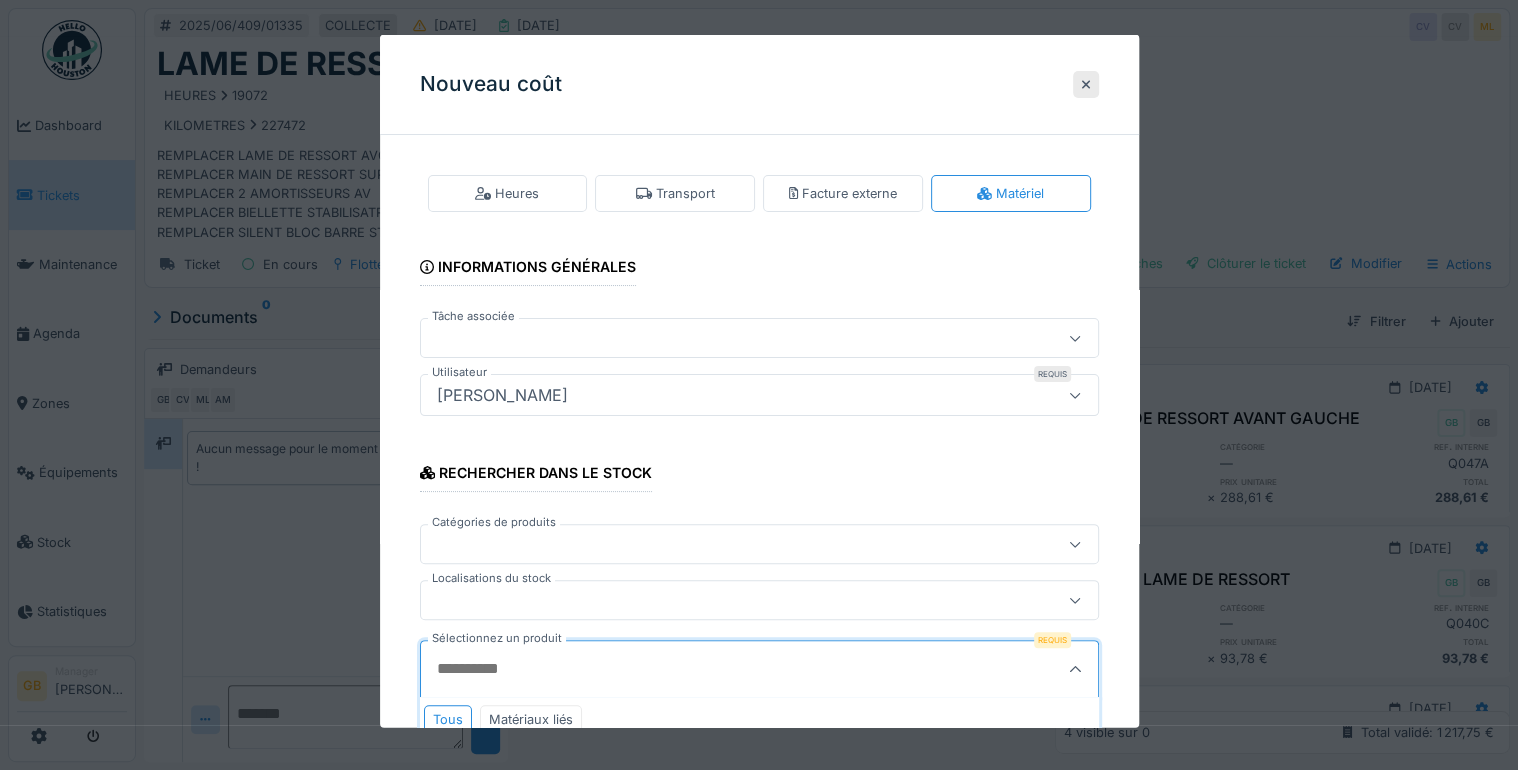 scroll, scrollTop: 126, scrollLeft: 0, axis: vertical 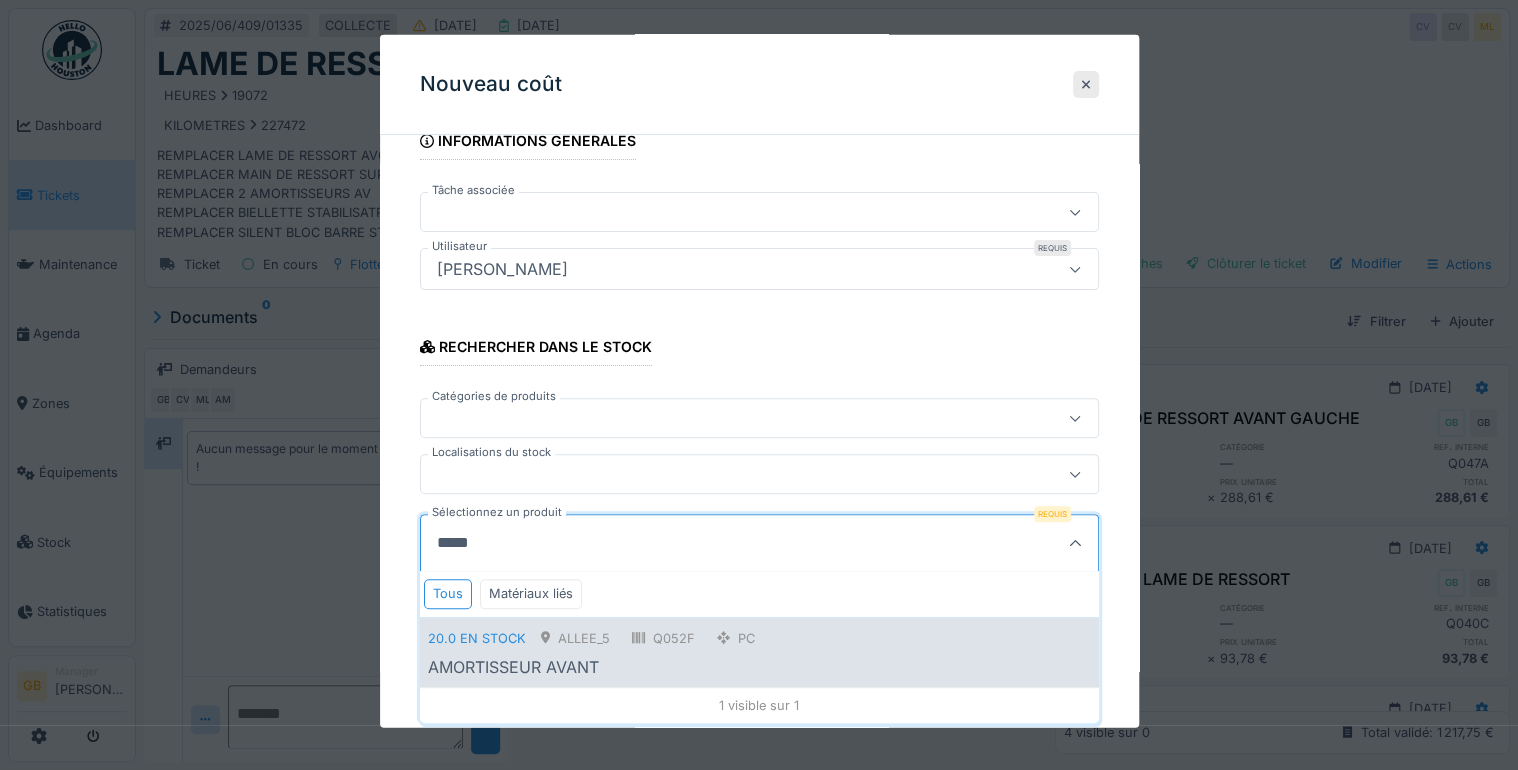 type on "*****" 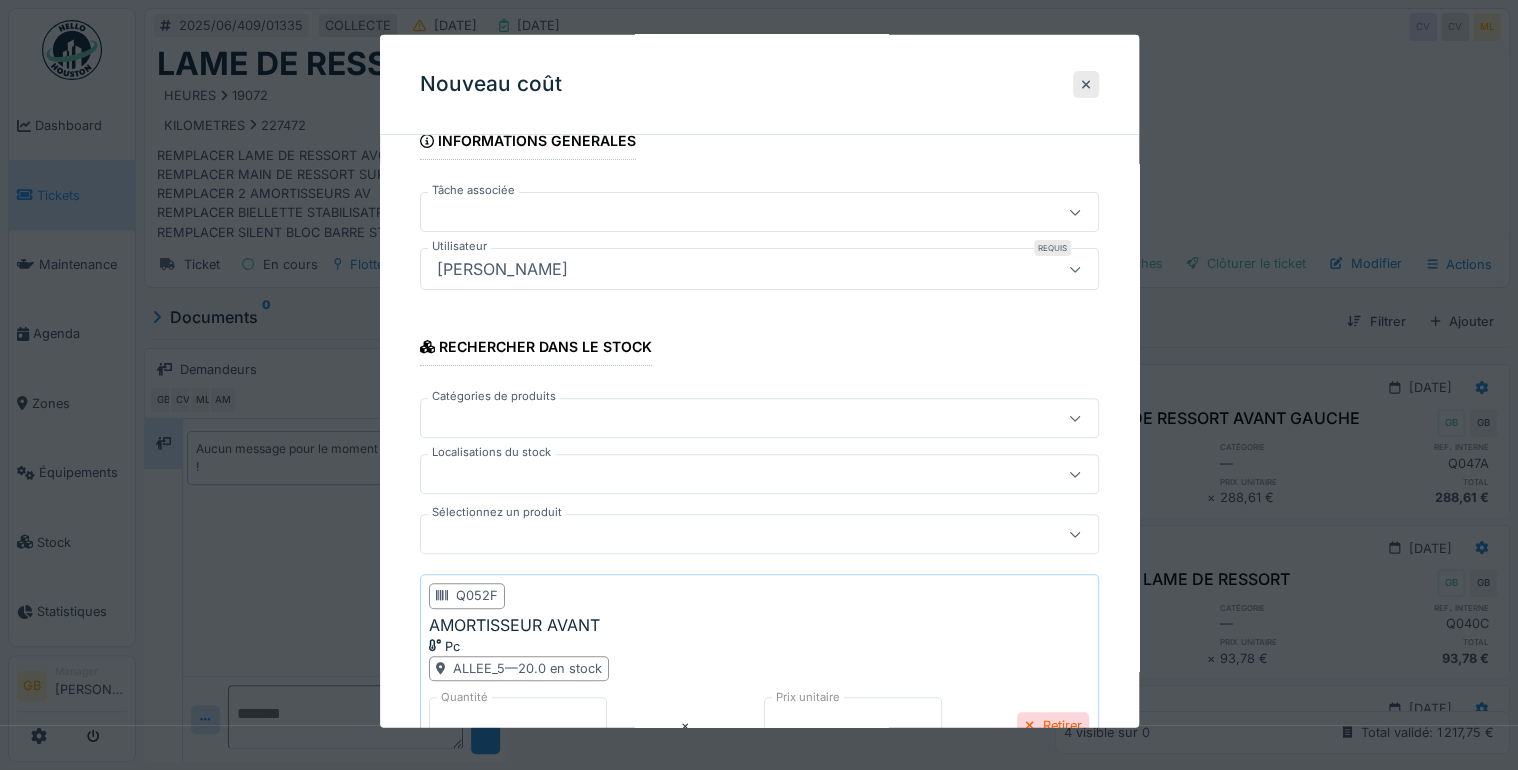 scroll, scrollTop: 313, scrollLeft: 0, axis: vertical 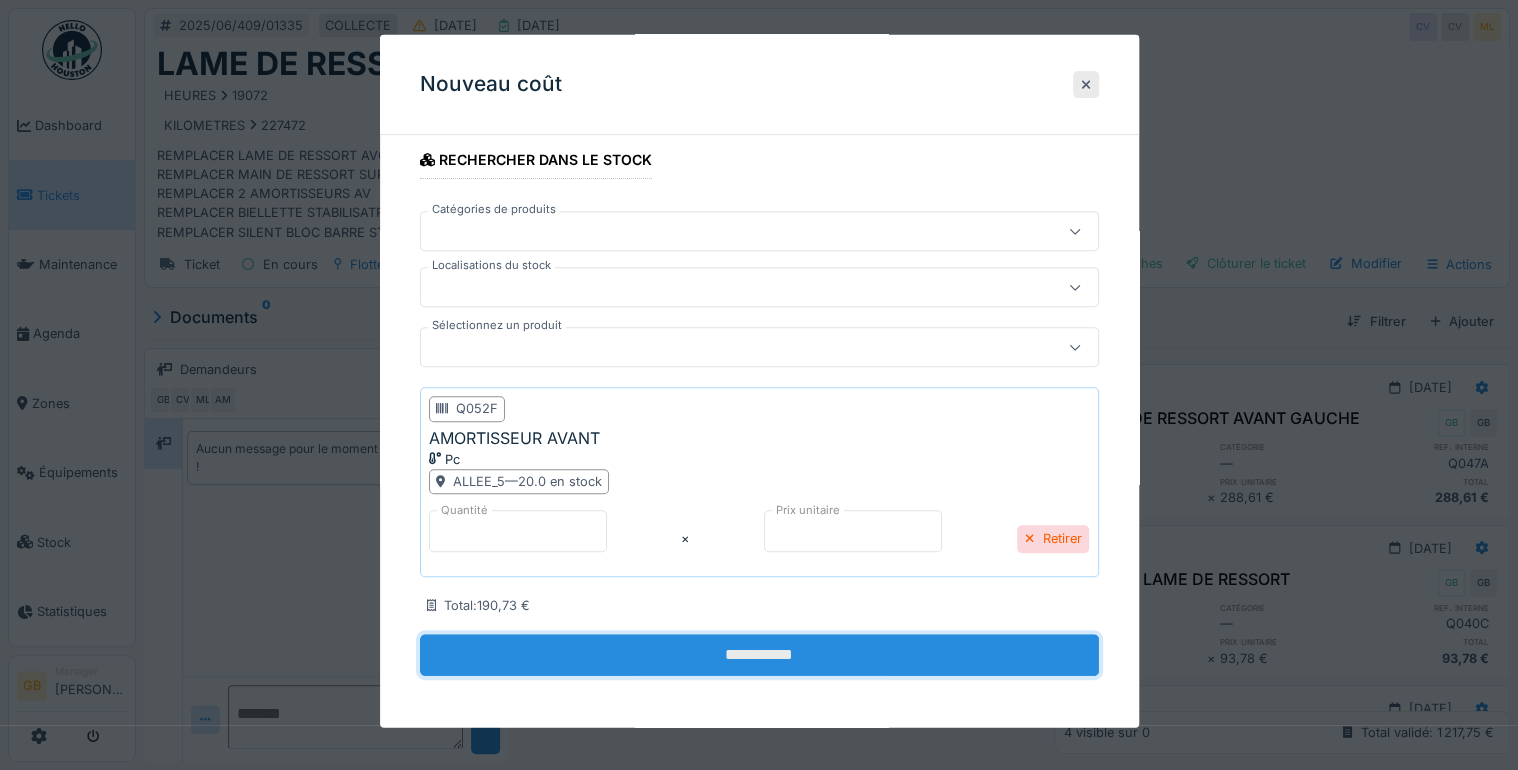 click on "**********" at bounding box center (759, 655) 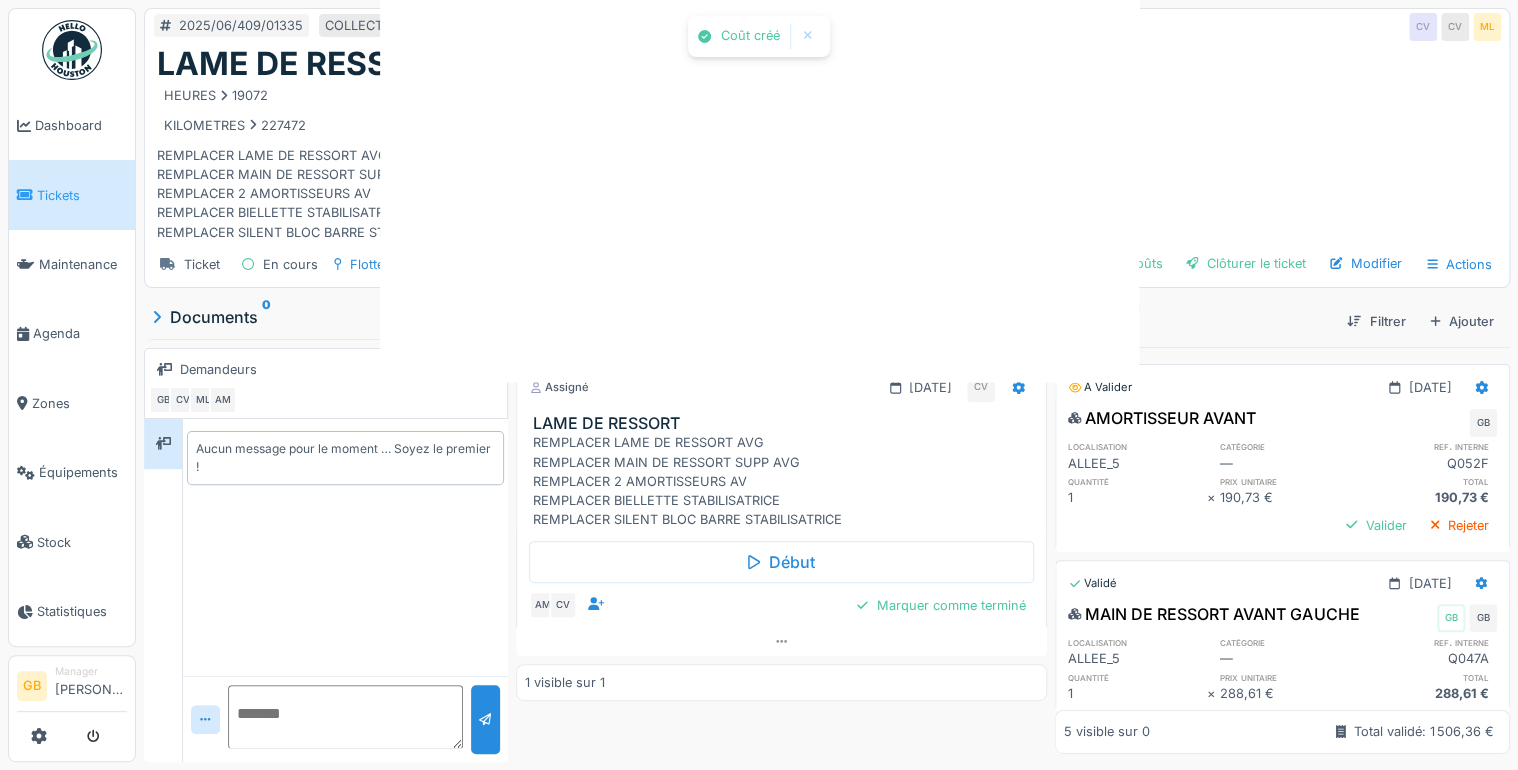 scroll, scrollTop: 0, scrollLeft: 0, axis: both 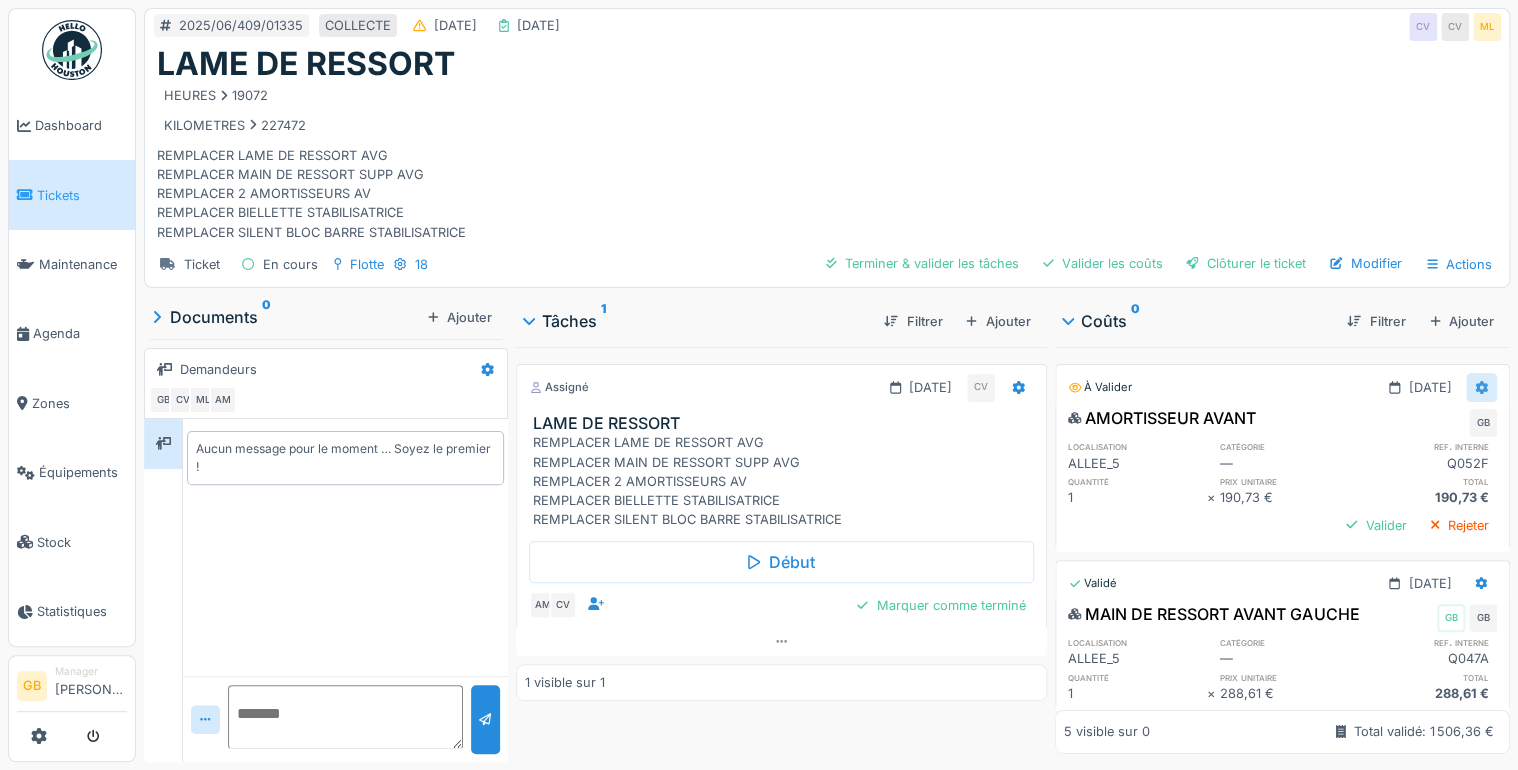 click 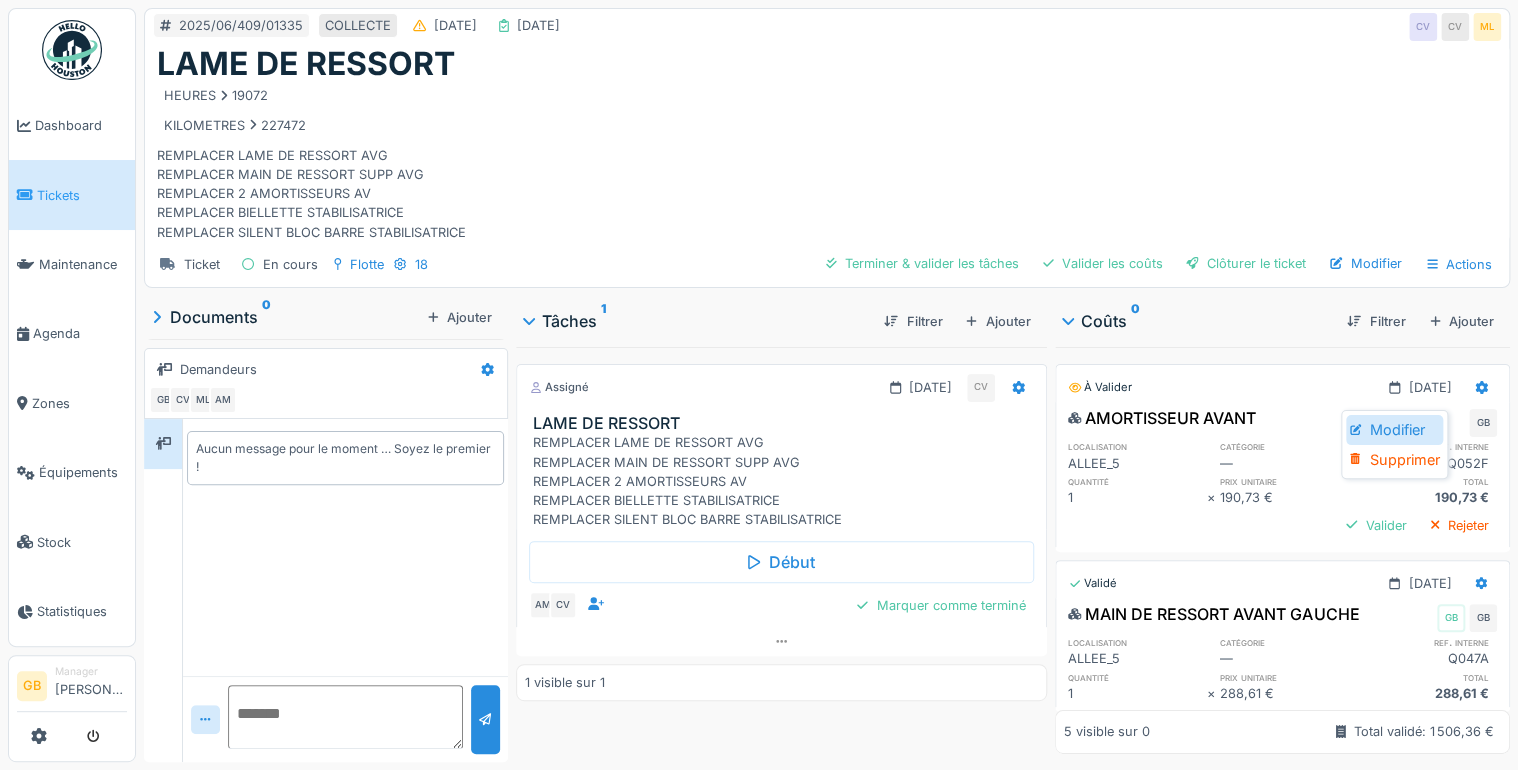 click on "Modifier" at bounding box center (1394, 430) 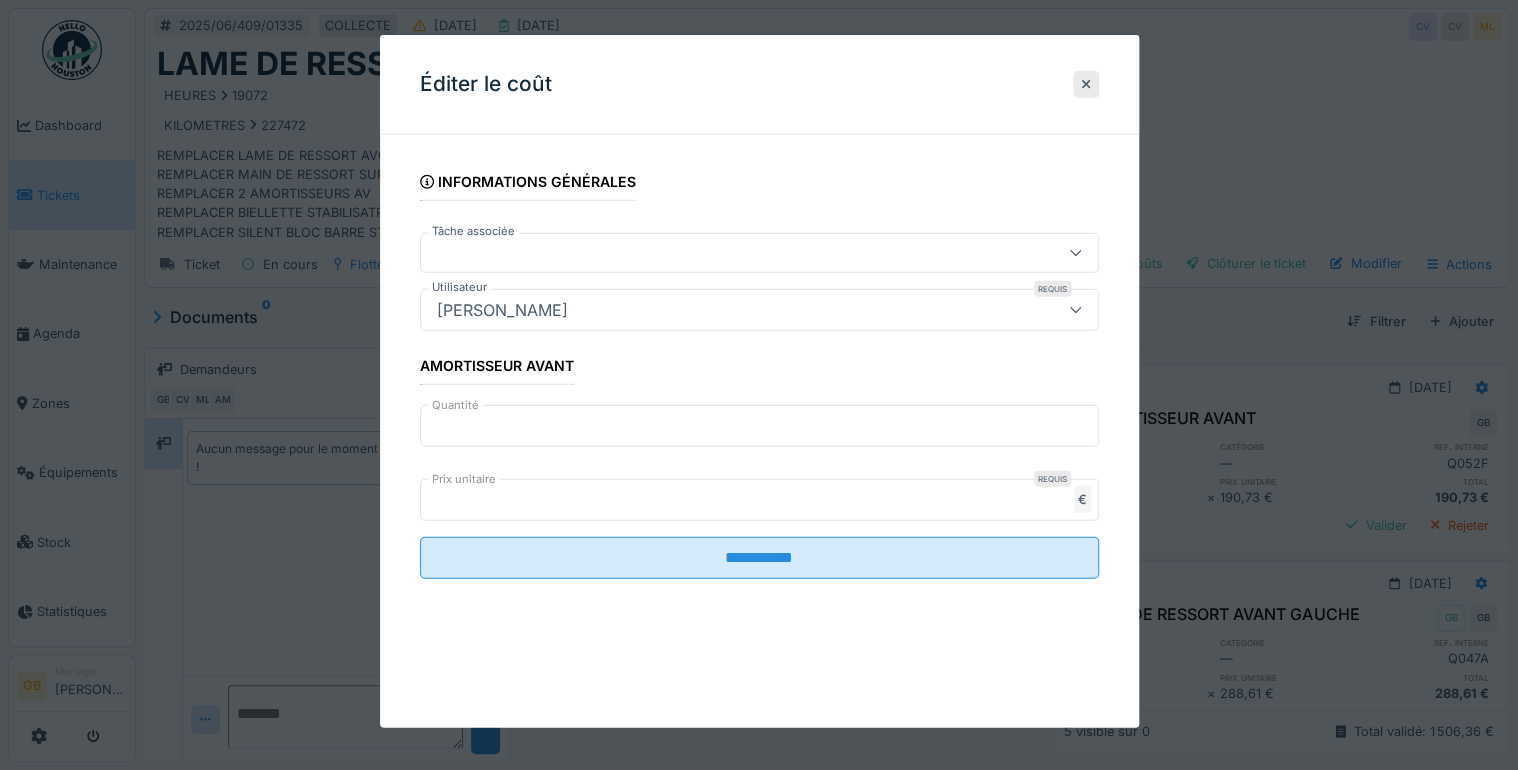 click at bounding box center [759, 385] 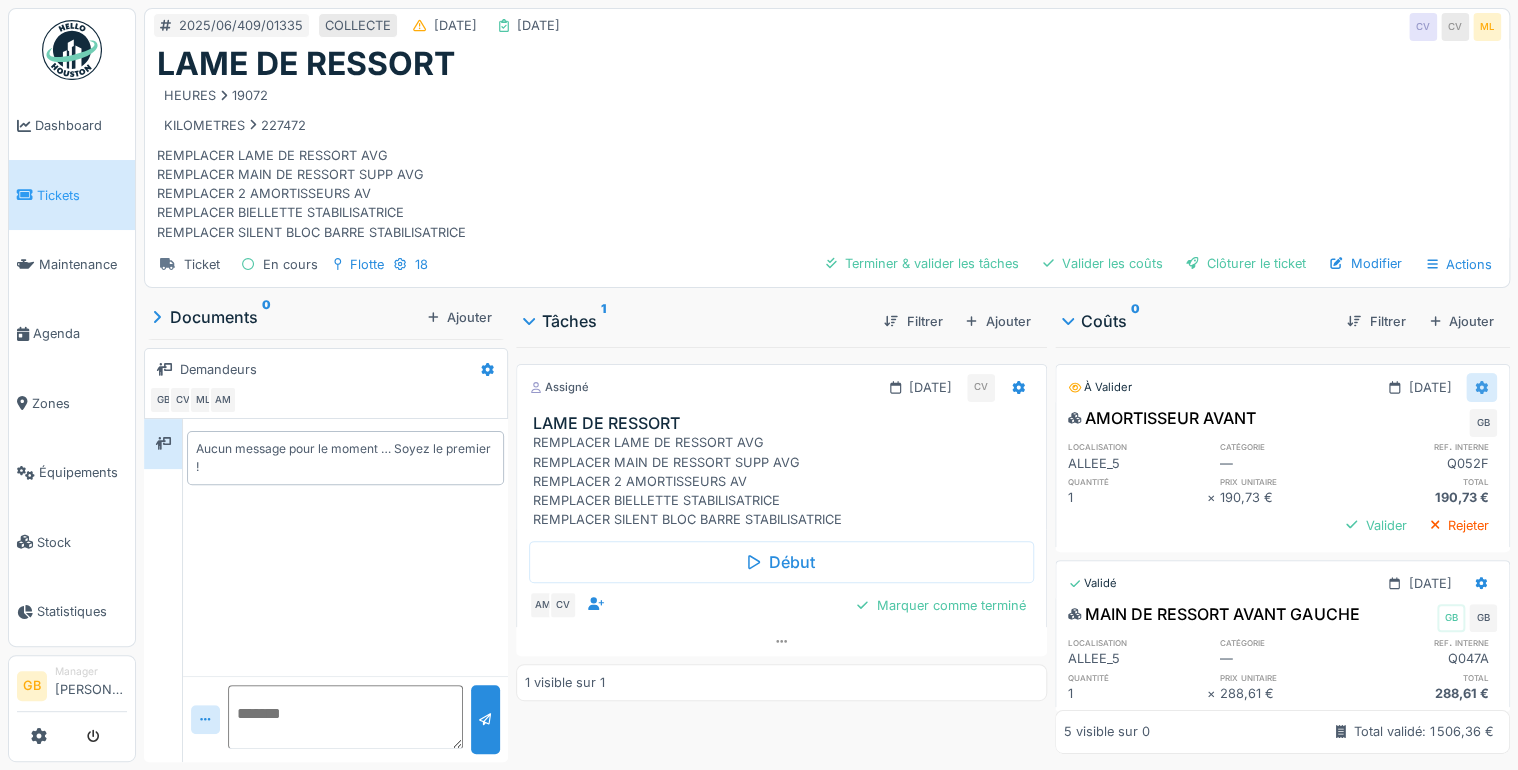 click 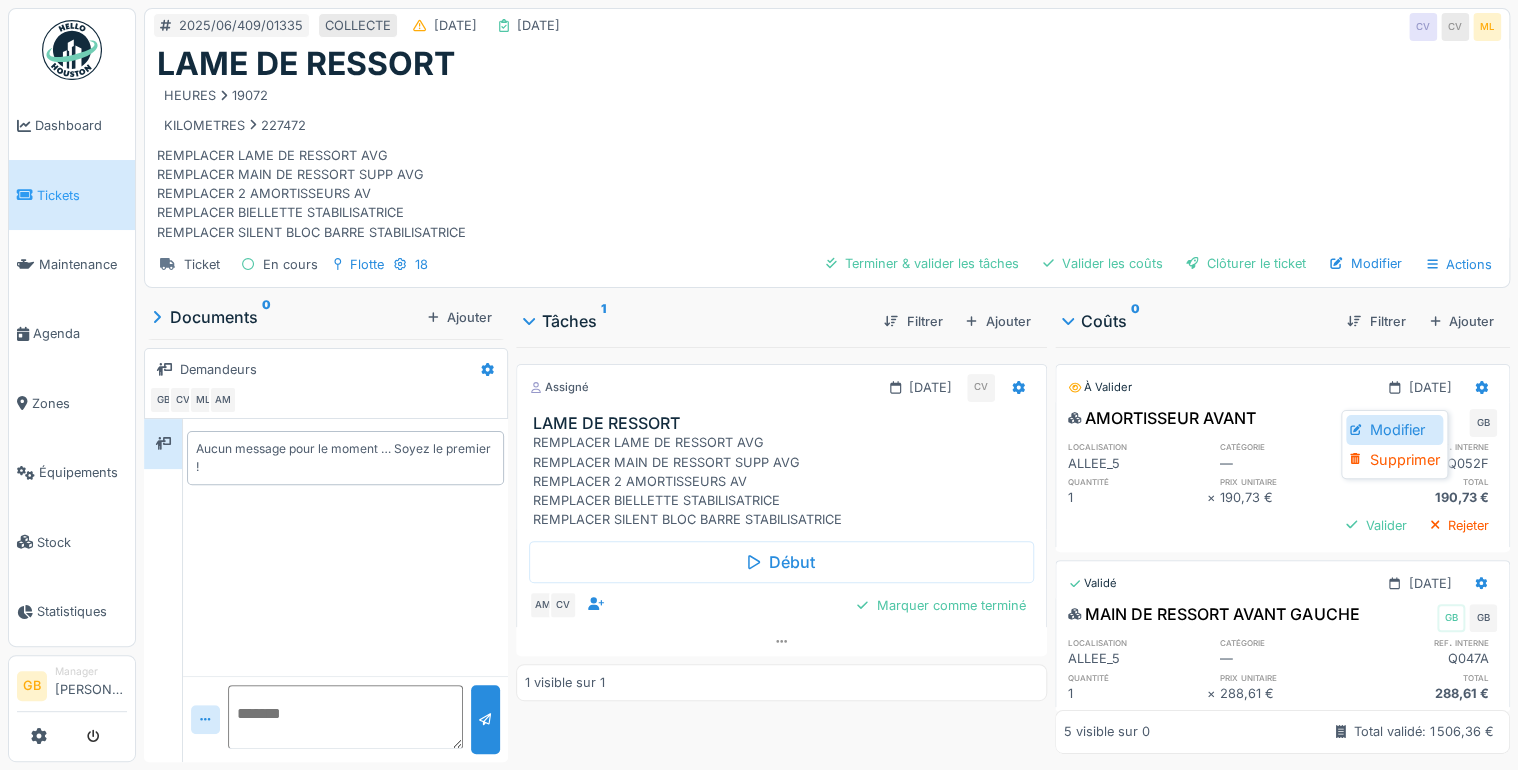 click on "Modifier" at bounding box center (1394, 430) 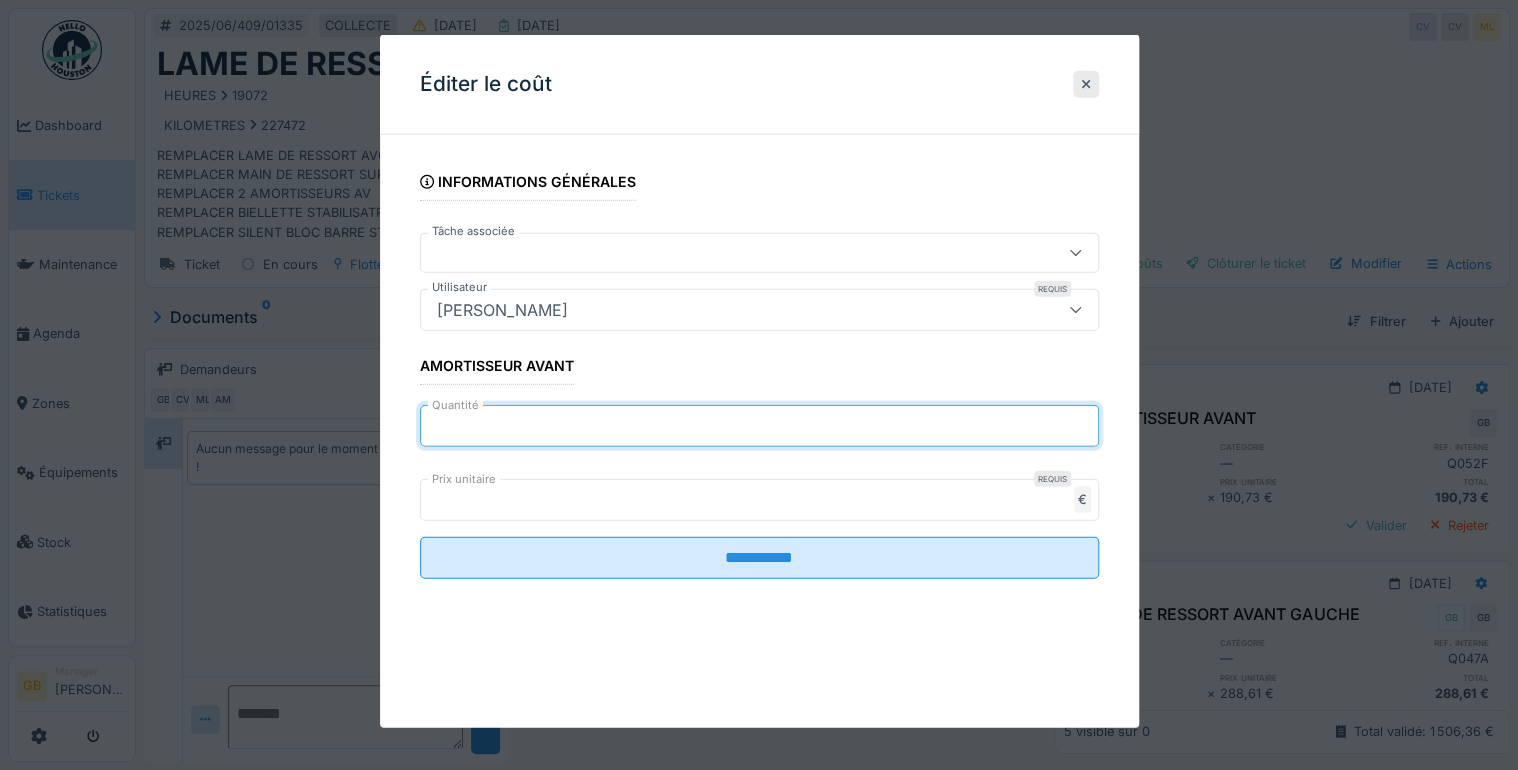 click on "****" at bounding box center [759, 426] 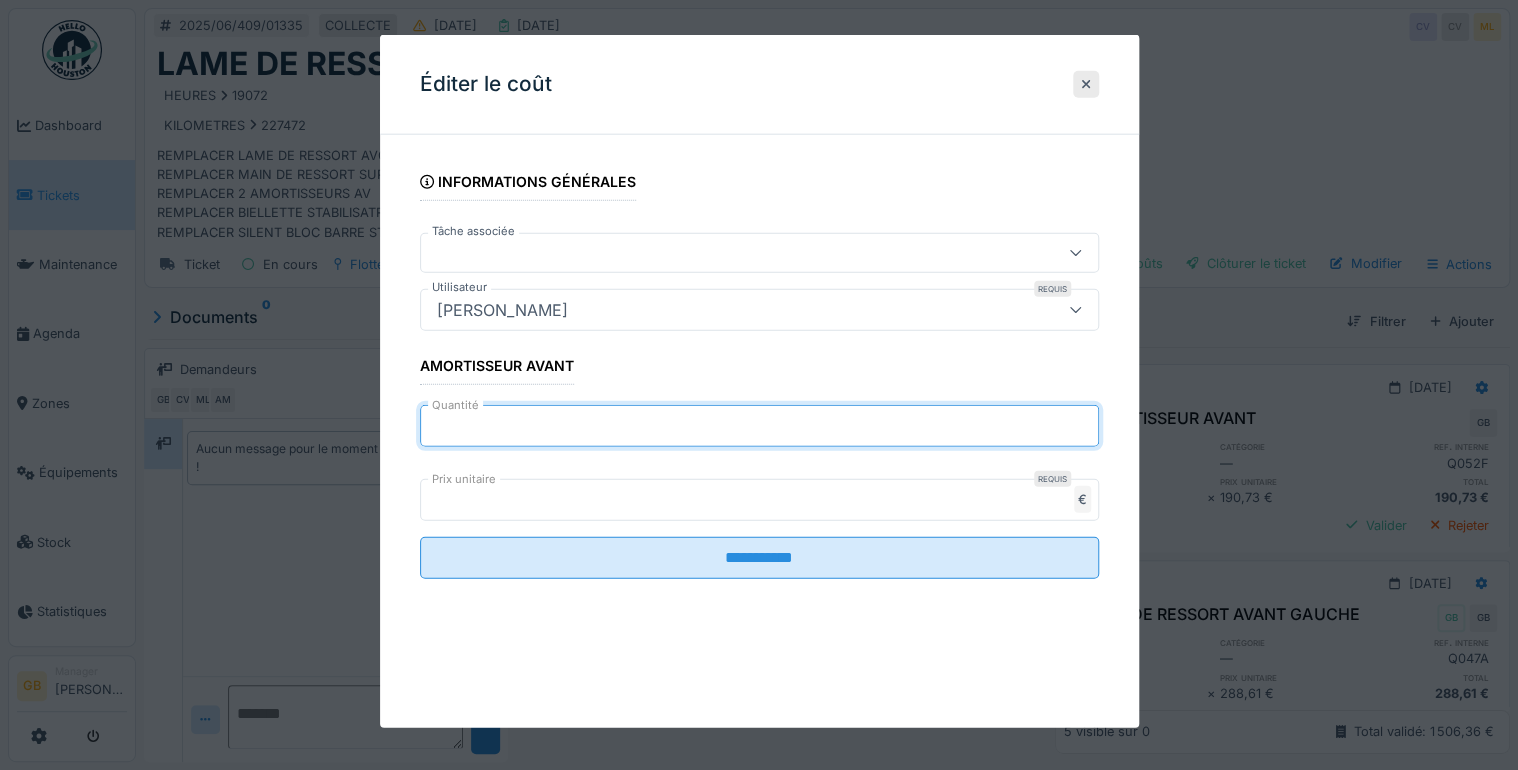 drag, startPoint x: 817, startPoint y: 440, endPoint x: 28, endPoint y: 346, distance: 794.5798 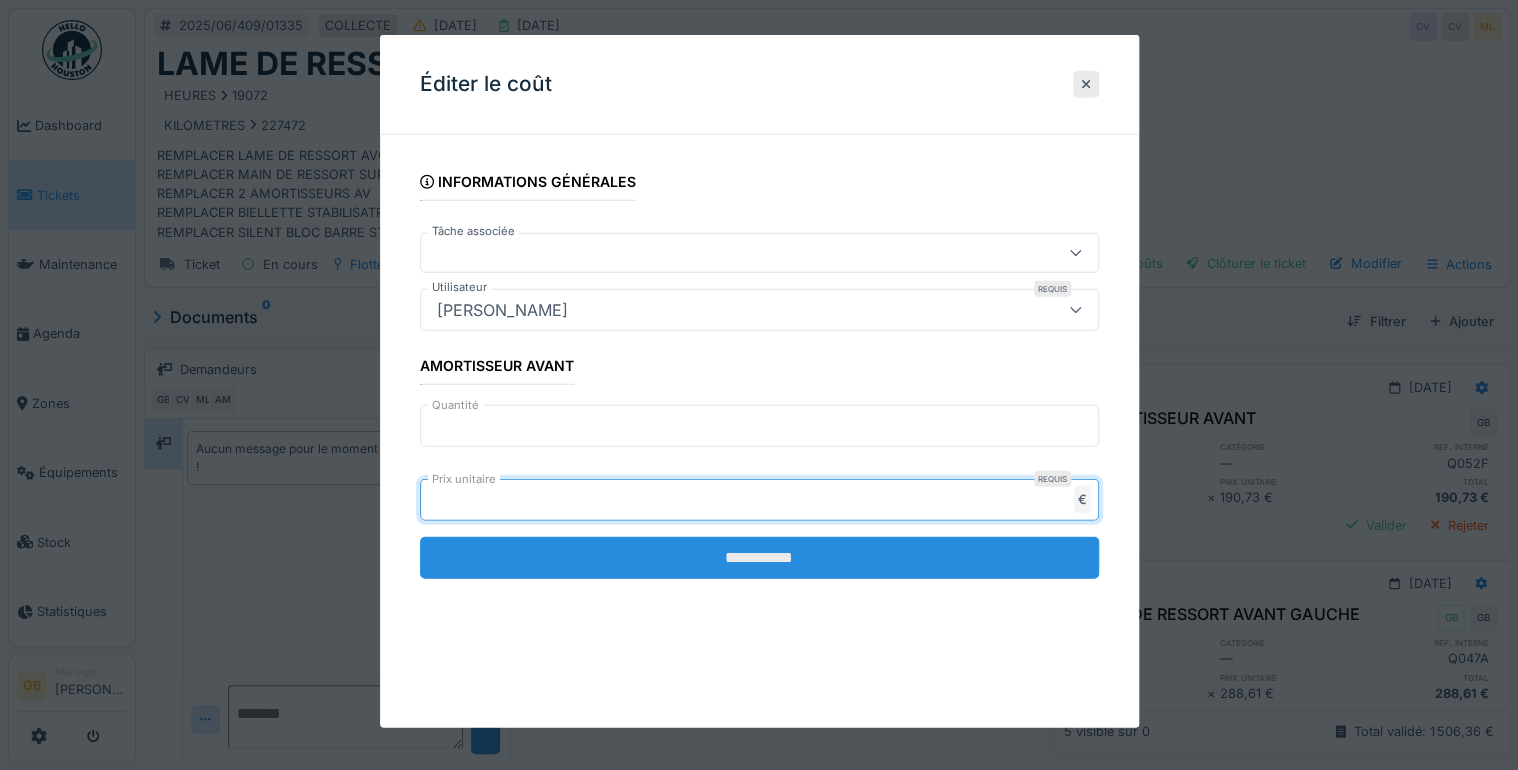 click on "**********" at bounding box center [759, 558] 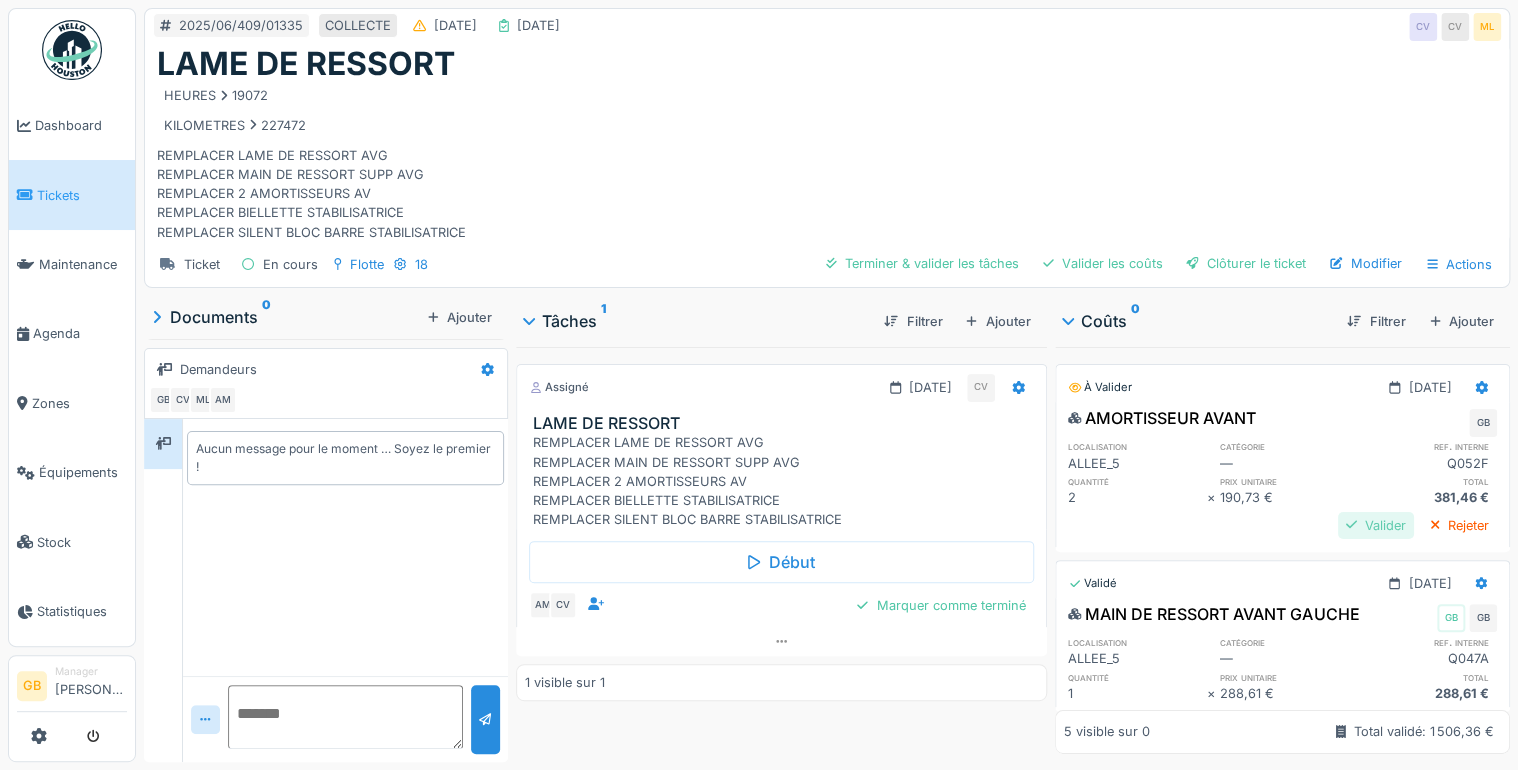 click on "Valider" at bounding box center [1376, 525] 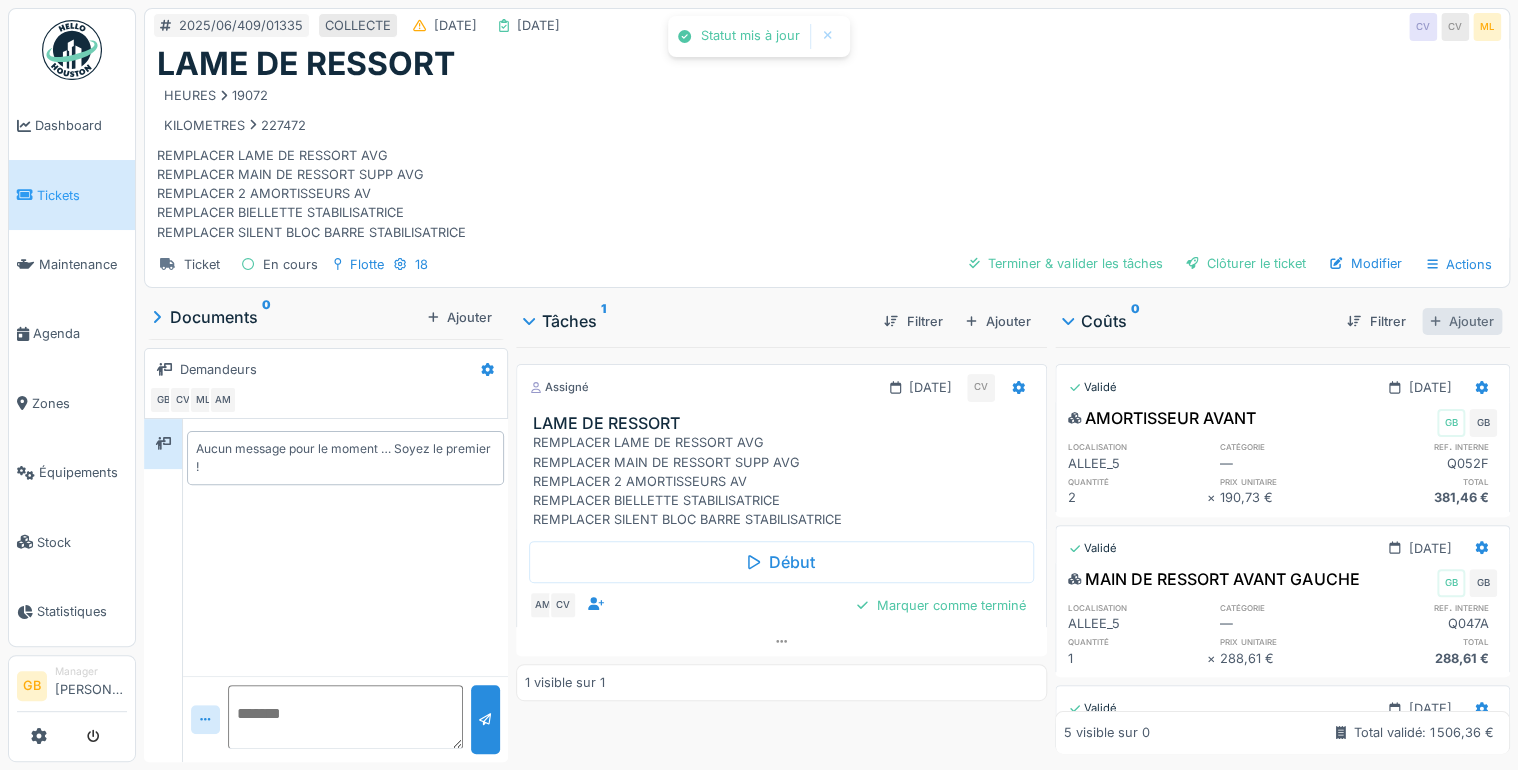 click on "Ajouter" at bounding box center (1462, 321) 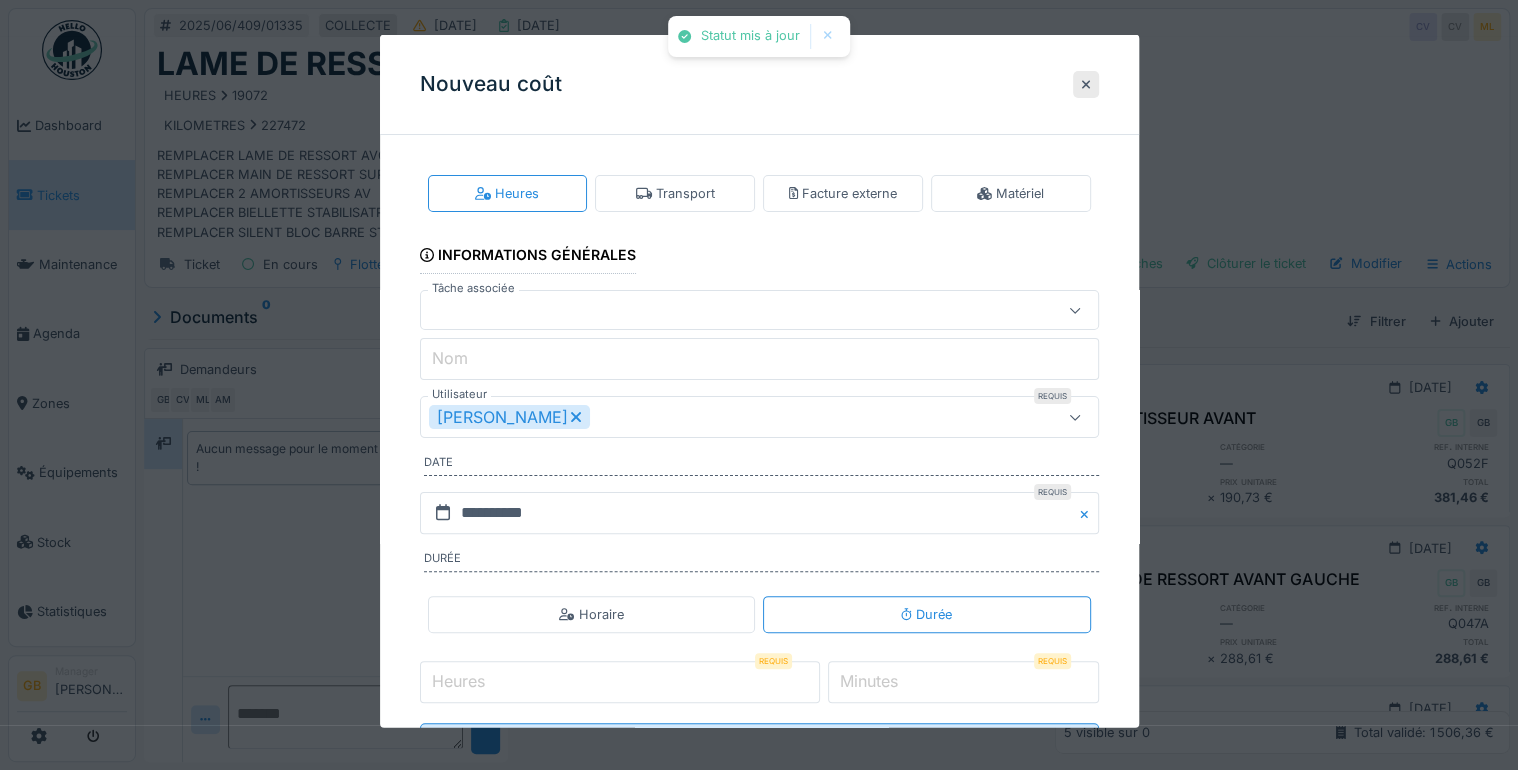 drag, startPoint x: 1055, startPoint y: 193, endPoint x: 1036, endPoint y: 262, distance: 71.568146 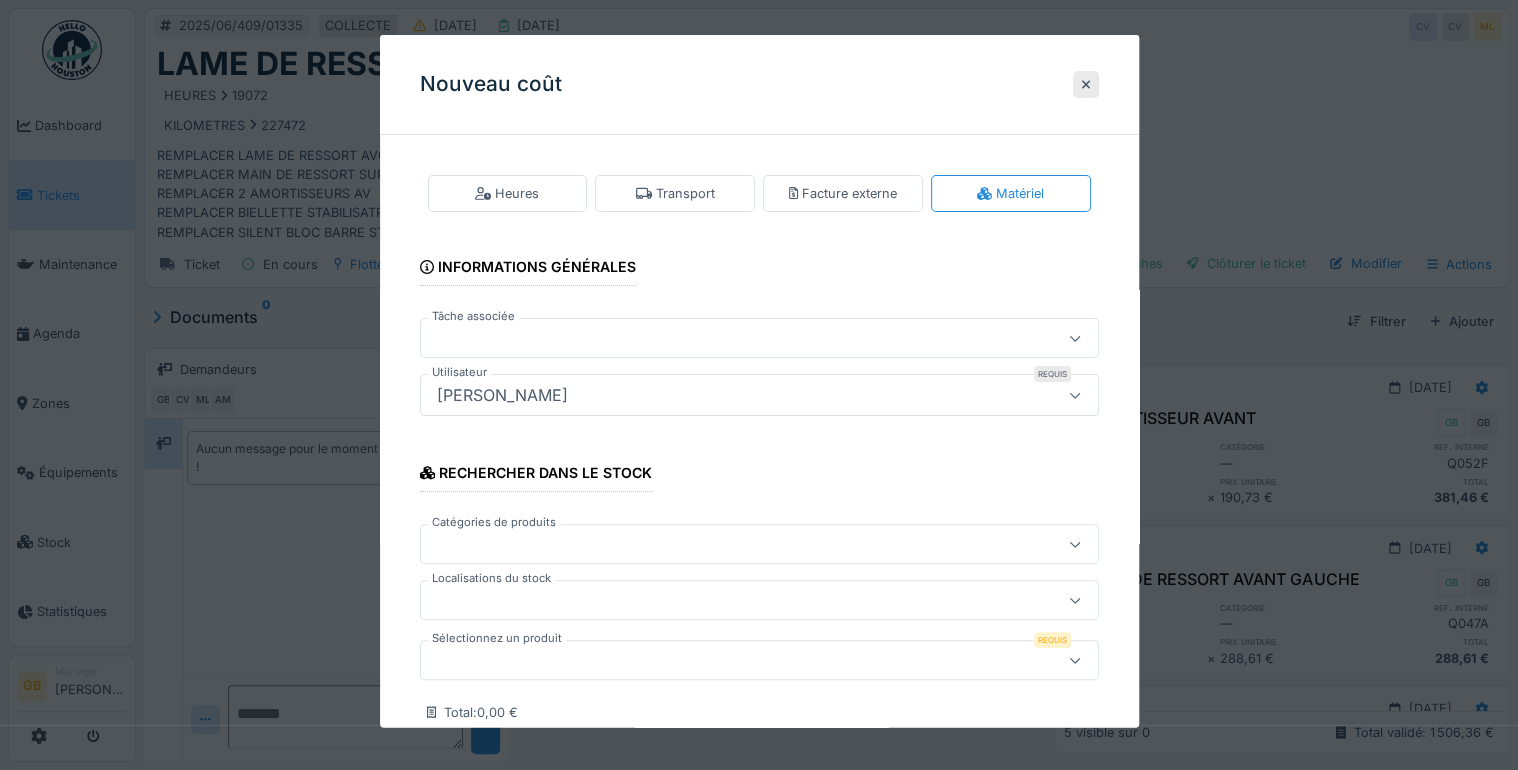 click at bounding box center [725, 660] 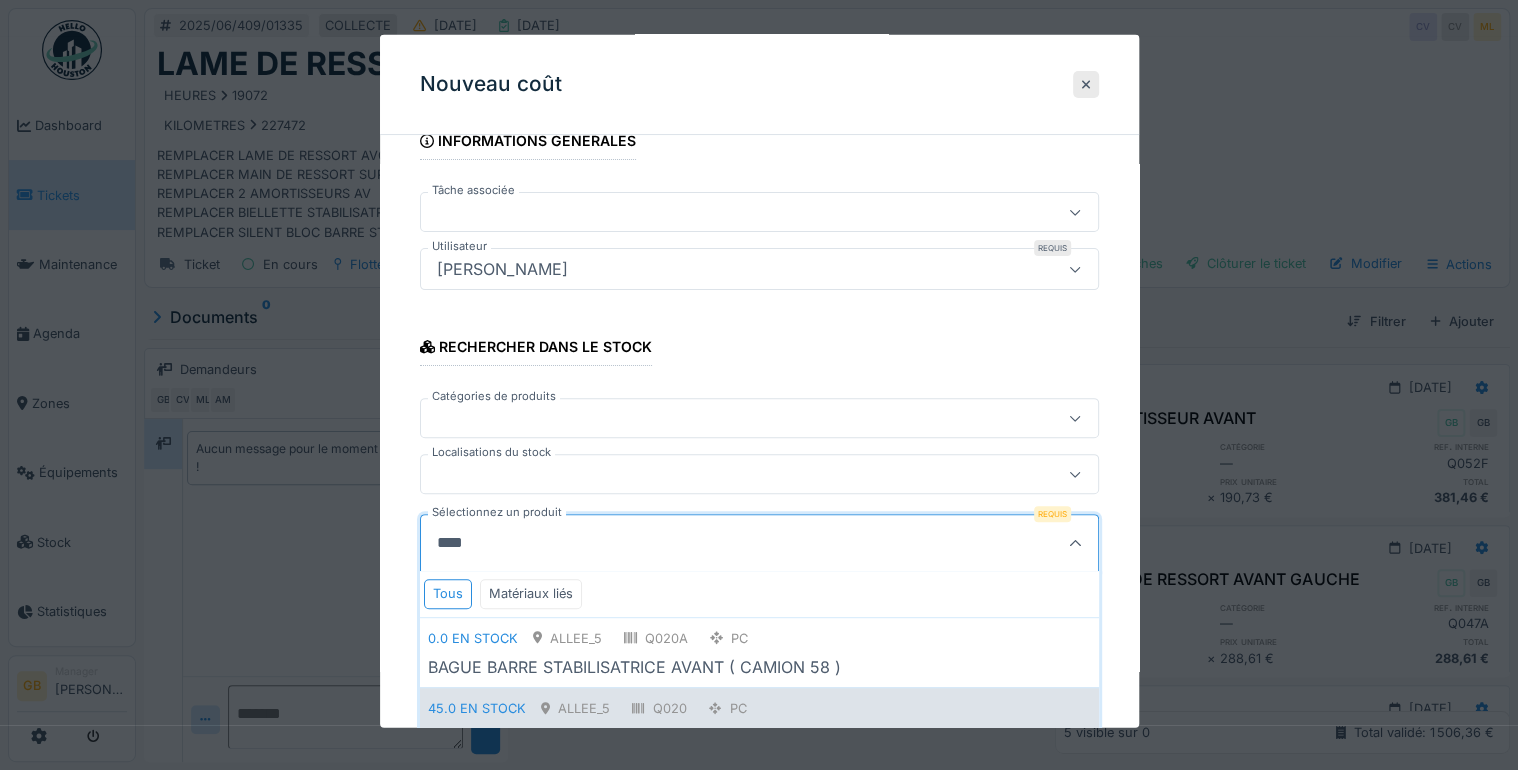scroll, scrollTop: 188, scrollLeft: 0, axis: vertical 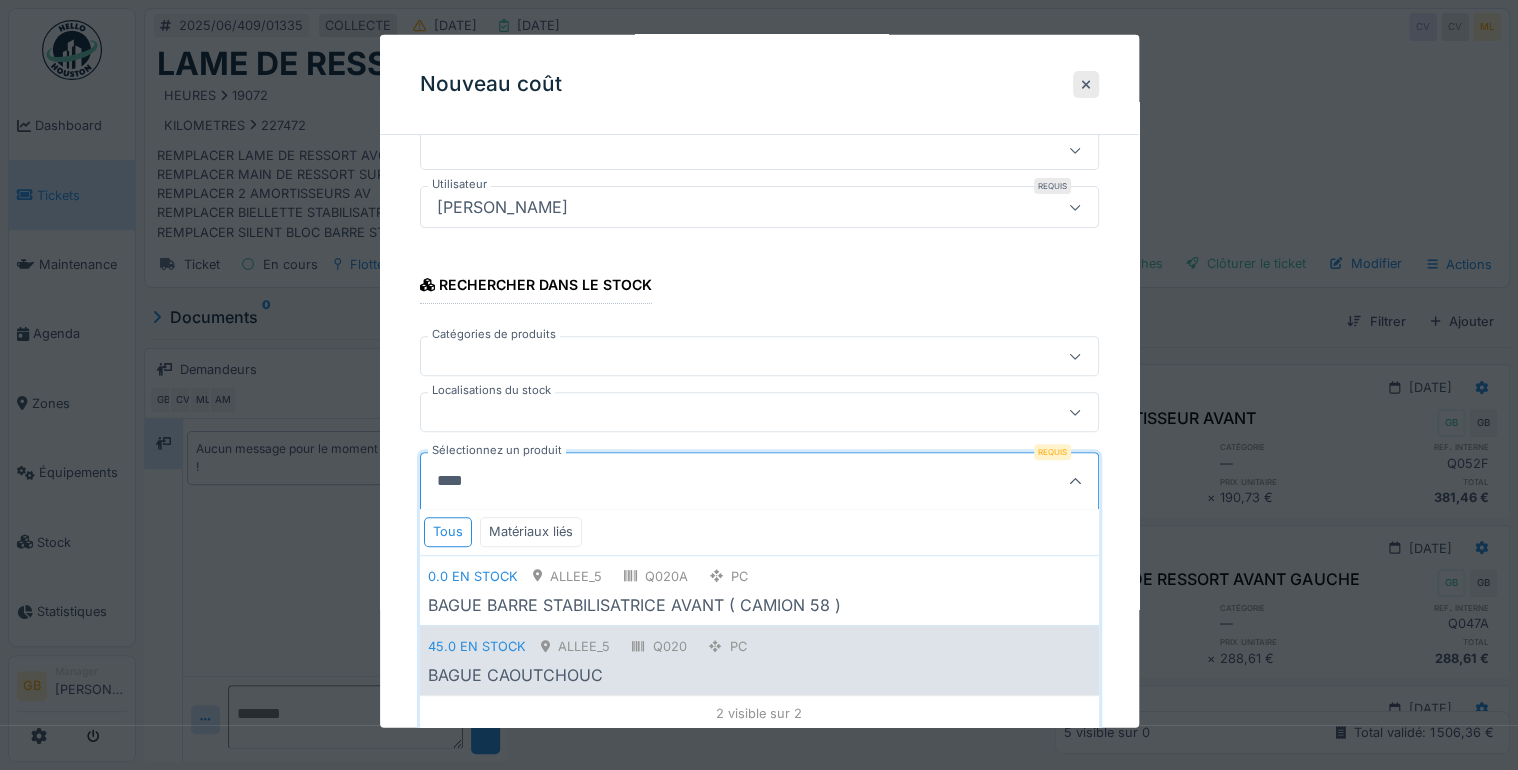 type on "****" 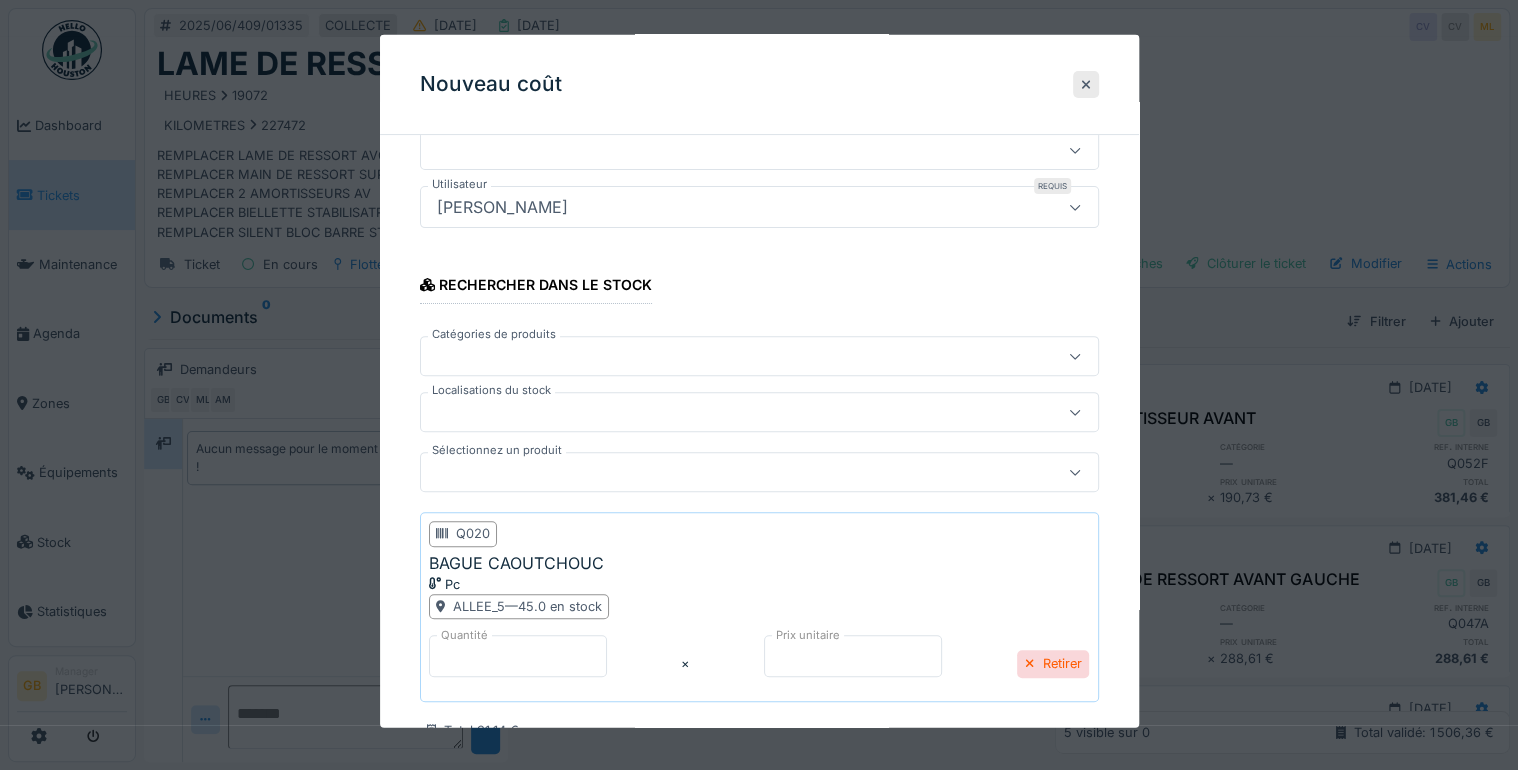 scroll, scrollTop: 313, scrollLeft: 0, axis: vertical 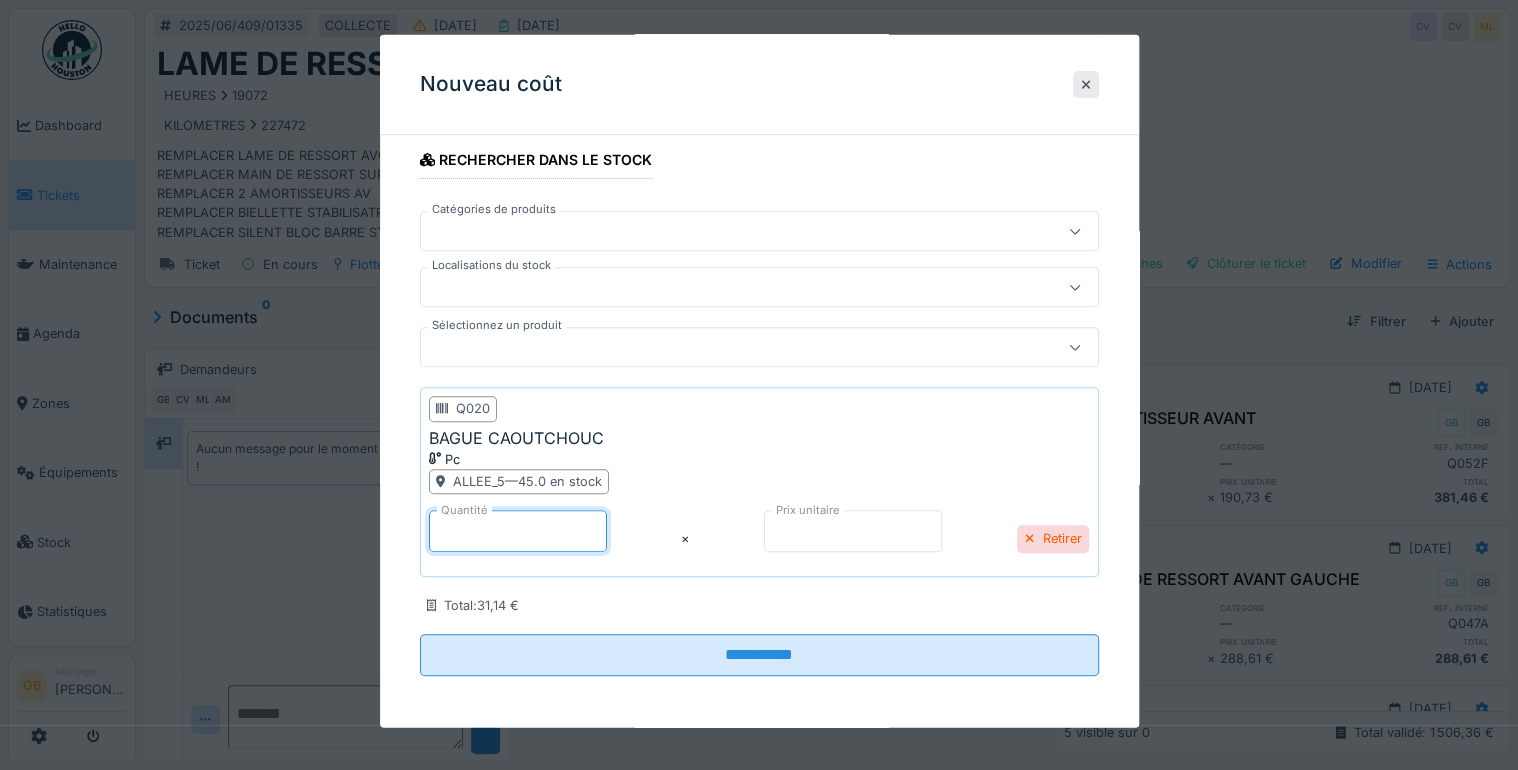 drag, startPoint x: 448, startPoint y: 538, endPoint x: 386, endPoint y: 518, distance: 65.14599 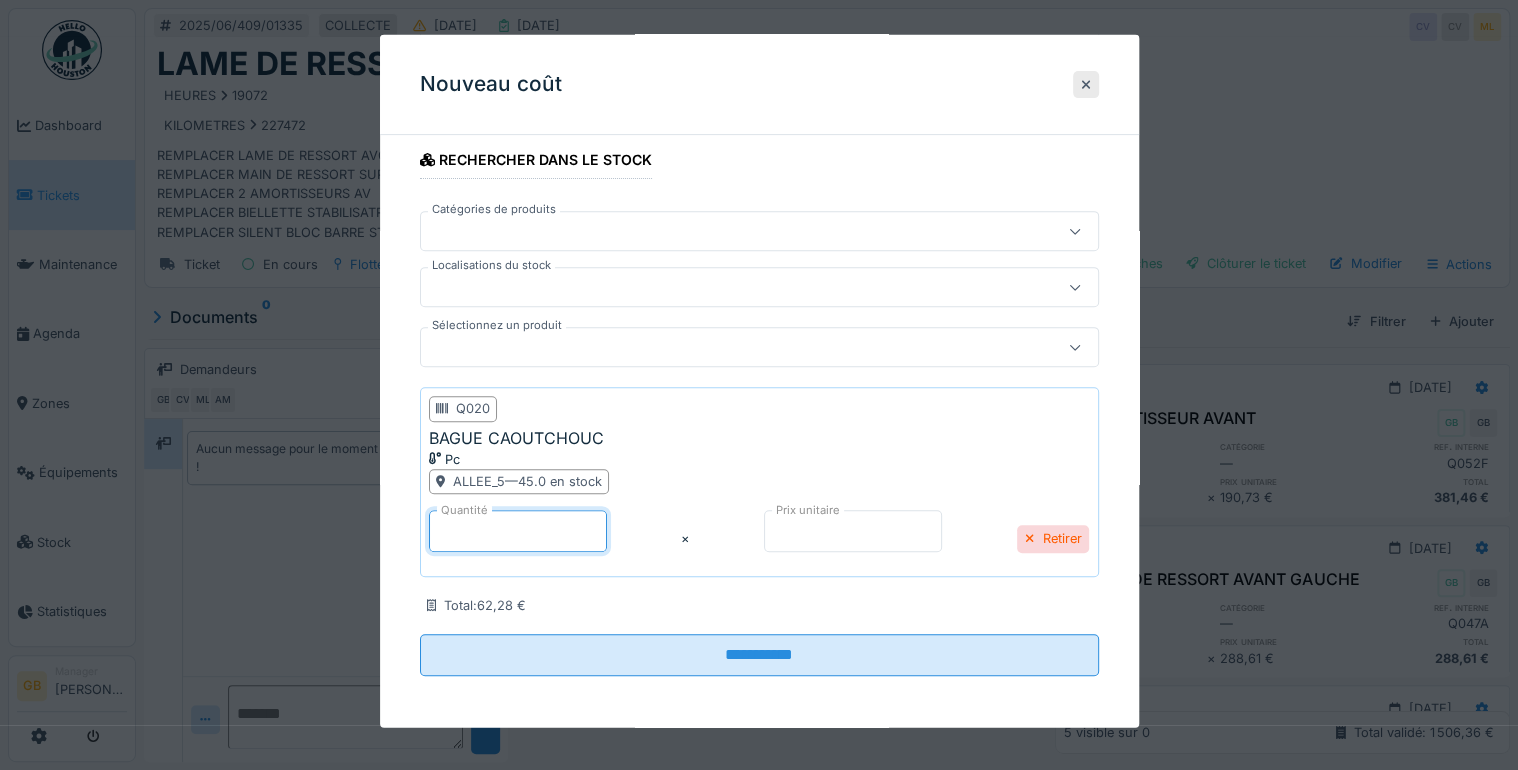 type on "*" 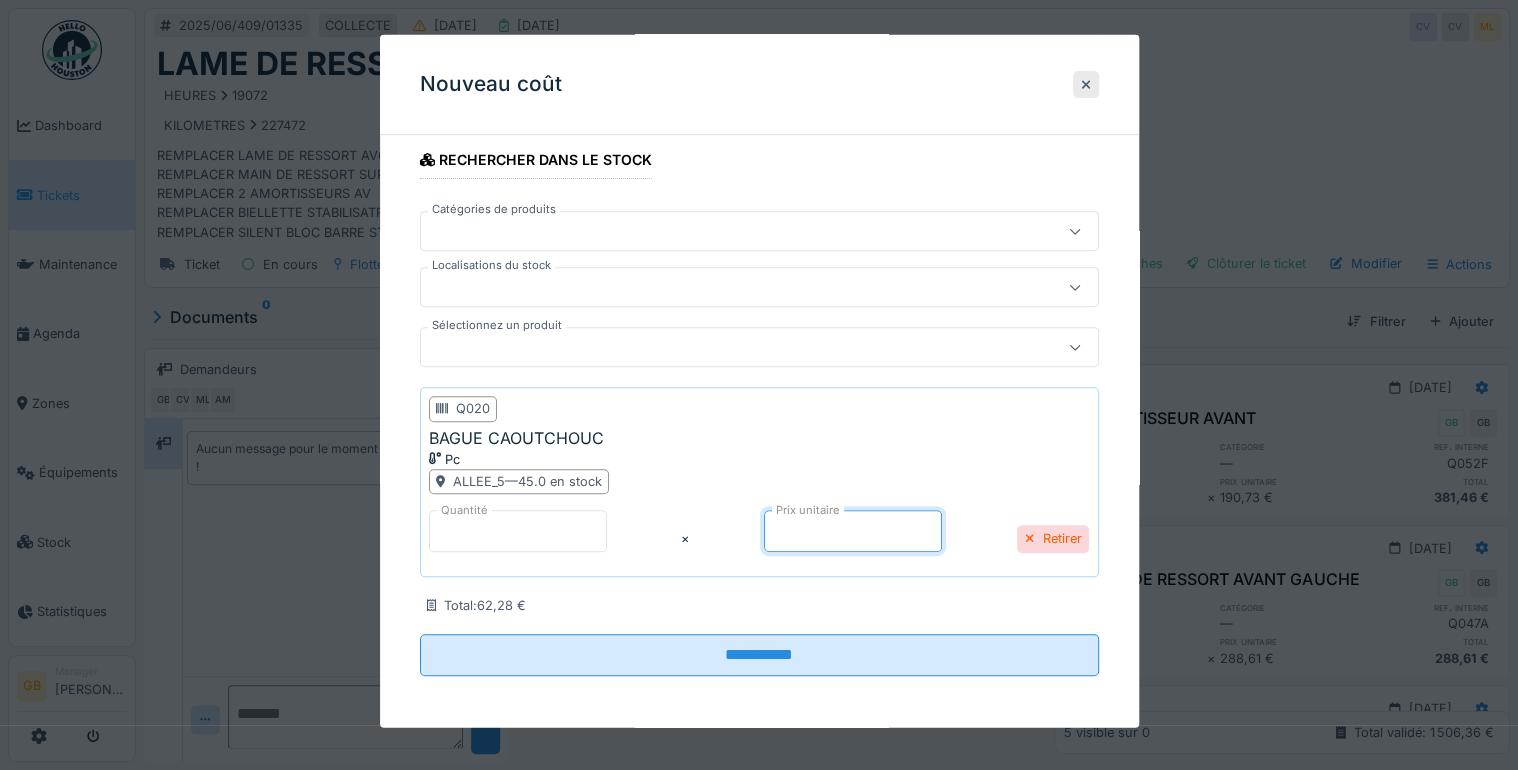 drag, startPoint x: 736, startPoint y: 688, endPoint x: 733, endPoint y: 676, distance: 12.369317 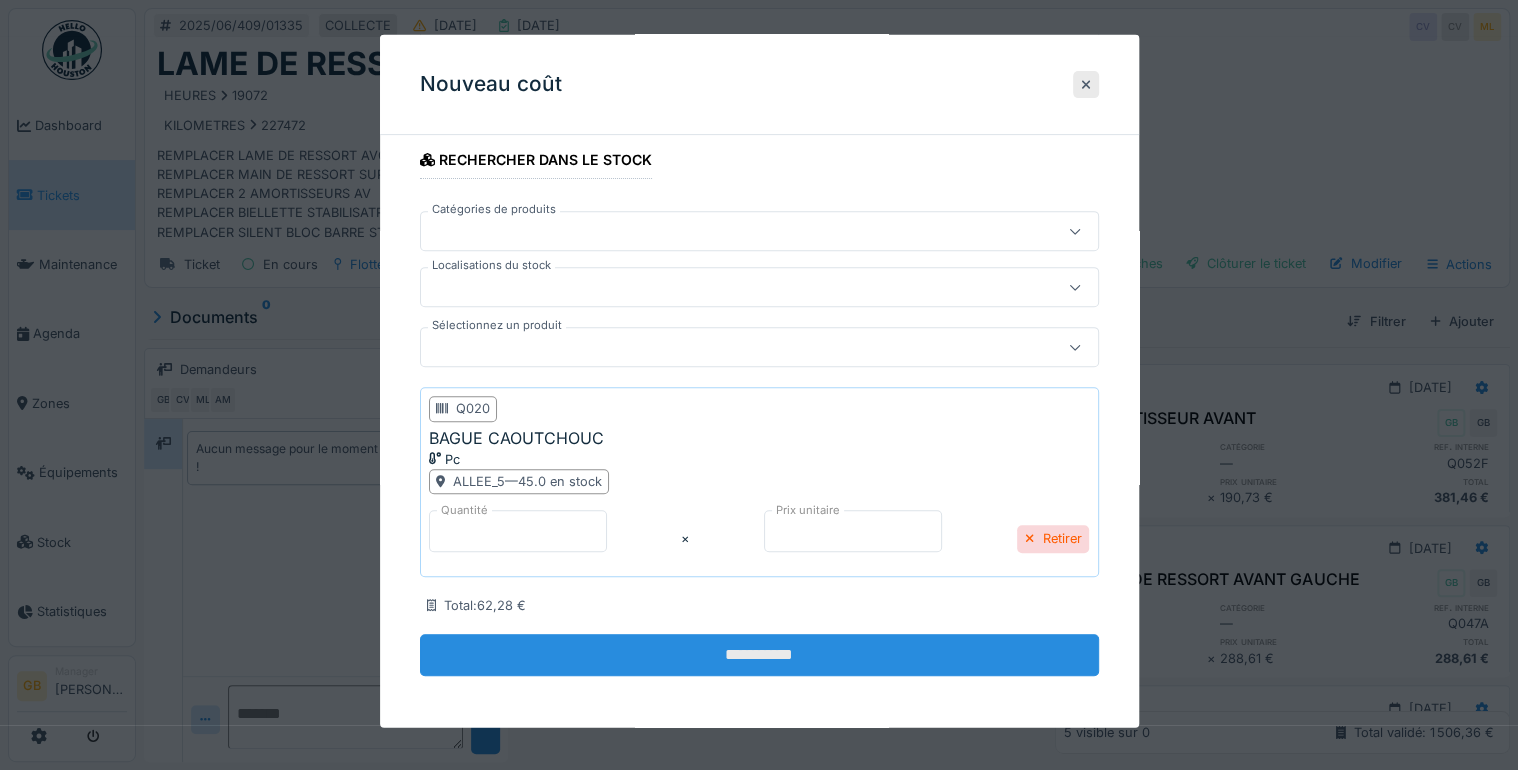 click on "**********" at bounding box center (759, 655) 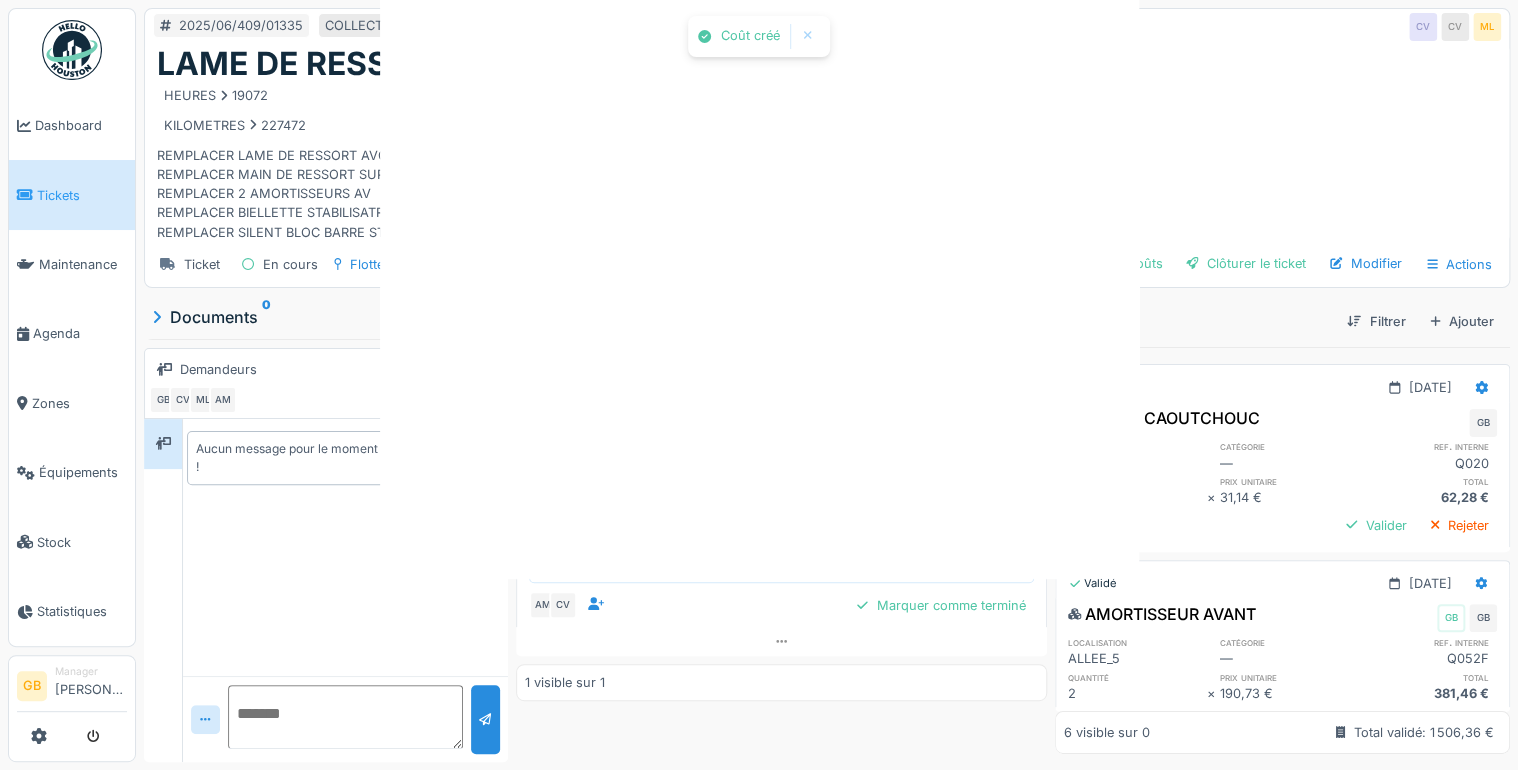 scroll, scrollTop: 0, scrollLeft: 0, axis: both 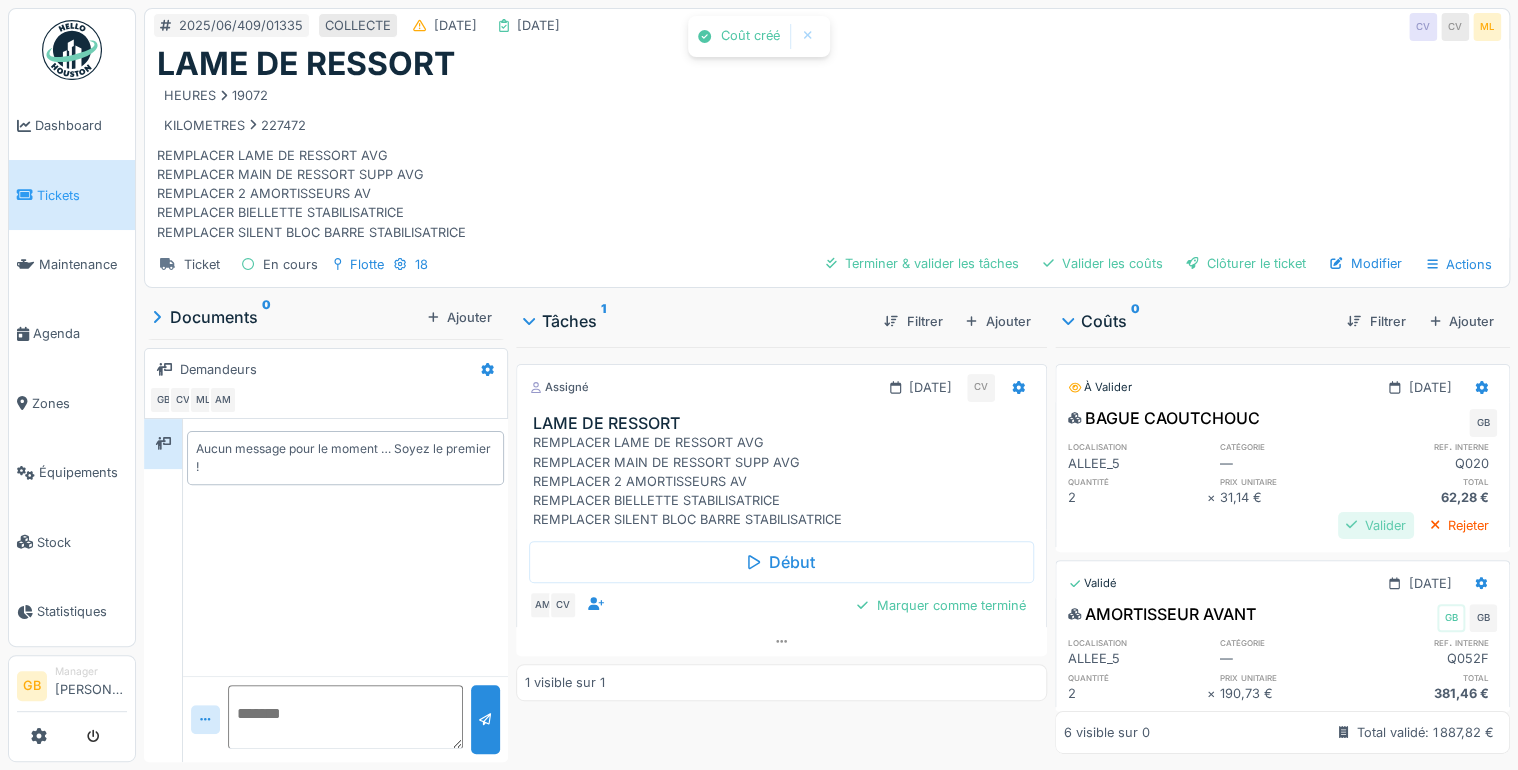 click on "Valider" at bounding box center (1376, 525) 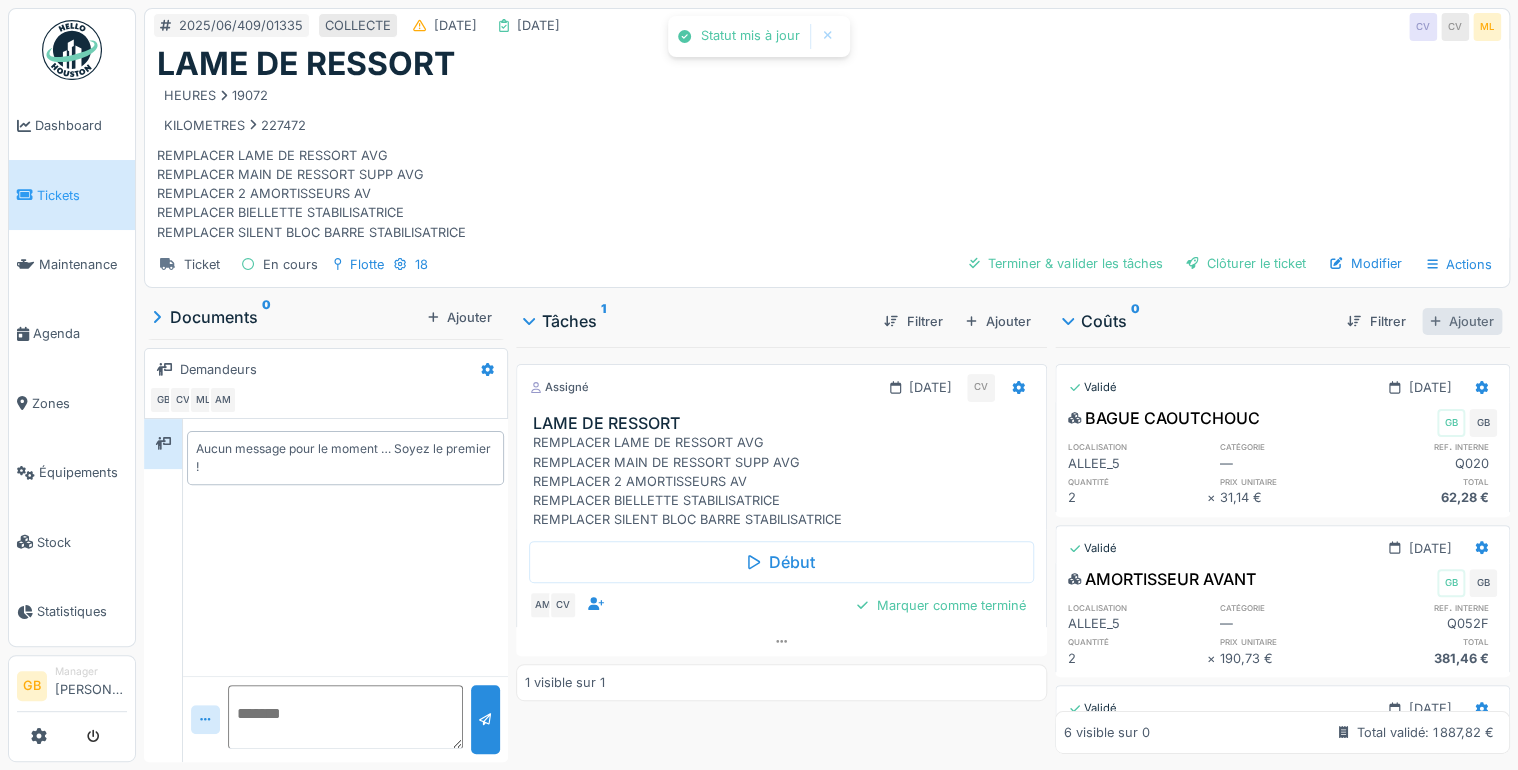 click on "Ajouter" at bounding box center [1462, 321] 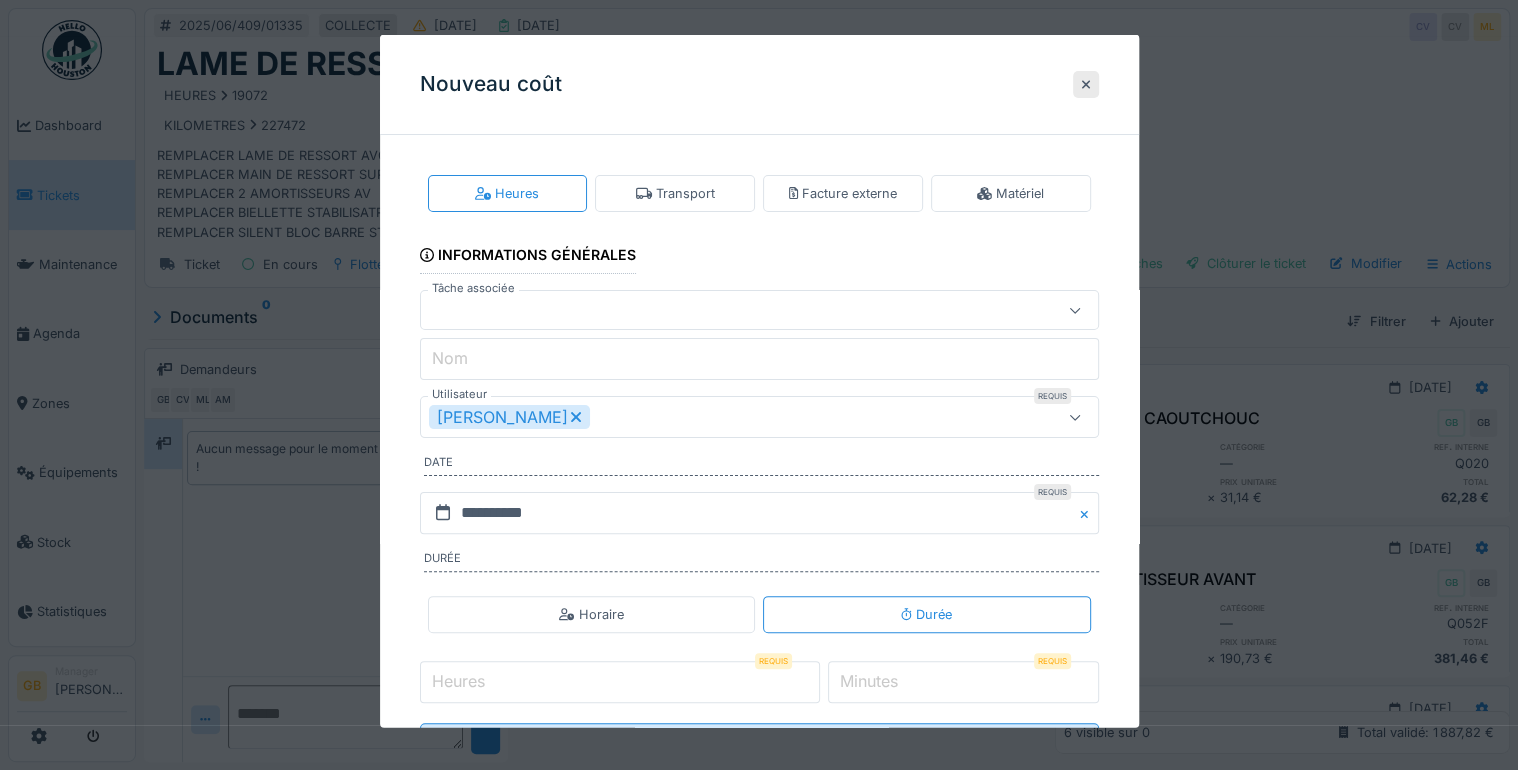 click on "Matériel" at bounding box center (1011, 193) 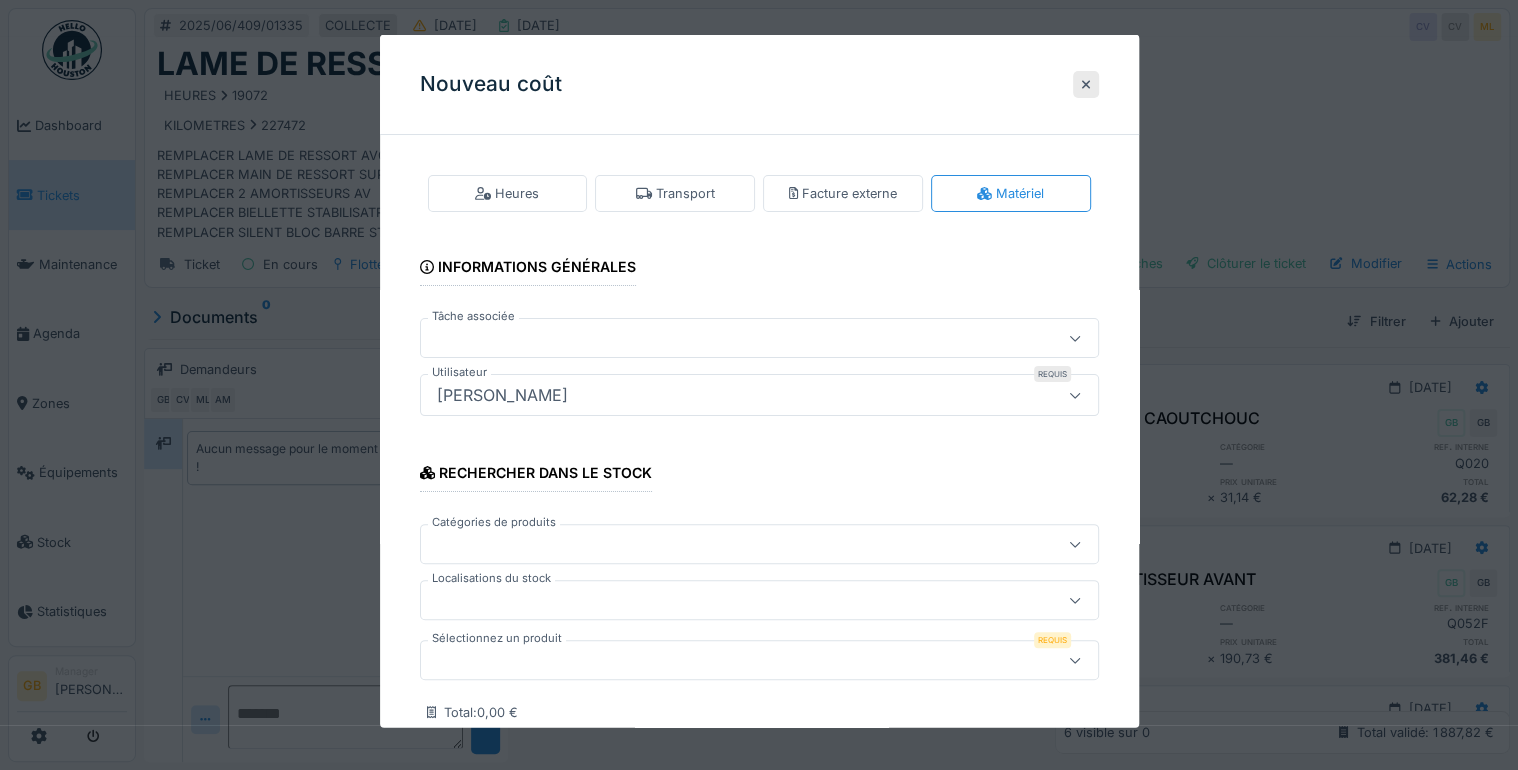 click at bounding box center [725, 660] 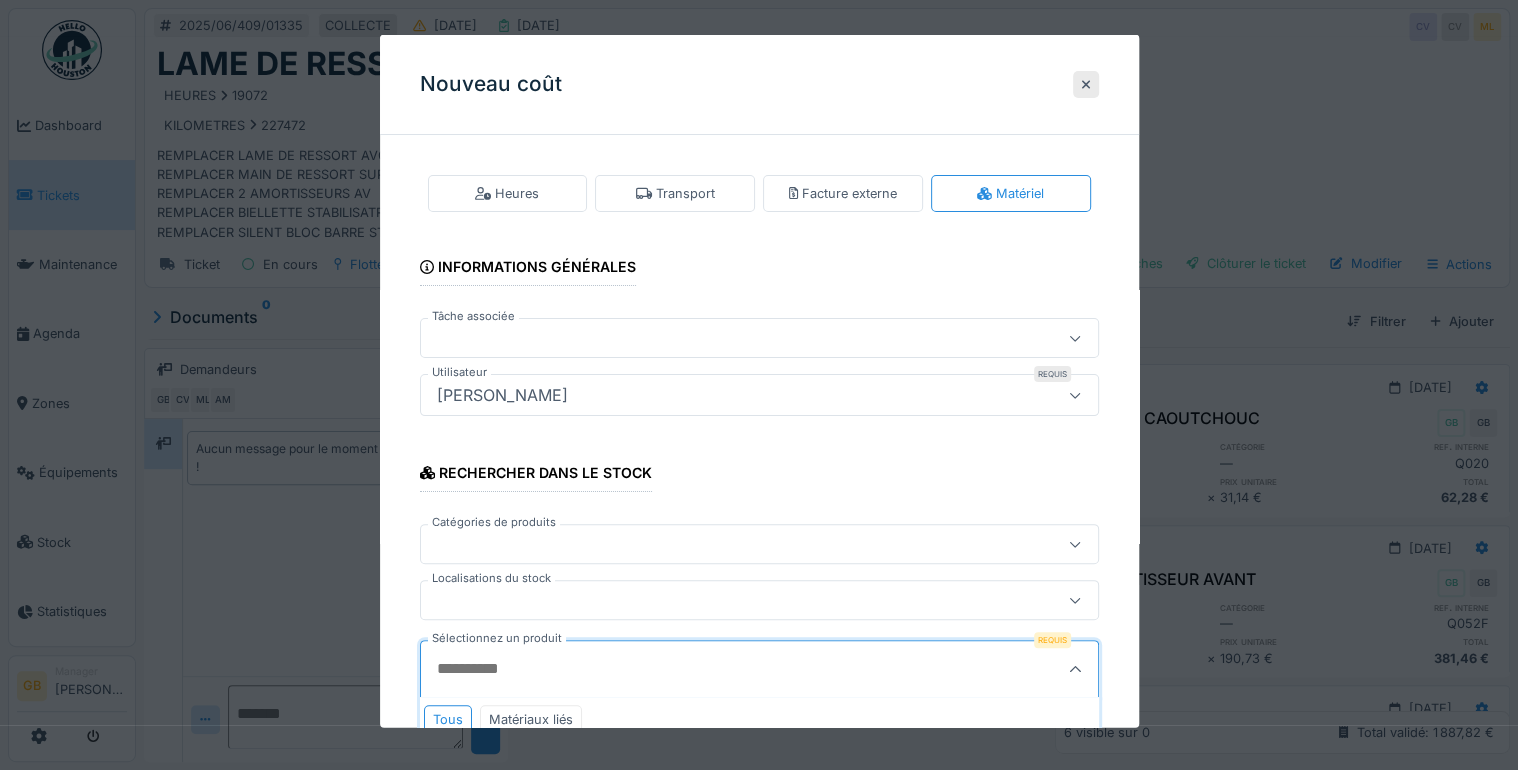 scroll, scrollTop: 126, scrollLeft: 0, axis: vertical 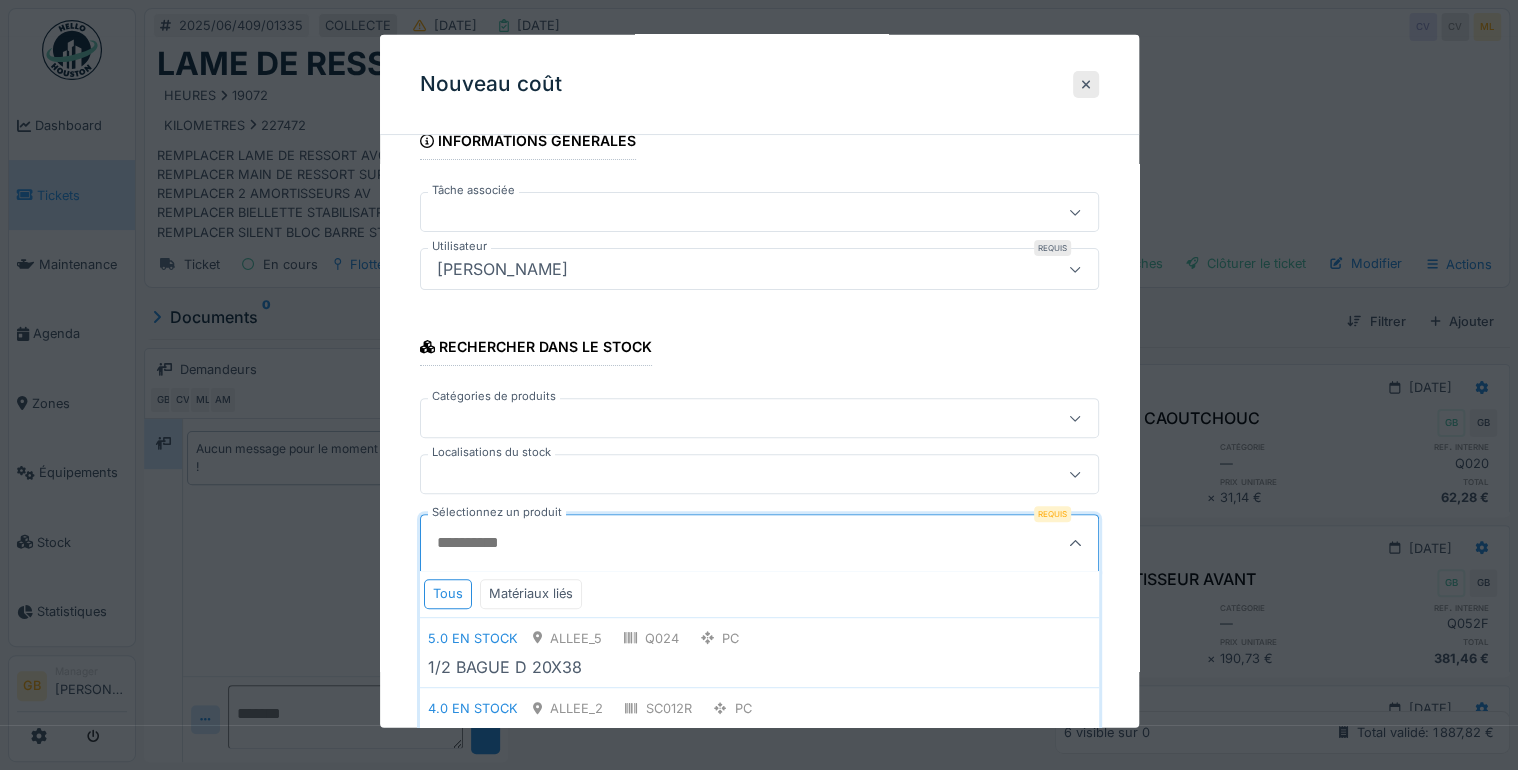 click on "Sélectionnez un produit" at bounding box center [713, 543] 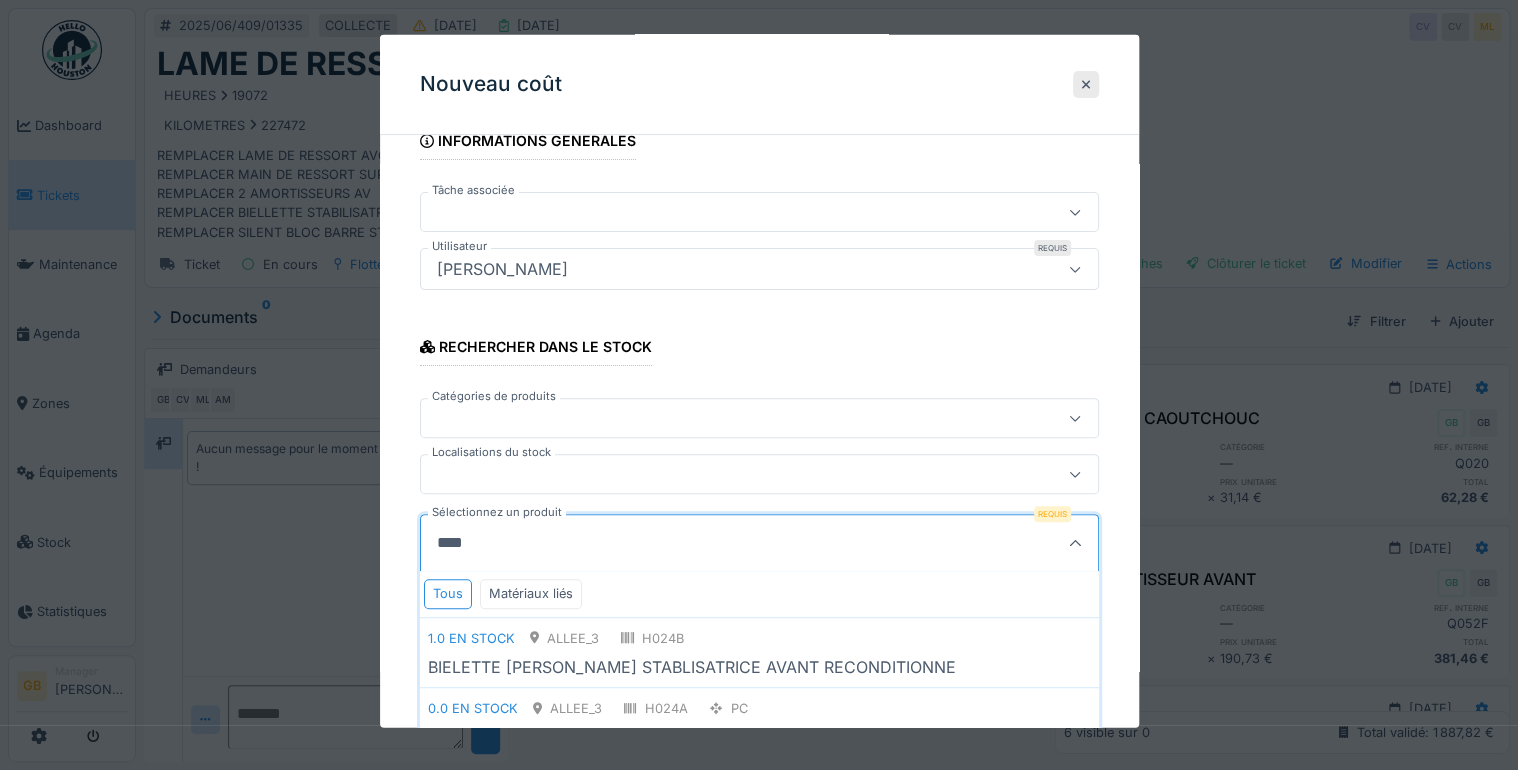 scroll, scrollTop: 257, scrollLeft: 0, axis: vertical 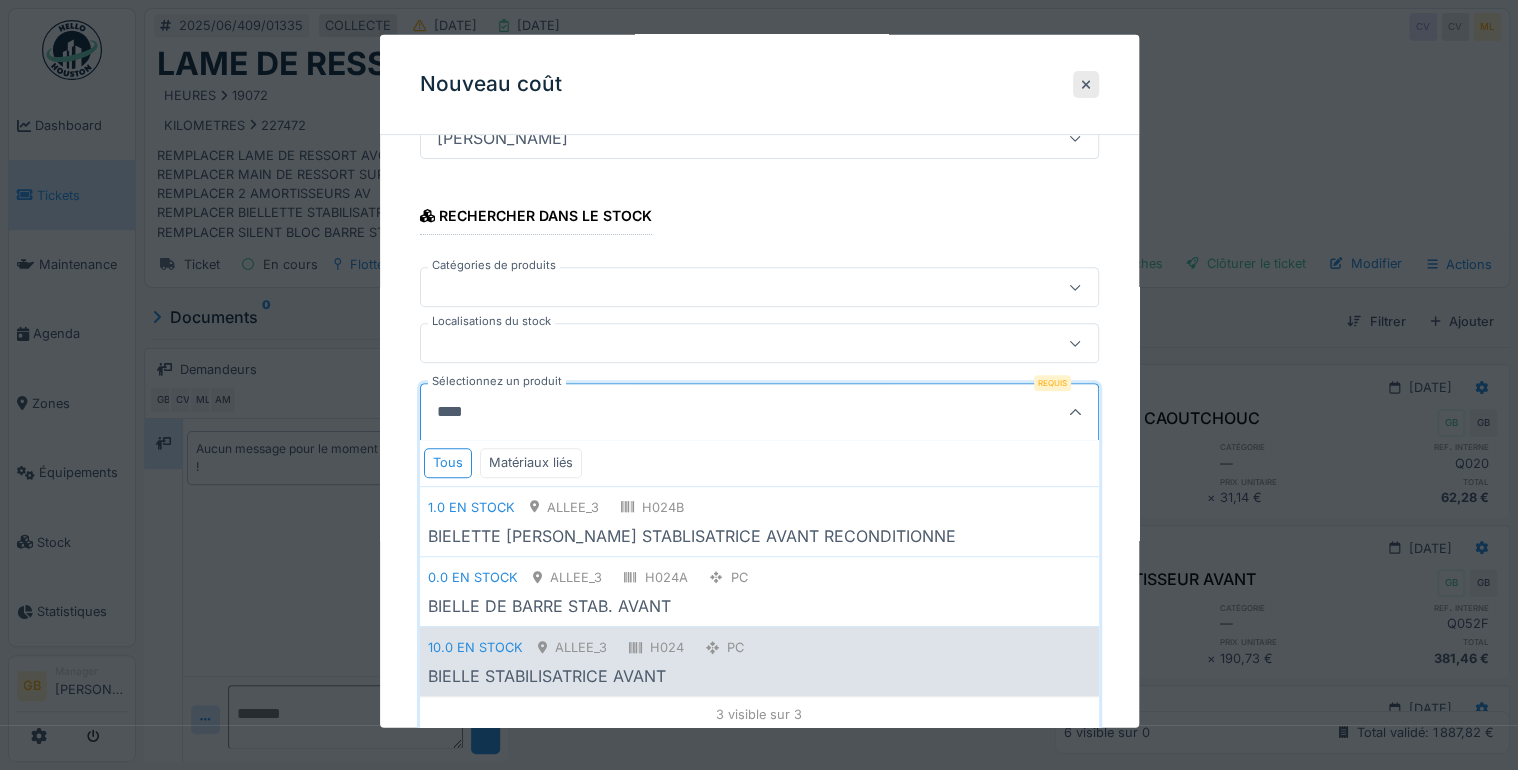 type on "****" 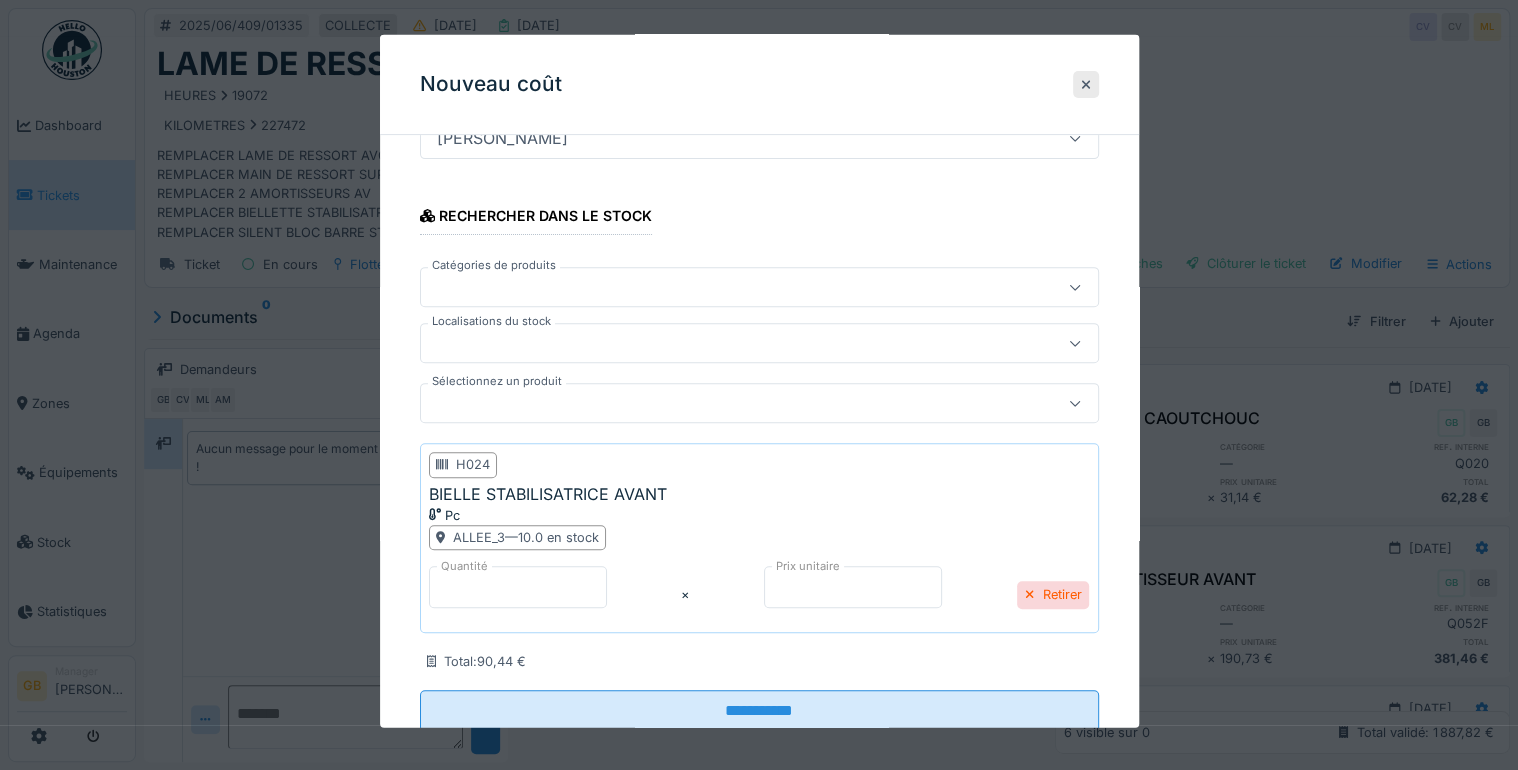 scroll, scrollTop: 313, scrollLeft: 0, axis: vertical 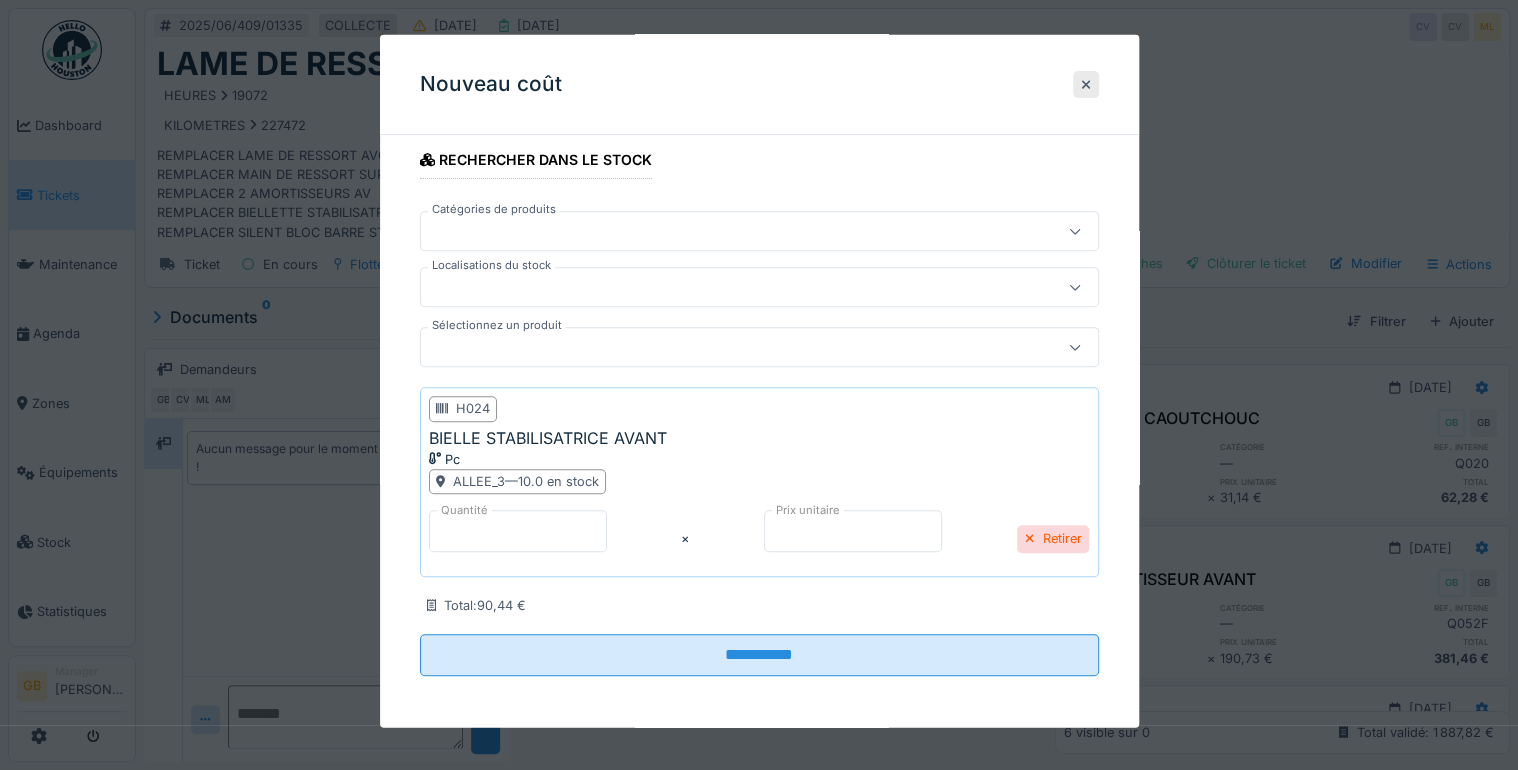 click on "**********" at bounding box center [759, 655] 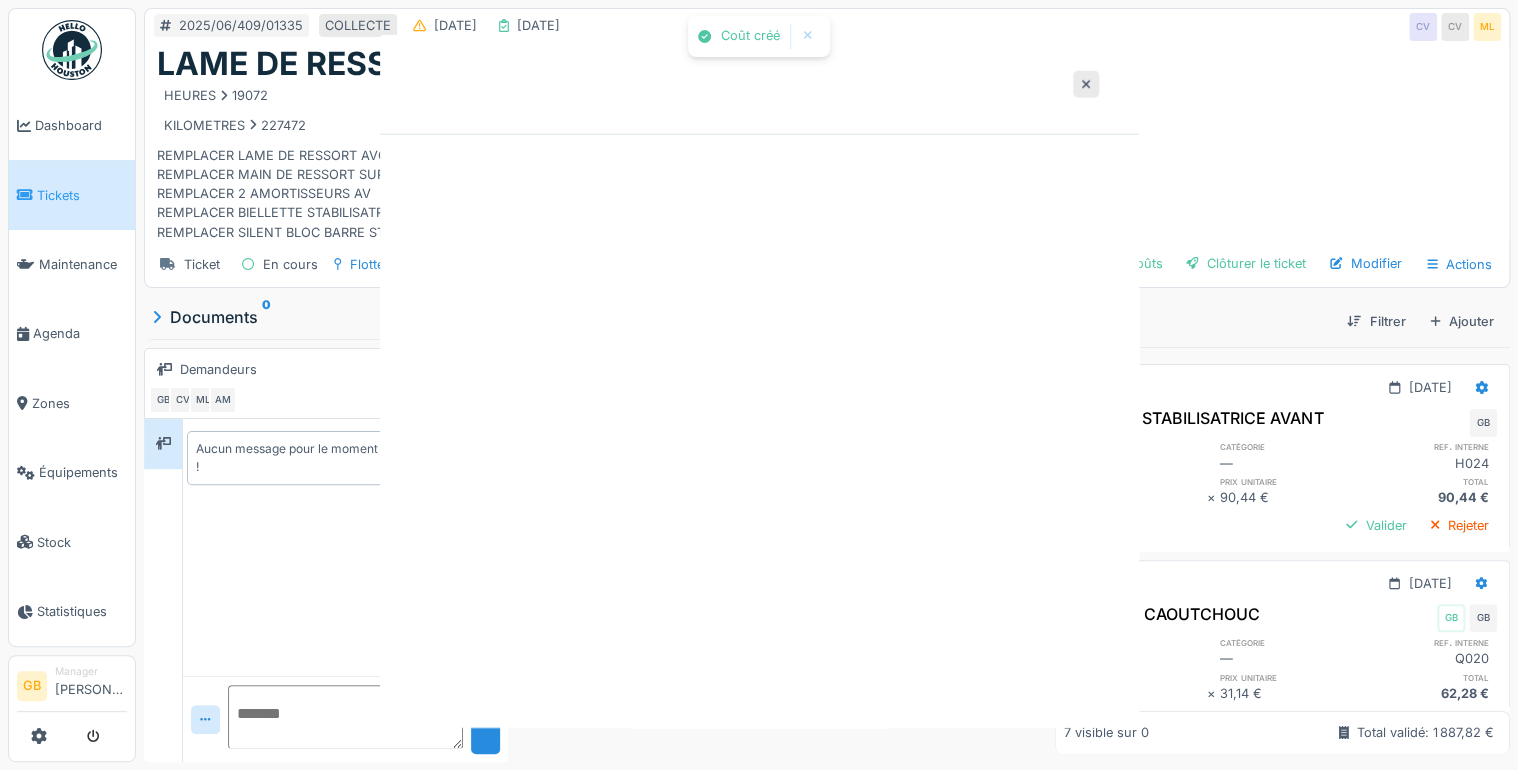 scroll, scrollTop: 0, scrollLeft: 0, axis: both 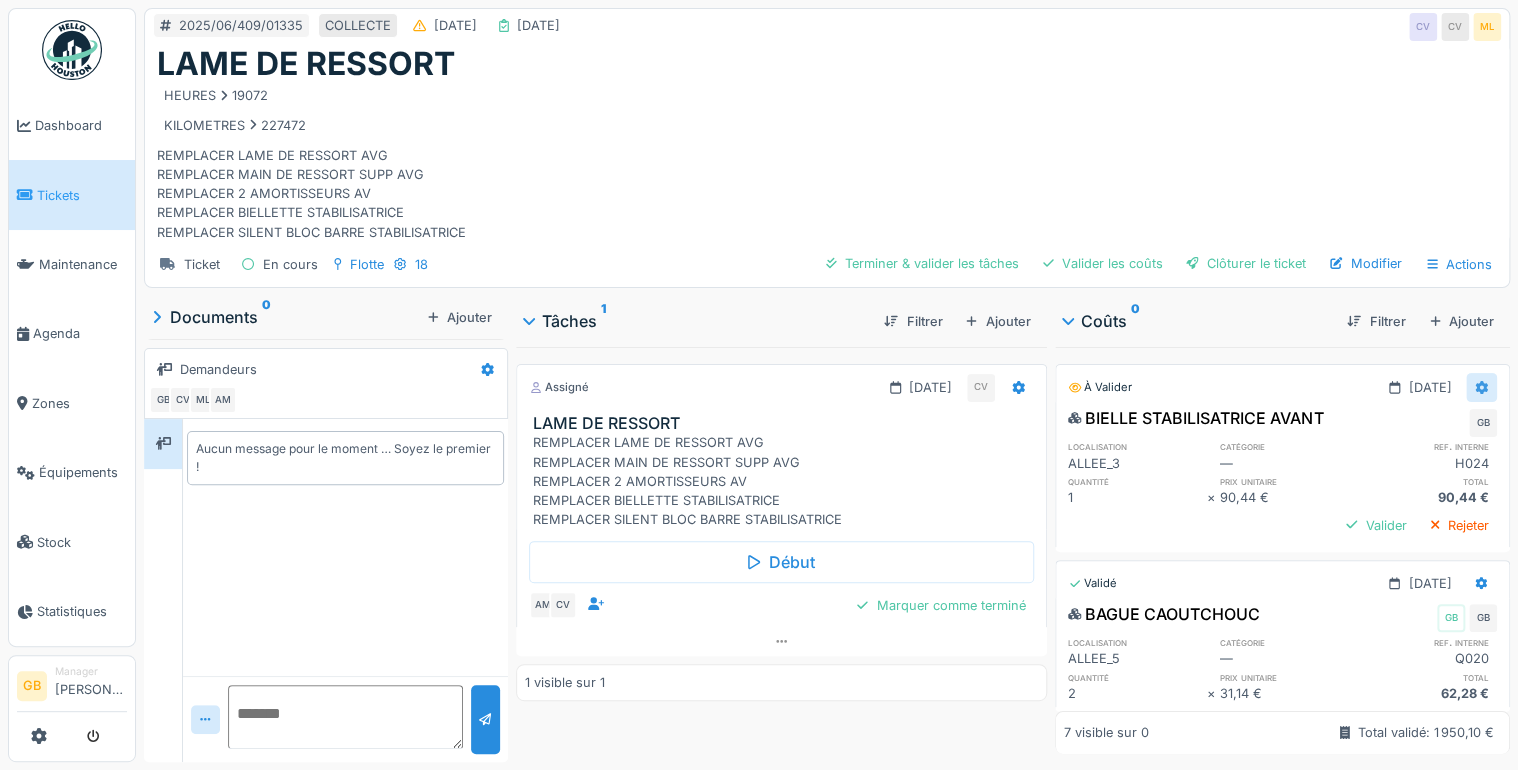 click at bounding box center (1481, 387) 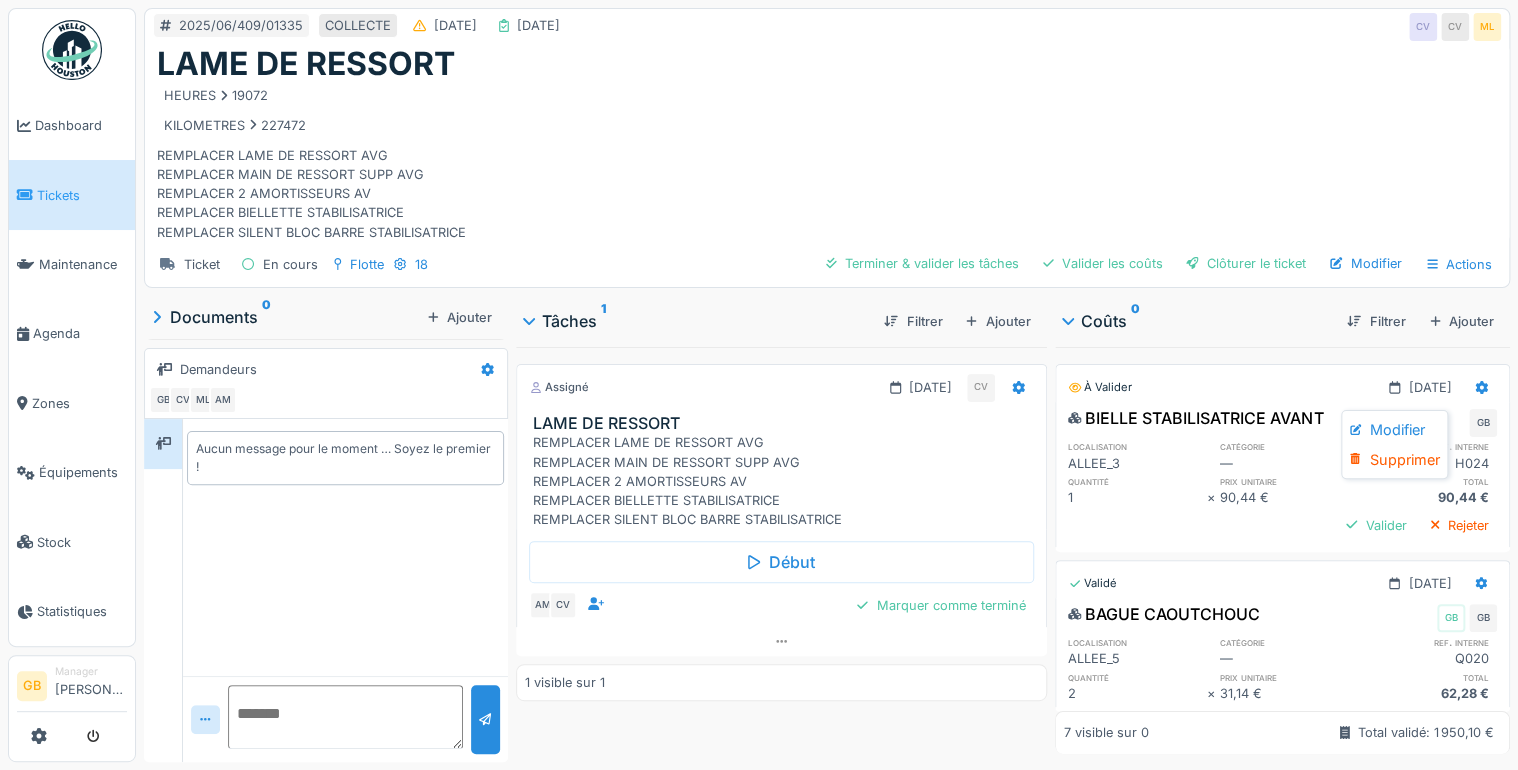click on "Modifier" at bounding box center (1394, 430) 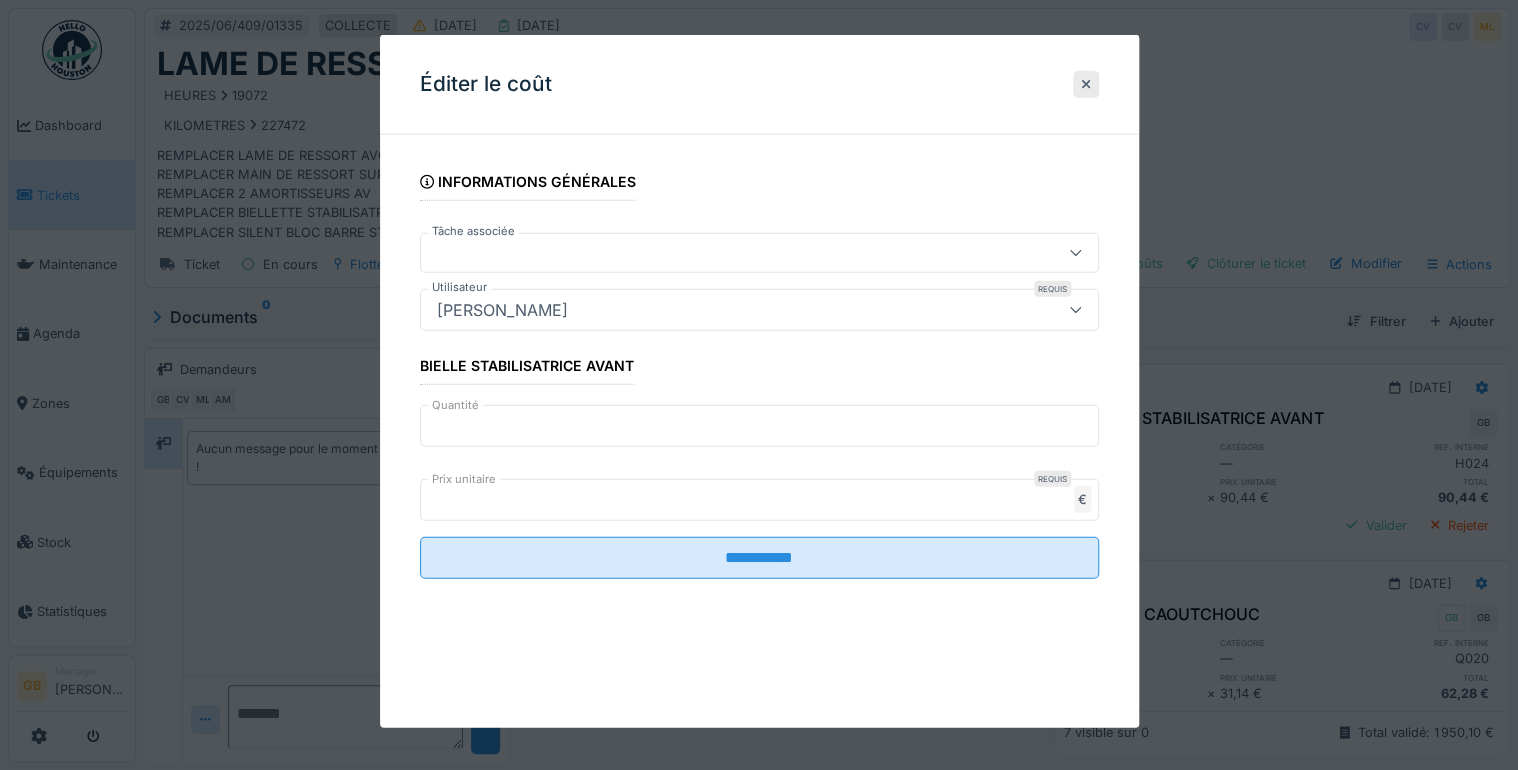 drag, startPoint x: 264, startPoint y: 436, endPoint x: 217, endPoint y: 444, distance: 47.67599 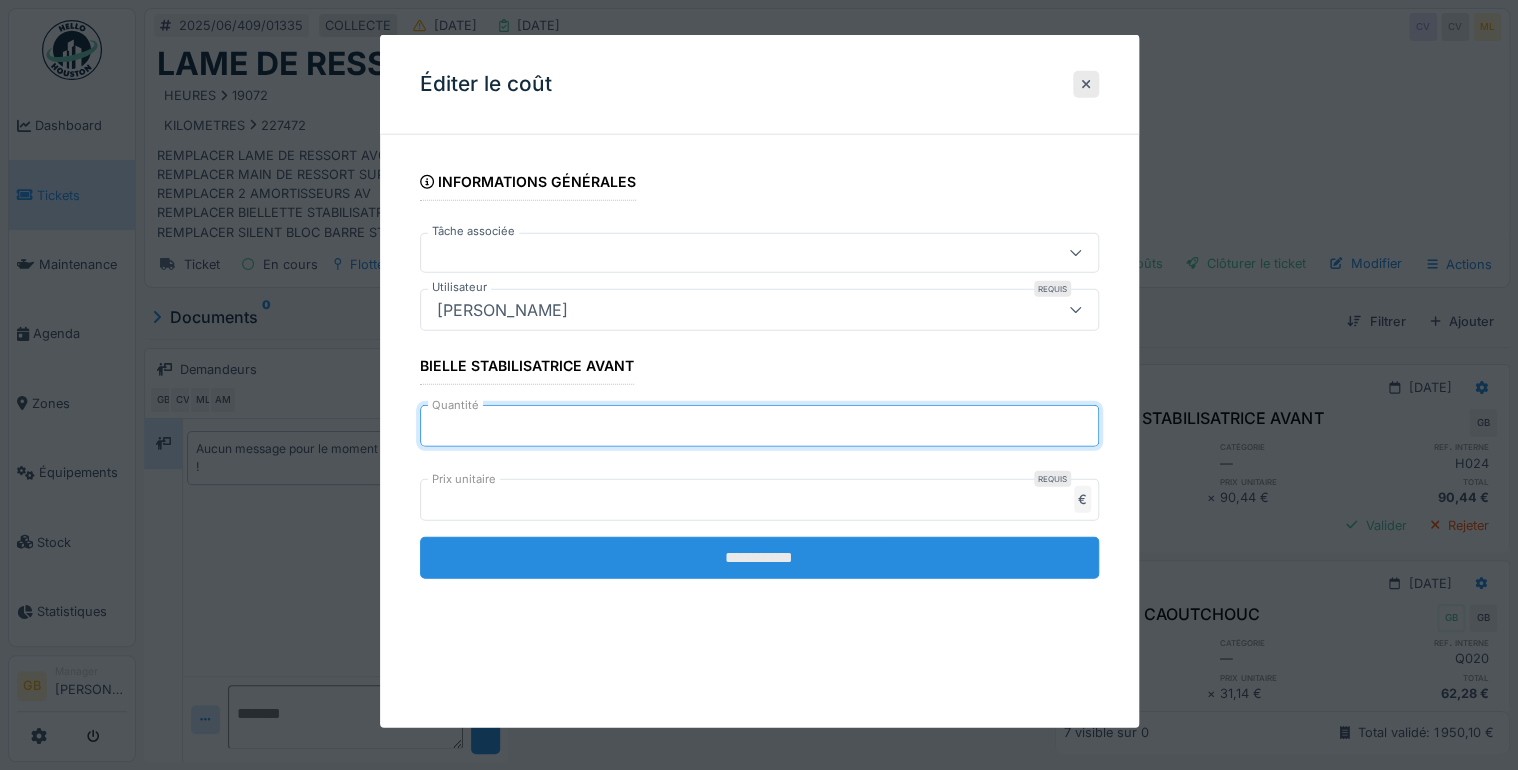 type on "*" 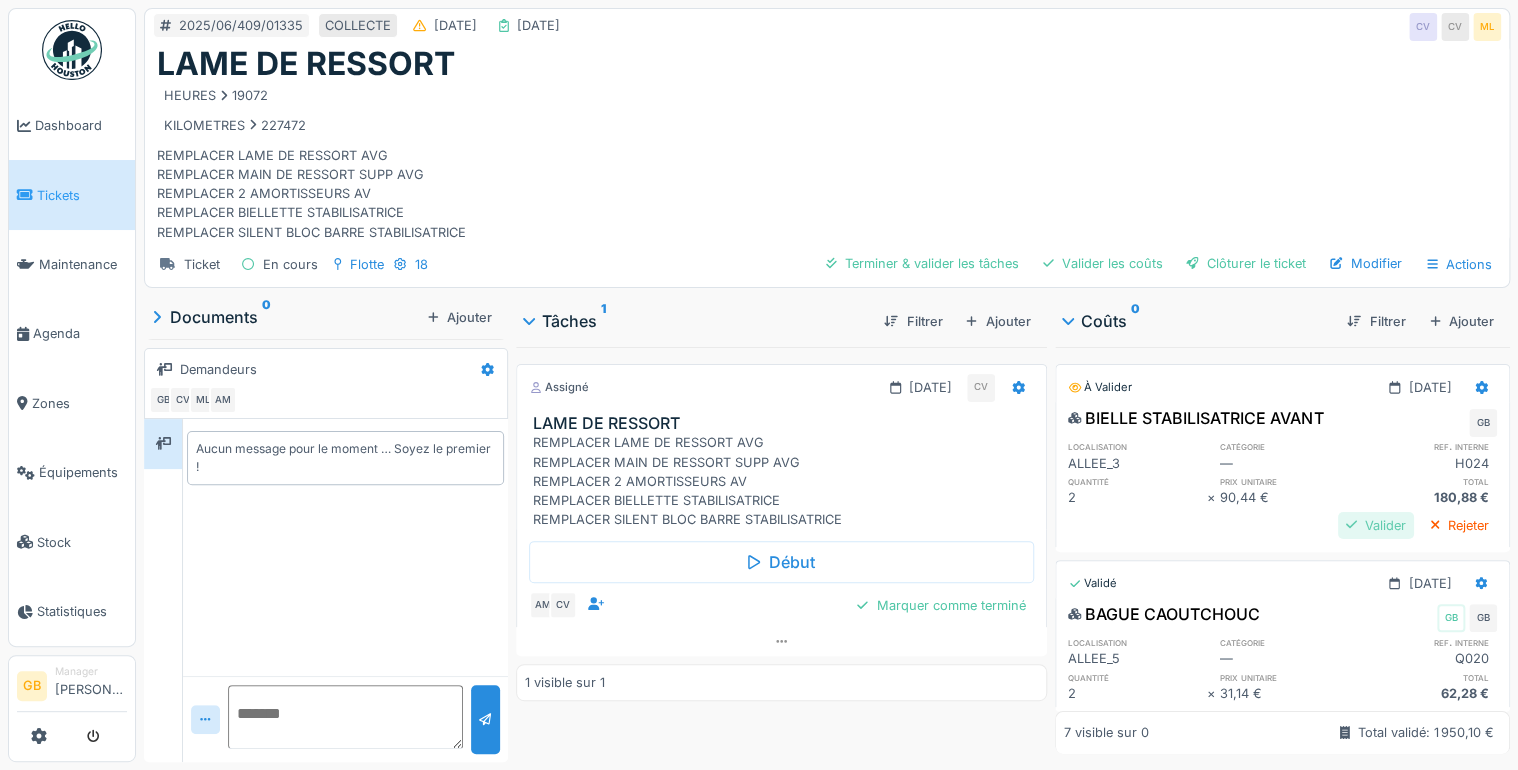 click on "Valider" at bounding box center [1376, 525] 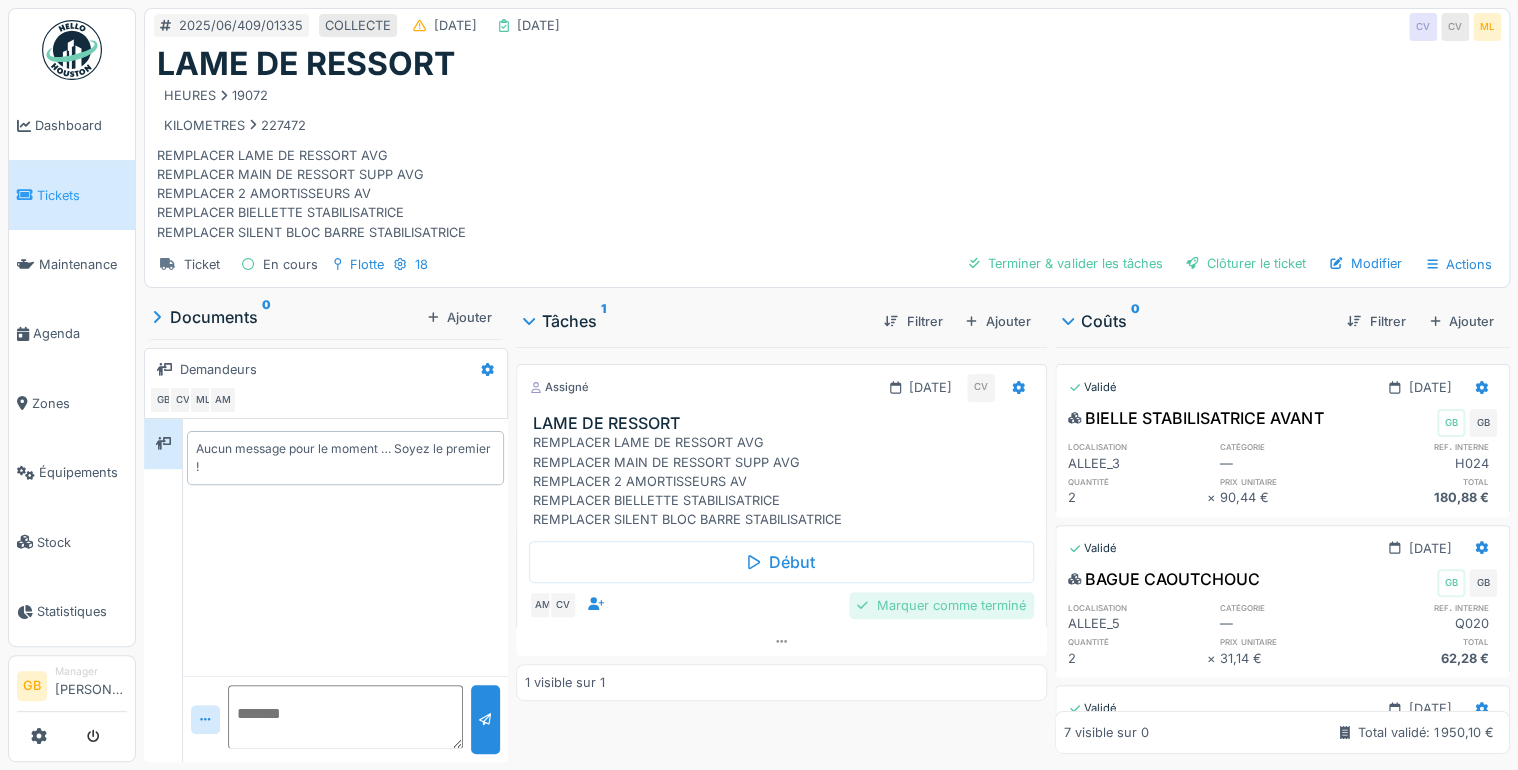 click on "Marquer comme terminé" at bounding box center (941, 605) 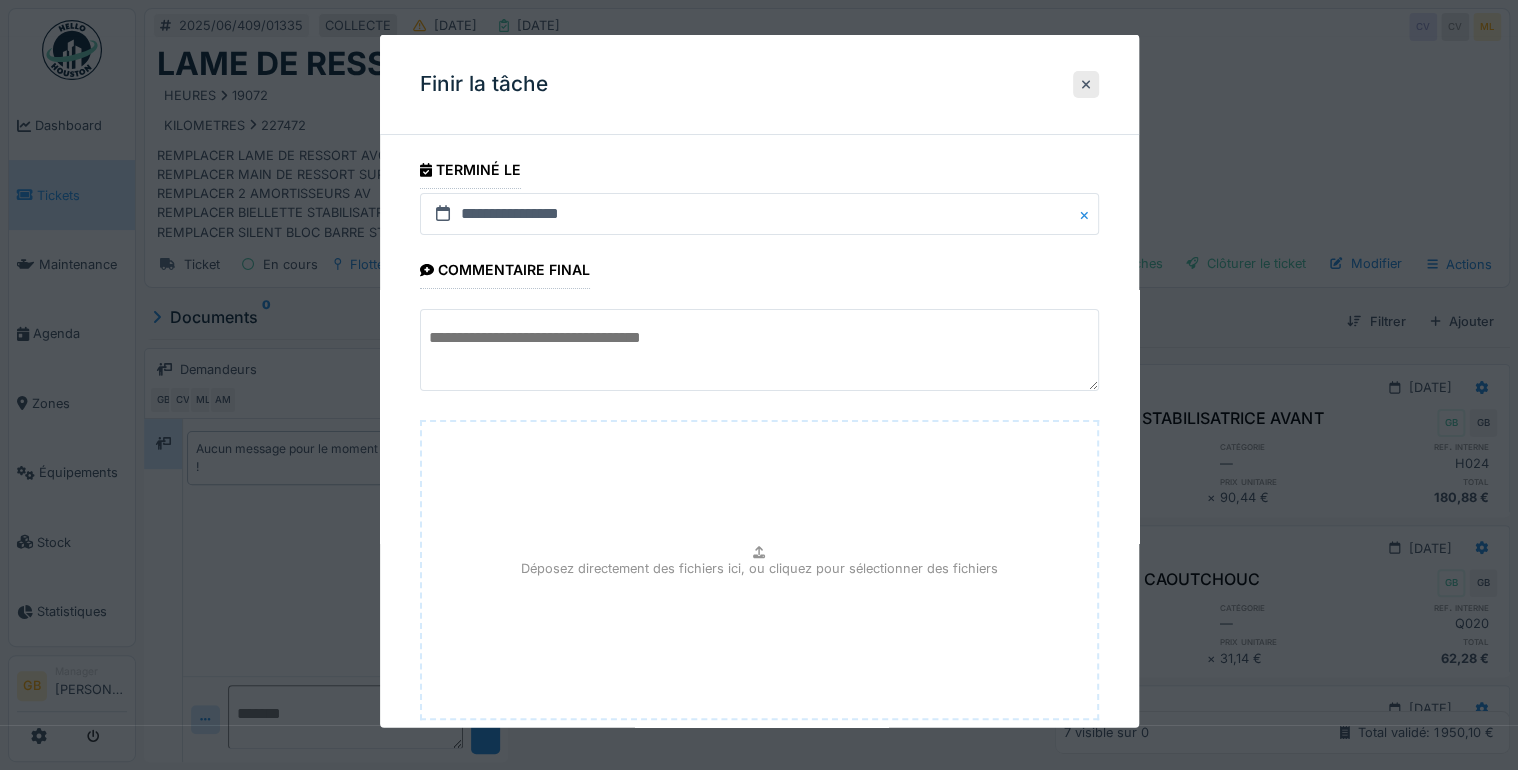 scroll, scrollTop: 120, scrollLeft: 0, axis: vertical 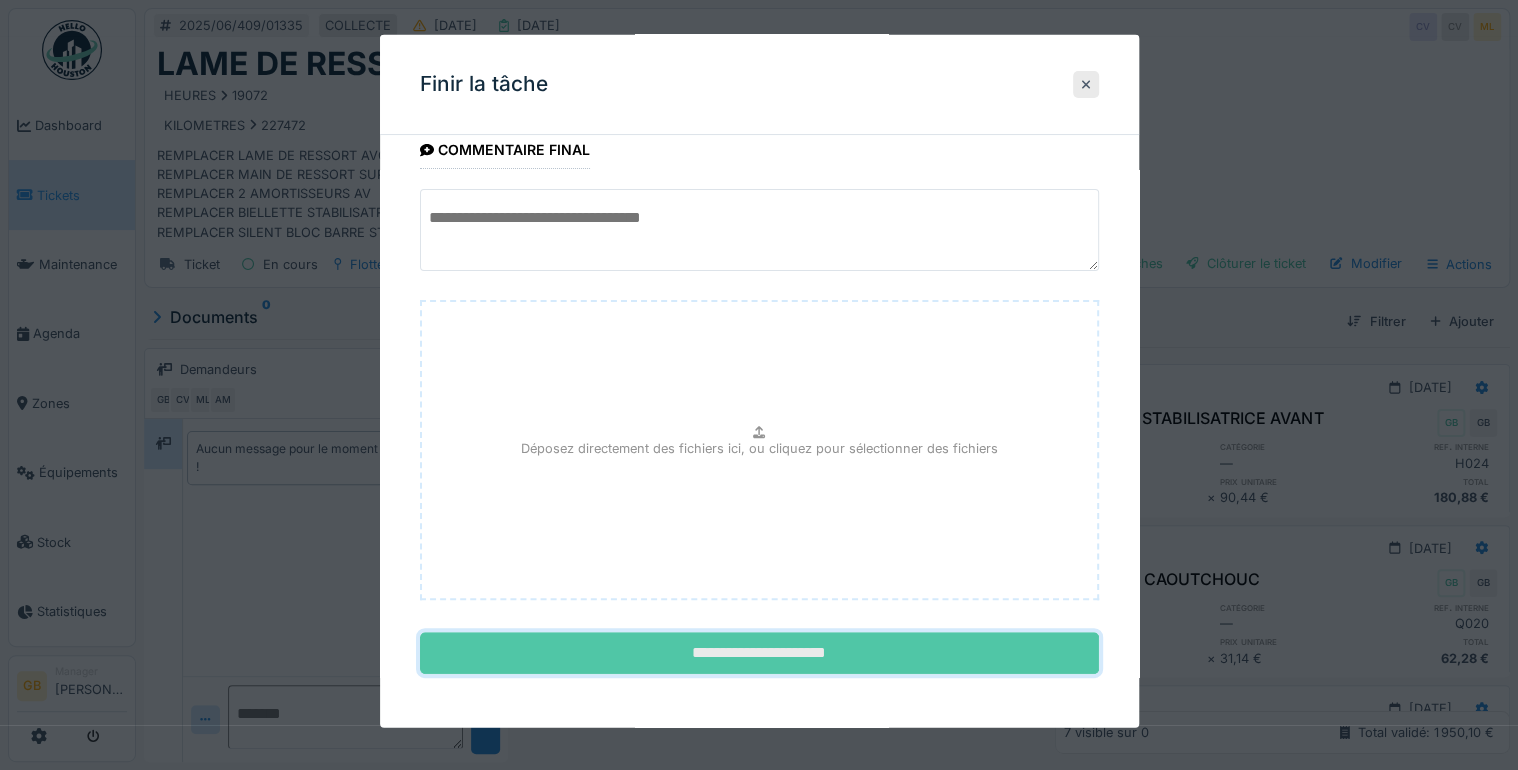 click on "**********" at bounding box center [759, 653] 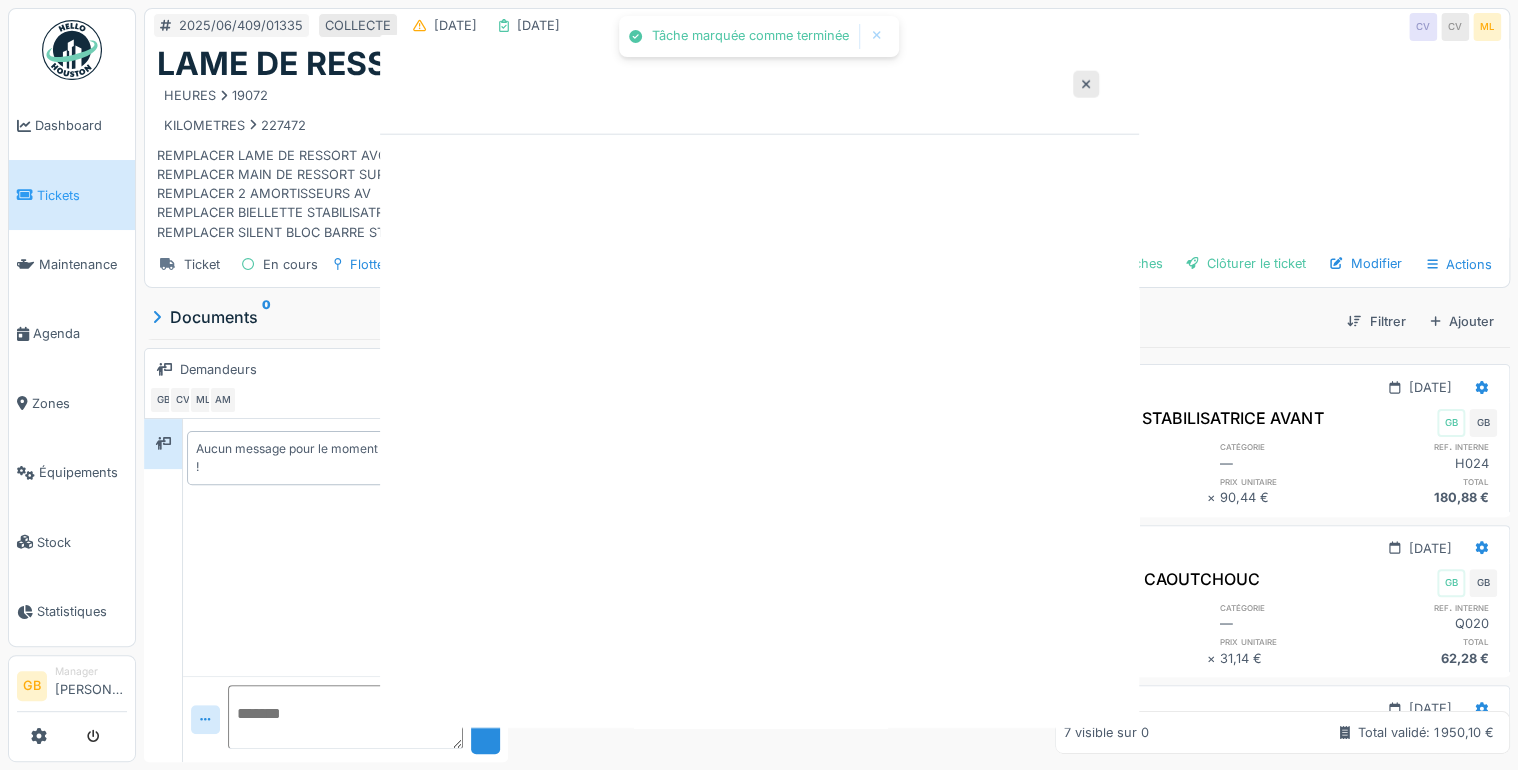 scroll, scrollTop: 0, scrollLeft: 0, axis: both 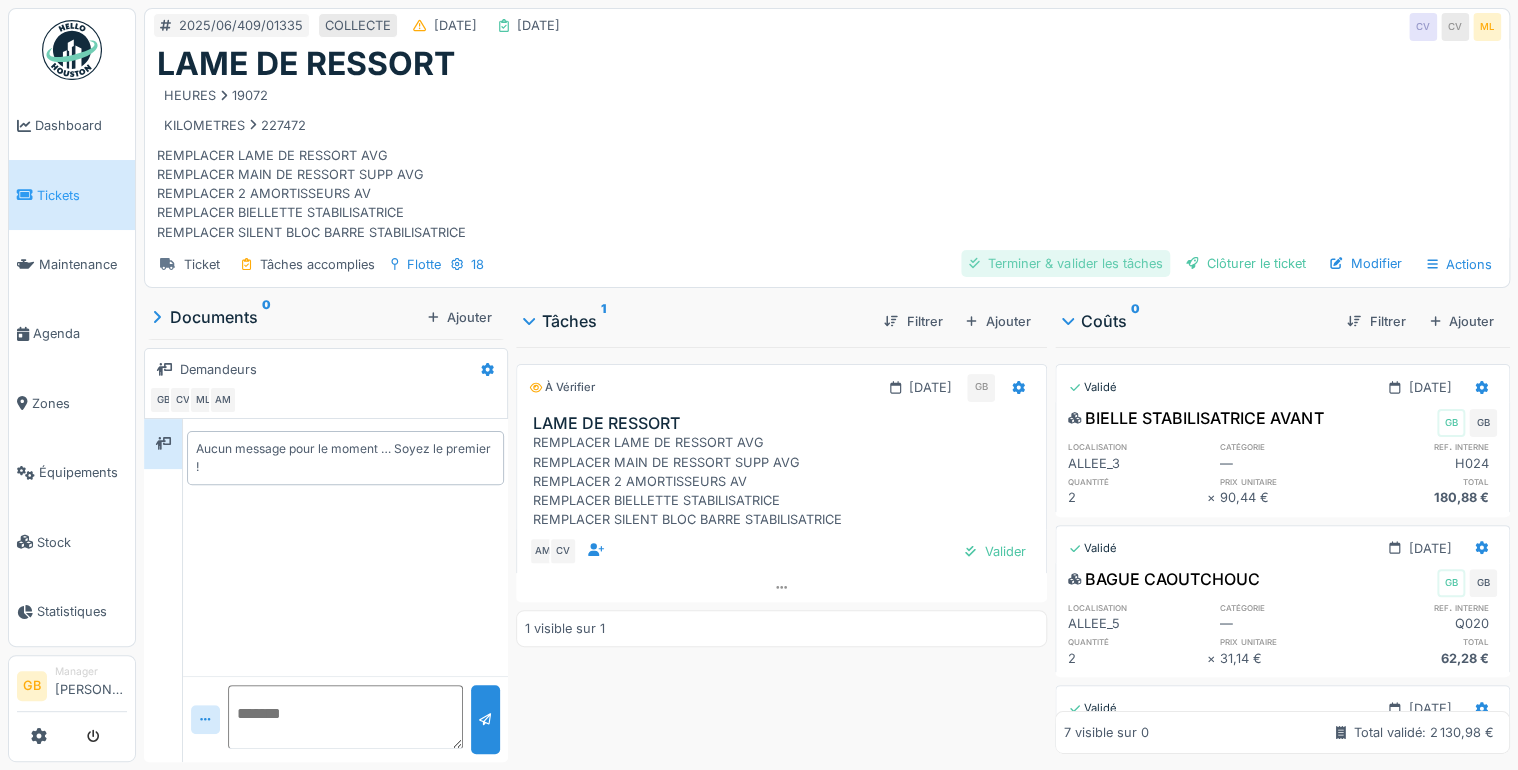 click on "Terminer & valider les tâches" at bounding box center [1065, 263] 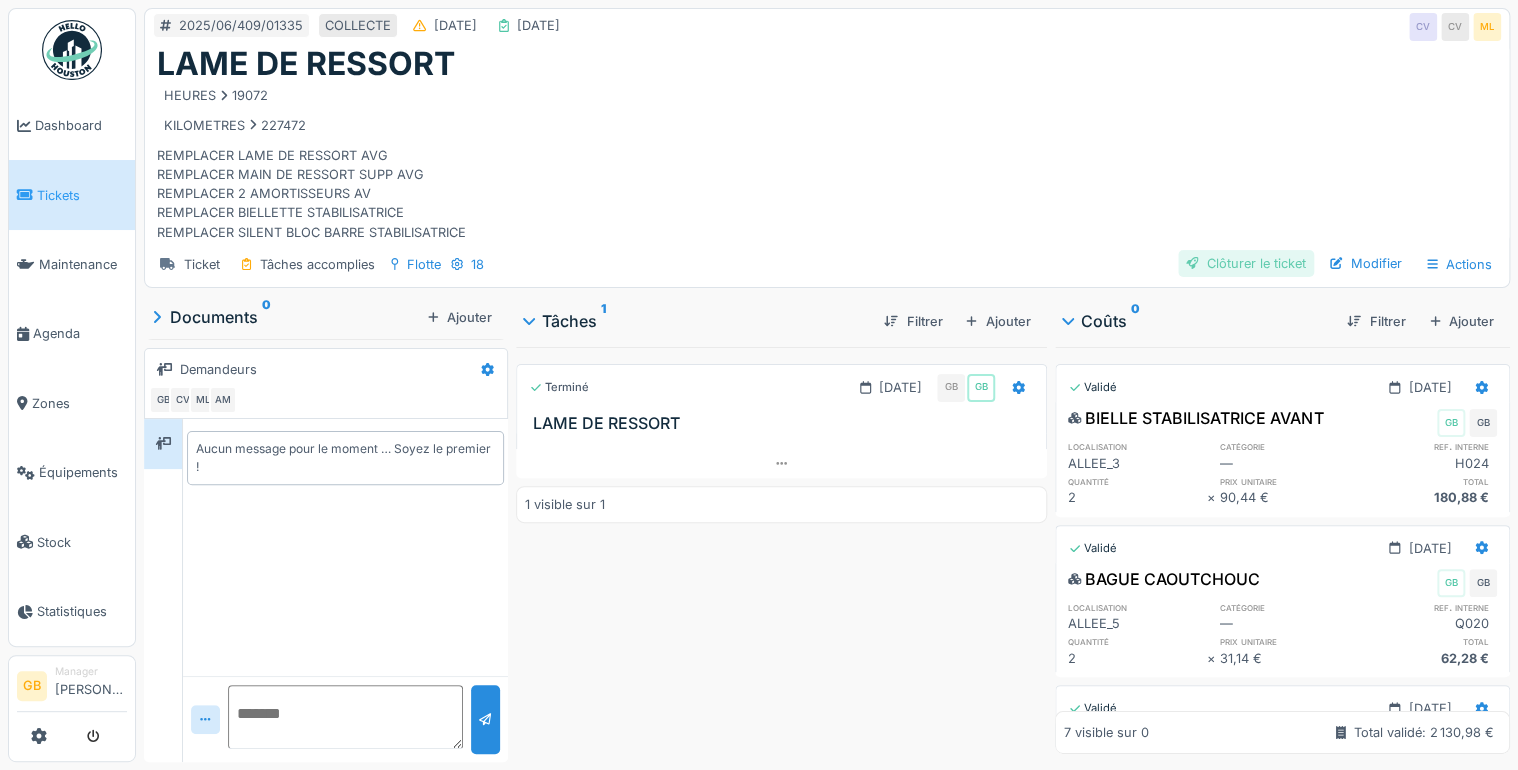 click on "Clôturer le ticket" at bounding box center (1246, 263) 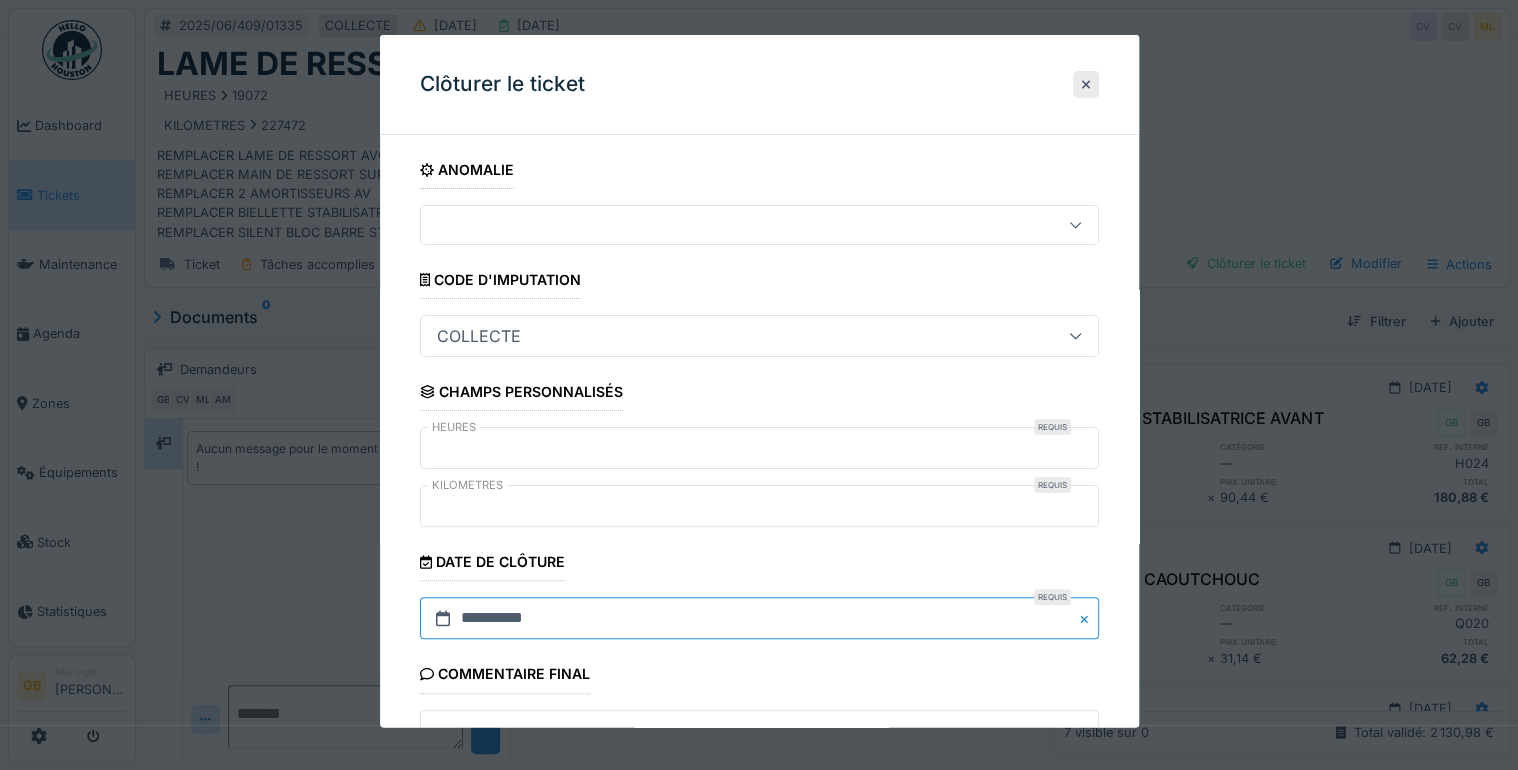 click on "**********" at bounding box center (759, 618) 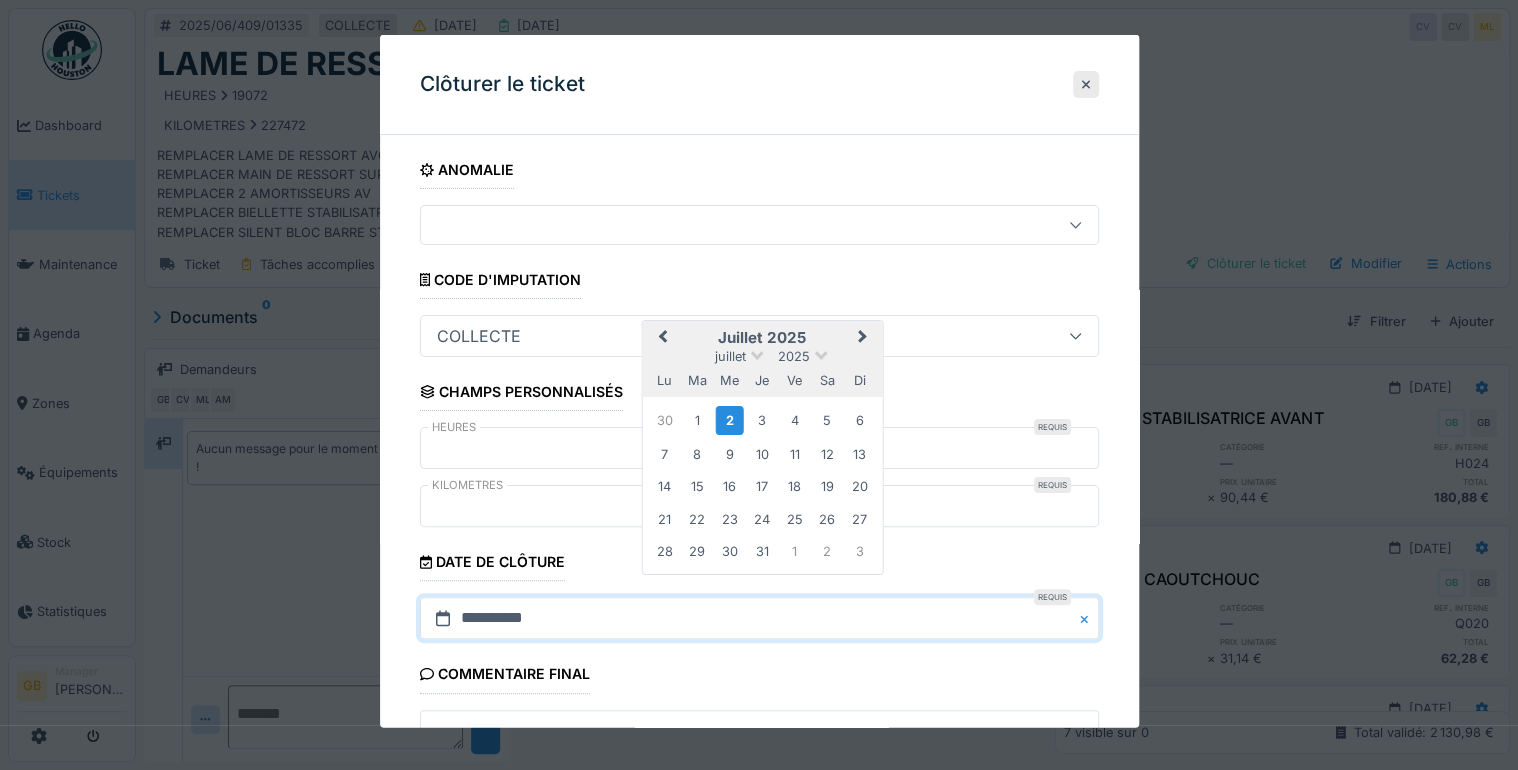 click on "Previous Month" at bounding box center [660, 339] 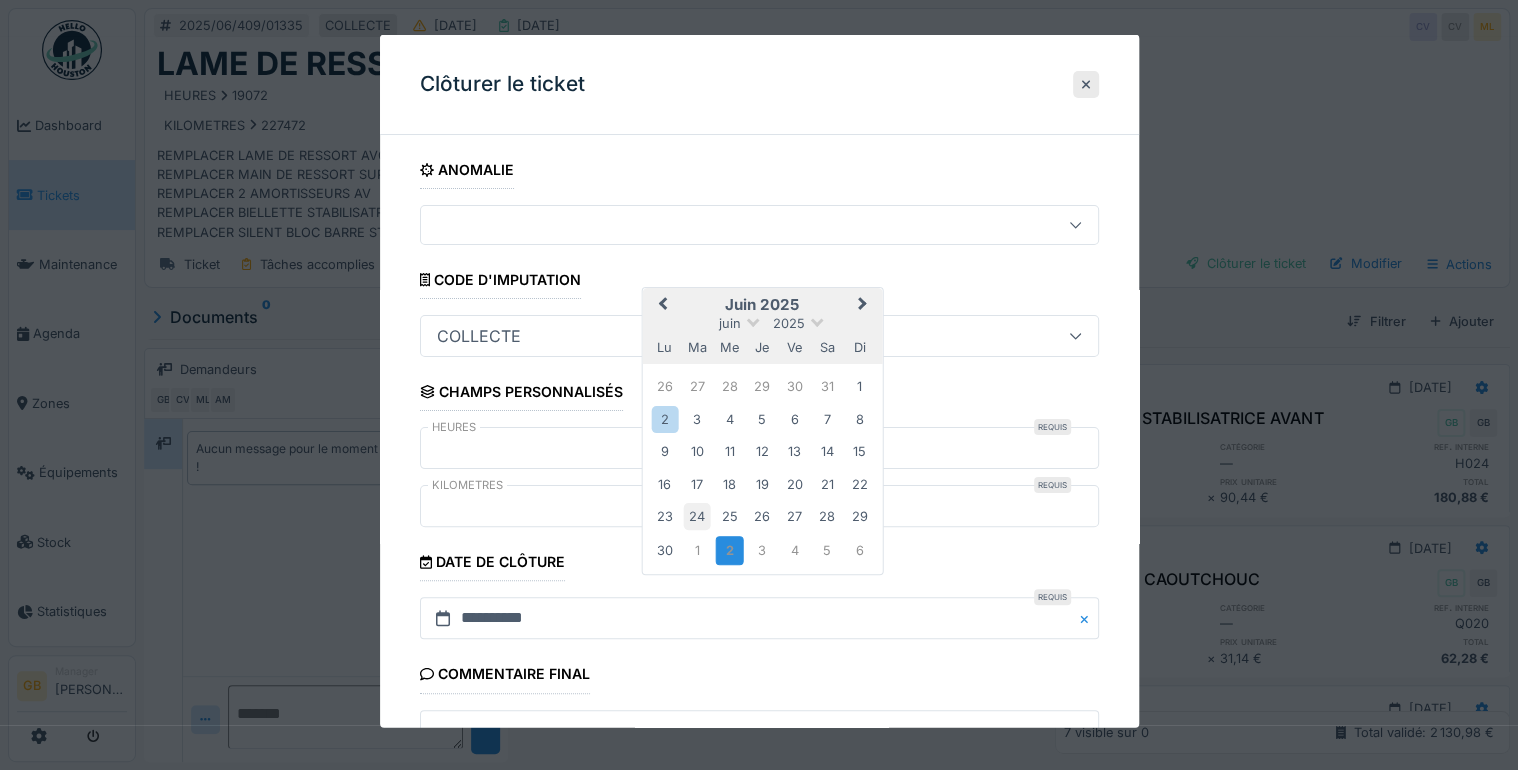click on "24" at bounding box center (697, 516) 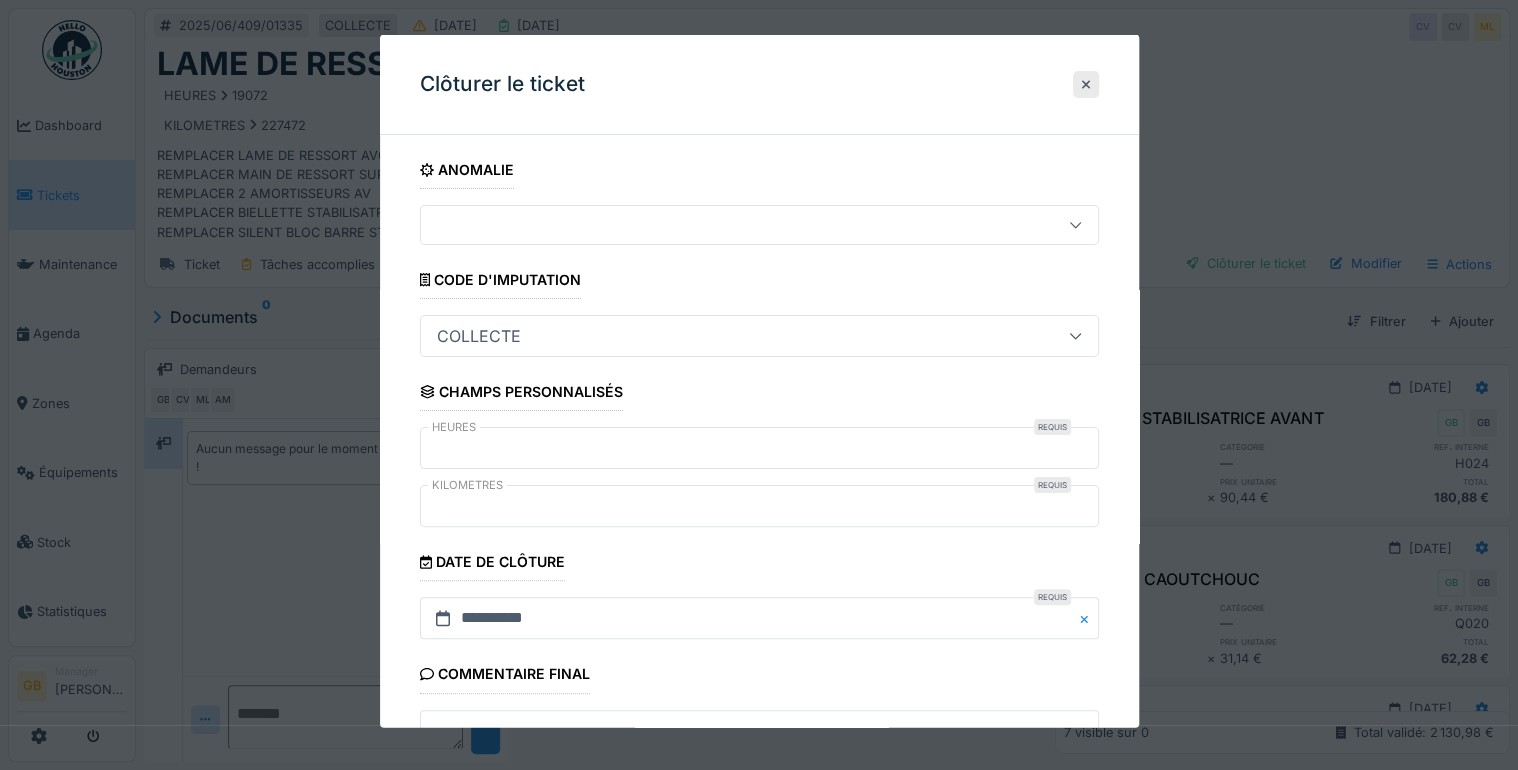 scroll, scrollTop: 179, scrollLeft: 0, axis: vertical 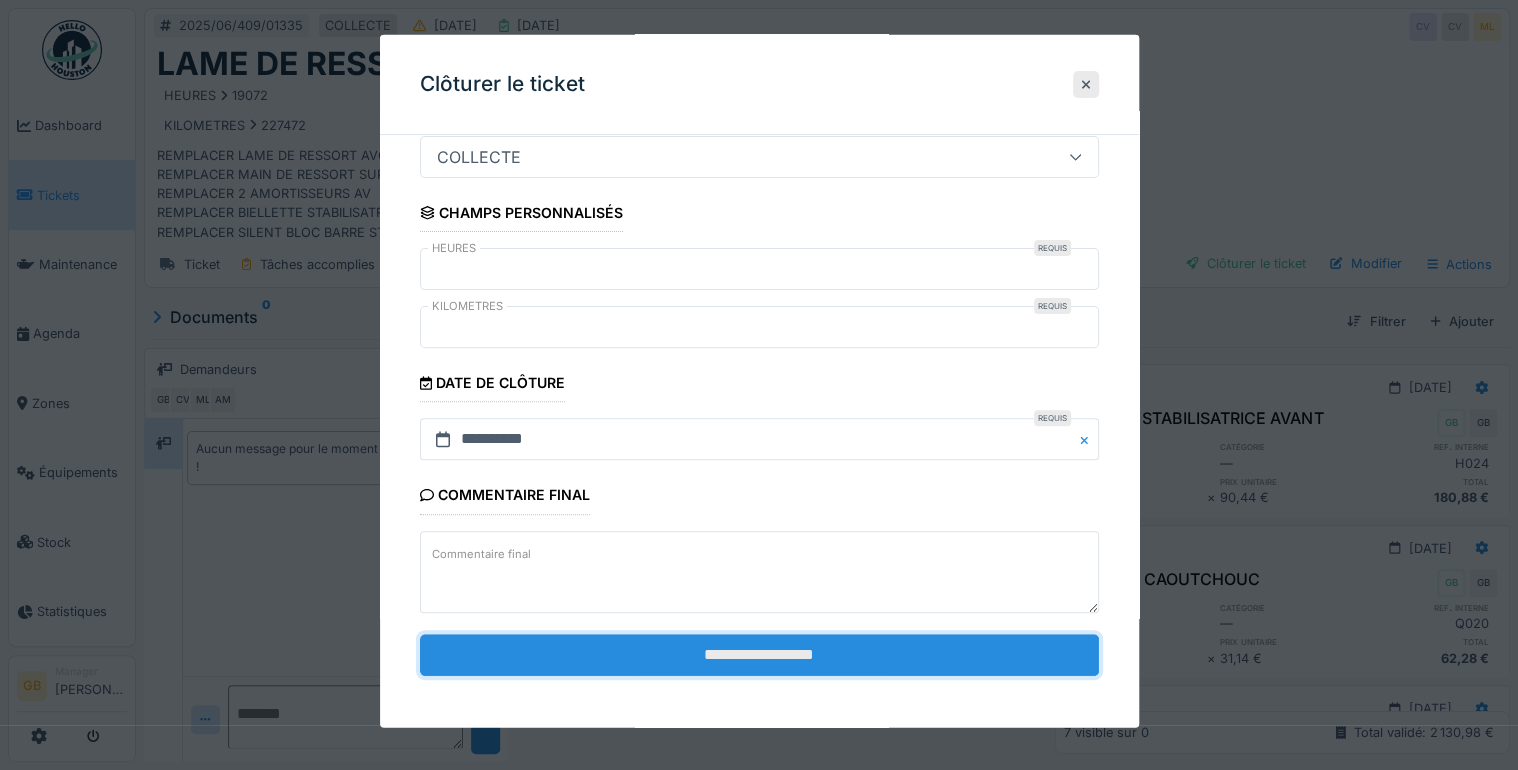 click on "**********" at bounding box center (759, 654) 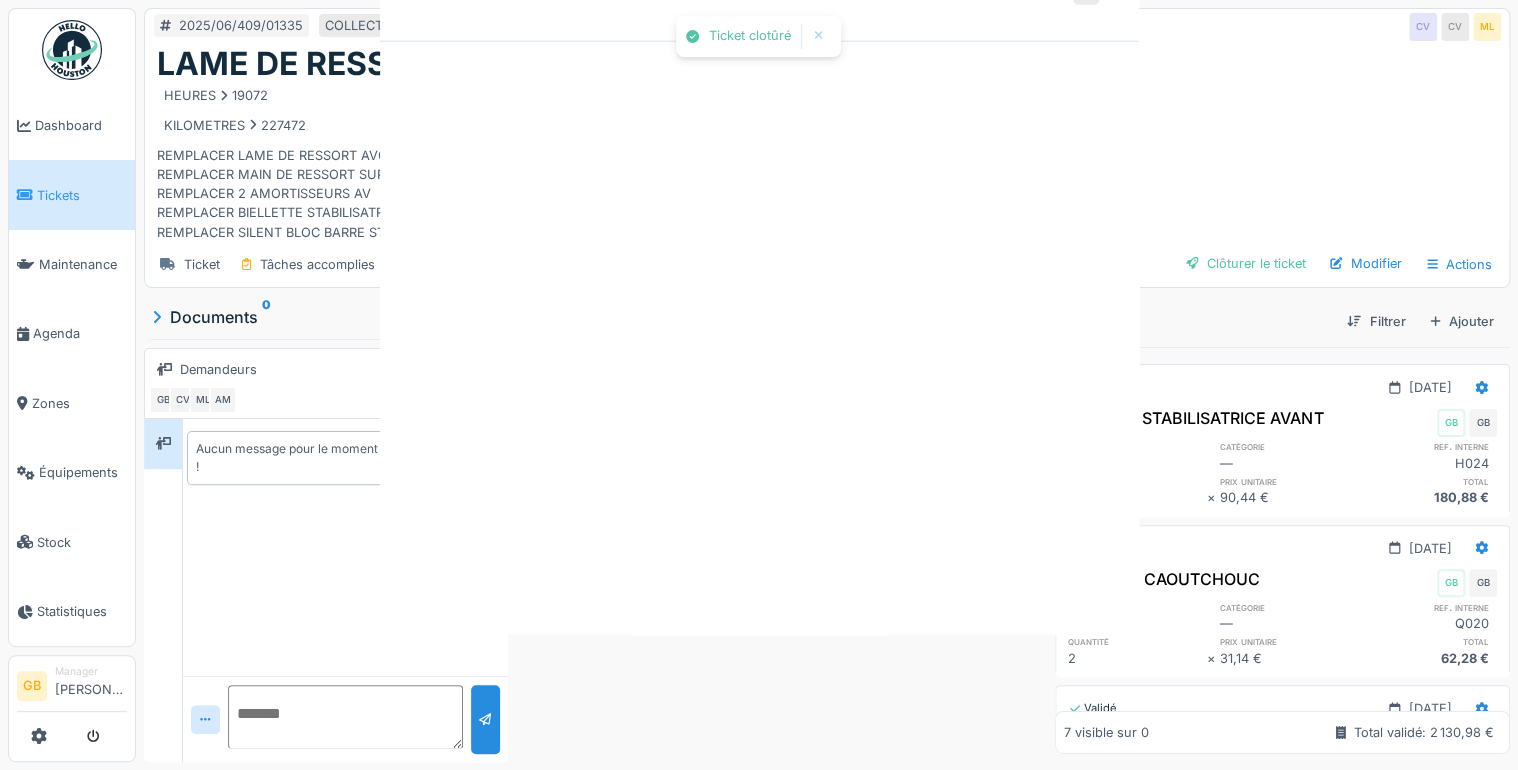 scroll, scrollTop: 0, scrollLeft: 0, axis: both 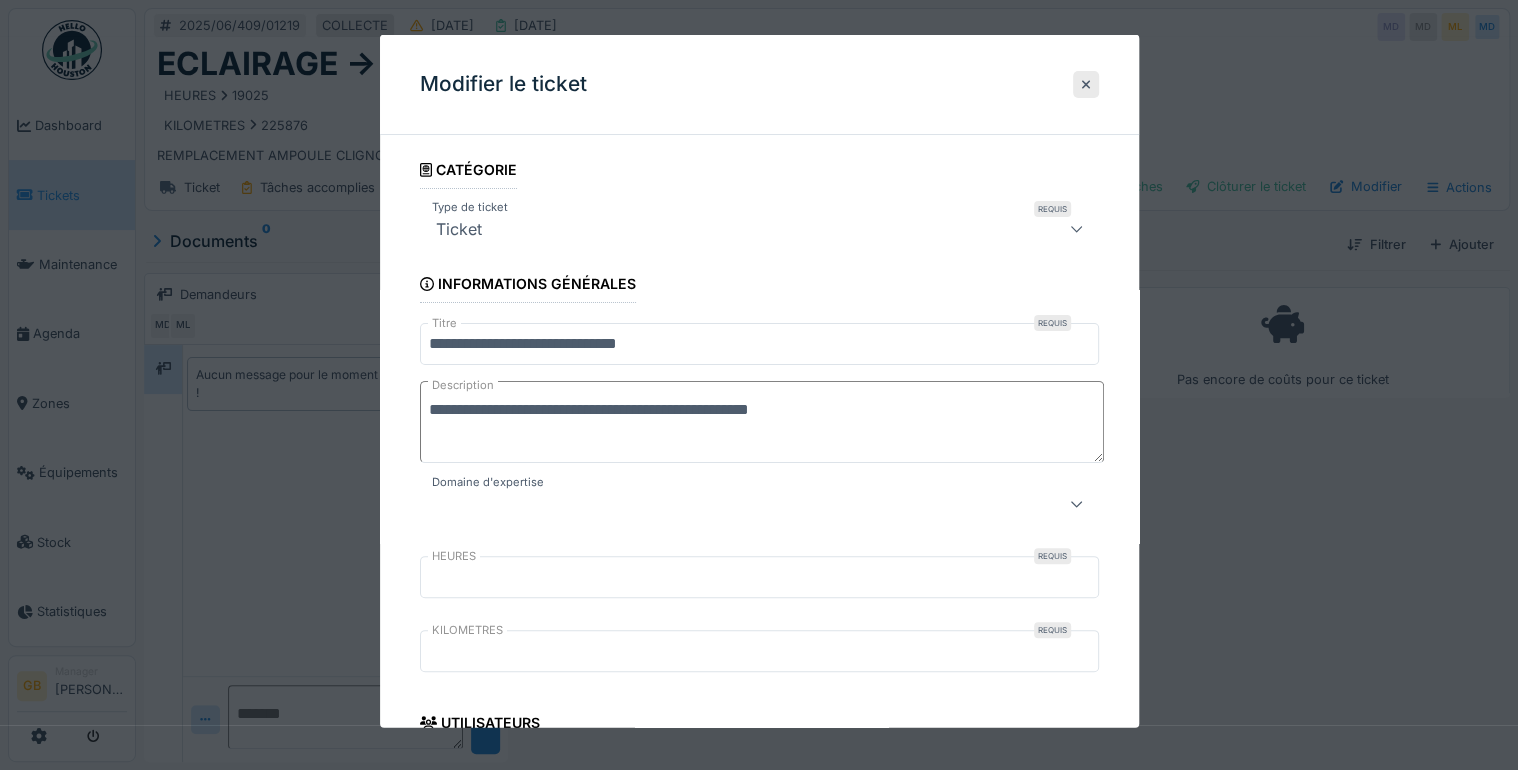 drag, startPoint x: 518, startPoint y: 336, endPoint x: 1223, endPoint y: 362, distance: 705.47925 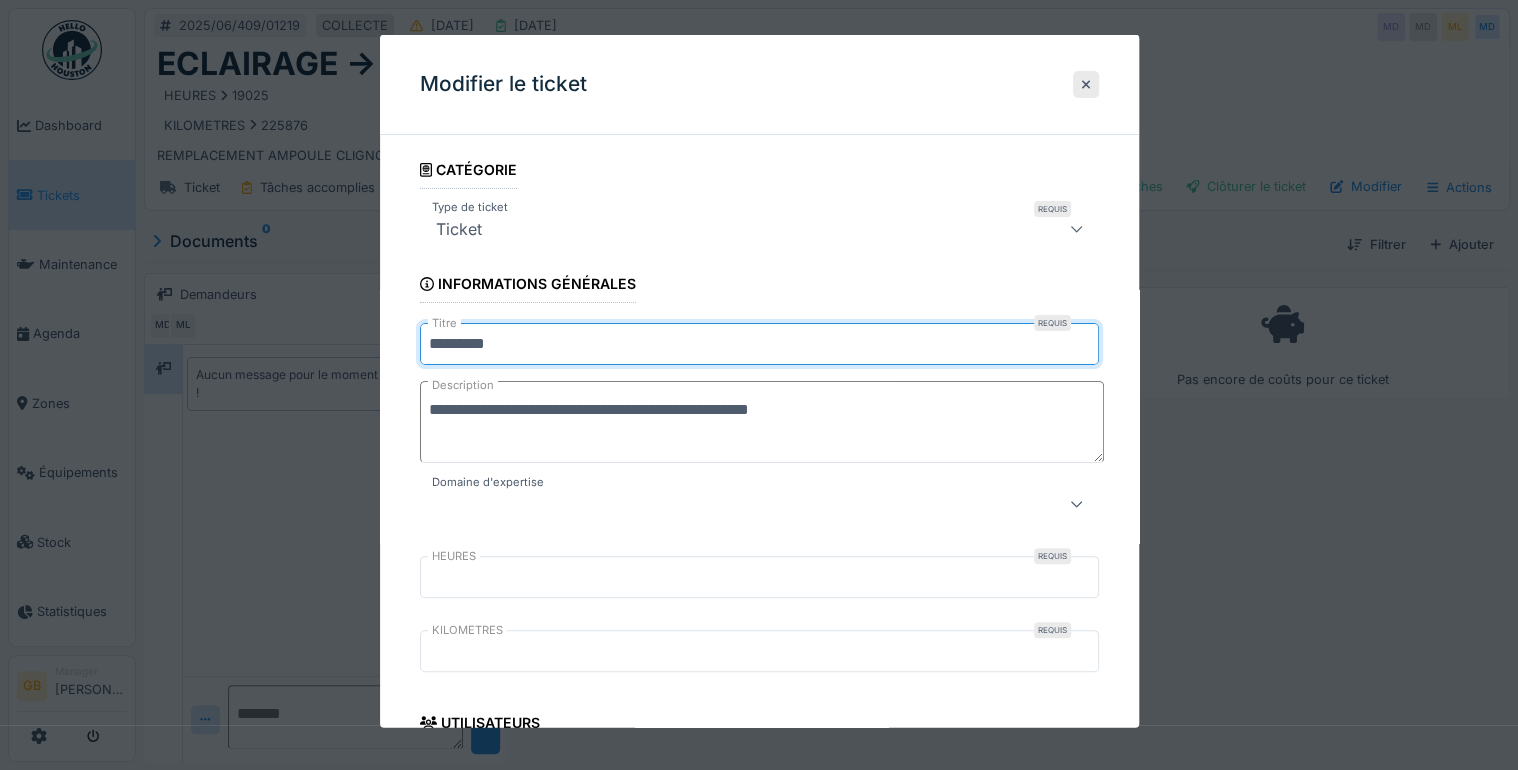 type on "*********" 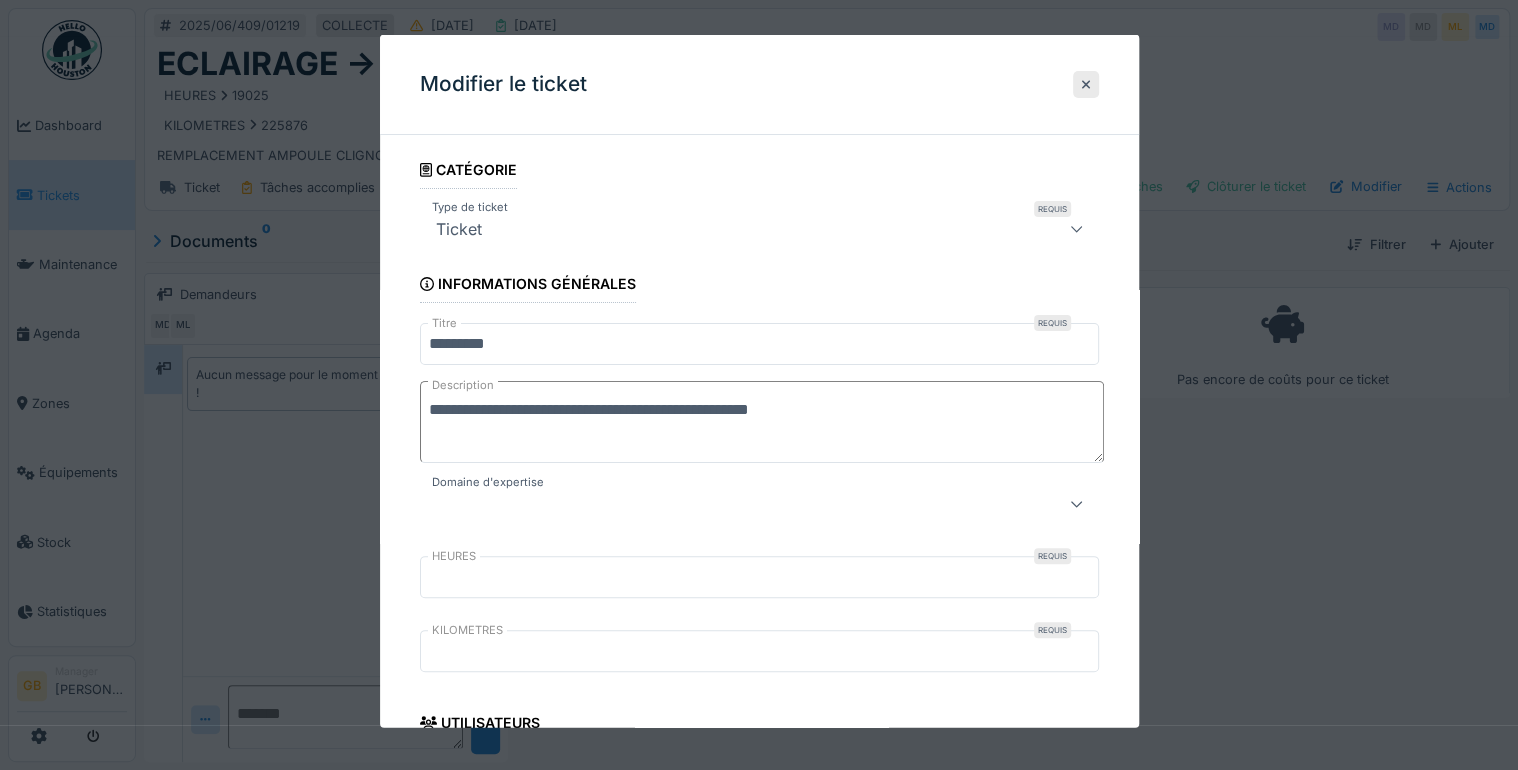 click on "**********" at bounding box center [762, 422] 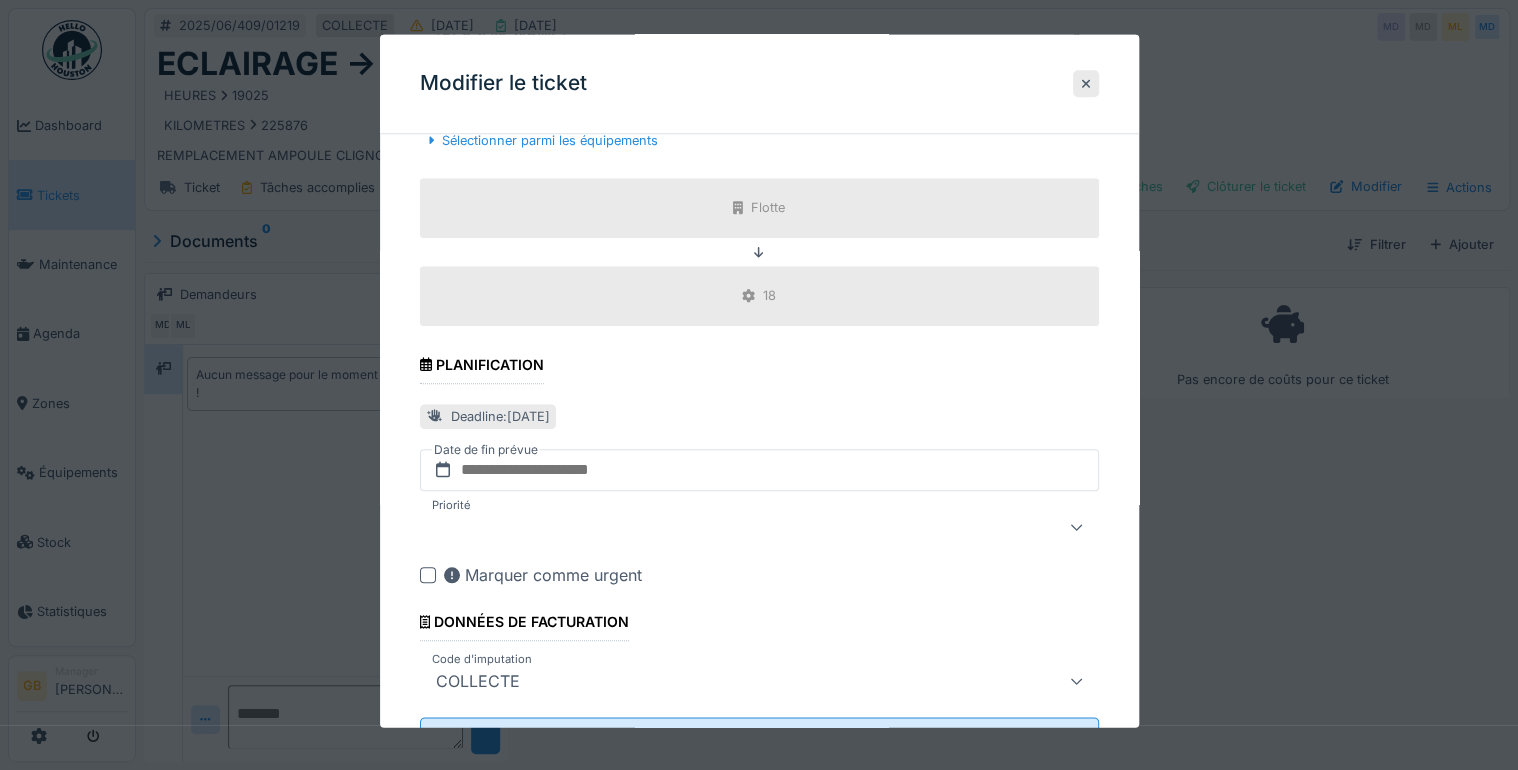 scroll, scrollTop: 888, scrollLeft: 0, axis: vertical 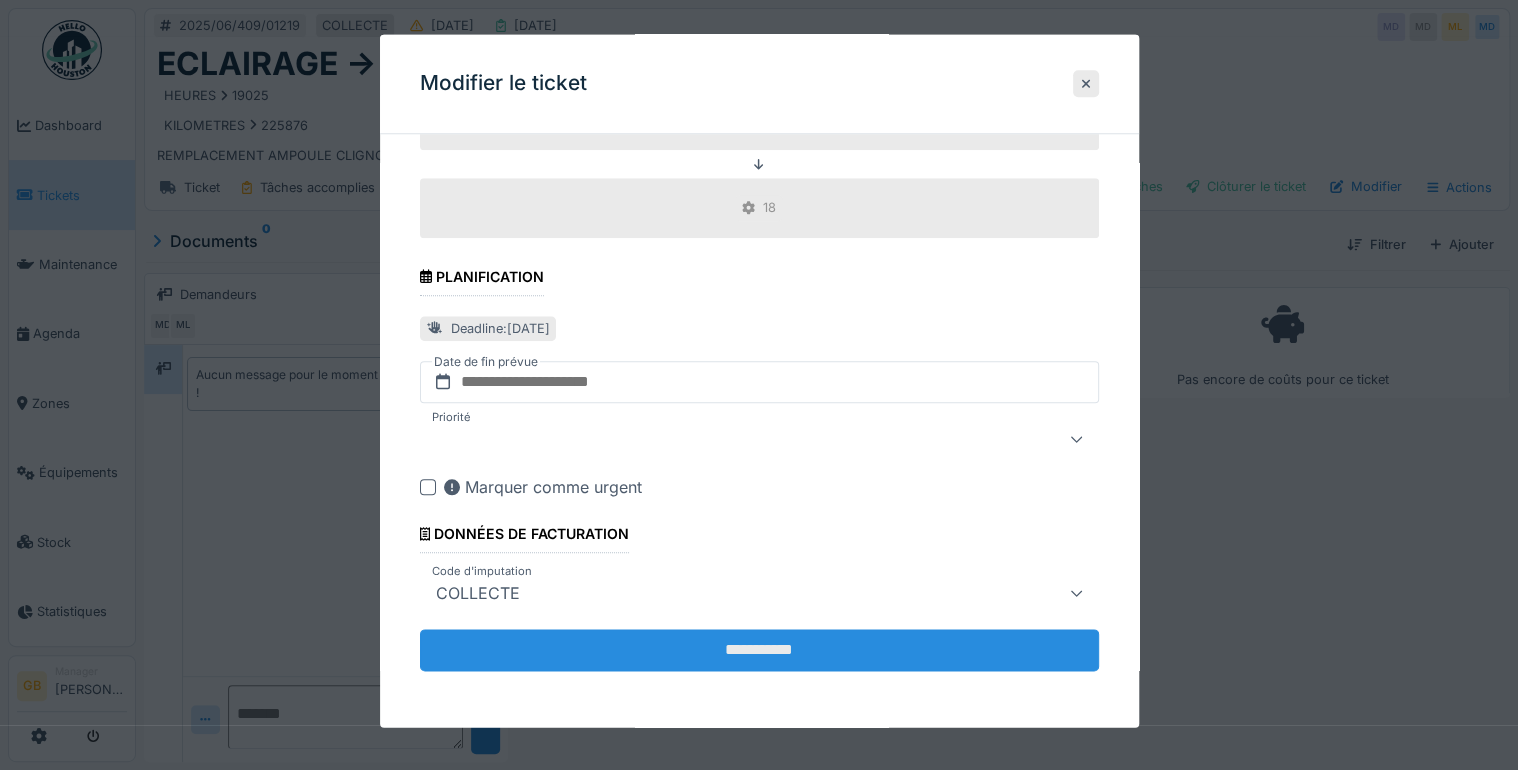type on "**********" 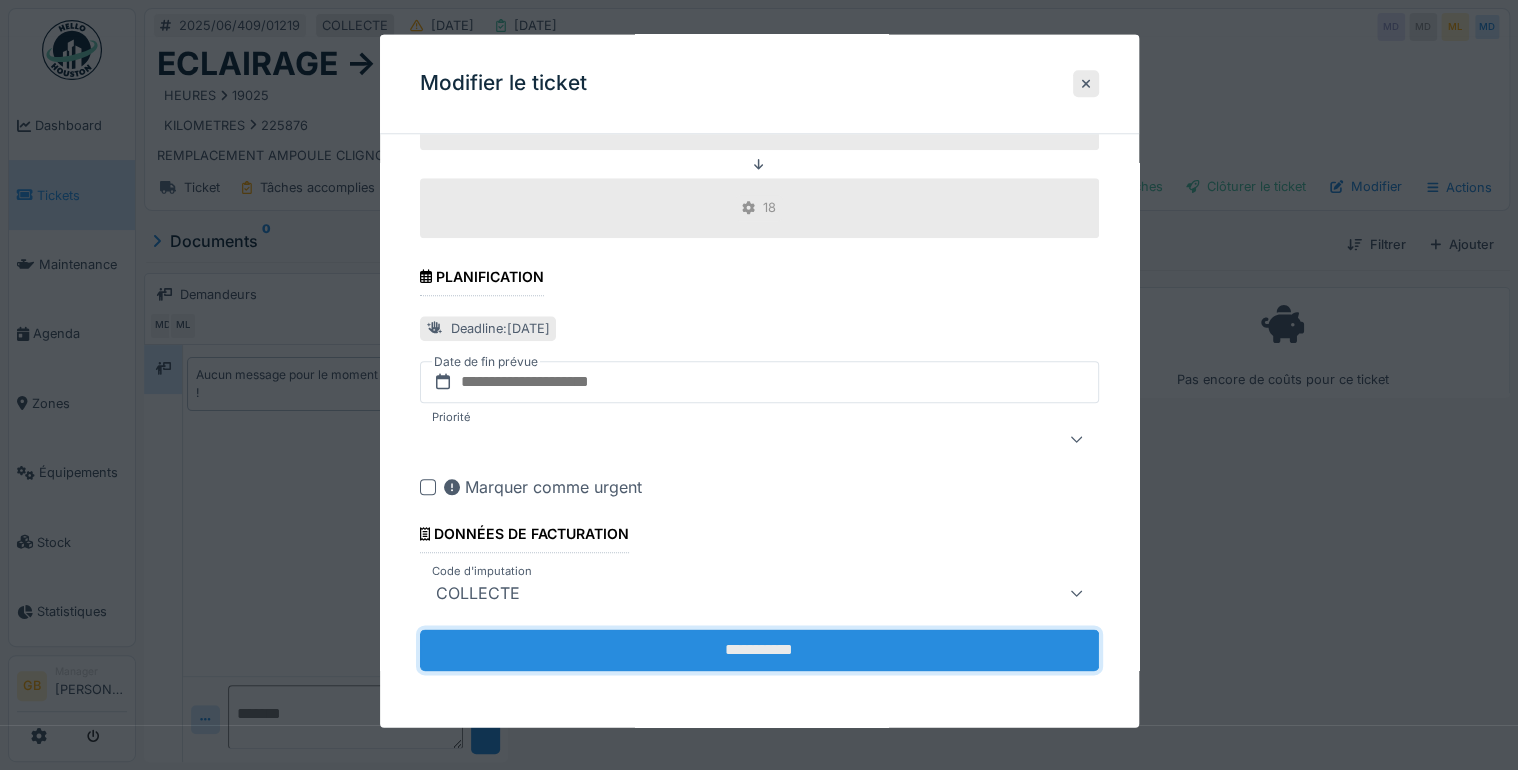 click on "**********" at bounding box center [759, 651] 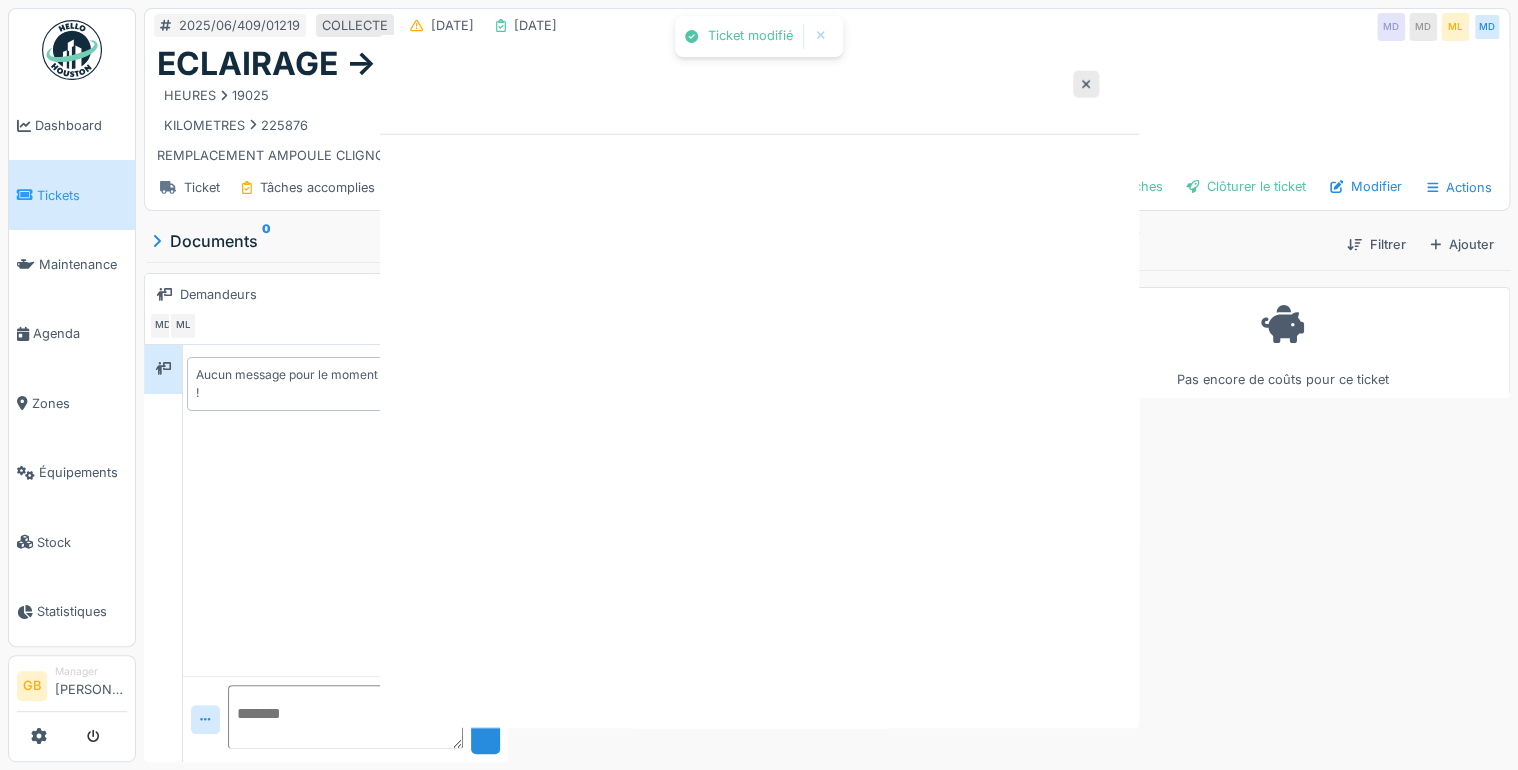 scroll, scrollTop: 0, scrollLeft: 0, axis: both 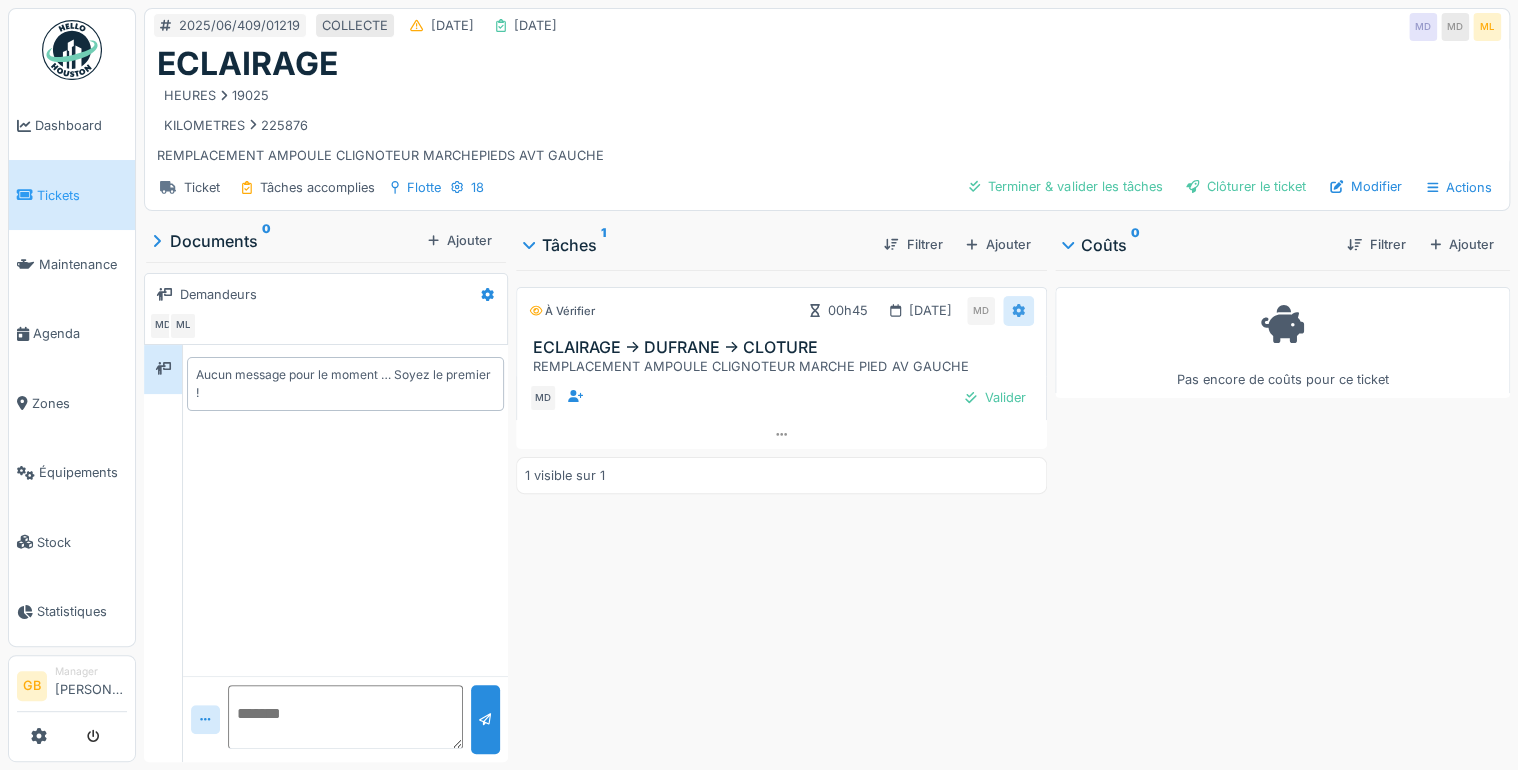click 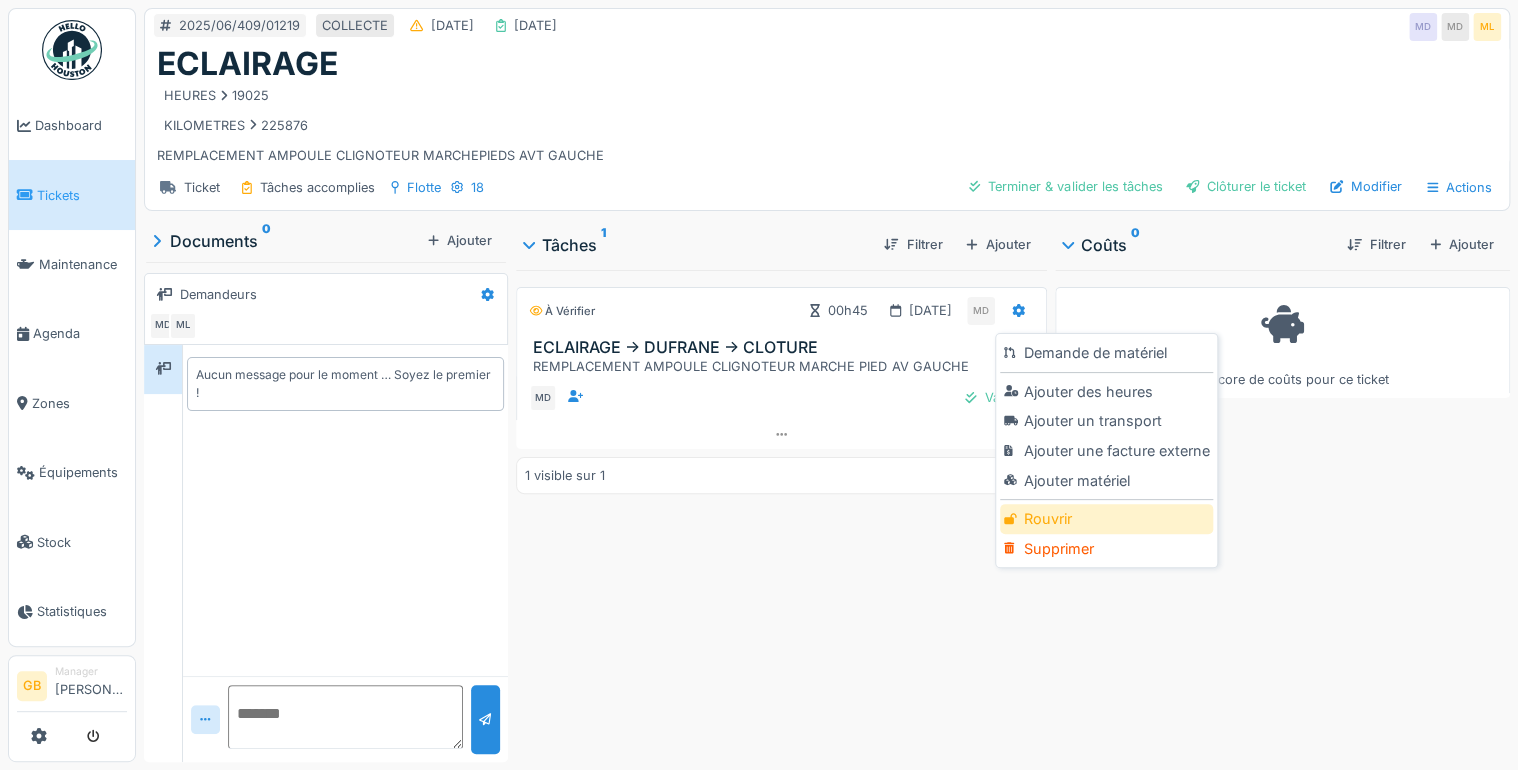 drag, startPoint x: 1052, startPoint y: 534, endPoint x: 1048, endPoint y: 521, distance: 13.601471 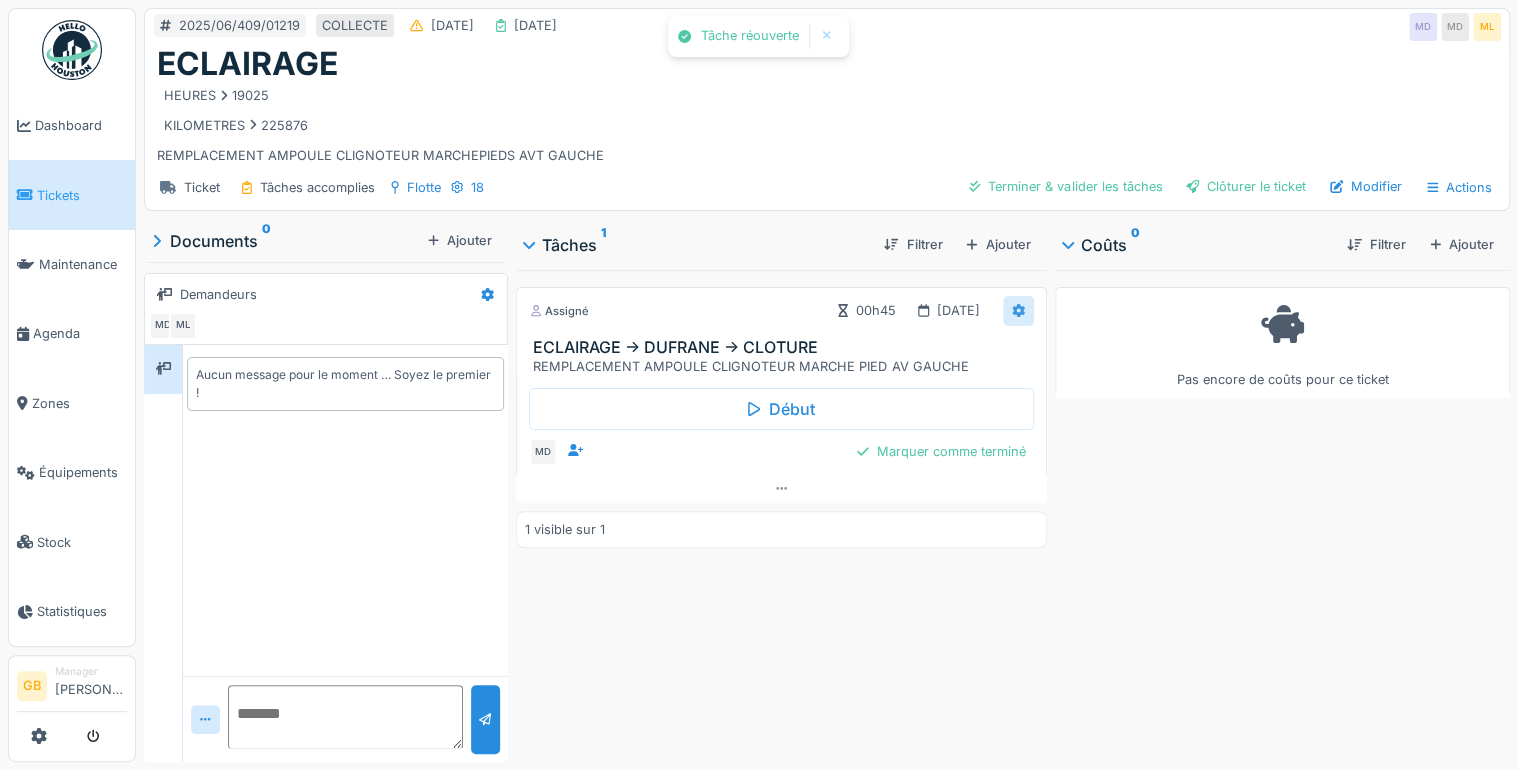 click at bounding box center [1018, 310] 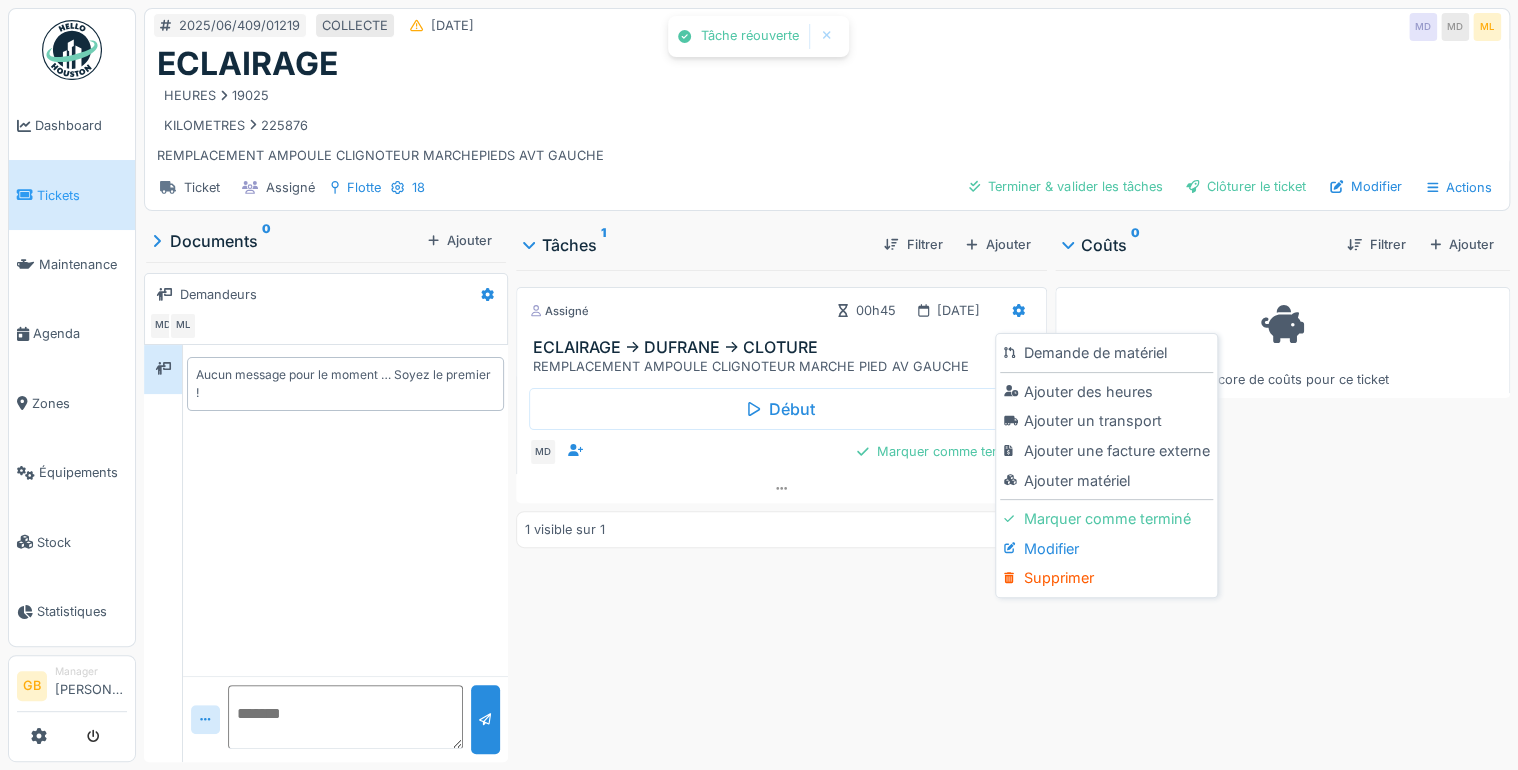 click on "Modifier" at bounding box center (1106, 549) 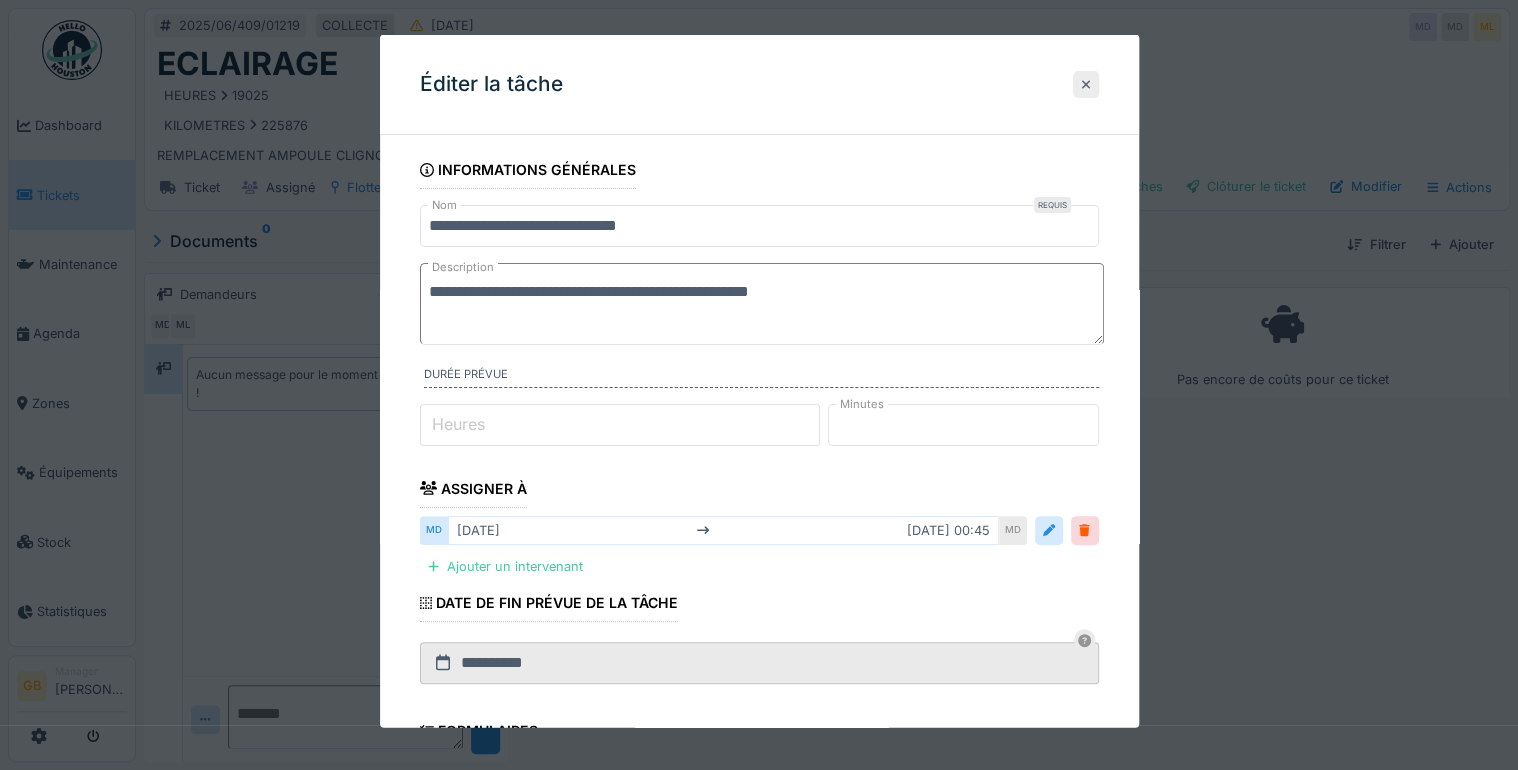 click at bounding box center (1086, 84) 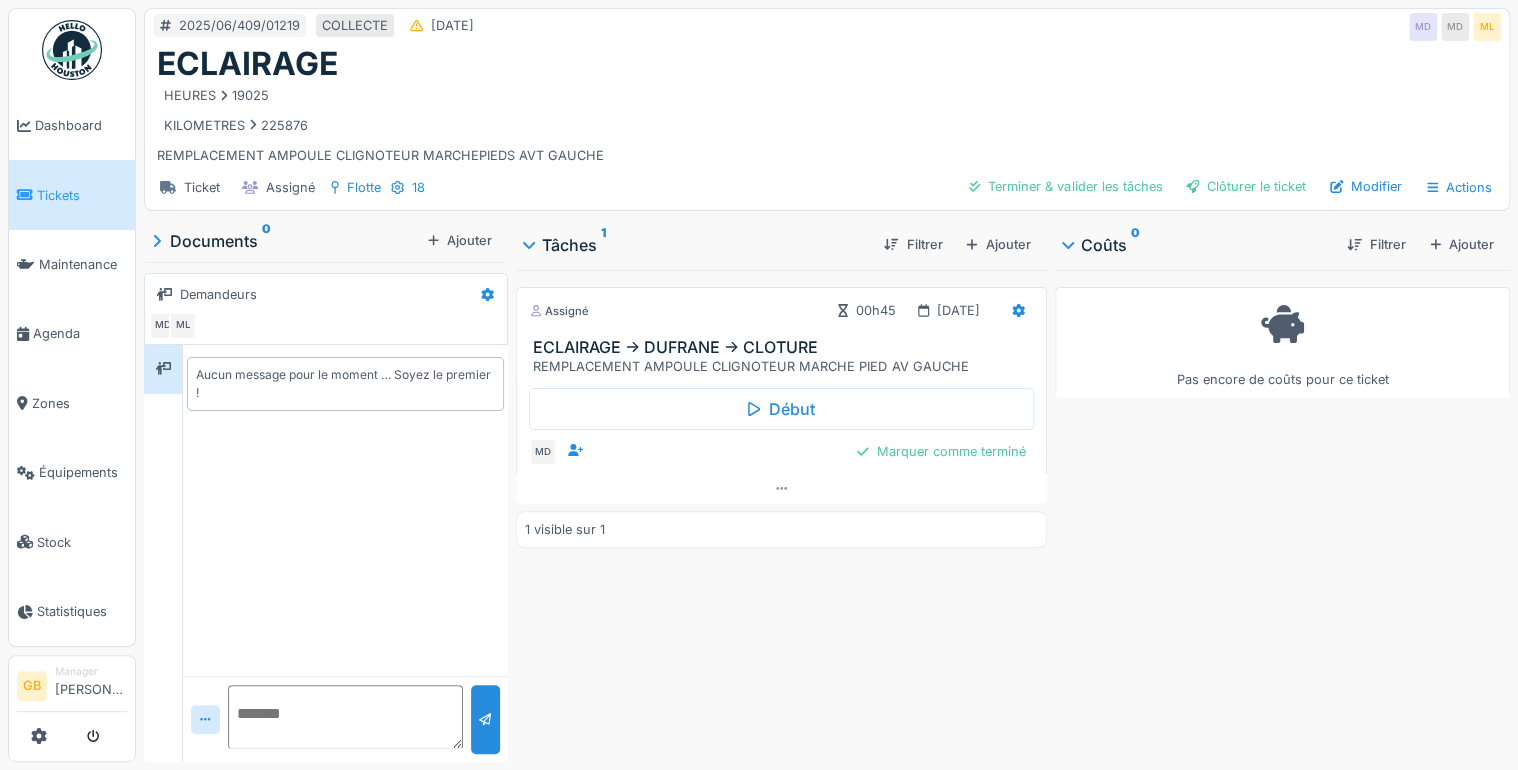 drag, startPoint x: 556, startPoint y: 151, endPoint x: 143, endPoint y: 155, distance: 413.01938 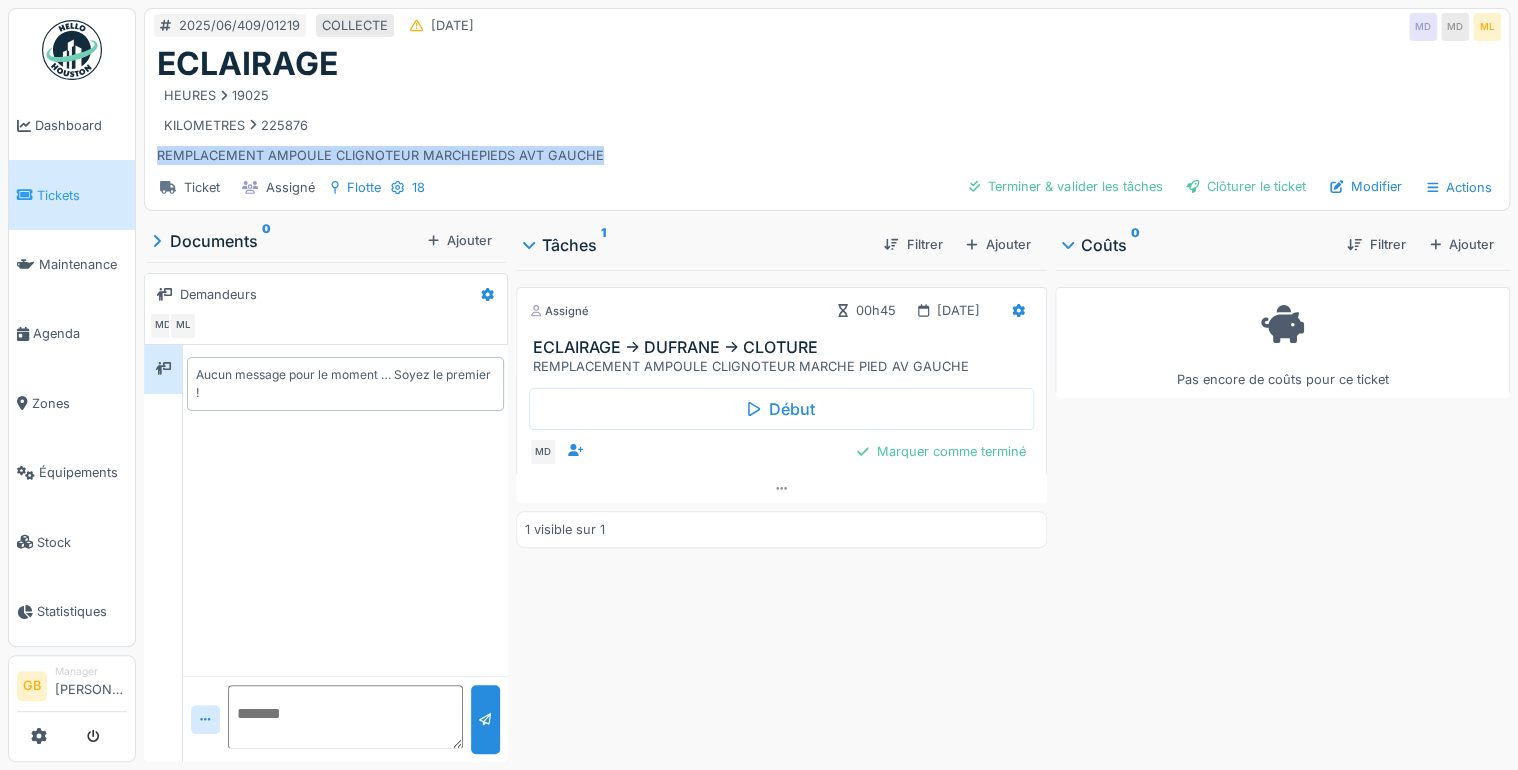 drag, startPoint x: 600, startPoint y: 152, endPoint x: 160, endPoint y: 151, distance: 440.00113 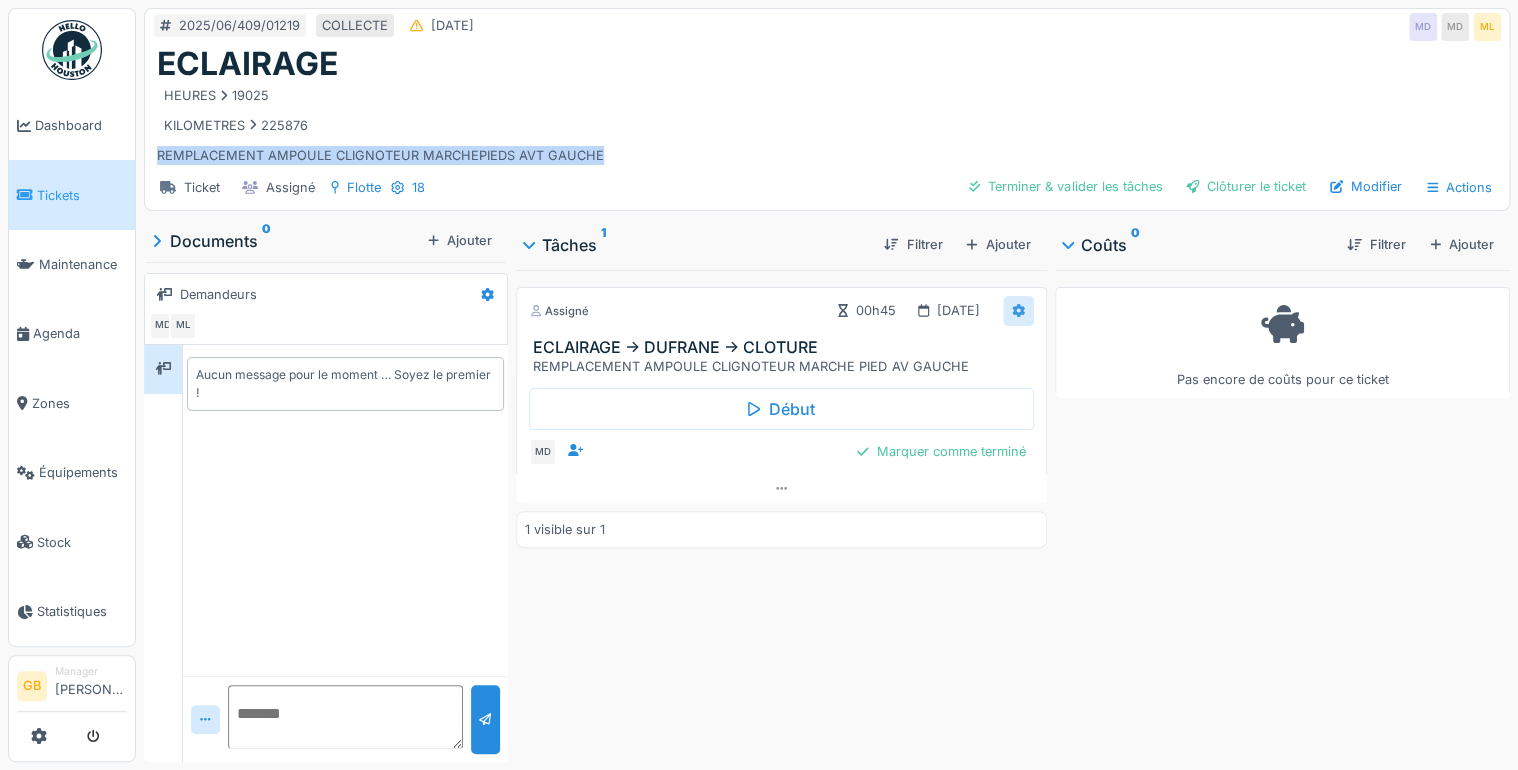 click 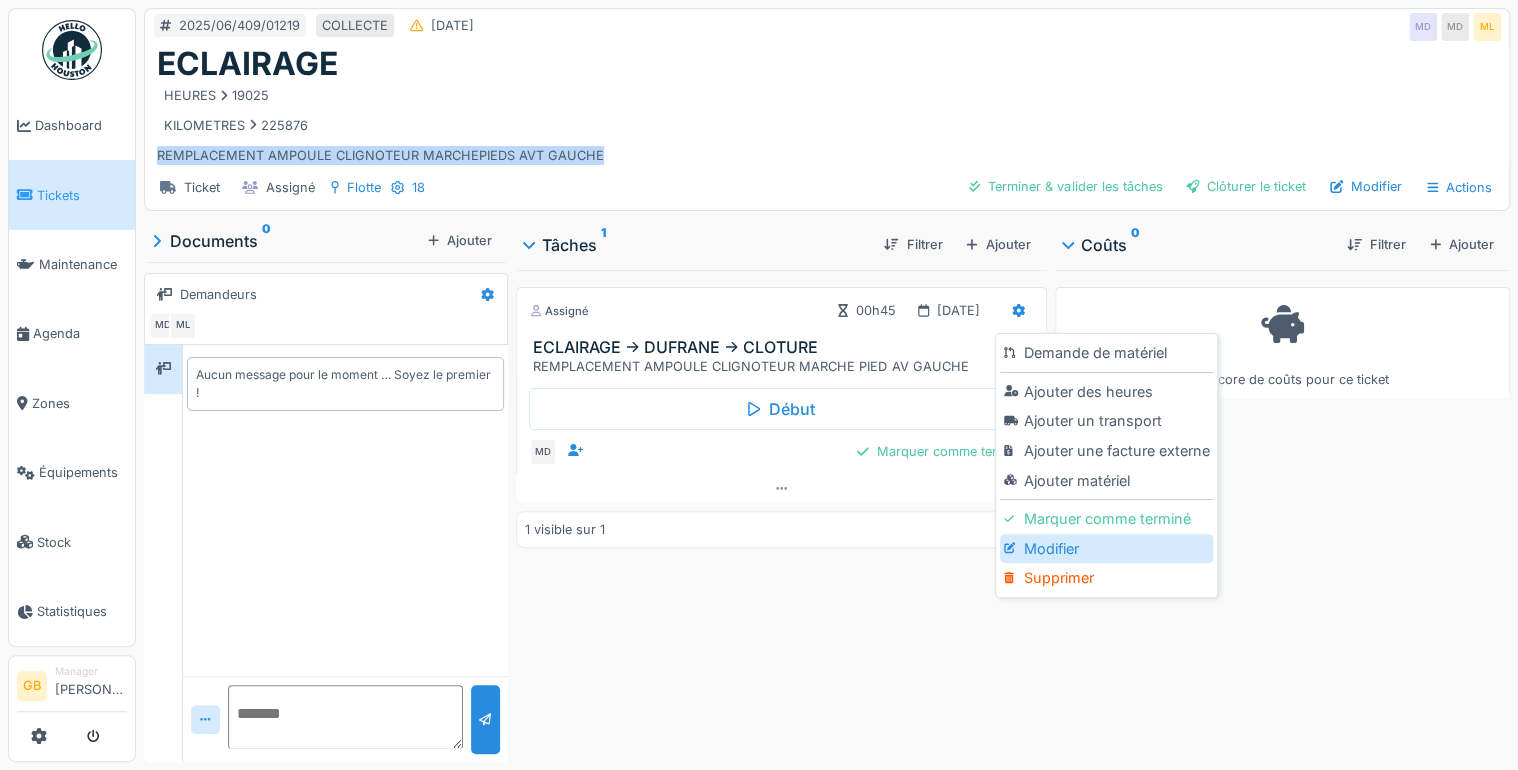 click on "Modifier" at bounding box center (1106, 549) 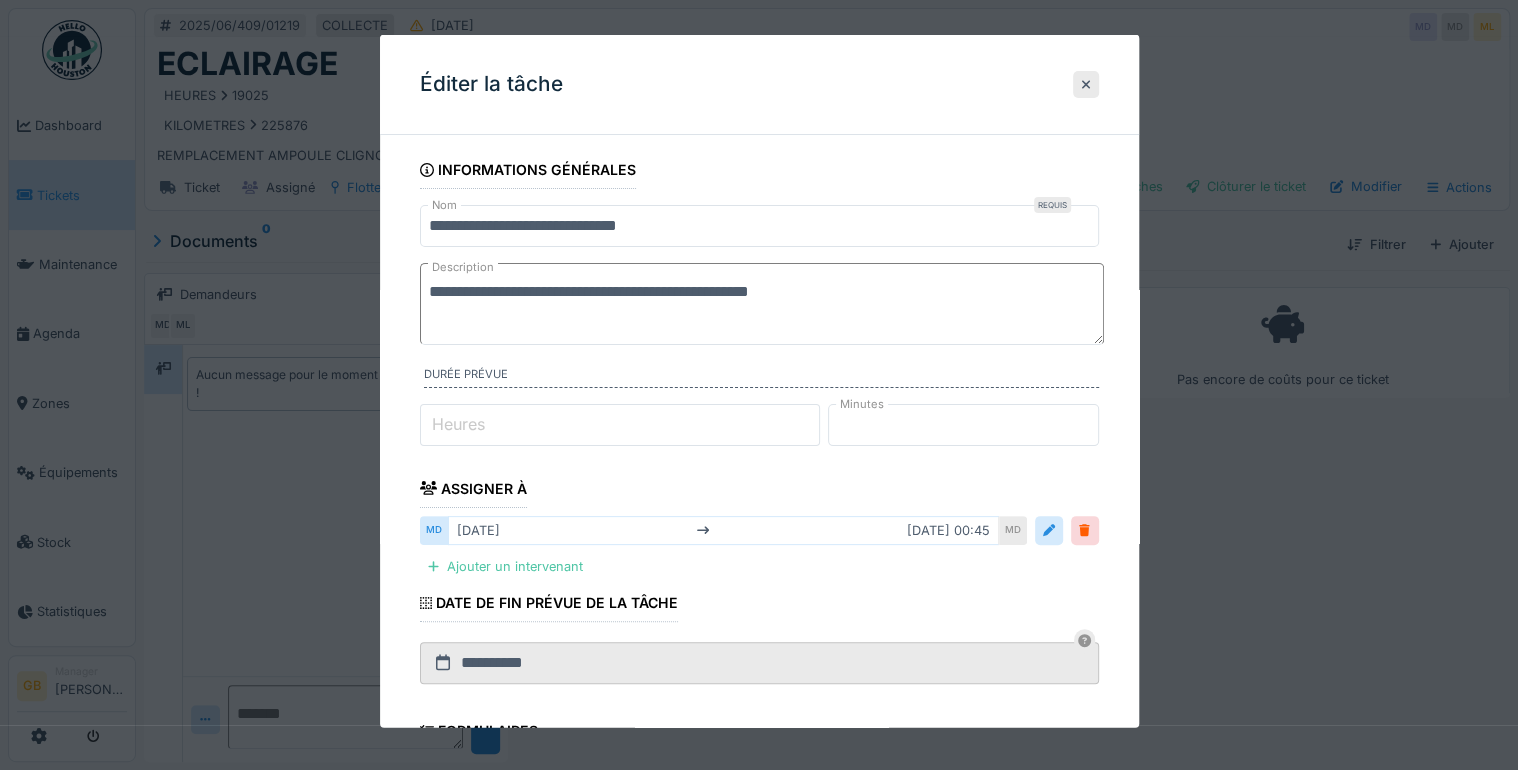 click on "**********" at bounding box center (827, 385) 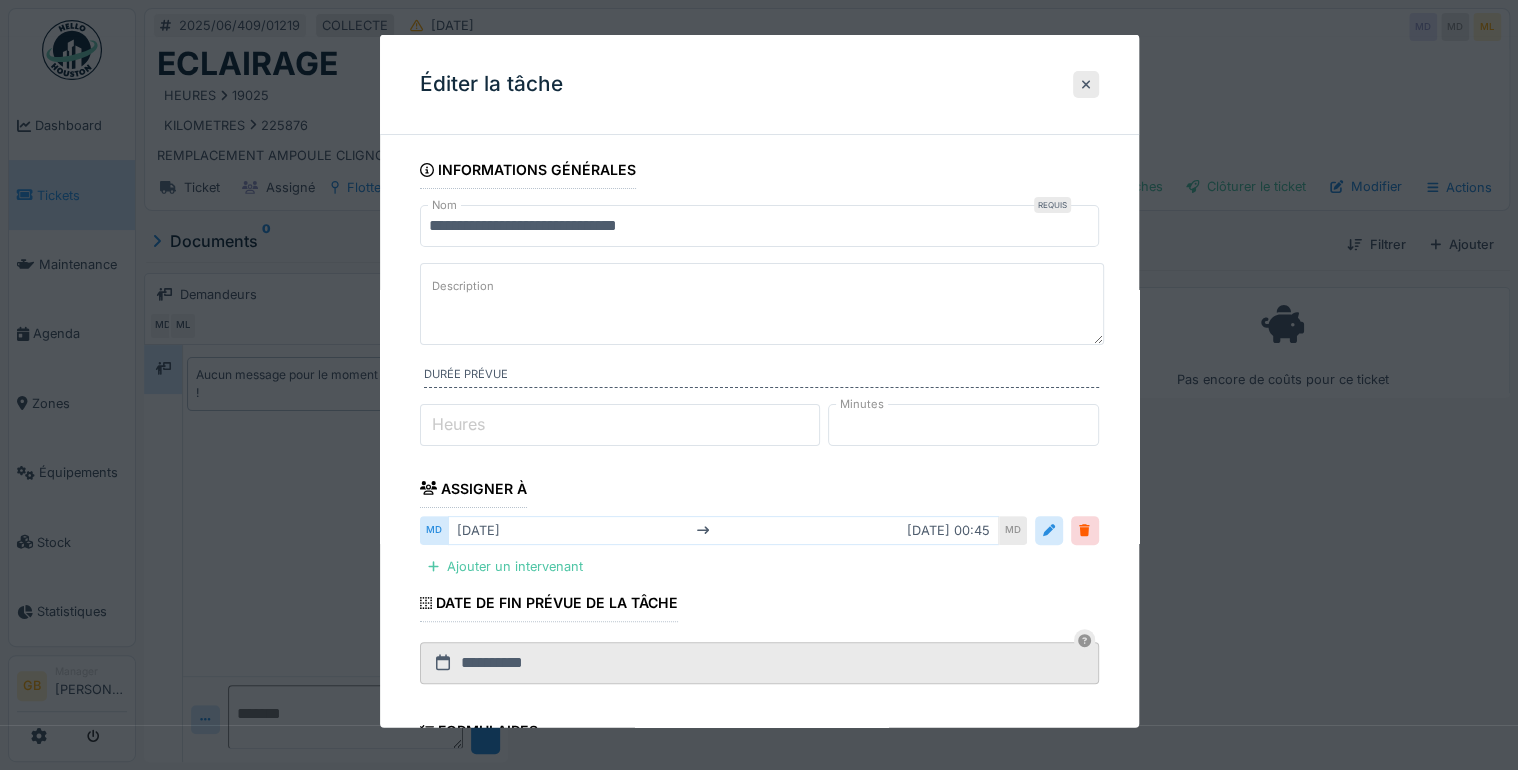 paste on "**********" 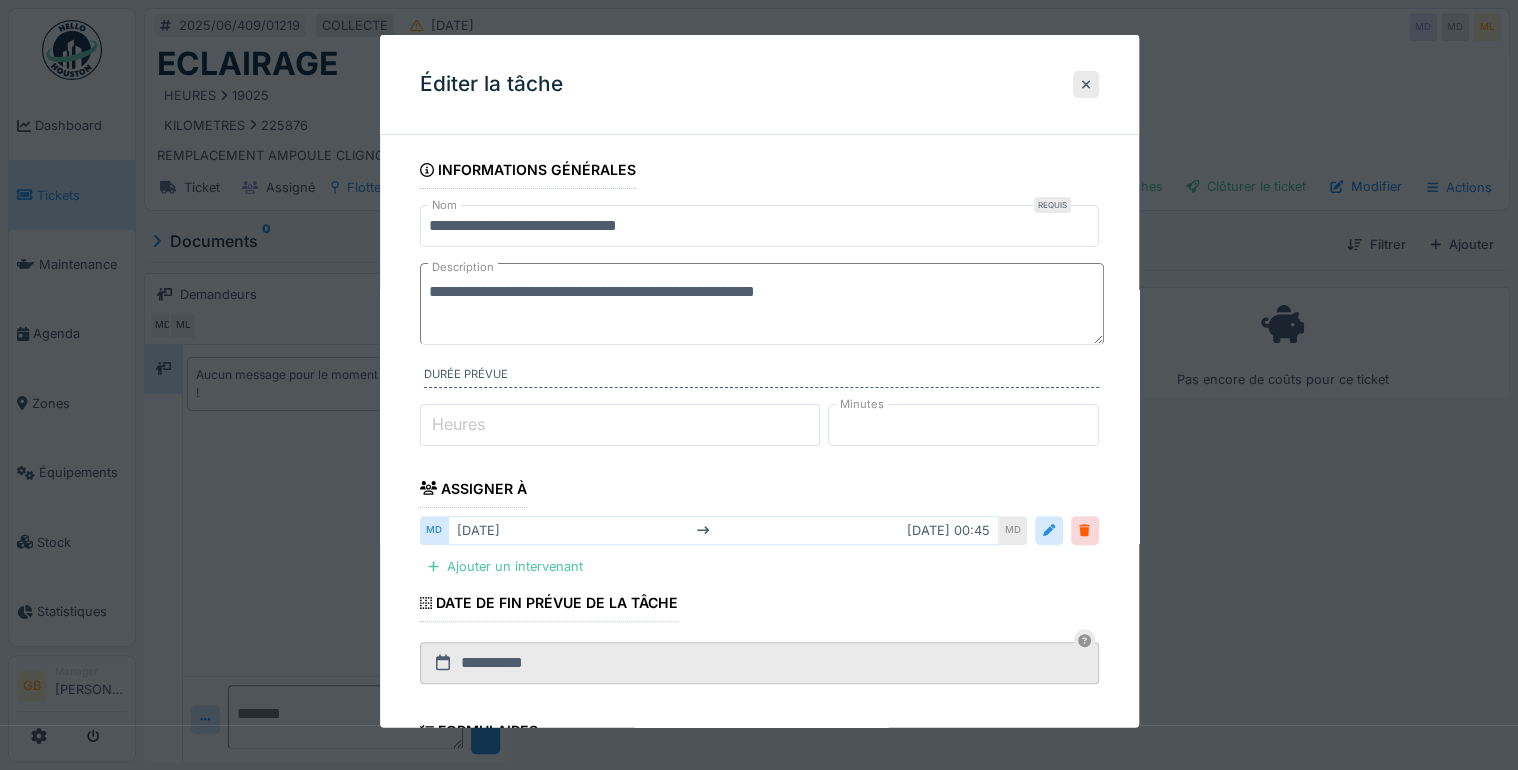 type on "**********" 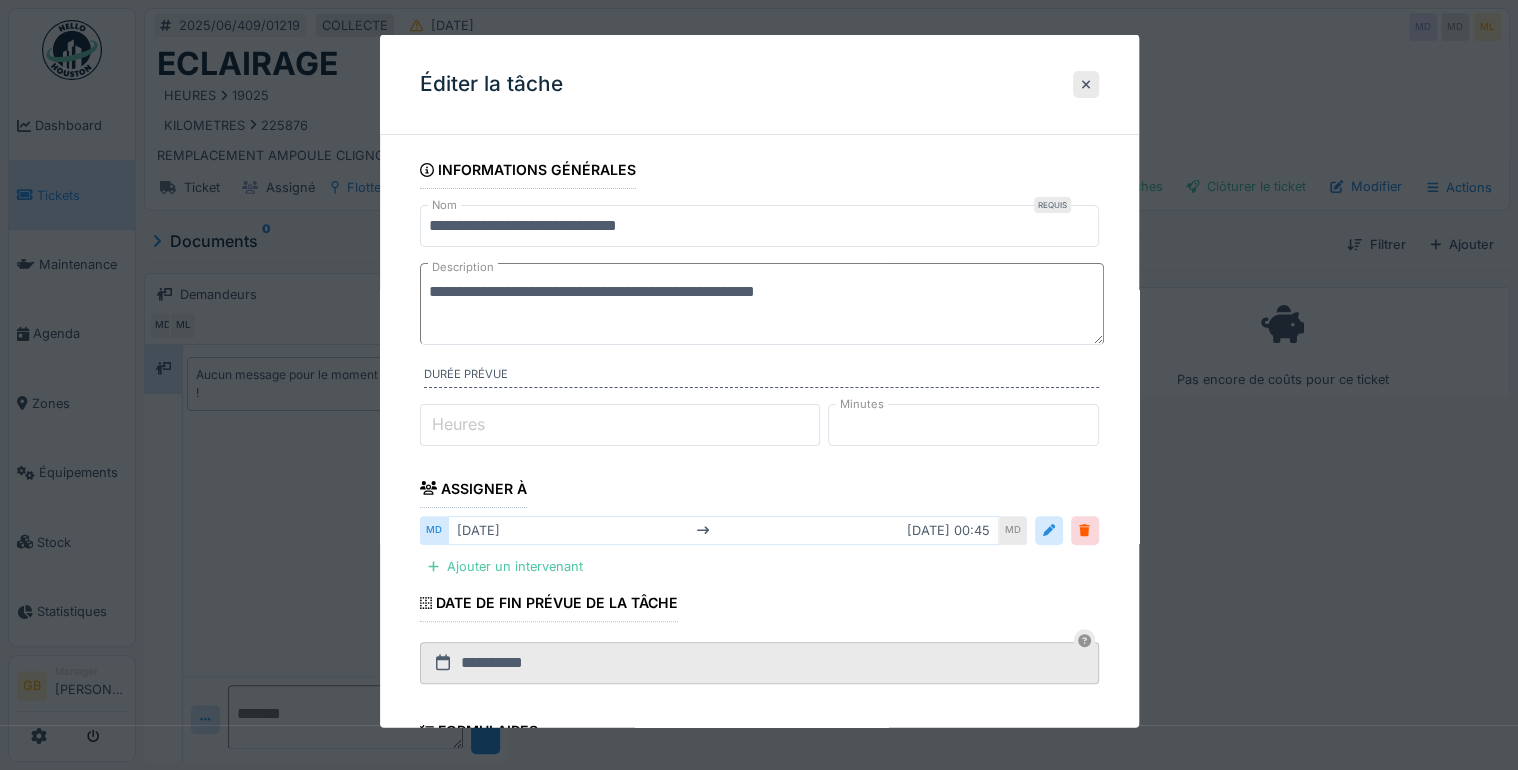 drag, startPoint x: 521, startPoint y: 216, endPoint x: 1240, endPoint y: 224, distance: 719.0445 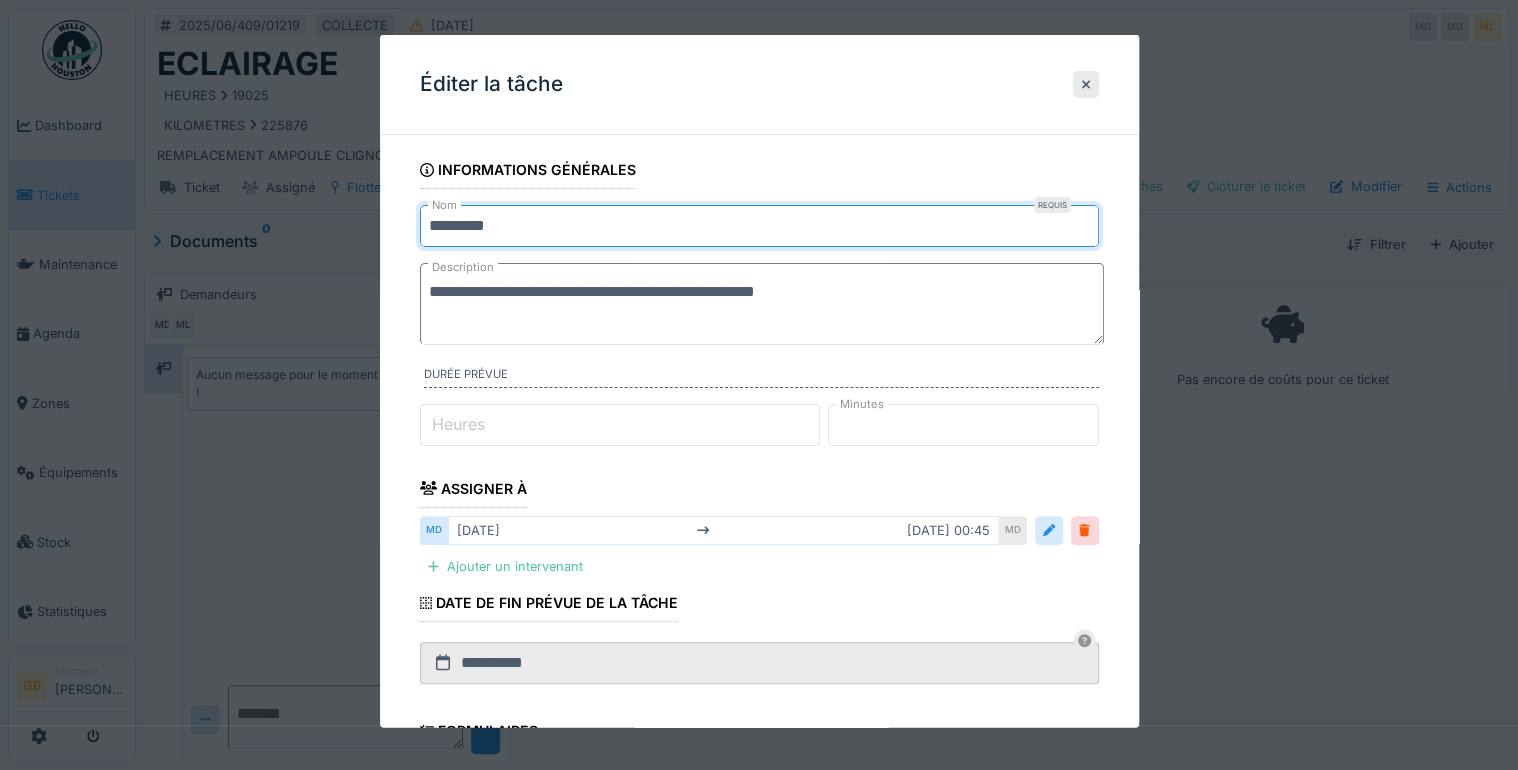scroll, scrollTop: 330, scrollLeft: 0, axis: vertical 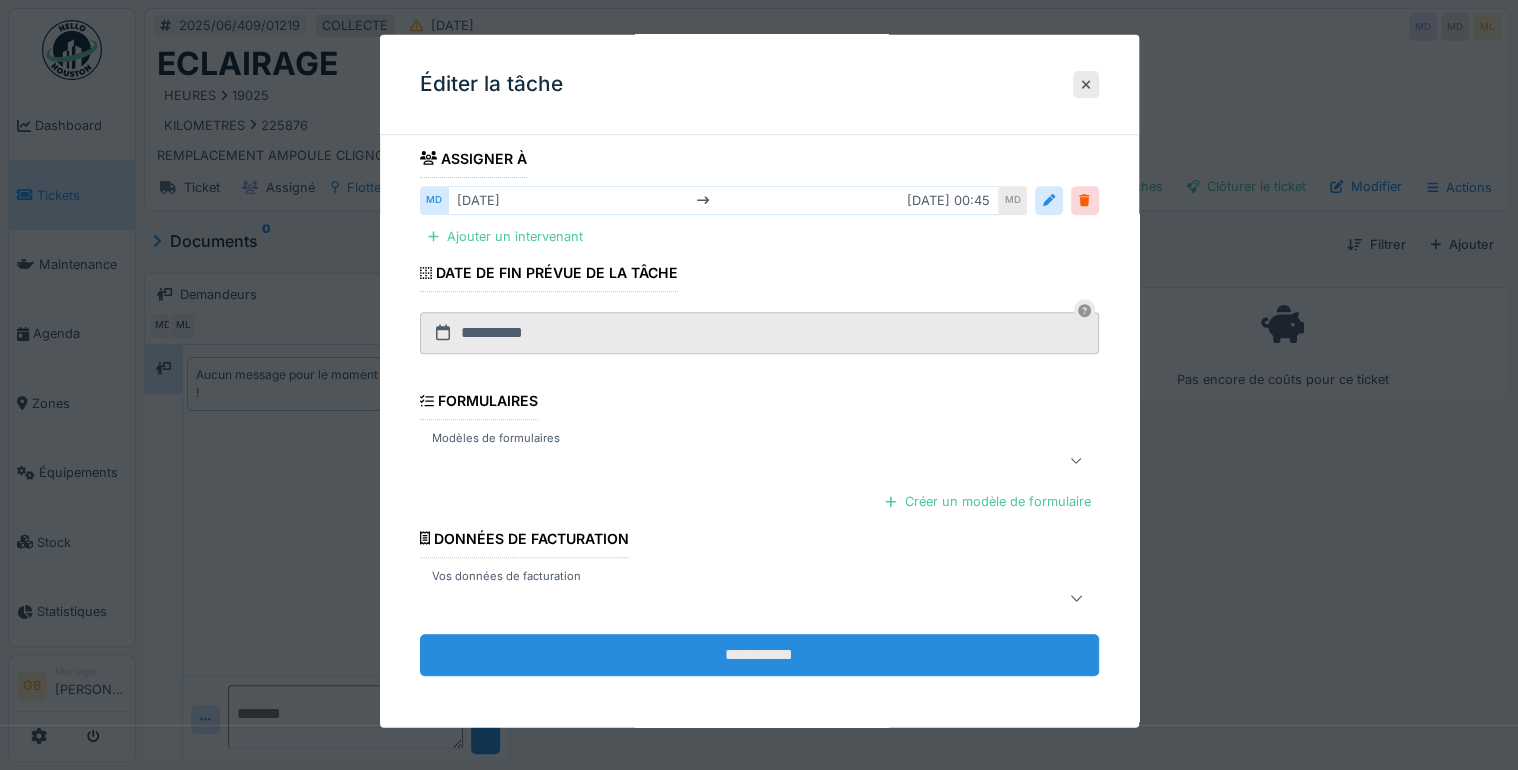 type on "*********" 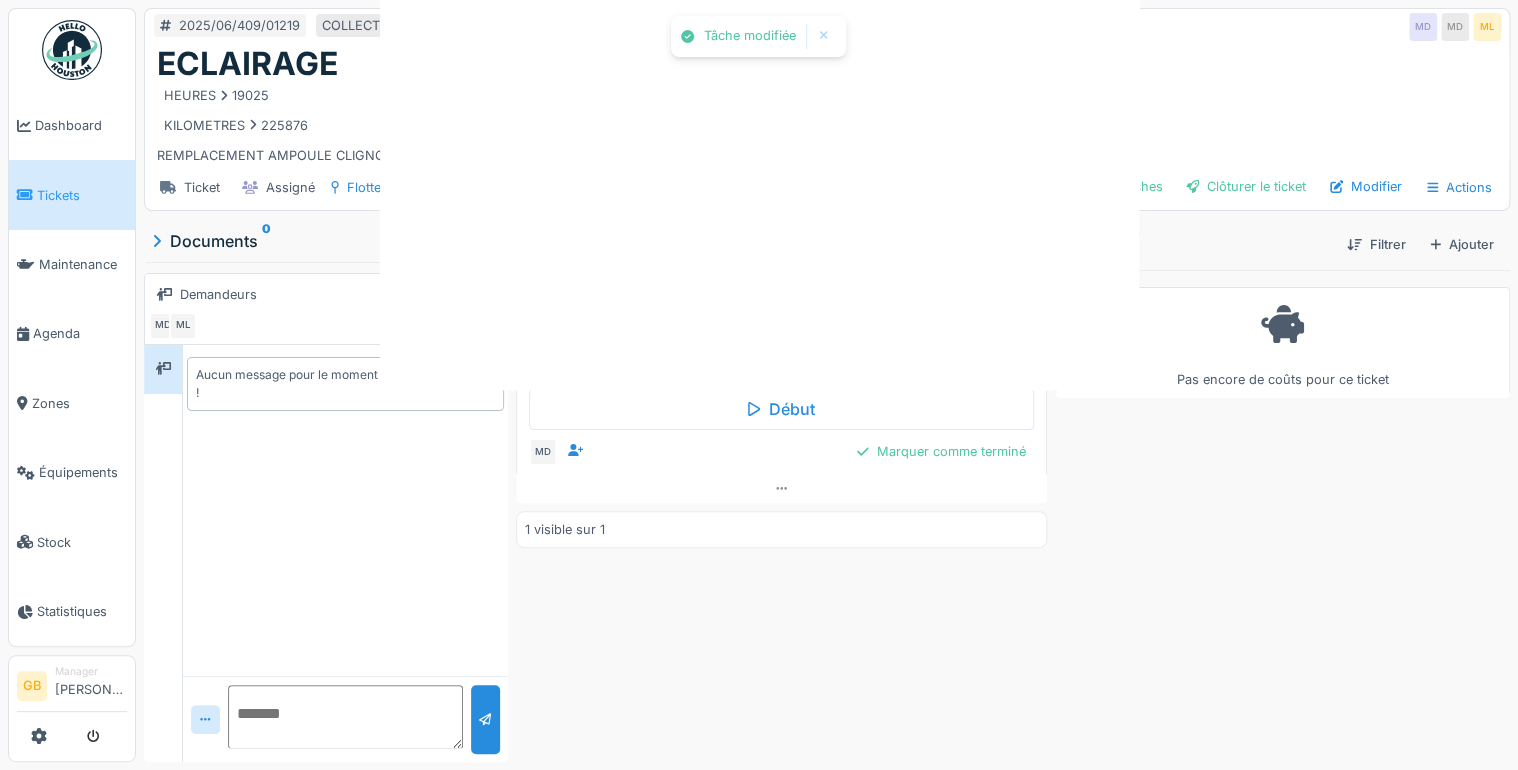scroll, scrollTop: 0, scrollLeft: 0, axis: both 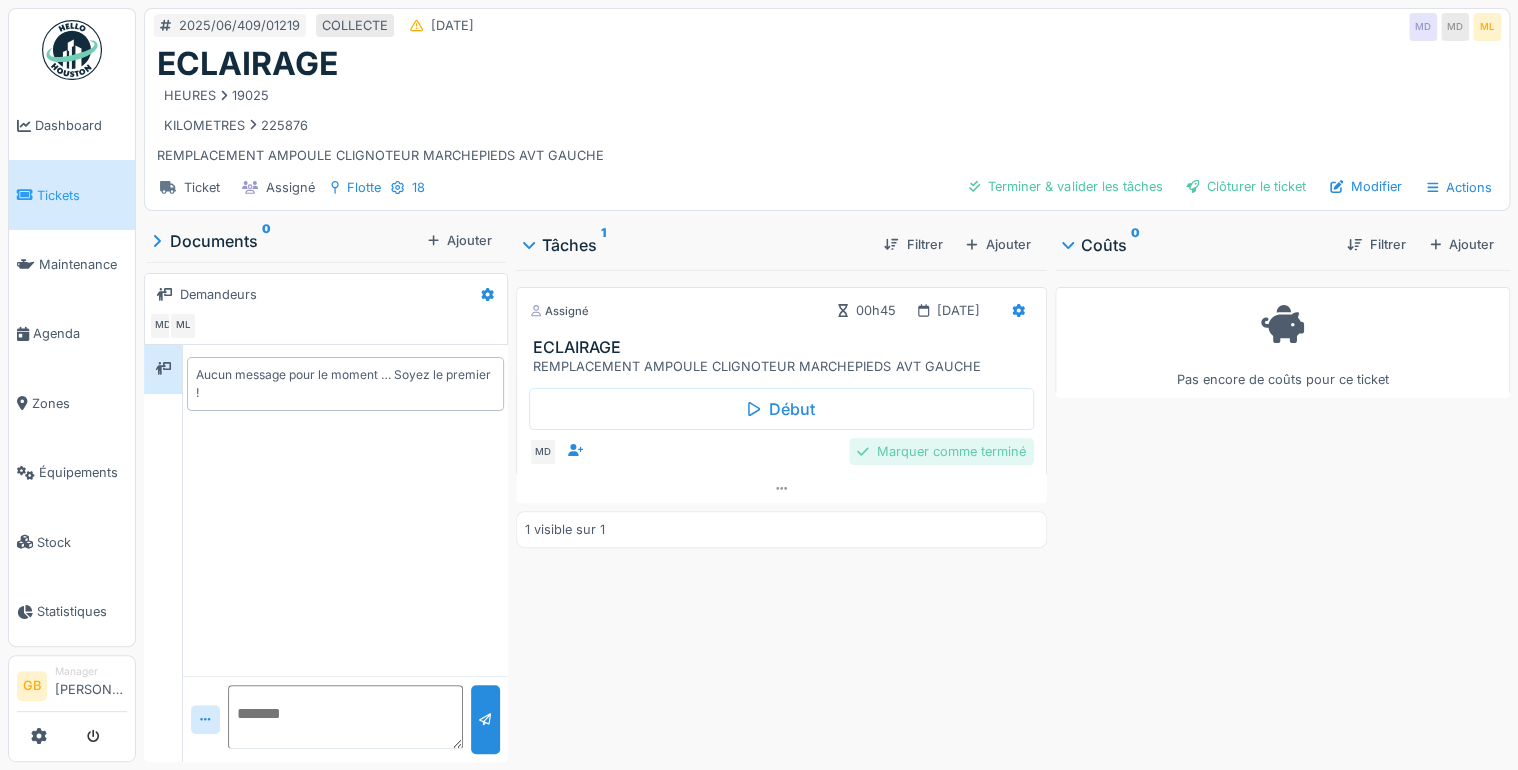 click on "Marquer comme terminé" at bounding box center [941, 451] 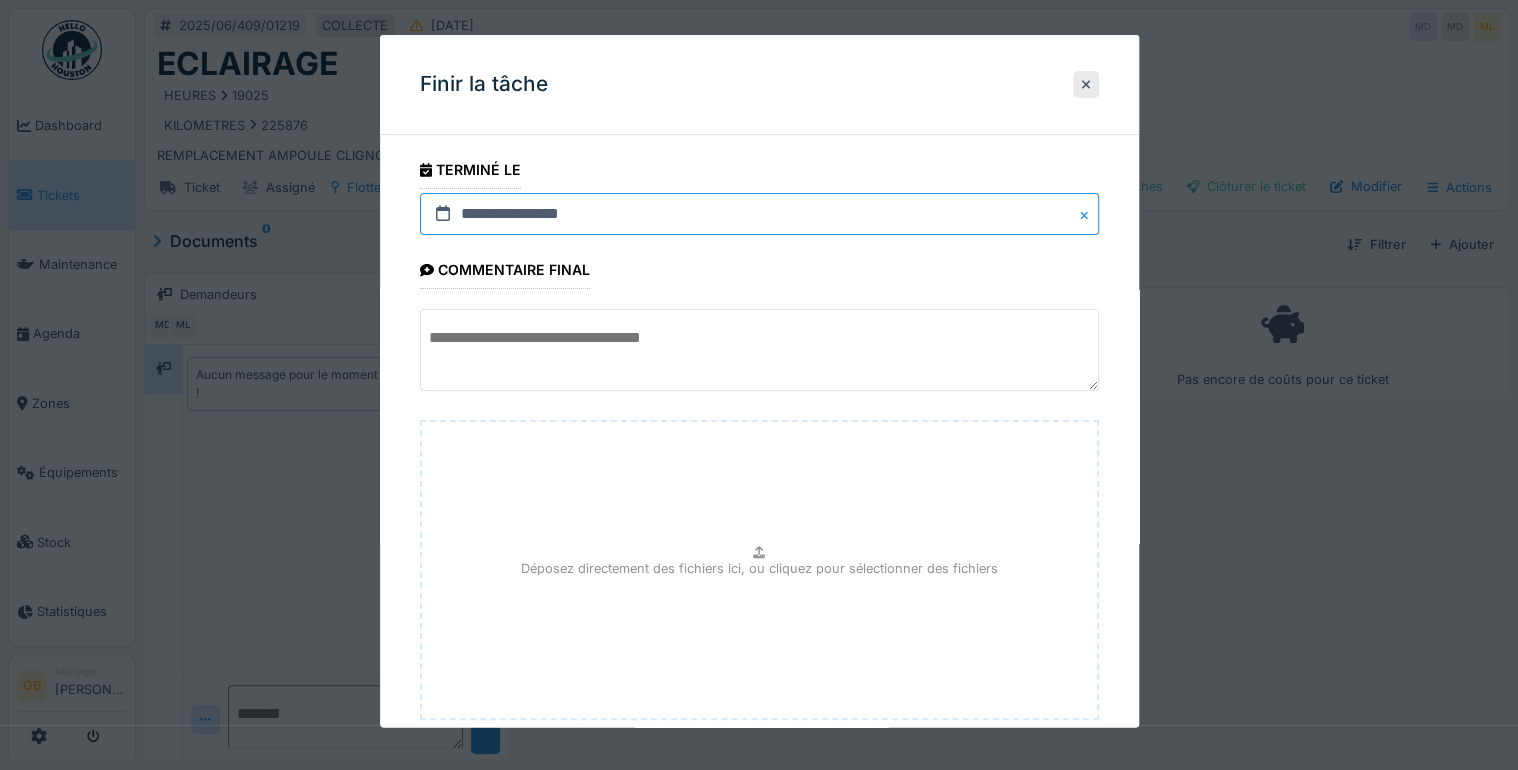 click on "**********" at bounding box center (759, 214) 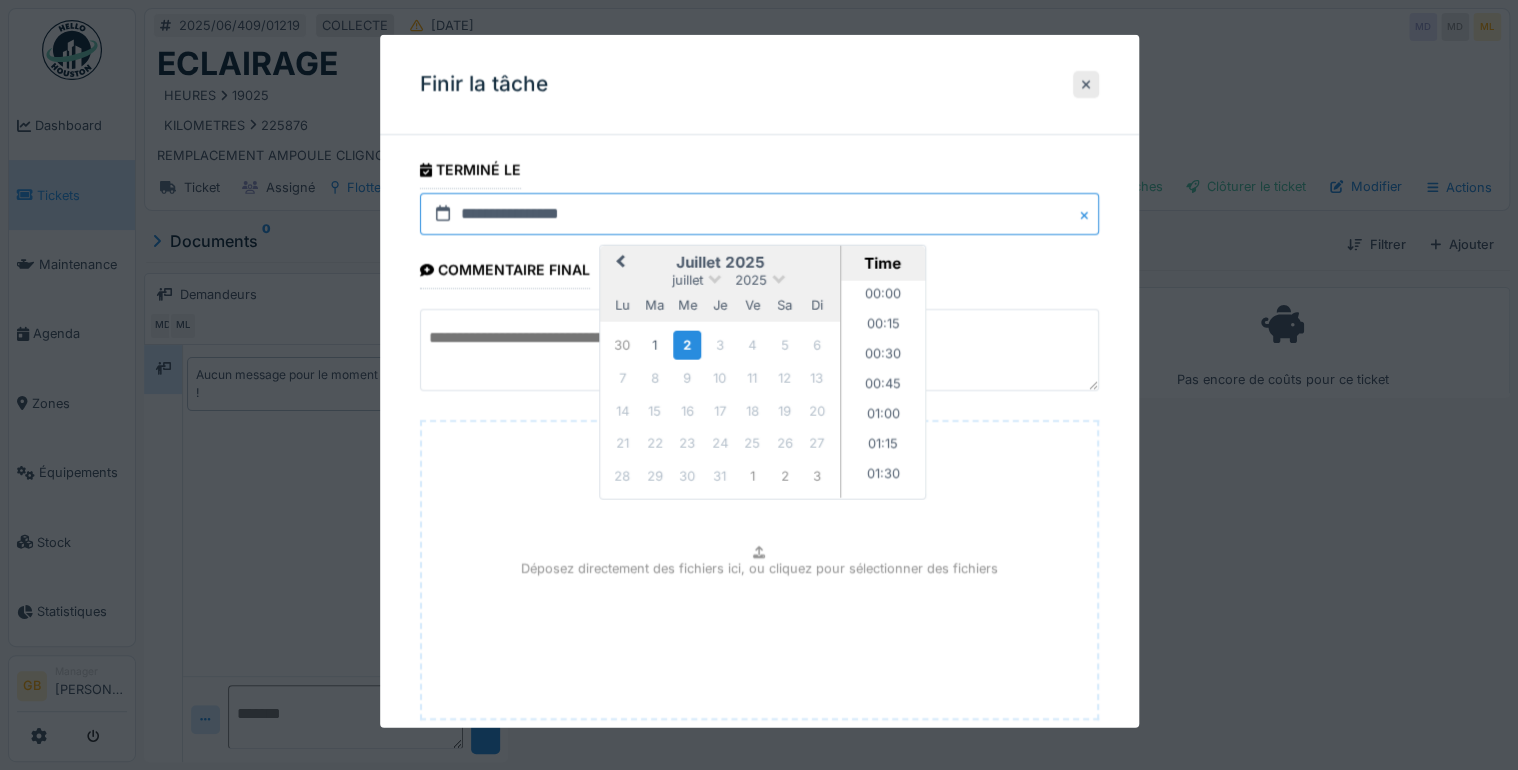 scroll, scrollTop: 1496, scrollLeft: 0, axis: vertical 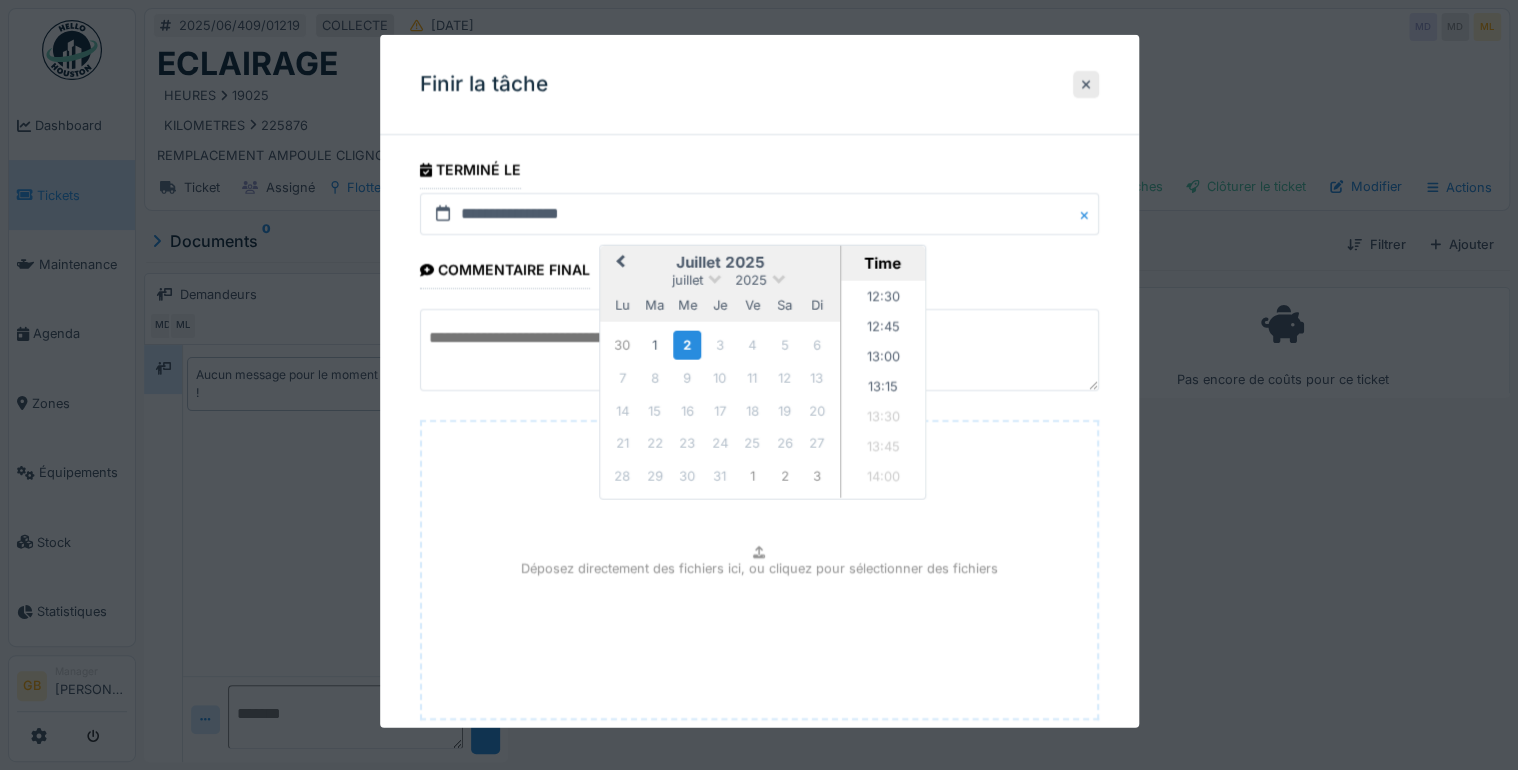 click on "Previous Month" at bounding box center (620, 262) 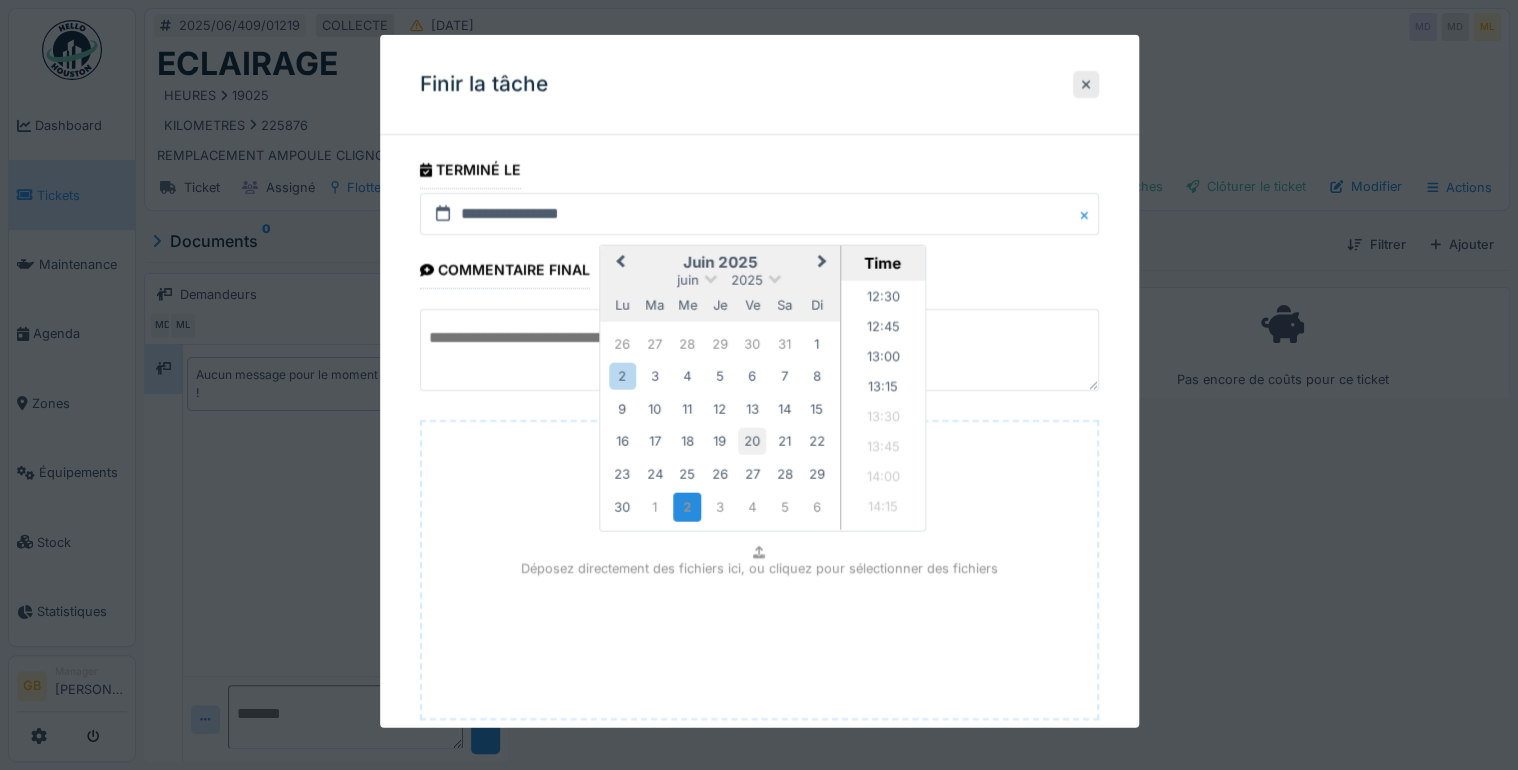 click on "13" at bounding box center [752, 408] 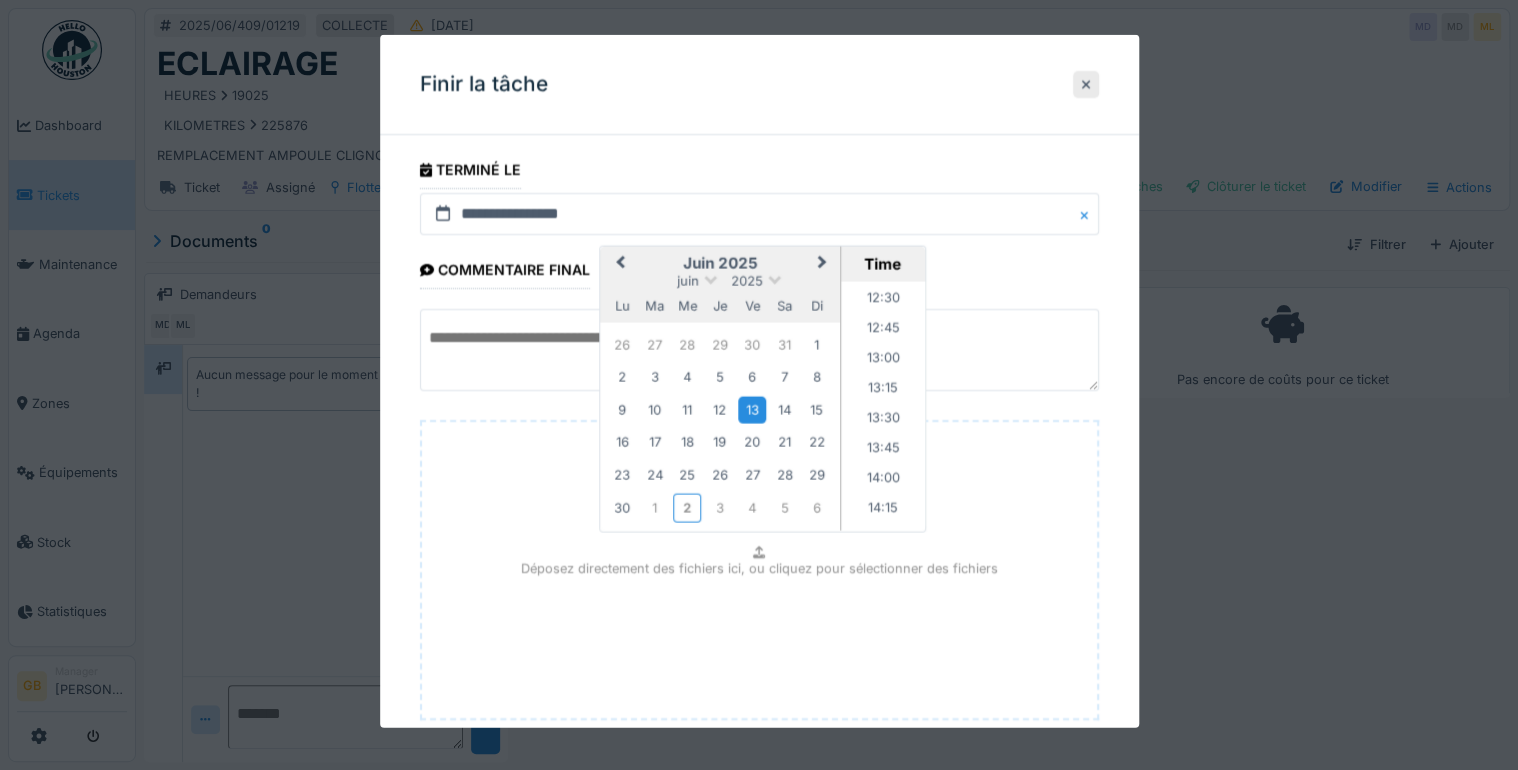 scroll, scrollTop: 120, scrollLeft: 0, axis: vertical 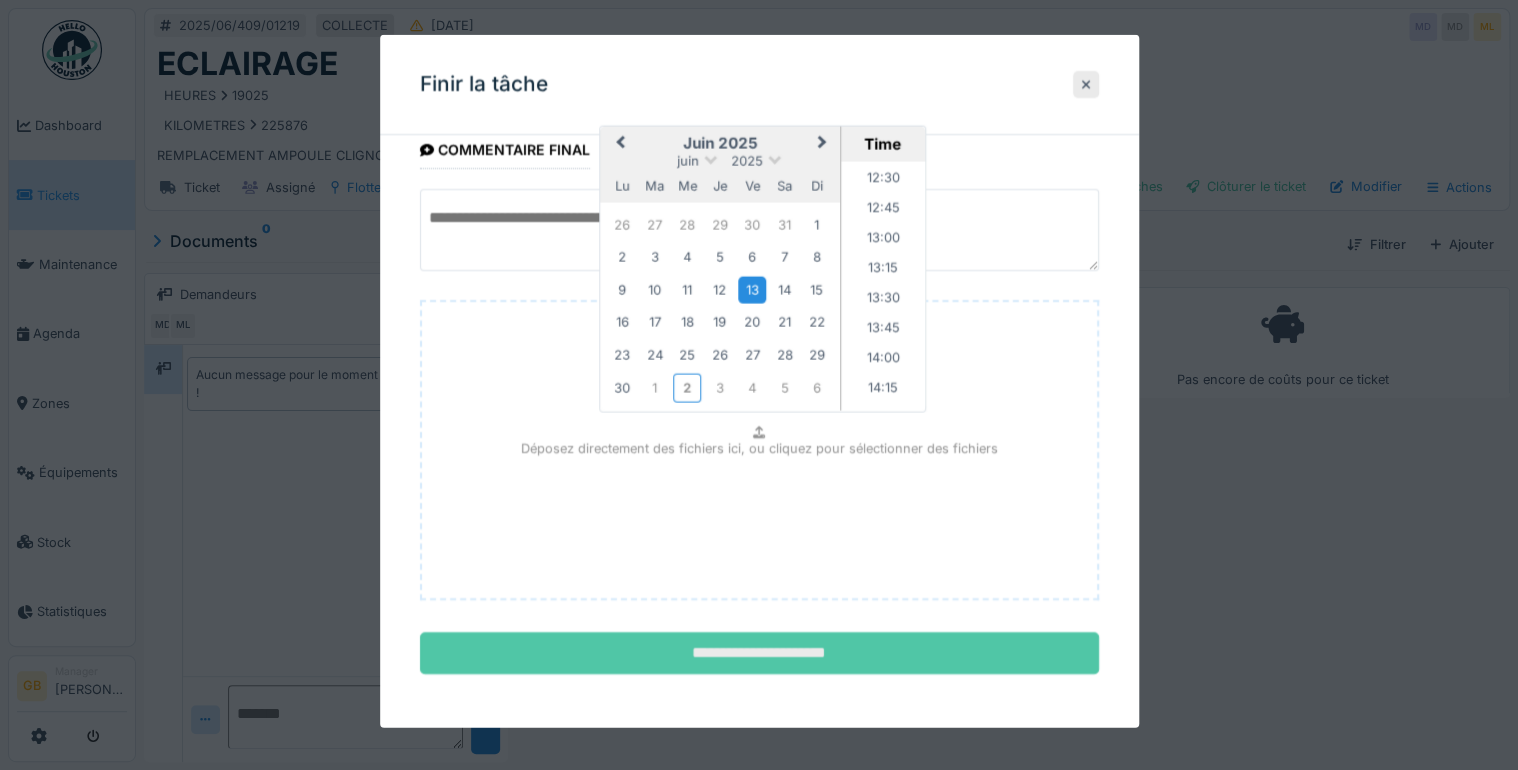 click on "**********" at bounding box center [759, 653] 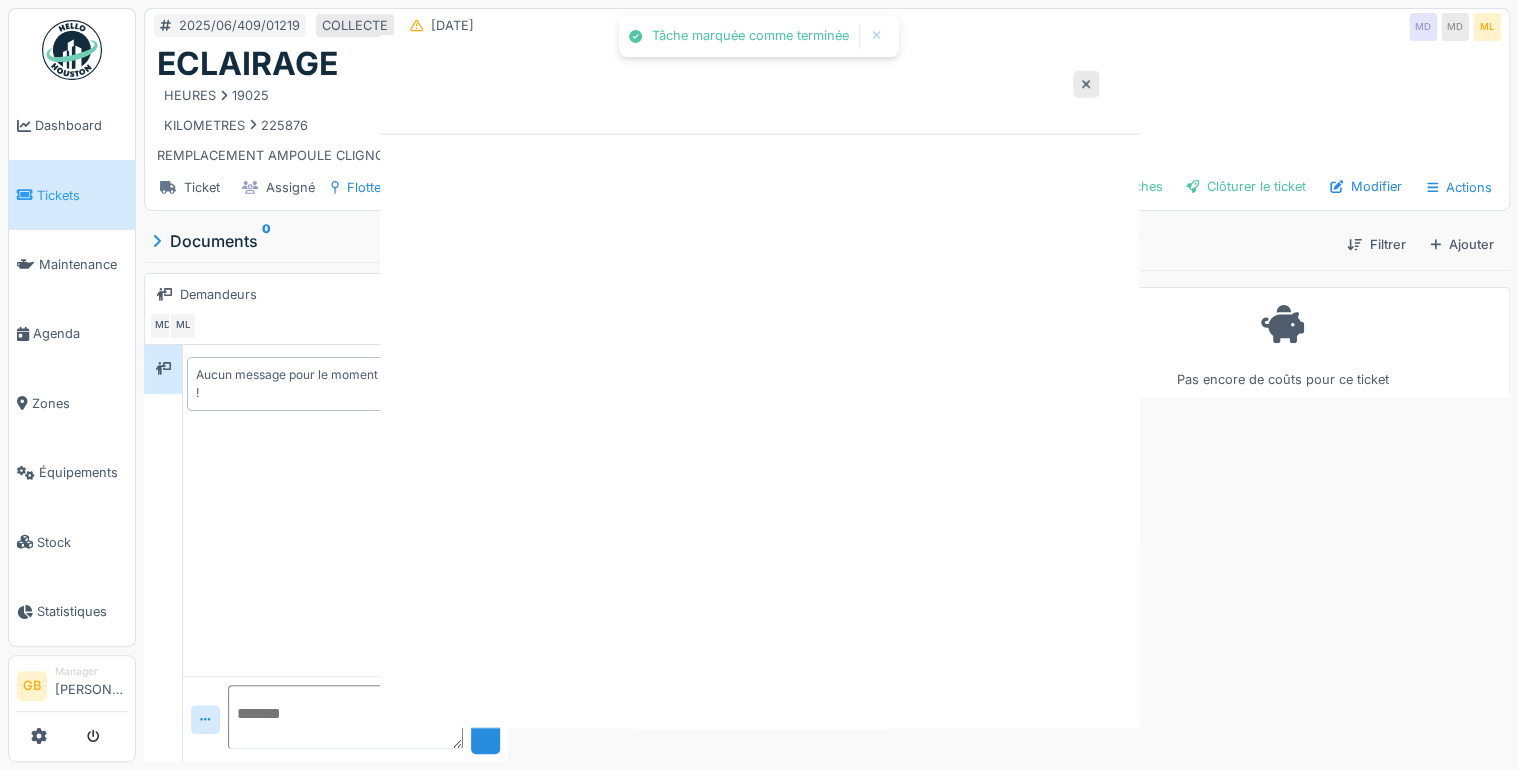 scroll, scrollTop: 0, scrollLeft: 0, axis: both 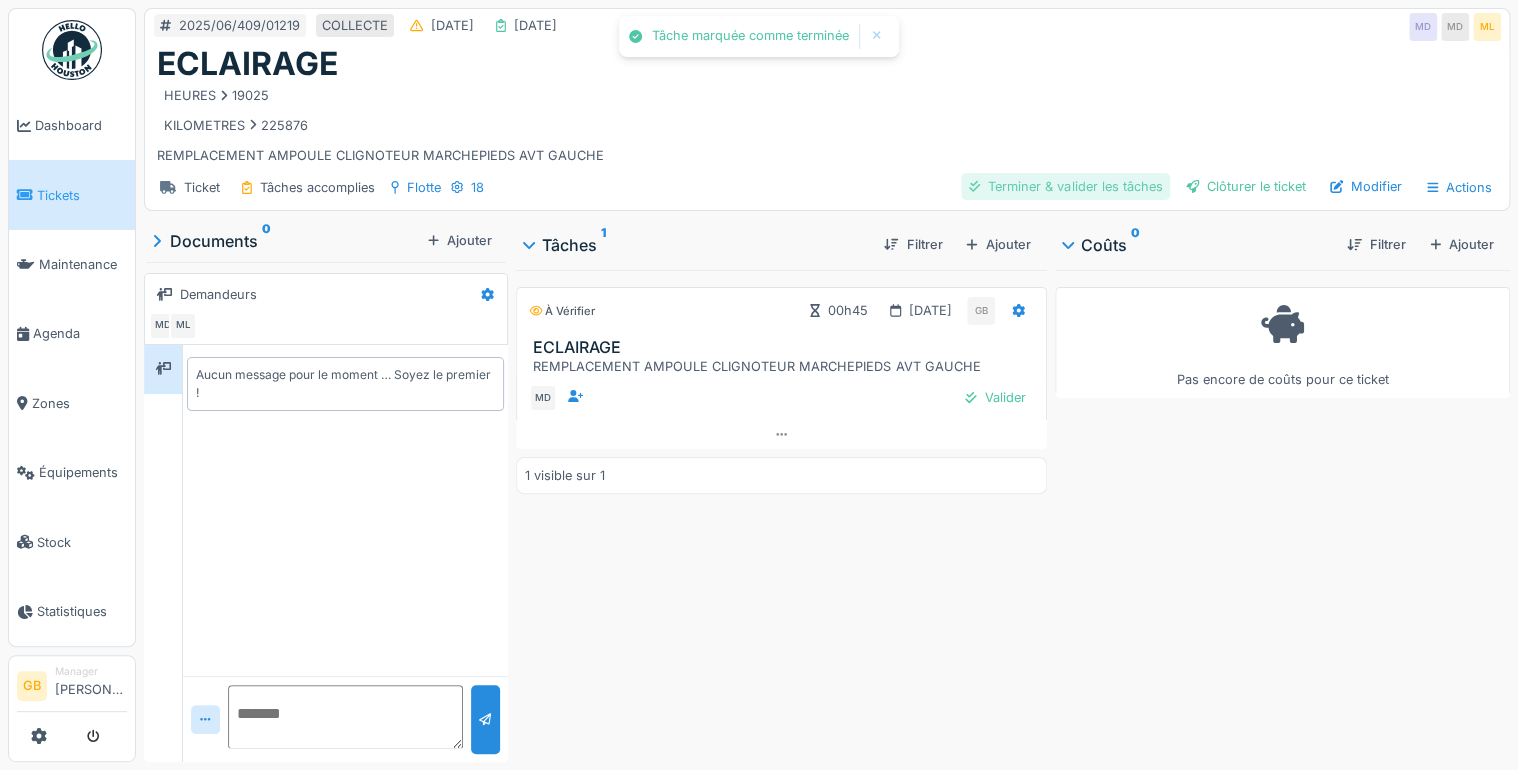 click on "Terminer & valider les tâches" at bounding box center (1065, 186) 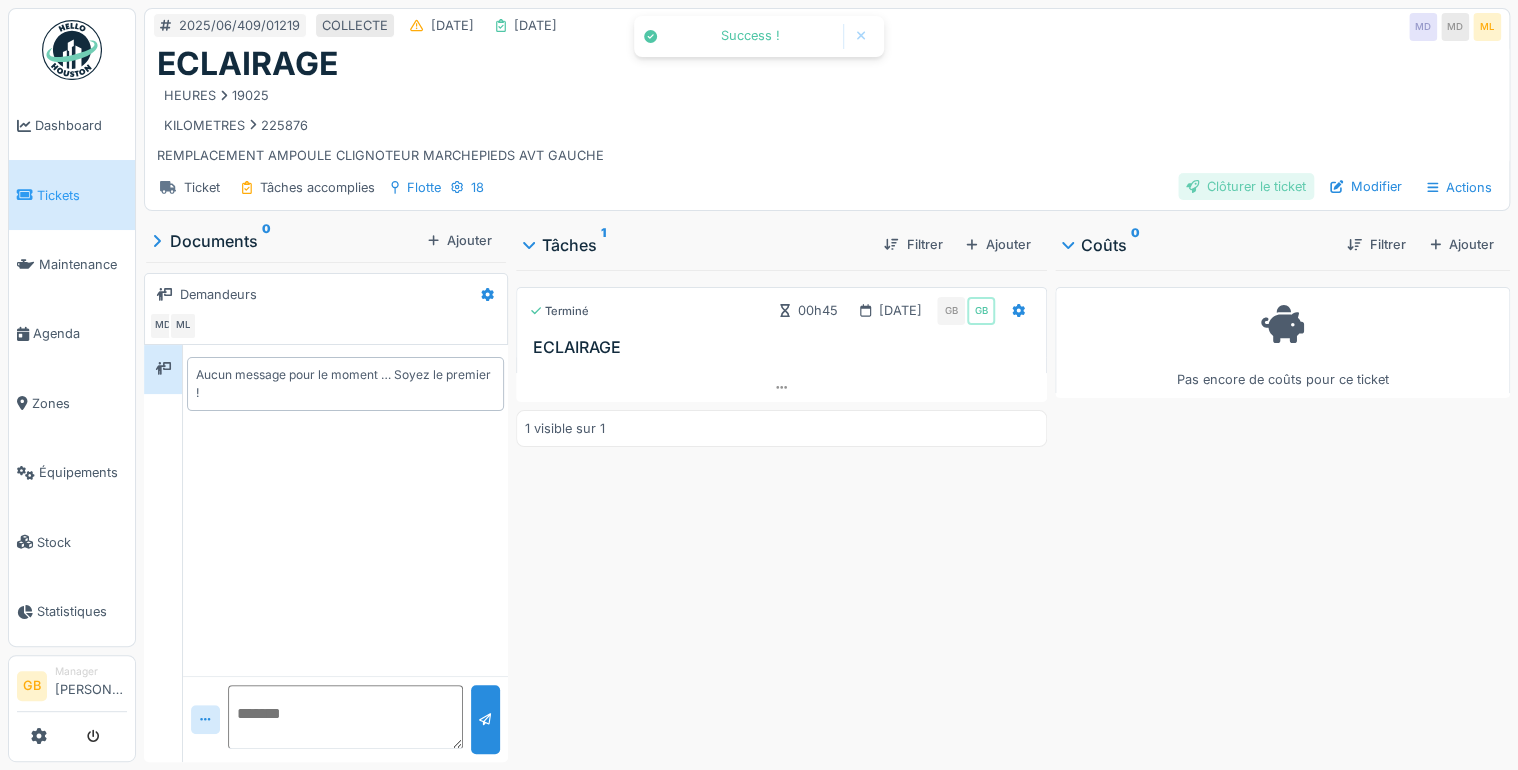 click on "Clôturer le ticket" at bounding box center (1246, 186) 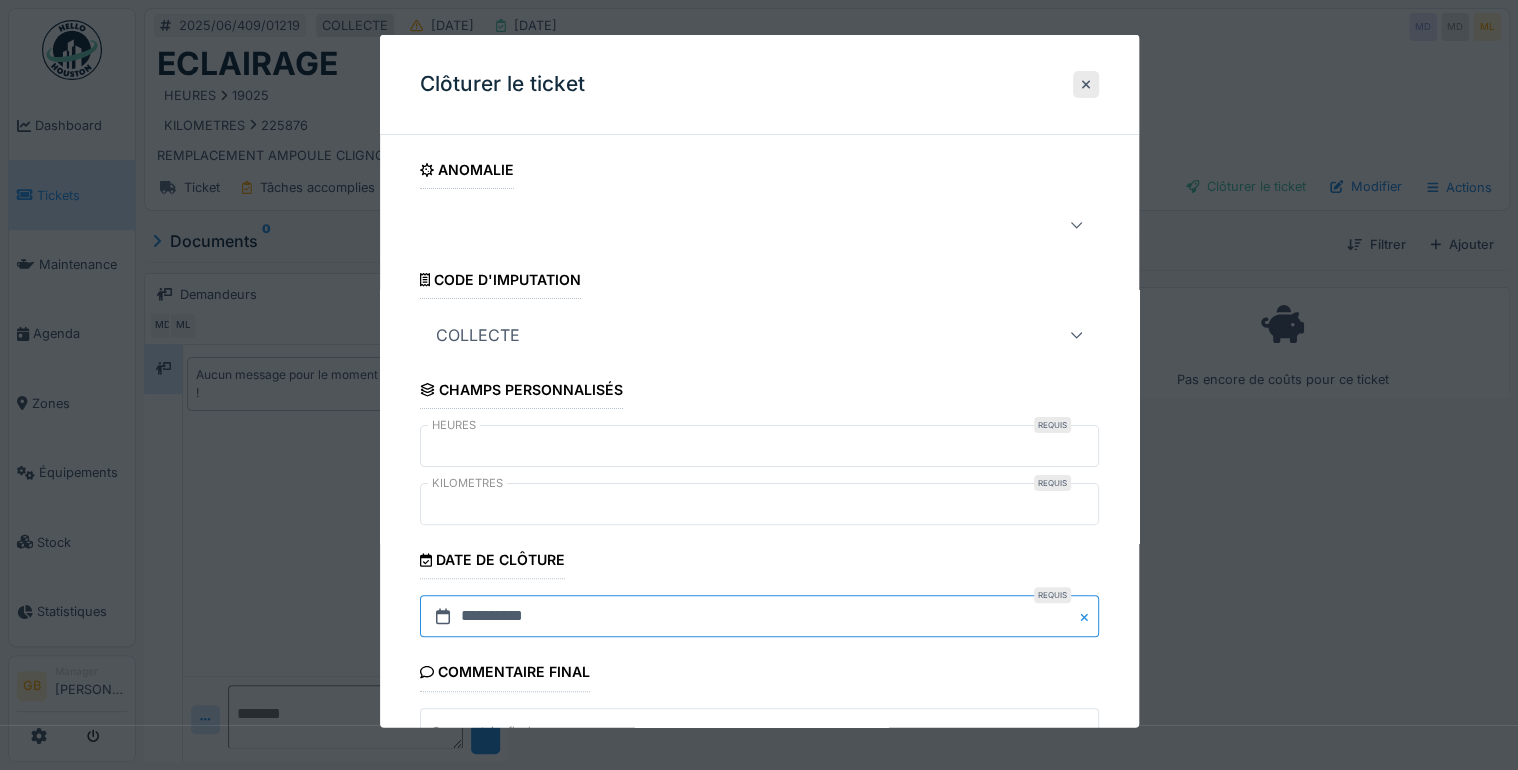 click on "**********" at bounding box center [759, 616] 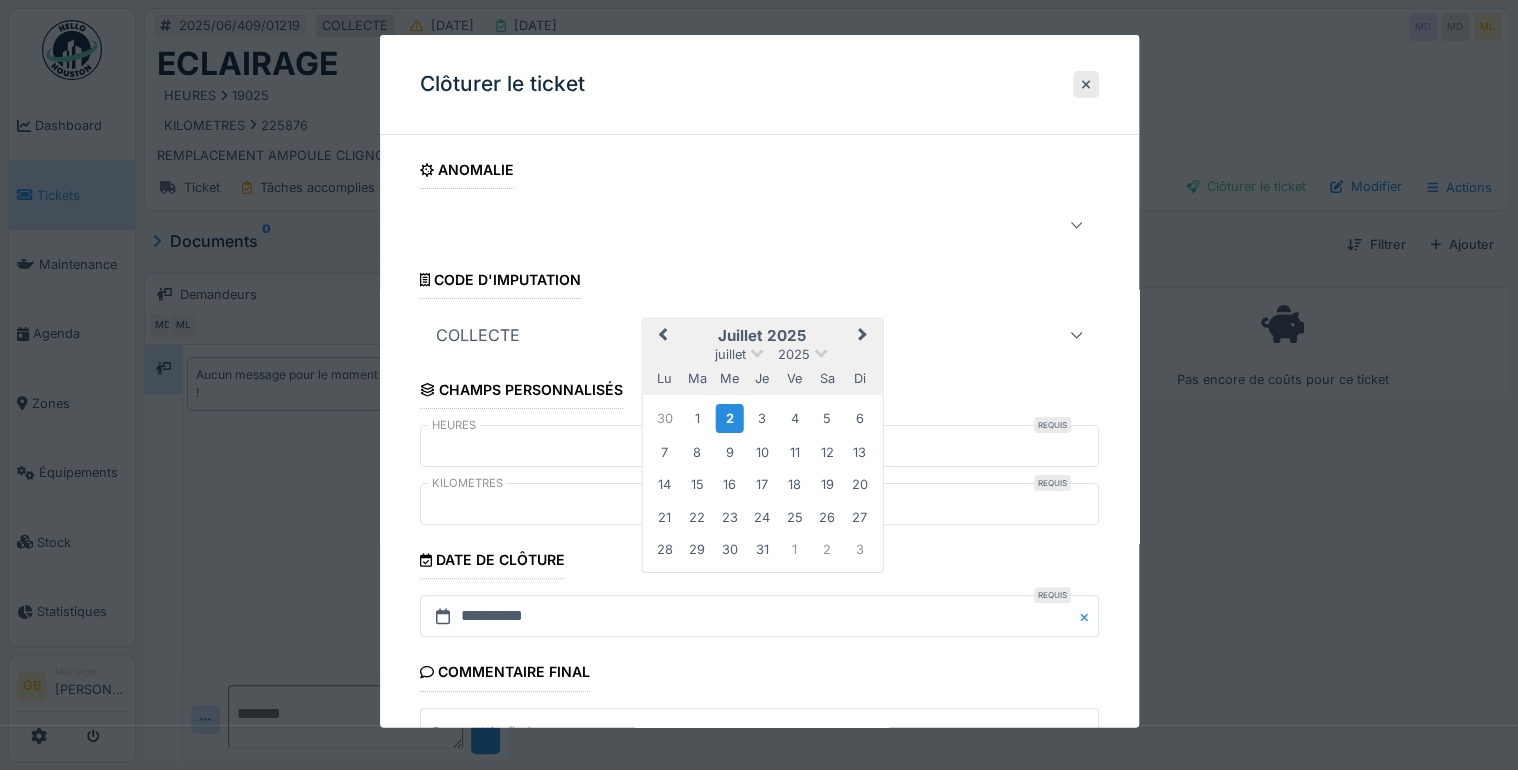 click on "Previous Month" at bounding box center [662, 336] 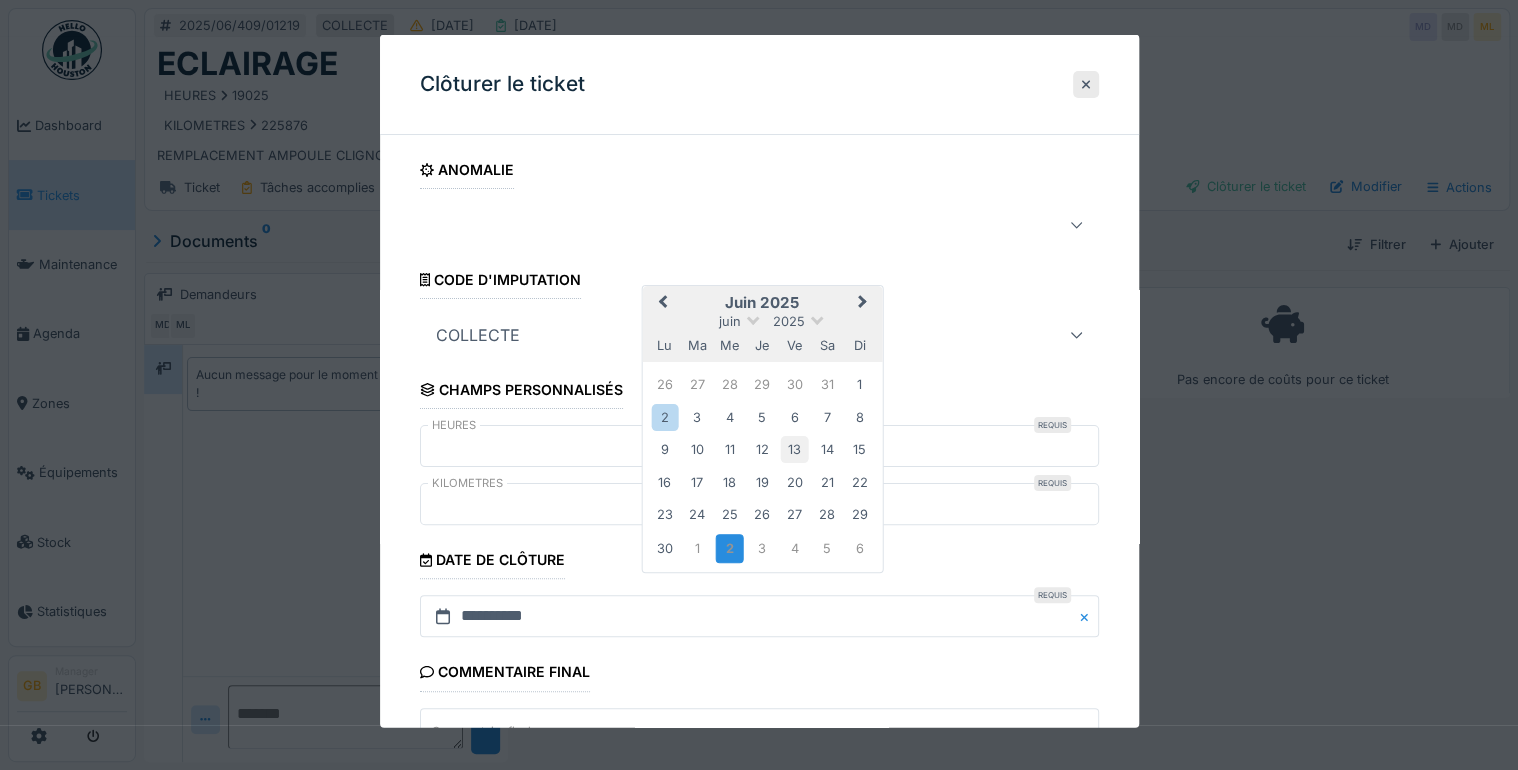 click on "13" at bounding box center [794, 449] 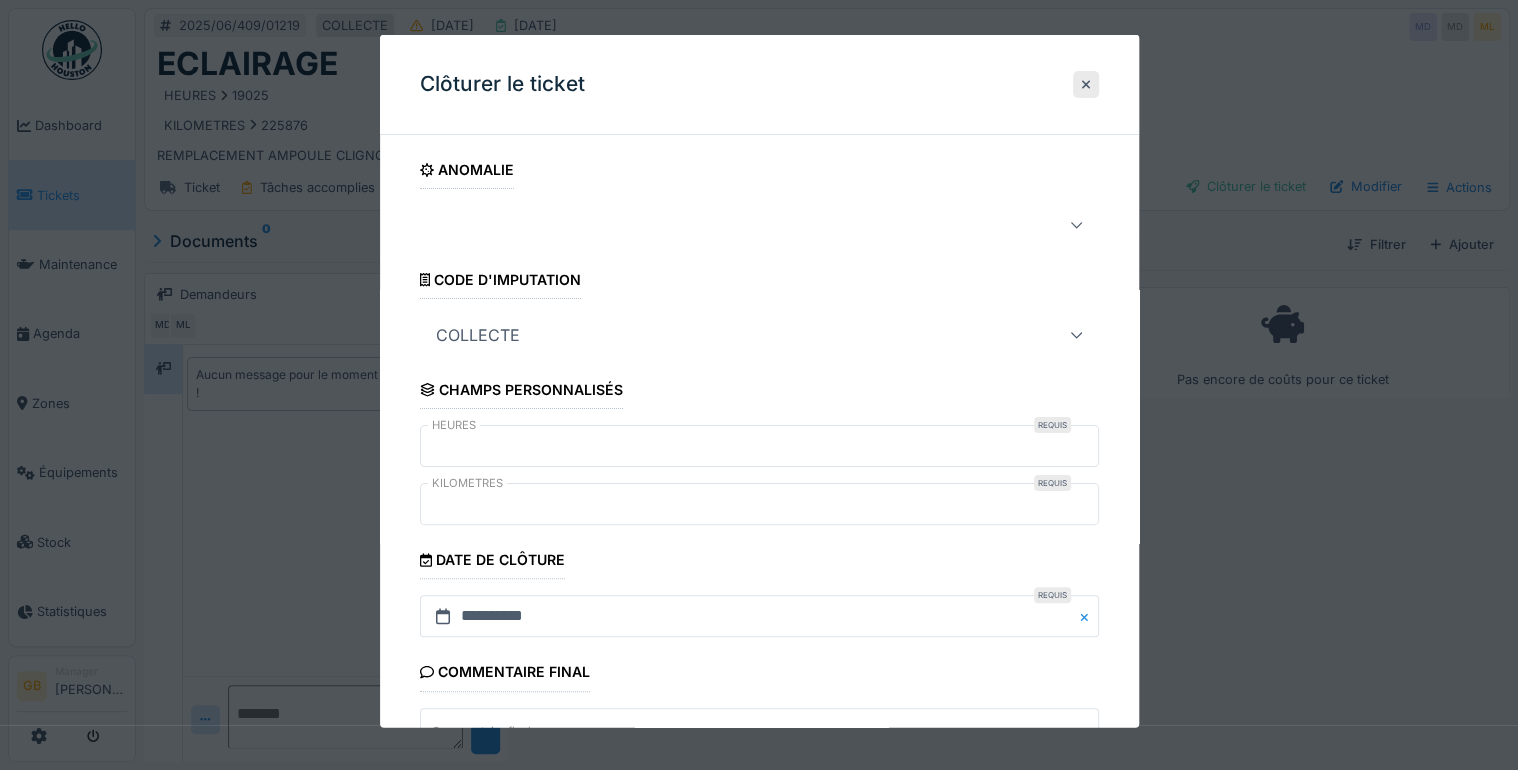 scroll, scrollTop: 179, scrollLeft: 0, axis: vertical 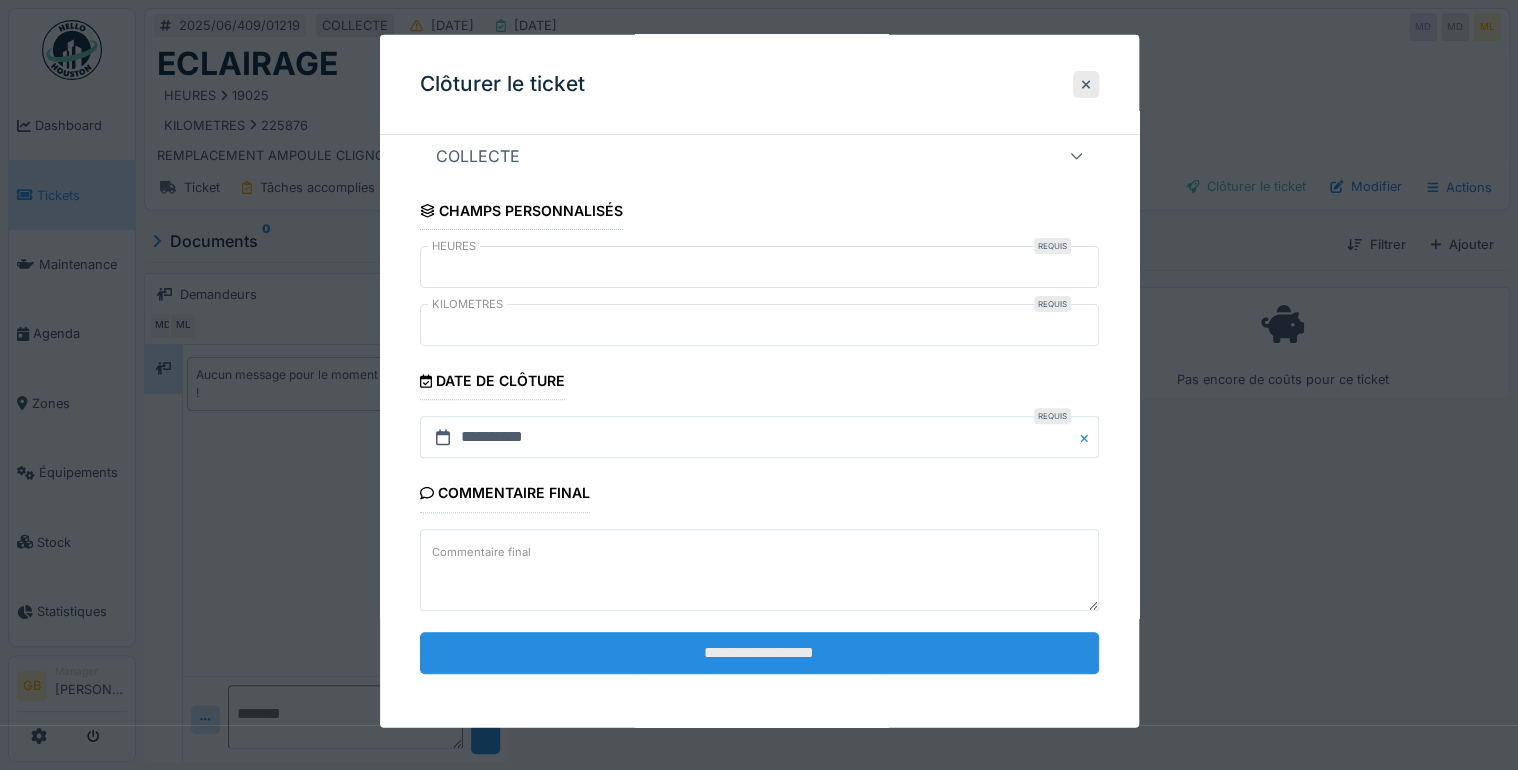 click on "**********" at bounding box center (759, 652) 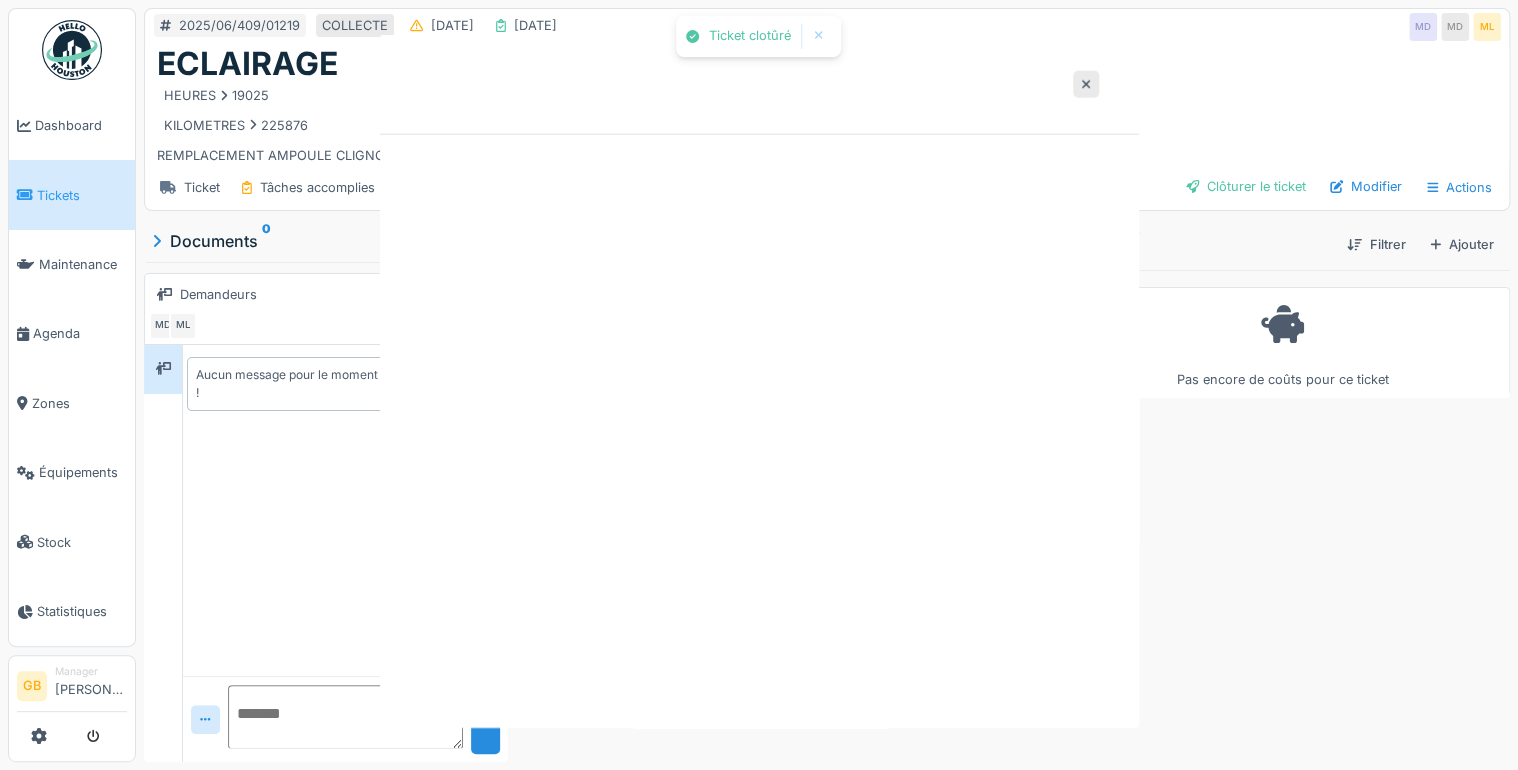 scroll, scrollTop: 0, scrollLeft: 0, axis: both 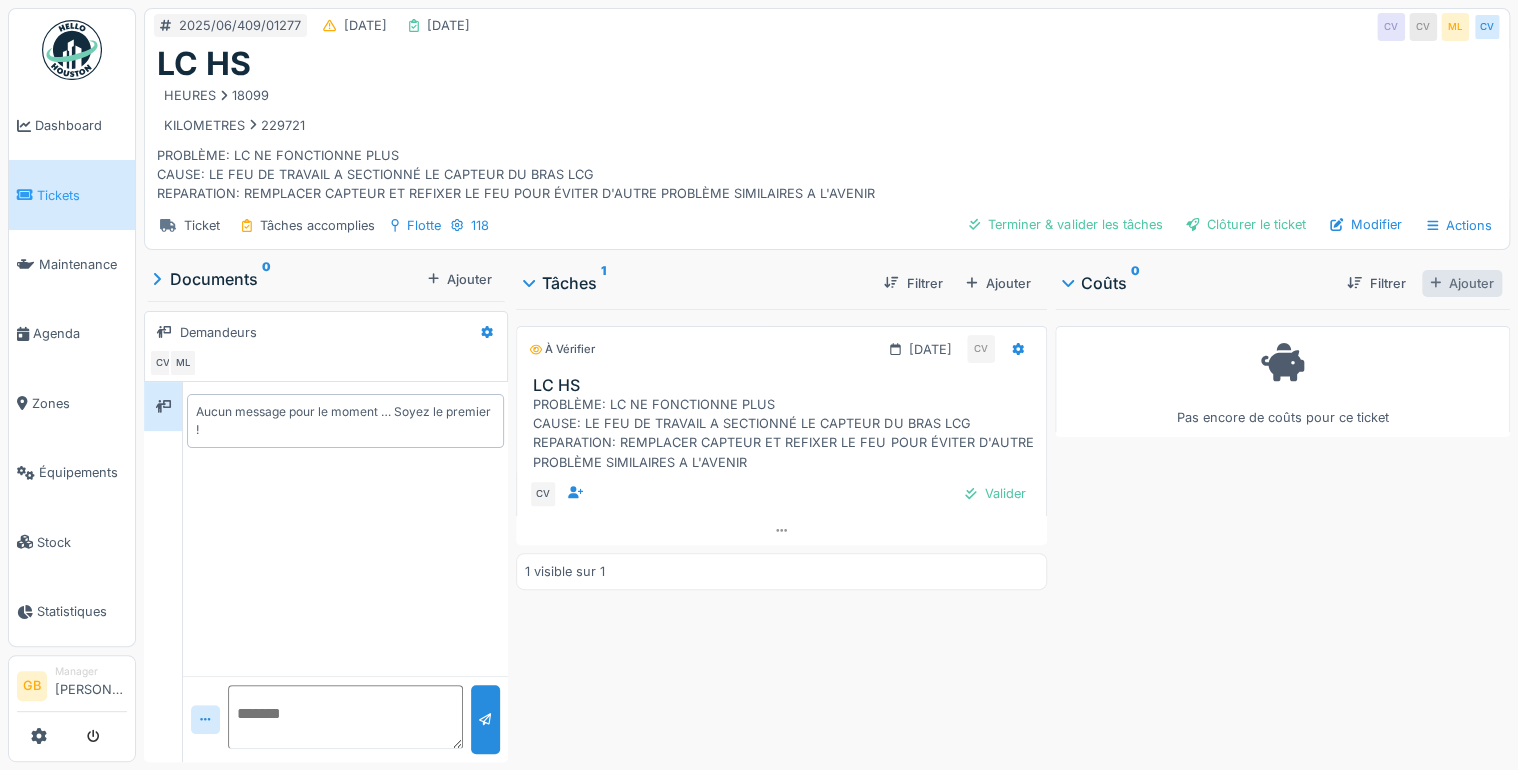 click on "Ajouter" at bounding box center (1462, 283) 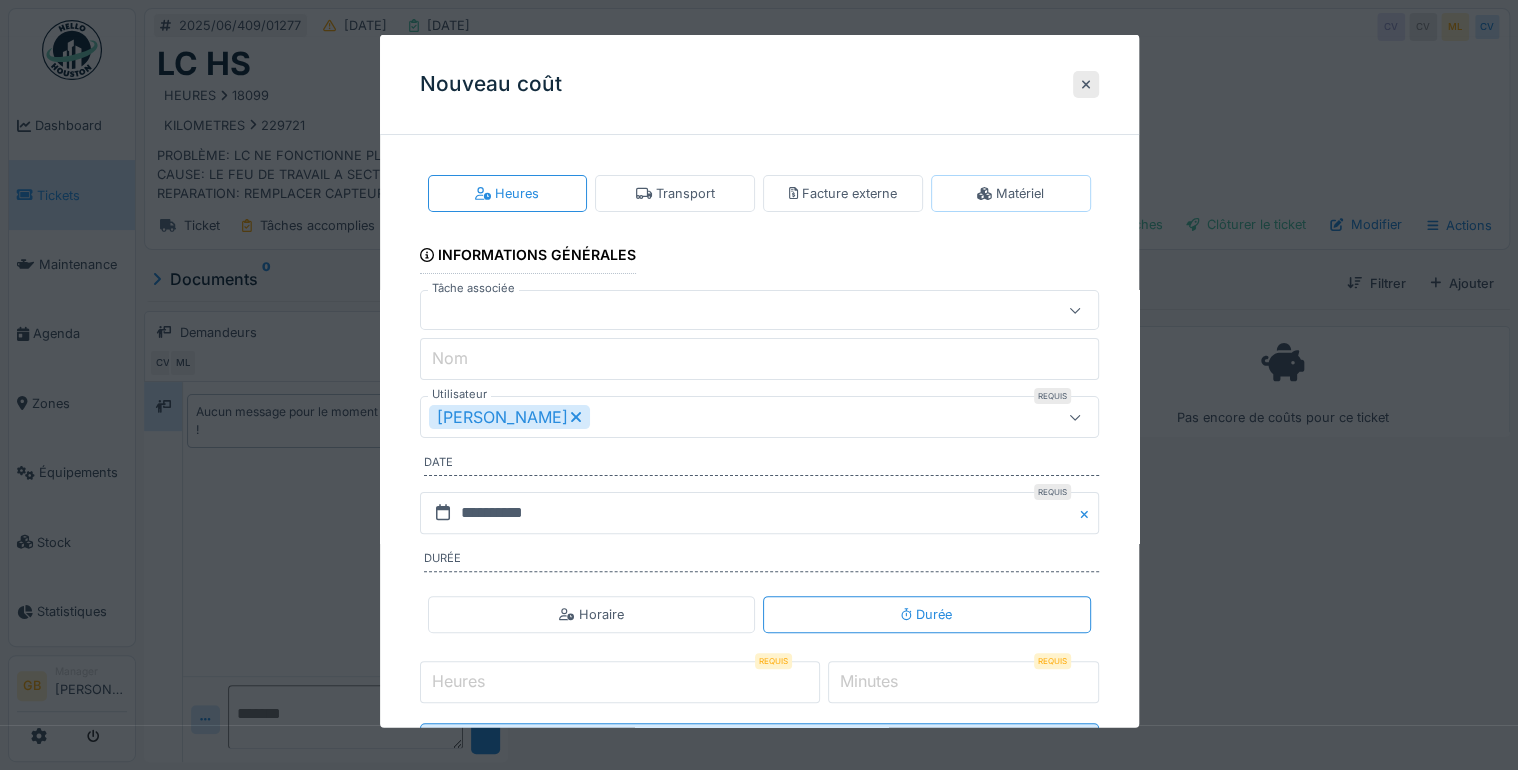 click on "Matériel" at bounding box center (1011, 193) 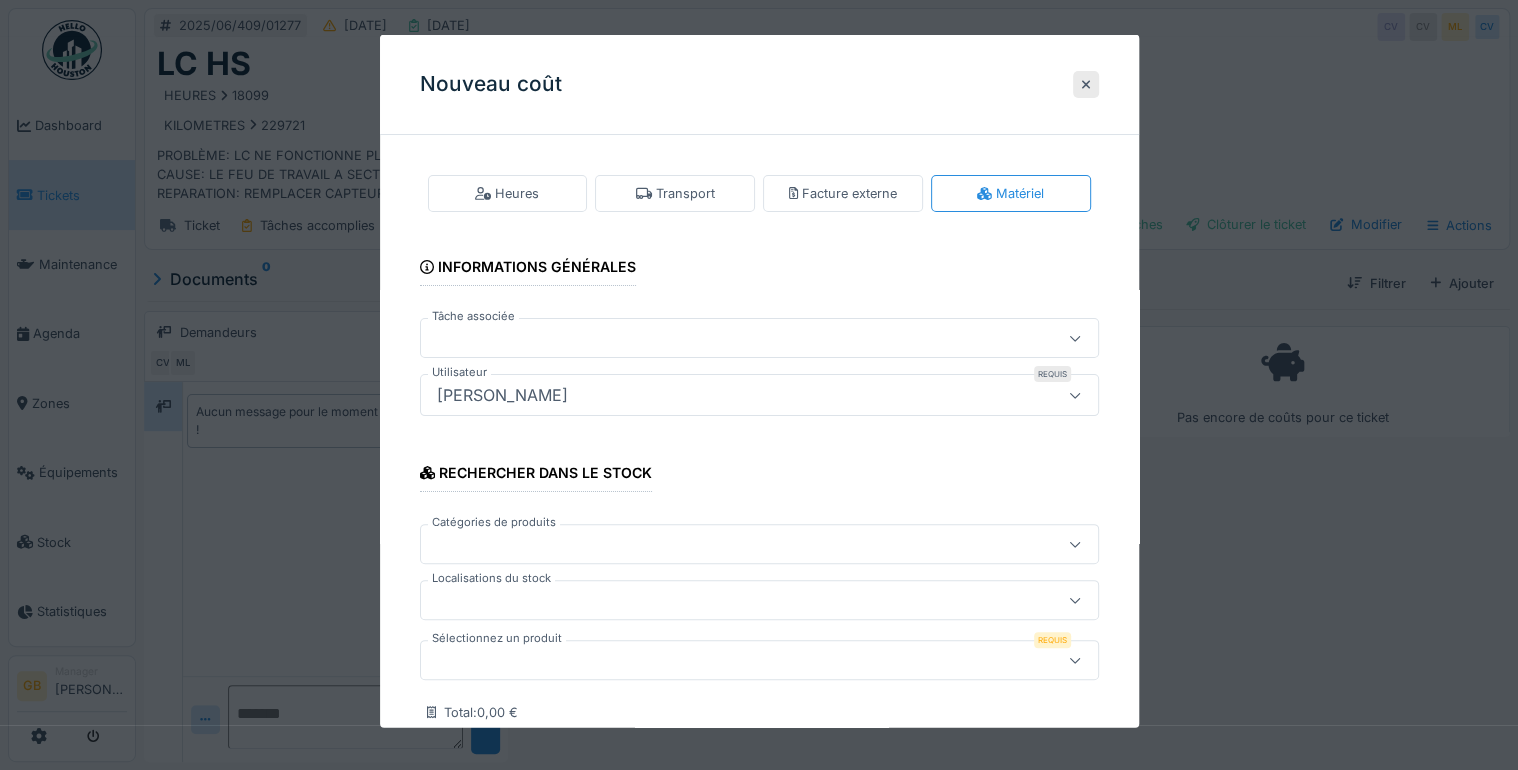 click at bounding box center (759, 660) 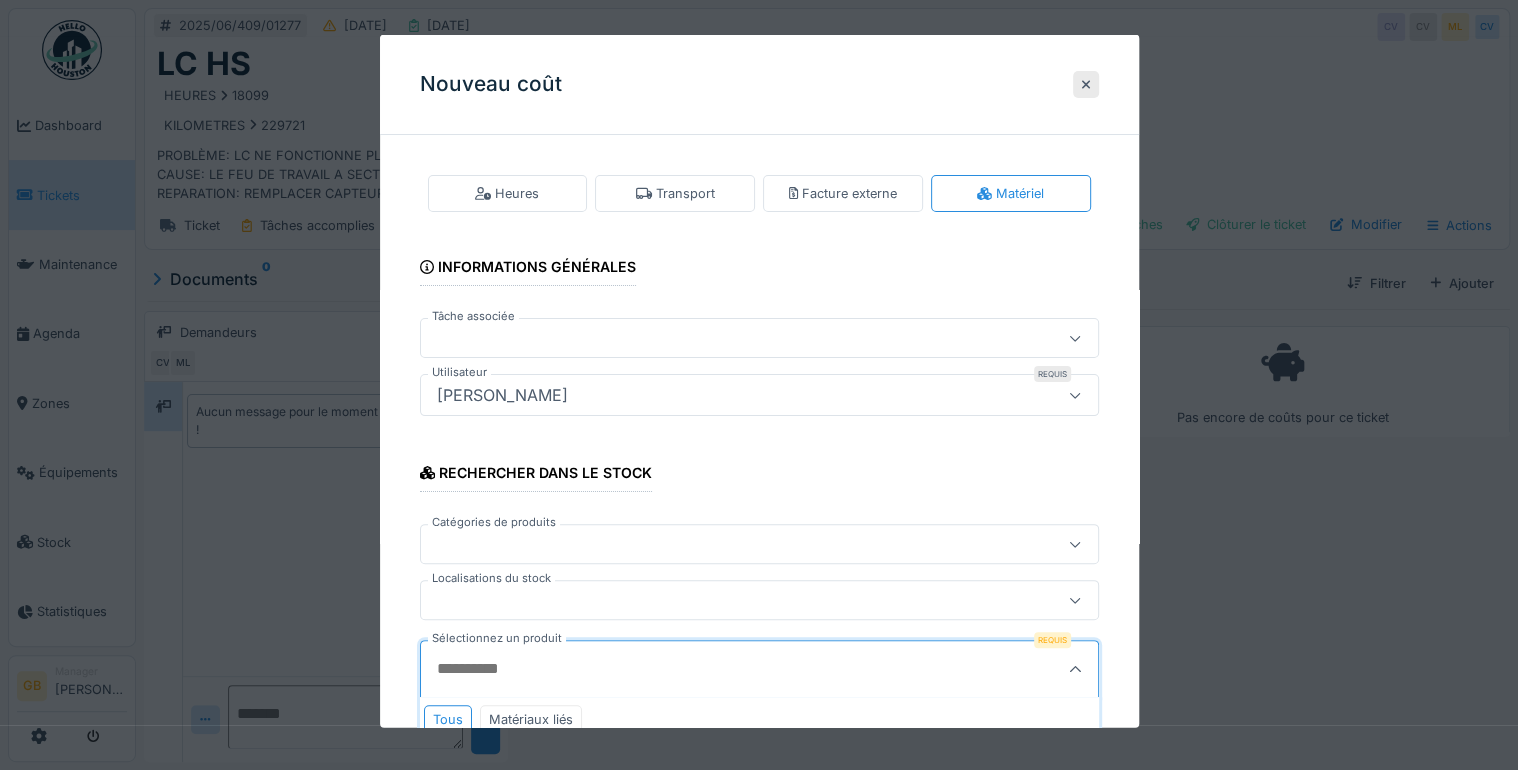 scroll, scrollTop: 126, scrollLeft: 0, axis: vertical 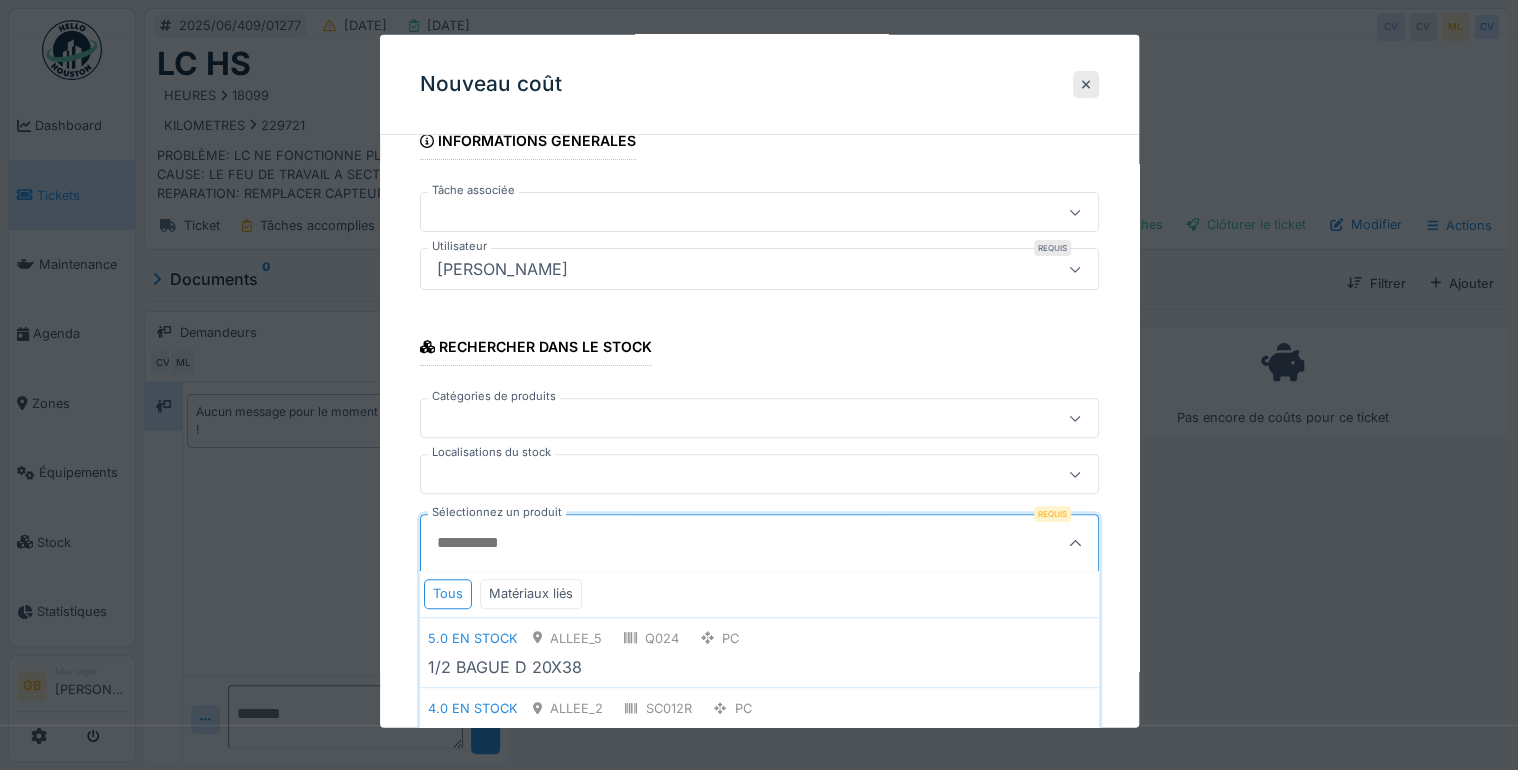 click on "Sélectionnez un produit" at bounding box center (713, 543) 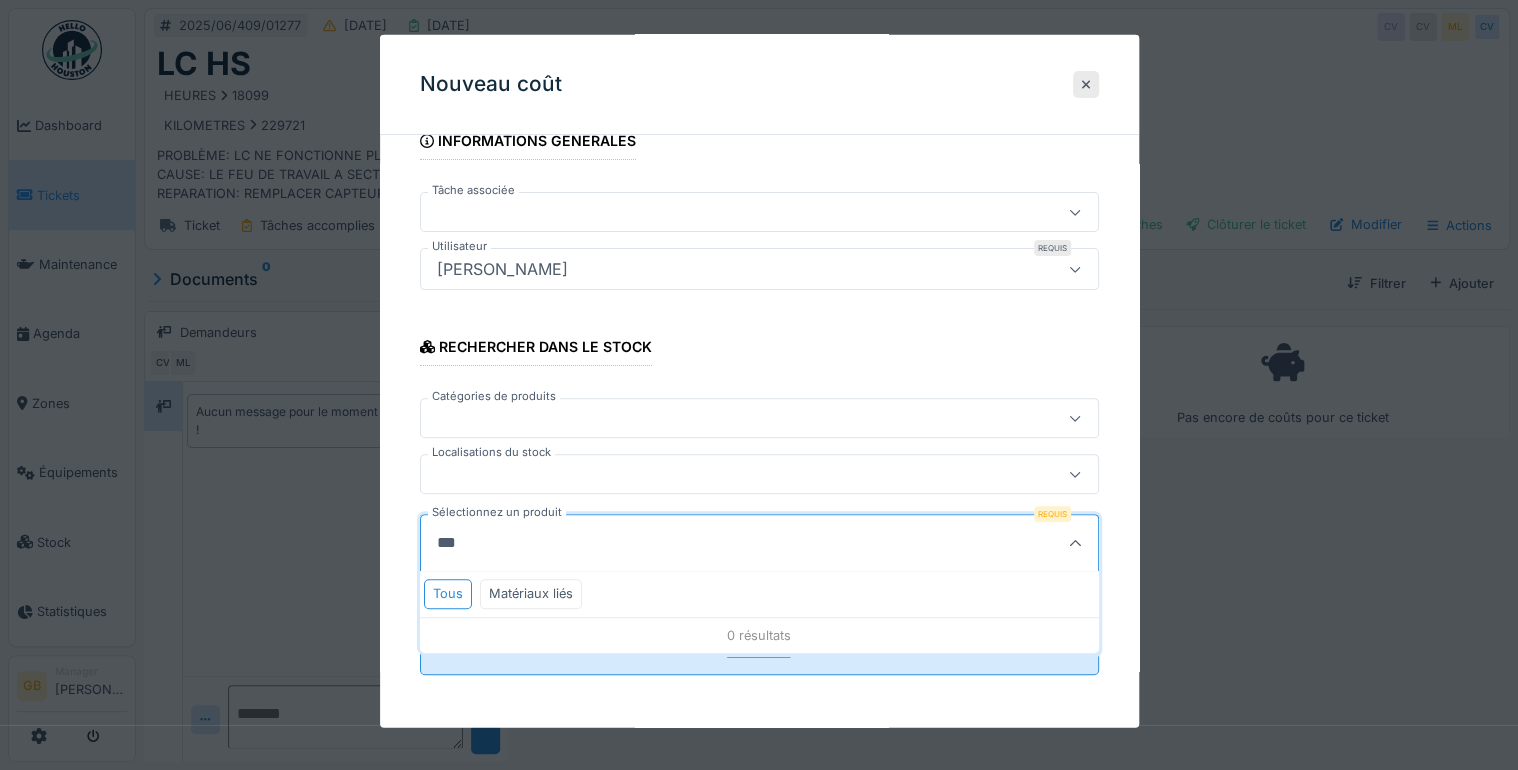 click on "***" at bounding box center [713, 543] 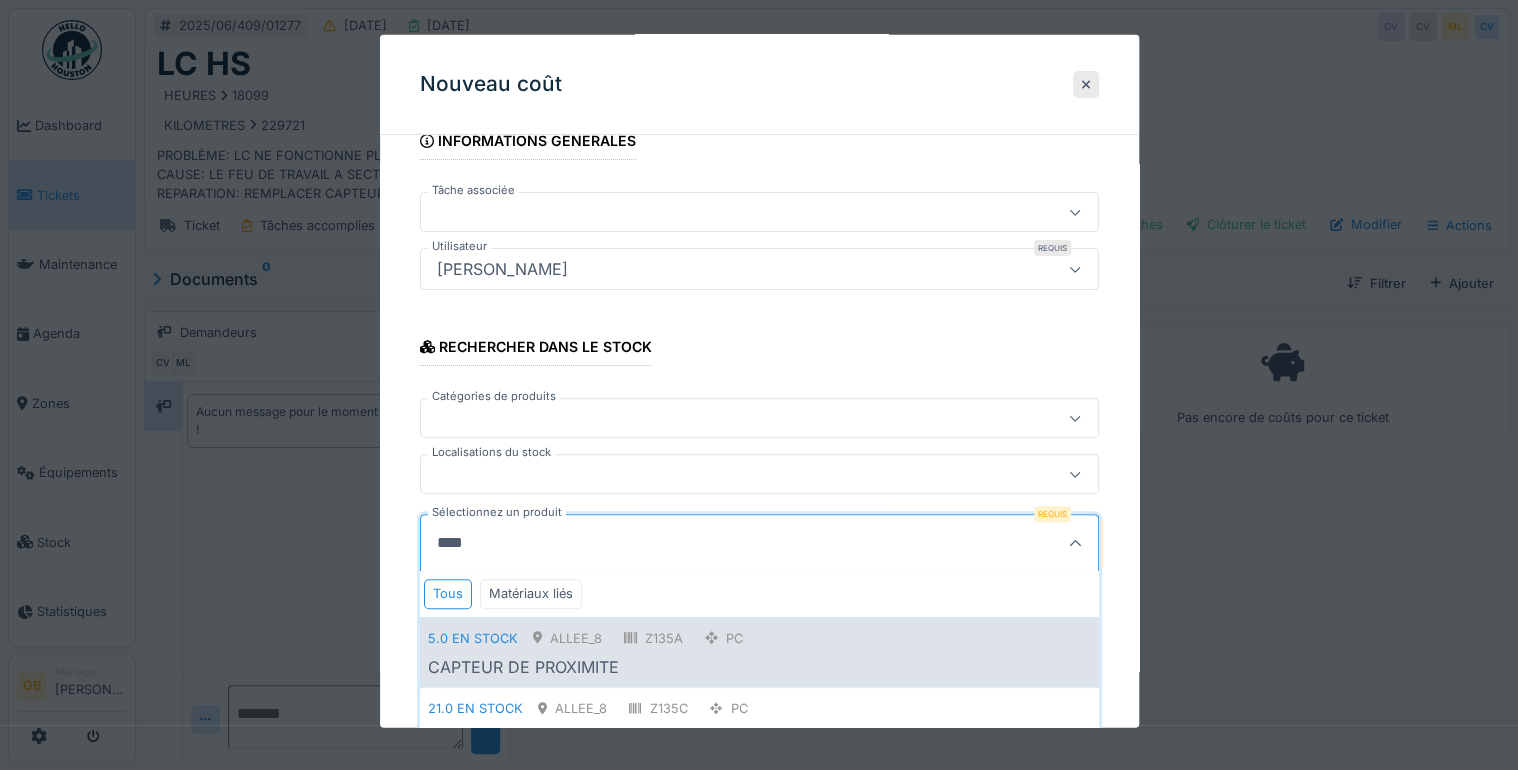 type on "****" 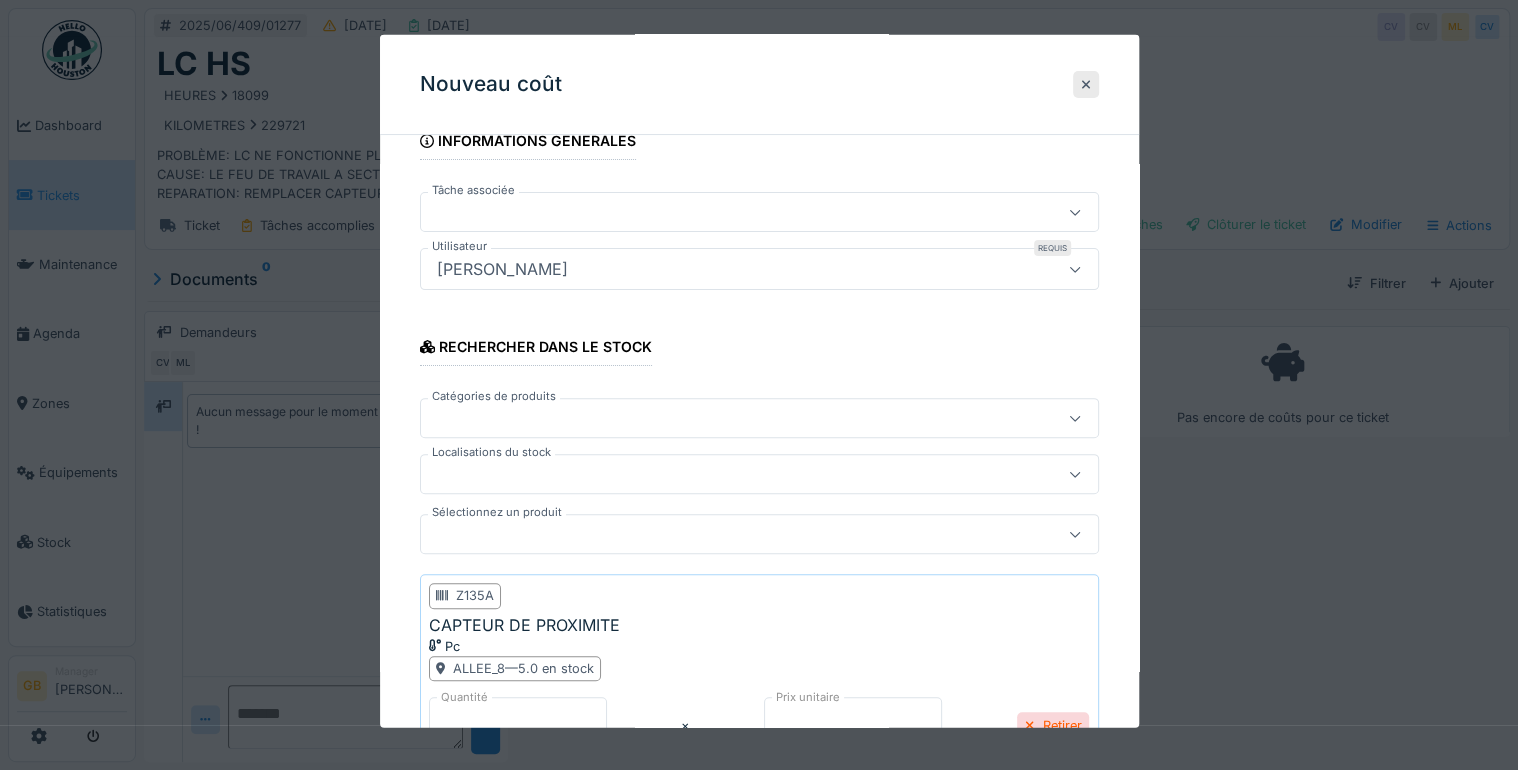 scroll, scrollTop: 313, scrollLeft: 0, axis: vertical 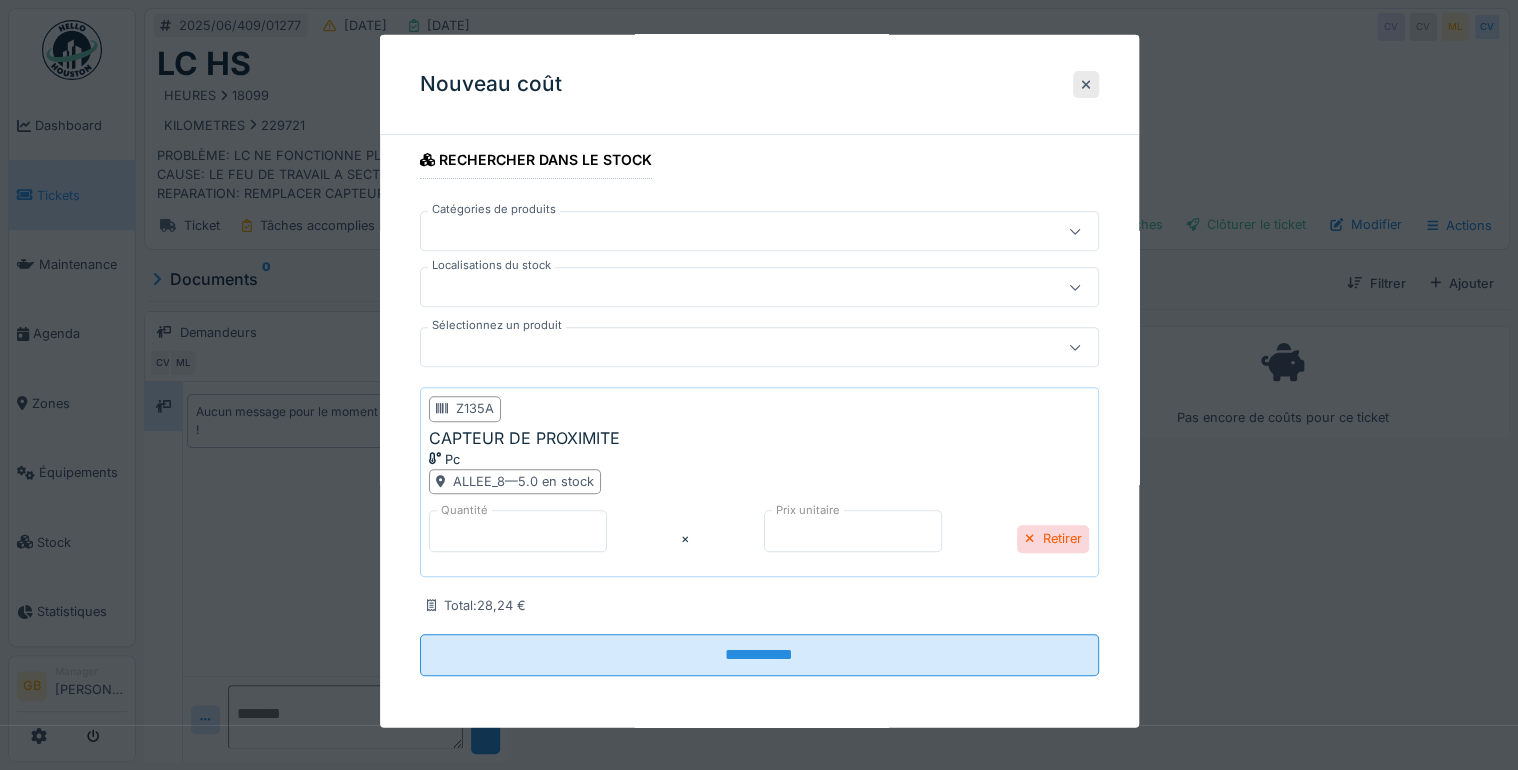 click on "**********" at bounding box center [759, 285] 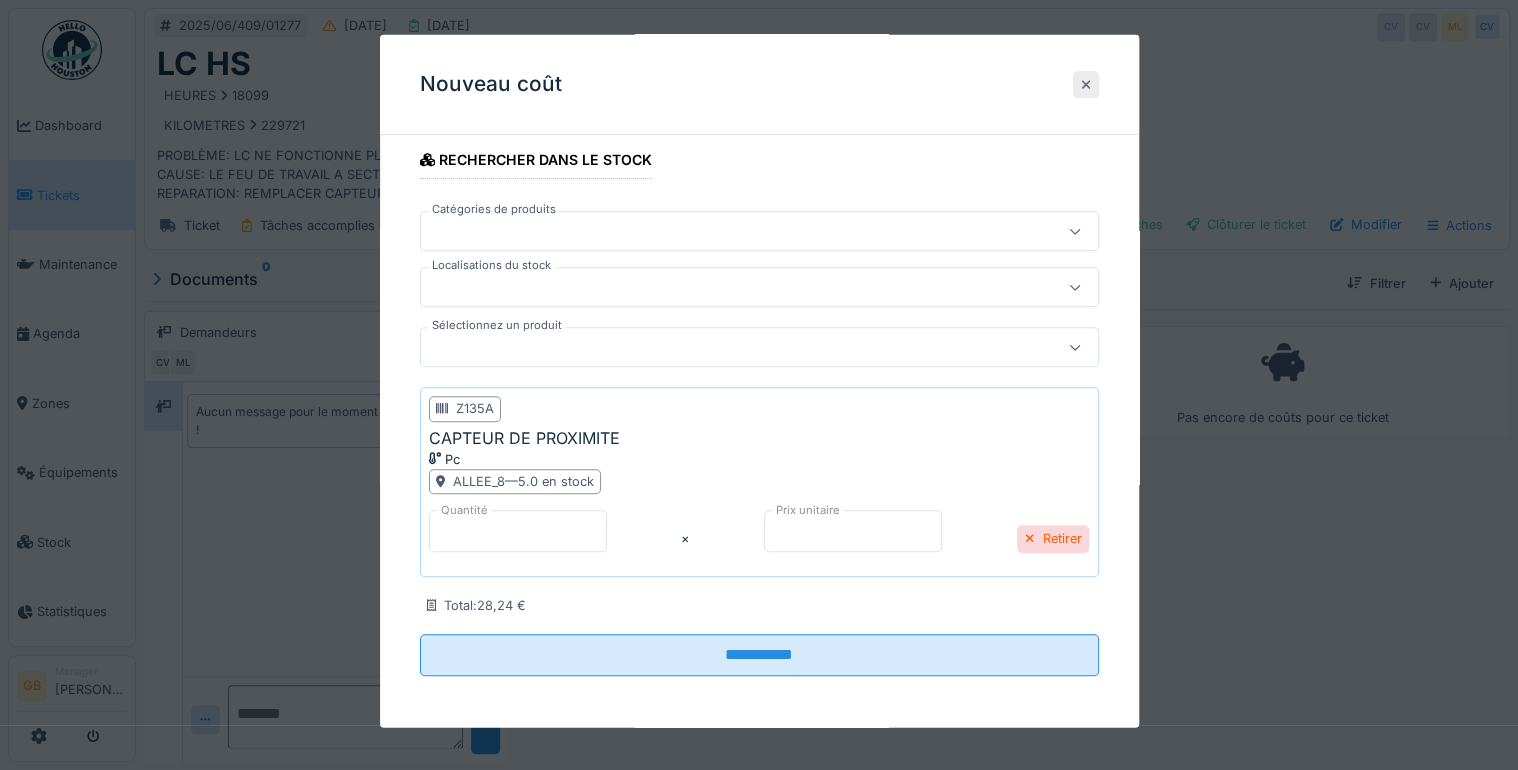 click at bounding box center [1086, 84] 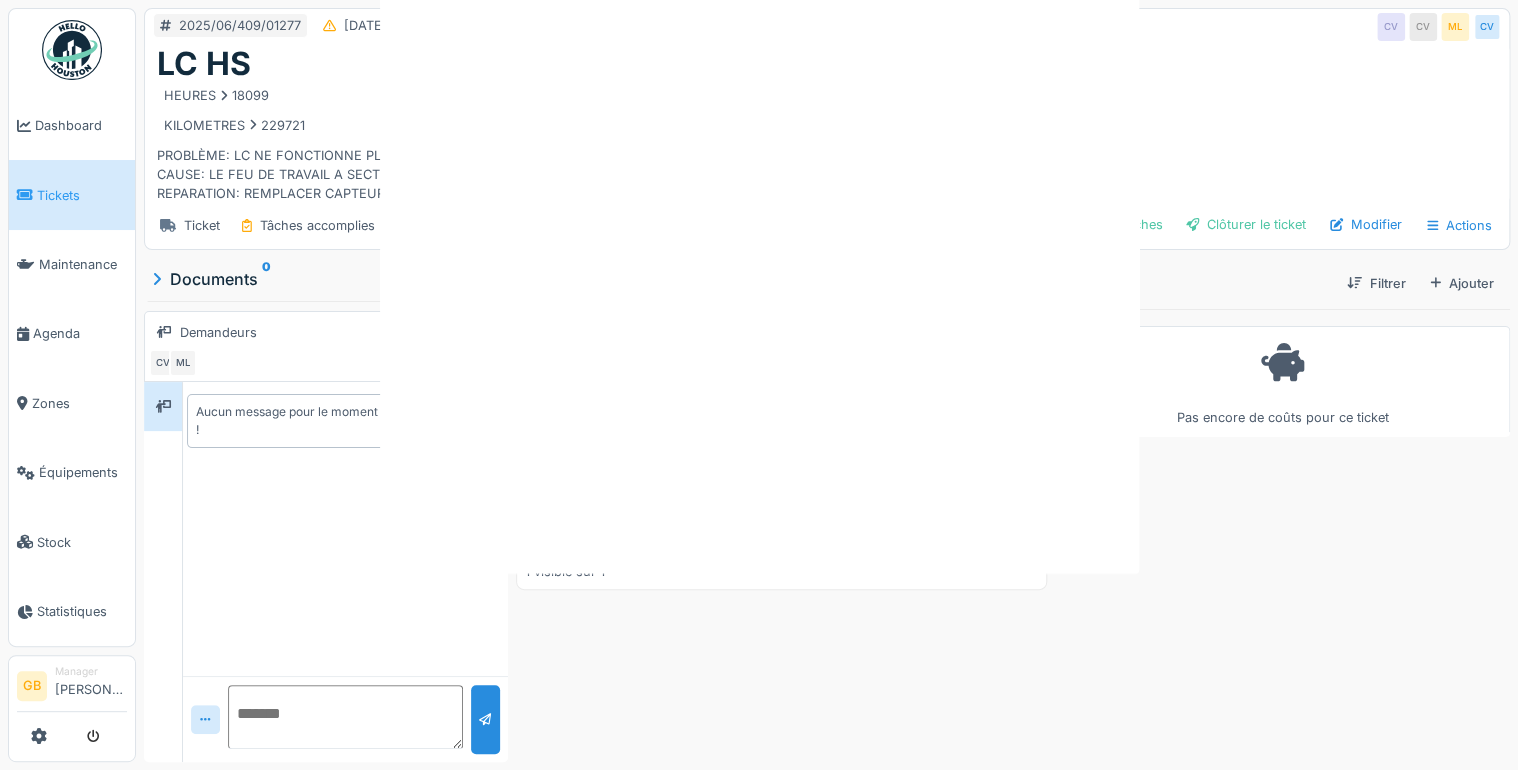 scroll, scrollTop: 0, scrollLeft: 0, axis: both 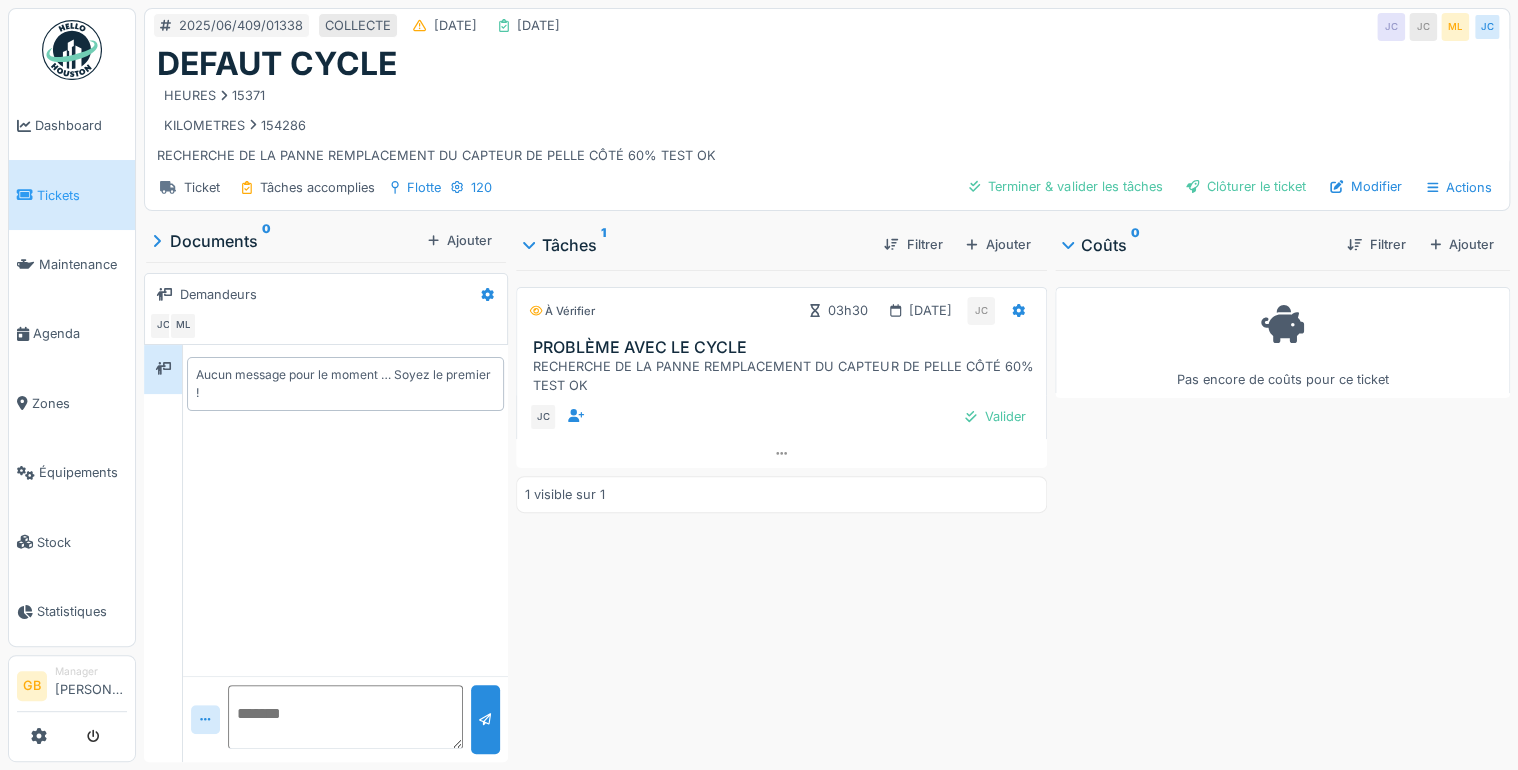 click on "Modifier" at bounding box center (1366, 186) 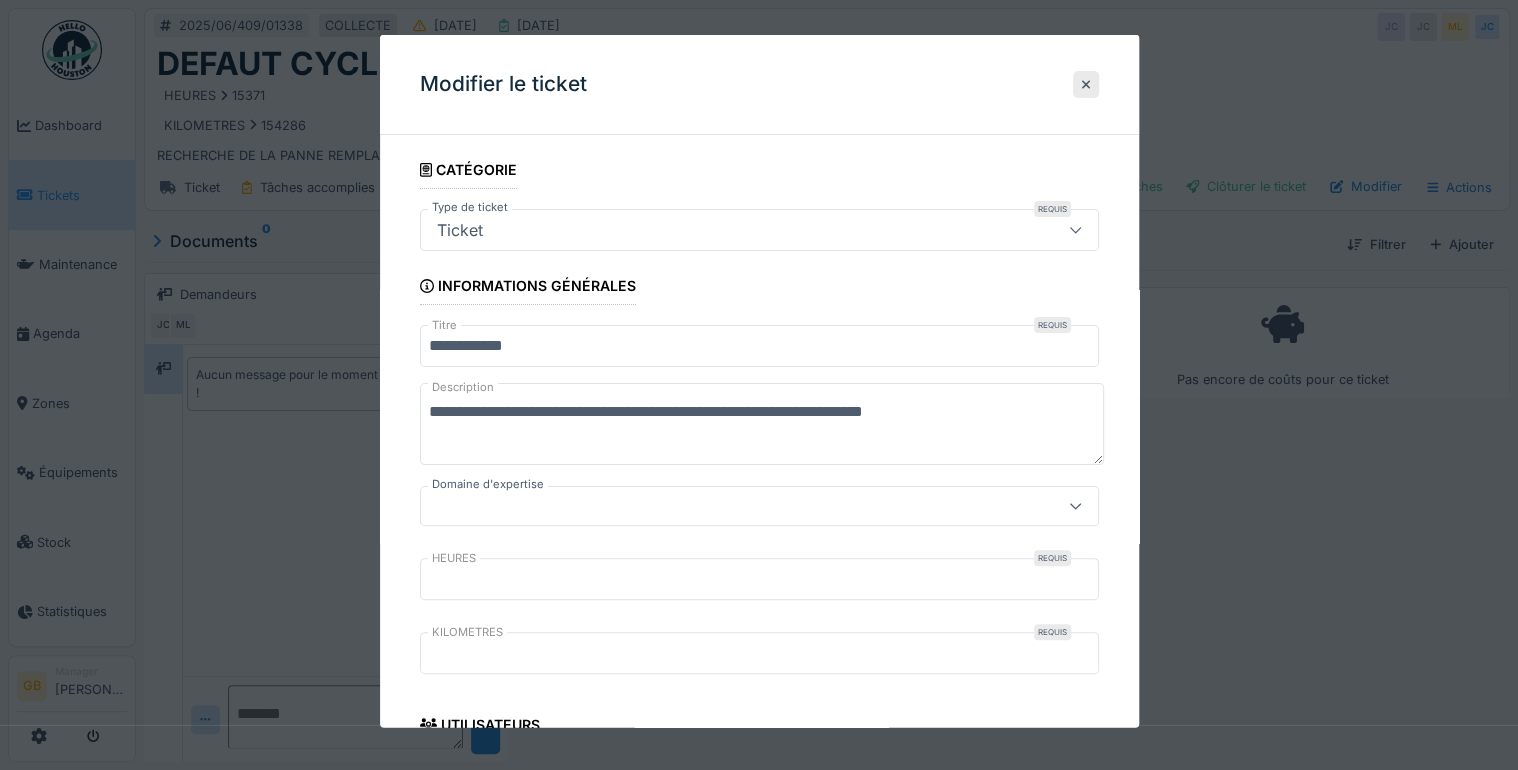 click on "**********" at bounding box center (762, 424) 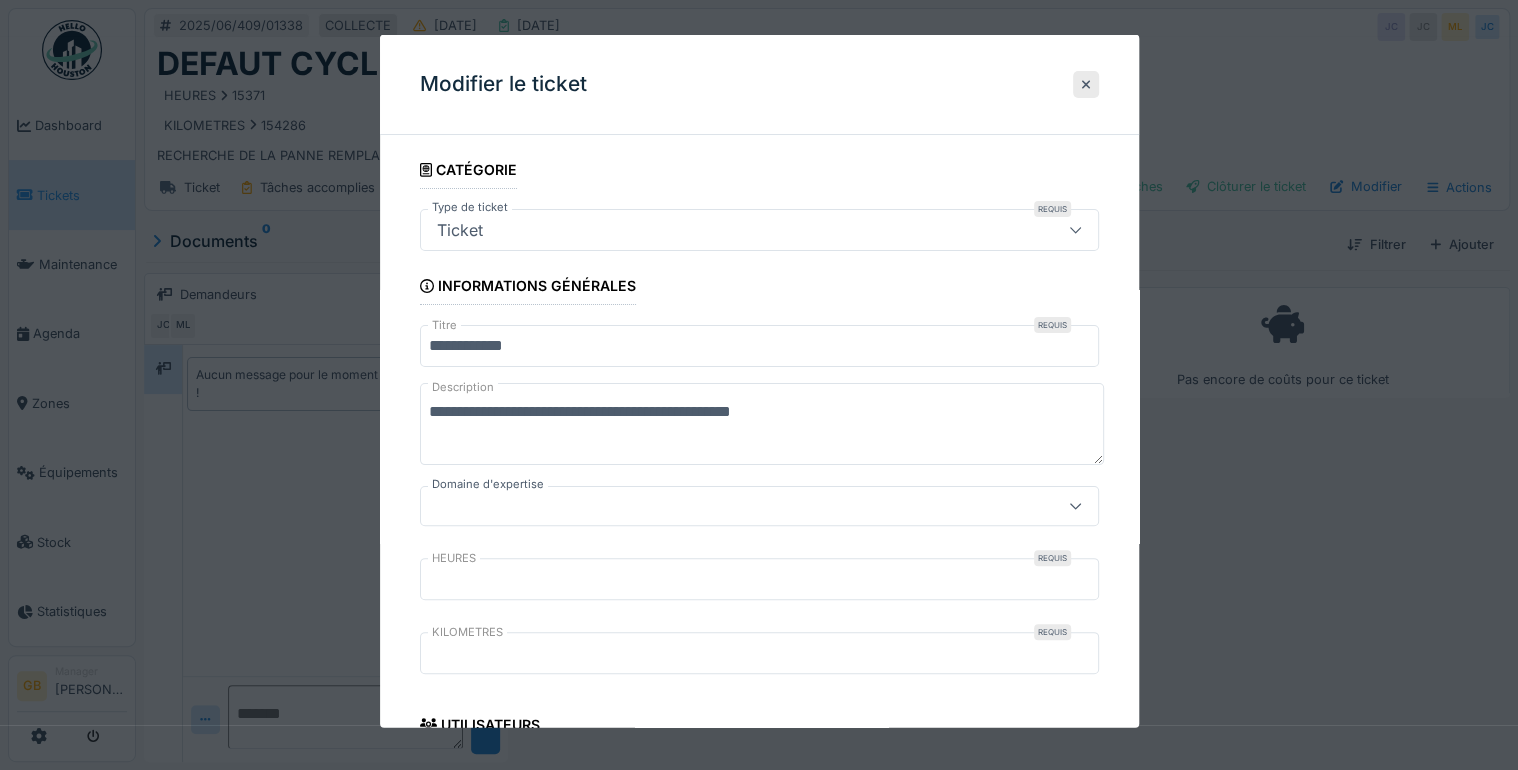 drag, startPoint x: 837, startPoint y: 409, endPoint x: 1536, endPoint y: 451, distance: 700.2607 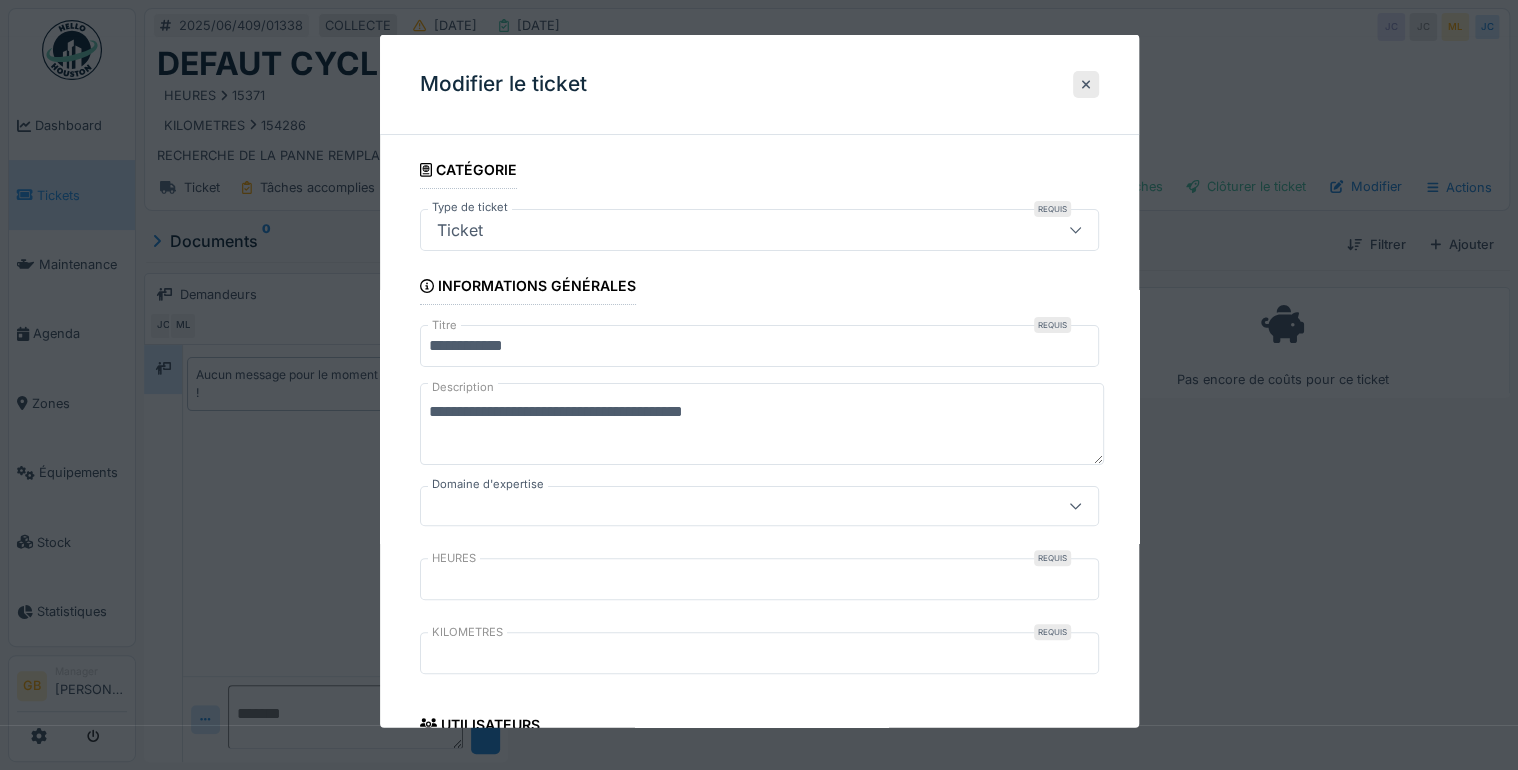scroll, scrollTop: 12, scrollLeft: 0, axis: vertical 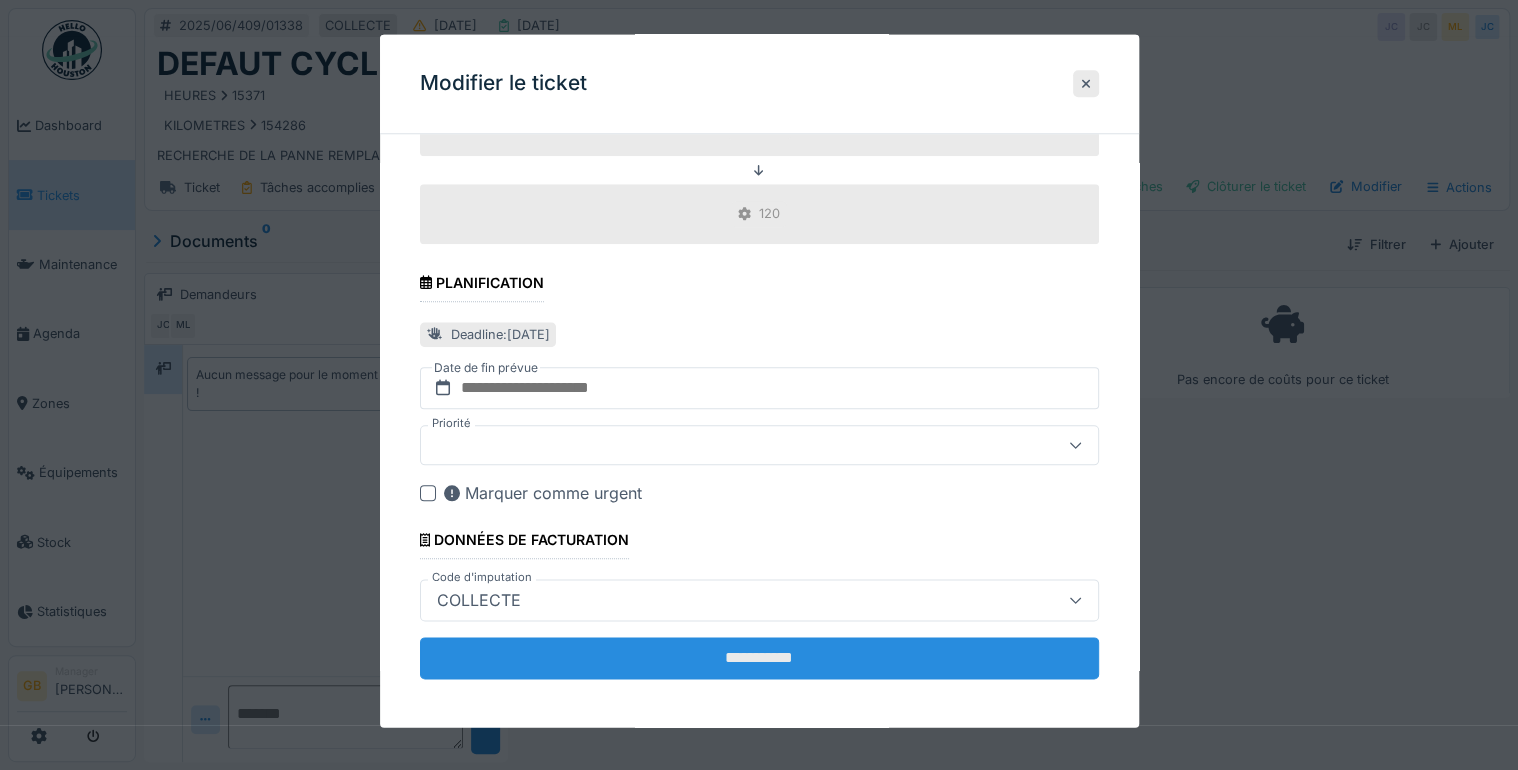 type on "**********" 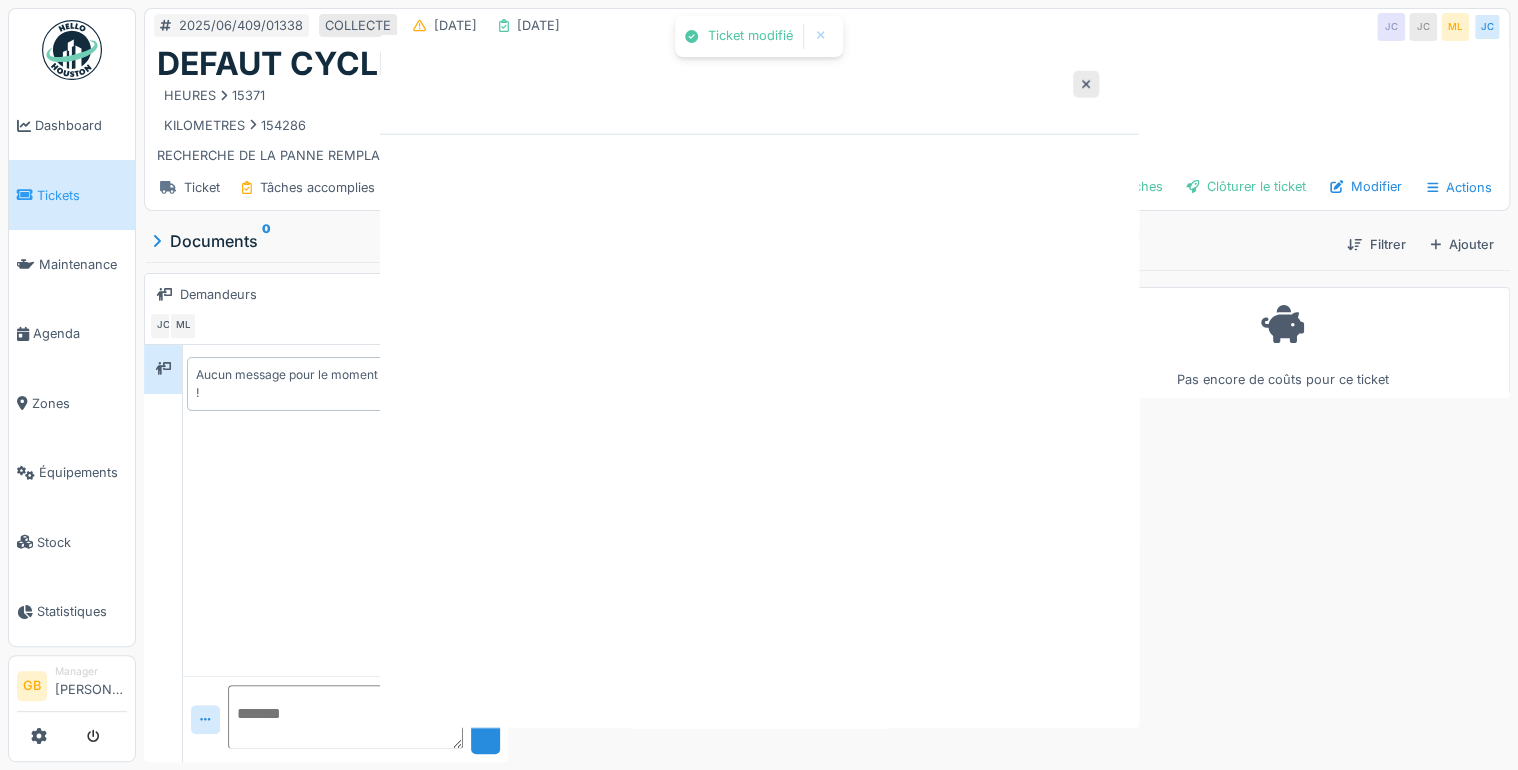 scroll, scrollTop: 0, scrollLeft: 0, axis: both 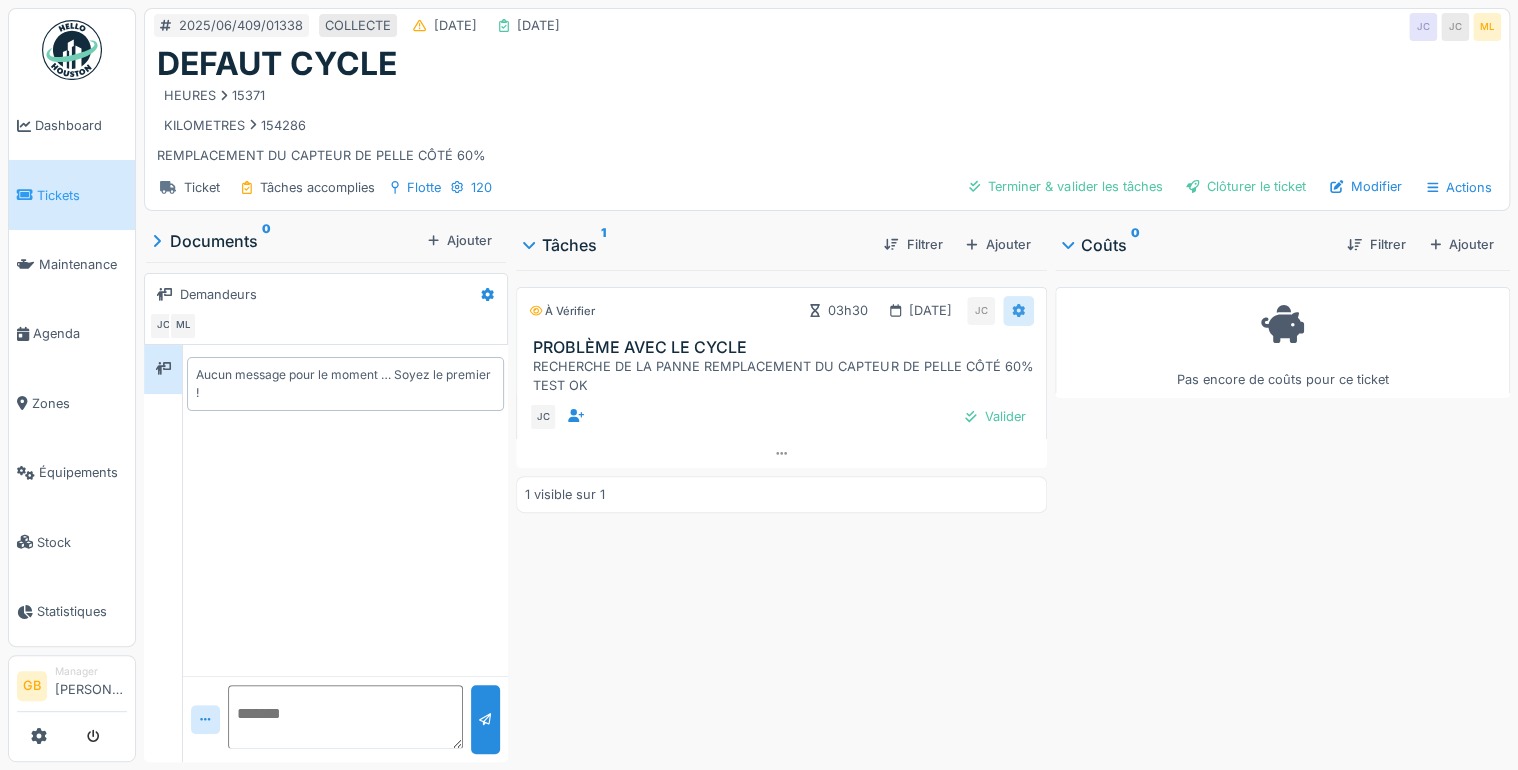 click 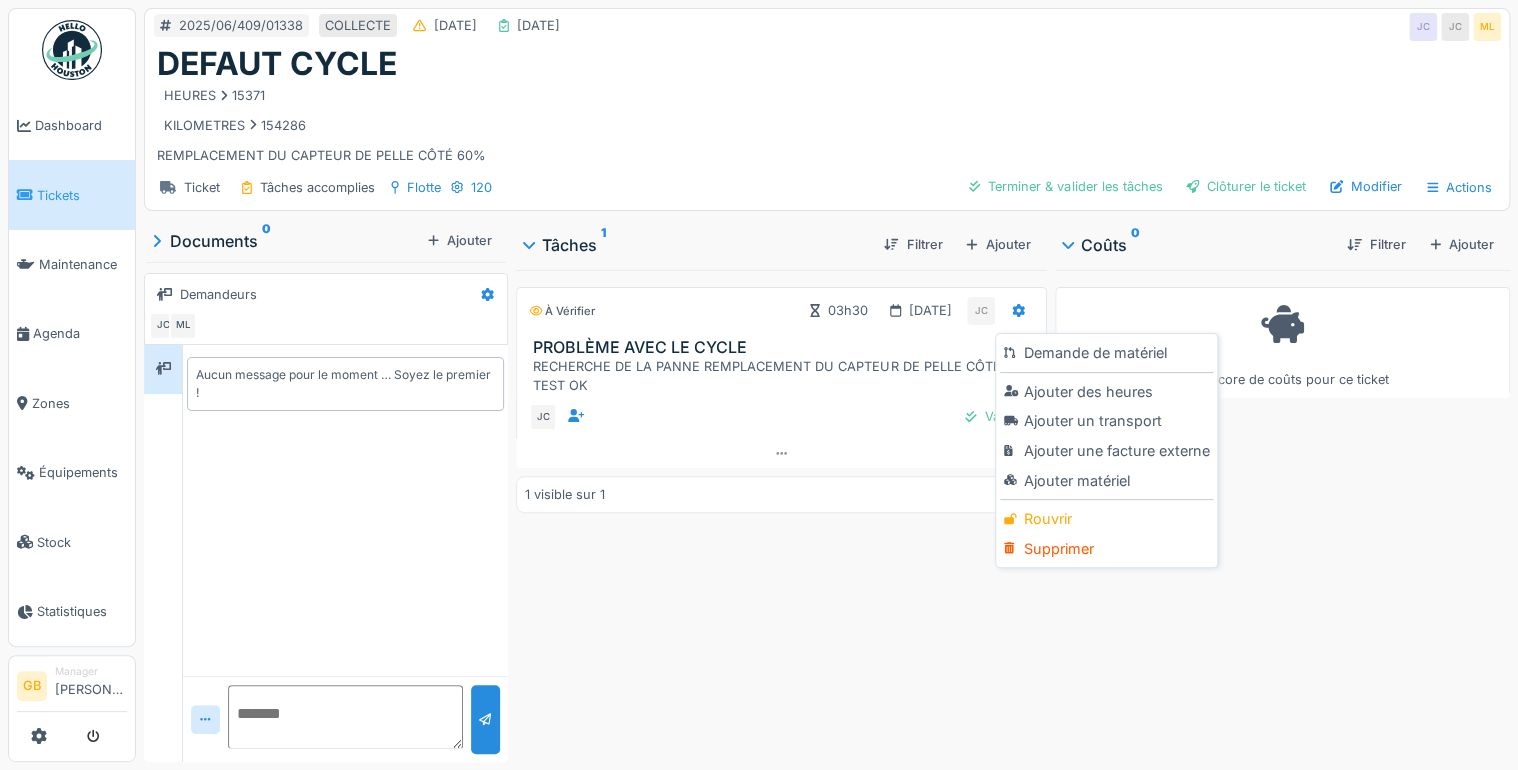 drag, startPoint x: 1052, startPoint y: 495, endPoint x: 1050, endPoint y: 483, distance: 12.165525 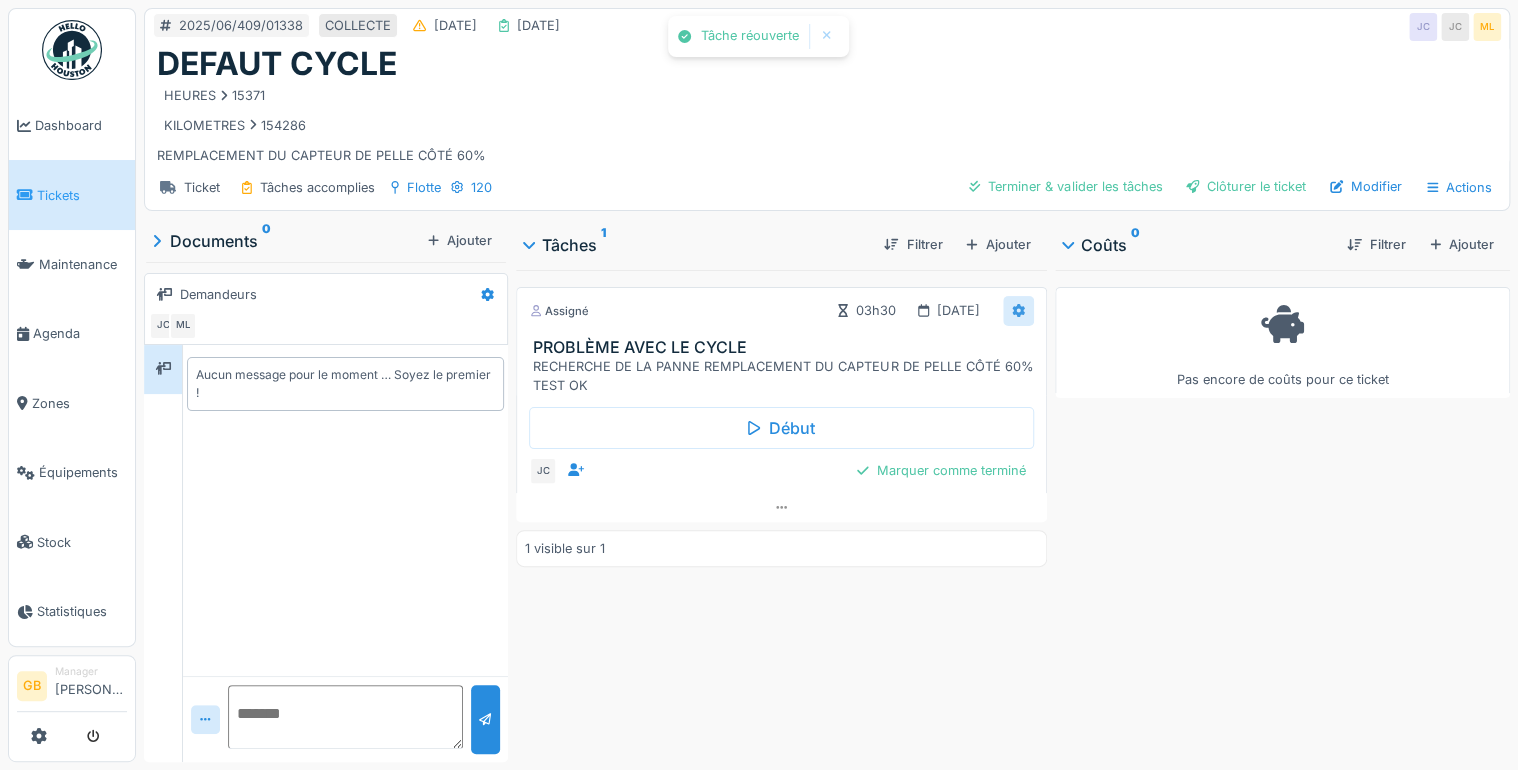click at bounding box center [1018, 310] 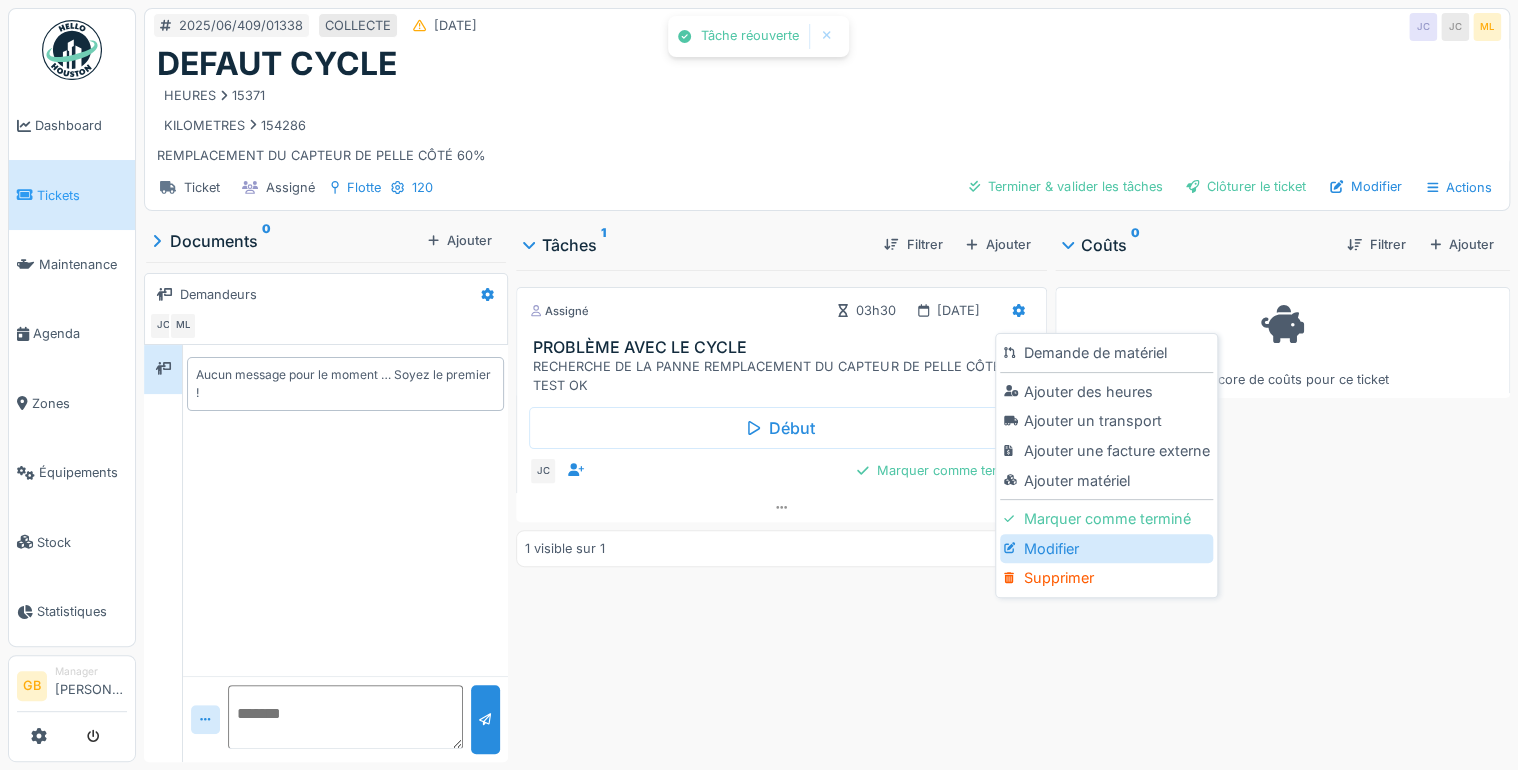 click on "Modifier" at bounding box center [1106, 549] 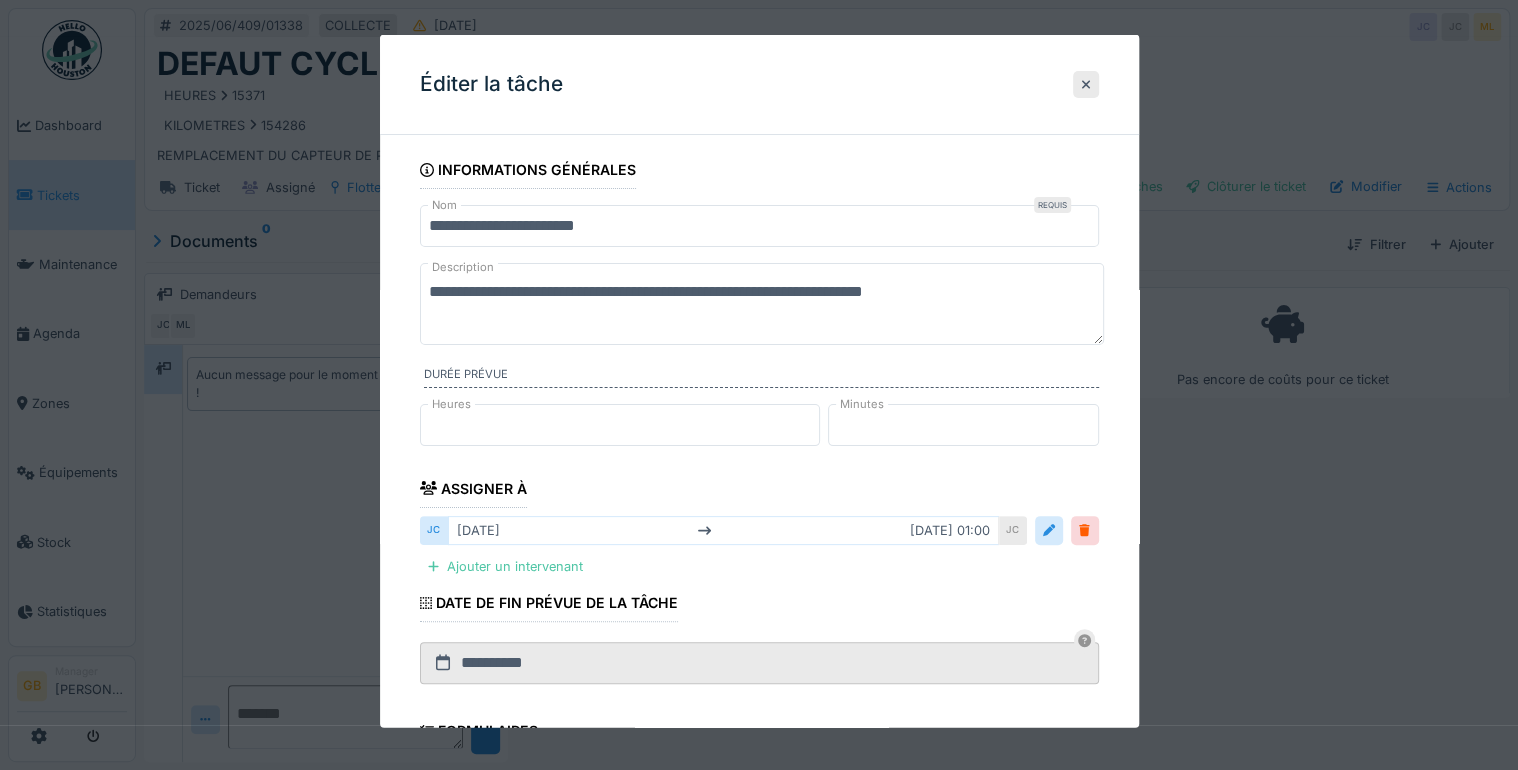 click on "**********" at bounding box center [762, 304] 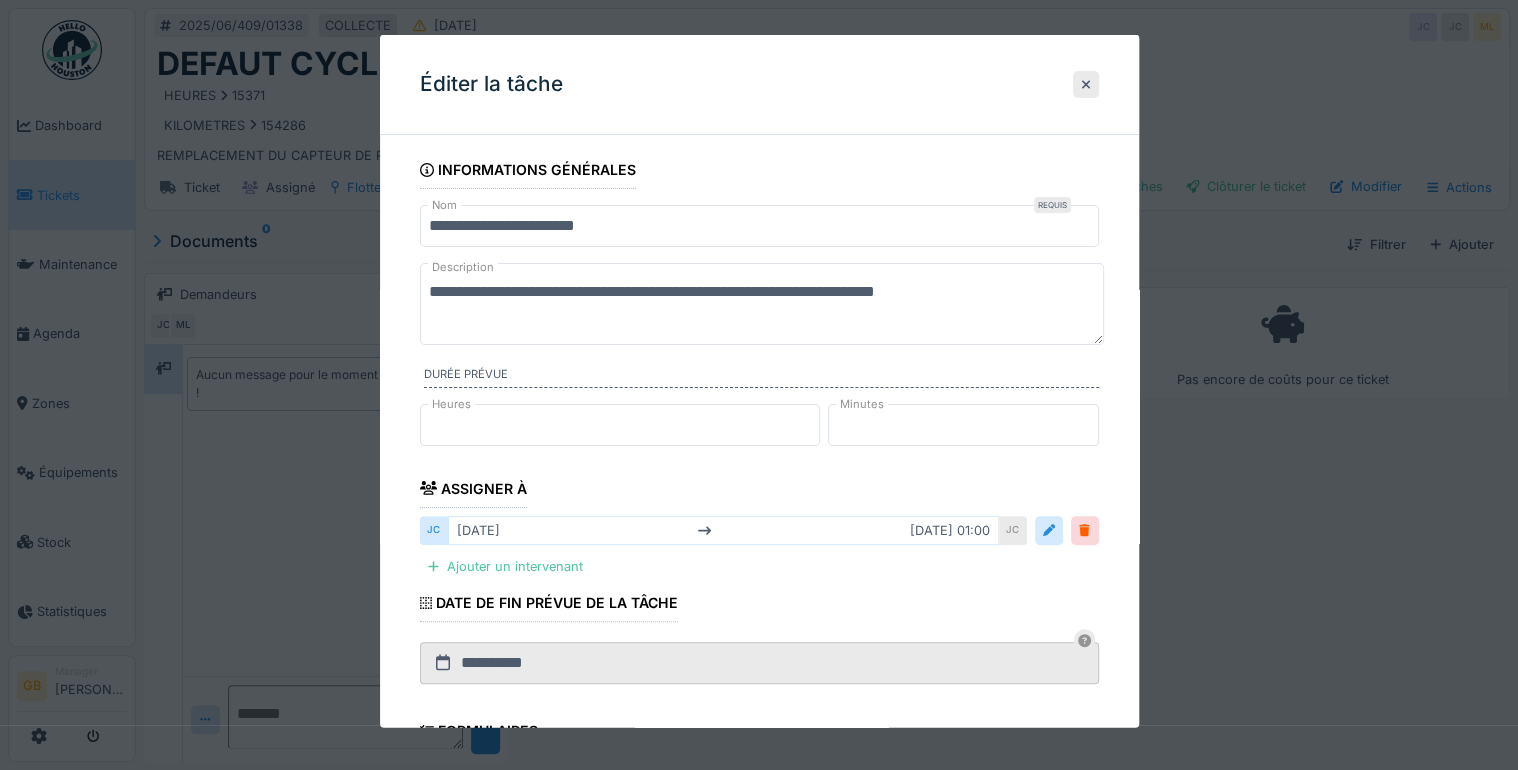 click on "**********" at bounding box center (762, 304) 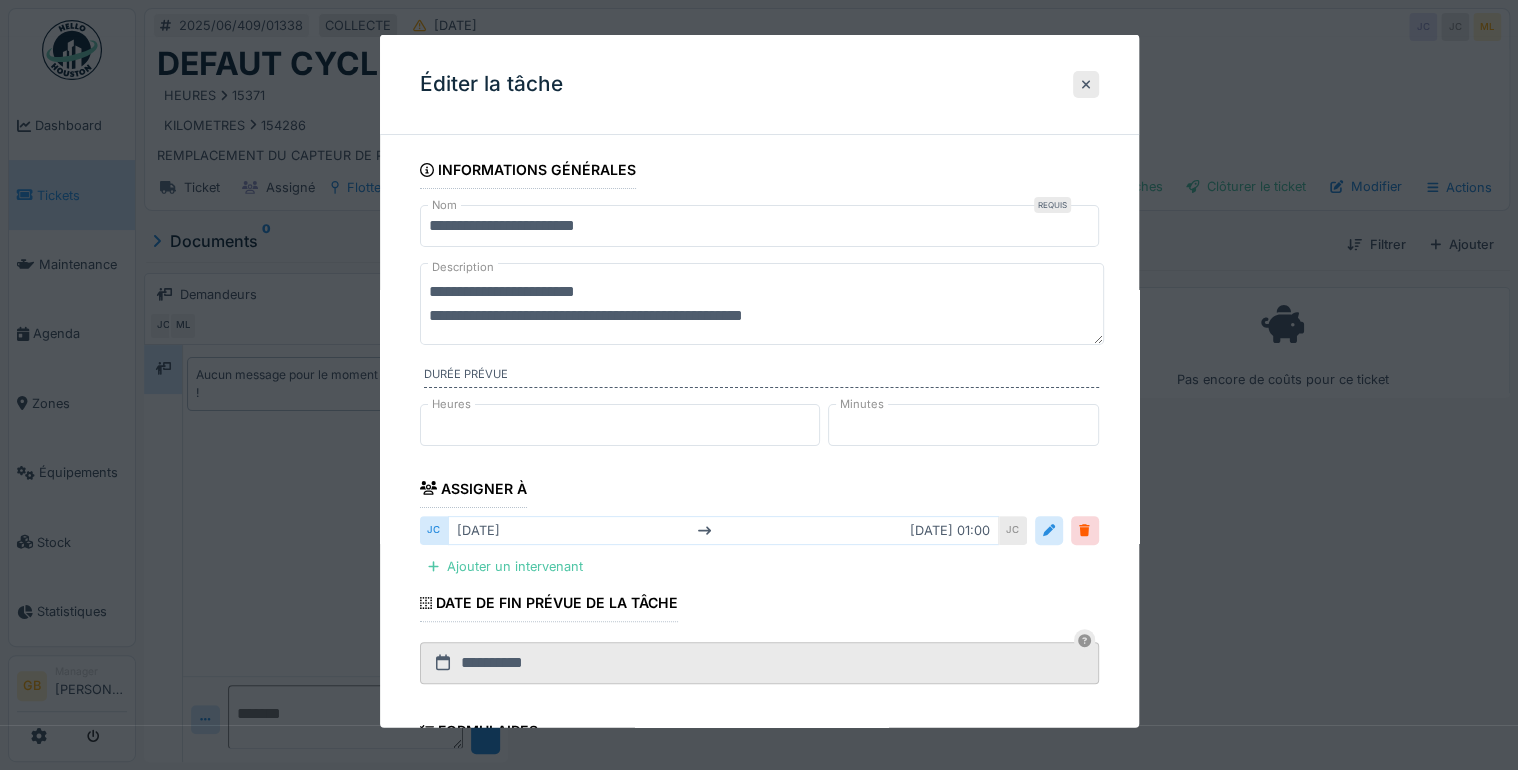 click on "**********" at bounding box center (762, 304) 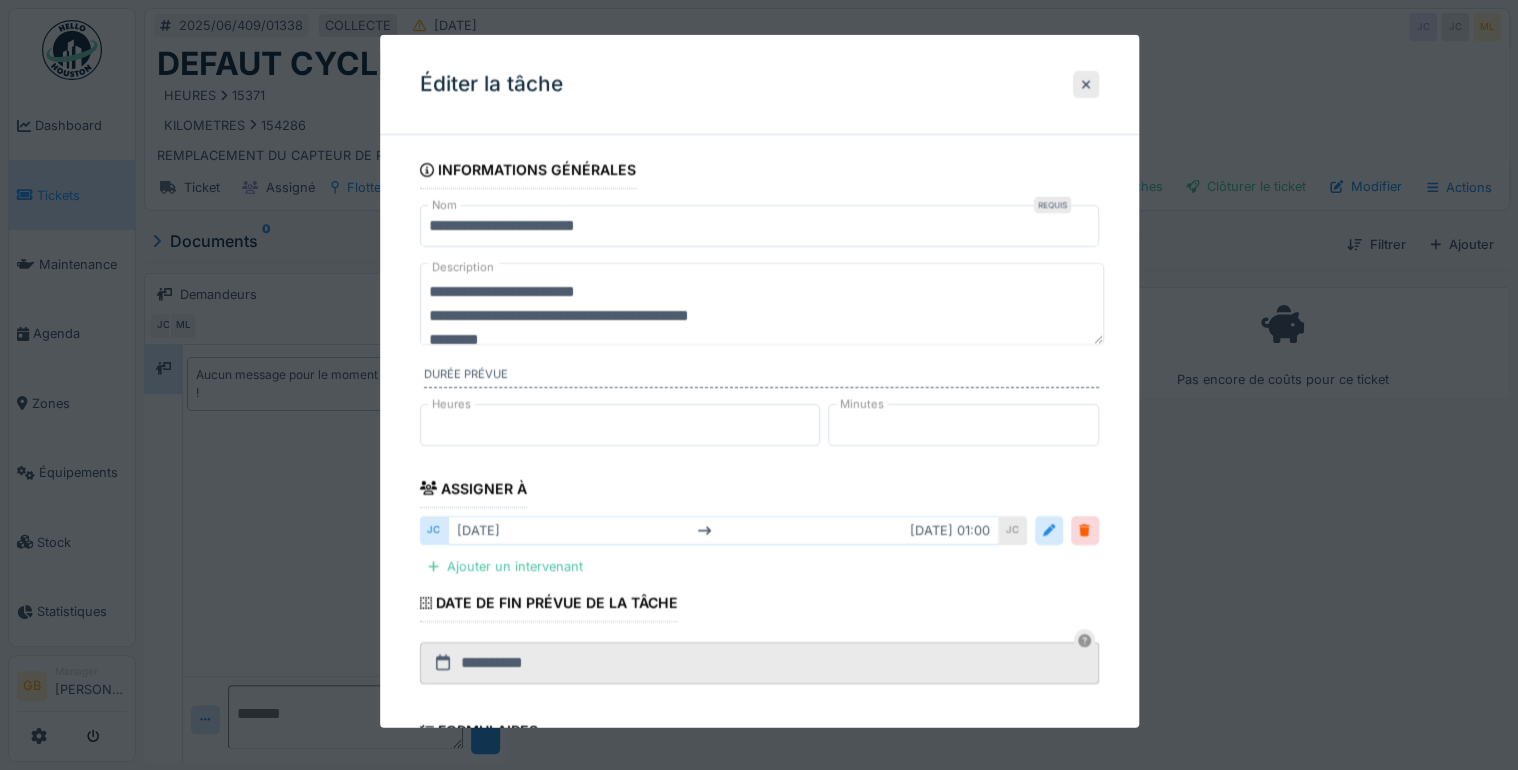 scroll, scrollTop: 0, scrollLeft: 0, axis: both 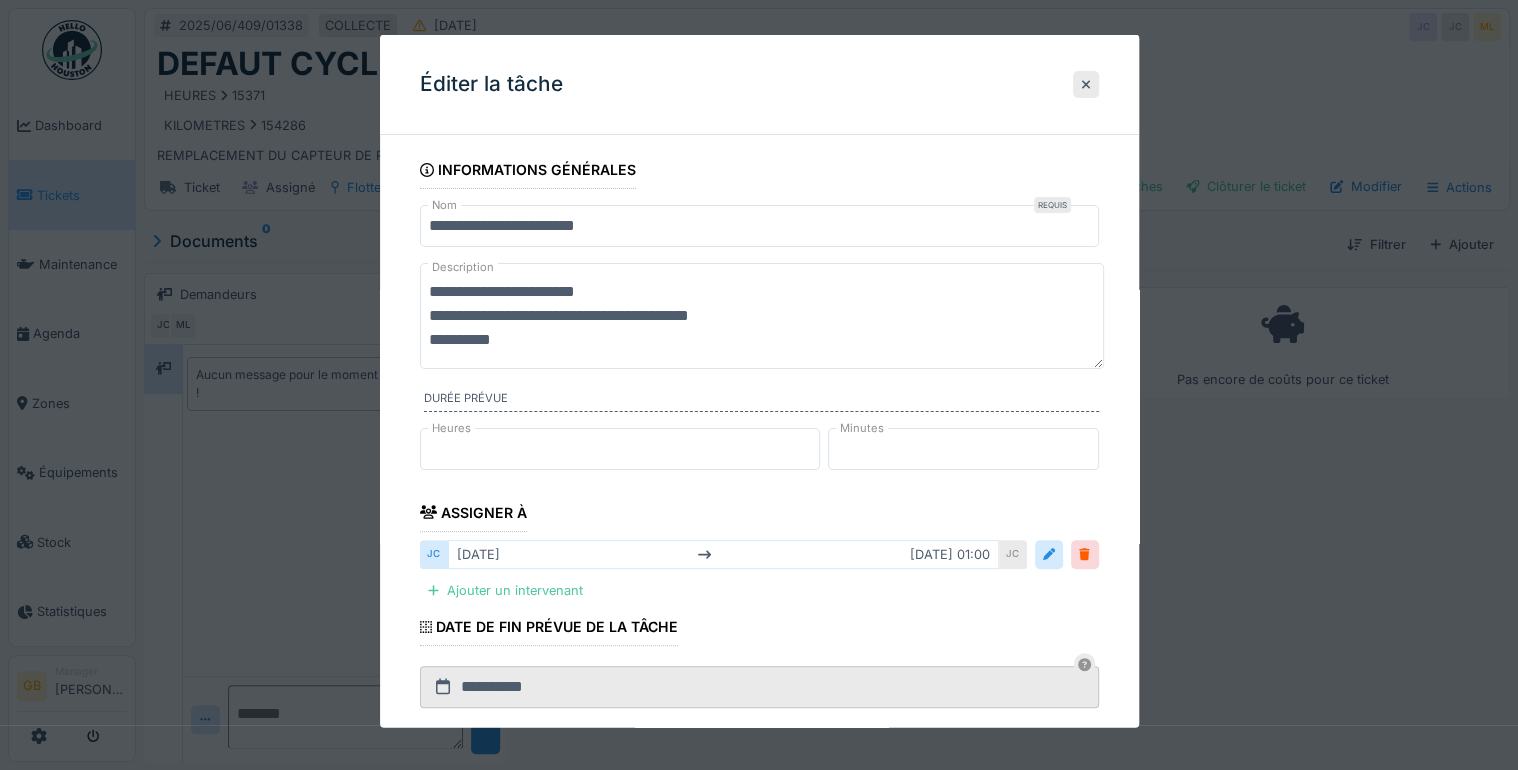 type on "**********" 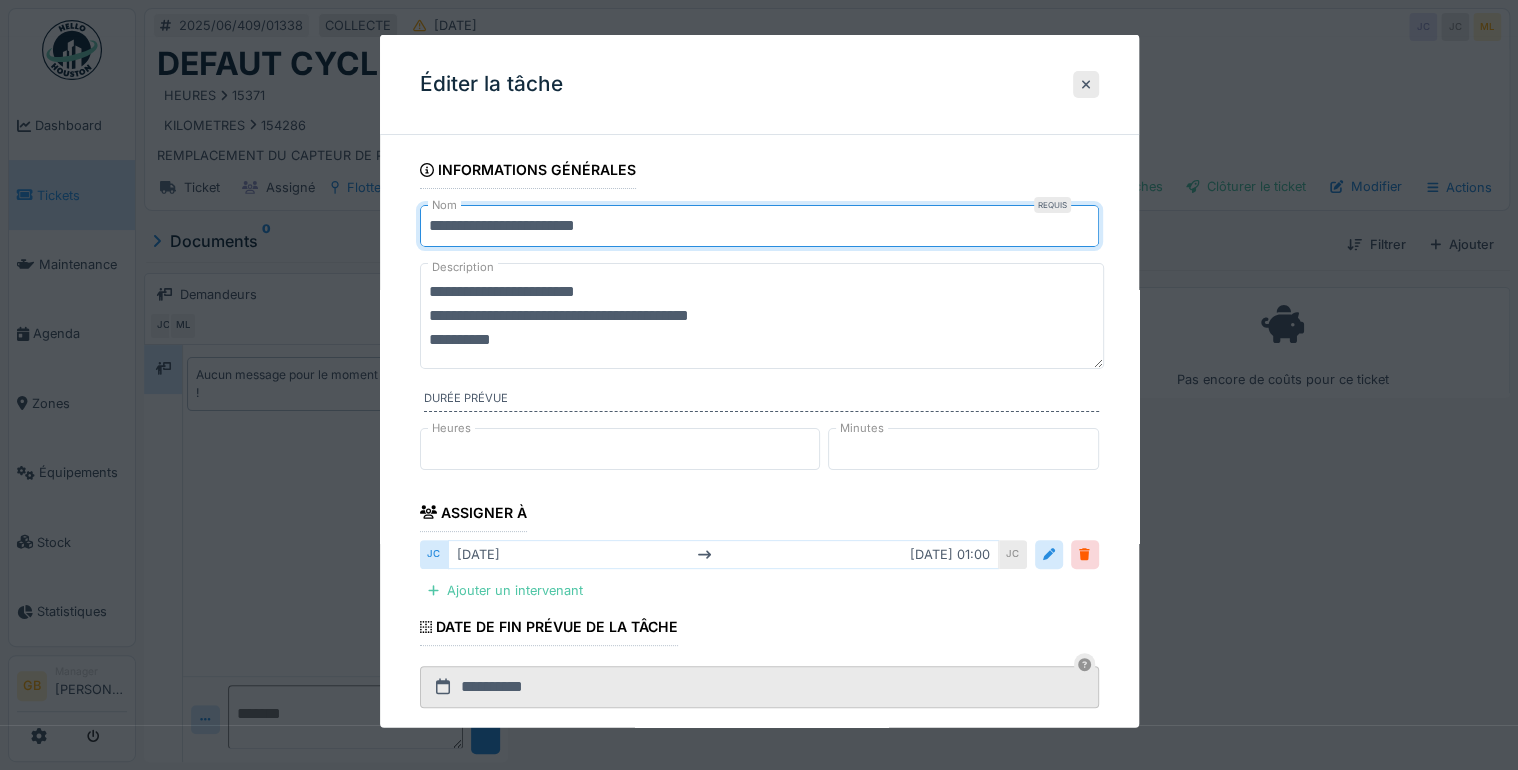 drag, startPoint x: 574, startPoint y: 218, endPoint x: 124, endPoint y: 189, distance: 450.93347 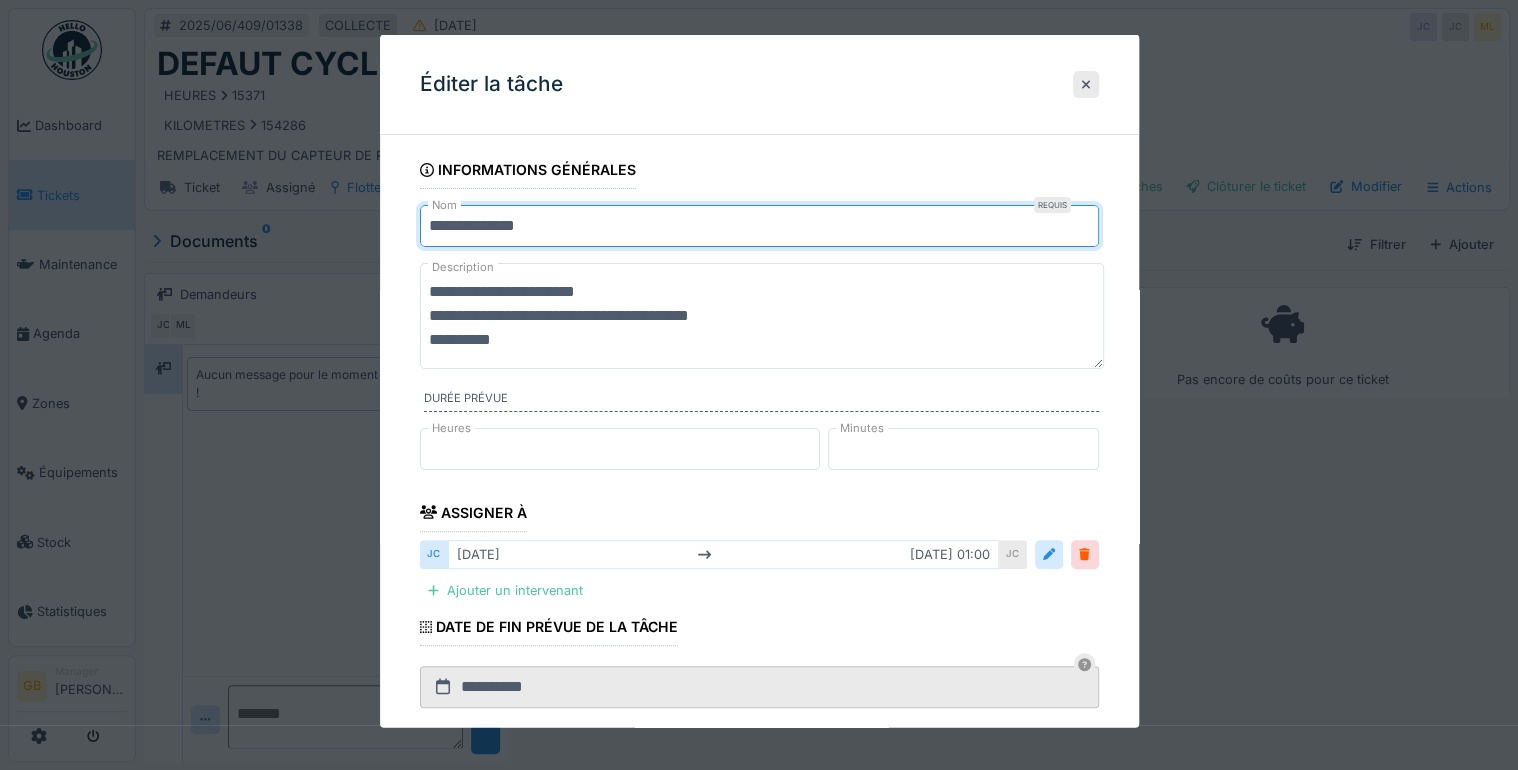 scroll, scrollTop: 354, scrollLeft: 0, axis: vertical 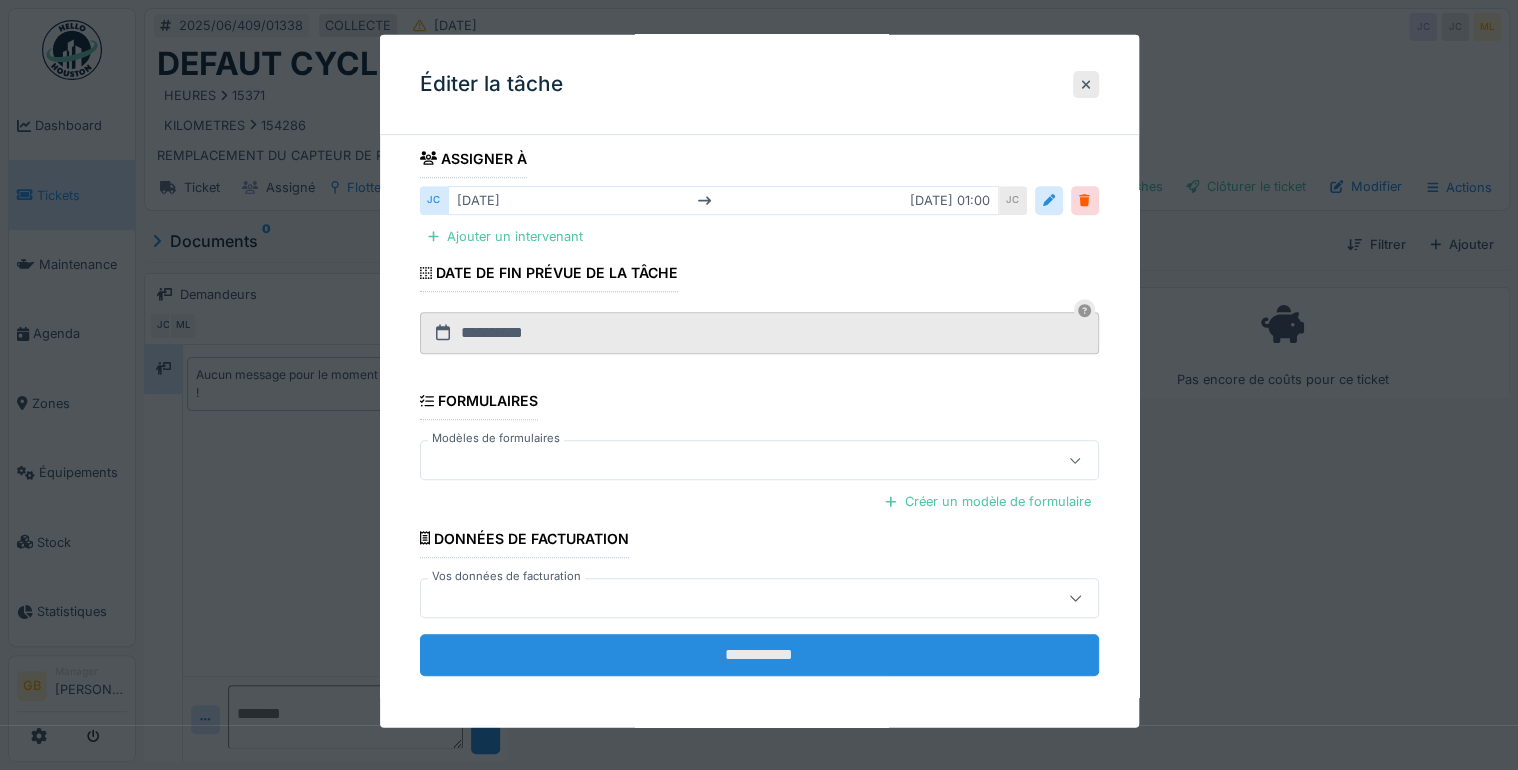 type on "**********" 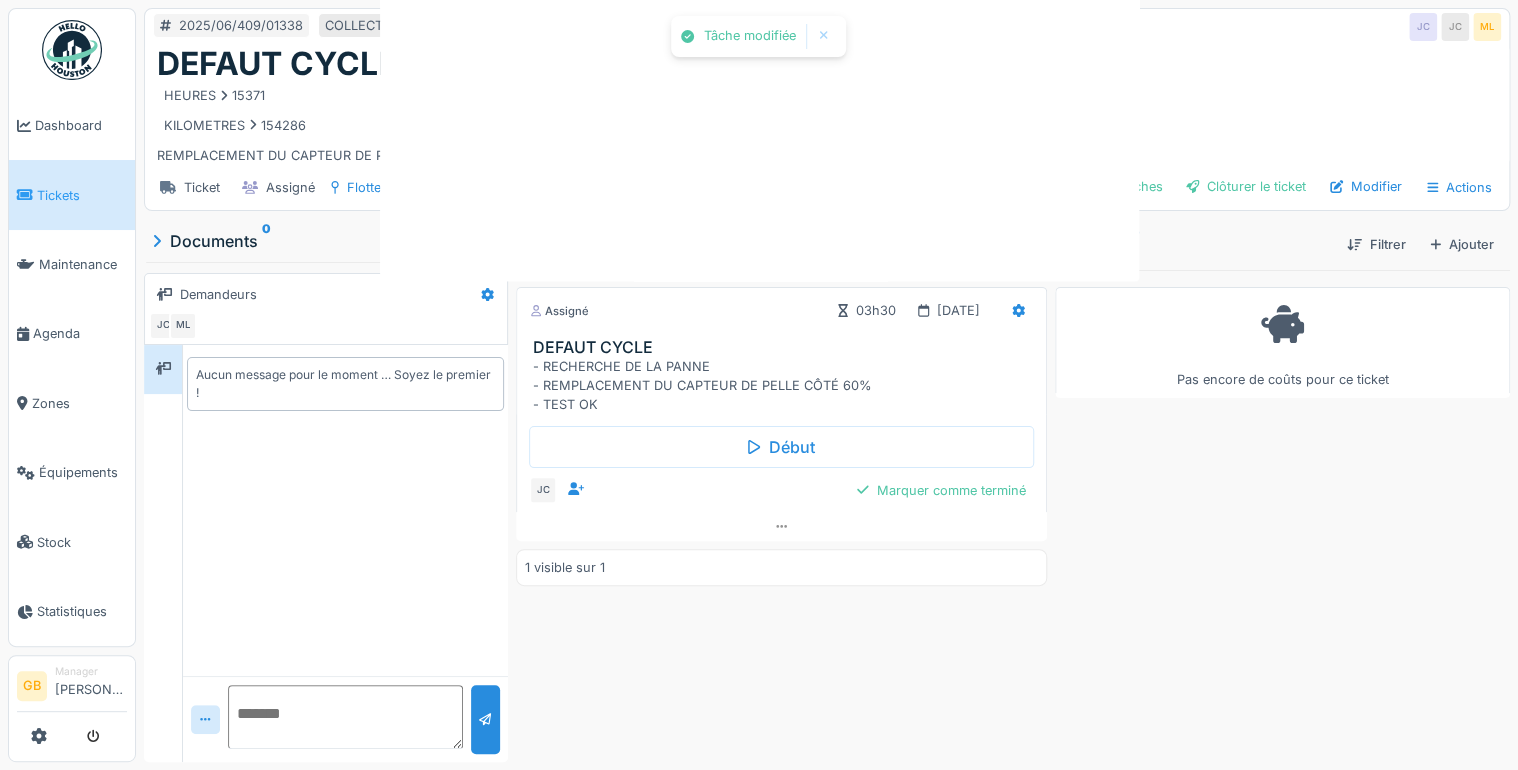scroll, scrollTop: 0, scrollLeft: 0, axis: both 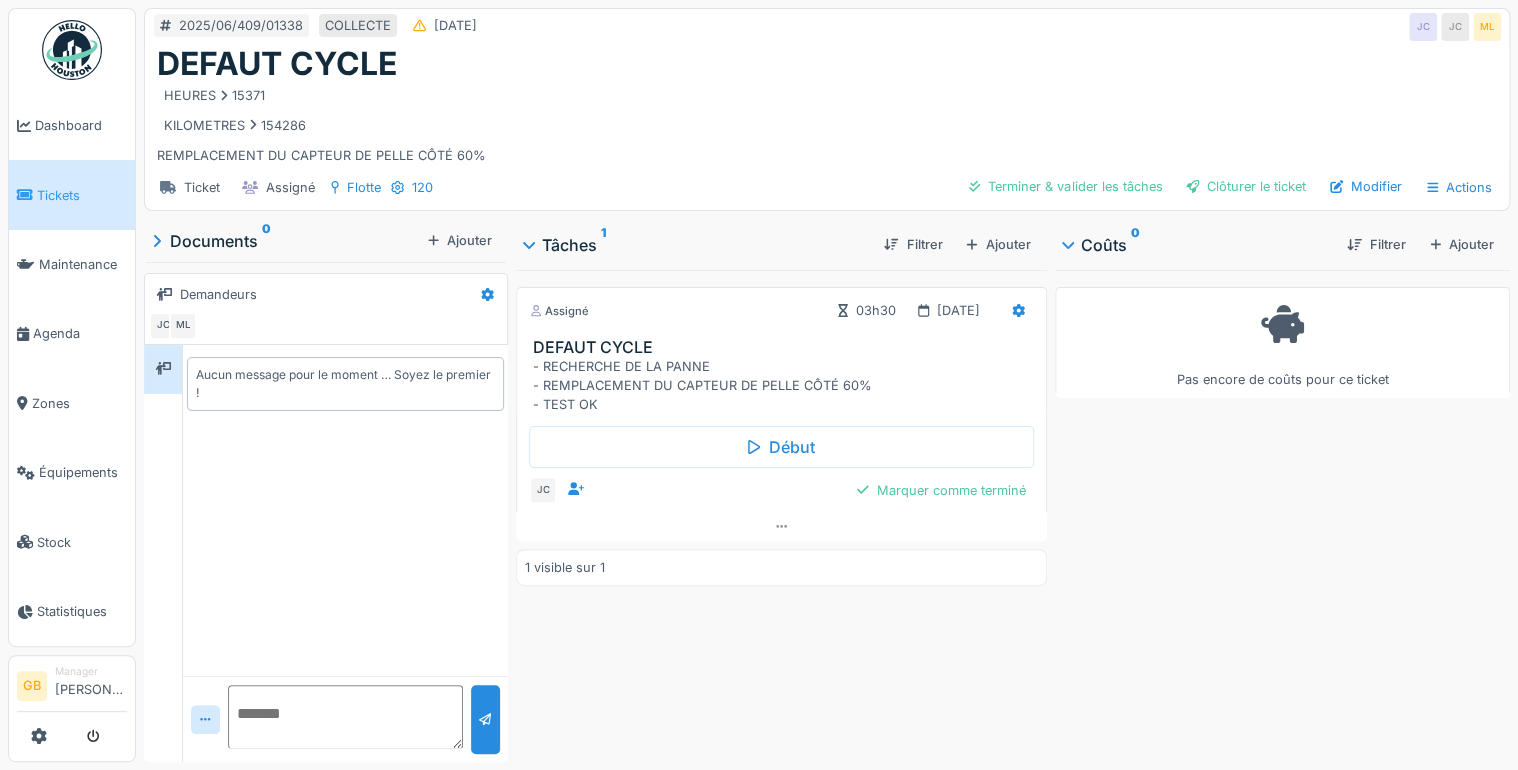 click on "Ajouter" at bounding box center (1462, 244) 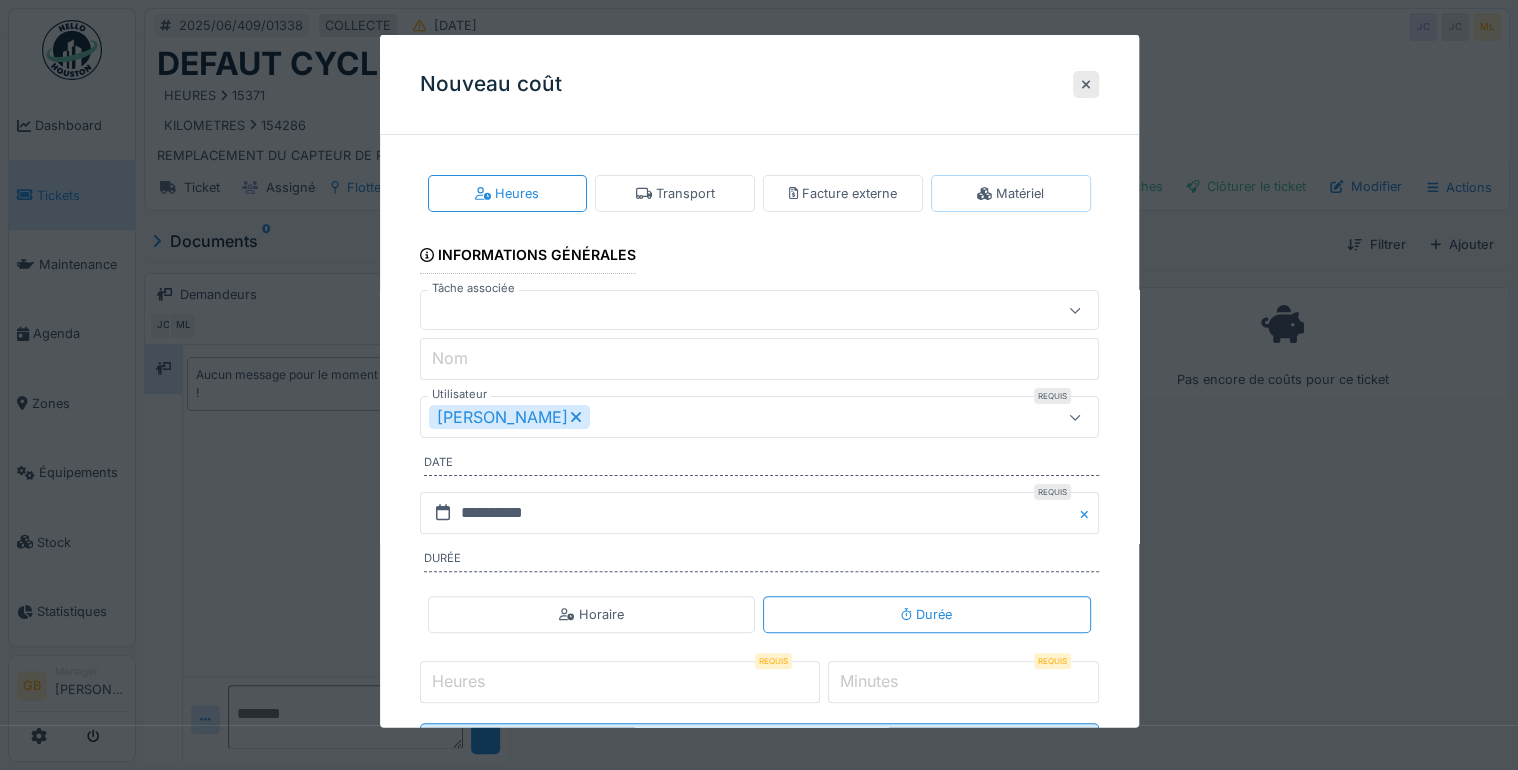 click on "Matériel" at bounding box center [1010, 193] 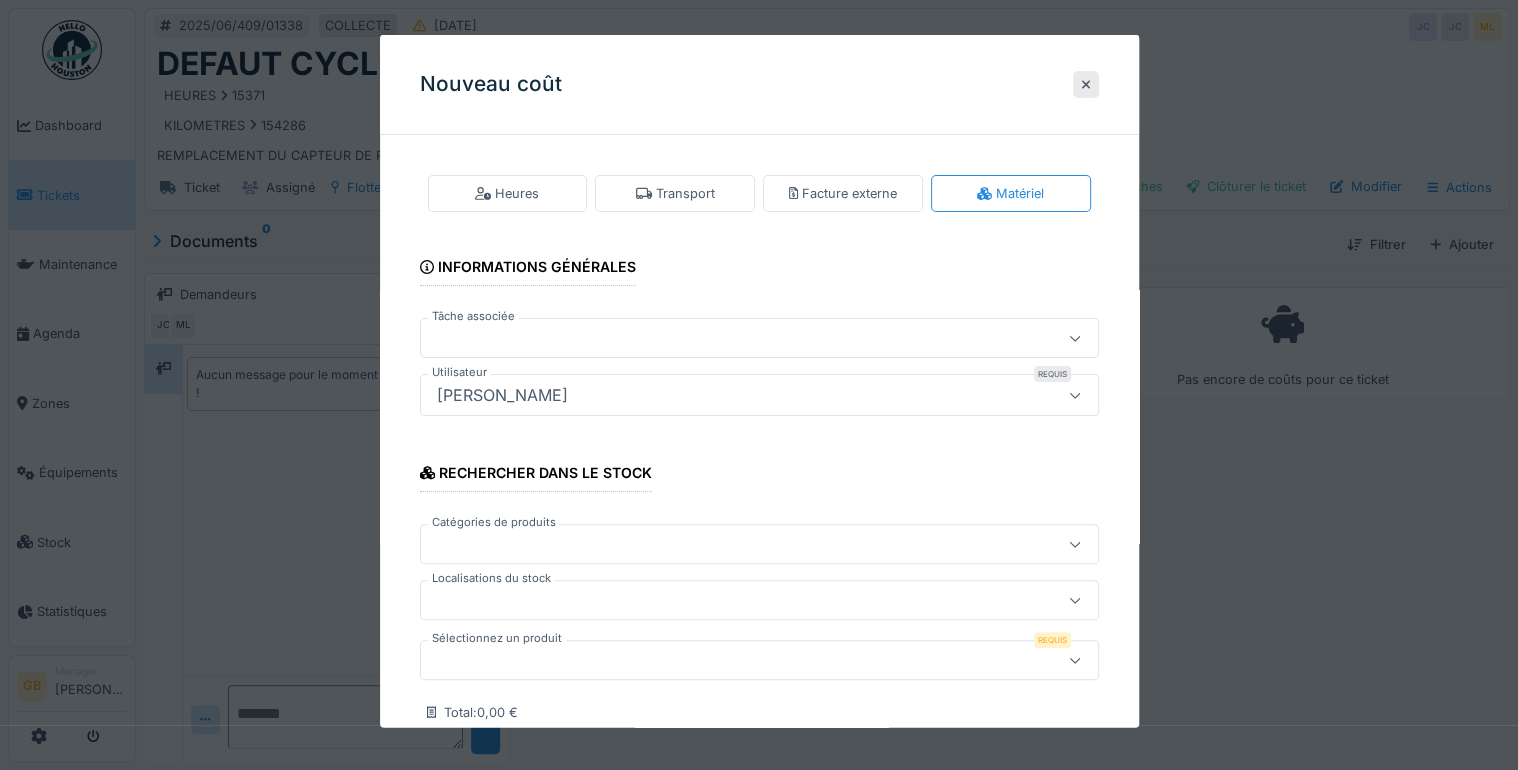 click at bounding box center (725, 660) 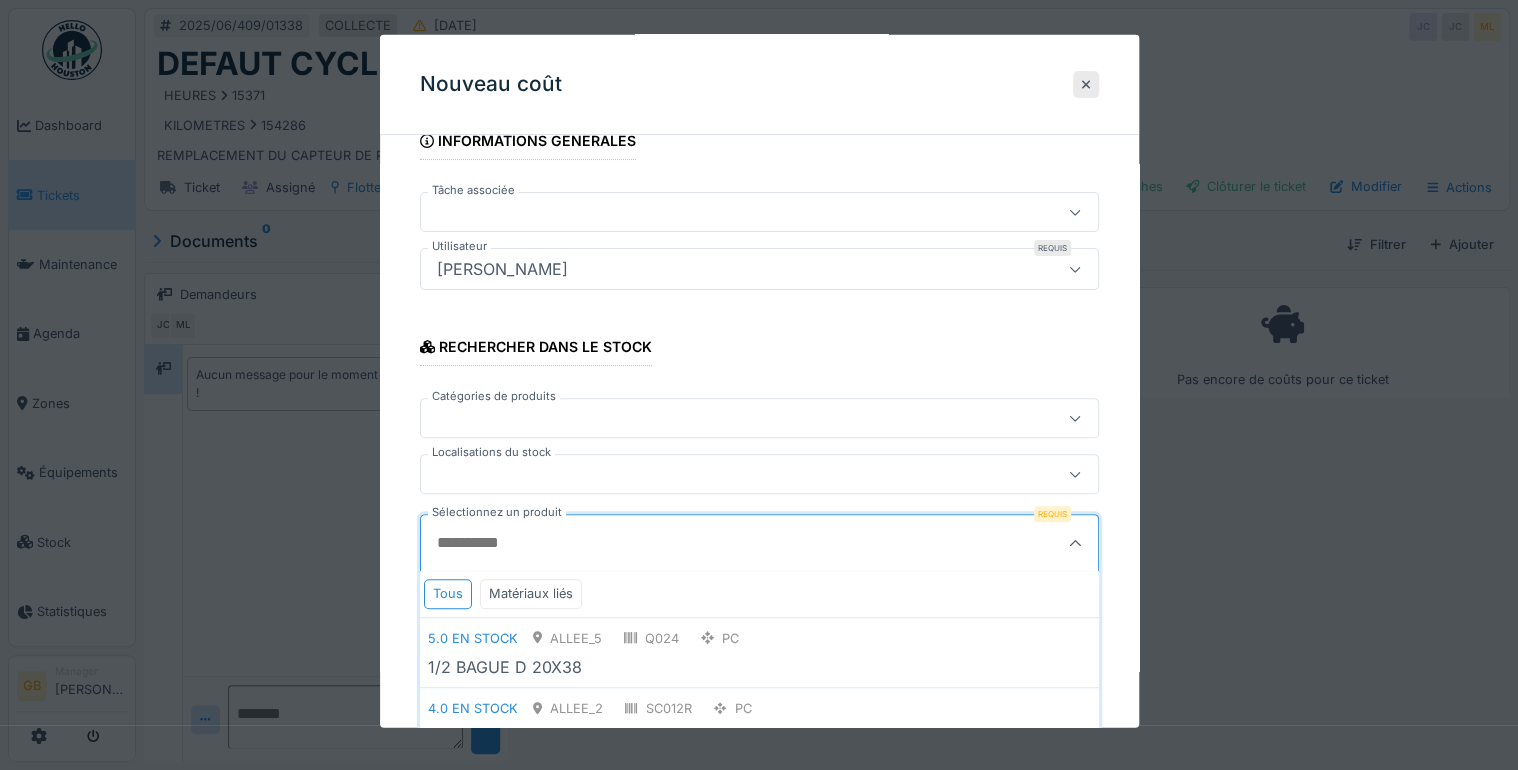 click on "Sélectionnez un produit" at bounding box center [713, 543] 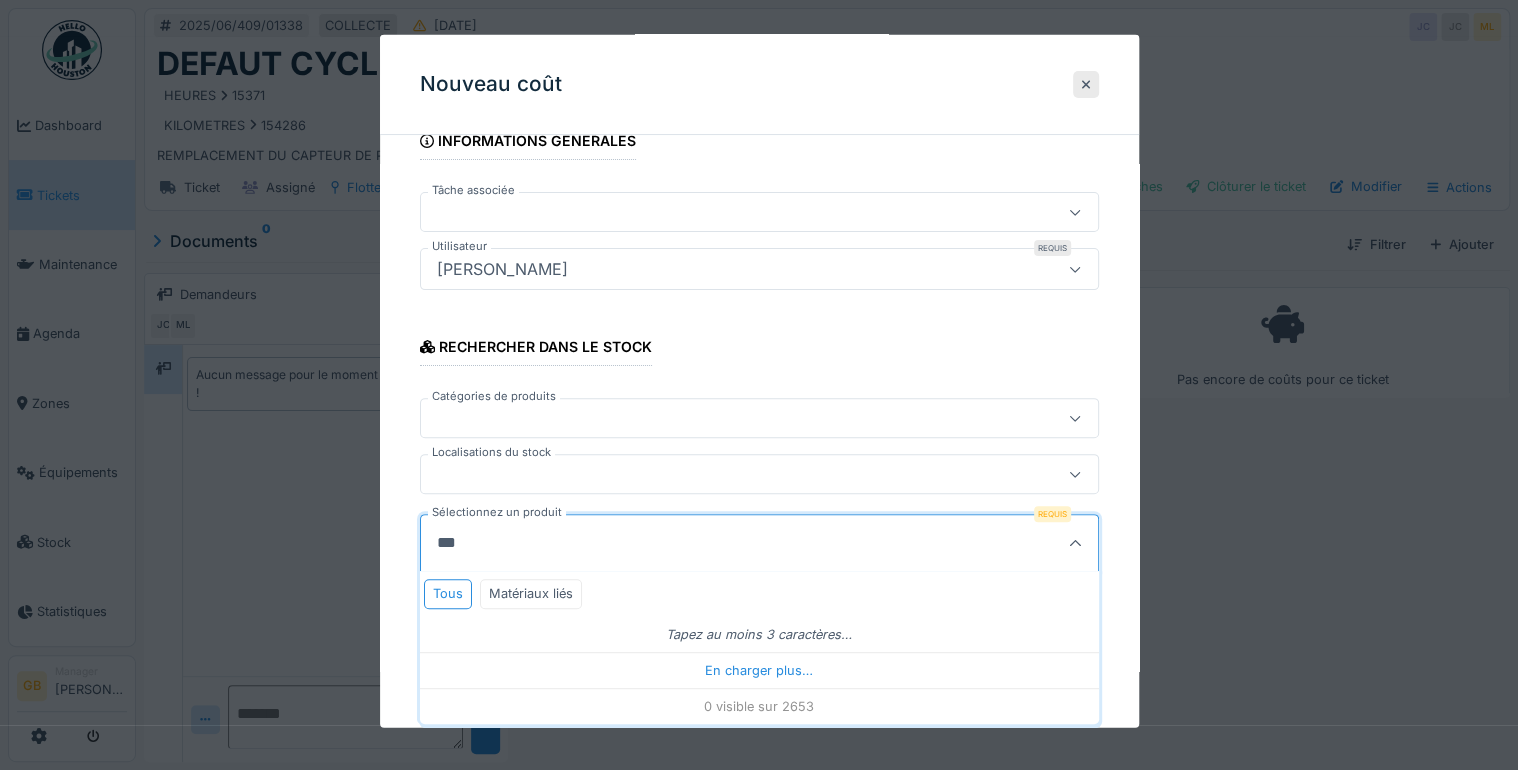 type on "****" 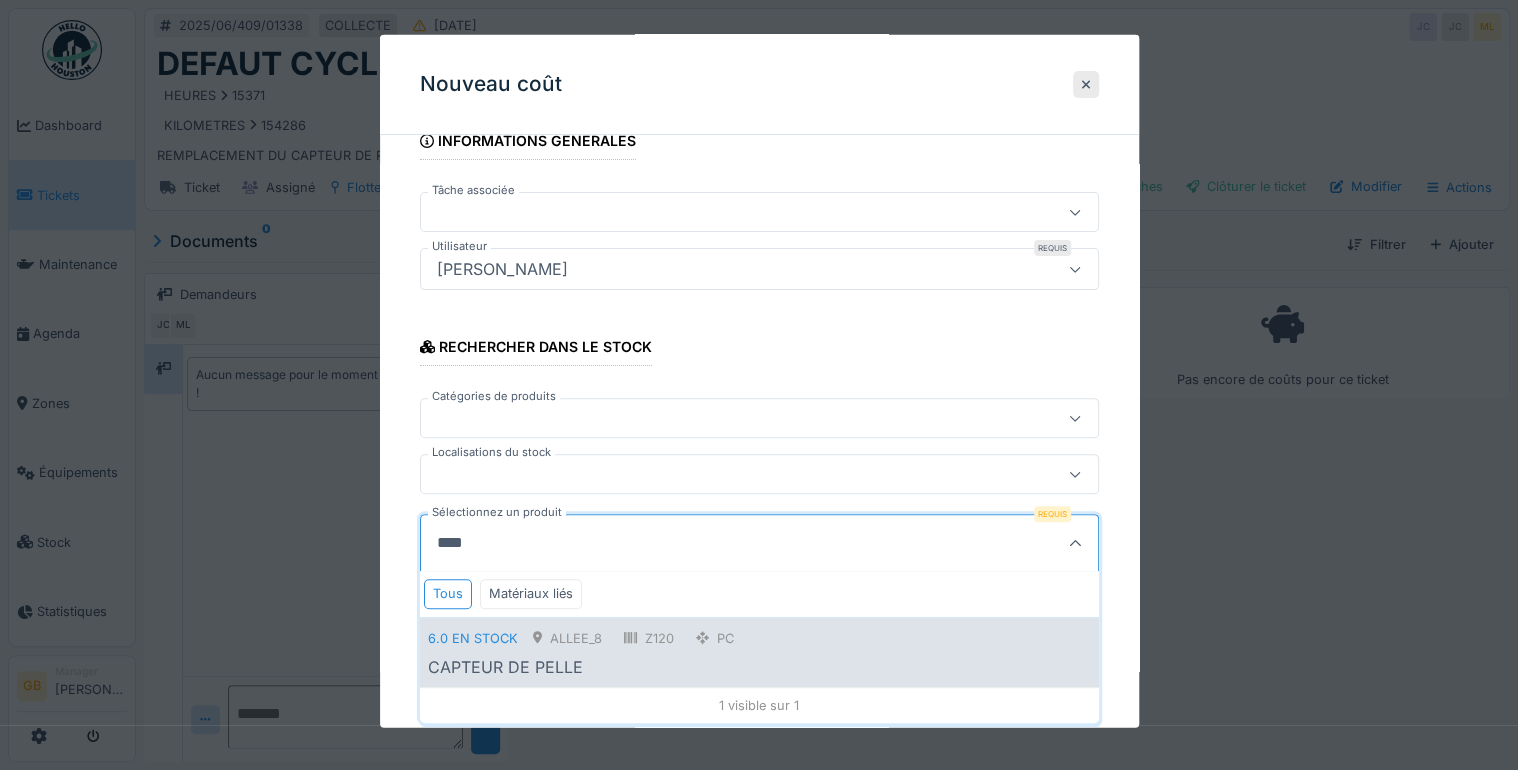 click on "CAPTEUR DE PELLE" at bounding box center (759, 666) 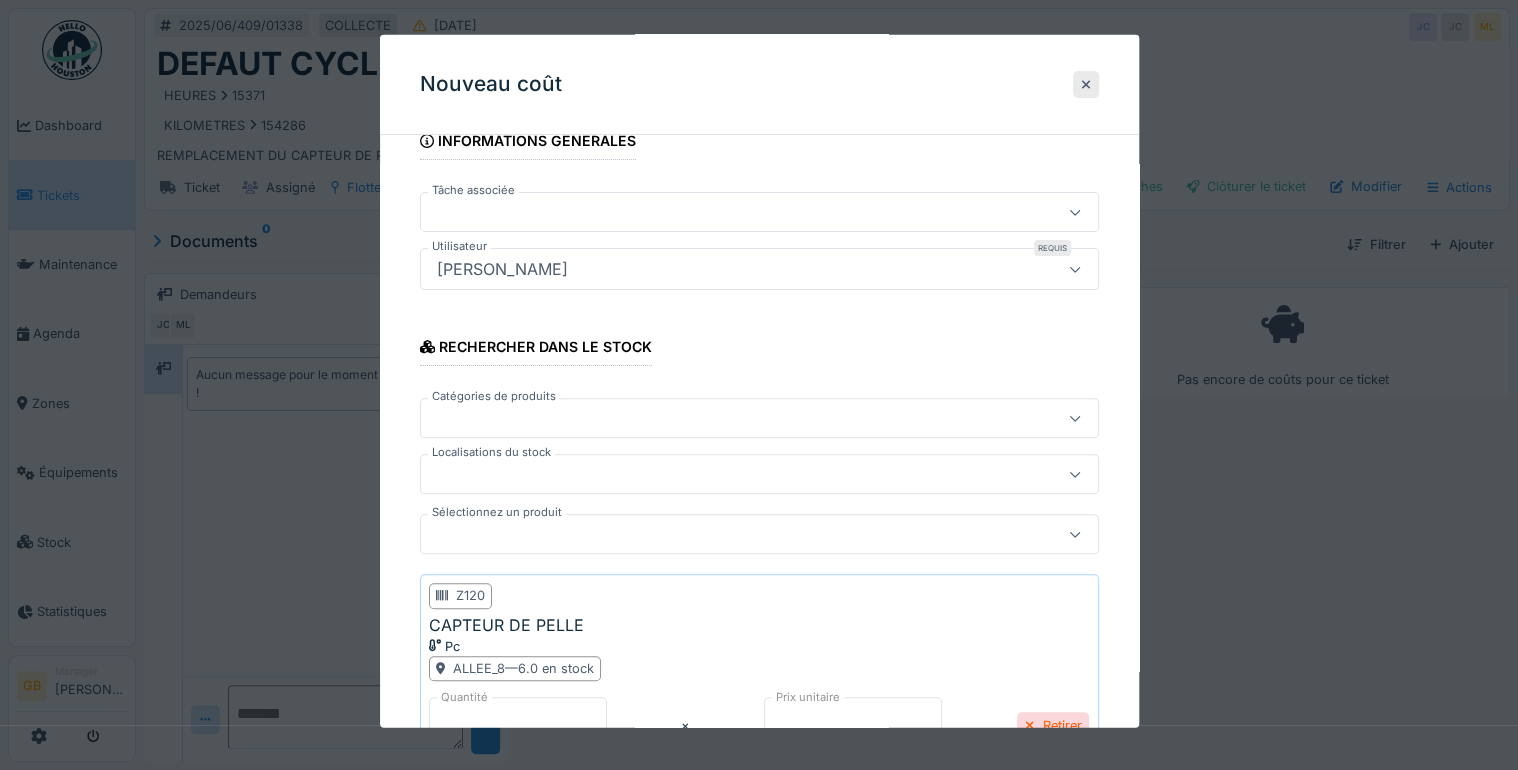scroll, scrollTop: 313, scrollLeft: 0, axis: vertical 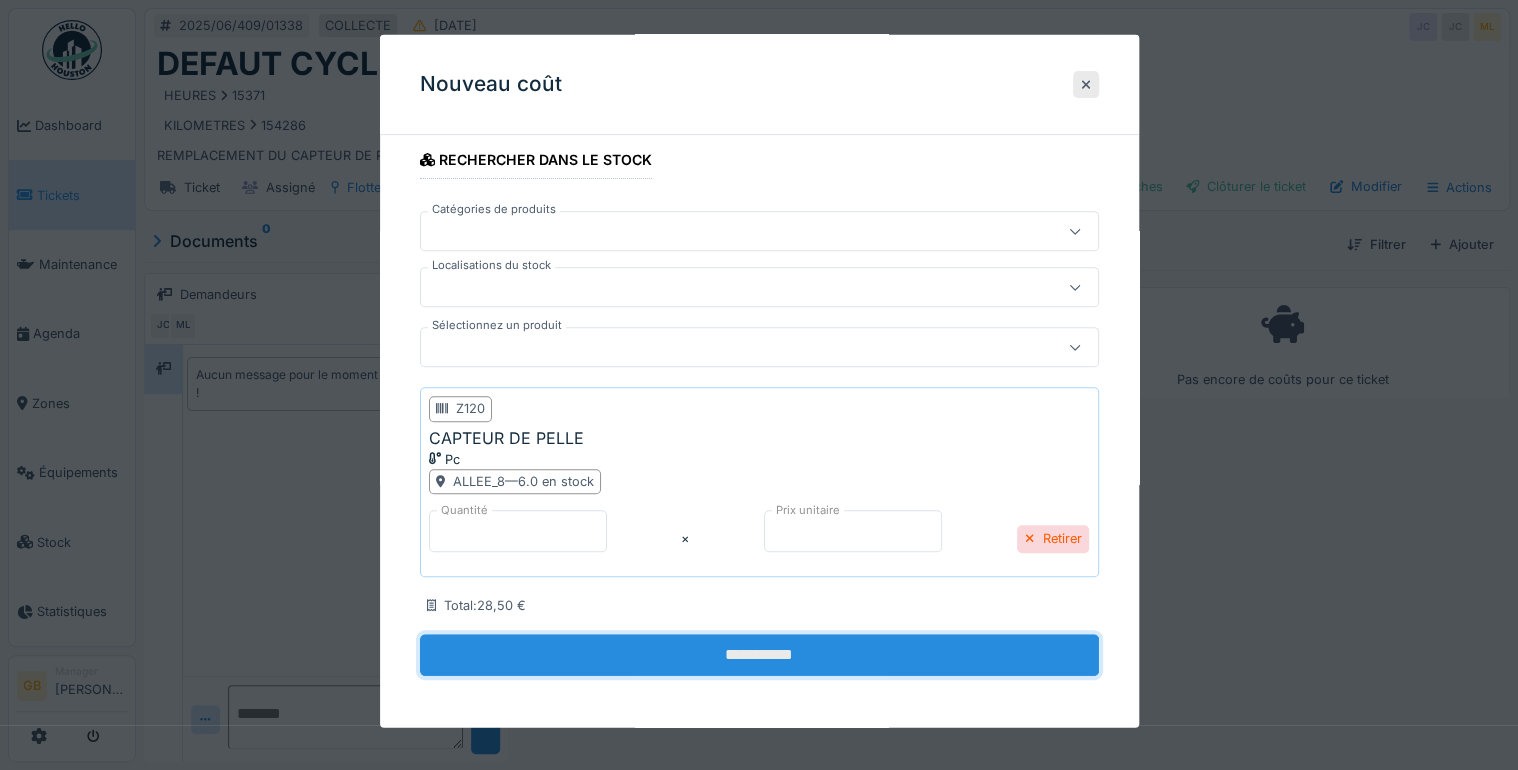 click on "**********" at bounding box center (759, 655) 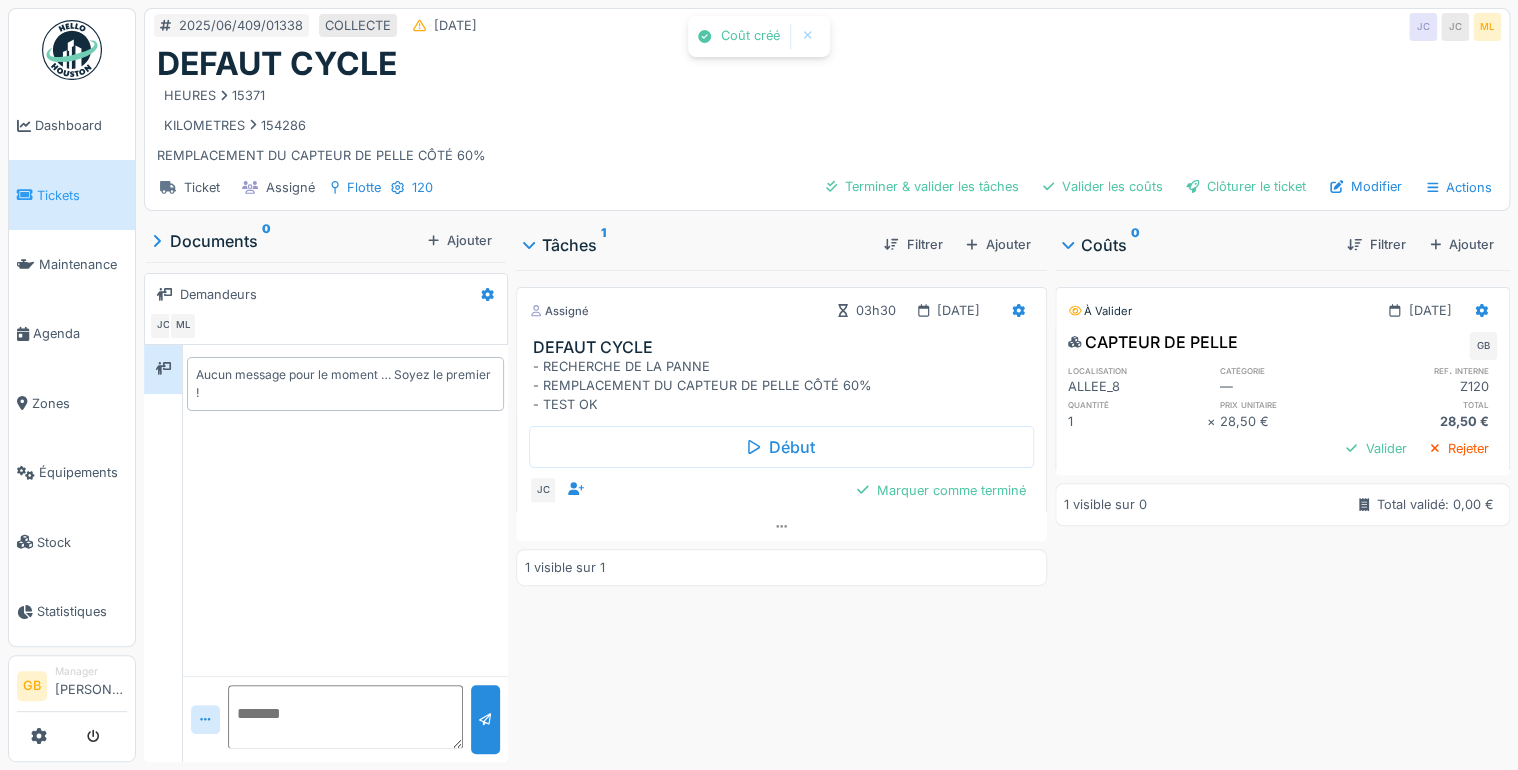 scroll, scrollTop: 0, scrollLeft: 0, axis: both 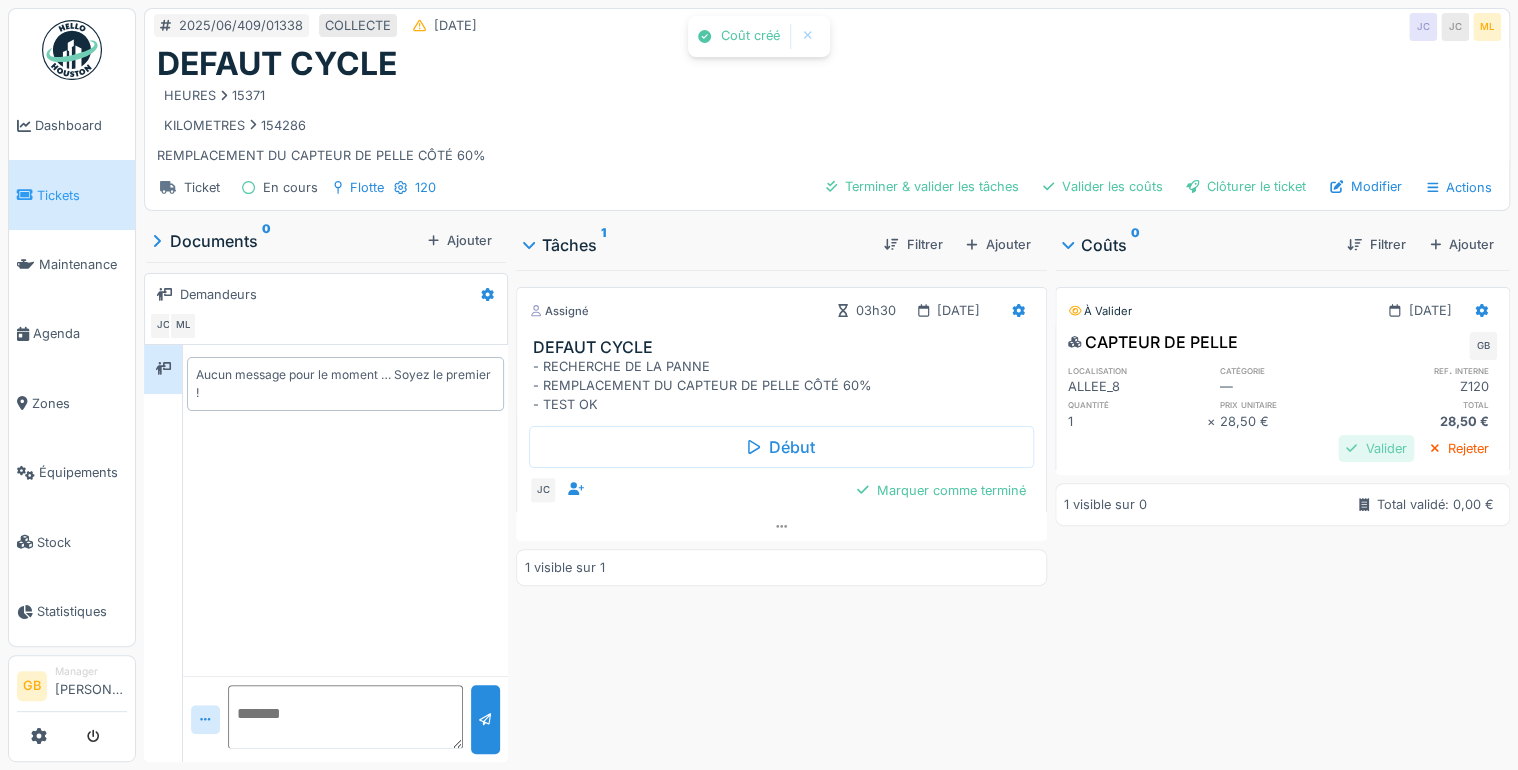 click on "Valider" at bounding box center [1376, 448] 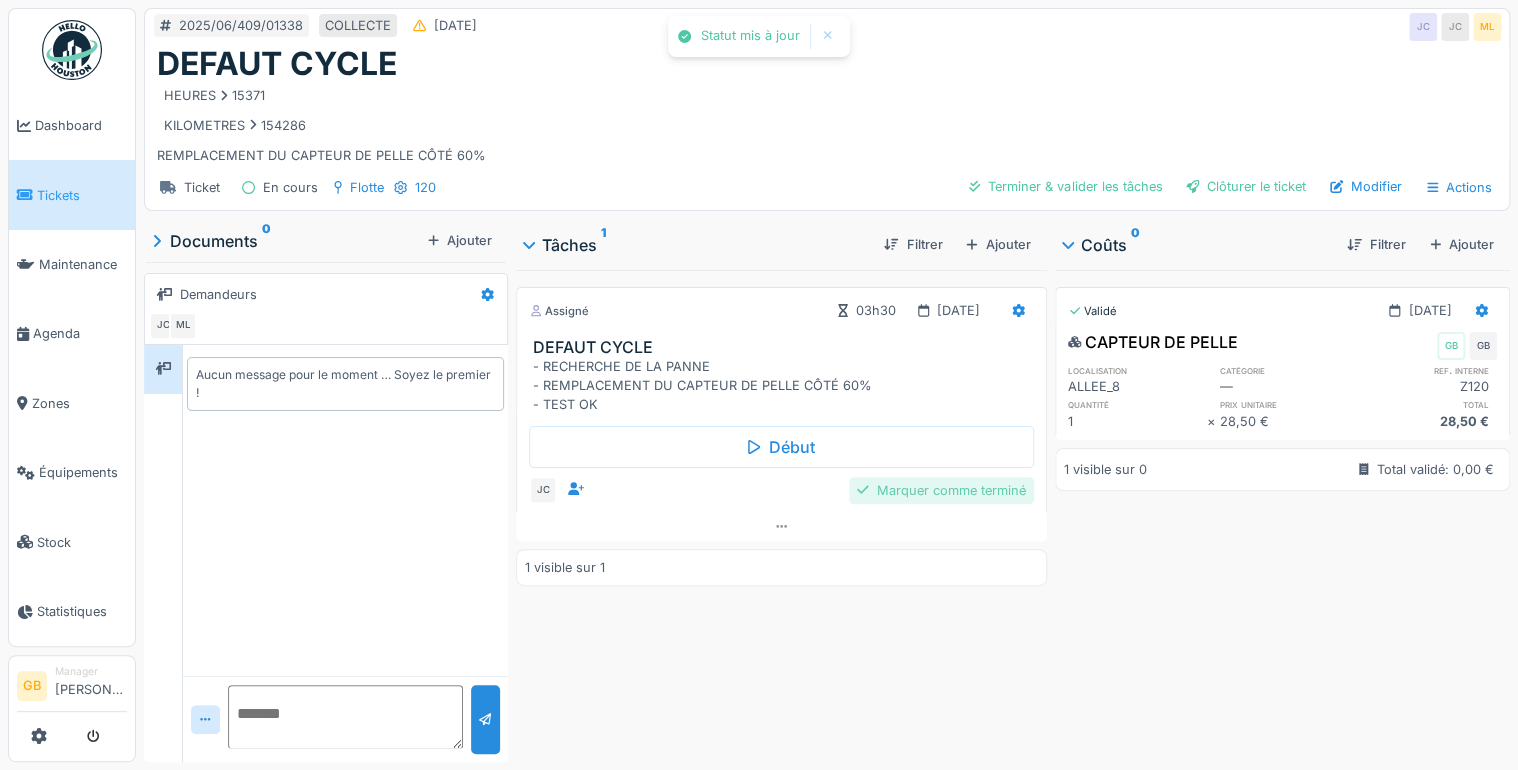 click on "Marquer comme terminé" at bounding box center (941, 490) 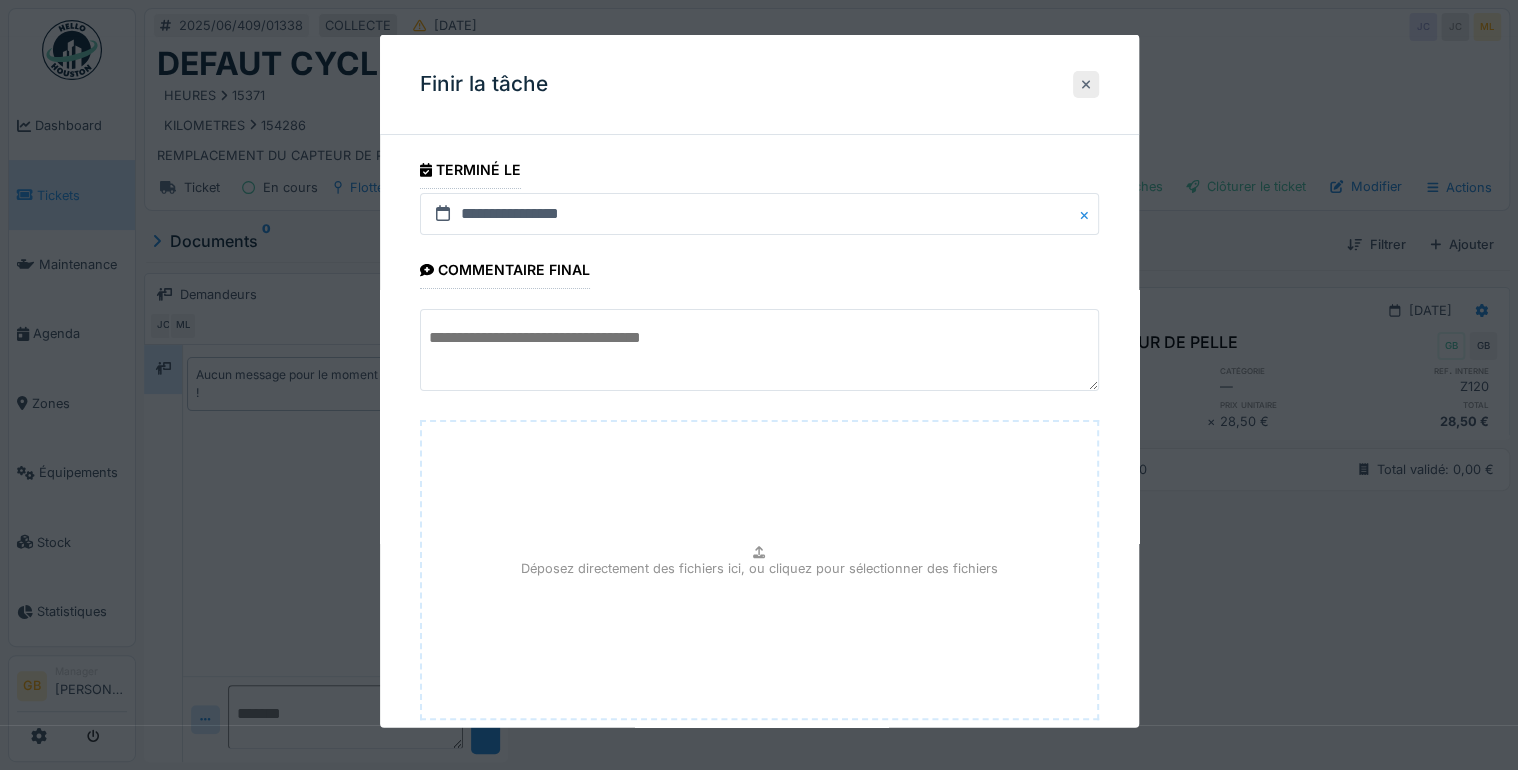 click at bounding box center (1086, 84) 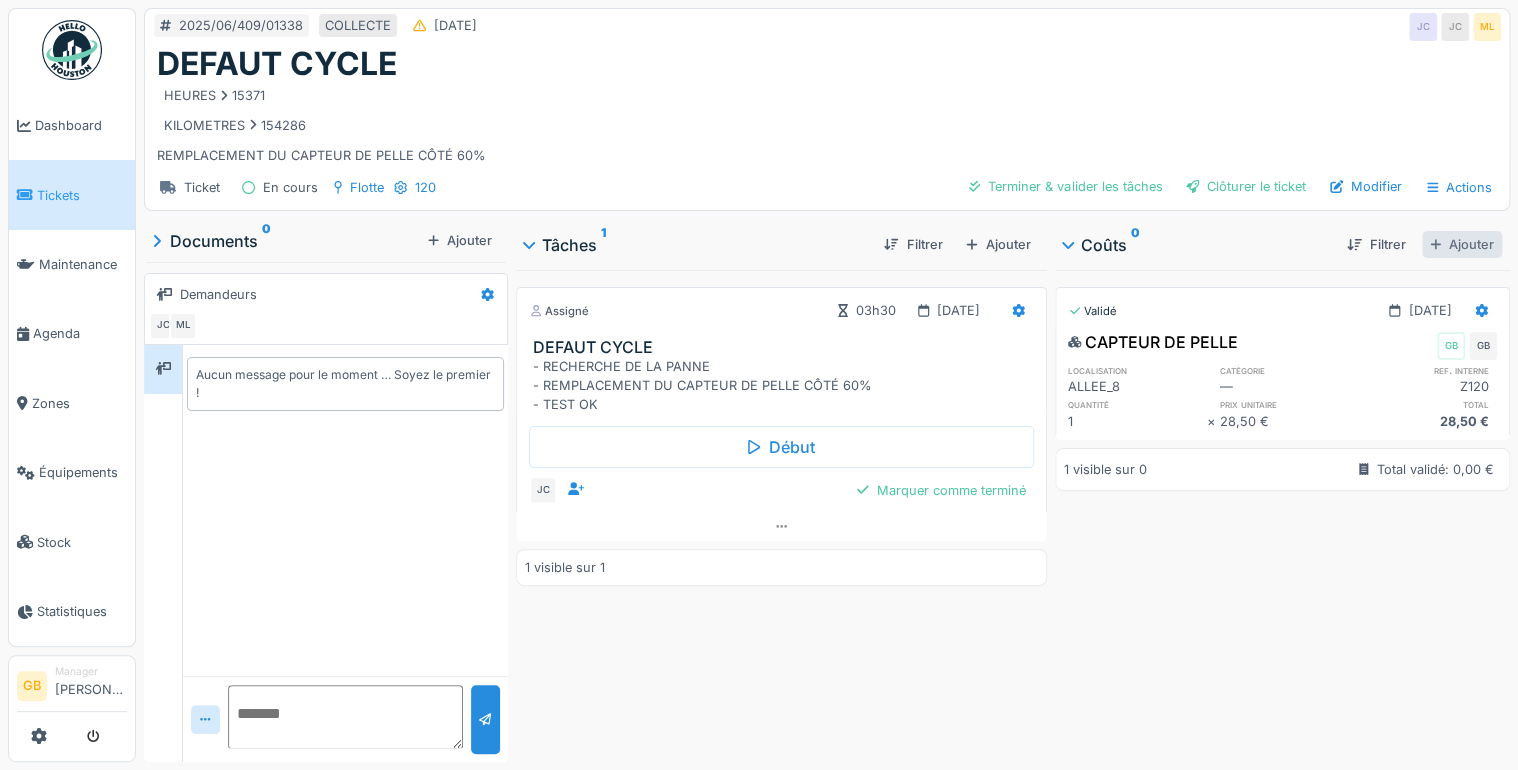 click on "Ajouter" at bounding box center [1462, 244] 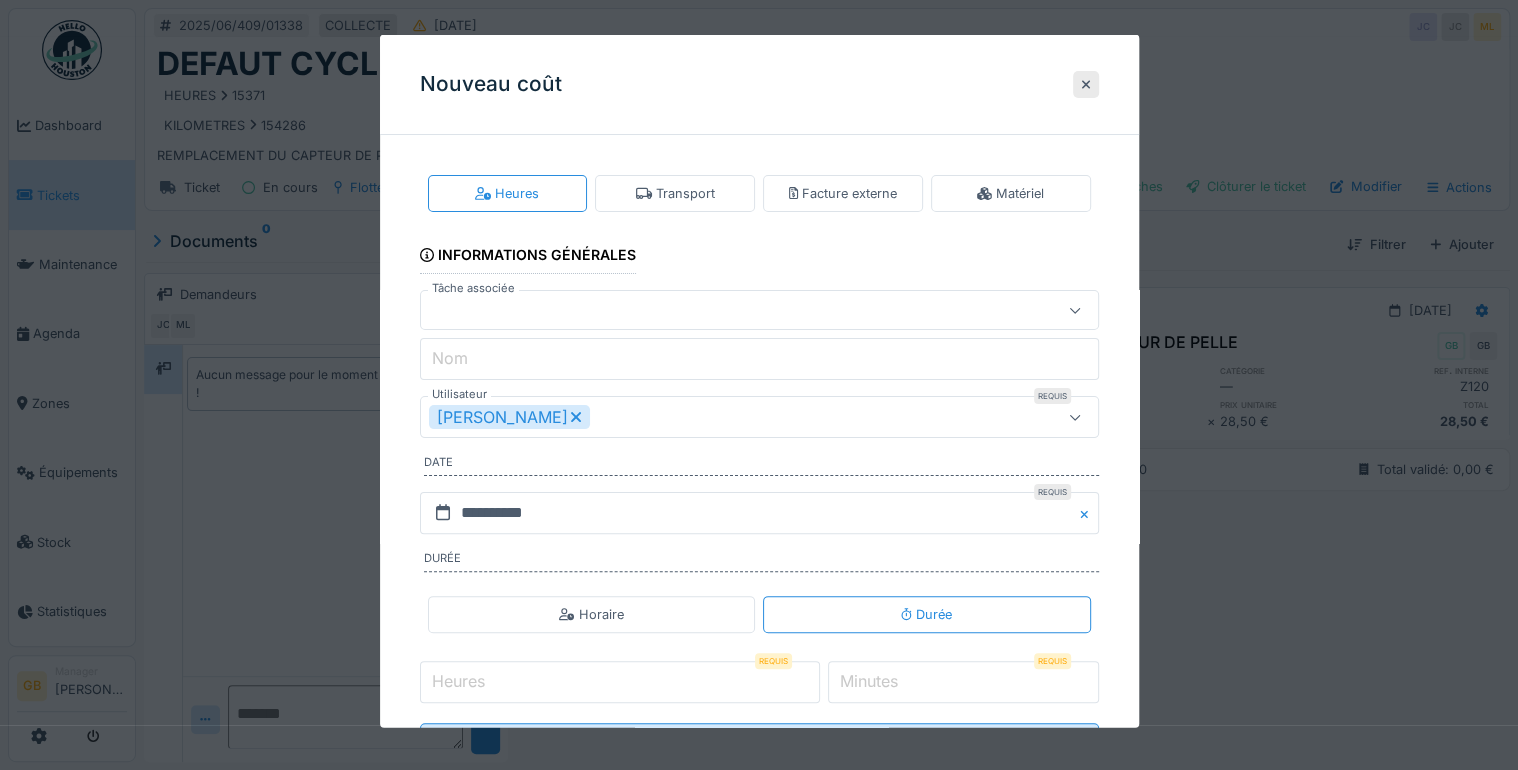click on "Heures" at bounding box center (620, 682) 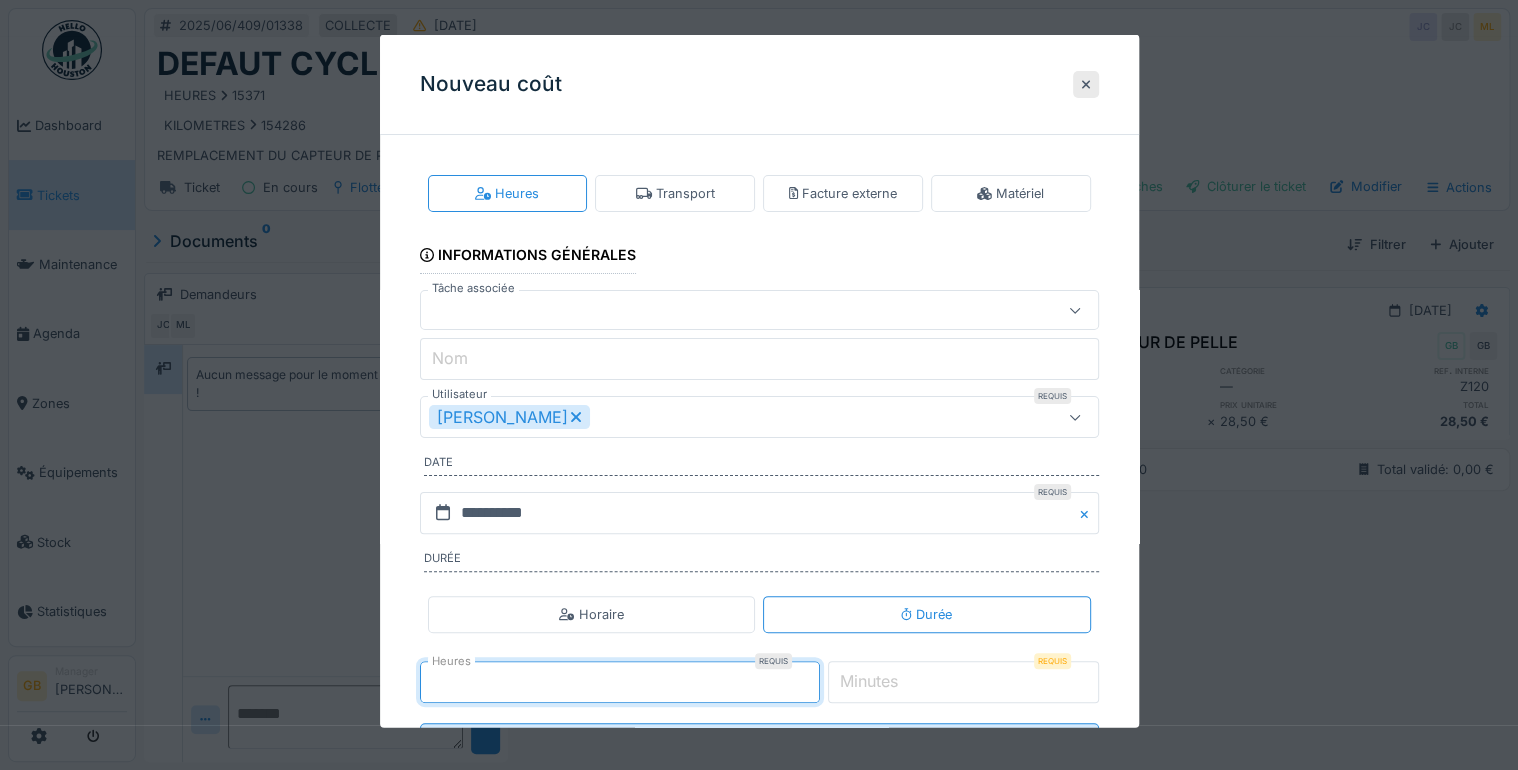type on "*" 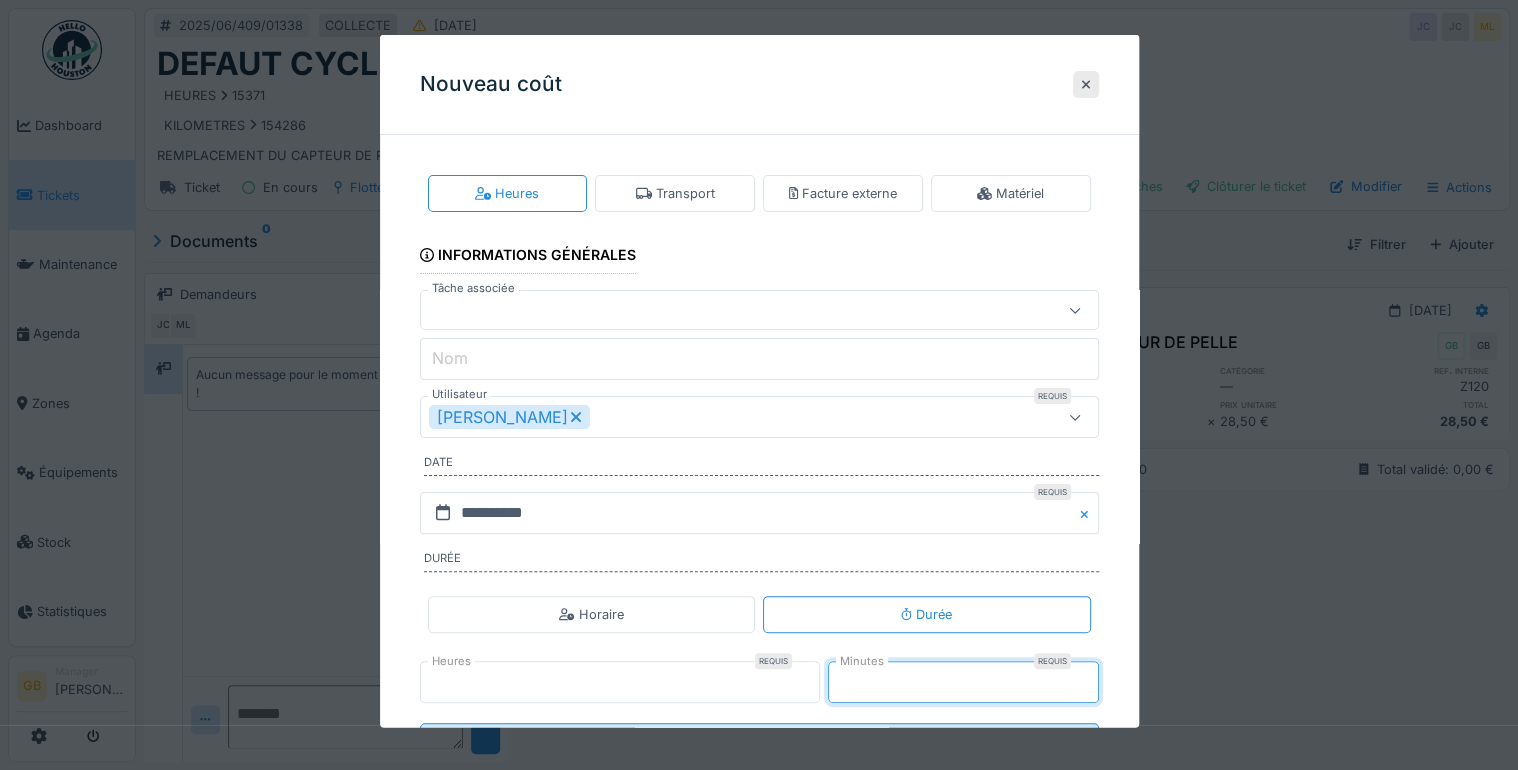type on "*" 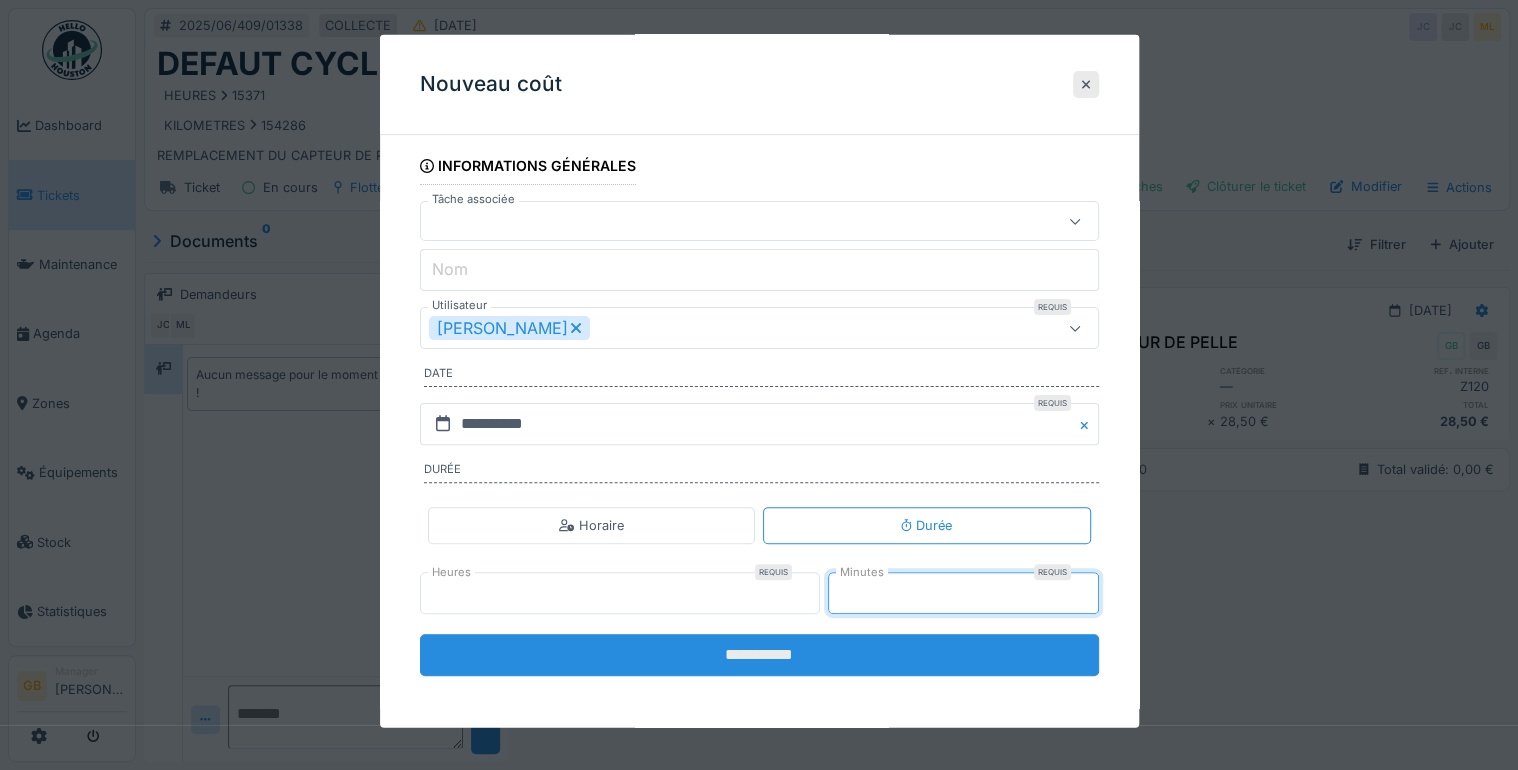 type on "**" 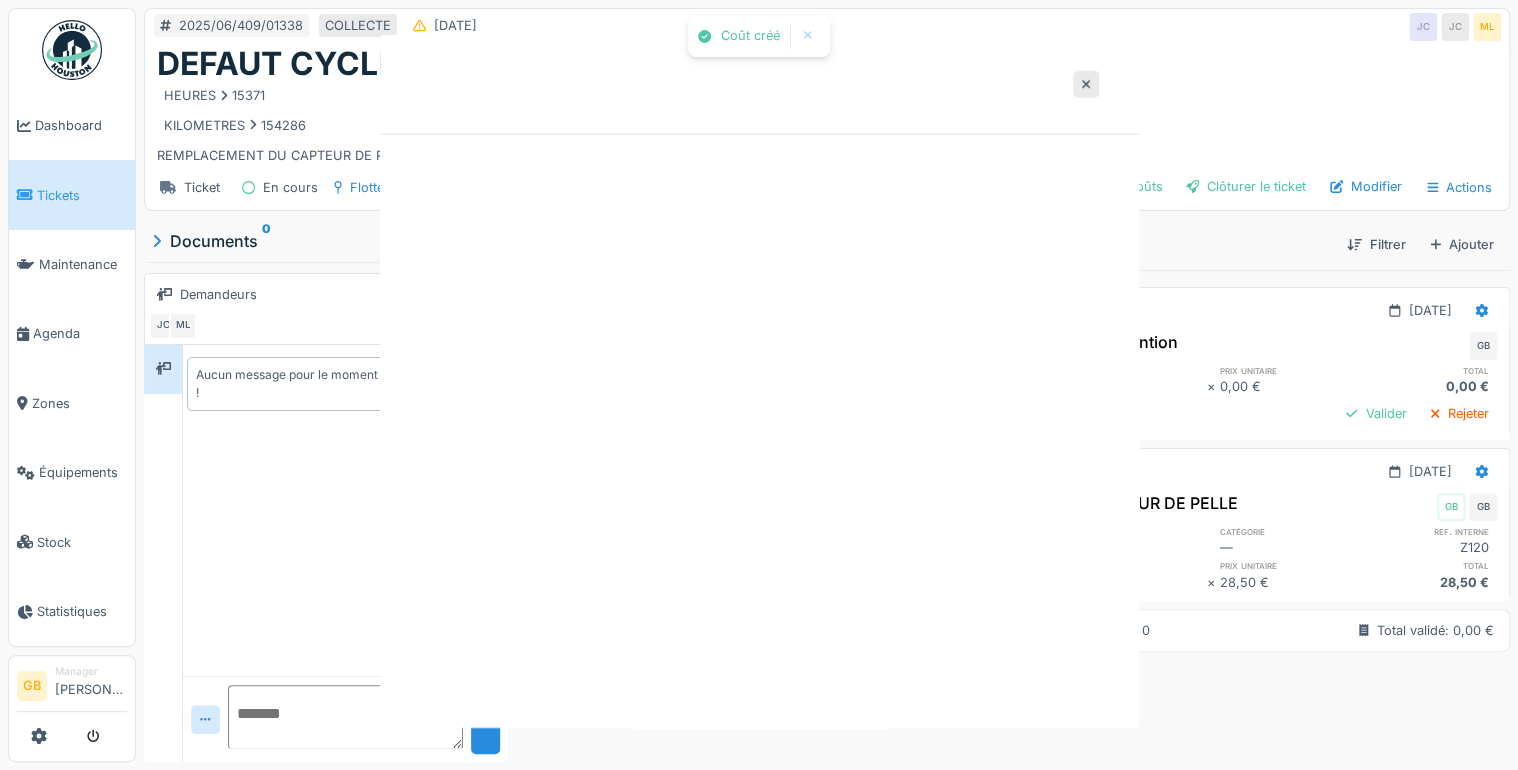 scroll, scrollTop: 0, scrollLeft: 0, axis: both 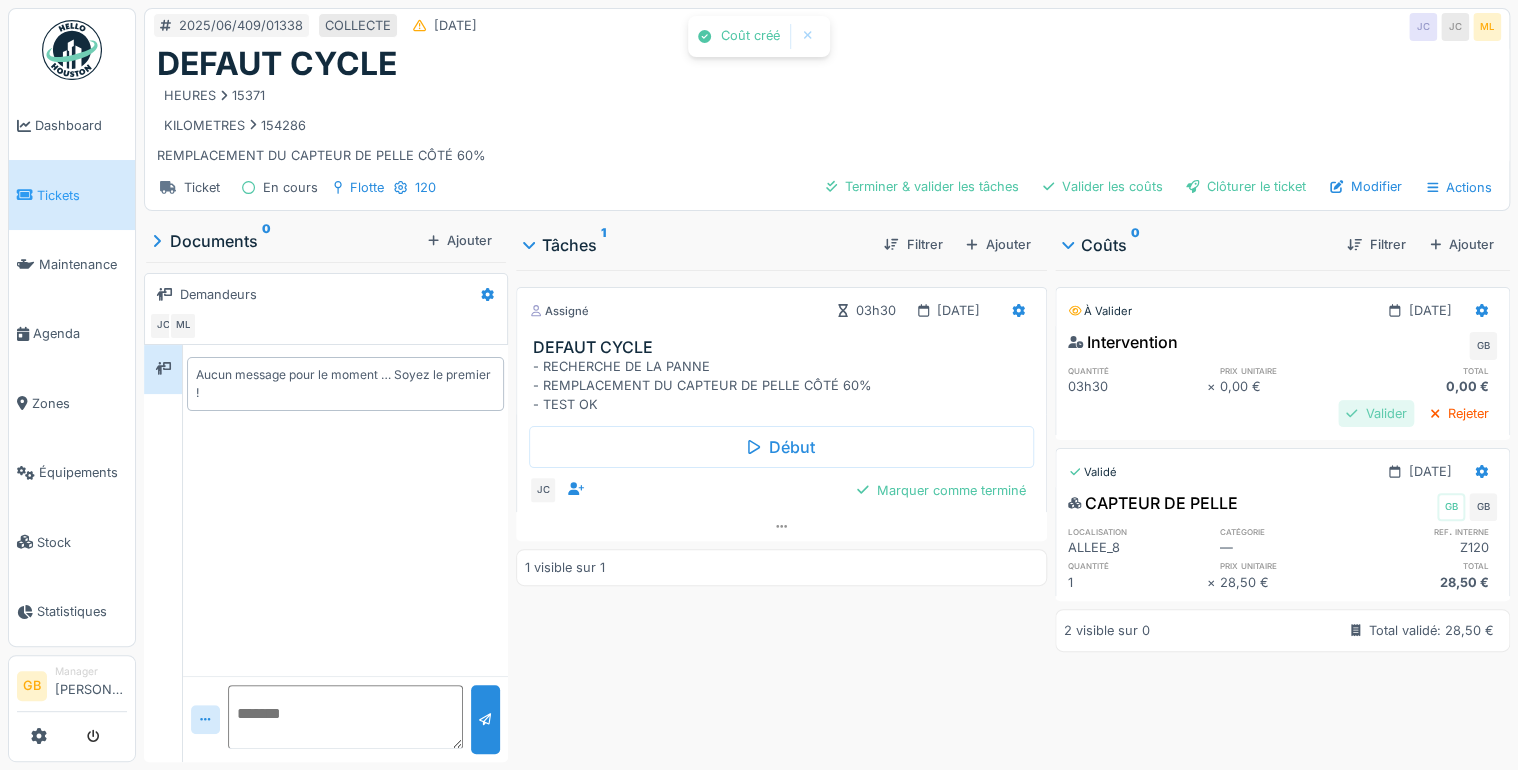 click on "Valider" at bounding box center (1376, 413) 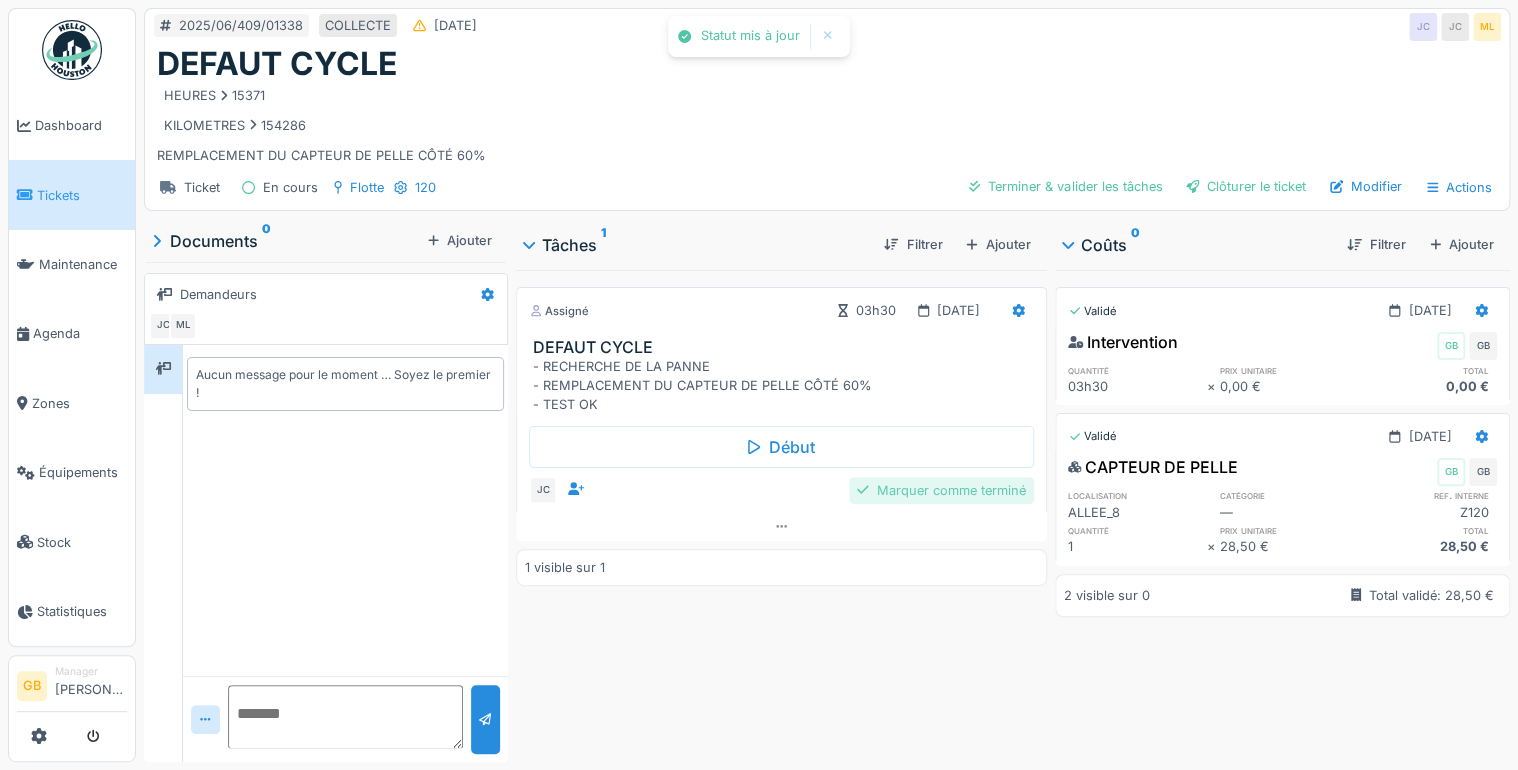 click on "Marquer comme terminé" at bounding box center (941, 490) 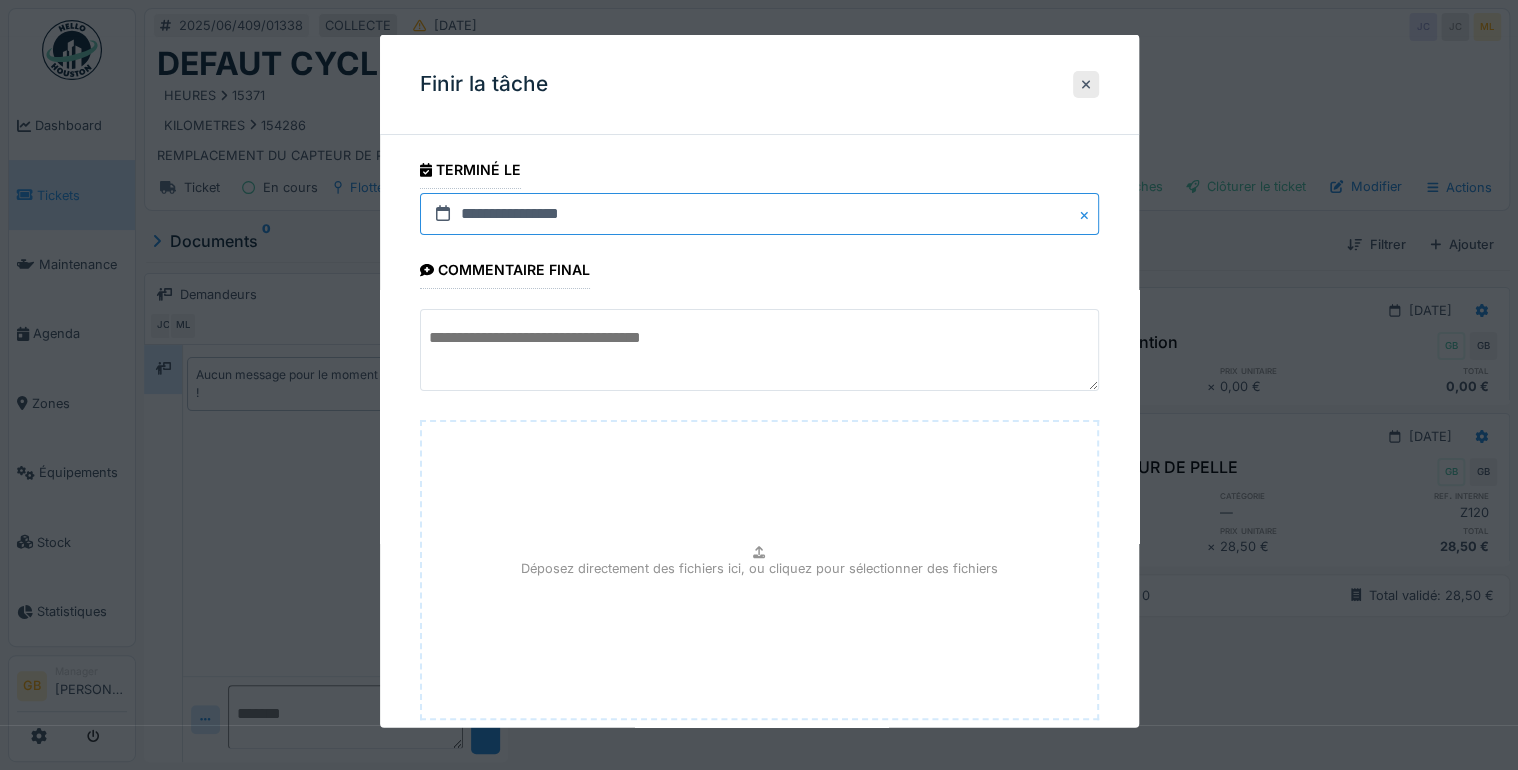 click on "**********" at bounding box center (759, 214) 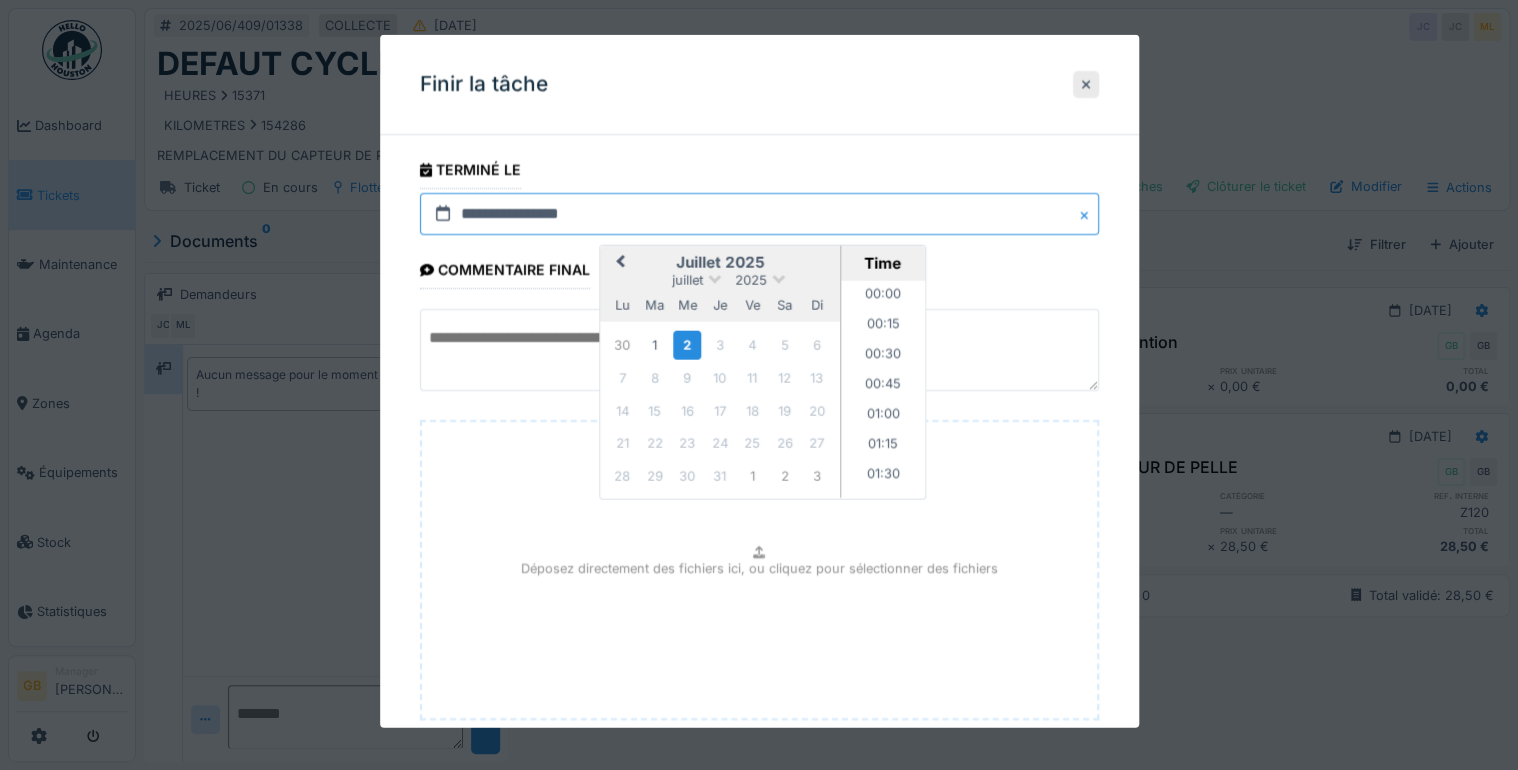 scroll, scrollTop: 1526, scrollLeft: 0, axis: vertical 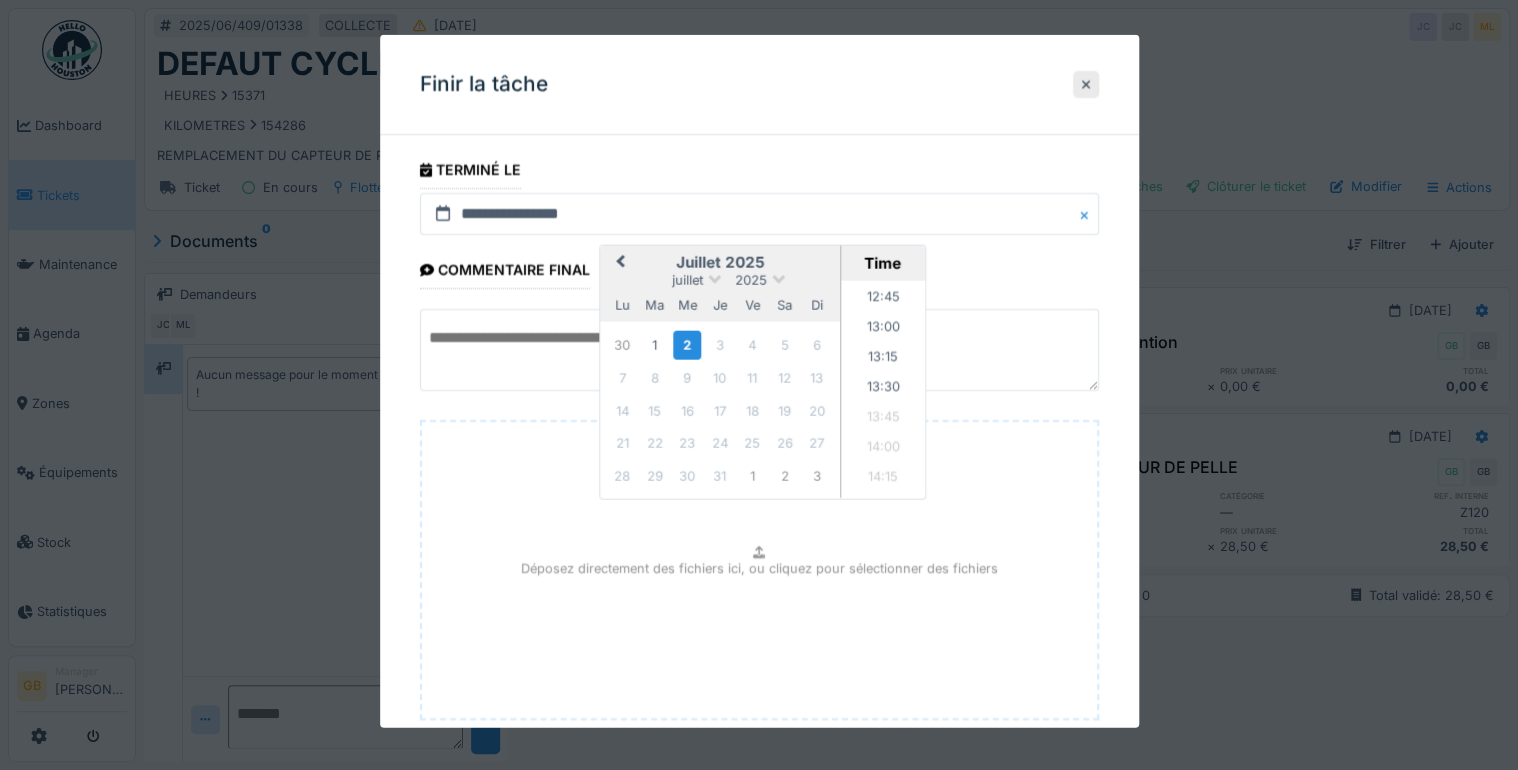 click on "juillet 2025 juillet 2025 lu ma me je ve sa di" at bounding box center [720, 283] 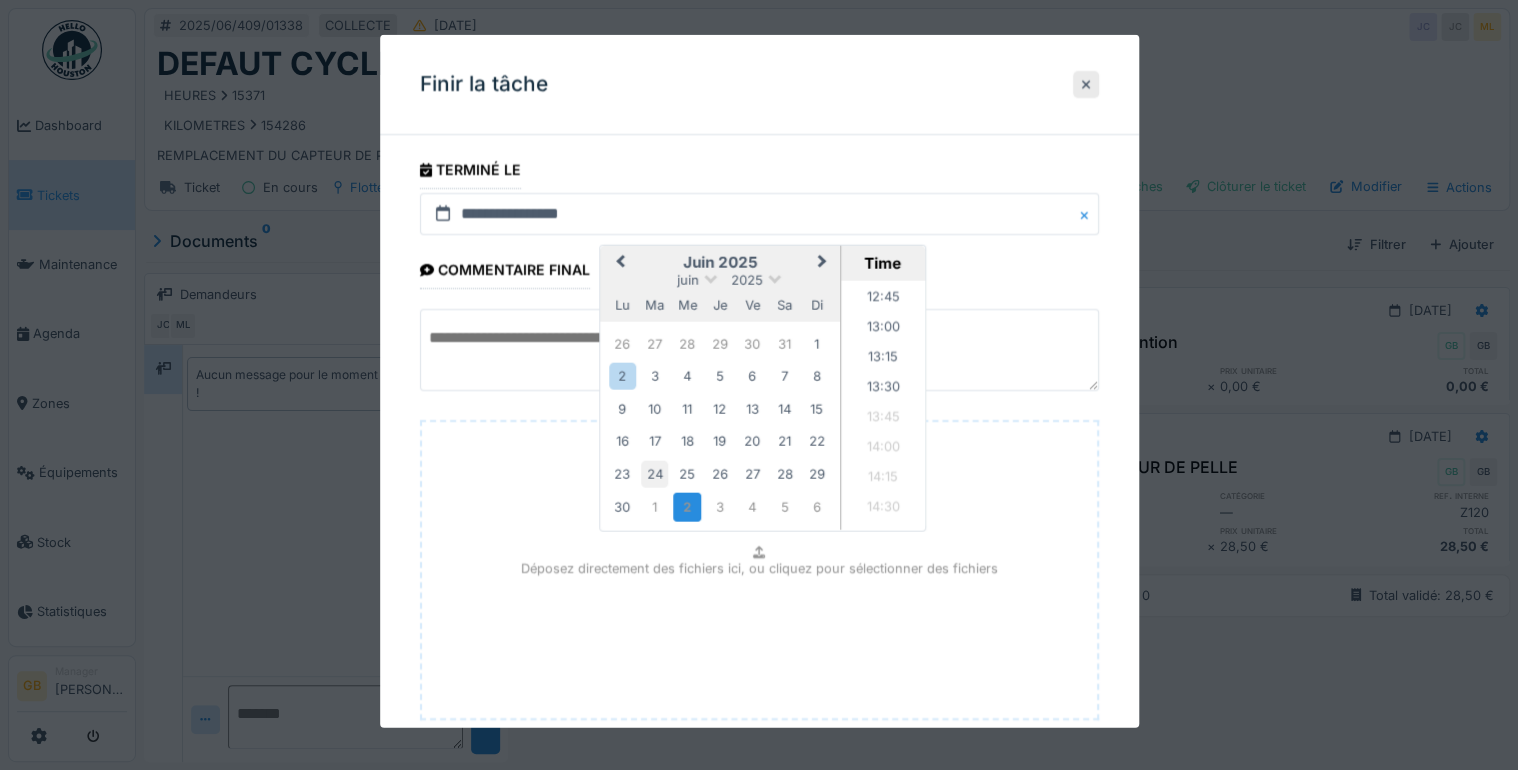 click on "24" at bounding box center (654, 473) 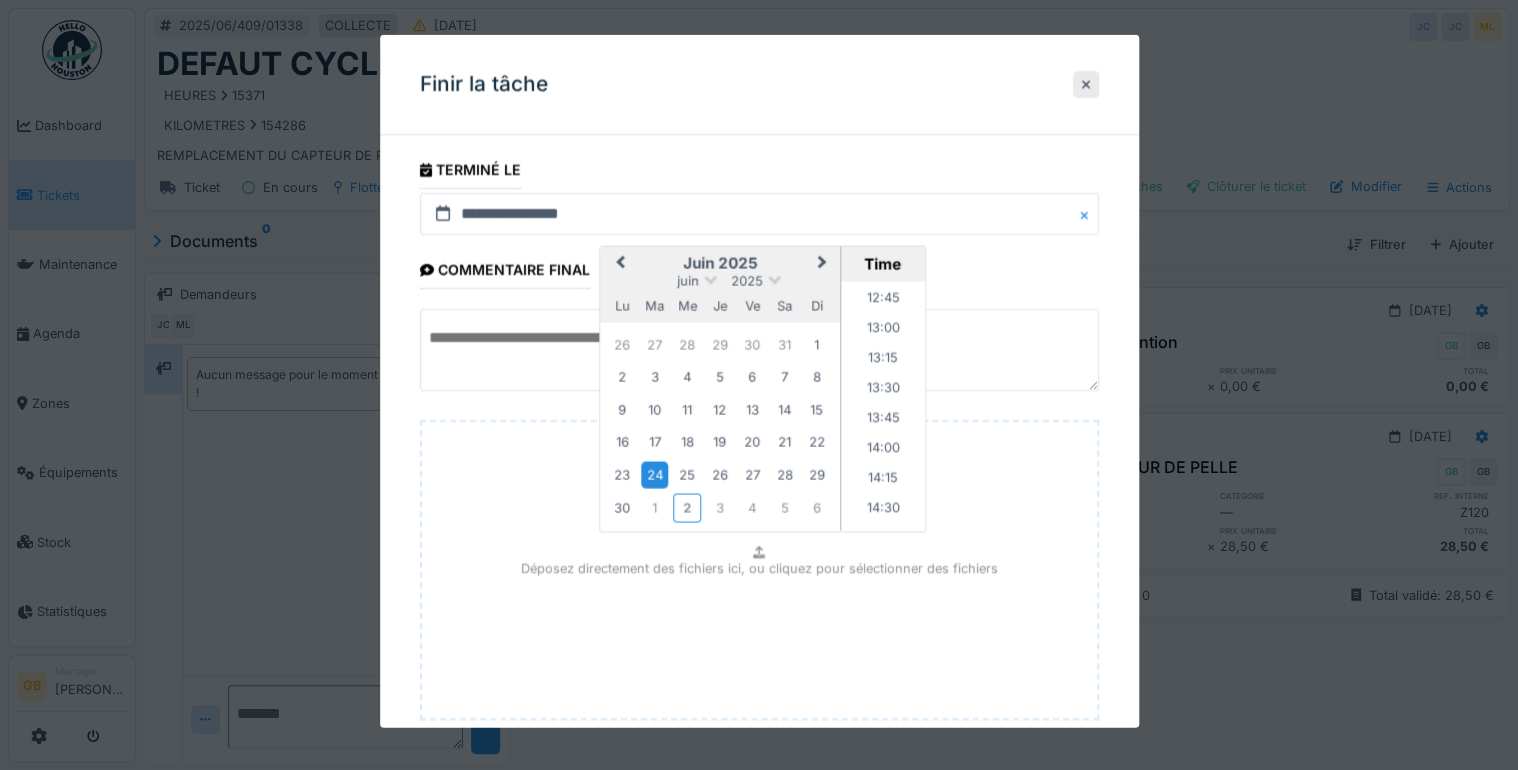 scroll, scrollTop: 120, scrollLeft: 0, axis: vertical 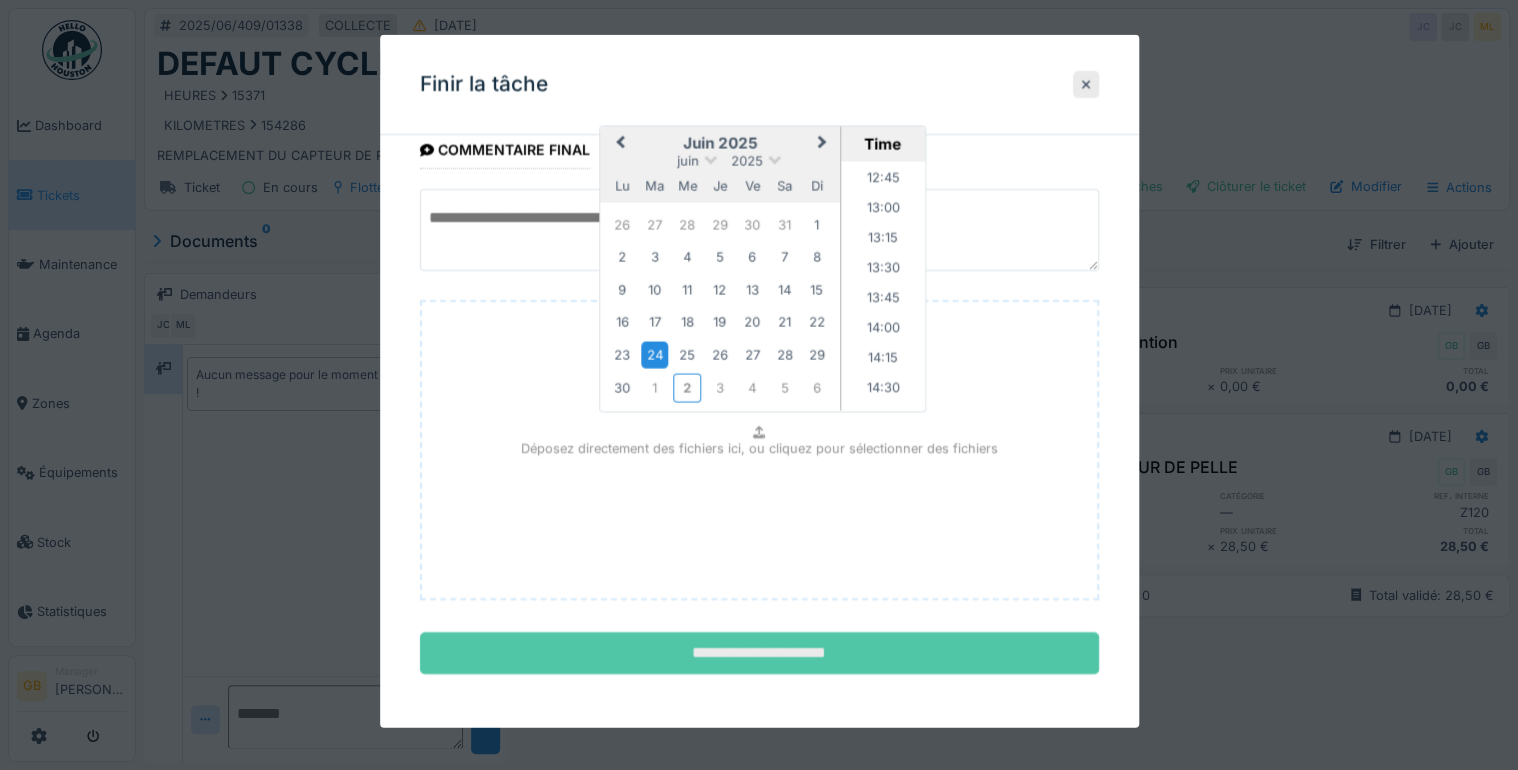 click on "**********" at bounding box center [759, 653] 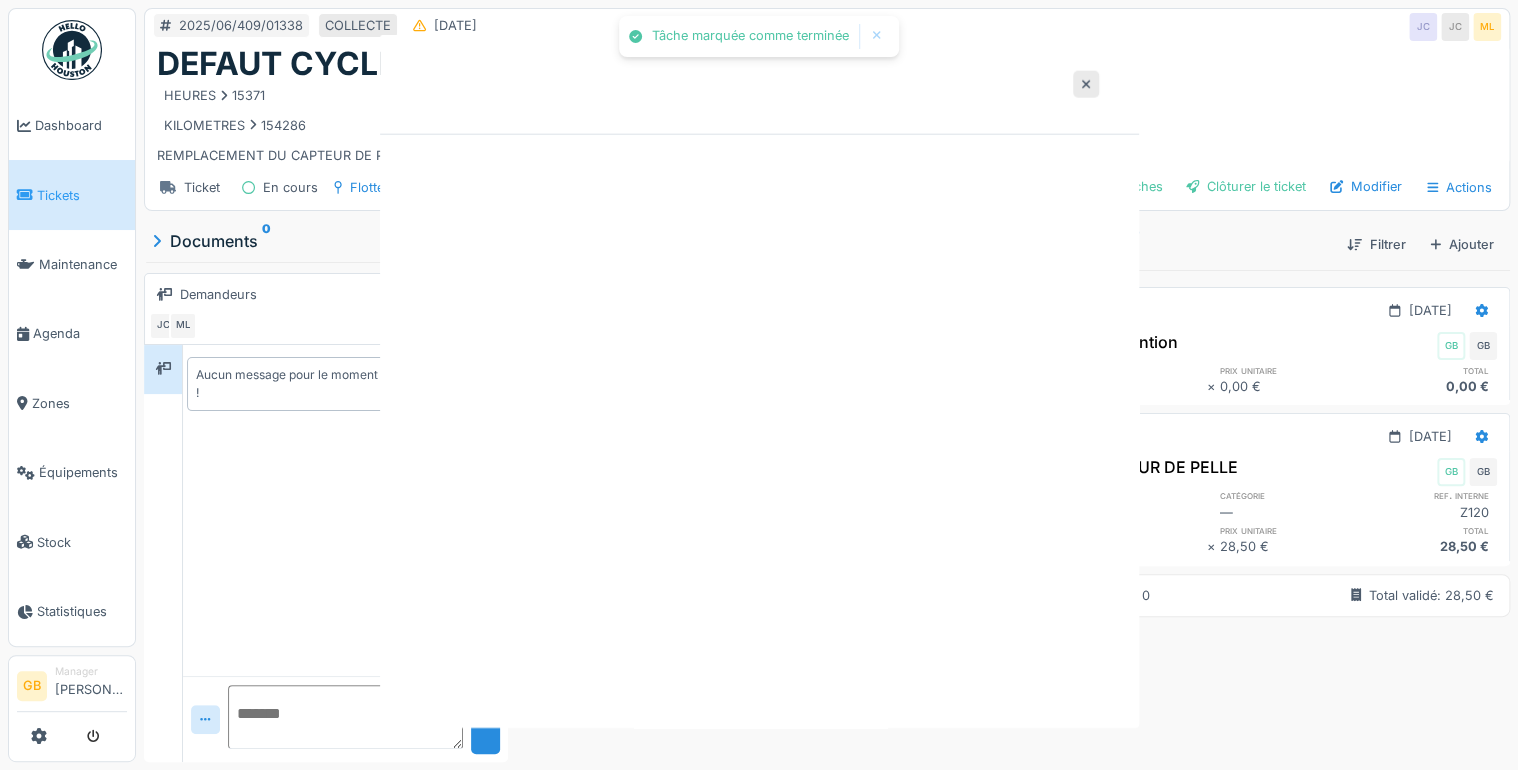 scroll, scrollTop: 0, scrollLeft: 0, axis: both 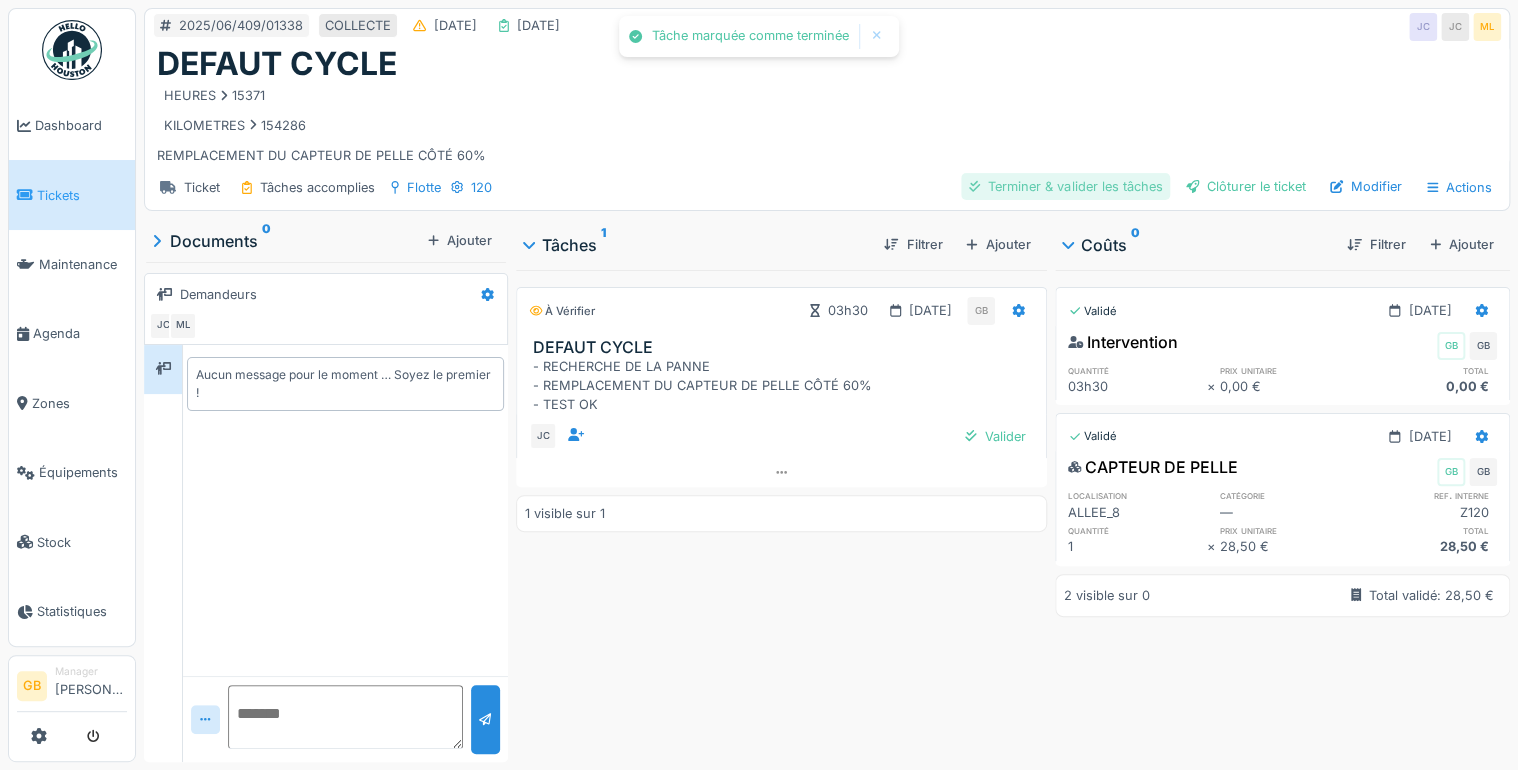 click on "Terminer & valider les tâches" at bounding box center [1065, 186] 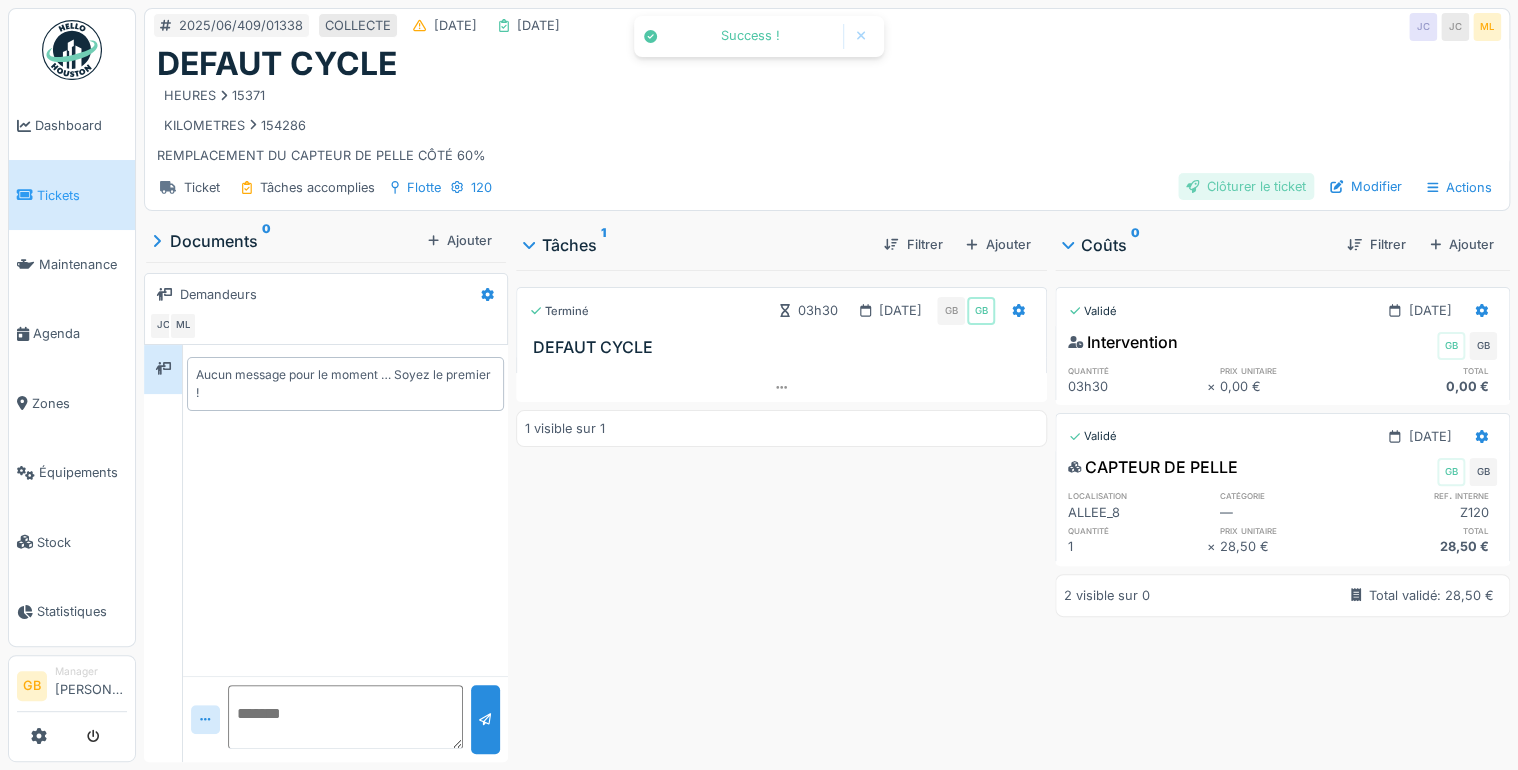 click on "Clôturer le ticket" at bounding box center (1246, 186) 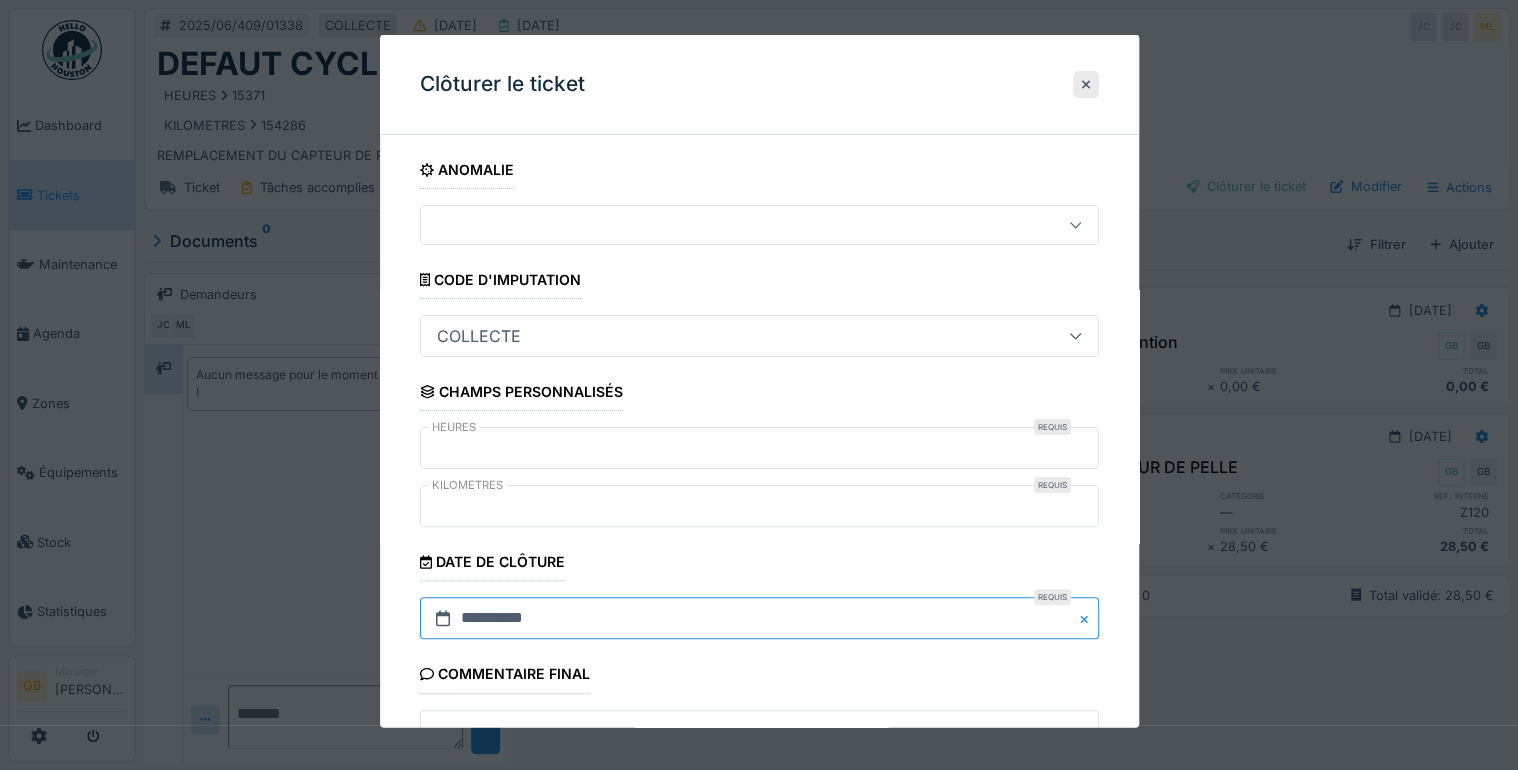 click on "**********" at bounding box center [759, 618] 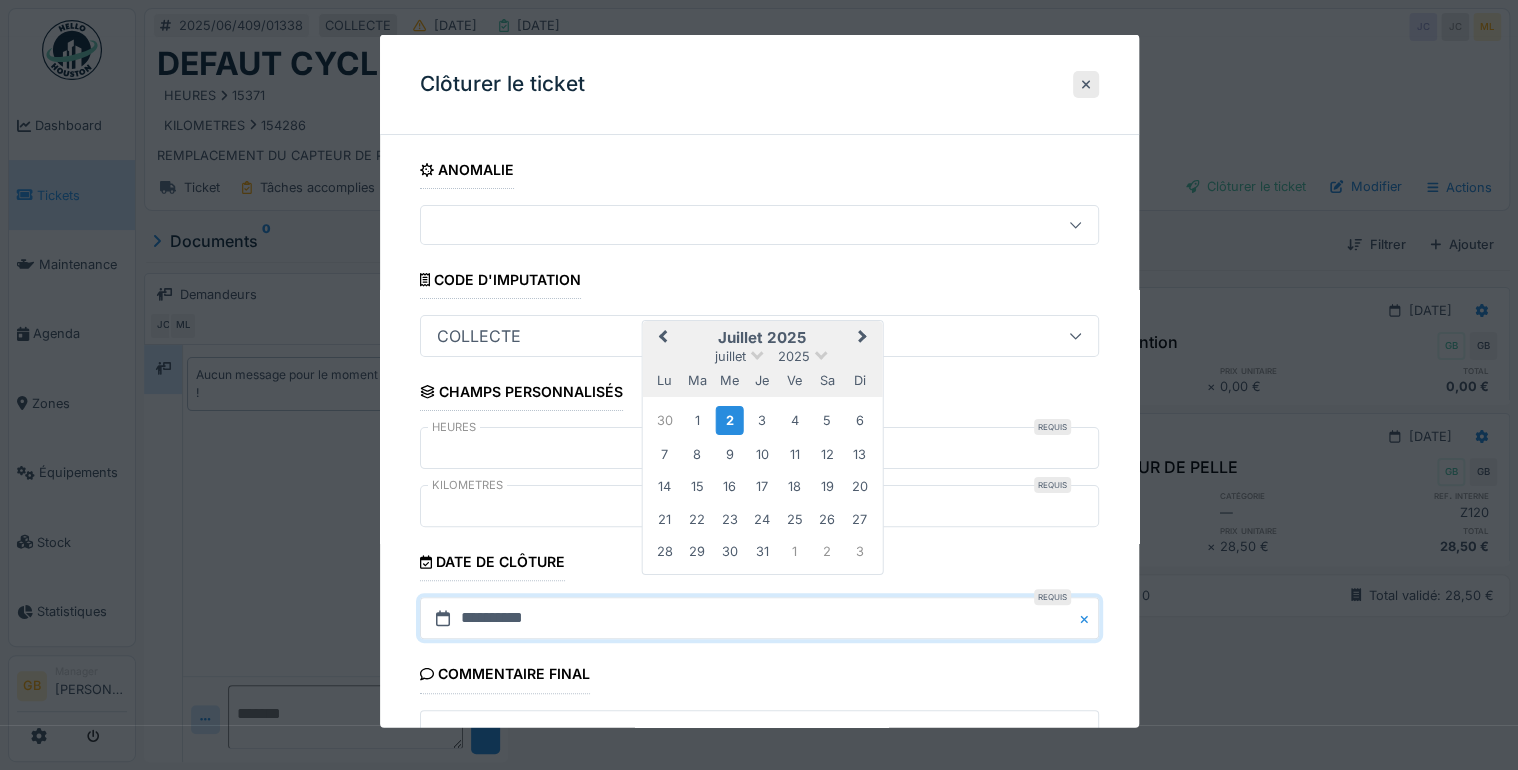 click on "Previous Month" at bounding box center [662, 338] 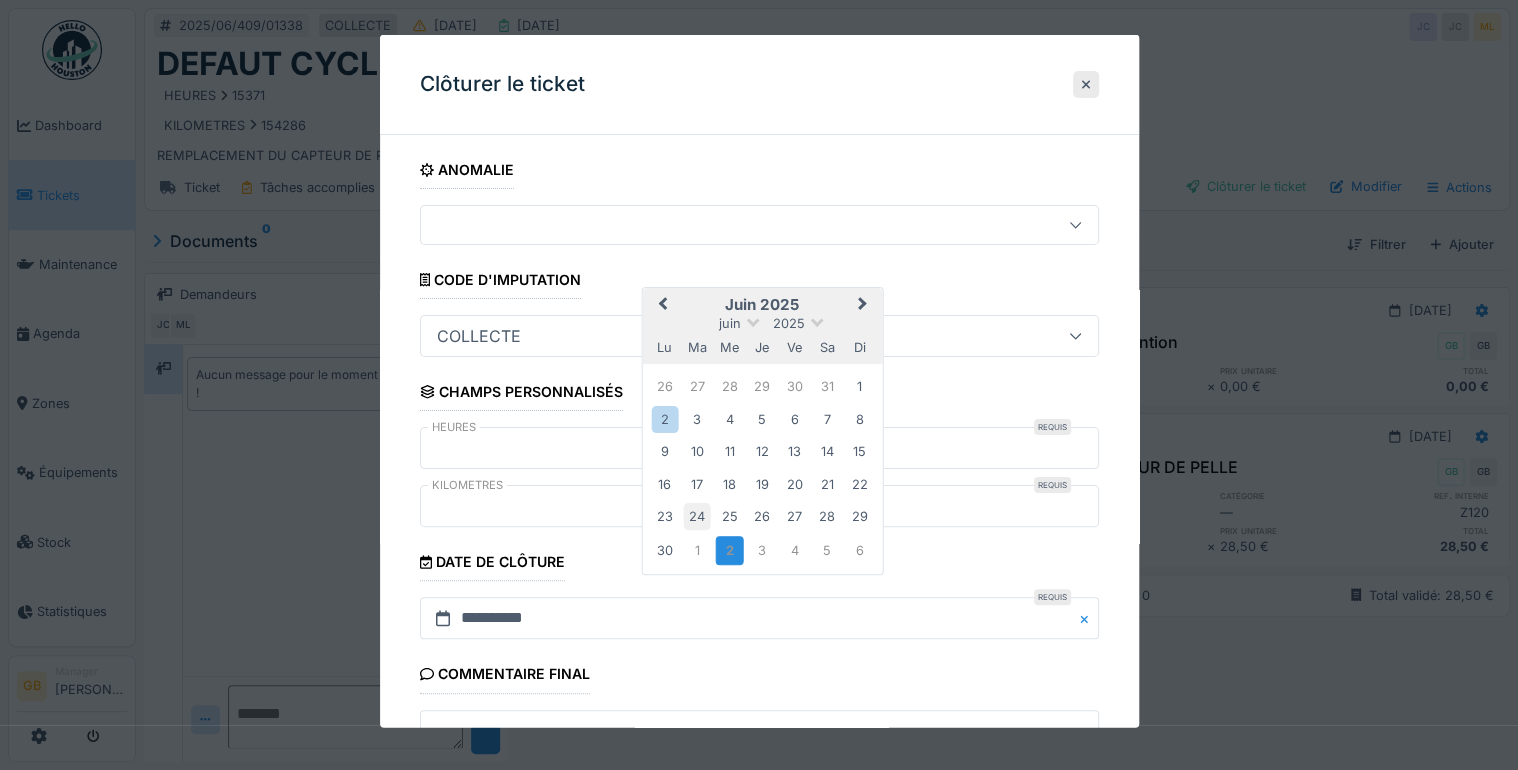 click on "24" at bounding box center (697, 516) 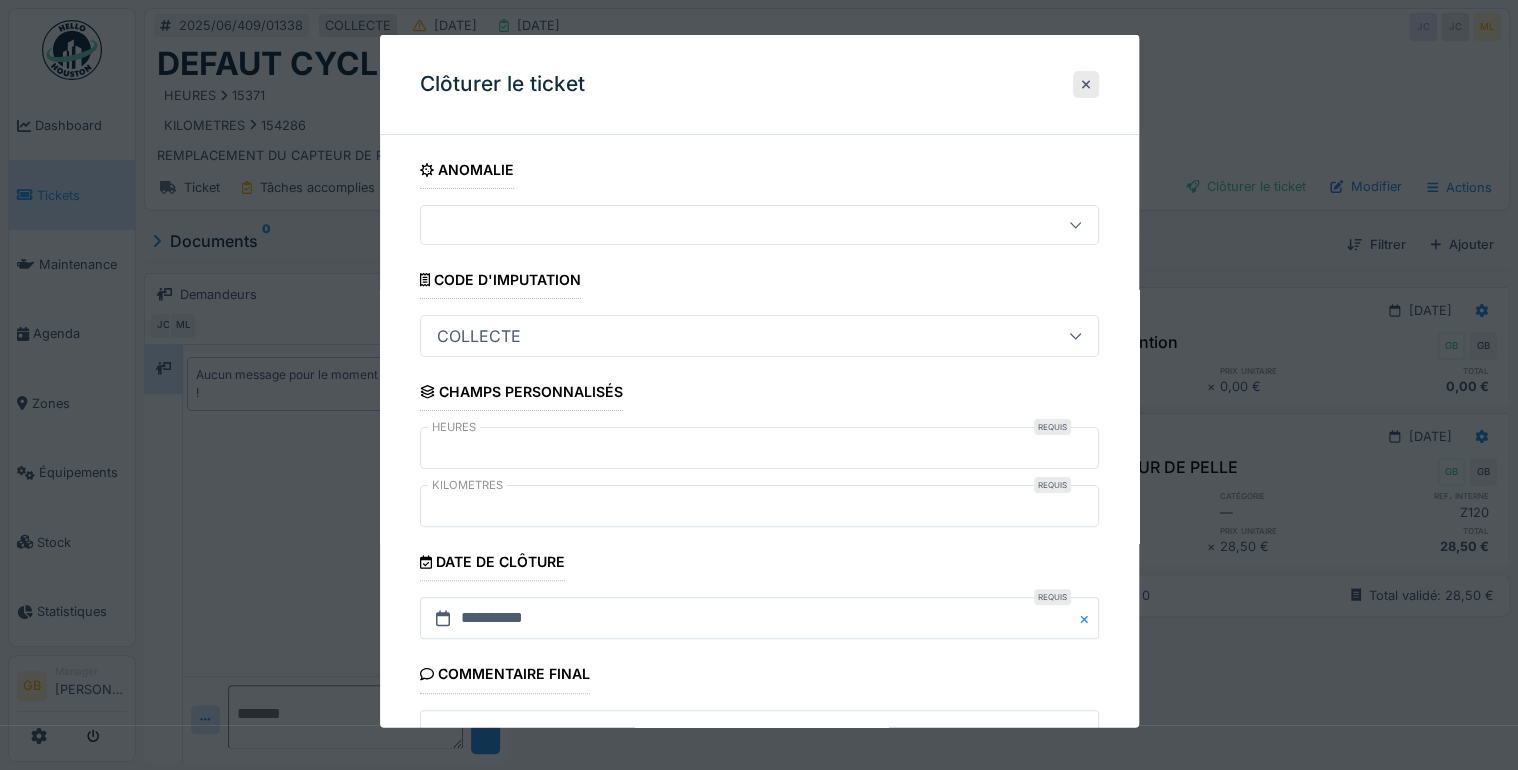 scroll, scrollTop: 179, scrollLeft: 0, axis: vertical 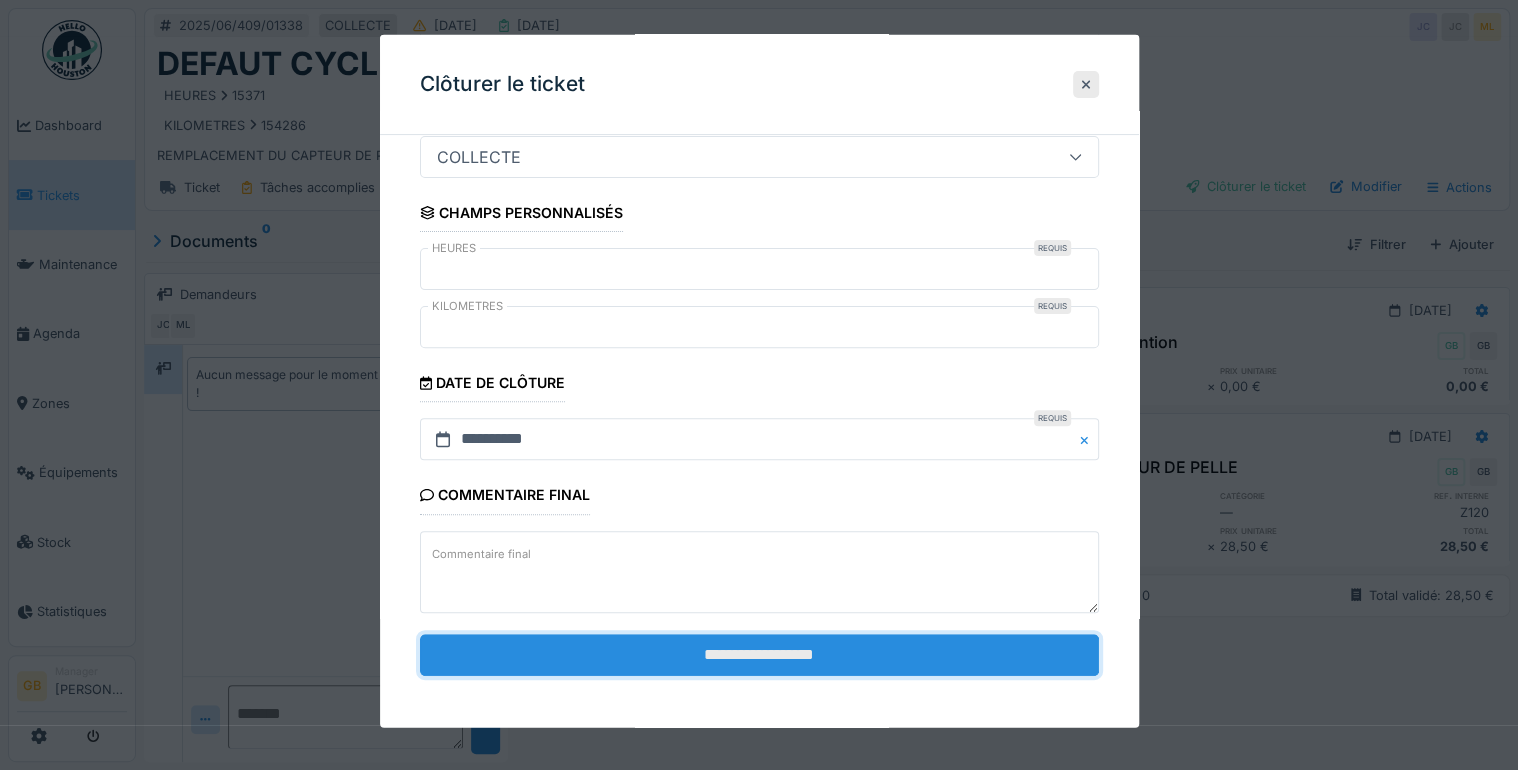 click on "**********" at bounding box center (759, 654) 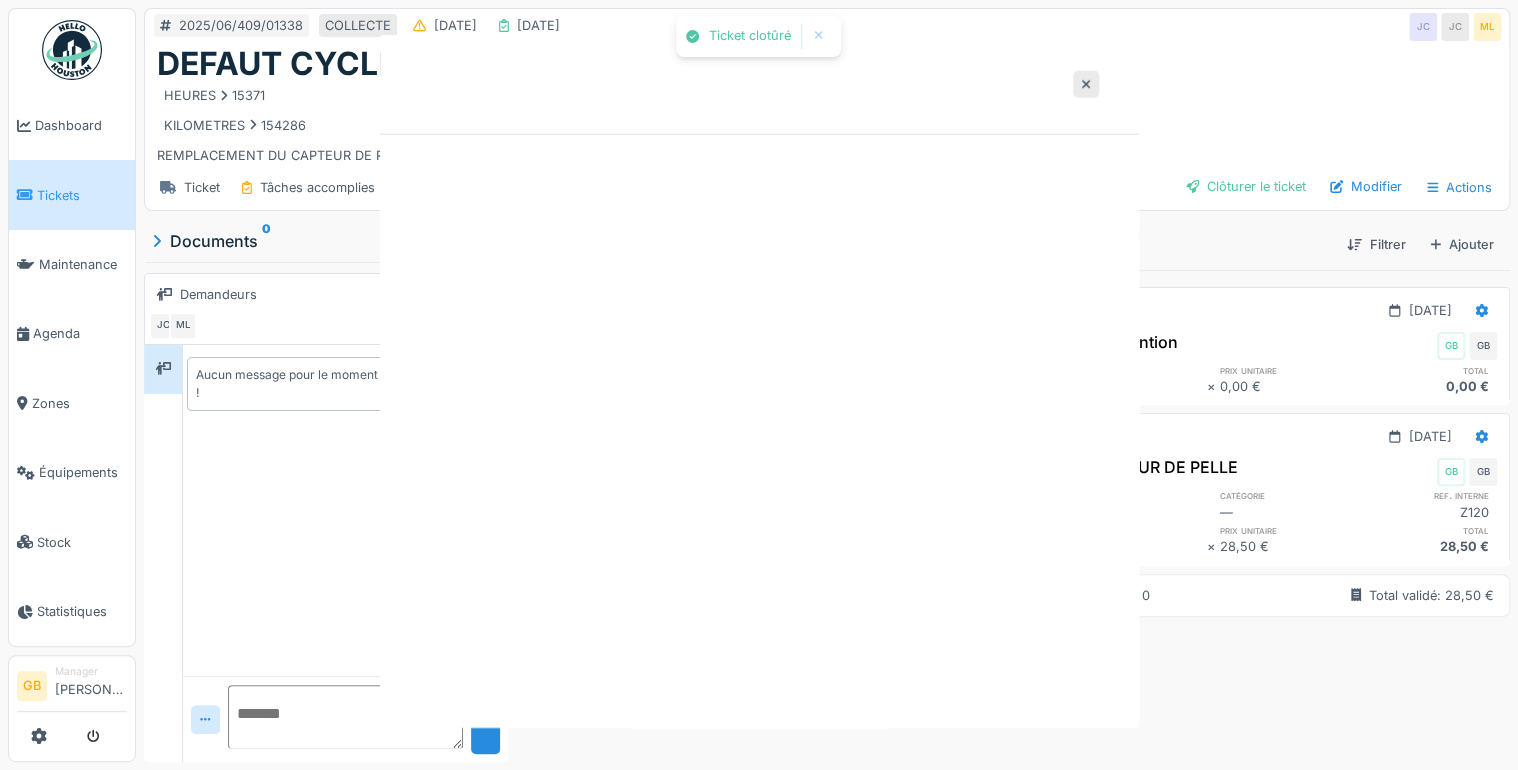 scroll, scrollTop: 0, scrollLeft: 0, axis: both 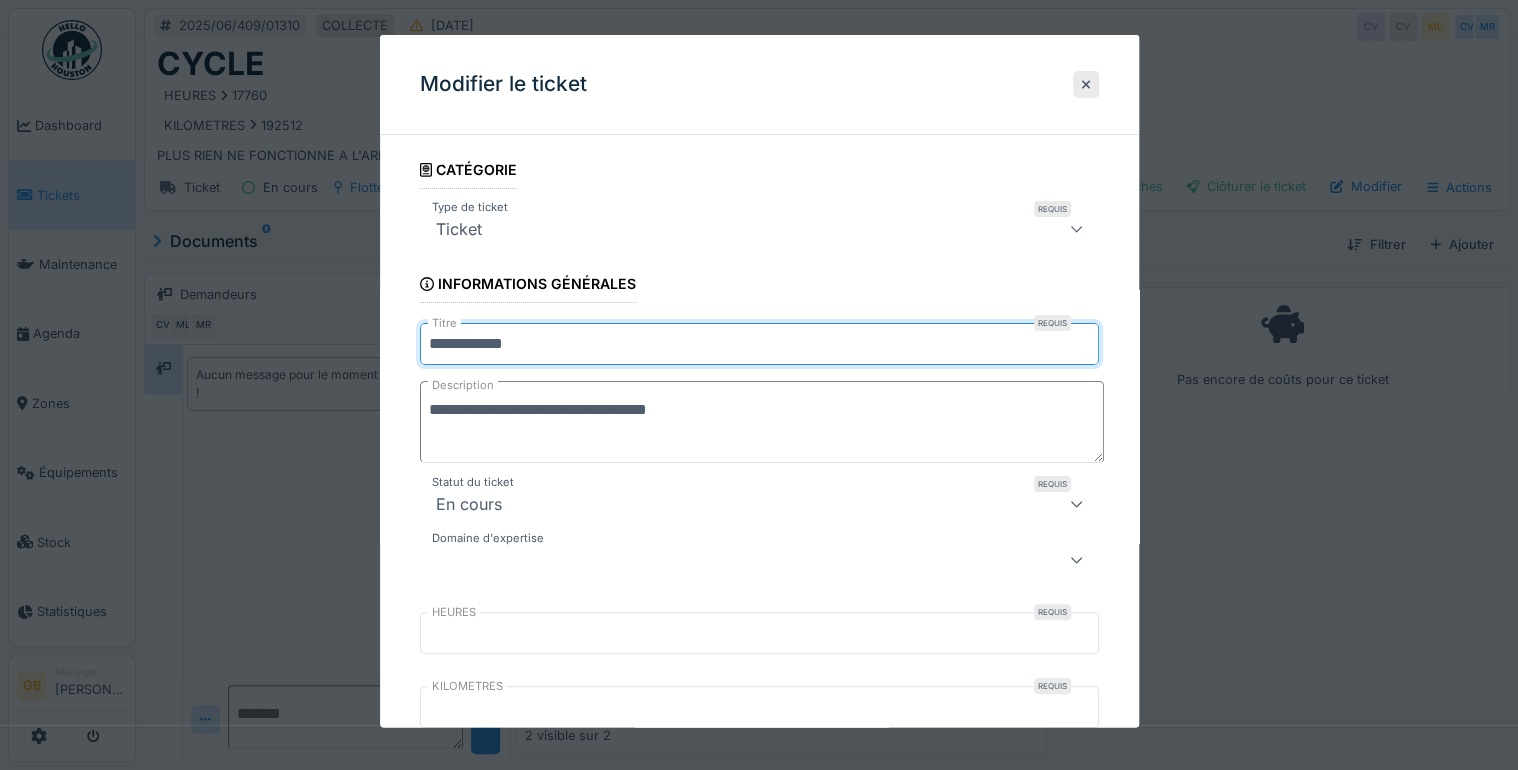 type on "**********" 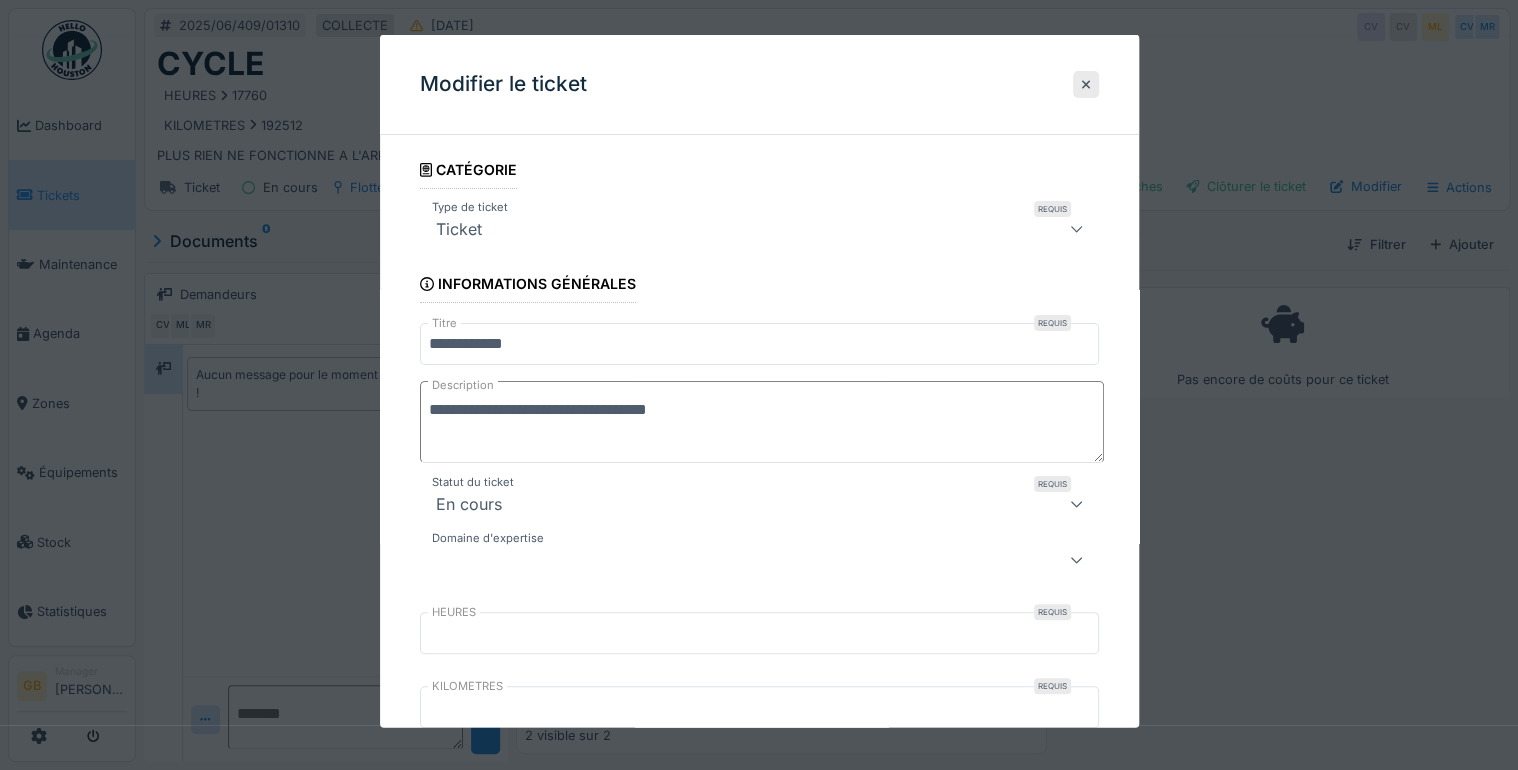 drag, startPoint x: 509, startPoint y: 408, endPoint x: 152, endPoint y: 369, distance: 359.12393 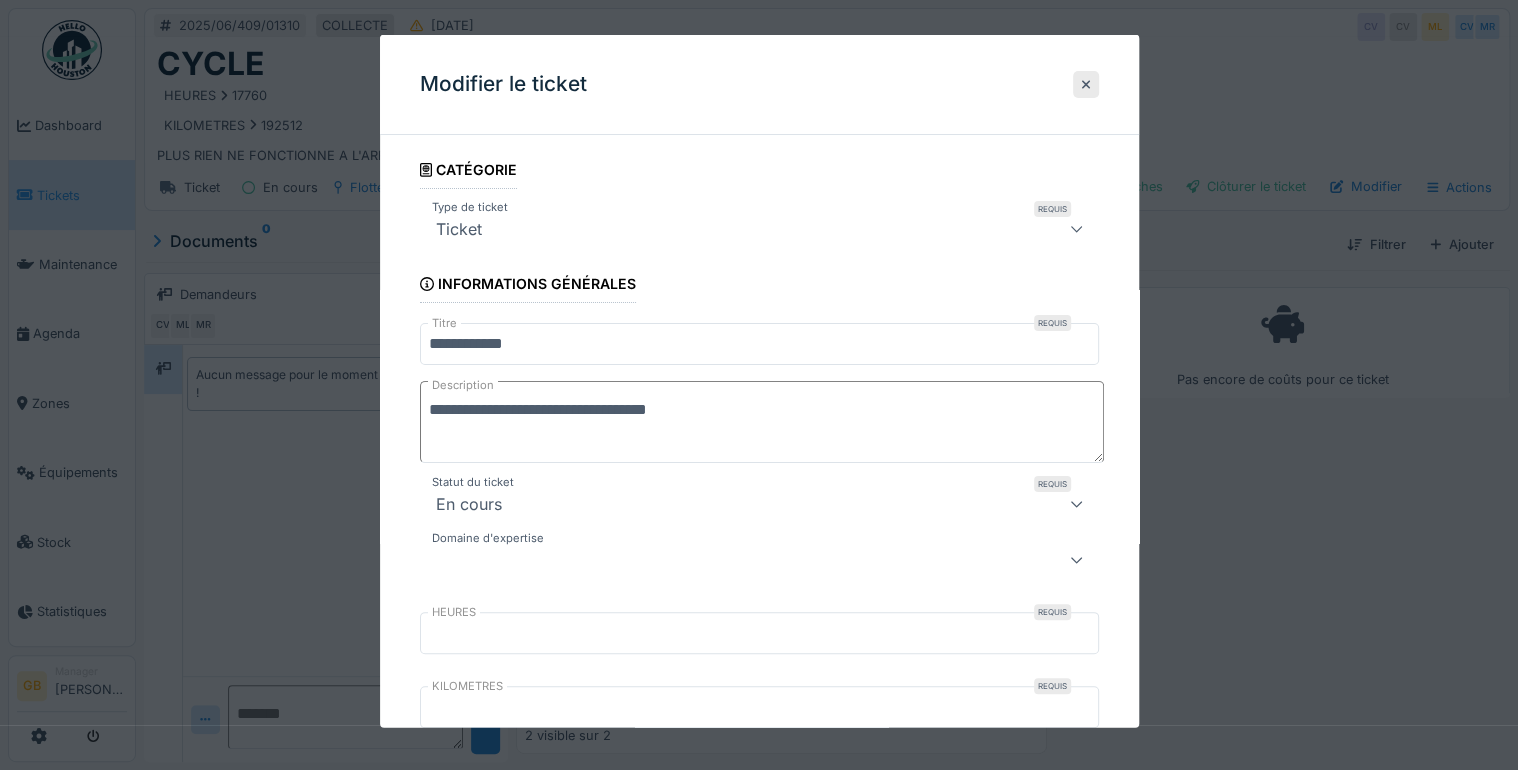 click on "**********" at bounding box center (827, 385) 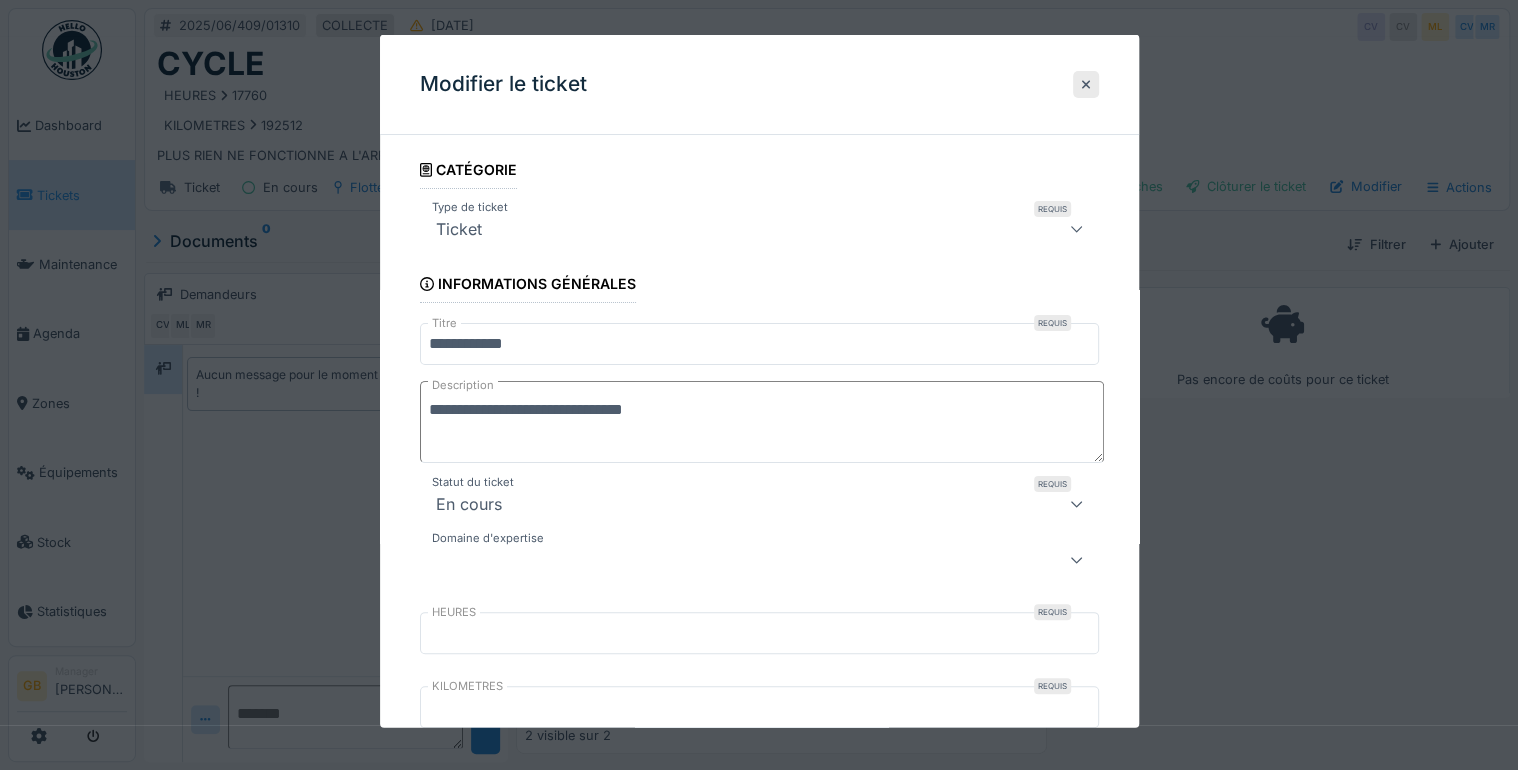 click on "**********" at bounding box center [762, 422] 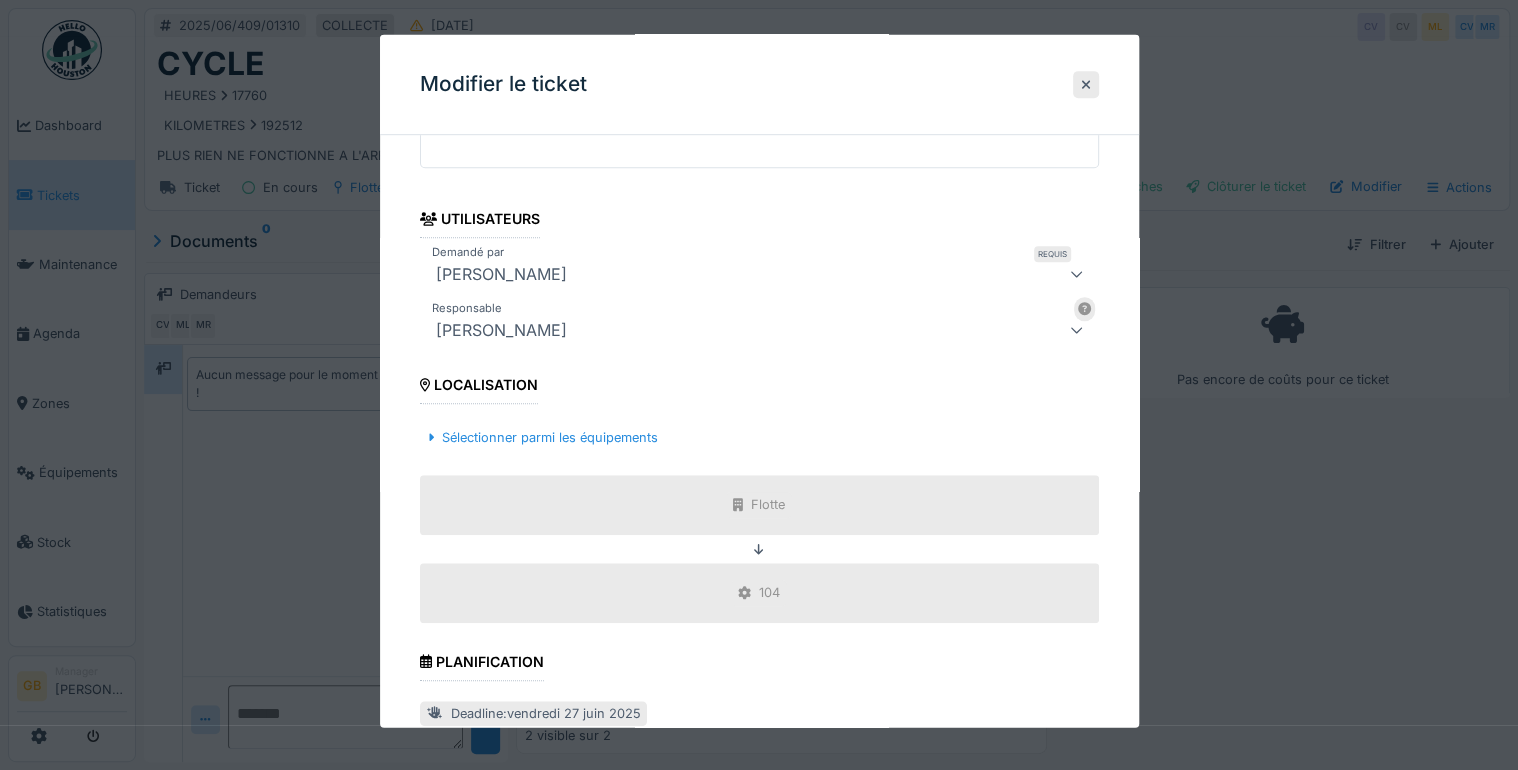 scroll, scrollTop: 946, scrollLeft: 0, axis: vertical 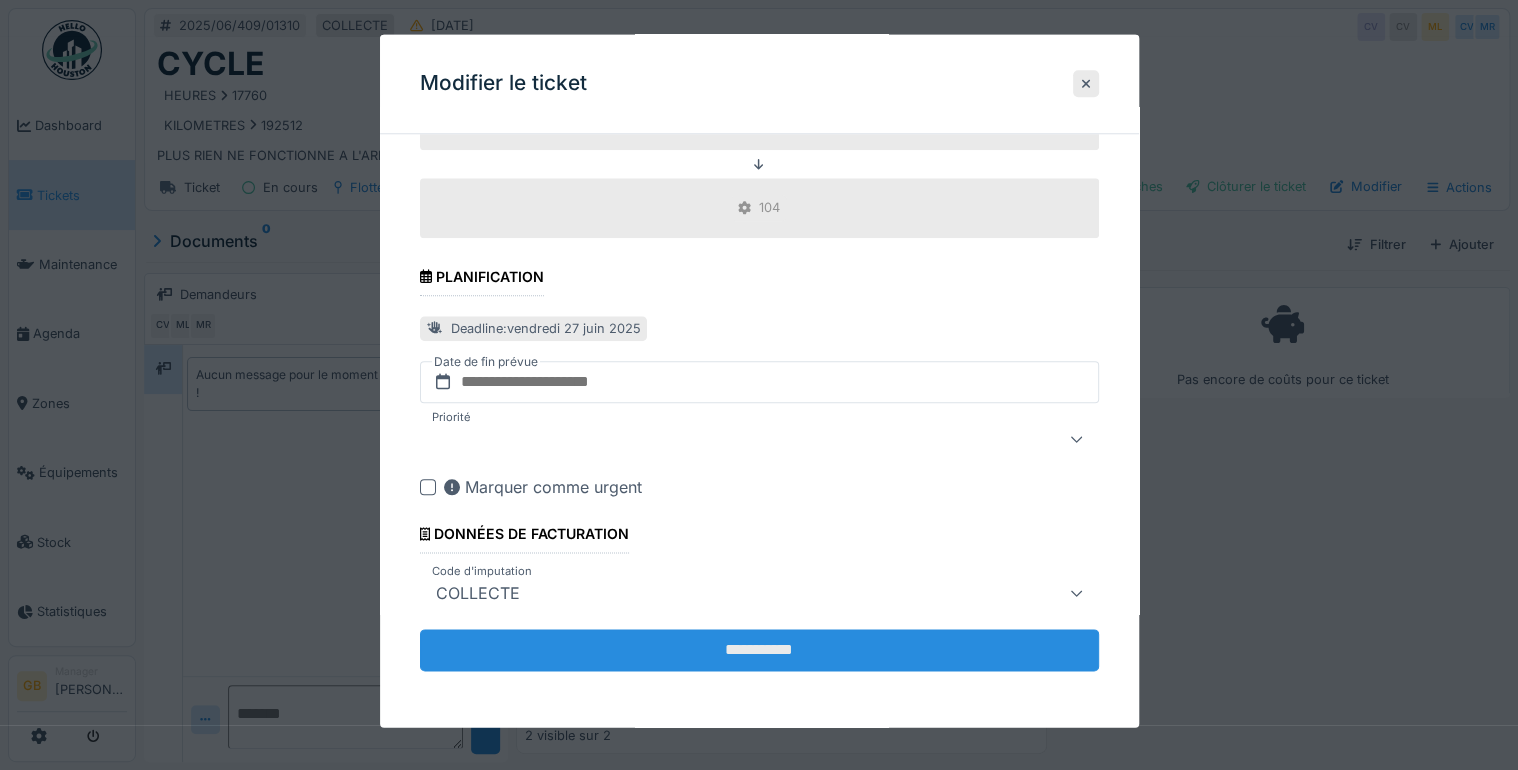 type on "**********" 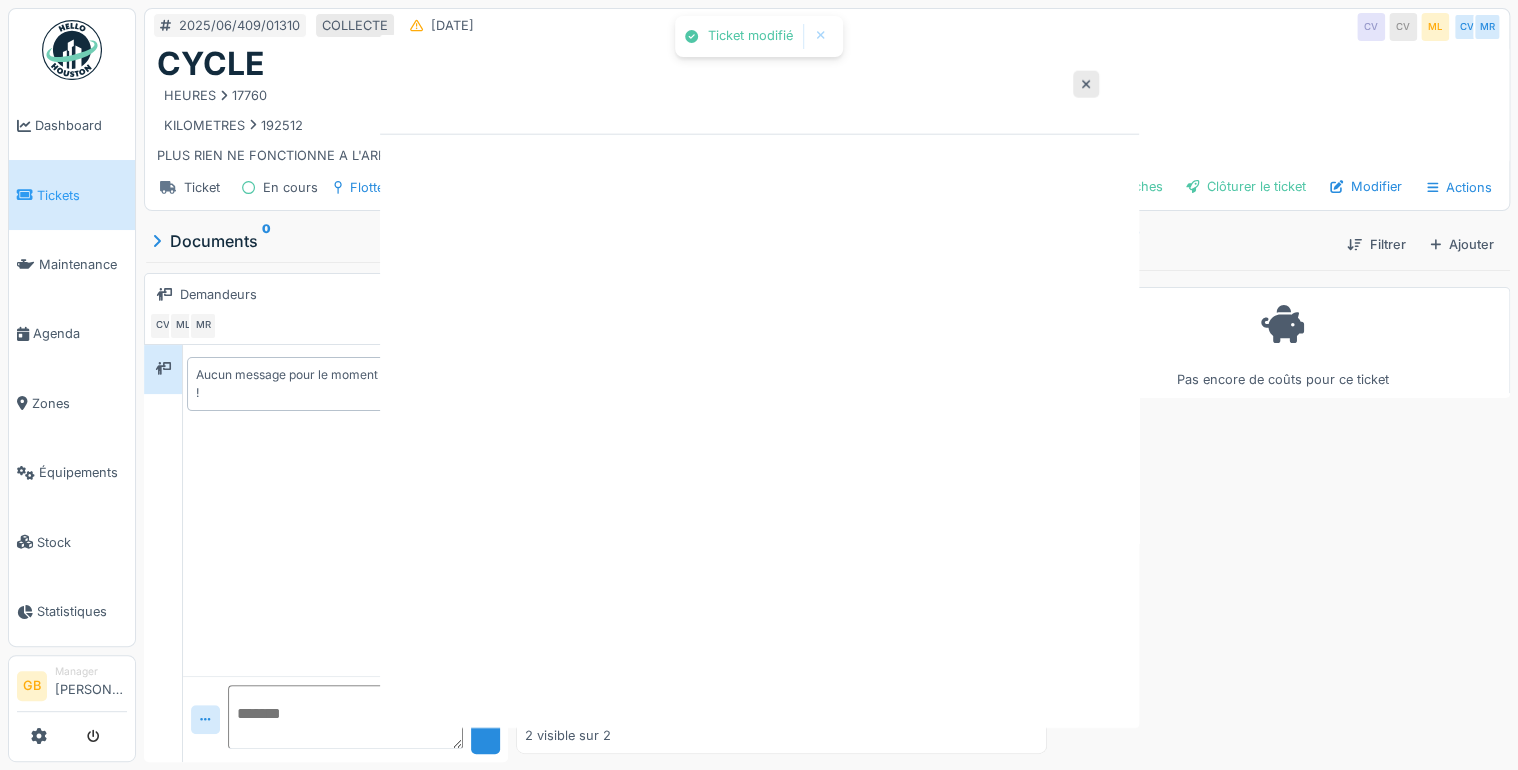 scroll, scrollTop: 0, scrollLeft: 0, axis: both 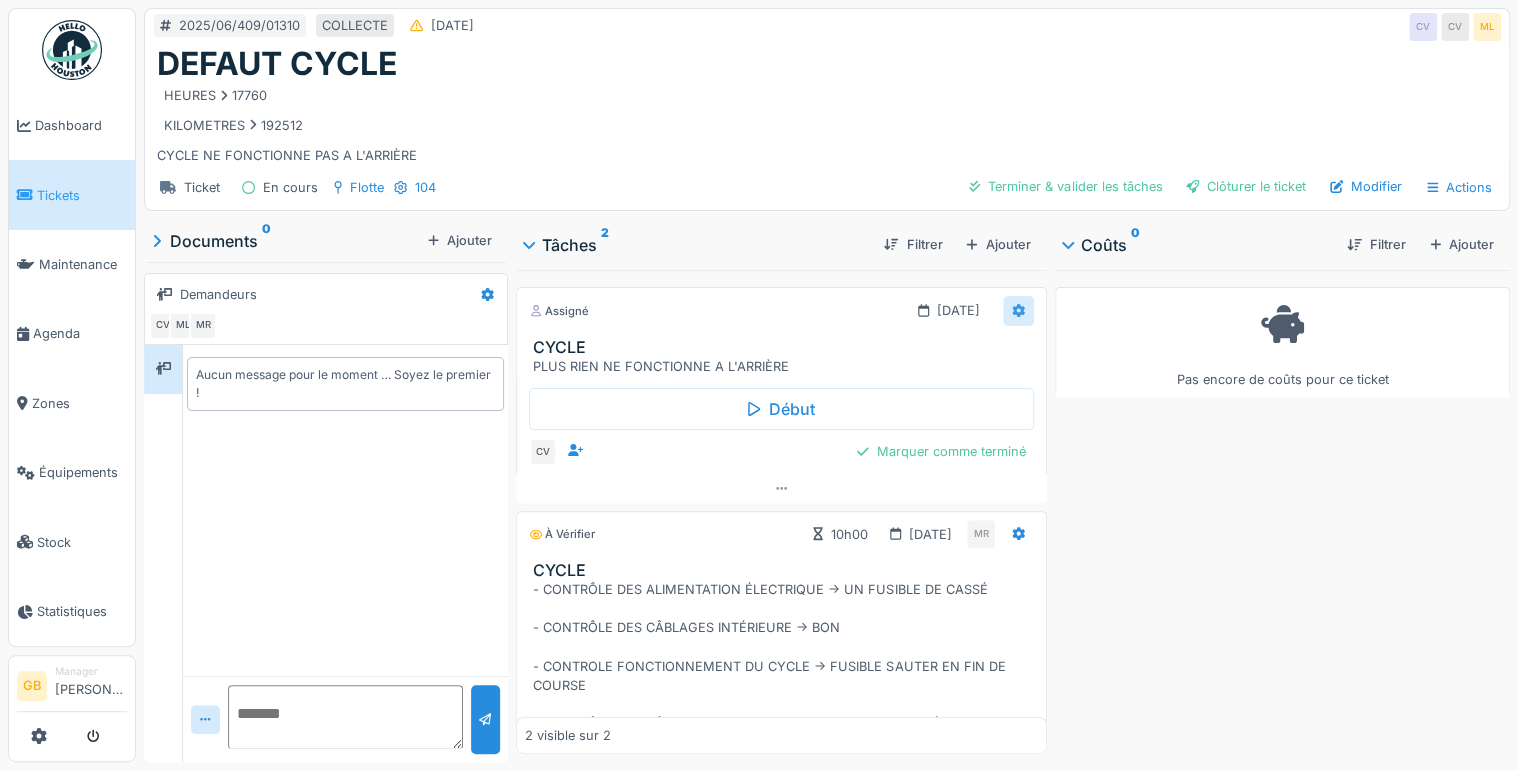 click at bounding box center [1018, 310] 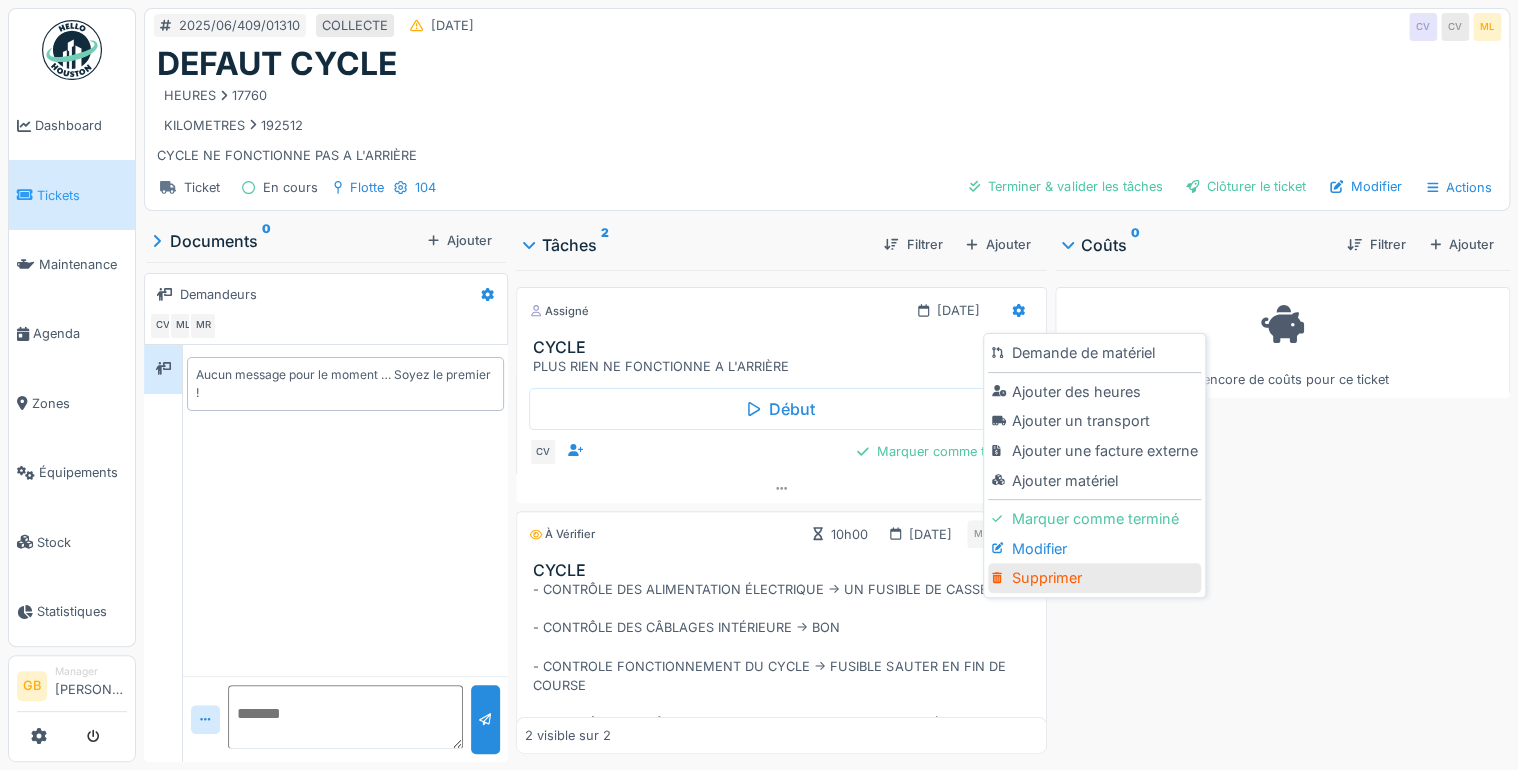 click on "Supprimer" at bounding box center (1094, 578) 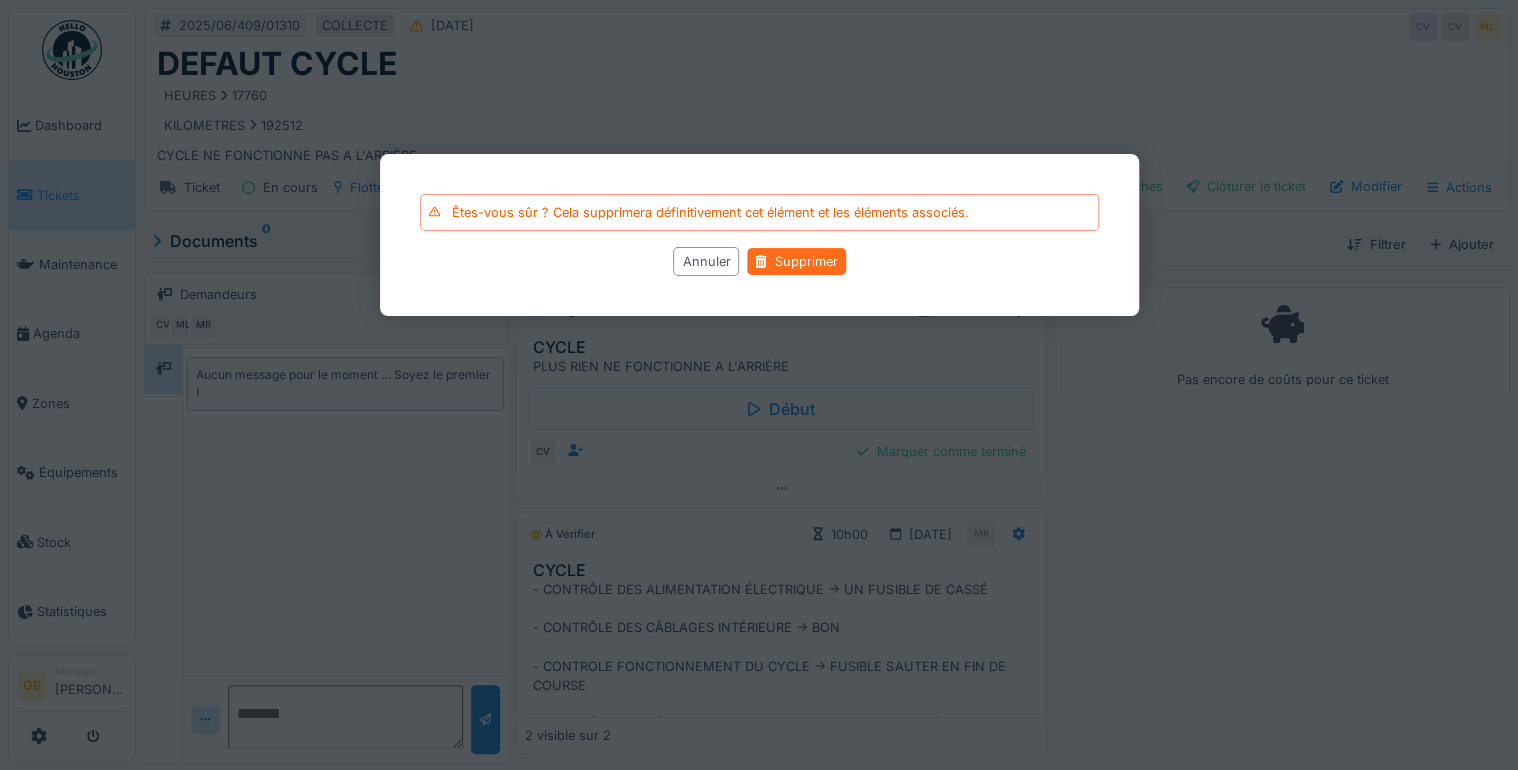 click on "Supprimer" at bounding box center (796, 261) 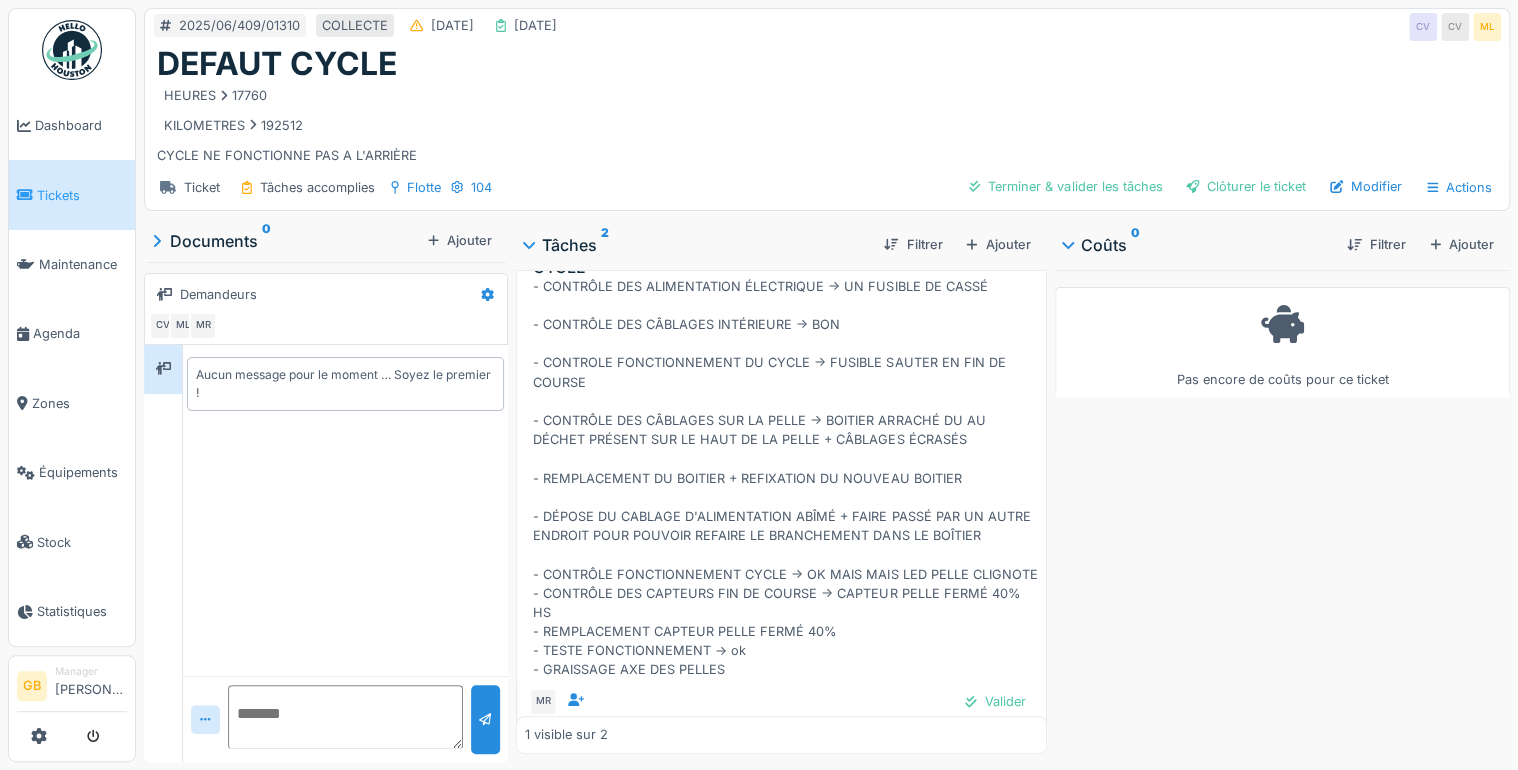 scroll, scrollTop: 0, scrollLeft: 0, axis: both 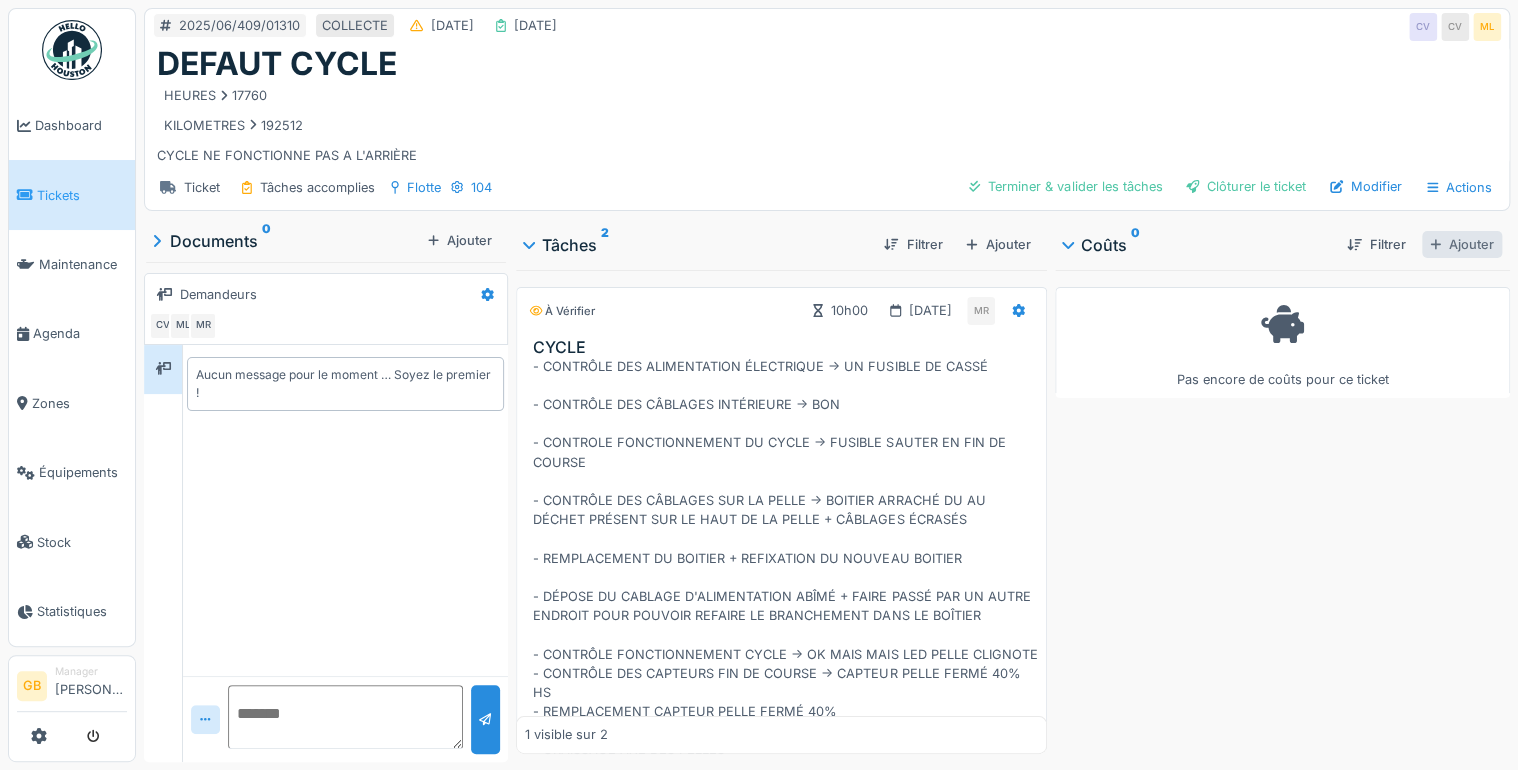click on "Ajouter" at bounding box center [1462, 244] 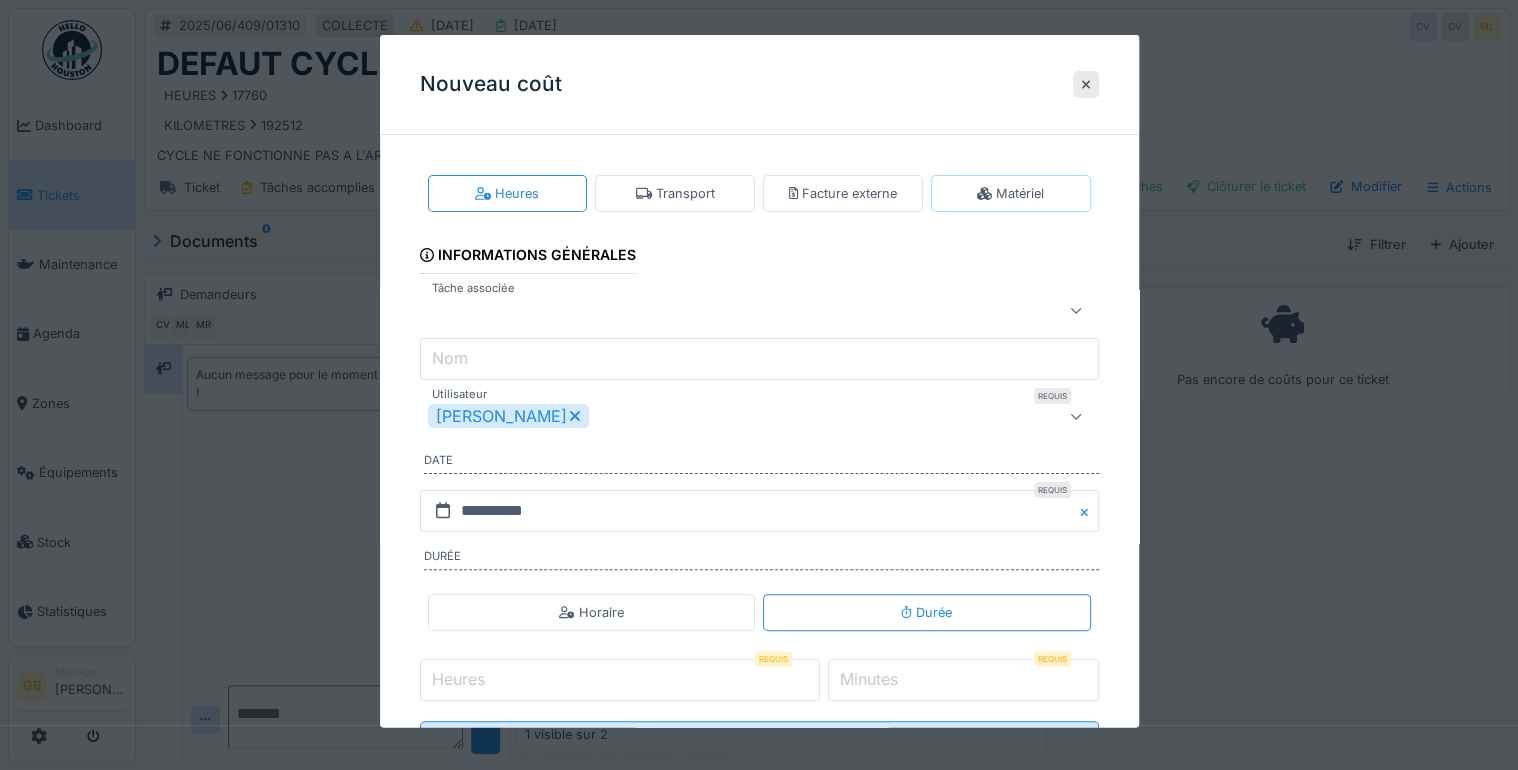 click on "Matériel" at bounding box center [1011, 193] 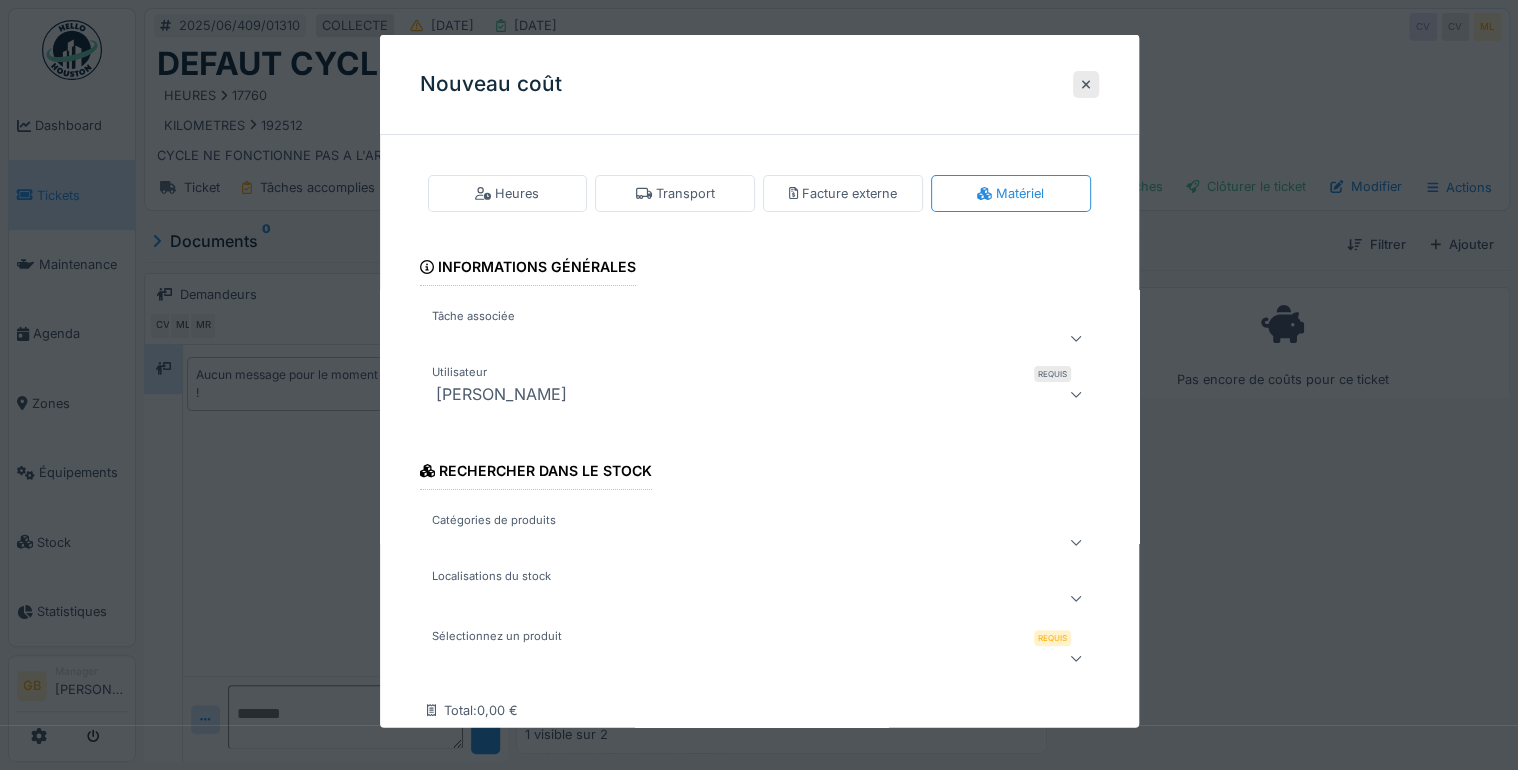 scroll, scrollTop: 109, scrollLeft: 0, axis: vertical 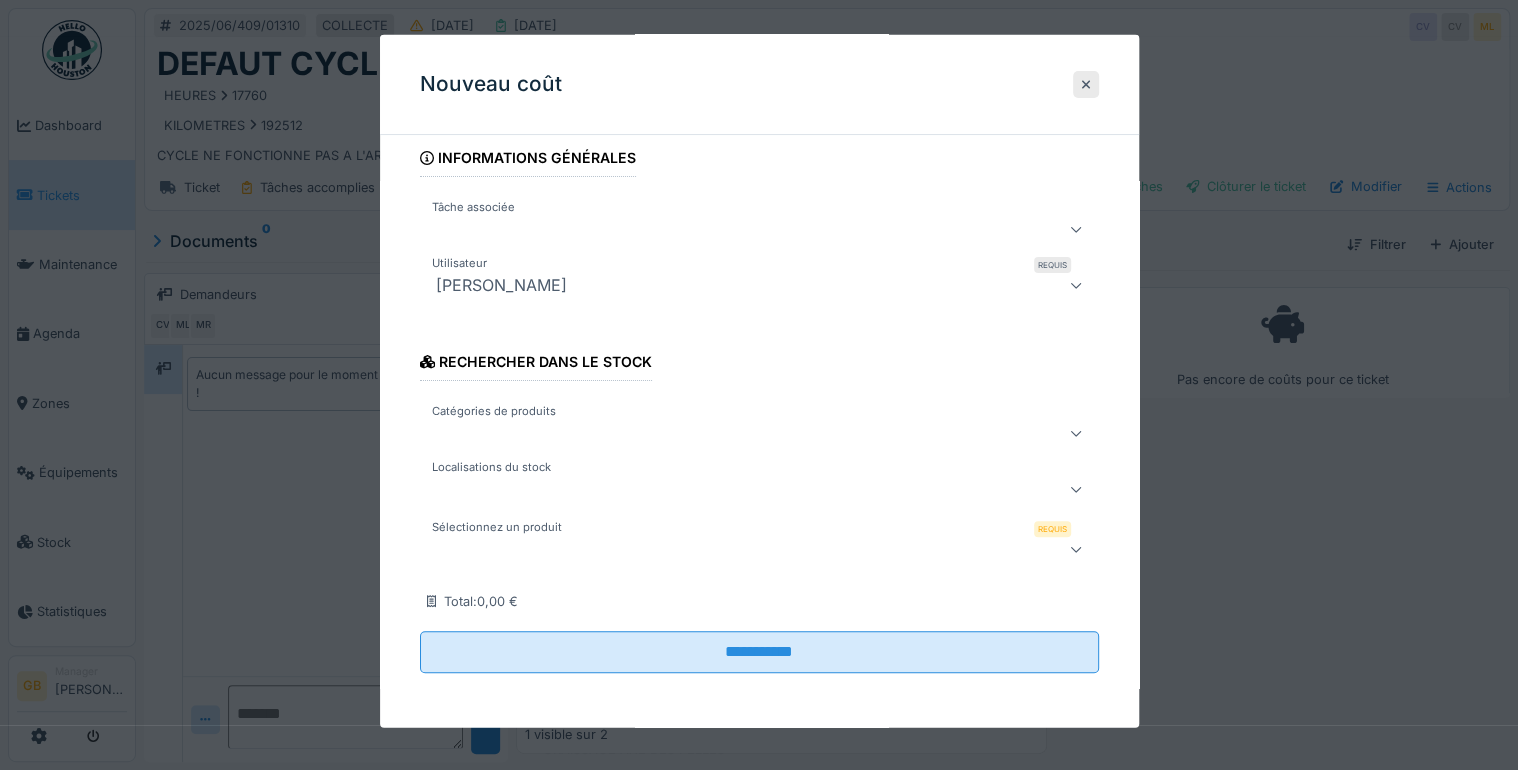 click on "Sélectionnez un produit" at bounding box center (497, 527) 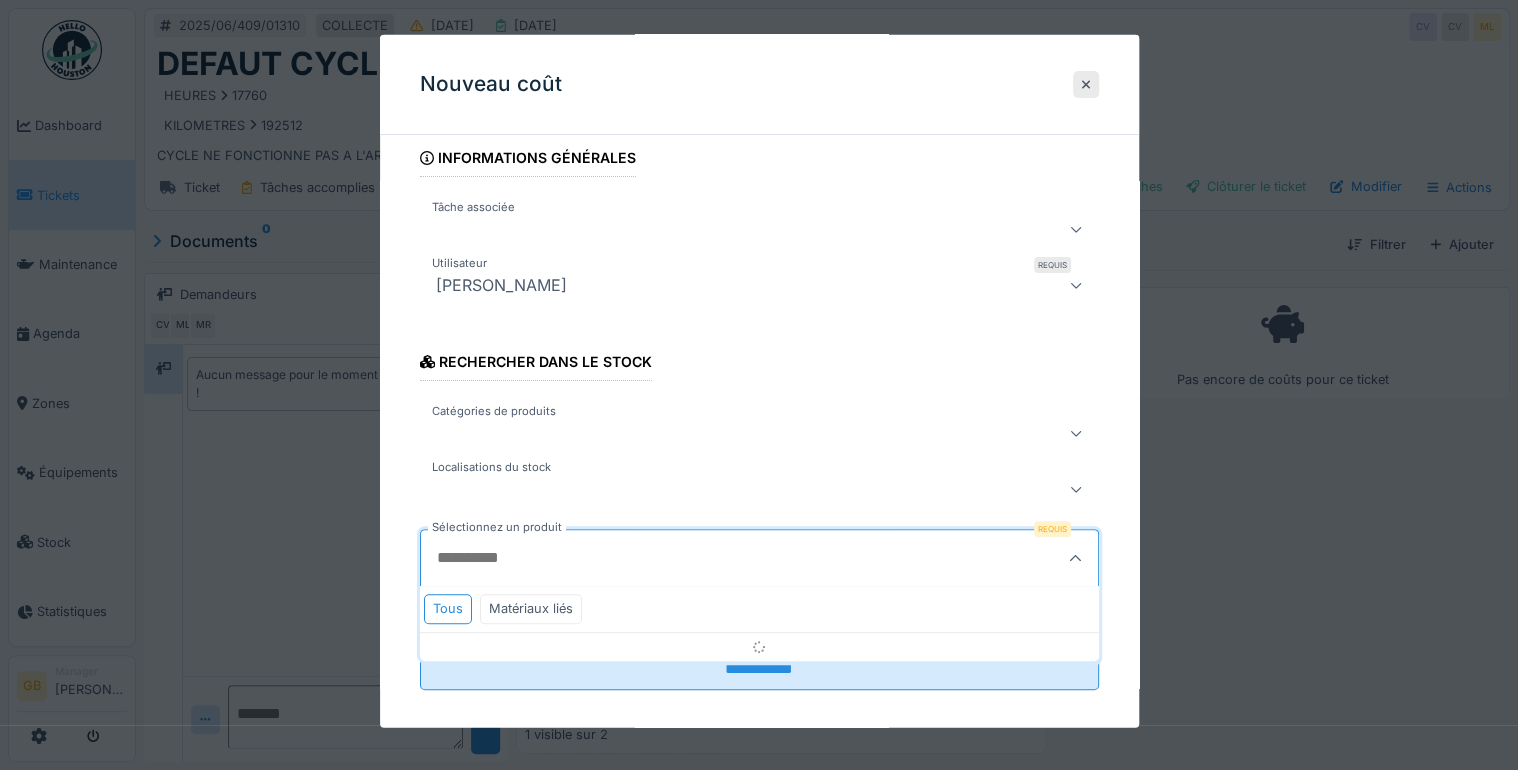 scroll, scrollTop: 126, scrollLeft: 0, axis: vertical 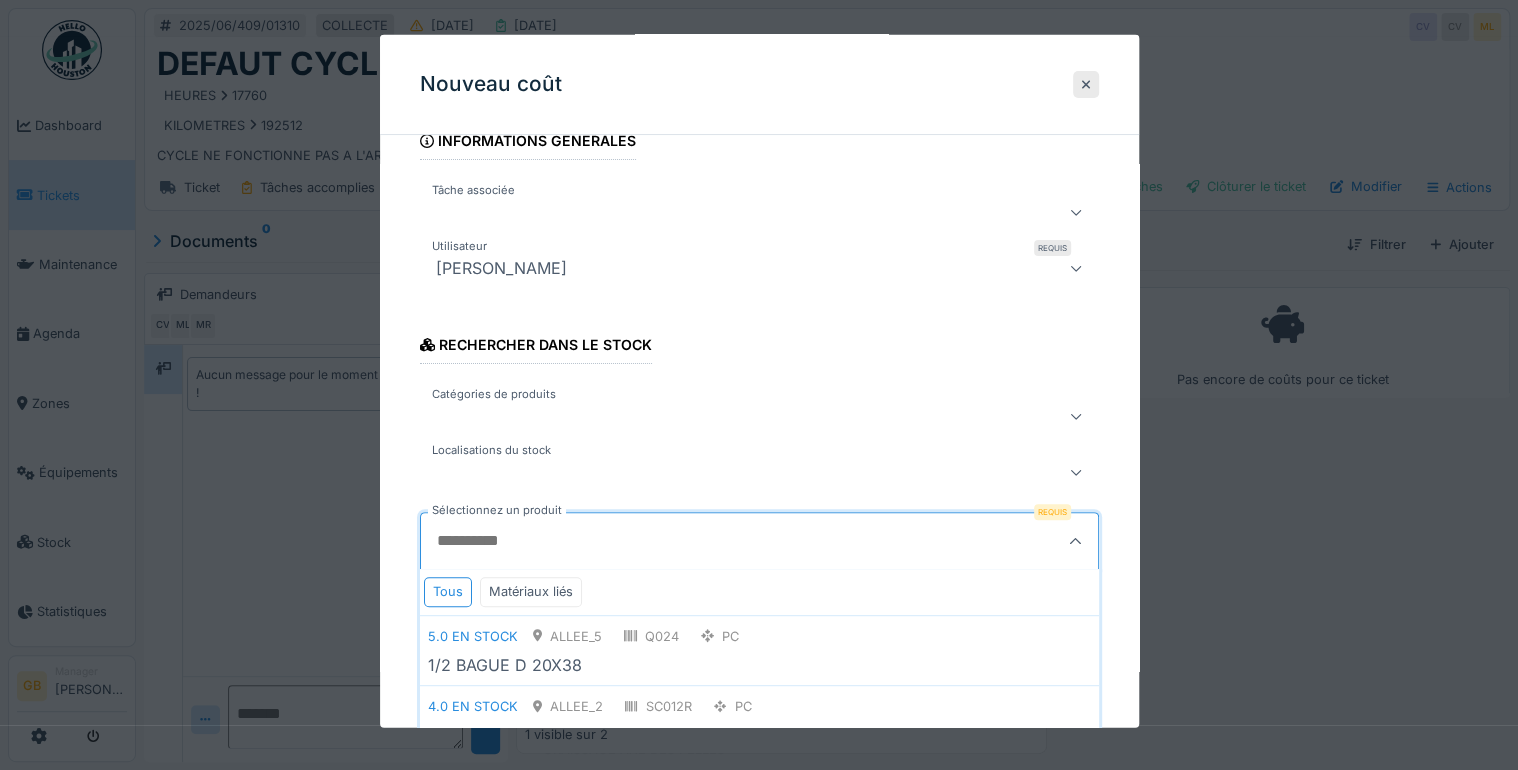 click on "Sélectionnez un produit" at bounding box center [713, 541] 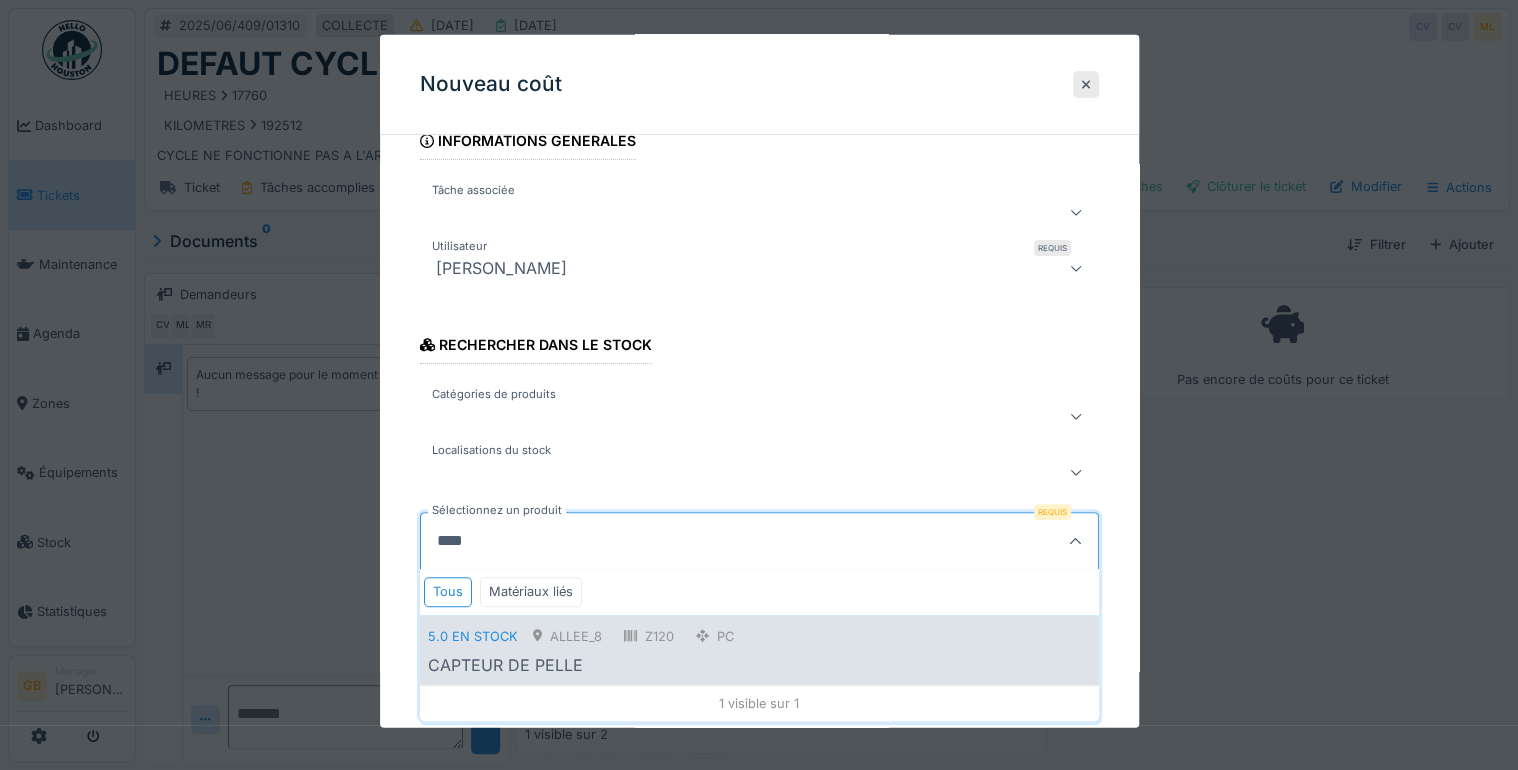 type on "****" 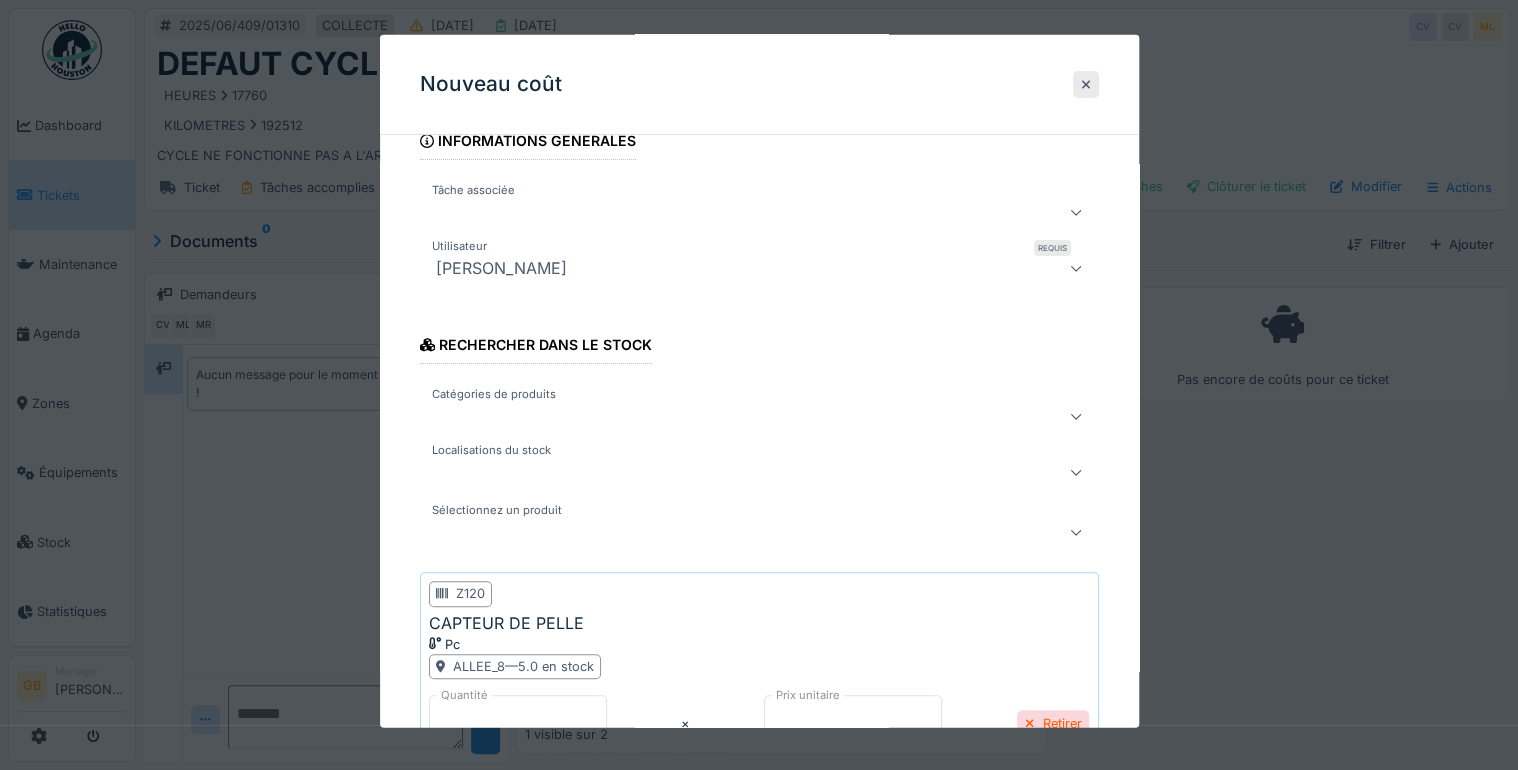 scroll, scrollTop: 313, scrollLeft: 0, axis: vertical 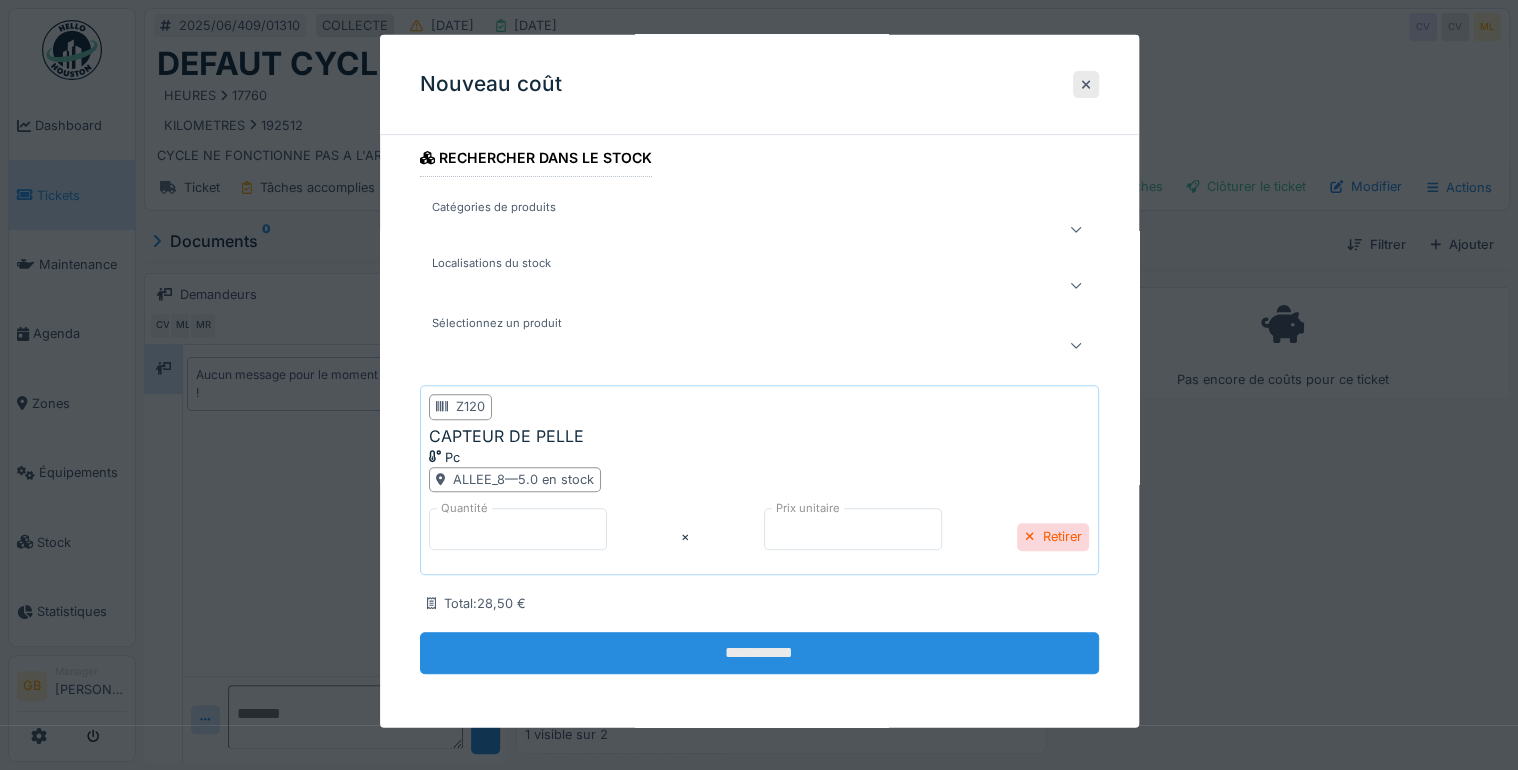 click on "**********" at bounding box center [759, 653] 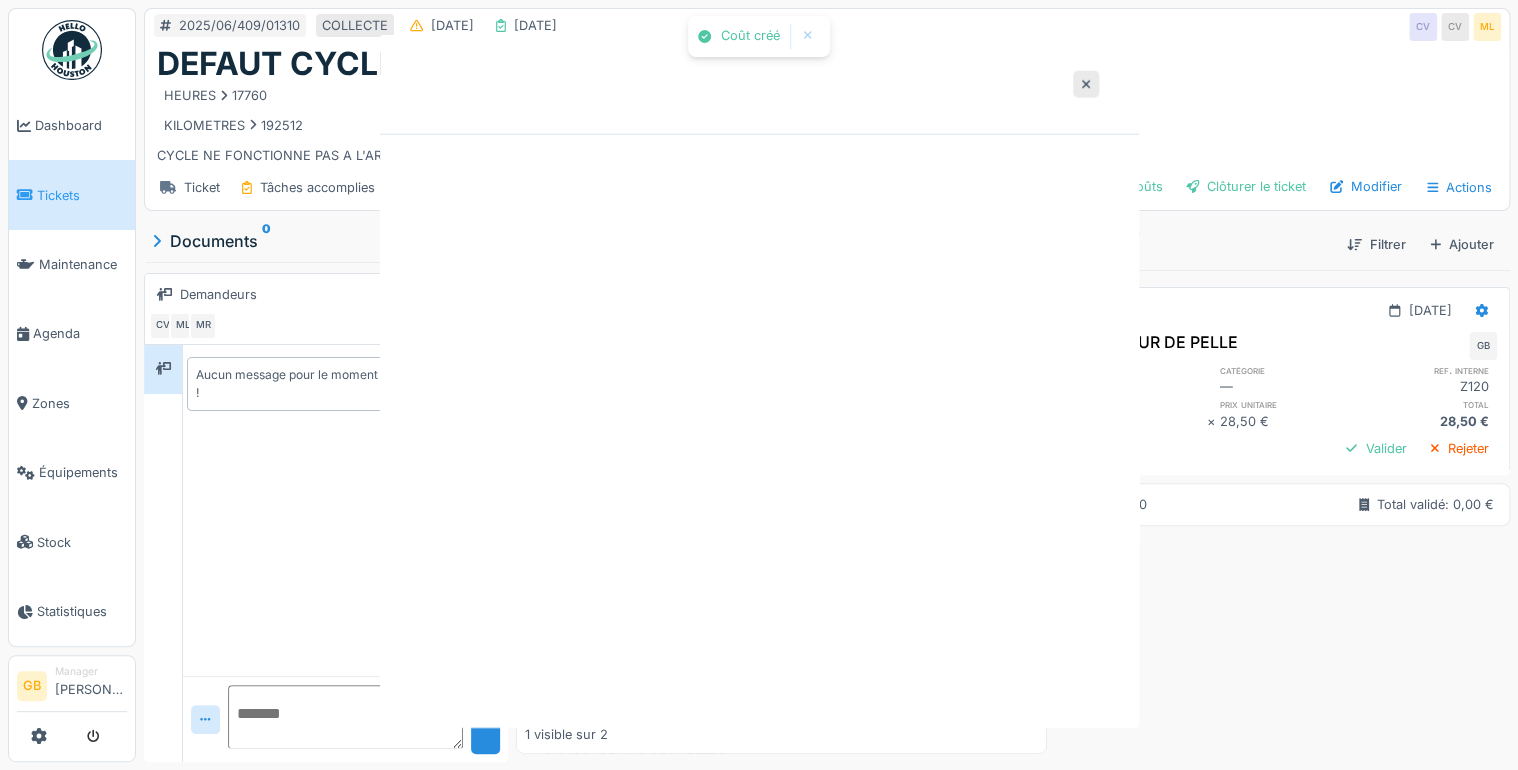 scroll, scrollTop: 0, scrollLeft: 0, axis: both 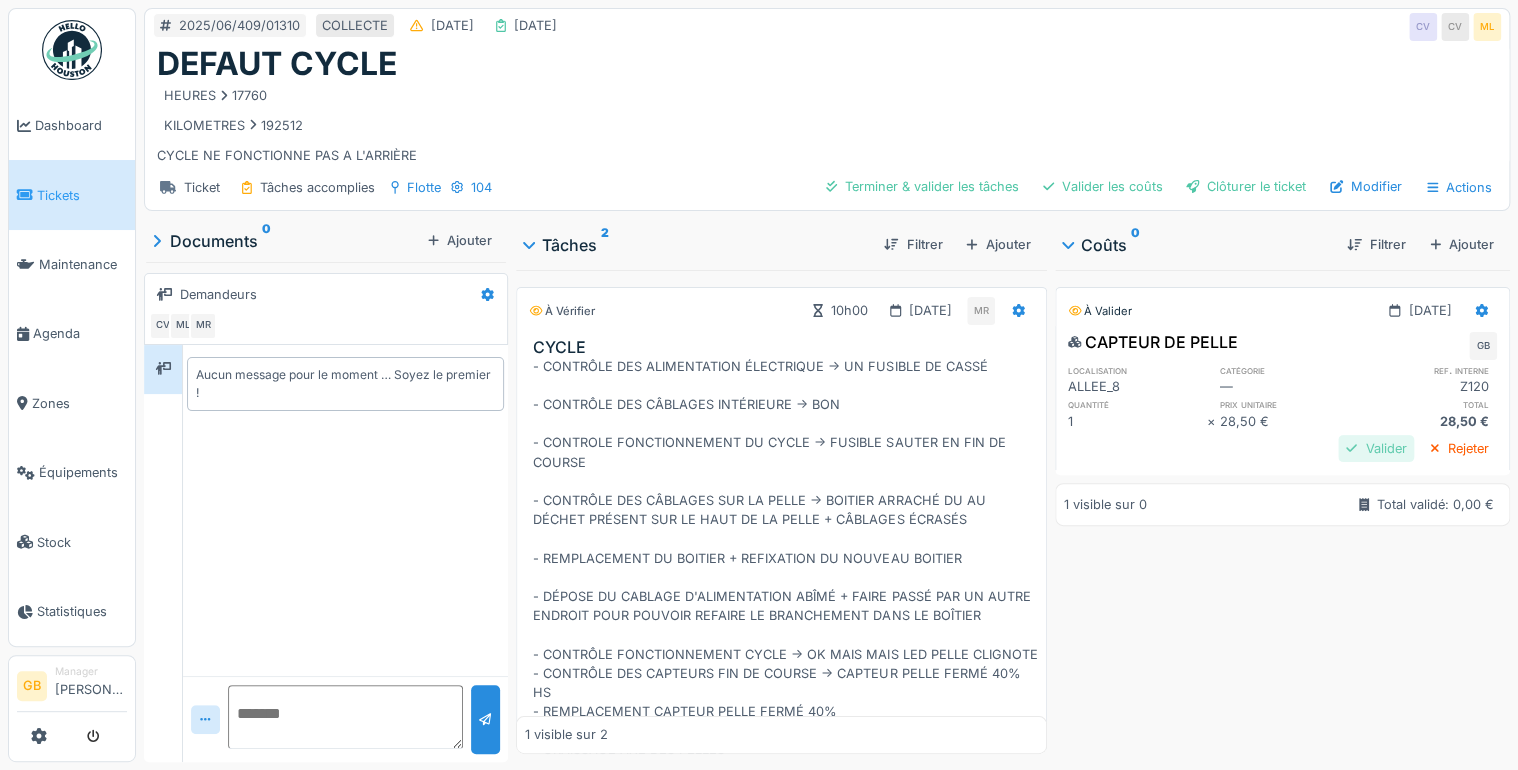 click on "Valider" at bounding box center (1376, 448) 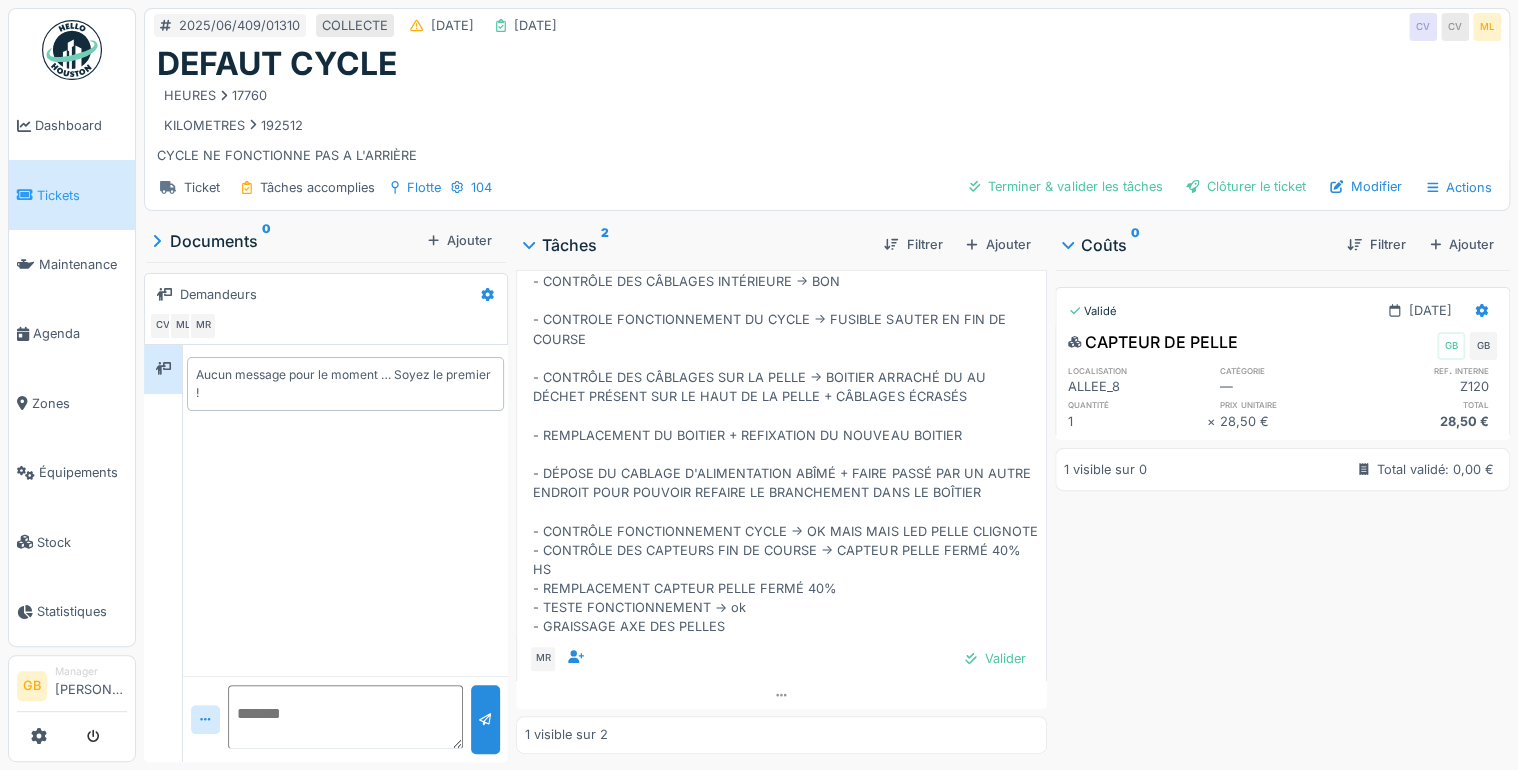 scroll, scrollTop: 0, scrollLeft: 0, axis: both 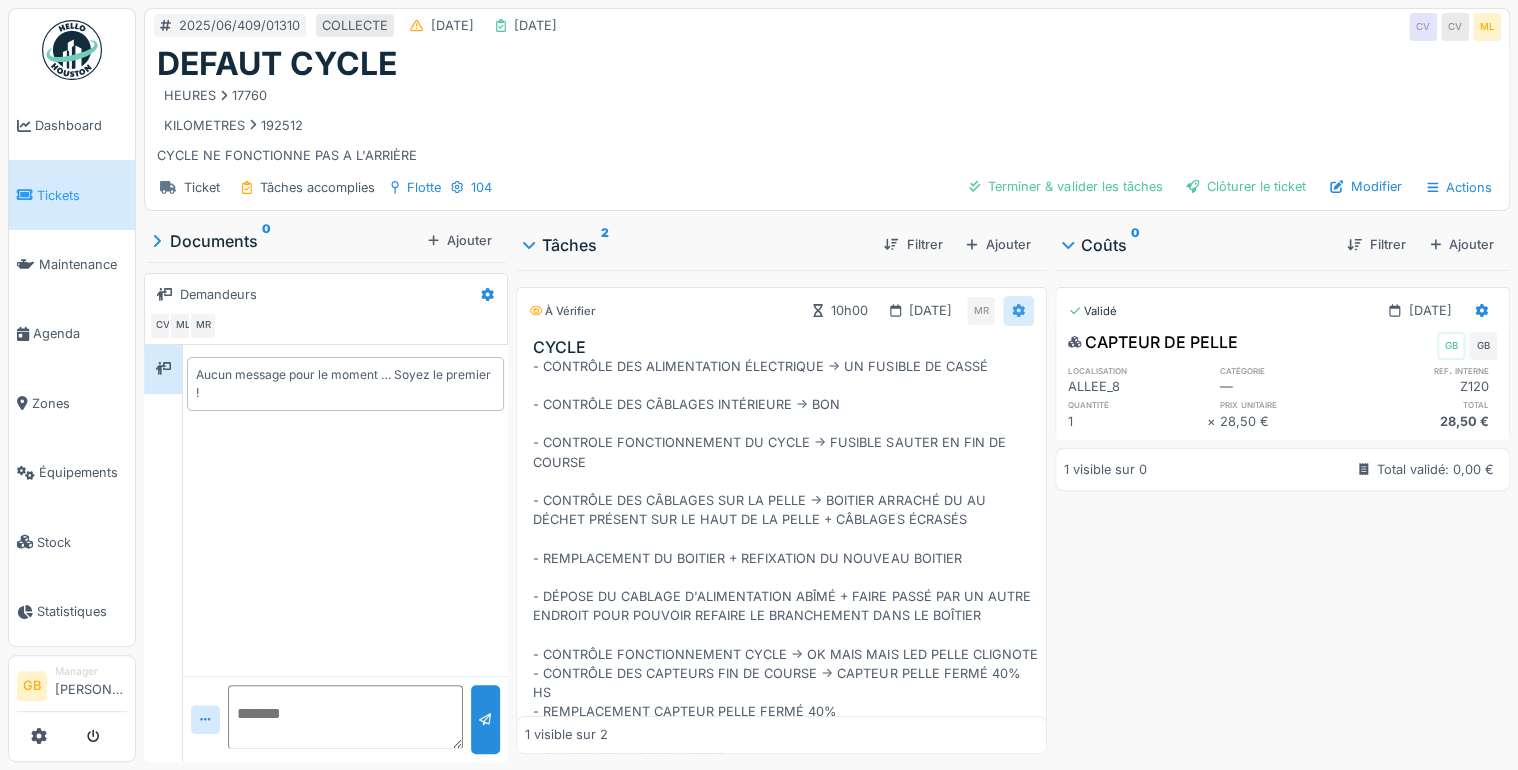 click at bounding box center (1018, 310) 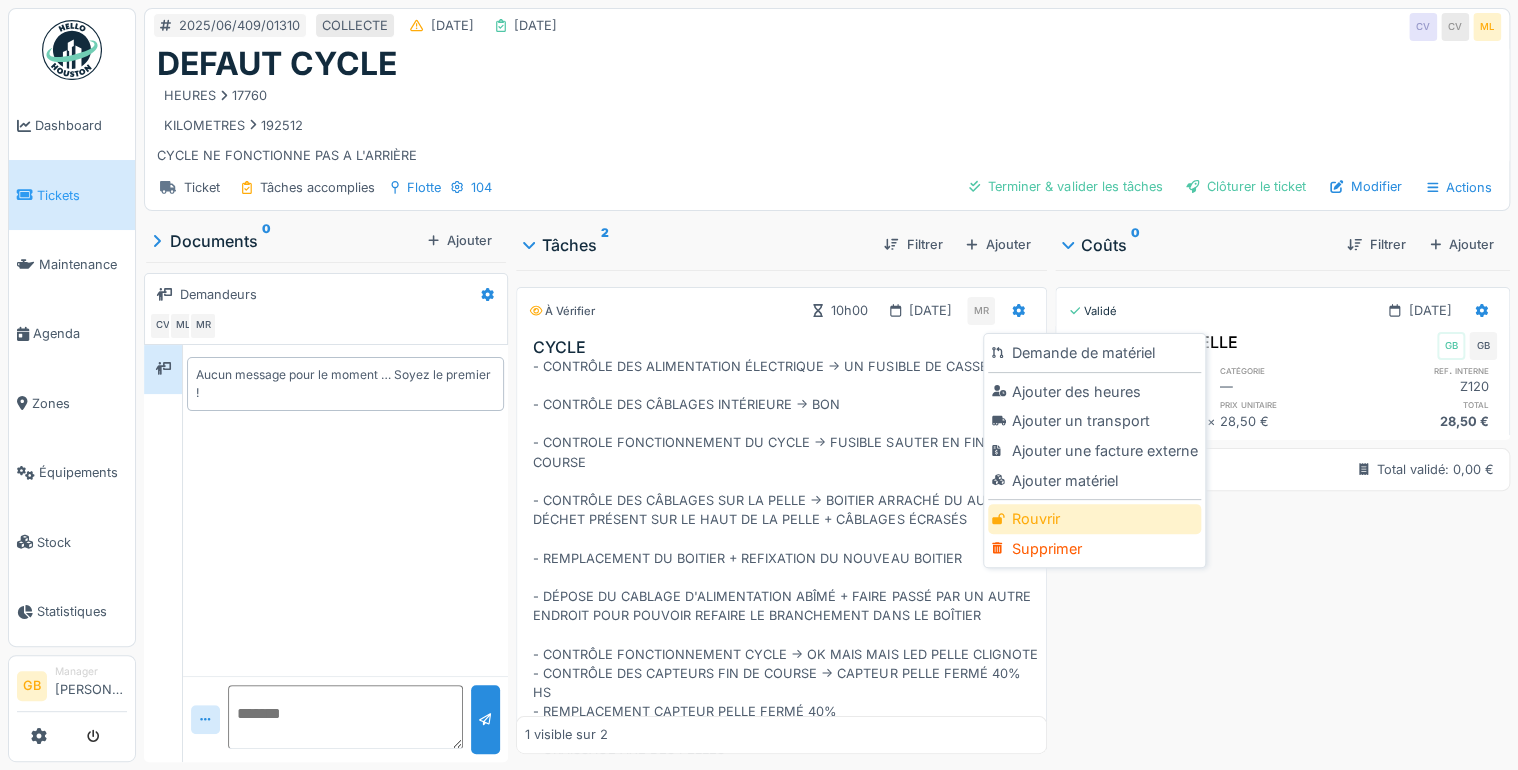 click on "Rouvrir" at bounding box center (1094, 519) 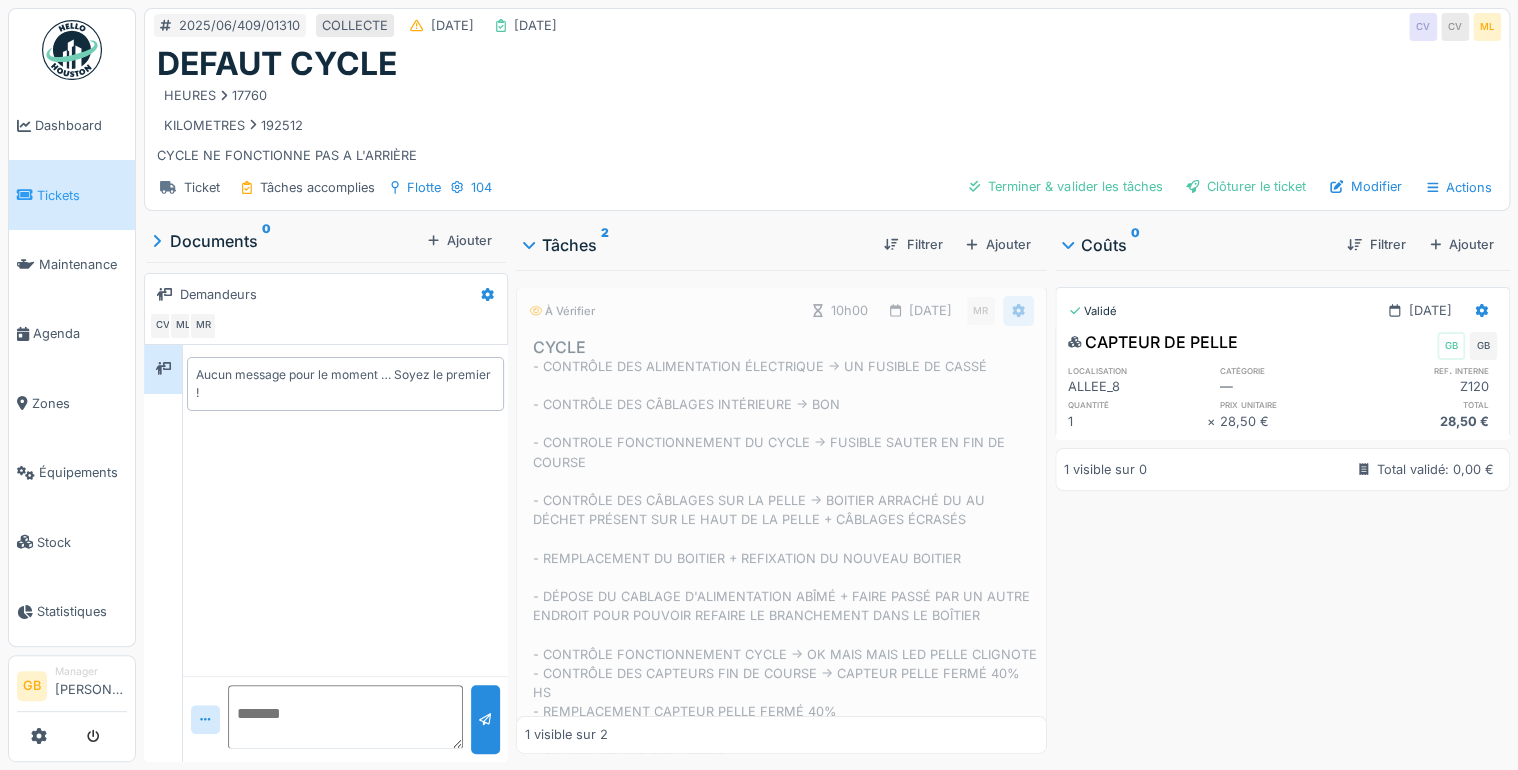 click 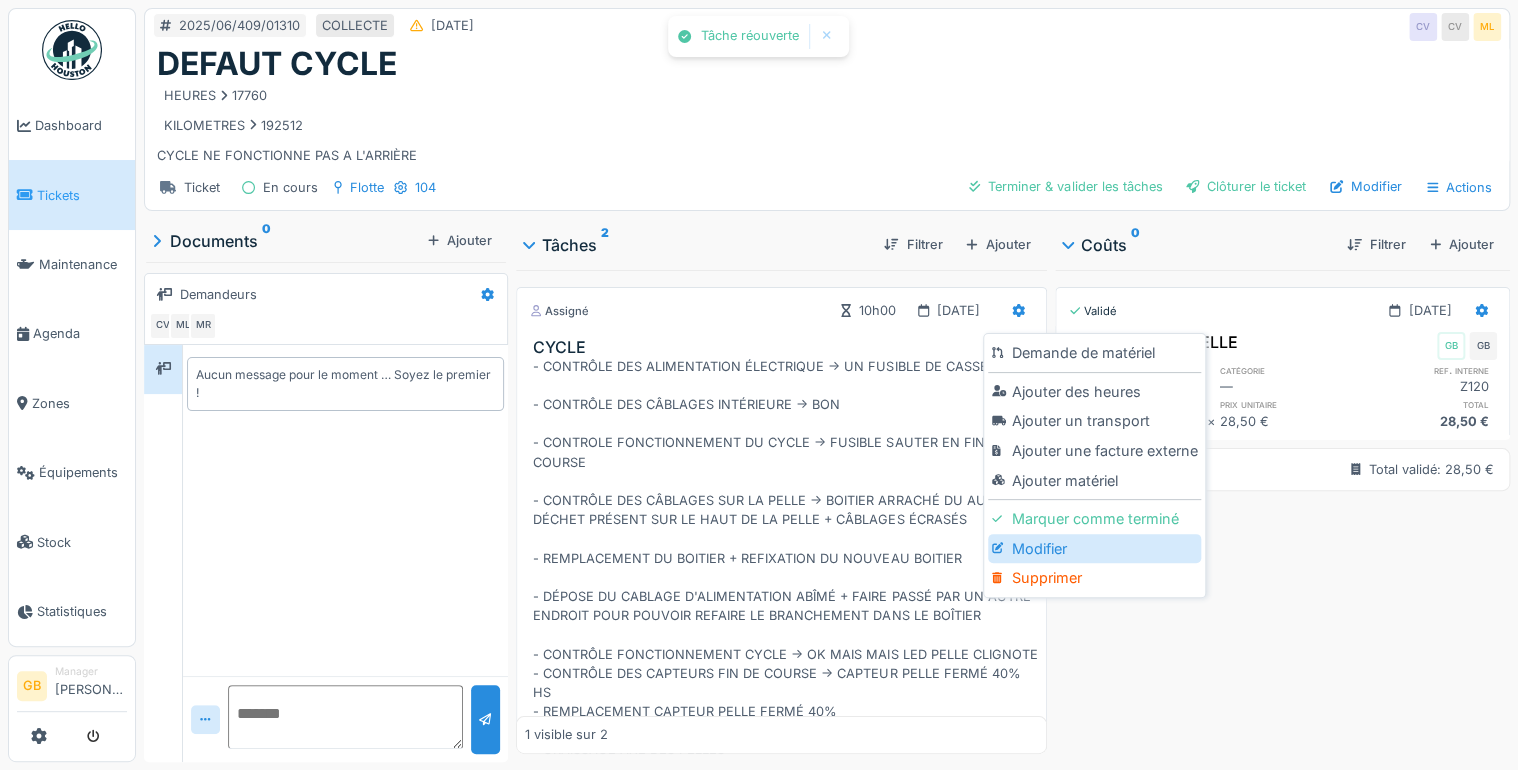 click on "Modifier" at bounding box center (1094, 549) 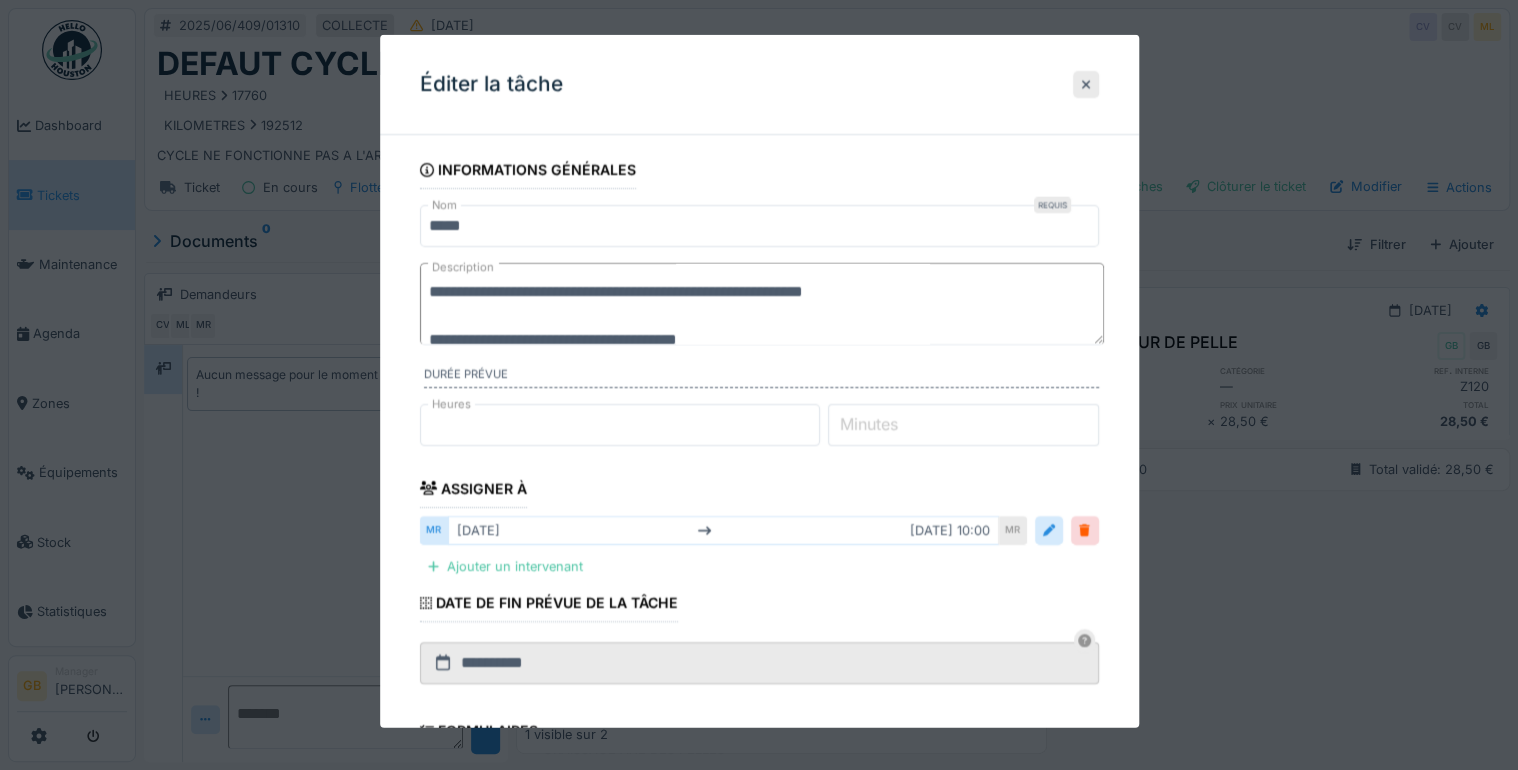 click on "**********" at bounding box center [762, 304] 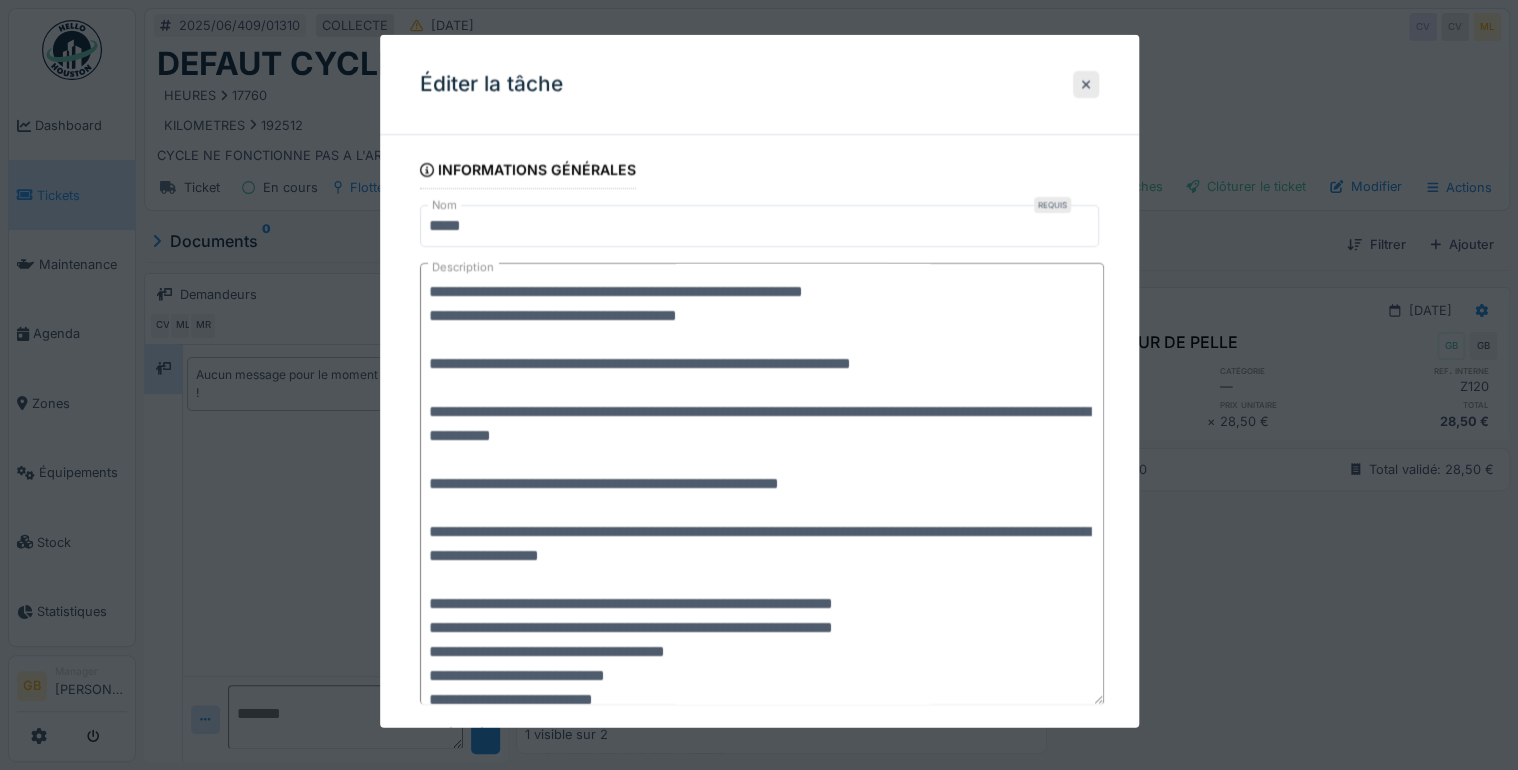 click on "**********" at bounding box center (762, 484) 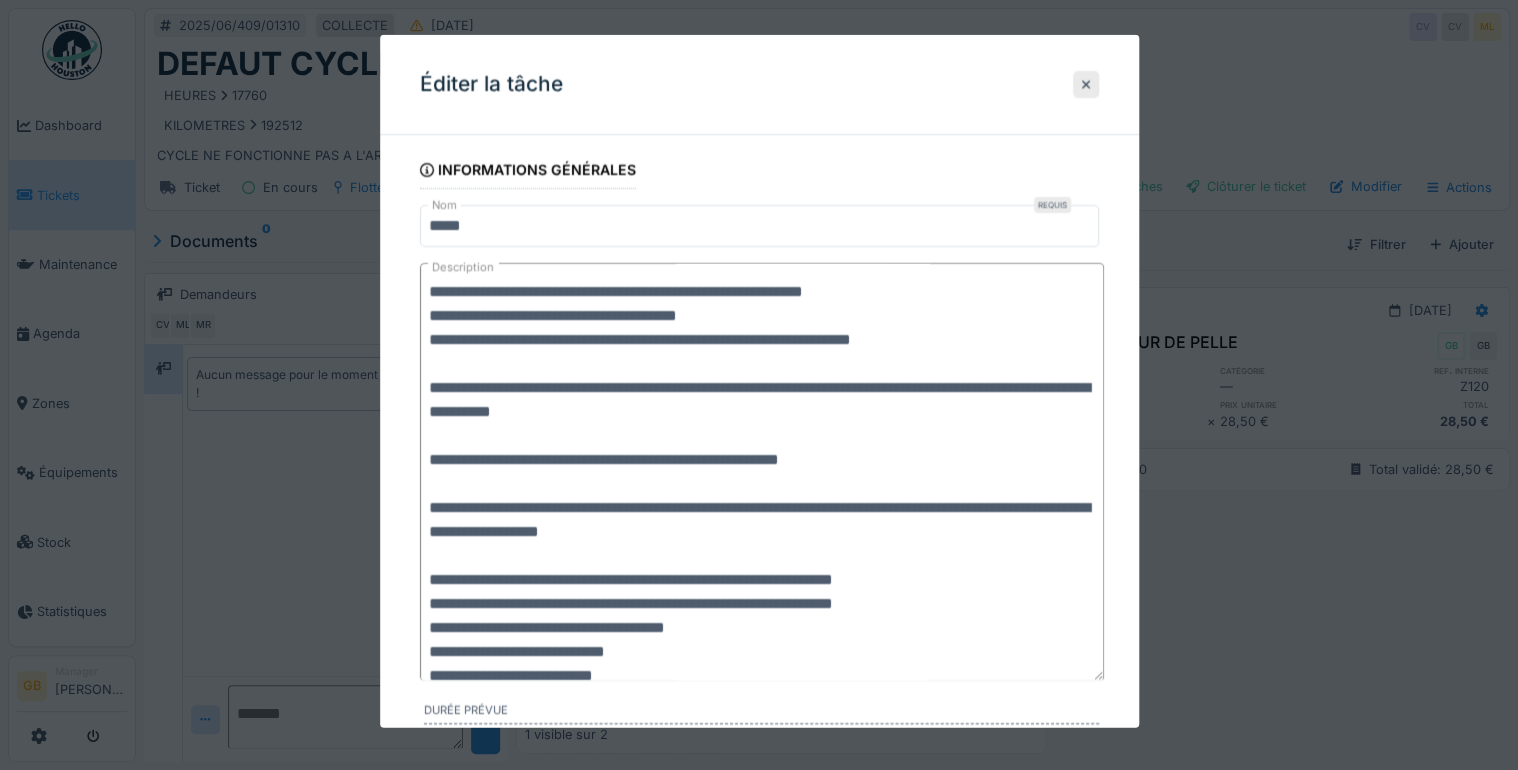 click on "**********" at bounding box center [762, 472] 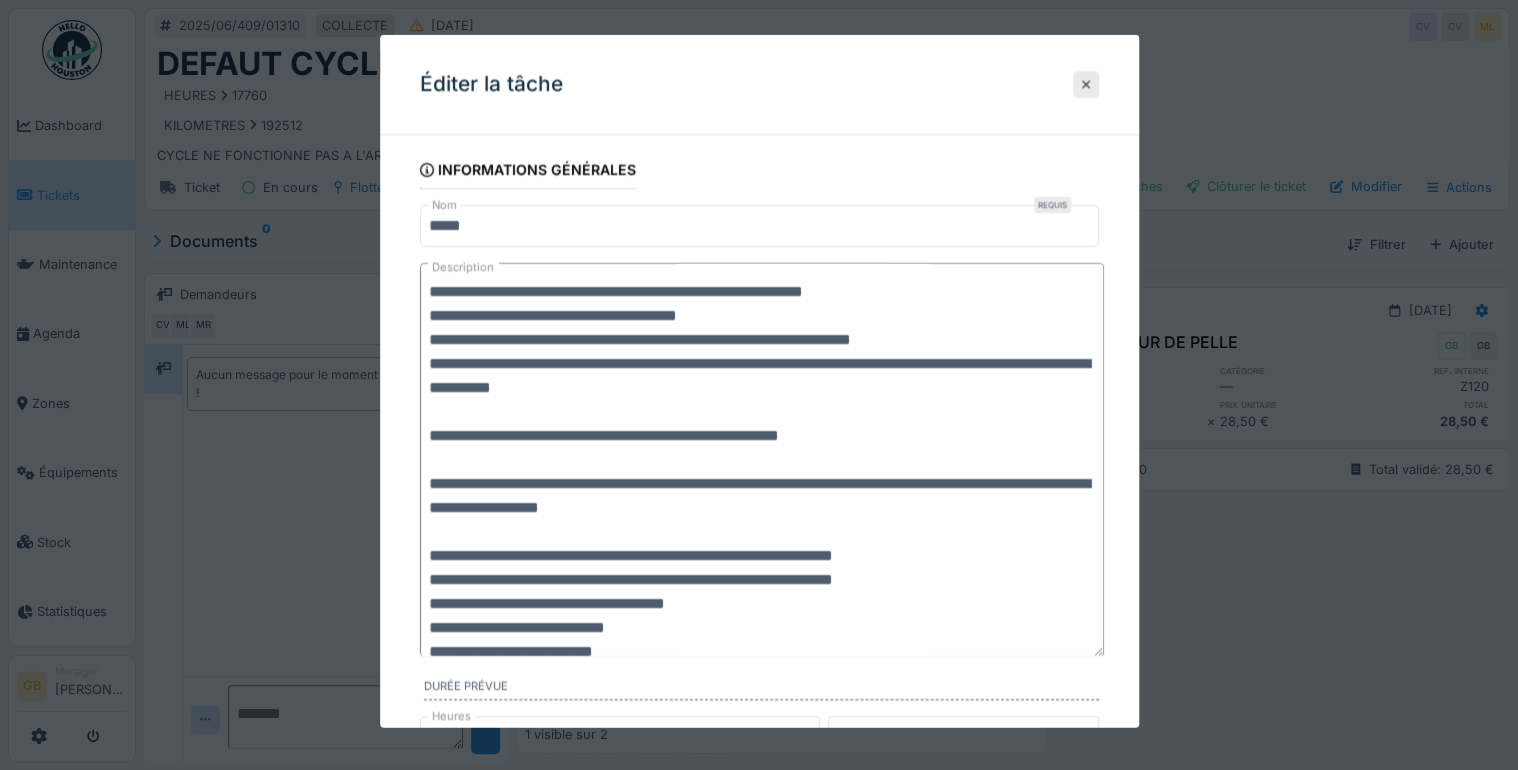 click on "**********" at bounding box center [762, 460] 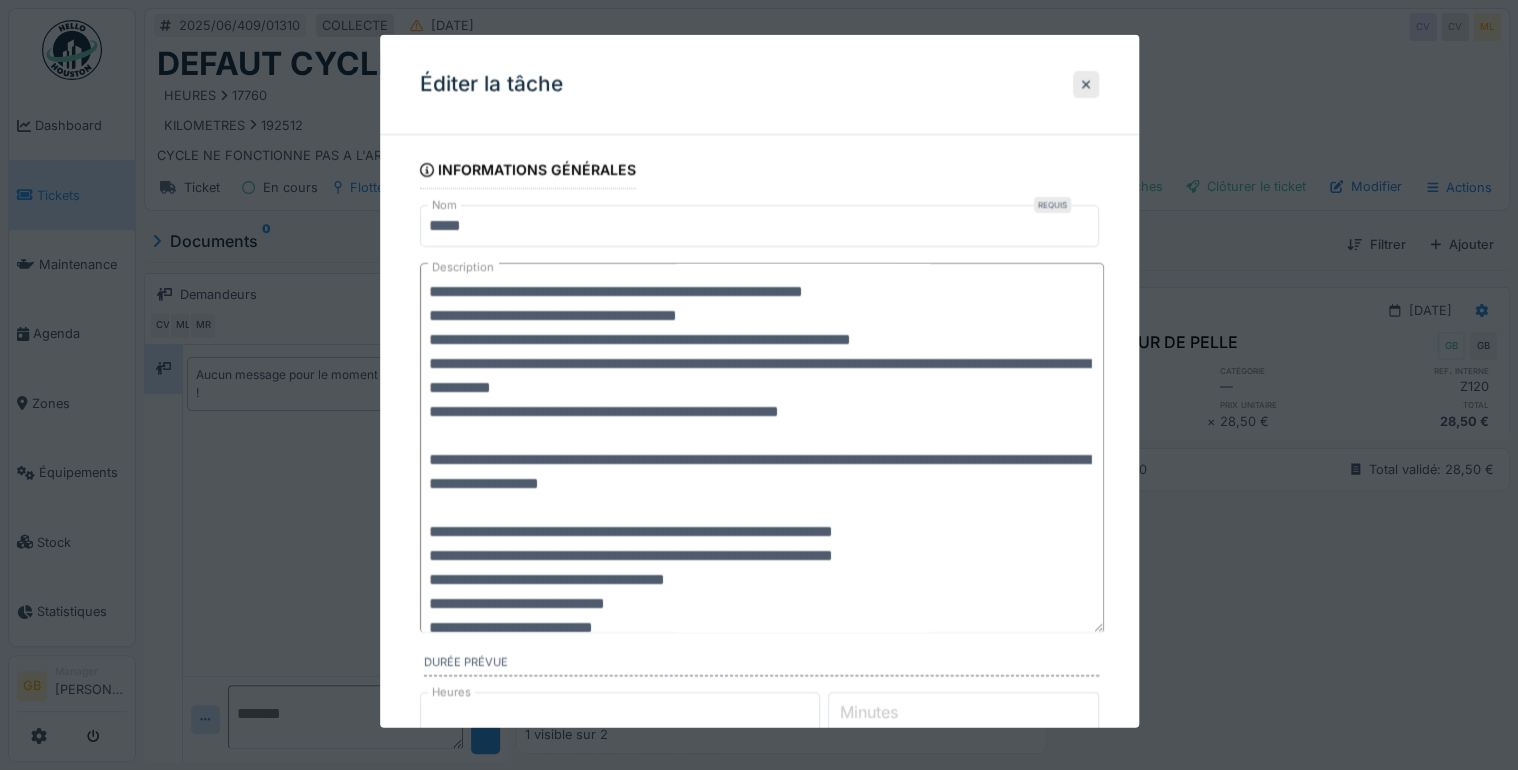 click on "**********" at bounding box center (762, 448) 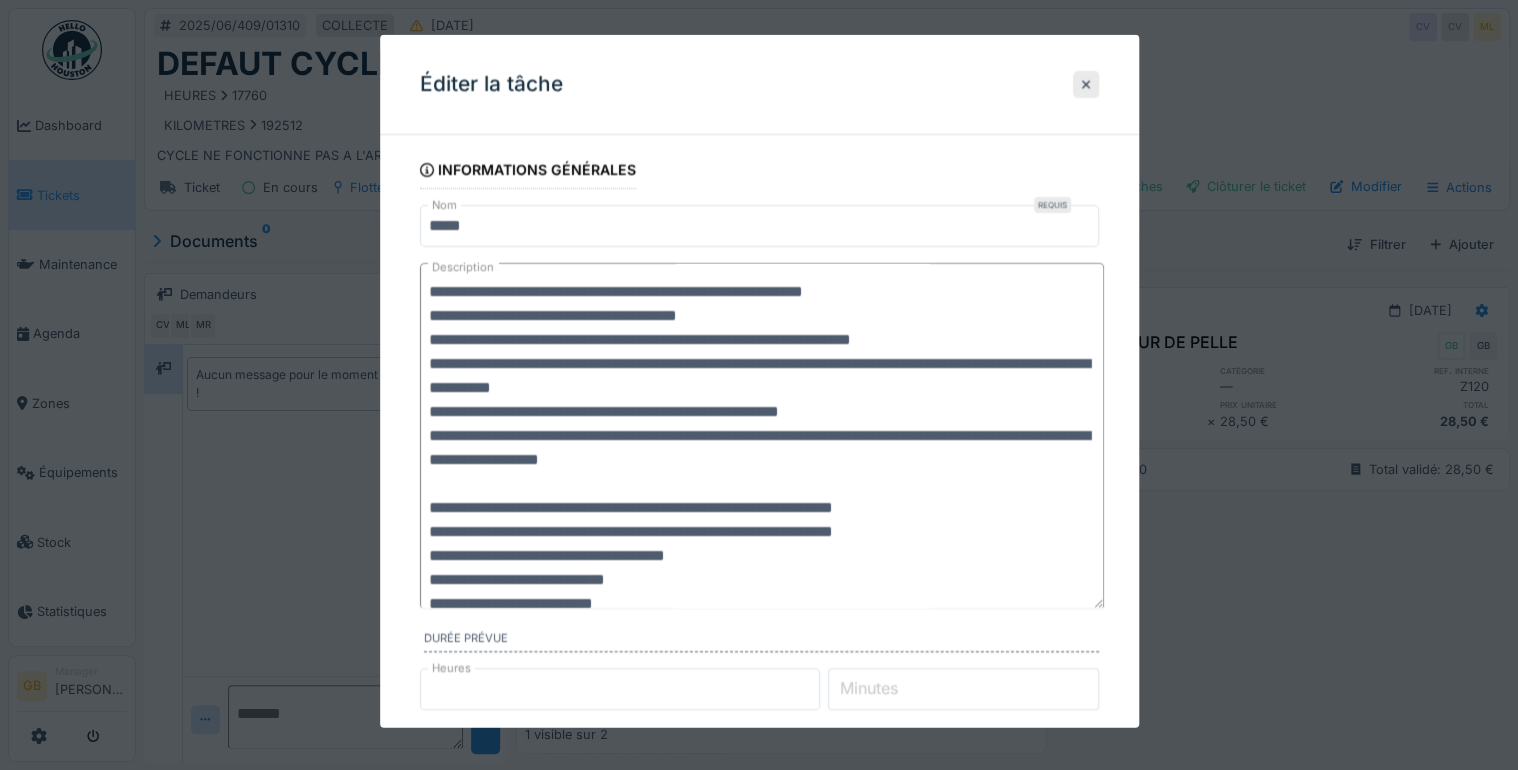 click on "**********" at bounding box center (762, 436) 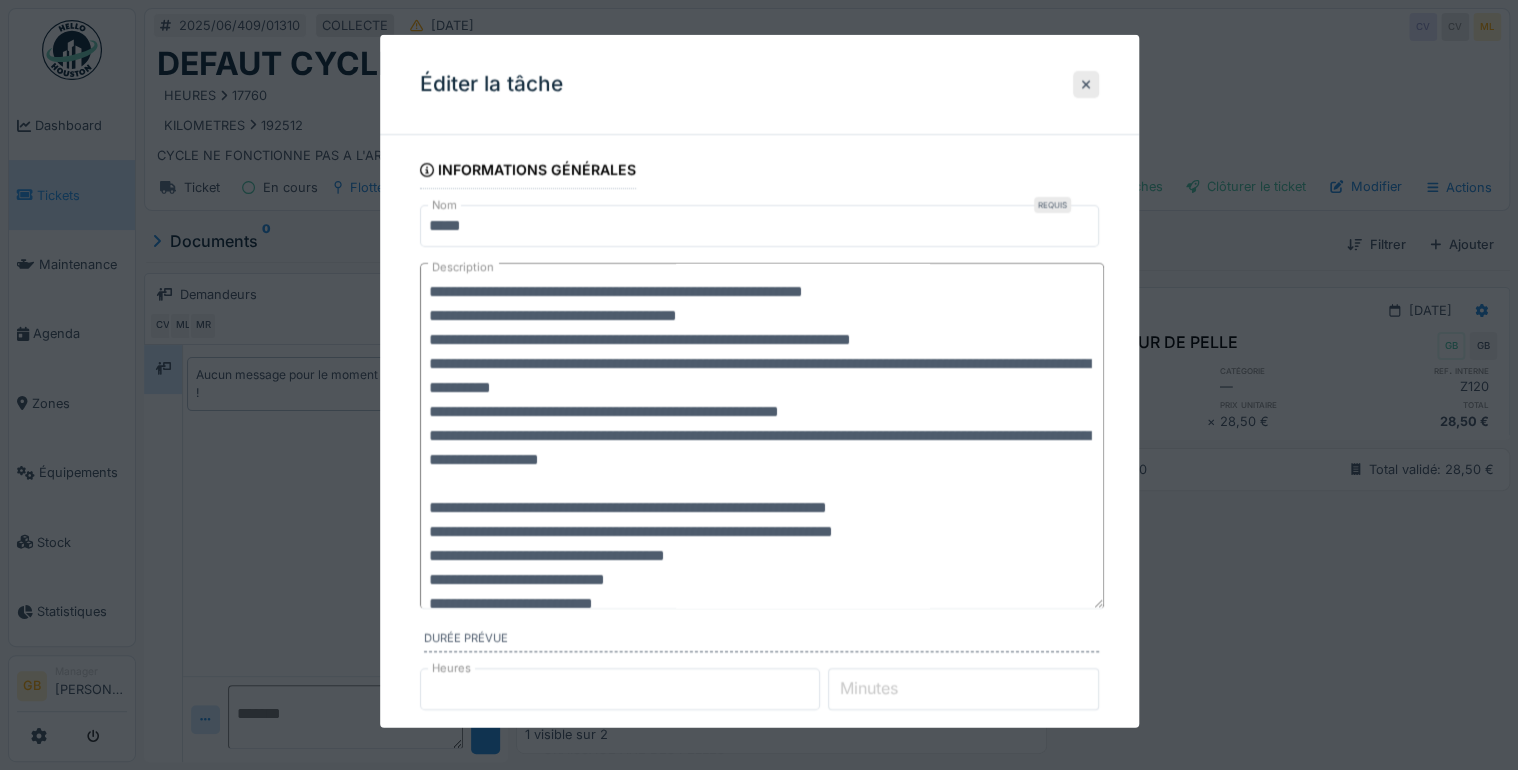 click on "**********" at bounding box center [762, 436] 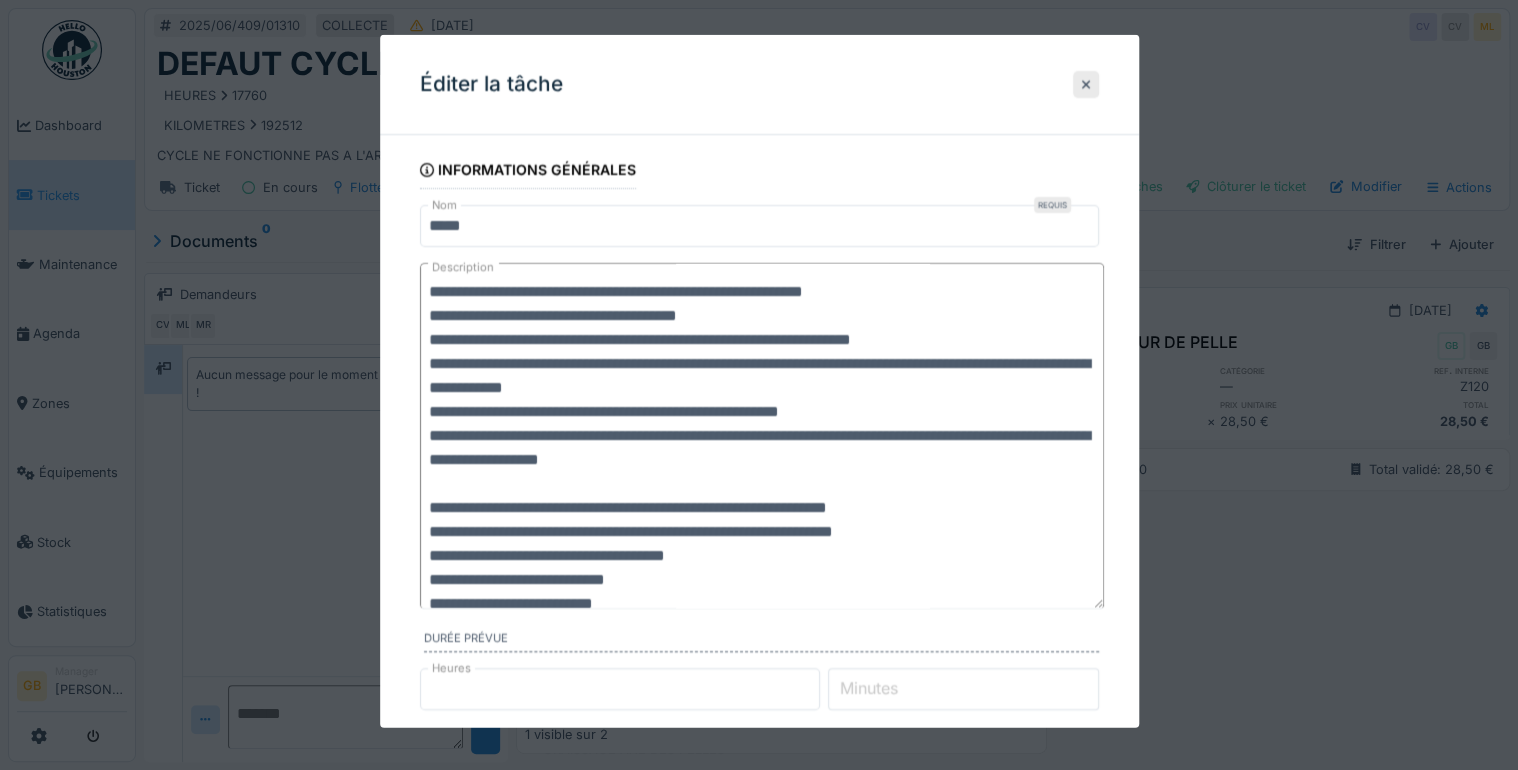 click on "**********" at bounding box center (762, 436) 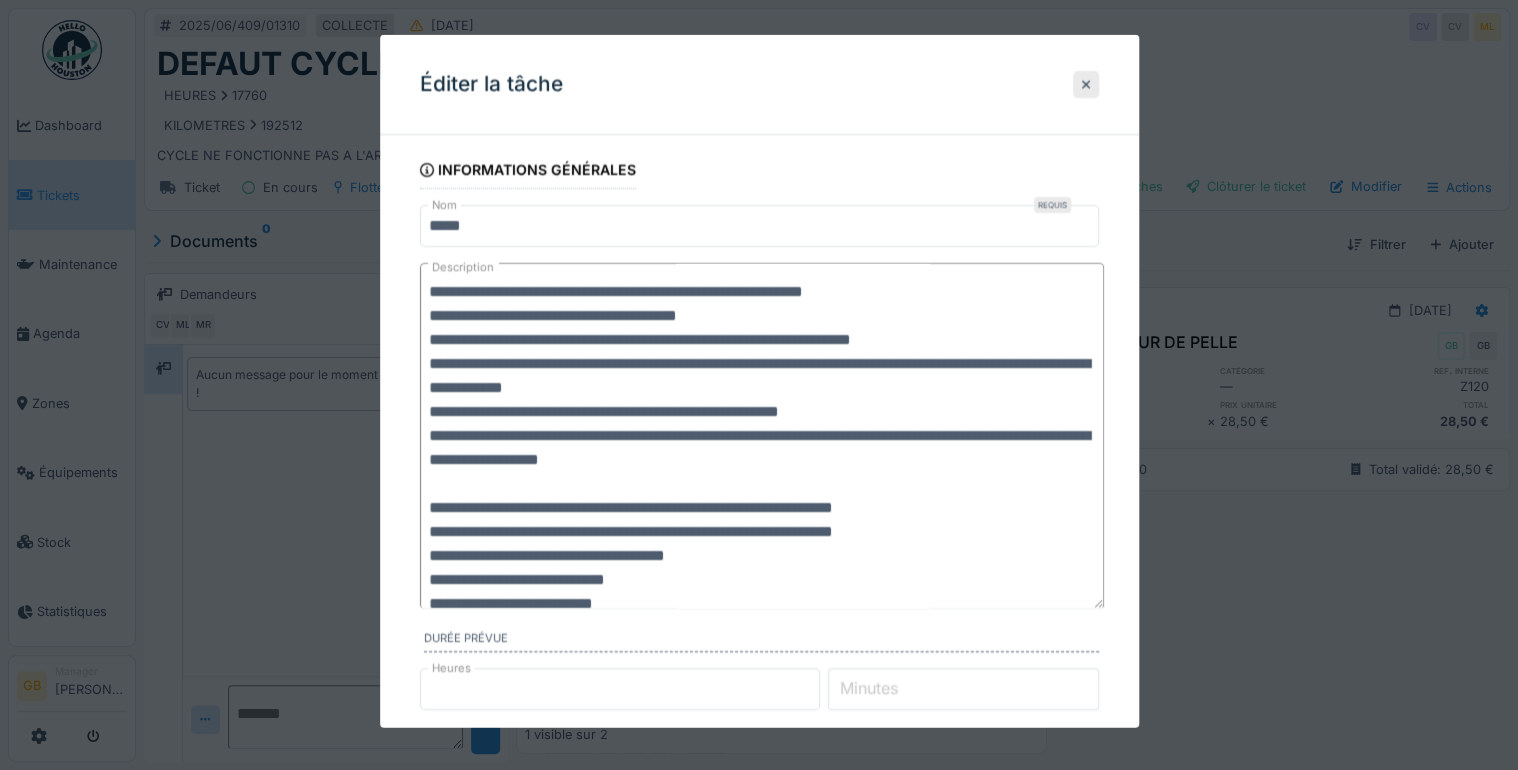click on "**********" at bounding box center [762, 436] 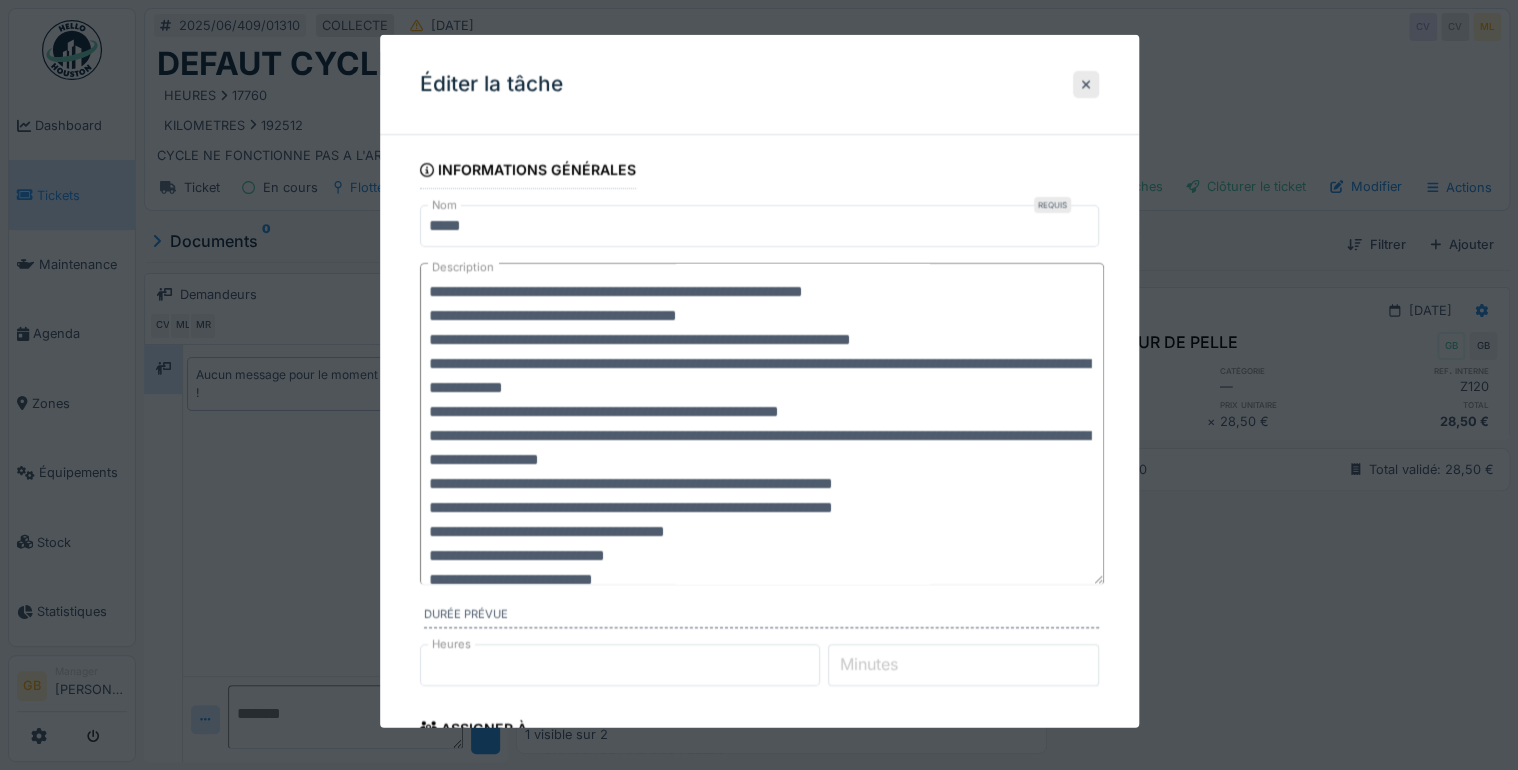 scroll, scrollTop: 48, scrollLeft: 0, axis: vertical 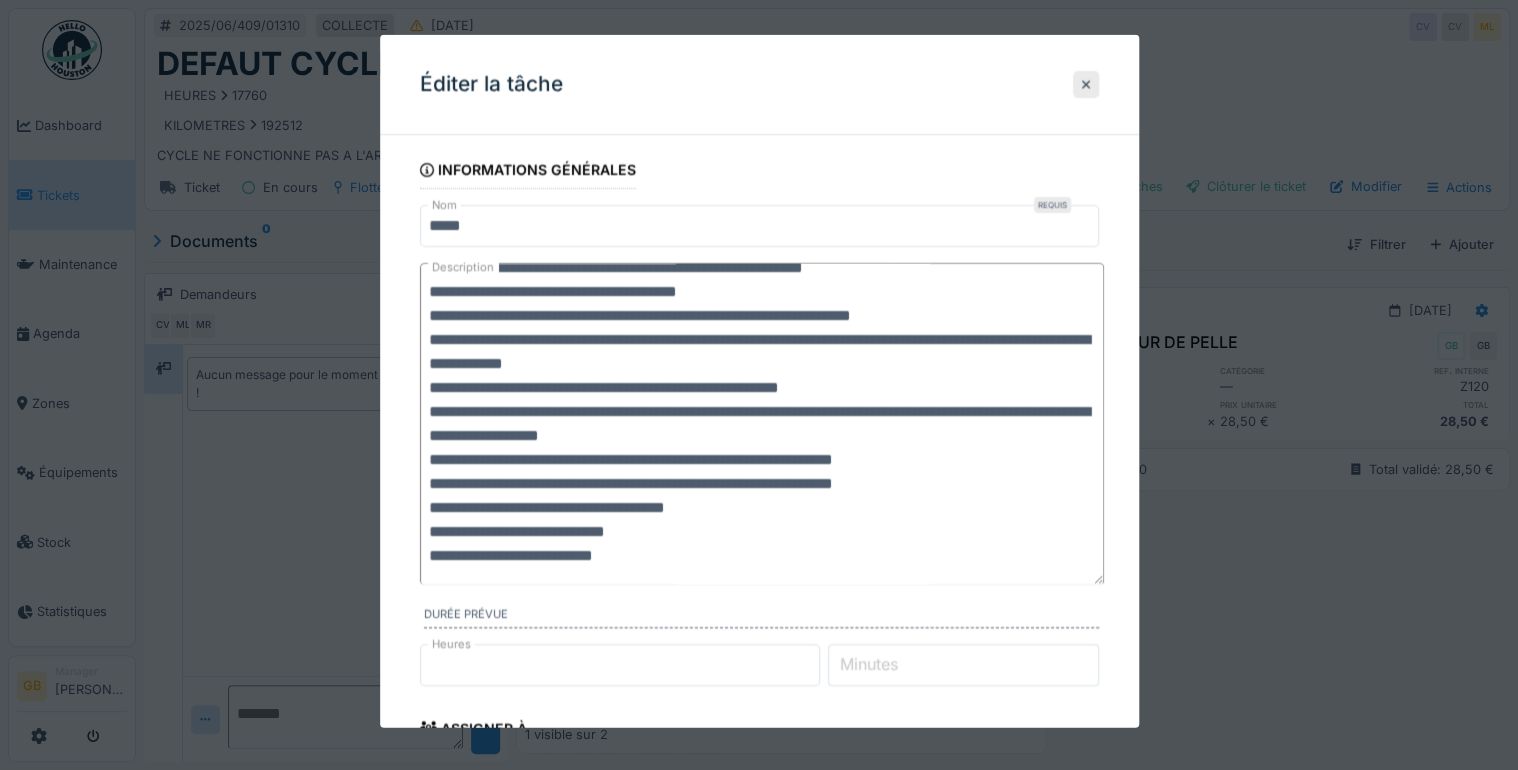 click on "**********" at bounding box center [762, 424] 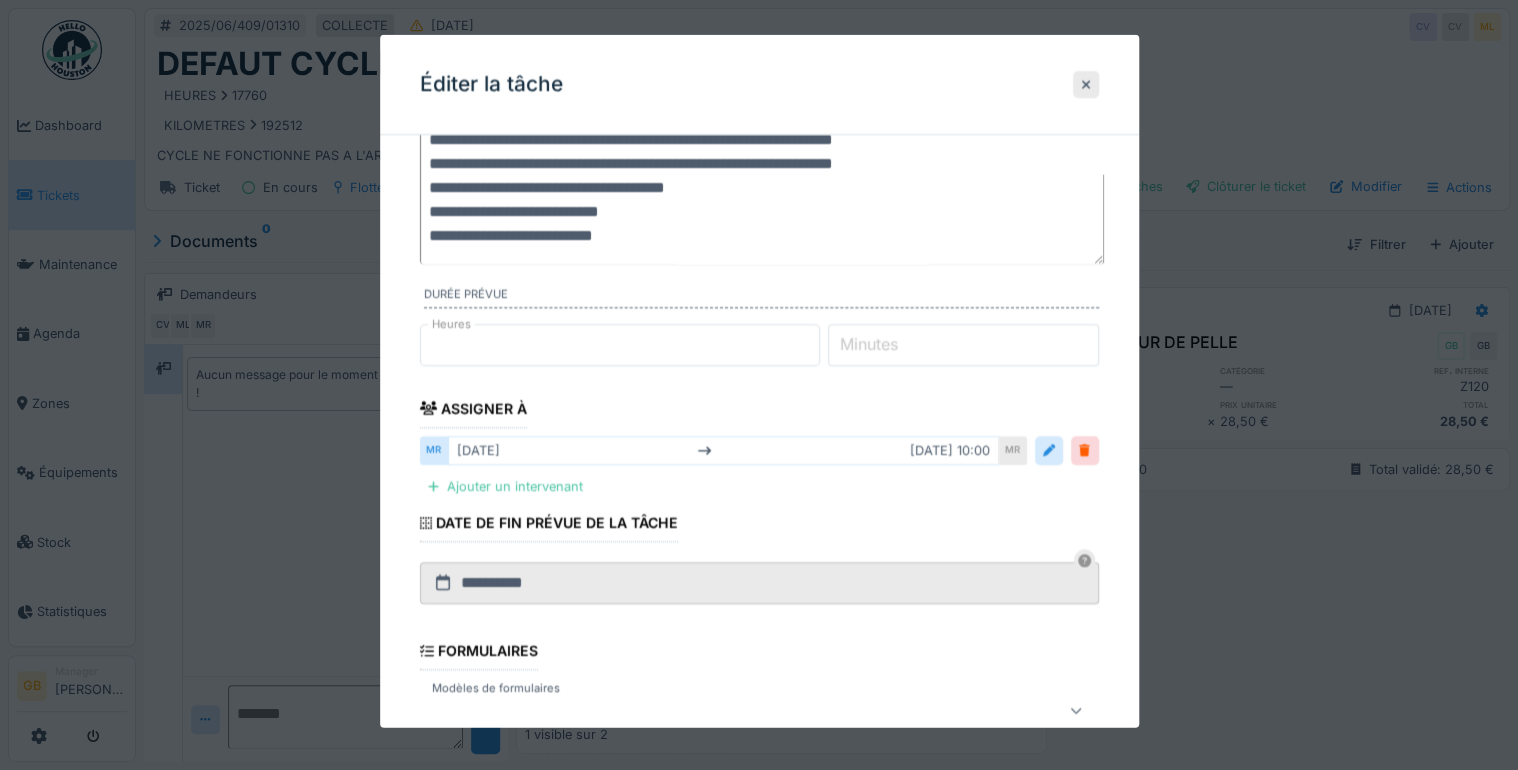 scroll, scrollTop: 570, scrollLeft: 0, axis: vertical 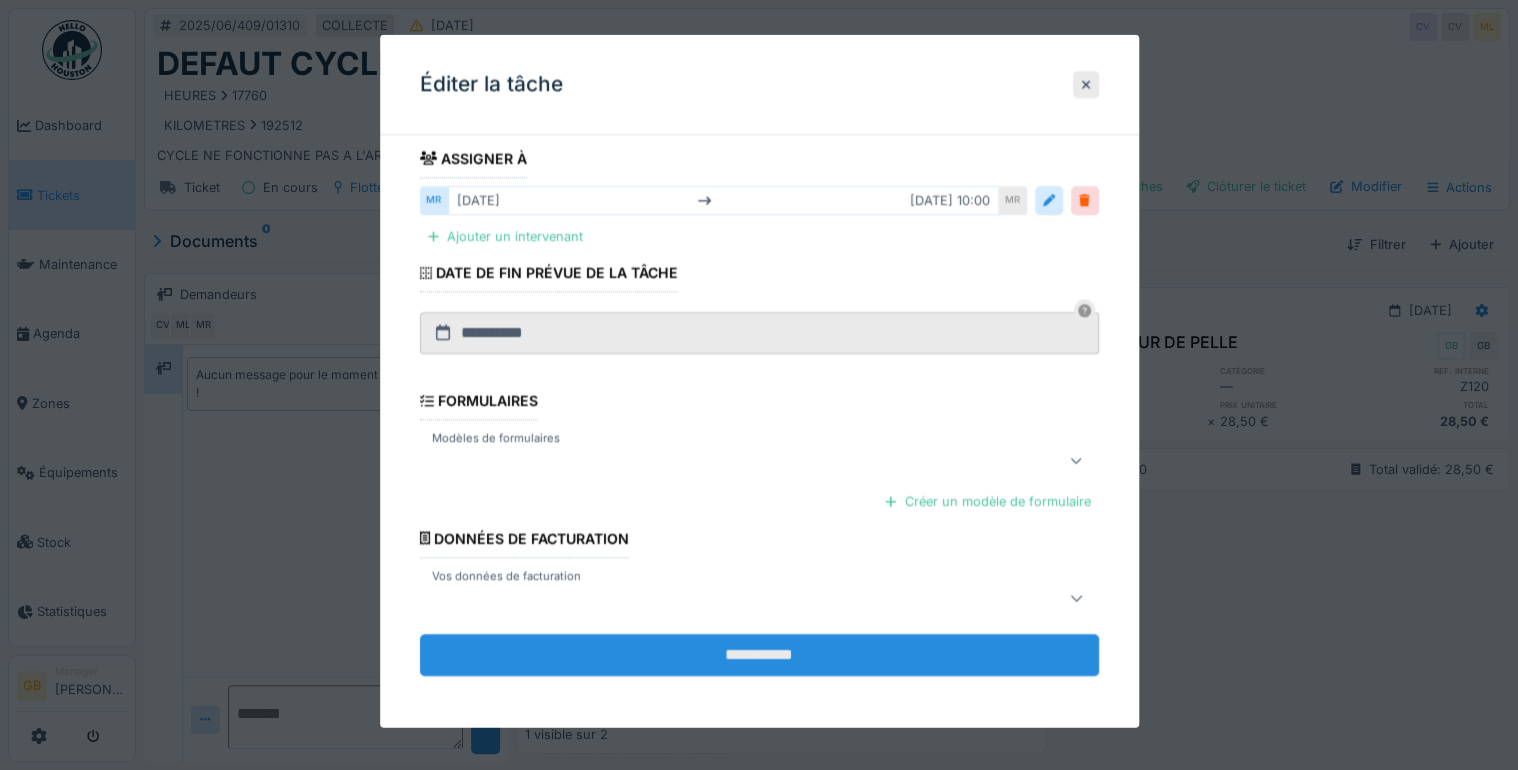type on "**********" 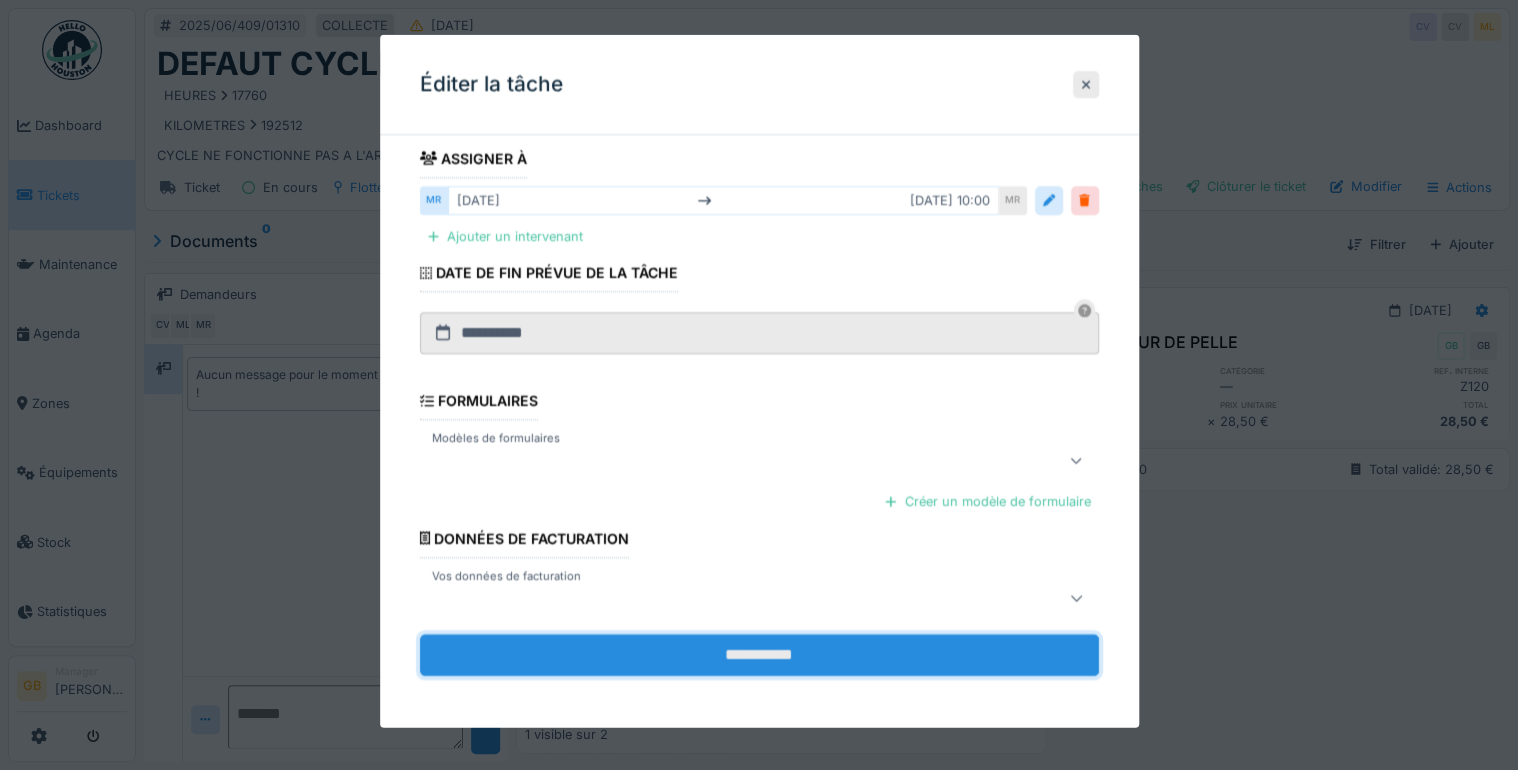 click on "**********" at bounding box center (759, 654) 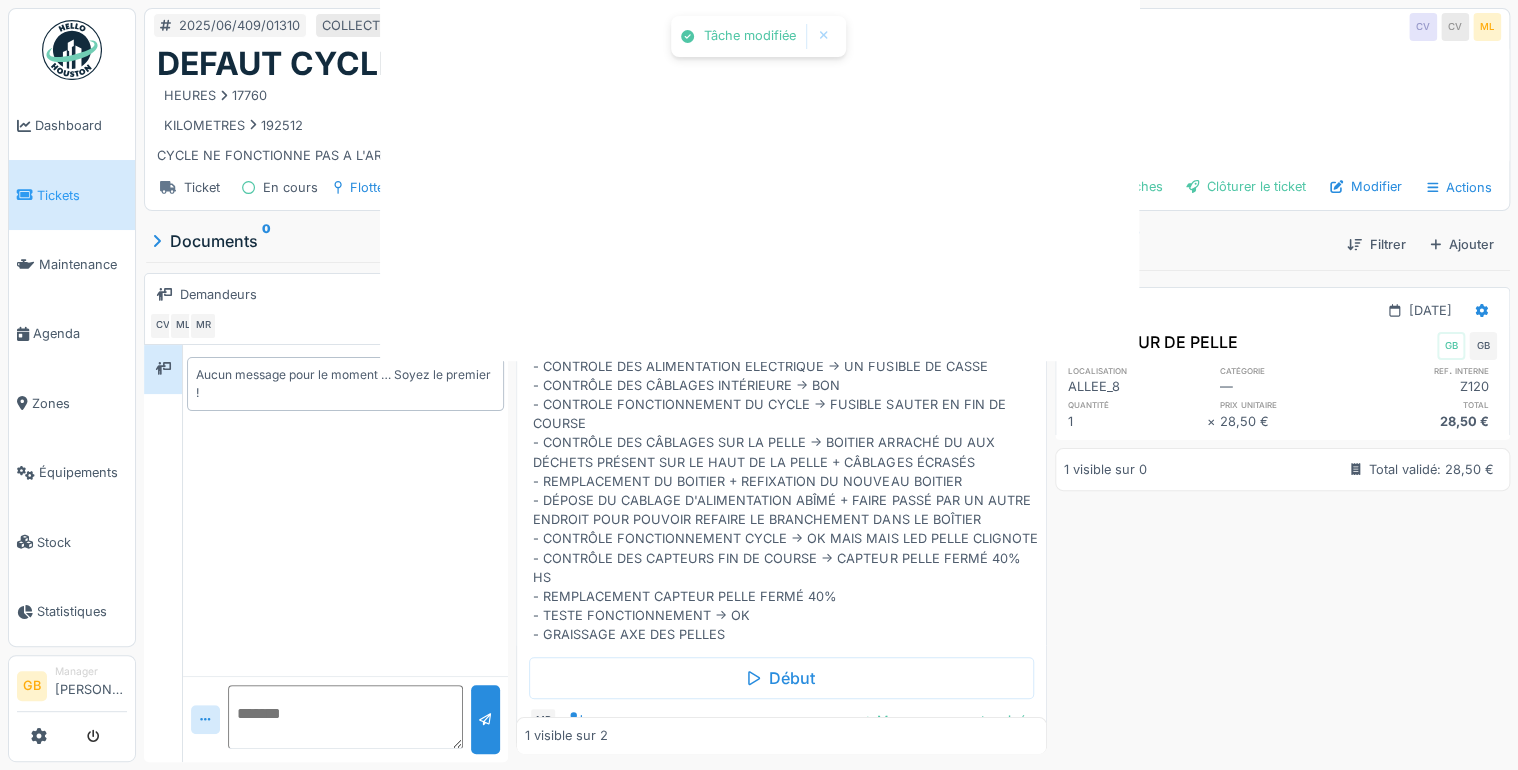 scroll, scrollTop: 0, scrollLeft: 0, axis: both 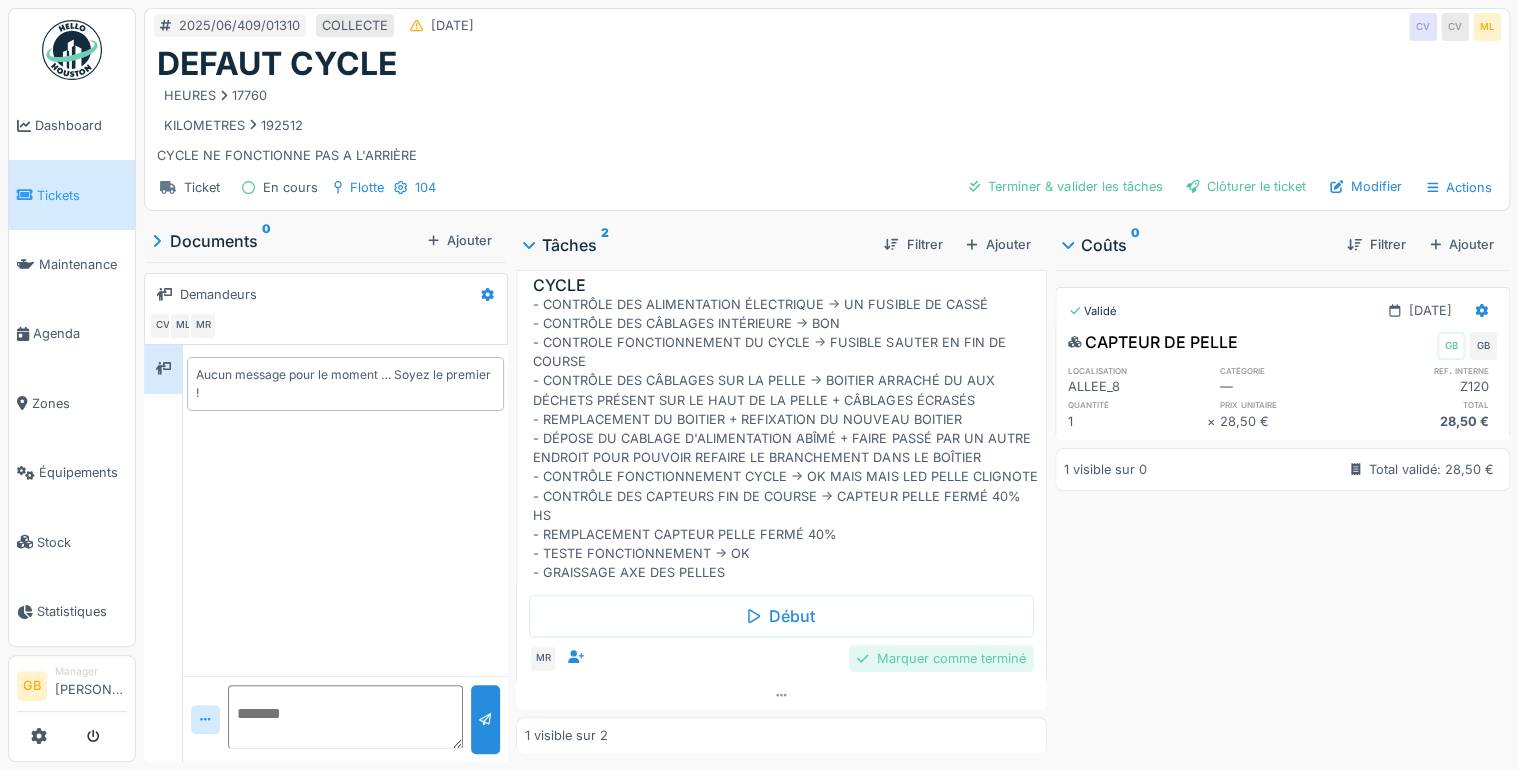 click on "Marquer comme terminé" at bounding box center (941, 658) 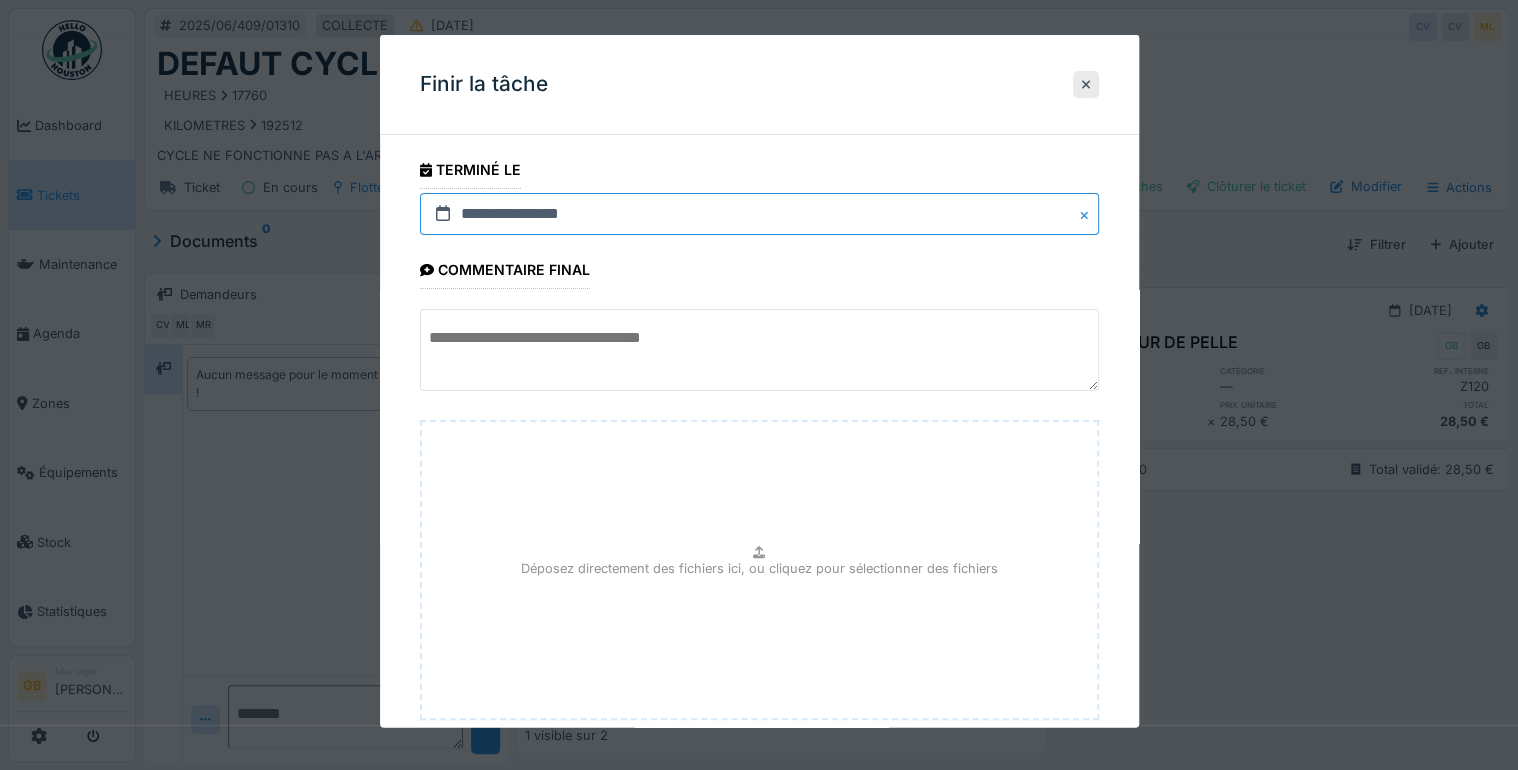 click on "**********" at bounding box center (759, 214) 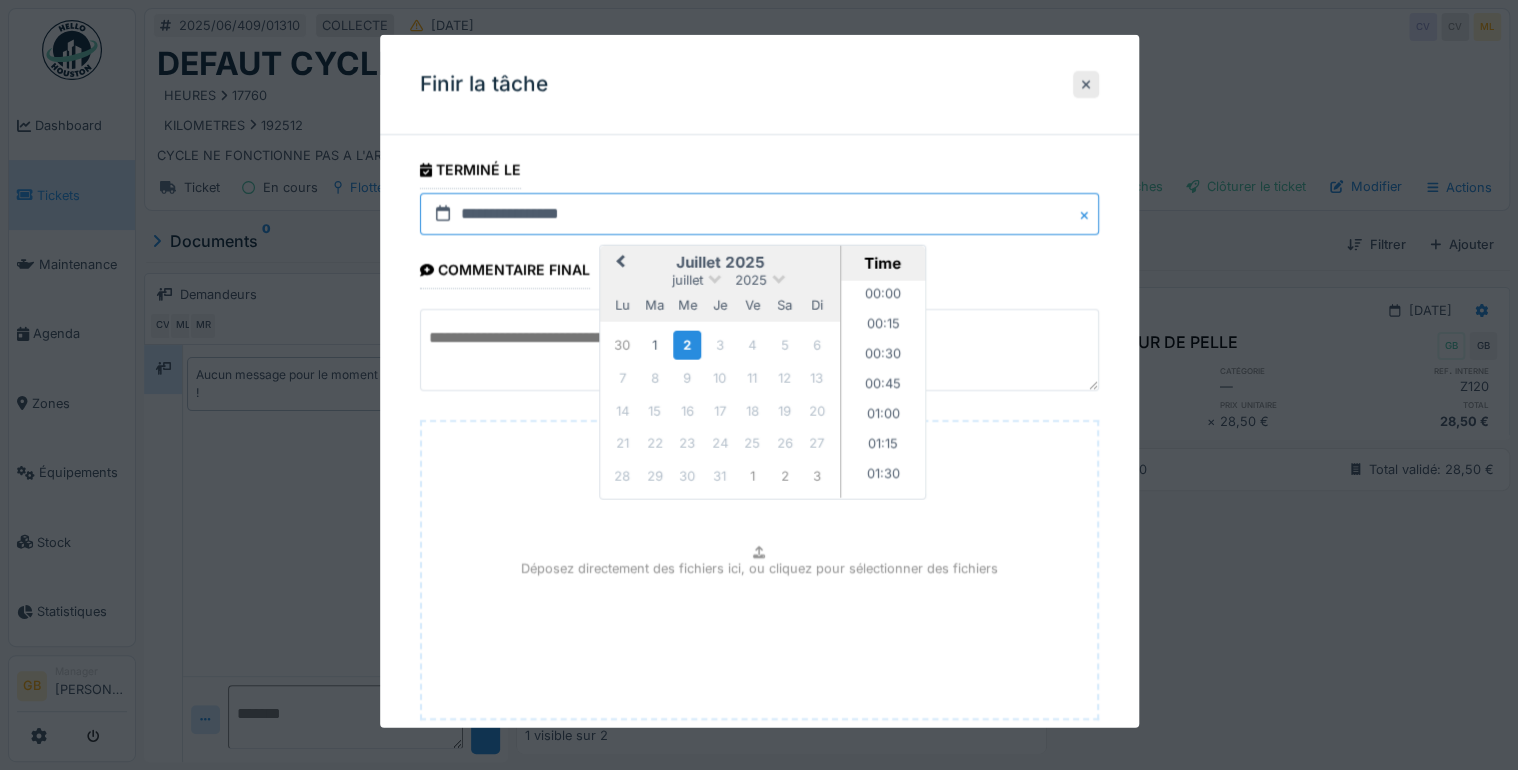 scroll, scrollTop: 1526, scrollLeft: 0, axis: vertical 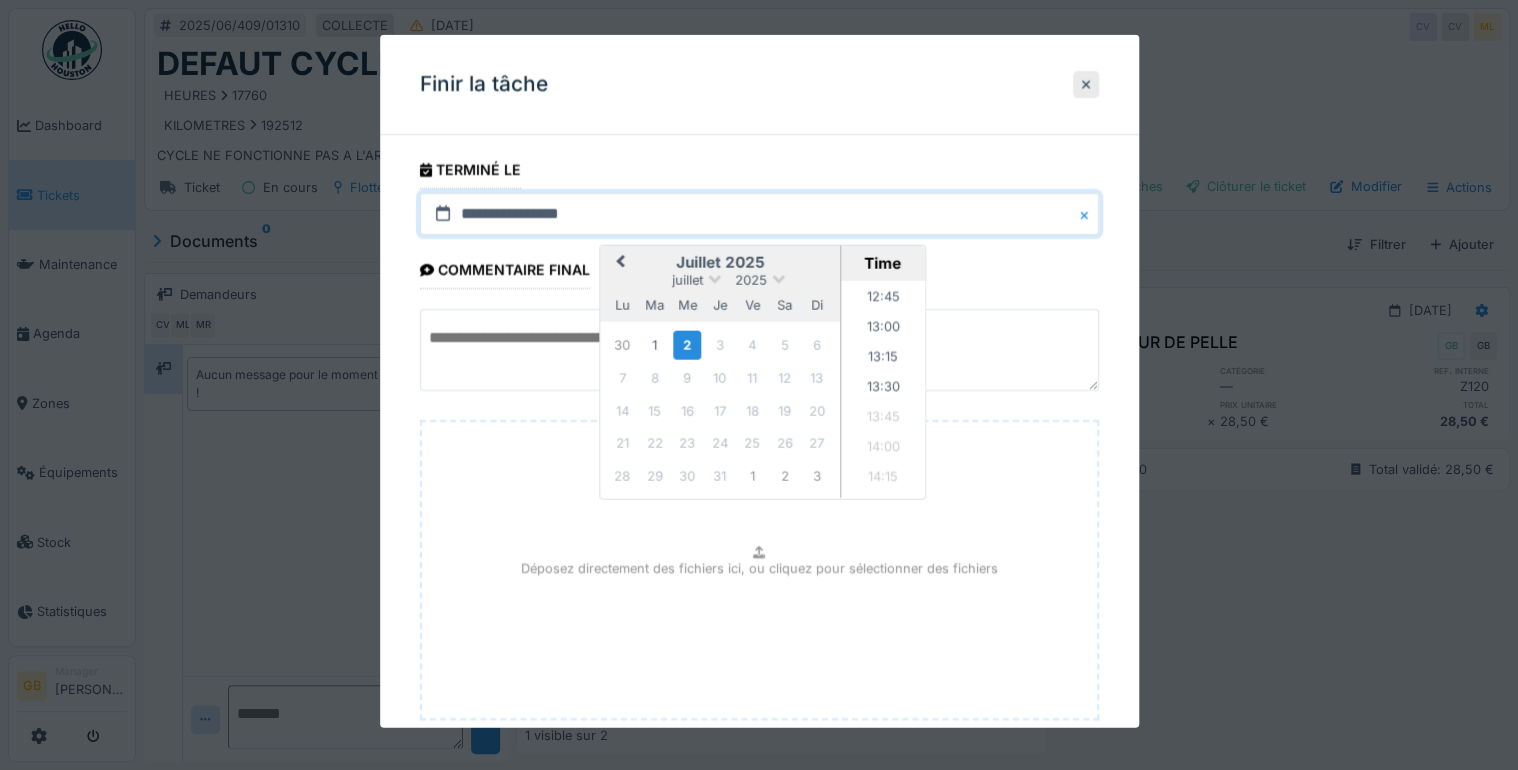 click on "Previous Month" at bounding box center (620, 262) 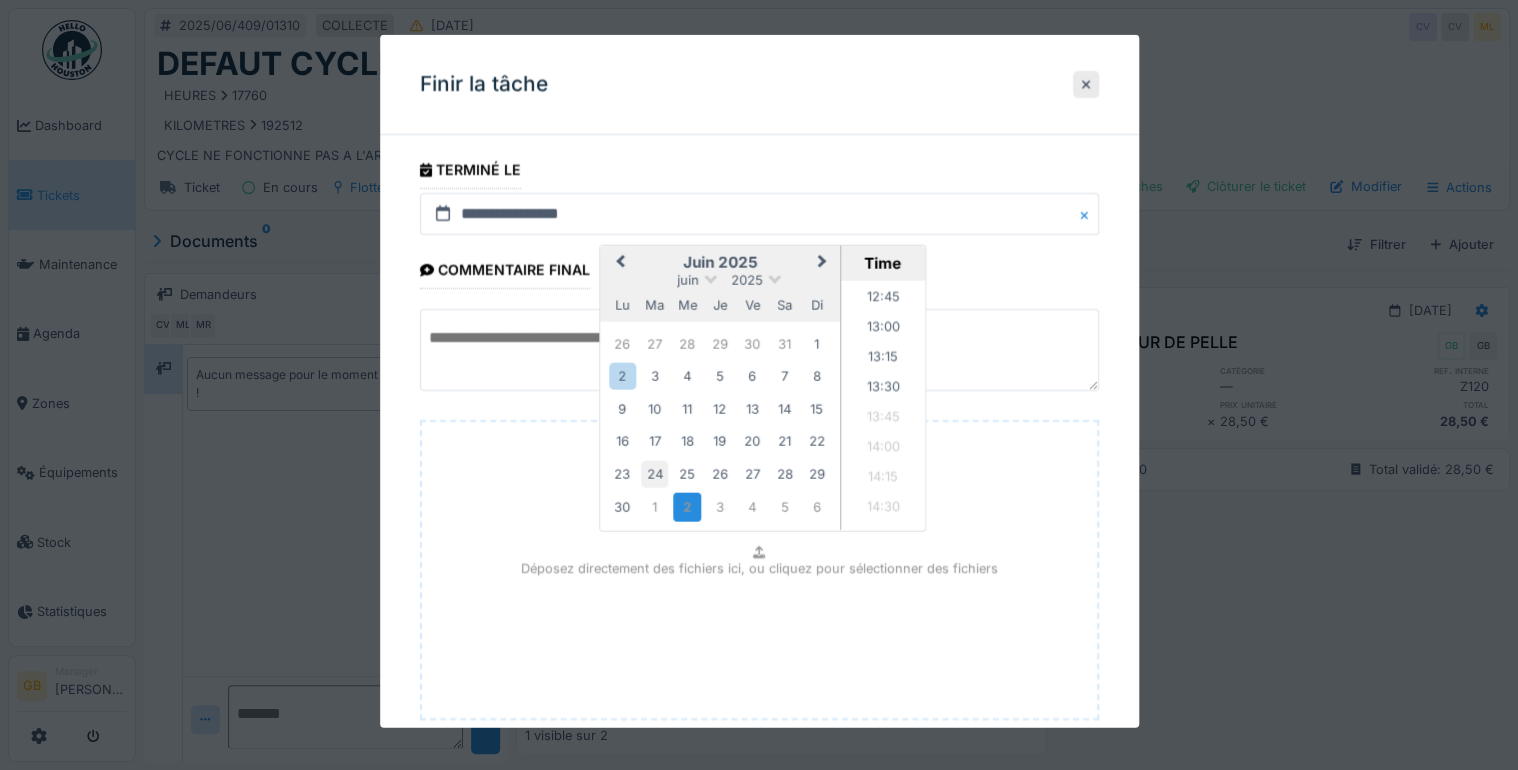 click on "24" at bounding box center [654, 473] 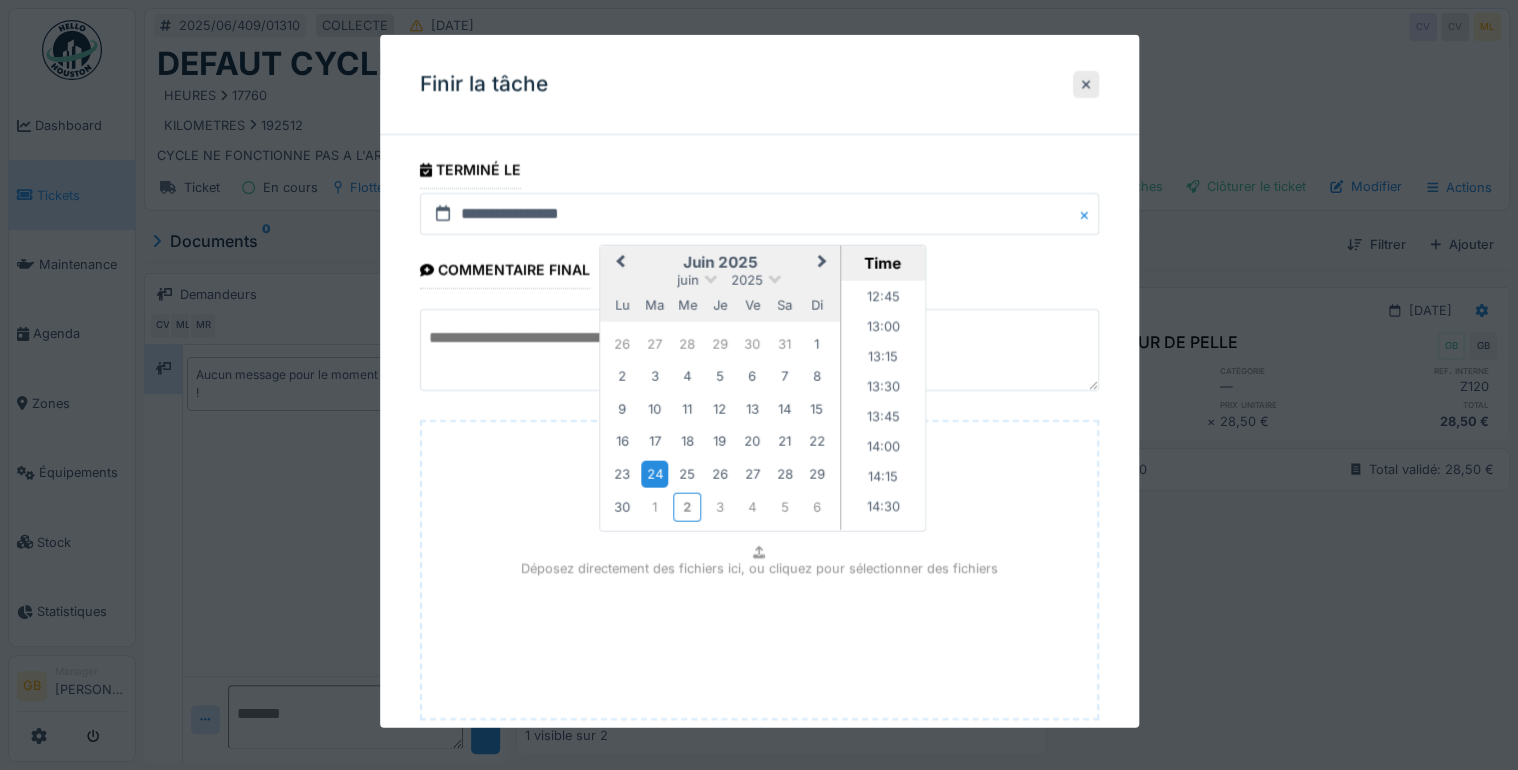 scroll, scrollTop: 120, scrollLeft: 0, axis: vertical 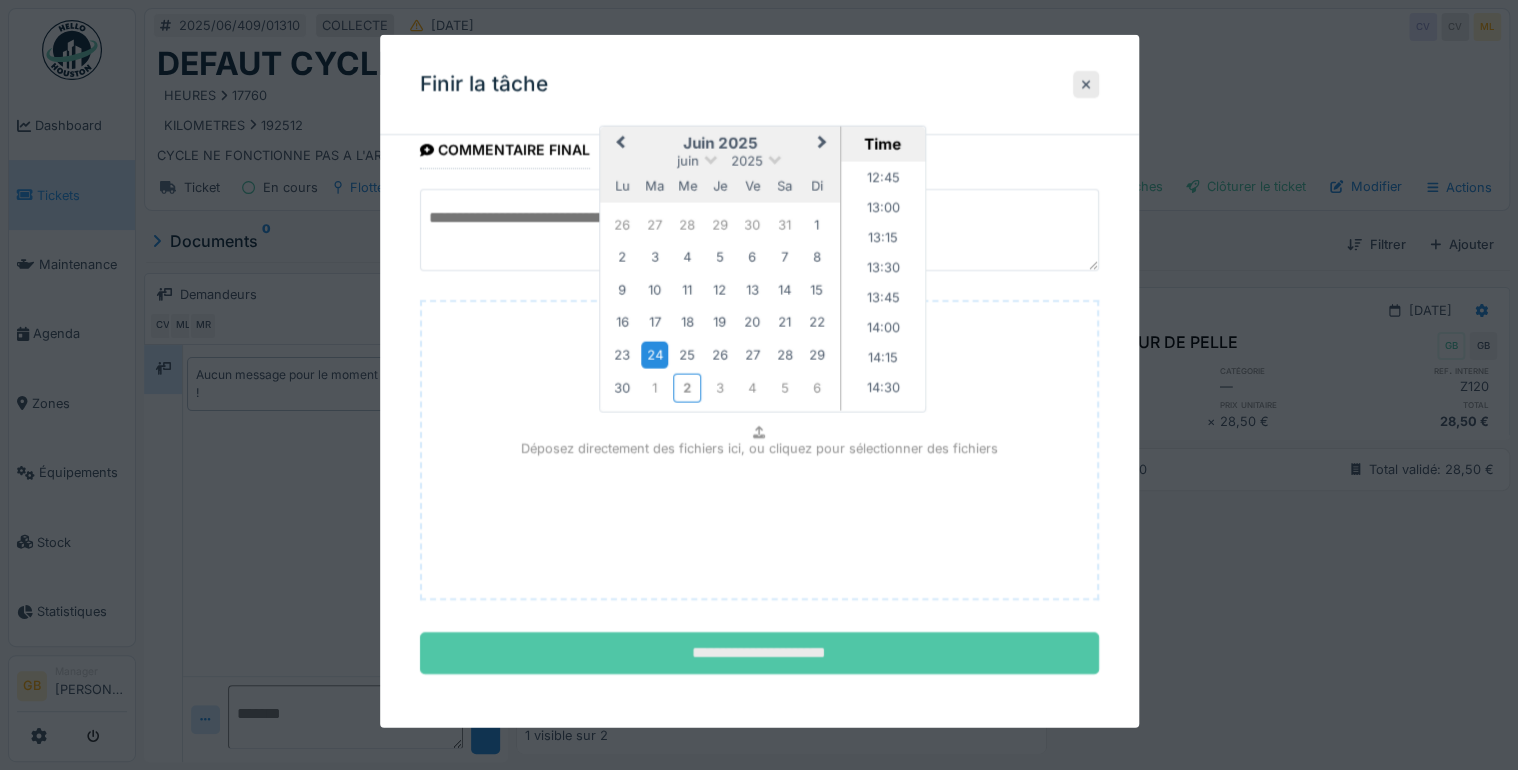 click on "**********" at bounding box center [759, 653] 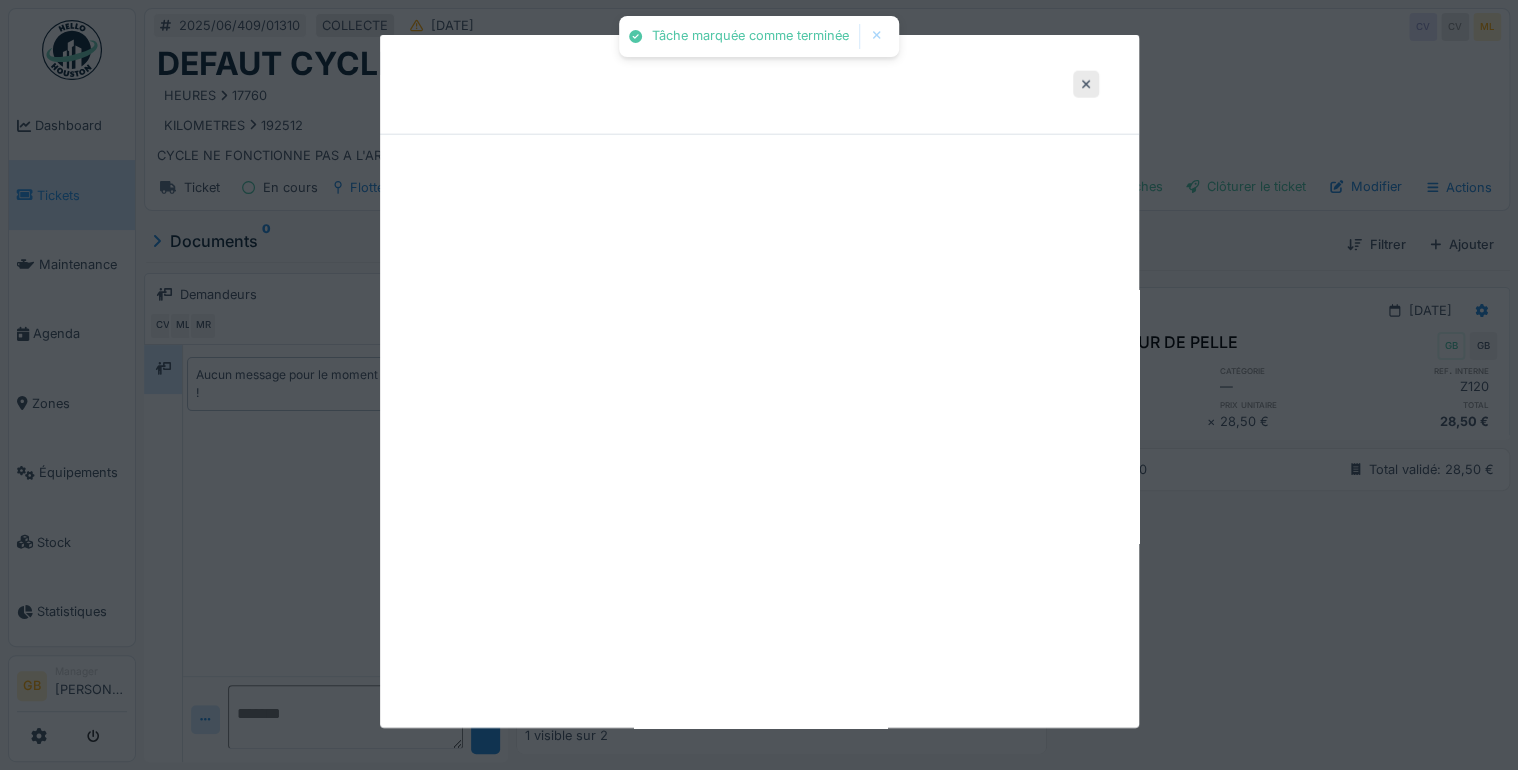 scroll, scrollTop: 0, scrollLeft: 0, axis: both 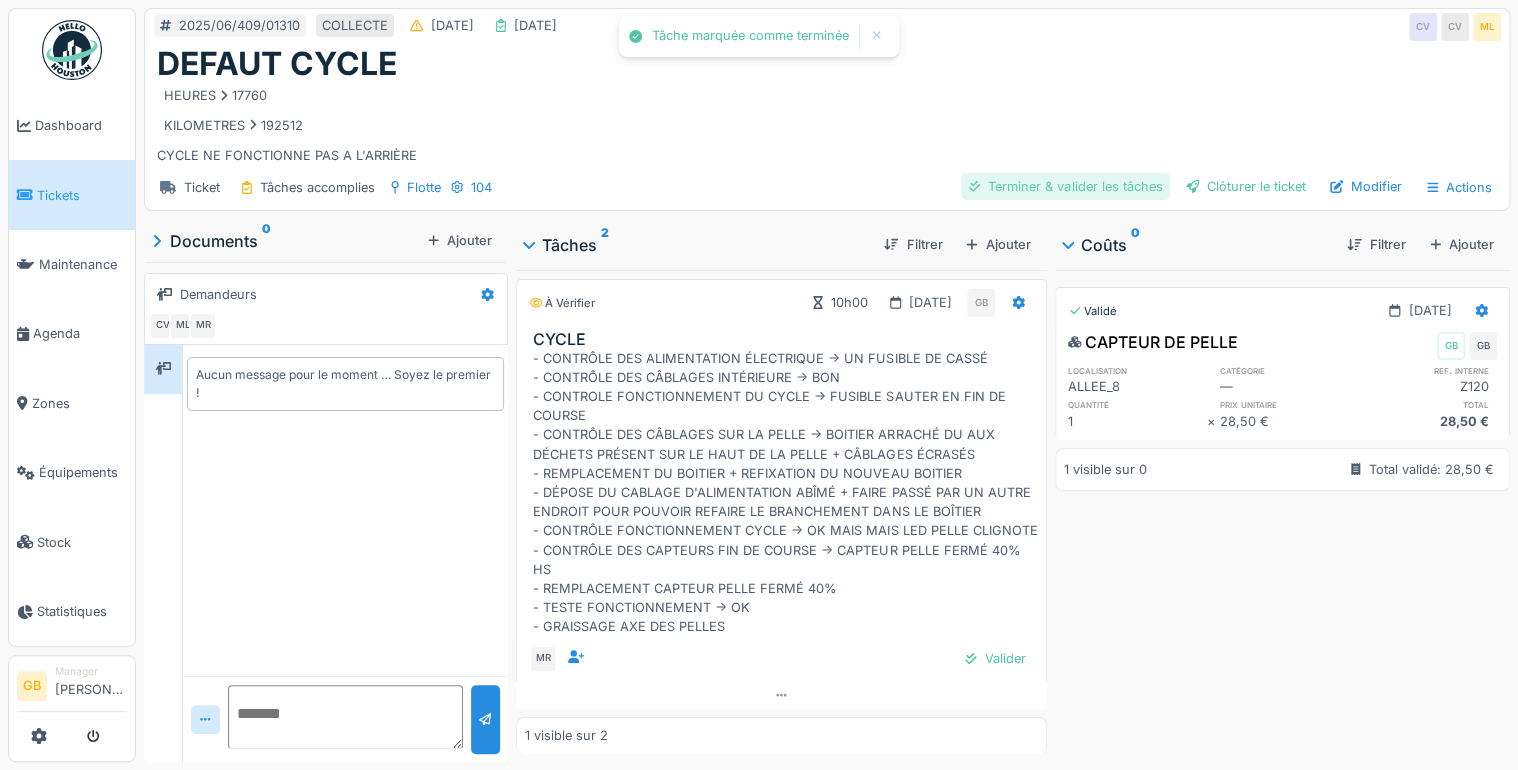 click on "Terminer & valider les tâches" at bounding box center (1065, 186) 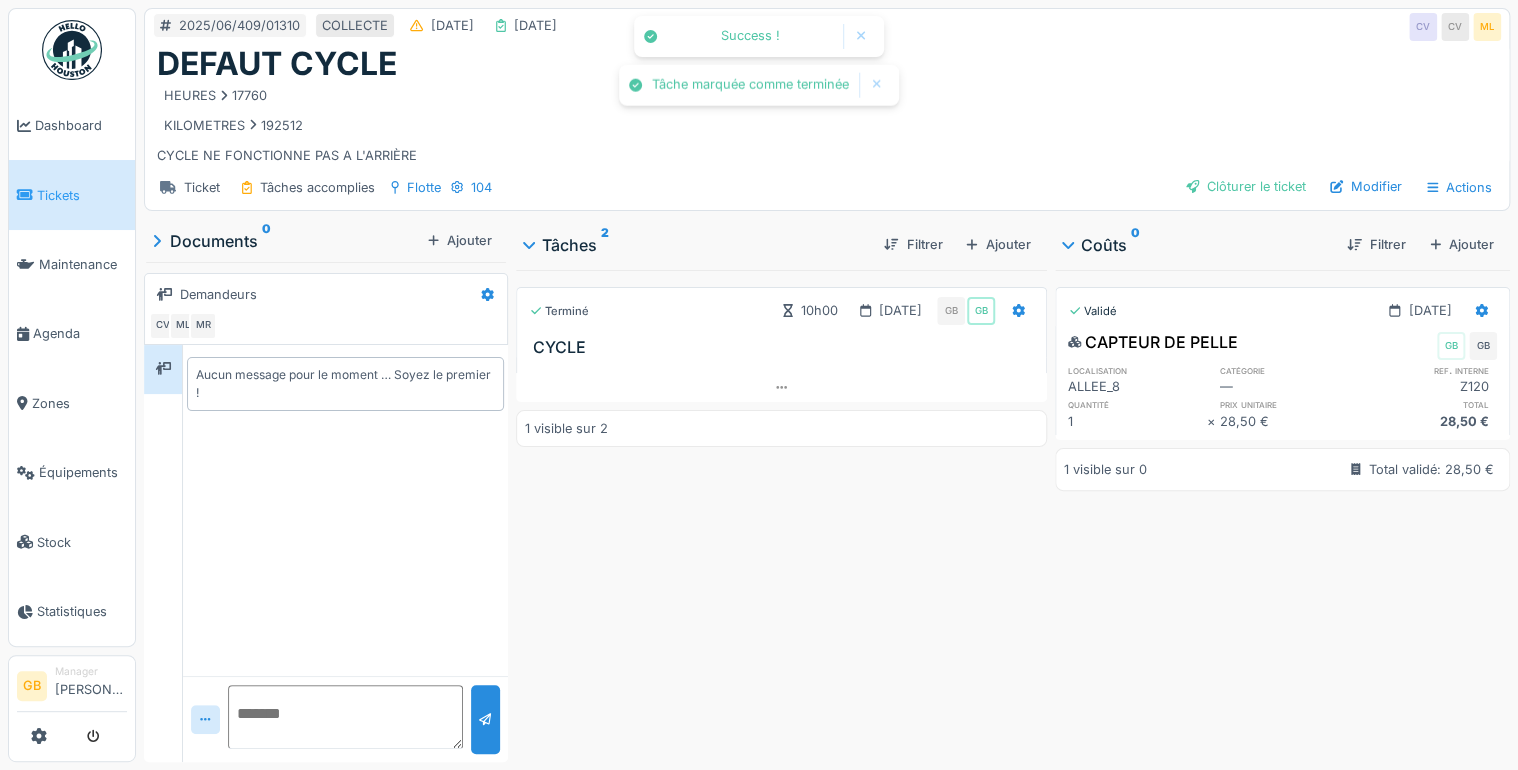 scroll, scrollTop: 0, scrollLeft: 0, axis: both 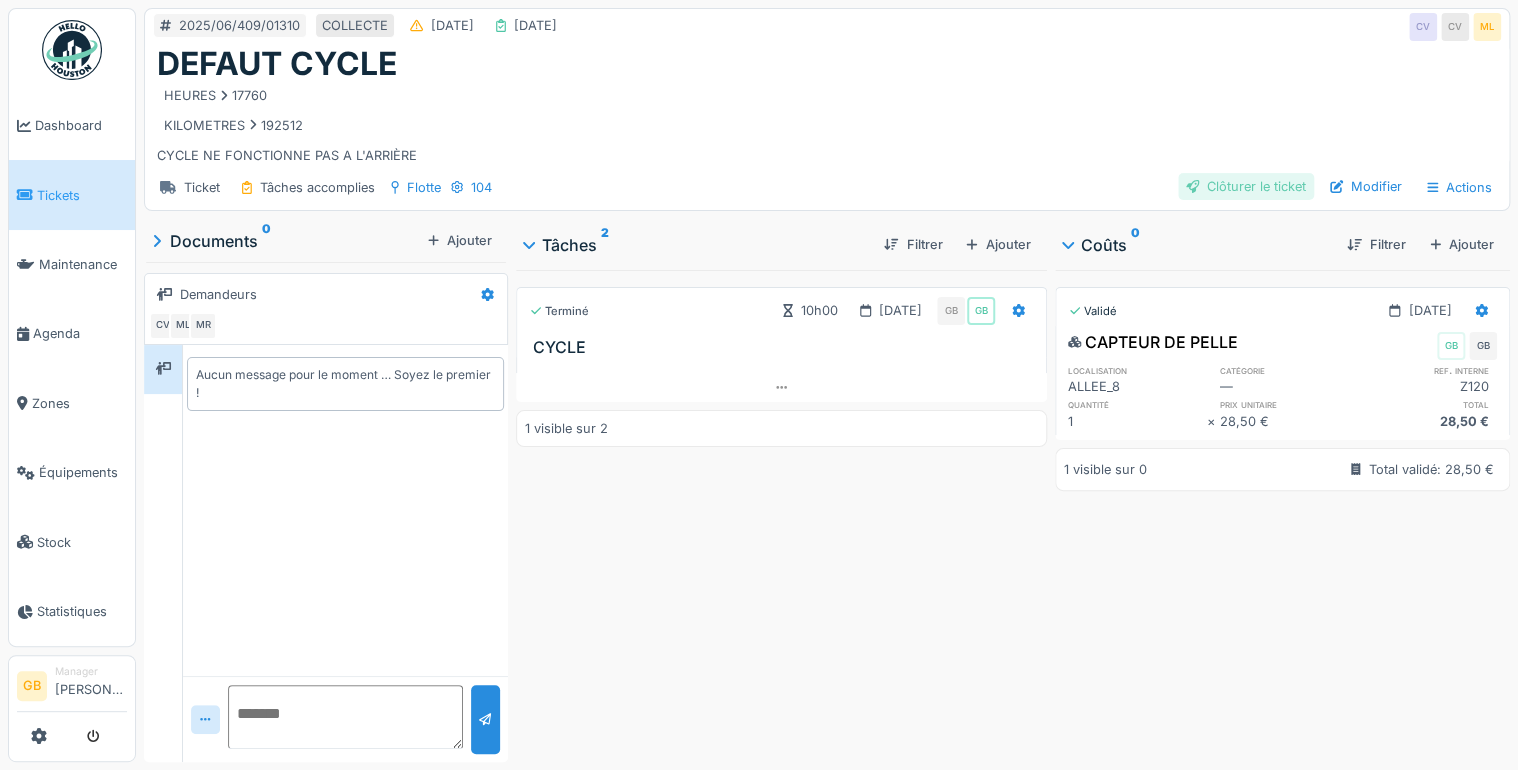 click on "Clôturer le ticket" at bounding box center [1246, 186] 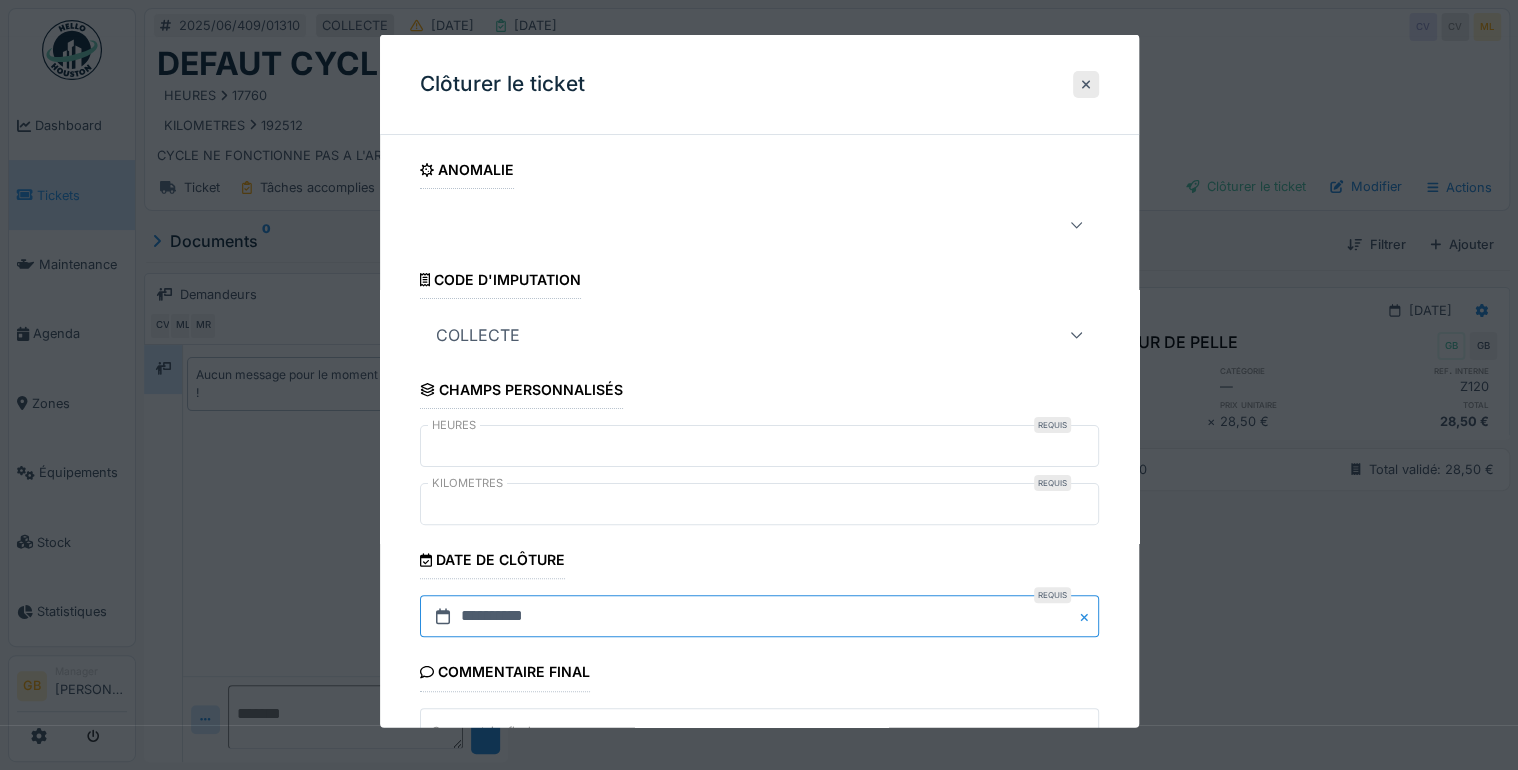click on "**********" at bounding box center (759, 616) 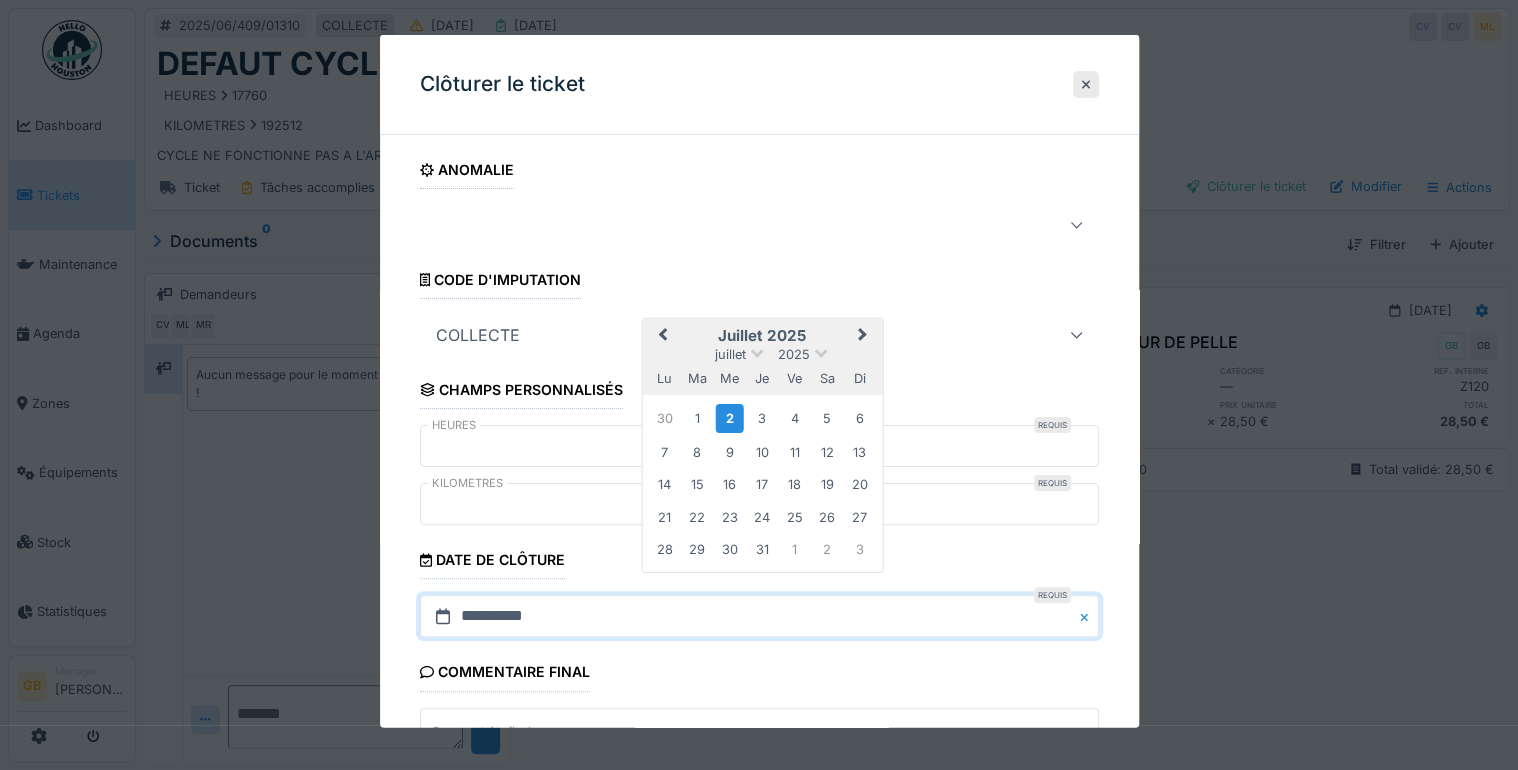 click on "Previous Month" at bounding box center [662, 336] 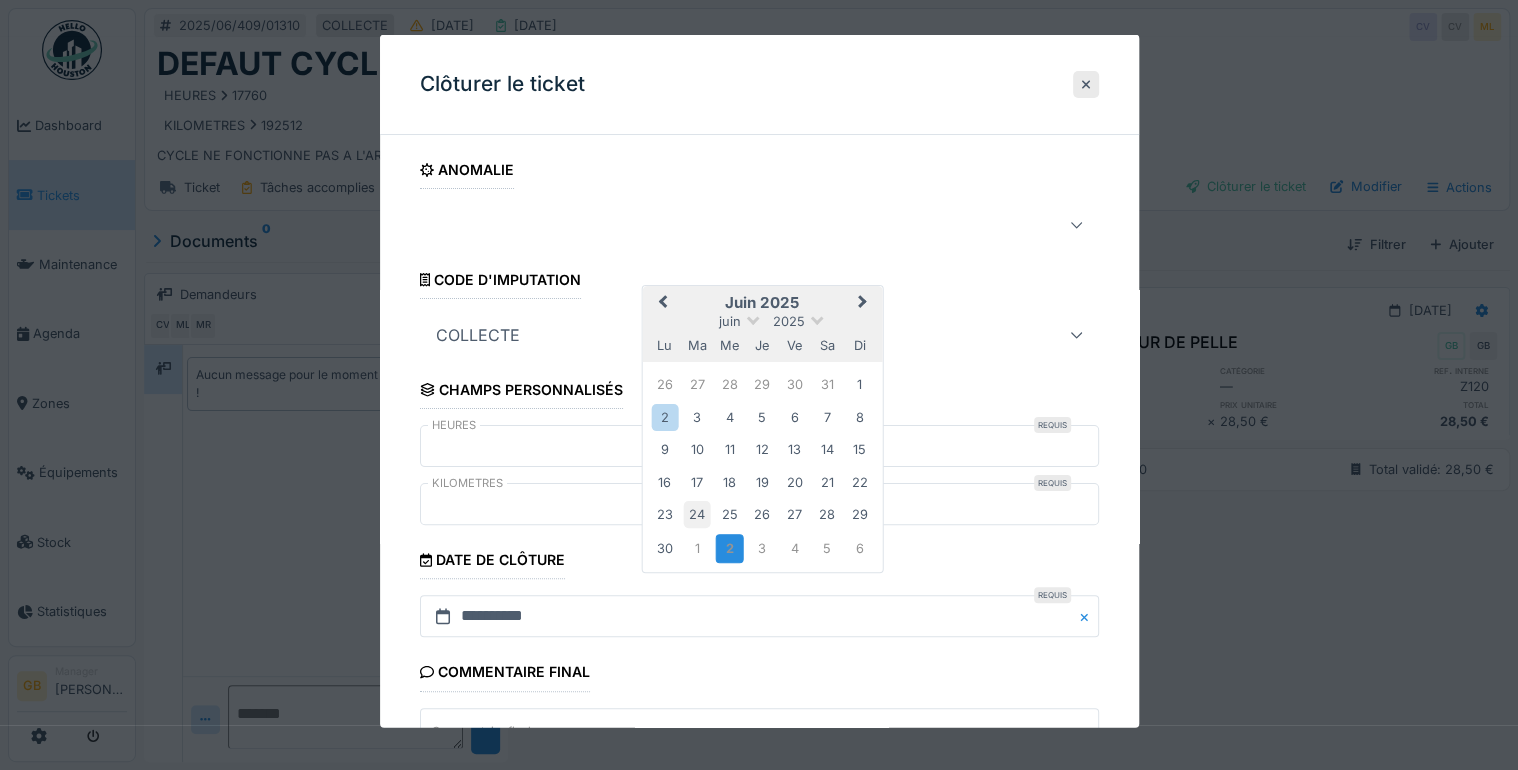 click on "24" at bounding box center (697, 514) 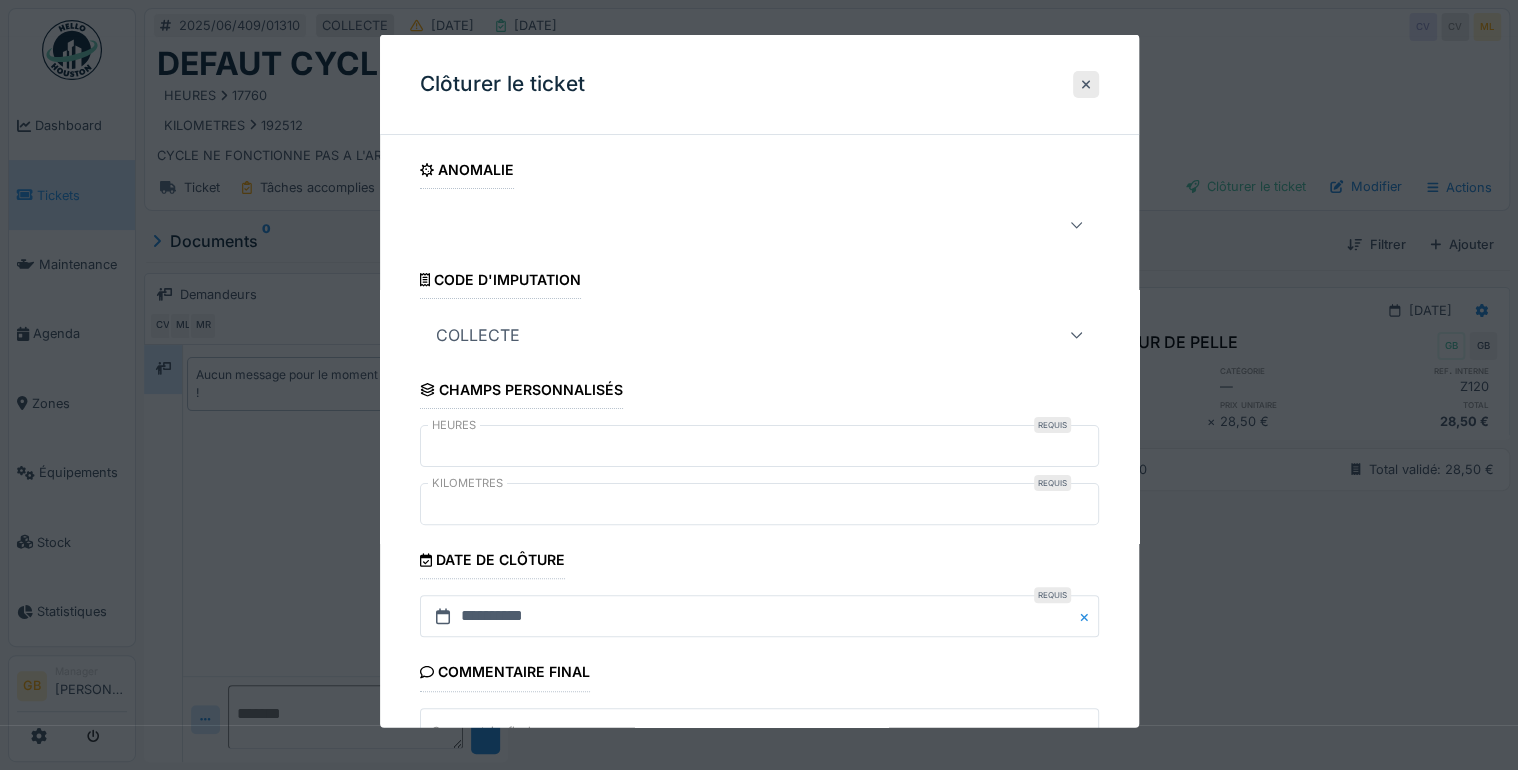 scroll, scrollTop: 179, scrollLeft: 0, axis: vertical 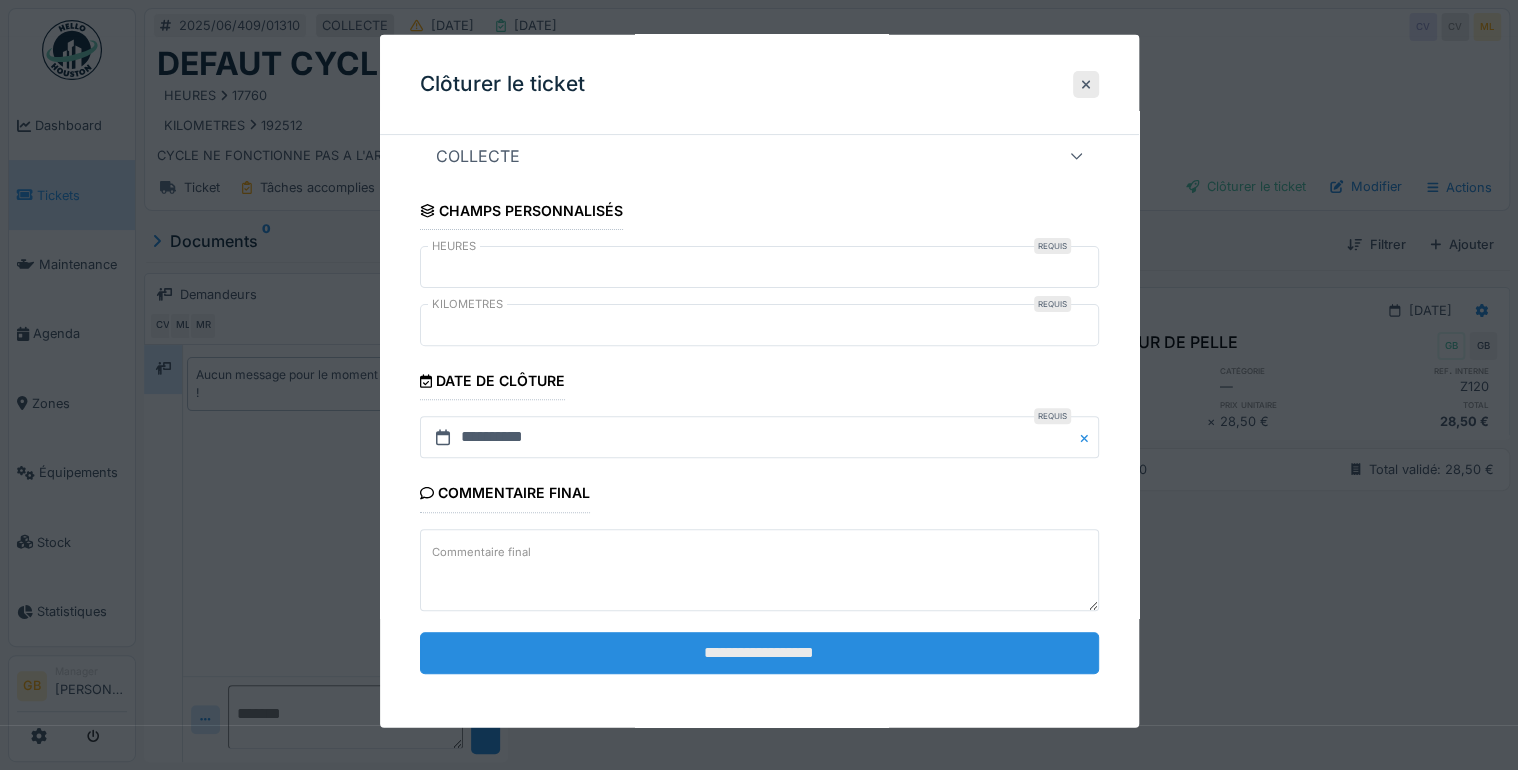 click on "**********" at bounding box center [759, 652] 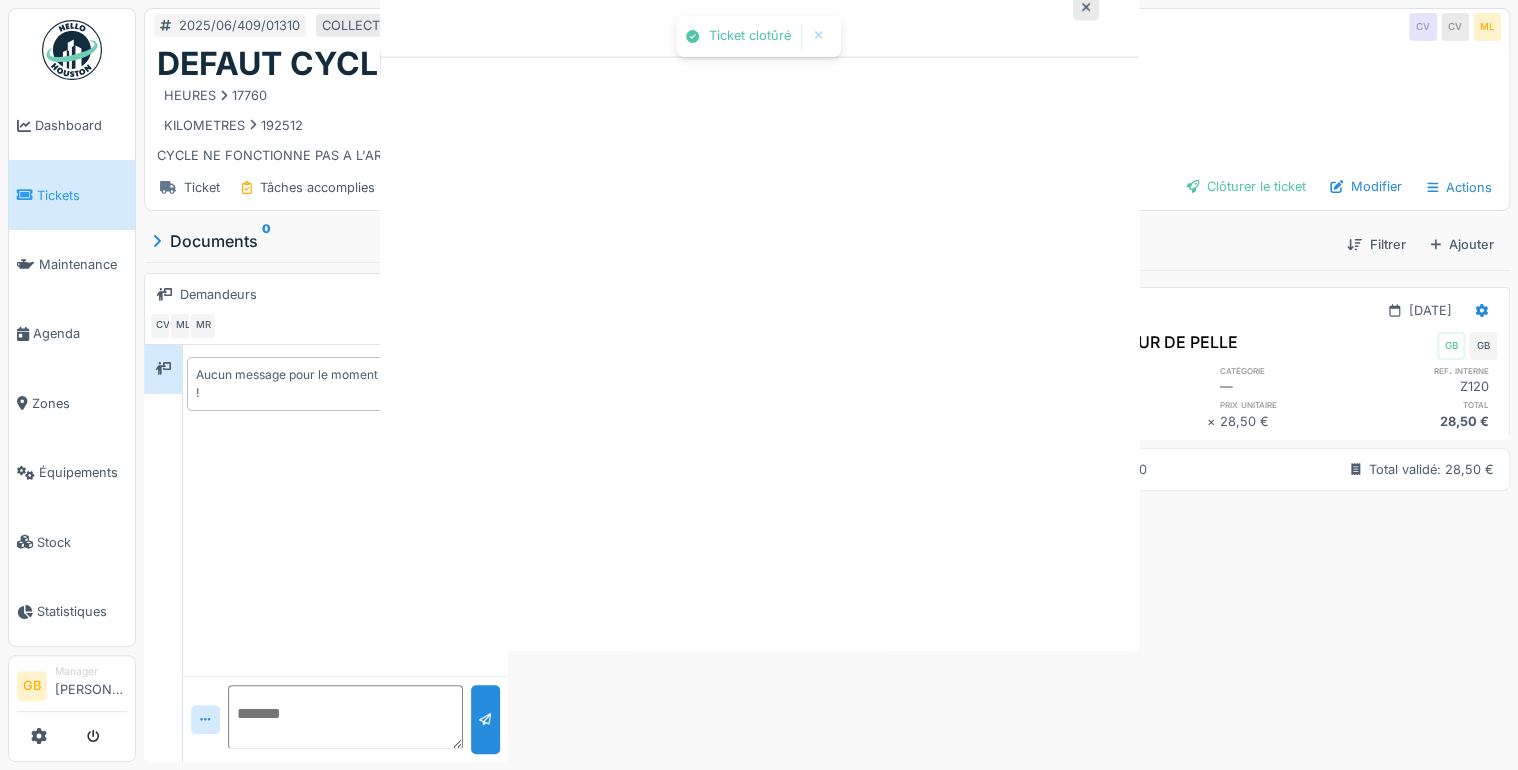 scroll, scrollTop: 0, scrollLeft: 0, axis: both 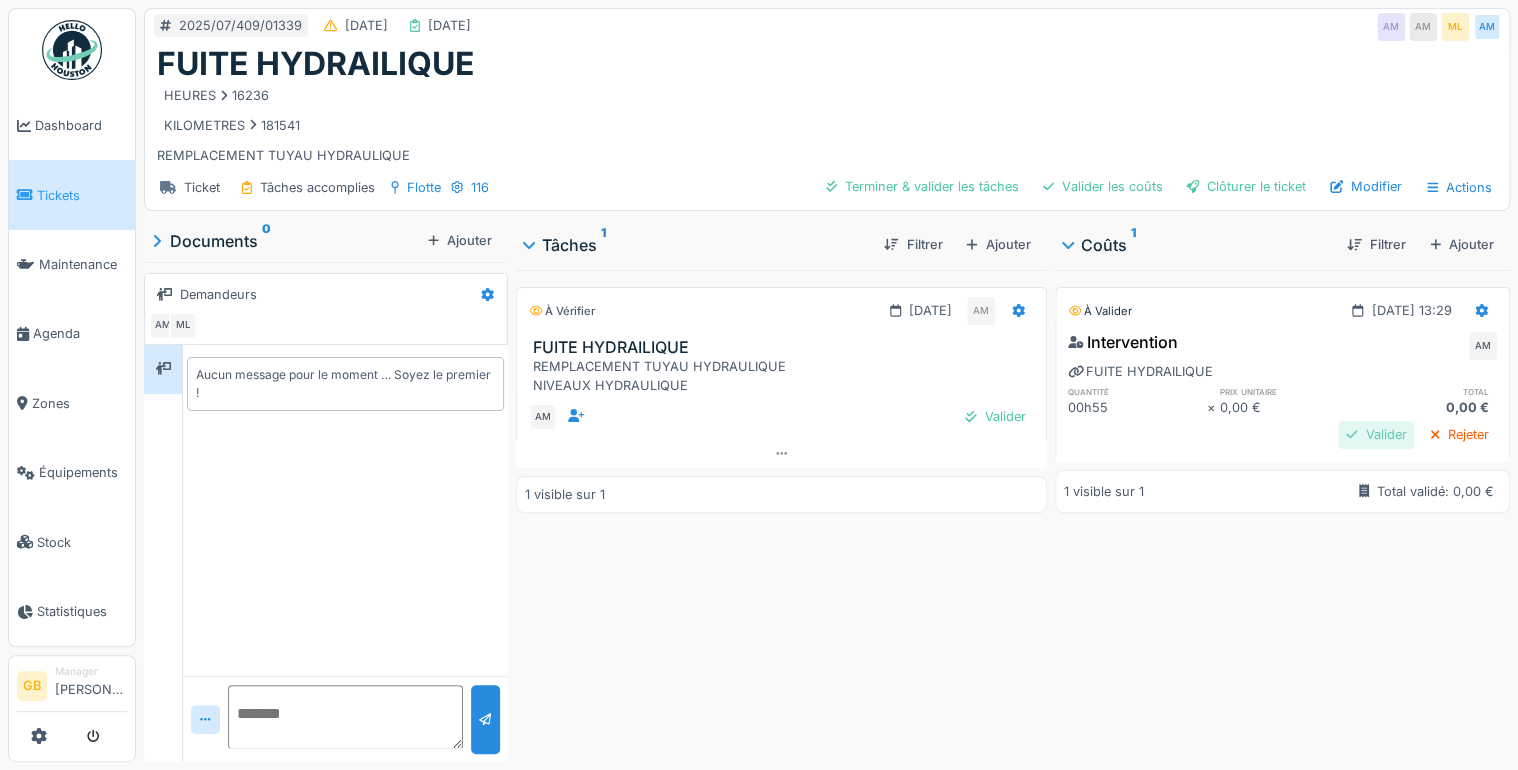 click on "Valider" at bounding box center (1376, 434) 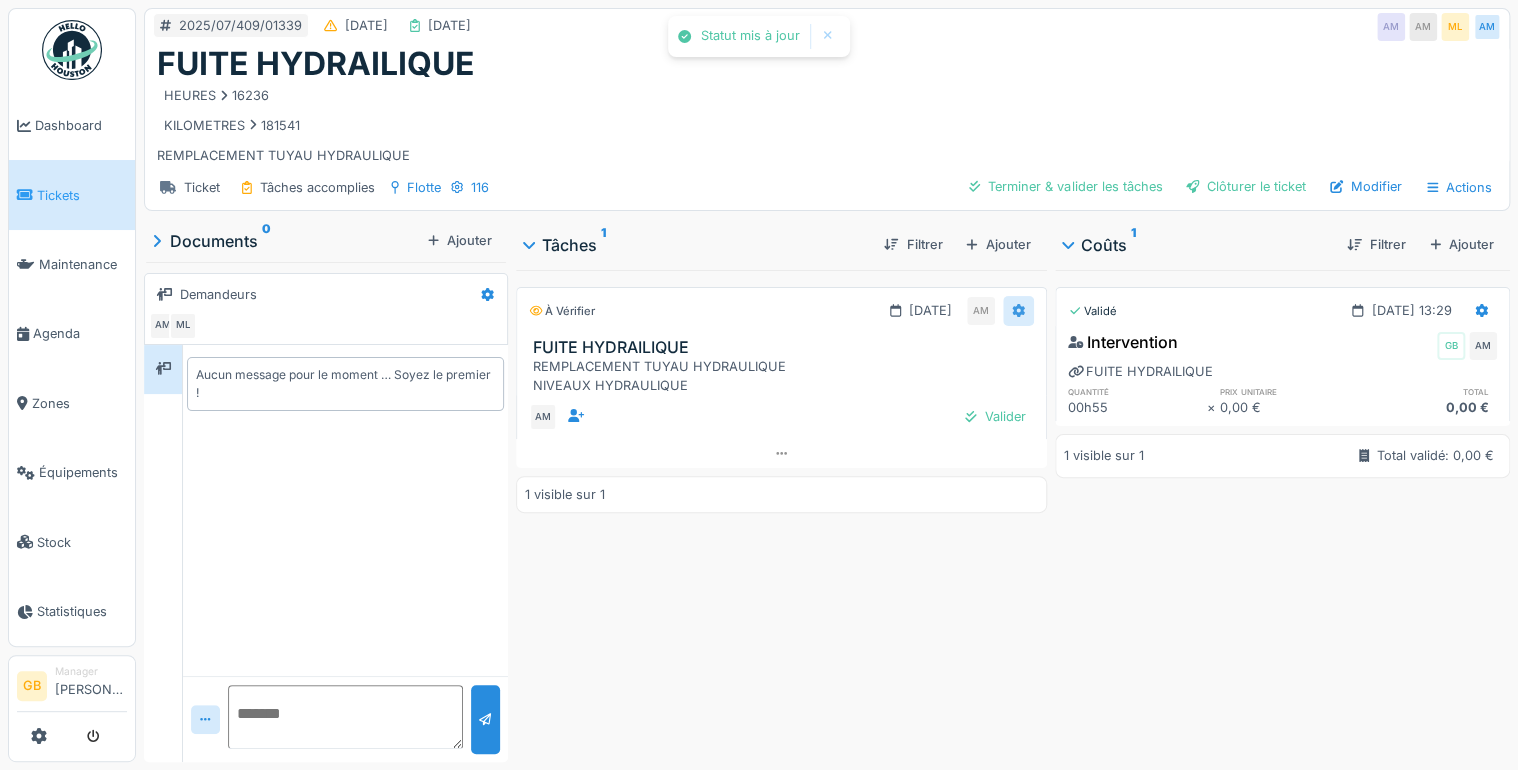click at bounding box center (1018, 310) 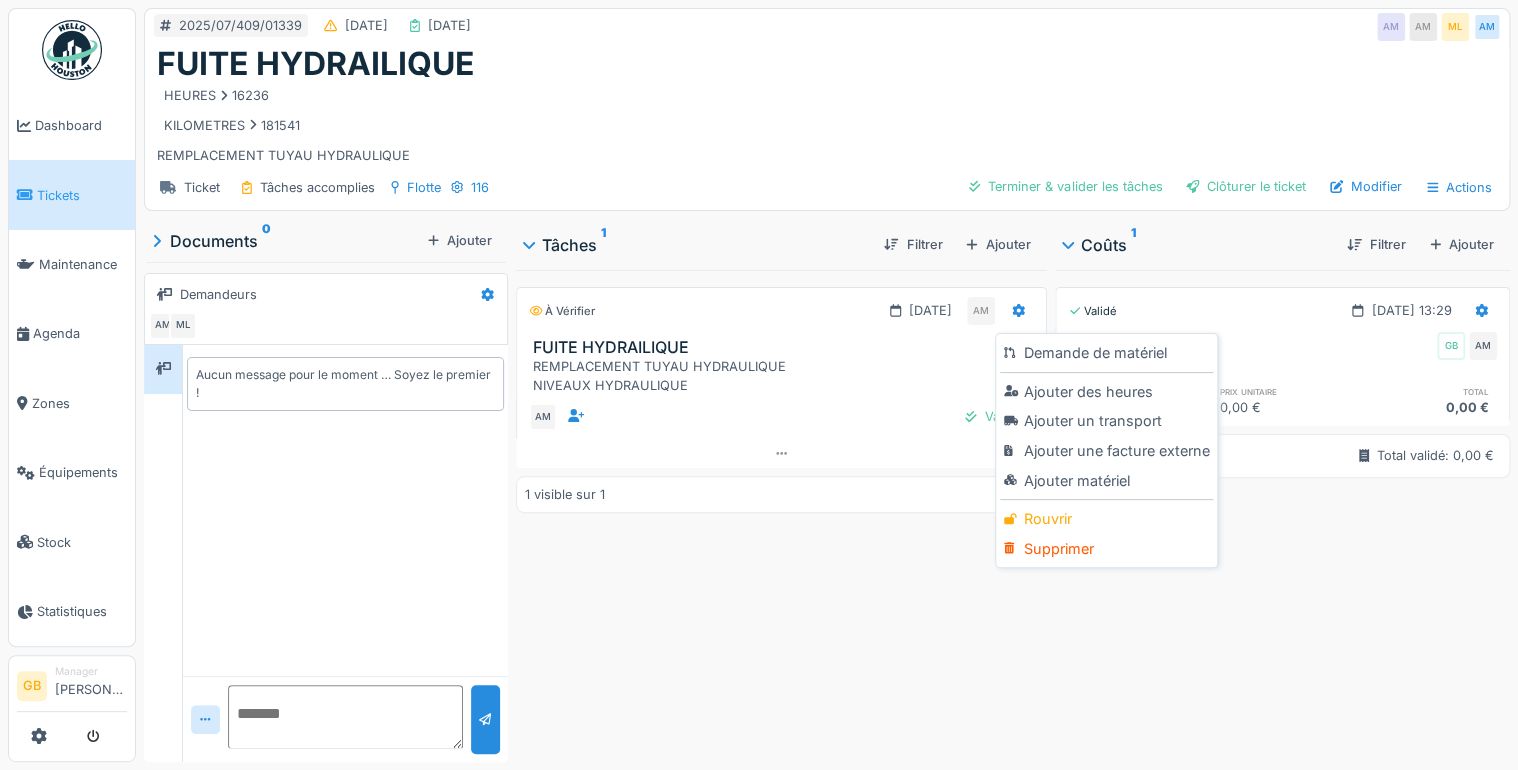 click on "Rouvrir" at bounding box center (1106, 519) 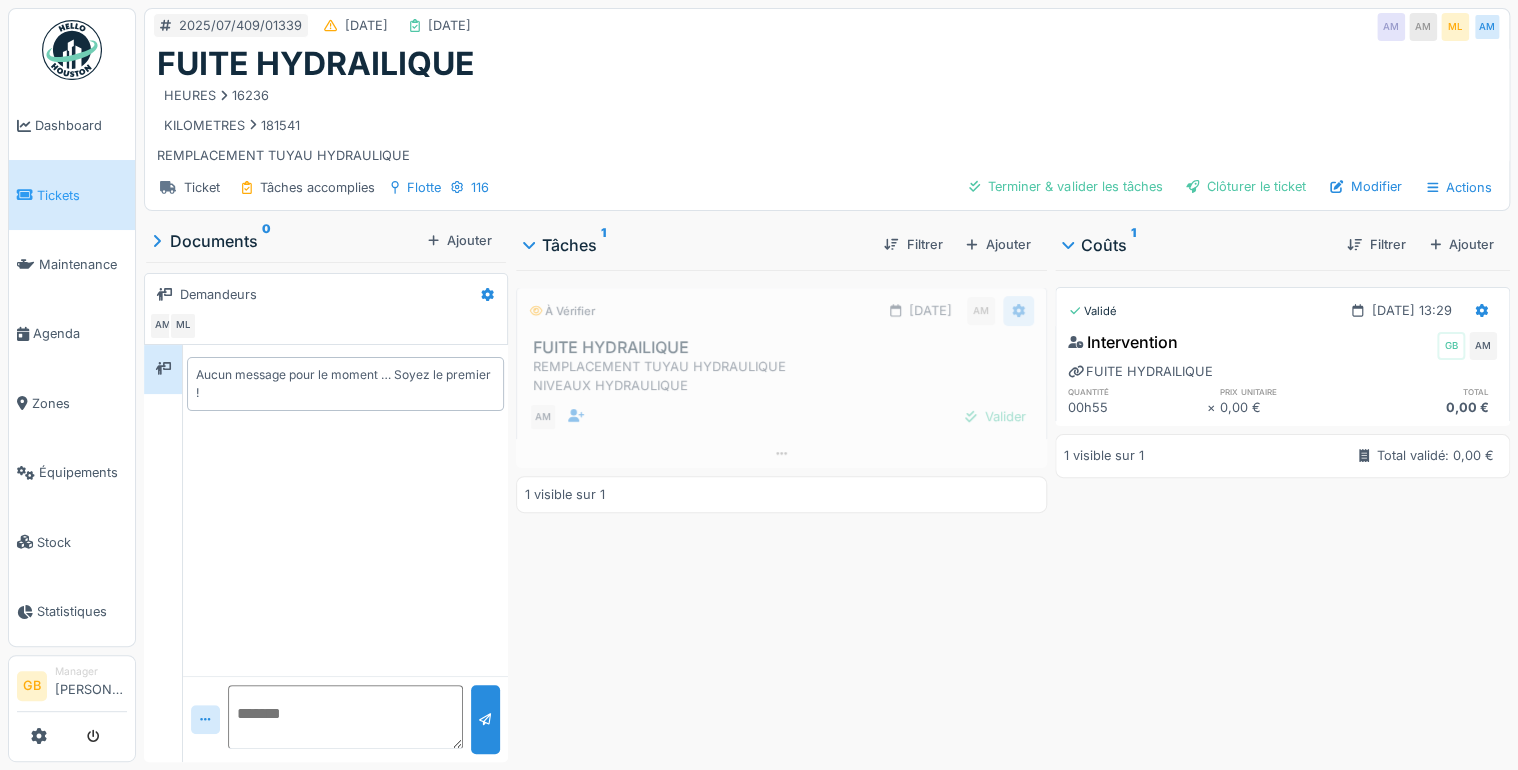 click 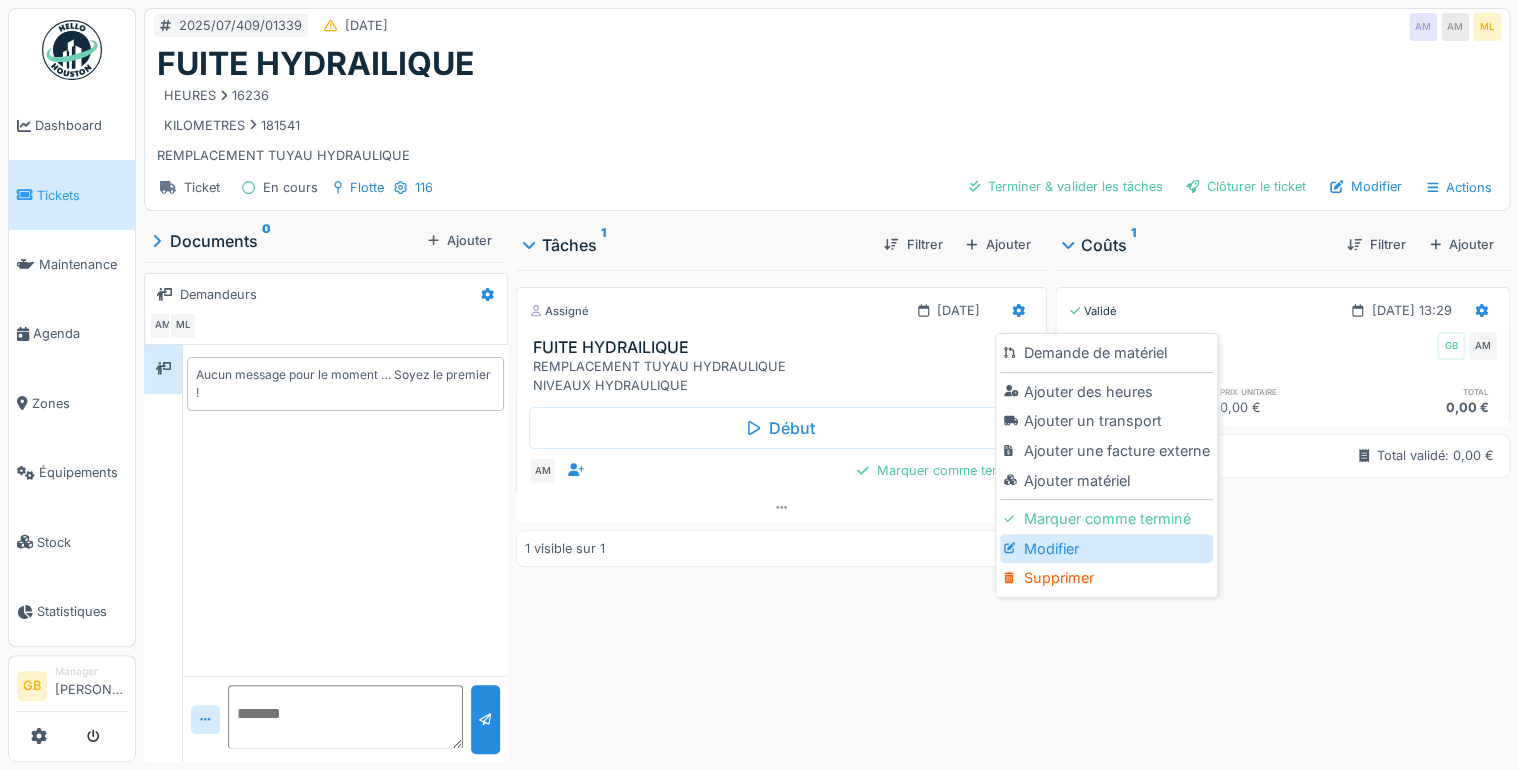 click on "Modifier" at bounding box center (1106, 549) 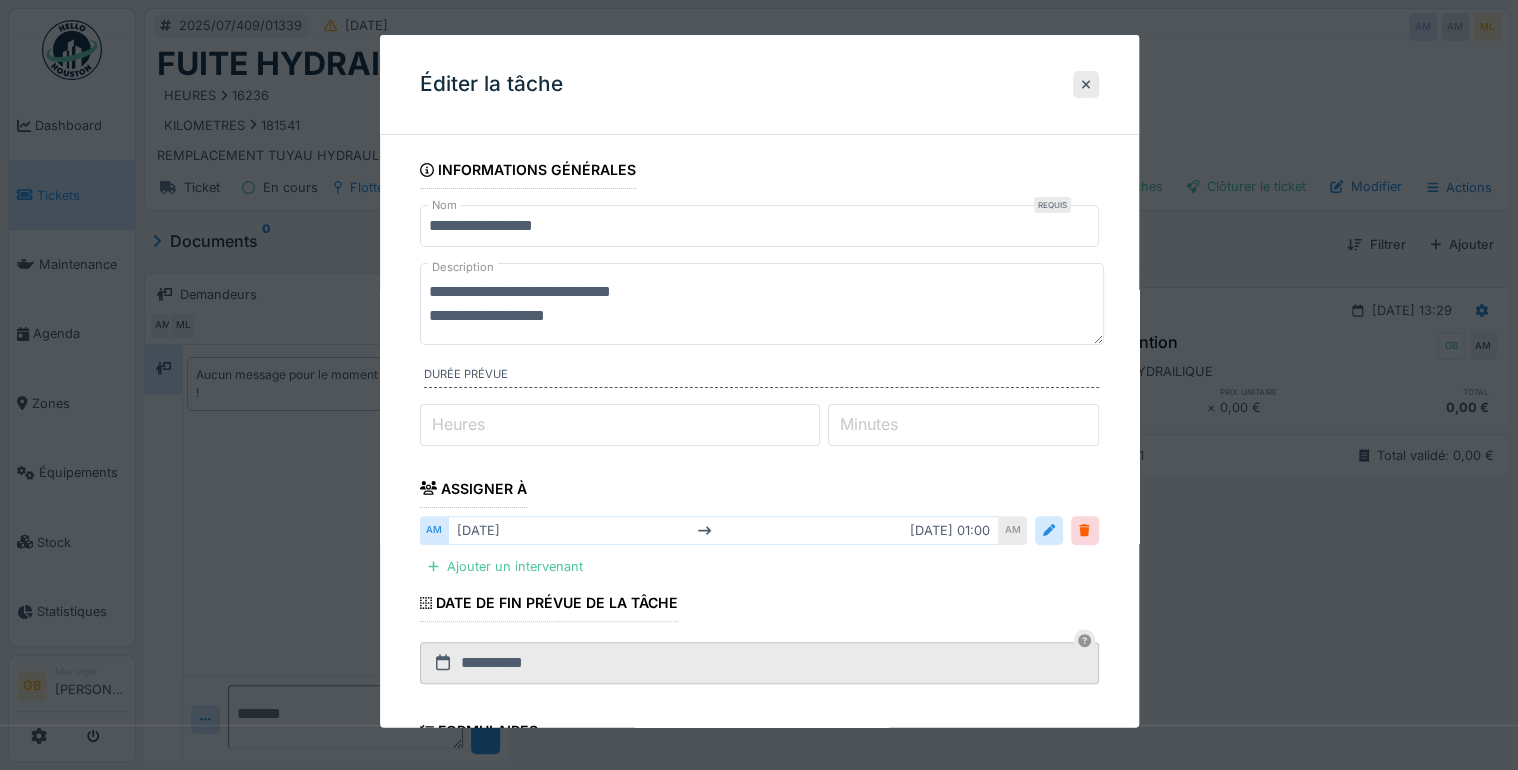 click on "**********" at bounding box center (759, 226) 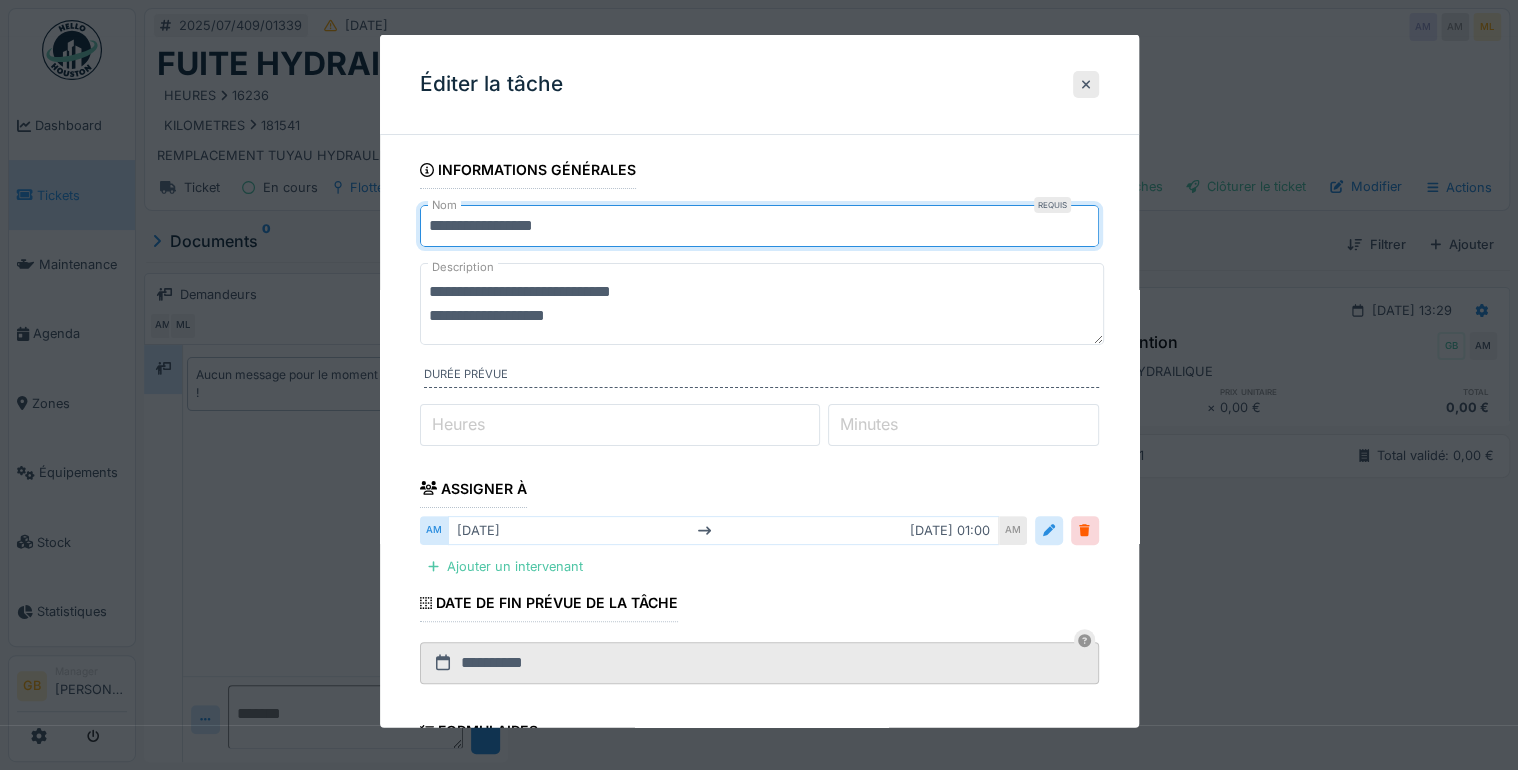 type on "**********" 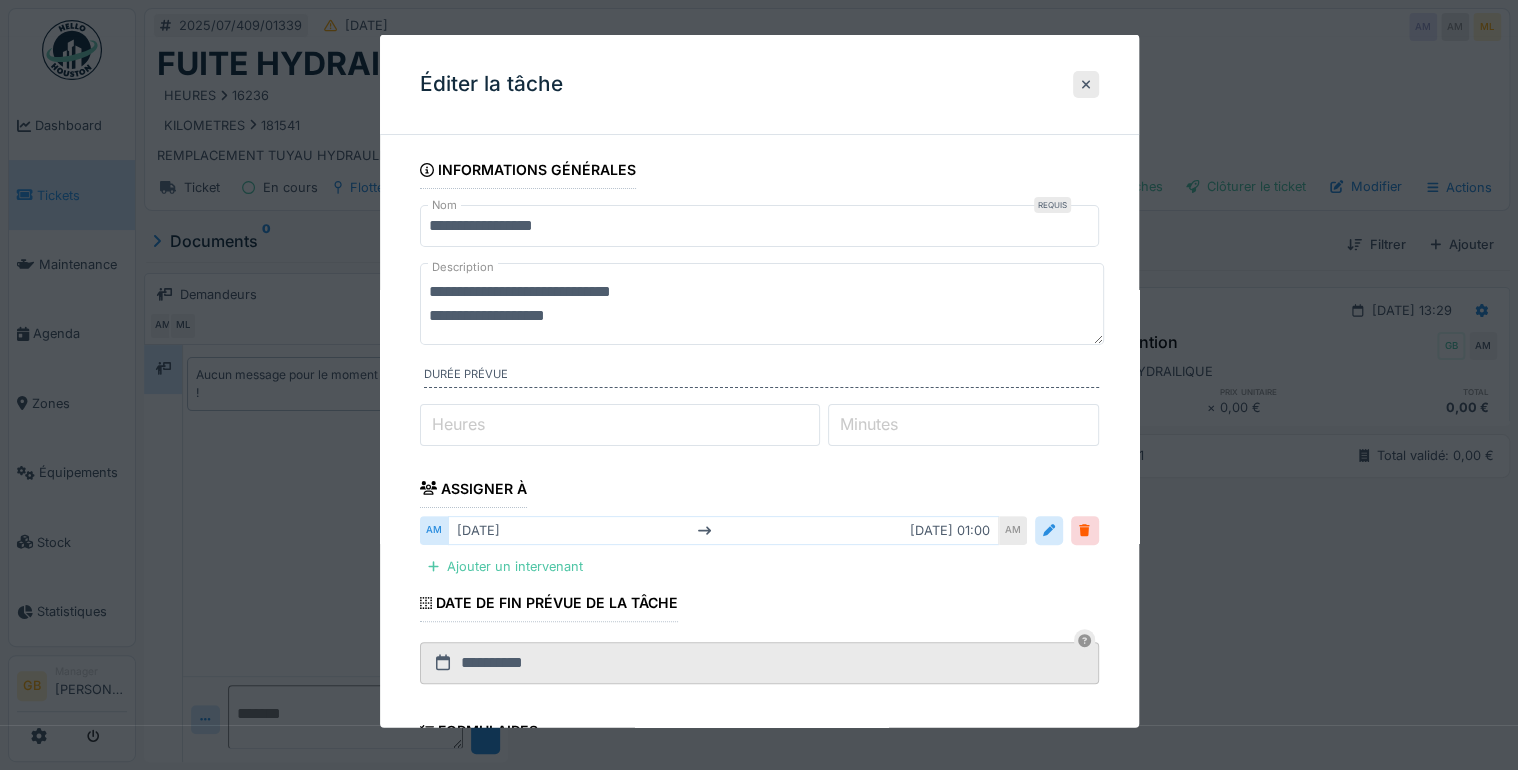 click on "**********" at bounding box center [762, 304] 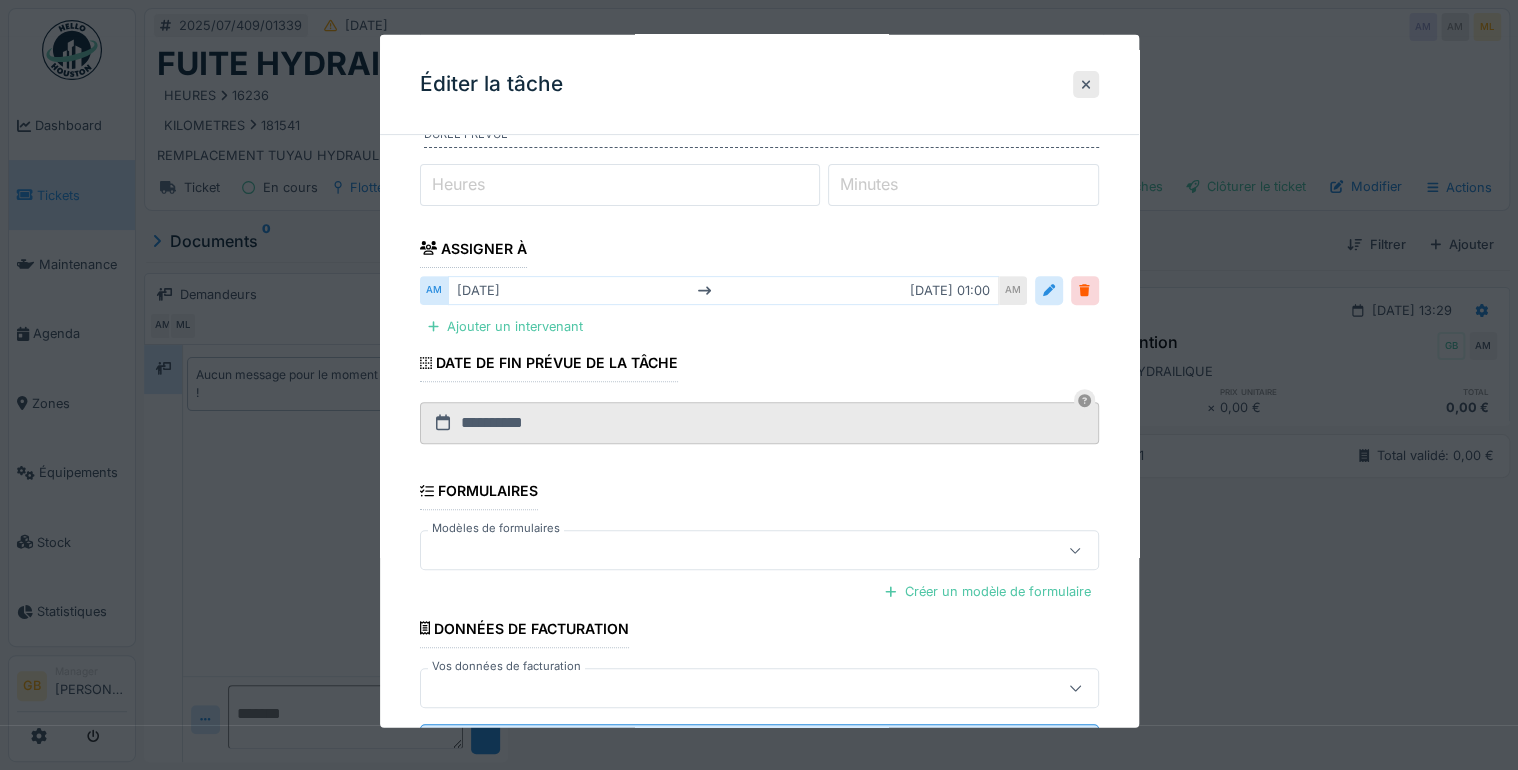 scroll, scrollTop: 330, scrollLeft: 0, axis: vertical 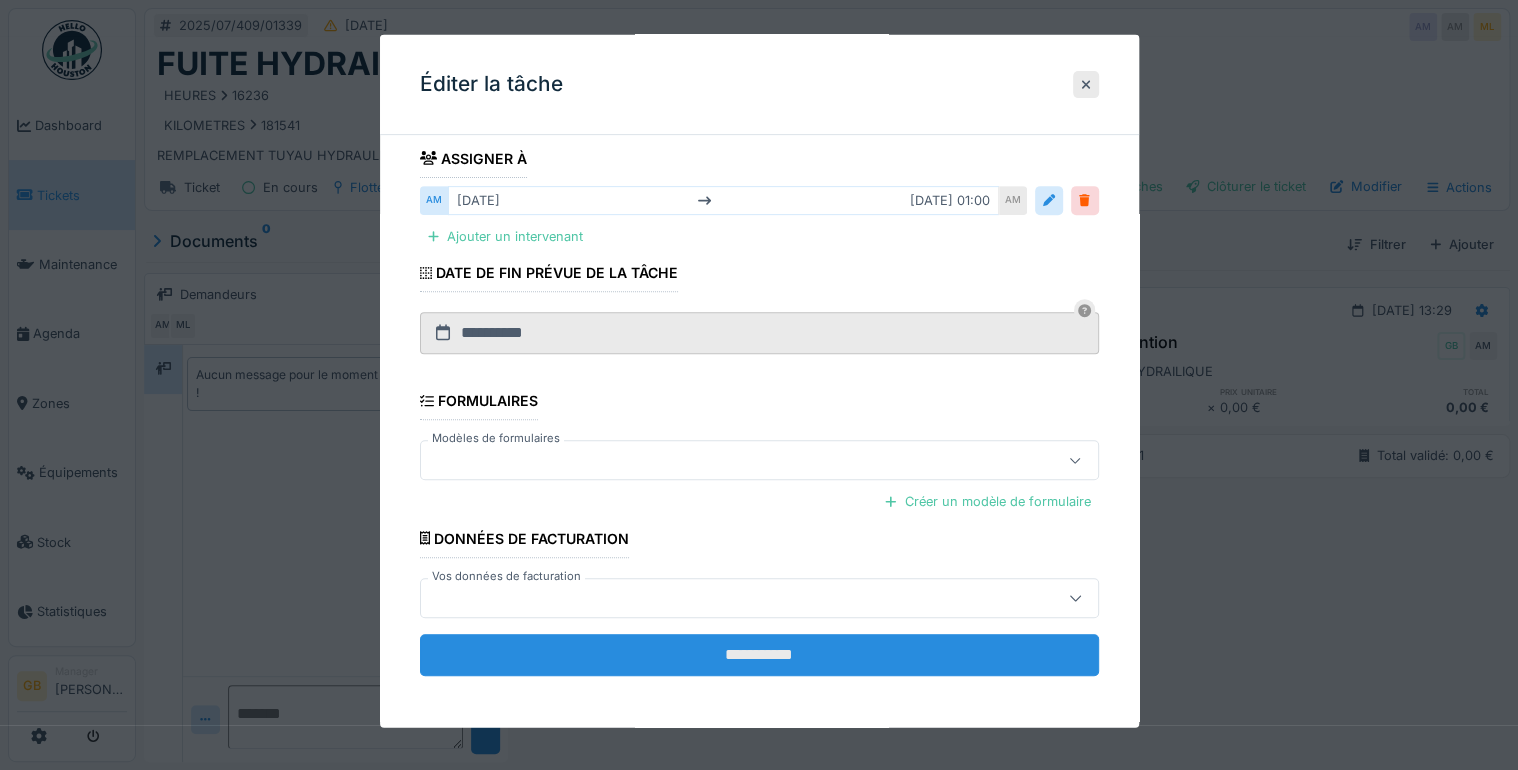 type on "**********" 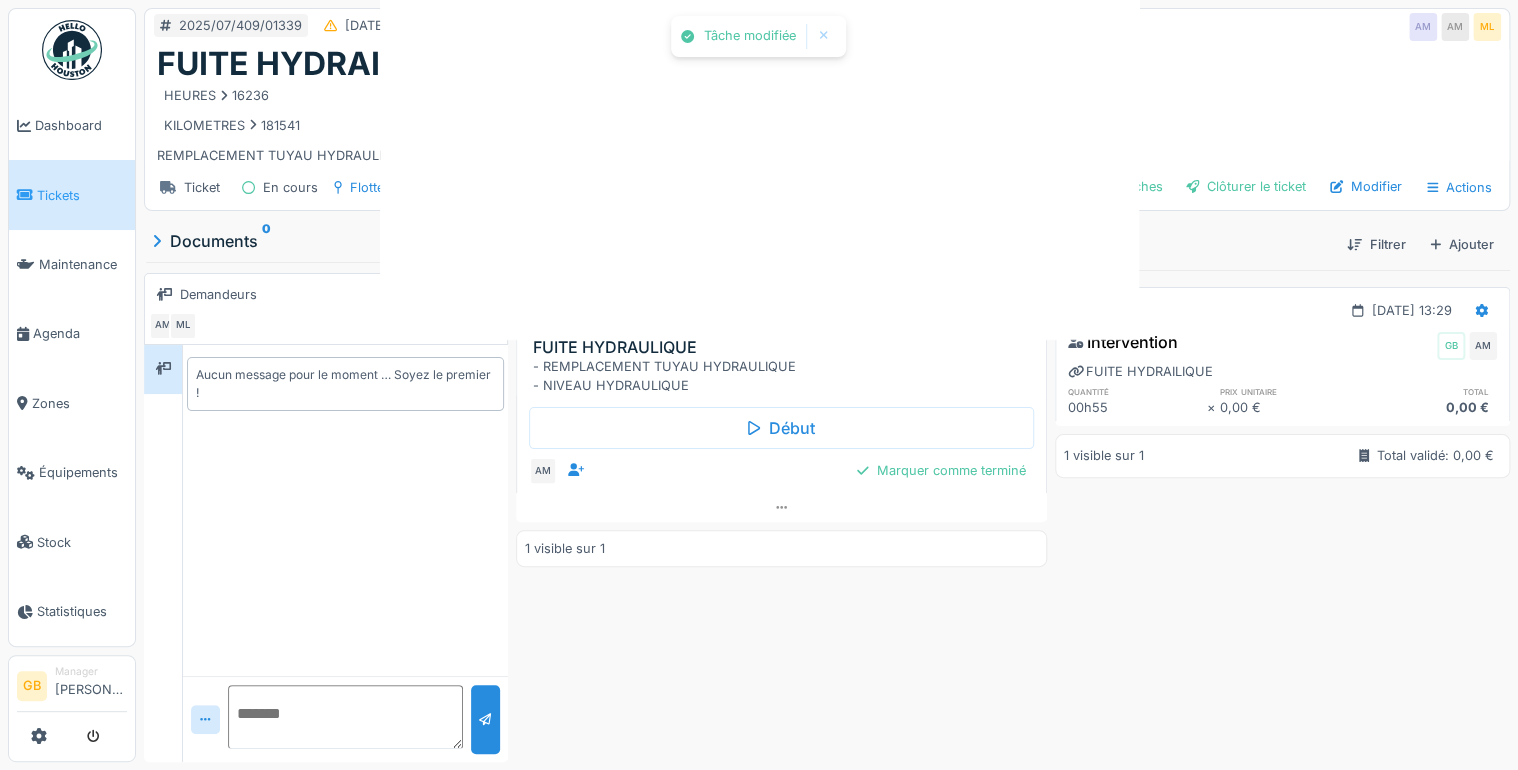 scroll, scrollTop: 0, scrollLeft: 0, axis: both 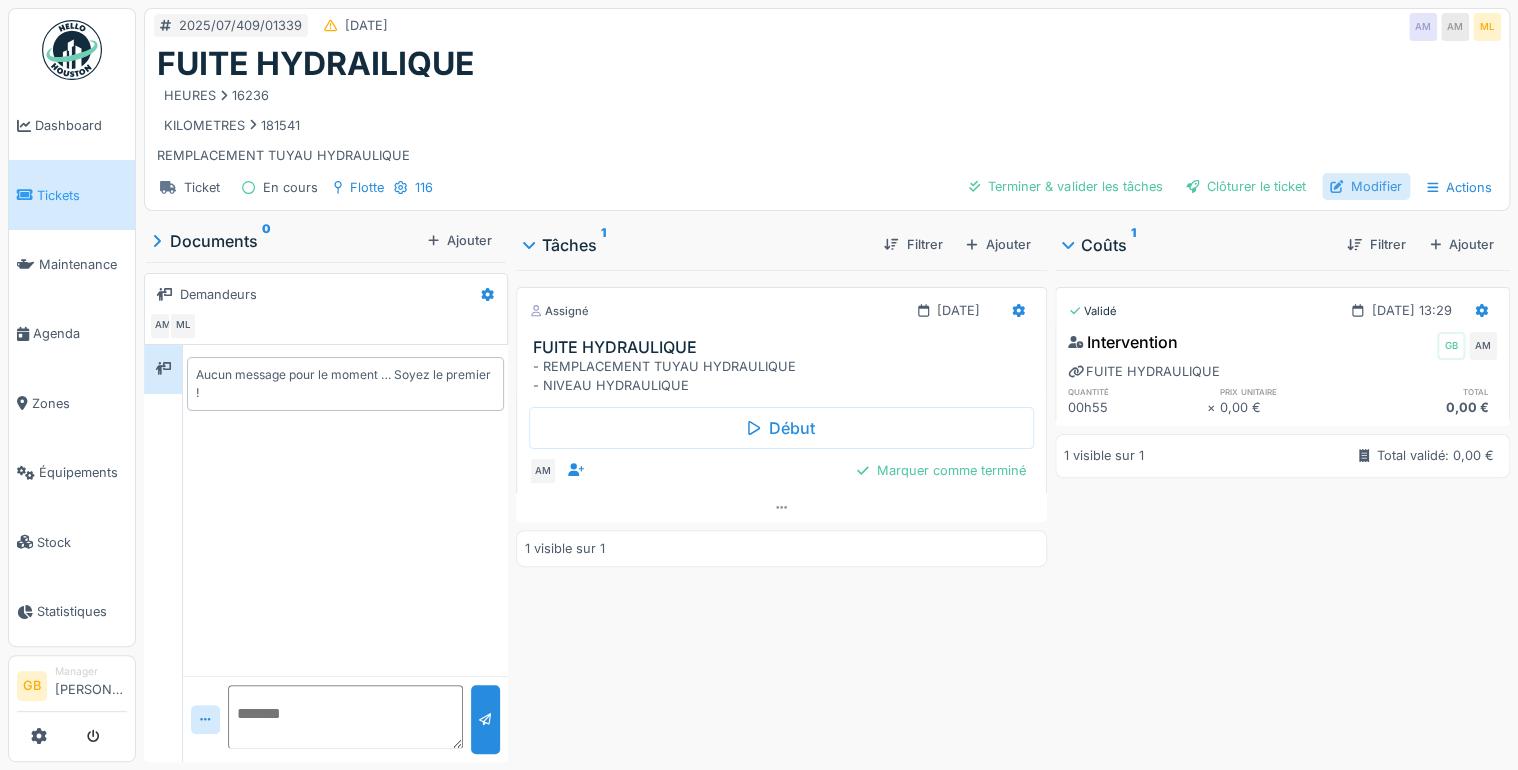 click on "Modifier" at bounding box center [1366, 186] 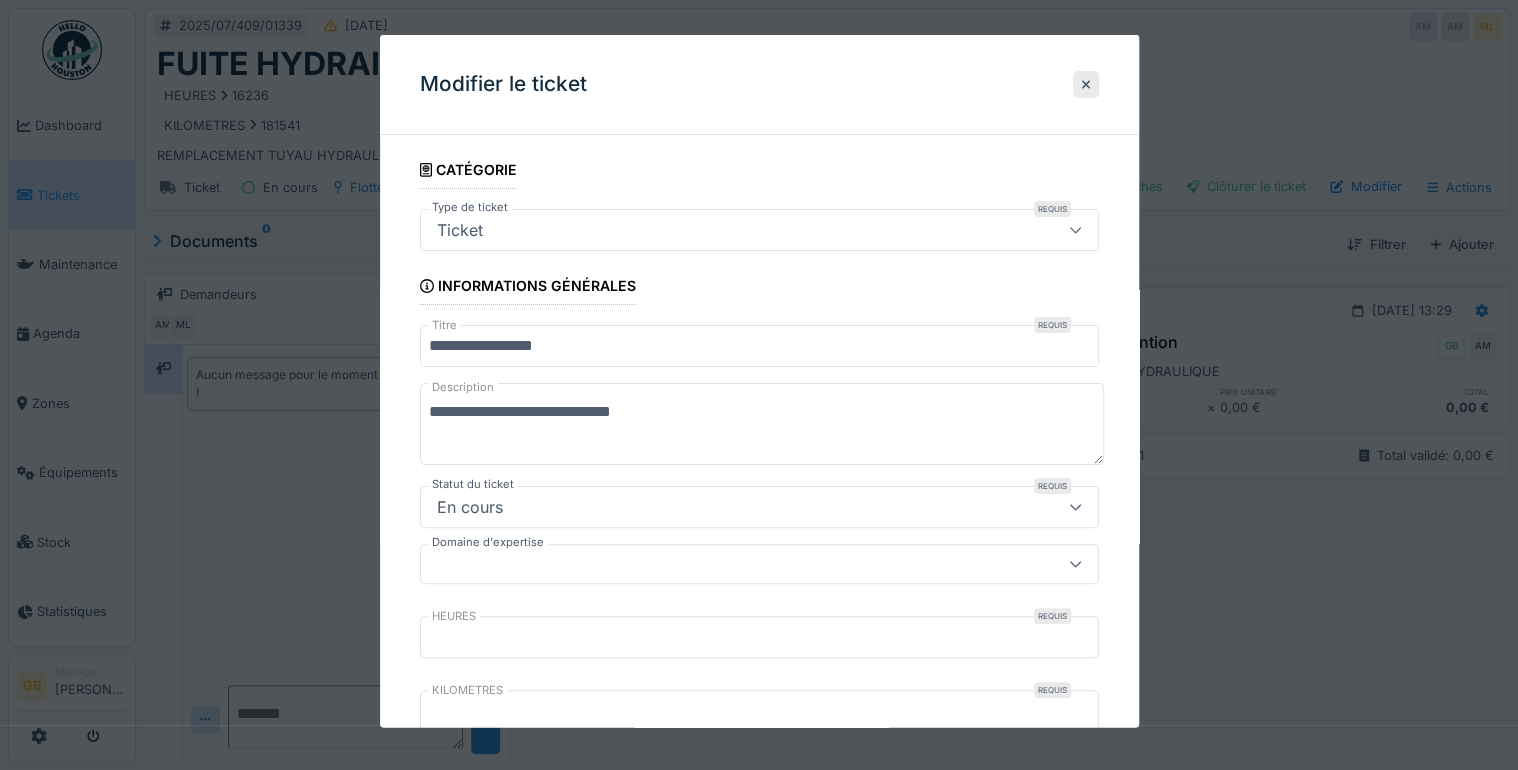 click on "**********" at bounding box center [759, 346] 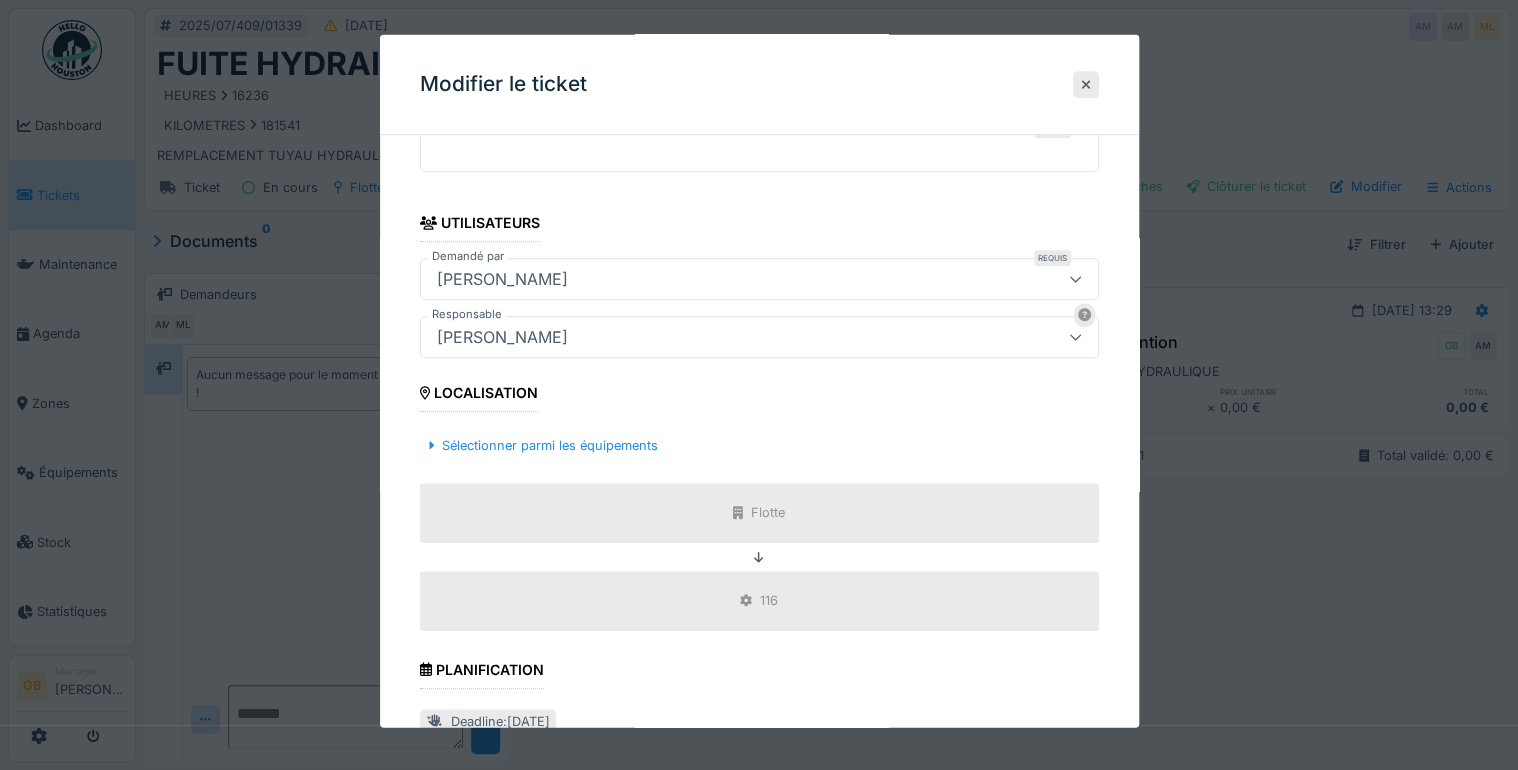 scroll, scrollTop: 944, scrollLeft: 0, axis: vertical 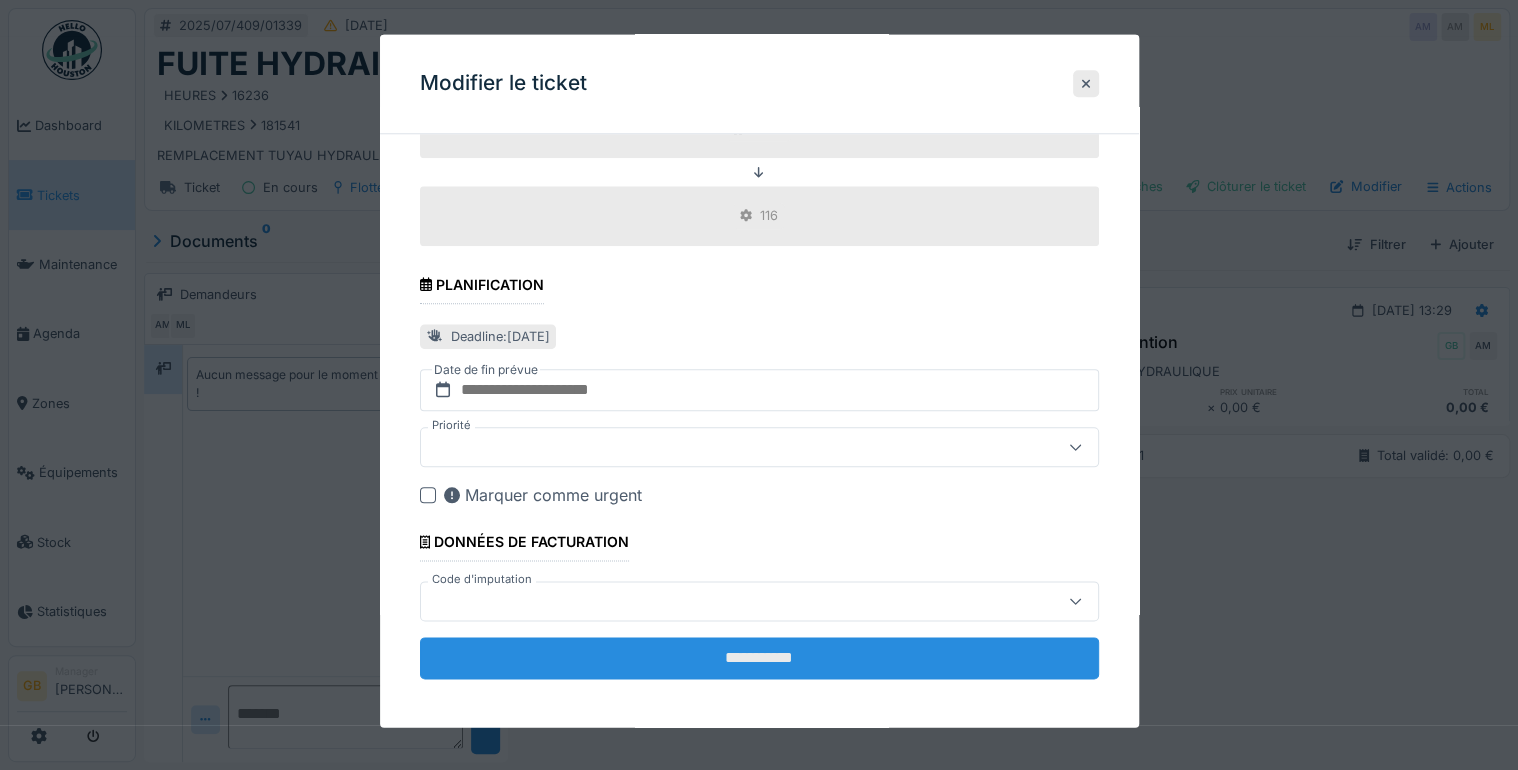 type on "**********" 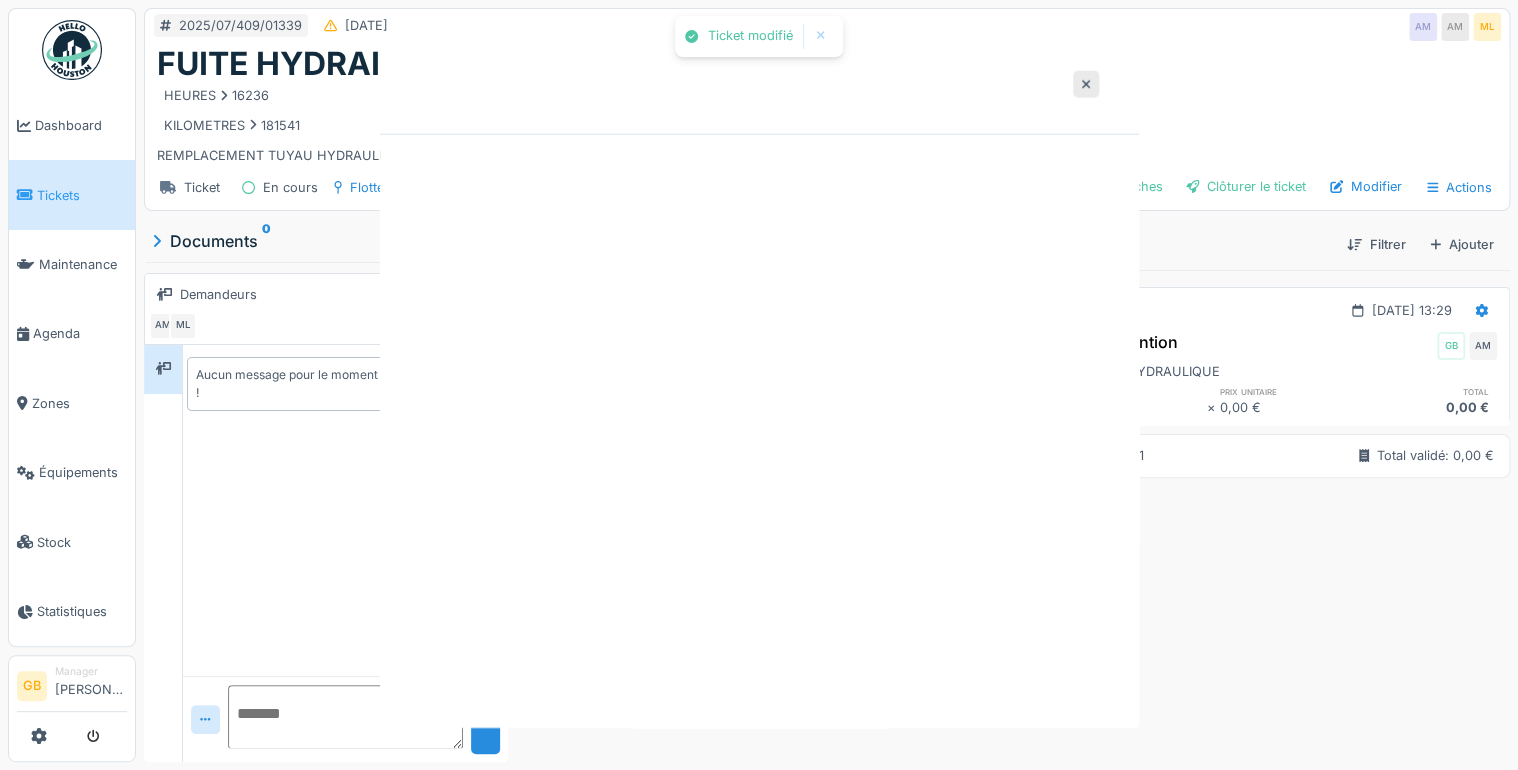 scroll, scrollTop: 0, scrollLeft: 0, axis: both 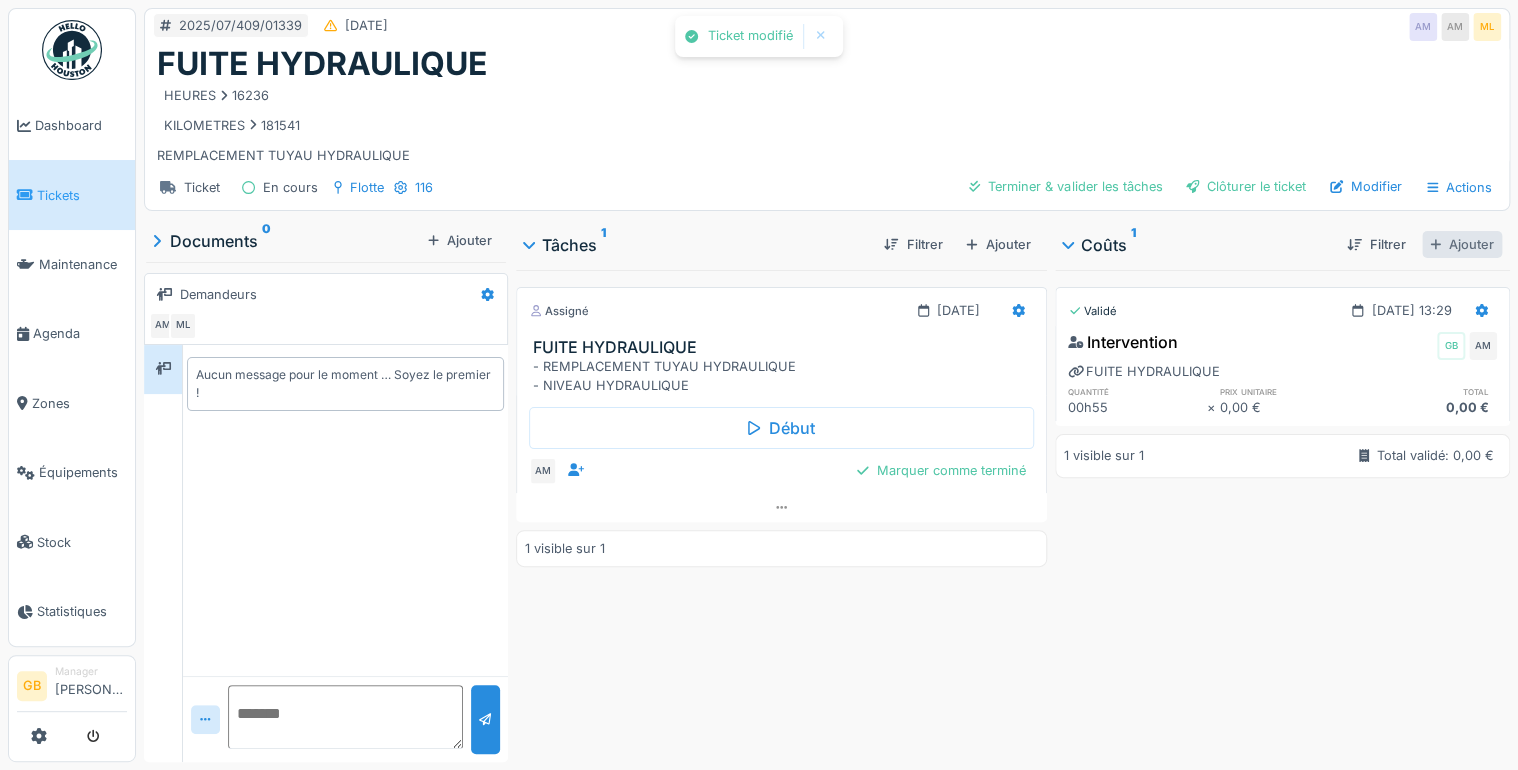 click on "Ajouter" at bounding box center [1462, 244] 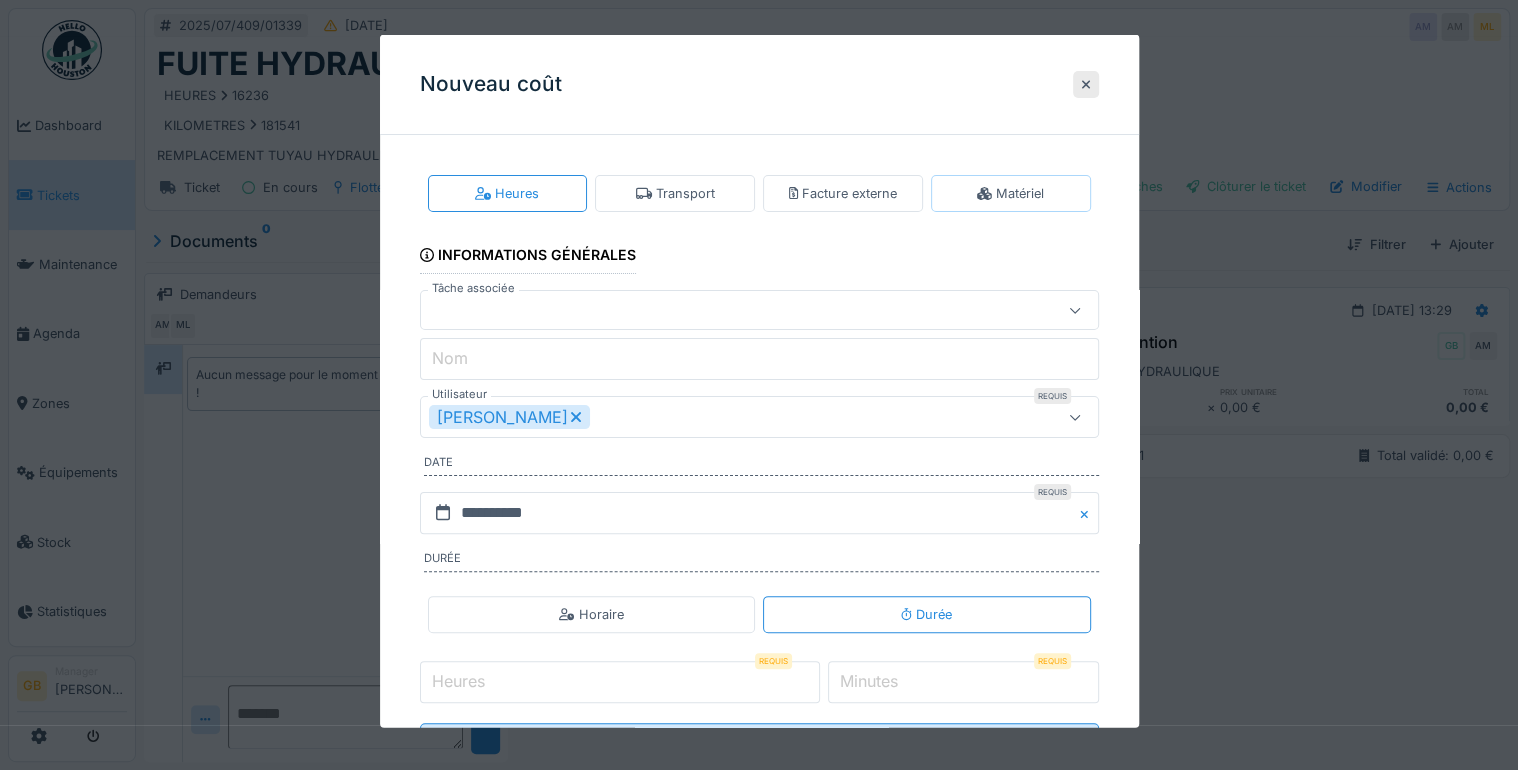 click on "Matériel" at bounding box center [1010, 193] 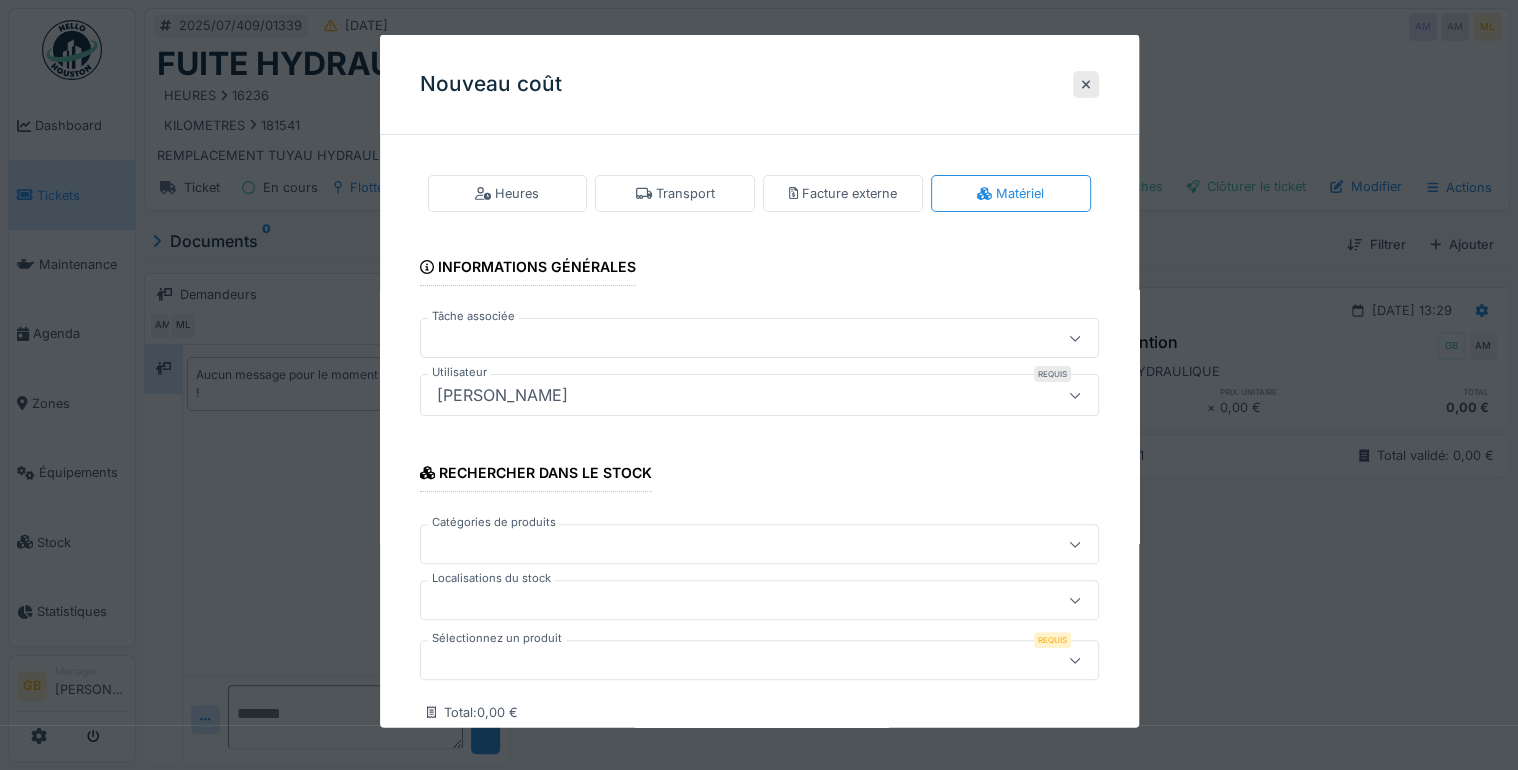 click at bounding box center [725, 660] 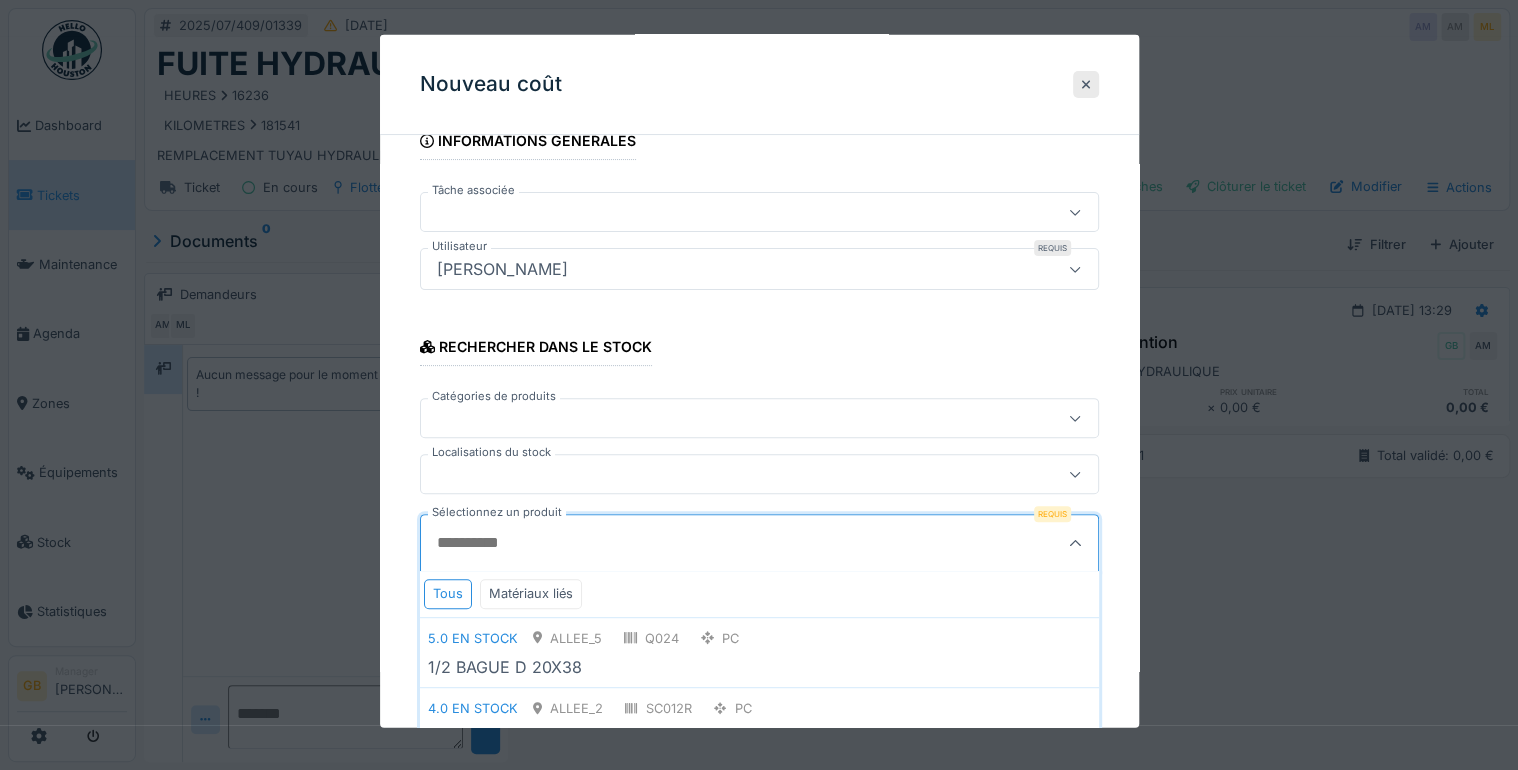 click on "Sélectionnez un produit" at bounding box center (713, 543) 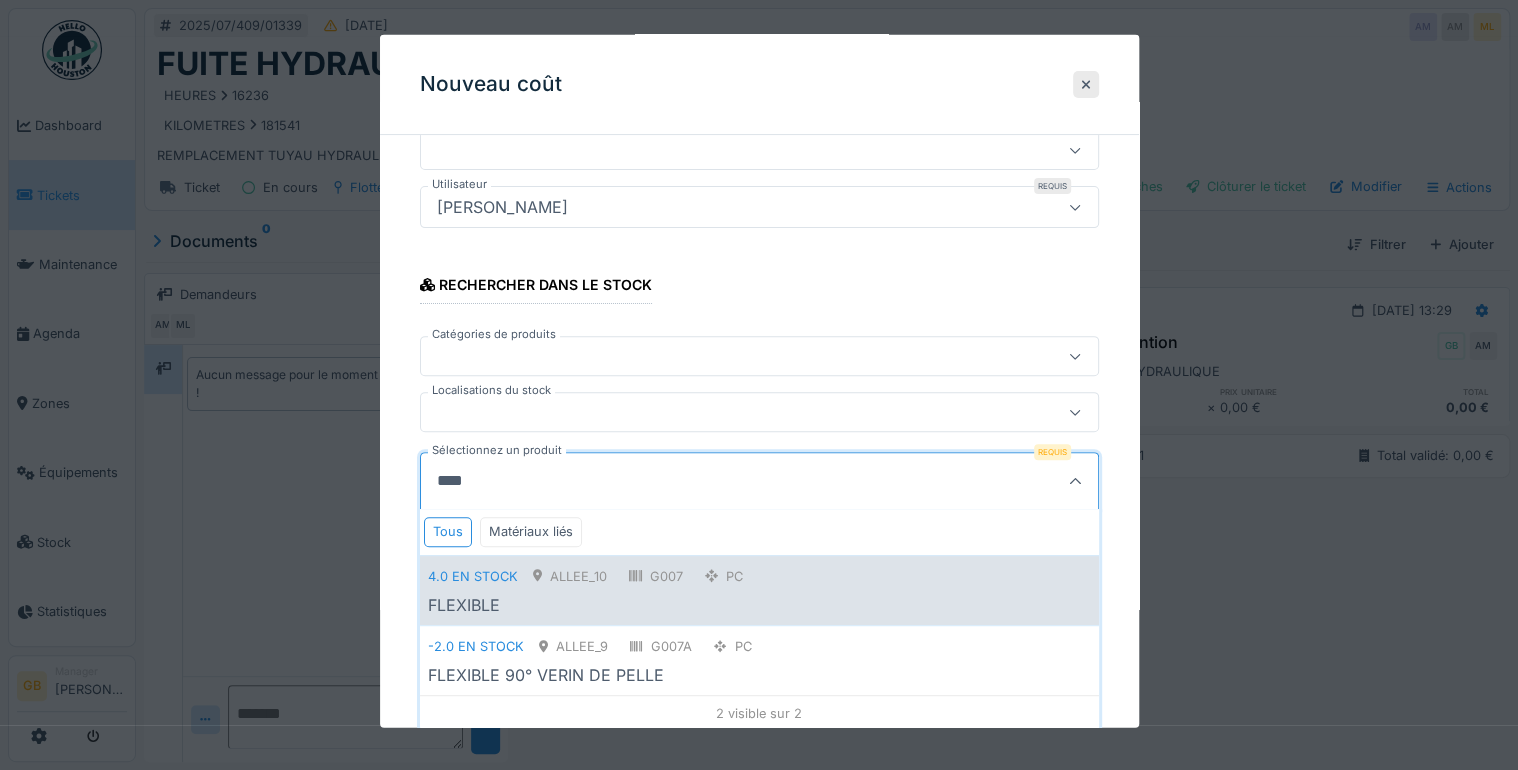type on "****" 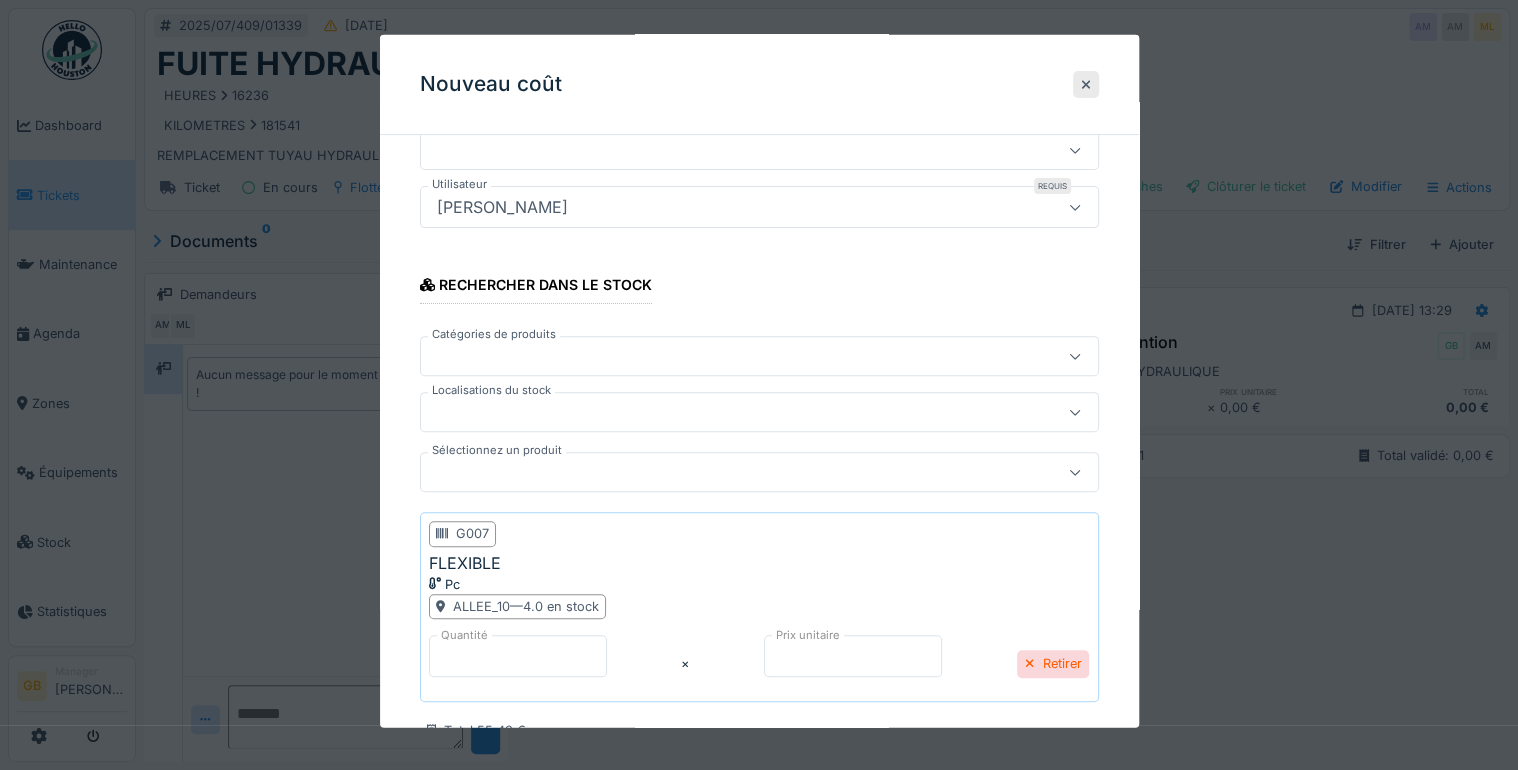 scroll, scrollTop: 313, scrollLeft: 0, axis: vertical 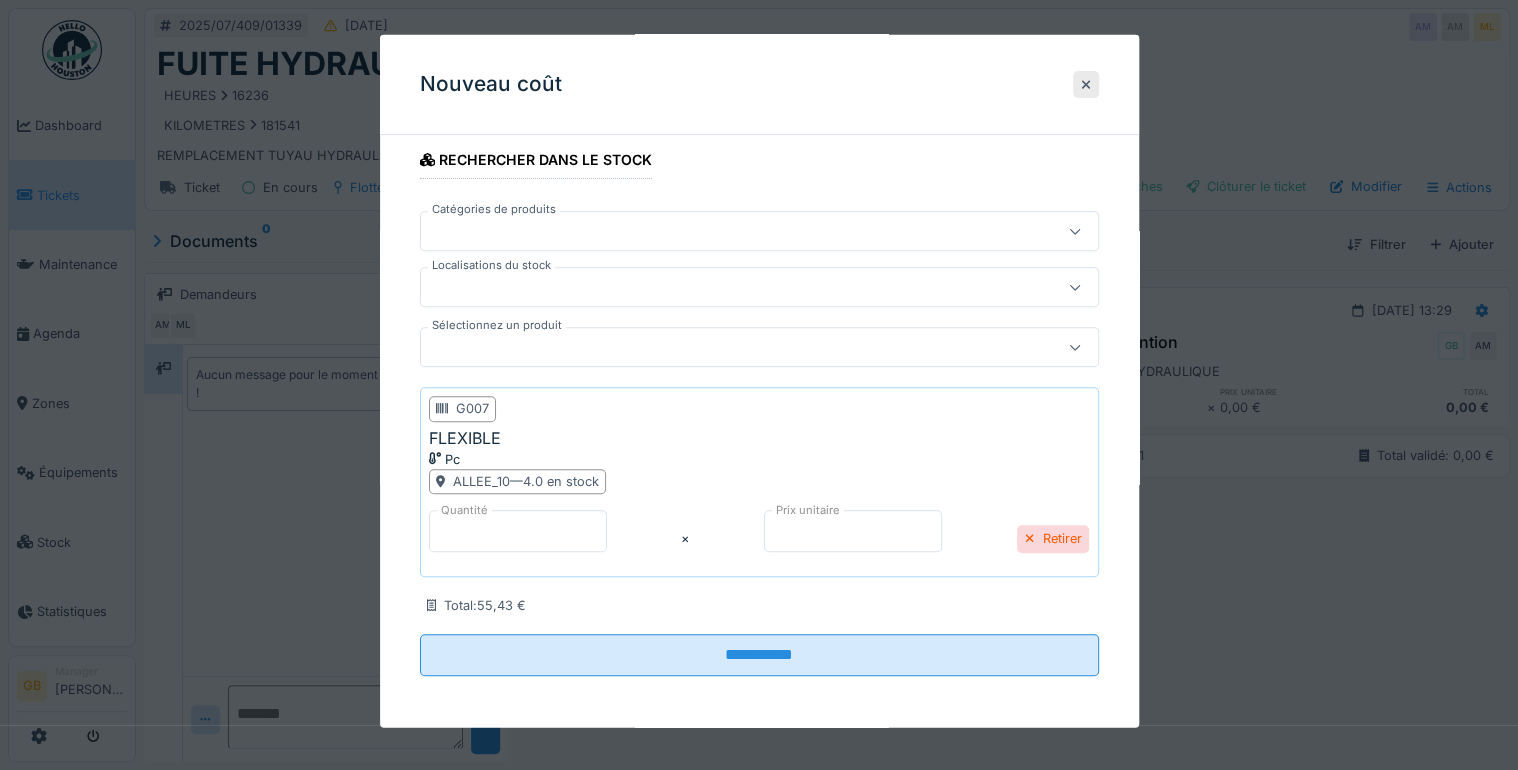click on "**********" at bounding box center [827, 385] 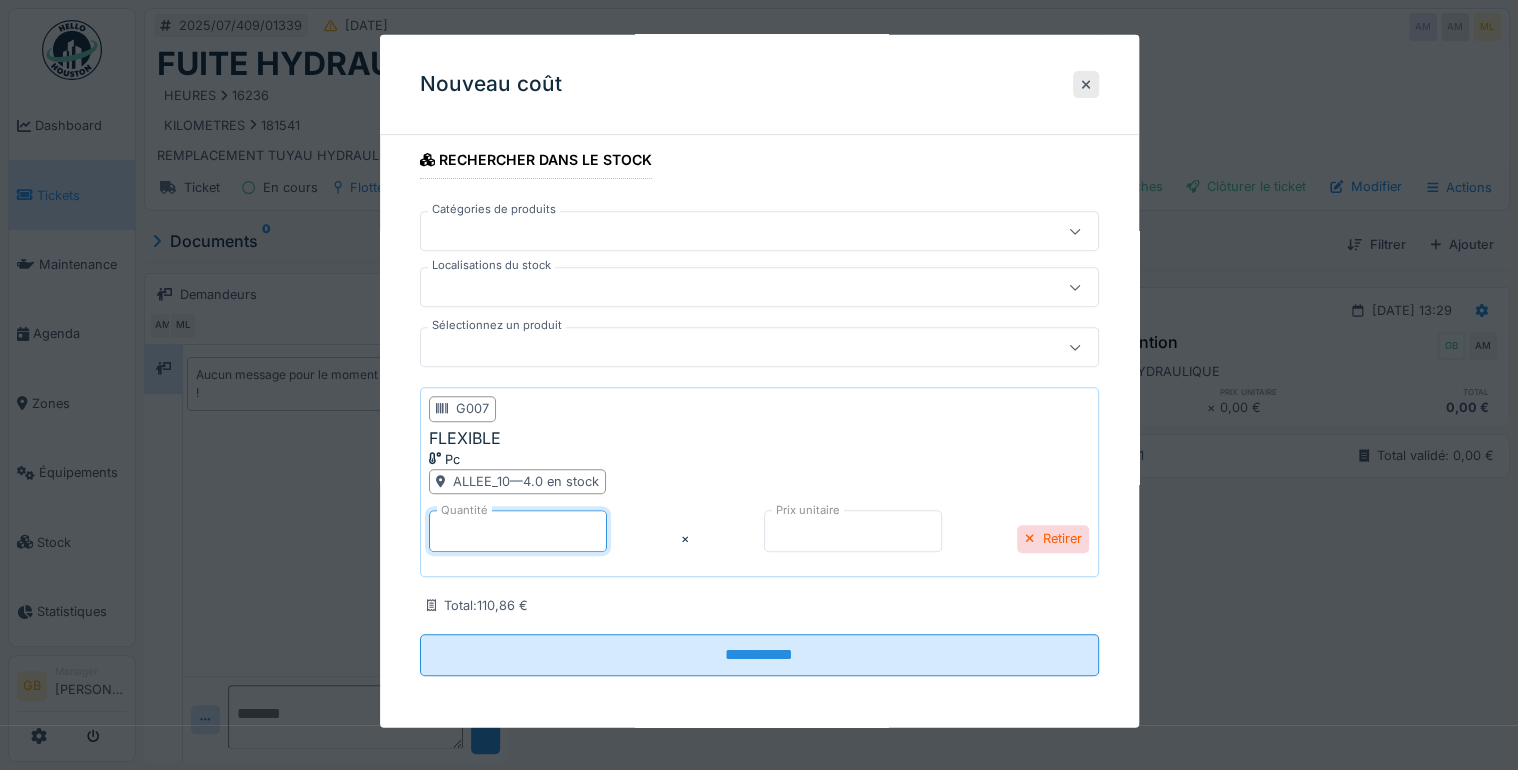 type on "*" 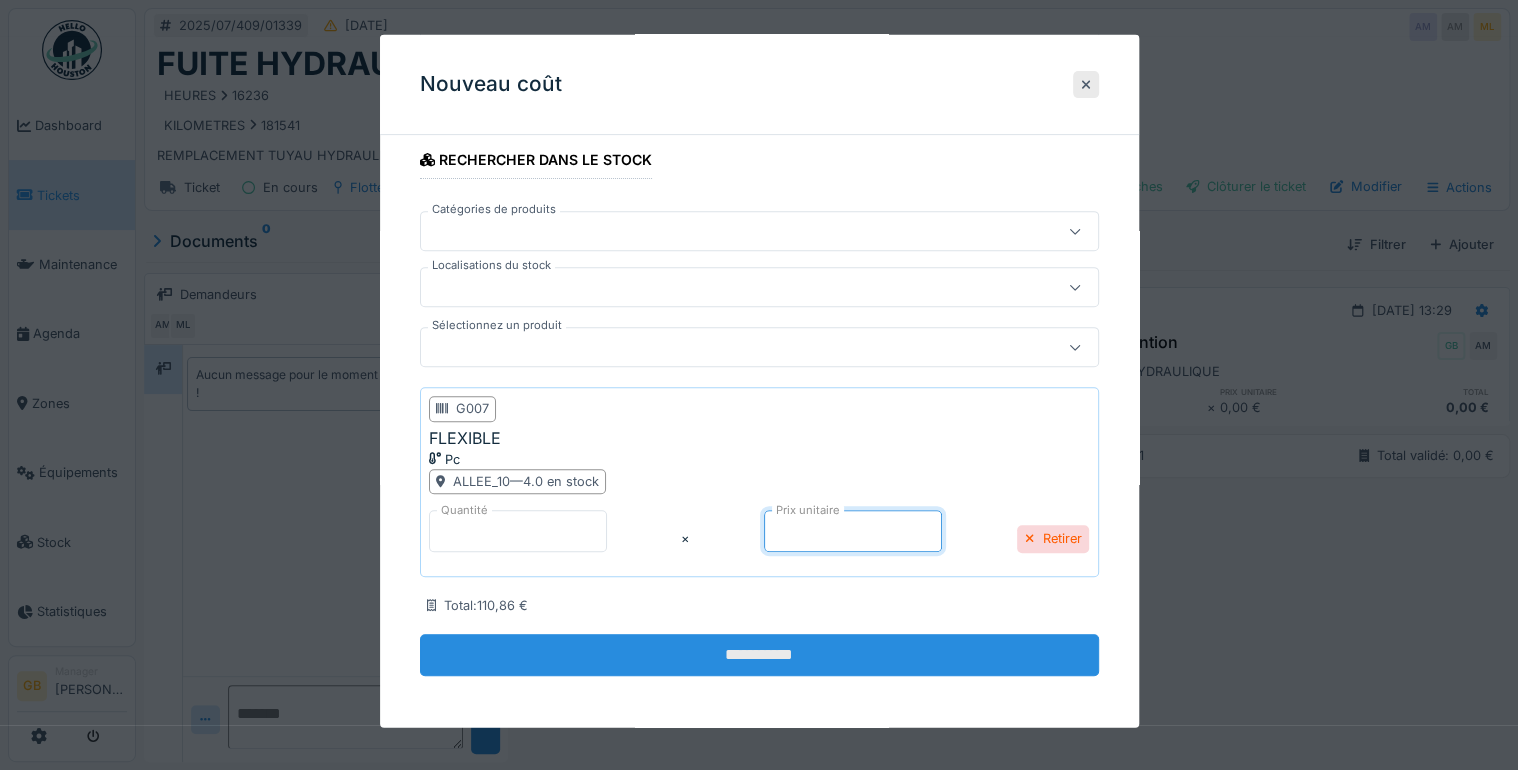 click on "**********" at bounding box center (759, 655) 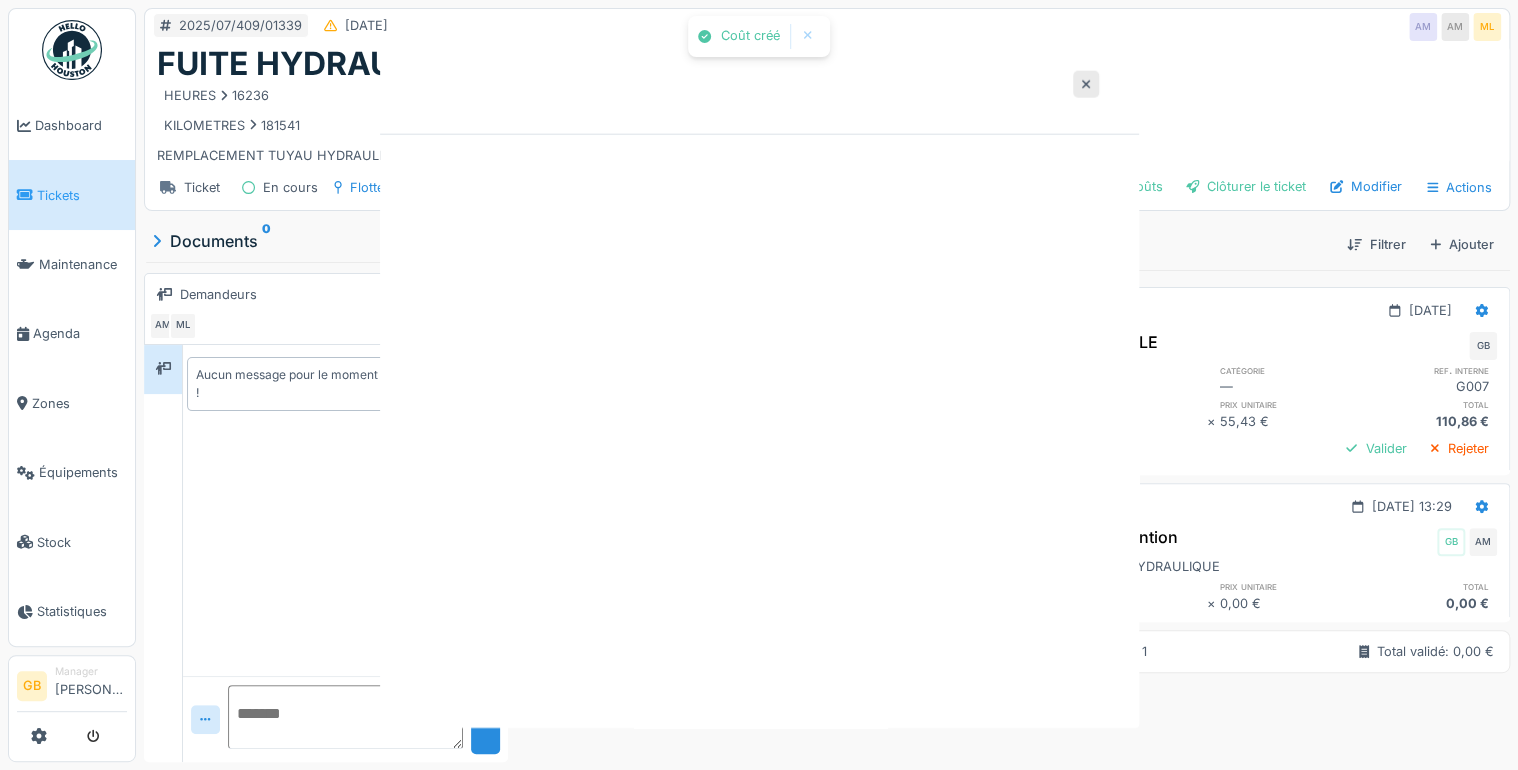 scroll, scrollTop: 0, scrollLeft: 0, axis: both 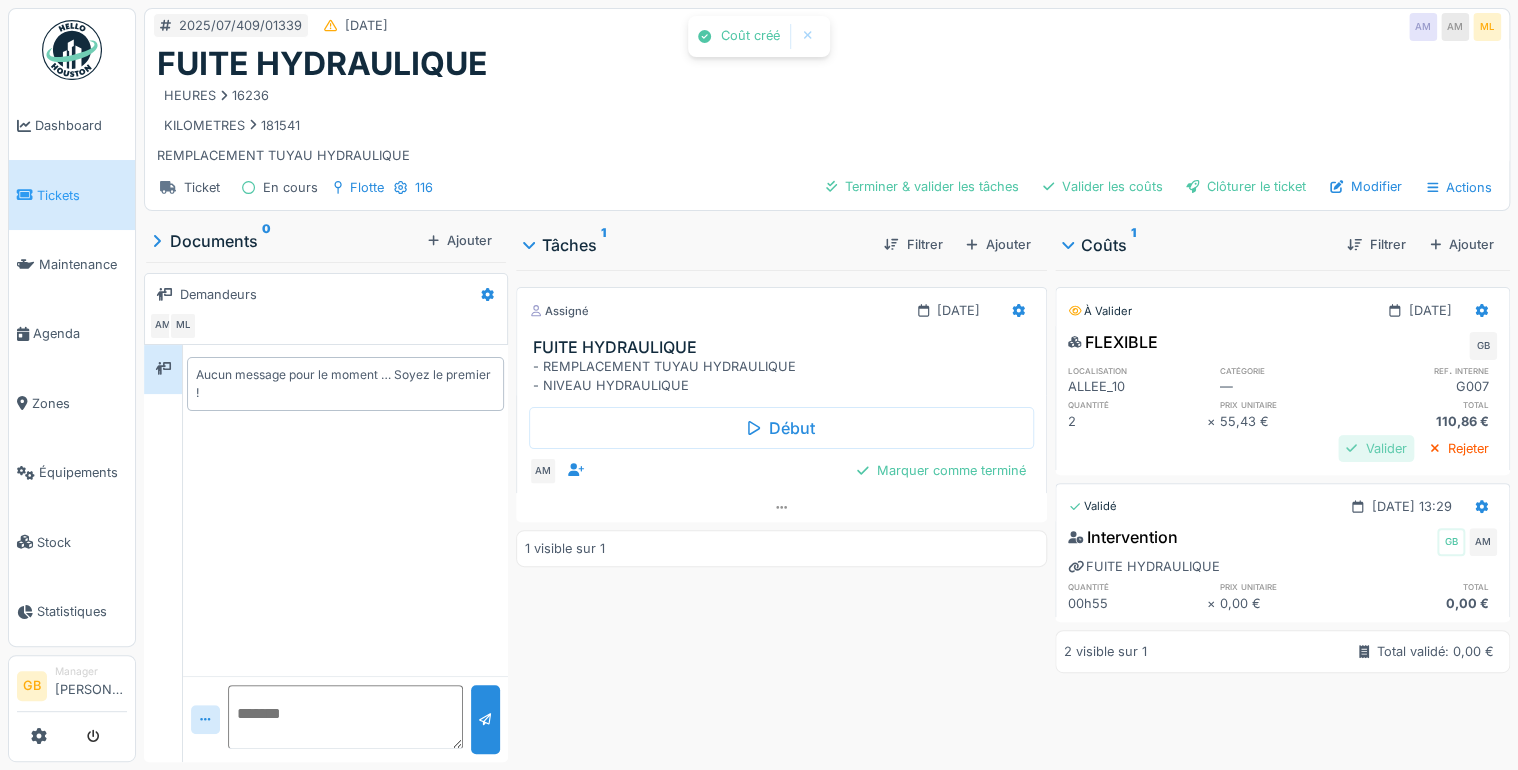 click on "Valider" at bounding box center [1376, 448] 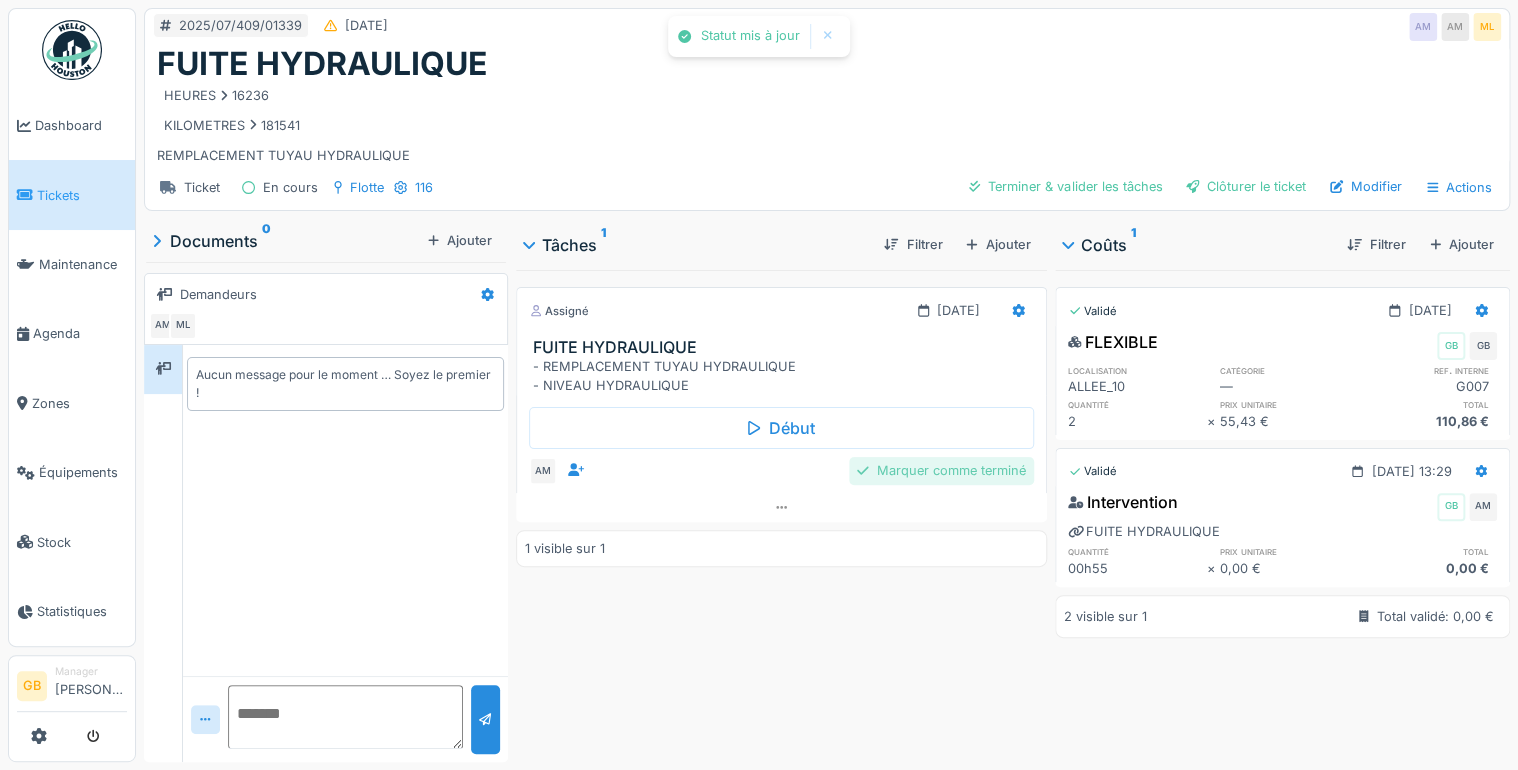 click on "Marquer comme terminé" at bounding box center (941, 470) 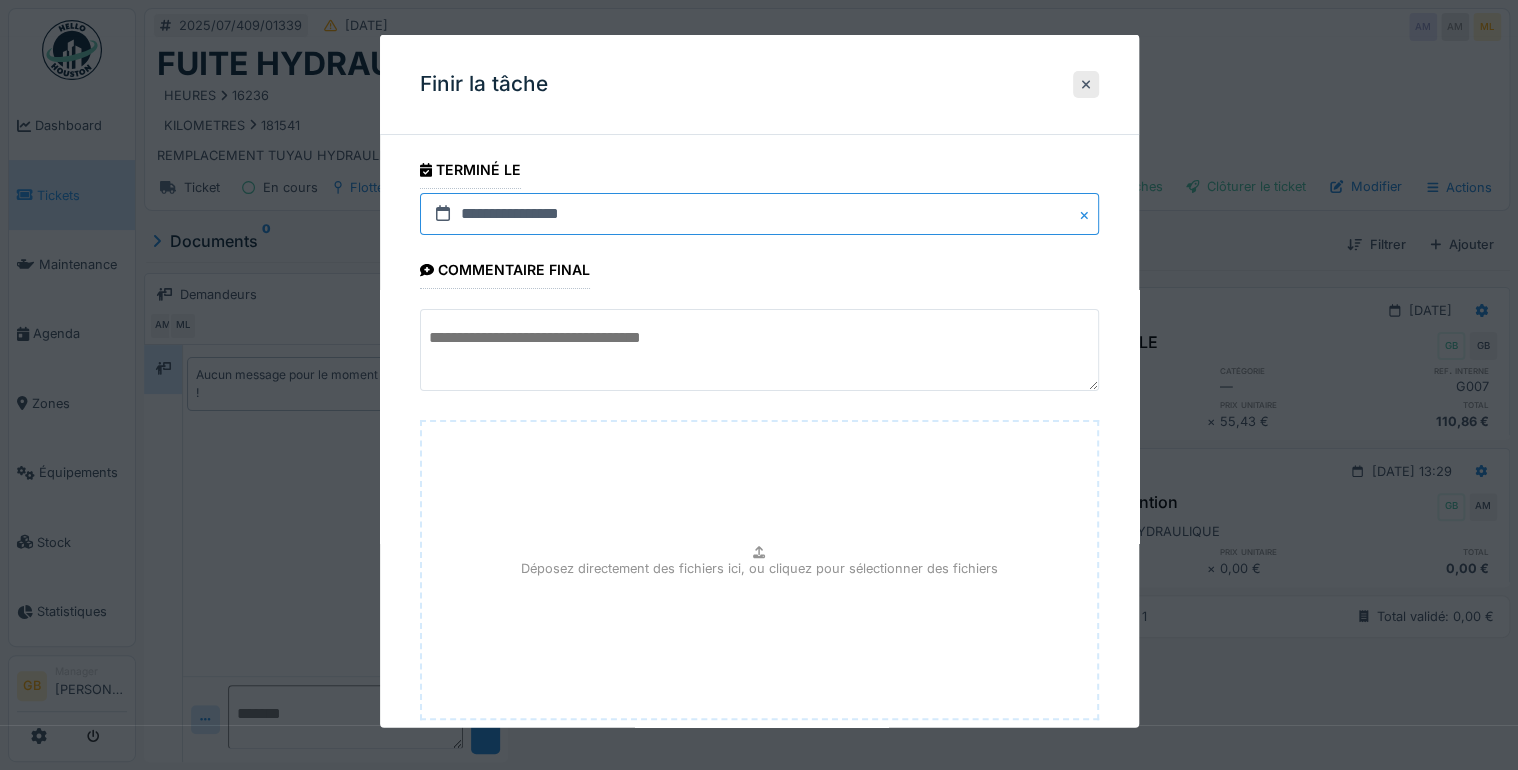 click on "**********" at bounding box center [759, 214] 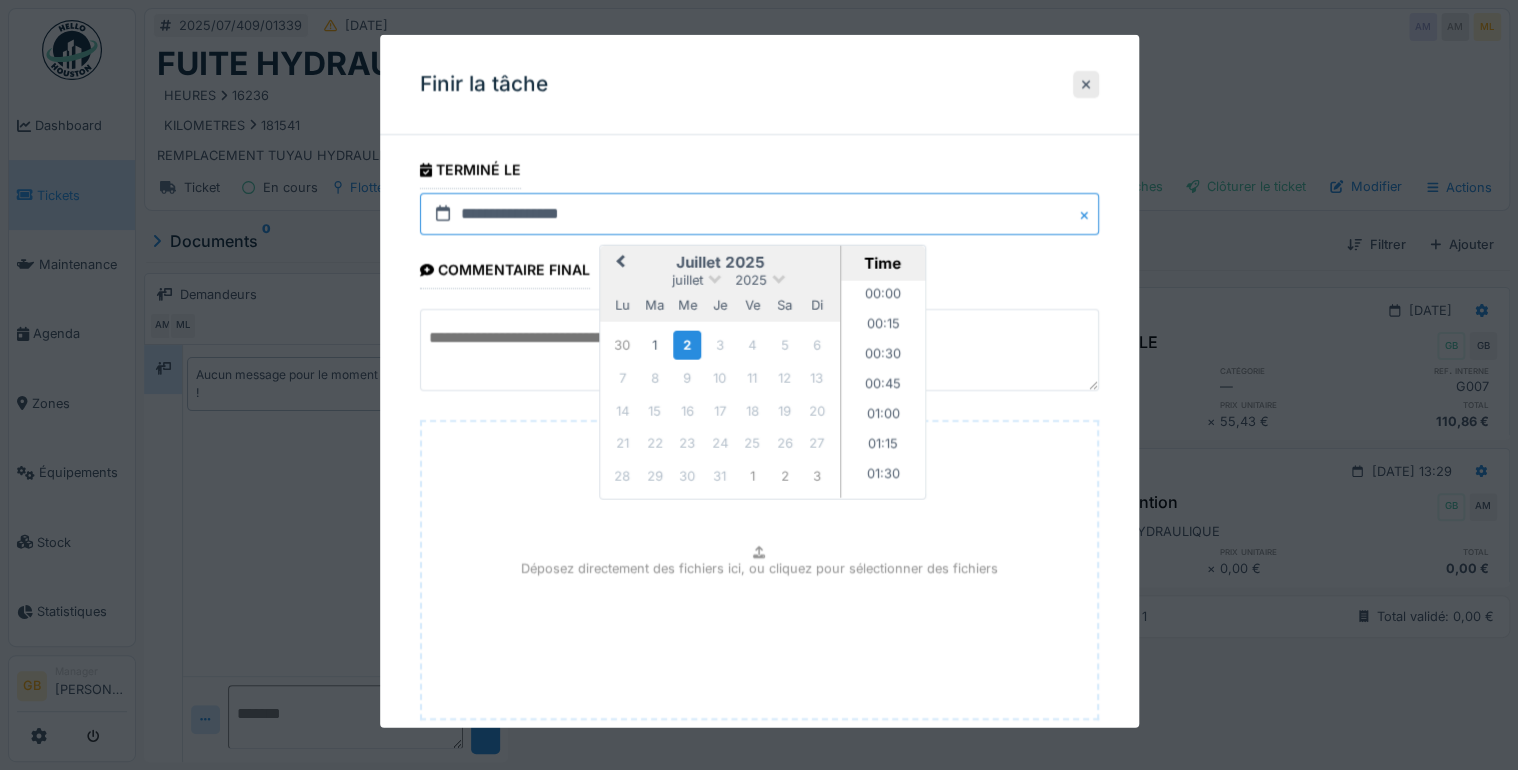 scroll, scrollTop: 1556, scrollLeft: 0, axis: vertical 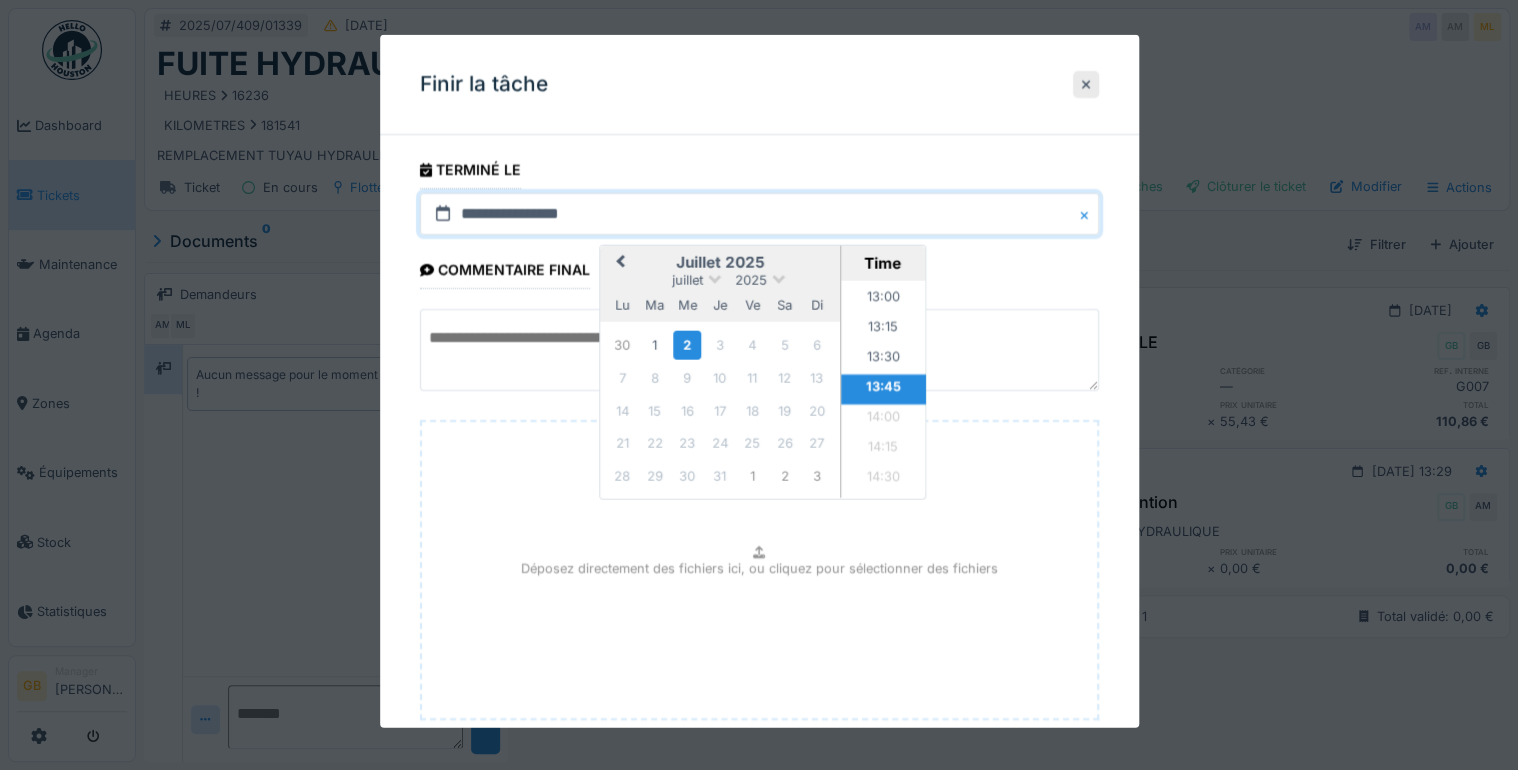 click on "Previous Month" at bounding box center (618, 263) 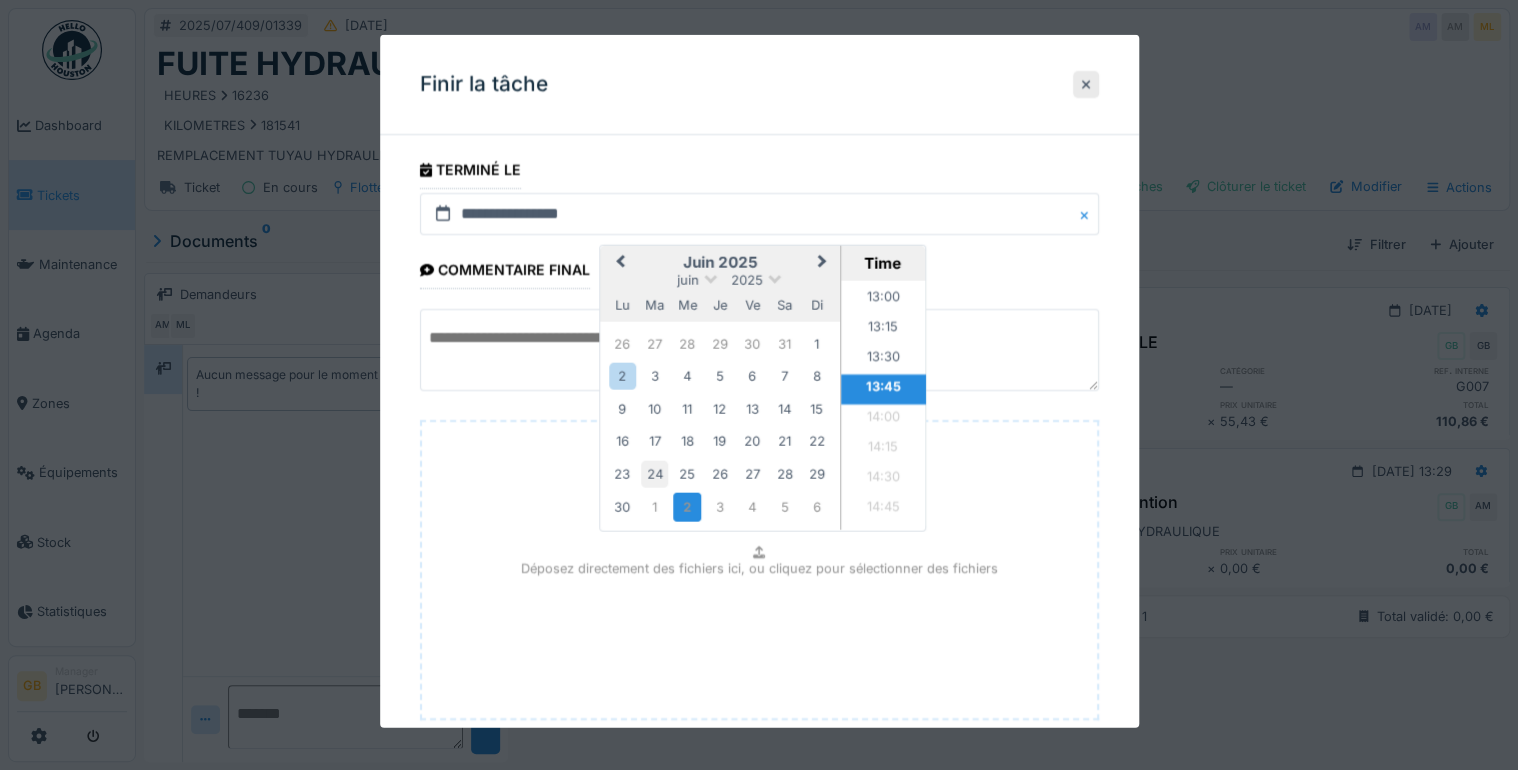 click on "24" at bounding box center [654, 473] 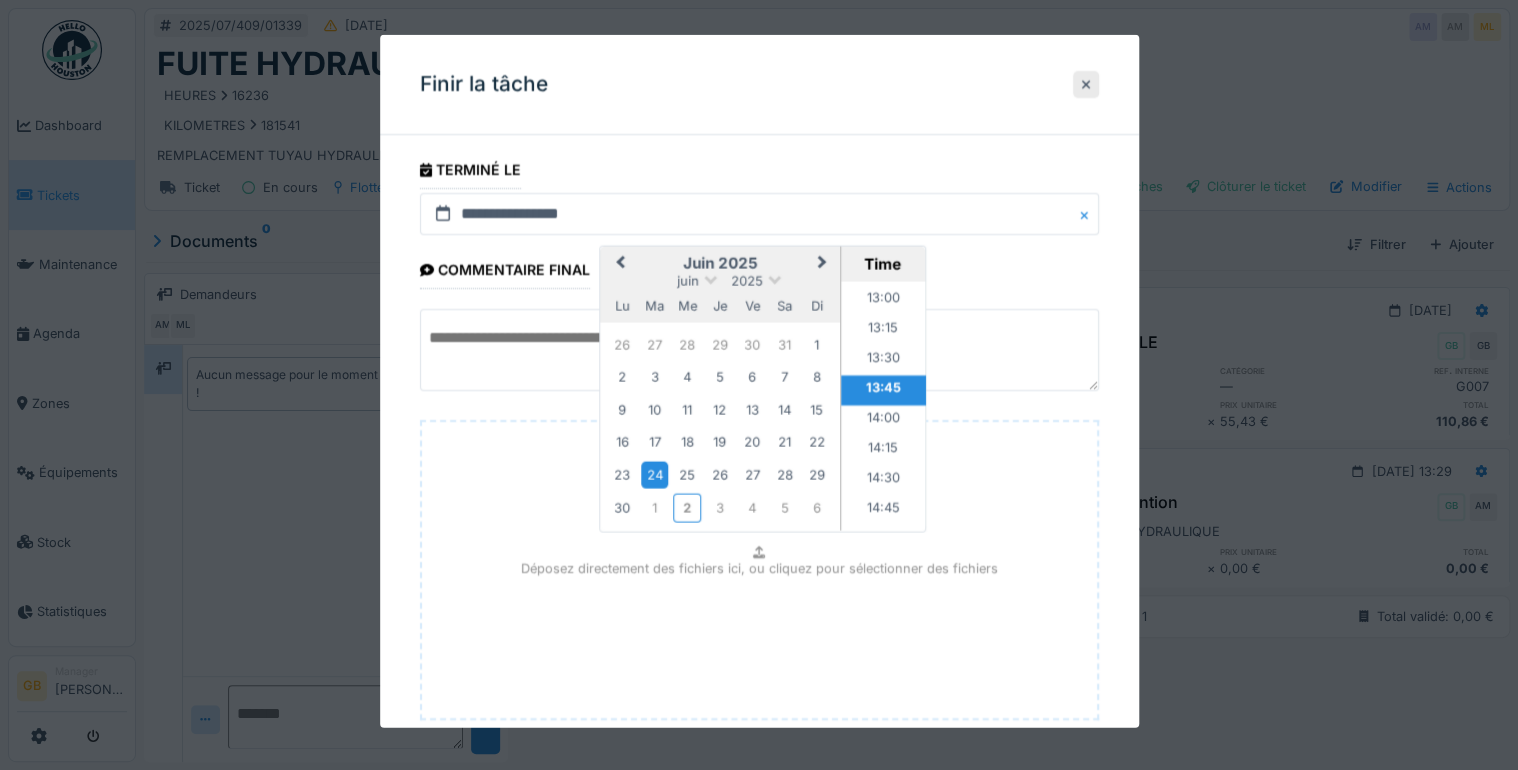 scroll, scrollTop: 120, scrollLeft: 0, axis: vertical 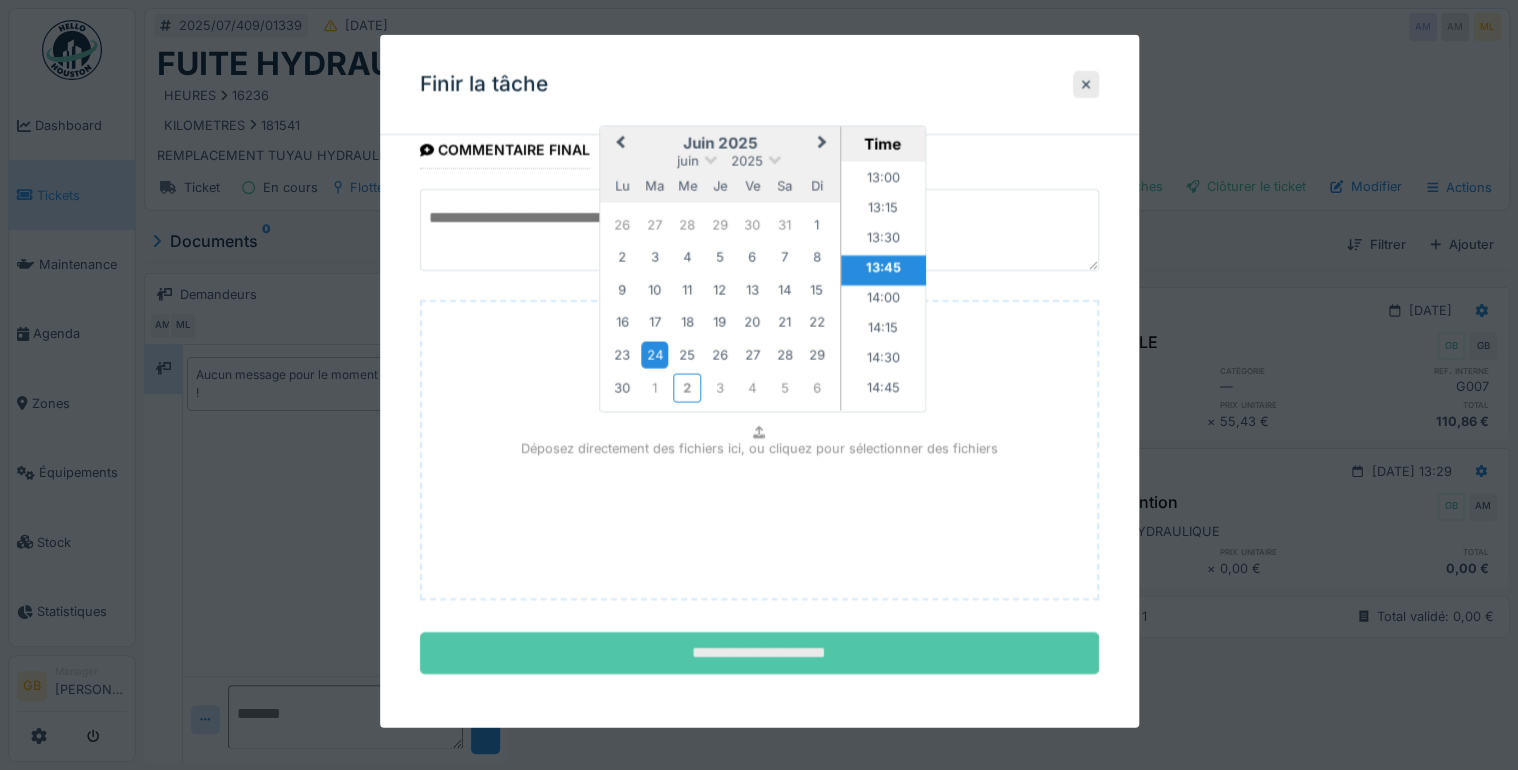 click on "**********" at bounding box center (759, 653) 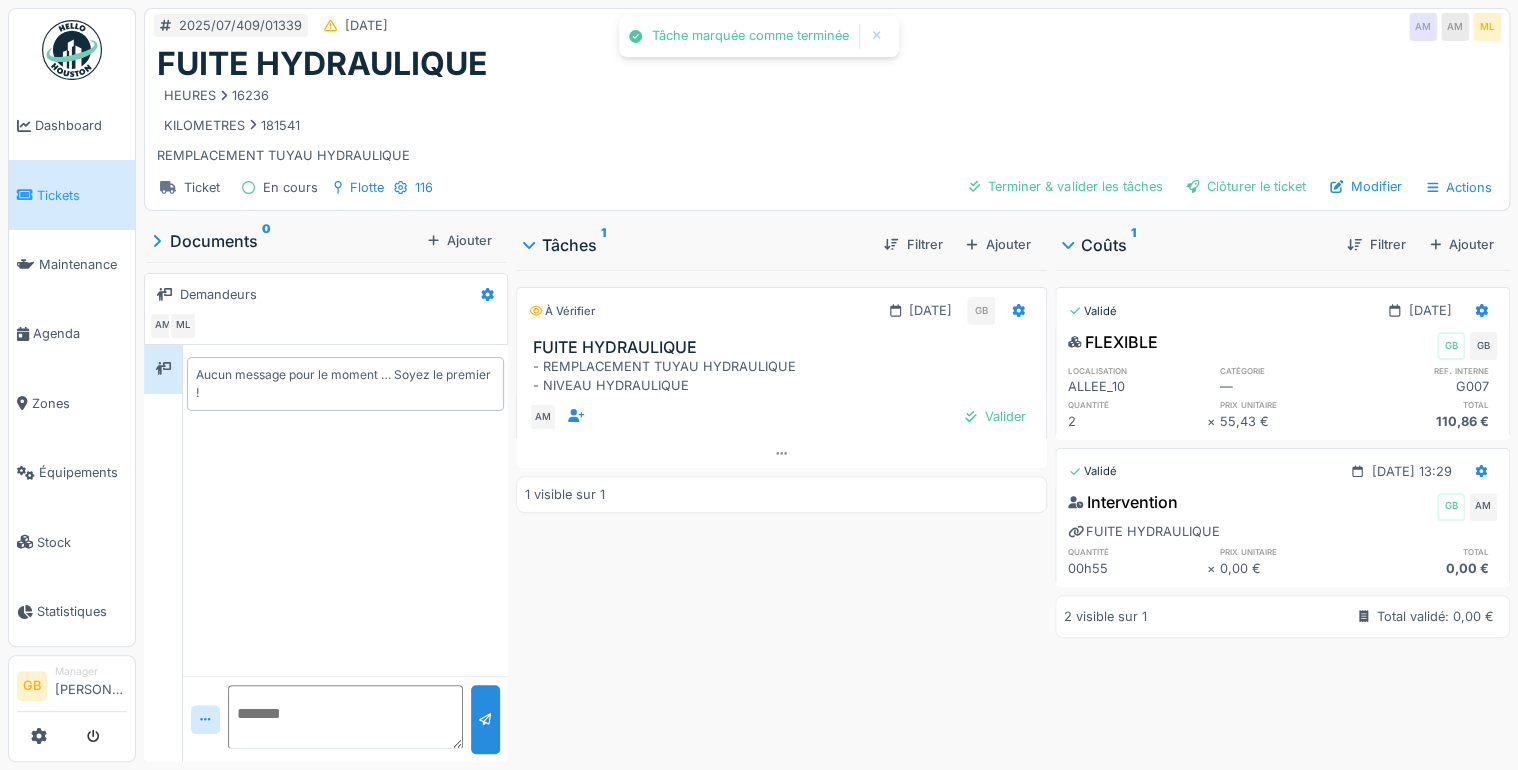scroll, scrollTop: 0, scrollLeft: 0, axis: both 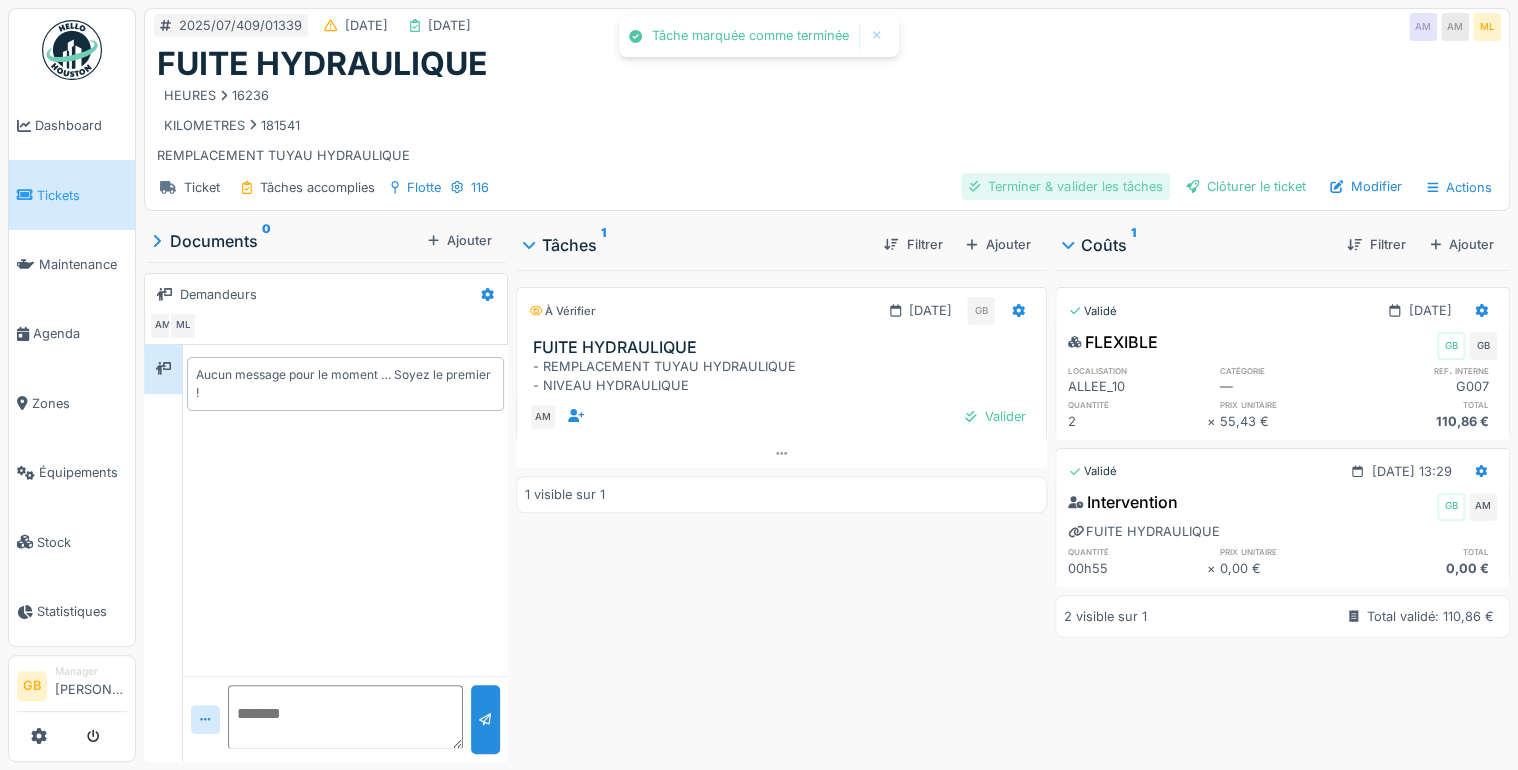 click on "Terminer & valider les tâches" at bounding box center [1065, 186] 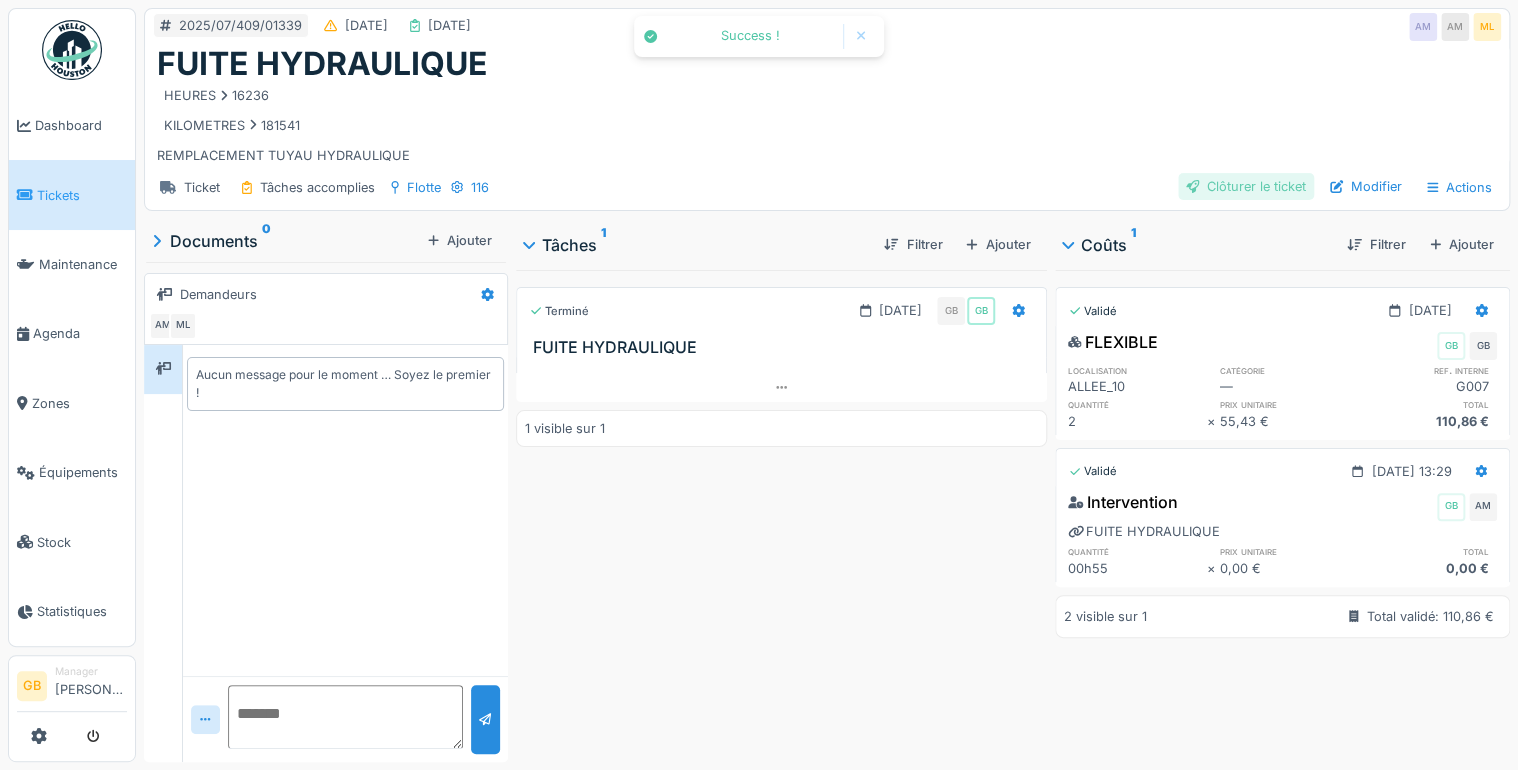 click on "Clôturer le ticket" at bounding box center (1246, 186) 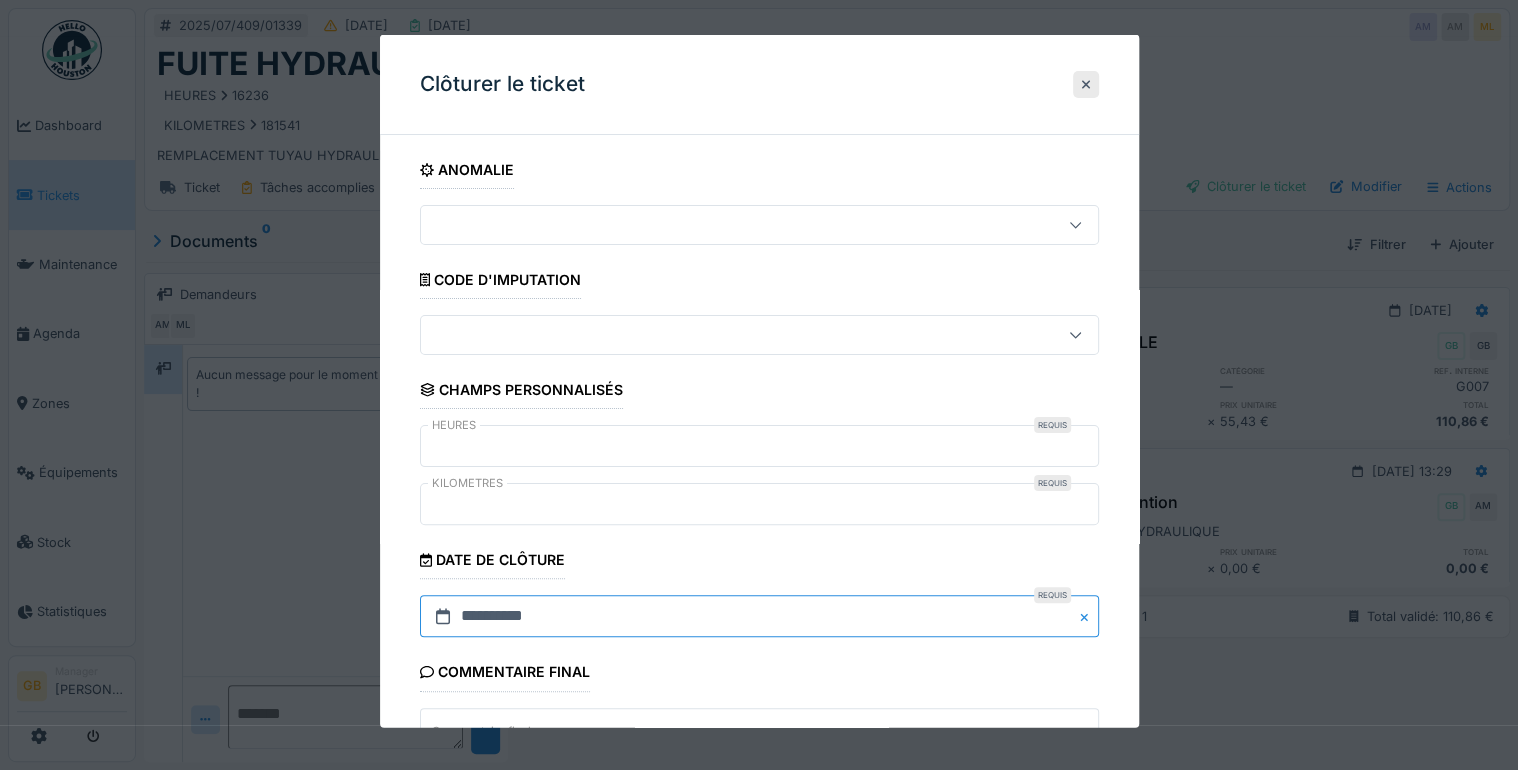 click on "**********" at bounding box center [759, 616] 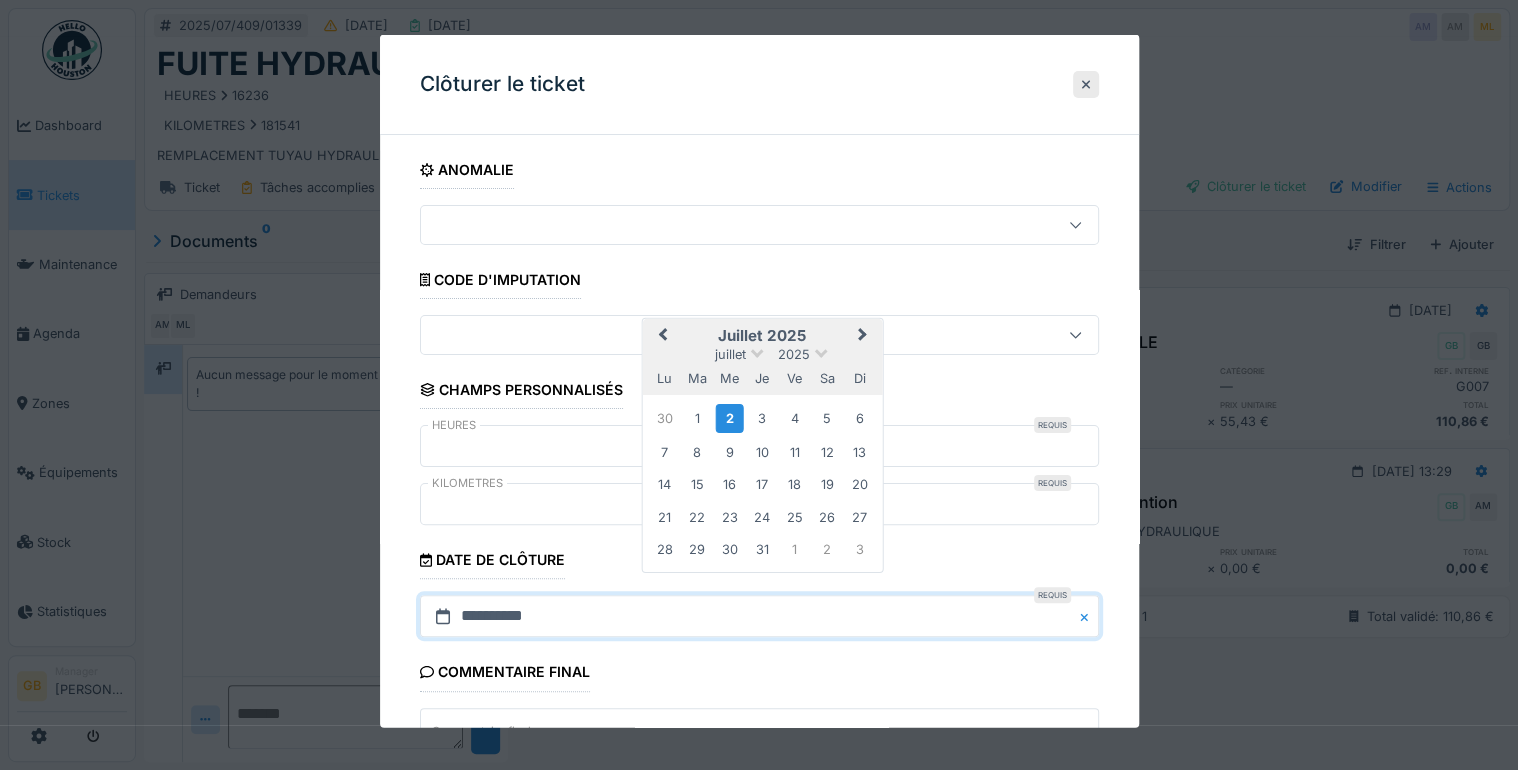 click on "Previous Month" at bounding box center (660, 337) 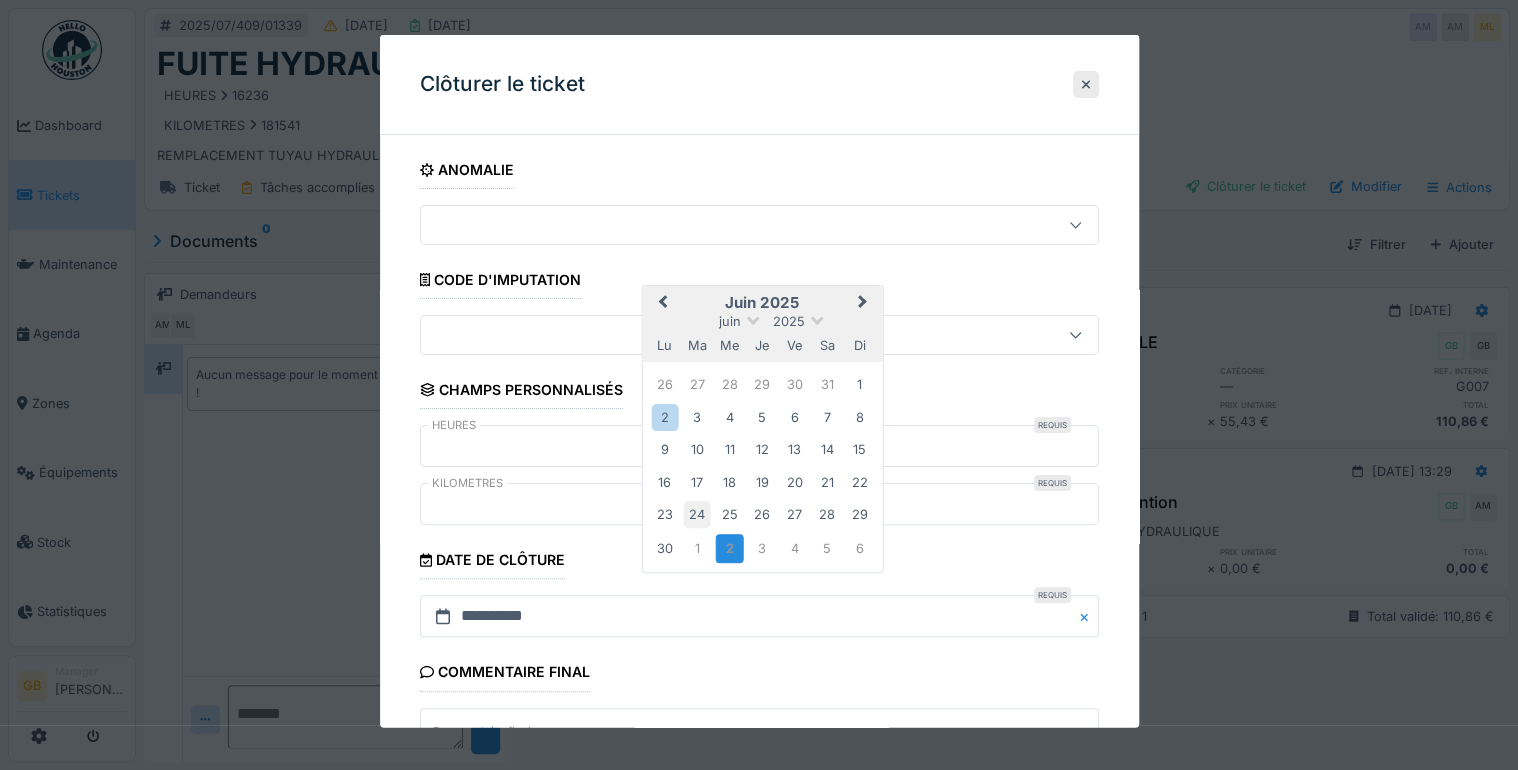 click on "24" at bounding box center (697, 514) 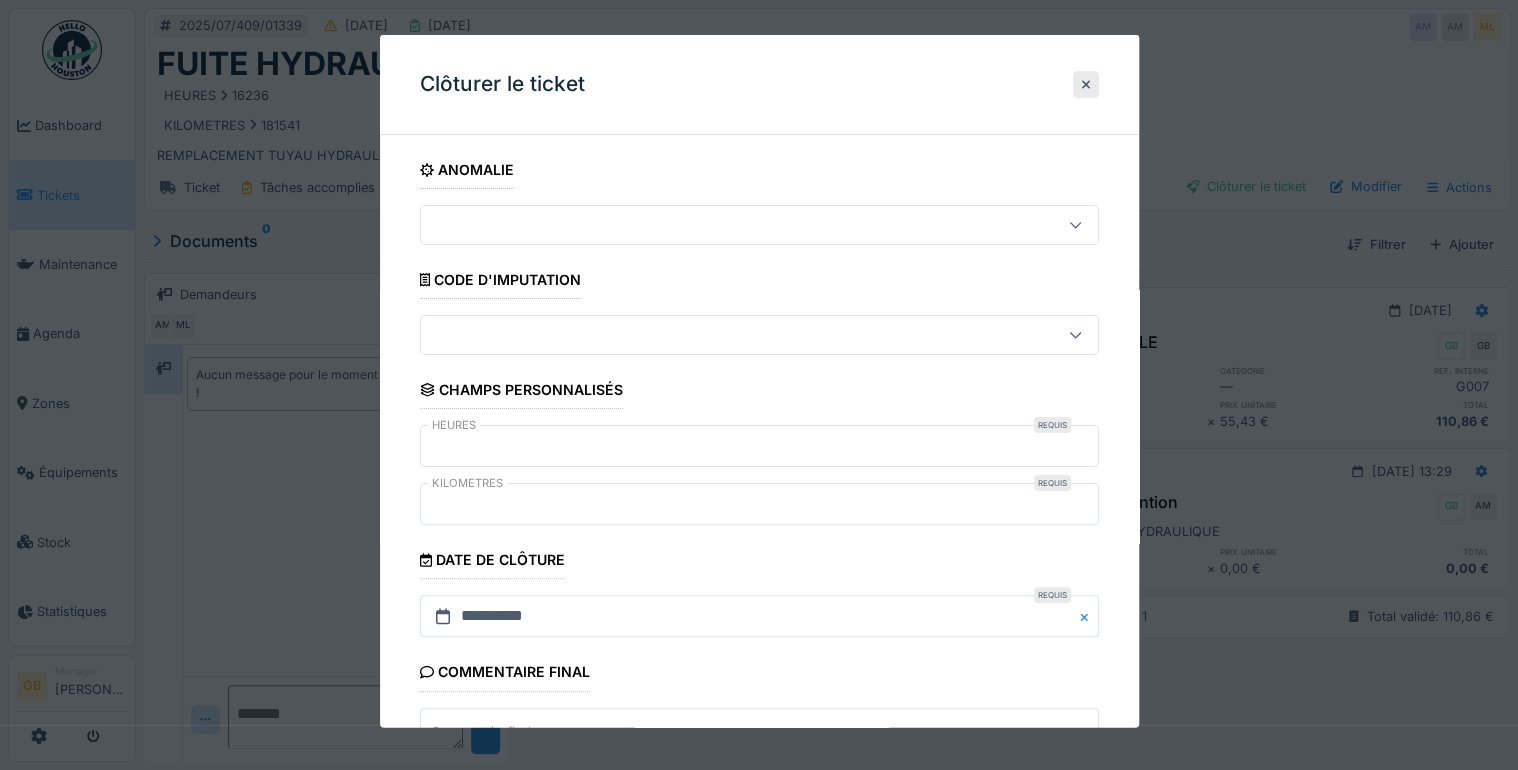 scroll, scrollTop: 177, scrollLeft: 0, axis: vertical 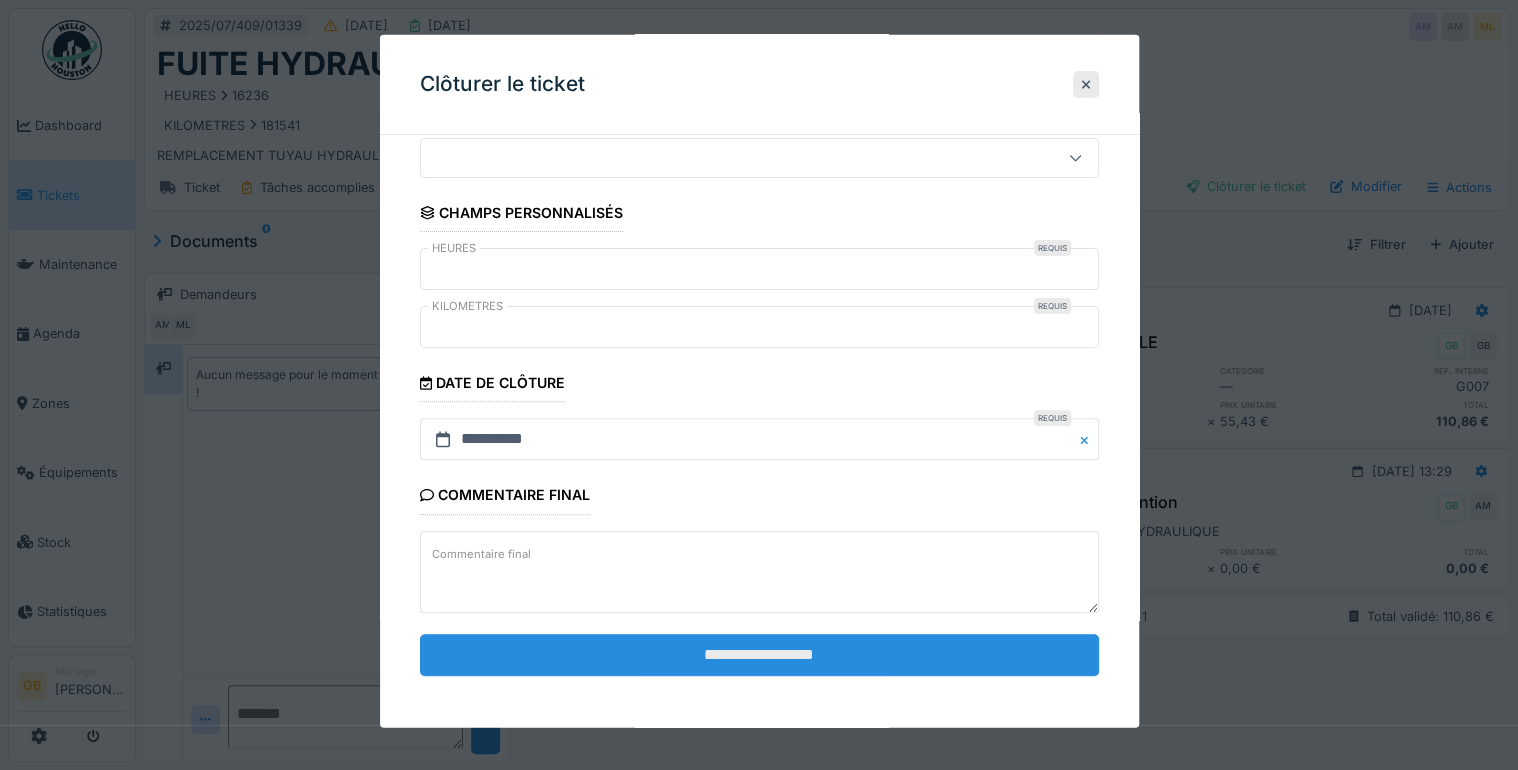 click on "**********" at bounding box center (759, 654) 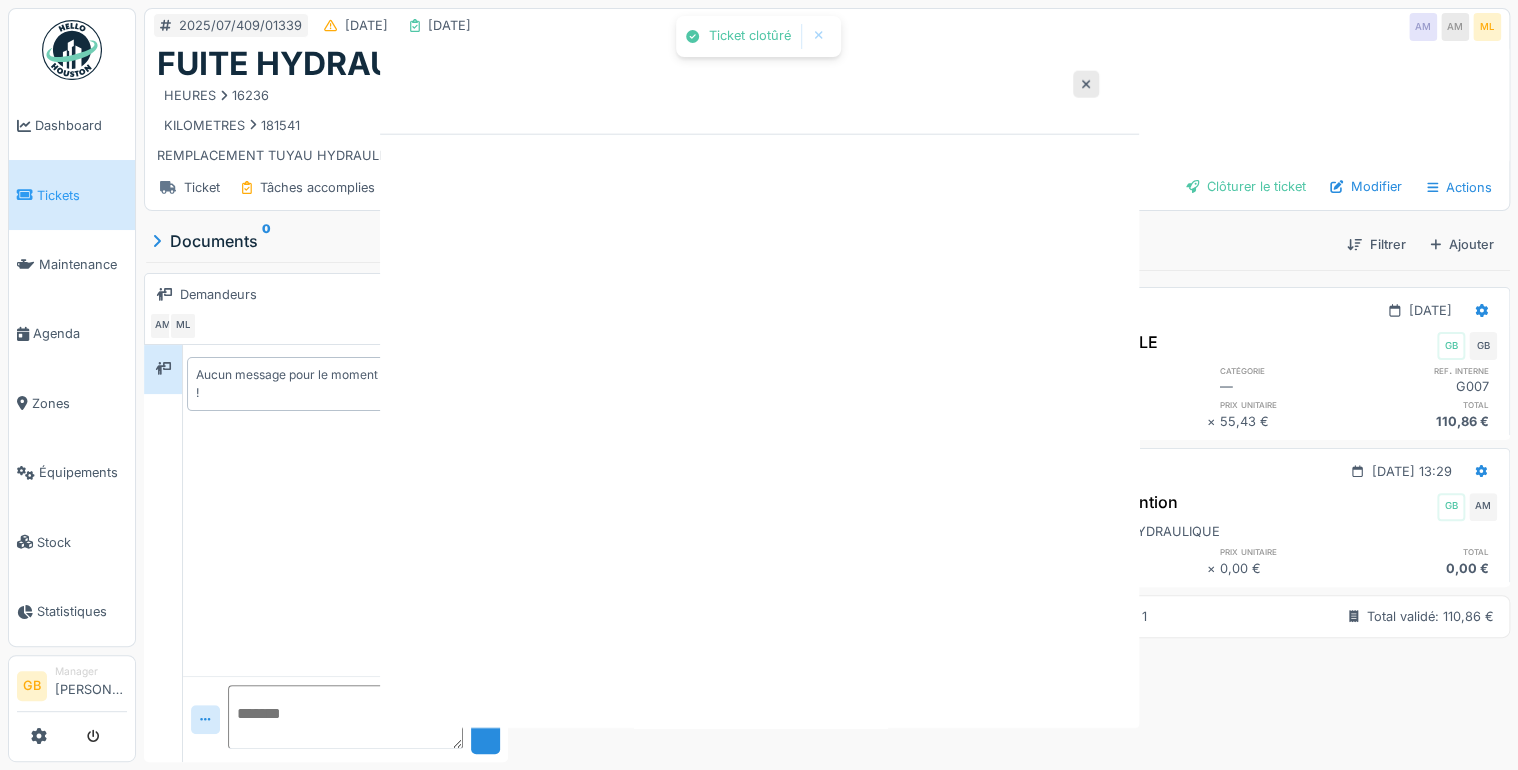 scroll, scrollTop: 0, scrollLeft: 0, axis: both 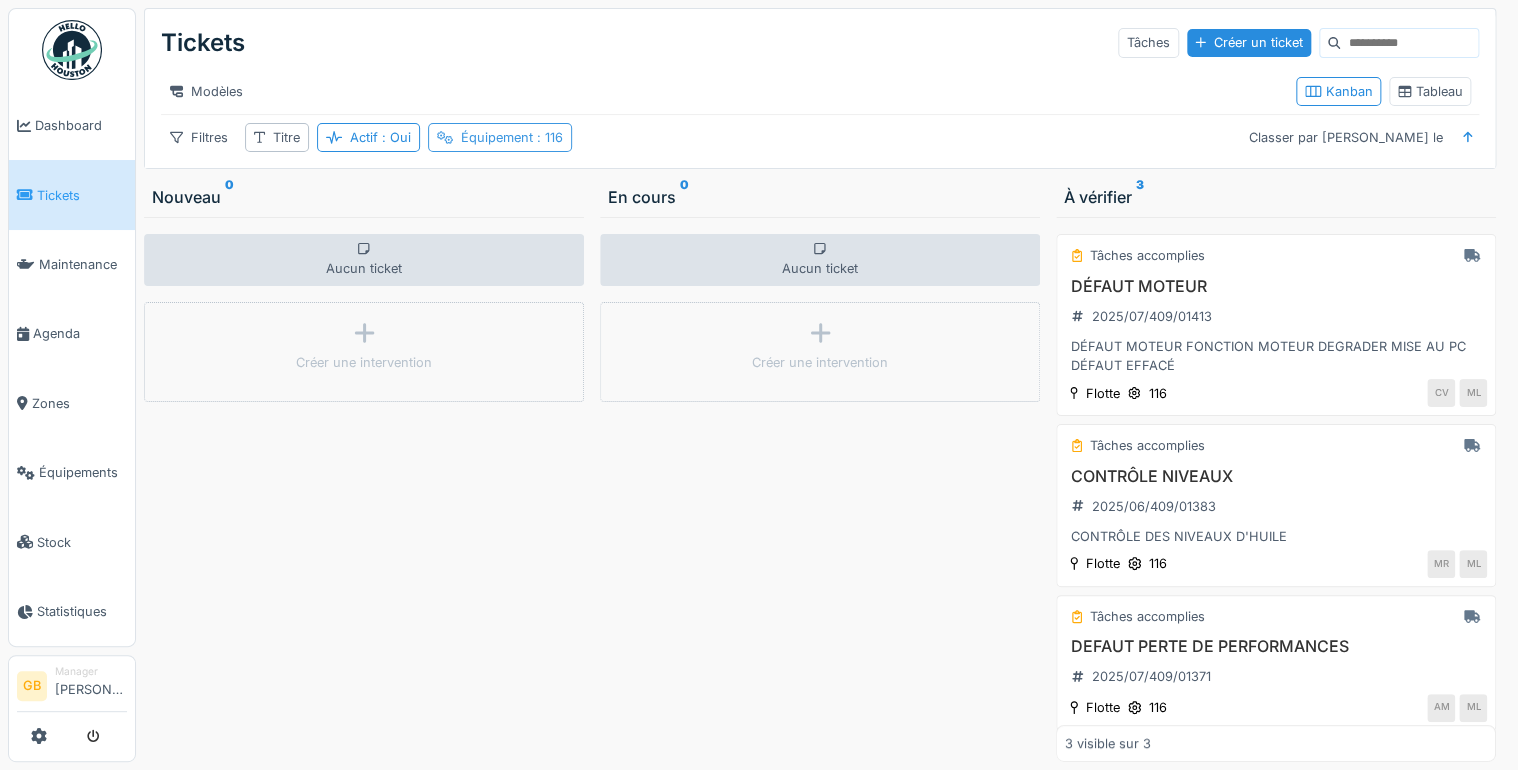 click on "Équipement   :   116" at bounding box center (512, 137) 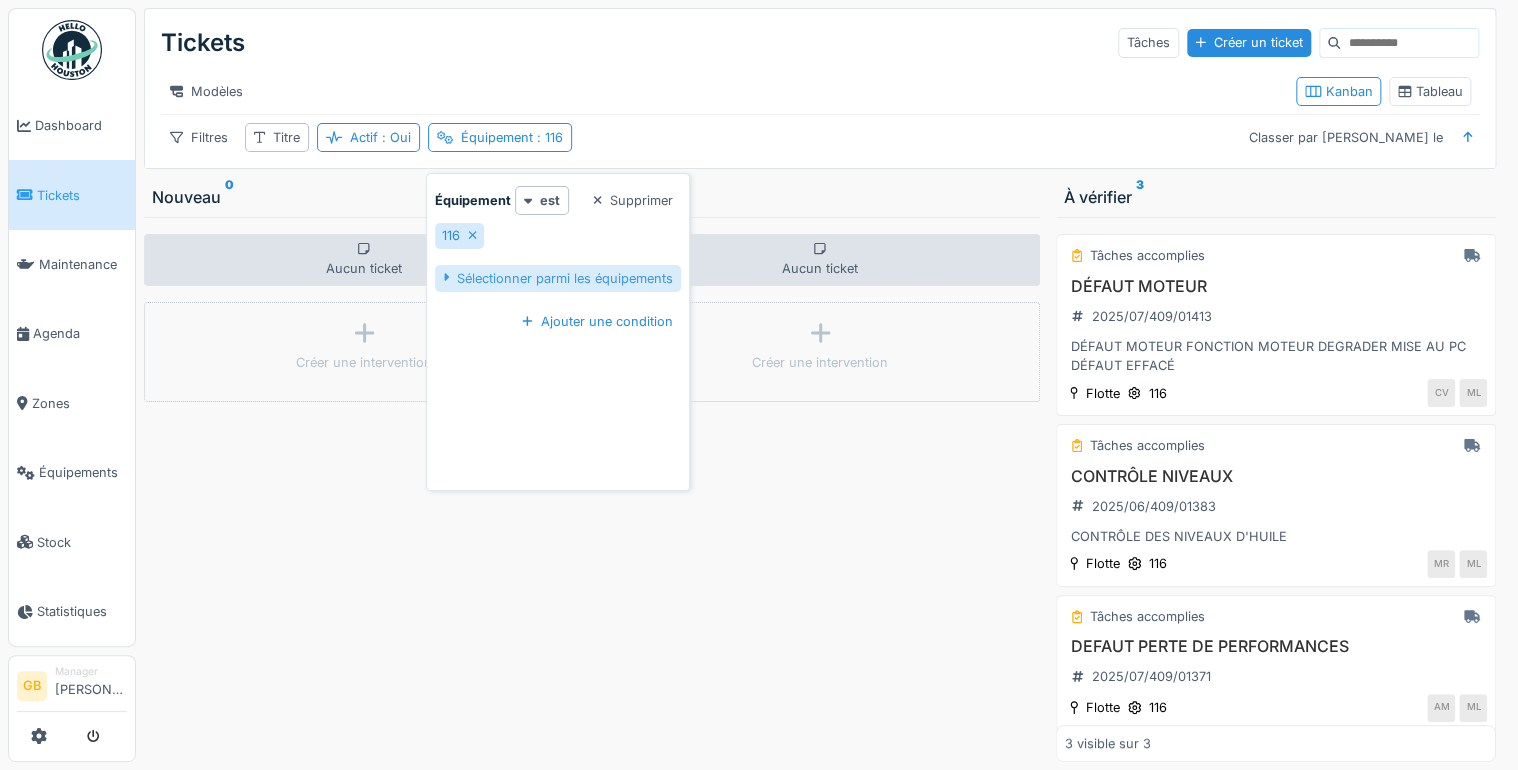 click on "Sélectionner parmi les équipements" at bounding box center [558, 278] 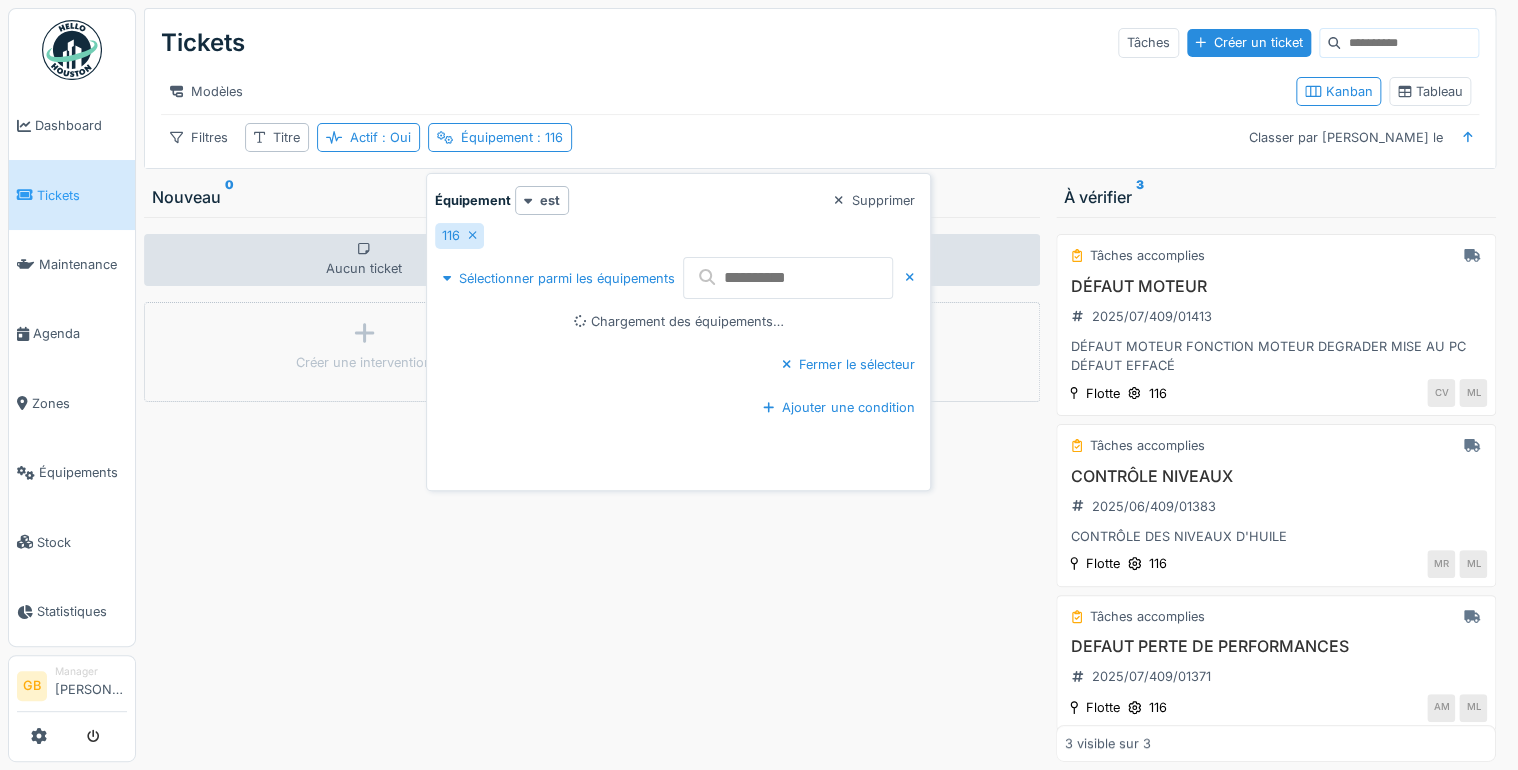click at bounding box center (788, 278) 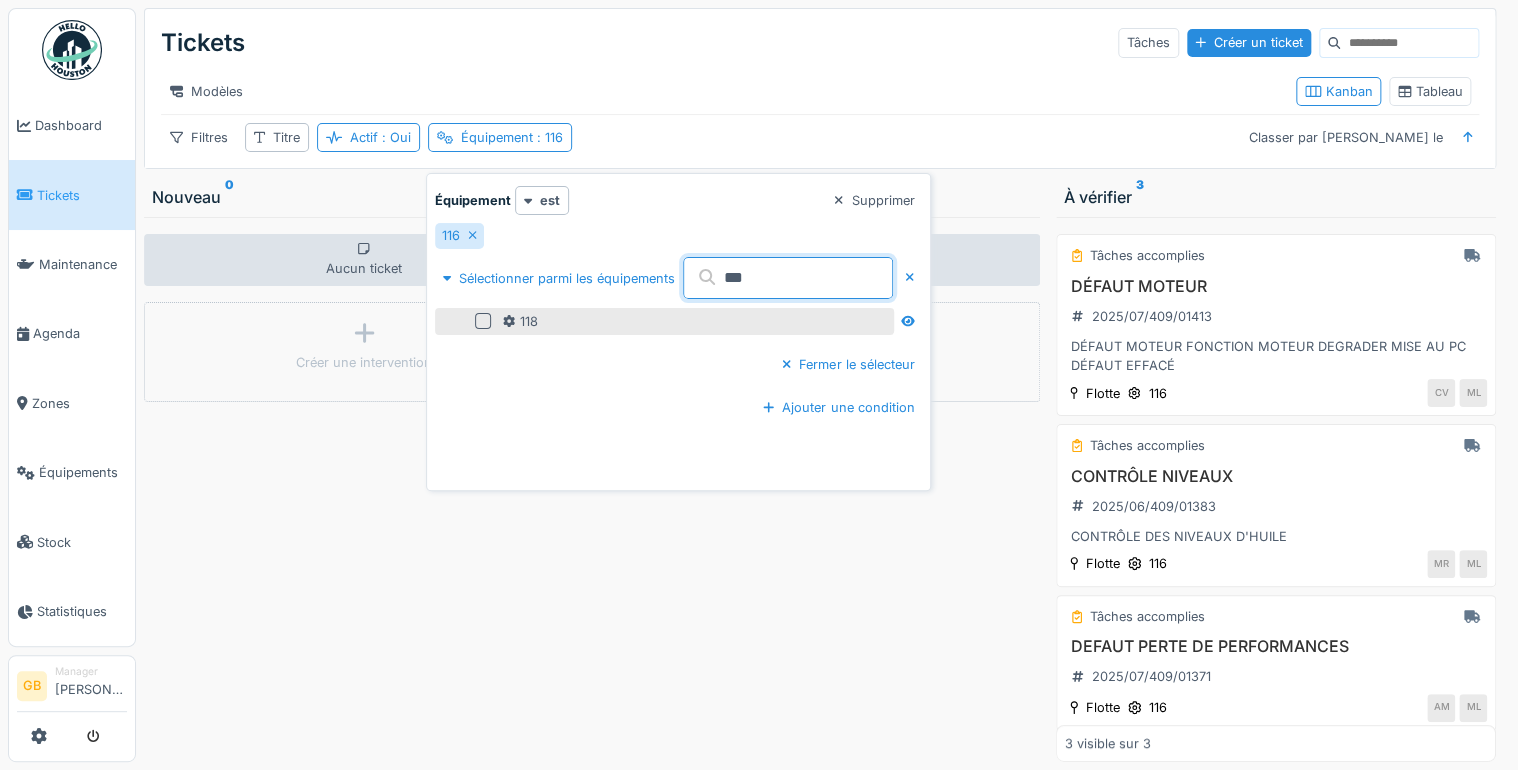 type on "***" 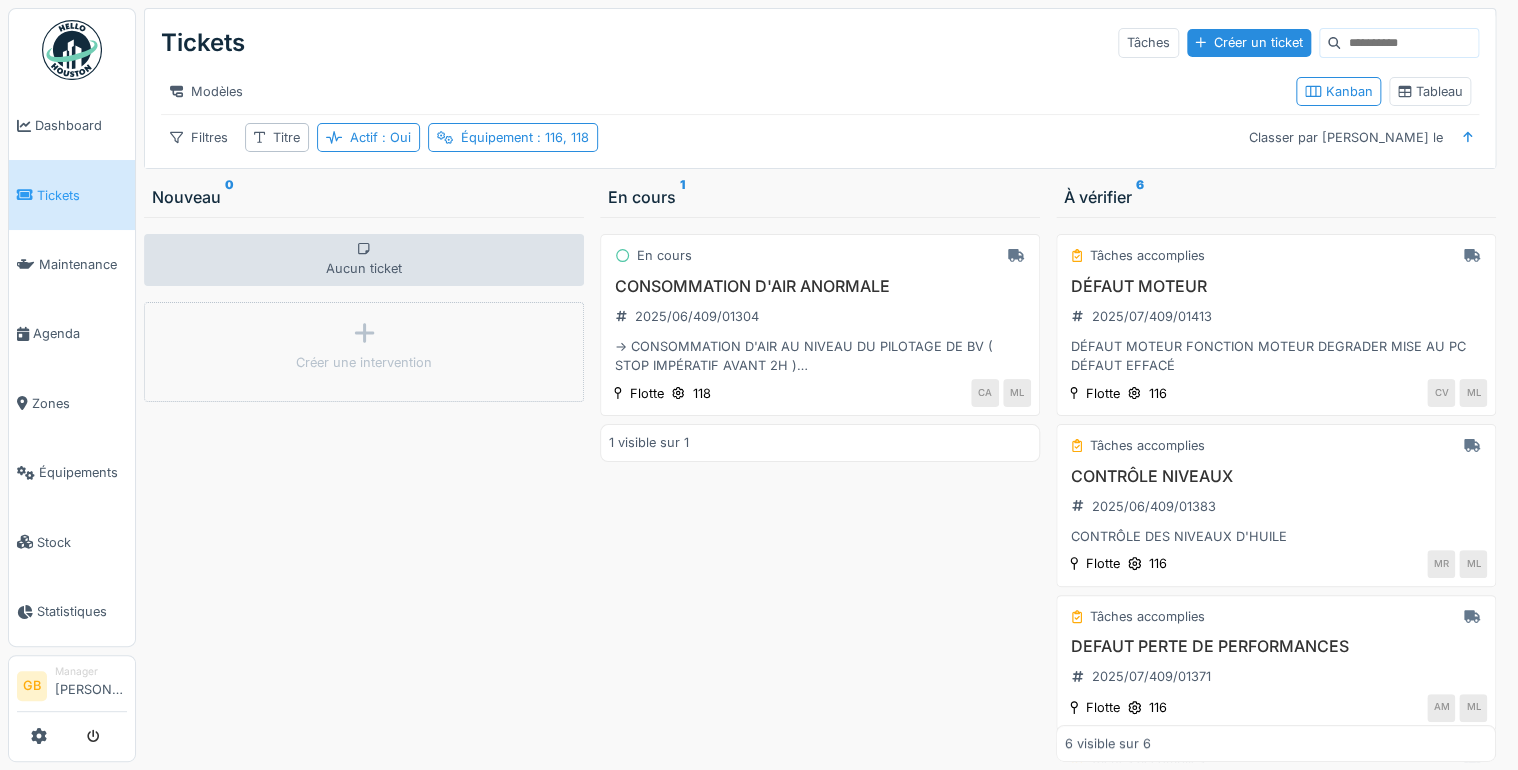 click on "En cours CONSOMMATION D'AIR ANORMALE  2025/06/409/01304 -> CONSOMMATION D'AIR AU NIVEAU DU PILOTAGE DE BV ( STOP IMPÉRATIF AVANT 2H )
-> VIDER LE VÉHICULE A L'UVE
-> DEPOSER LE VÉHICULE CHEZ LENS  Flotte 118 CA ML 1 visible sur 1" at bounding box center [820, 489] 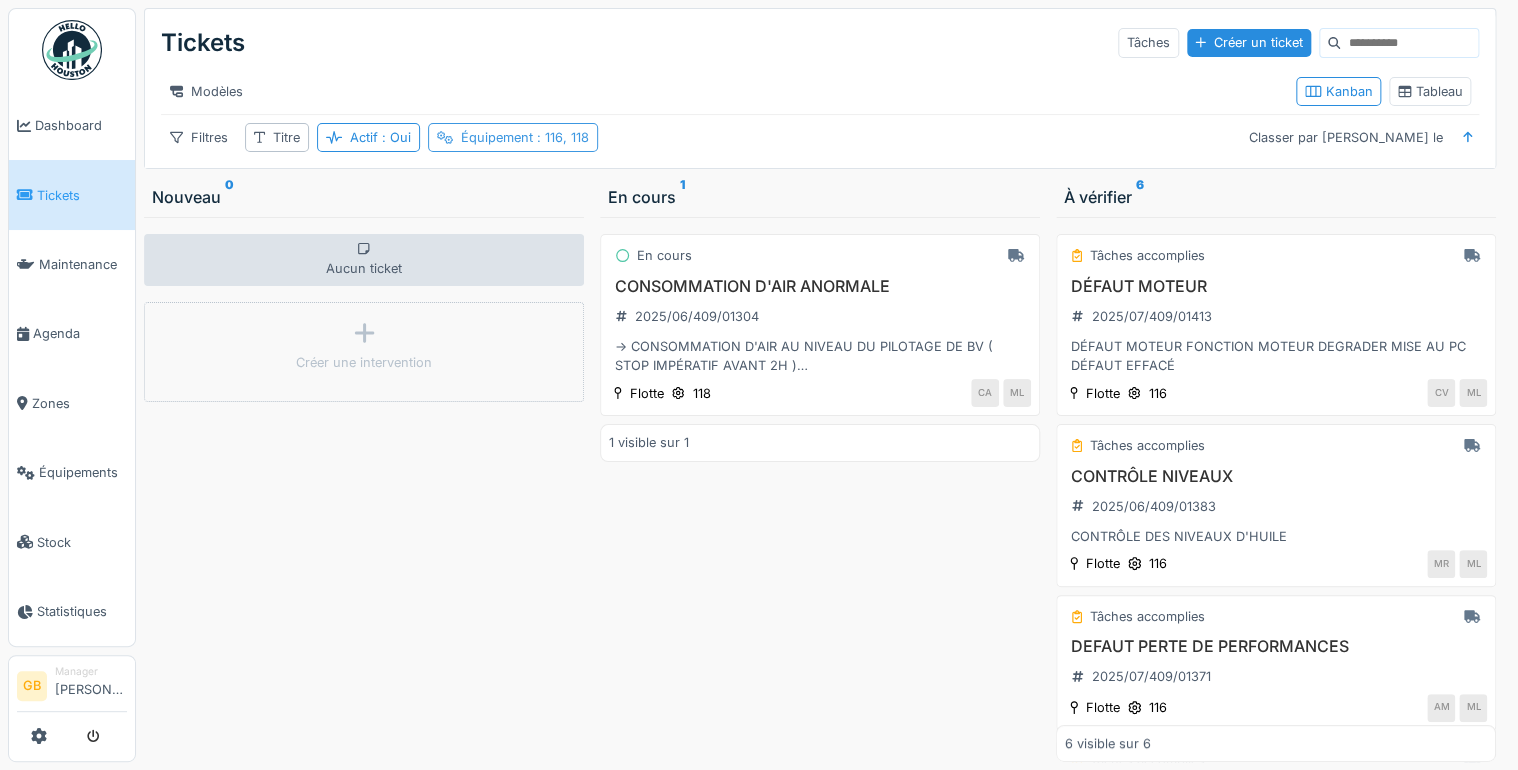 click on "Équipement   :   116, 118" at bounding box center [513, 137] 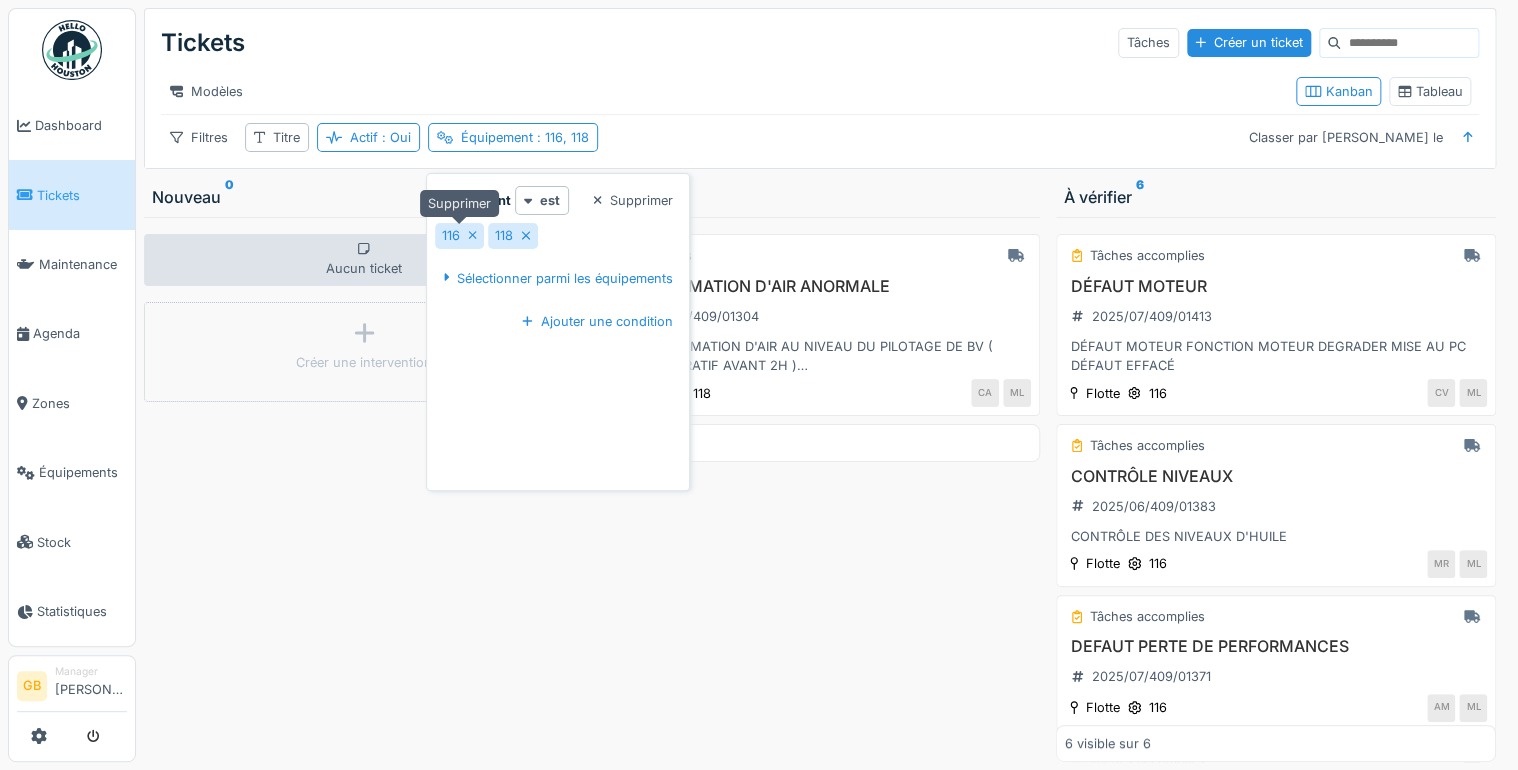 click 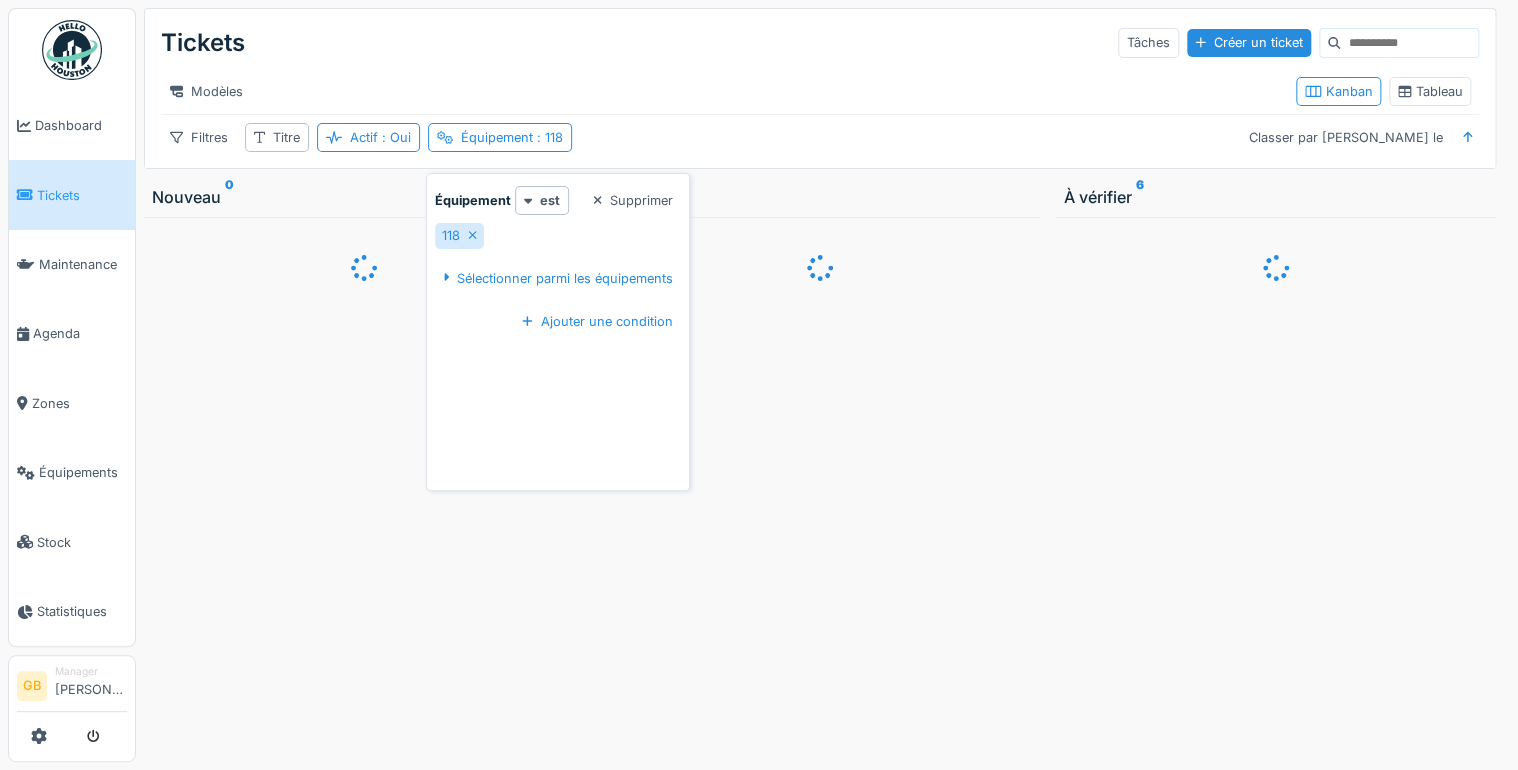 click on "Équipement est Supprimer 118 Sélectionner parmi les équipements Ajouter une condition" at bounding box center (558, 336) 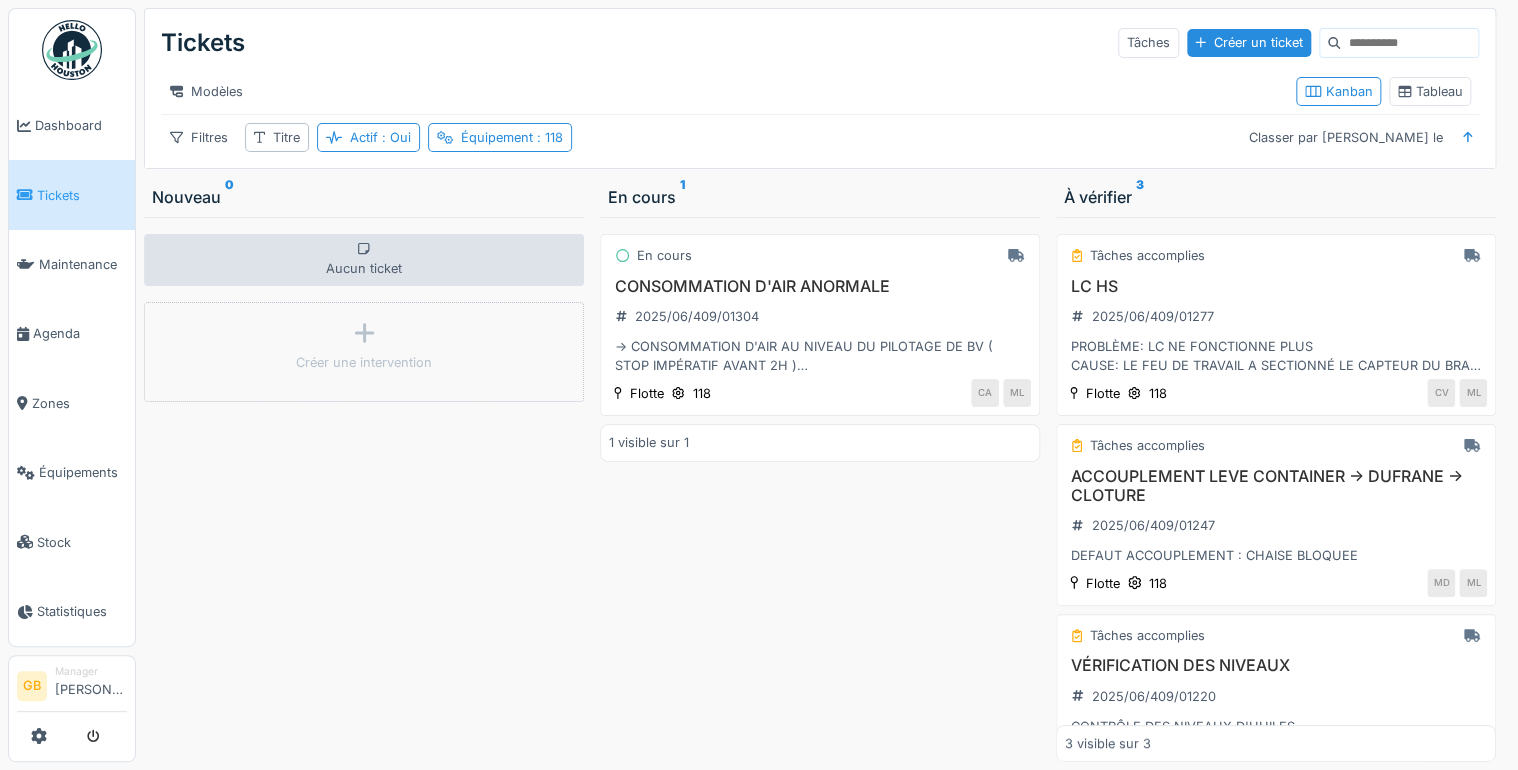 click on "En cours CONSOMMATION D'AIR ANORMALE  2025/06/409/01304 -> CONSOMMATION D'AIR AU NIVEAU DU PILOTAGE DE BV ( STOP IMPÉRATIF AVANT 2H )
-> VIDER LE VÉHICULE A L'UVE
-> DEPOSER LE VÉHICULE CHEZ LENS  Flotte 118 CA ML 1 visible sur 1" at bounding box center (820, 489) 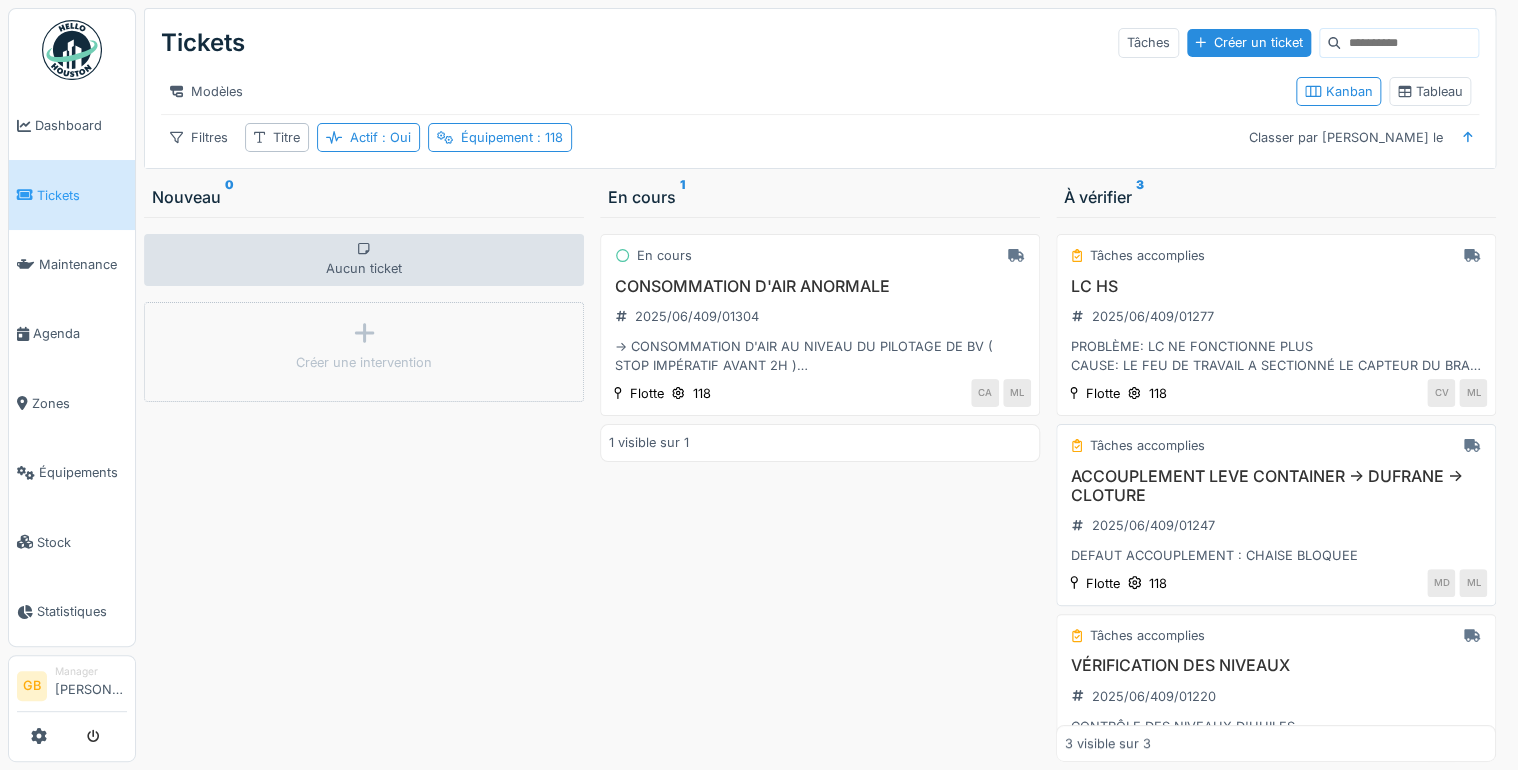 click on "ACCOUPLEMENT LEVE CONTAINER -> DUFRANE -> CLOTURE" at bounding box center (1276, 486) 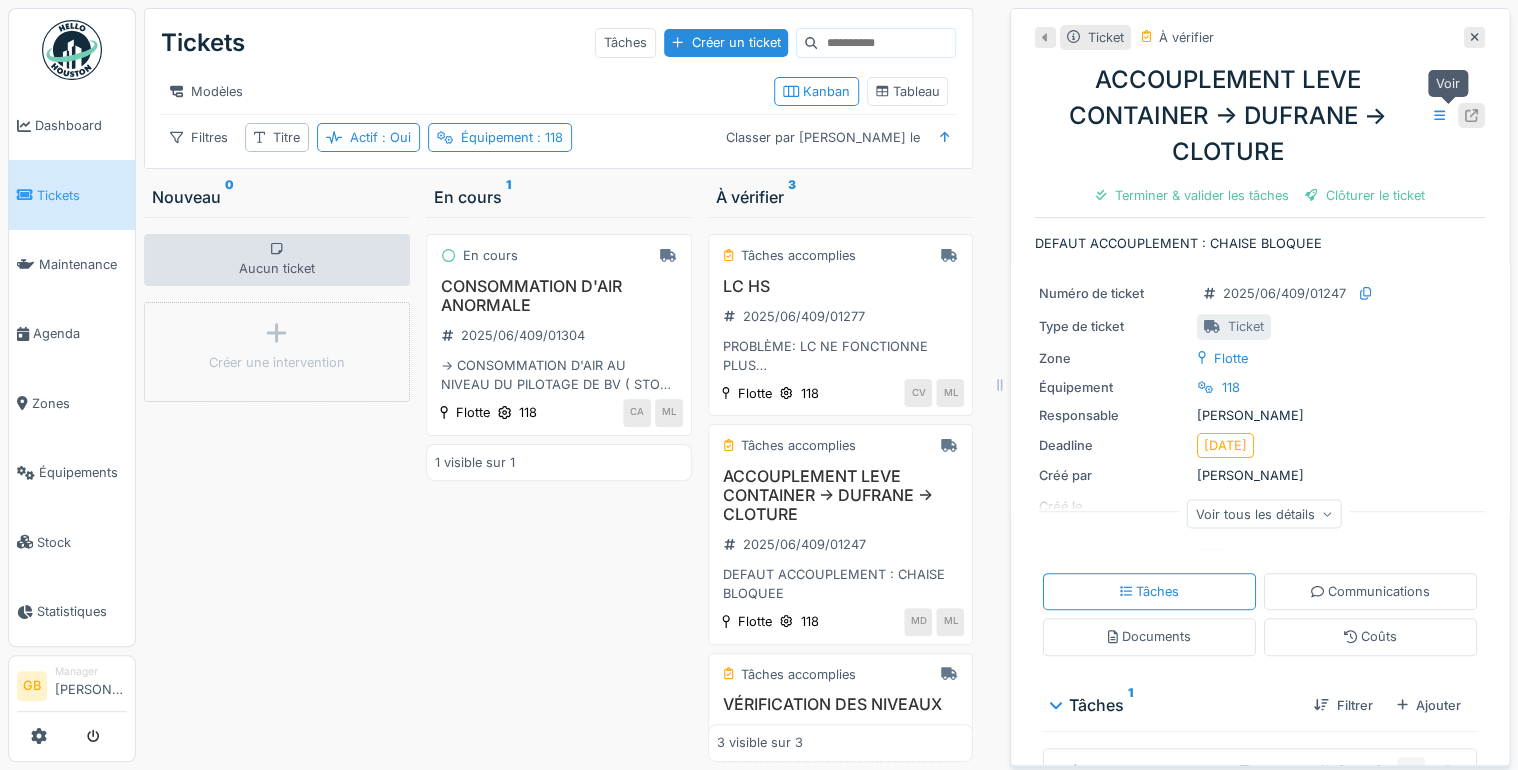 click 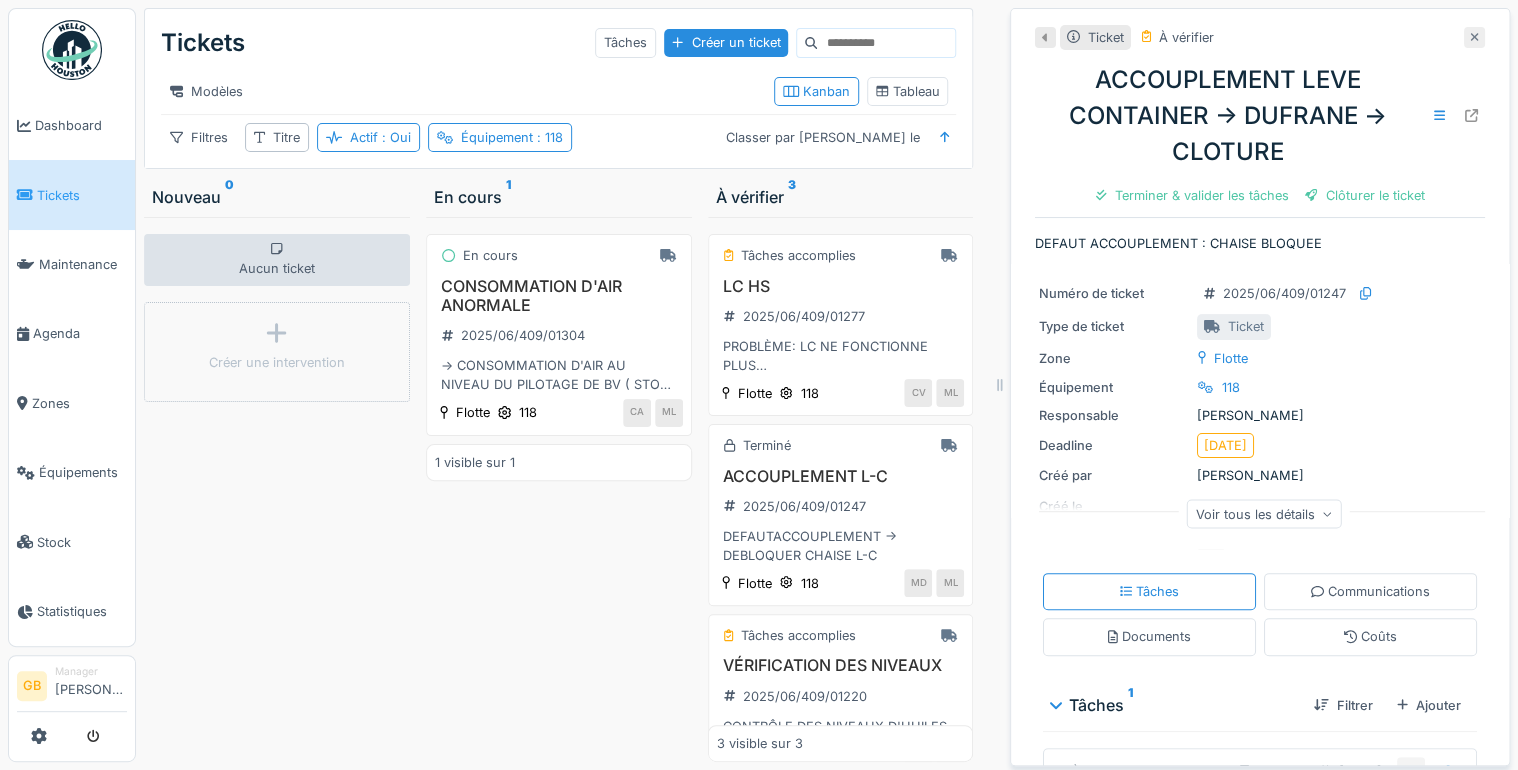click 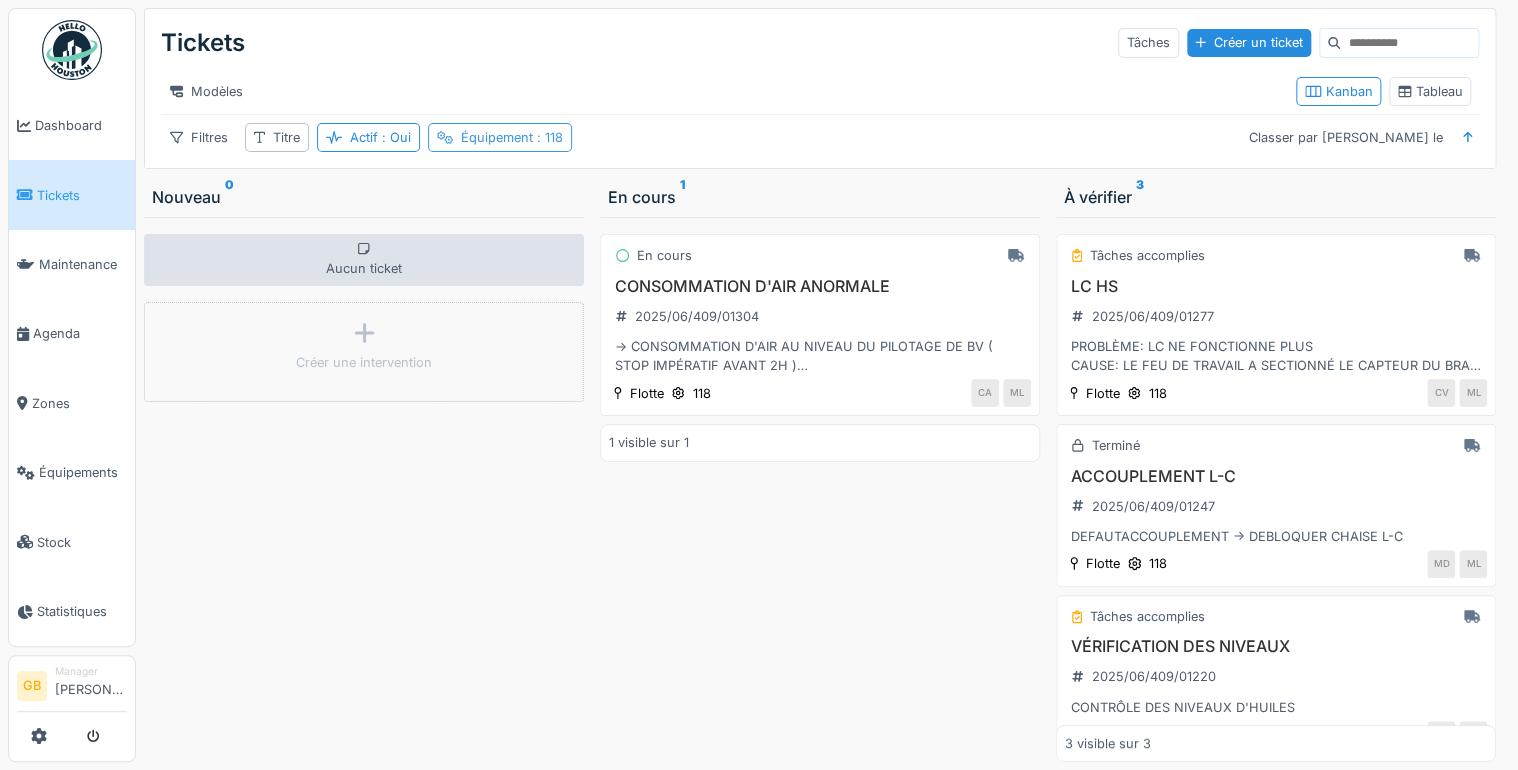 click on ":   118" at bounding box center [548, 137] 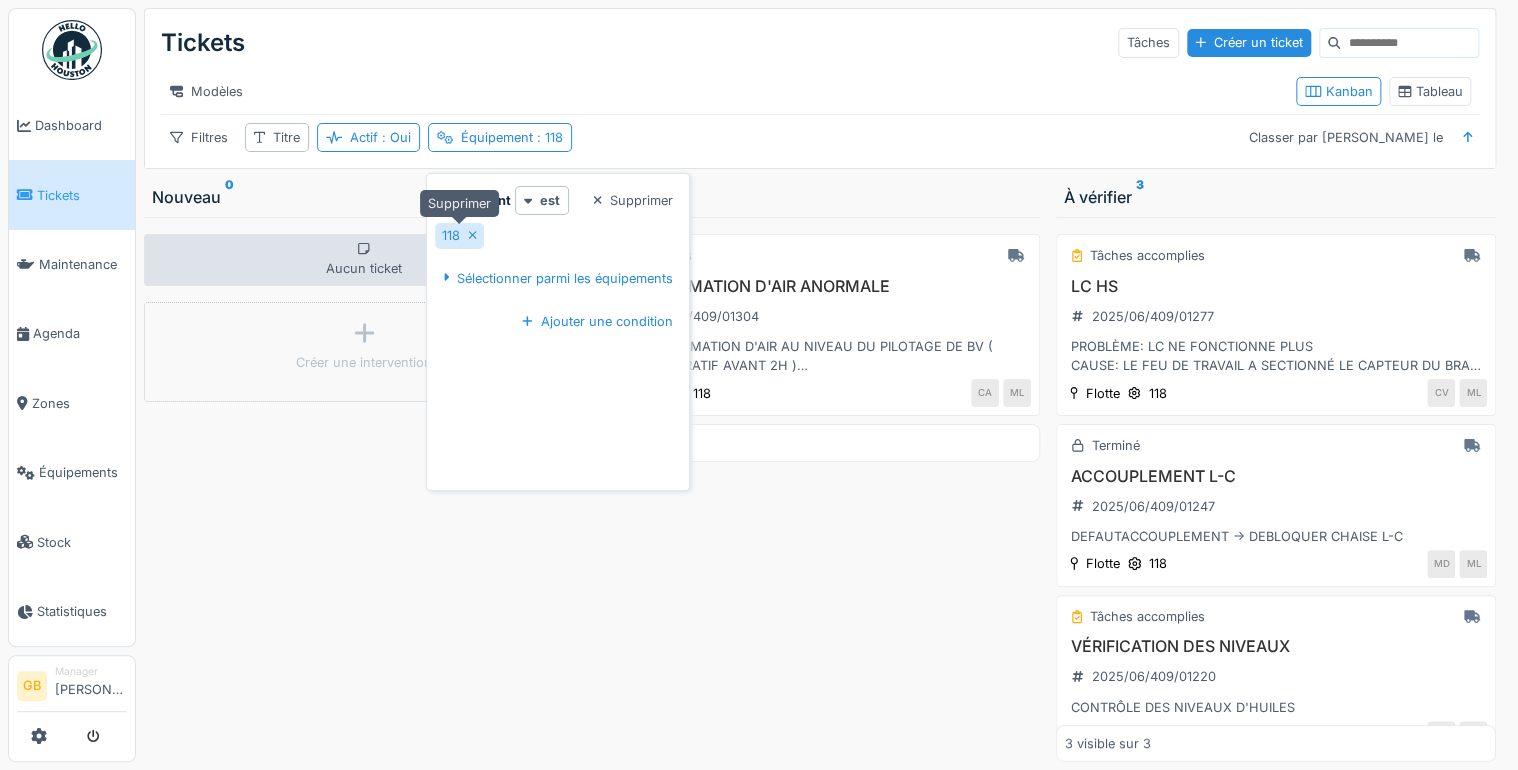 click 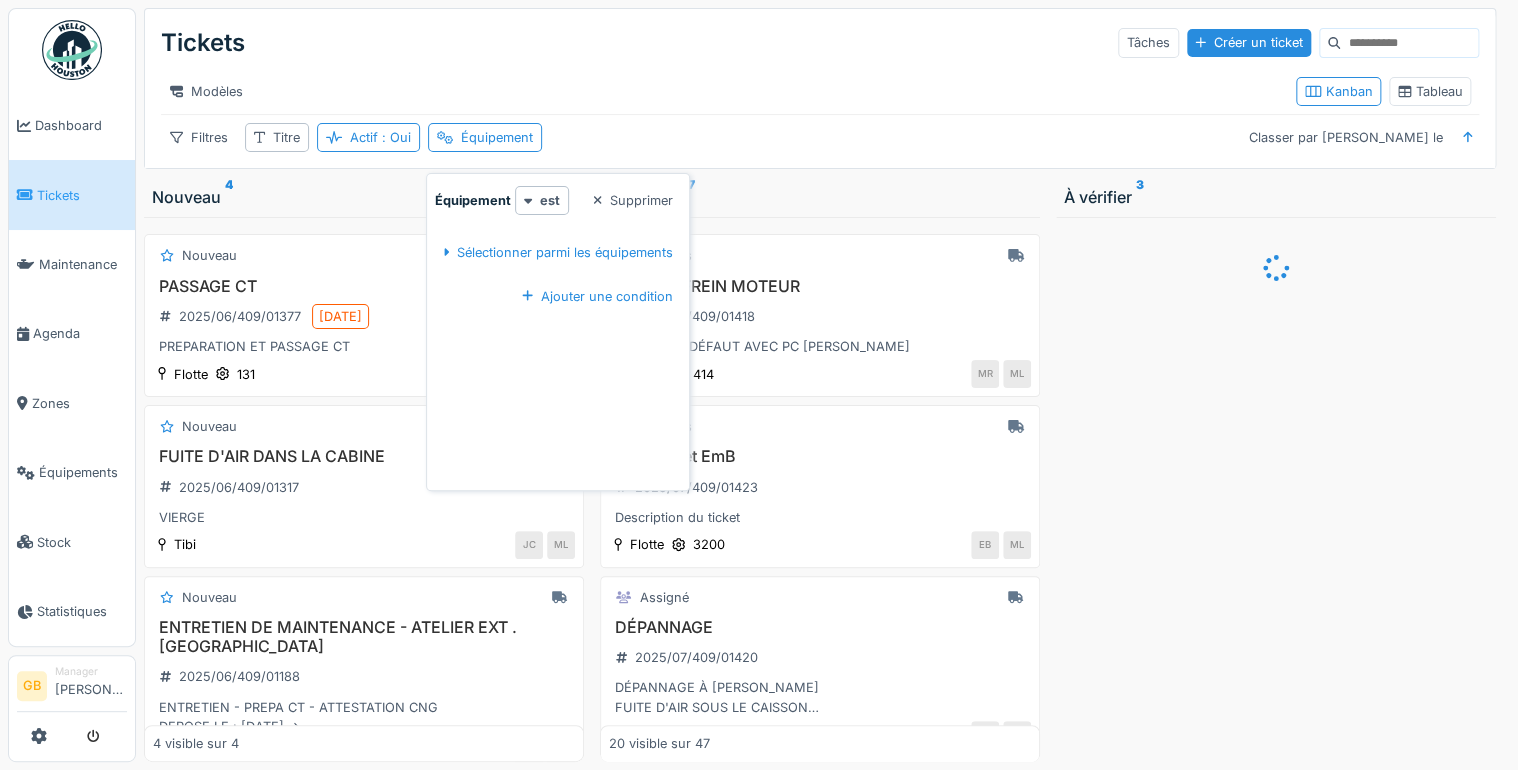 click on "Filtres Titre Actif   :   Oui Équipement Classer par Créé le" at bounding box center (820, 137) 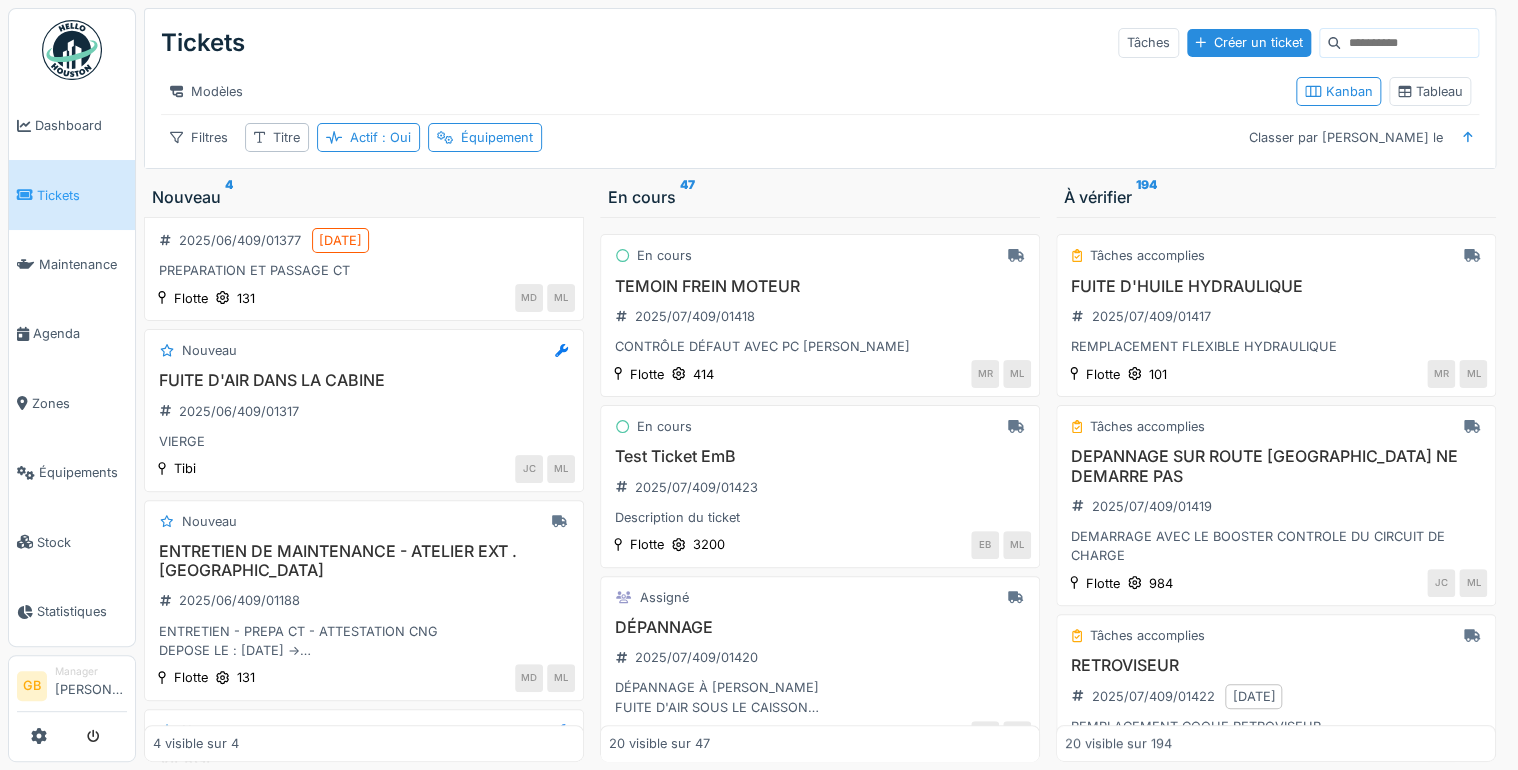 scroll, scrollTop: 236, scrollLeft: 0, axis: vertical 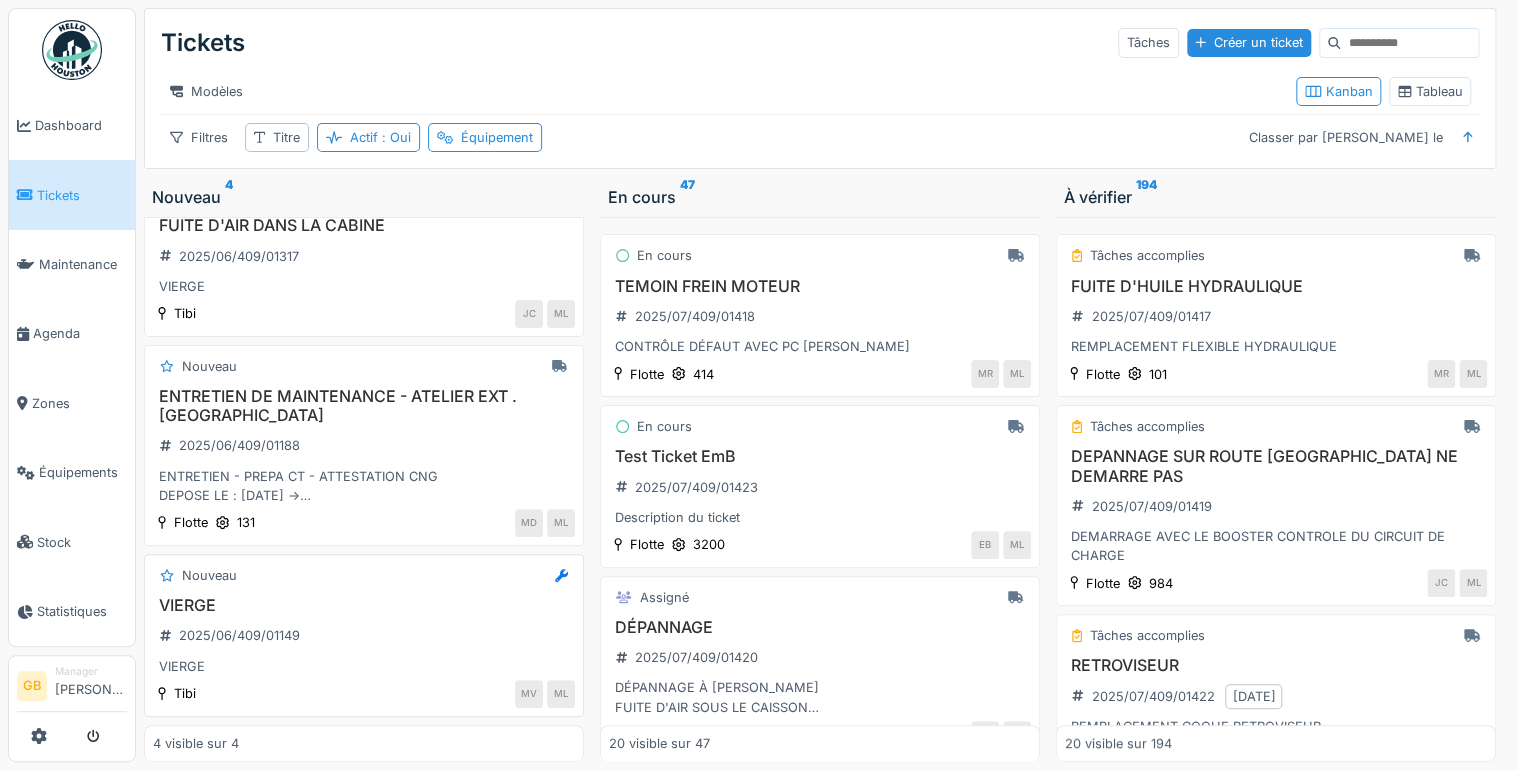click on "VIERGE" at bounding box center (364, 605) 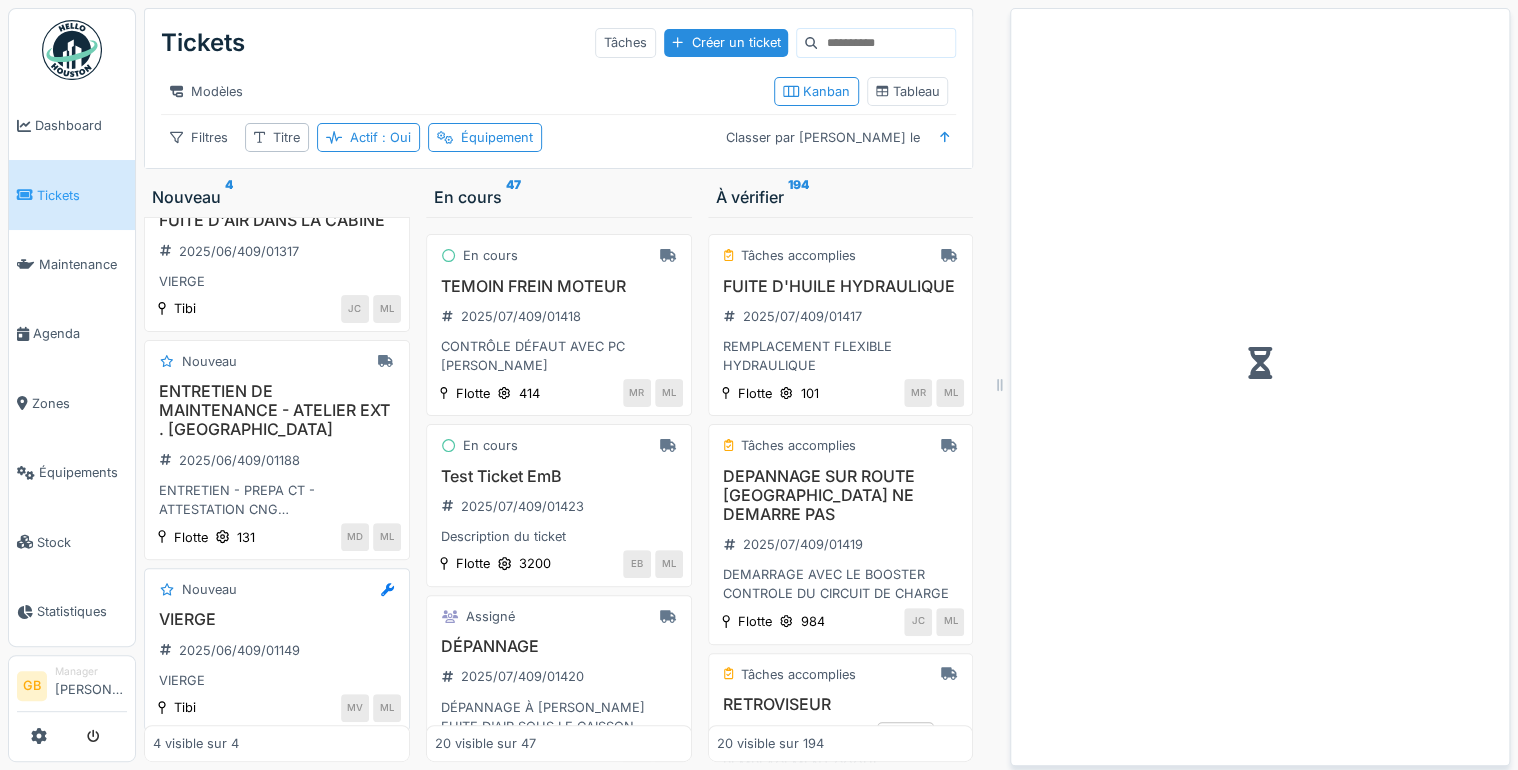 scroll, scrollTop: 261, scrollLeft: 0, axis: vertical 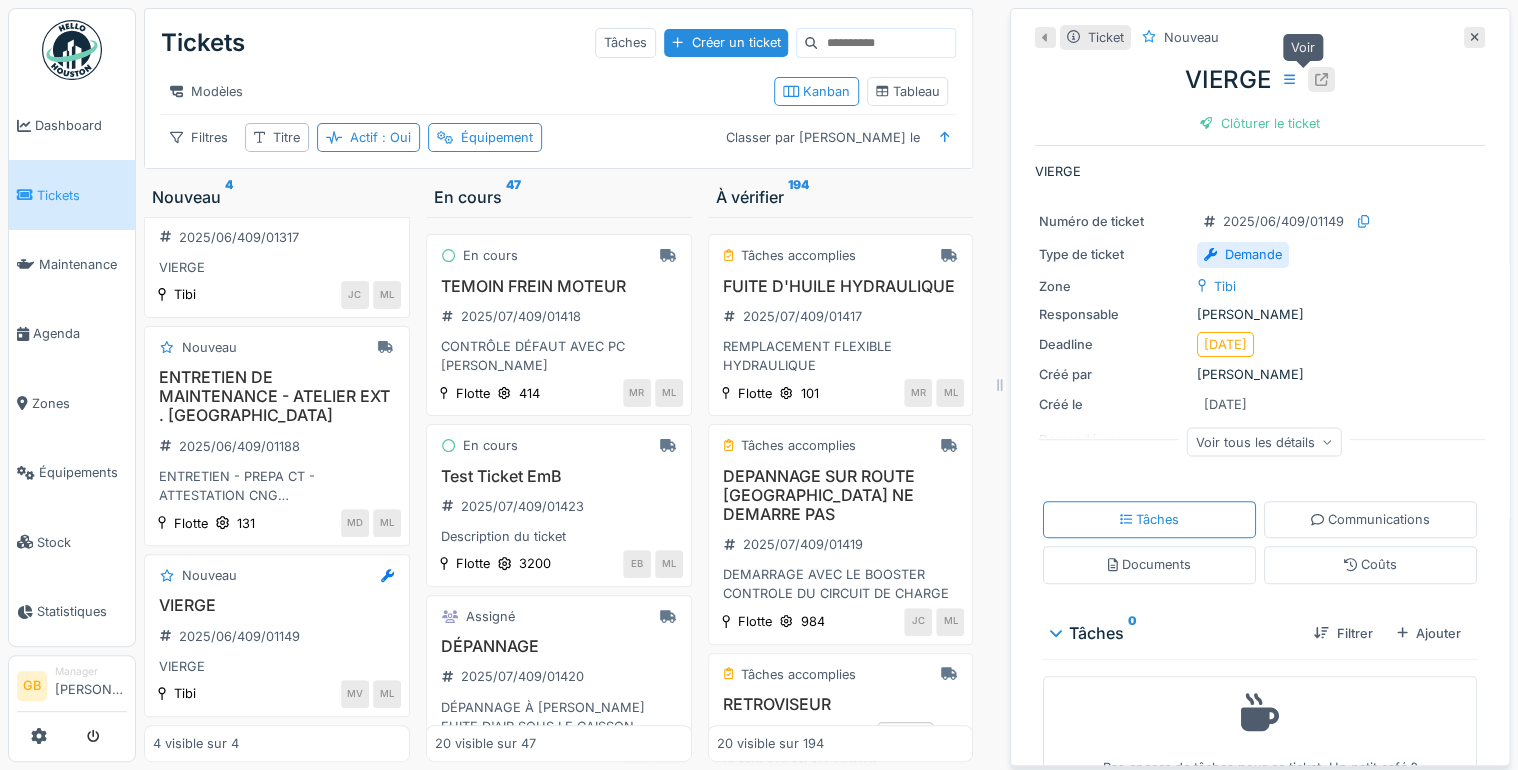 click 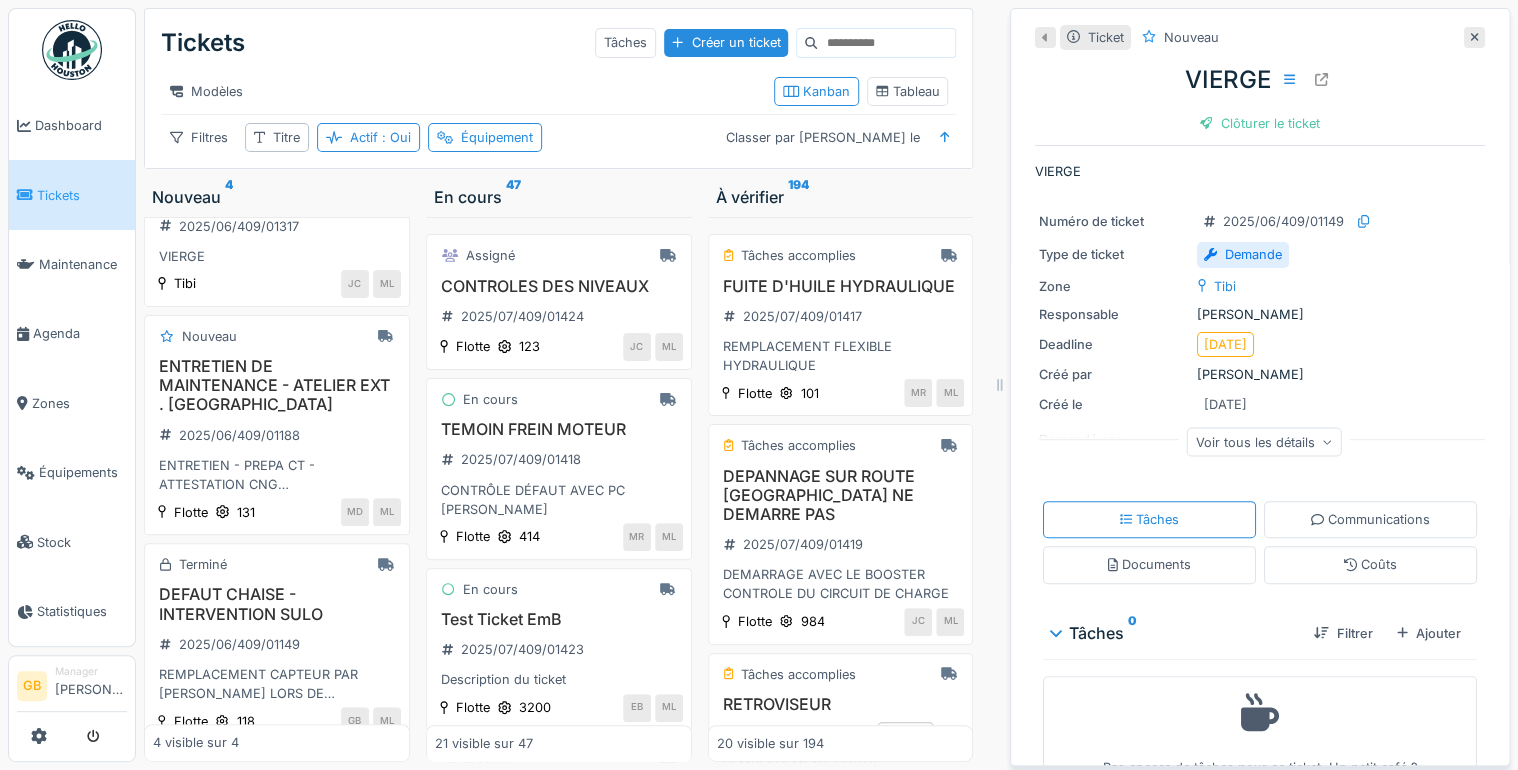 click 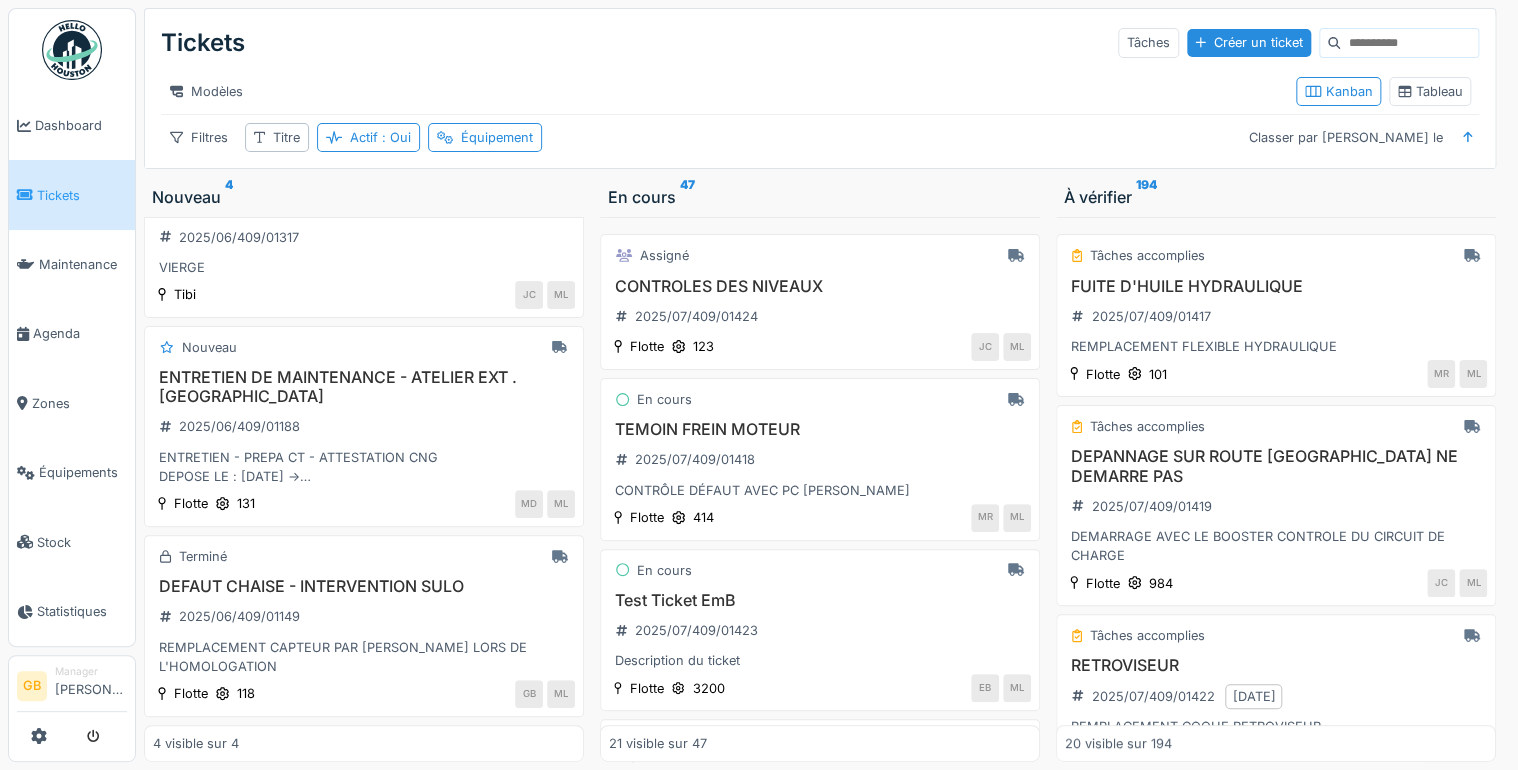 scroll, scrollTop: 236, scrollLeft: 0, axis: vertical 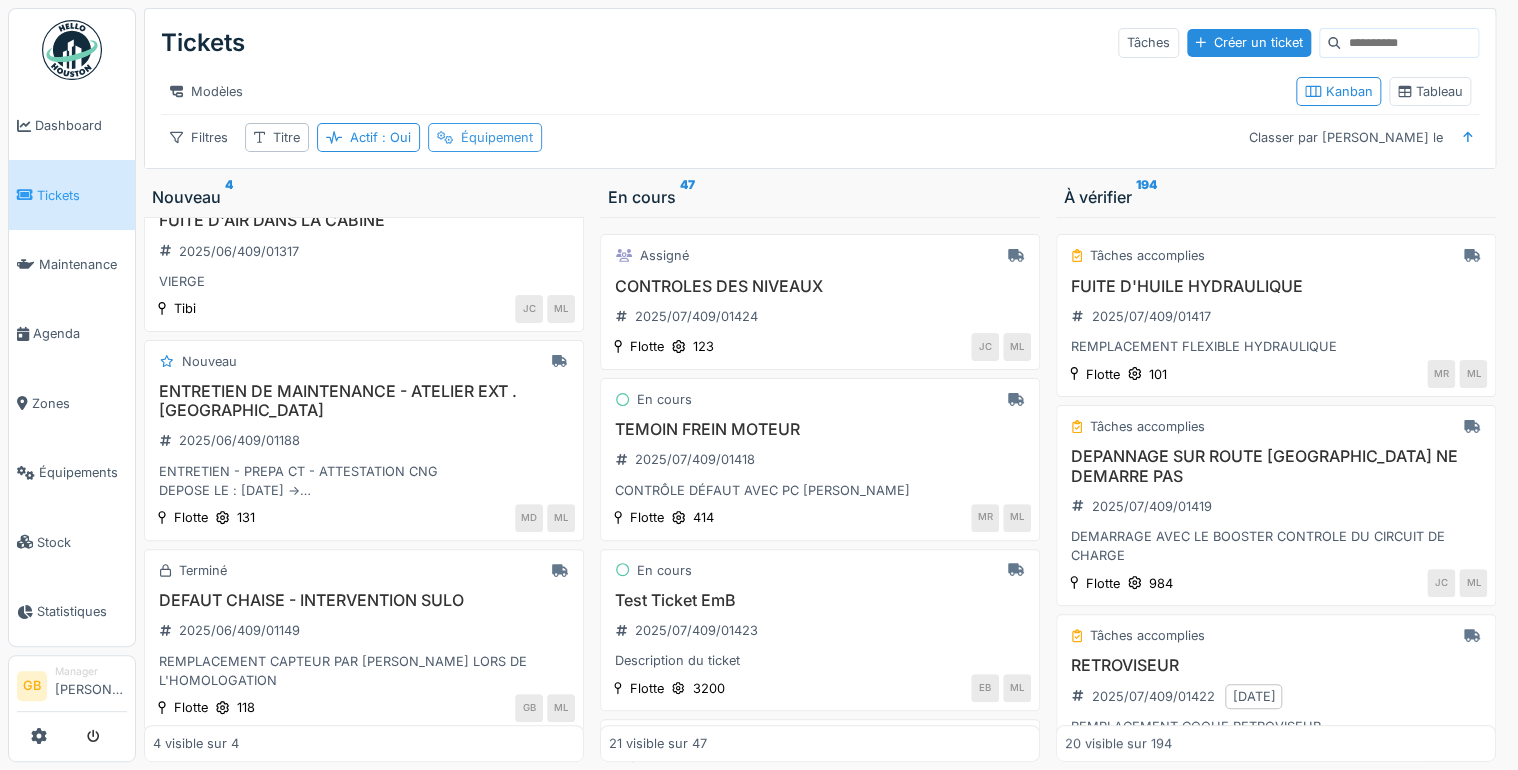 click on "Équipement" at bounding box center [497, 137] 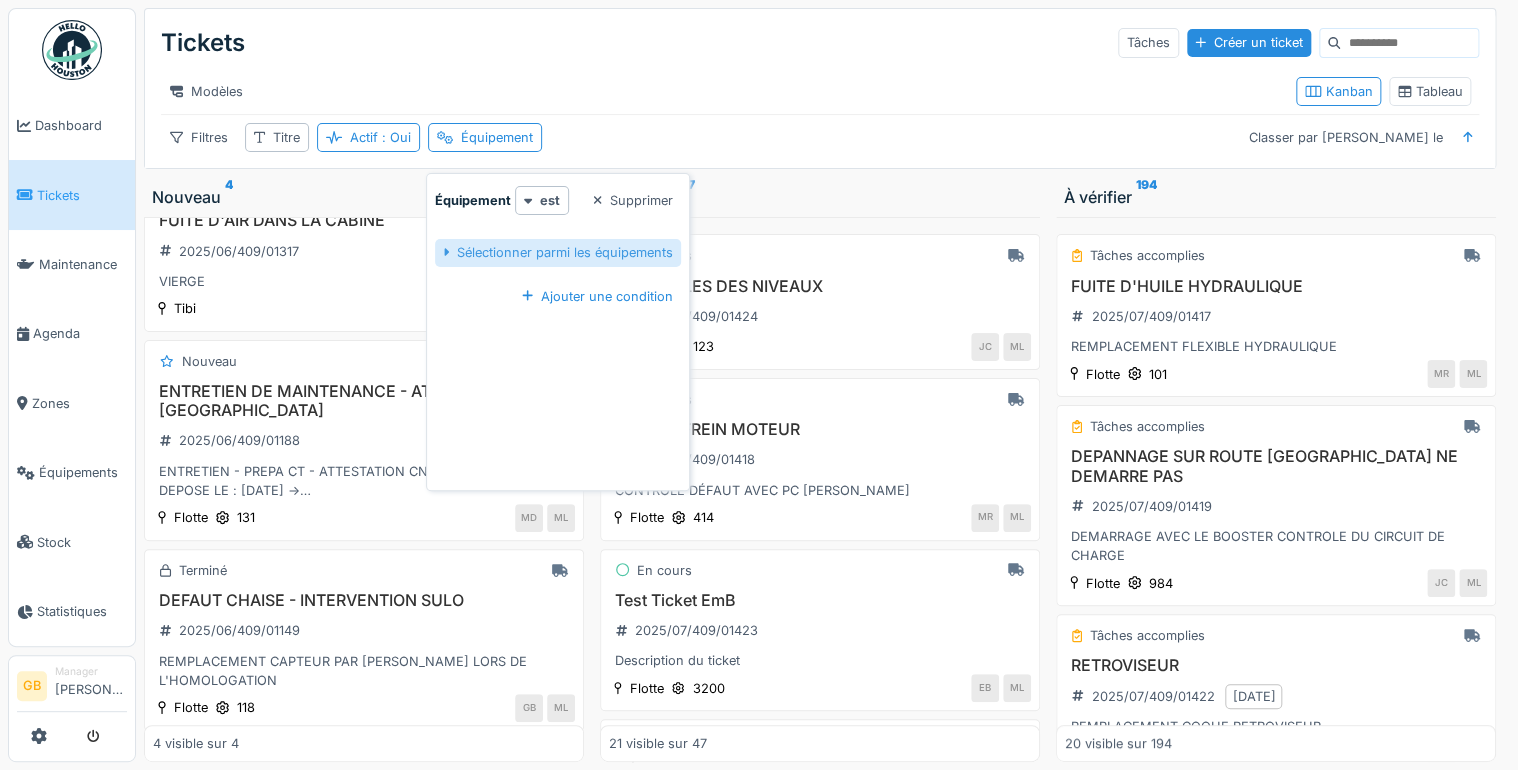 click on "Sélectionner parmi les équipements" at bounding box center [558, 252] 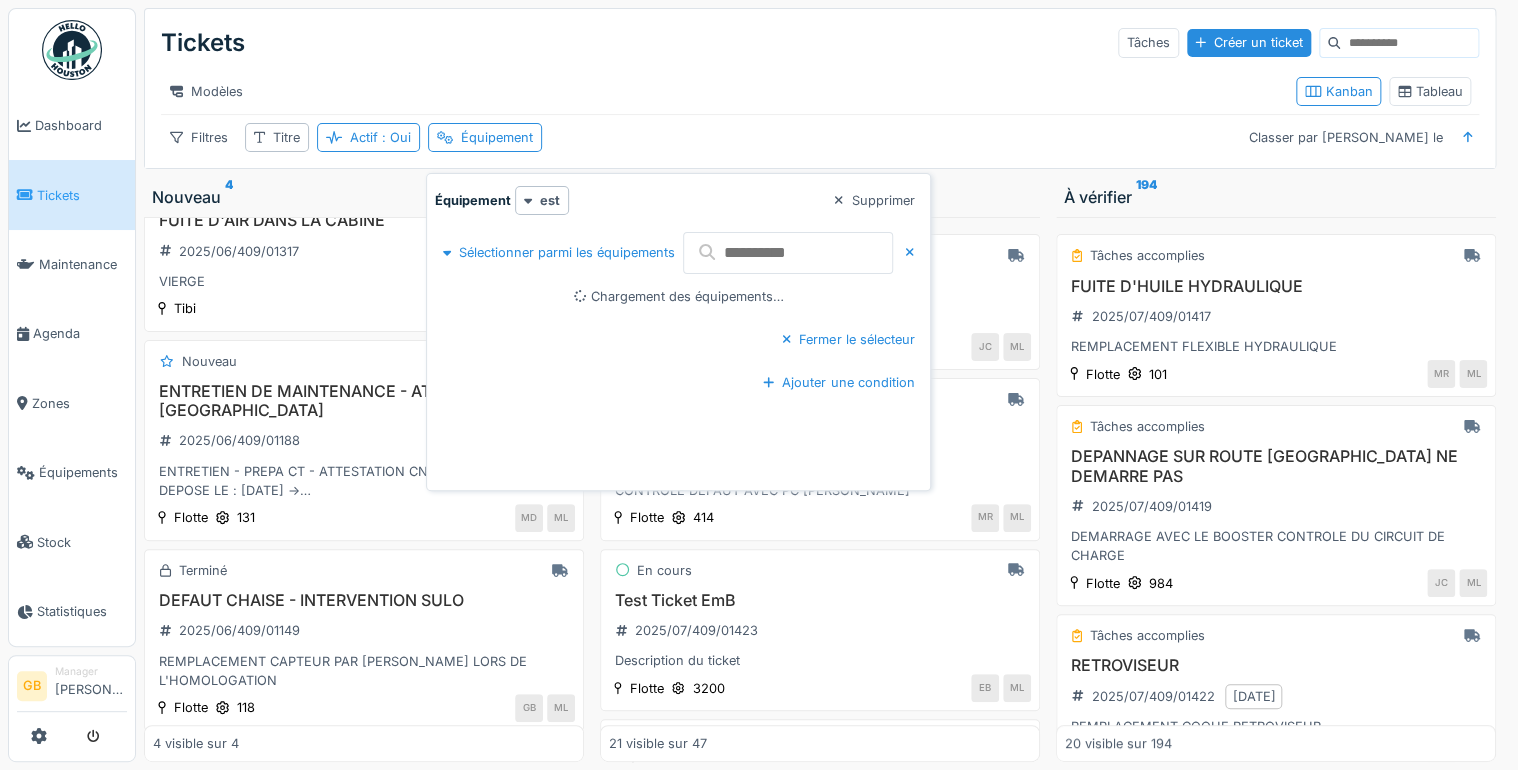 click at bounding box center [788, 253] 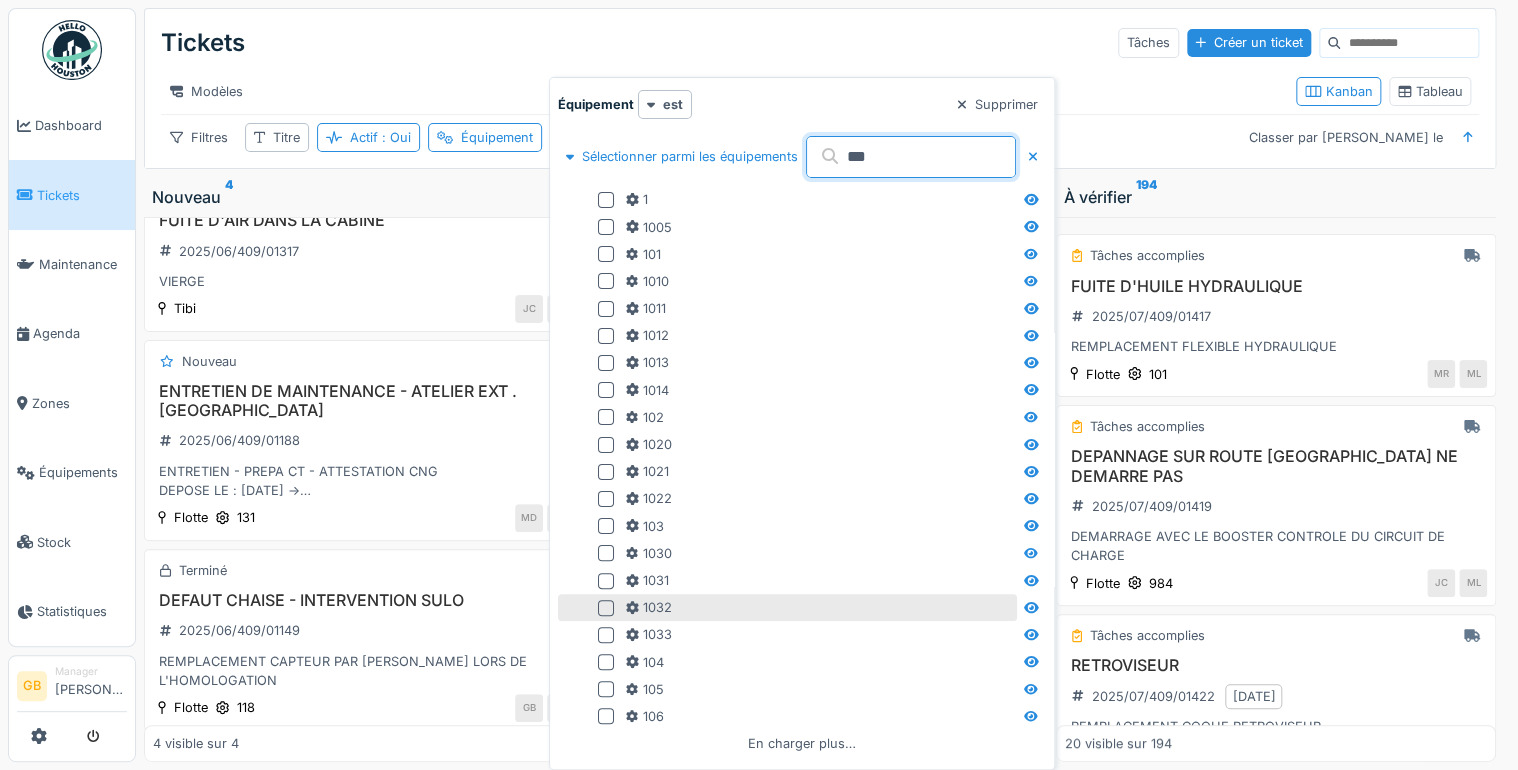 scroll, scrollTop: 12, scrollLeft: 0, axis: vertical 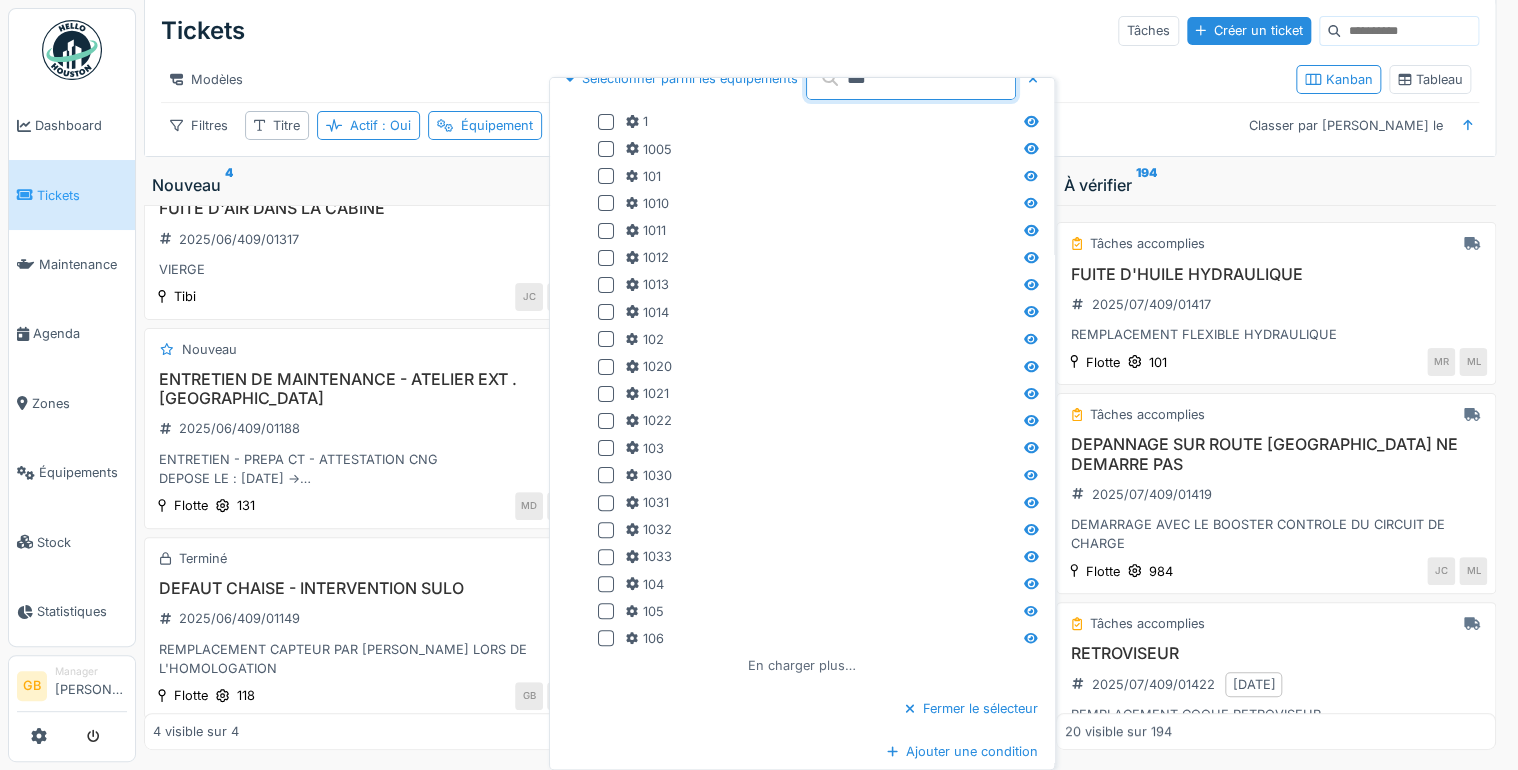 click on "En charger plus…" at bounding box center [802, 665] 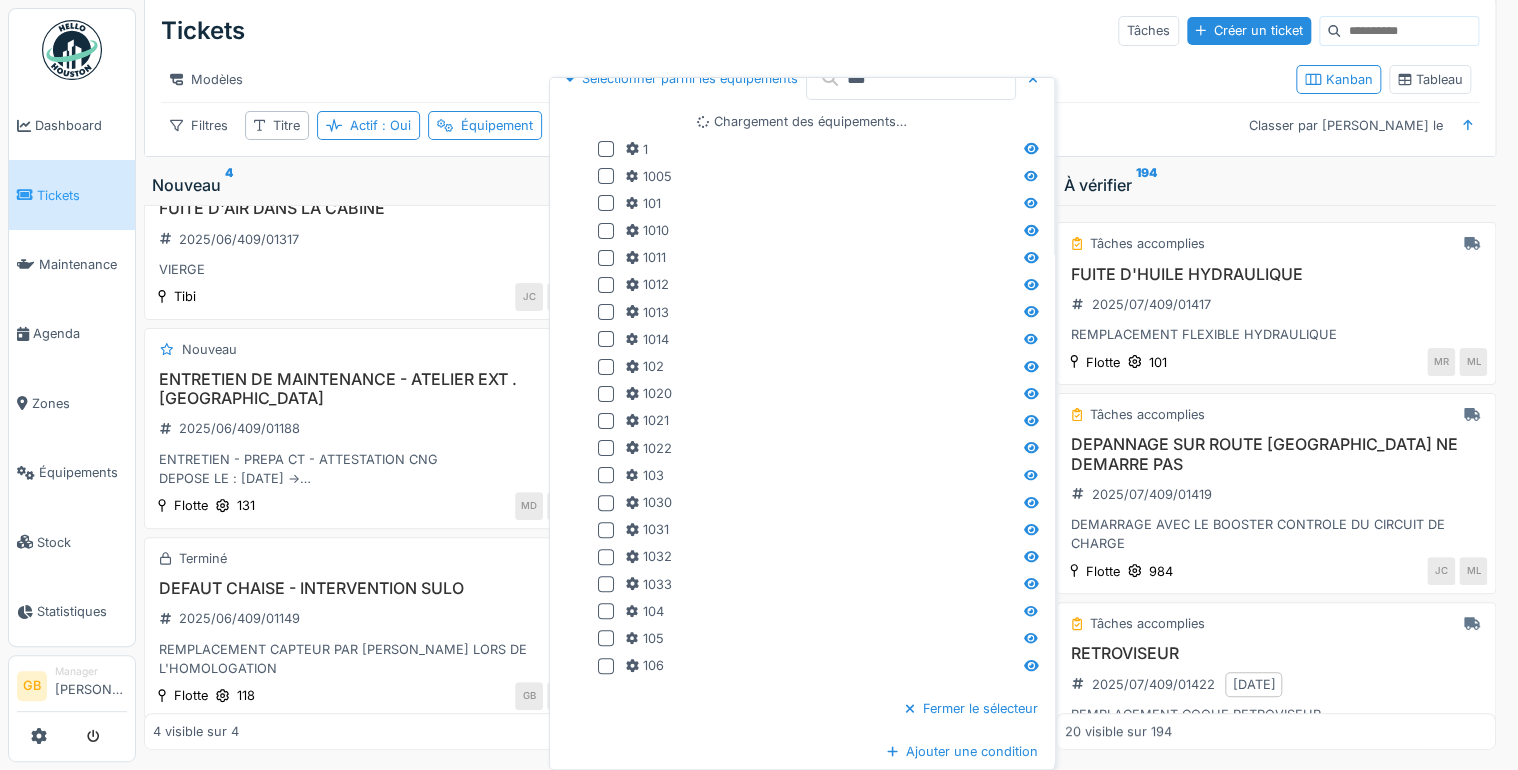 scroll, scrollTop: 51, scrollLeft: 0, axis: vertical 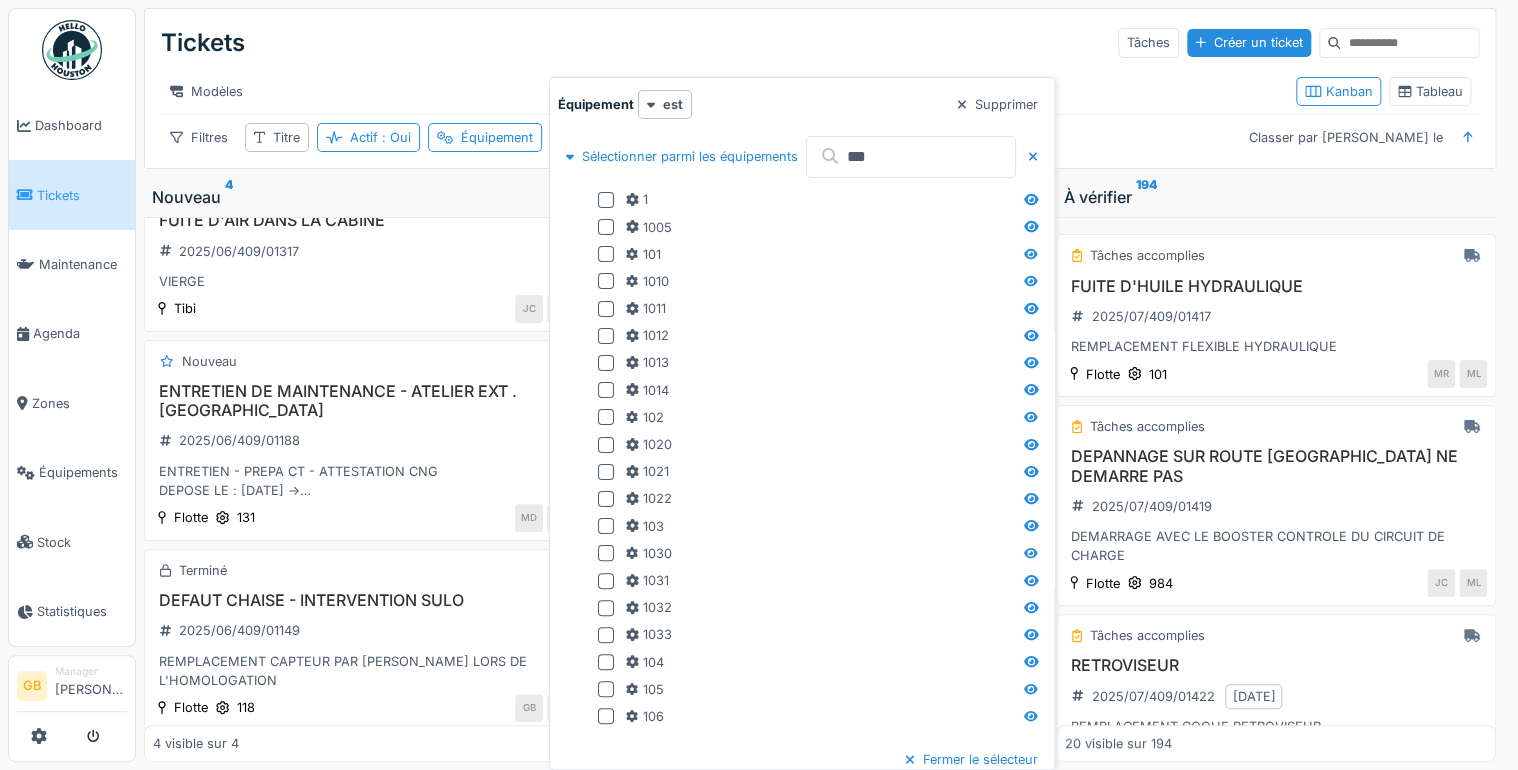 click on "***" at bounding box center (911, 157) 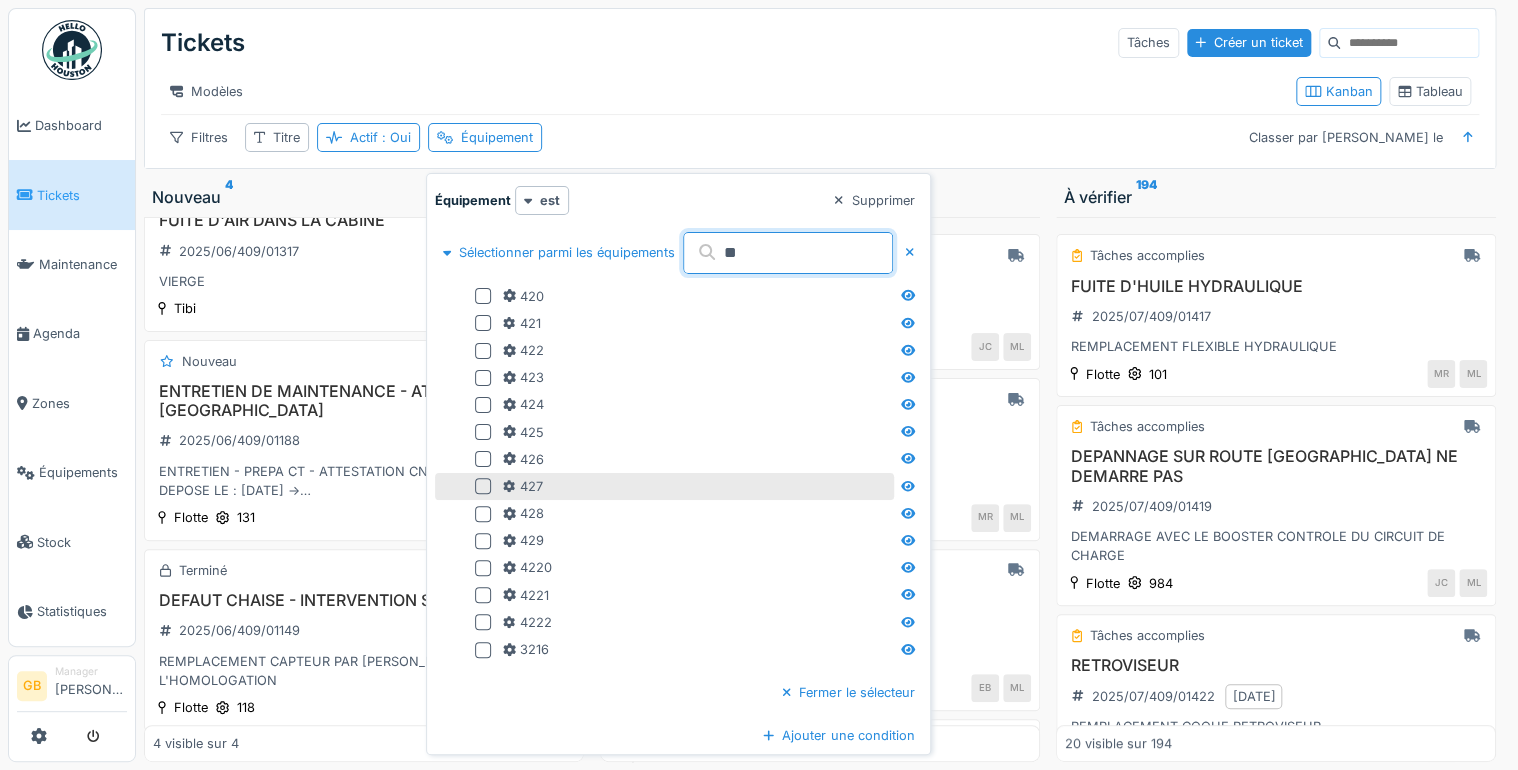 type on "**" 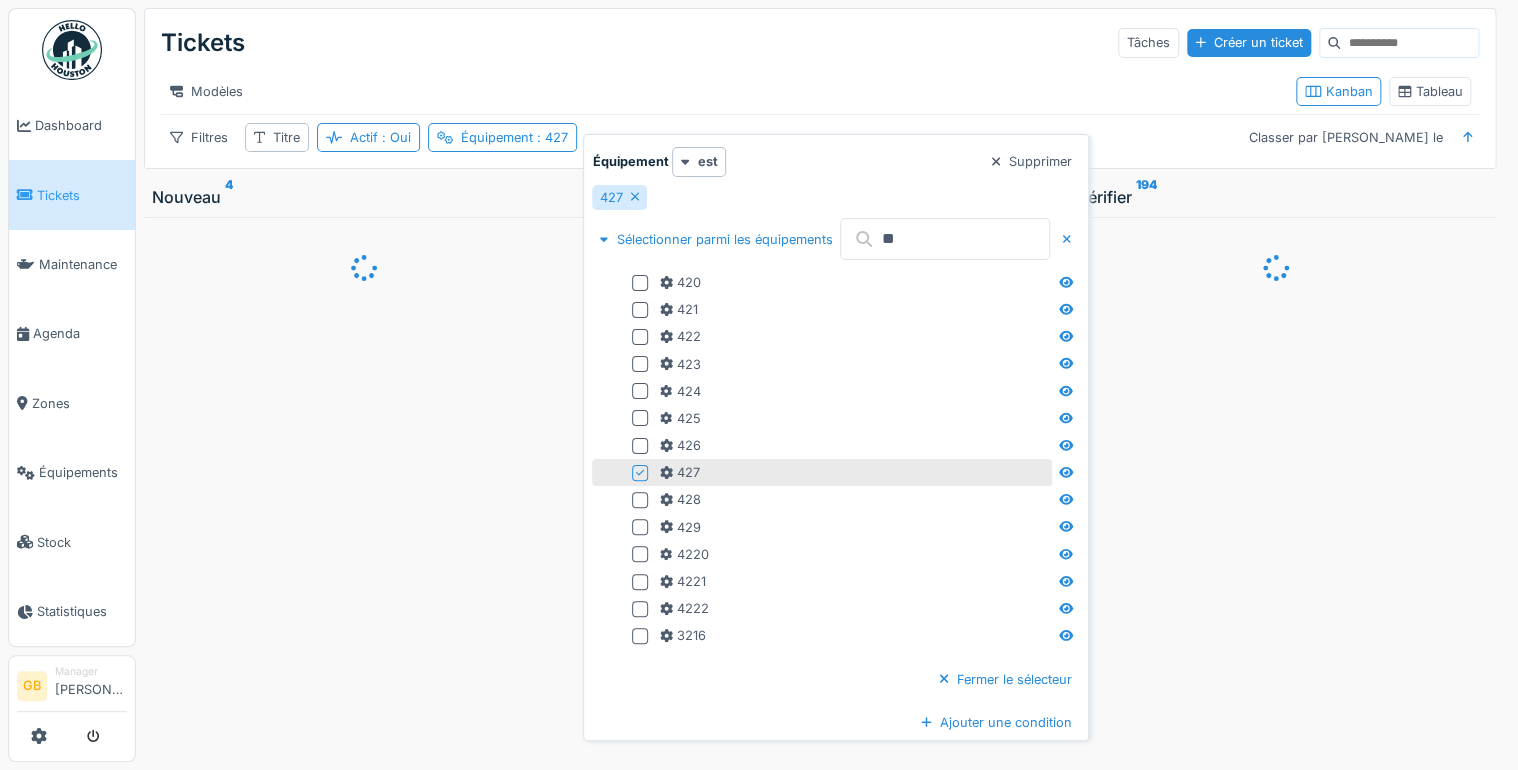 scroll, scrollTop: 0, scrollLeft: 0, axis: both 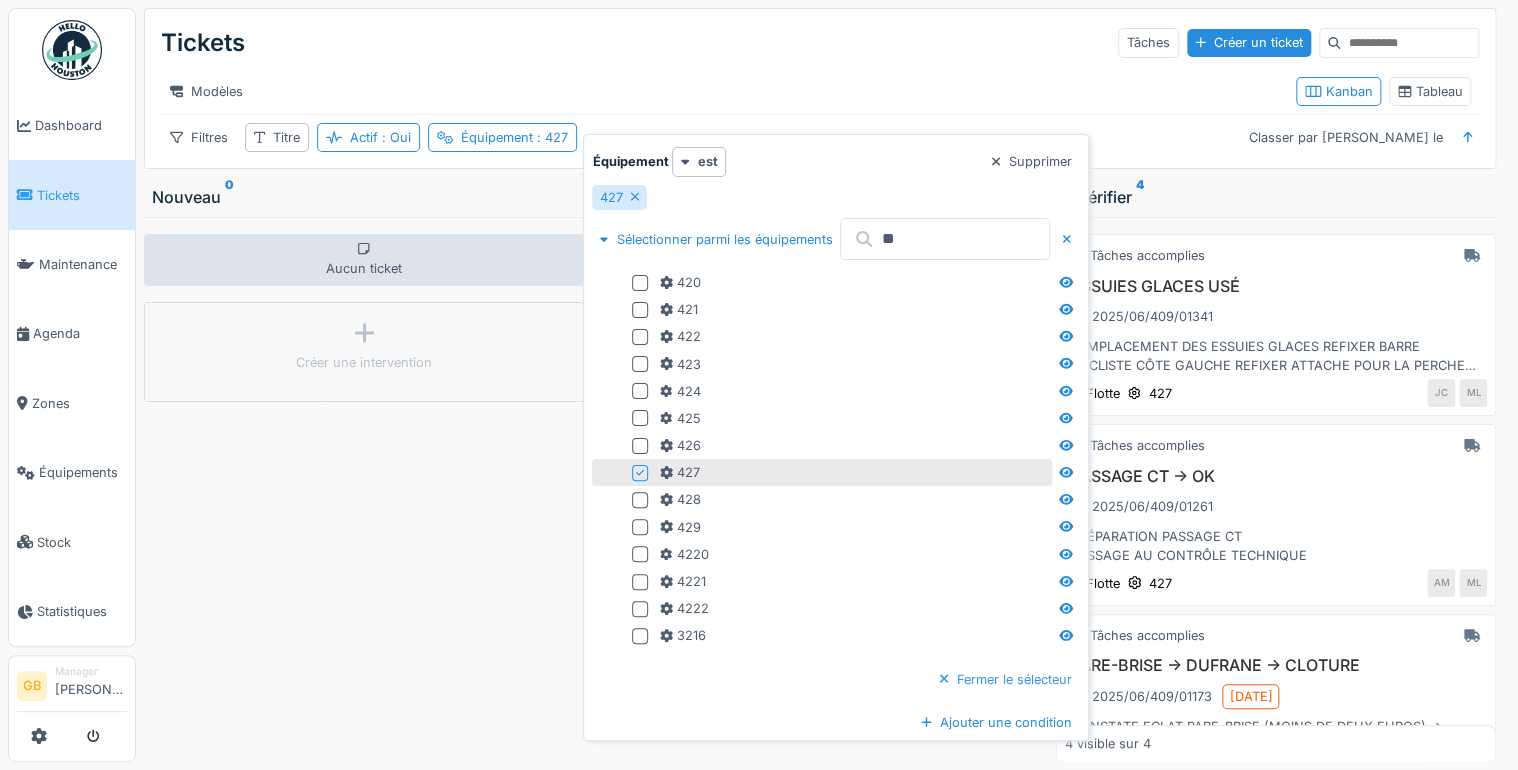 click on "Fermer le sélecteur" at bounding box center [1005, 679] 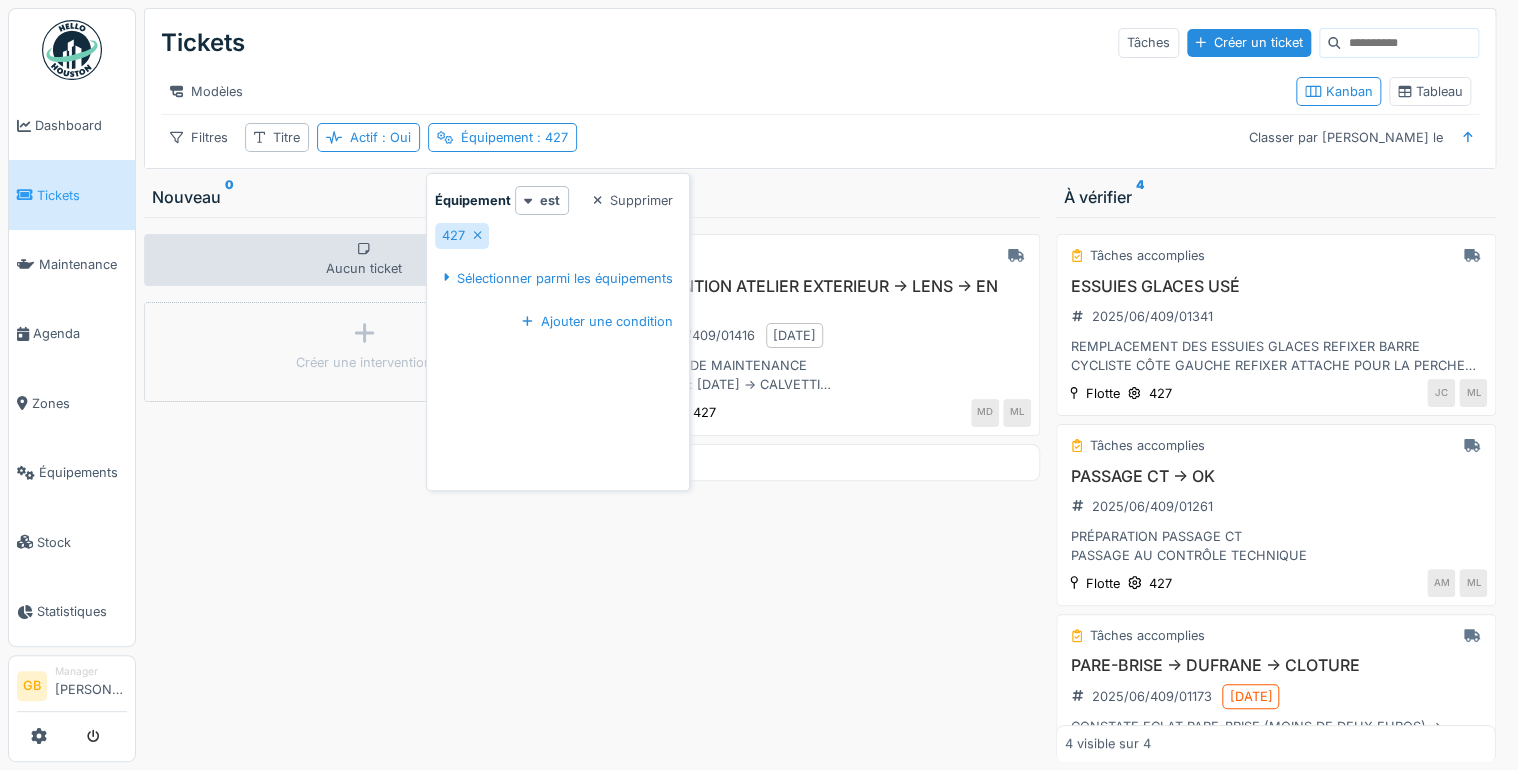 click on "En cours 1" at bounding box center (820, 197) 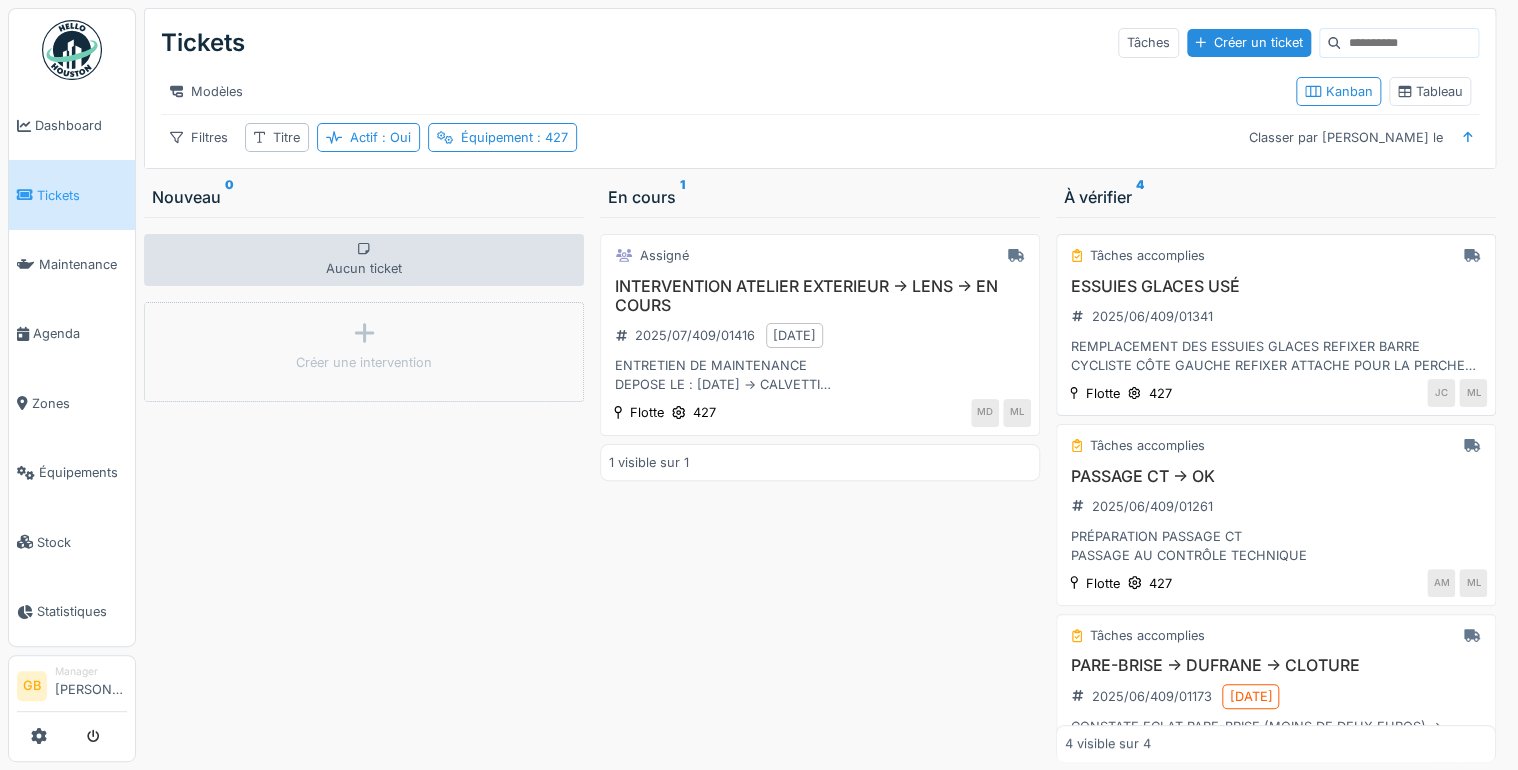 click on "ESSUIES GLACES USÉ" at bounding box center [1276, 286] 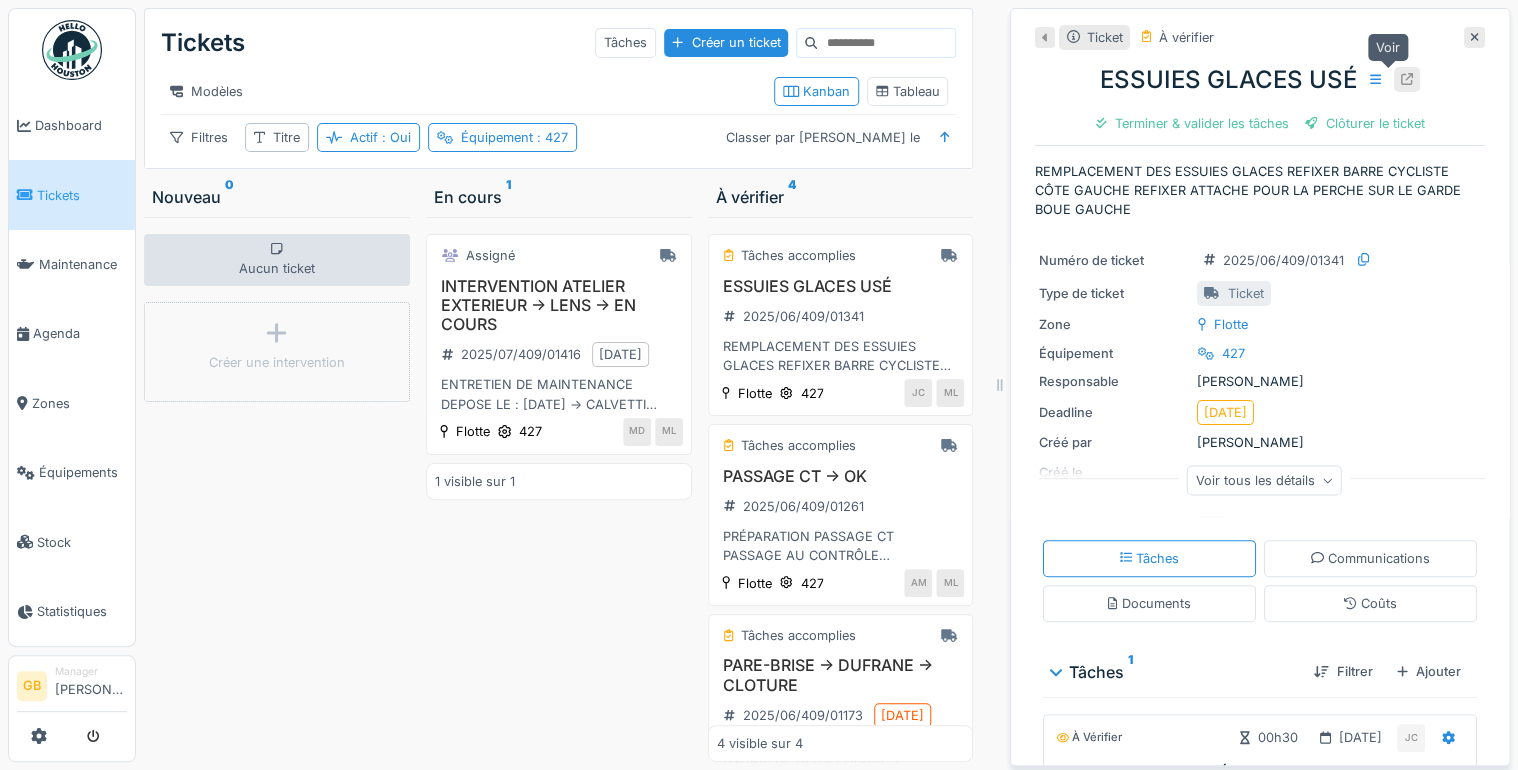 click at bounding box center [1407, 79] 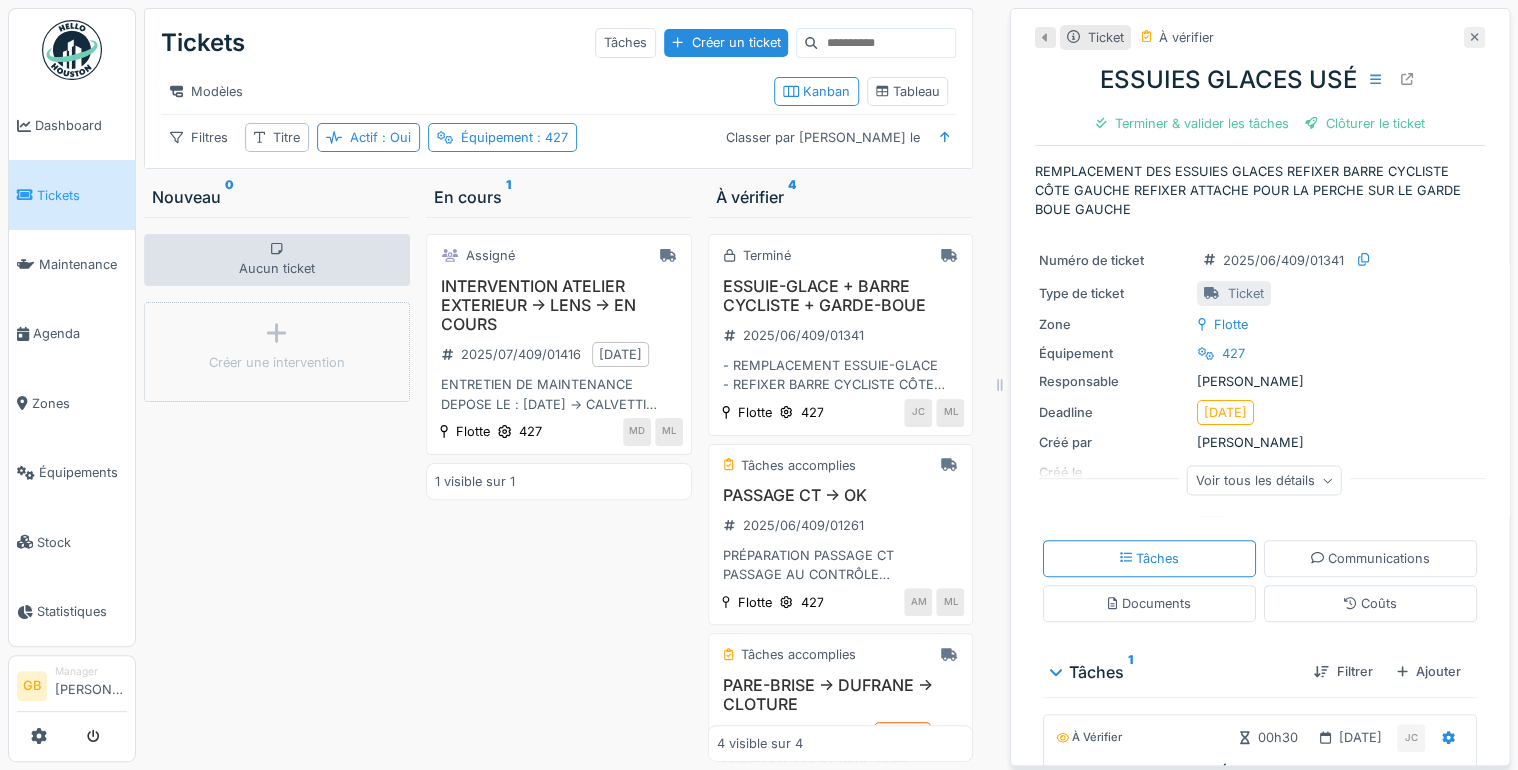 click 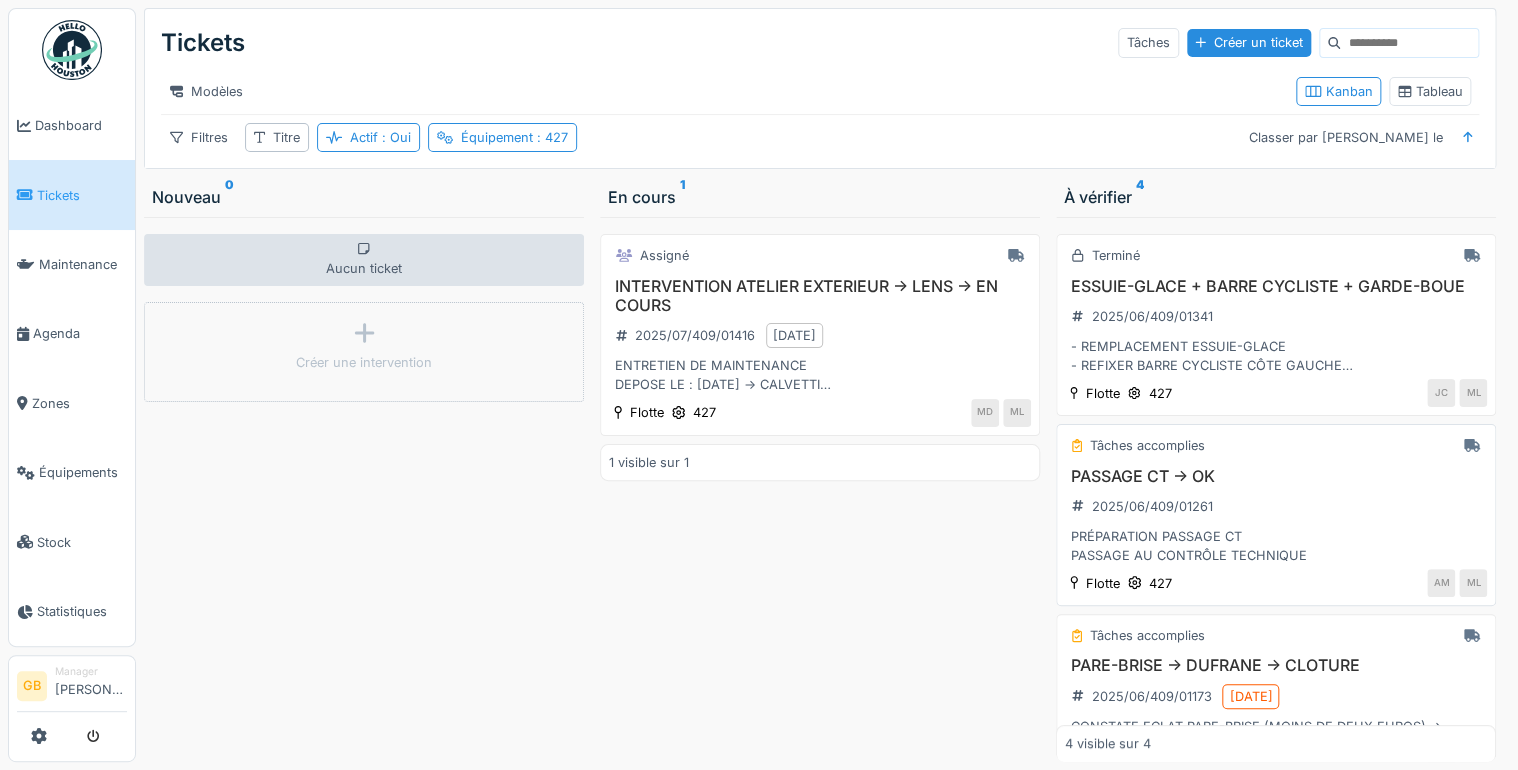 click on "PASSAGE CT -> OK" at bounding box center [1276, 476] 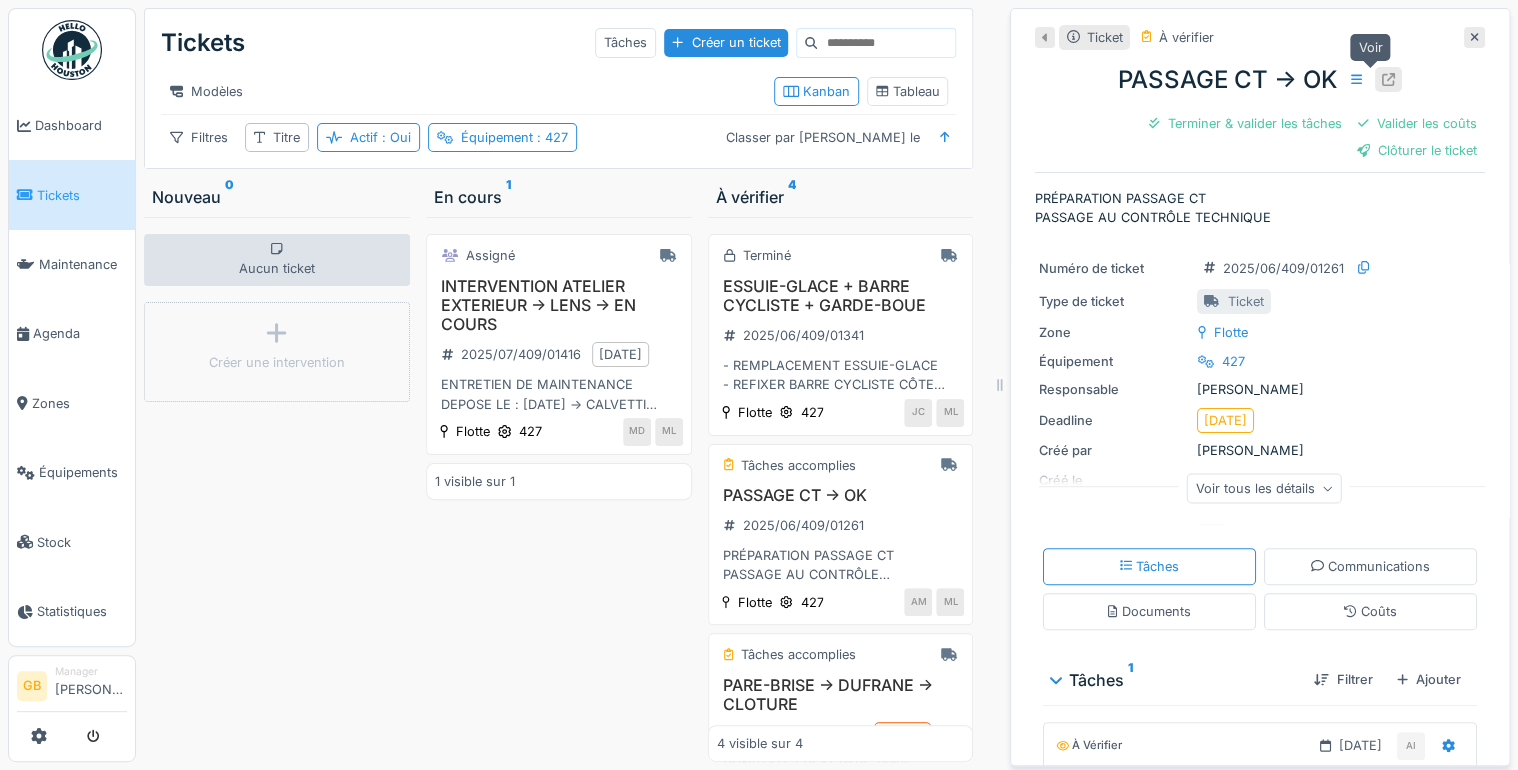 click 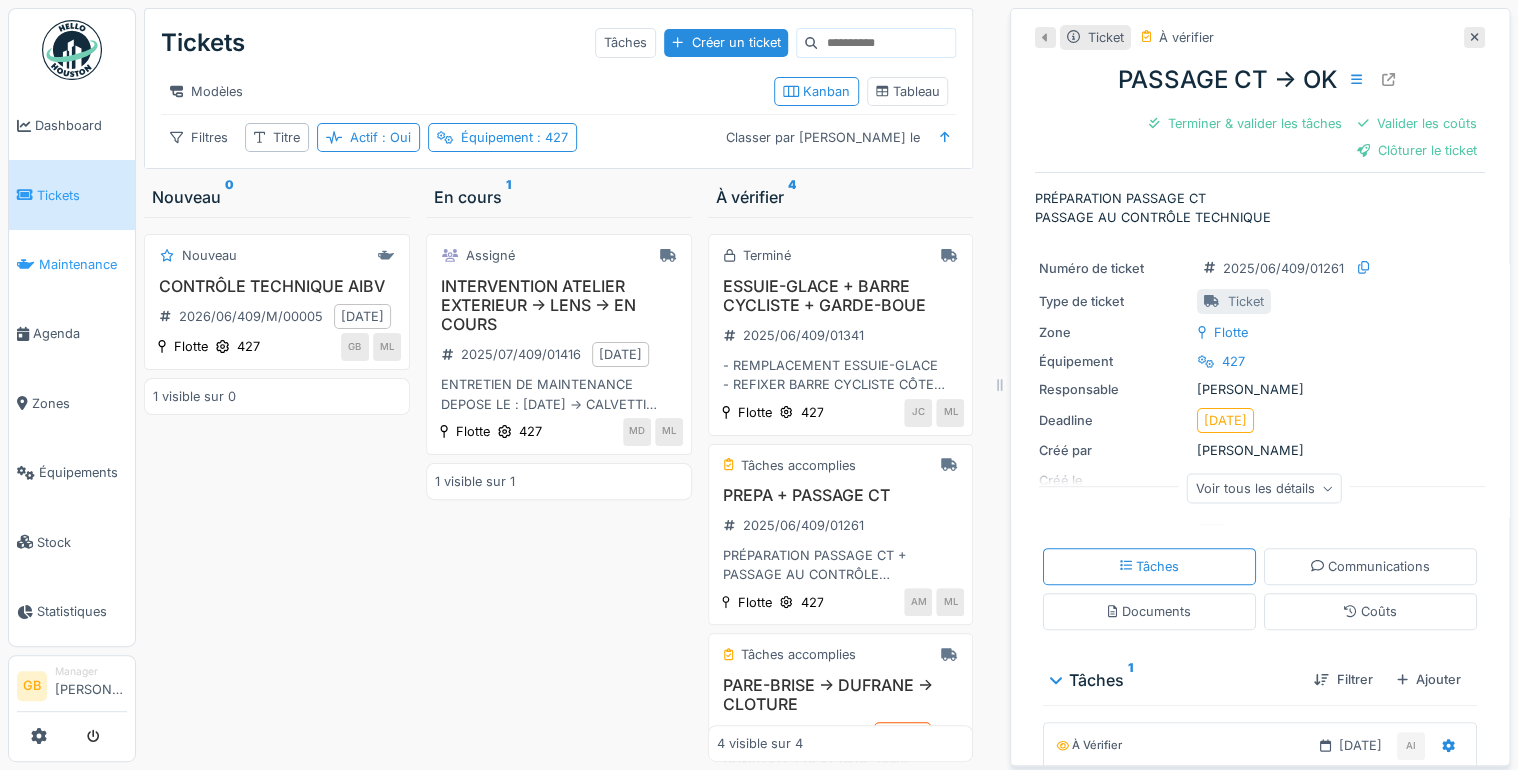 click on "Maintenance" at bounding box center [83, 264] 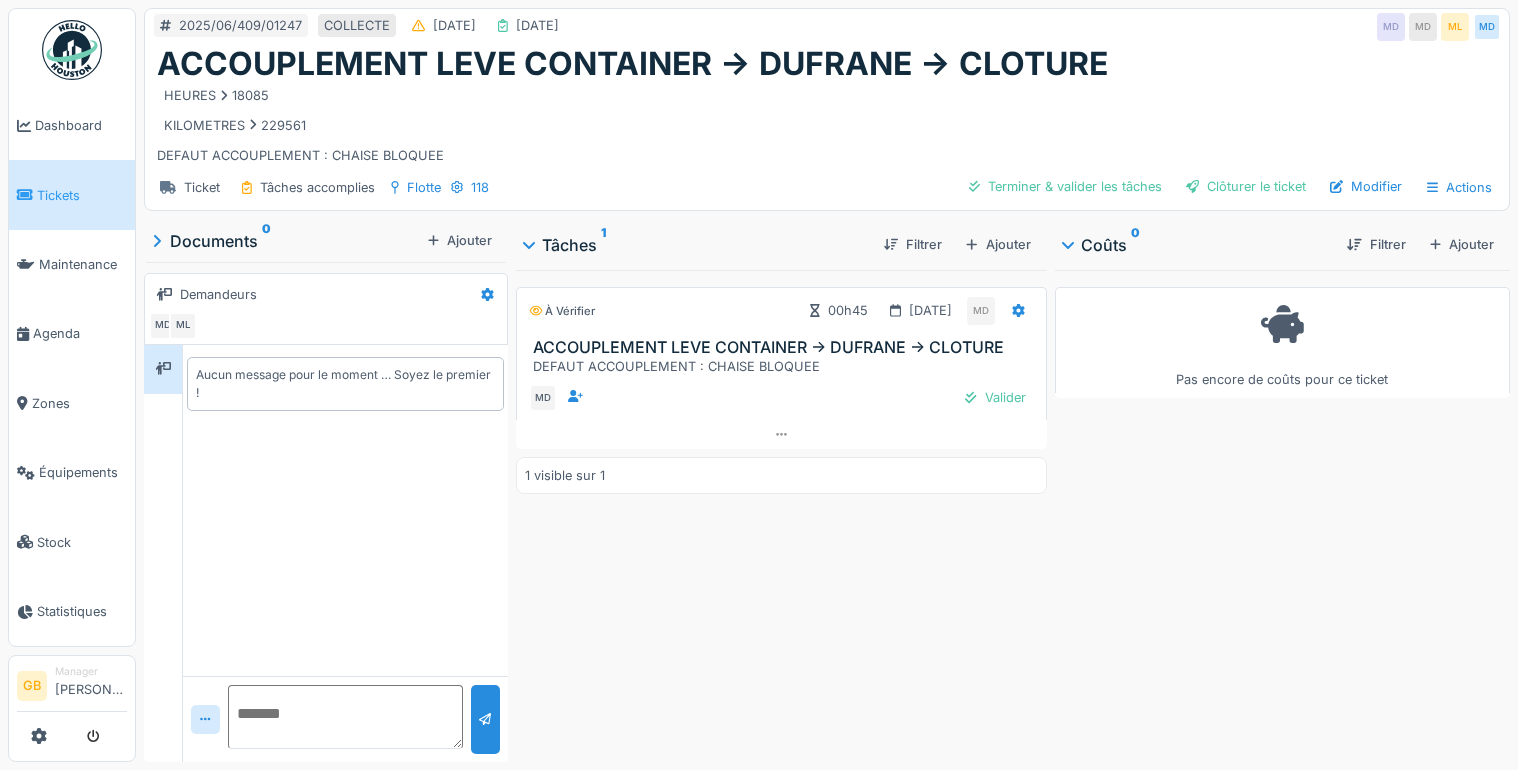 scroll, scrollTop: 0, scrollLeft: 0, axis: both 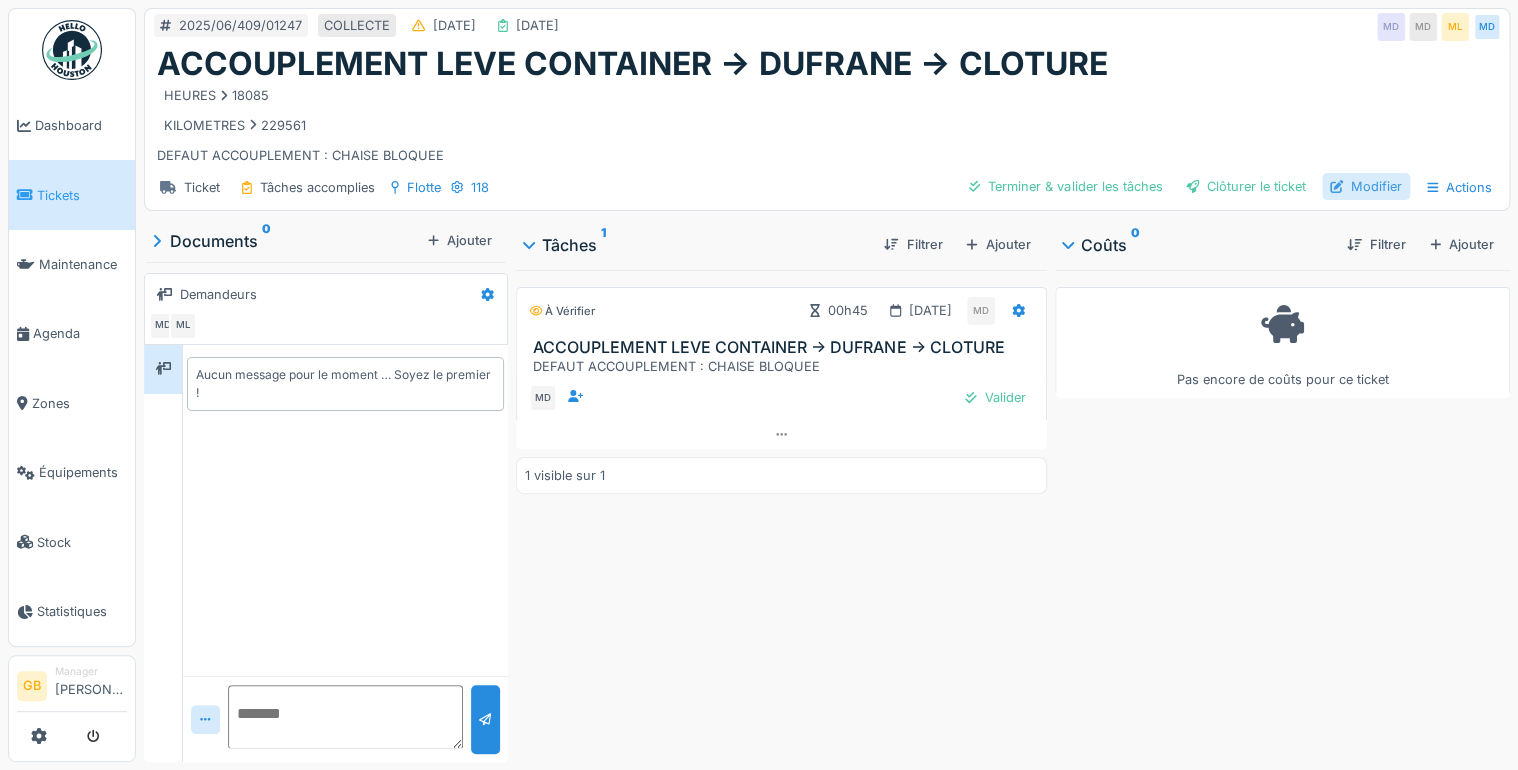 click on "Modifier" at bounding box center (1366, 186) 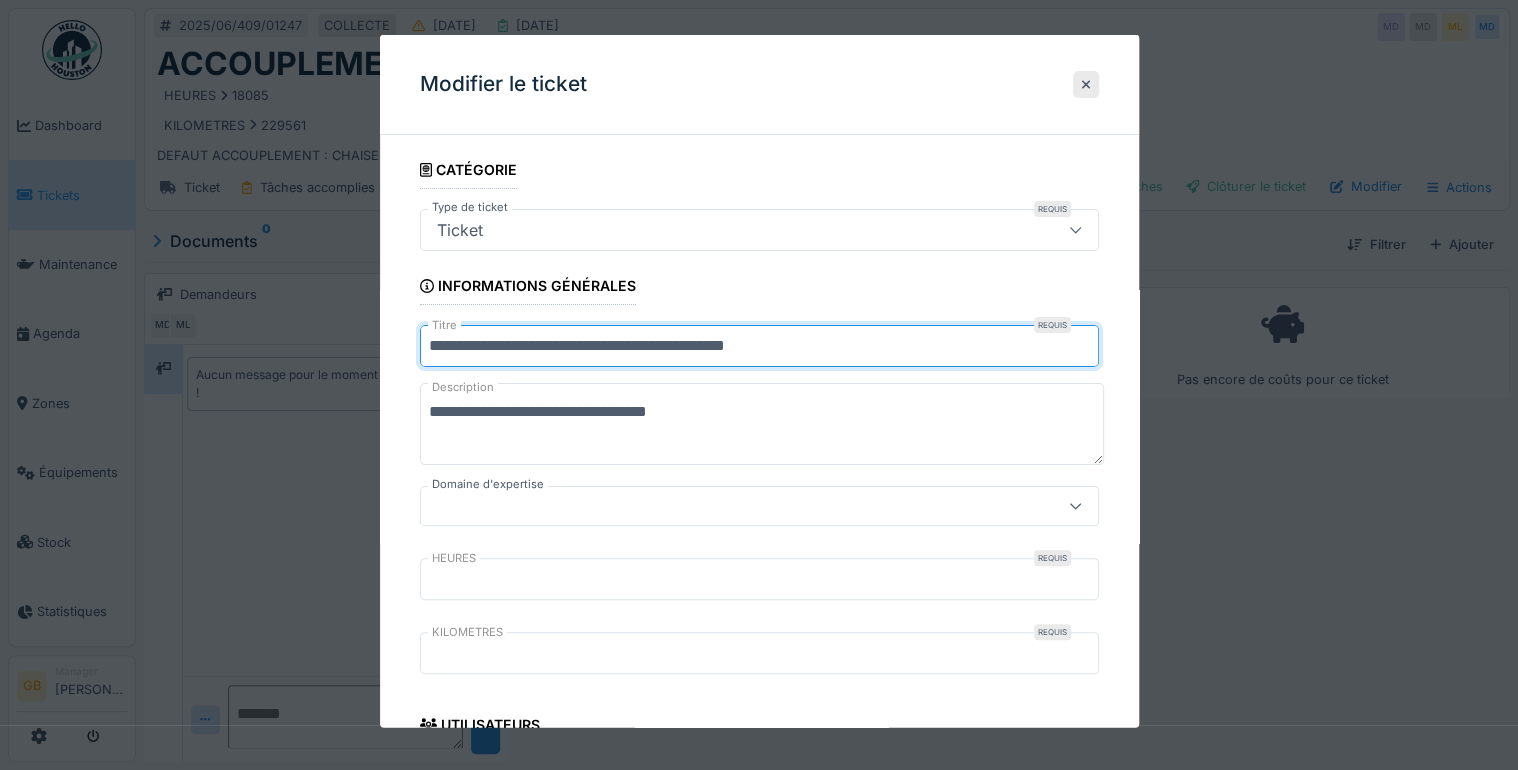 drag, startPoint x: 706, startPoint y: 339, endPoint x: 1513, endPoint y: 369, distance: 807.55743 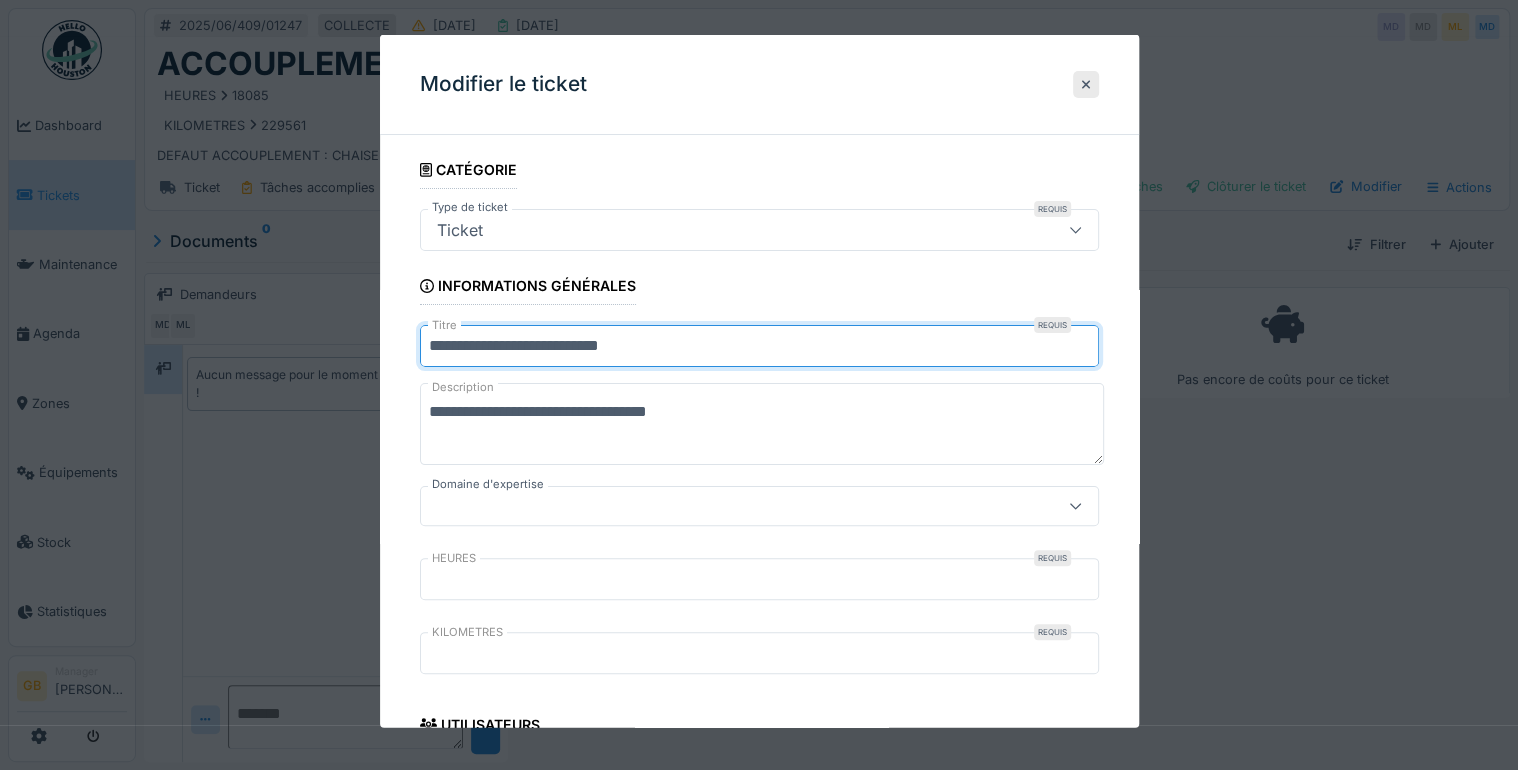 type on "**********" 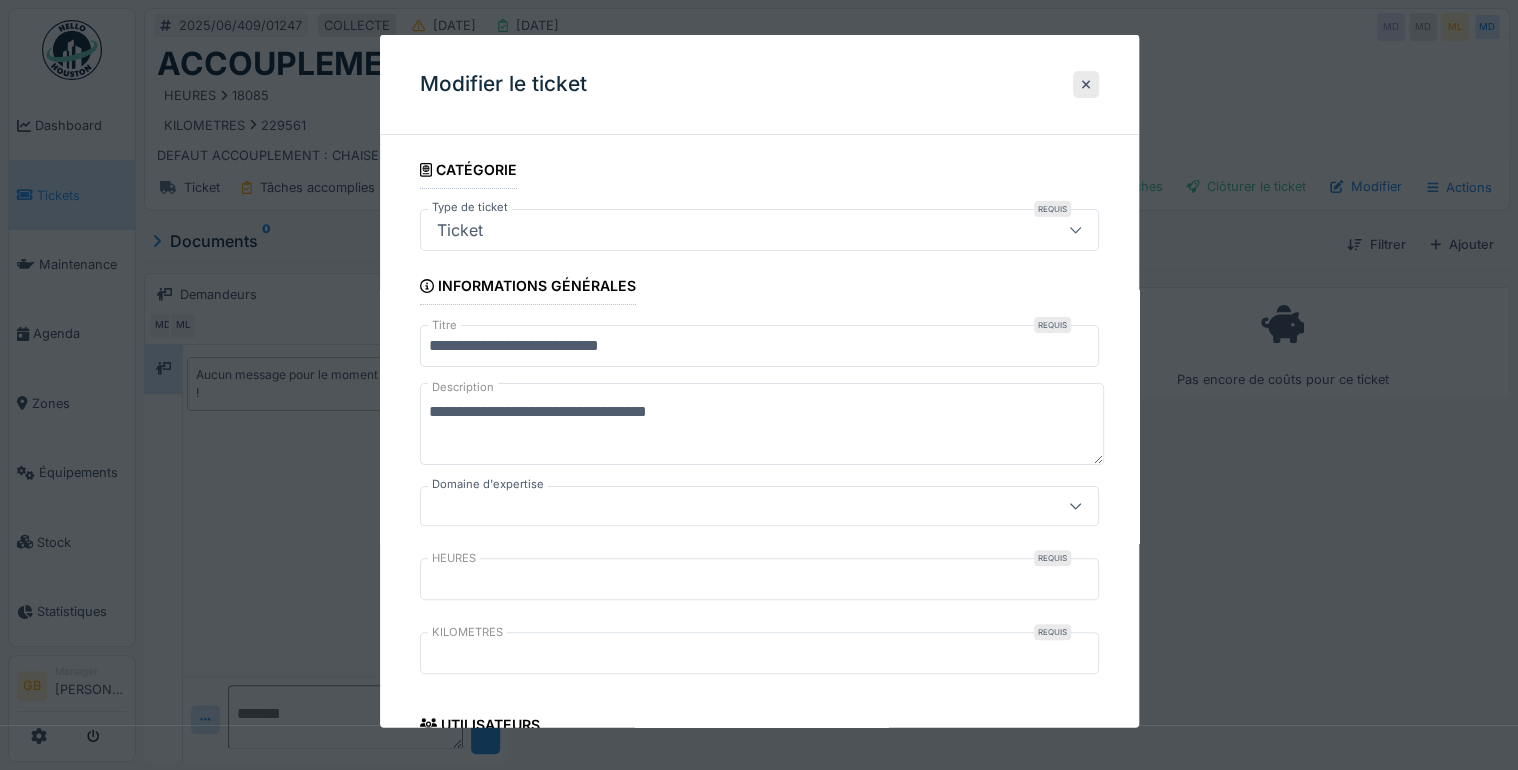 drag, startPoint x: 704, startPoint y: 409, endPoint x: 1033, endPoint y: 452, distance: 331.79813 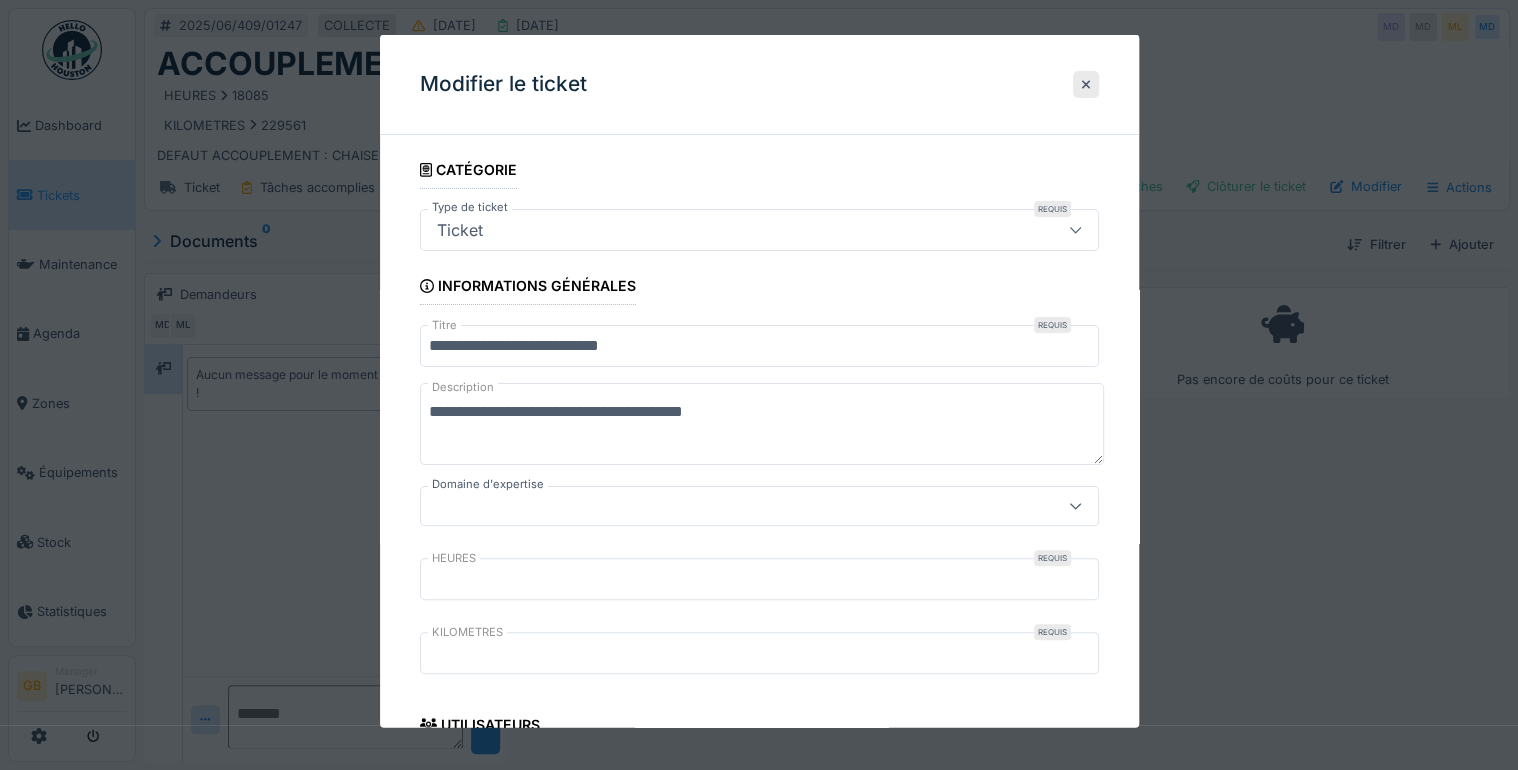 click on "**********" at bounding box center [762, 424] 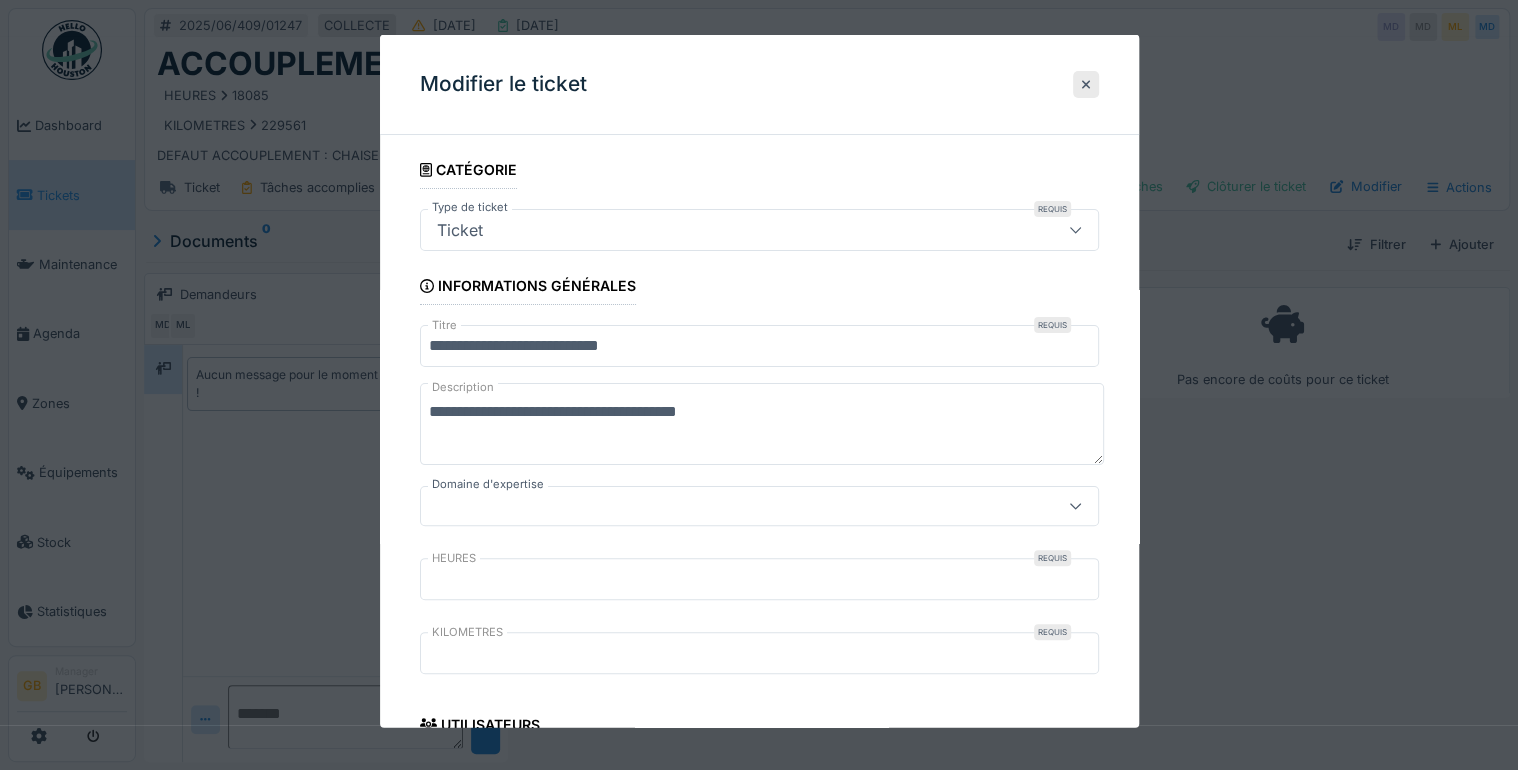 click on "**********" at bounding box center [762, 424] 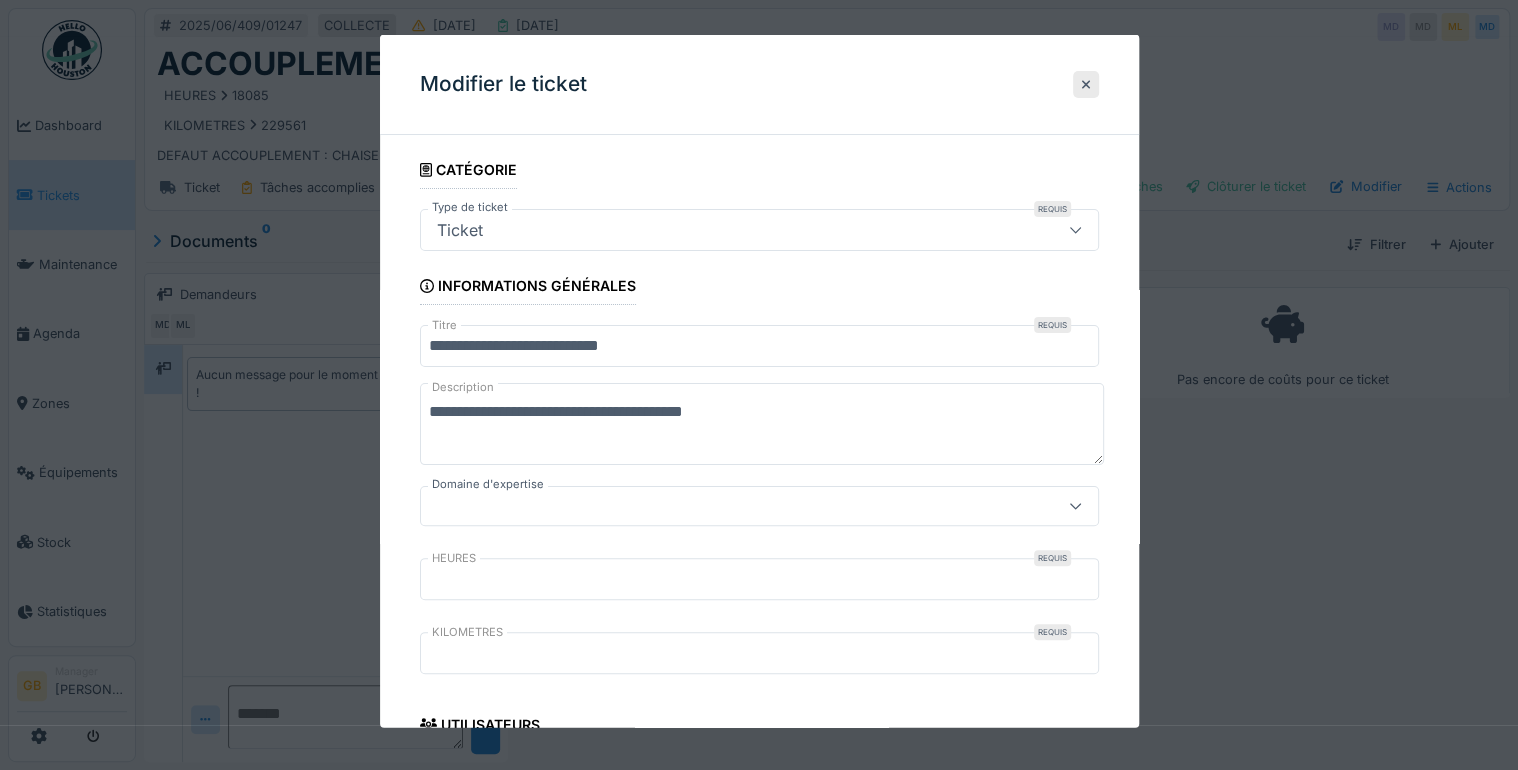 drag, startPoint x: 785, startPoint y: 408, endPoint x: 135, endPoint y: 365, distance: 651.4208 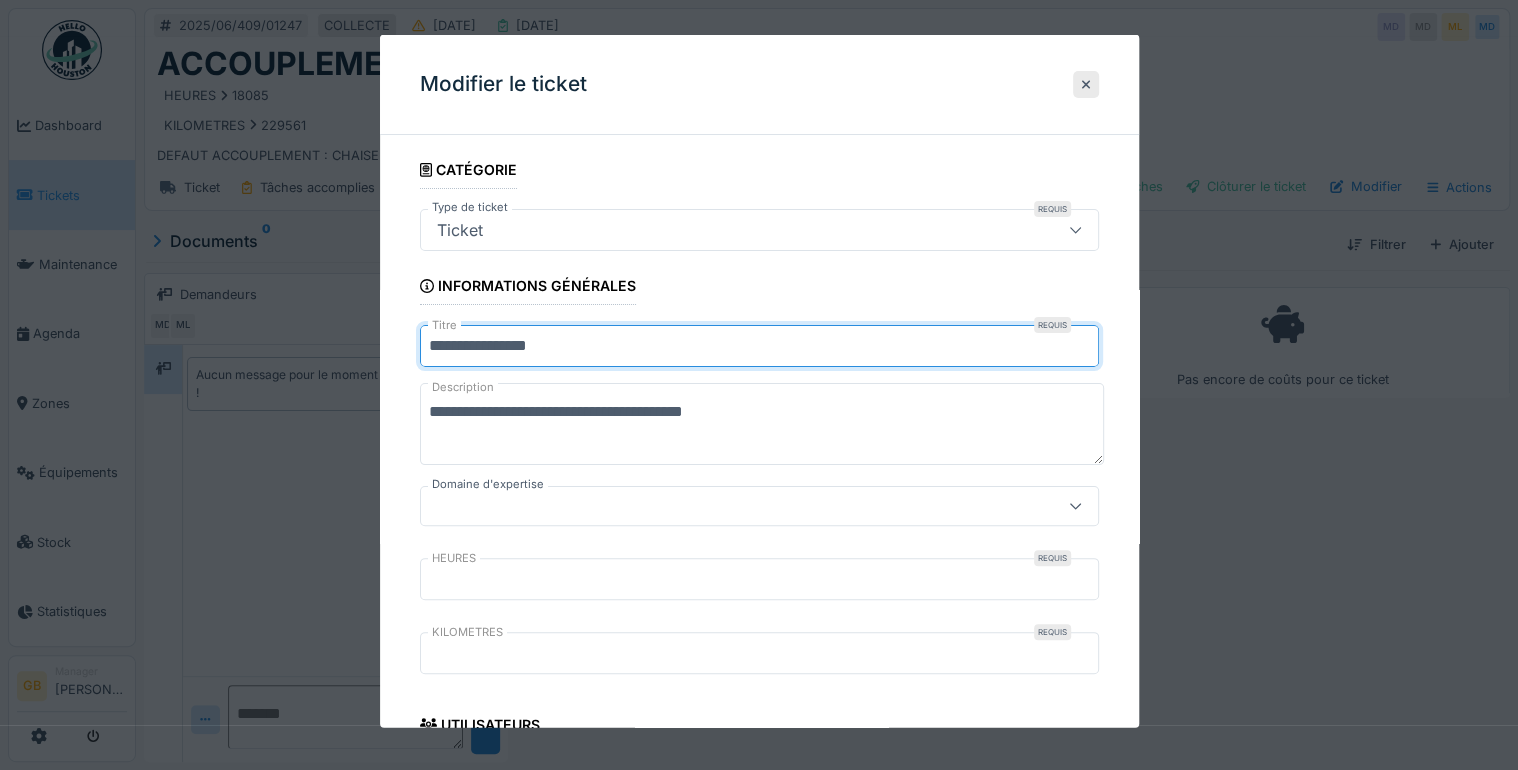 scroll, scrollTop: 12, scrollLeft: 0, axis: vertical 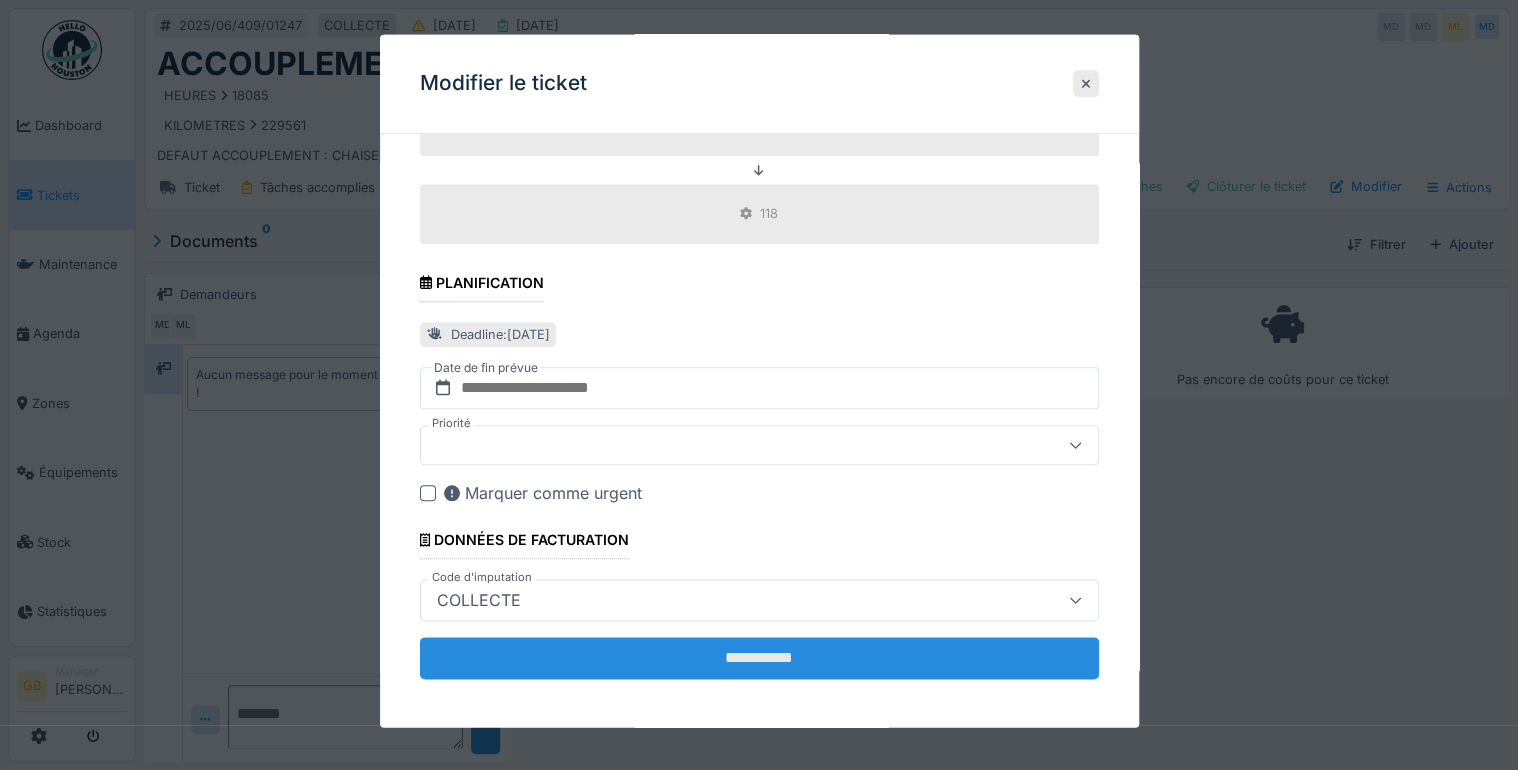 type on "**********" 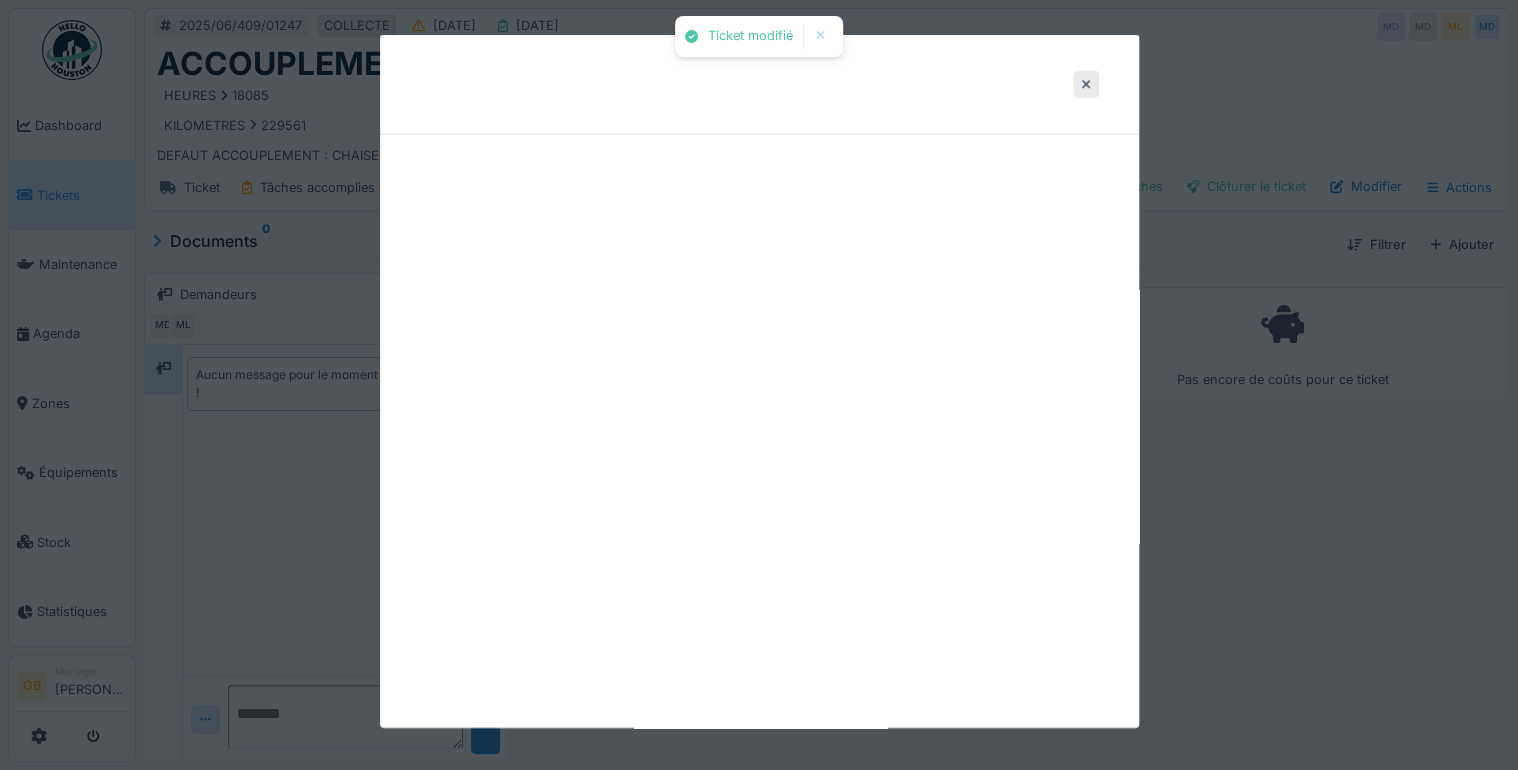 scroll, scrollTop: 0, scrollLeft: 0, axis: both 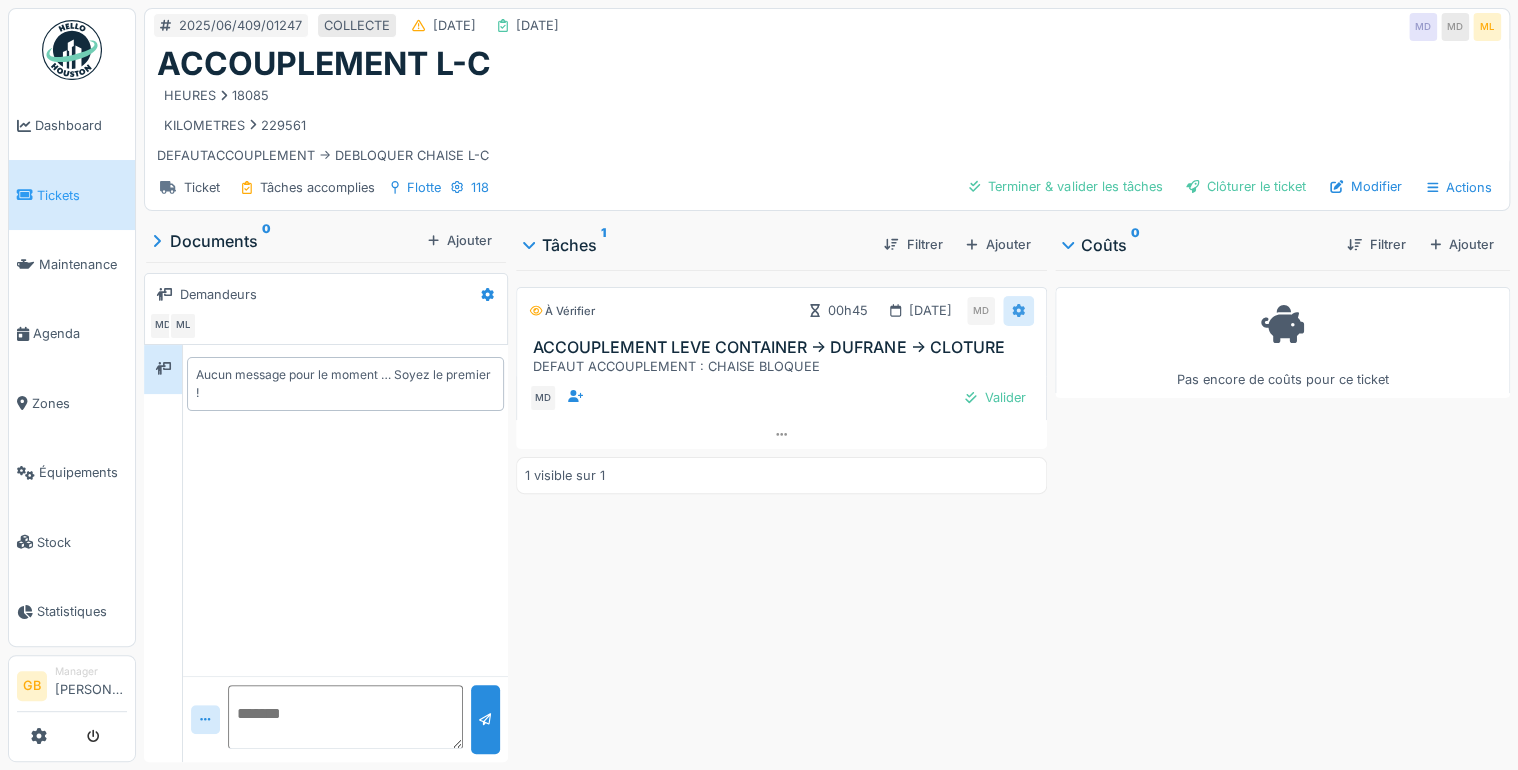 click 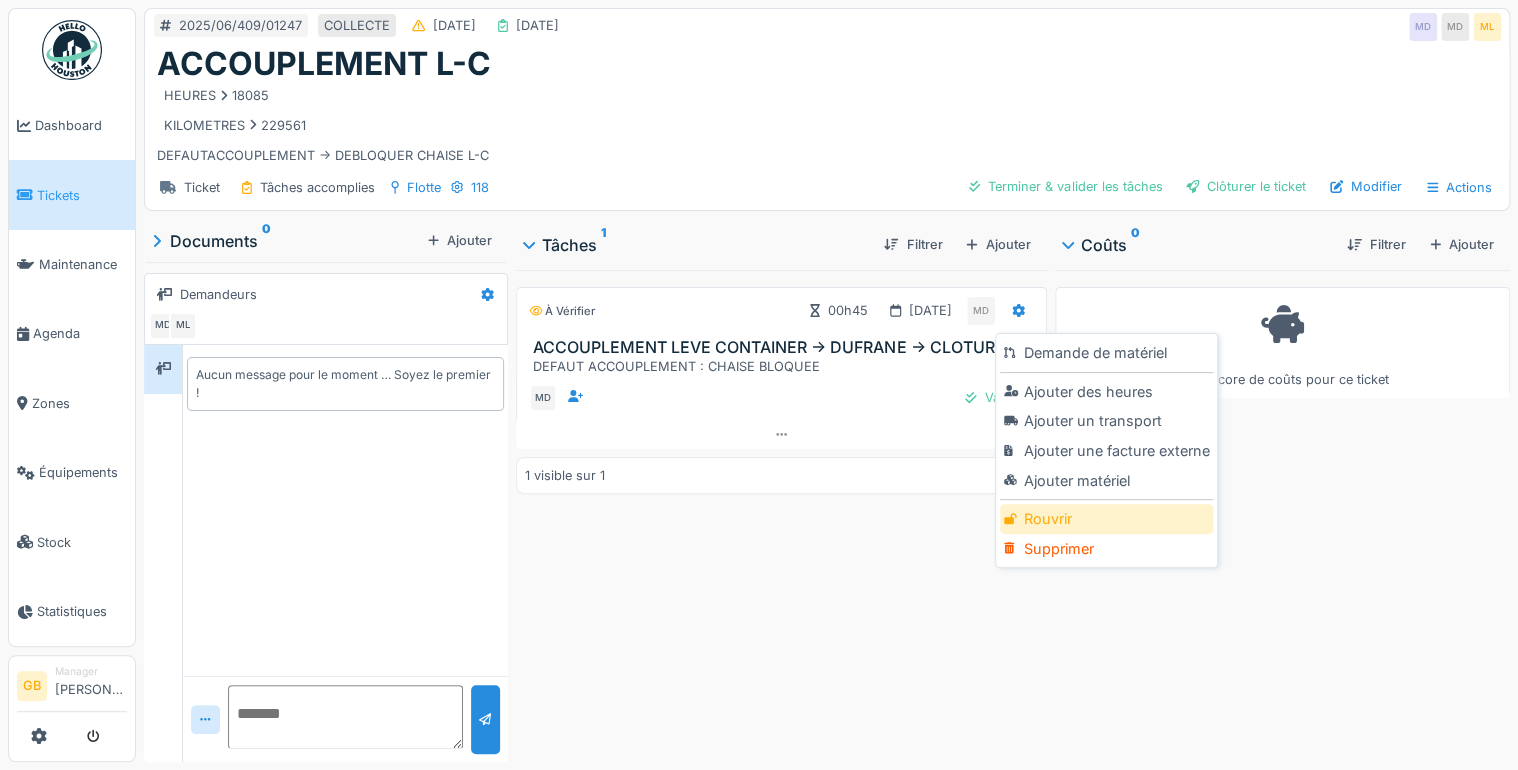 click on "Rouvrir" at bounding box center [1106, 519] 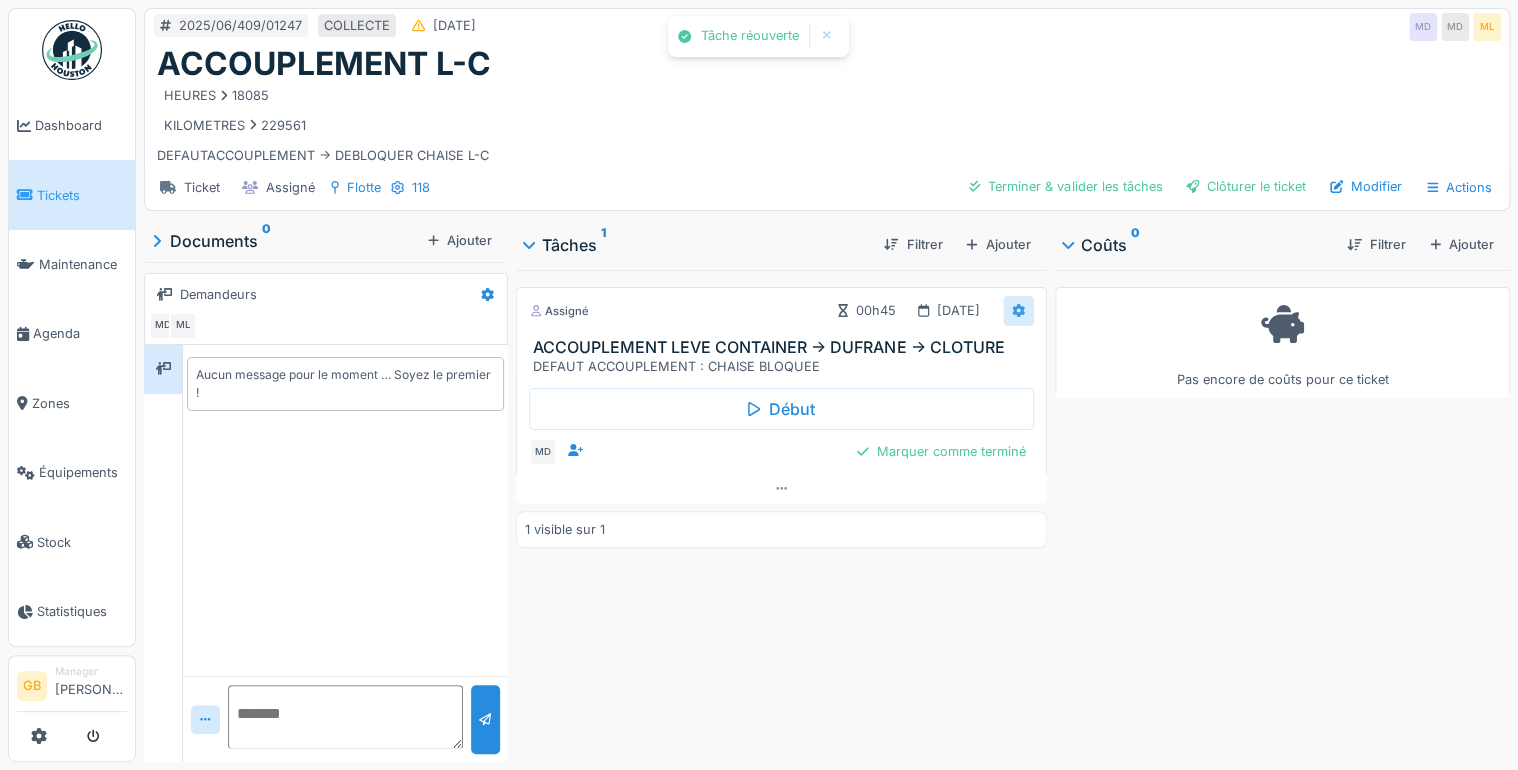 click 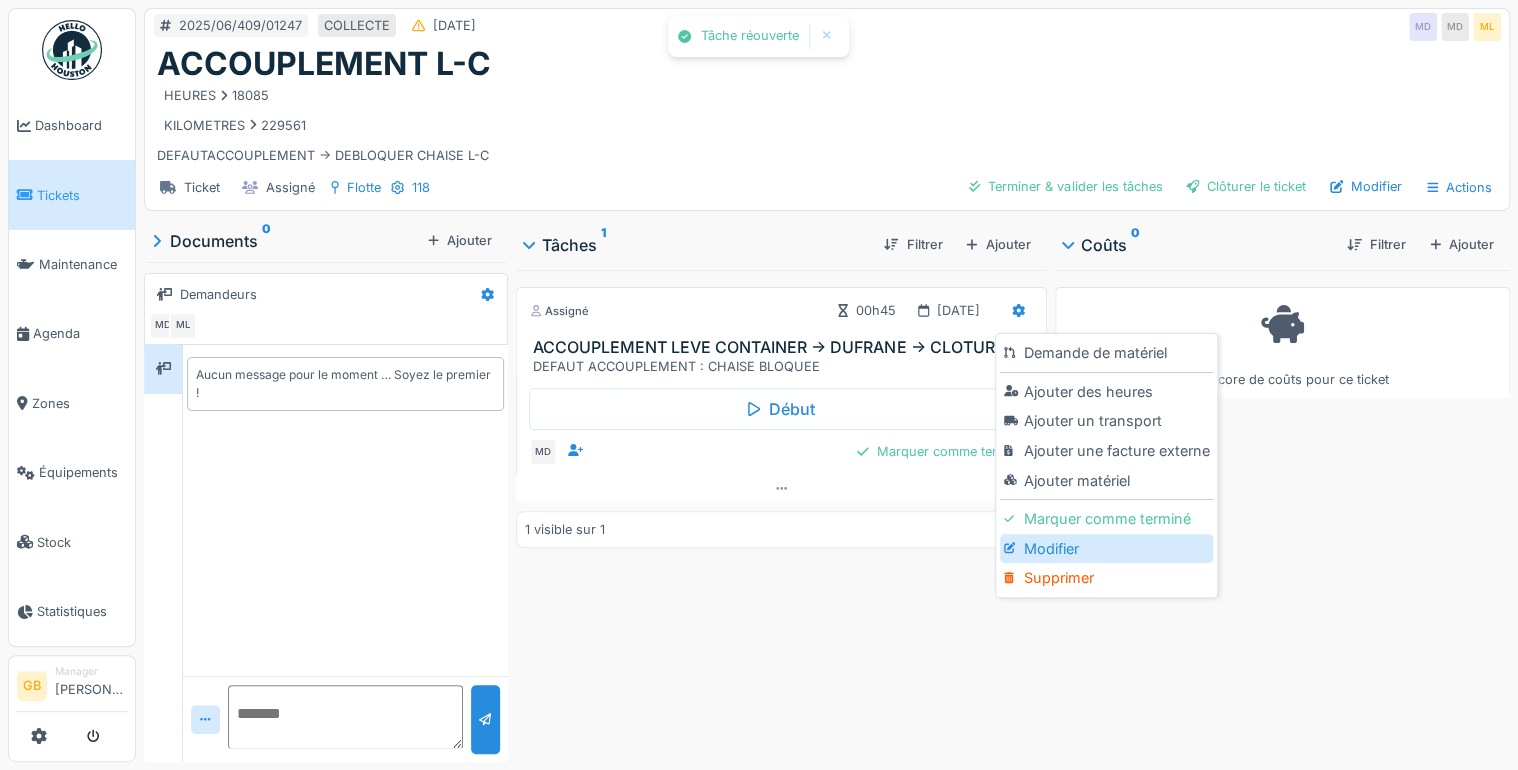 click on "Modifier" at bounding box center [1106, 549] 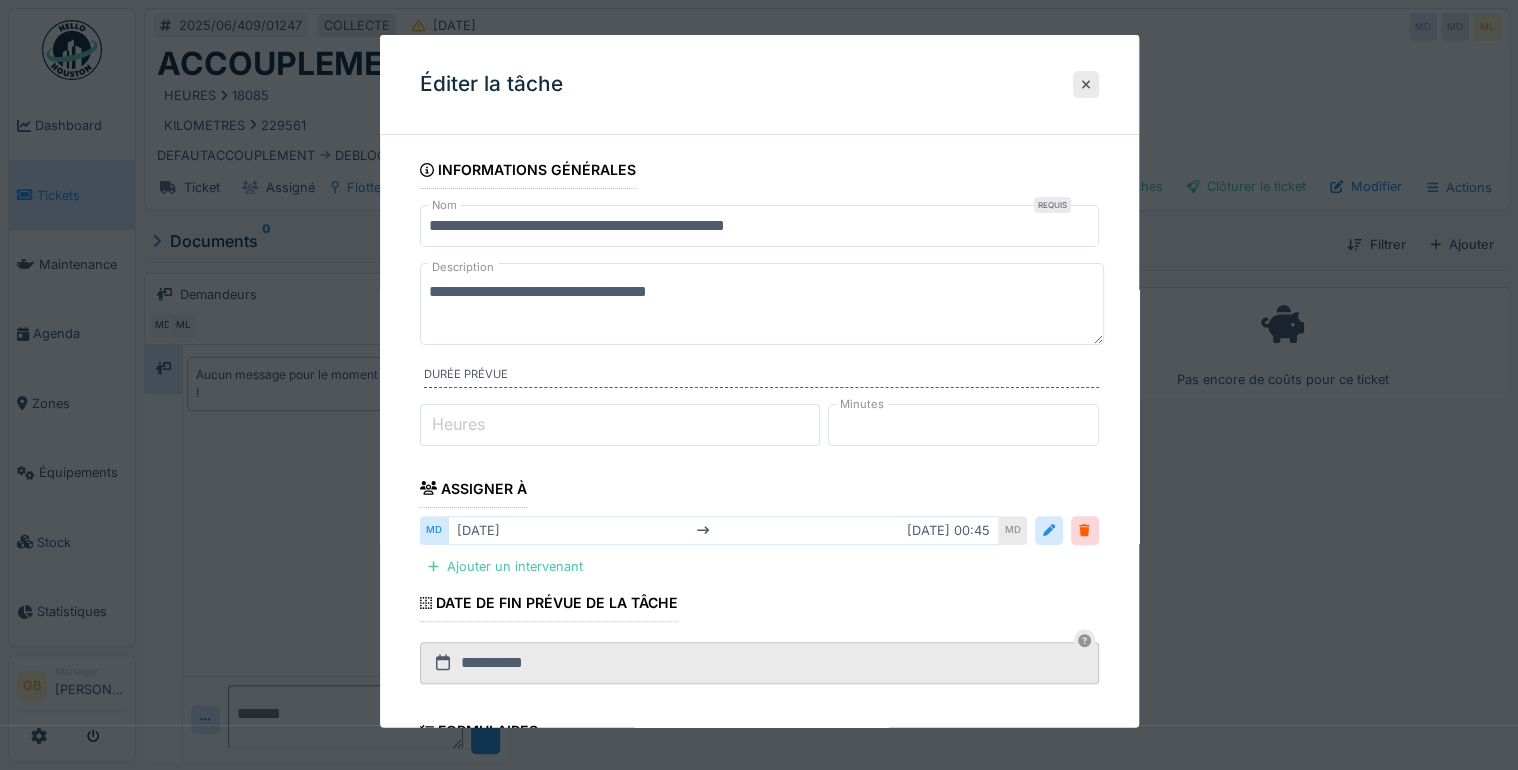 drag, startPoint x: 418, startPoint y: 239, endPoint x: 182, endPoint y: 204, distance: 238.58122 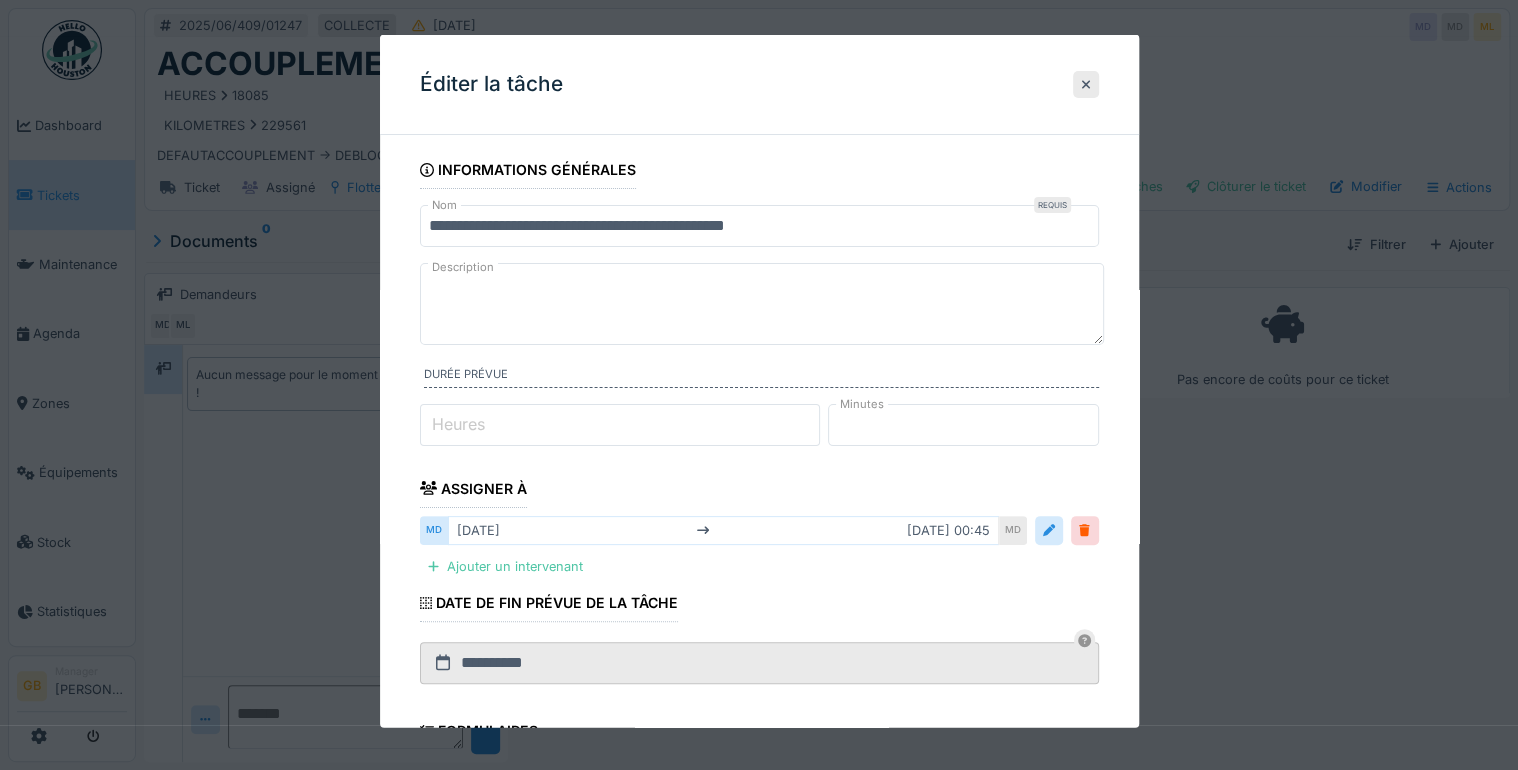 paste on "**********" 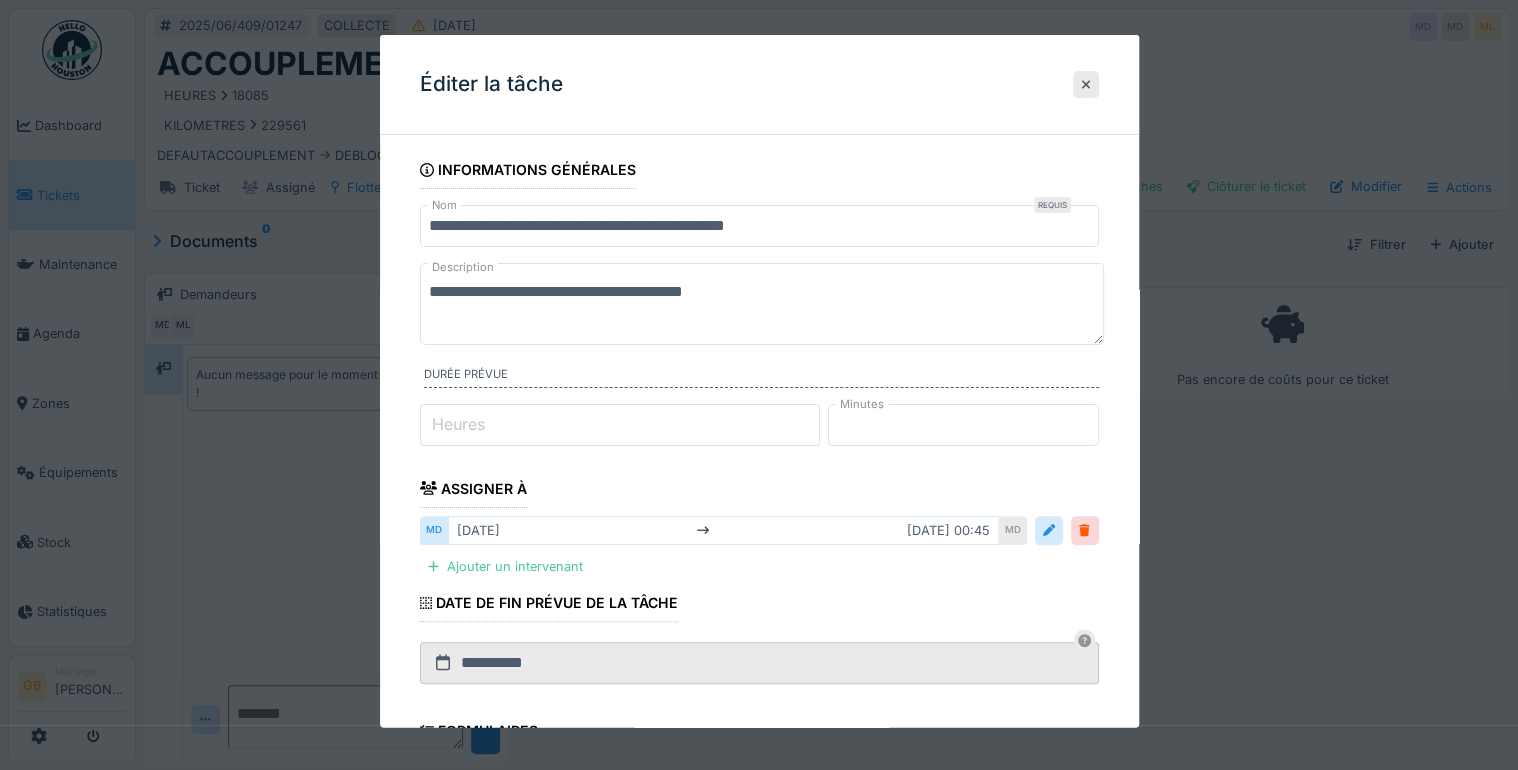 type on "**********" 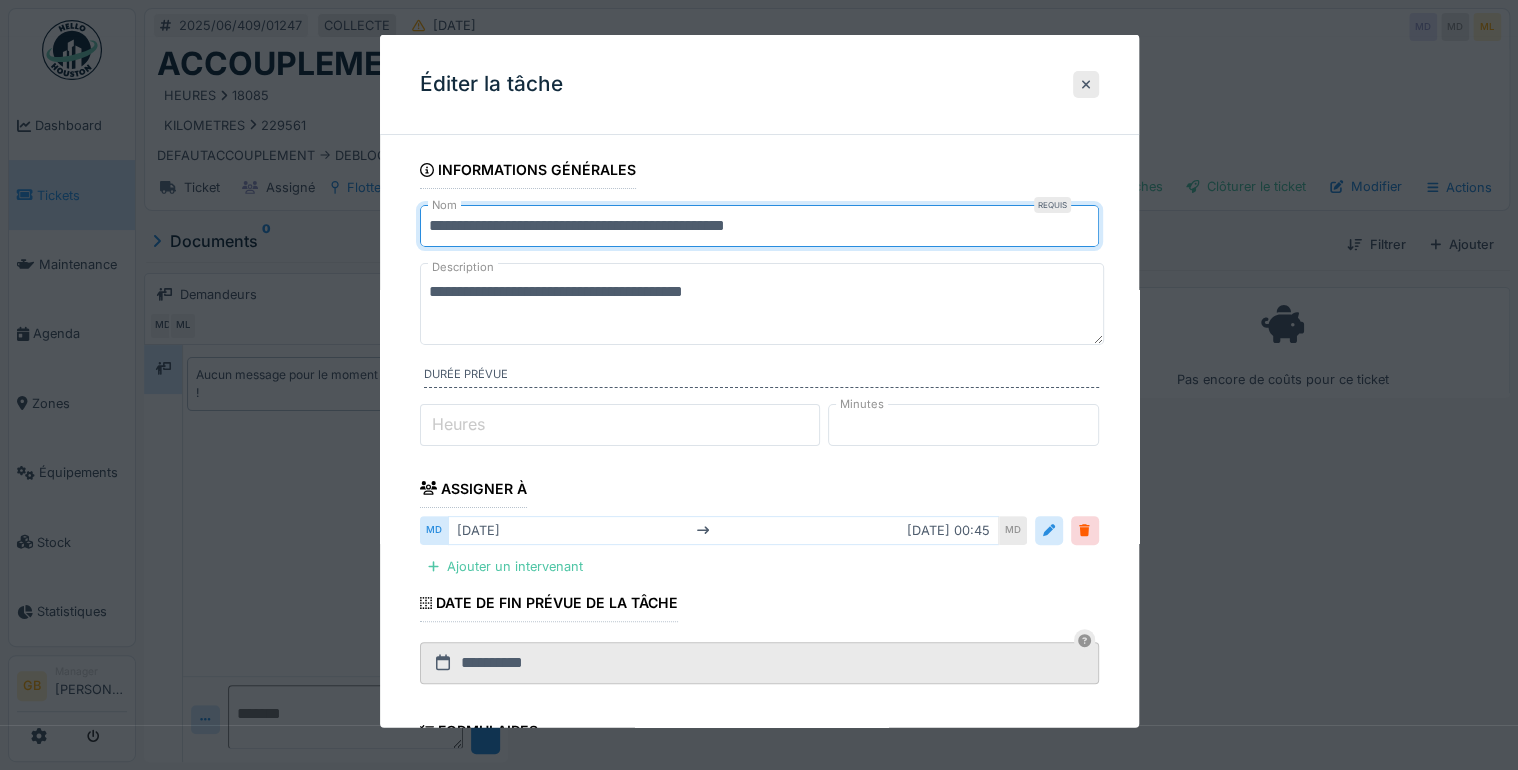 drag, startPoint x: 572, startPoint y: 220, endPoint x: 1232, endPoint y: 199, distance: 660.334 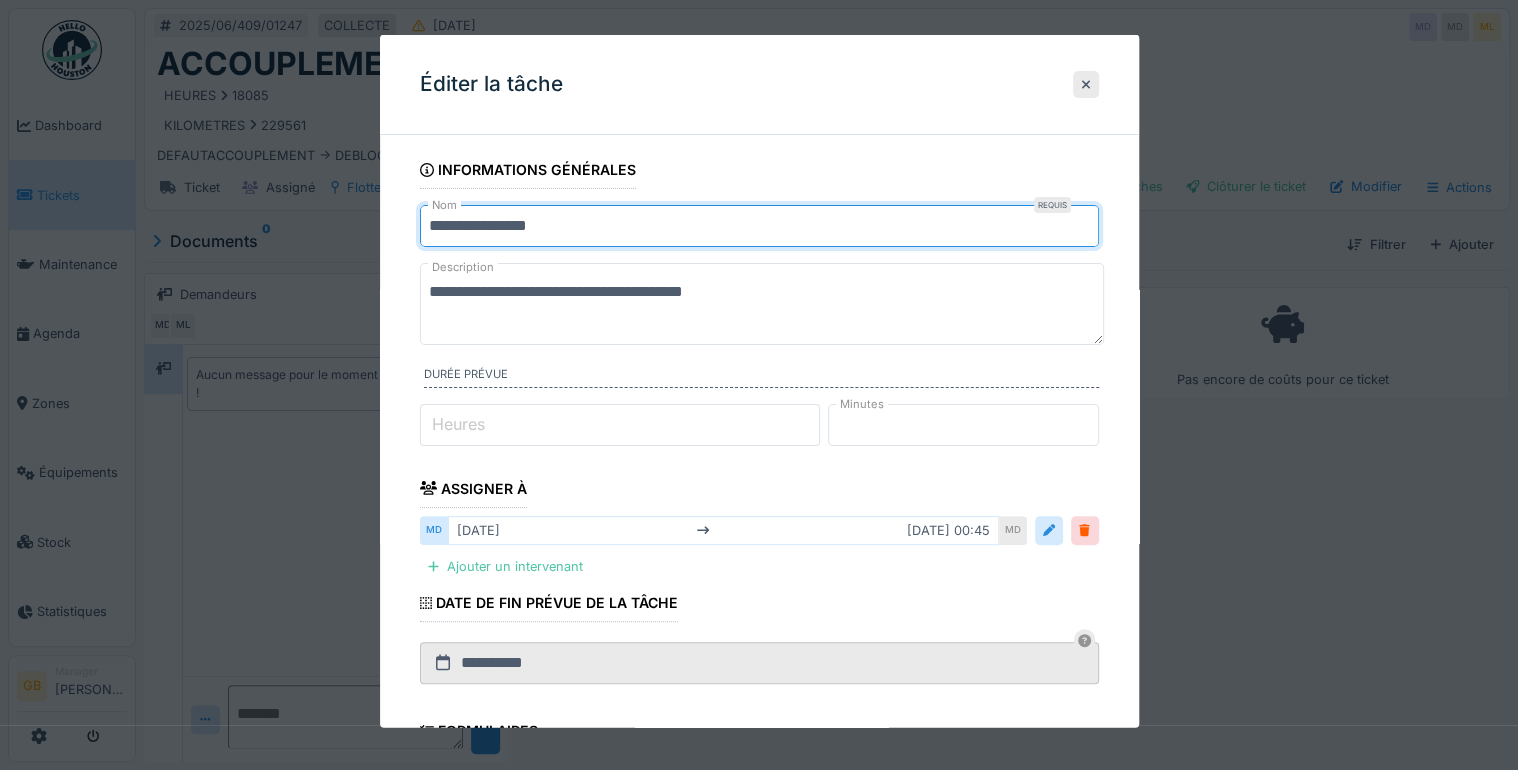 scroll, scrollTop: 330, scrollLeft: 0, axis: vertical 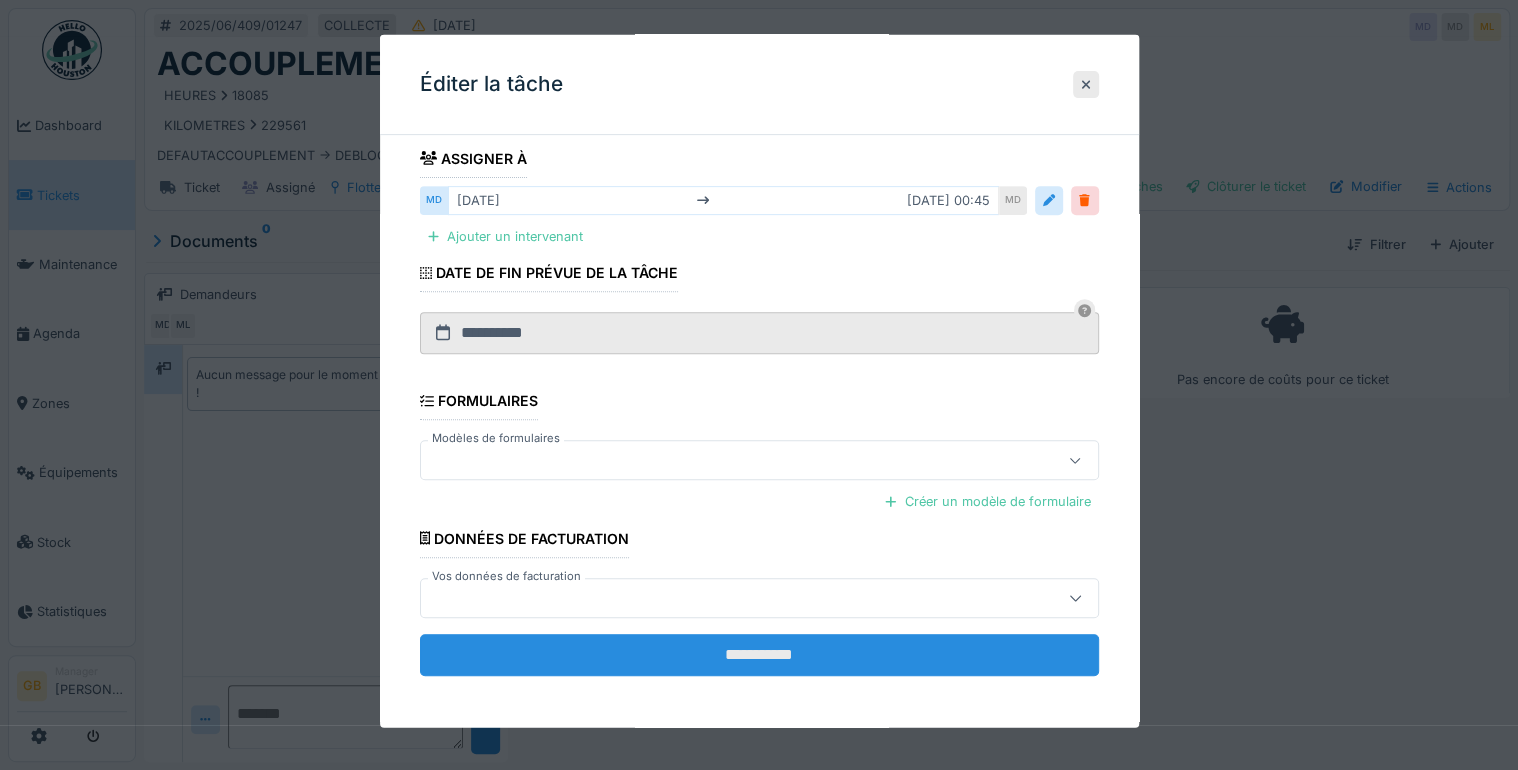 type on "**********" 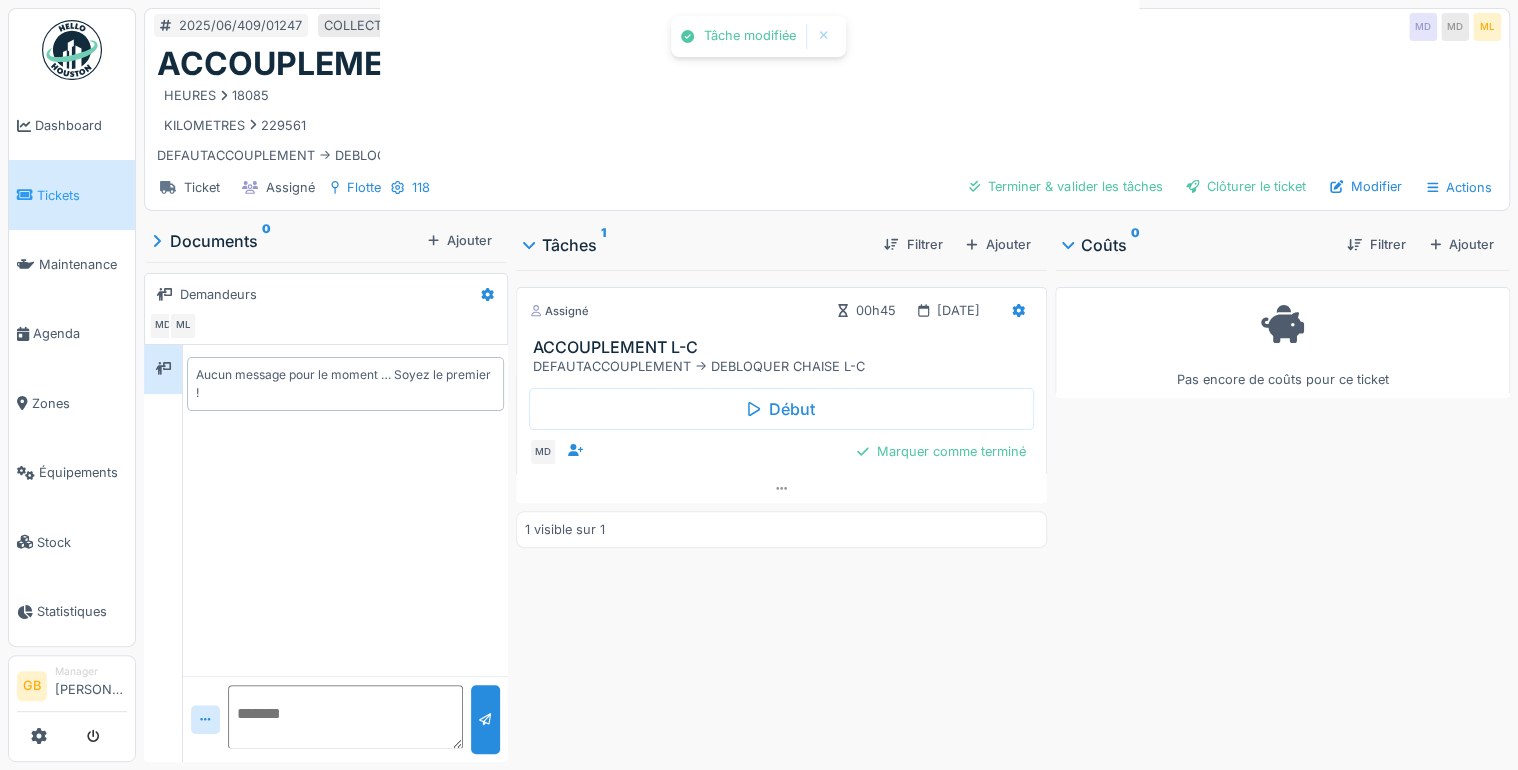 scroll, scrollTop: 0, scrollLeft: 0, axis: both 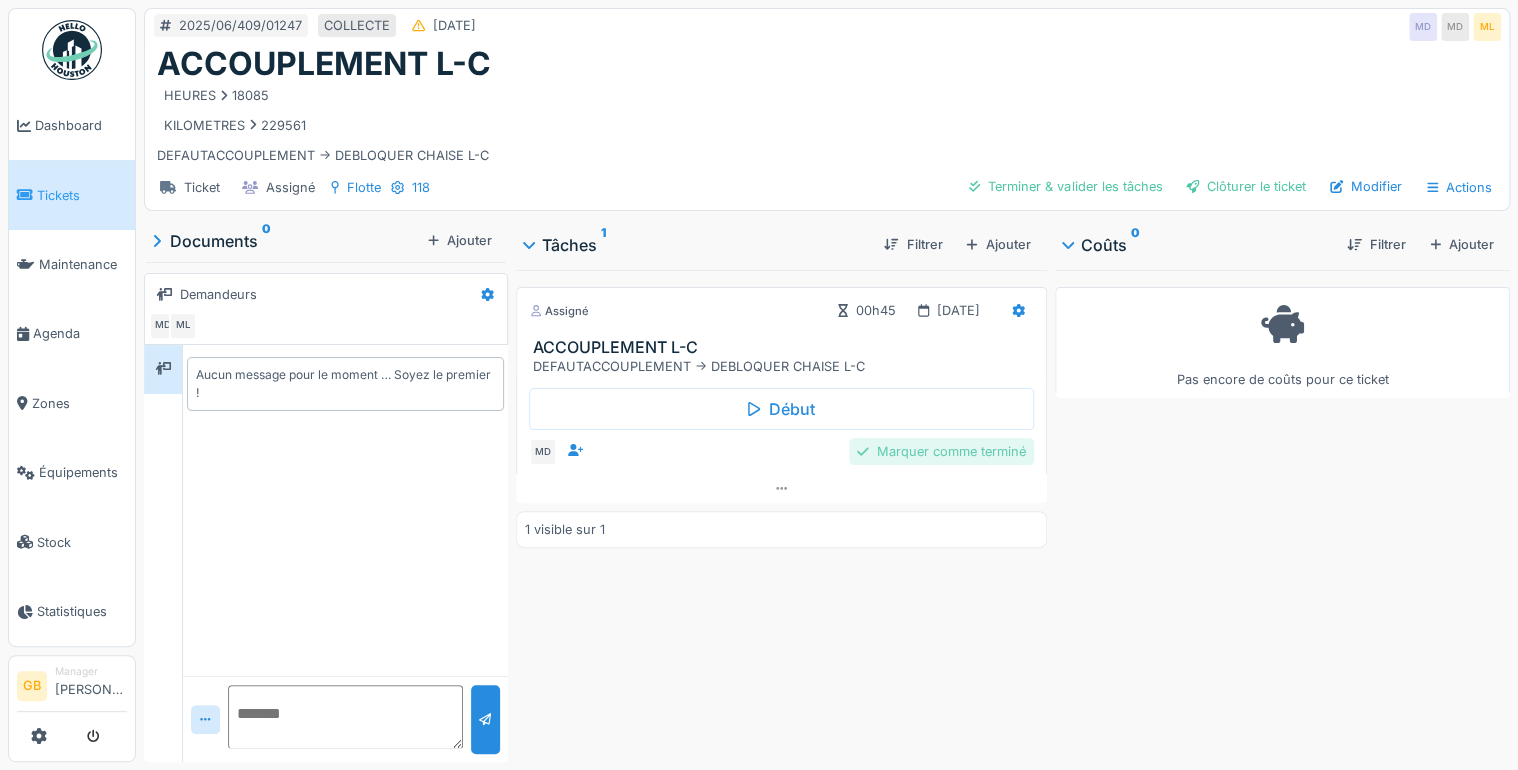 click on "Marquer comme terminé" at bounding box center (941, 451) 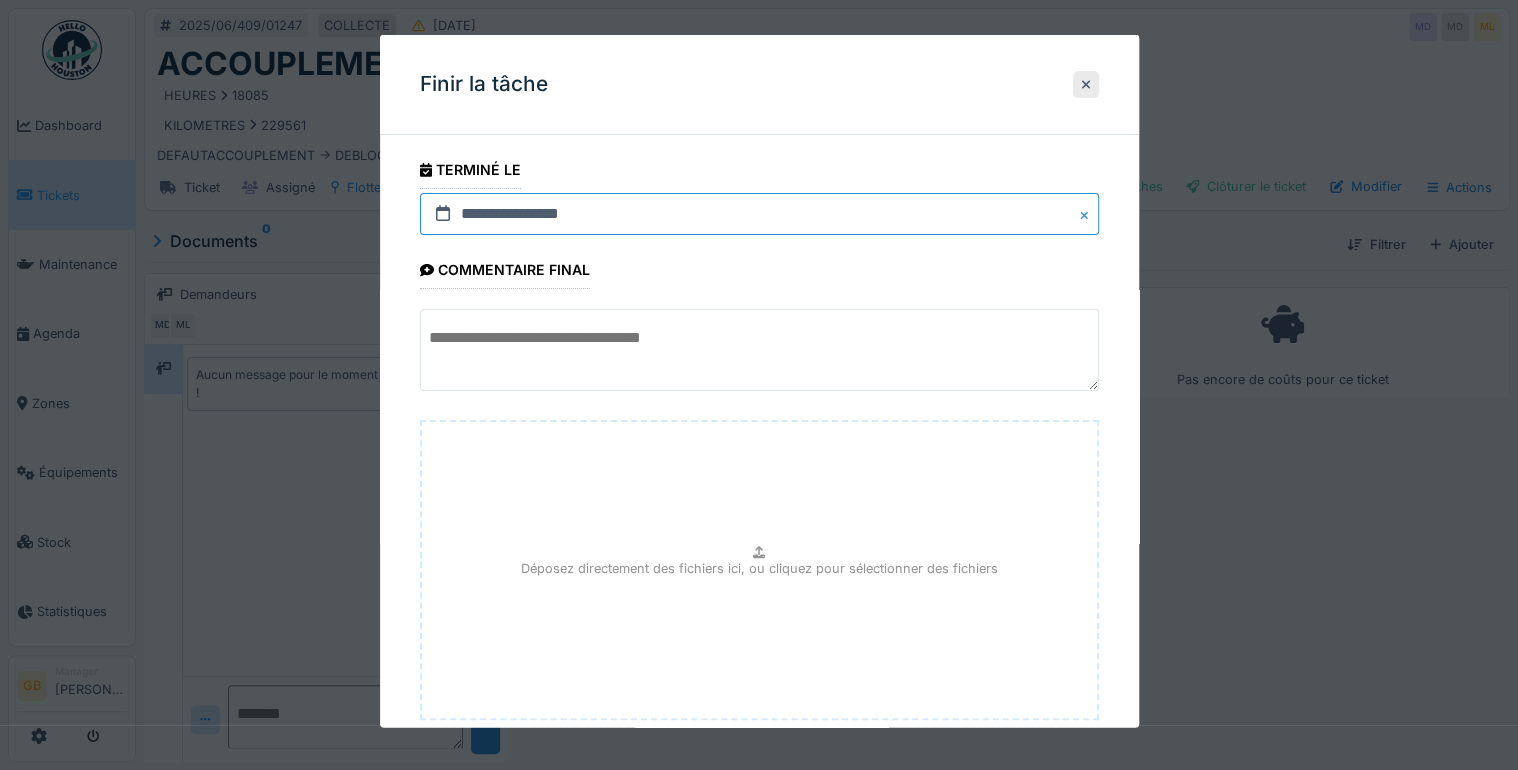 click on "**********" at bounding box center [759, 214] 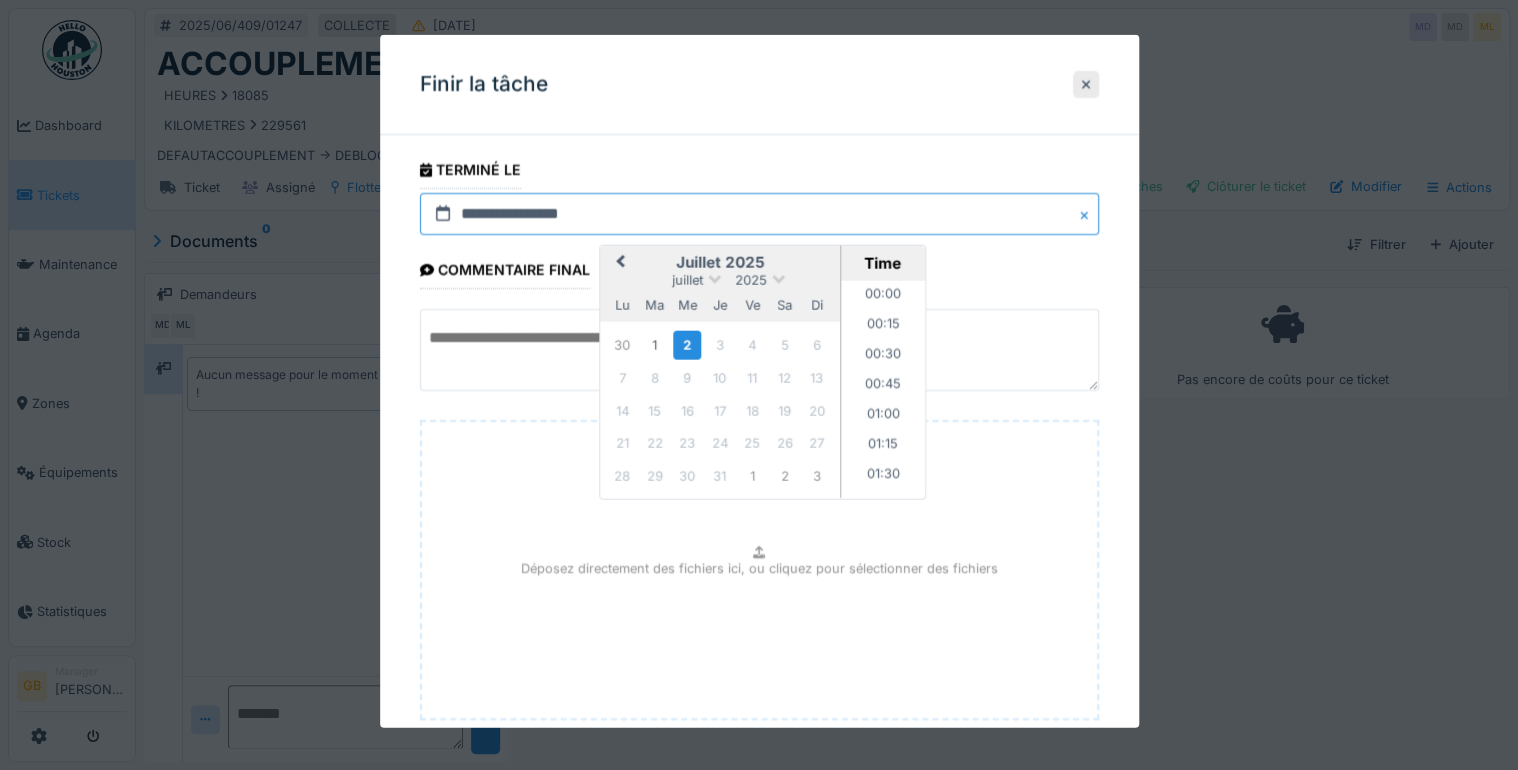 scroll, scrollTop: 1556, scrollLeft: 0, axis: vertical 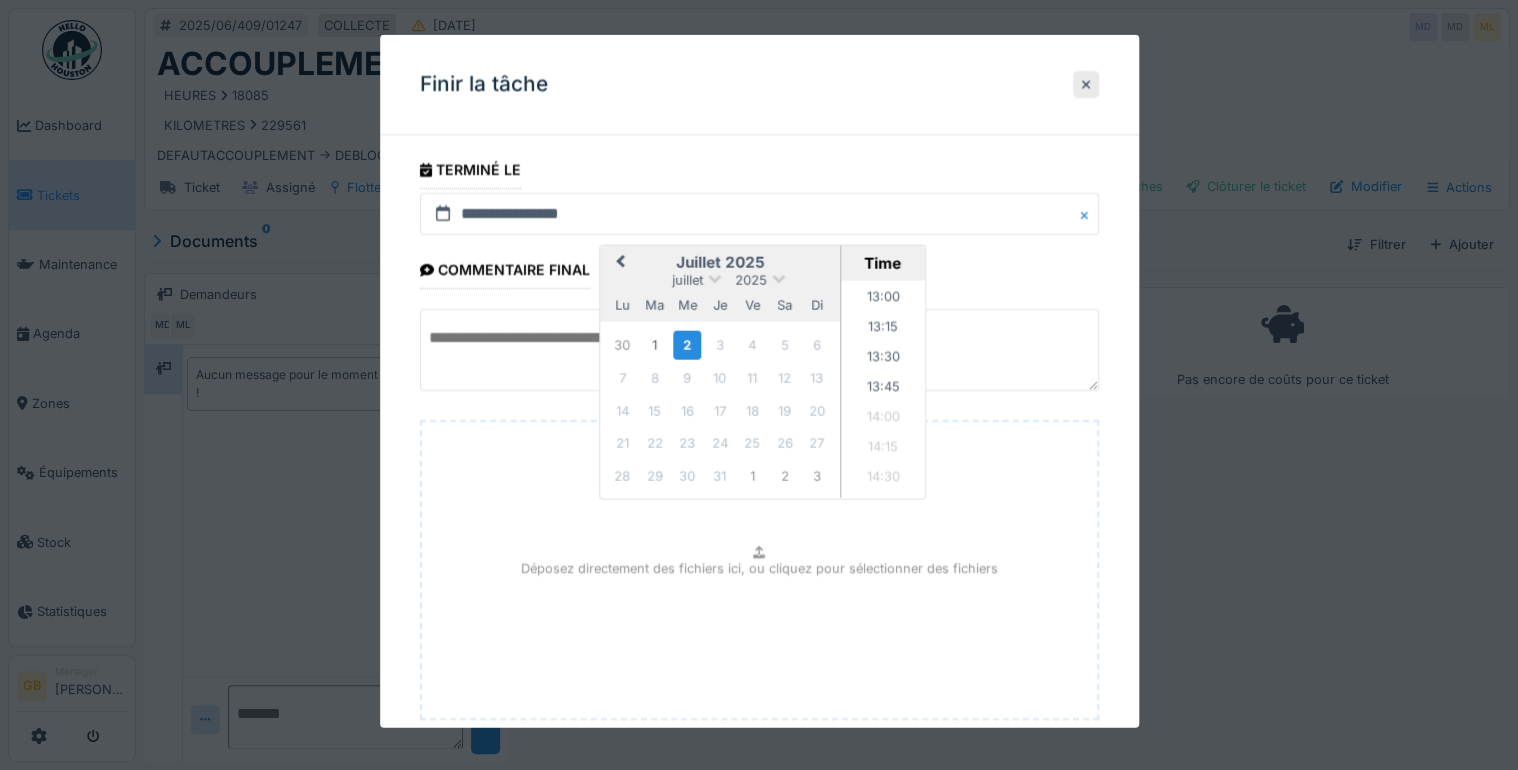 click on "Previous Month" at bounding box center (620, 262) 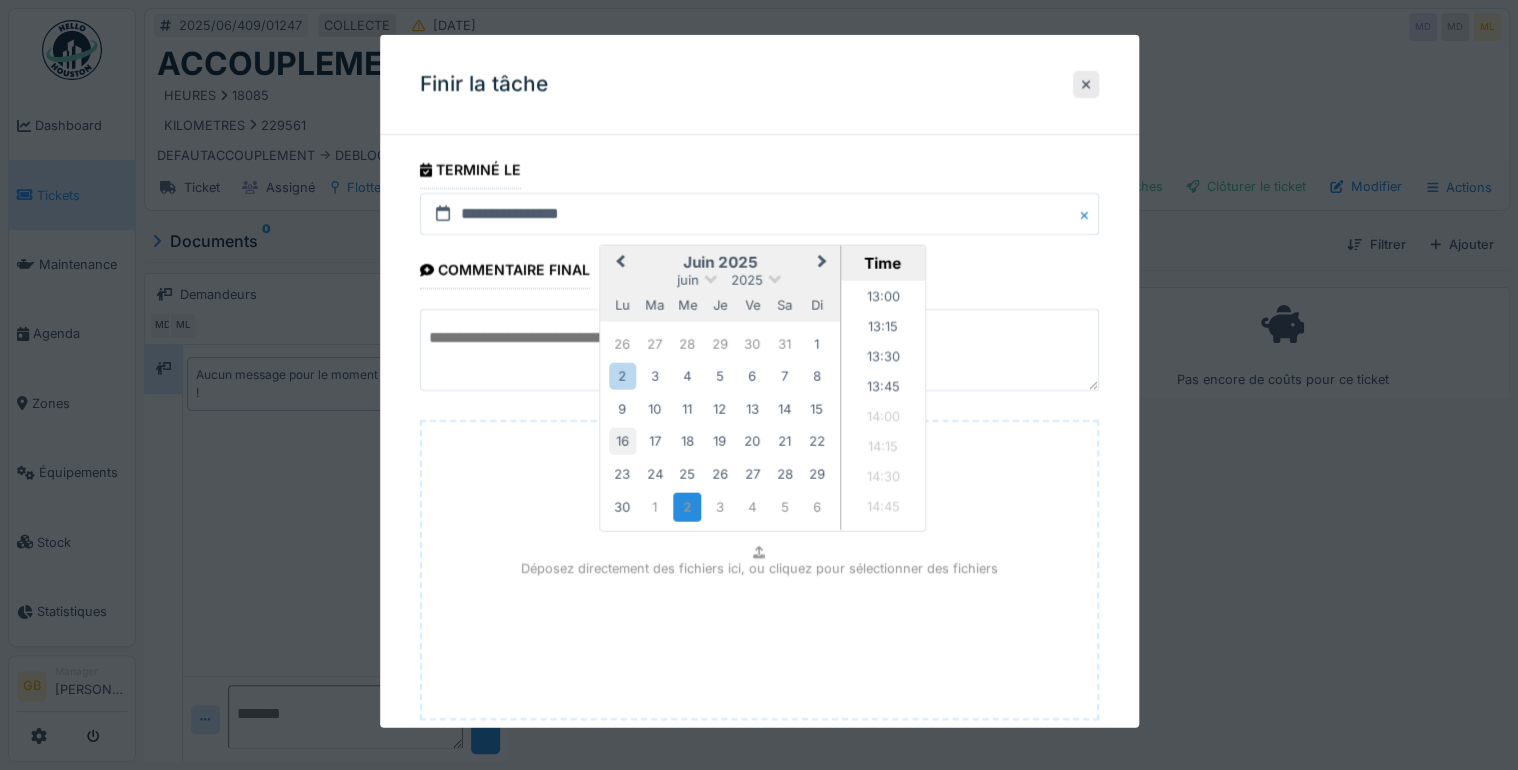 click on "16" at bounding box center [622, 440] 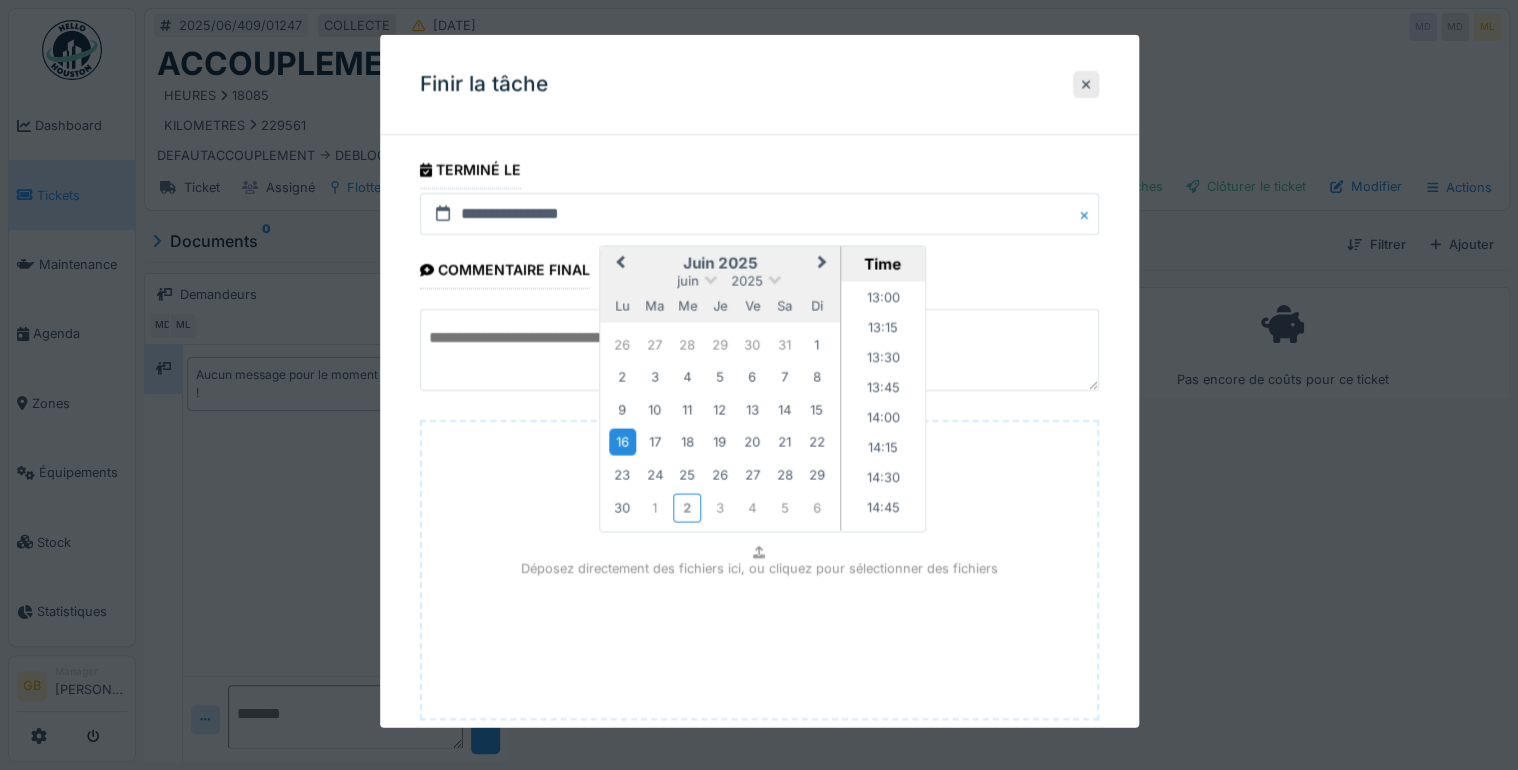 scroll, scrollTop: 120, scrollLeft: 0, axis: vertical 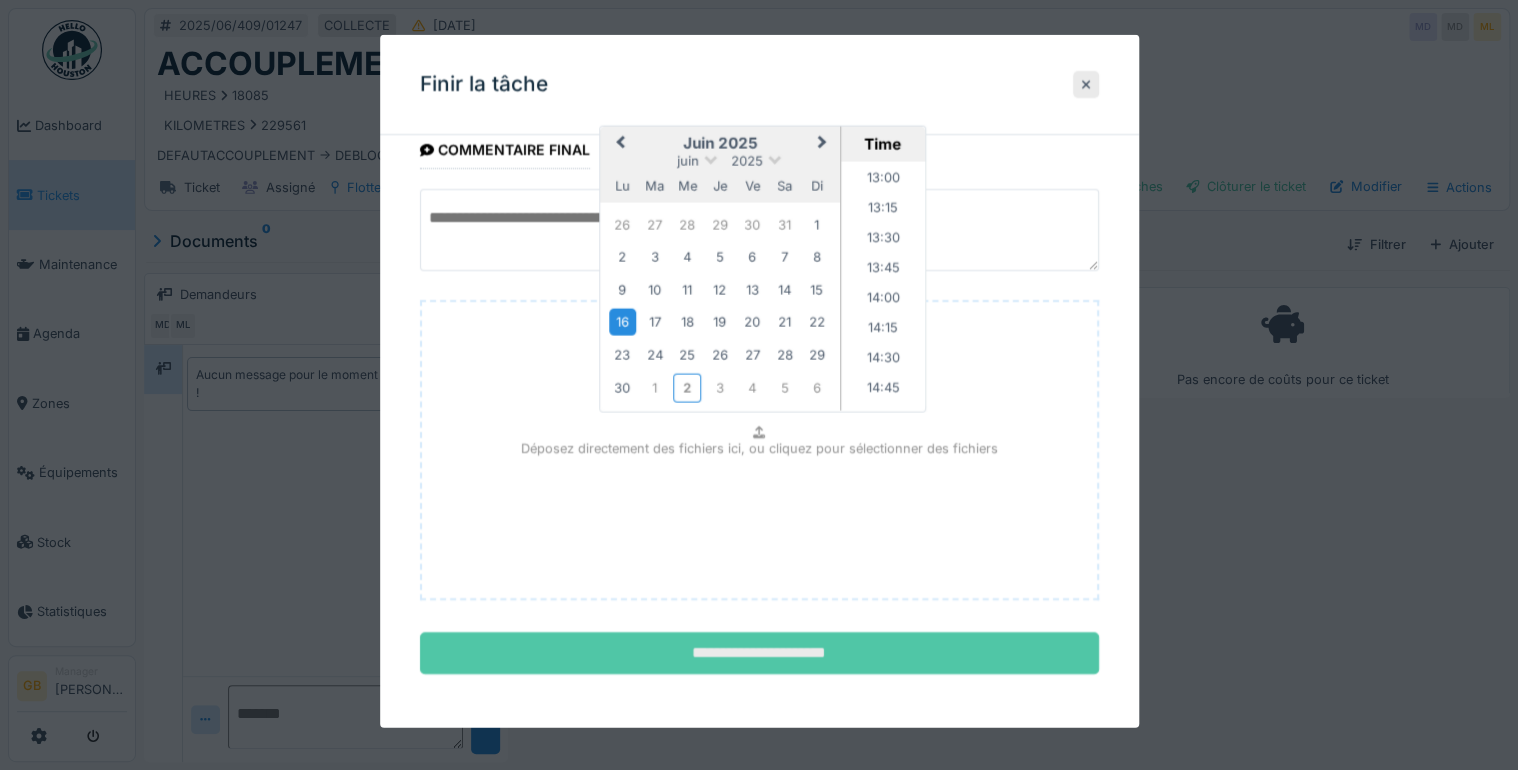 click on "**********" at bounding box center (759, 653) 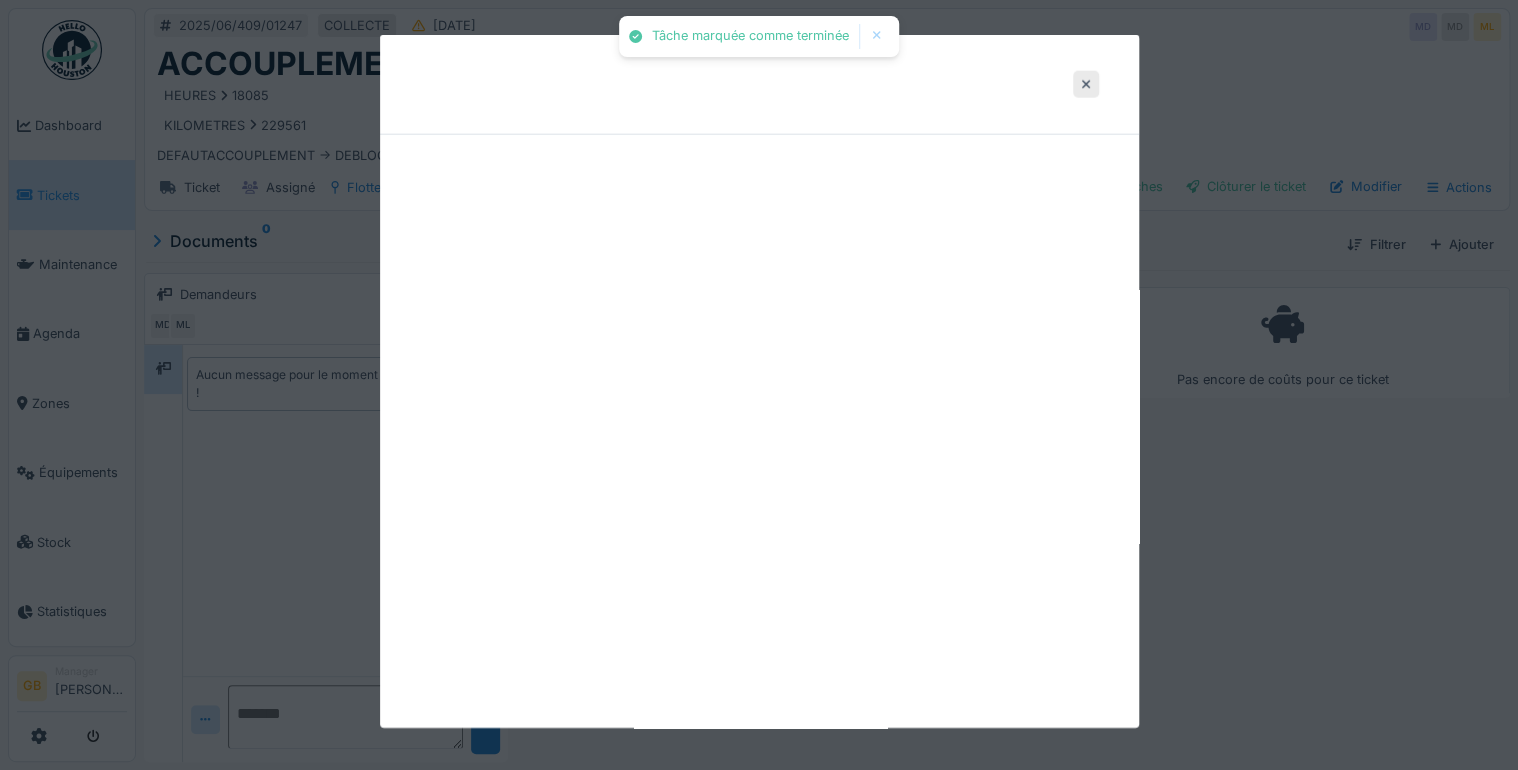 scroll, scrollTop: 0, scrollLeft: 0, axis: both 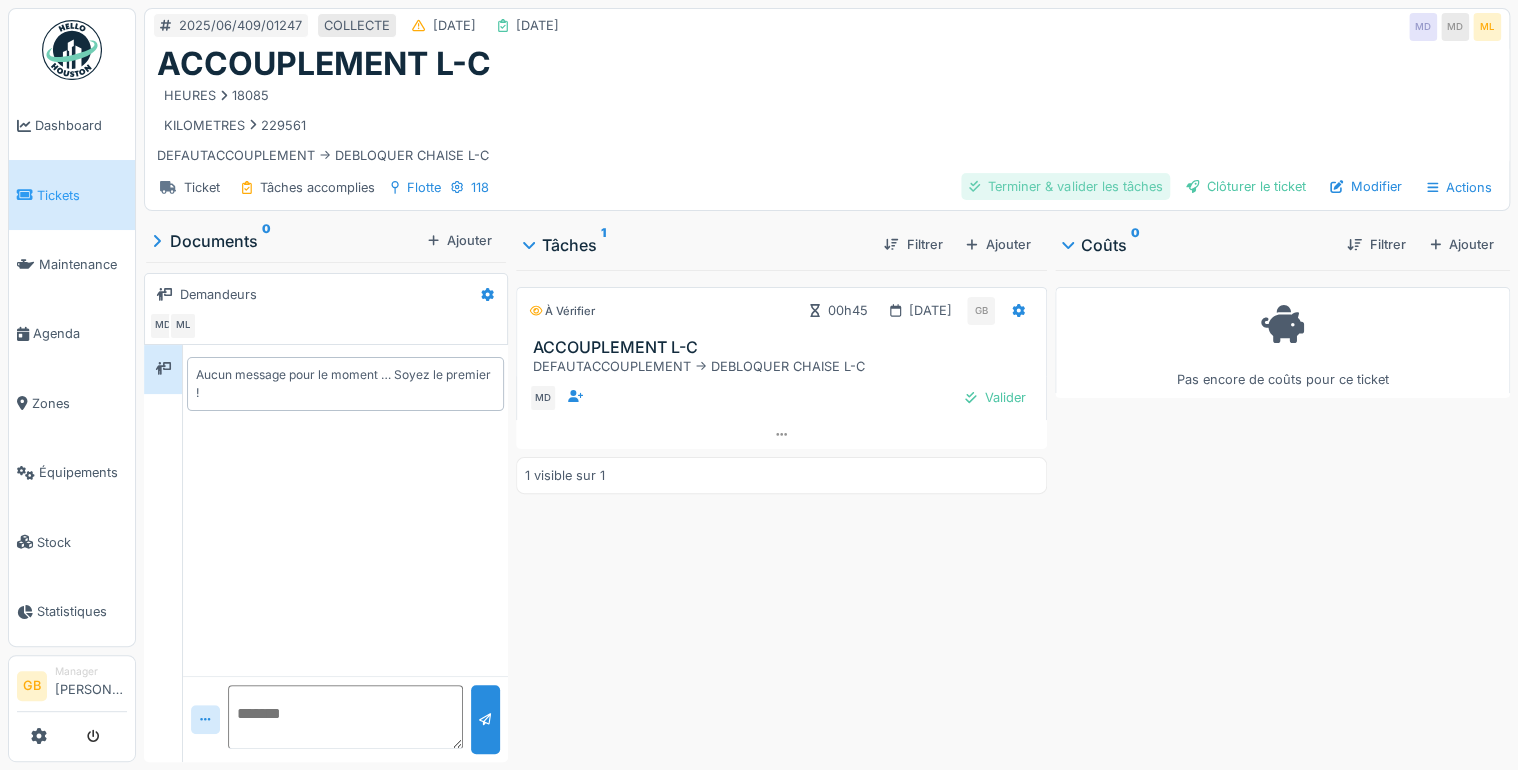 click on "Terminer & valider les tâches" at bounding box center [1065, 186] 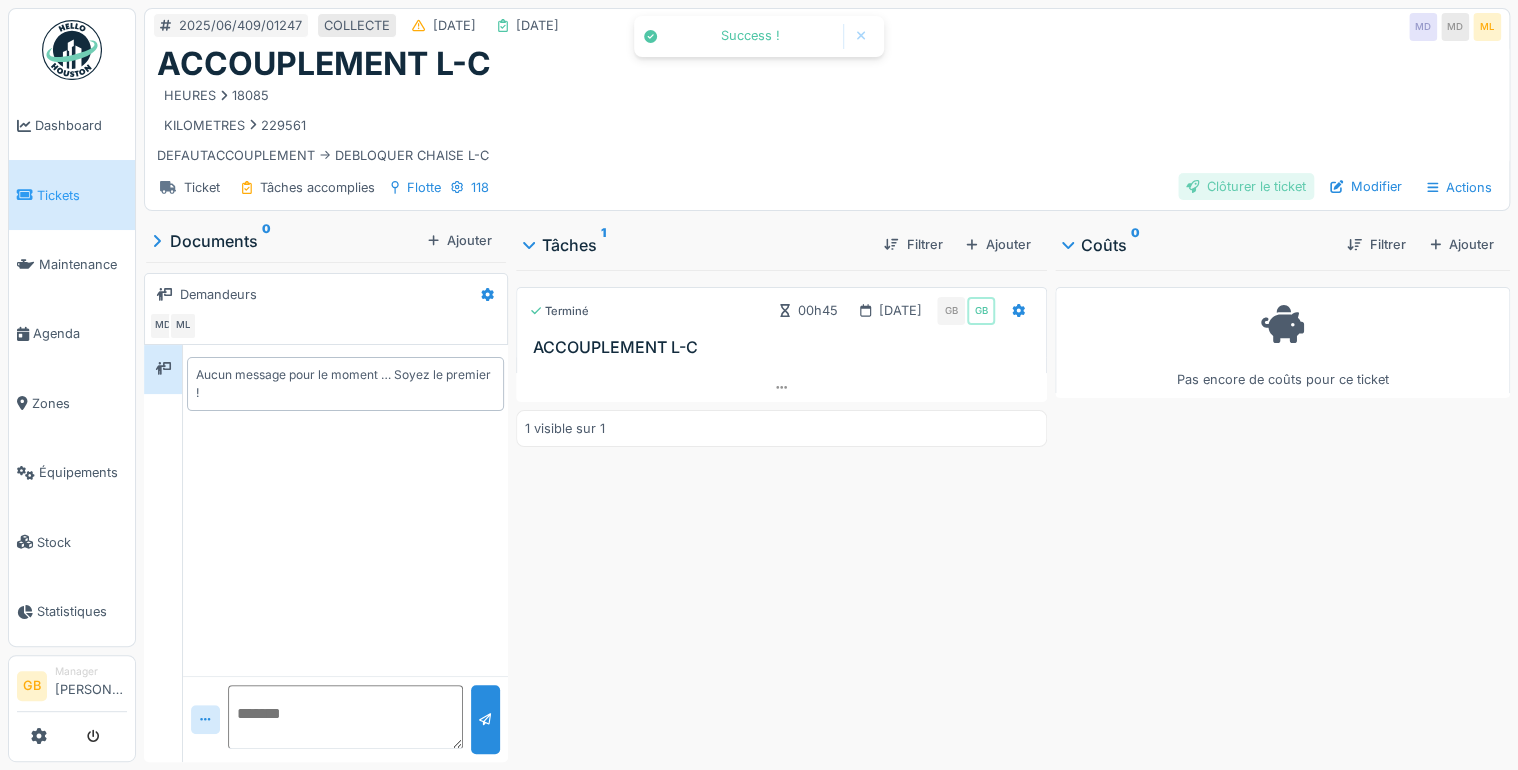 click on "Clôturer le ticket" at bounding box center [1246, 186] 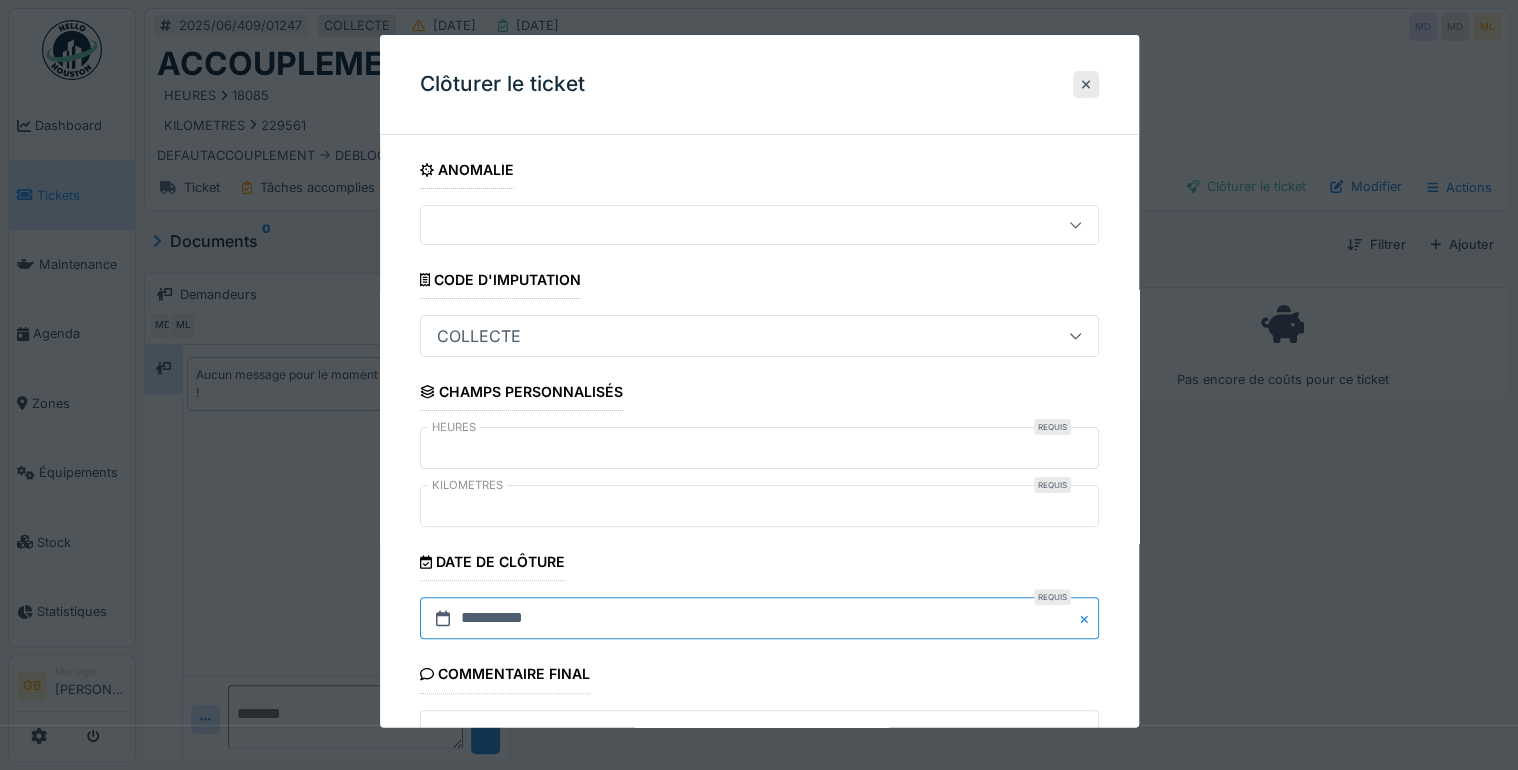 click on "**********" at bounding box center [759, 618] 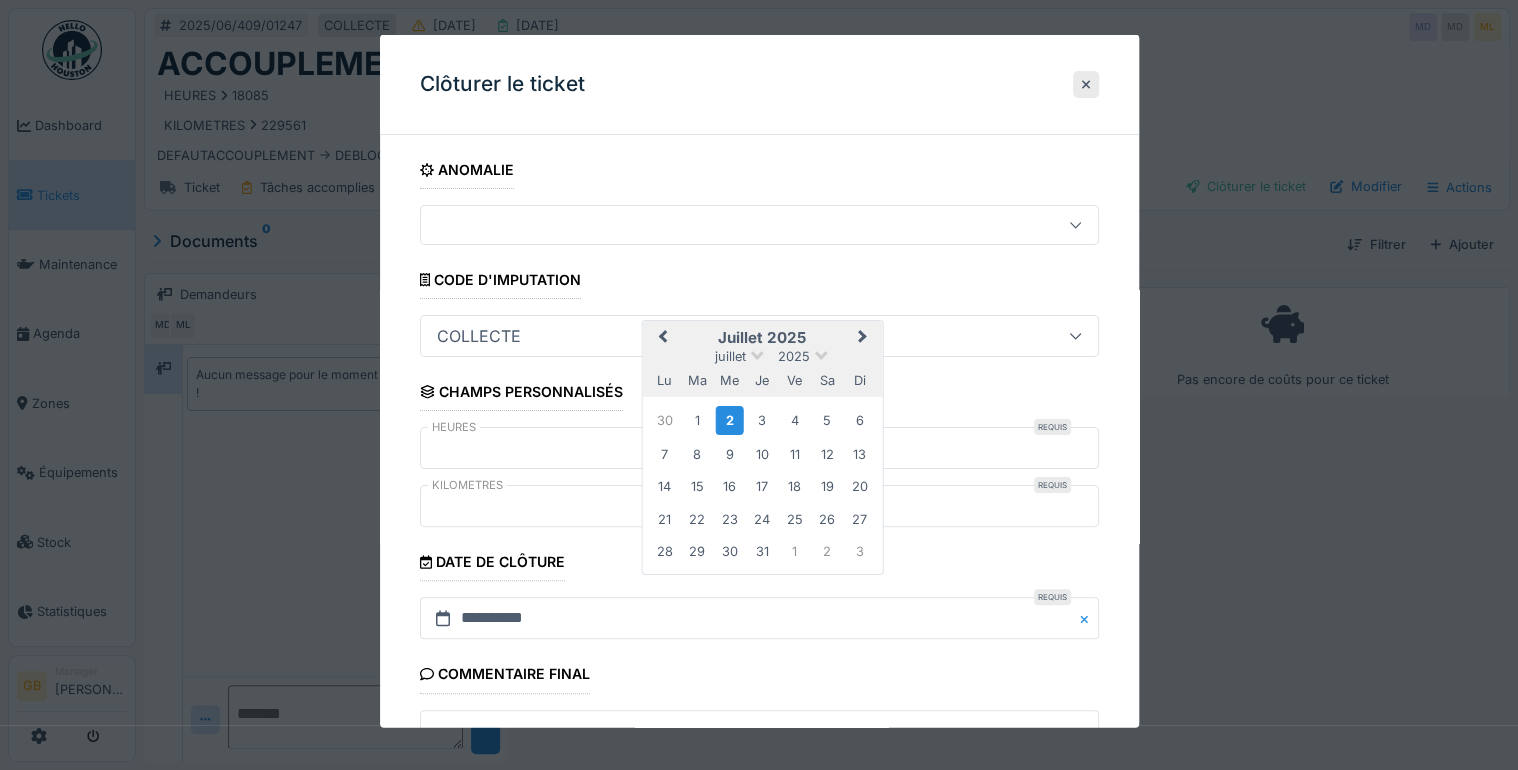 click on "Previous Month" at bounding box center [662, 338] 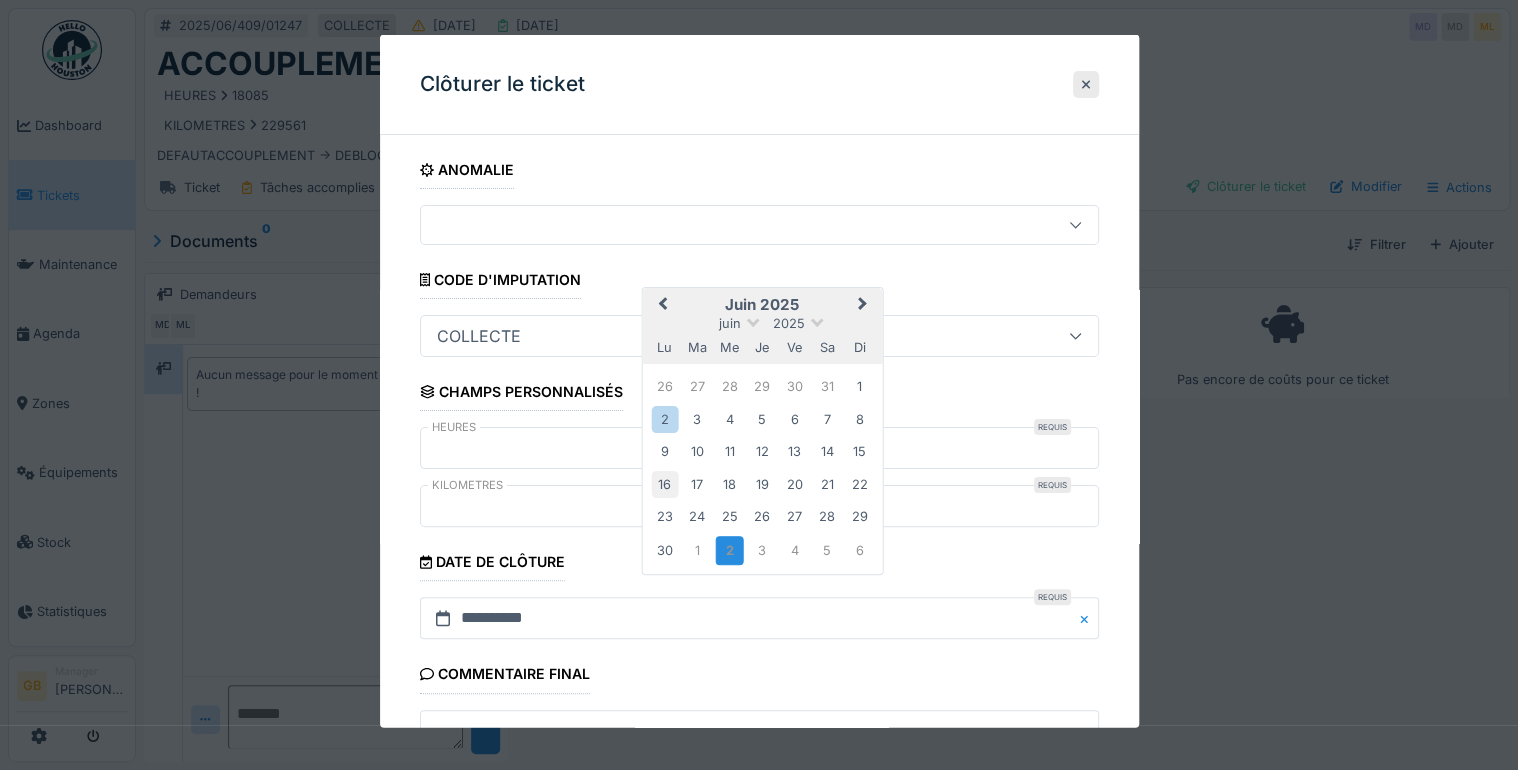 click on "16" at bounding box center [664, 483] 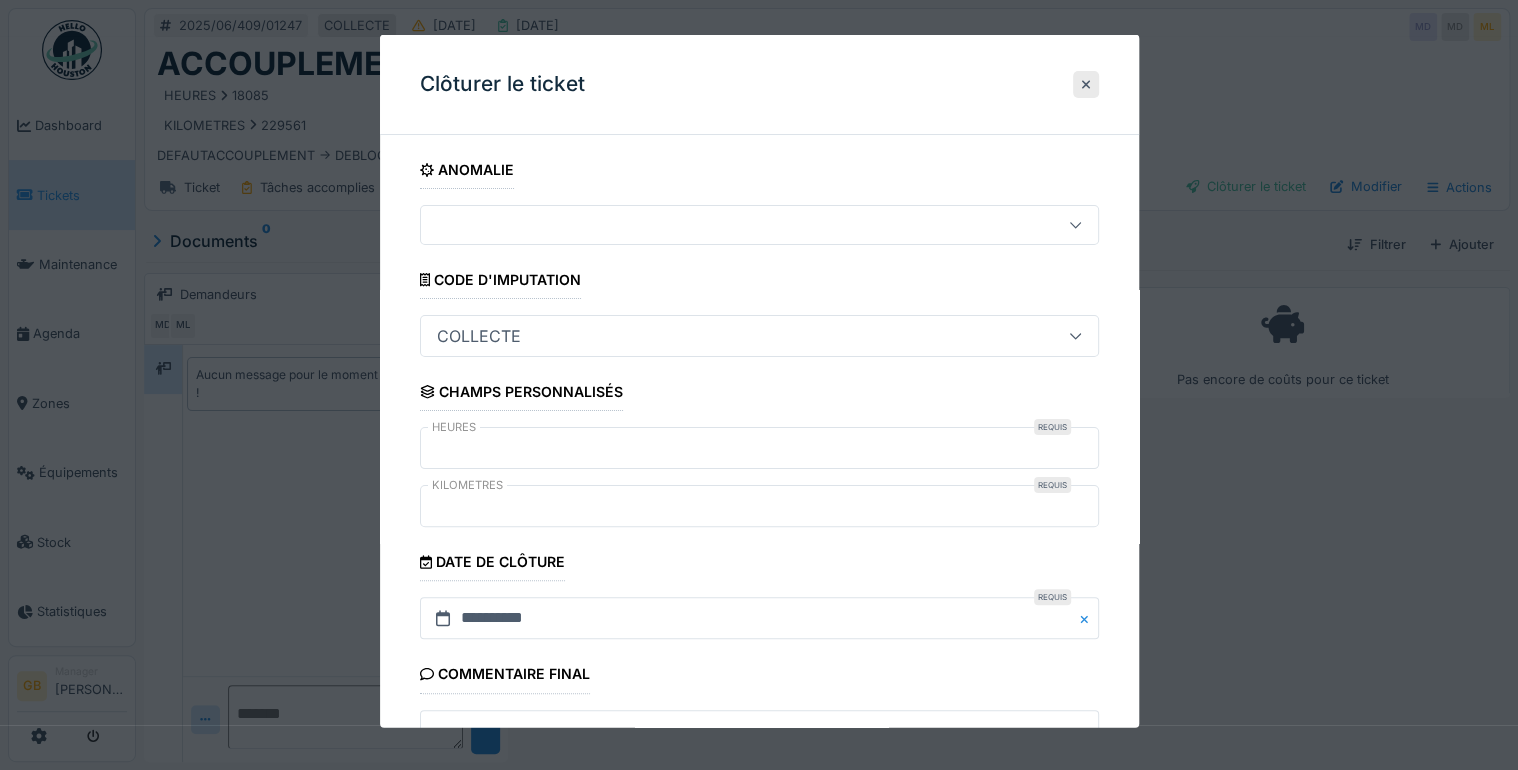 scroll, scrollTop: 179, scrollLeft: 0, axis: vertical 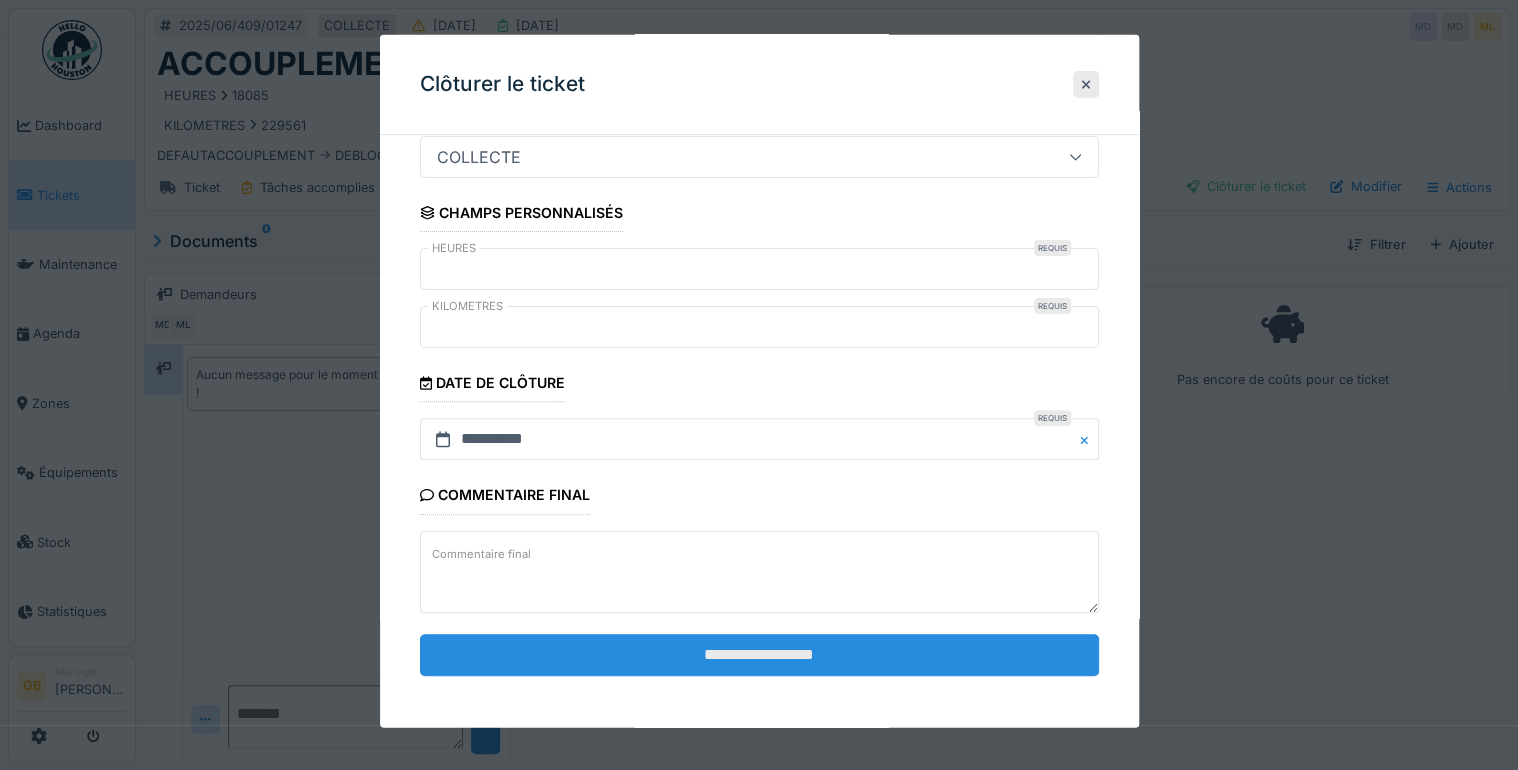 click on "**********" at bounding box center [759, 654] 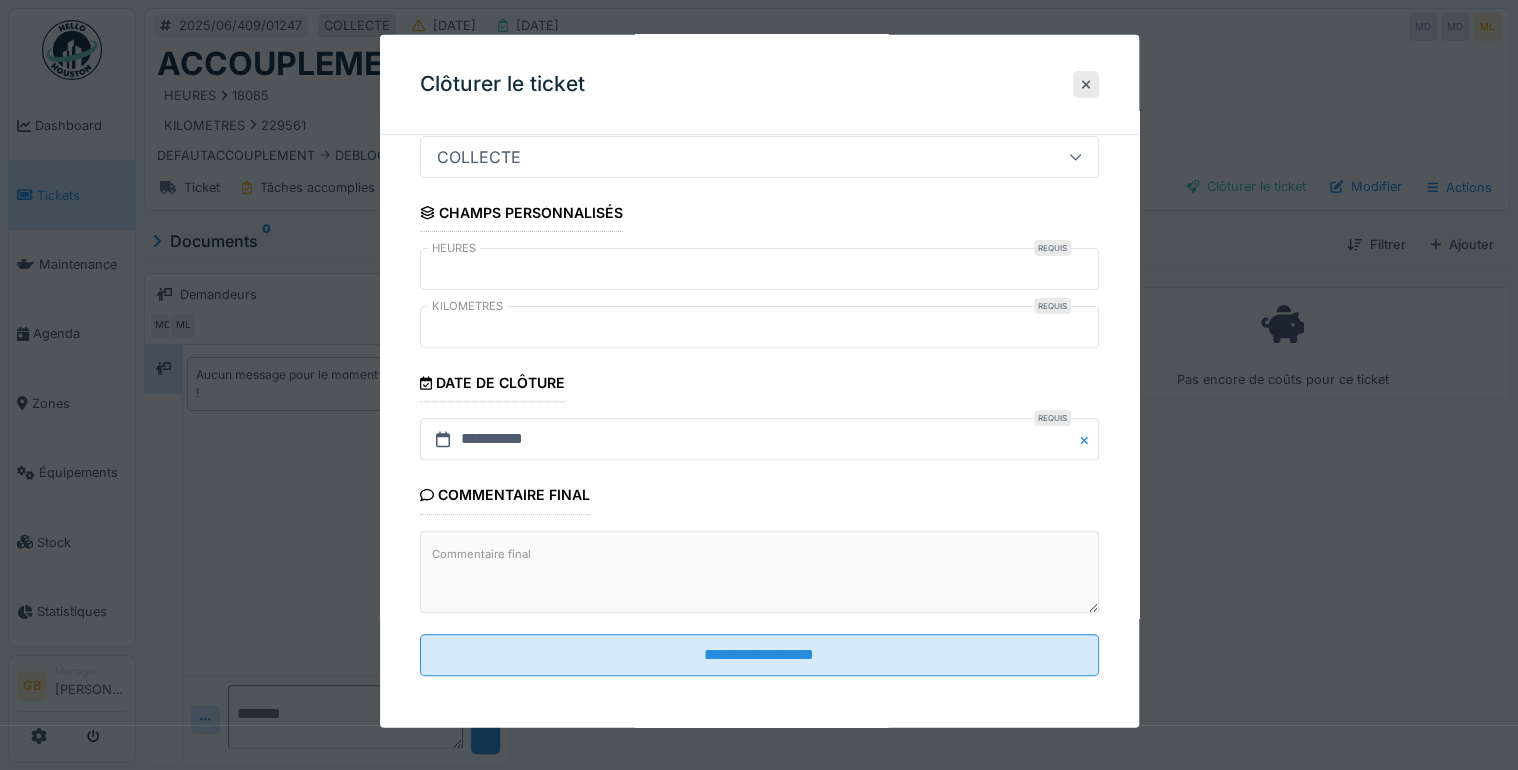 scroll, scrollTop: 0, scrollLeft: 0, axis: both 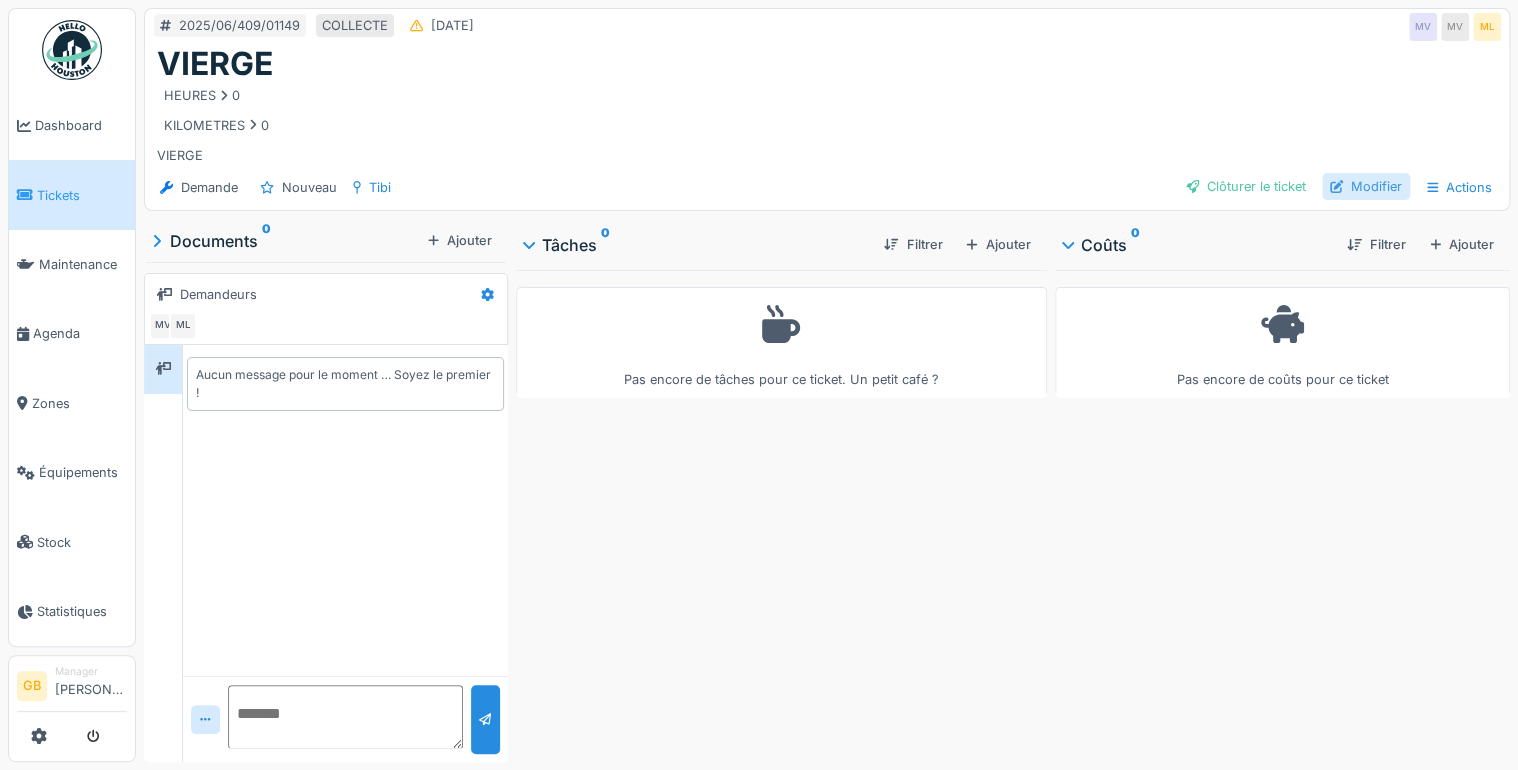 click on "Modifier" at bounding box center [1366, 186] 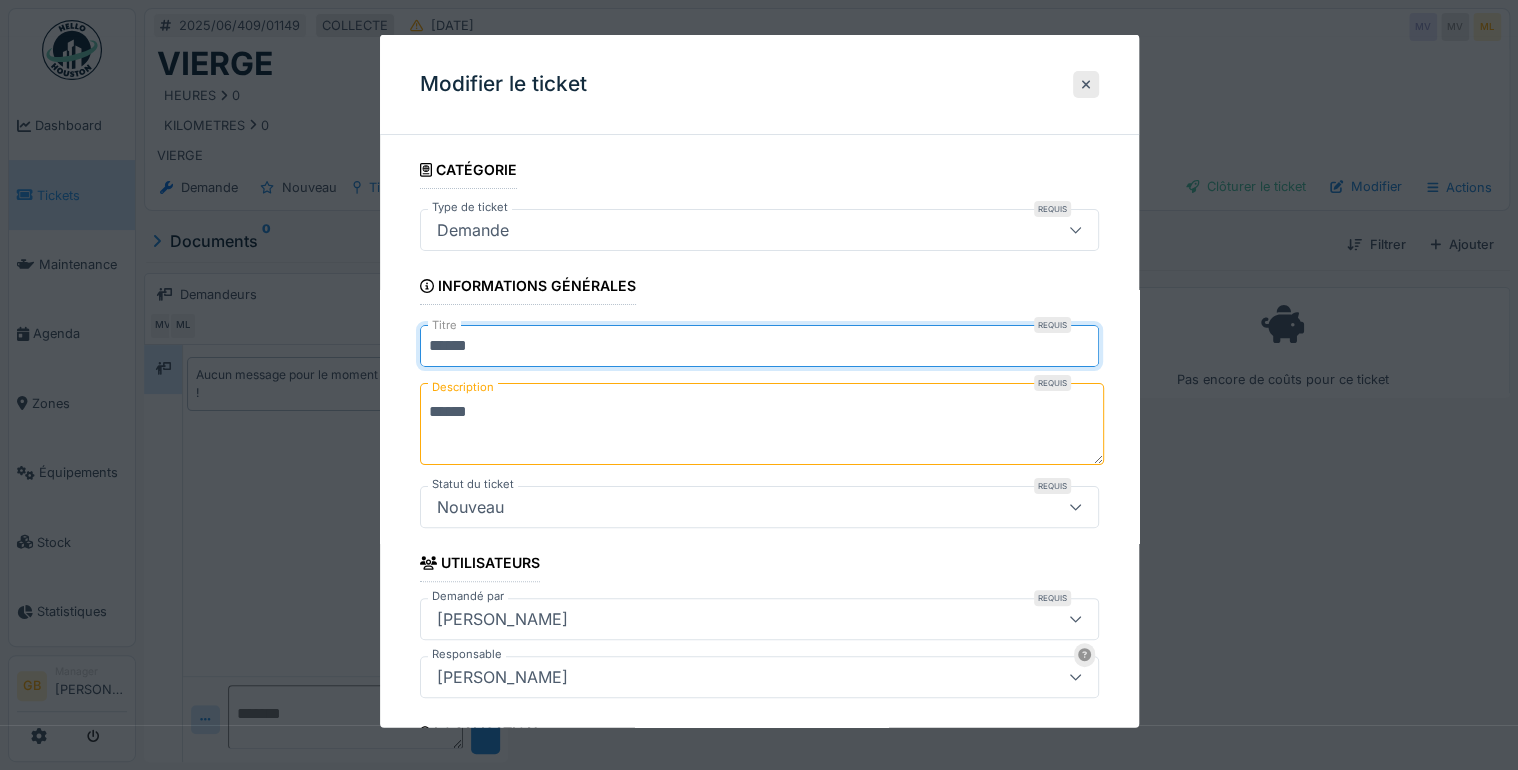 drag, startPoint x: 501, startPoint y: 359, endPoint x: 227, endPoint y: 347, distance: 274.26263 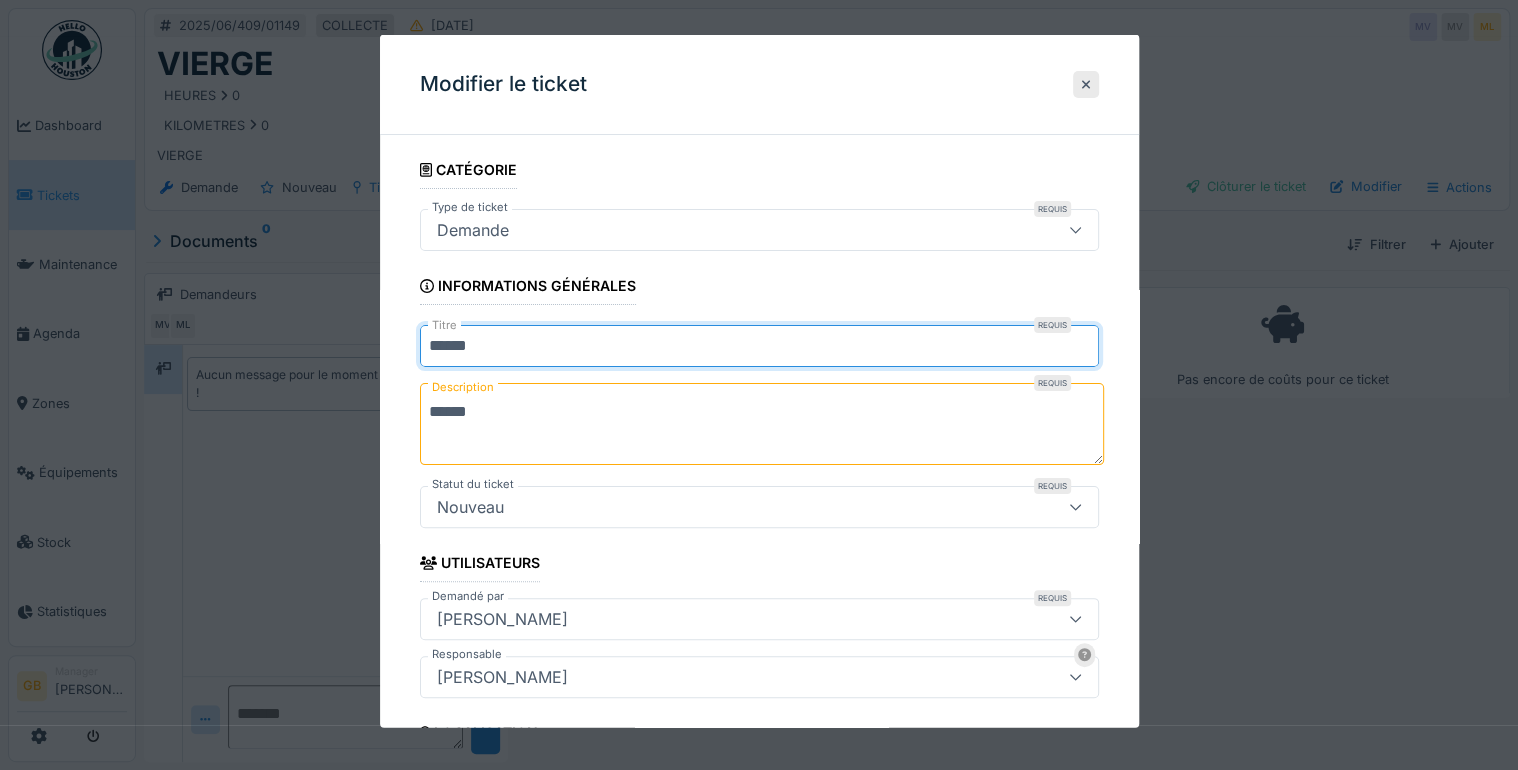 click on "Demande" at bounding box center [473, 230] 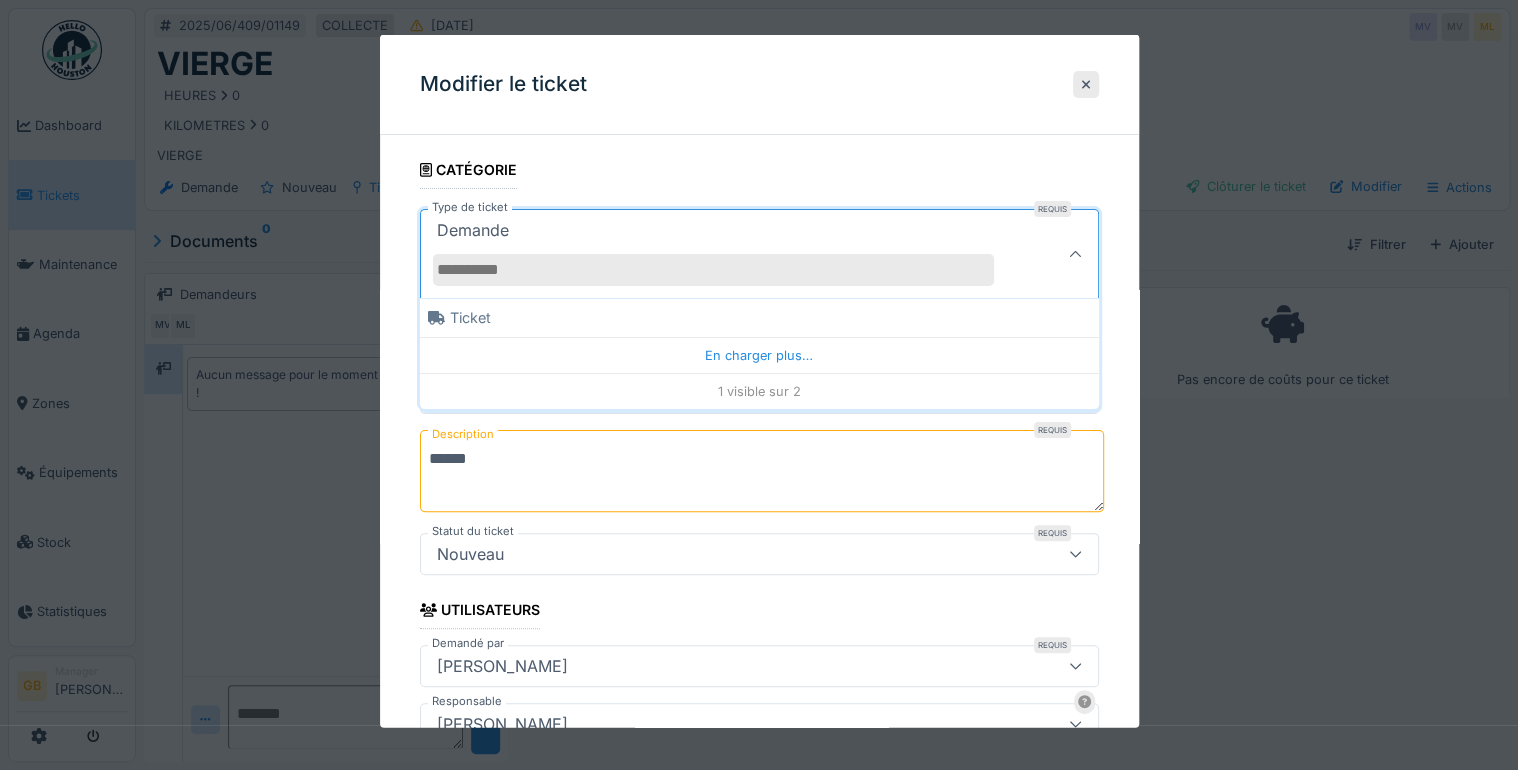 click on "Ticket" at bounding box center [759, 317] 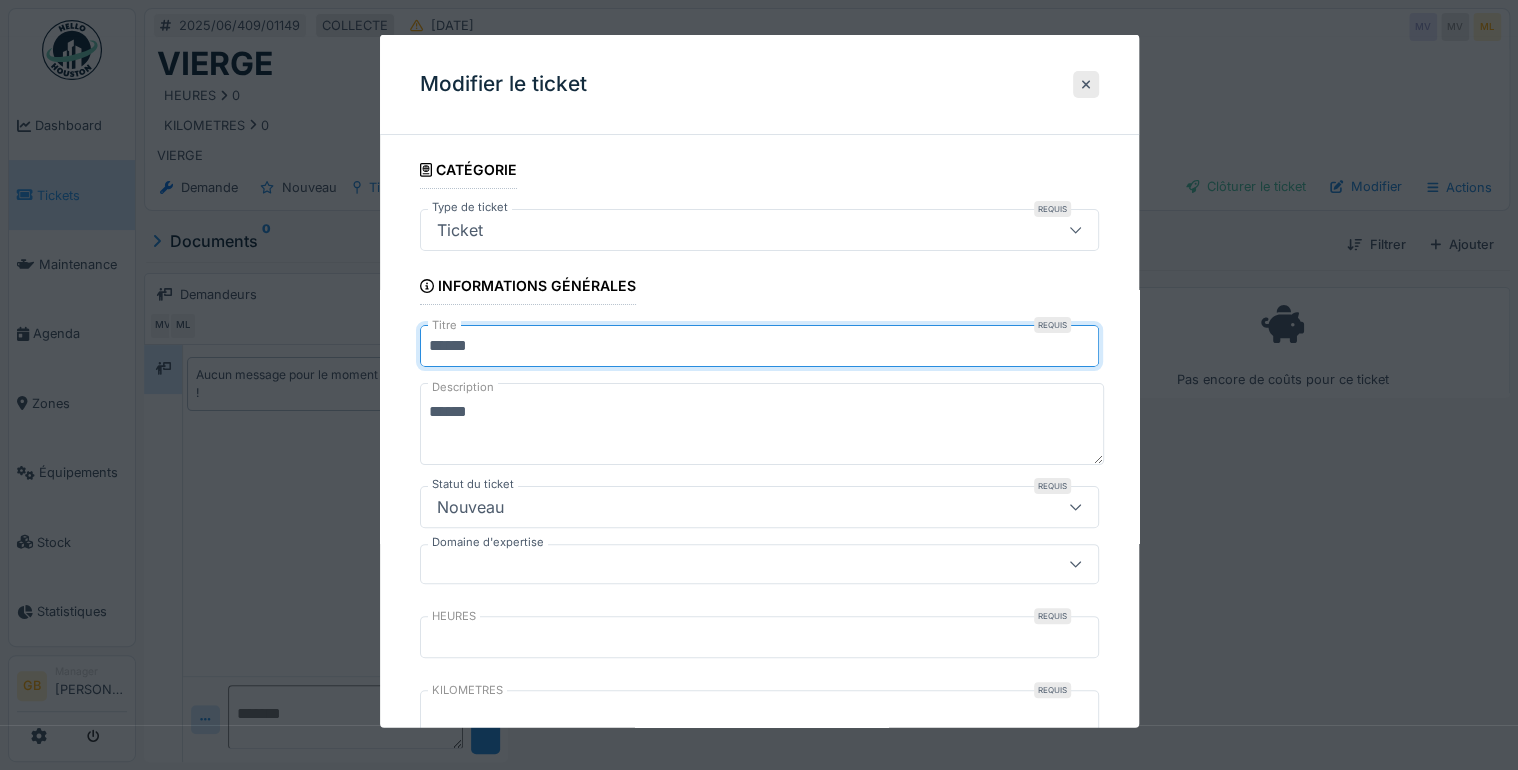drag, startPoint x: 493, startPoint y: 341, endPoint x: 204, endPoint y: 364, distance: 289.9138 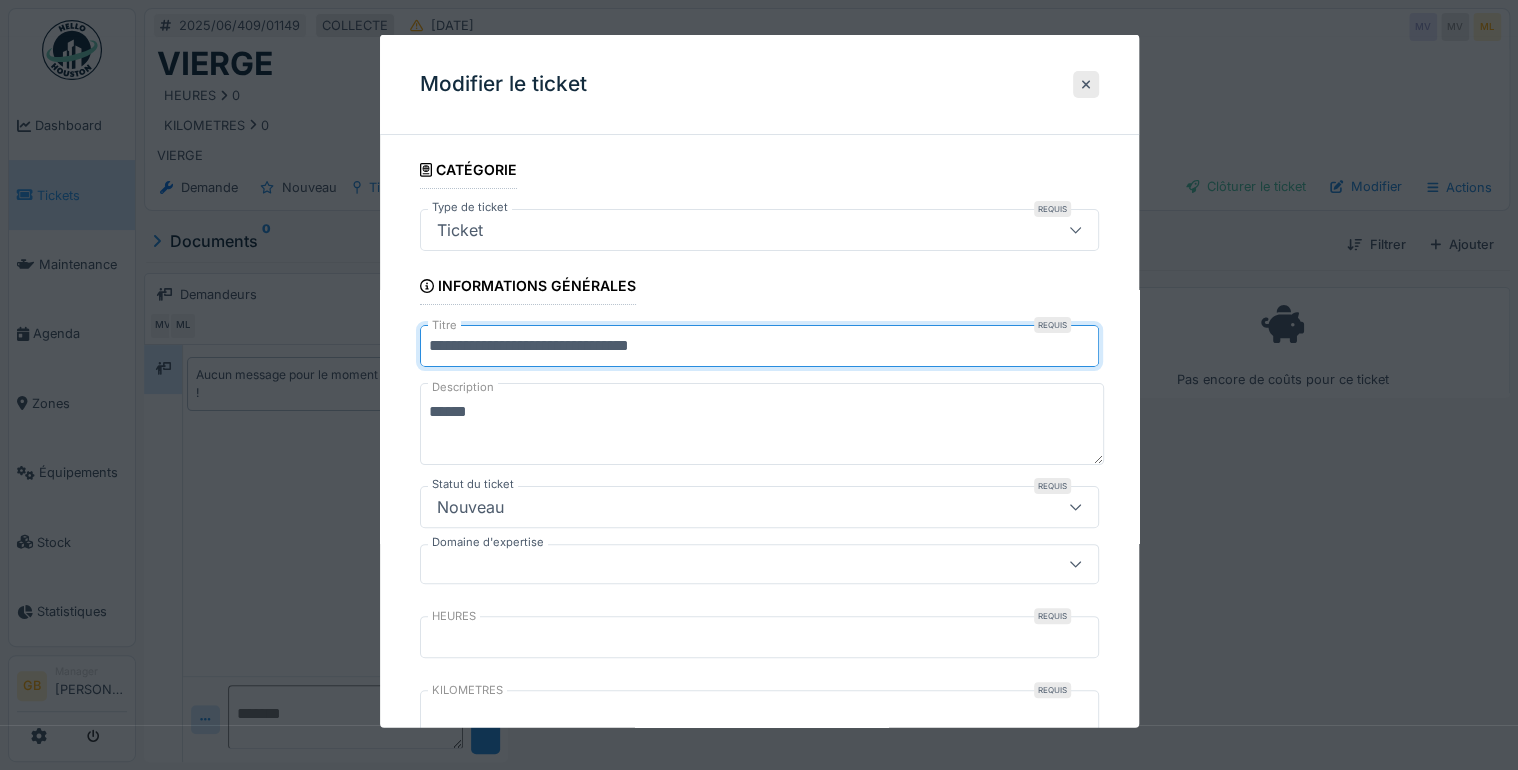 type on "**********" 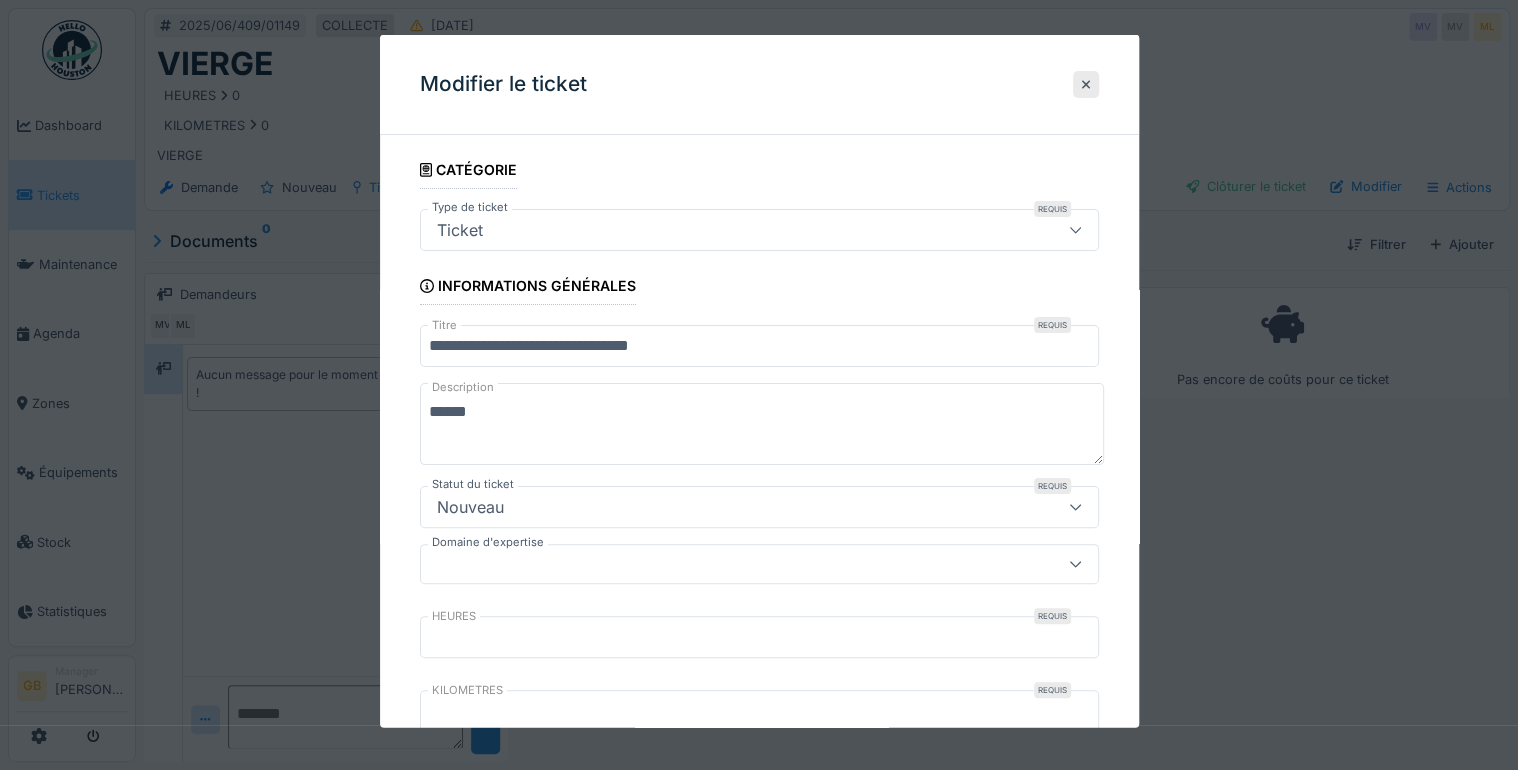 drag, startPoint x: 522, startPoint y: 411, endPoint x: 180, endPoint y: 376, distance: 343.7863 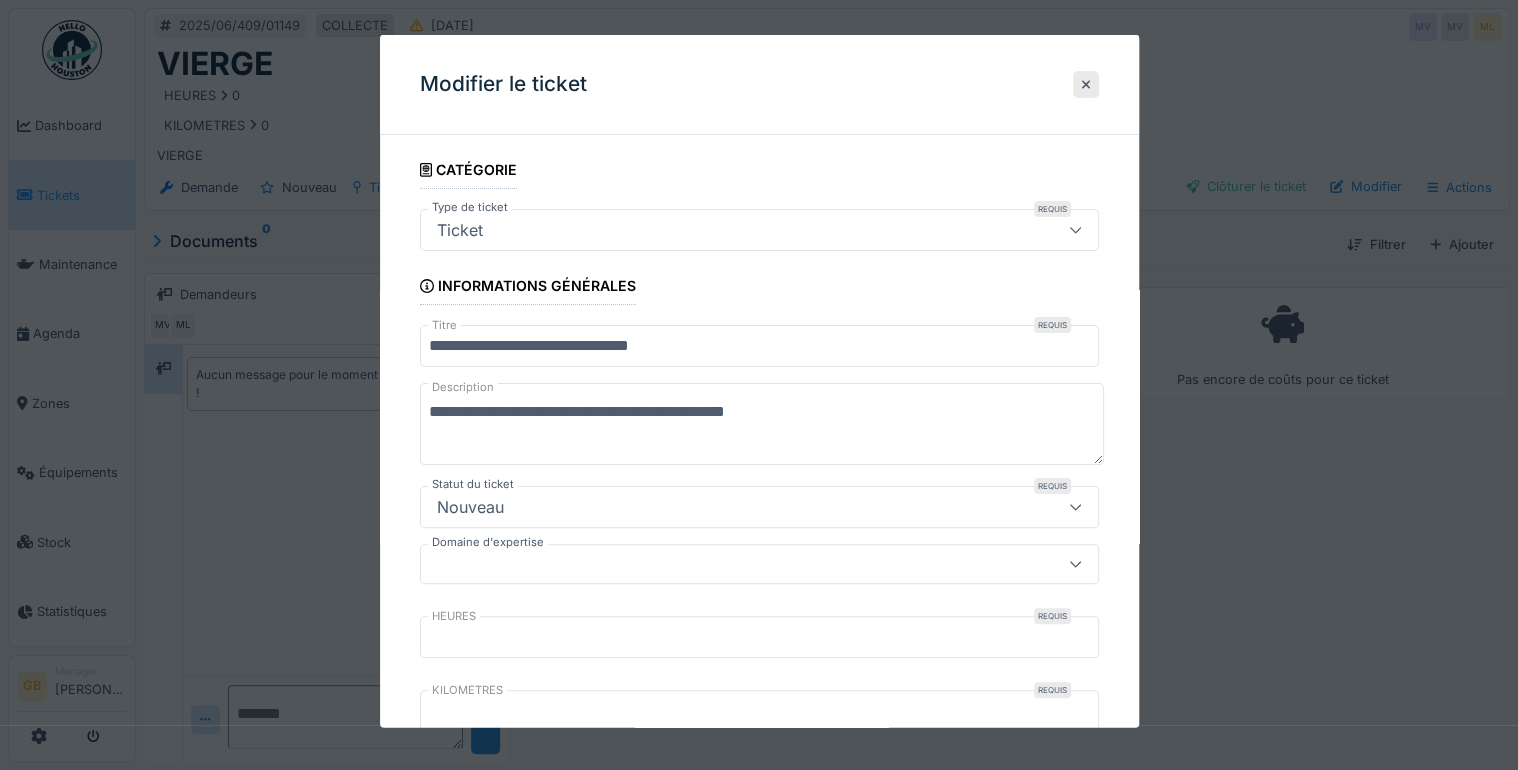 click on "******" at bounding box center [762, 424] 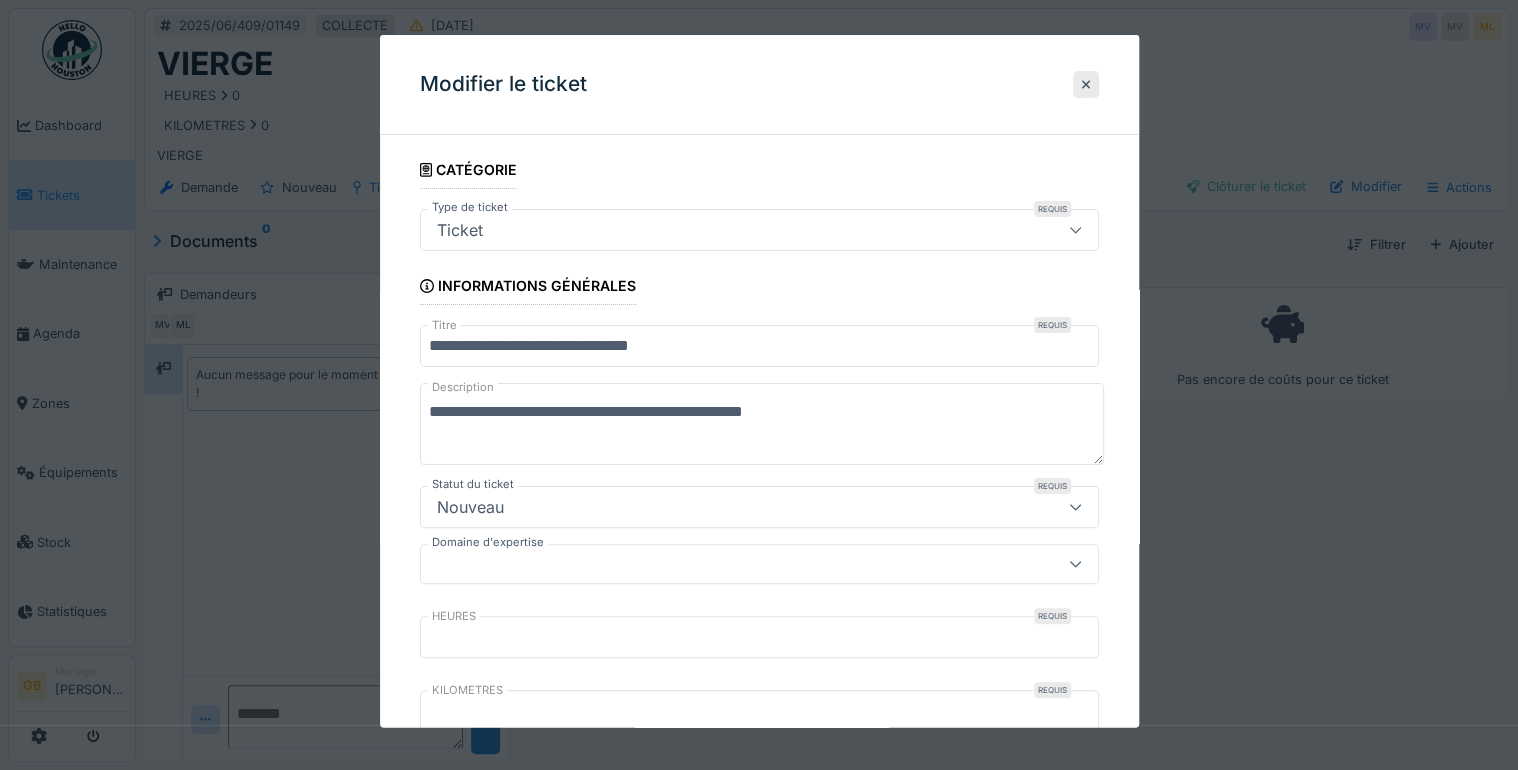 scroll, scrollTop: 480, scrollLeft: 0, axis: vertical 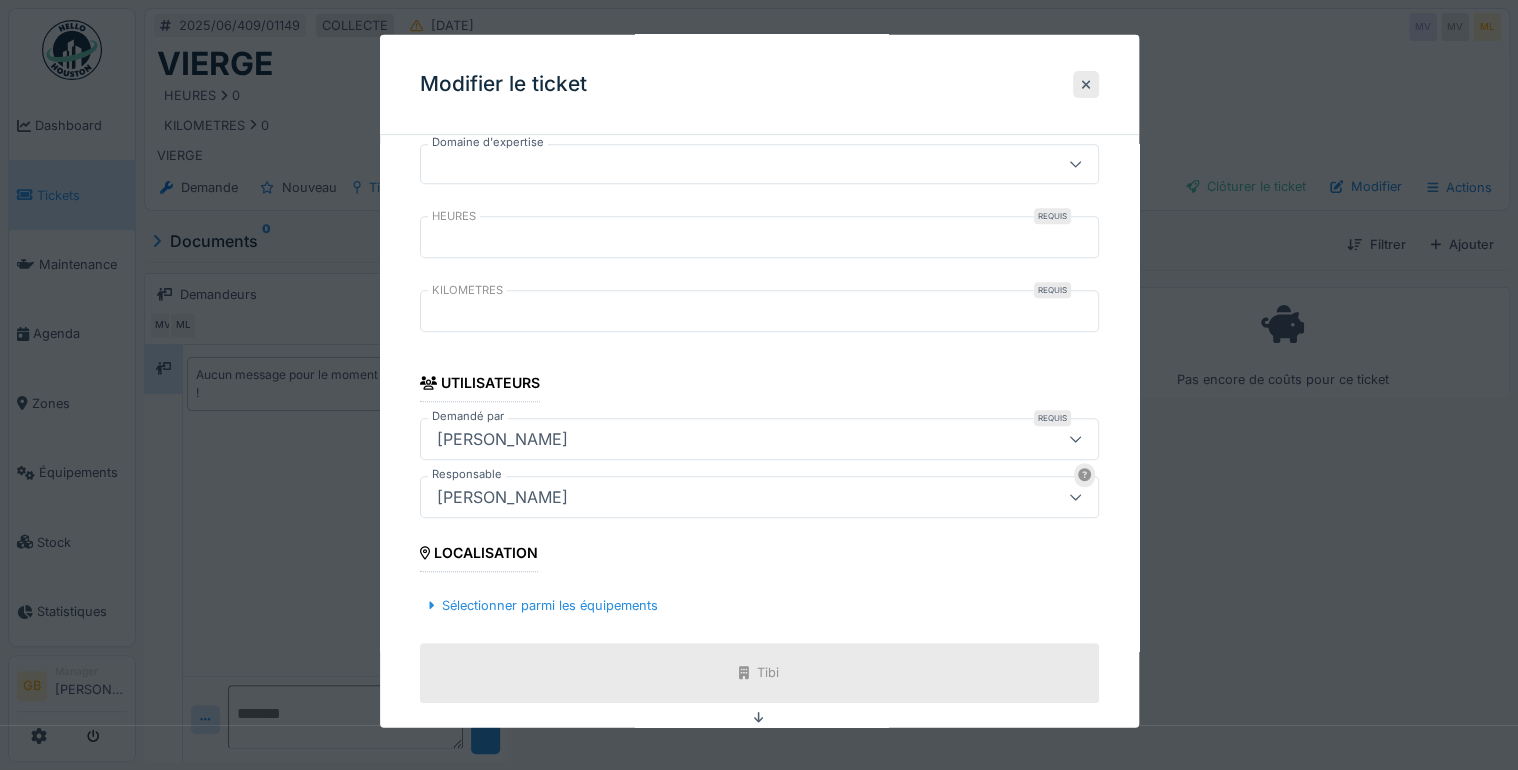 type on "**********" 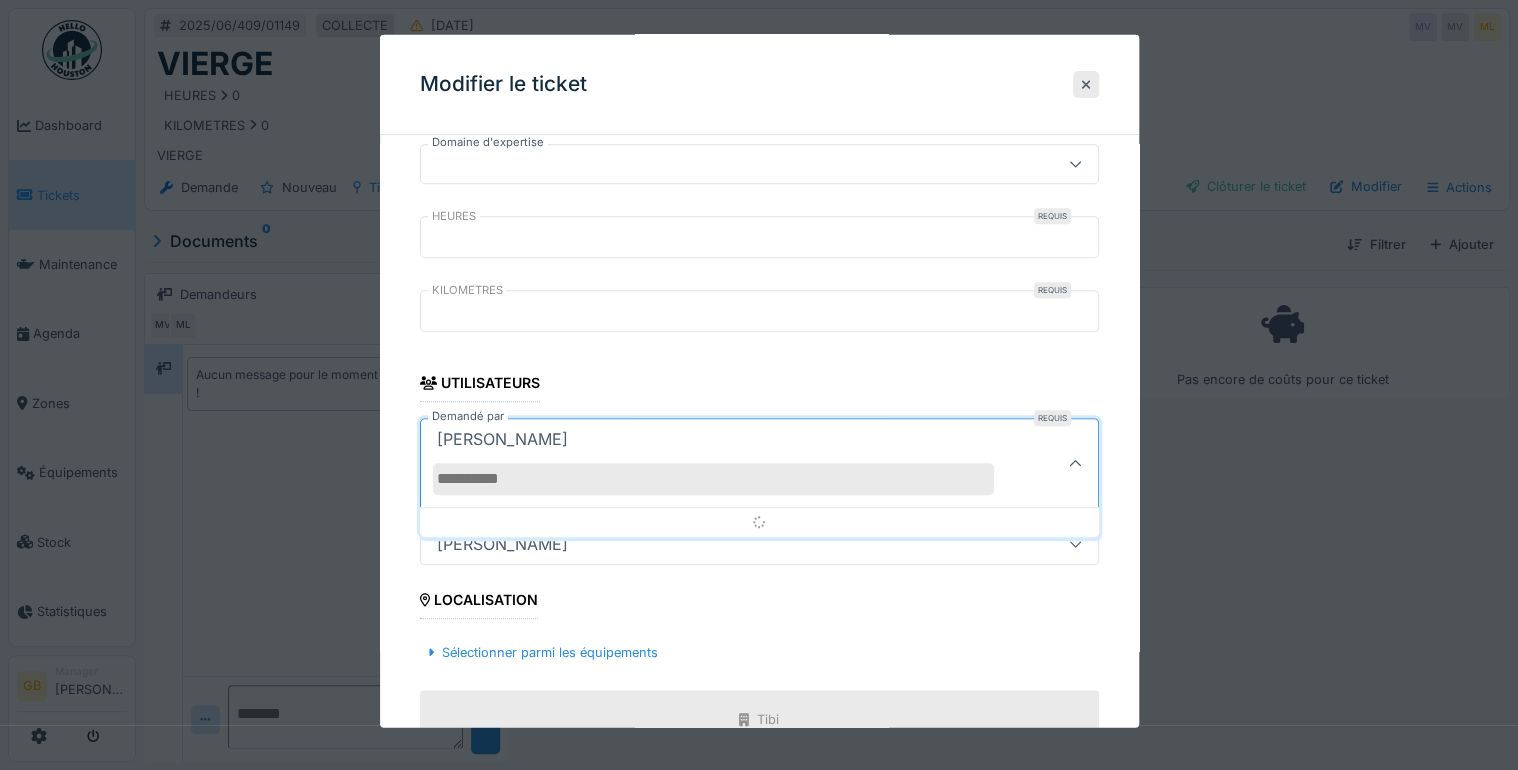 scroll, scrollTop: 478, scrollLeft: 0, axis: vertical 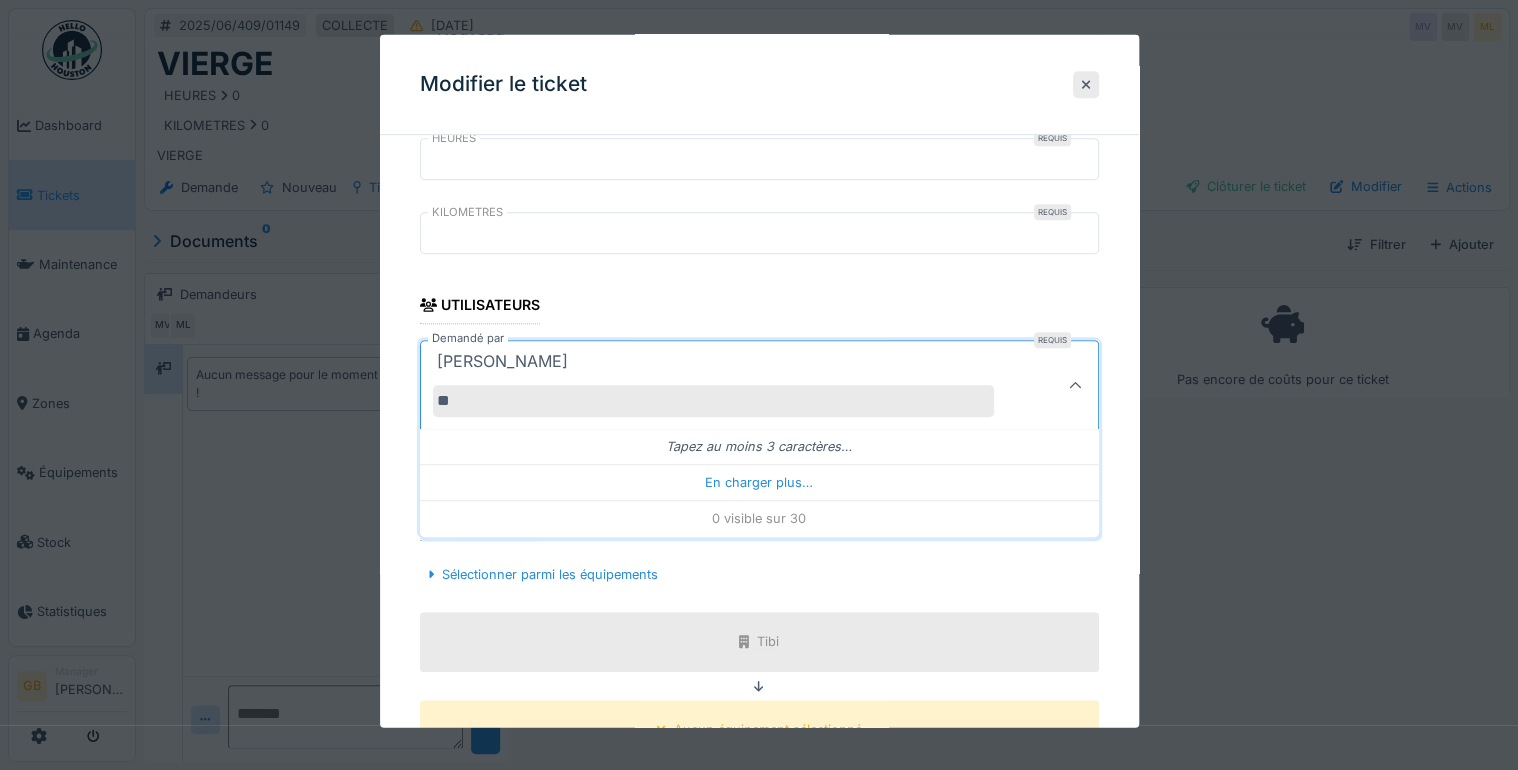 type on "***" 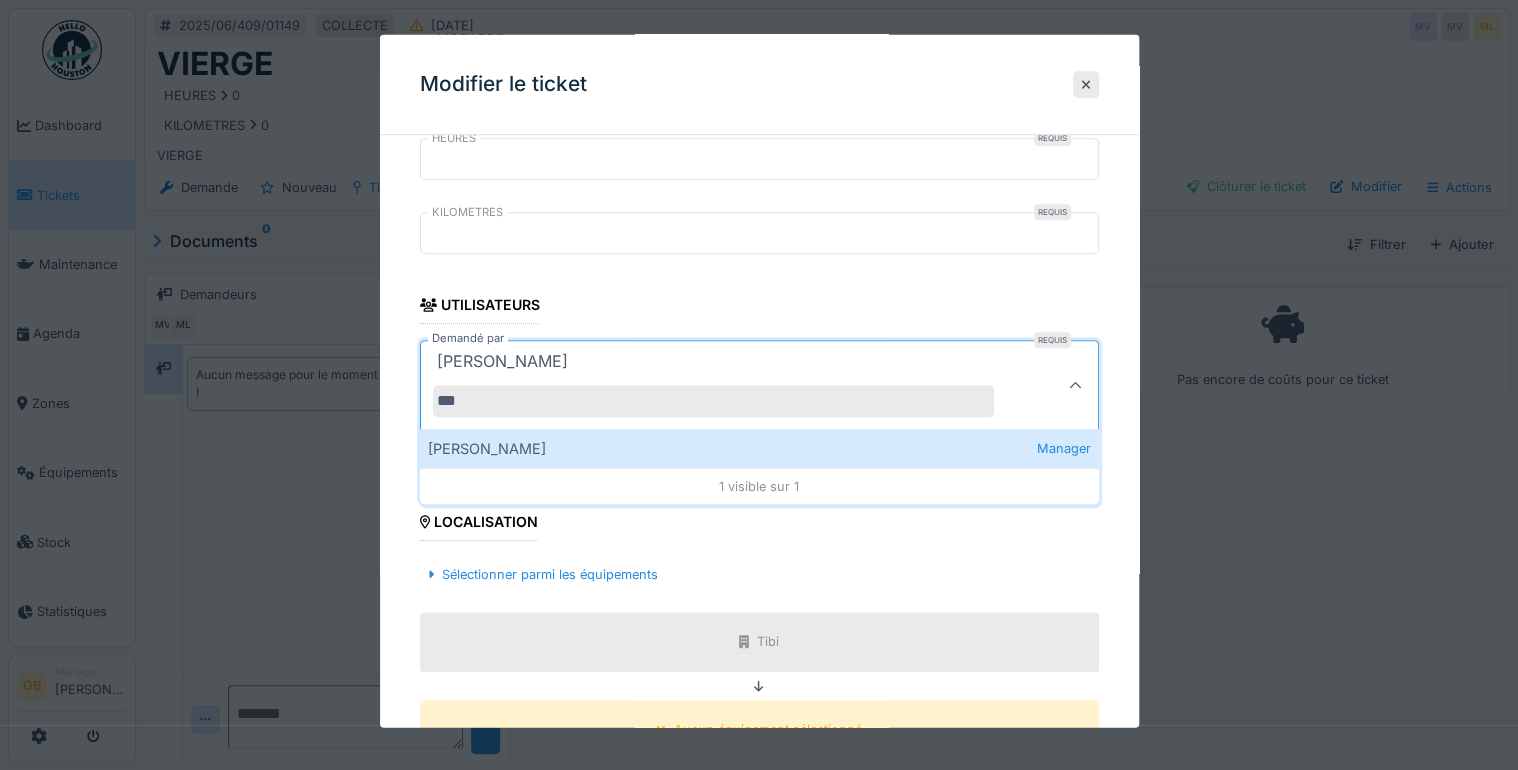 click on "[PERSON_NAME]   Manager" at bounding box center (759, 448) 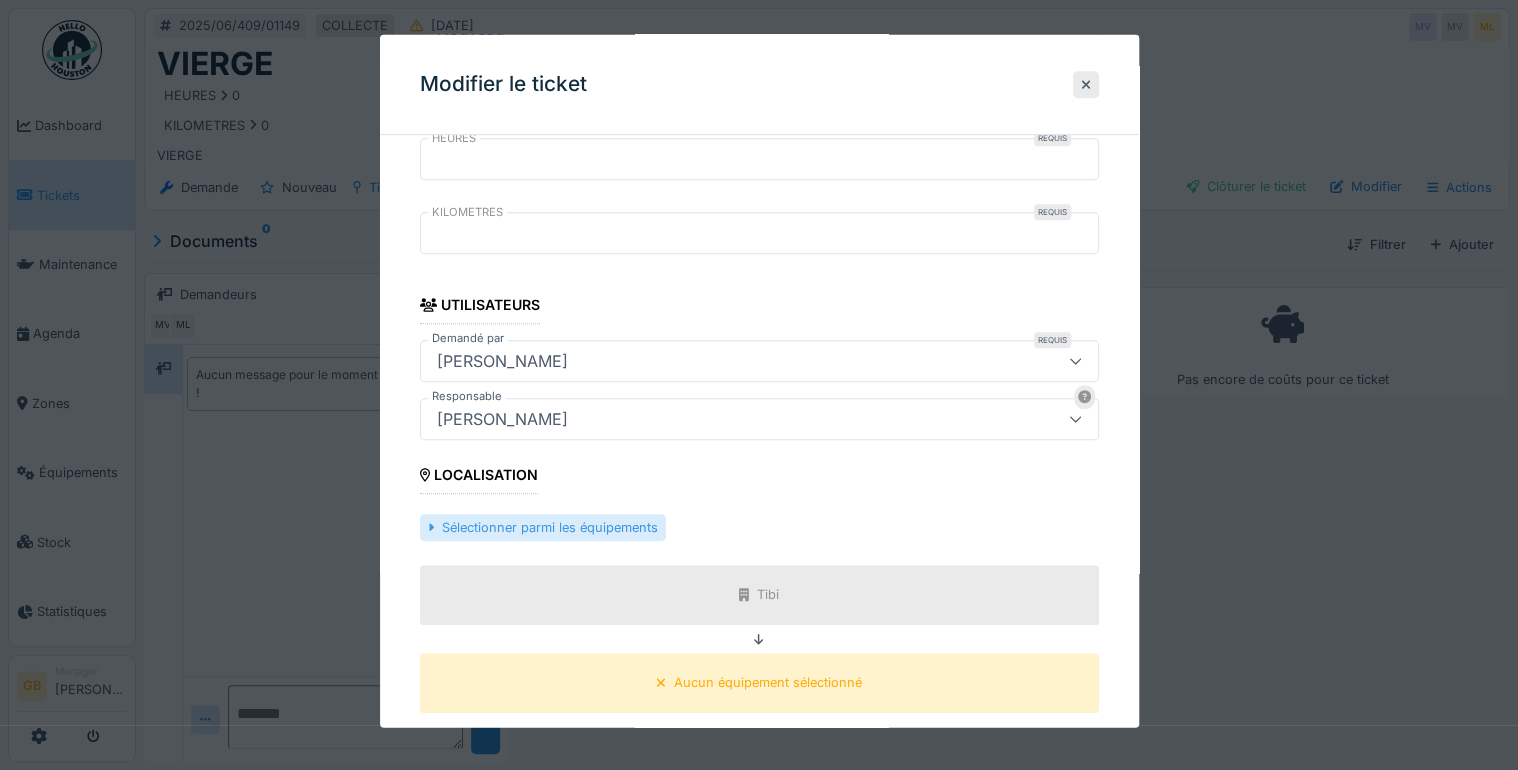 click on "Sélectionner parmi les équipements" at bounding box center [543, 527] 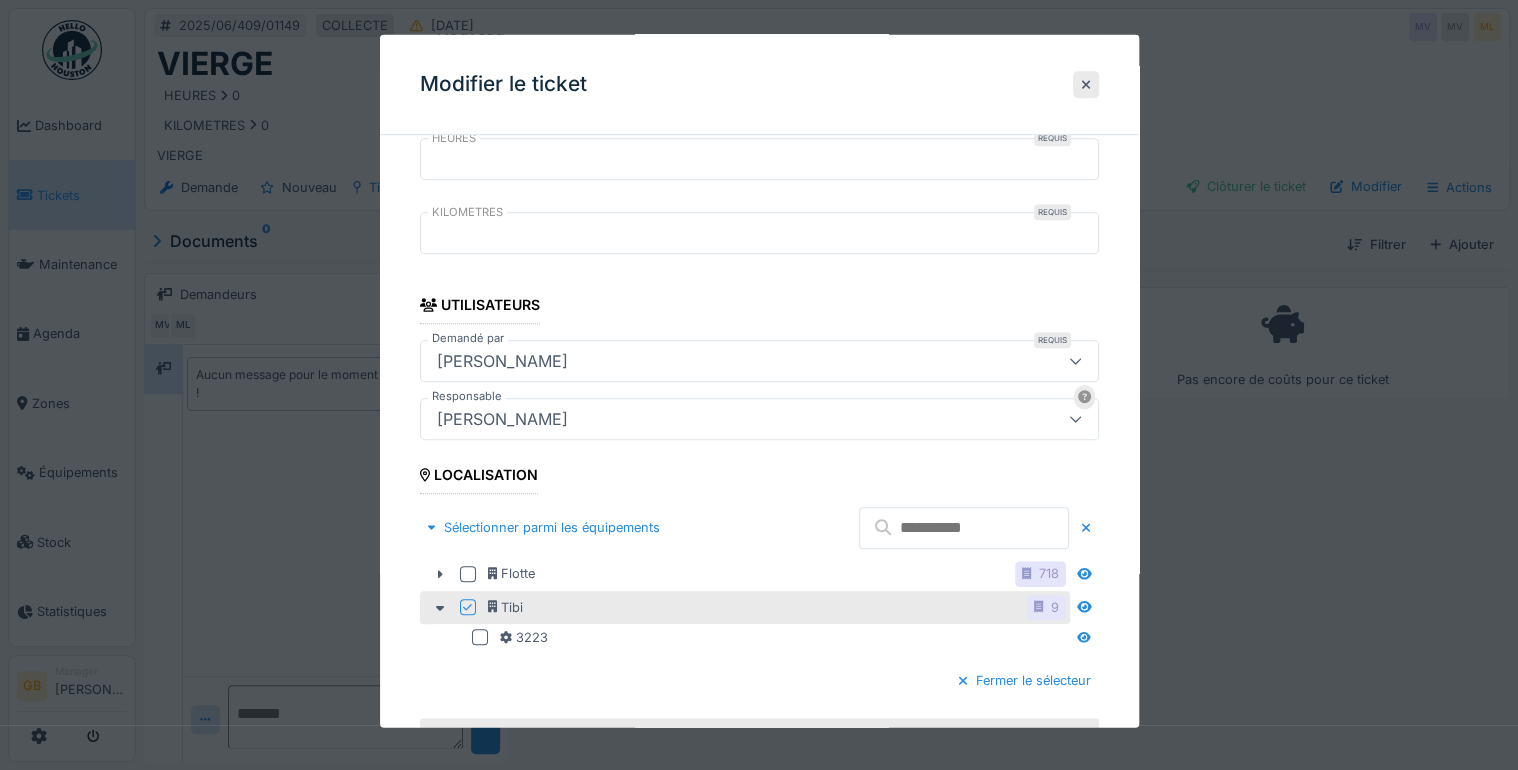 click at bounding box center [964, 527] 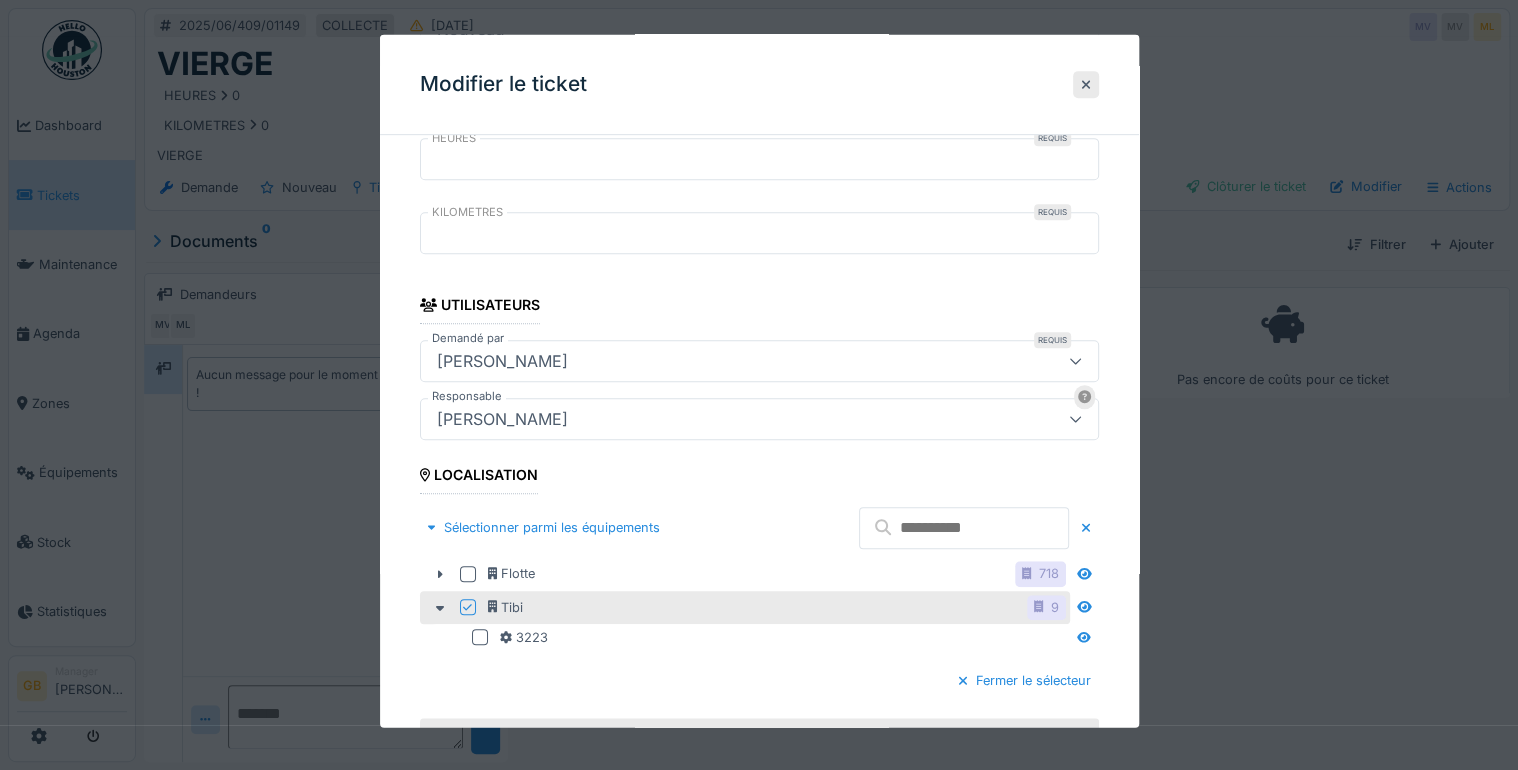 click at bounding box center [467, 606] 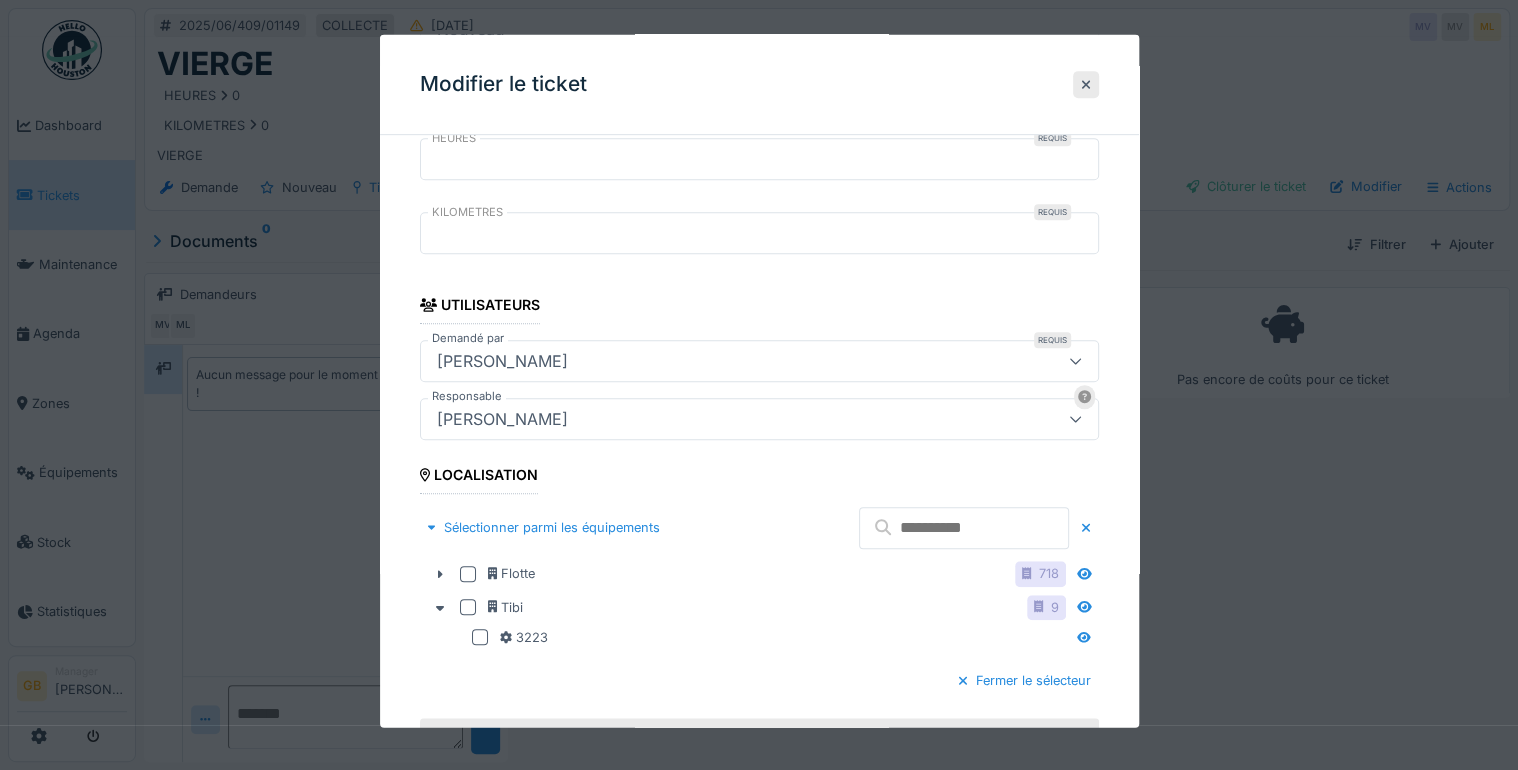 click at bounding box center [964, 527] 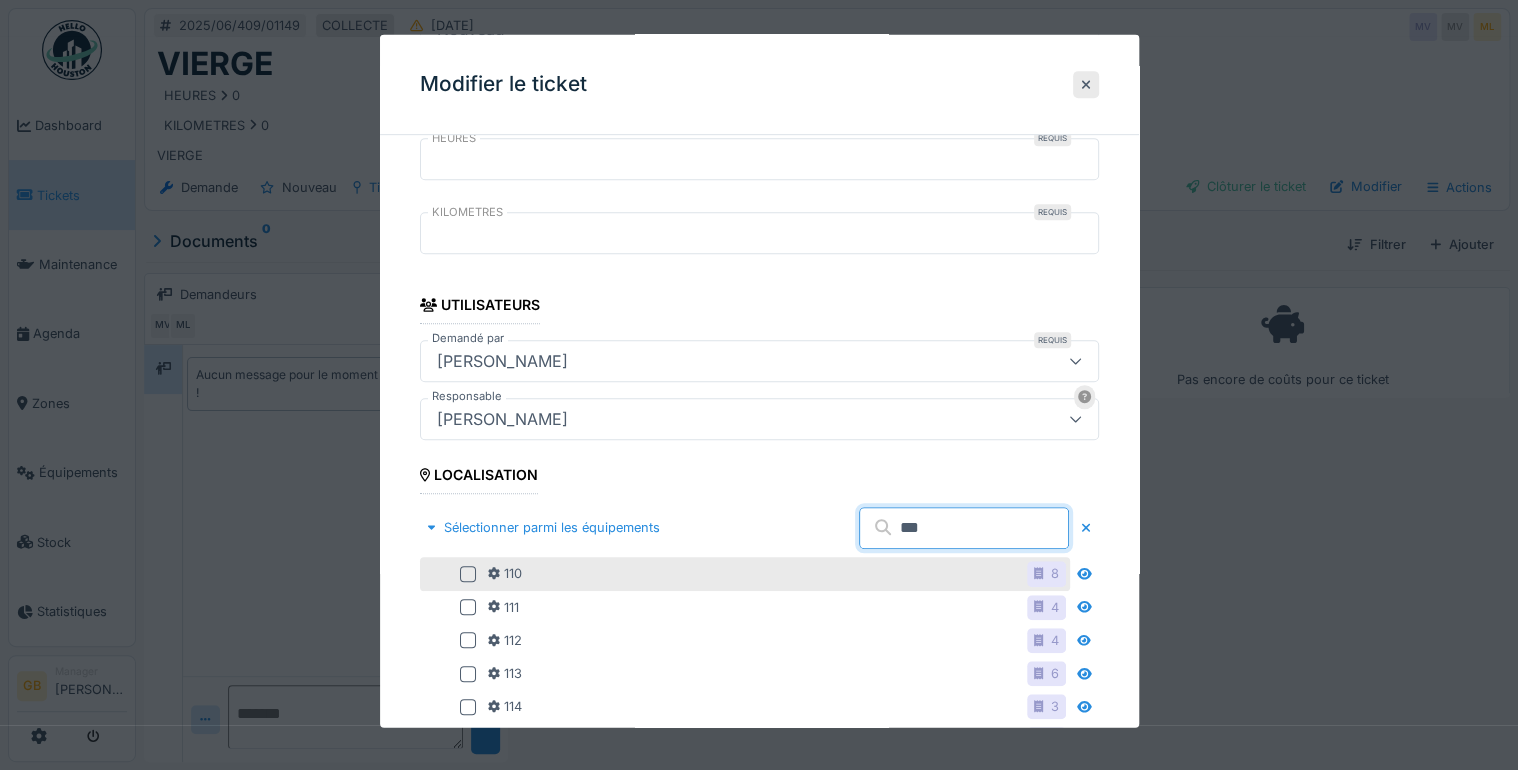 type on "***" 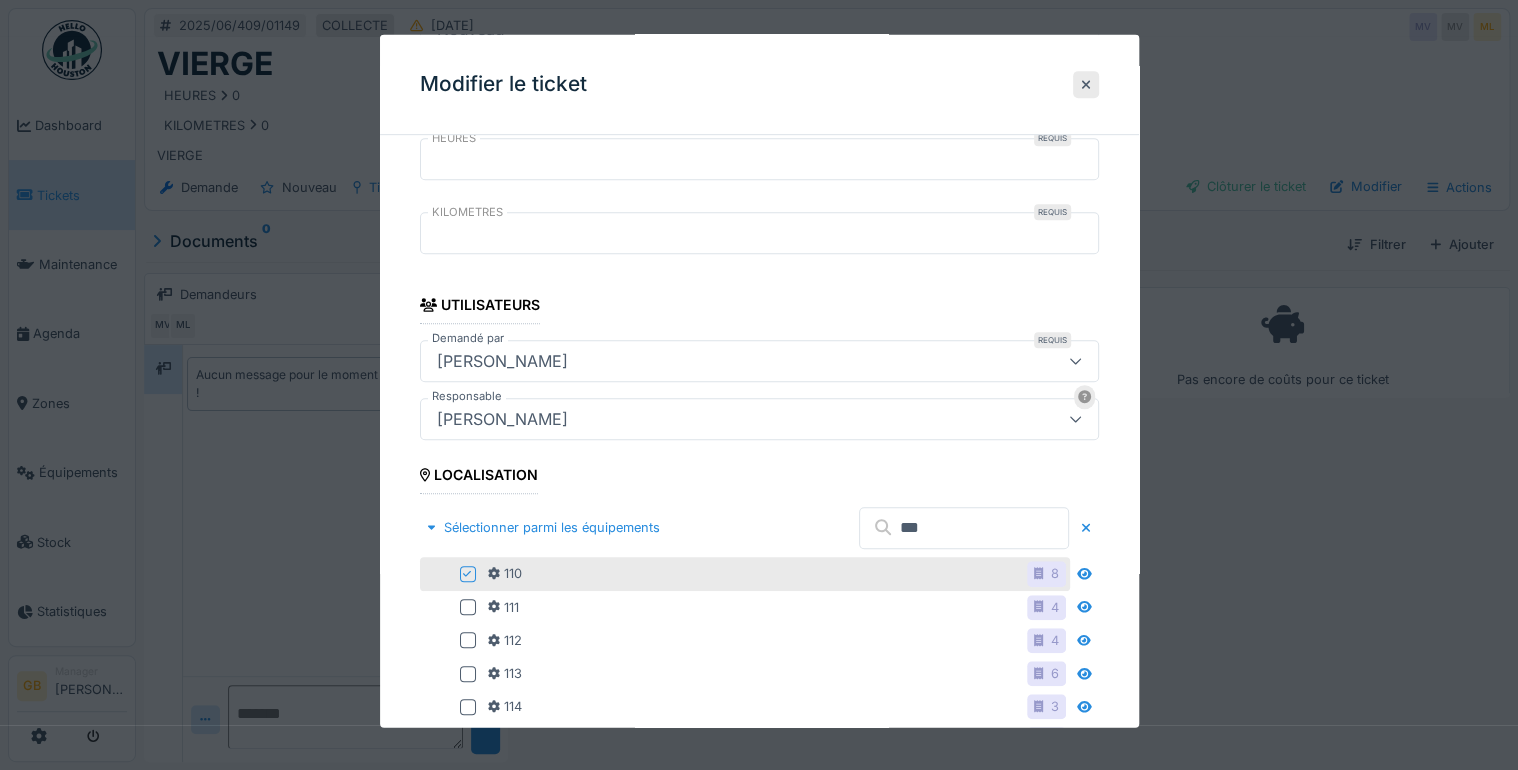 click 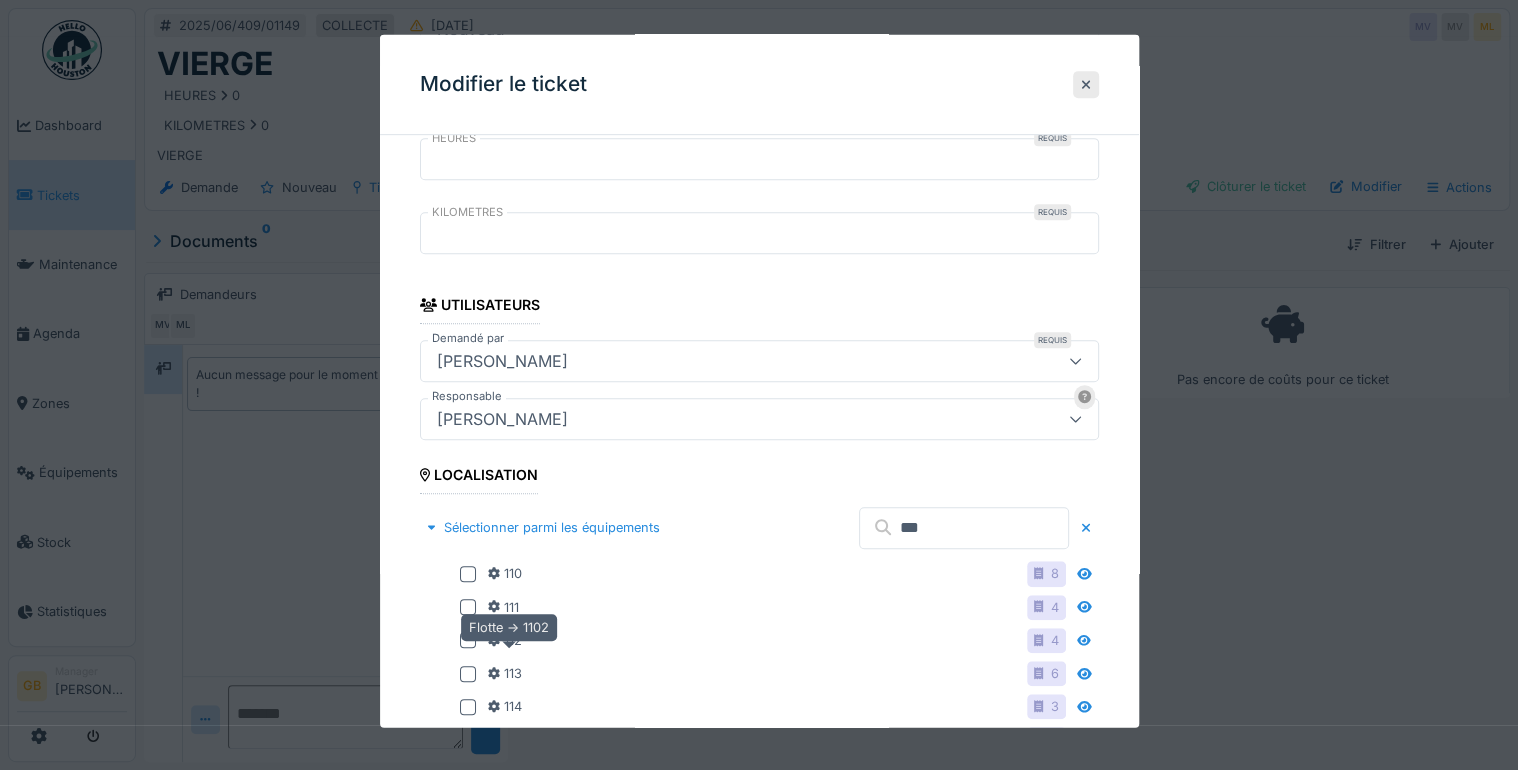 scroll, scrollTop: 798, scrollLeft: 0, axis: vertical 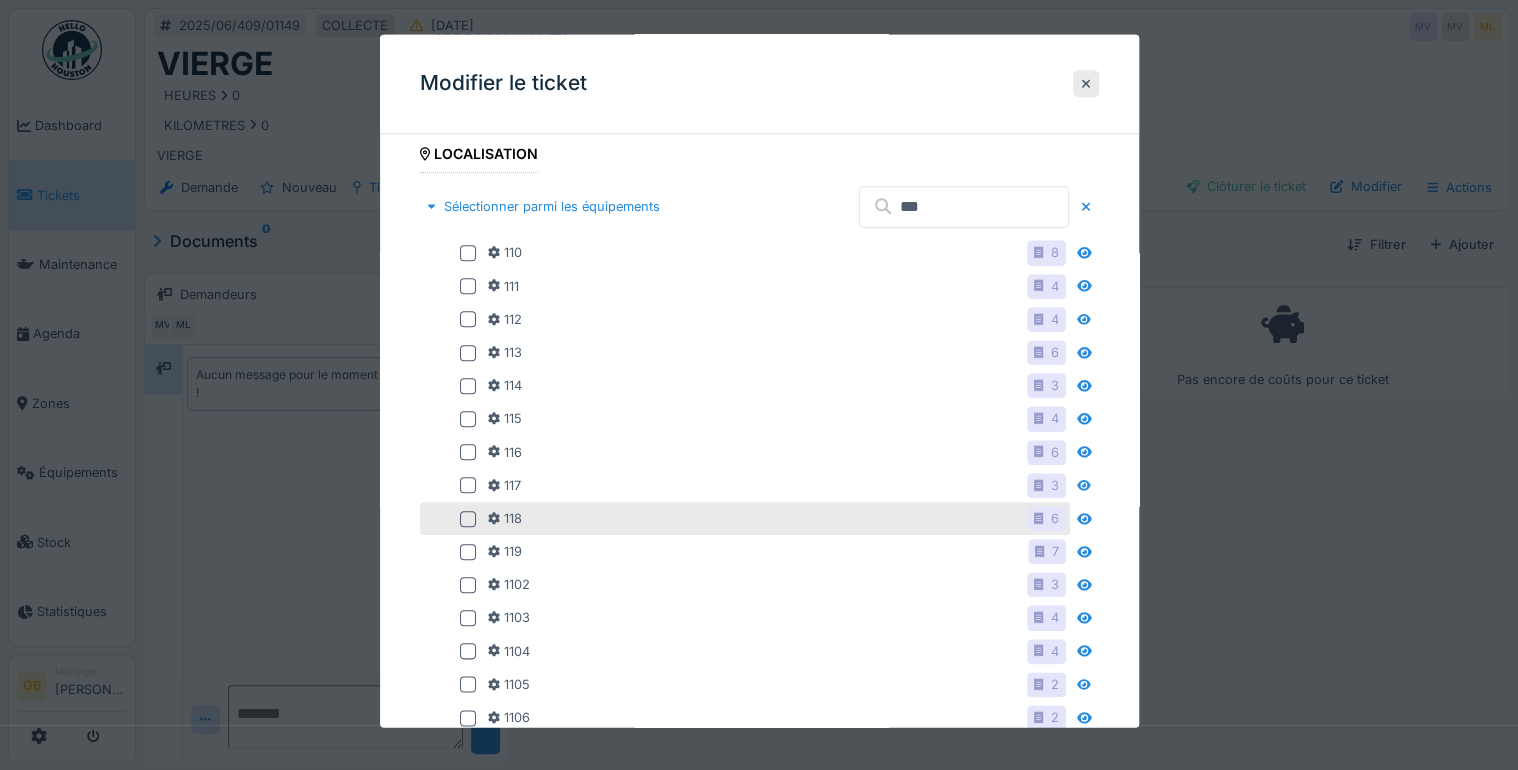 click at bounding box center [468, 519] 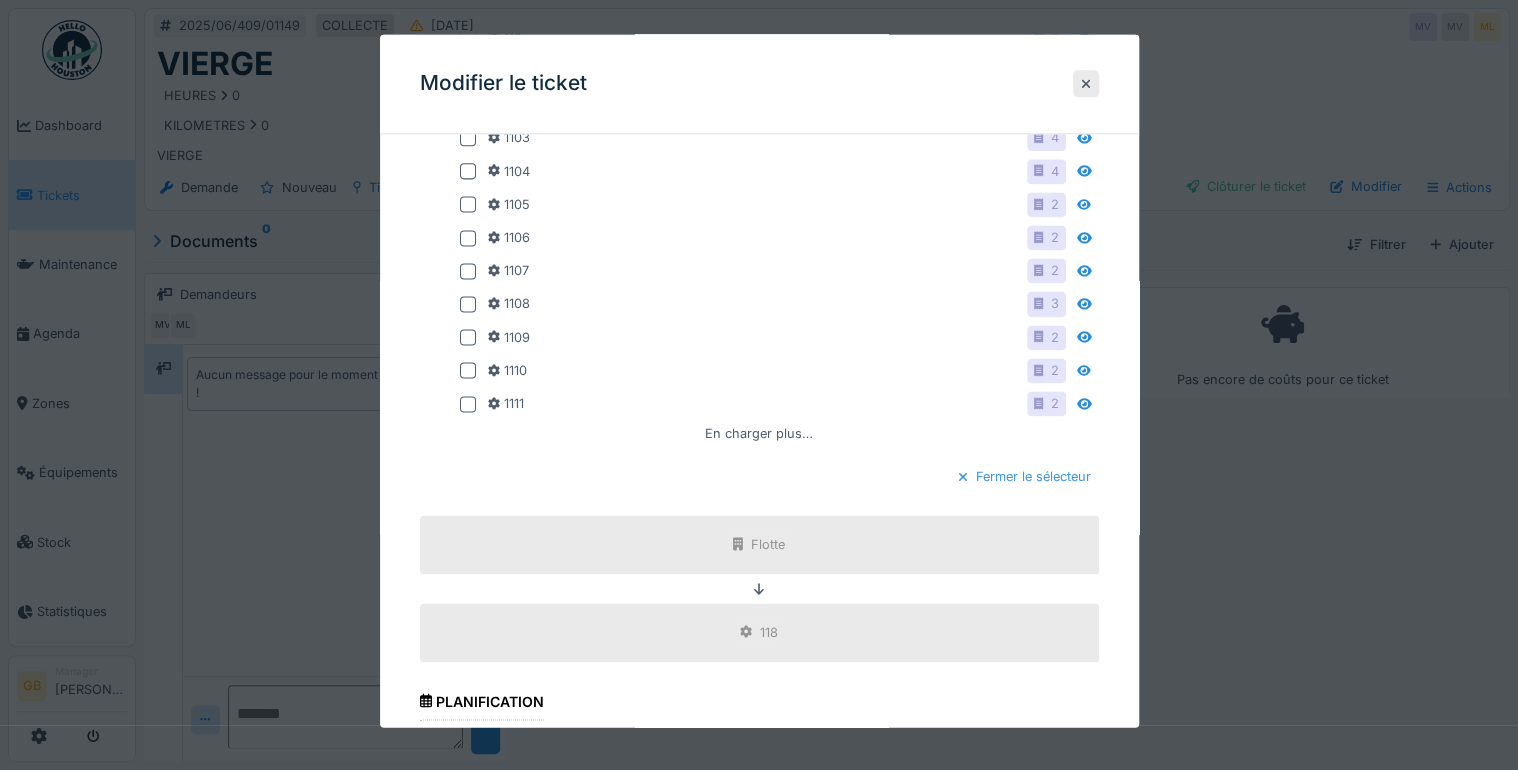 click on "Fermer le sélecteur" at bounding box center (1024, 477) 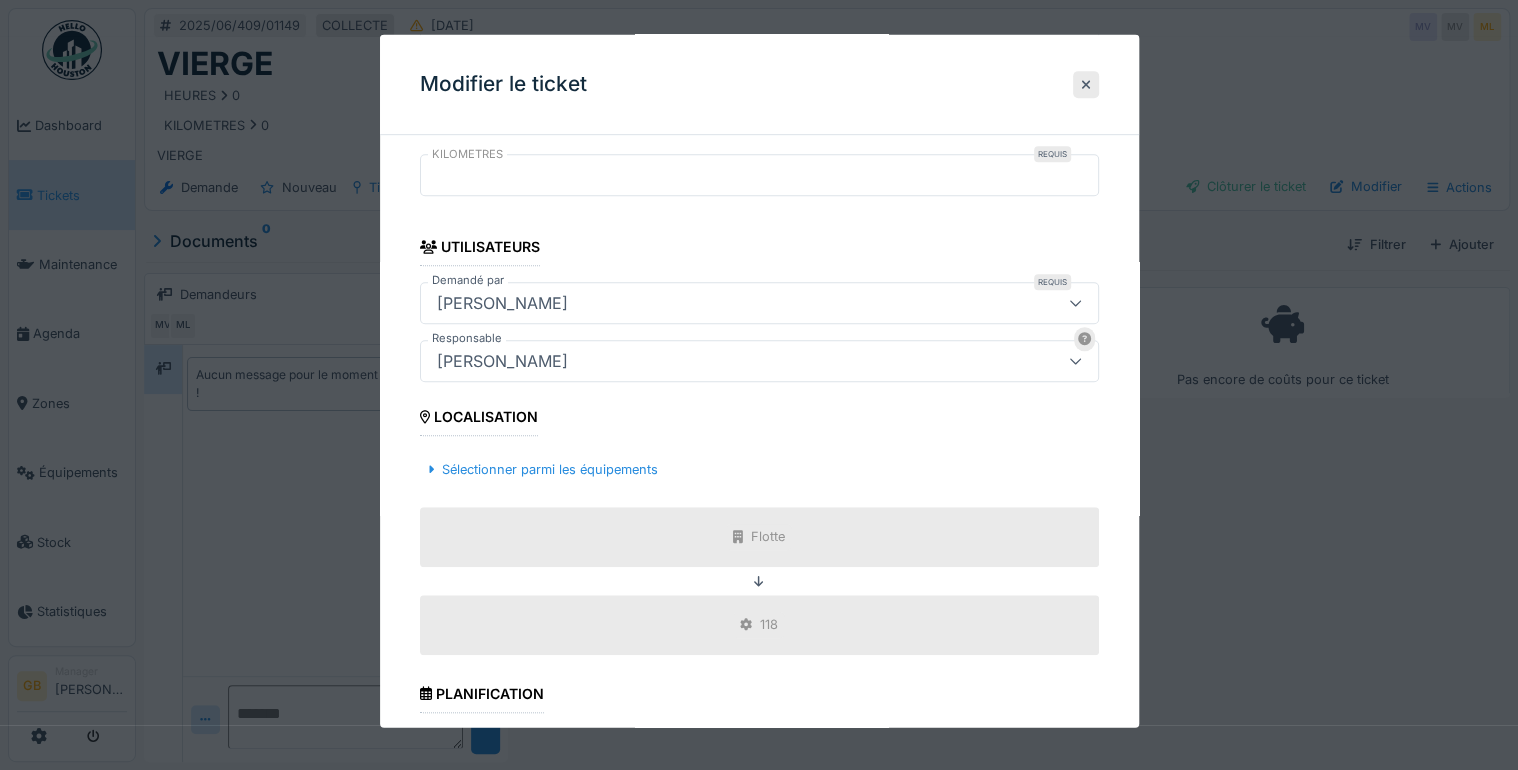 scroll, scrollTop: 936, scrollLeft: 0, axis: vertical 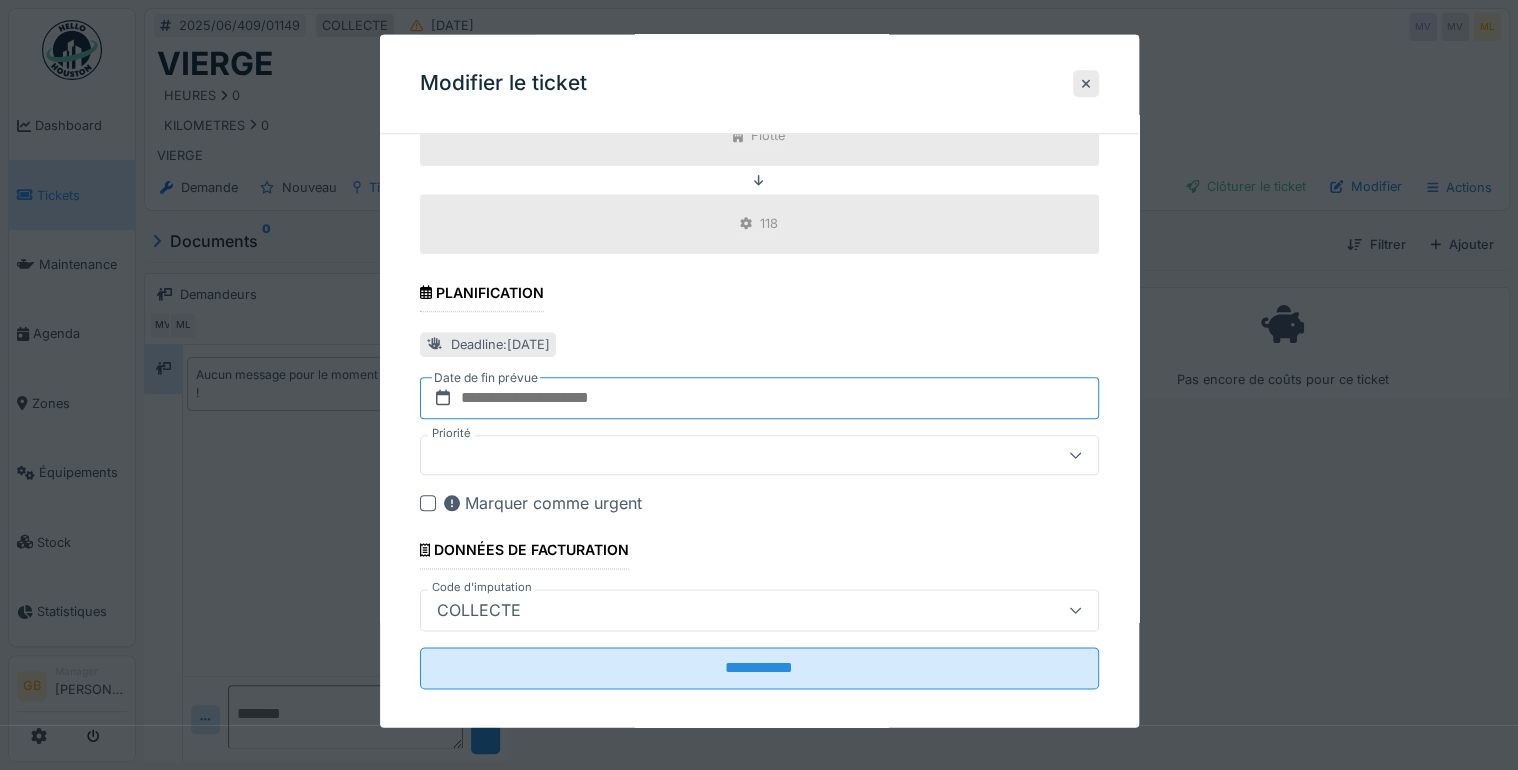 click at bounding box center (759, 399) 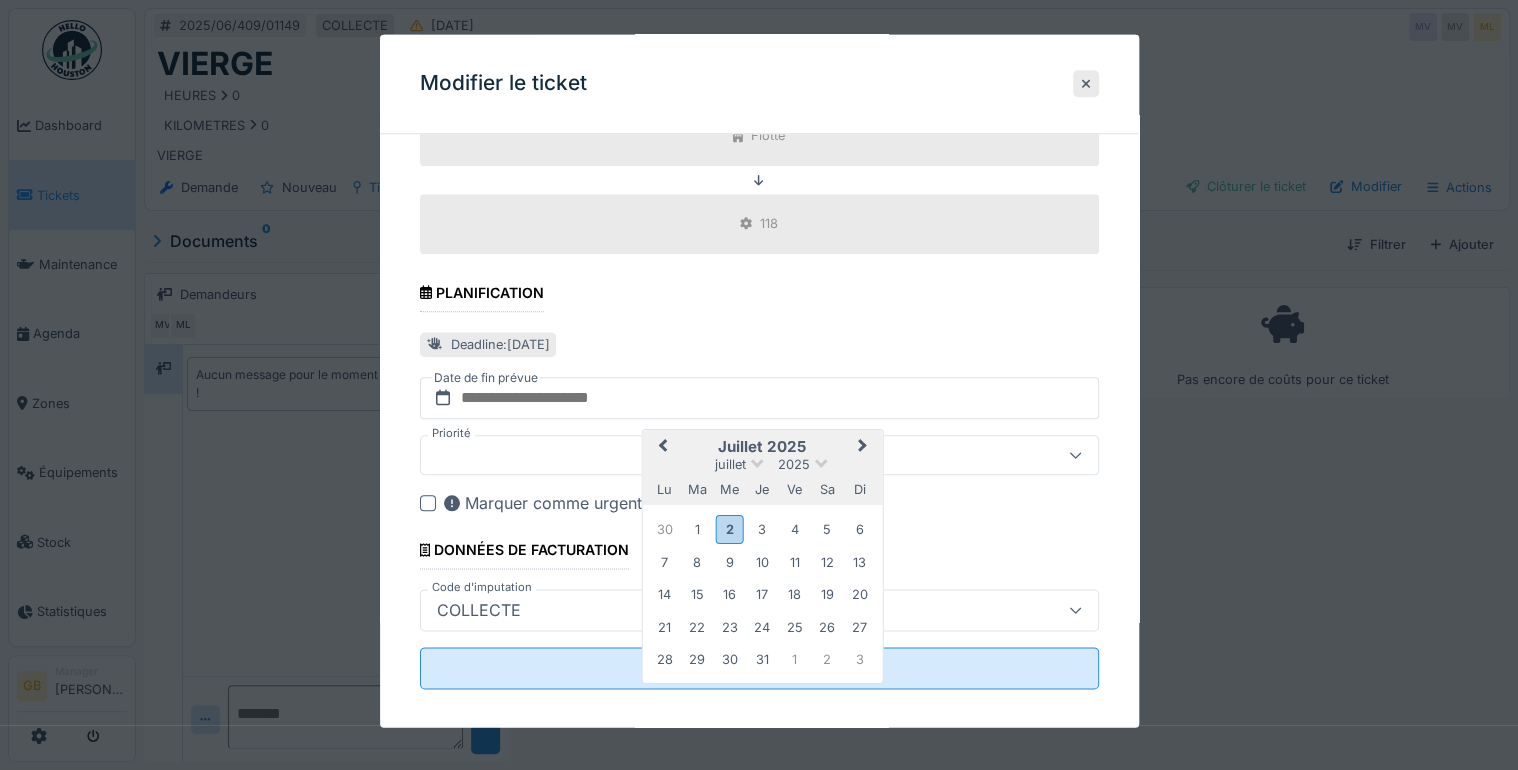 click on "Previous Month" at bounding box center [662, 447] 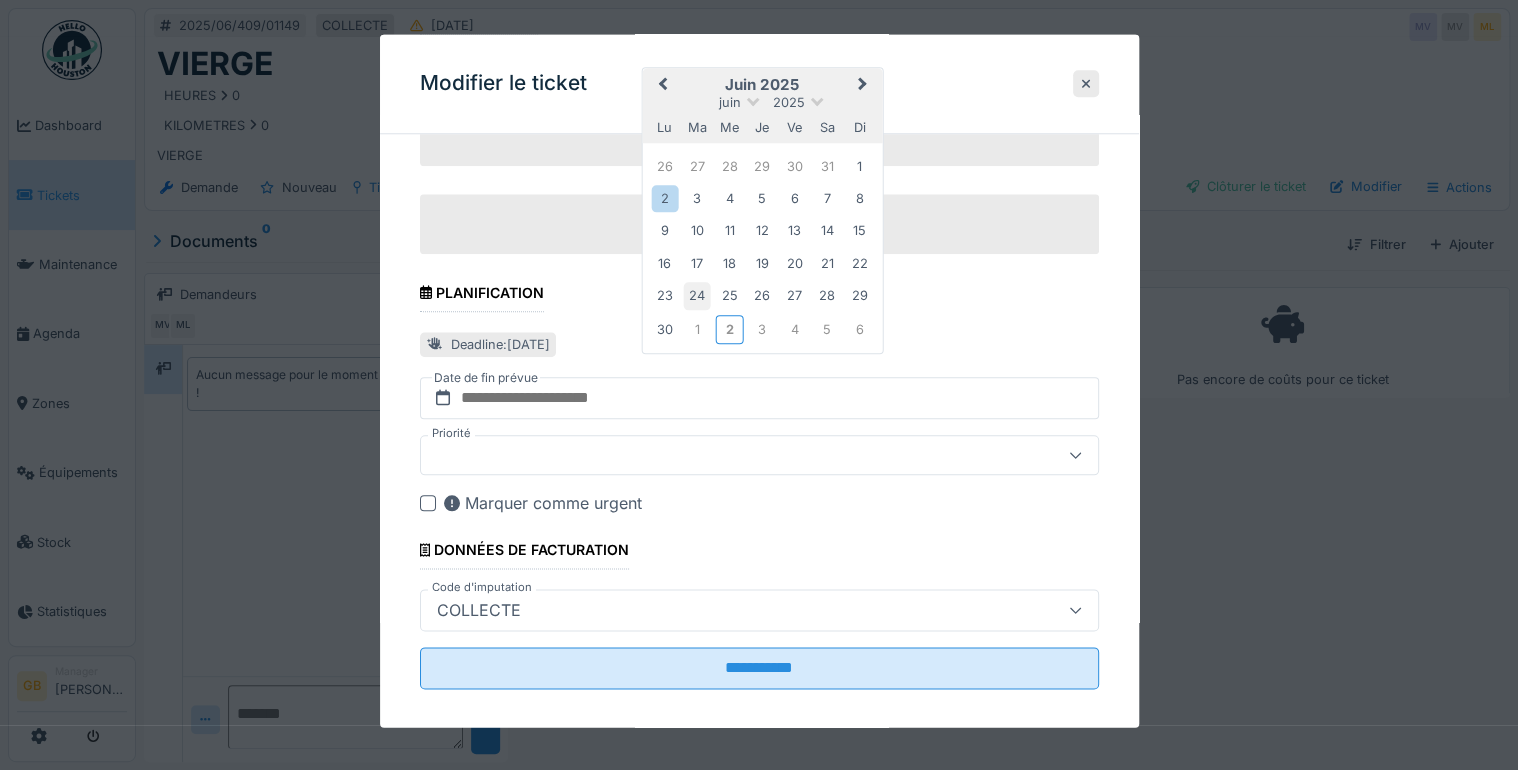 click on "24" at bounding box center (697, 296) 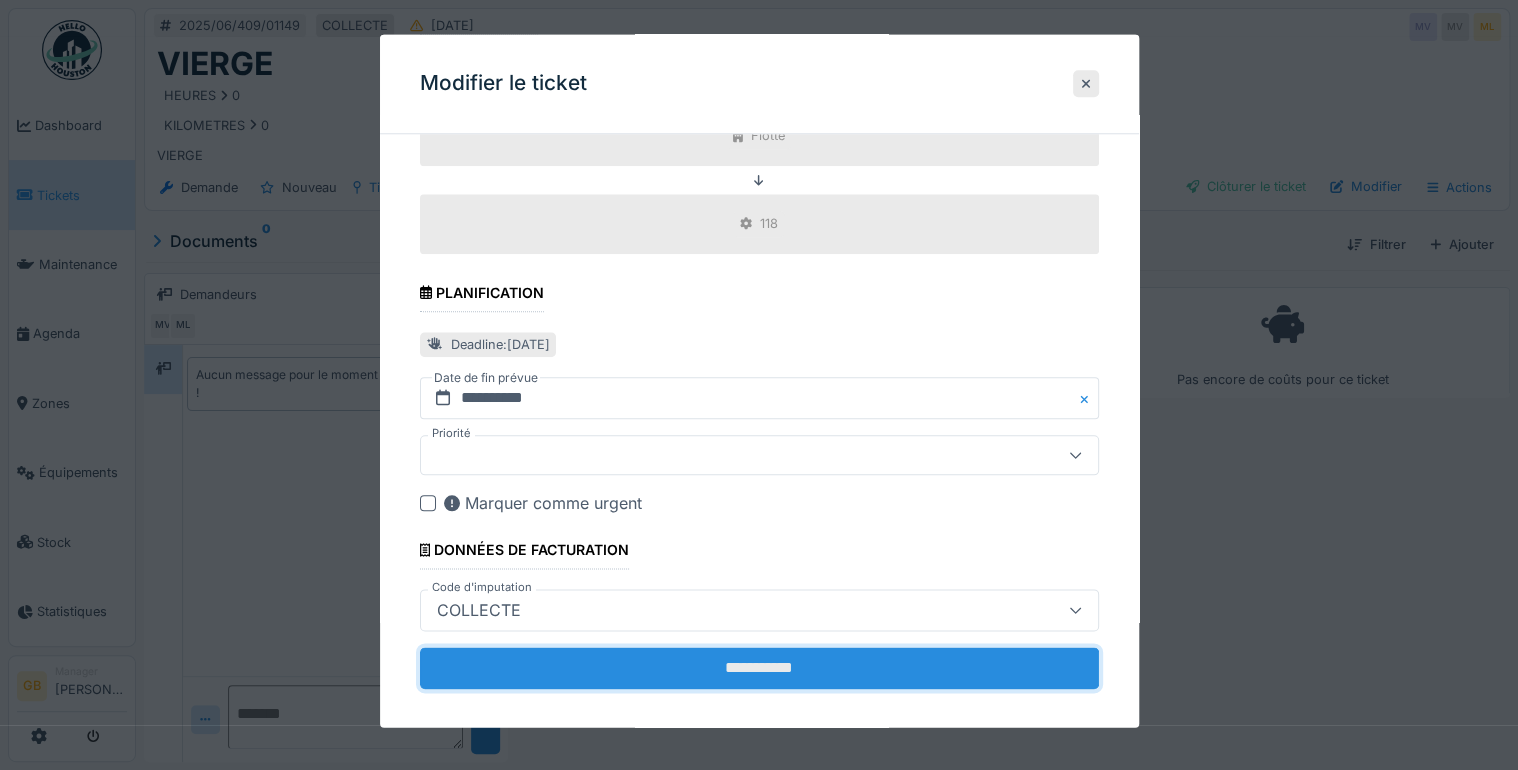 click on "**********" at bounding box center [759, 669] 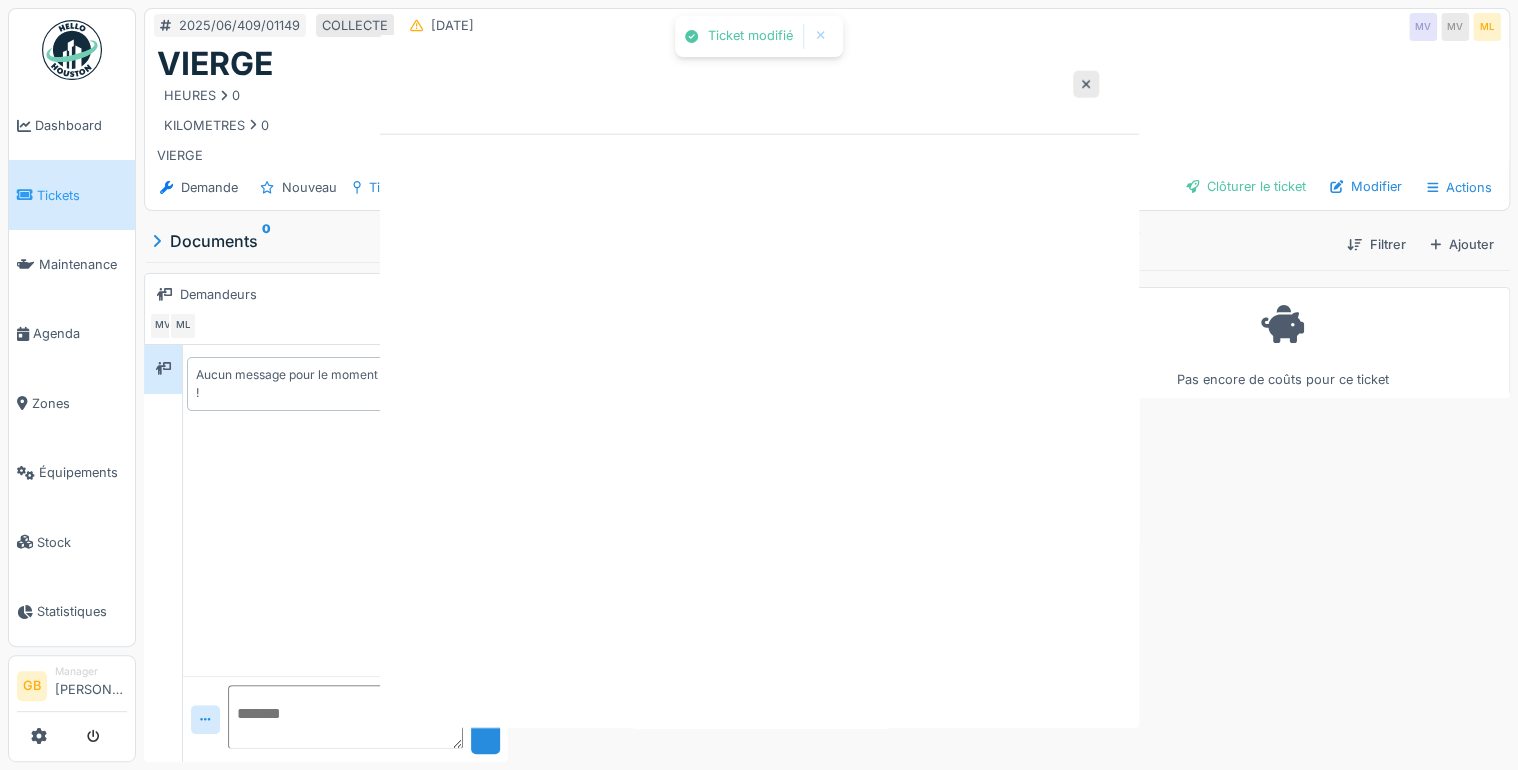 scroll, scrollTop: 0, scrollLeft: 0, axis: both 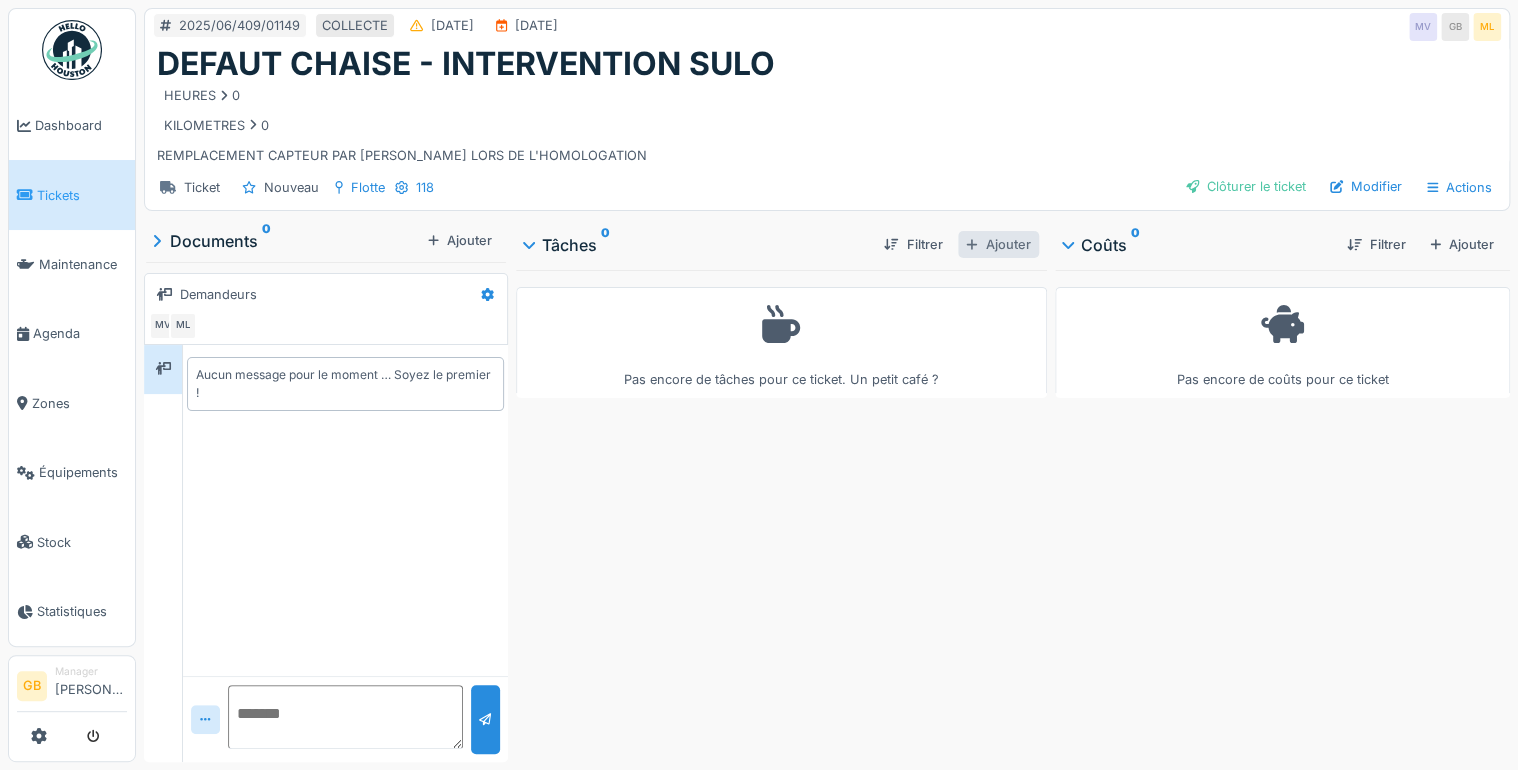 click on "Ajouter" at bounding box center [998, 244] 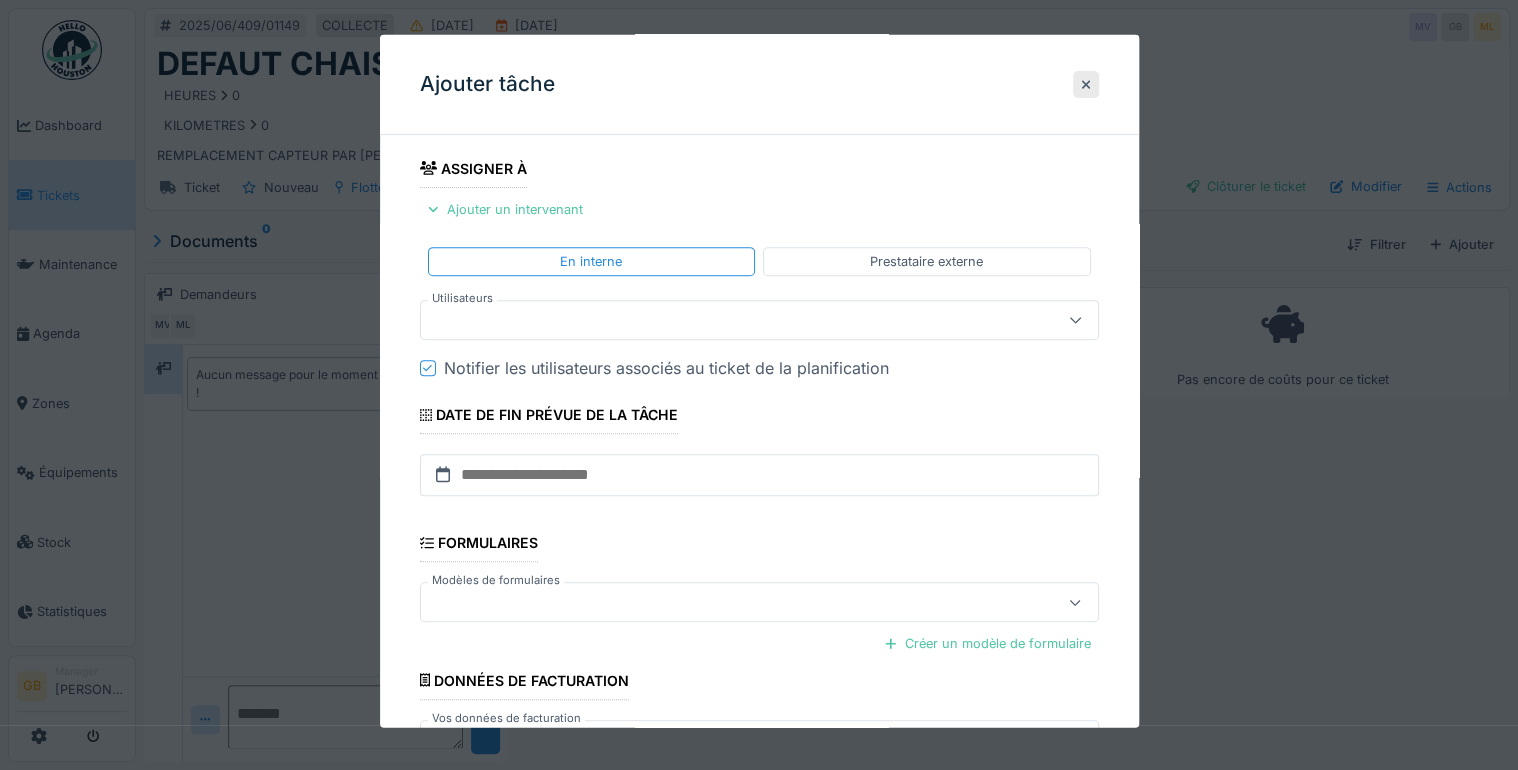 scroll, scrollTop: 462, scrollLeft: 0, axis: vertical 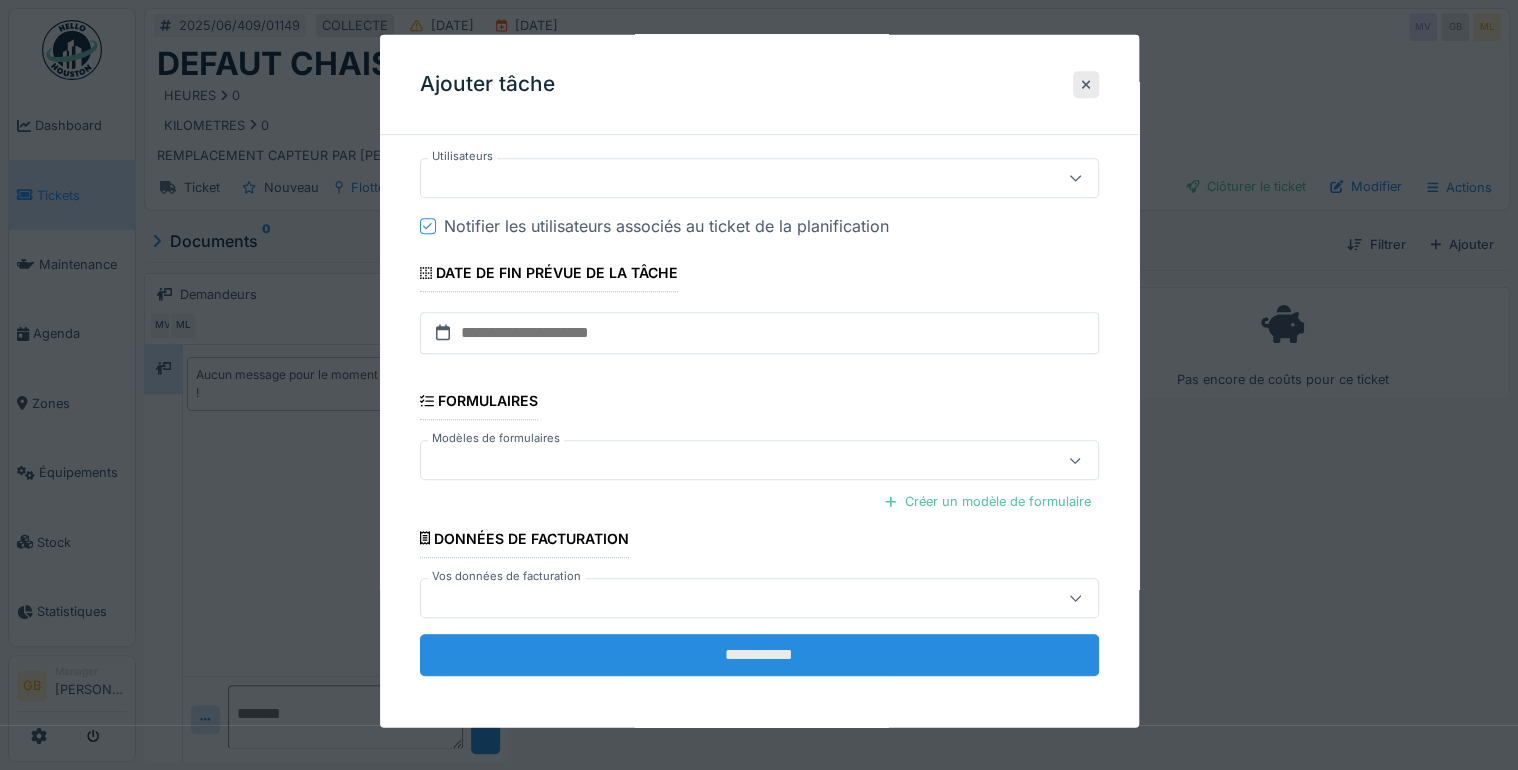 click on "**********" at bounding box center [759, 654] 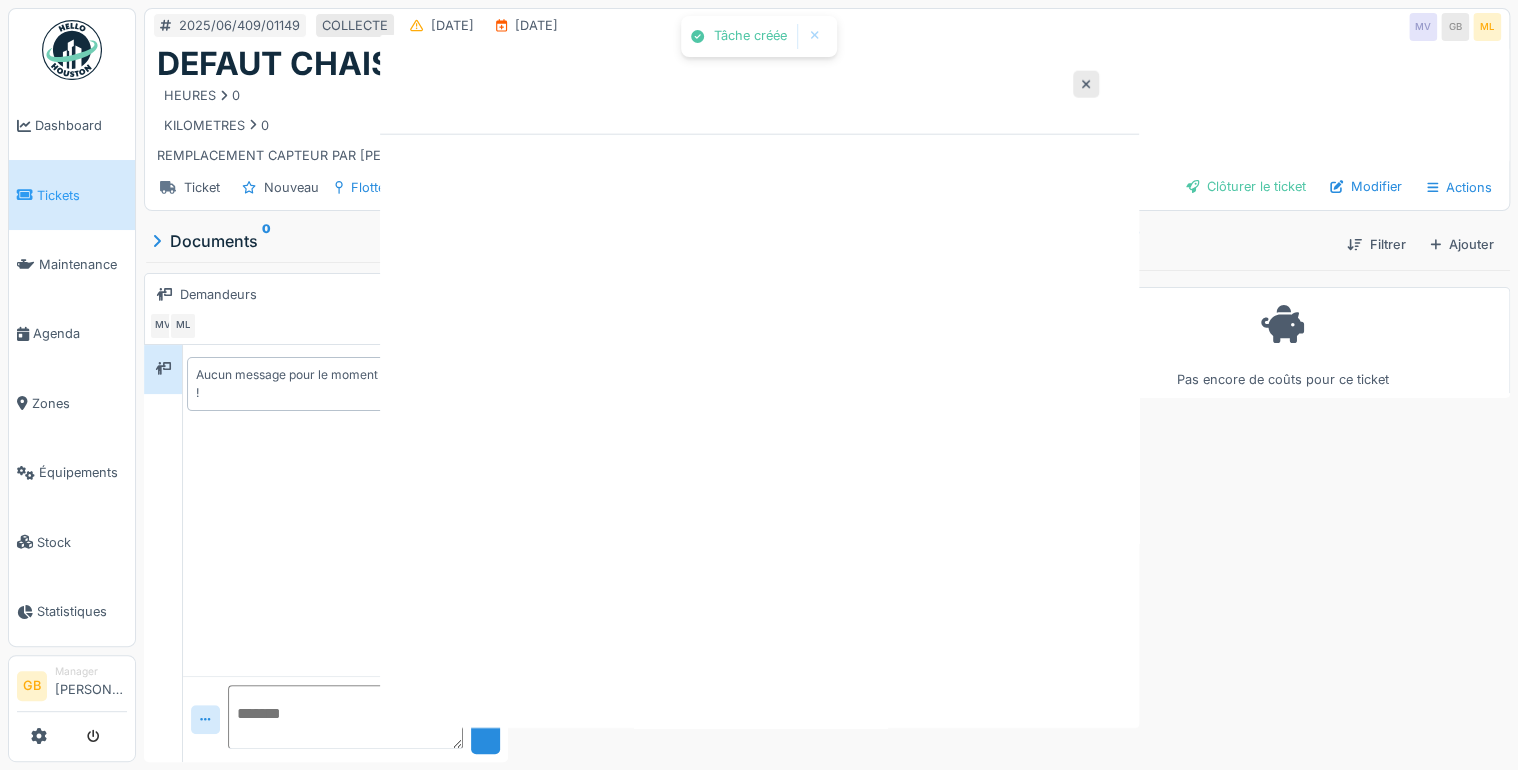 scroll, scrollTop: 0, scrollLeft: 0, axis: both 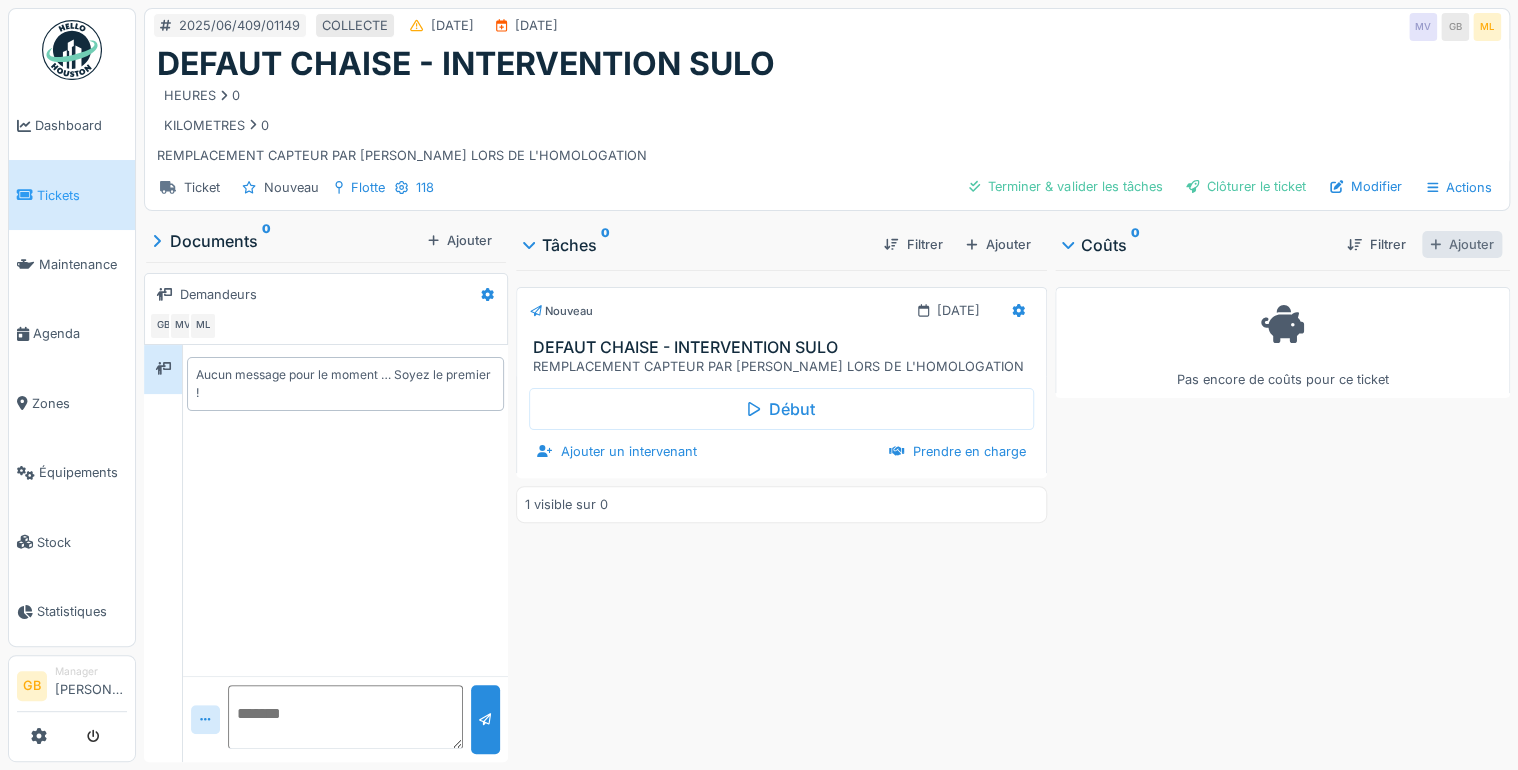 click on "Ajouter" at bounding box center [1462, 244] 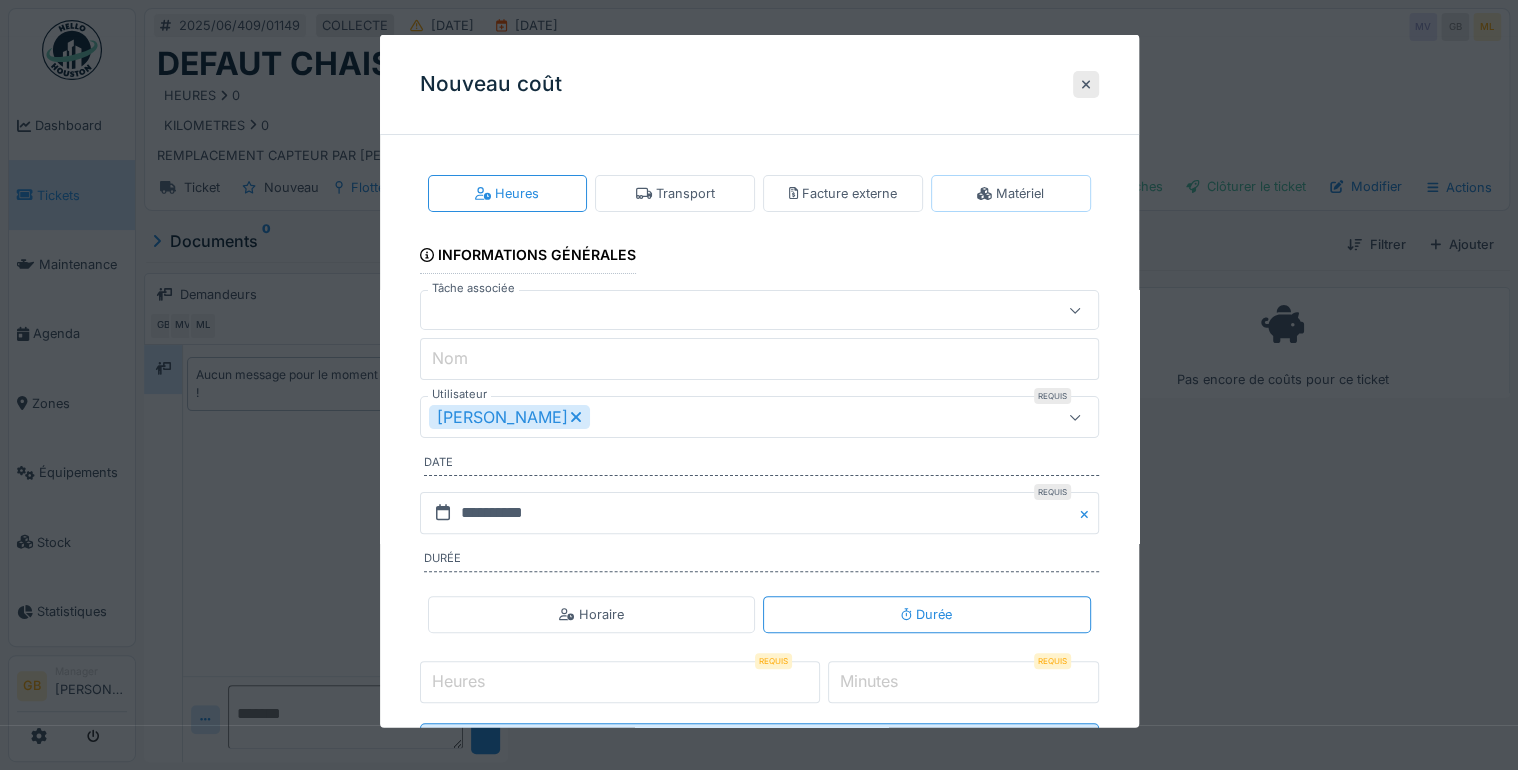 click on "Matériel" at bounding box center [1011, 193] 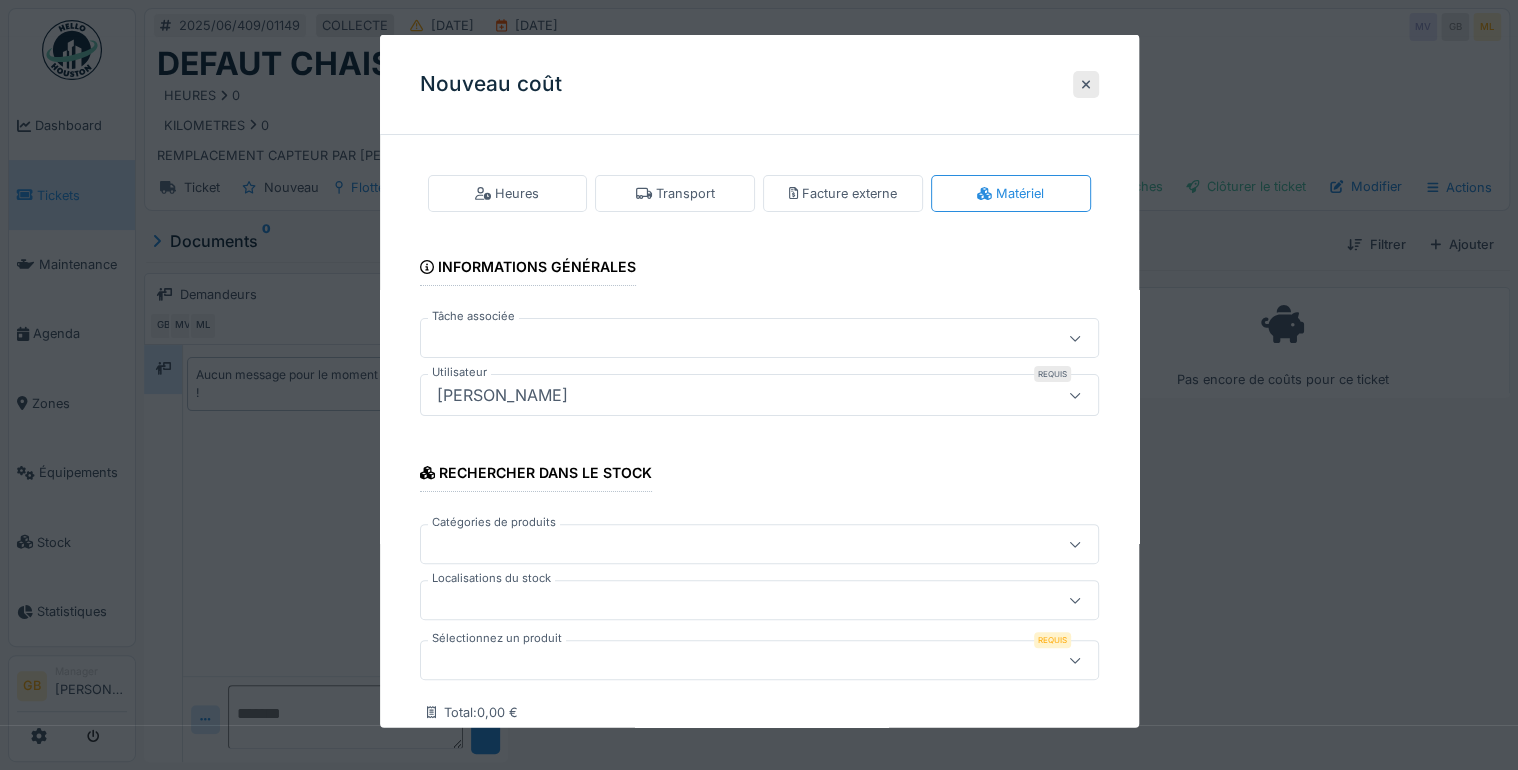 click at bounding box center (725, 660) 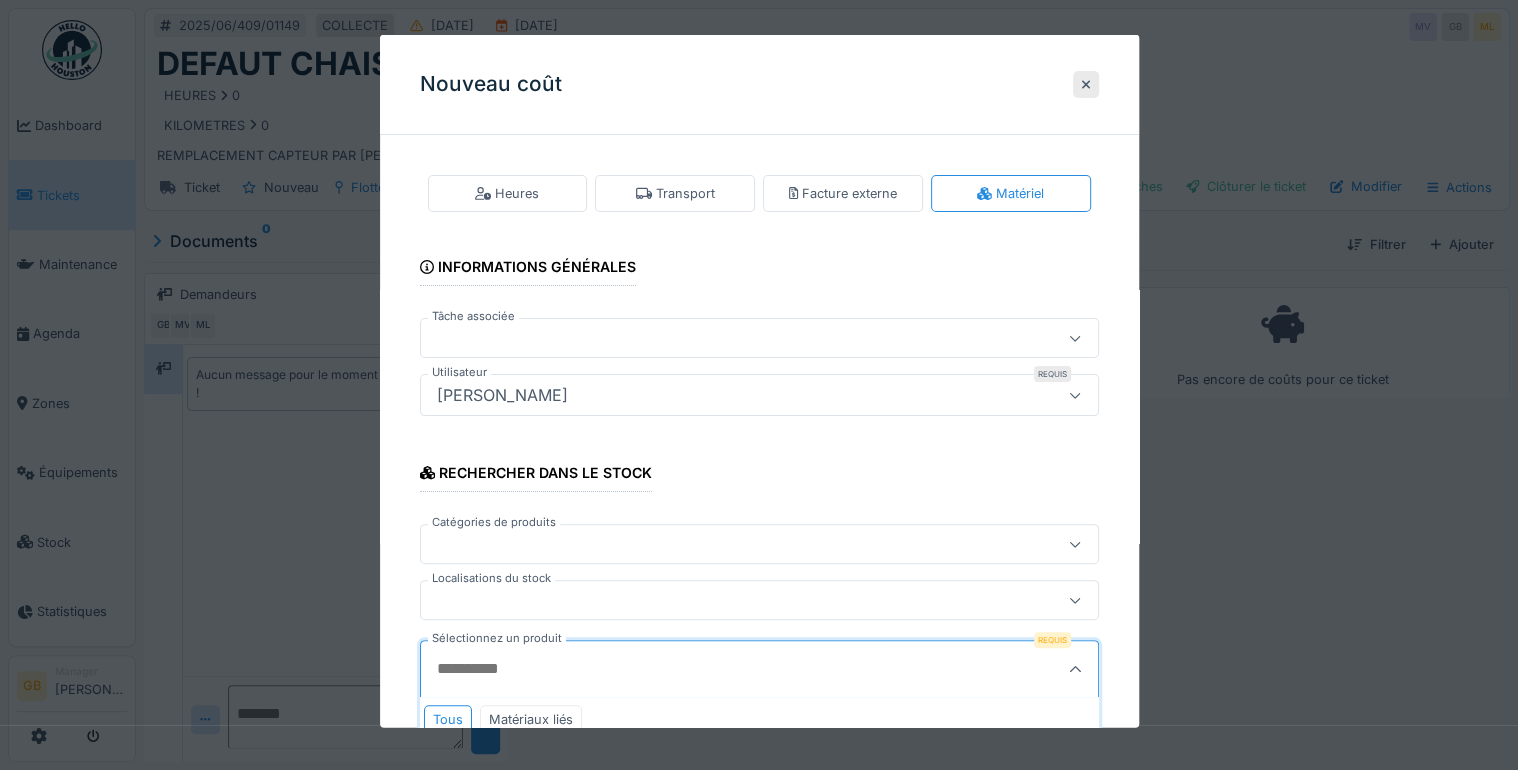 scroll, scrollTop: 126, scrollLeft: 0, axis: vertical 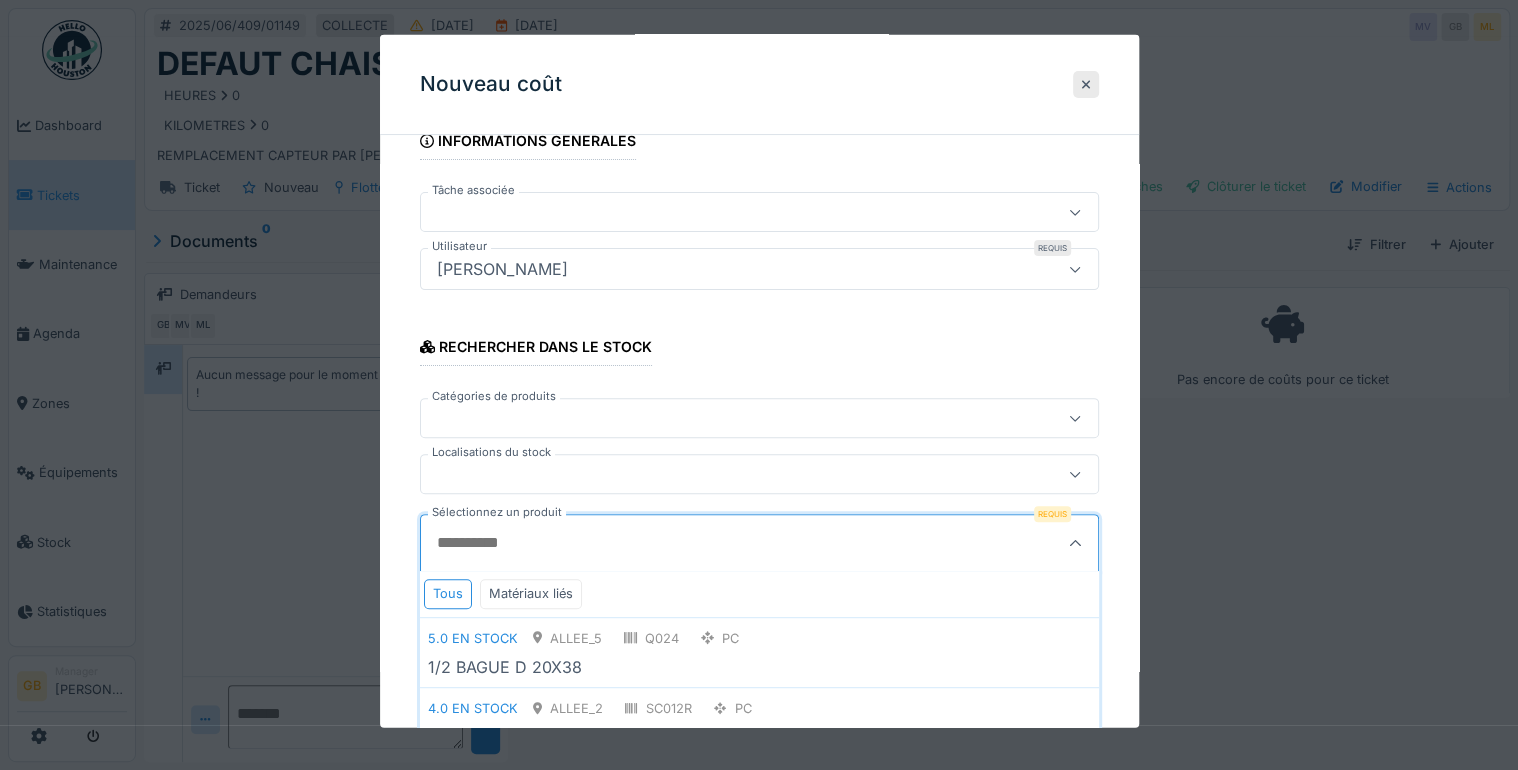 click on "Sélectionnez un produit" at bounding box center [713, 543] 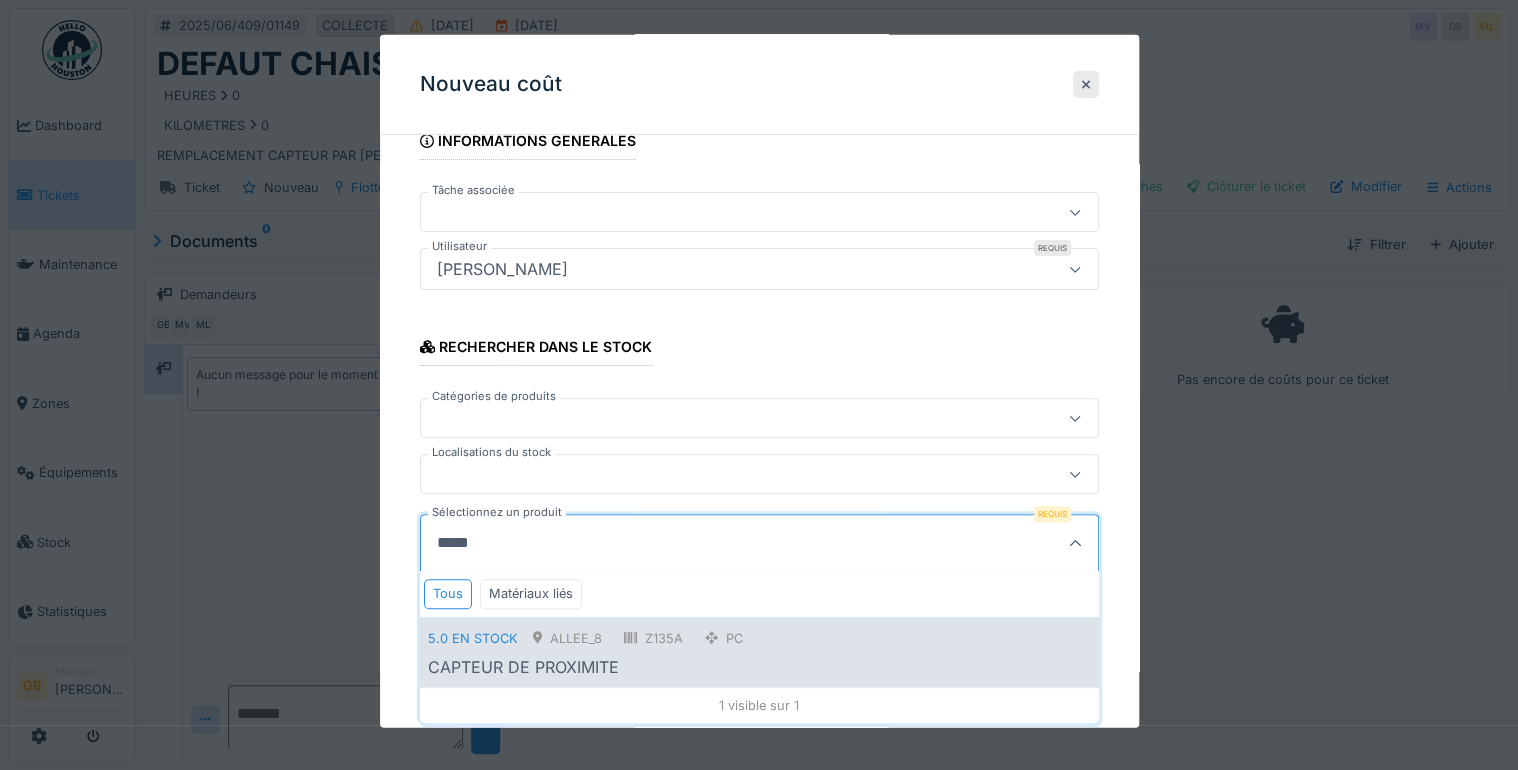 type on "*****" 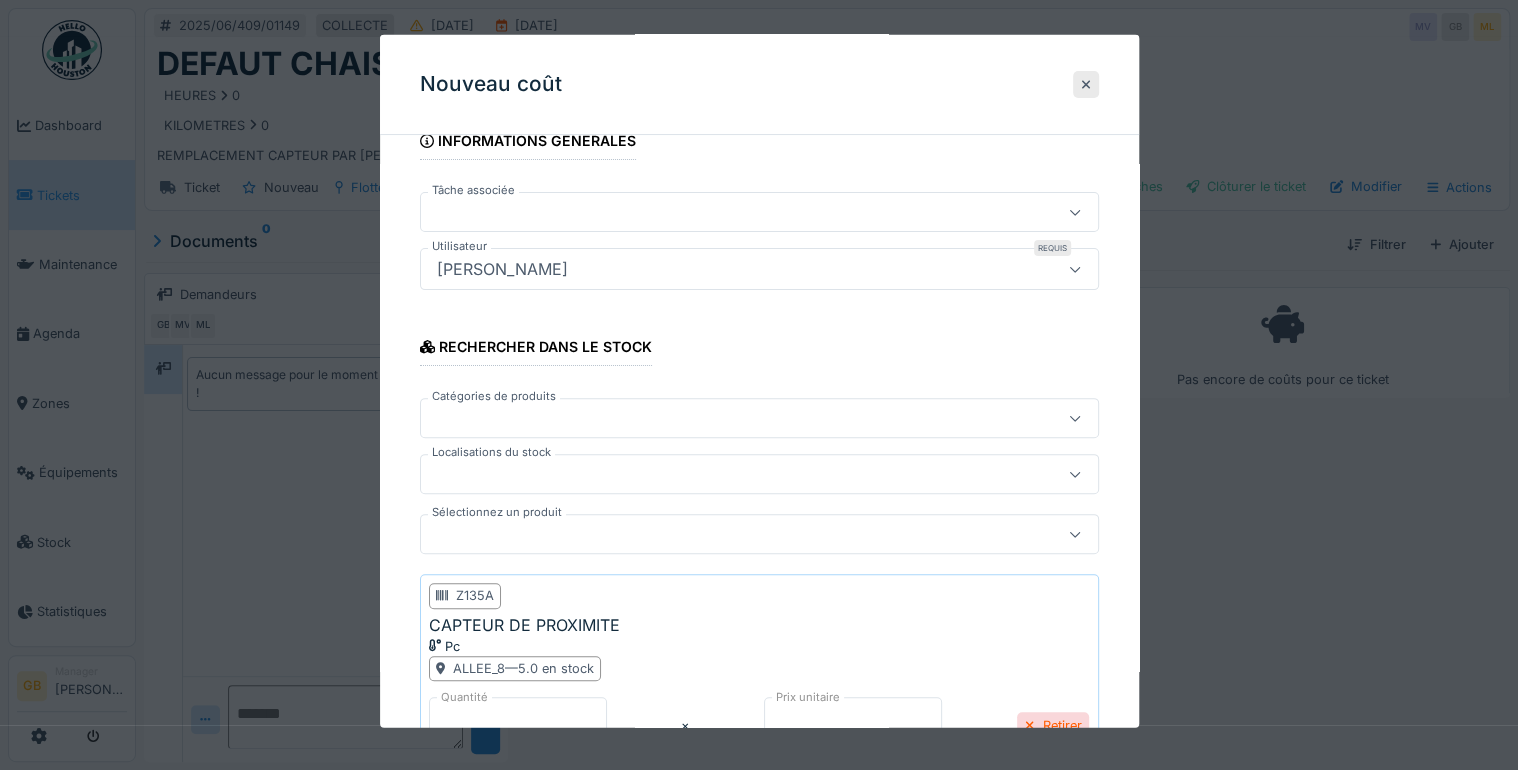 scroll, scrollTop: 313, scrollLeft: 0, axis: vertical 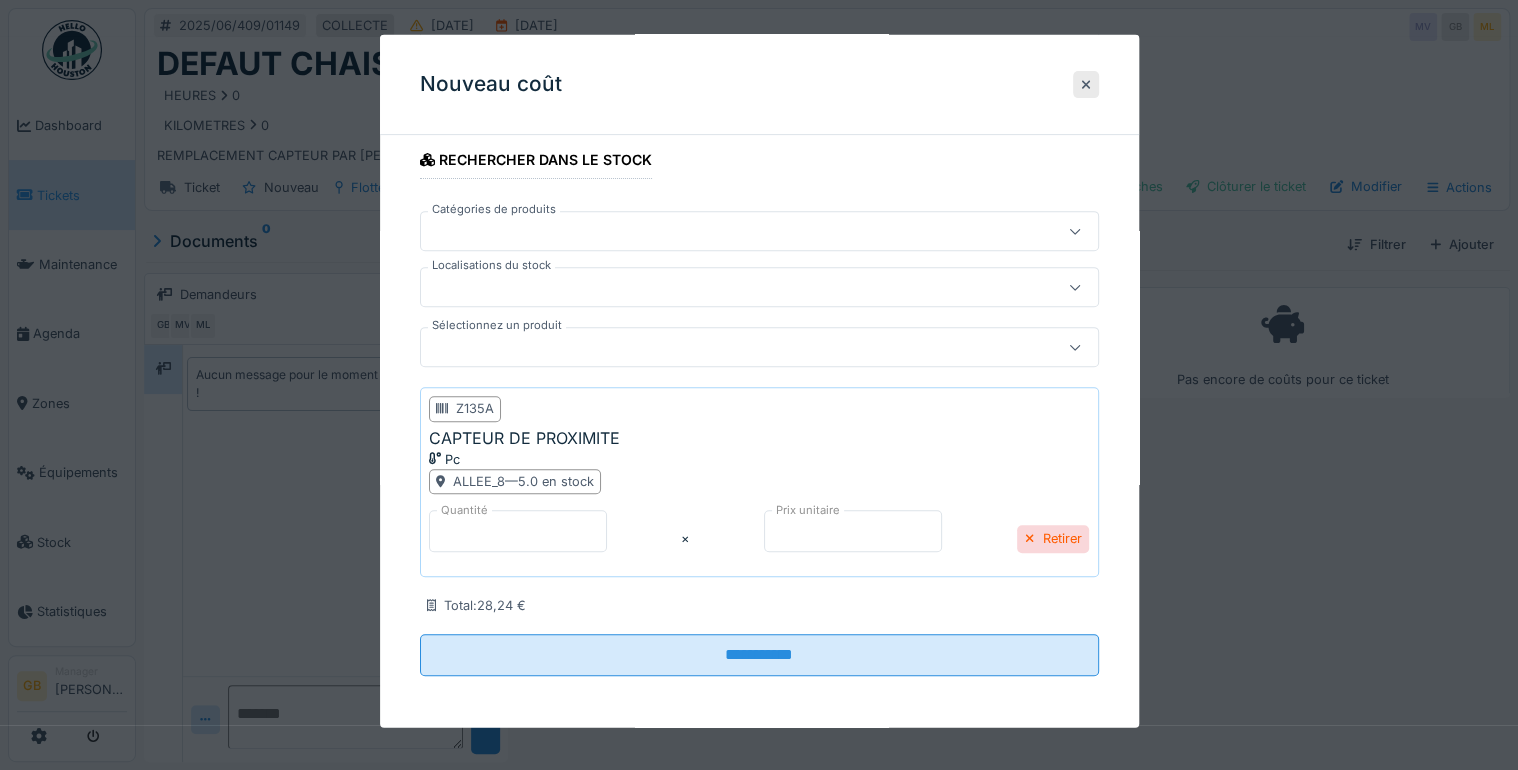 drag, startPoint x: 497, startPoint y: 540, endPoint x: 382, endPoint y: 539, distance: 115.00435 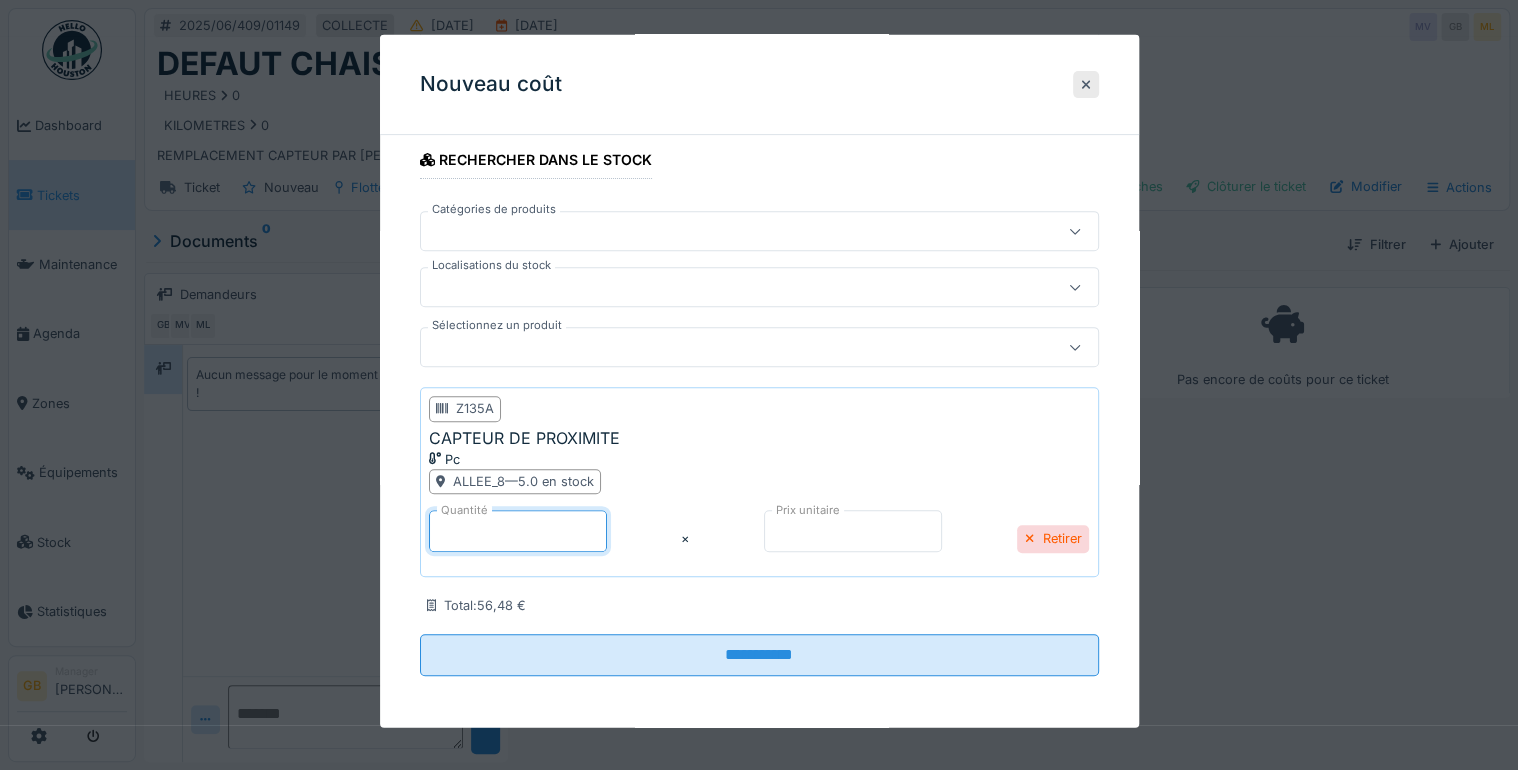 type on "*" 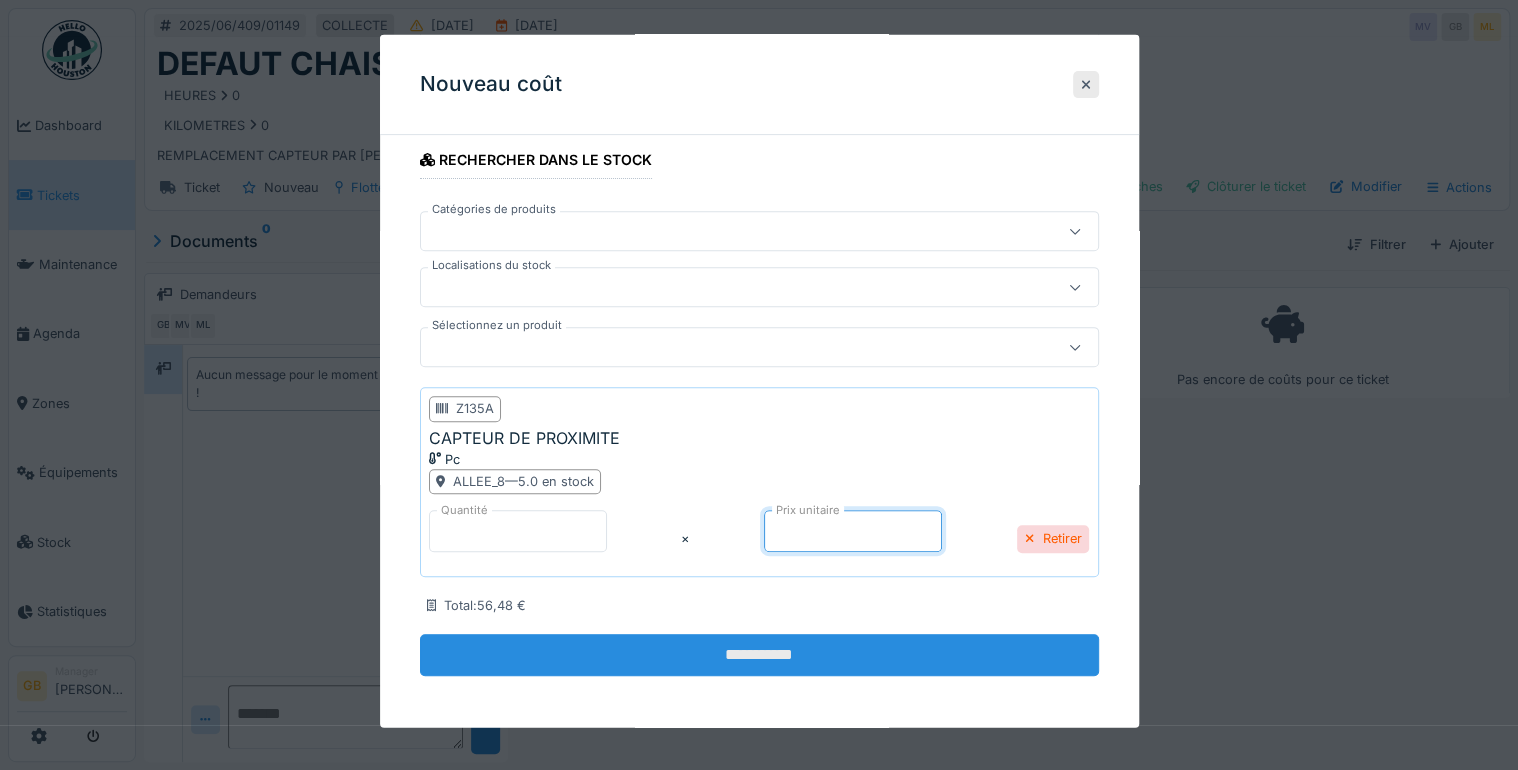 click on "**********" at bounding box center (759, 655) 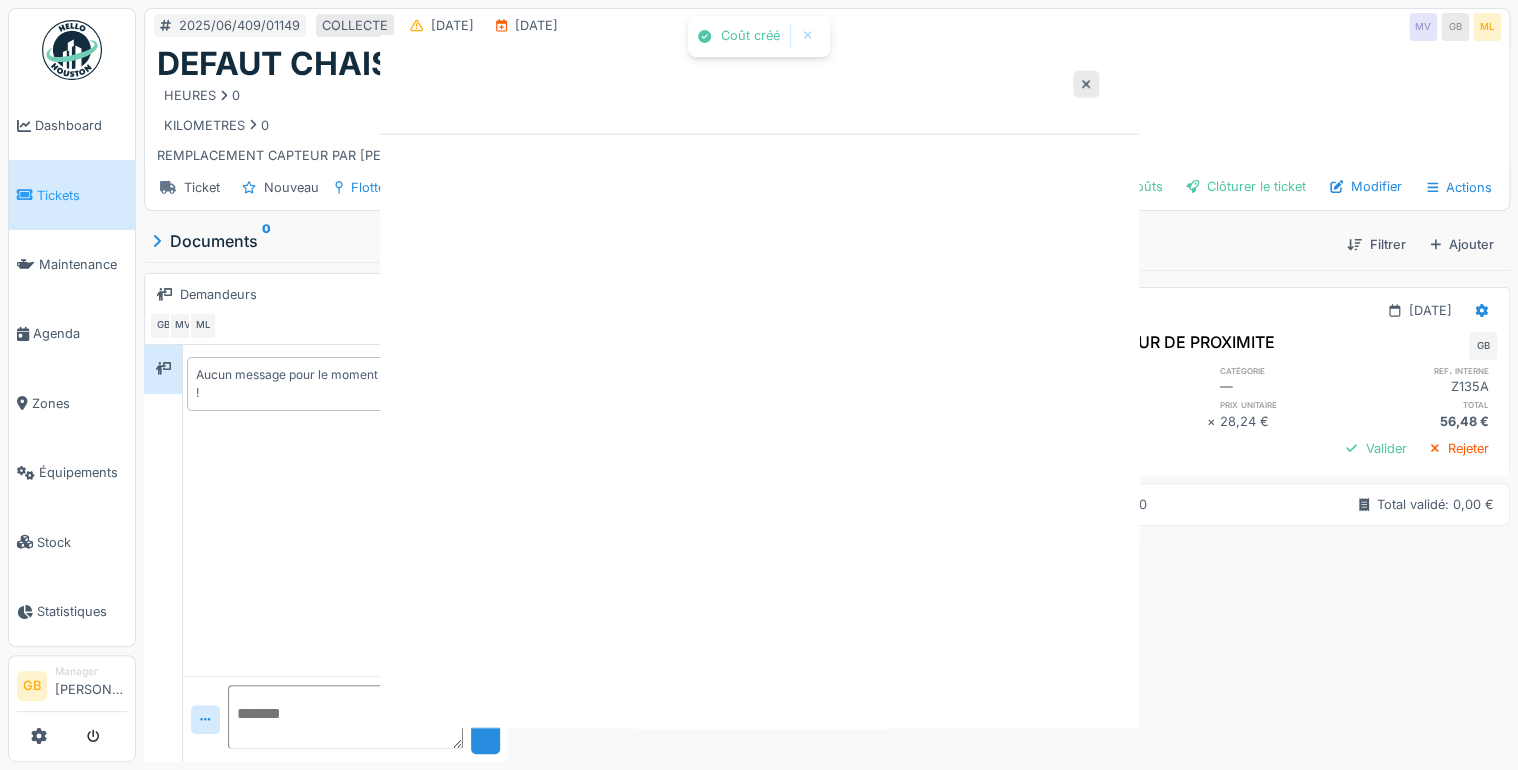 scroll, scrollTop: 0, scrollLeft: 0, axis: both 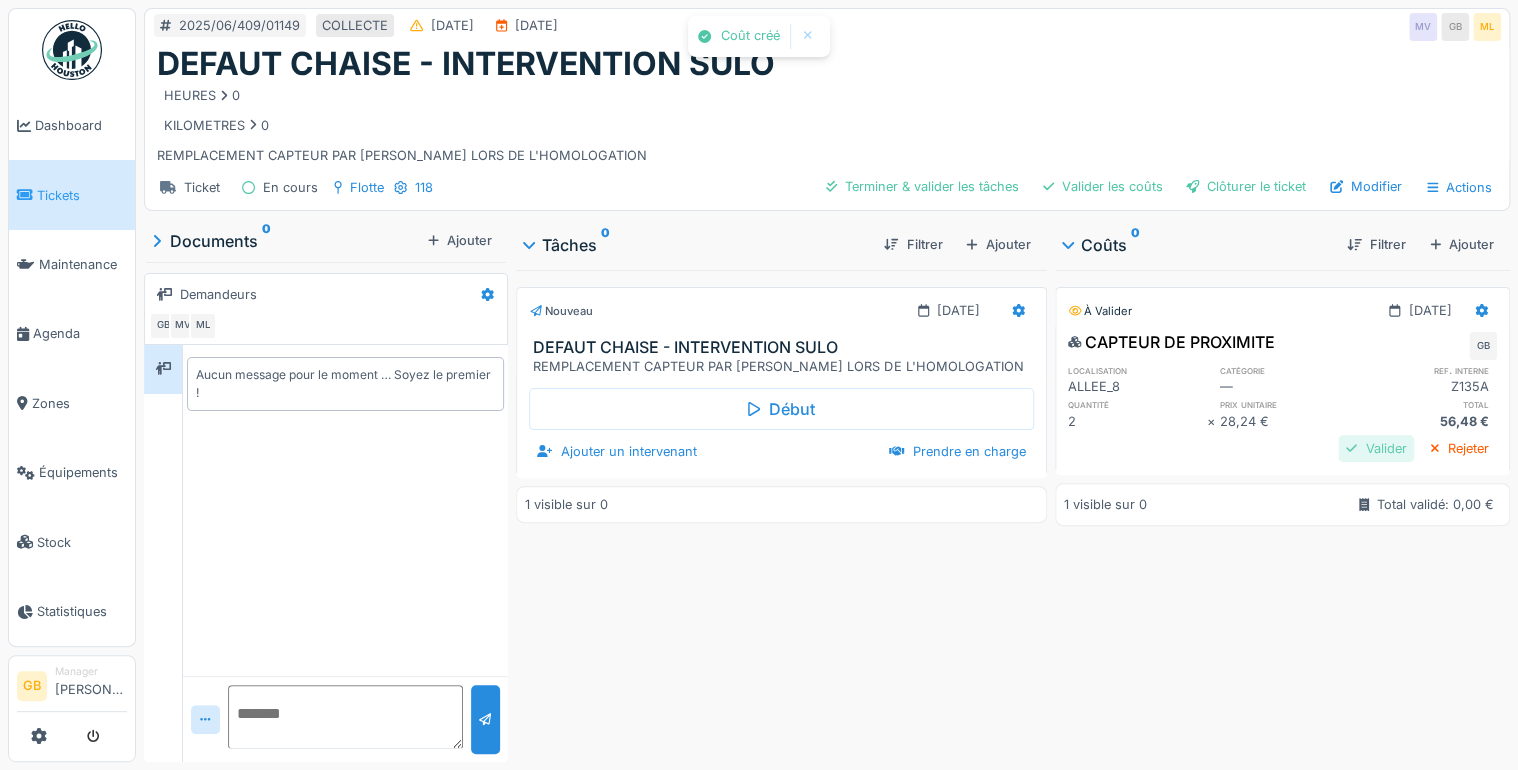 click on "Valider" at bounding box center (1376, 448) 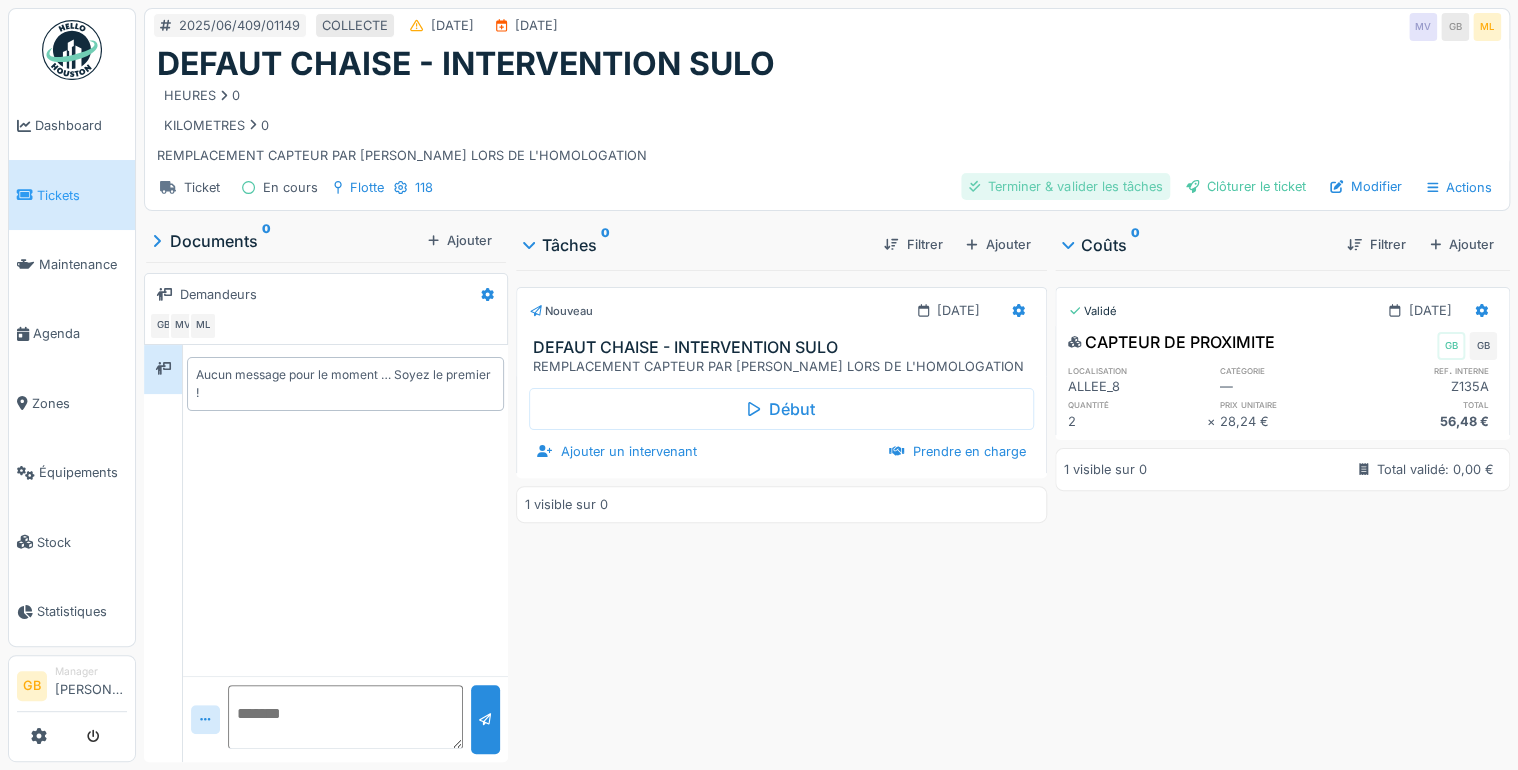 click on "Terminer & valider les tâches" at bounding box center [1065, 186] 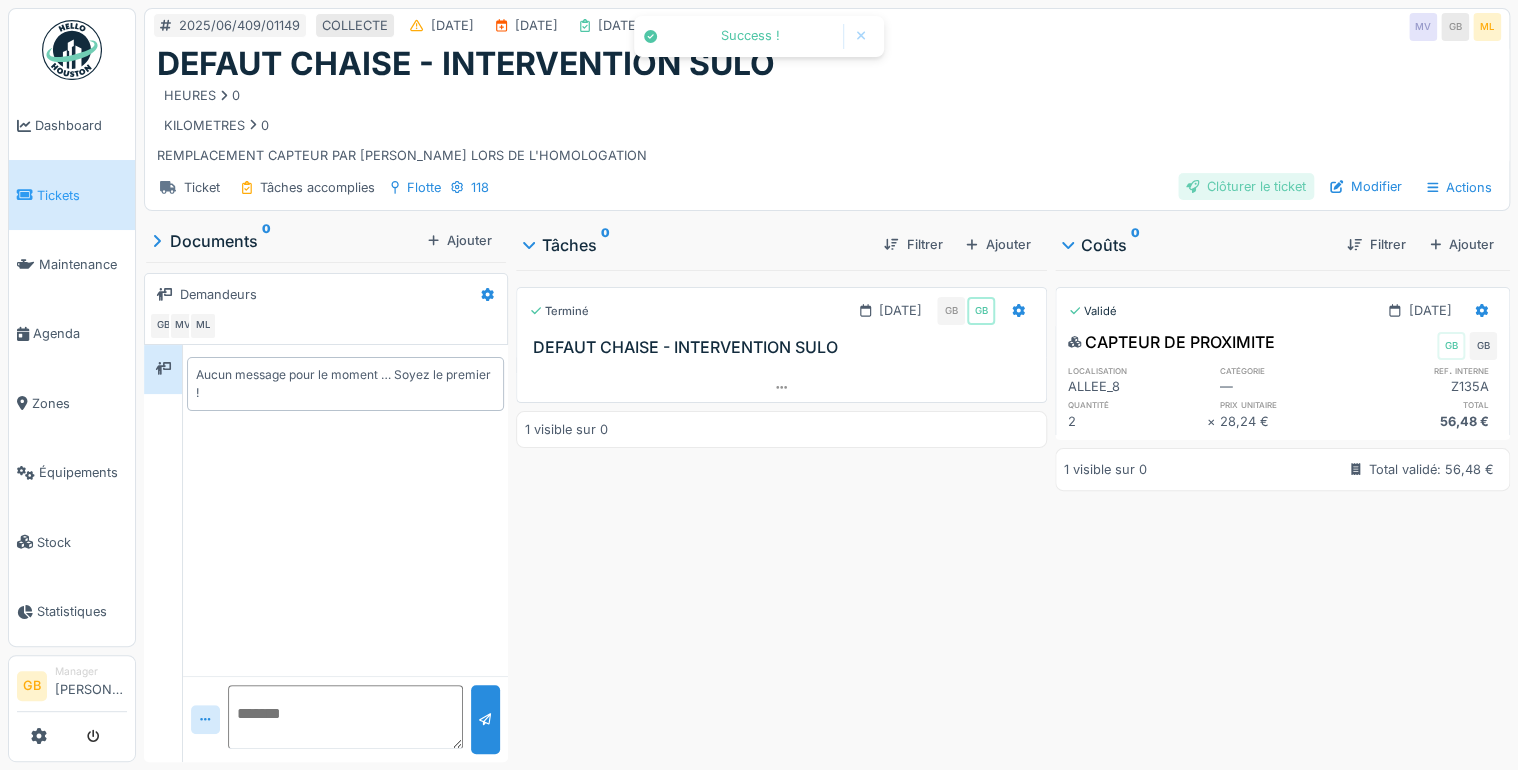 click on "Clôturer le ticket" at bounding box center (1246, 186) 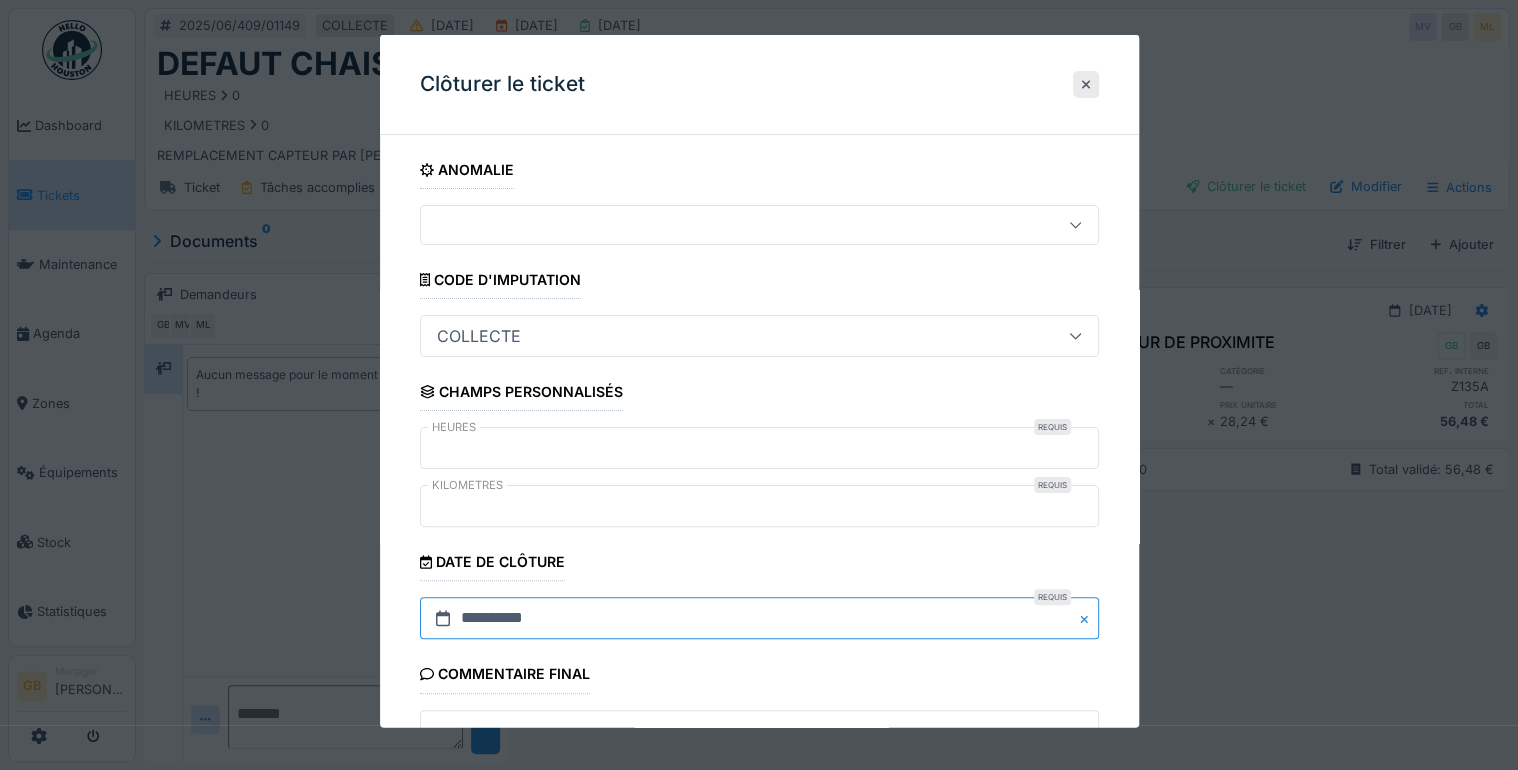 click on "**********" at bounding box center (759, 618) 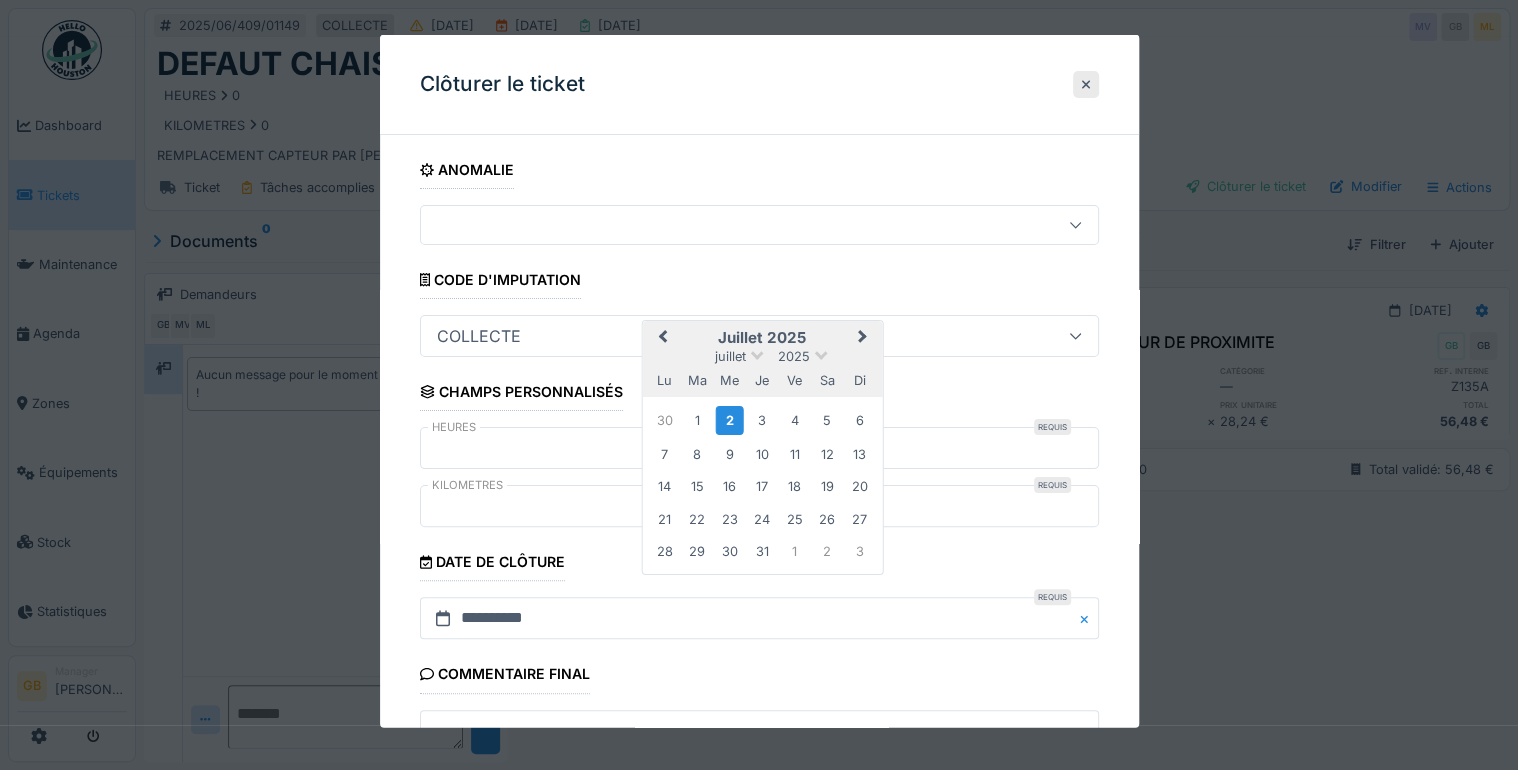 click on "Previous Month" at bounding box center (660, 339) 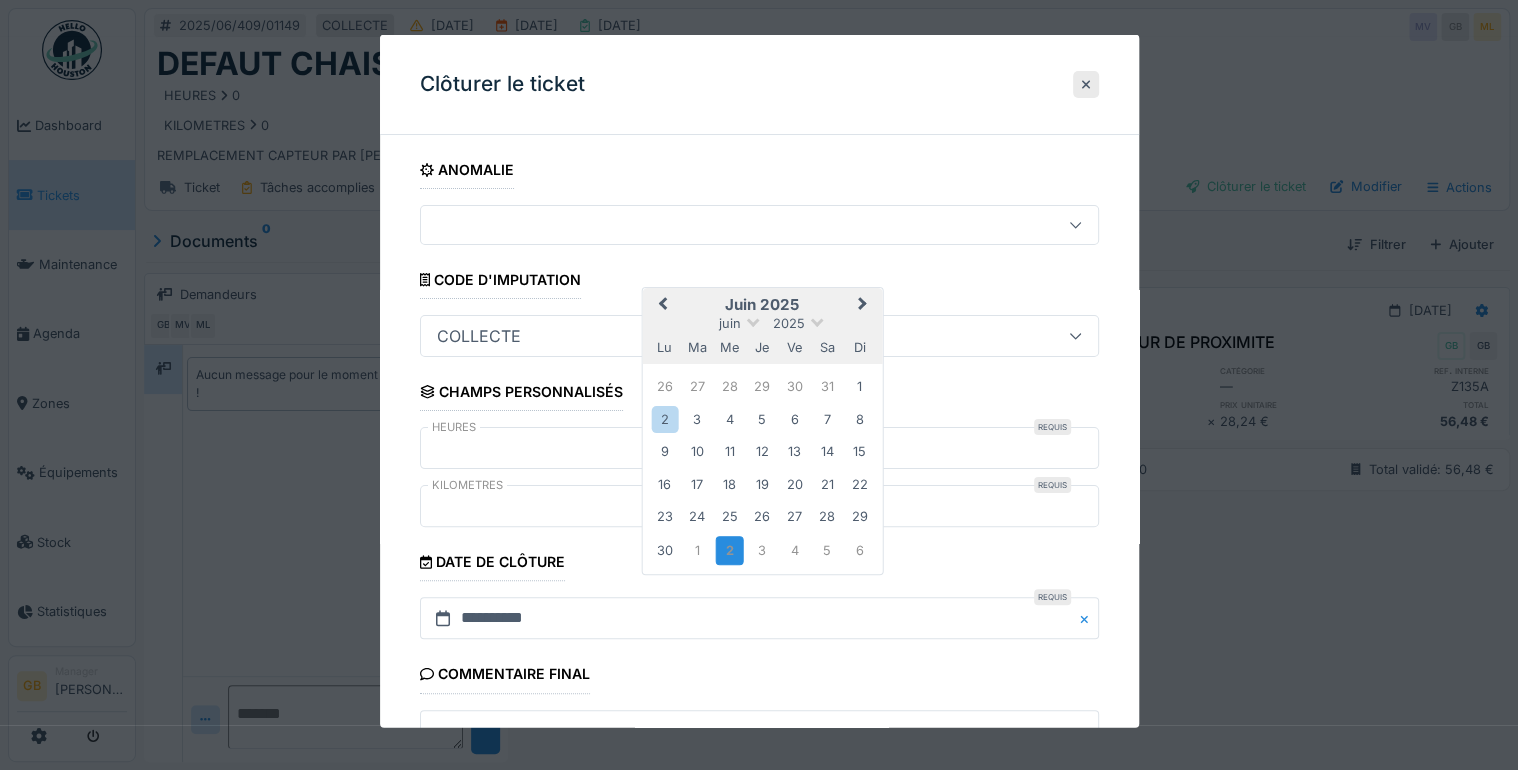 click on "24" at bounding box center (697, 516) 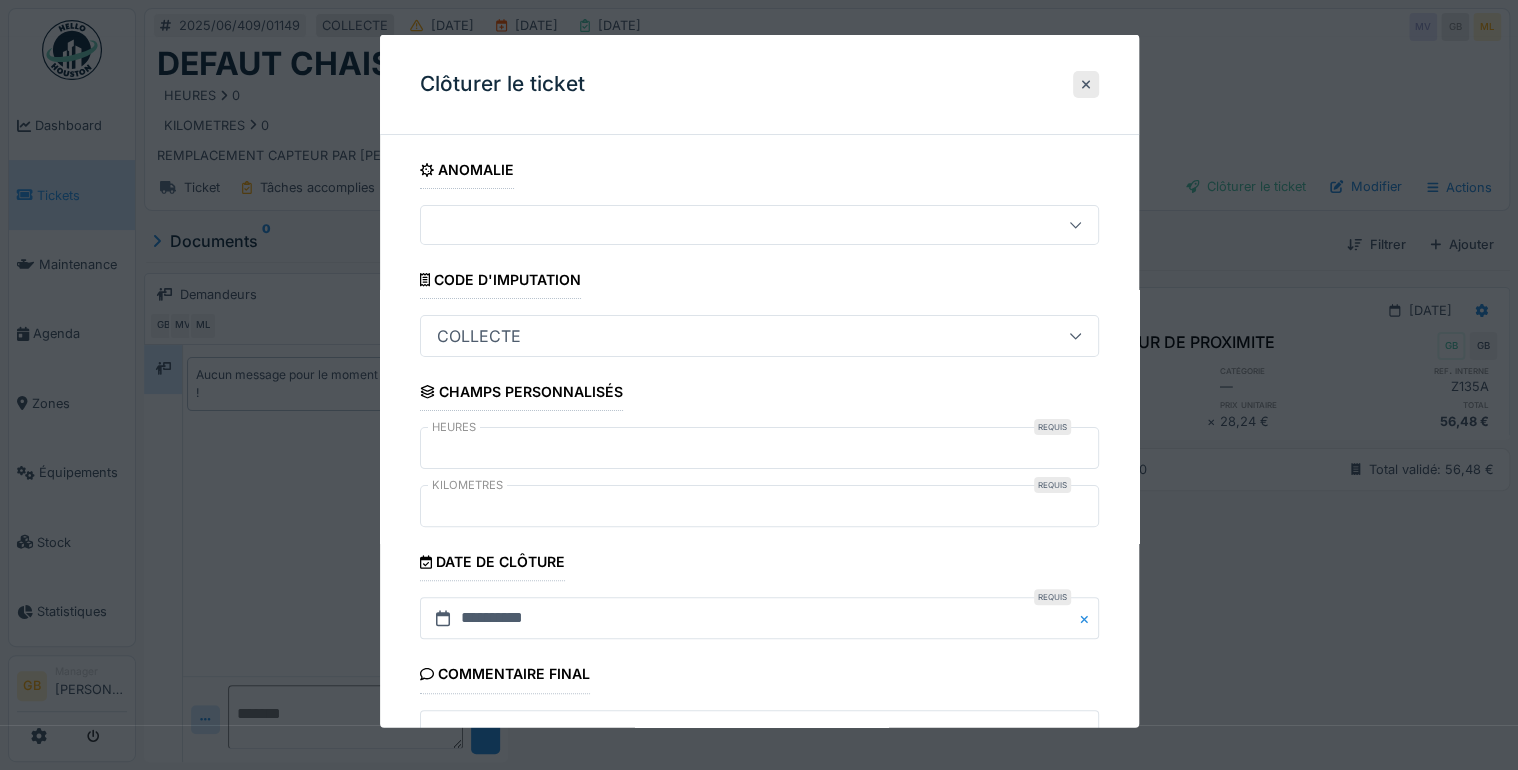 scroll, scrollTop: 179, scrollLeft: 0, axis: vertical 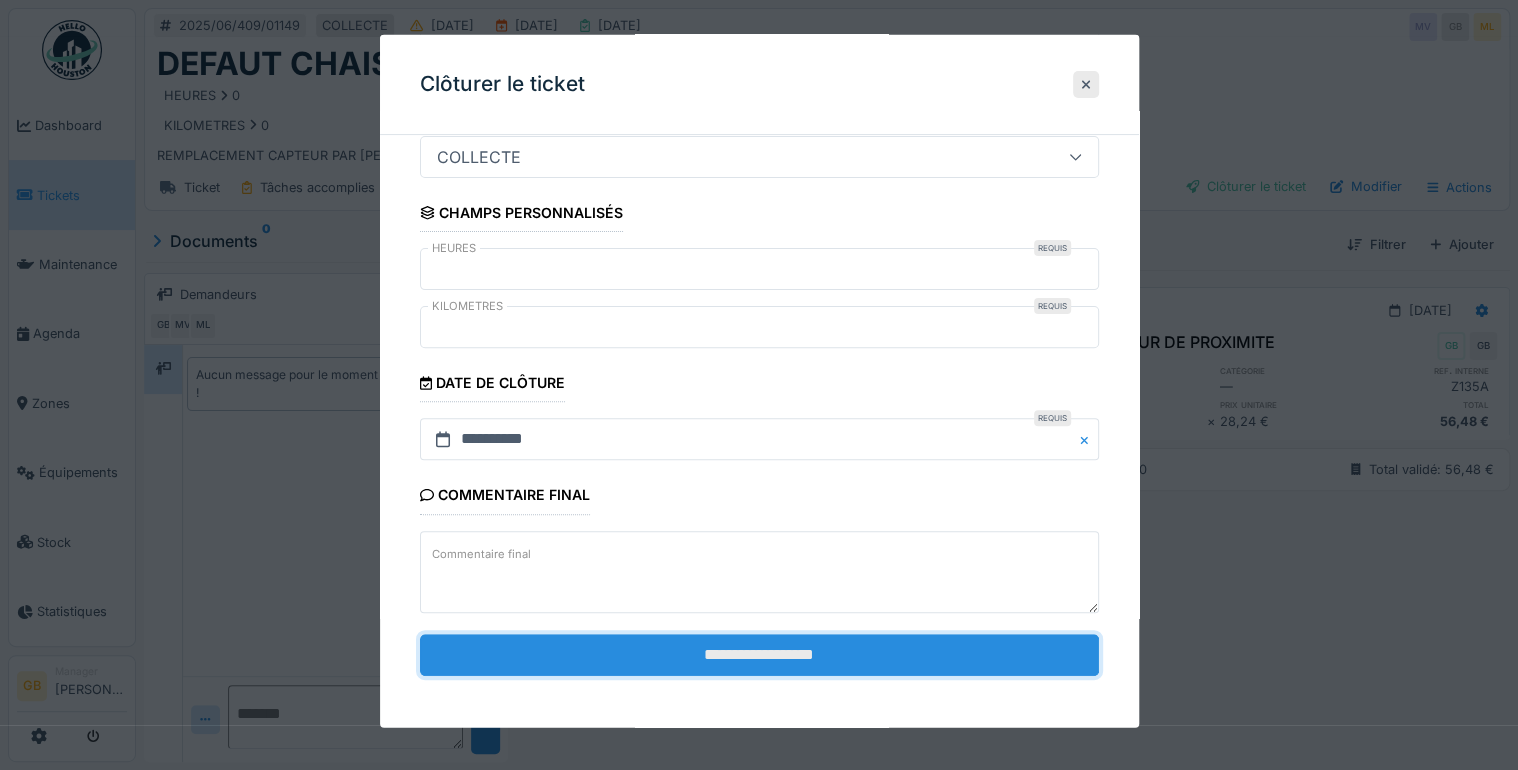 click on "**********" at bounding box center (759, 654) 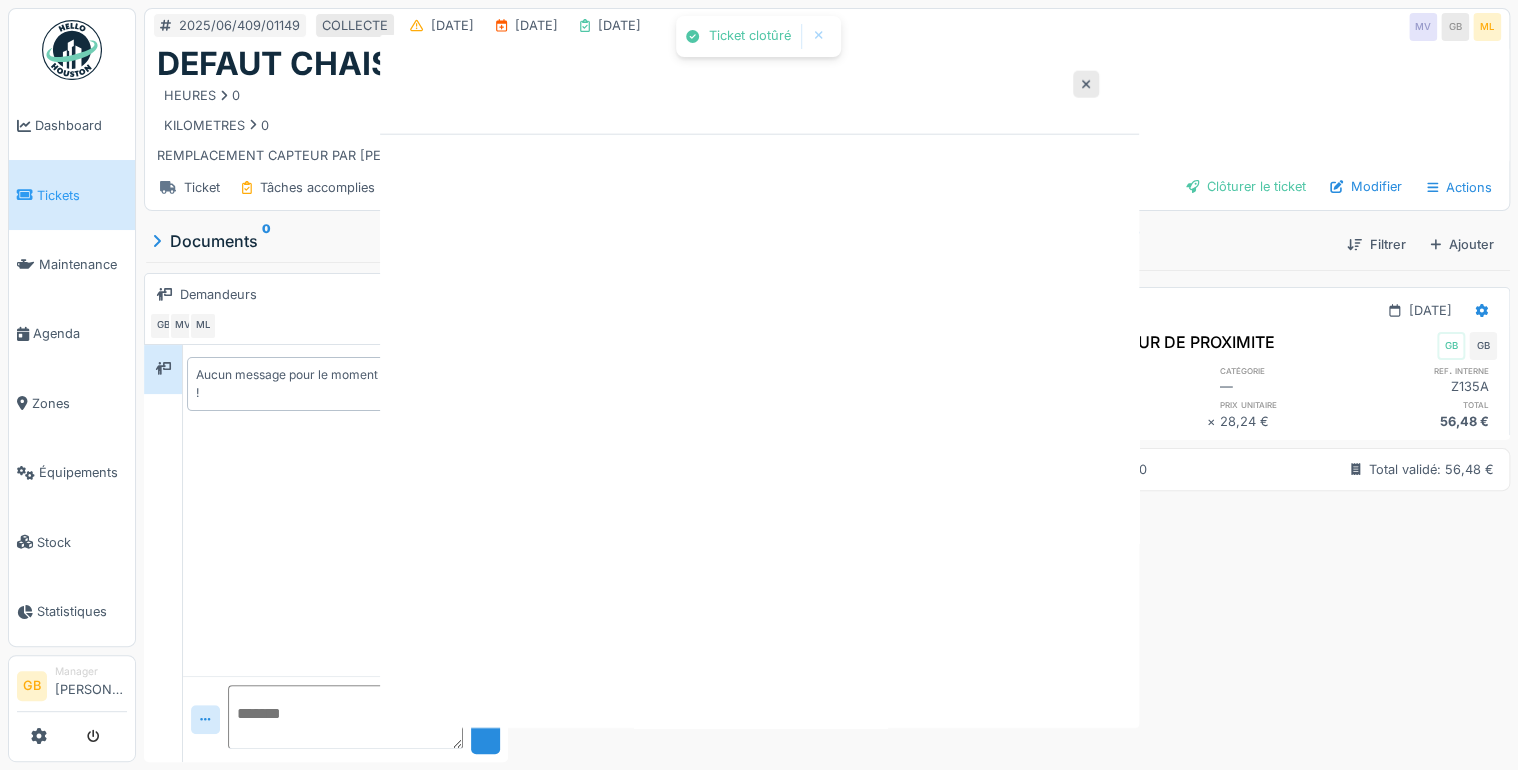 scroll, scrollTop: 0, scrollLeft: 0, axis: both 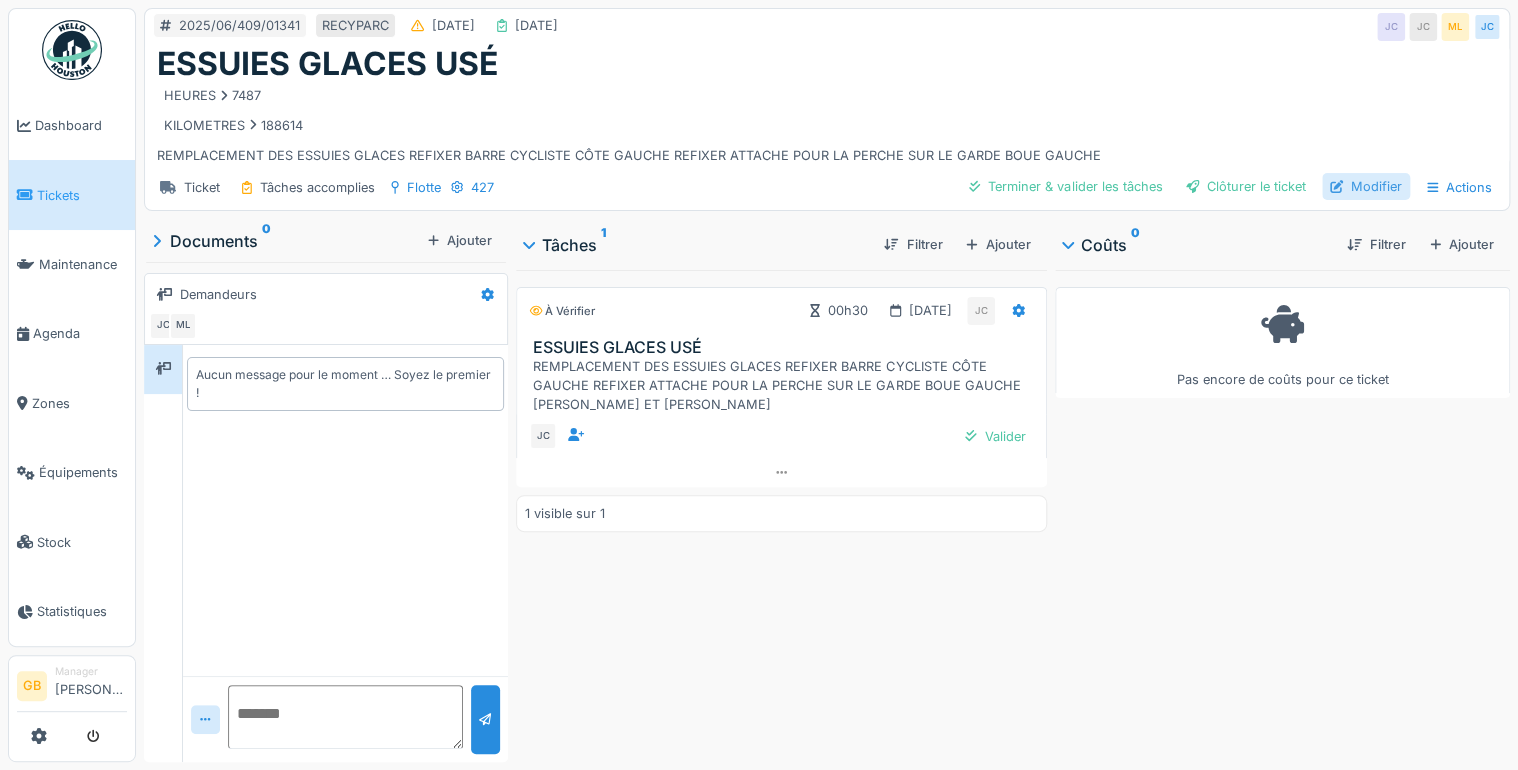 click on "Modifier" at bounding box center [1366, 186] 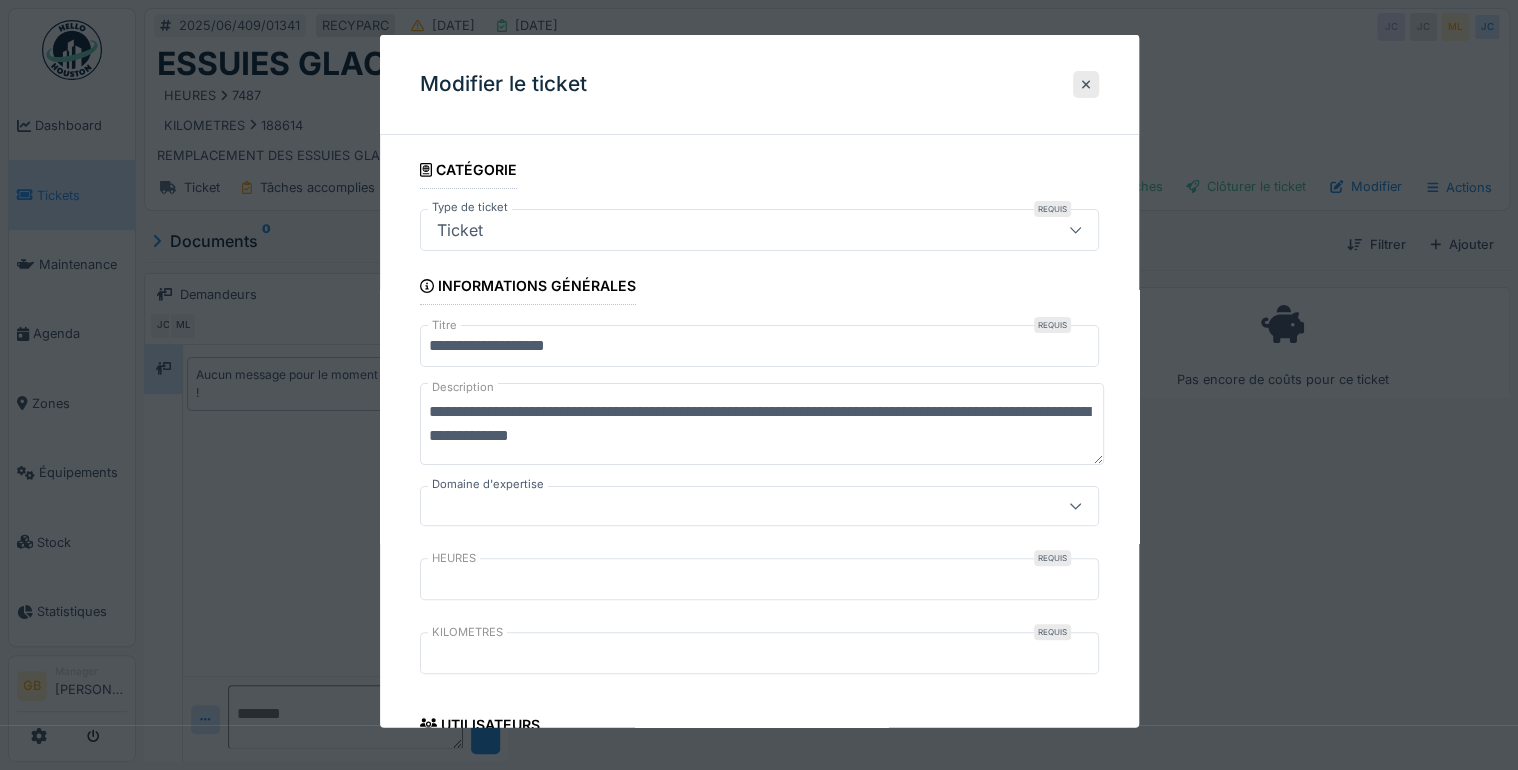 click on "**********" at bounding box center (759, 346) 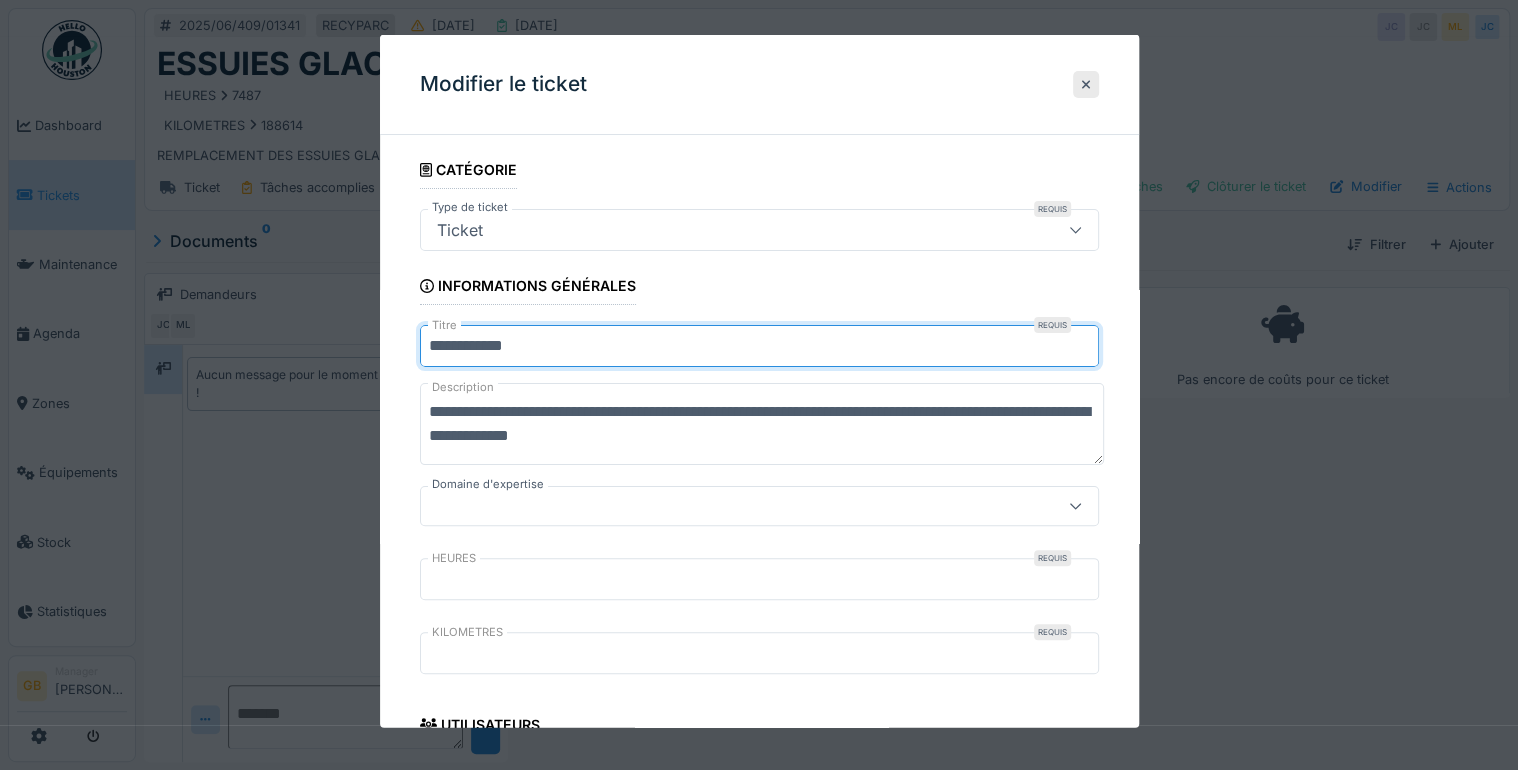 type on "**********" 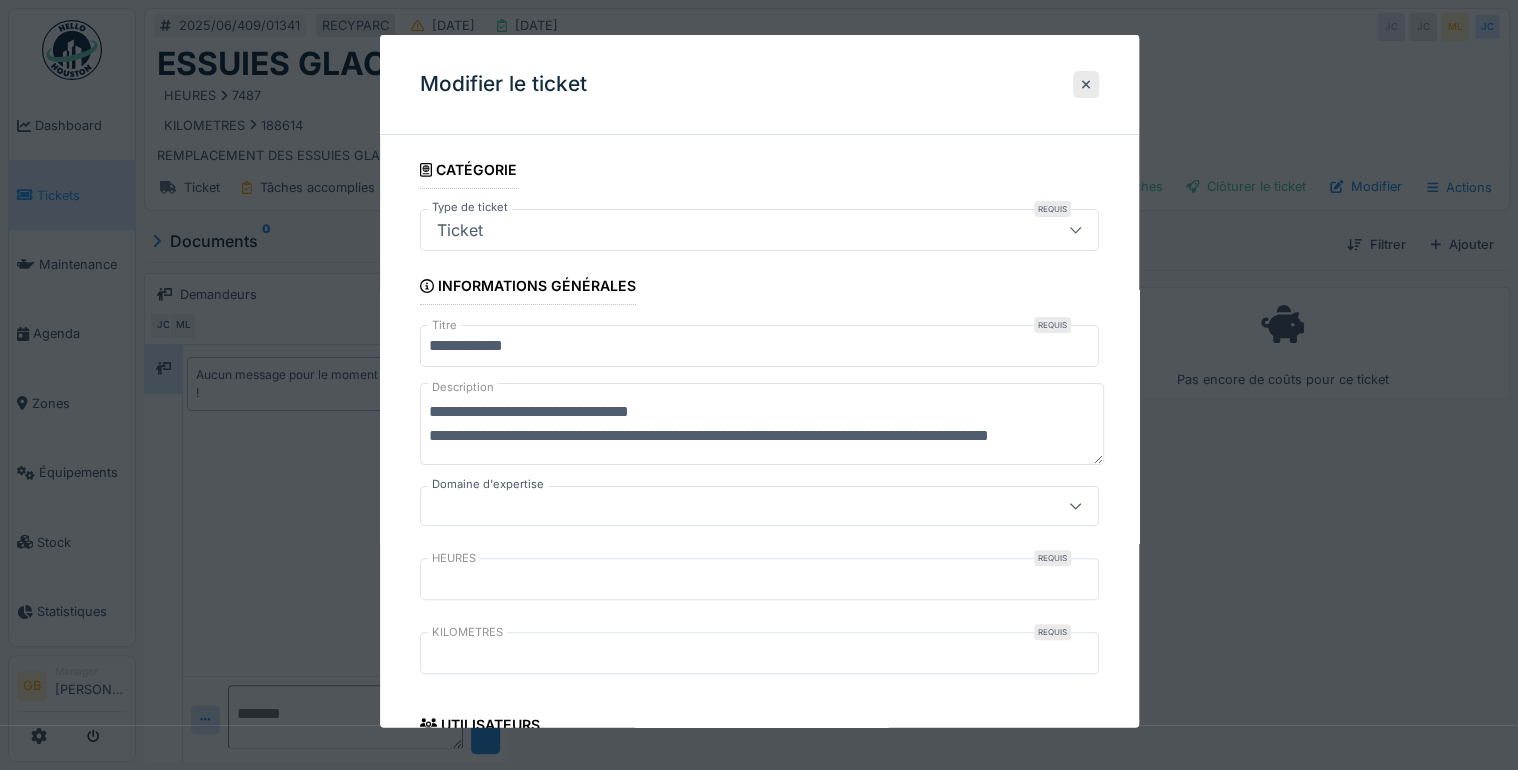 click on "**********" at bounding box center [762, 424] 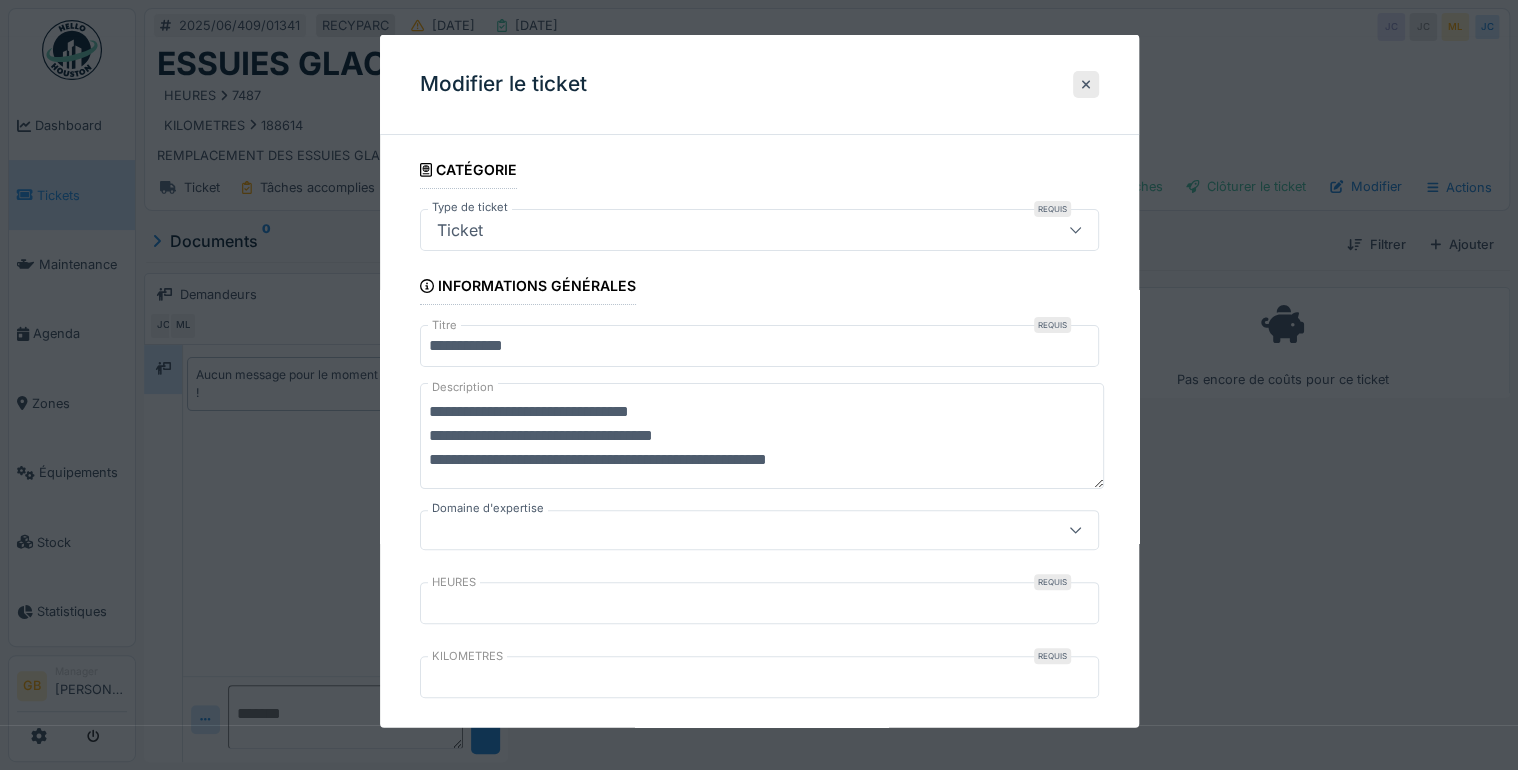 scroll, scrollTop: 0, scrollLeft: 0, axis: both 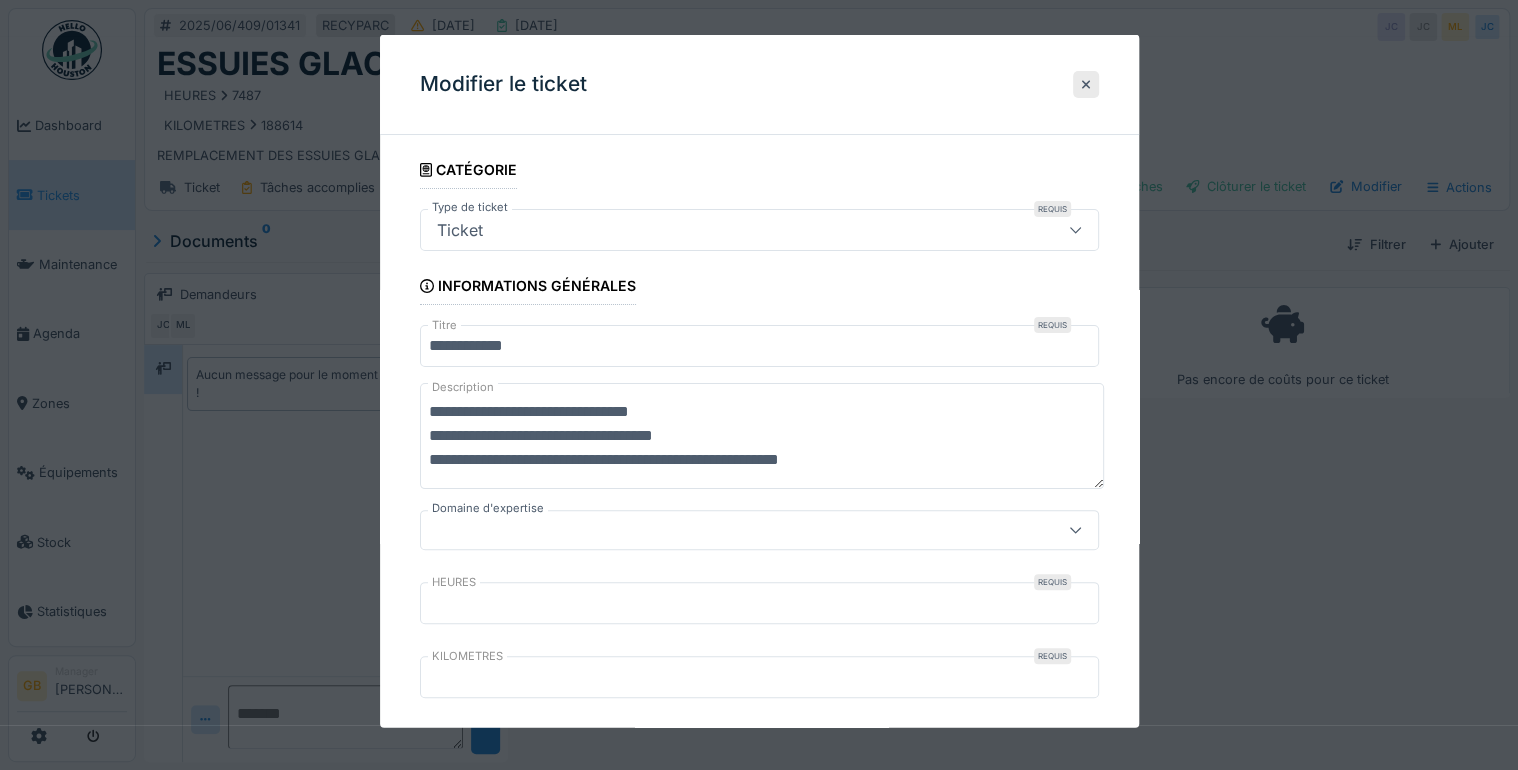 click on "**********" at bounding box center (762, 436) 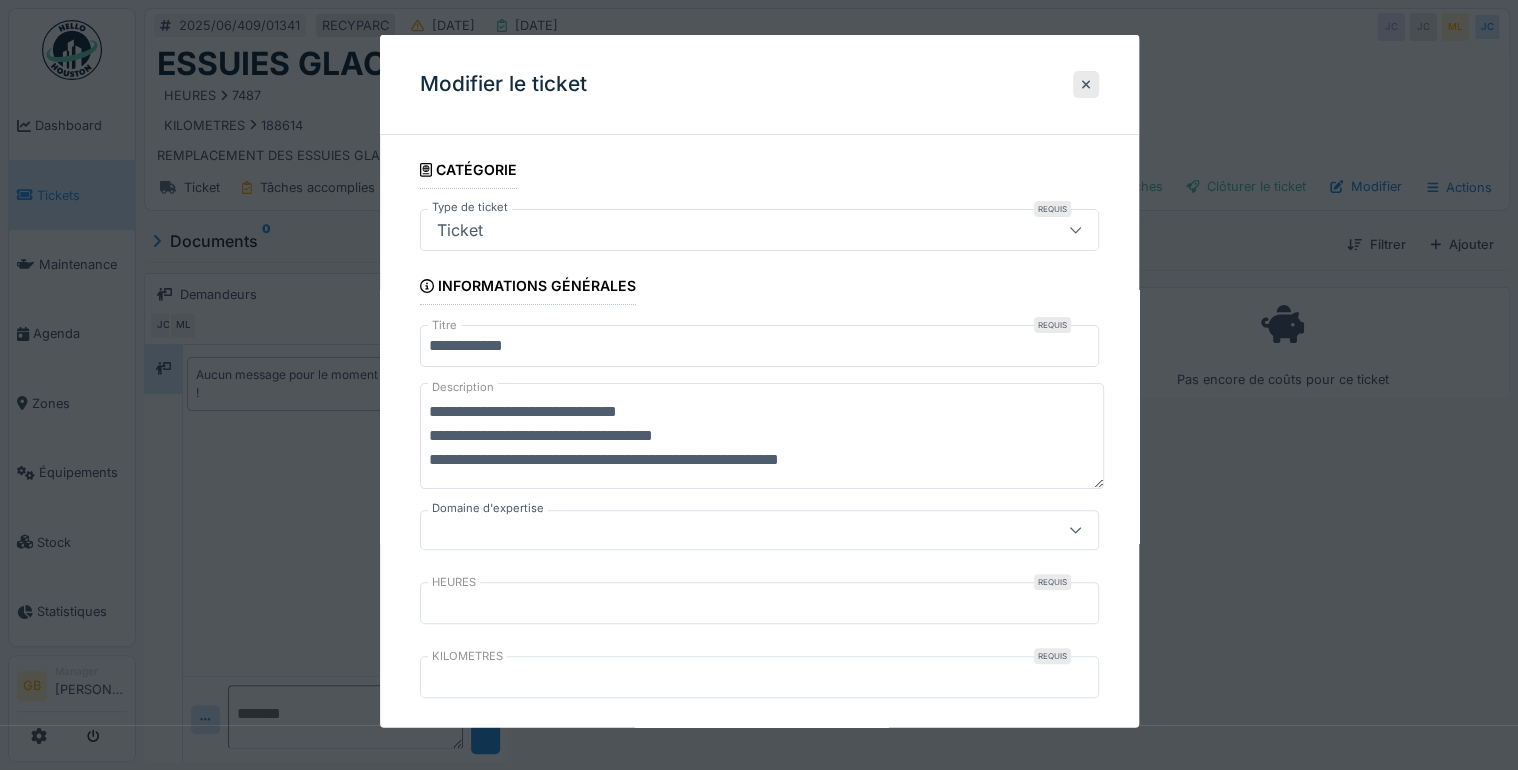 click on "**********" at bounding box center (762, 436) 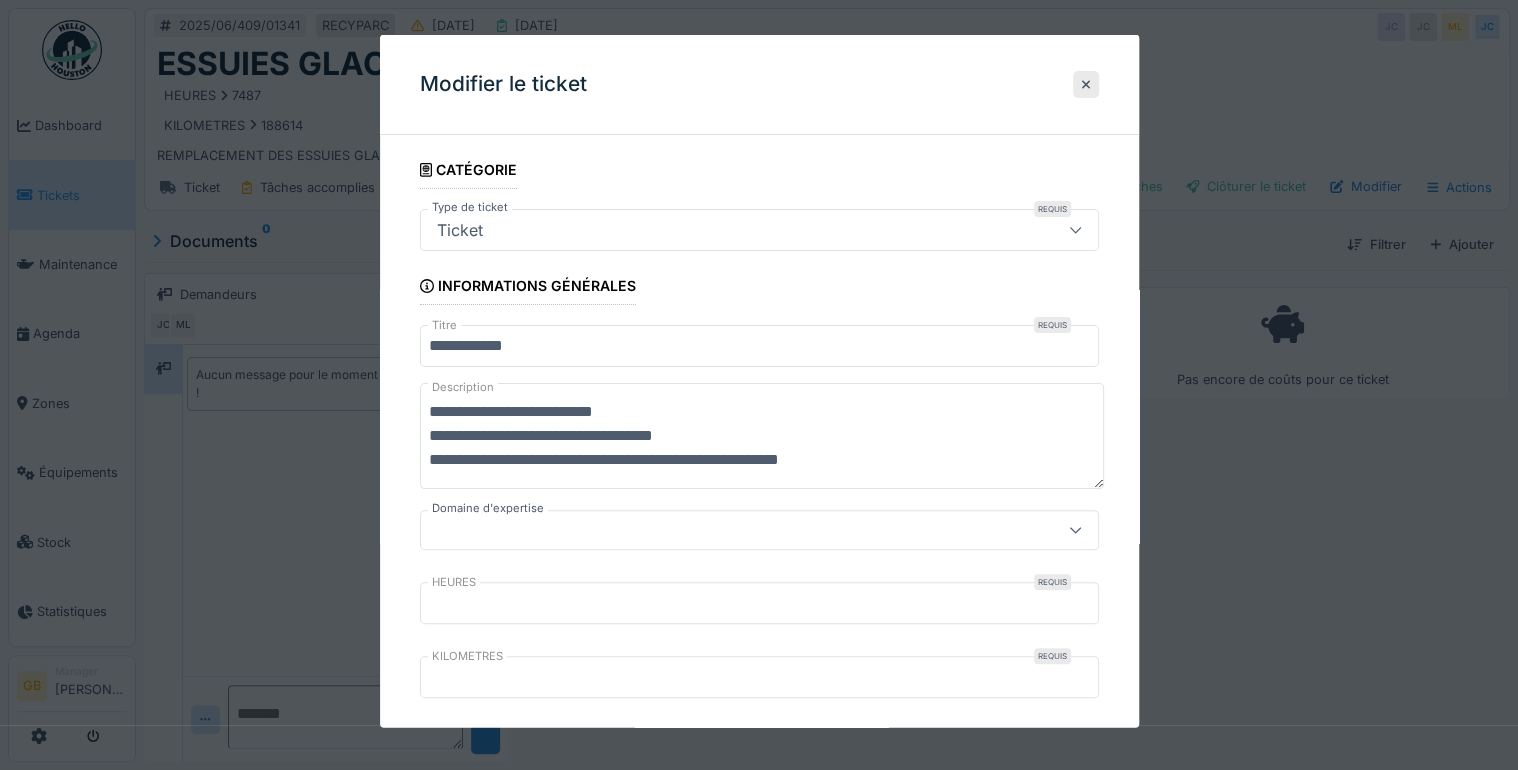 drag, startPoint x: 917, startPoint y: 458, endPoint x: 337, endPoint y: 392, distance: 583.7431 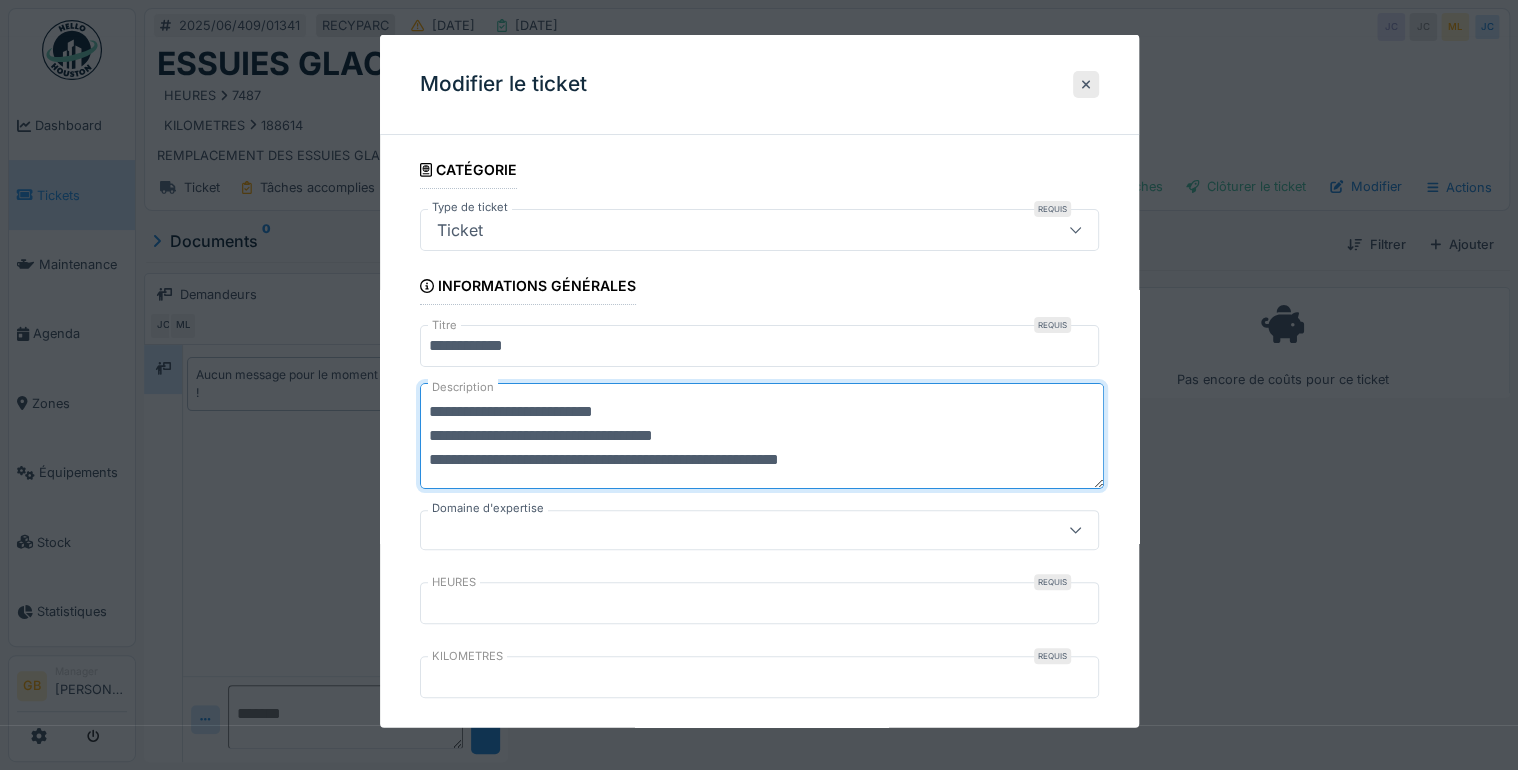 drag, startPoint x: 431, startPoint y: 405, endPoint x: 1129, endPoint y: 456, distance: 699.8607 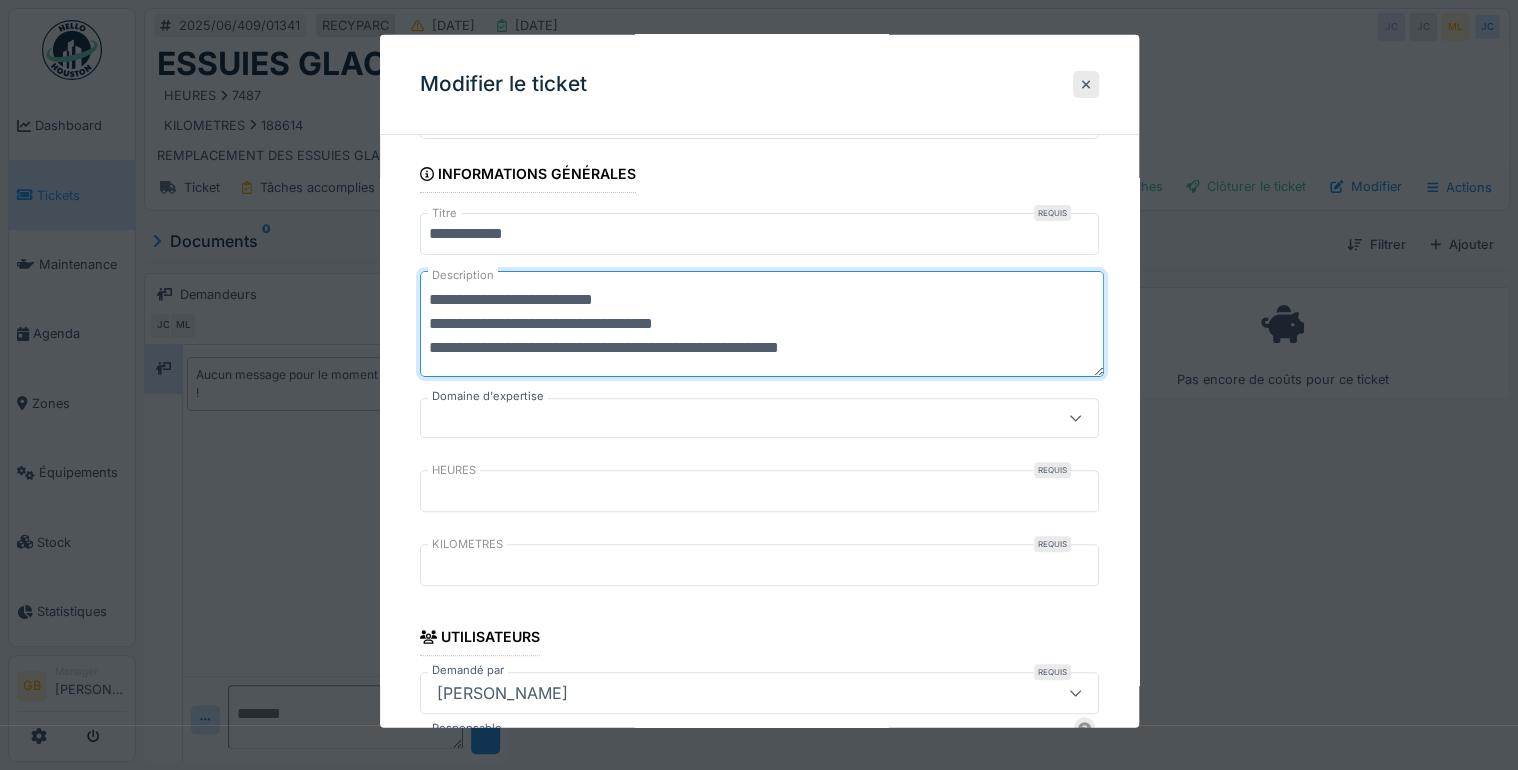 scroll, scrollTop: 32, scrollLeft: 0, axis: vertical 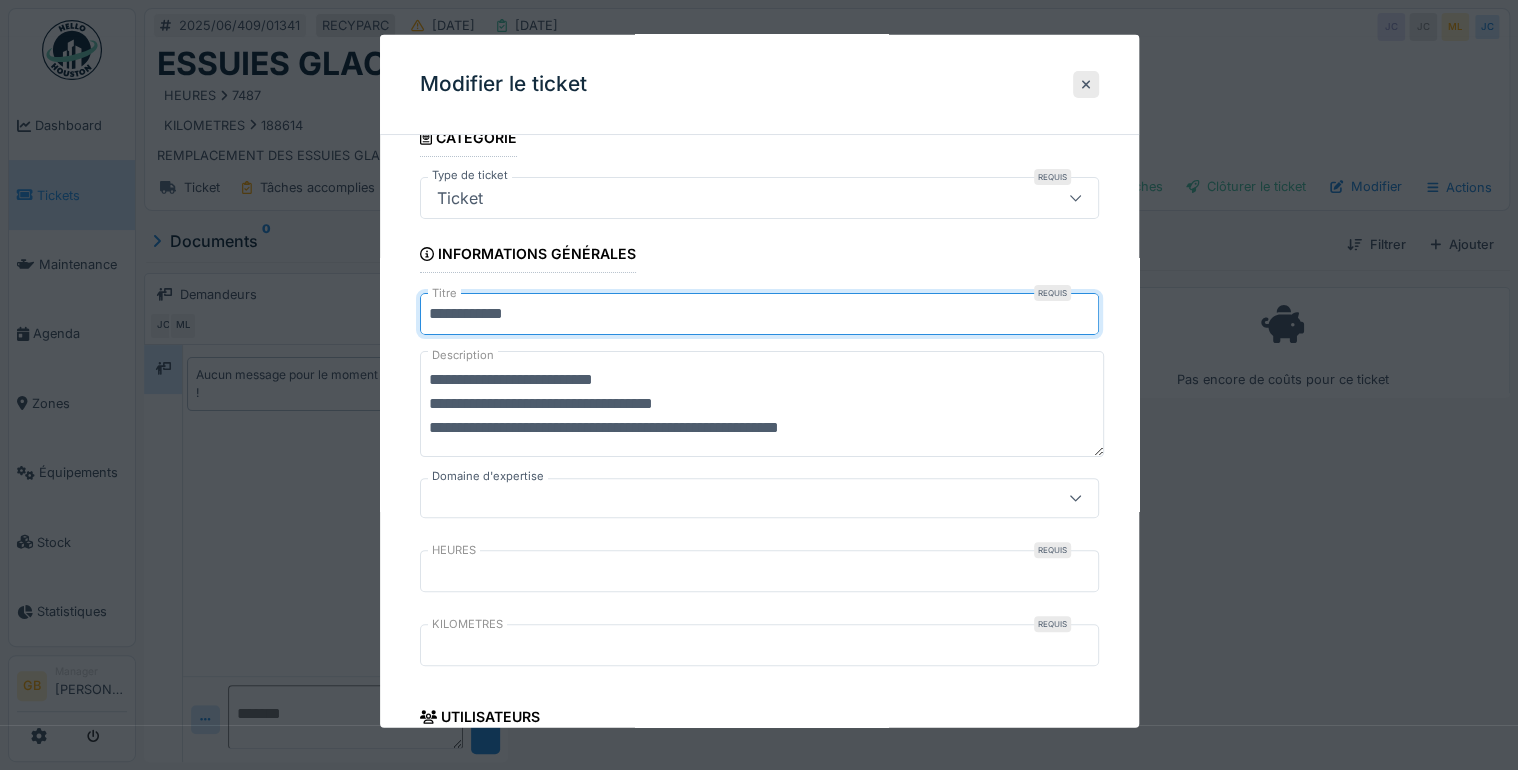 click on "**********" at bounding box center (759, 314) 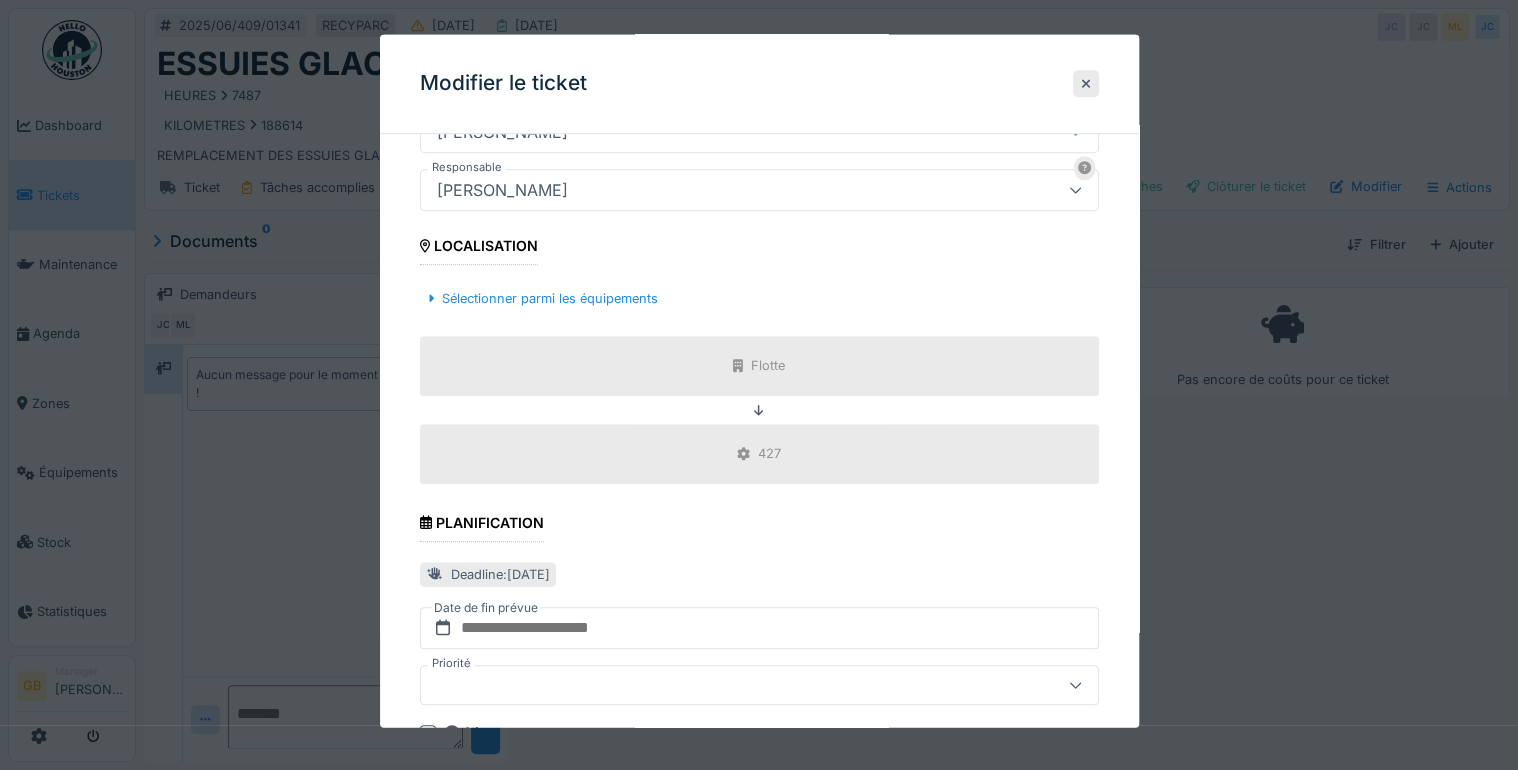 scroll, scrollTop: 912, scrollLeft: 0, axis: vertical 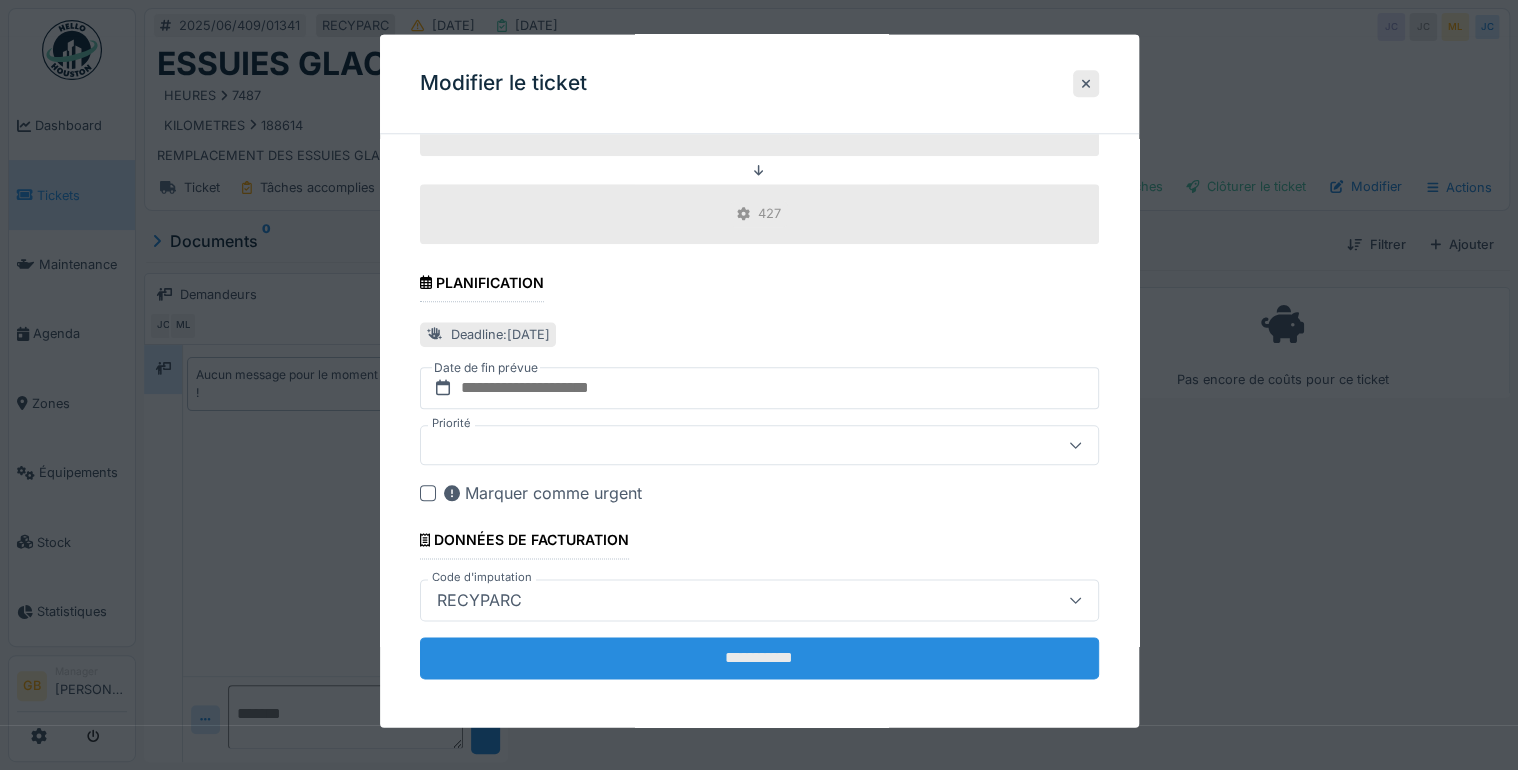 type on "**********" 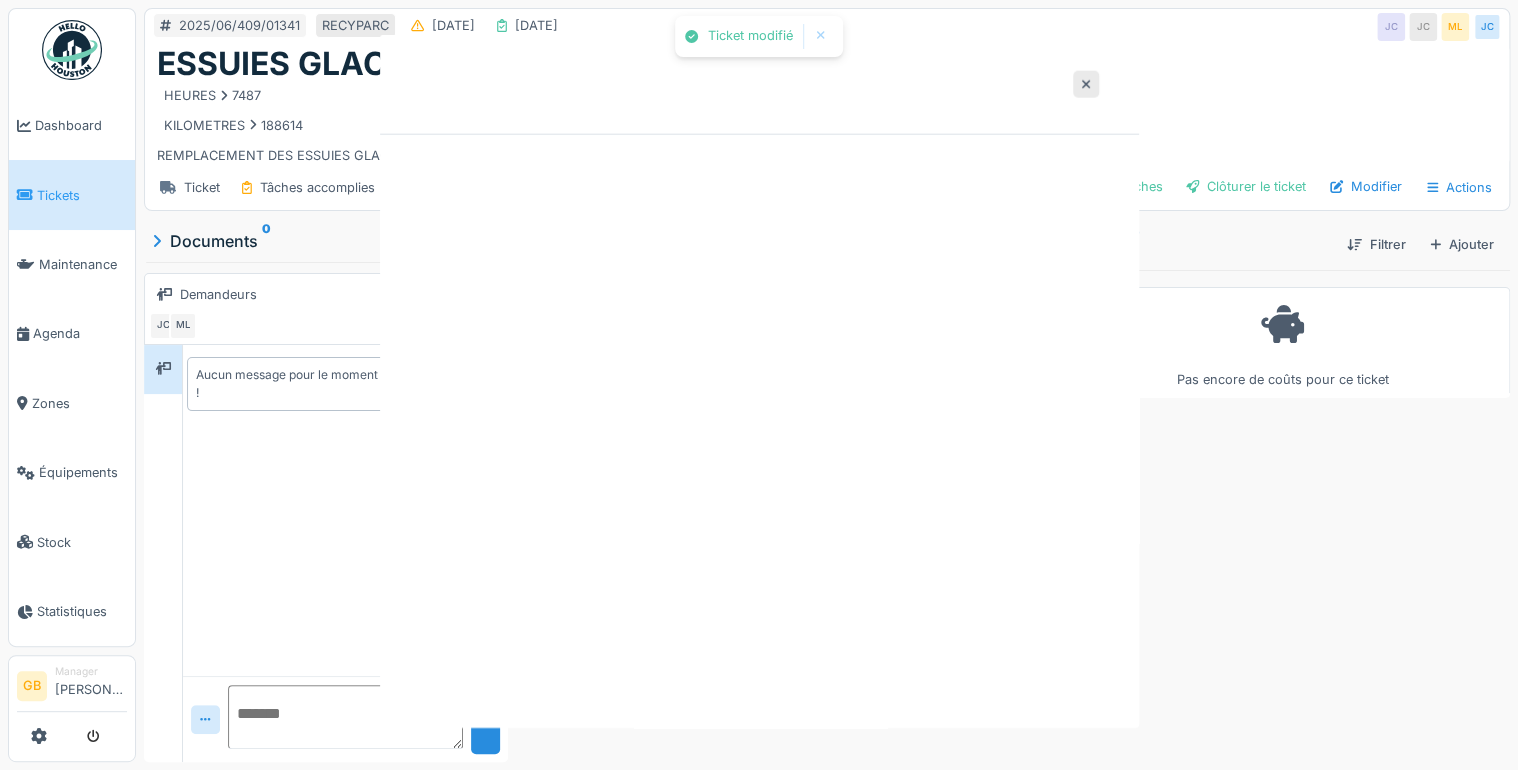 scroll, scrollTop: 0, scrollLeft: 0, axis: both 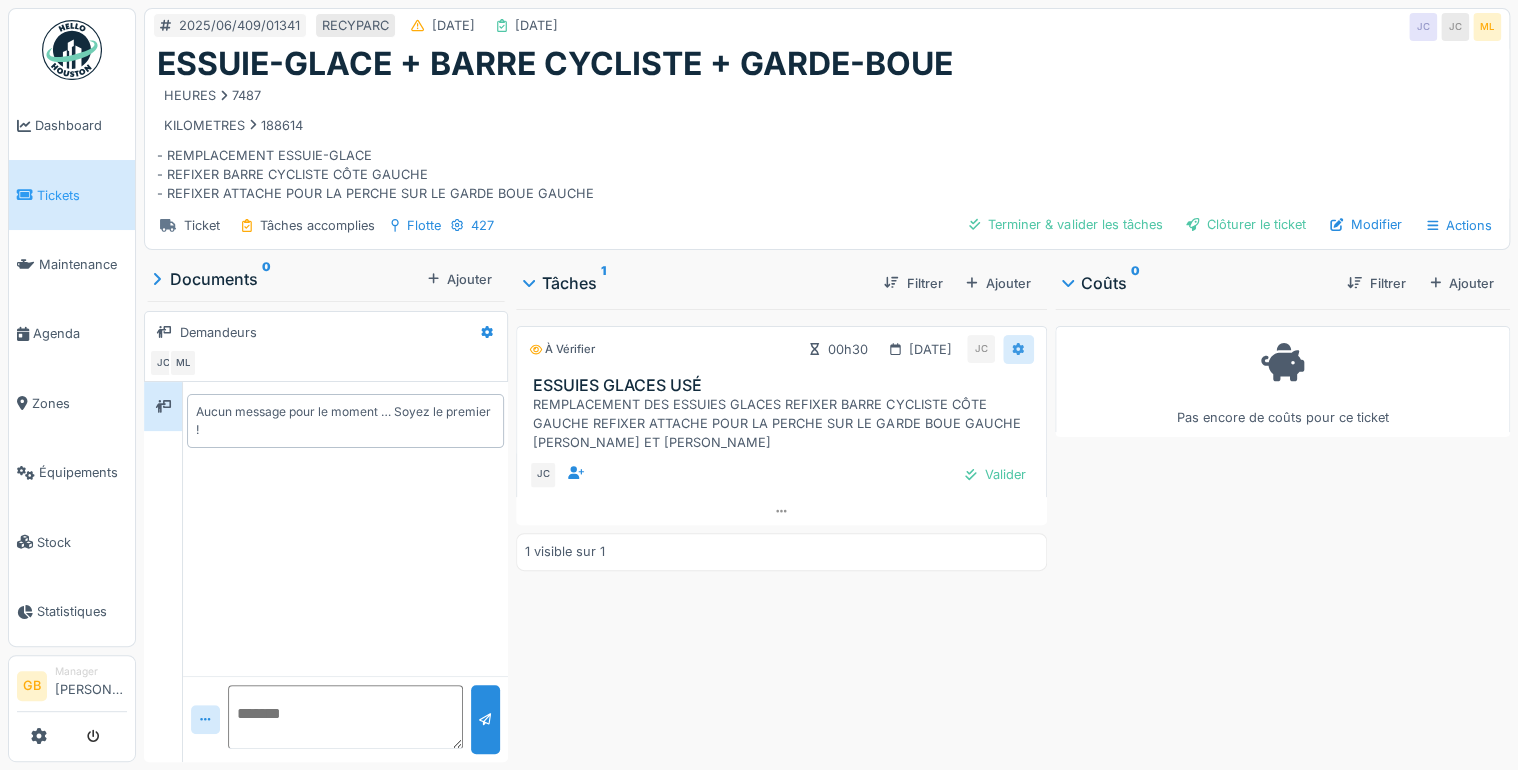 click 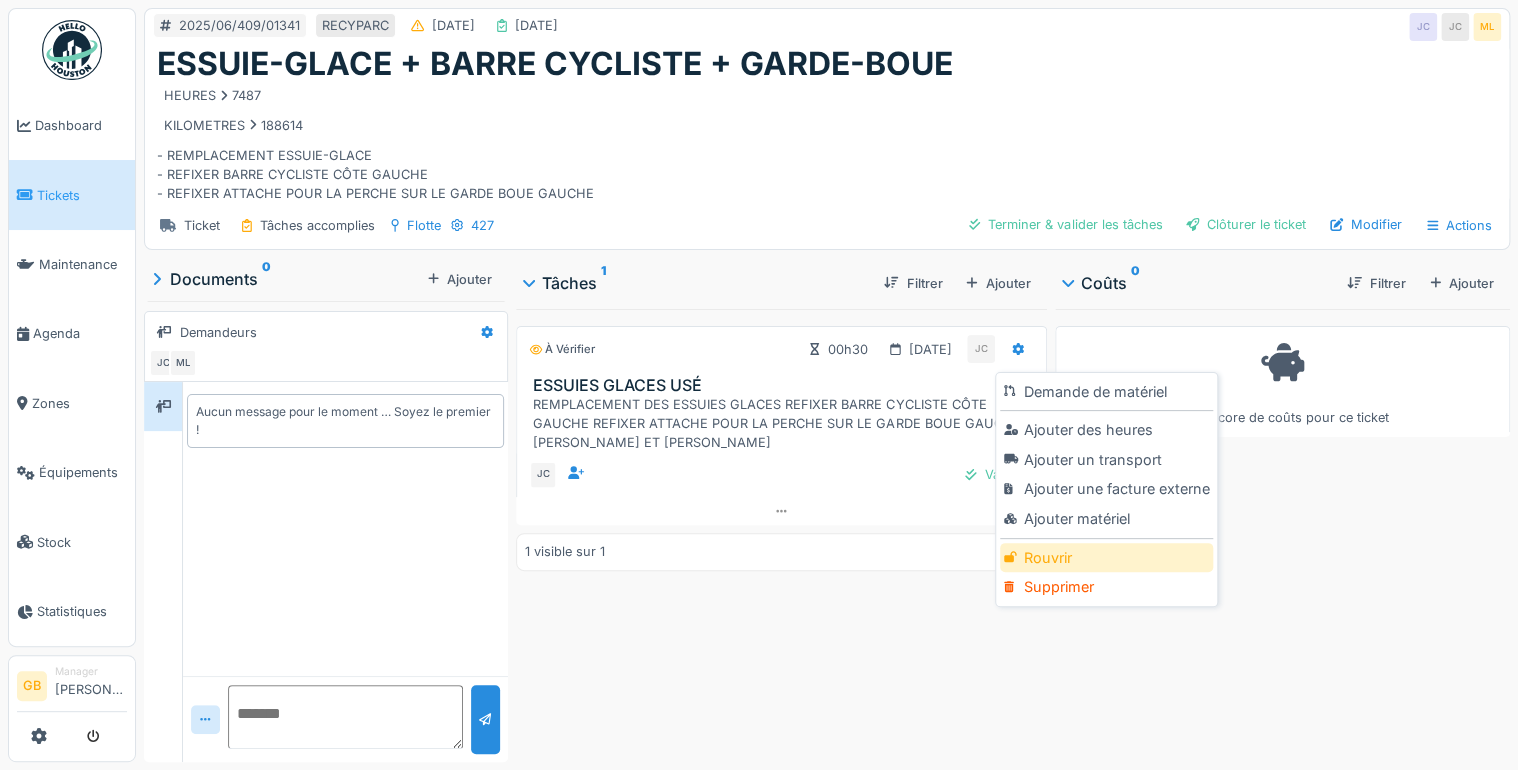click on "Rouvrir" at bounding box center (1106, 558) 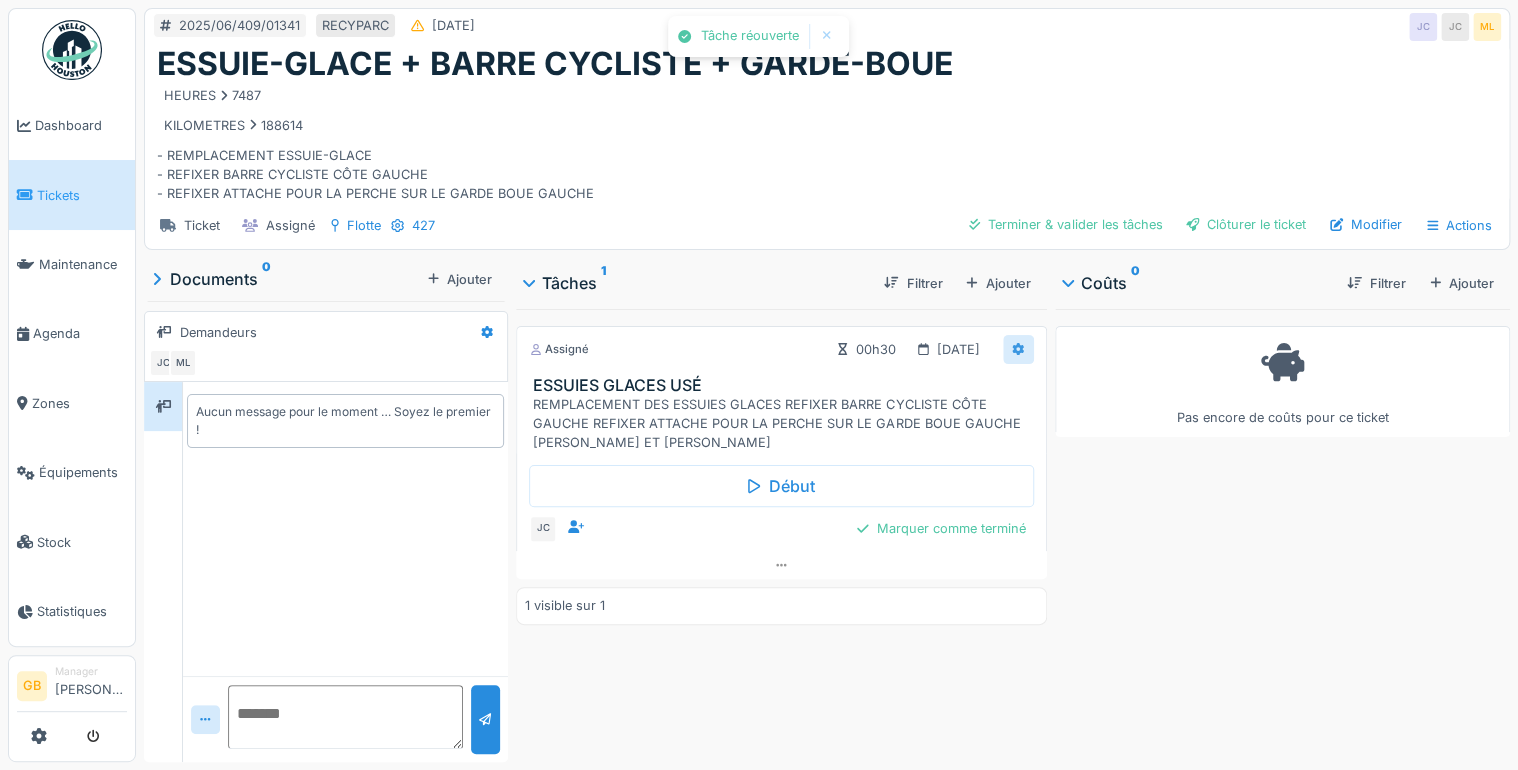 click 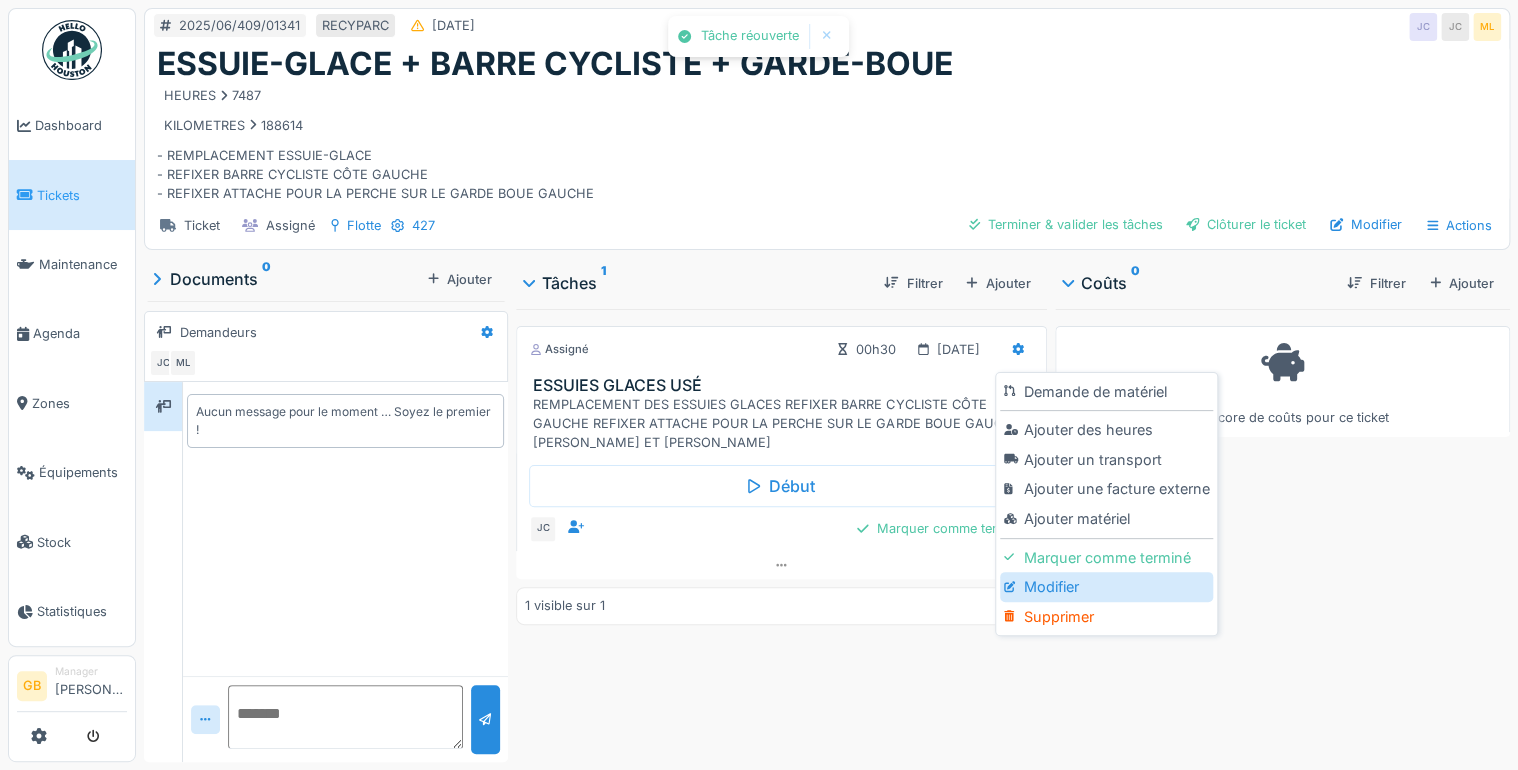 click on "Modifier" at bounding box center (1106, 587) 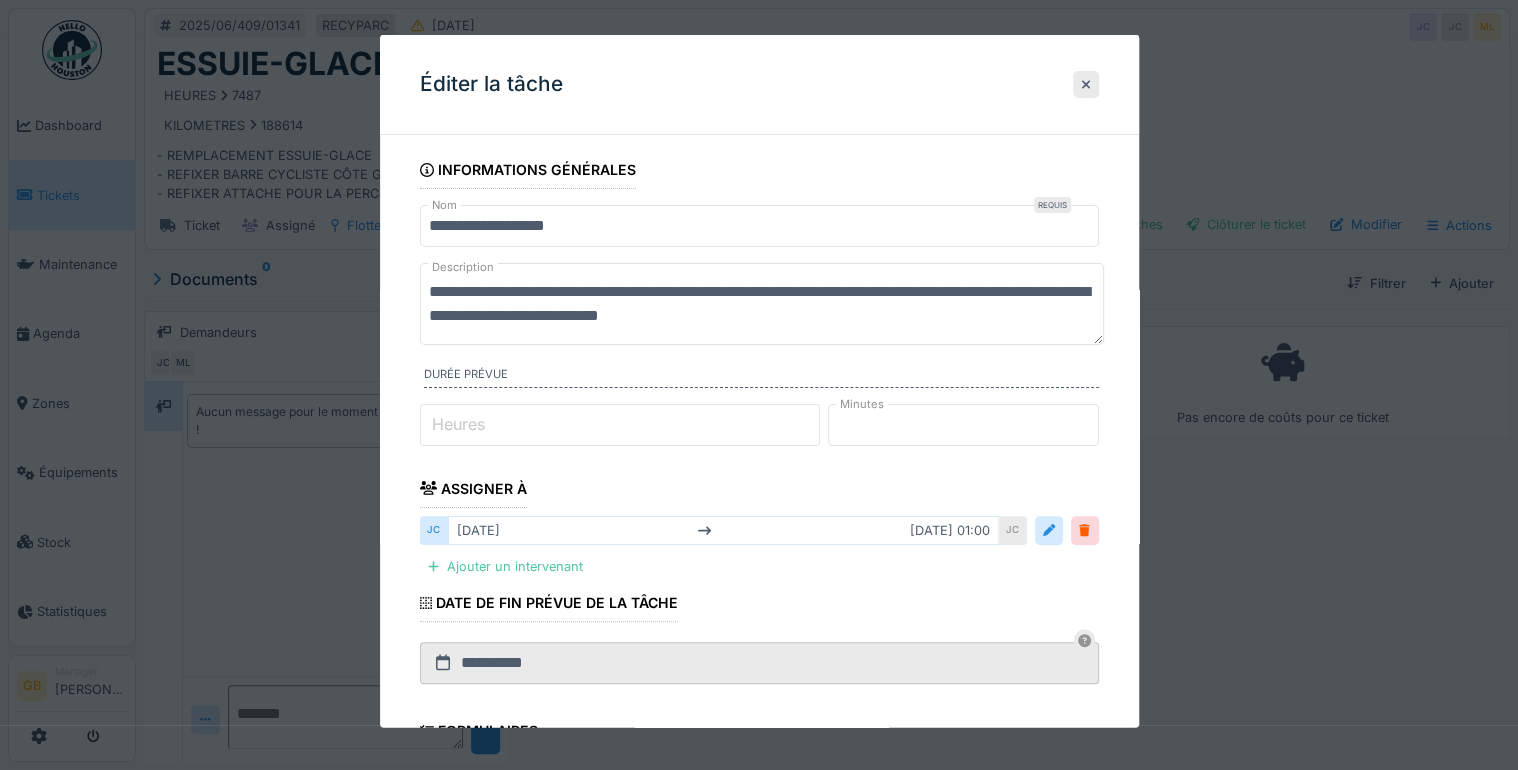 scroll, scrollTop: 0, scrollLeft: 0, axis: both 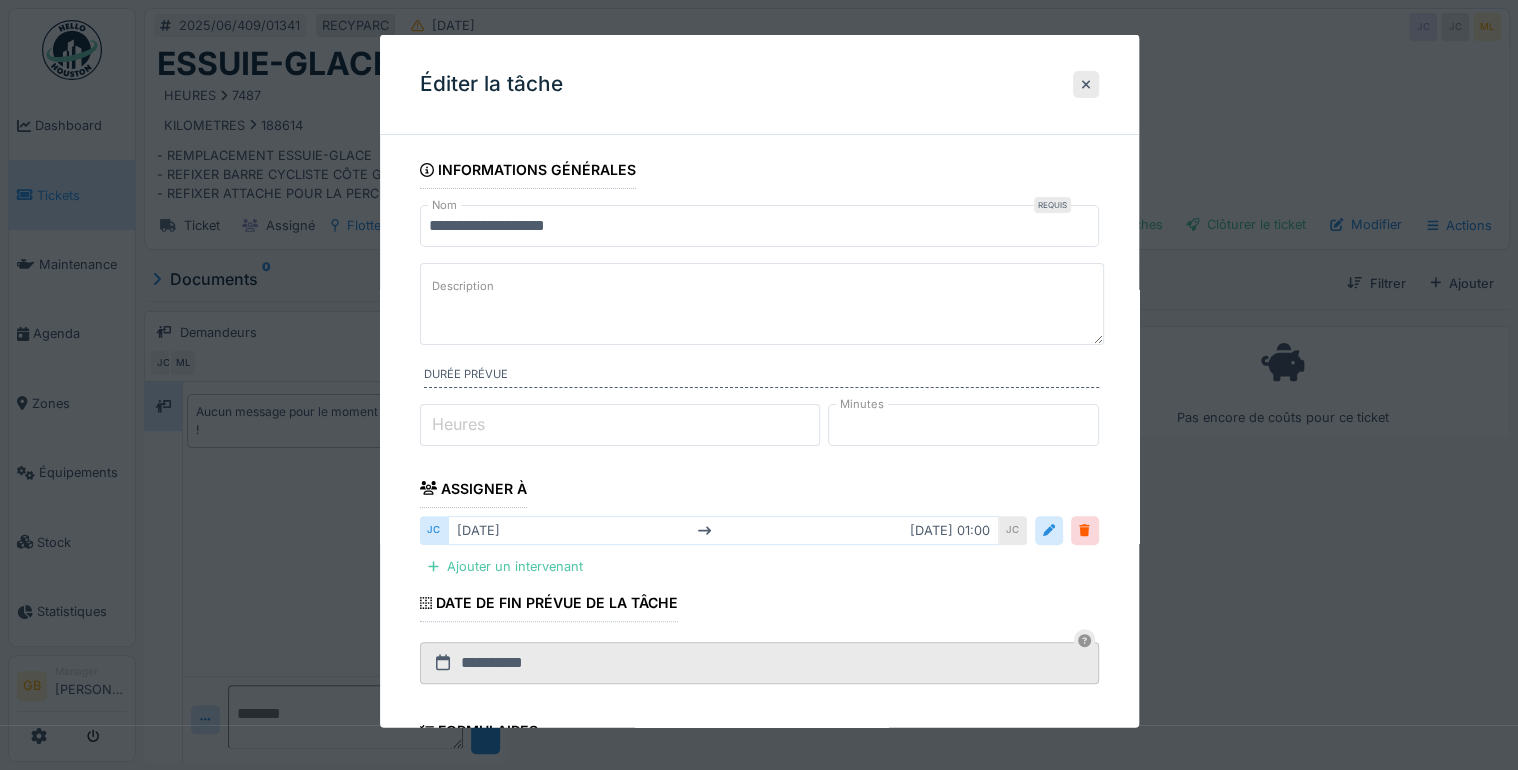 click on "**********" at bounding box center (762, 304) 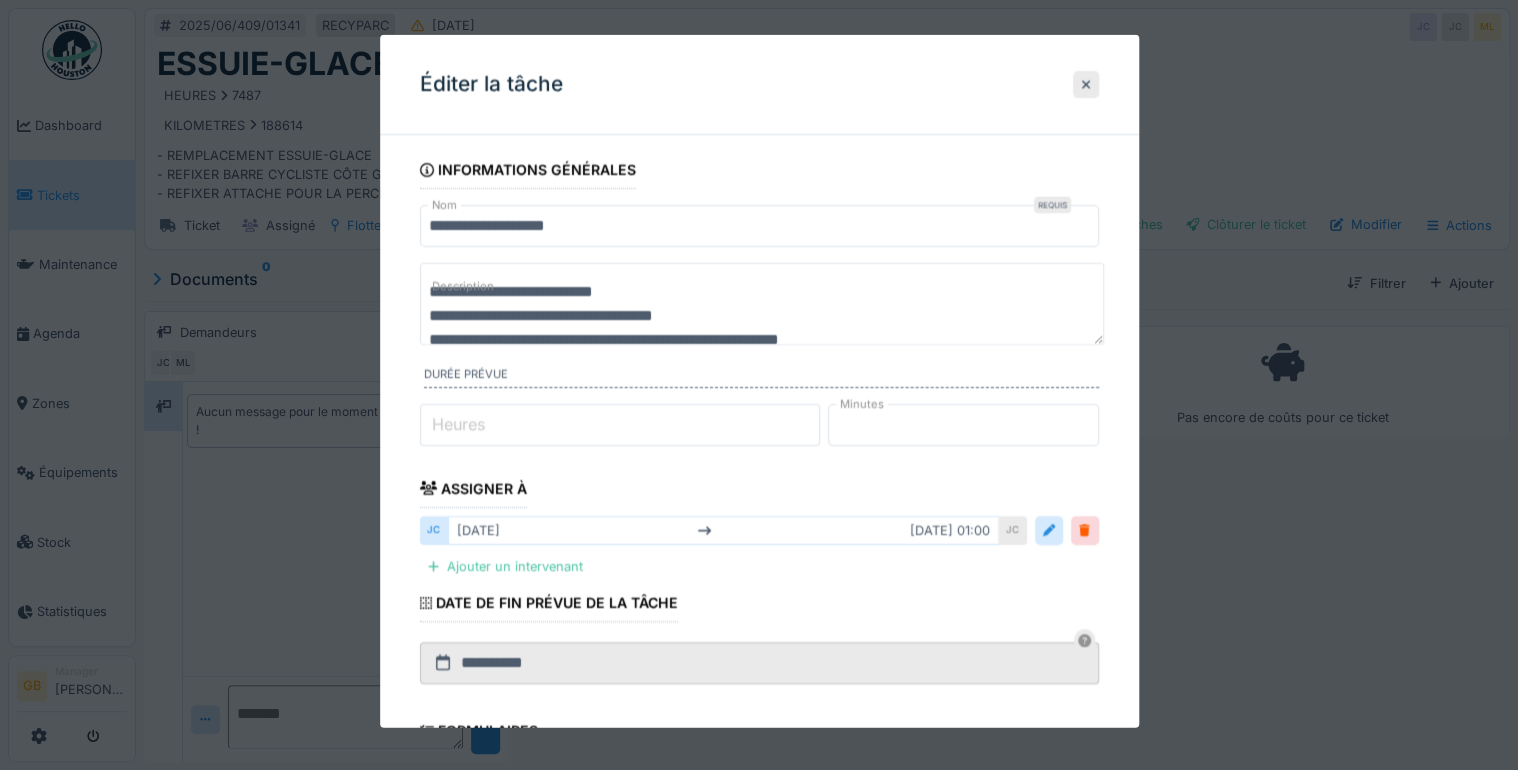 scroll, scrollTop: 0, scrollLeft: 0, axis: both 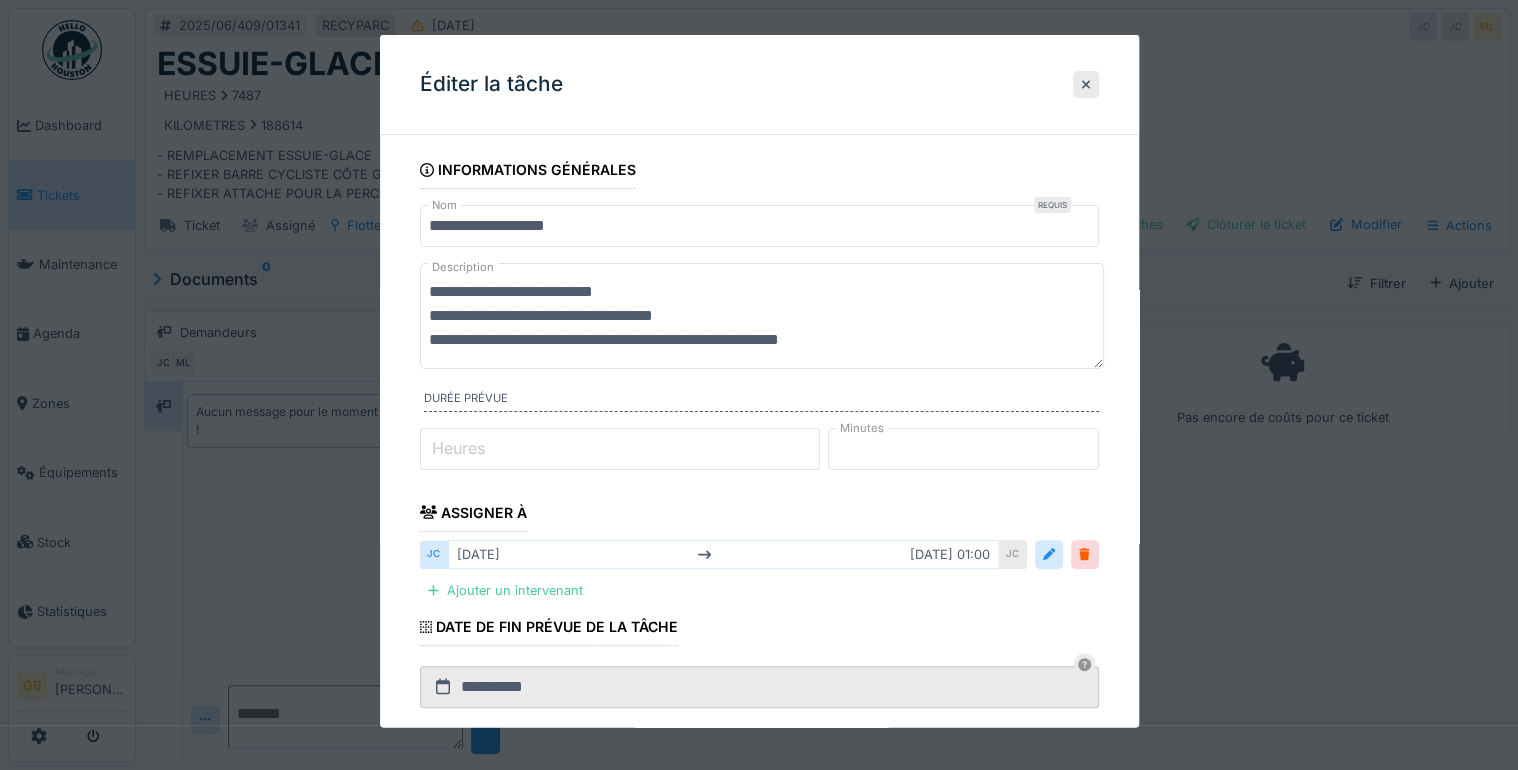 type on "**********" 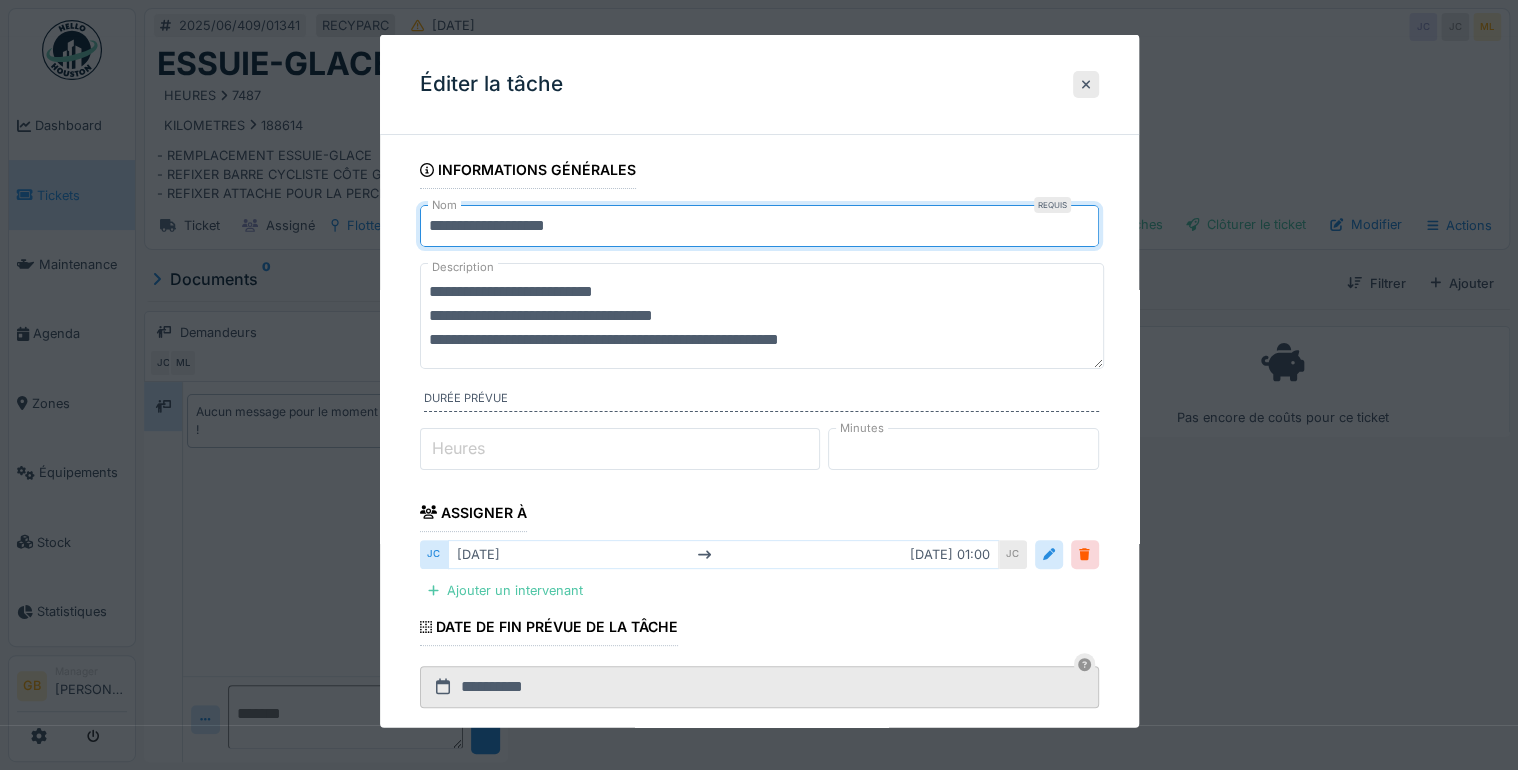 drag, startPoint x: 559, startPoint y: 224, endPoint x: 43, endPoint y: 223, distance: 516.001 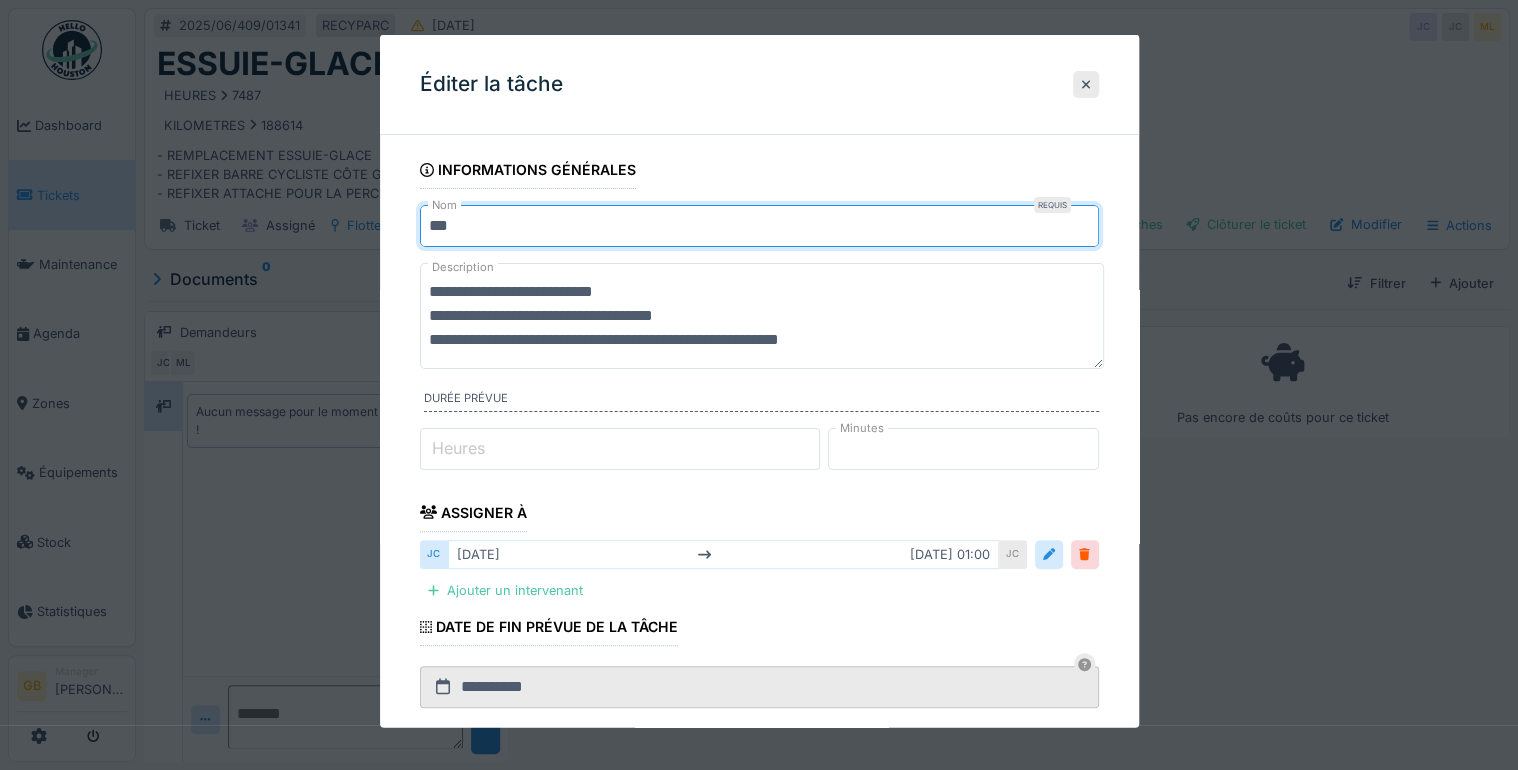 type on "**********" 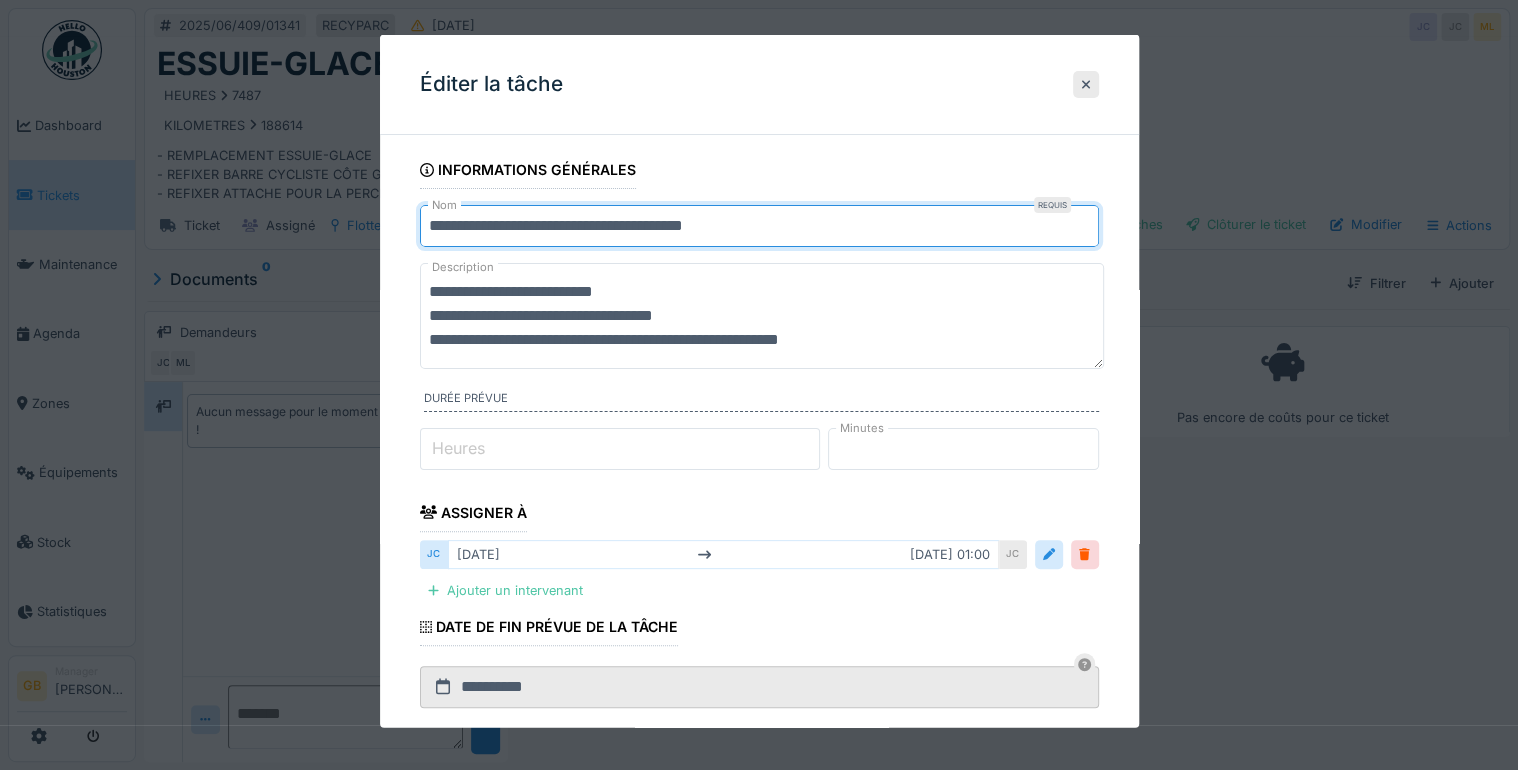 scroll, scrollTop: 354, scrollLeft: 0, axis: vertical 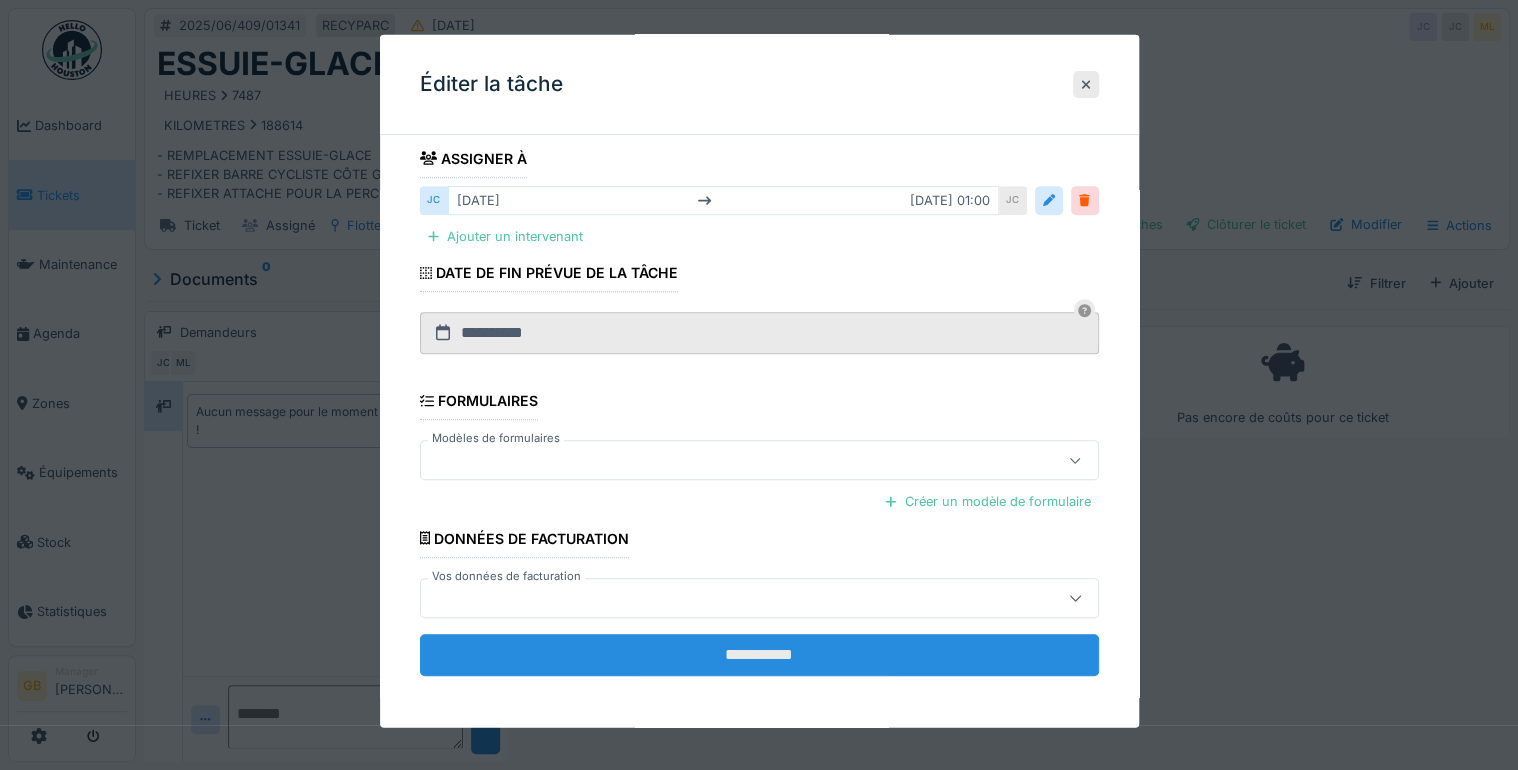 click on "**********" at bounding box center (759, 654) 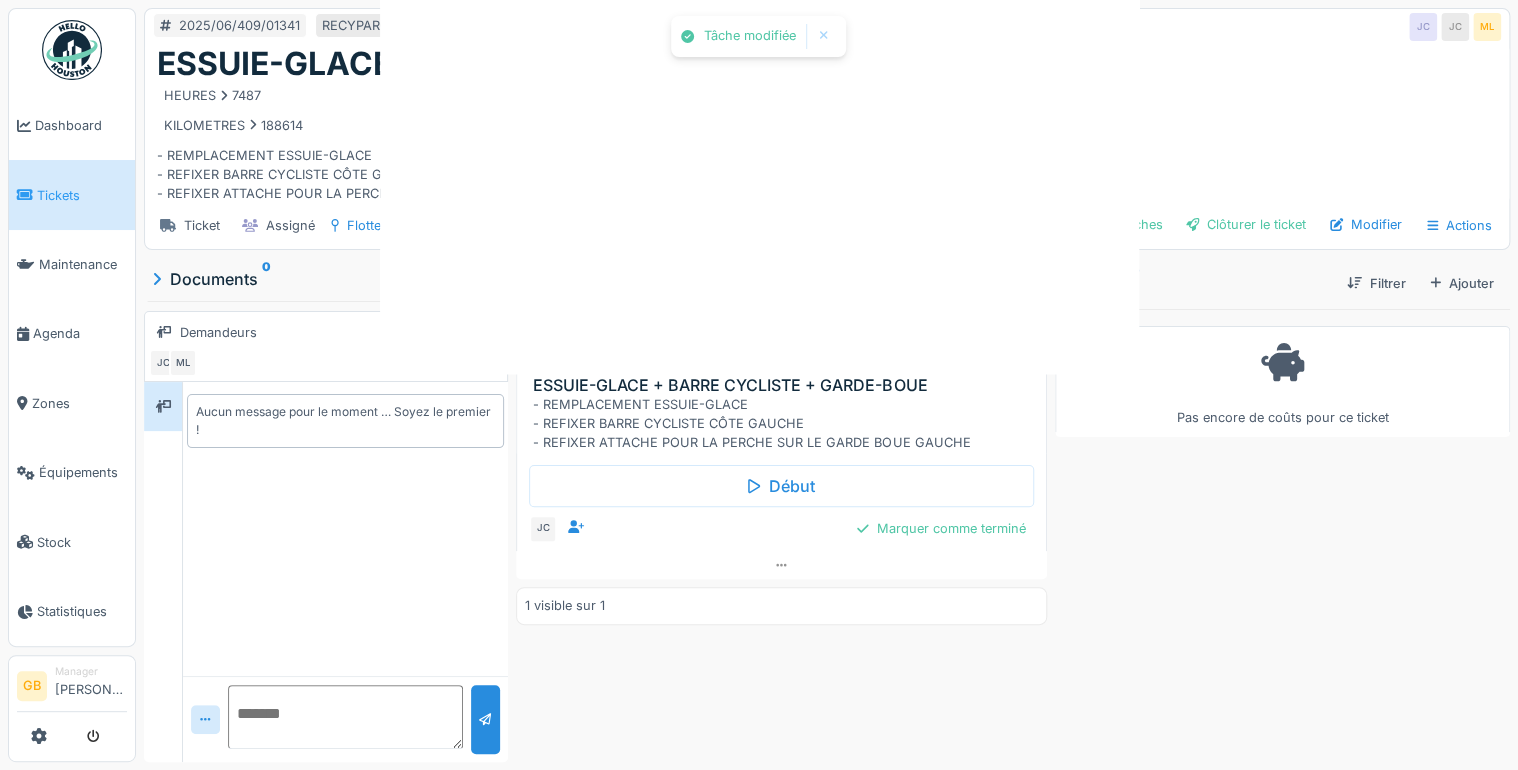 scroll, scrollTop: 0, scrollLeft: 0, axis: both 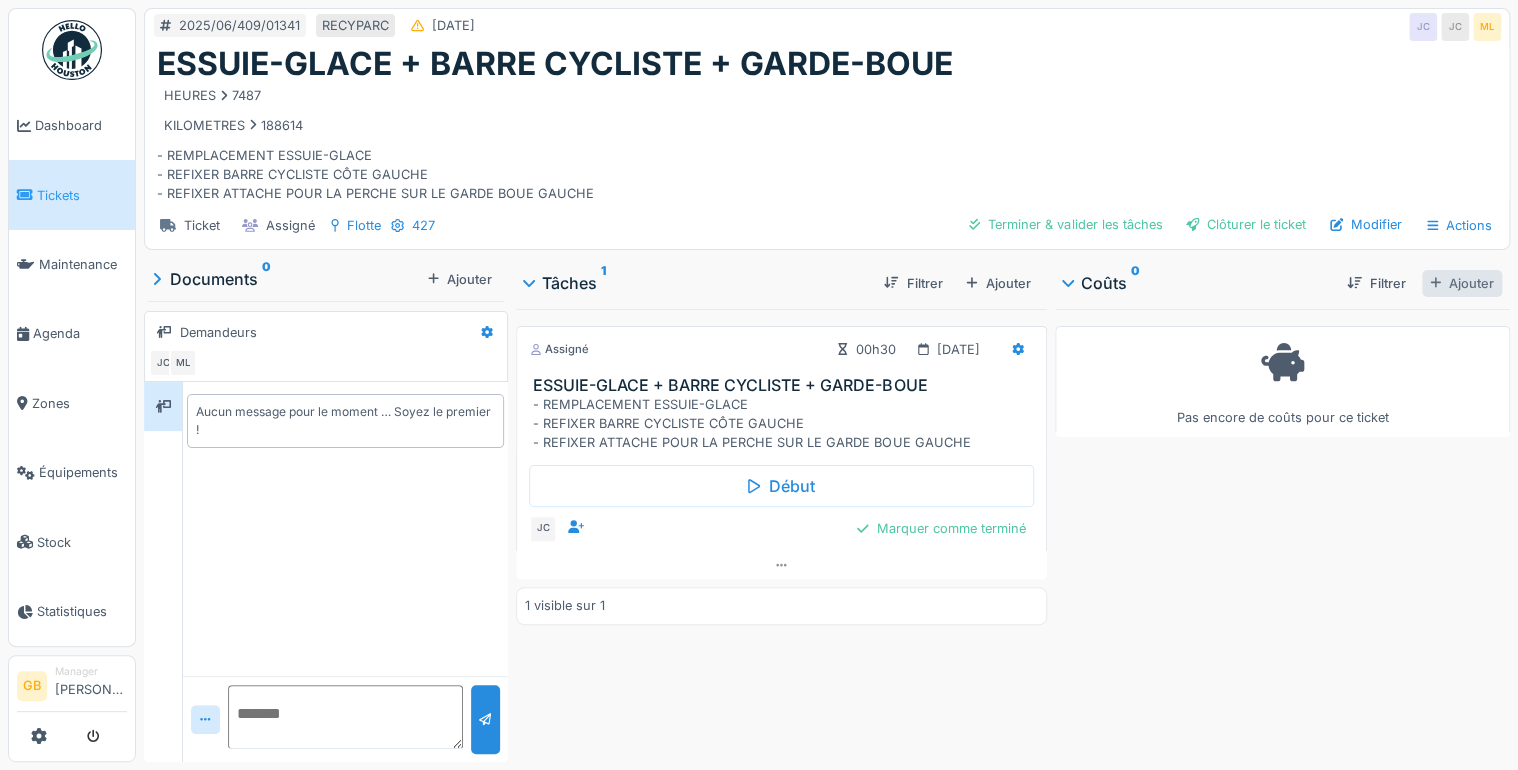 click on "Ajouter" at bounding box center (1462, 283) 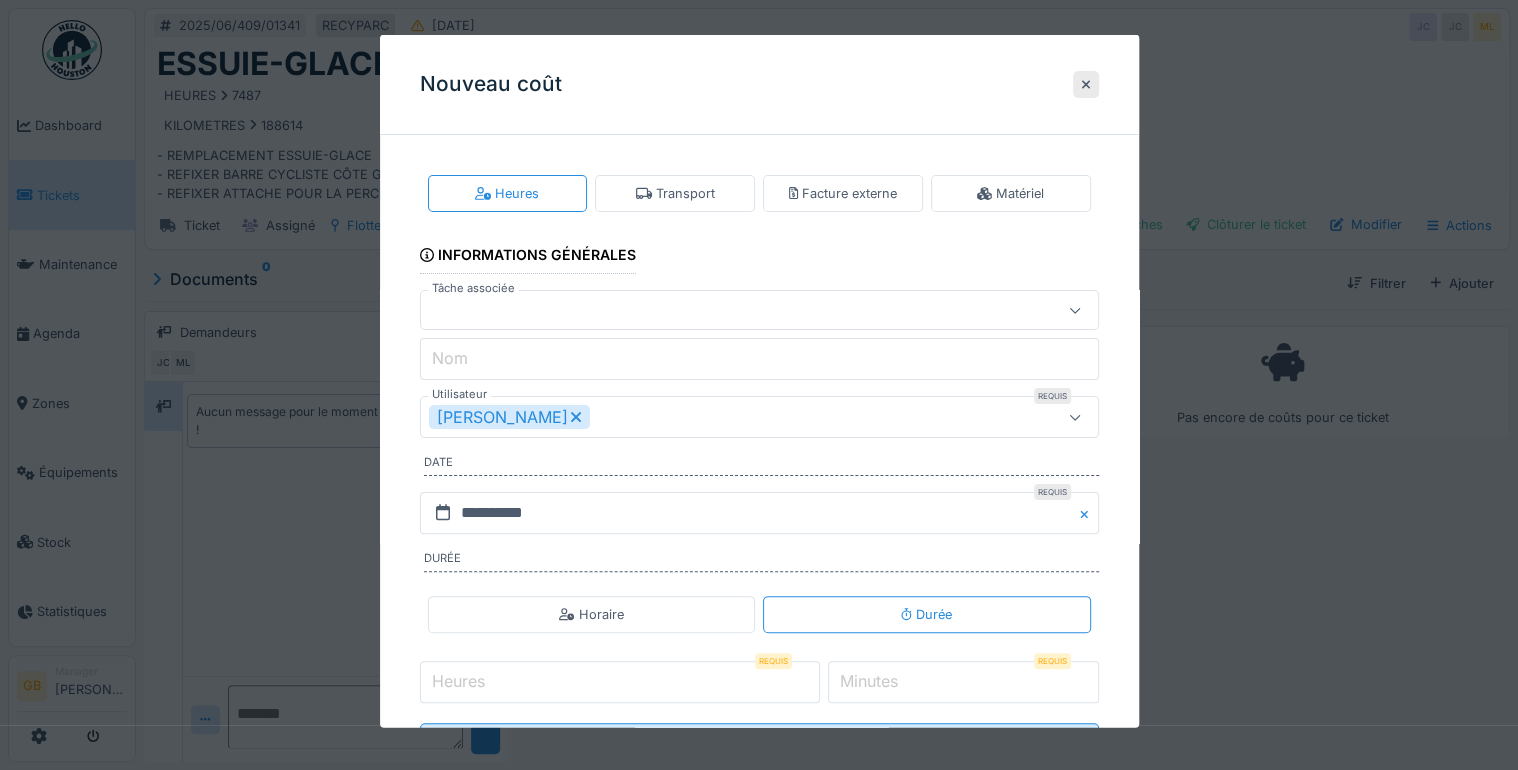 click on "Minutes" at bounding box center [869, 681] 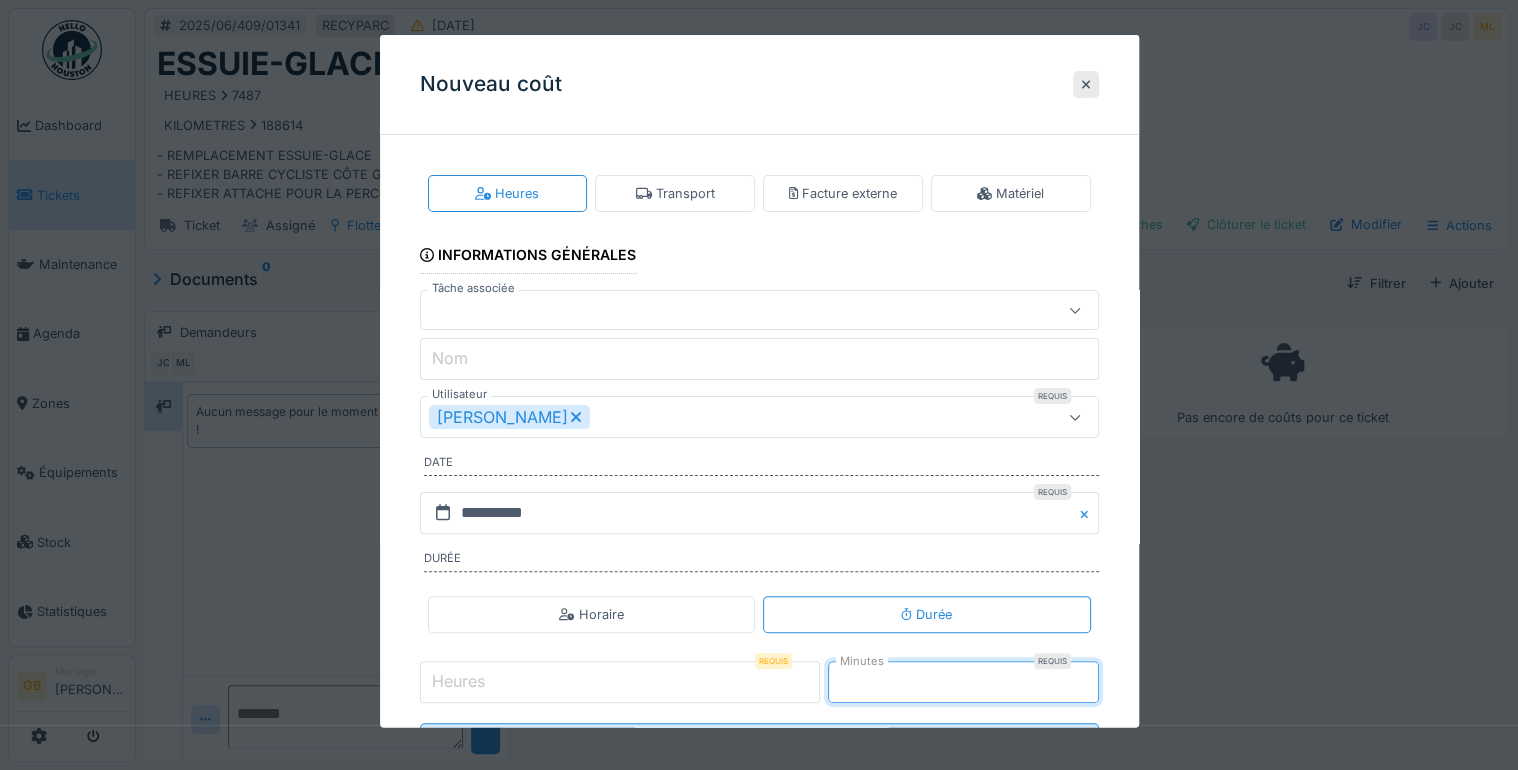 type on "**" 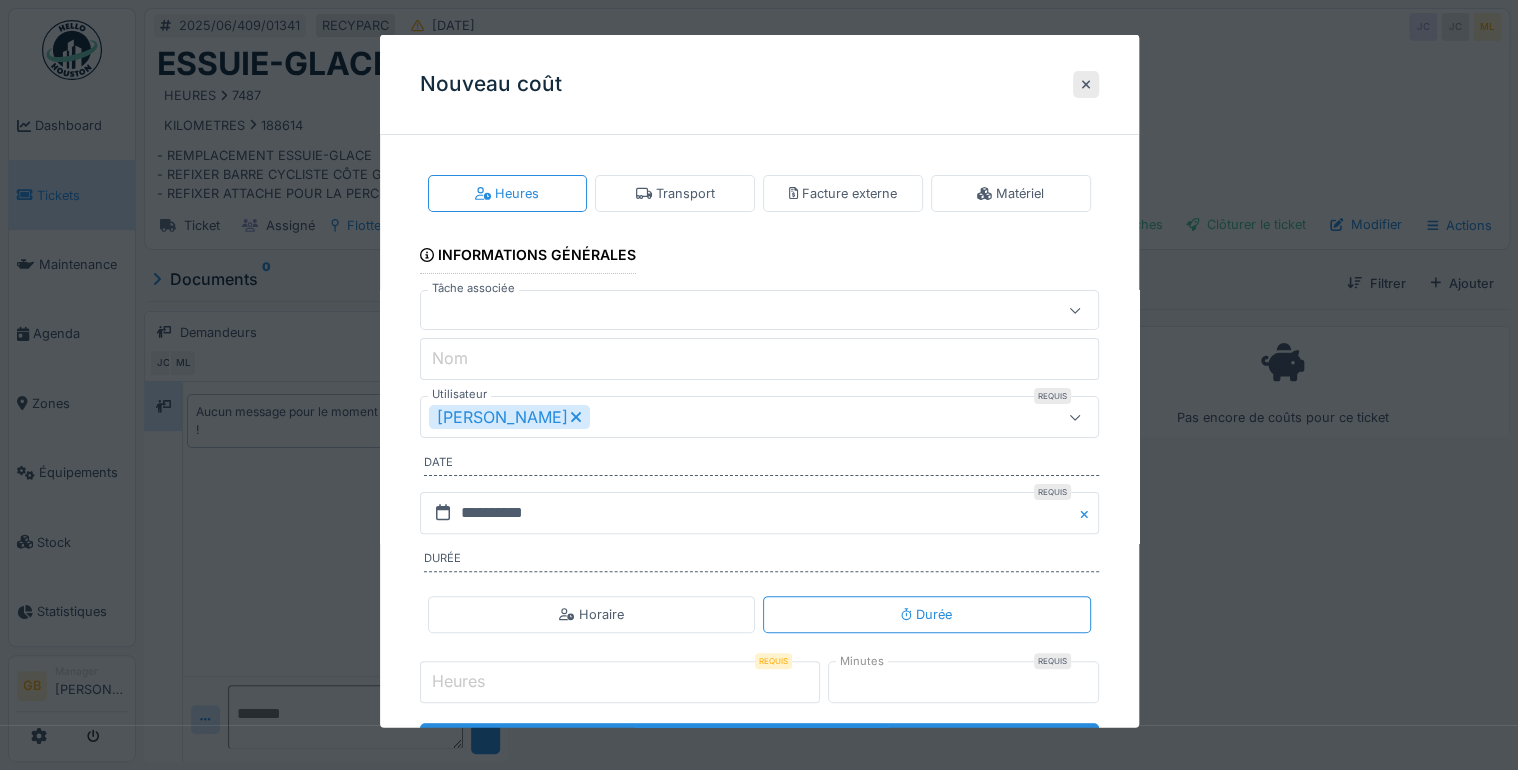 scroll, scrollTop: 89, scrollLeft: 0, axis: vertical 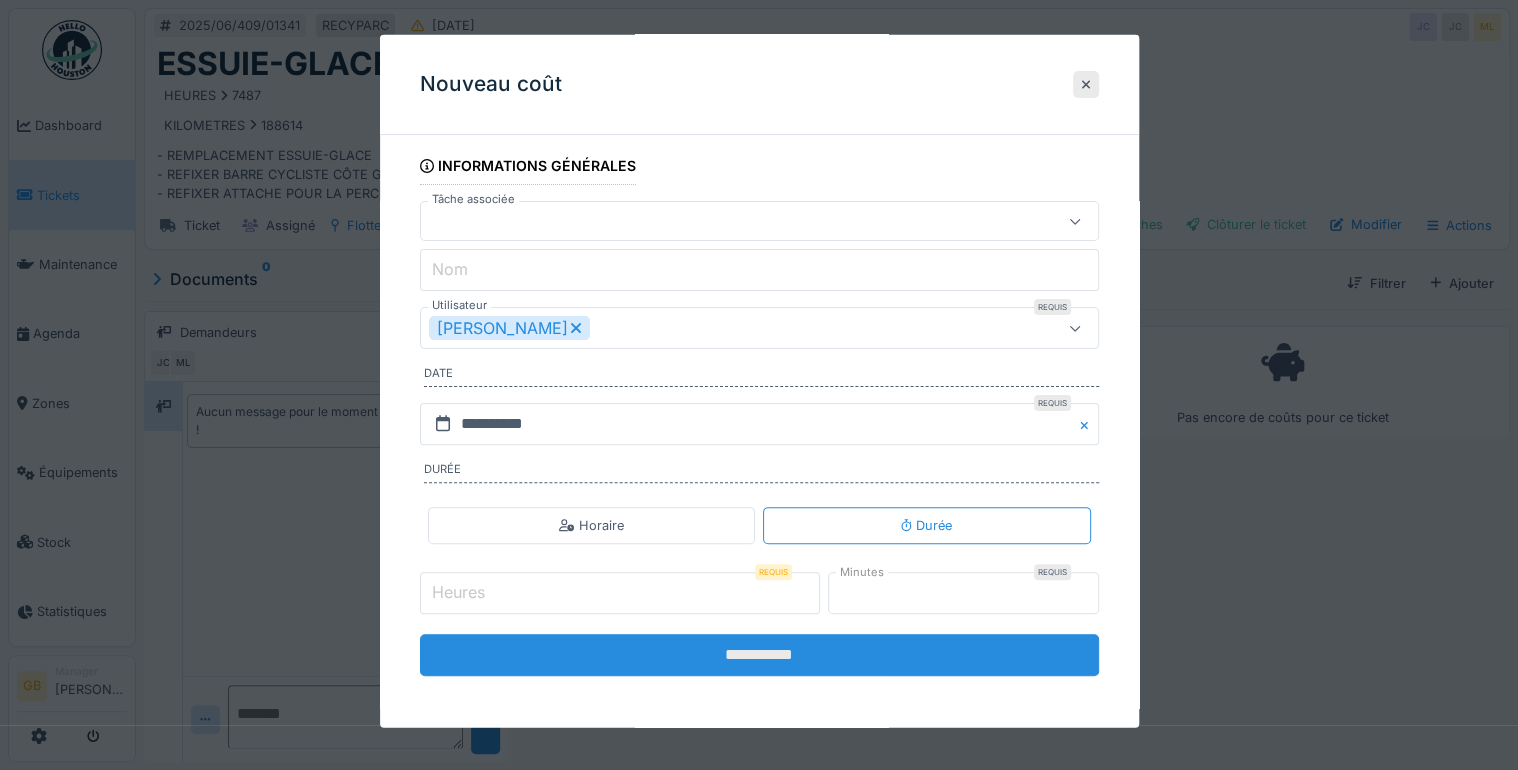 click on "**********" at bounding box center [759, 655] 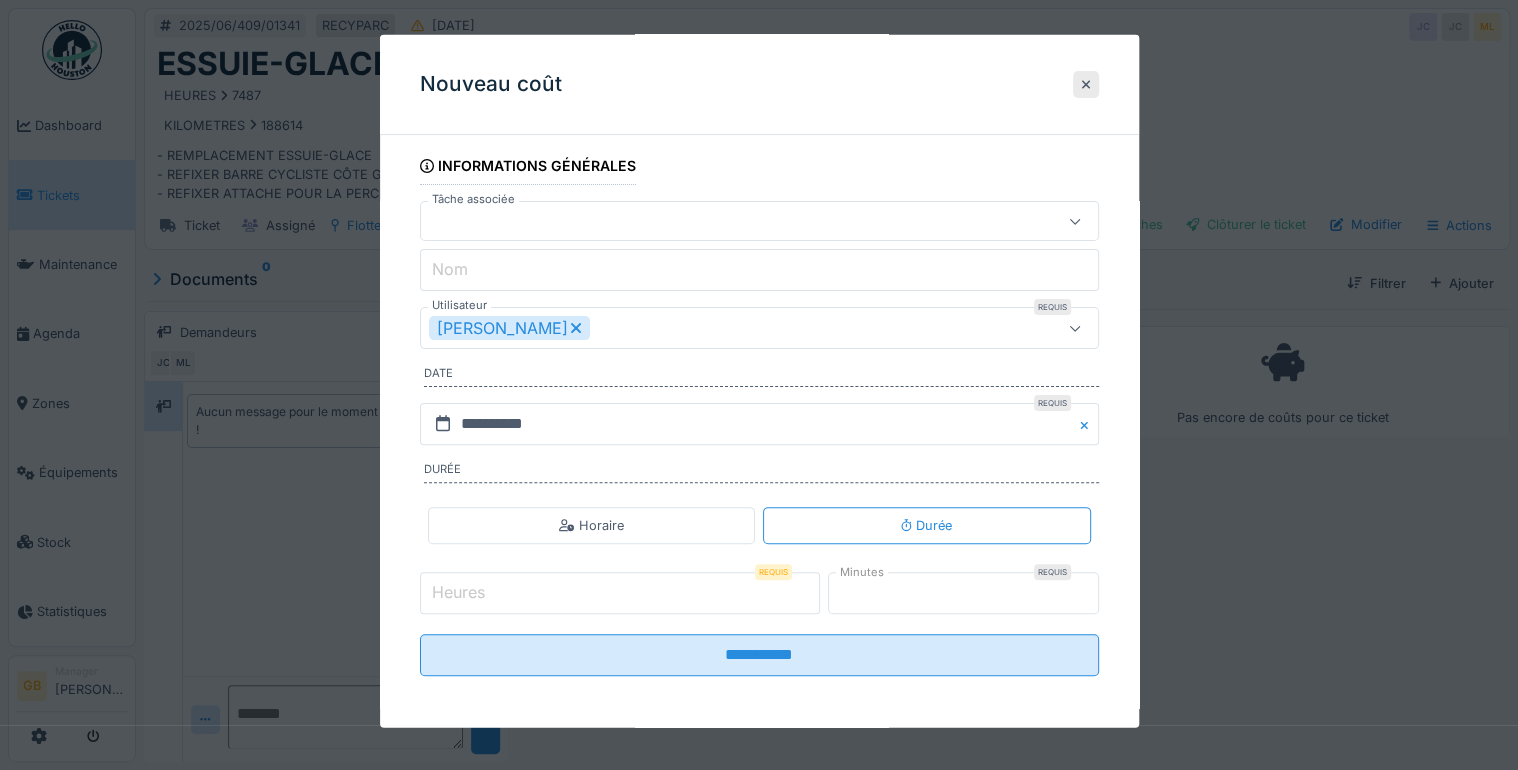 click on "Heures" at bounding box center [620, 593] 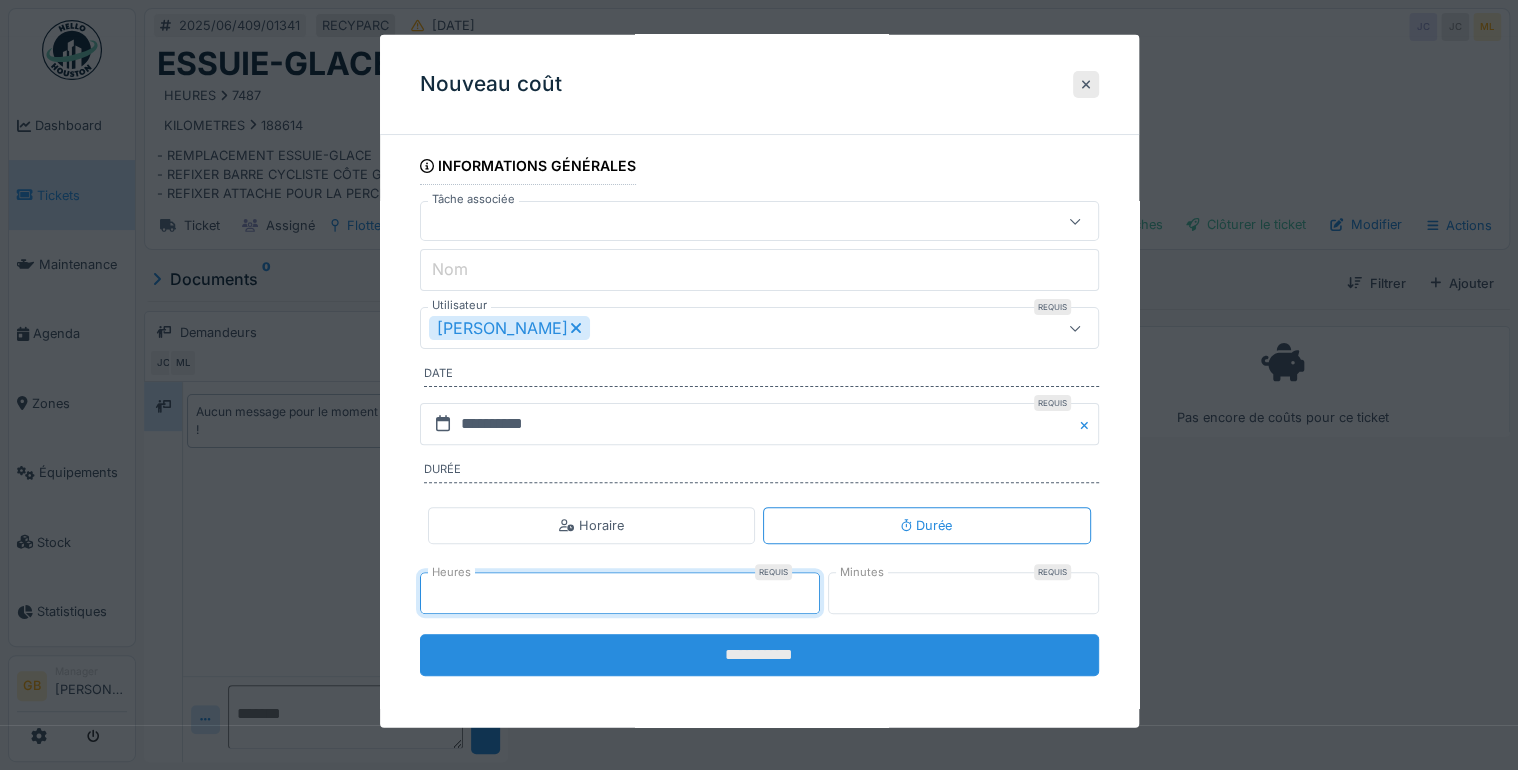 type on "*" 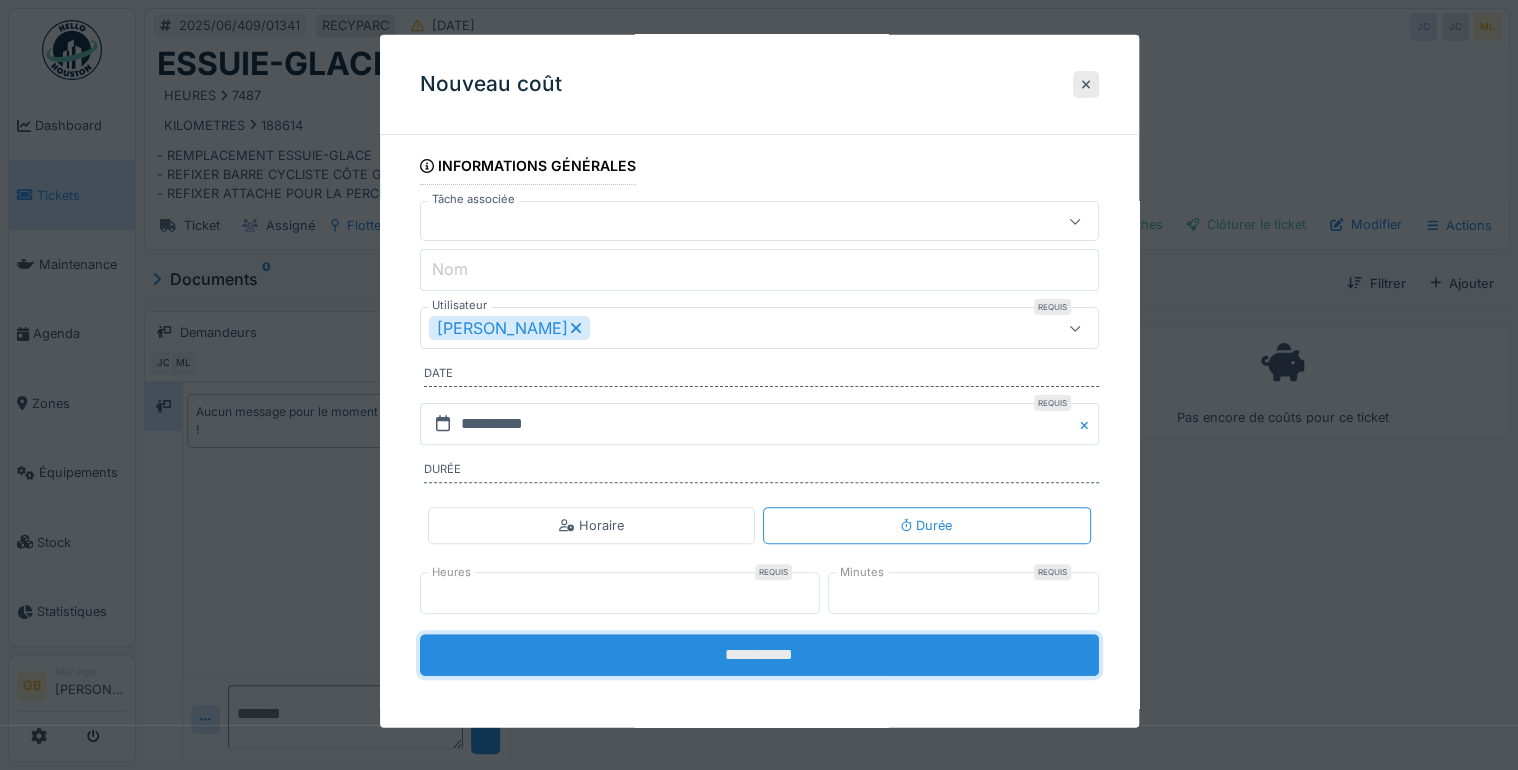 click on "**********" at bounding box center [759, 655] 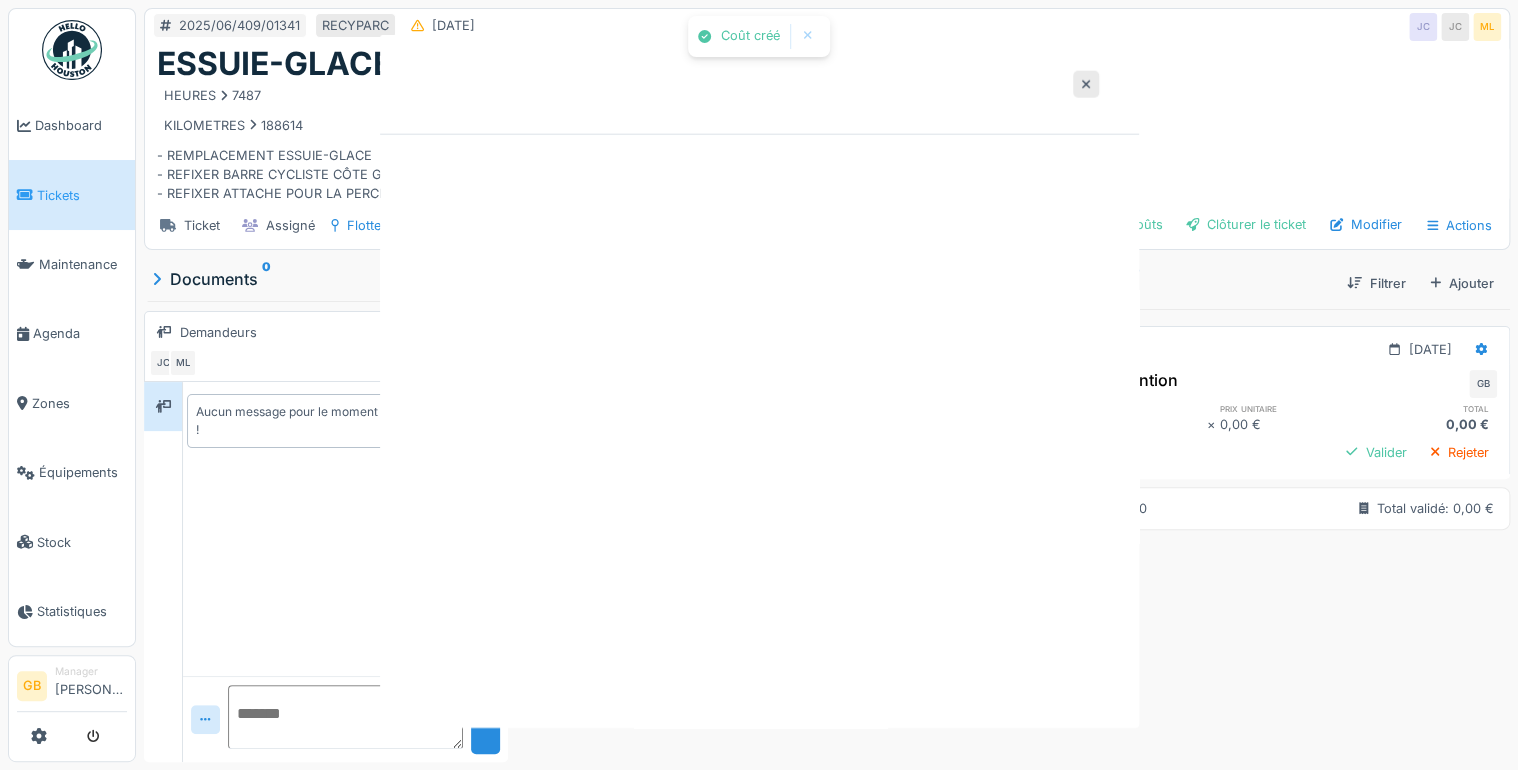 scroll, scrollTop: 0, scrollLeft: 0, axis: both 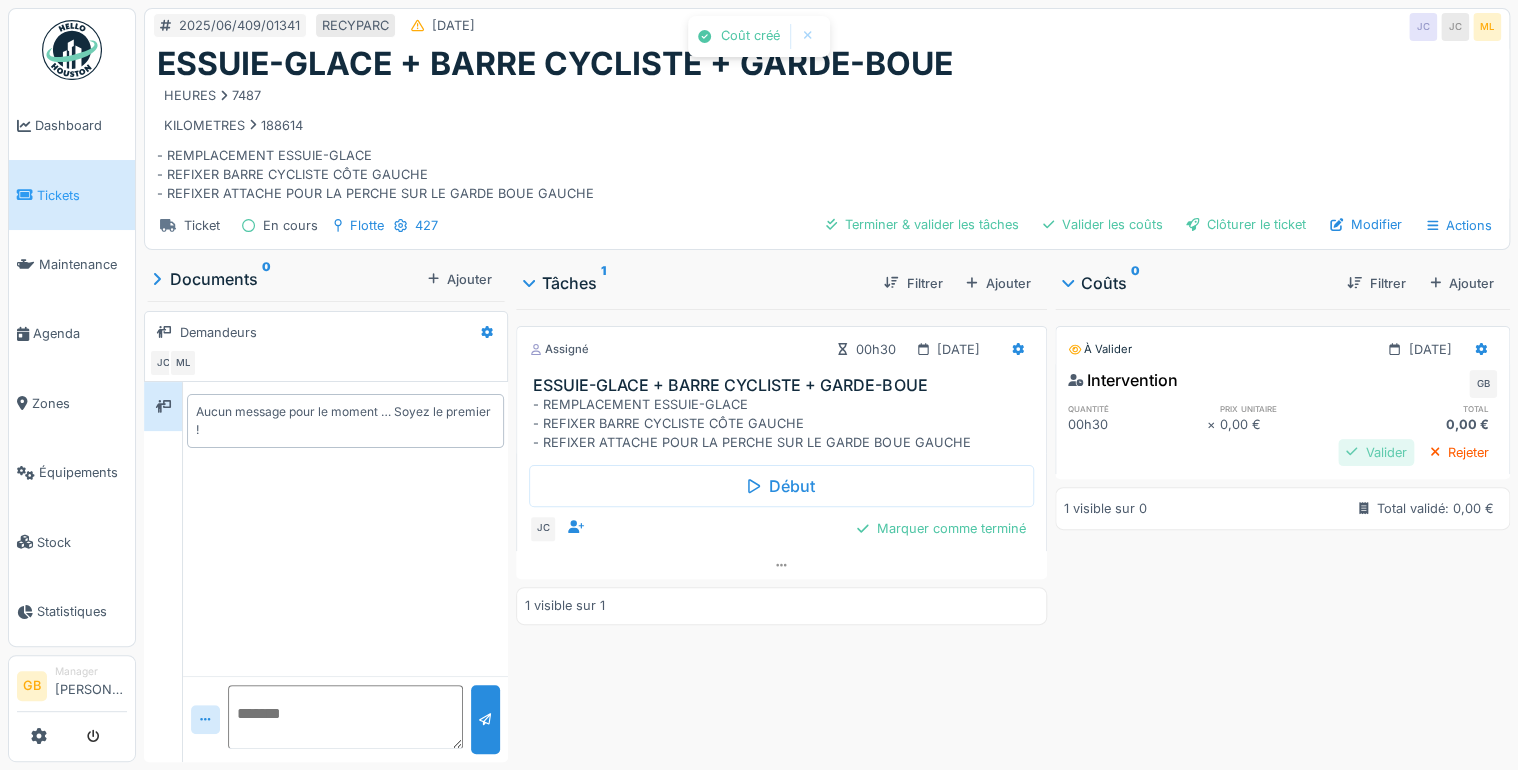 click on "Valider" at bounding box center [1376, 452] 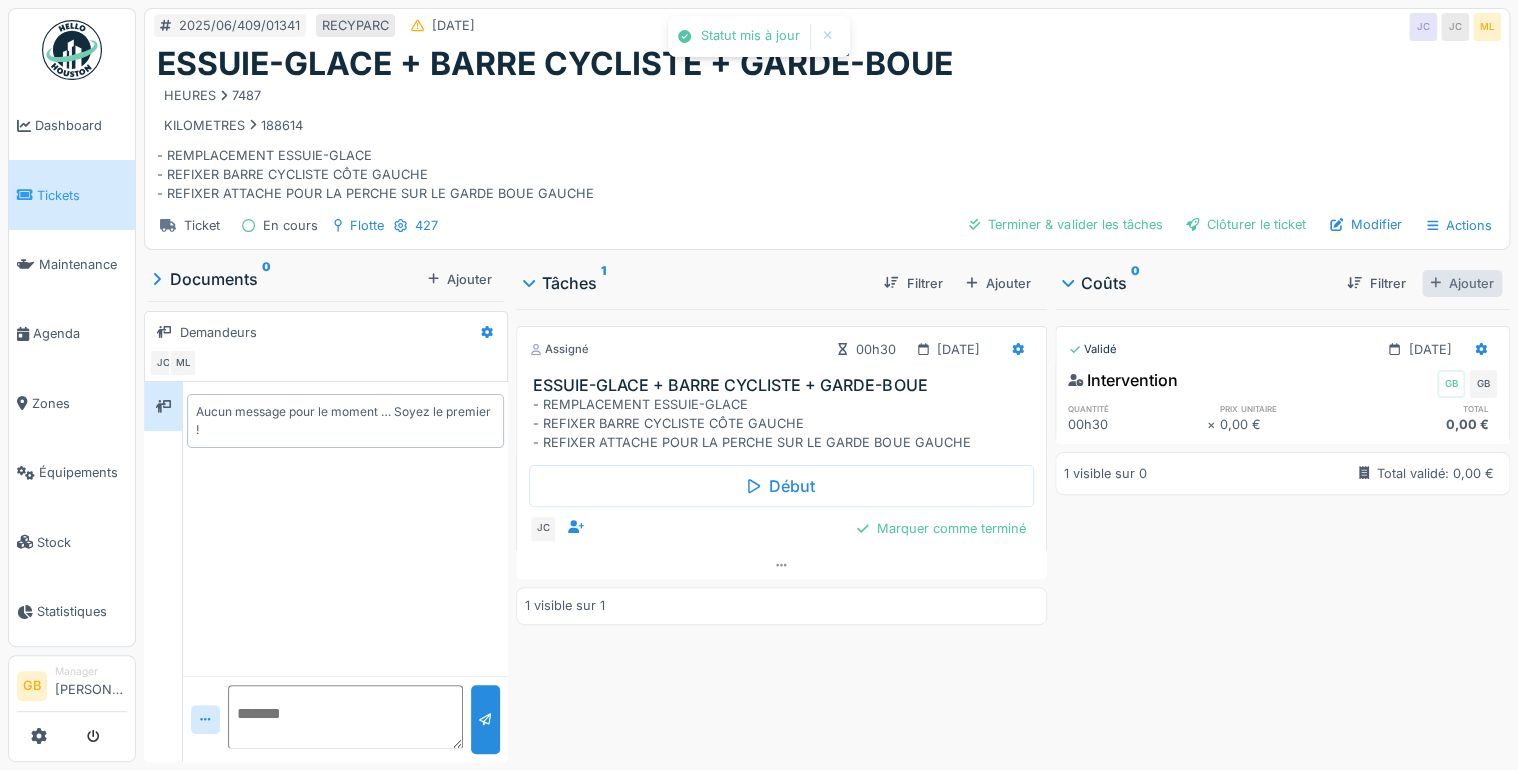click on "Ajouter" at bounding box center (1462, 283) 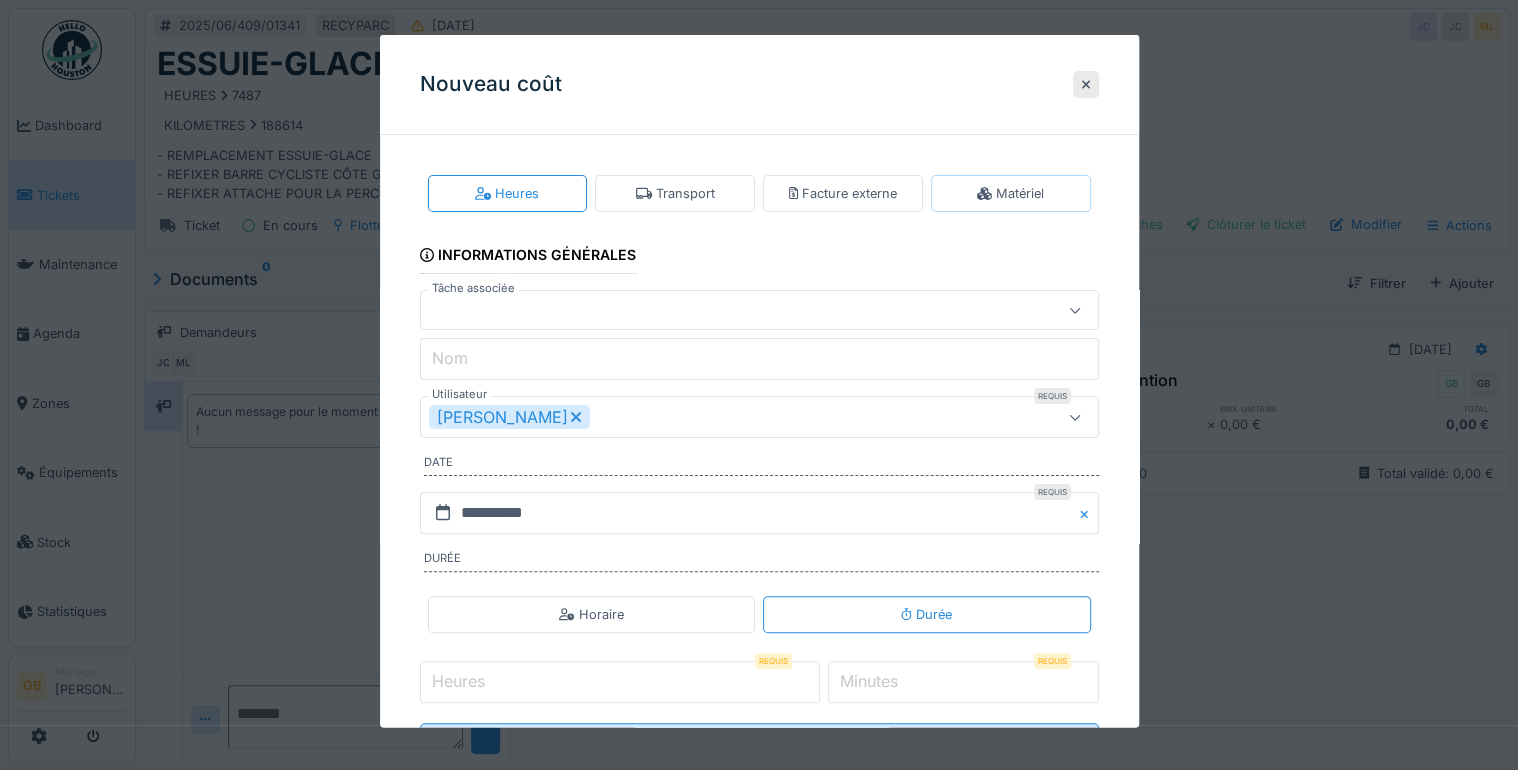 click on "Matériel" at bounding box center (1011, 193) 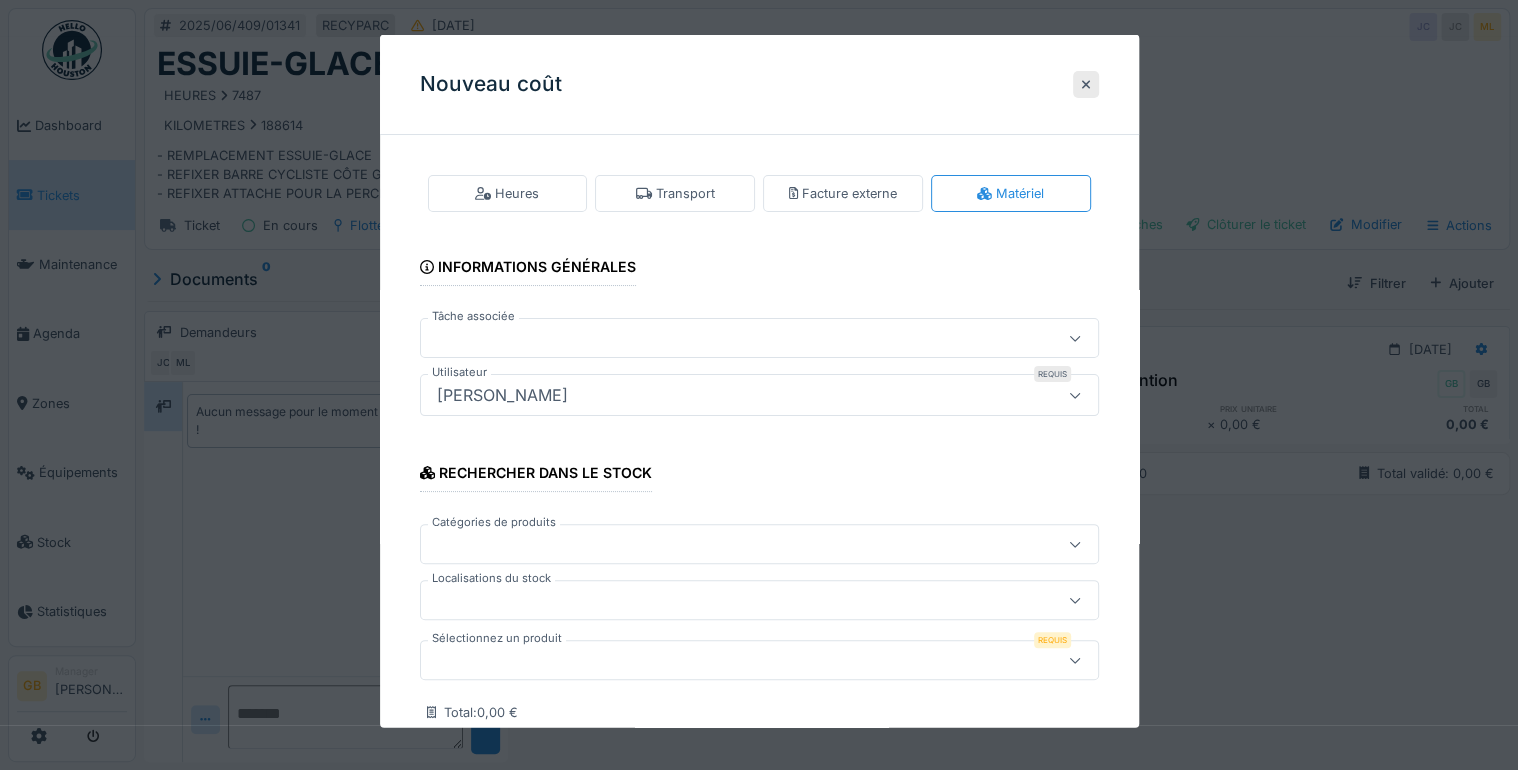 click at bounding box center (725, 660) 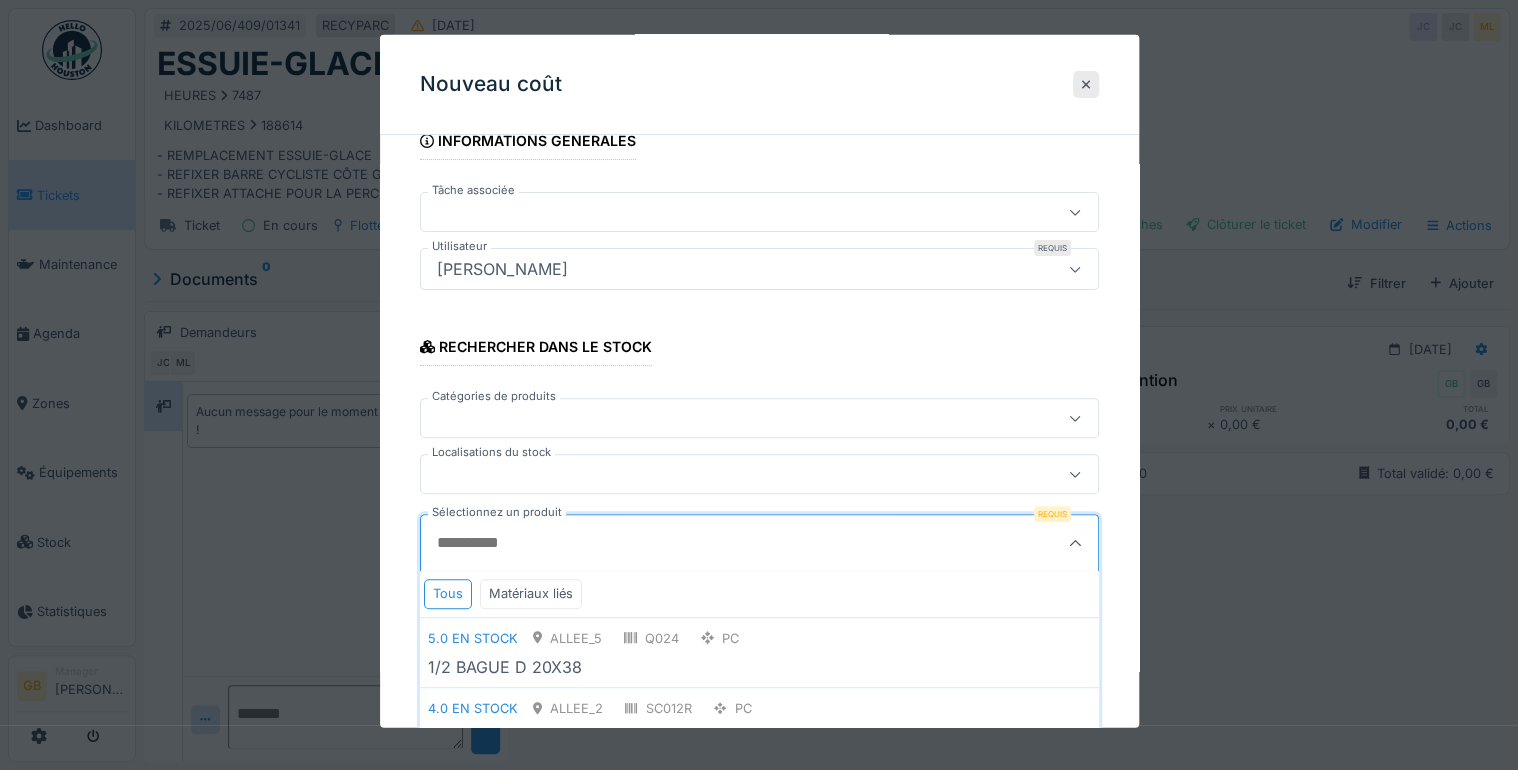 click on "Sélectionnez un produit" at bounding box center (713, 543) 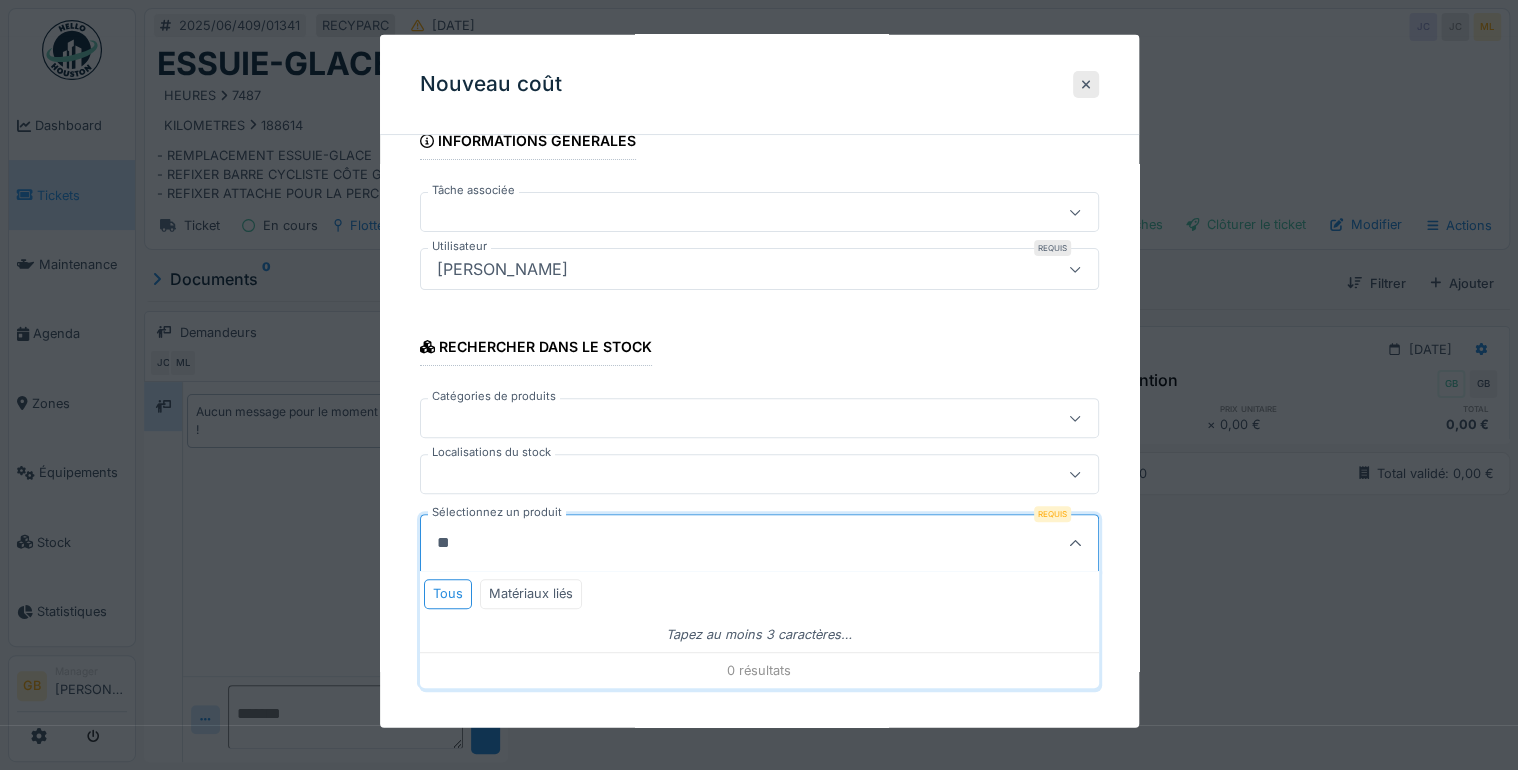 type on "*" 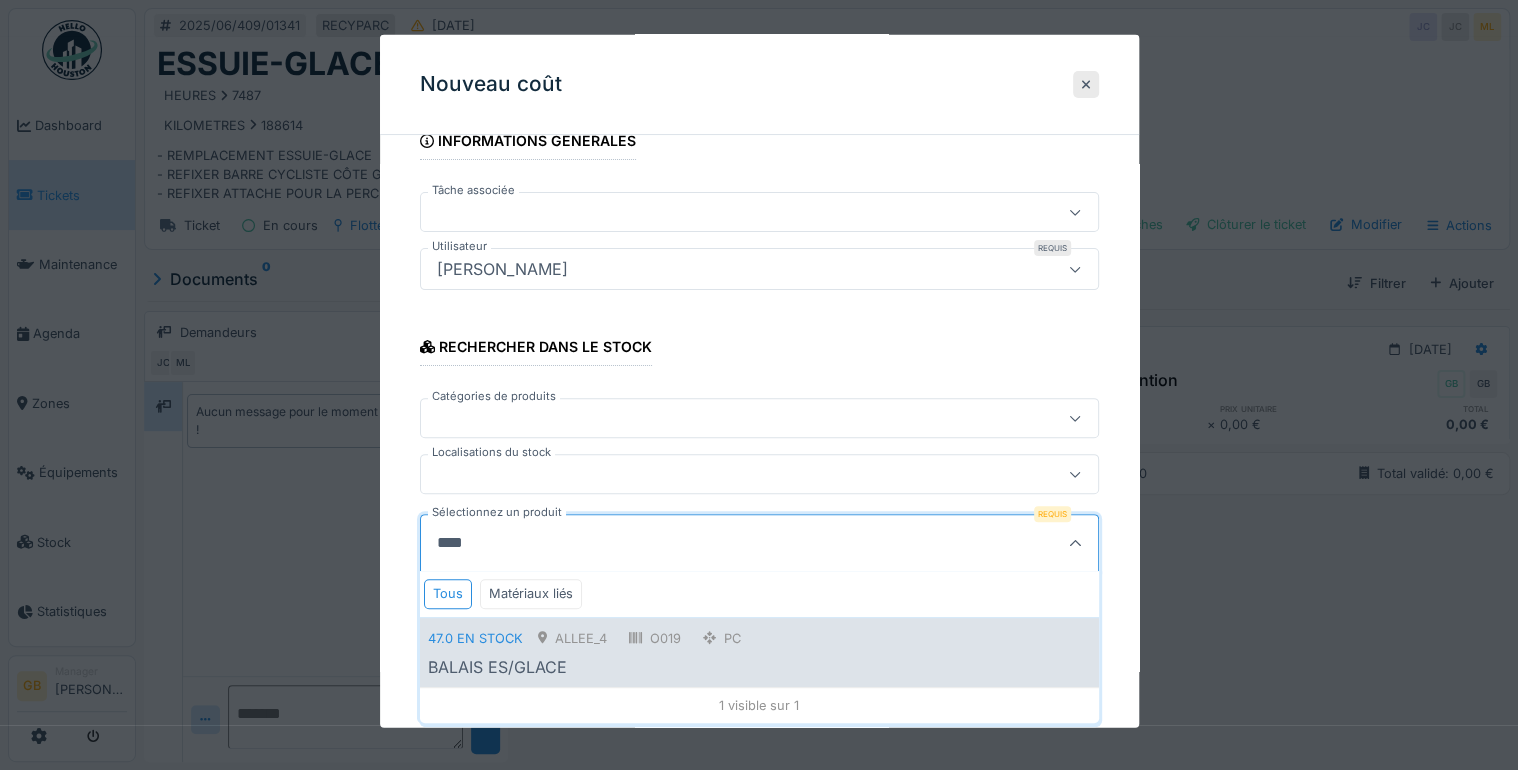 type on "****" 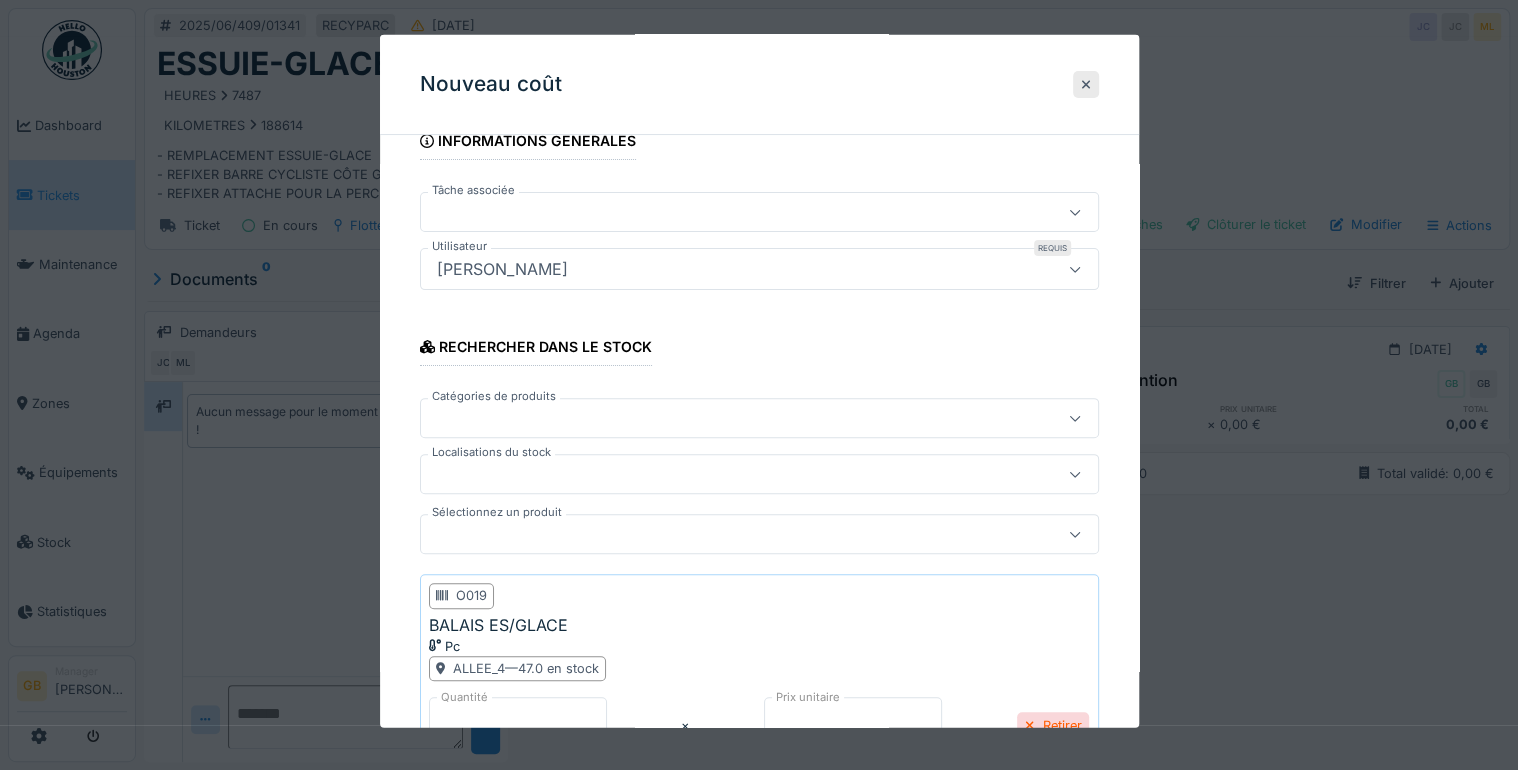 scroll, scrollTop: 313, scrollLeft: 0, axis: vertical 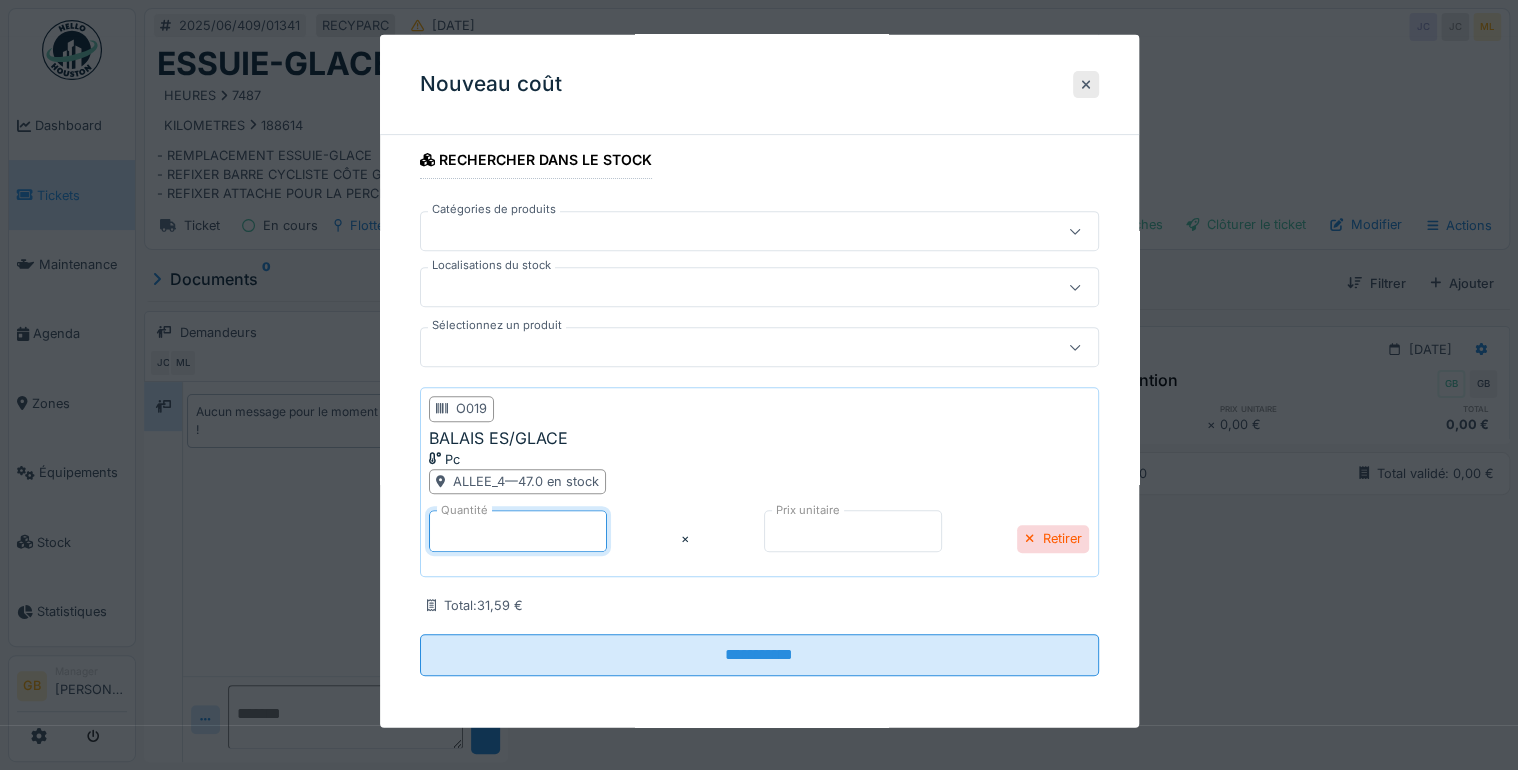 click on "*" at bounding box center [518, 531] 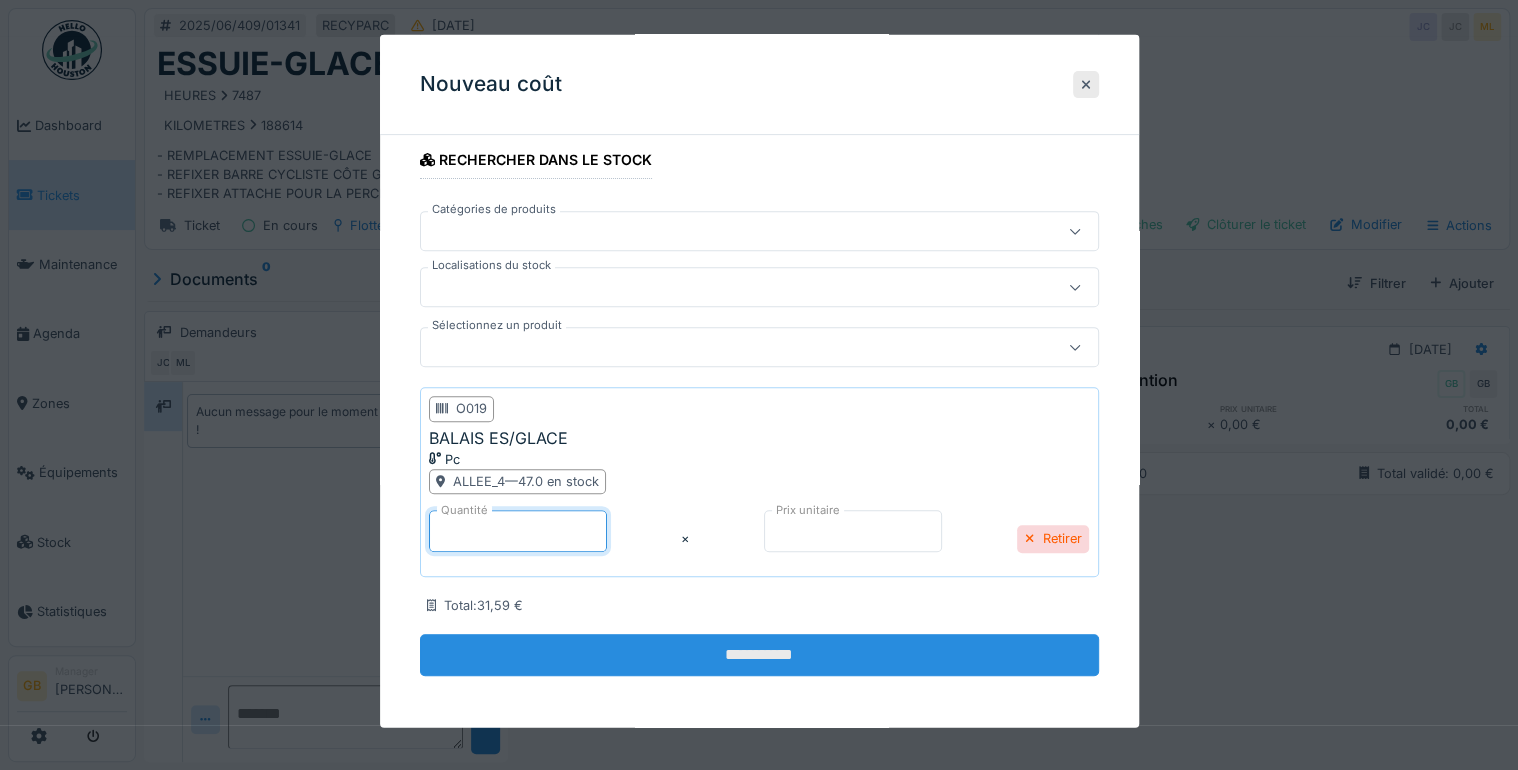 click on "**********" at bounding box center (759, 655) 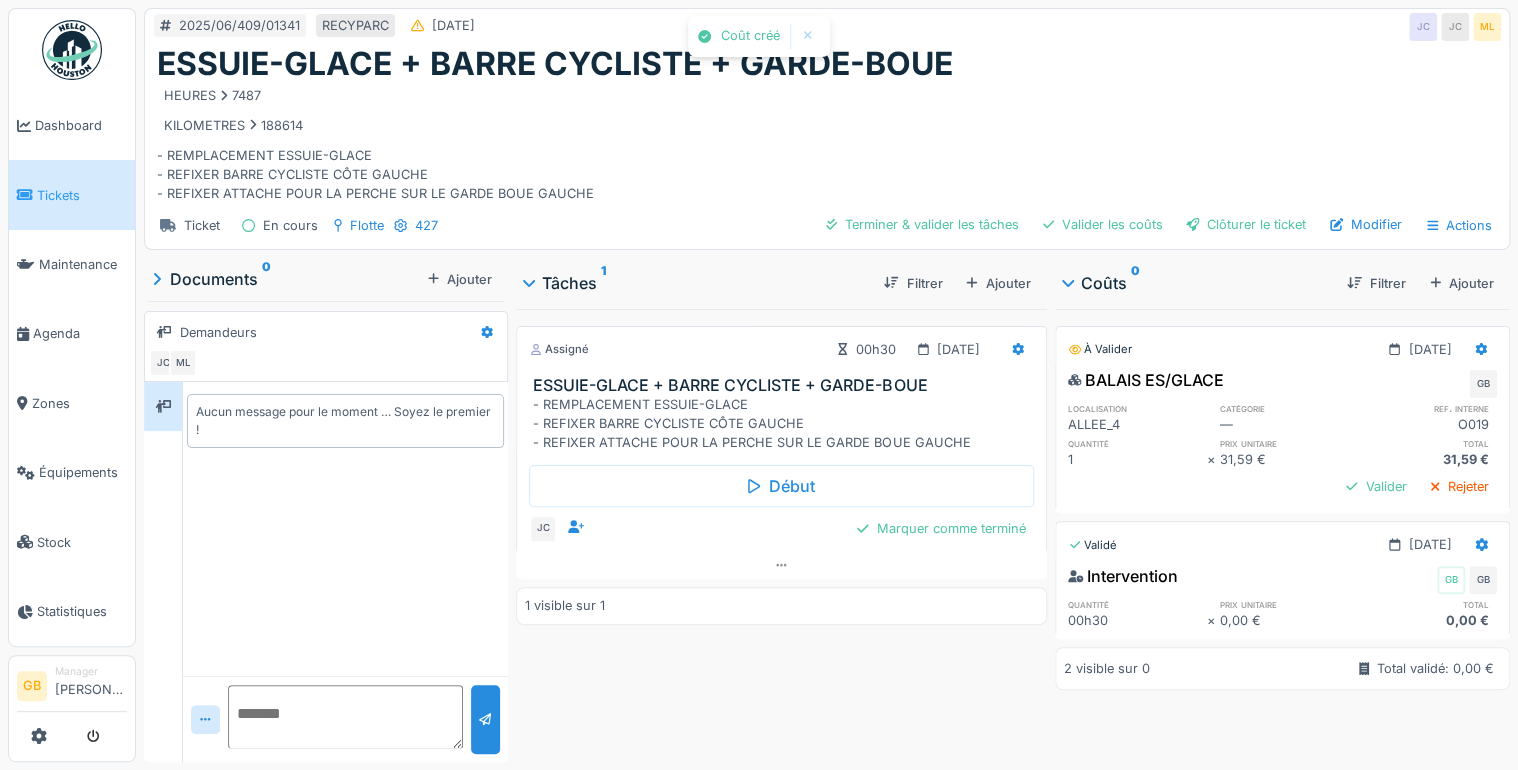 scroll, scrollTop: 0, scrollLeft: 0, axis: both 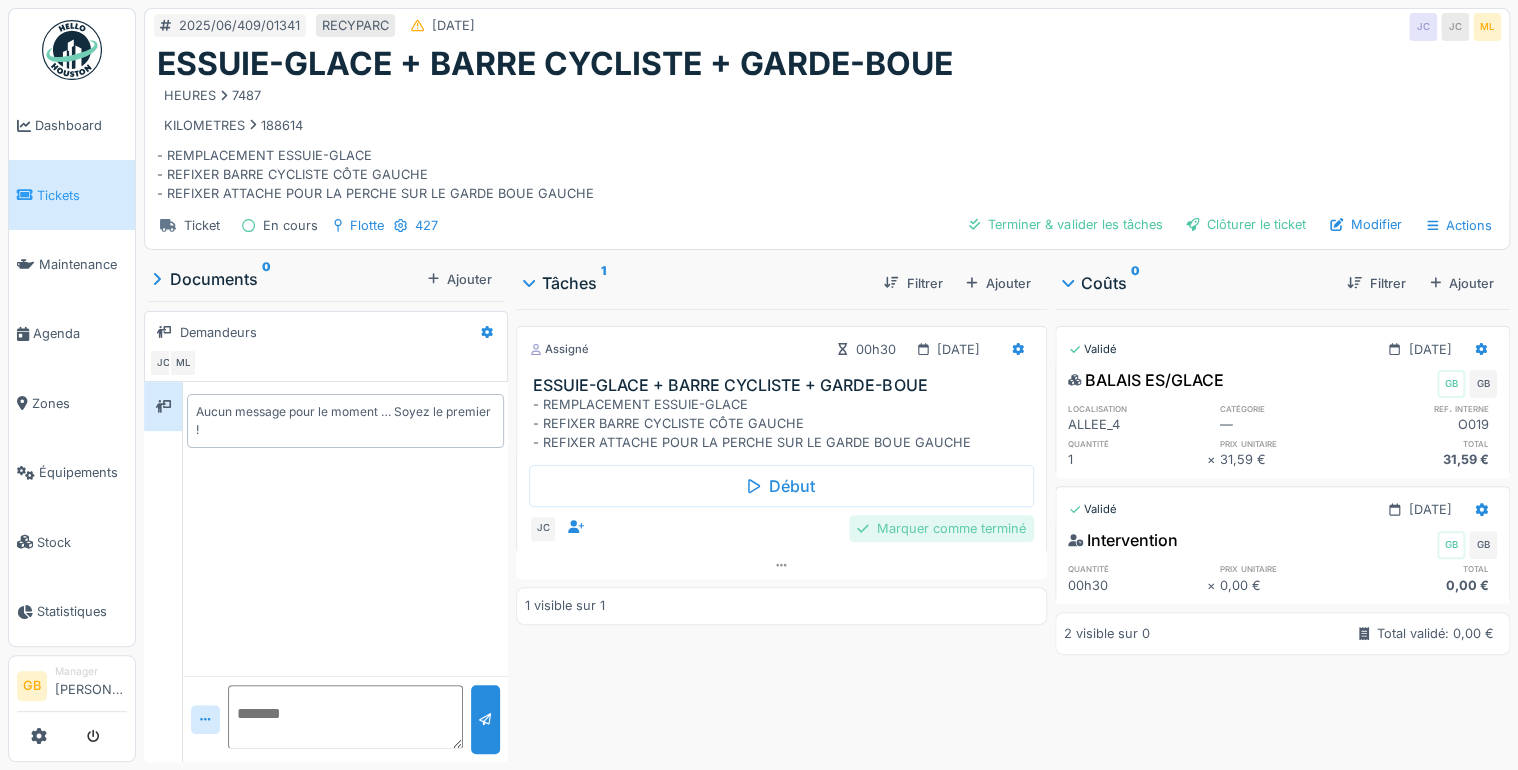 click on "Marquer comme terminé" at bounding box center (941, 528) 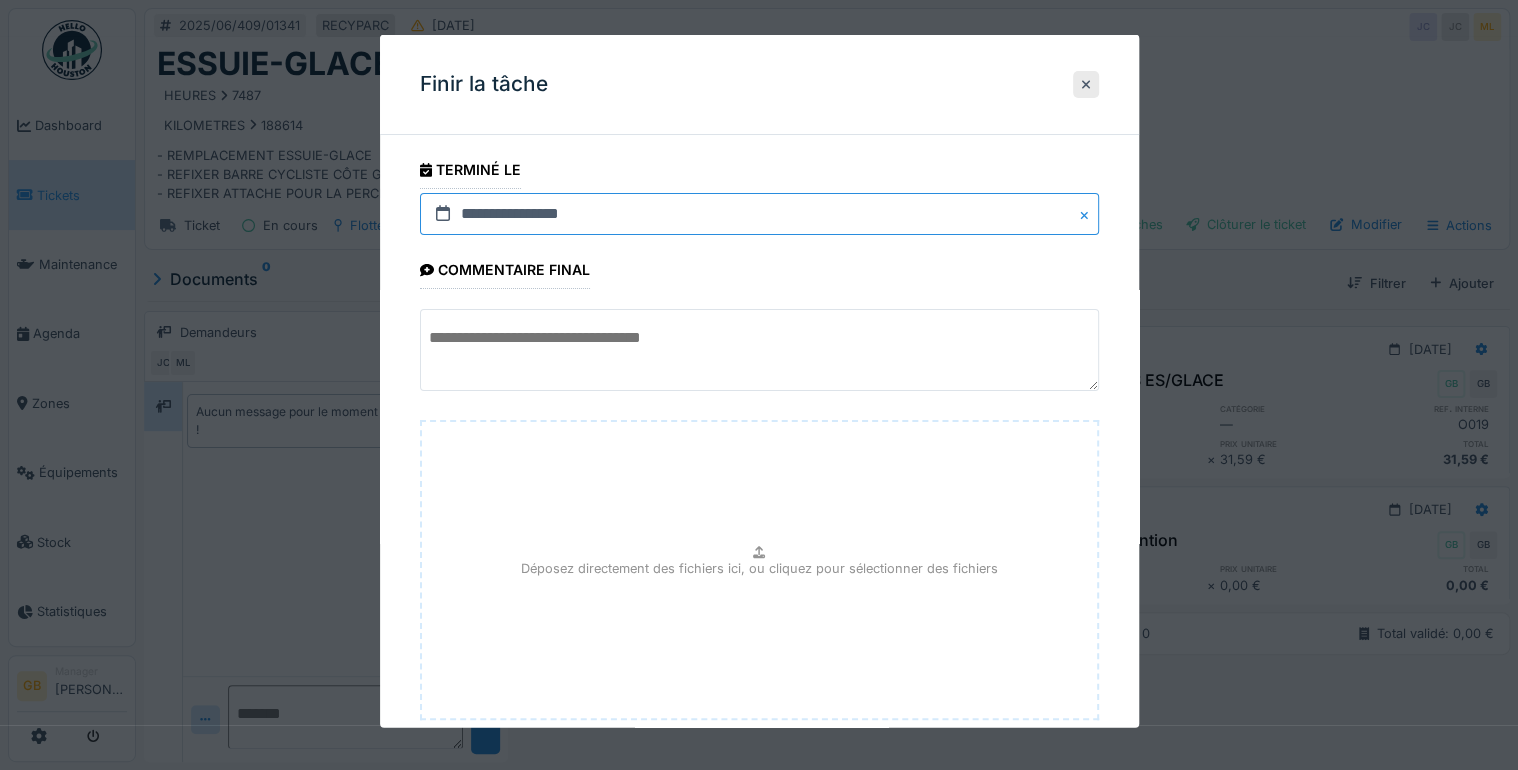 click on "**********" at bounding box center [759, 214] 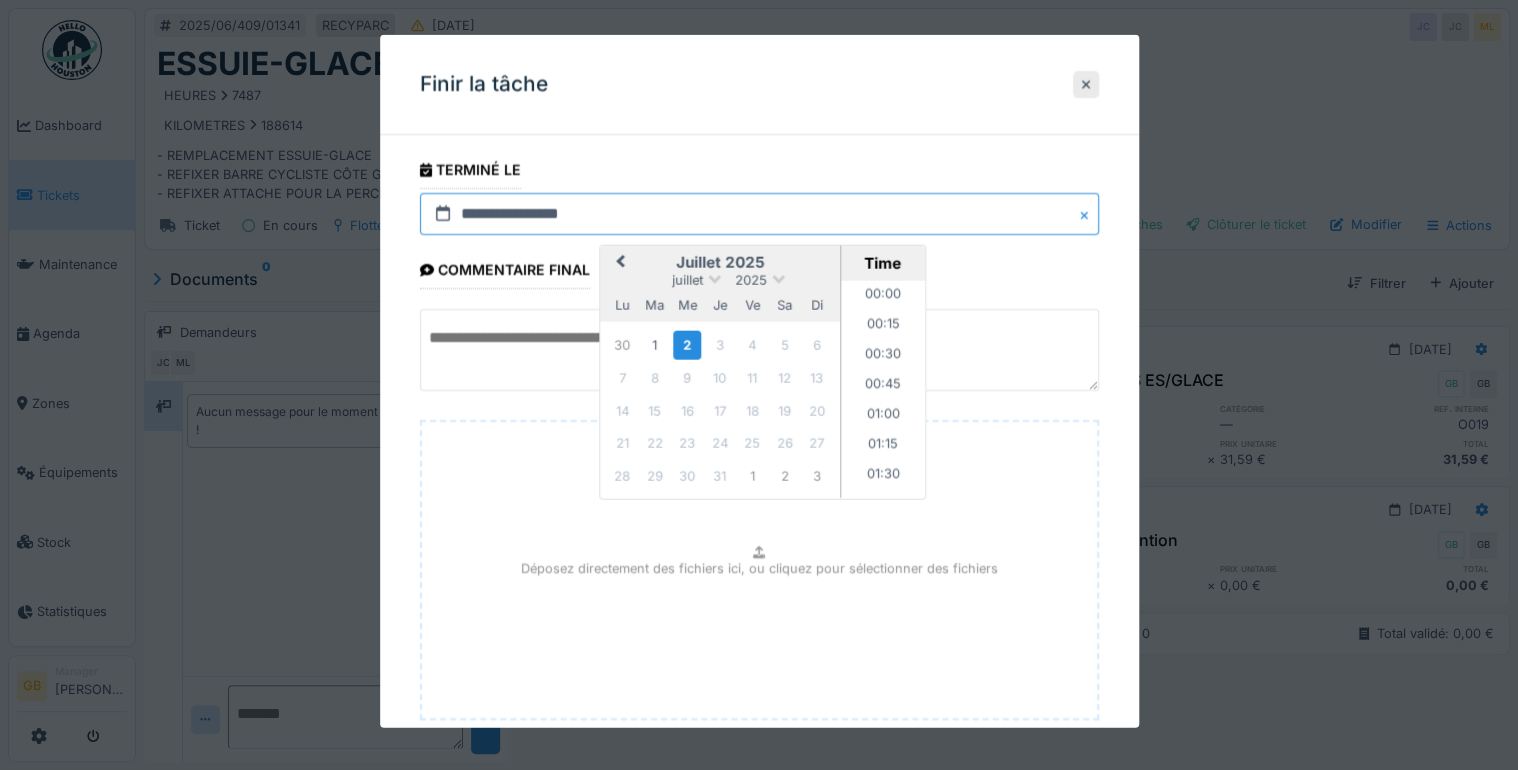 scroll, scrollTop: 1556, scrollLeft: 0, axis: vertical 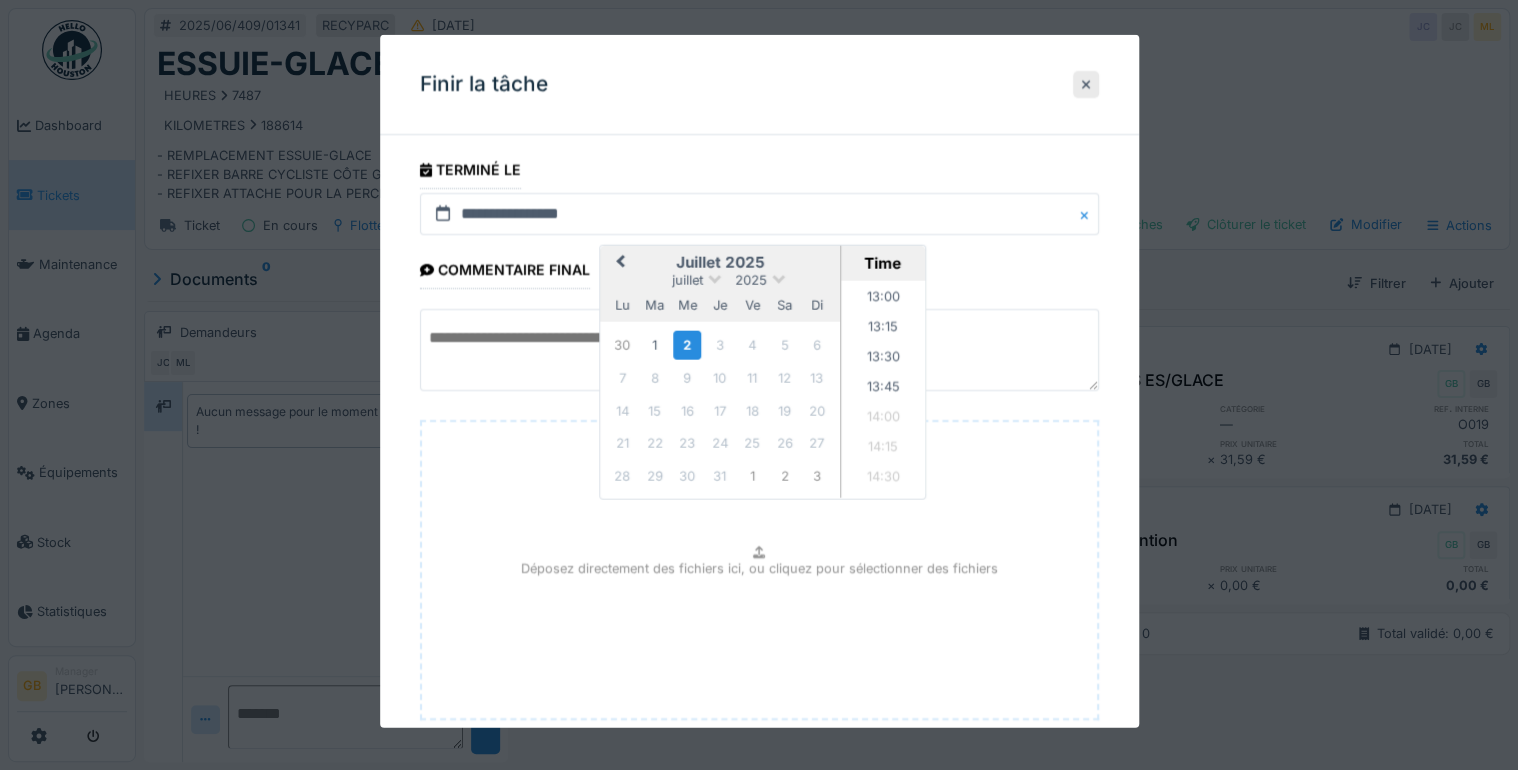 click on "juillet 2025 juillet 2025 lu ma me je ve sa di" at bounding box center (720, 283) 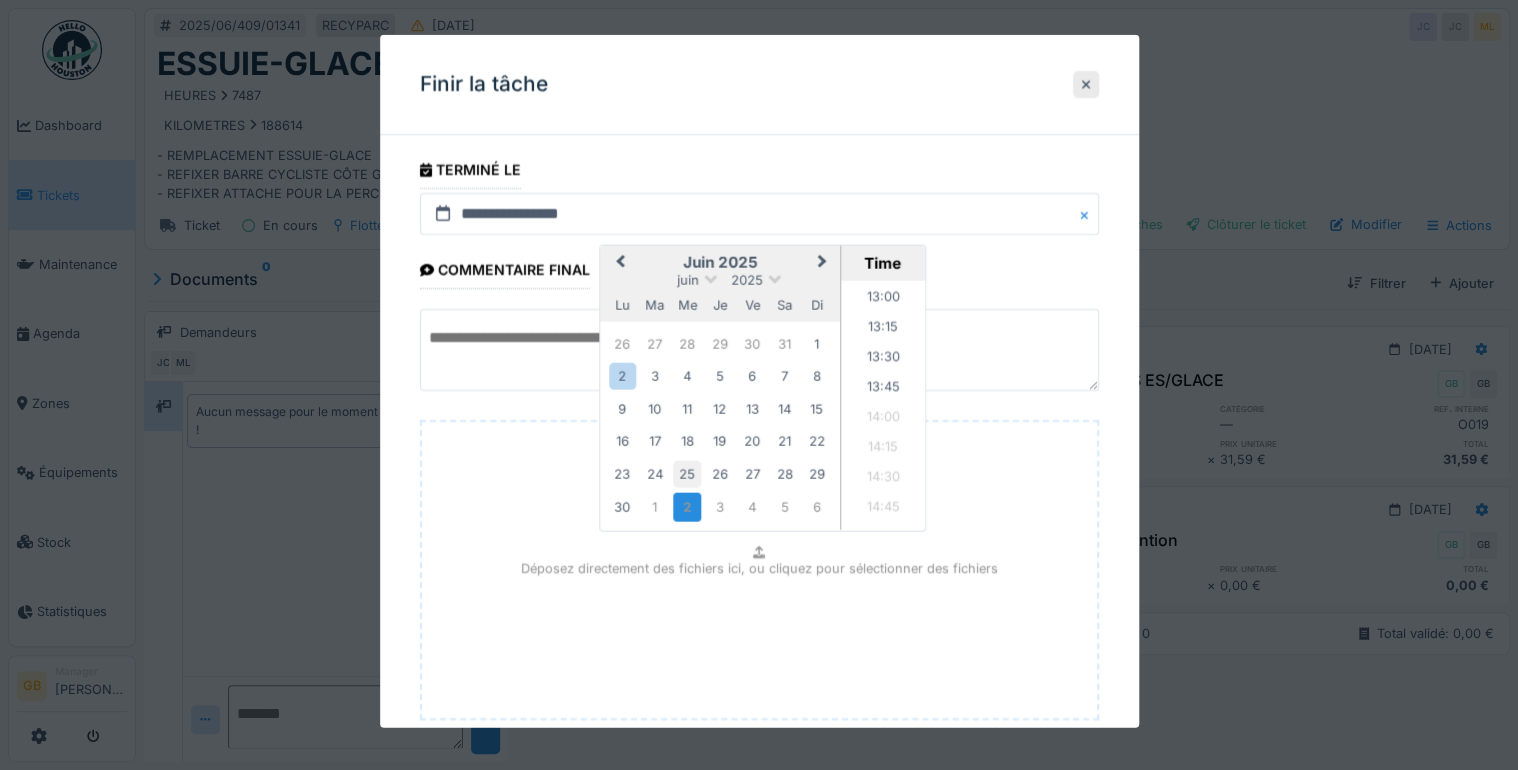 click on "25" at bounding box center (687, 473) 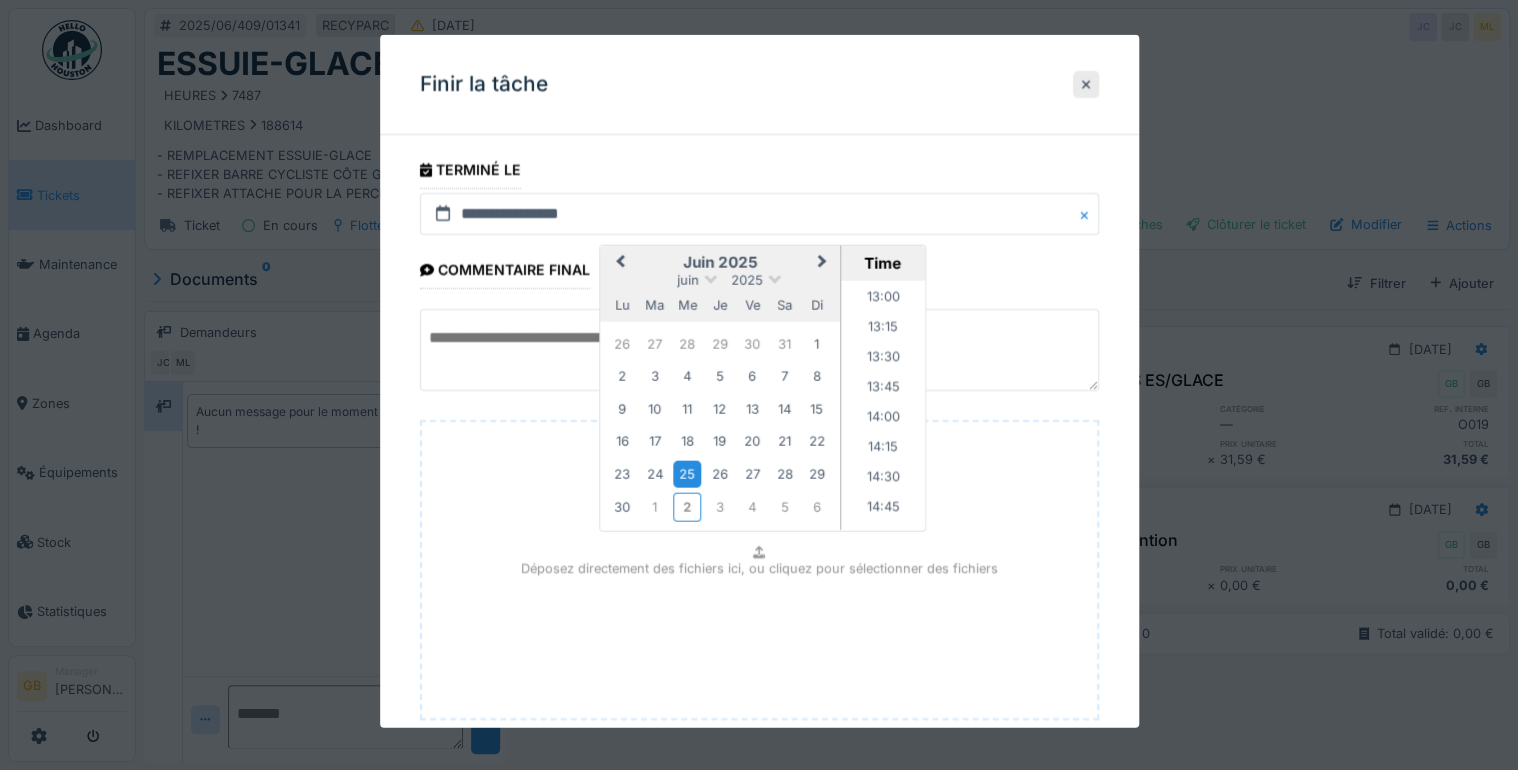 scroll, scrollTop: 120, scrollLeft: 0, axis: vertical 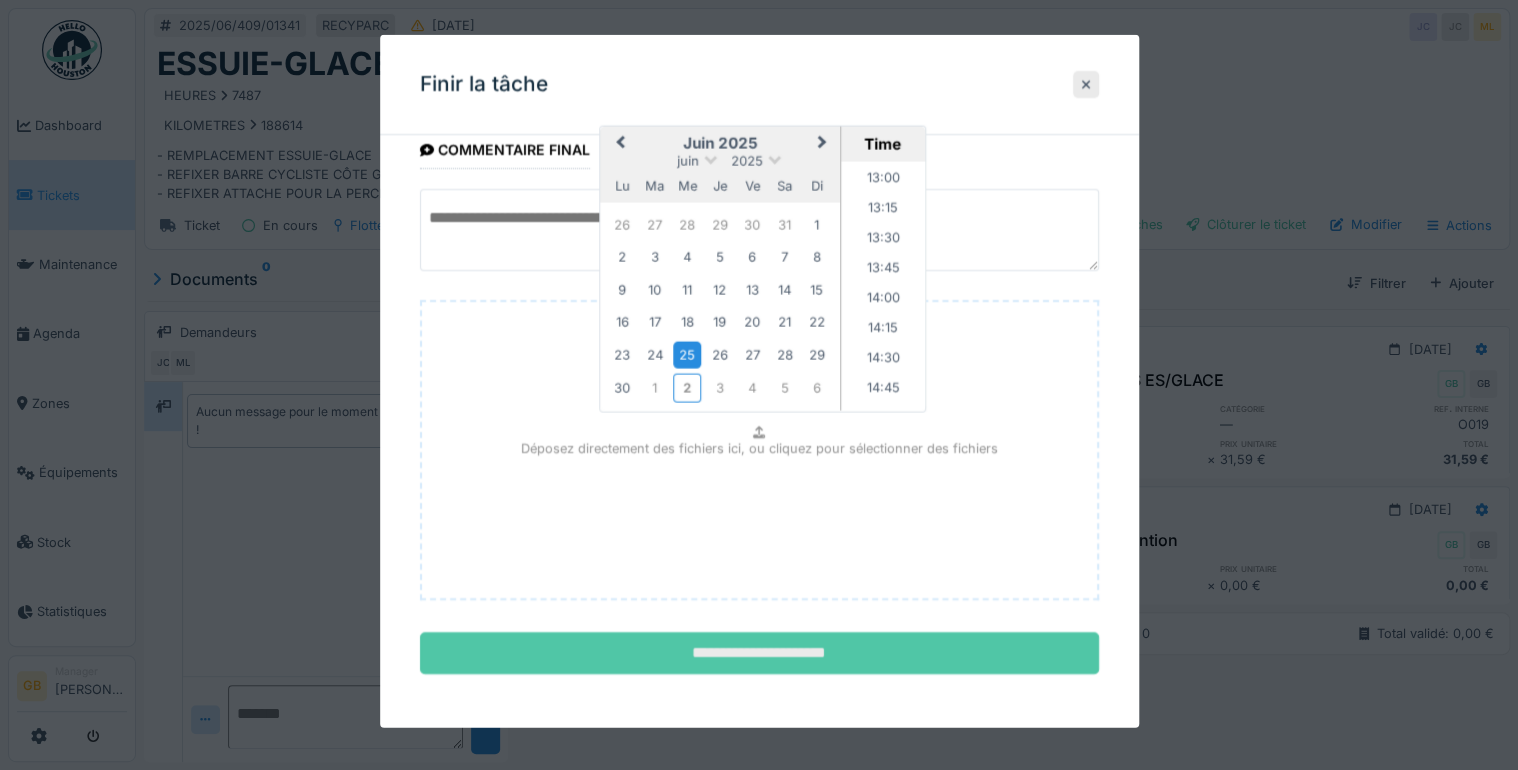 click on "**********" at bounding box center [759, 653] 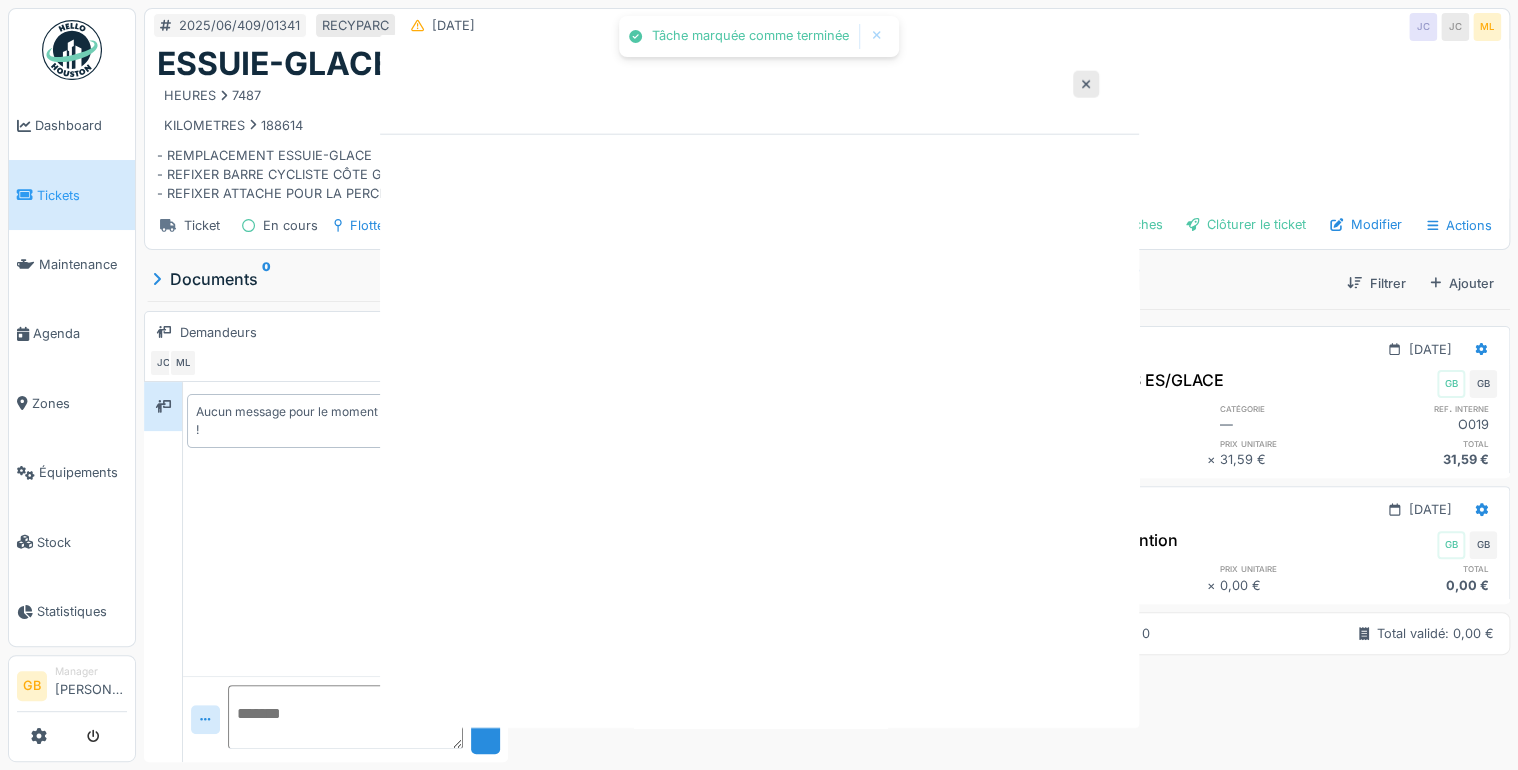 scroll, scrollTop: 0, scrollLeft: 0, axis: both 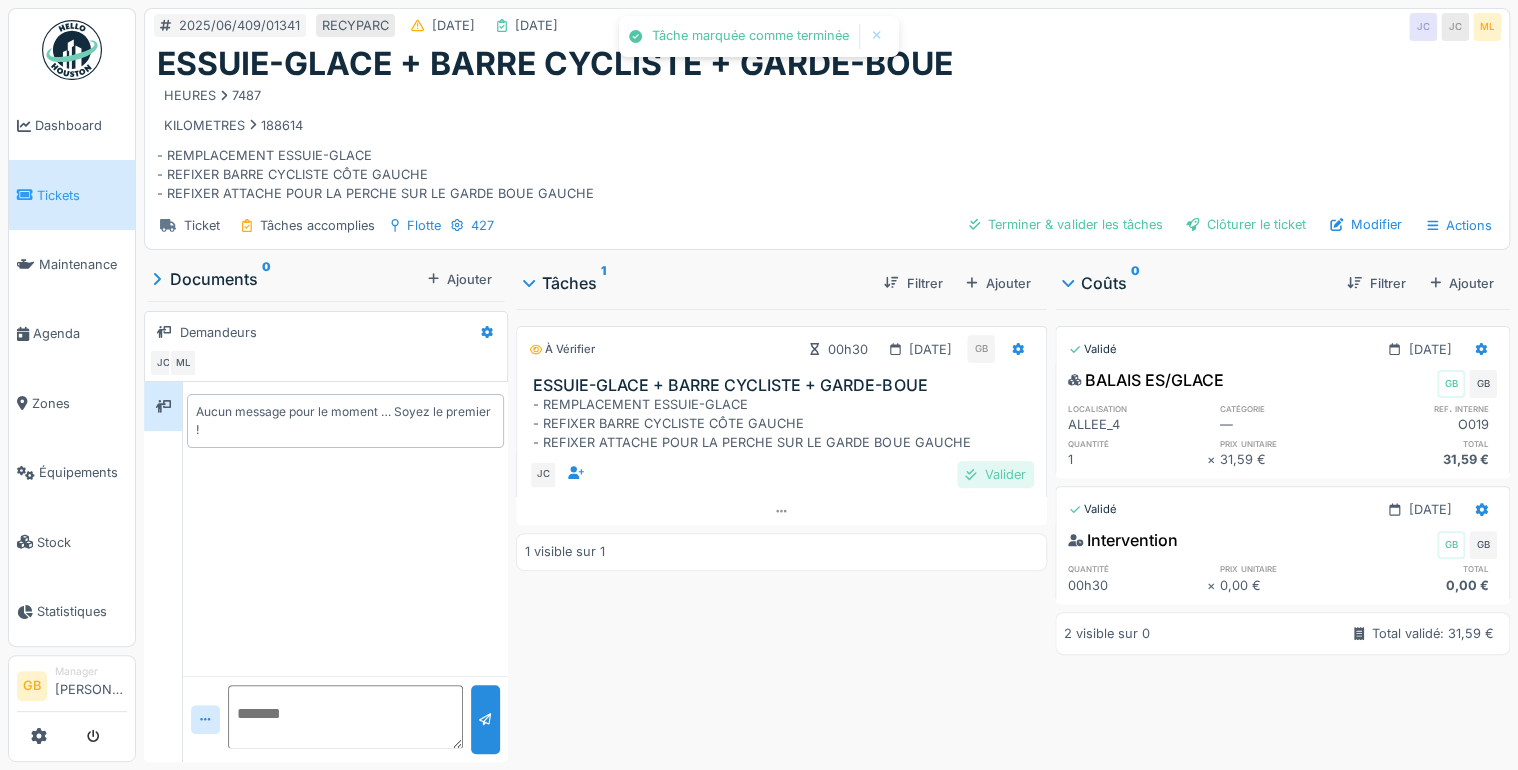 click on "Valider" at bounding box center [995, 474] 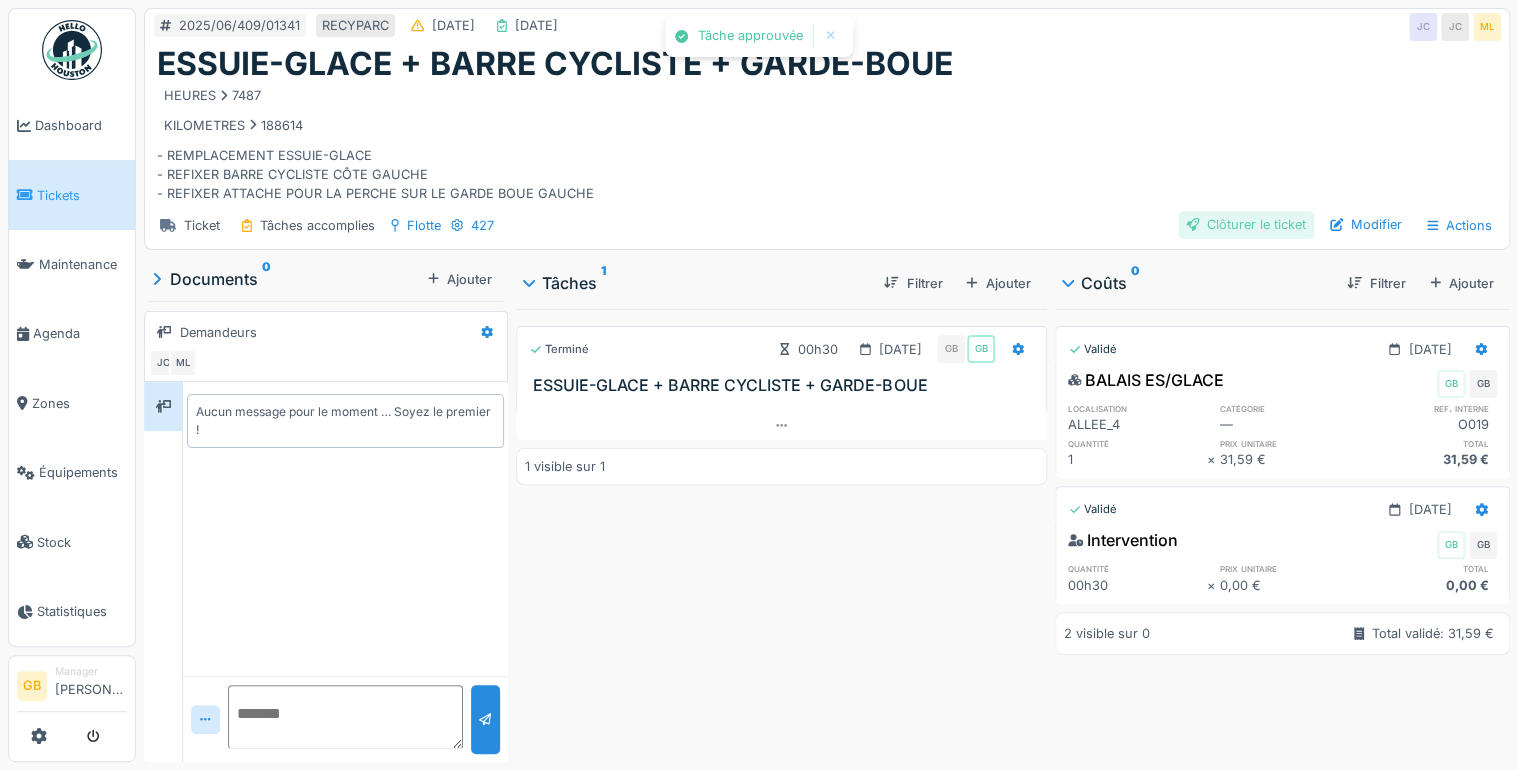 click on "Clôturer le ticket" at bounding box center [1246, 224] 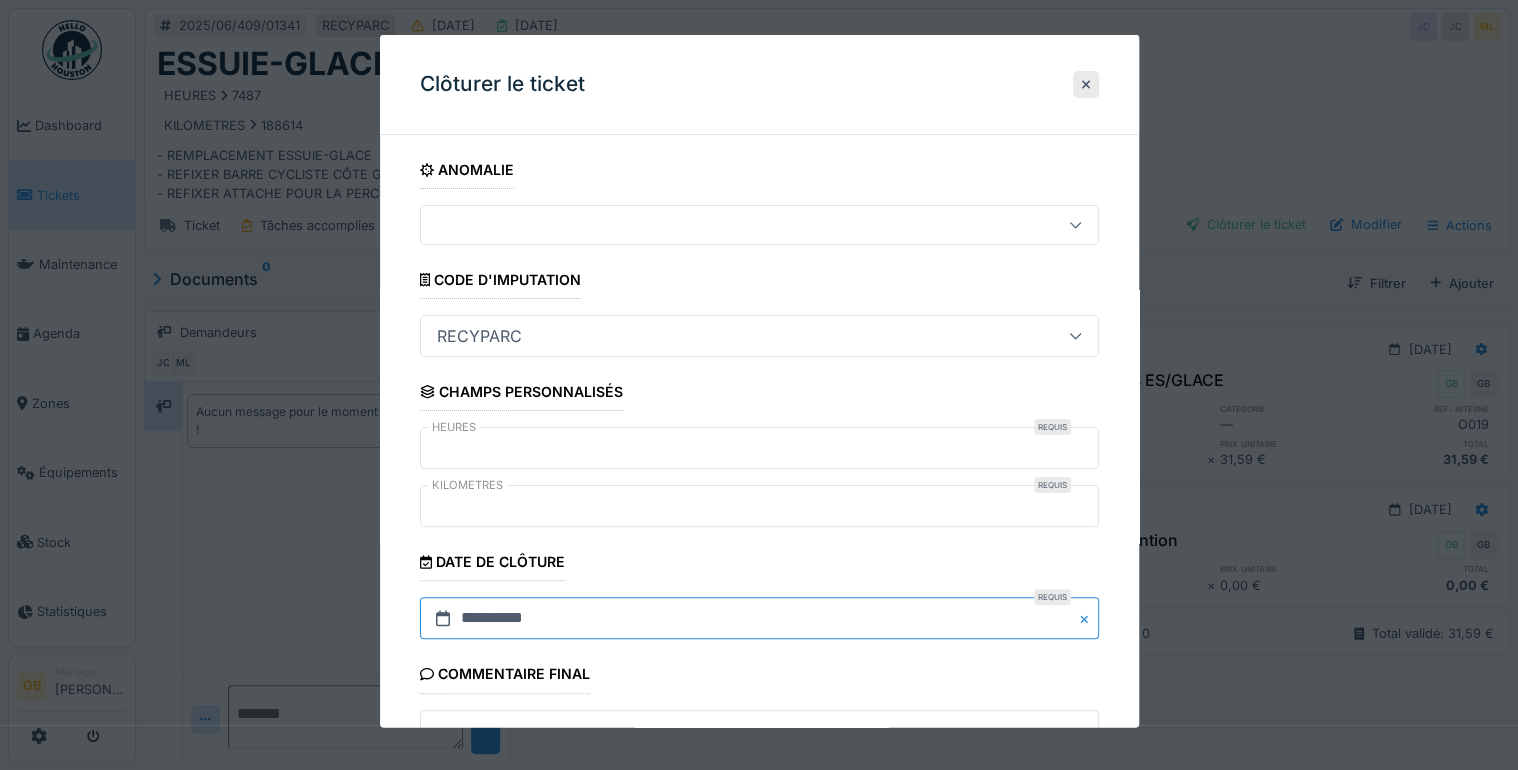 click on "**********" at bounding box center [759, 618] 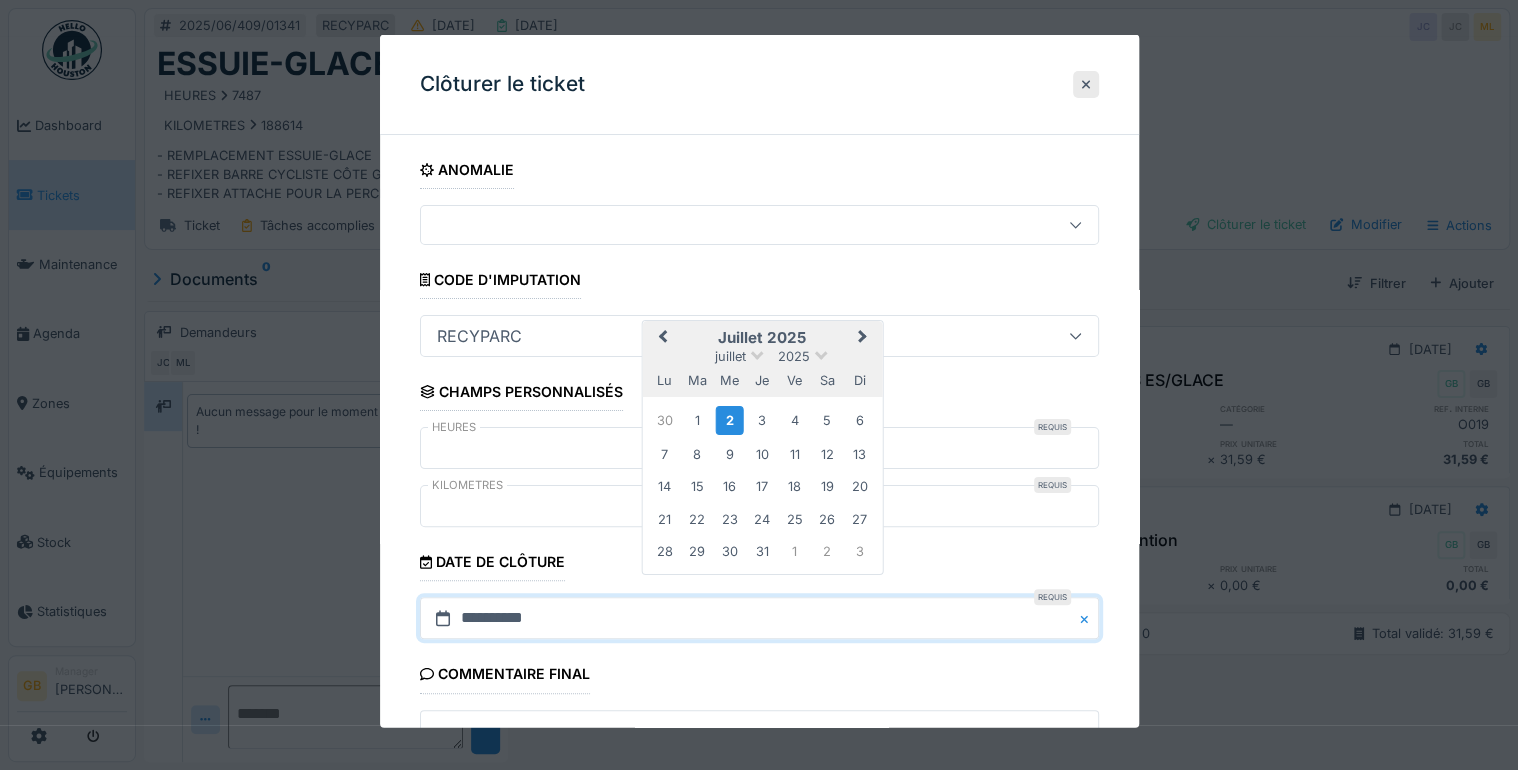 click on "Previous Month" at bounding box center [662, 338] 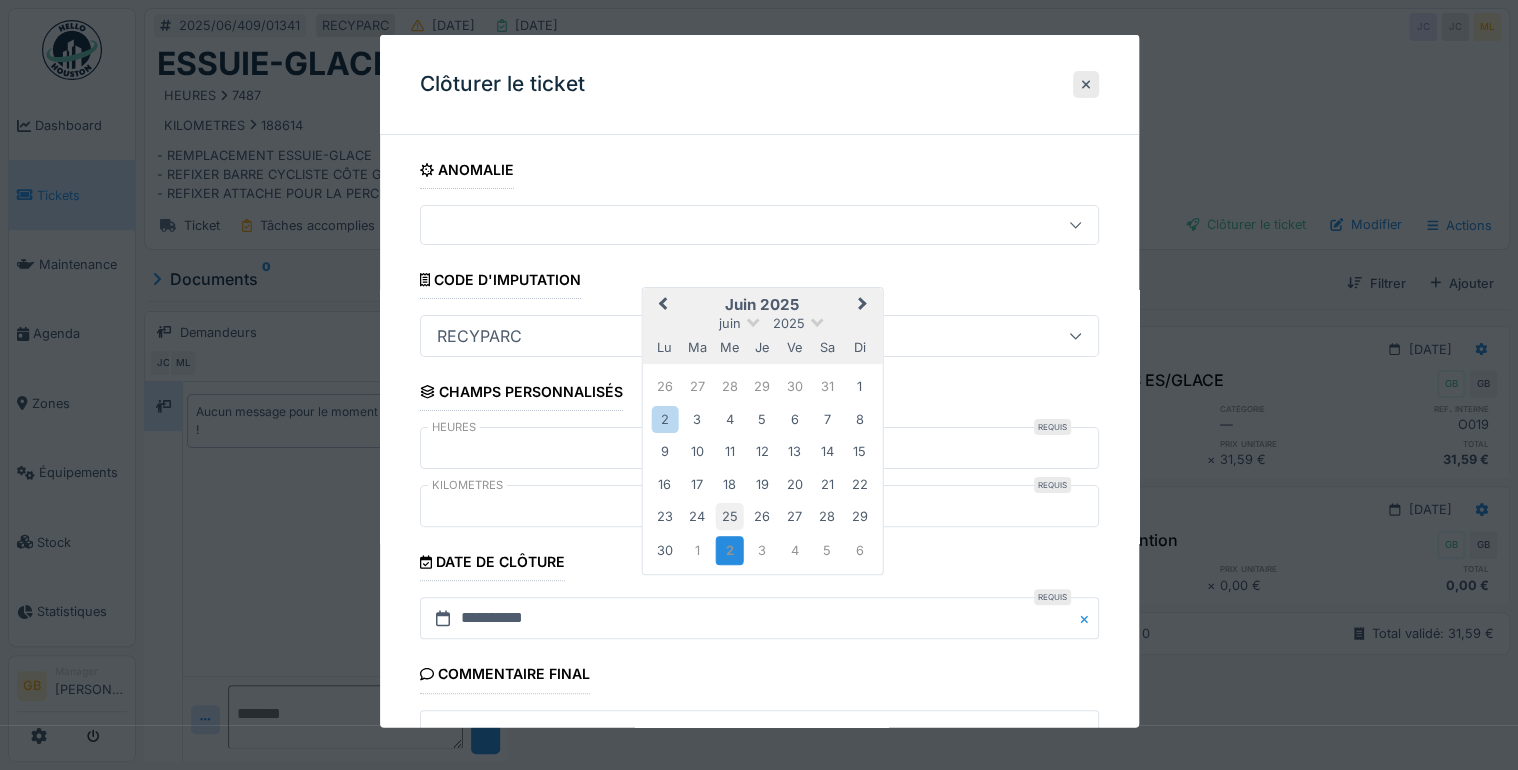 click on "25" at bounding box center (729, 516) 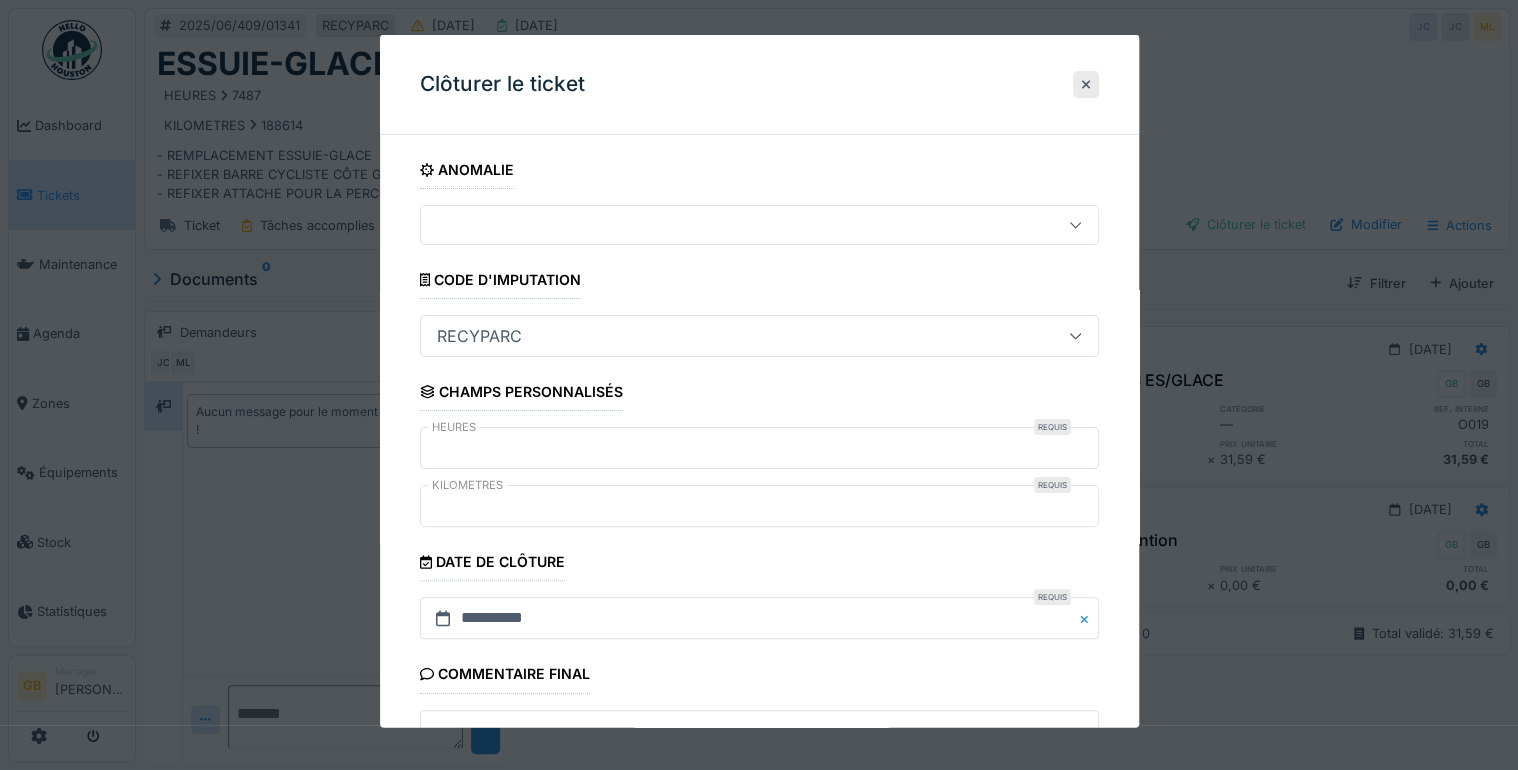 scroll, scrollTop: 179, scrollLeft: 0, axis: vertical 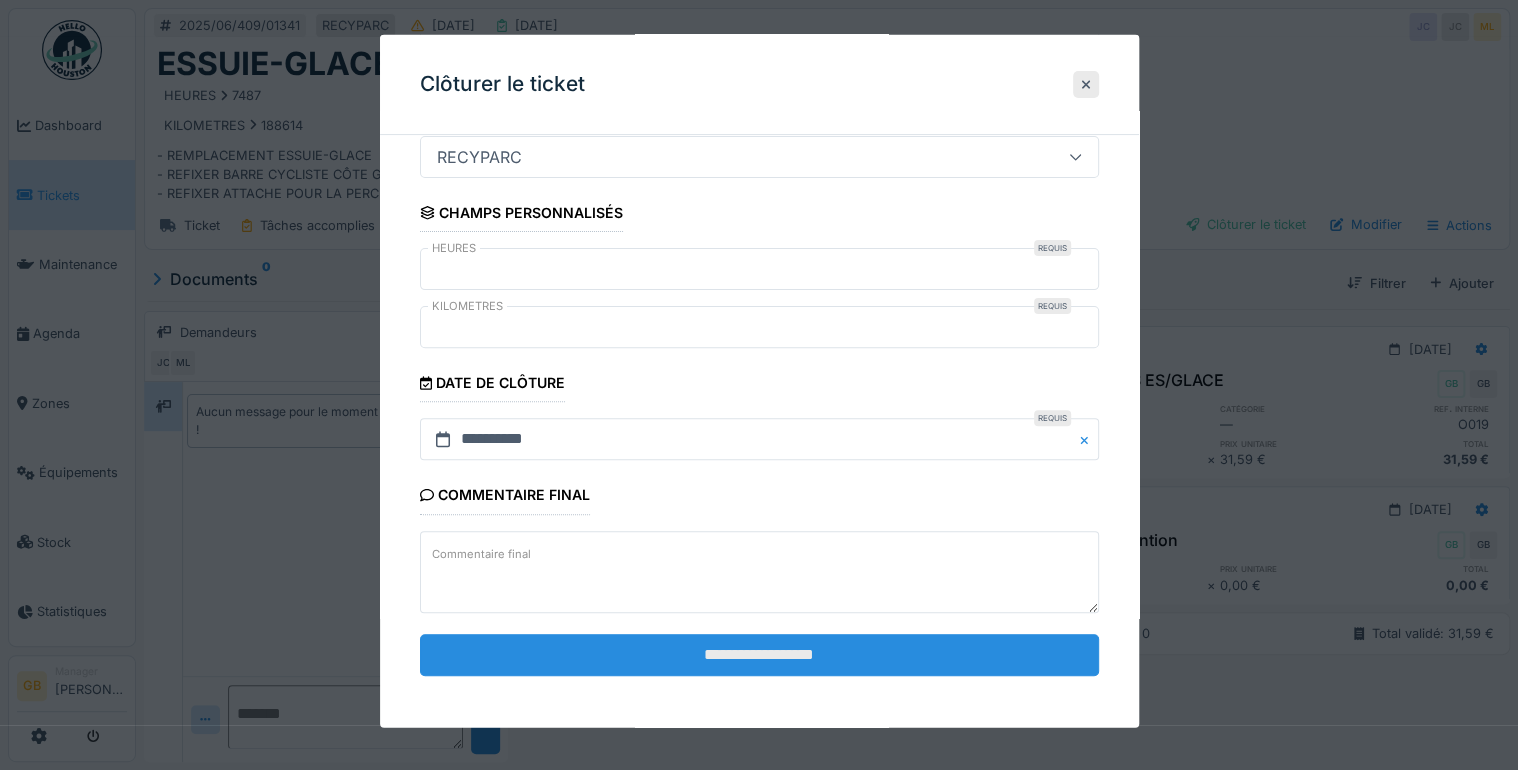 click on "**********" at bounding box center [759, 654] 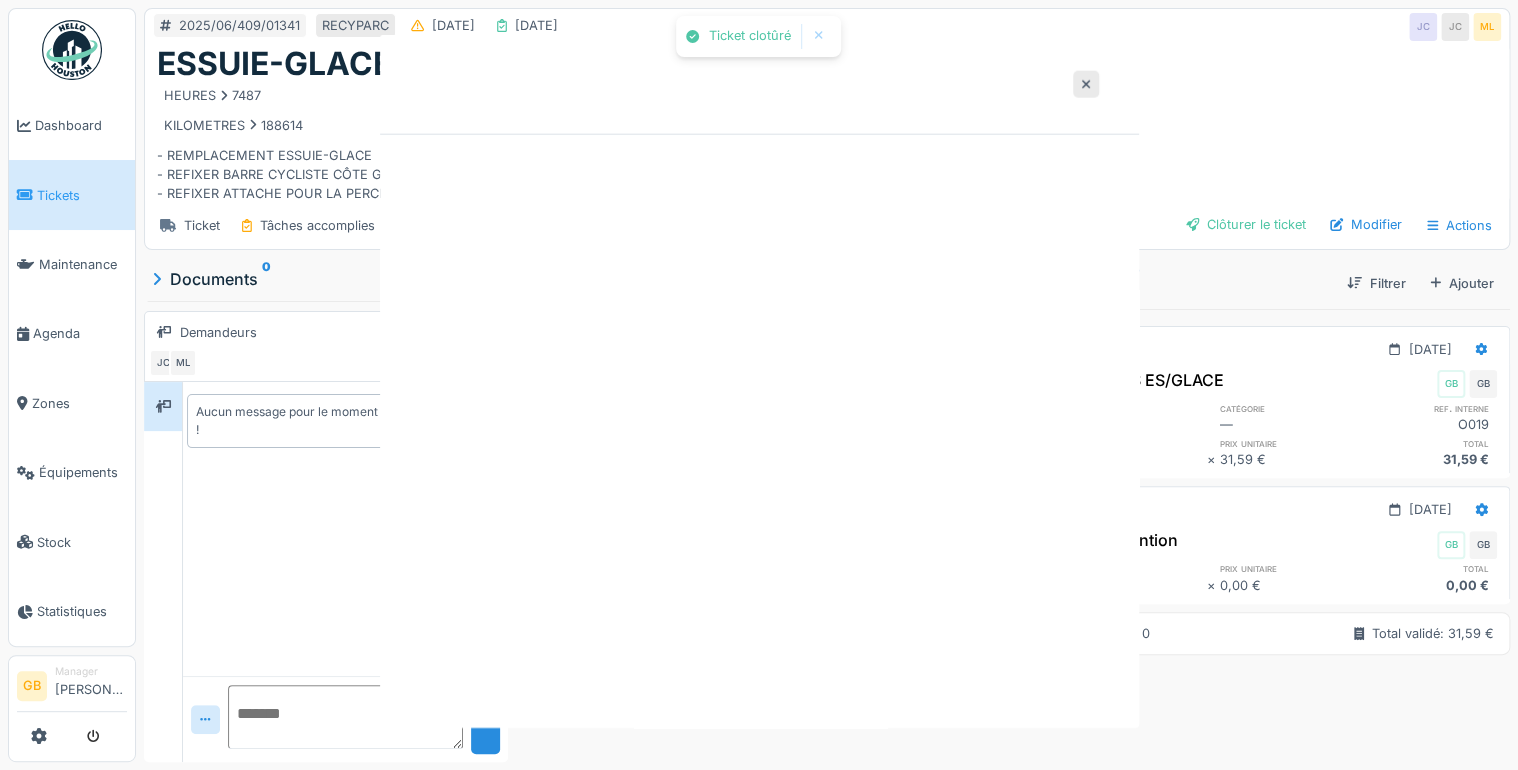 scroll, scrollTop: 0, scrollLeft: 0, axis: both 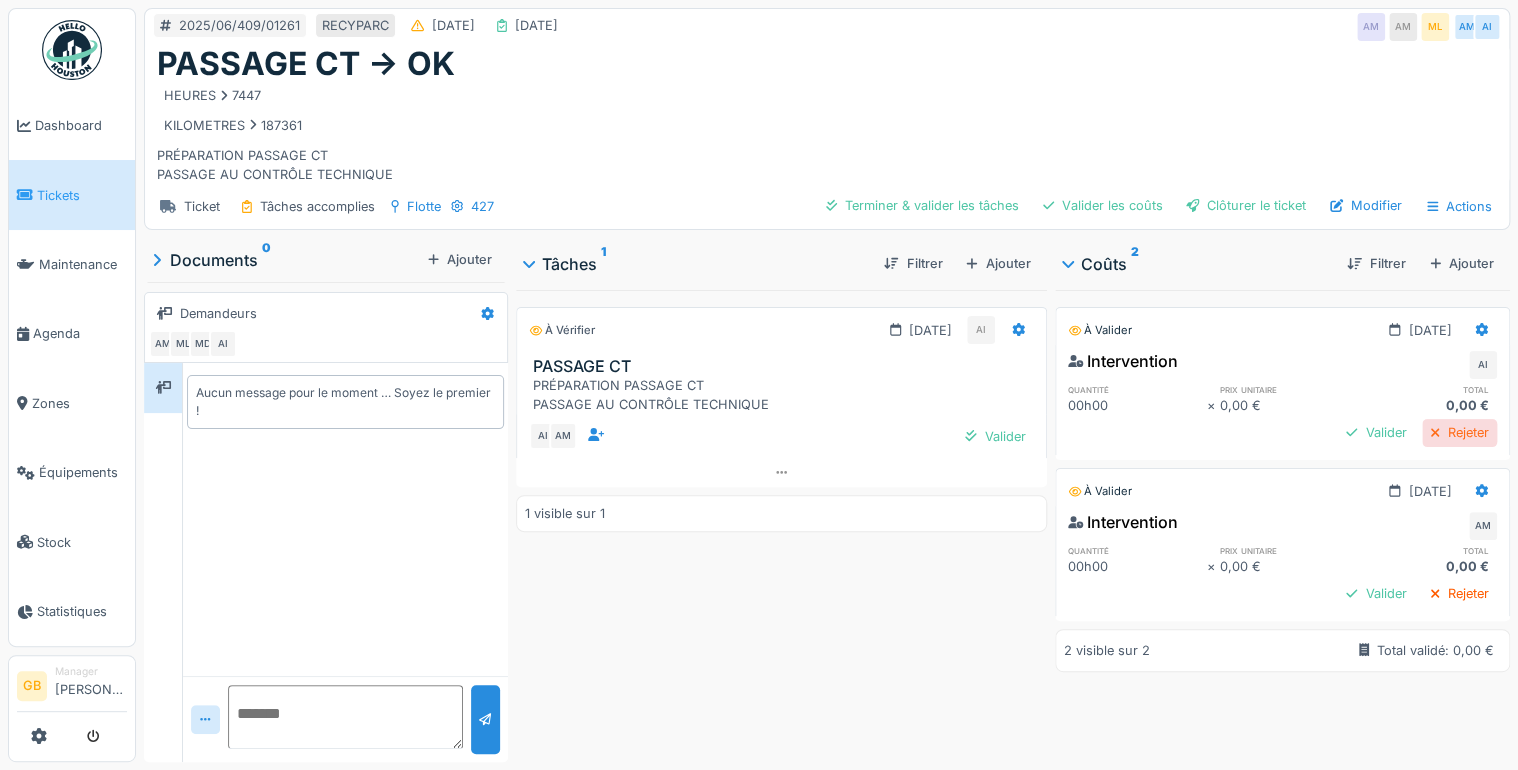 click on "Rejeter" at bounding box center [1459, 432] 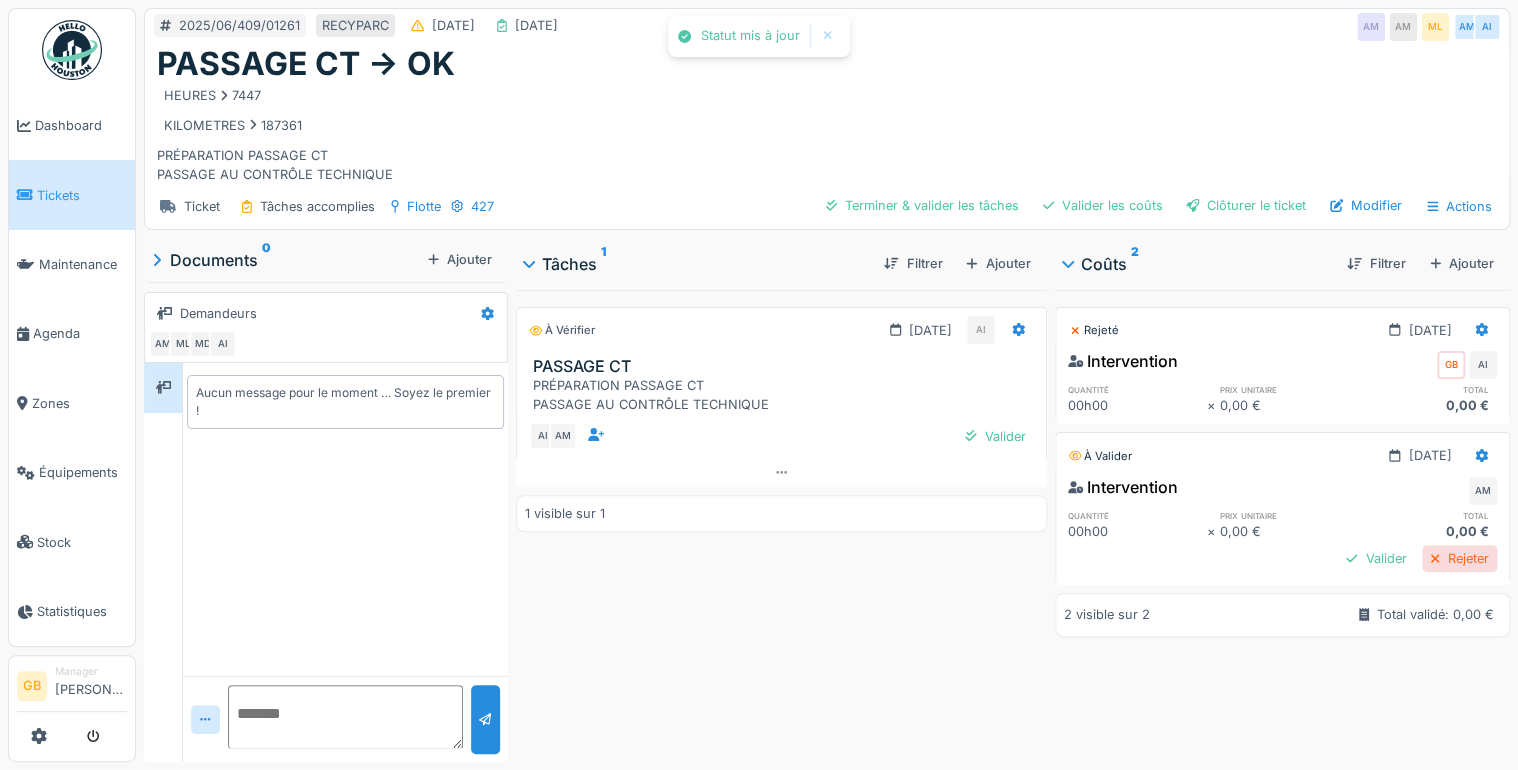 click on "Rejeter" at bounding box center (1459, 558) 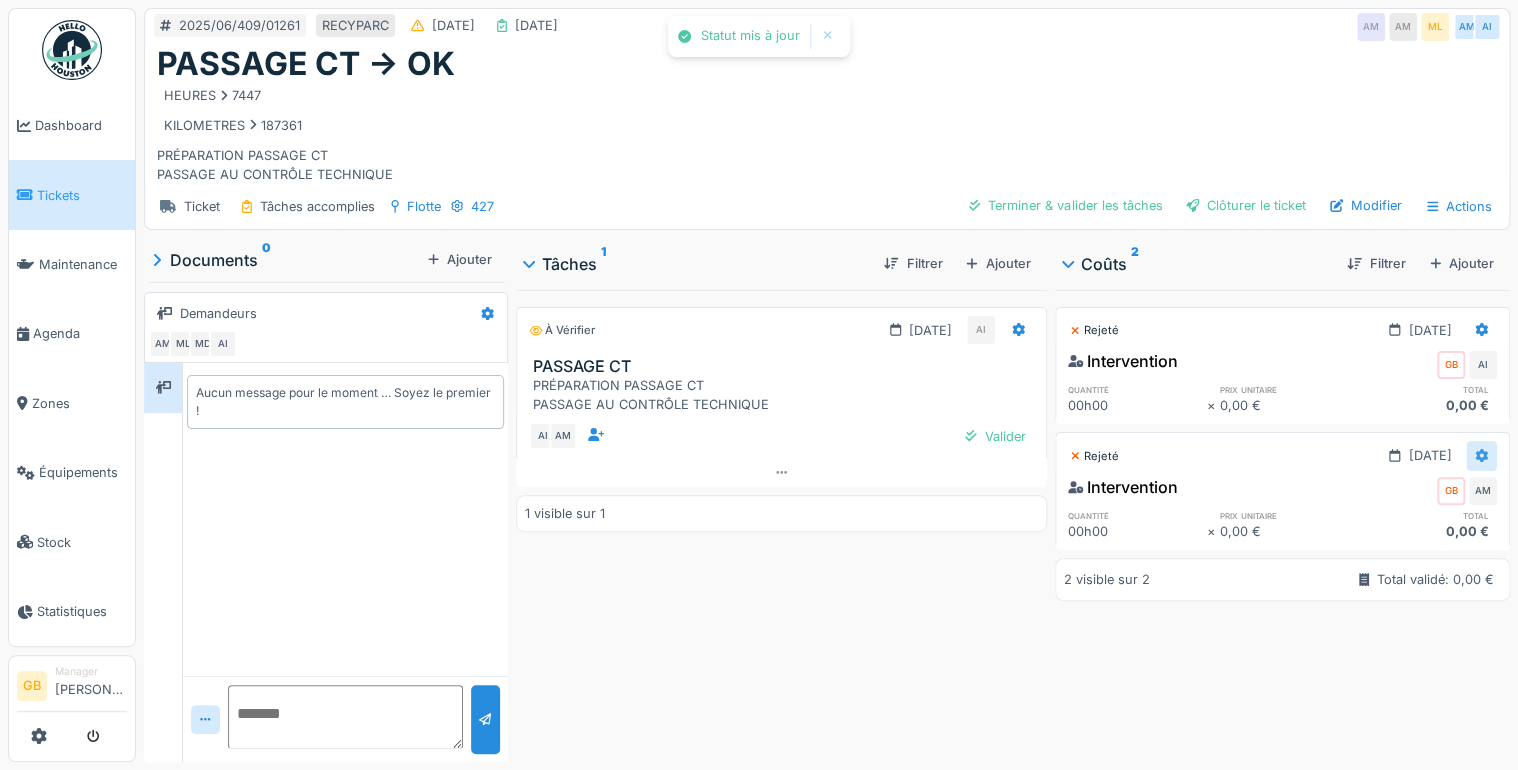 click 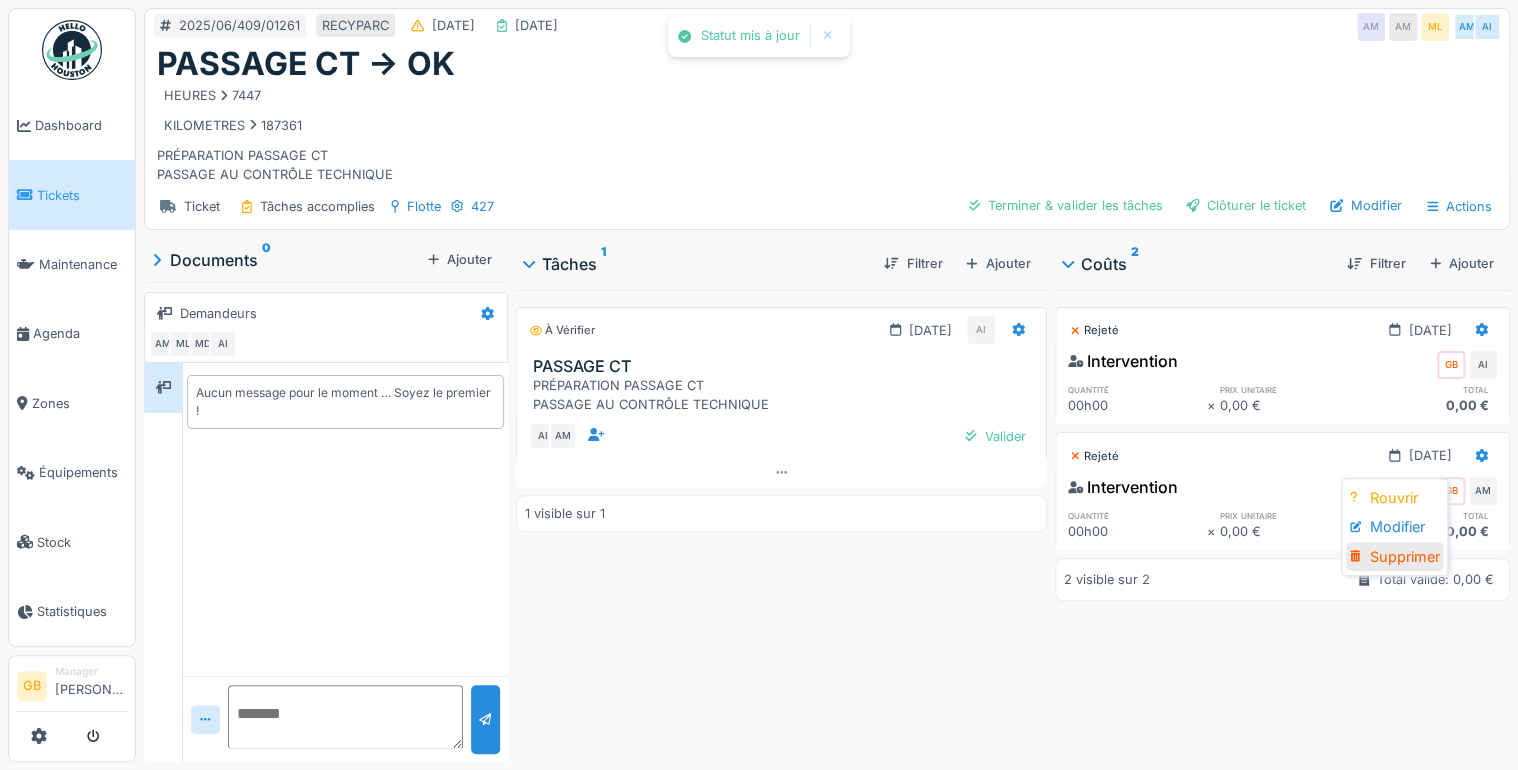 click on "Supprimer" at bounding box center (1394, 557) 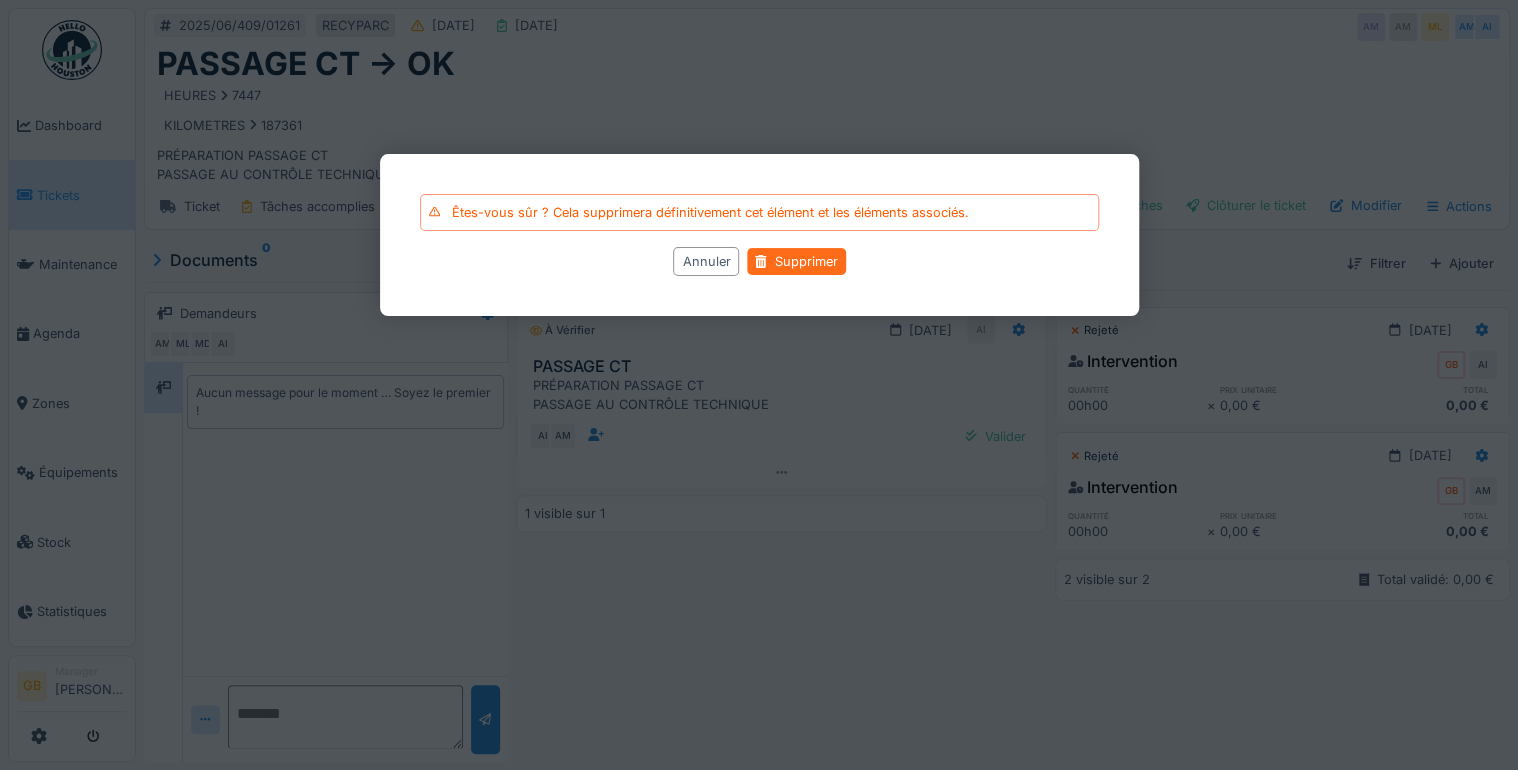 click on "Supprimer" at bounding box center (796, 261) 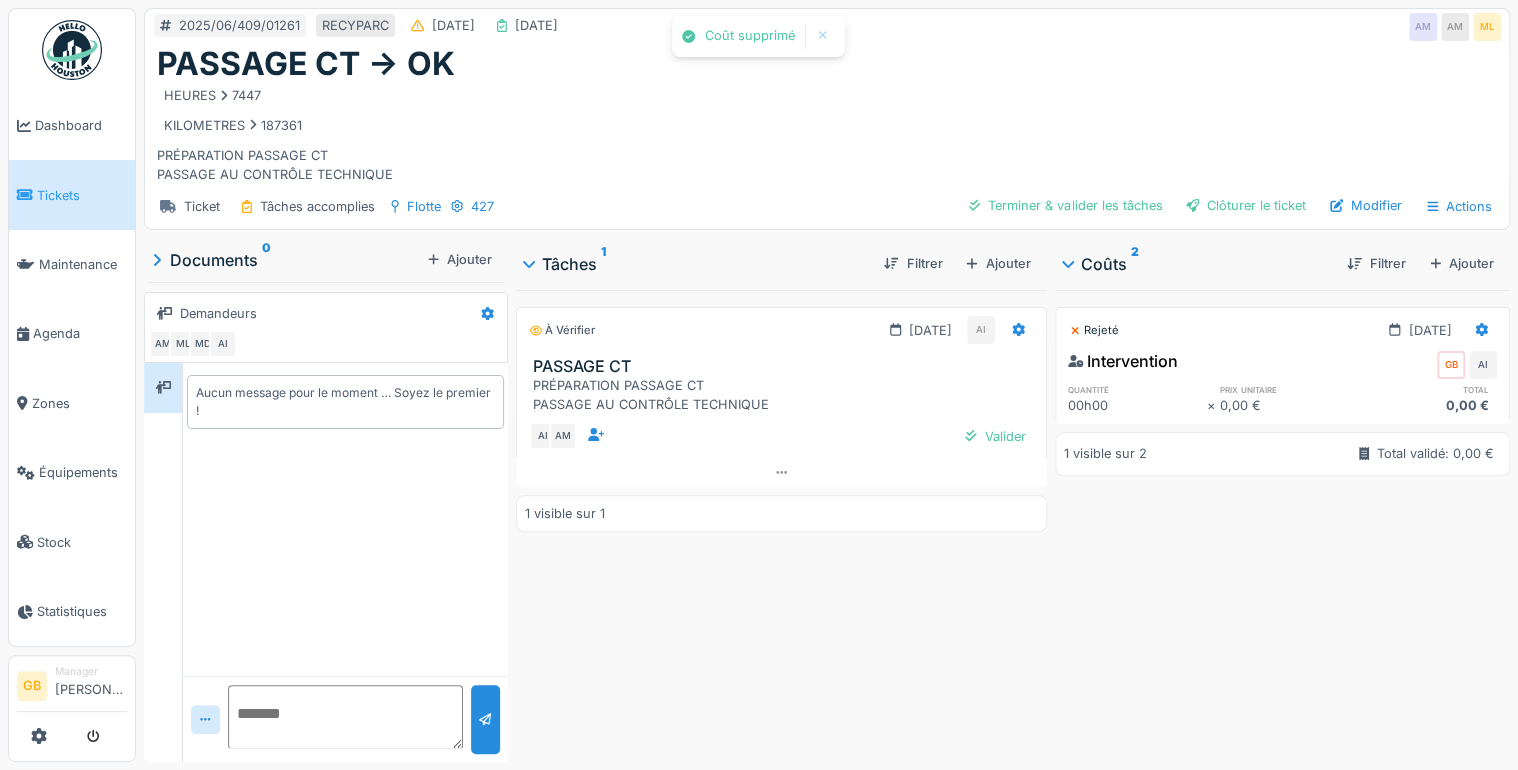 click 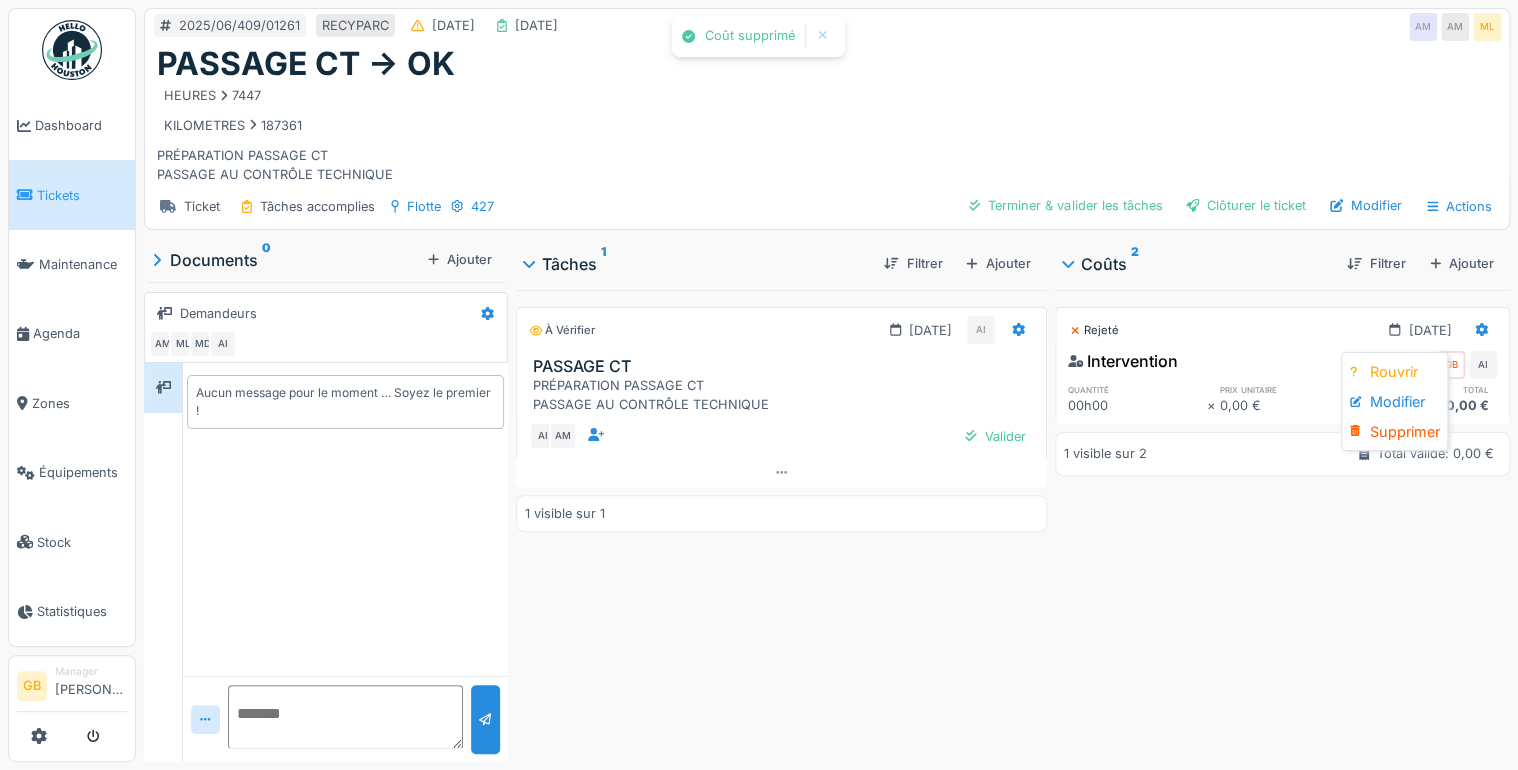 click on "Supprimer" at bounding box center (1394, 432) 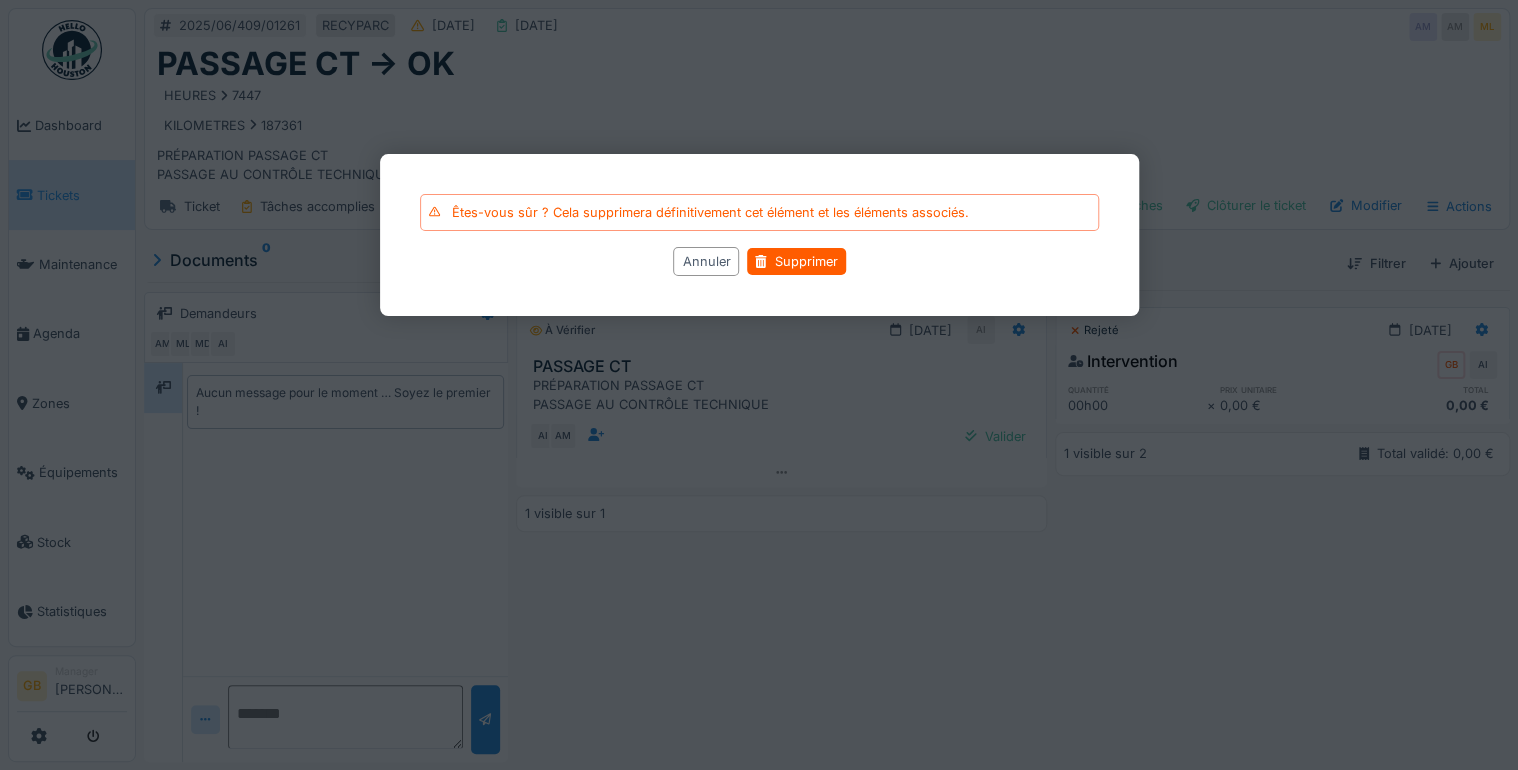 click on "Annuler Supprimer" at bounding box center [759, 261] 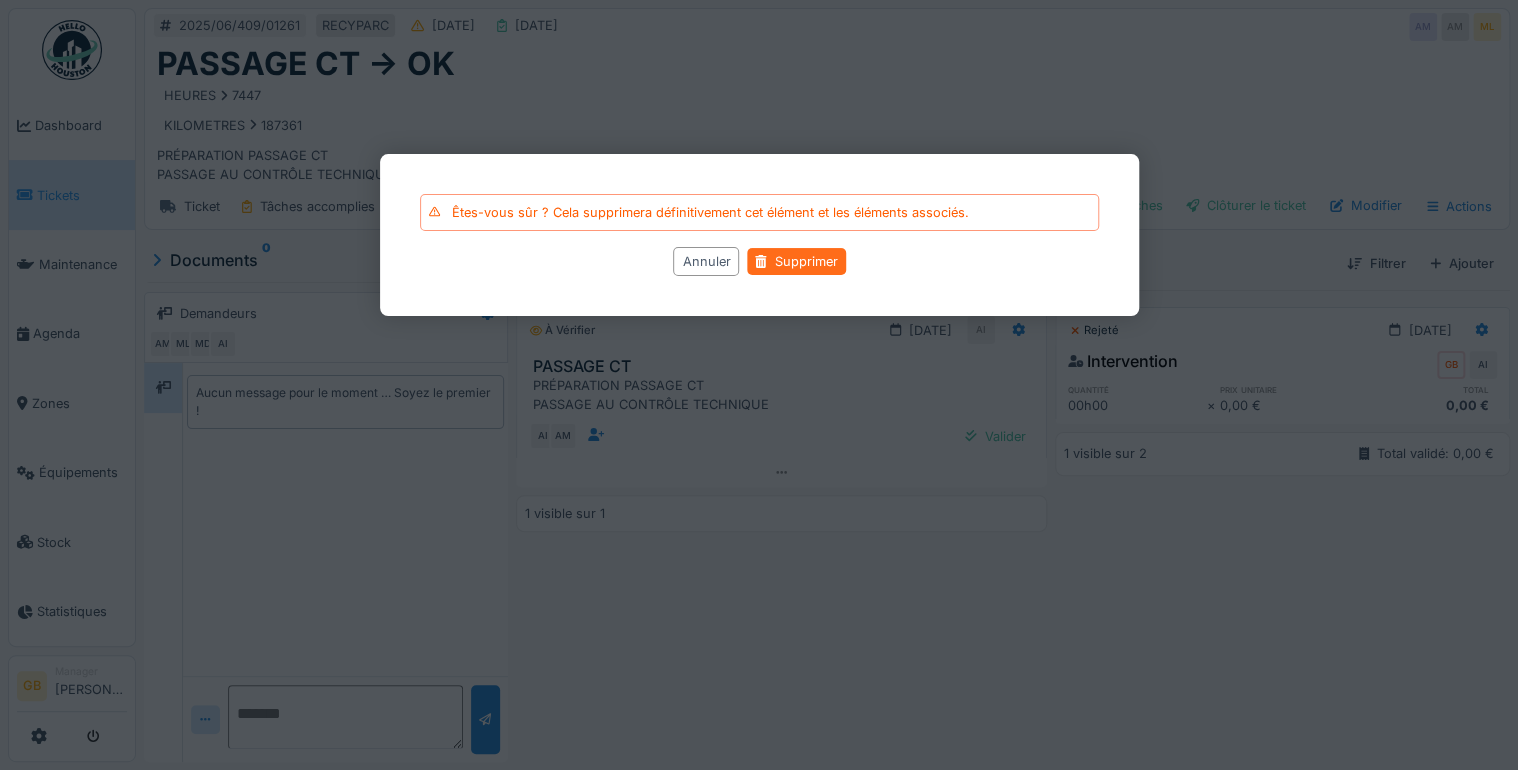 click on "Êtes-vous sûr ? Cela supprimera définitivement cet élément et les éléments associés. Annuler Supprimer" at bounding box center [759, 235] 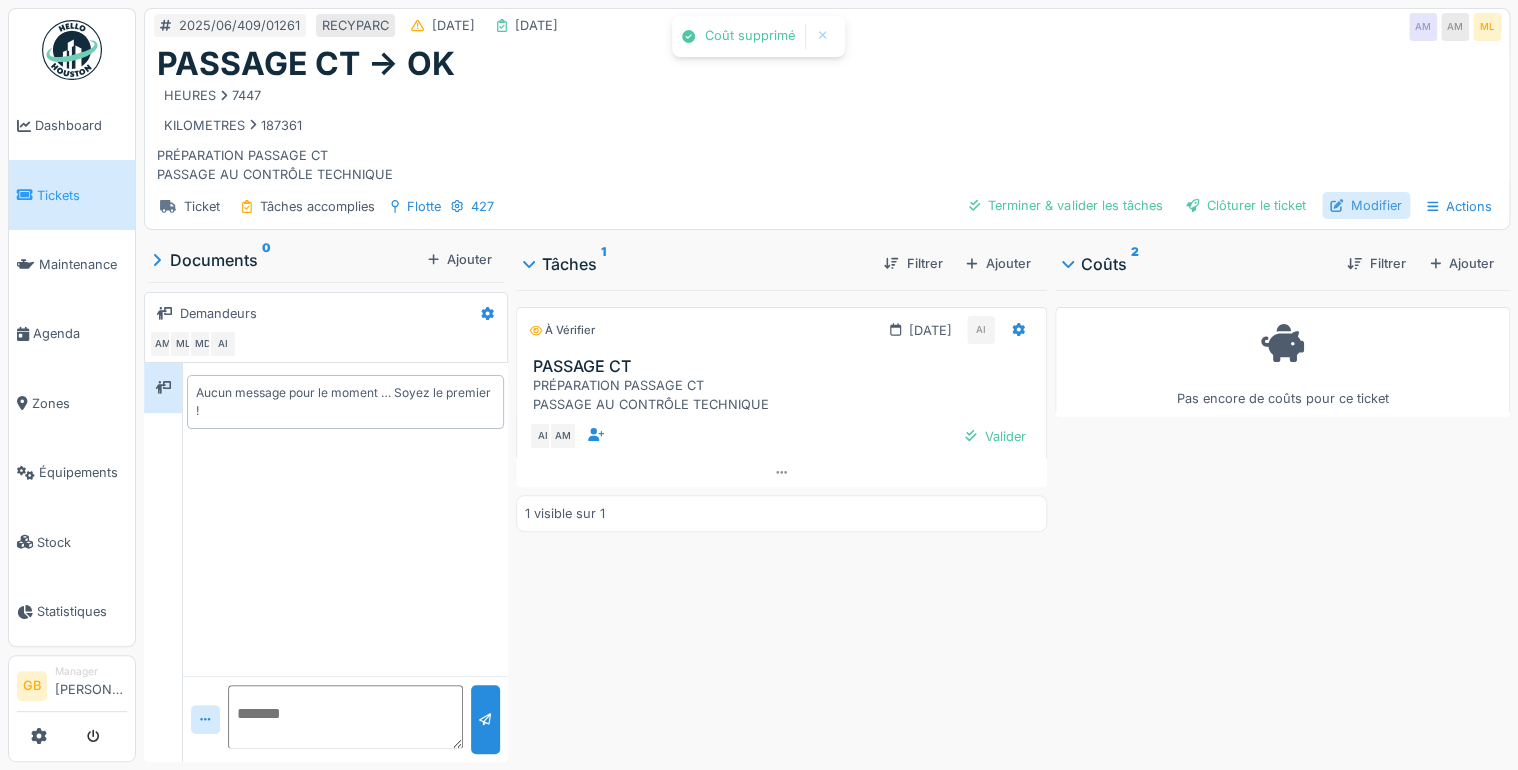 click on "Modifier" at bounding box center (1366, 205) 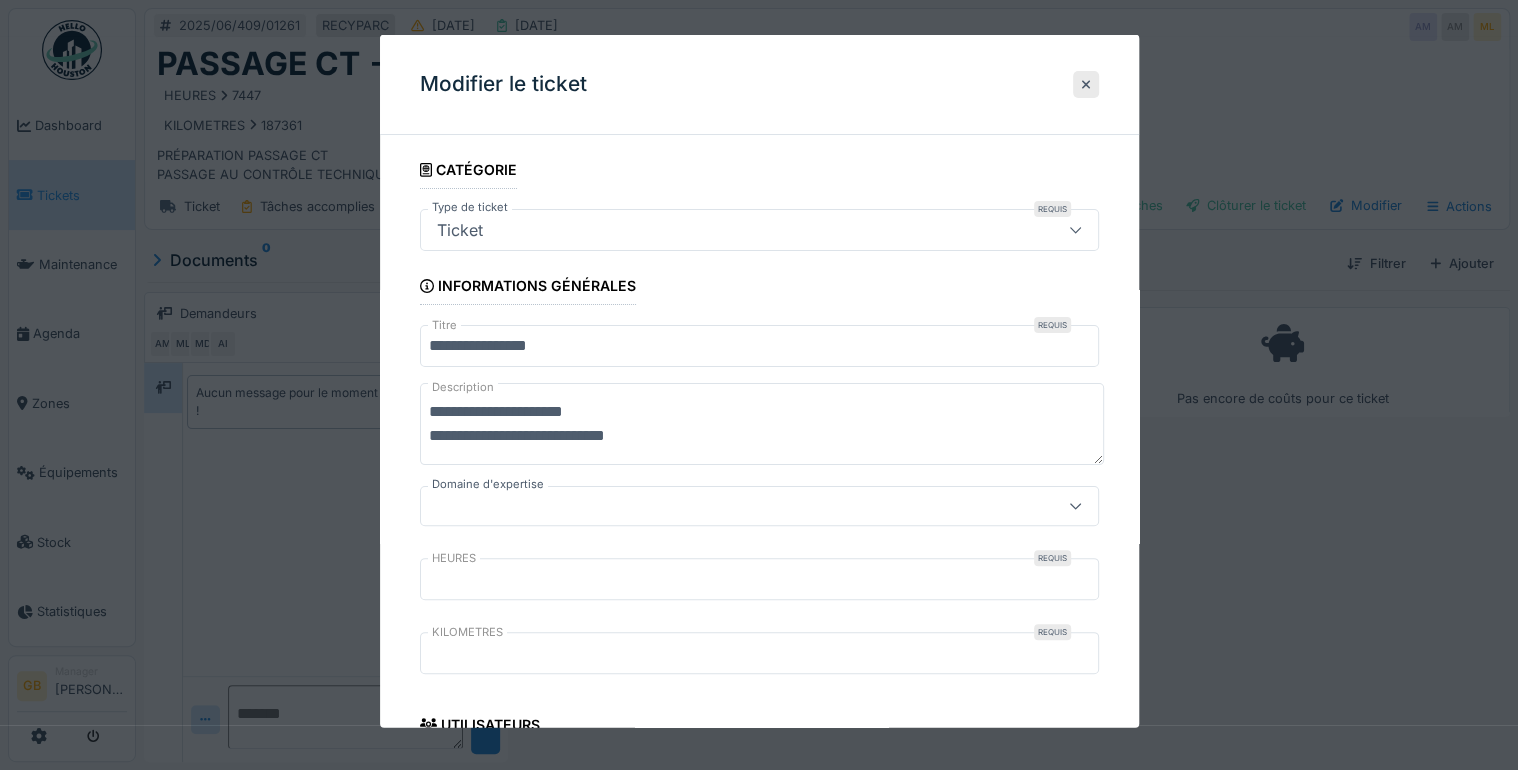click on "**********" at bounding box center [759, 346] 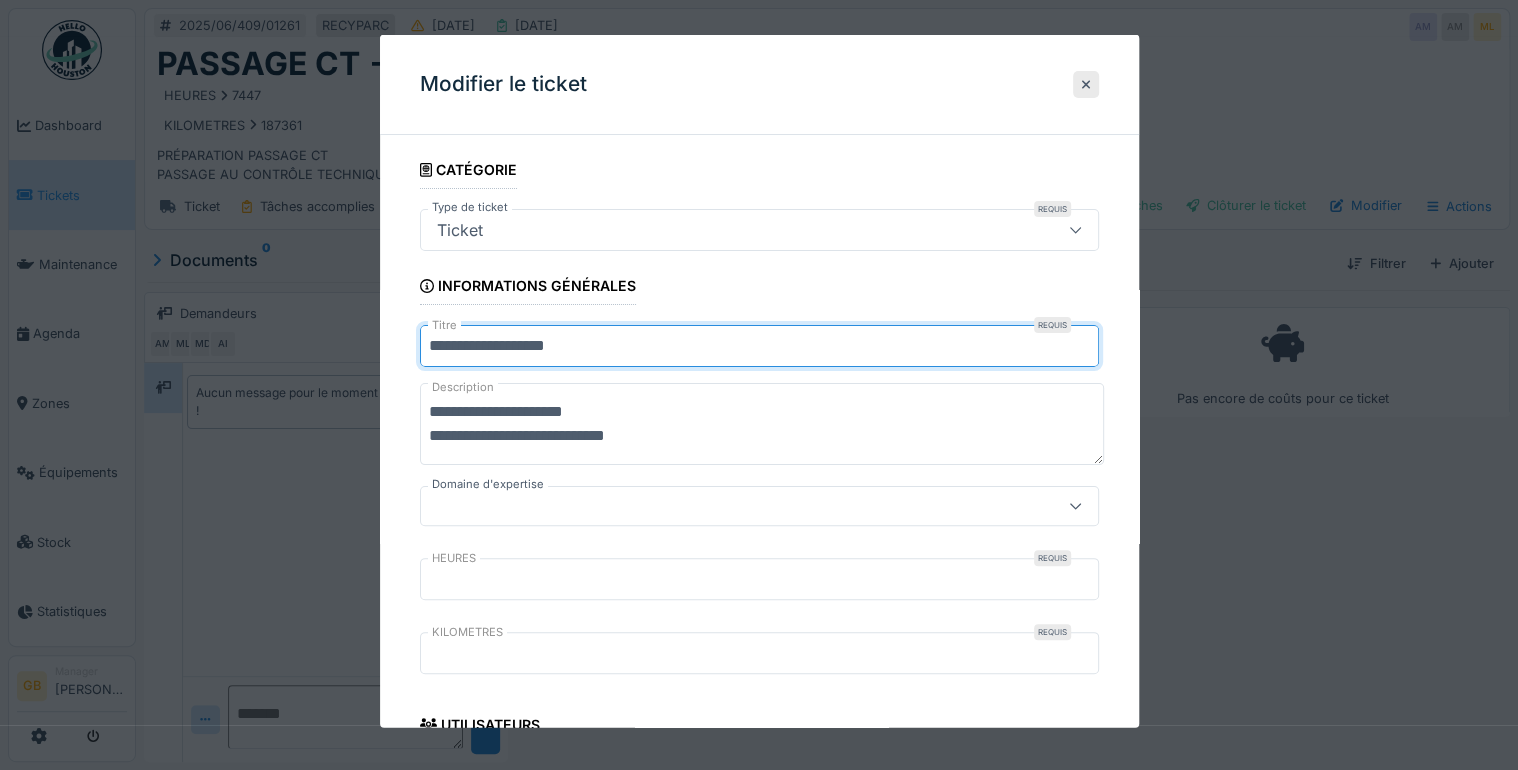 type on "**********" 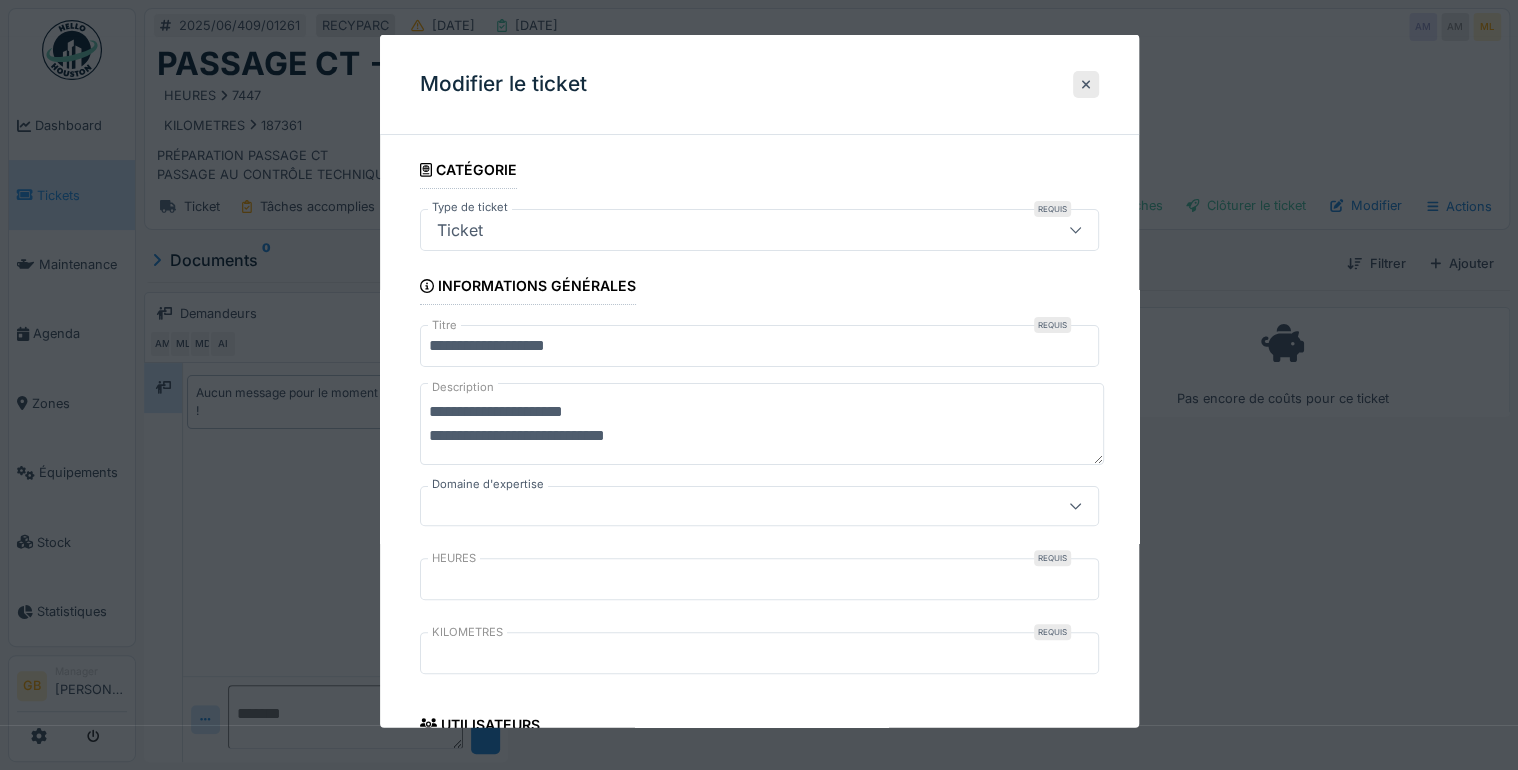 click on "**********" at bounding box center [762, 424] 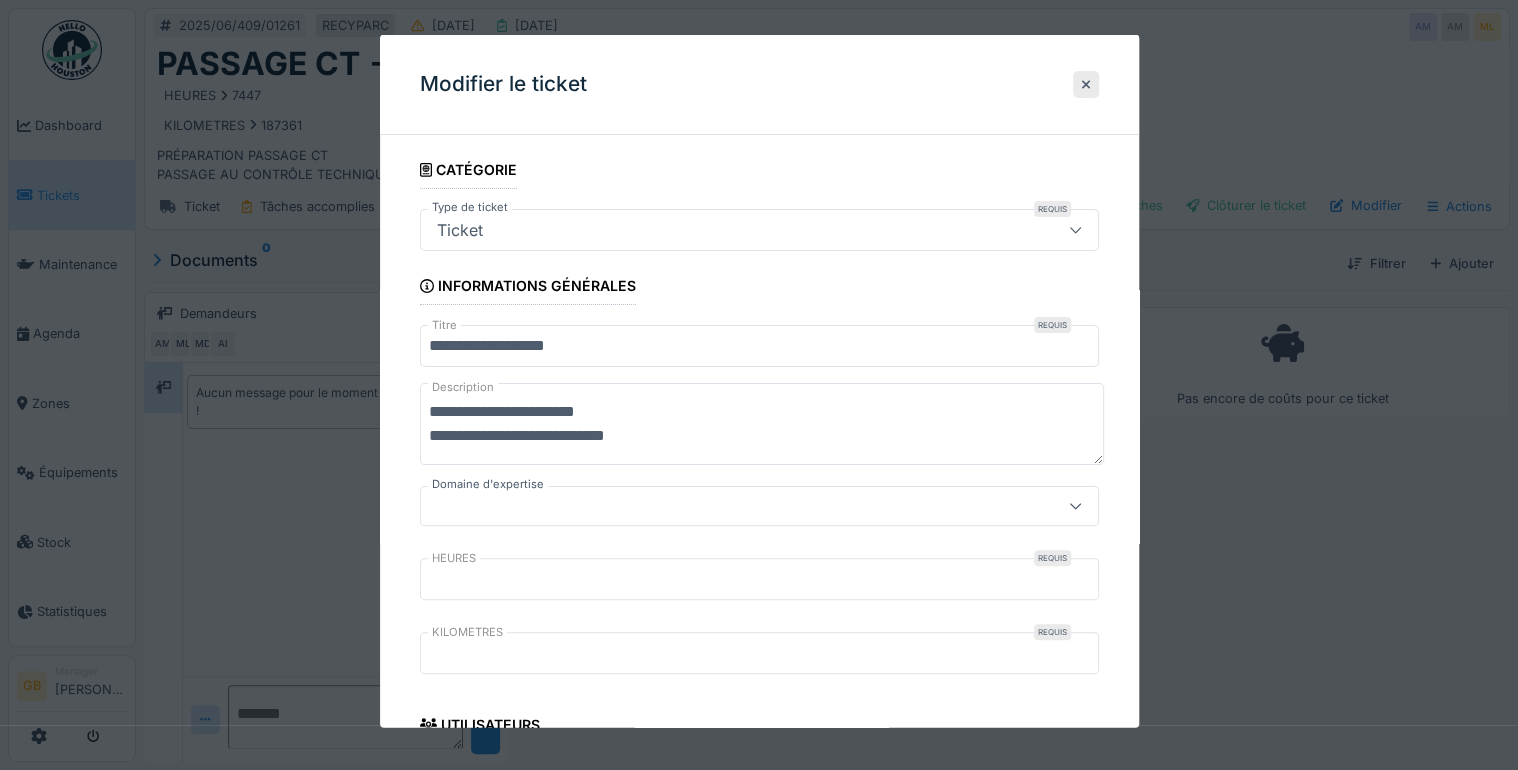 click on "**********" at bounding box center [762, 424] 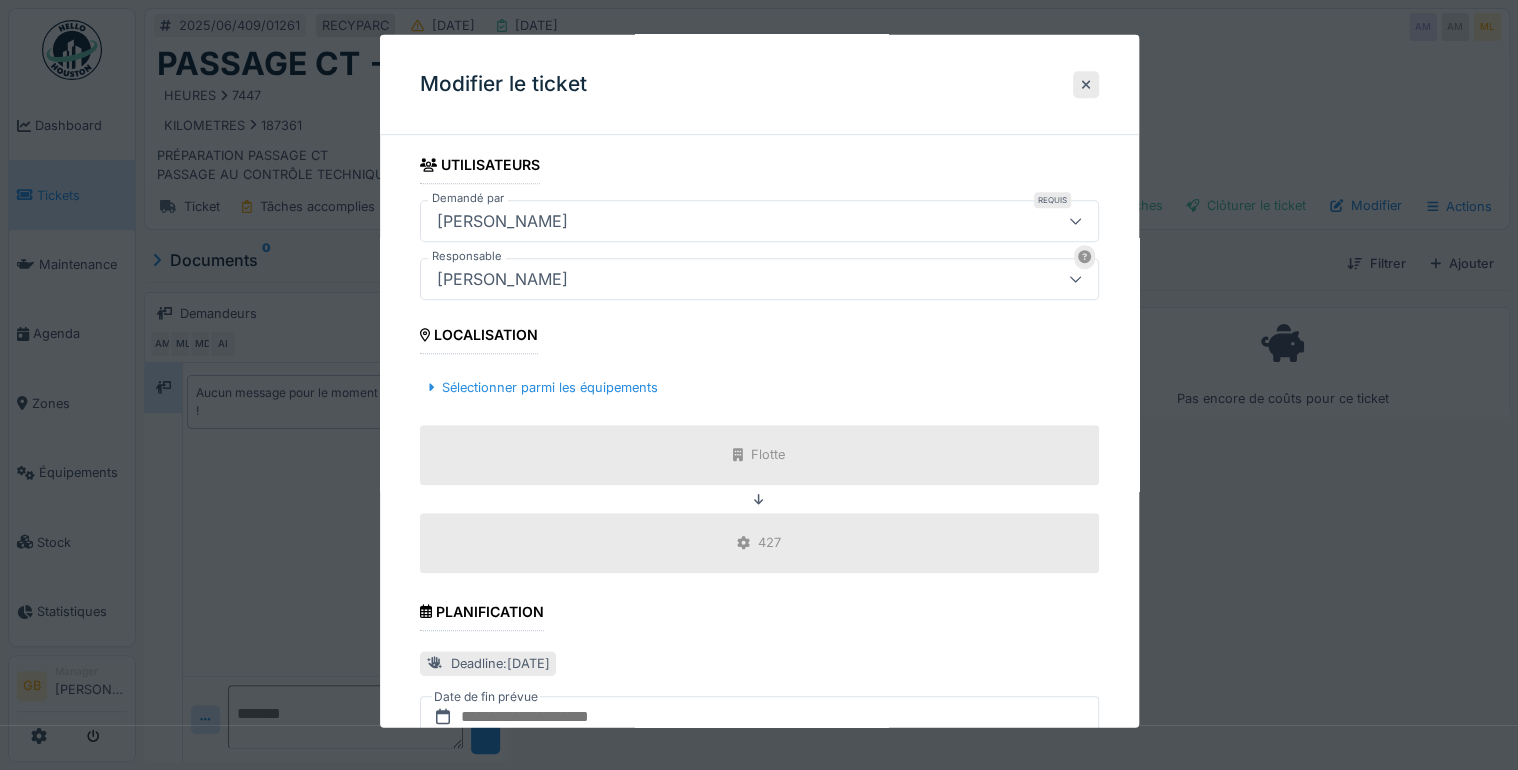 scroll, scrollTop: 888, scrollLeft: 0, axis: vertical 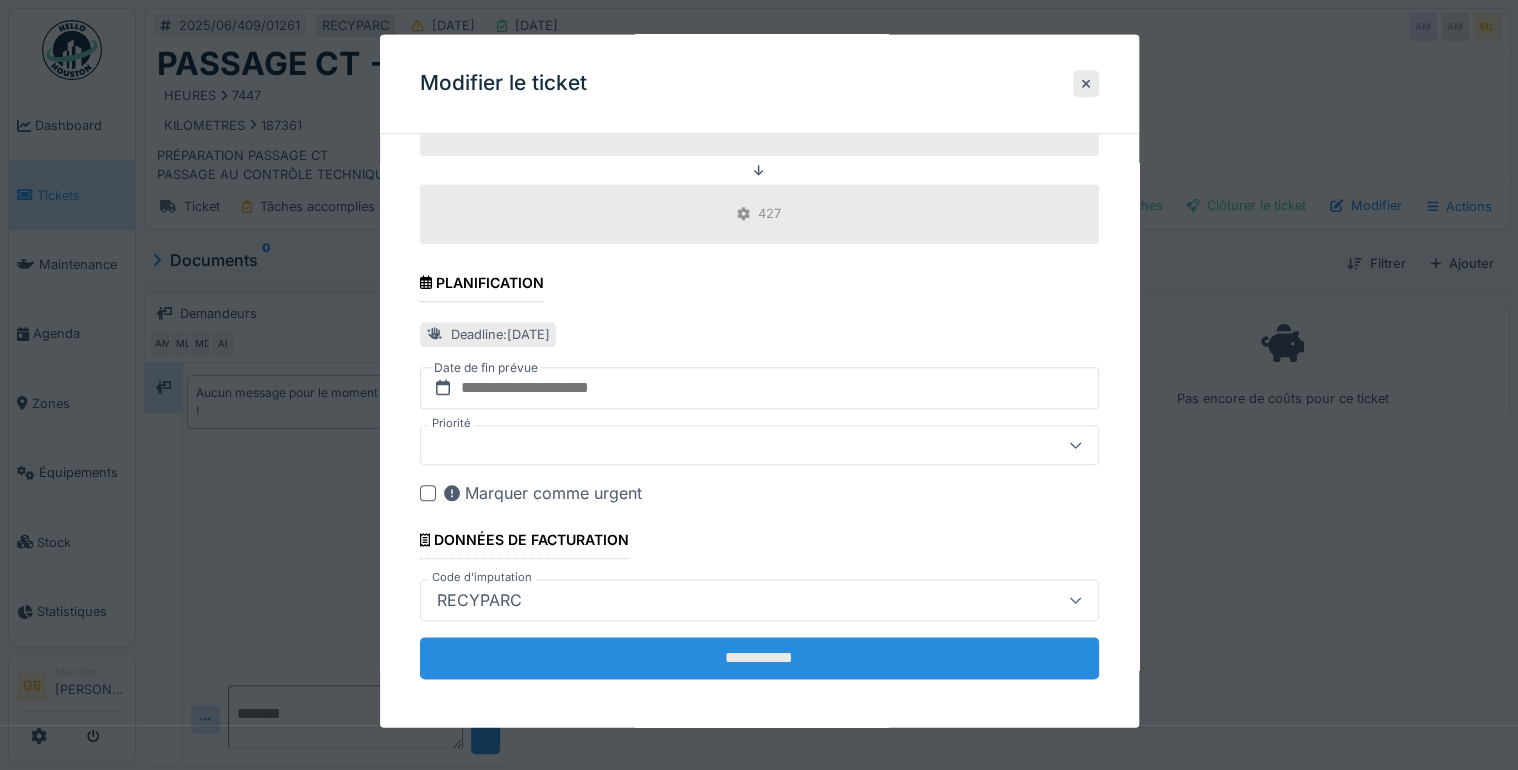 type on "**********" 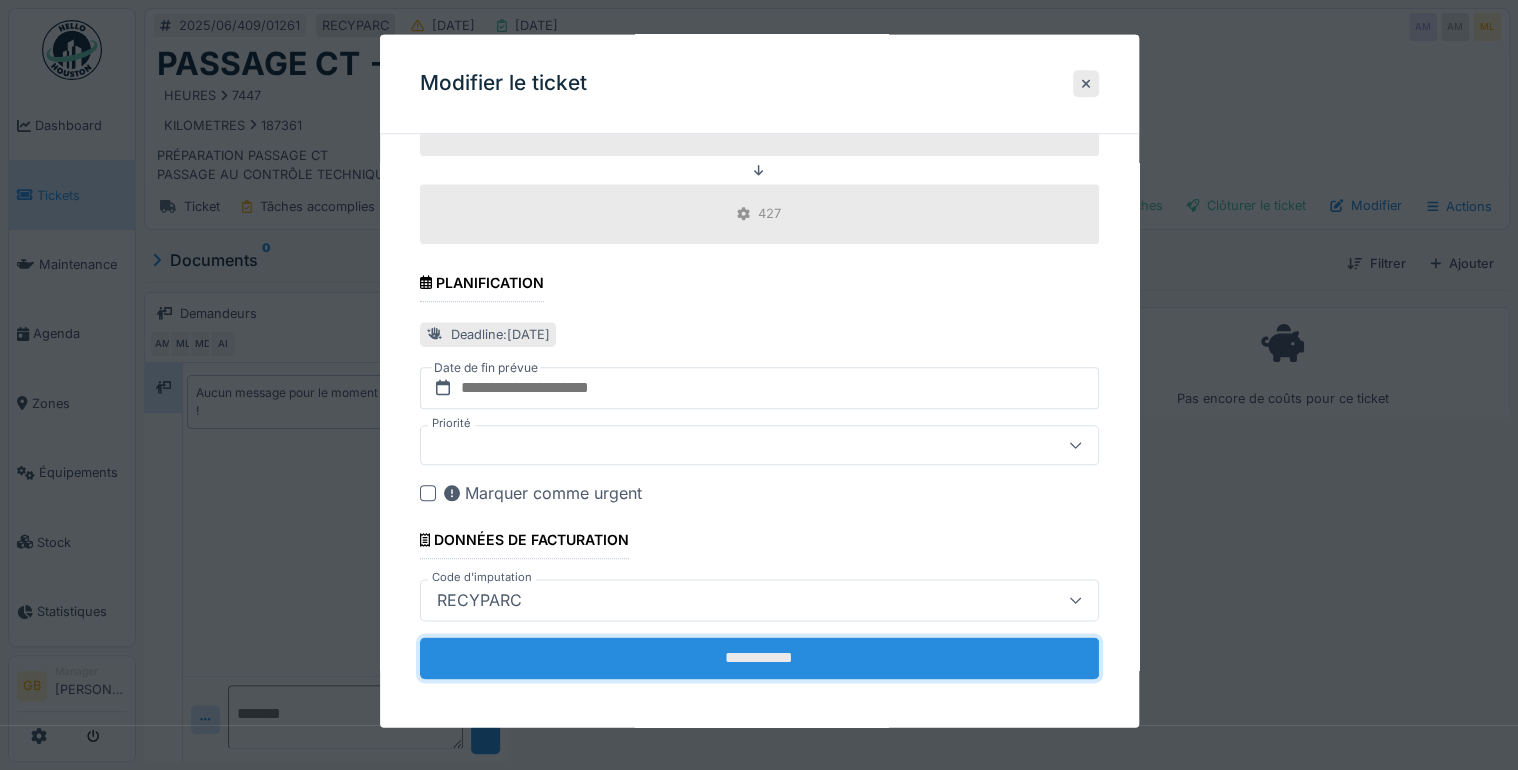 click on "**********" at bounding box center [759, 659] 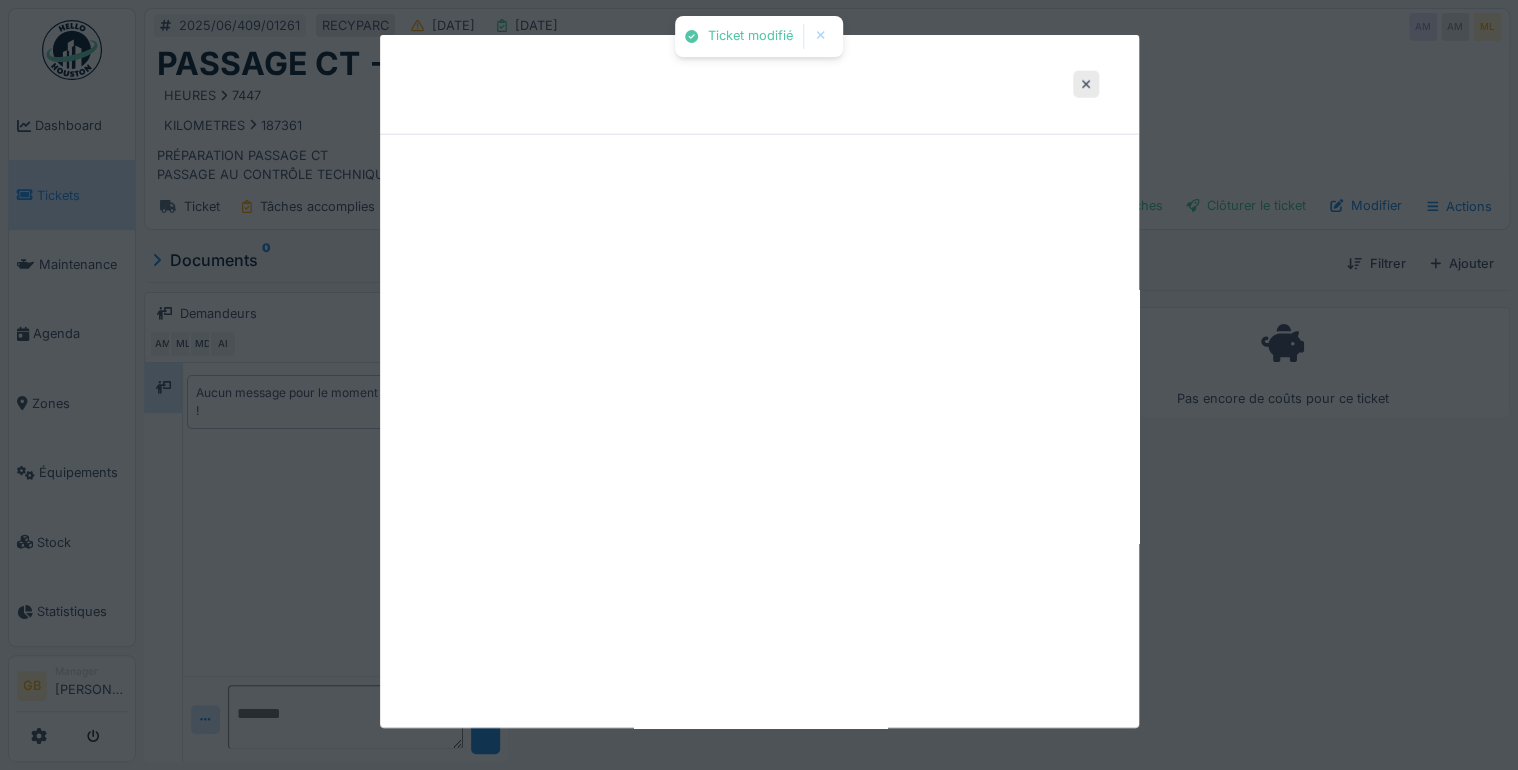 scroll, scrollTop: 0, scrollLeft: 0, axis: both 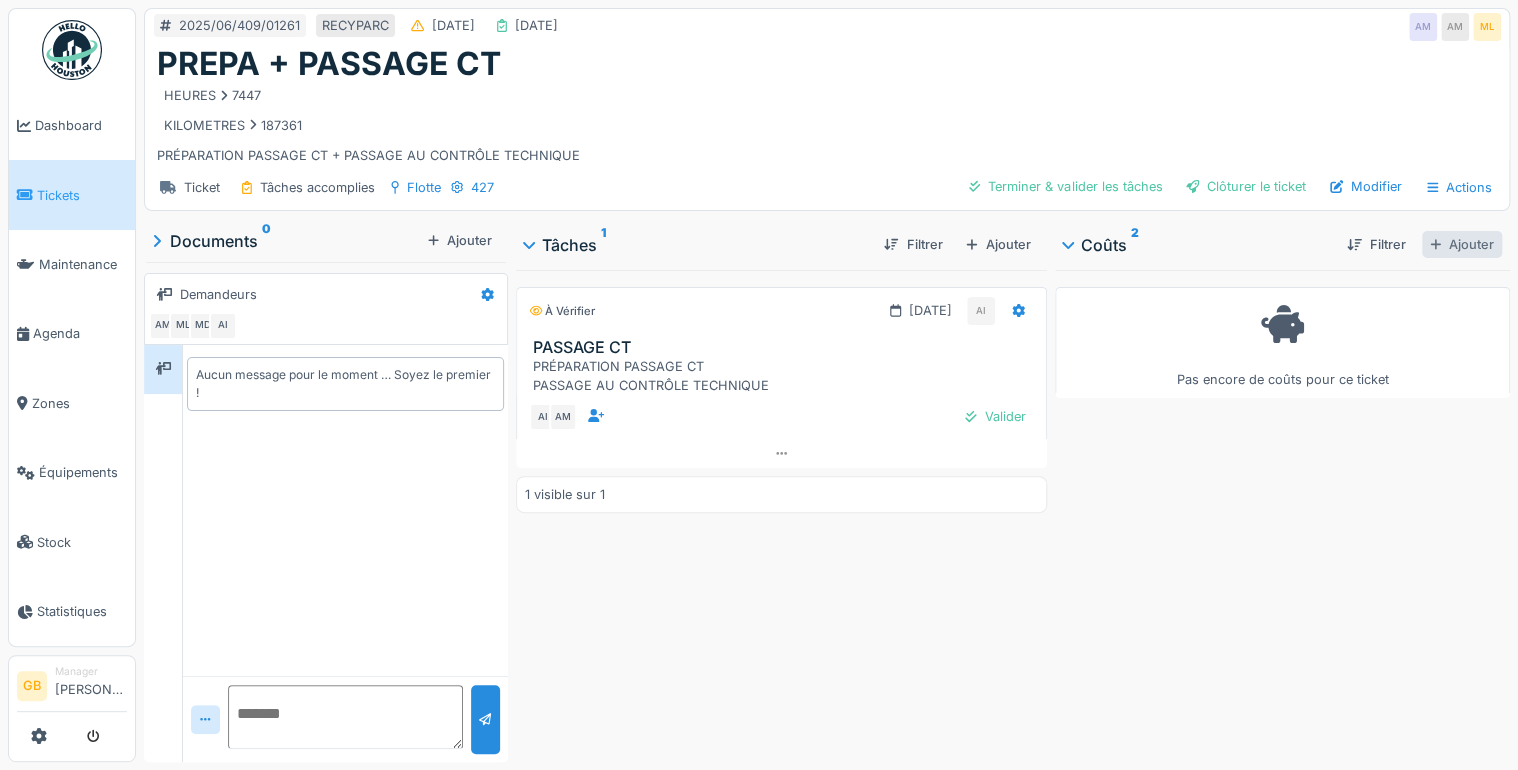 click on "Ajouter" at bounding box center [1462, 244] 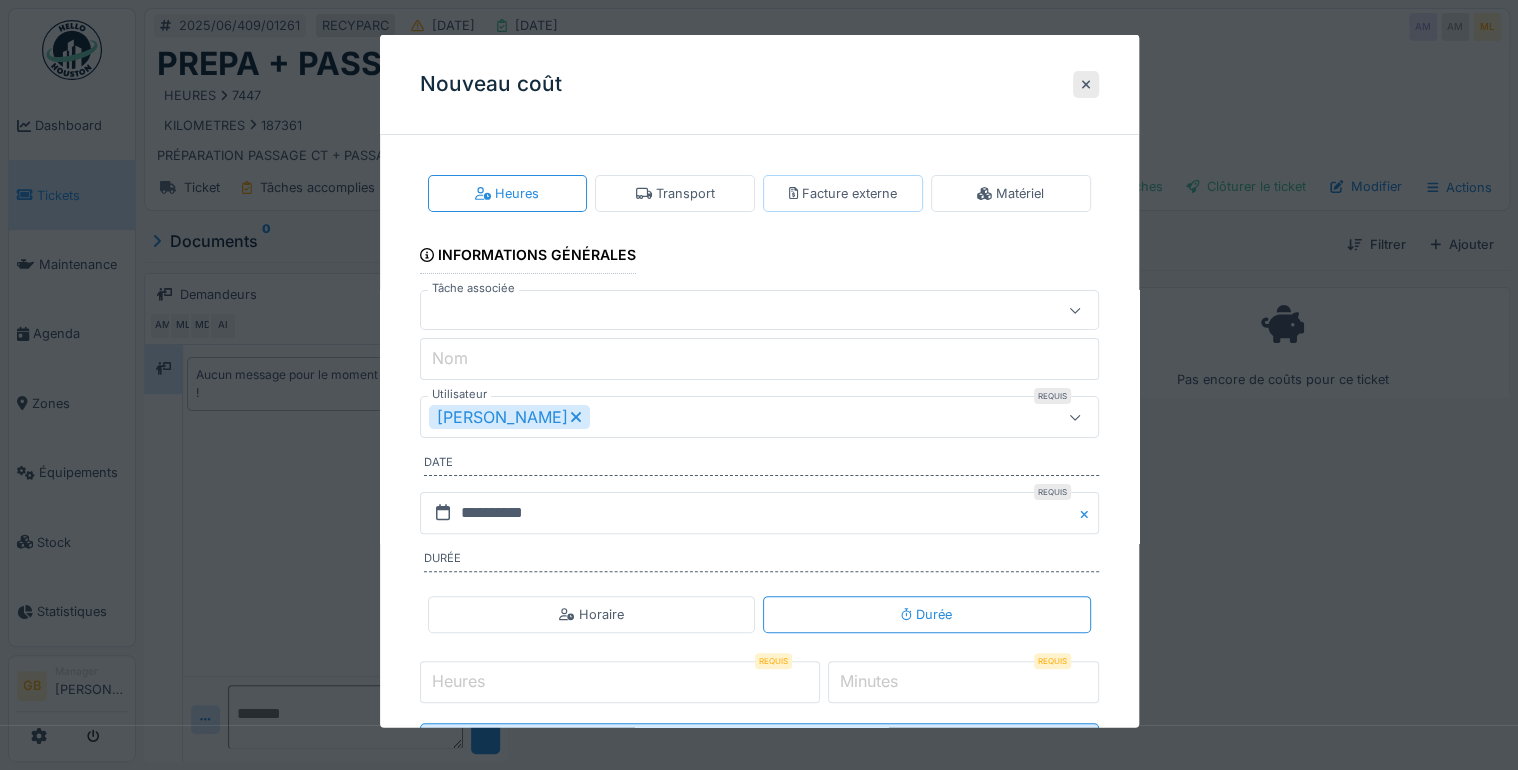 click on "Facture externe" at bounding box center (843, 193) 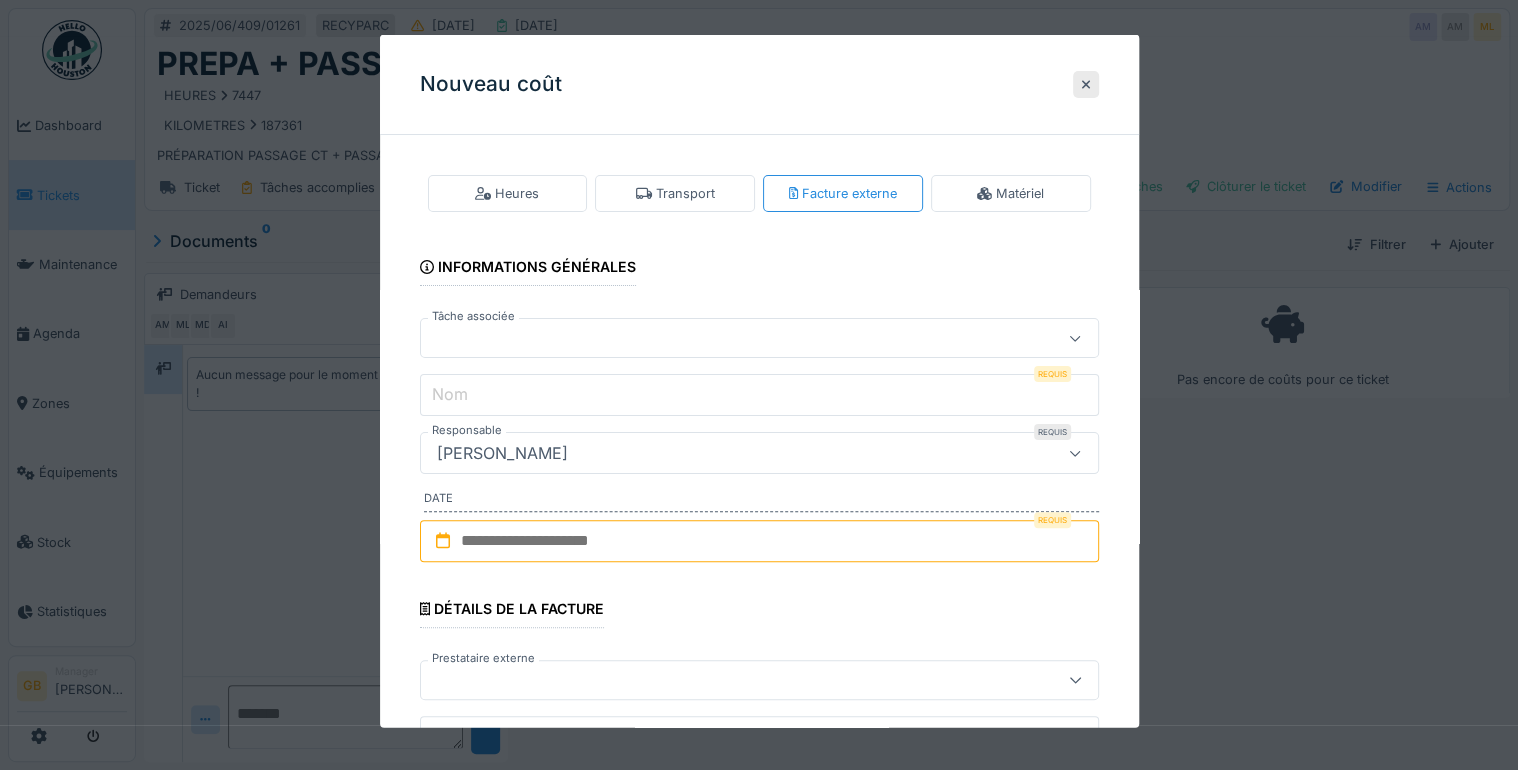 click at bounding box center (725, 338) 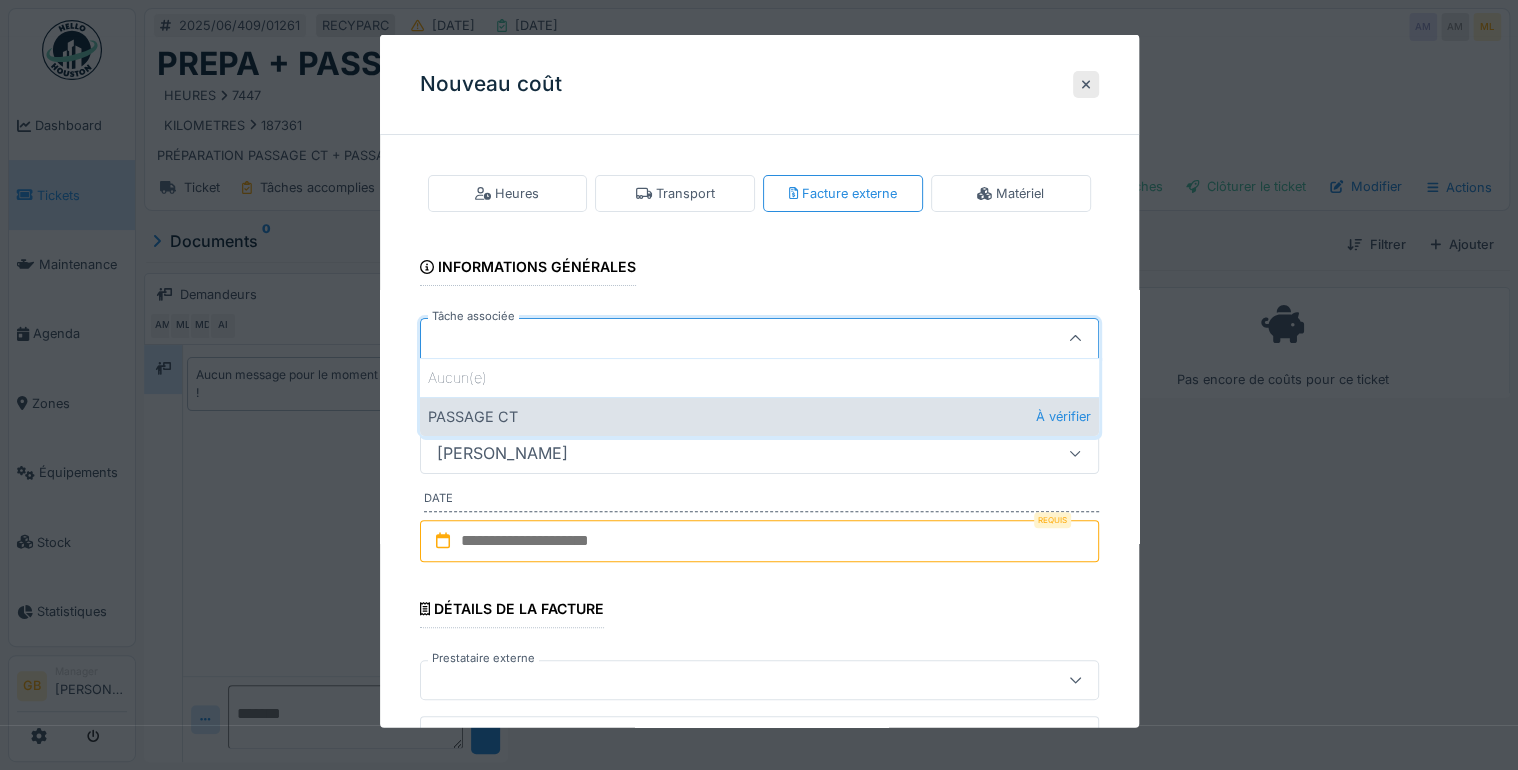 click on "PASSAGE CT   À vérifier" at bounding box center (759, 416) 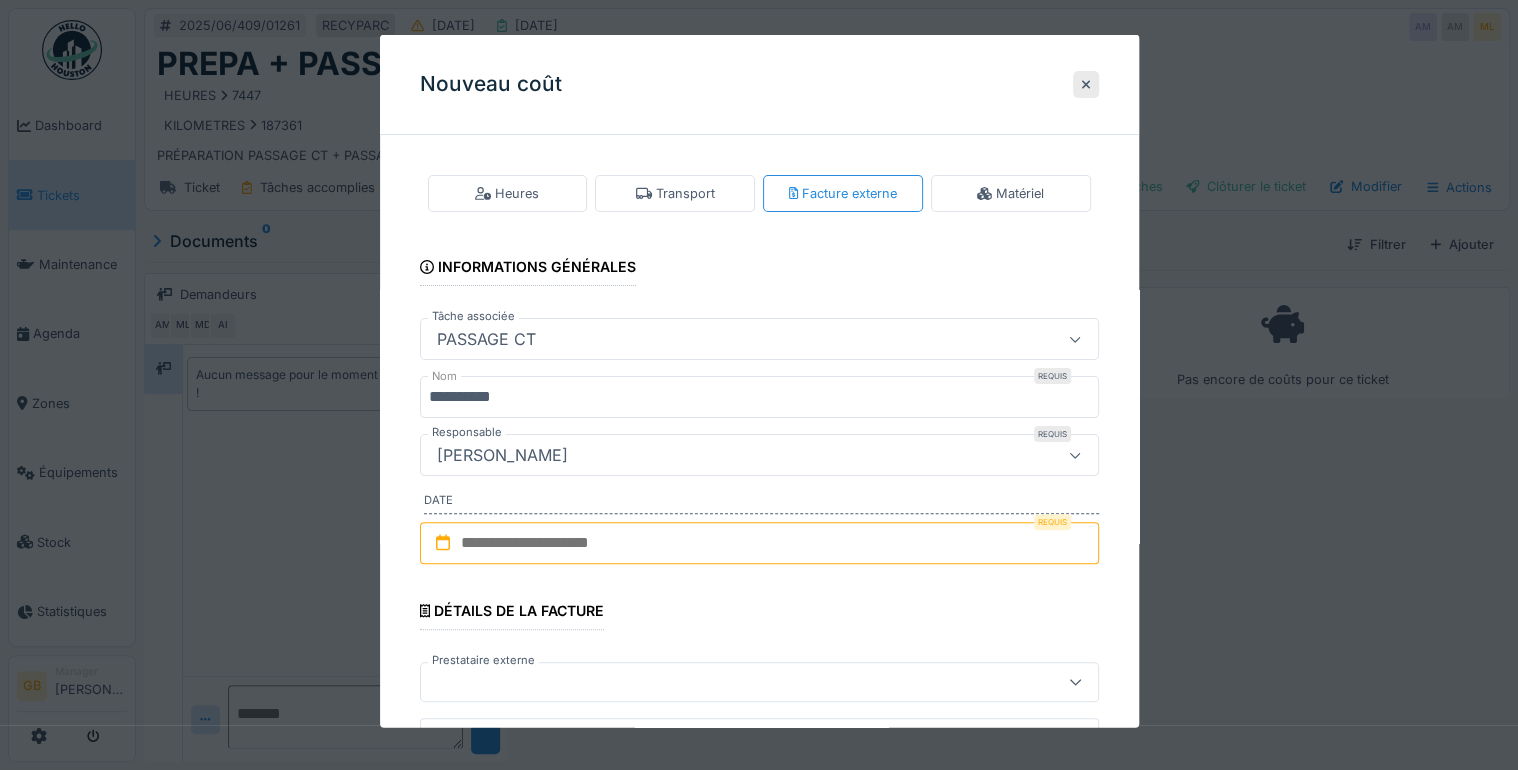 click at bounding box center [759, 543] 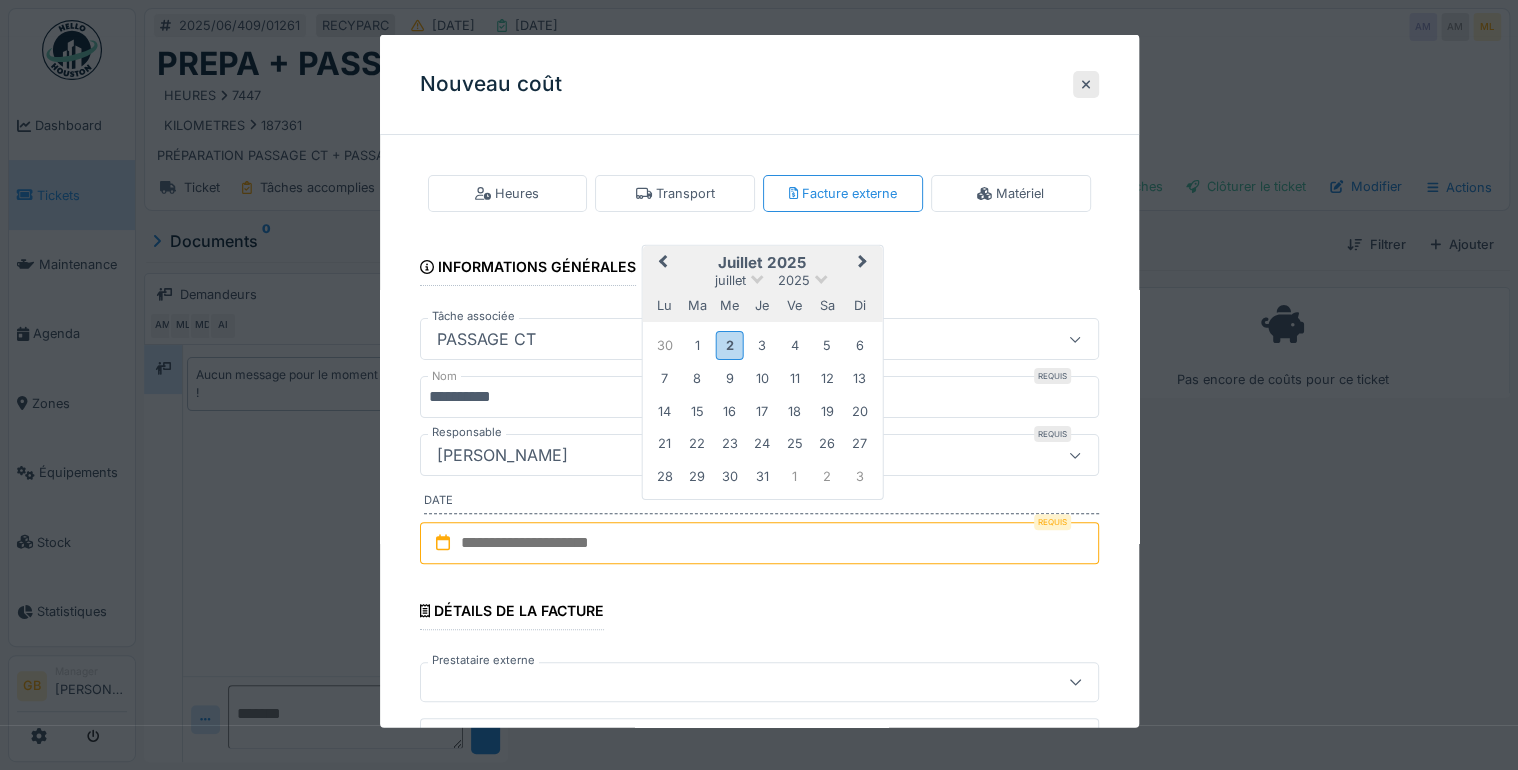 click on "Previous Month" at bounding box center (660, 264) 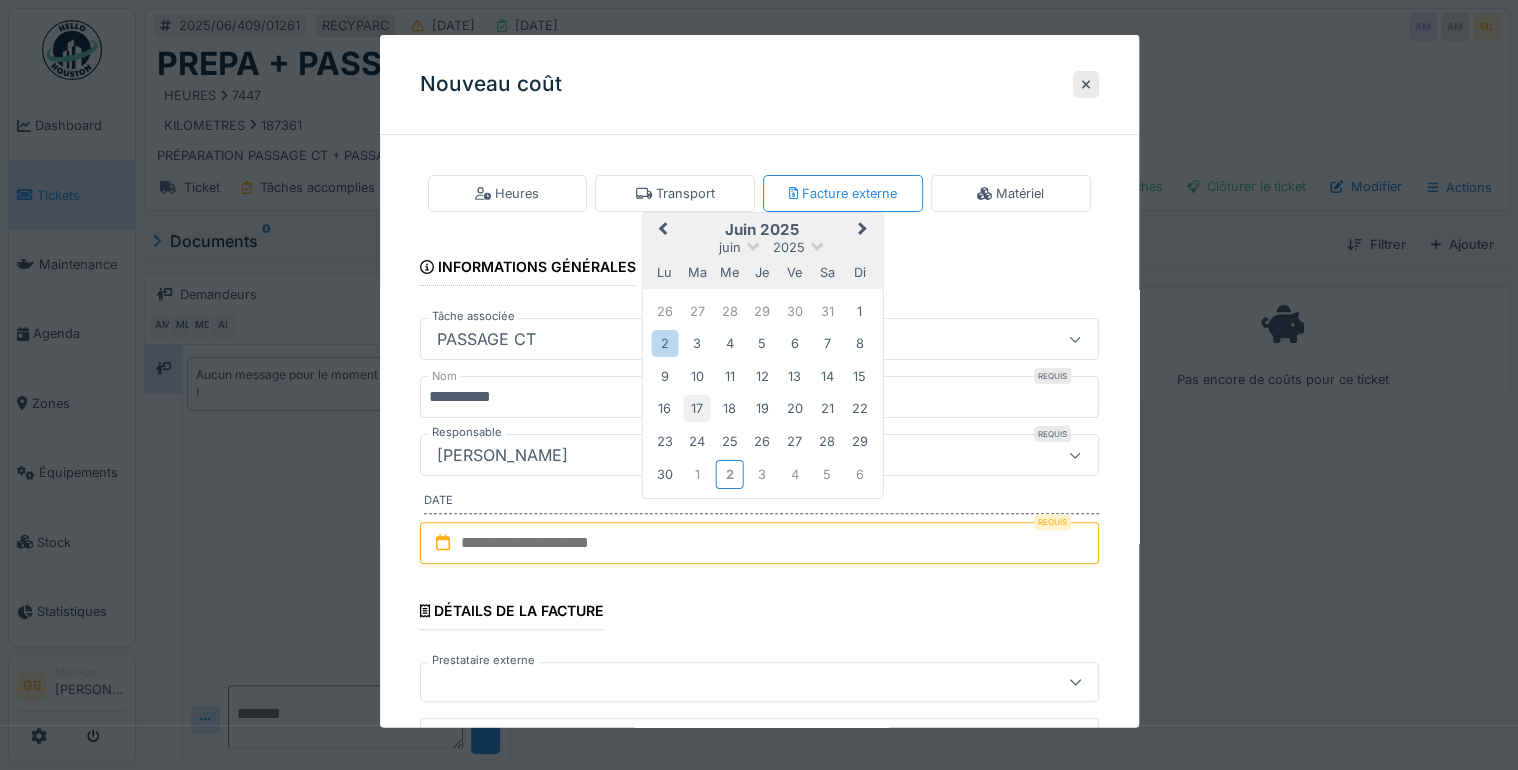click on "17" at bounding box center [697, 408] 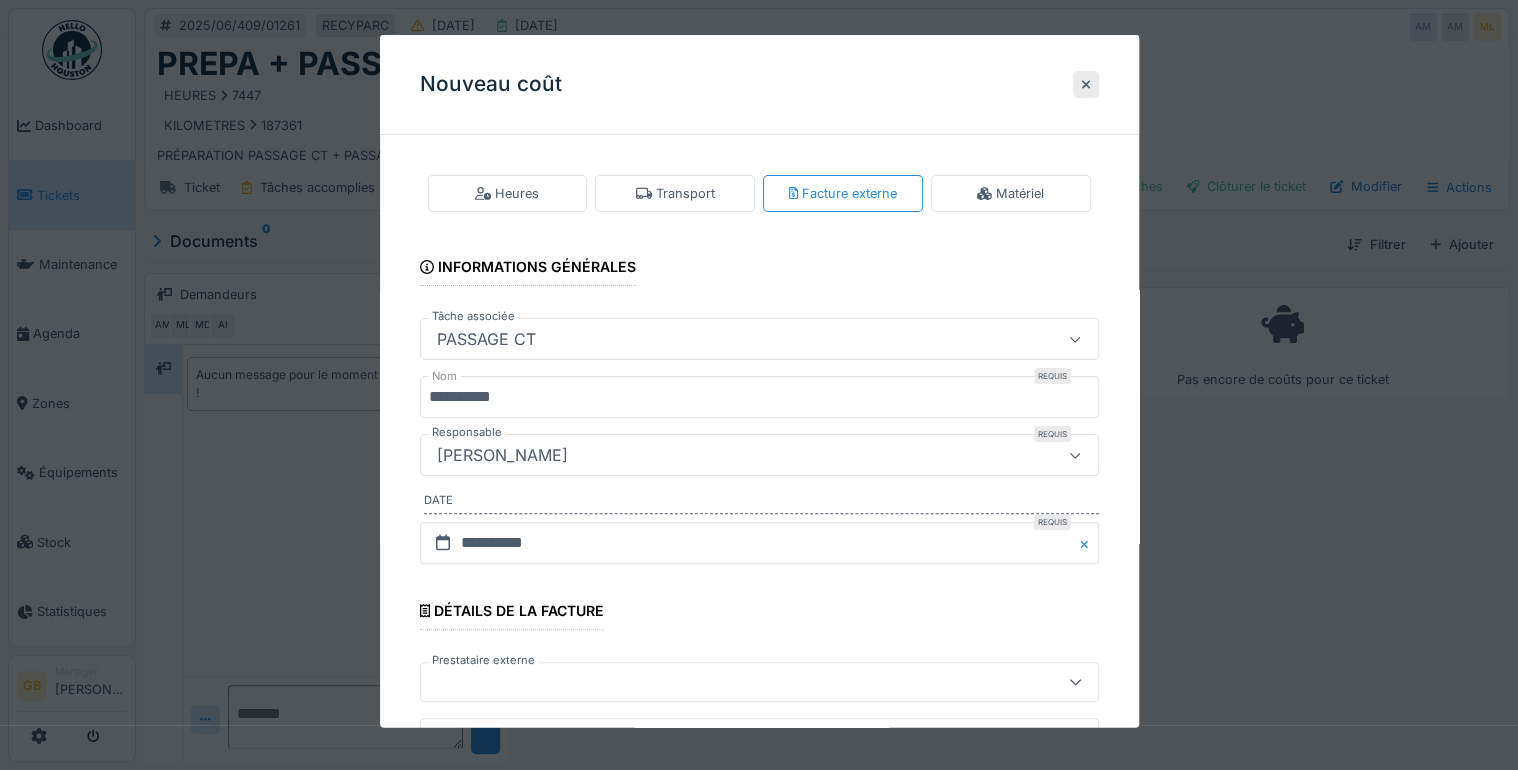 scroll, scrollTop: 320, scrollLeft: 0, axis: vertical 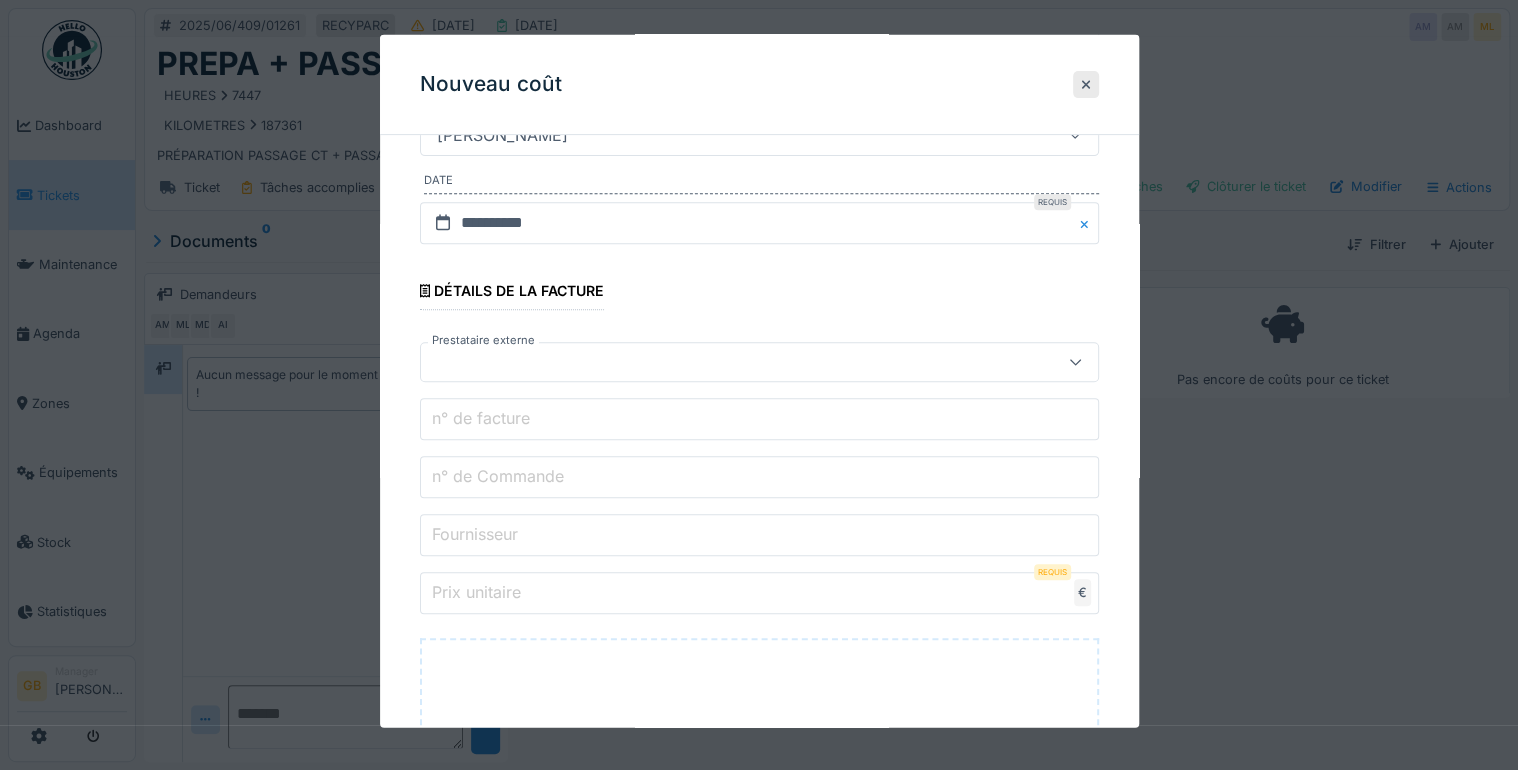 click at bounding box center (725, 362) 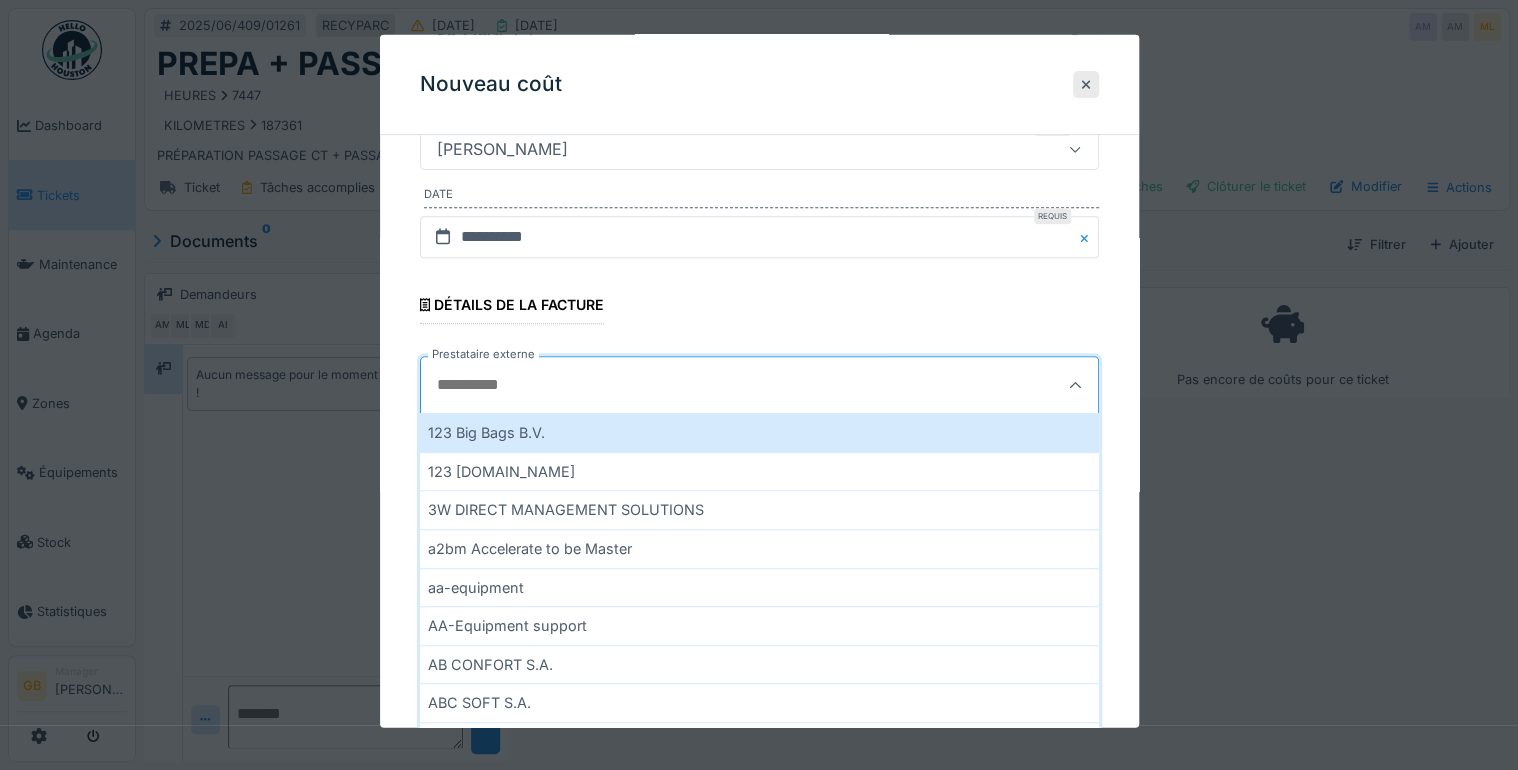 click on "**********" at bounding box center [759, 472] 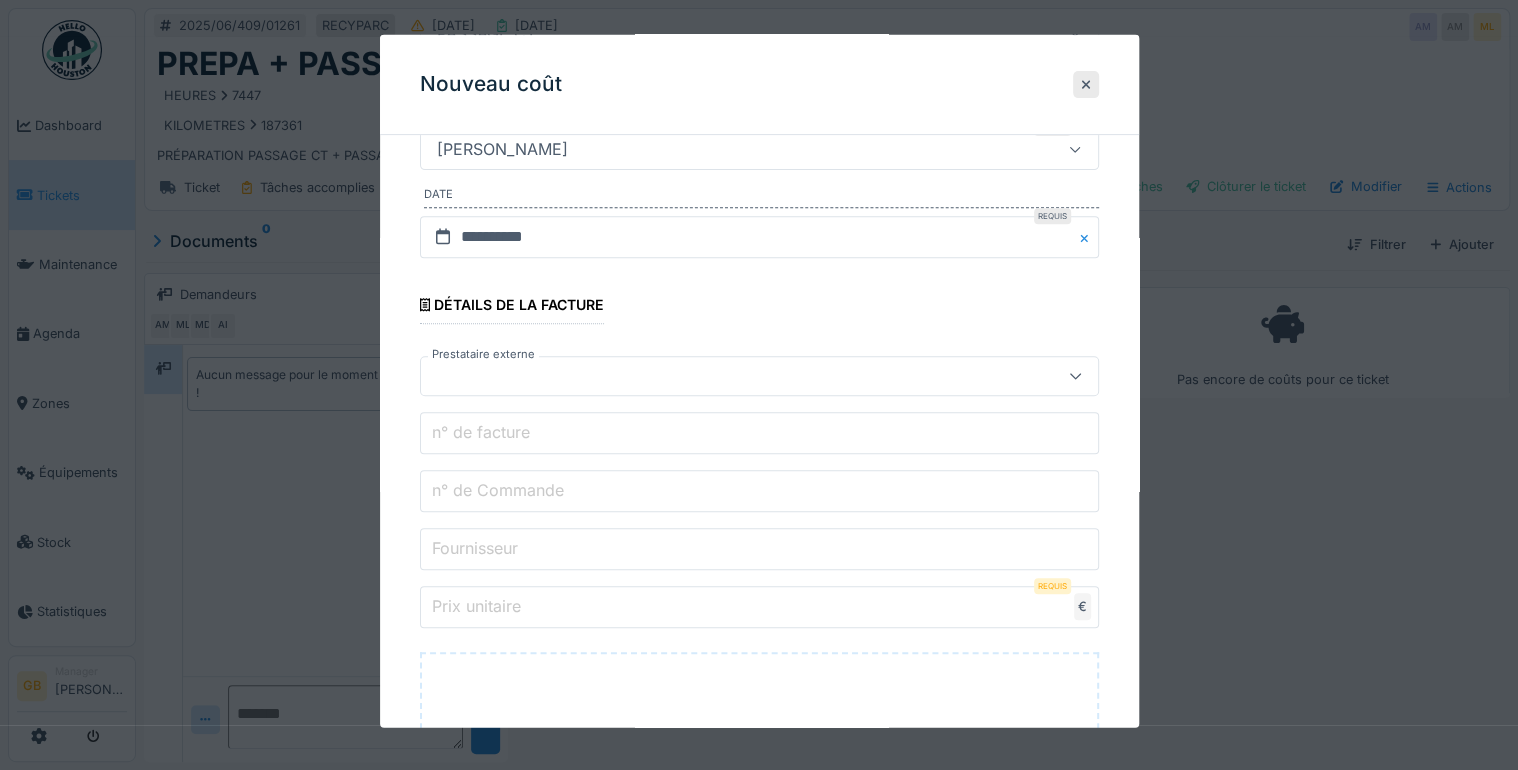 click at bounding box center [725, 376] 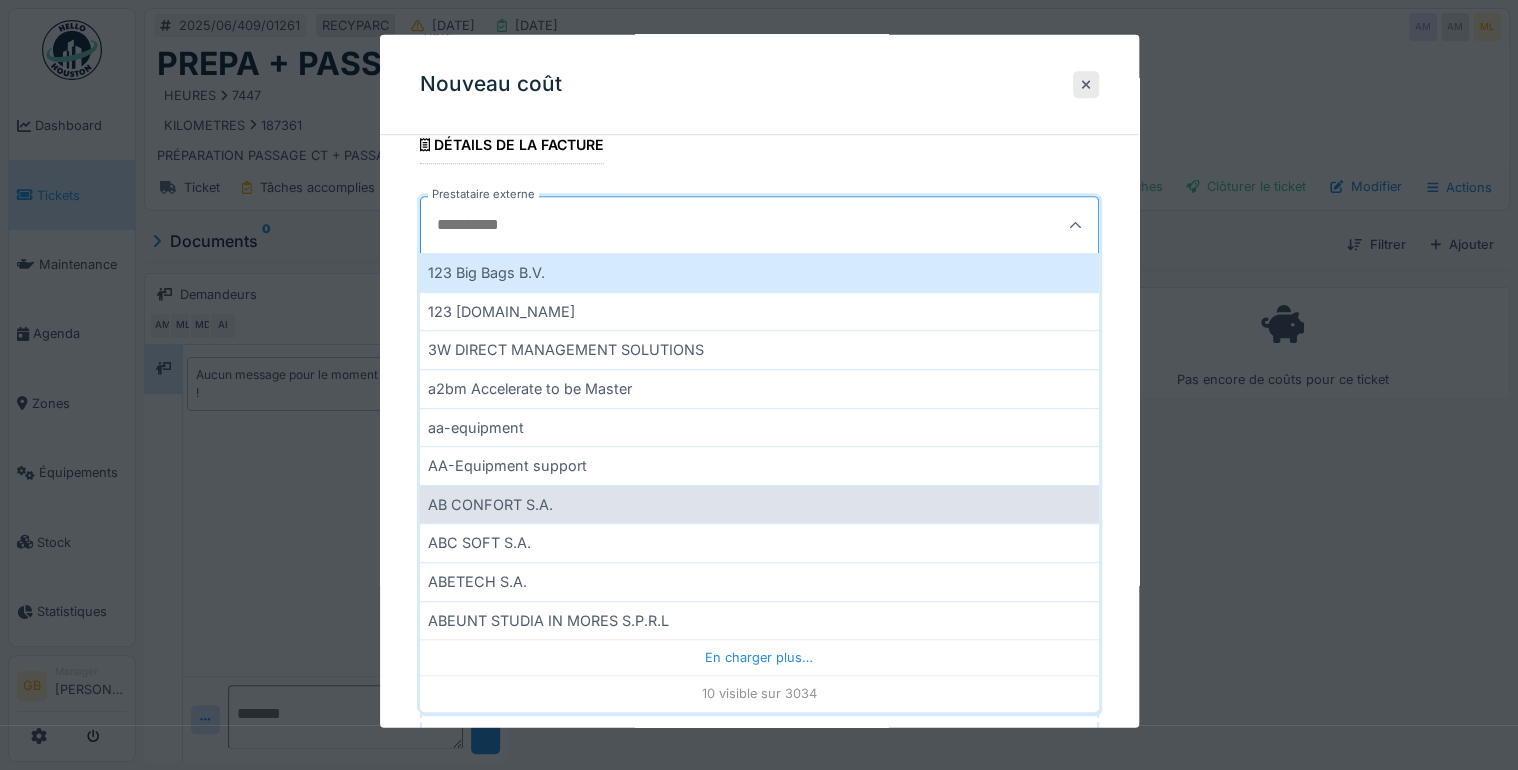 scroll, scrollTop: 546, scrollLeft: 0, axis: vertical 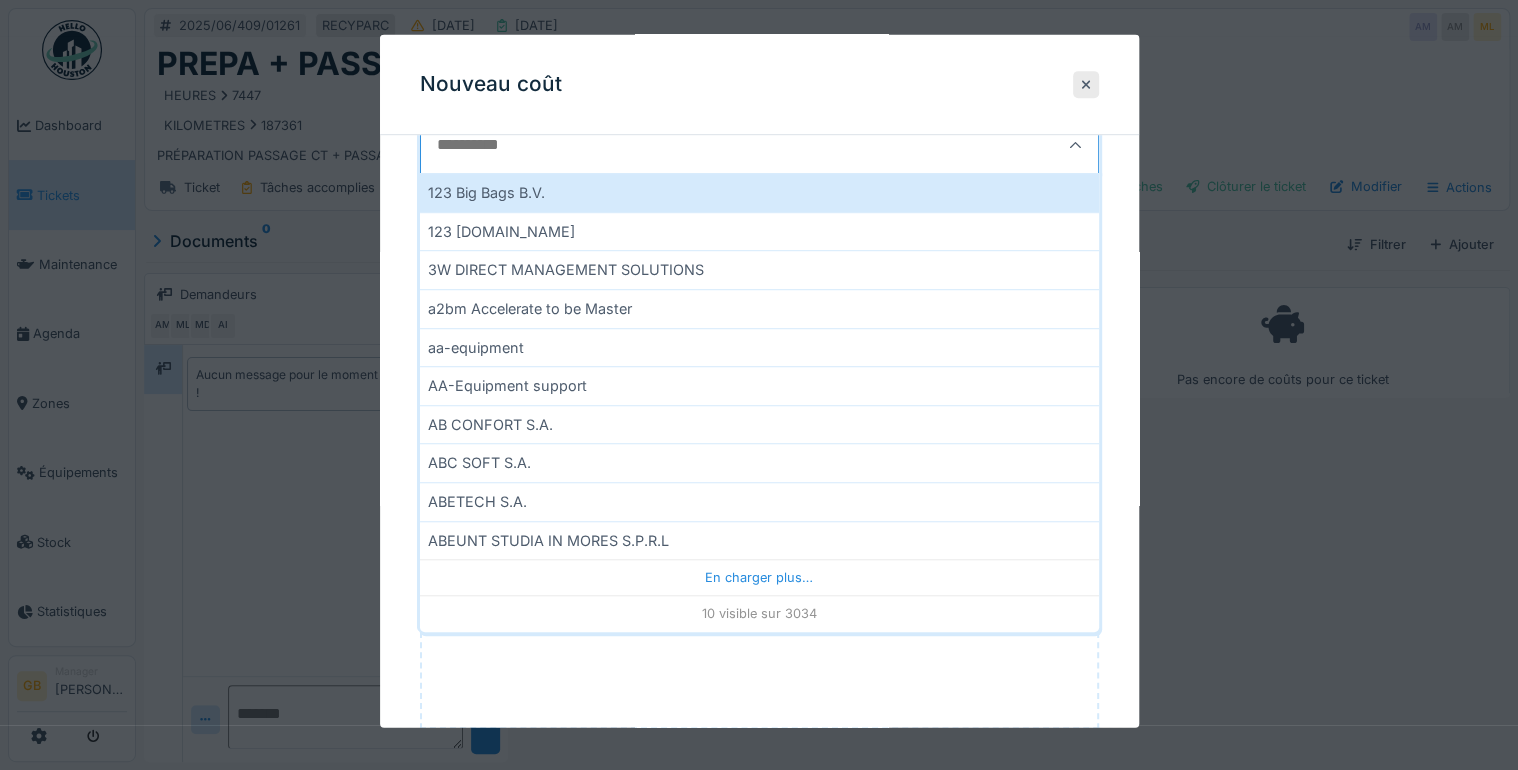 click on "Prestataire externe" at bounding box center [713, 145] 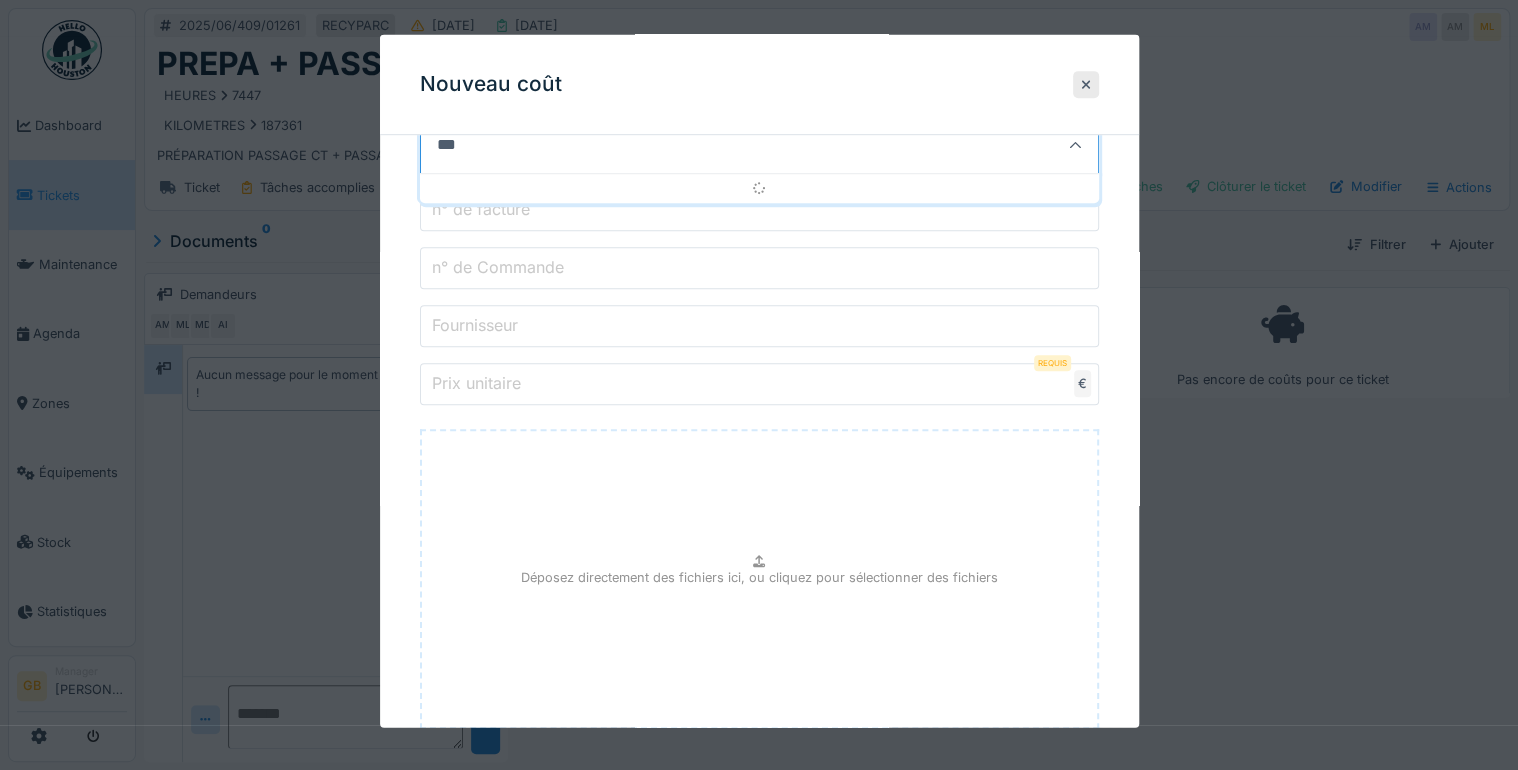 type on "****" 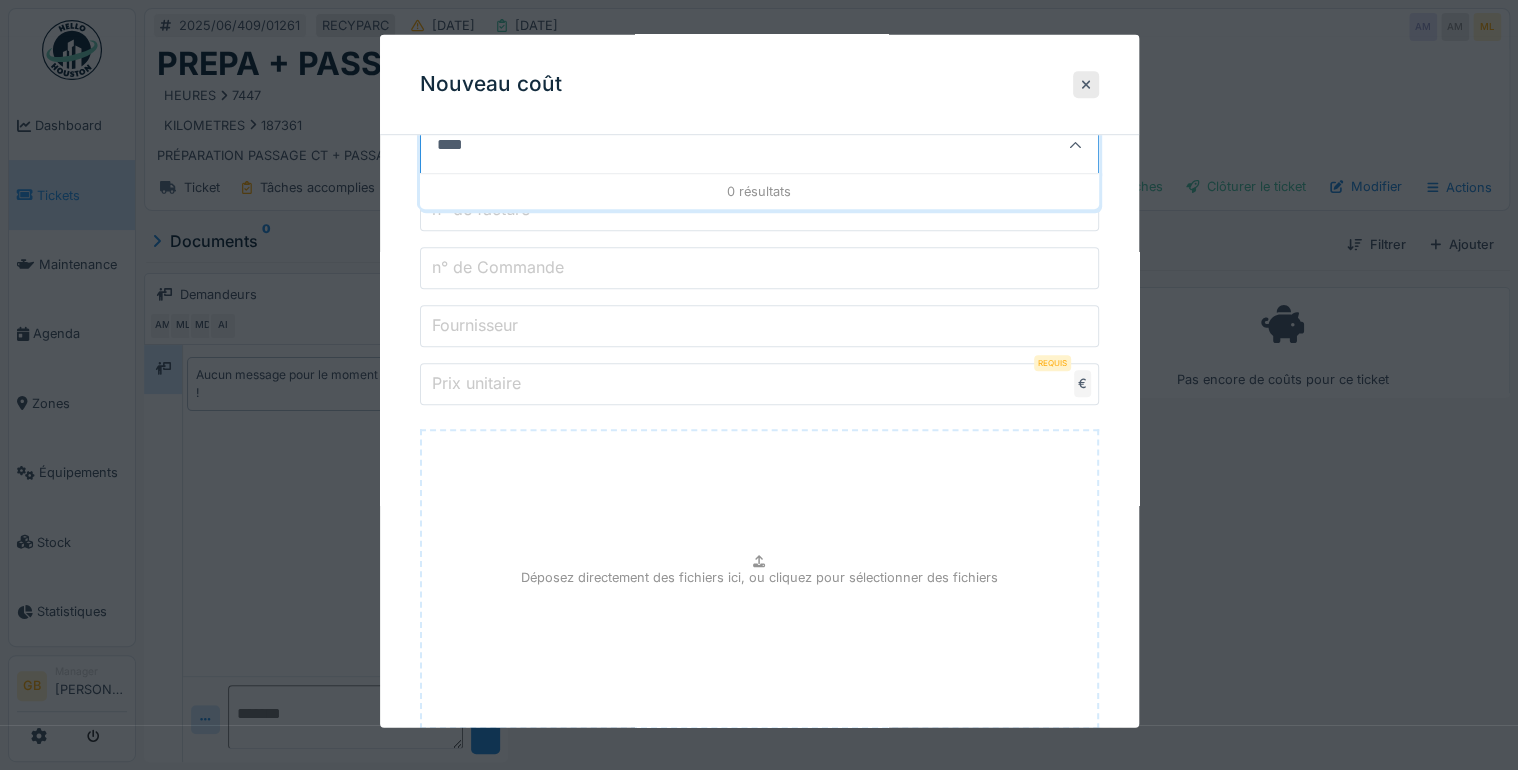 scroll, scrollTop: 306, scrollLeft: 0, axis: vertical 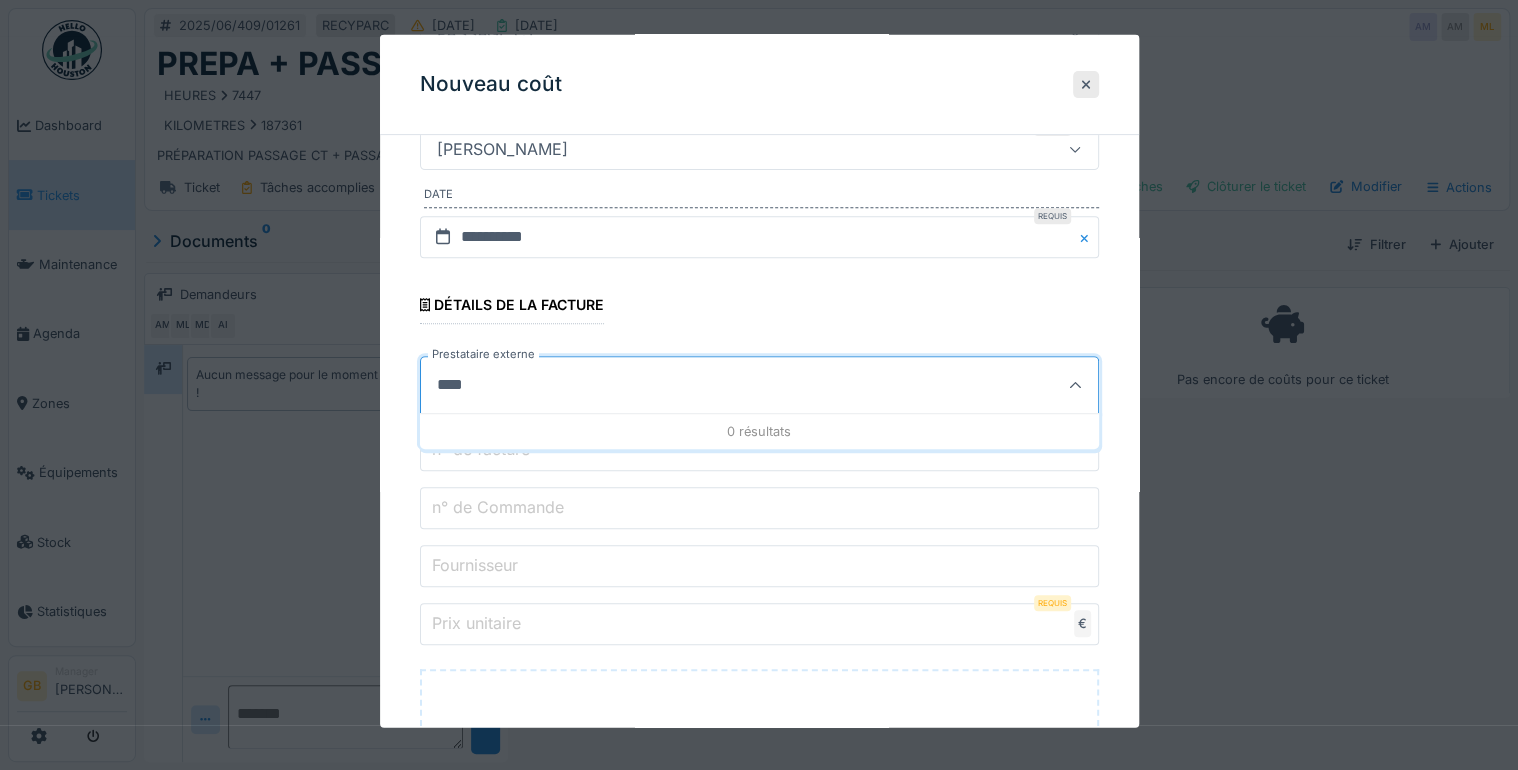 click on "**********" at bounding box center [759, 472] 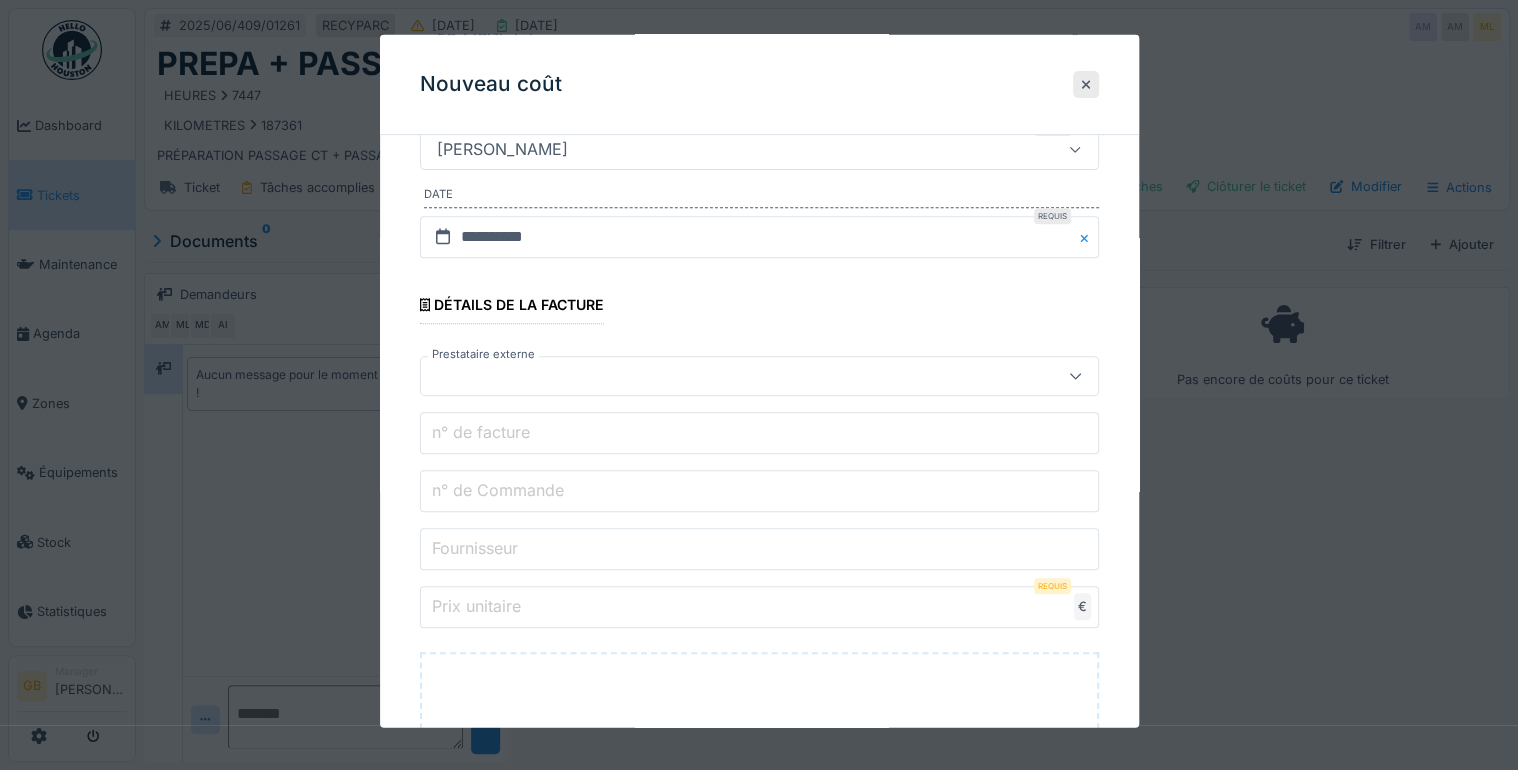 click on "n° de facture" at bounding box center (481, 432) 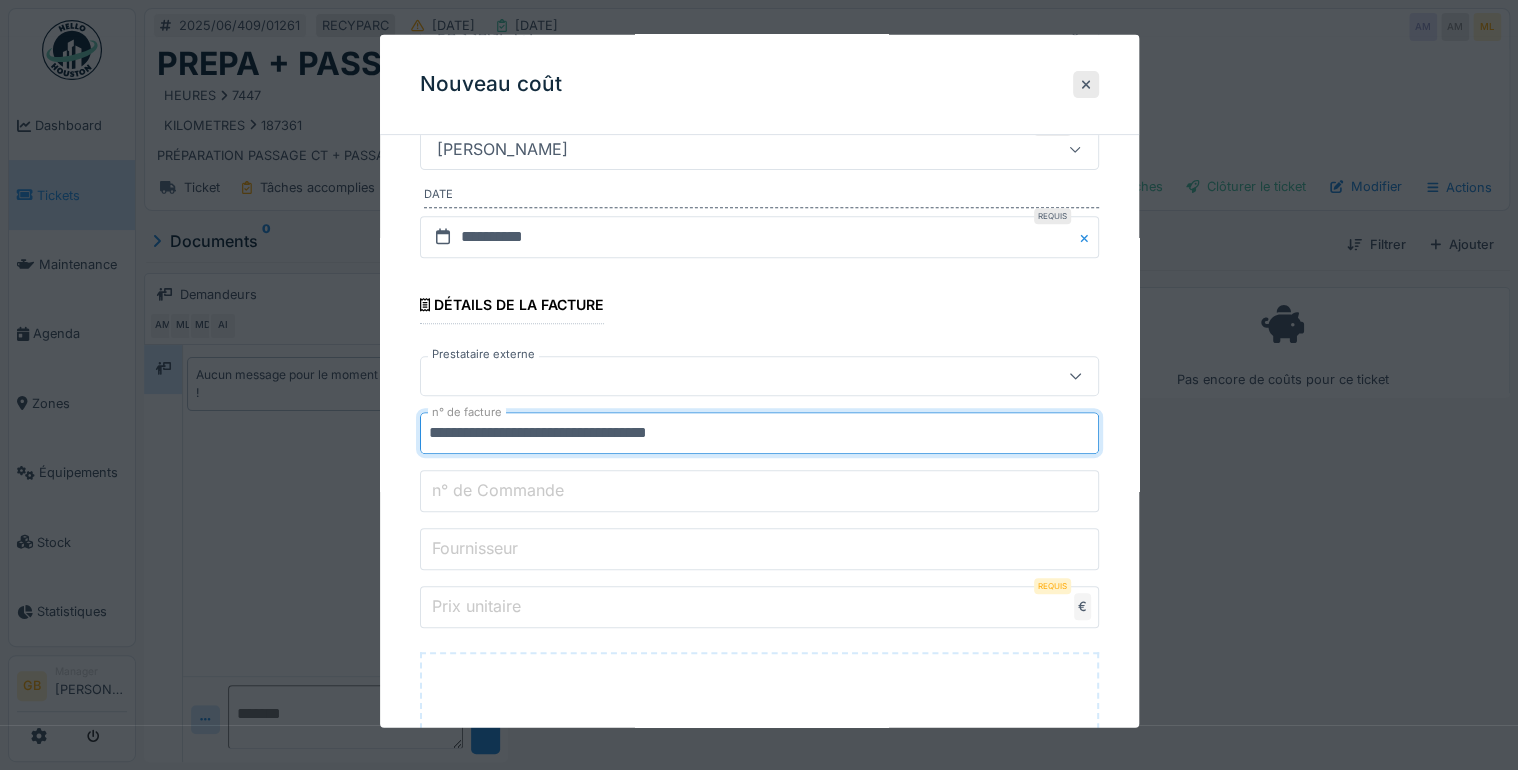 click on "**********" at bounding box center (759, 433) 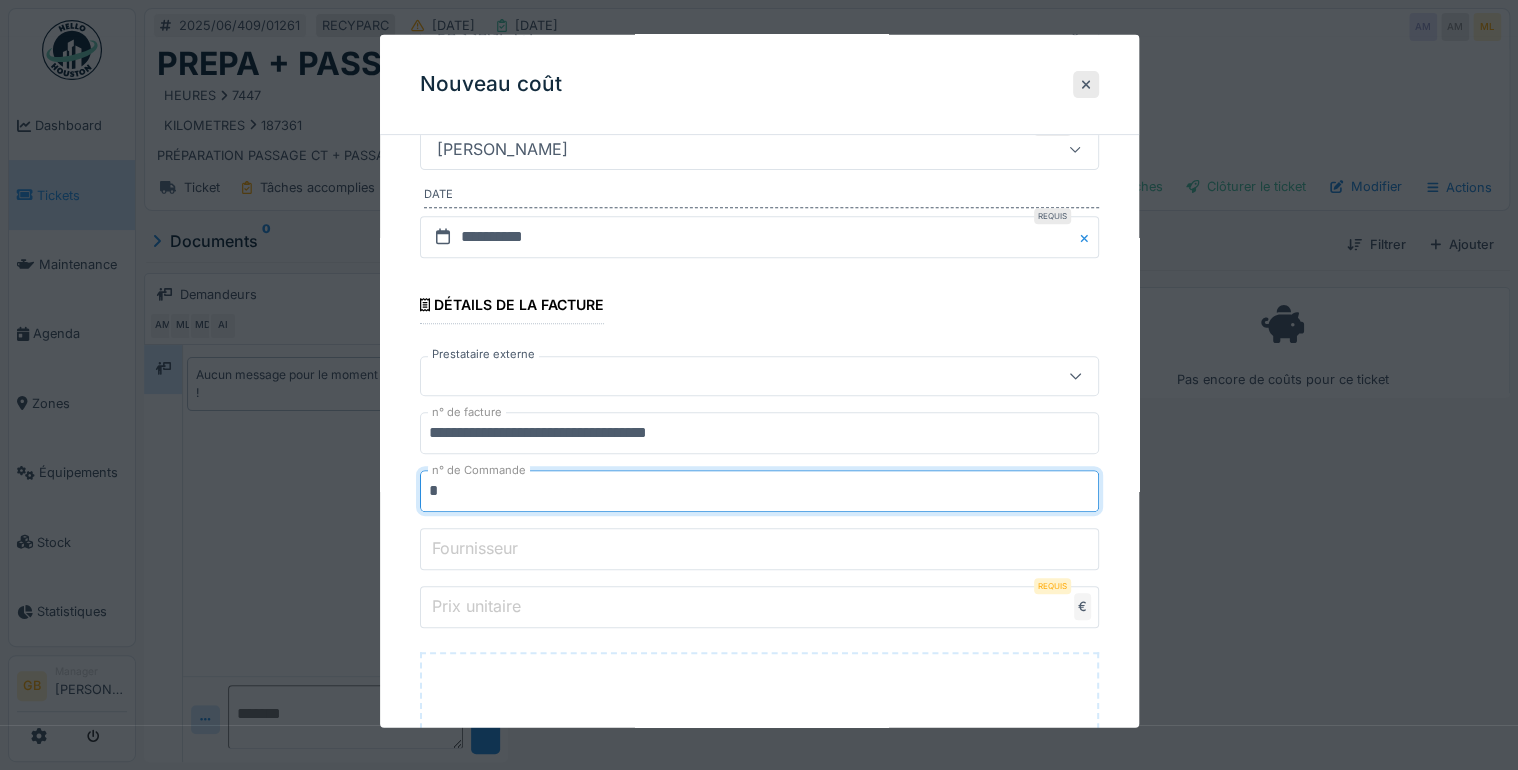 type on "**********" 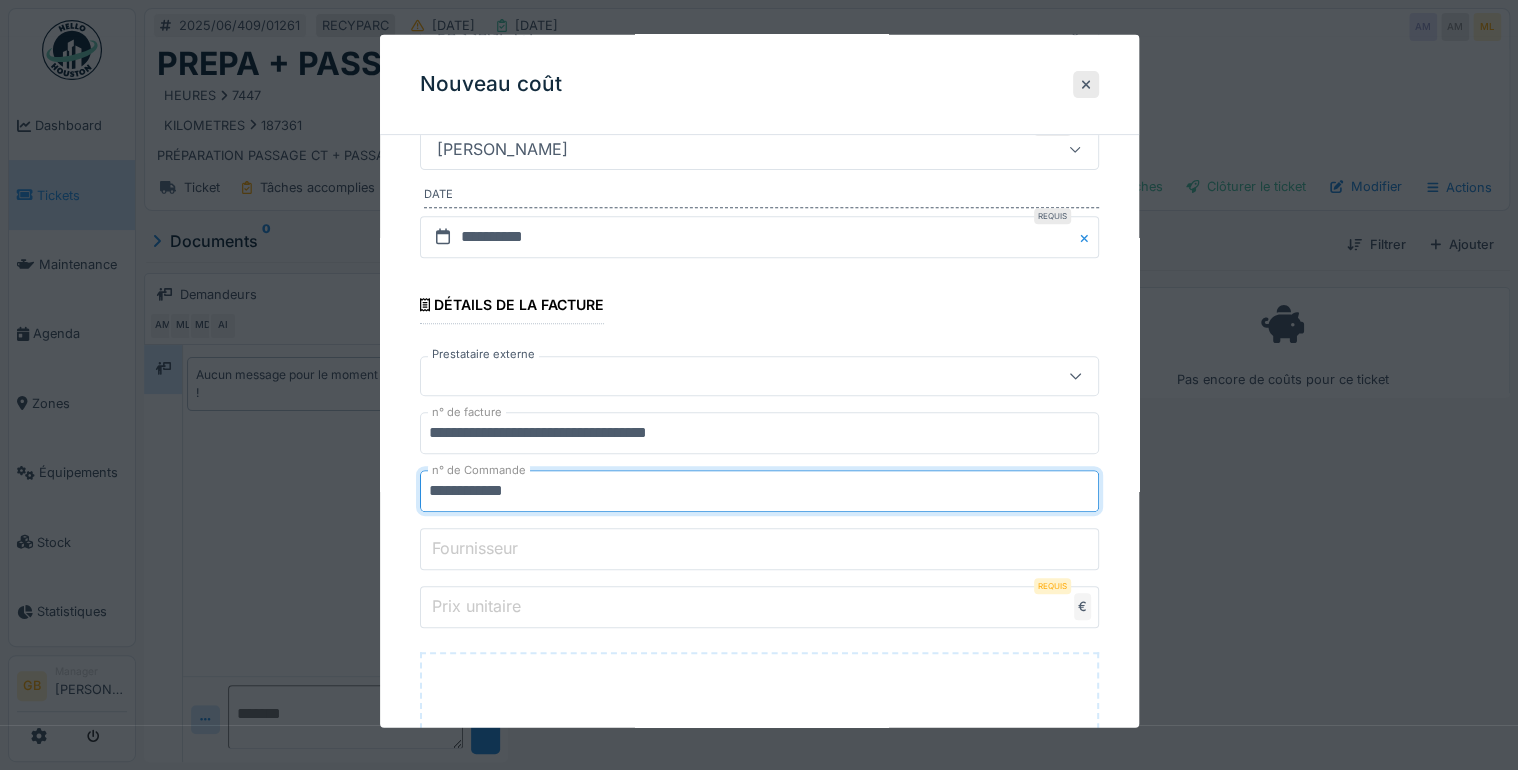 click on "Fournisseur" at bounding box center [759, 549] 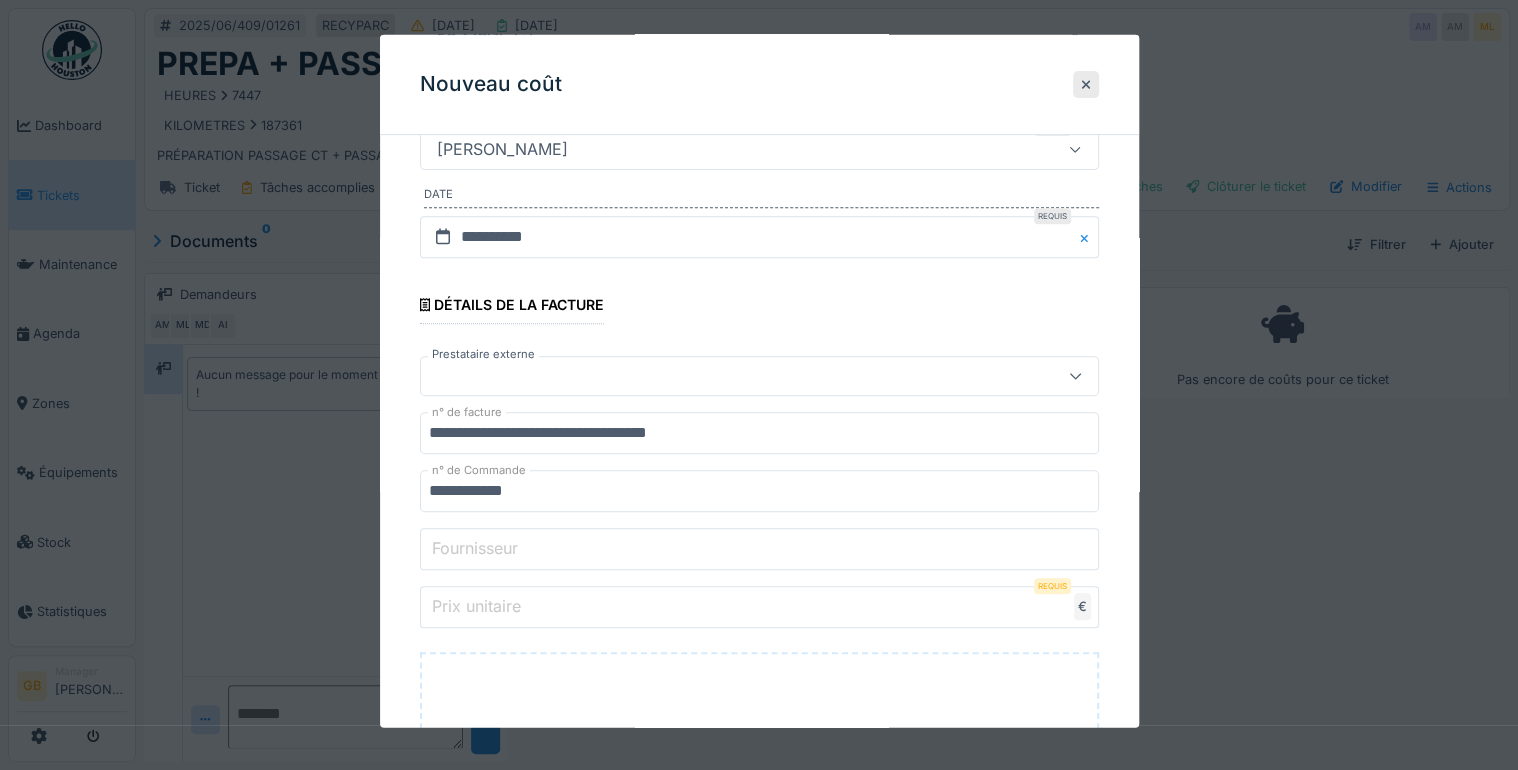 type on "****" 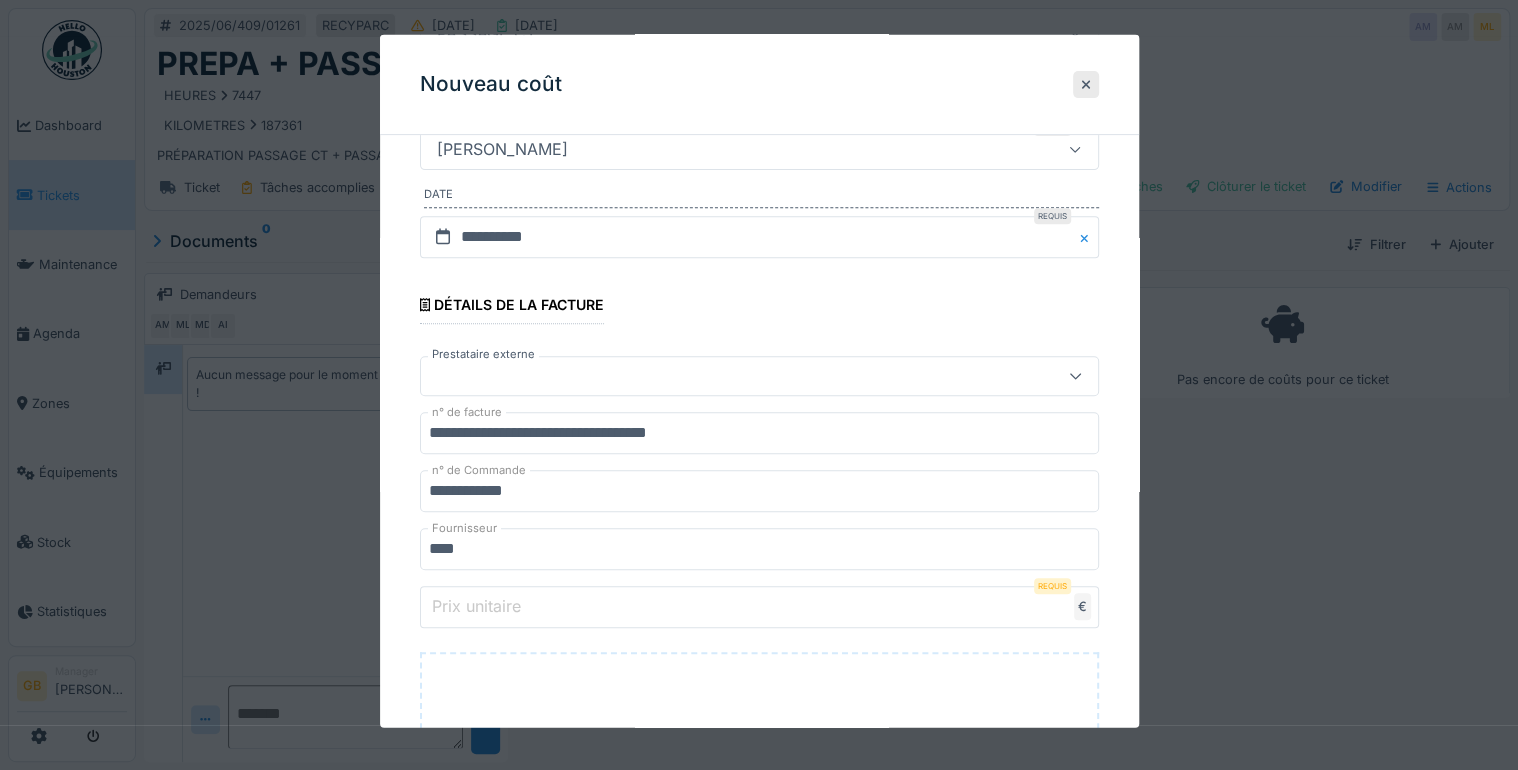 click on "Prix unitaire" at bounding box center (476, 606) 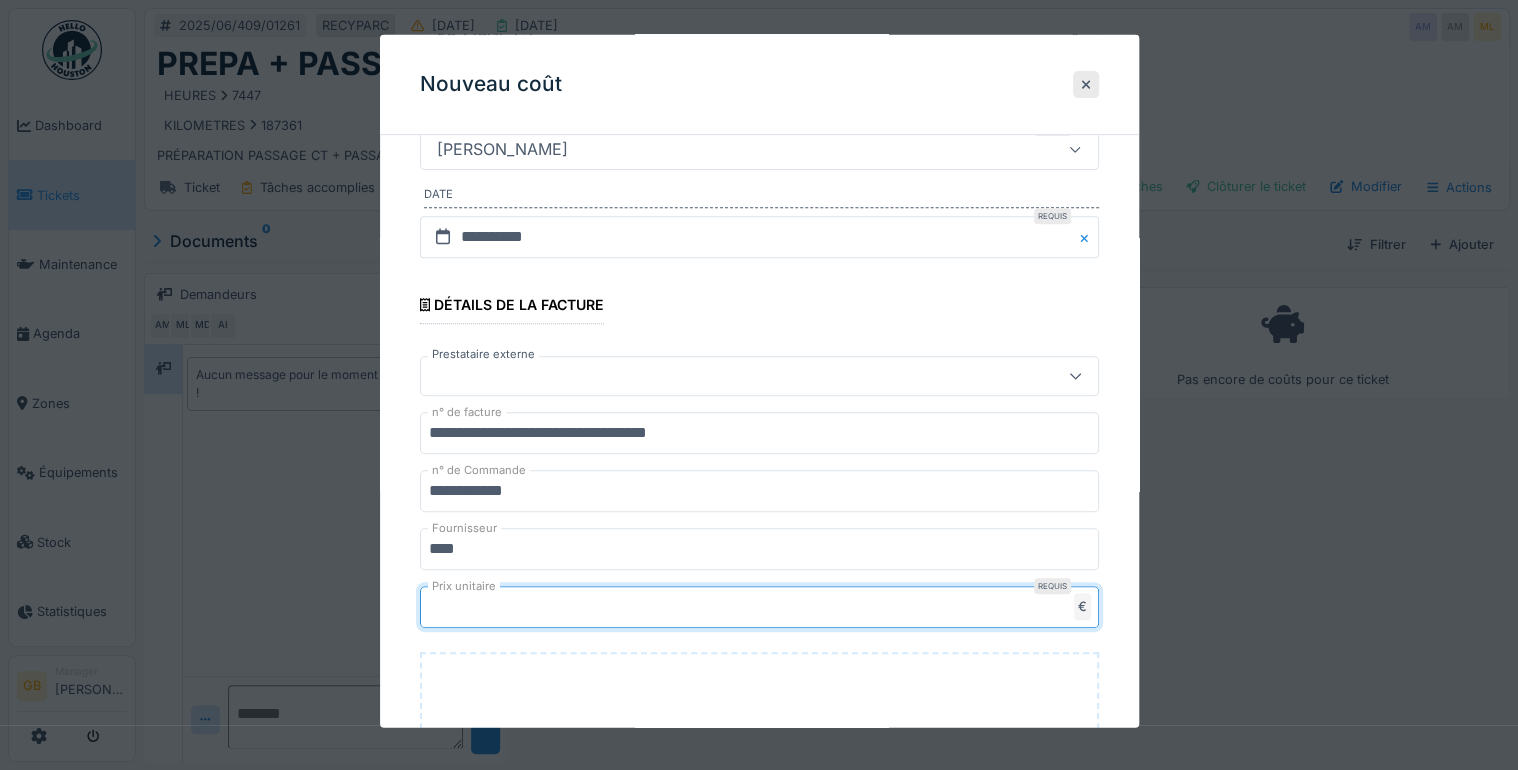 type on "***" 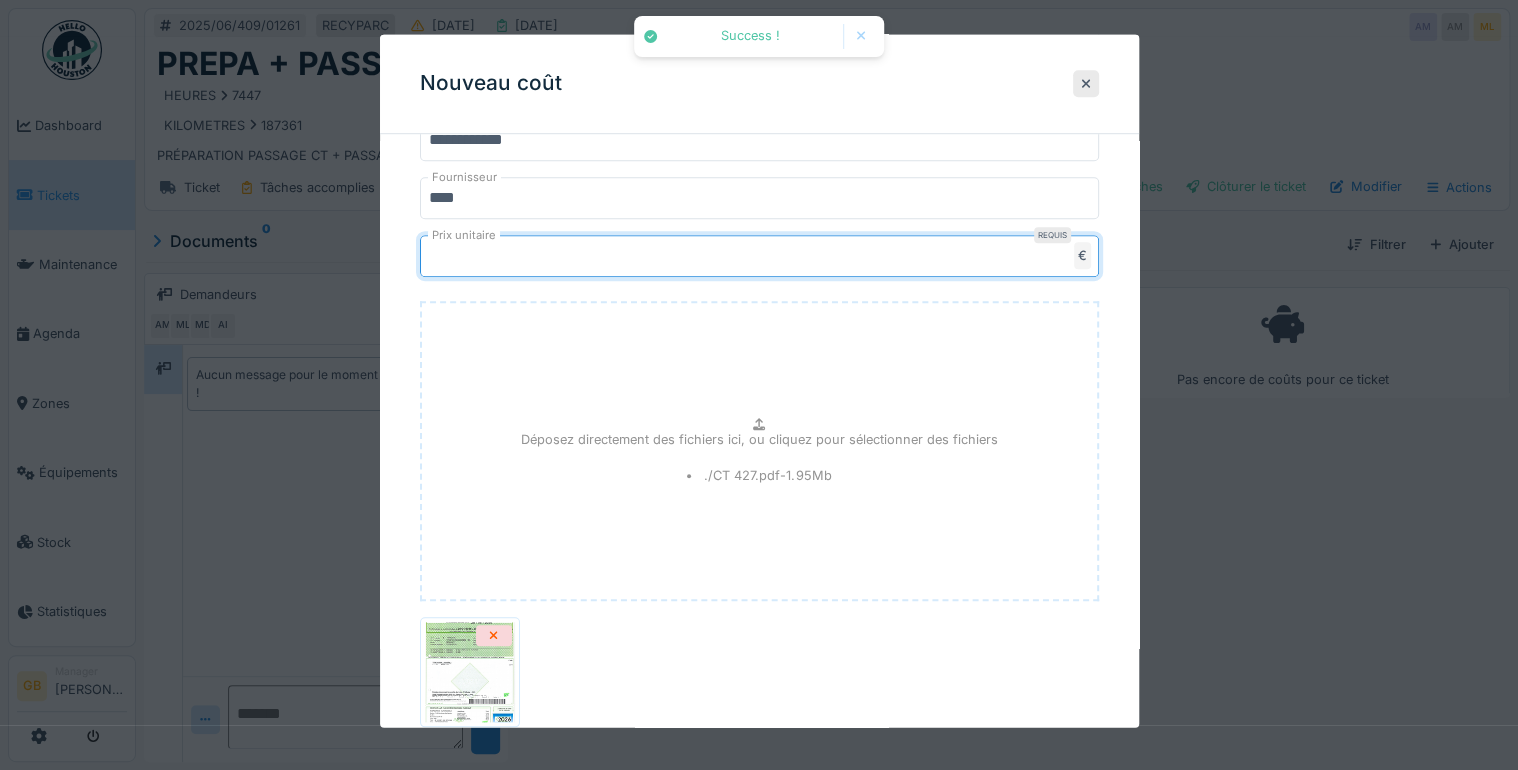 scroll, scrollTop: 800, scrollLeft: 0, axis: vertical 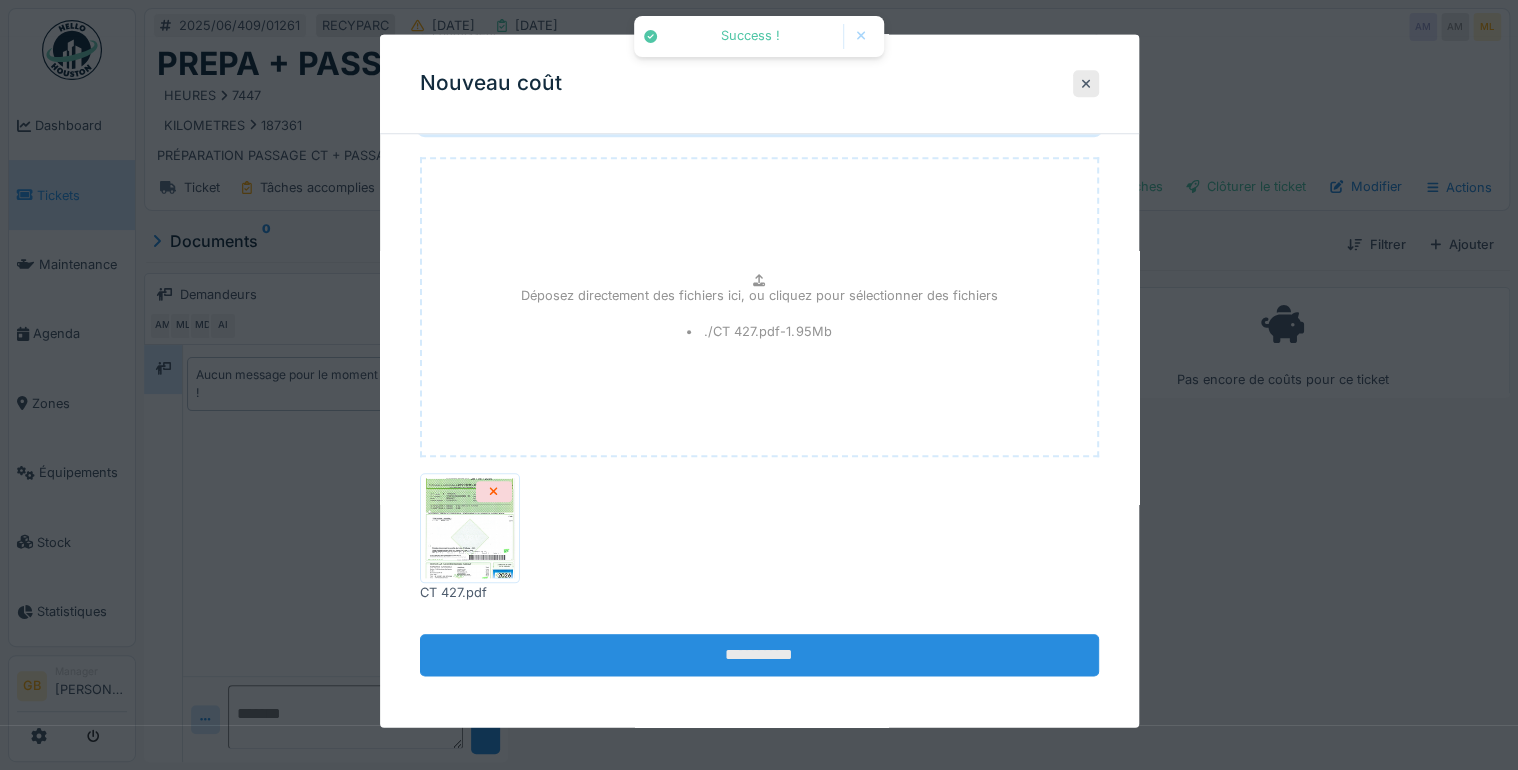 click on "**********" at bounding box center [759, 656] 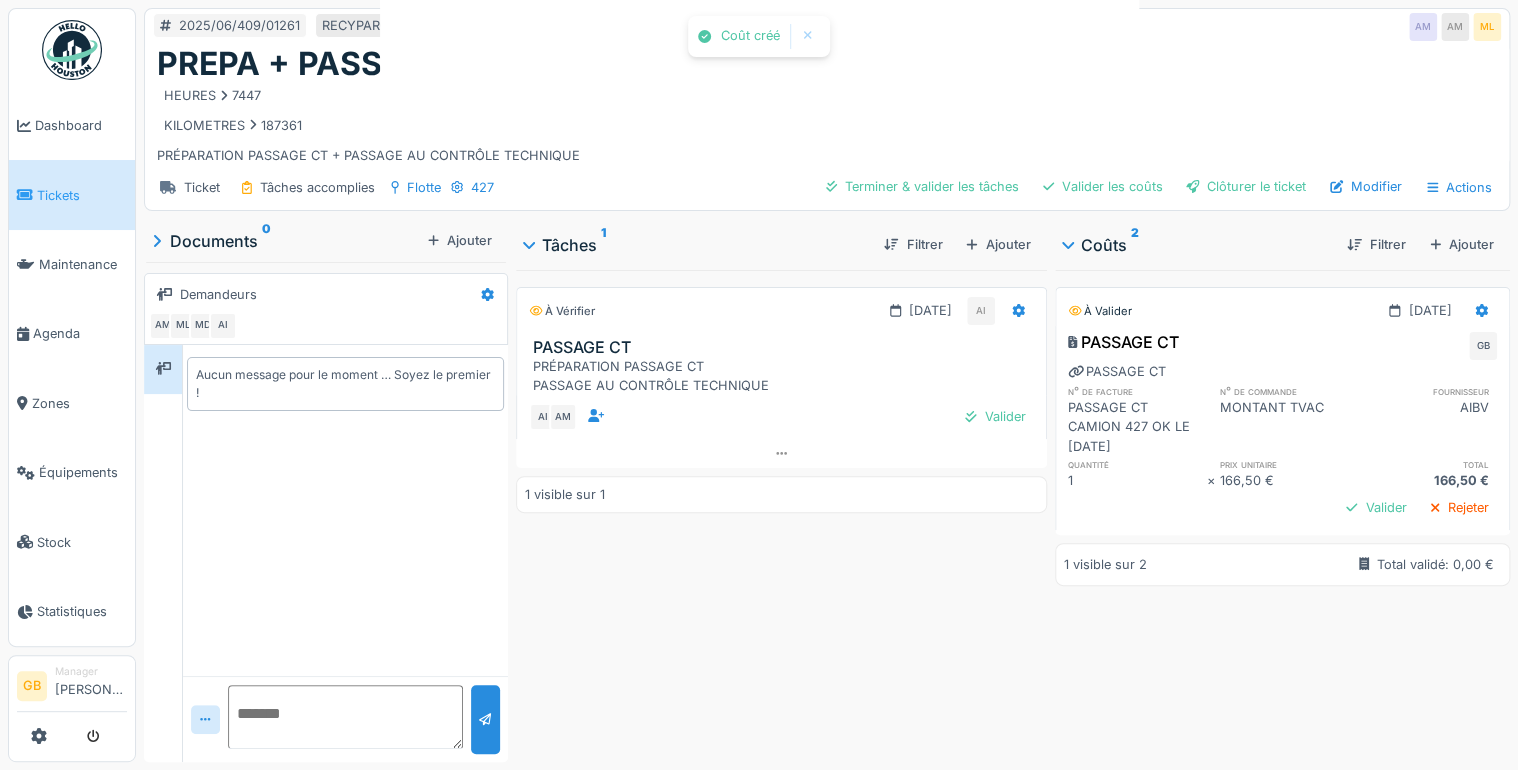 scroll, scrollTop: 0, scrollLeft: 0, axis: both 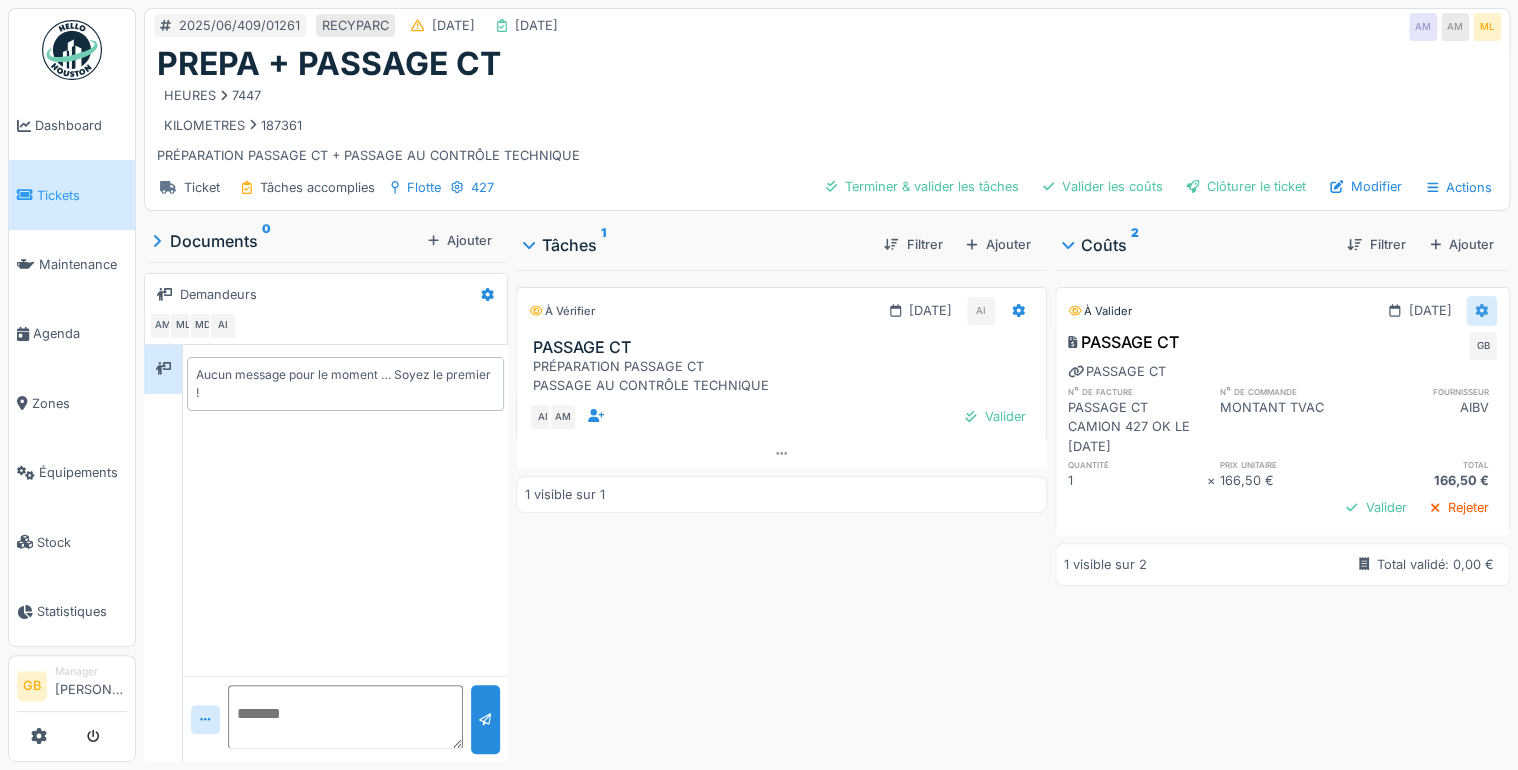 click at bounding box center [1481, 310] 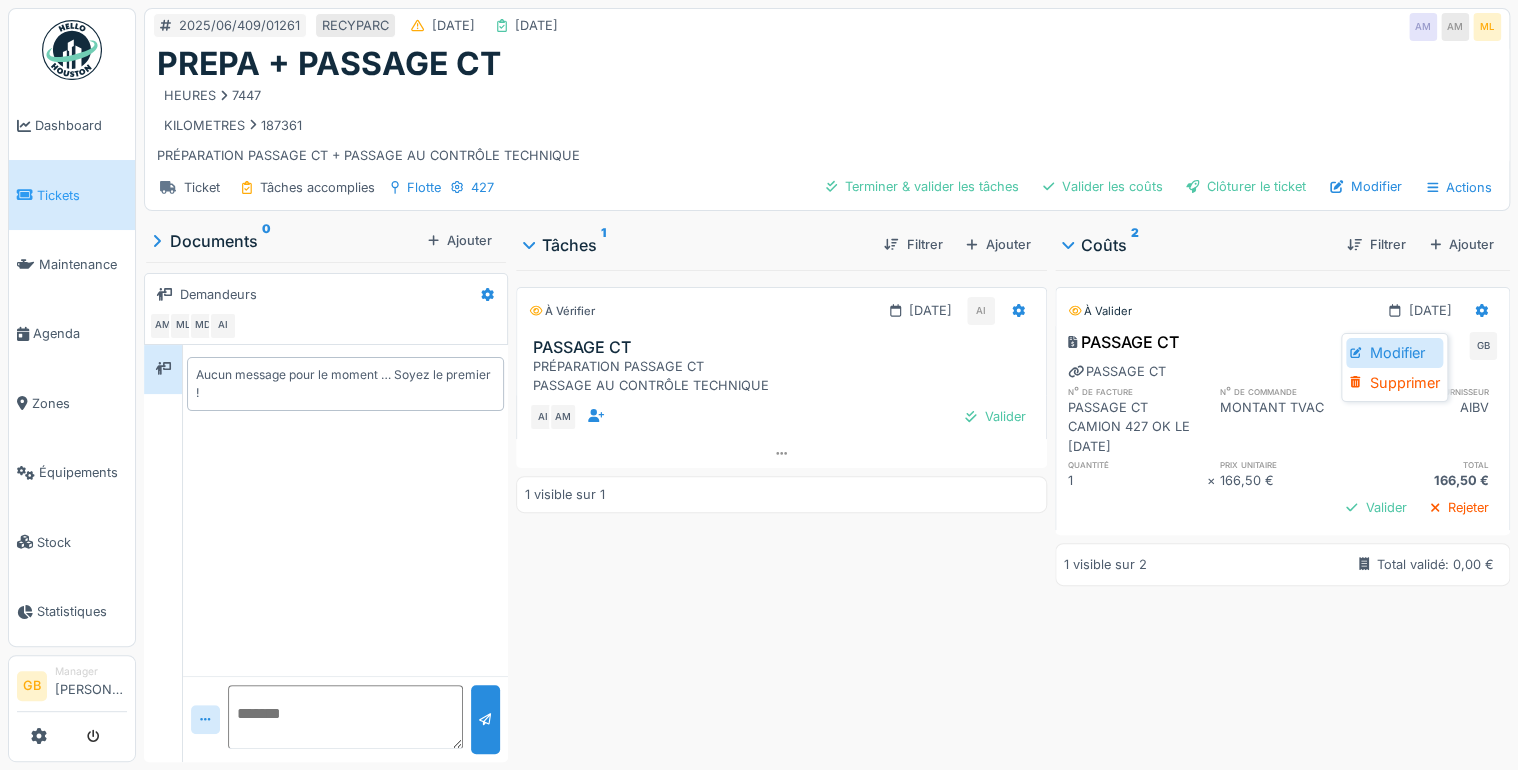 click on "Modifier" at bounding box center (1394, 353) 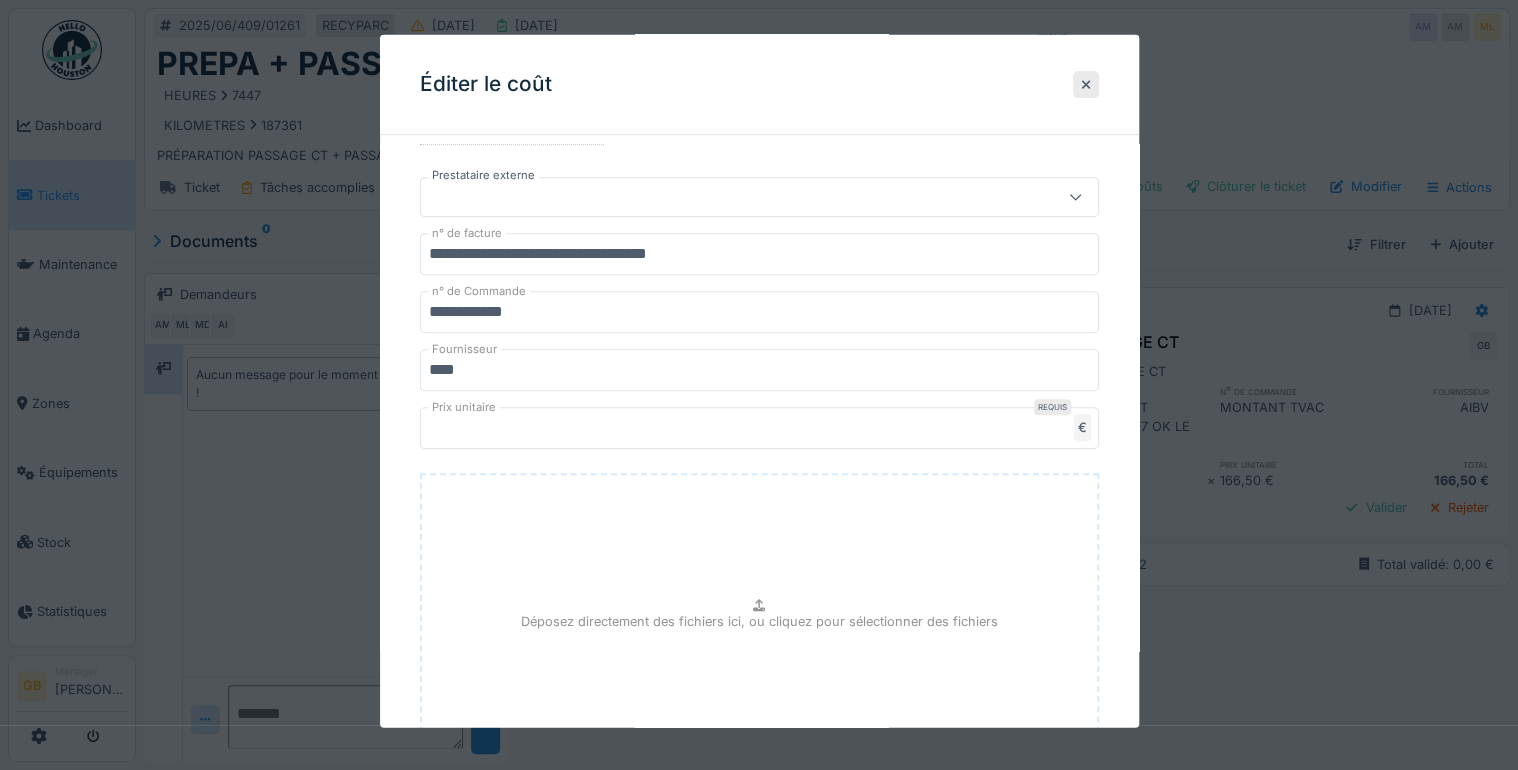 scroll, scrollTop: 571, scrollLeft: 0, axis: vertical 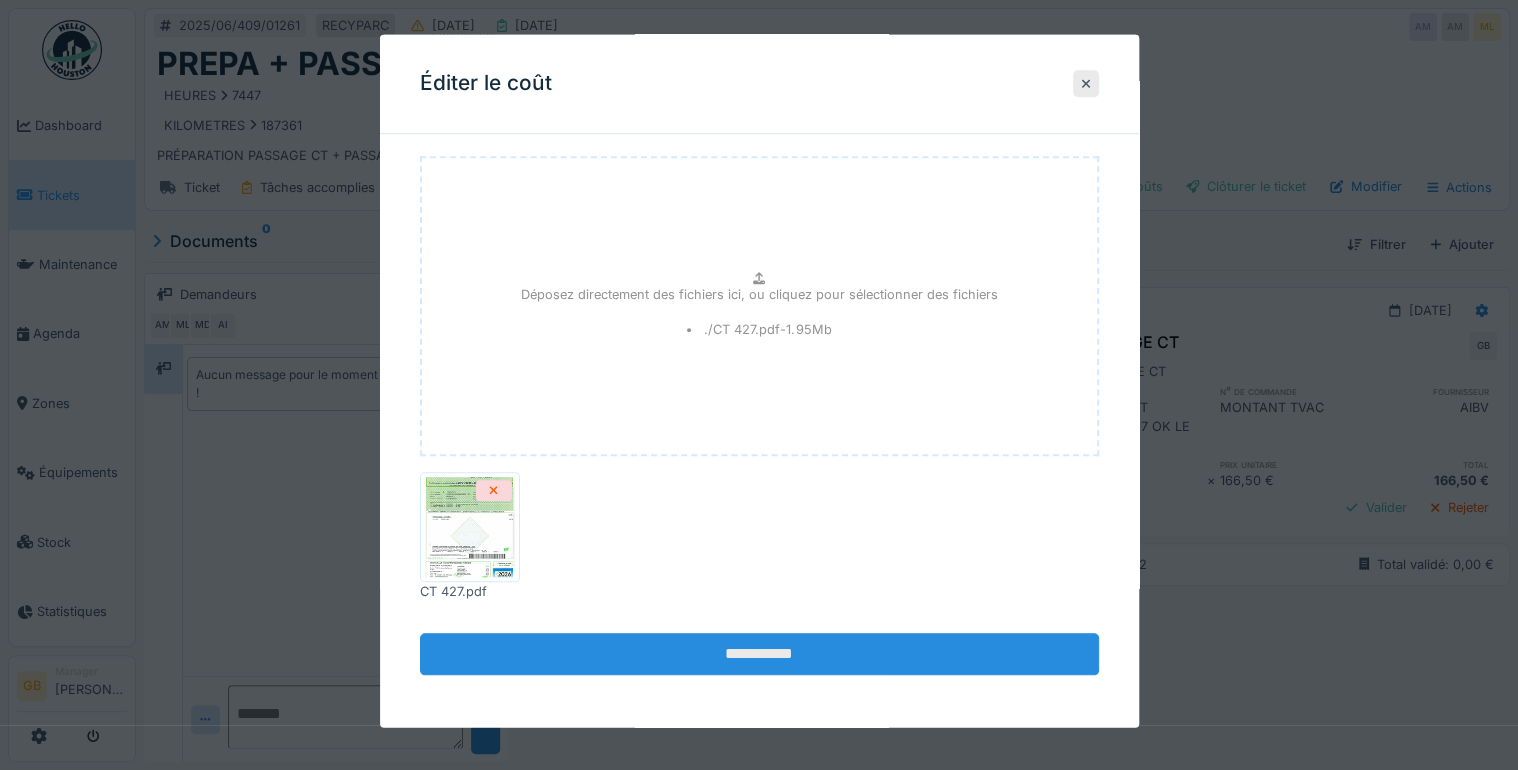 click on "**********" at bounding box center (759, 655) 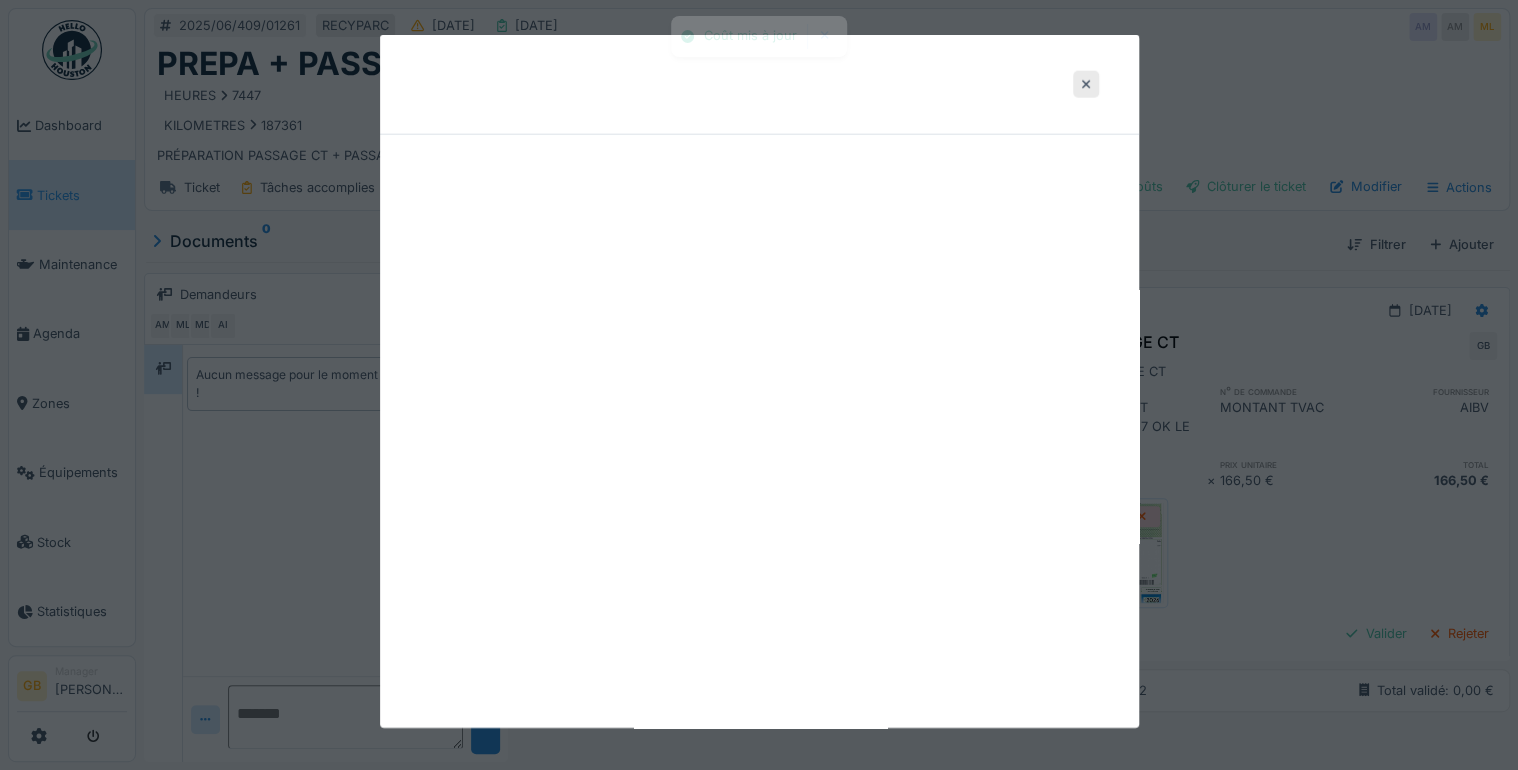scroll, scrollTop: 0, scrollLeft: 0, axis: both 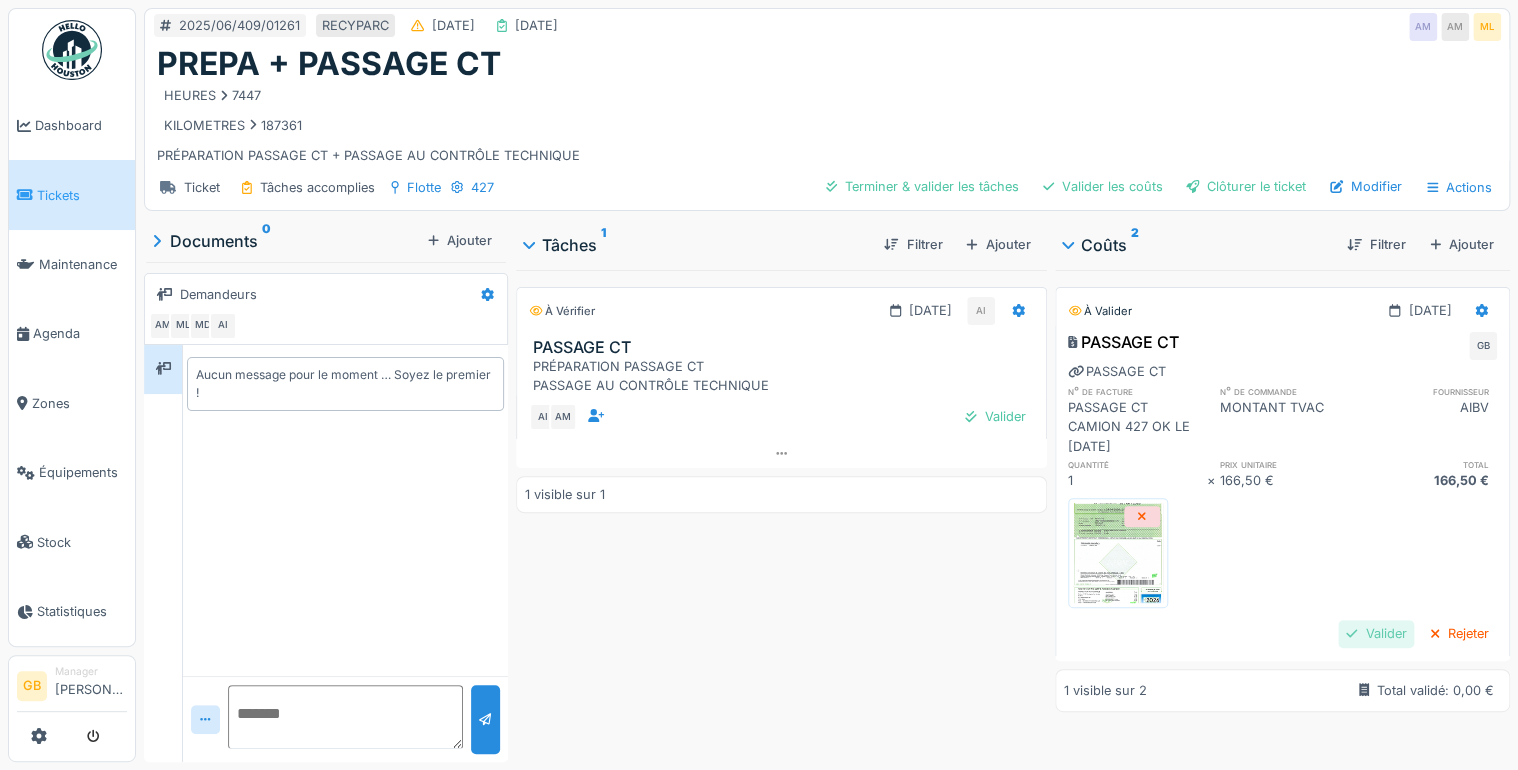 click on "Valider" at bounding box center [1376, 633] 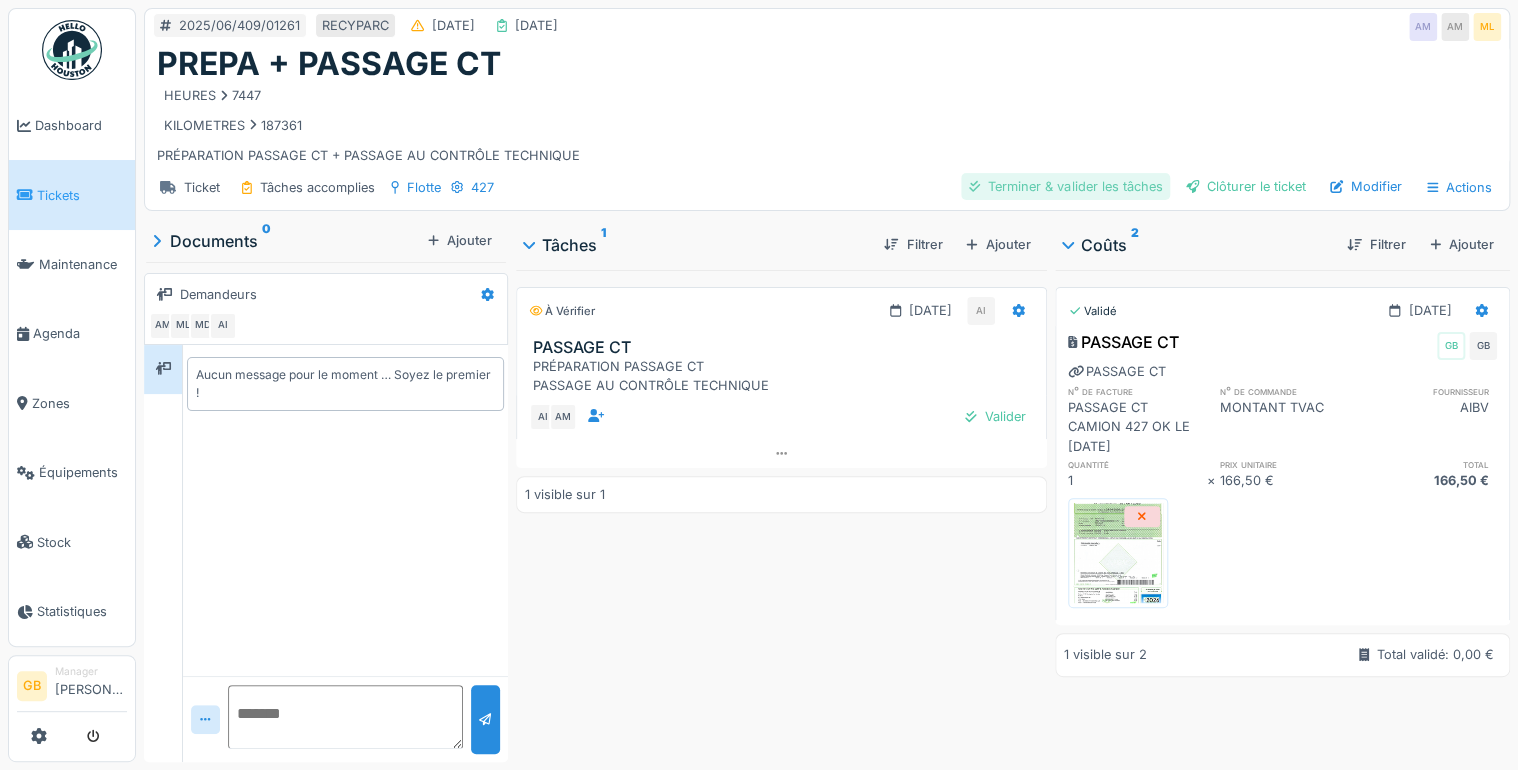 click on "Terminer & valider les tâches" at bounding box center [1065, 186] 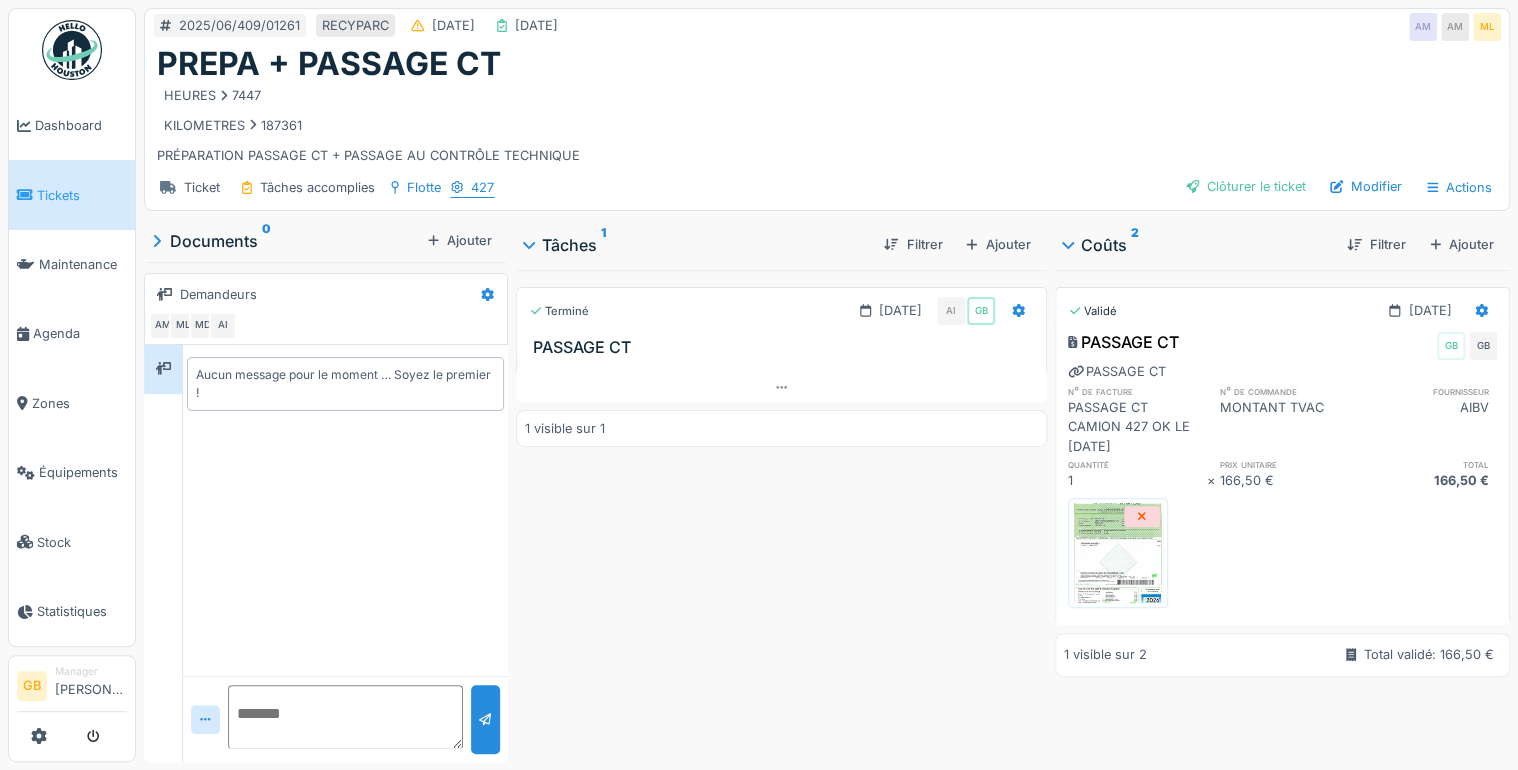click on "427" at bounding box center [482, 187] 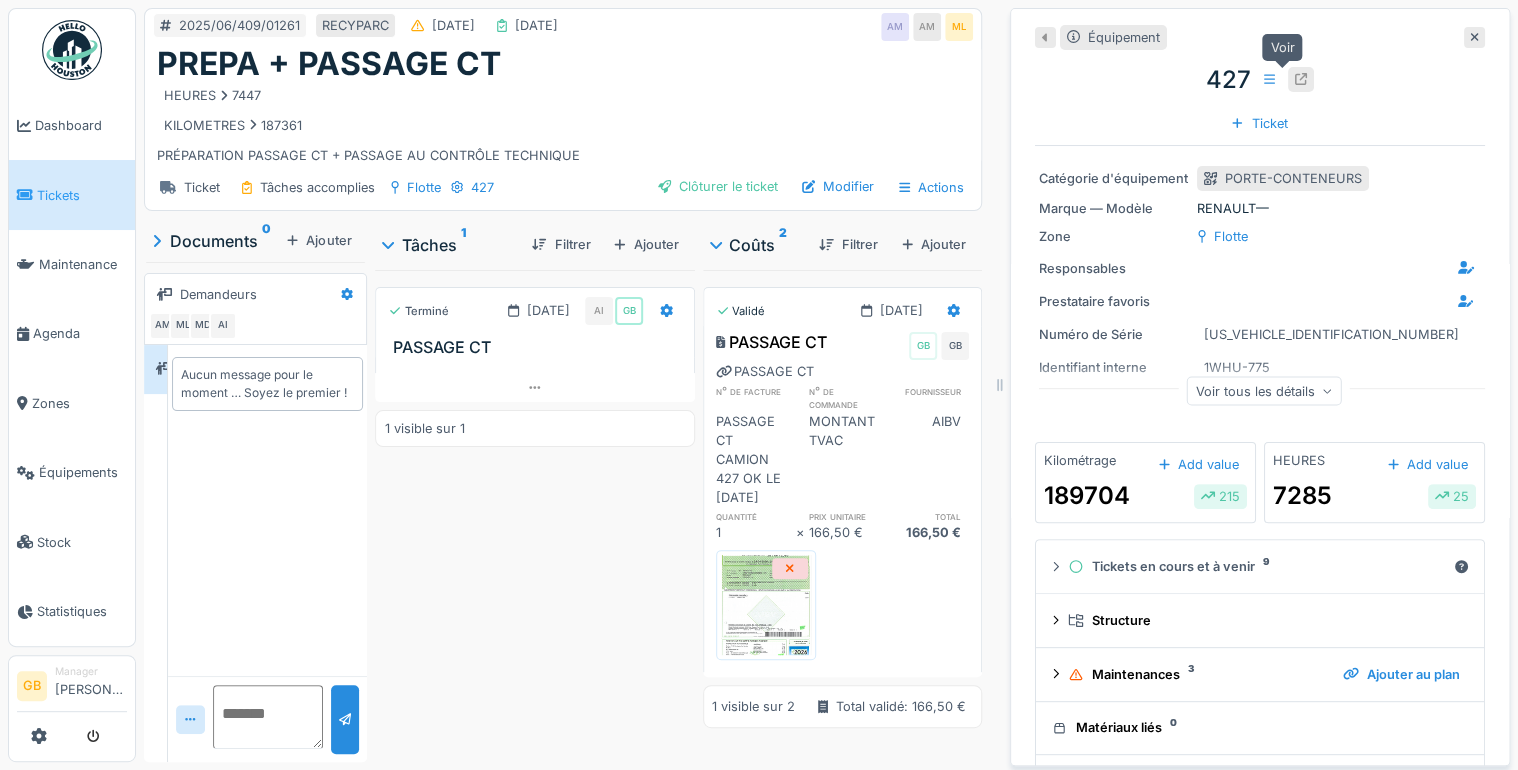 click 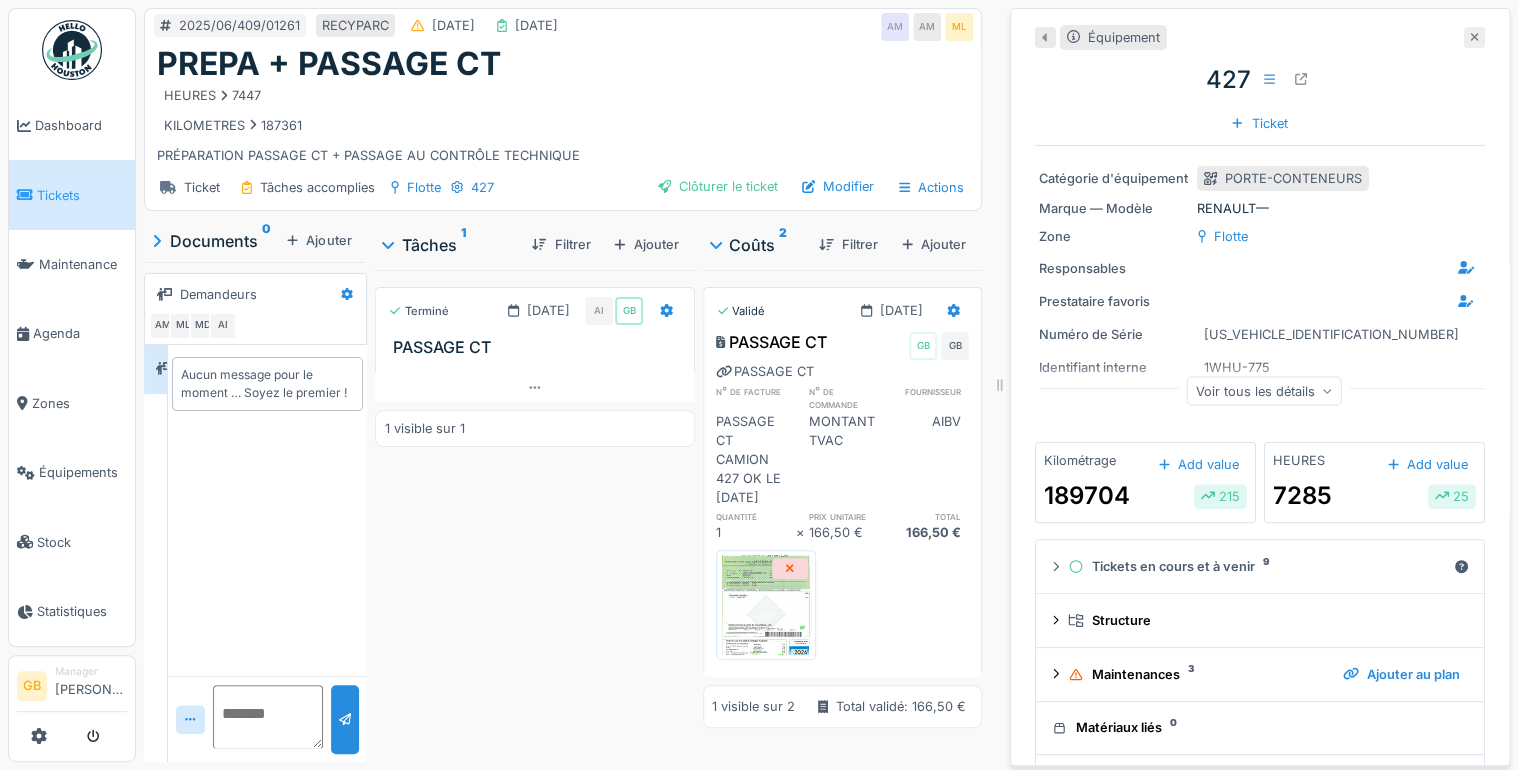 click 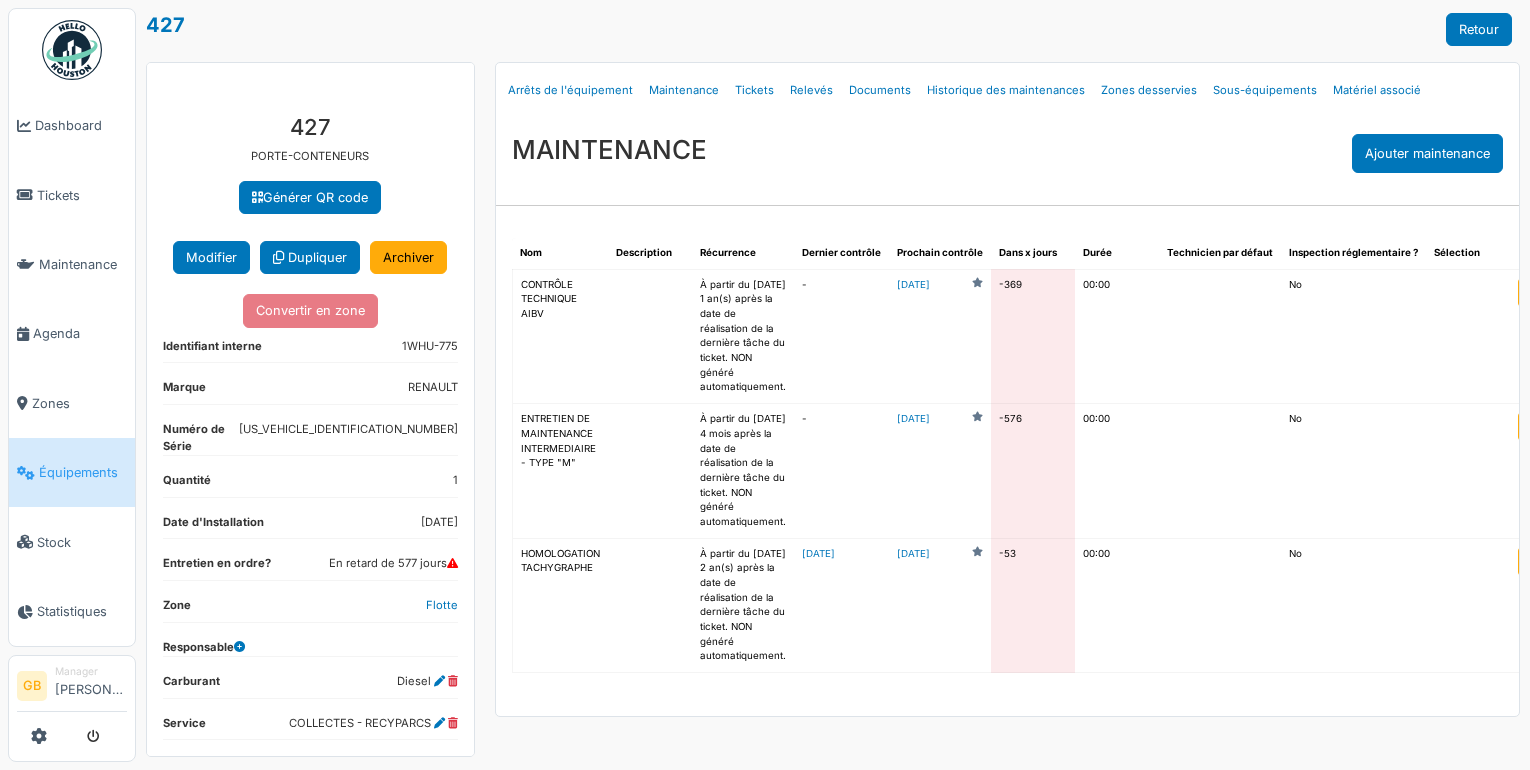 scroll, scrollTop: 0, scrollLeft: 0, axis: both 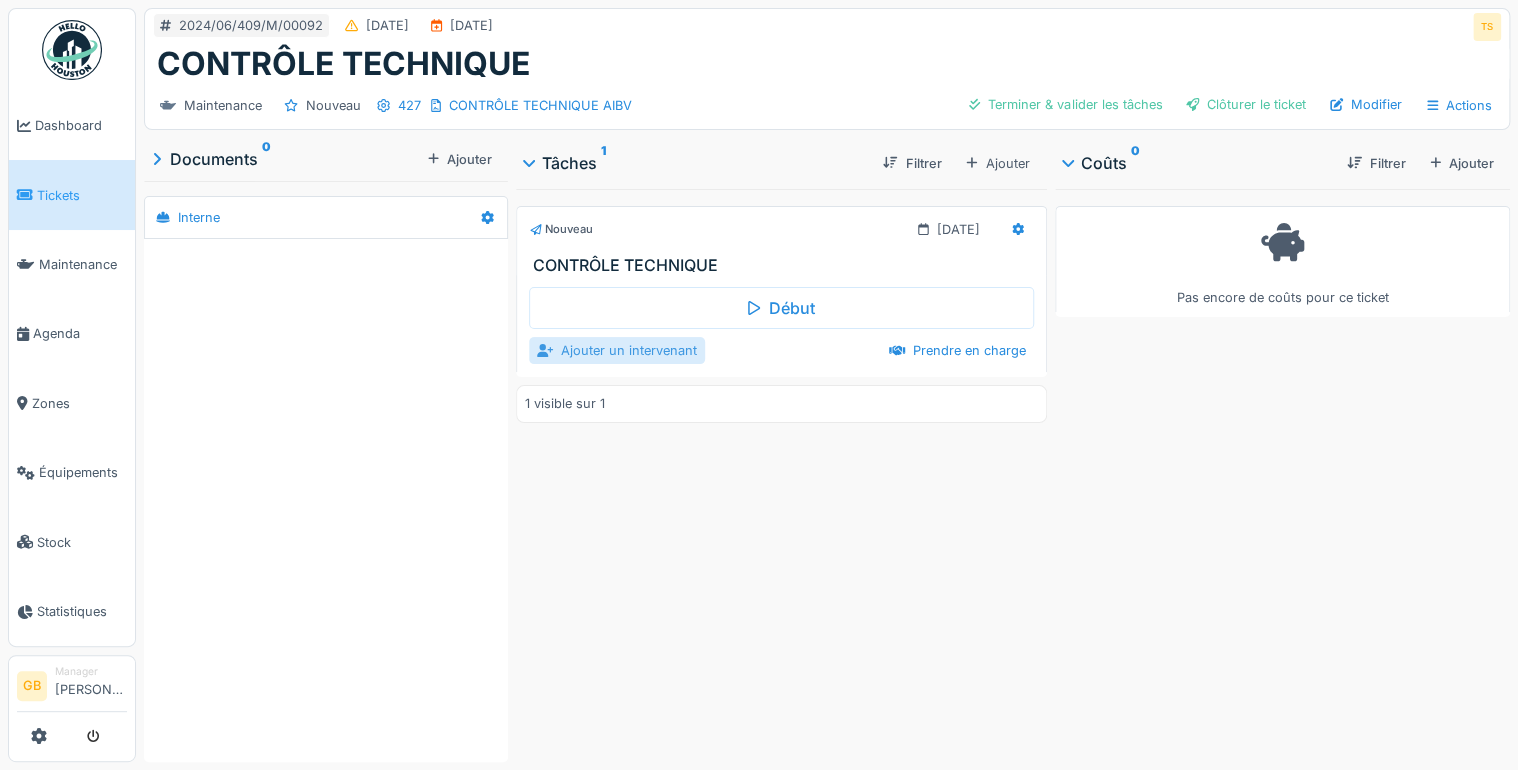 click on "Ajouter un intervenant" at bounding box center (617, 350) 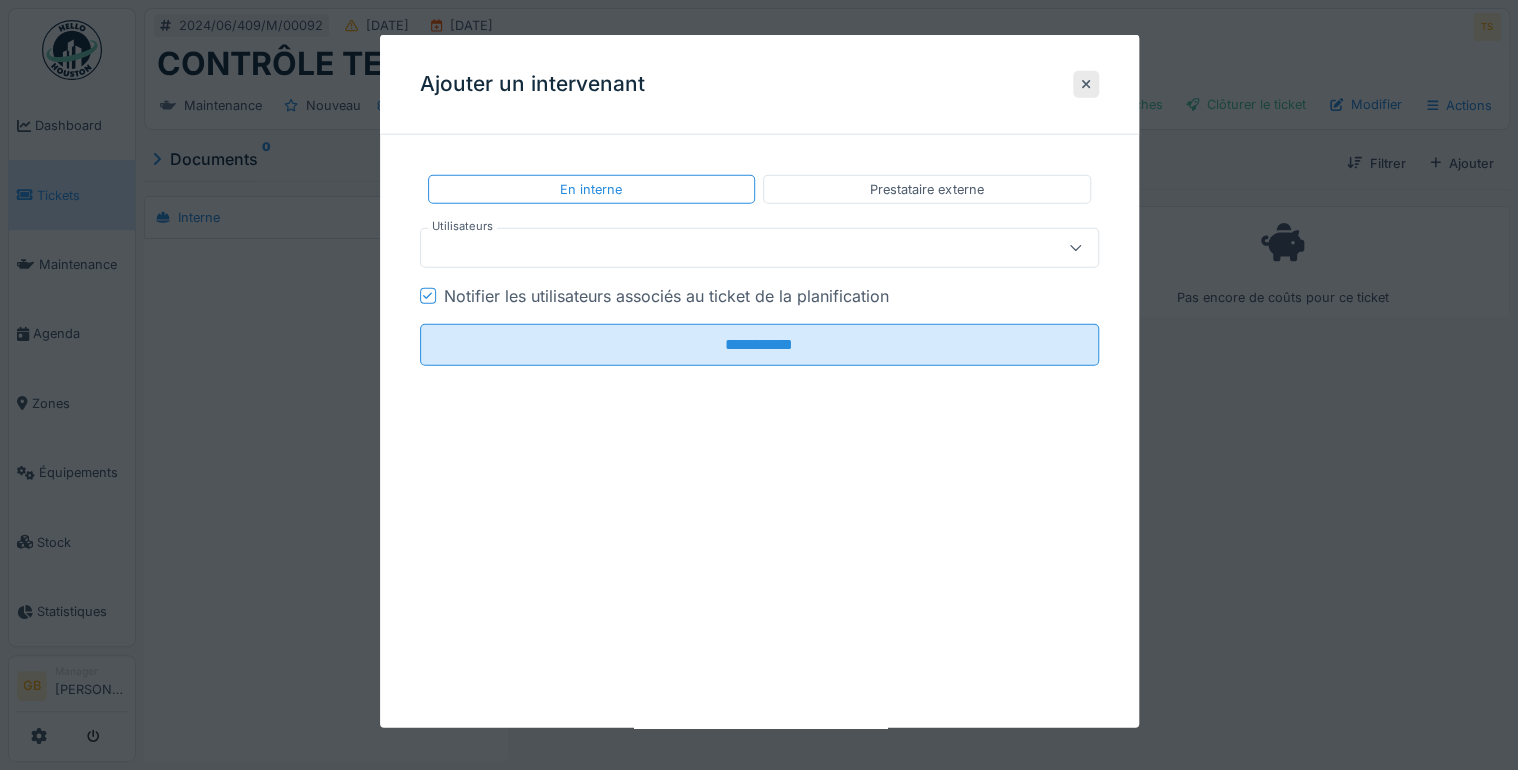 click on "Notifier les utilisateurs associés au ticket de la planification" at bounding box center (666, 296) 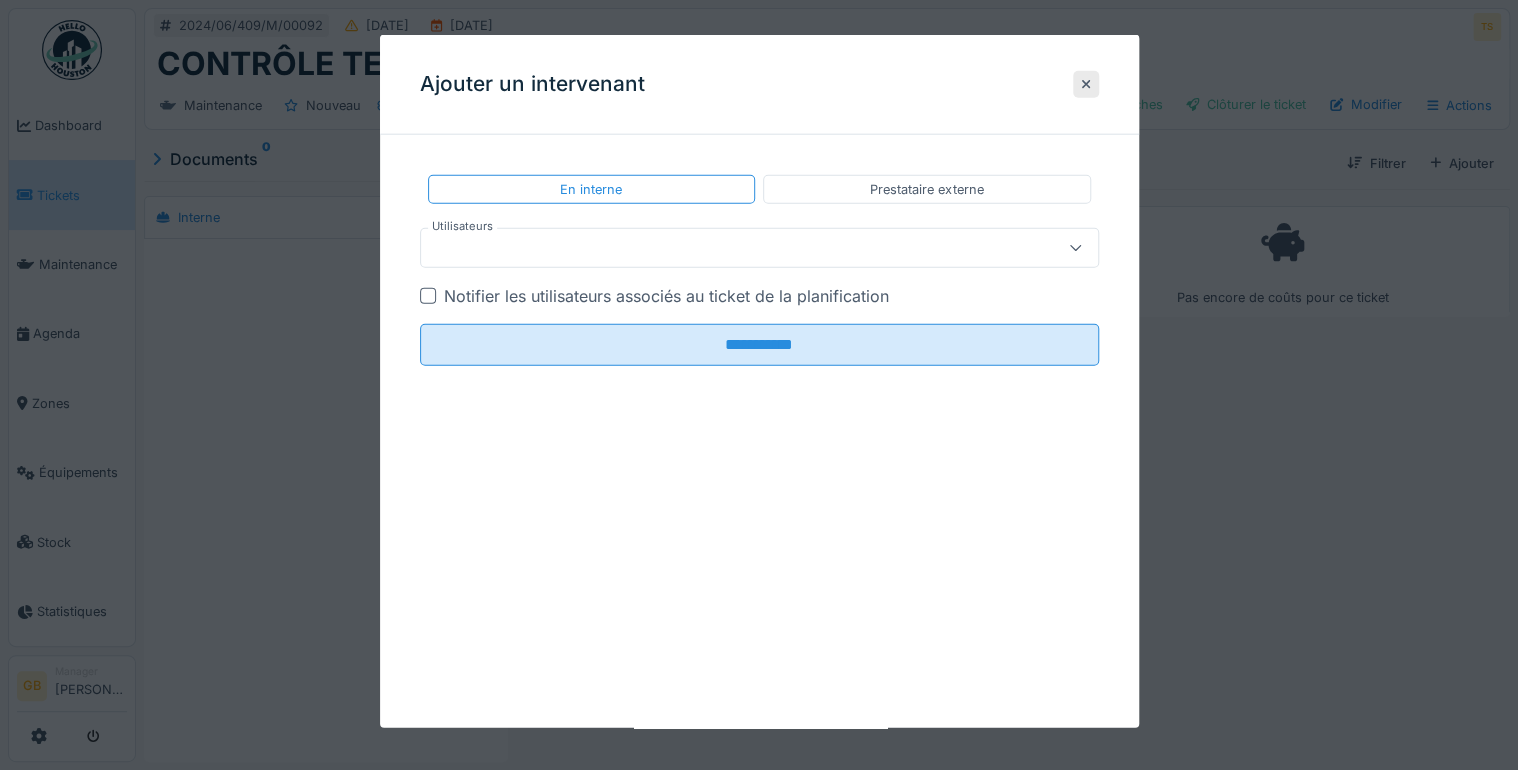 click at bounding box center (725, 248) 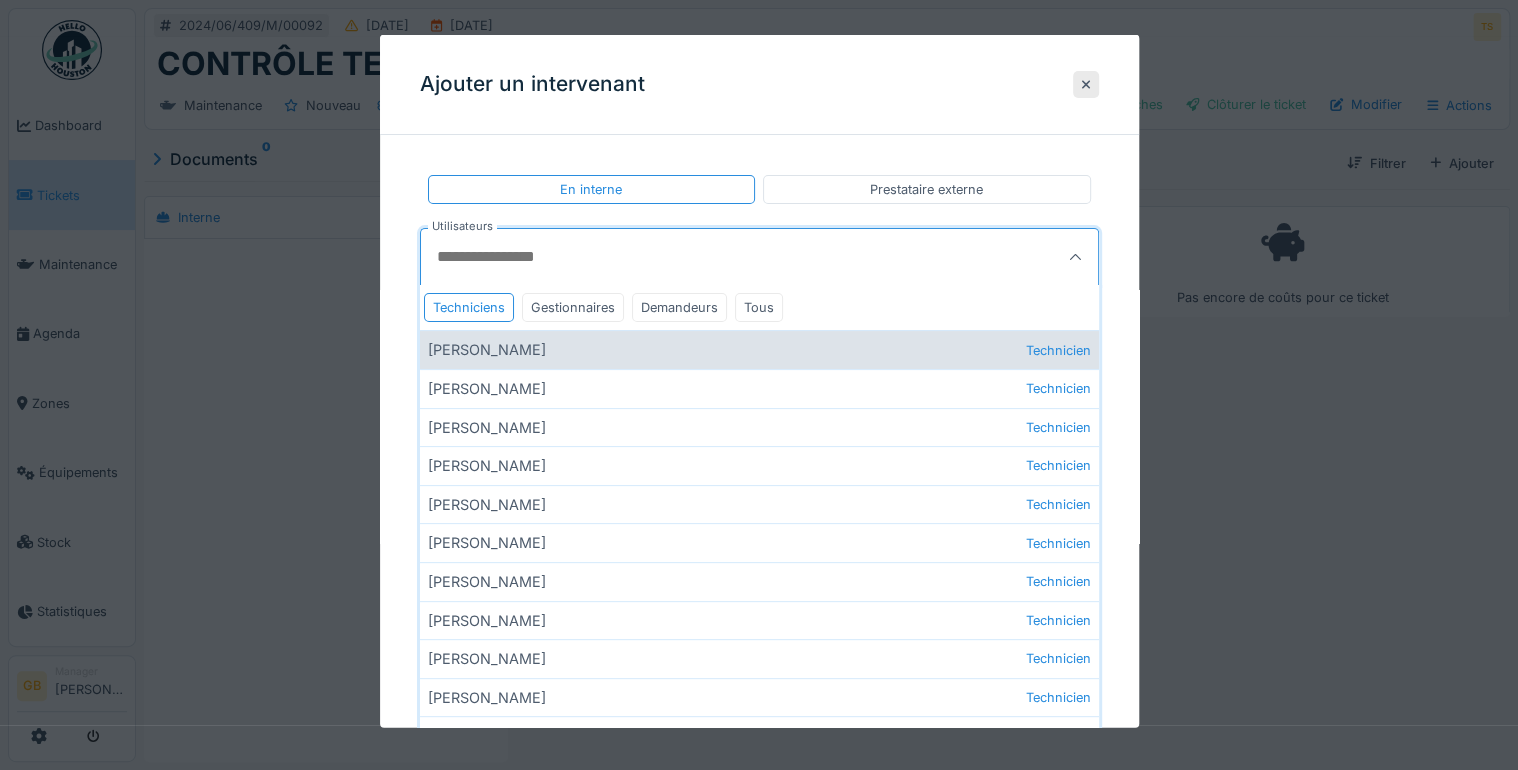 click on "[PERSON_NAME]   Technicien" at bounding box center (759, 349) 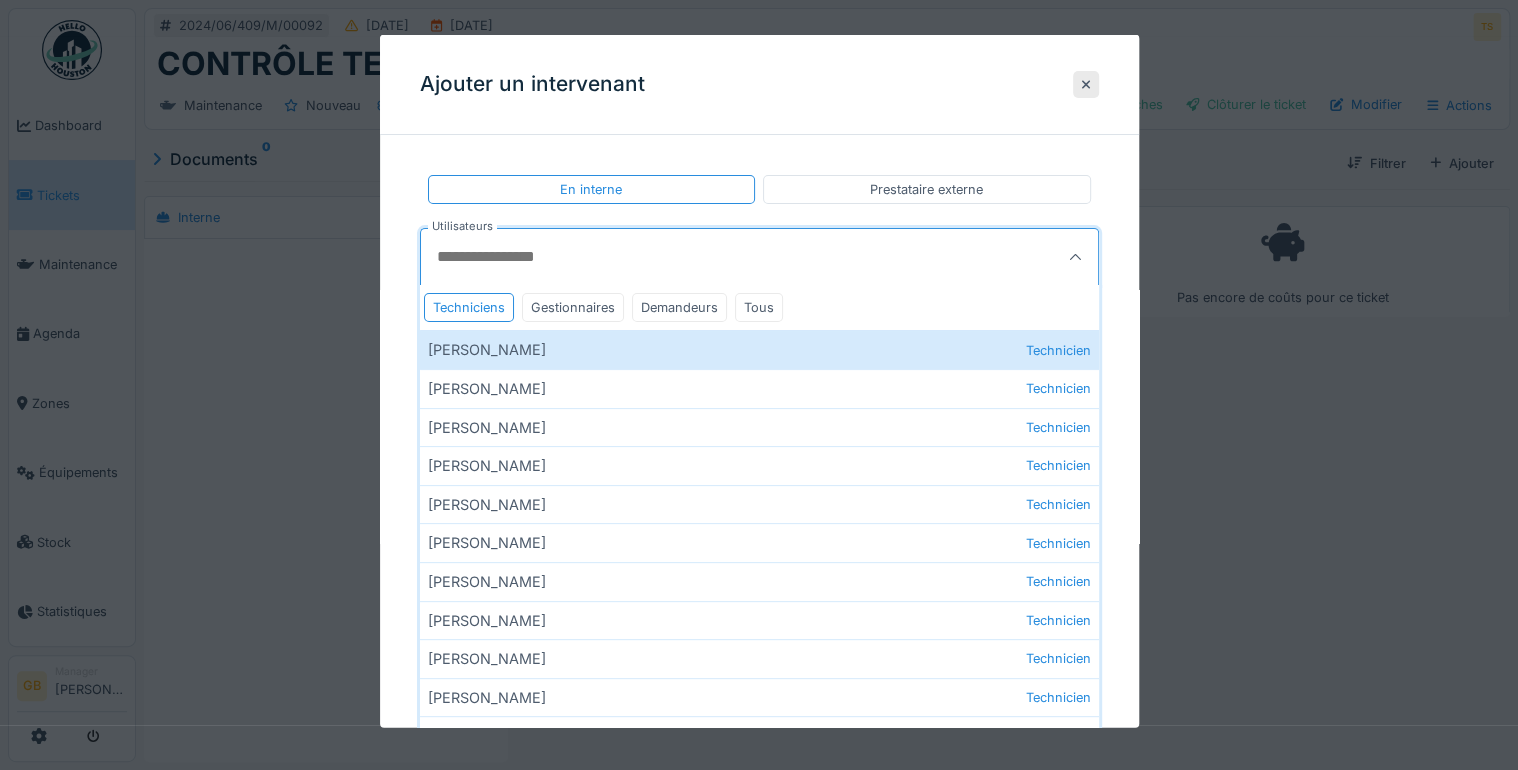 type on "*****" 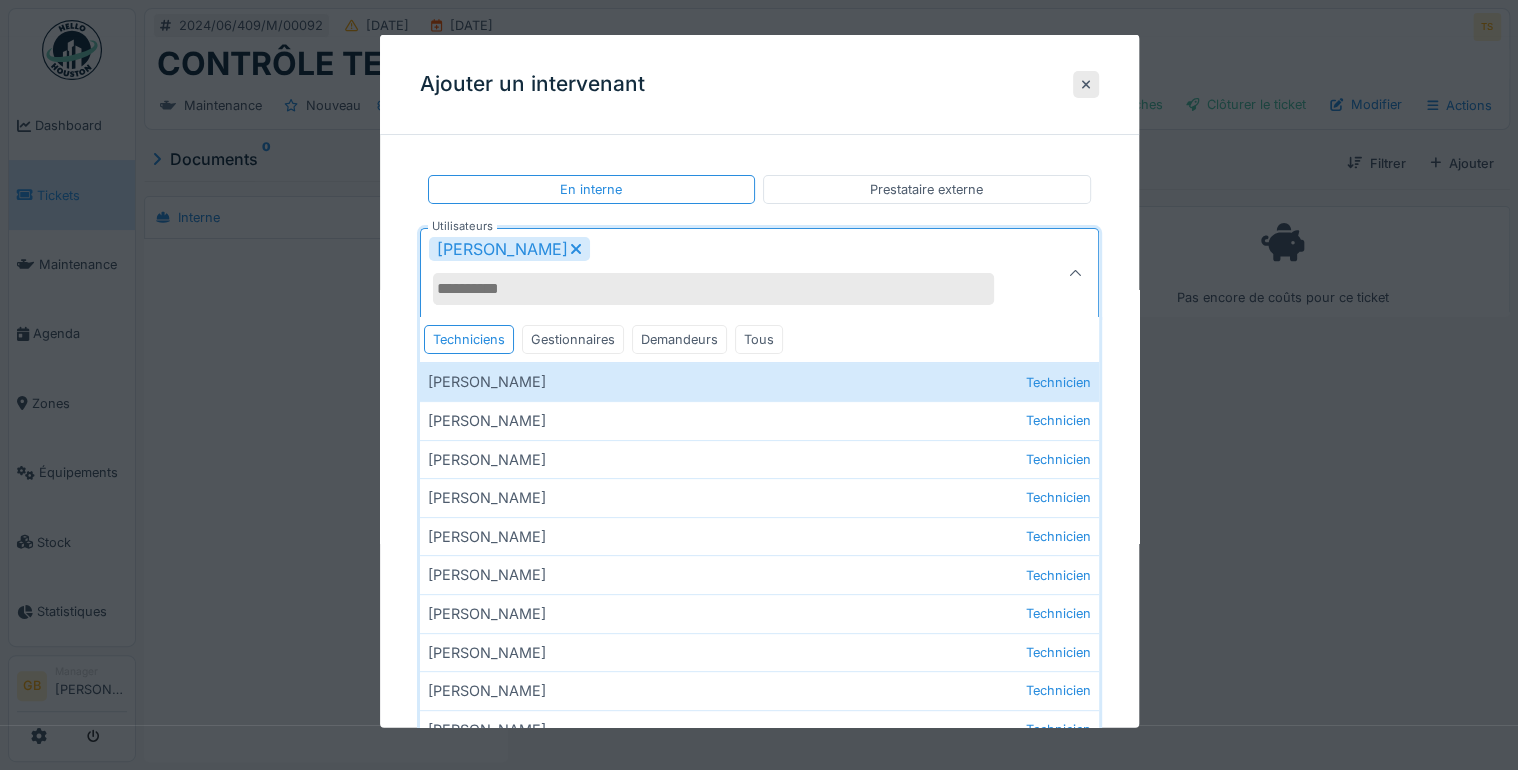 click on "[PERSON_NAME]" at bounding box center [725, 273] 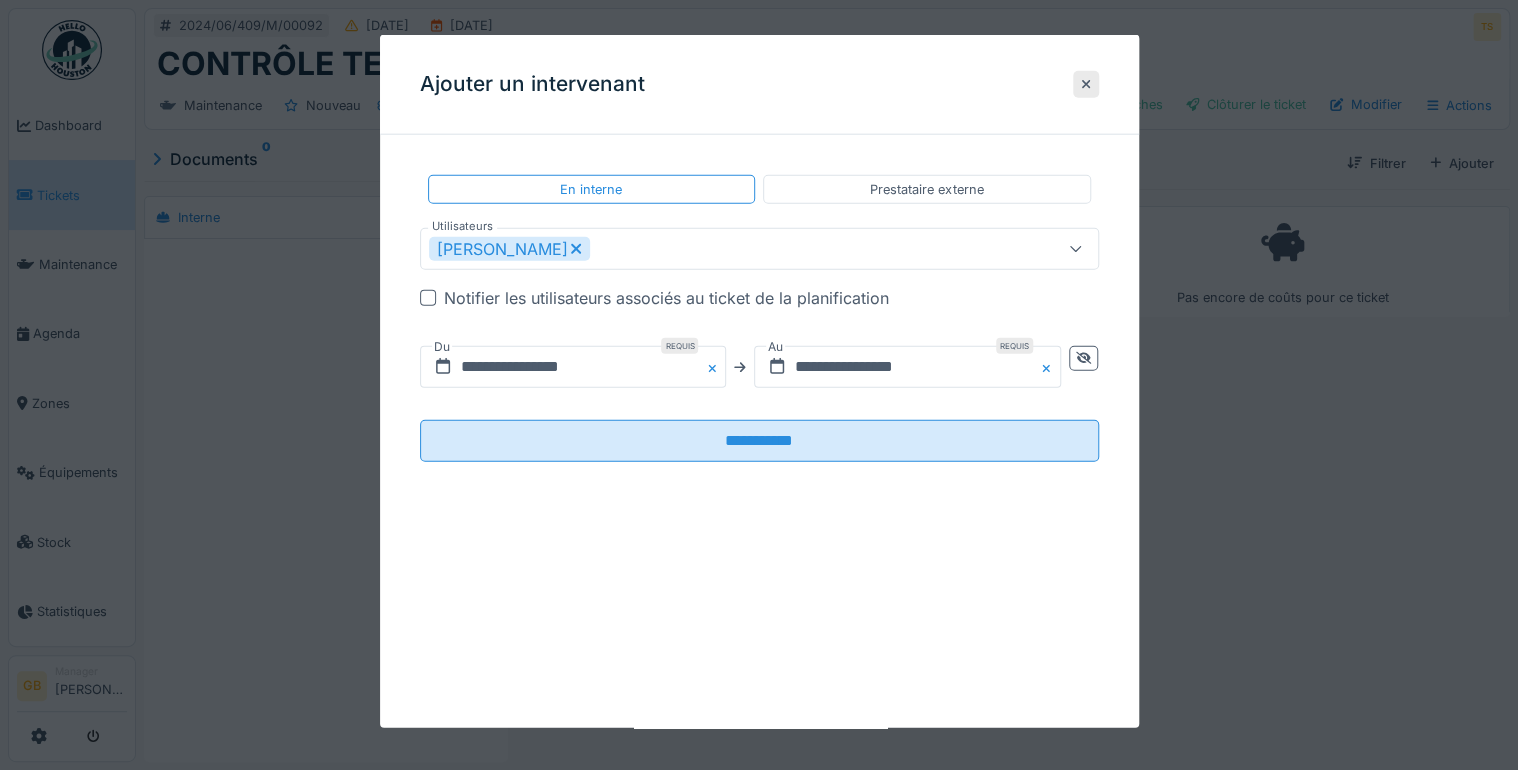click 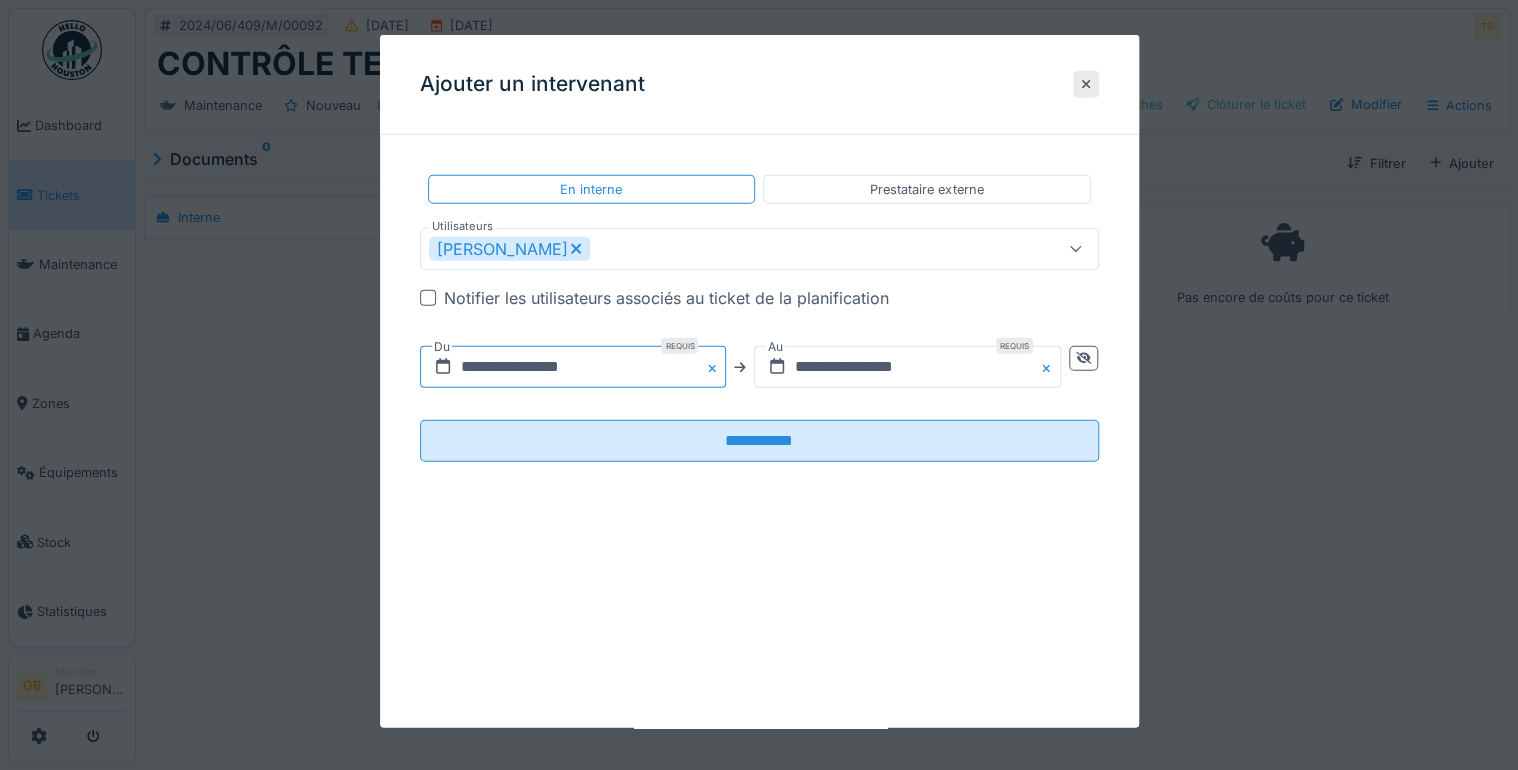 click on "**********" at bounding box center [573, 367] 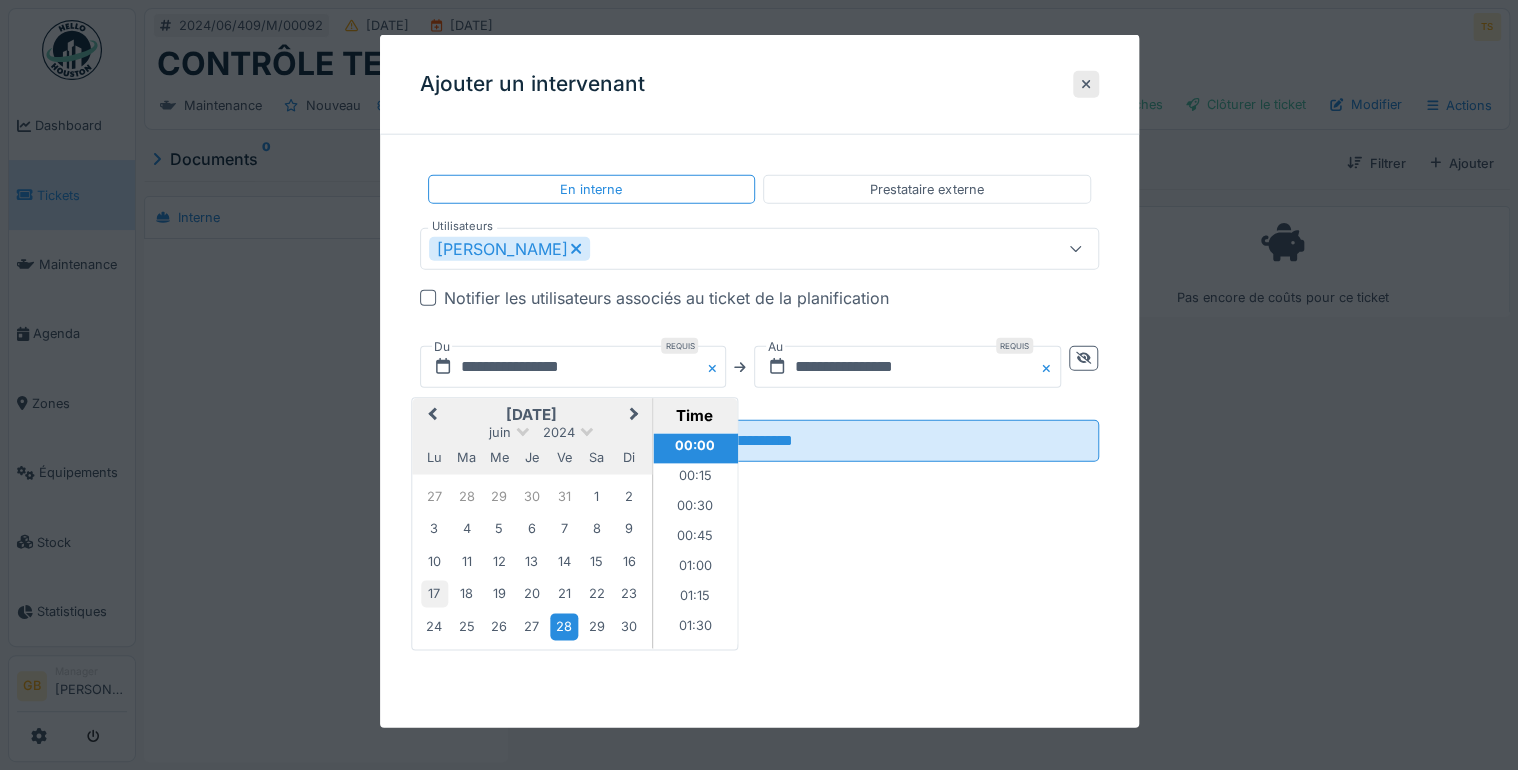 click on "17" at bounding box center [434, 594] 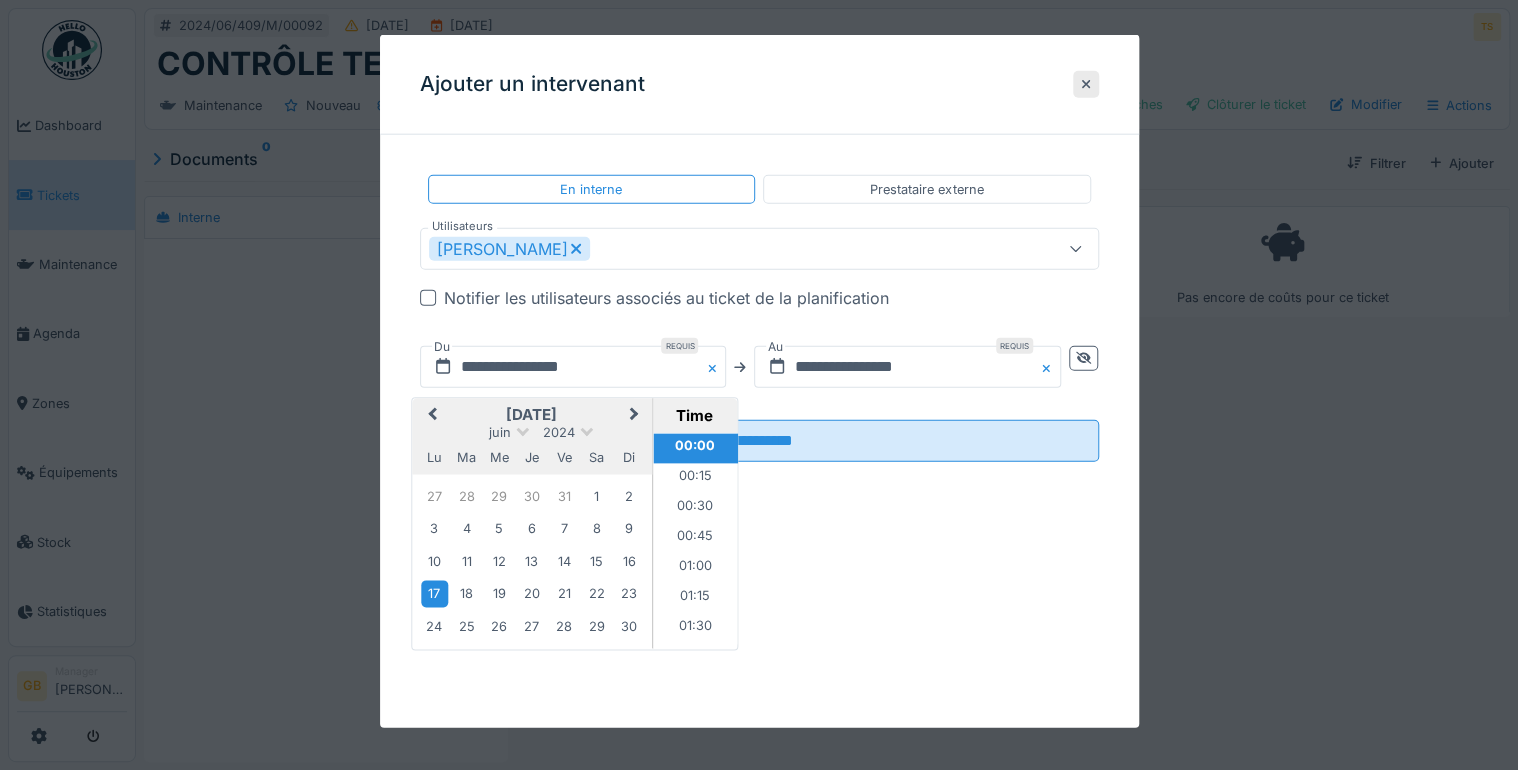 click on "17" at bounding box center (434, 594) 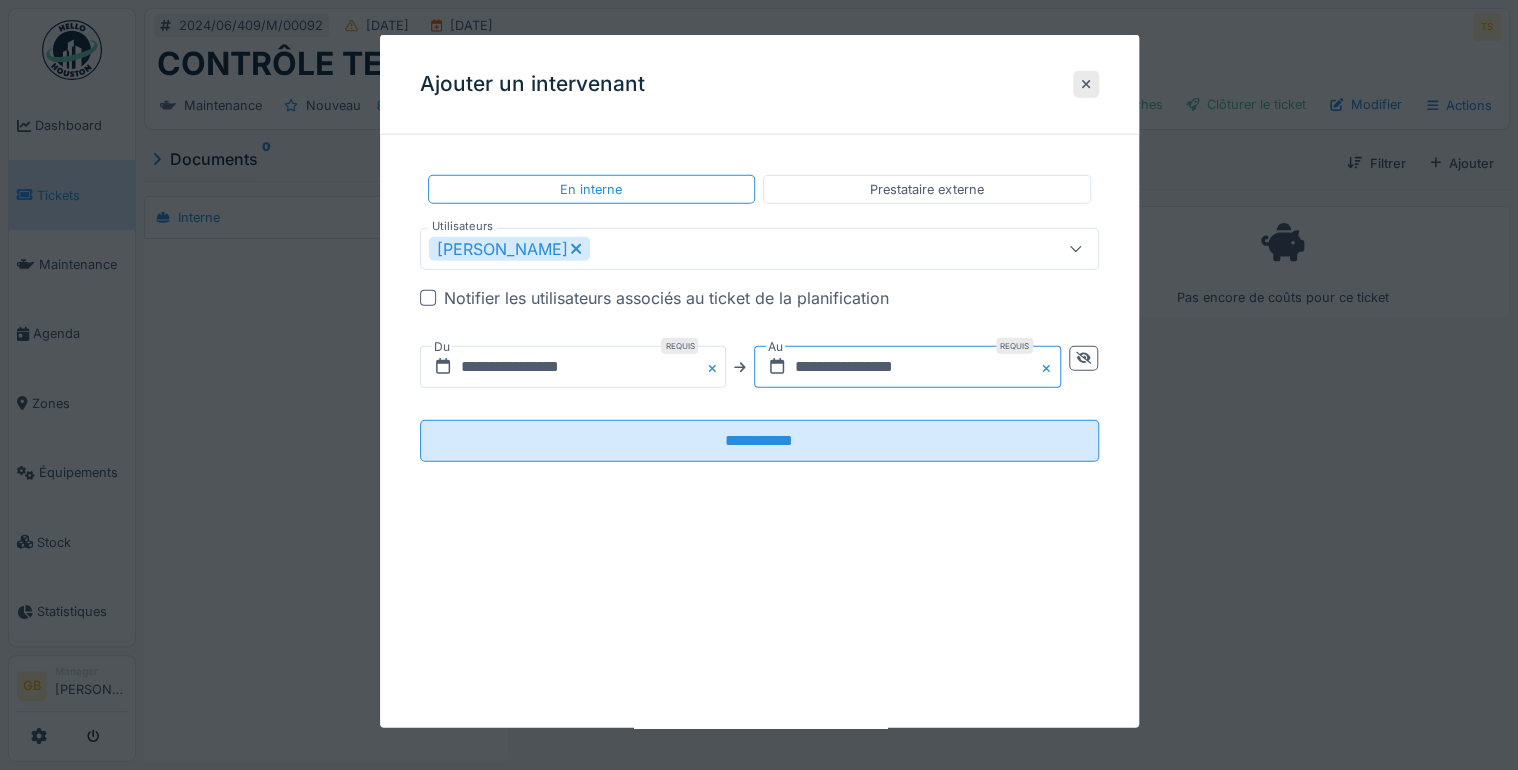 click on "**********" at bounding box center (907, 367) 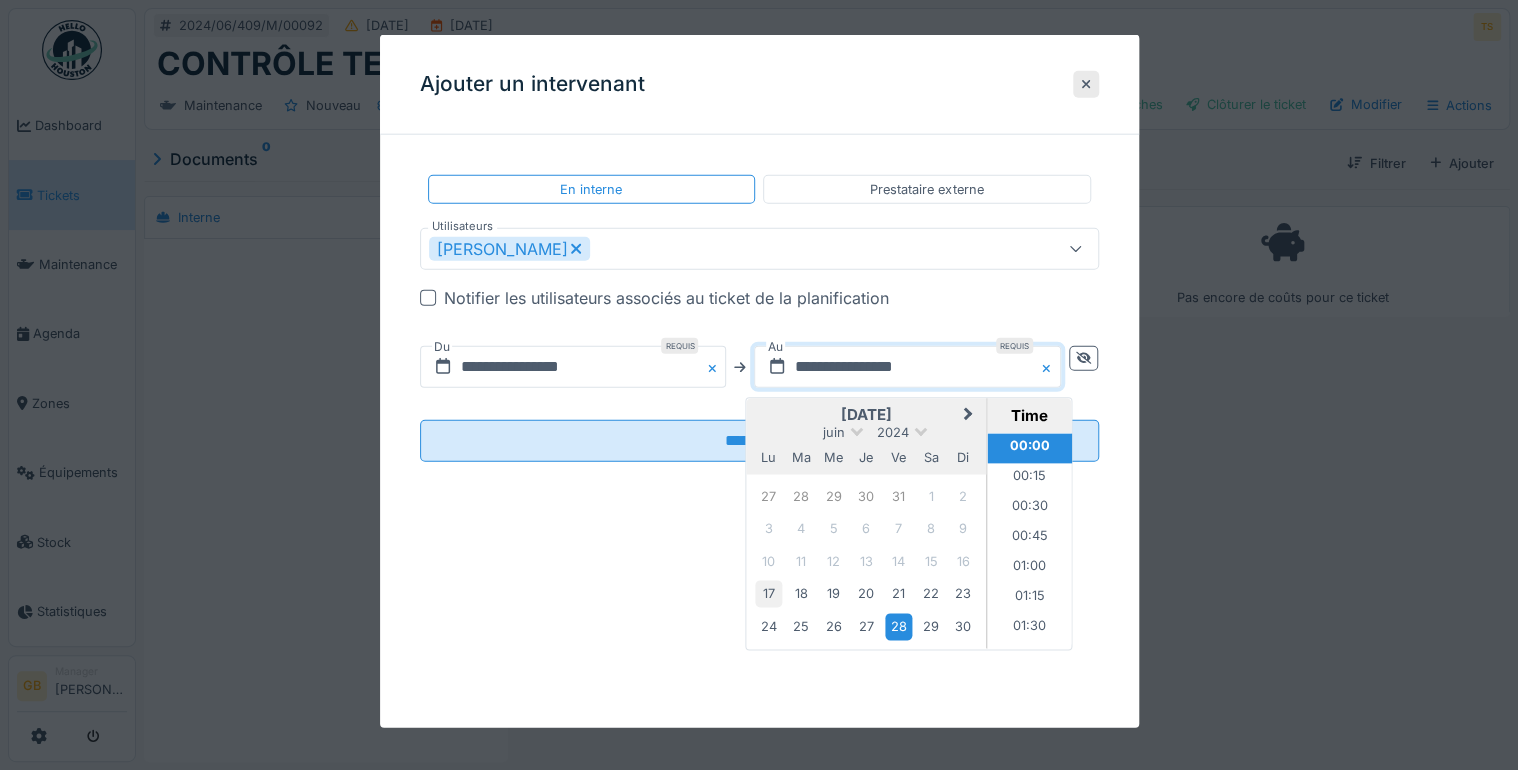 click on "17" at bounding box center (768, 594) 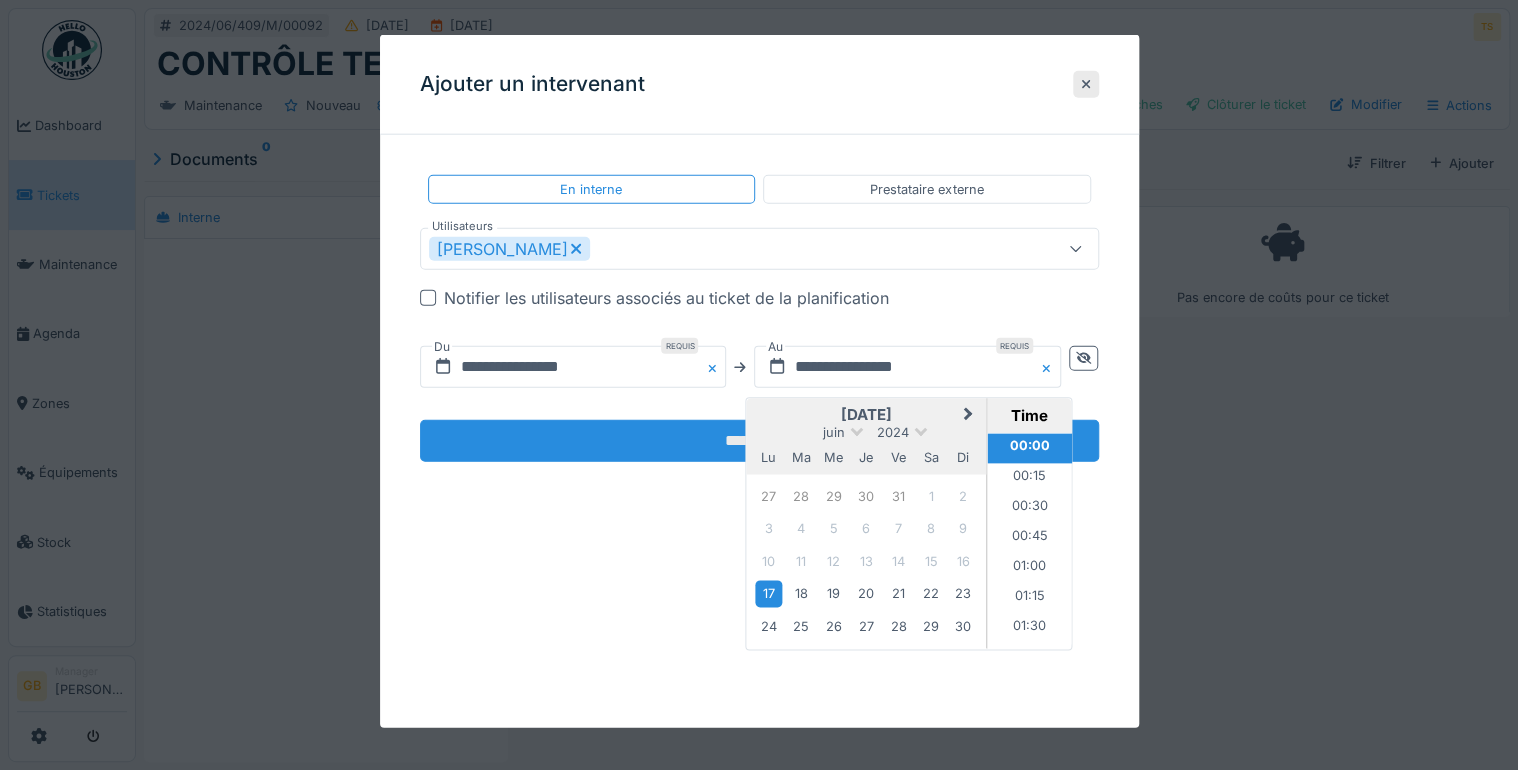 click on "**********" at bounding box center [759, 441] 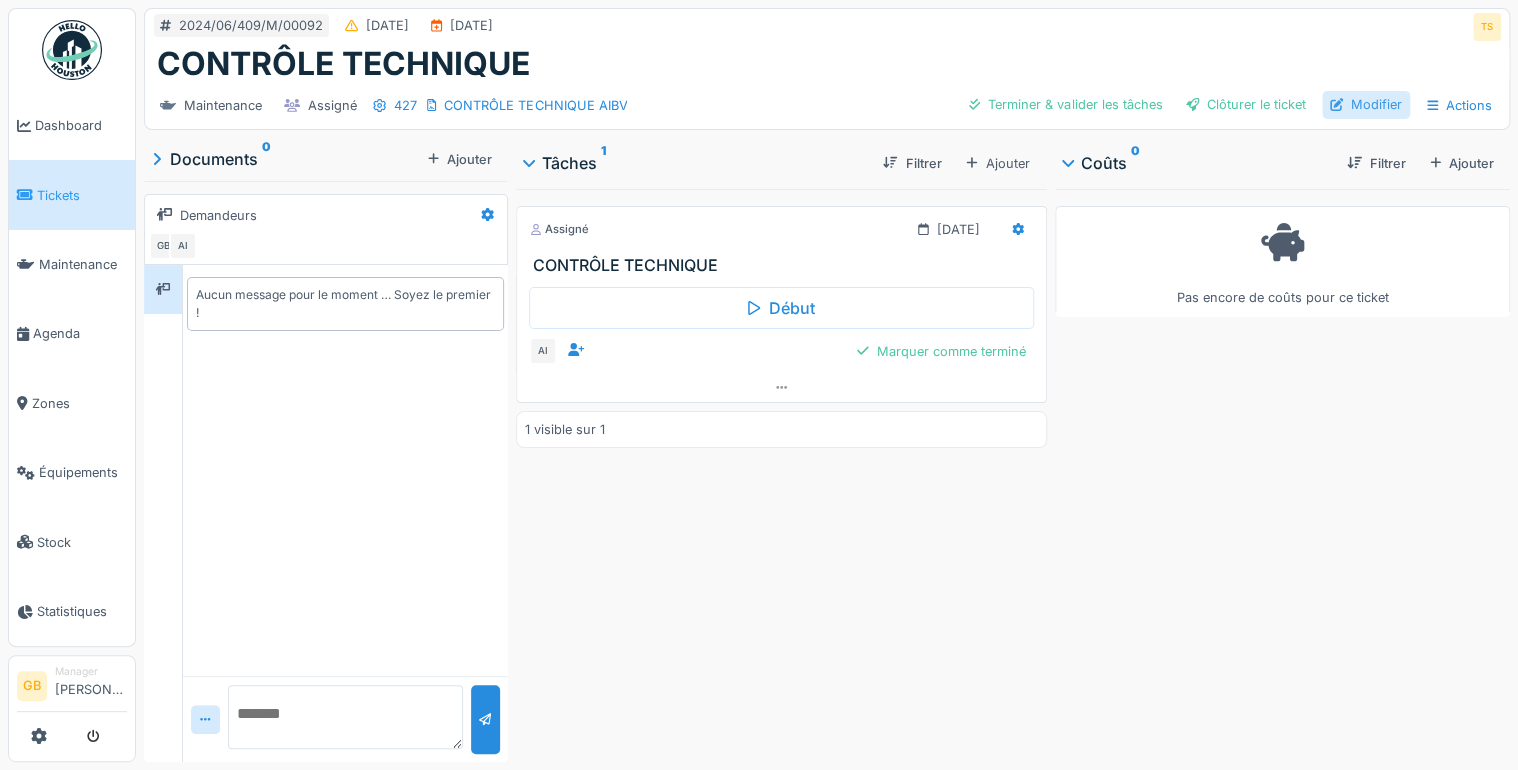 click on "Modifier" at bounding box center [1366, 104] 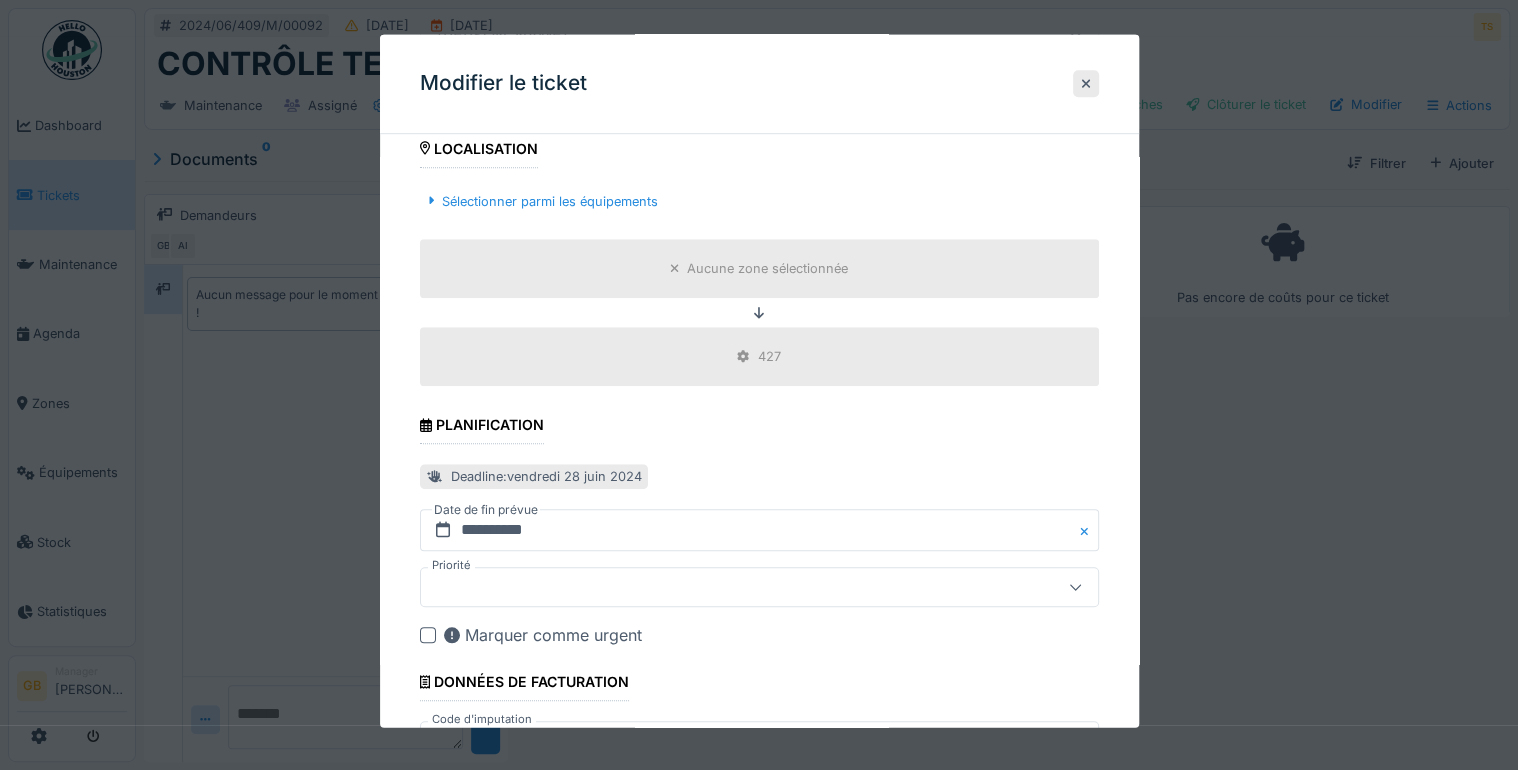 scroll, scrollTop: 781, scrollLeft: 0, axis: vertical 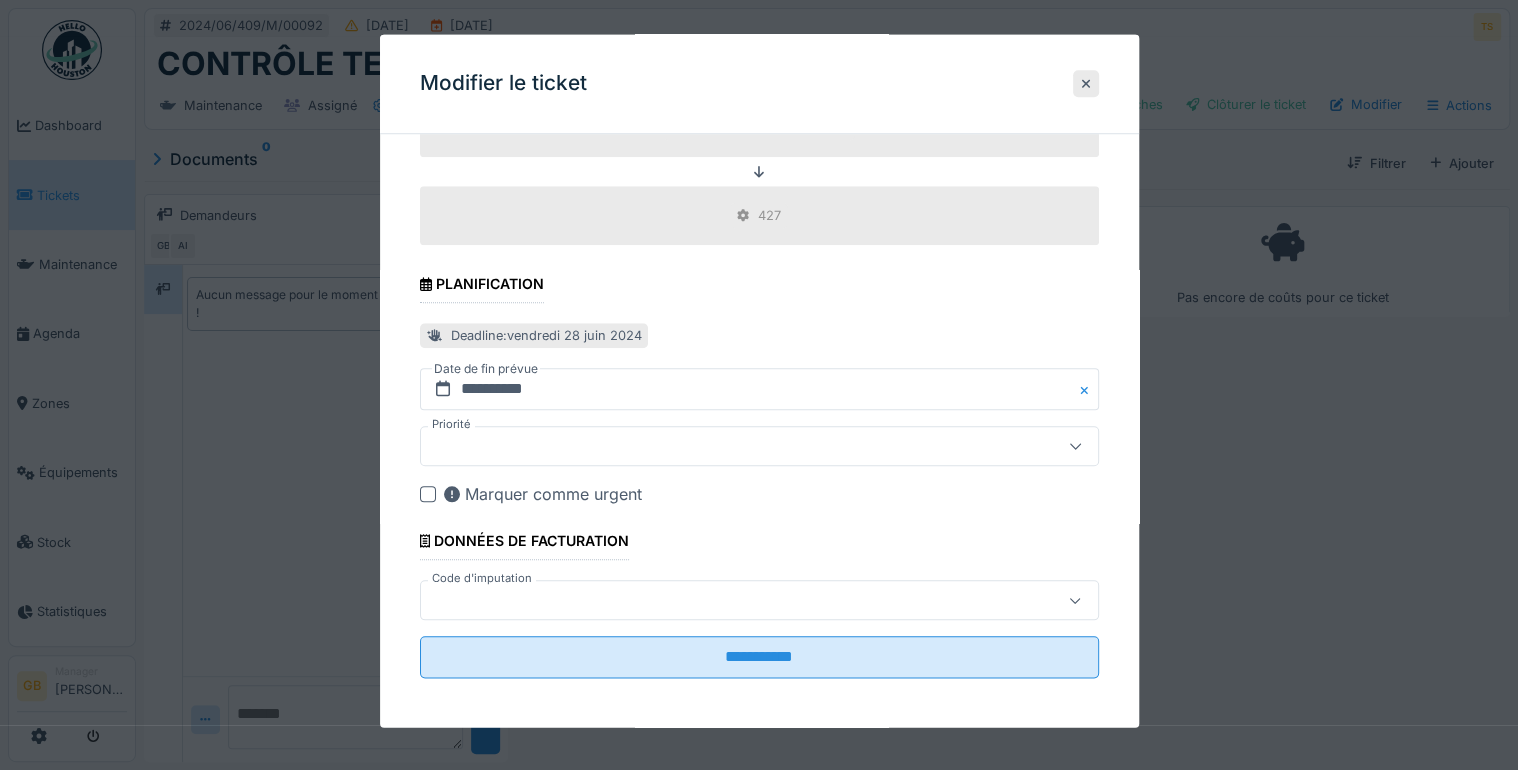click at bounding box center (725, 601) 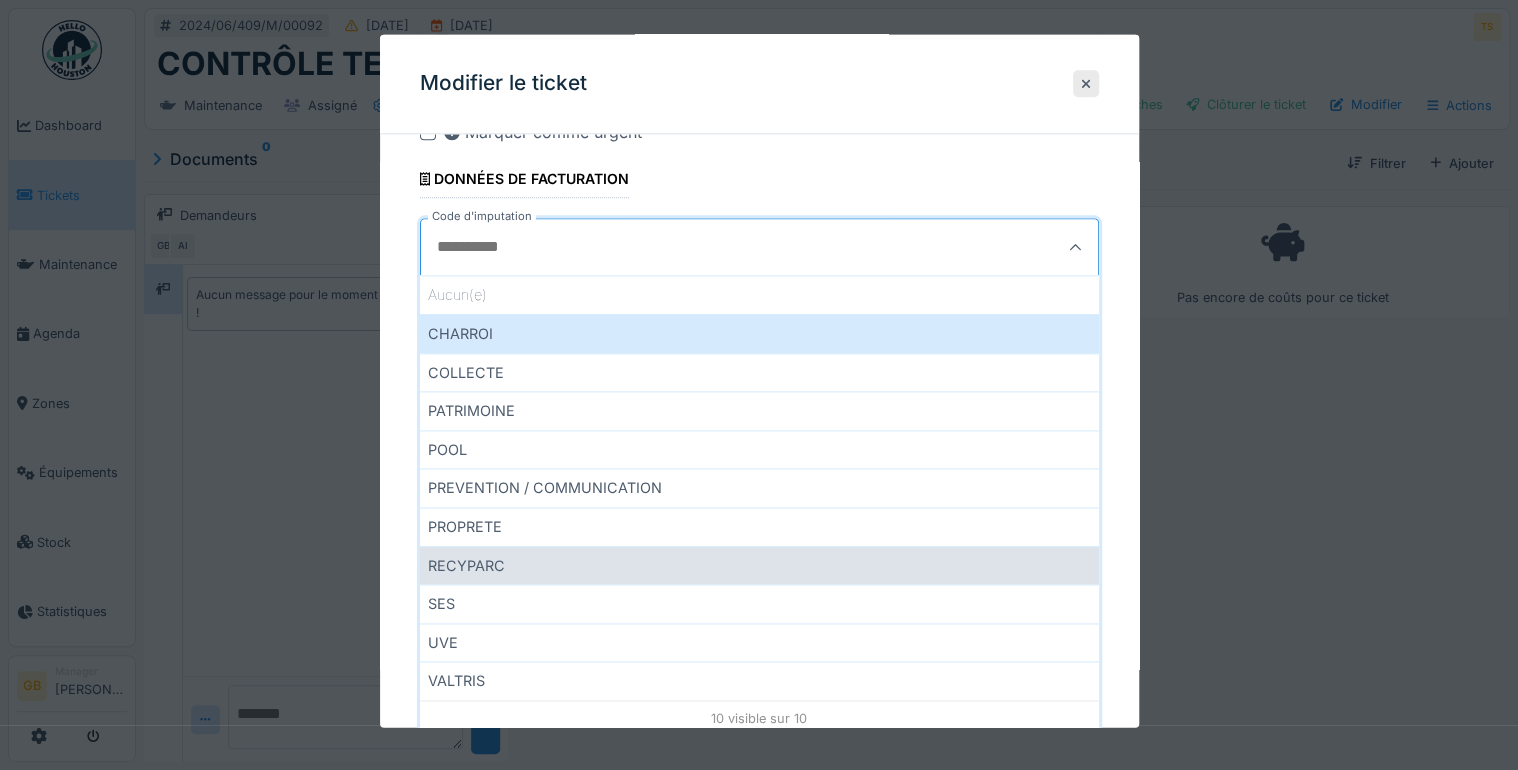 click on "RECYPARC" at bounding box center (759, 565) 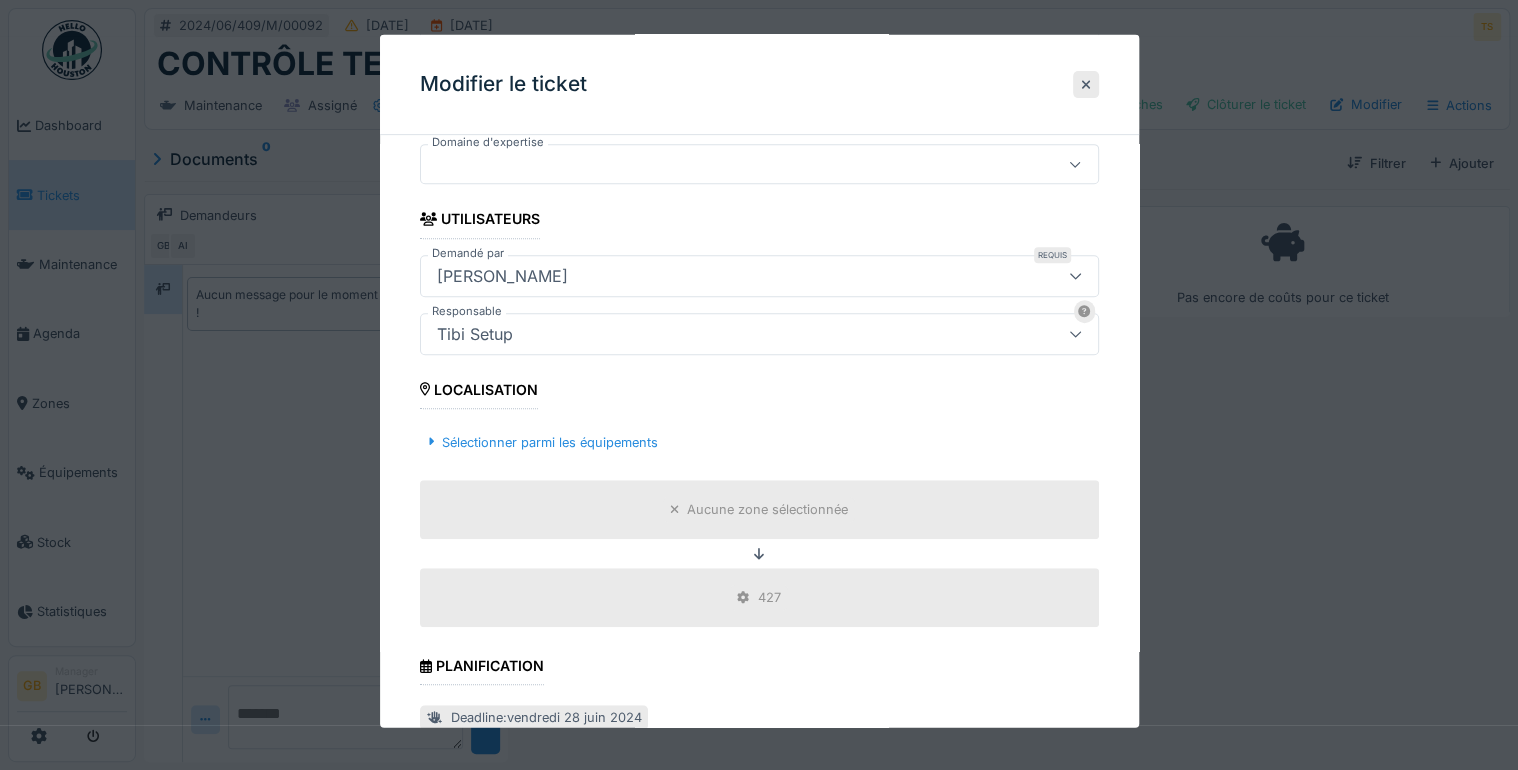 scroll, scrollTop: 783, scrollLeft: 0, axis: vertical 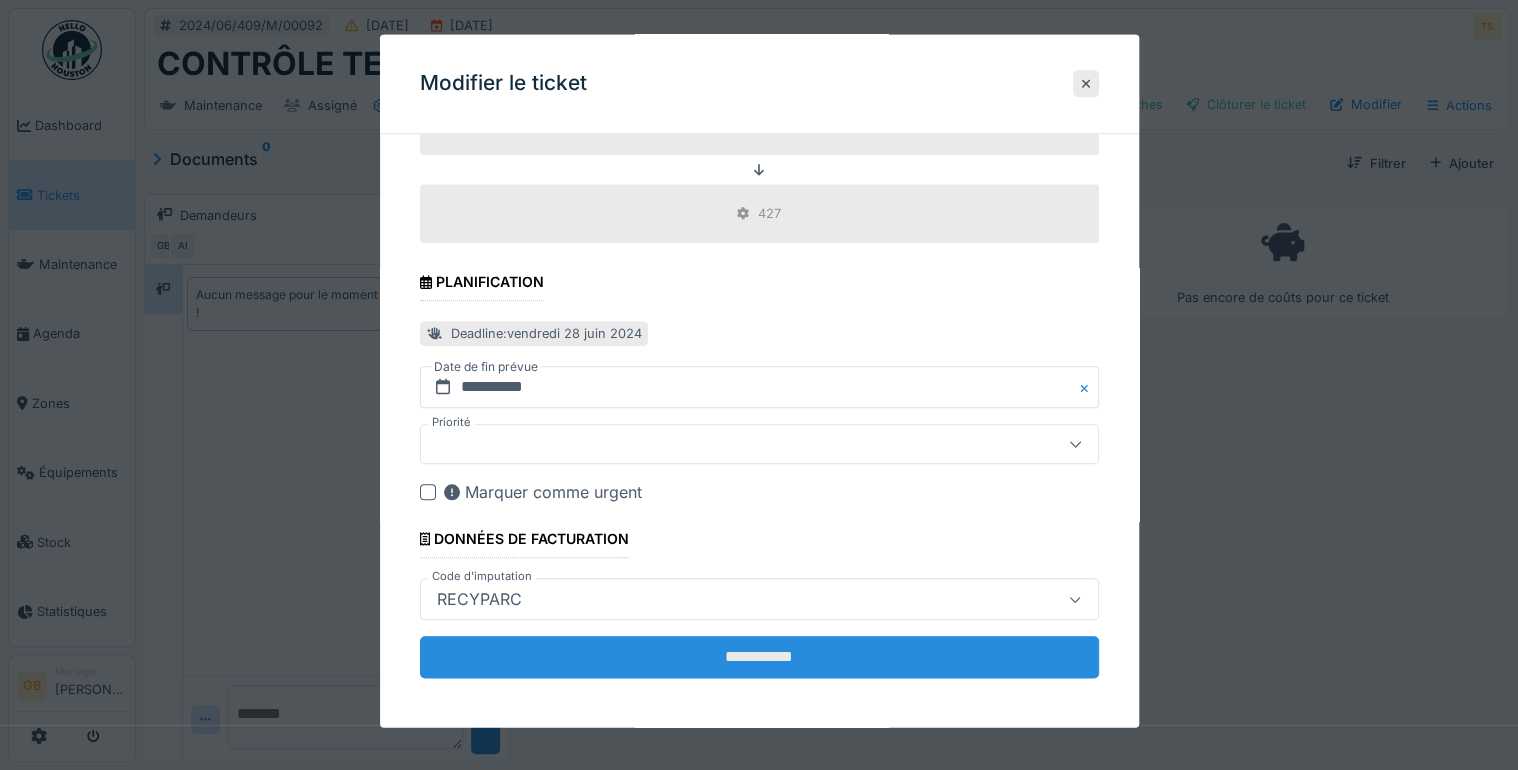 click on "**********" at bounding box center [759, 658] 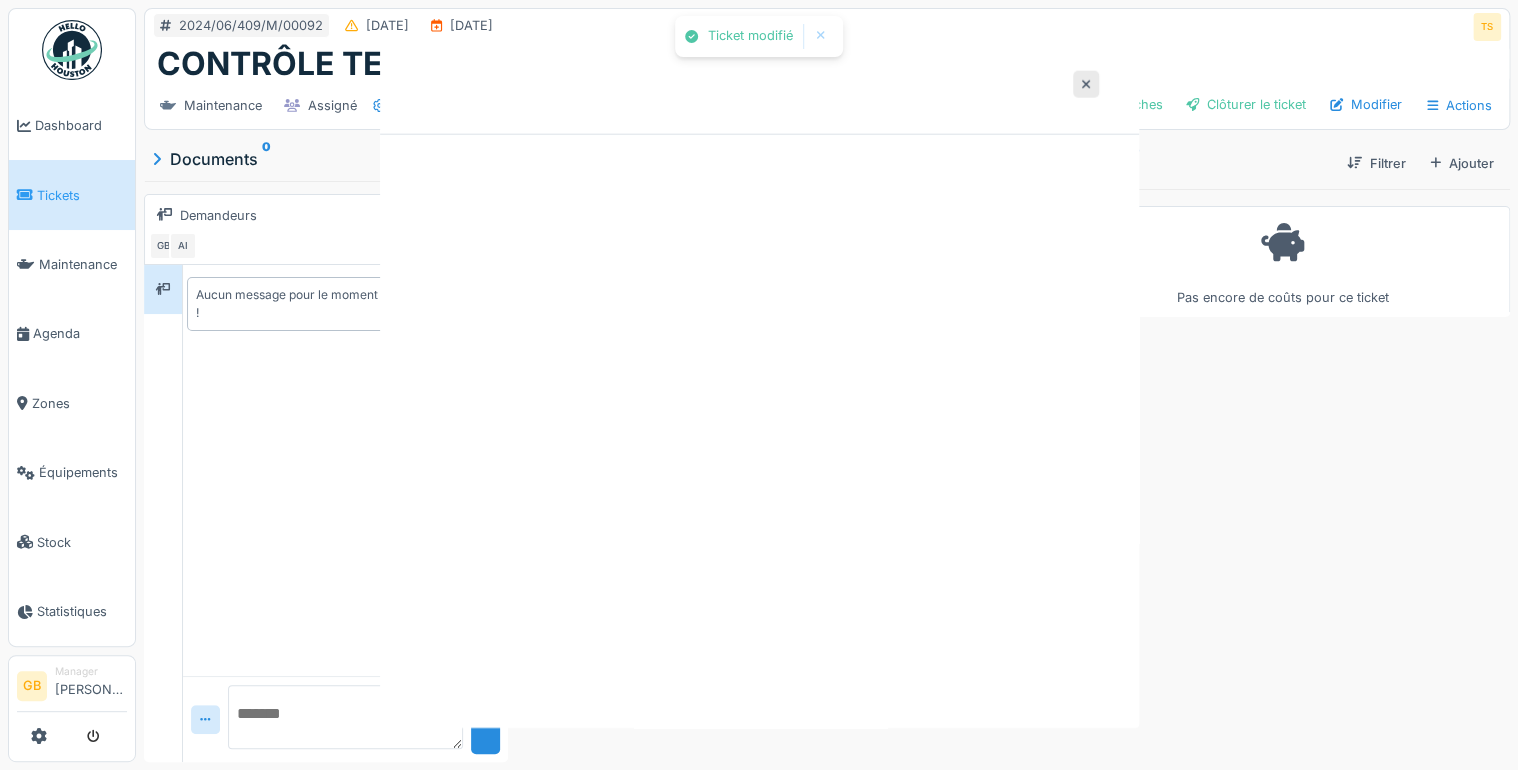 scroll, scrollTop: 0, scrollLeft: 0, axis: both 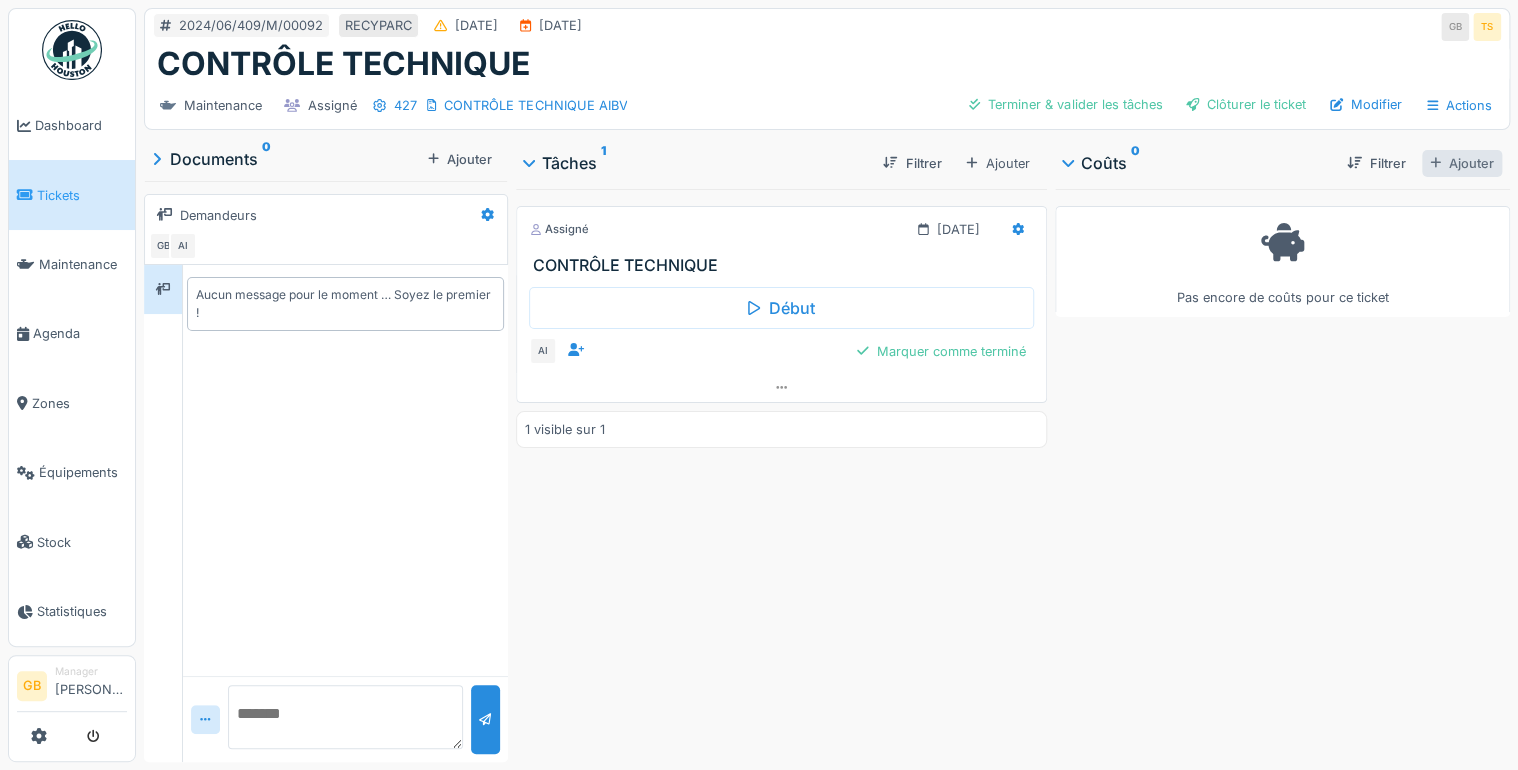 click on "Ajouter" at bounding box center [1462, 163] 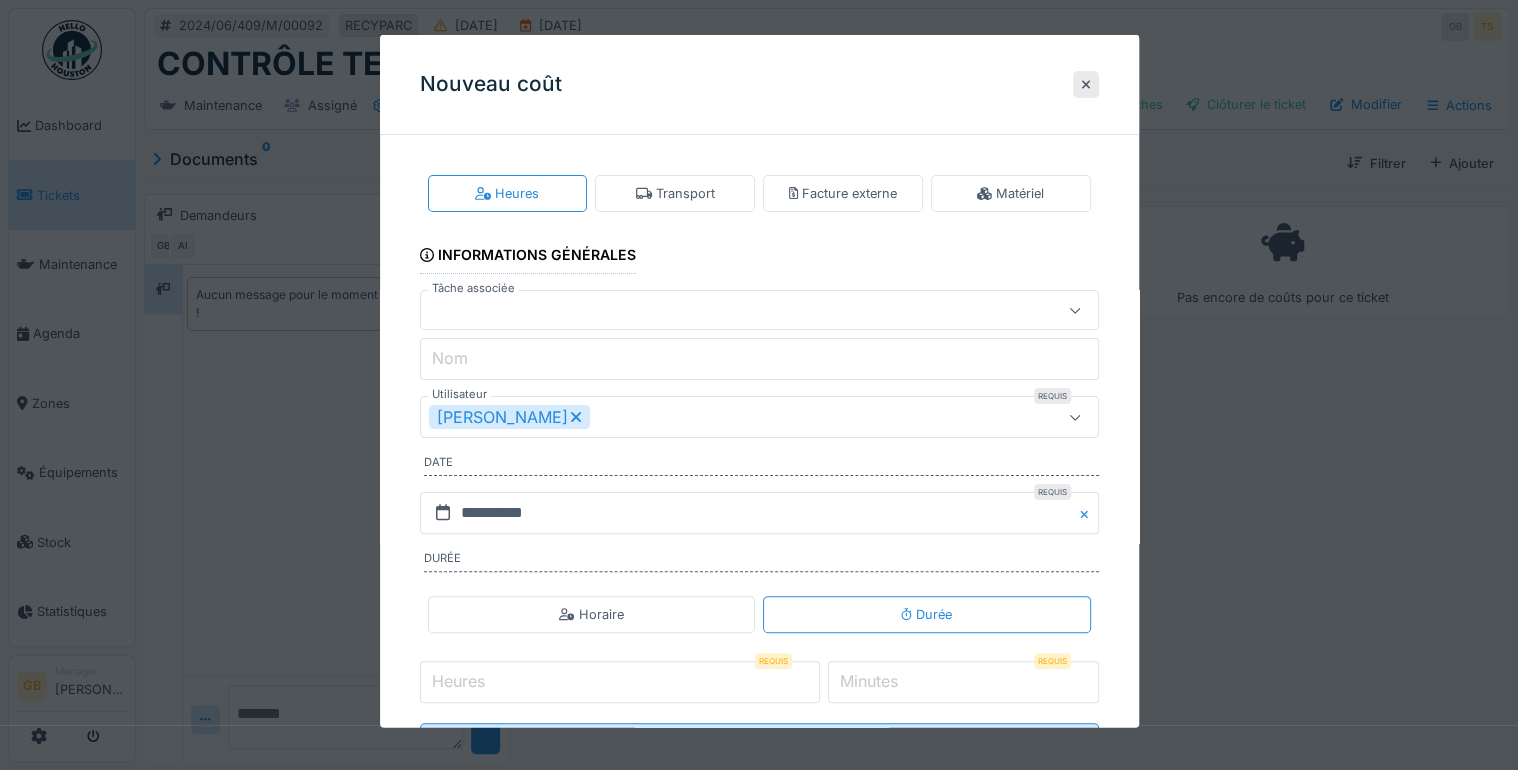 click at bounding box center (725, 310) 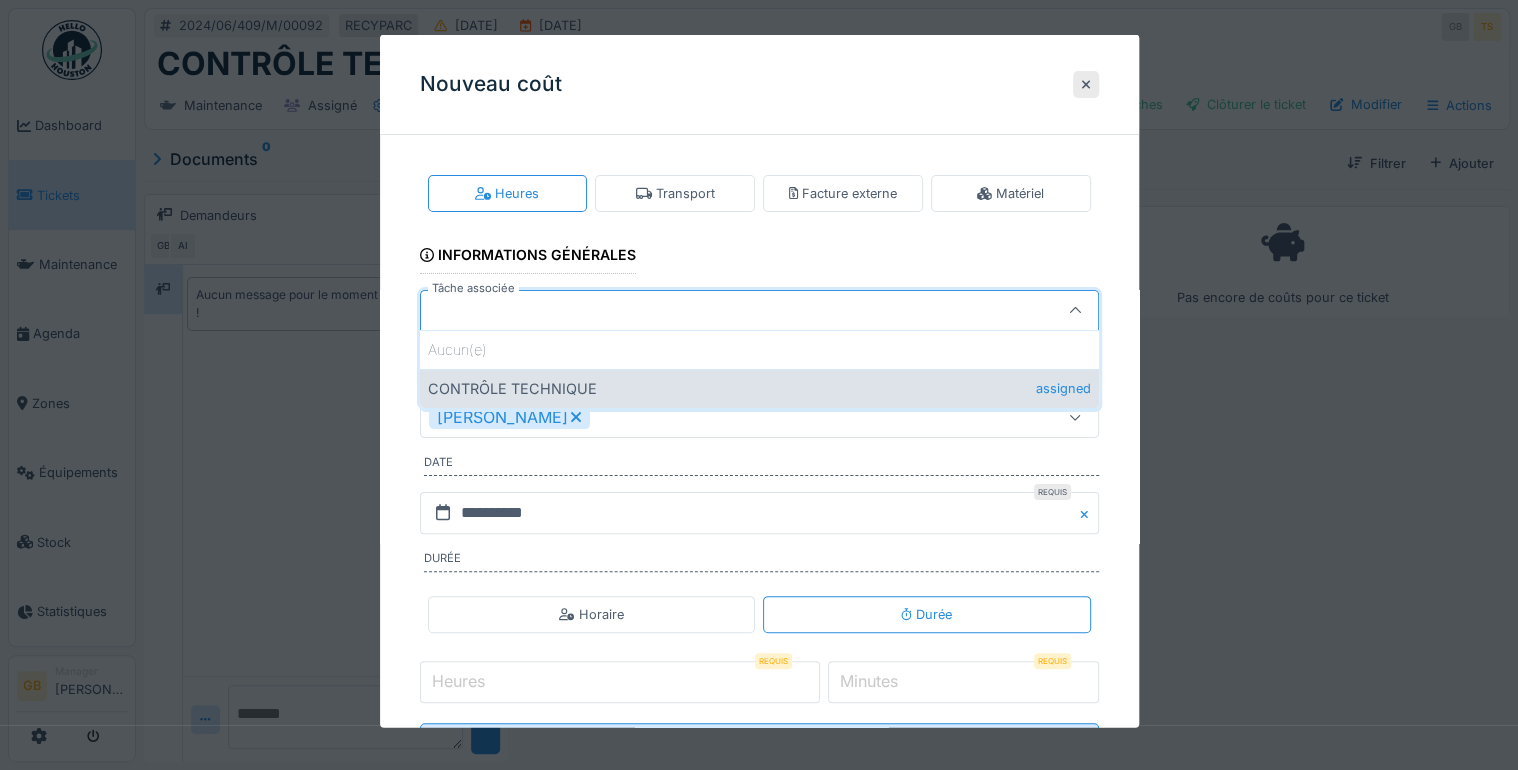 click on "CONTRÔLE TECHNIQUE   assigned" at bounding box center (759, 388) 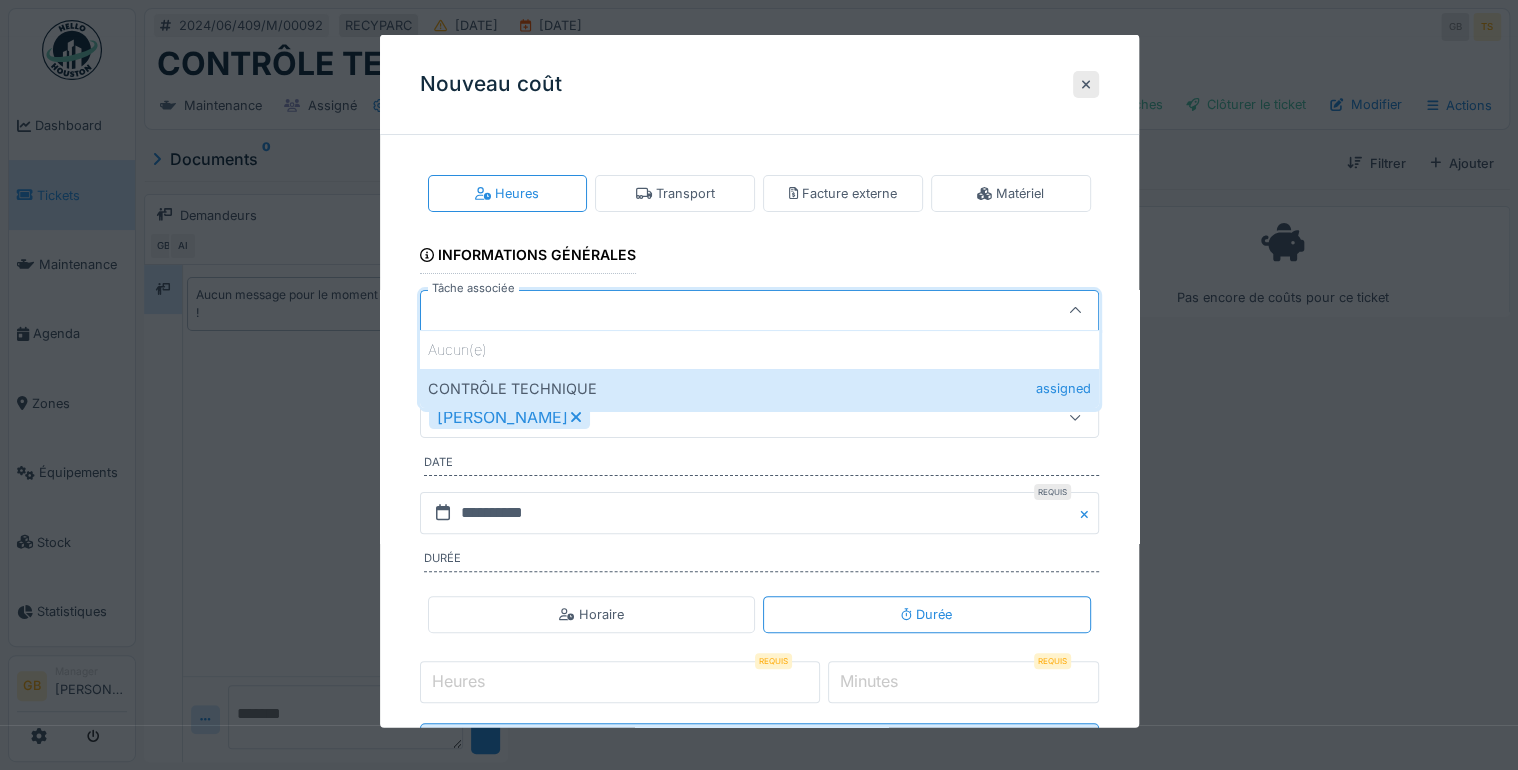 type on "******" 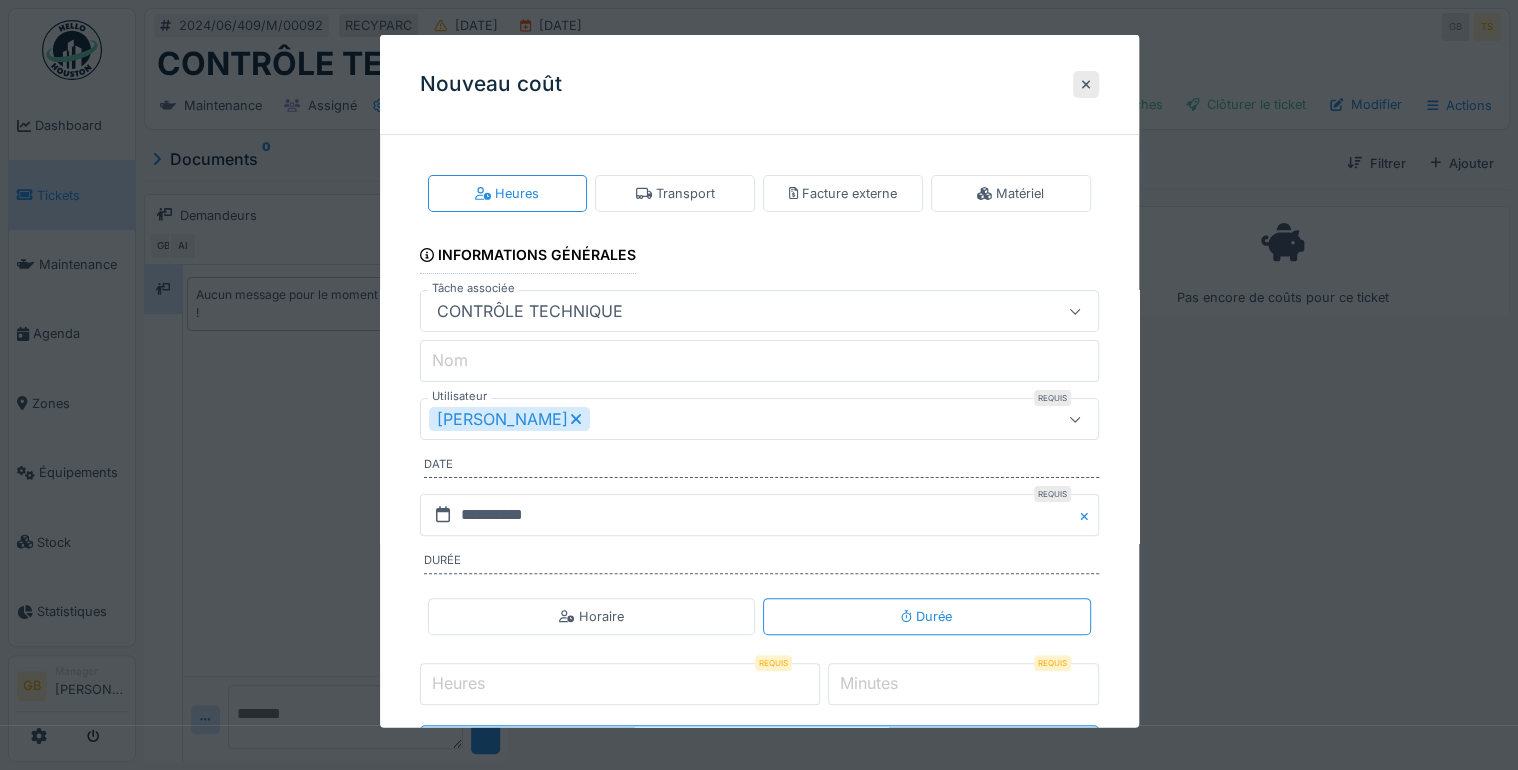 click on "Nom" at bounding box center [759, 361] 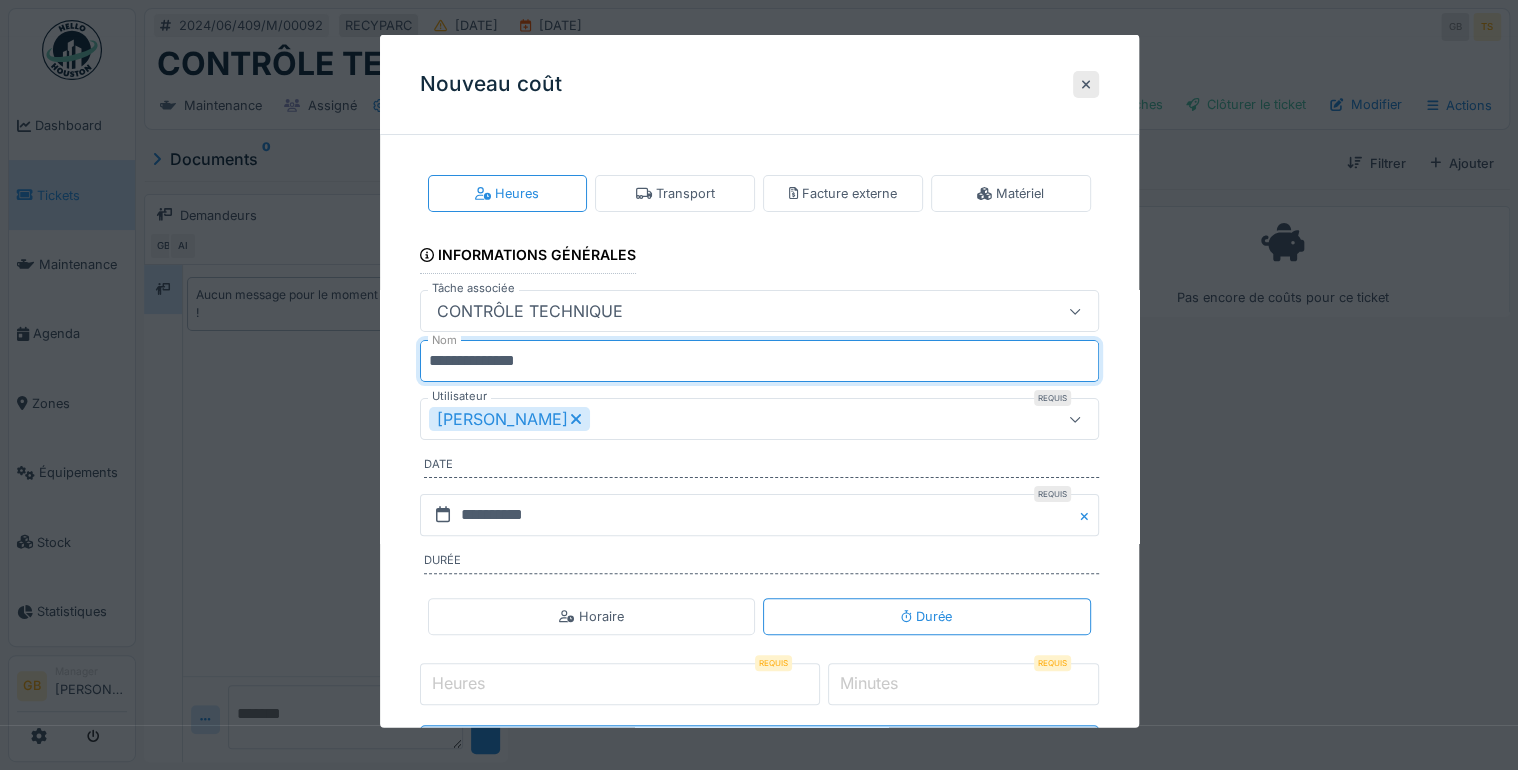 type on "**********" 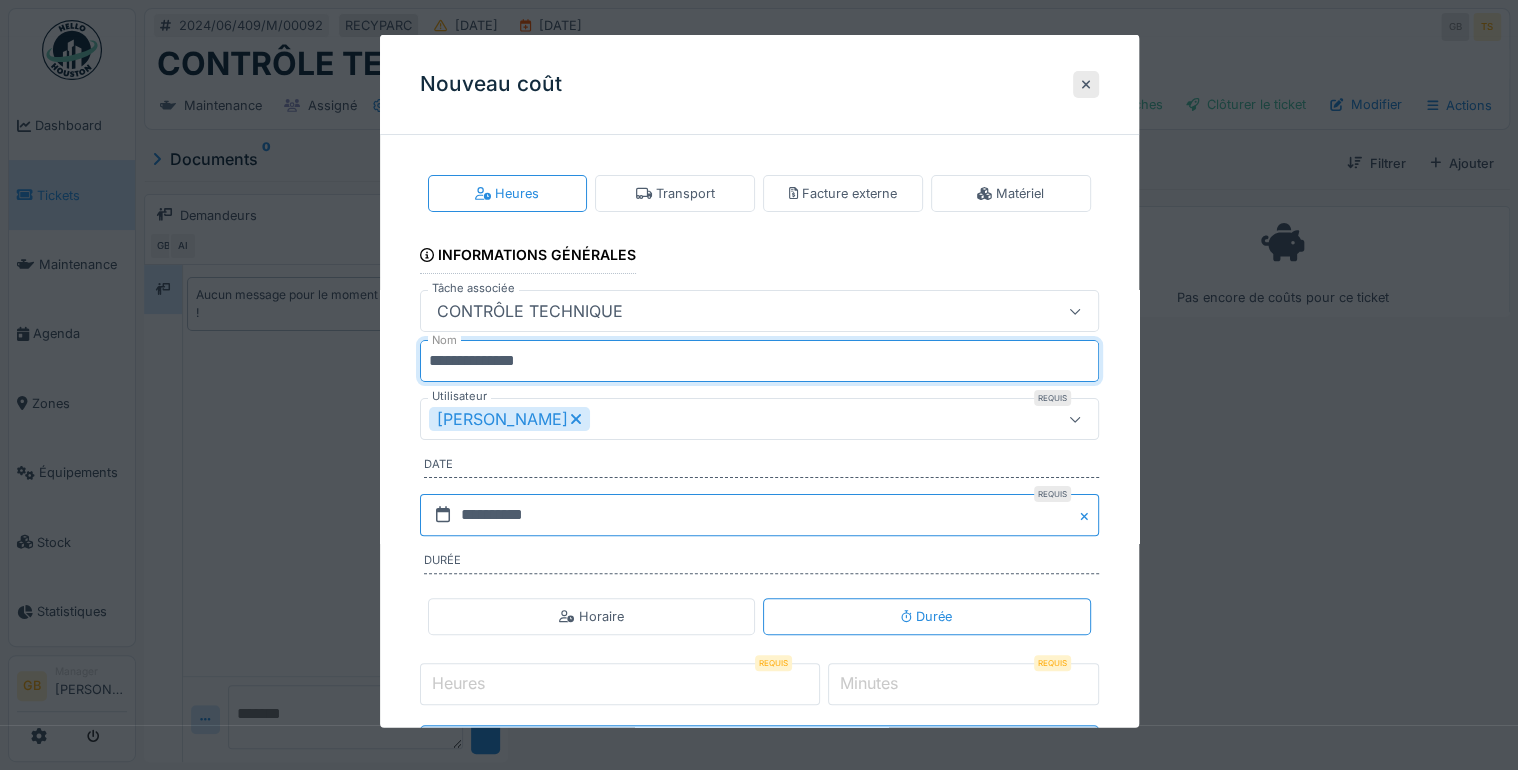 click on "**********" at bounding box center [759, 515] 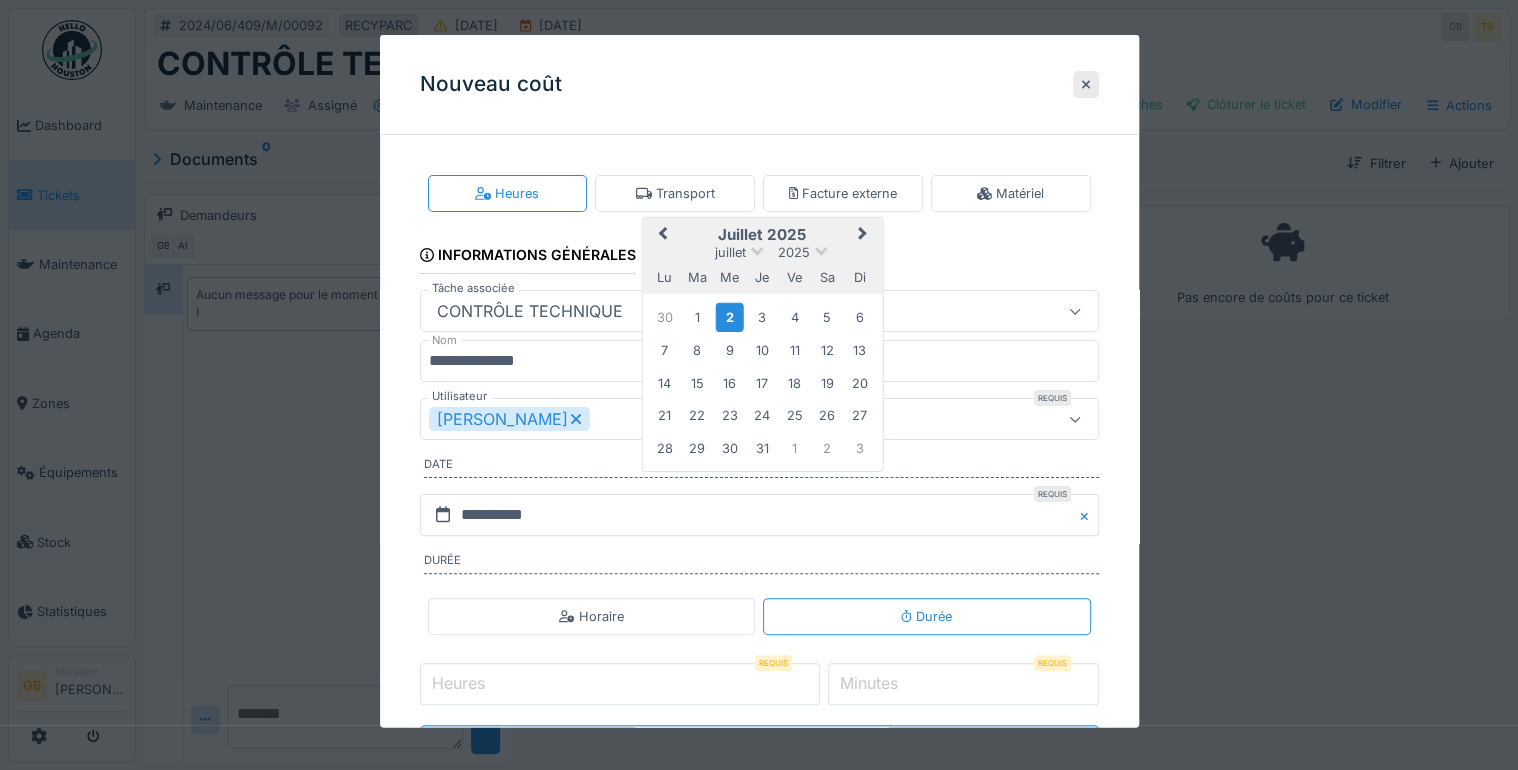 click on "Previous Month" at bounding box center [662, 235] 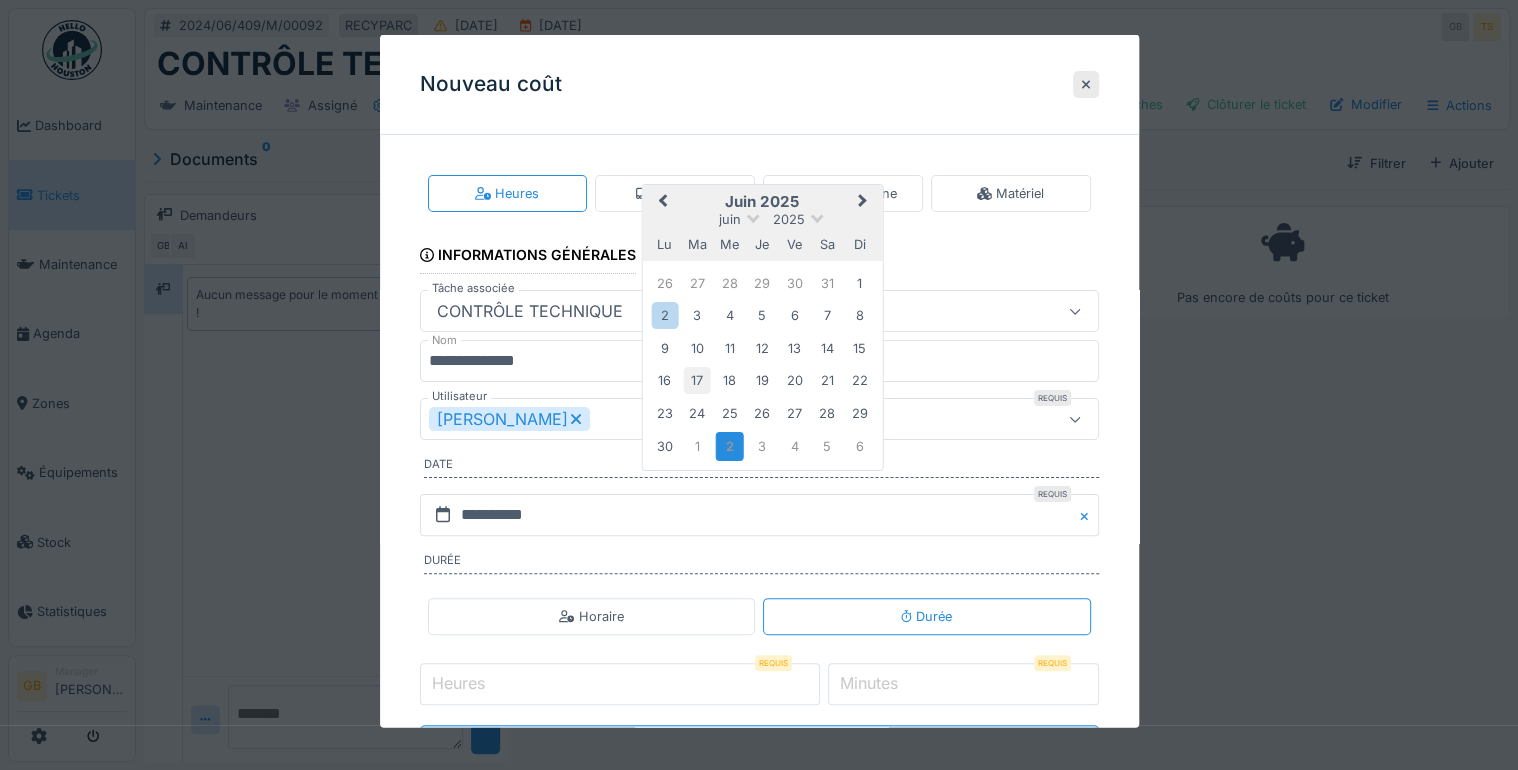 click on "17" at bounding box center [697, 380] 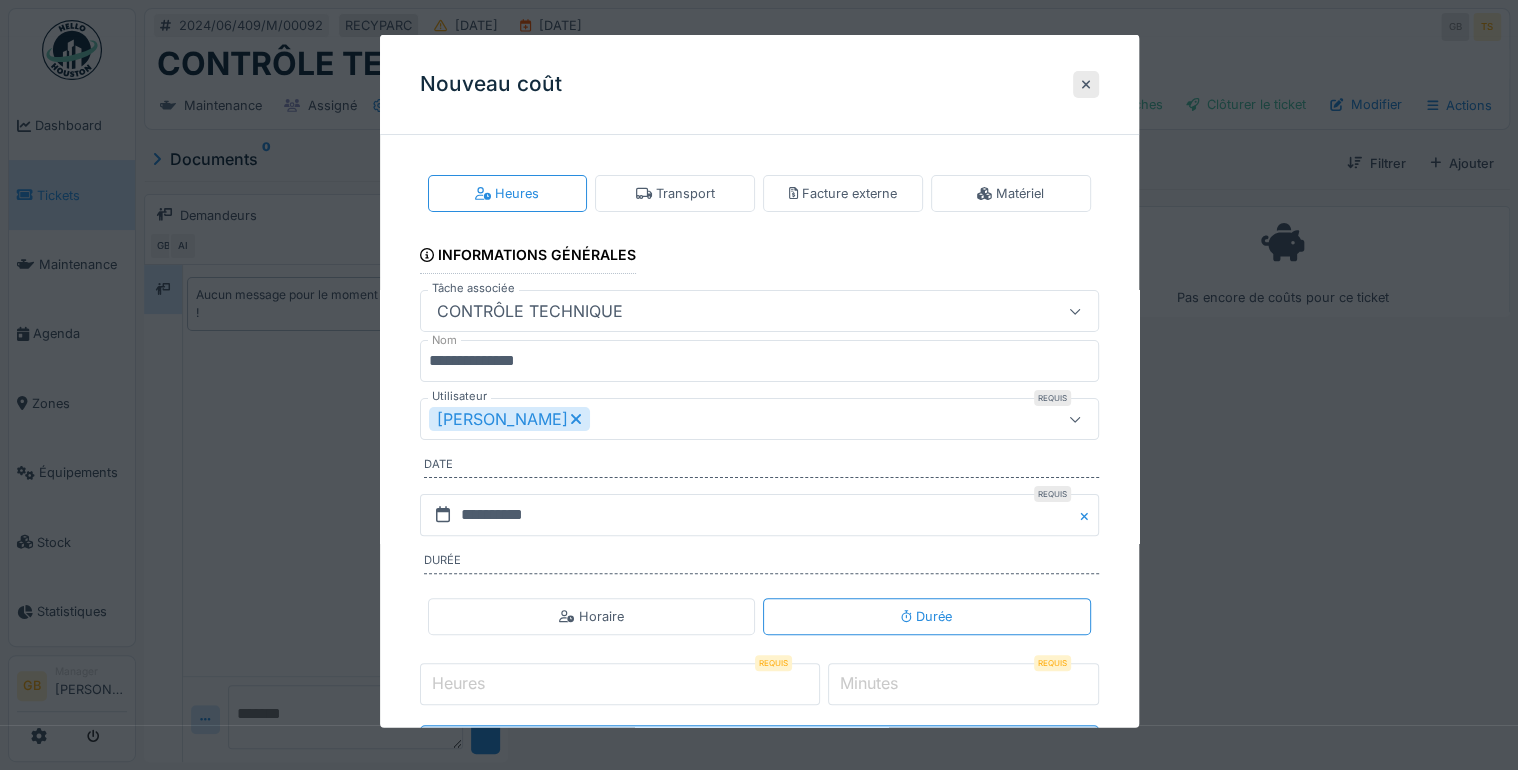 scroll, scrollTop: 91, scrollLeft: 0, axis: vertical 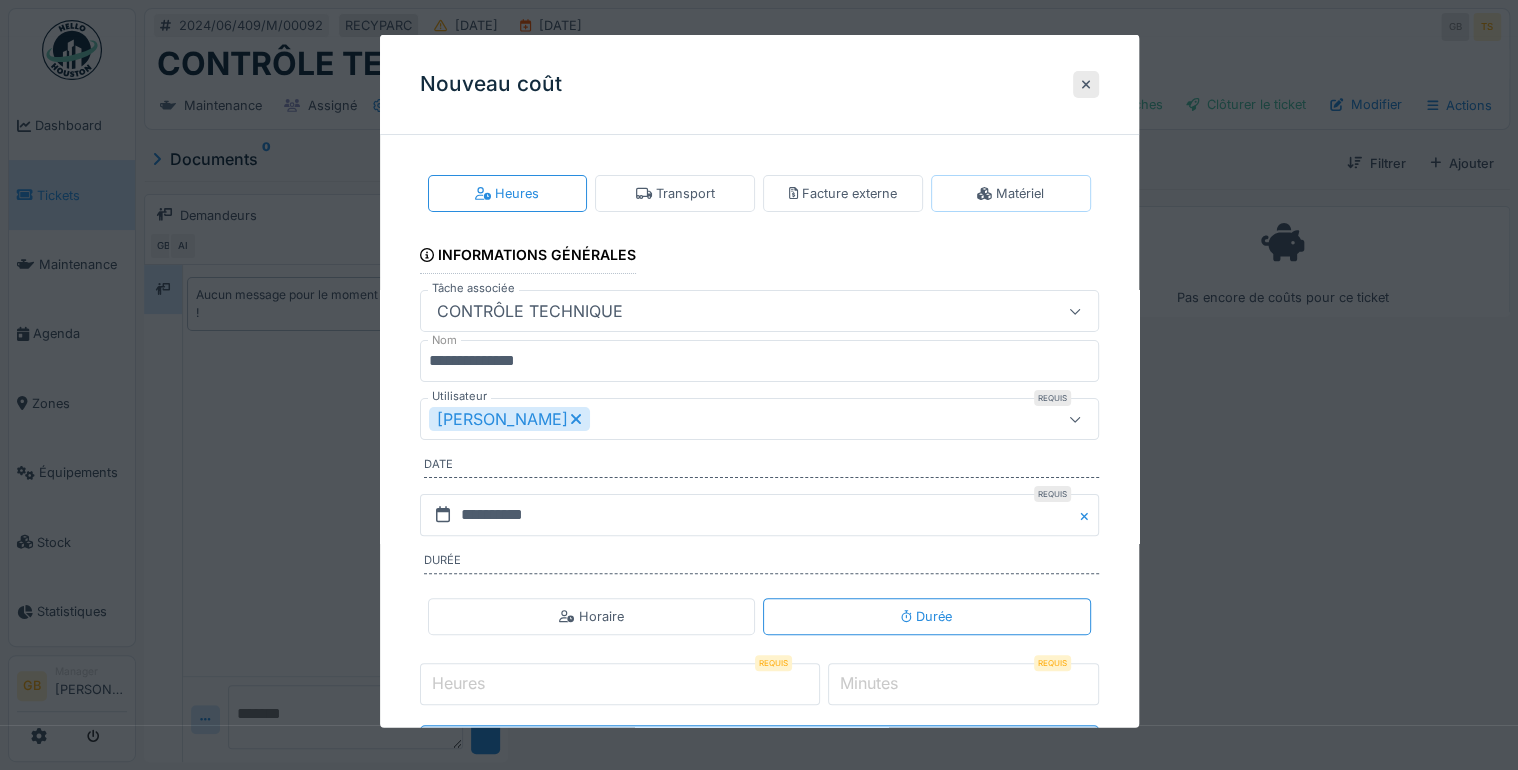 click on "Matériel" at bounding box center (1011, 193) 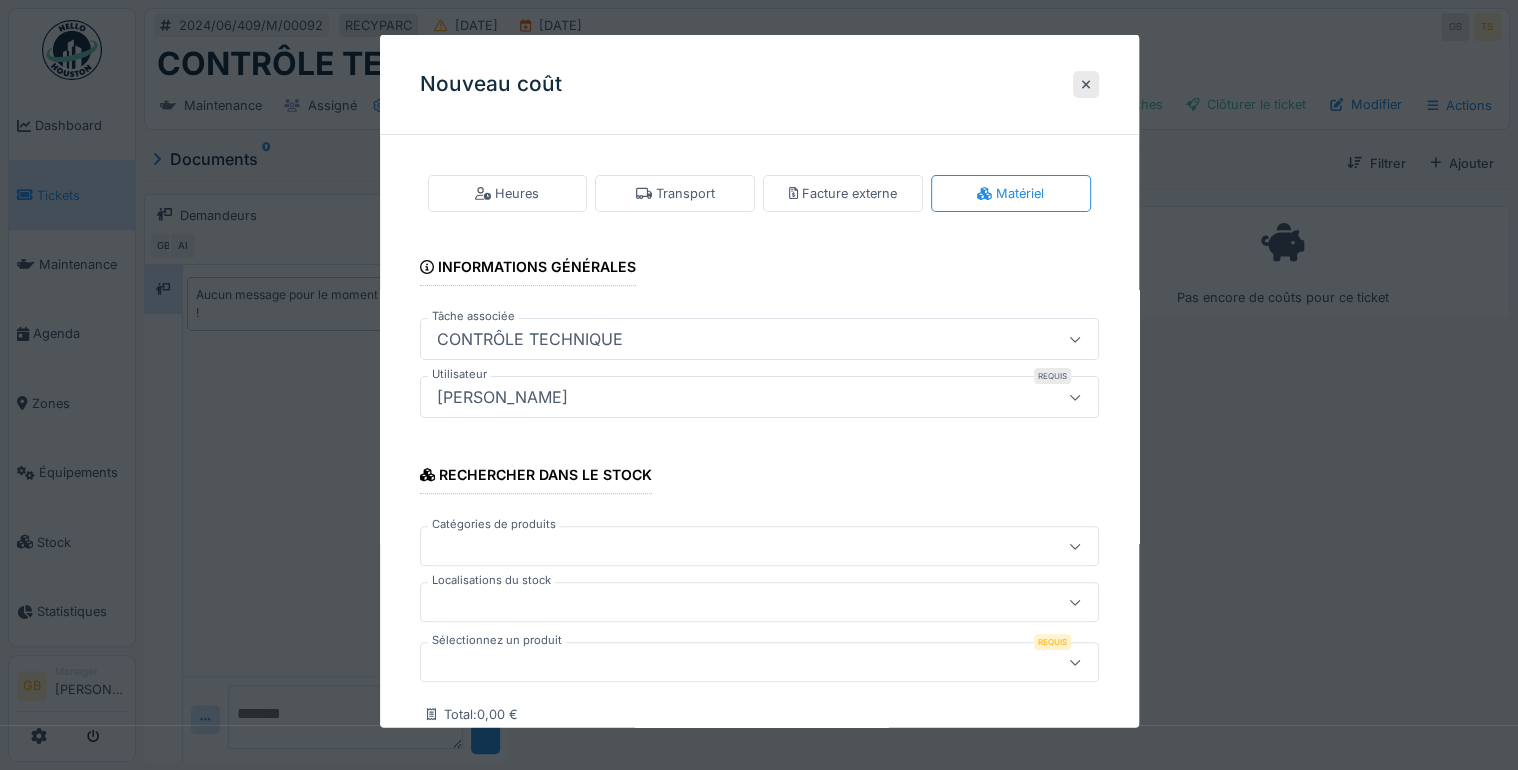 click on "Facture externe" at bounding box center (843, 193) 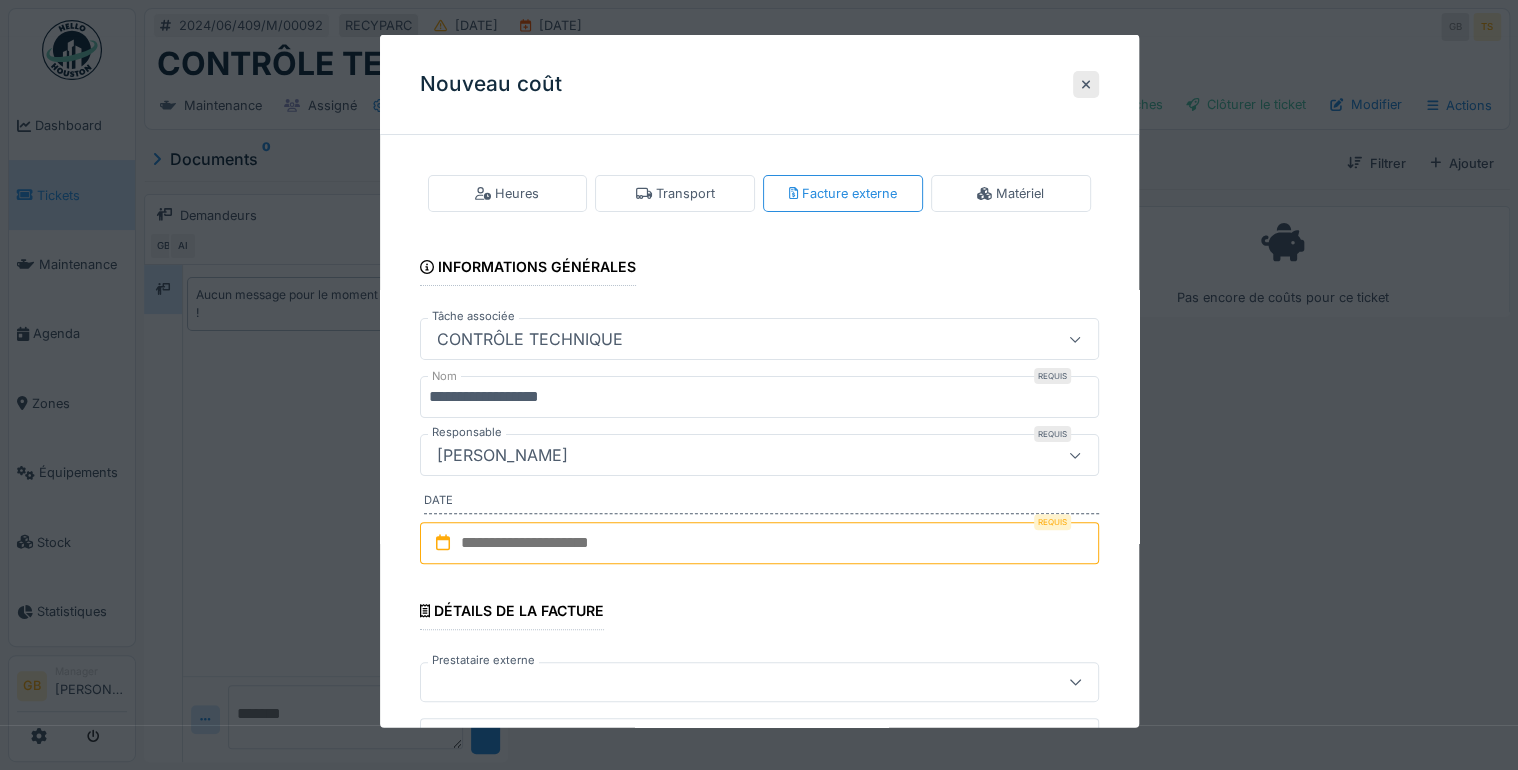 click at bounding box center (759, 543) 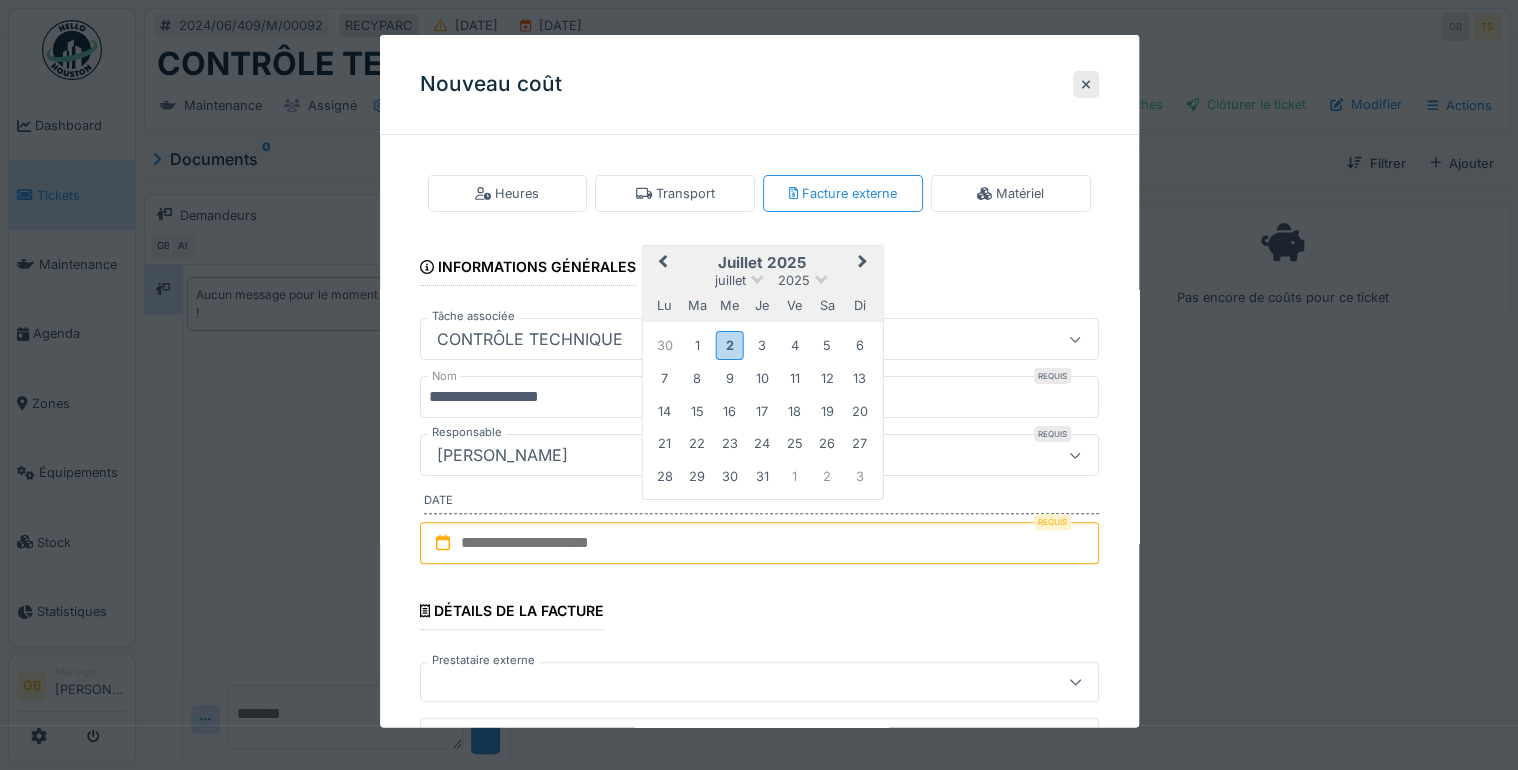 click on "Previous Month" at bounding box center (662, 263) 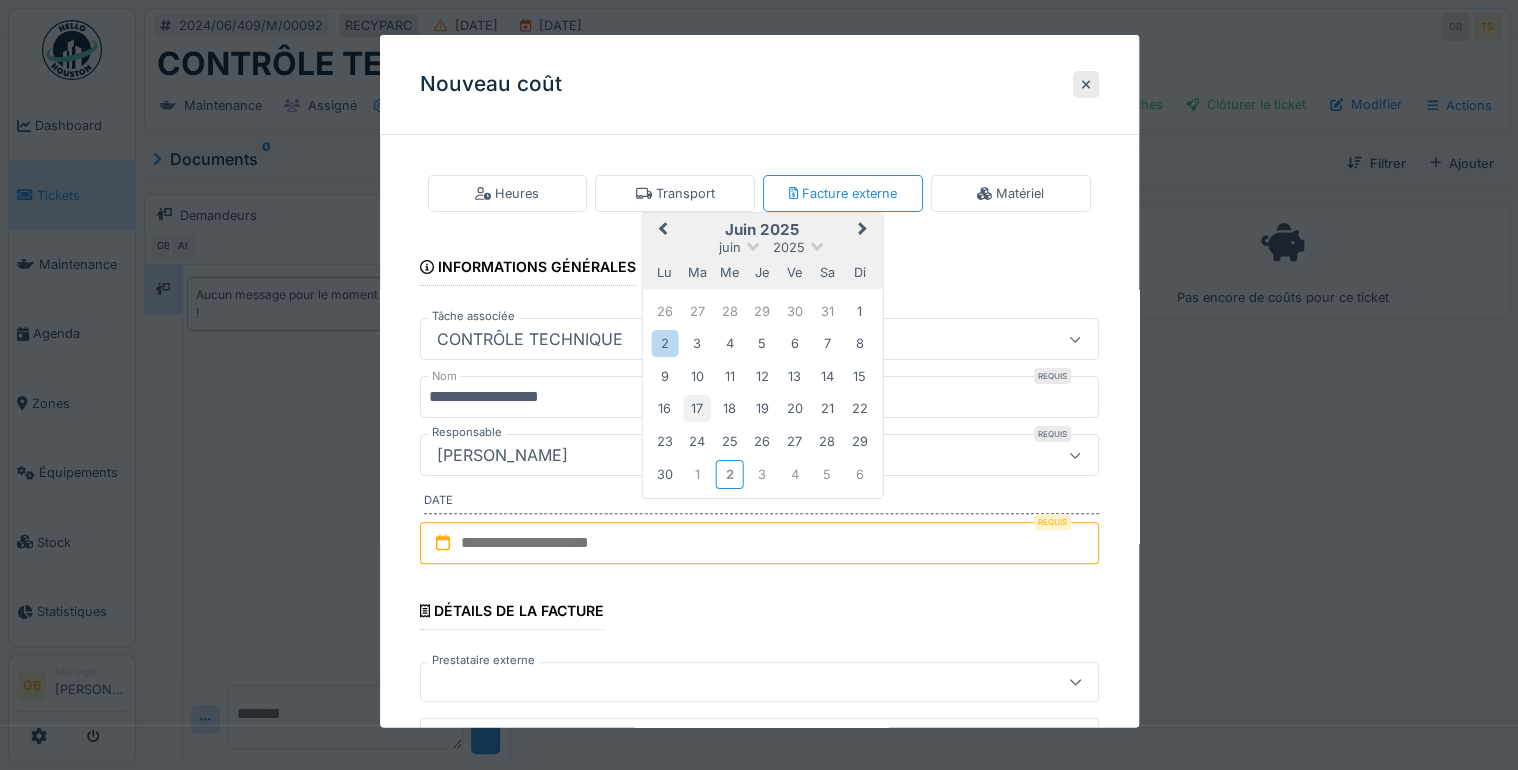 click on "17" at bounding box center [697, 408] 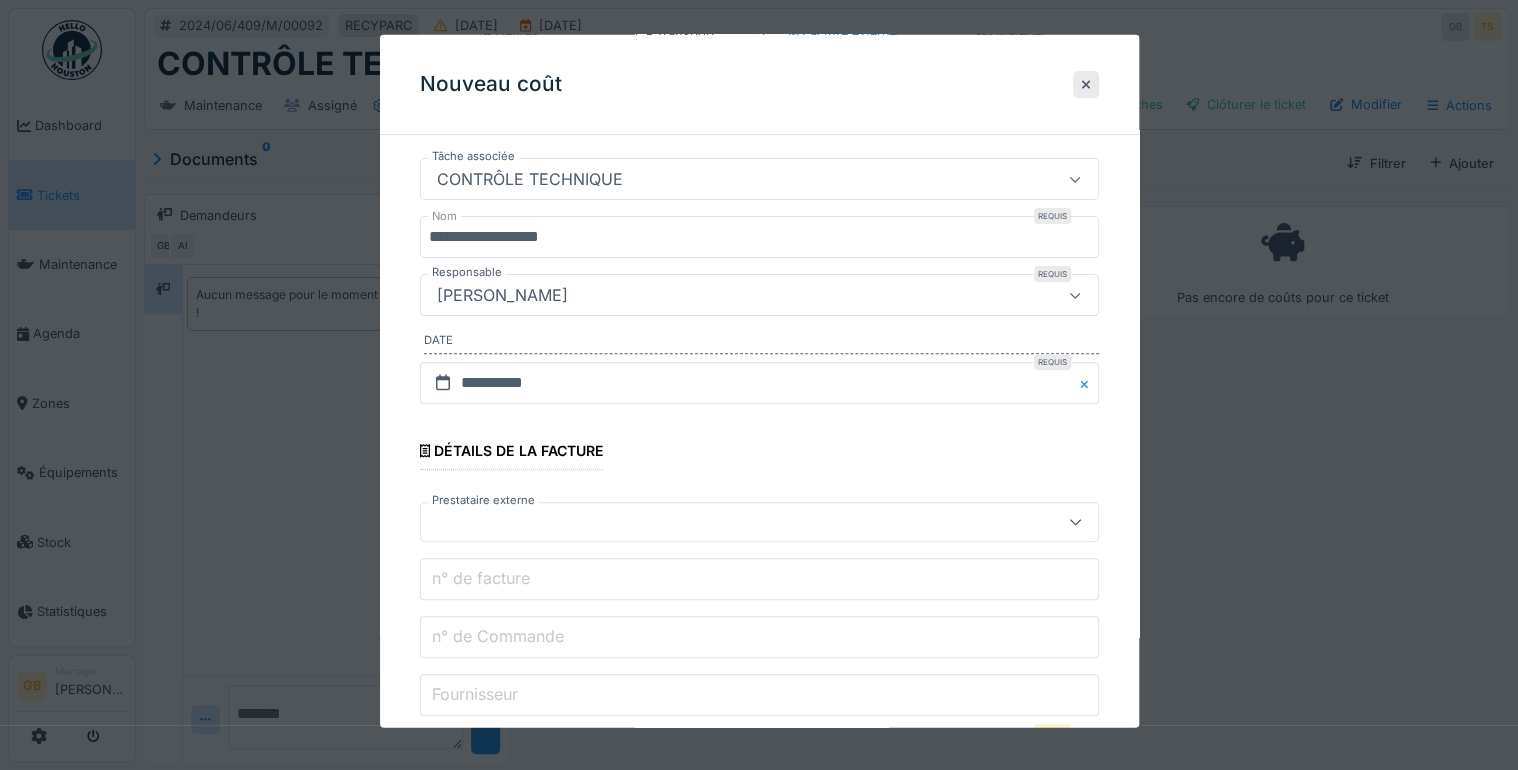 click at bounding box center [725, 522] 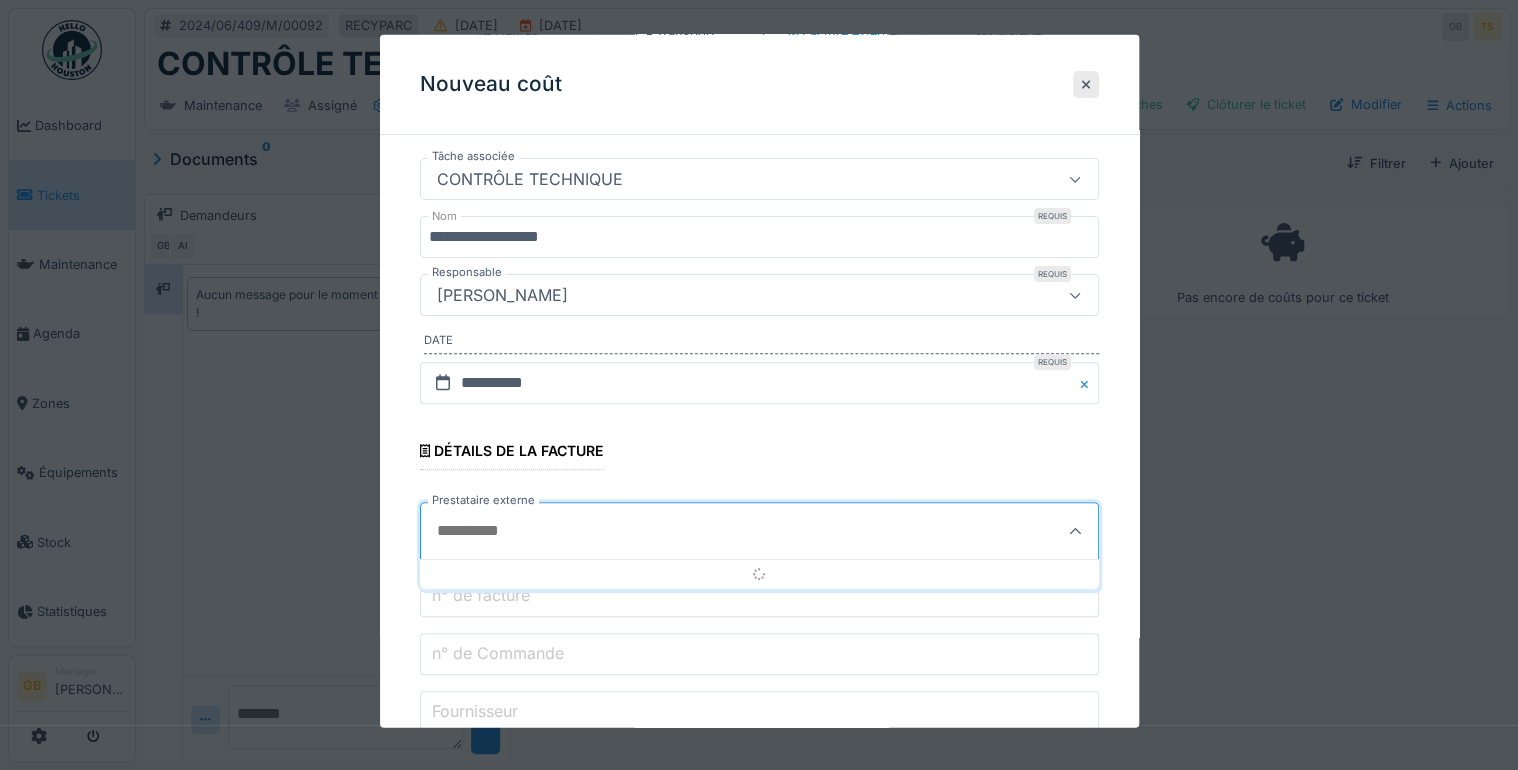 scroll, scrollTop: 306, scrollLeft: 0, axis: vertical 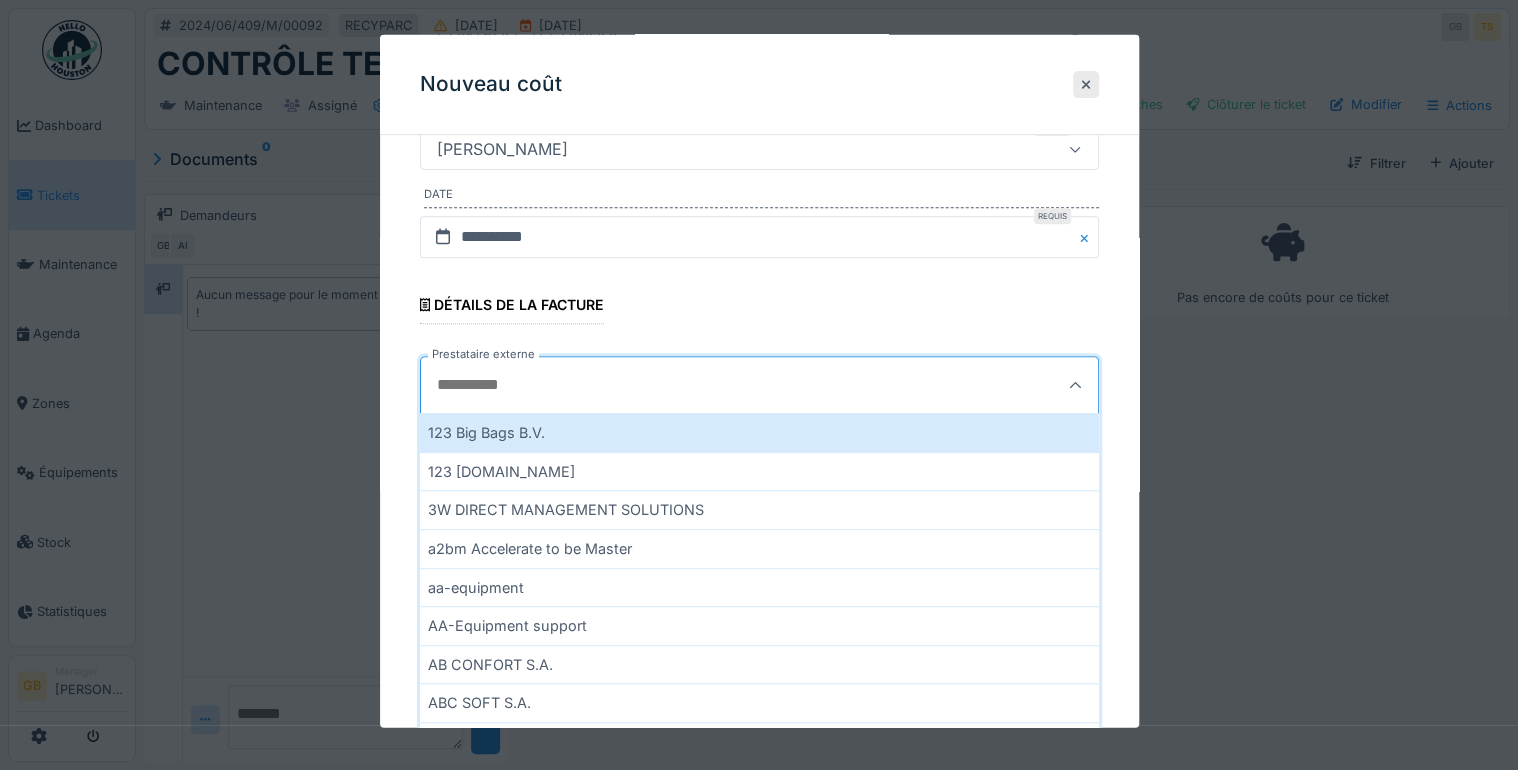 click on "Prestataire externe" at bounding box center [713, 385] 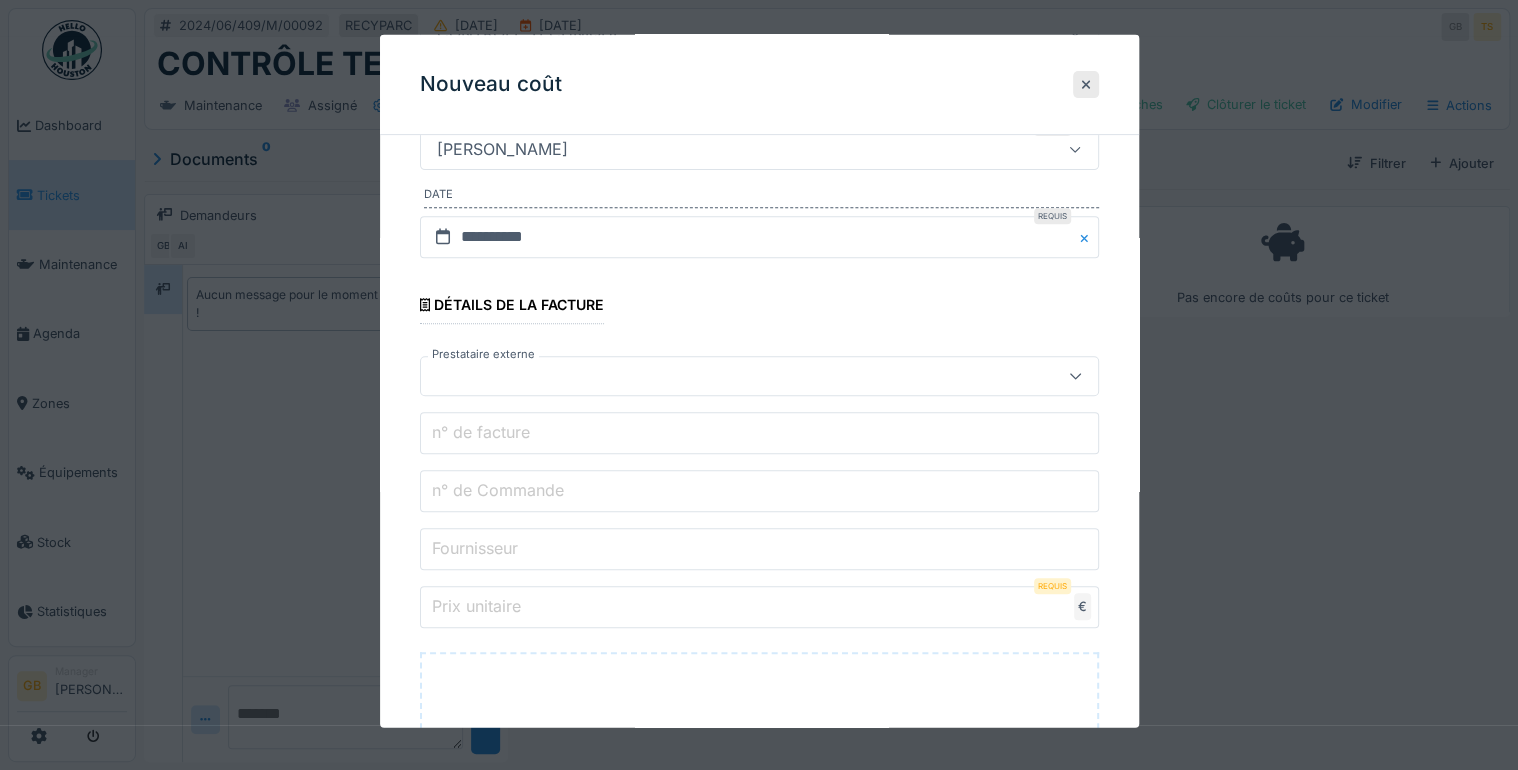 click on "n° de facture" at bounding box center [481, 432] 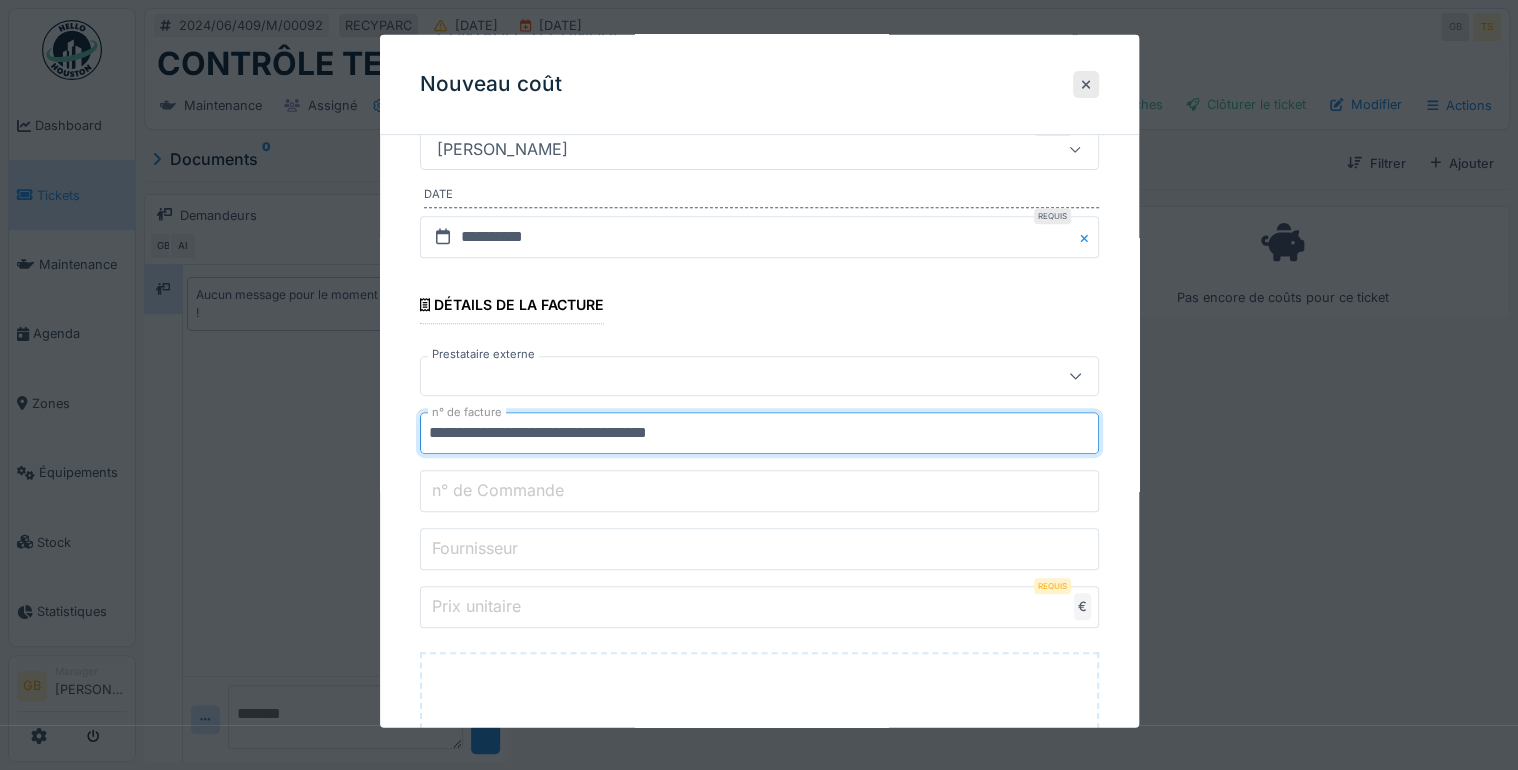 click on "**********" at bounding box center [759, 433] 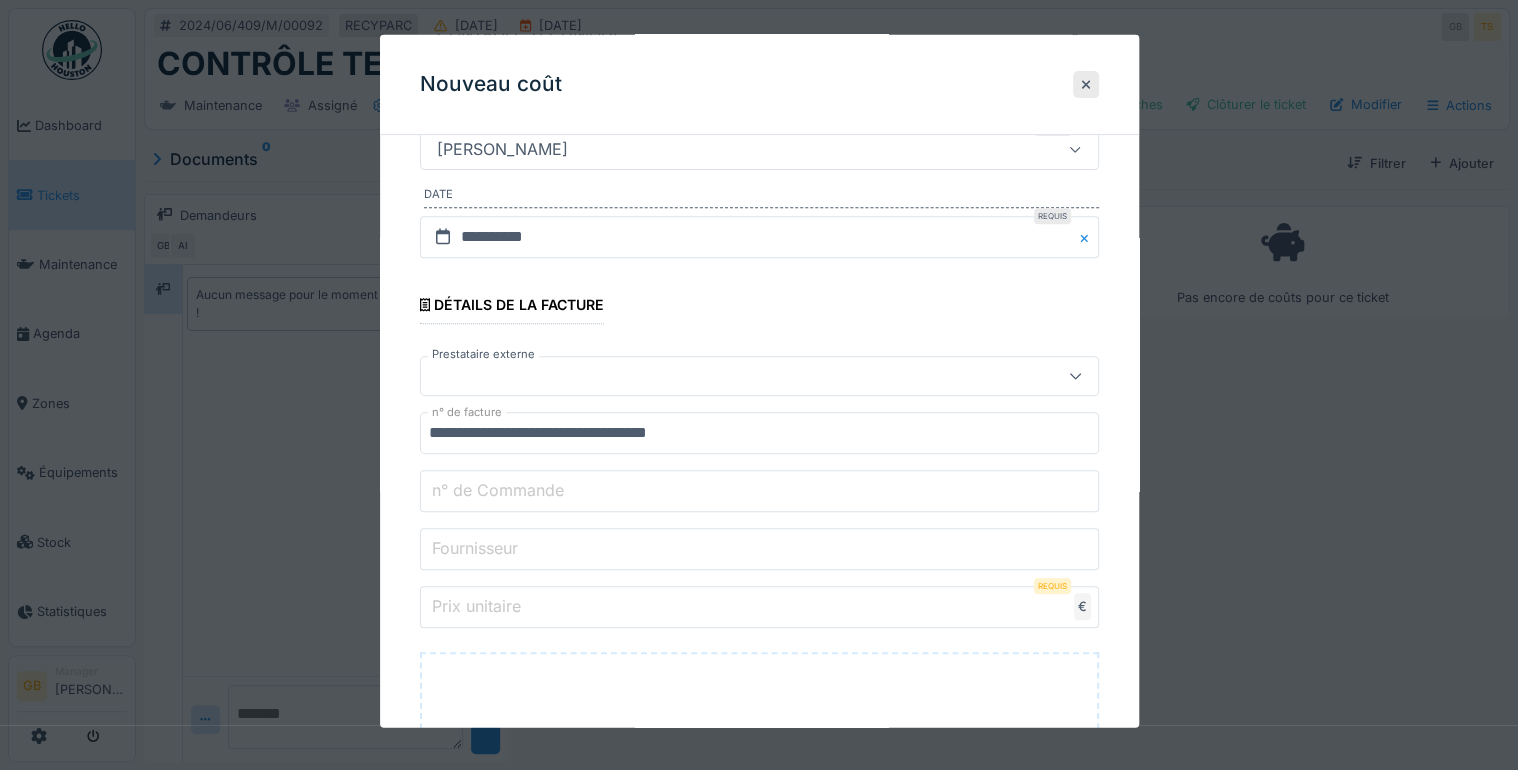 click on "n° de Commande" at bounding box center (759, 491) 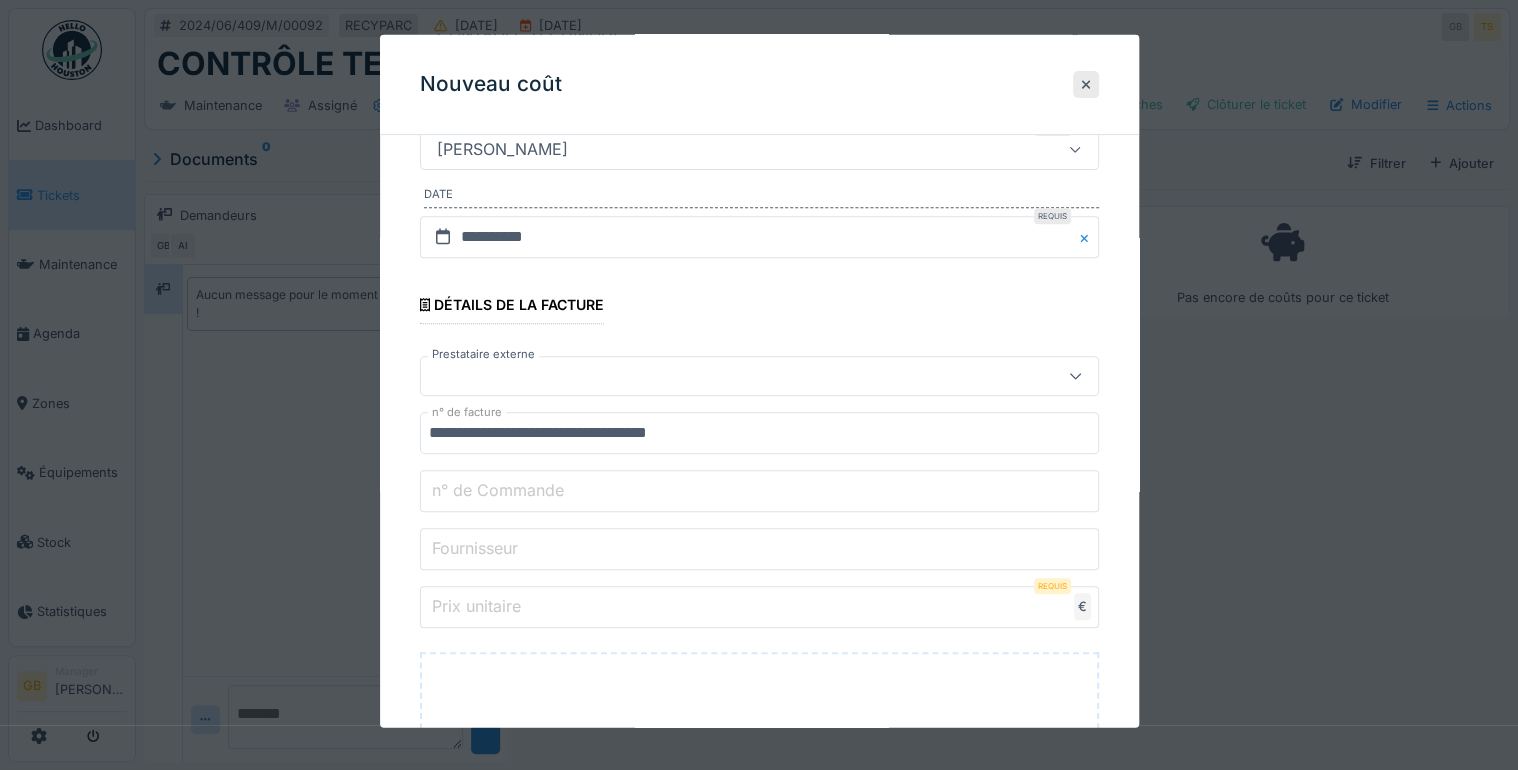 type on "**********" 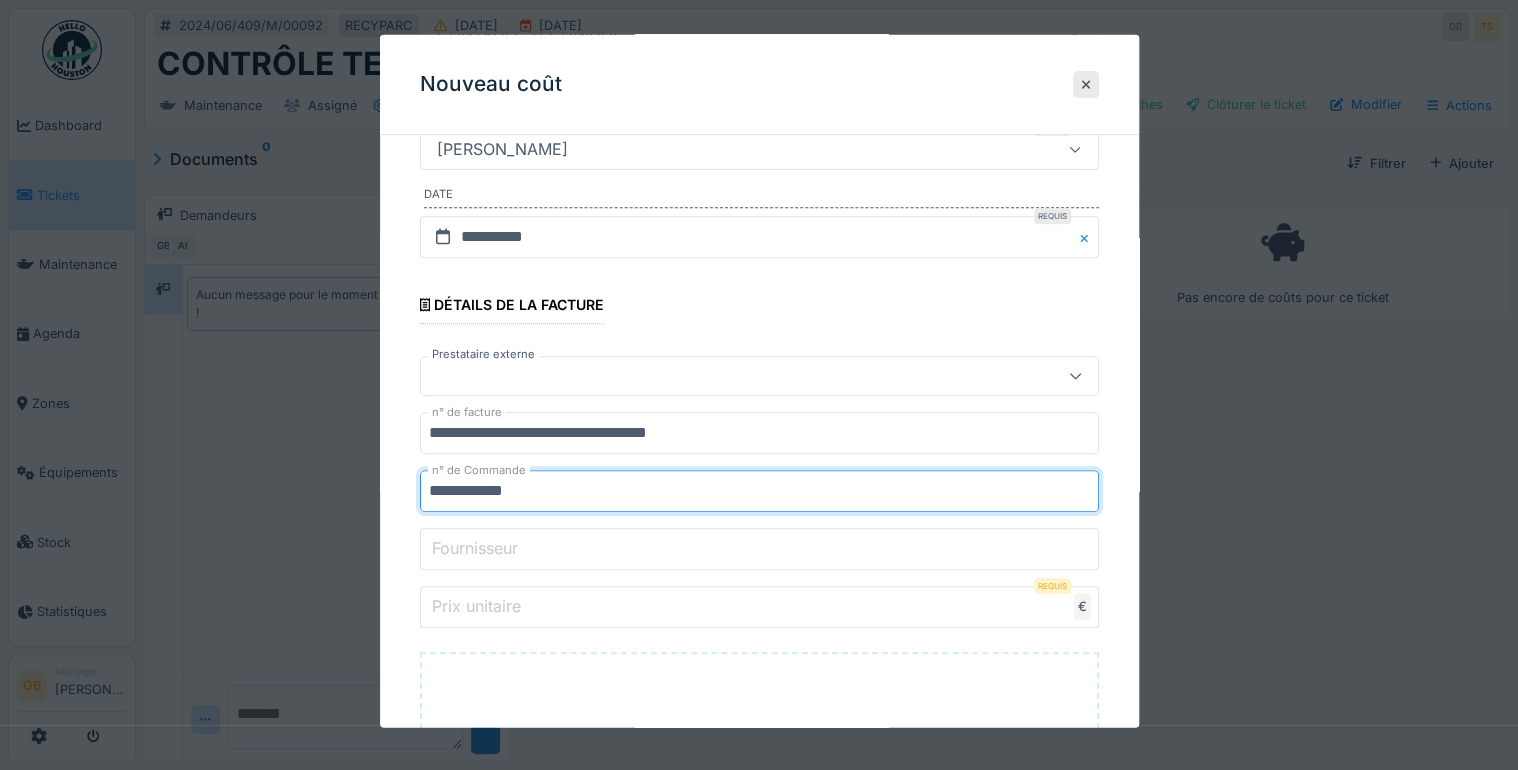 click on "Fournisseur" at bounding box center [759, 549] 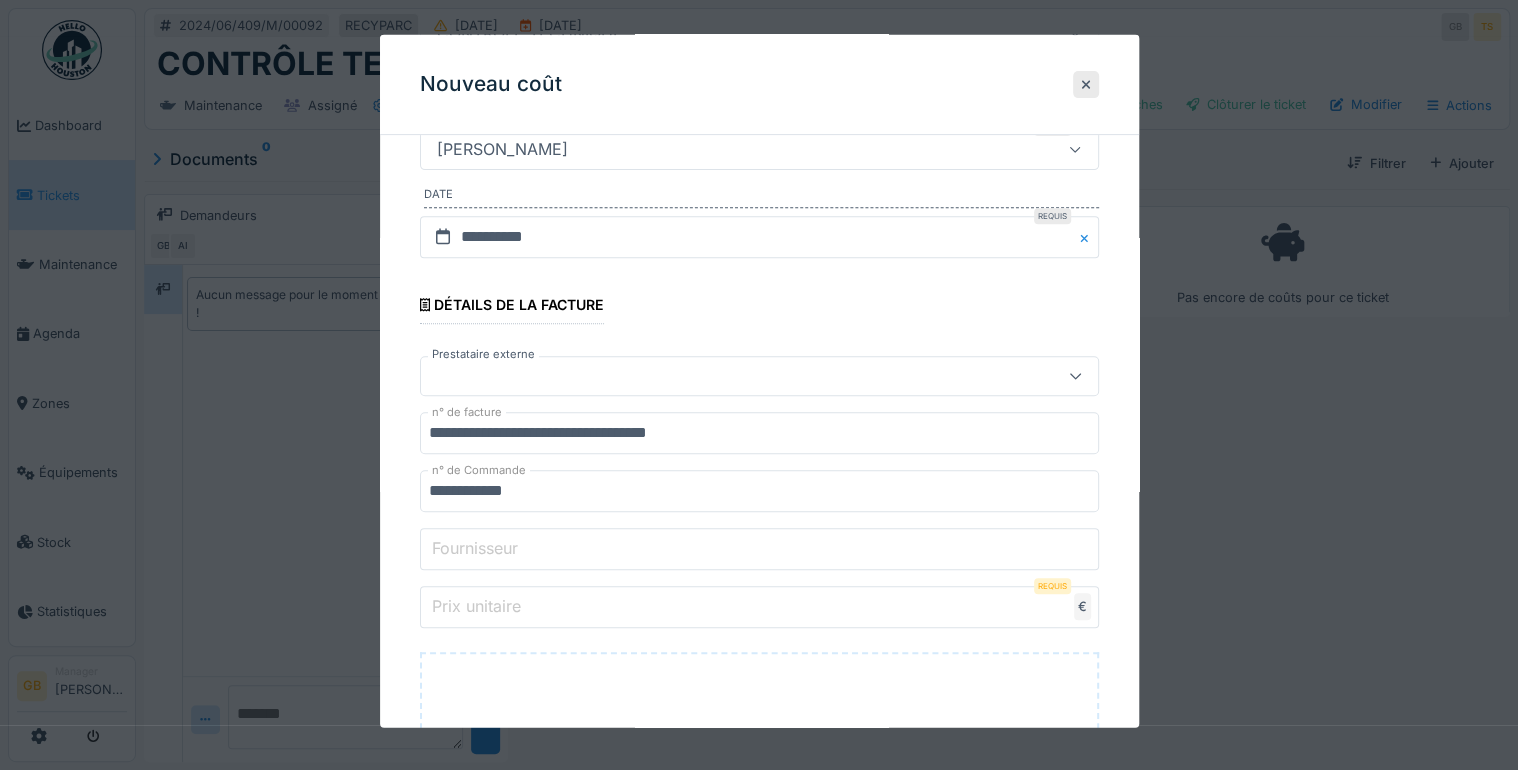 type on "****" 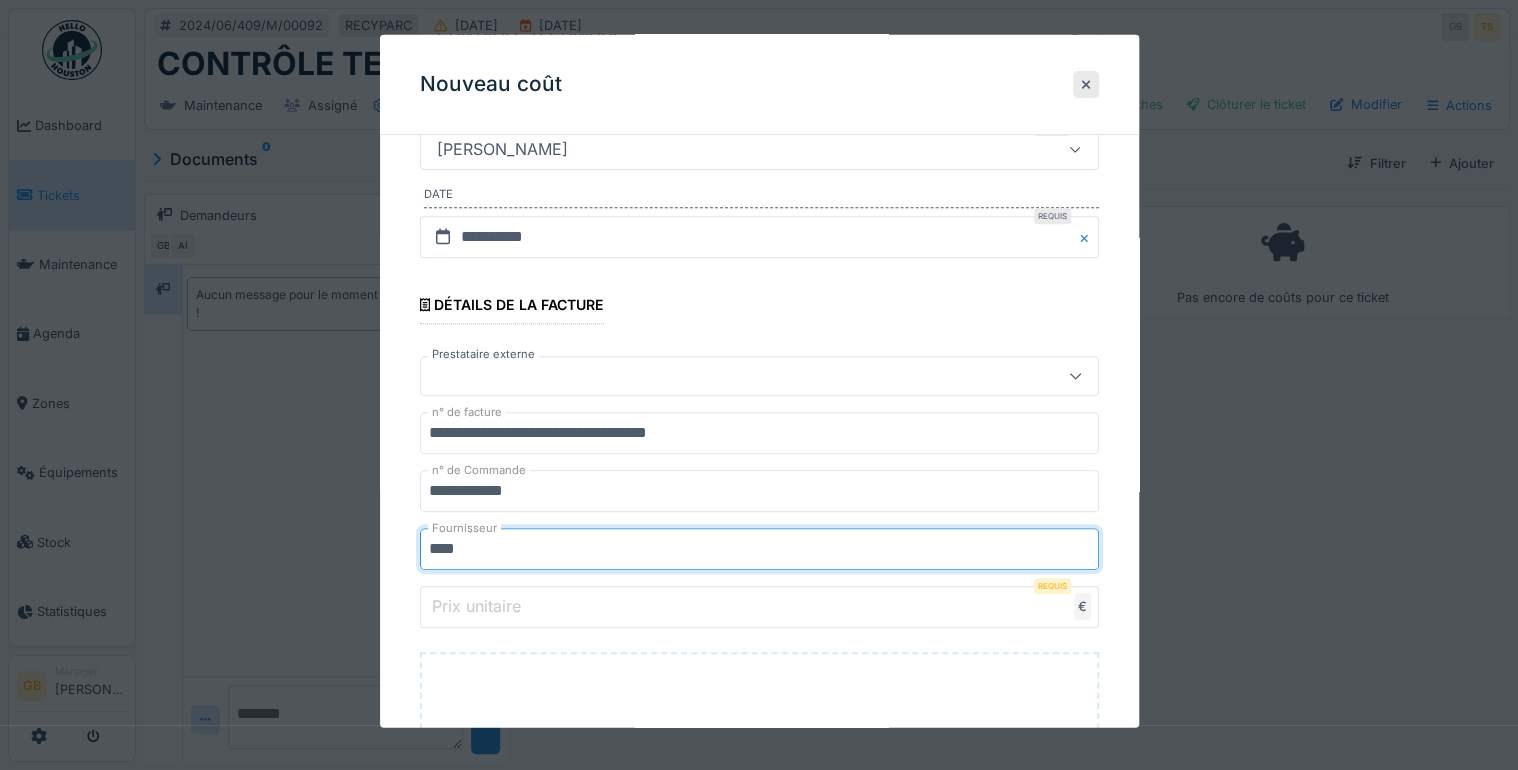 click on "Prix unitaire" at bounding box center [476, 606] 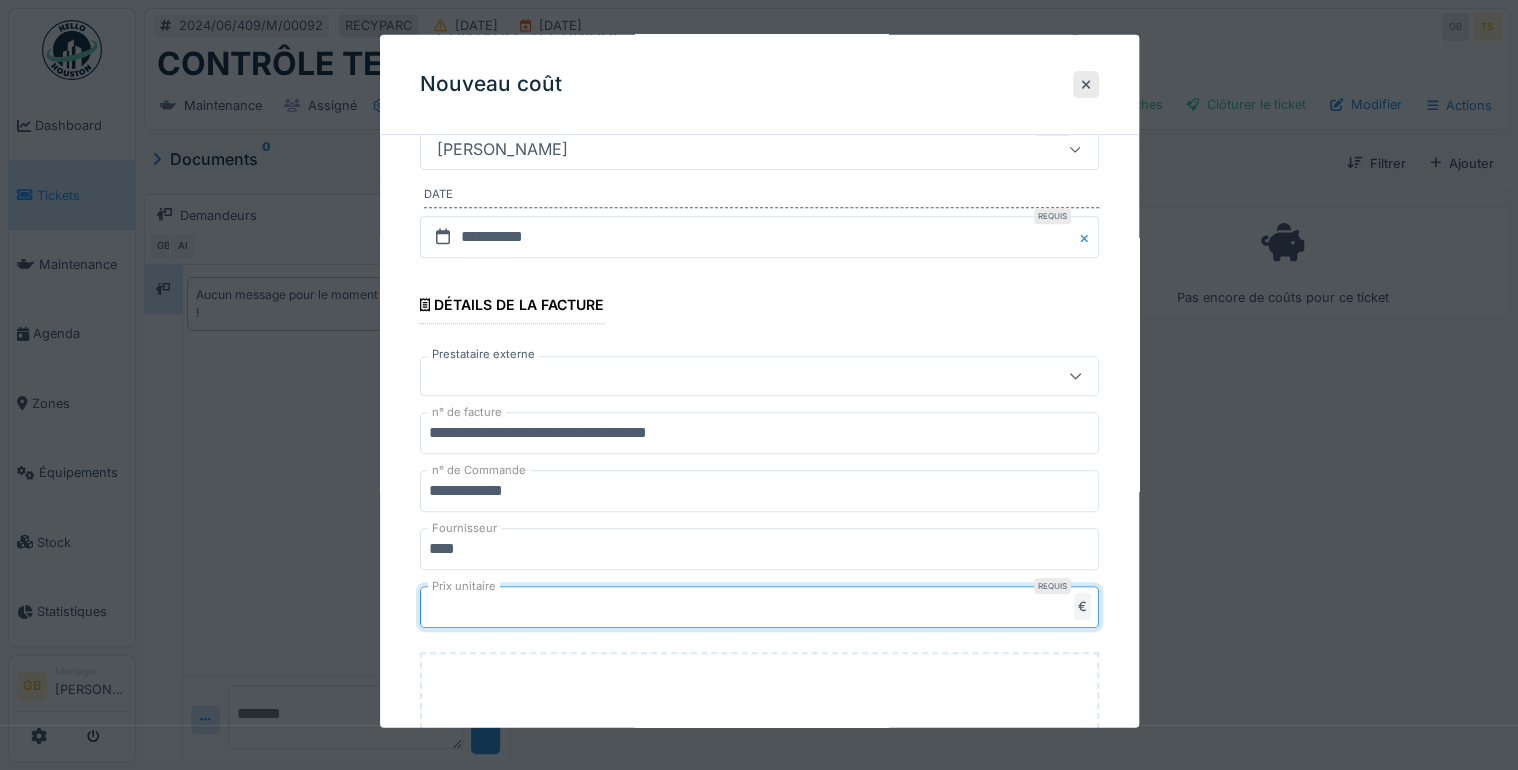 type on "***" 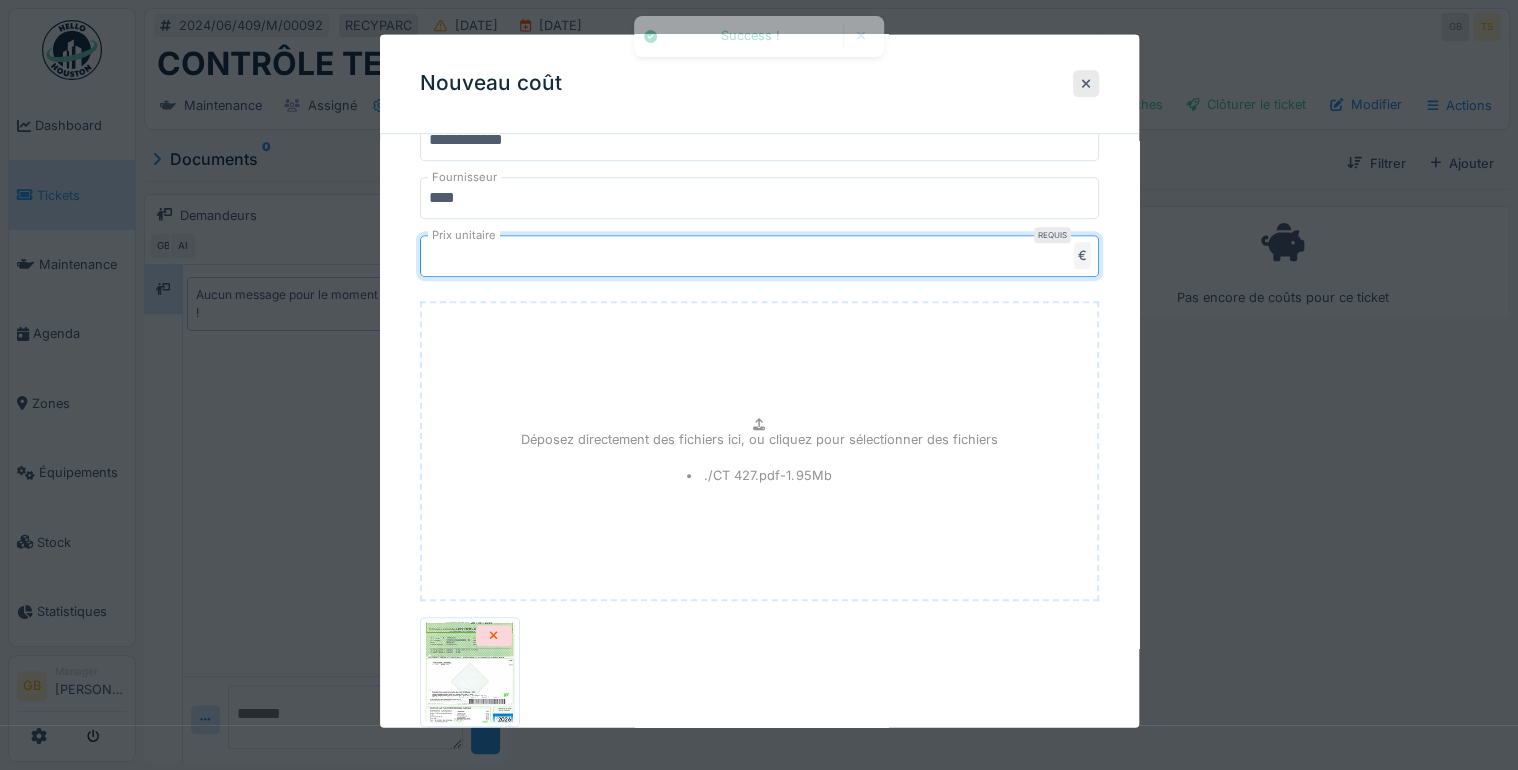 click on "Success !" at bounding box center [750, 36] 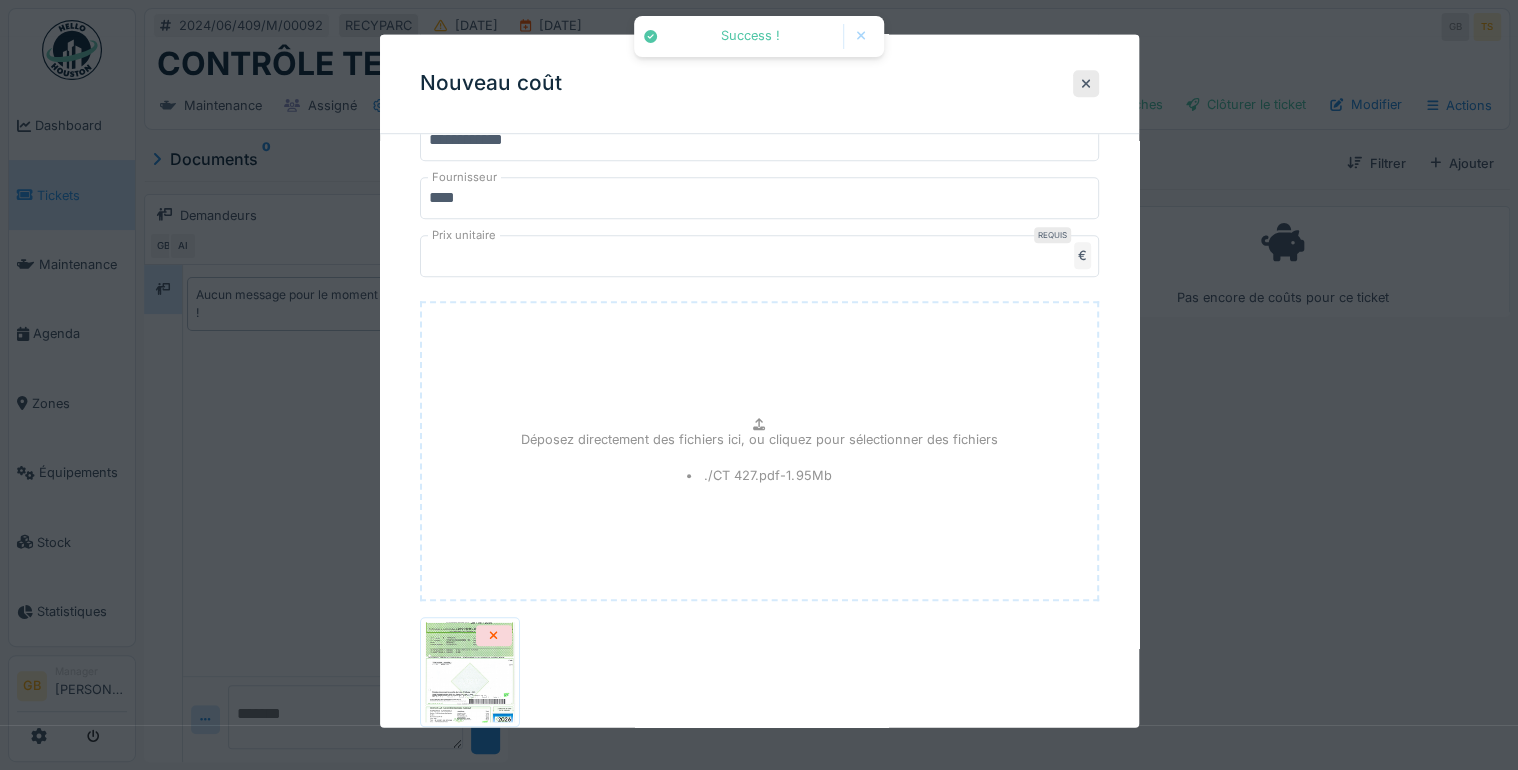 click 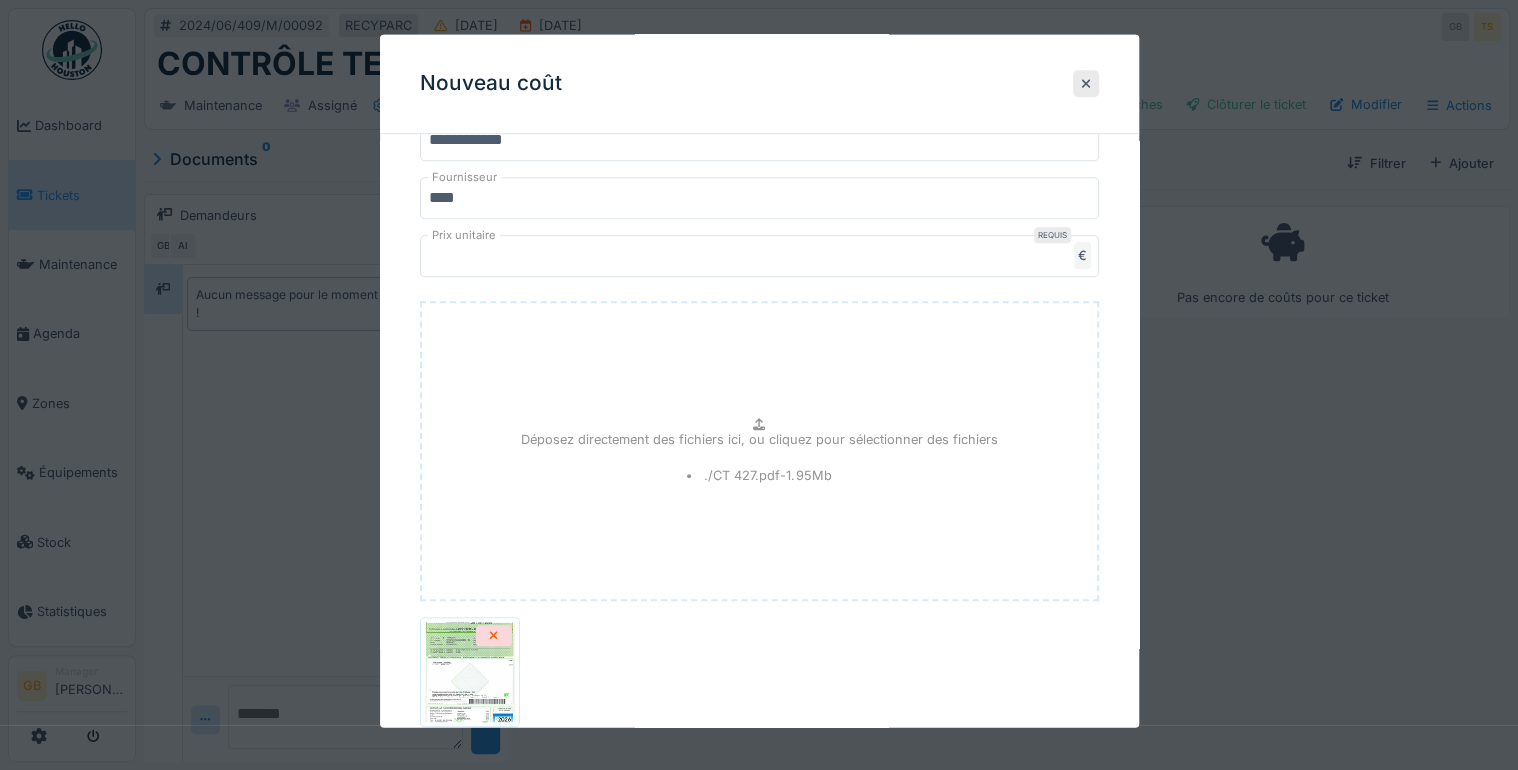 scroll, scrollTop: 800, scrollLeft: 0, axis: vertical 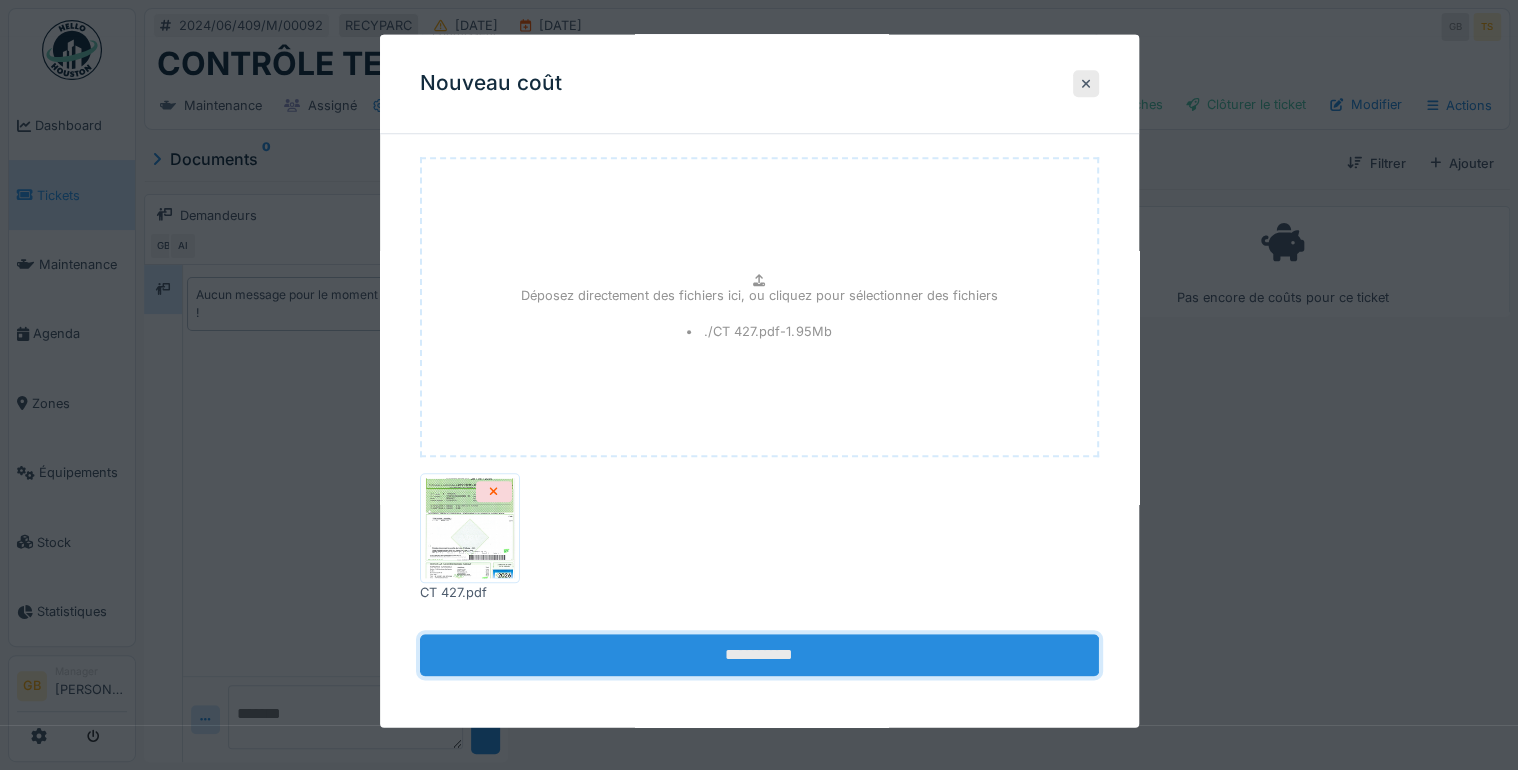 click on "**********" at bounding box center [759, 656] 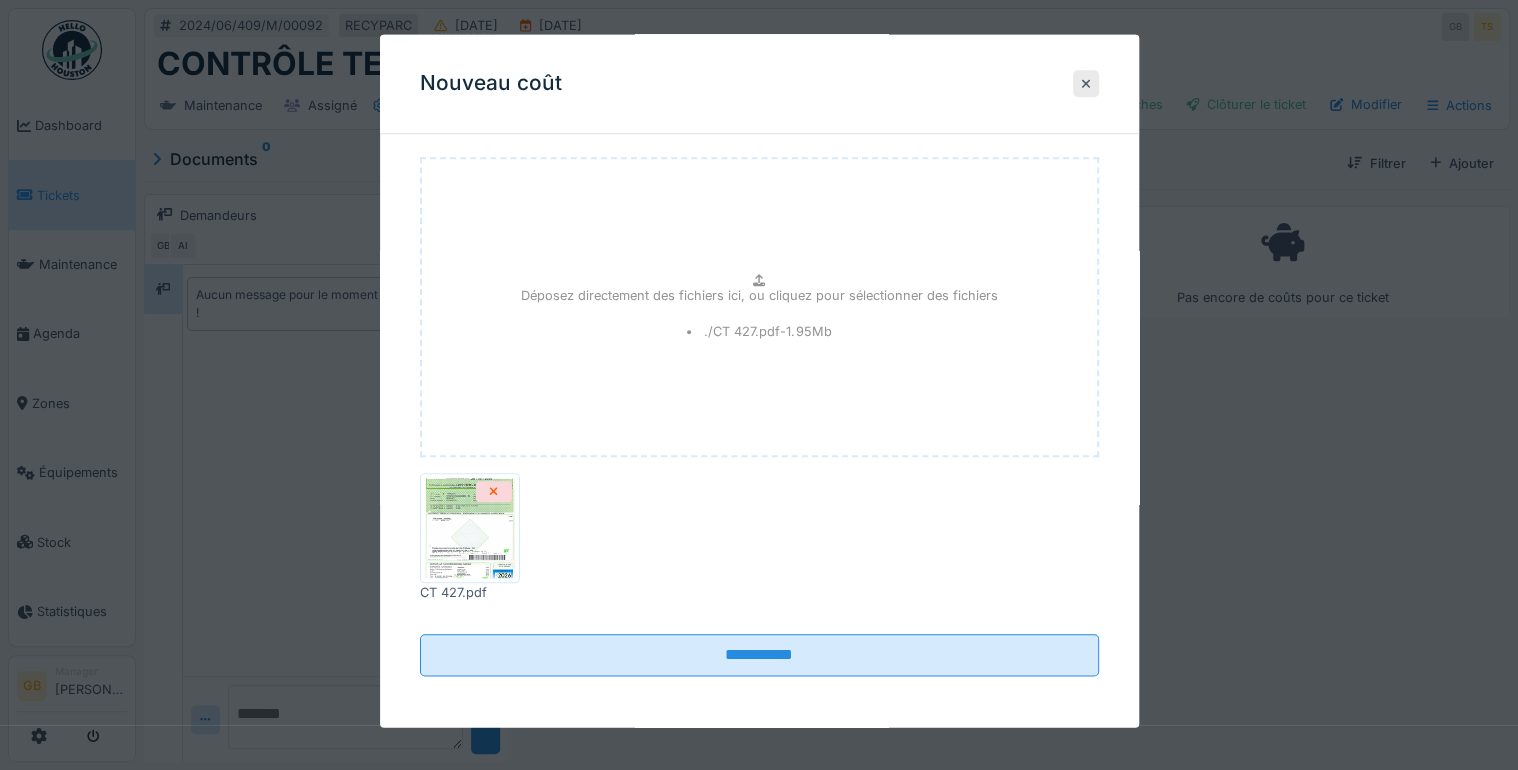 click at bounding box center (759, 385) 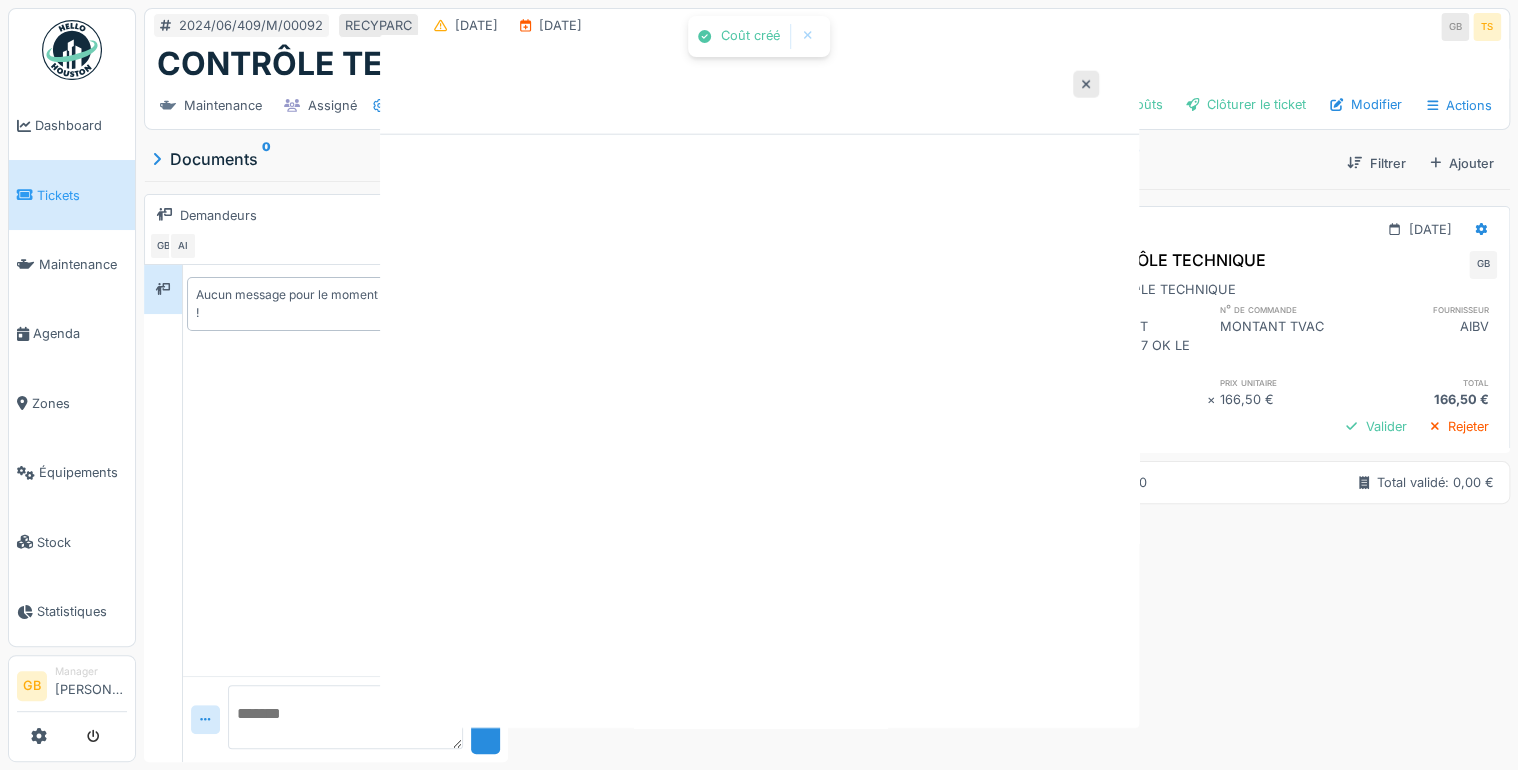 scroll, scrollTop: 0, scrollLeft: 0, axis: both 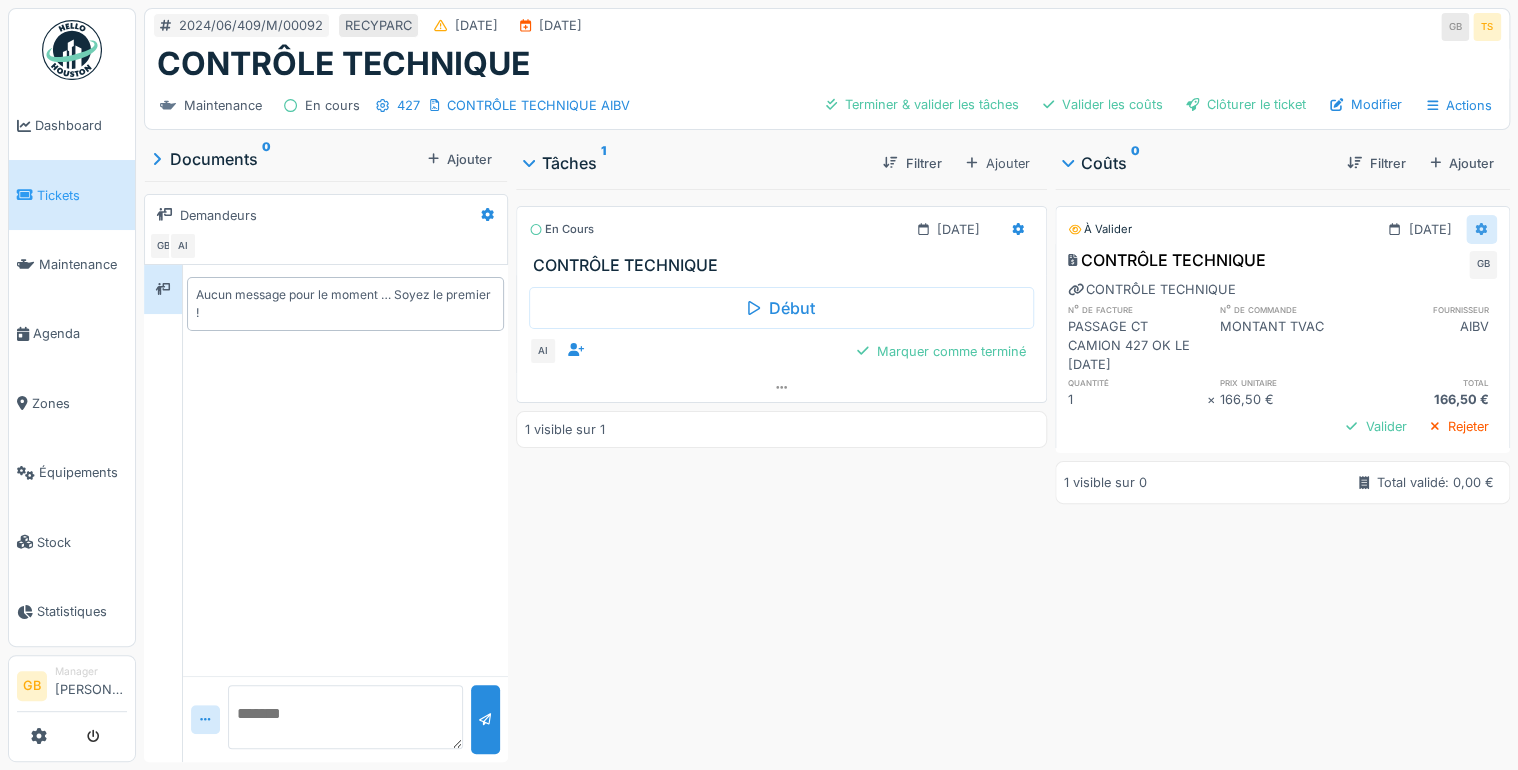 click at bounding box center (1481, 229) 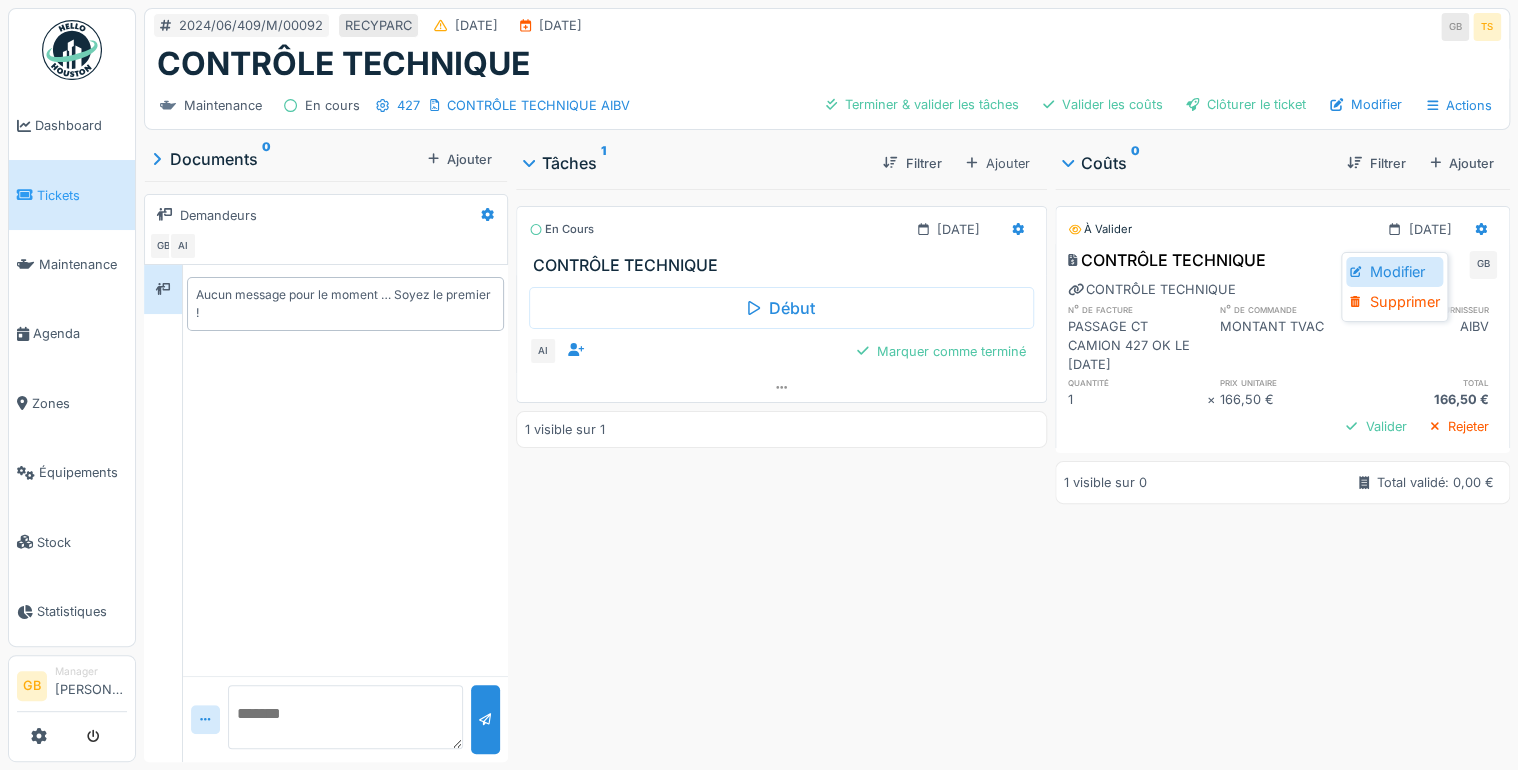 click on "Modifier" at bounding box center (1394, 272) 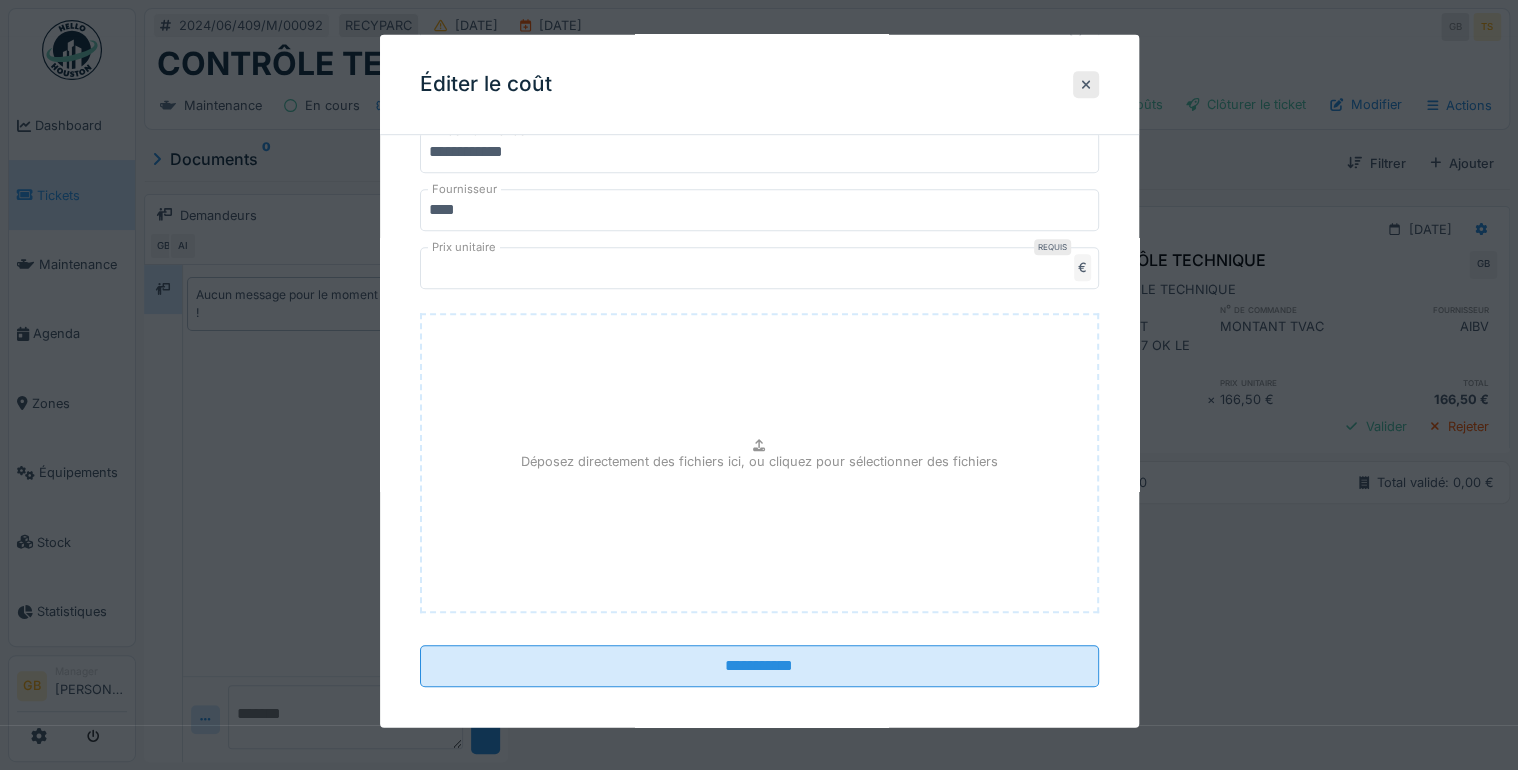 scroll, scrollTop: 571, scrollLeft: 0, axis: vertical 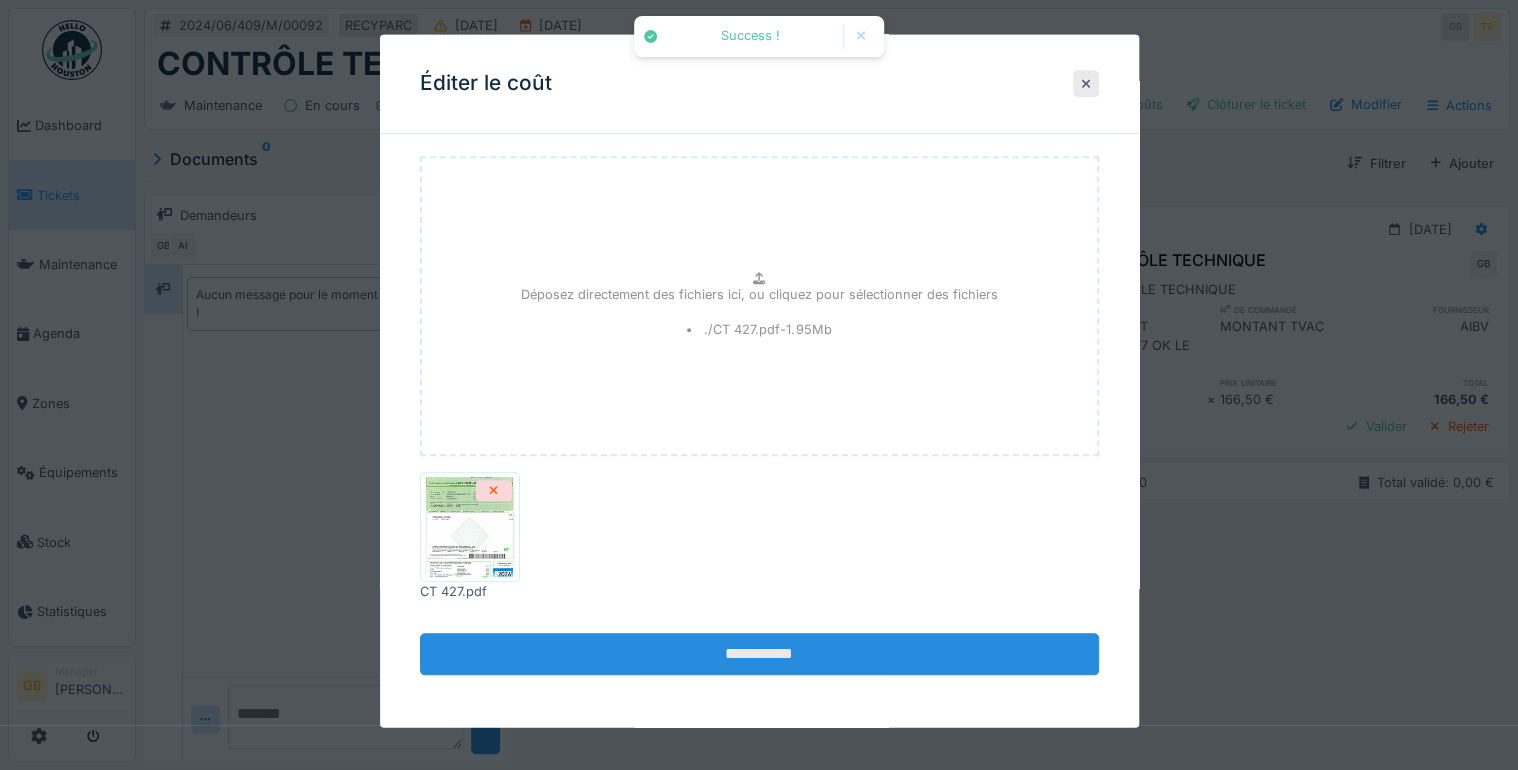 click on "**********" at bounding box center [759, 655] 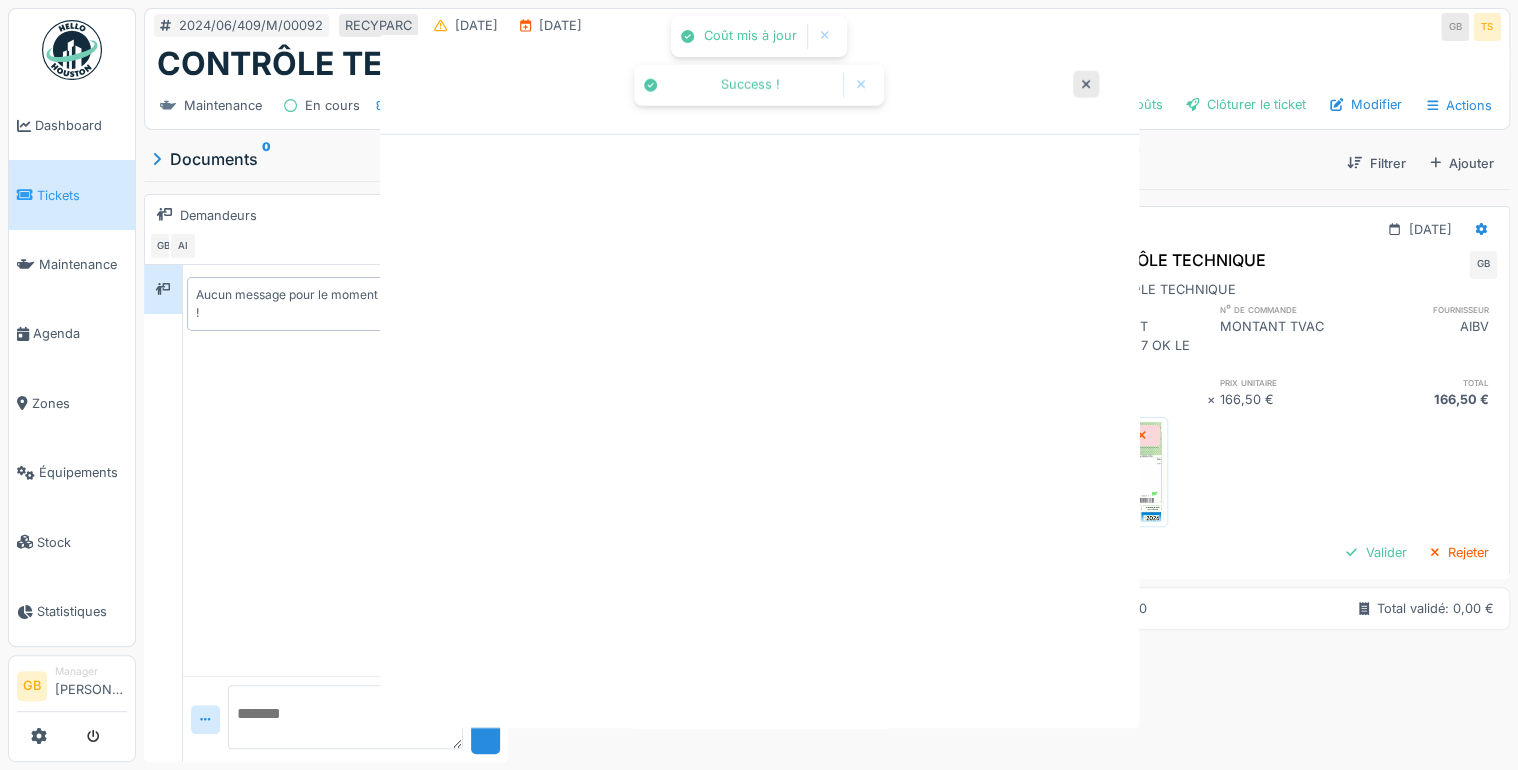 scroll, scrollTop: 0, scrollLeft: 0, axis: both 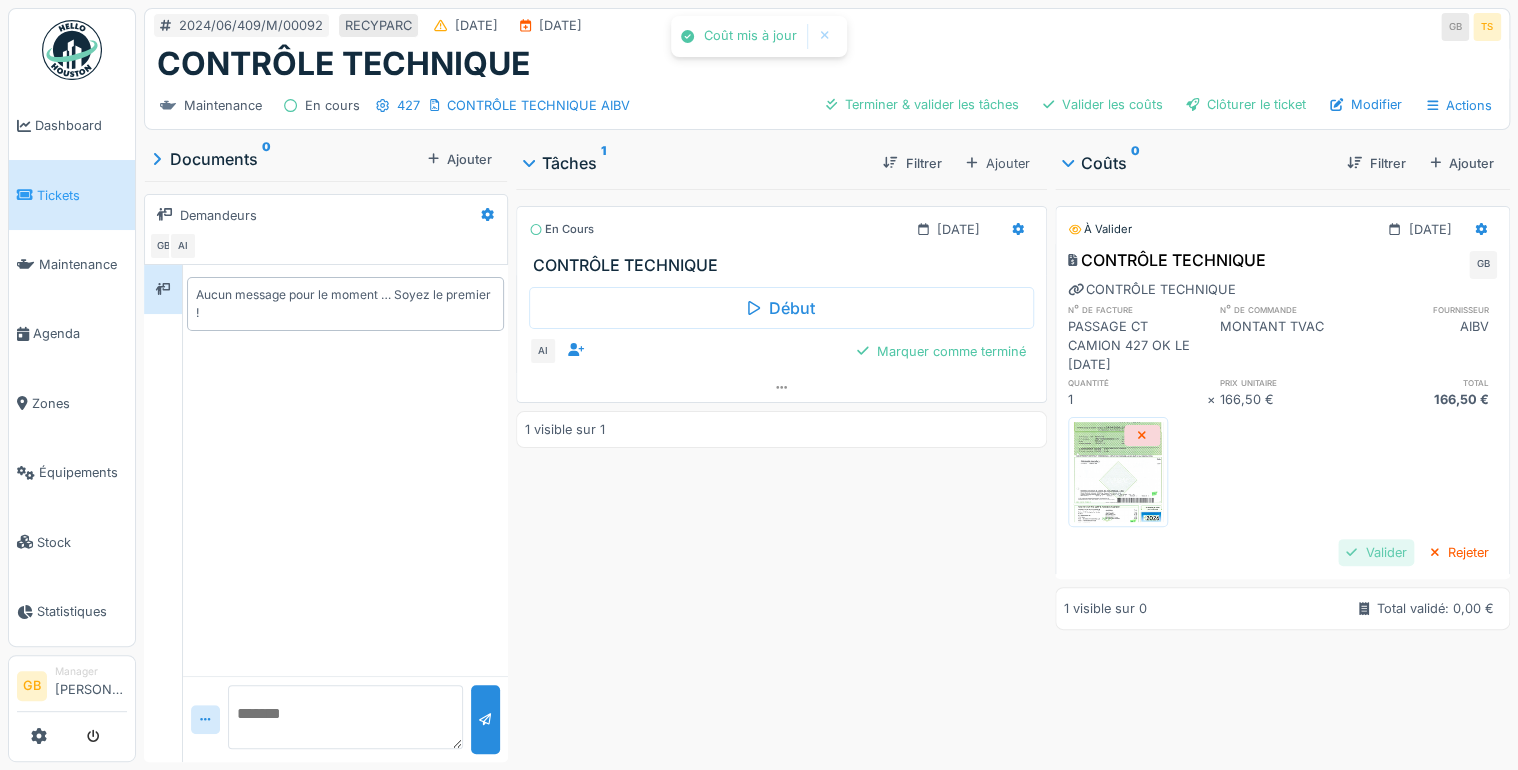 click on "Valider" at bounding box center [1376, 552] 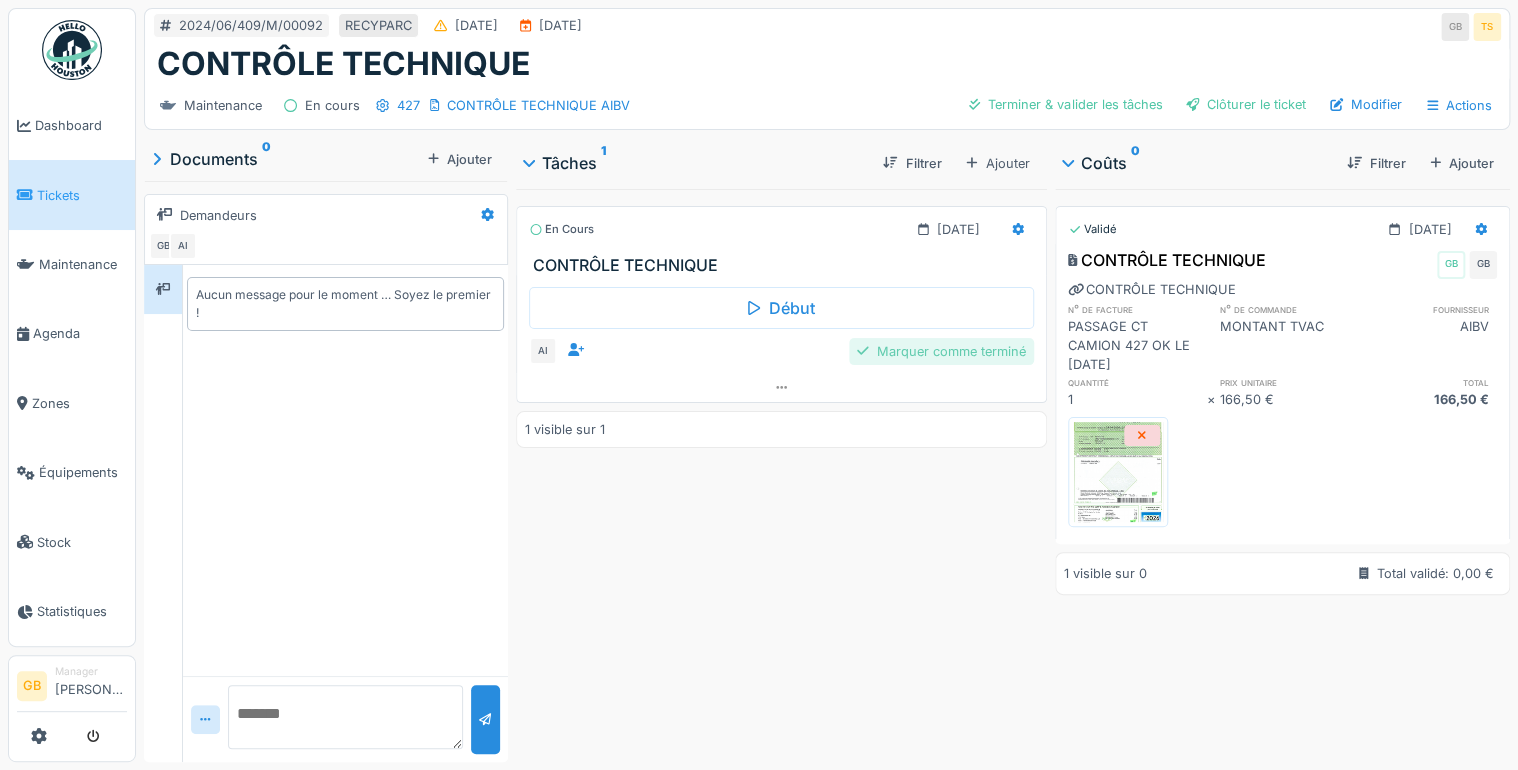 click on "Marquer comme terminé" at bounding box center [941, 351] 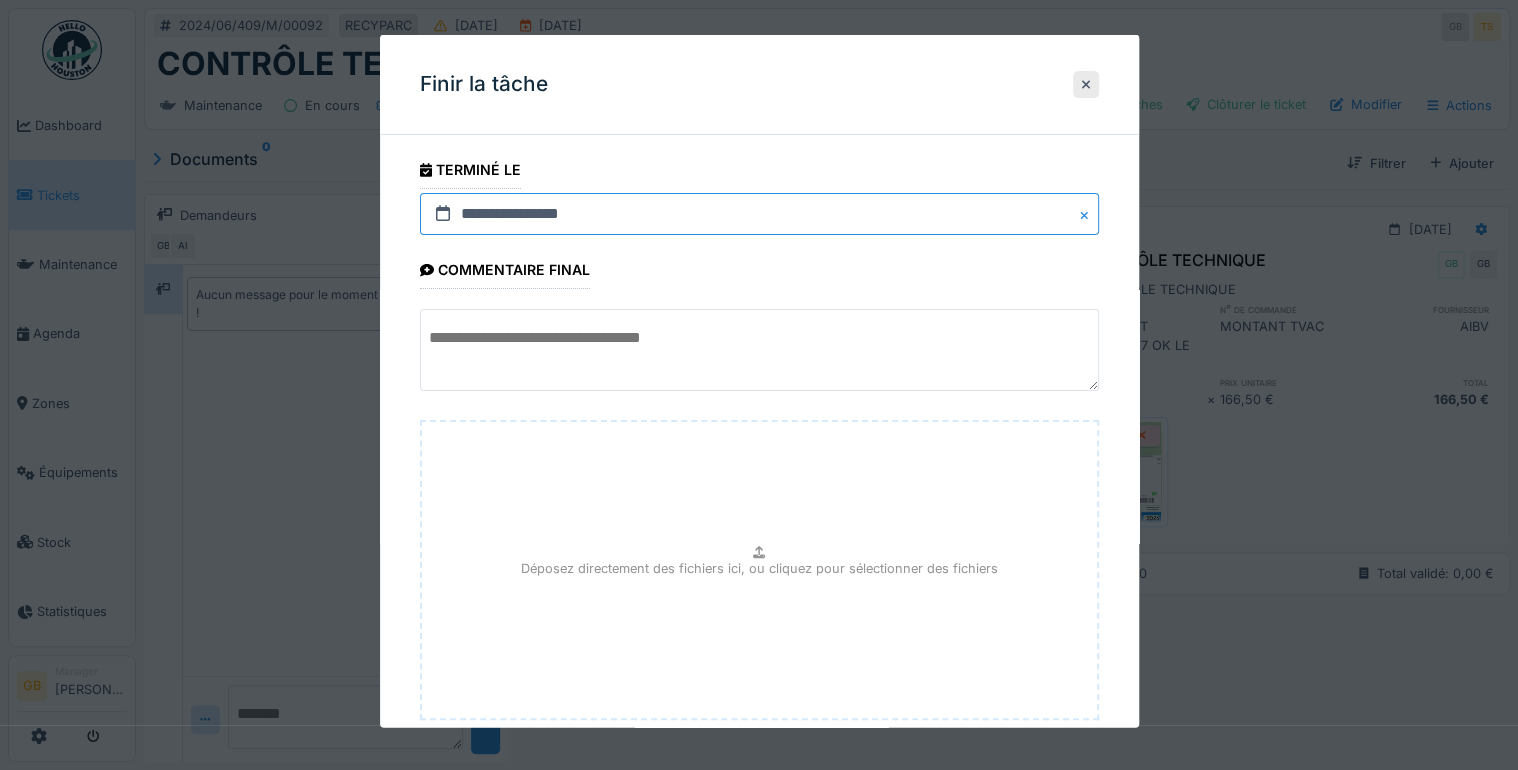click on "**********" at bounding box center [759, 214] 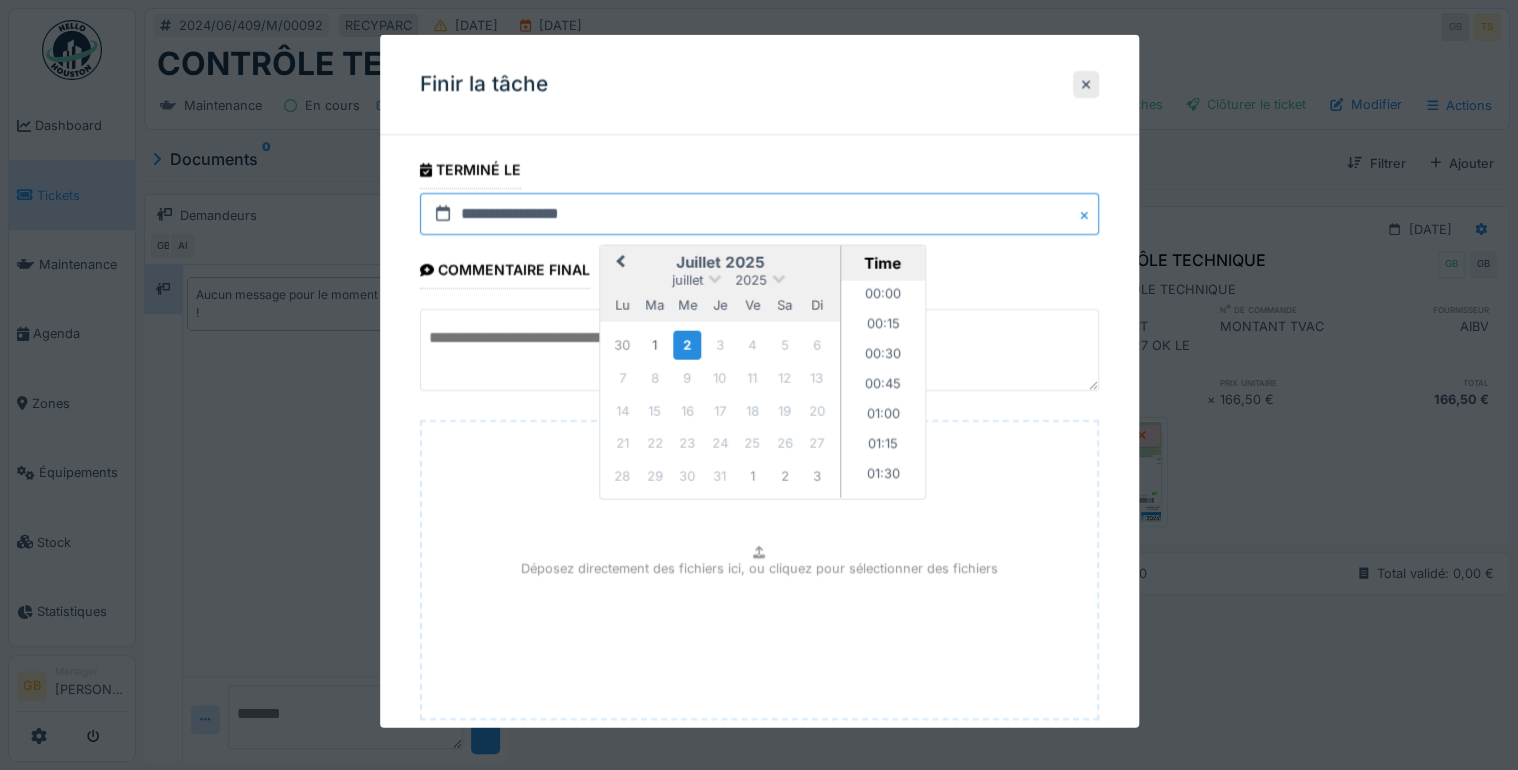 scroll, scrollTop: 1586, scrollLeft: 0, axis: vertical 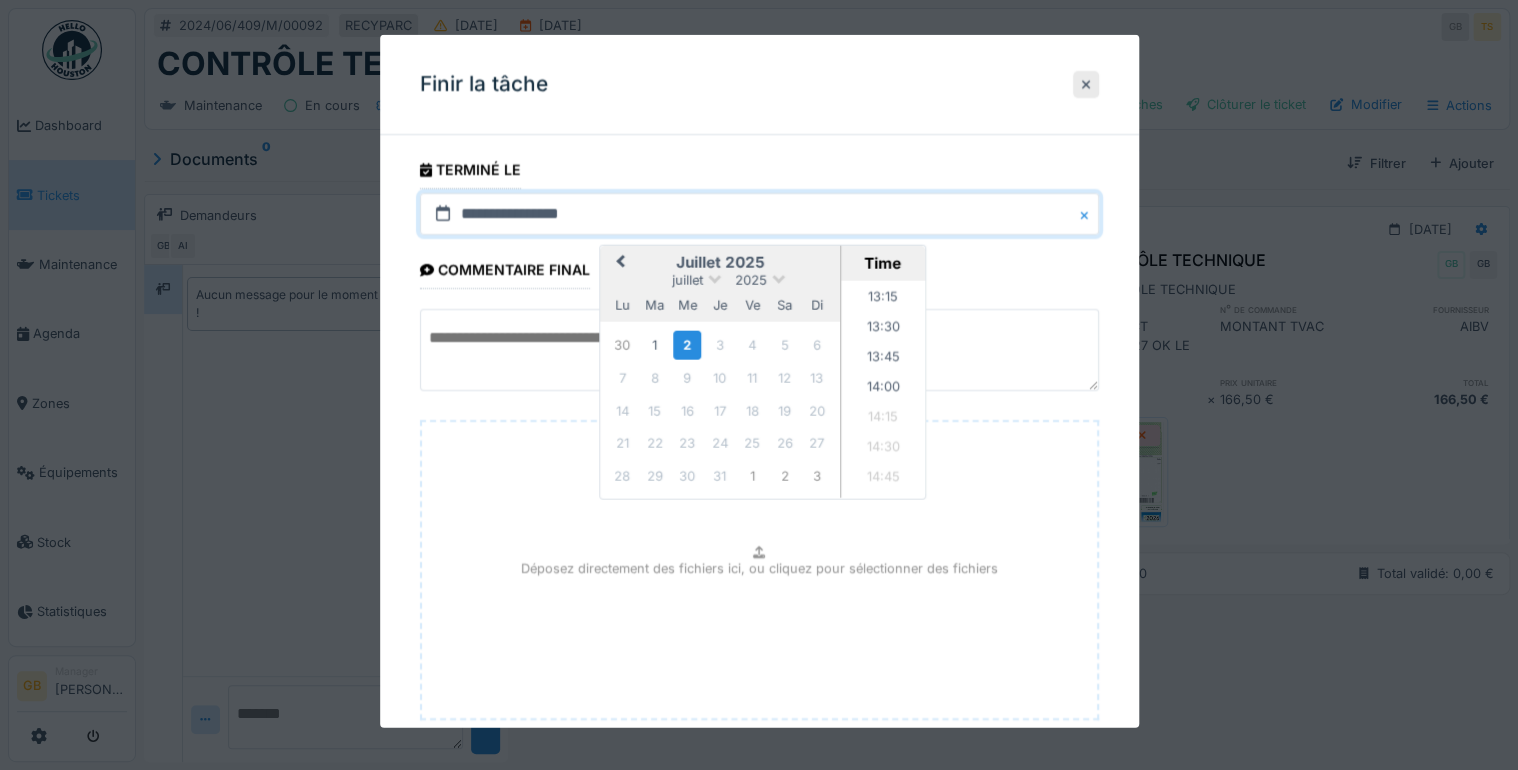 click on "Previous Month" at bounding box center [620, 262] 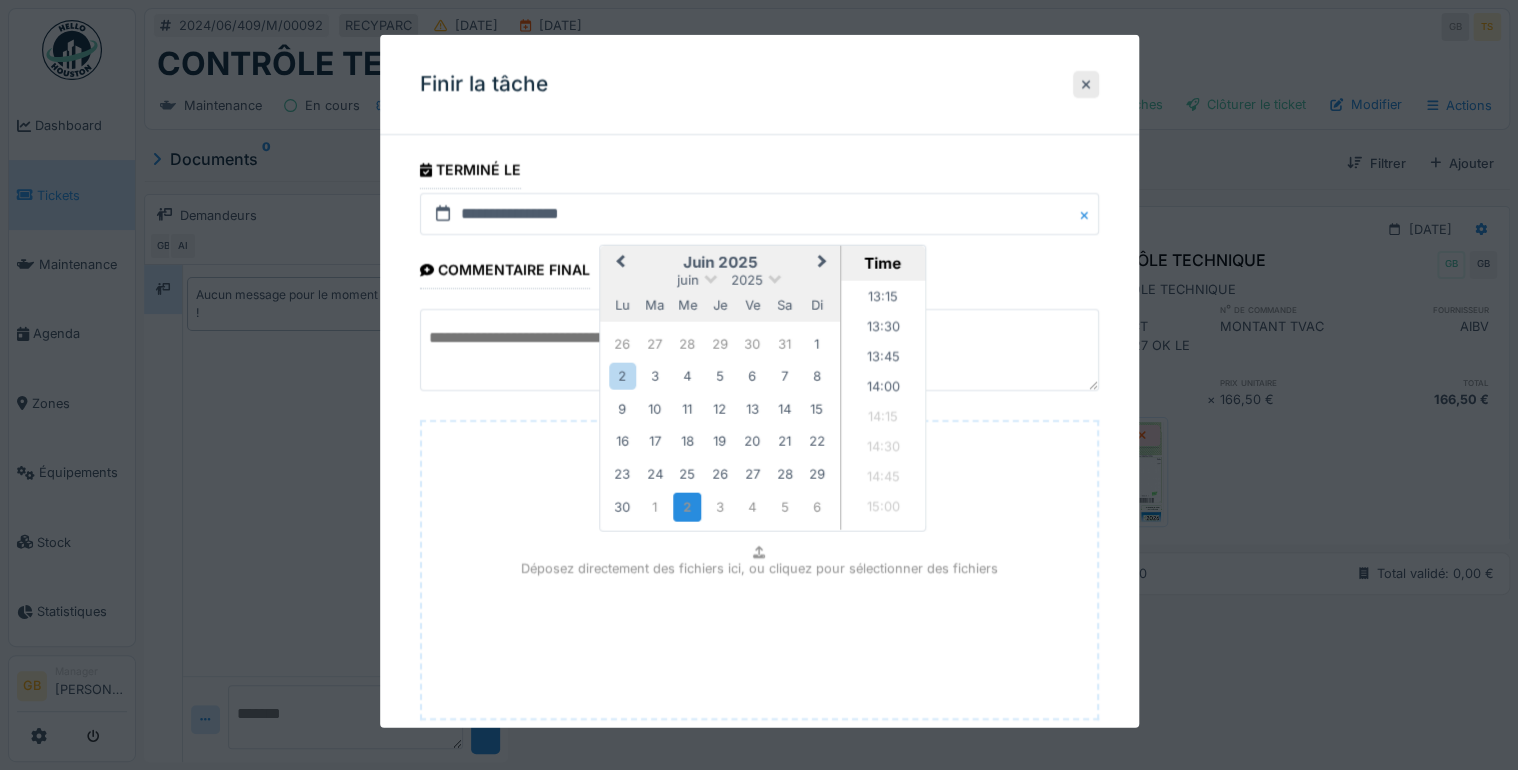 click on "Previous Month" at bounding box center (620, 262) 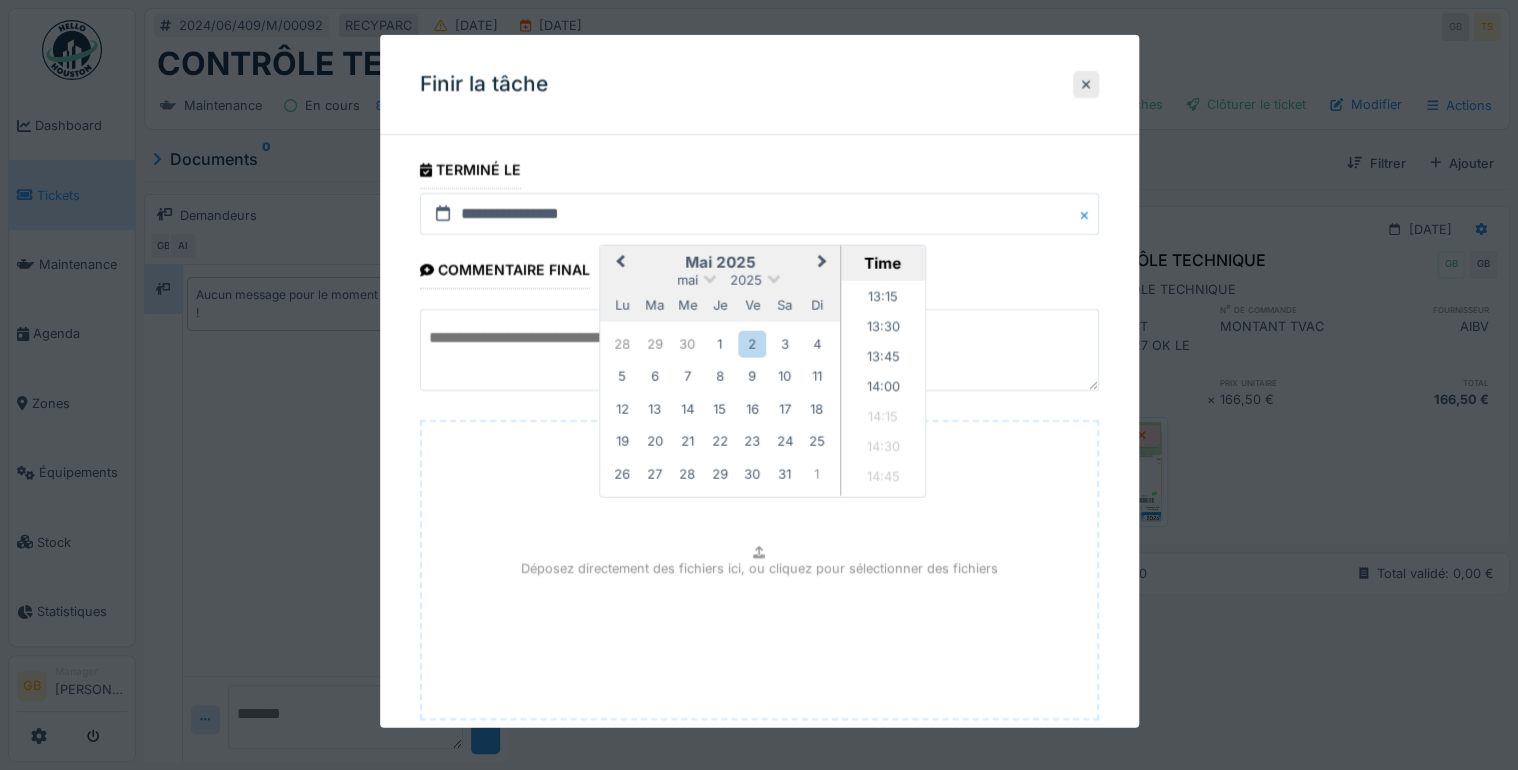 click on "17" at bounding box center (784, 408) 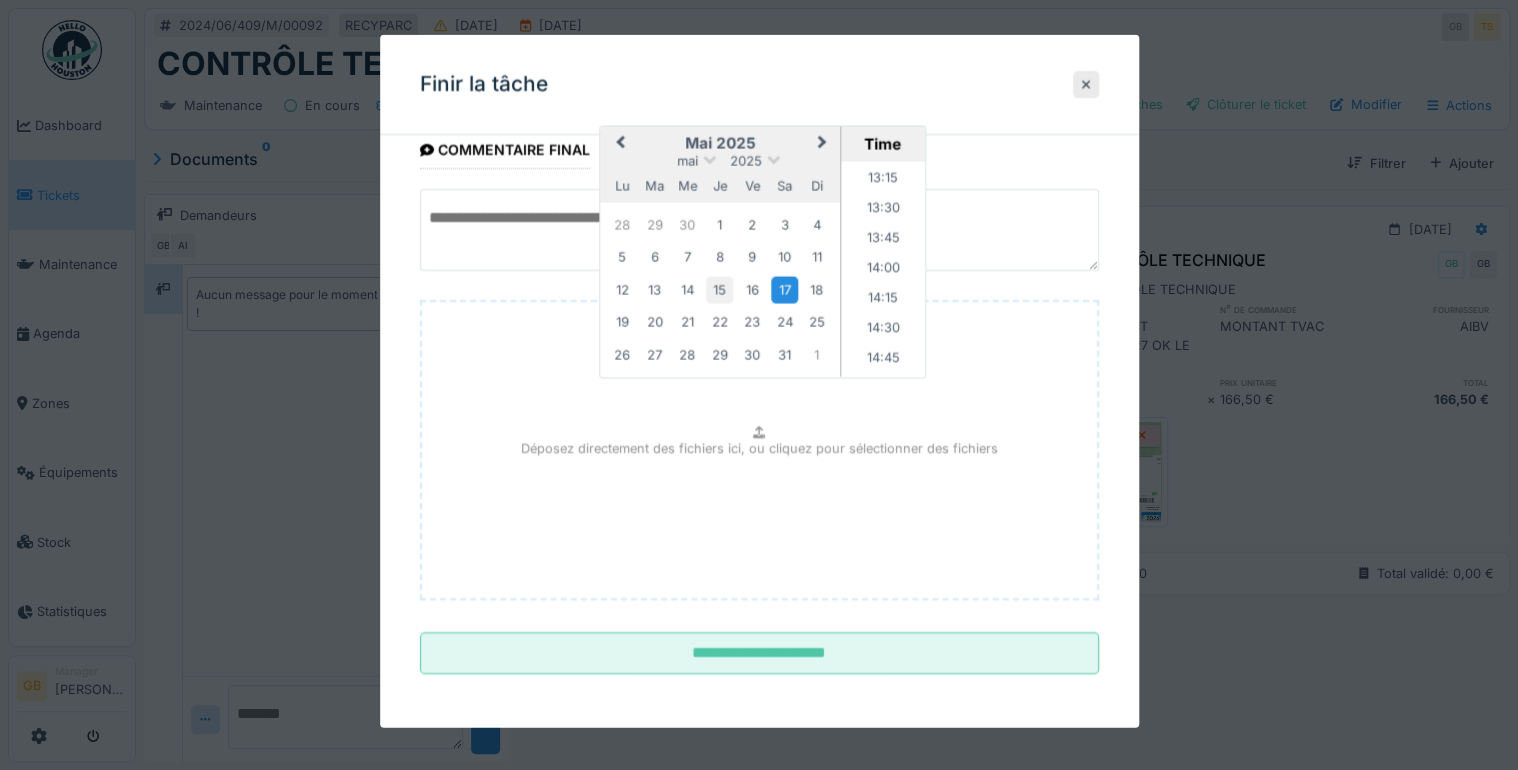 scroll, scrollTop: 0, scrollLeft: 0, axis: both 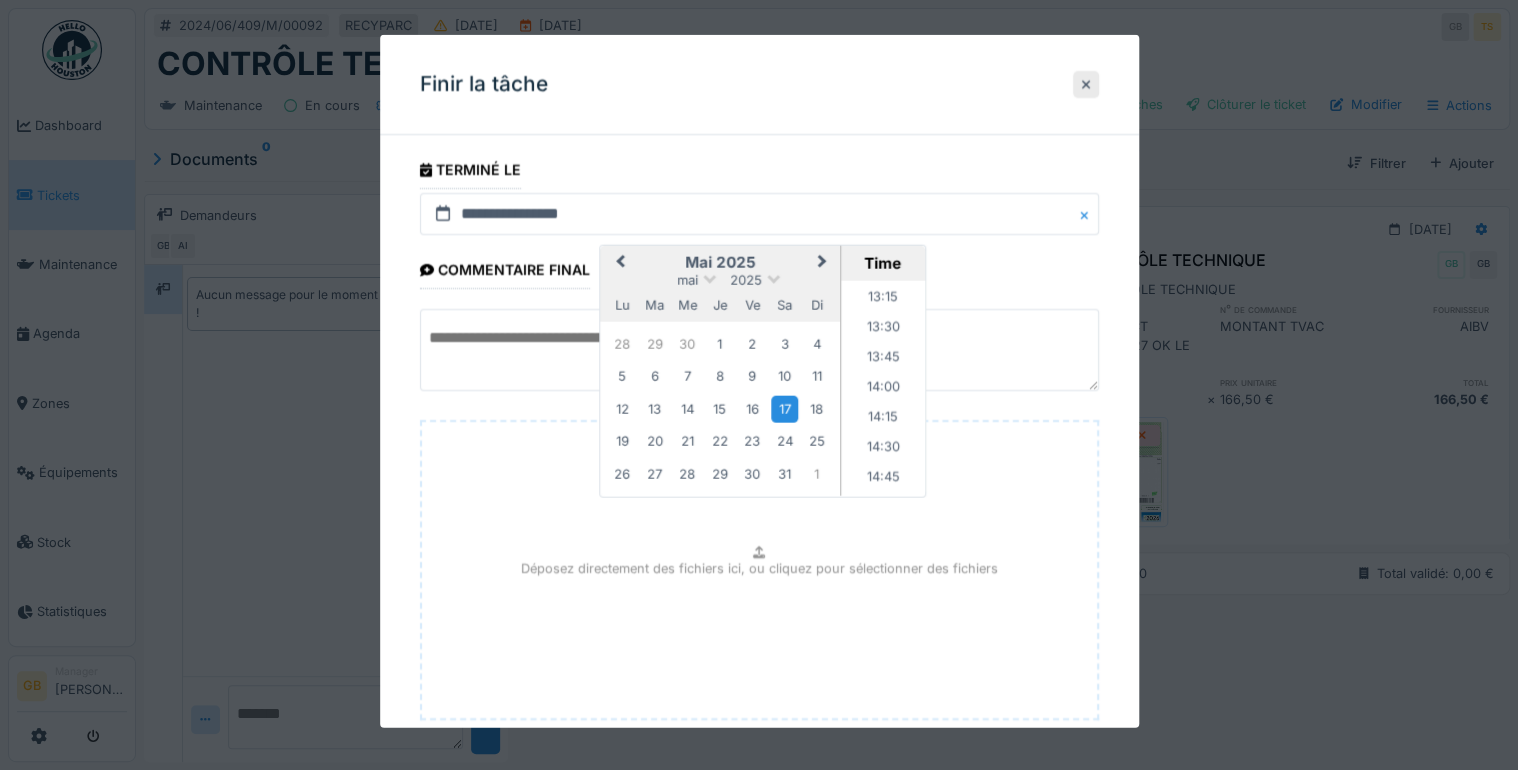 click on "Next Month" at bounding box center [822, 262] 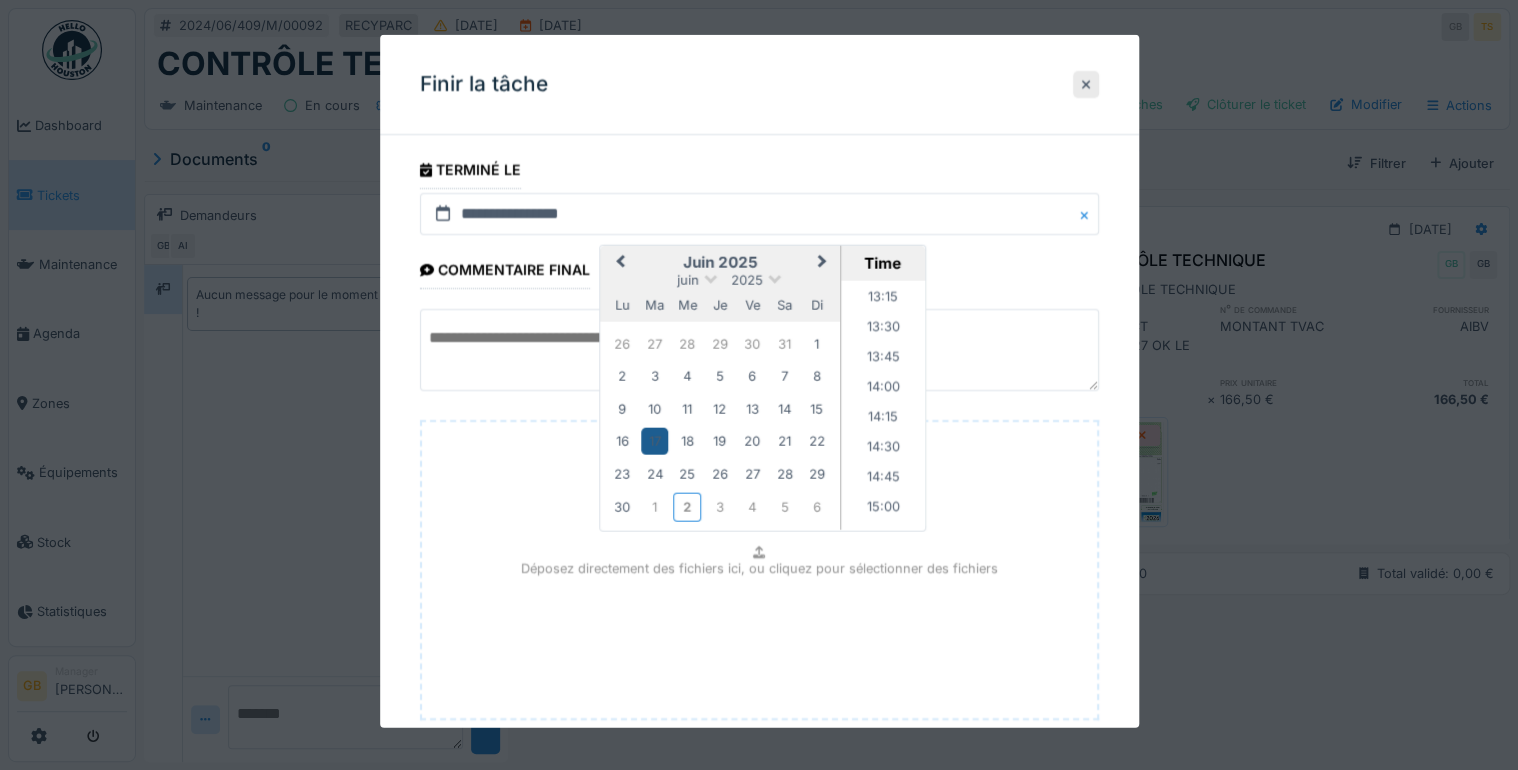 click on "17" at bounding box center [654, 440] 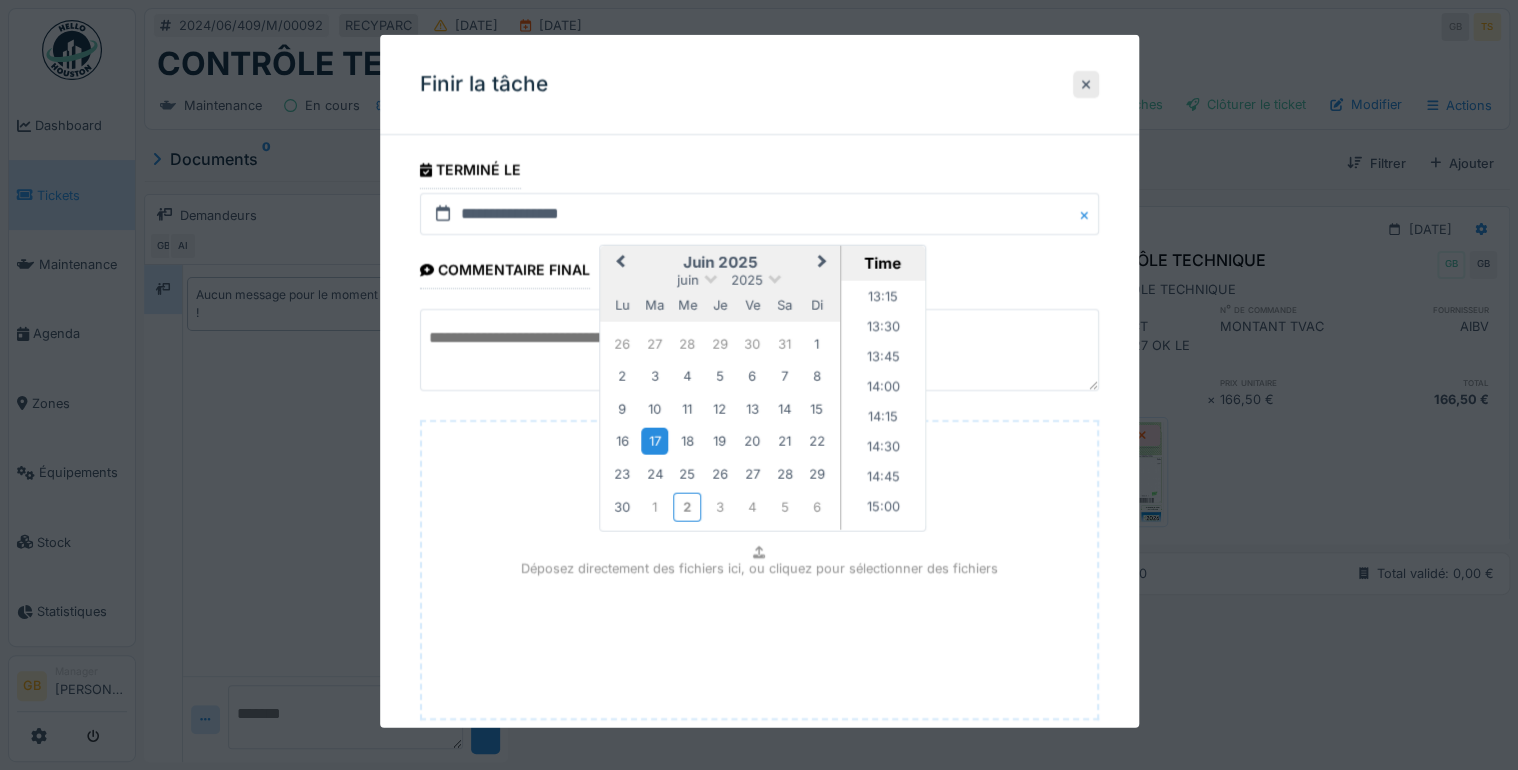 scroll, scrollTop: 120, scrollLeft: 0, axis: vertical 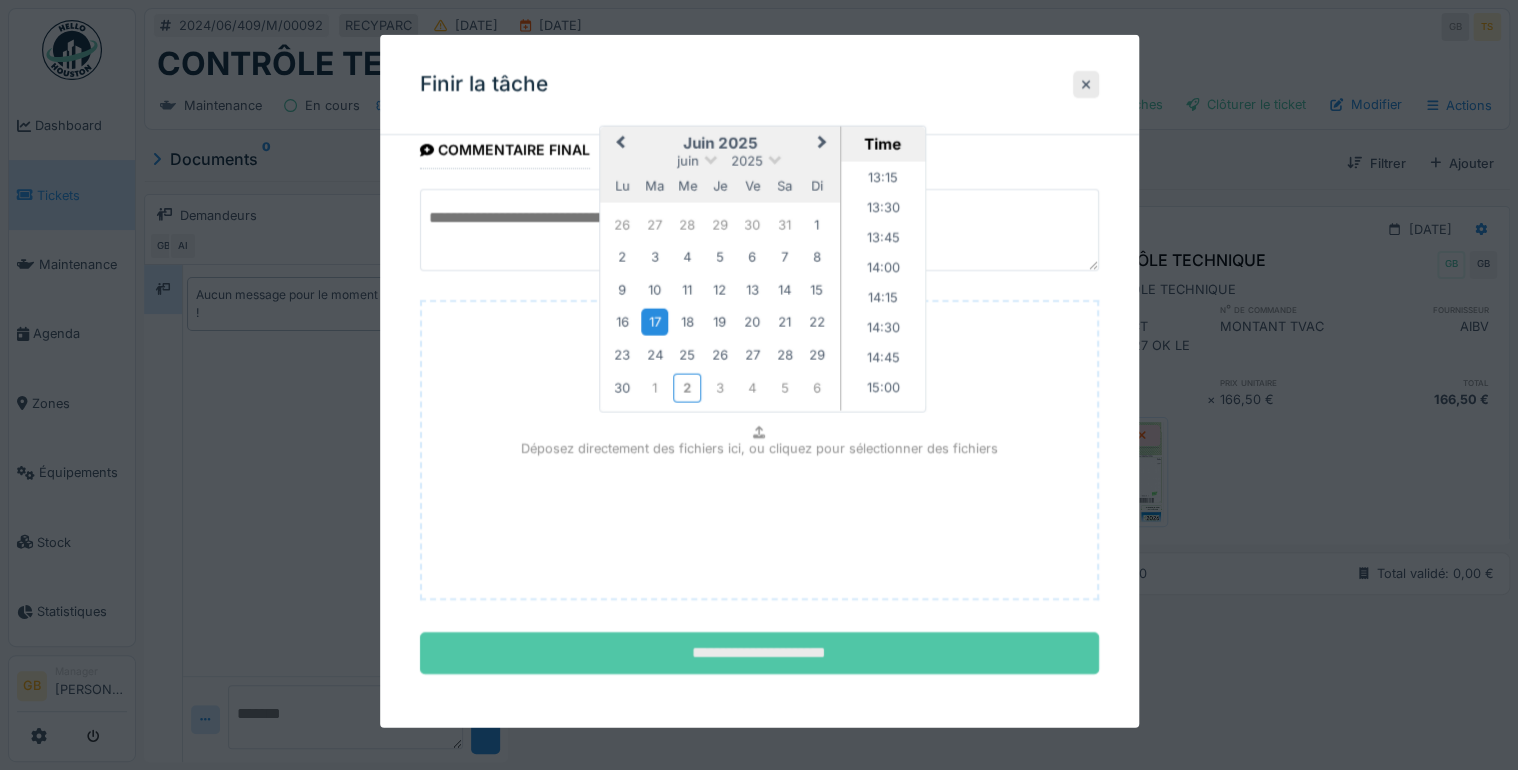 click on "**********" at bounding box center [759, 653] 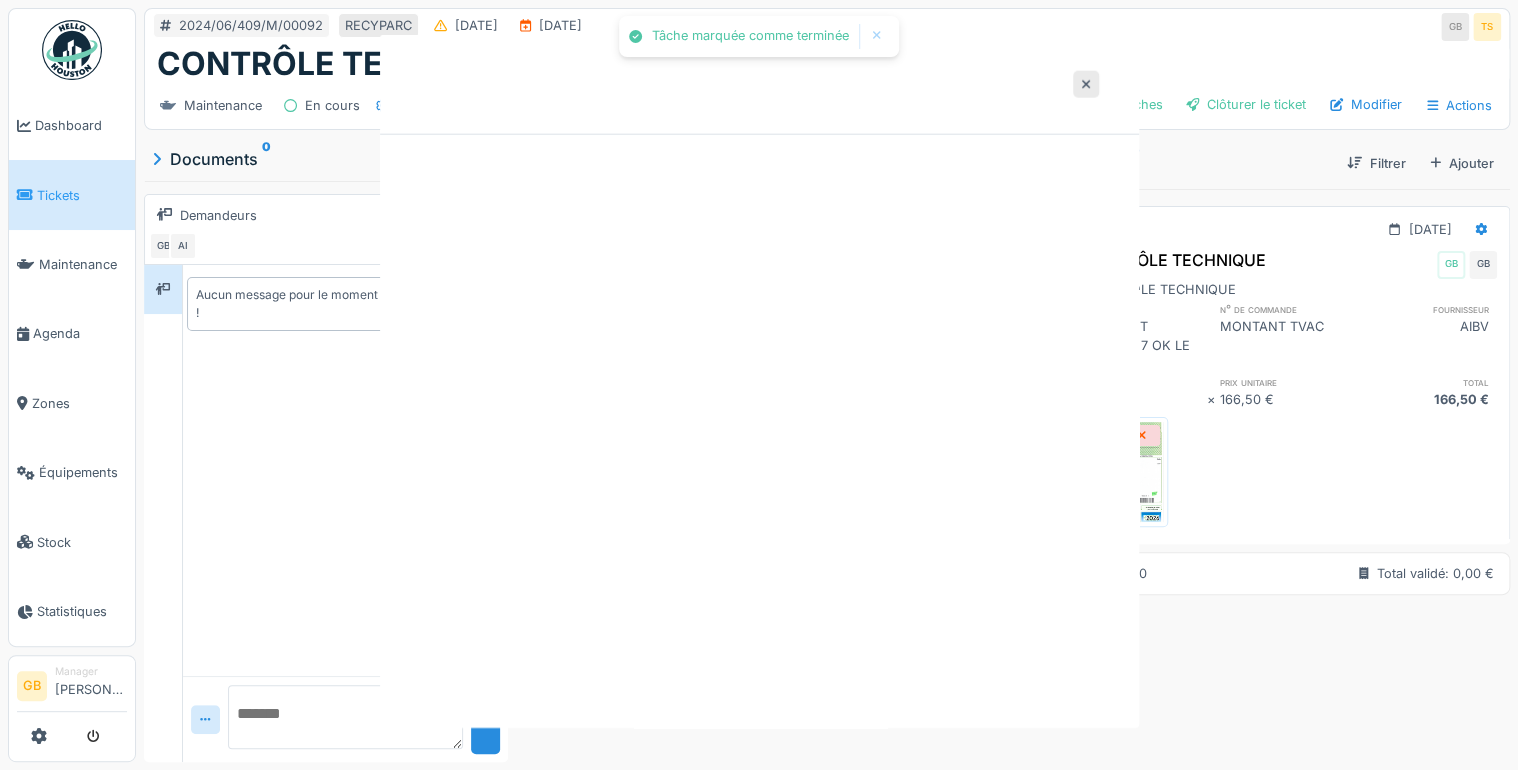 scroll, scrollTop: 0, scrollLeft: 0, axis: both 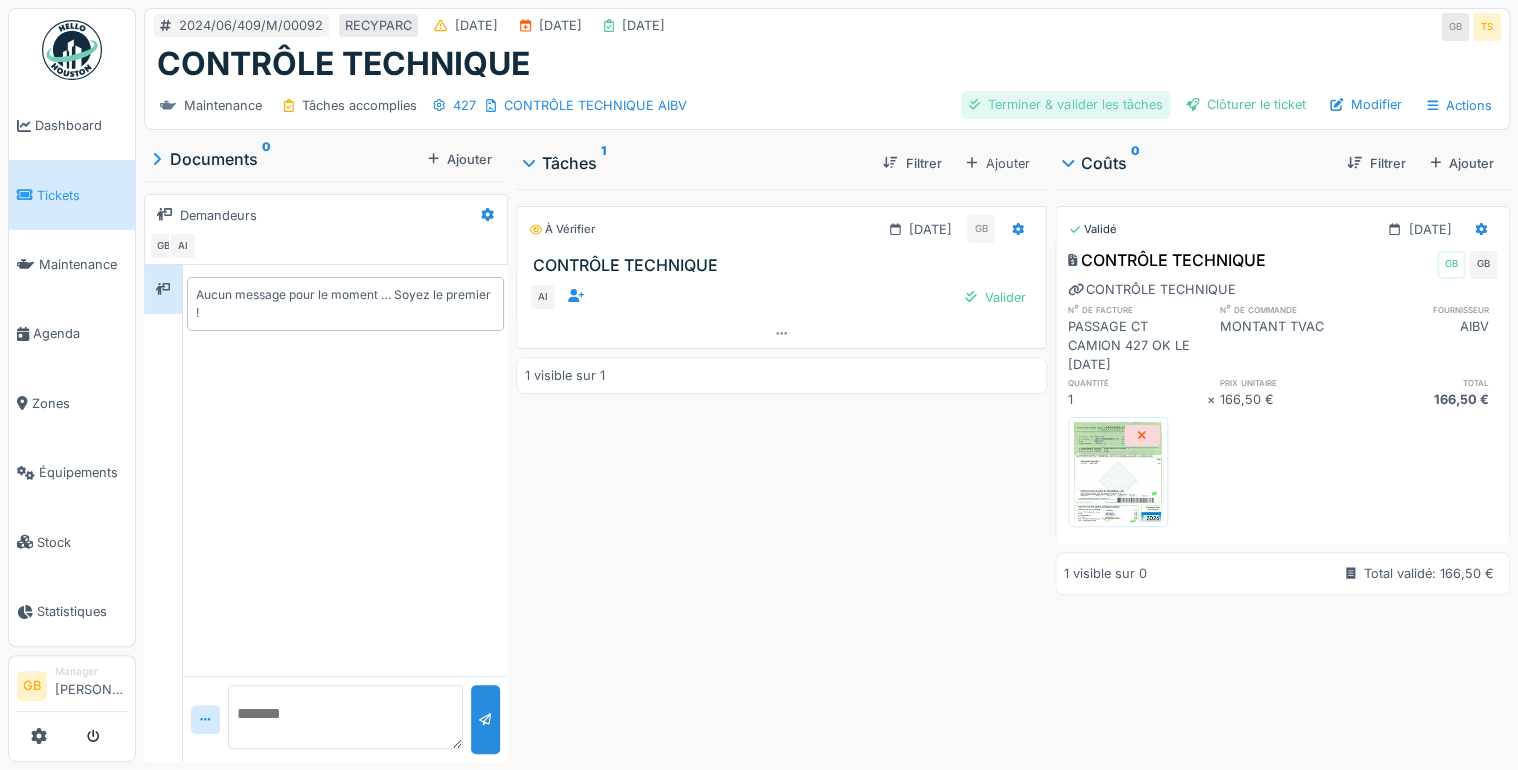 click on "Terminer & valider les tâches" at bounding box center [1065, 104] 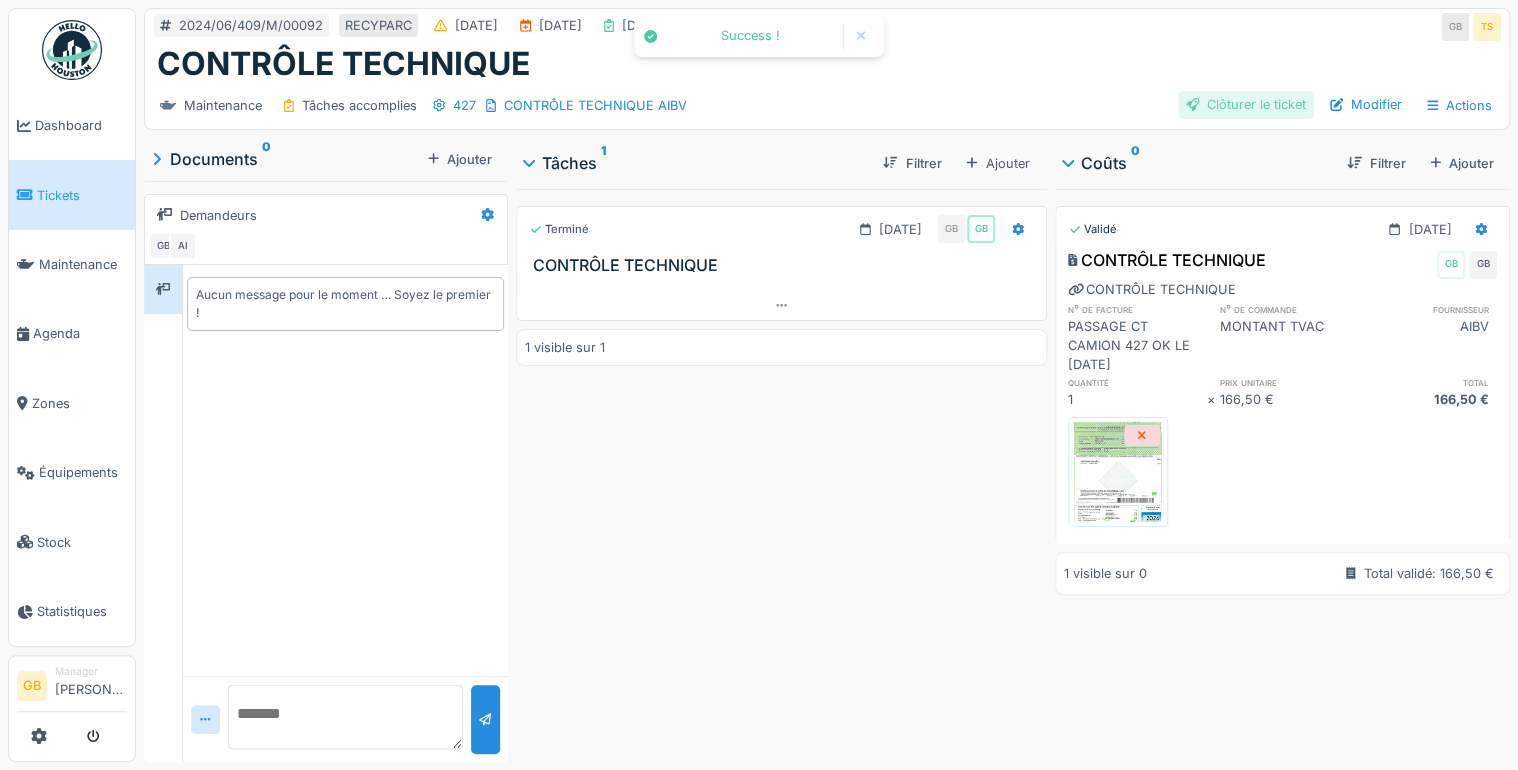 click on "Clôturer le ticket" at bounding box center [1246, 104] 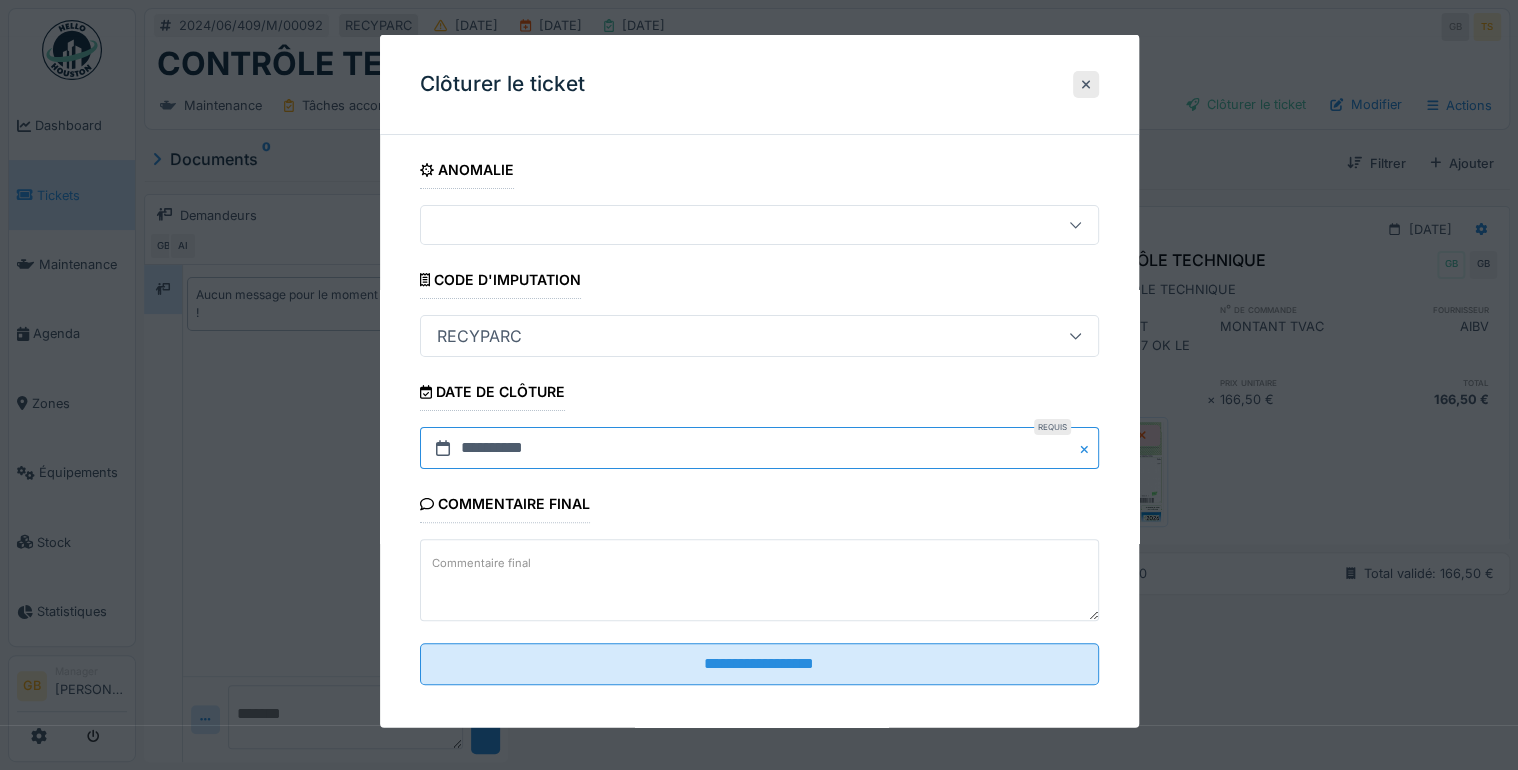 click on "**********" at bounding box center (759, 448) 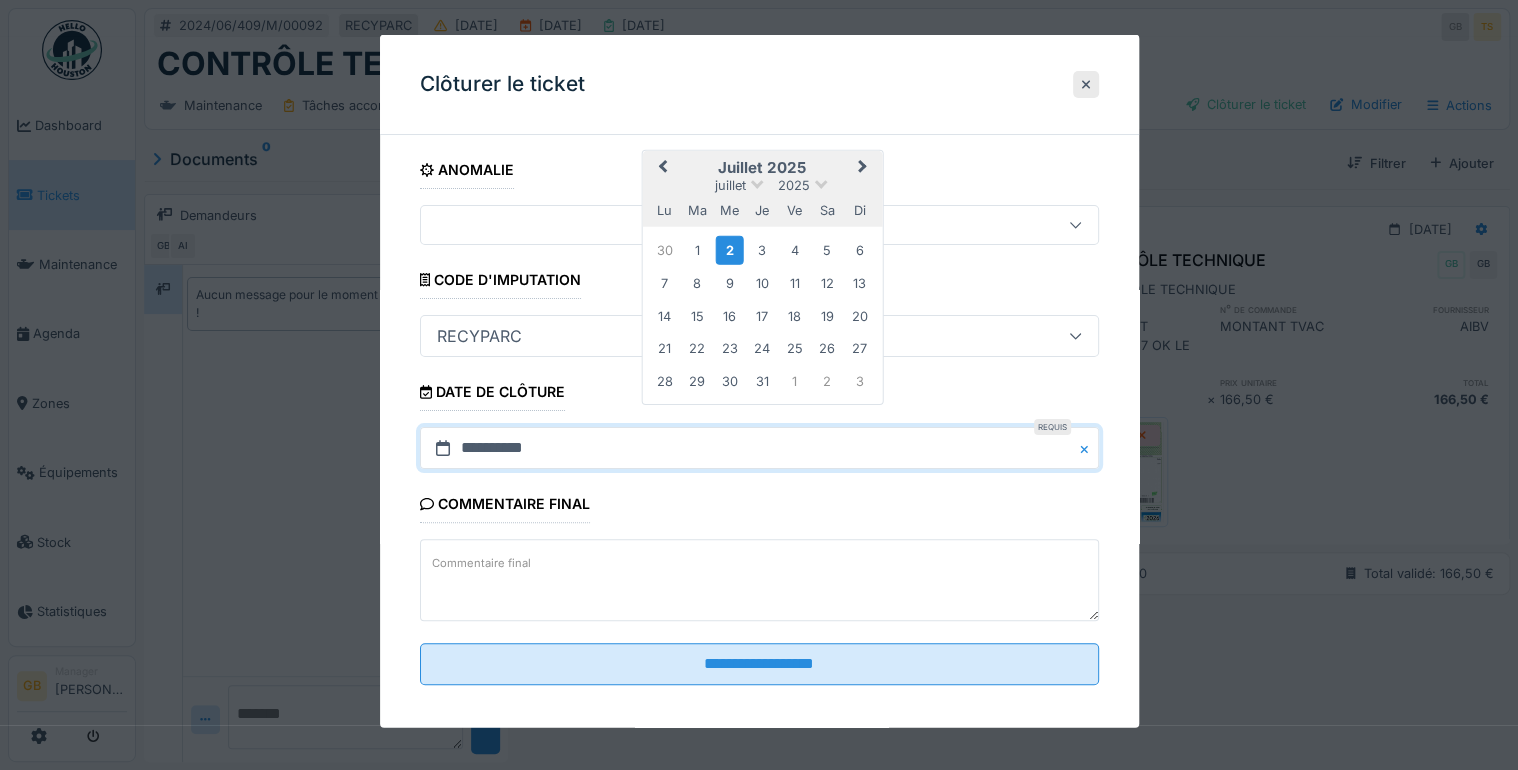 click on "Previous Month" at bounding box center [662, 168] 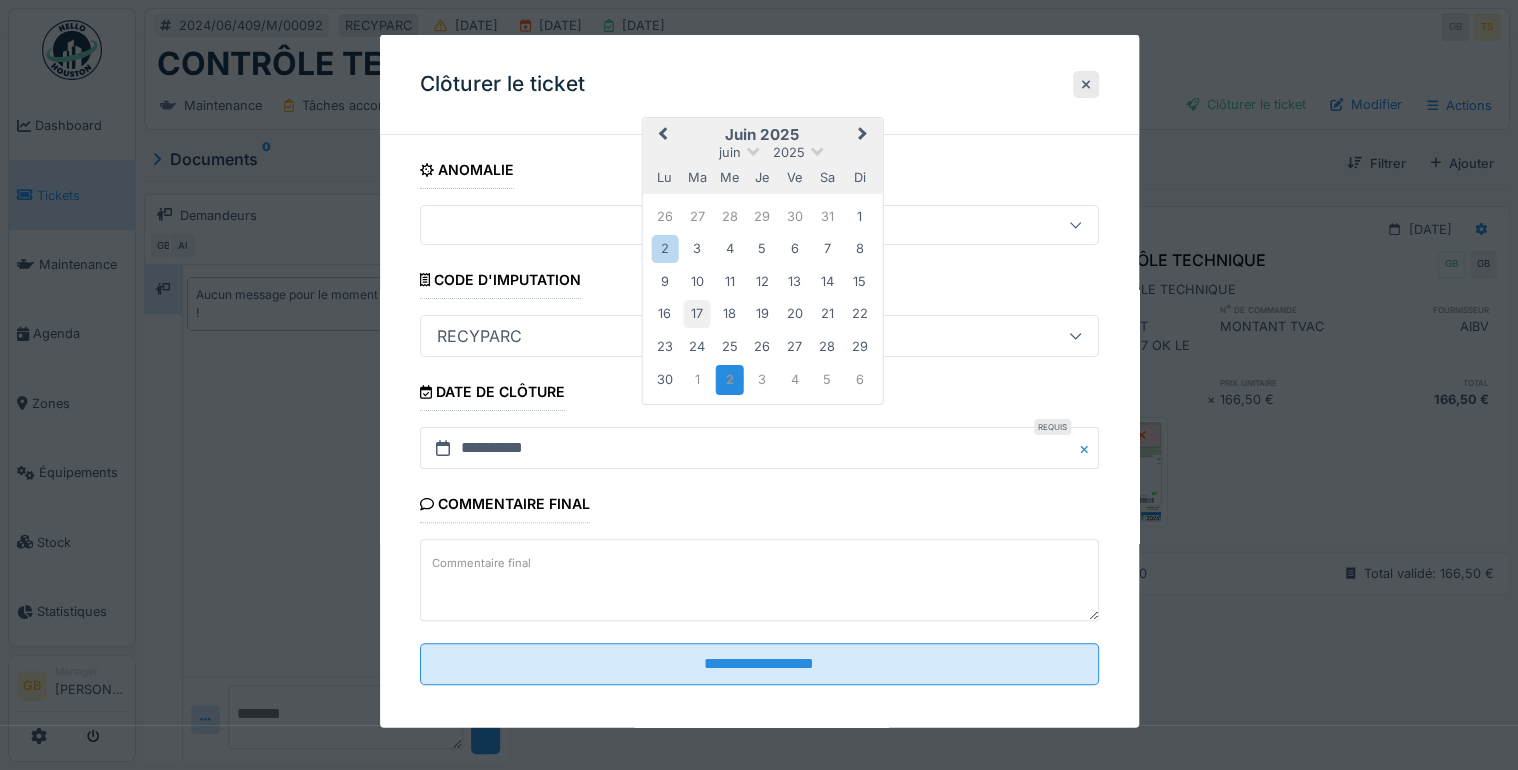 click on "17" at bounding box center (697, 313) 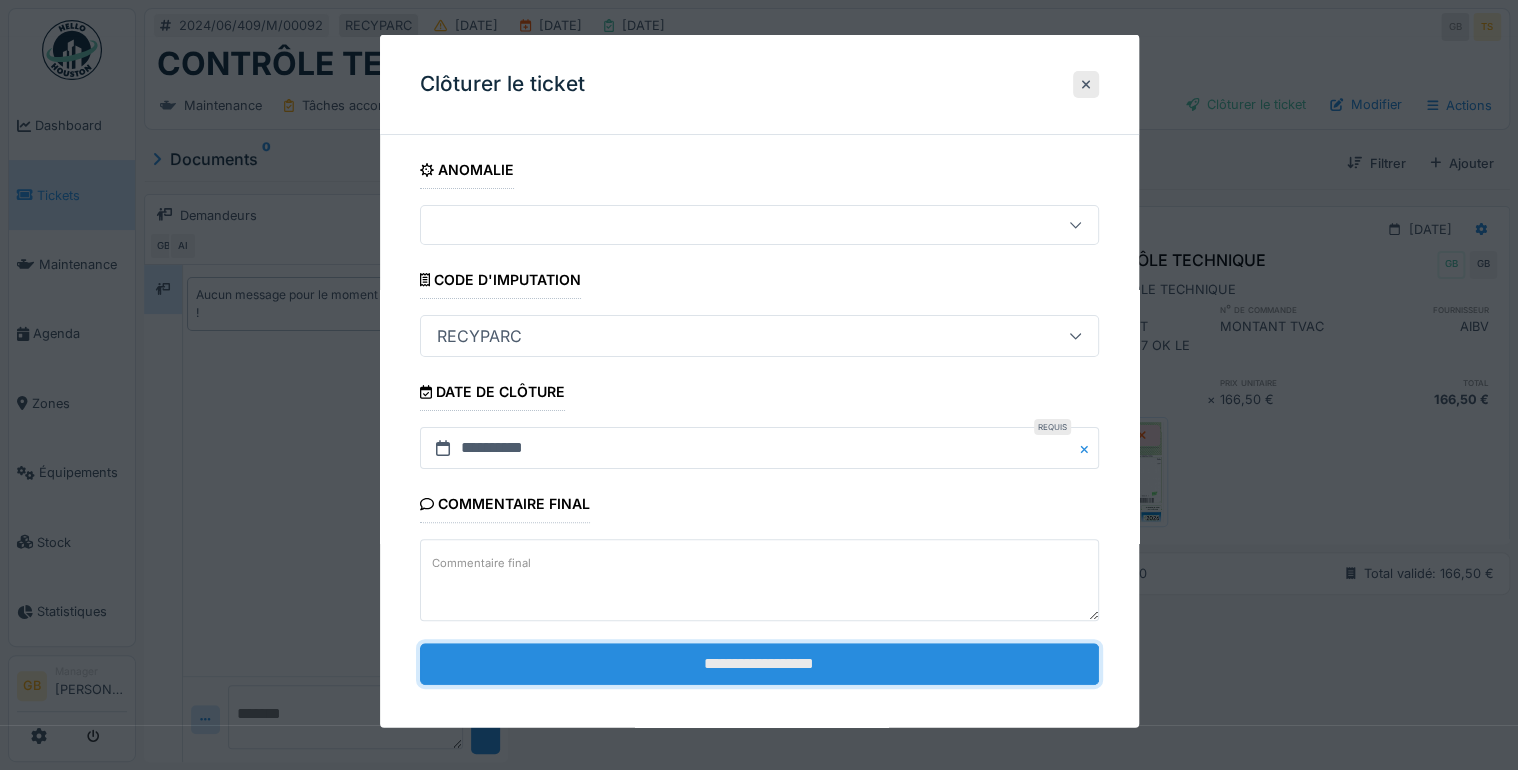 click on "**********" at bounding box center (759, 663) 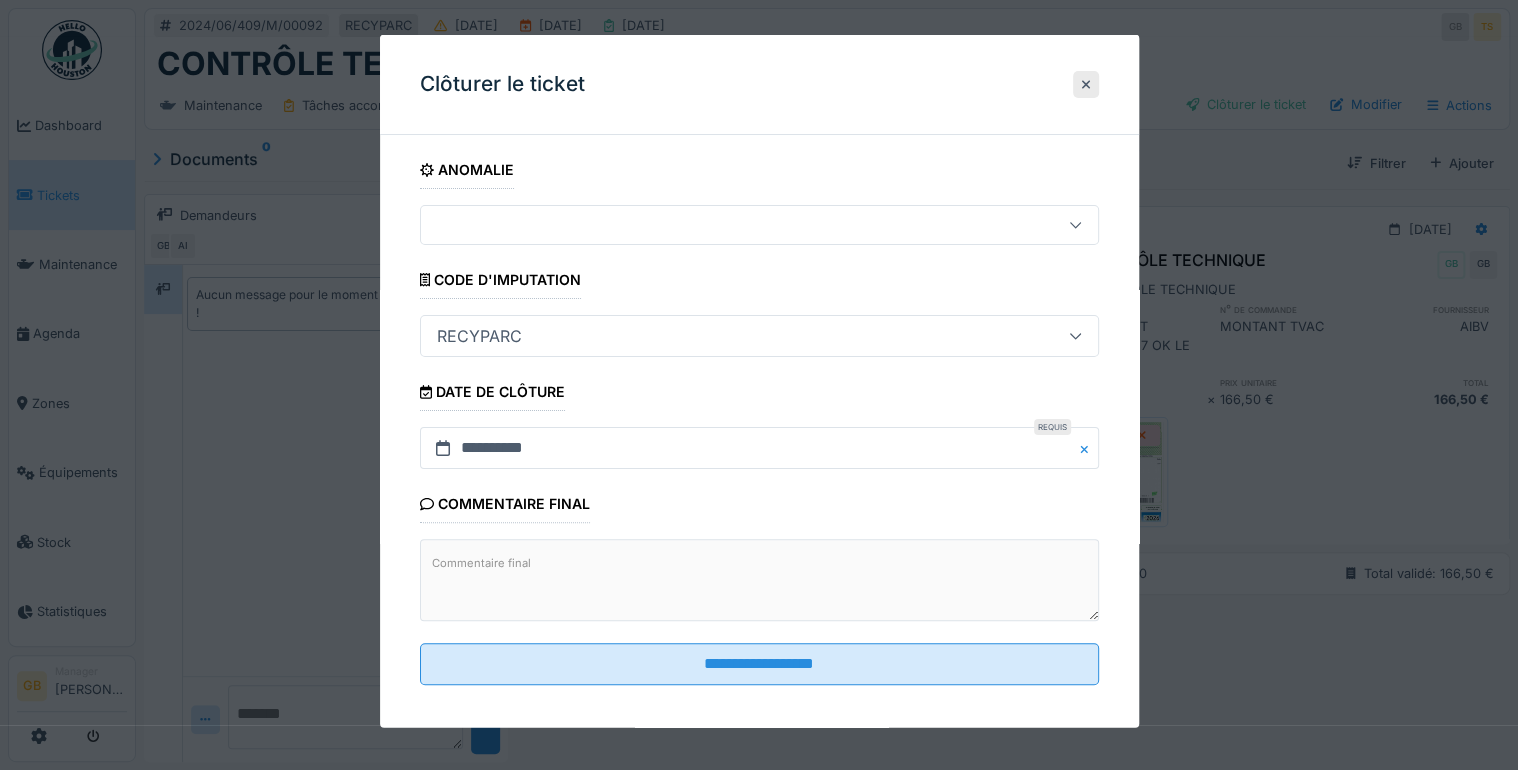 click at bounding box center (759, 385) 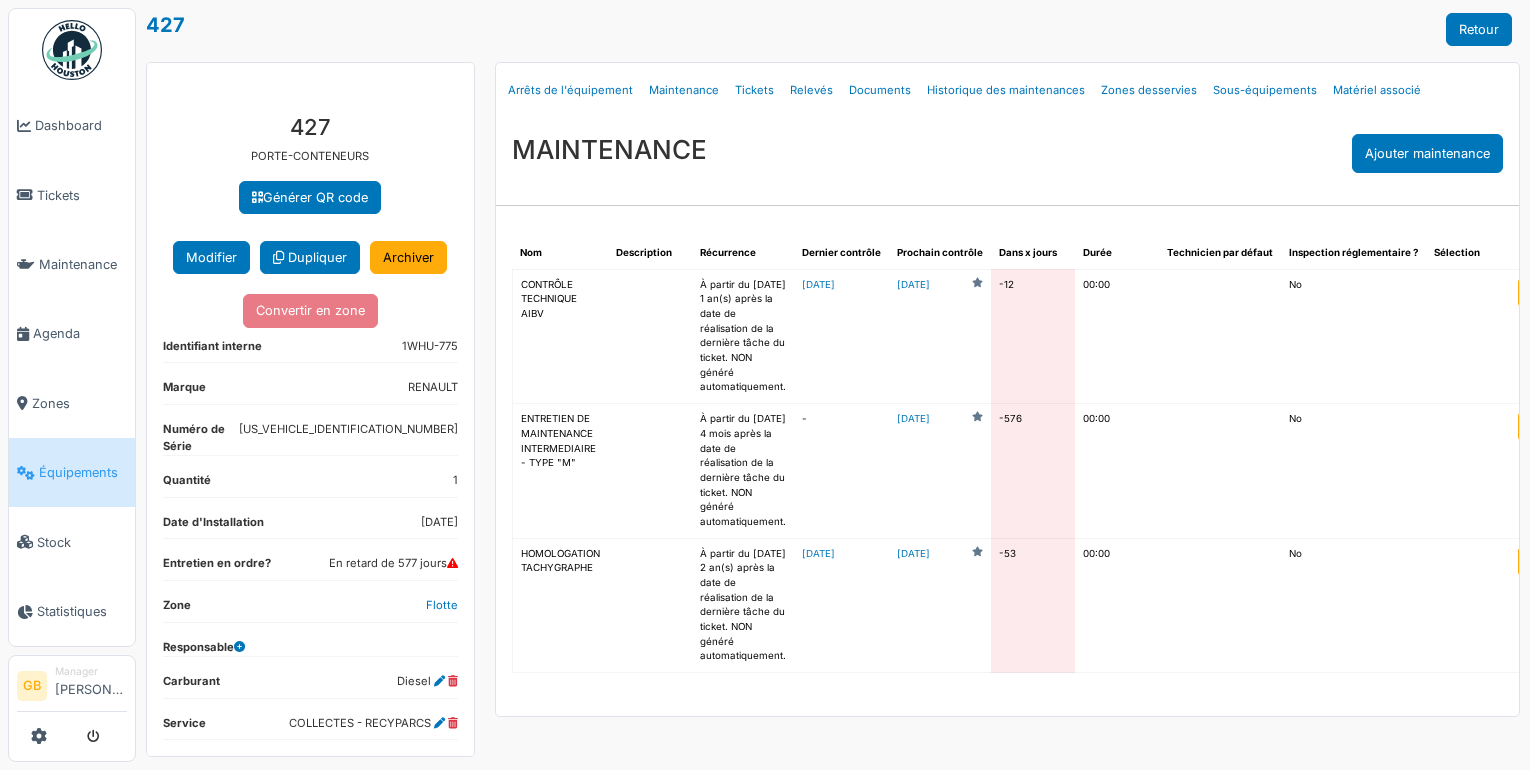 scroll, scrollTop: 0, scrollLeft: 0, axis: both 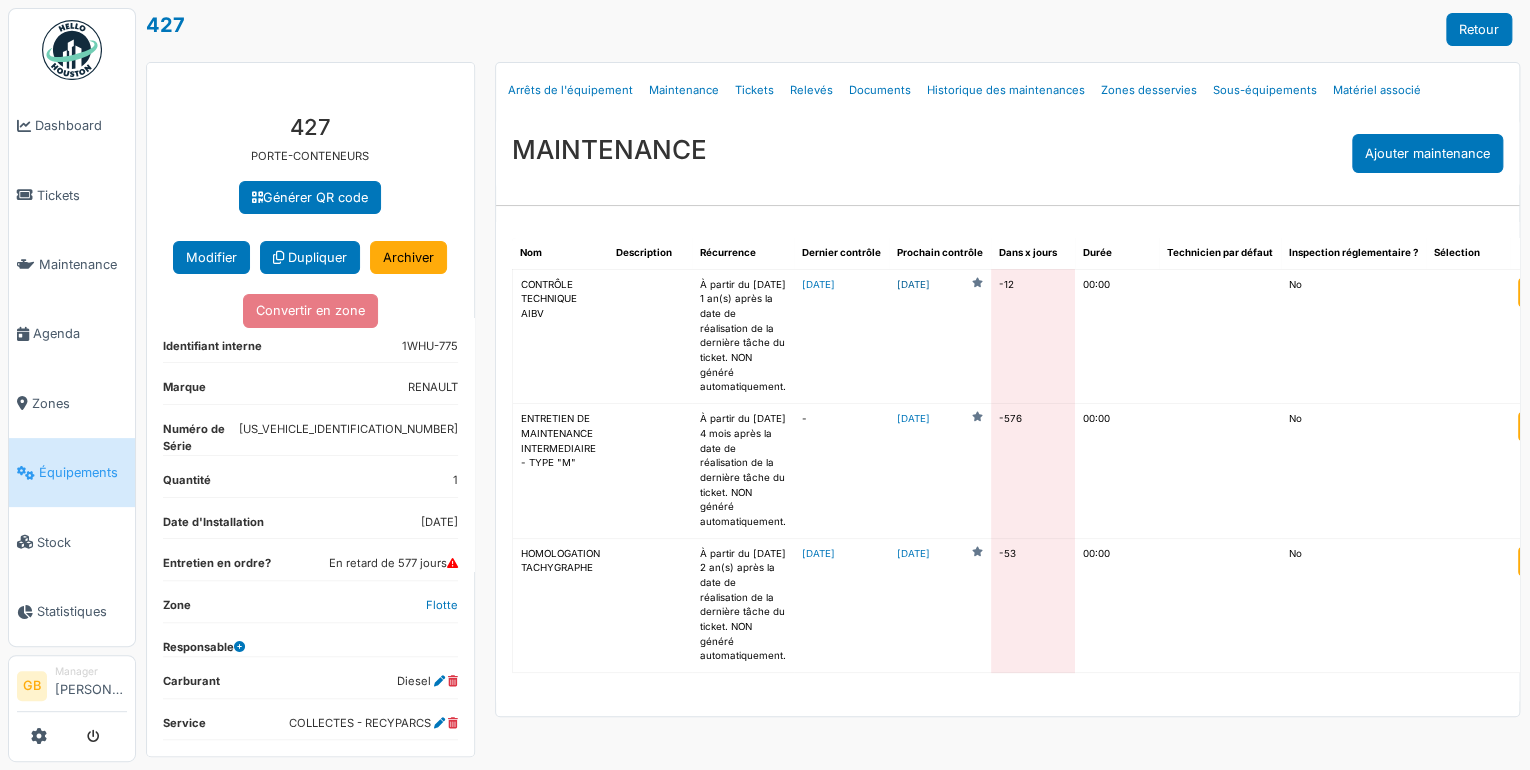 click on "[DATE]" at bounding box center (913, 285) 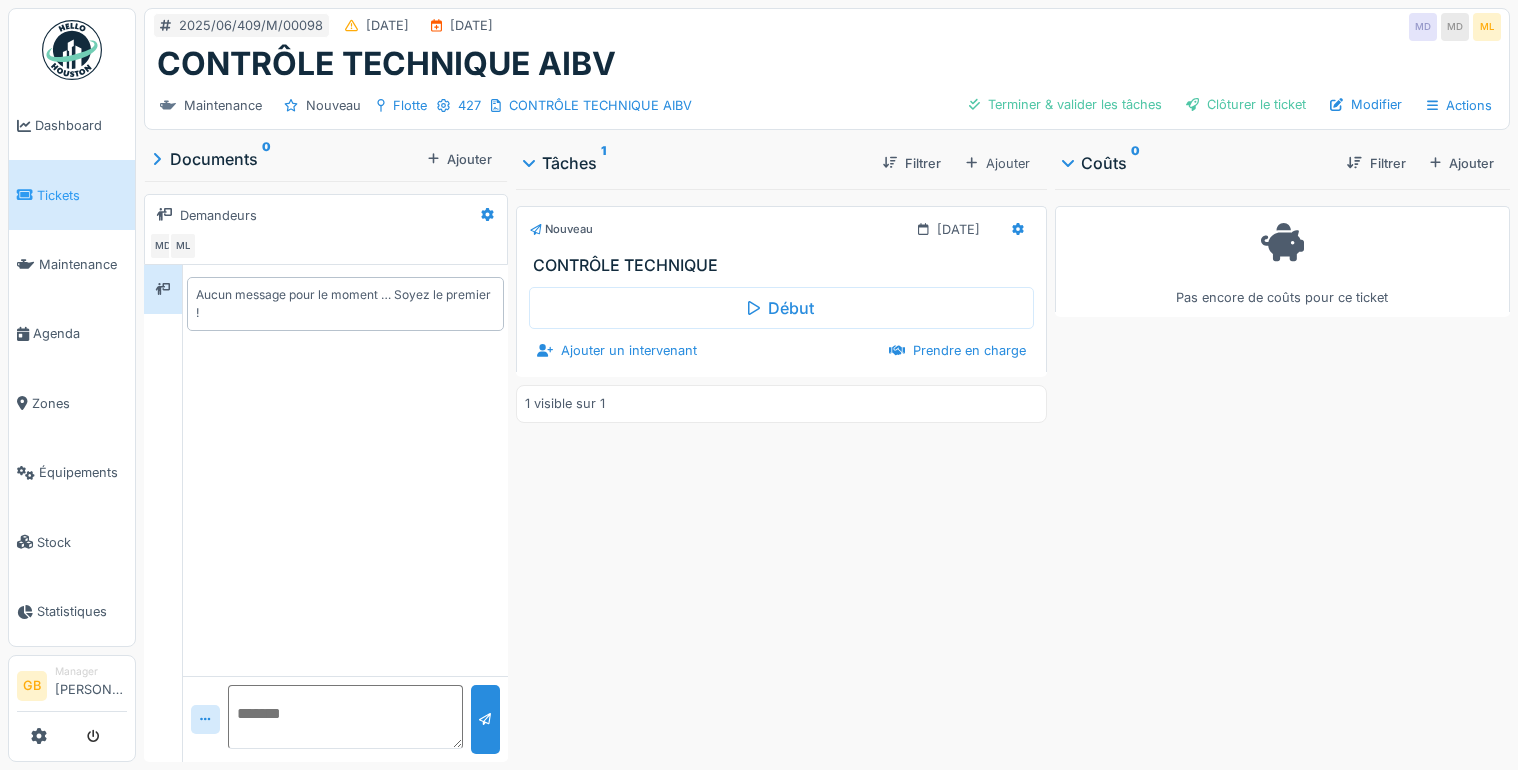 scroll, scrollTop: 0, scrollLeft: 0, axis: both 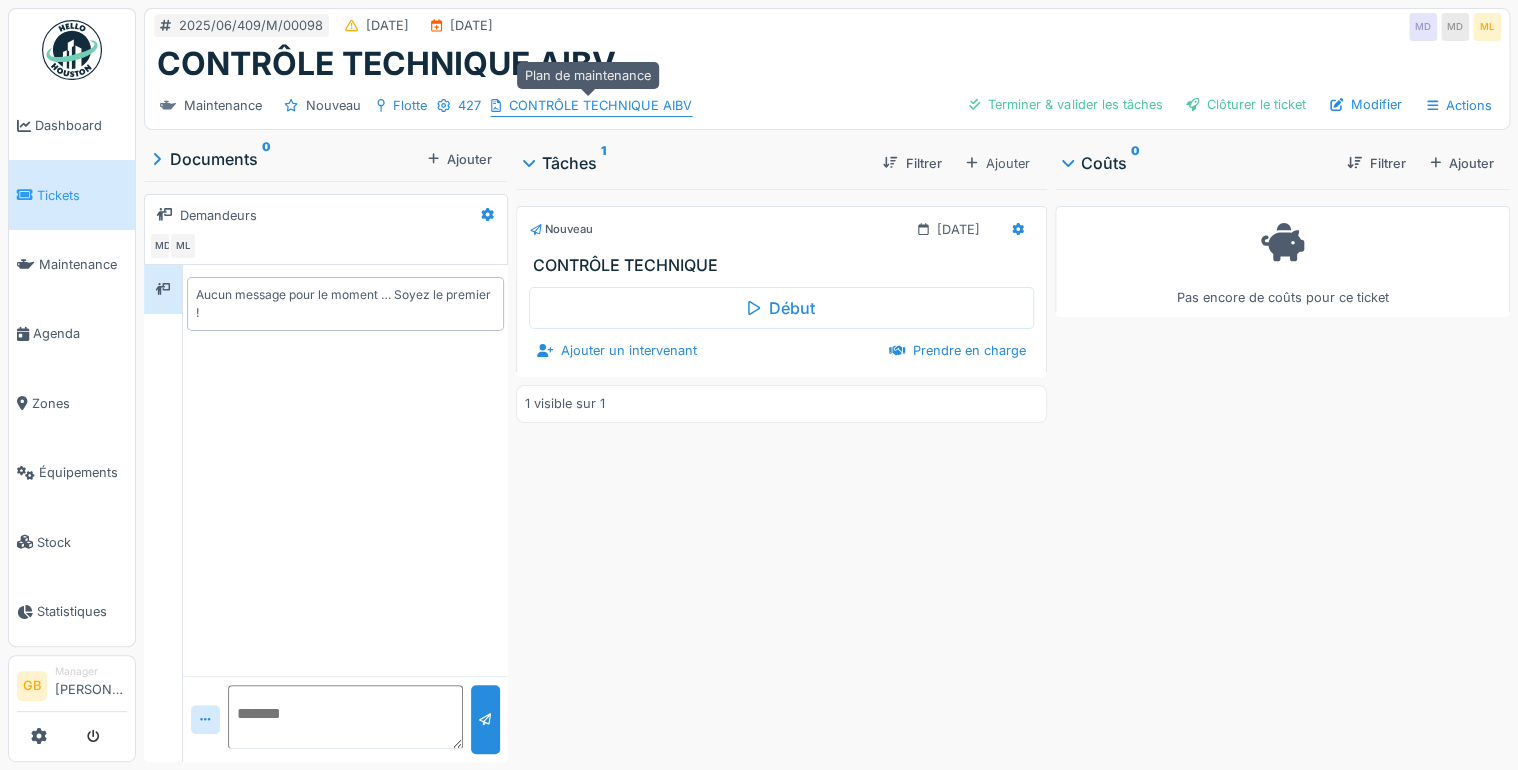click on "CONTRÔLE TECHNIQUE AIBV" at bounding box center [600, 105] 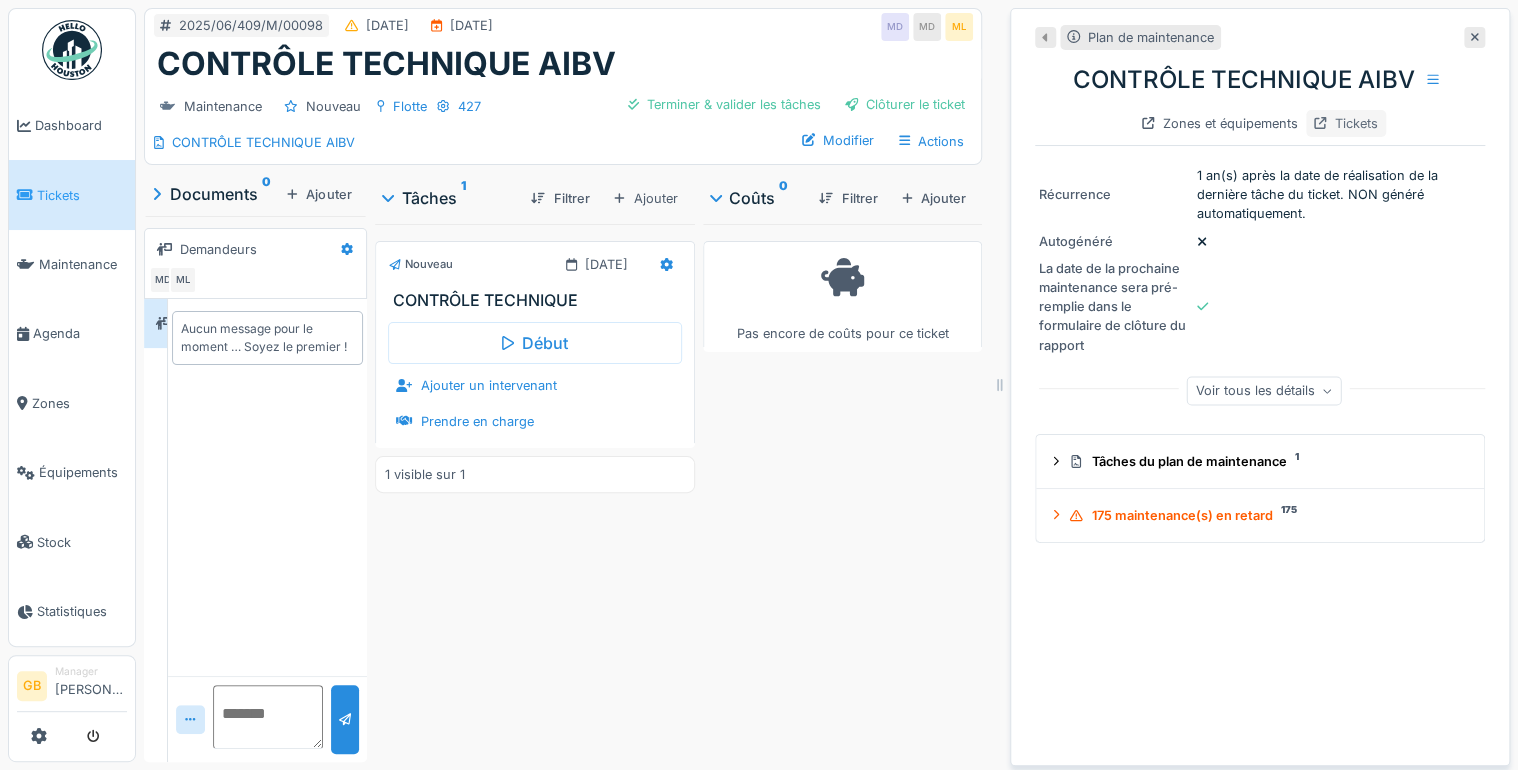 click on "Tickets" at bounding box center (1346, 123) 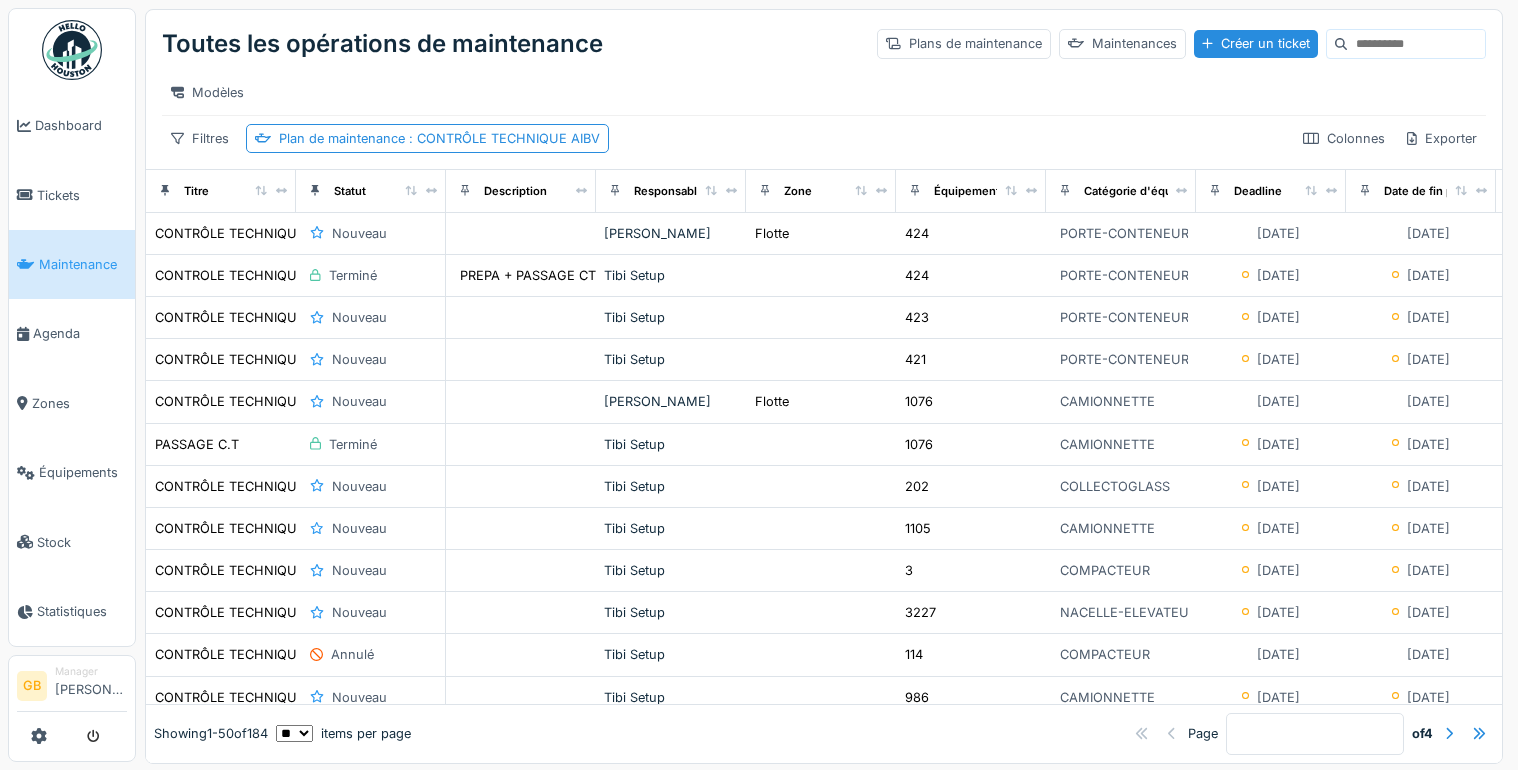 scroll, scrollTop: 0, scrollLeft: 0, axis: both 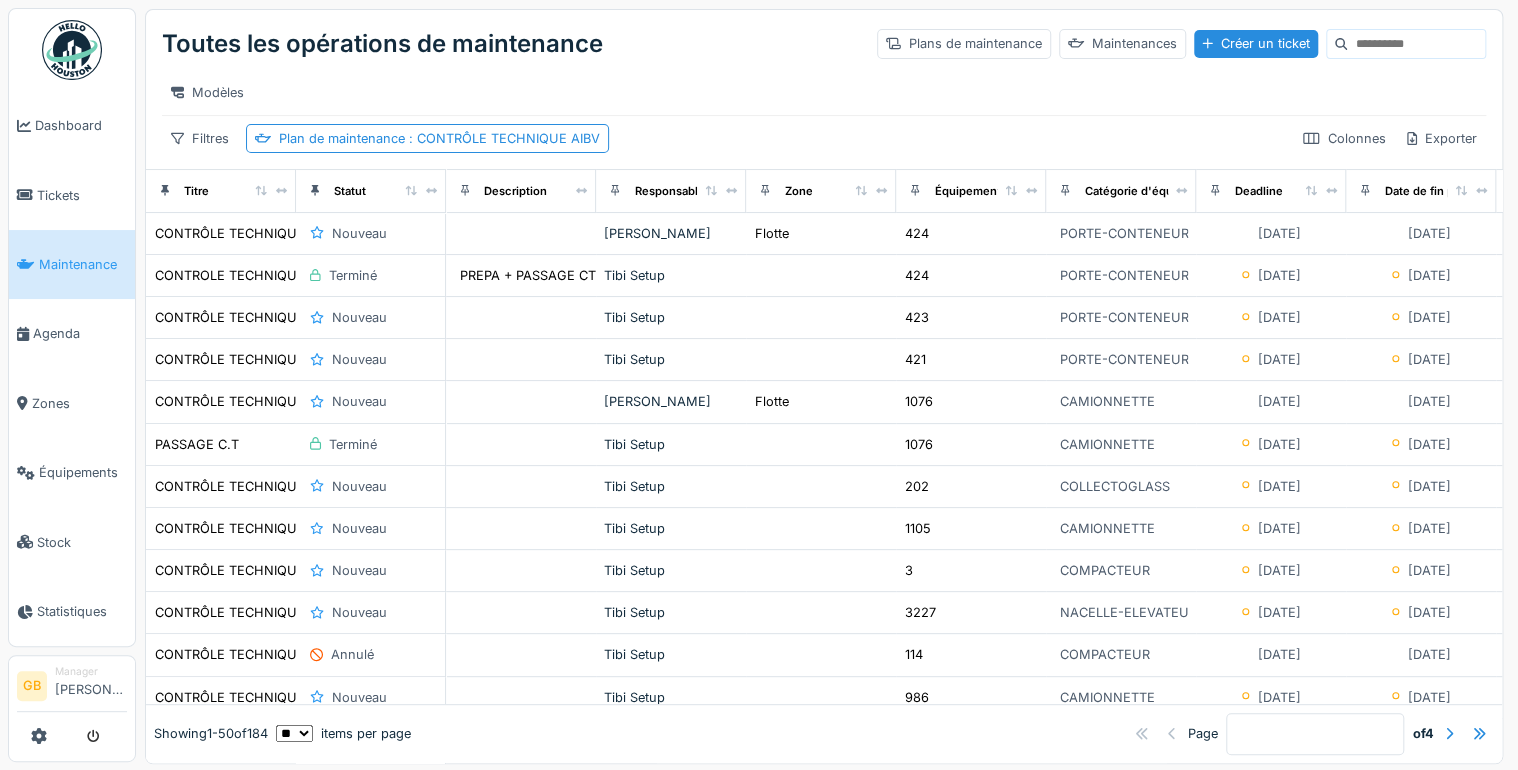click at bounding box center (1416, 44) 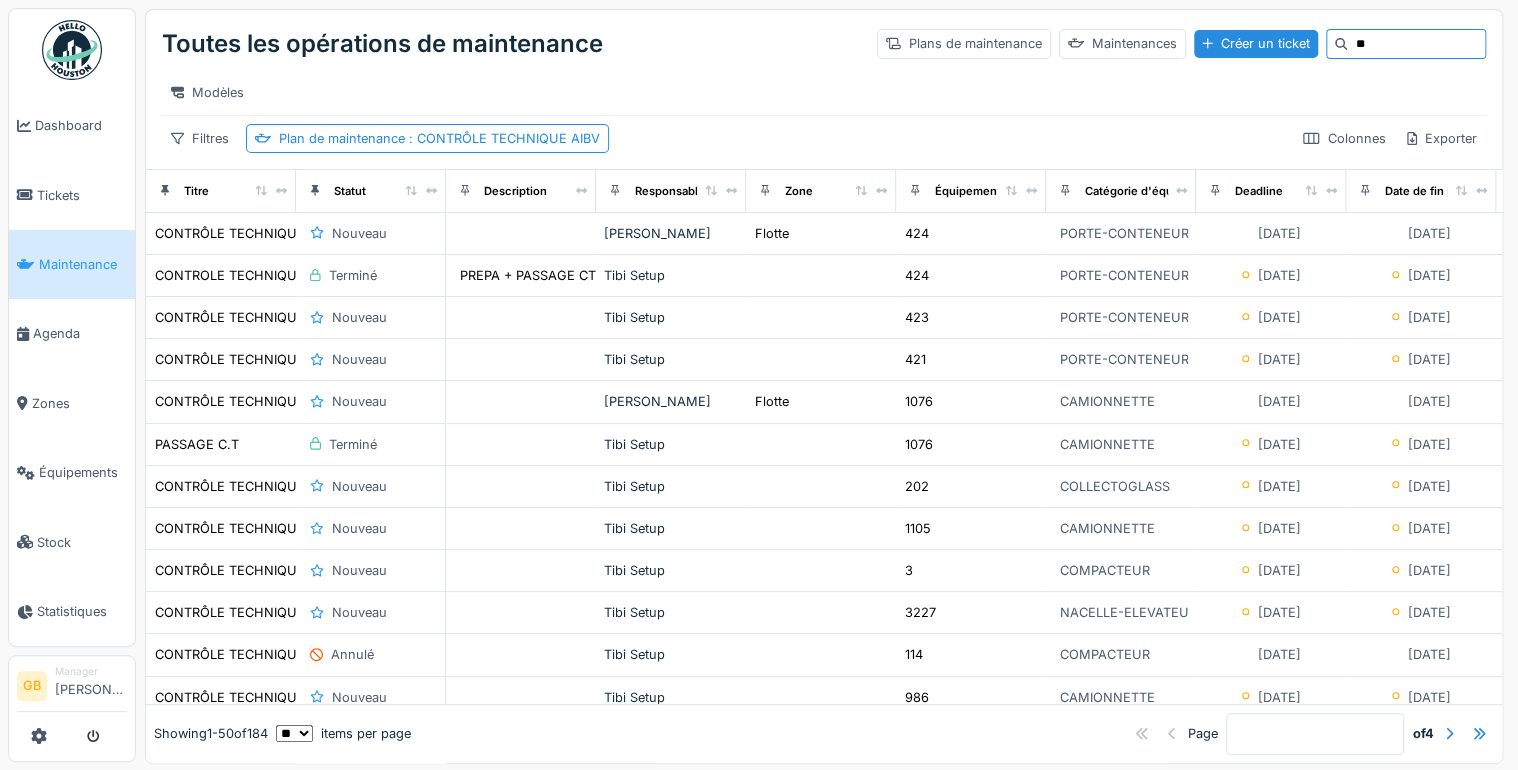 type on "***" 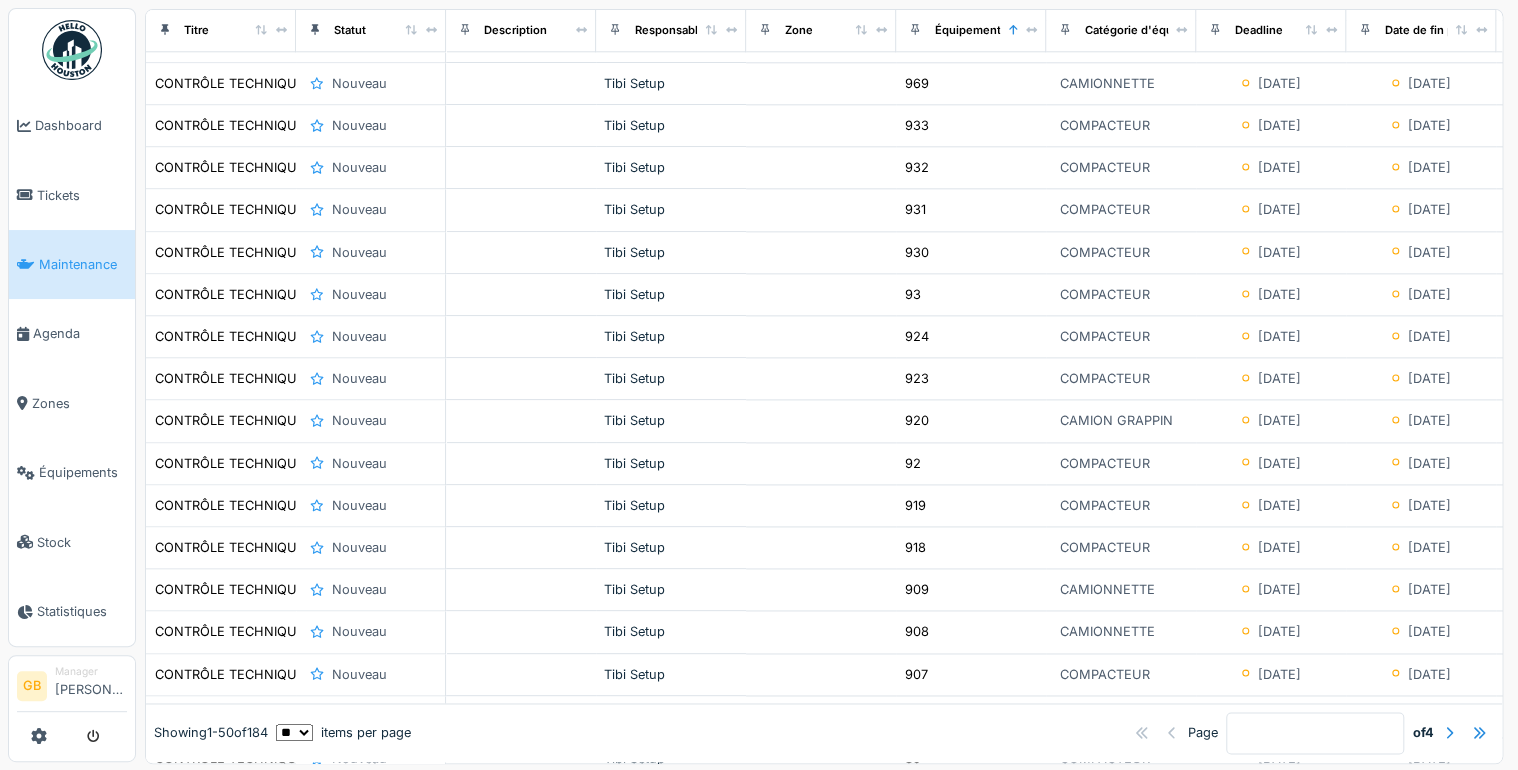 scroll, scrollTop: 1610, scrollLeft: 0, axis: vertical 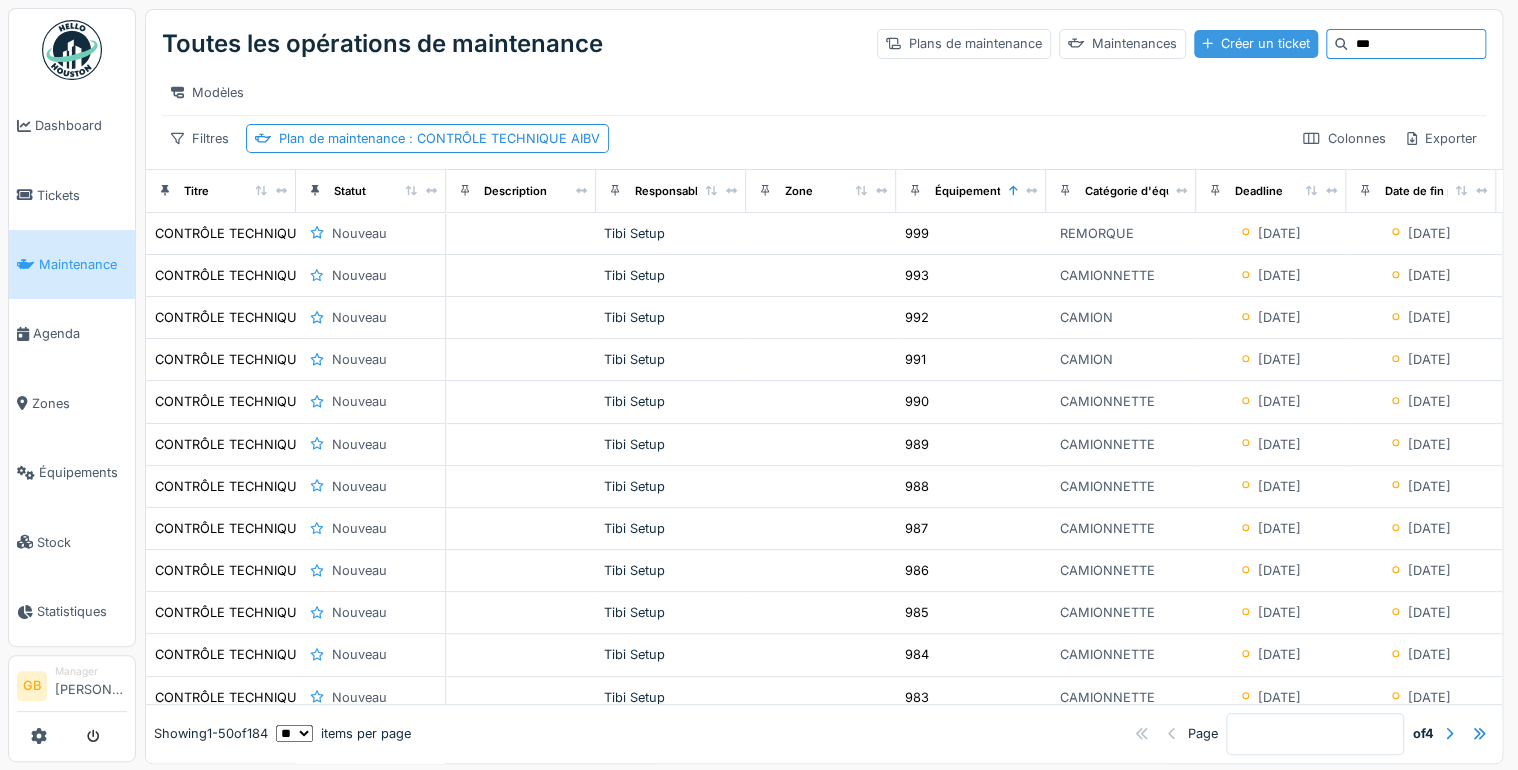 drag, startPoint x: 1353, startPoint y: 45, endPoint x: 1140, endPoint y: 43, distance: 213.00938 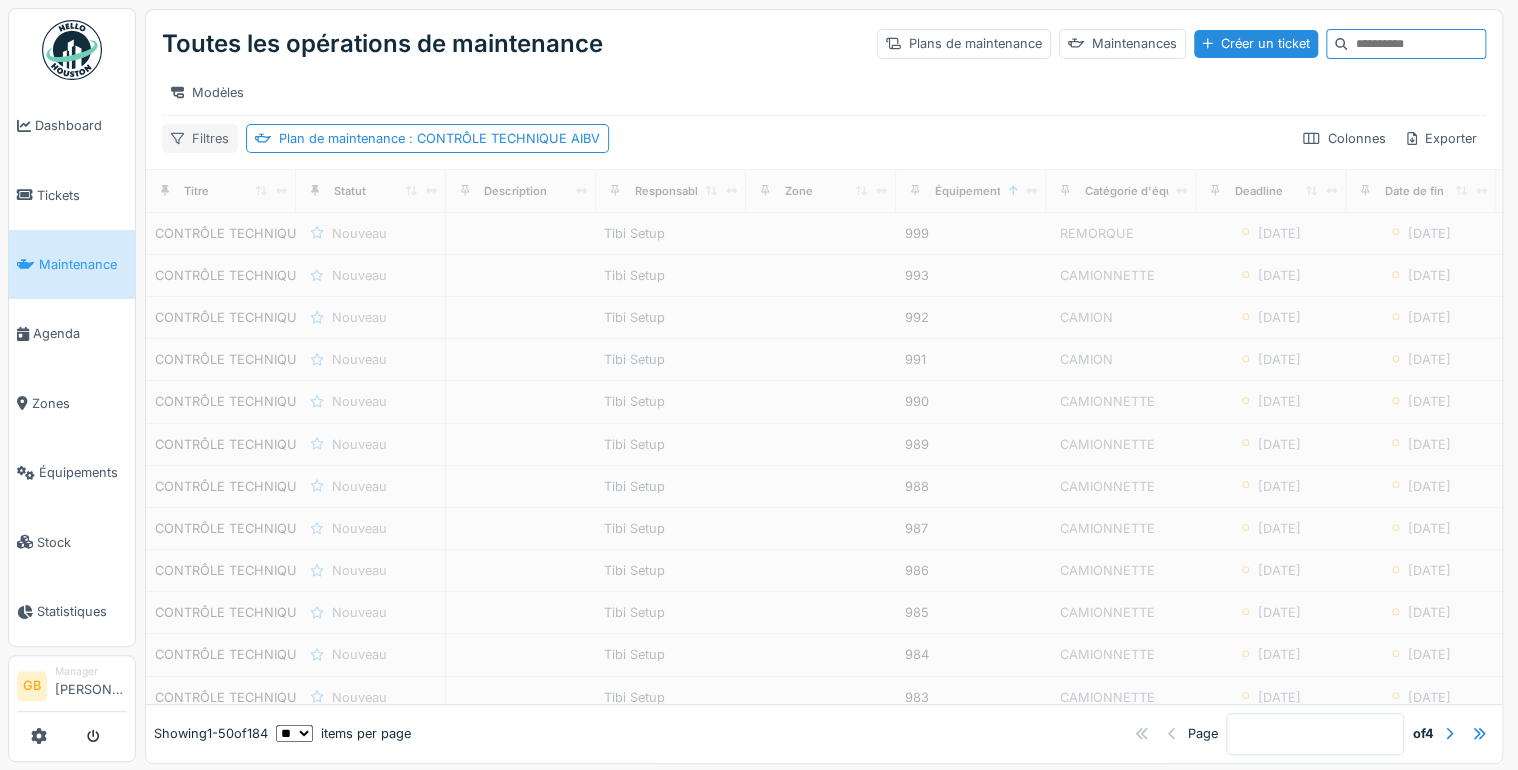 click on "Filtres" at bounding box center [200, 138] 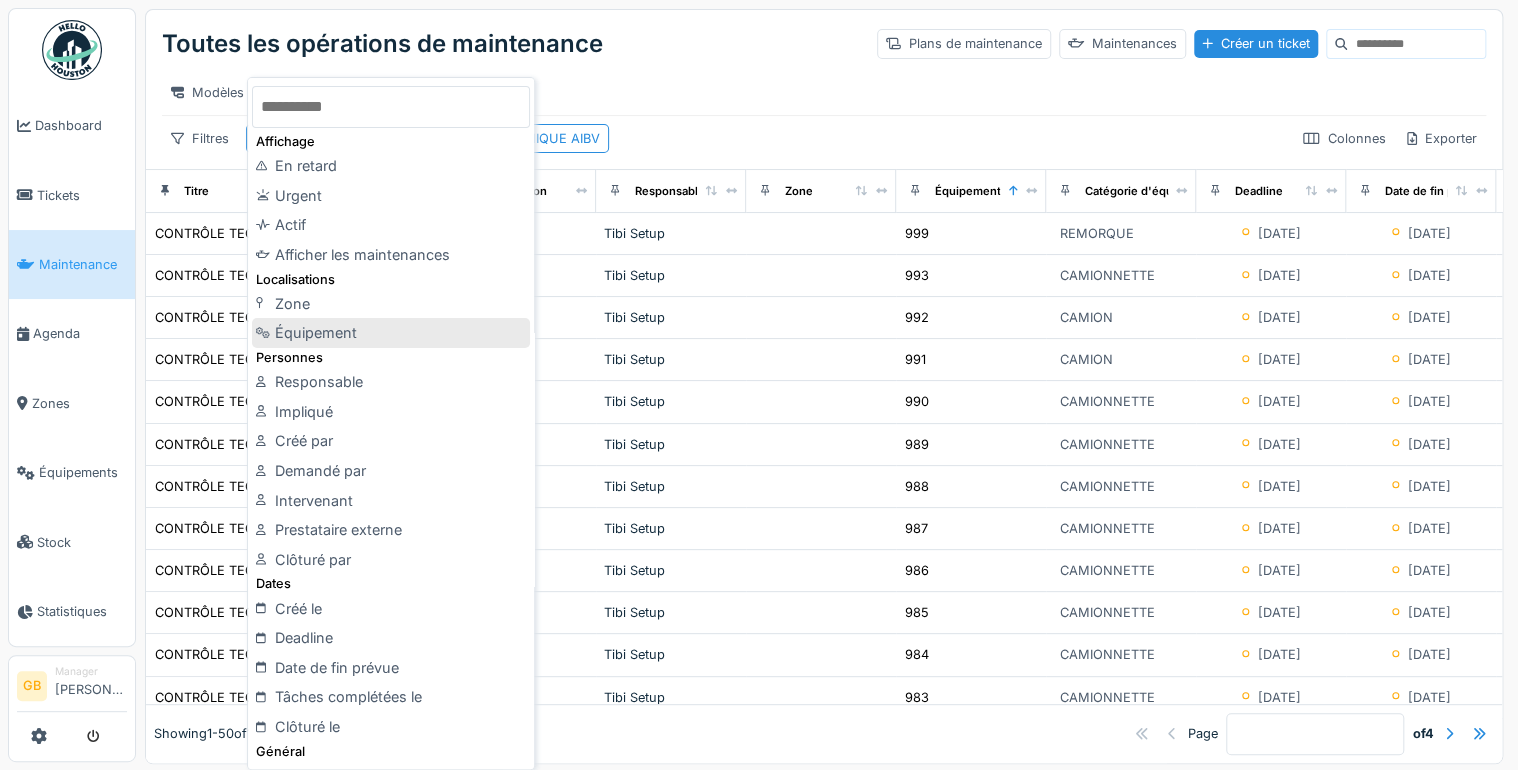 click on "Équipement" at bounding box center [391, 333] 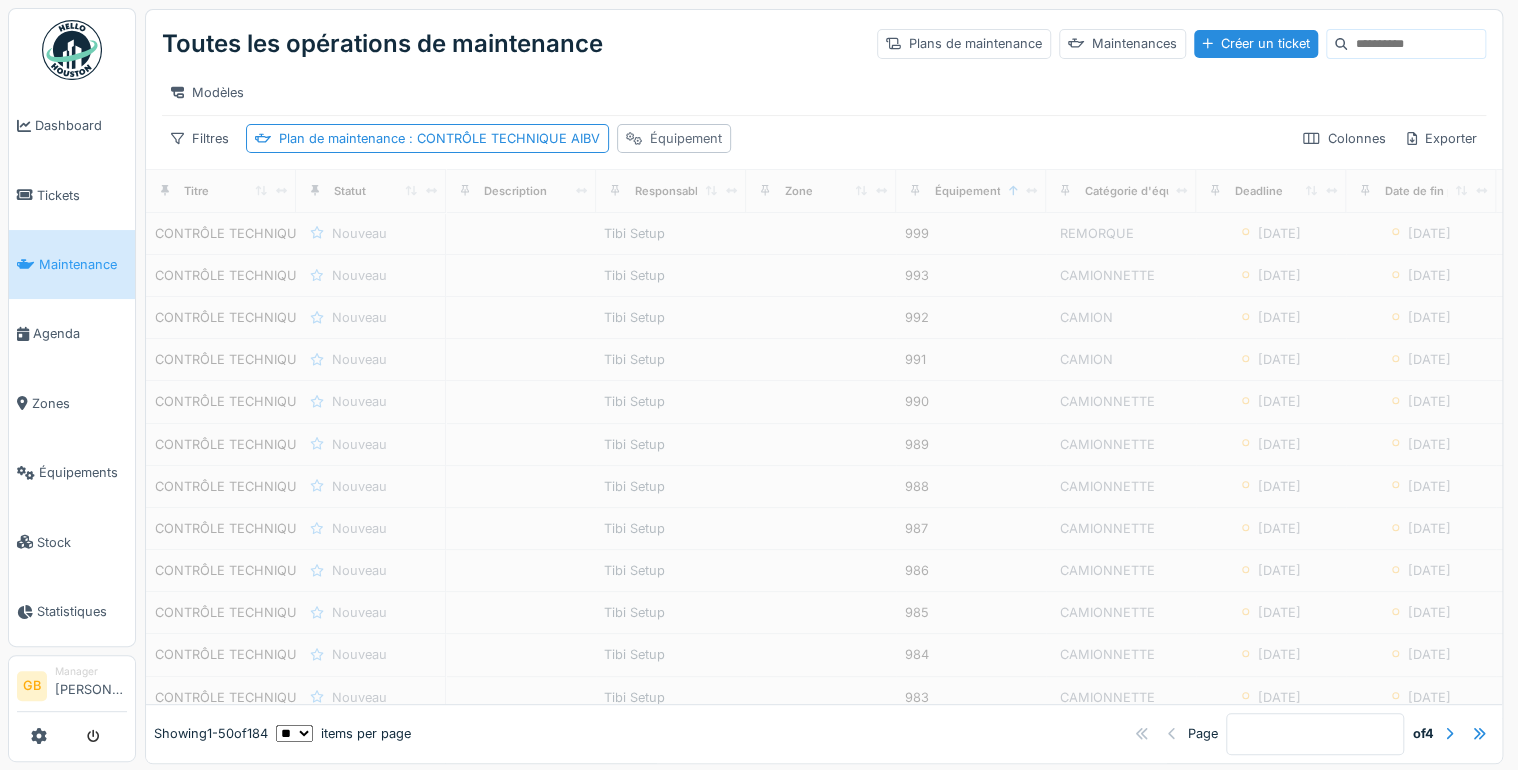 click 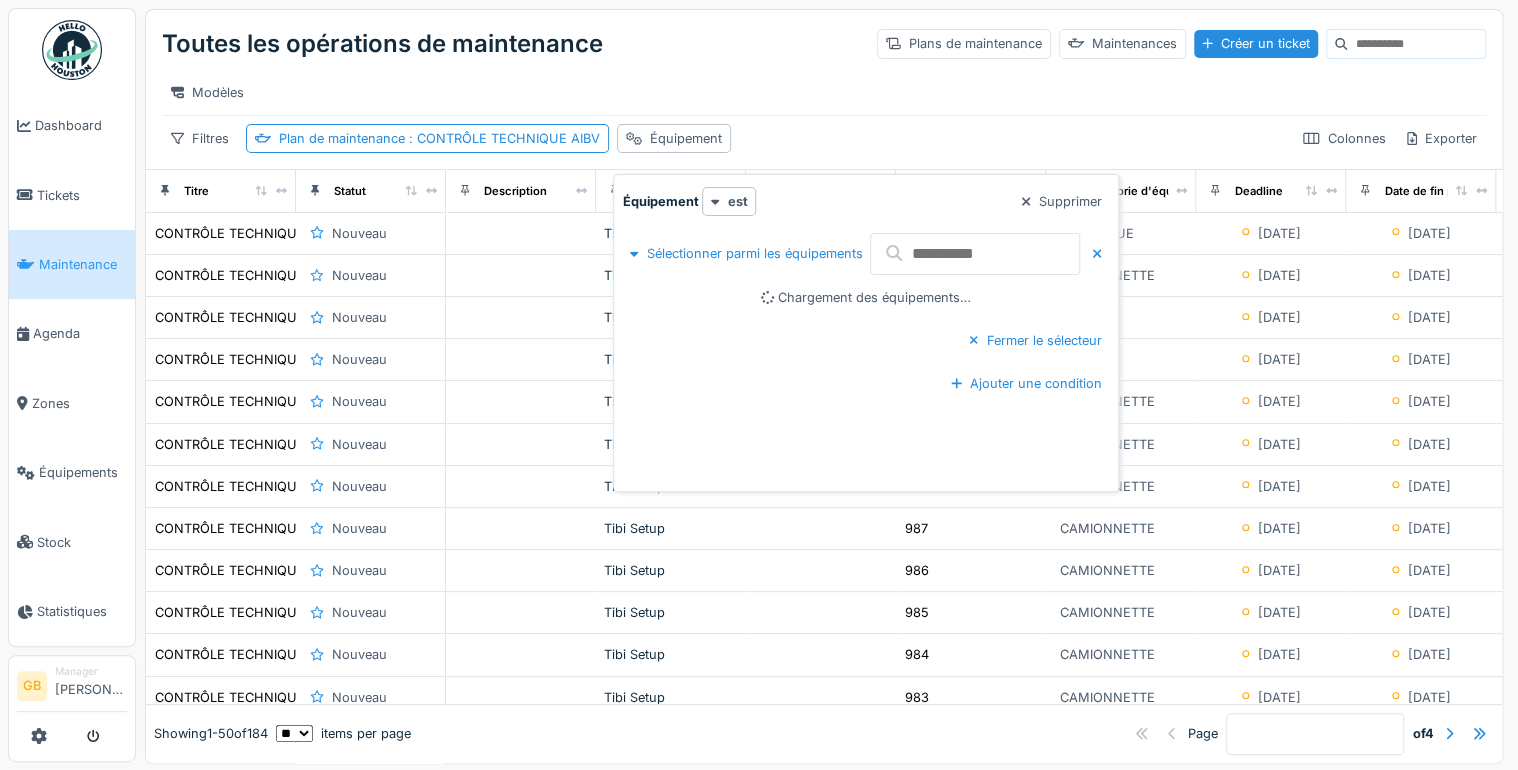 click at bounding box center (975, 254) 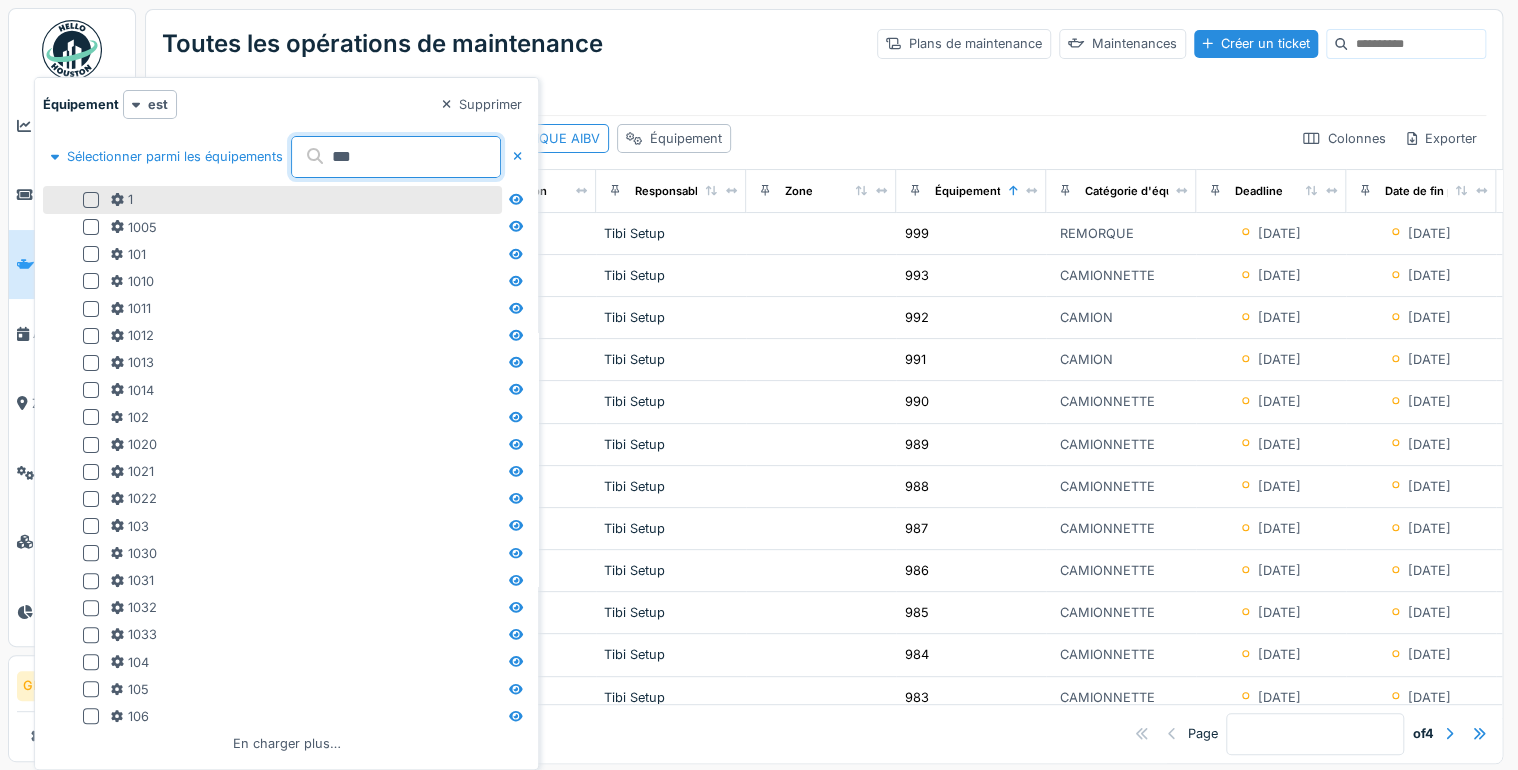 type on "**" 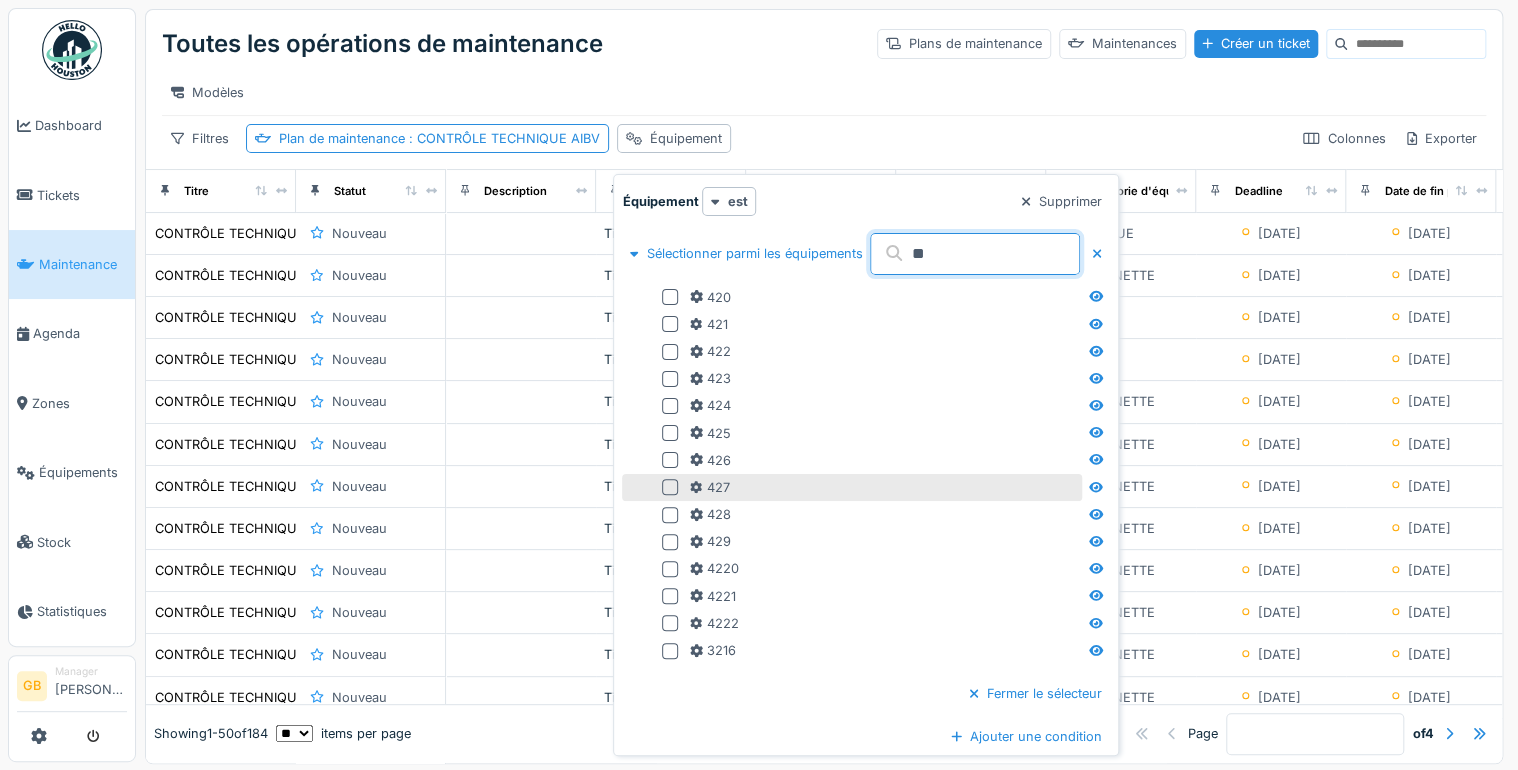 click at bounding box center (670, 487) 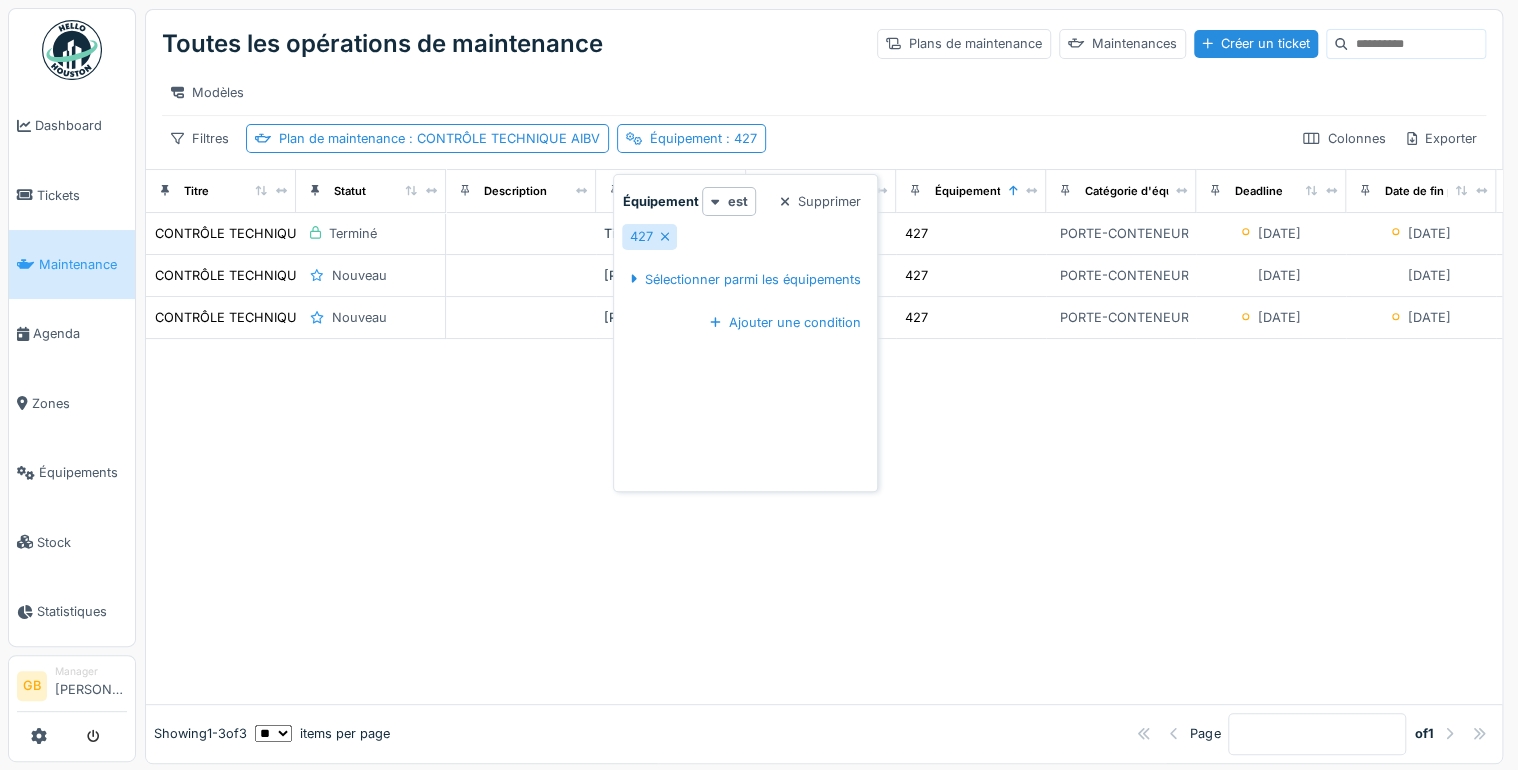 click on "Filtres Plan de maintenance   :   CONTRÔLE TECHNIQUE AIBV Équipement   :   427 Colonnes Exporter" at bounding box center [824, 138] 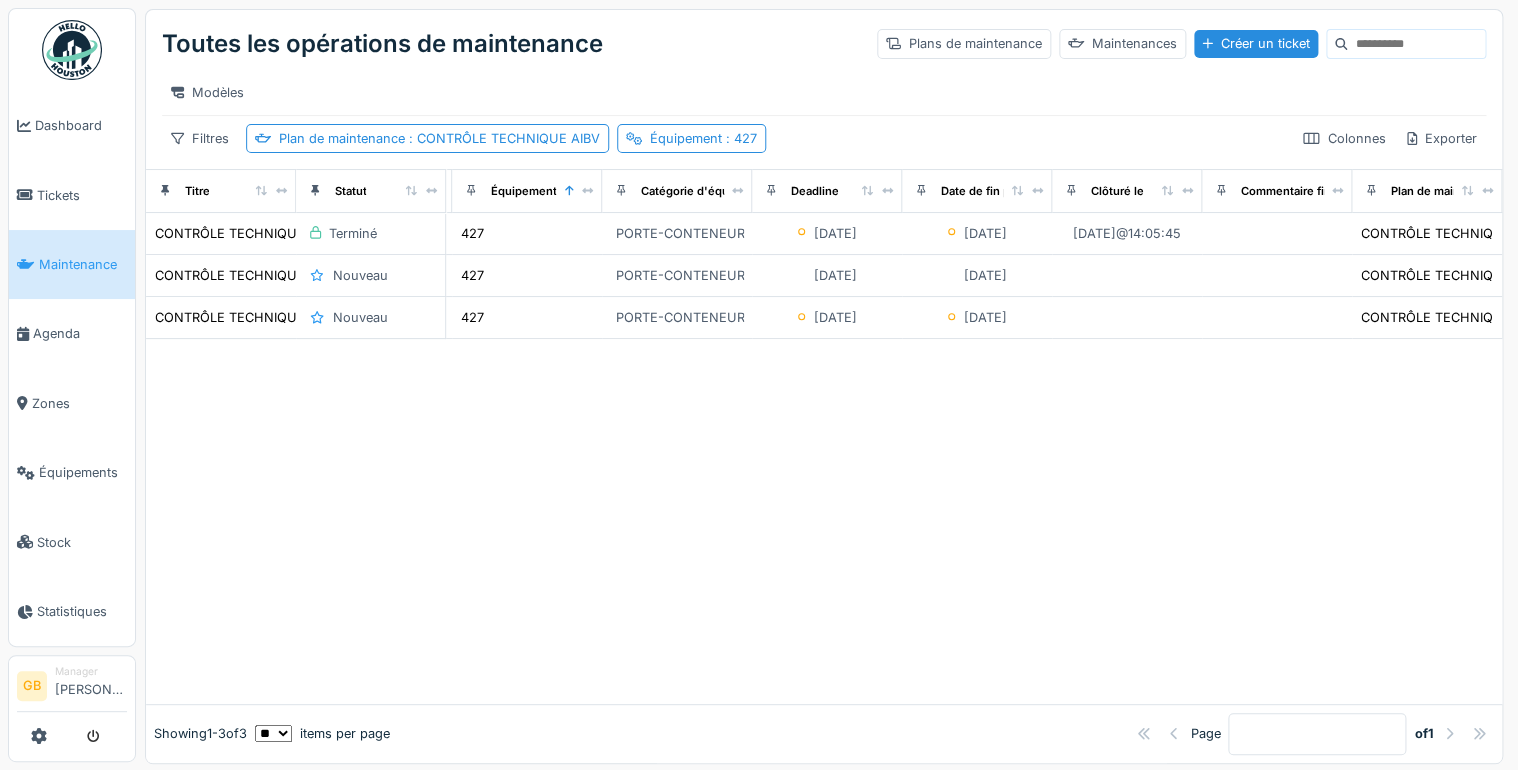 scroll, scrollTop: 0, scrollLeft: 468, axis: horizontal 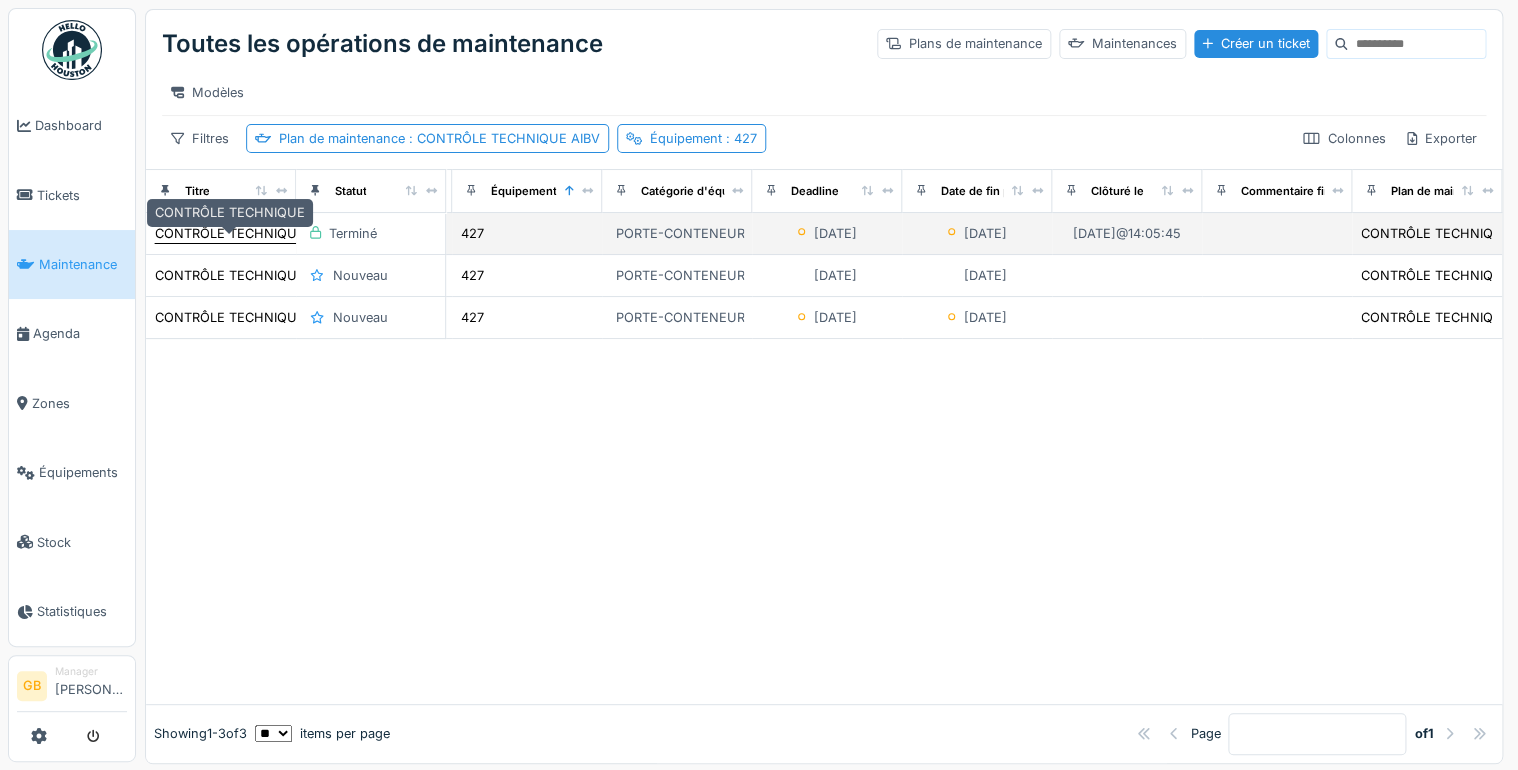 click on "CONTRÔLE TECHNIQUE" at bounding box center [230, 233] 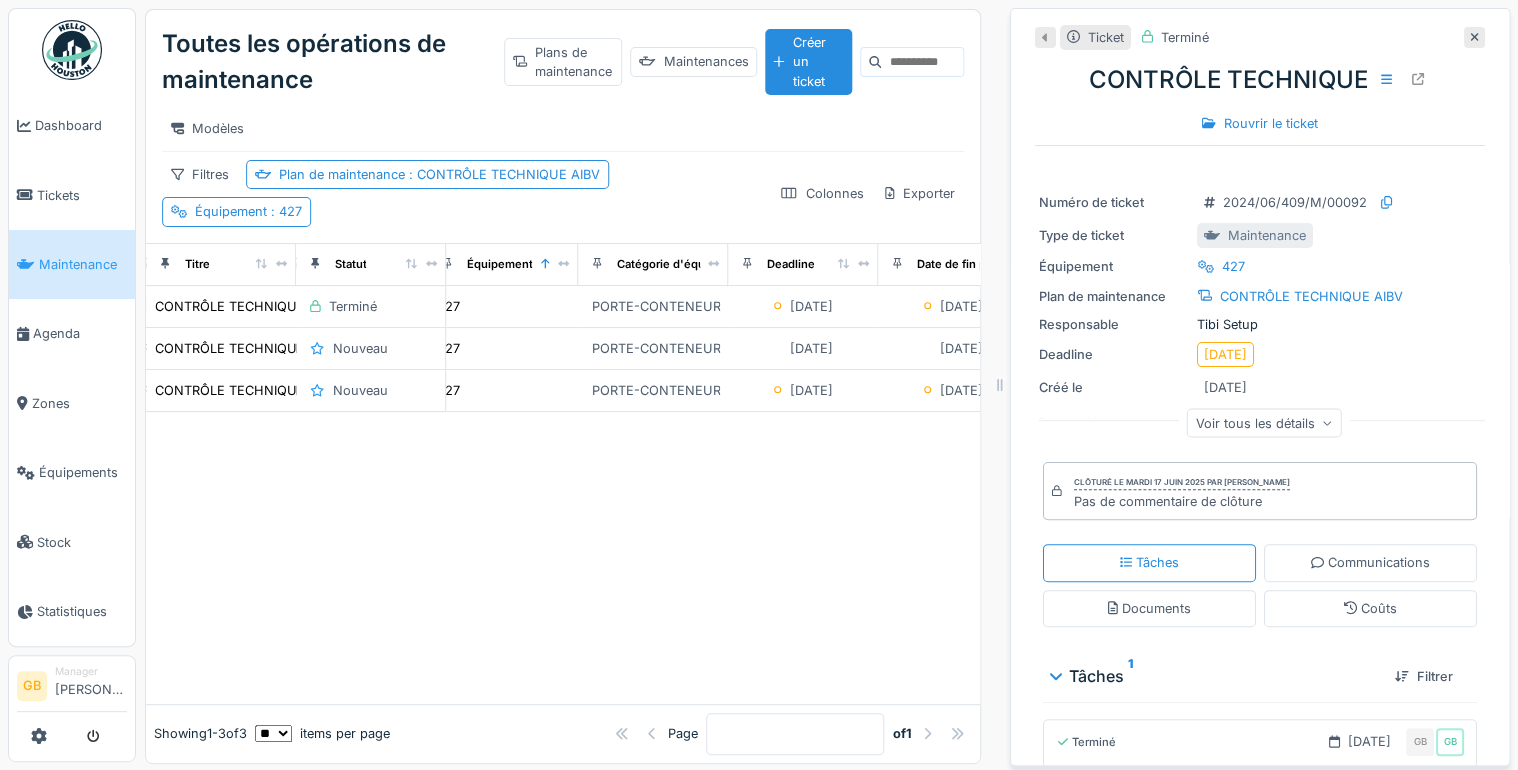 click at bounding box center [563, 557] 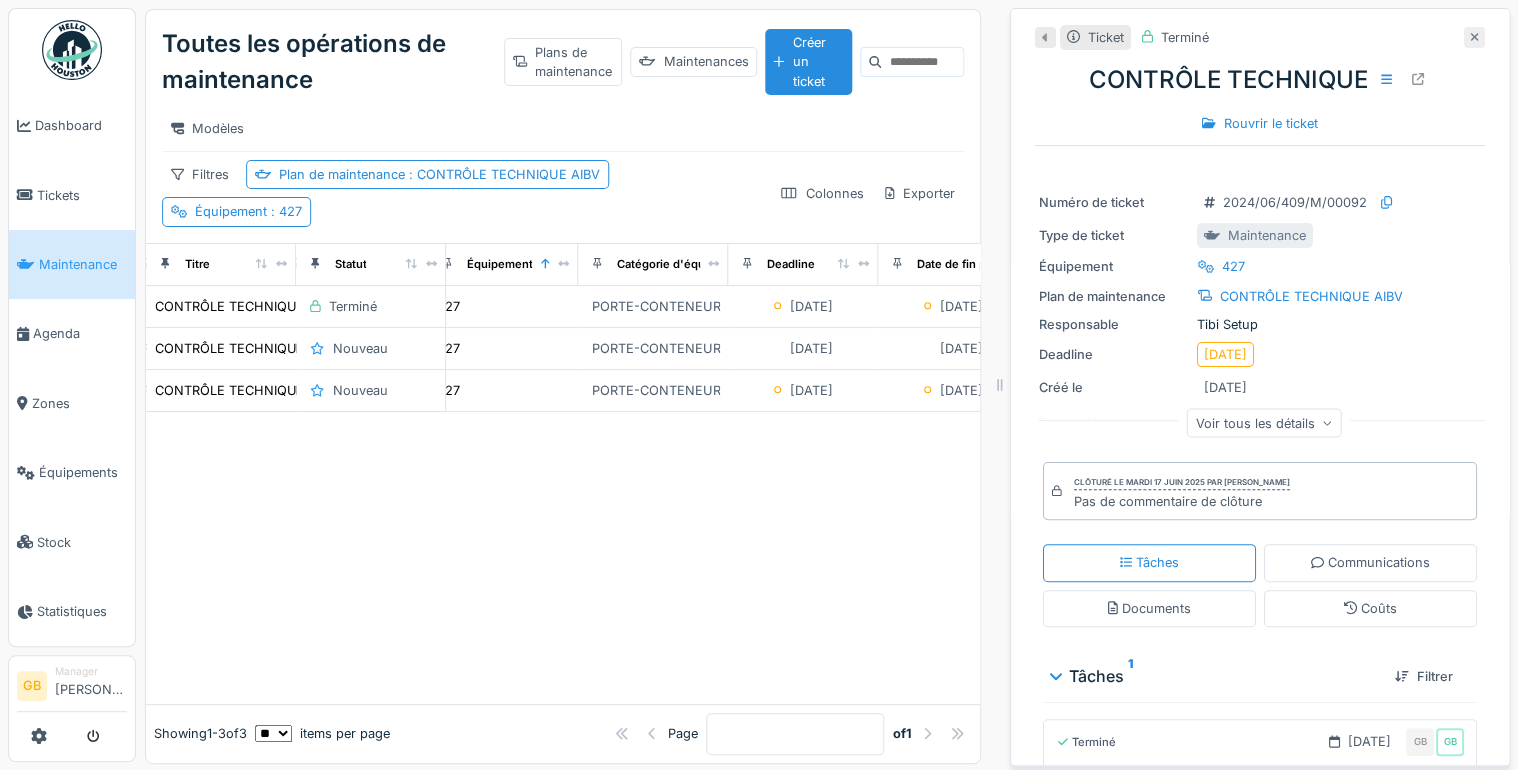 click at bounding box center [1474, 37] 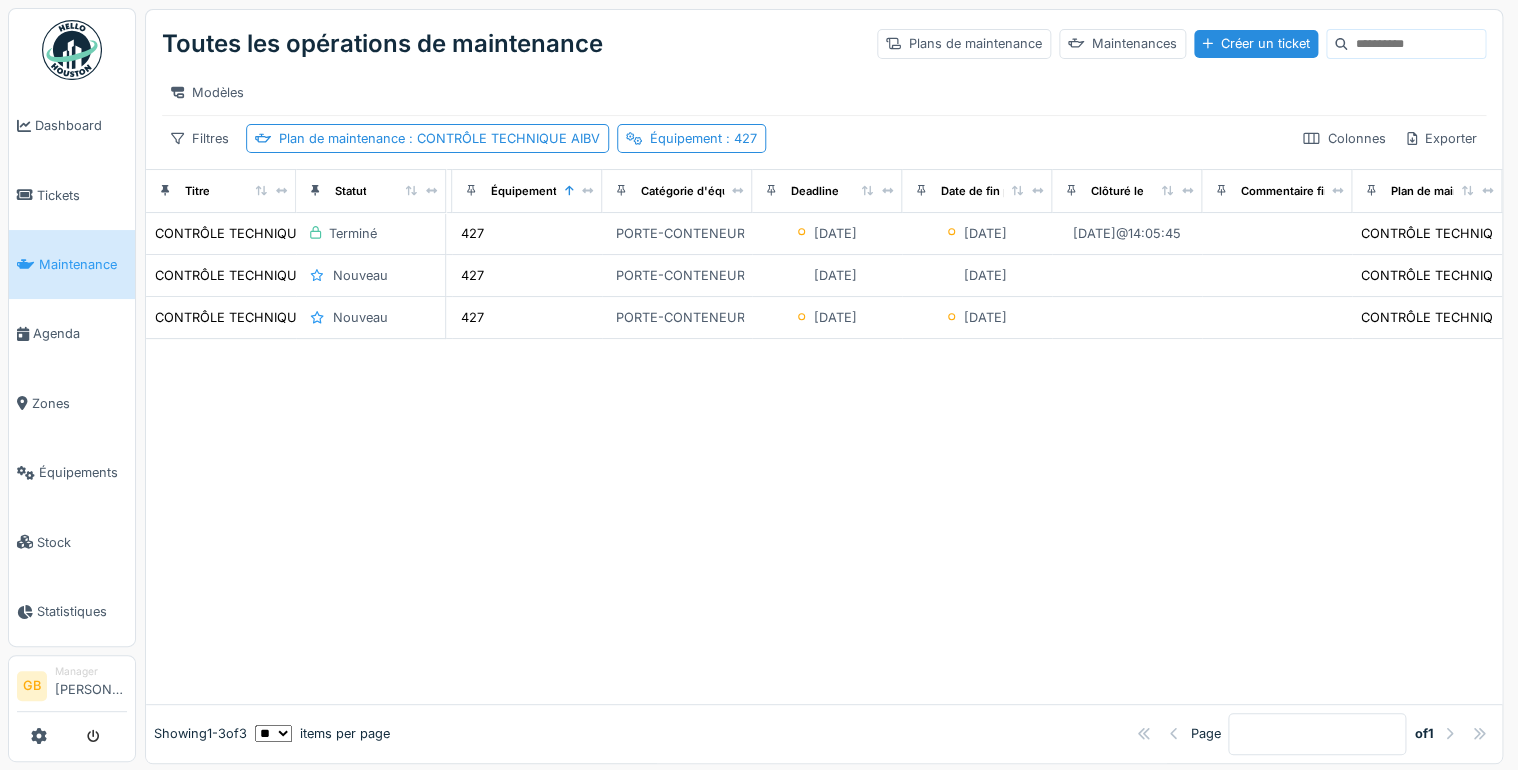 scroll, scrollTop: 0, scrollLeft: 468, axis: horizontal 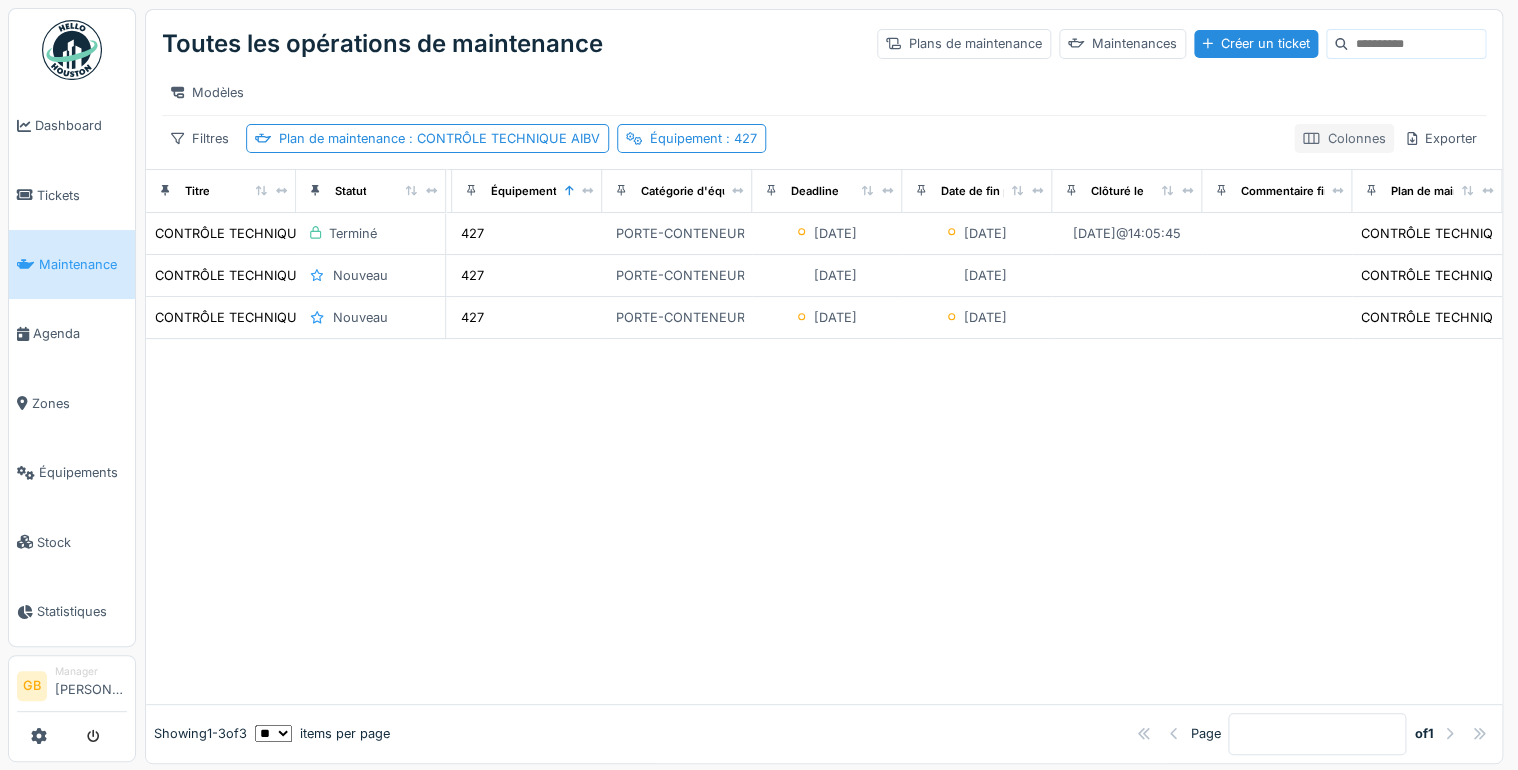 click on "Colonnes" at bounding box center (1344, 138) 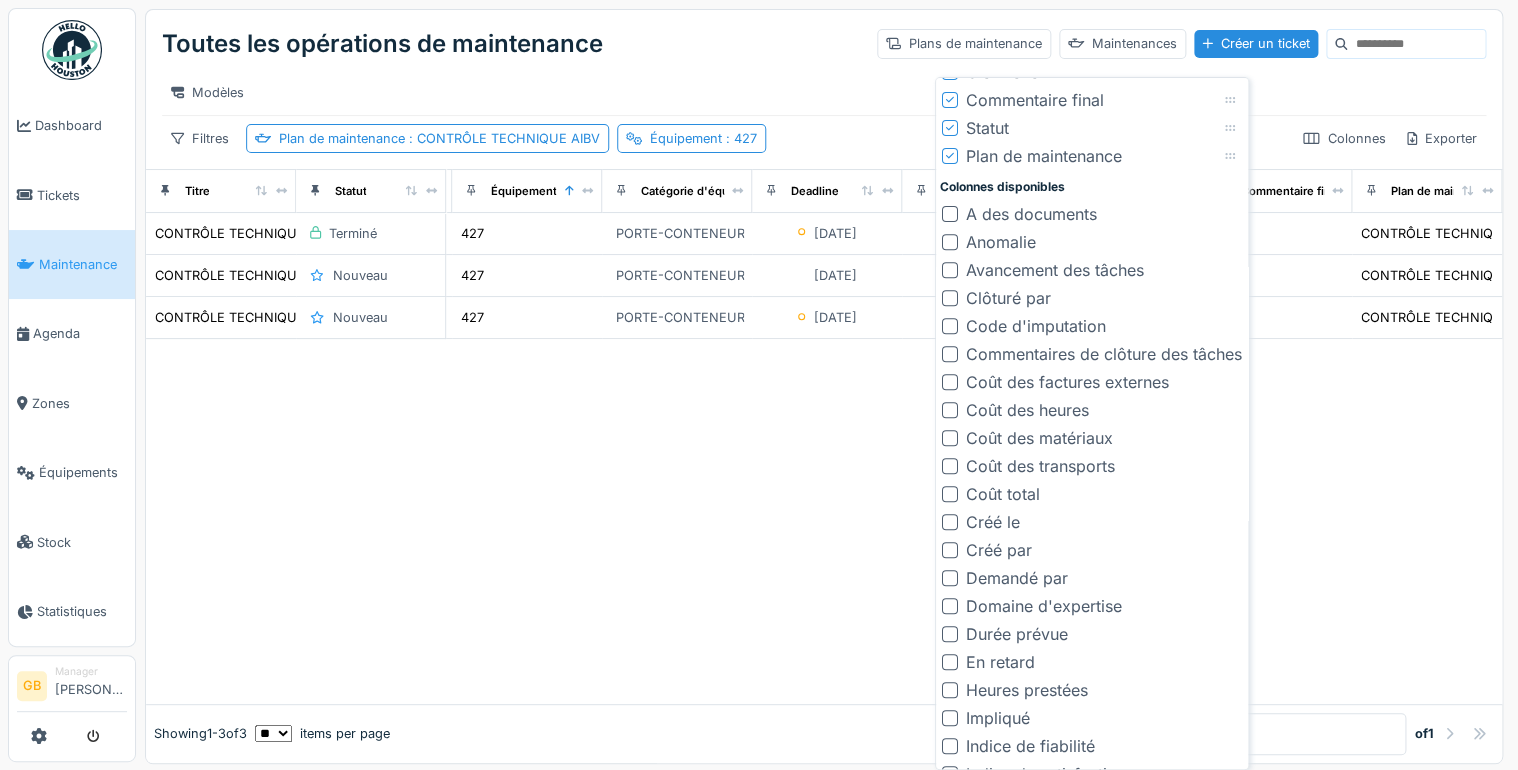 scroll, scrollTop: 640, scrollLeft: 0, axis: vertical 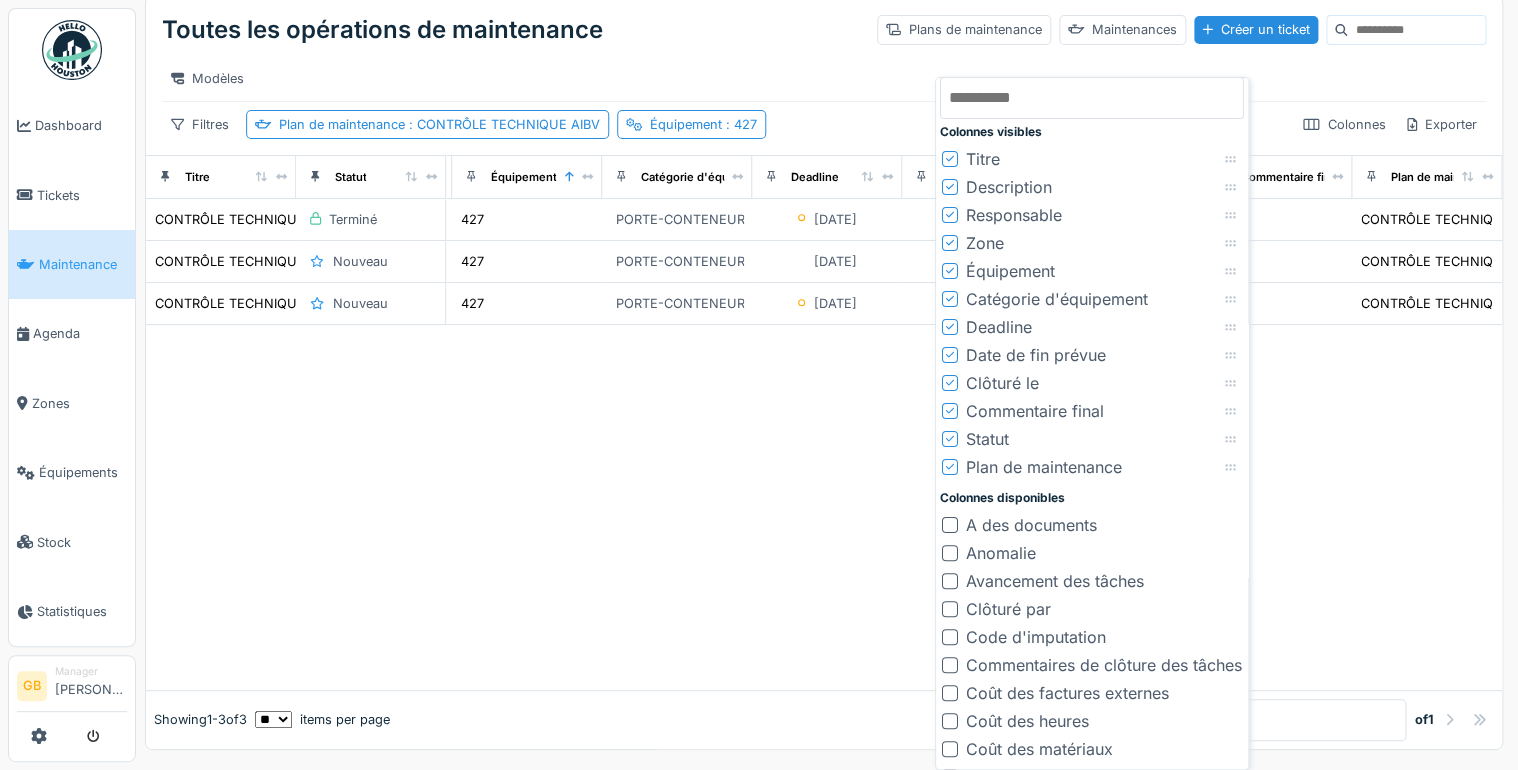 click at bounding box center [824, 507] 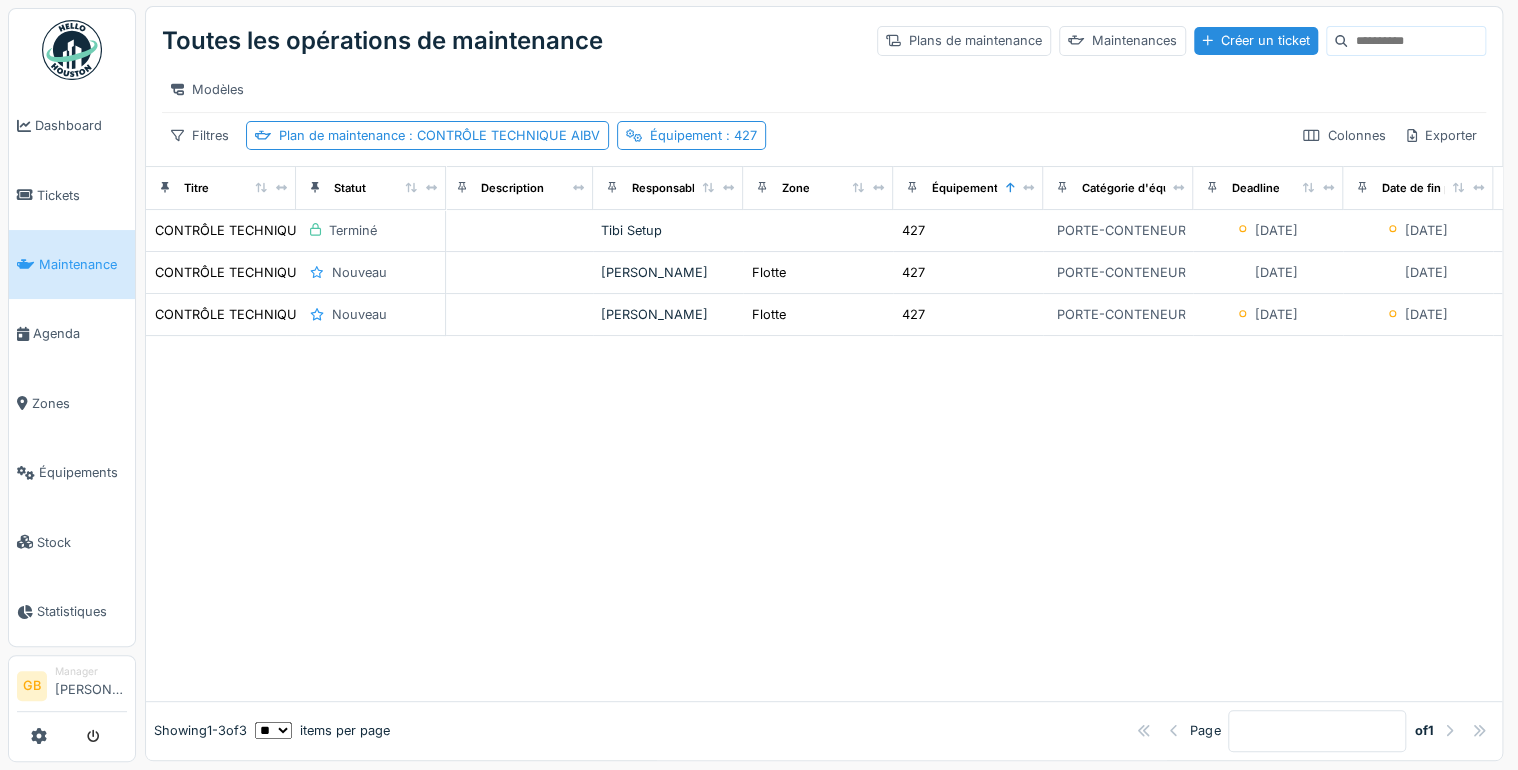 scroll, scrollTop: 0, scrollLeft: 0, axis: both 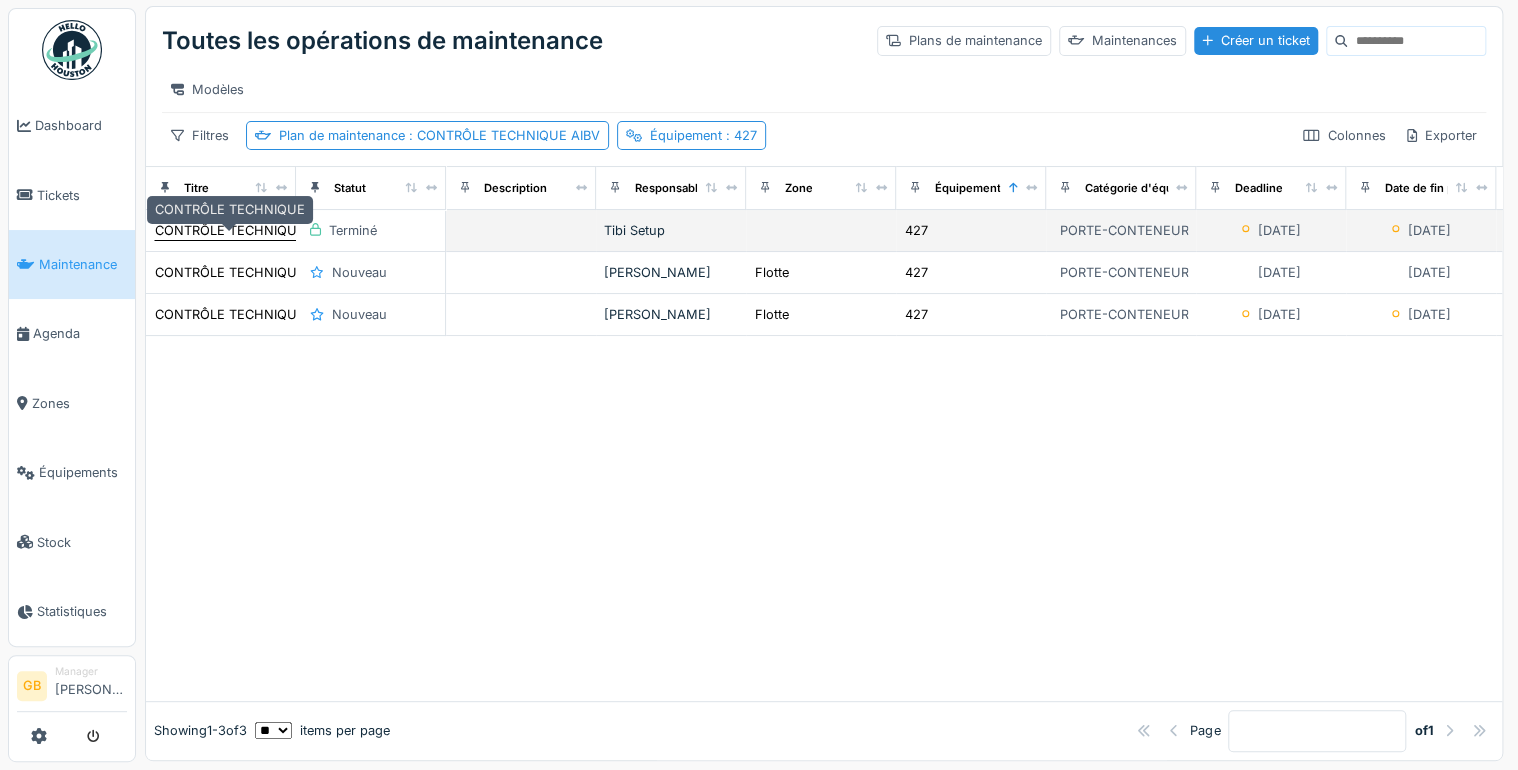 click on "CONTRÔLE TECHNIQUE" at bounding box center (230, 230) 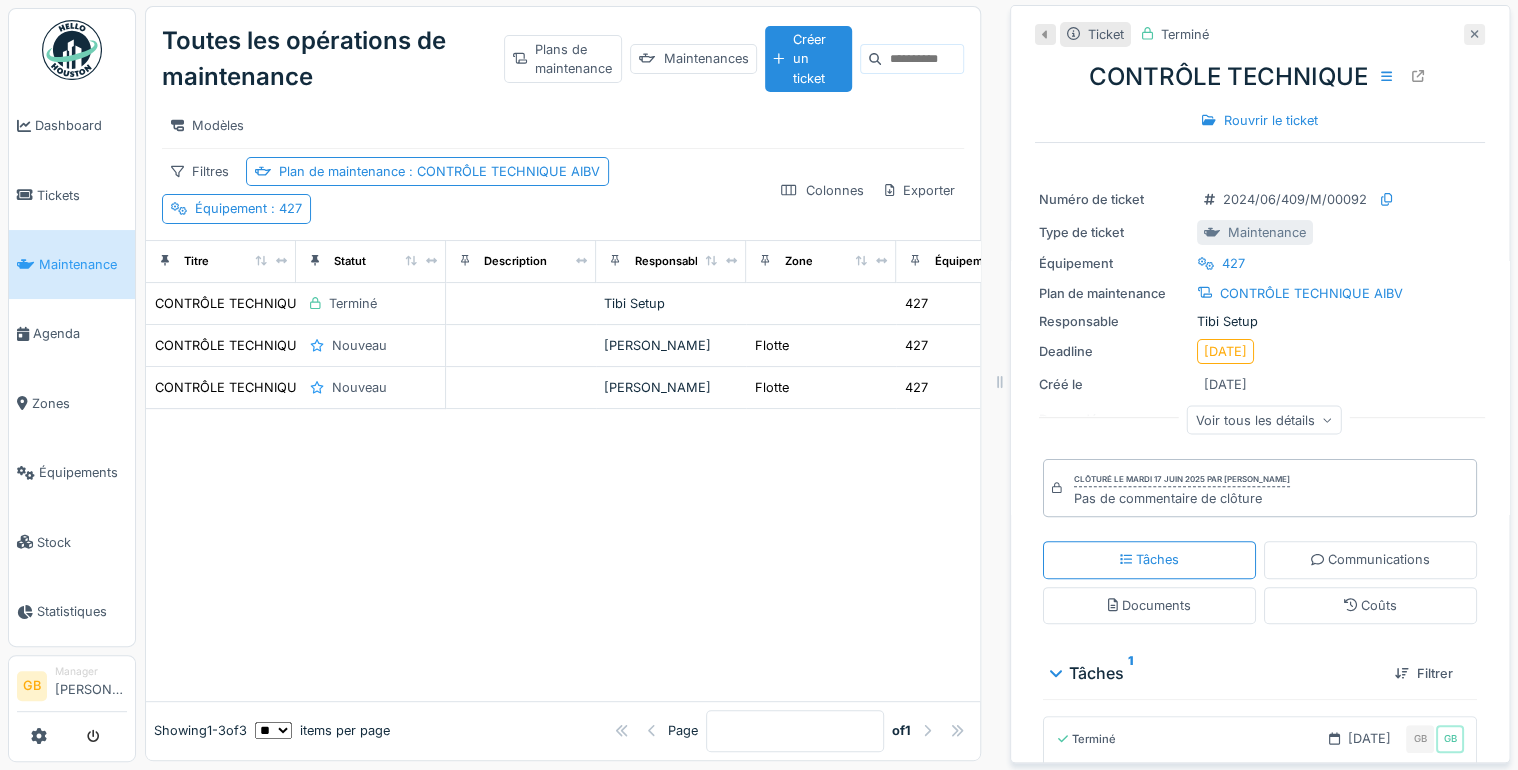 click at bounding box center (1474, 34) 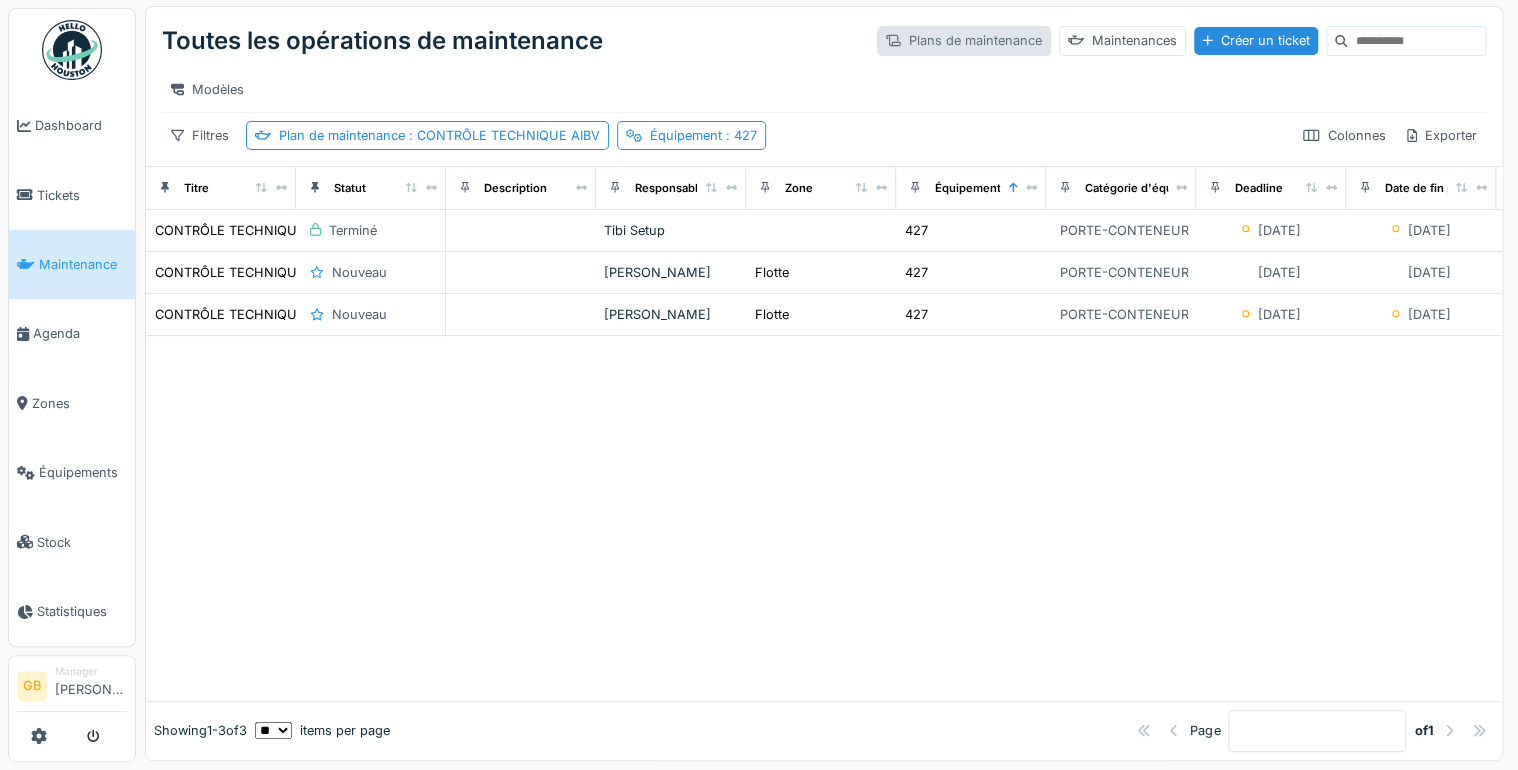 click on "Plans de maintenance" at bounding box center (963, 40) 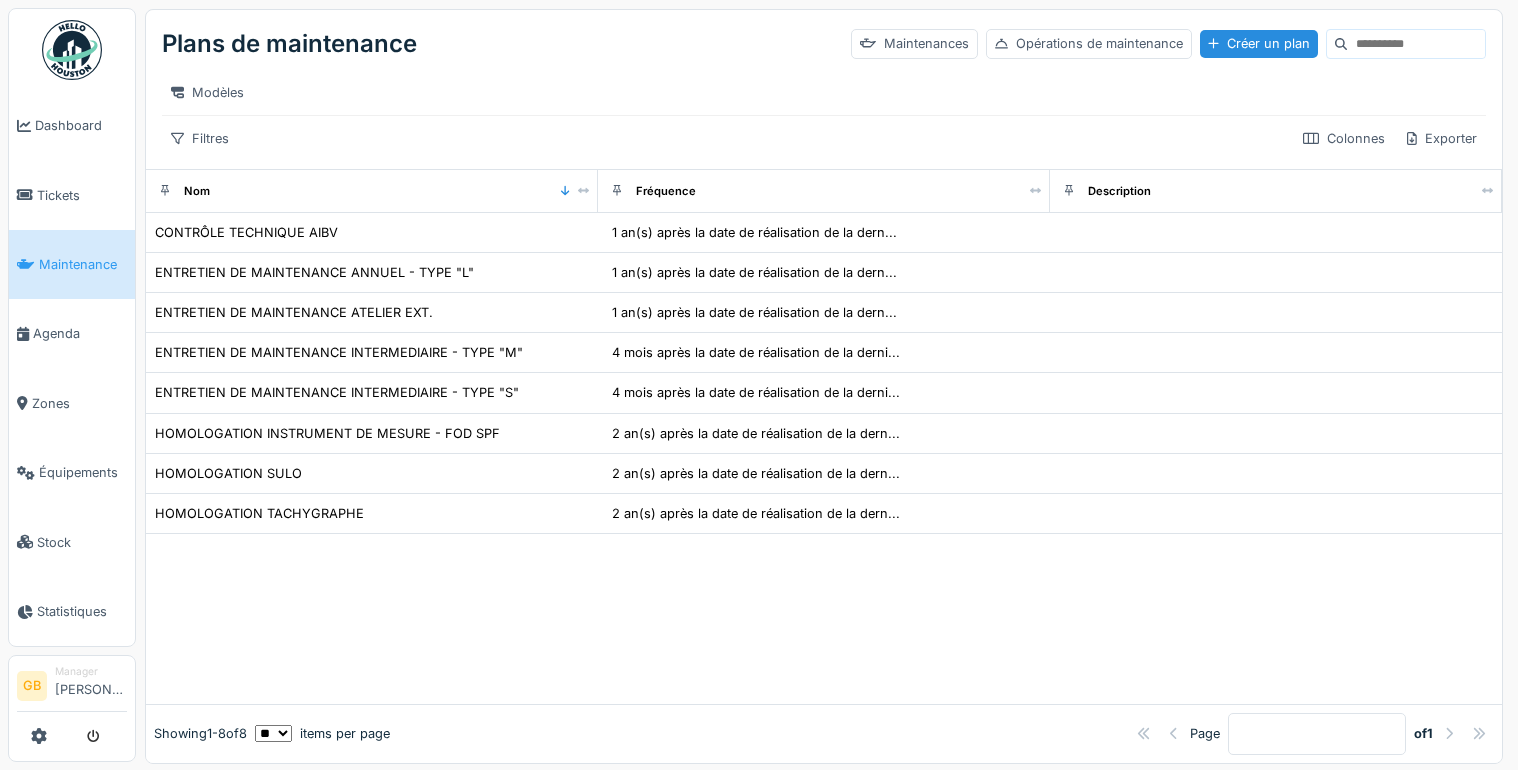 scroll, scrollTop: 0, scrollLeft: 0, axis: both 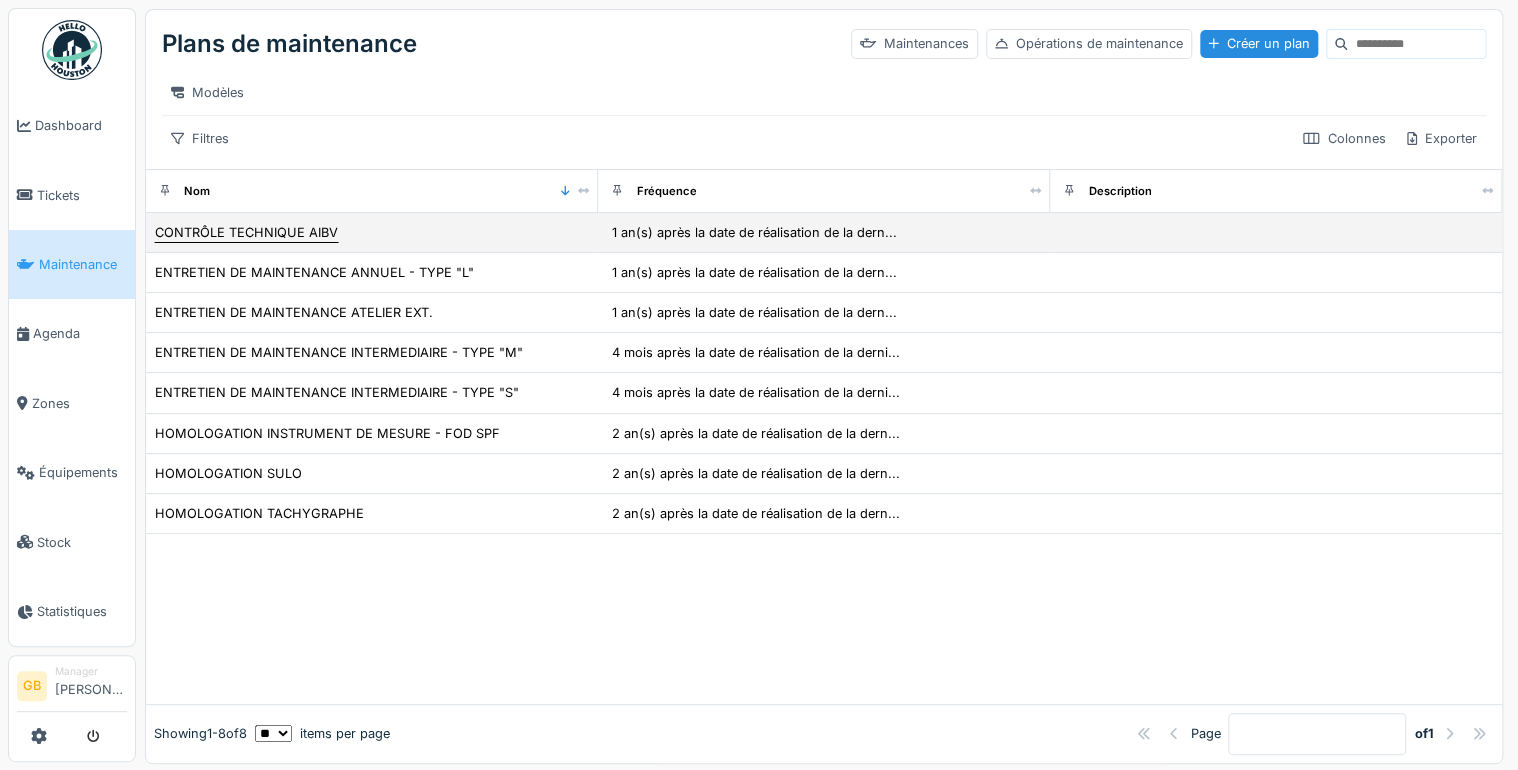 click on "CONTRÔLE TECHNIQUE AIBV" at bounding box center [246, 232] 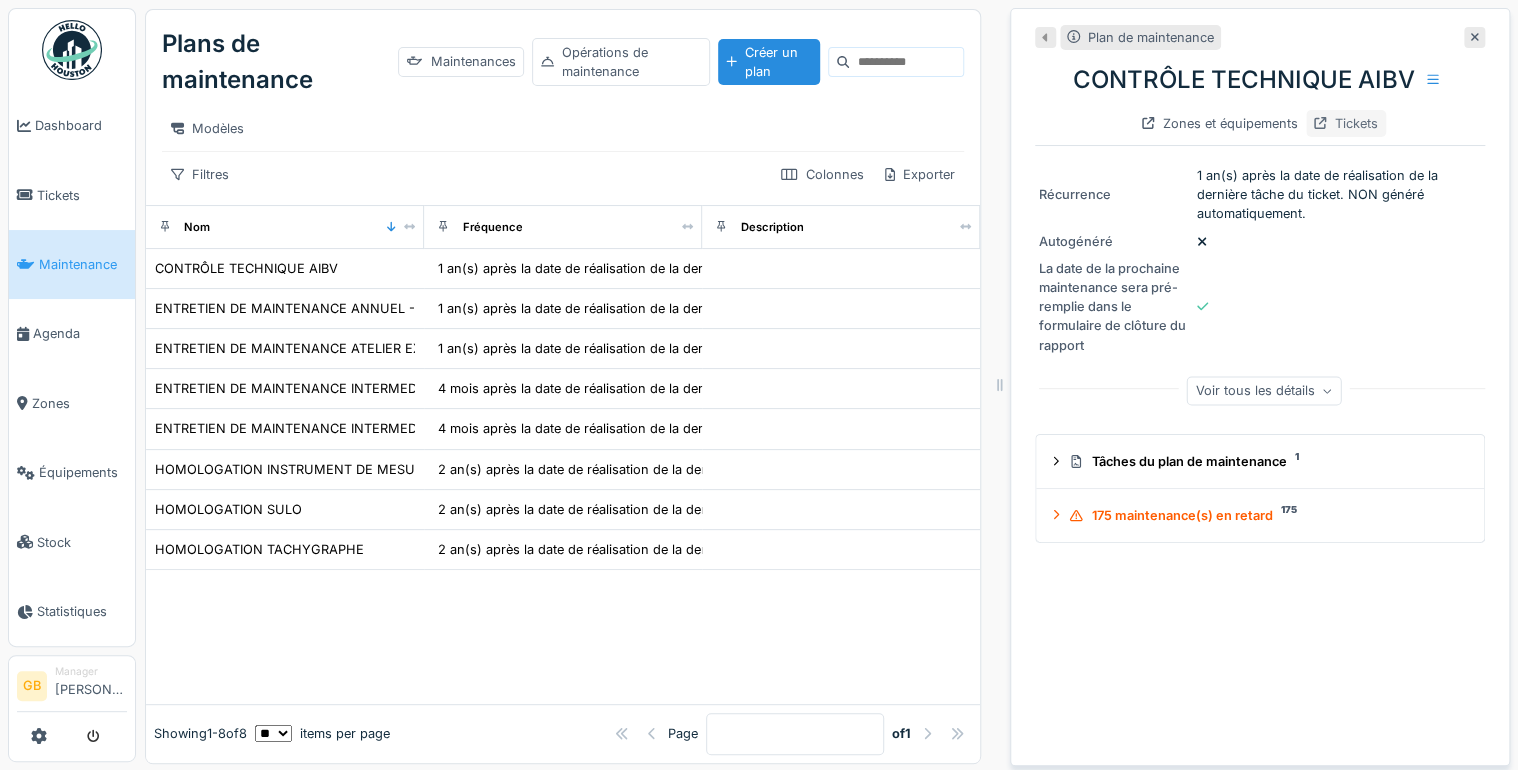 click on "Tickets" at bounding box center (1346, 123) 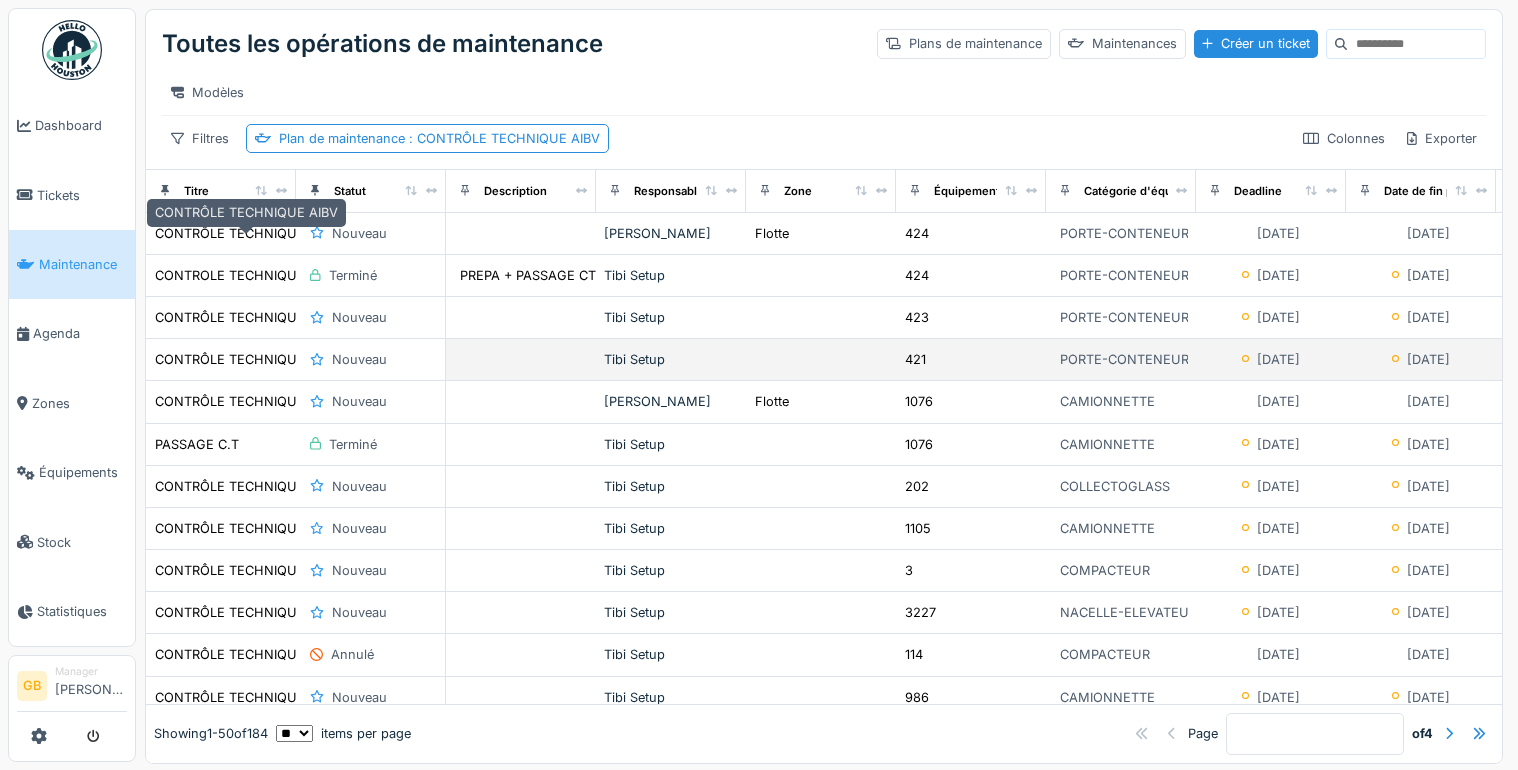 scroll, scrollTop: 0, scrollLeft: 0, axis: both 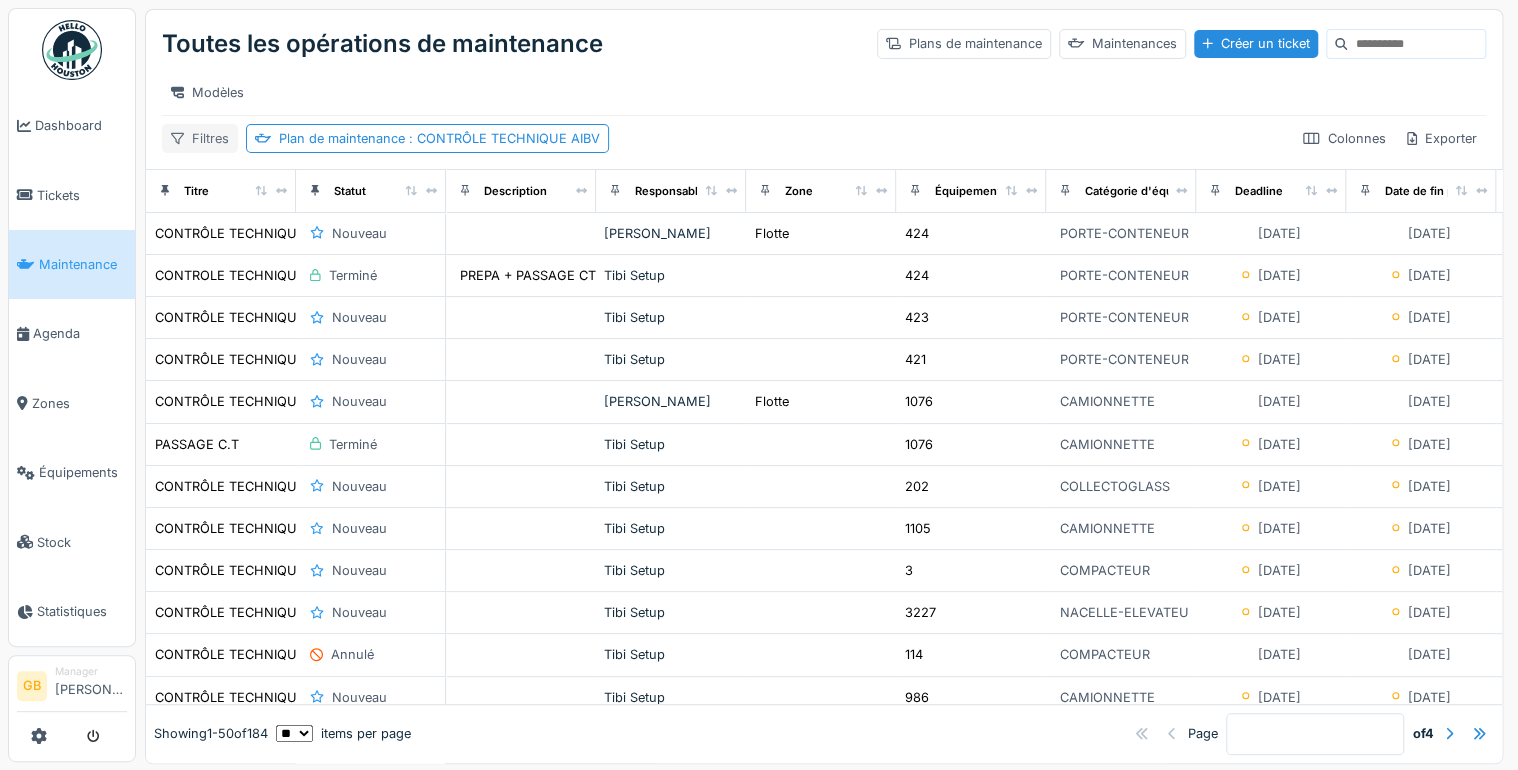 click on "Filtres" at bounding box center (200, 138) 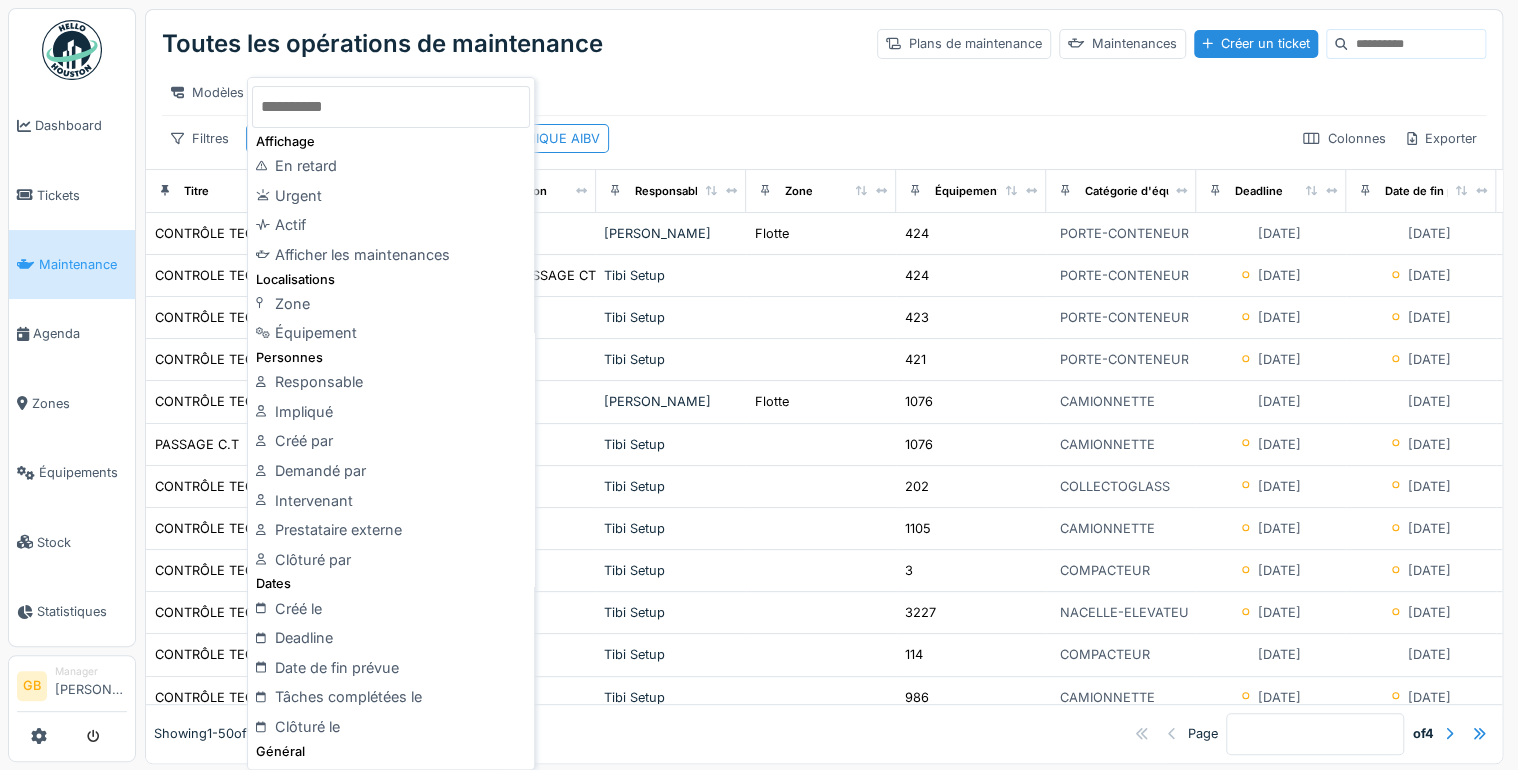 click at bounding box center [391, 107] 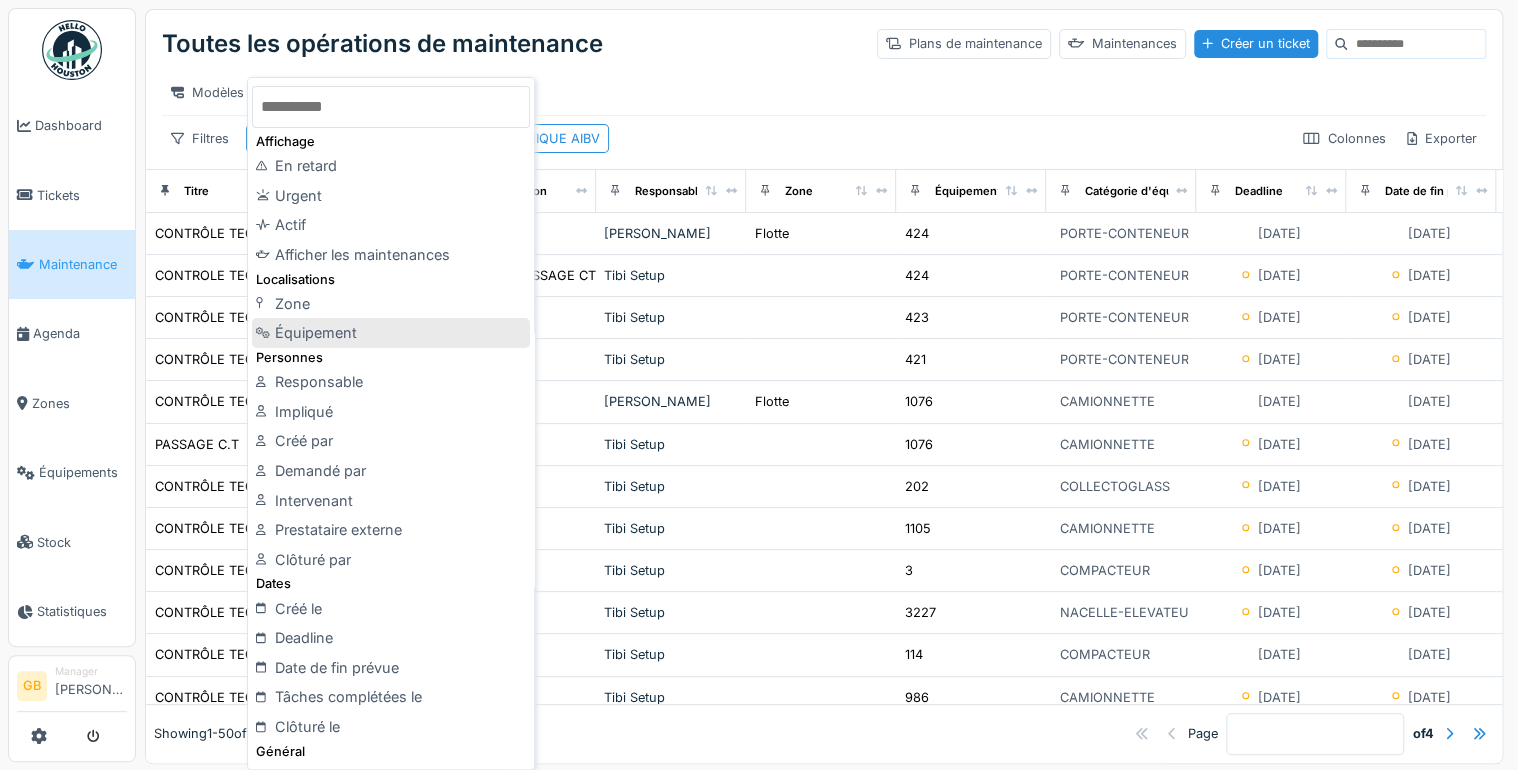 click on "Équipement" at bounding box center [391, 333] 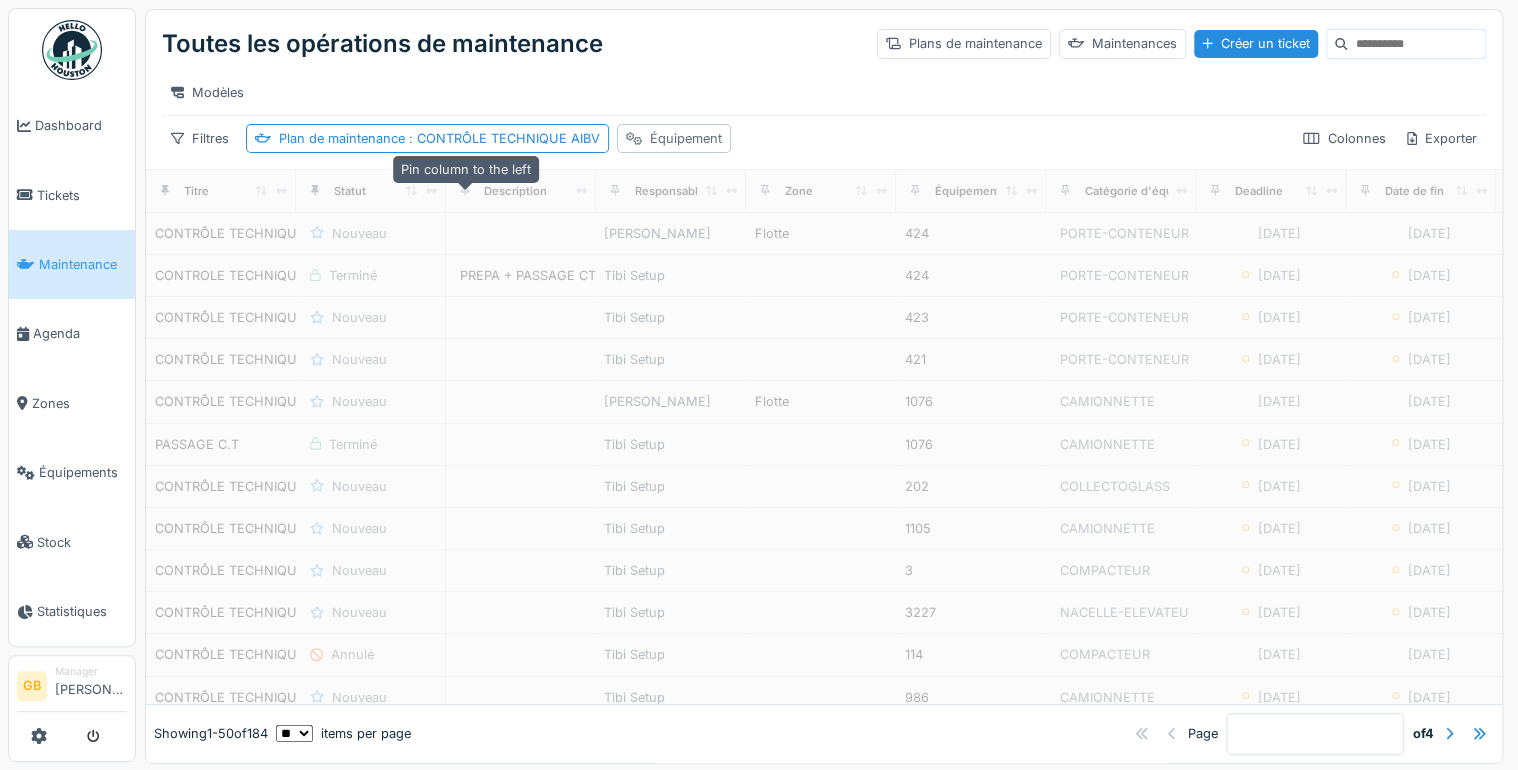 click on "Équipement" at bounding box center [686, 138] 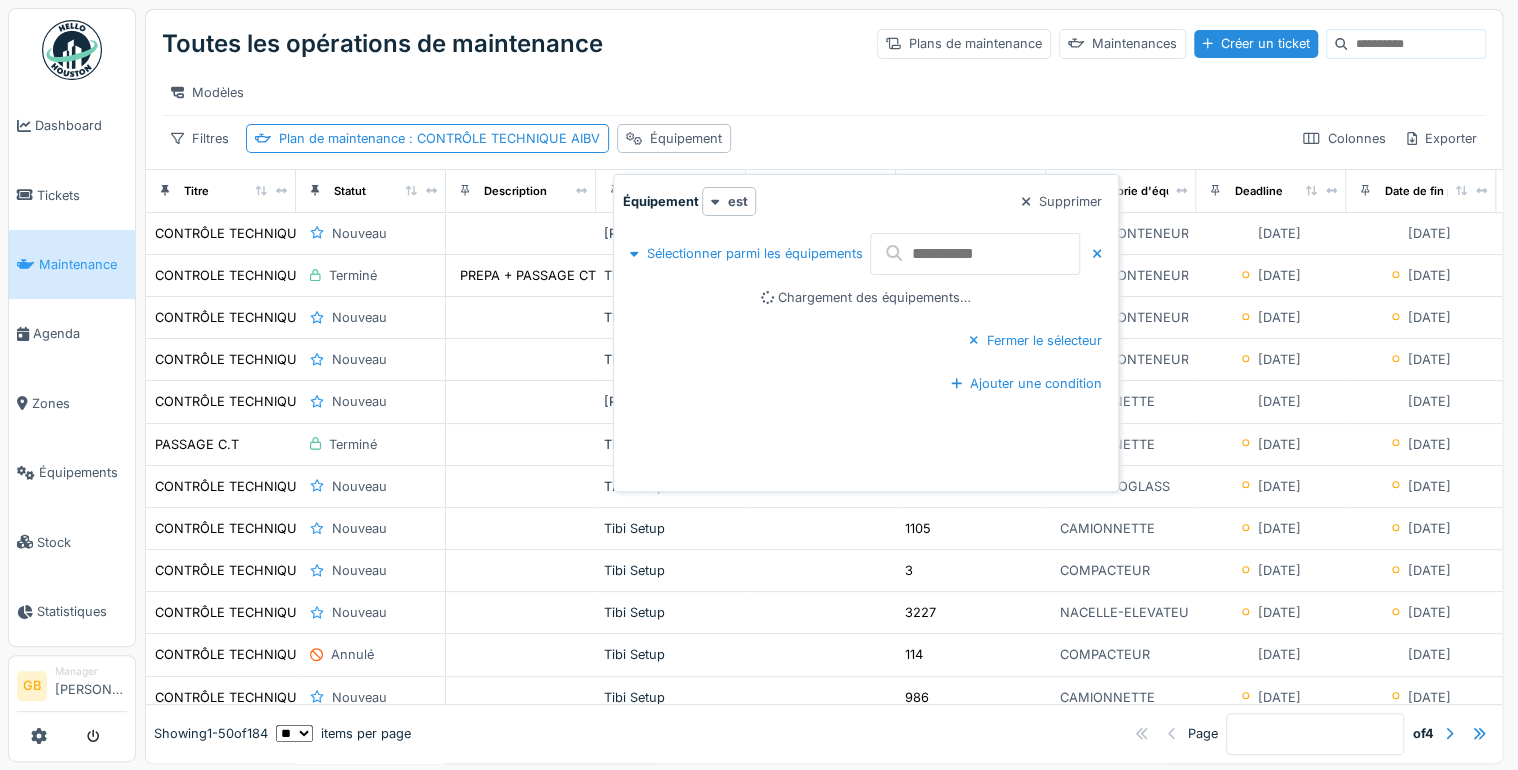click at bounding box center [975, 254] 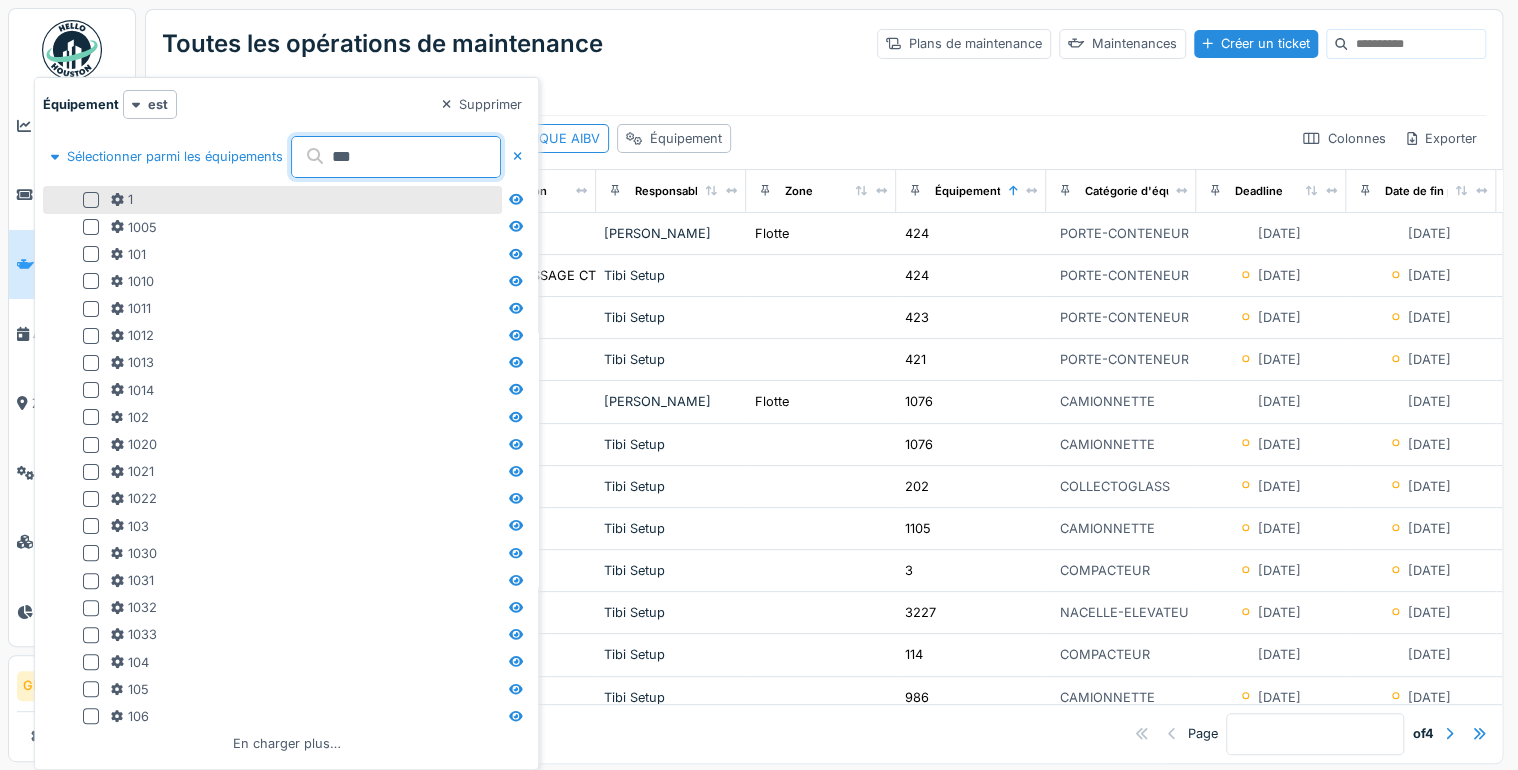 type on "**" 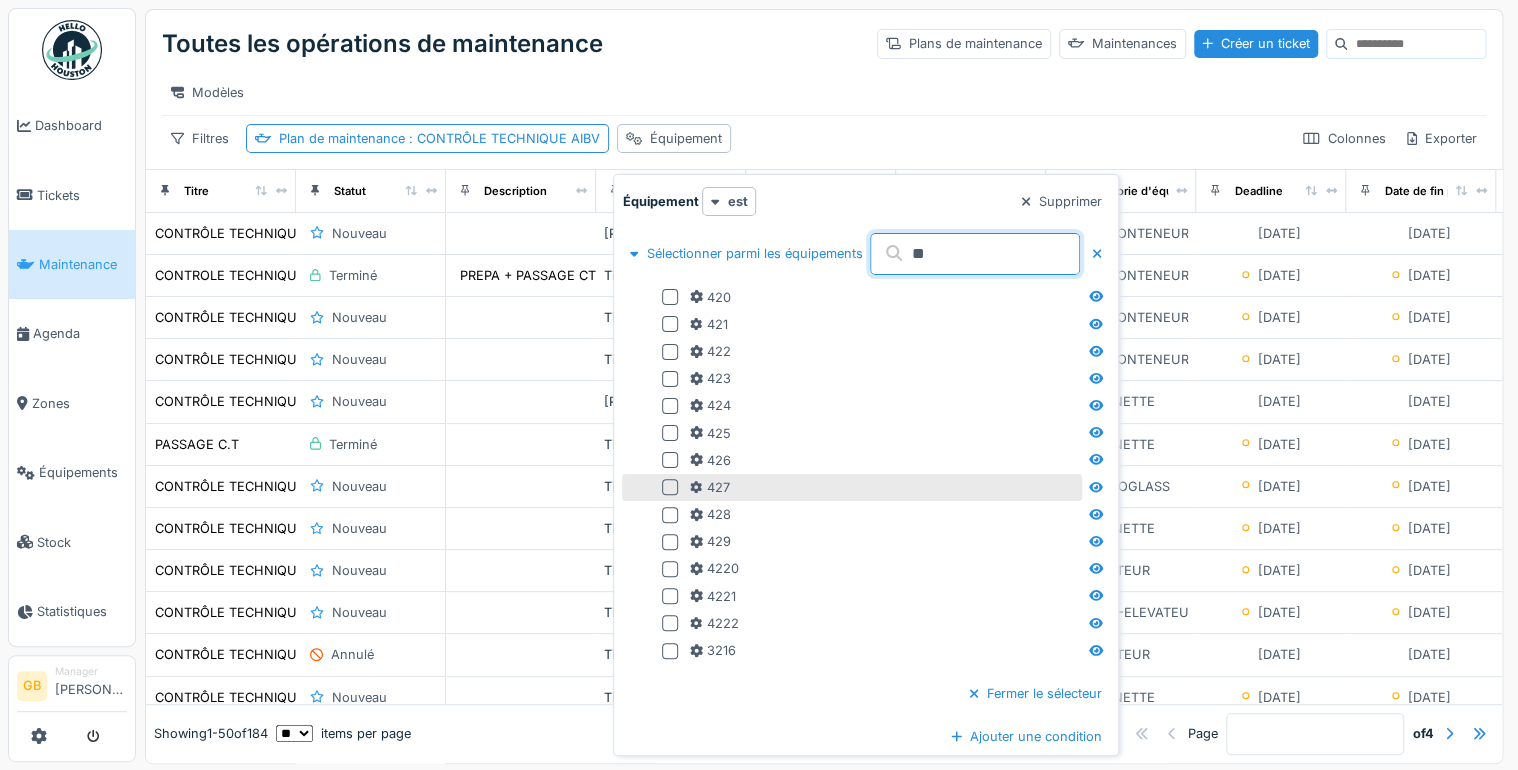 click at bounding box center [670, 487] 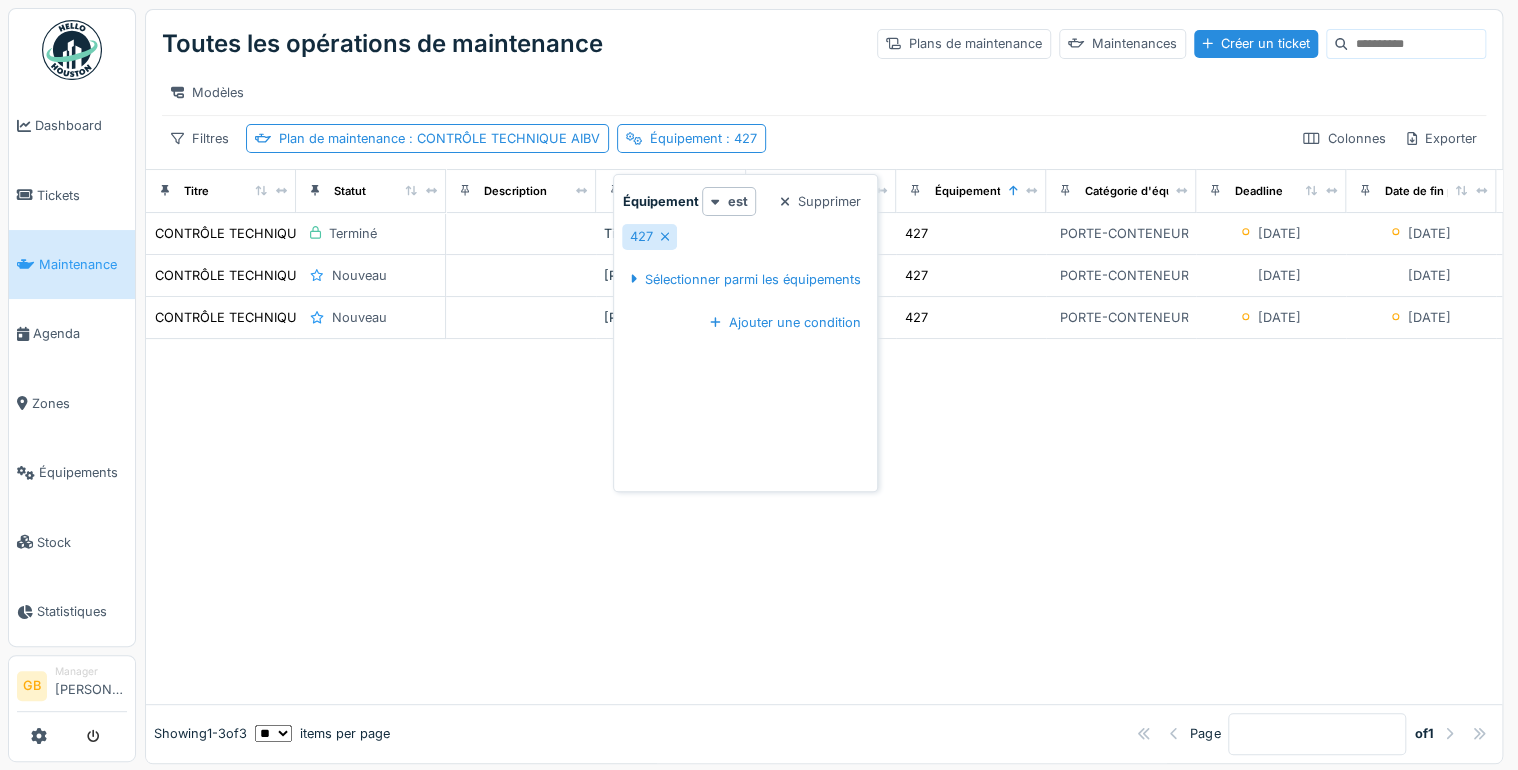 click at bounding box center (824, 521) 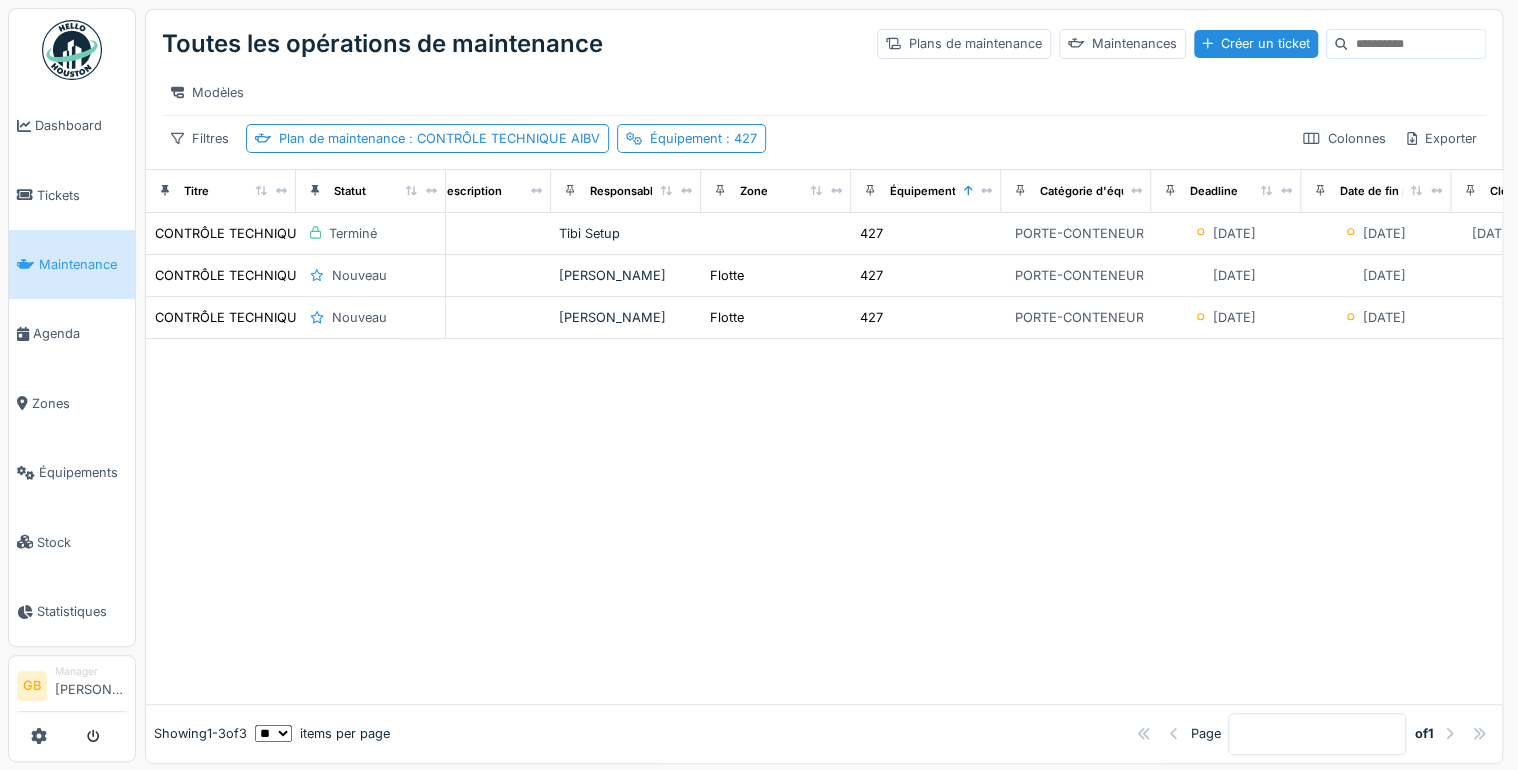 scroll, scrollTop: 0, scrollLeft: 0, axis: both 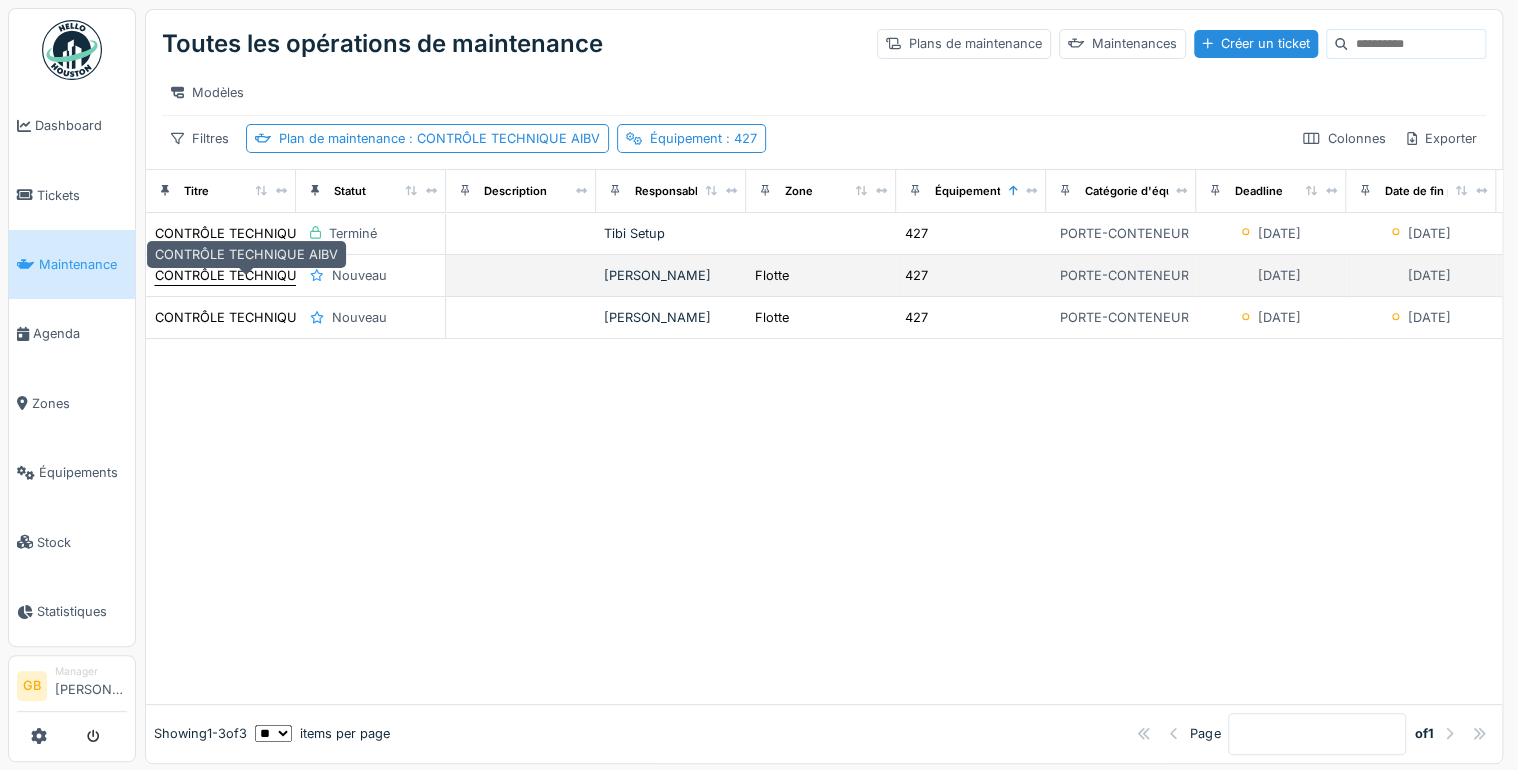 click on "CONTRÔLE TECHNIQUE AIBV" at bounding box center [246, 275] 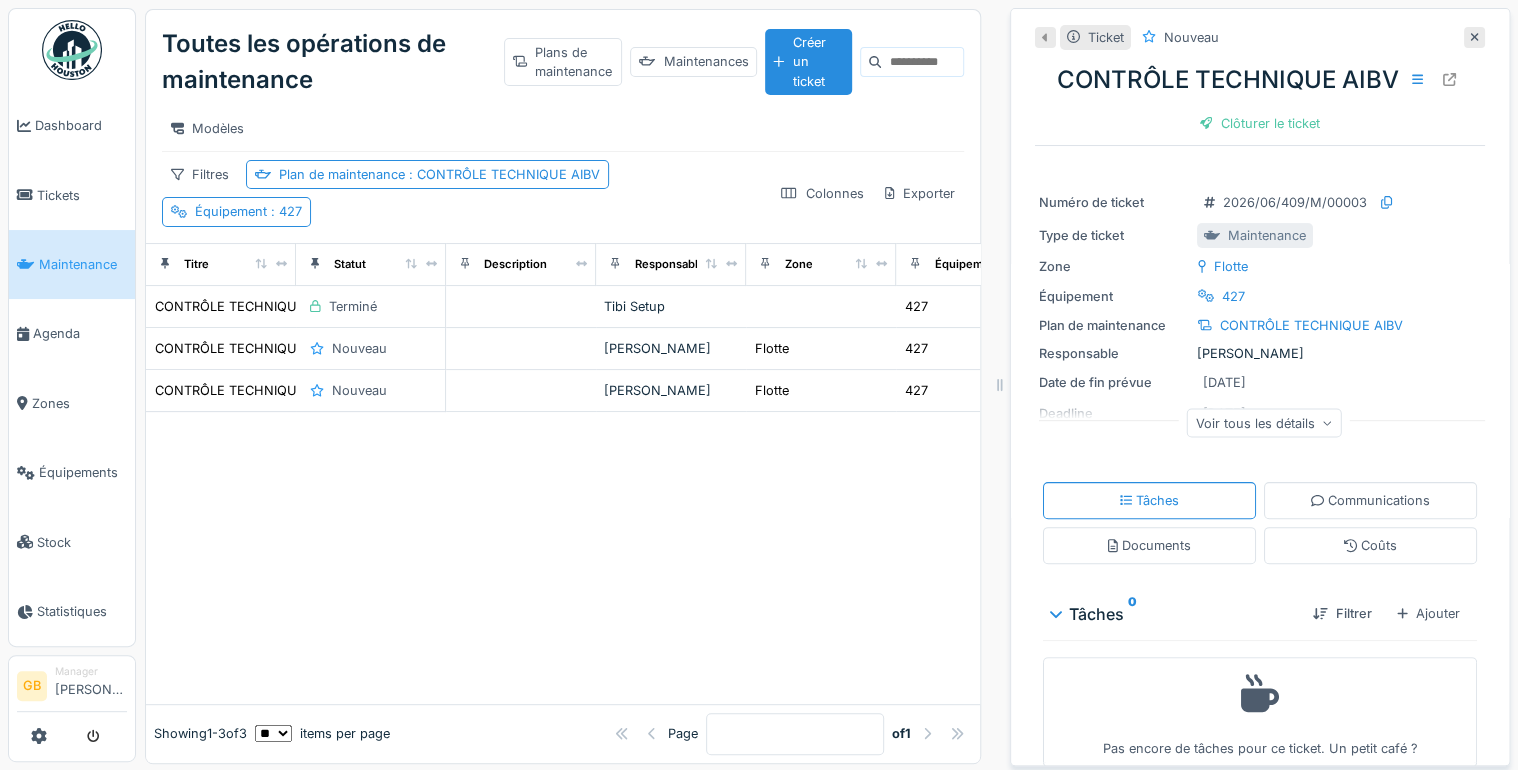 click on "Voir tous les détails" at bounding box center (1264, 422) 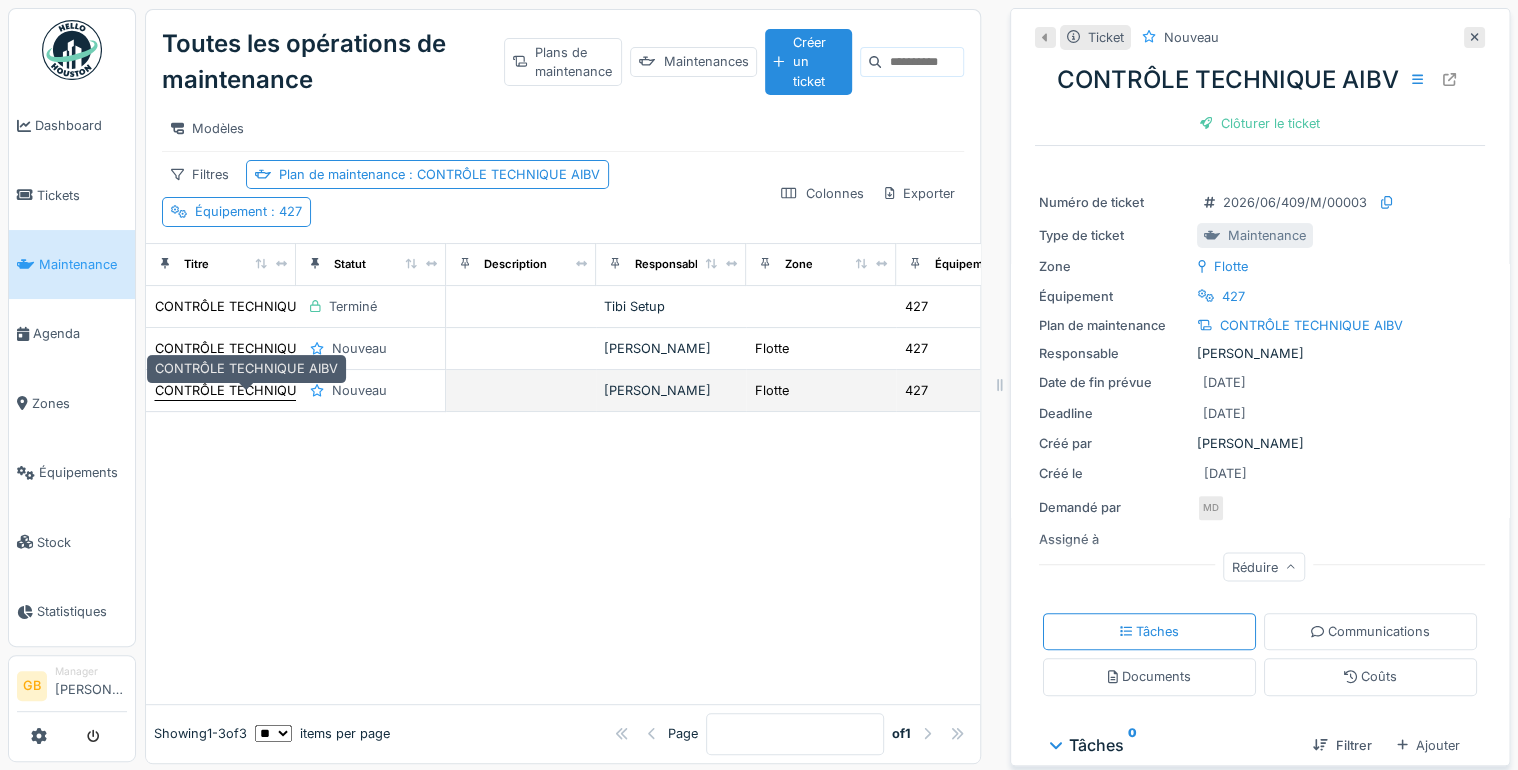 click on "CONTRÔLE TECHNIQUE AIBV" at bounding box center [246, 390] 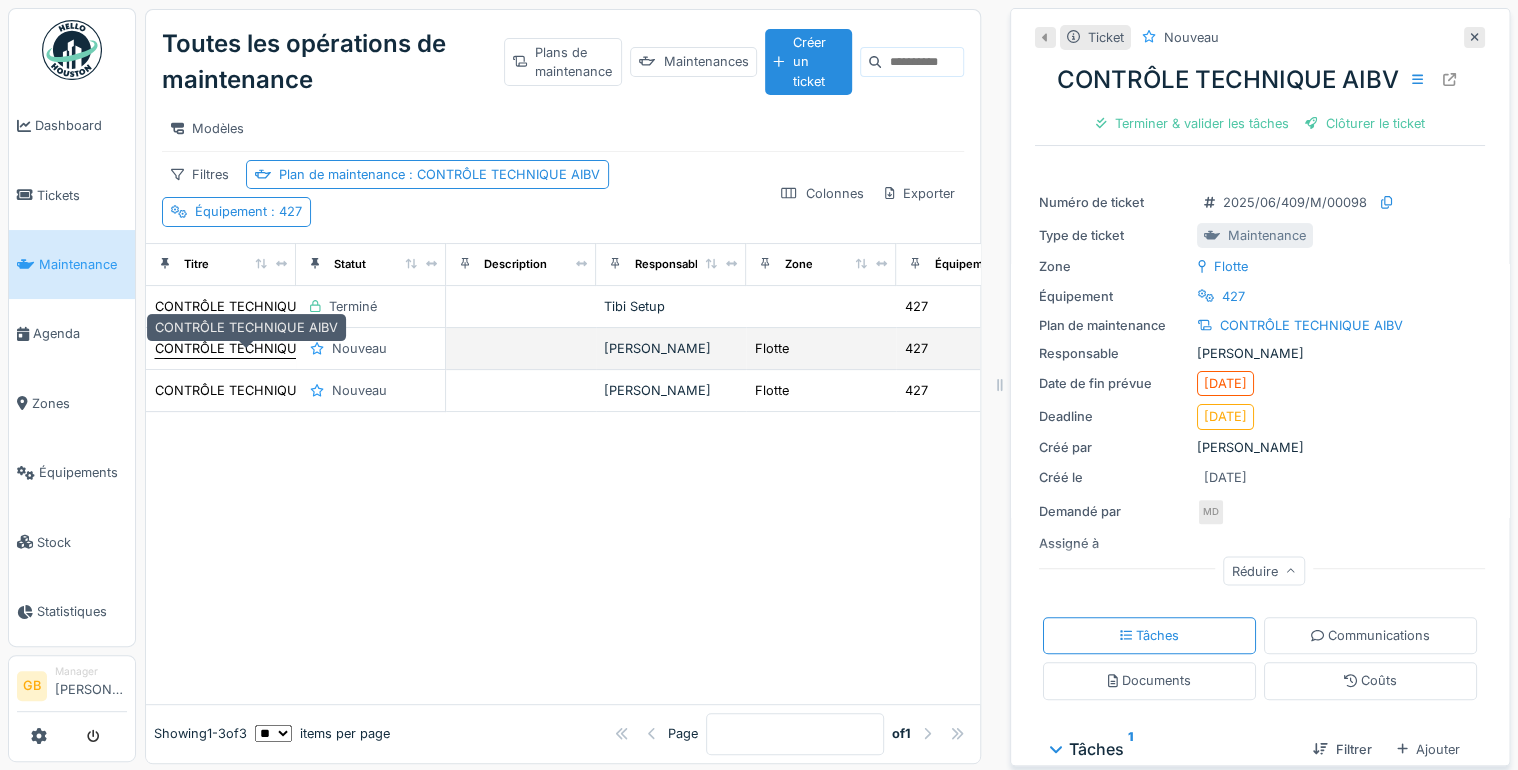 click on "CONTRÔLE TECHNIQUE AIBV" at bounding box center (246, 348) 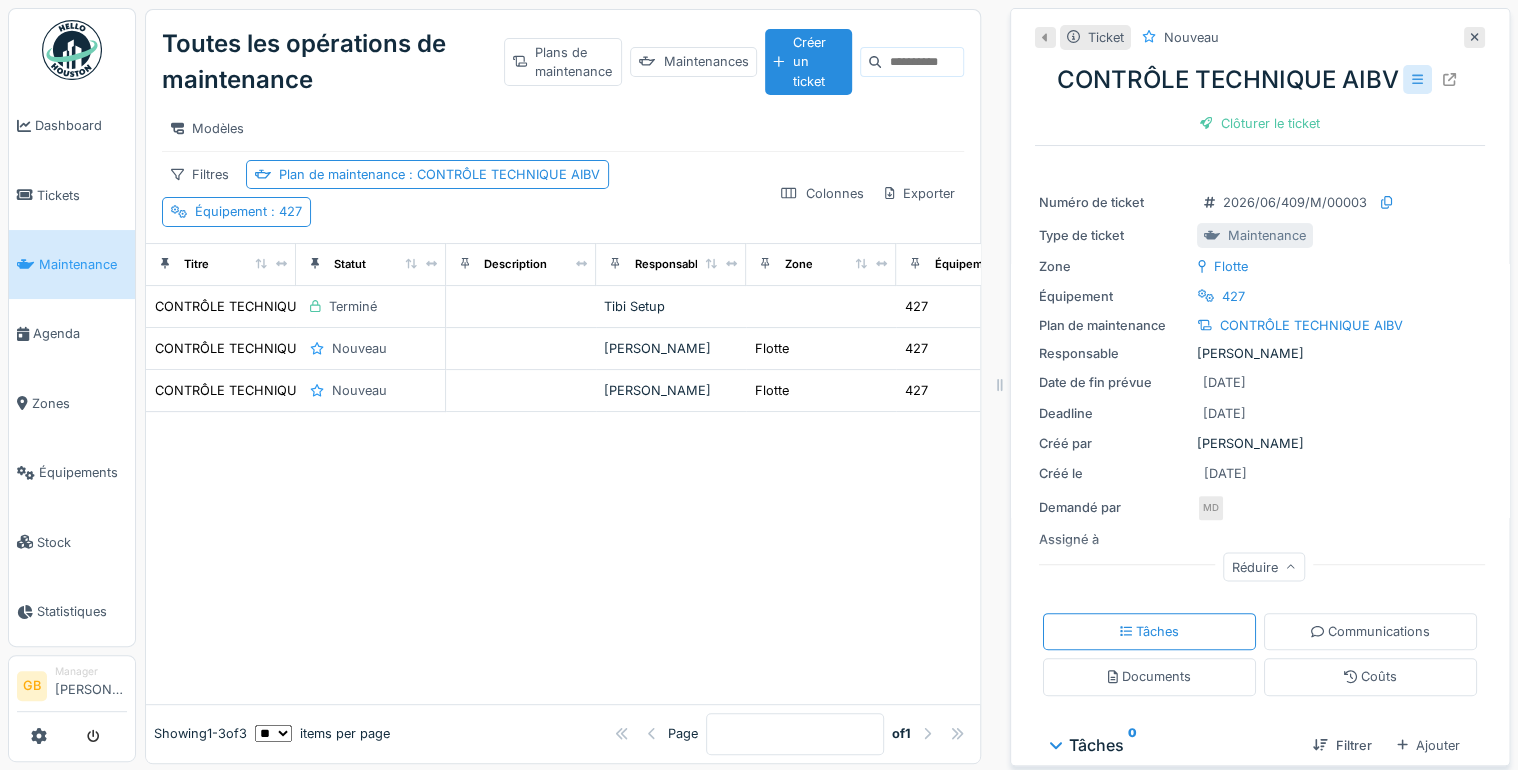 click 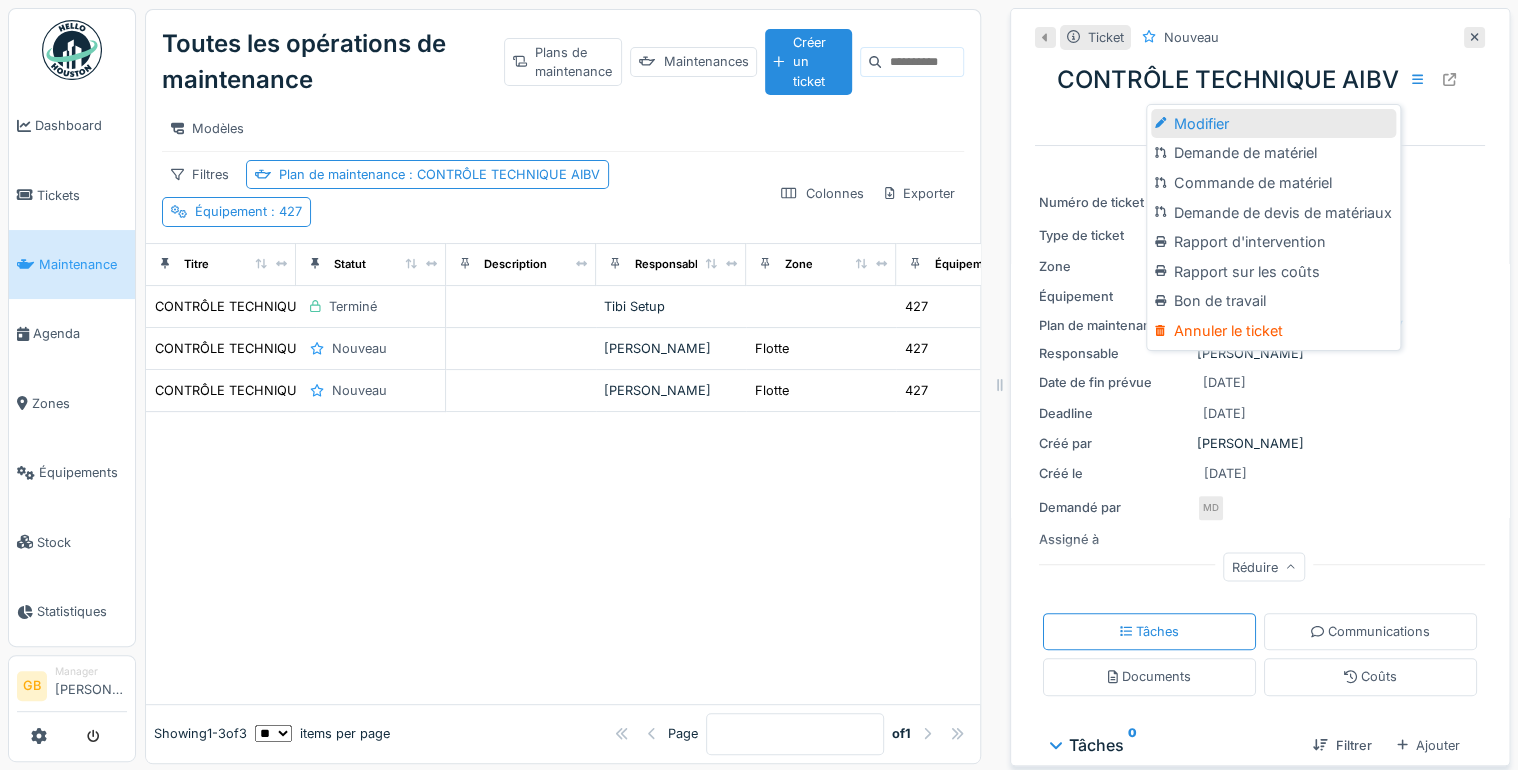 click on "Modifier" at bounding box center [1273, 124] 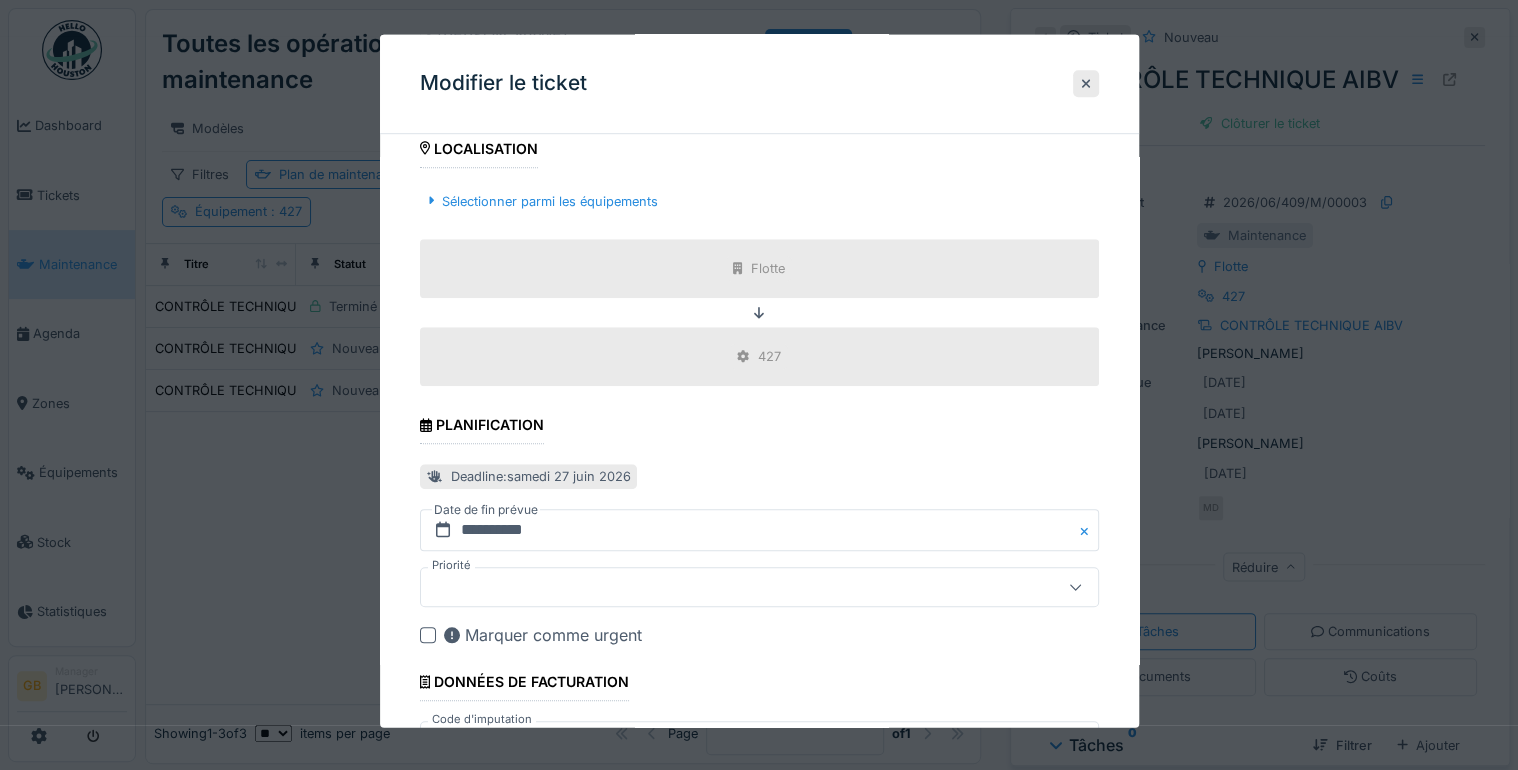 scroll, scrollTop: 781, scrollLeft: 0, axis: vertical 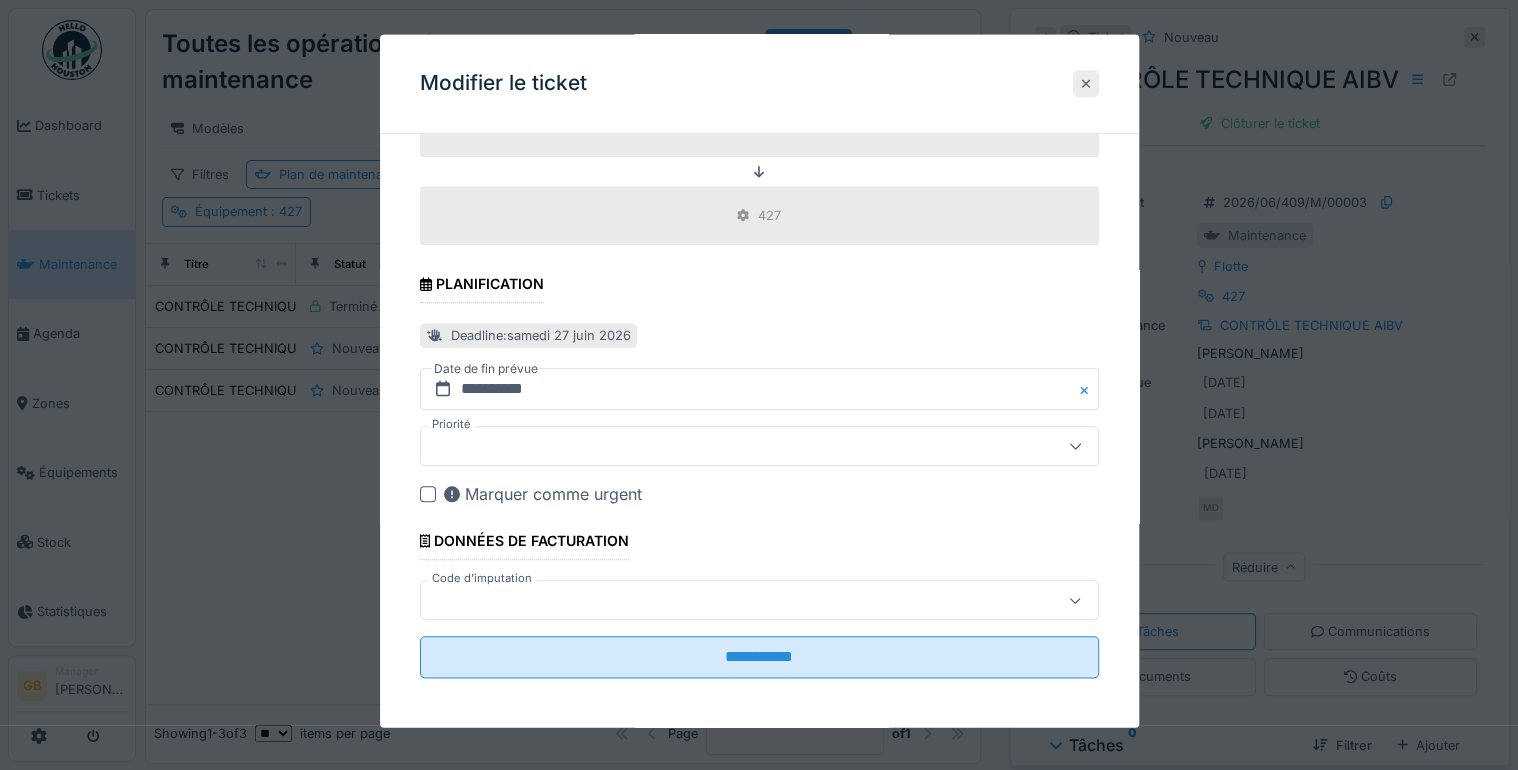 click at bounding box center (1086, 84) 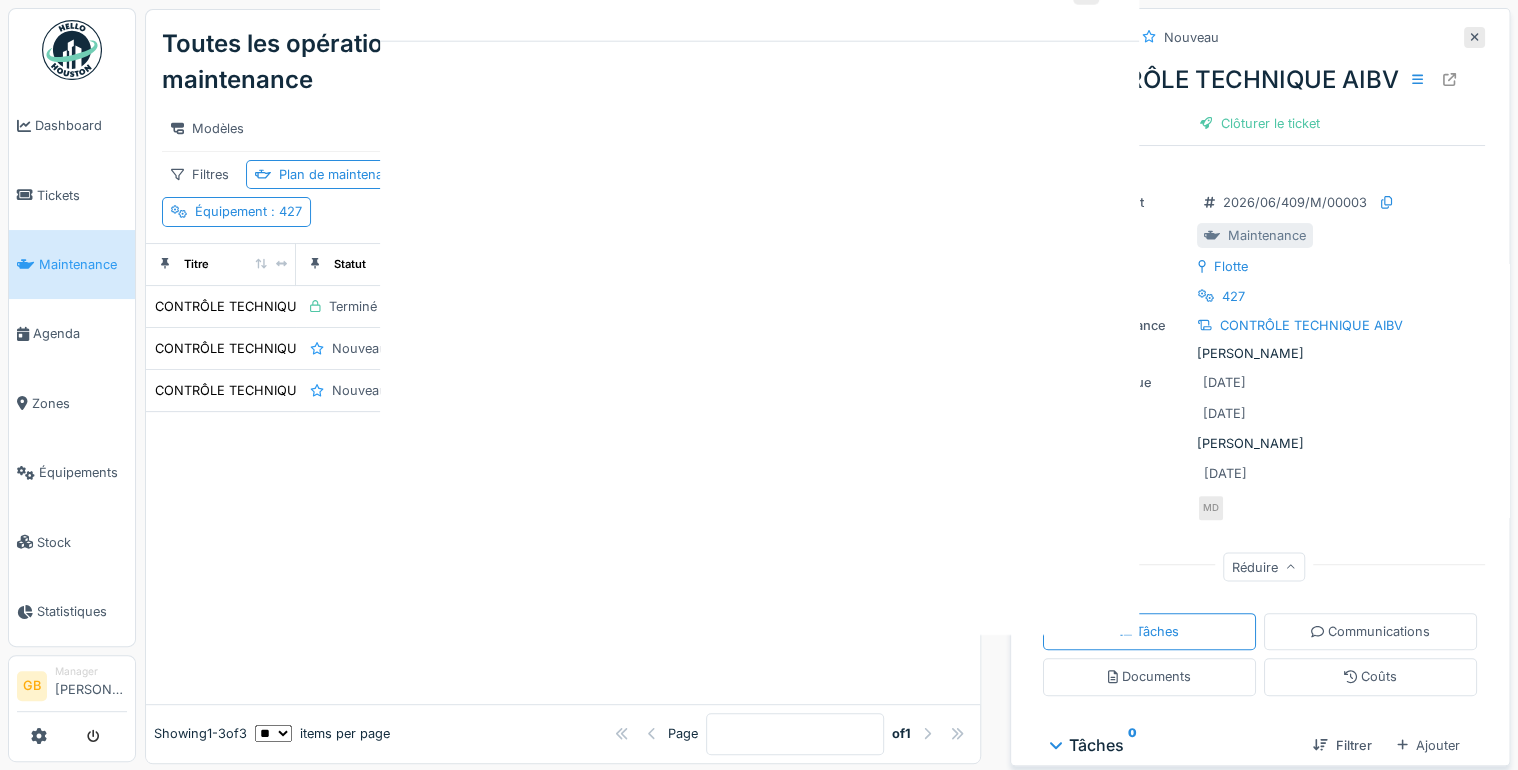 scroll, scrollTop: 0, scrollLeft: 0, axis: both 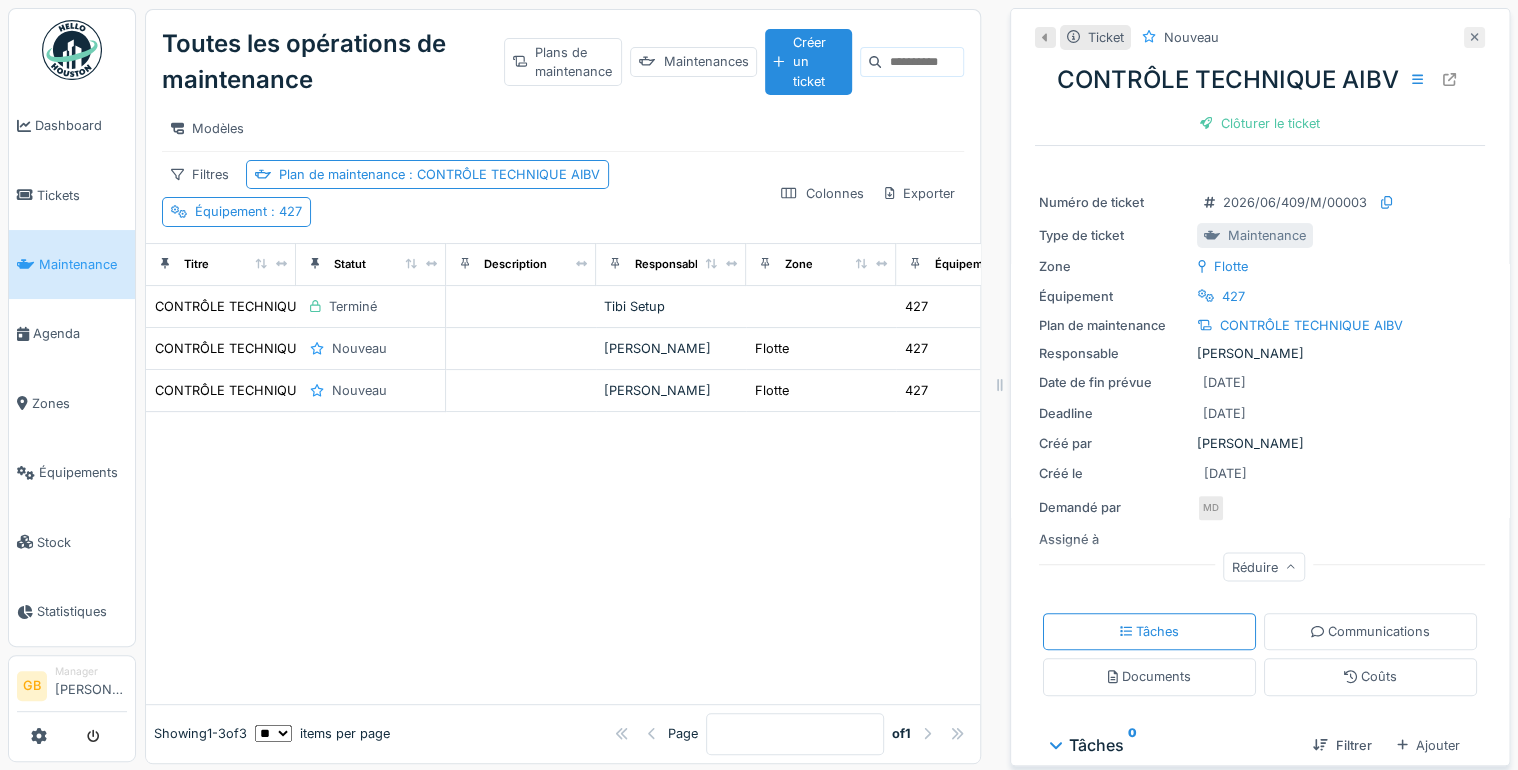 click 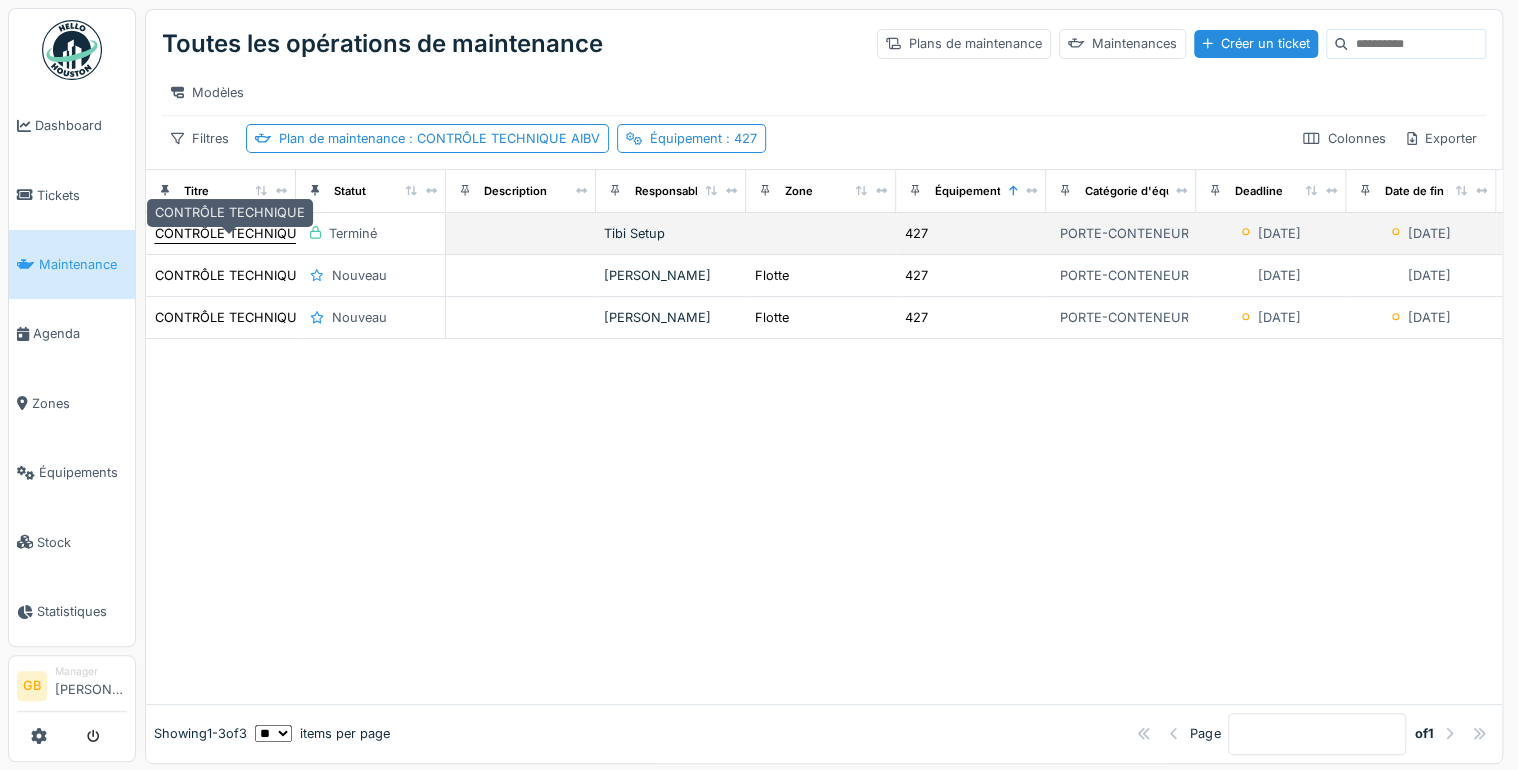 click on "CONTRÔLE TECHNIQUE" at bounding box center [230, 233] 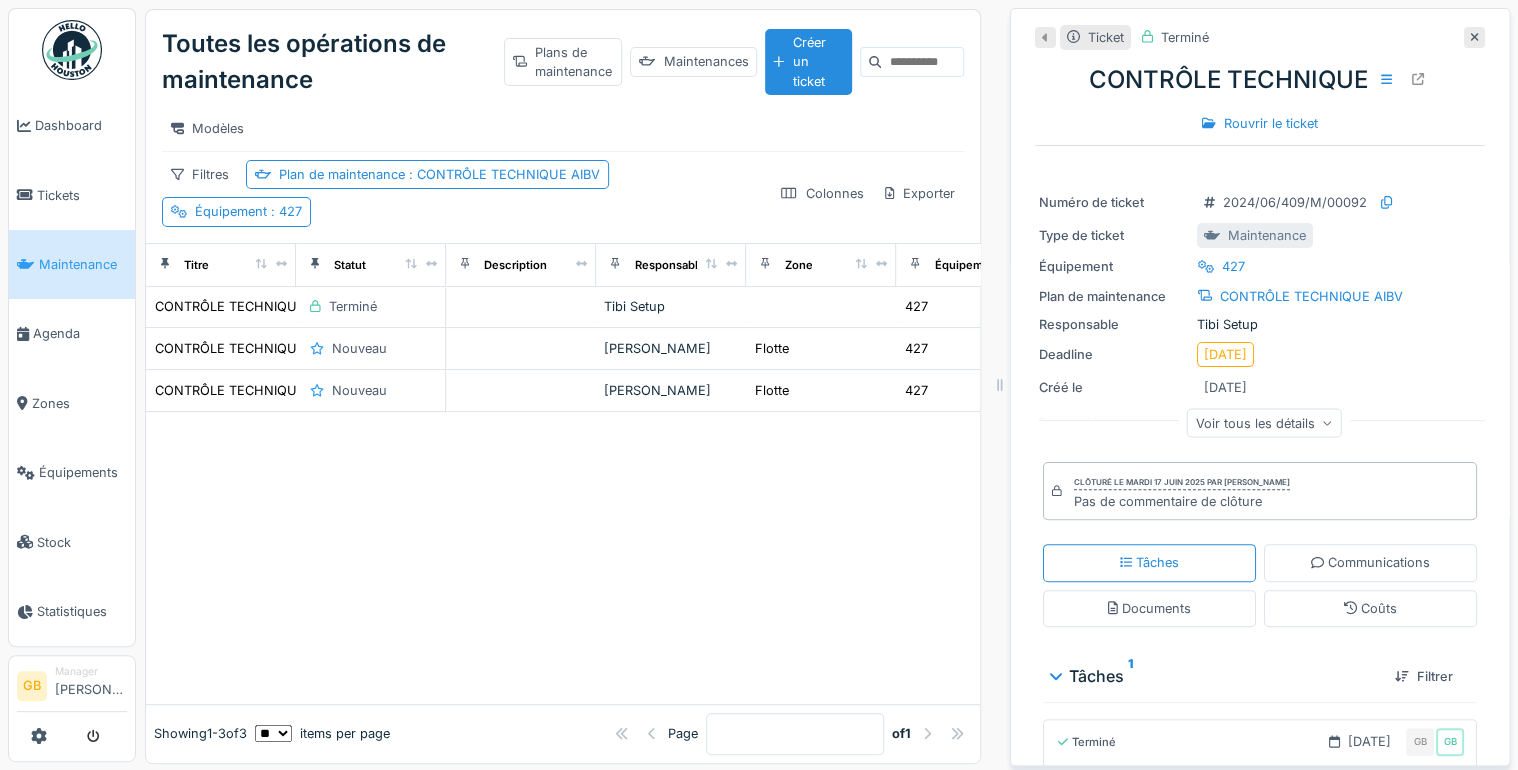 click on "Voir tous les détails" at bounding box center [1264, 422] 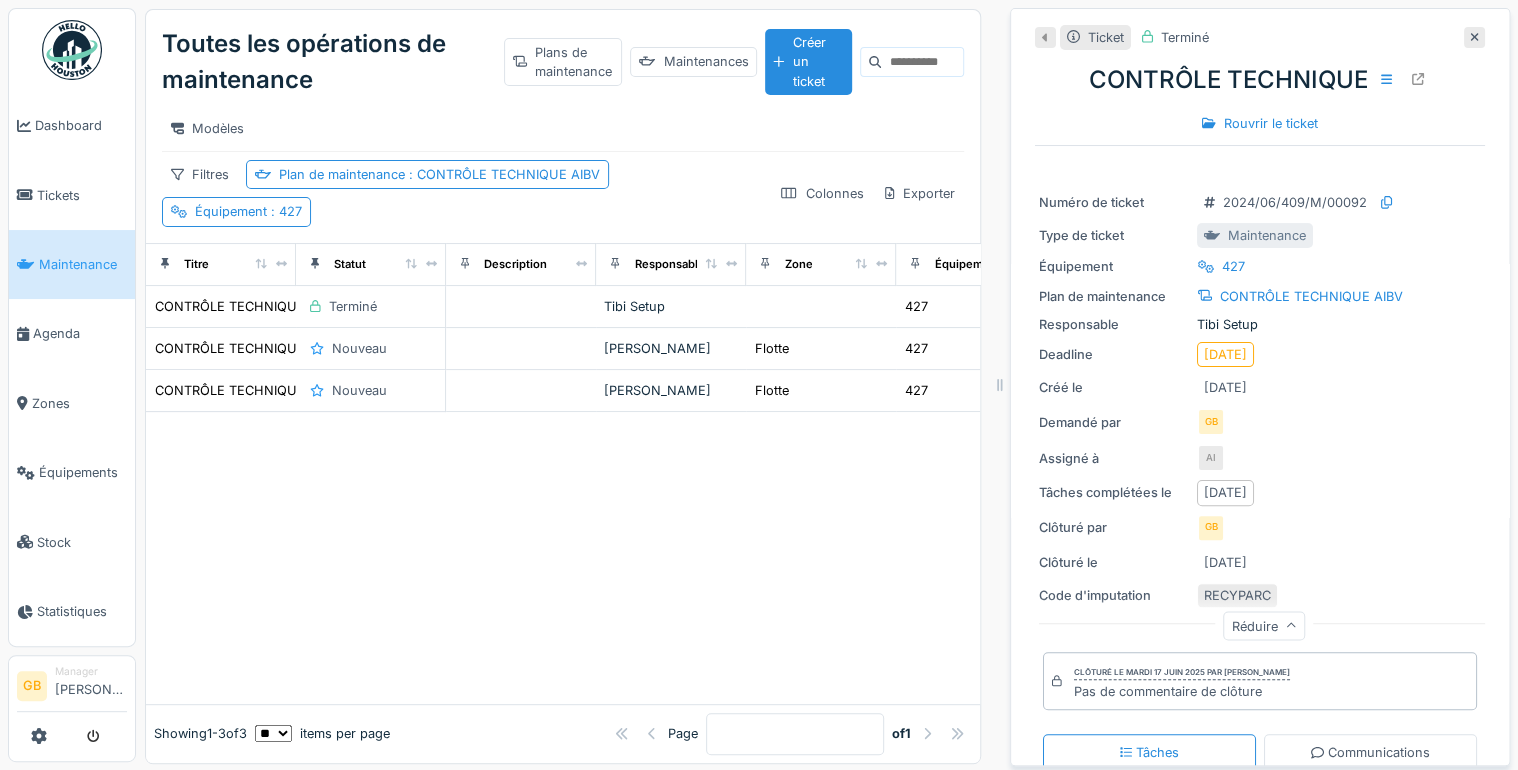 scroll, scrollTop: 312, scrollLeft: 0, axis: vertical 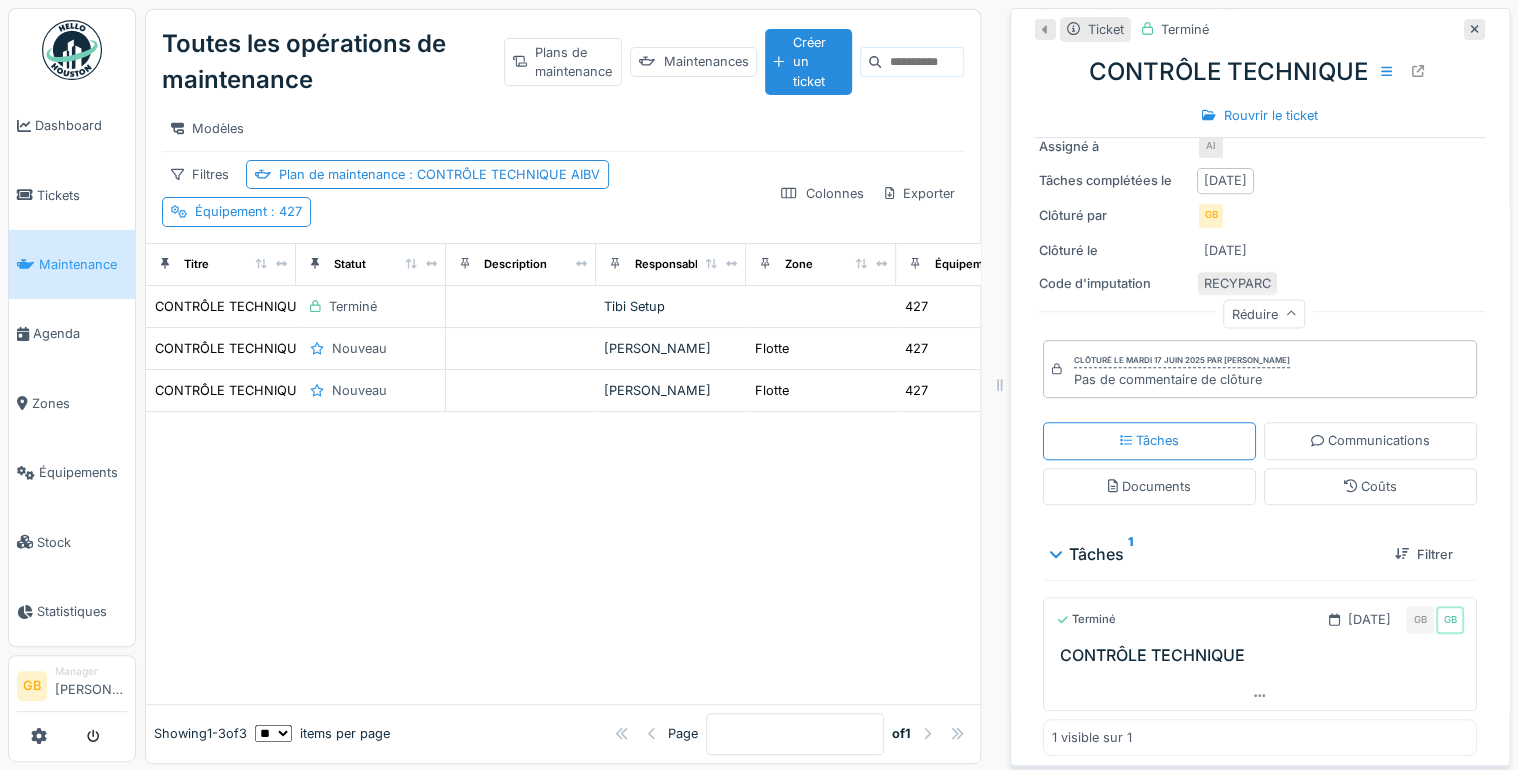 click at bounding box center [563, 557] 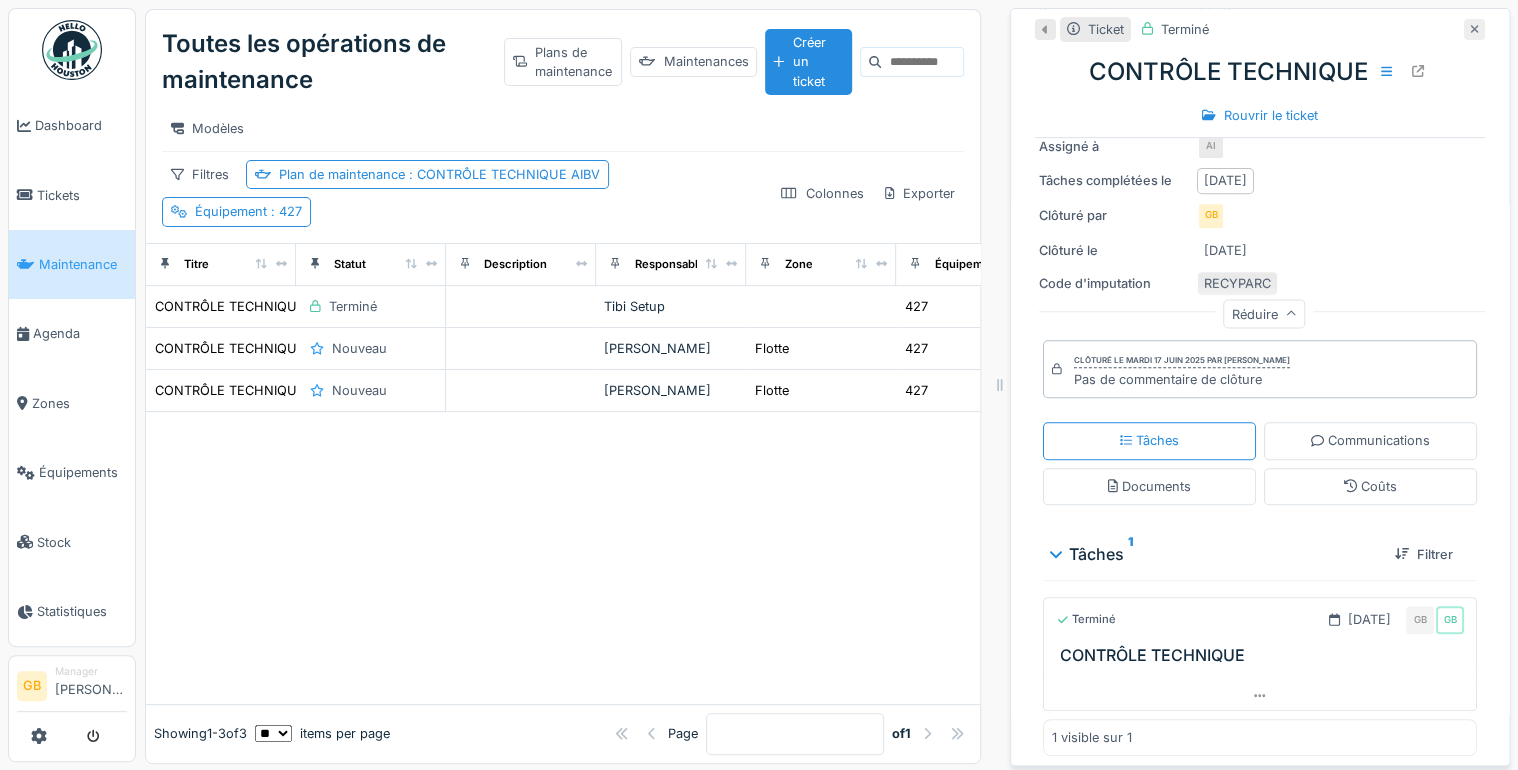 click at bounding box center [1474, 29] 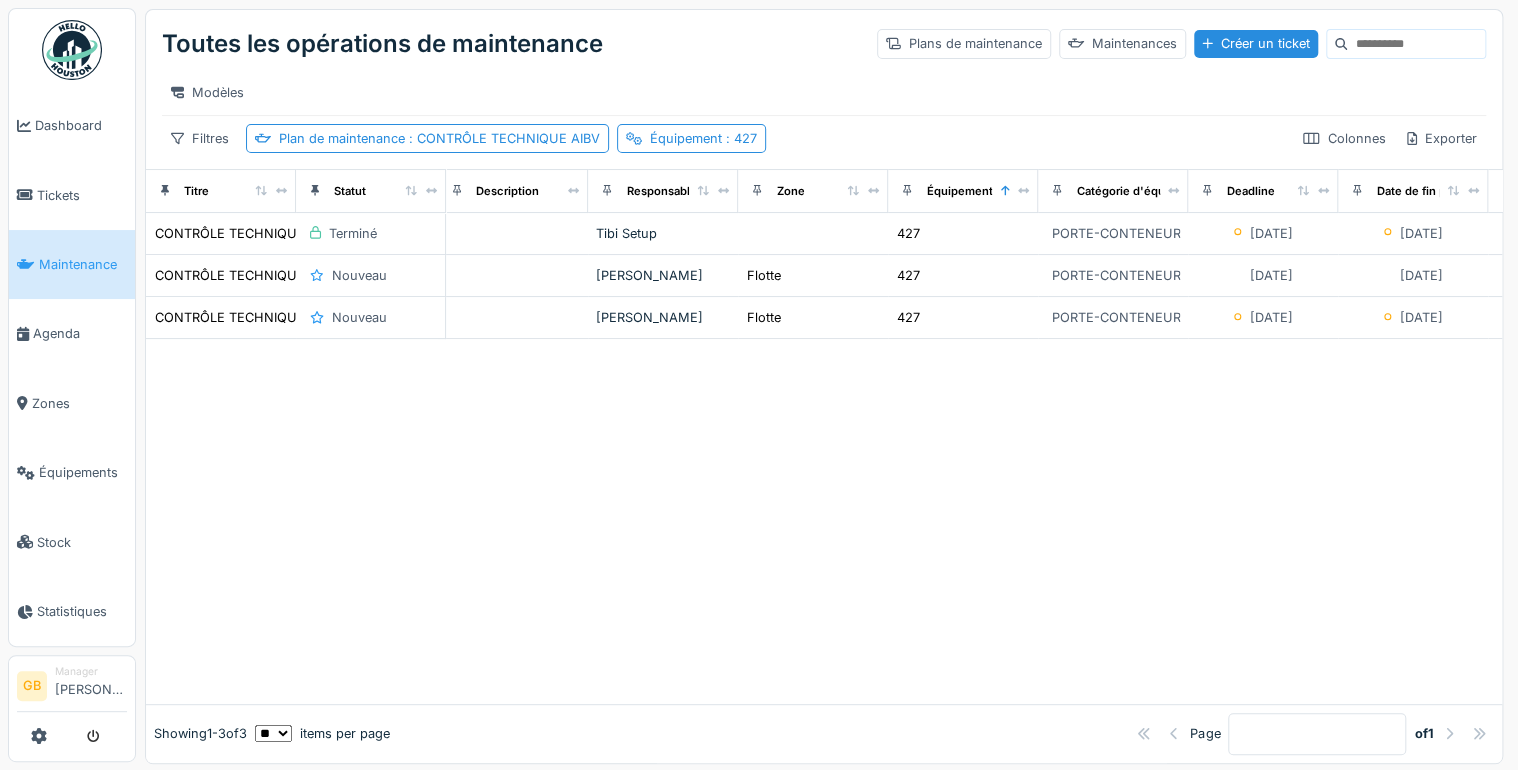 scroll, scrollTop: 0, scrollLeft: 0, axis: both 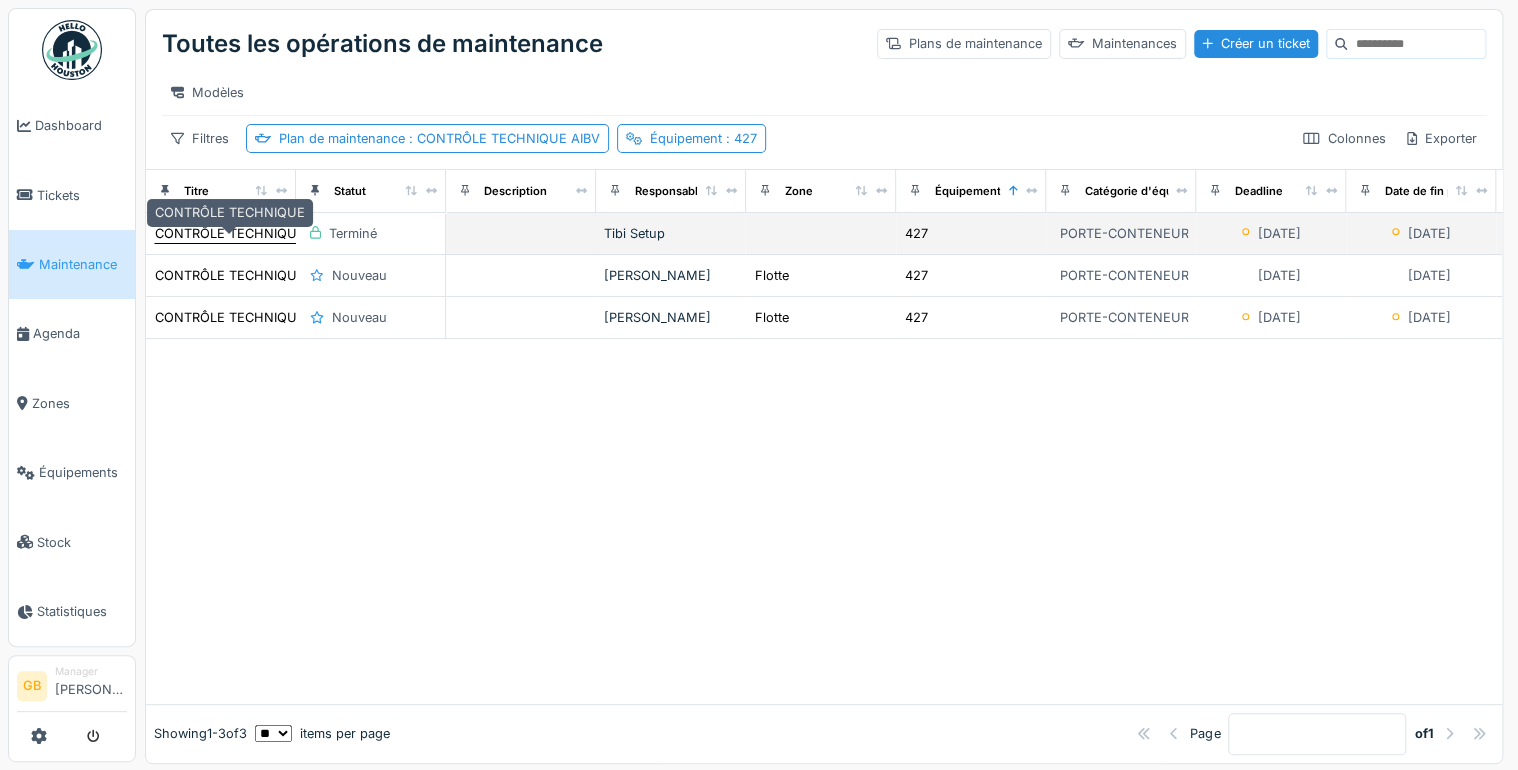 click on "CONTRÔLE TECHNIQUE" at bounding box center (230, 233) 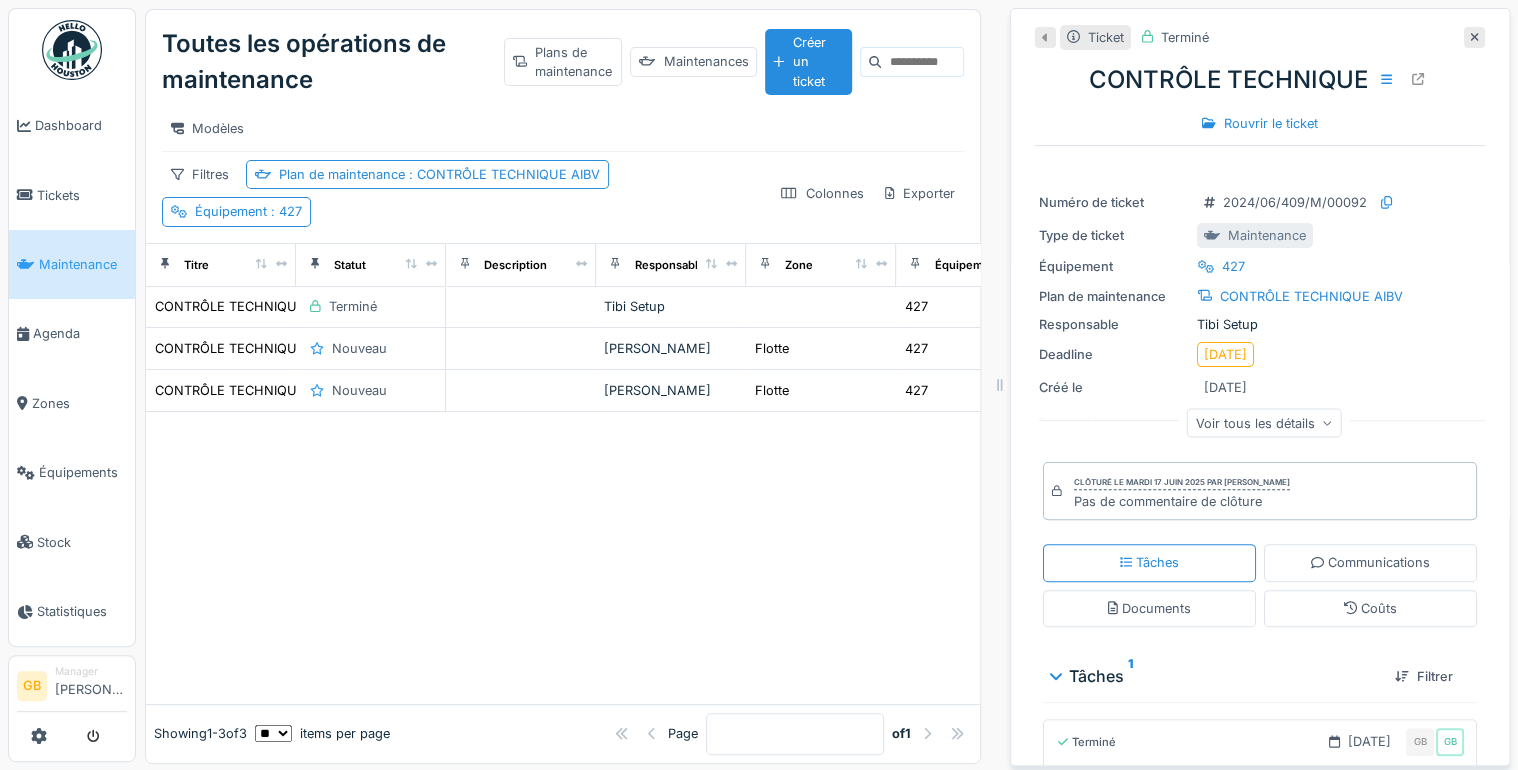 click on "Voir tous les détails" at bounding box center [1264, 422] 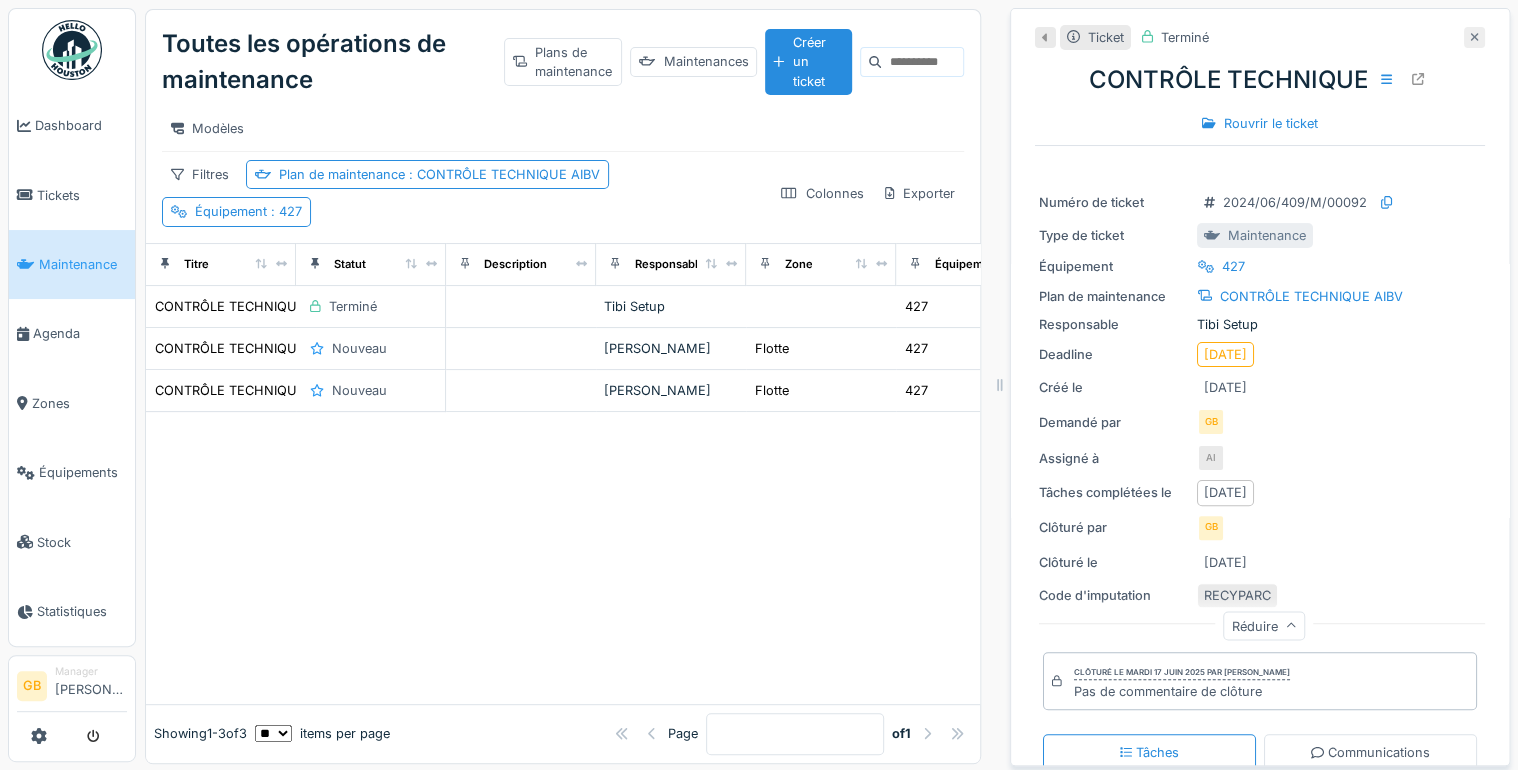 click 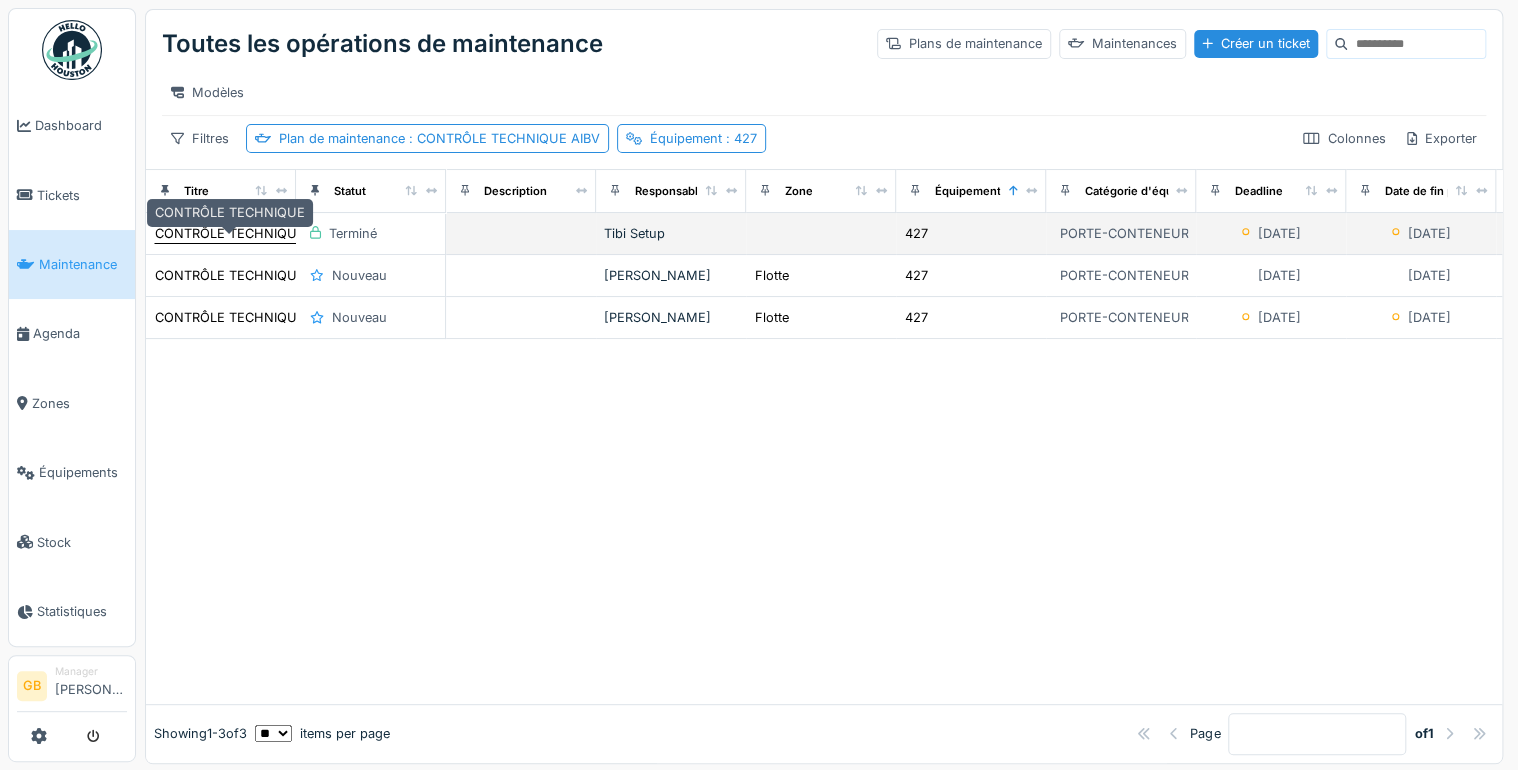 click on "CONTRÔLE TECHNIQUE" at bounding box center (230, 233) 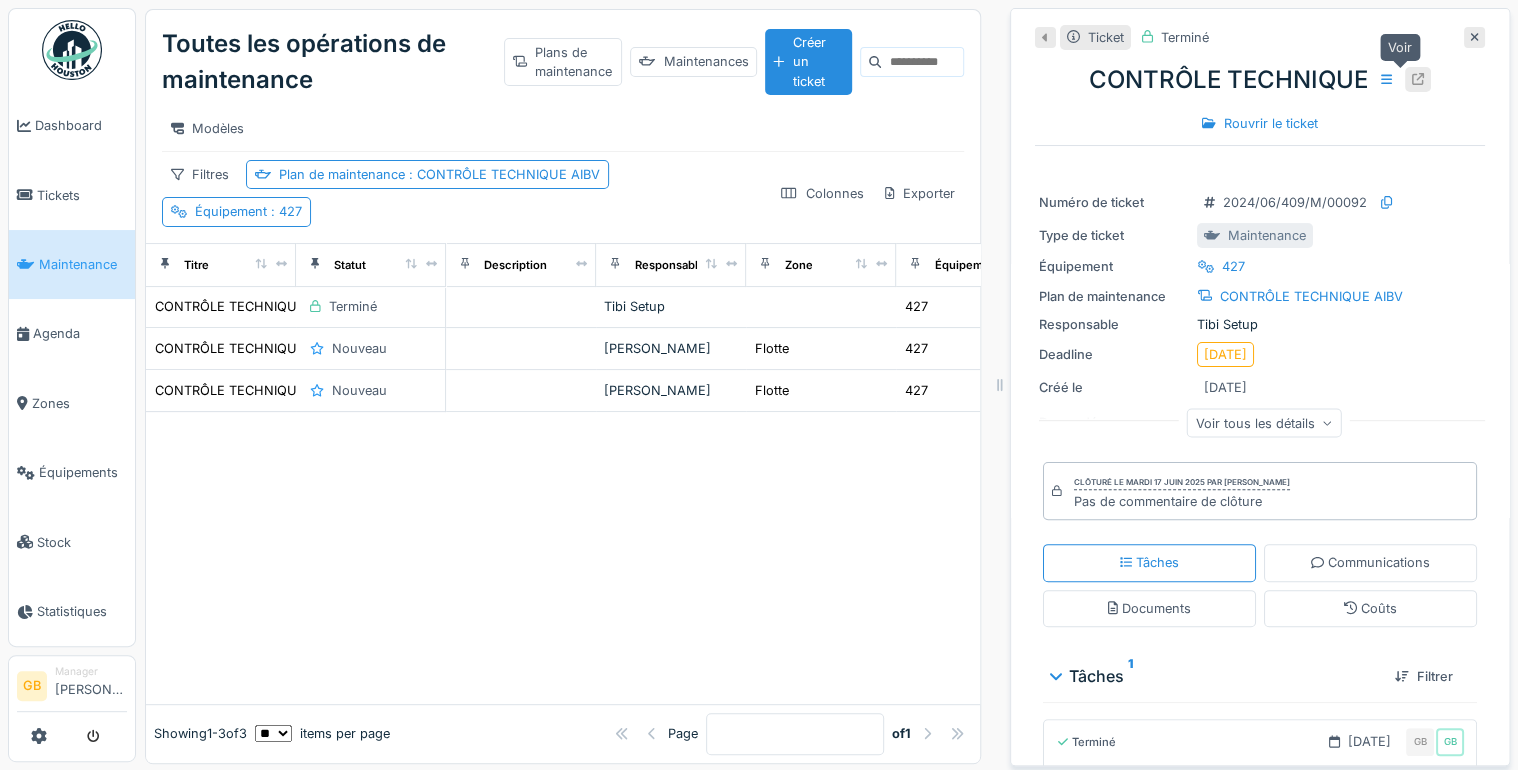click 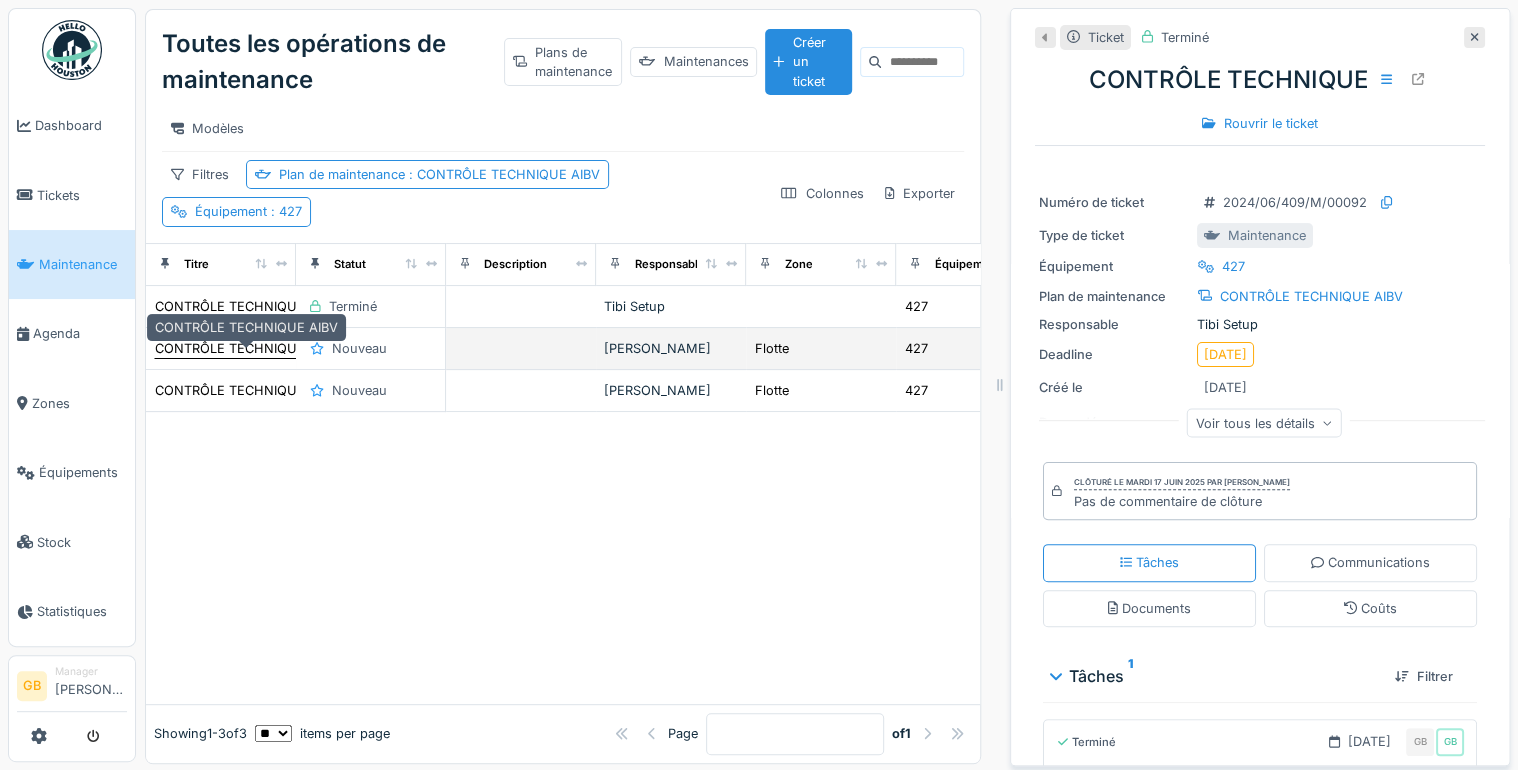 click on "CONTRÔLE TECHNIQUE AIBV" at bounding box center (246, 348) 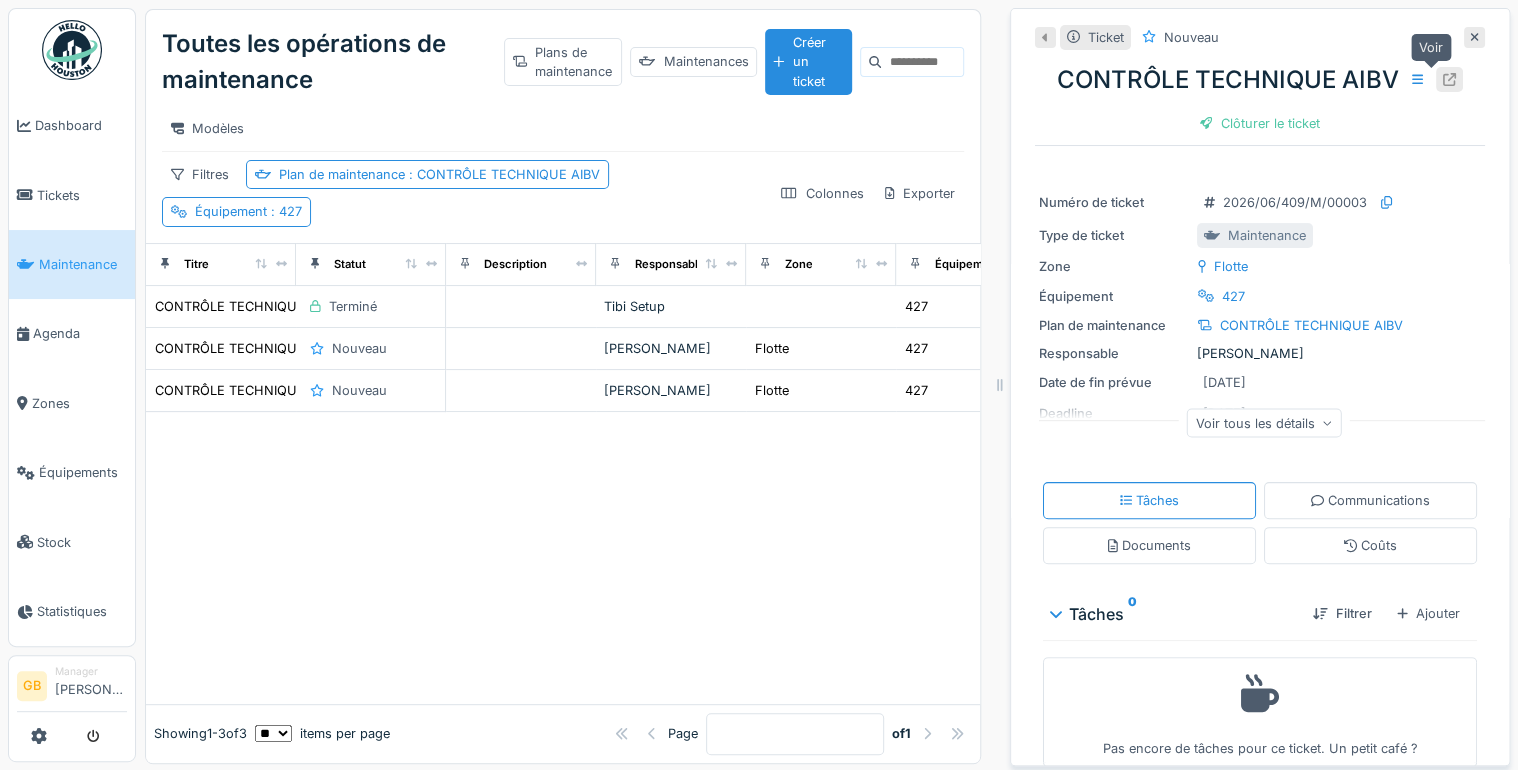 click 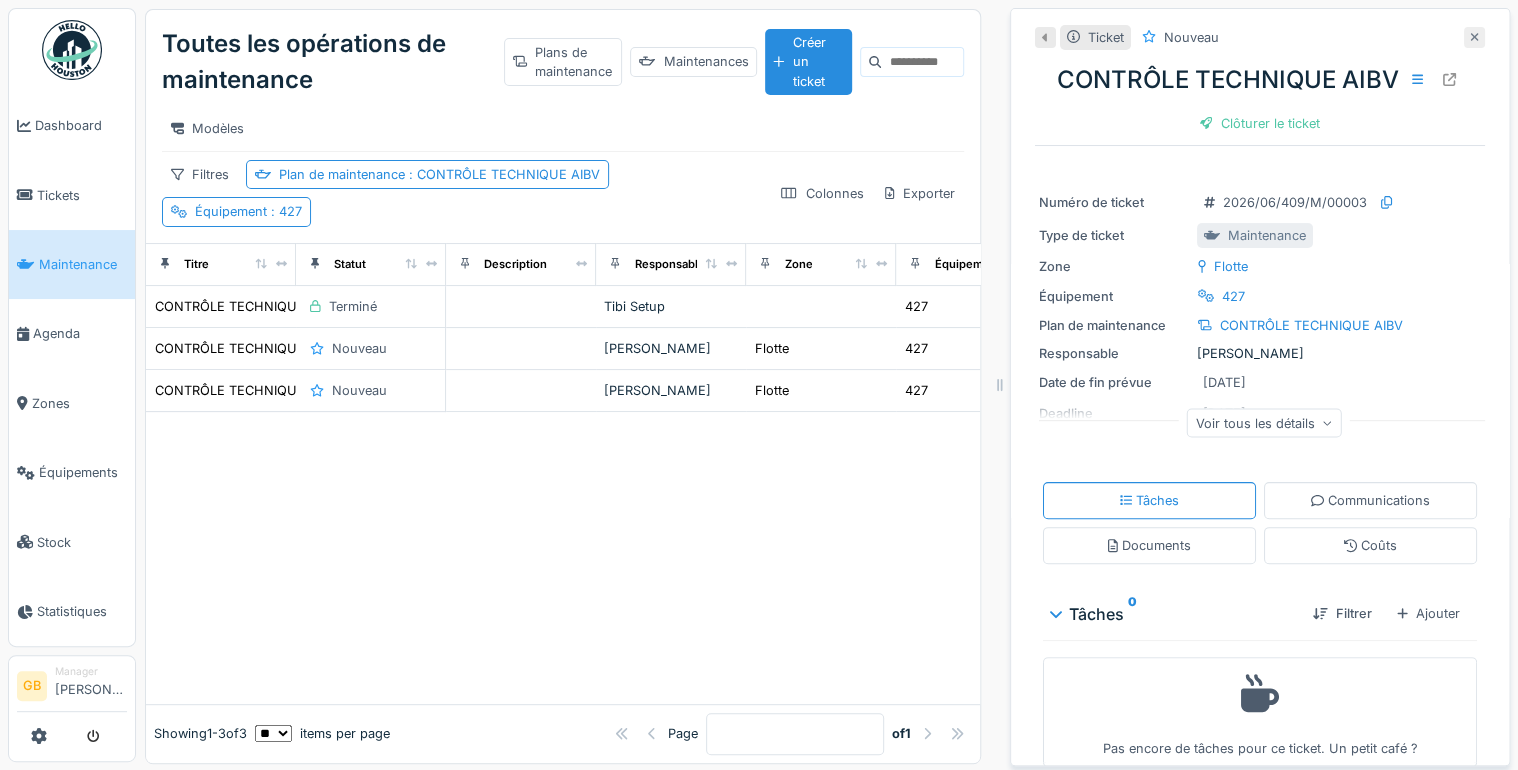 click at bounding box center (1474, 37) 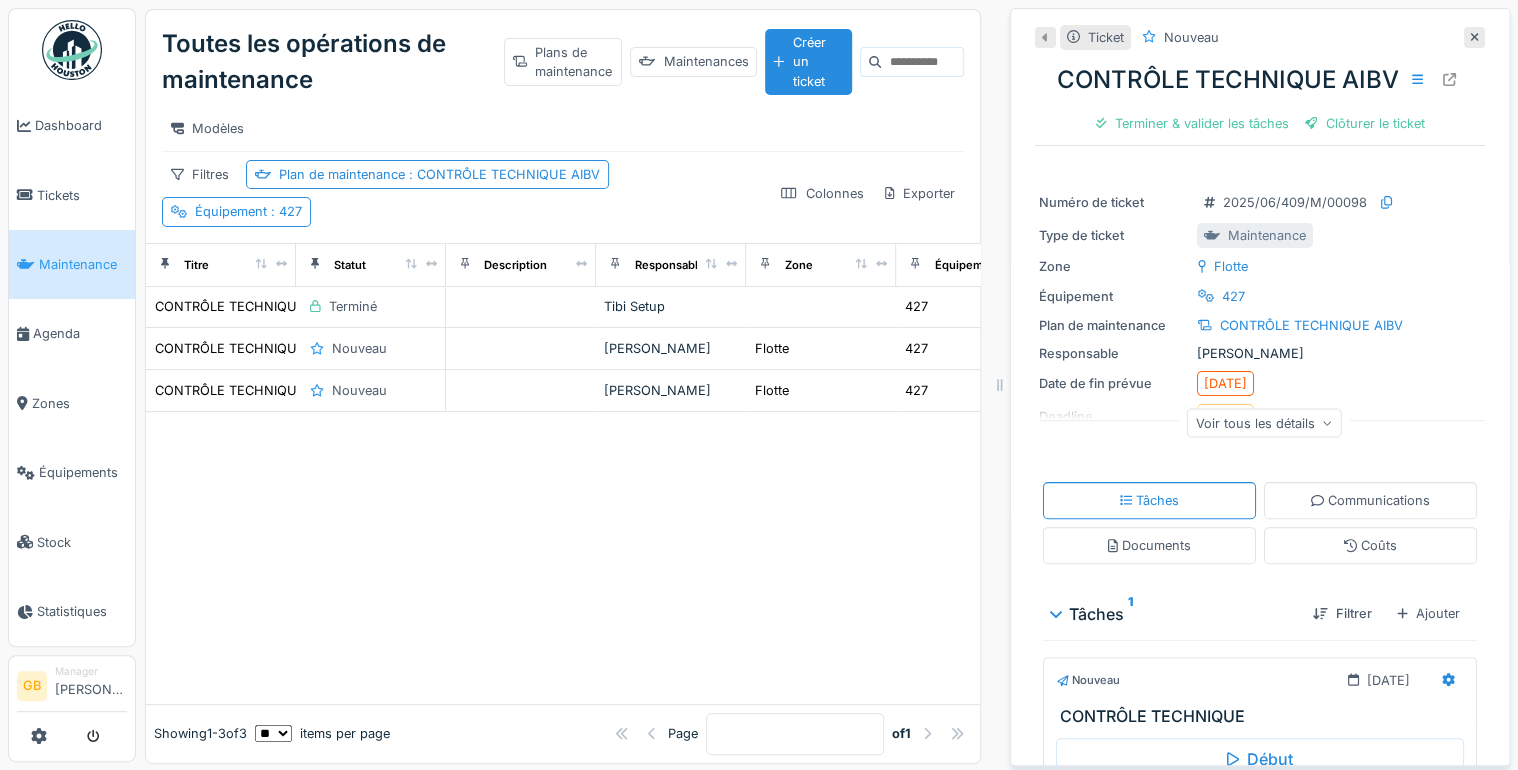 click on "Voir tous les détails" at bounding box center [1264, 422] 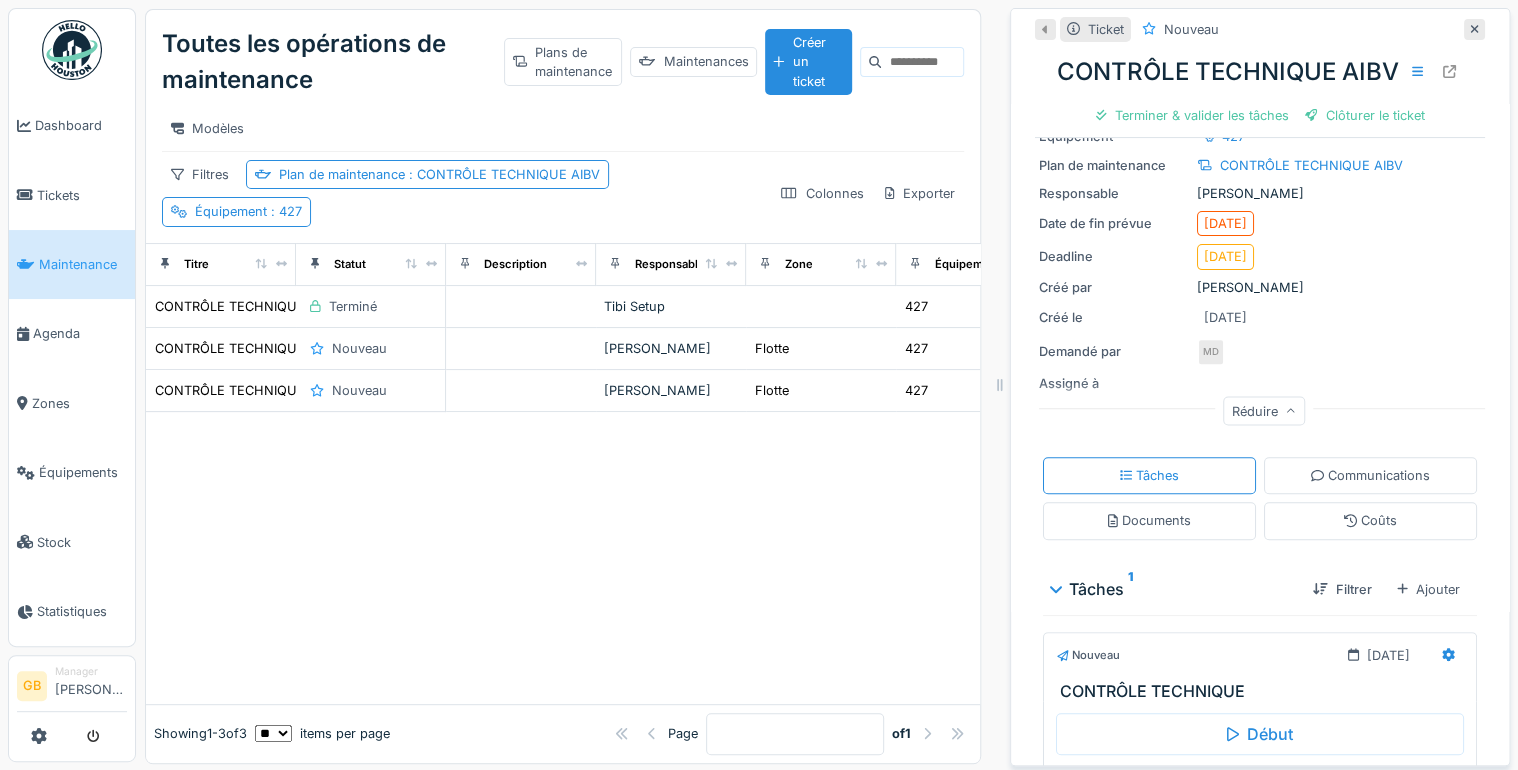 click on "Réduire" at bounding box center (1264, 410) 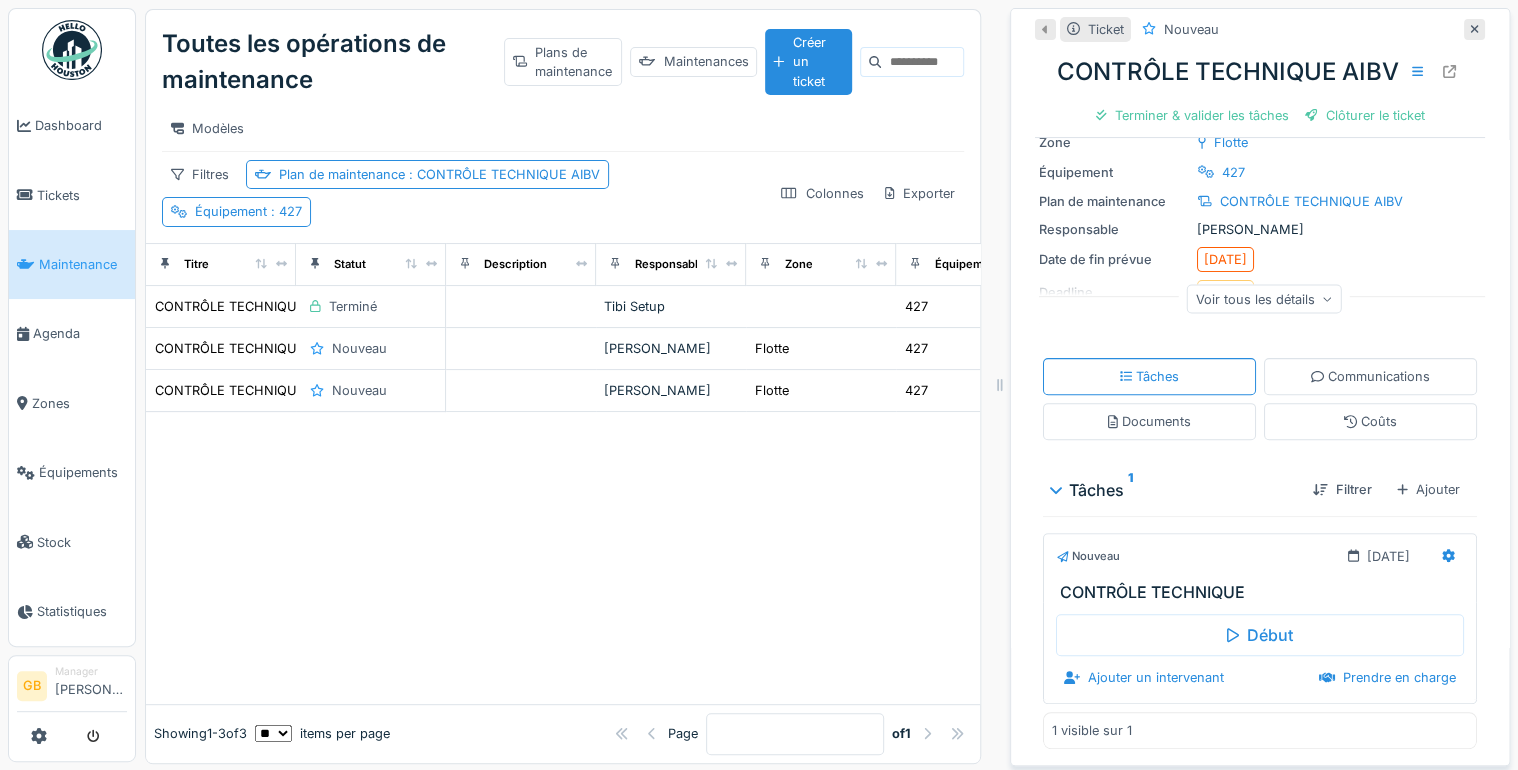 scroll, scrollTop: 0, scrollLeft: 0, axis: both 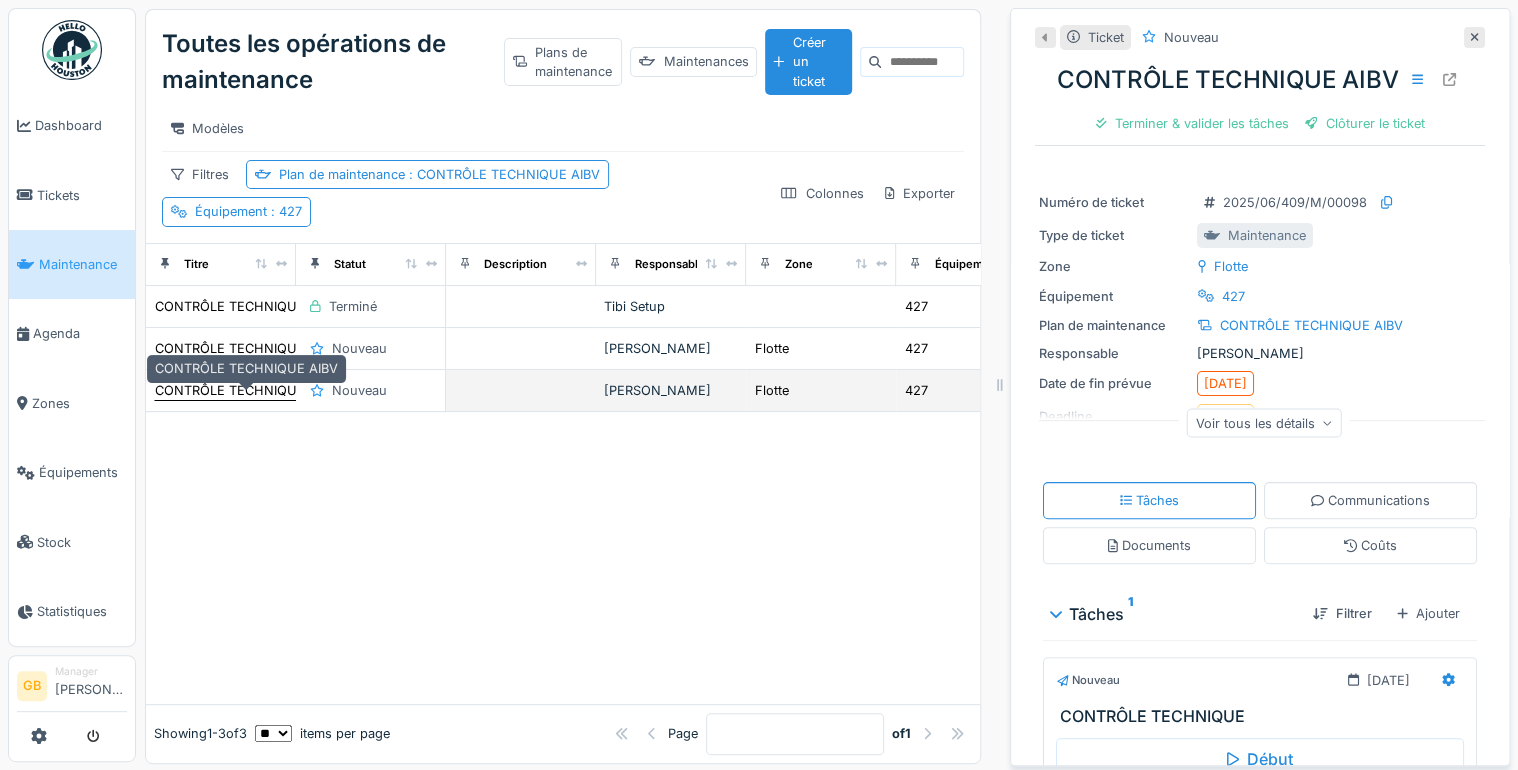 click on "CONTRÔLE TECHNIQUE AIBV" at bounding box center (246, 390) 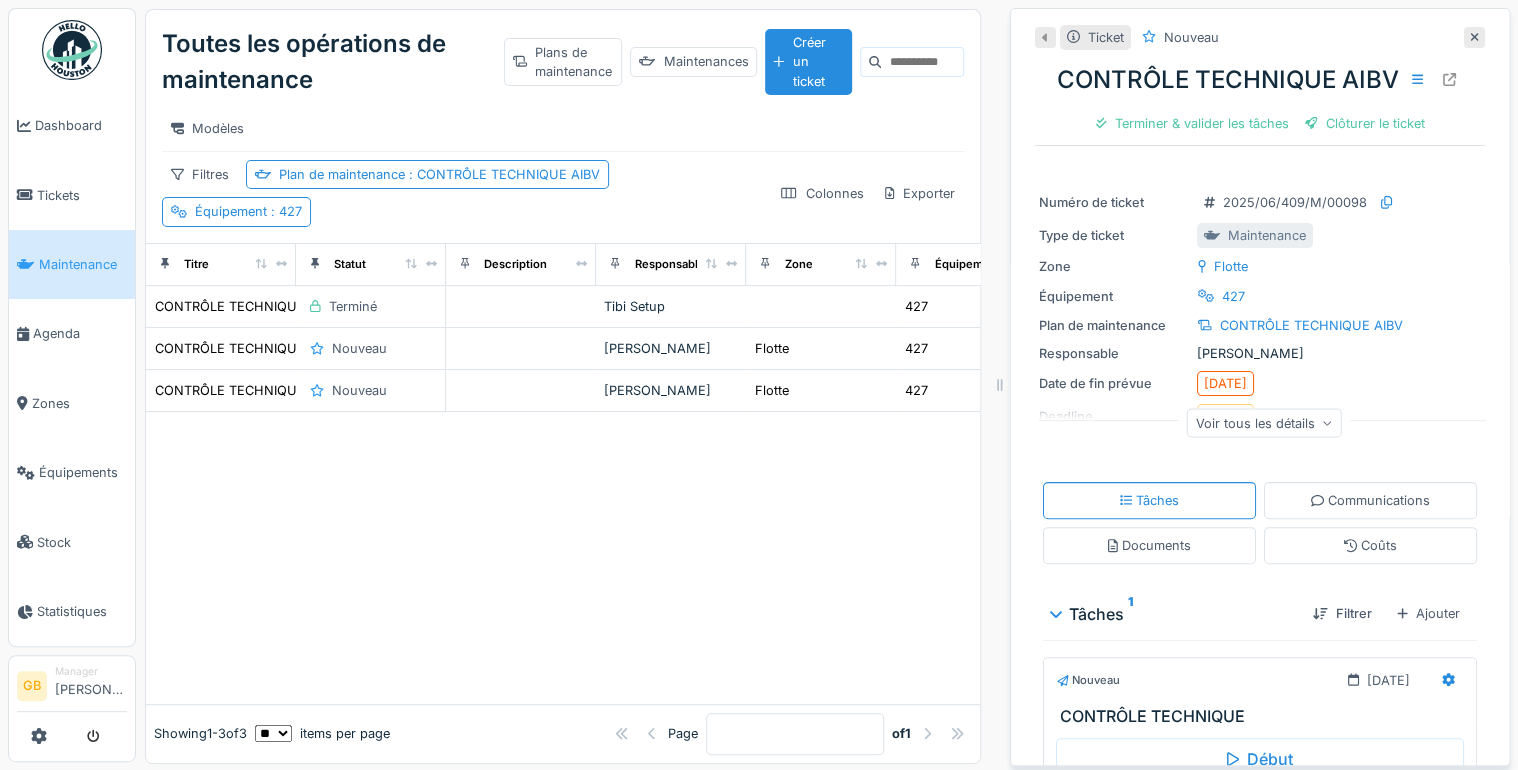 click on "Voir tous les détails" at bounding box center [1264, 422] 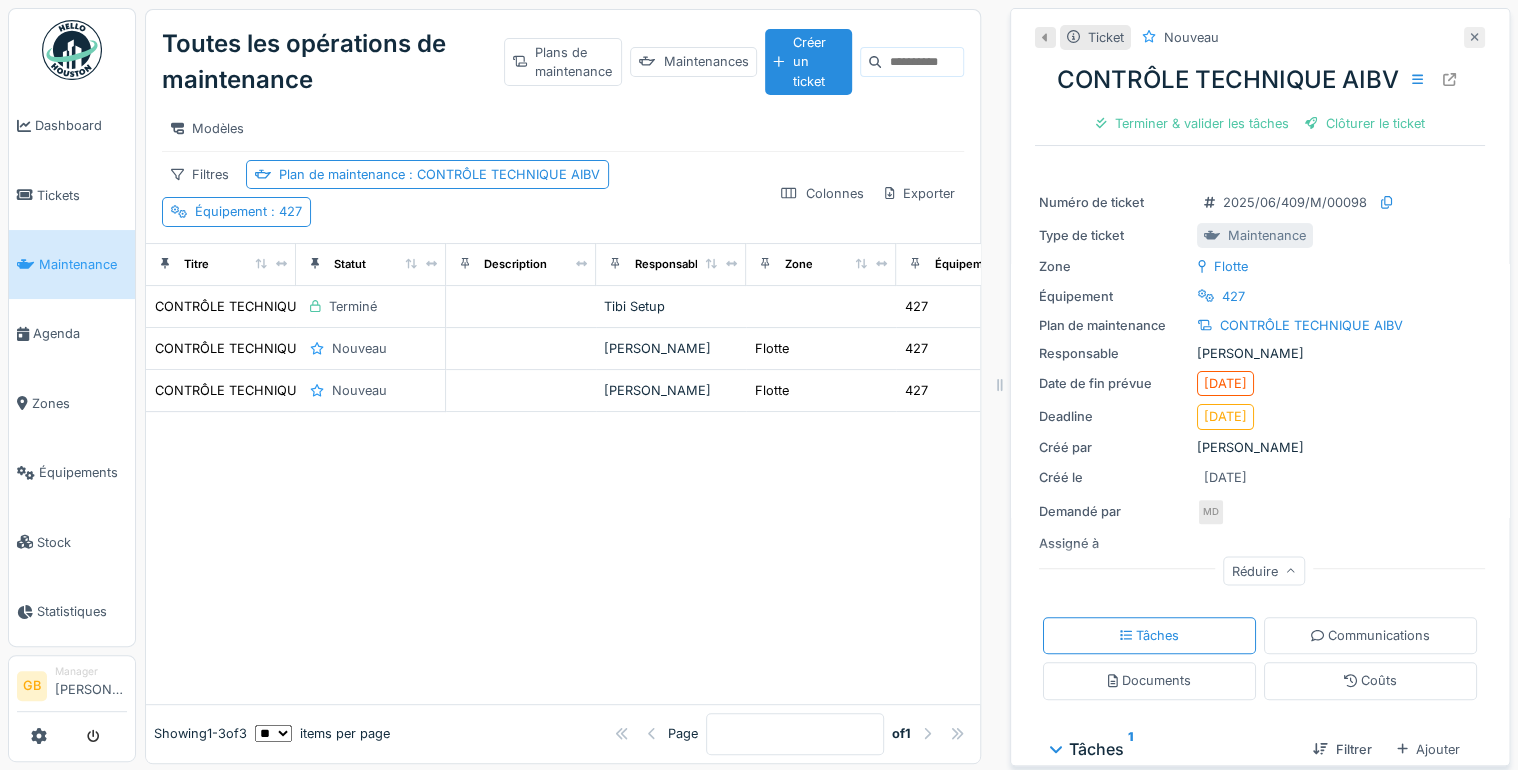 click 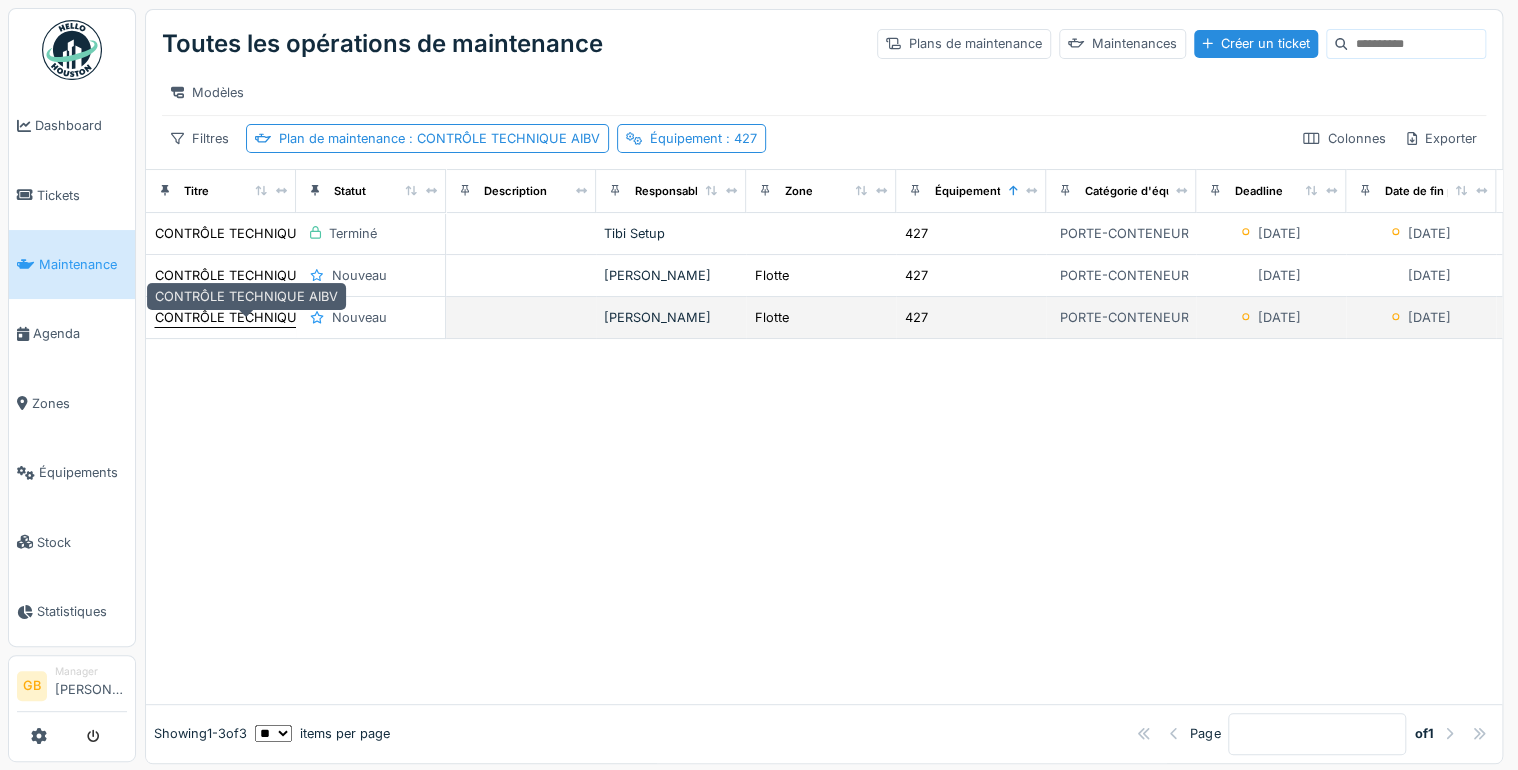 click on "CONTRÔLE TECHNIQUE AIBV" at bounding box center (246, 317) 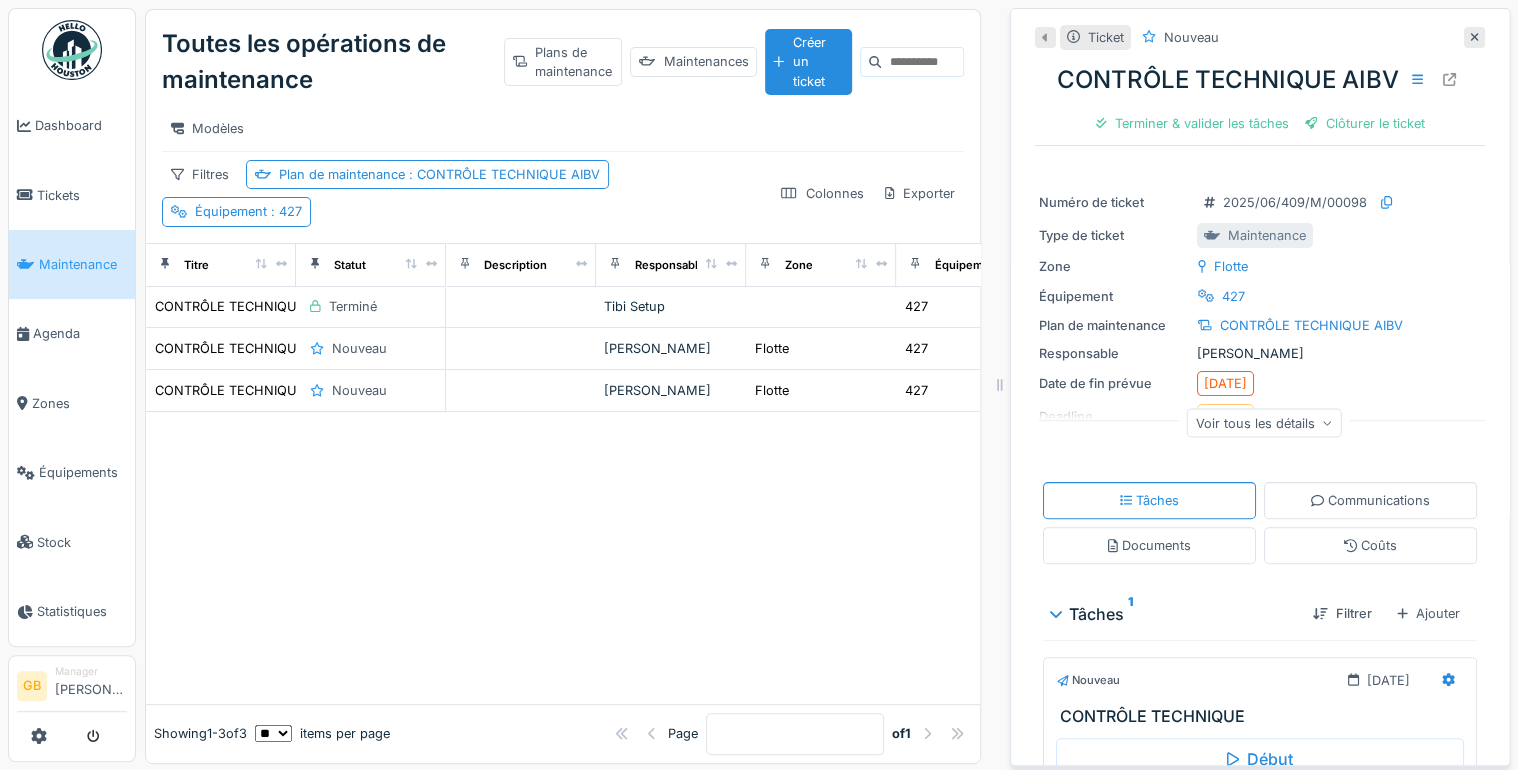 click on "Voir tous les détails" at bounding box center (1264, 422) 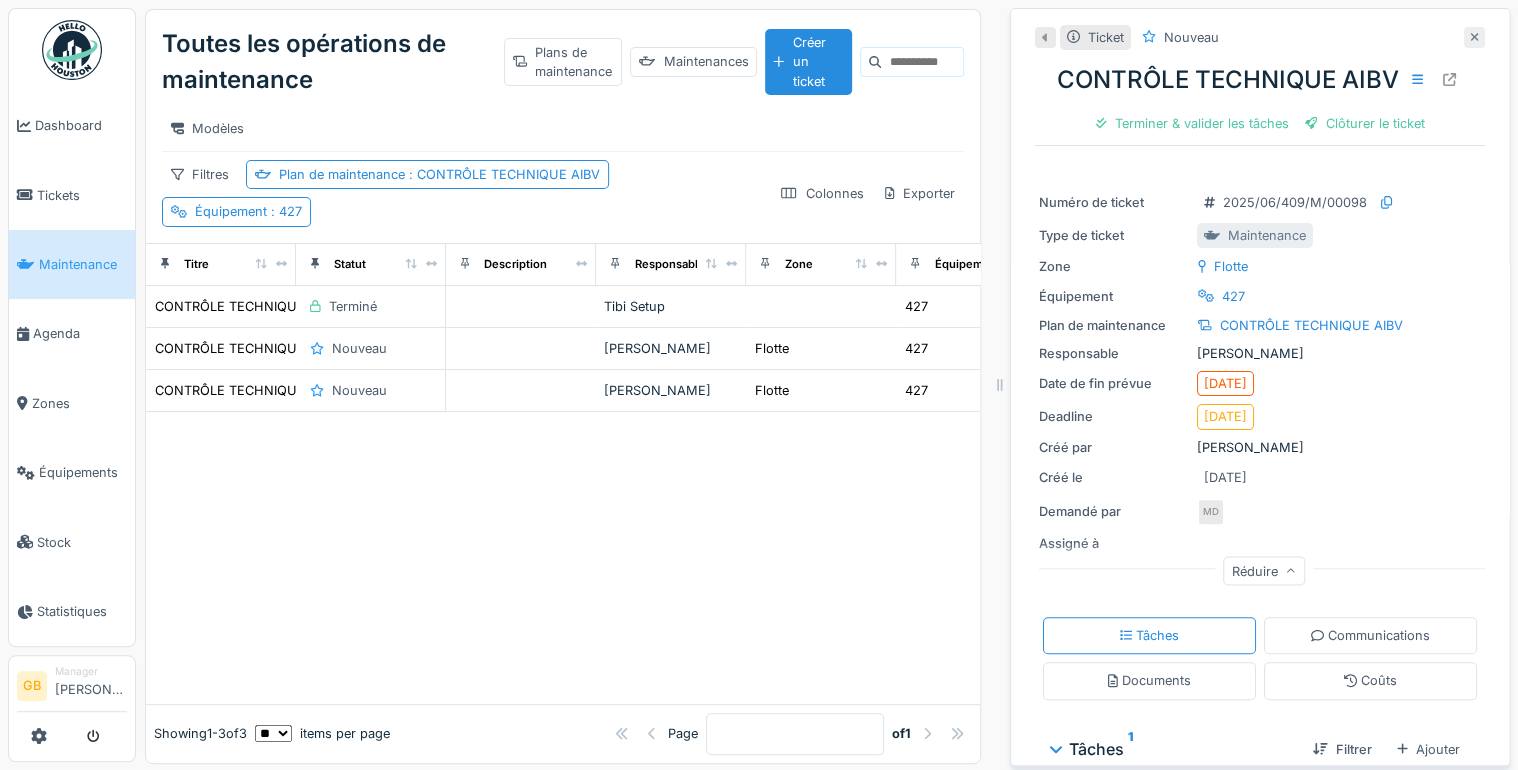 click at bounding box center (1474, 37) 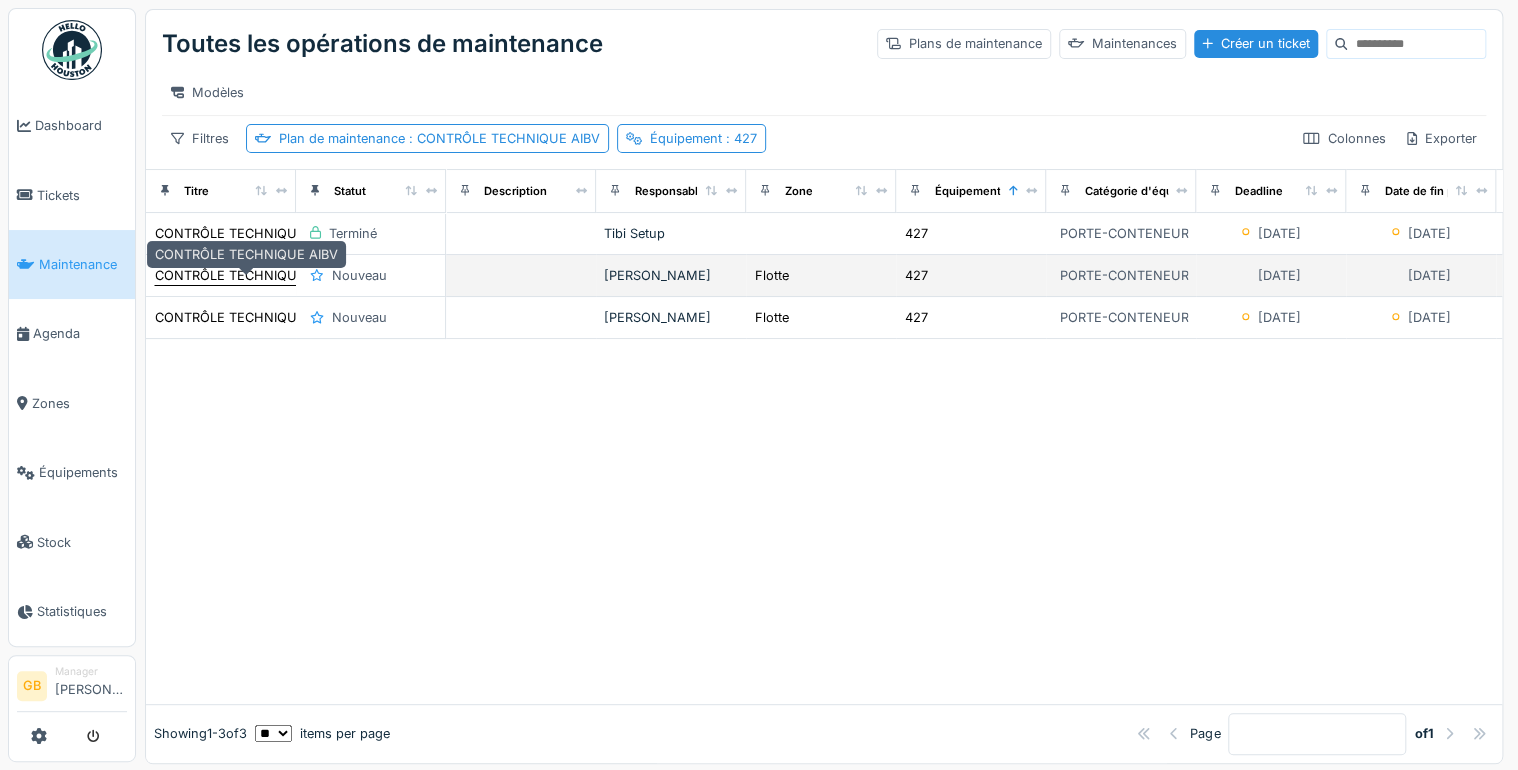 click on "CONTRÔLE TECHNIQUE AIBV" at bounding box center [246, 275] 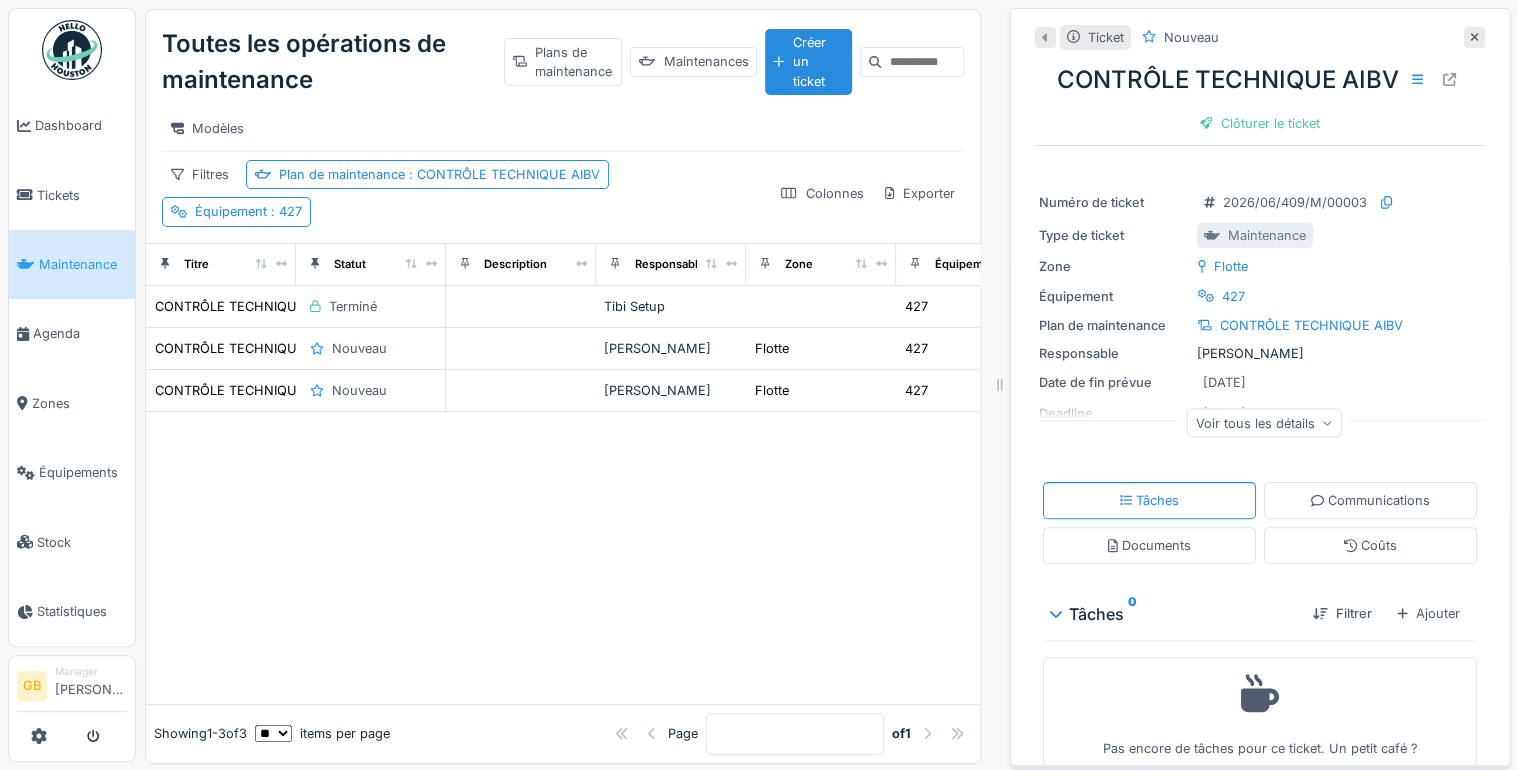 click on "Voir tous les détails" at bounding box center [1264, 422] 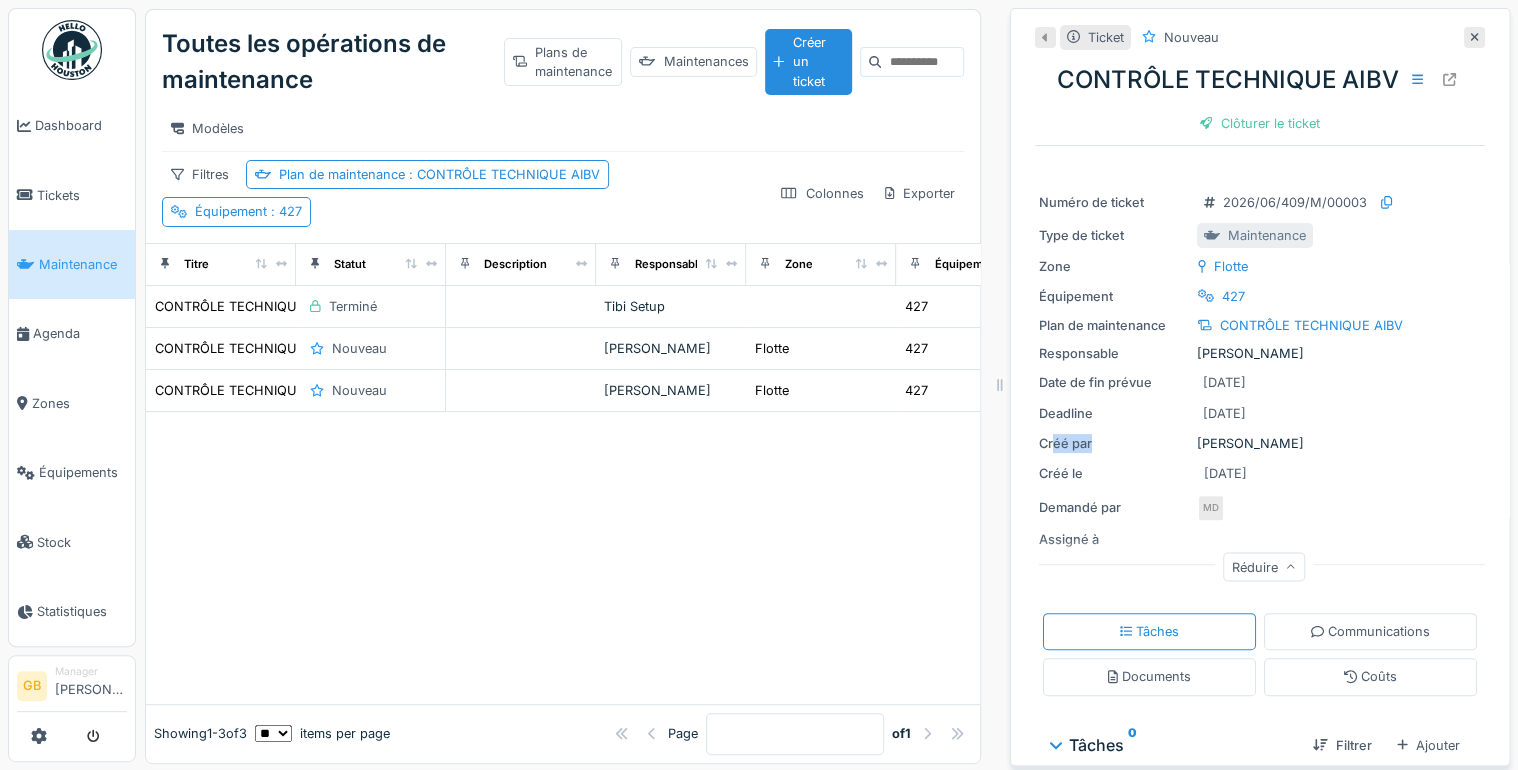 drag, startPoint x: 1287, startPoint y: 440, endPoint x: 1066, endPoint y: 461, distance: 221.9955 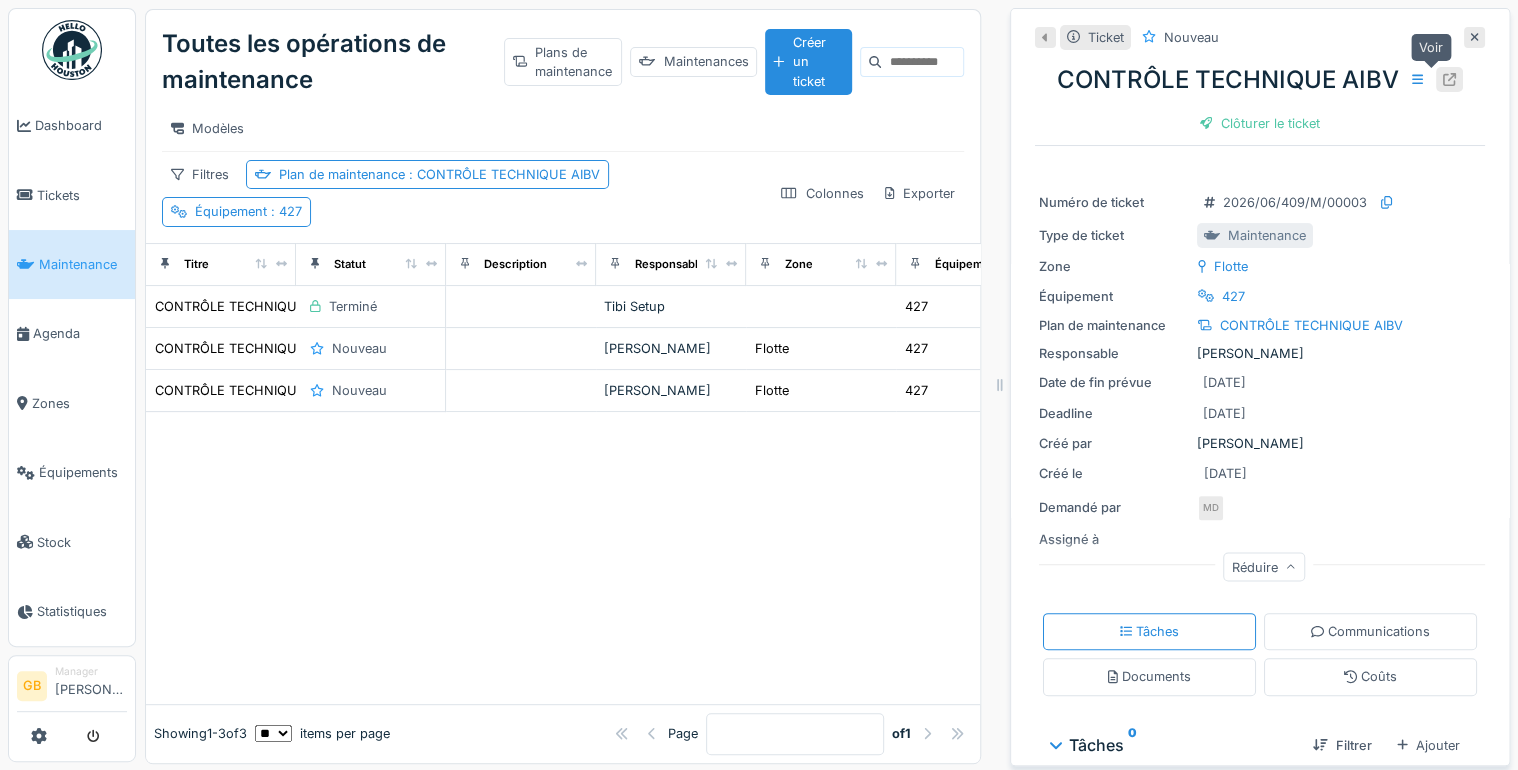 click 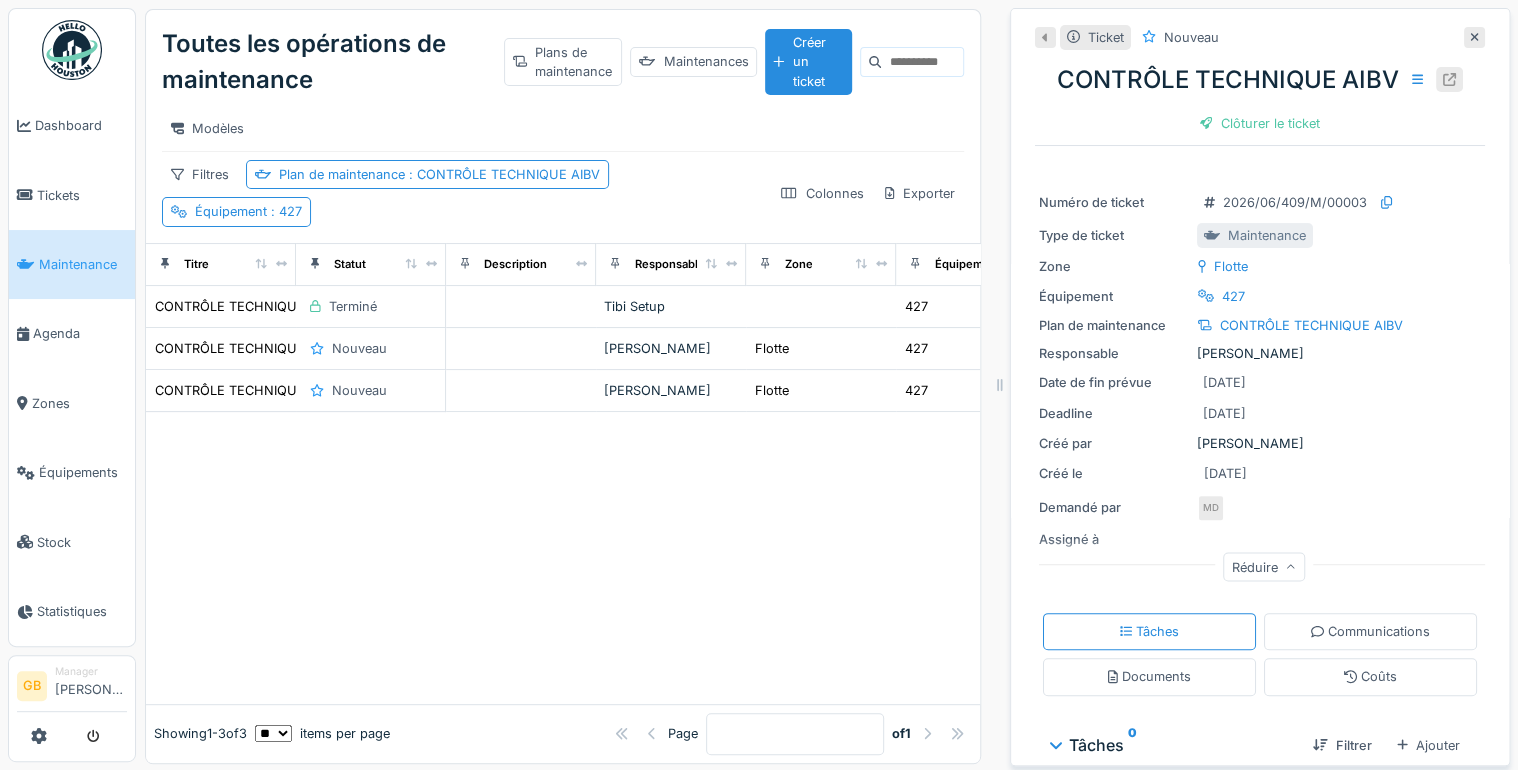 scroll, scrollTop: 154, scrollLeft: 0, axis: vertical 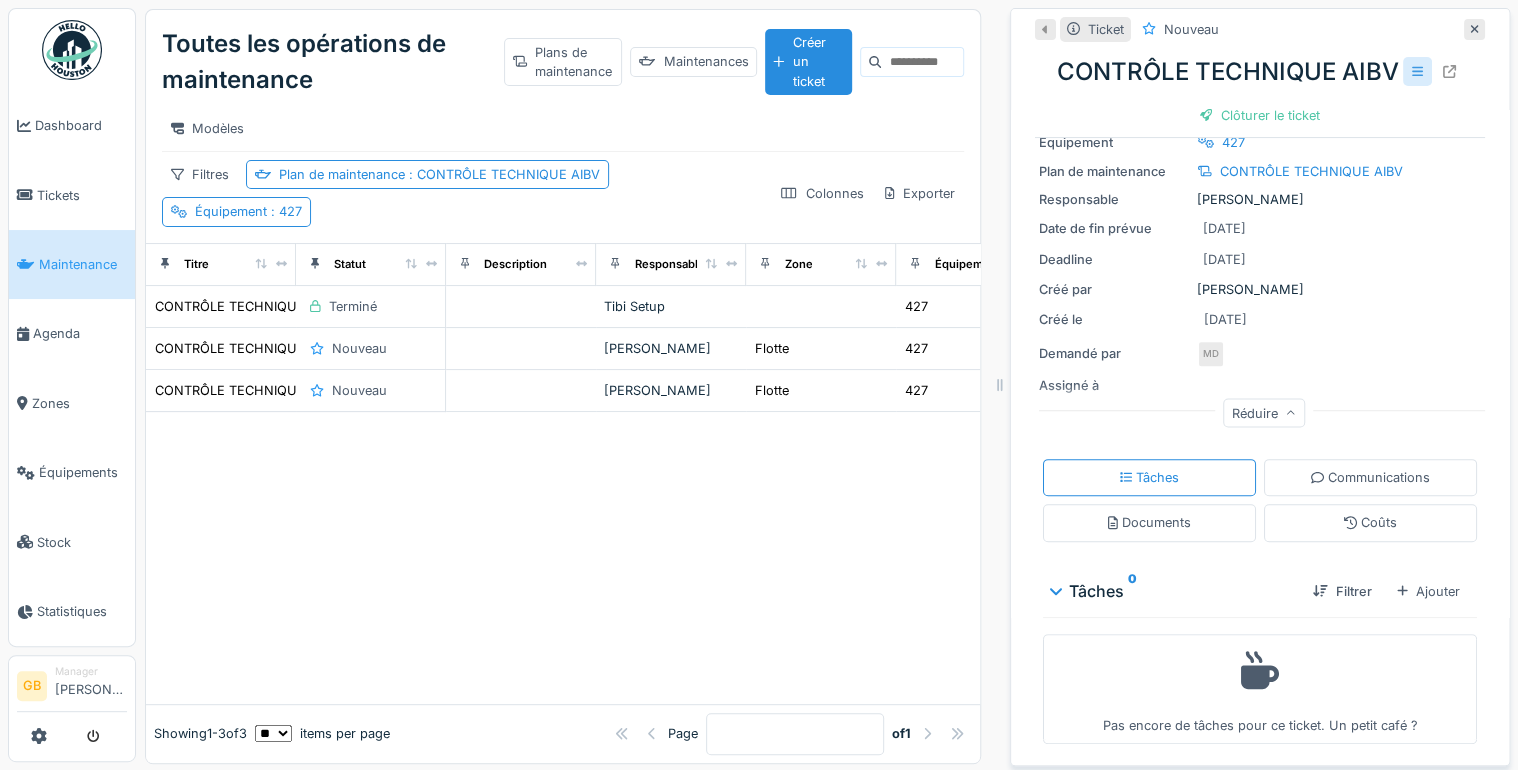 click 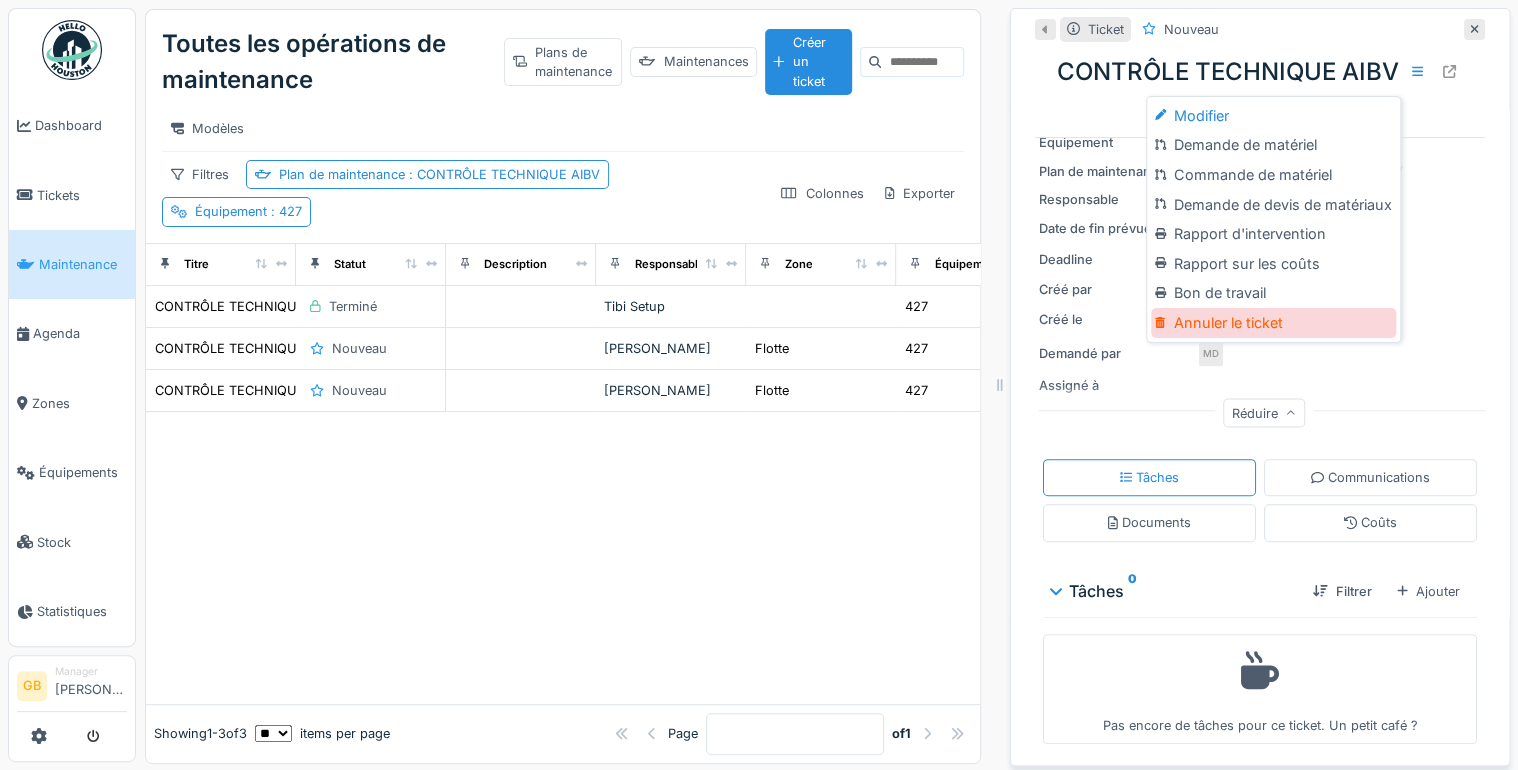 click on "Annuler le ticket" at bounding box center [1273, 323] 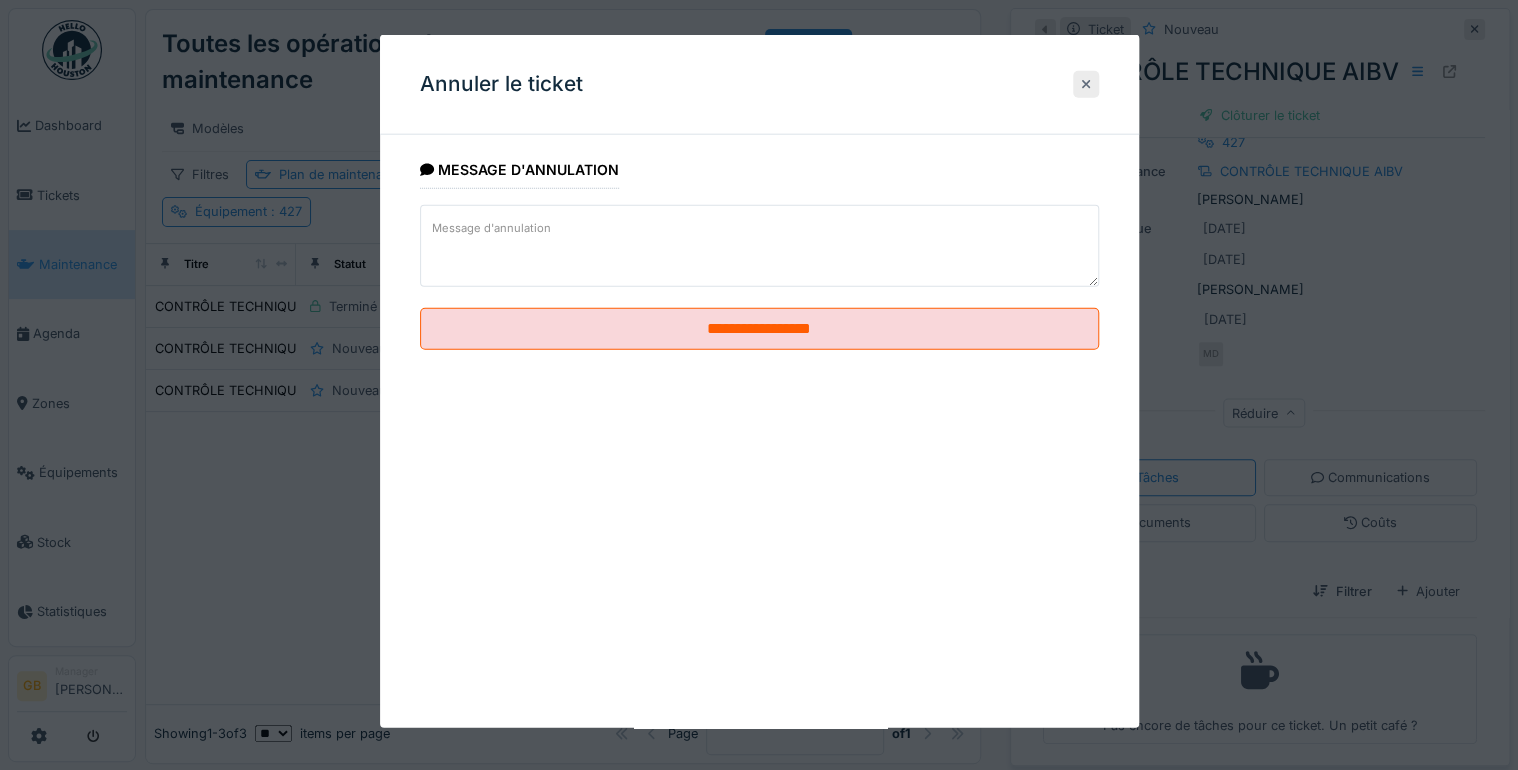 click at bounding box center (1086, 84) 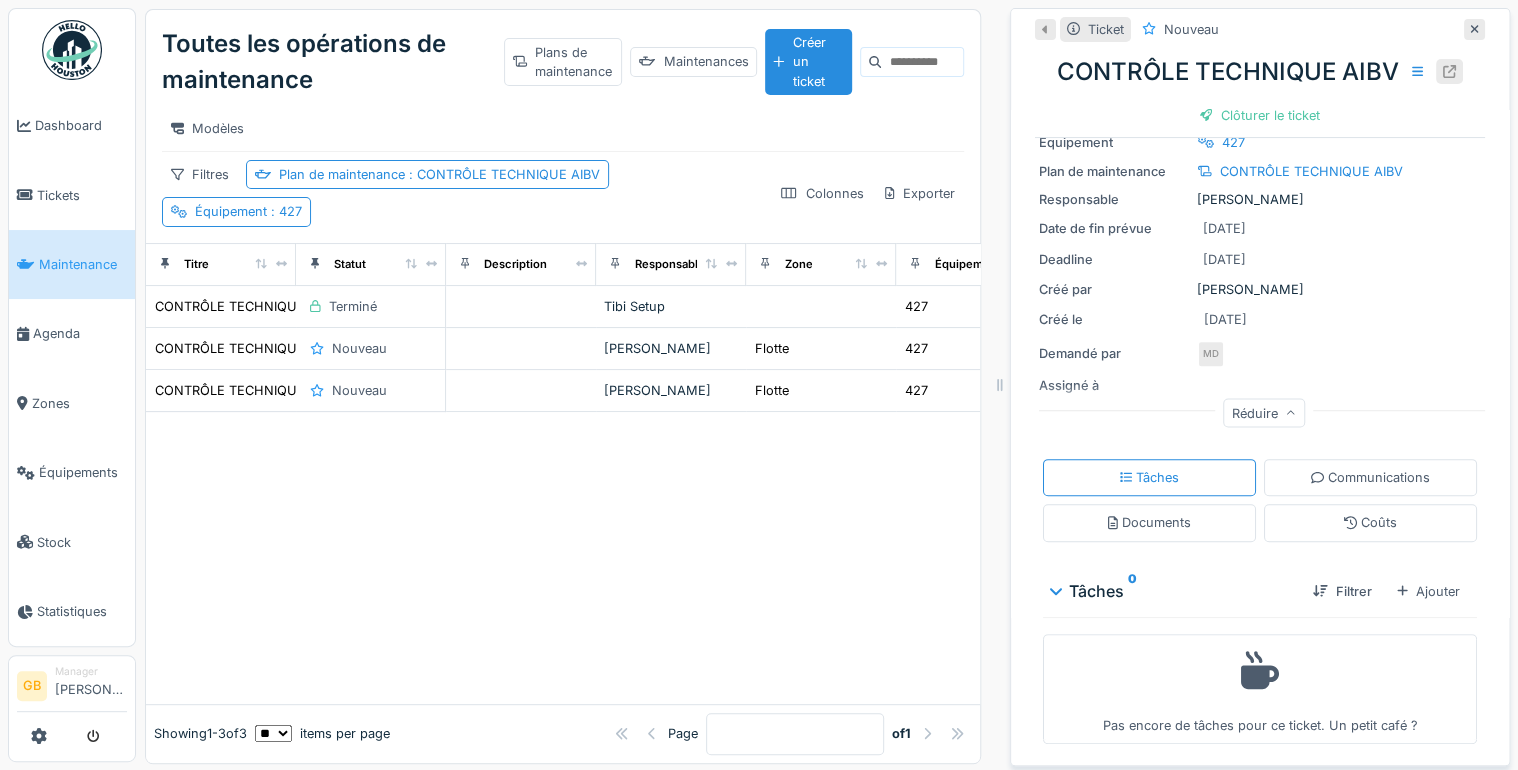 click at bounding box center (1449, 71) 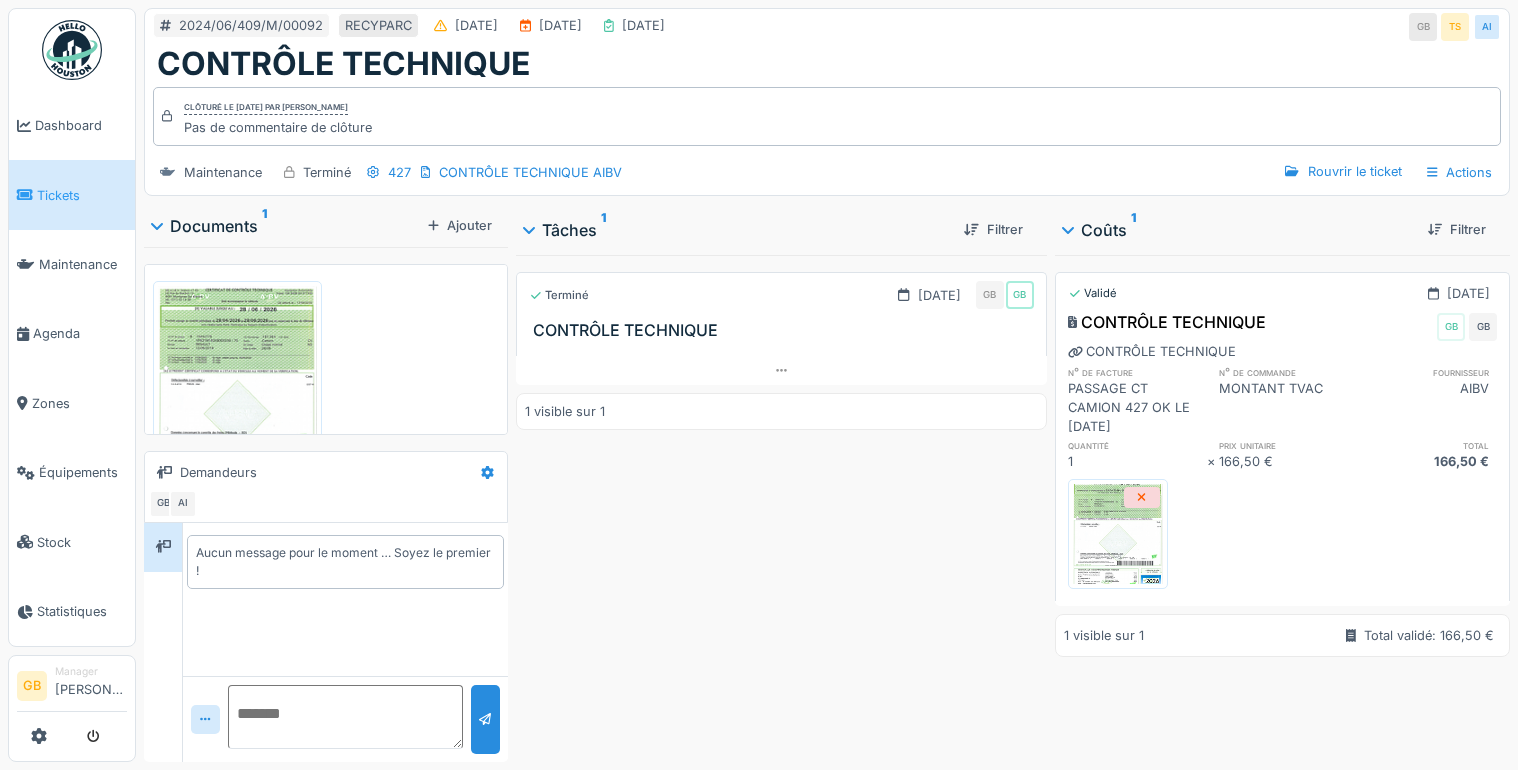 scroll, scrollTop: 0, scrollLeft: 0, axis: both 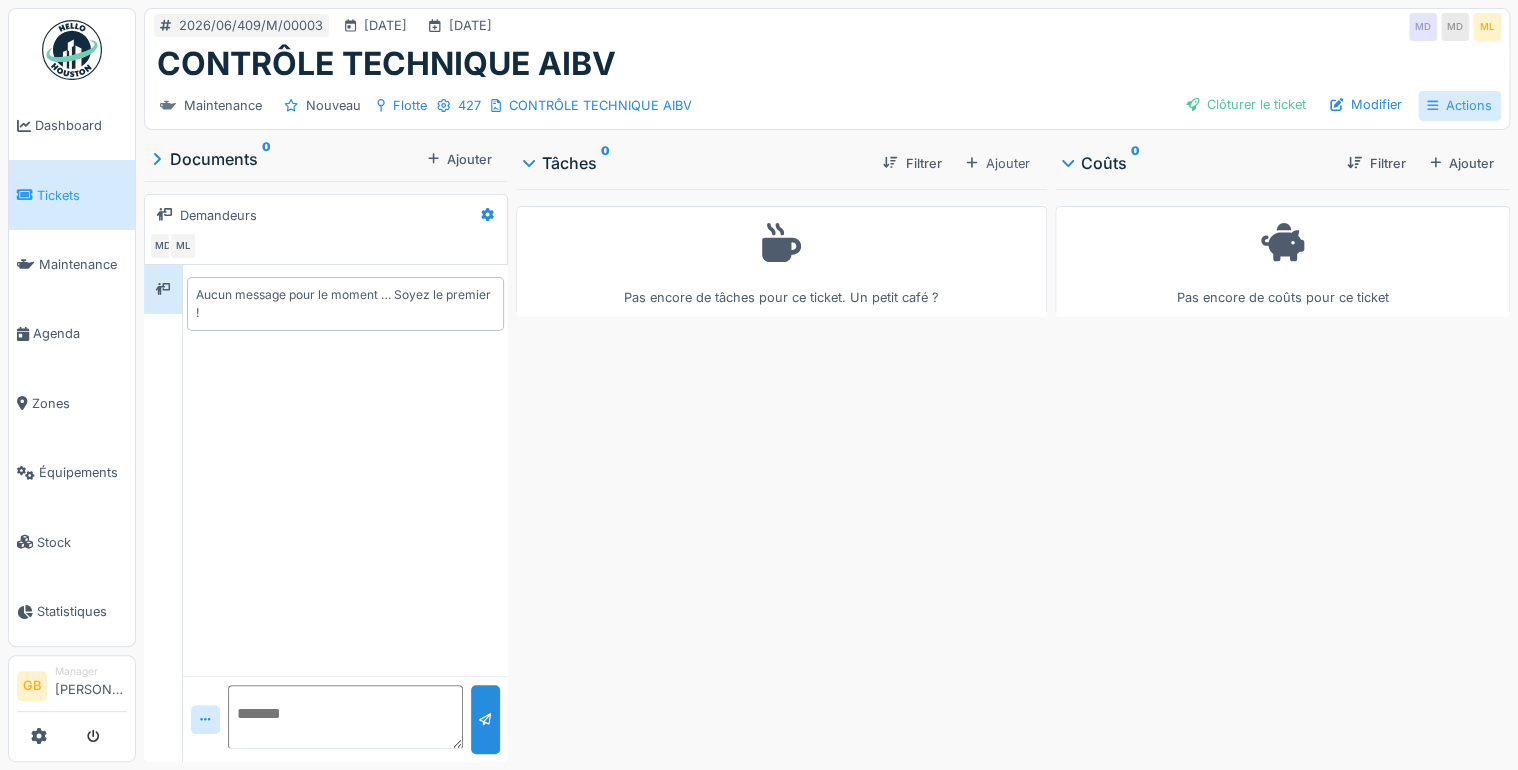 click on "Actions" at bounding box center [1459, 105] 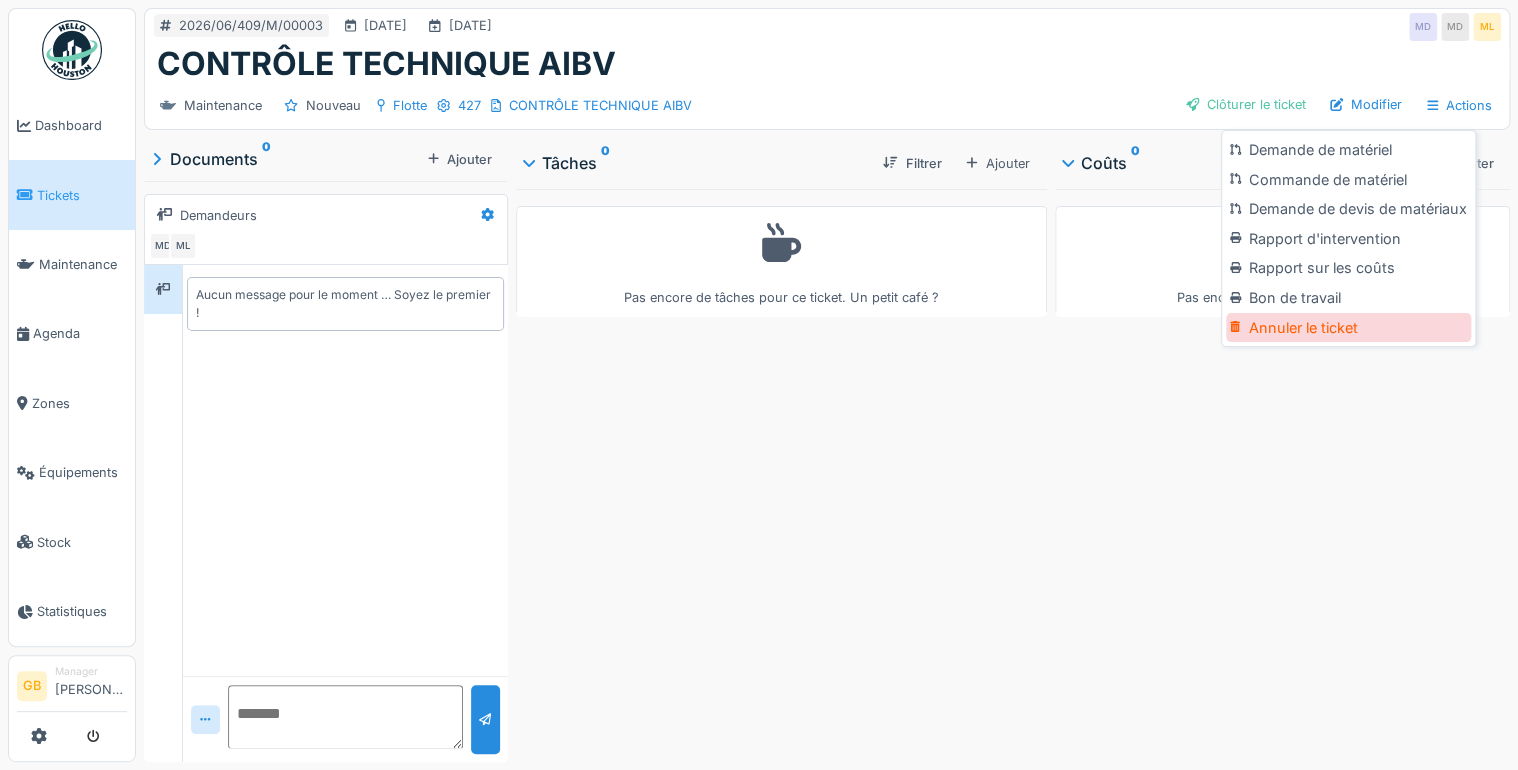 click on "Annuler le ticket" at bounding box center (1348, 328) 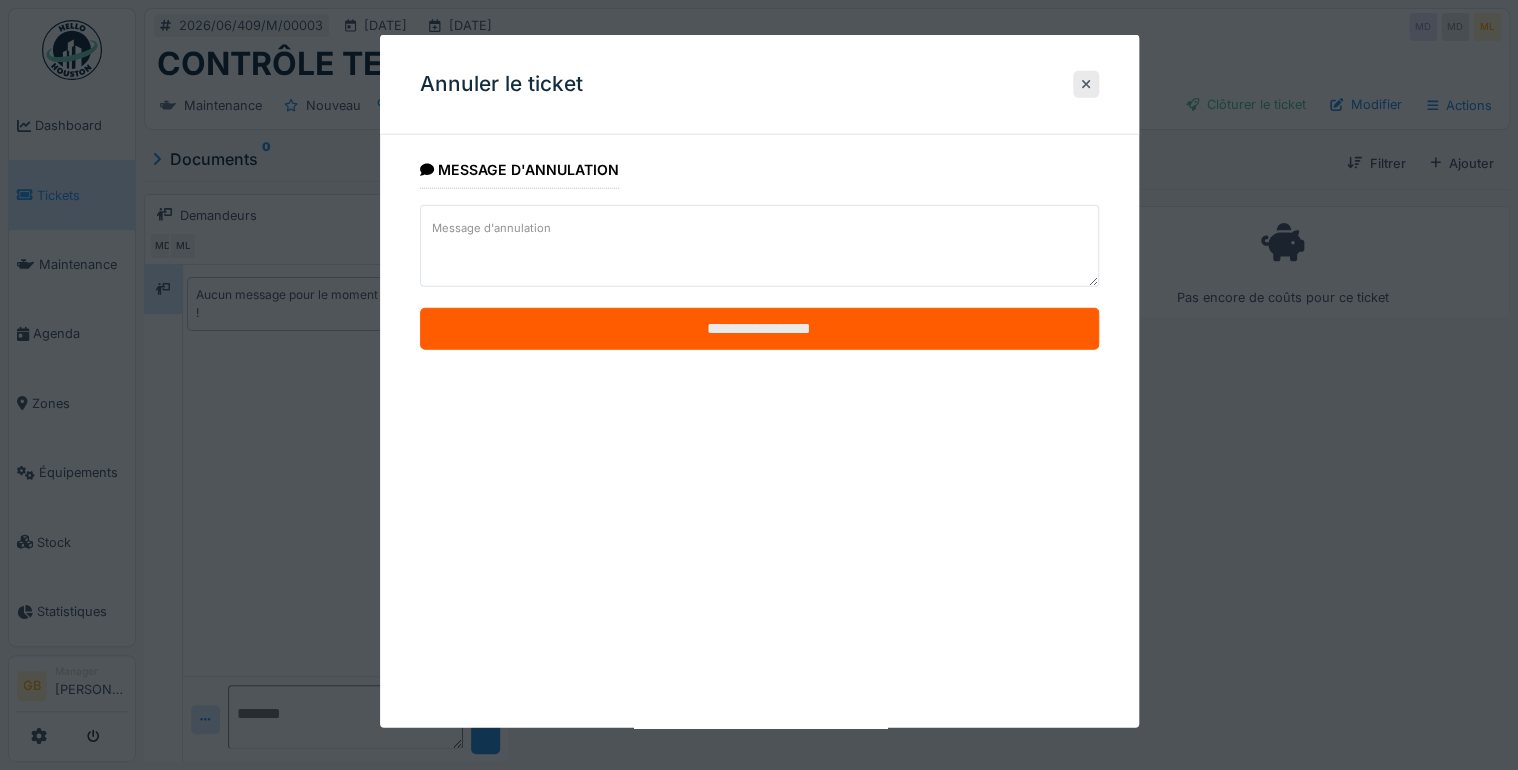 drag, startPoint x: 1322, startPoint y: 324, endPoint x: 957, endPoint y: 324, distance: 365 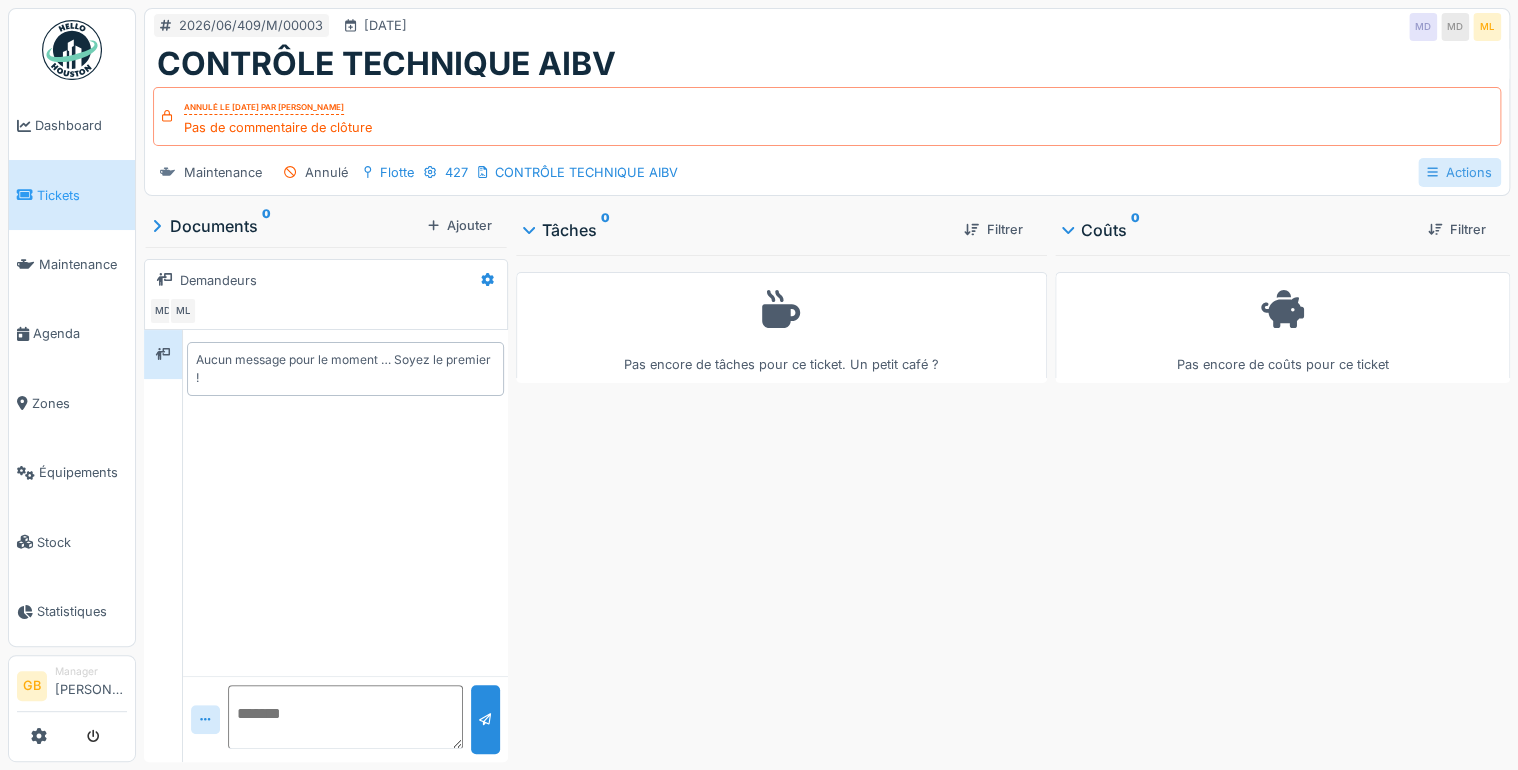 click on "Actions" at bounding box center [1459, 172] 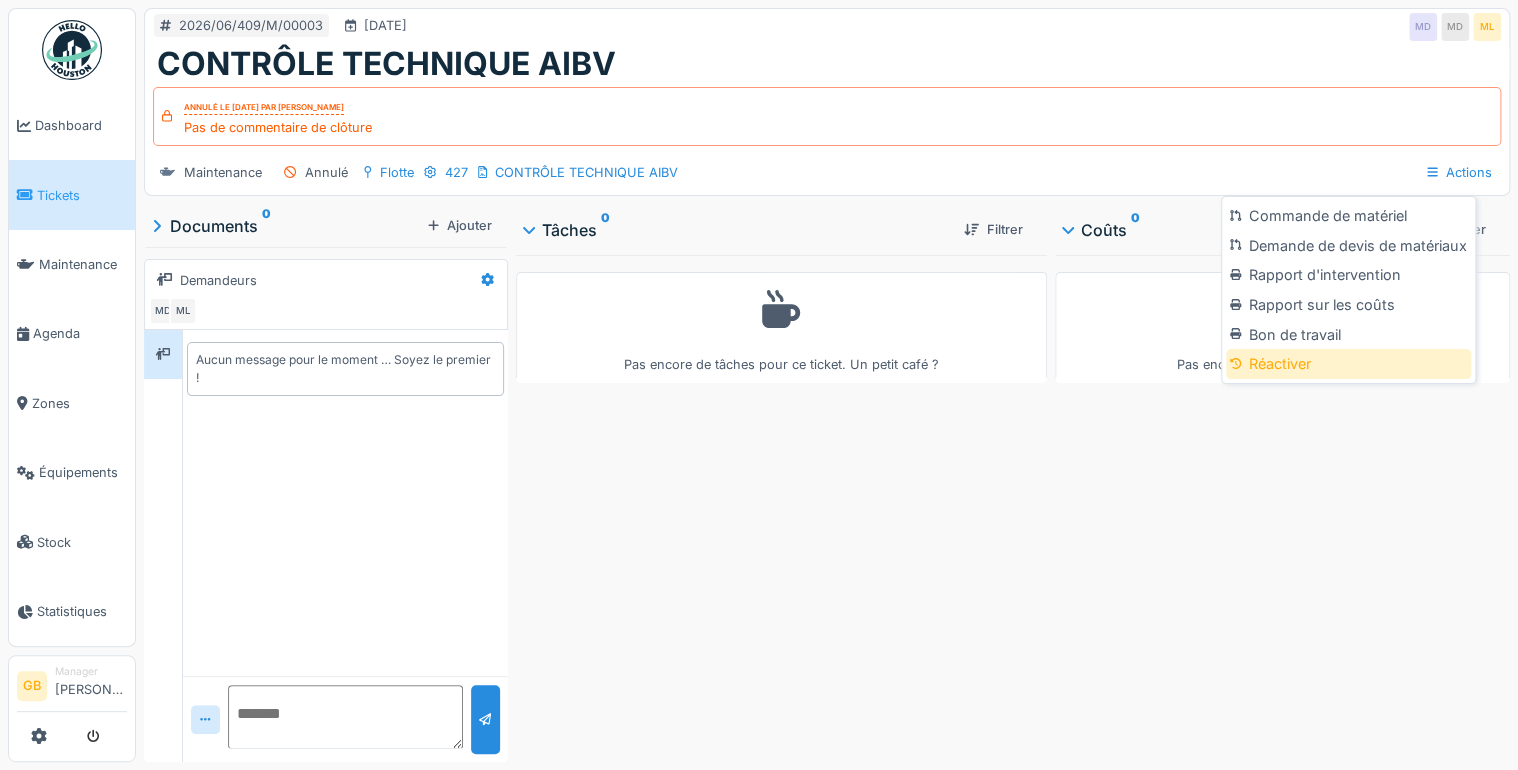 click on "Réactiver" at bounding box center (1348, 364) 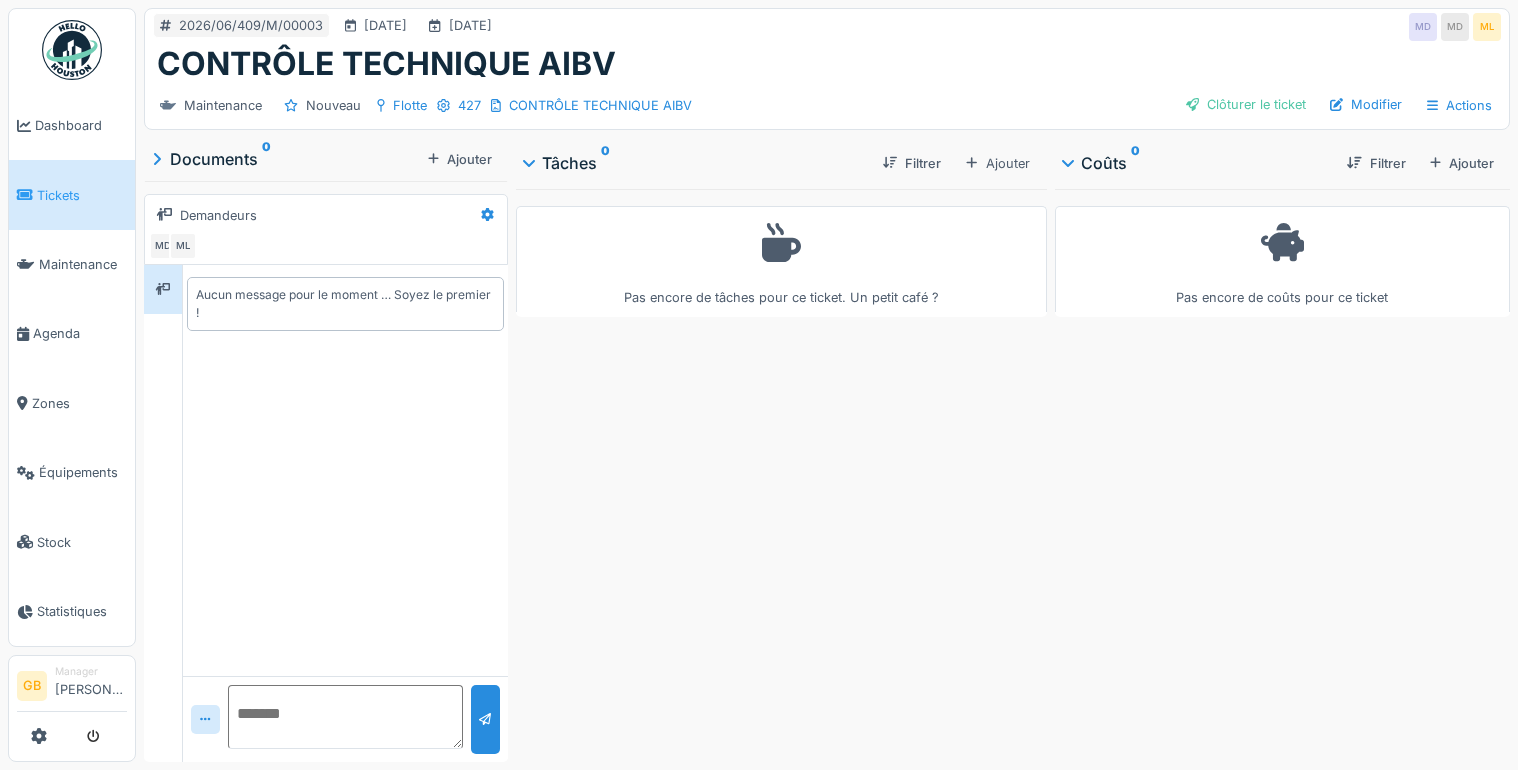 scroll, scrollTop: 0, scrollLeft: 0, axis: both 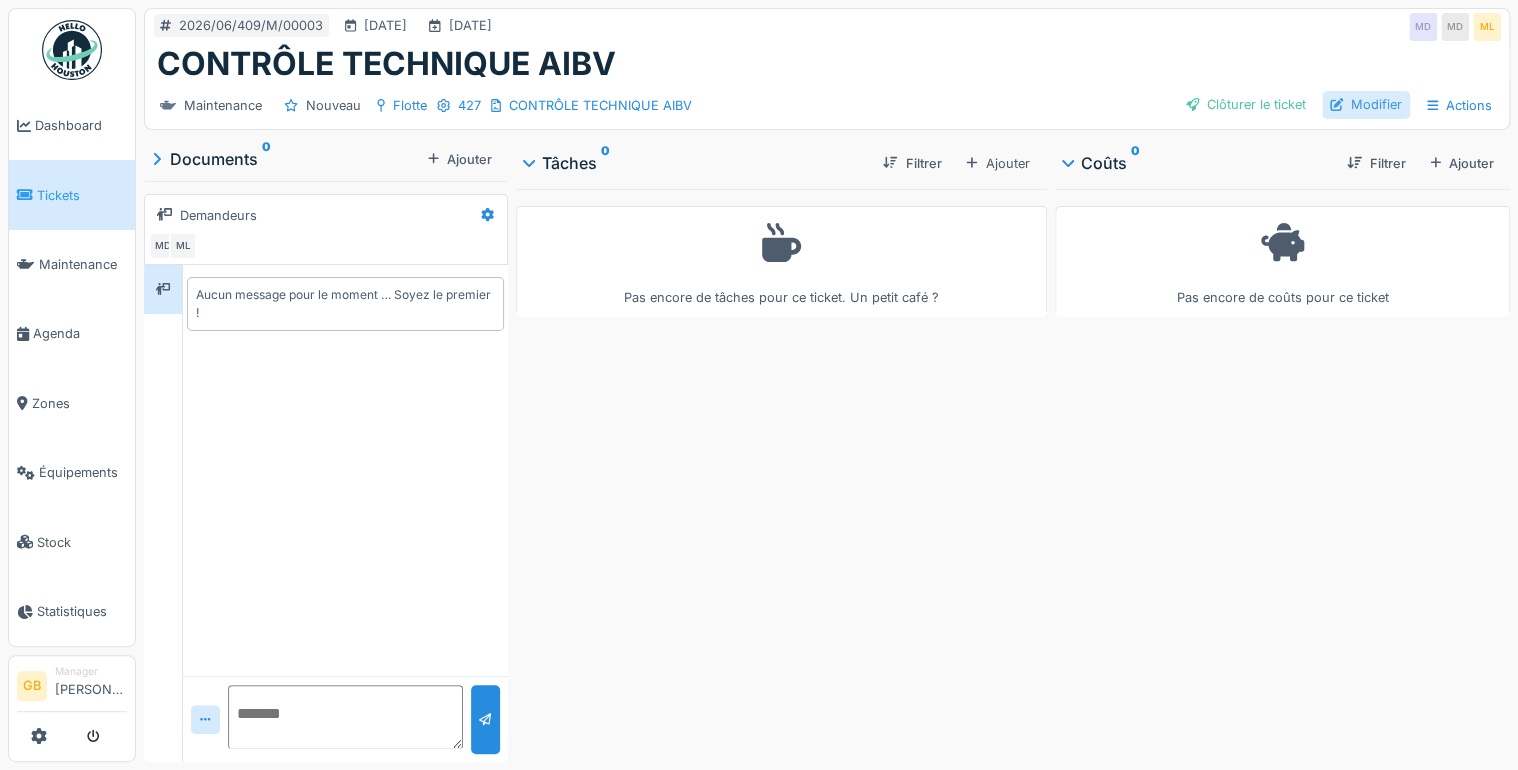 click on "Modifier" at bounding box center [1366, 104] 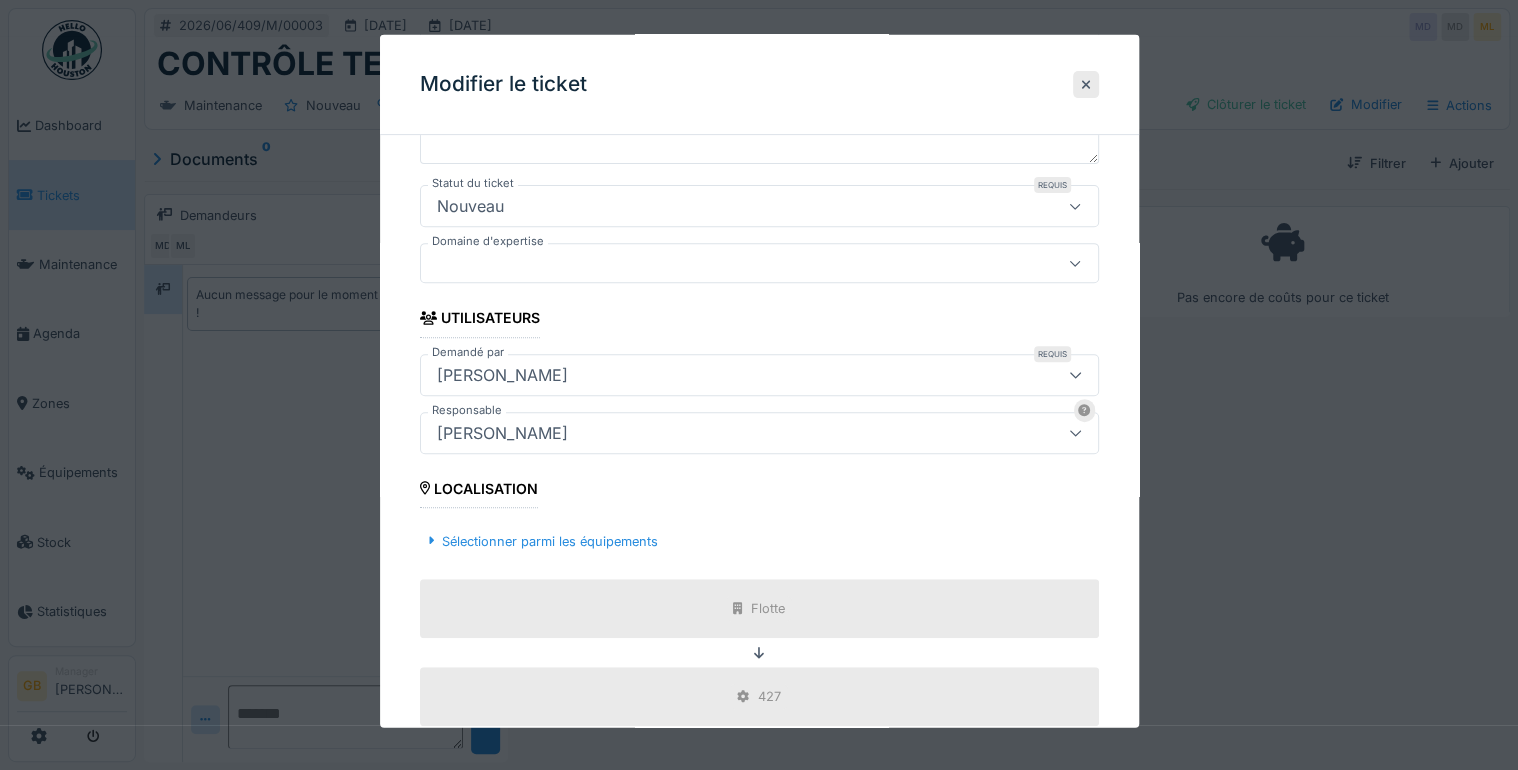 scroll, scrollTop: 0, scrollLeft: 0, axis: both 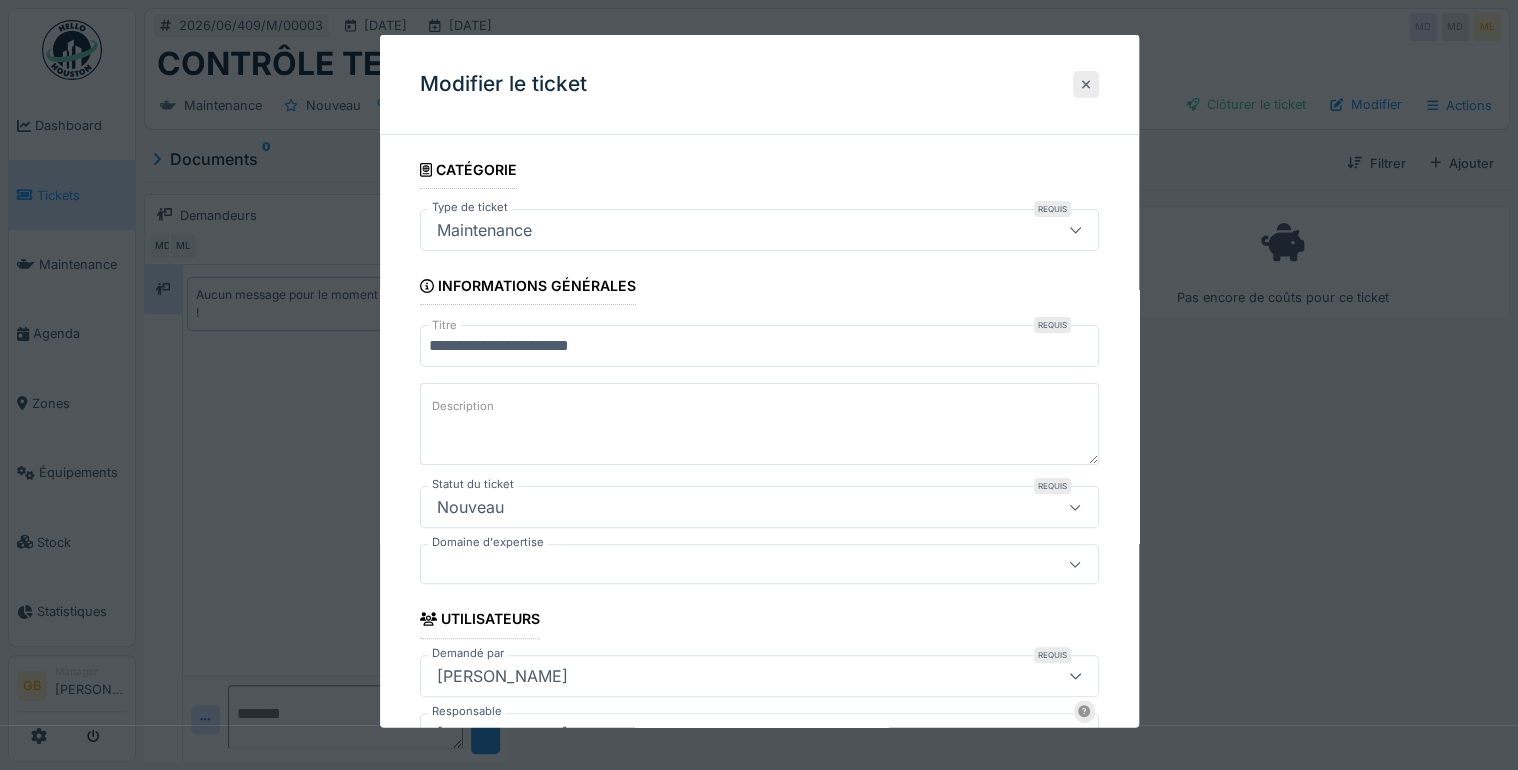click at bounding box center [1086, 84] 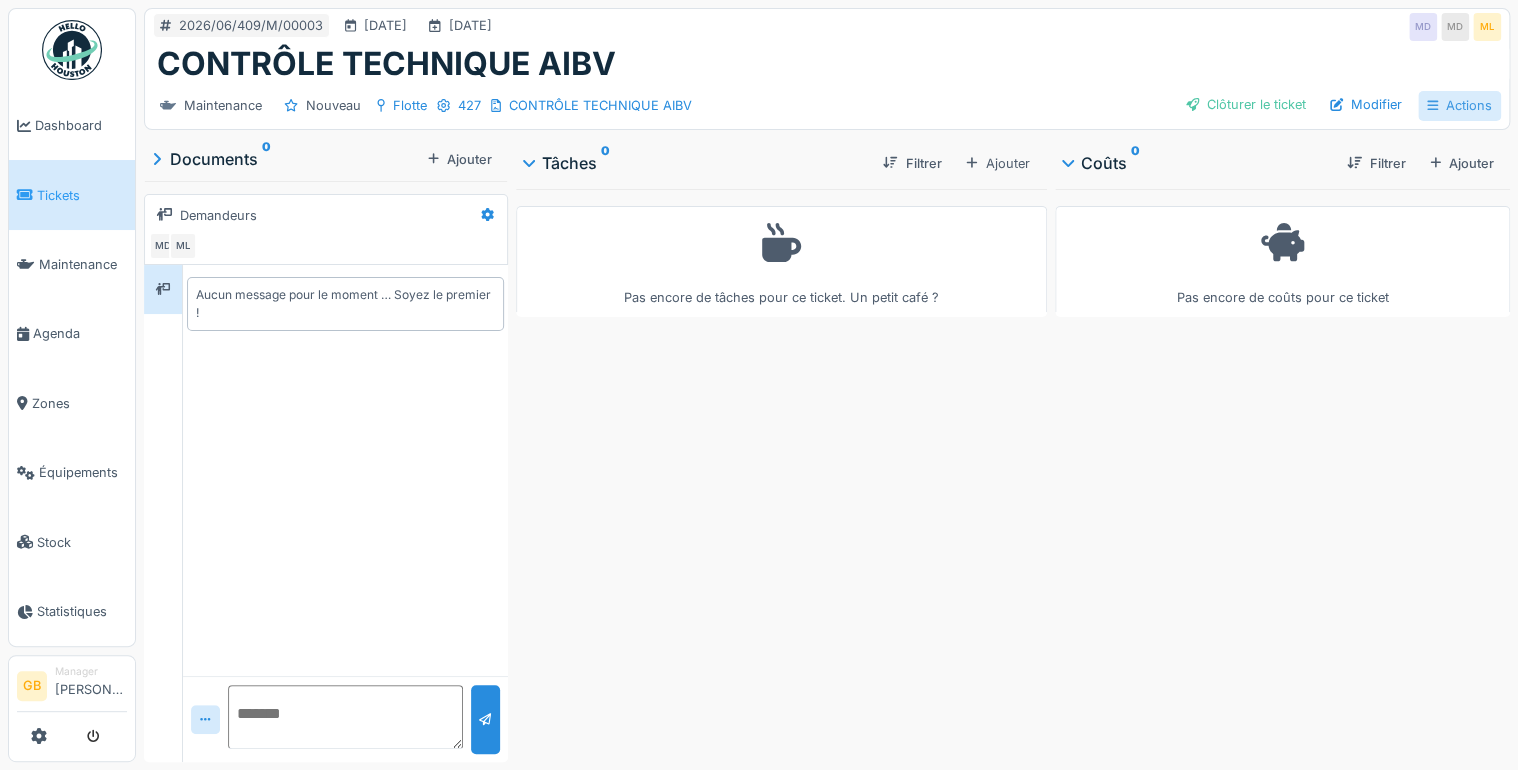 click on "Actions" at bounding box center (1459, 105) 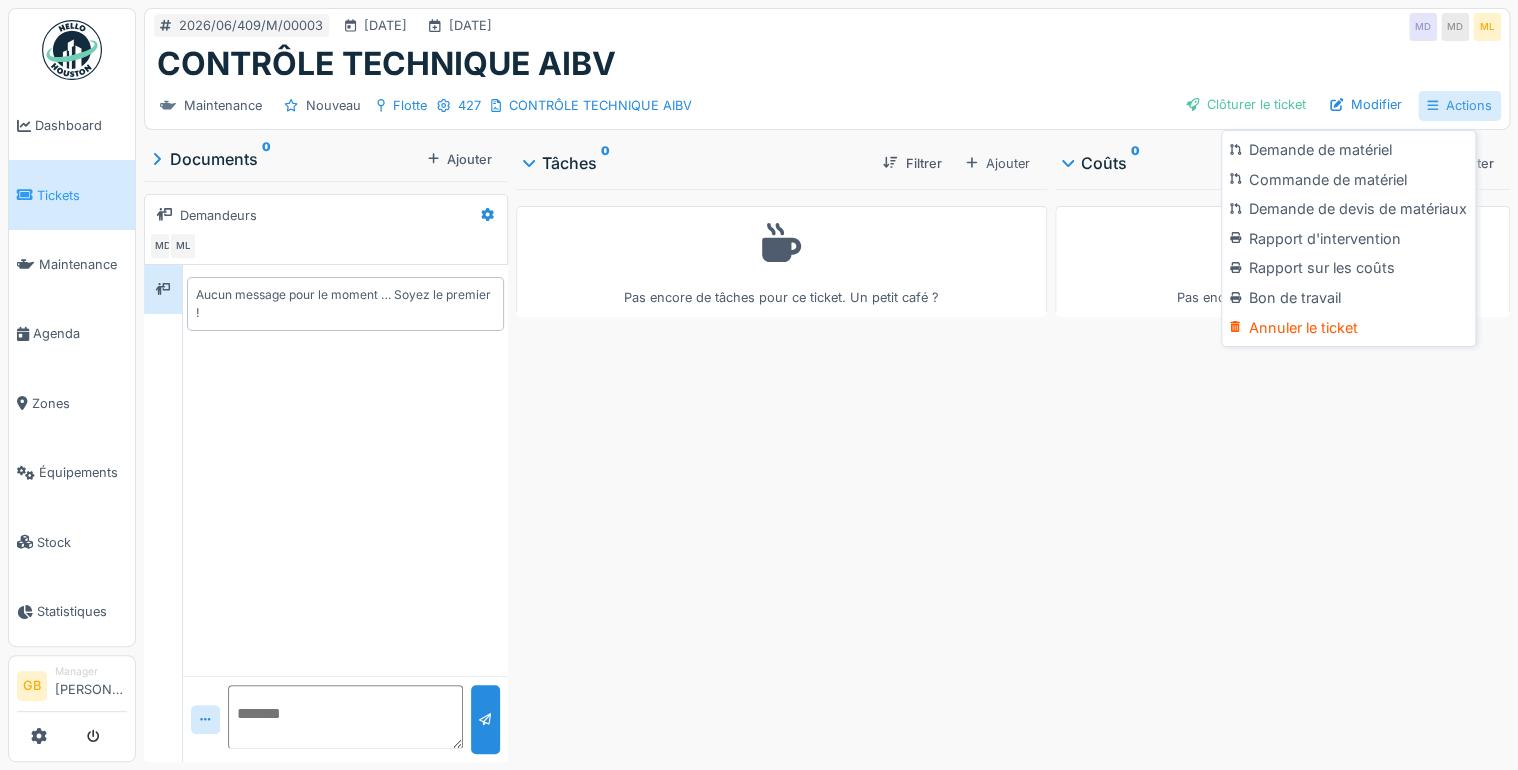 click on "Actions" at bounding box center [1459, 105] 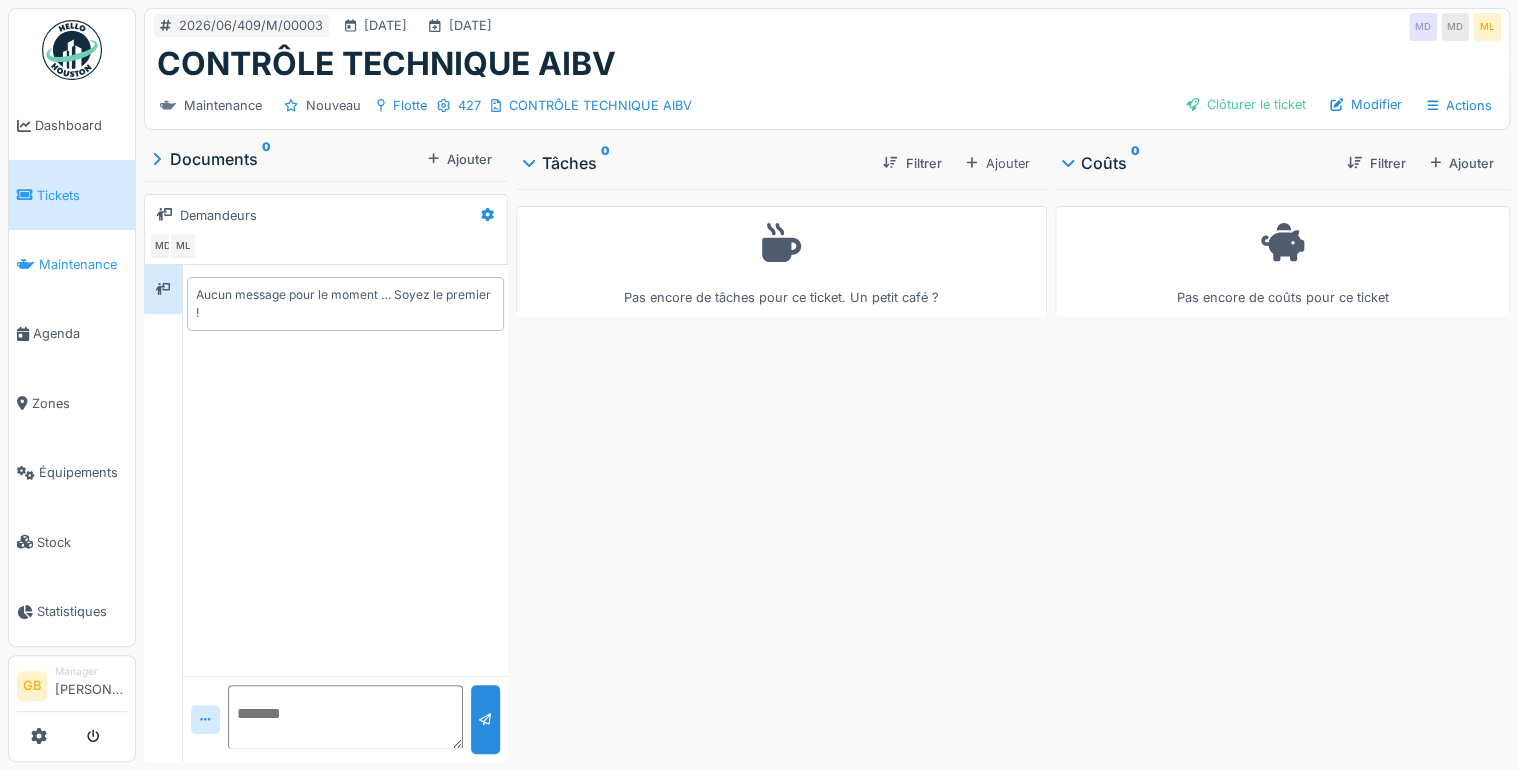 click on "Maintenance" at bounding box center (83, 264) 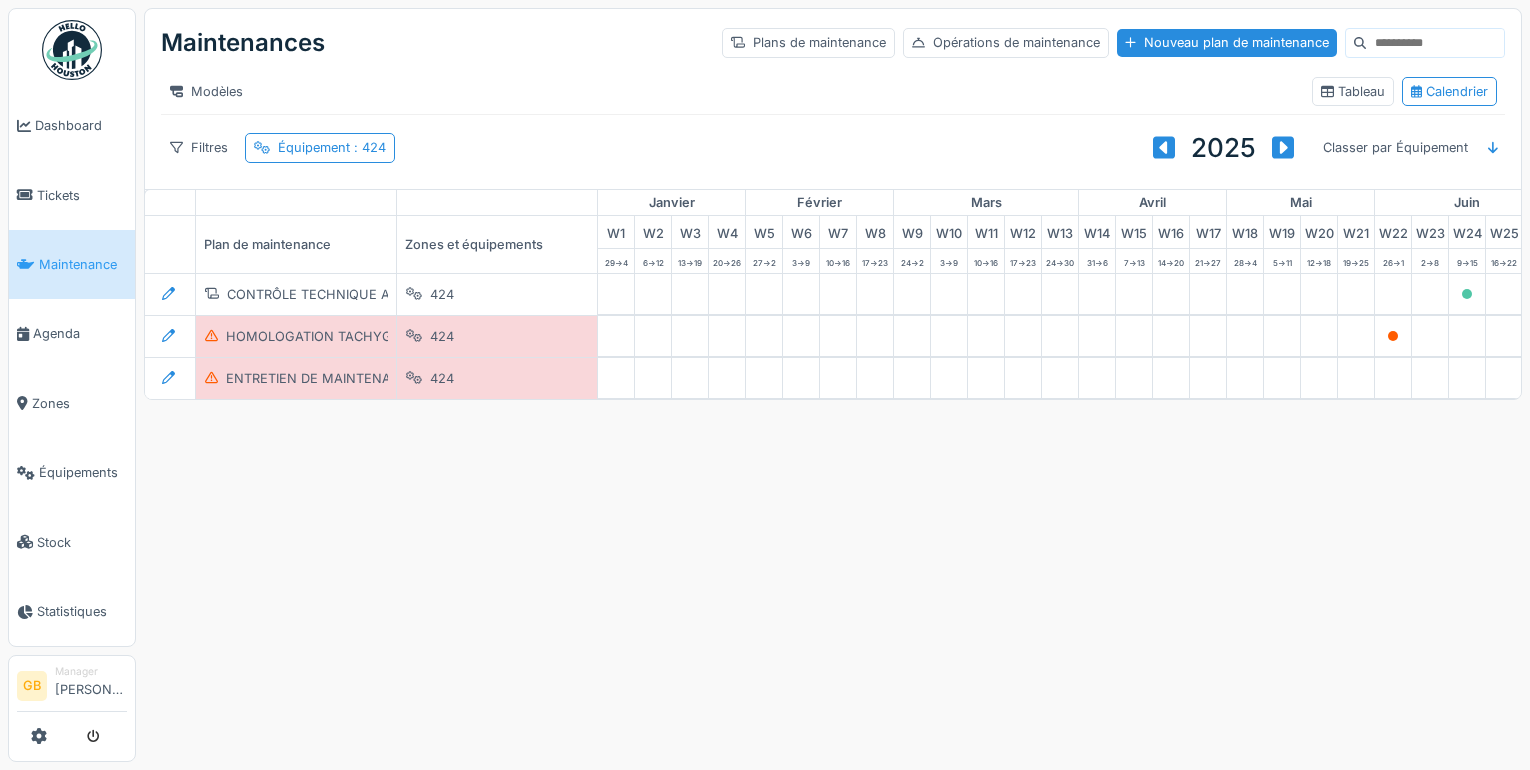 scroll, scrollTop: 0, scrollLeft: 0, axis: both 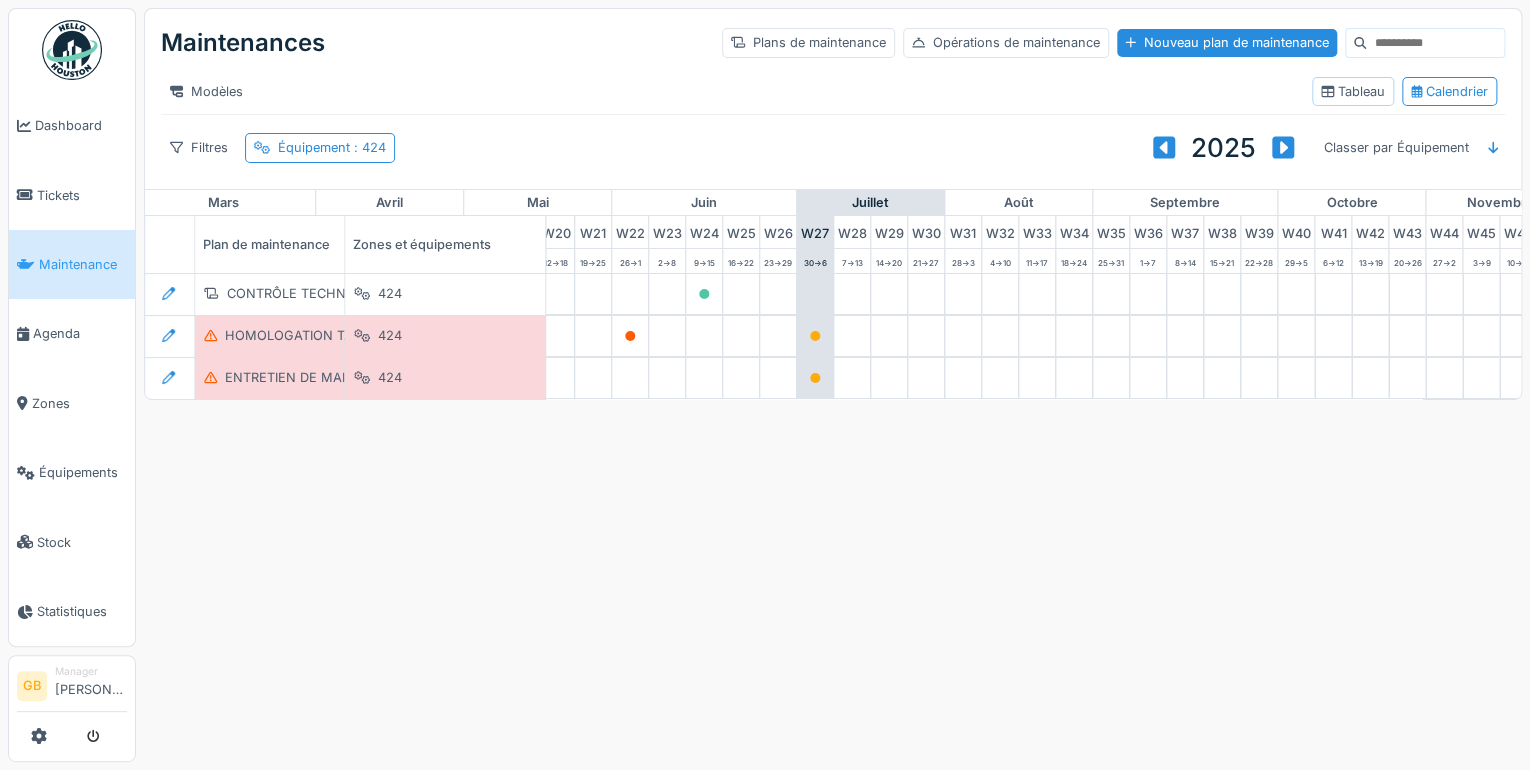 click on "Tableau" at bounding box center [1353, 91] 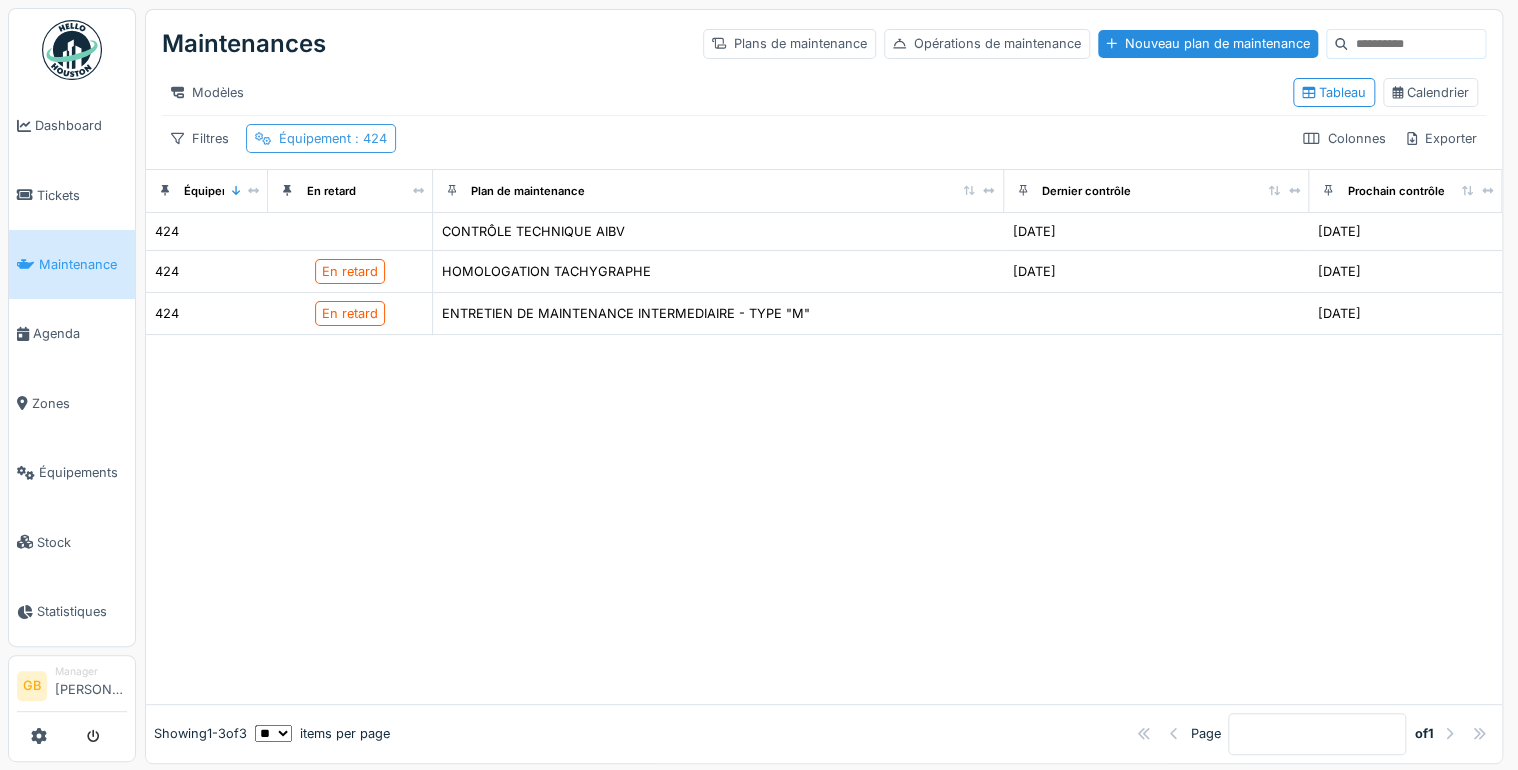 click on ":   424" at bounding box center (369, 138) 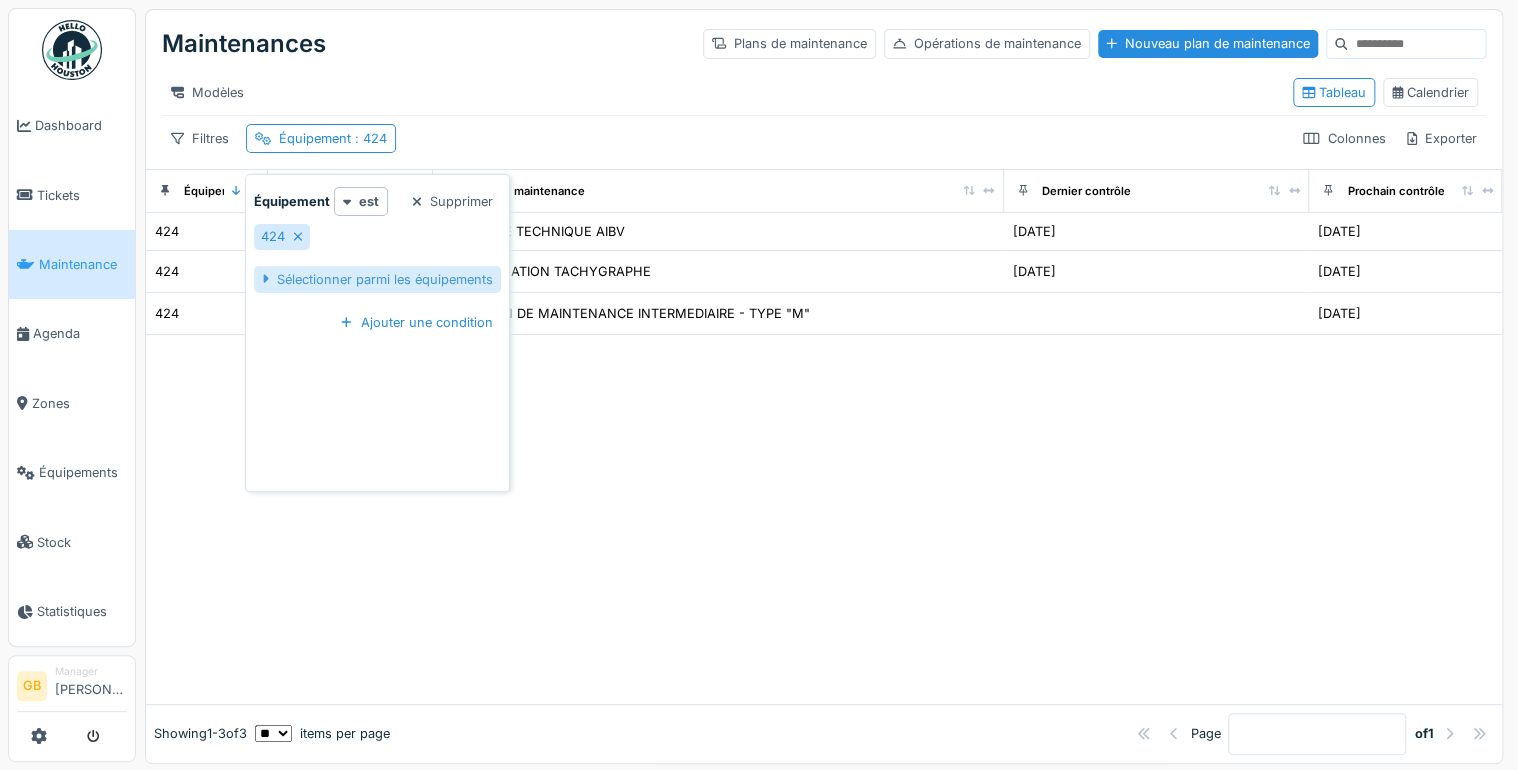 click on "Sélectionner parmi les équipements" at bounding box center [377, 279] 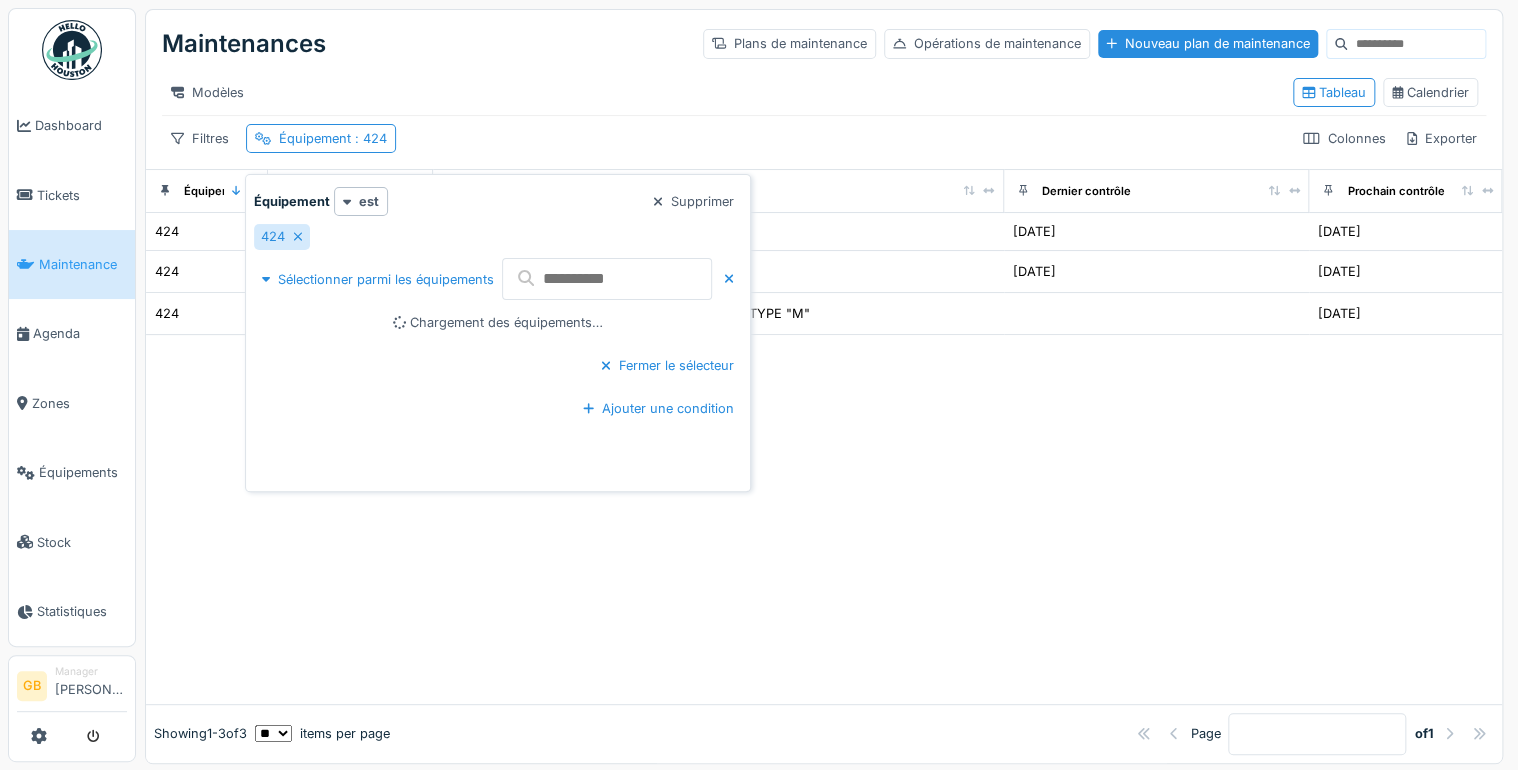 click at bounding box center [607, 279] 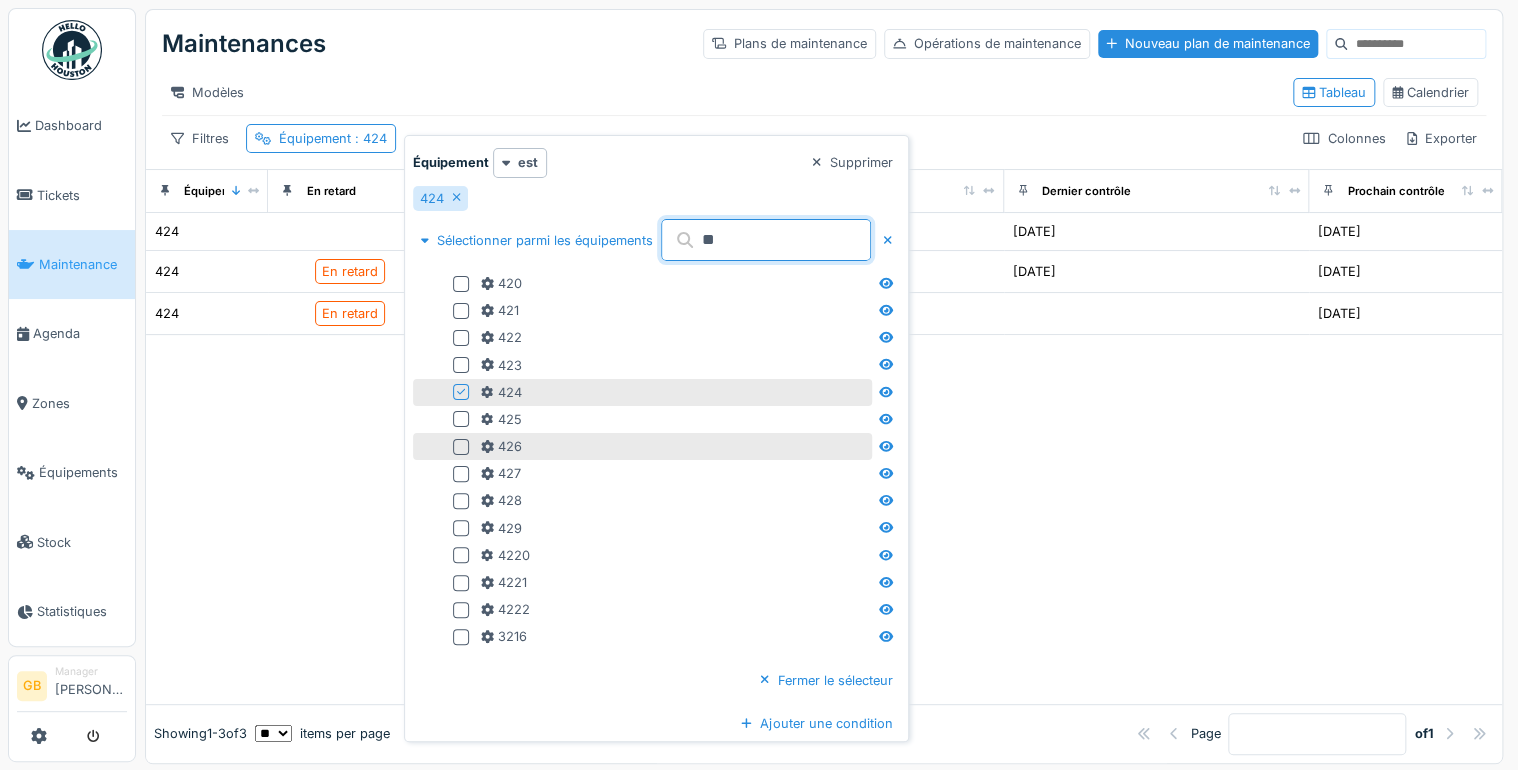 type on "**" 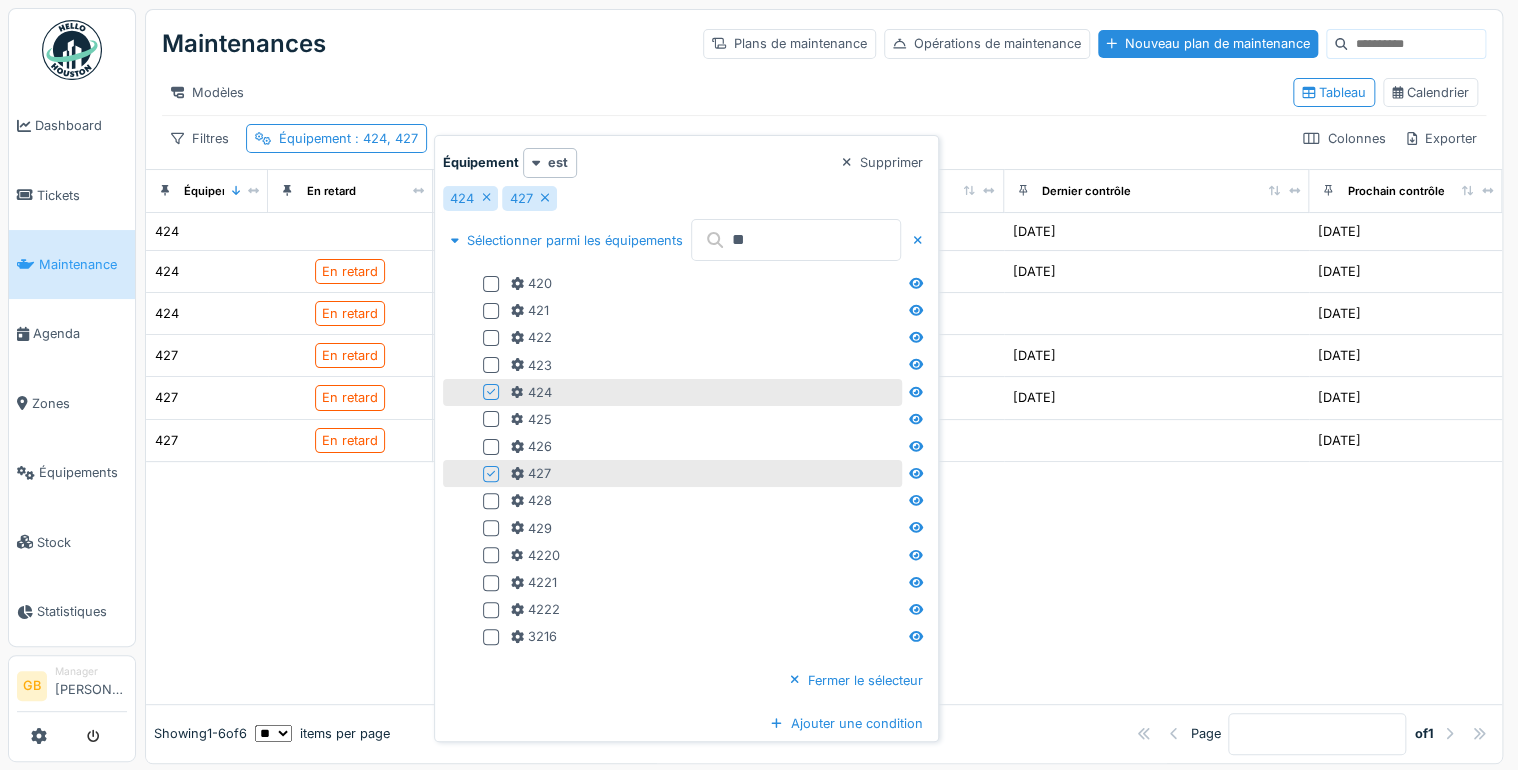 drag, startPoint x: 486, startPoint y: 388, endPoint x: 492, endPoint y: 397, distance: 10.816654 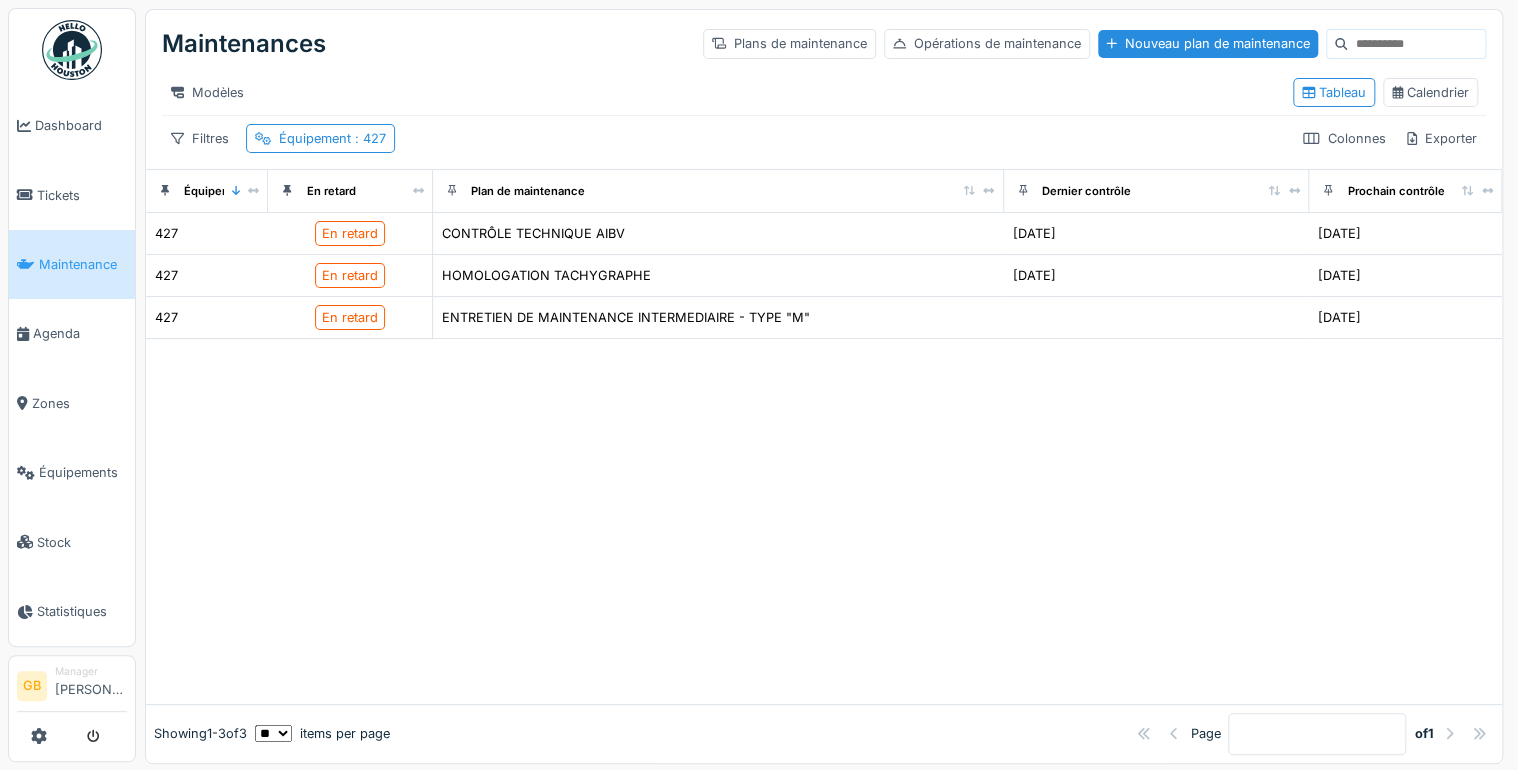 click at bounding box center [824, 521] 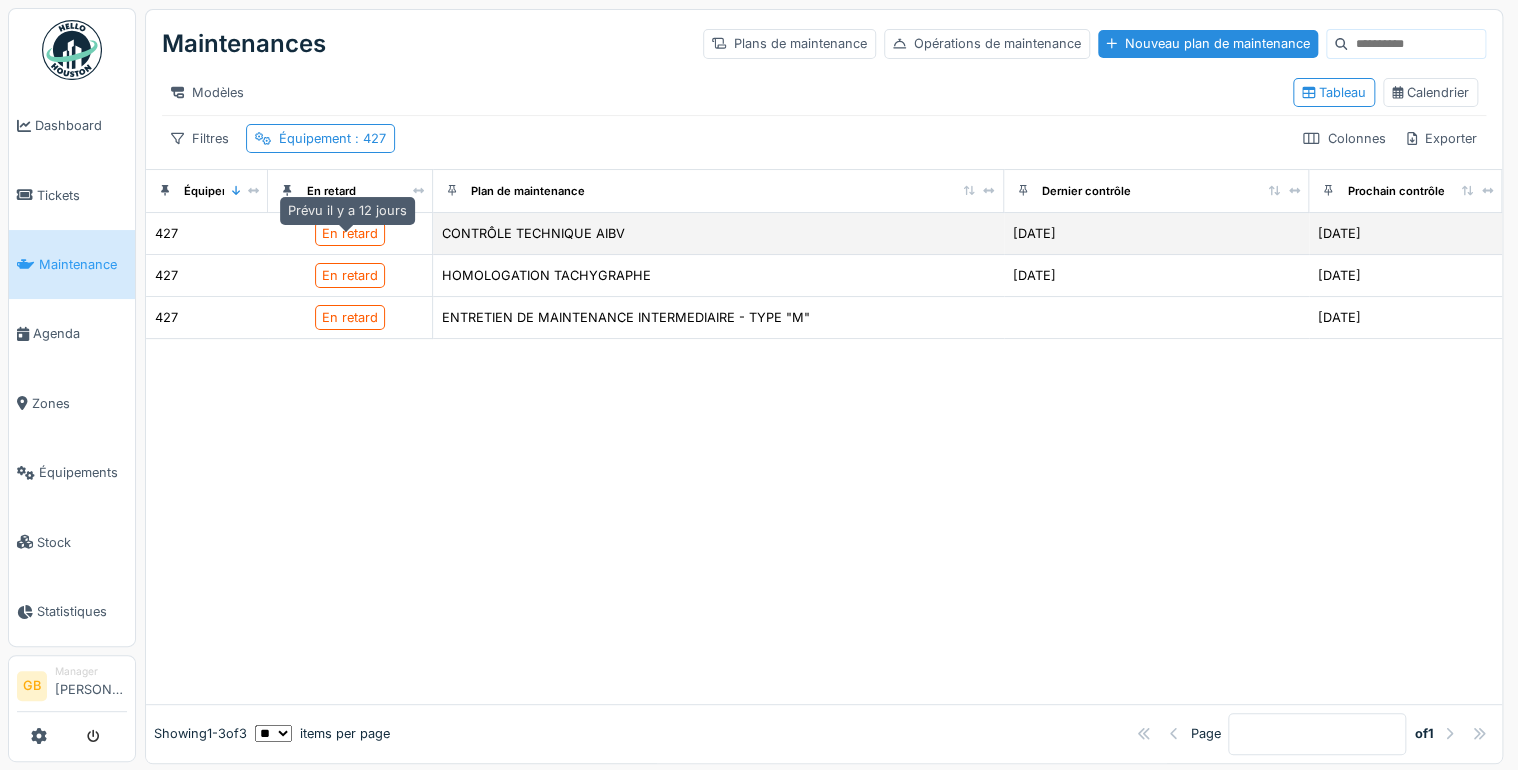 click on "En retard" at bounding box center [350, 233] 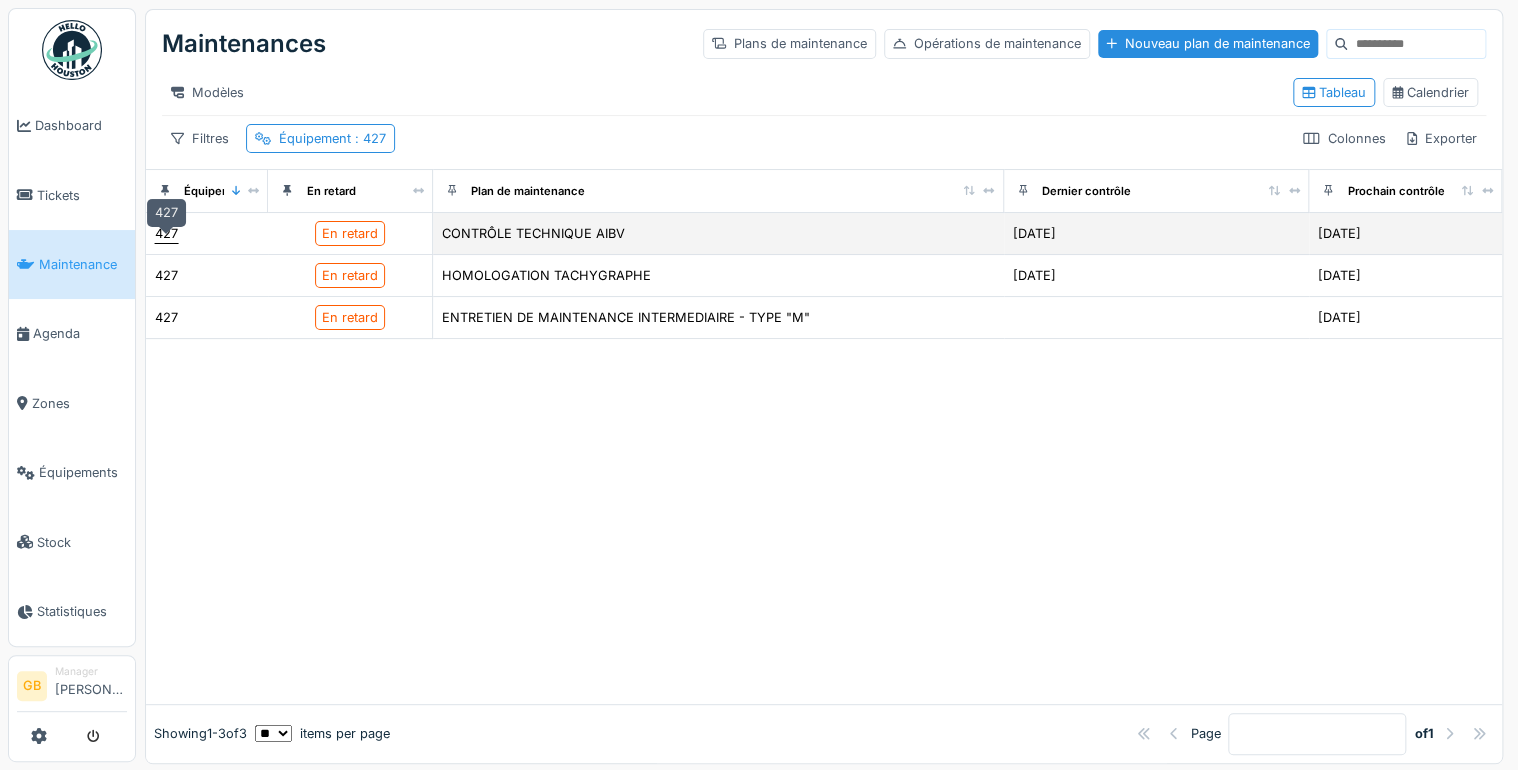 click on "427" at bounding box center (166, 233) 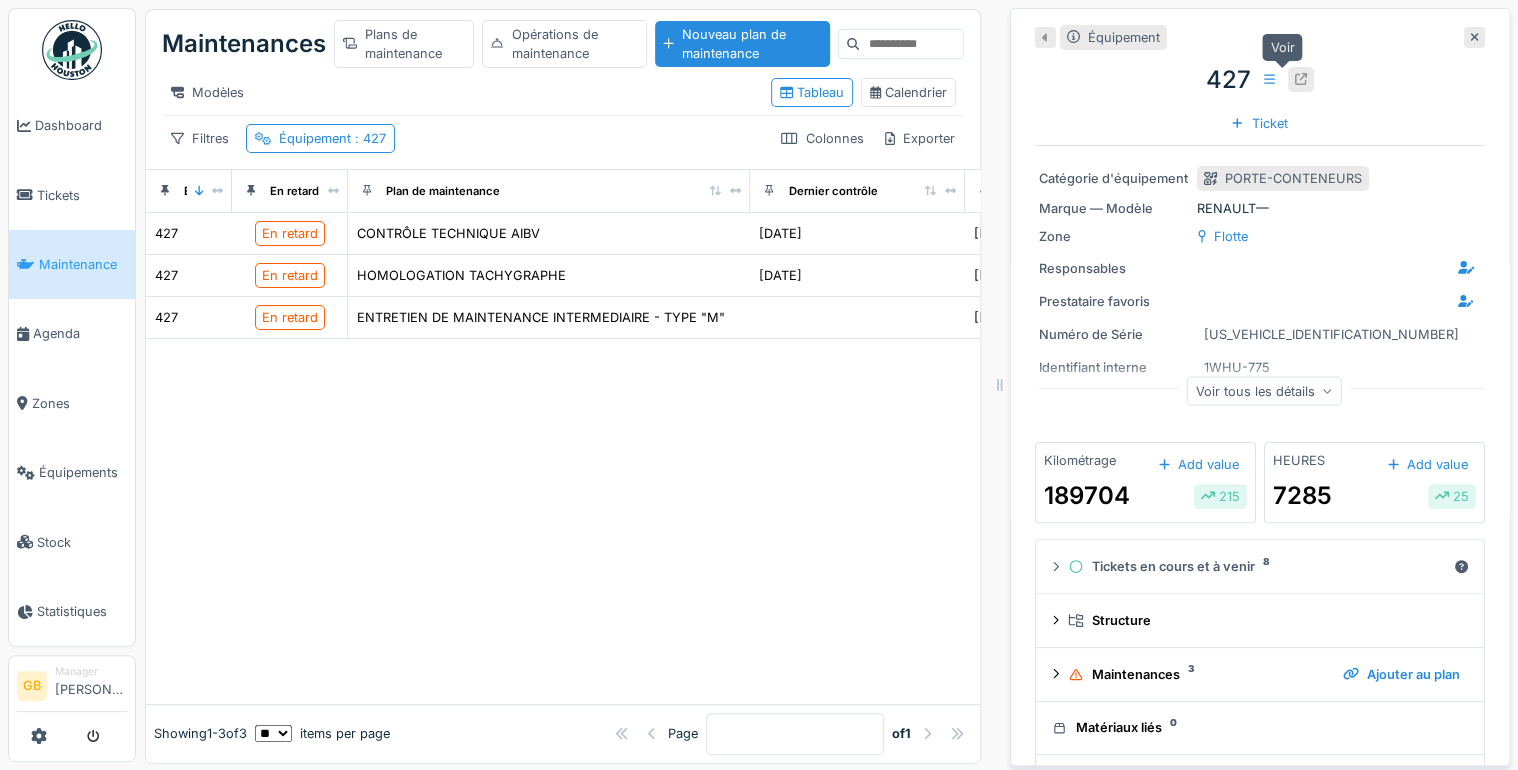 click 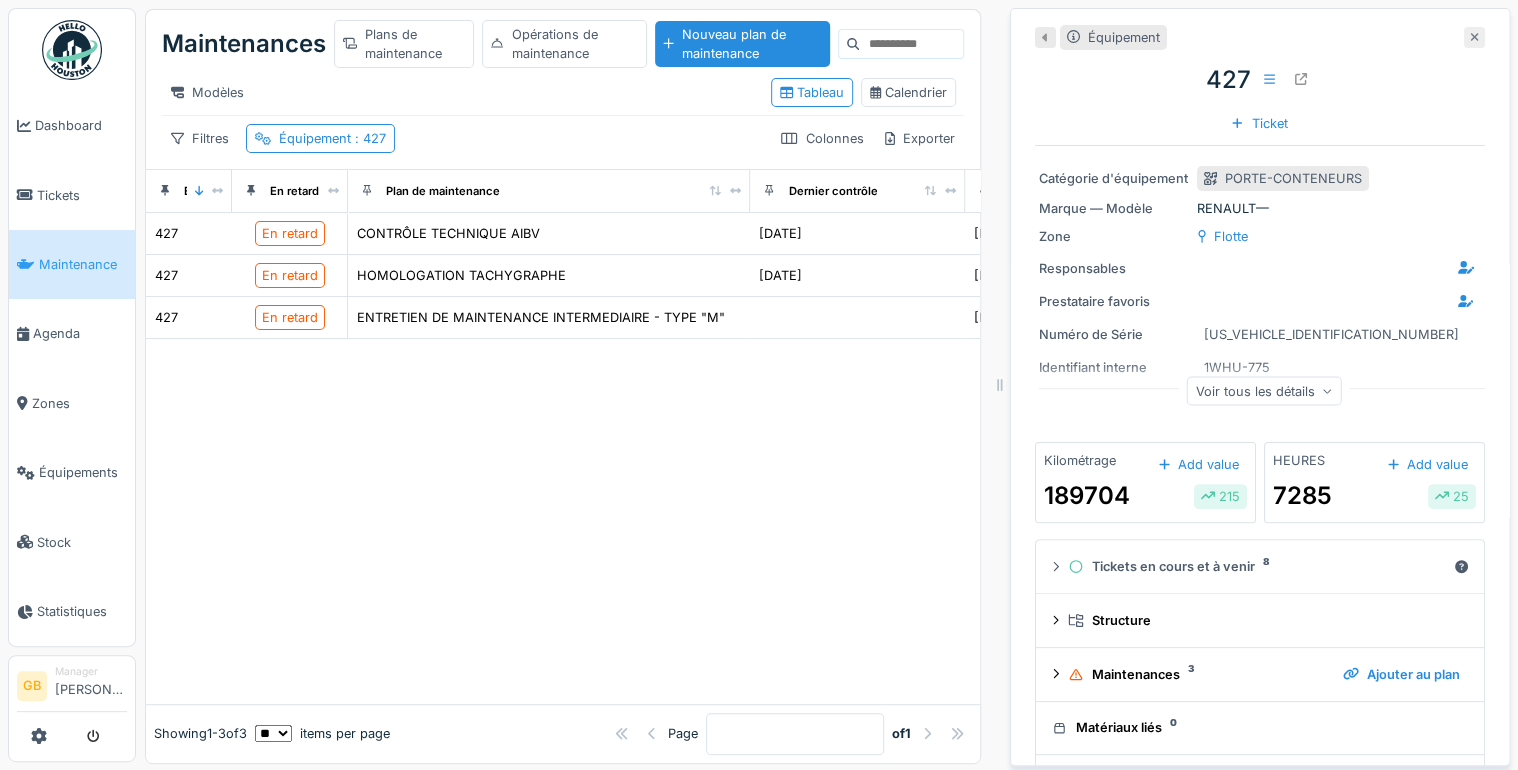 click 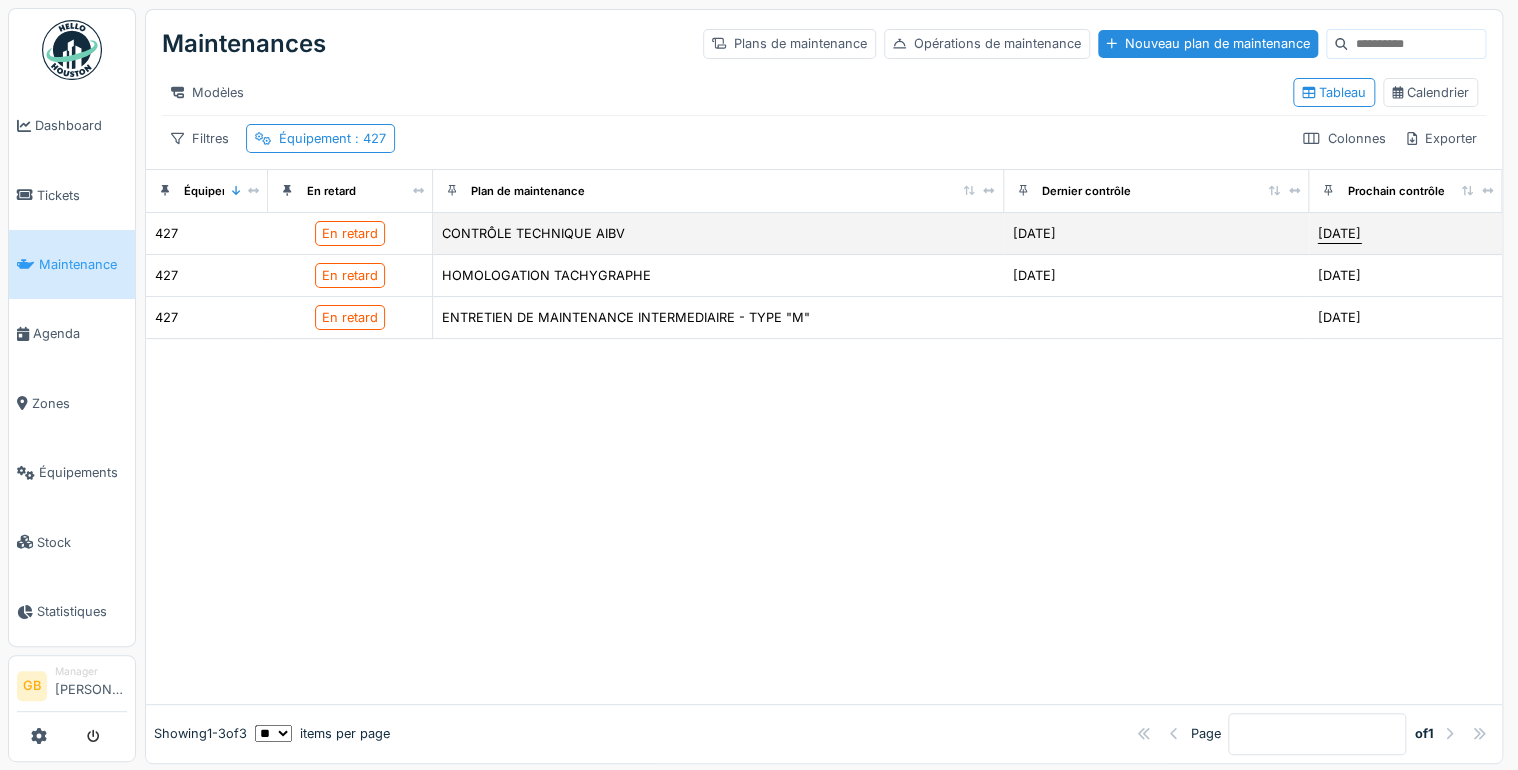 click on "[DATE]" at bounding box center (1339, 233) 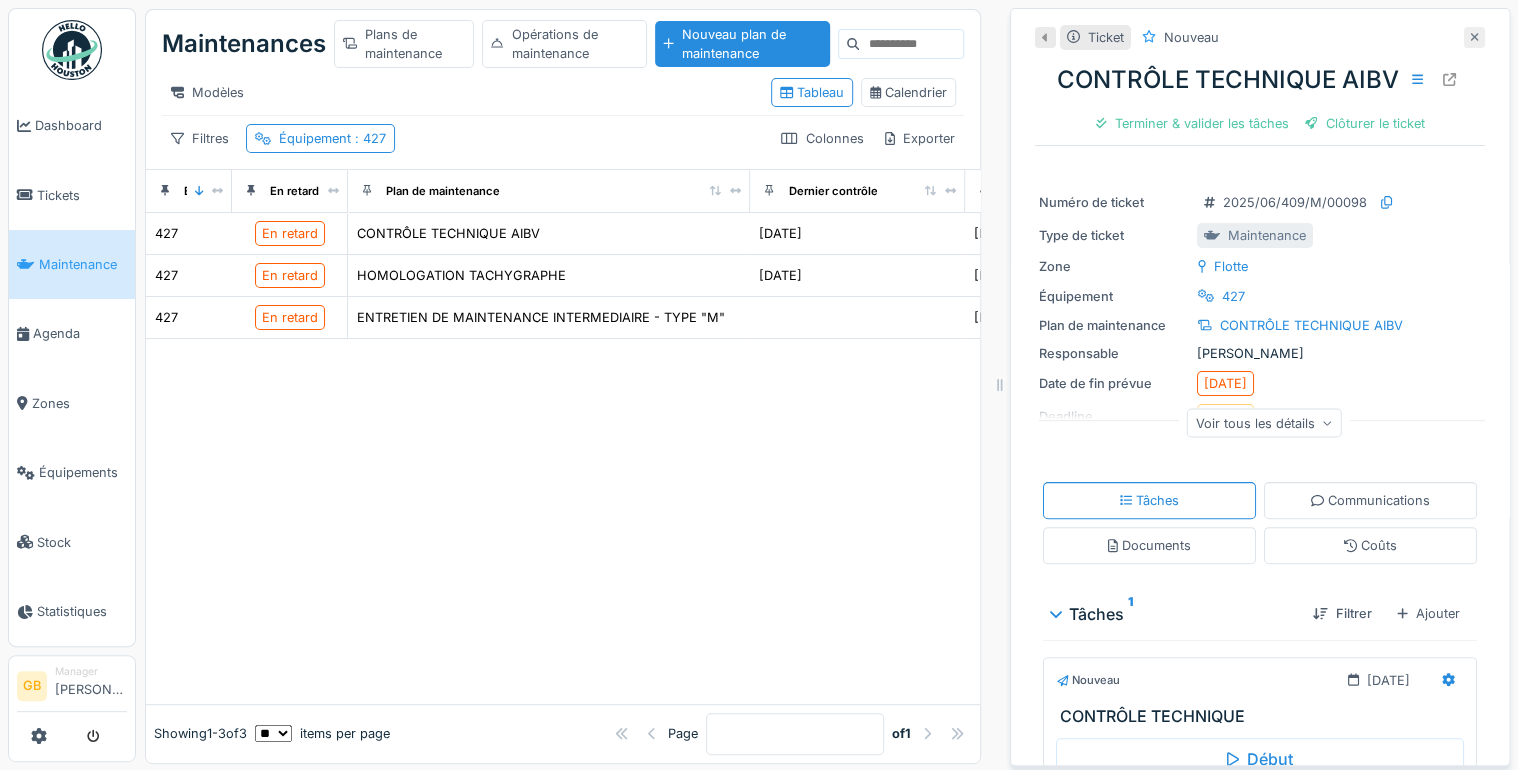 click 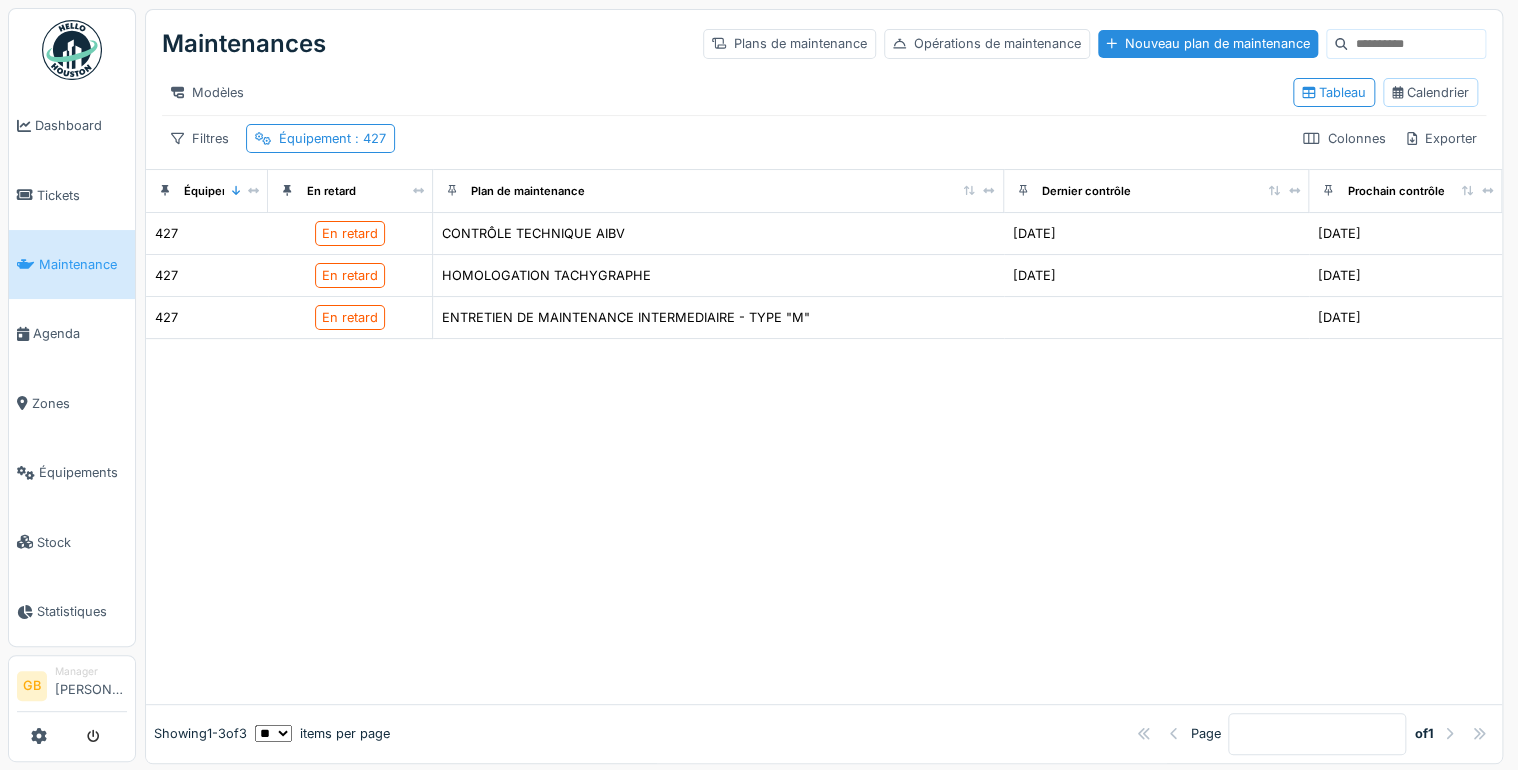 click on "Calendrier" at bounding box center (1430, 92) 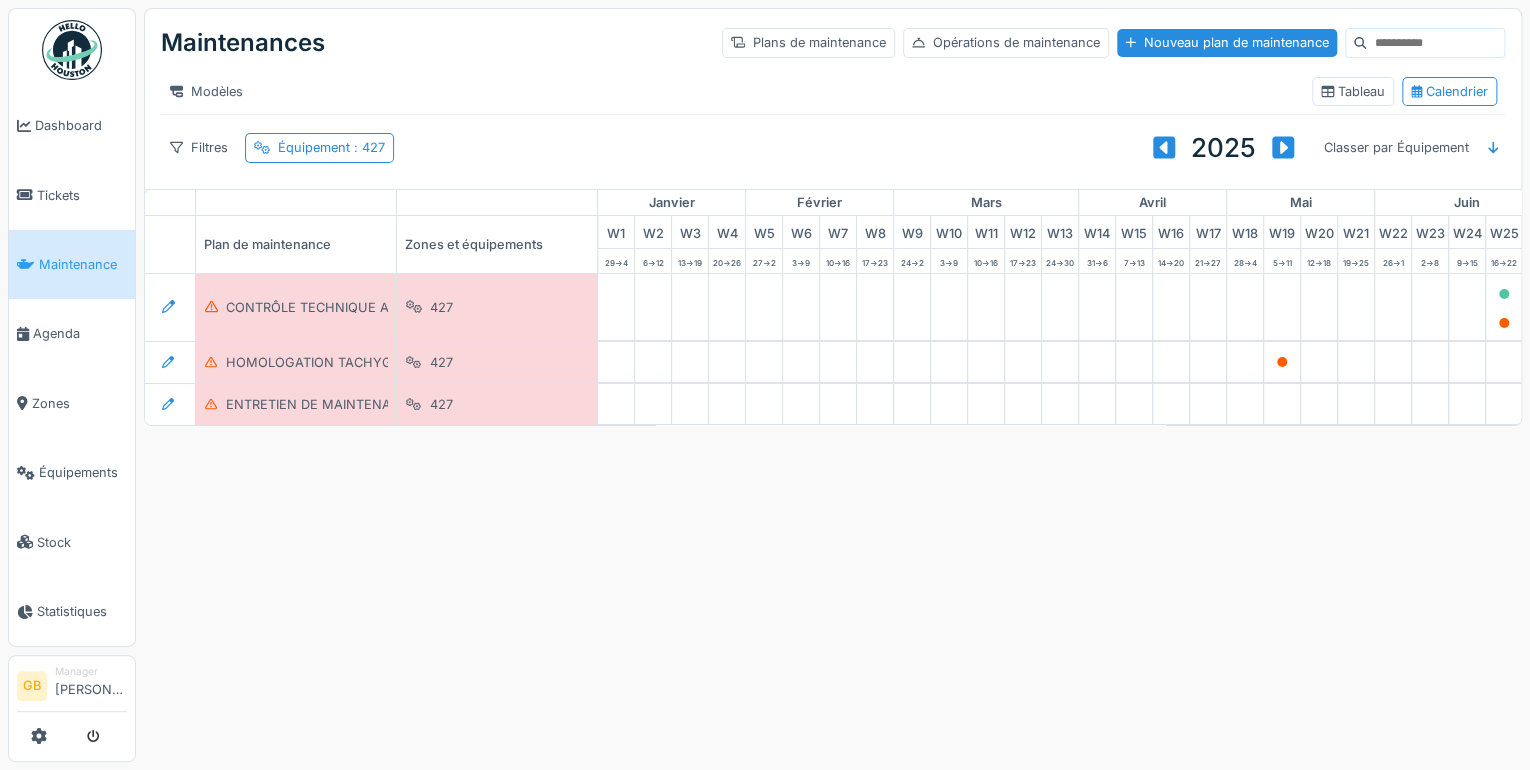 scroll, scrollTop: 0, scrollLeft: 763, axis: horizontal 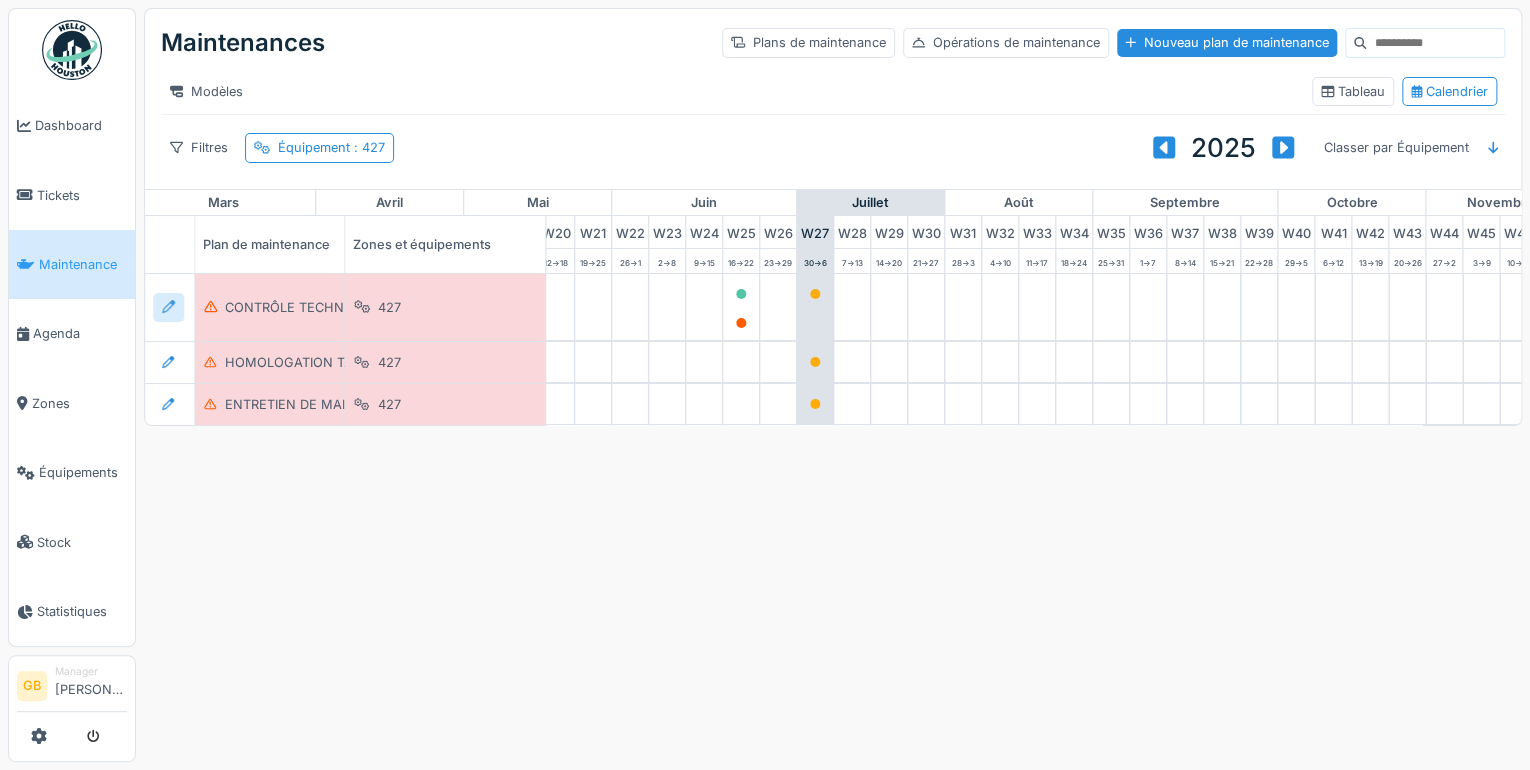 click at bounding box center [168, 307] 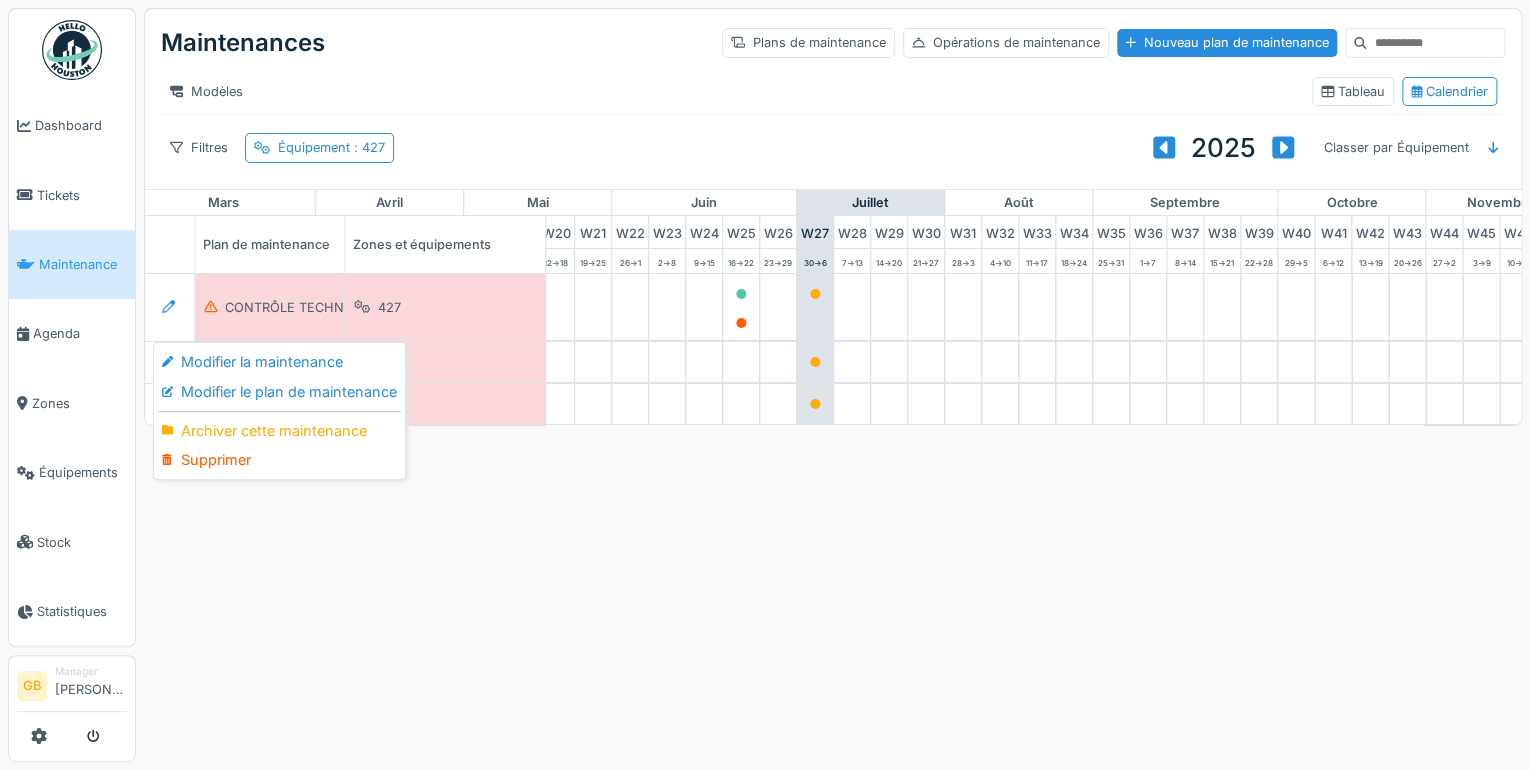 click on "Modifier la maintenance" at bounding box center (279, 362) 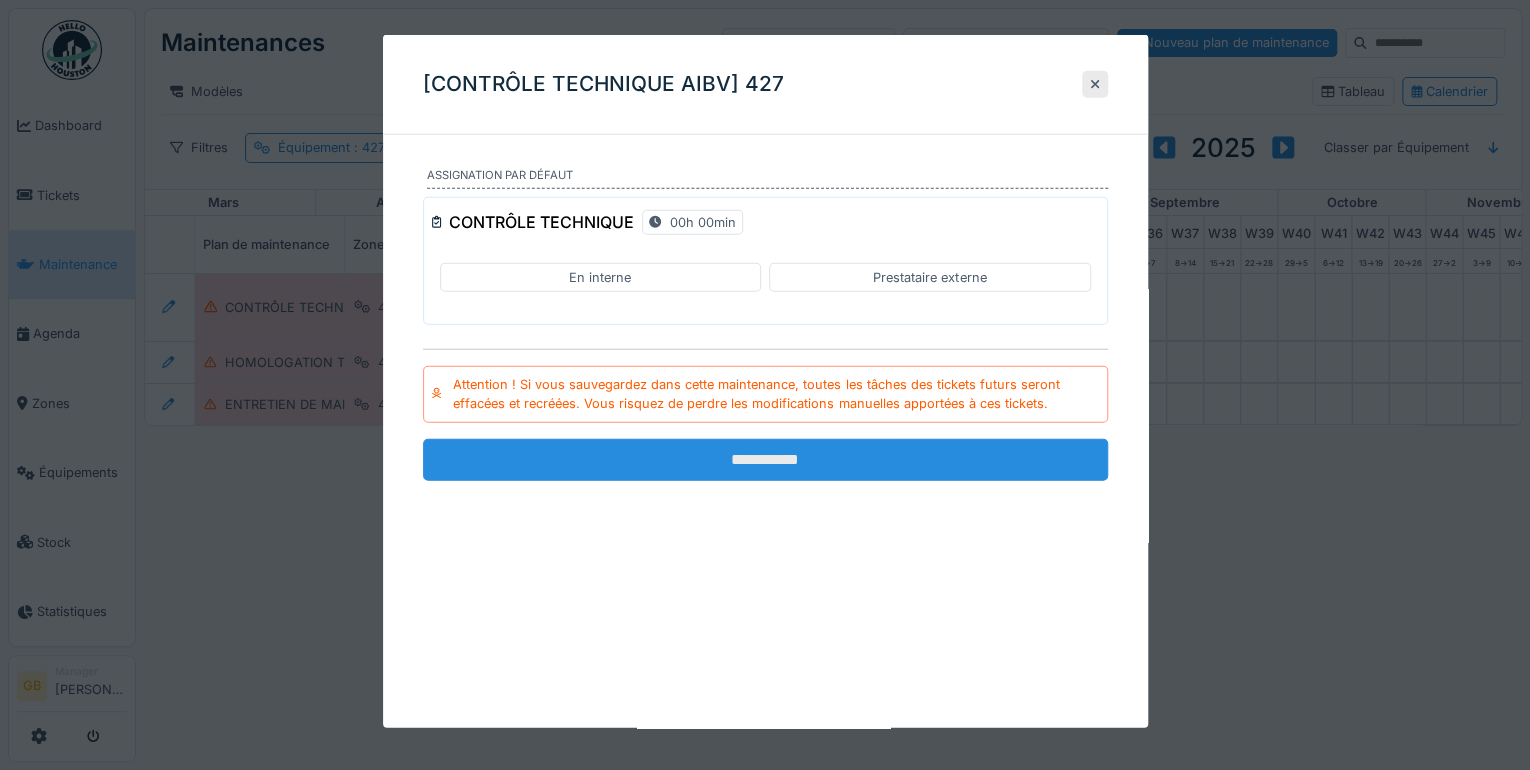 click on "**********" at bounding box center (765, 459) 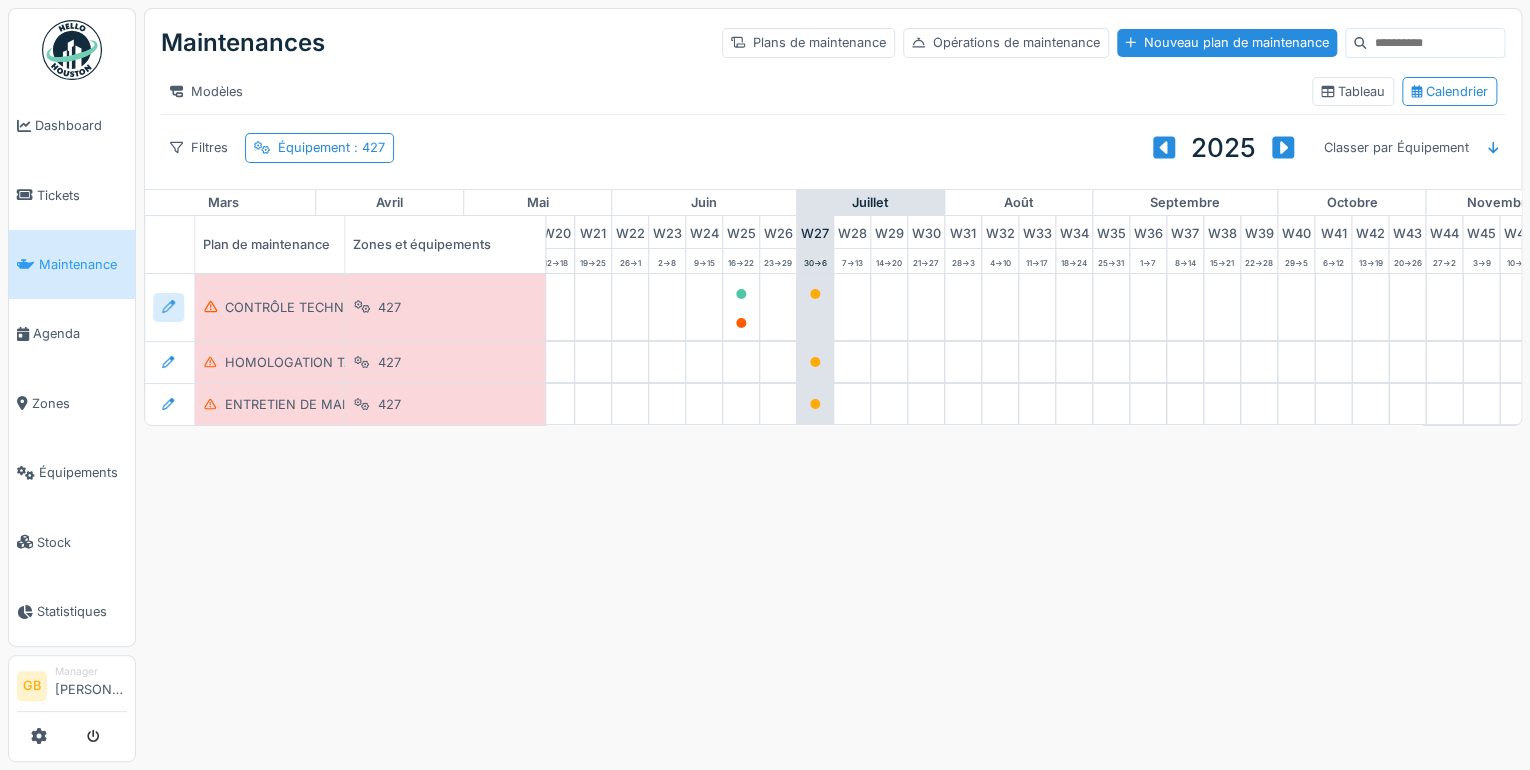 click at bounding box center (168, 307) 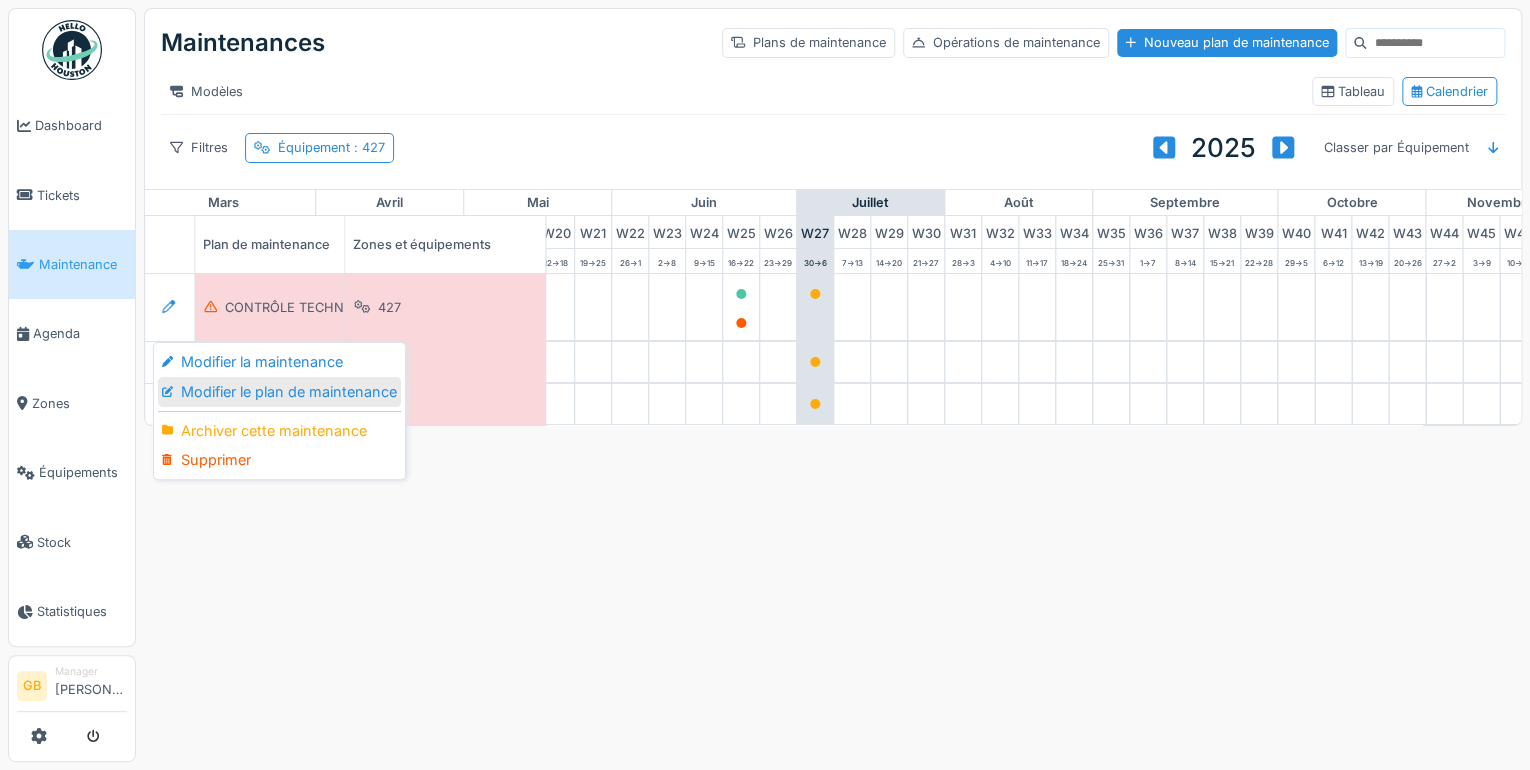 click on "Modifier le plan de maintenance" at bounding box center (279, 392) 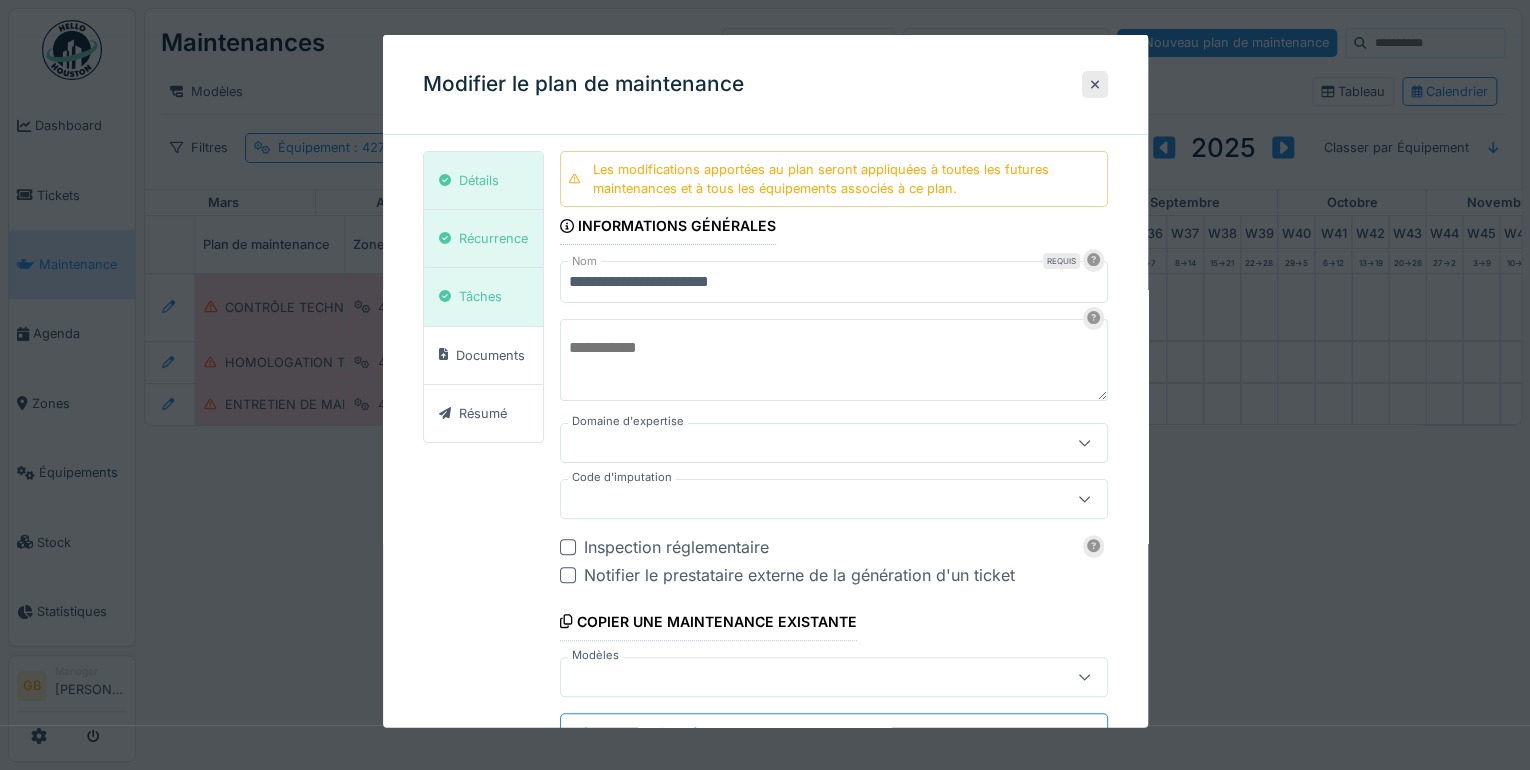 click on "Modifier le plan de maintenance" at bounding box center [765, 85] 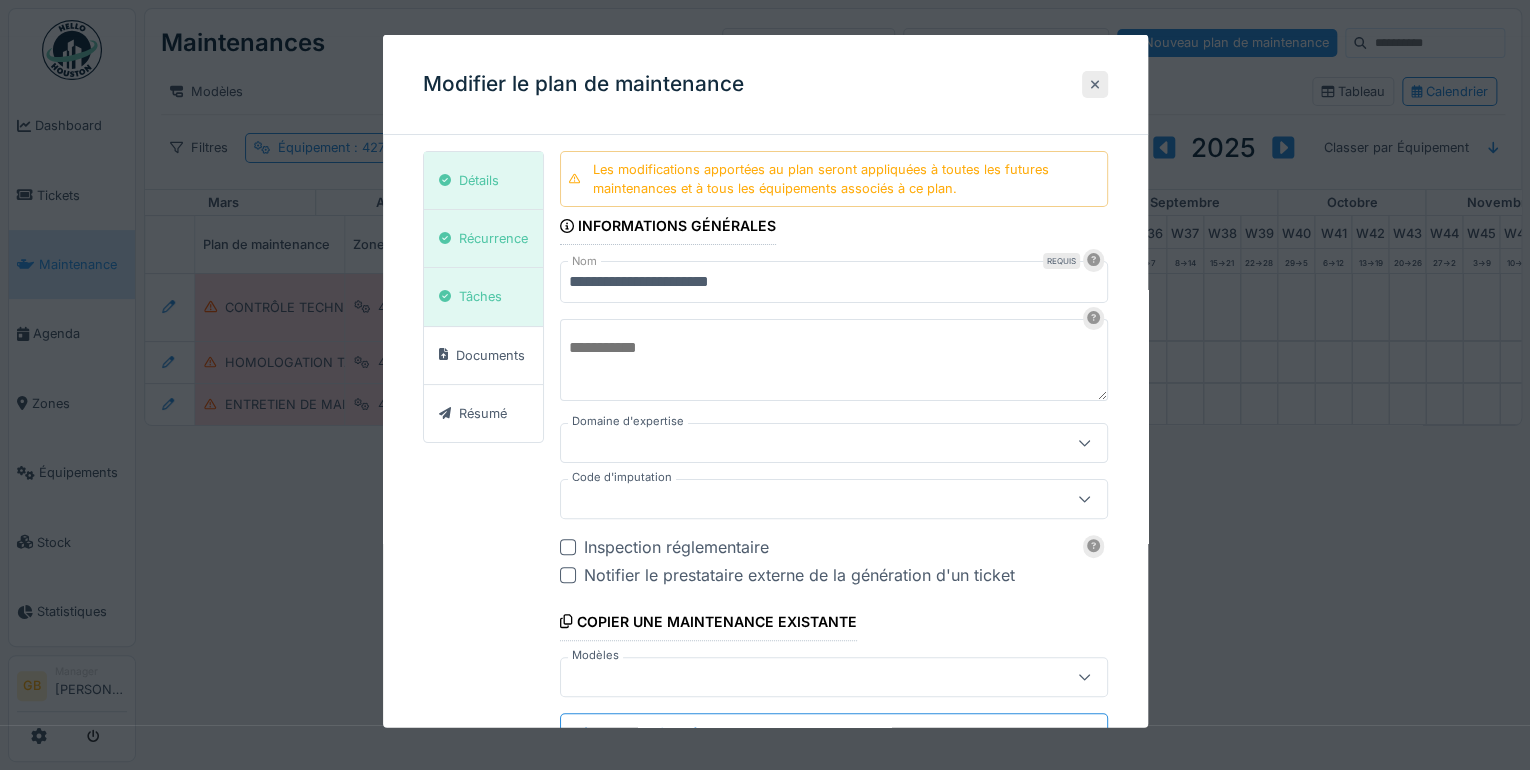 click at bounding box center (1095, 84) 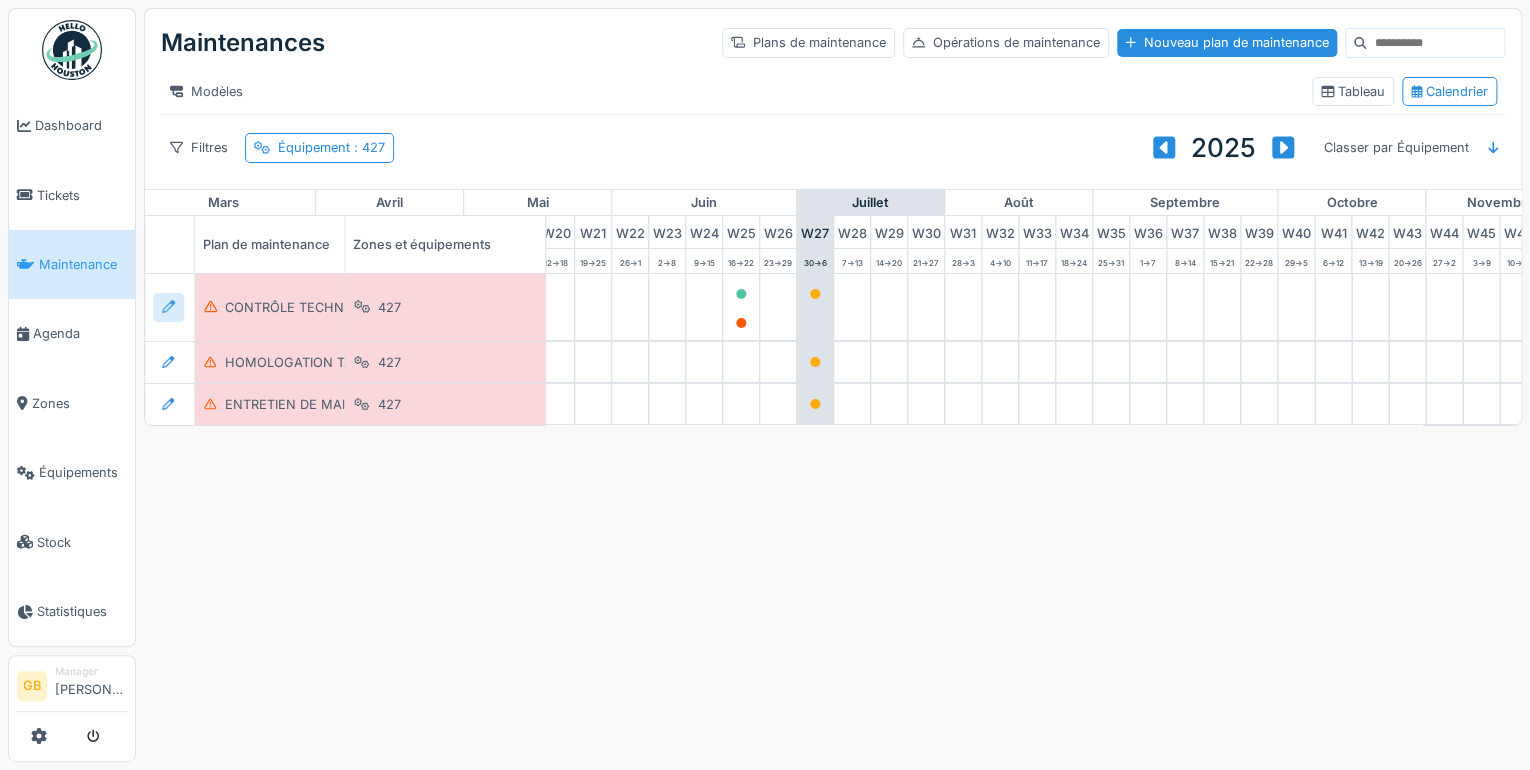 click 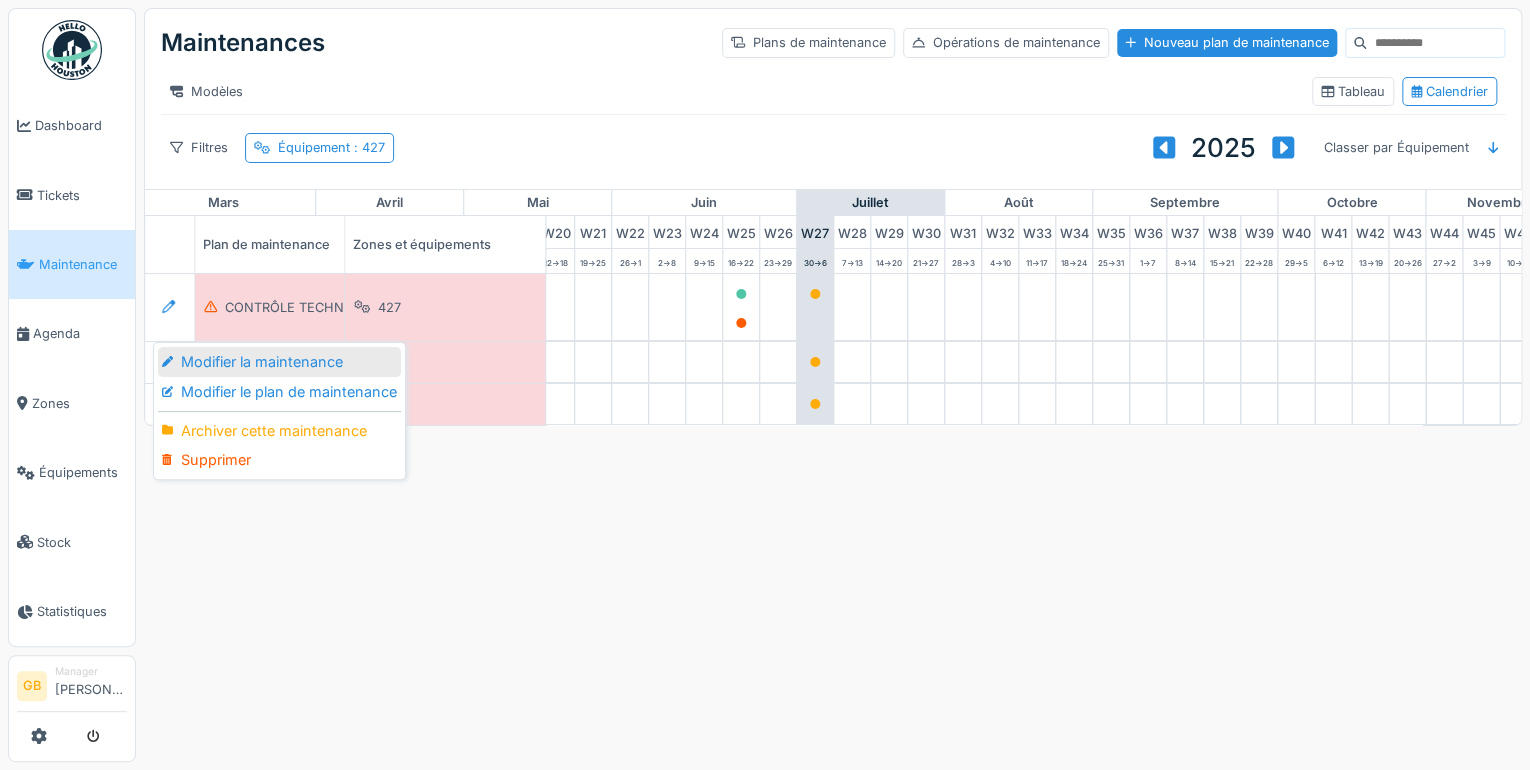 click on "Modifier la maintenance" at bounding box center [279, 362] 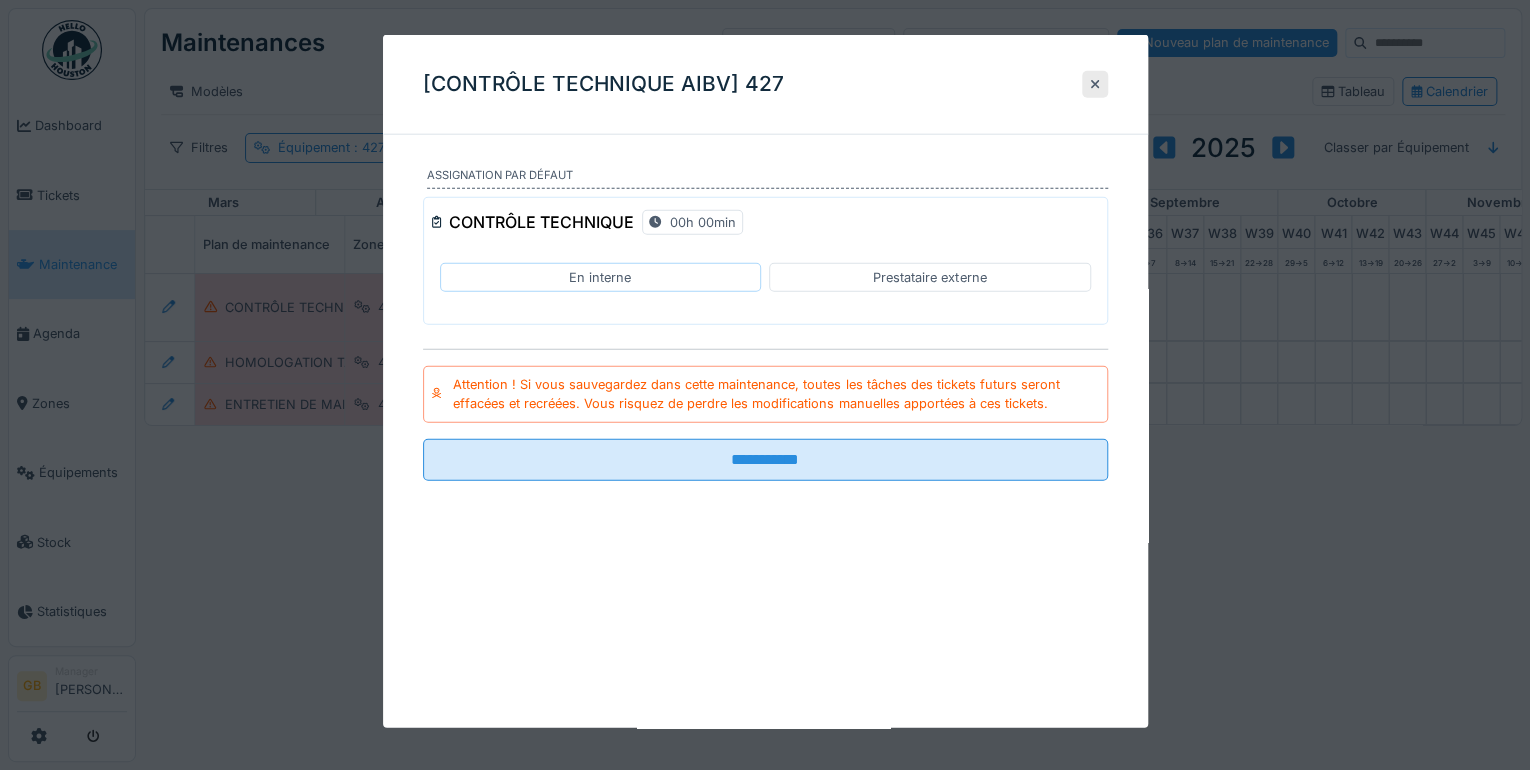 click on "En interne" at bounding box center (601, 277) 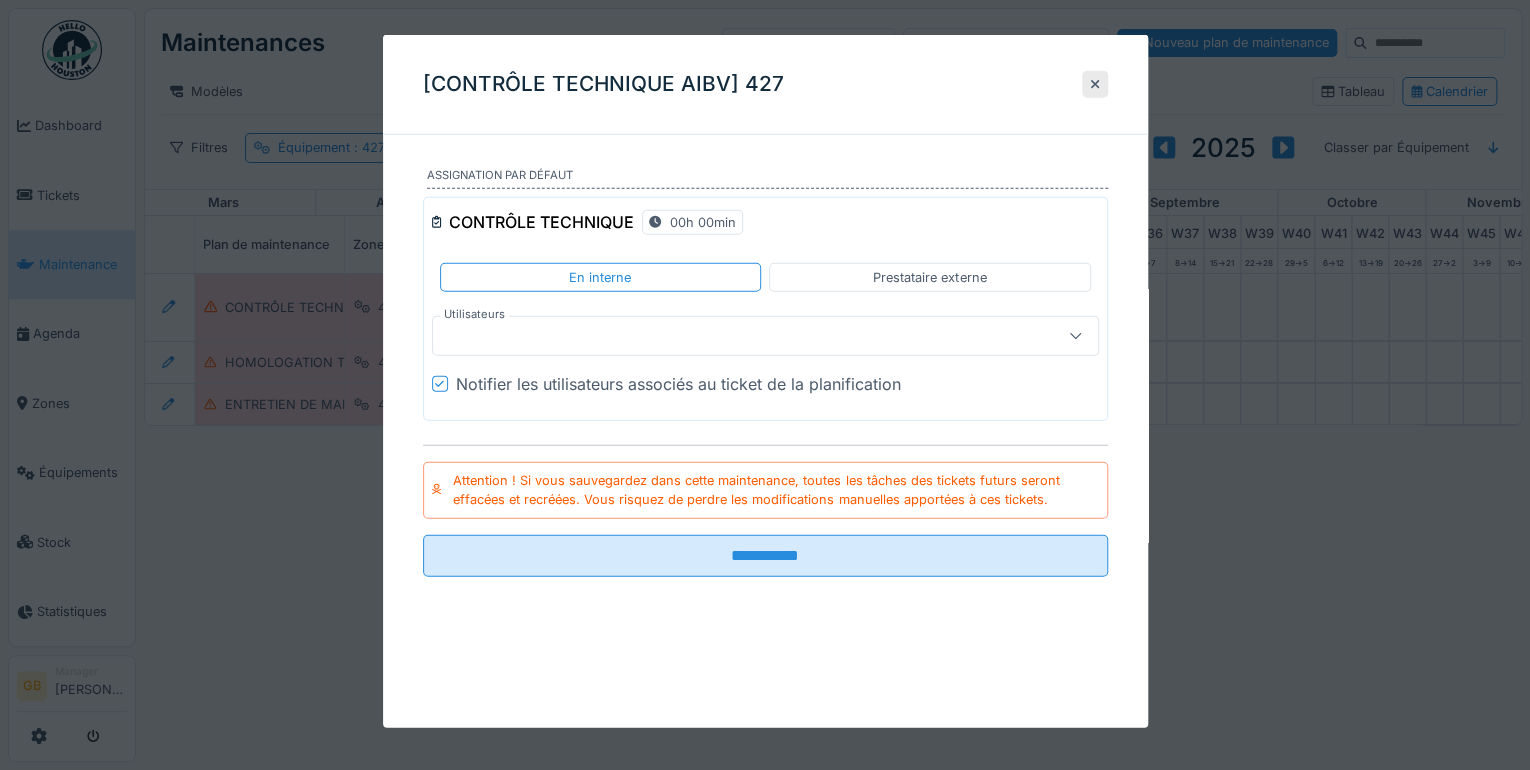 click on "Notifier les utilisateurs associés au ticket de la planification" at bounding box center [678, 384] 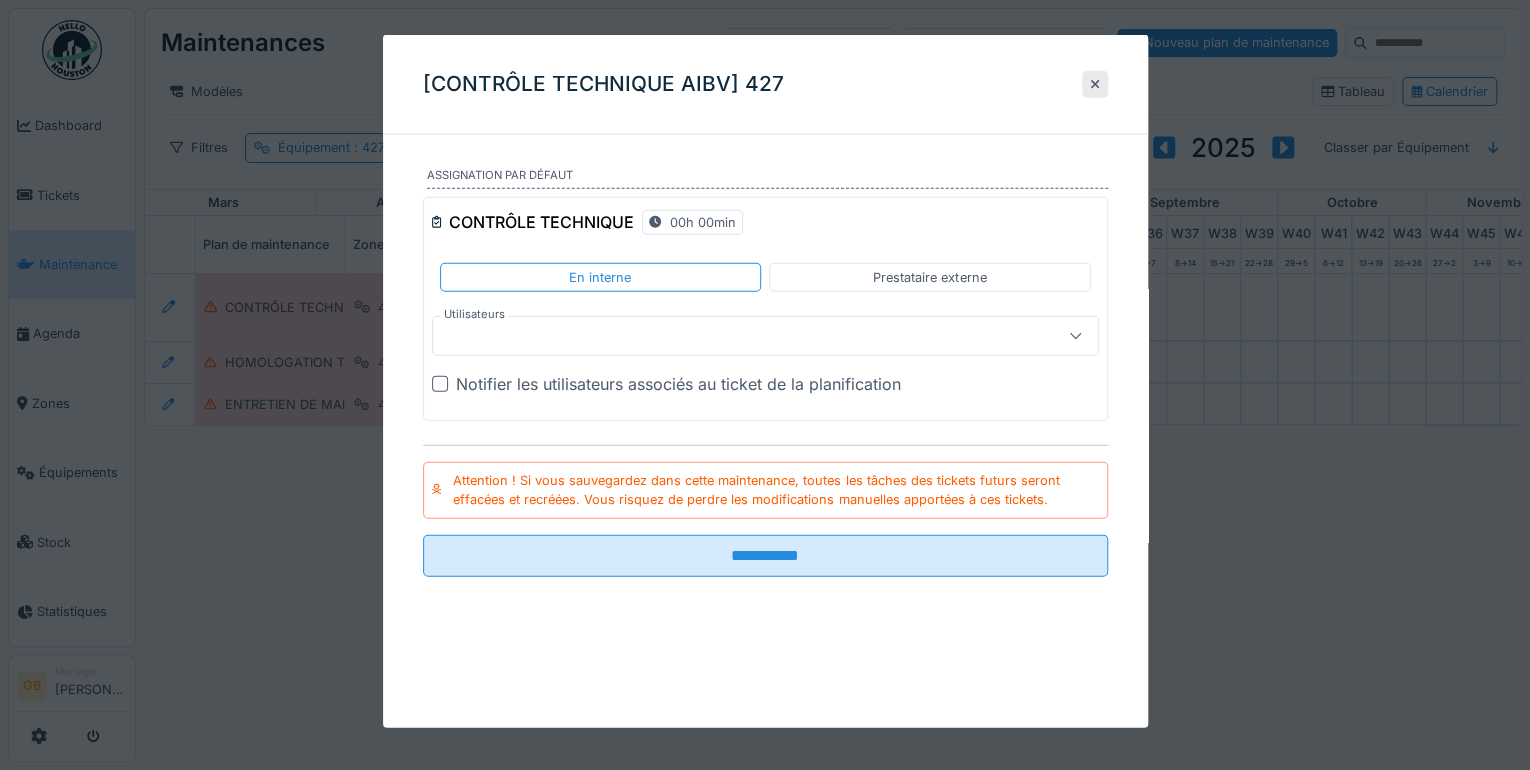 click at bounding box center [732, 336] 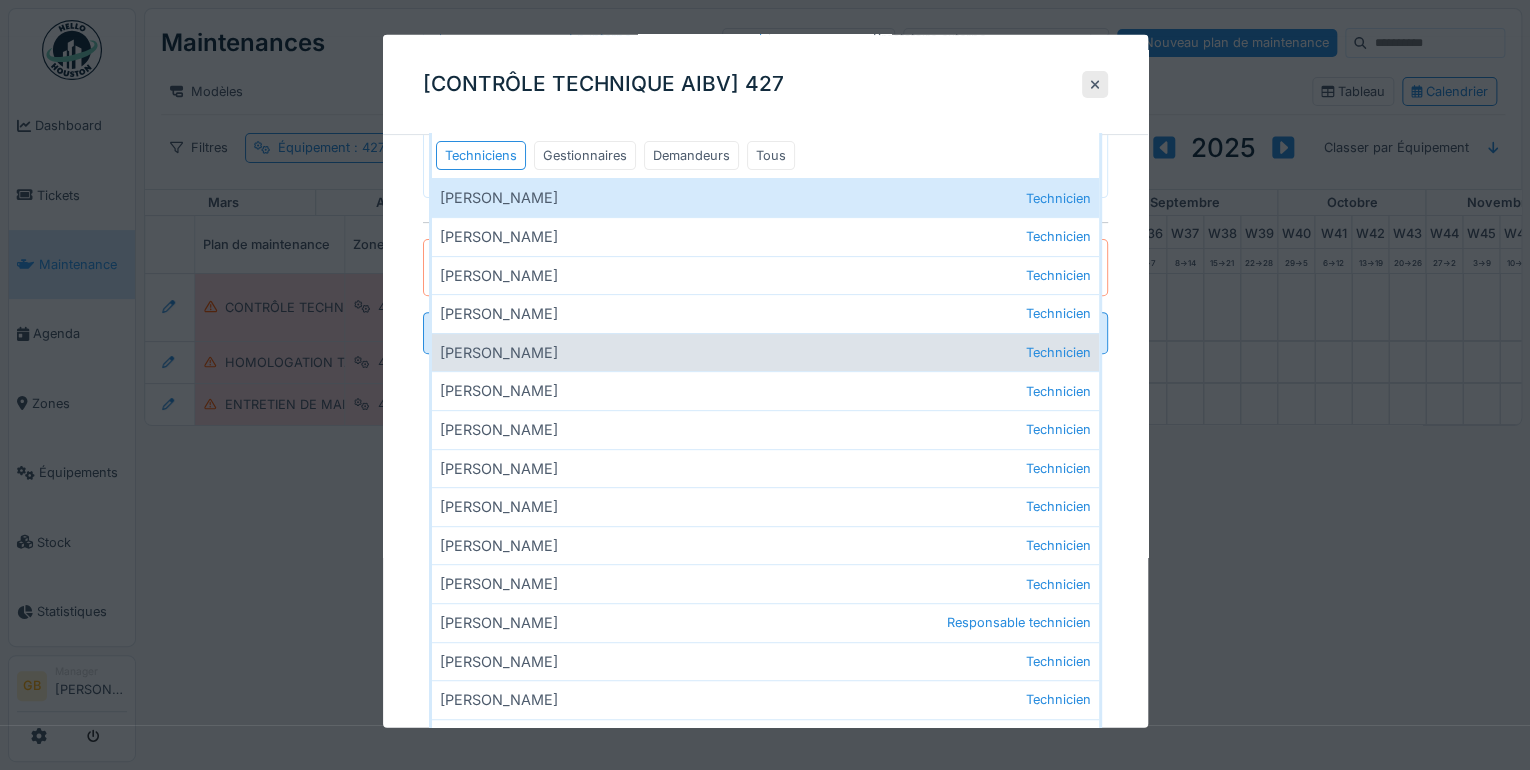 scroll, scrollTop: 0, scrollLeft: 0, axis: both 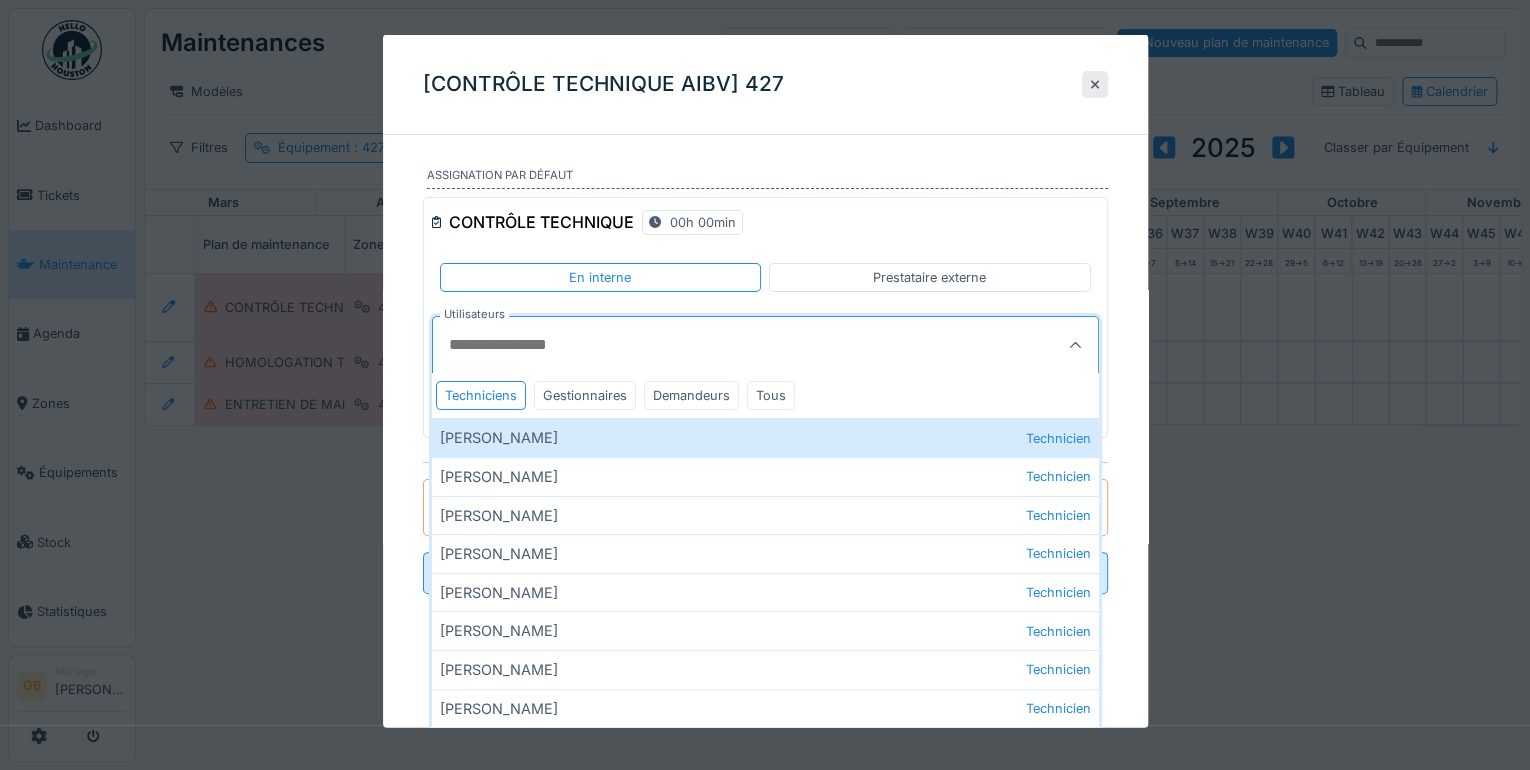 click on "CONTRÔLE TECHNIQUE 00h   00min" at bounding box center [765, 221] 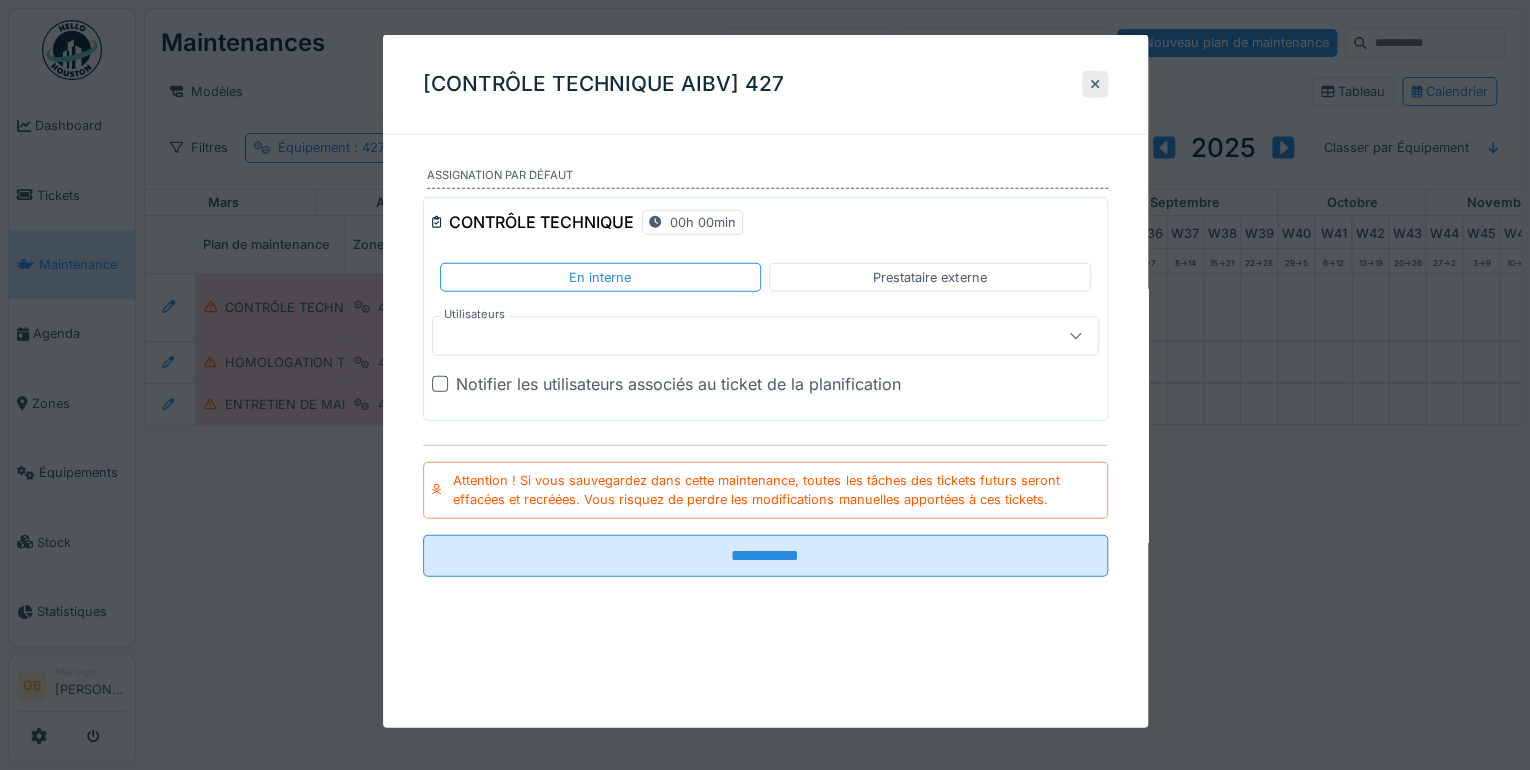 click at bounding box center (732, 336) 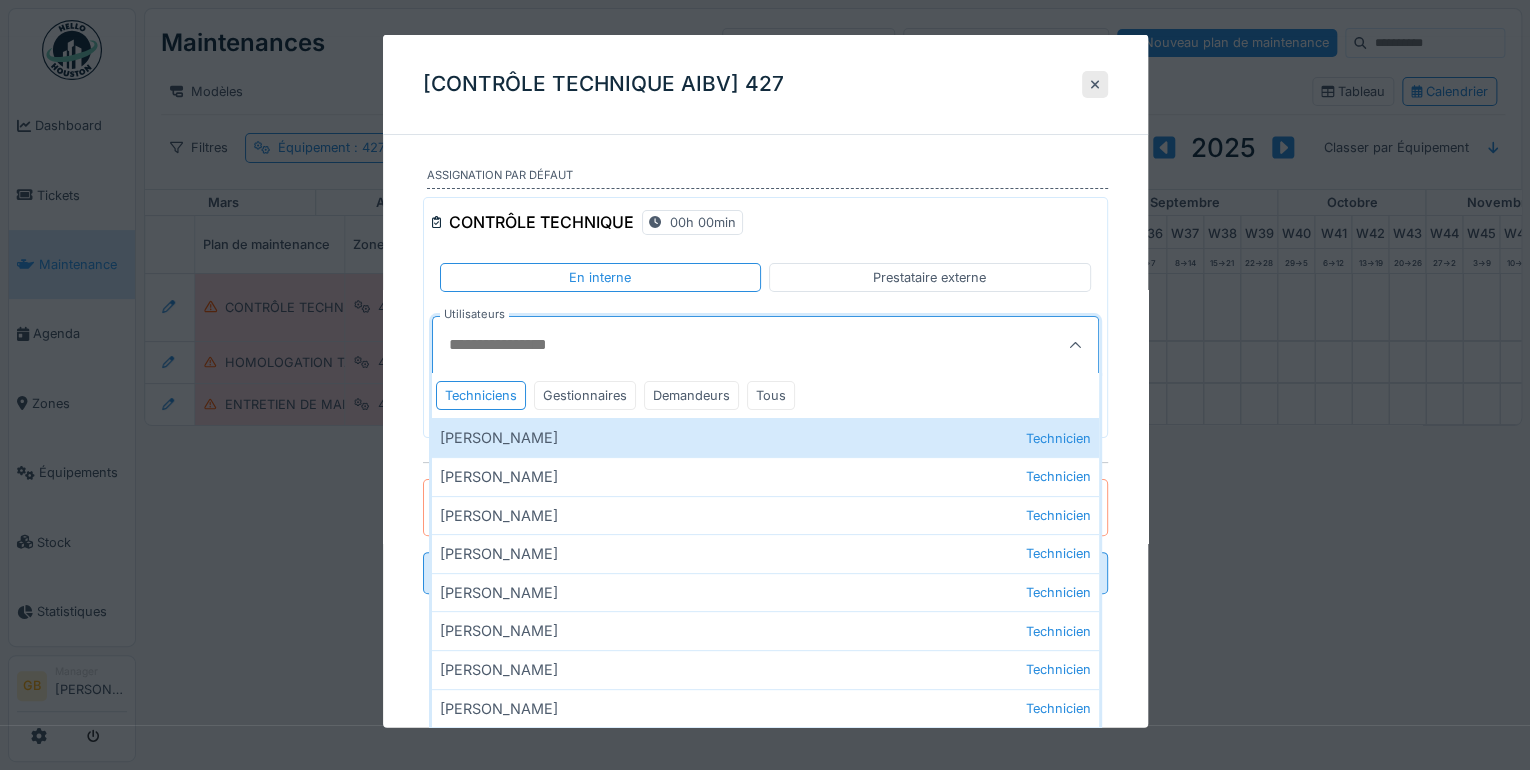 click on "Utilisateurs" at bounding box center (720, 345) 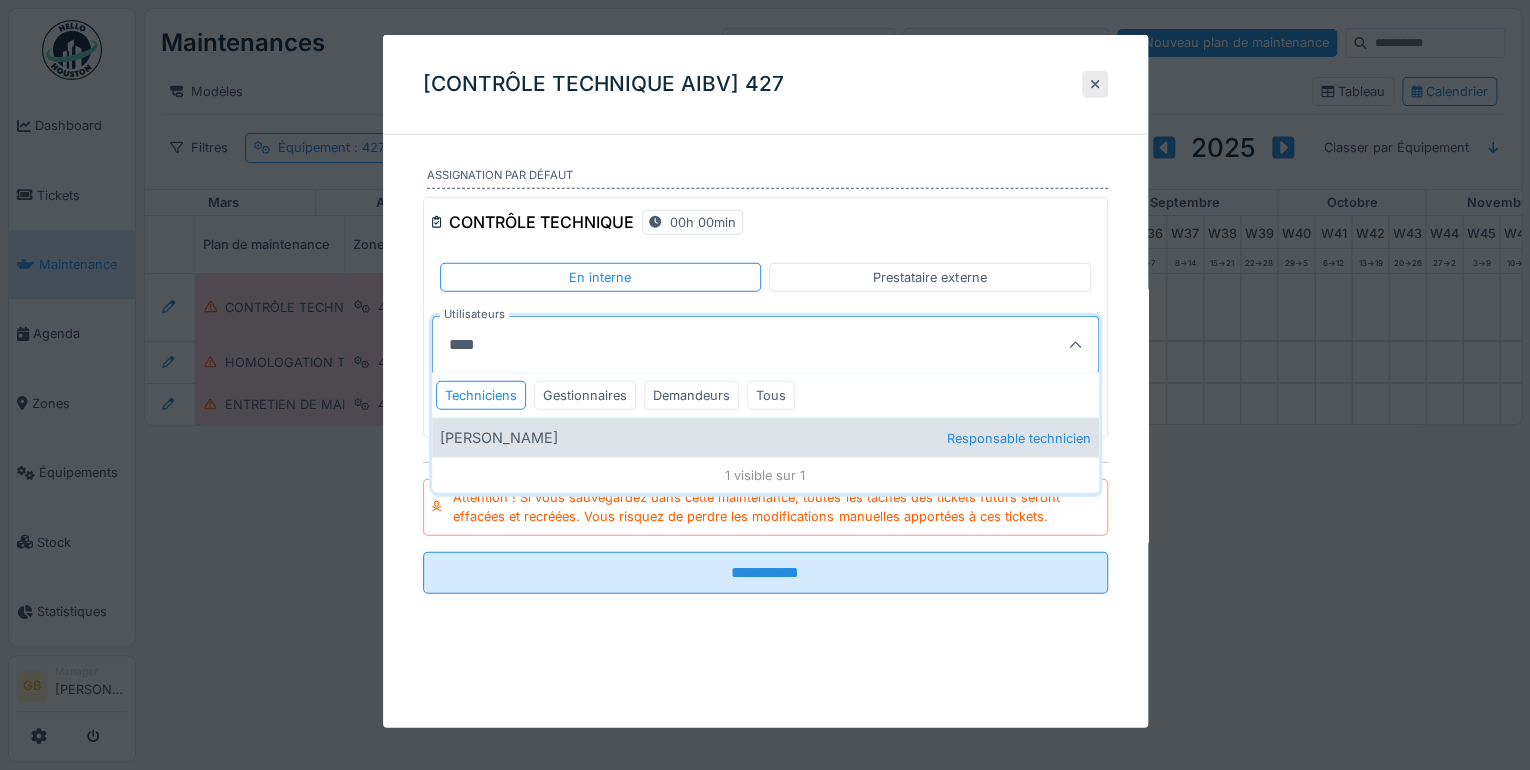 type on "****" 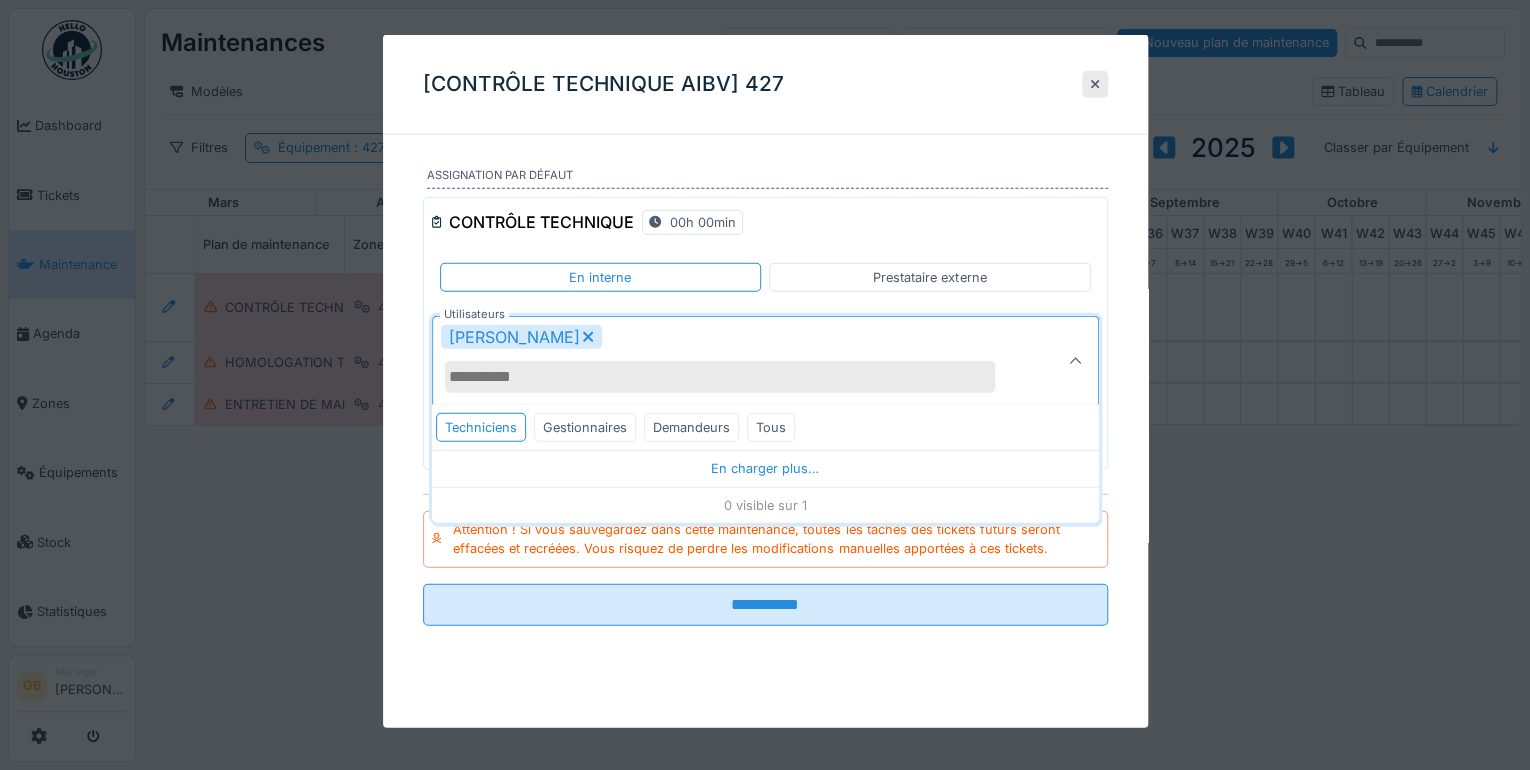 click on "[PERSON_NAME]" at bounding box center [732, 361] 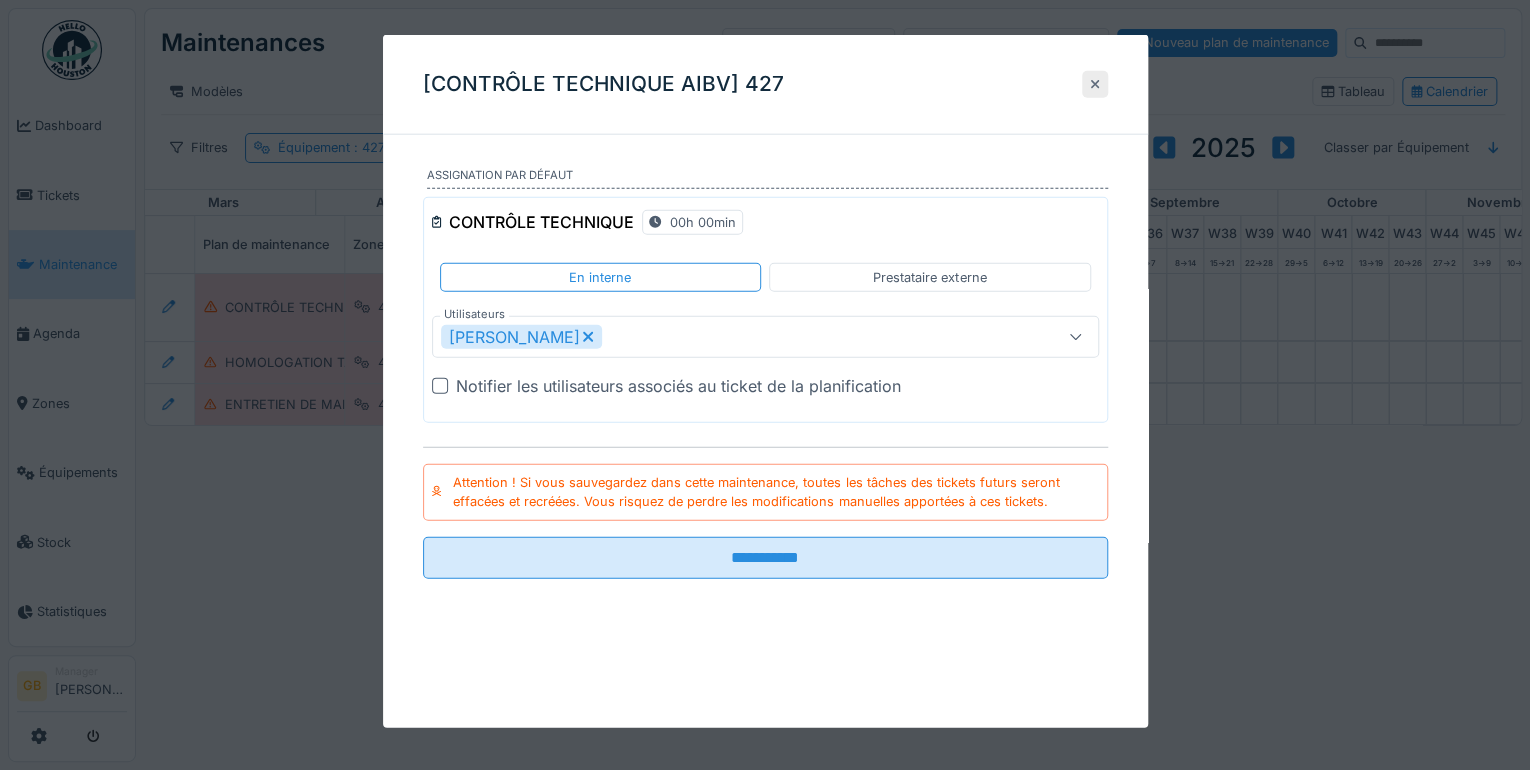 click at bounding box center (1095, 84) 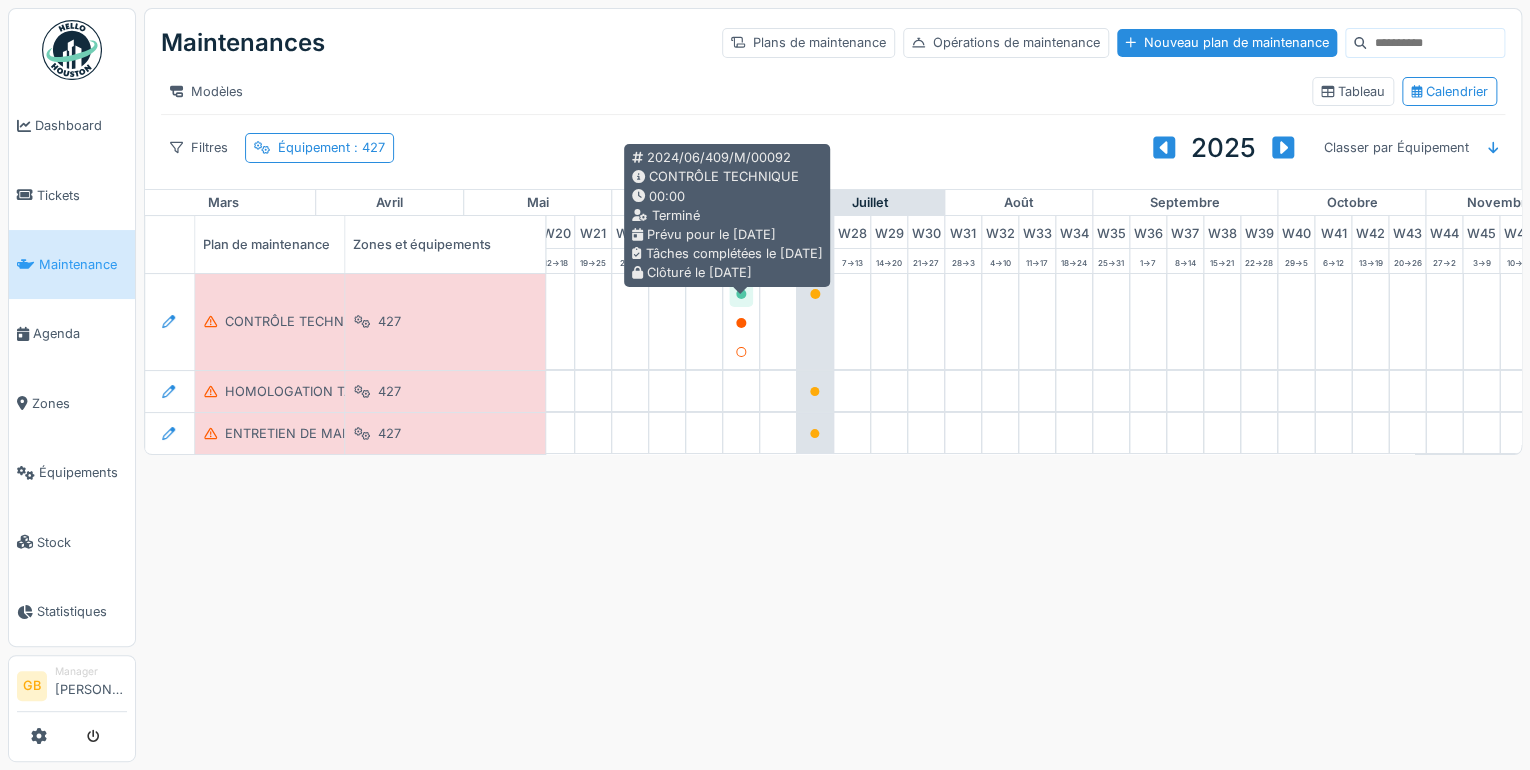 click 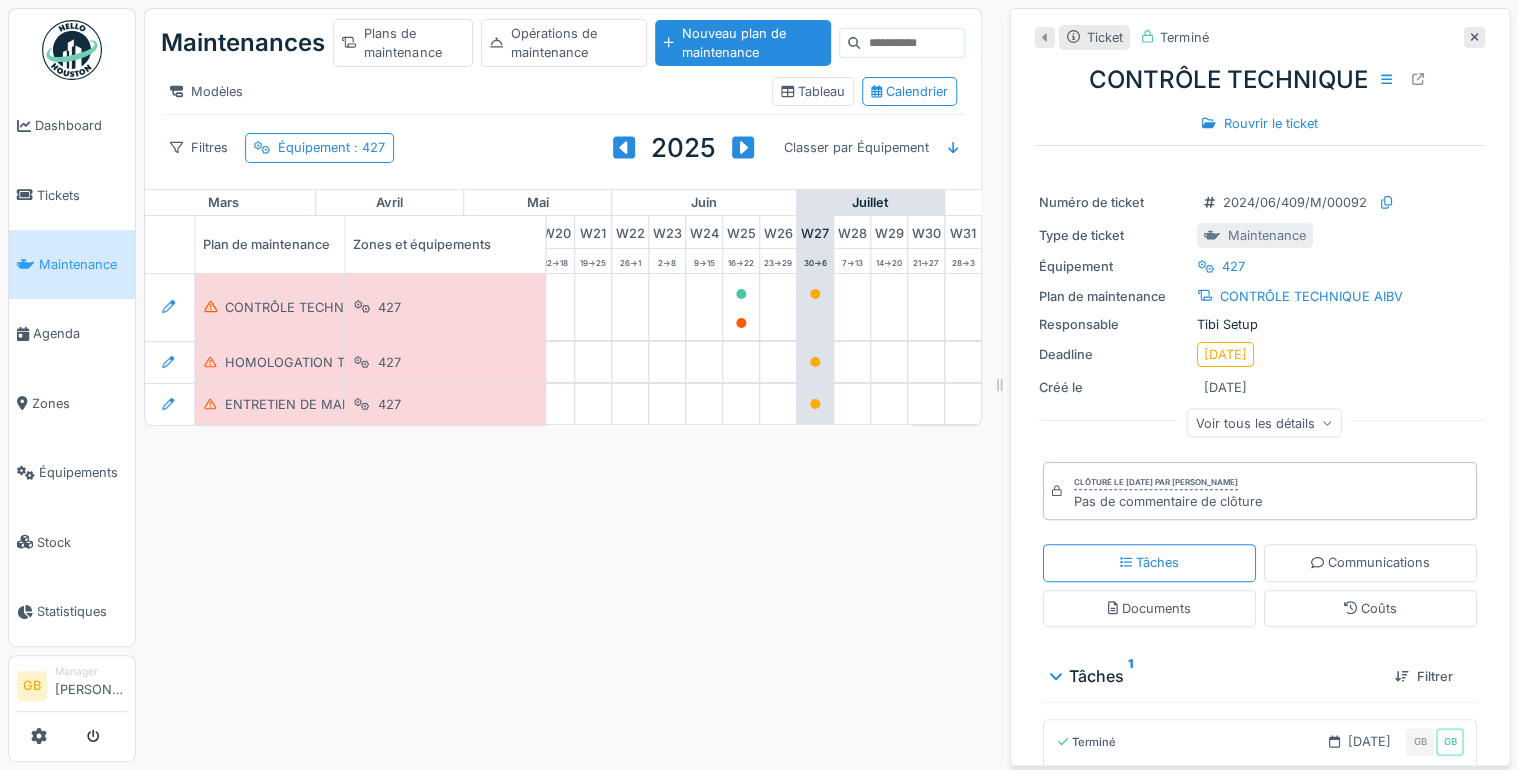 click on "Voir tous les détails" at bounding box center [1264, 422] 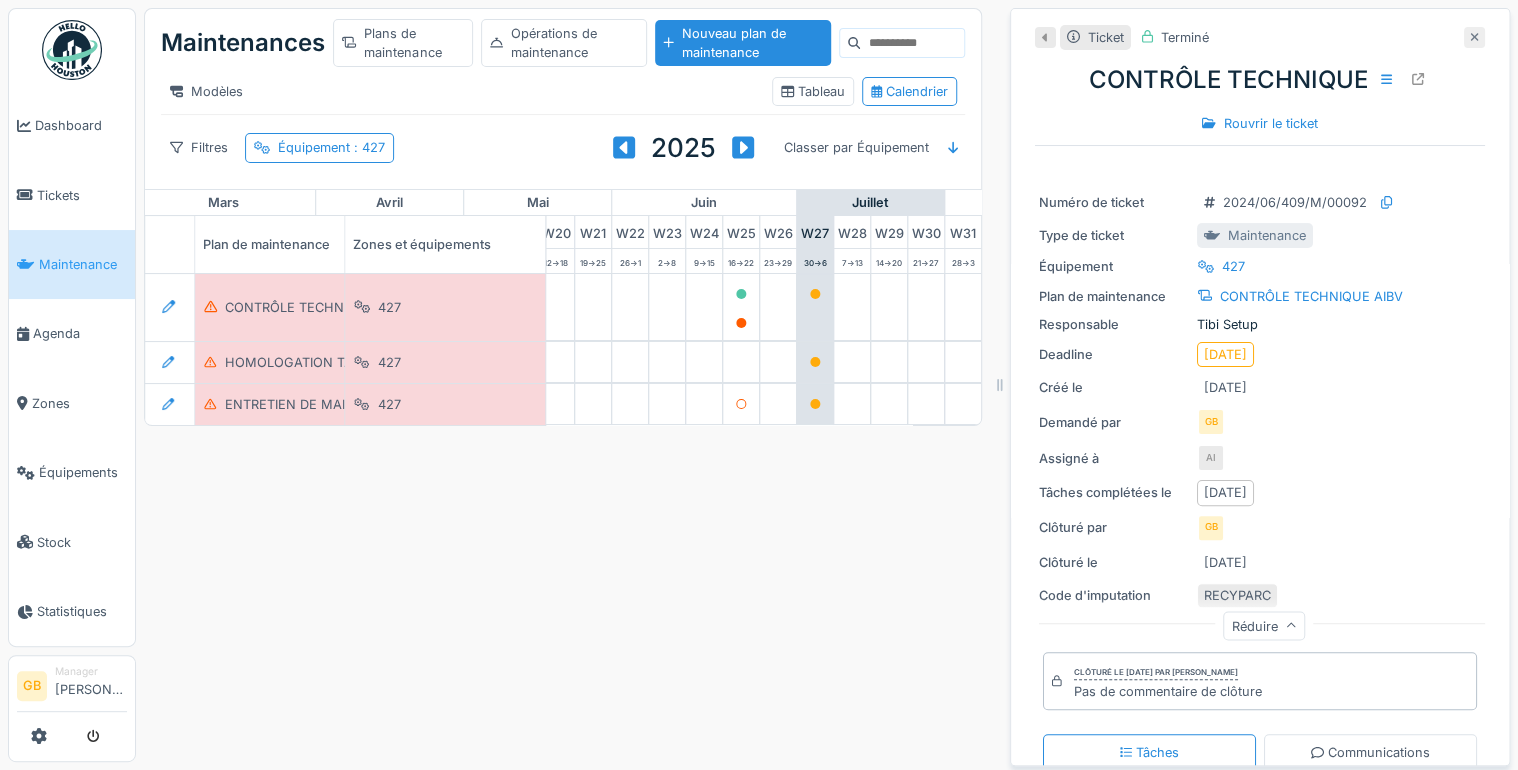 click 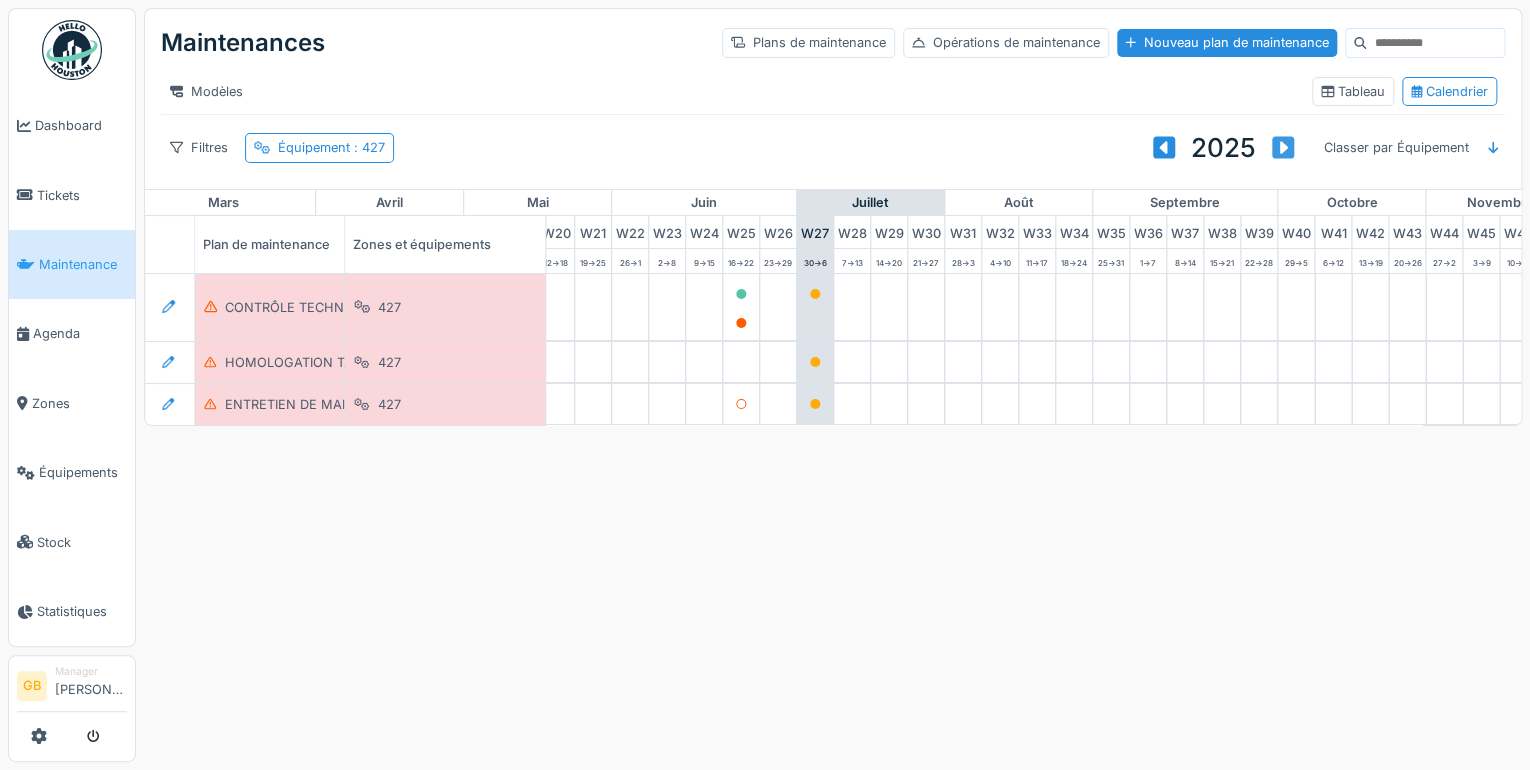 click at bounding box center [1283, 148] 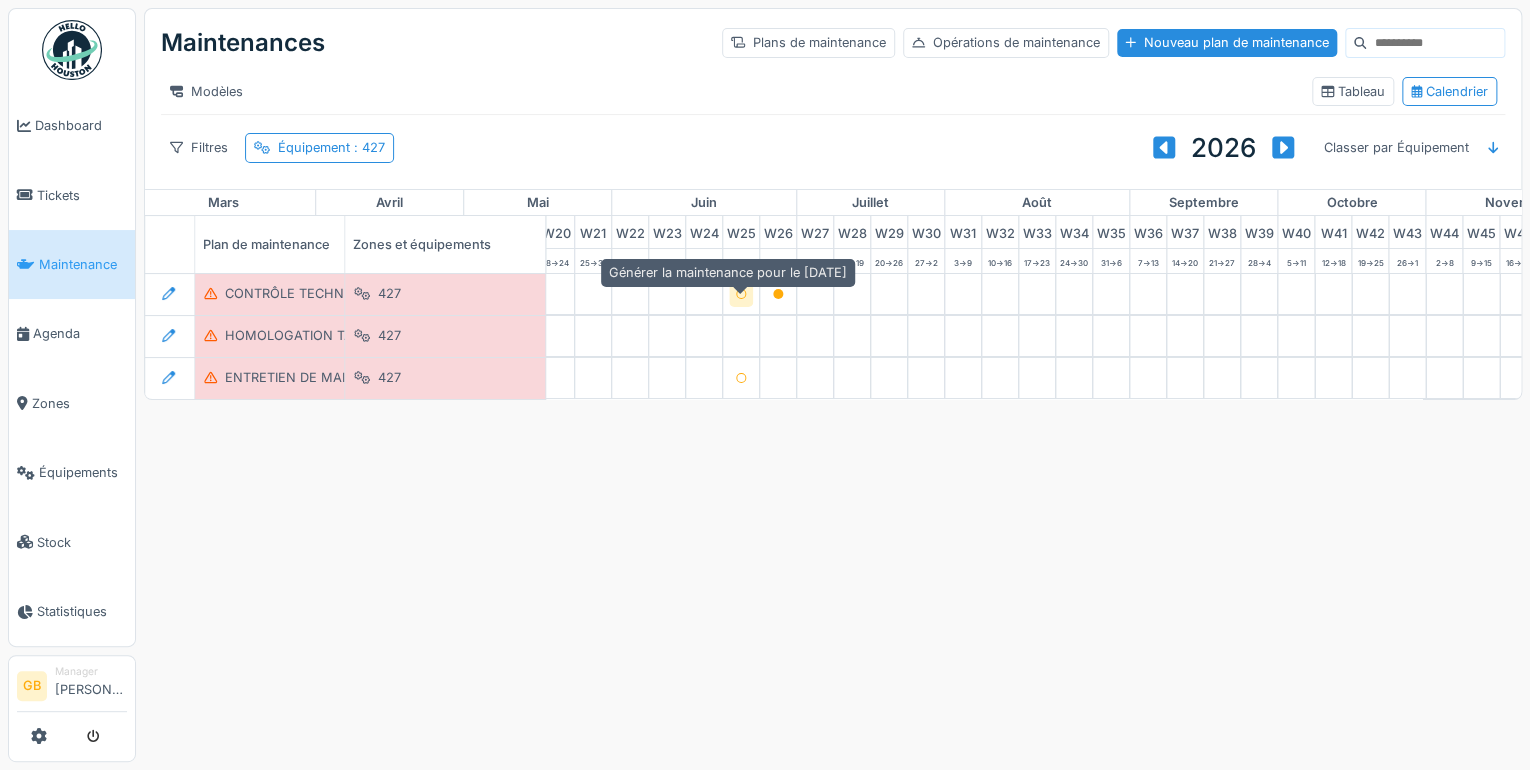click 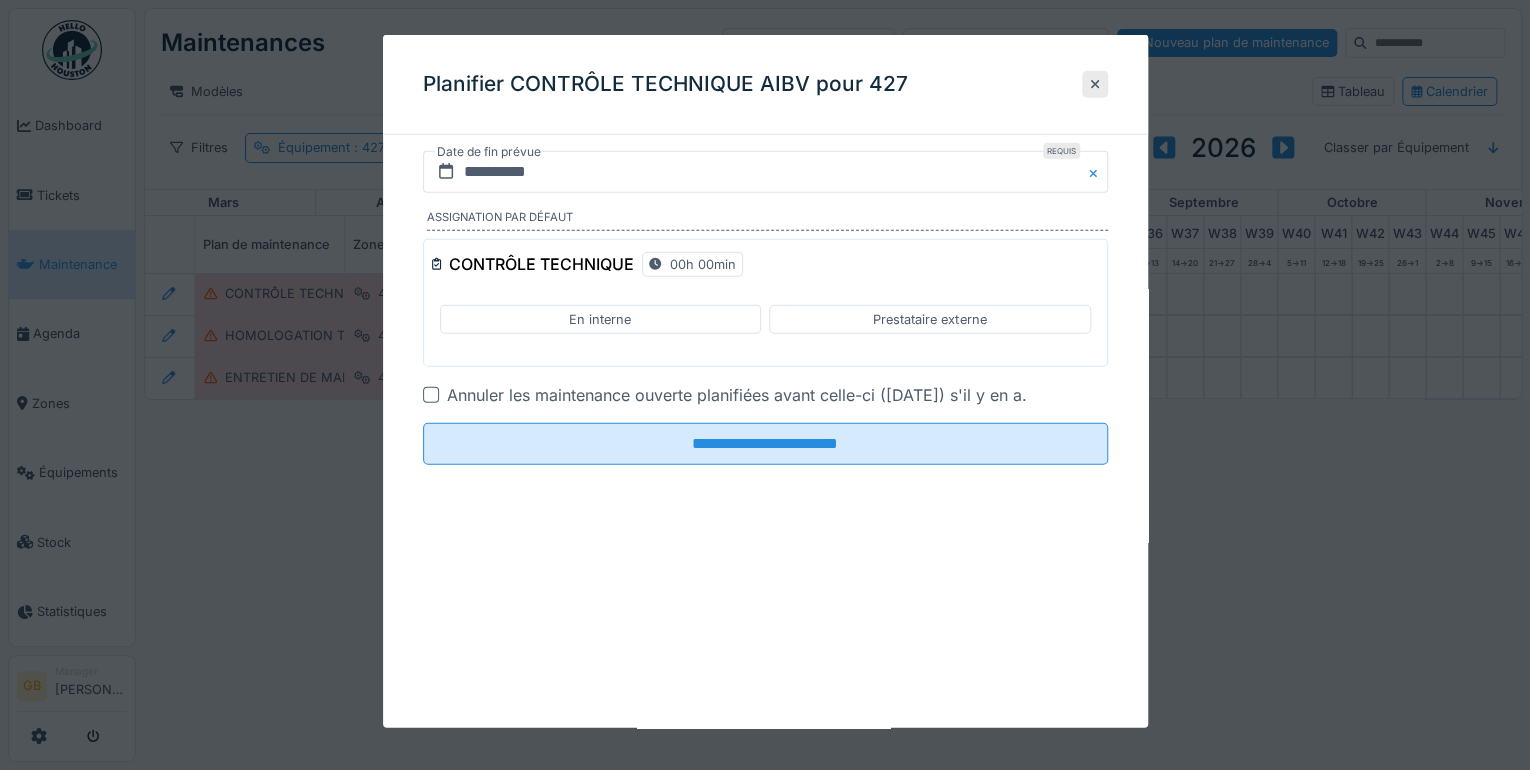 click on "Date de fin prévue" at bounding box center (489, 152) 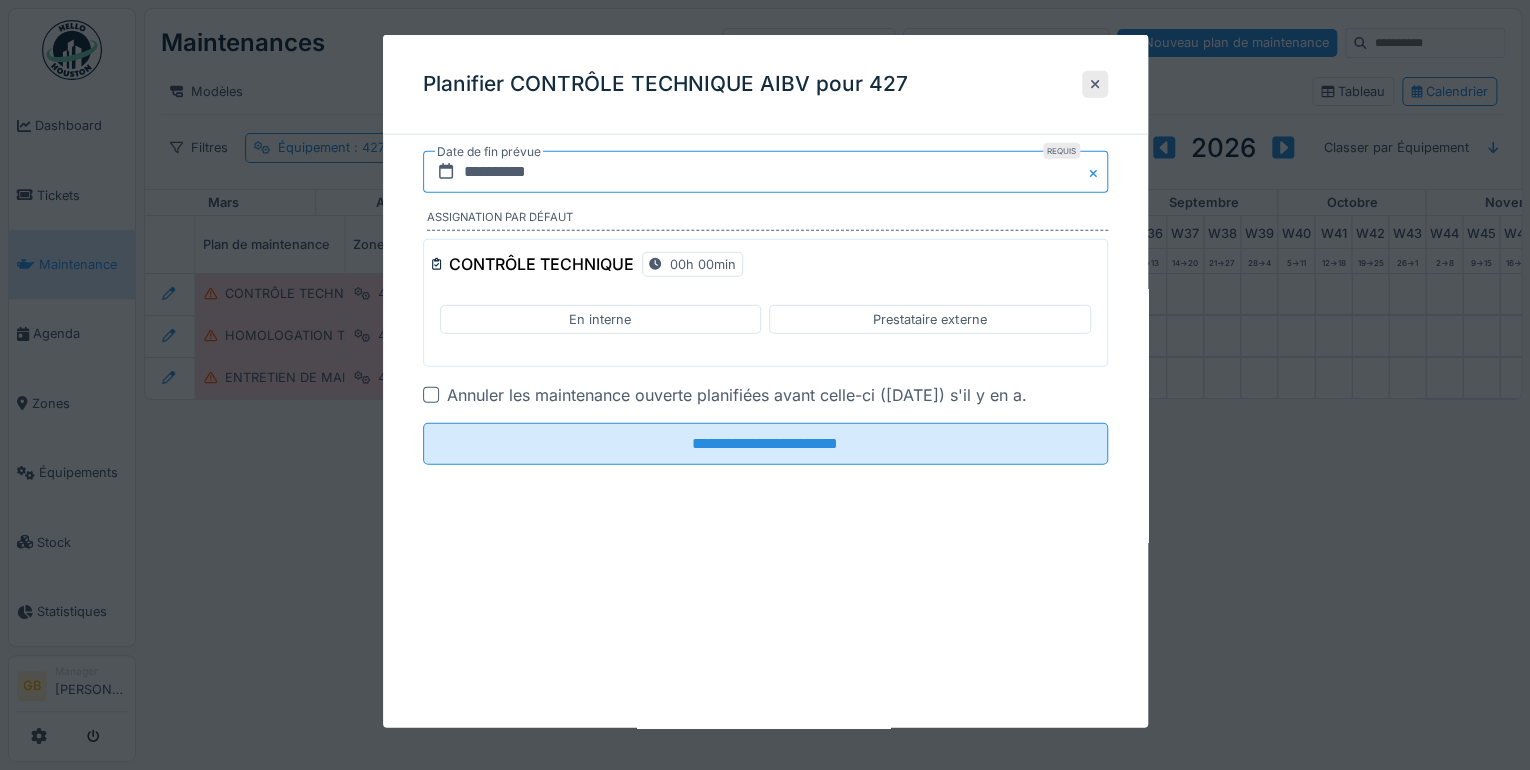 click on "**********" at bounding box center [765, 172] 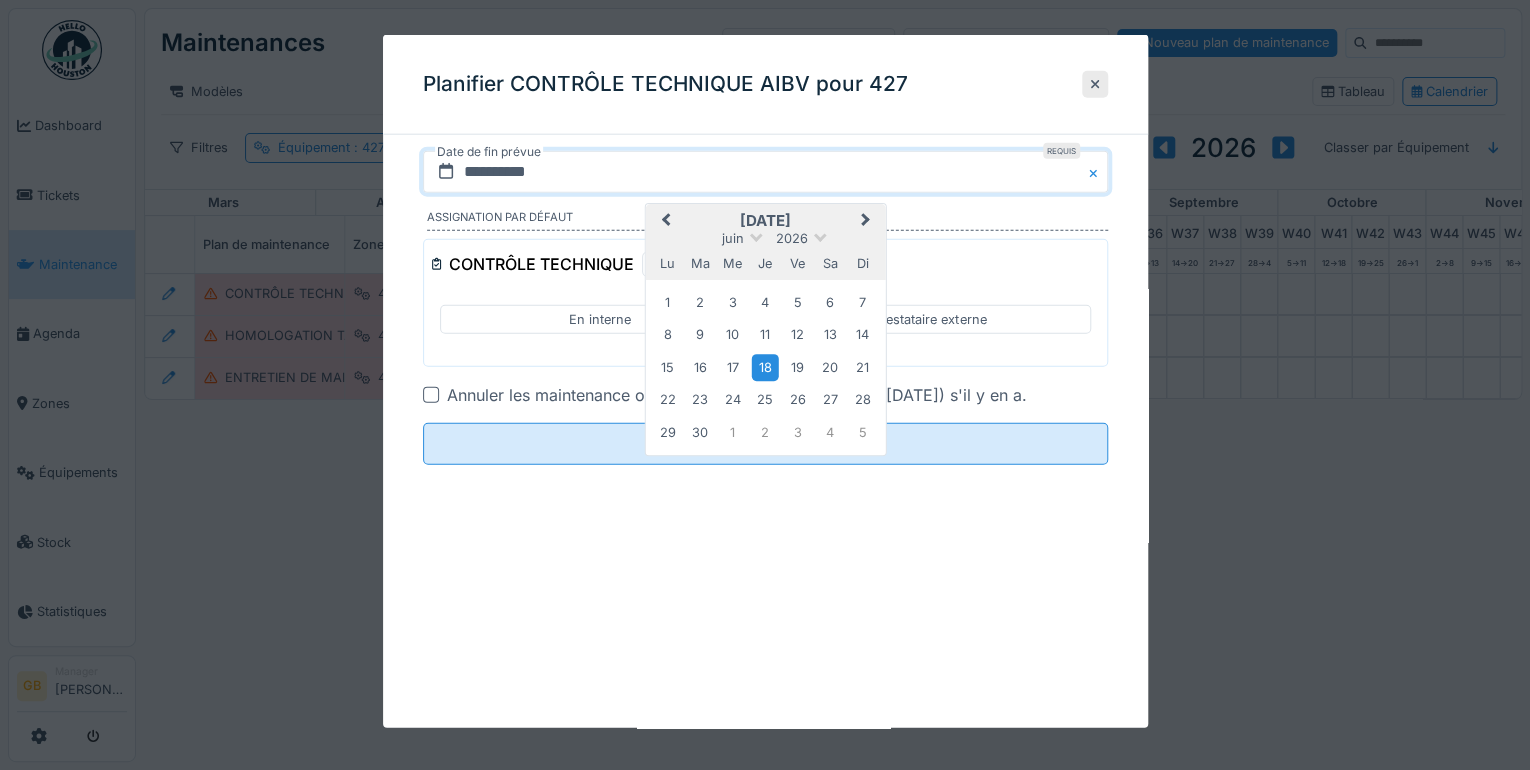 click on "28" at bounding box center (862, 399) 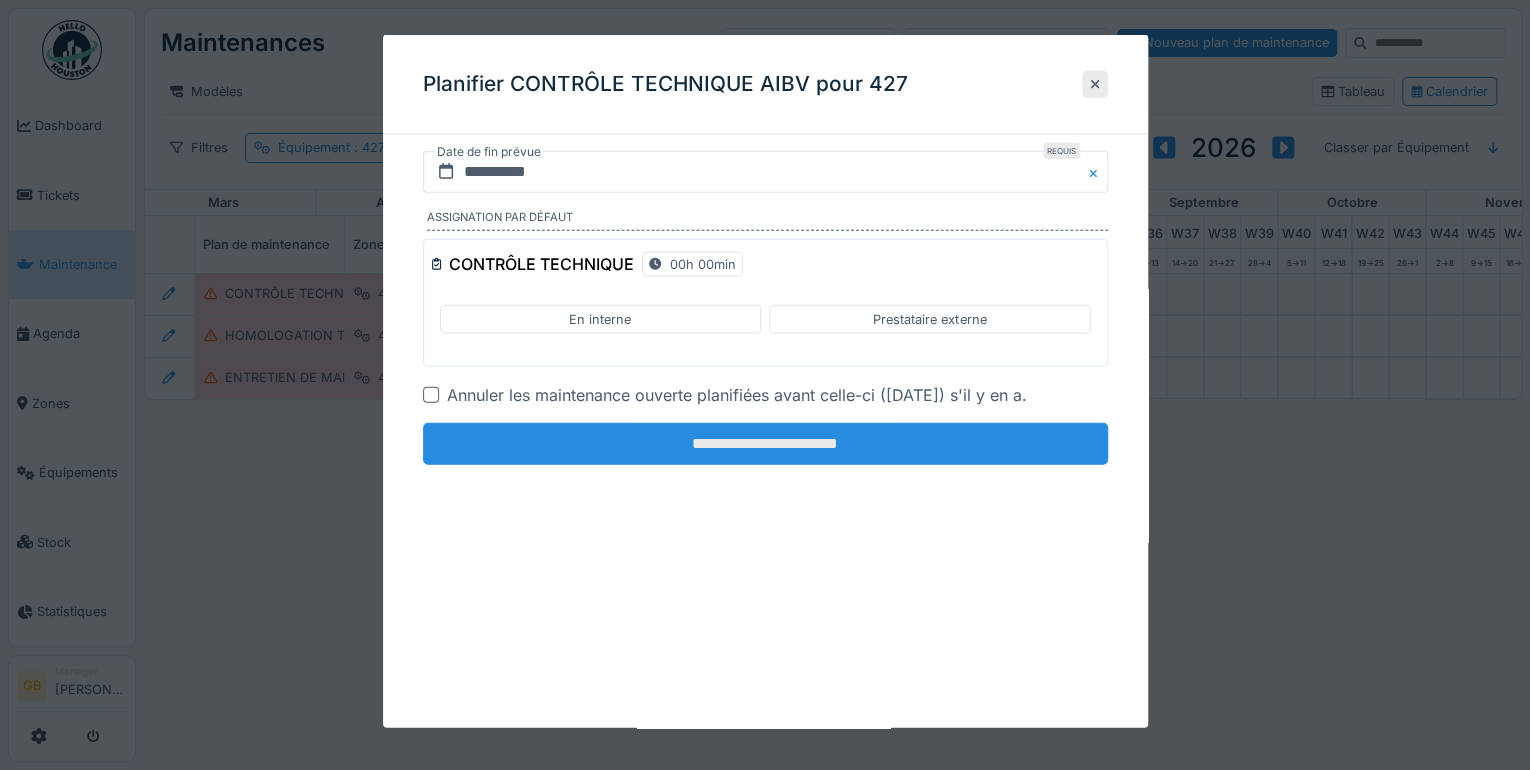click on "**********" at bounding box center (765, 444) 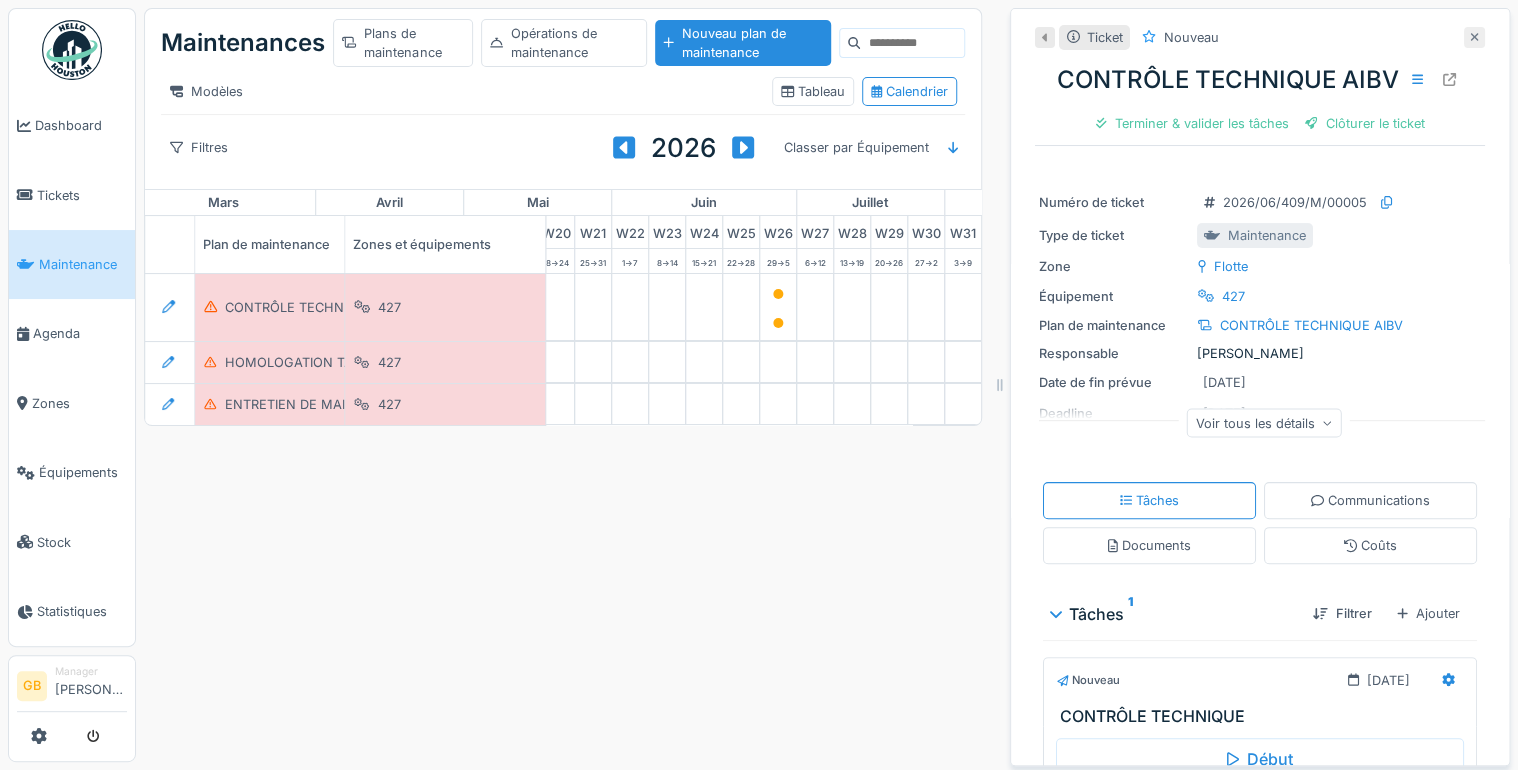 click 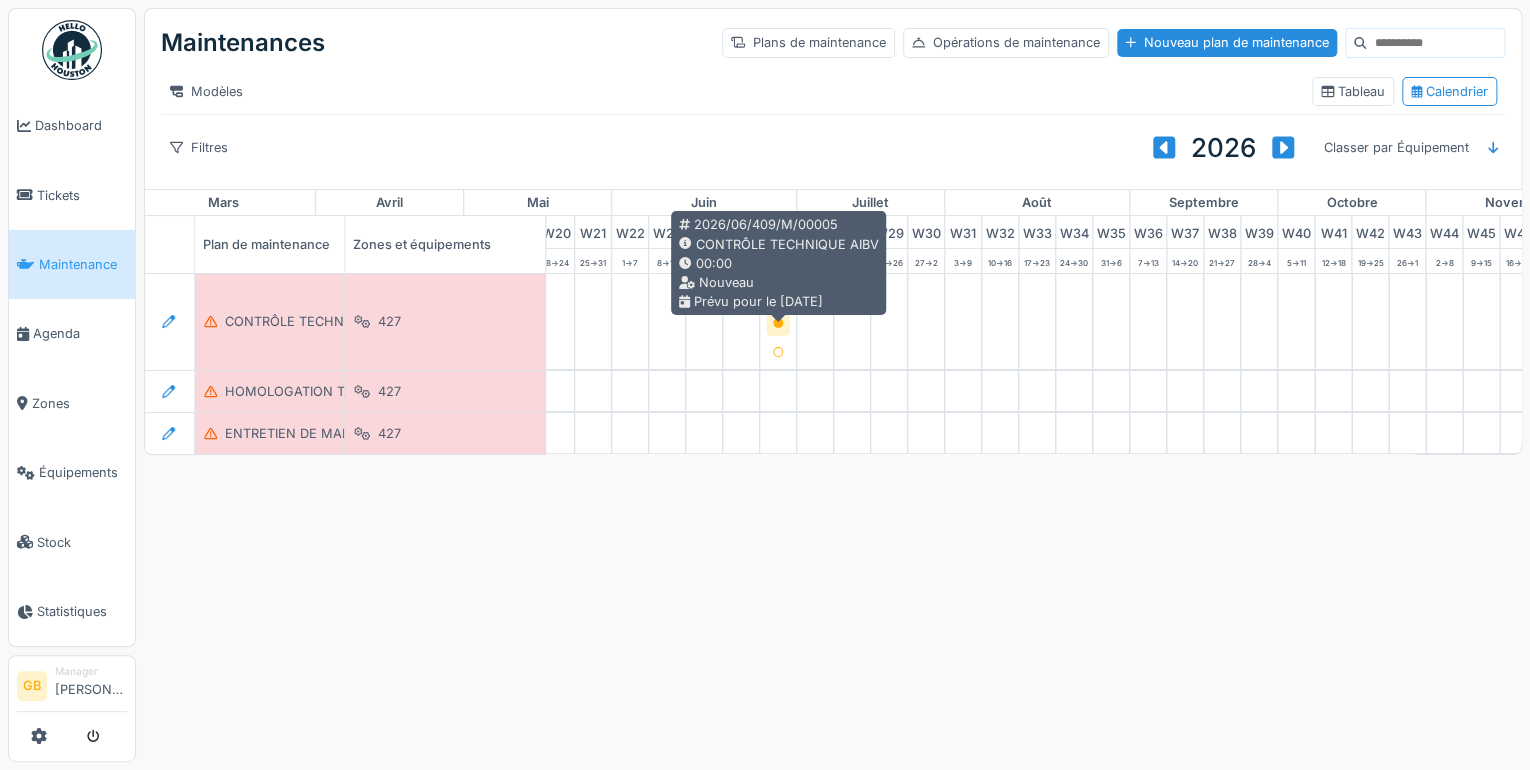 click 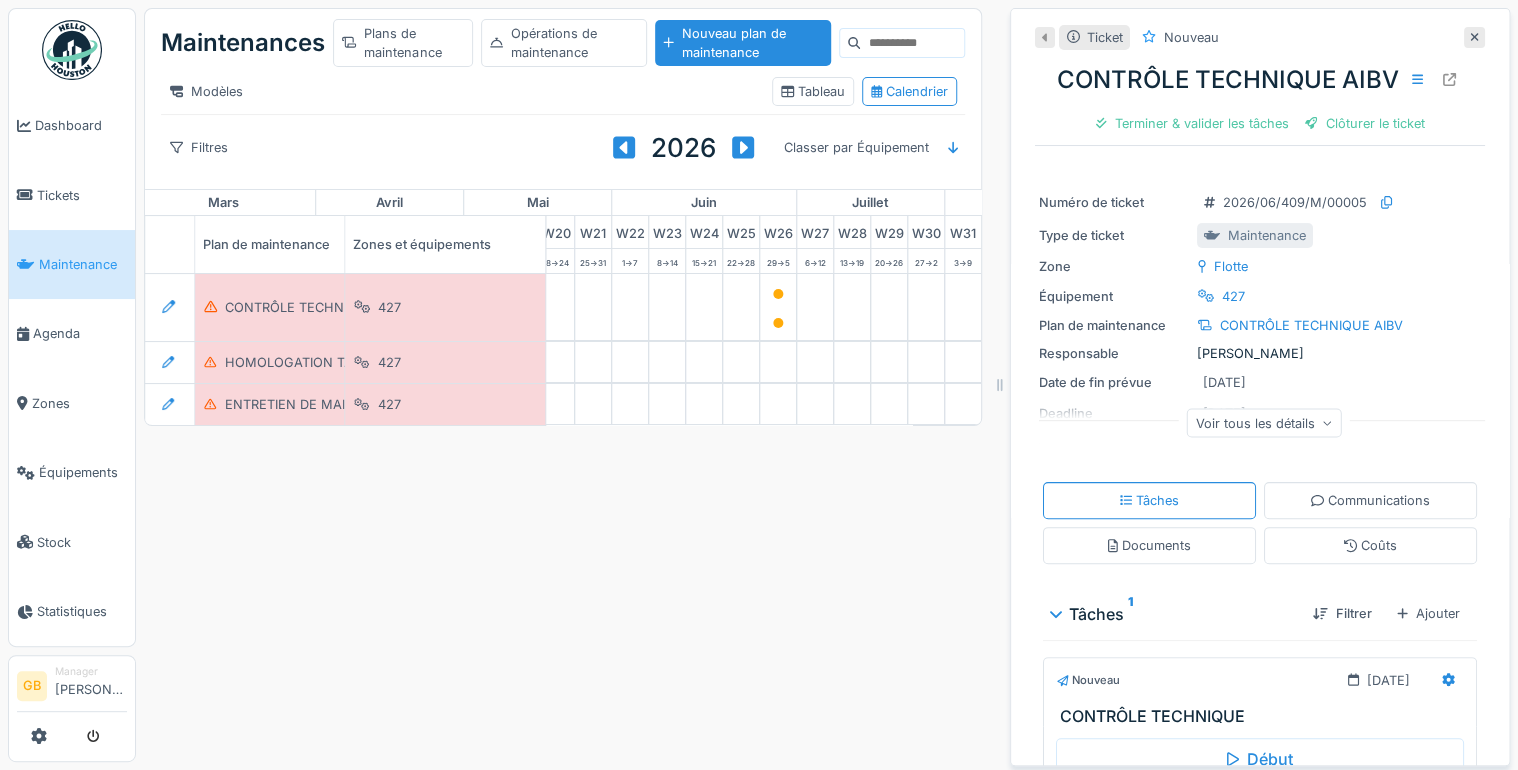 click on "Voir tous les détails" at bounding box center (1264, 422) 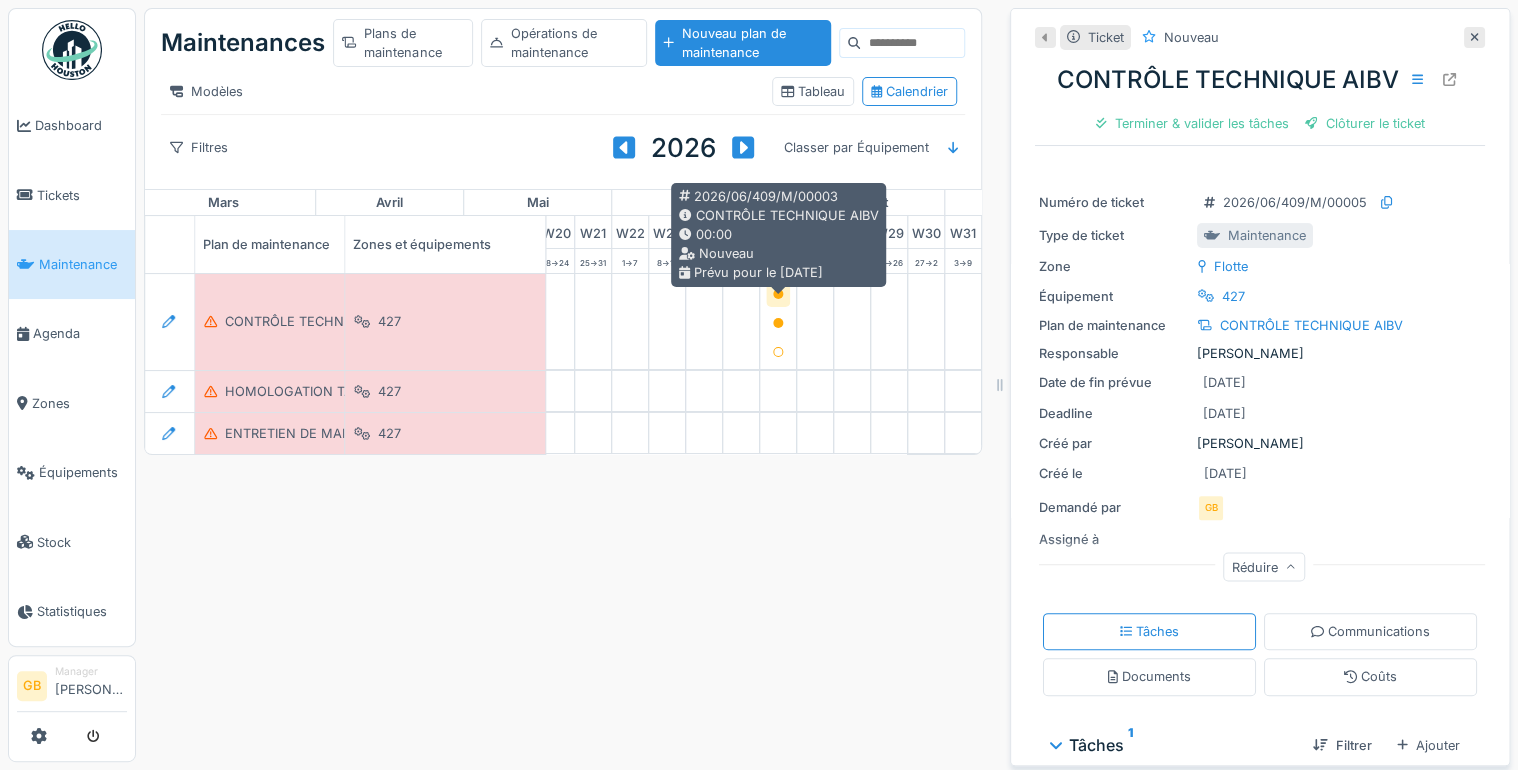 click 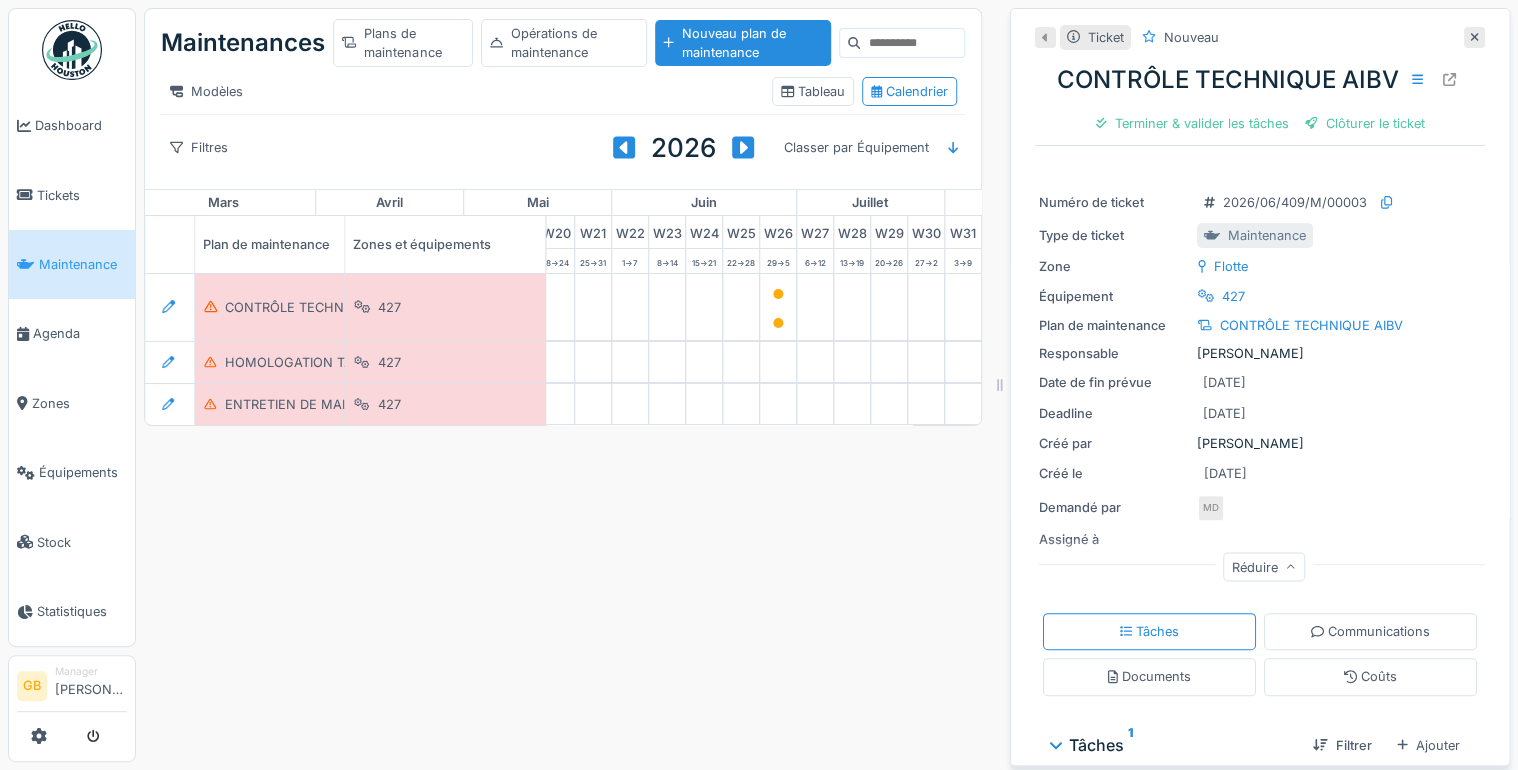 click on "Réduire" at bounding box center [1264, 566] 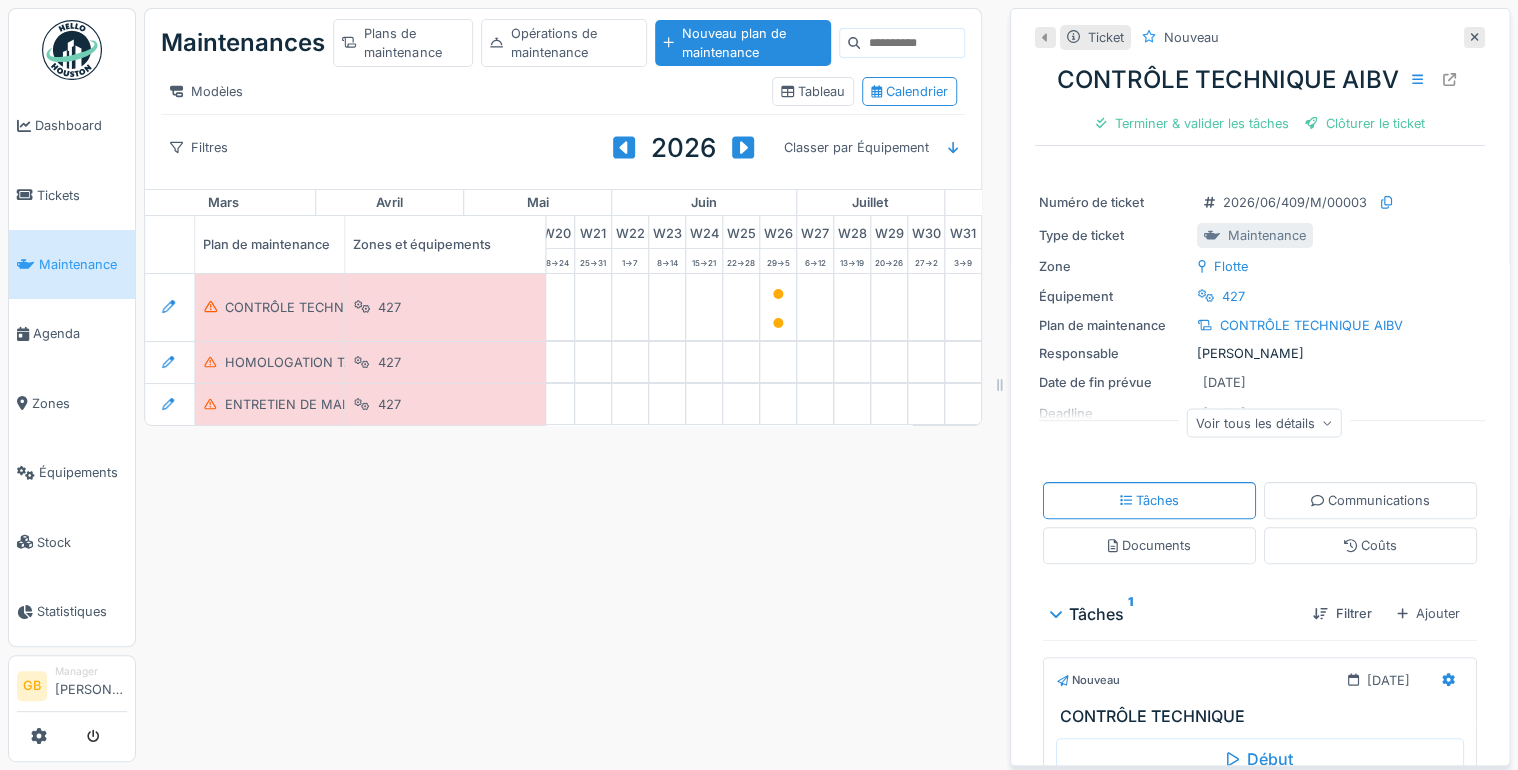 click on "Voir tous les détails" at bounding box center (1264, 422) 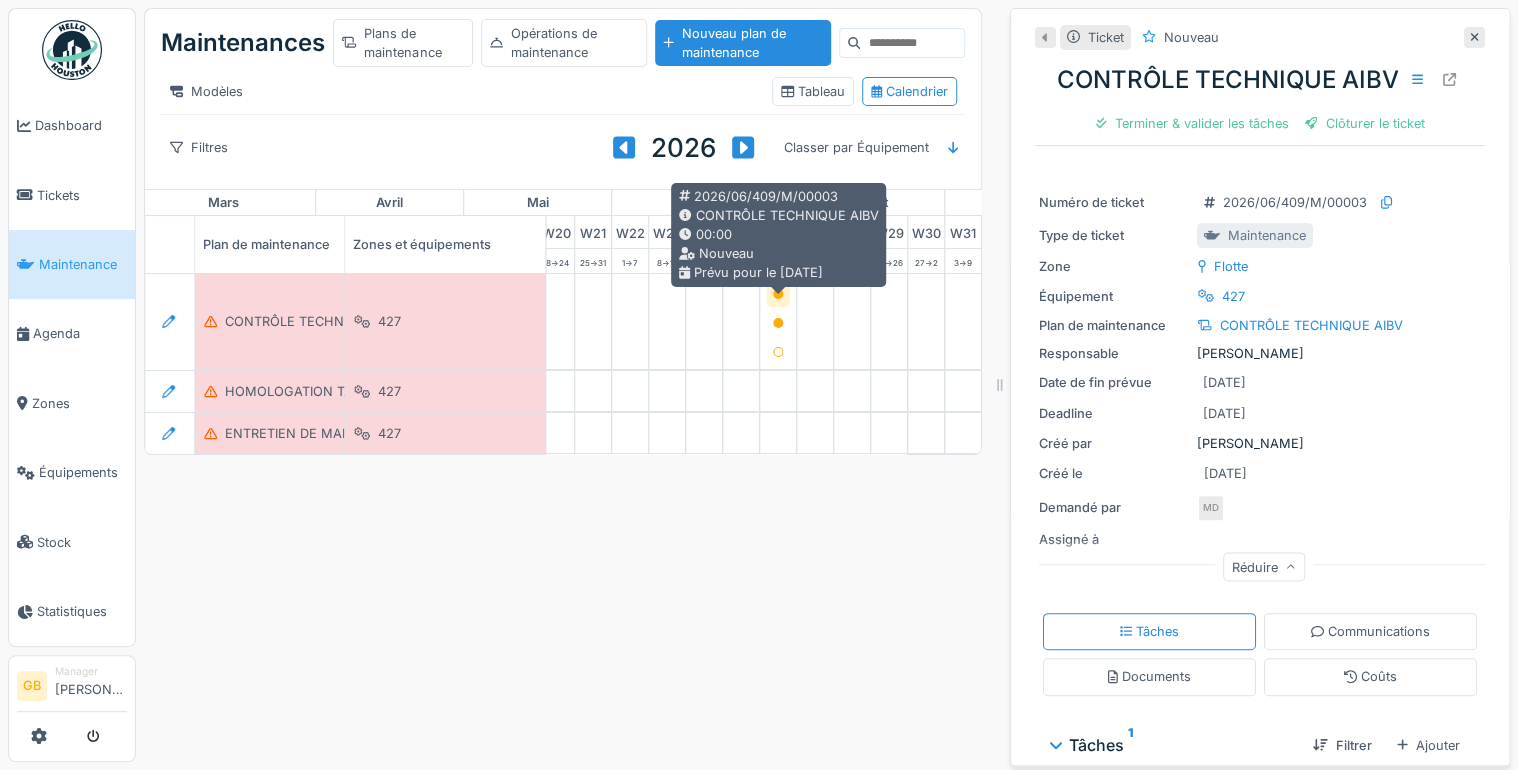 click 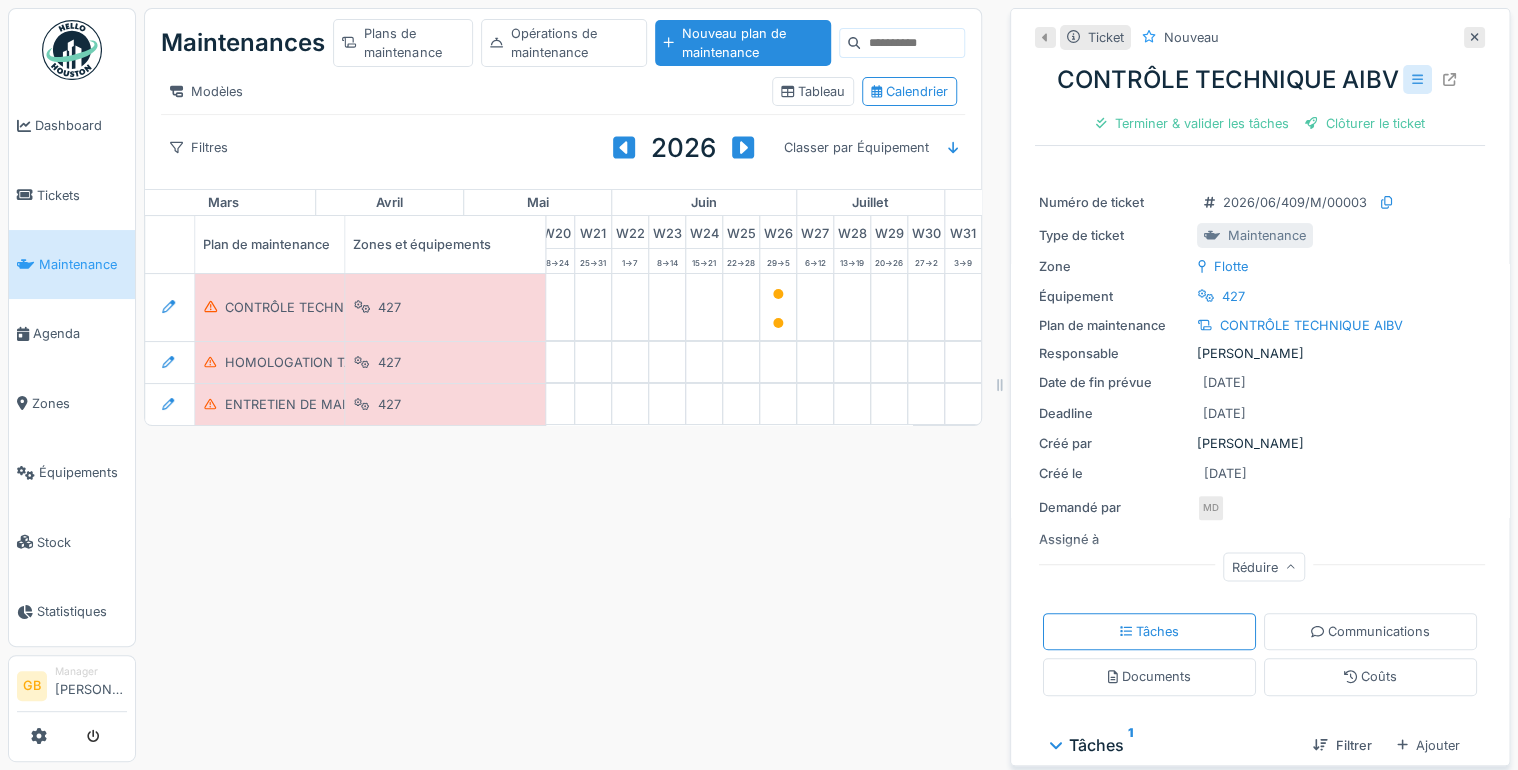 click at bounding box center (1417, 79) 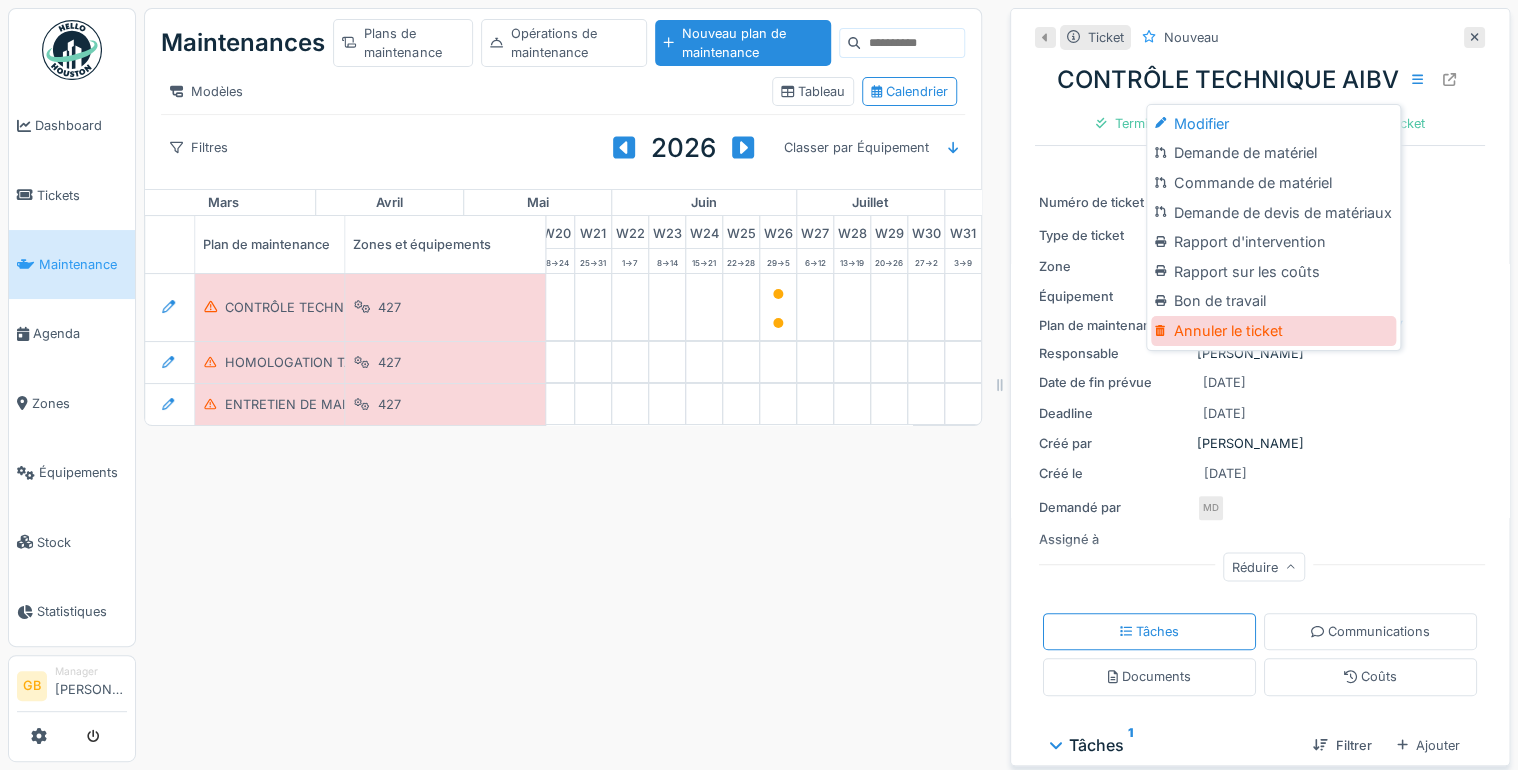 click on "Annuler le ticket" at bounding box center [1273, 331] 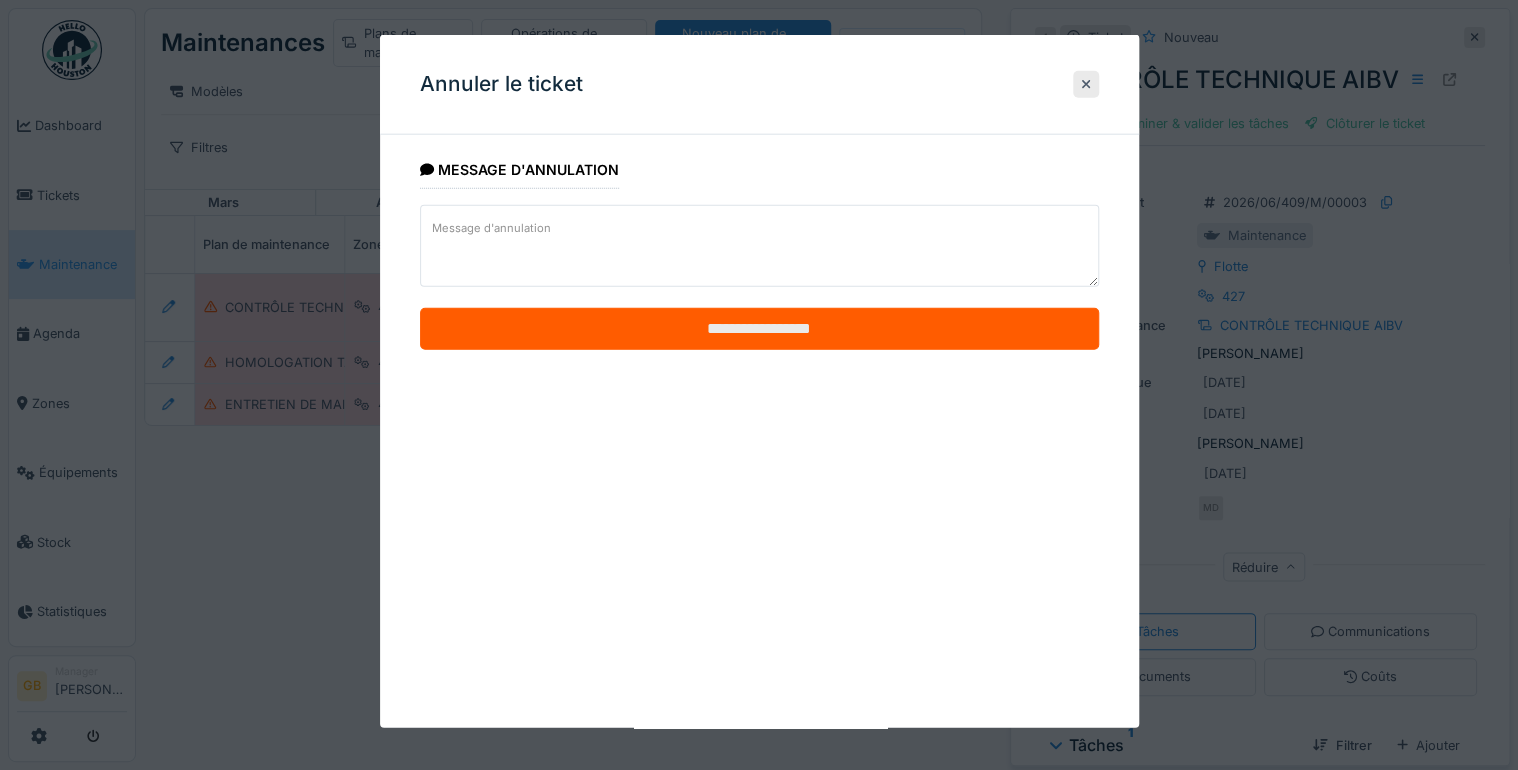 click on "**********" at bounding box center (759, 329) 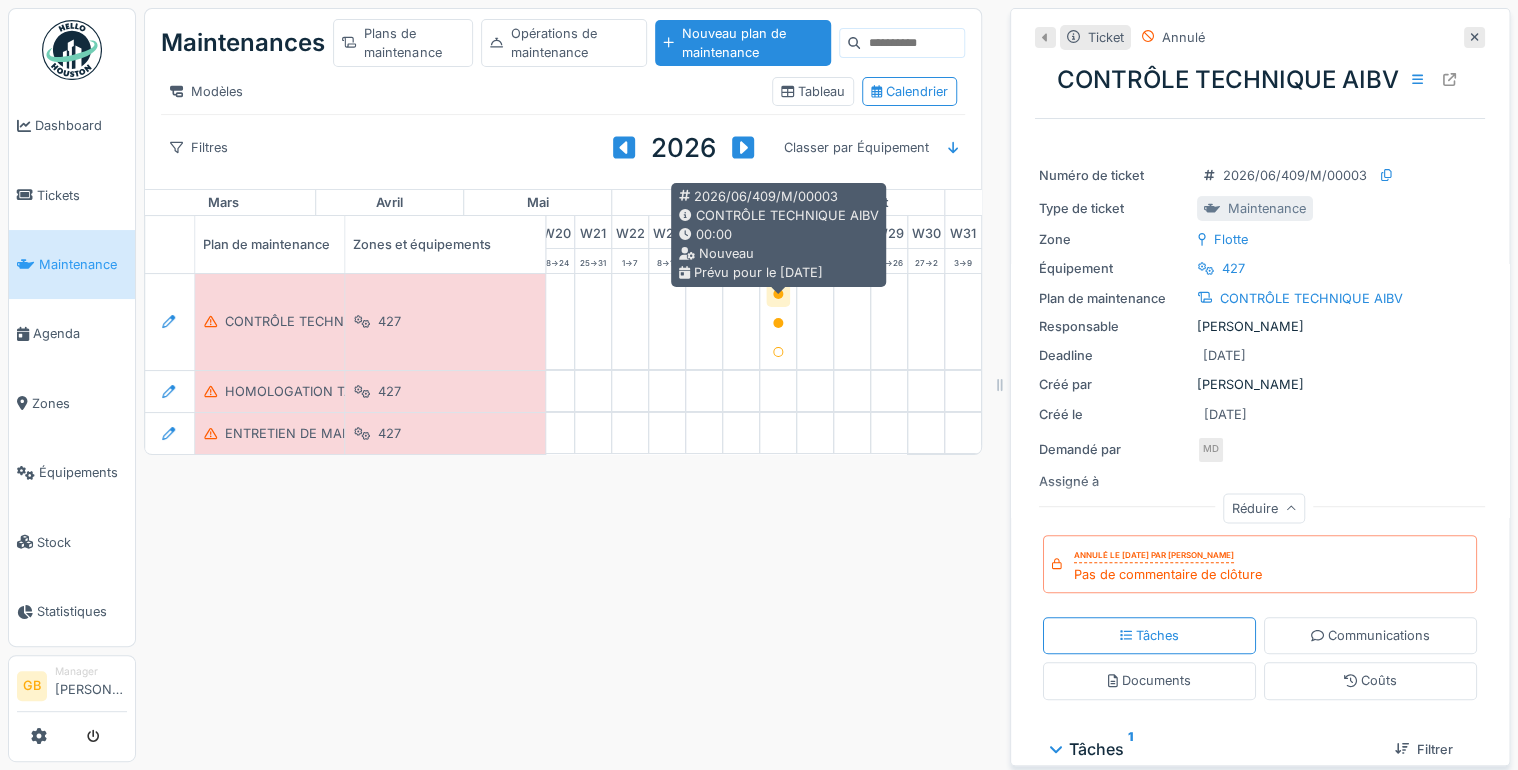 click 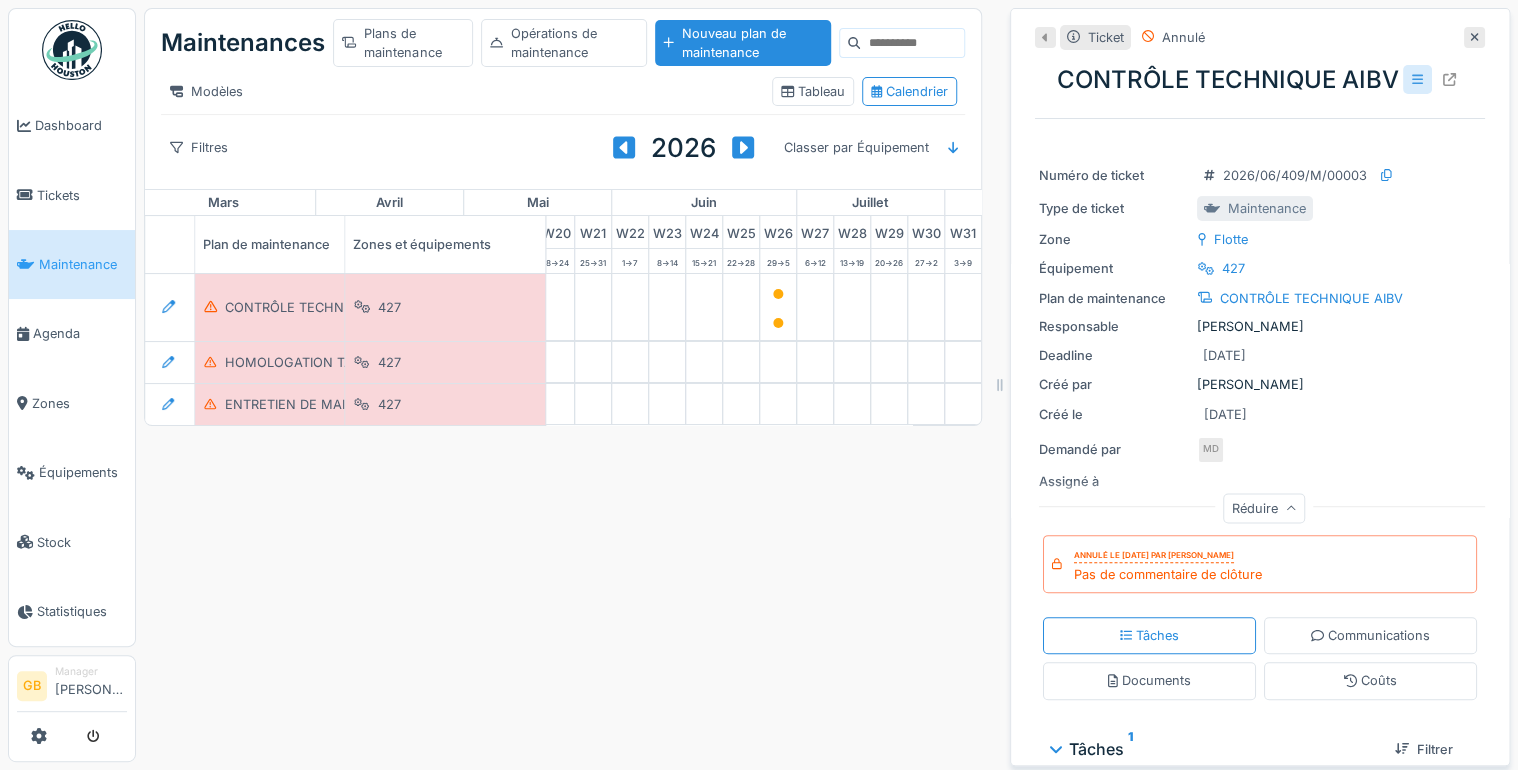 click at bounding box center [1417, 79] 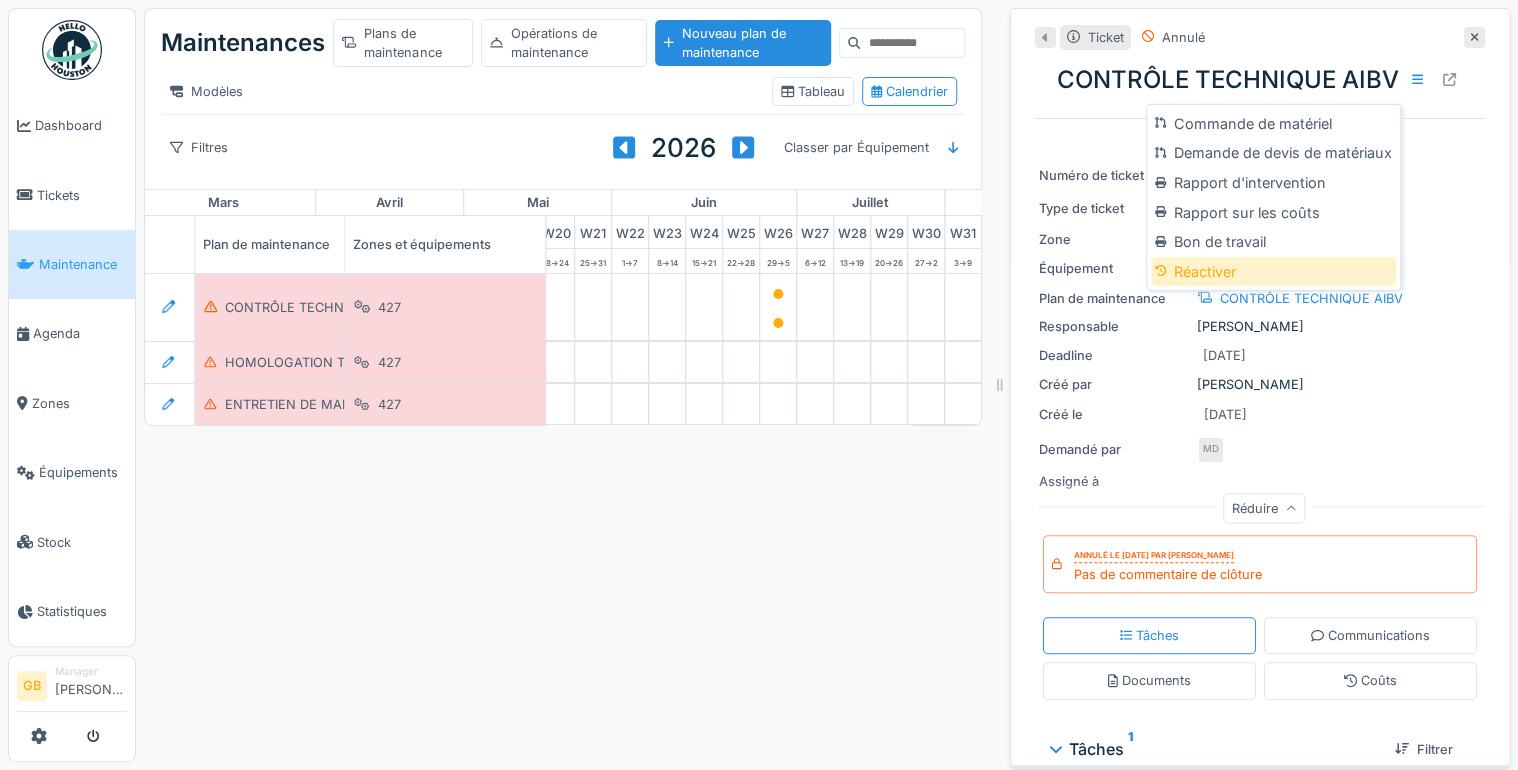 click on "Réactiver" at bounding box center (1273, 272) 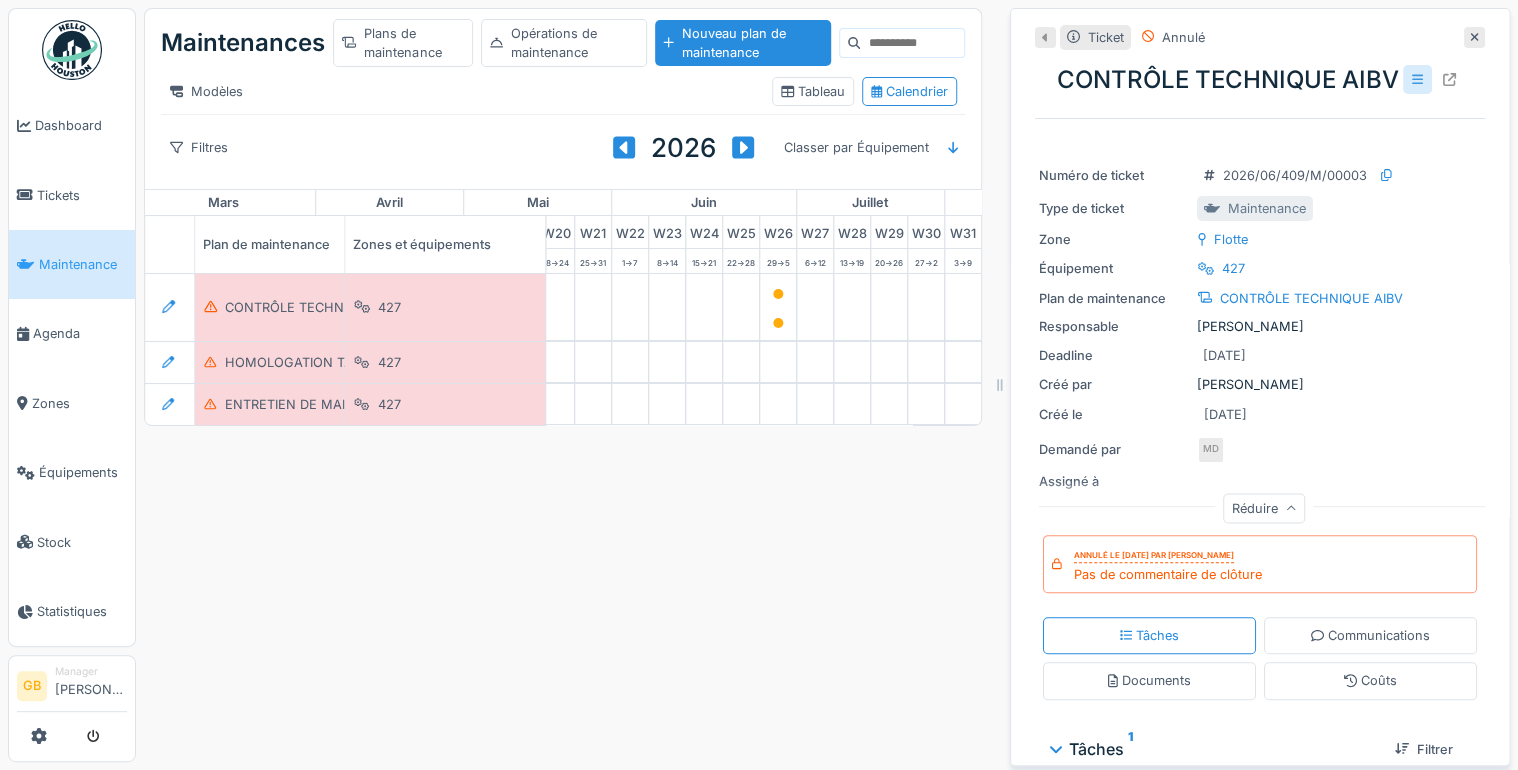 click 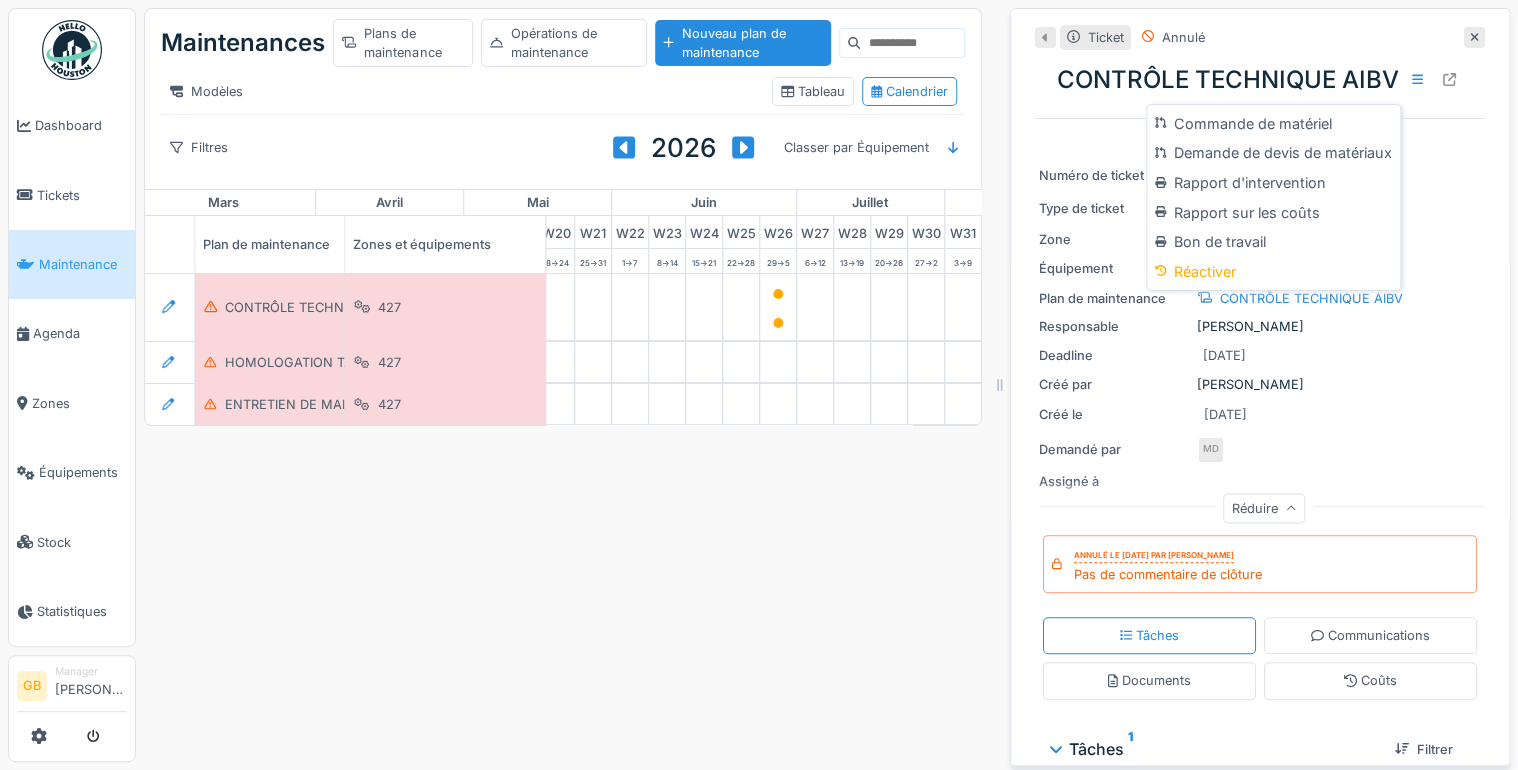 click on "Maintenances Plans de maintenance Opérations de maintenance Nouveau plan de maintenance Modèles   Tableau   Calendrier Filtres 2026 Classer par Équipement janvier février mars avril mai juin juillet août septembre octobre novembre décembre W 1 W 2 W 3 W 4 W 5 W 6 W 7 W 8 W 9 W 10 W 11 W 12 W 13 W 14 W 15 W 16 W 17 W 18 W 19 W 20 W 21 W 22 W 23 W 24 W 25 W 26 W 27 W 28 W 29 W 30 W 31 W 32 W 33 W 34 W 35 W 36 W 37 W 38 W 39 W 40 W 41 W 42 W 43 W 44 W 45 W 46 W 47 W 48 W 49 W 50 W 51 W 52 Plan de maintenance Zones et équipements 5 -> 11 12 -> 18 19 -> 25 26 -> 1 2 -> 8 9 -> 15 16 -> 22 23 -> 1 2 -> 8 9 -> 15 16 -> 22 23 -> 29 30 -> 5 6 -> 12 13 -> 19 20 -> 26 27 -> 3 4 -> 10 11 -> 17 18 -> 24 25 -> 31 1 -> 7 8 -> 14 15 -> 21 22 -> 28 29 -> 5 6 -> 12 13 -> 19 20 -> 26 27 -> 2 3 -> 9 10 -> 16 17 -> 23 24 -> 30 31 -> 6 7 -> 13 14 -> 20 21 -> 27 28 -> 4 5 -> 11 12 -> 18 19 -> 25 26 -> 1 2 -> 8 9 -> 15 16 -> 22 23 -> 29 30 -> 6 7 -> 13 14 -> 20 21 -> 27 28 -> 3 CONTRÔLE TECHNIQUE AIBV 427 427 427 Ticket Zone" at bounding box center (827, 385) 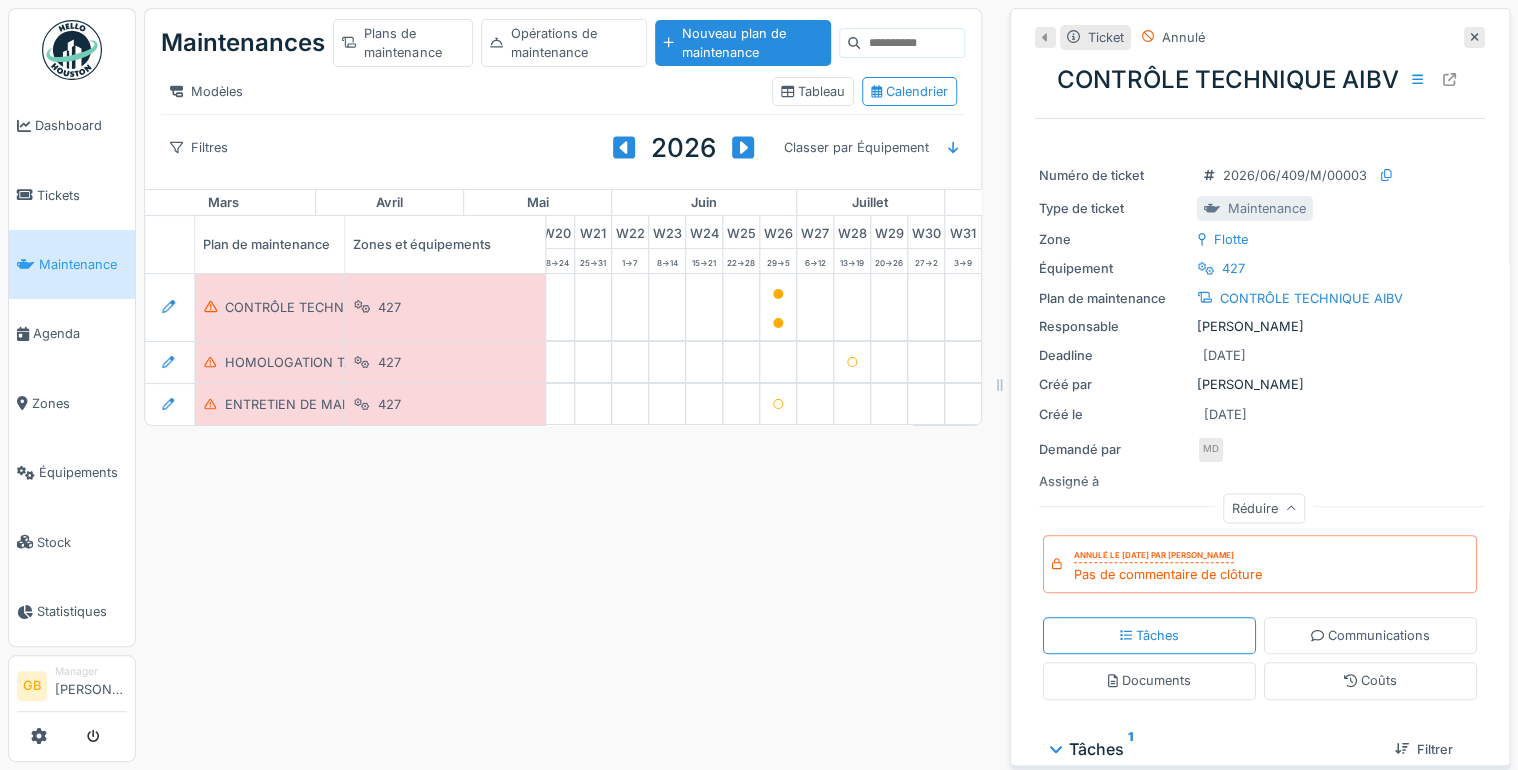 click on "Maintenances Plans de maintenance Opérations de maintenance Nouveau plan de maintenance Modèles   Tableau   Calendrier Filtres 2026 Classer par Équipement janvier février mars avril mai juin juillet août septembre octobre novembre décembre W 1 W 2 W 3 W 4 W 5 W 6 W 7 W 8 W 9 W 10 W 11 W 12 W 13 W 14 W 15 W 16 W 17 W 18 W 19 W 20 W 21 W 22 W 23 W 24 W 25 W 26 W 27 W 28 W 29 W 30 W 31 W 32 W 33 W 34 W 35 W 36 W 37 W 38 W 39 W 40 W 41 W 42 W 43 W 44 W 45 W 46 W 47 W 48 W 49 W 50 W 51 W 52 Plan de maintenance Zones et équipements 5 -> 11 12 -> 18 19 -> 25 26 -> 1 2 -> 8 9 -> 15 16 -> 22 23 -> 1 2 -> 8 9 -> 15 16 -> 22 23 -> 29 30 -> 5 6 -> 12 13 -> 19 20 -> 26 27 -> 3 4 -> 10 11 -> 17 18 -> 24 25 -> 31 1 -> 7 8 -> 14 15 -> 21 22 -> 28 29 -> 5 6 -> 12 13 -> 19 20 -> 26 27 -> 2 3 -> 9 10 -> 16 17 -> 23 24 -> 30 31 -> 6 7 -> 13 14 -> 20 21 -> 27 28 -> 4 5 -> 11 12 -> 18 19 -> 25 26 -> 1 2 -> 8 9 -> 15 16 -> 22 23 -> 29 30 -> 6 7 -> 13 14 -> 20 21 -> 27 28 -> 3 CONTRÔLE TECHNIQUE AIBV 427 427 427 Ticket Zone" at bounding box center (827, 385) 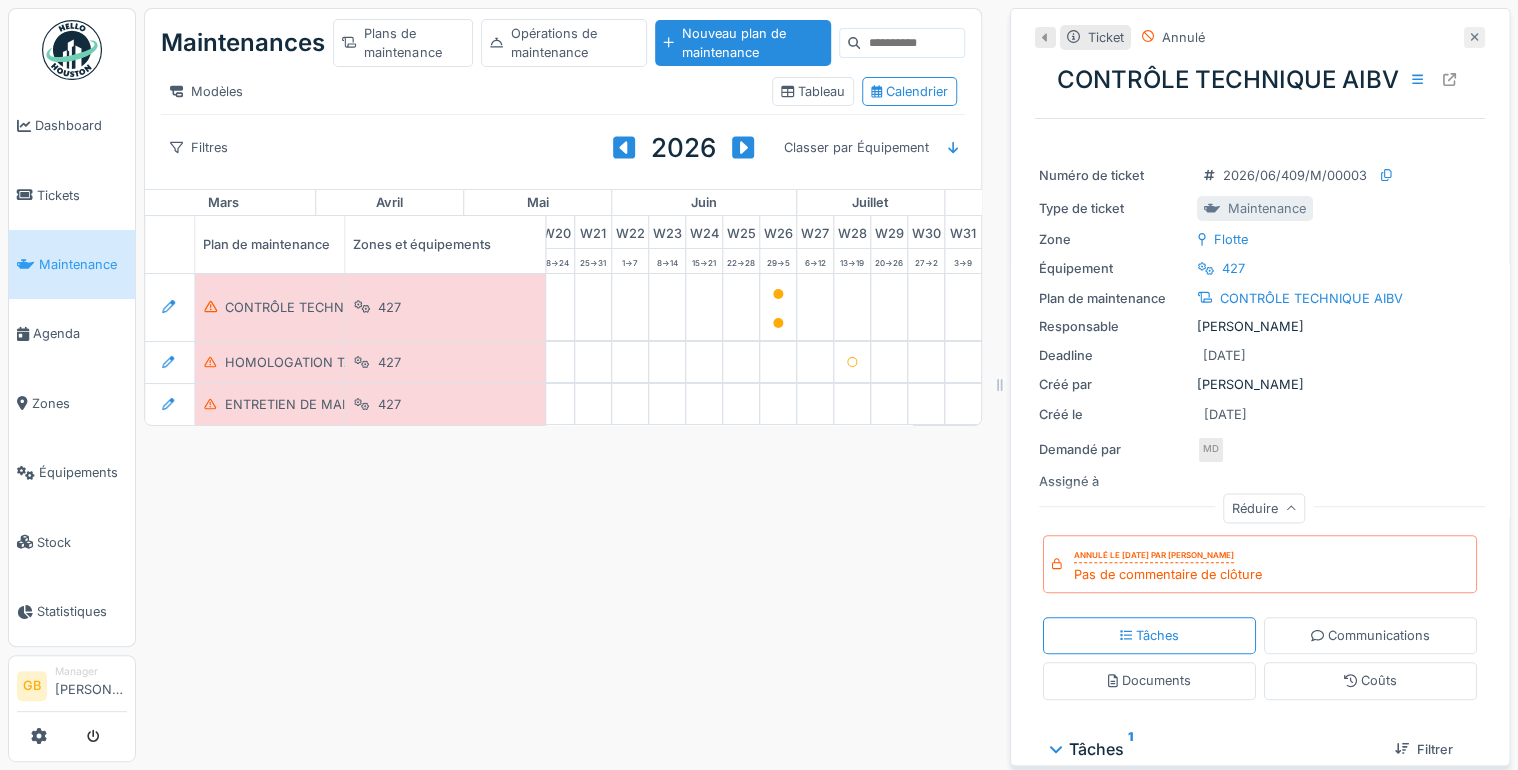 click at bounding box center (1474, 37) 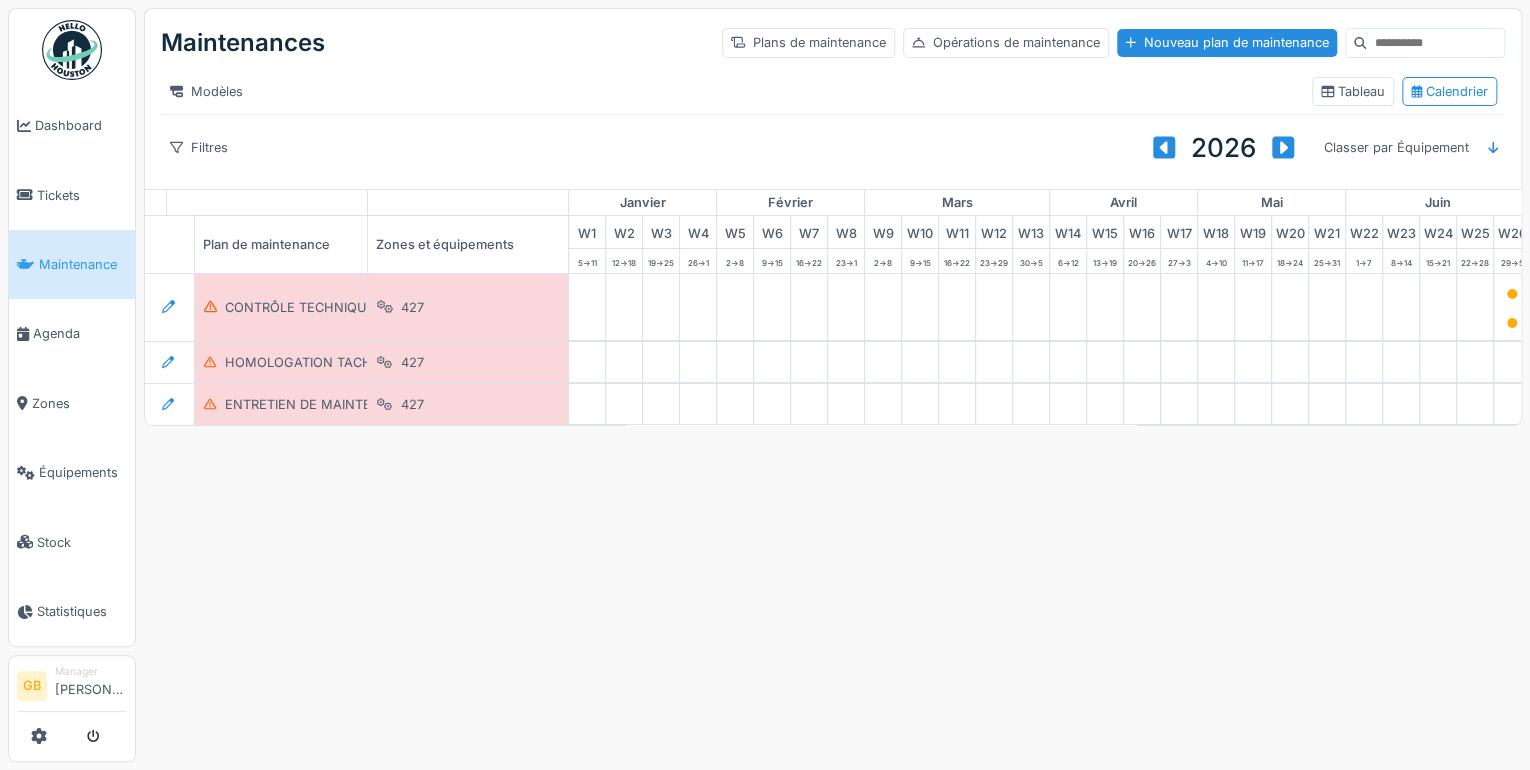 scroll, scrollTop: 0, scrollLeft: 0, axis: both 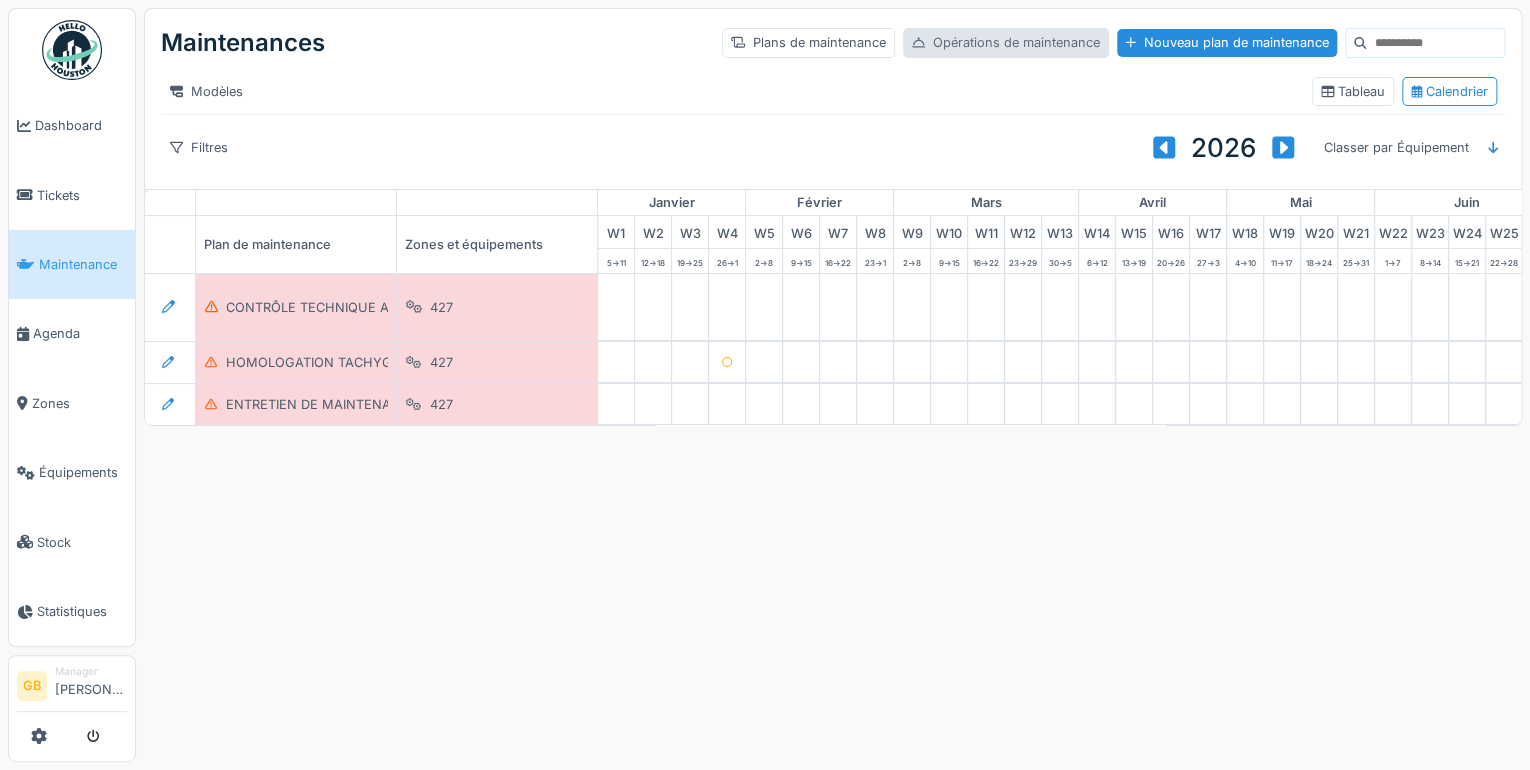 click on "Opérations de maintenance" at bounding box center [1006, 42] 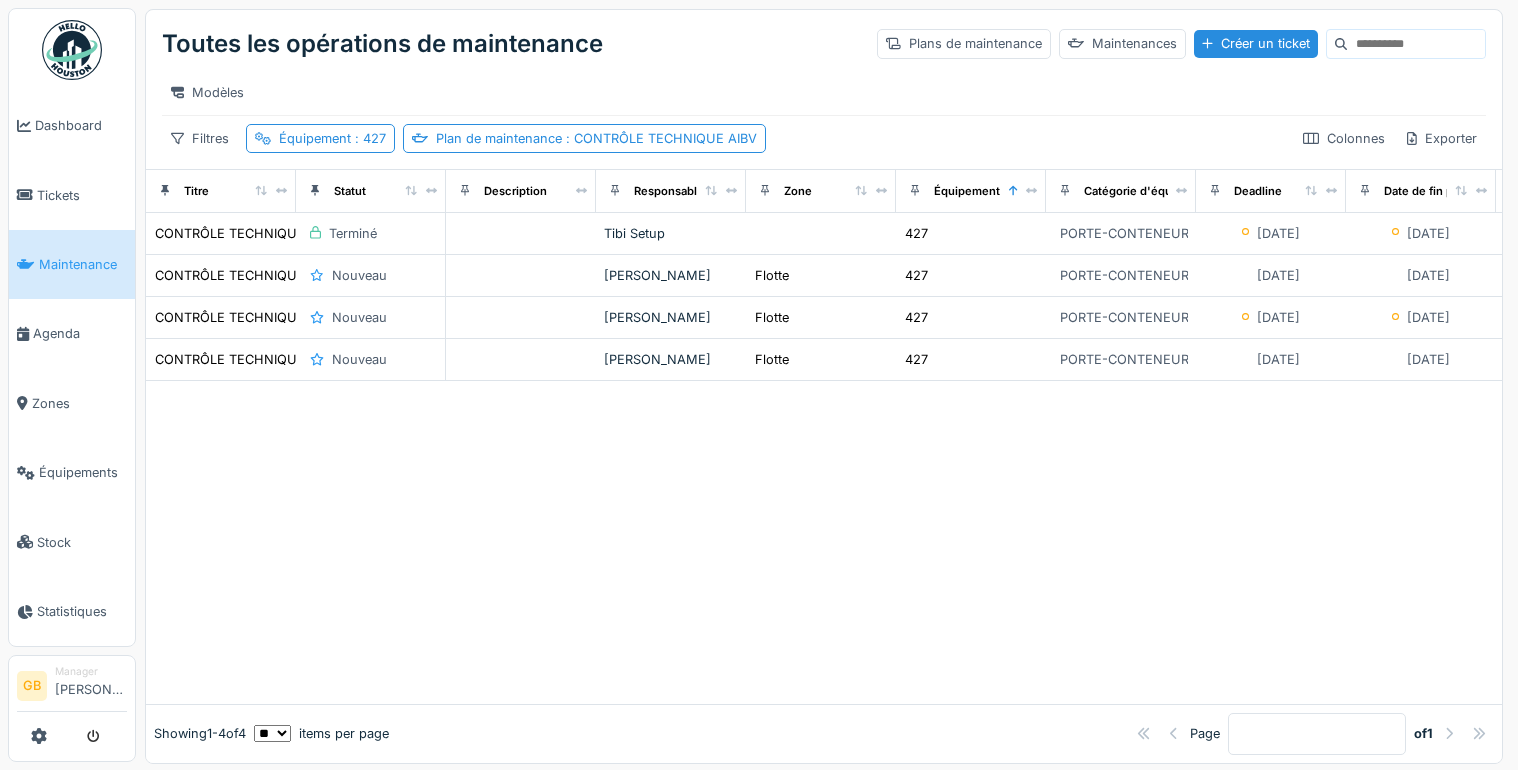 scroll, scrollTop: 0, scrollLeft: 0, axis: both 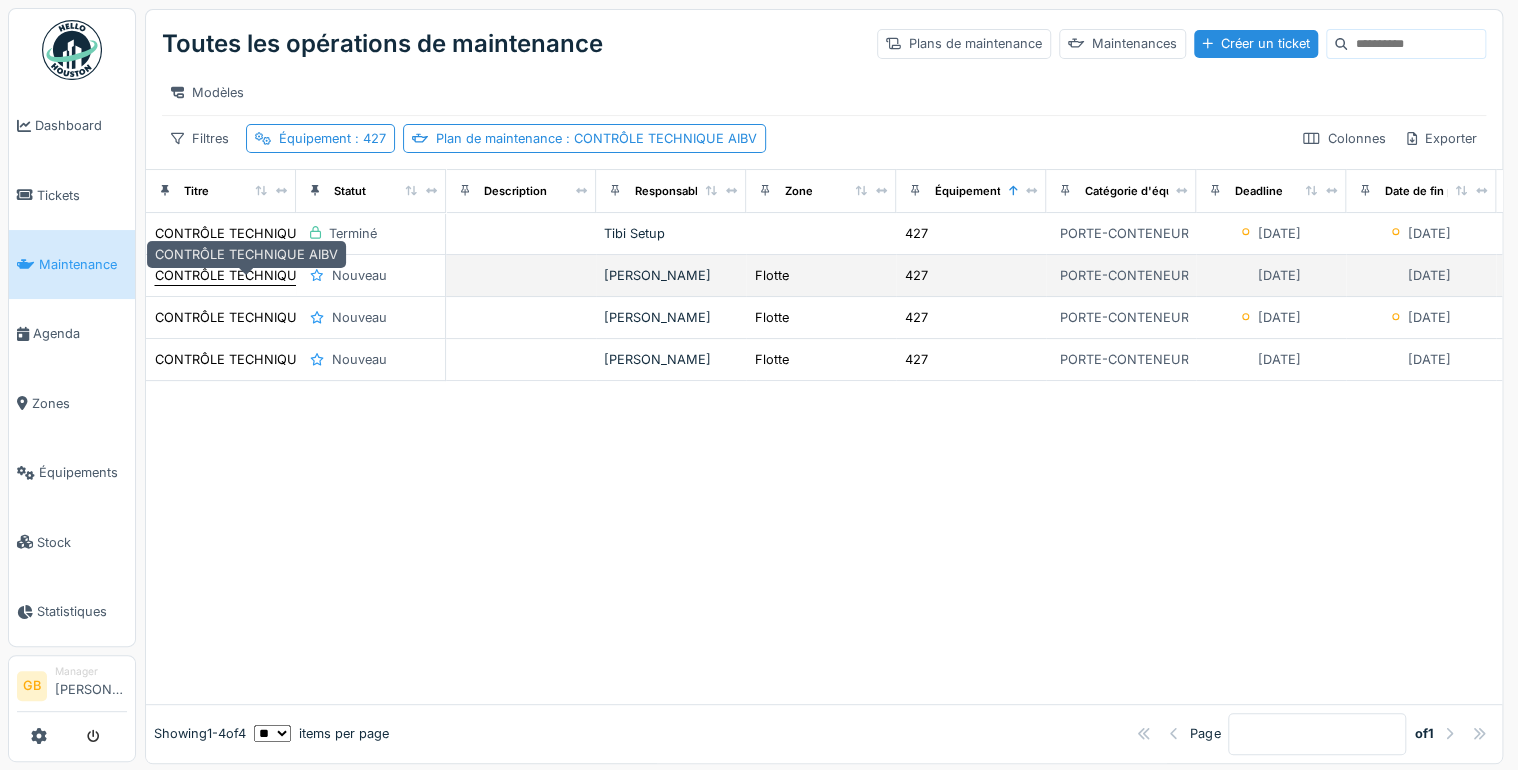 click on "CONTRÔLE TECHNIQUE AIBV" at bounding box center [246, 275] 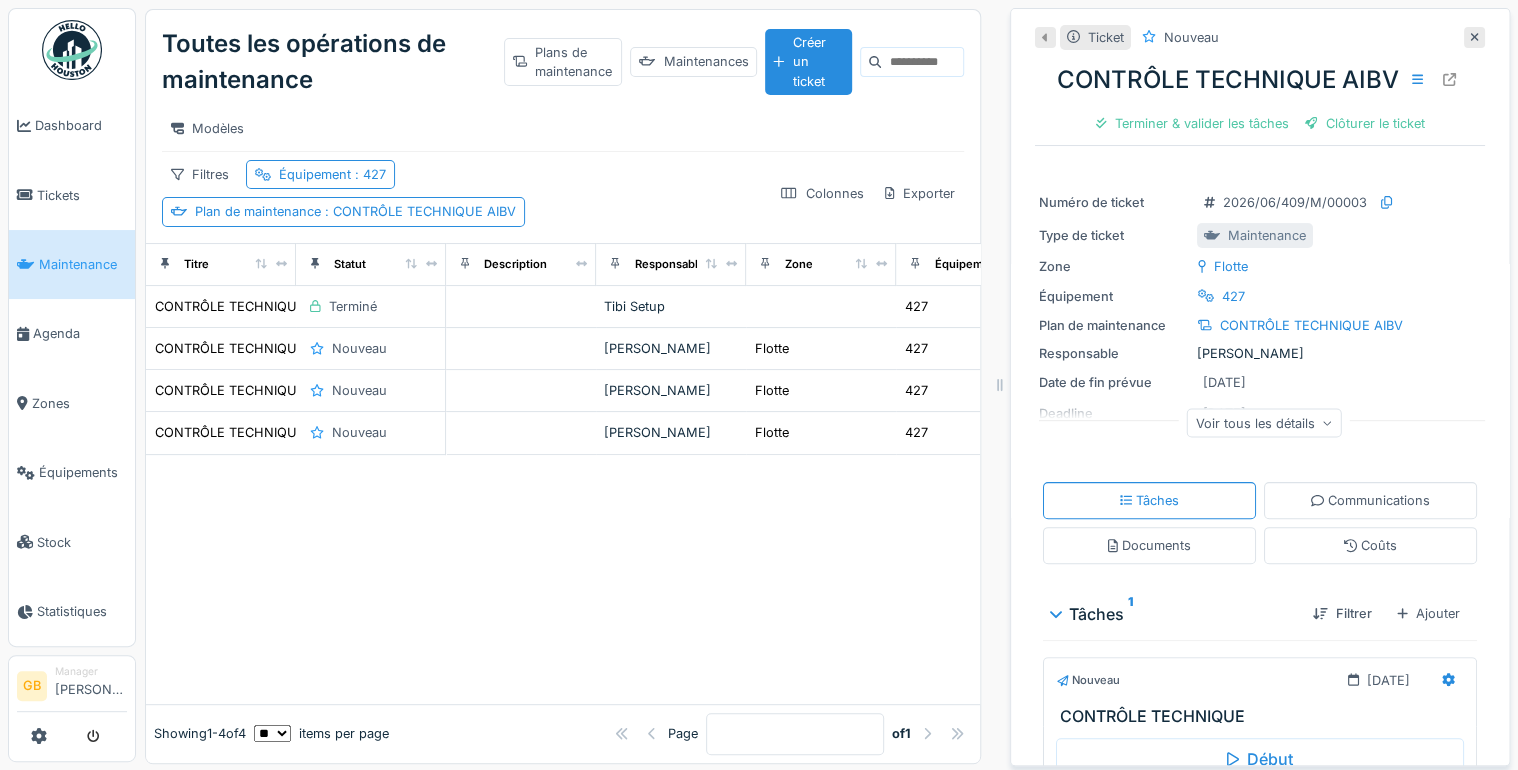 click on "Voir tous les détails" at bounding box center [1264, 422] 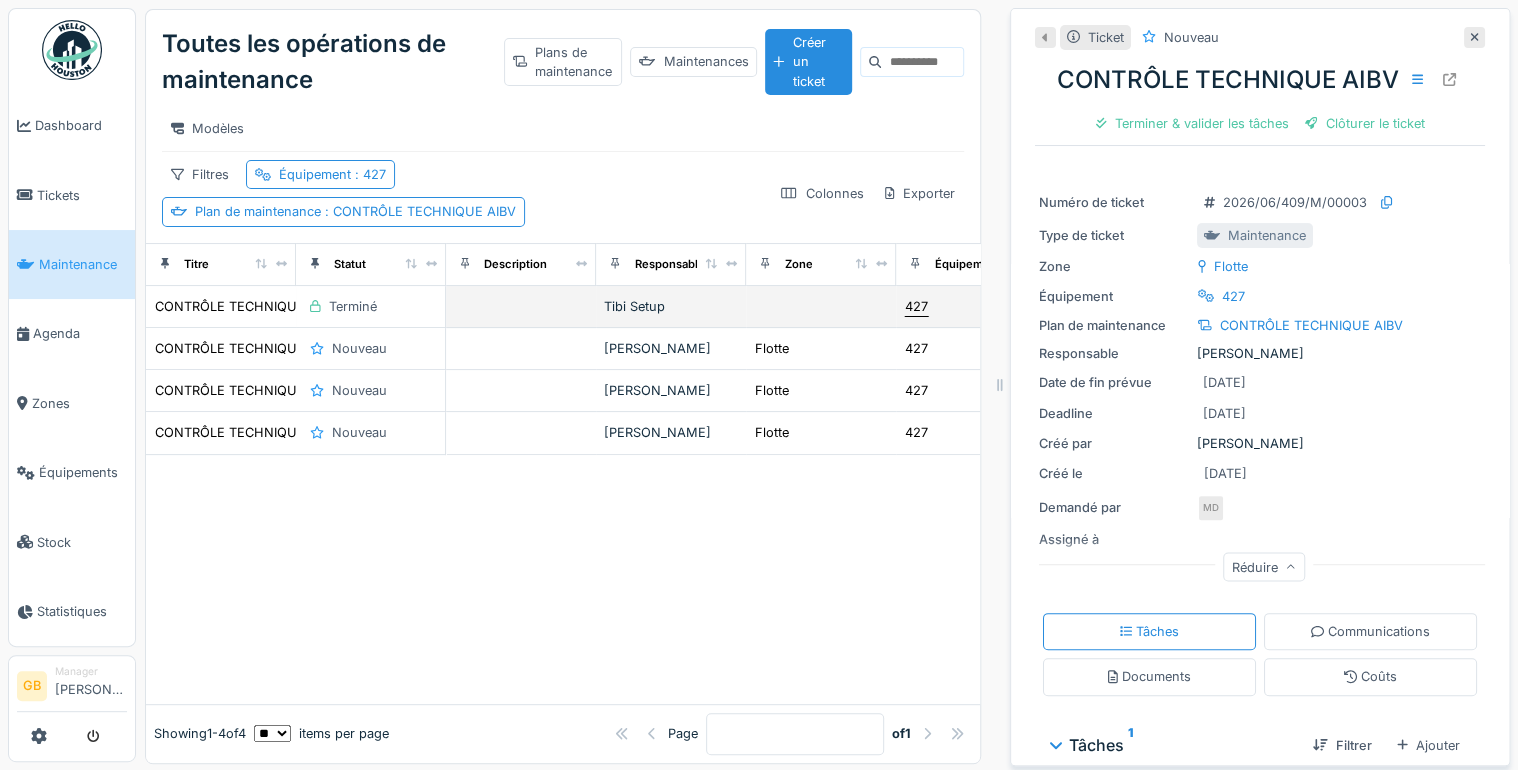 click 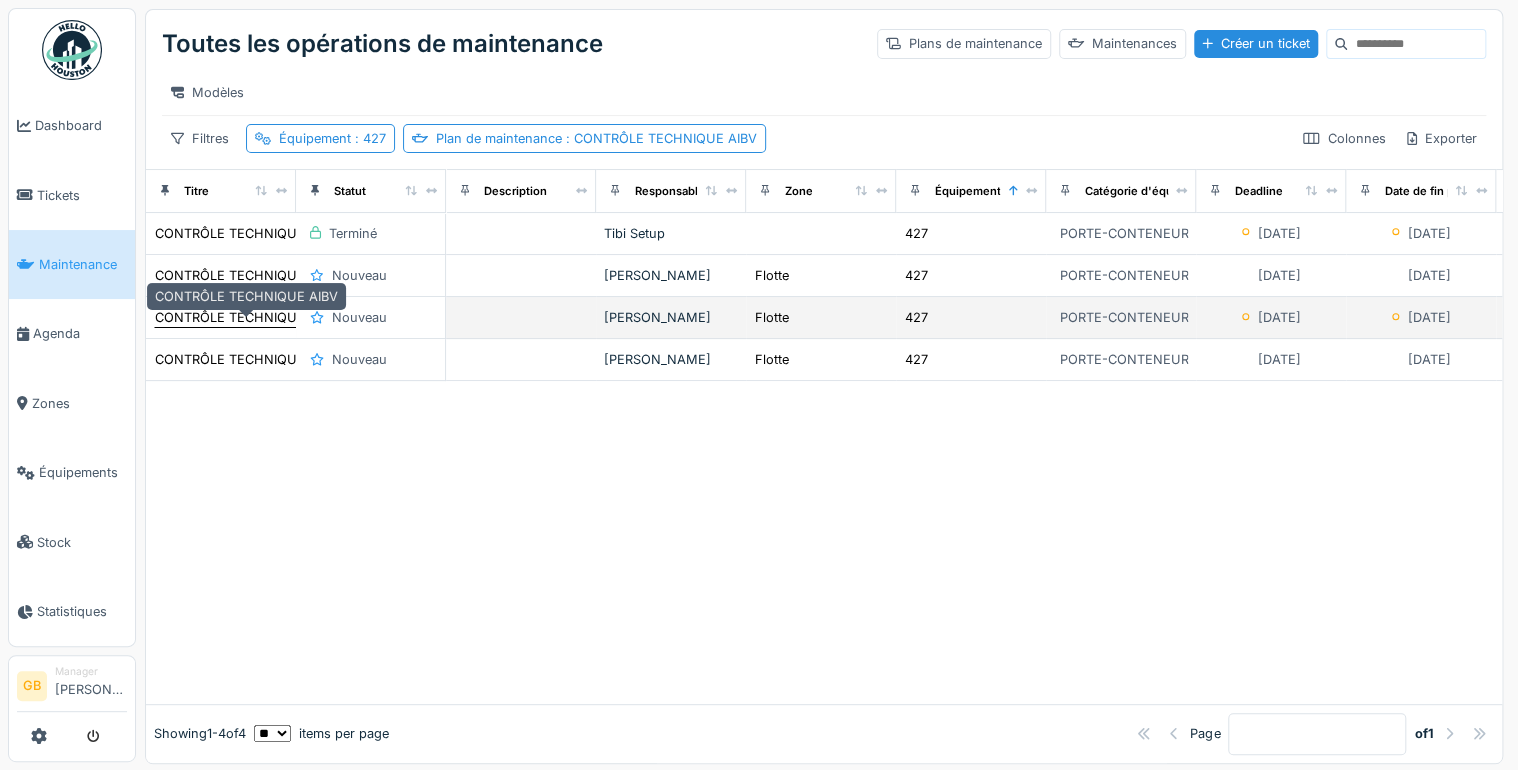 click on "CONTRÔLE TECHNIQUE AIBV" at bounding box center [246, 317] 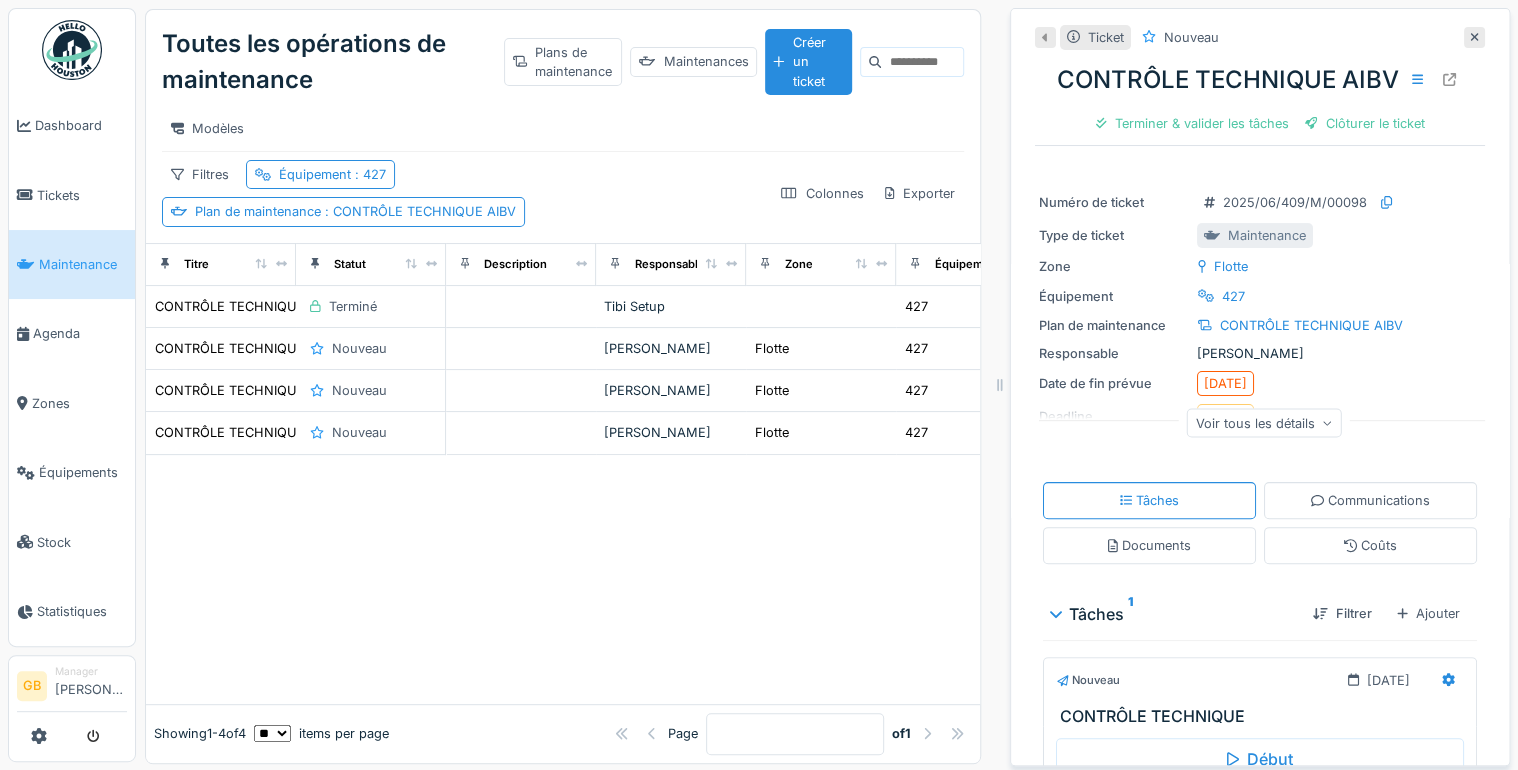 click on "Voir tous les détails" at bounding box center (1264, 422) 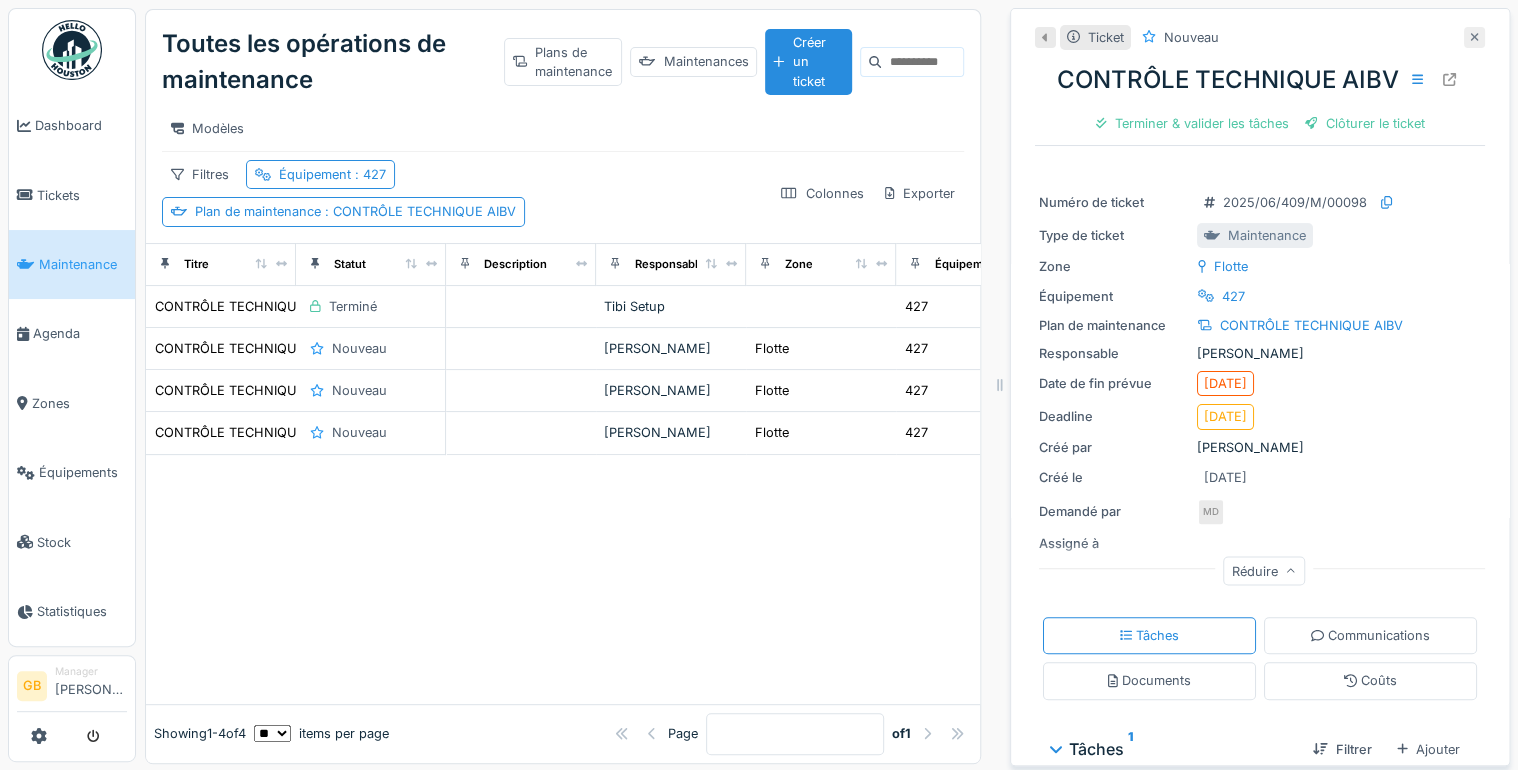click 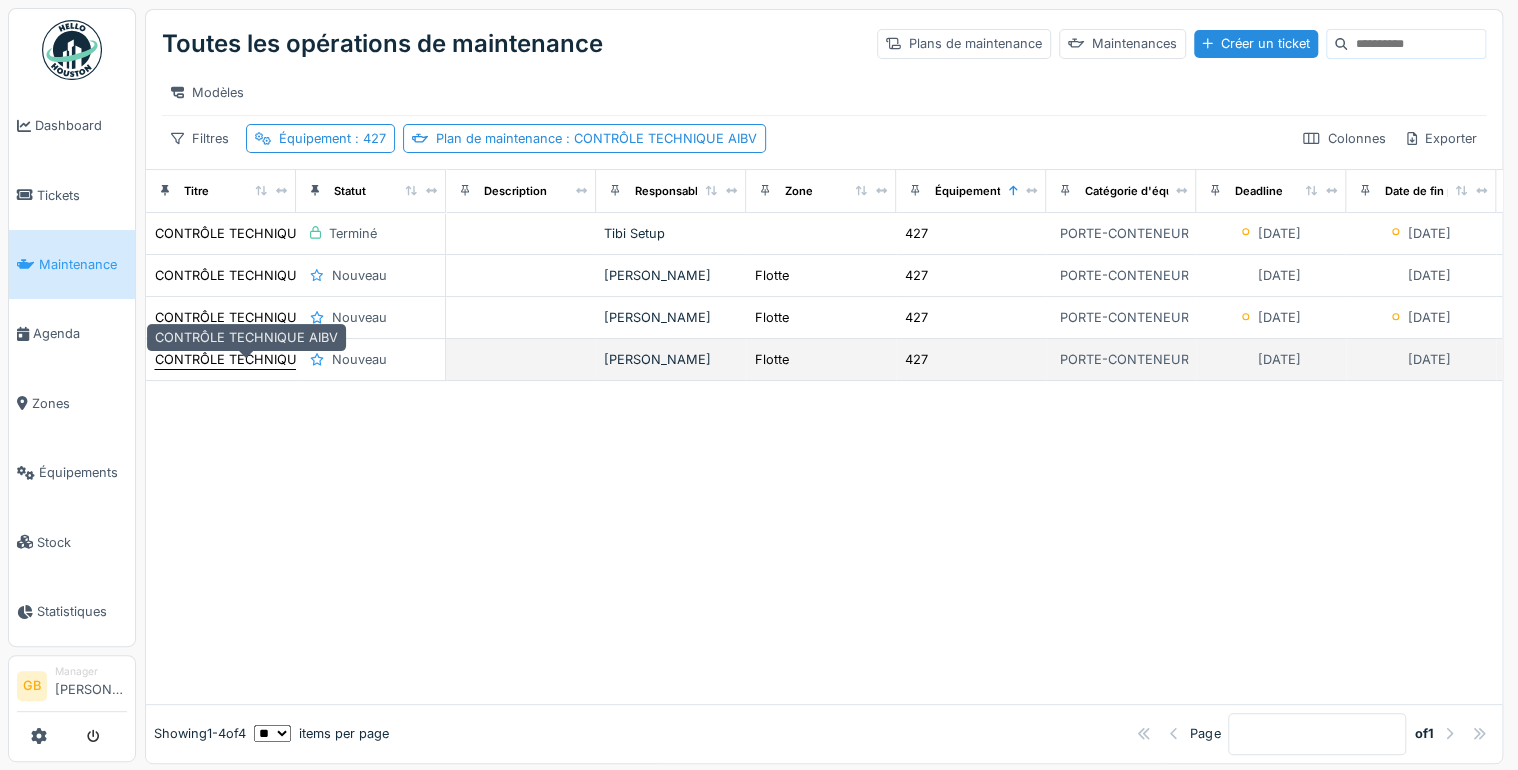 click on "CONTRÔLE TECHNIQUE AIBV" at bounding box center (246, 359) 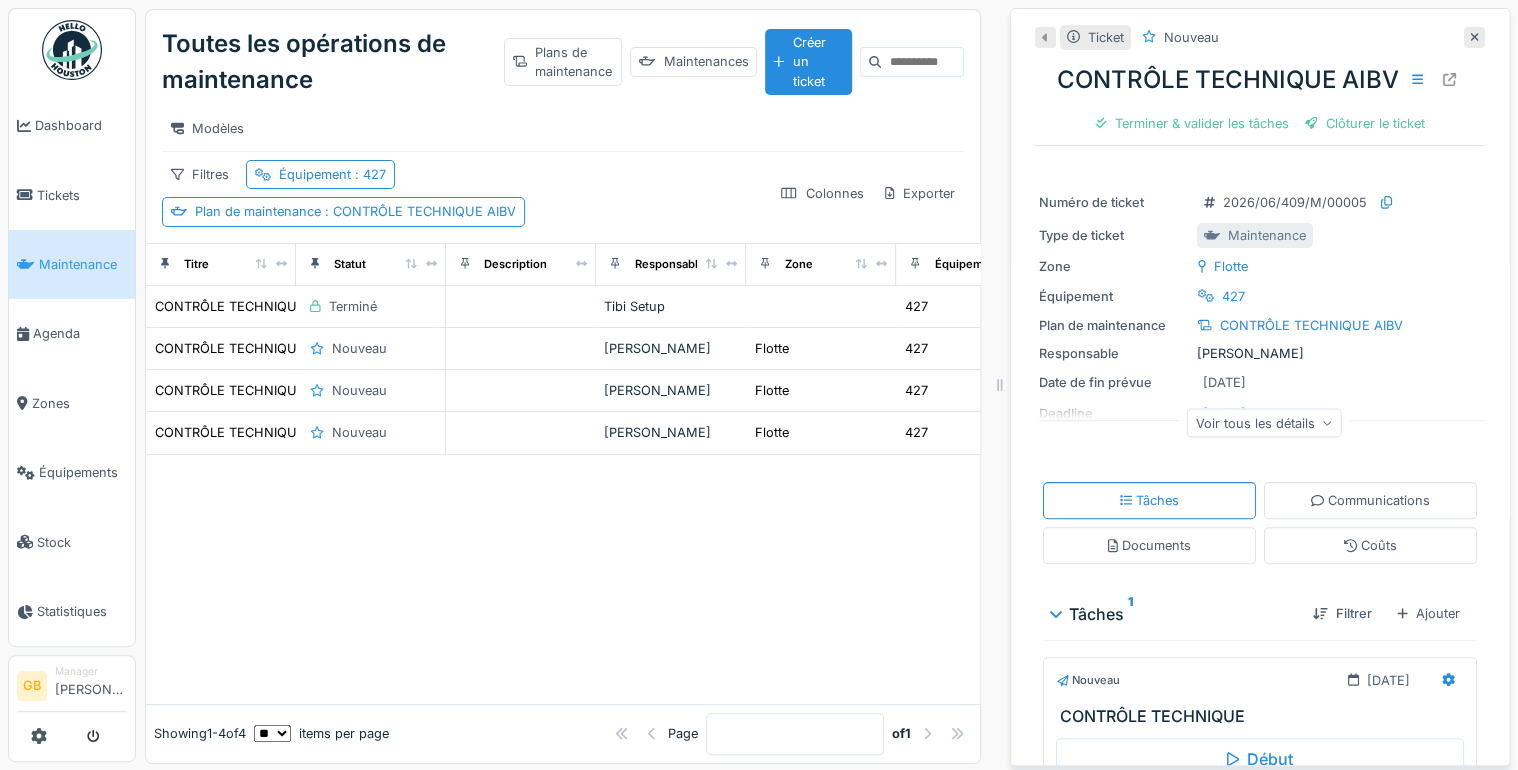 click on "Voir tous les détails" at bounding box center (1264, 422) 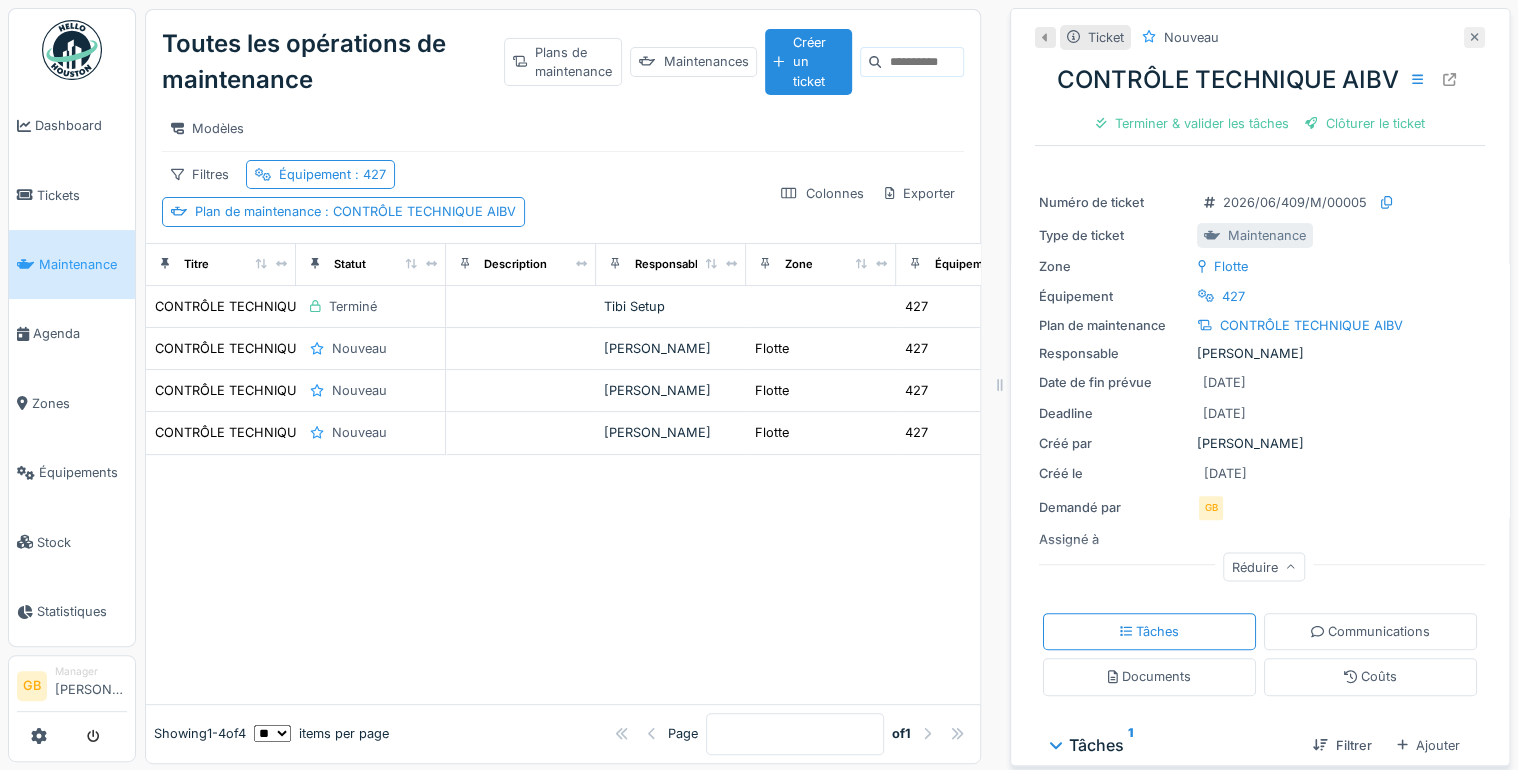 click at bounding box center [1474, 37] 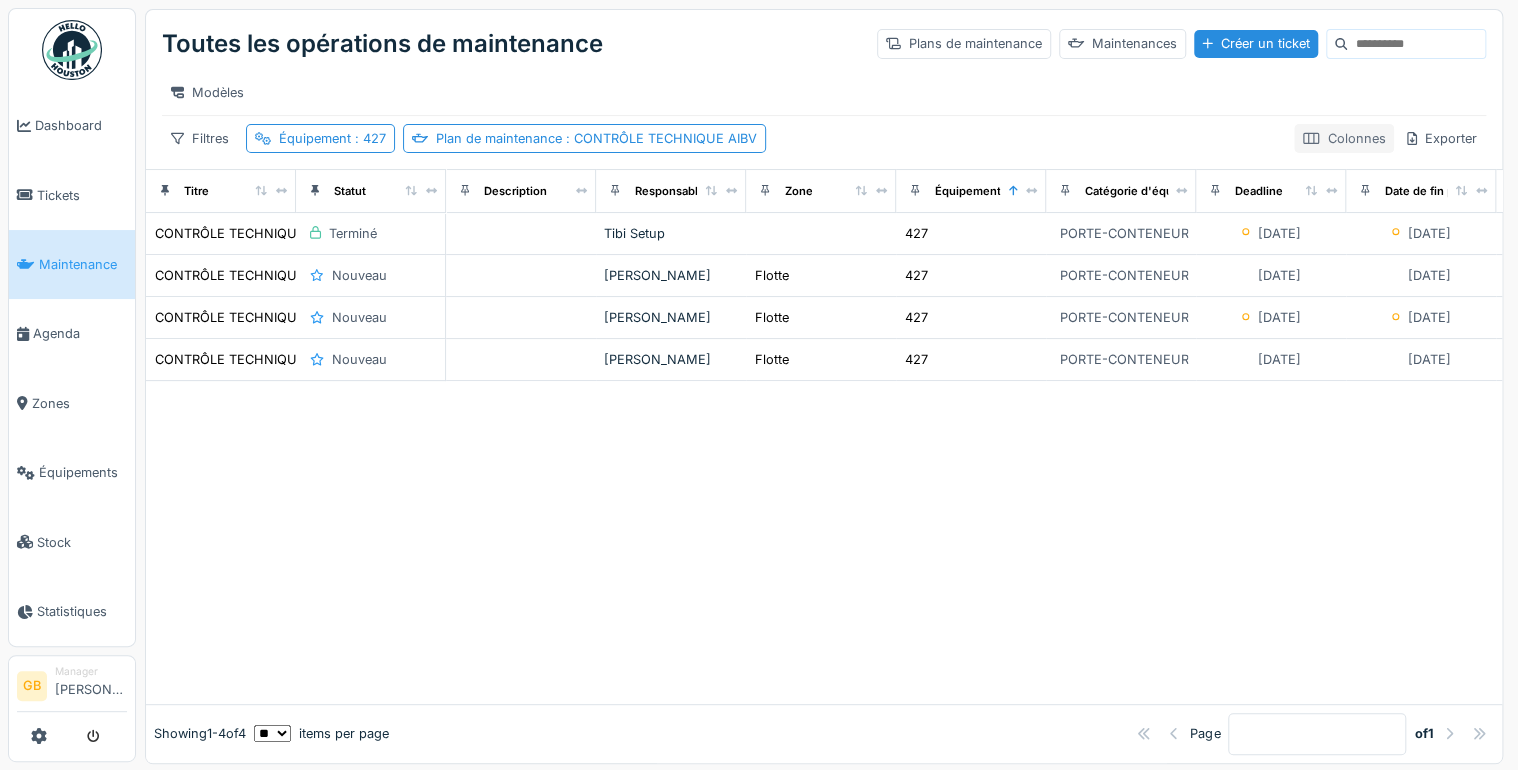 click on "Colonnes" at bounding box center [1344, 138] 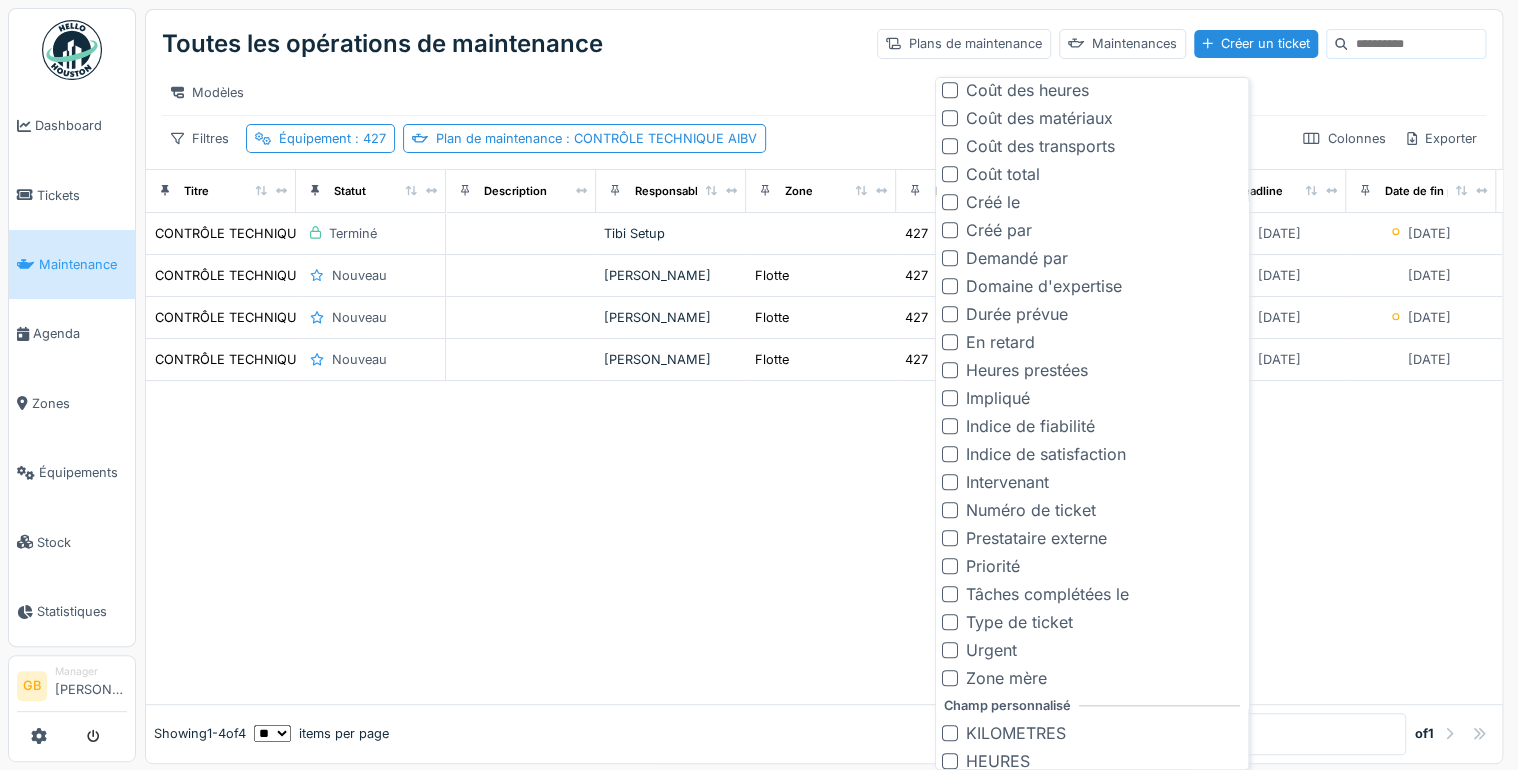 scroll, scrollTop: 649, scrollLeft: 0, axis: vertical 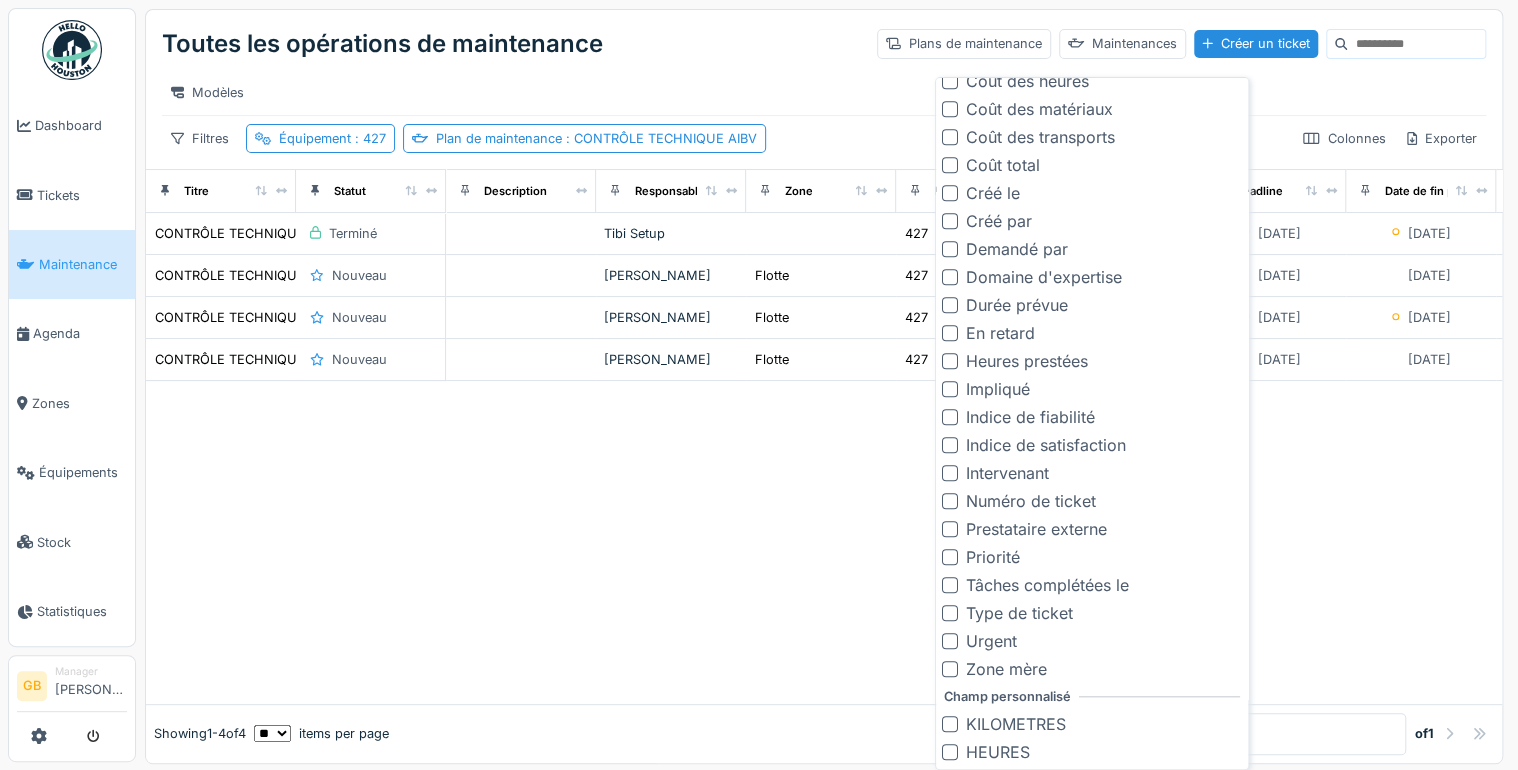 click at bounding box center [824, 542] 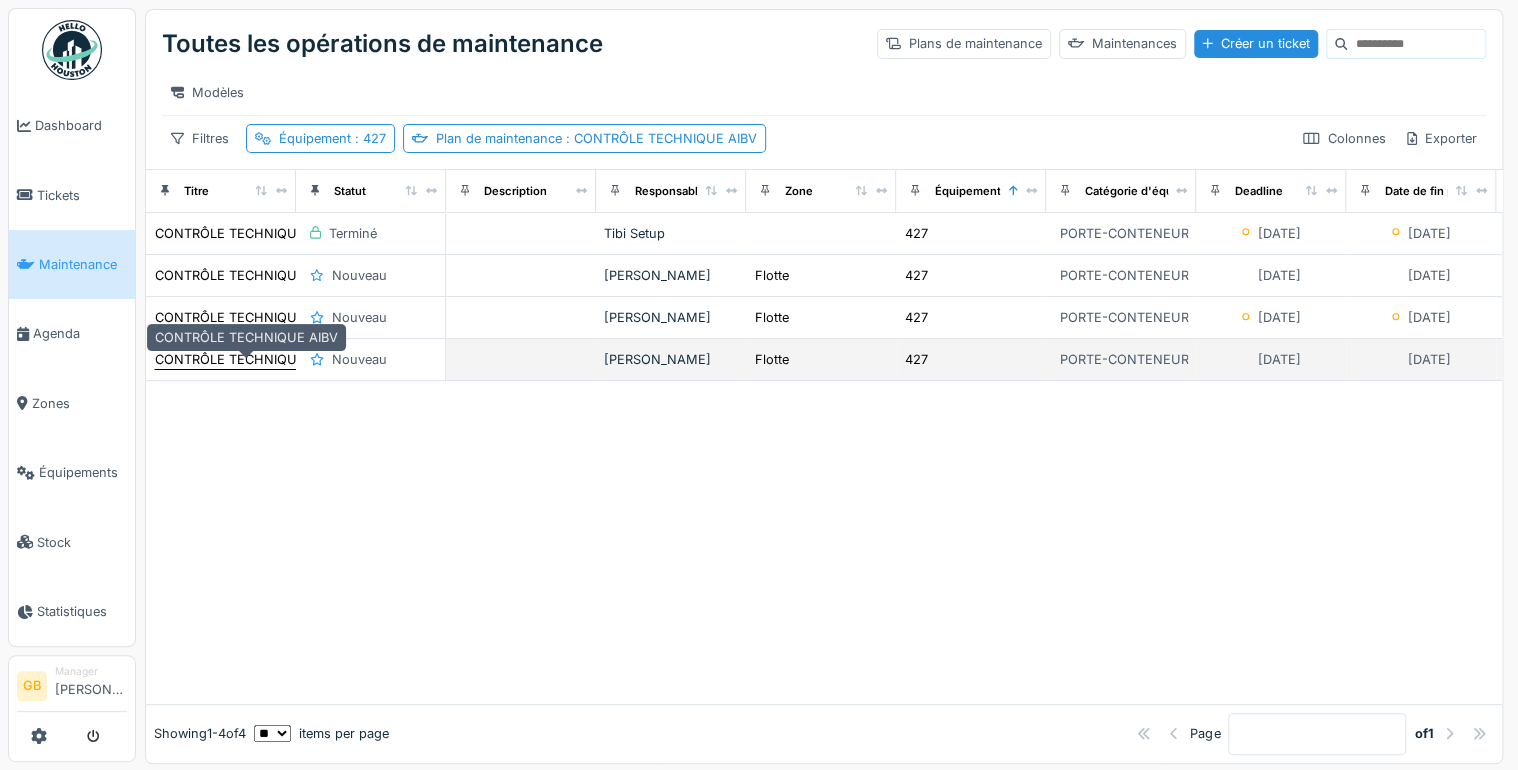 click on "CONTRÔLE TECHNIQUE AIBV" at bounding box center (246, 359) 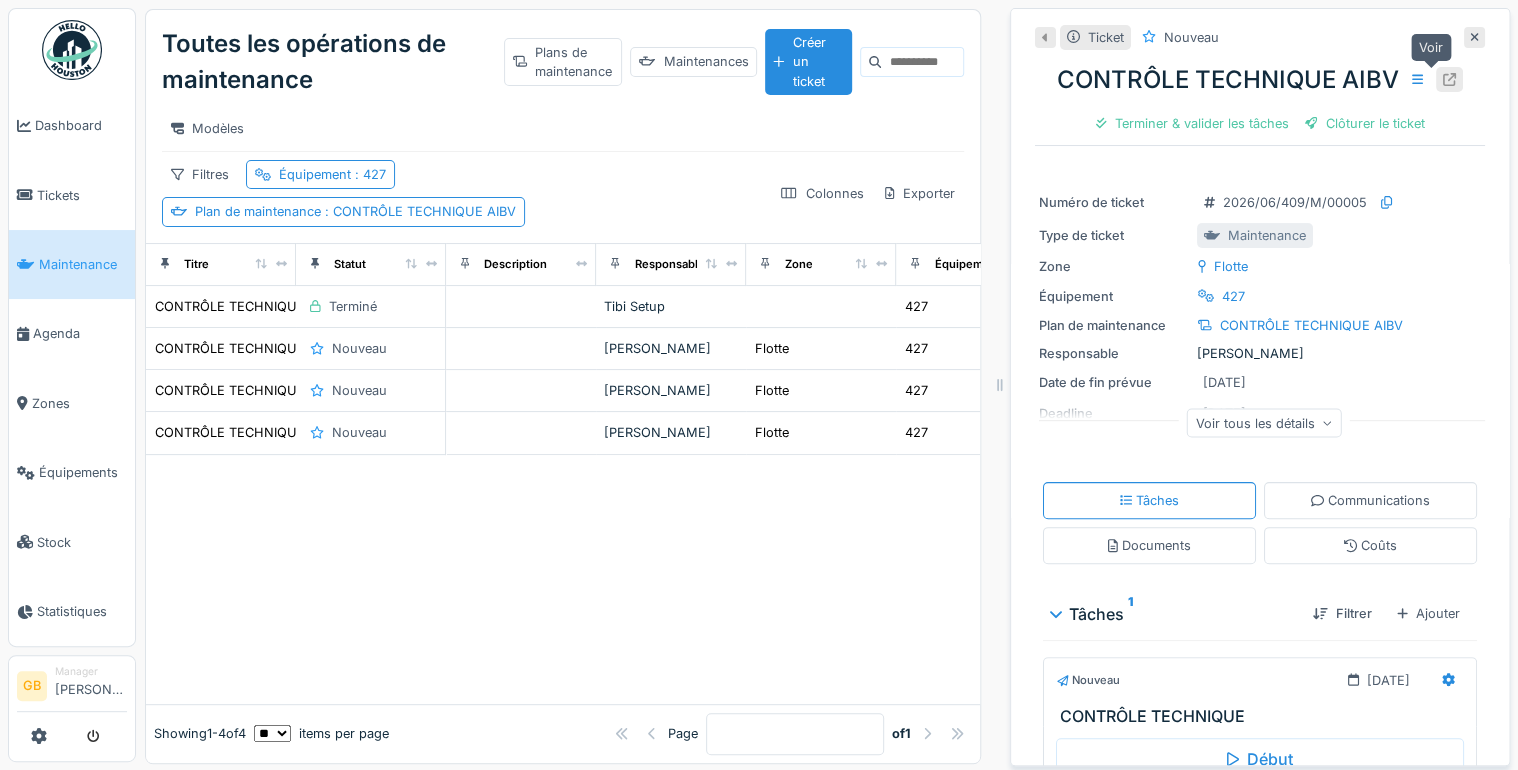 click 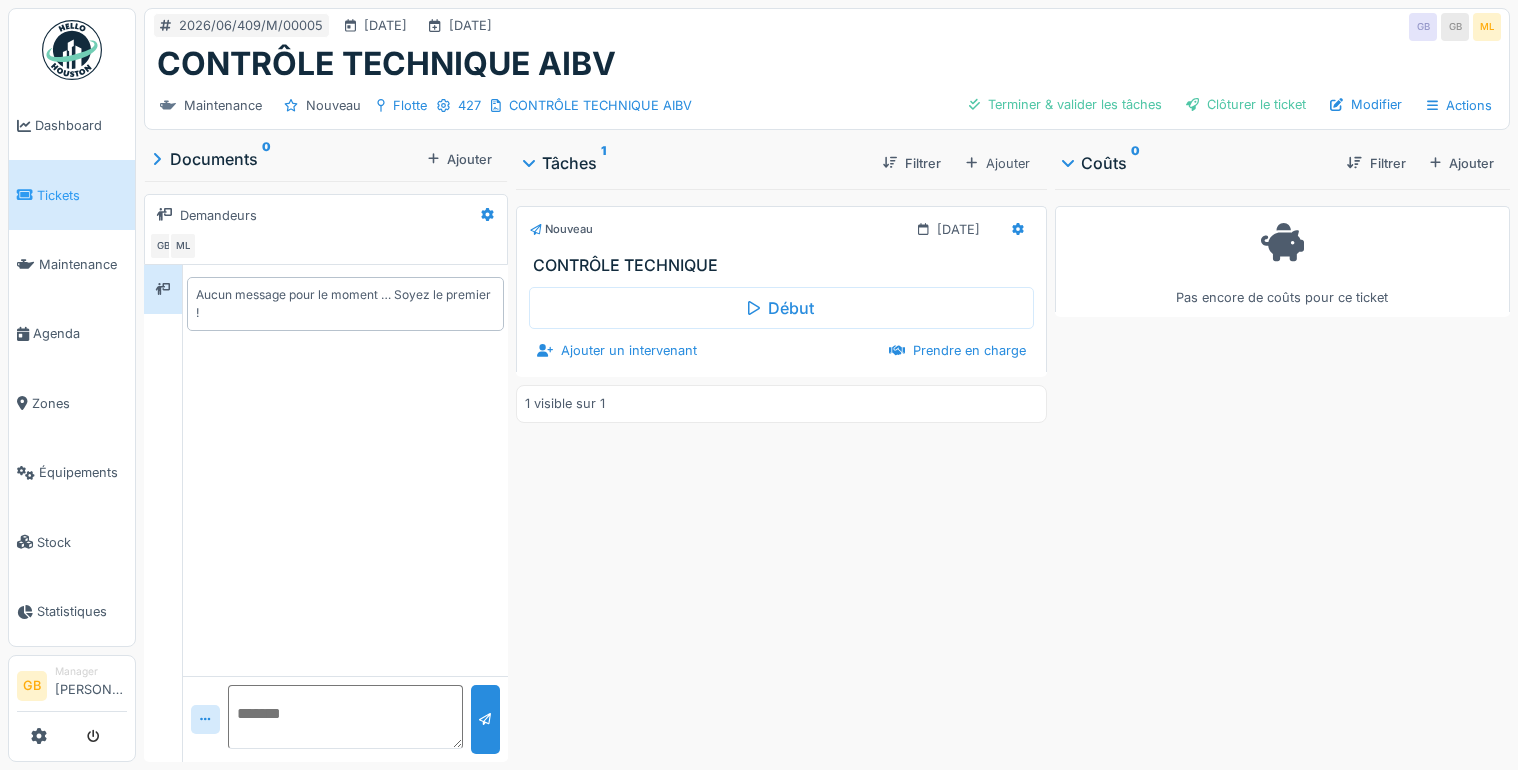 scroll, scrollTop: 0, scrollLeft: 0, axis: both 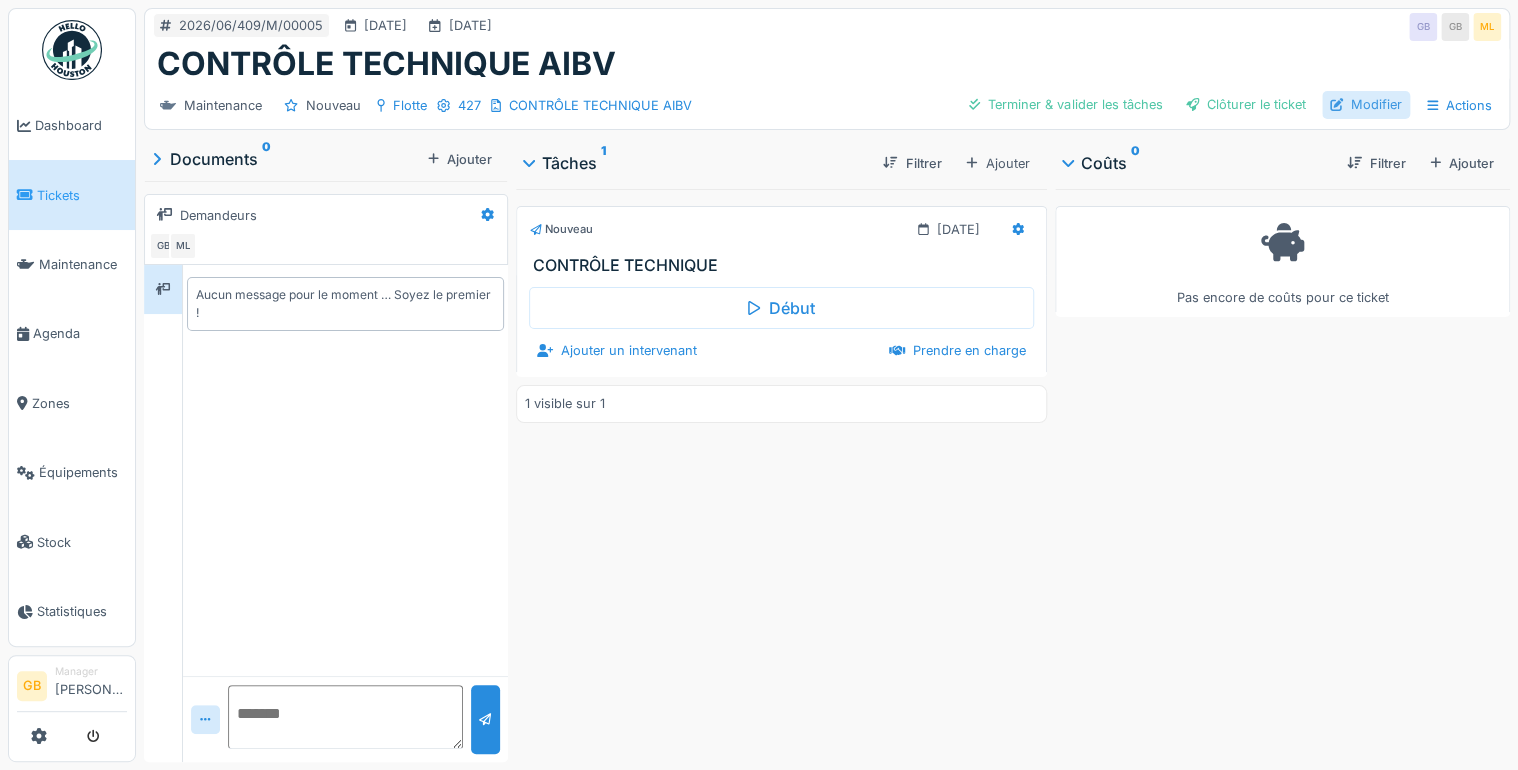 click on "Modifier" at bounding box center (1366, 104) 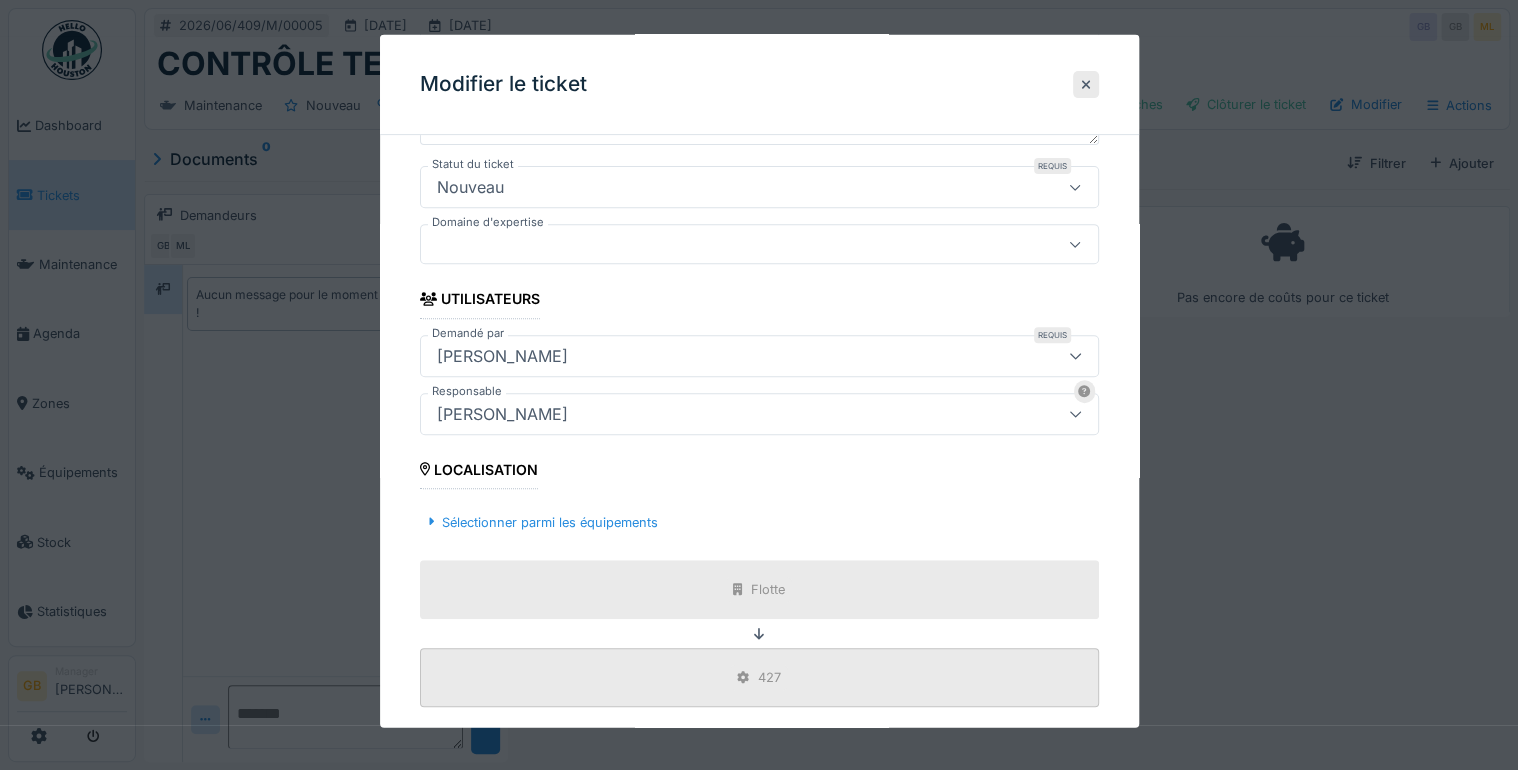 scroll, scrollTop: 640, scrollLeft: 0, axis: vertical 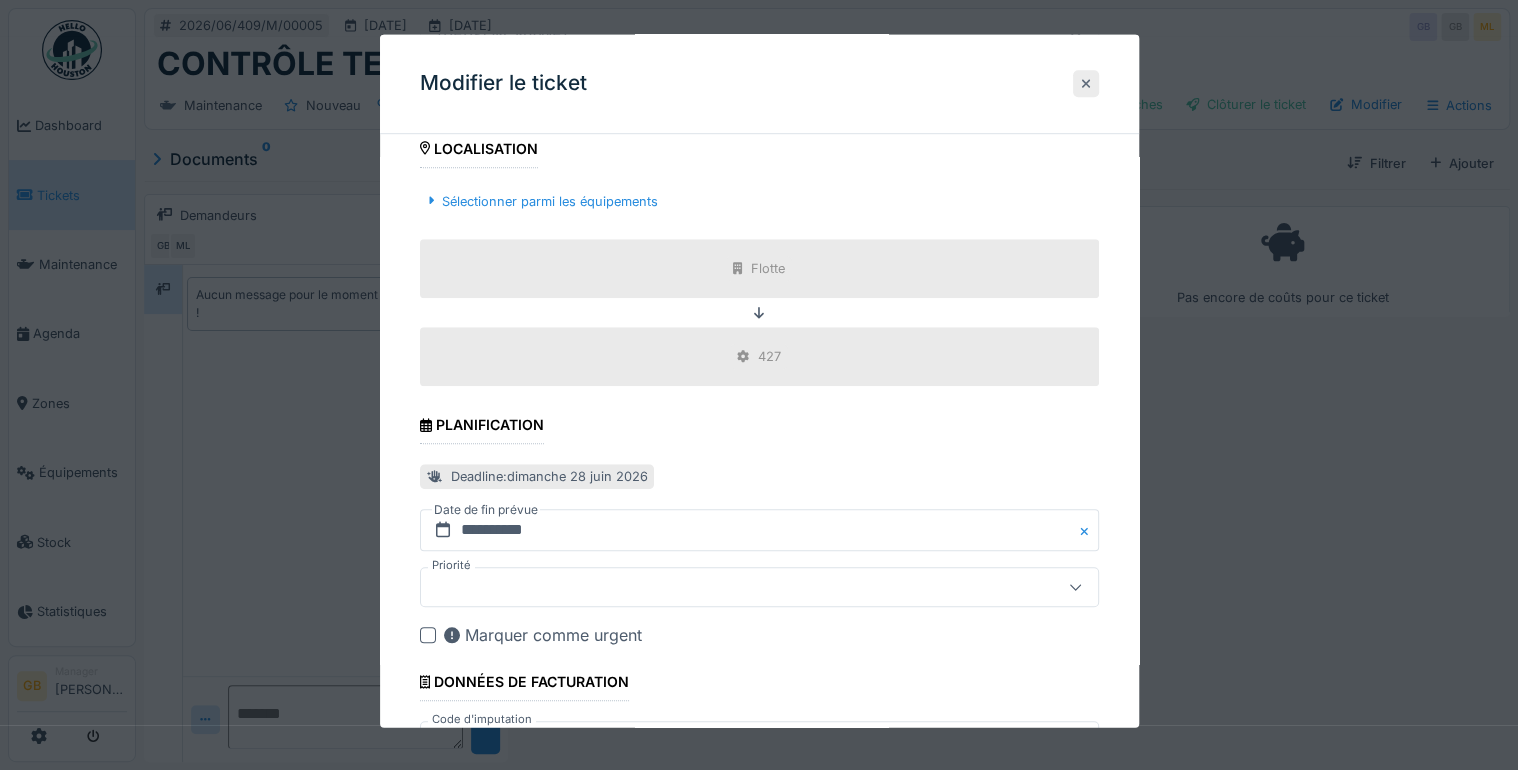 click at bounding box center (1086, 84) 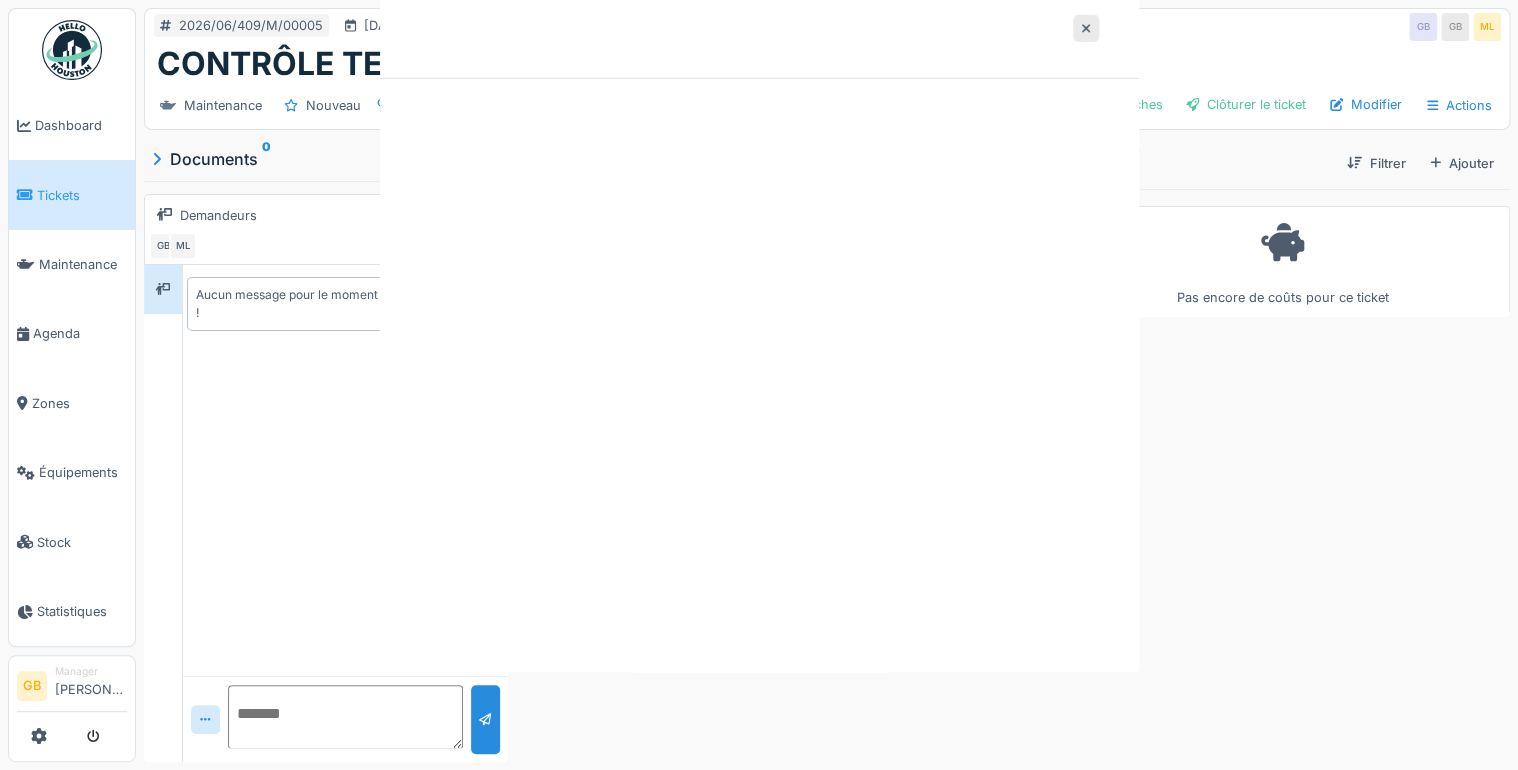 scroll, scrollTop: 0, scrollLeft: 0, axis: both 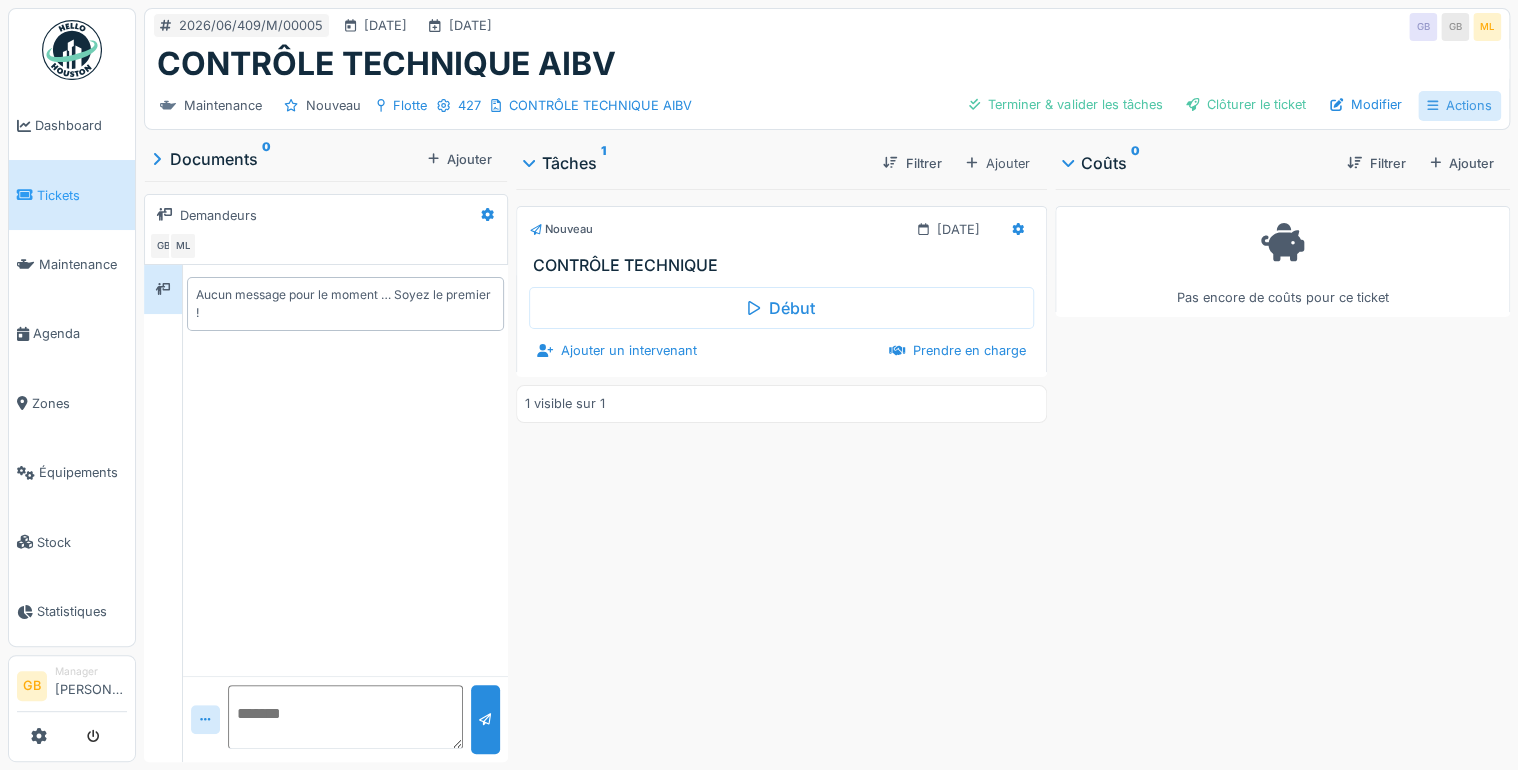 click 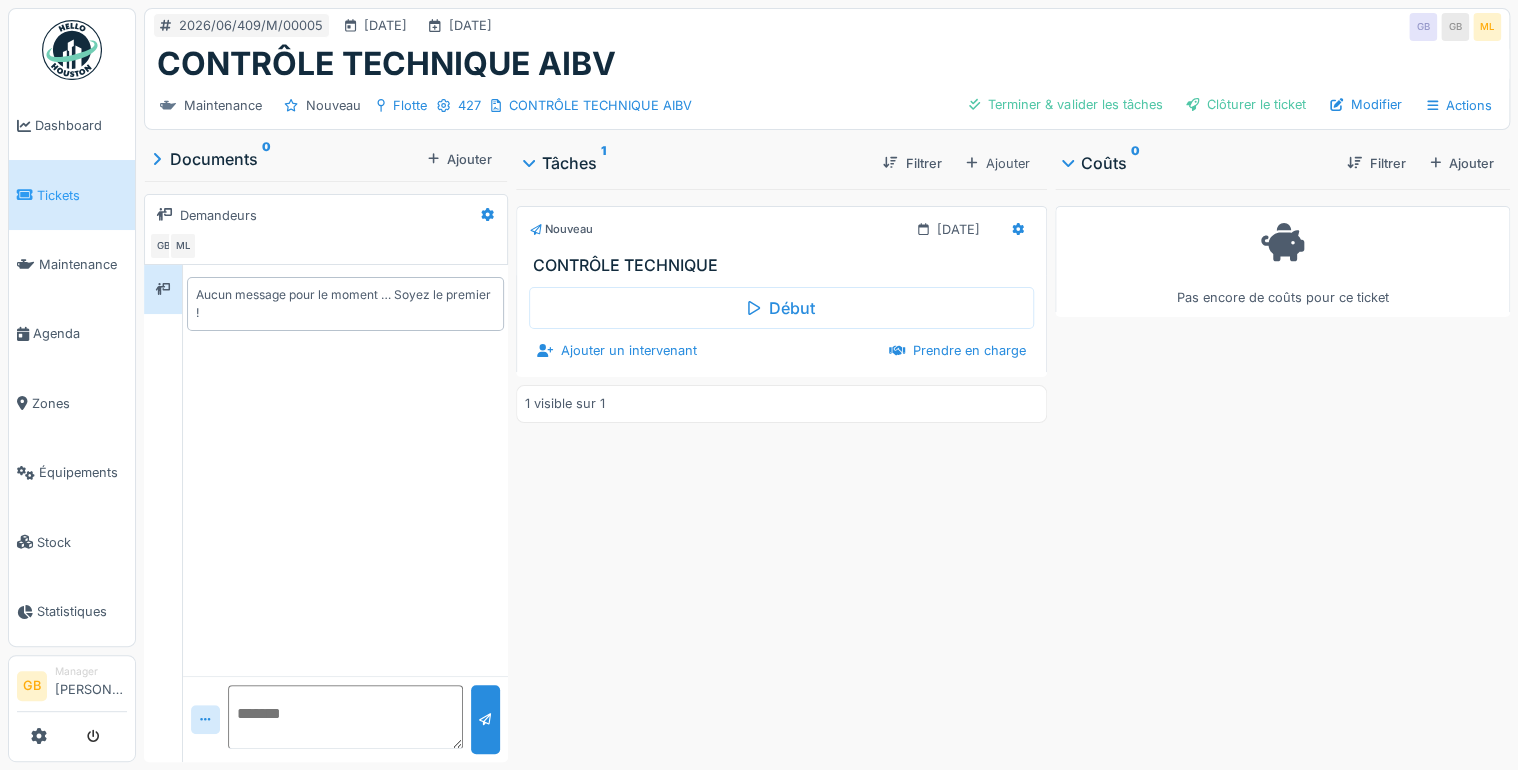 click on "Pas encore de coûts pour ce ticket" at bounding box center [1282, 471] 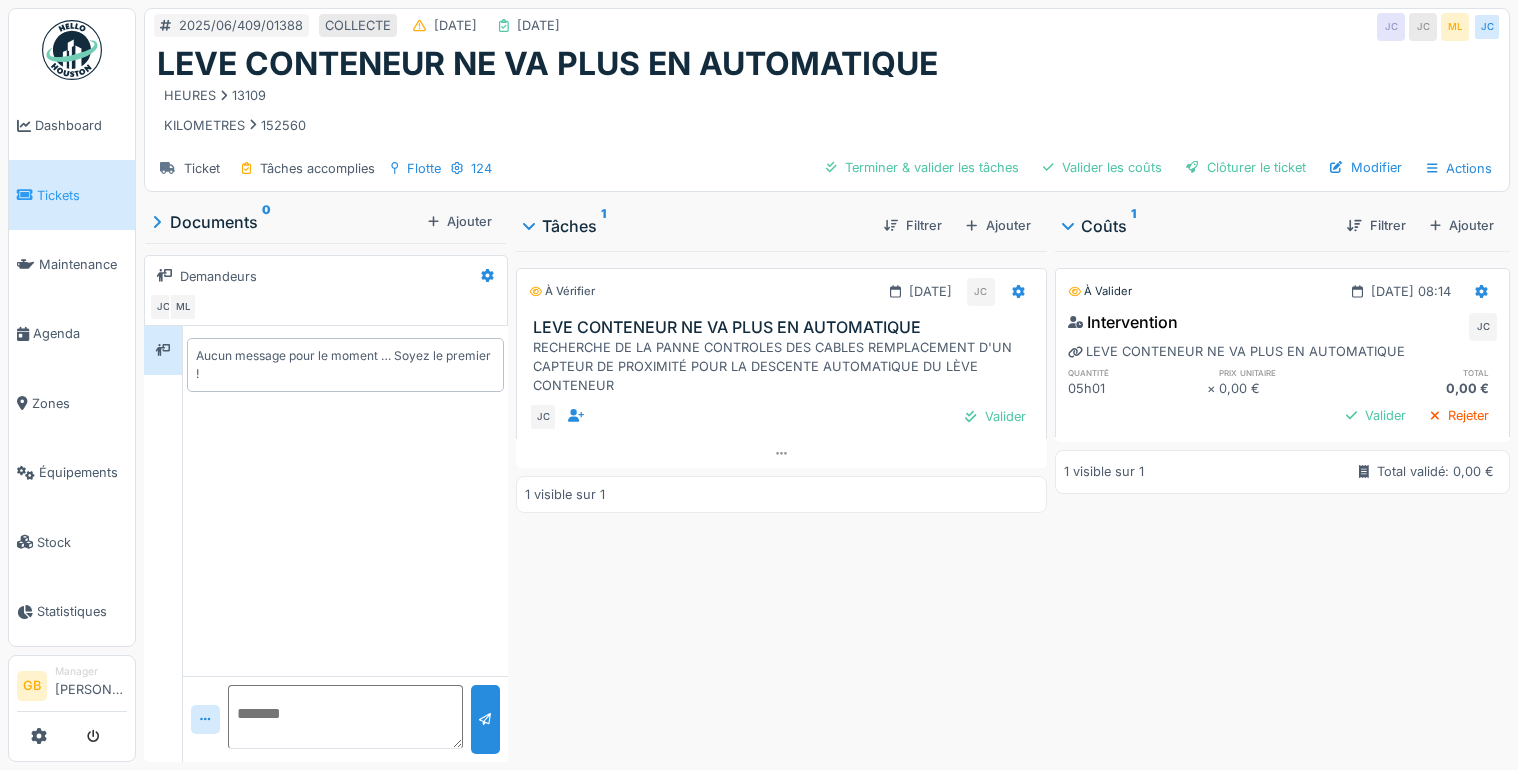 scroll, scrollTop: 0, scrollLeft: 0, axis: both 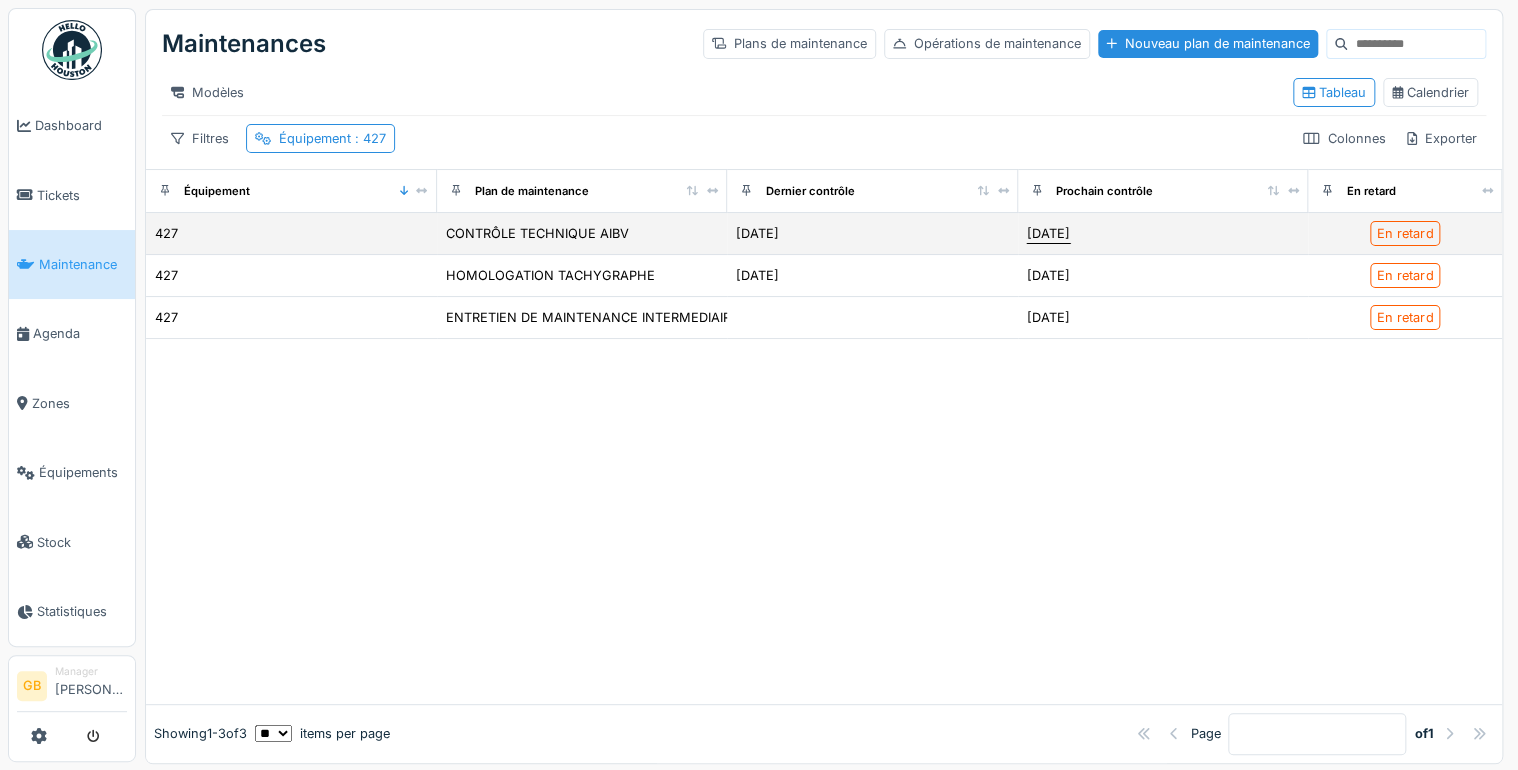 click on "[DATE]" at bounding box center (1048, 233) 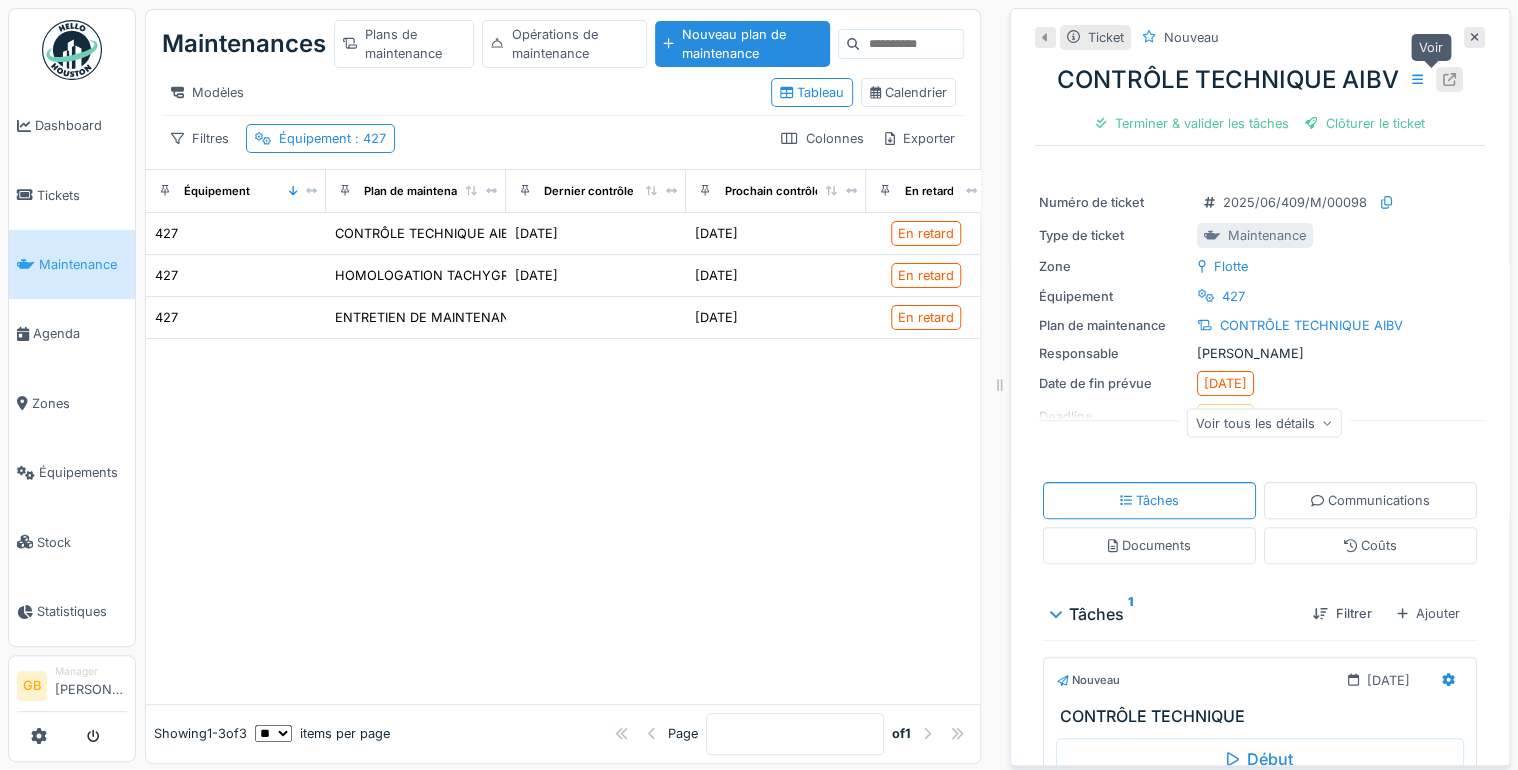 click 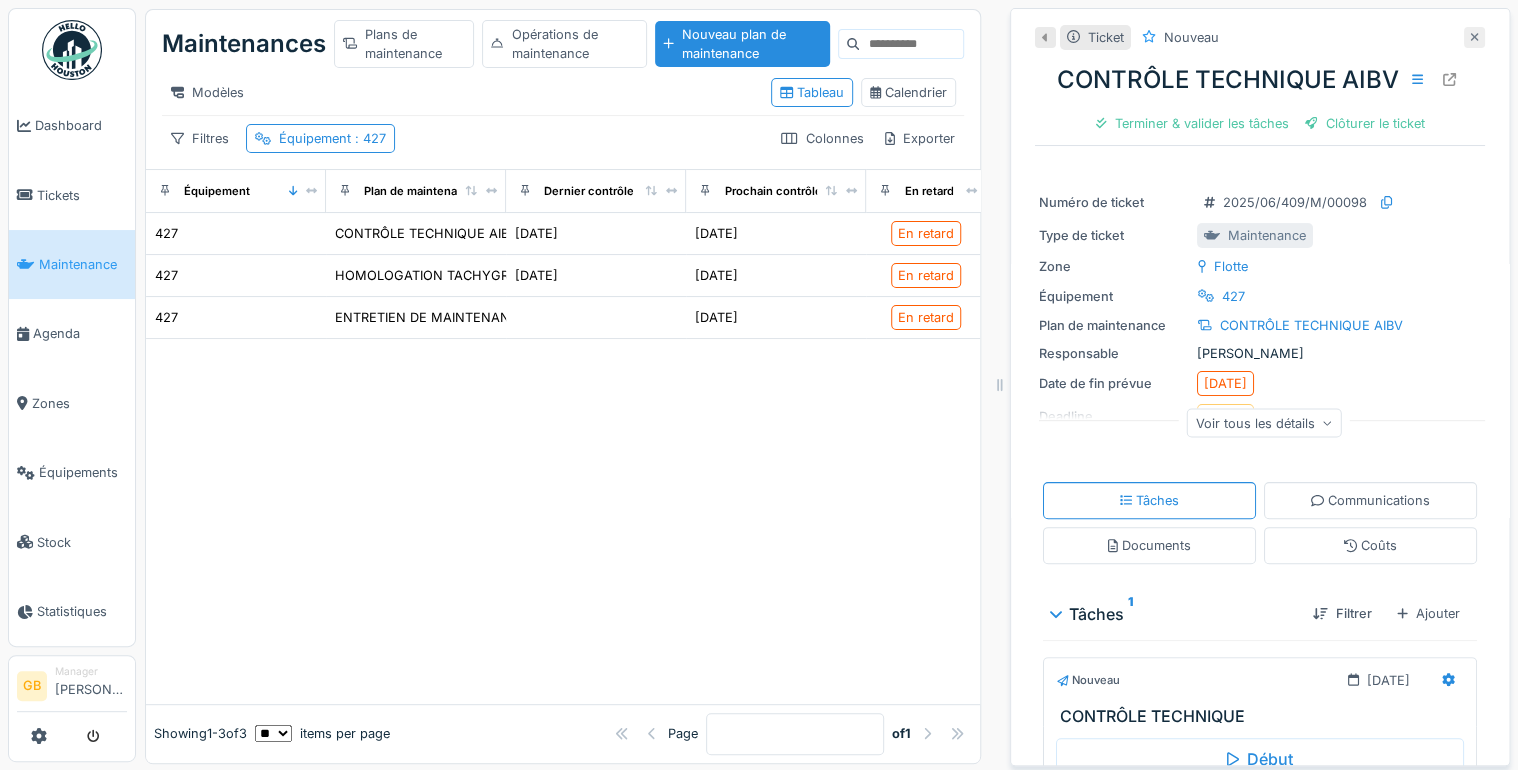 click 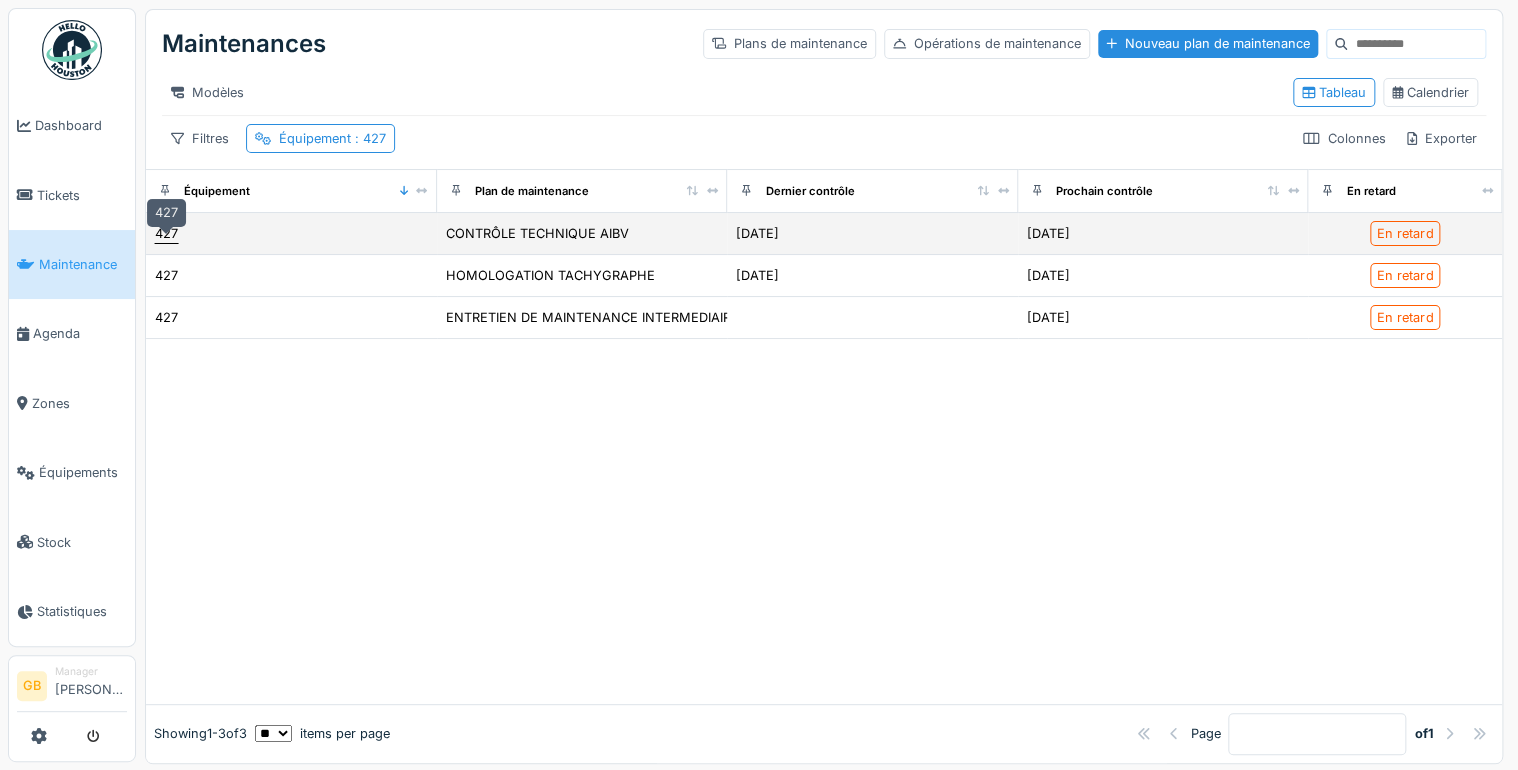 drag, startPoint x: 157, startPoint y: 244, endPoint x: 167, endPoint y: 245, distance: 10.049875 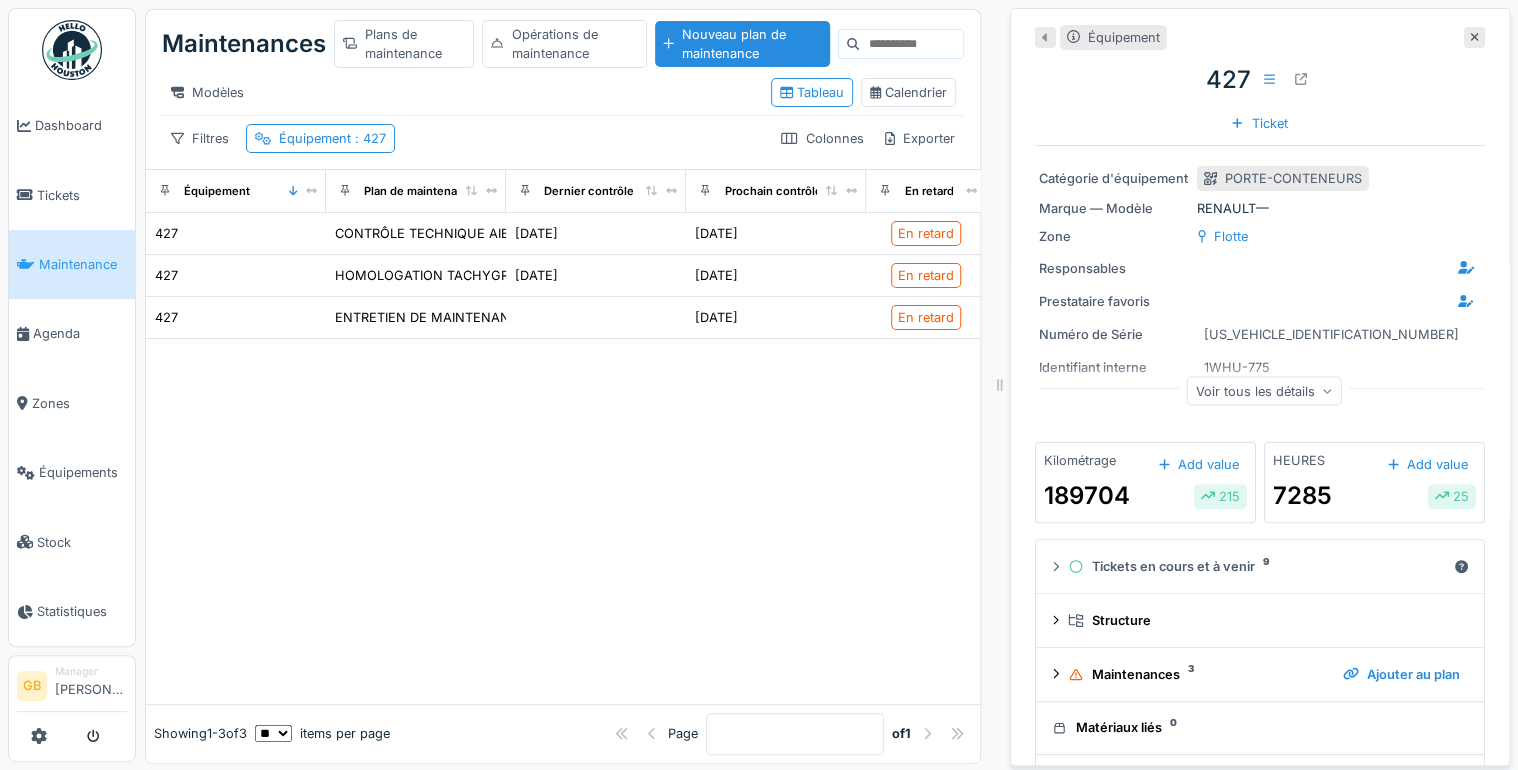 click at bounding box center (1474, 37) 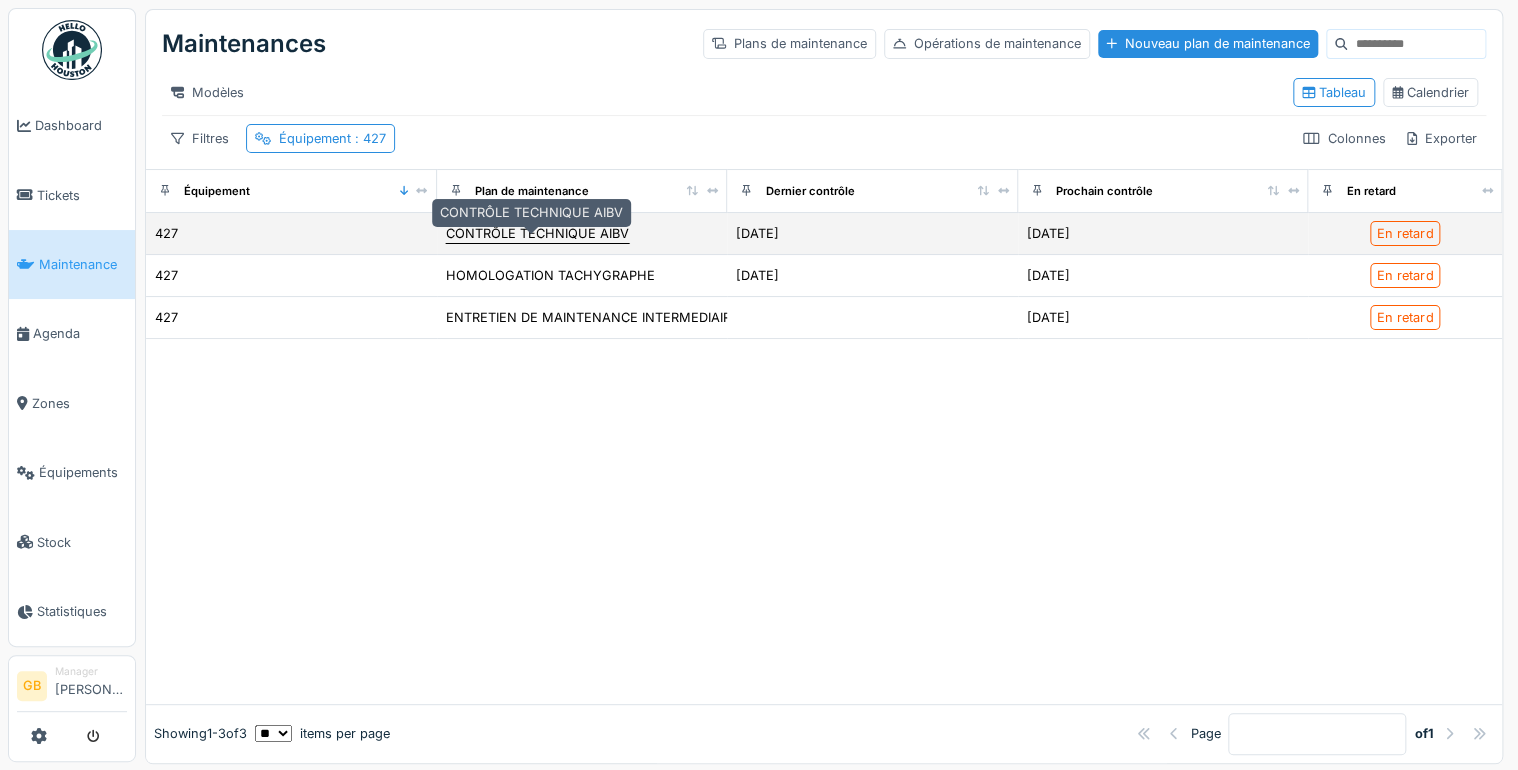 click on "CONTRÔLE TECHNIQUE AIBV" at bounding box center (537, 233) 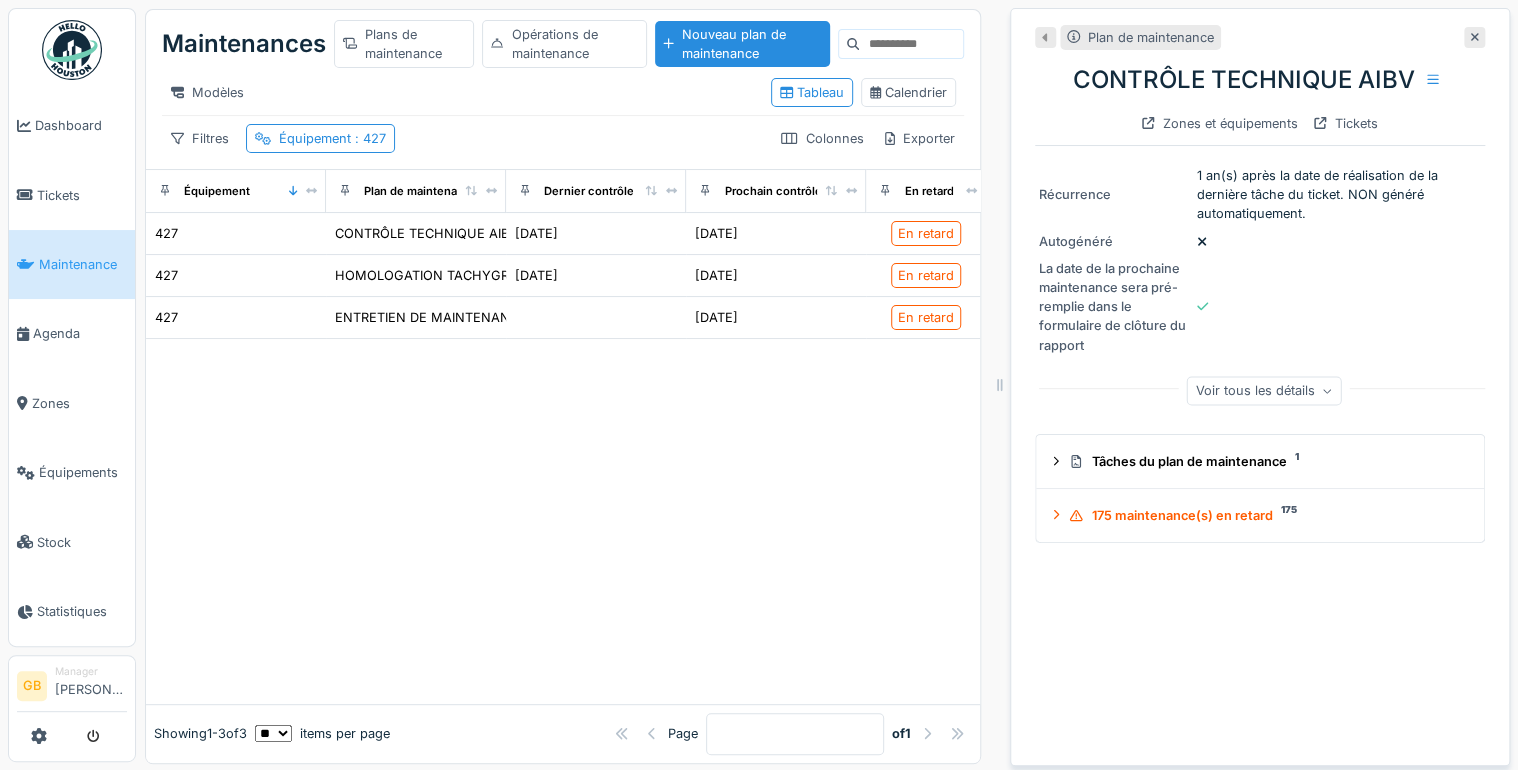 click on "Voir tous les détails" at bounding box center [1264, 390] 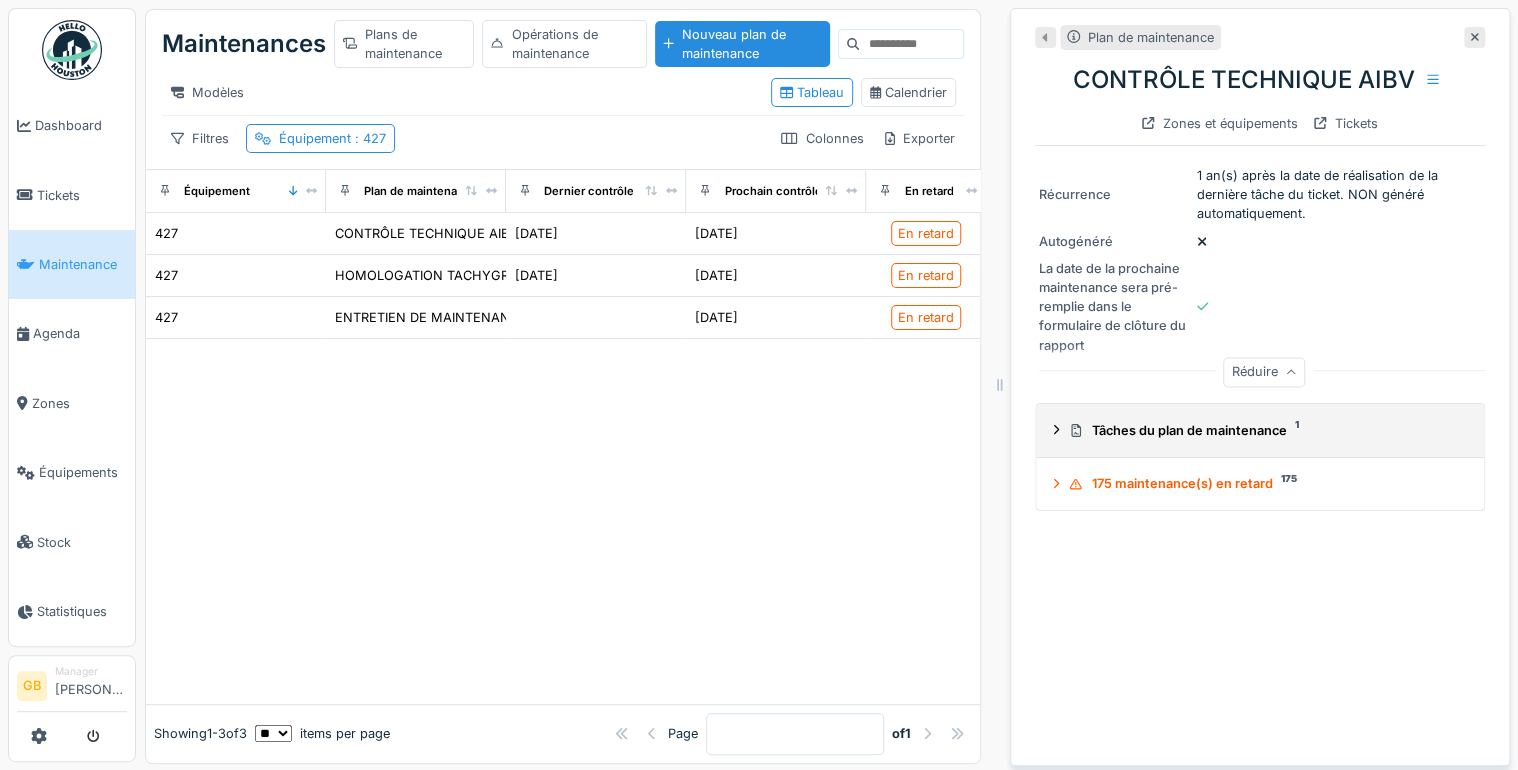 click on "Tâches du plan de maintenance 1" at bounding box center [1264, 430] 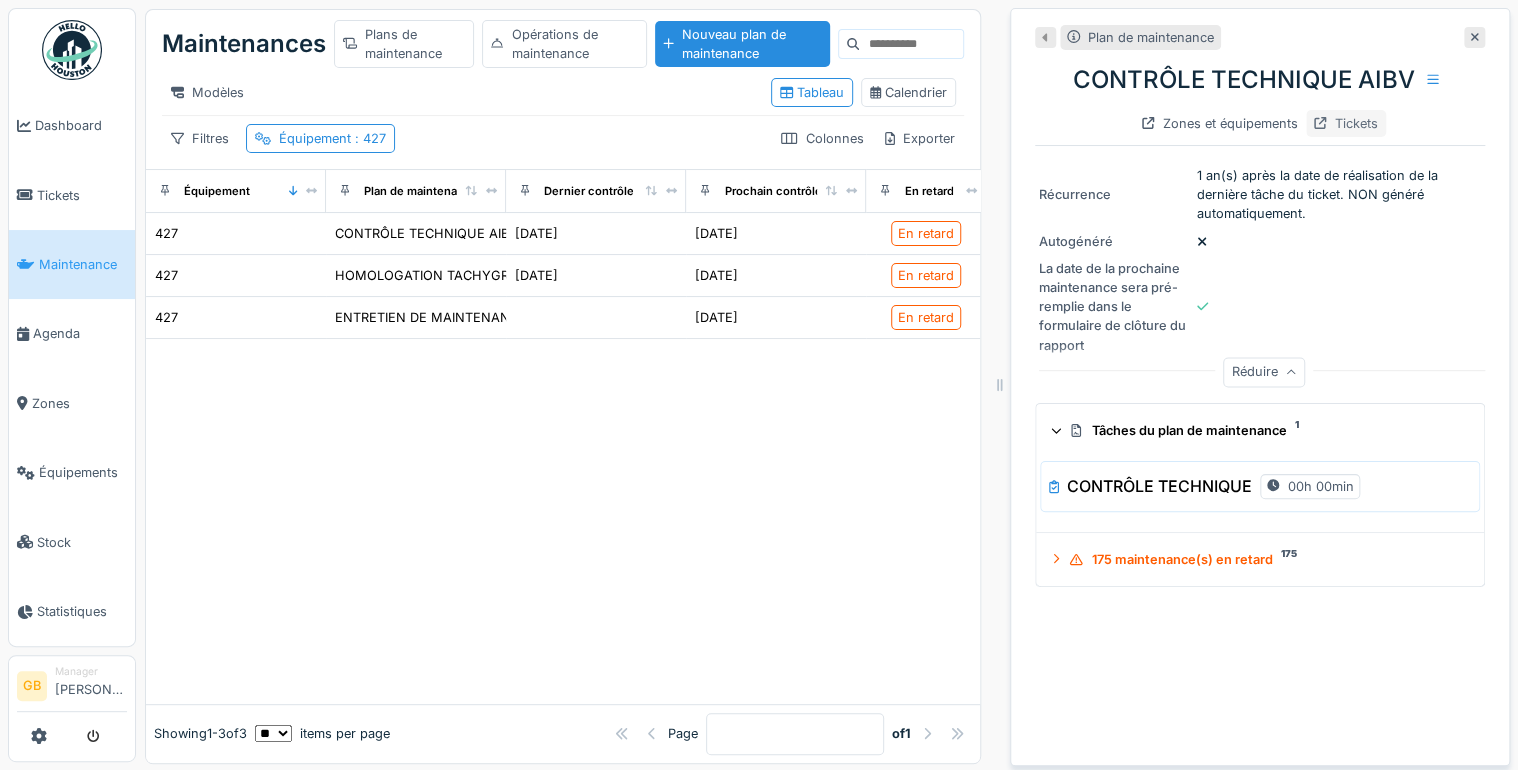 click on "Tickets" at bounding box center (1346, 123) 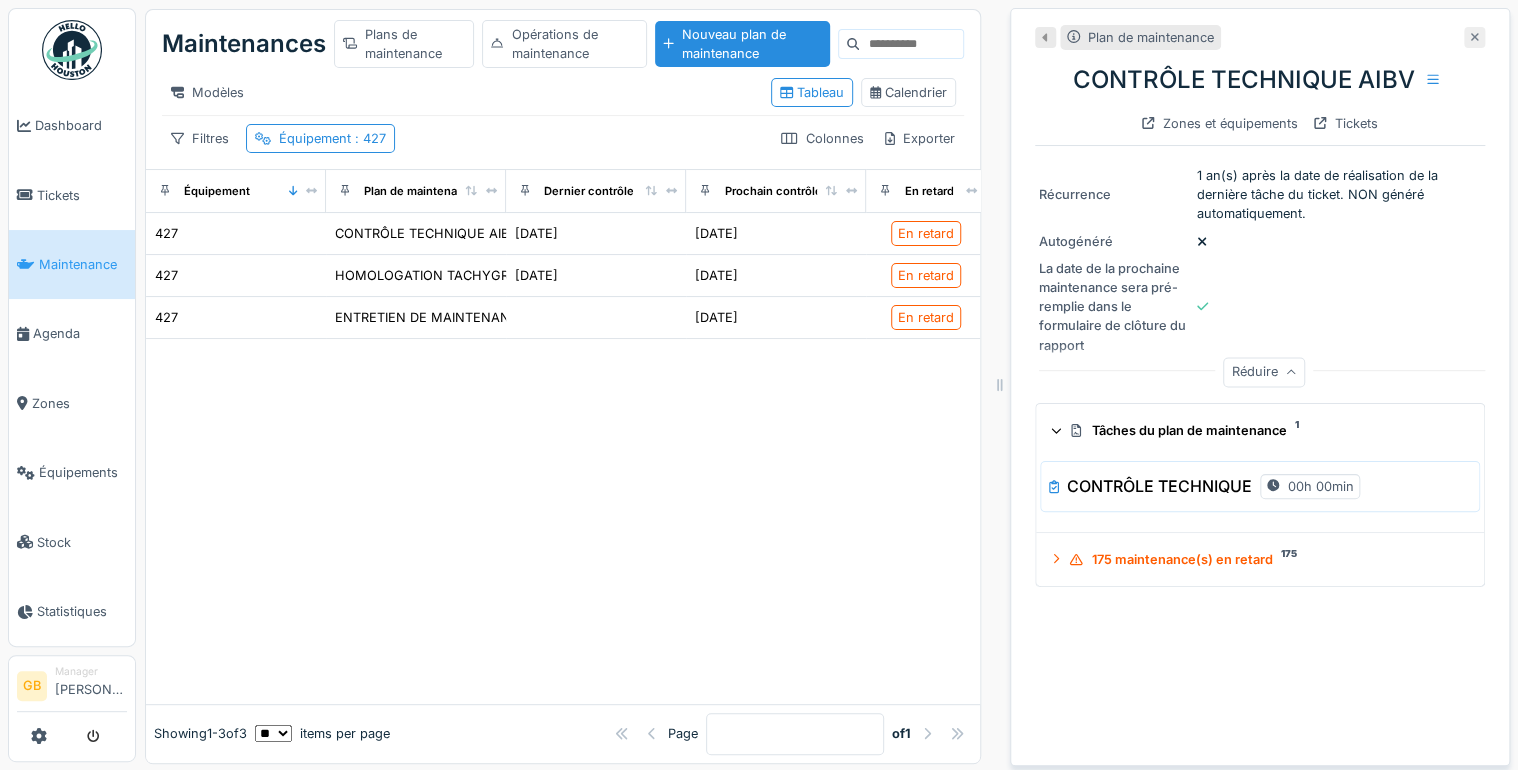 click 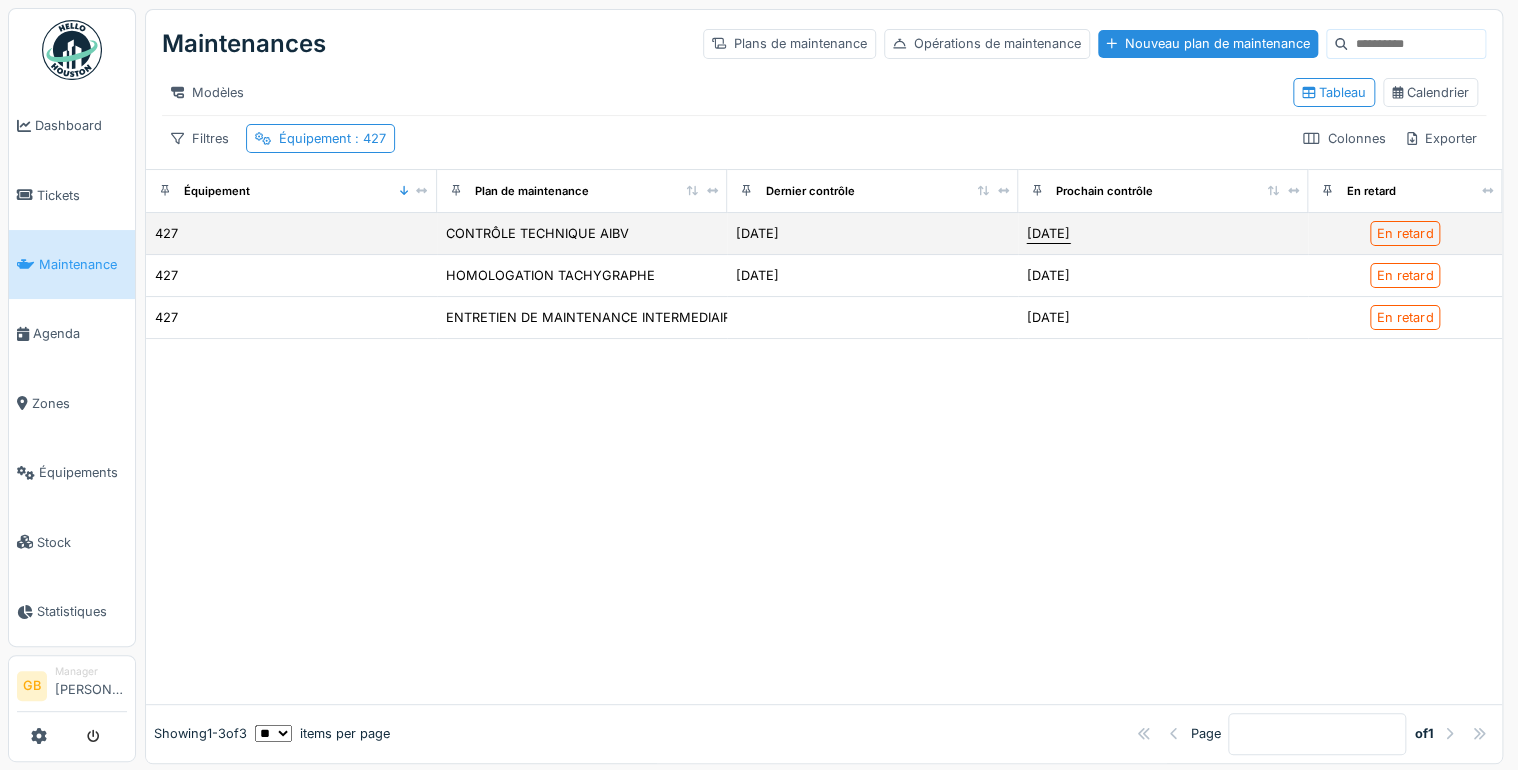 click on "[DATE]" at bounding box center (1048, 233) 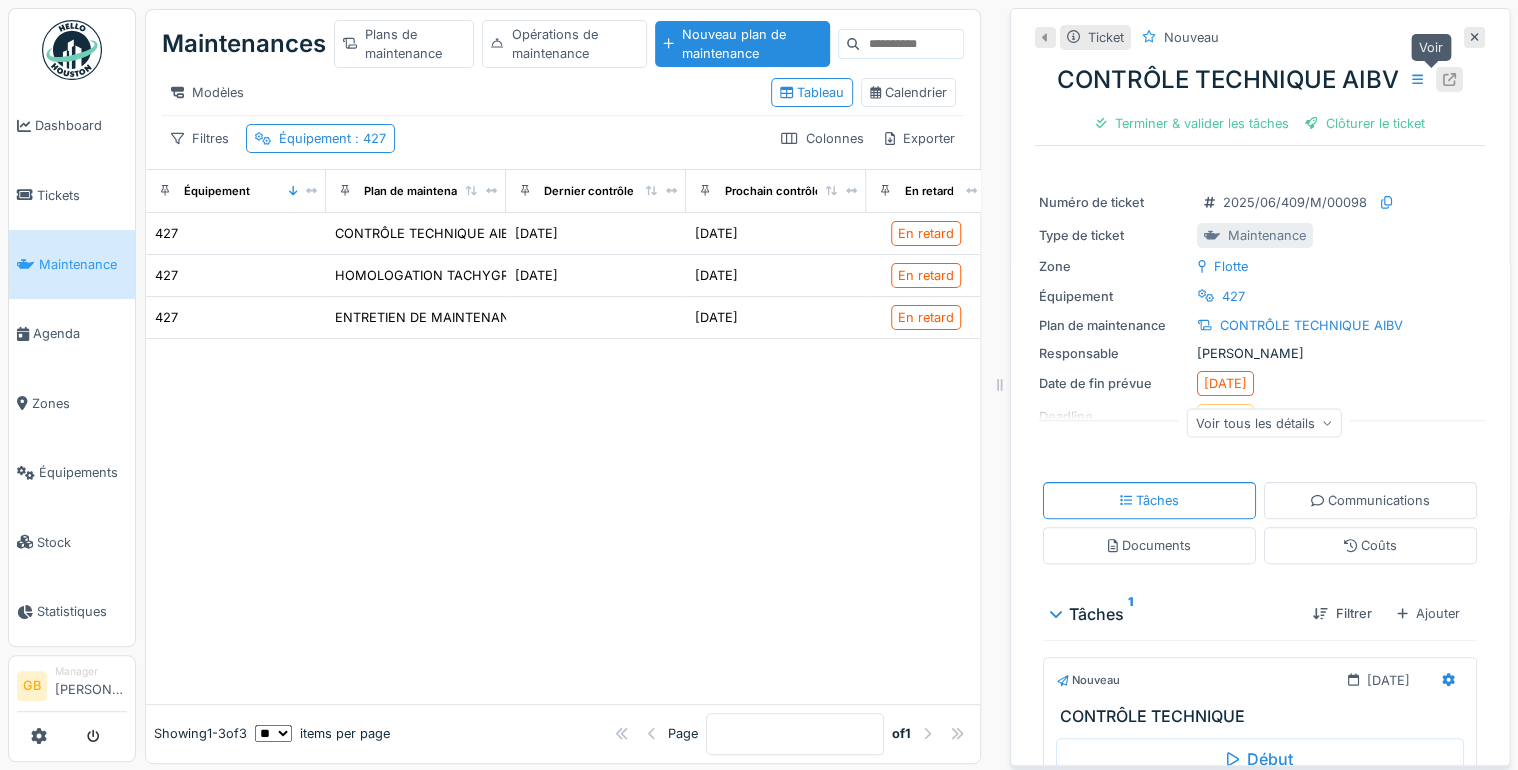 click 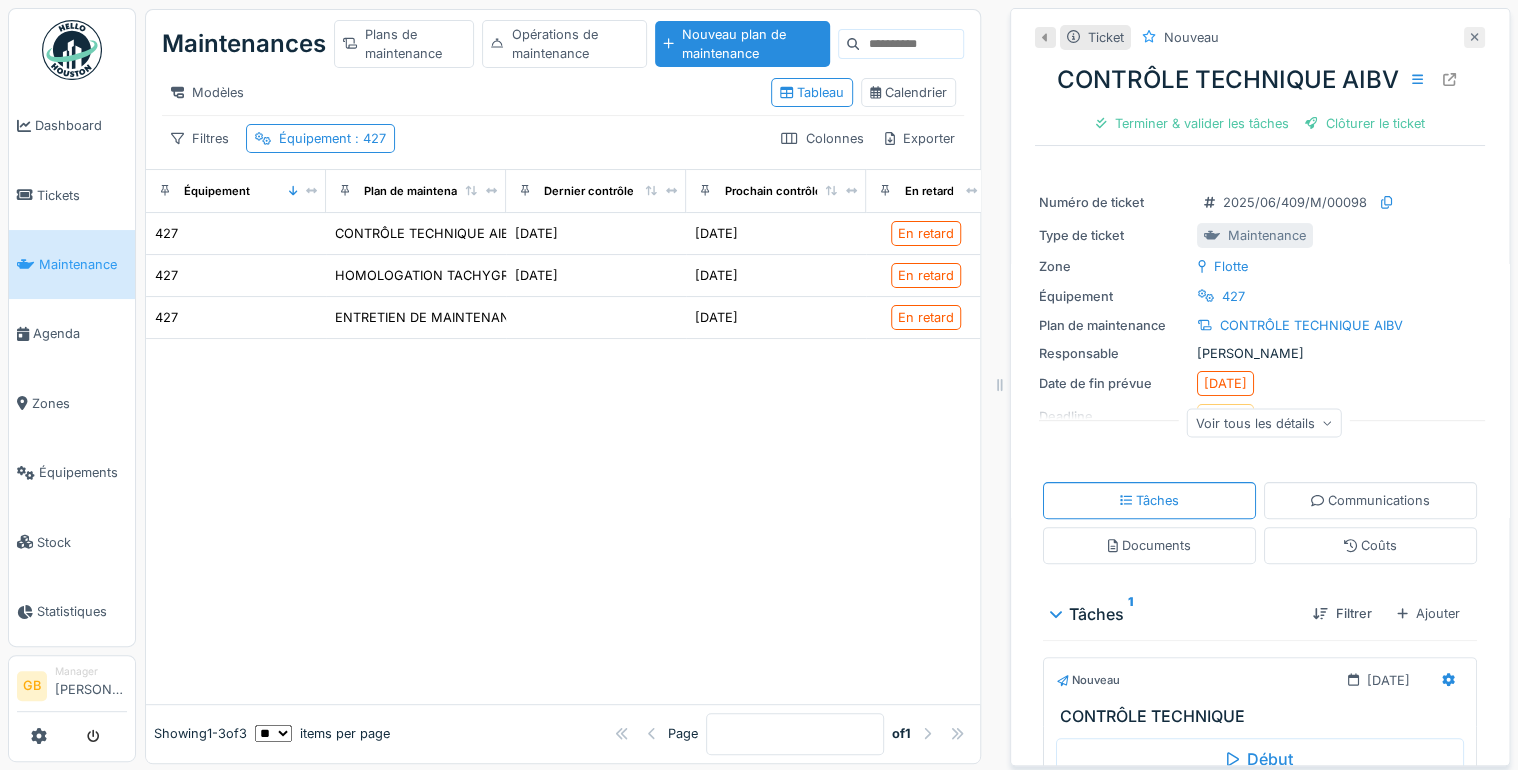 click 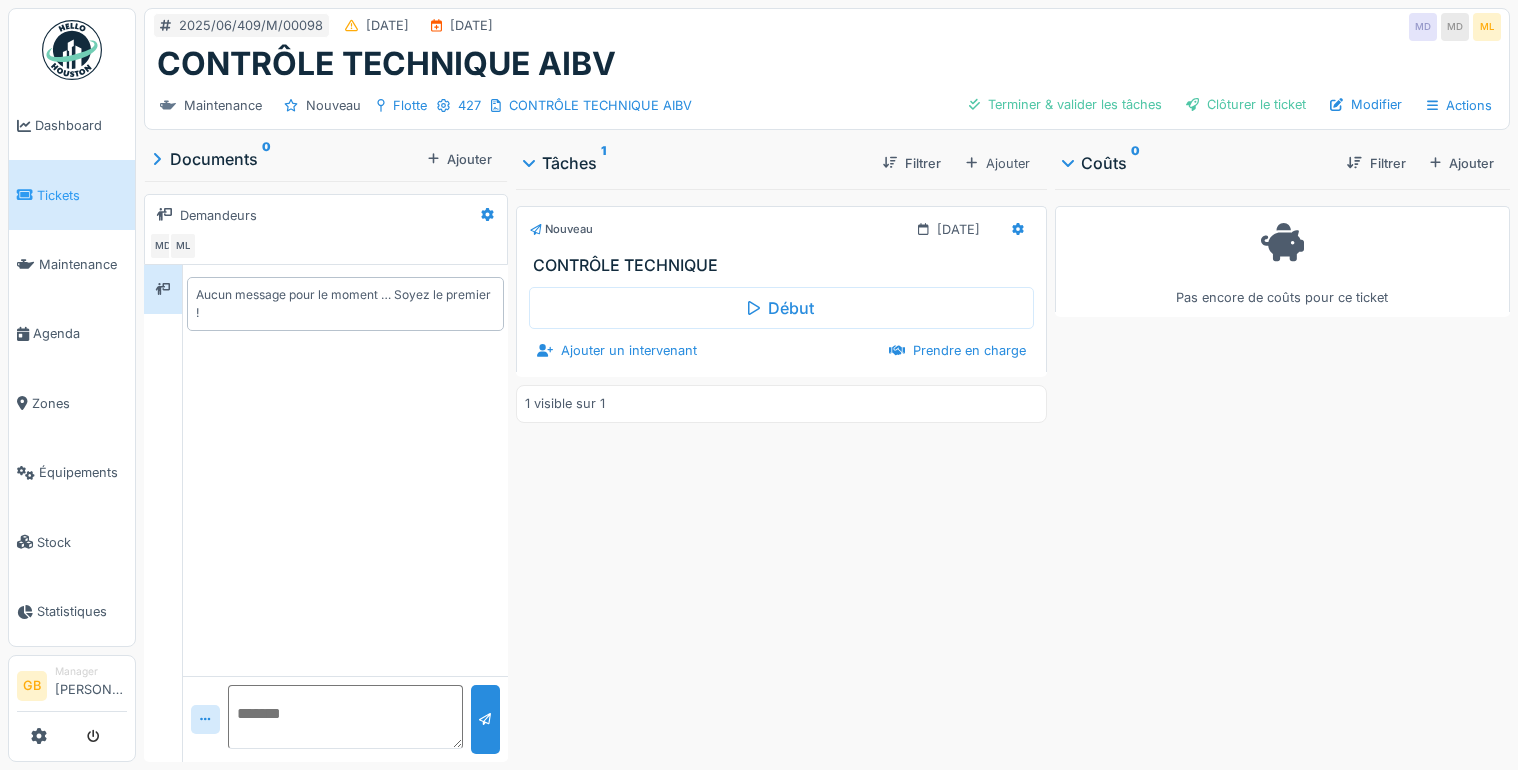scroll, scrollTop: 0, scrollLeft: 0, axis: both 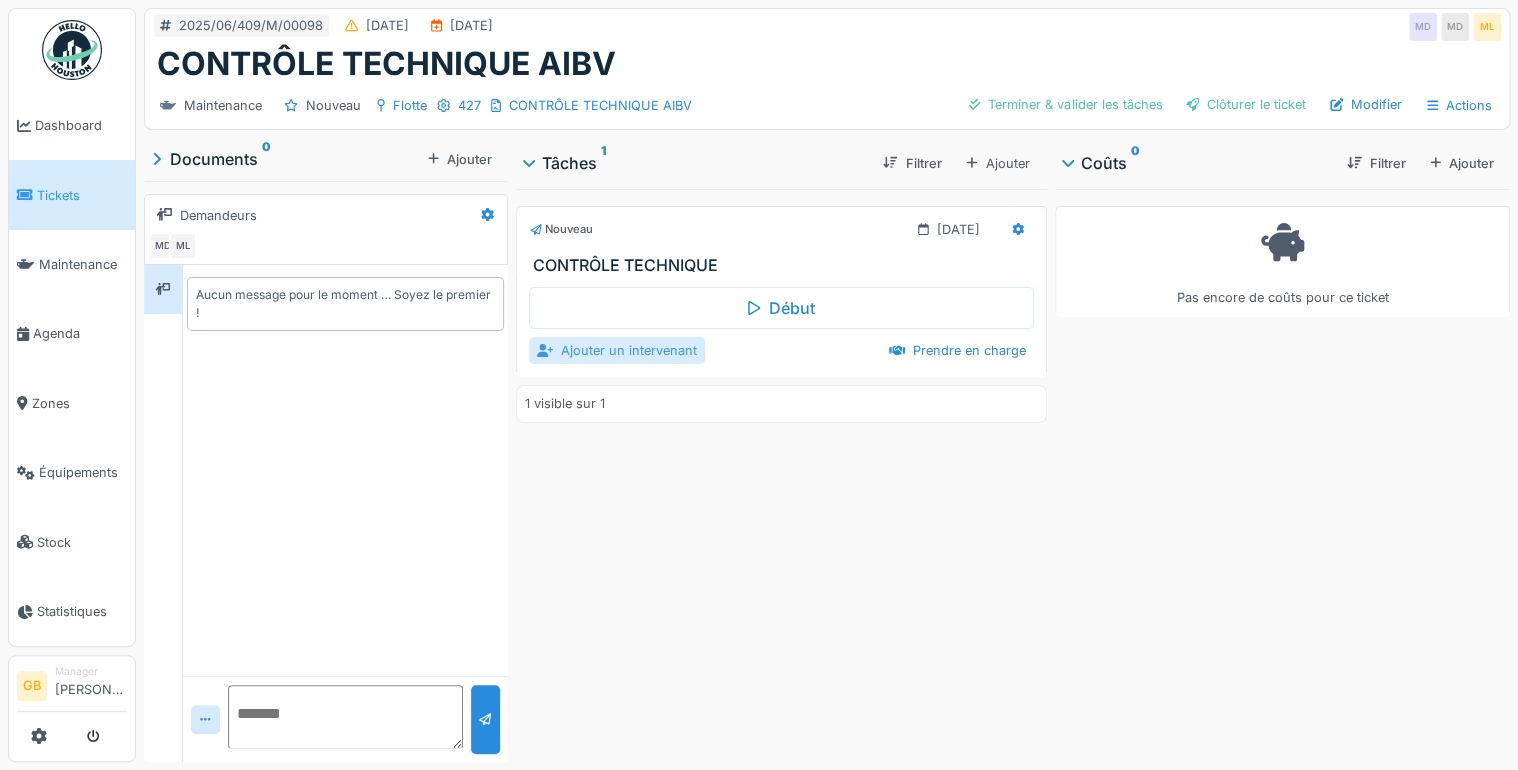 click on "Ajouter un intervenant" at bounding box center (617, 350) 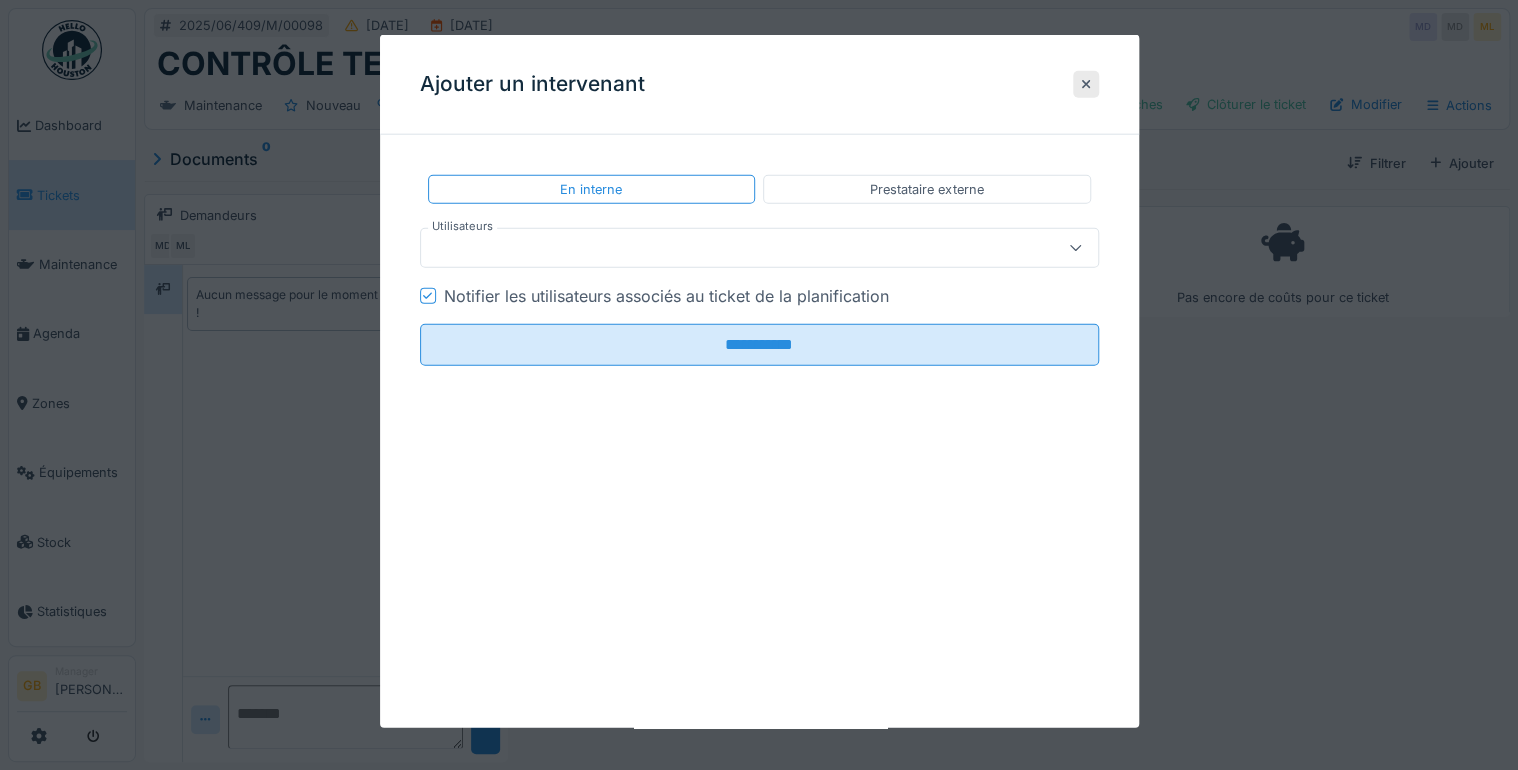 click on "Notifier les utilisateurs associés au ticket de la planification" at bounding box center (666, 296) 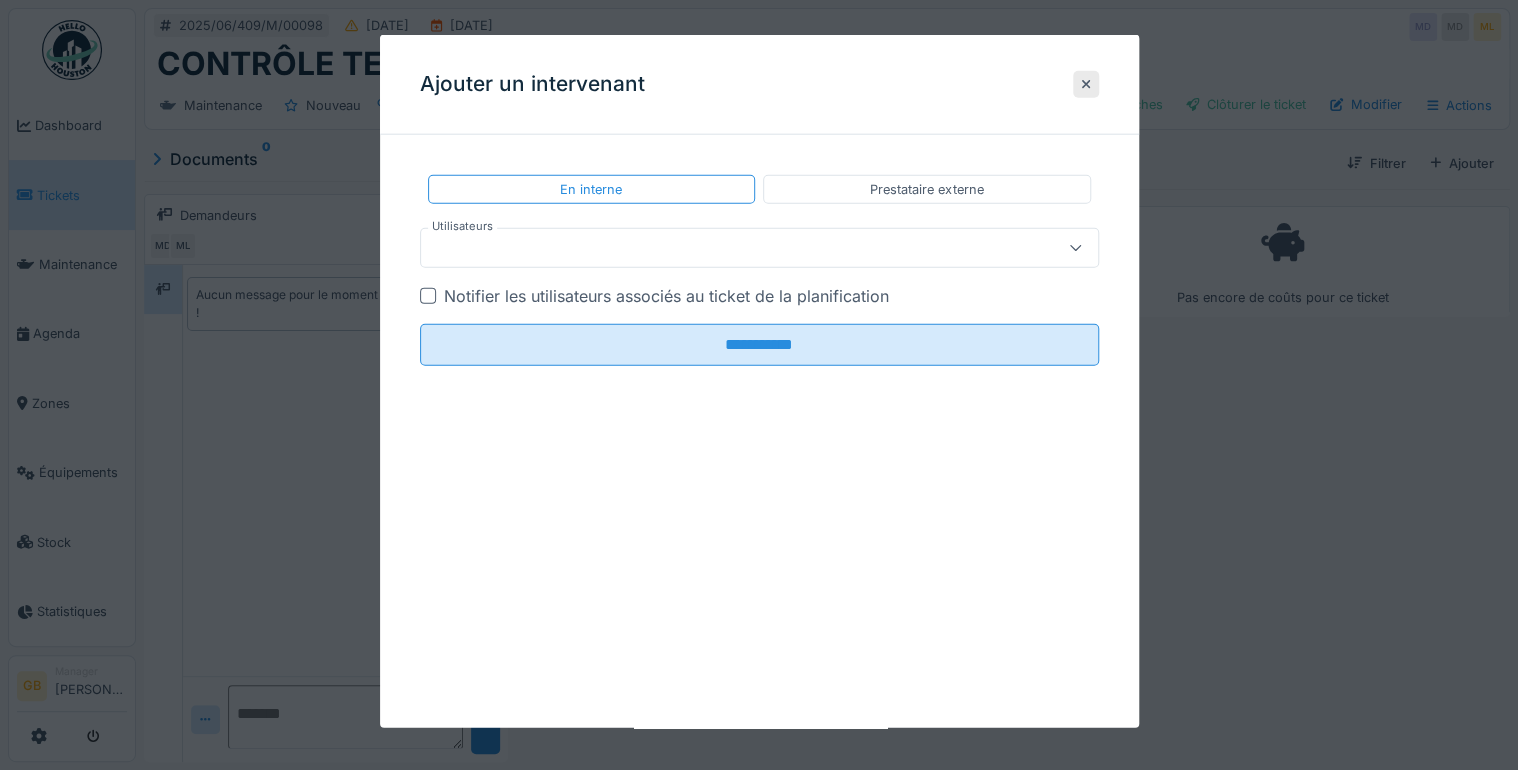 click at bounding box center (725, 248) 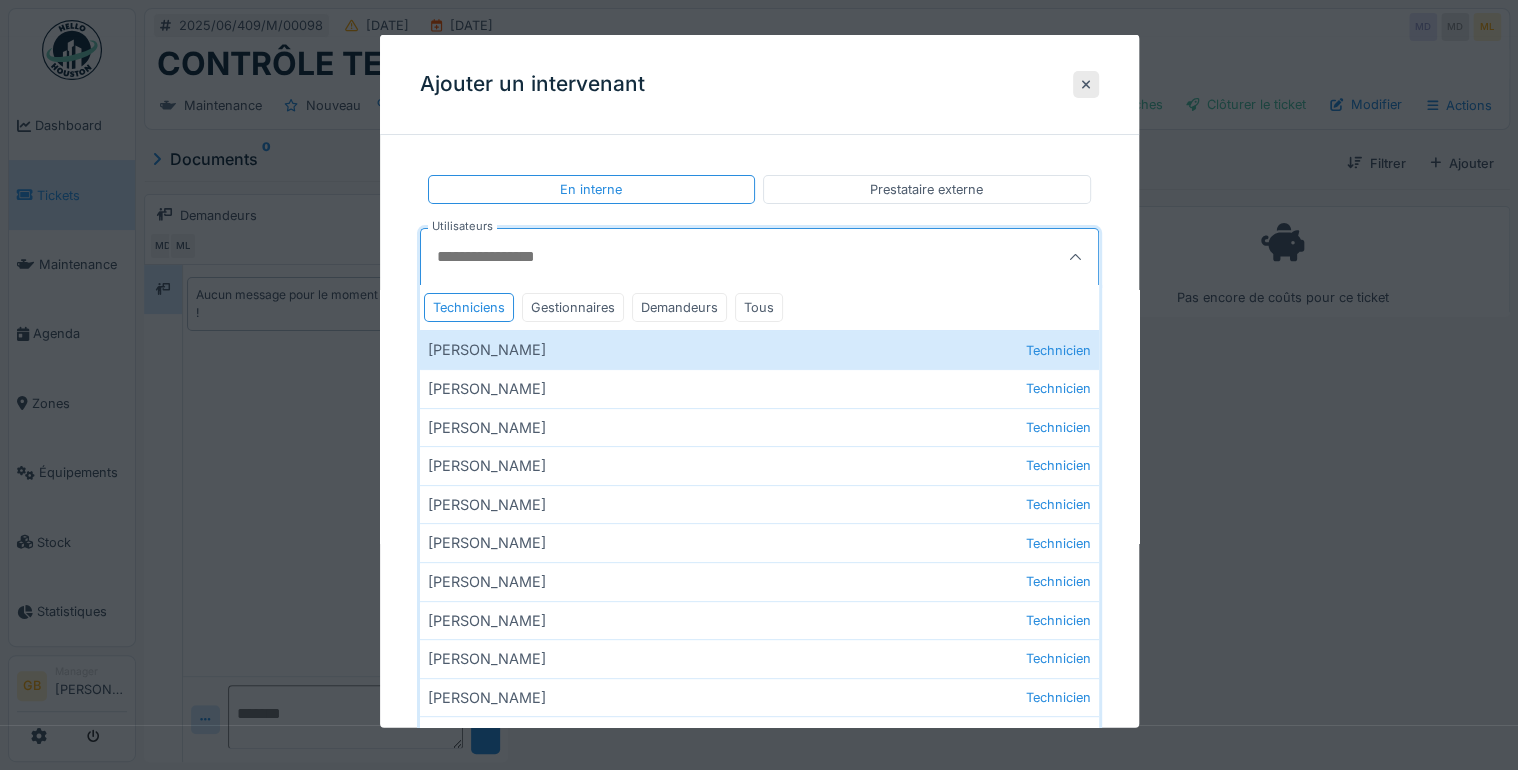 click on "[PERSON_NAME]   Technicien" at bounding box center (759, 349) 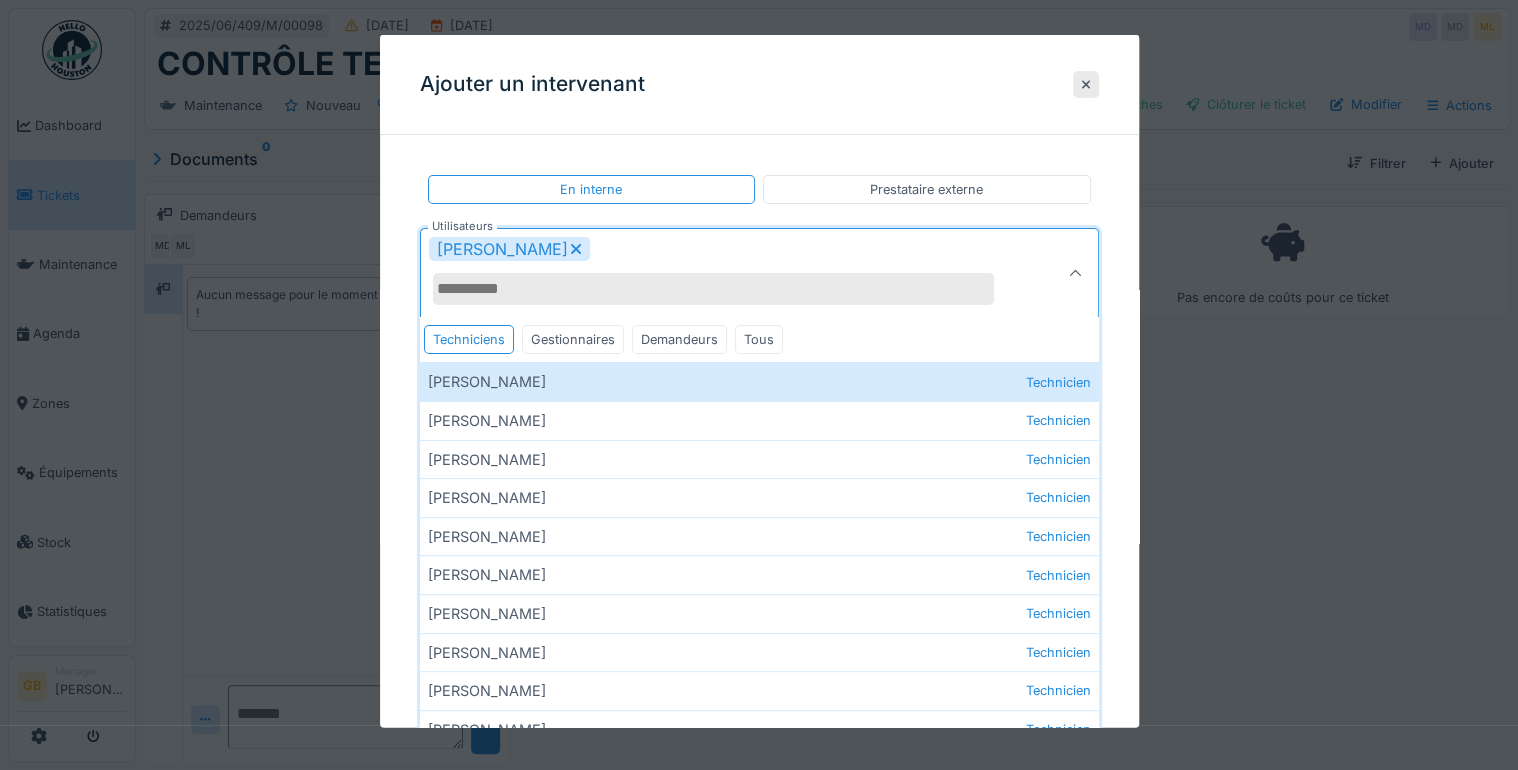 type on "*****" 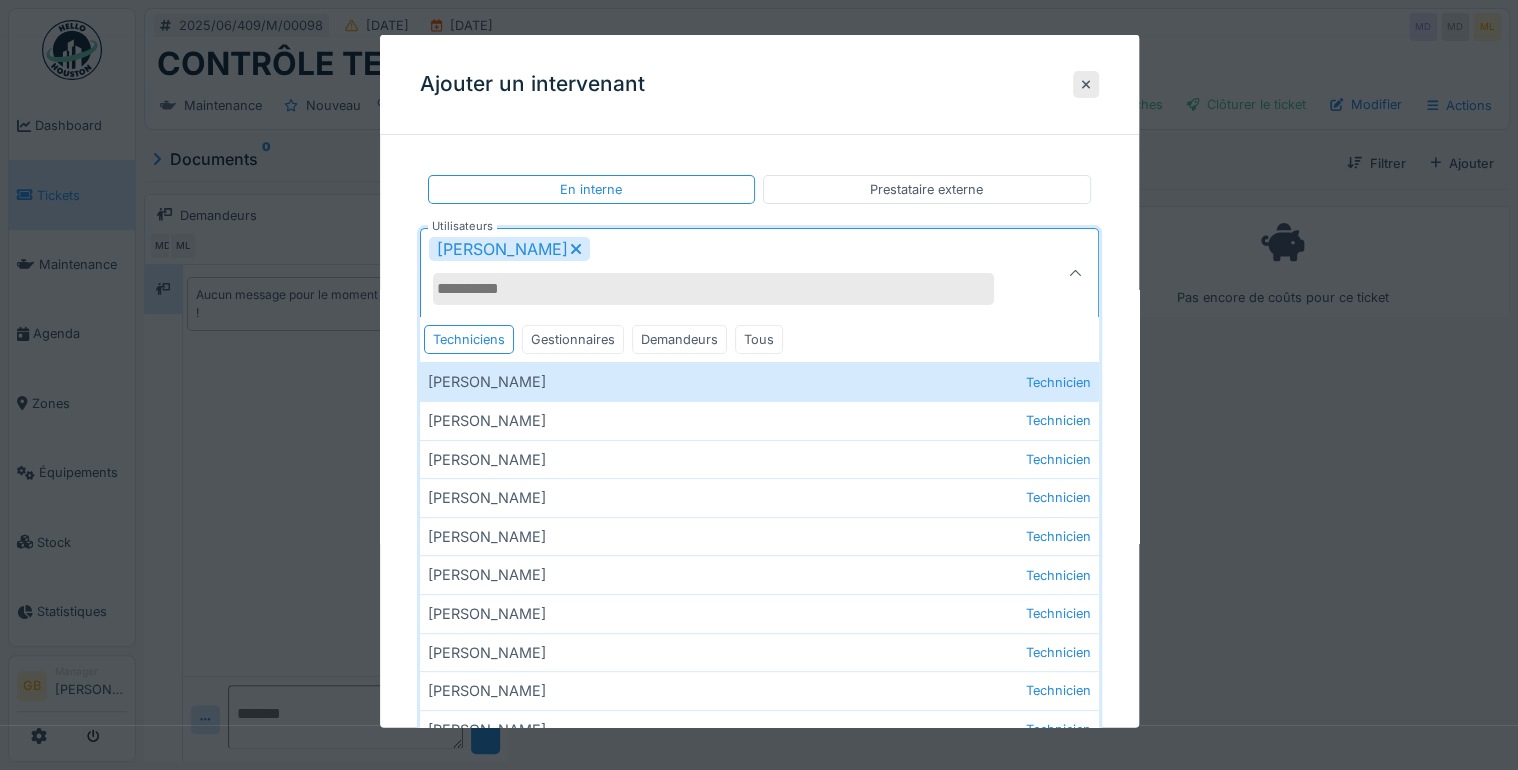 click on "**********" at bounding box center (759, 381) 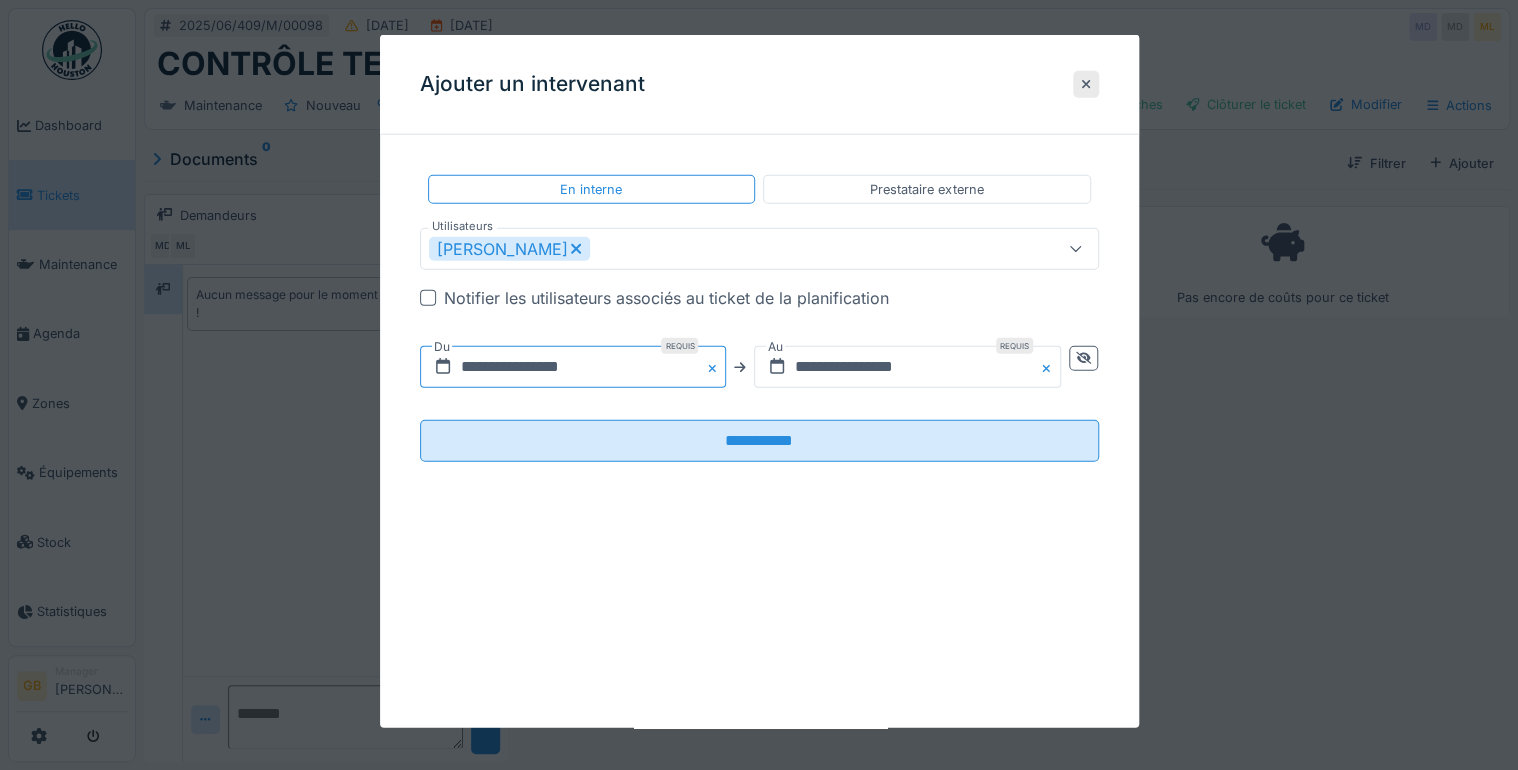 click on "**********" at bounding box center [573, 367] 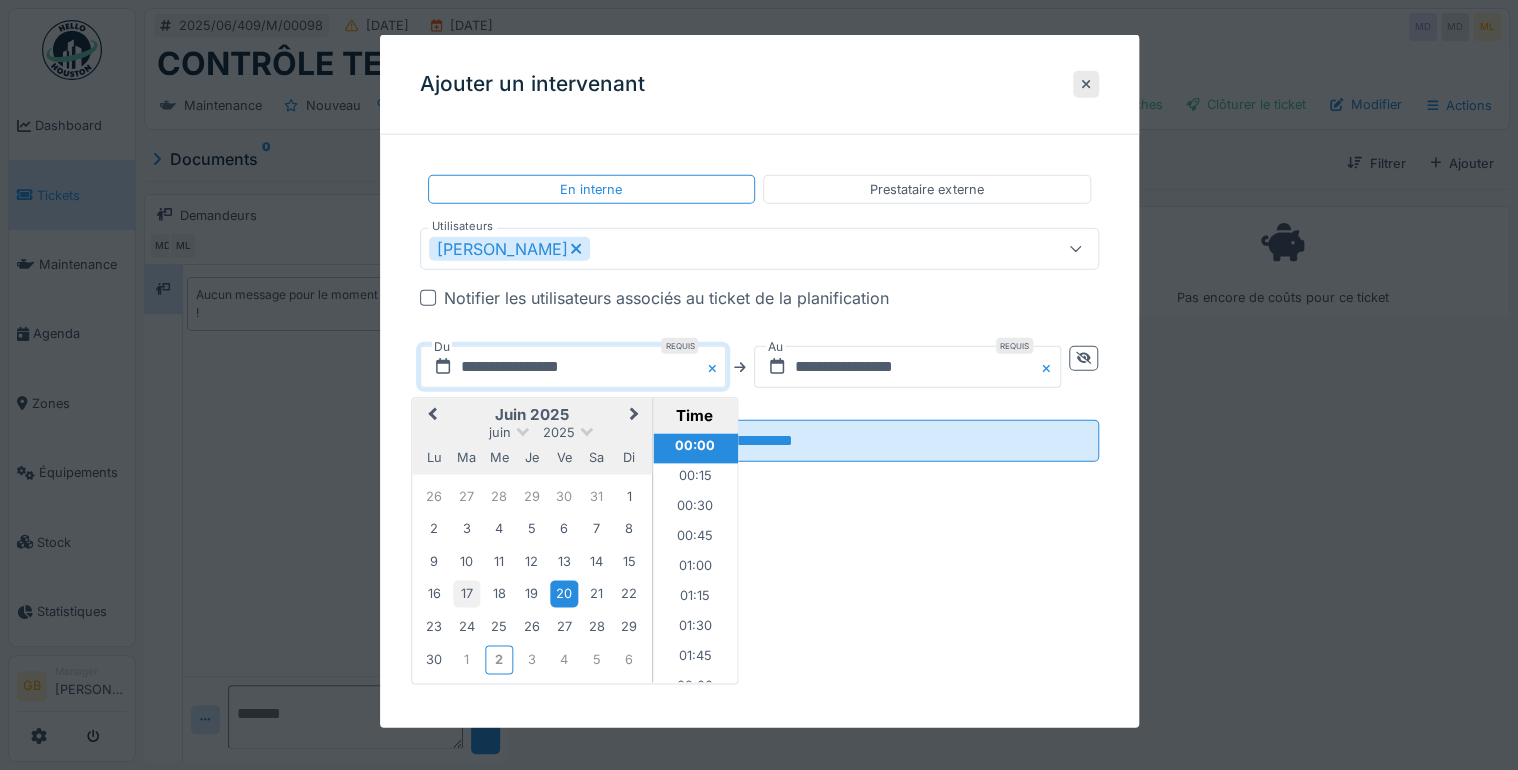 click on "17" at bounding box center (466, 594) 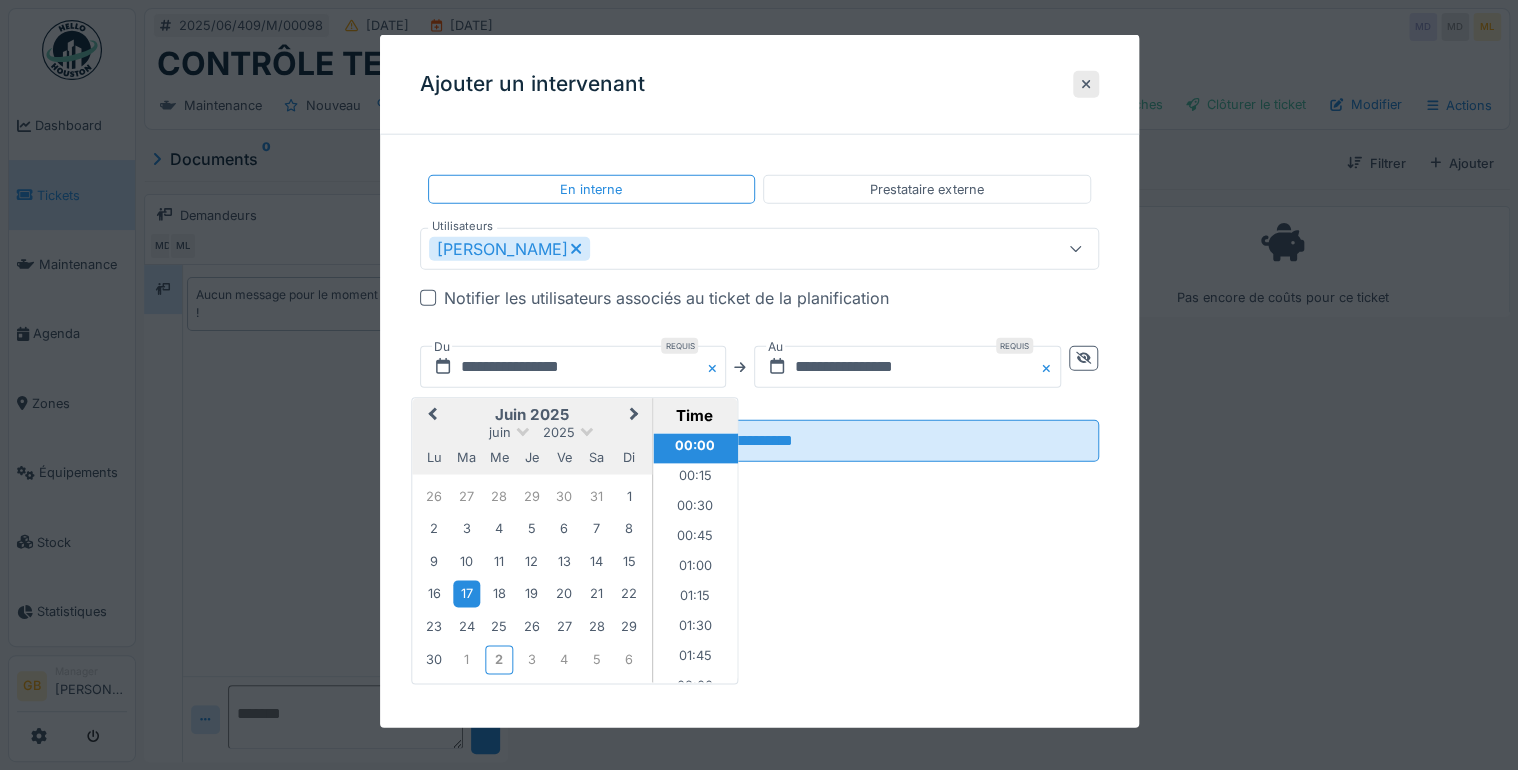 click on "17" at bounding box center (466, 594) 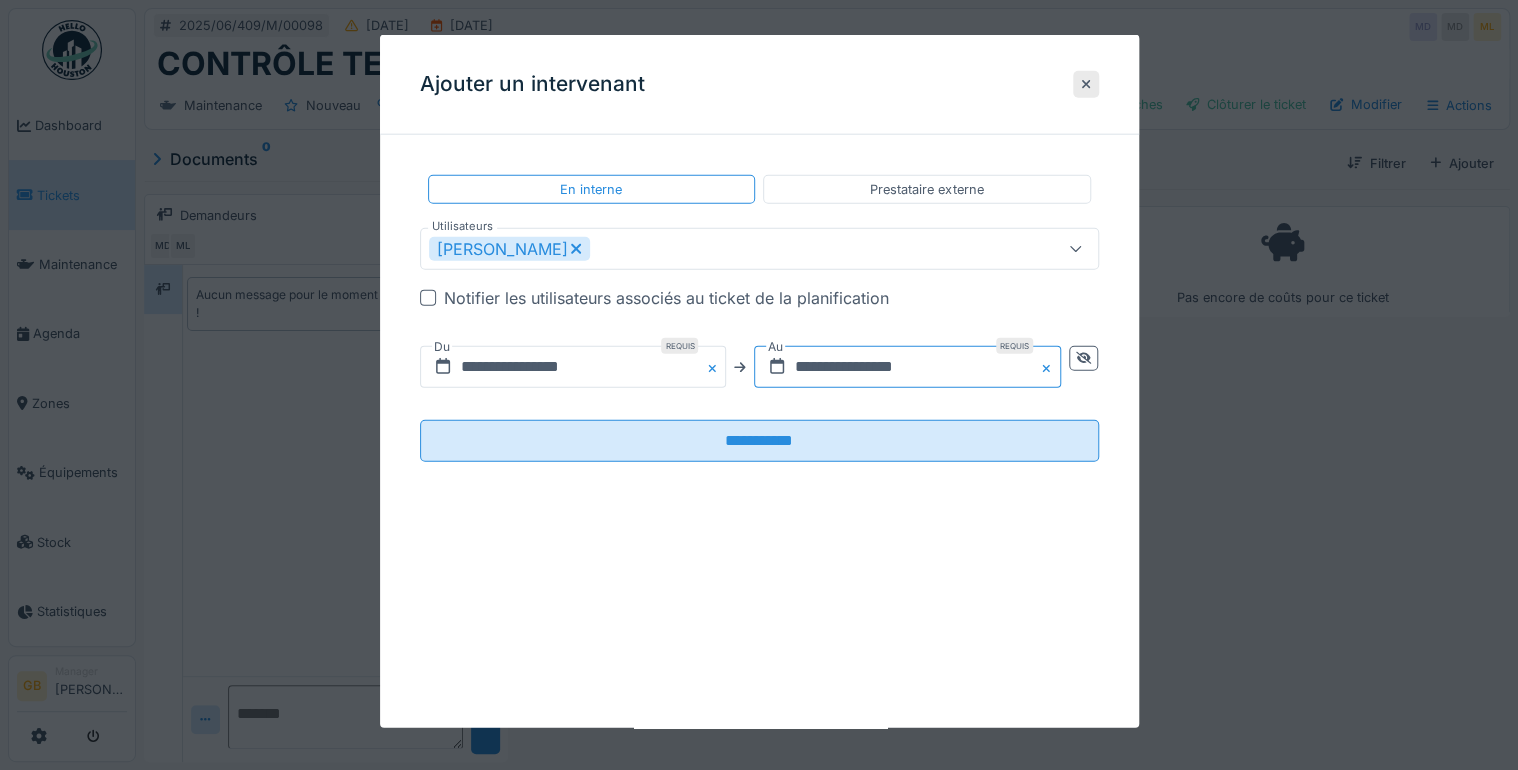 click on "**********" at bounding box center (907, 367) 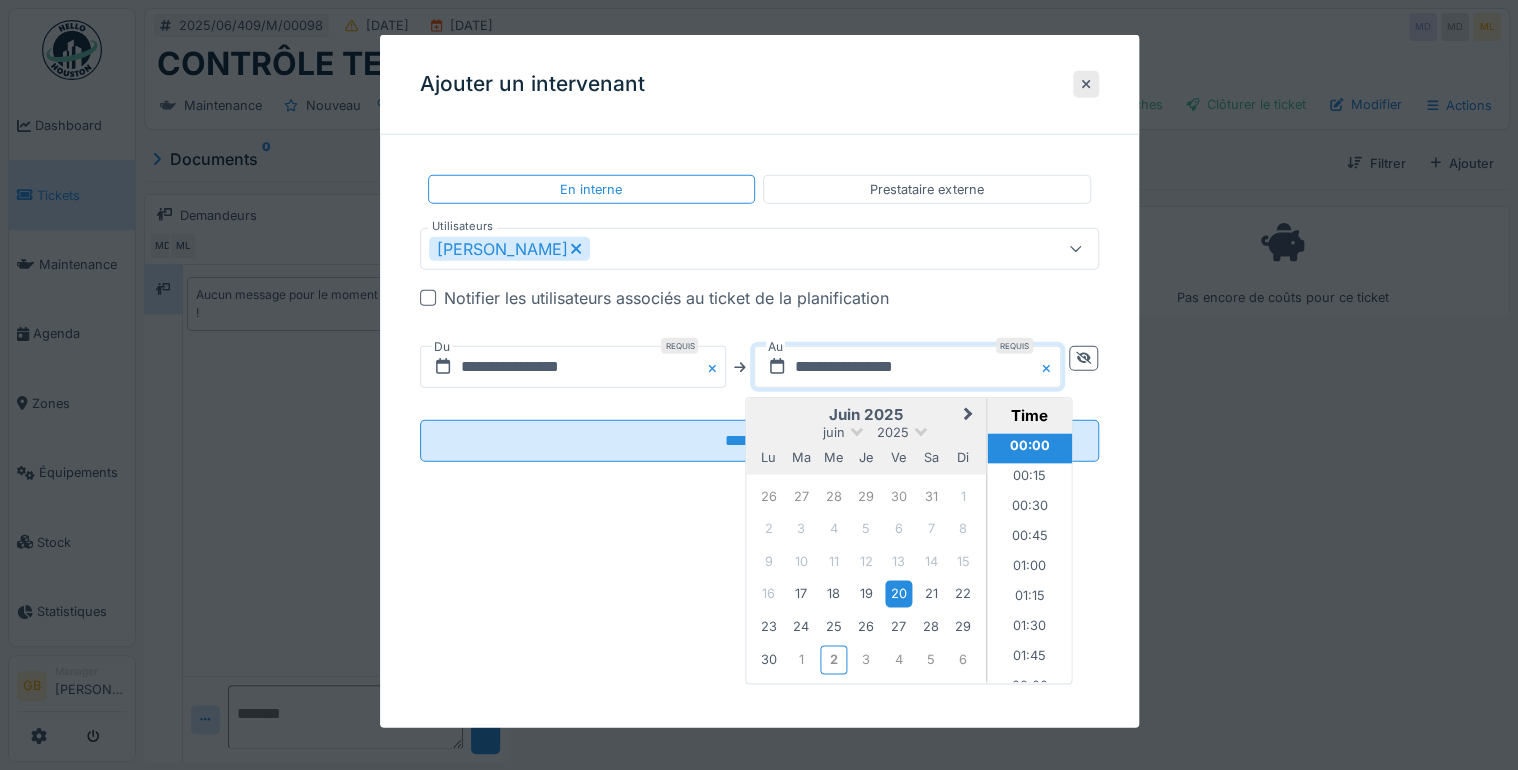 click on "17" at bounding box center (800, 594) 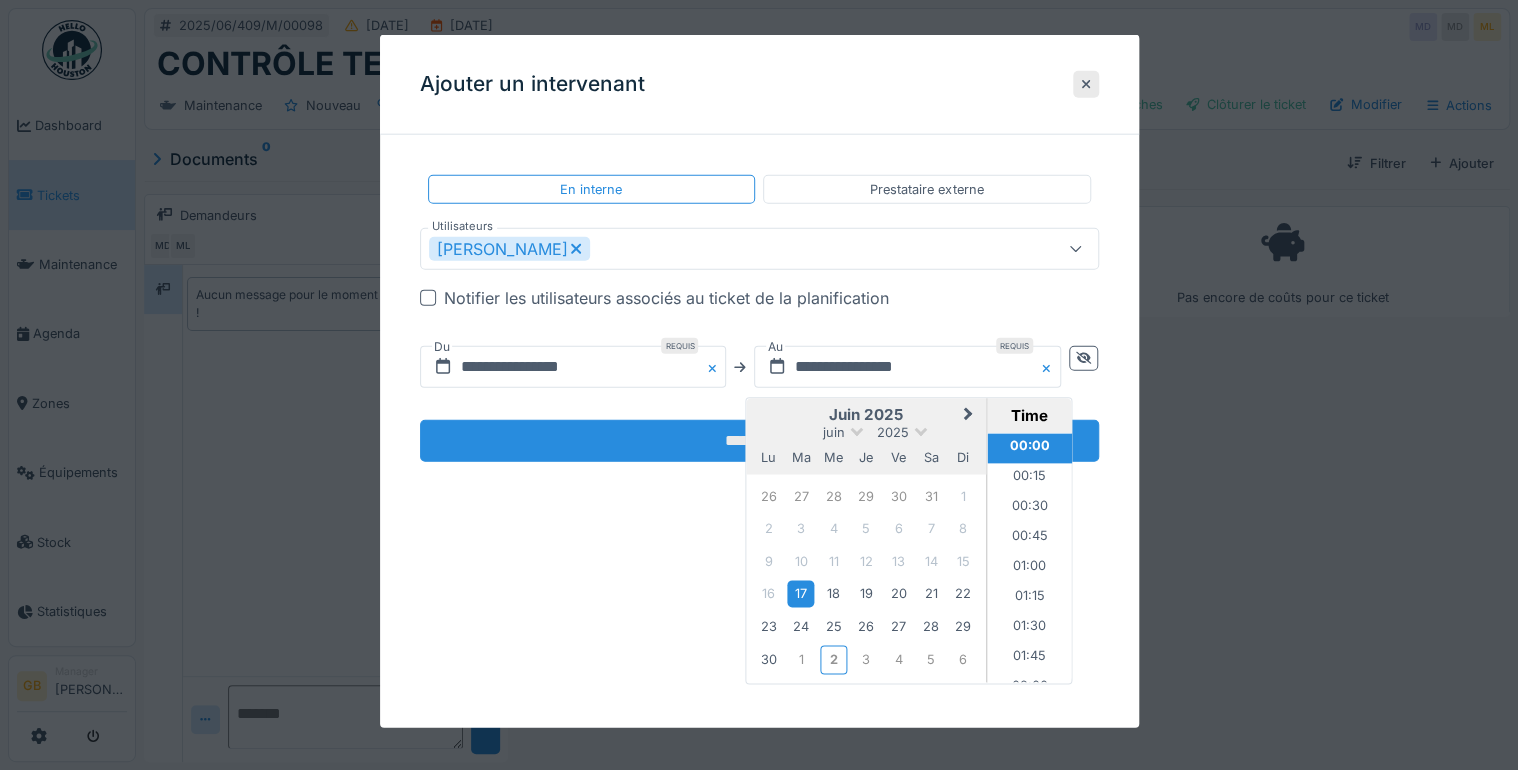 click on "**********" at bounding box center [759, 441] 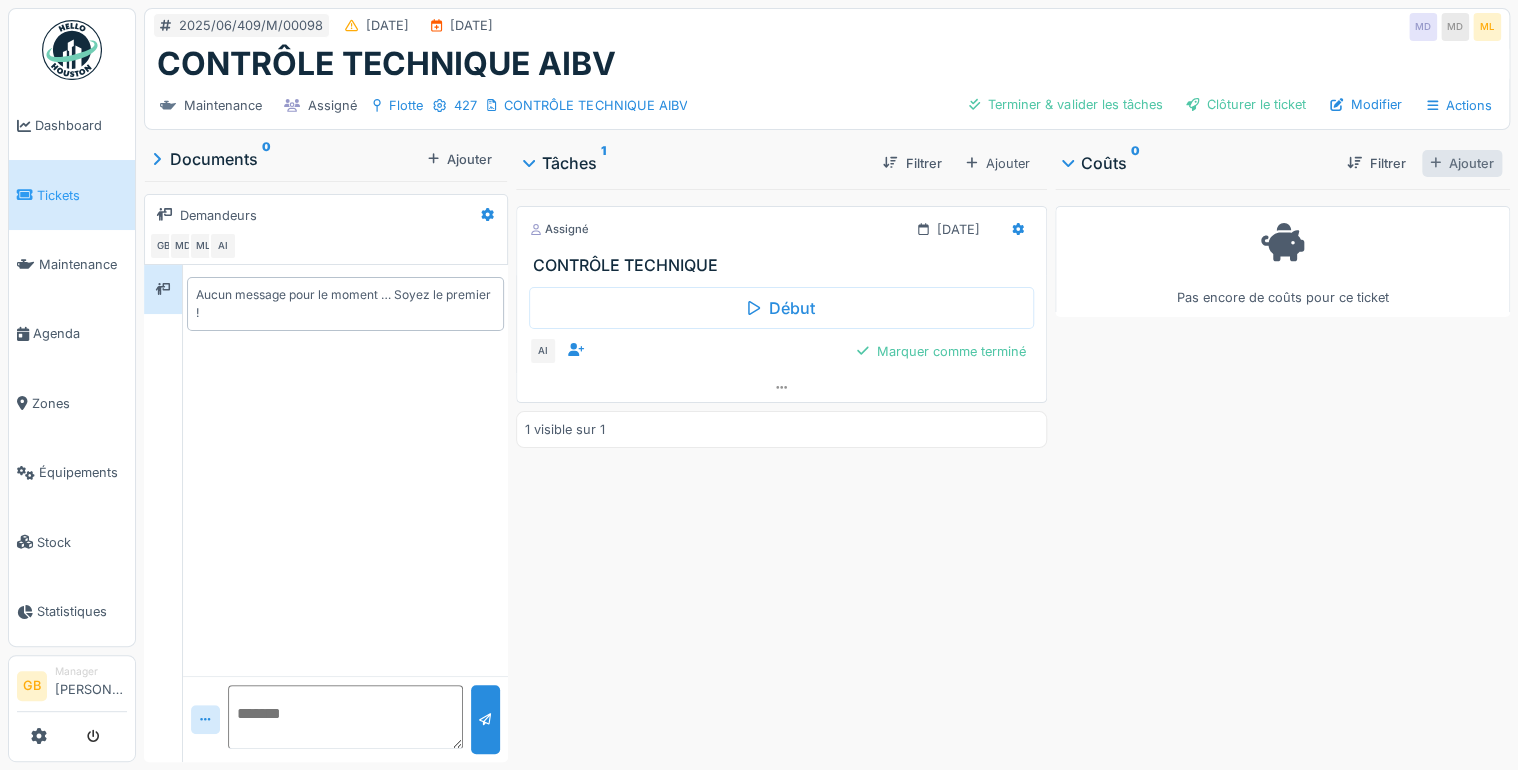click on "Ajouter" at bounding box center [1462, 163] 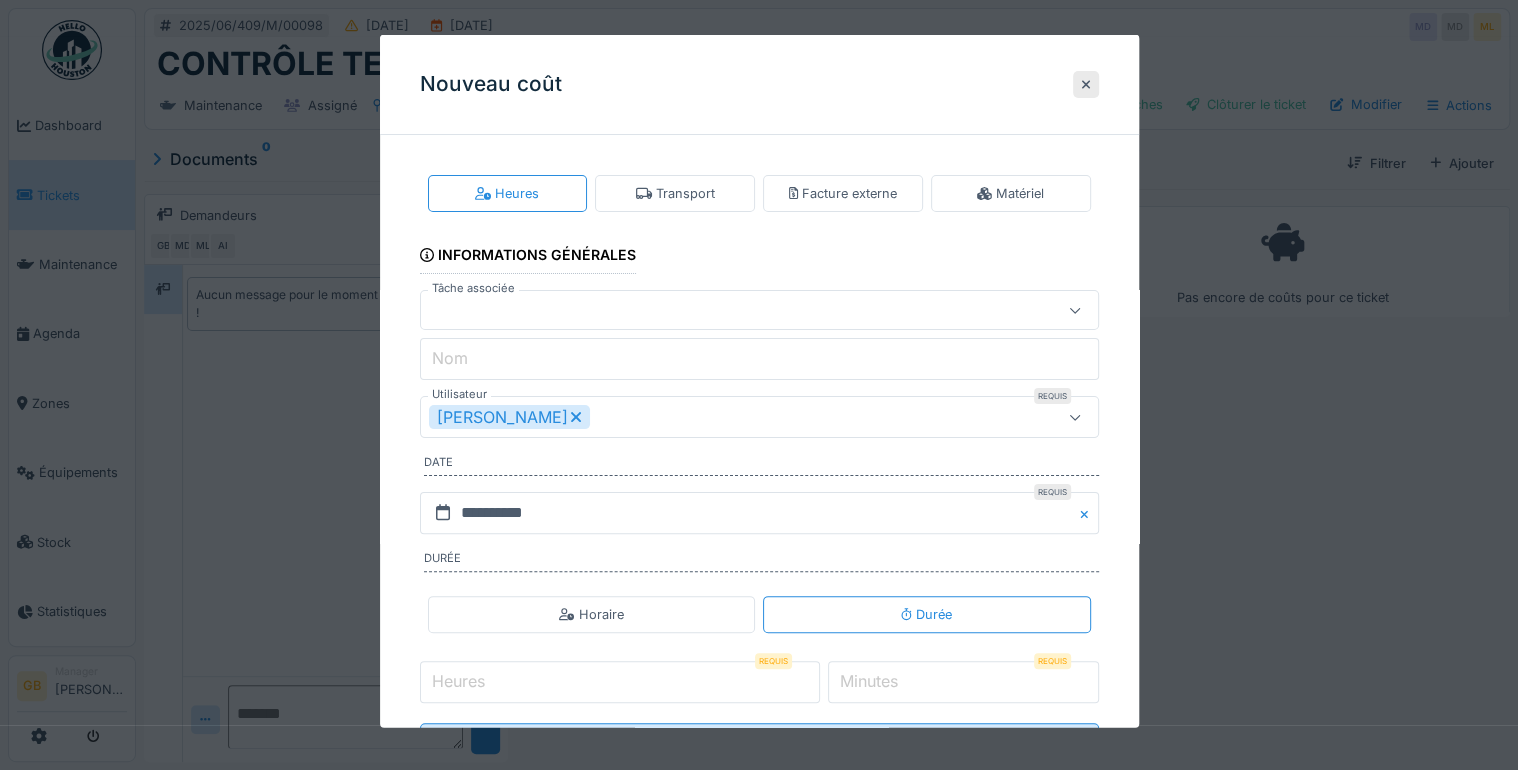 click on "Facture externe" at bounding box center [843, 193] 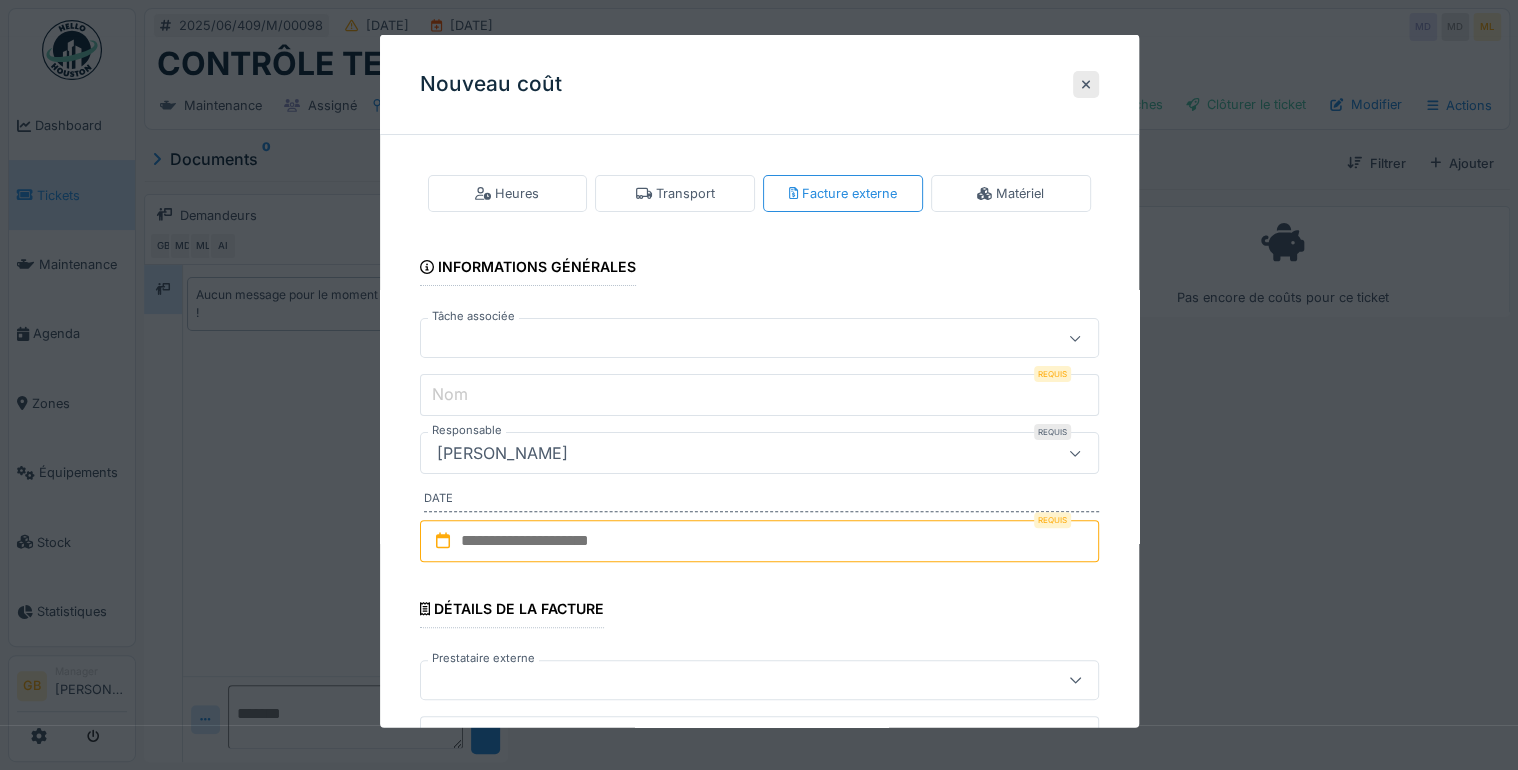 click on "Tâche associée" at bounding box center [473, 316] 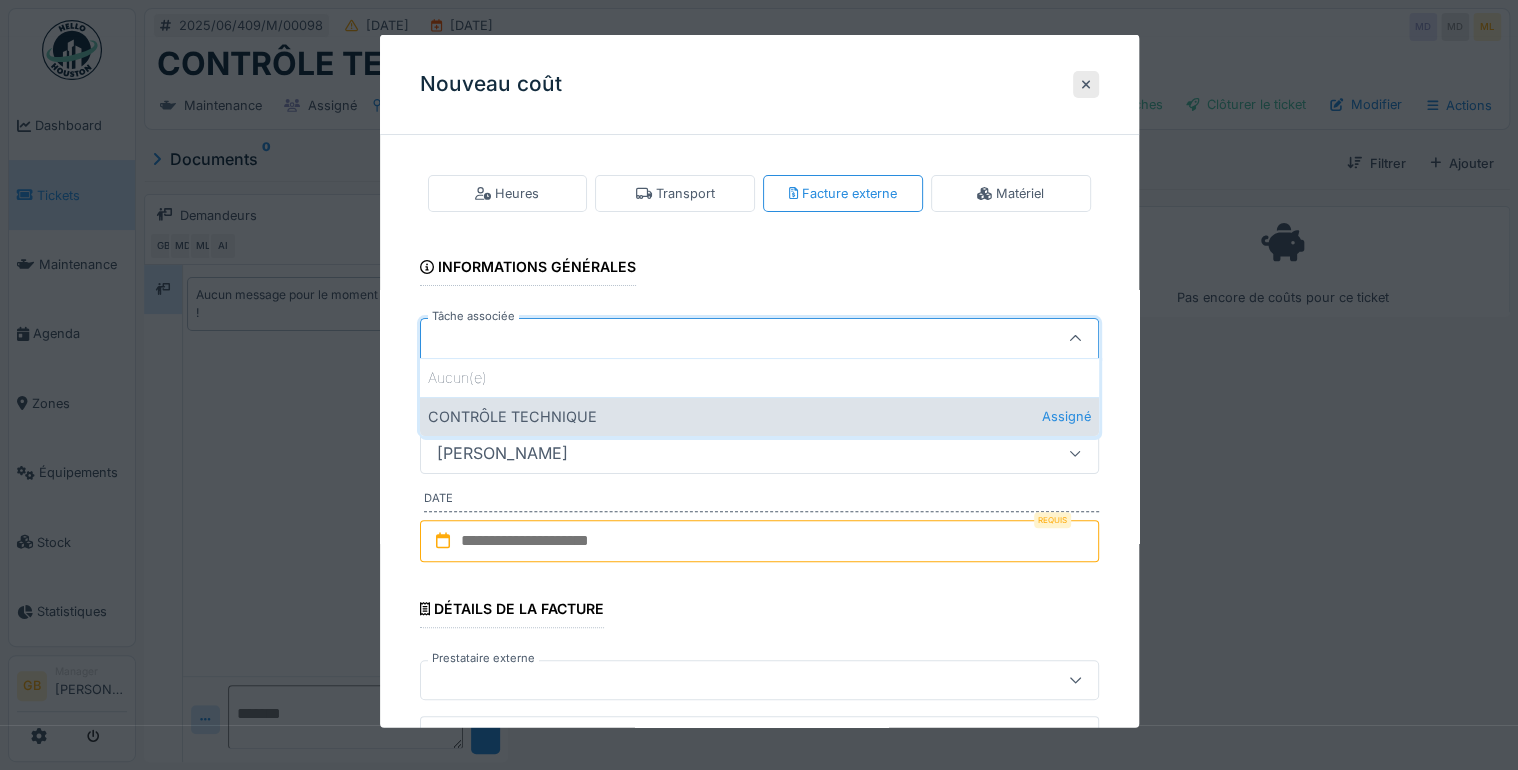 click on "CONTRÔLE TECHNIQUE   Assigné" at bounding box center (759, 416) 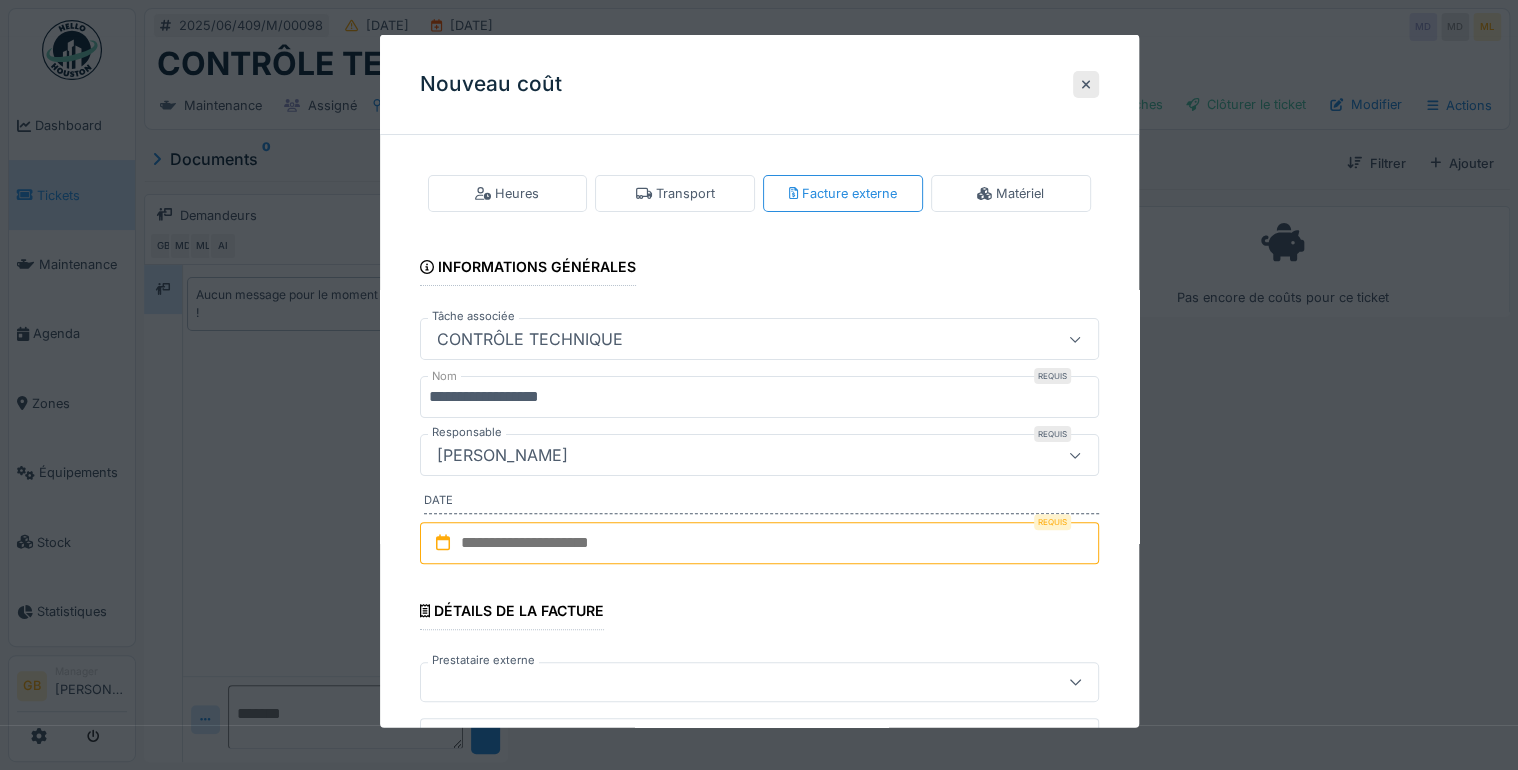 click at bounding box center (759, 543) 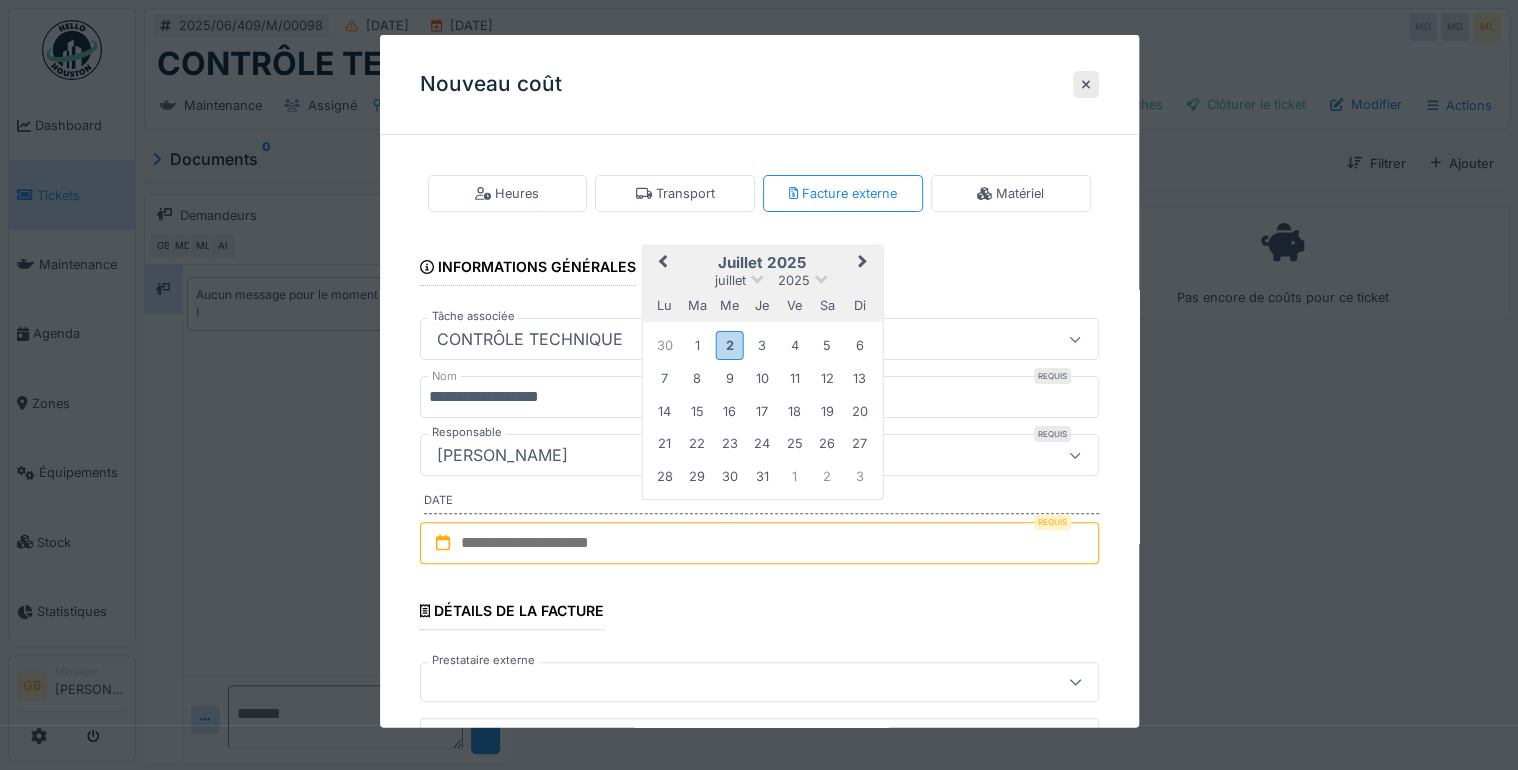 click on "Previous Month" at bounding box center (662, 263) 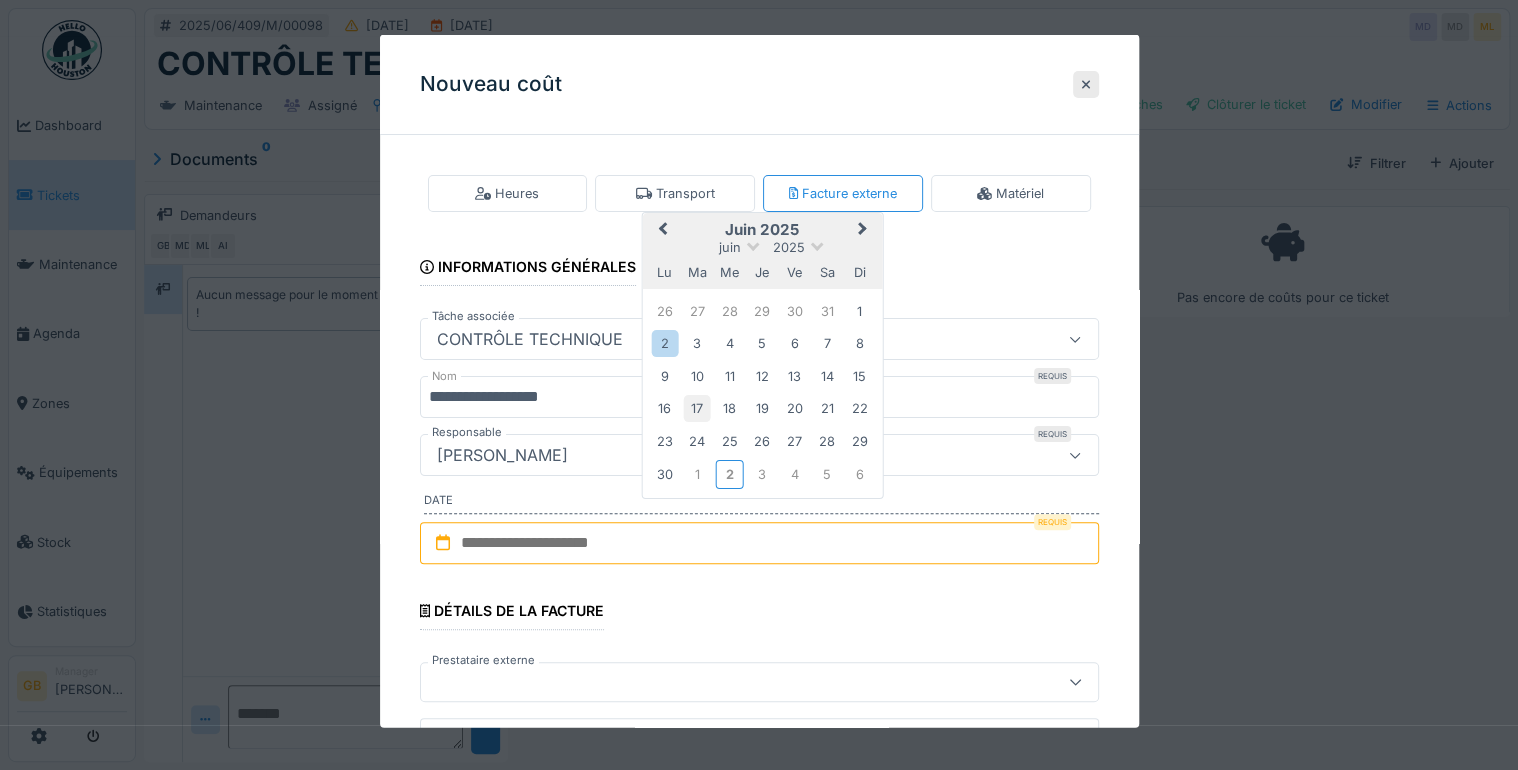 click on "17" at bounding box center (697, 408) 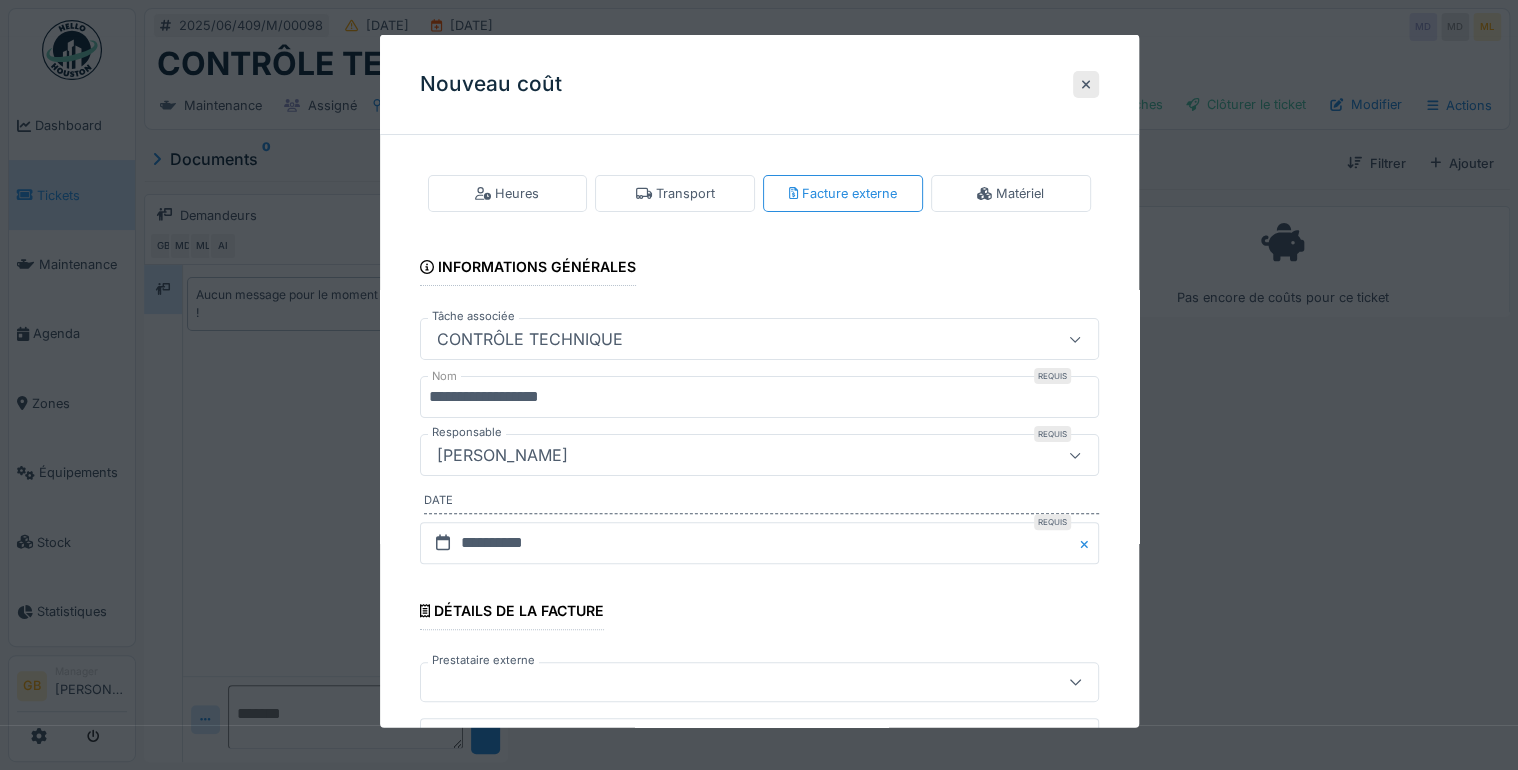 scroll, scrollTop: 320, scrollLeft: 0, axis: vertical 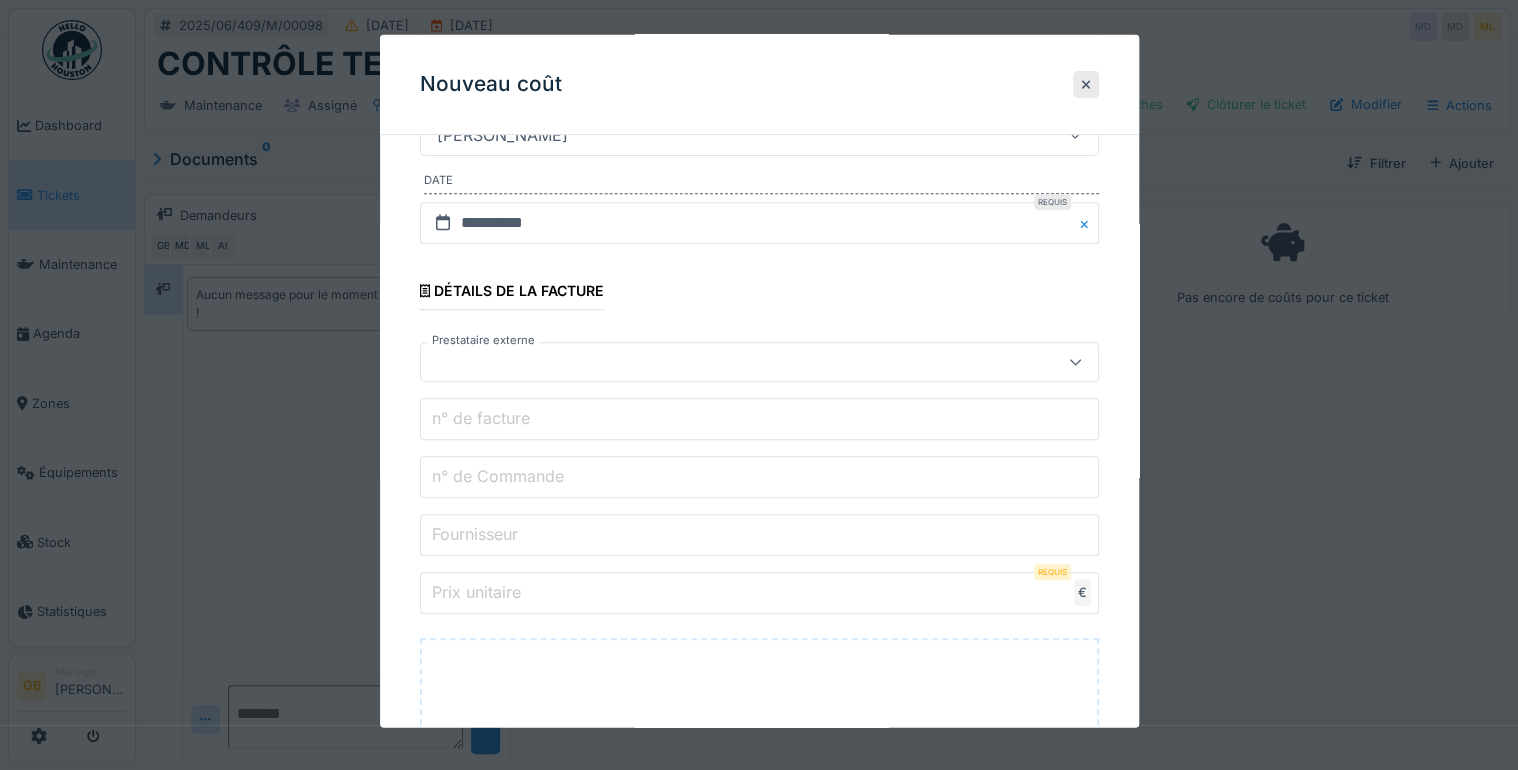 click on "Prestataire externe" at bounding box center [483, 340] 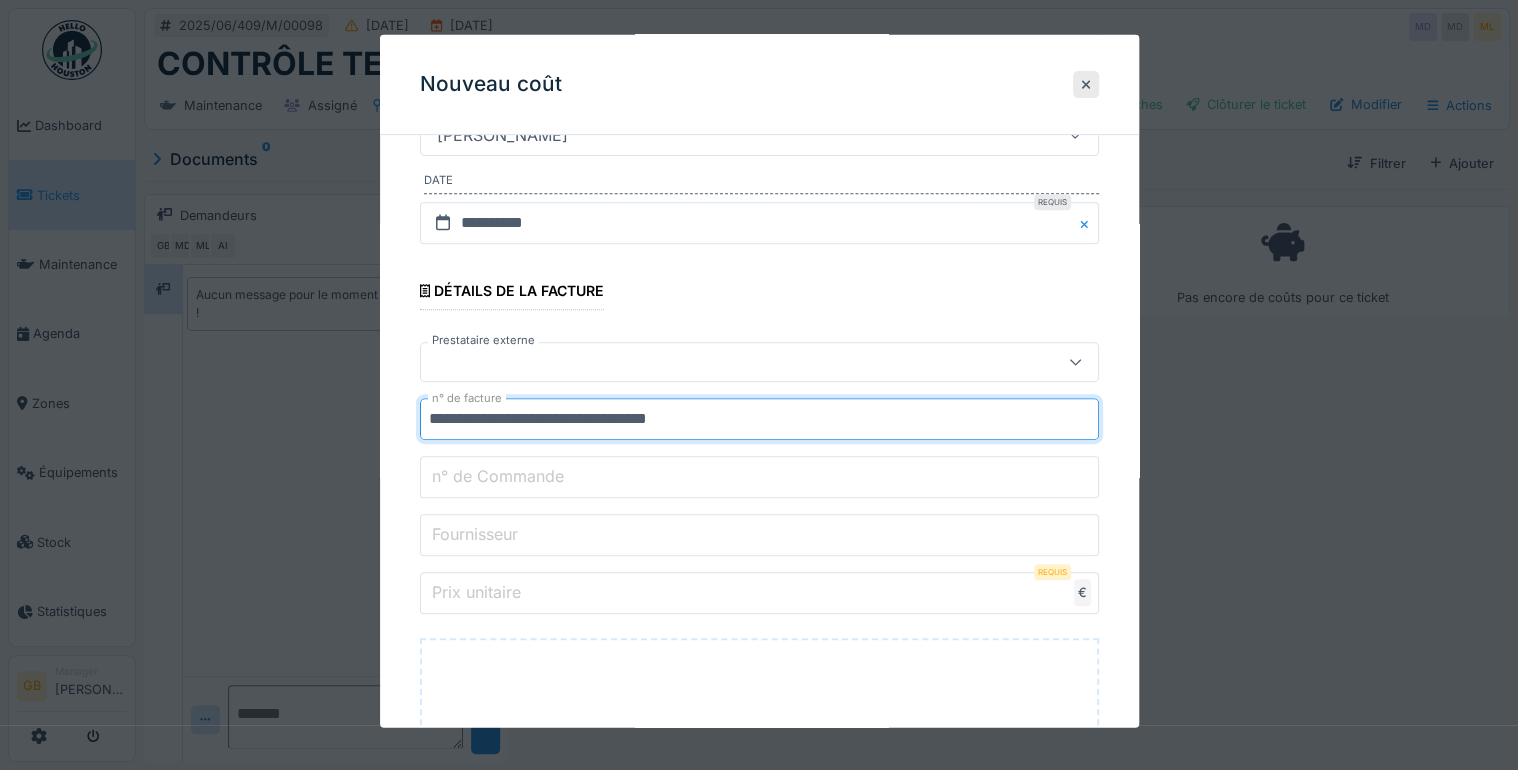 click on "**********" at bounding box center [759, 419] 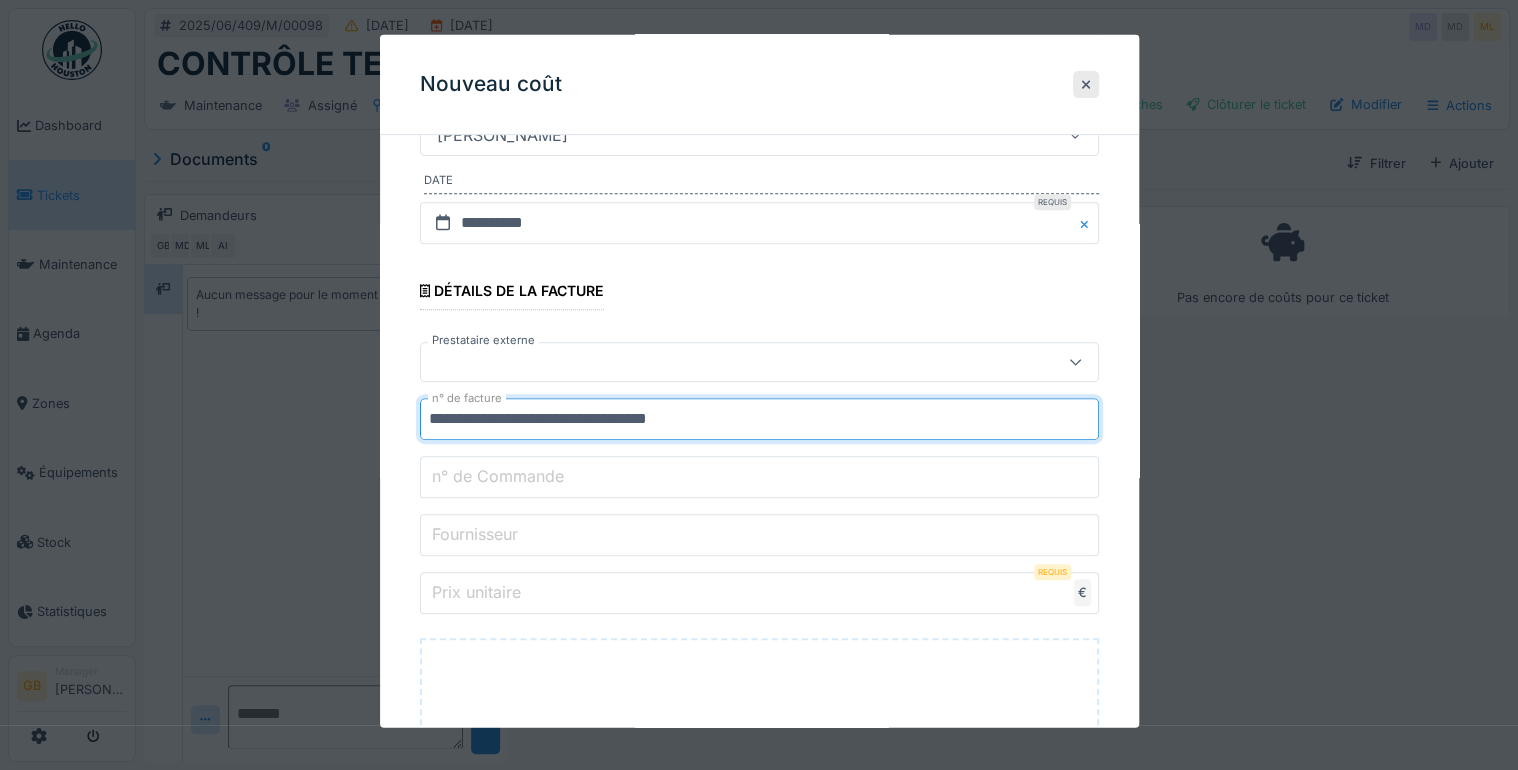 click on "n° de Commande" at bounding box center [498, 476] 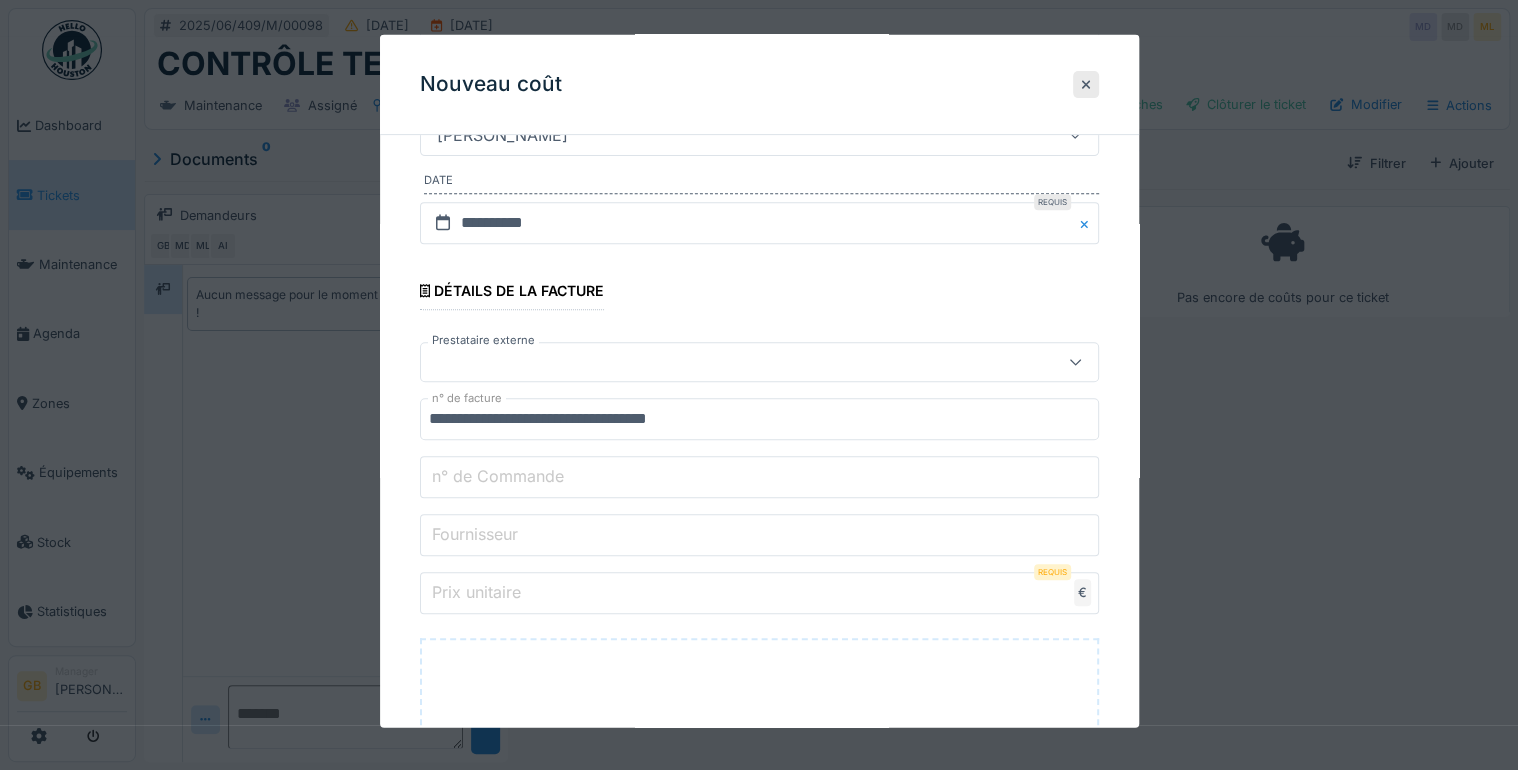 click on "n° de Commande" at bounding box center (498, 476) 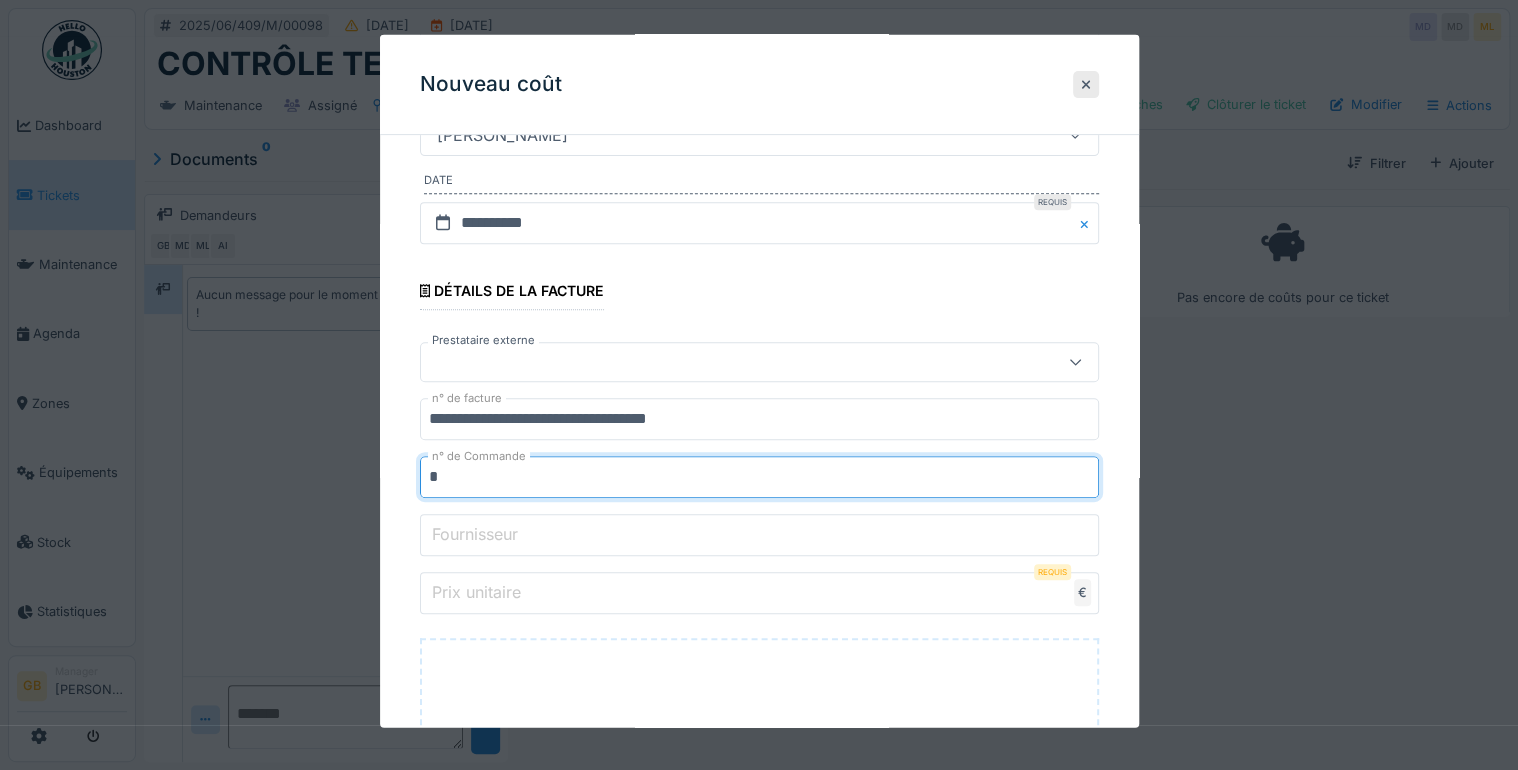 click on "**********" at bounding box center [759, 991] 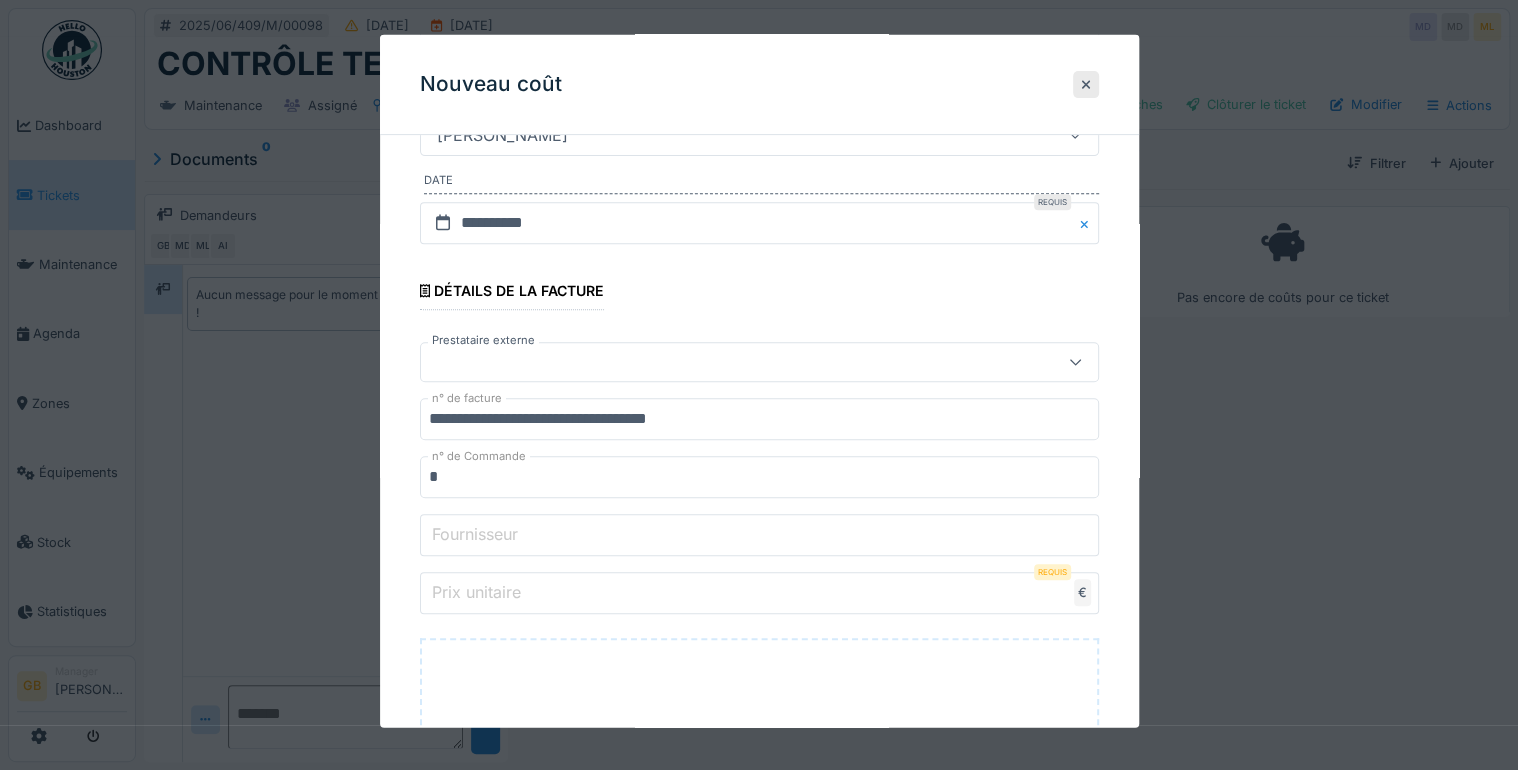 click on "n° de Commande" at bounding box center [479, 456] 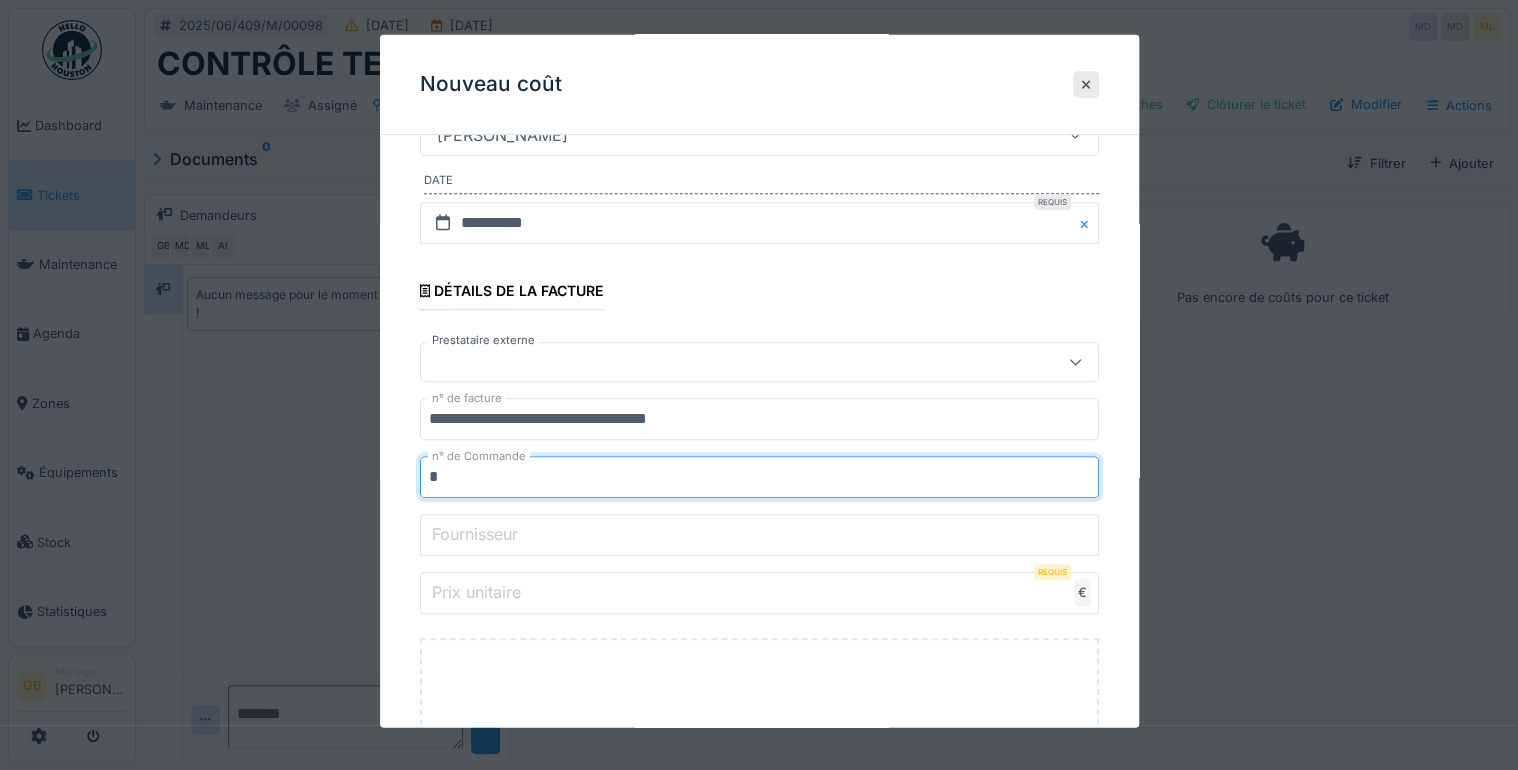 click on "*" at bounding box center (759, 477) 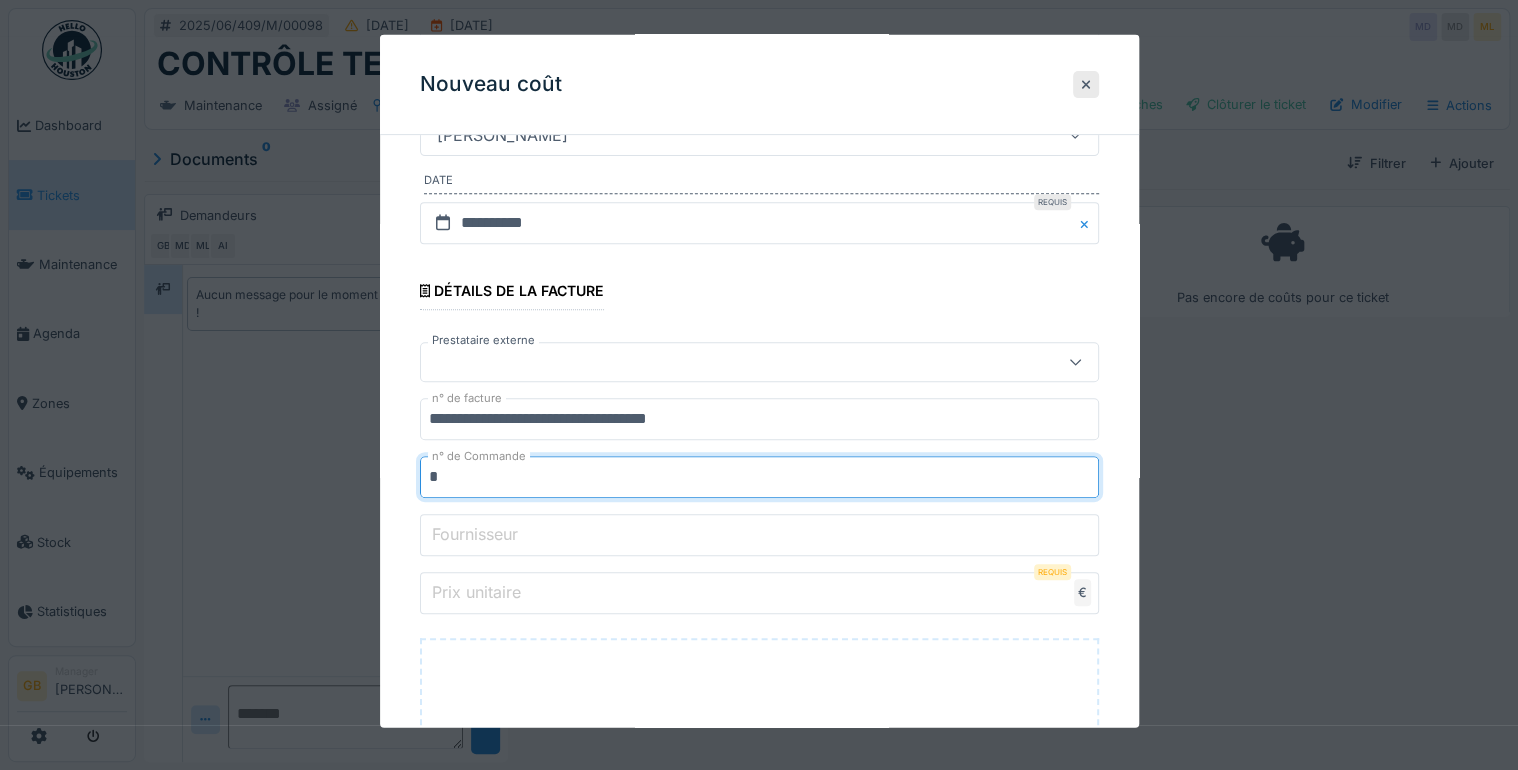 type on "**********" 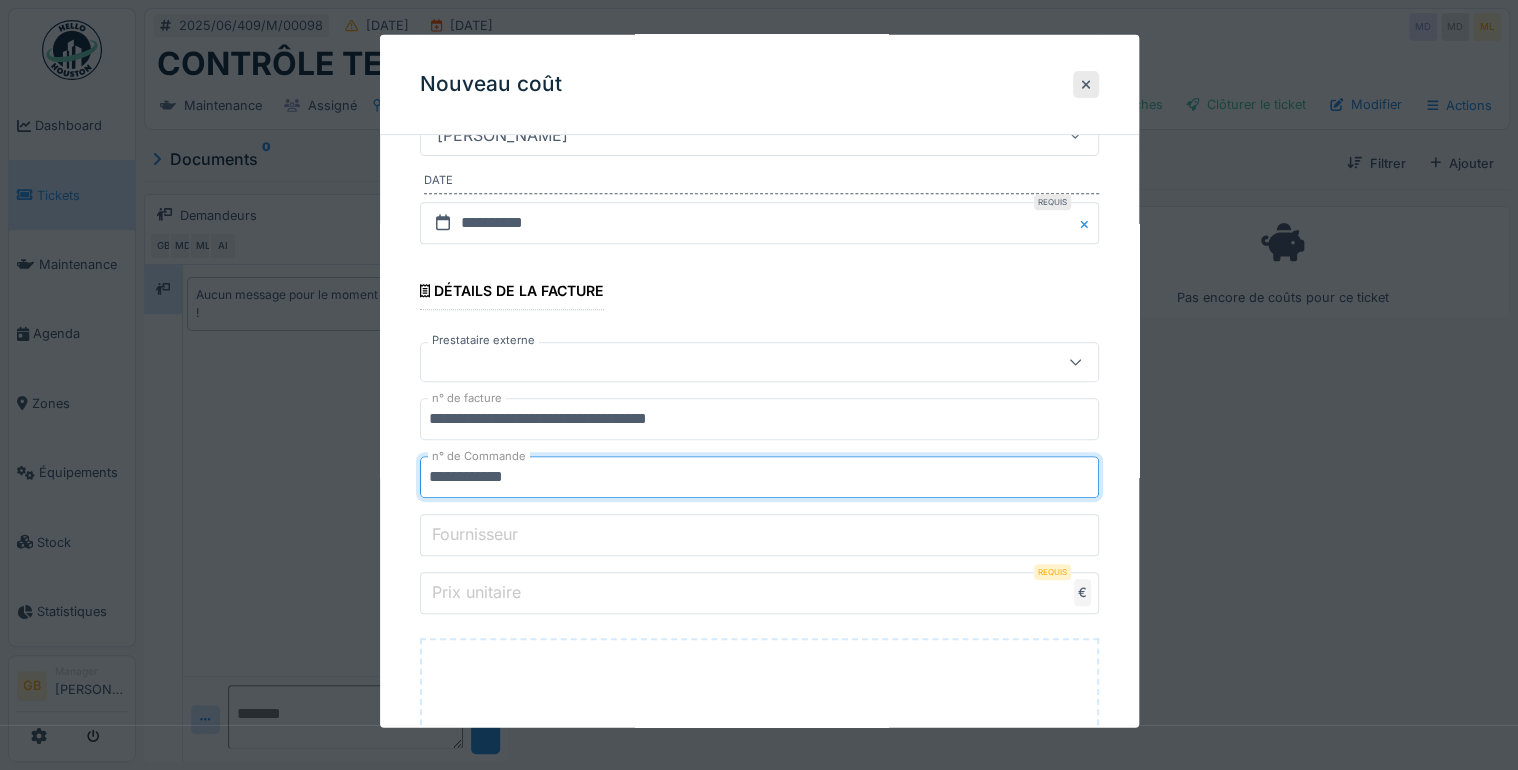 type on "****" 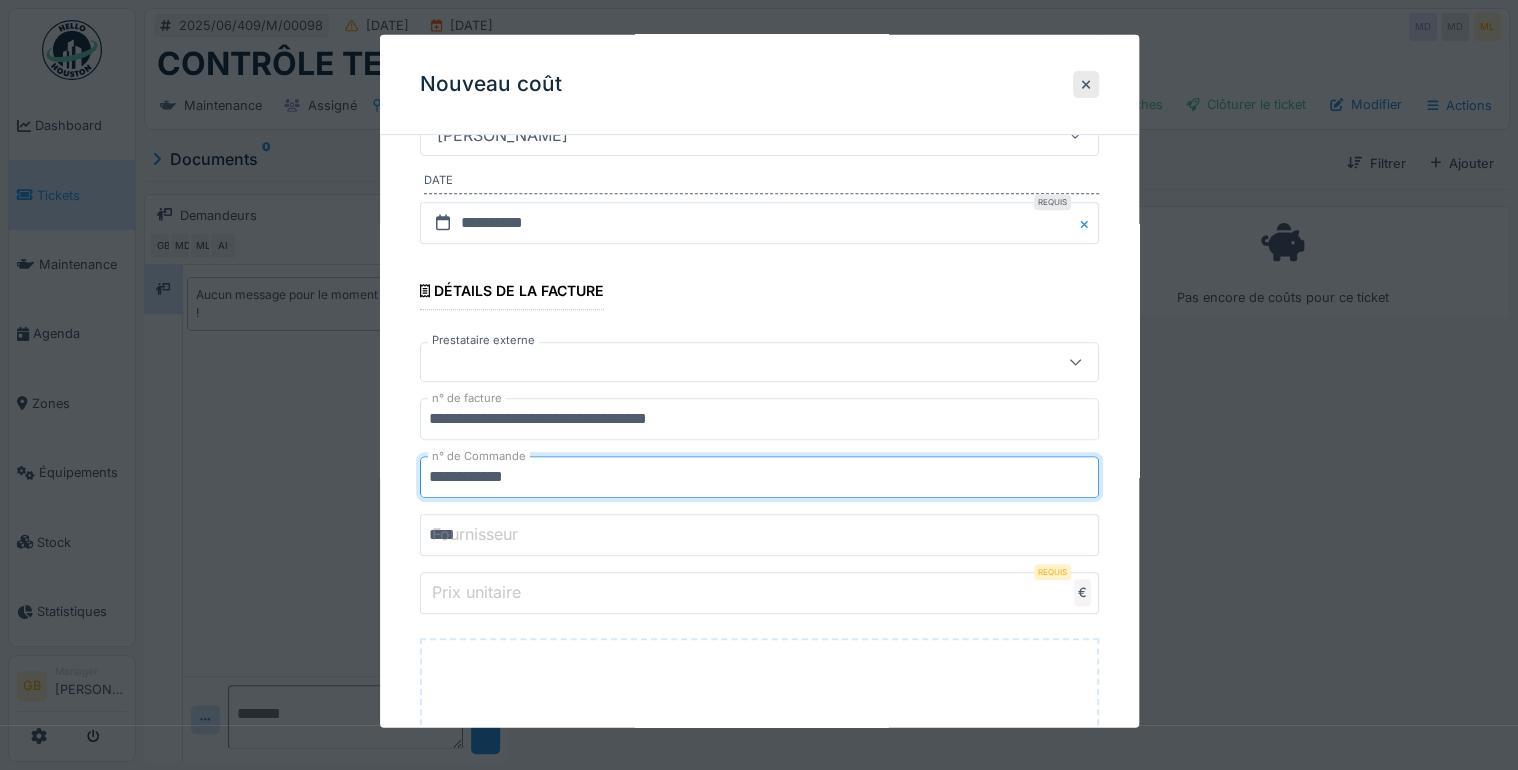 type on "******" 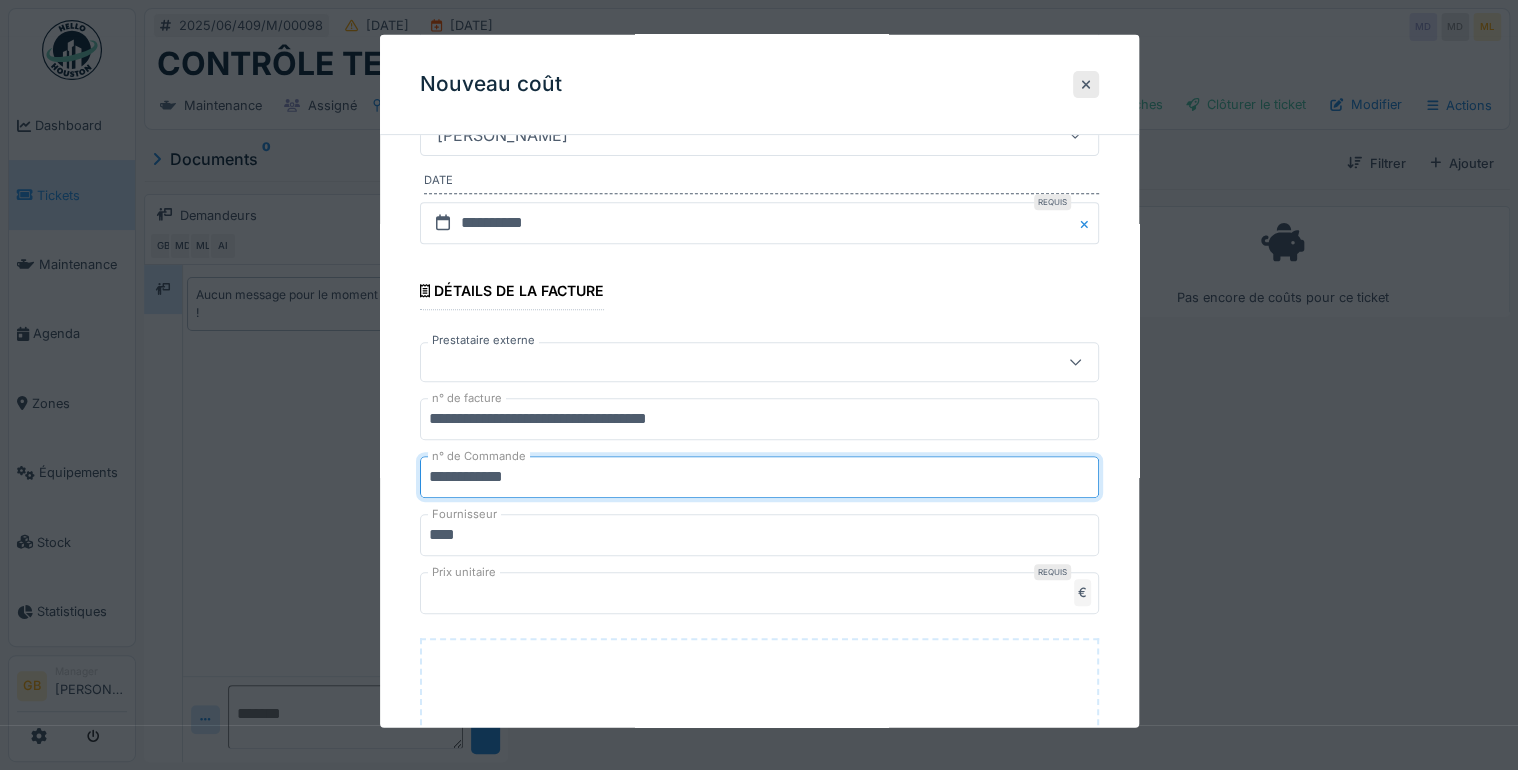 scroll, scrollTop: 656, scrollLeft: 0, axis: vertical 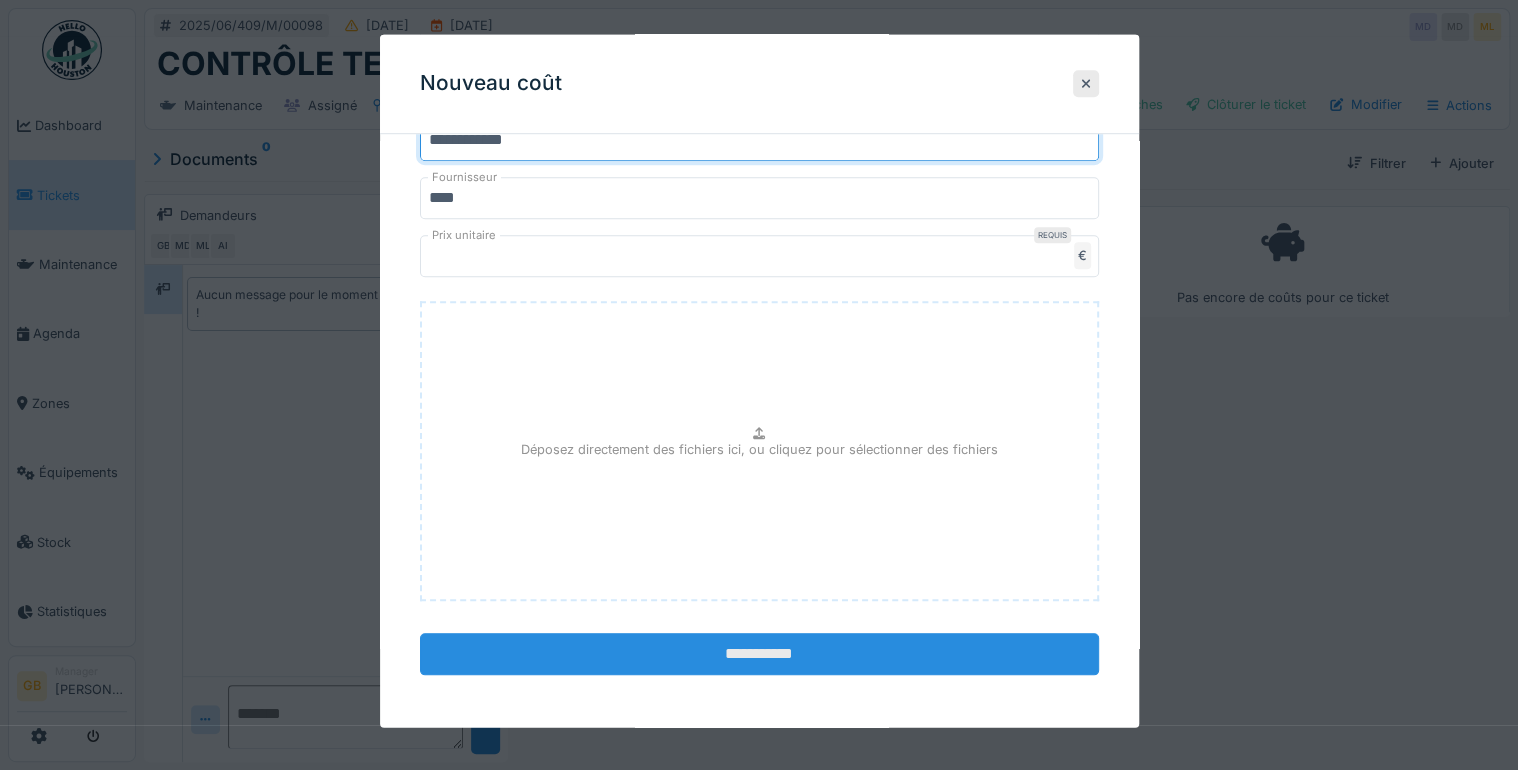 click on "**********" at bounding box center (759, 655) 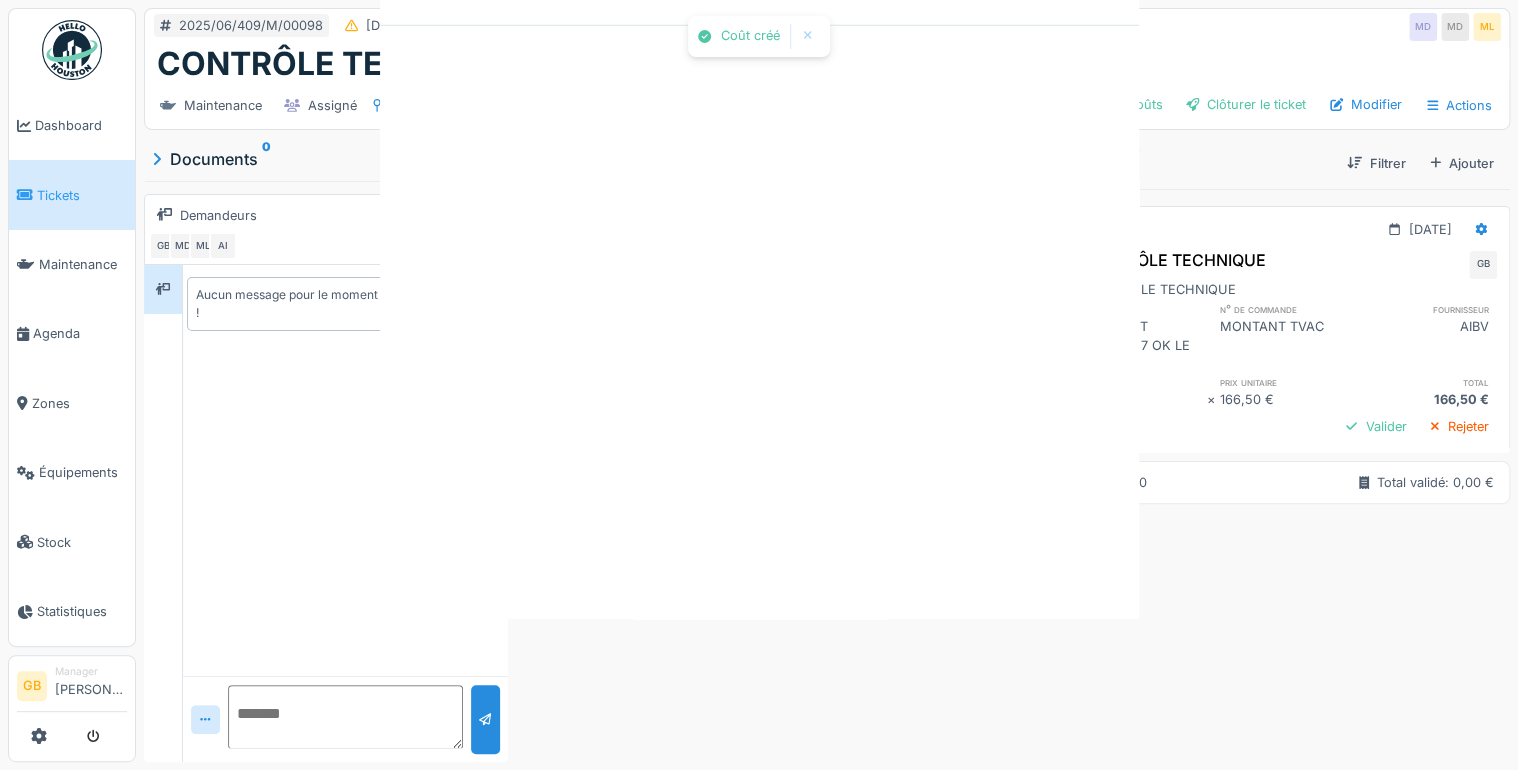 scroll, scrollTop: 0, scrollLeft: 0, axis: both 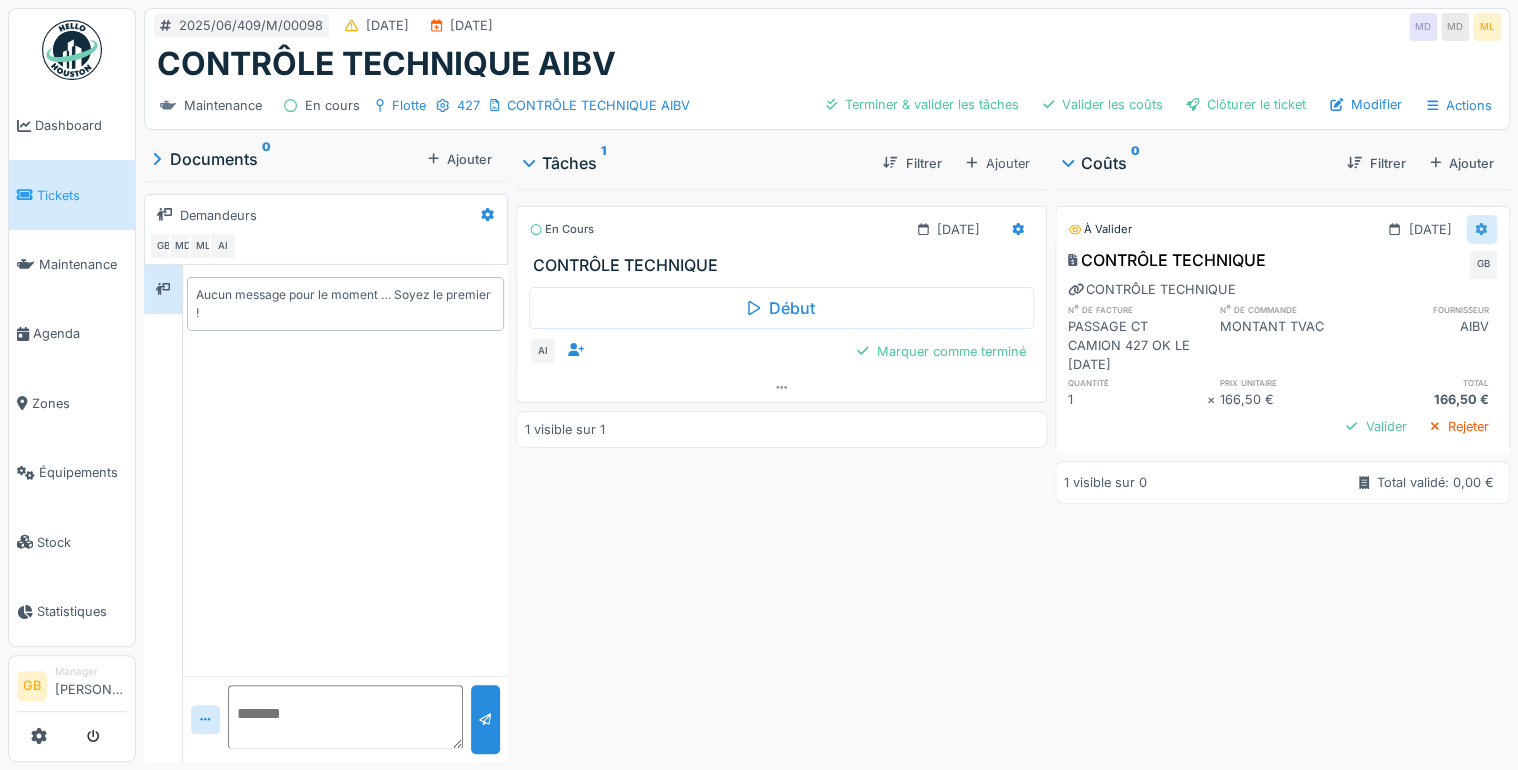 click 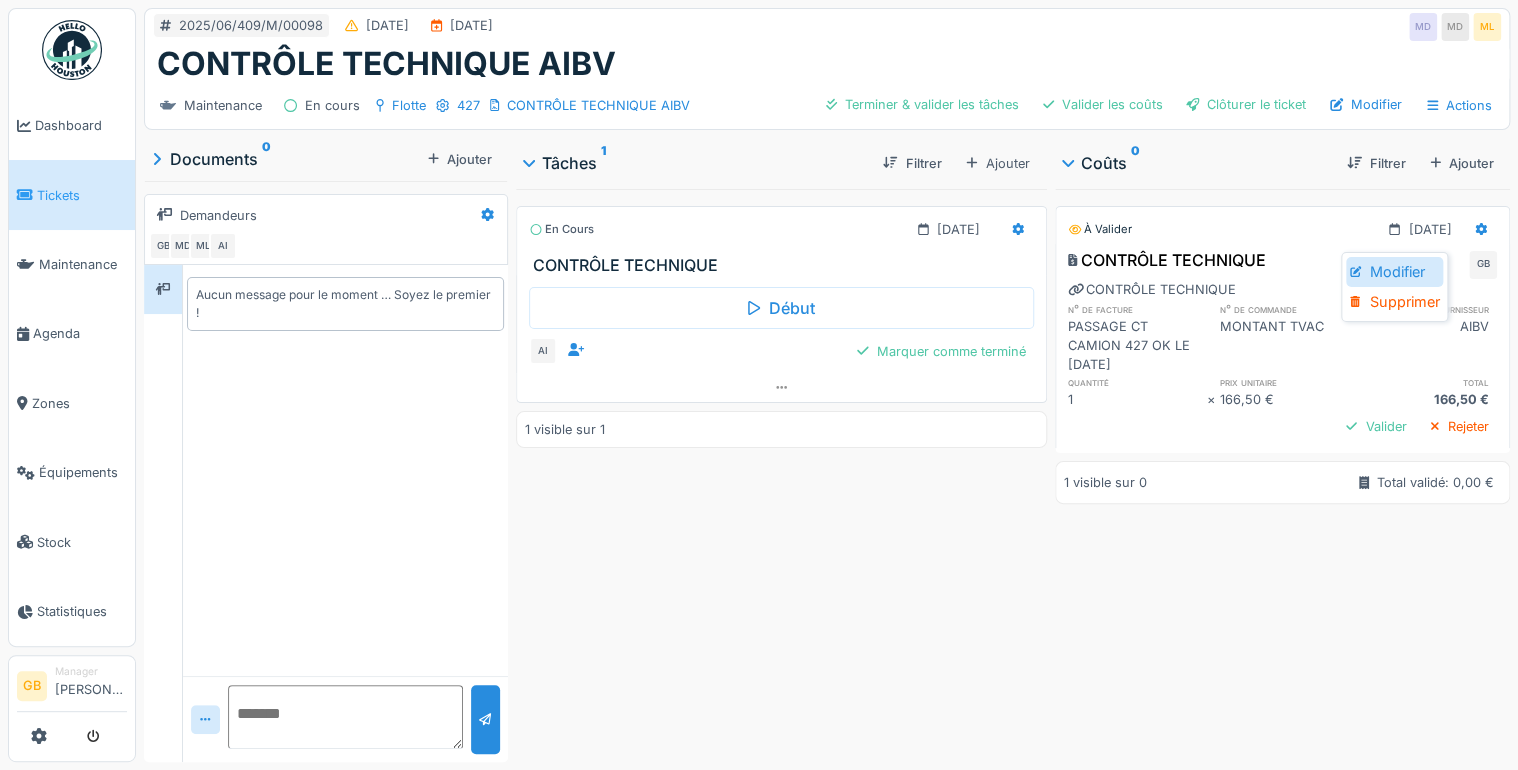 click on "Modifier" at bounding box center (1394, 272) 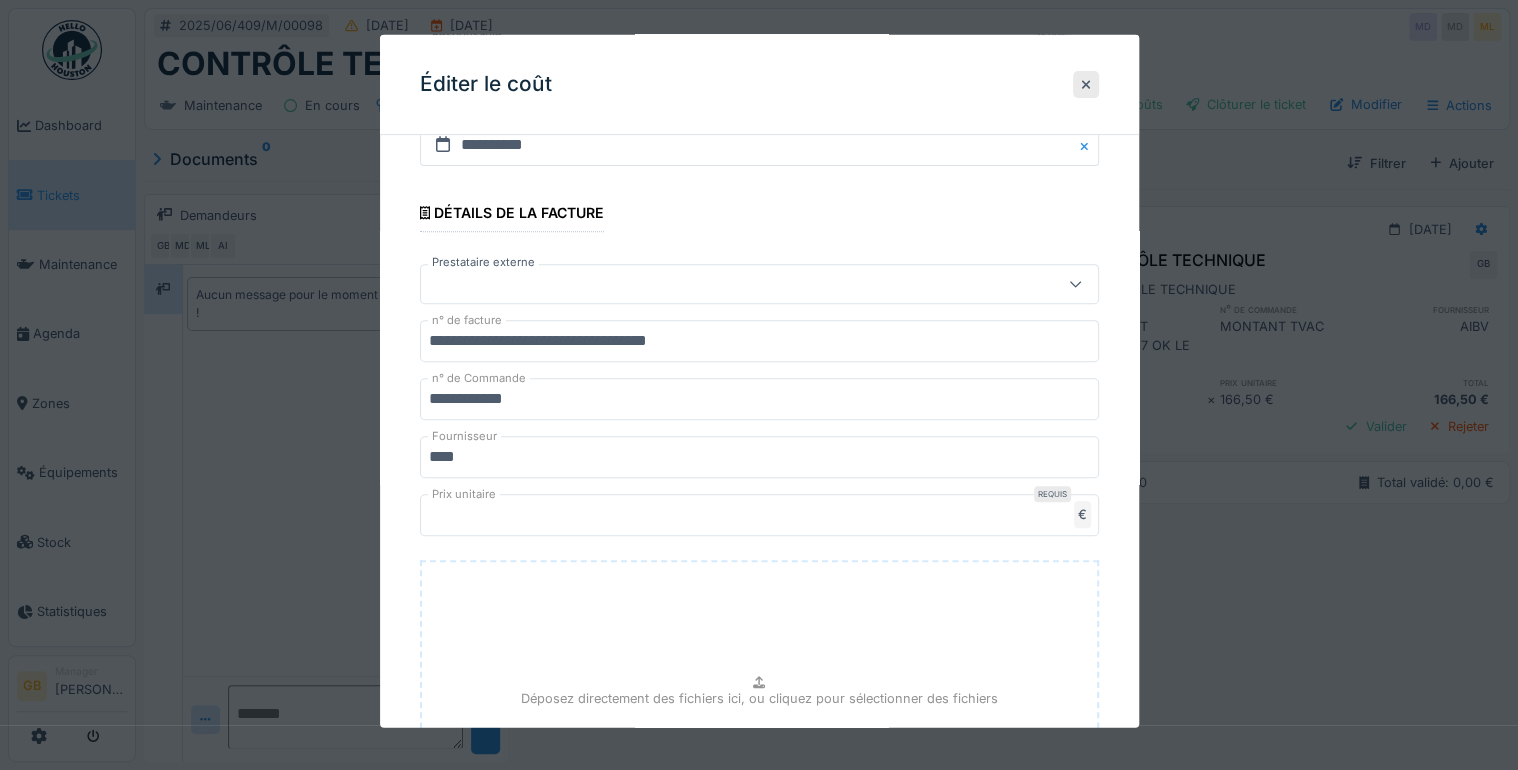 scroll, scrollTop: 716, scrollLeft: 0, axis: vertical 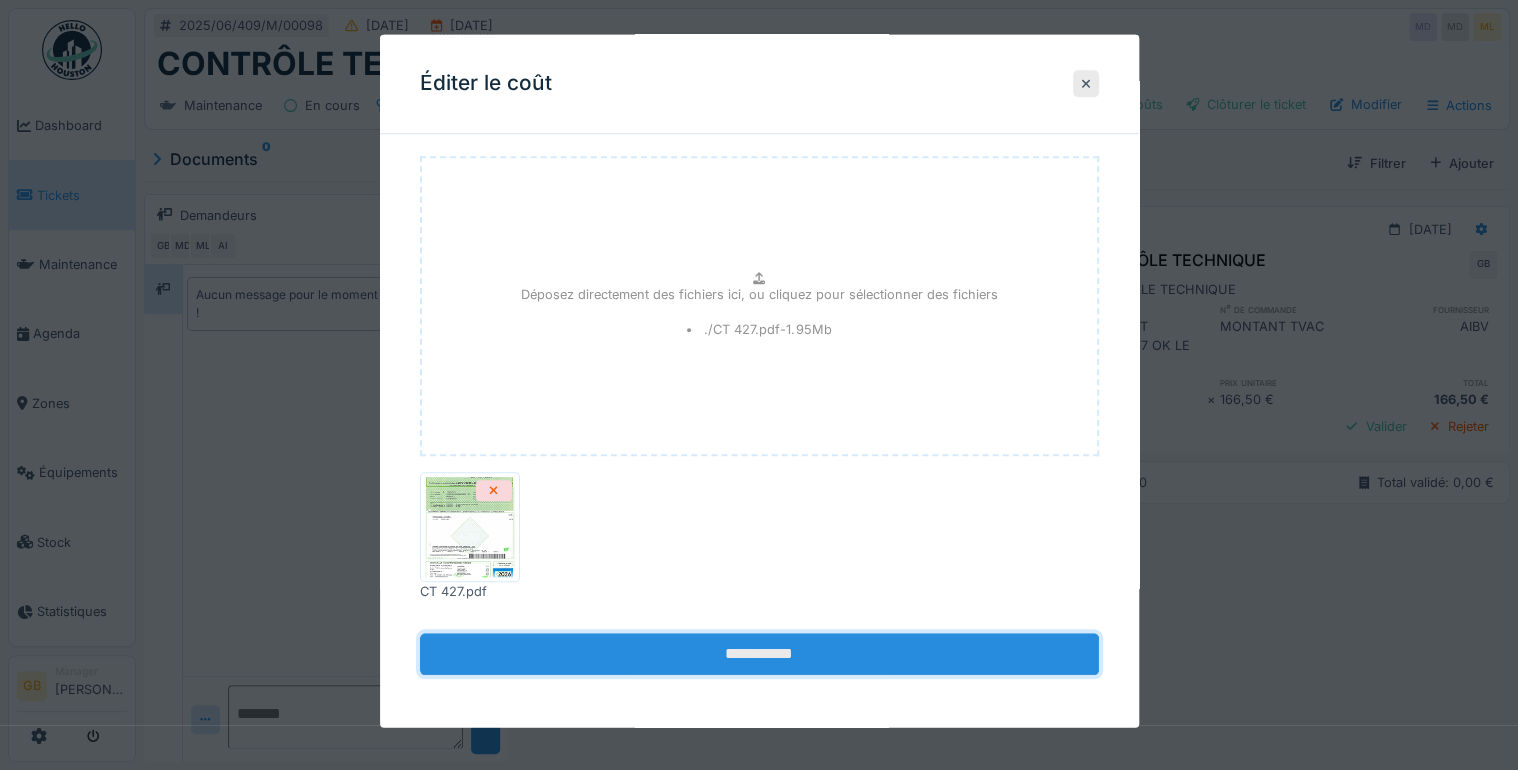 click on "**********" at bounding box center [759, 655] 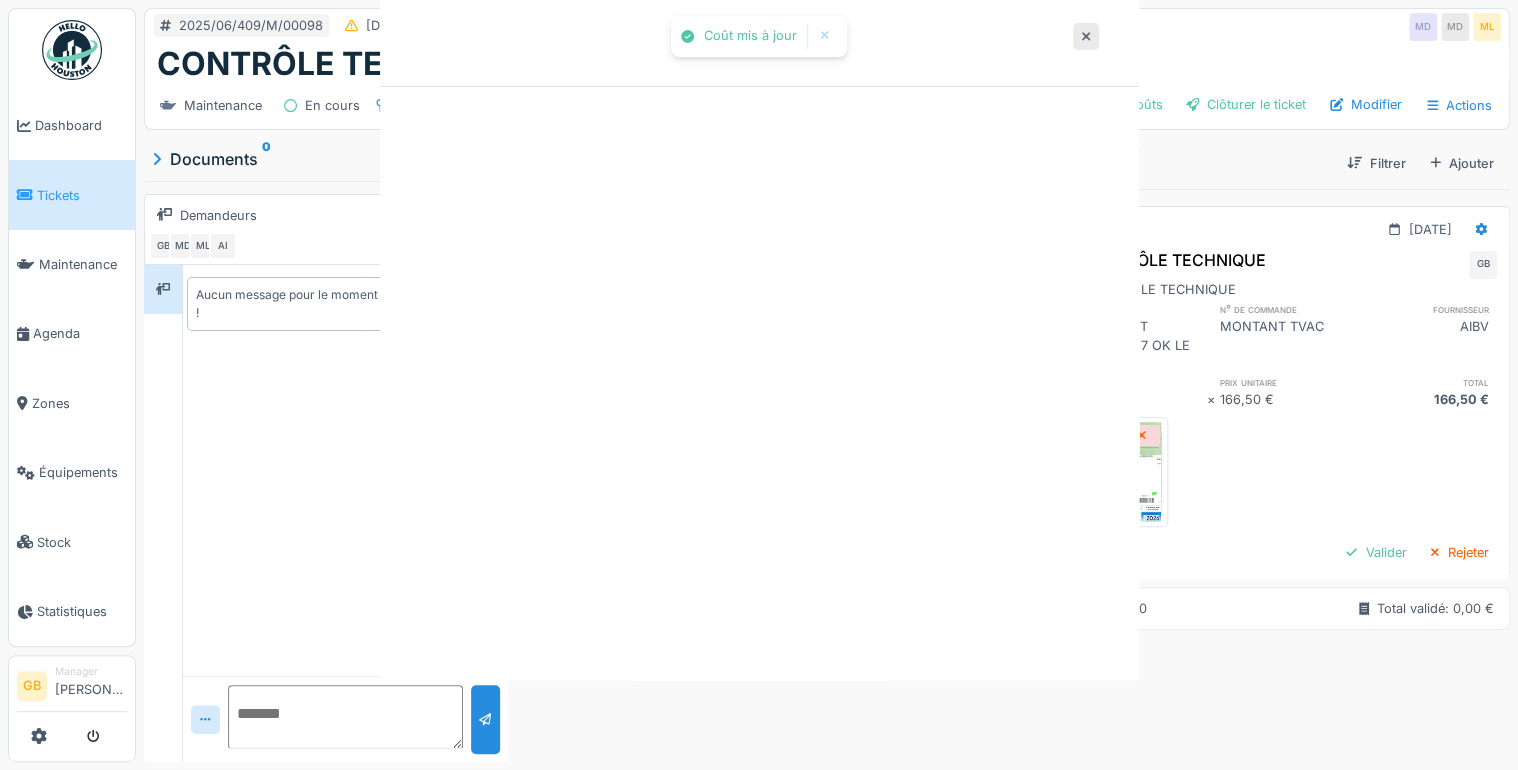 scroll, scrollTop: 0, scrollLeft: 0, axis: both 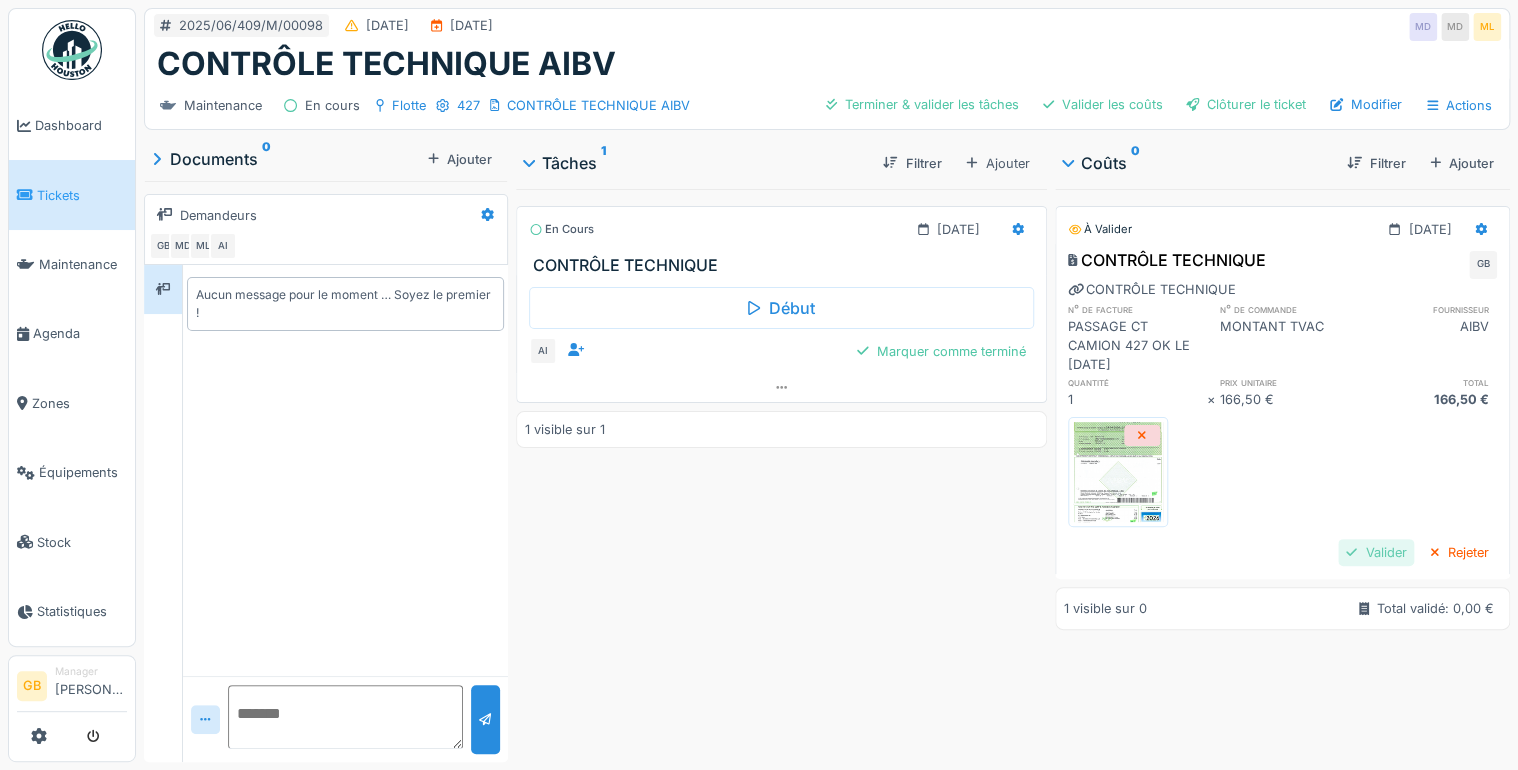 click on "Valider" at bounding box center (1376, 552) 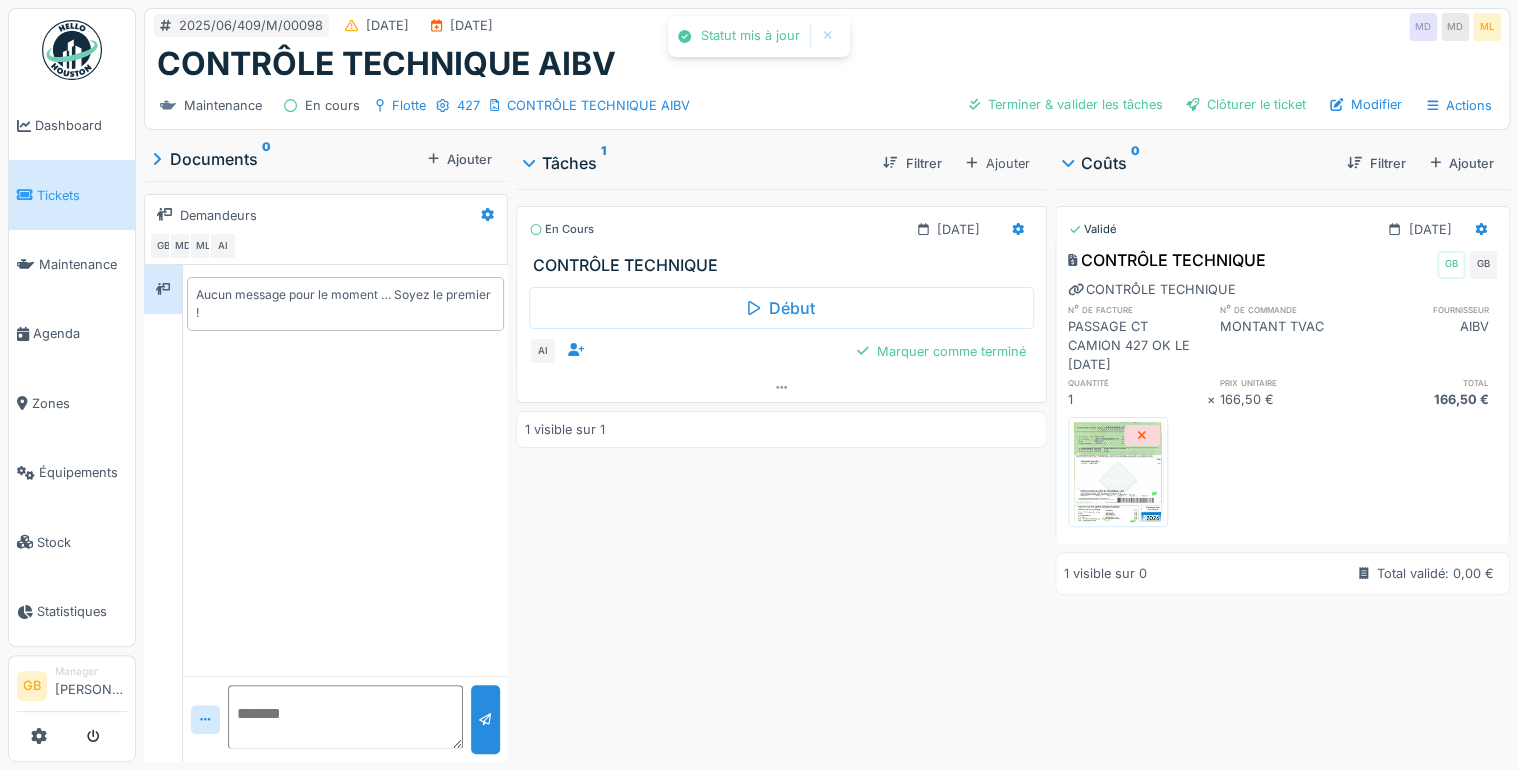 scroll, scrollTop: 0, scrollLeft: 0, axis: both 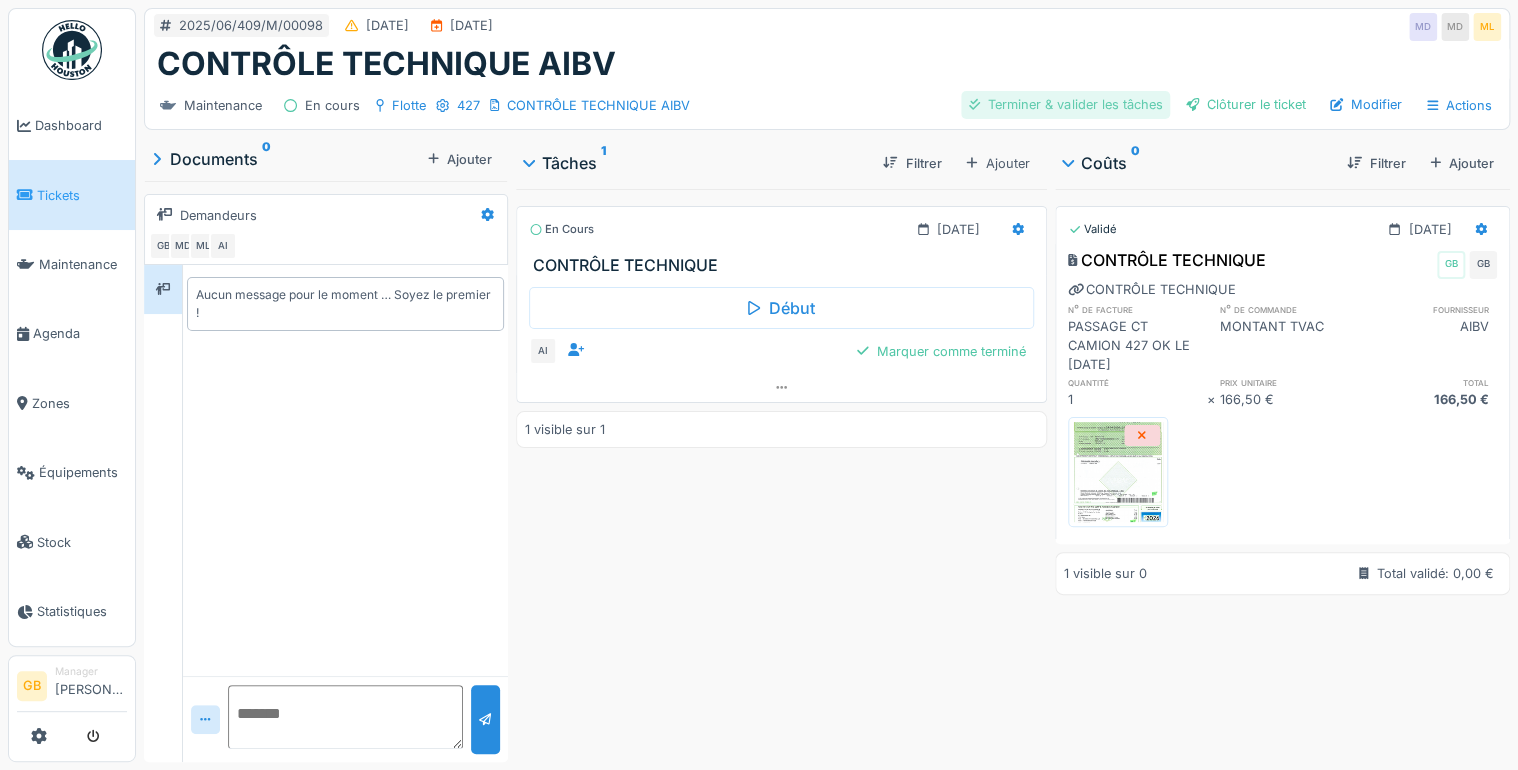 click on "Terminer & valider les tâches" at bounding box center (1065, 104) 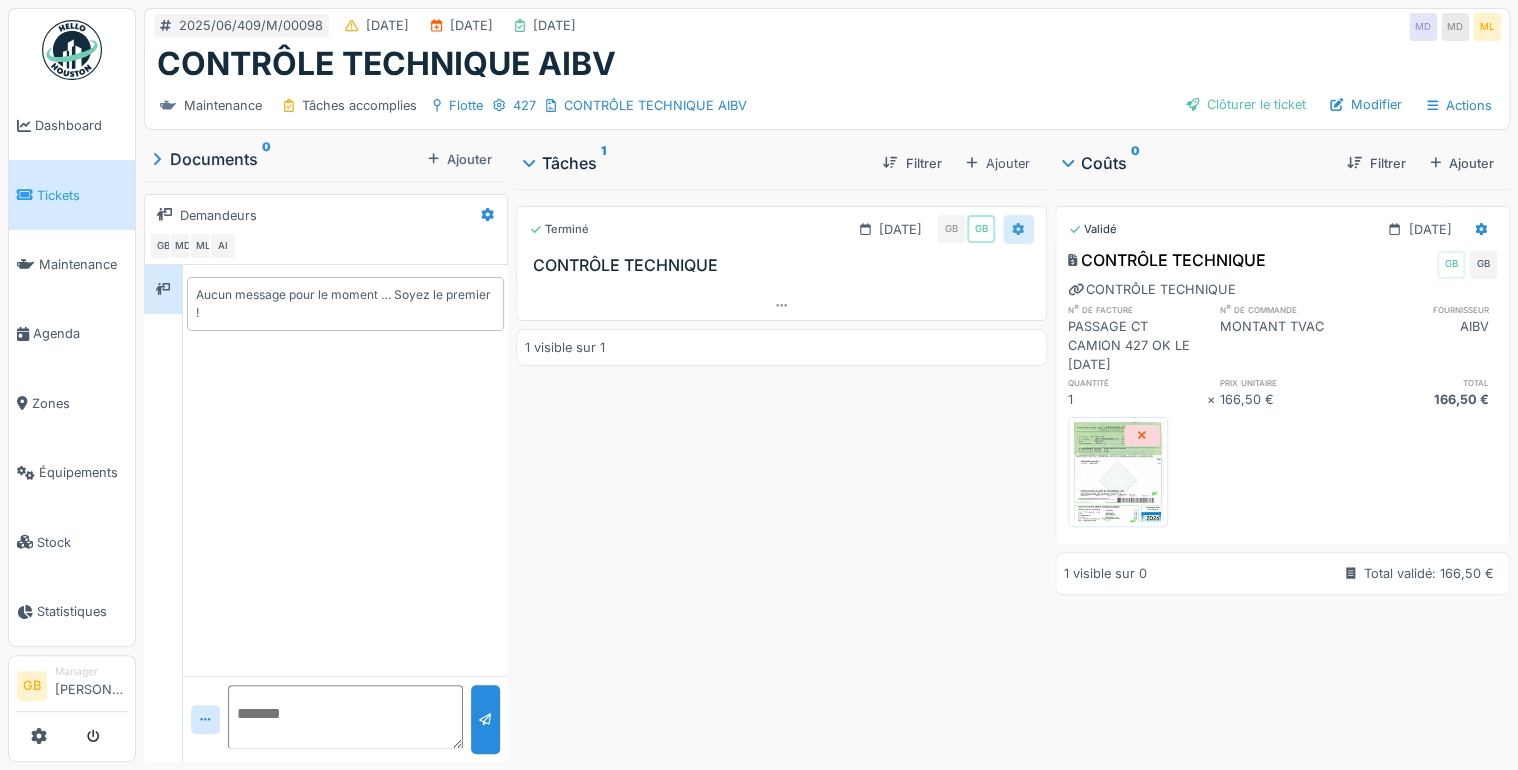 click at bounding box center (1018, 229) 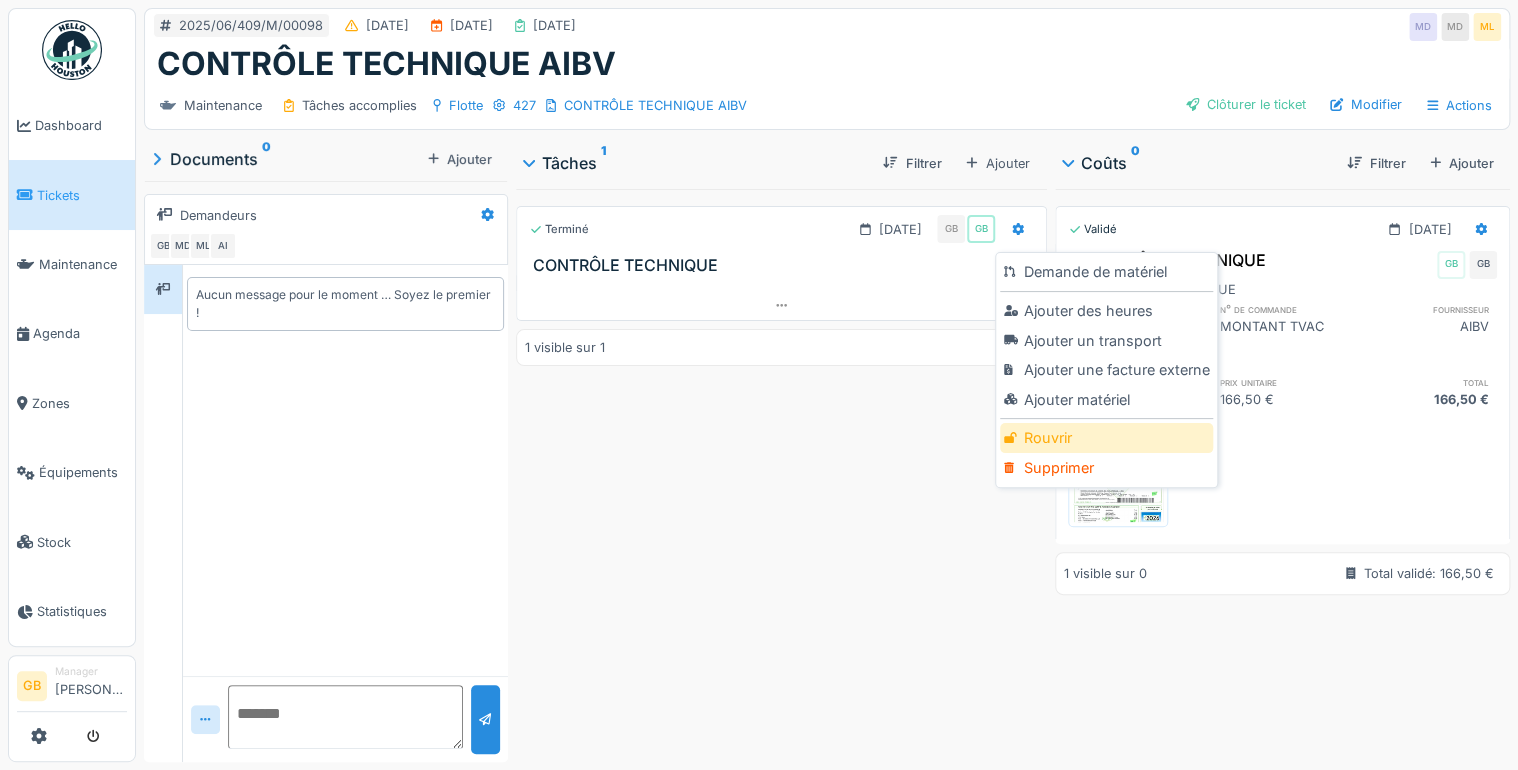 click on "Rouvrir" at bounding box center [1106, 438] 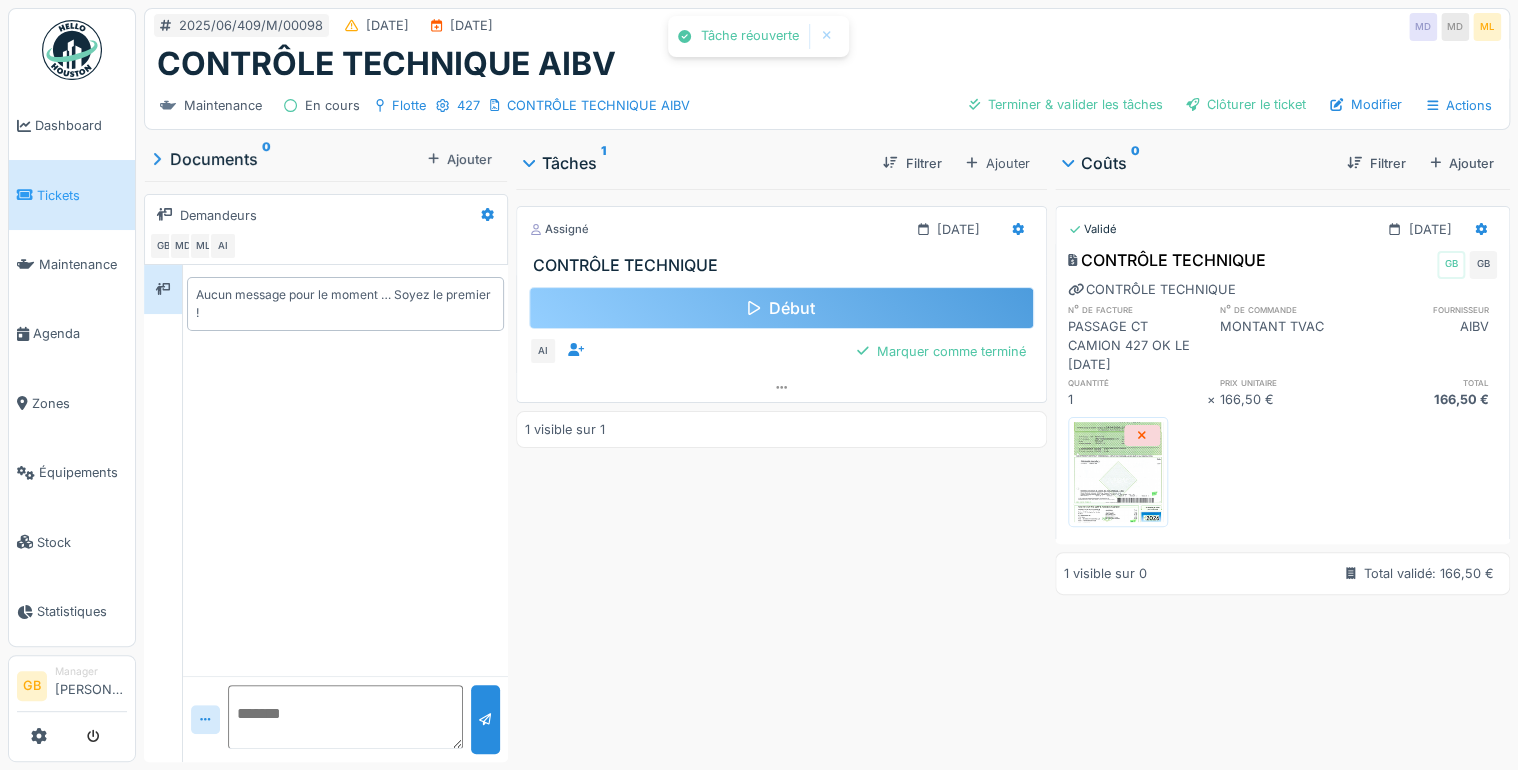 click on "Marquer comme terminé" at bounding box center (941, 351) 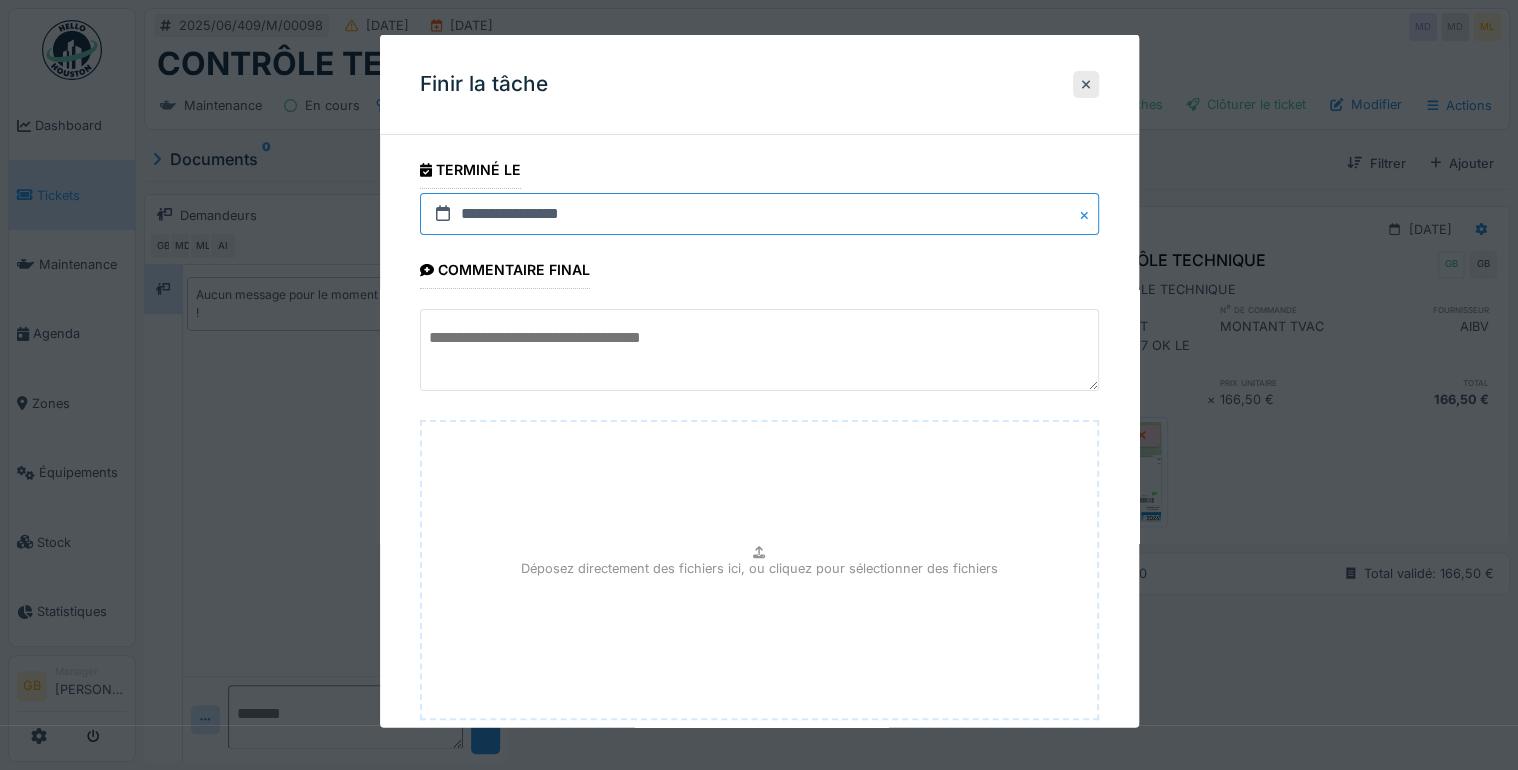 click on "**********" at bounding box center [759, 214] 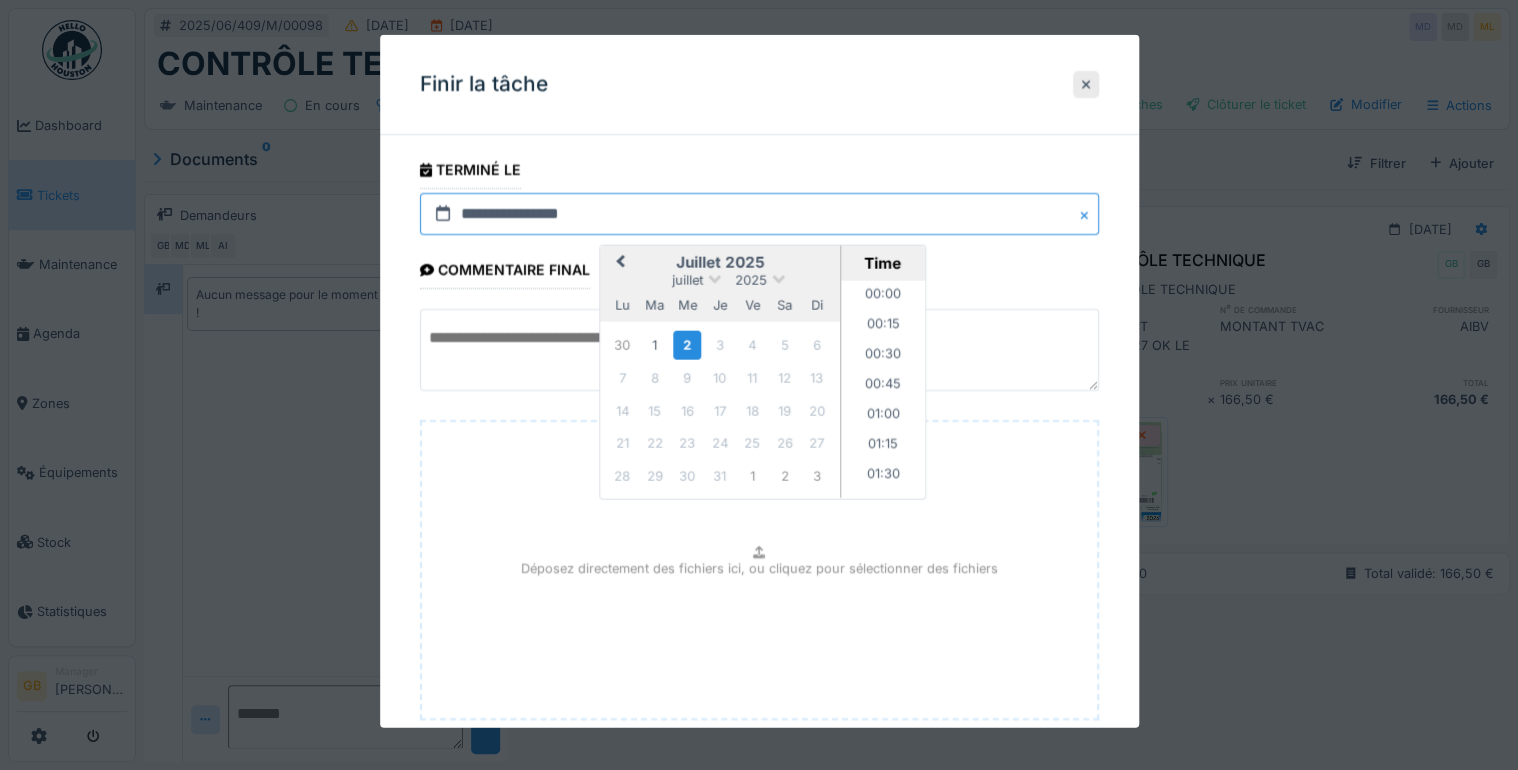 scroll, scrollTop: 1616, scrollLeft: 0, axis: vertical 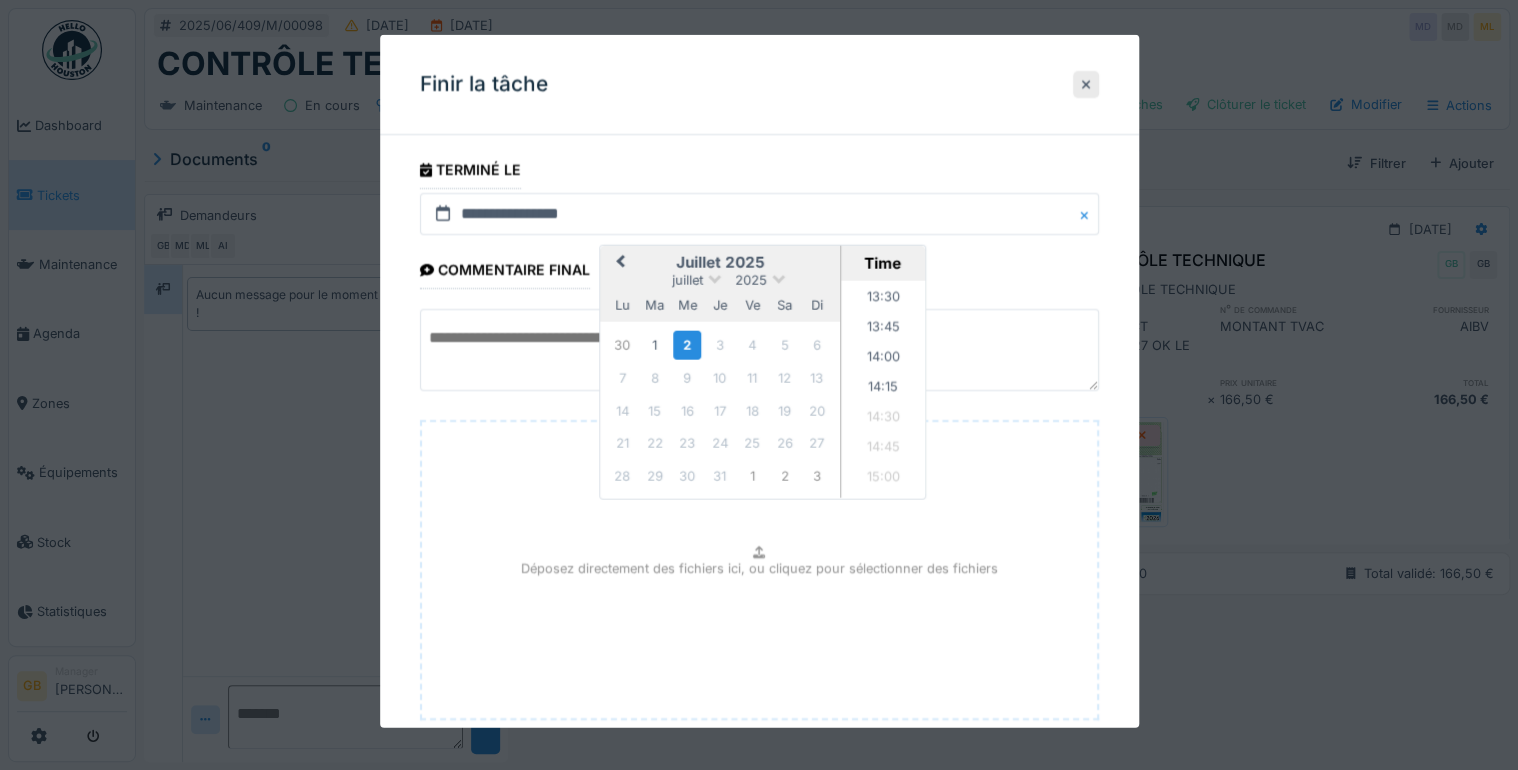 click on "Previous Month" at bounding box center [620, 262] 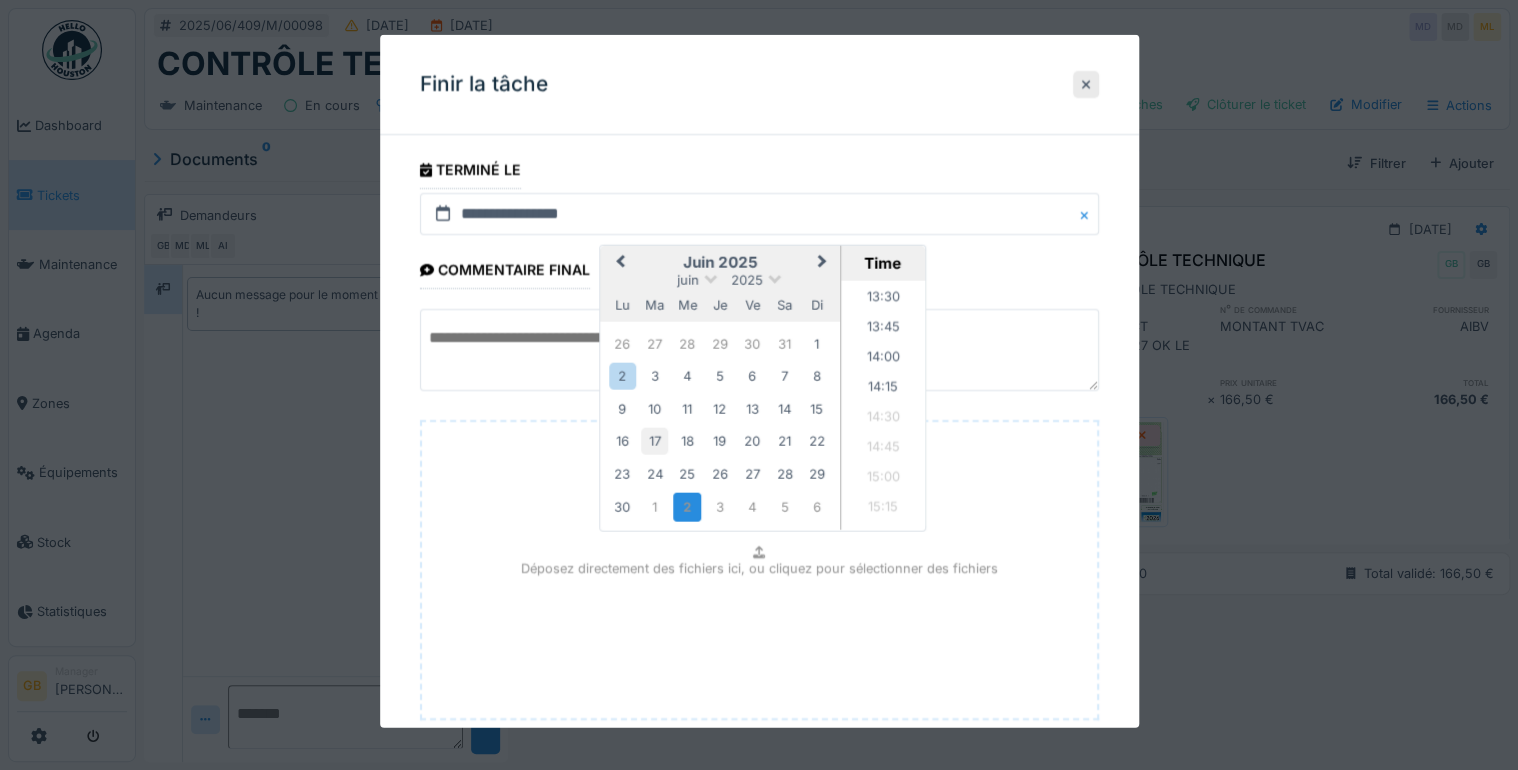 click on "17" at bounding box center [654, 440] 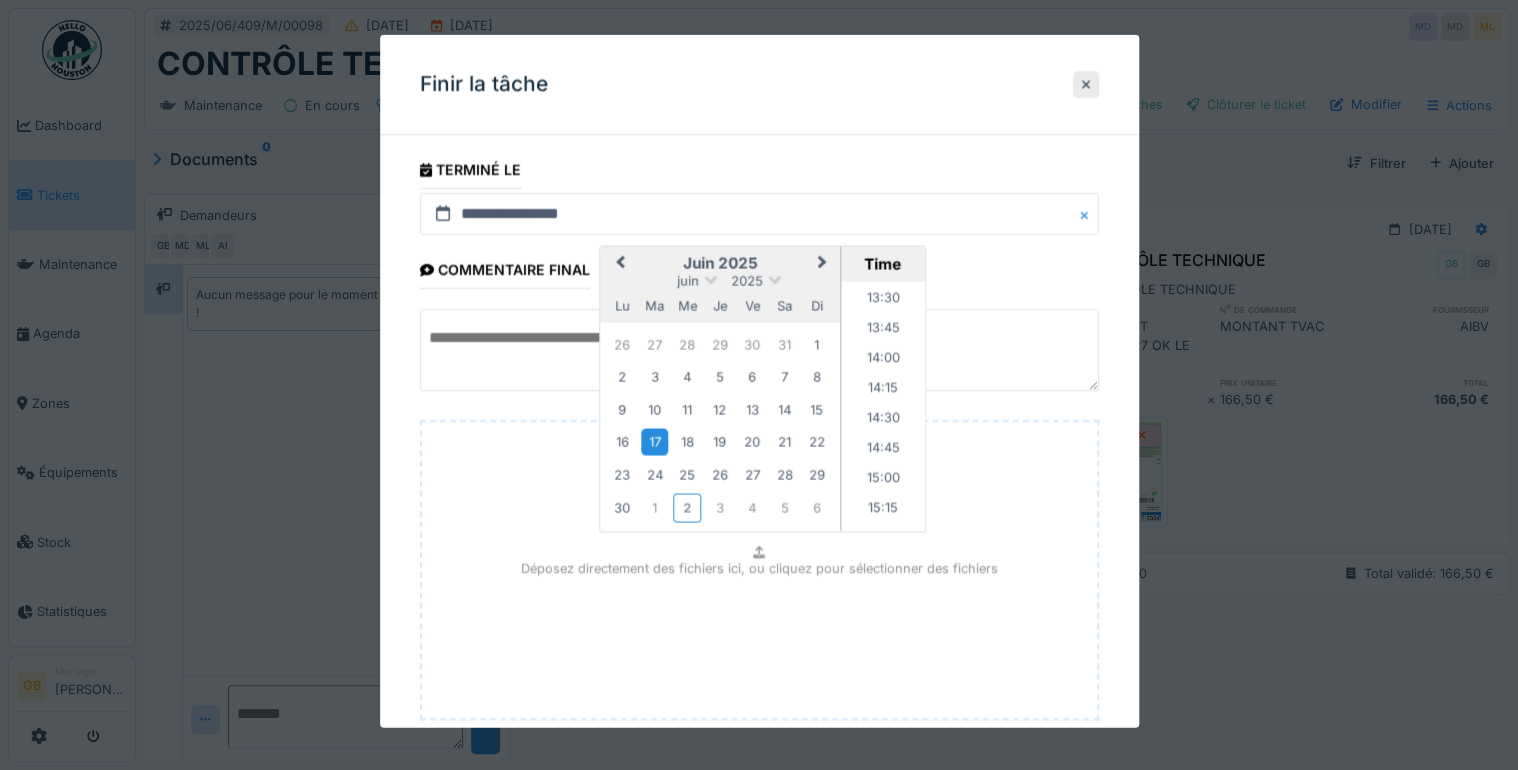 scroll, scrollTop: 120, scrollLeft: 0, axis: vertical 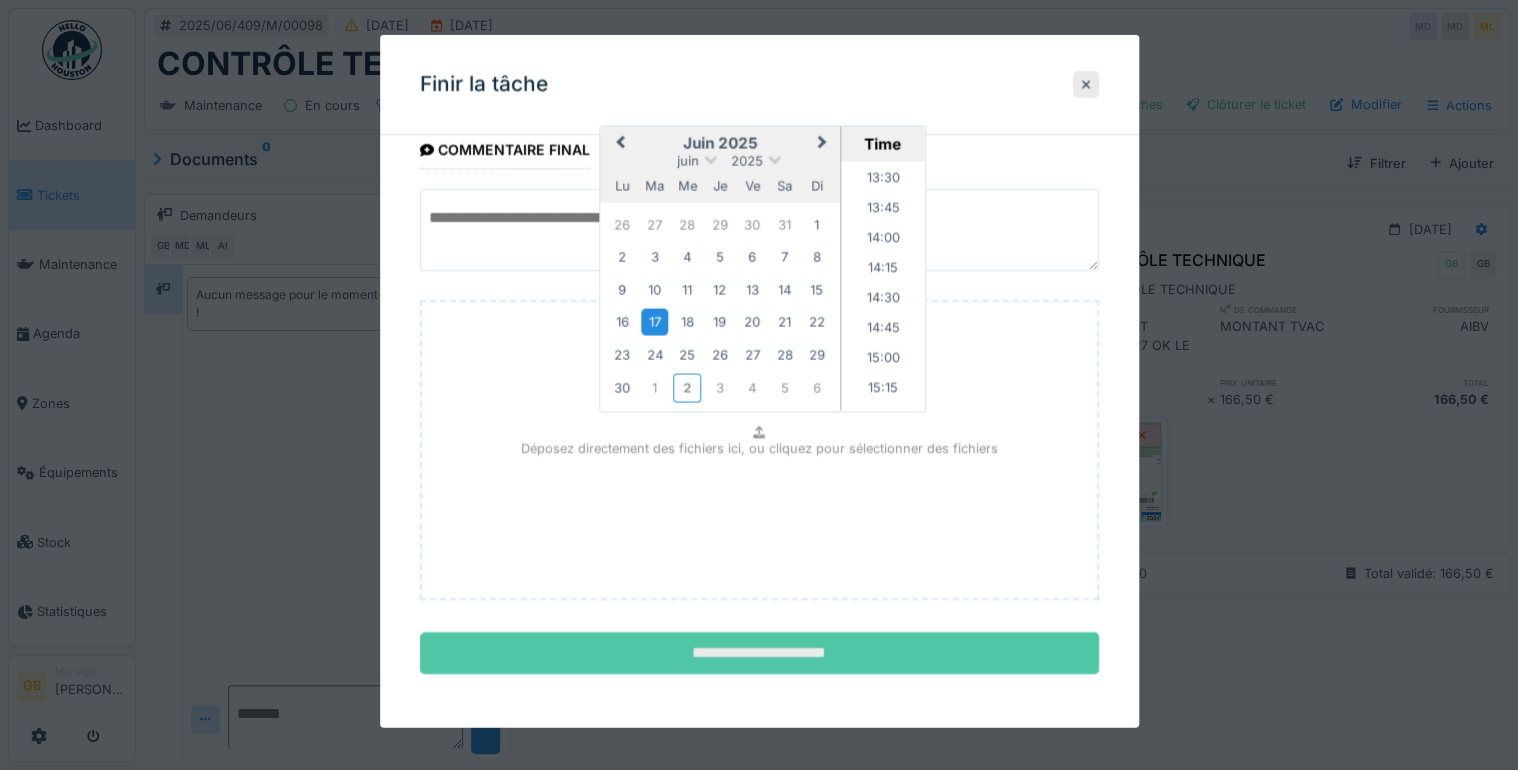click on "**********" at bounding box center [759, 653] 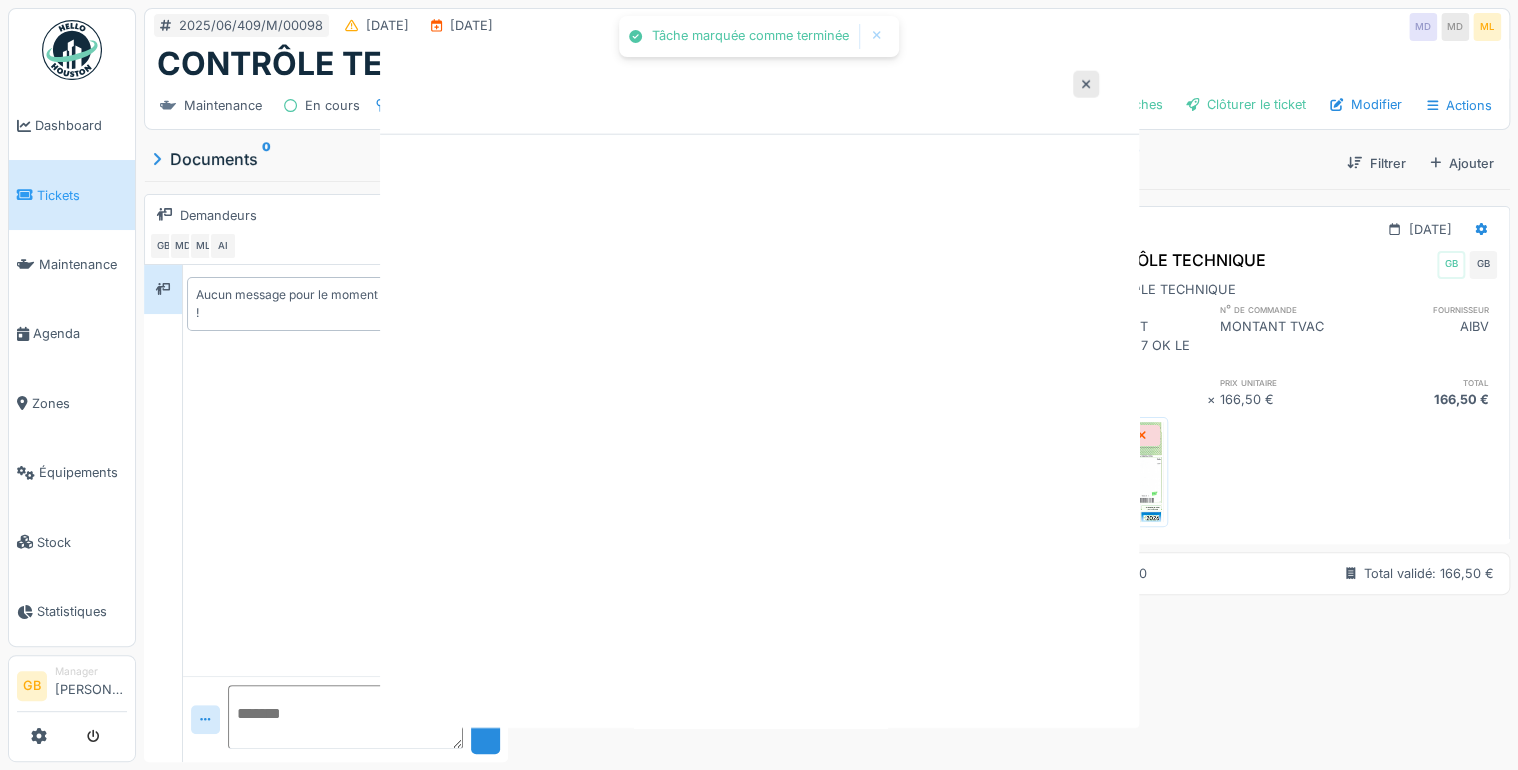 scroll, scrollTop: 0, scrollLeft: 0, axis: both 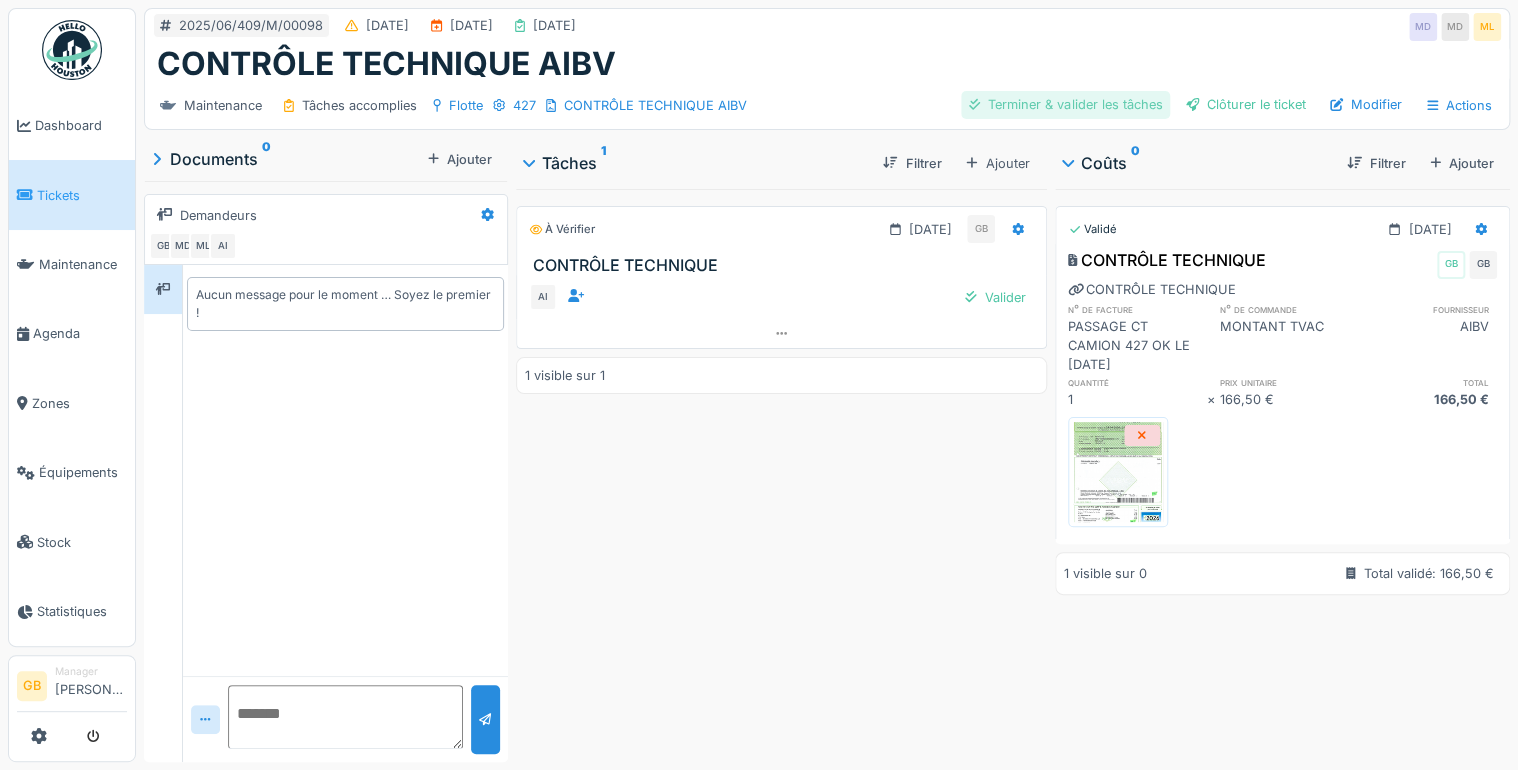 click on "Terminer & valider les tâches" at bounding box center (1065, 104) 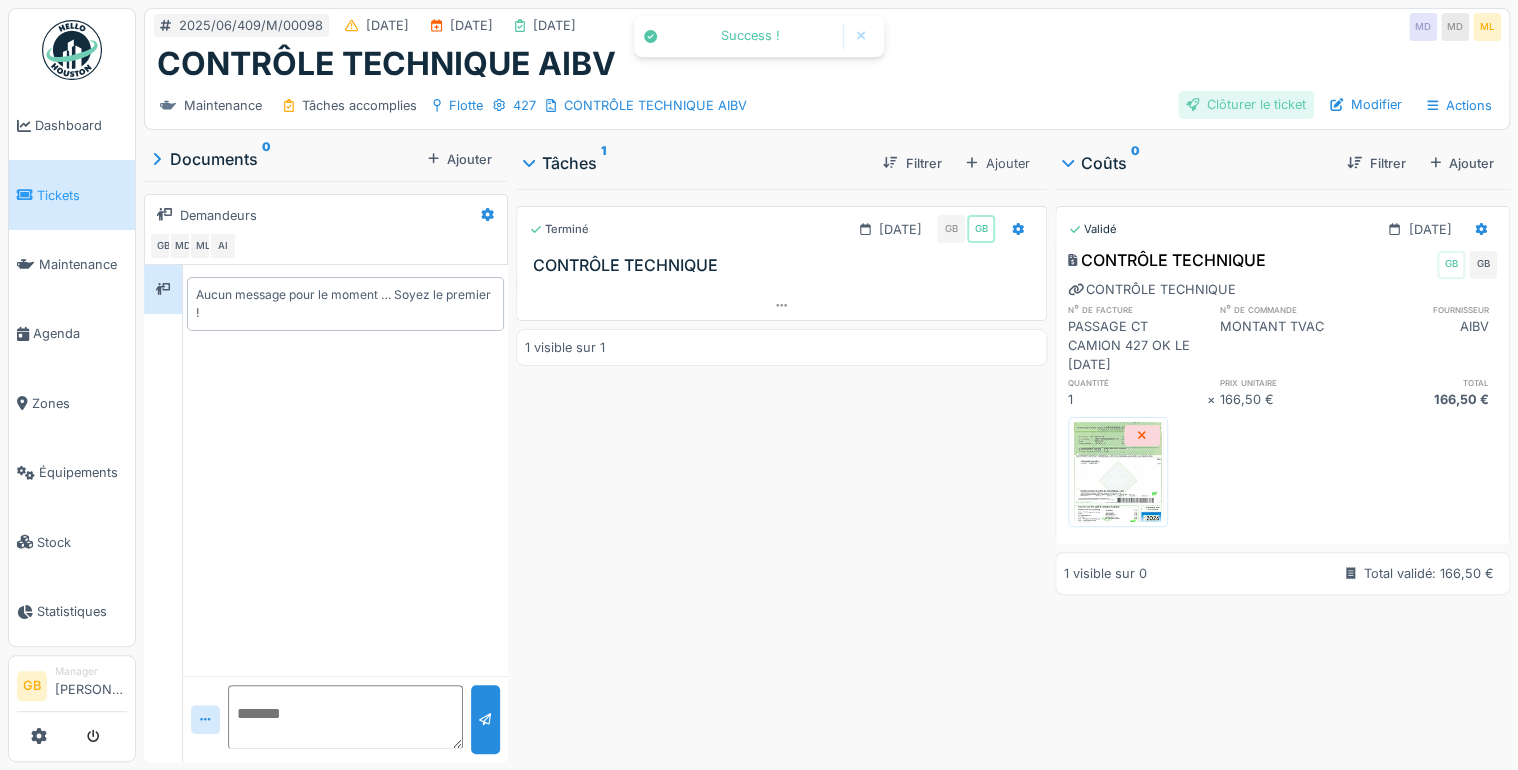 click on "Clôturer le ticket" at bounding box center [1246, 104] 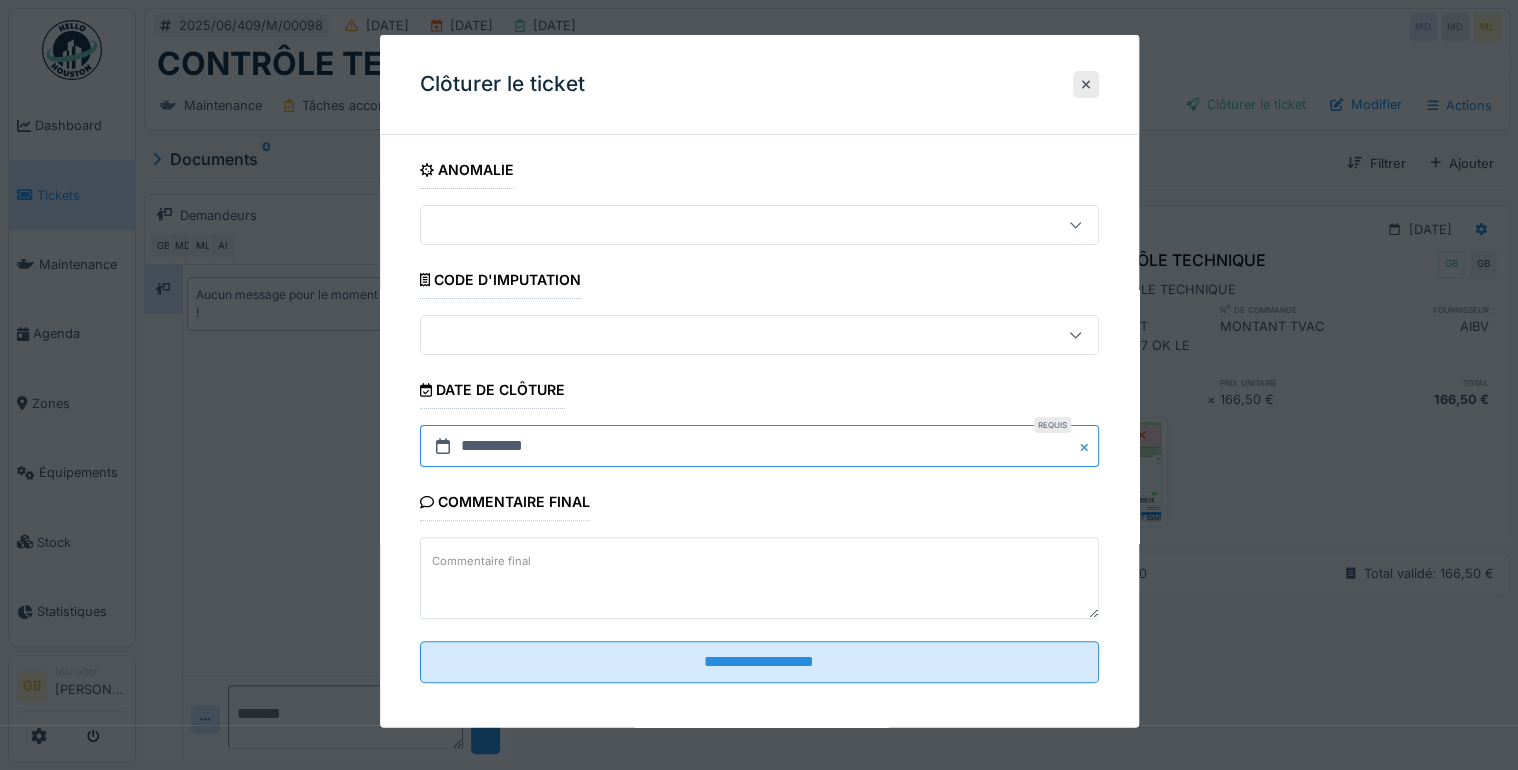 click on "**********" at bounding box center [759, 446] 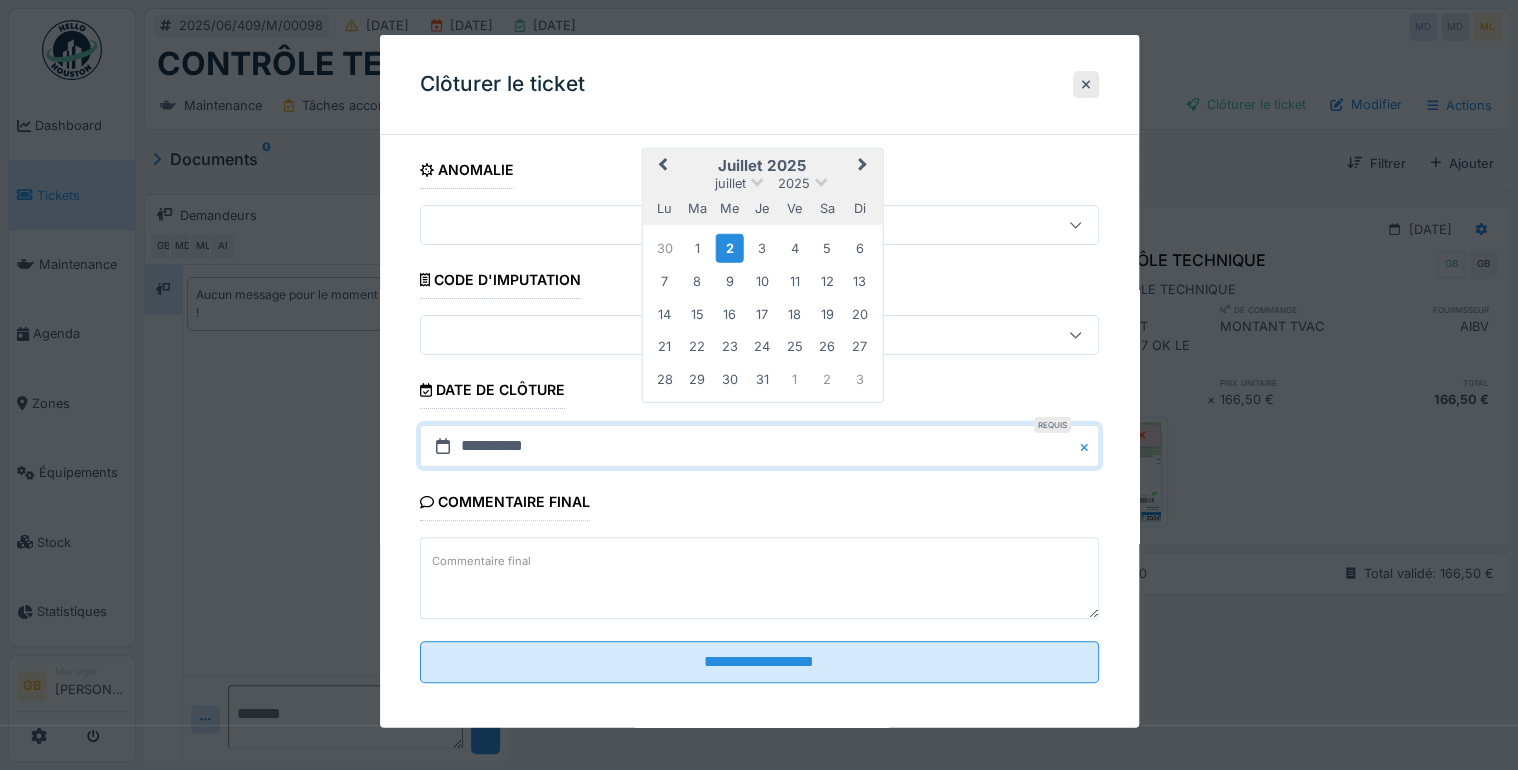 click on "Previous Month" at bounding box center (662, 166) 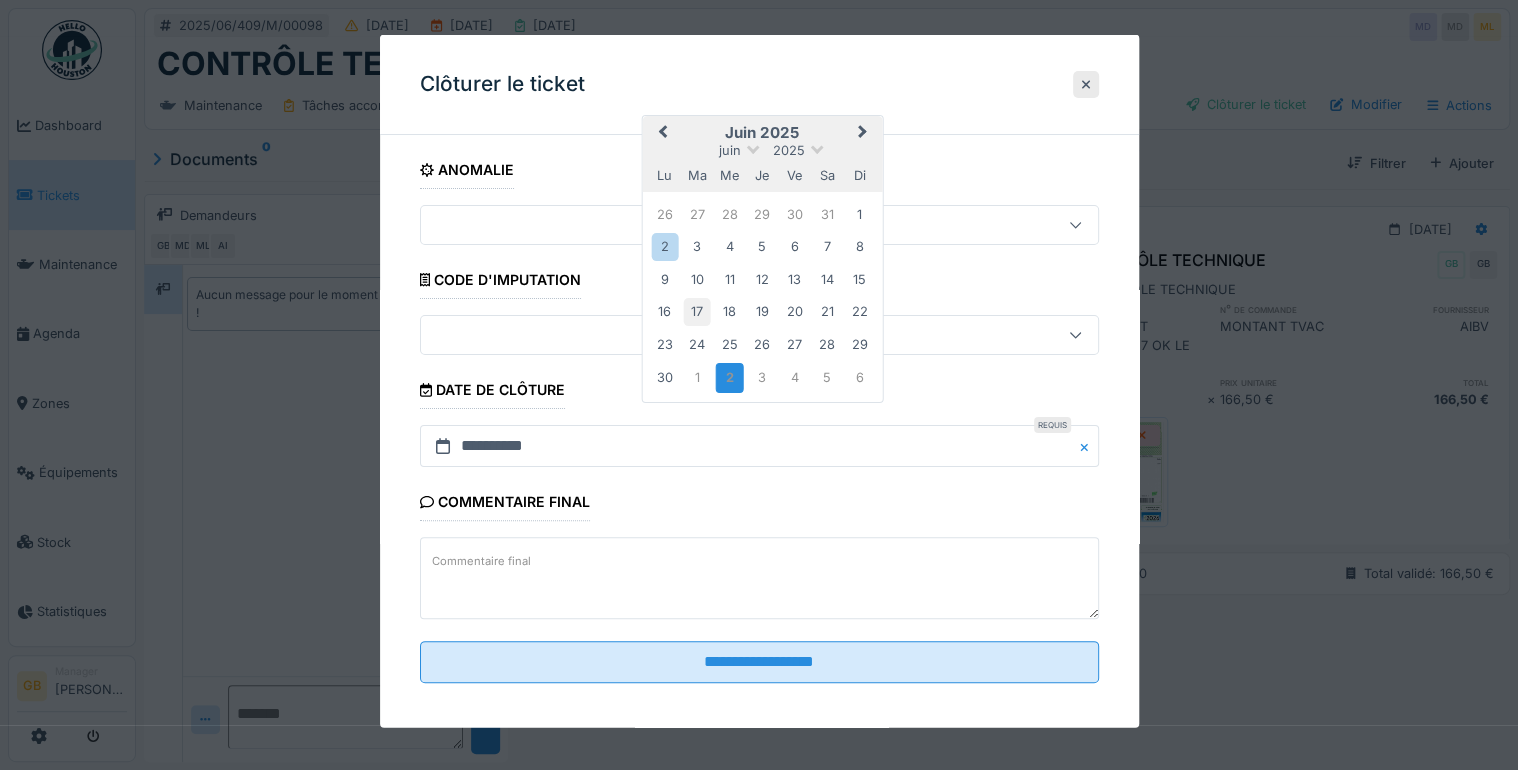 click on "17" at bounding box center [697, 311] 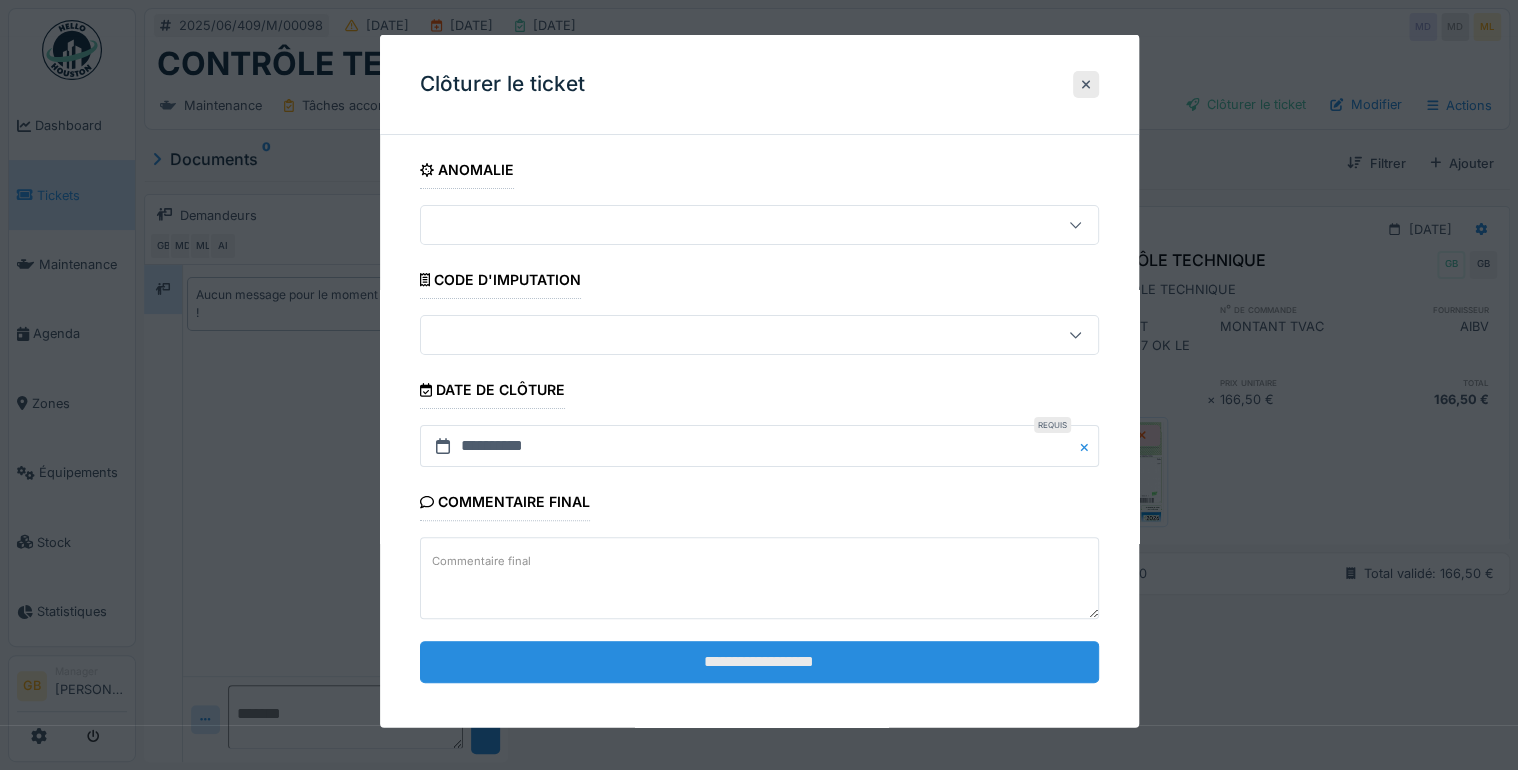 click on "**********" at bounding box center [759, 661] 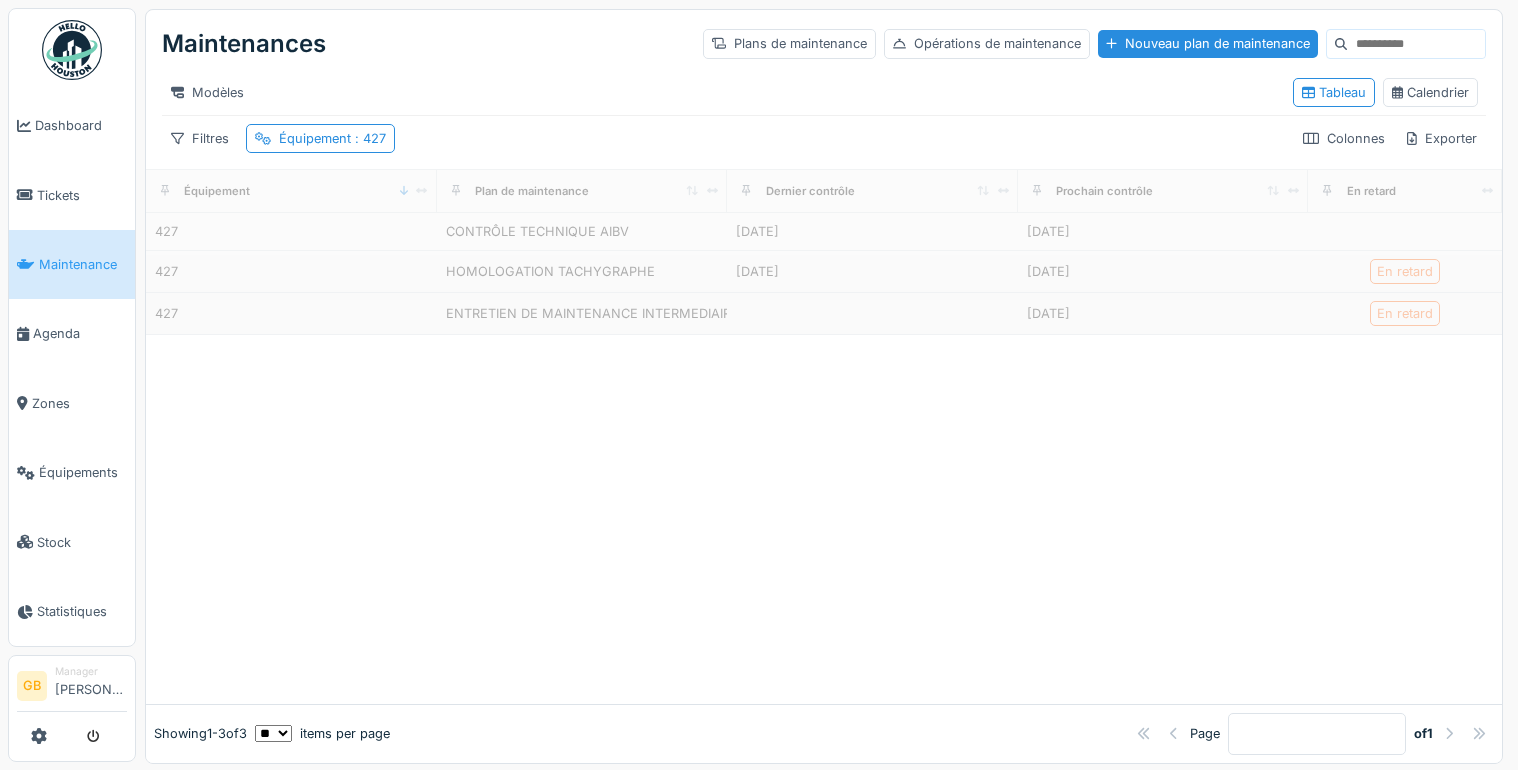 scroll, scrollTop: 0, scrollLeft: 0, axis: both 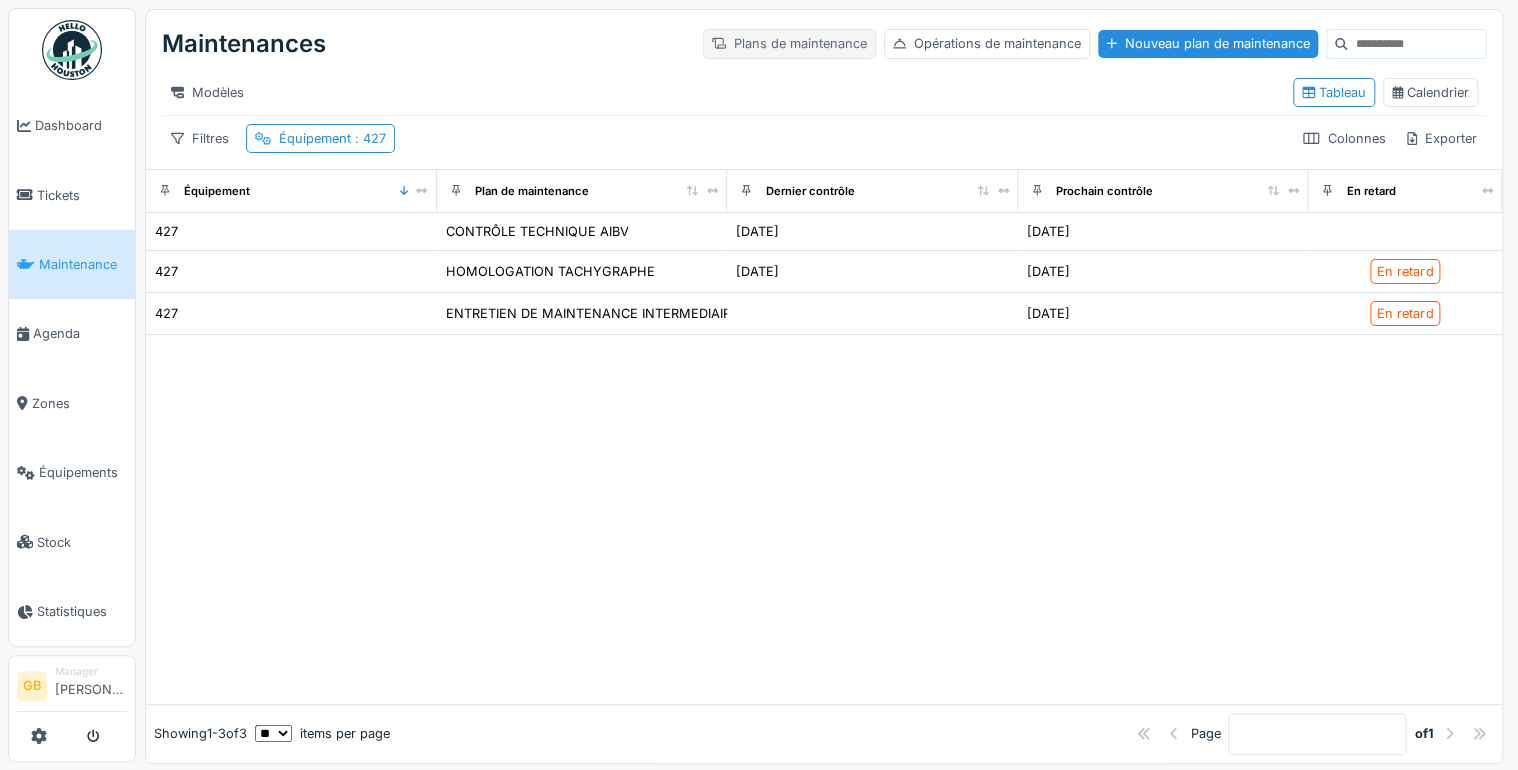 click on "Plans de maintenance" at bounding box center (789, 43) 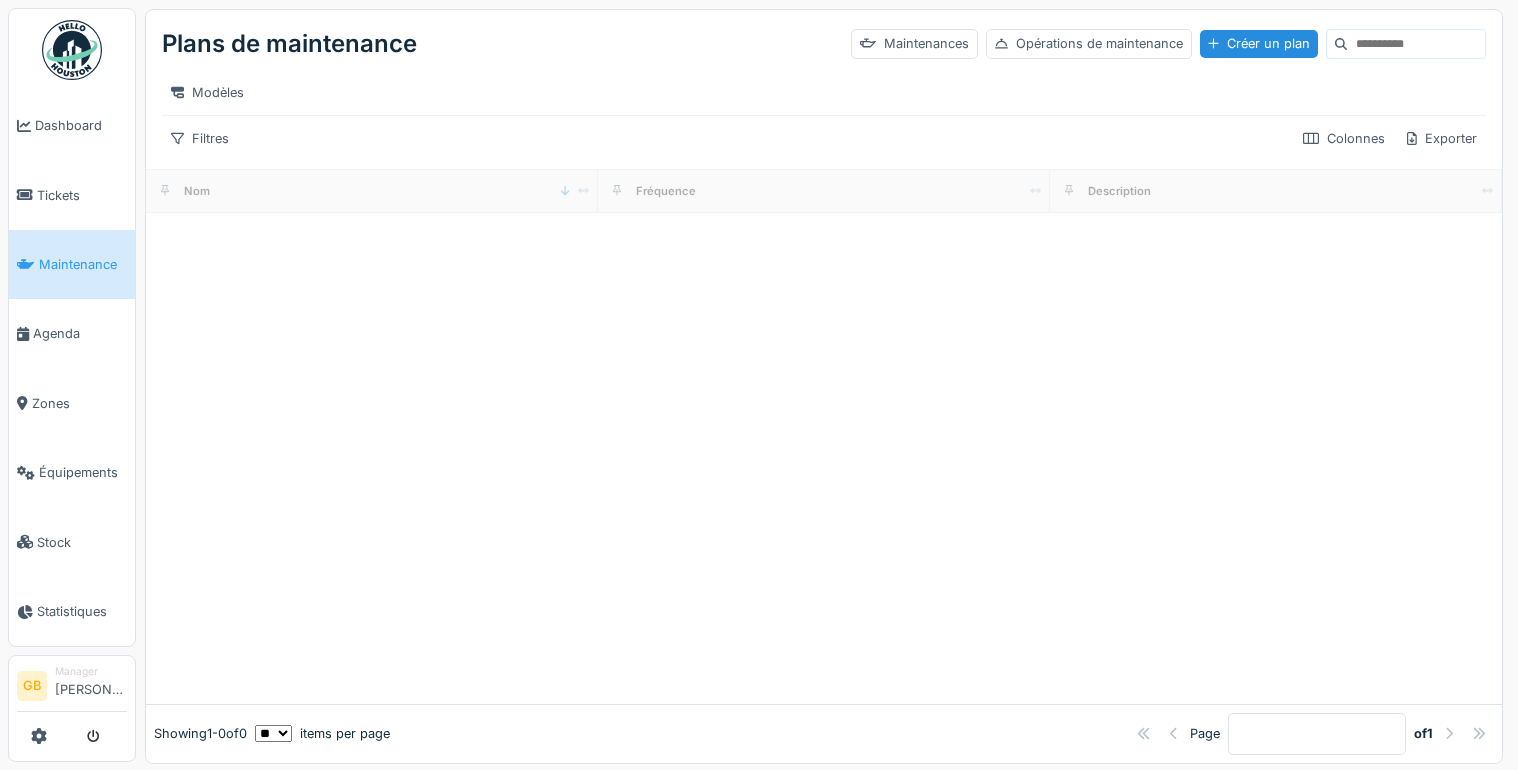 scroll, scrollTop: 0, scrollLeft: 0, axis: both 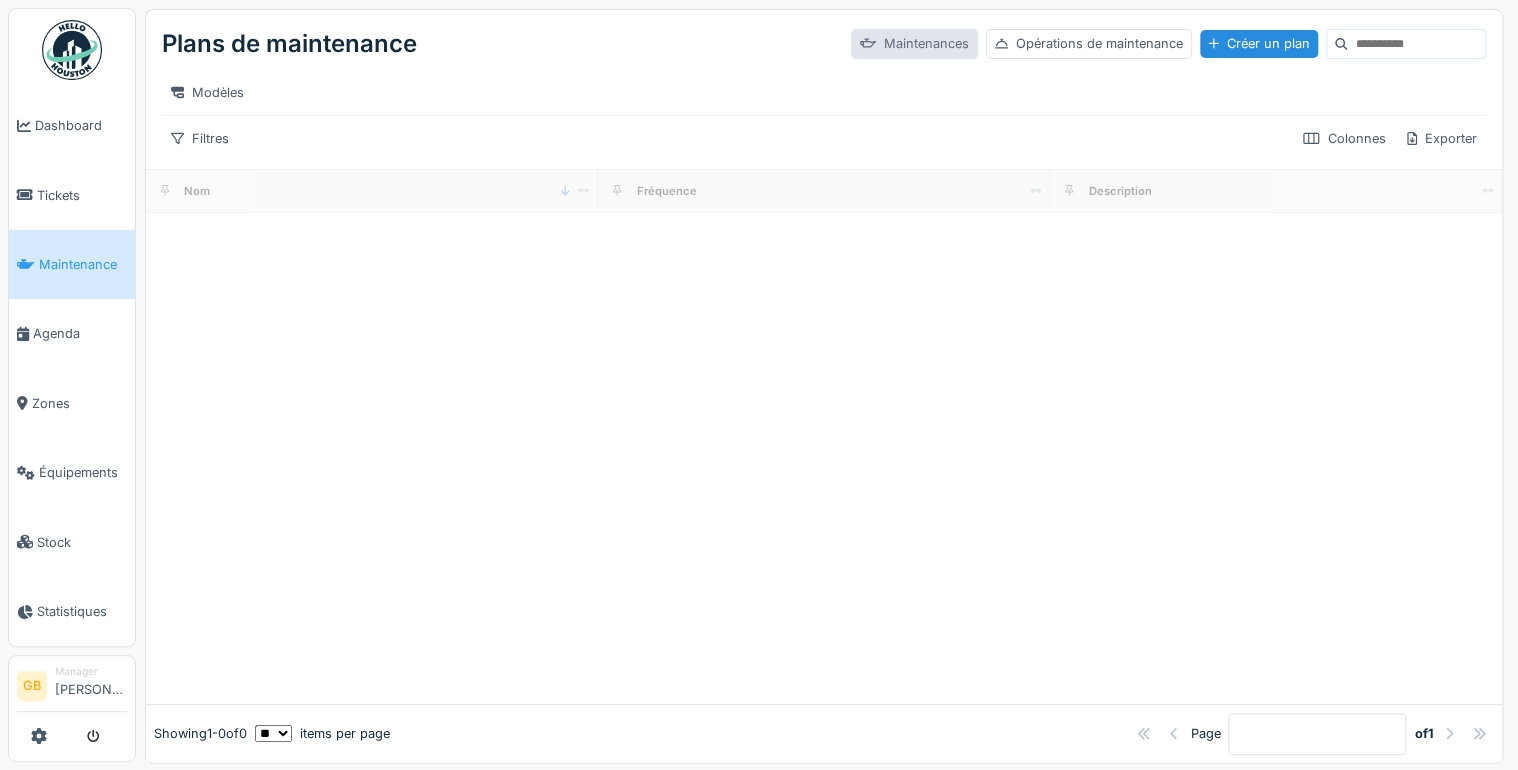 click on "Maintenances" at bounding box center [914, 43] 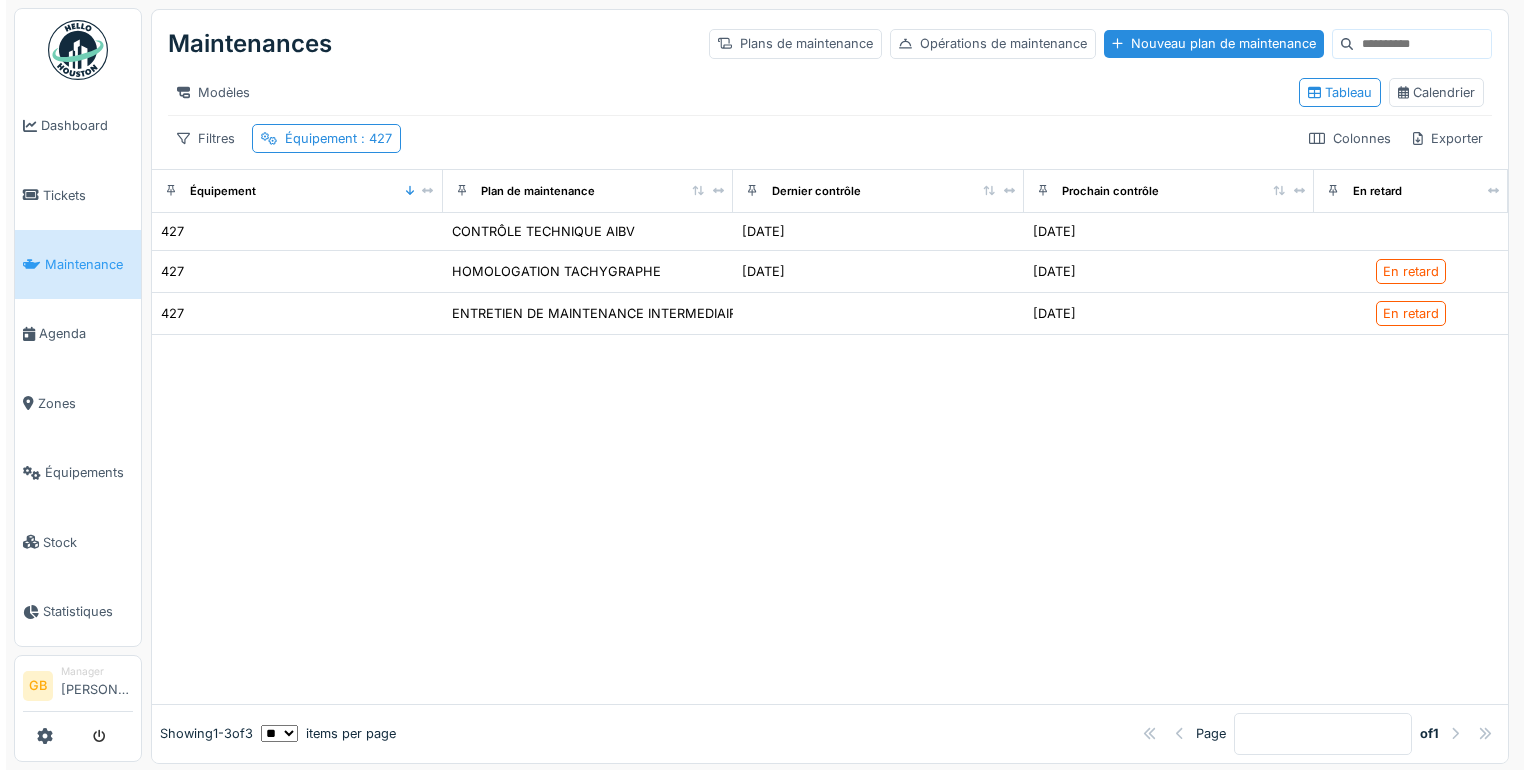 scroll, scrollTop: 0, scrollLeft: 0, axis: both 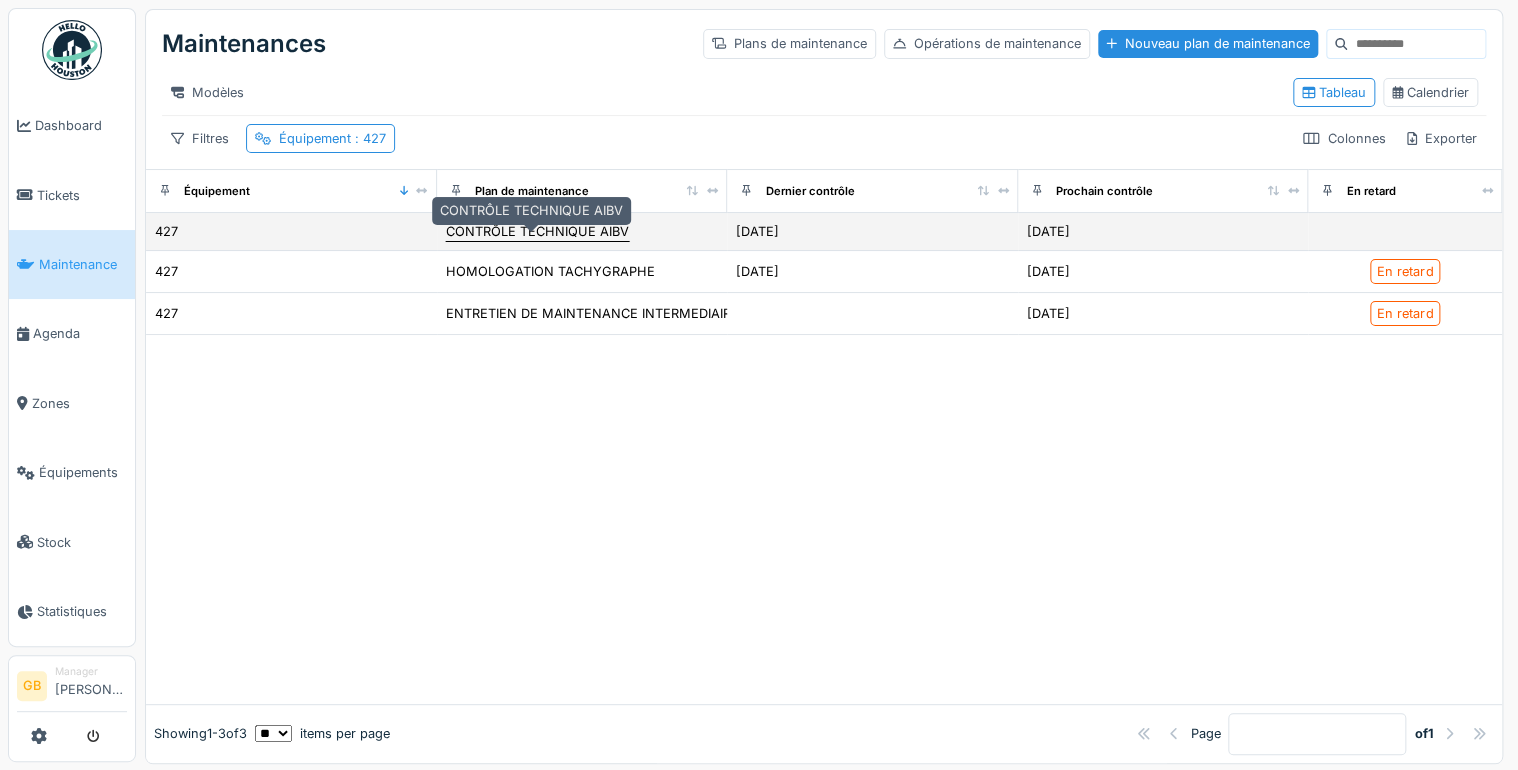 click on "CONTRÔLE TECHNIQUE AIBV" at bounding box center [537, 231] 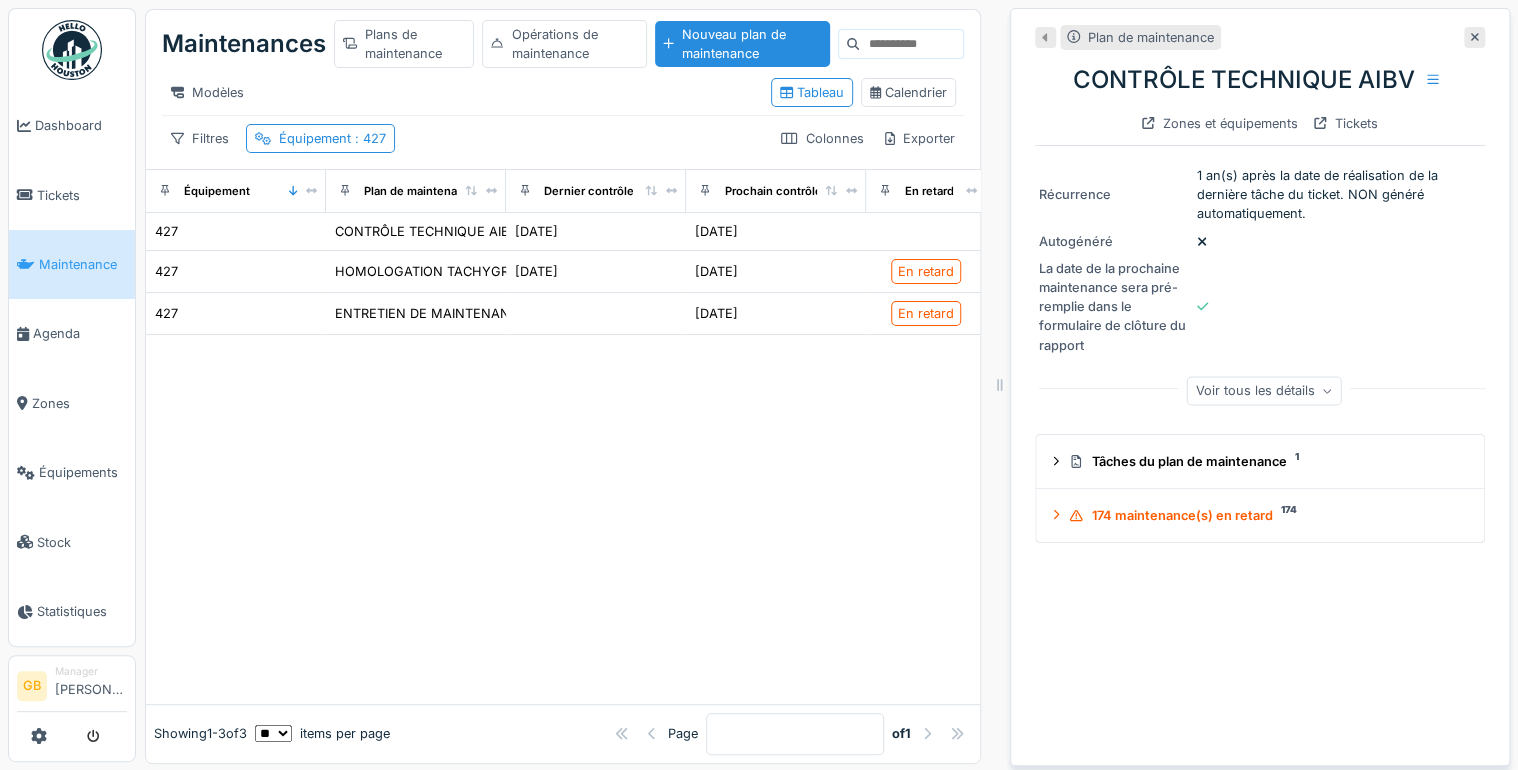 click on "Voir tous les détails" at bounding box center [1264, 390] 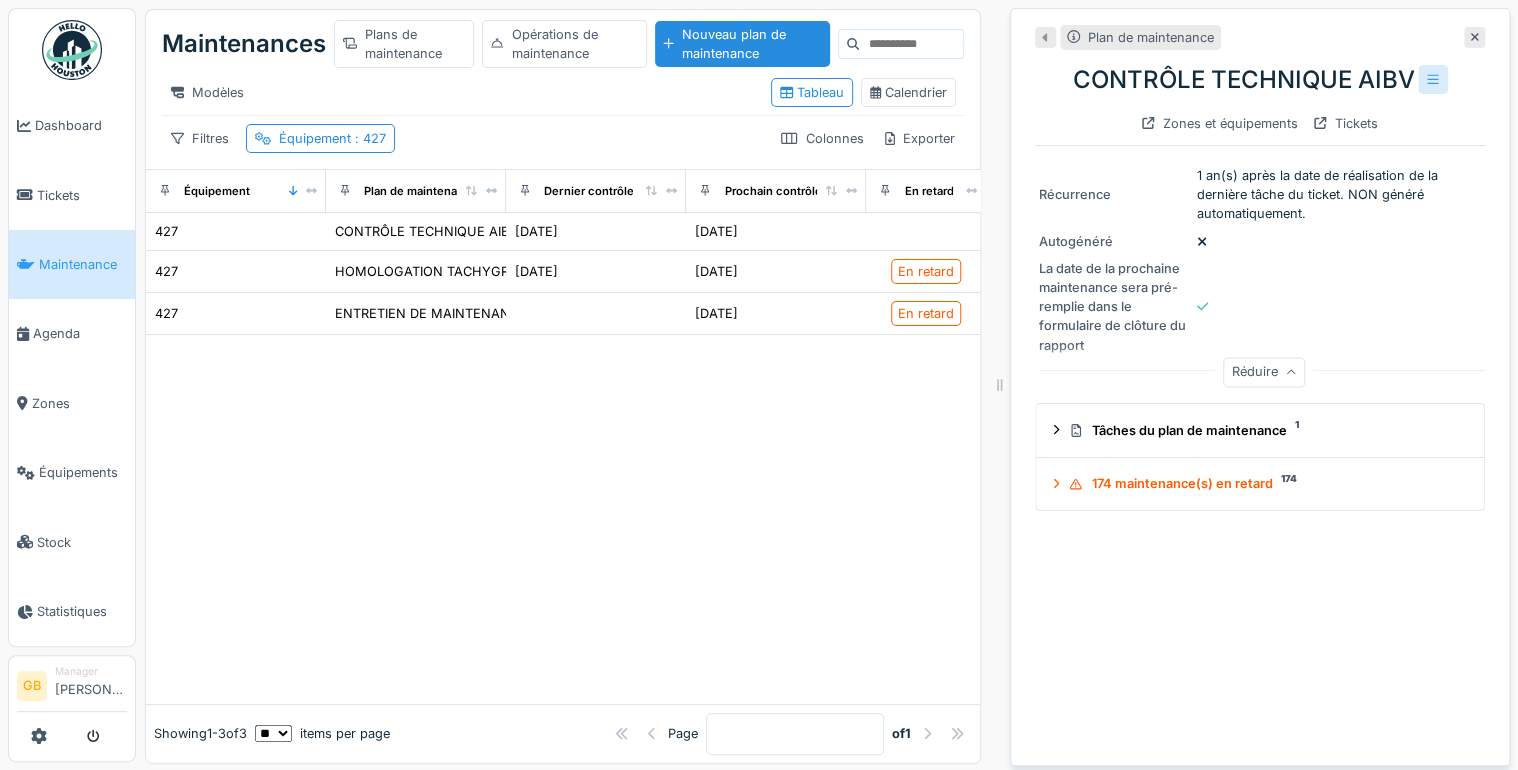 click 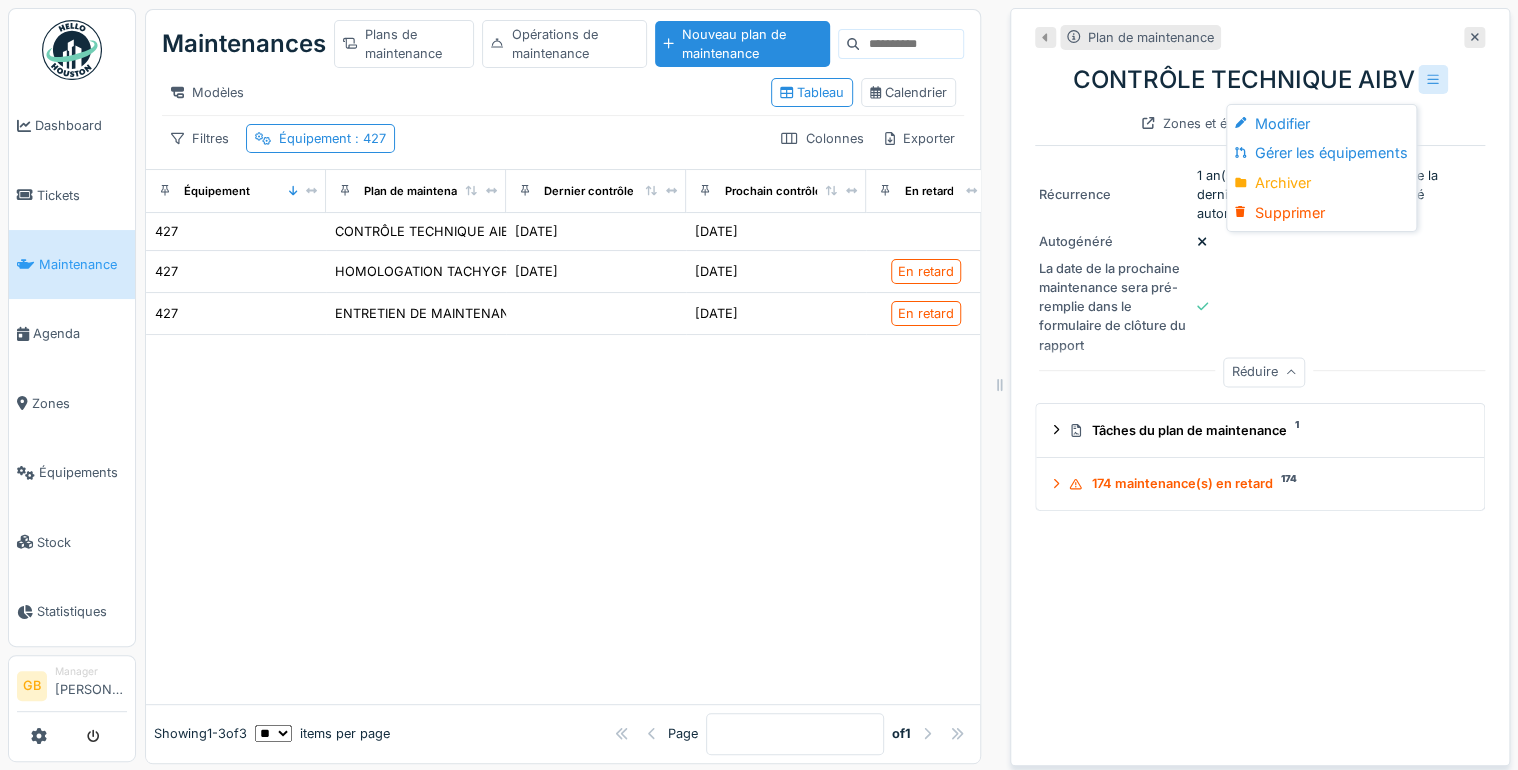 click 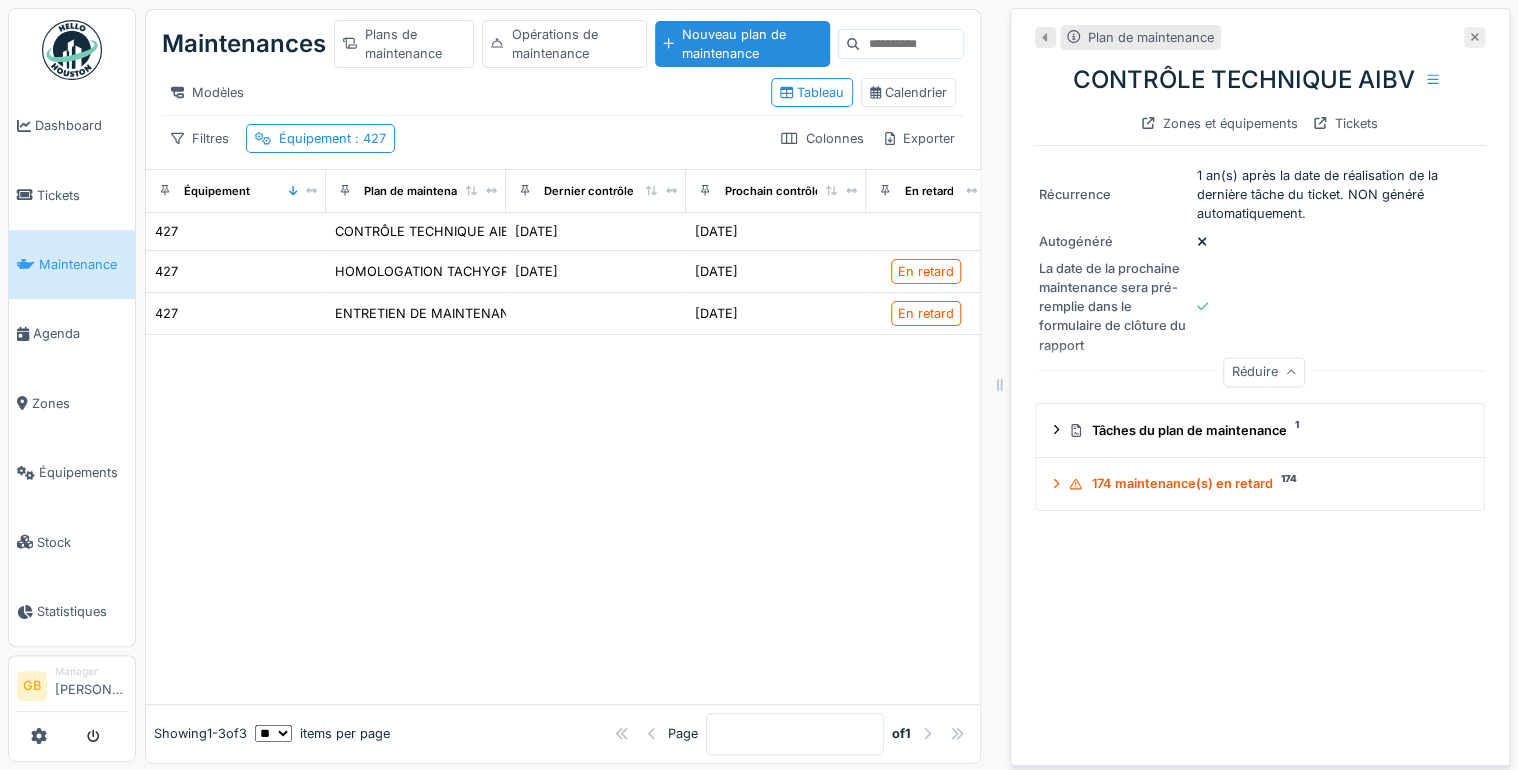 click 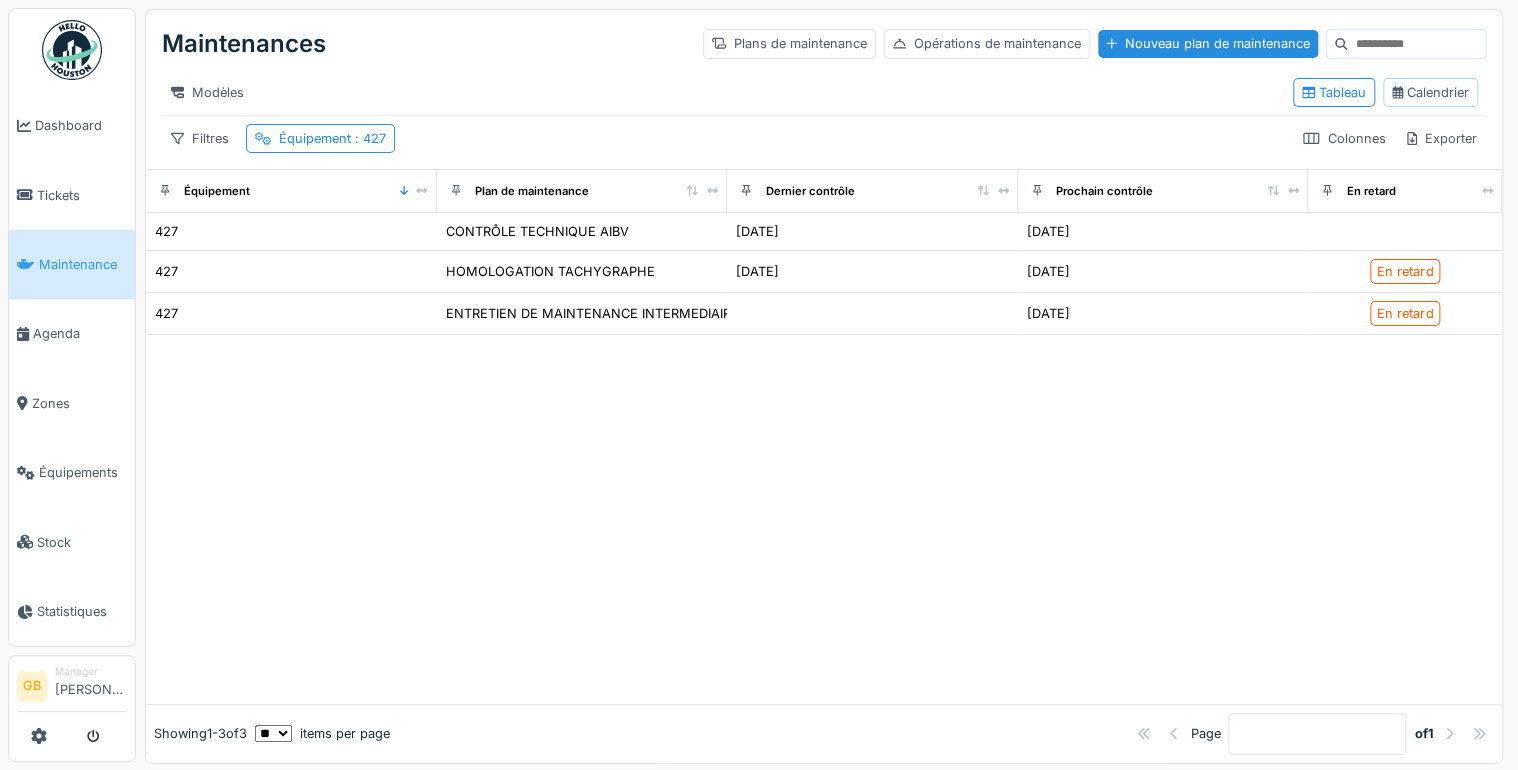 click on "Calendrier" at bounding box center (1430, 92) 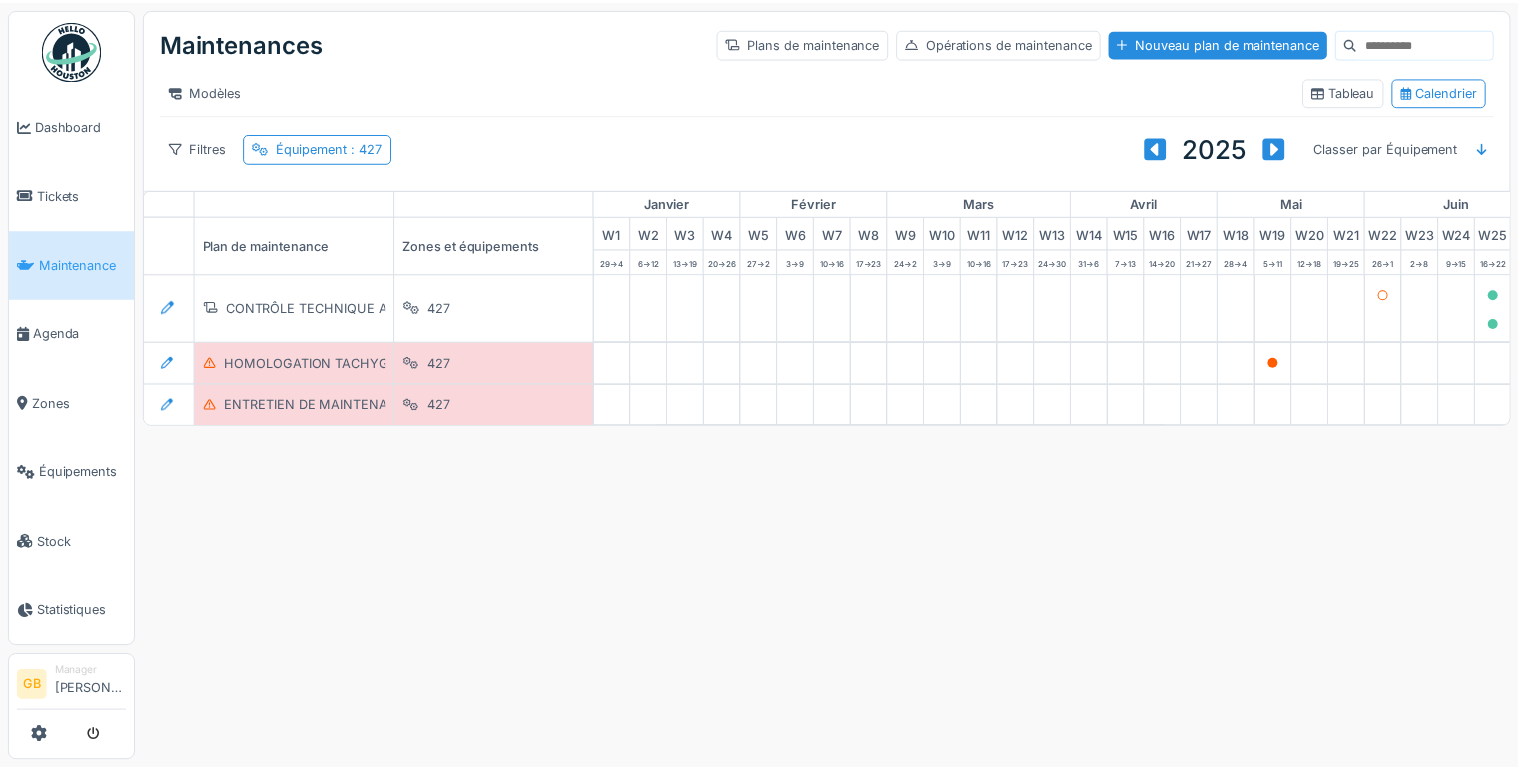 scroll, scrollTop: 0, scrollLeft: 763, axis: horizontal 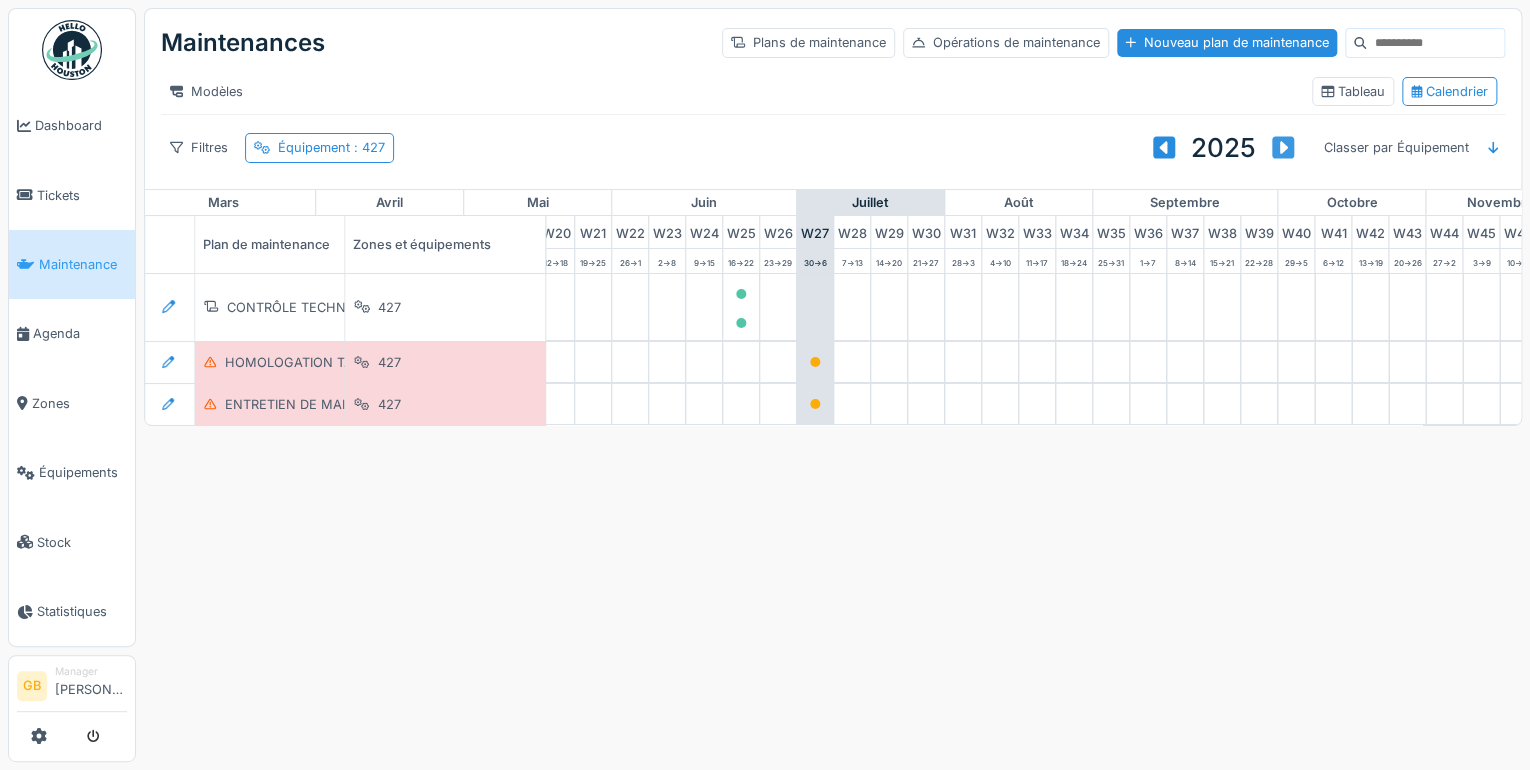 click at bounding box center [1283, 148] 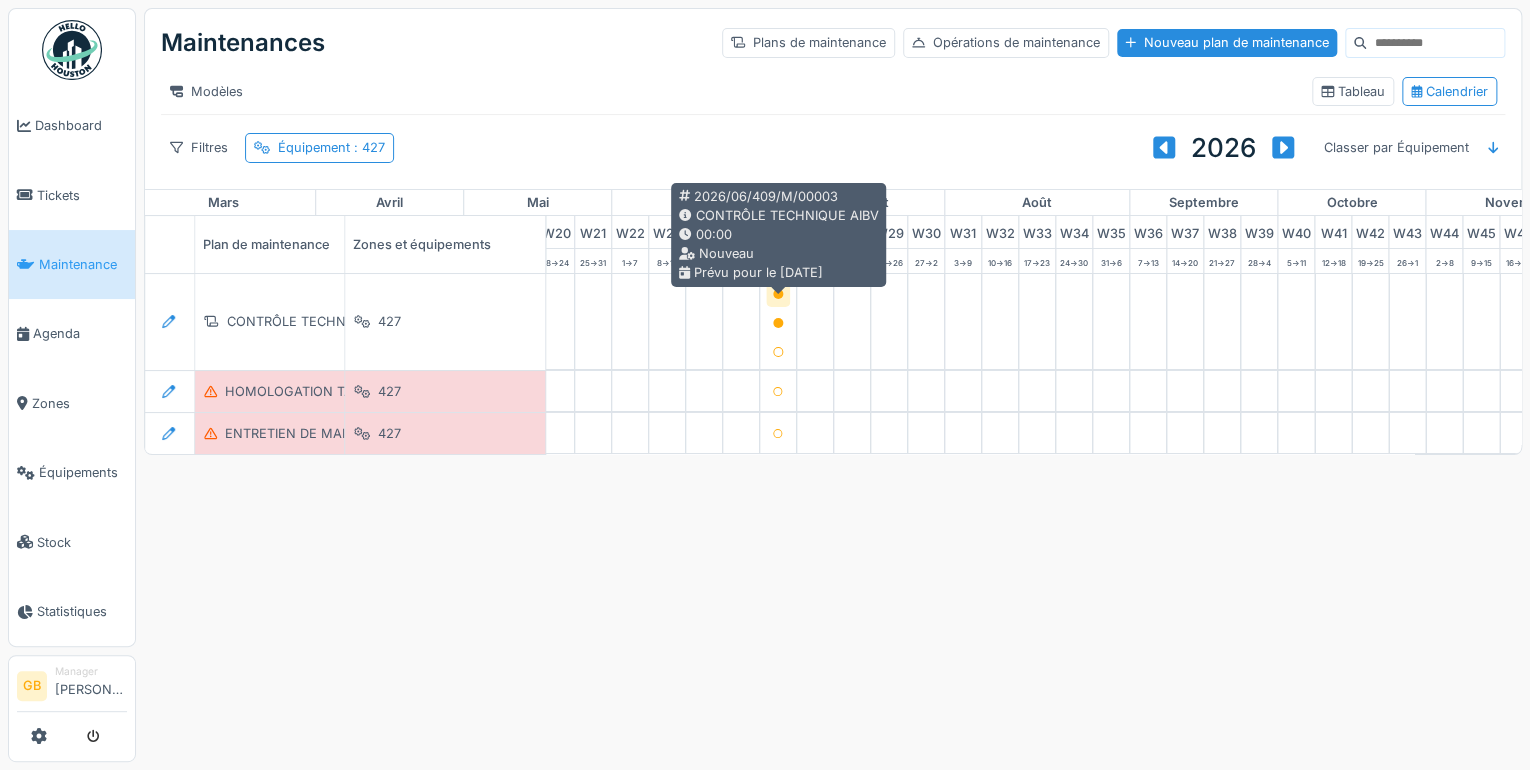 click 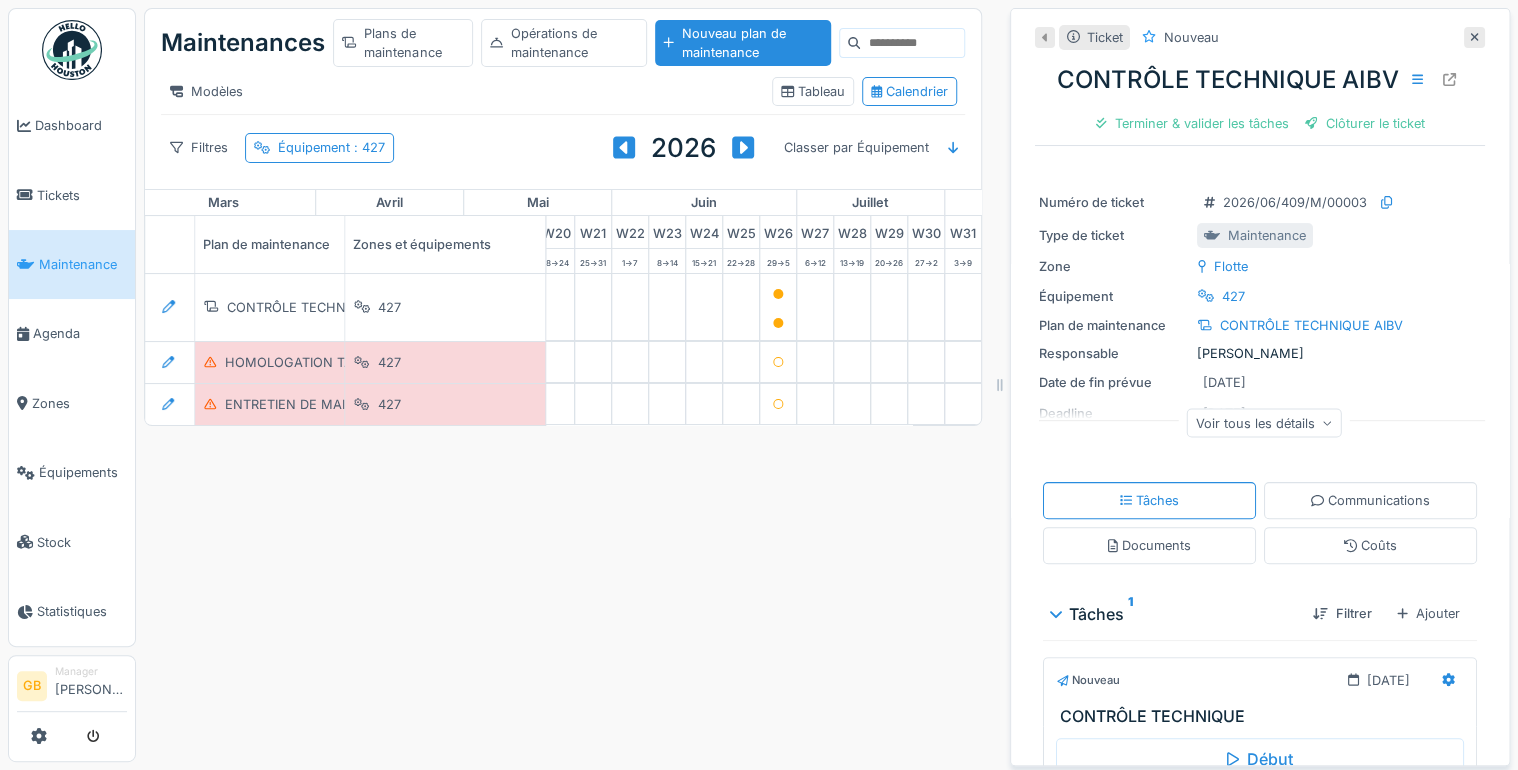 click on "Voir tous les détails" at bounding box center [1264, 422] 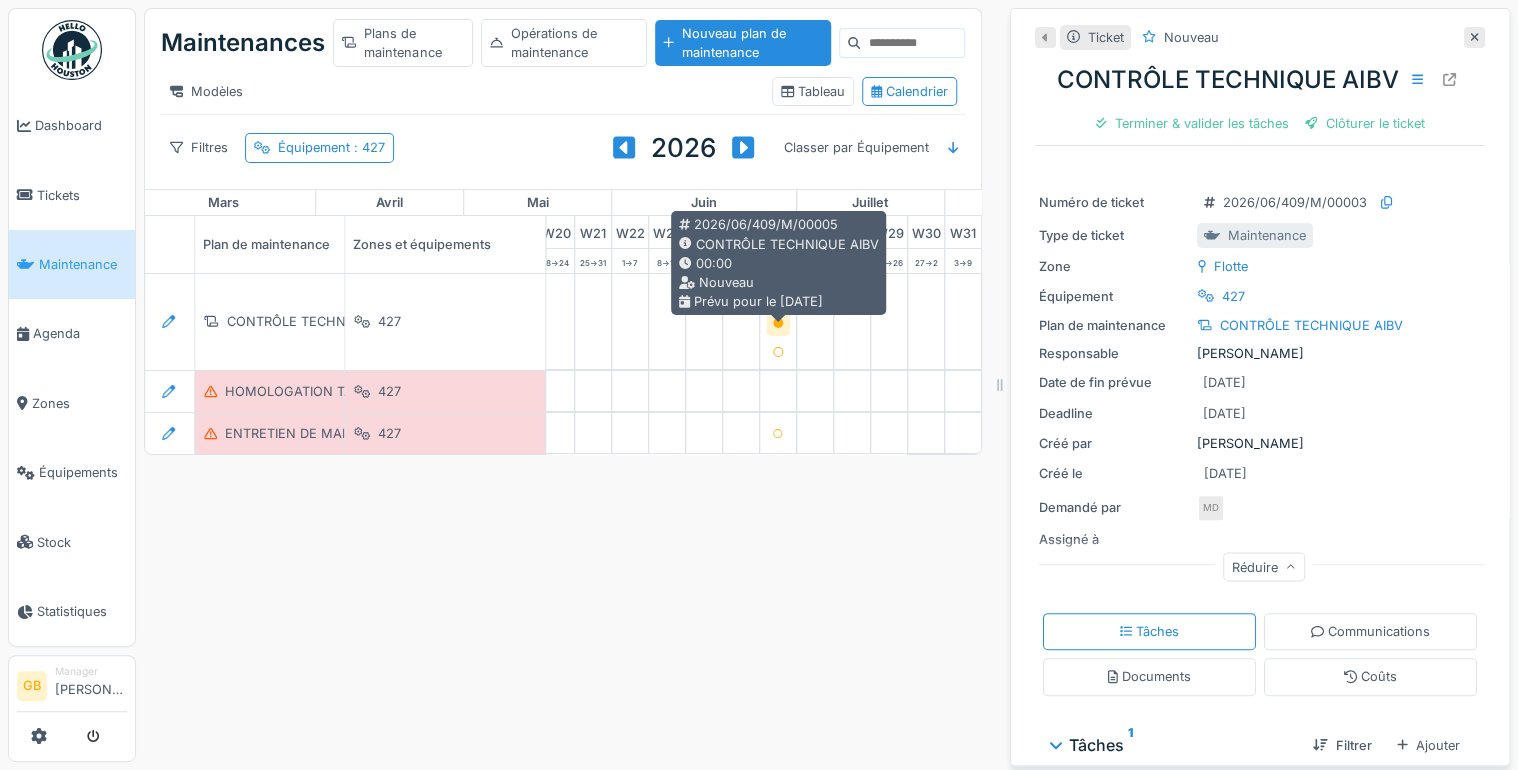 click 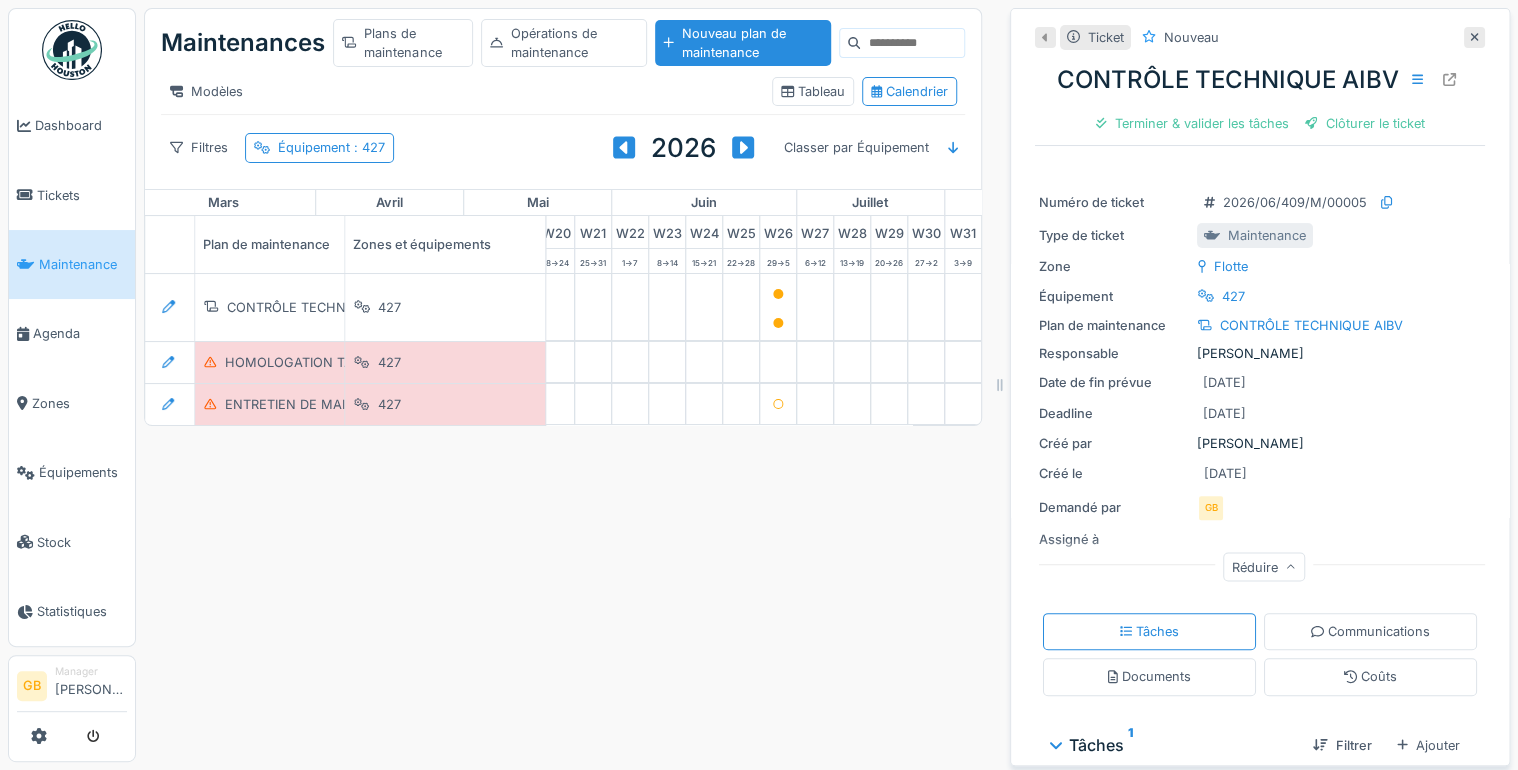 click on "Tâches" at bounding box center [1150, 631] 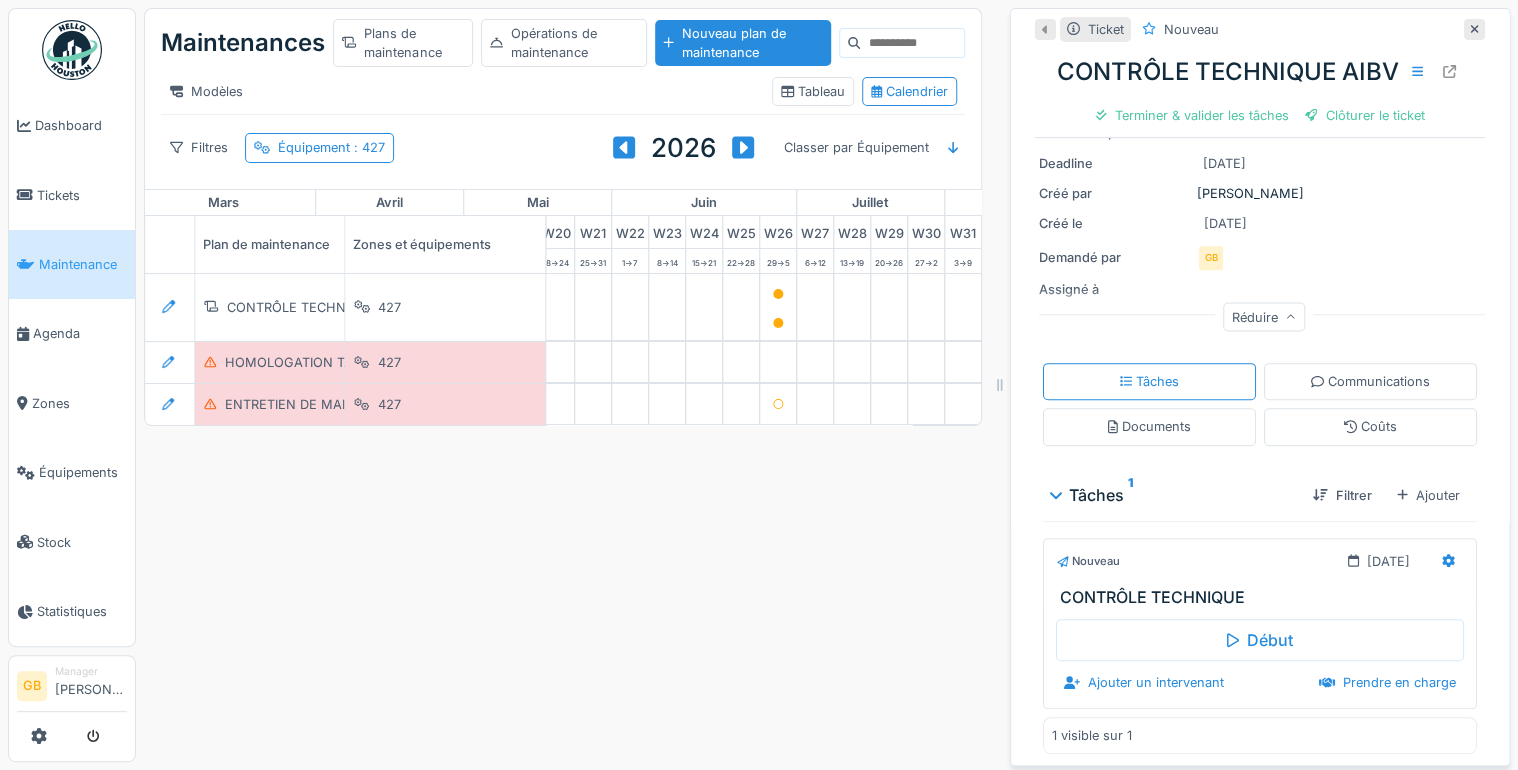 scroll, scrollTop: 12, scrollLeft: 0, axis: vertical 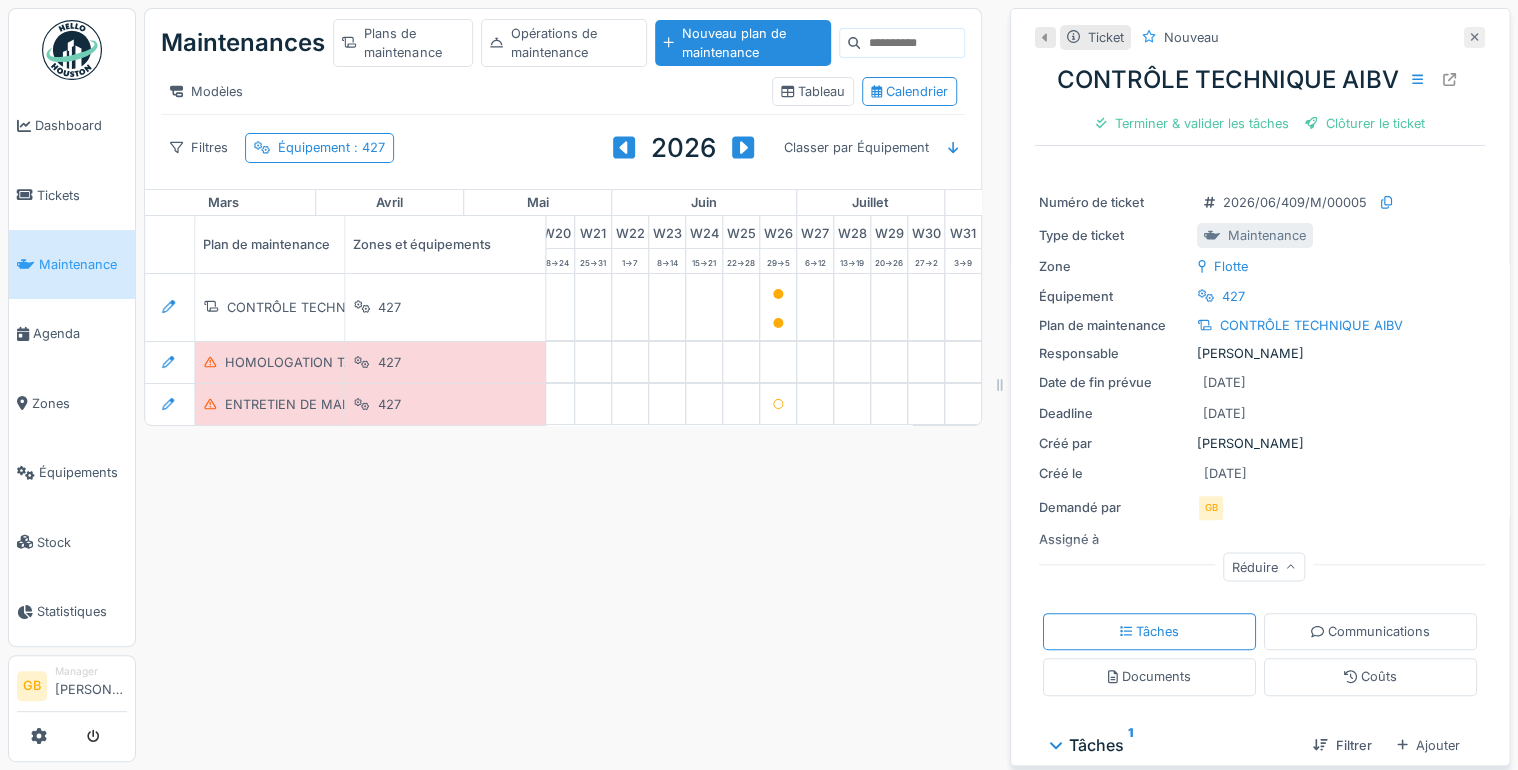 click 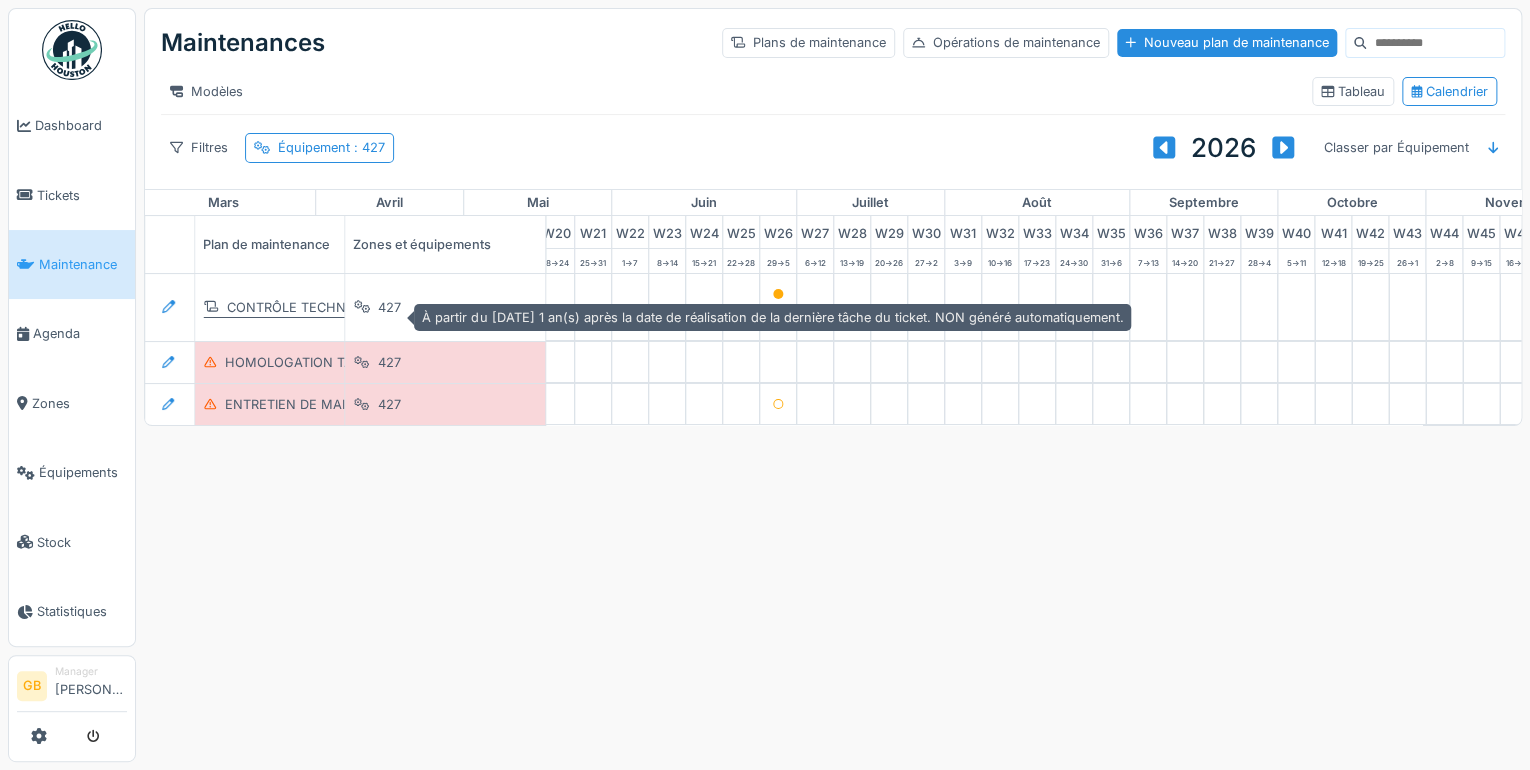 click on "CONTRÔLE TECHNIQUE AIBV" at bounding box center [317, 307] 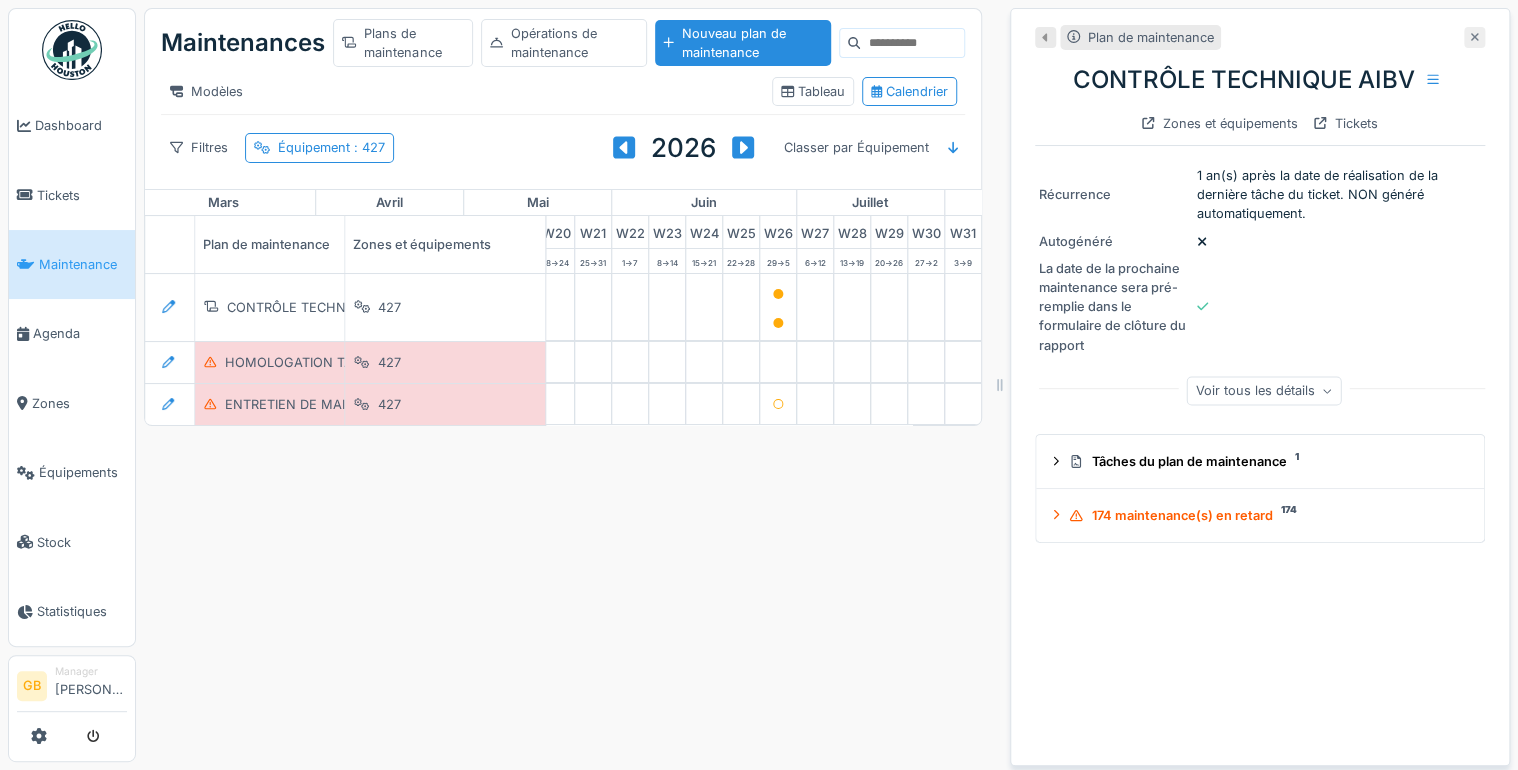 click at bounding box center [1474, 37] 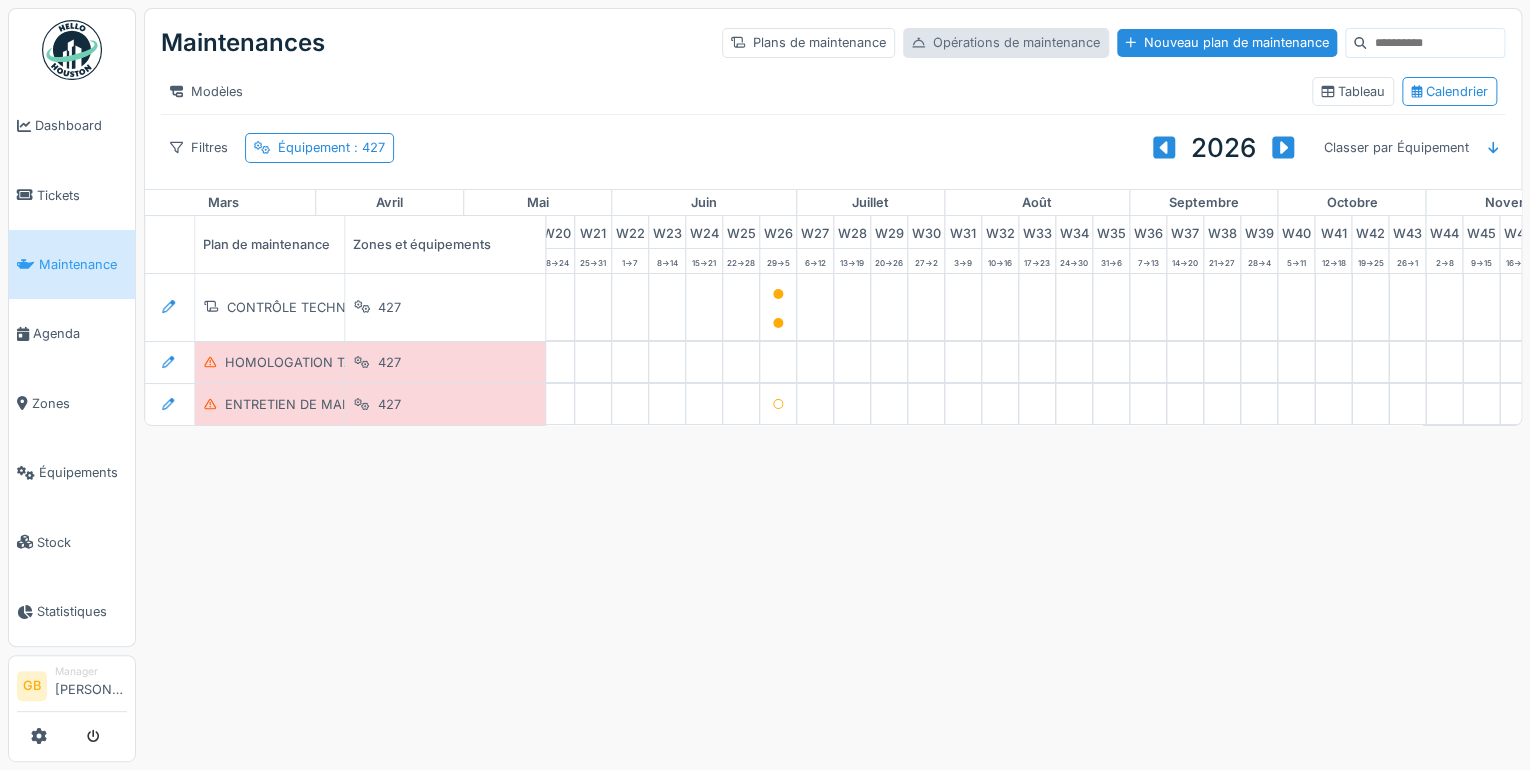 click on "Opérations de maintenance" at bounding box center [1006, 42] 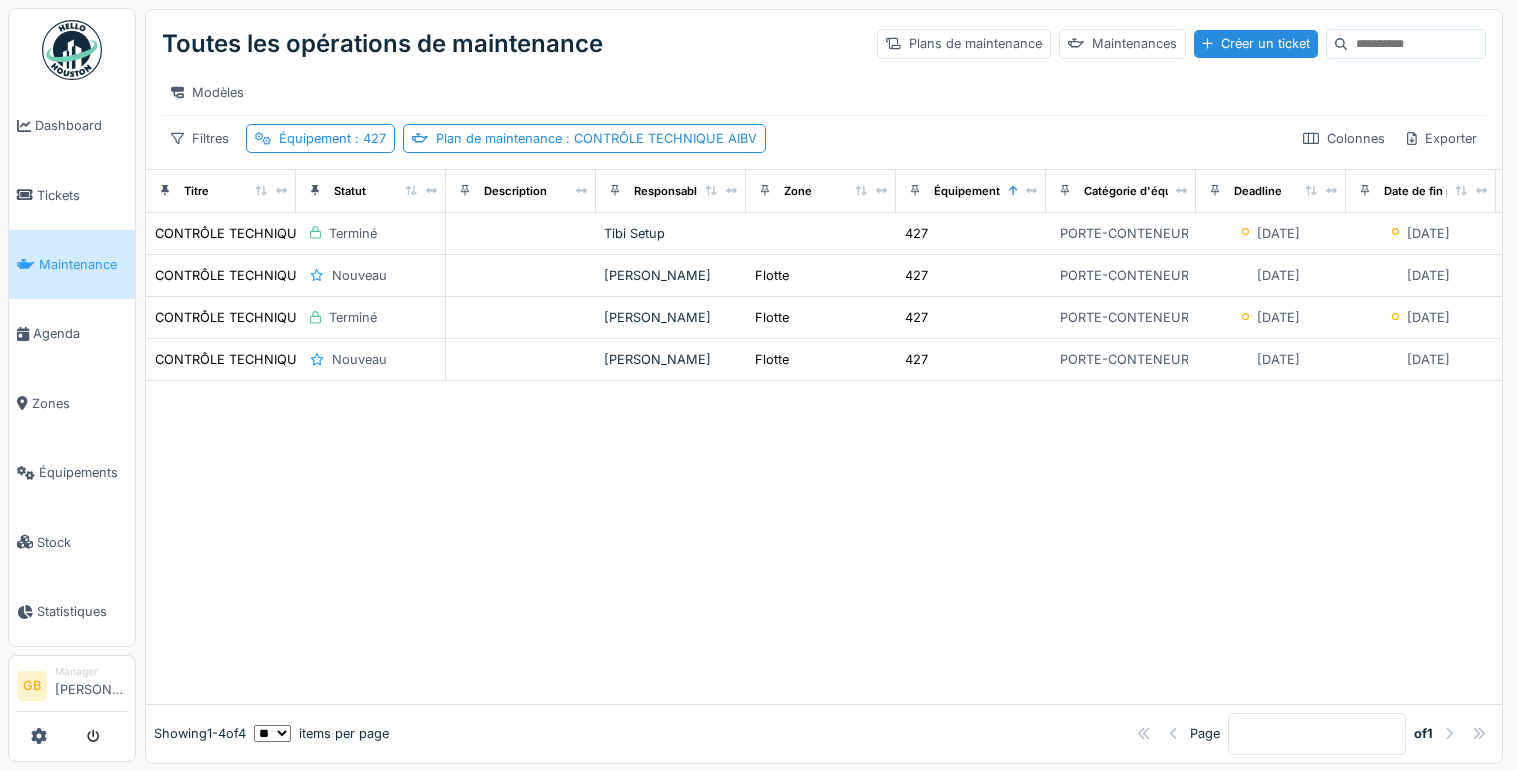 scroll, scrollTop: 0, scrollLeft: 0, axis: both 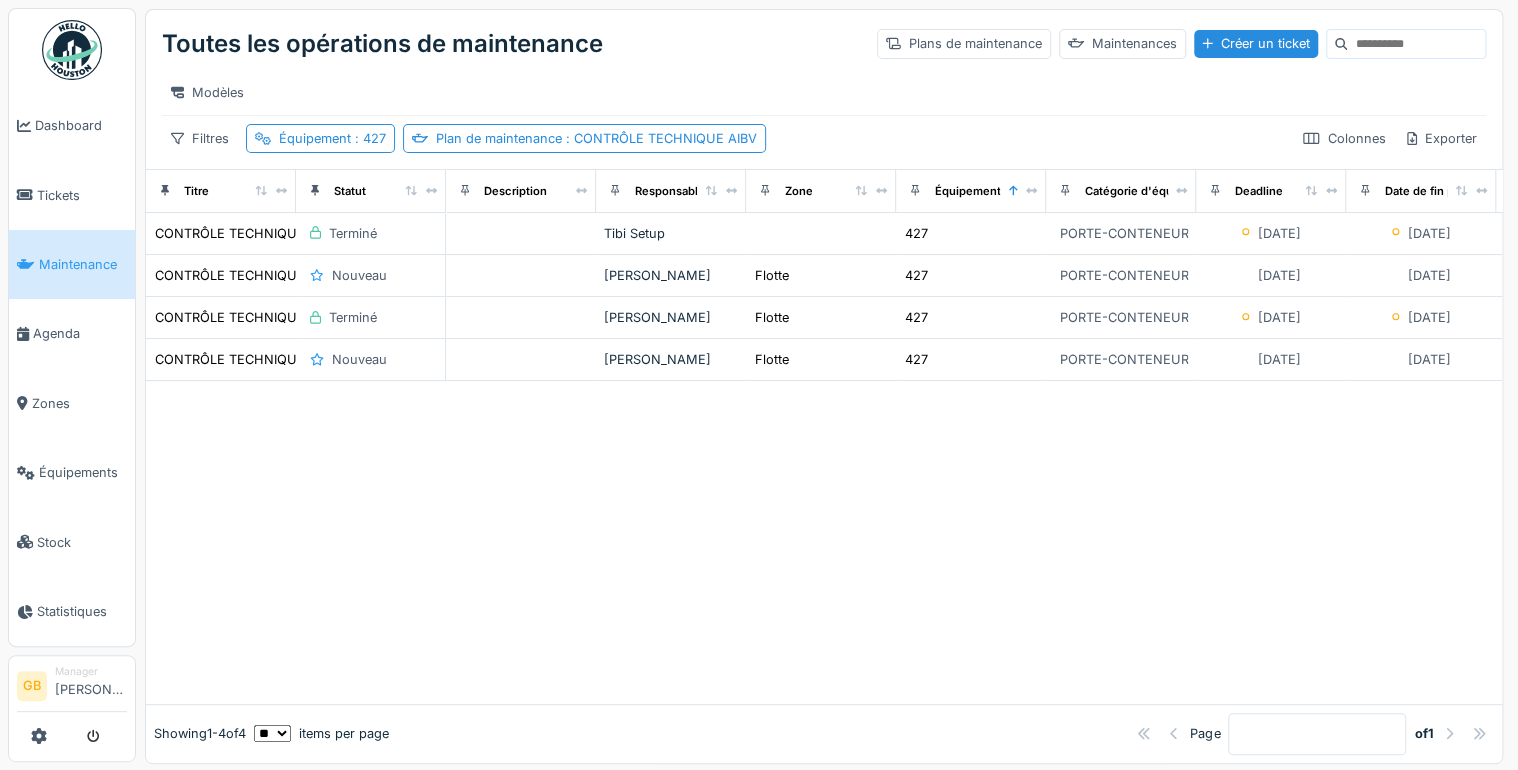 click at bounding box center [824, 542] 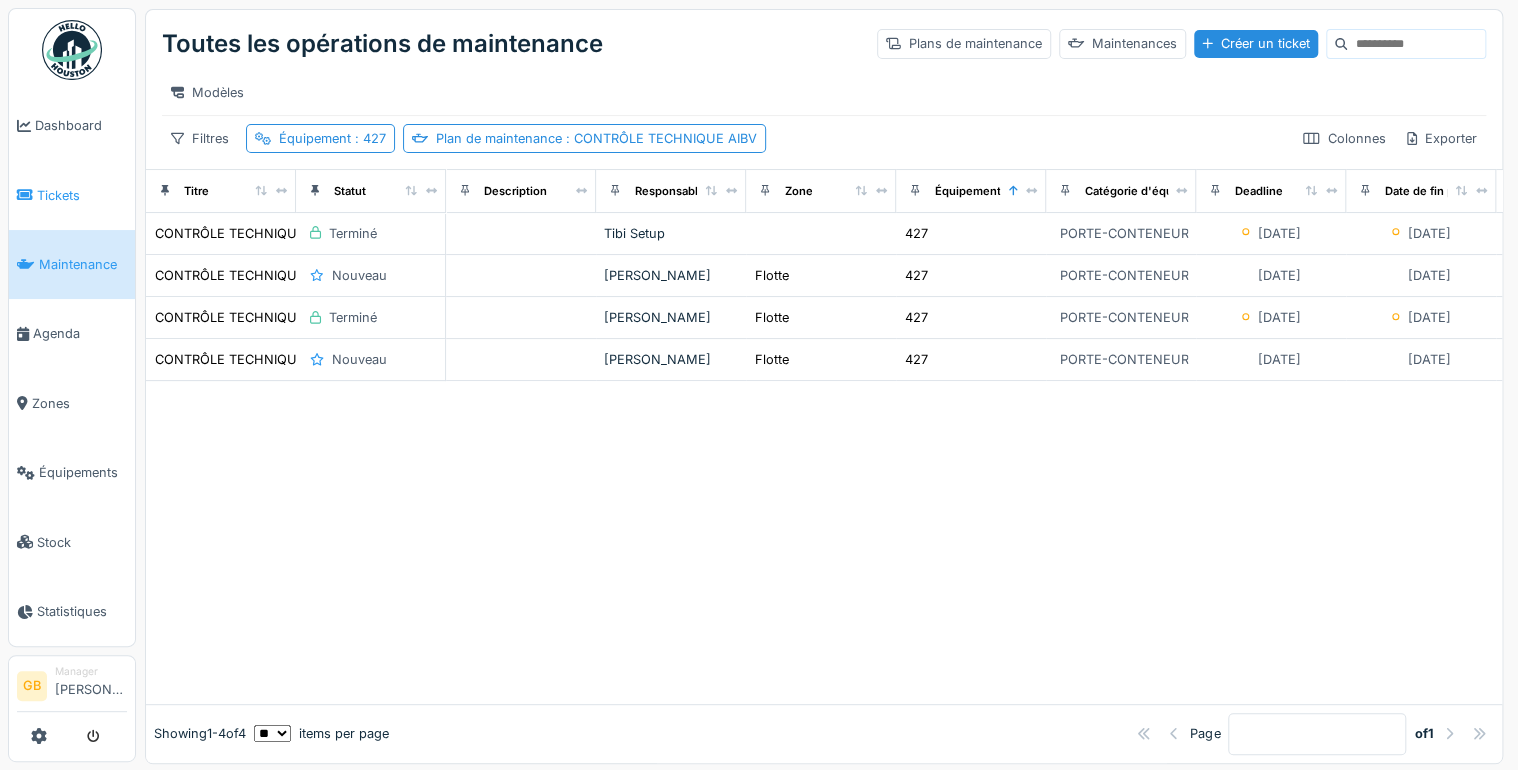 click on "Tickets" at bounding box center [82, 195] 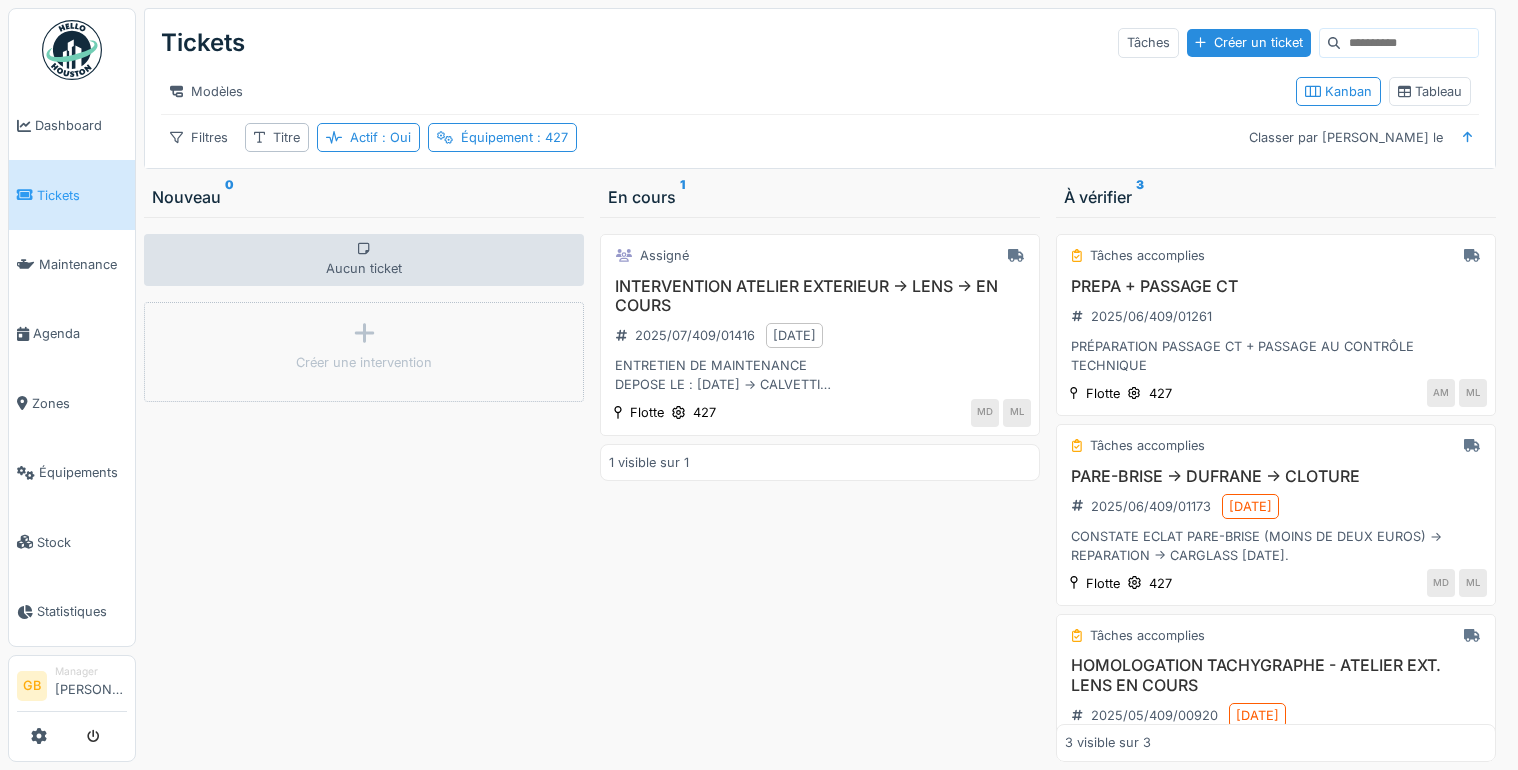 scroll, scrollTop: 0, scrollLeft: 0, axis: both 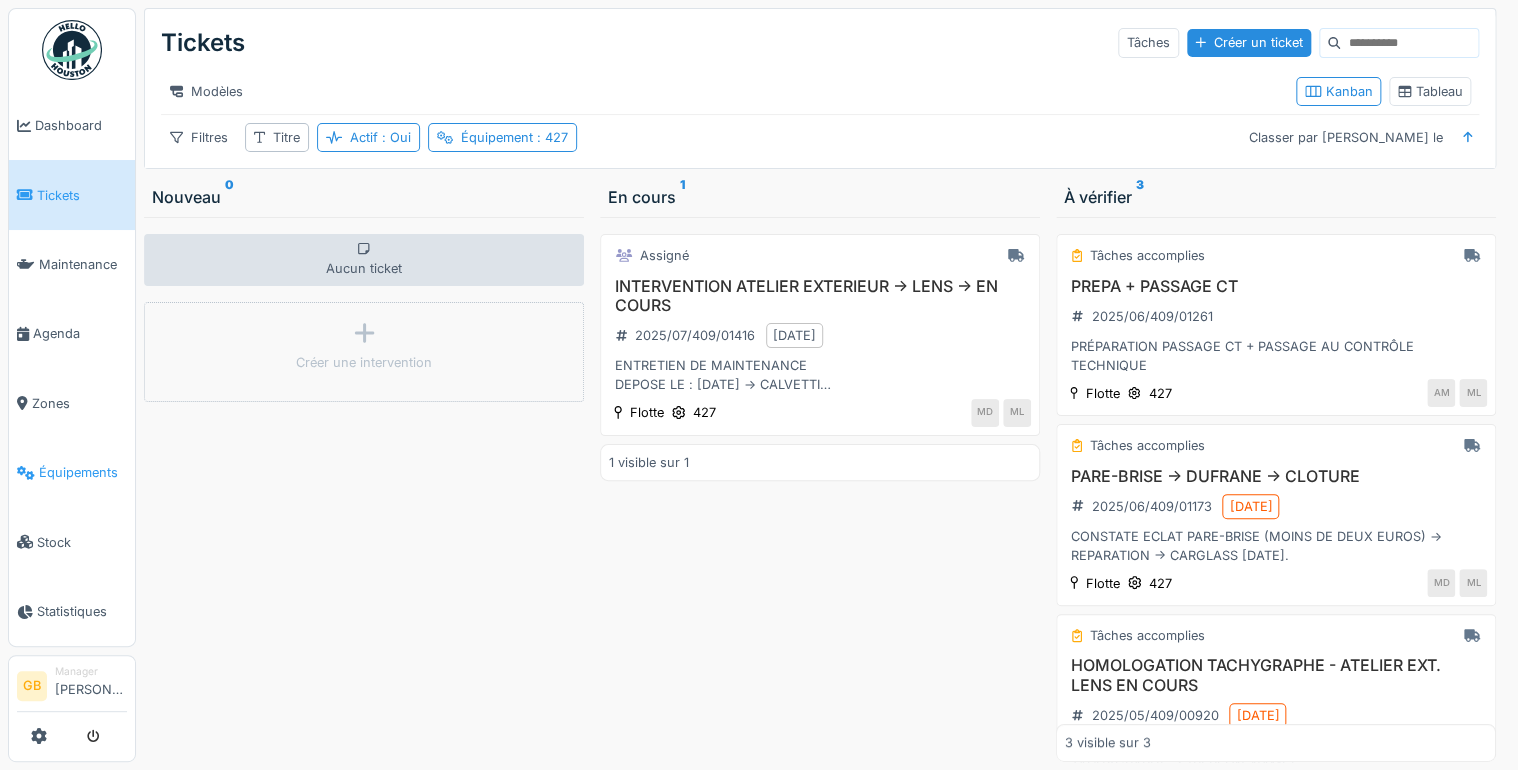 drag, startPoint x: 72, startPoint y: 451, endPoint x: 89, endPoint y: 452, distance: 17.029387 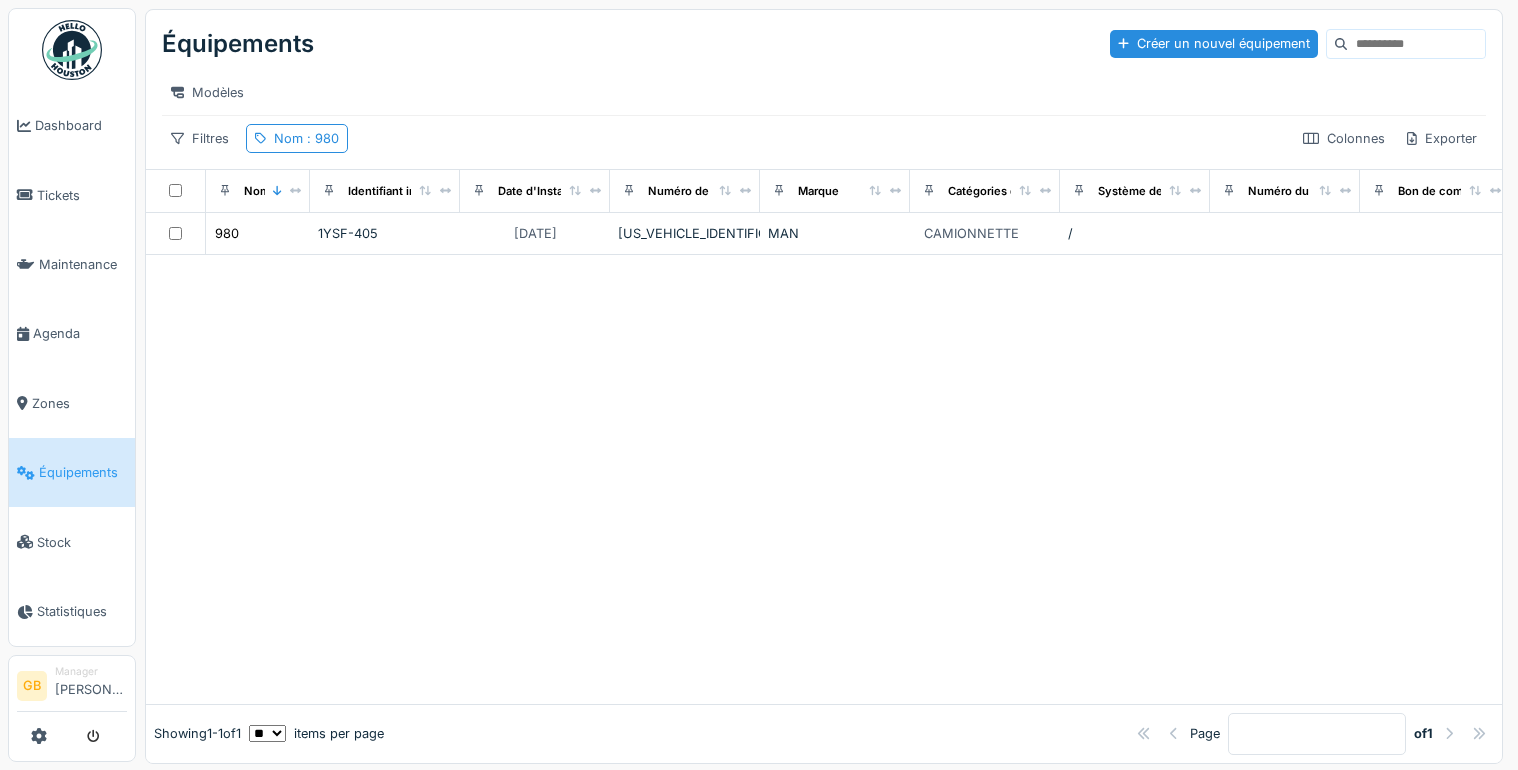 scroll, scrollTop: 0, scrollLeft: 0, axis: both 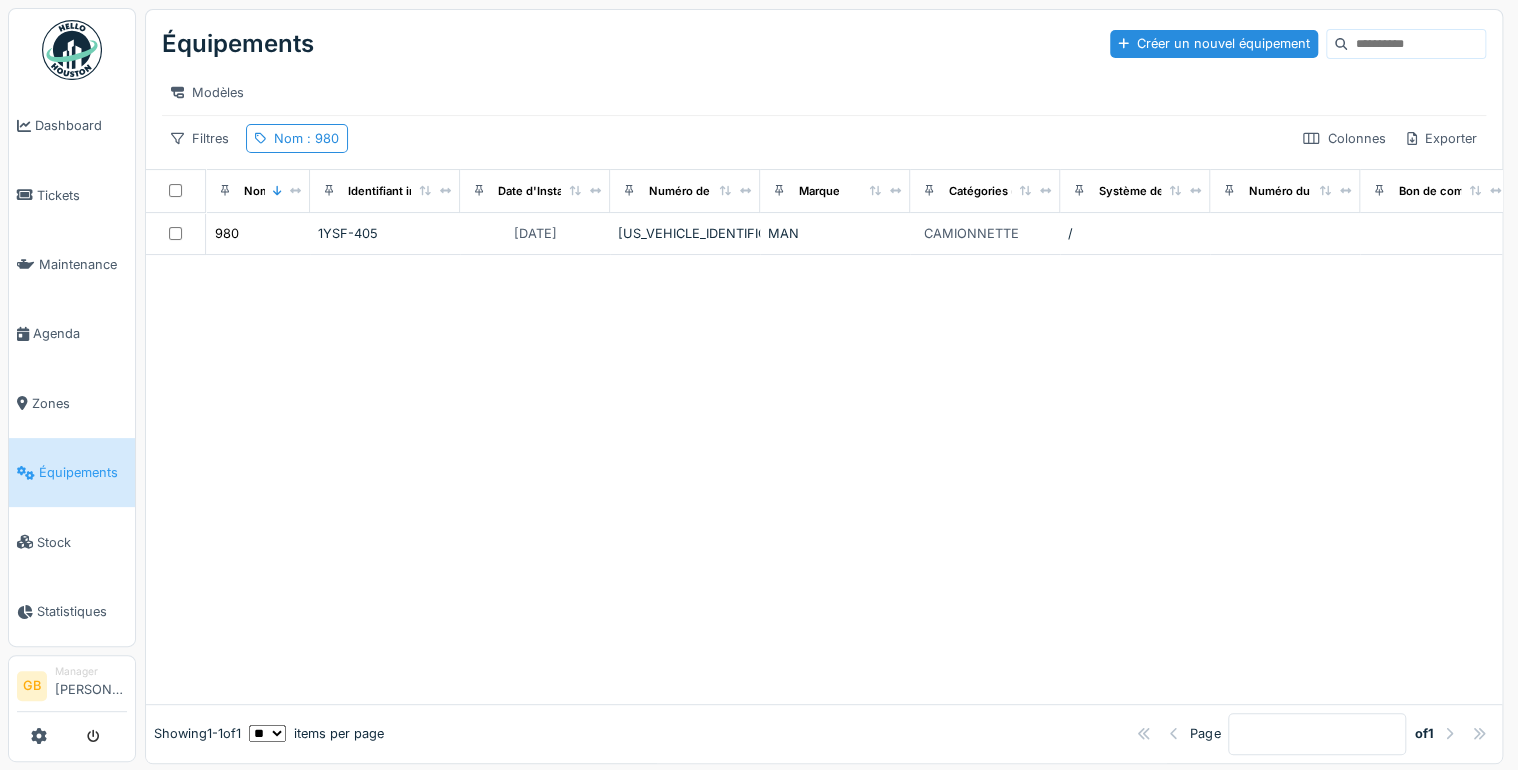 click at bounding box center (1416, 44) 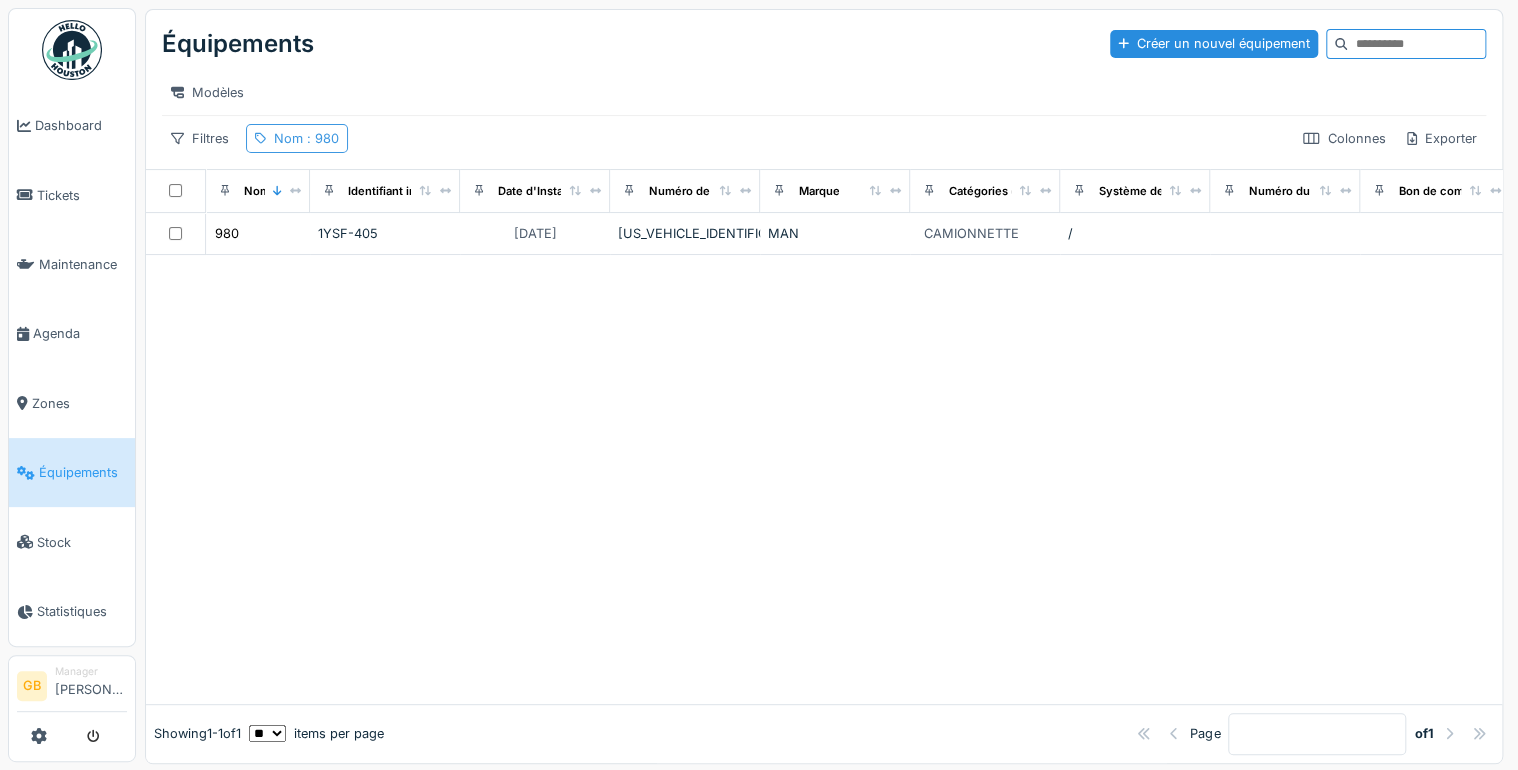 click on ":   980" at bounding box center [321, 138] 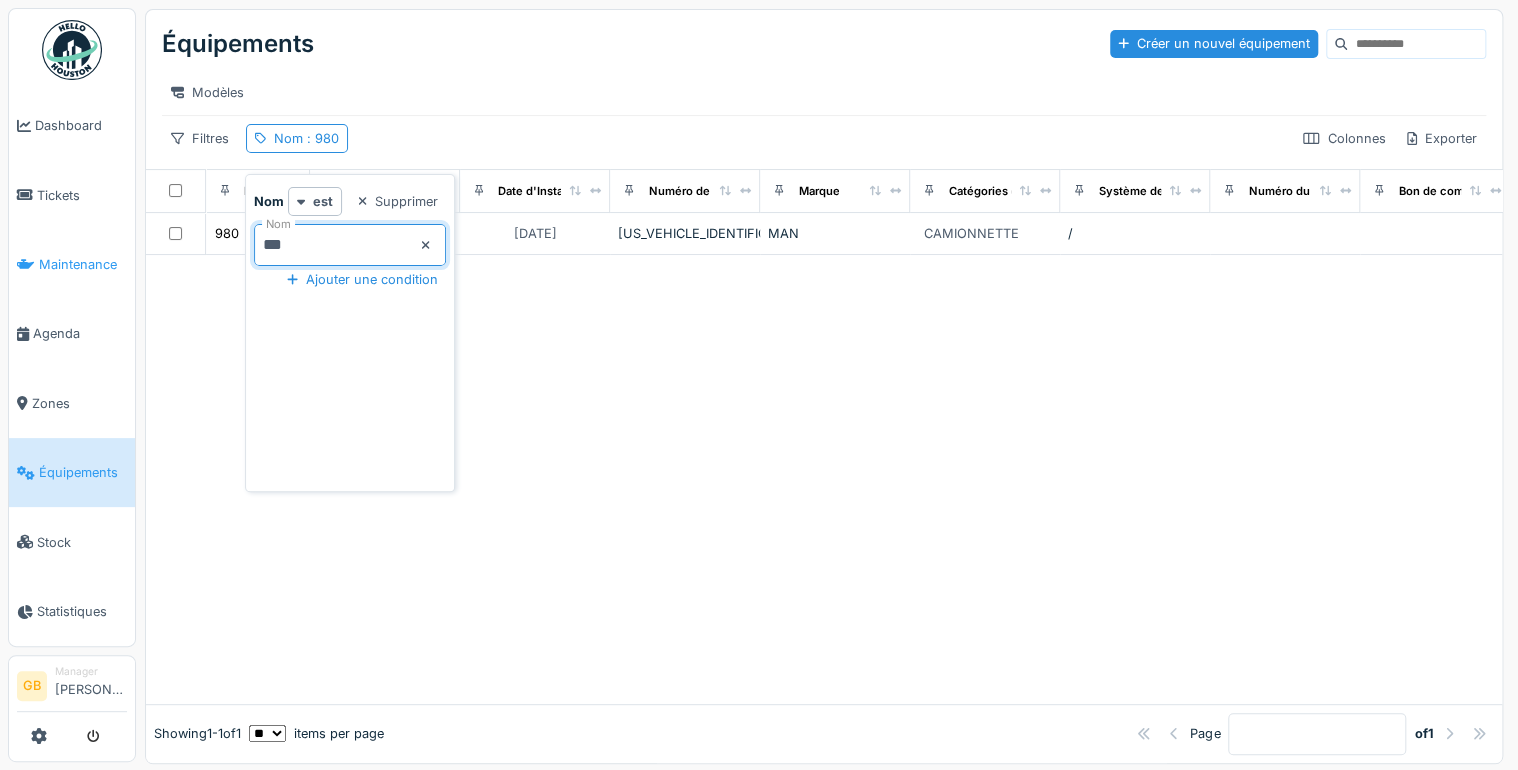 drag, startPoint x: 357, startPoint y: 248, endPoint x: 114, endPoint y: 228, distance: 243.82166 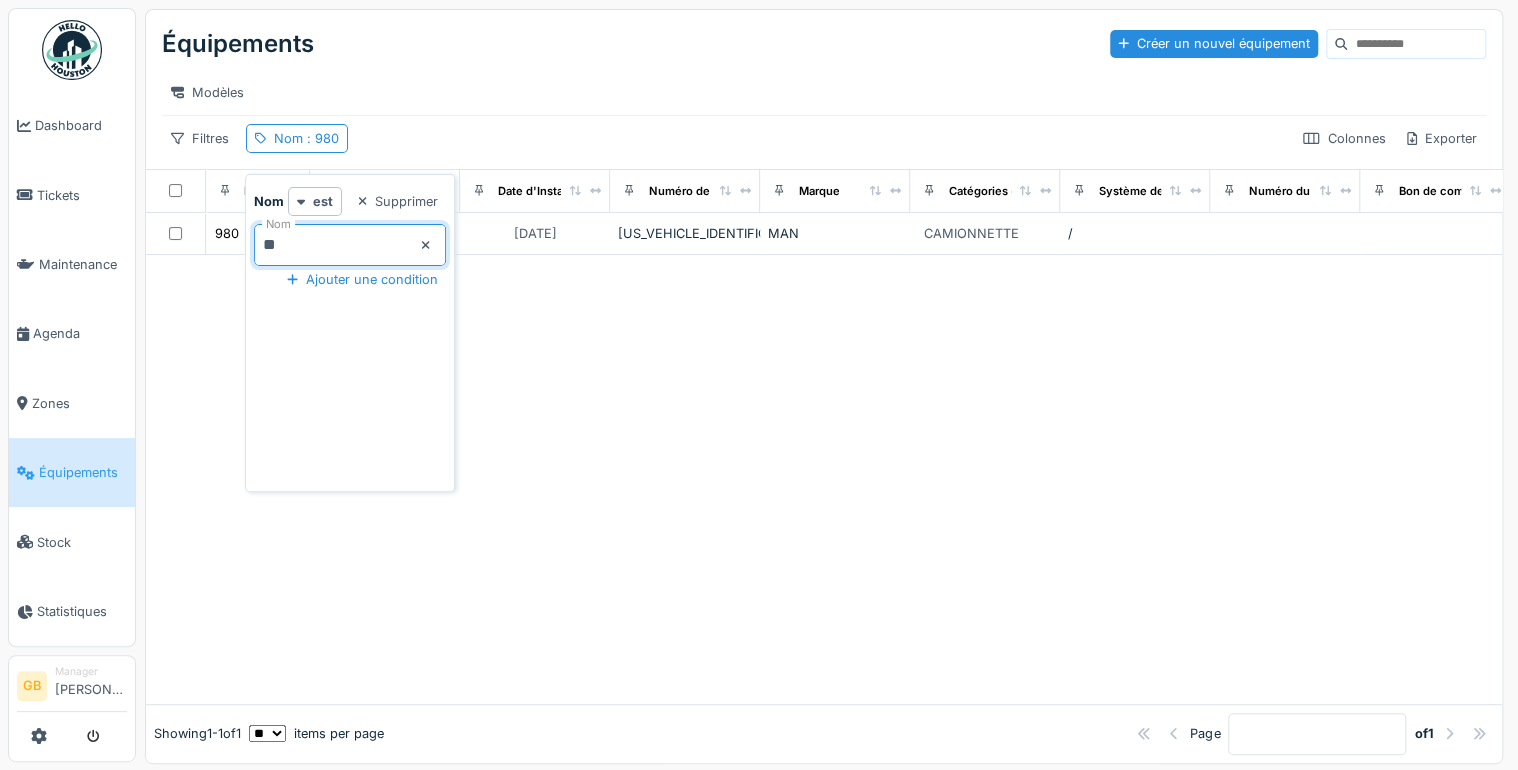 type on "***" 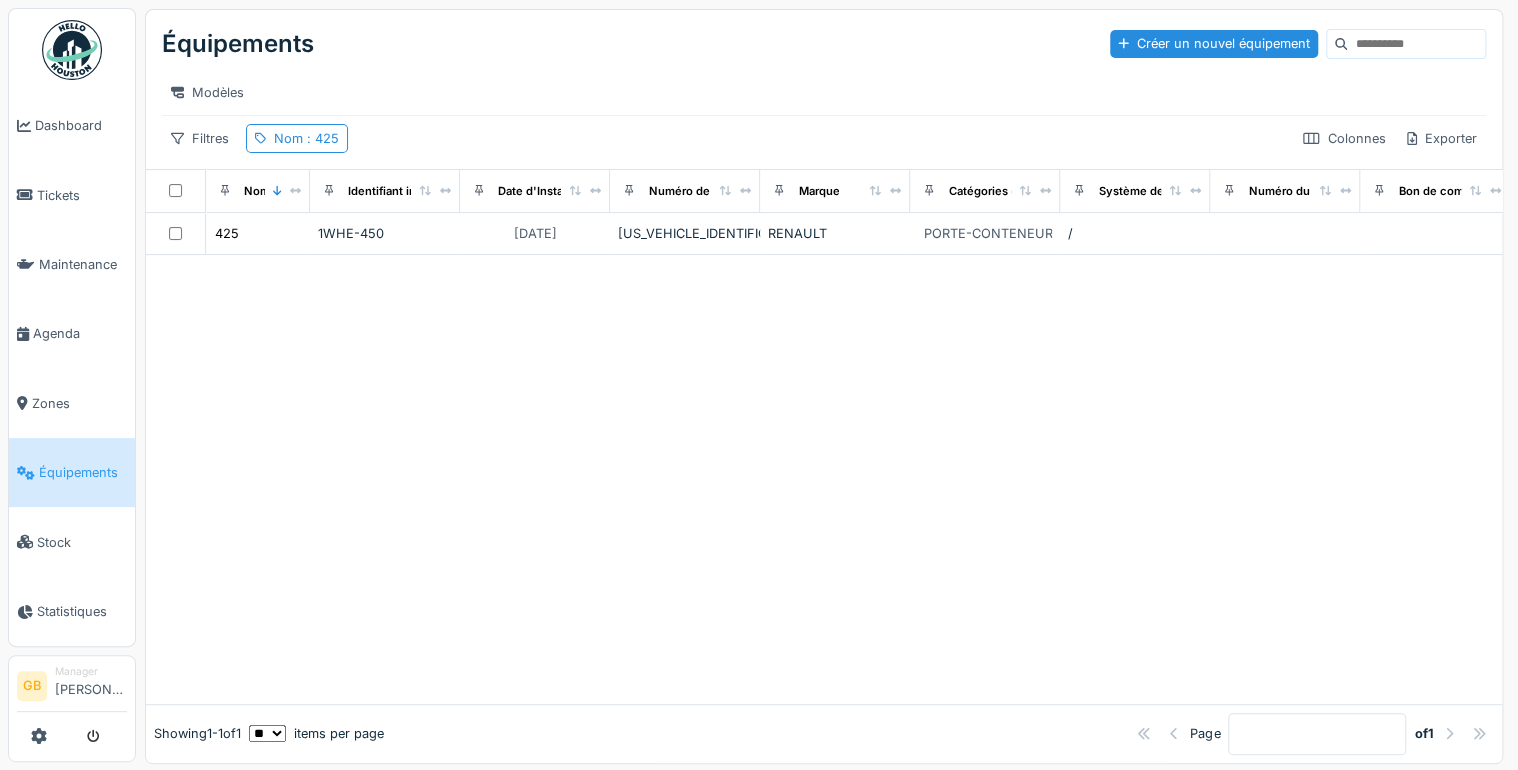 click at bounding box center (824, 479) 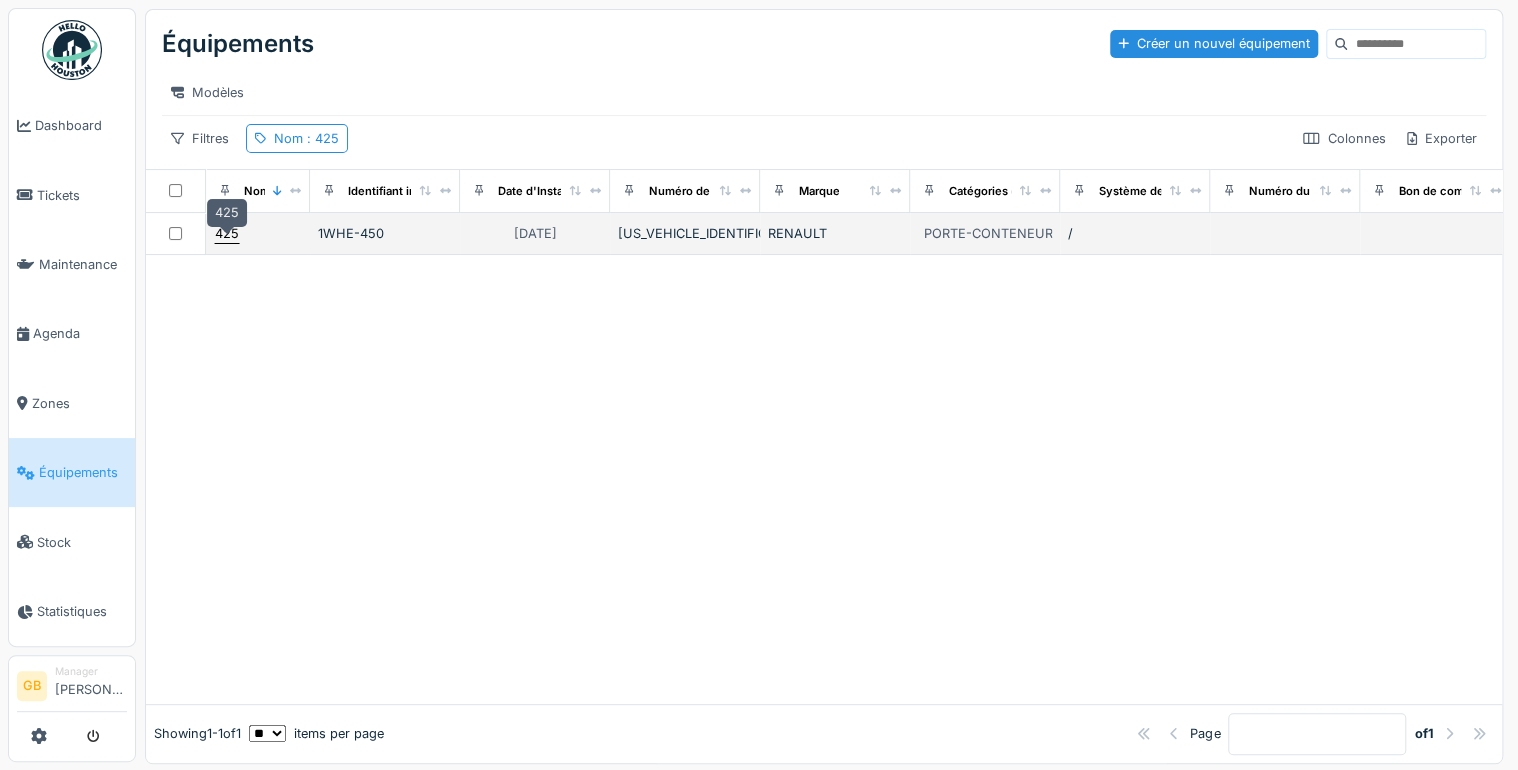 click on "425" at bounding box center (227, 233) 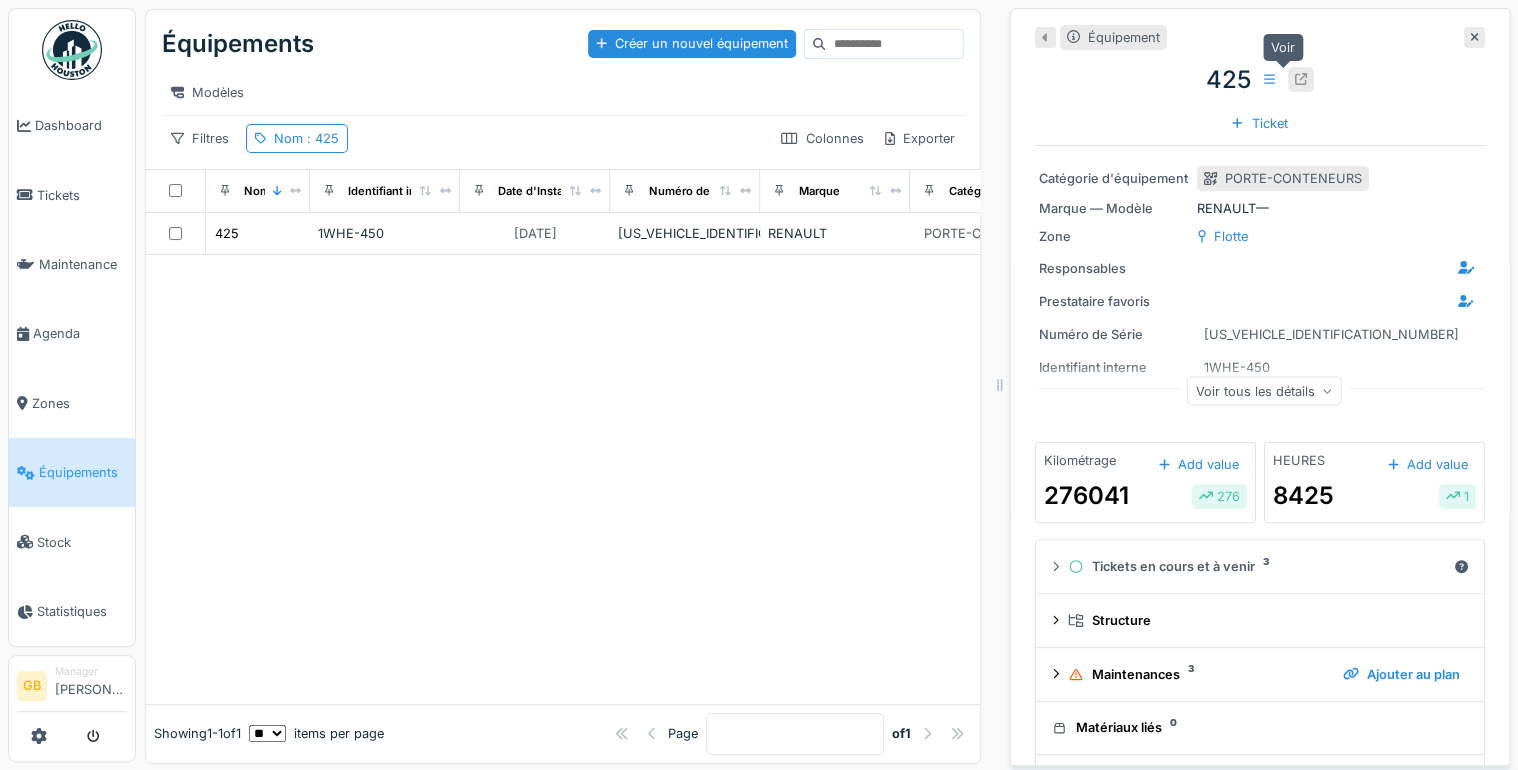 click 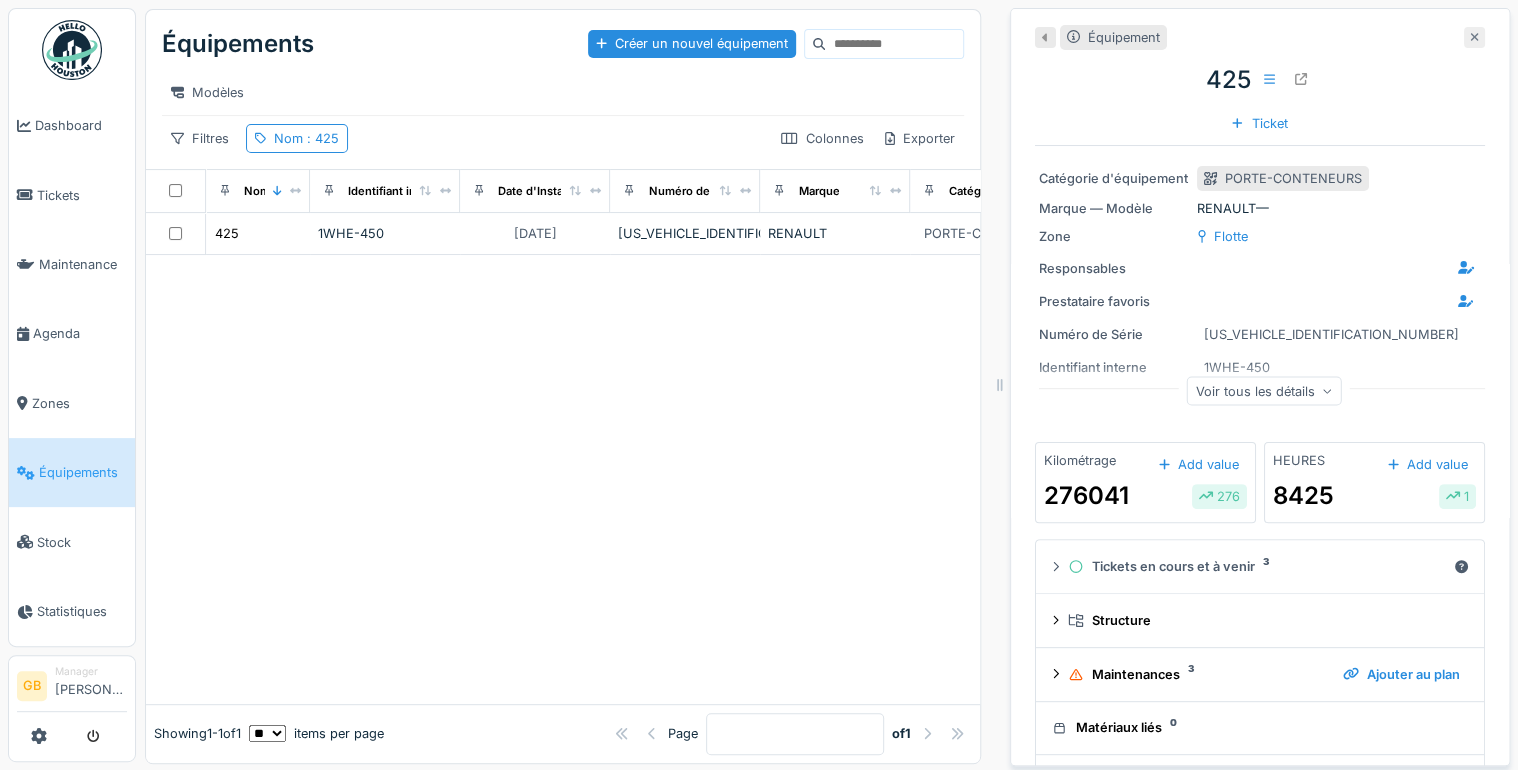 click 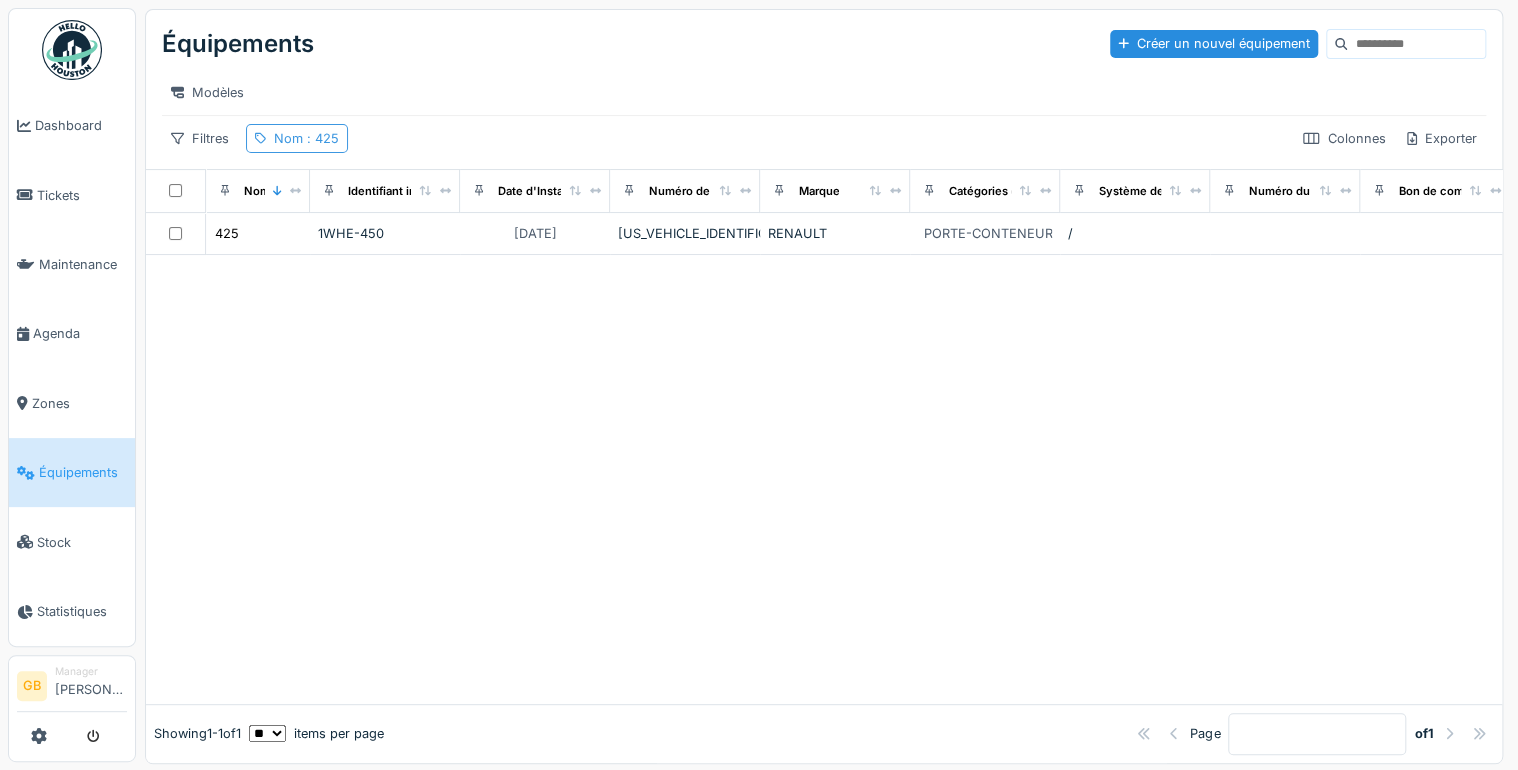 click on ":   425" at bounding box center (321, 138) 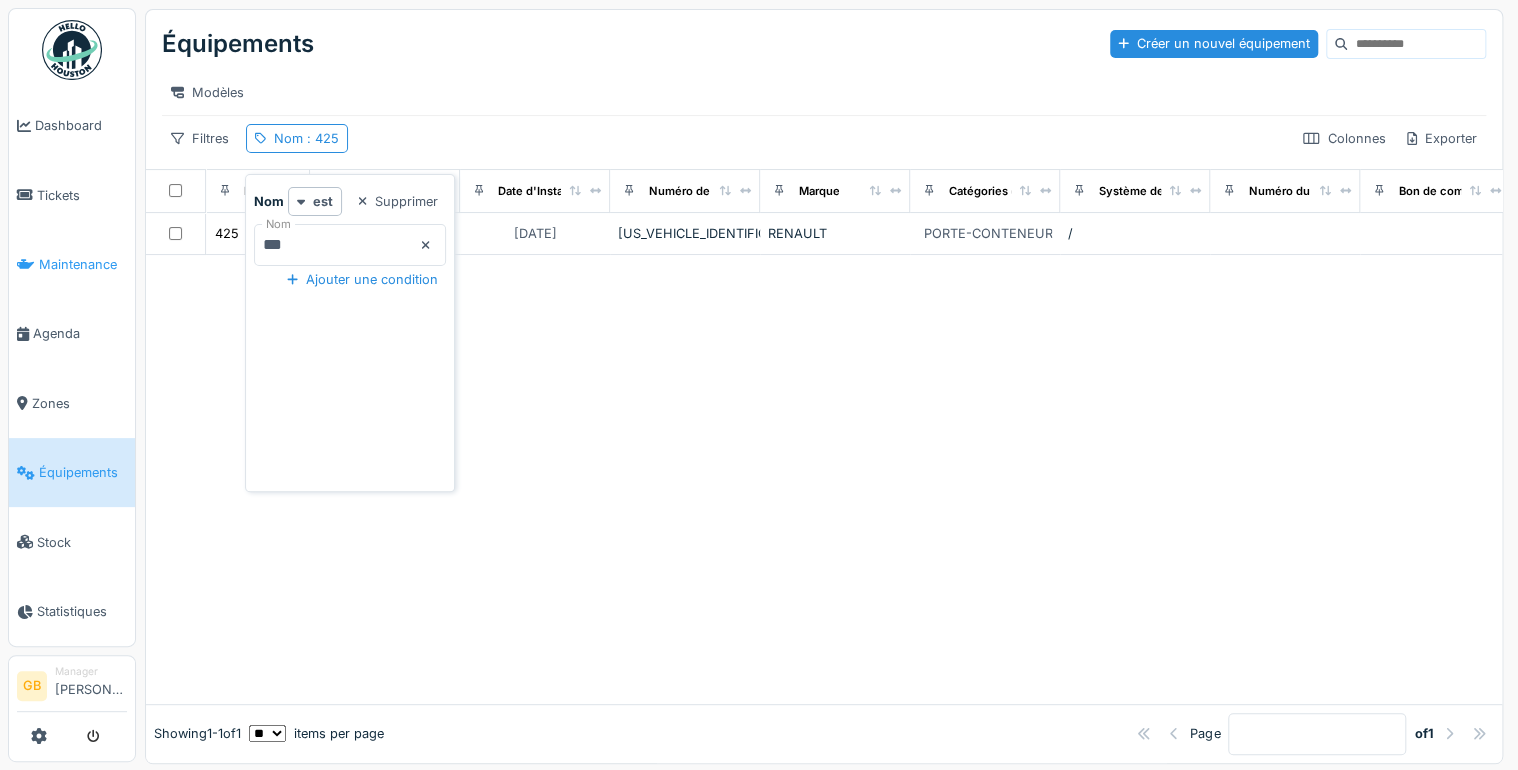 drag, startPoint x: 328, startPoint y: 248, endPoint x: 79, endPoint y: 232, distance: 249.51352 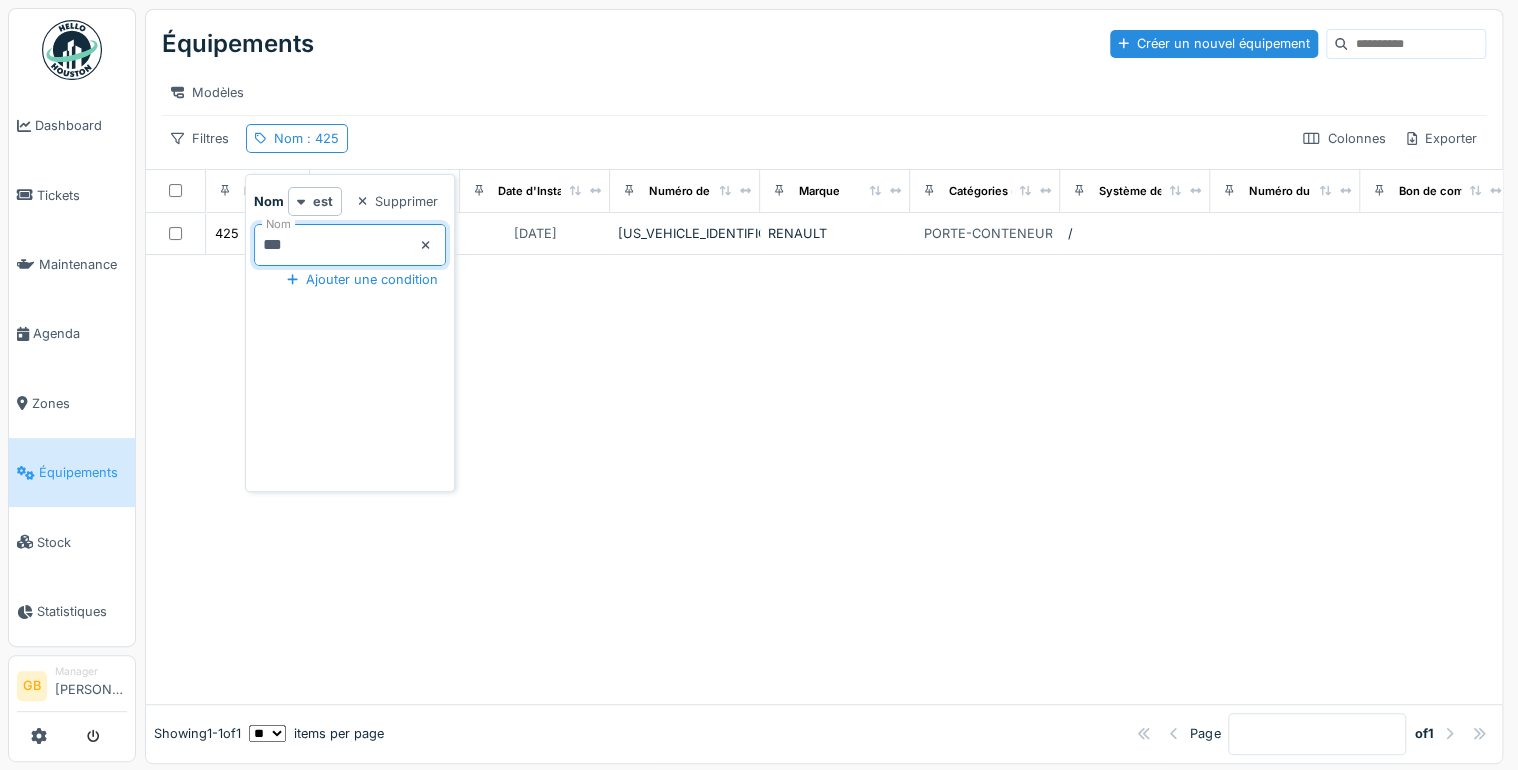 type on "****" 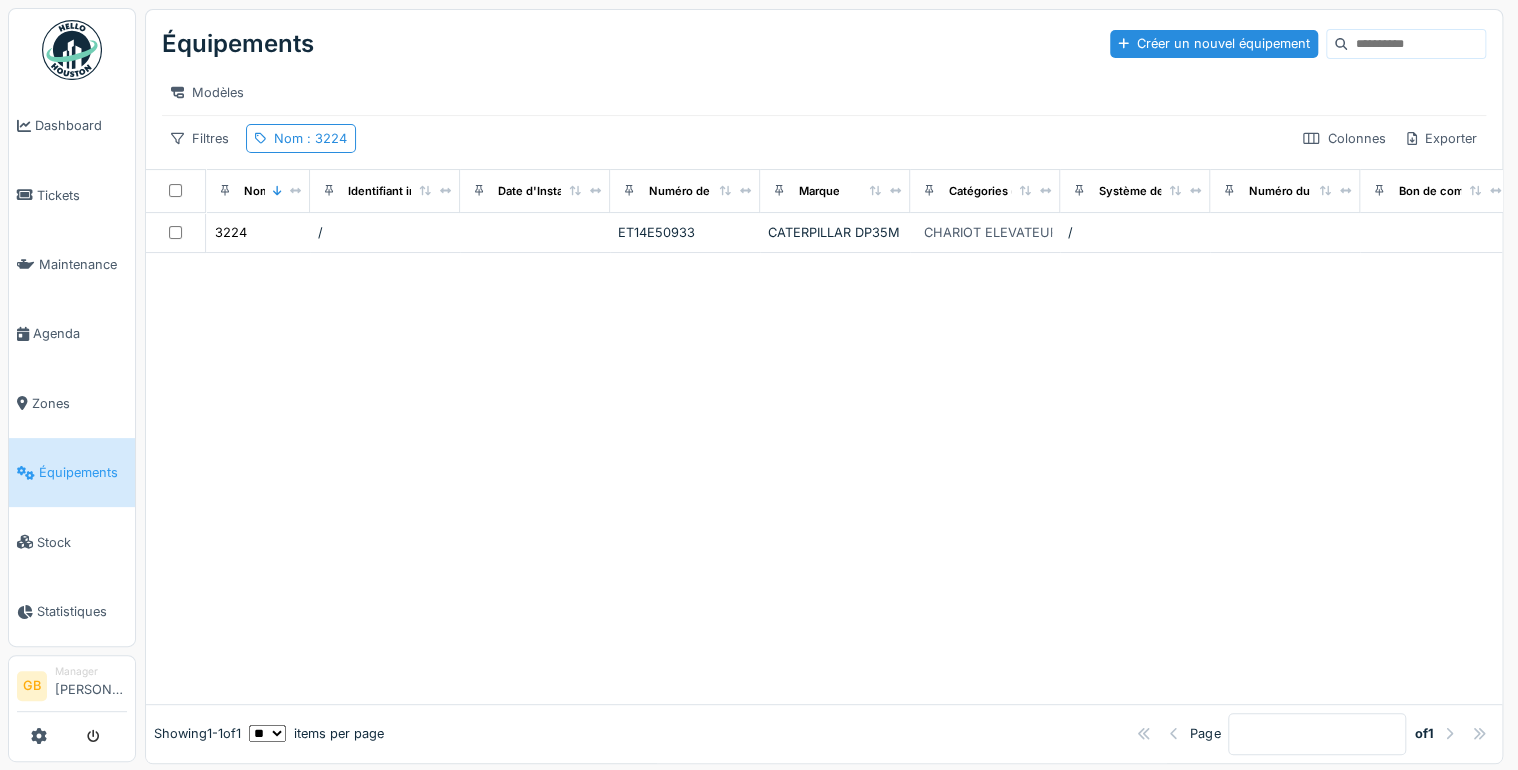 click at bounding box center (824, 478) 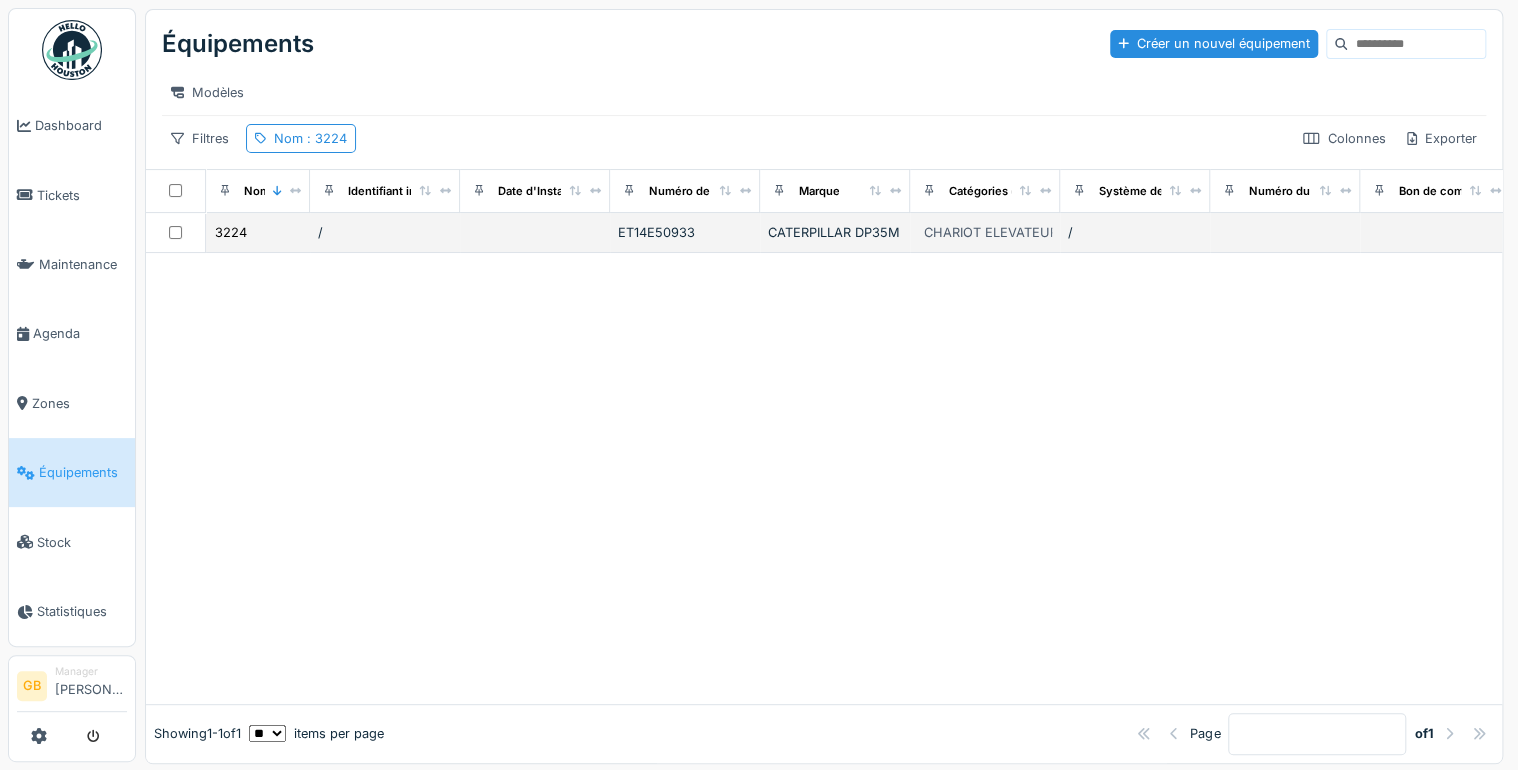 click on "3224" at bounding box center (258, 232) 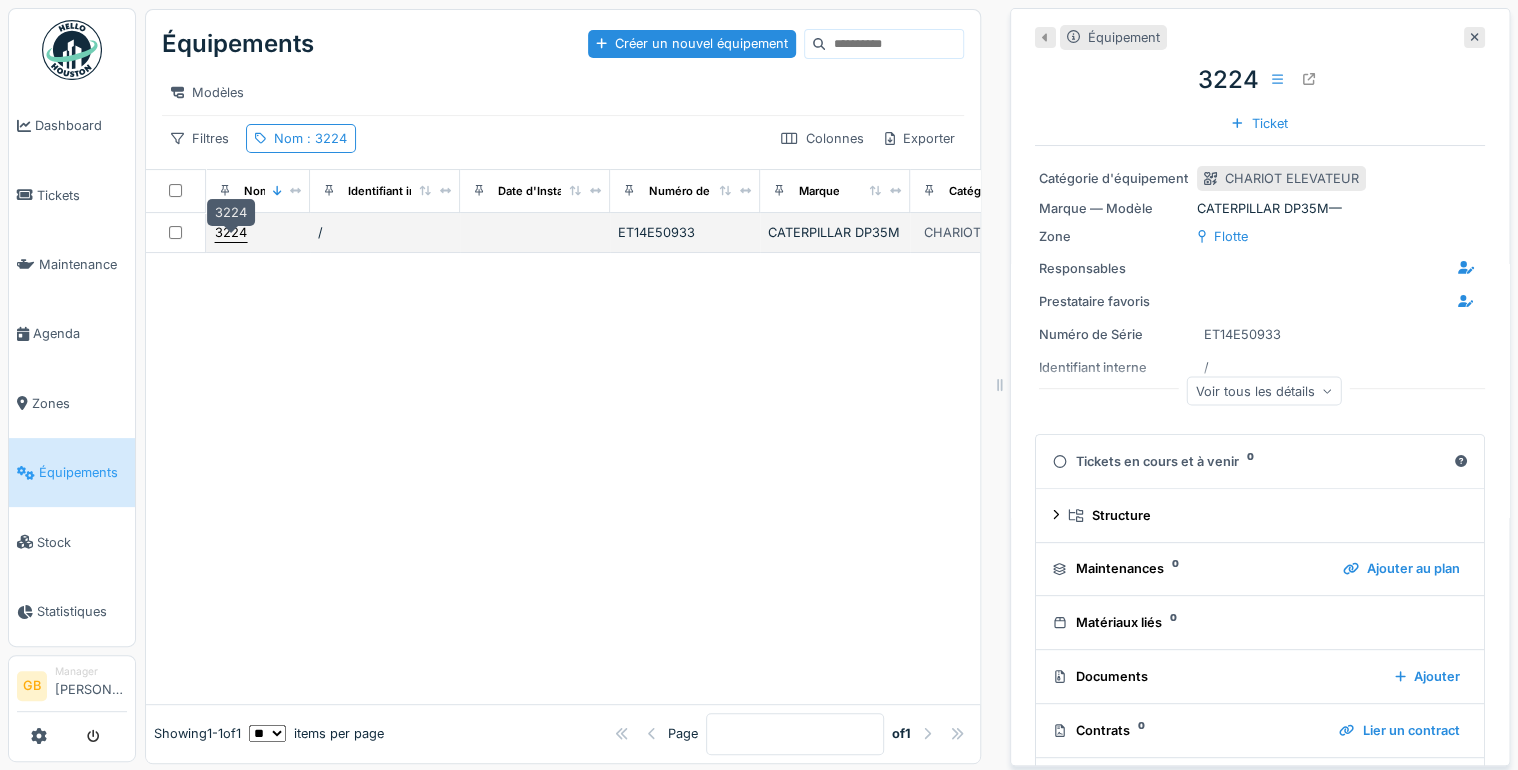 click on "3224" at bounding box center [231, 232] 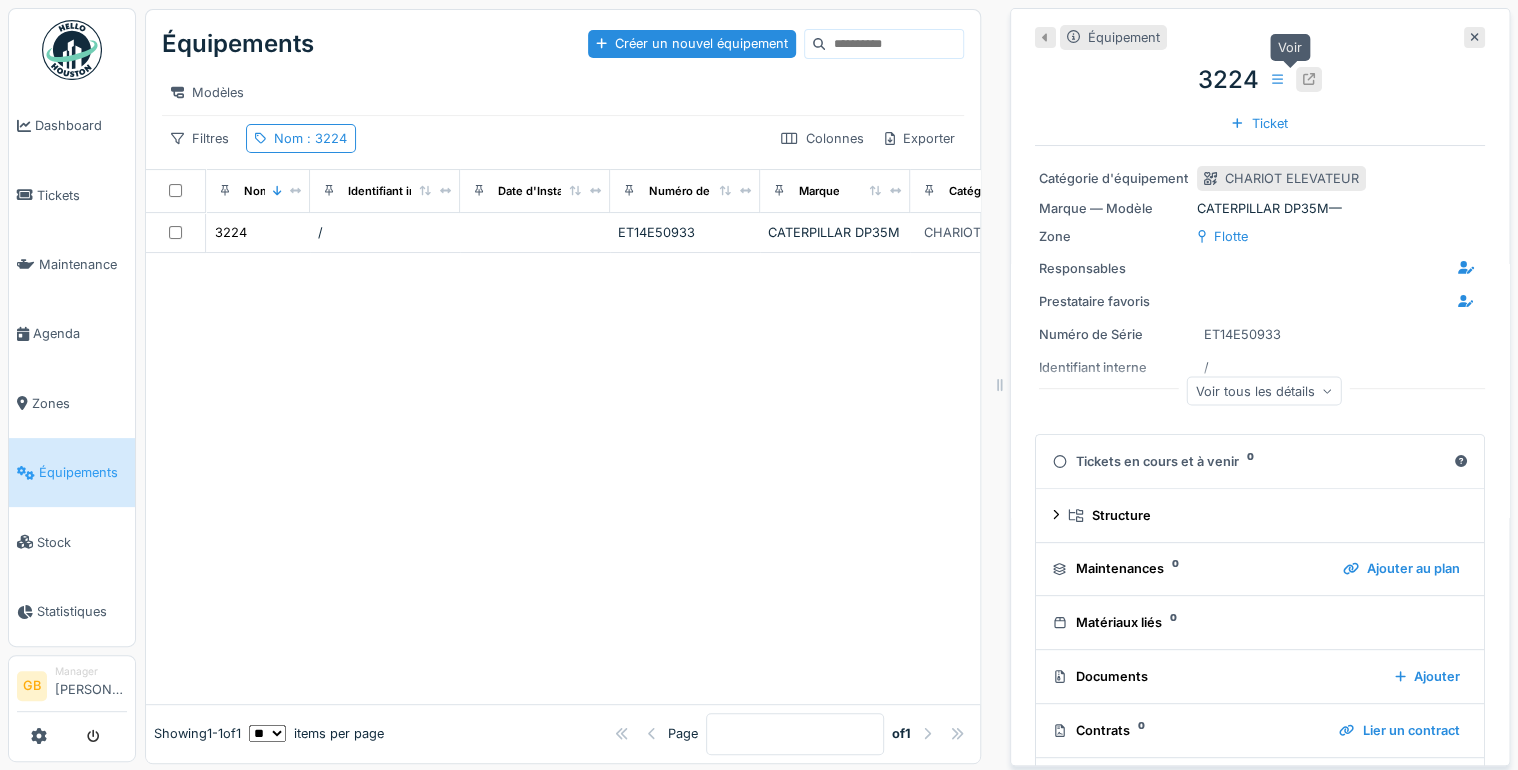 click 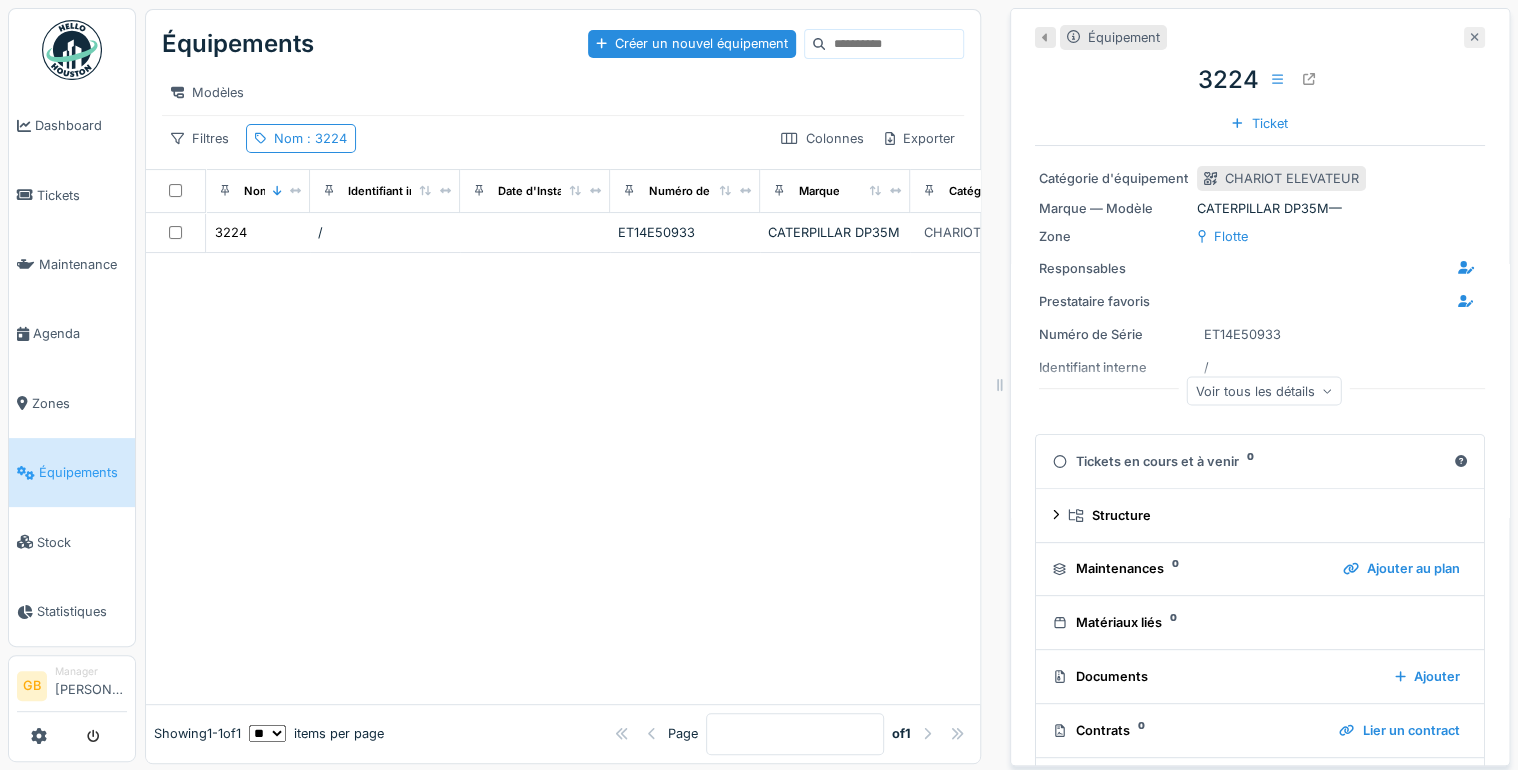 click 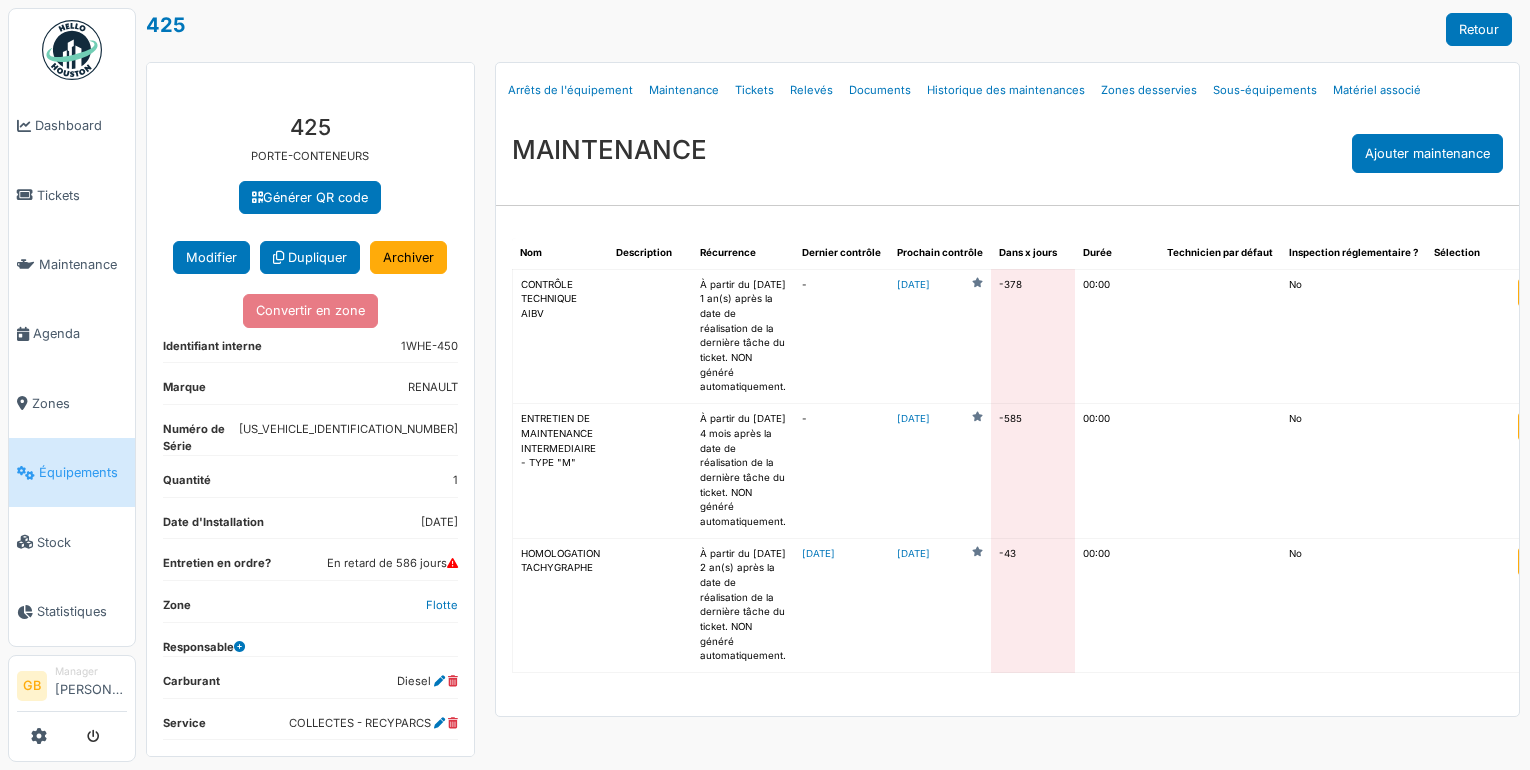 scroll, scrollTop: 0, scrollLeft: 0, axis: both 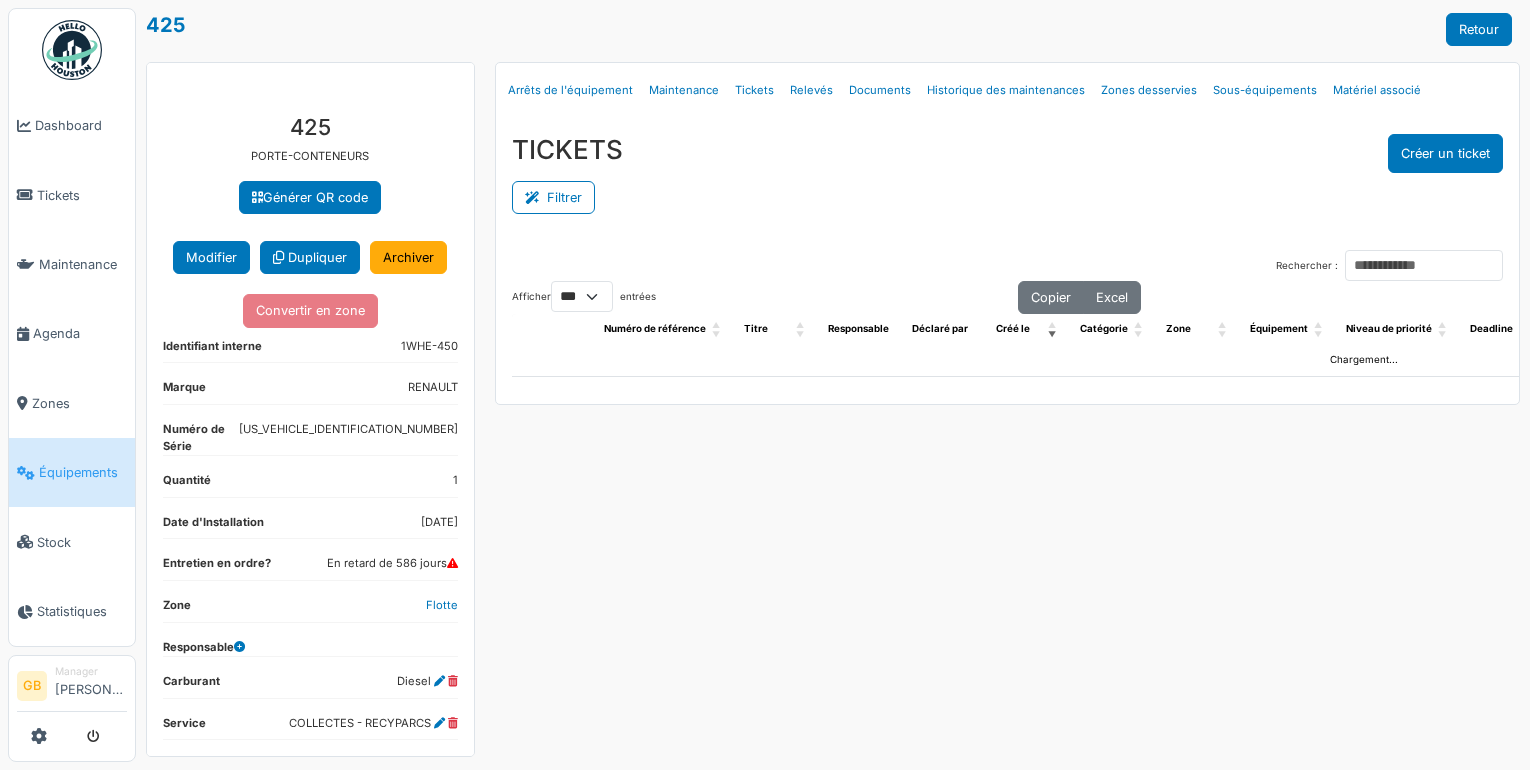 select on "***" 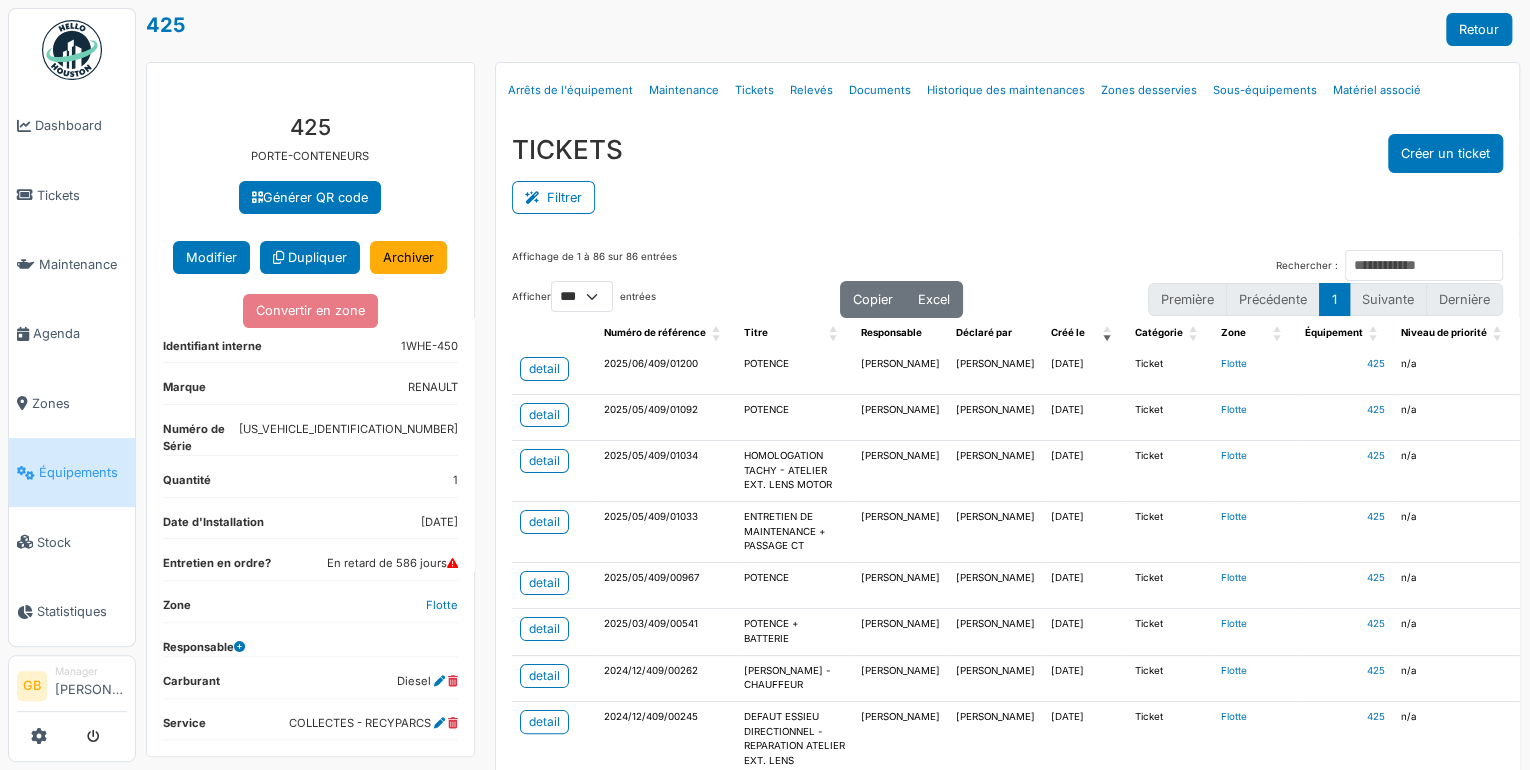 scroll, scrollTop: 80, scrollLeft: 0, axis: vertical 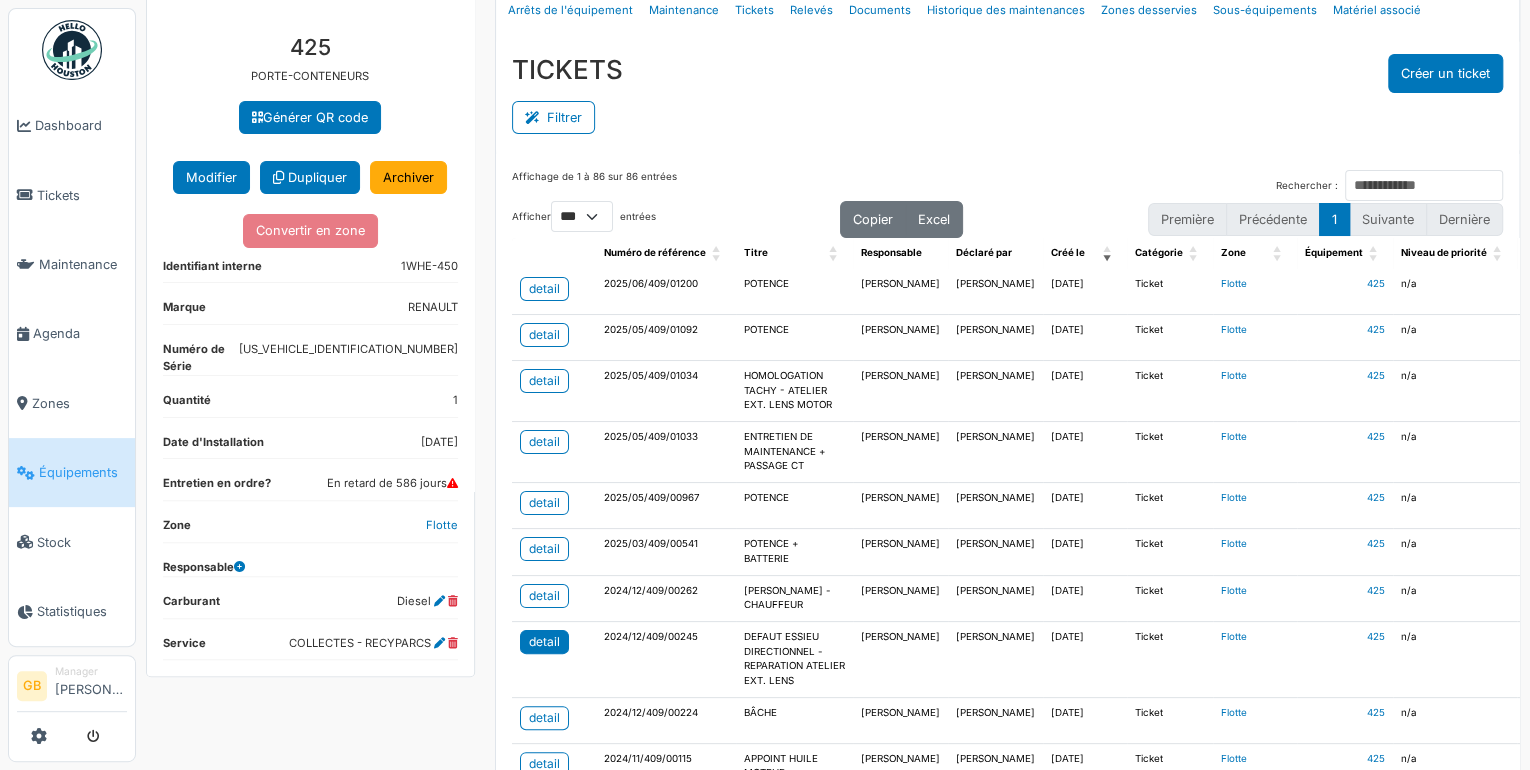 click on "detail" at bounding box center (544, 642) 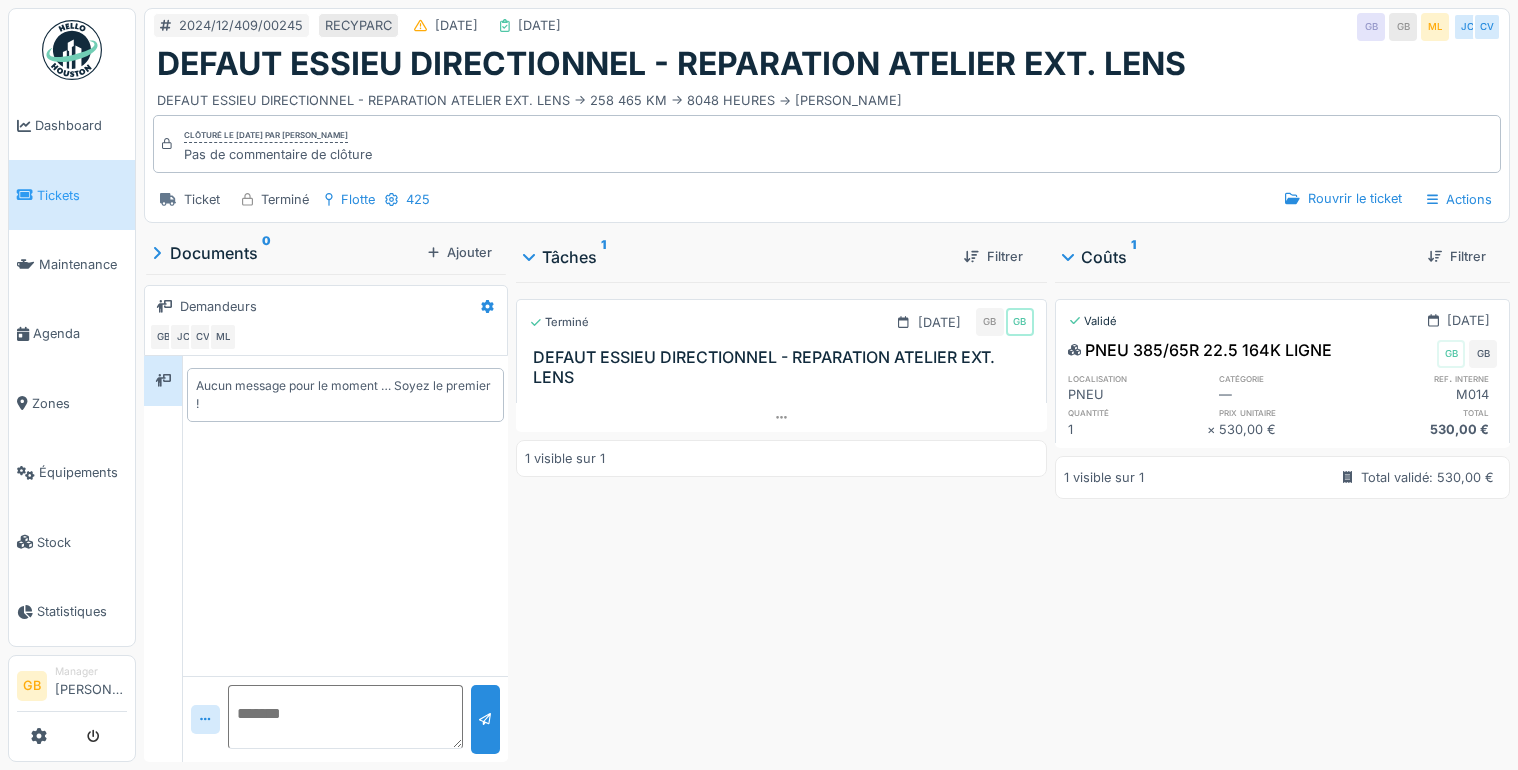 scroll, scrollTop: 0, scrollLeft: 0, axis: both 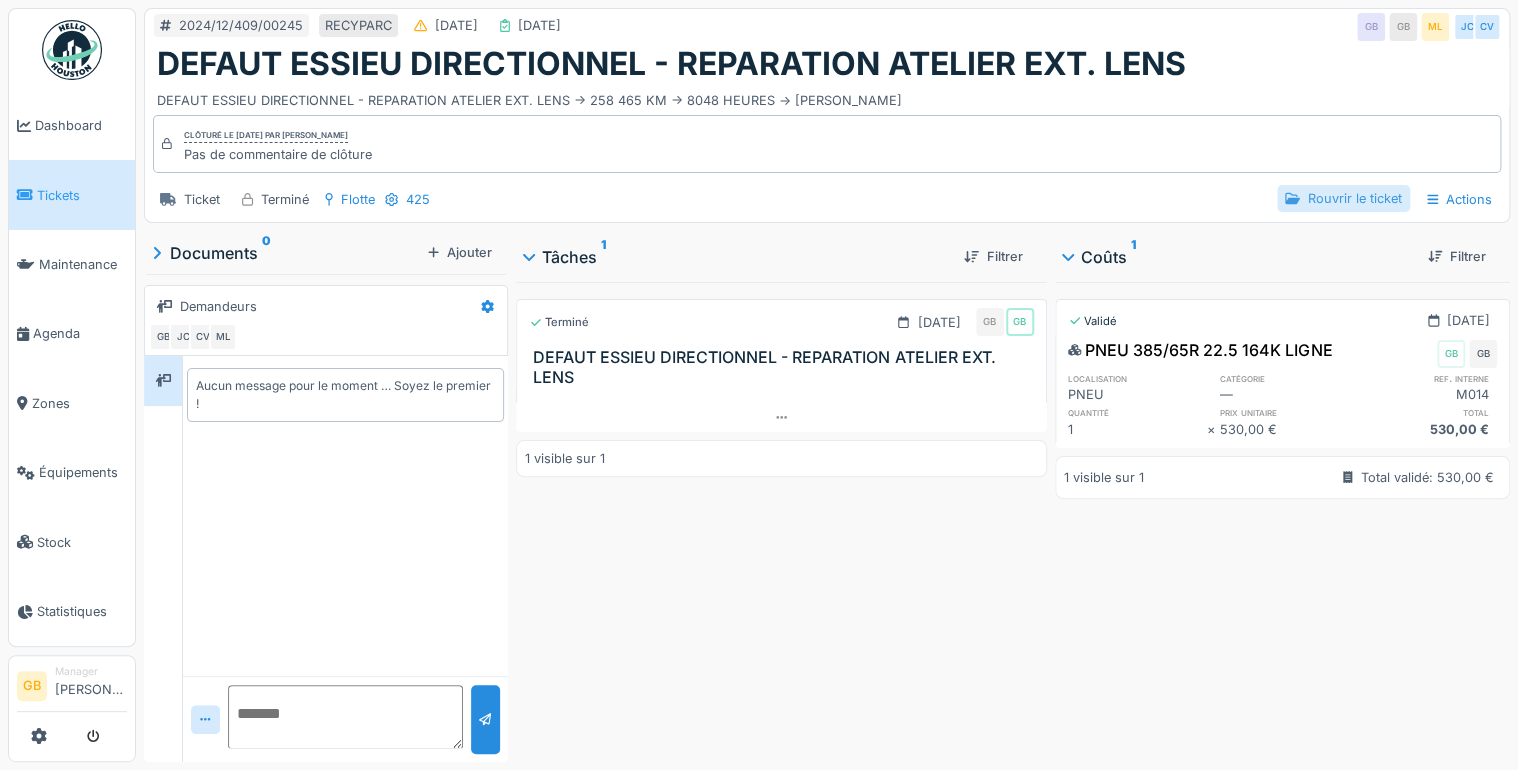 click on "Rouvrir le ticket" at bounding box center (1343, 198) 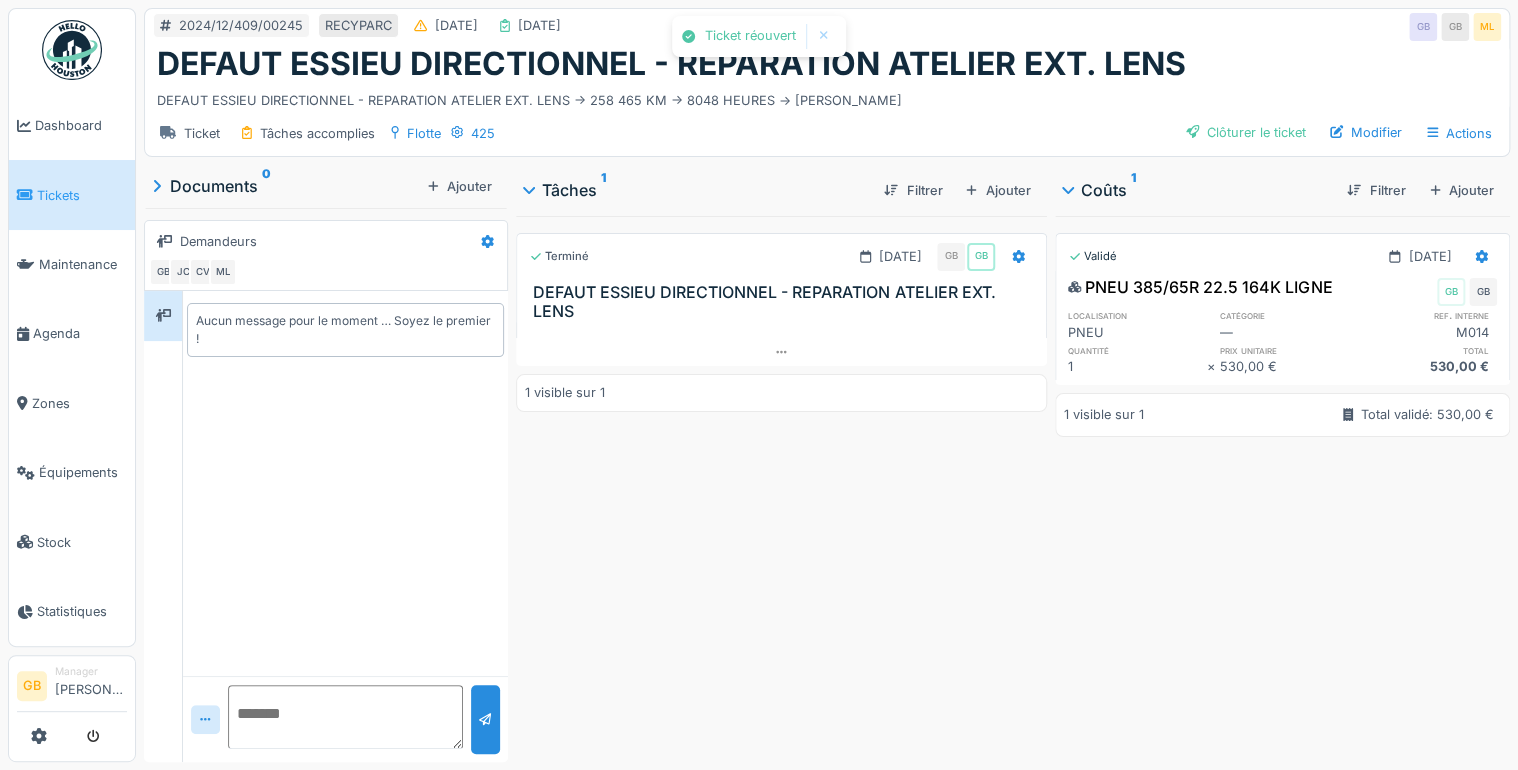 click on "Ajouter" at bounding box center (1462, 190) 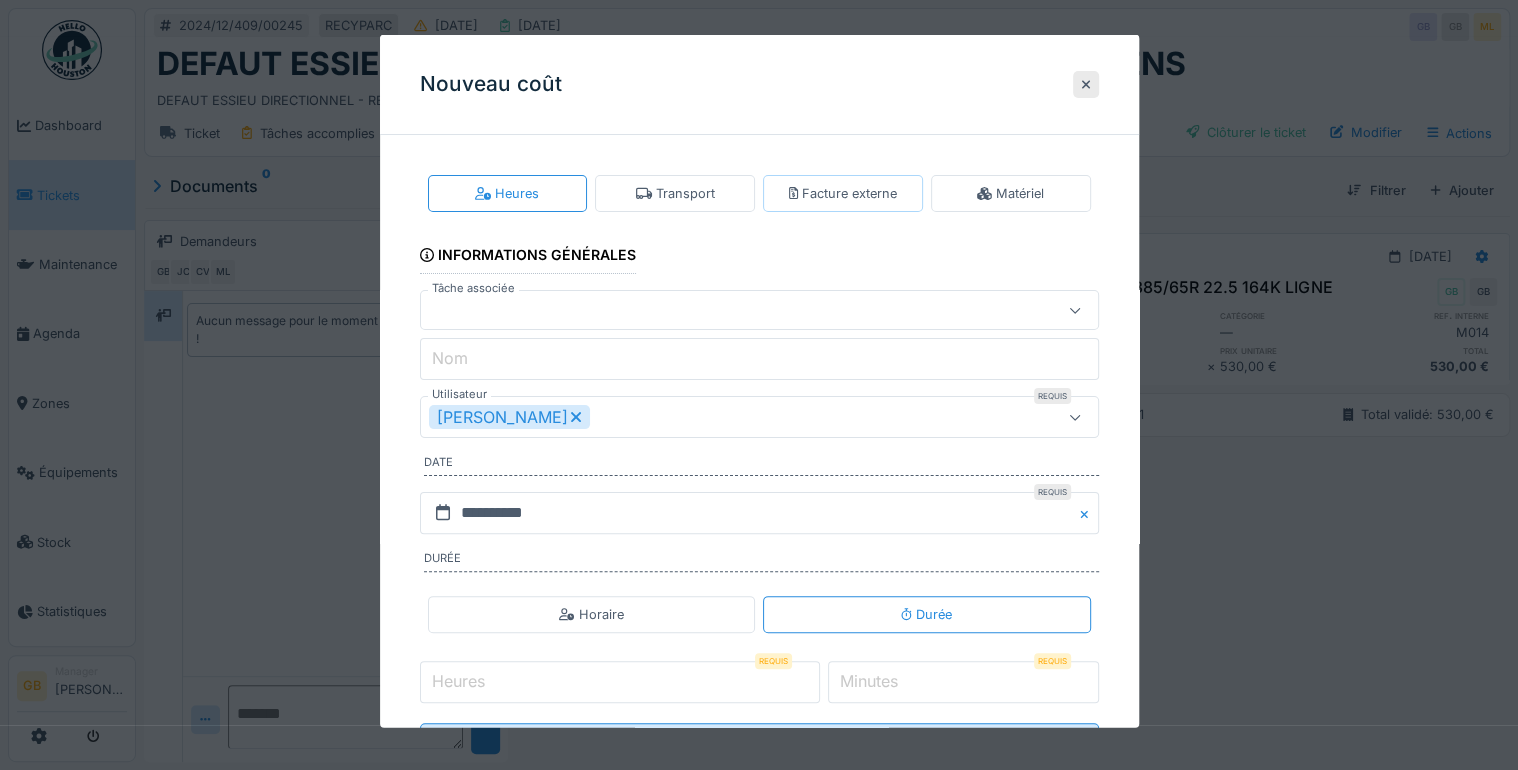 click on "Facture externe" at bounding box center [843, 193] 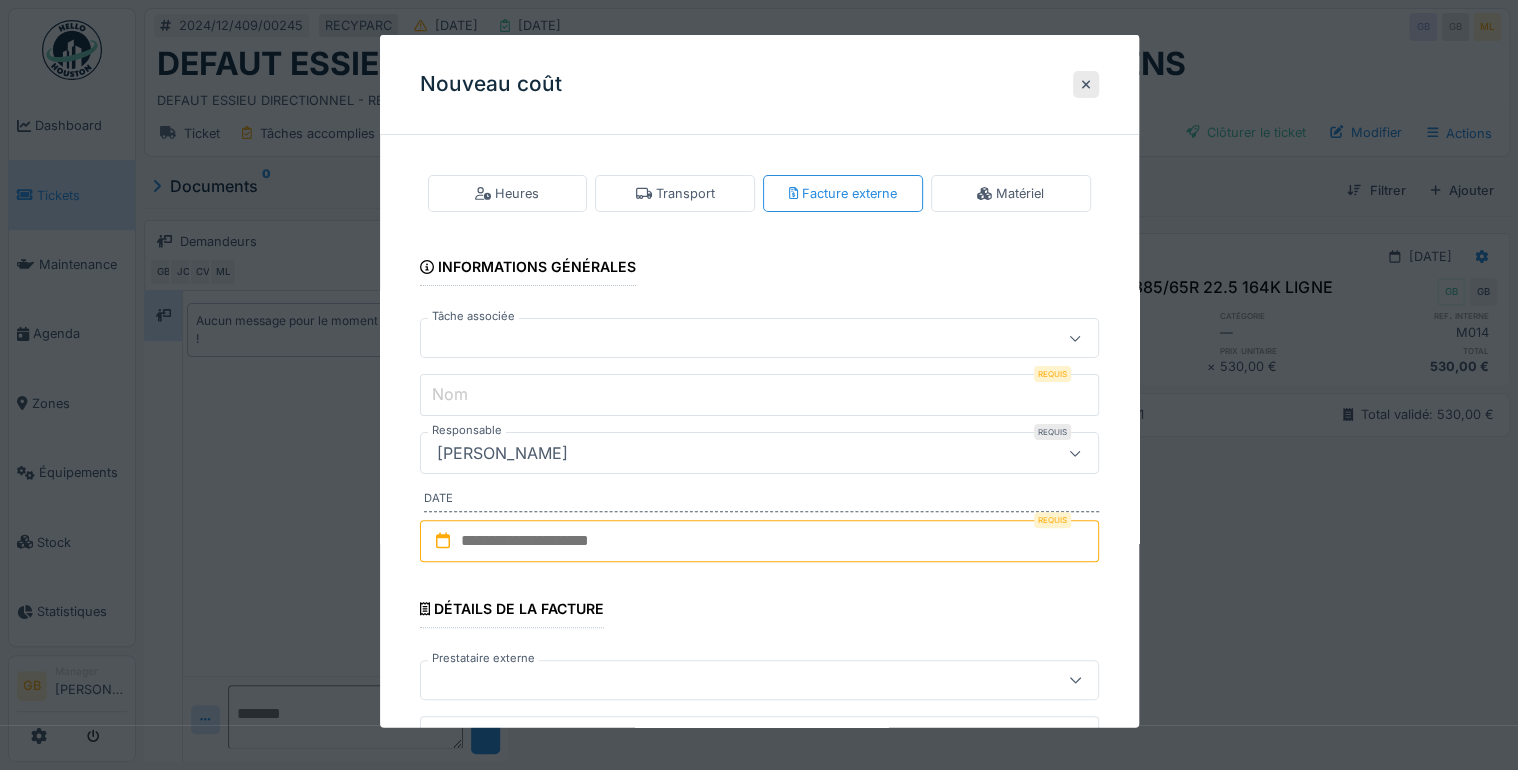 click at bounding box center (725, 338) 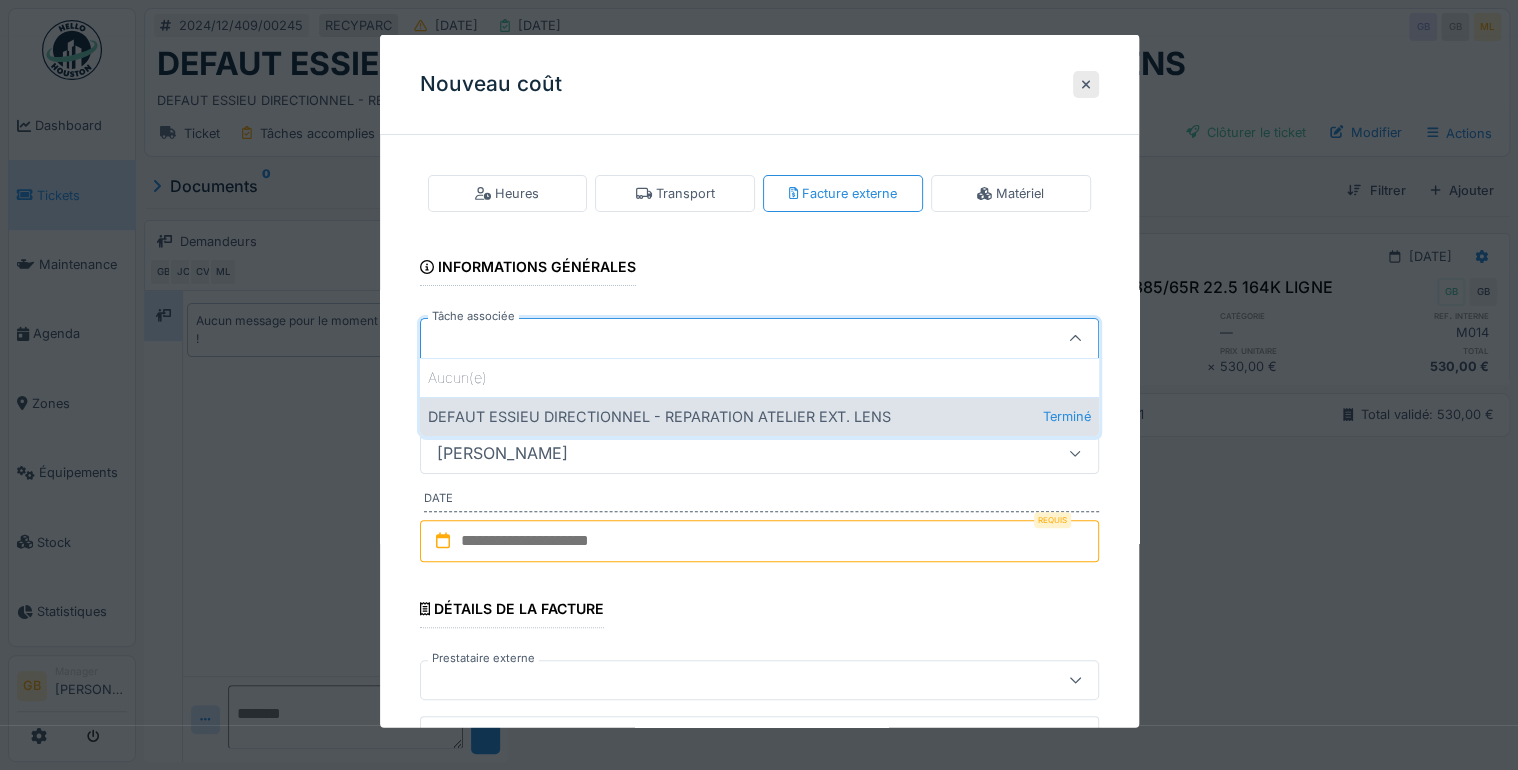click on "DEFAUT ESSIEU DIRECTIONNEL - REPARATION ATELIER EXT. LENS   Terminé" at bounding box center (759, 416) 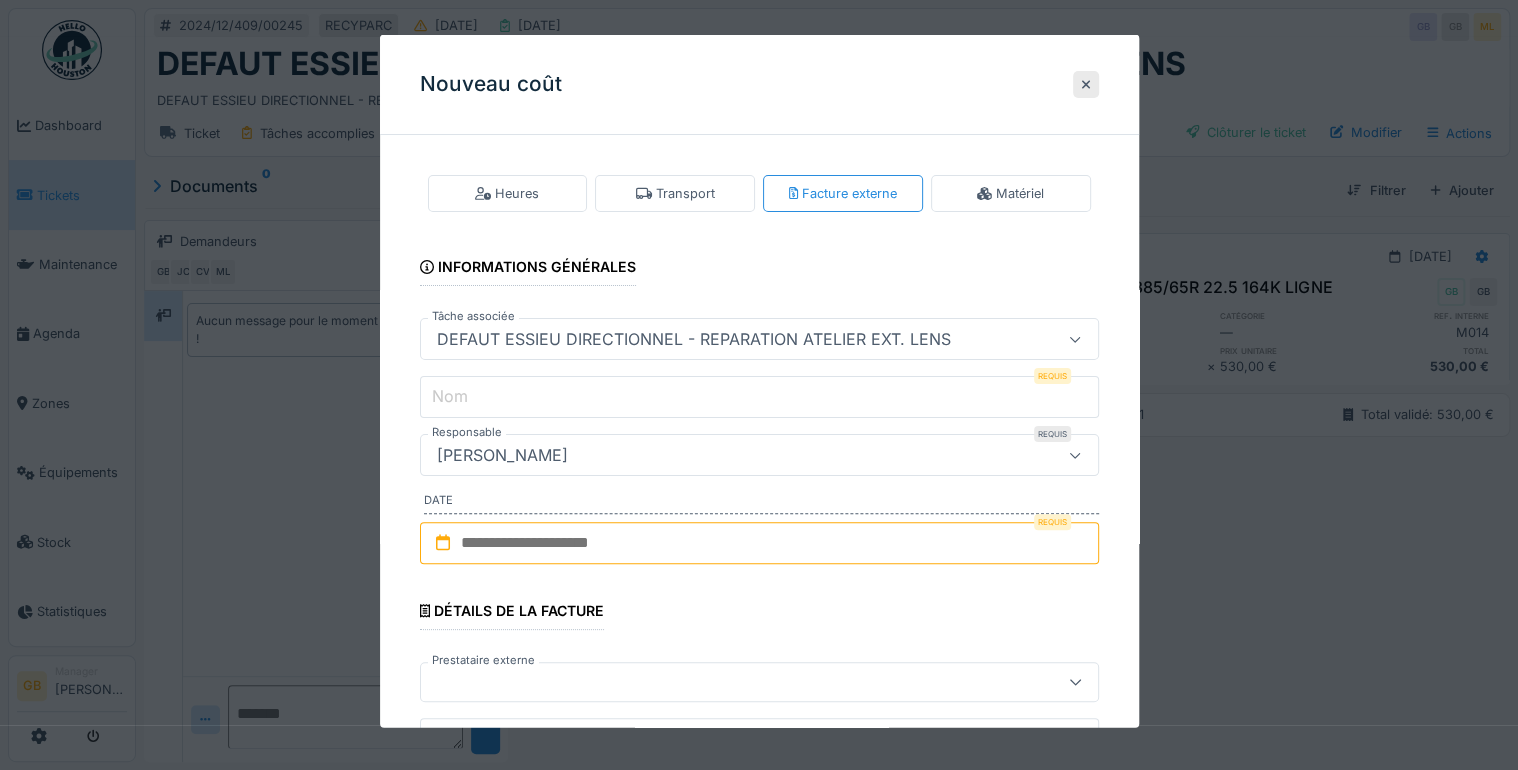 type on "******" 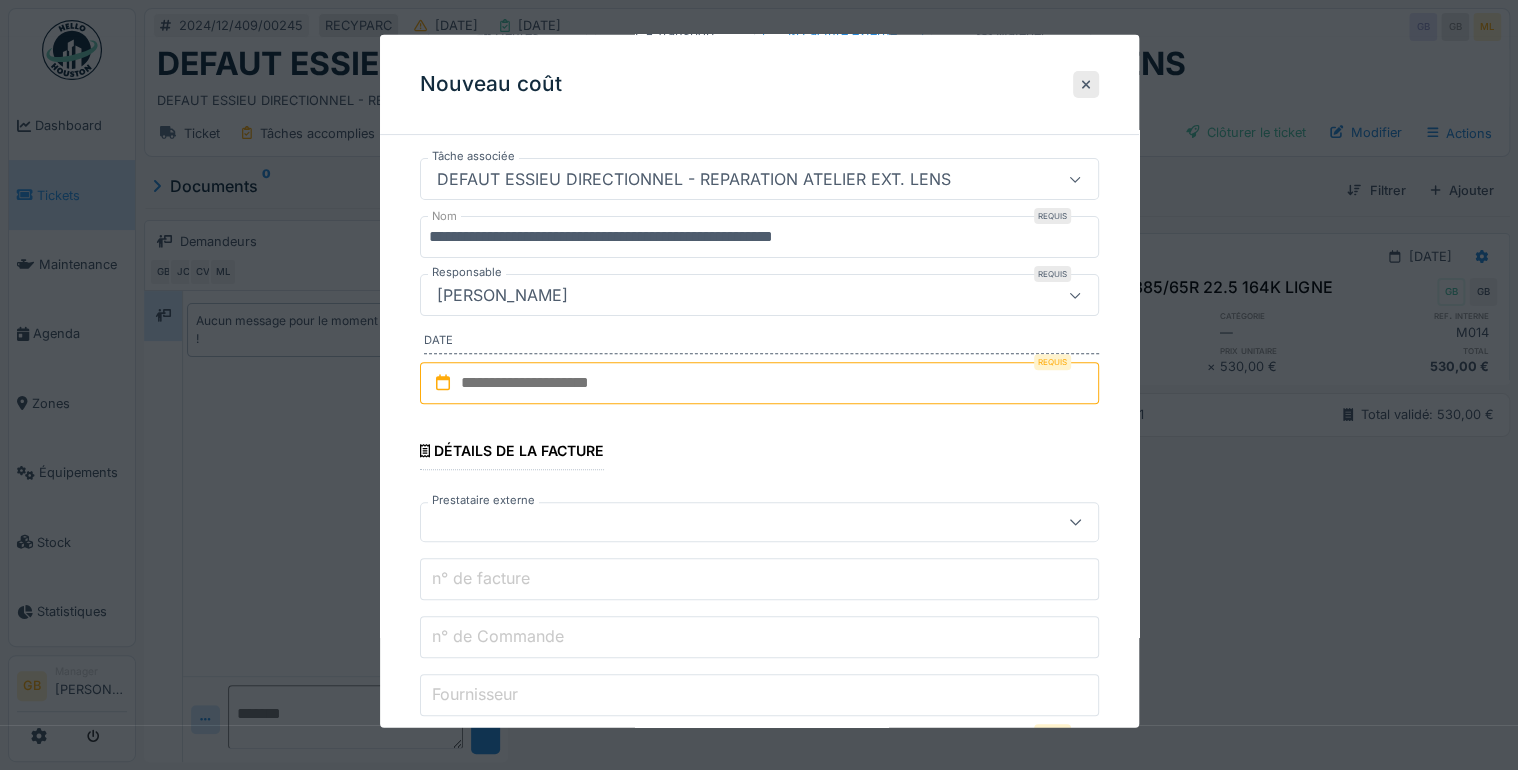 scroll, scrollTop: 0, scrollLeft: 0, axis: both 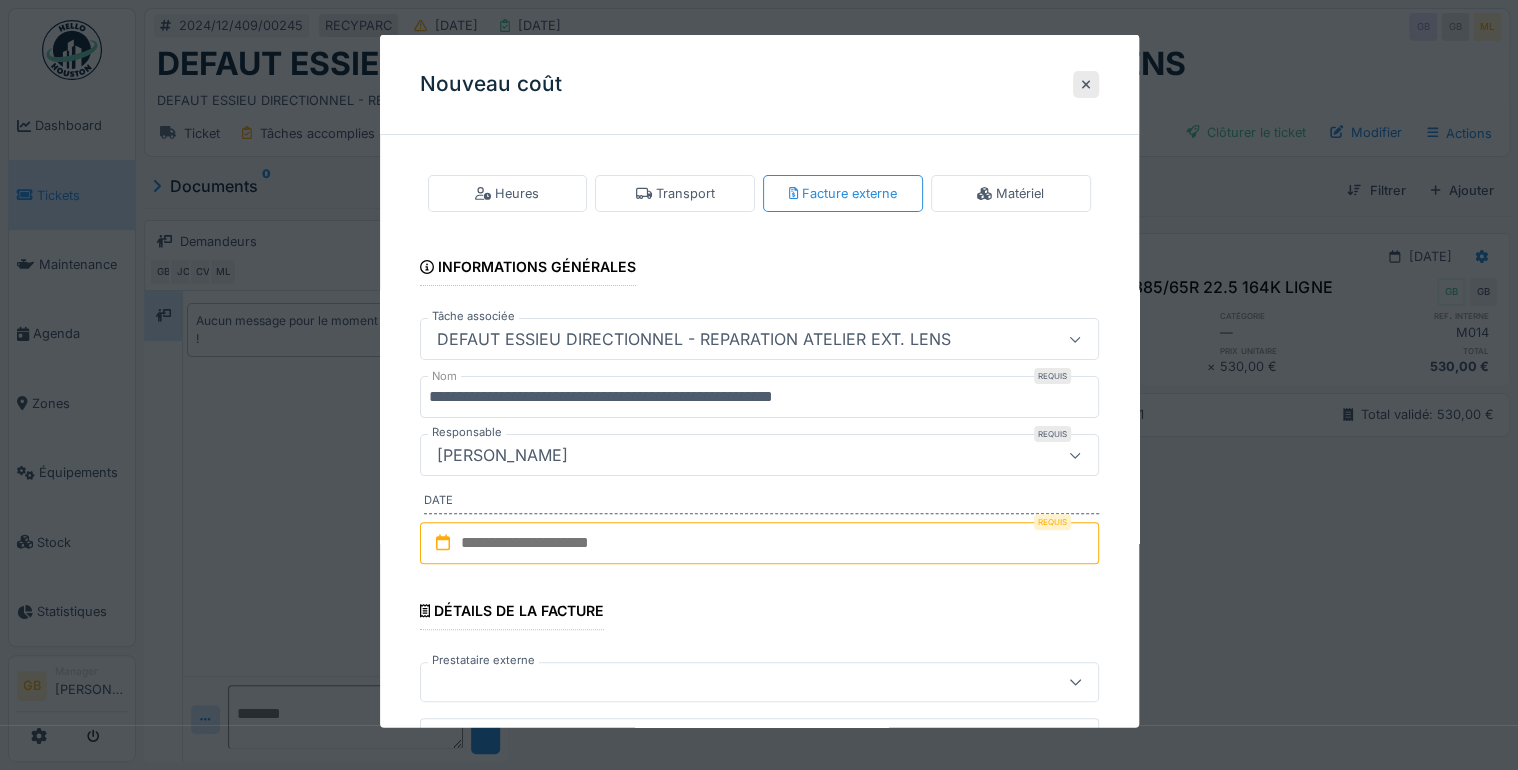 click at bounding box center (759, 543) 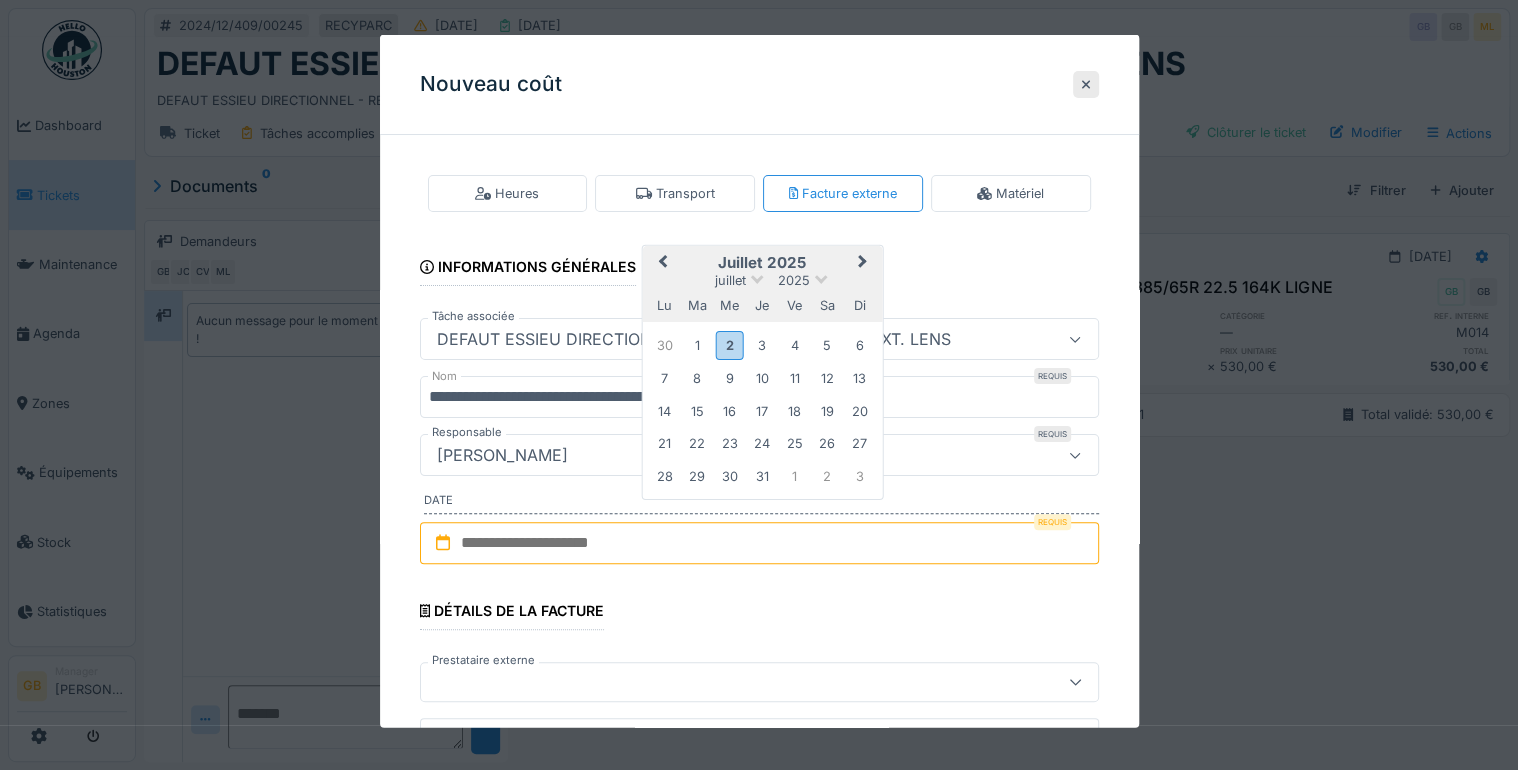 click on "Previous Month" at bounding box center (662, 263) 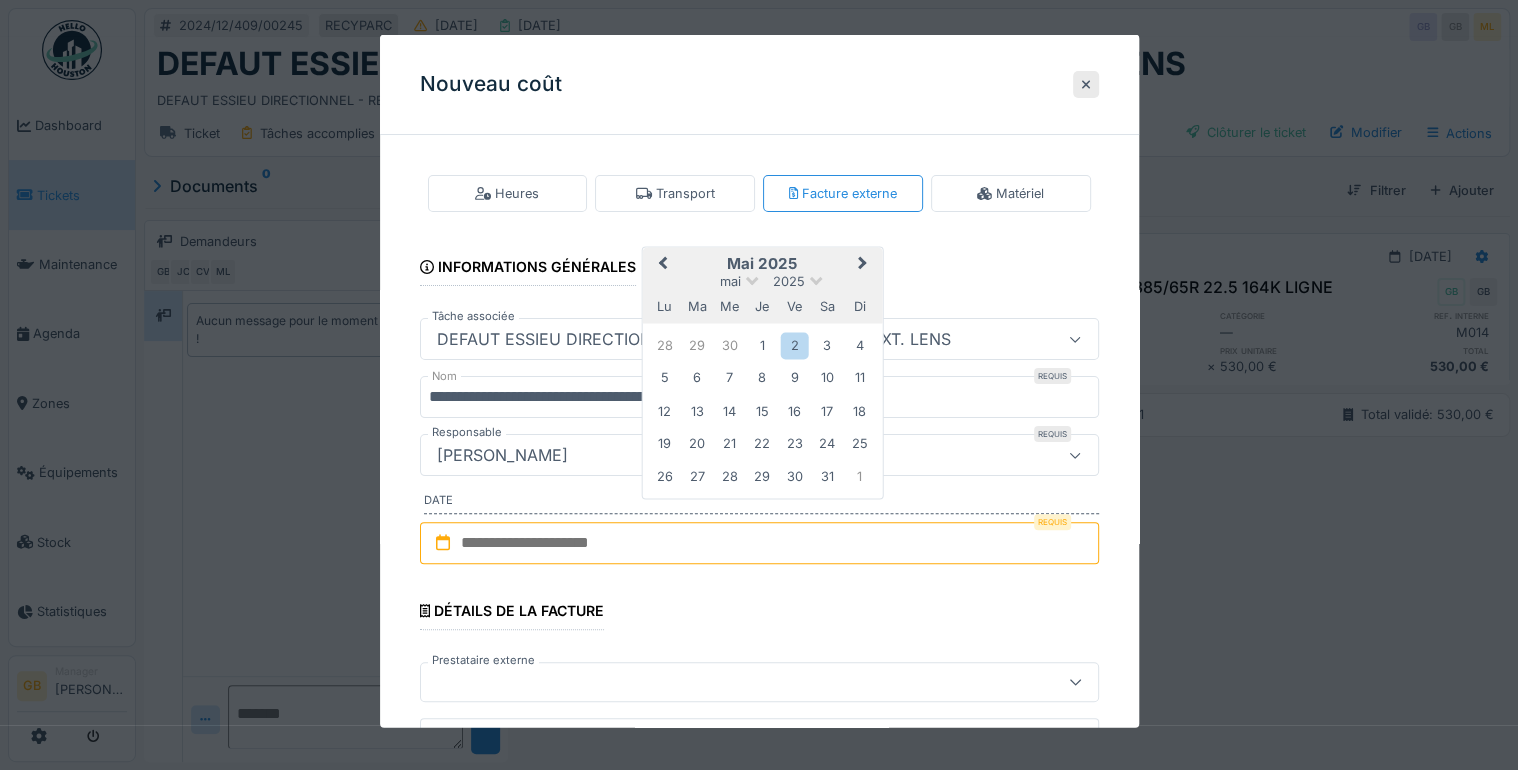 click on "mai 2025 mai 2025 lu ma me je ve sa di" at bounding box center (762, 285) 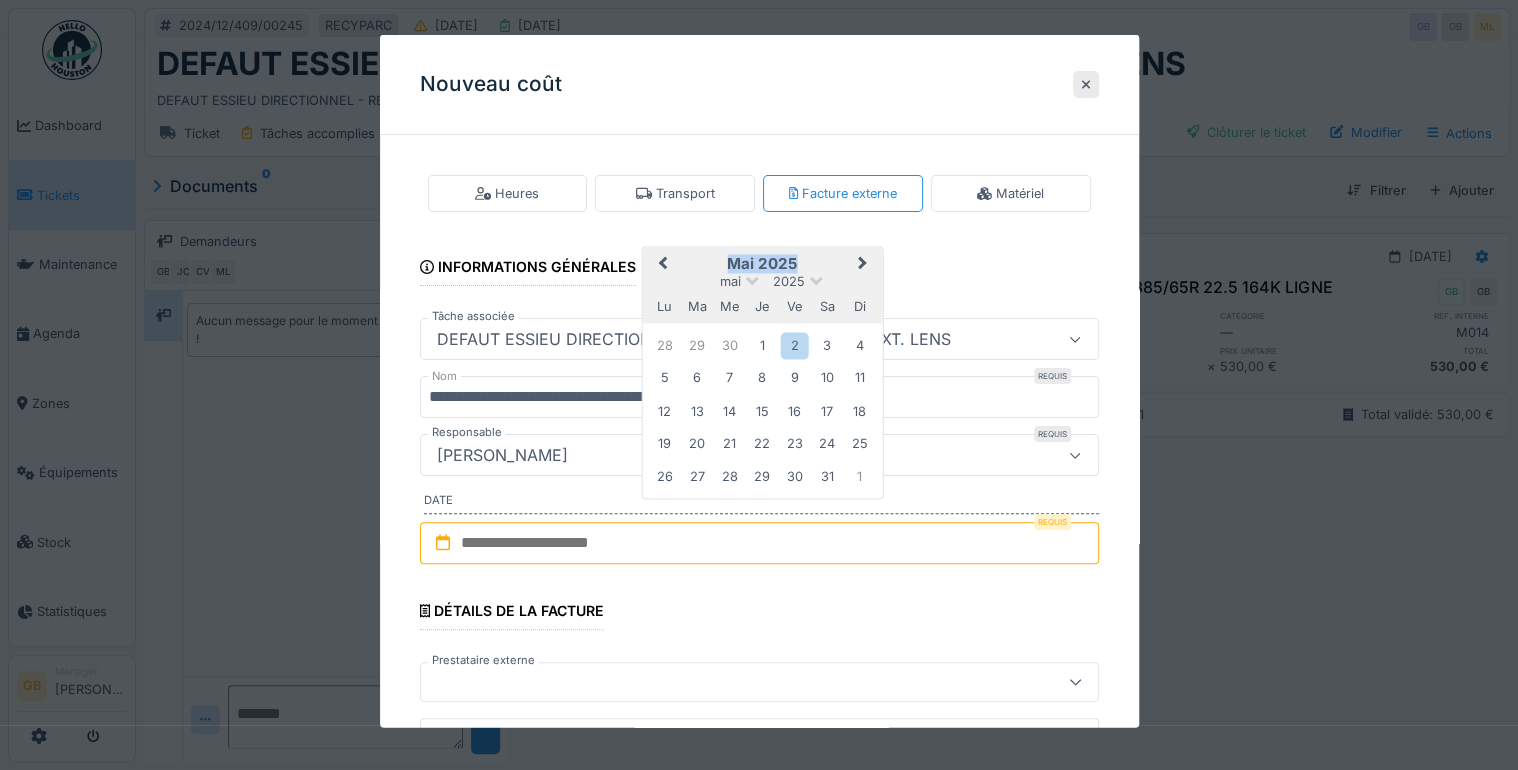 click on "mai 2025 mai 2025 lu ma me je ve sa di" at bounding box center [762, 285] 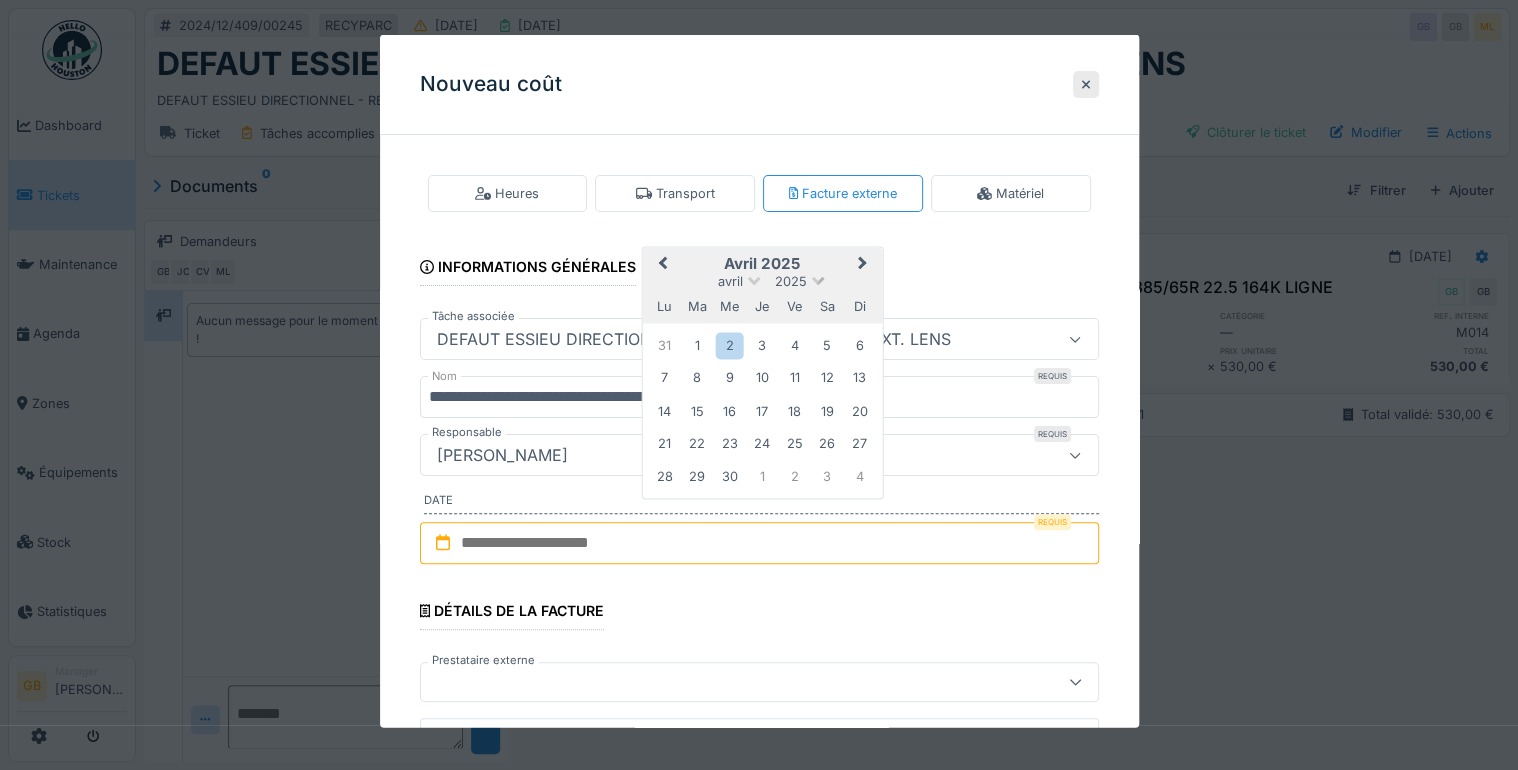 click at bounding box center [818, 278] 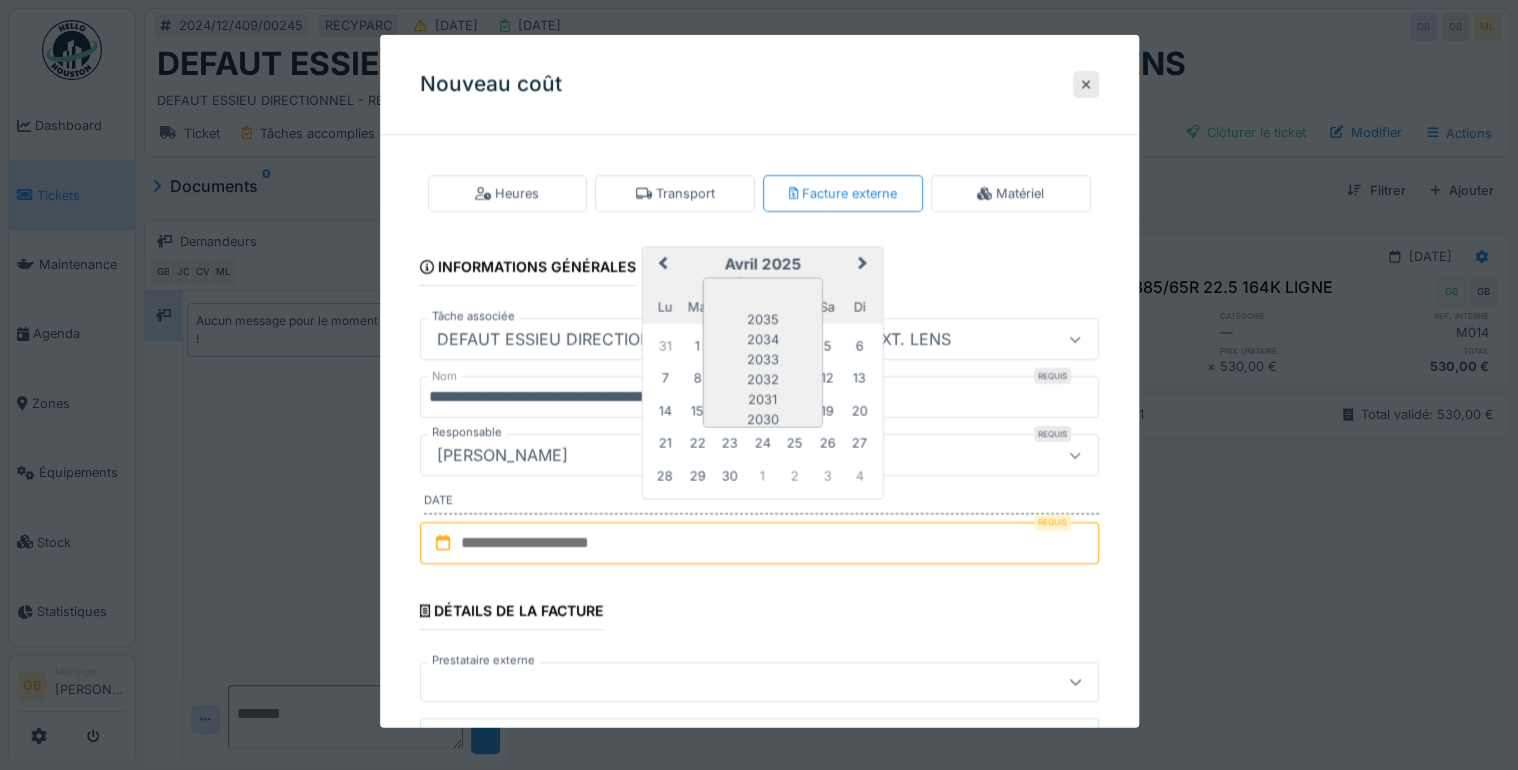 scroll, scrollTop: 168, scrollLeft: 0, axis: vertical 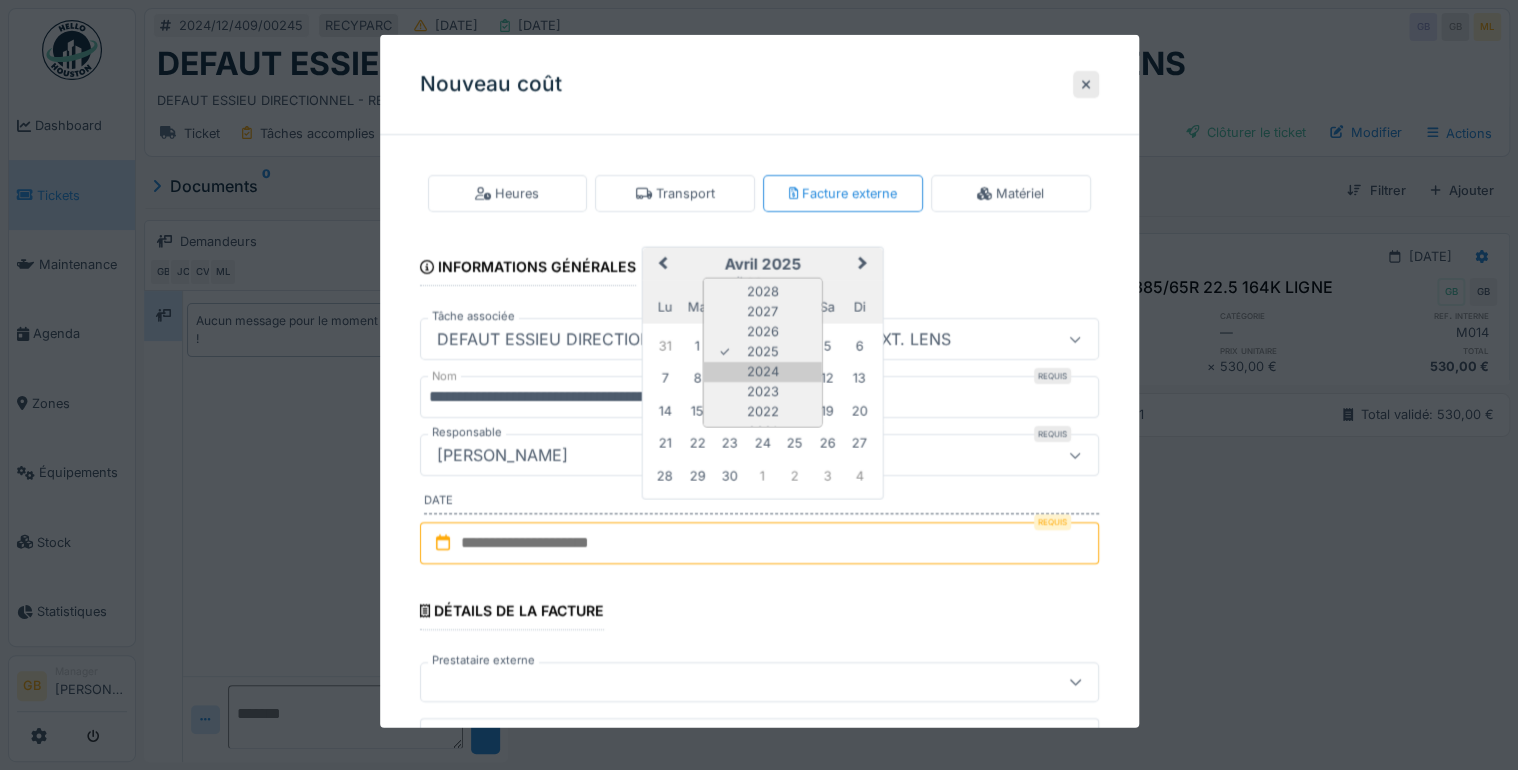 click on "2024" at bounding box center (762, 372) 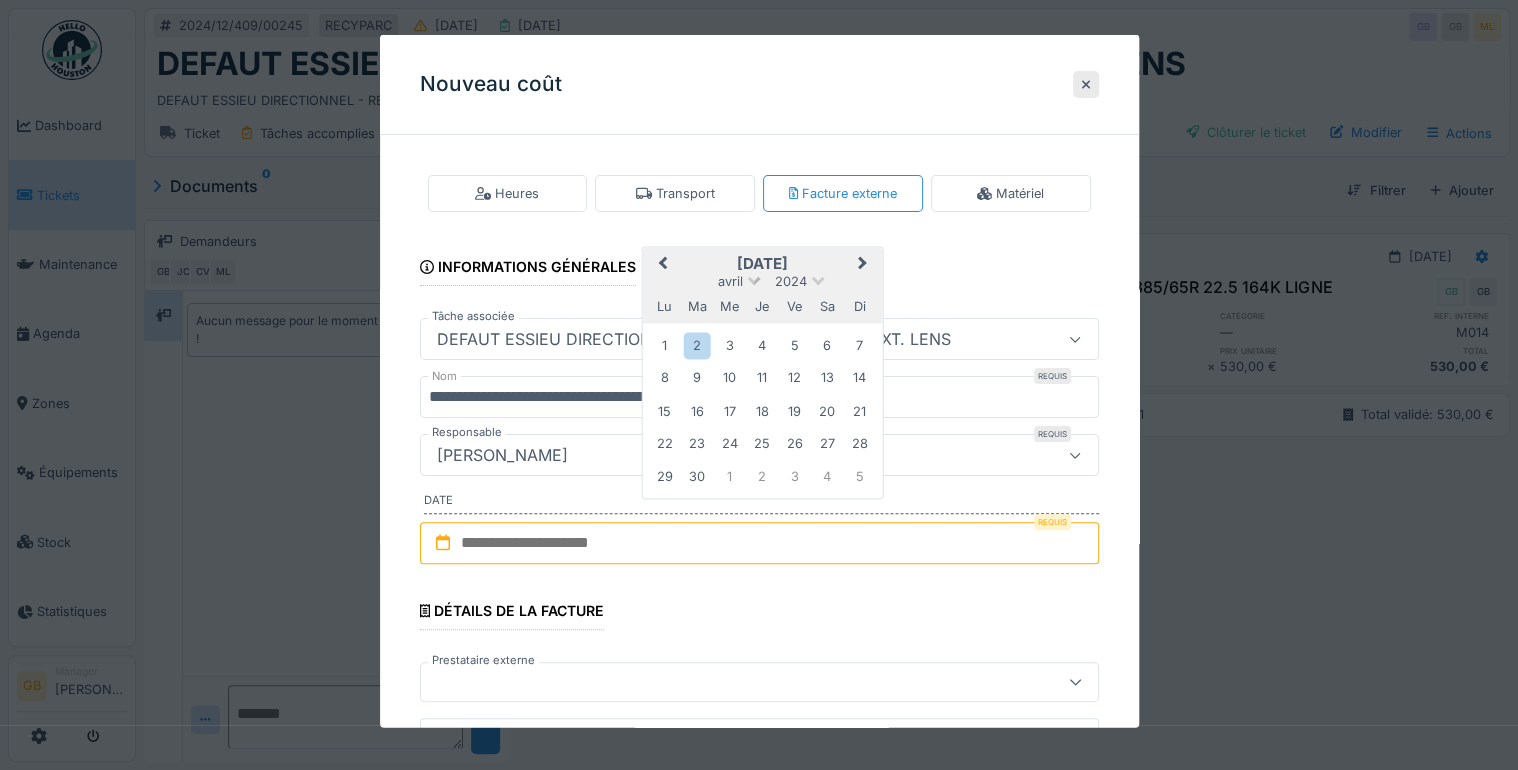 click at bounding box center [754, 278] 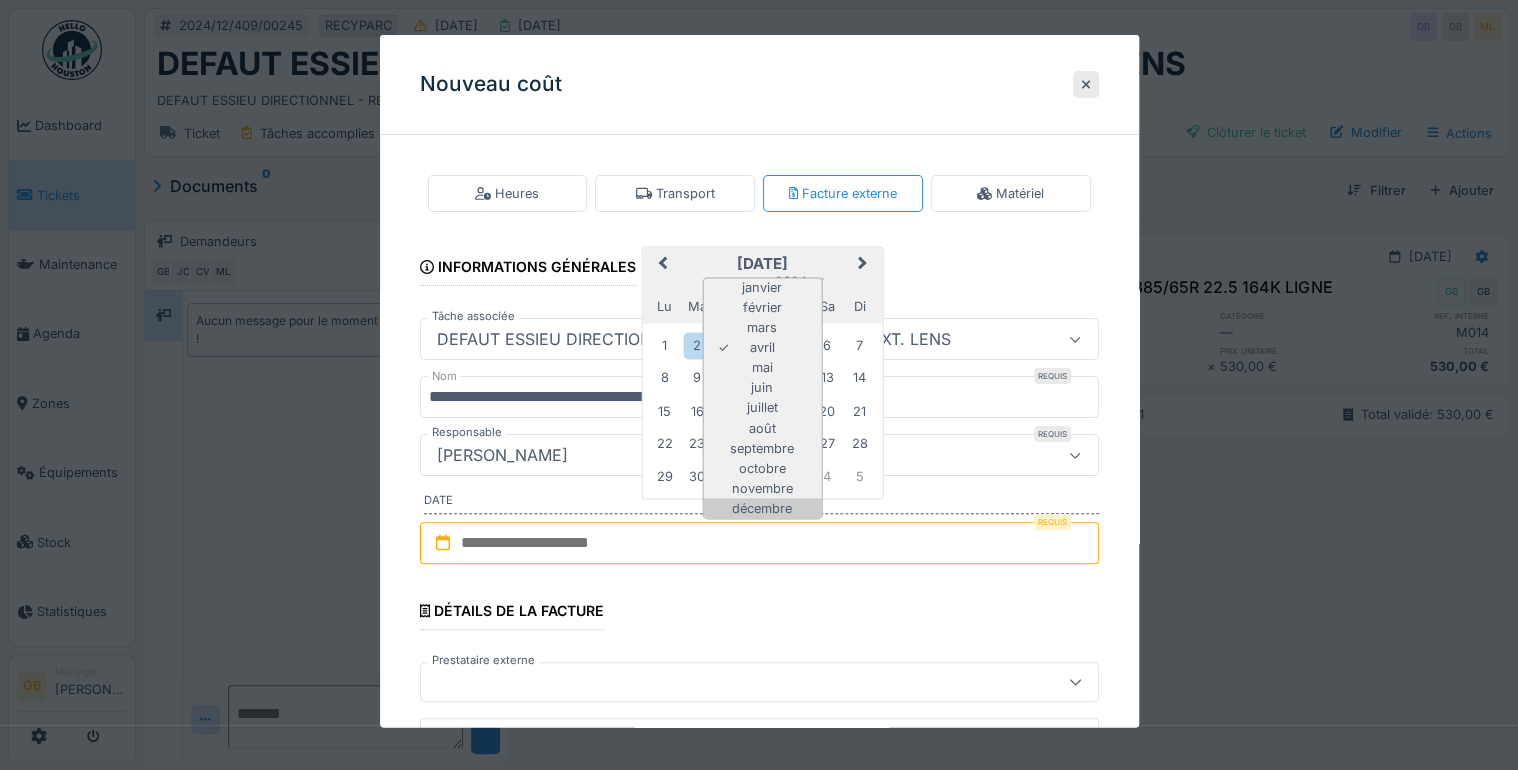 click on "décembre" at bounding box center [762, 508] 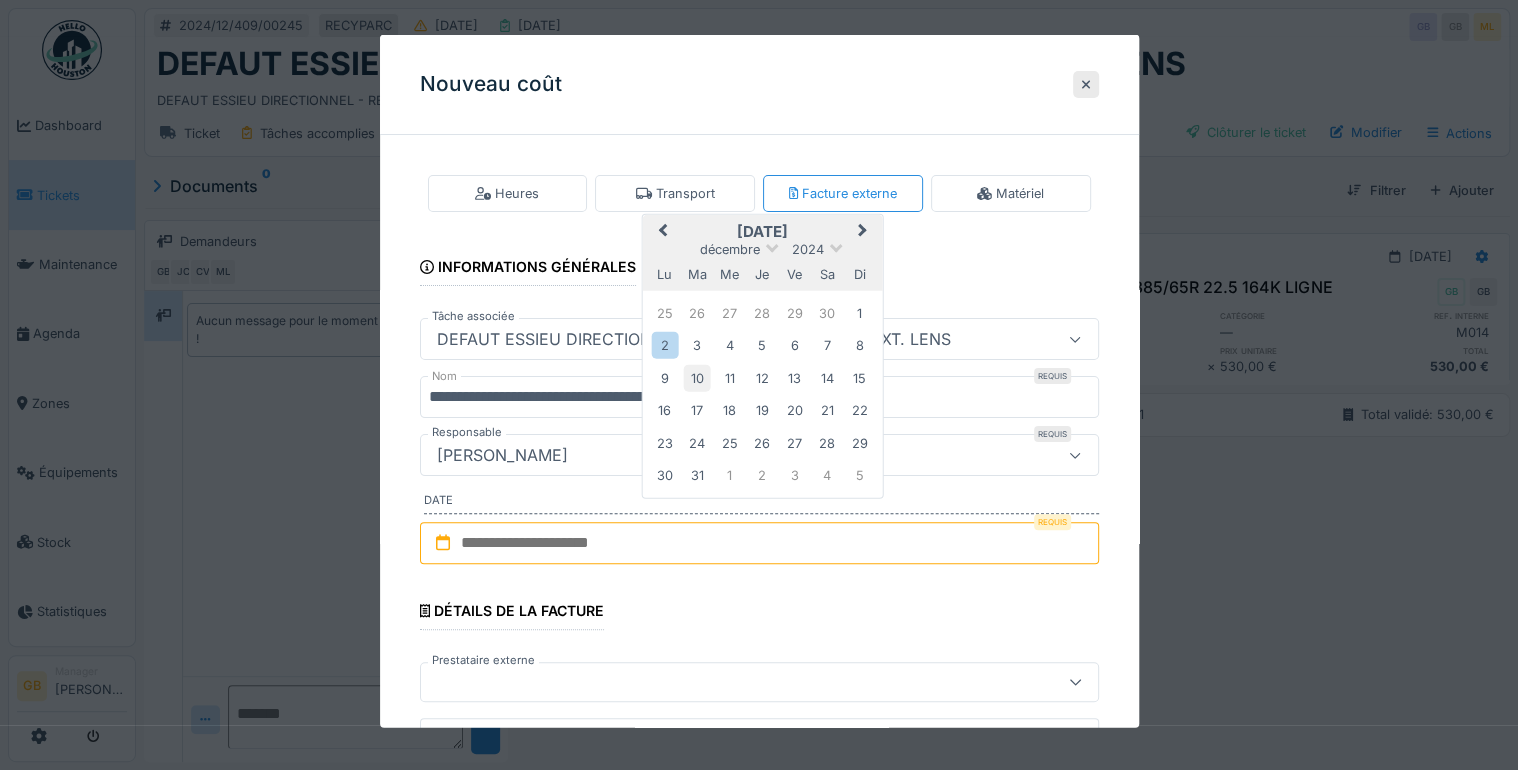 click on "10" at bounding box center [697, 377] 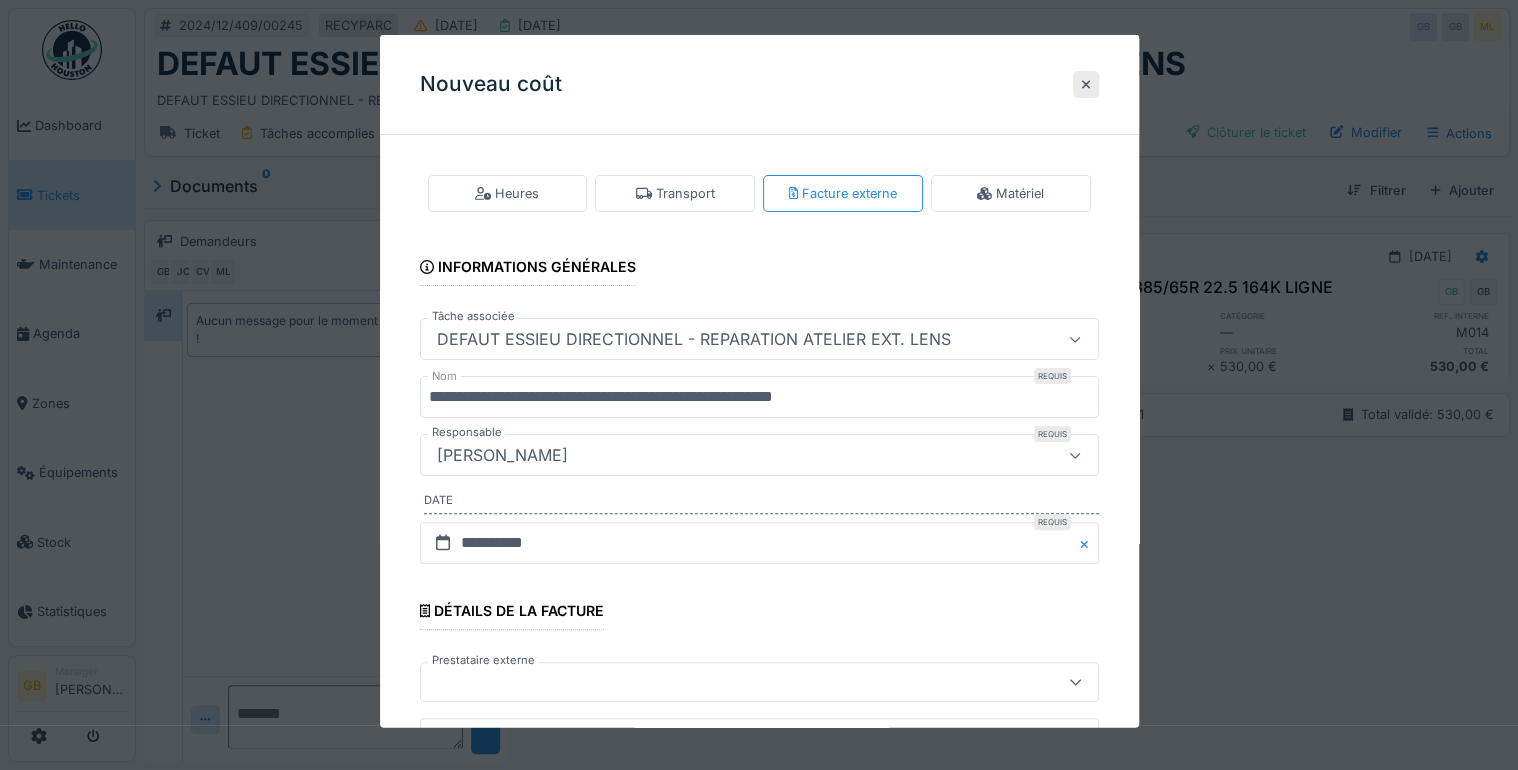 scroll, scrollTop: 240, scrollLeft: 0, axis: vertical 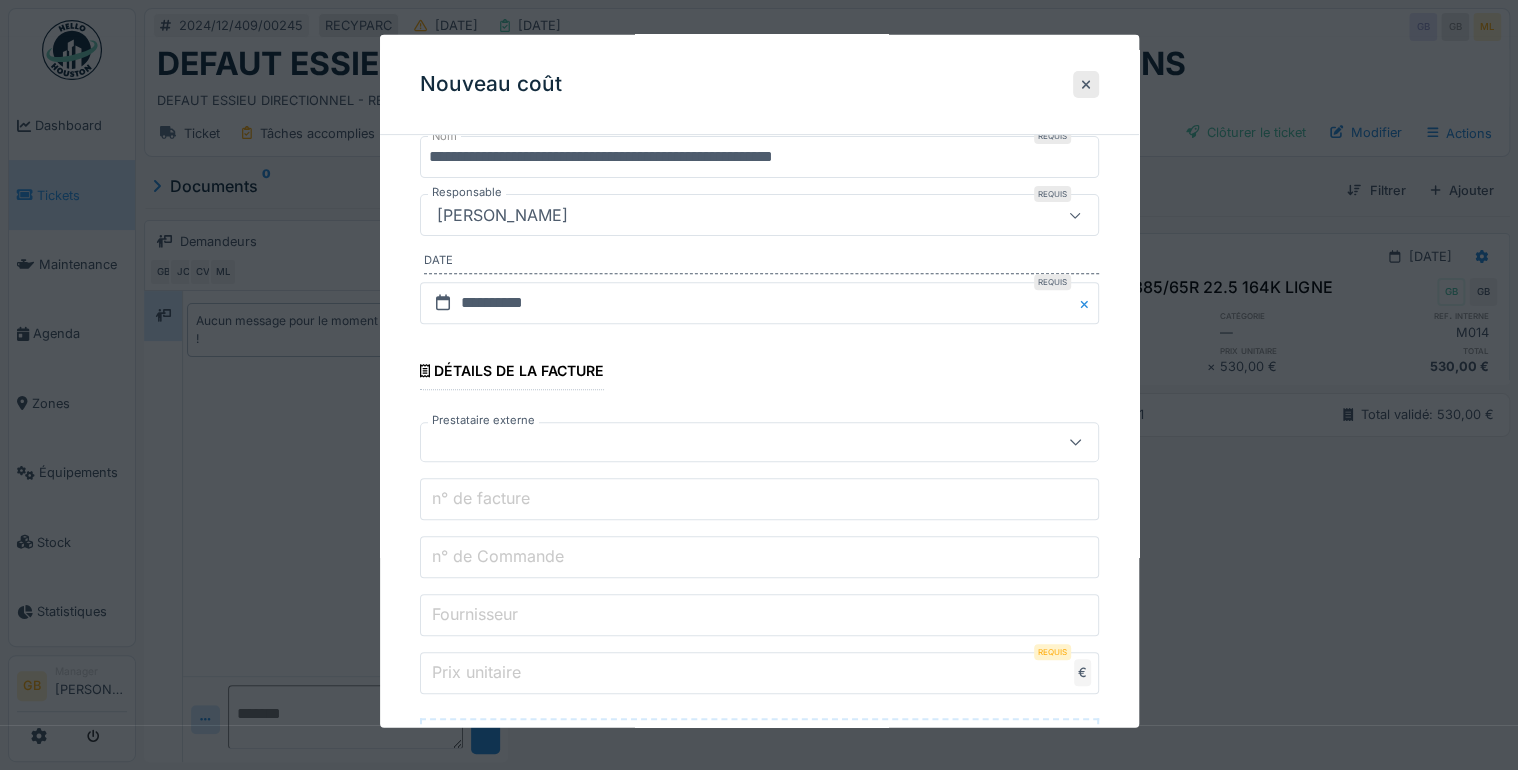 click at bounding box center [725, 442] 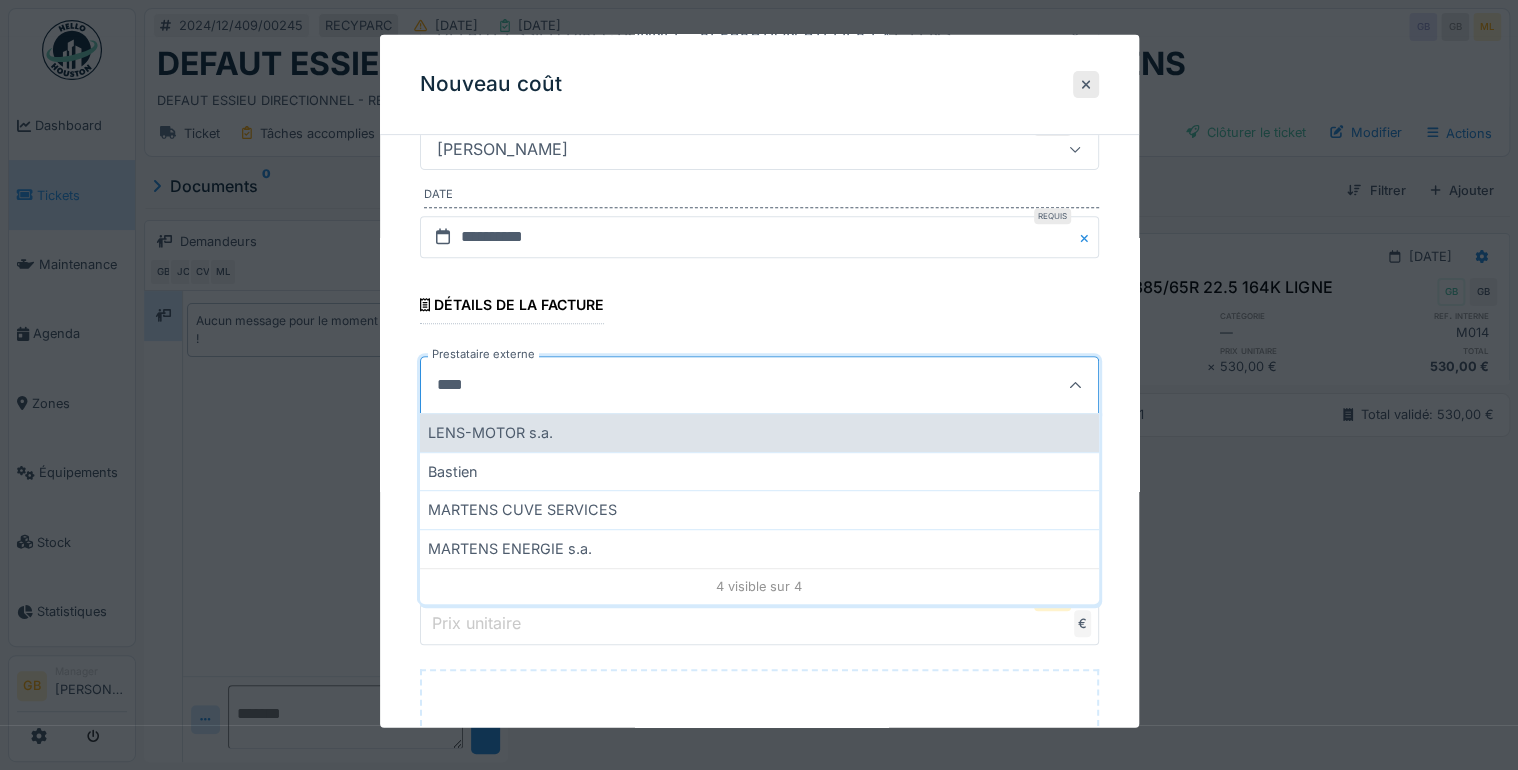 type on "****" 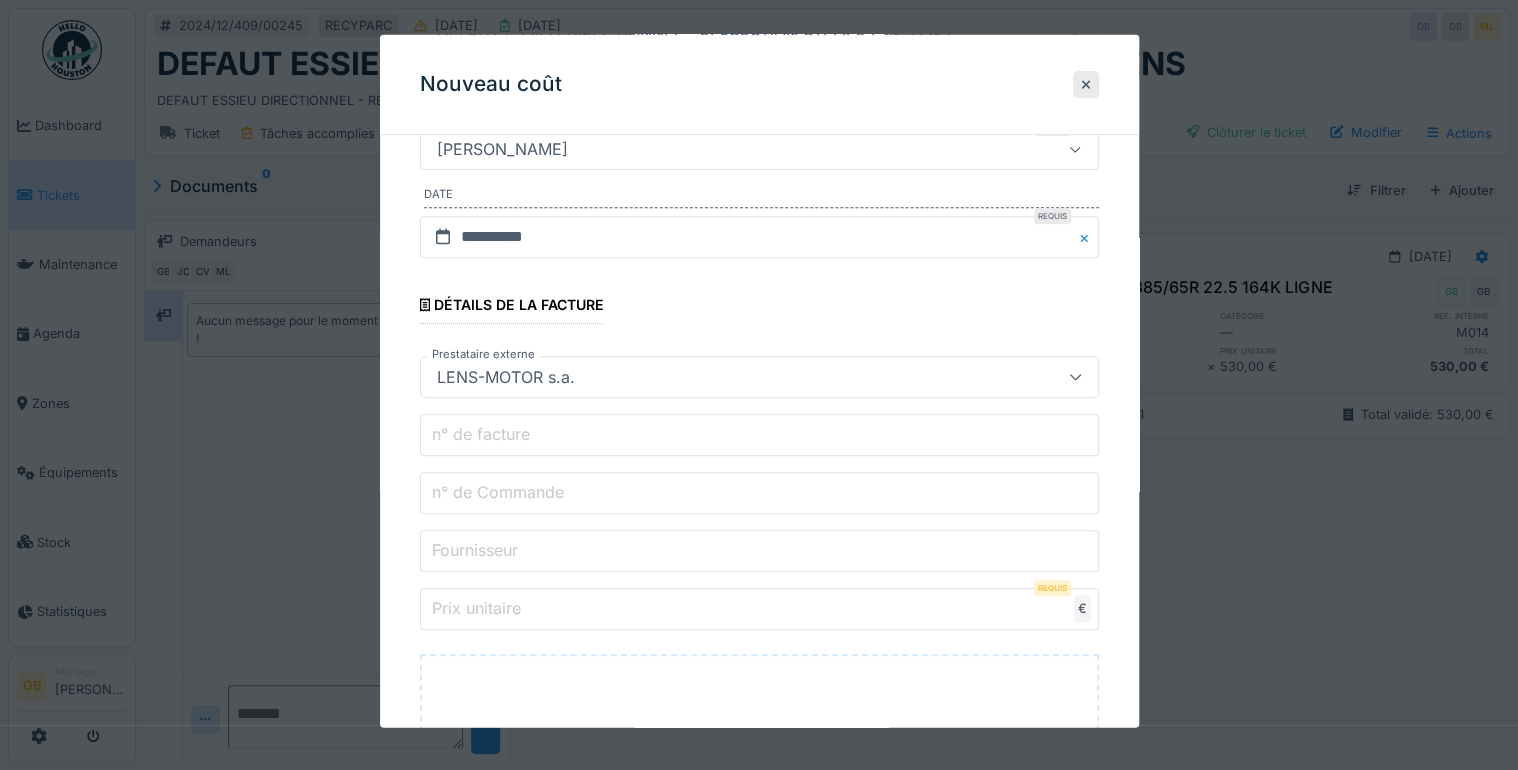 click on "n° de facture" at bounding box center [481, 434] 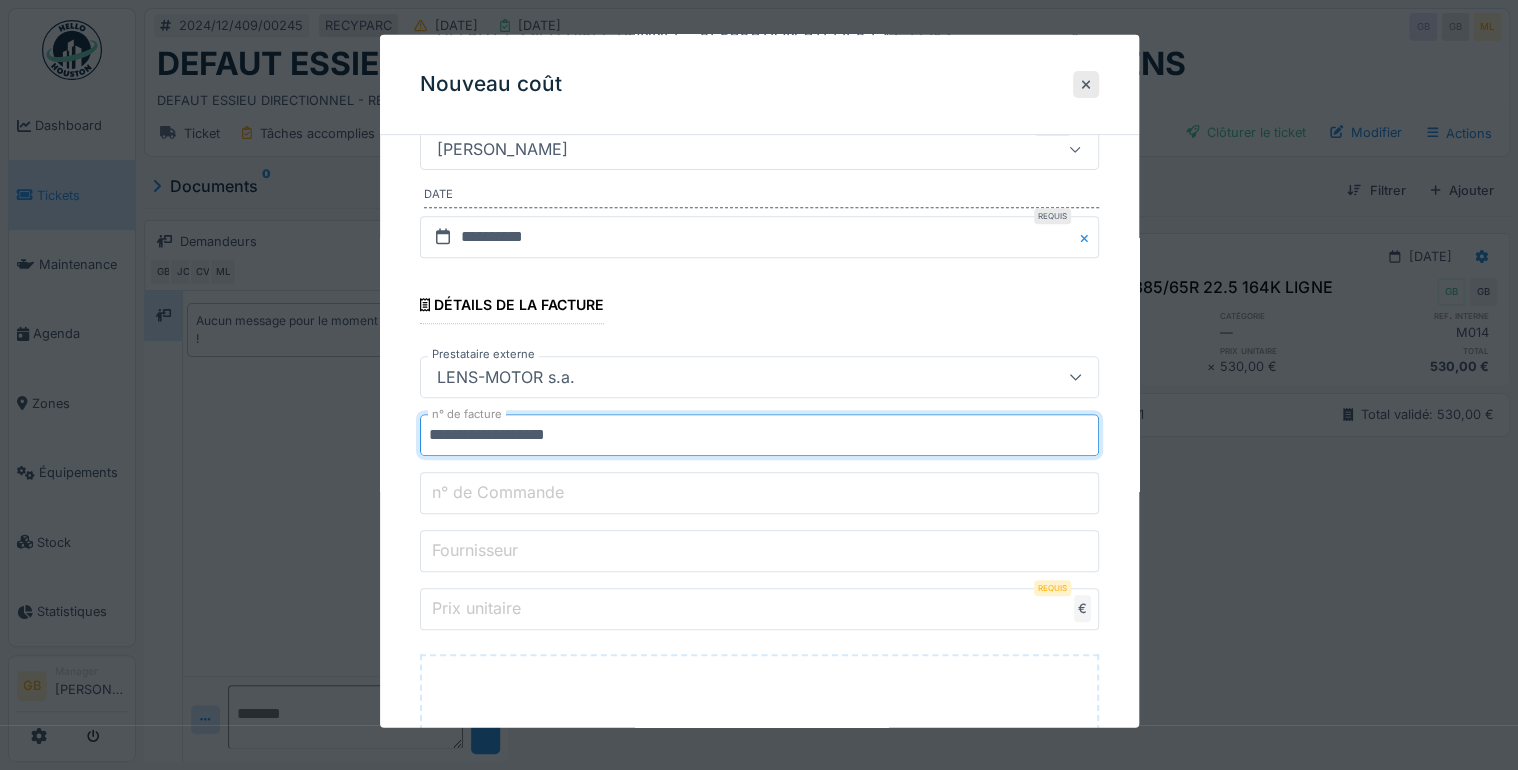 type on "**********" 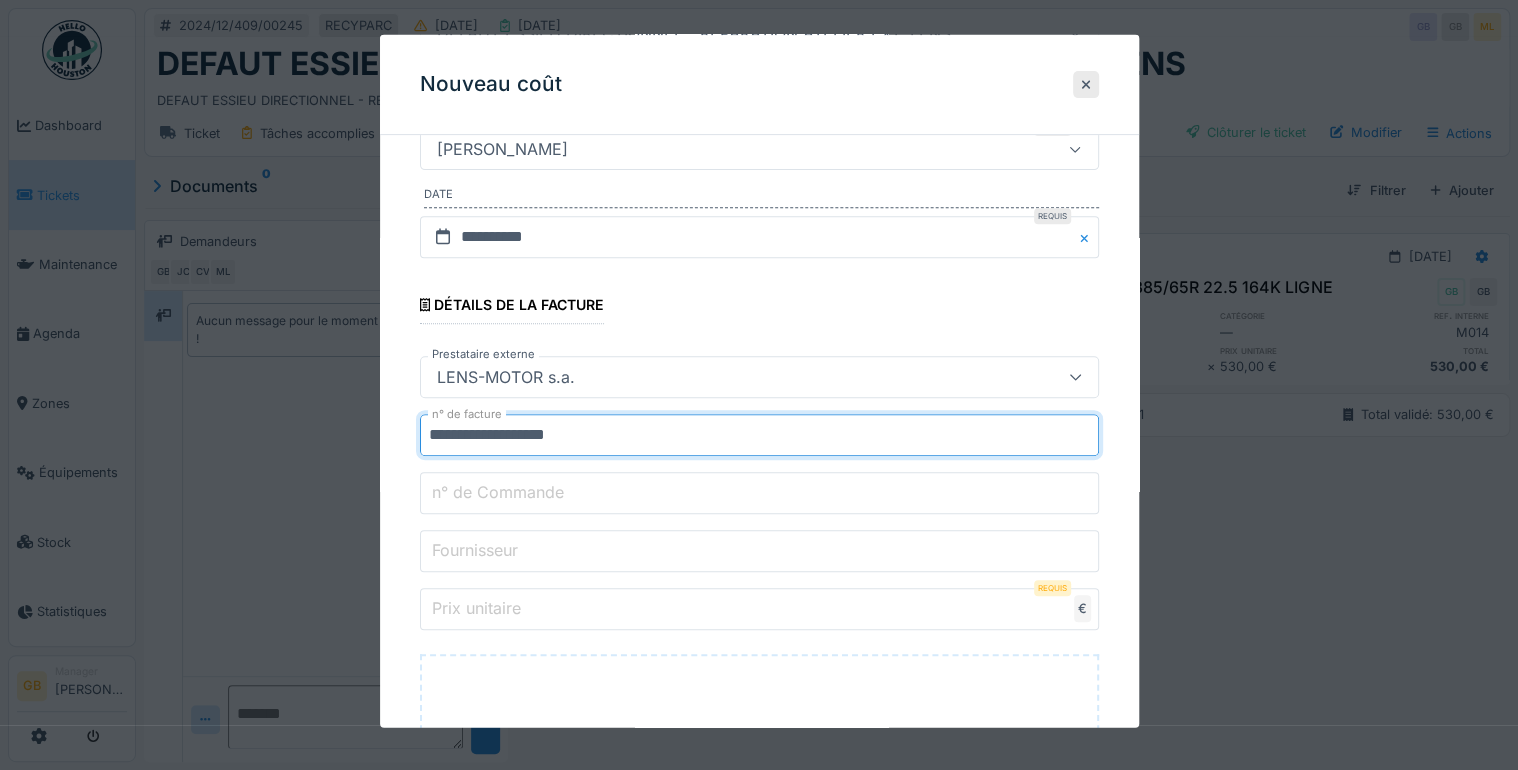 click on "n° de Commande" at bounding box center (759, 493) 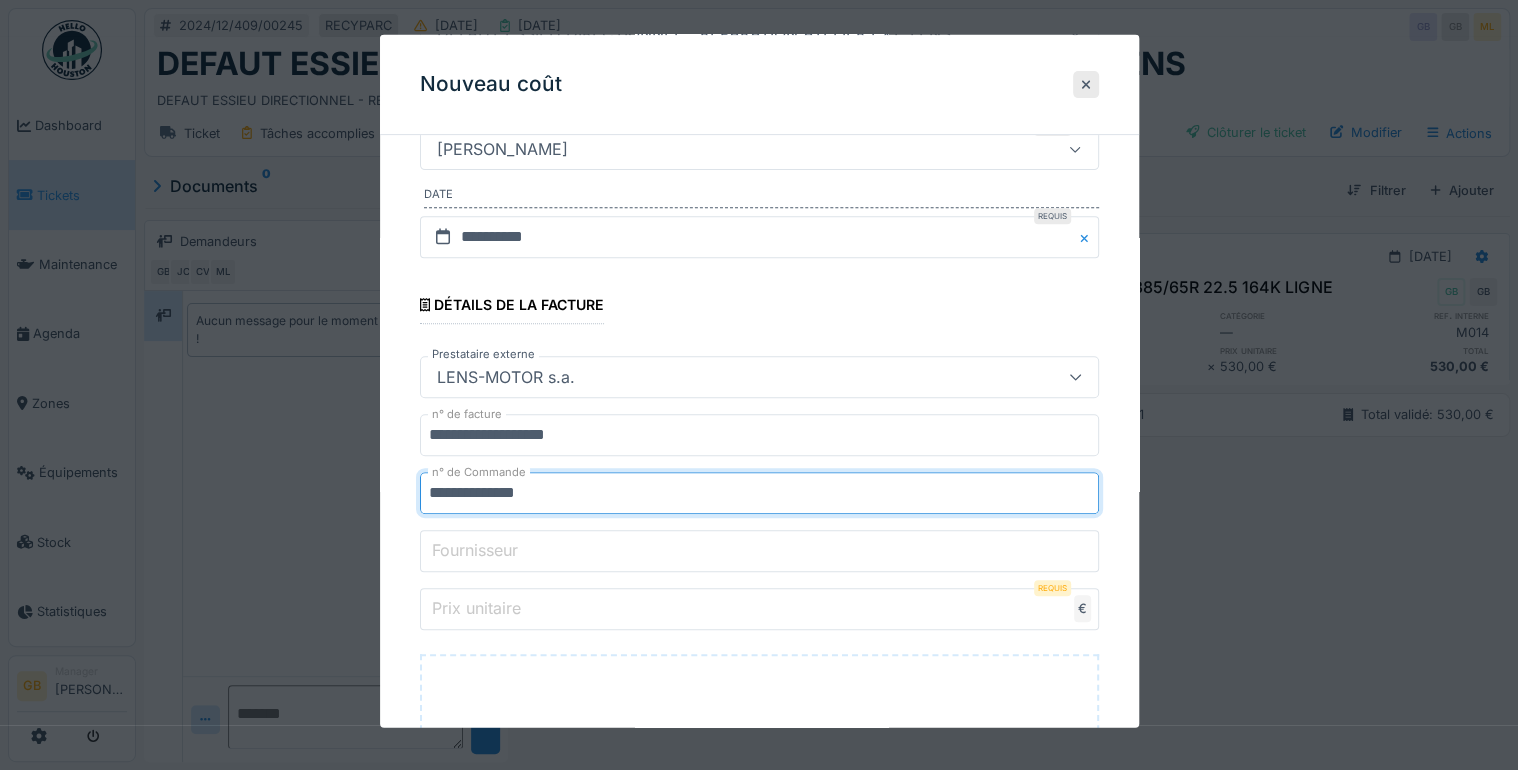 type on "**********" 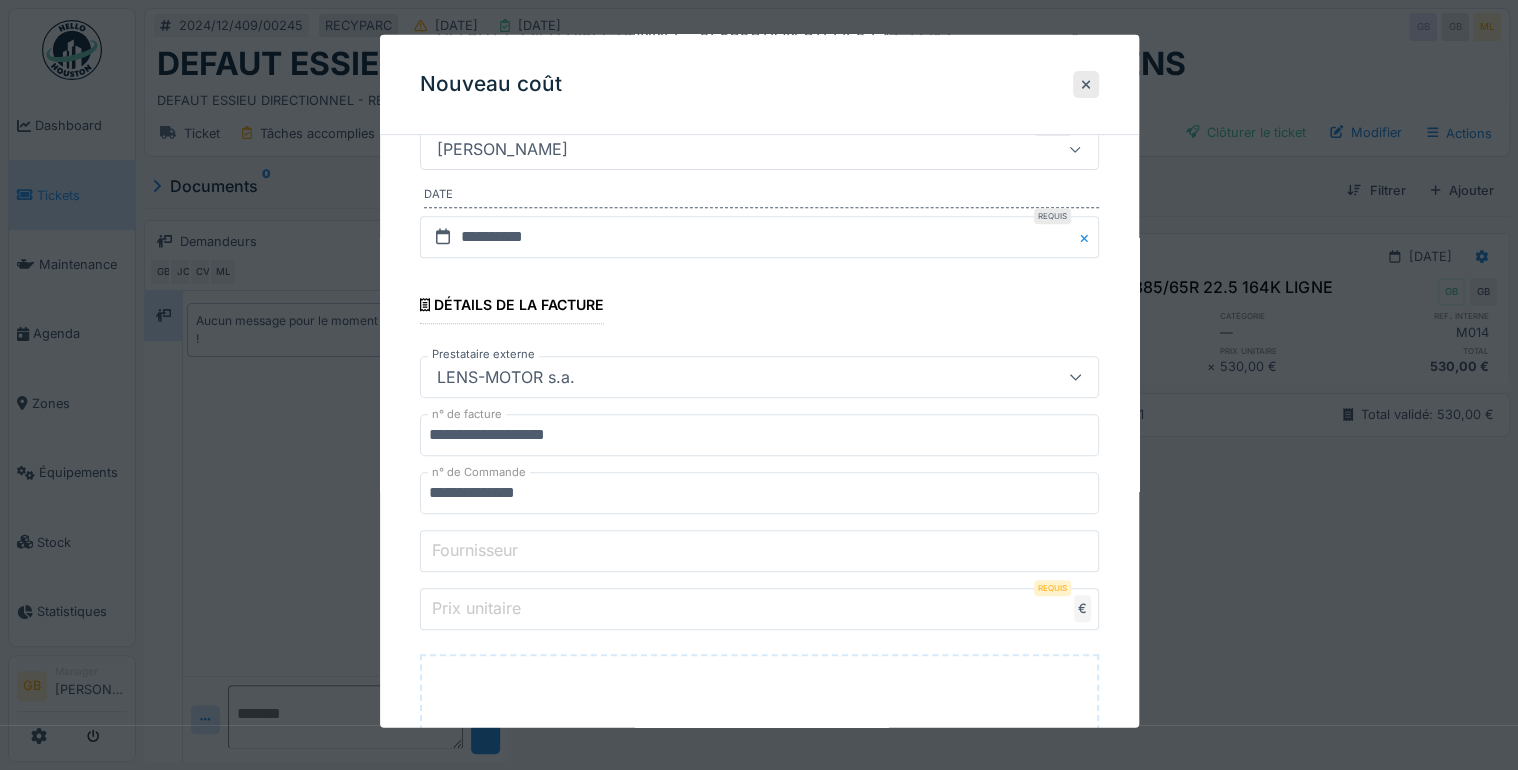 click on "Fournisseur" at bounding box center (759, 551) 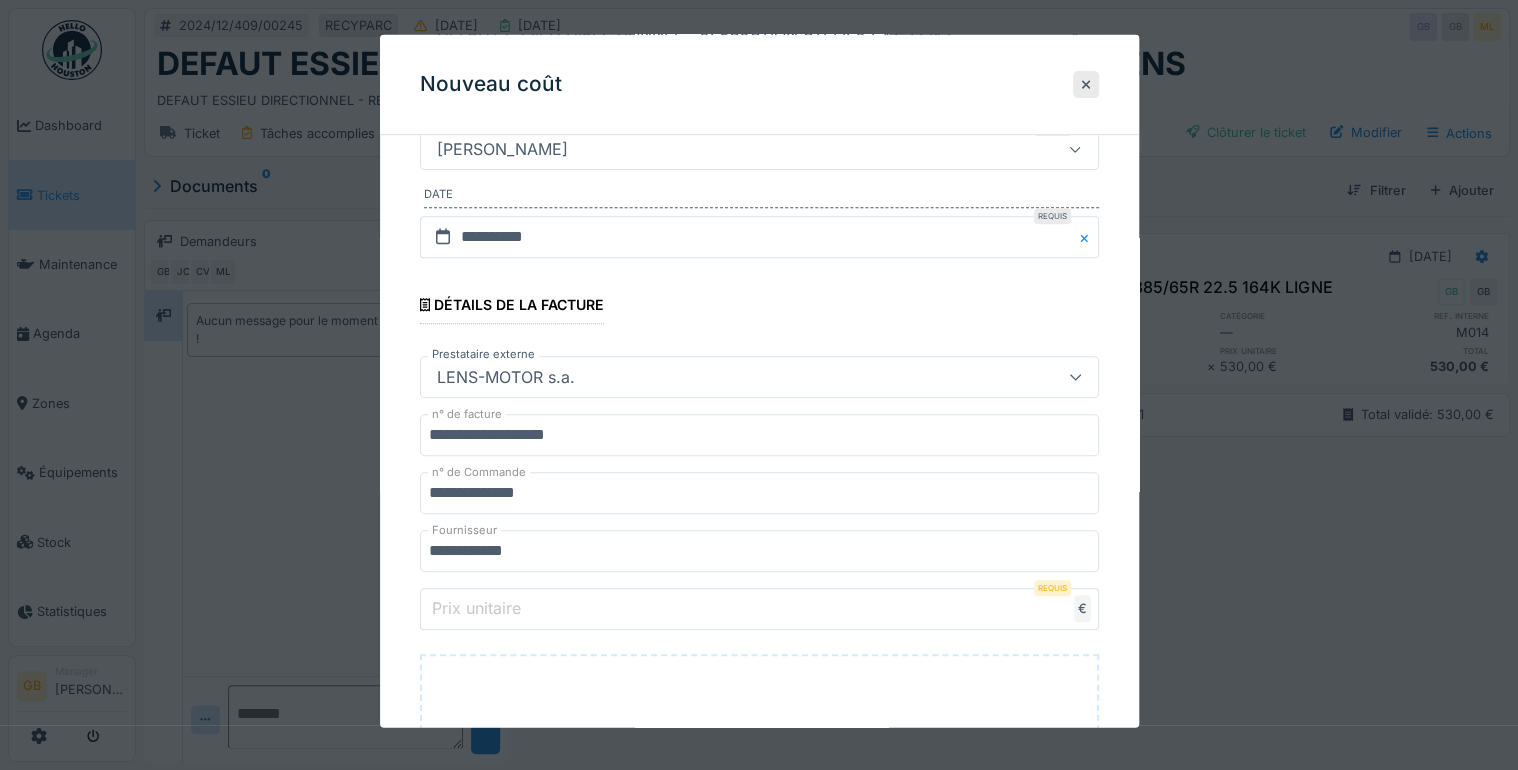 click on "Prix unitaire" at bounding box center [476, 608] 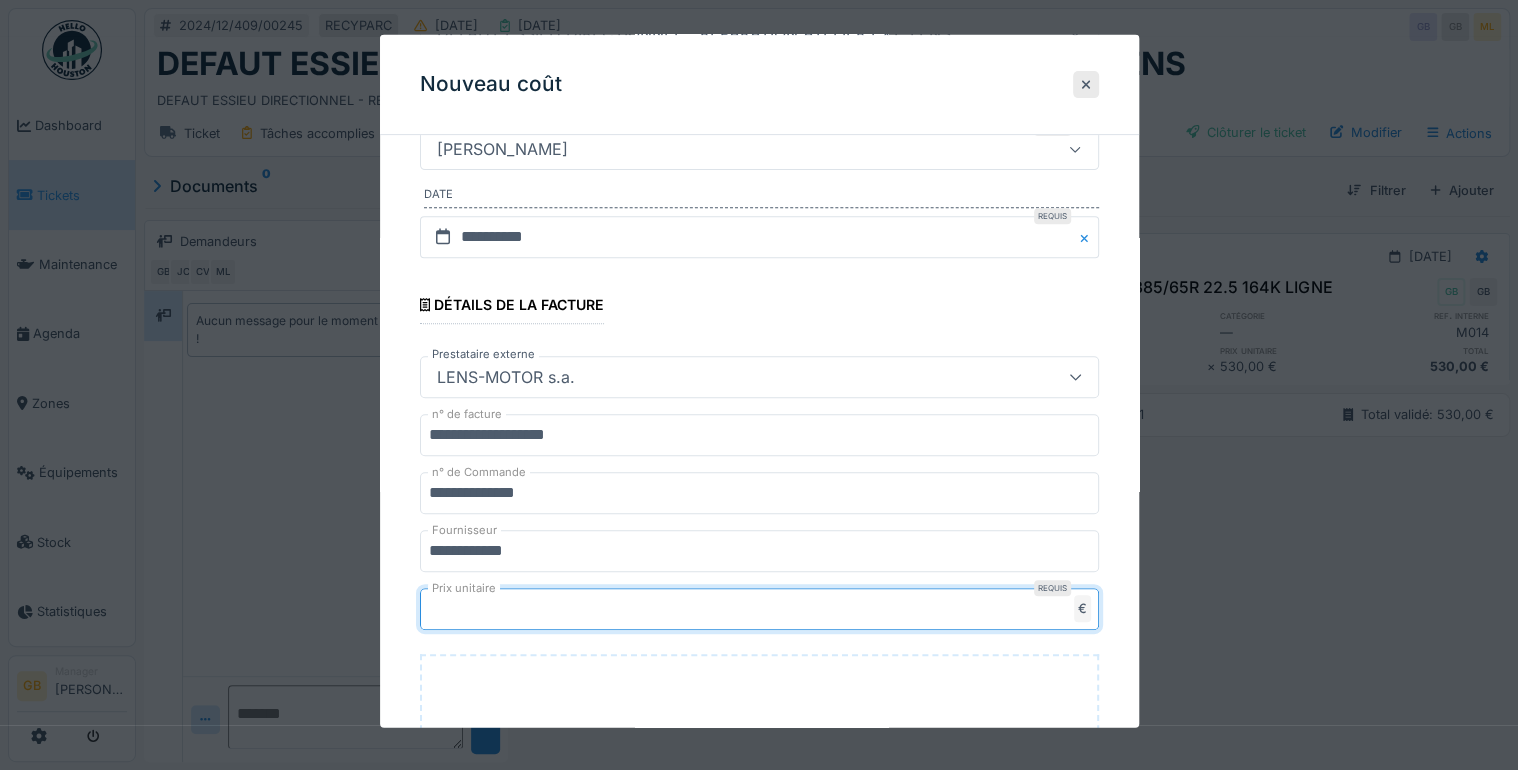 type on "***" 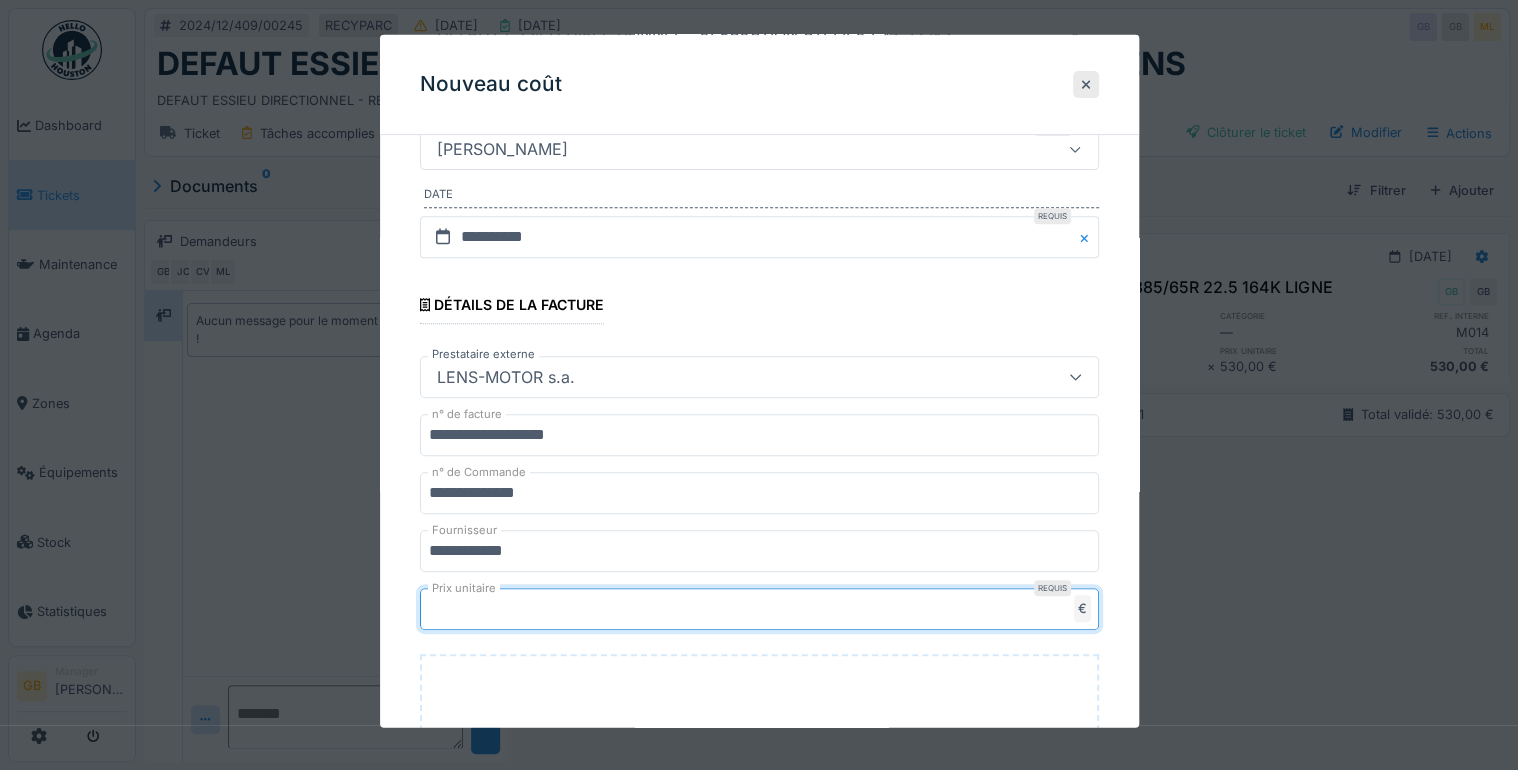 type on "******" 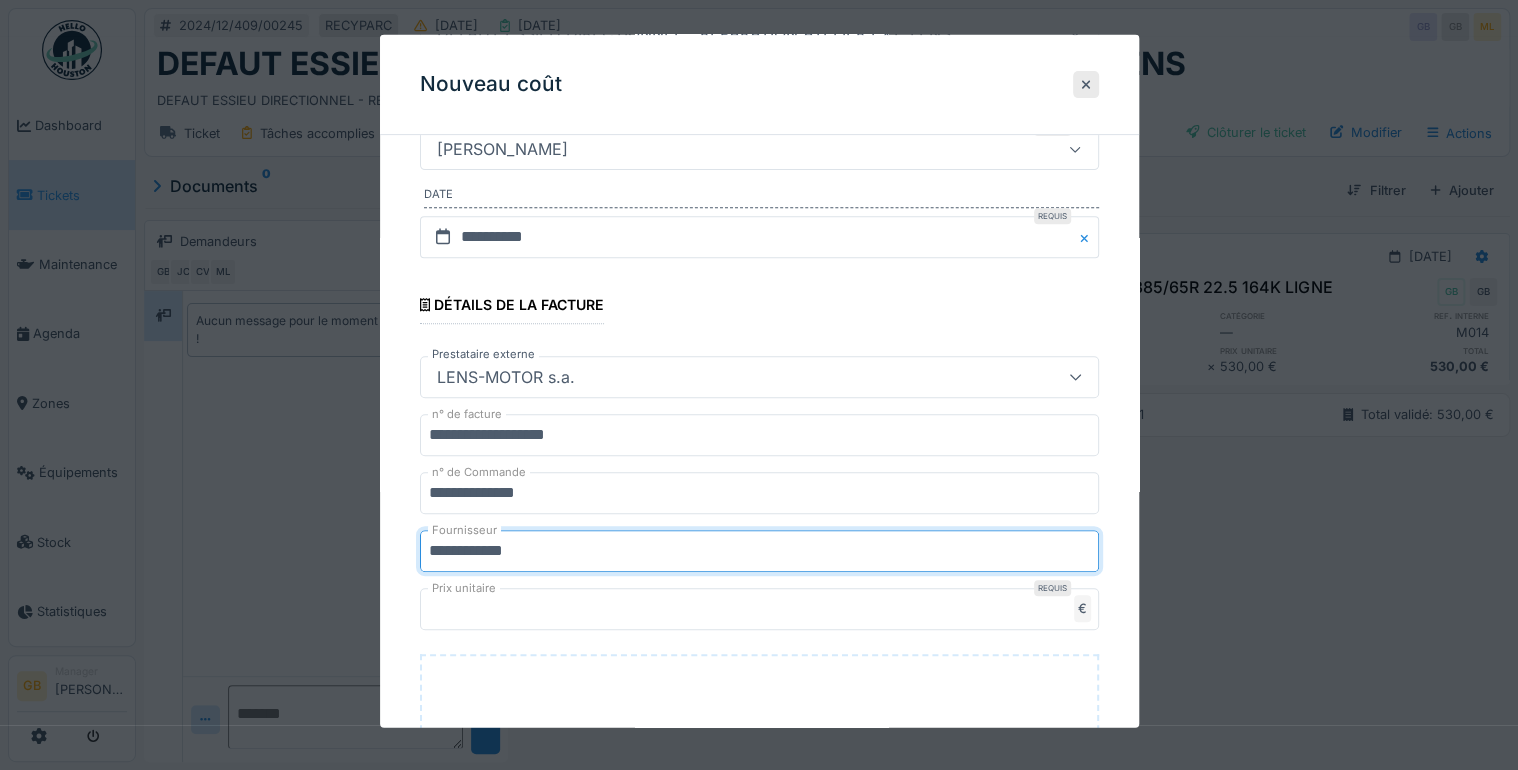 drag, startPoint x: 600, startPoint y: 552, endPoint x: 424, endPoint y: 536, distance: 176.72577 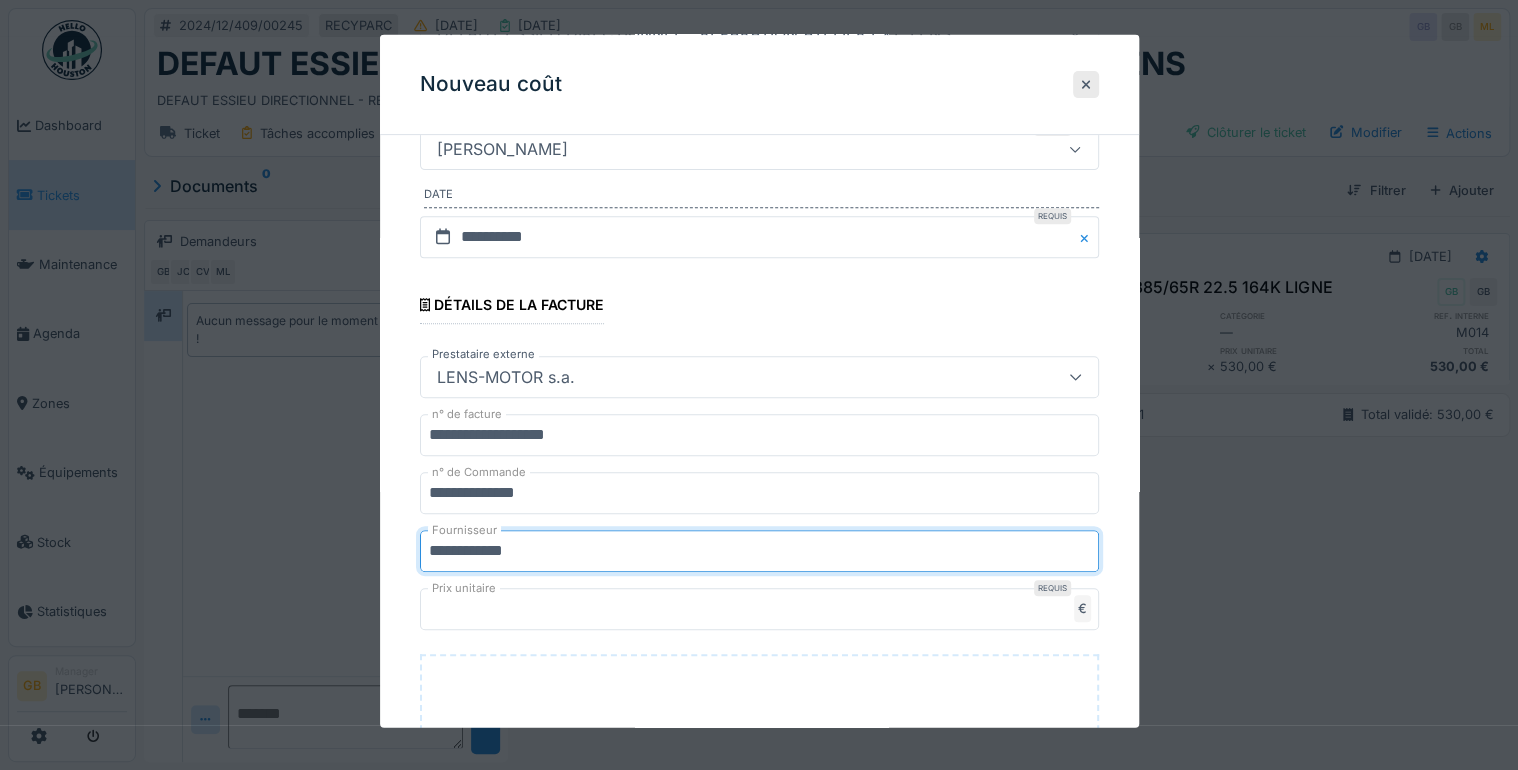 click on "**********" at bounding box center (759, 551) 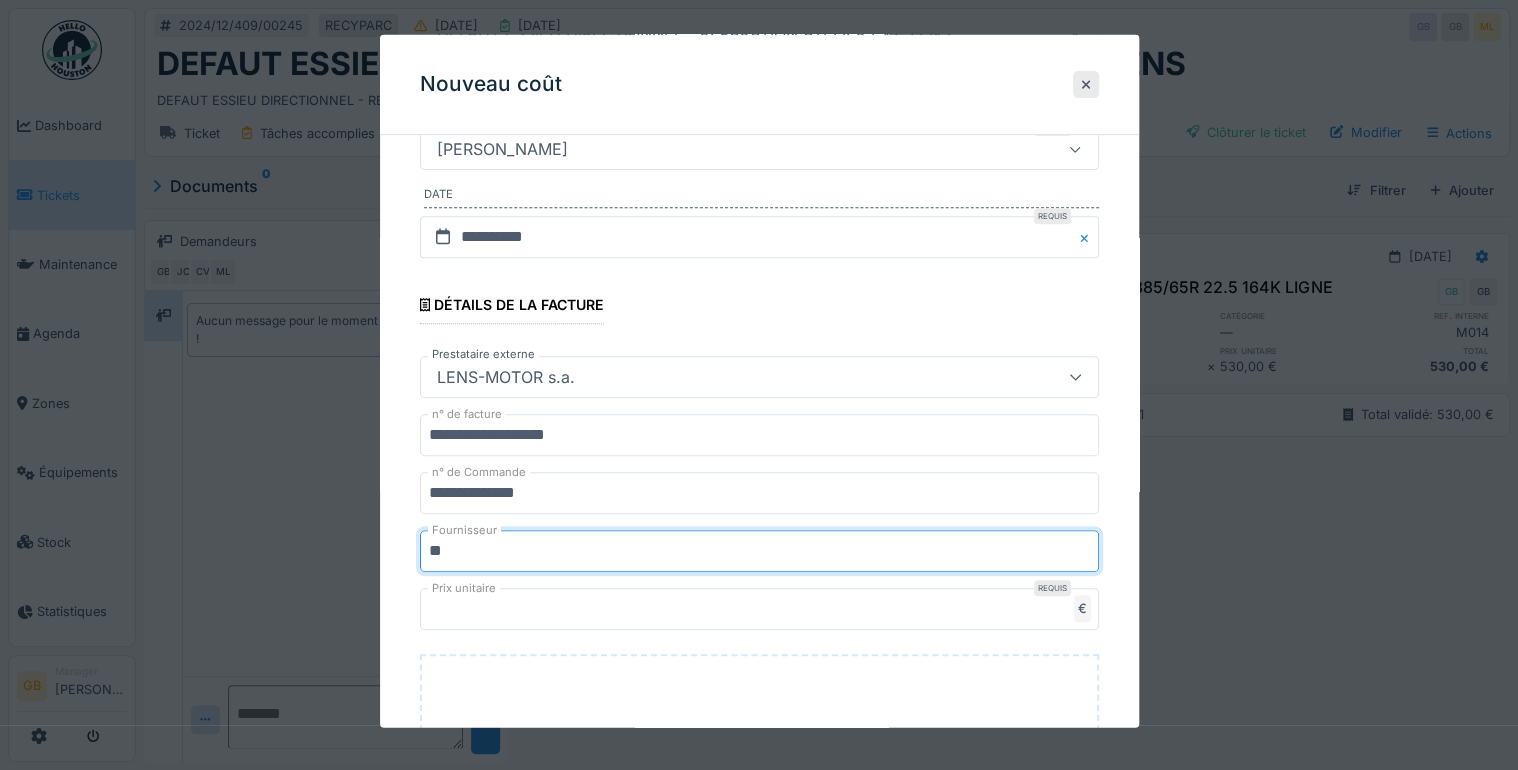 type on "*" 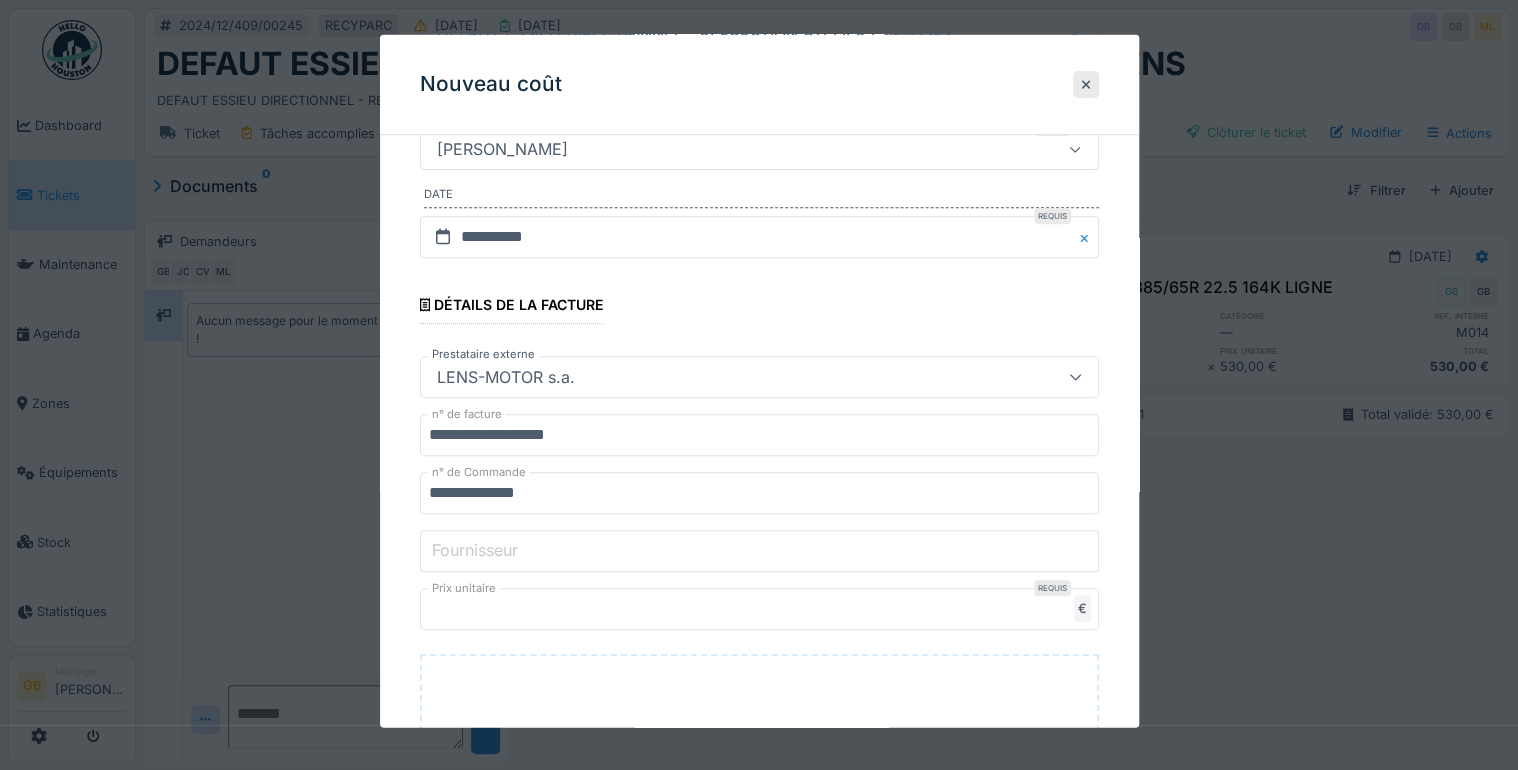 type 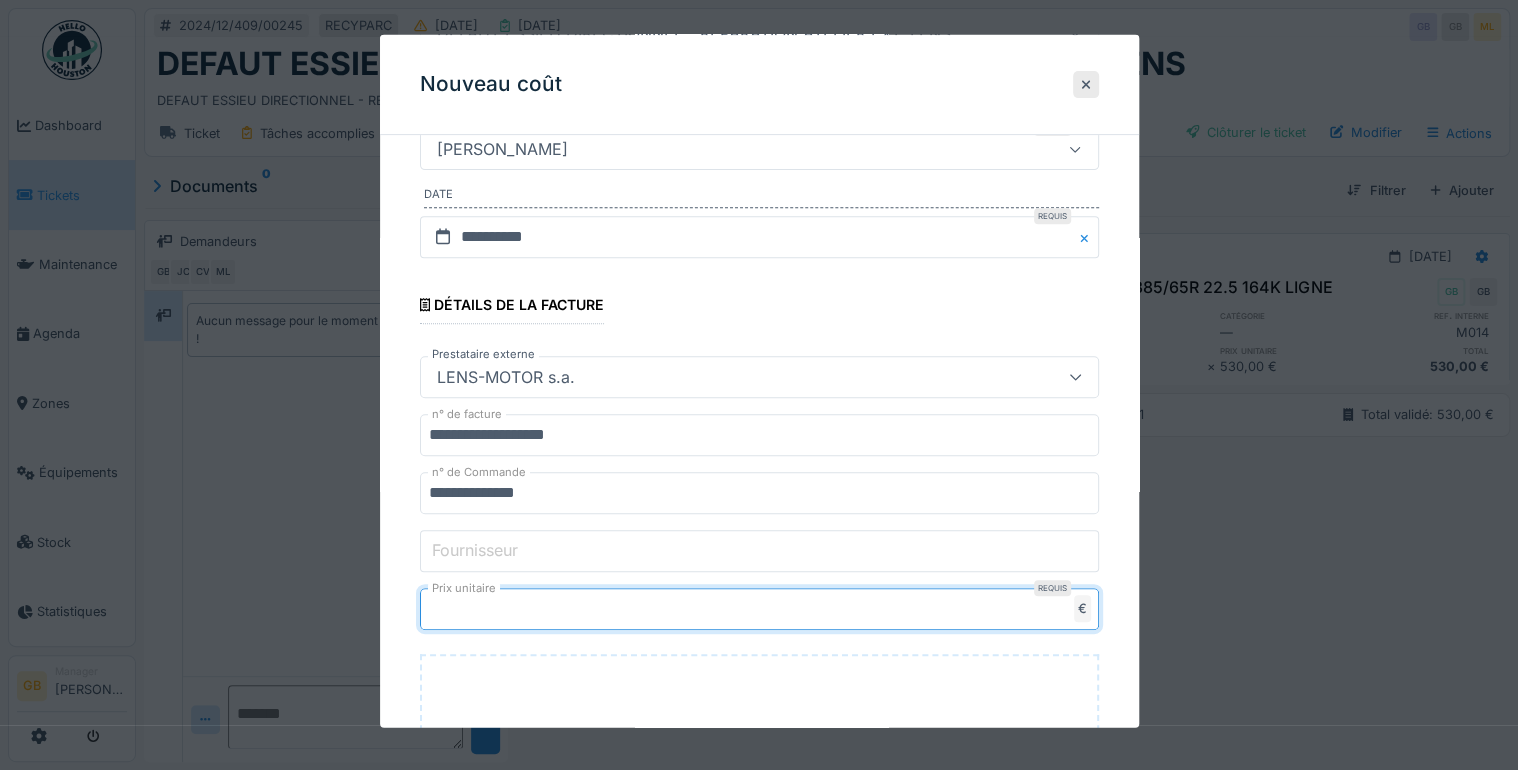 type on "***" 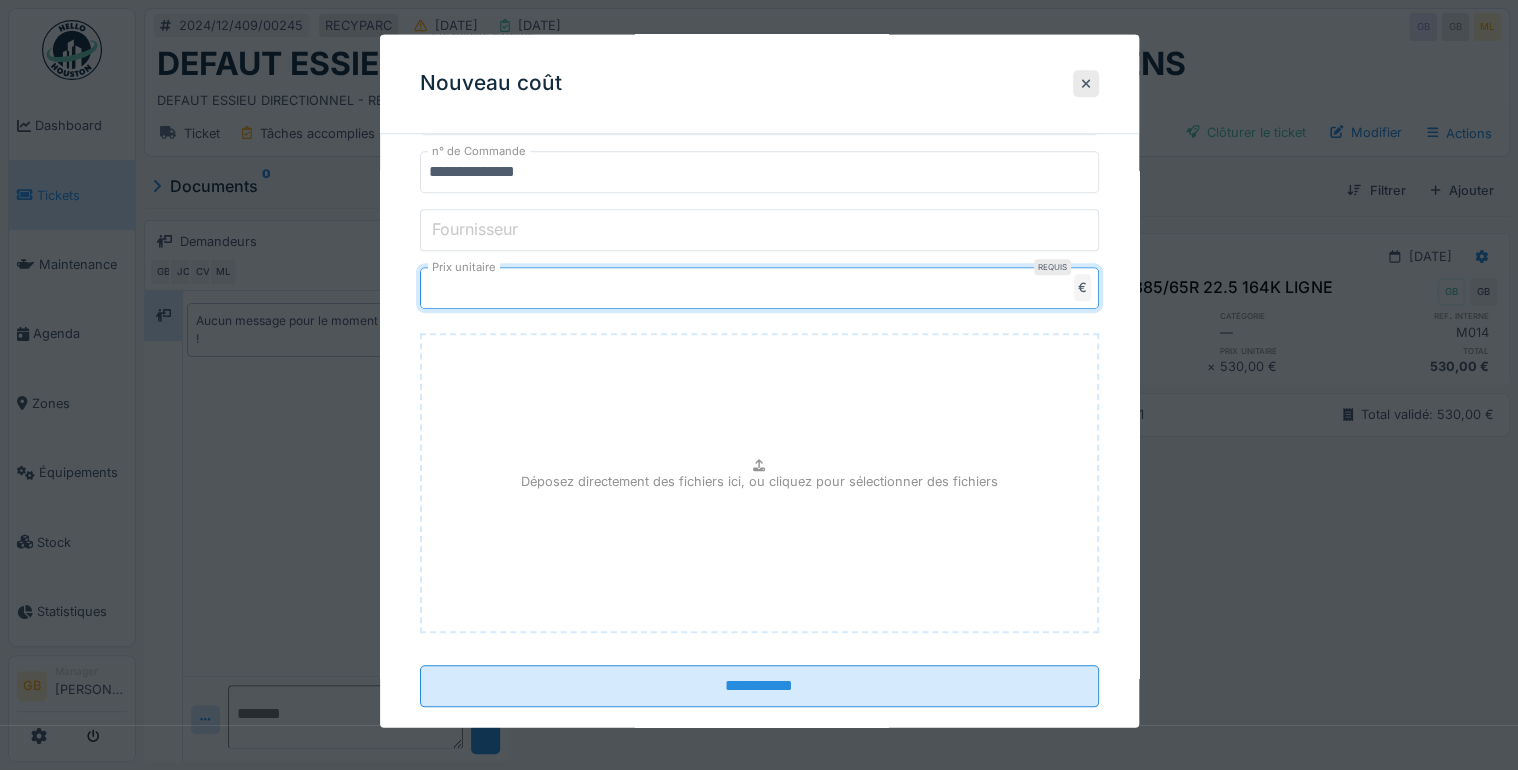 scroll, scrollTop: 386, scrollLeft: 0, axis: vertical 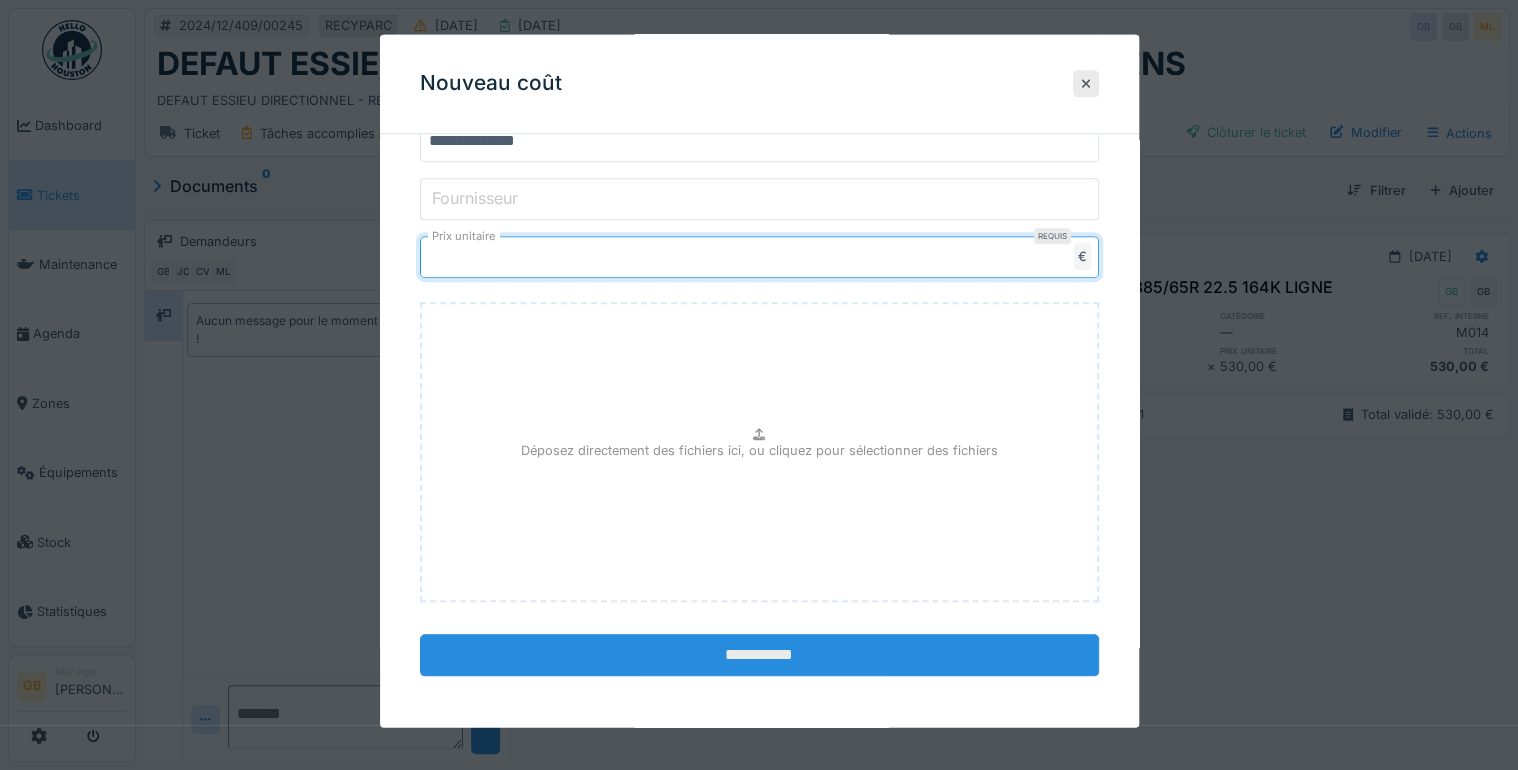 type on "******" 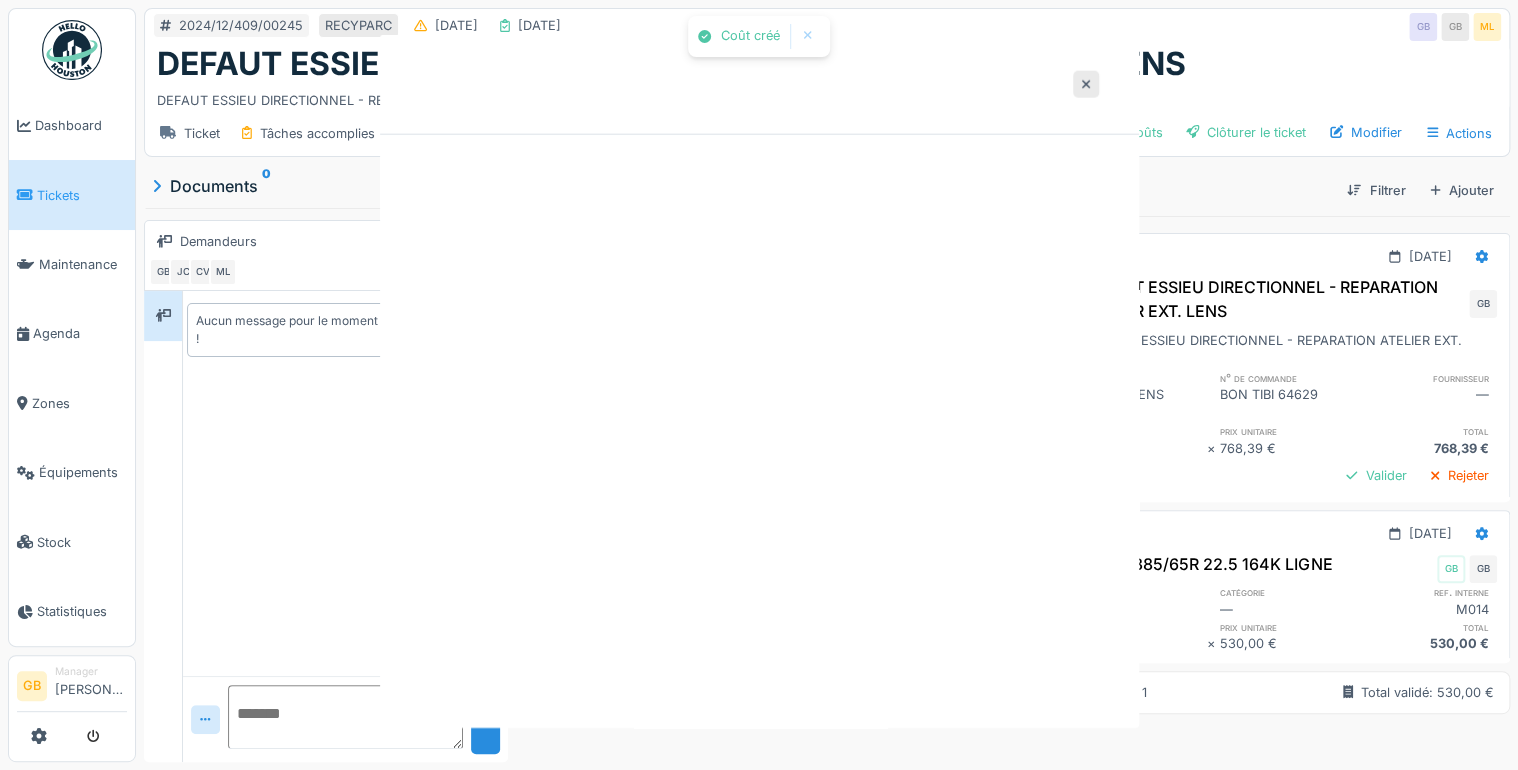 scroll, scrollTop: 0, scrollLeft: 0, axis: both 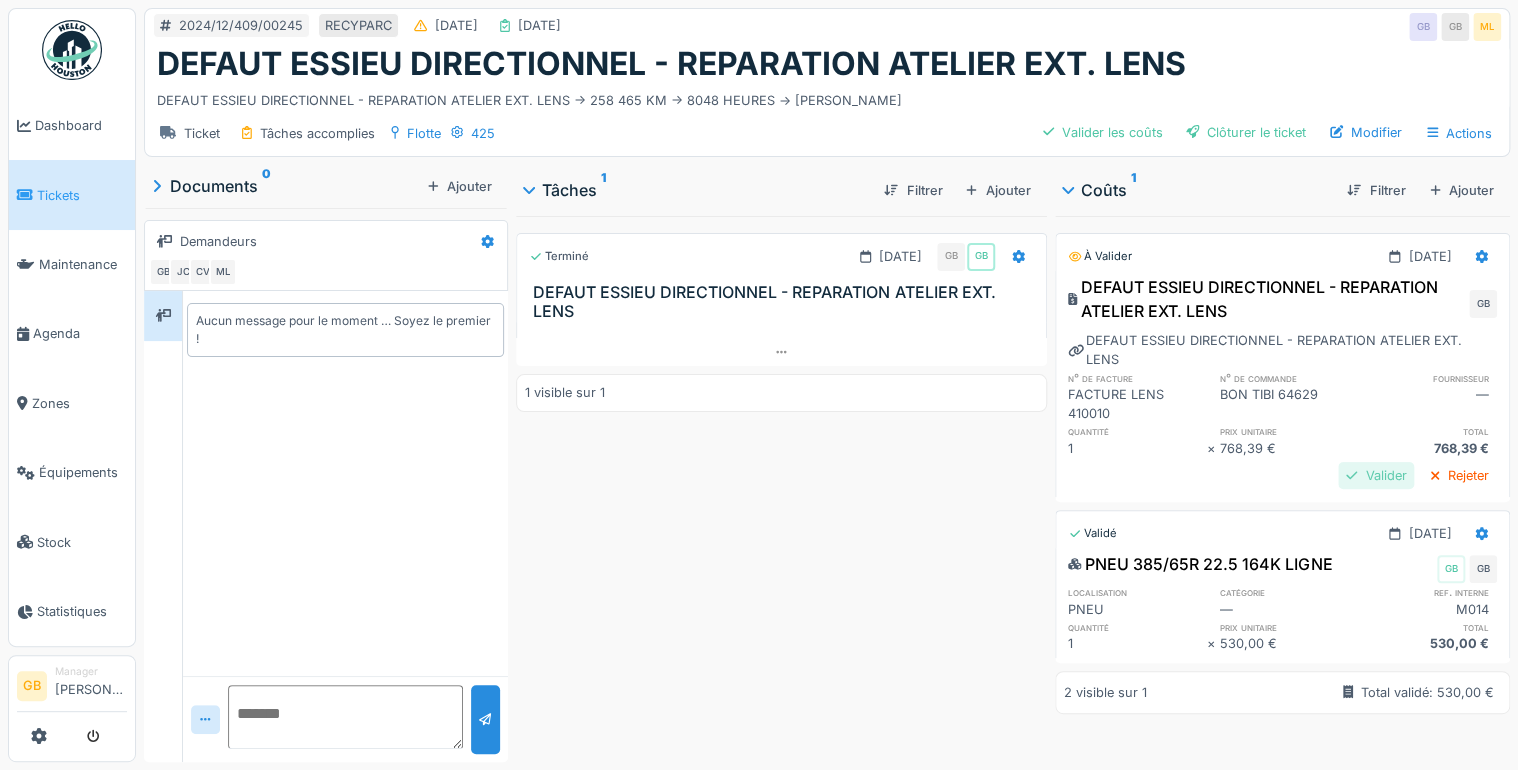 click on "Valider" at bounding box center (1376, 475) 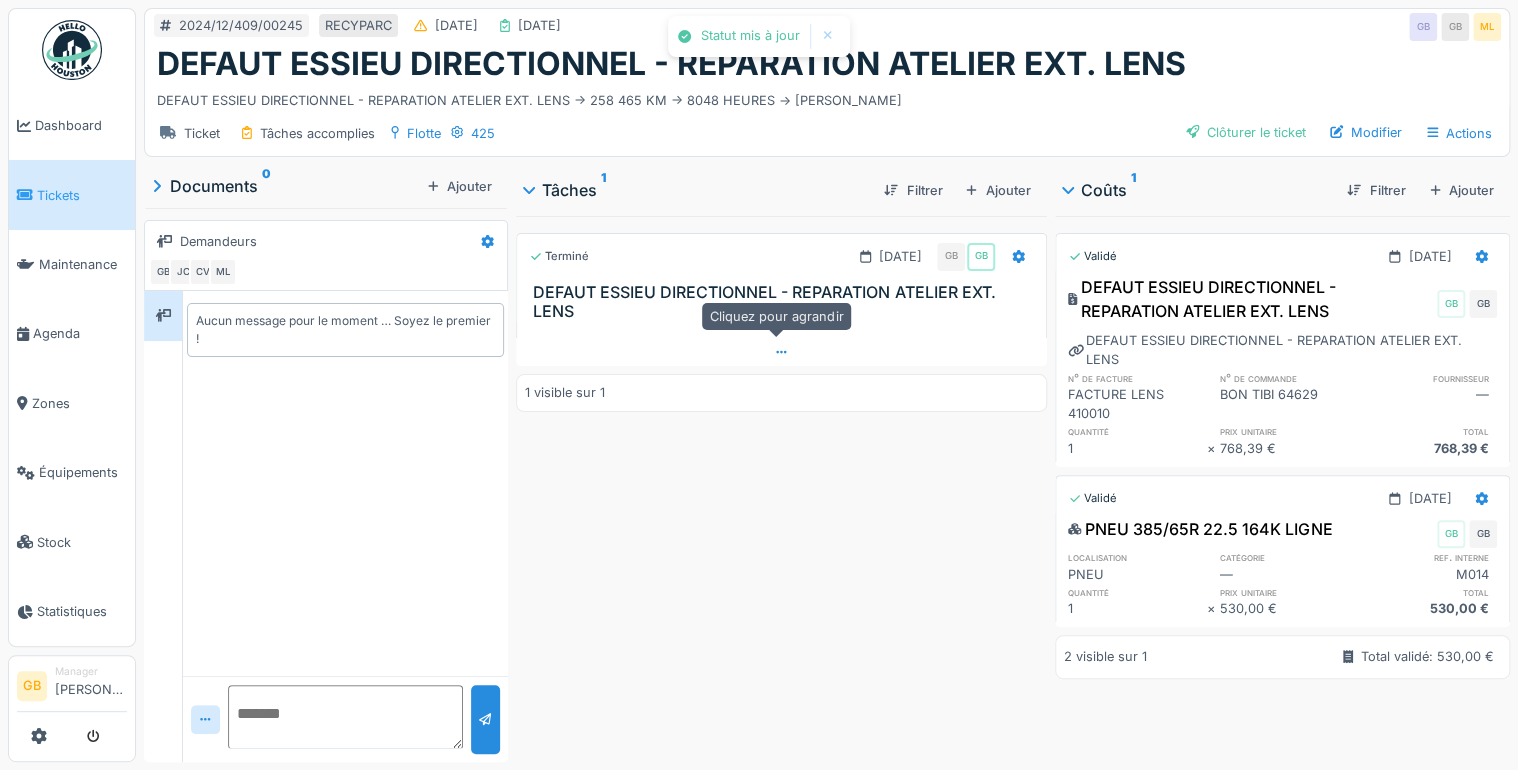 click 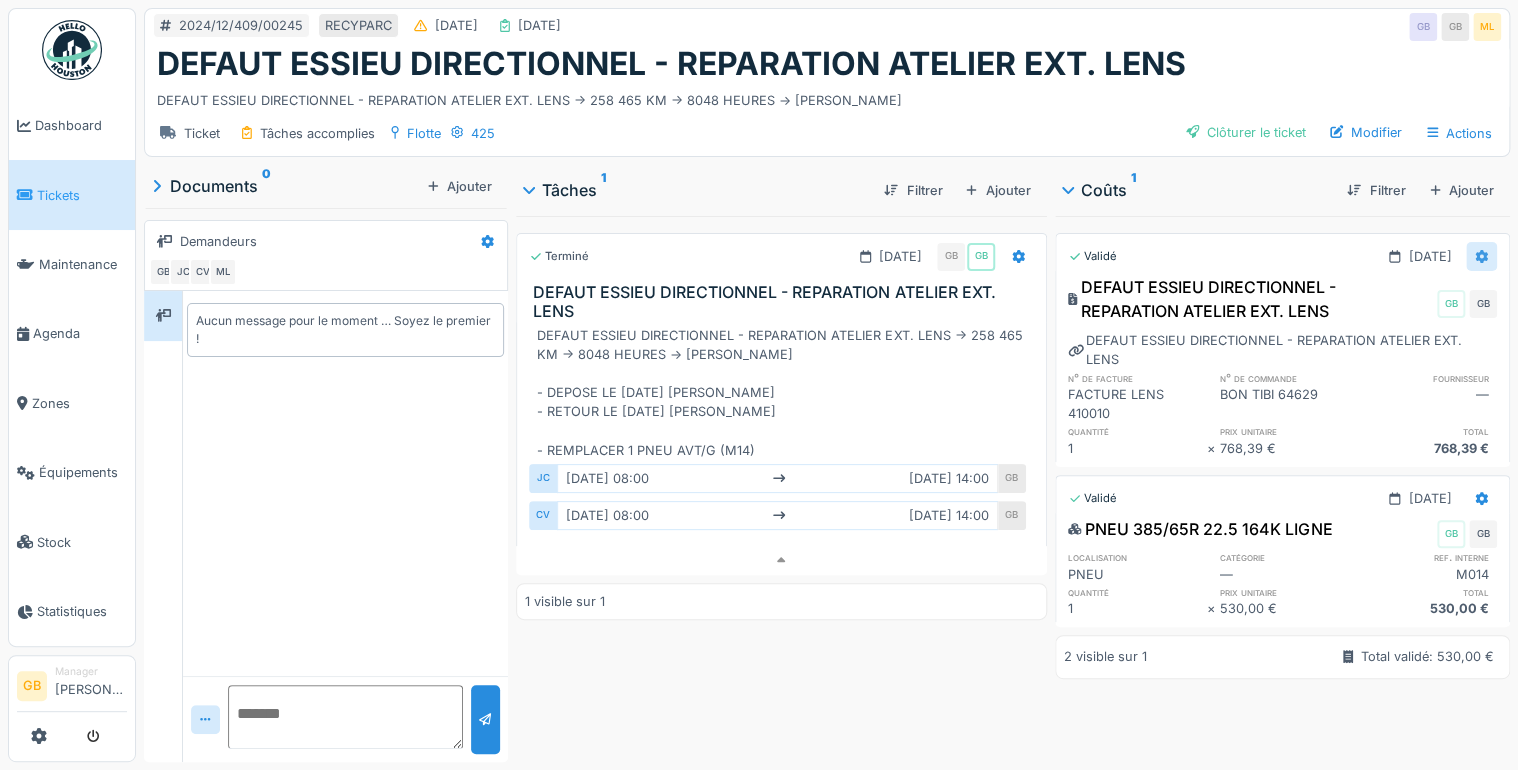 click 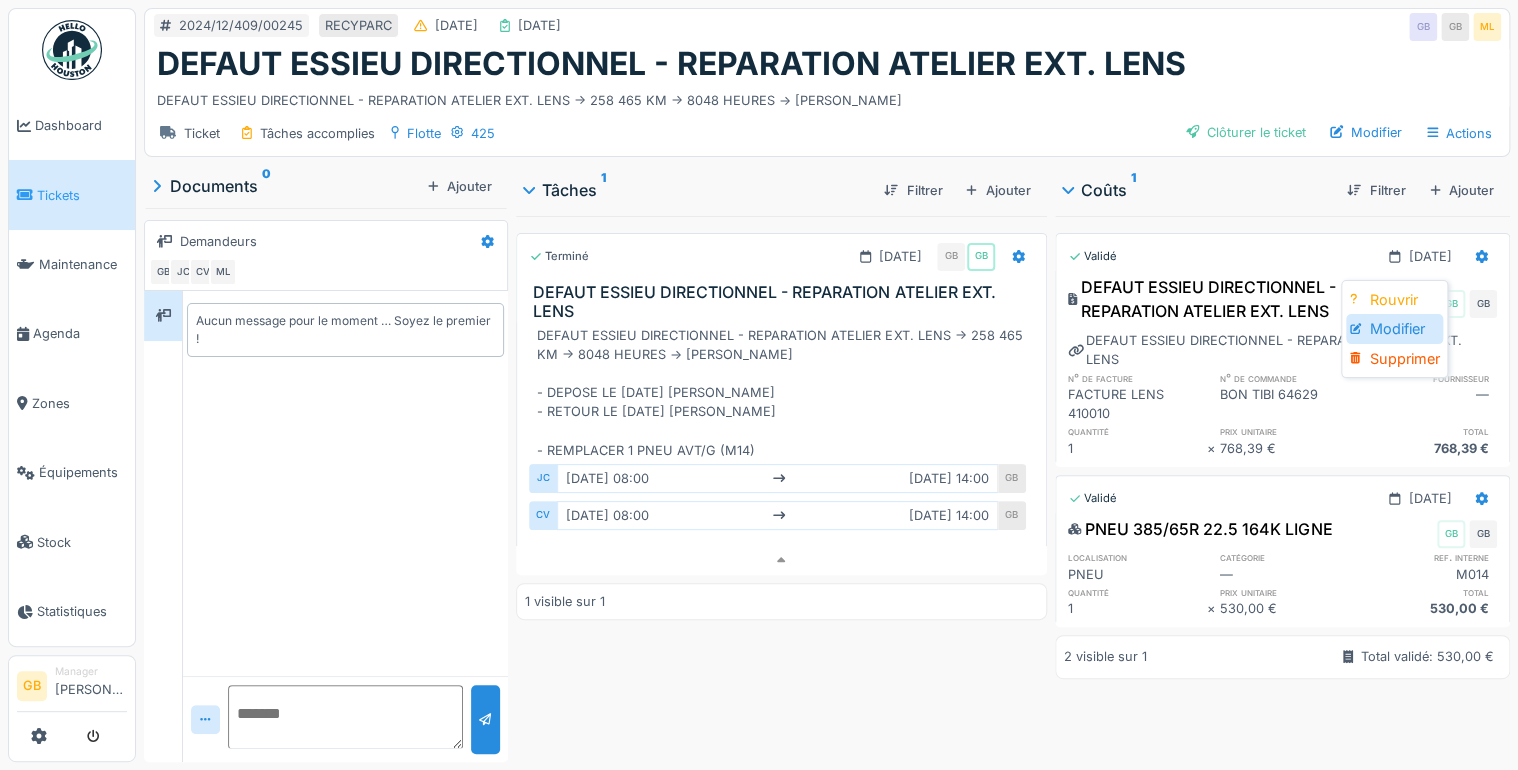 click on "Modifier" at bounding box center (1394, 329) 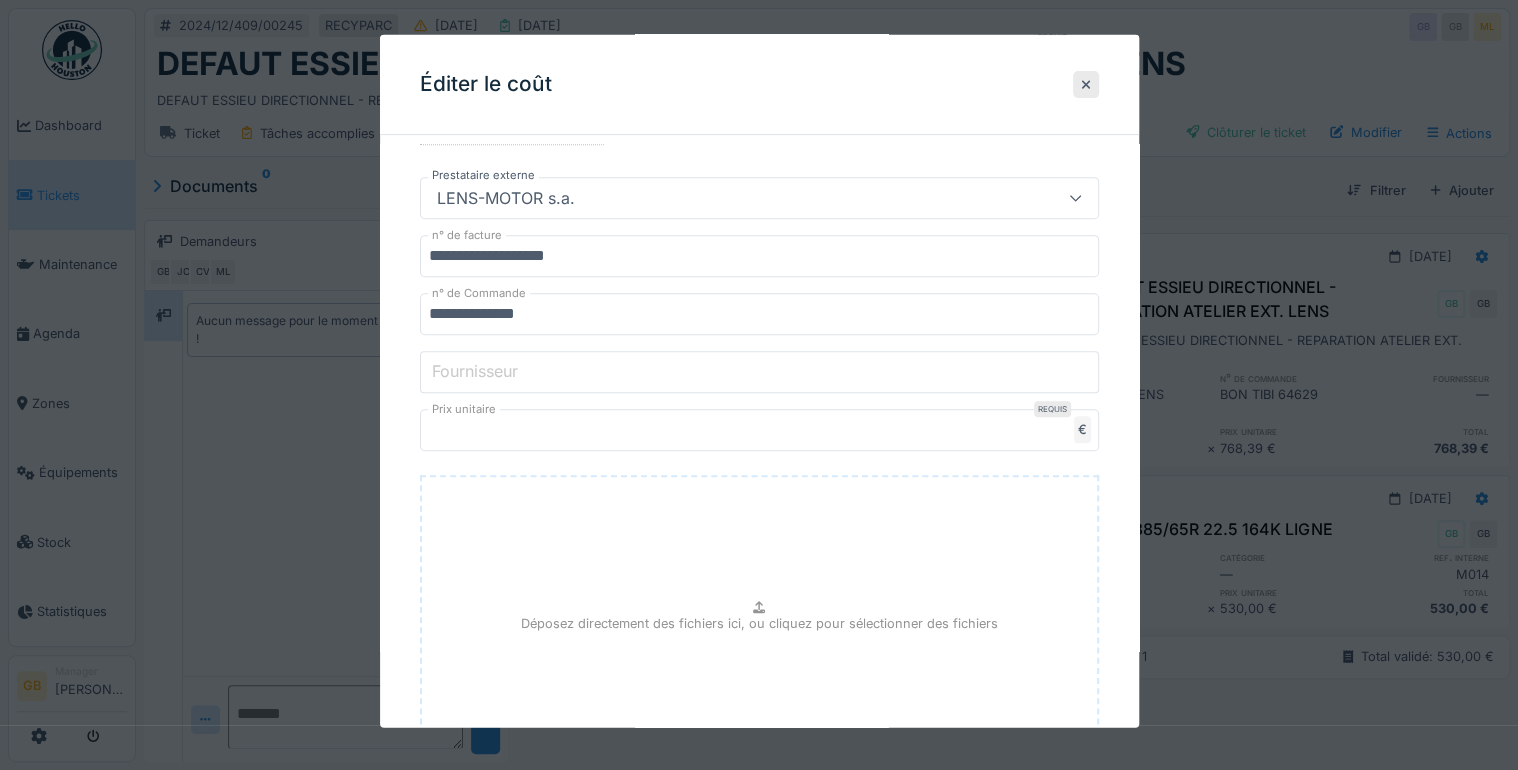 scroll, scrollTop: 480, scrollLeft: 0, axis: vertical 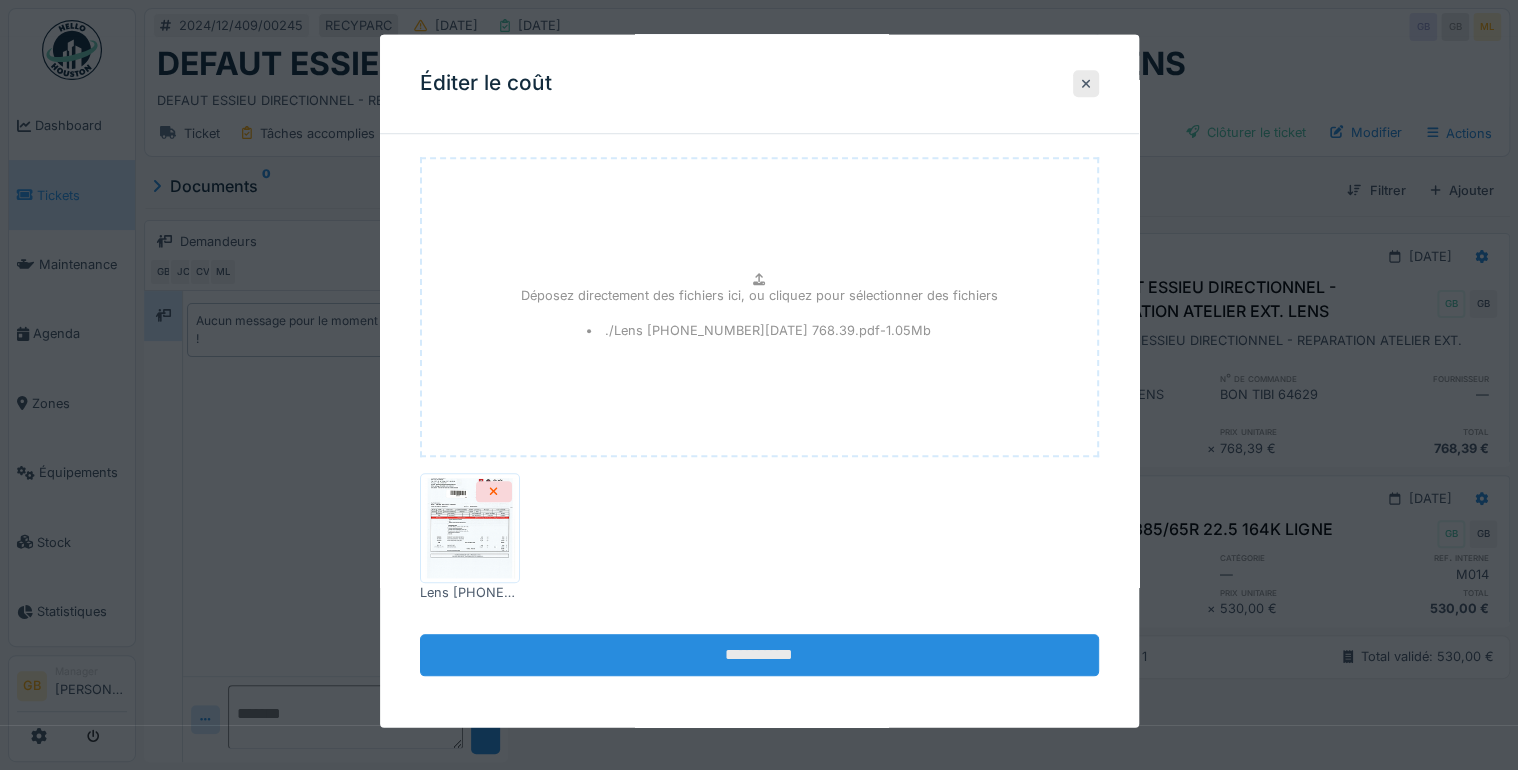 click on "**********" at bounding box center [759, 656] 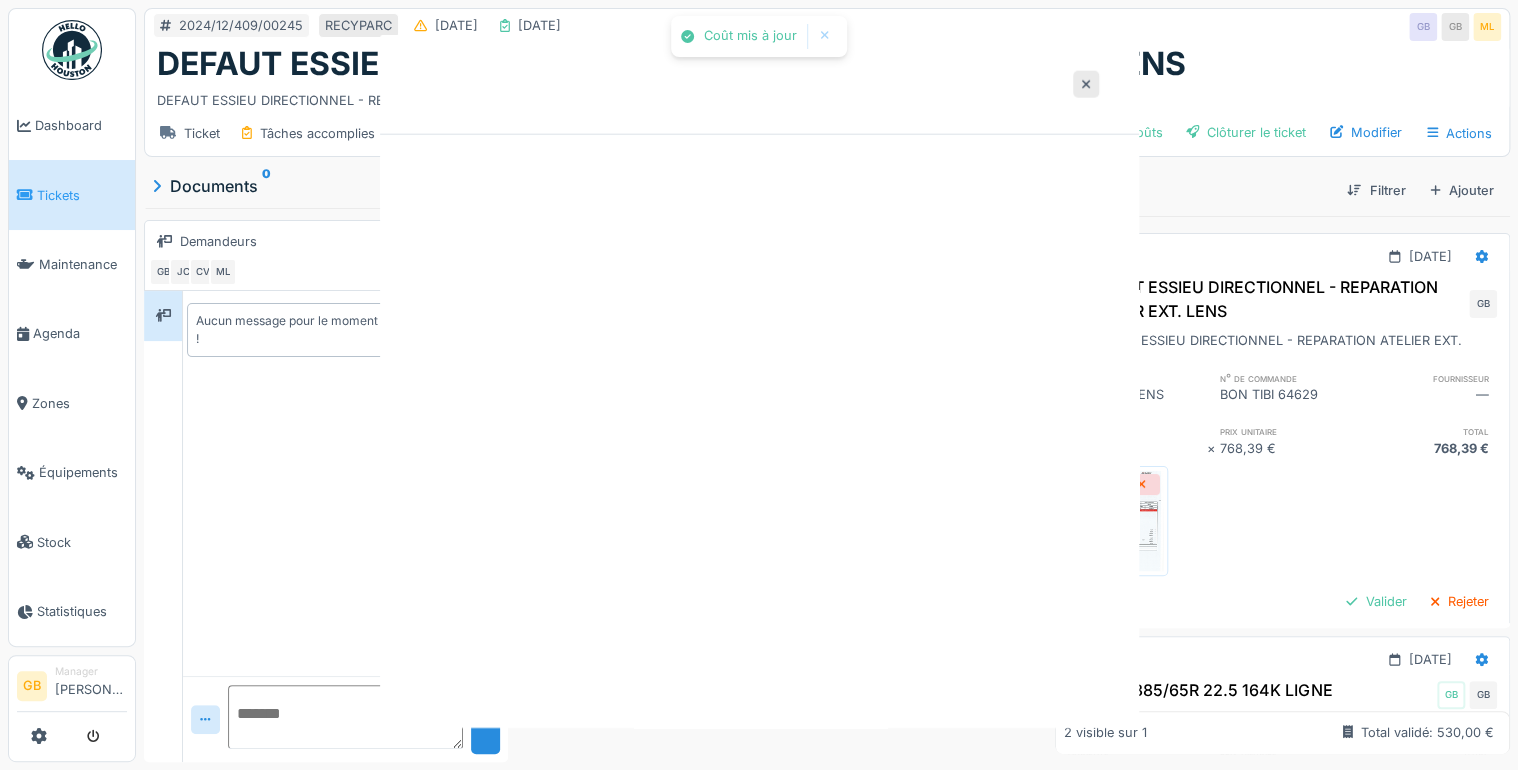 scroll, scrollTop: 0, scrollLeft: 0, axis: both 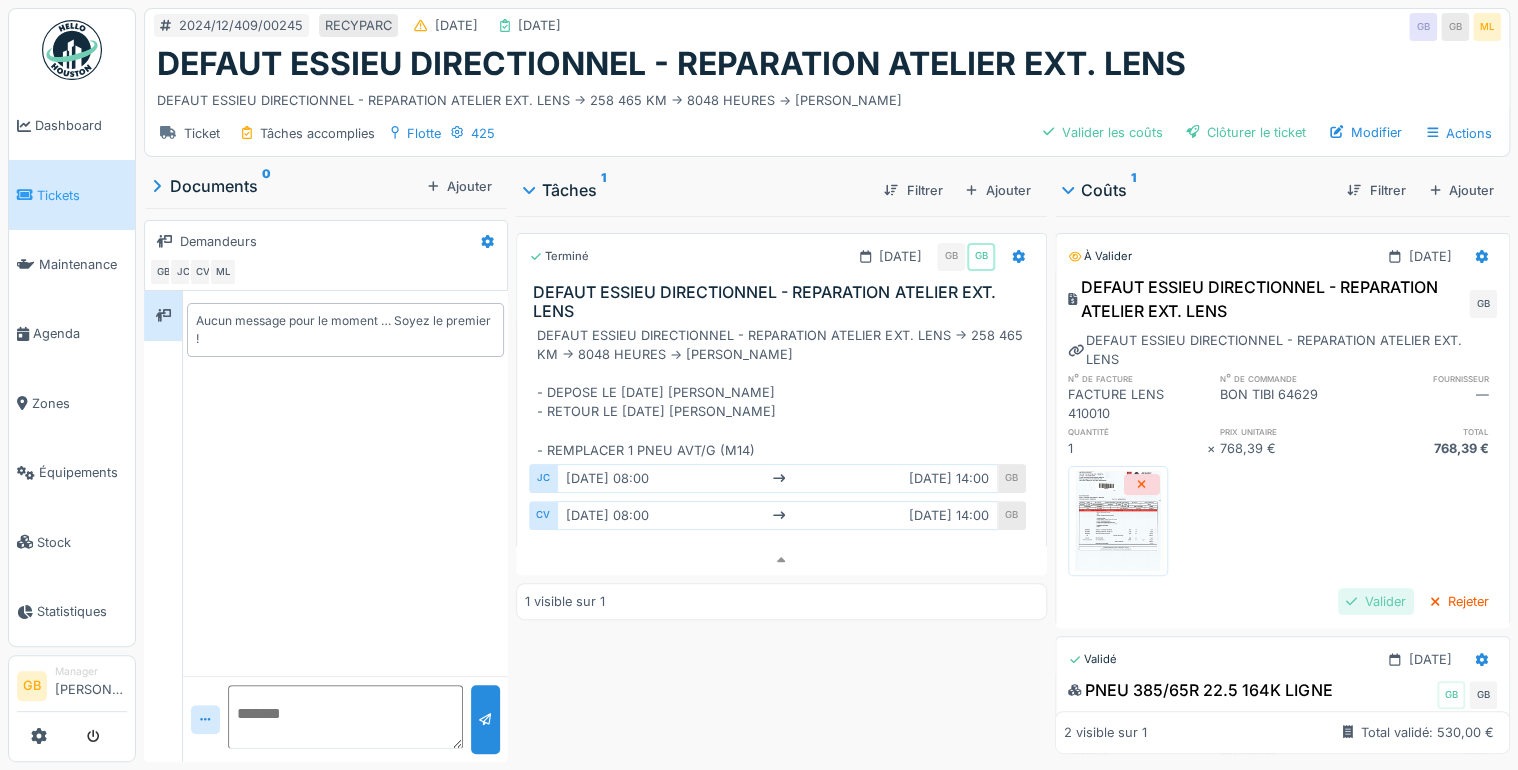 click on "Valider" at bounding box center [1376, 601] 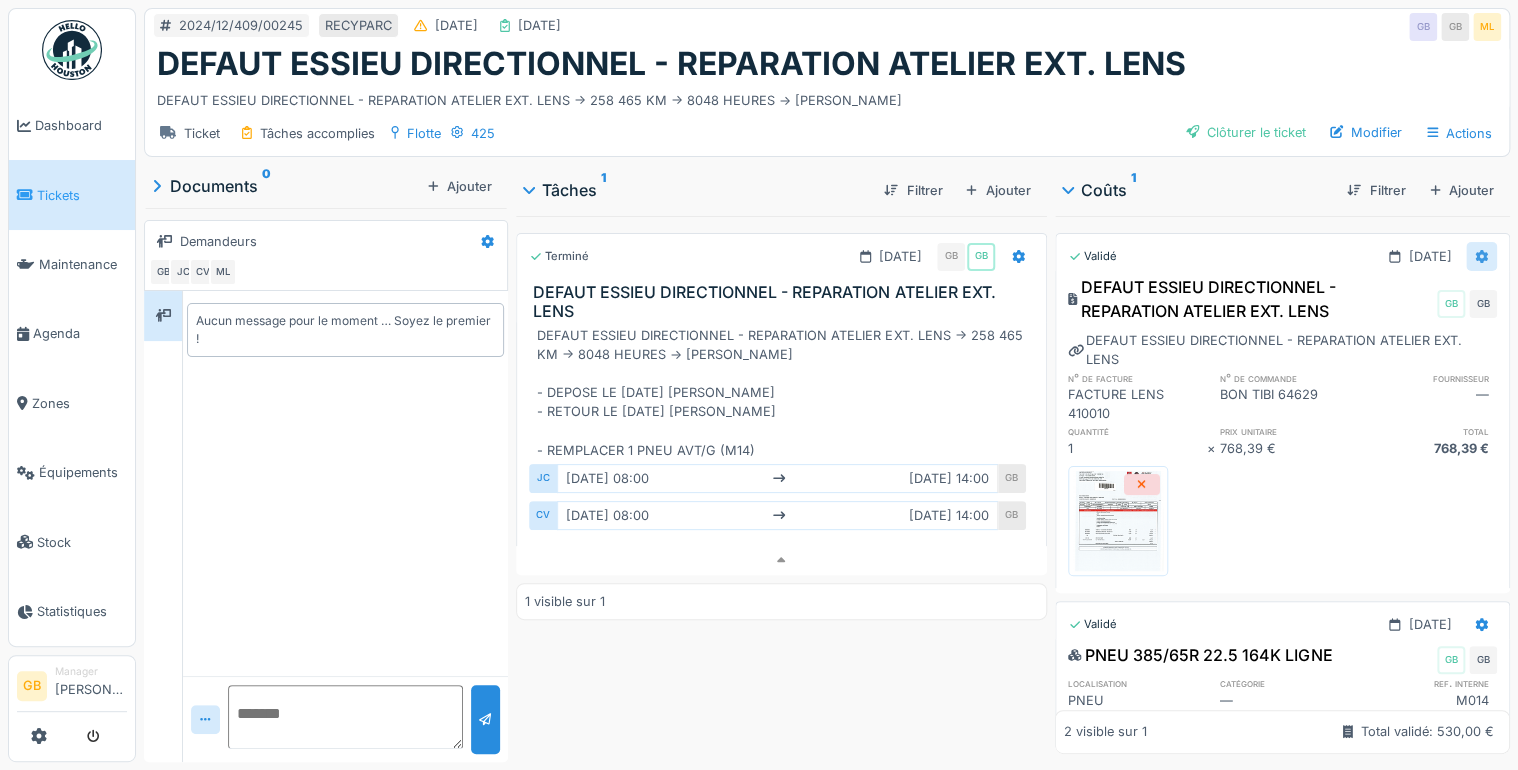 click 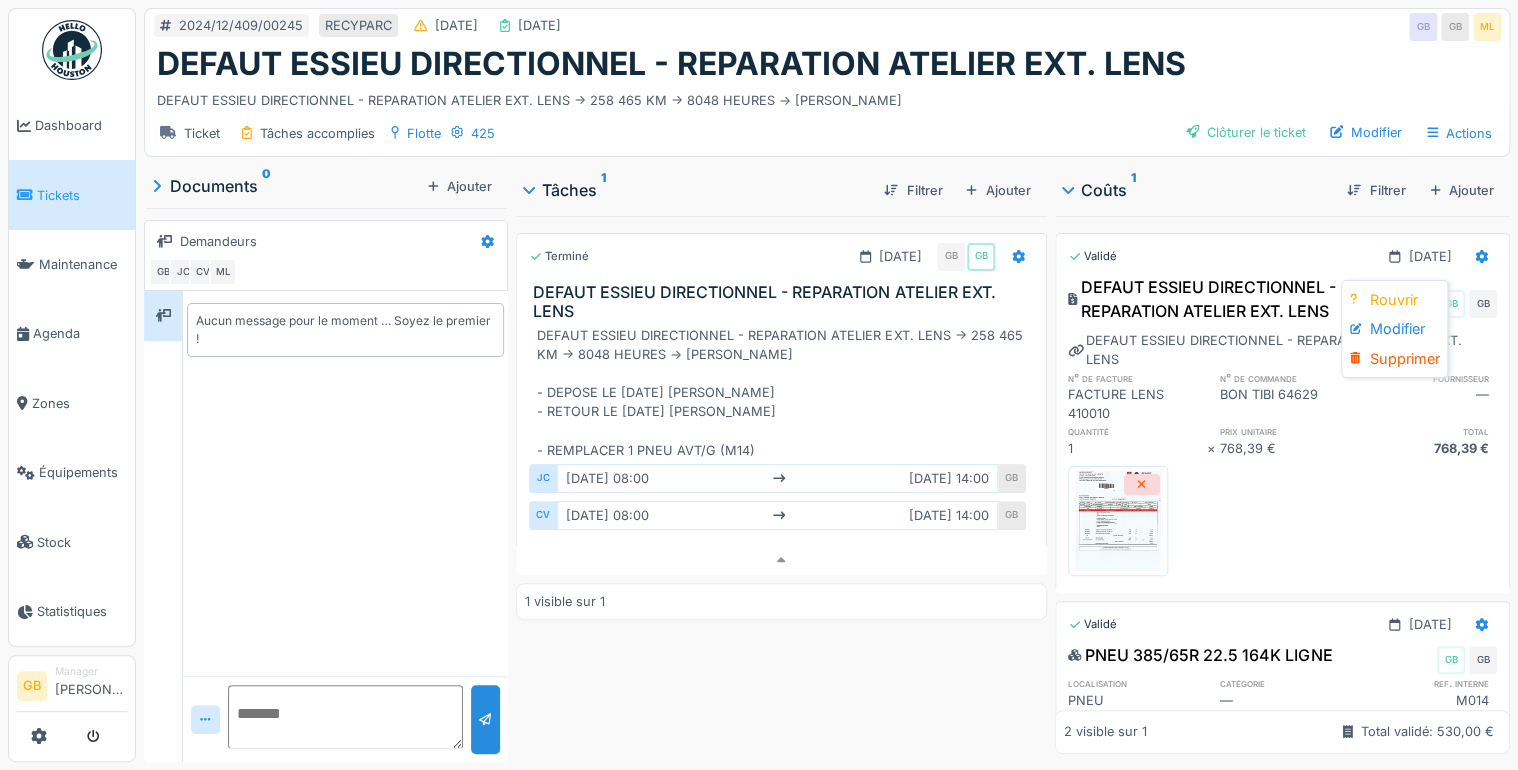 click on "Terminé 11/12/2024 GB GB DEFAUT ESSIEU DIRECTIONNEL - REPARATION ATELIER EXT. LENS DEFAUT ESSIEU DIRECTIONNEL - REPARATION ATELIER EXT. LENS -> 258 465 KM -> 8048 HEURES -> CEDRIC JOHNA
- DEPOSE LE 10/12/24 CEDRIC
- RETOUR LE 11/12/24 JOHNA
- REMPLACER 1 PNEU AVT/G (M14) JC mar. 10 déc.   08:00 mer. 11 déc.   14:00 GB CV mar. 10 déc.   08:00 mer. 11 déc.   14:00 GB 1 visible sur 1" at bounding box center [781, 485] 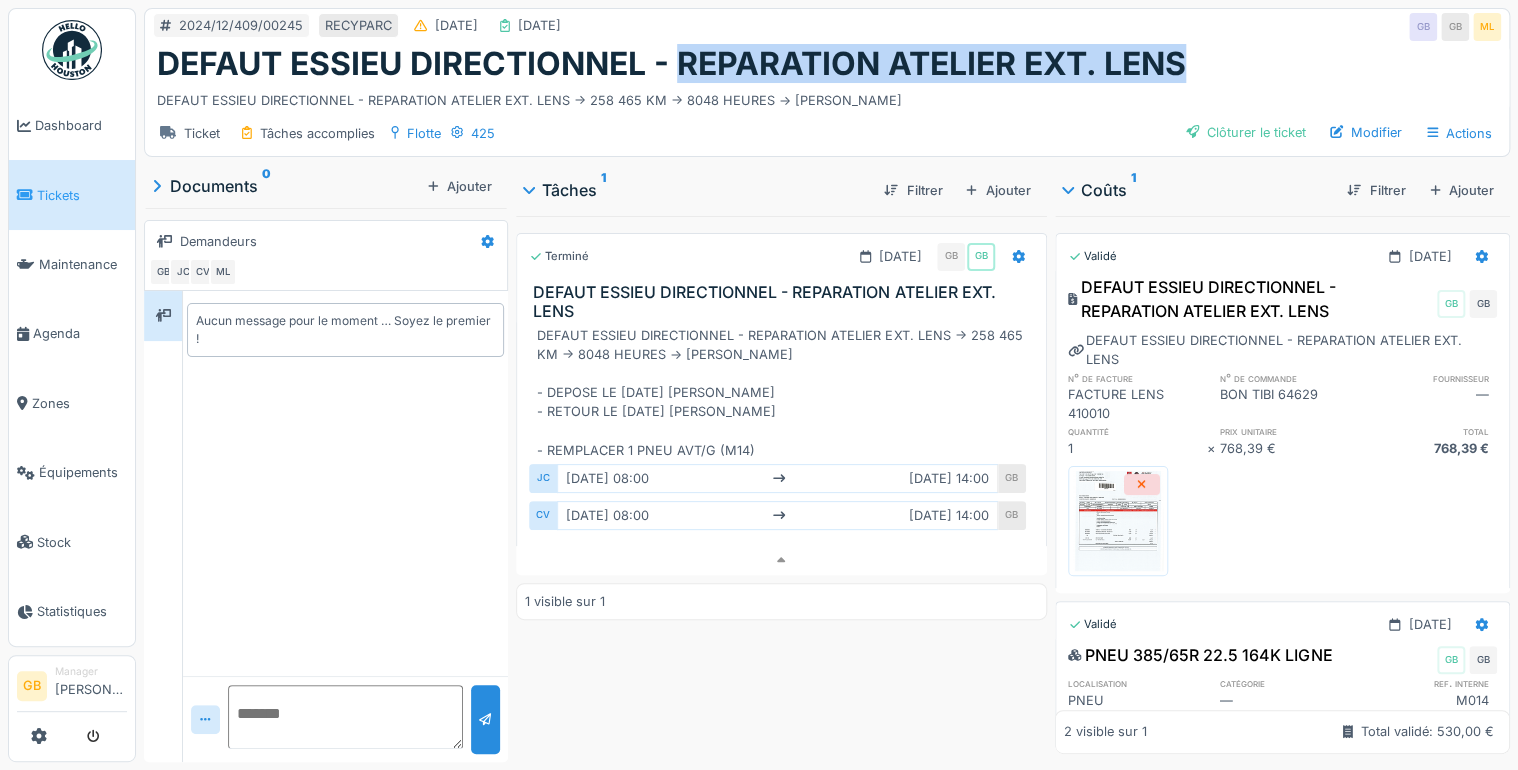 drag, startPoint x: 688, startPoint y: 46, endPoint x: 1219, endPoint y: 63, distance: 531.27203 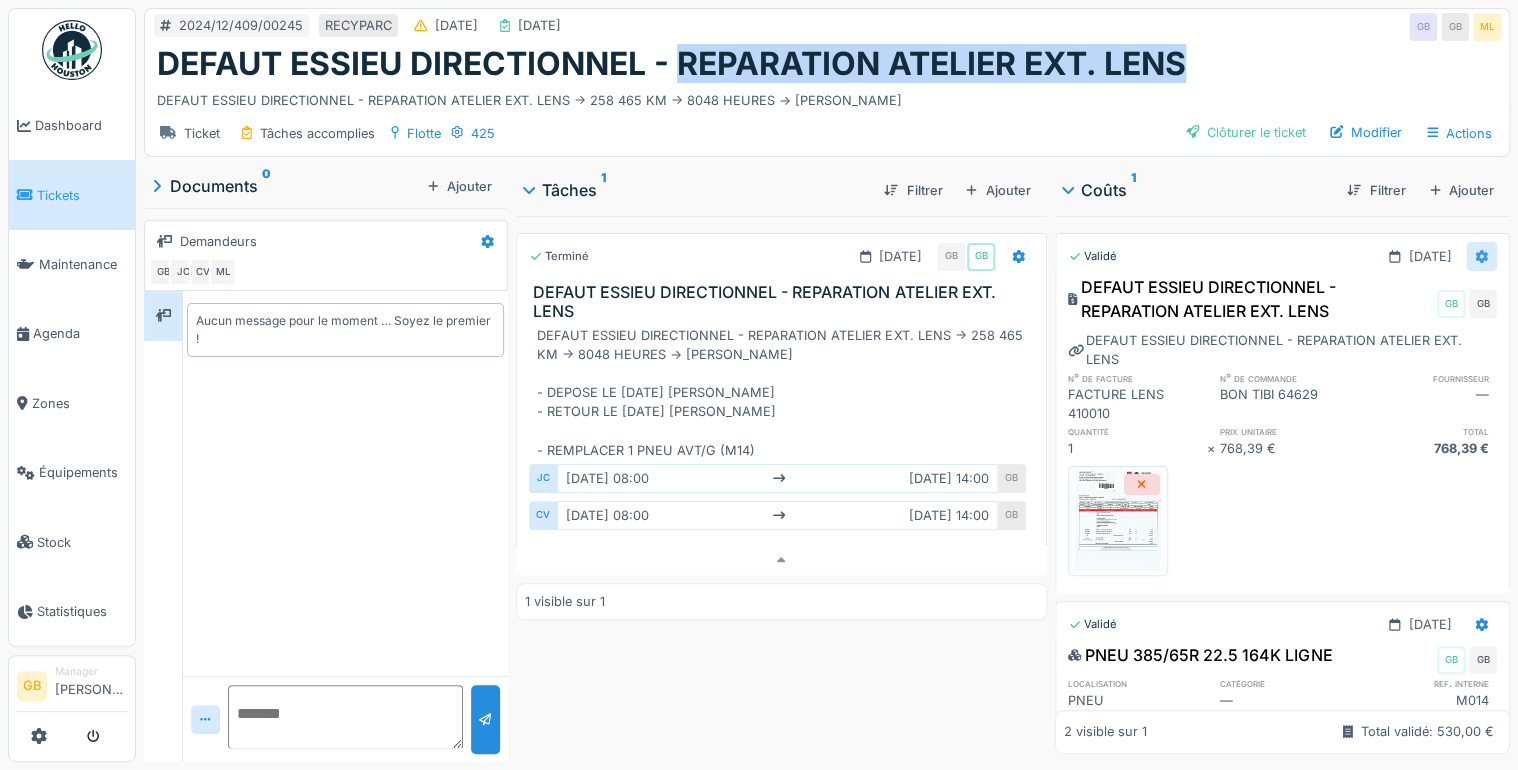 click 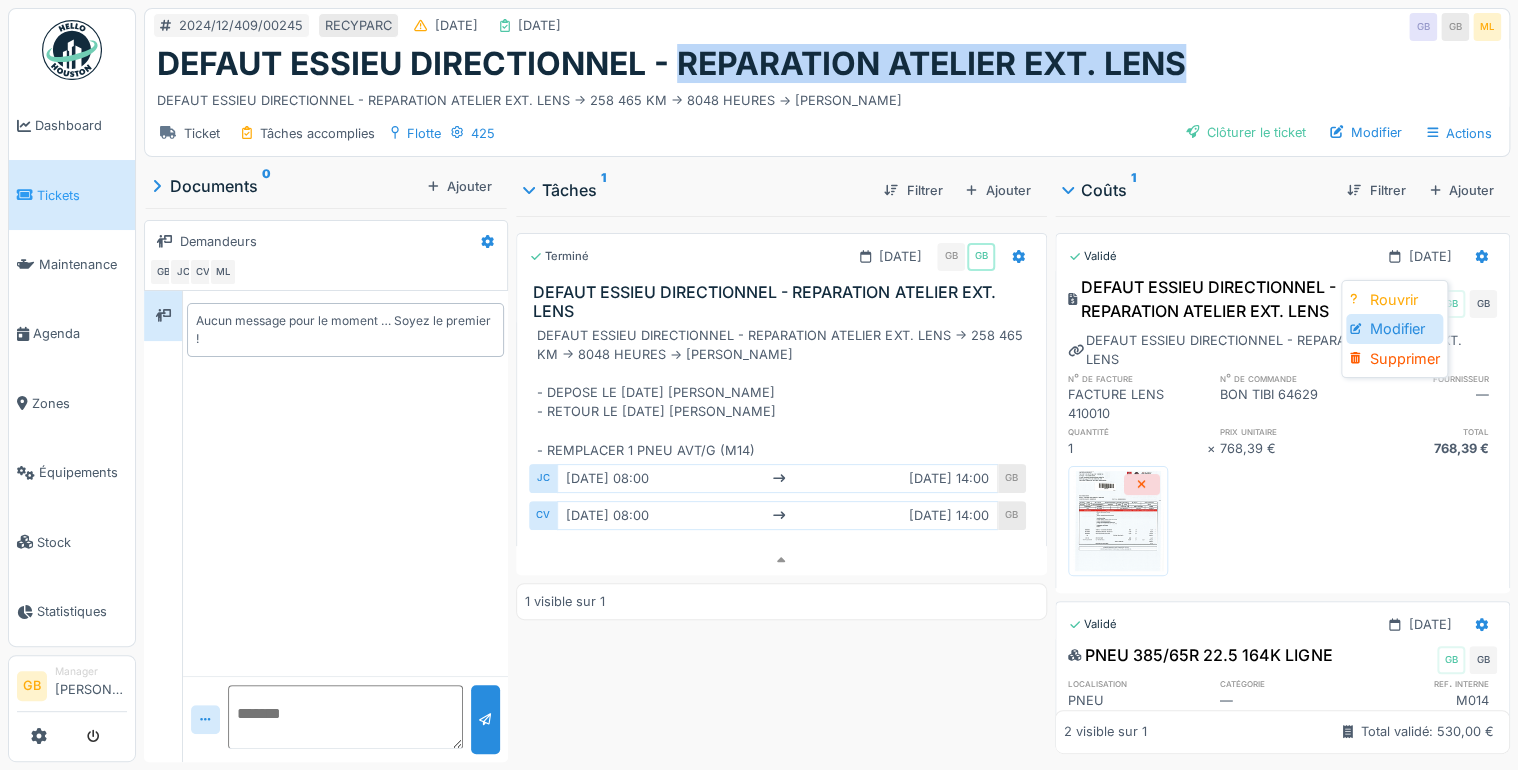 click on "Modifier" at bounding box center [1394, 329] 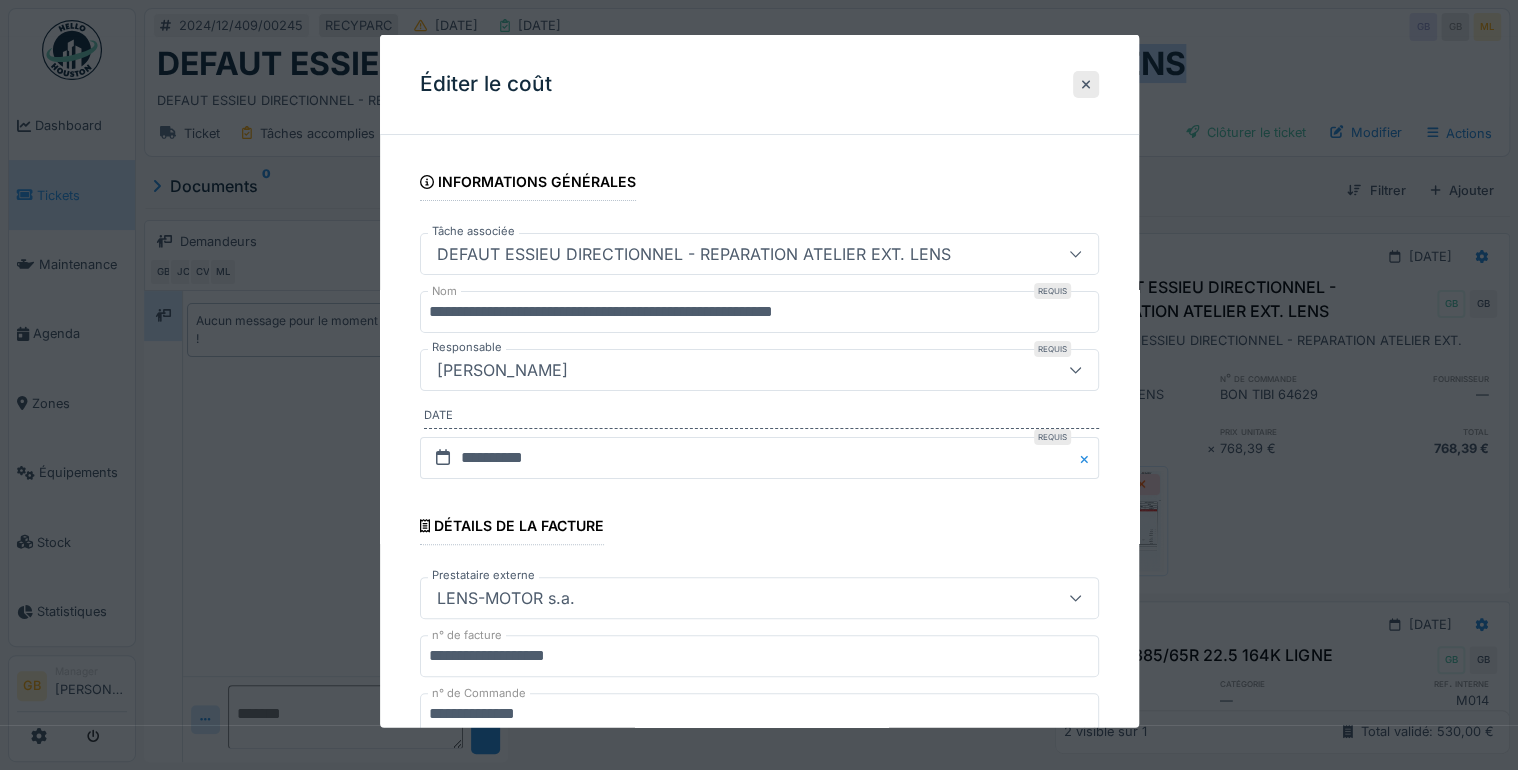 scroll, scrollTop: 160, scrollLeft: 0, axis: vertical 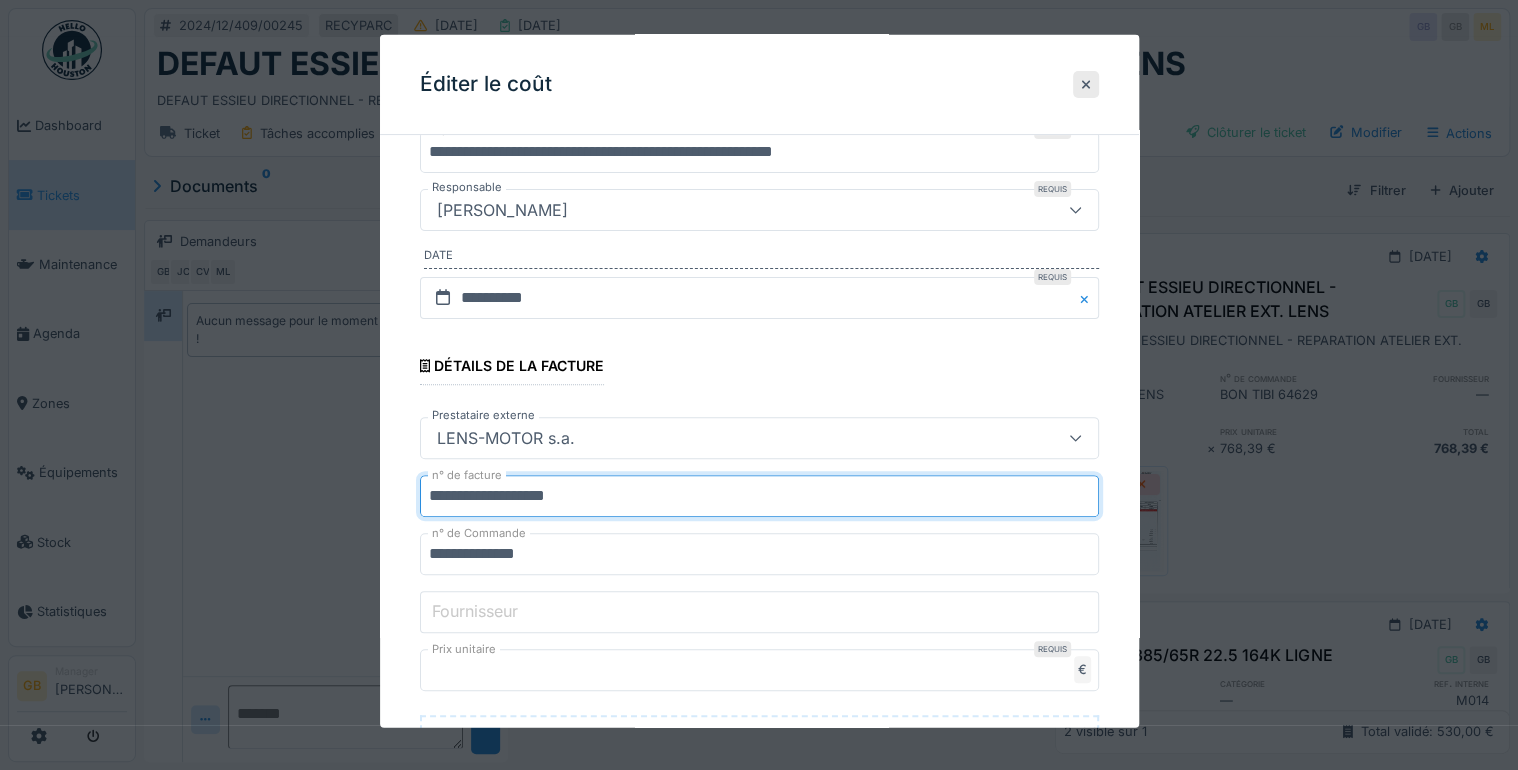 click on "**********" at bounding box center [759, 496] 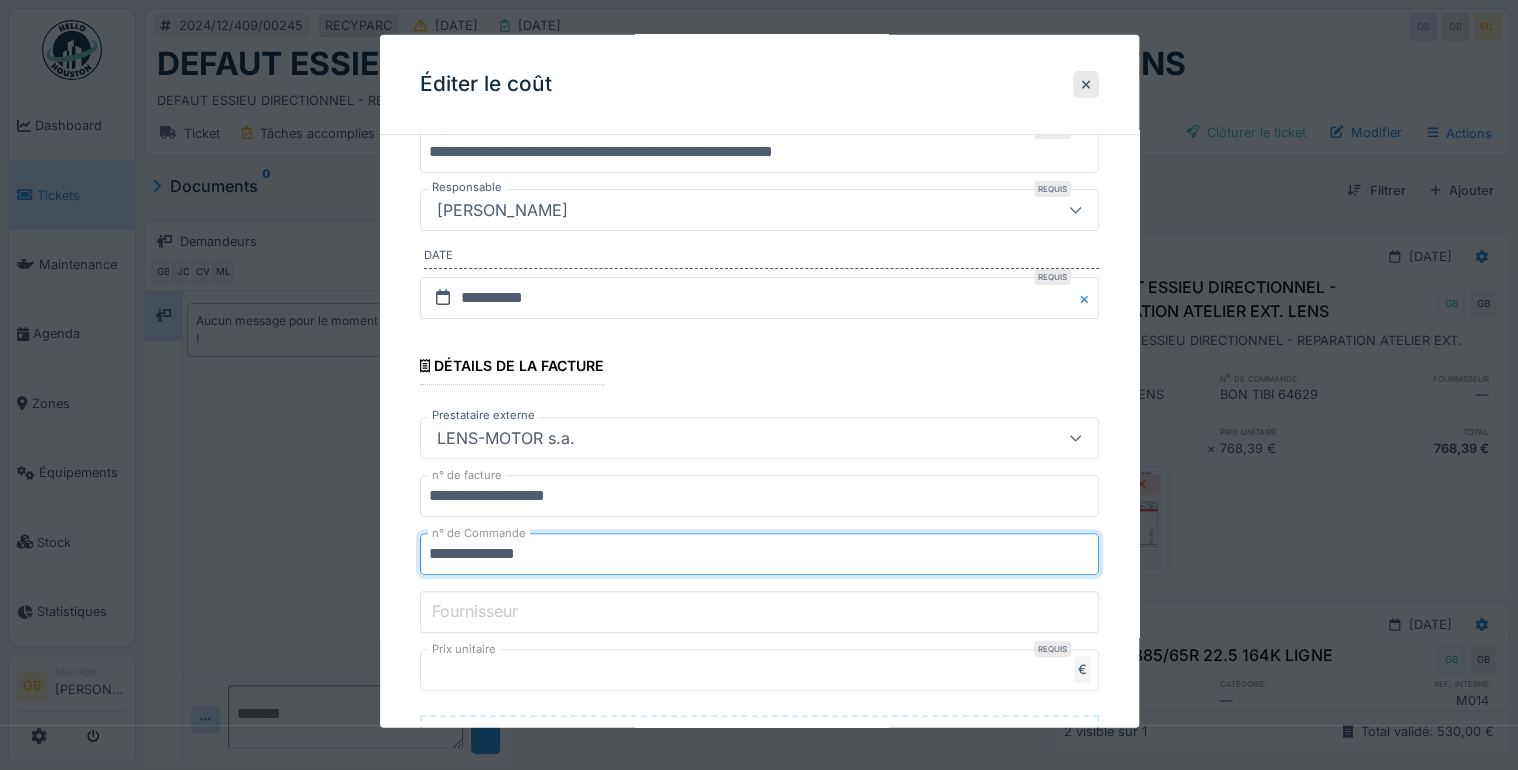 drag, startPoint x: 564, startPoint y: 550, endPoint x: 400, endPoint y: 550, distance: 164 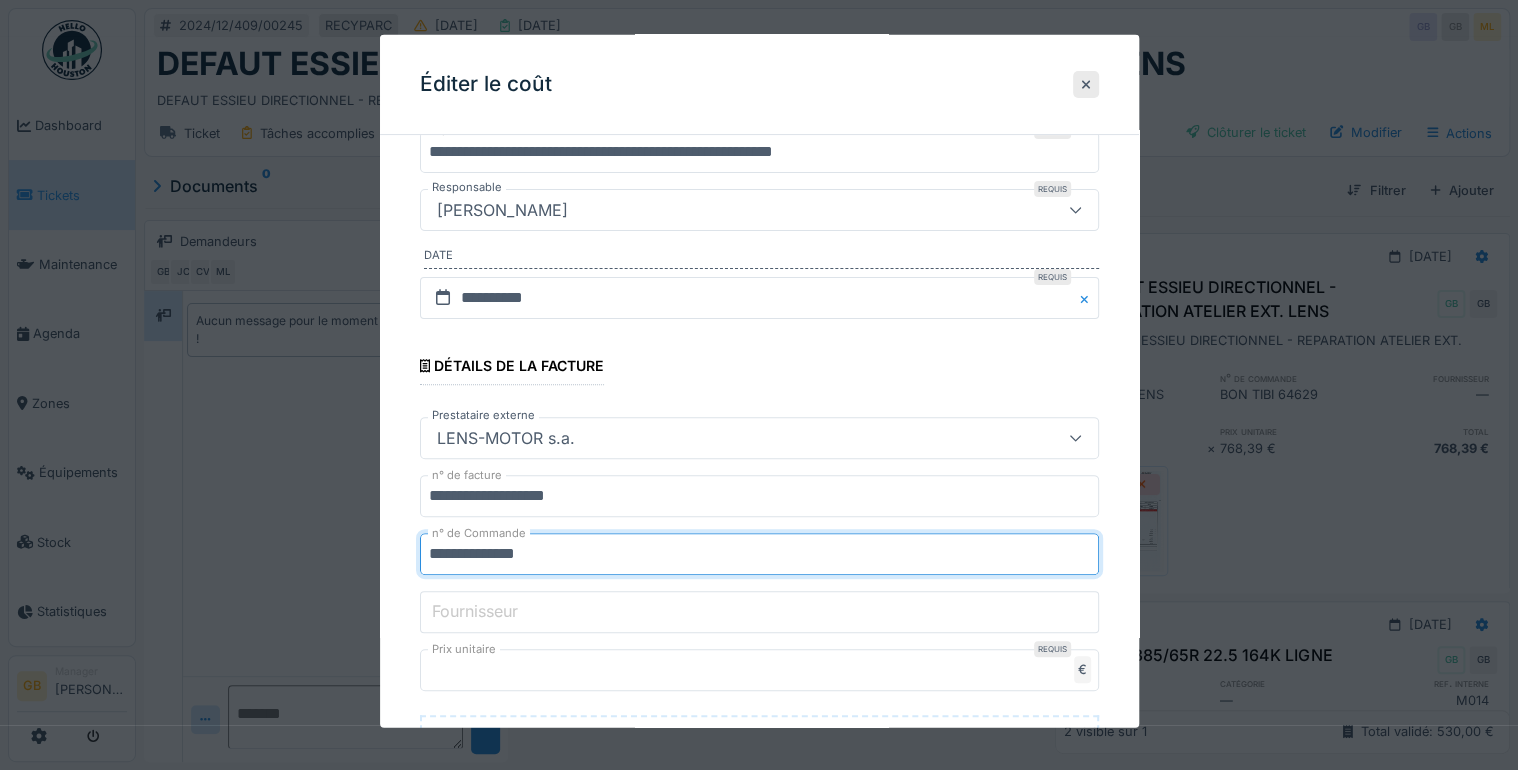 click on "**********" at bounding box center [759, 640] 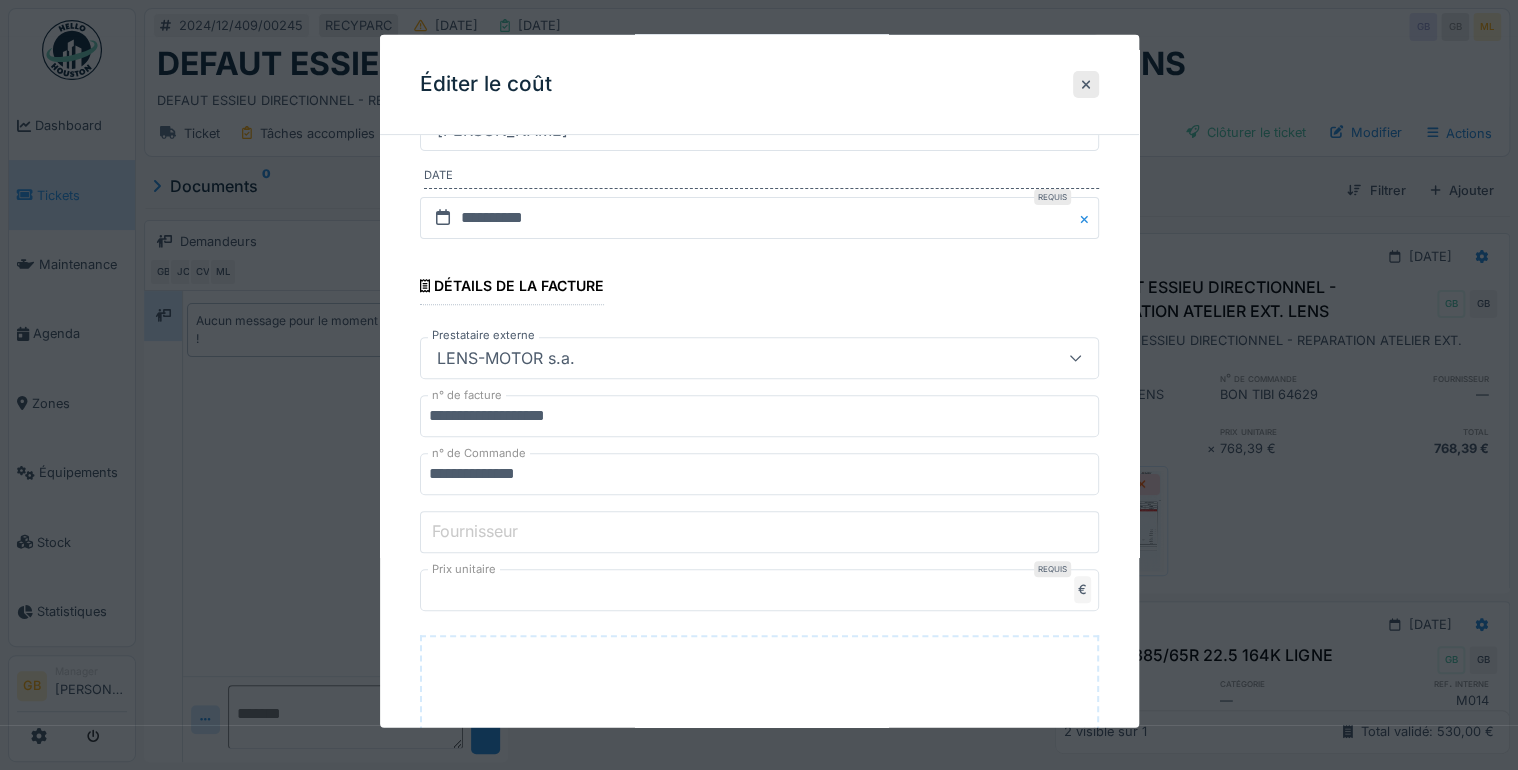 scroll, scrollTop: 320, scrollLeft: 0, axis: vertical 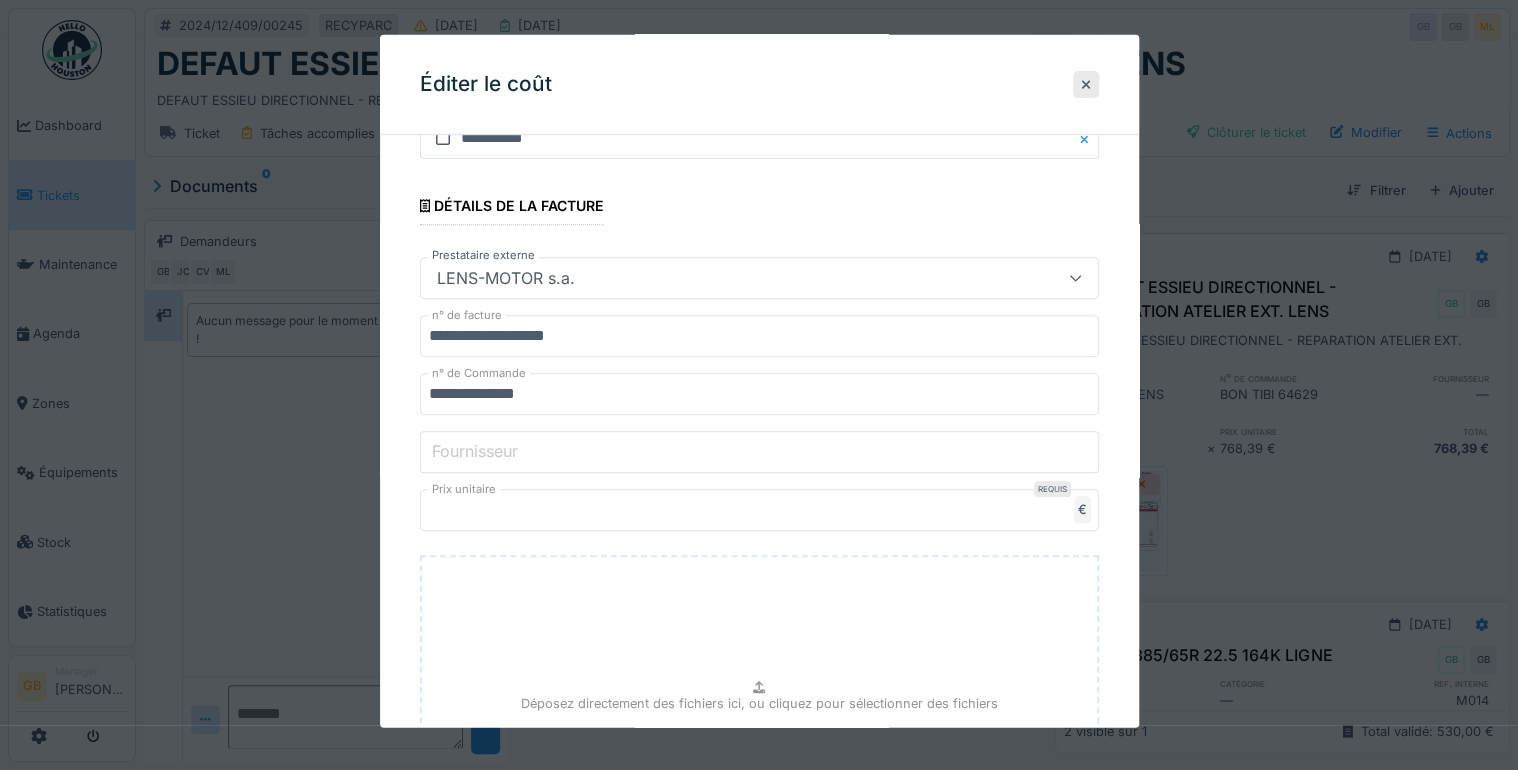 click on "******" at bounding box center [759, 510] 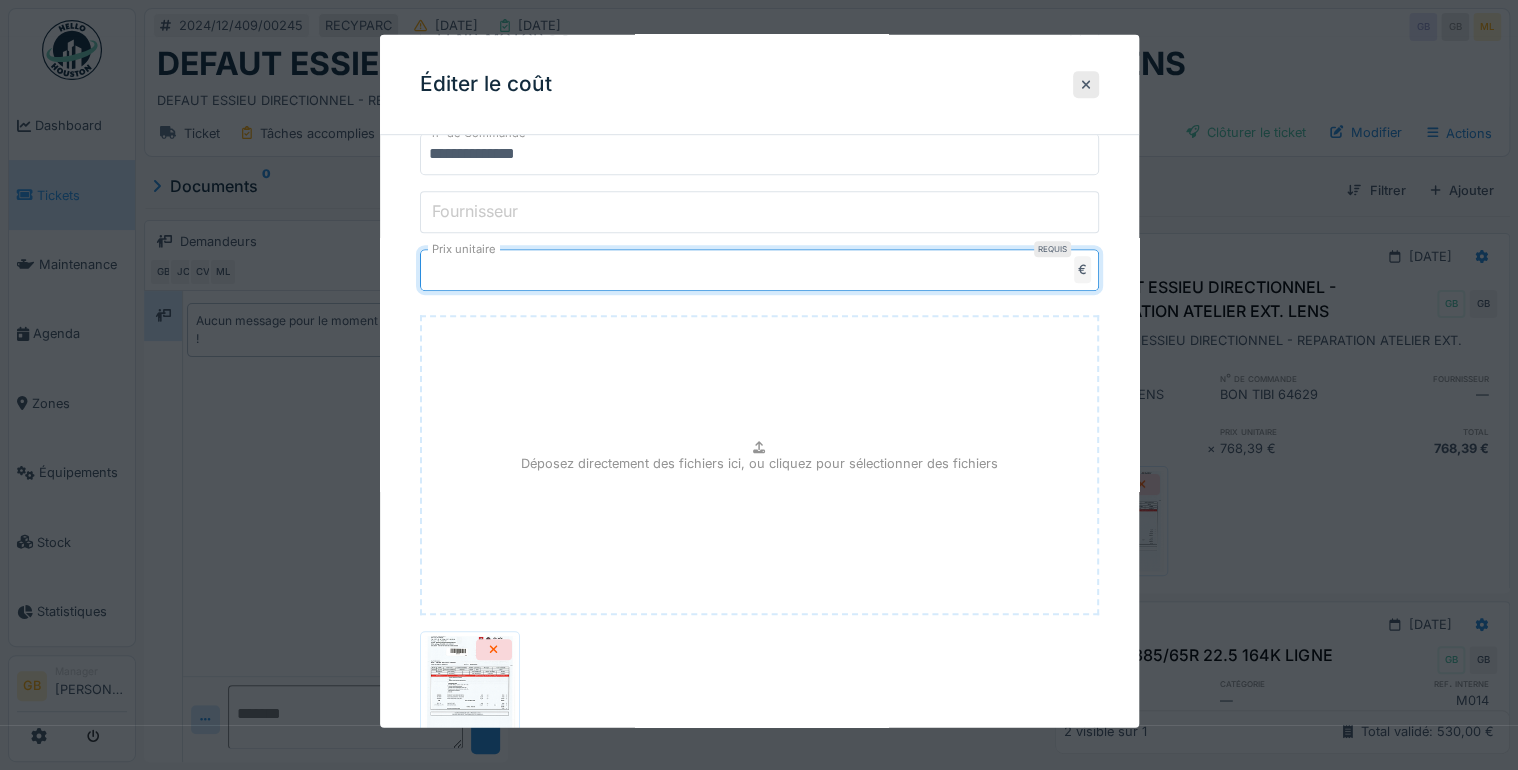 scroll, scrollTop: 717, scrollLeft: 0, axis: vertical 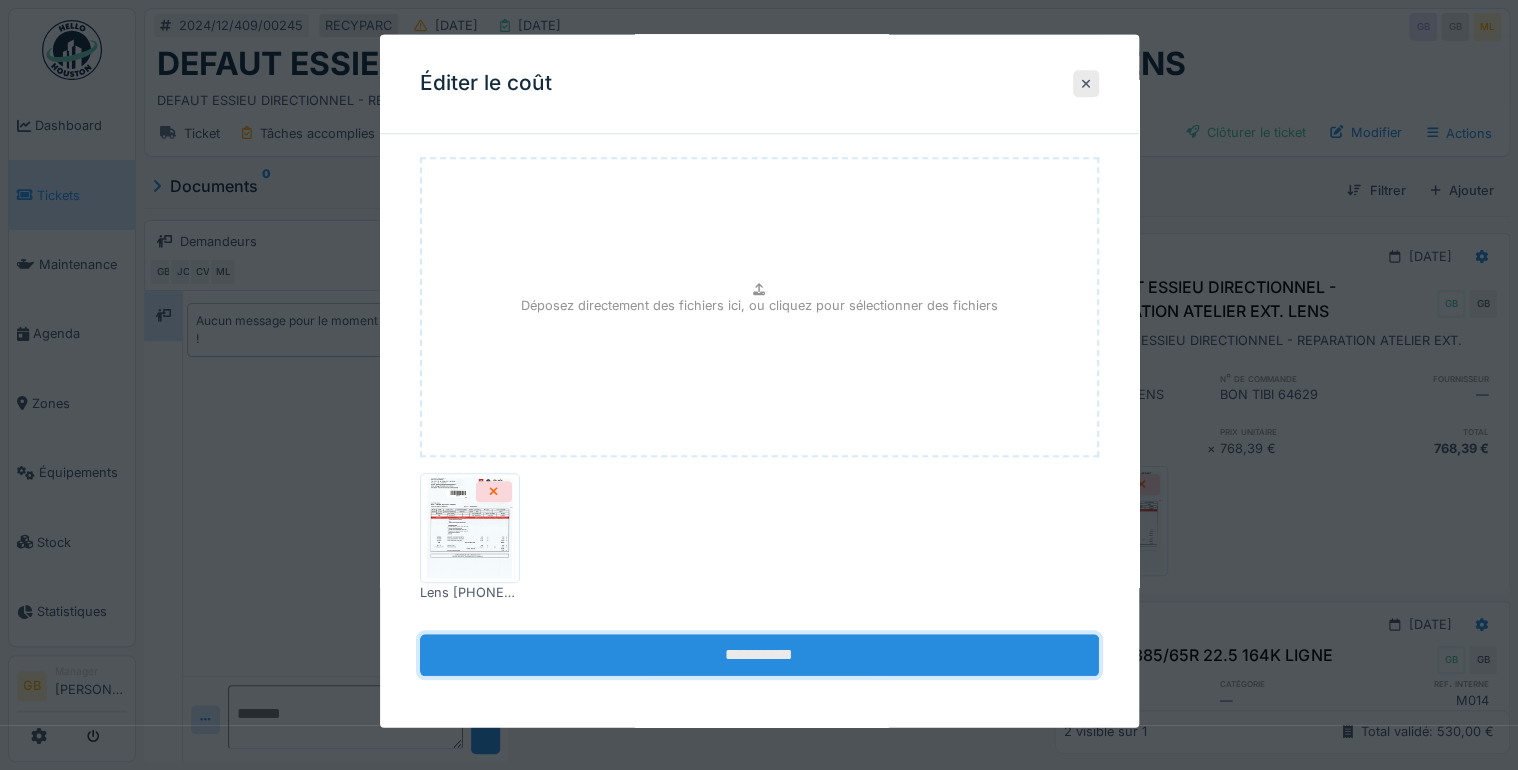 click on "**********" at bounding box center [759, 656] 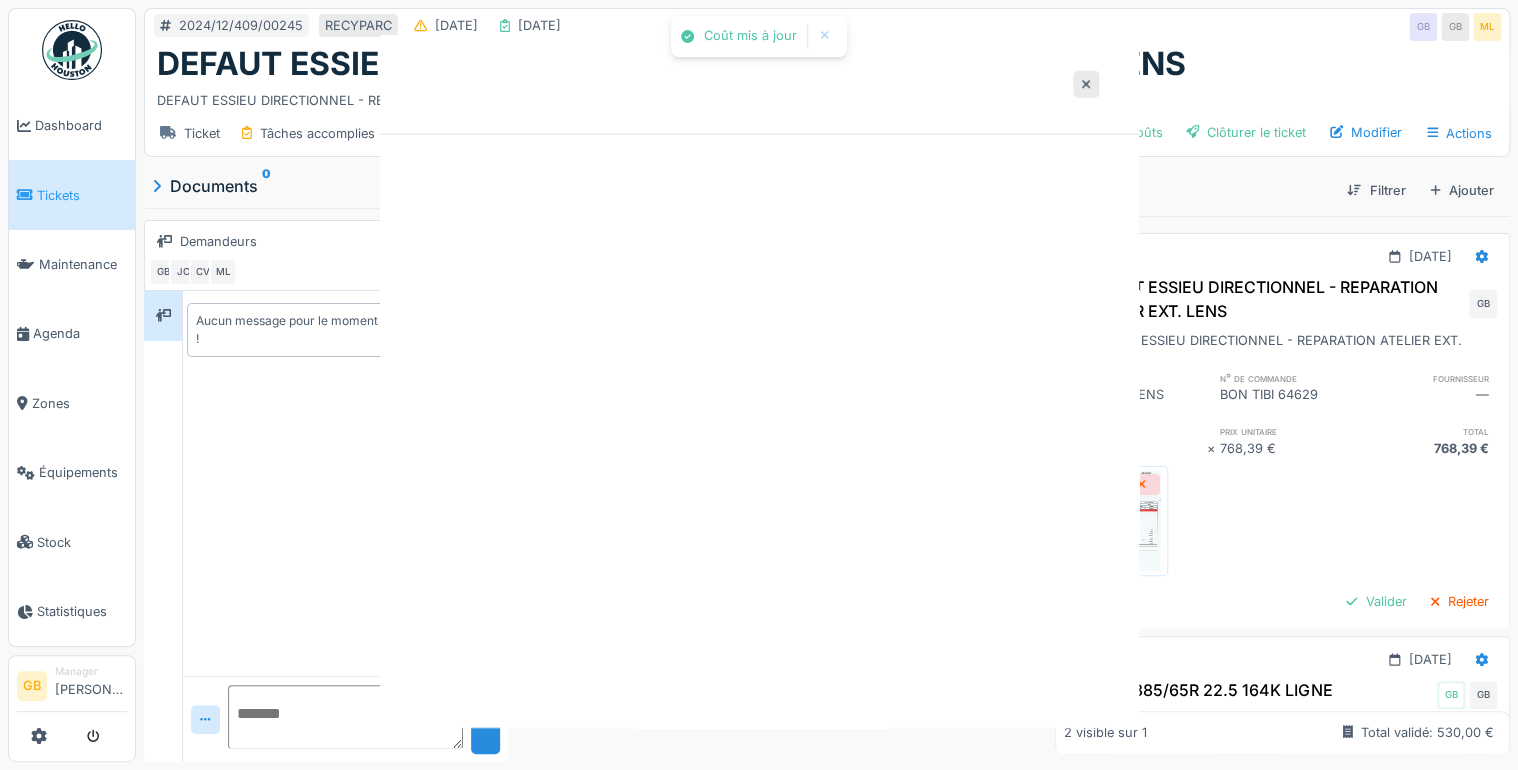 scroll, scrollTop: 0, scrollLeft: 0, axis: both 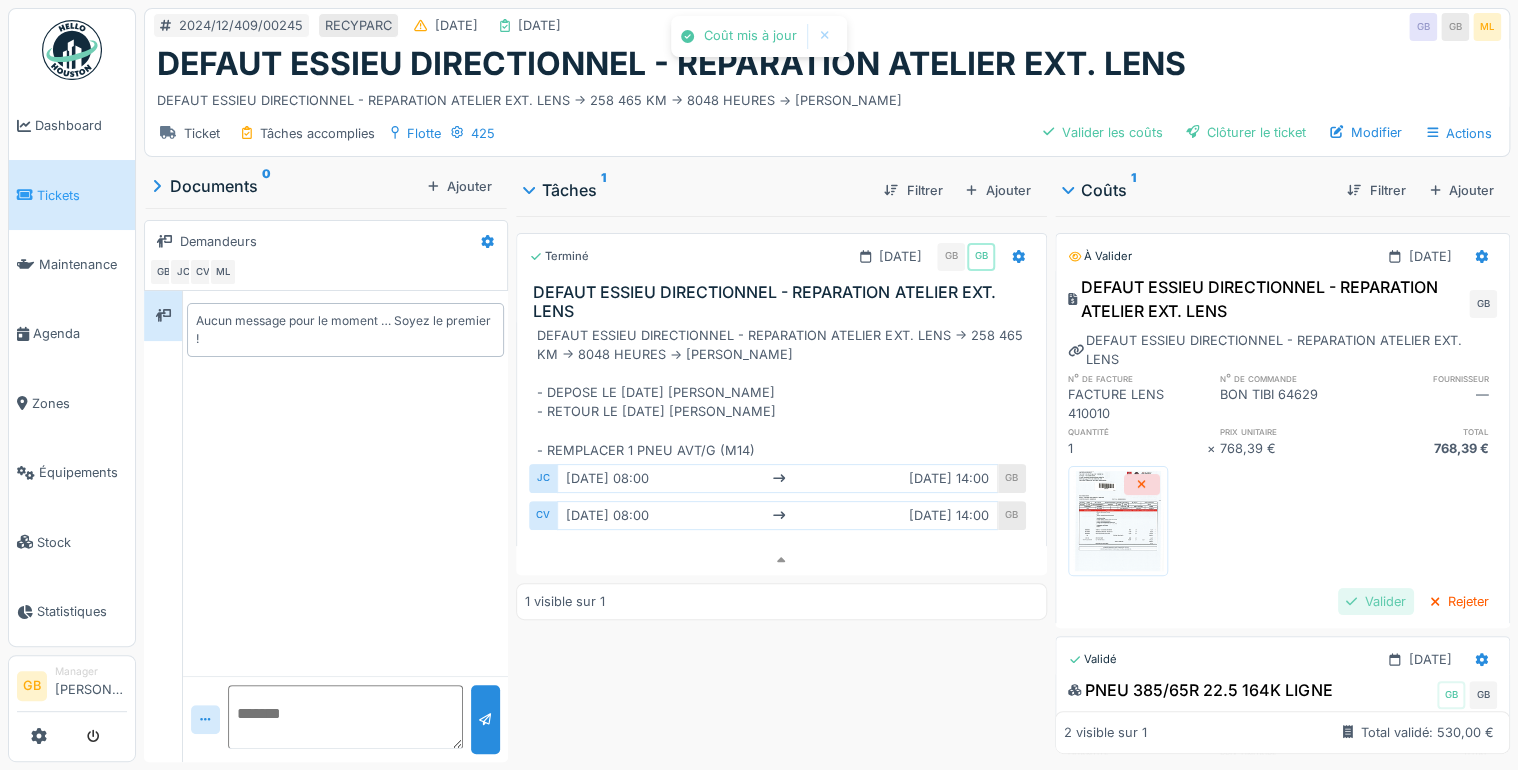 click on "Valider" at bounding box center [1376, 601] 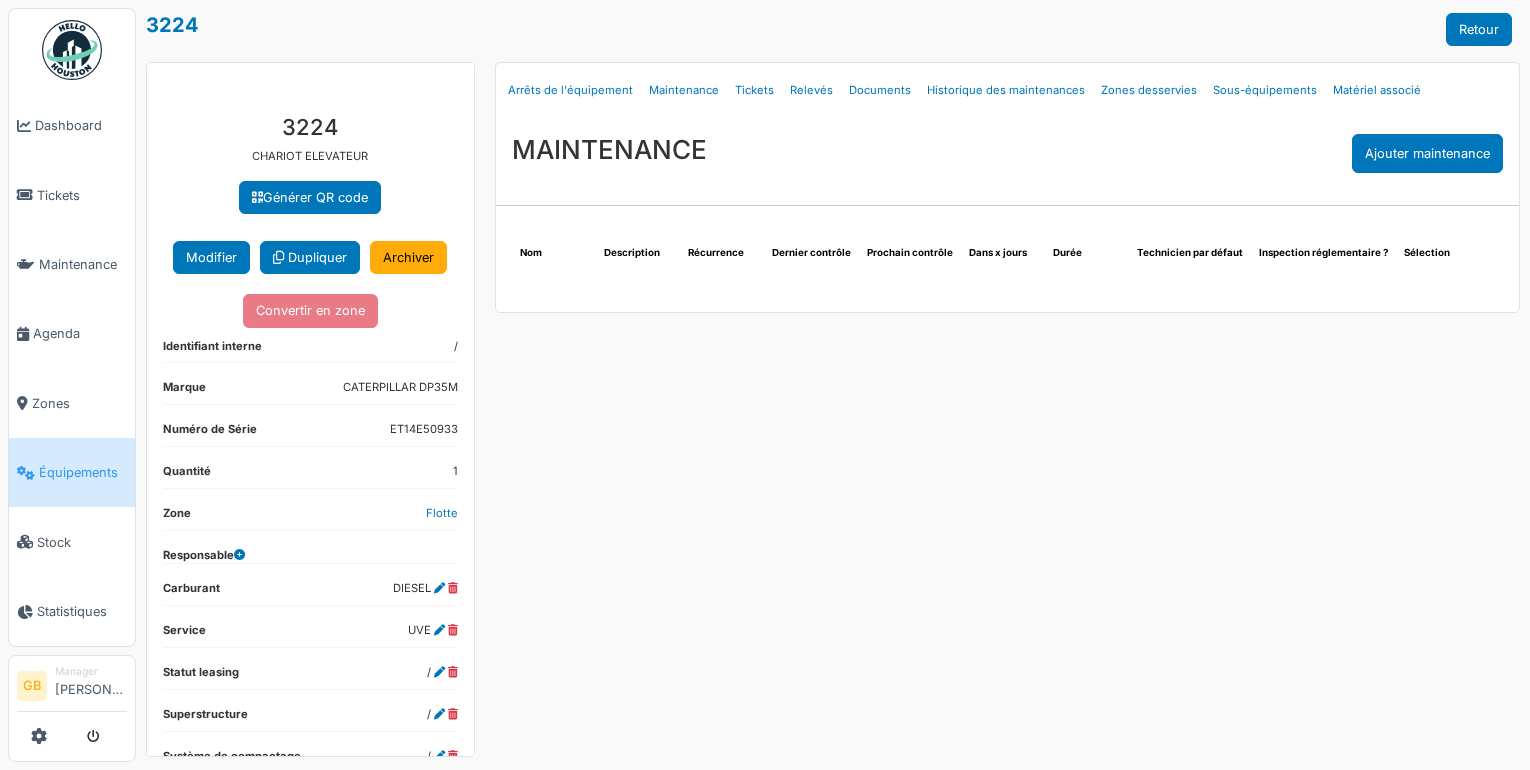 scroll, scrollTop: 0, scrollLeft: 0, axis: both 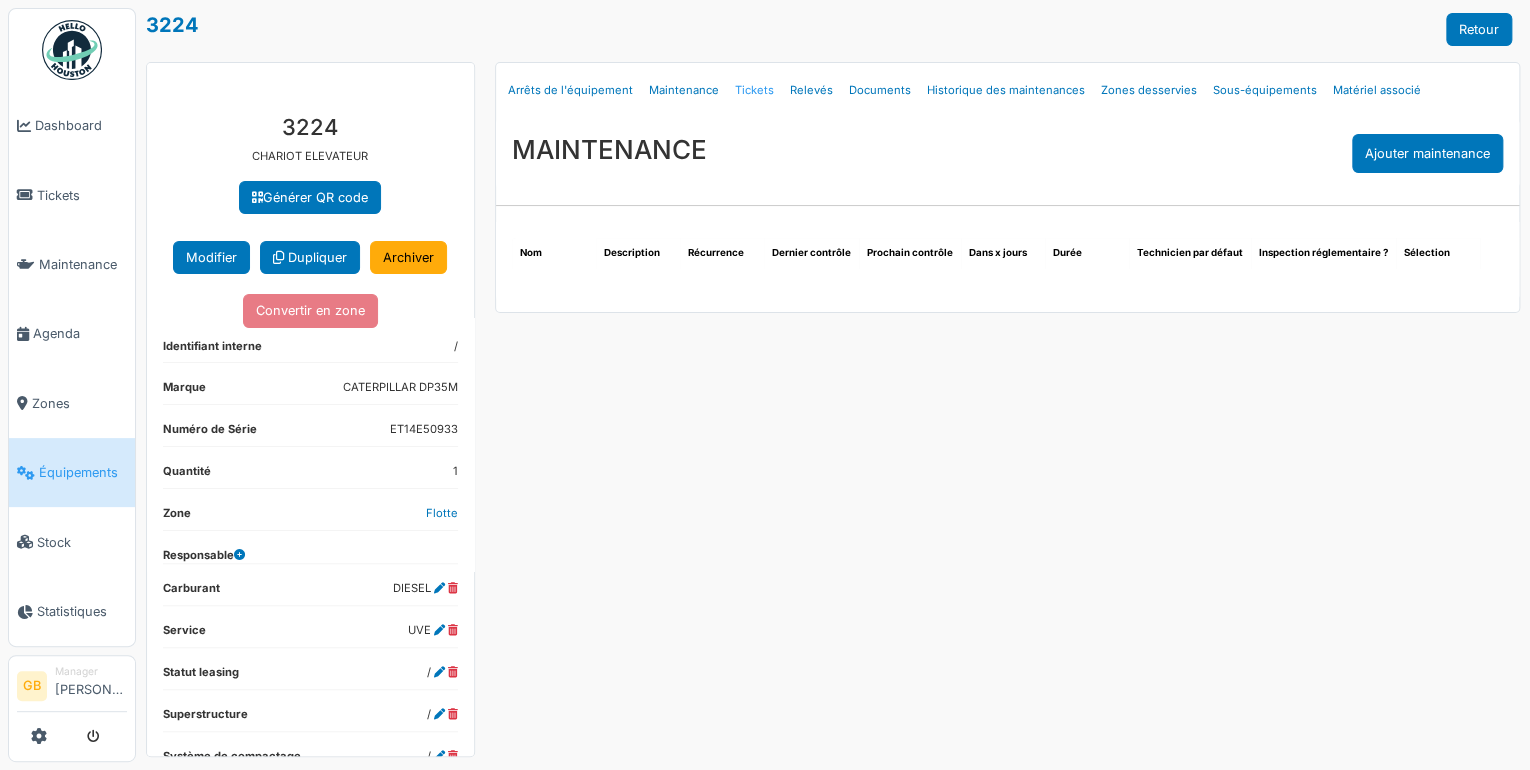 click on "Tickets" at bounding box center [754, 90] 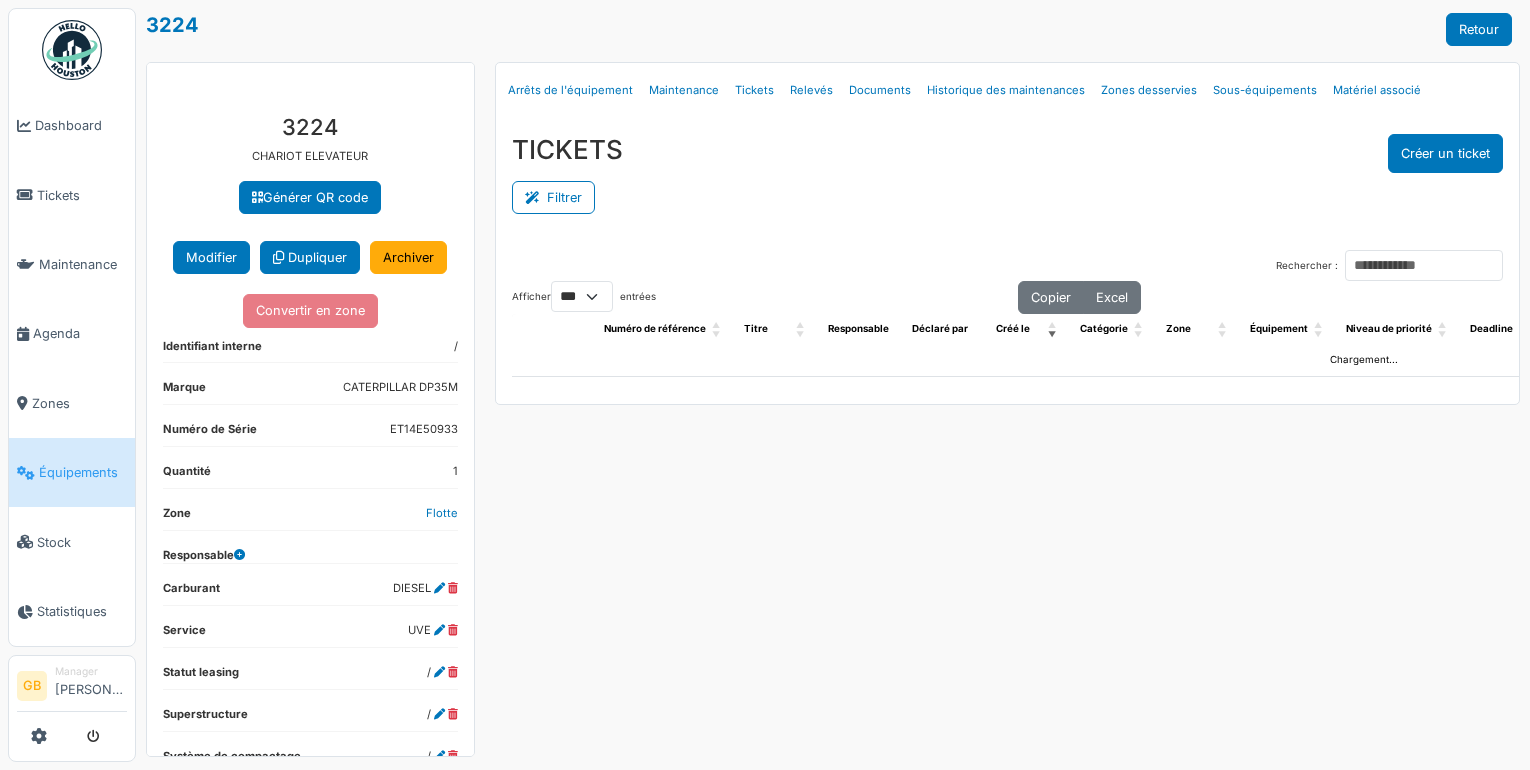 select on "***" 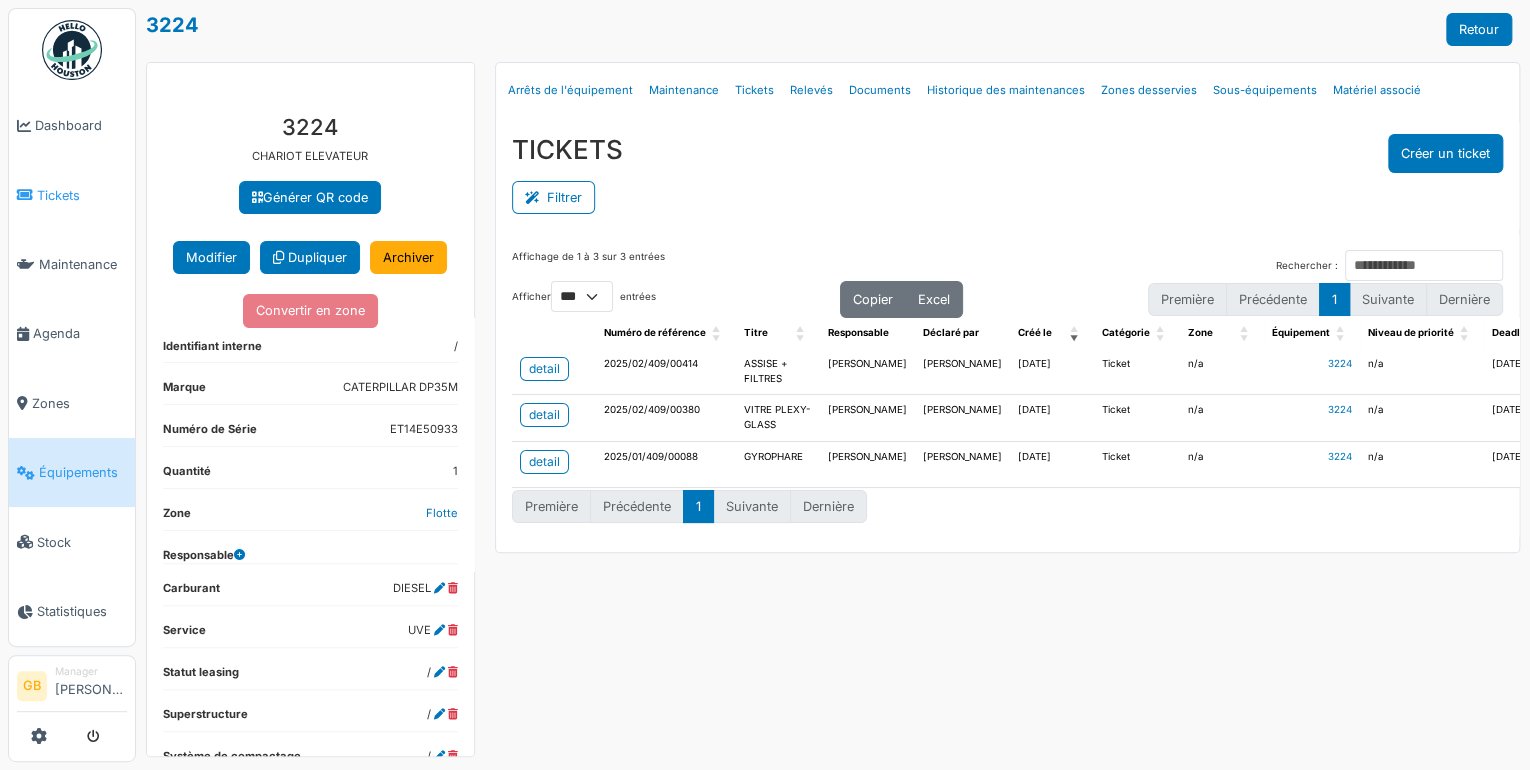 click on "Tickets" at bounding box center [82, 195] 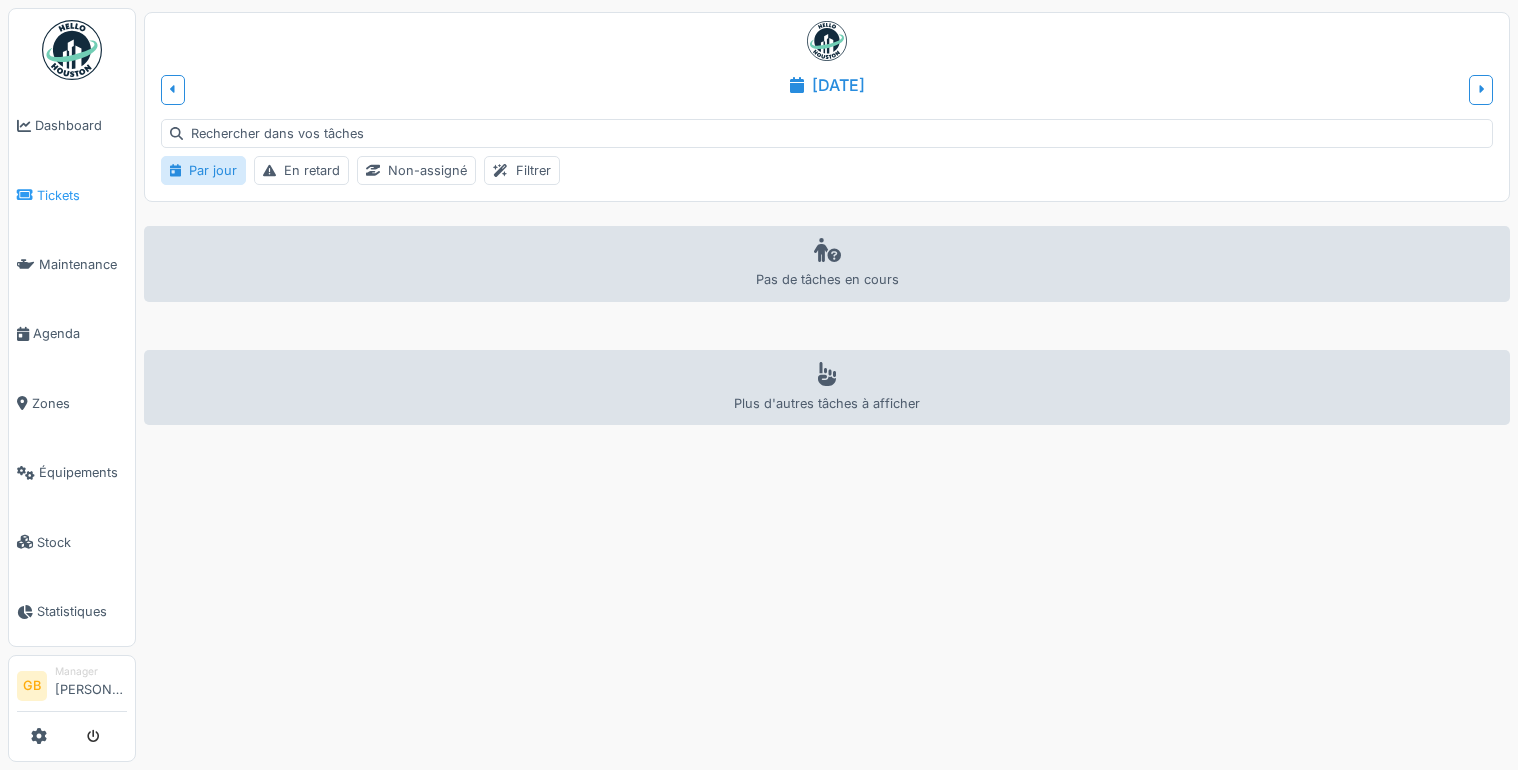 scroll, scrollTop: 0, scrollLeft: 0, axis: both 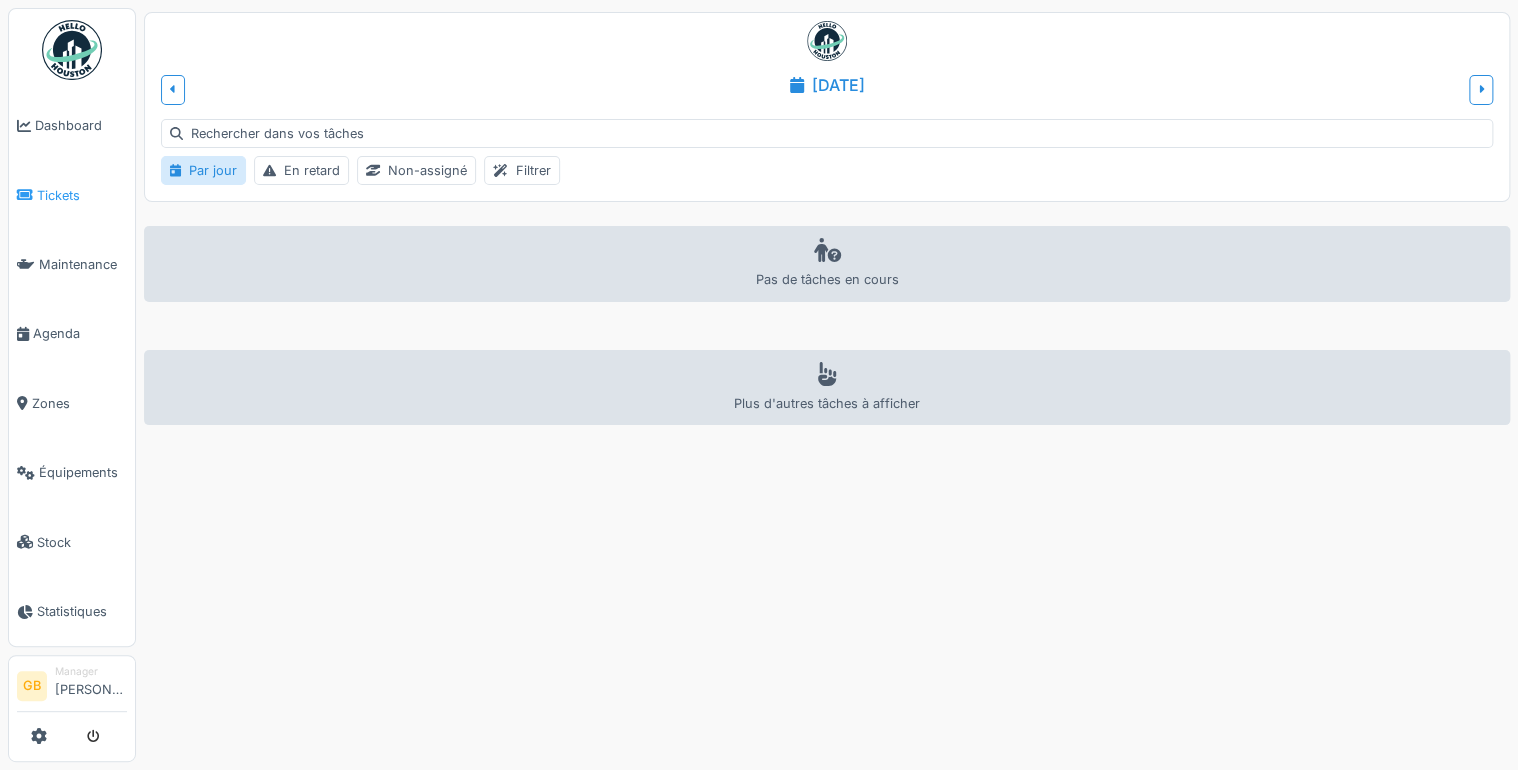 click on "Tickets" at bounding box center (82, 195) 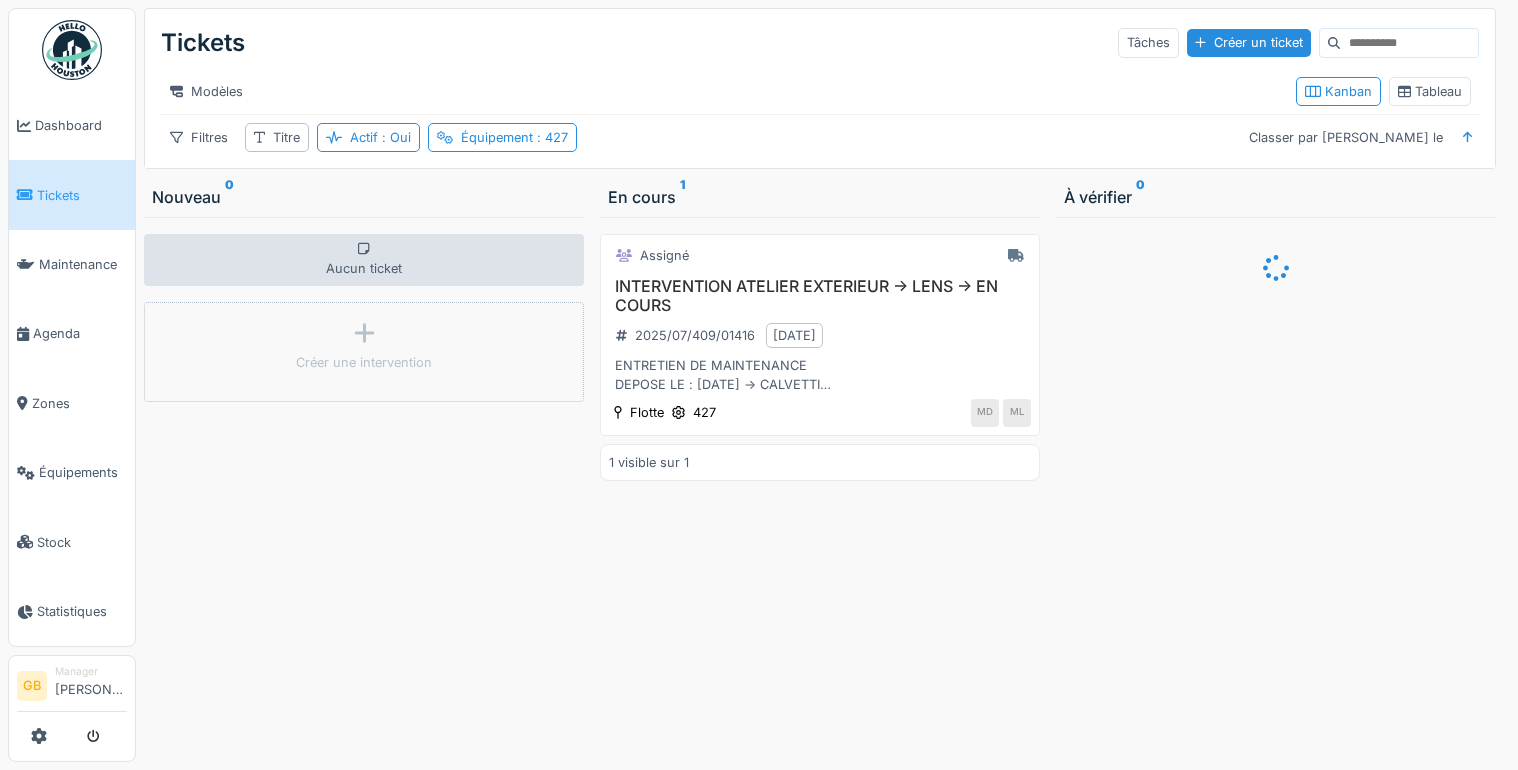 scroll, scrollTop: 0, scrollLeft: 0, axis: both 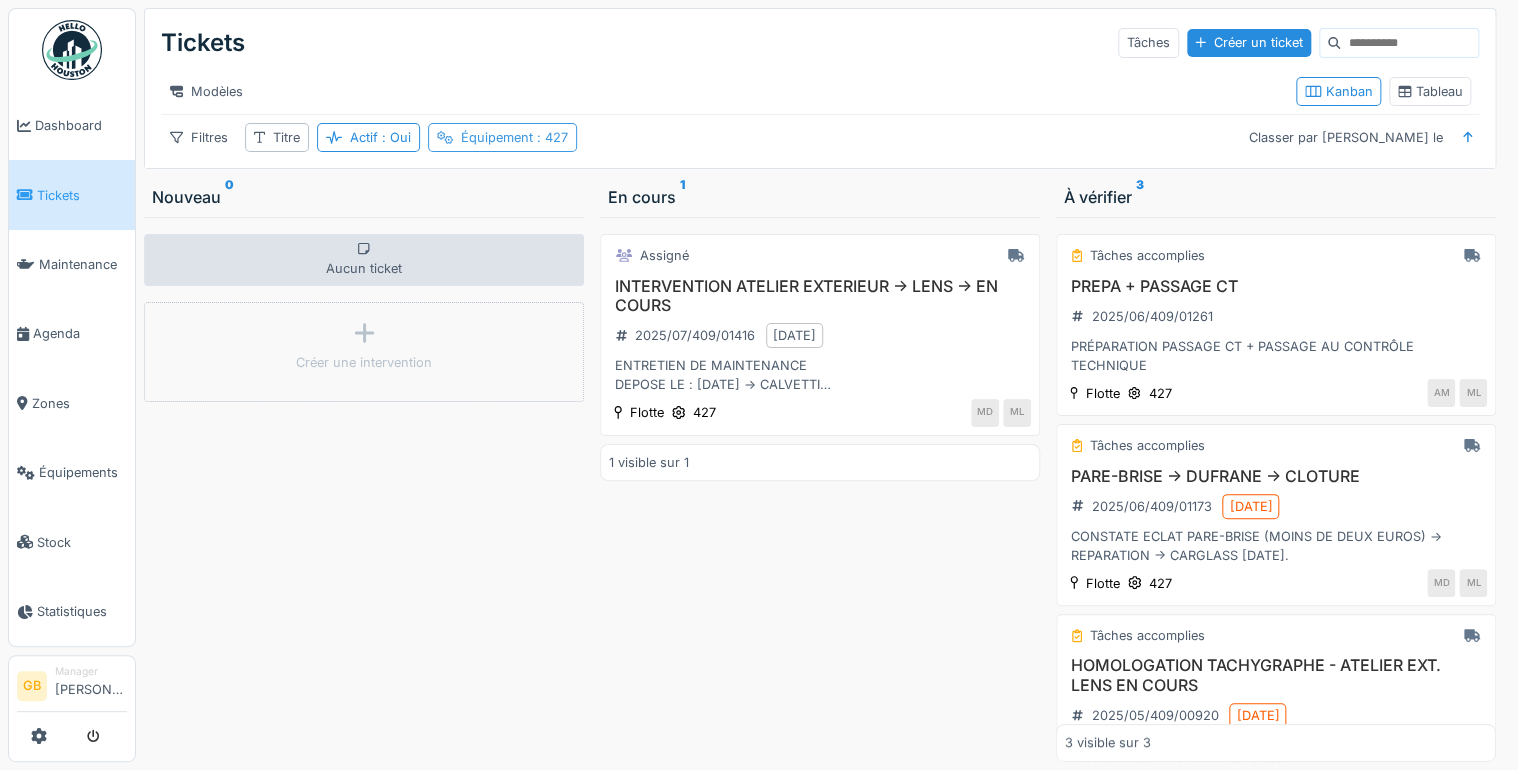 click on "Équipement   :   427" at bounding box center (502, 137) 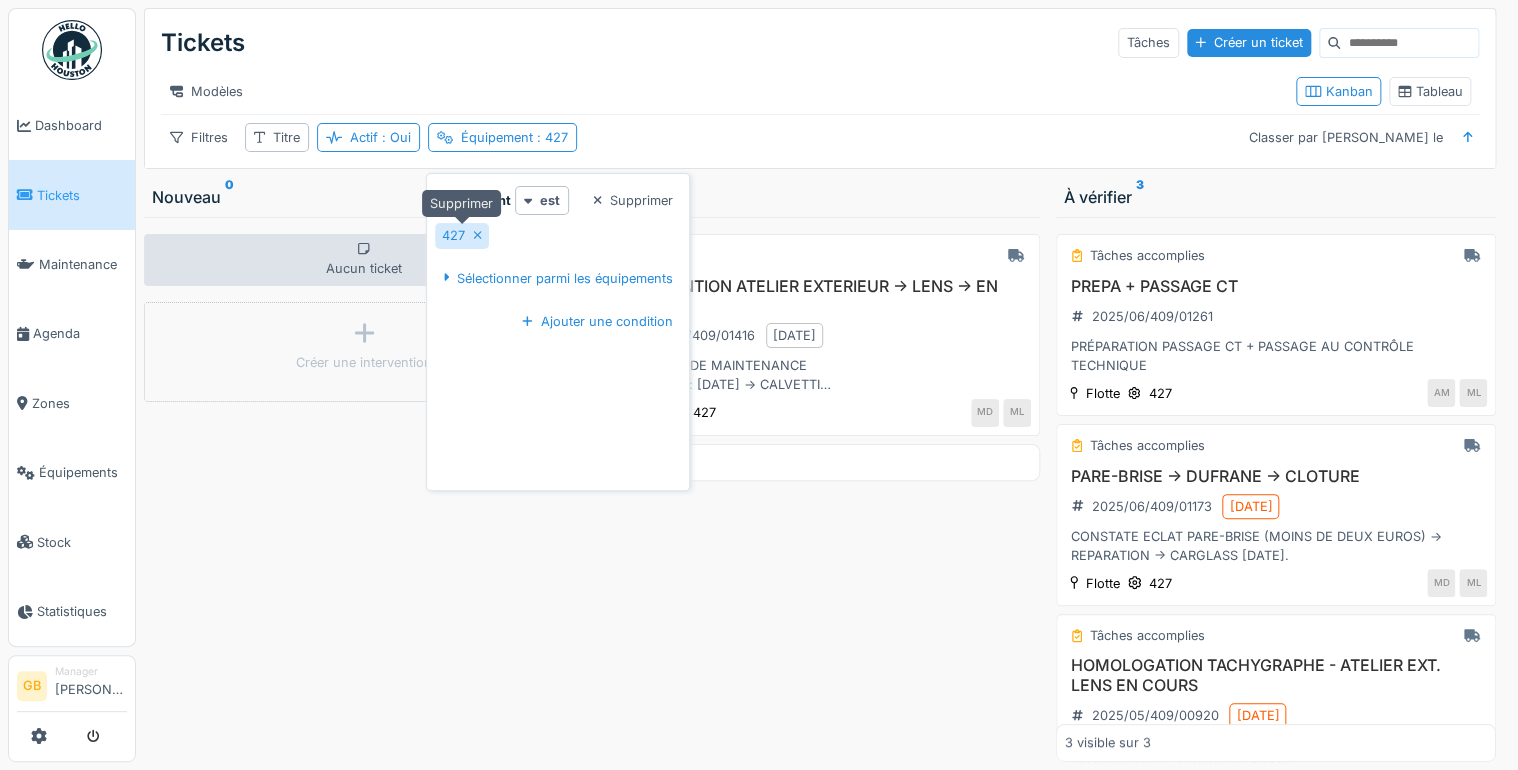 click 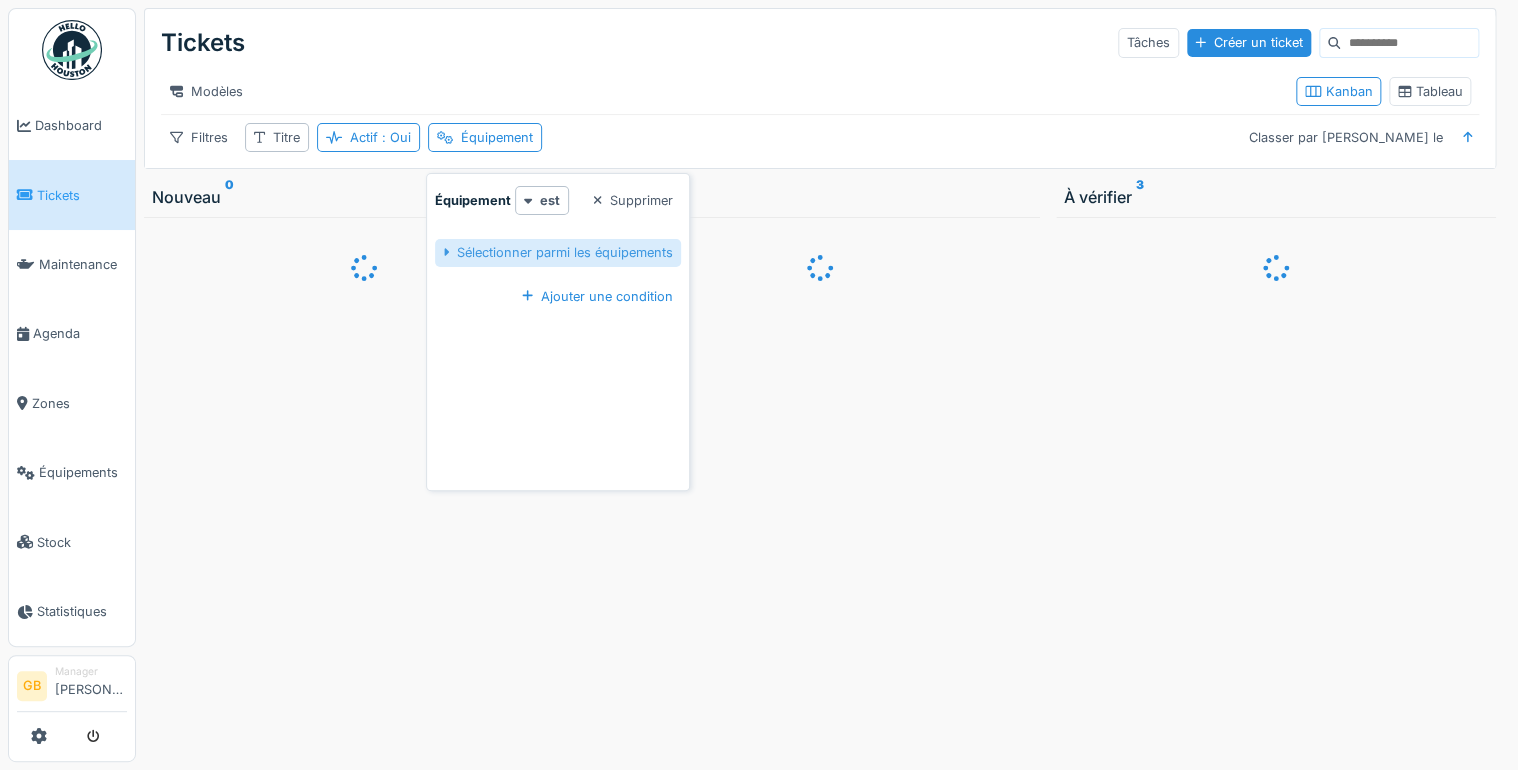 click on "Sélectionner parmi les équipements" at bounding box center (558, 252) 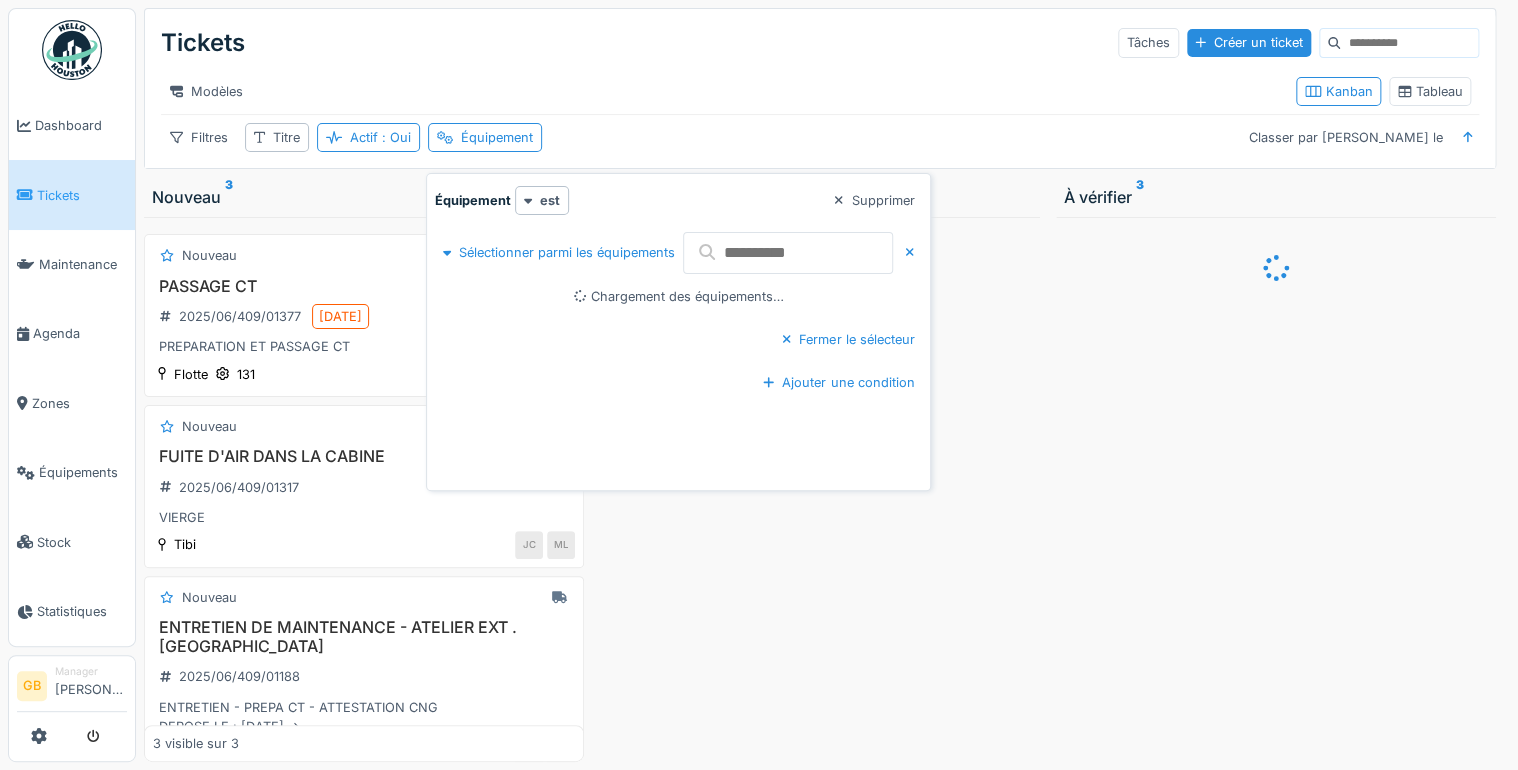 click at bounding box center [788, 253] 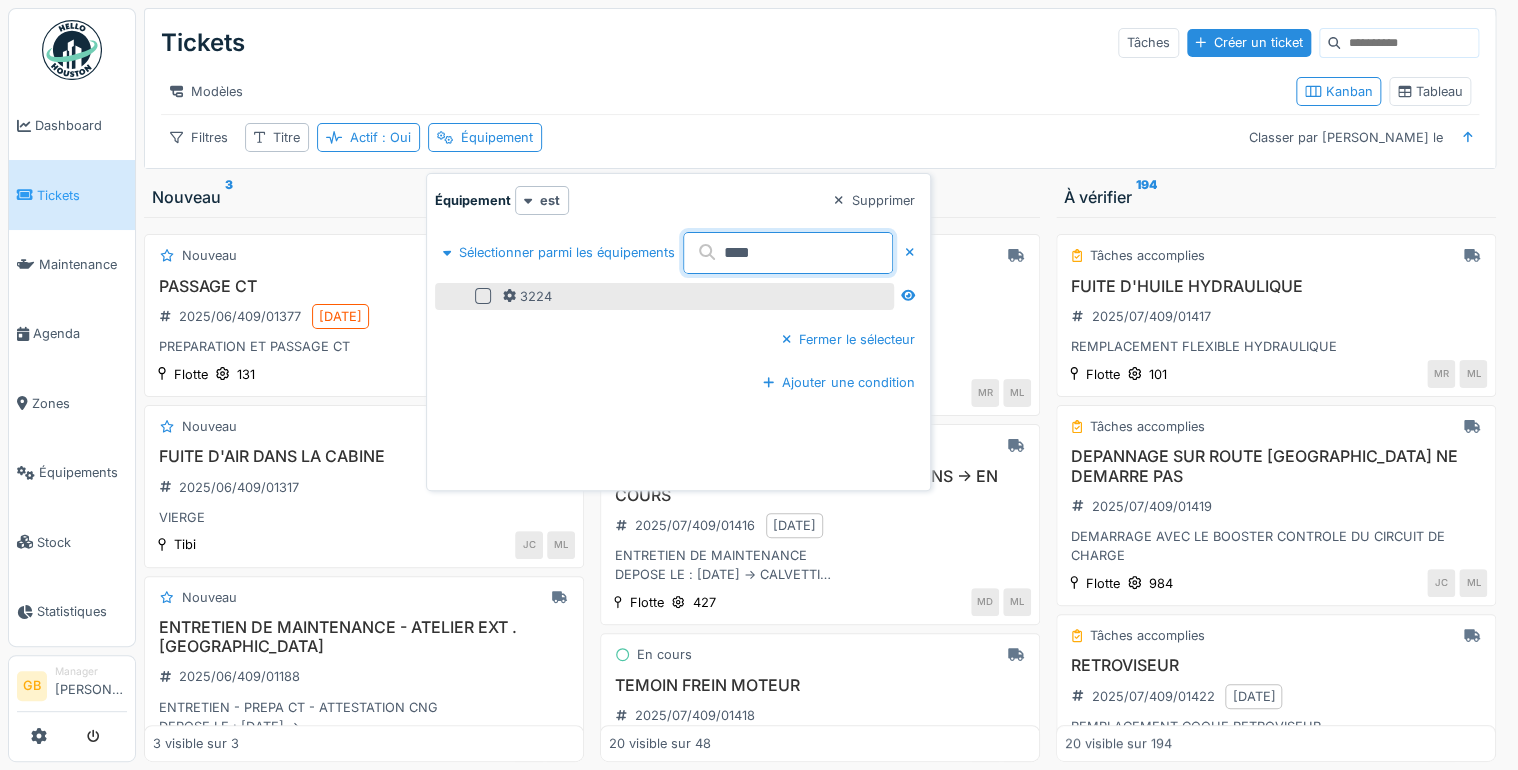type on "****" 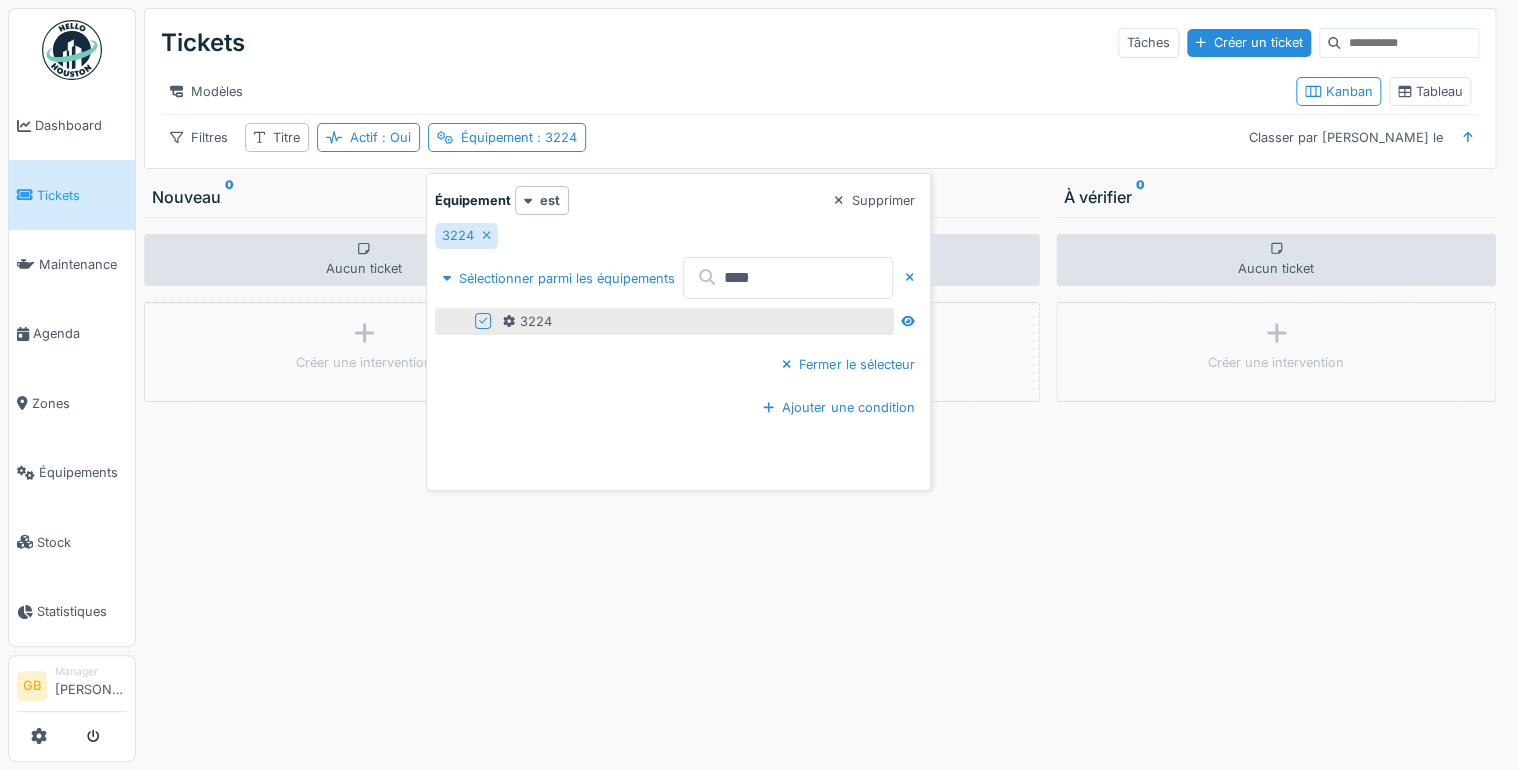 click on "Filtres Titre Actif   :   Oui Équipement   :   3224 Classer par Créé le" at bounding box center [820, 137] 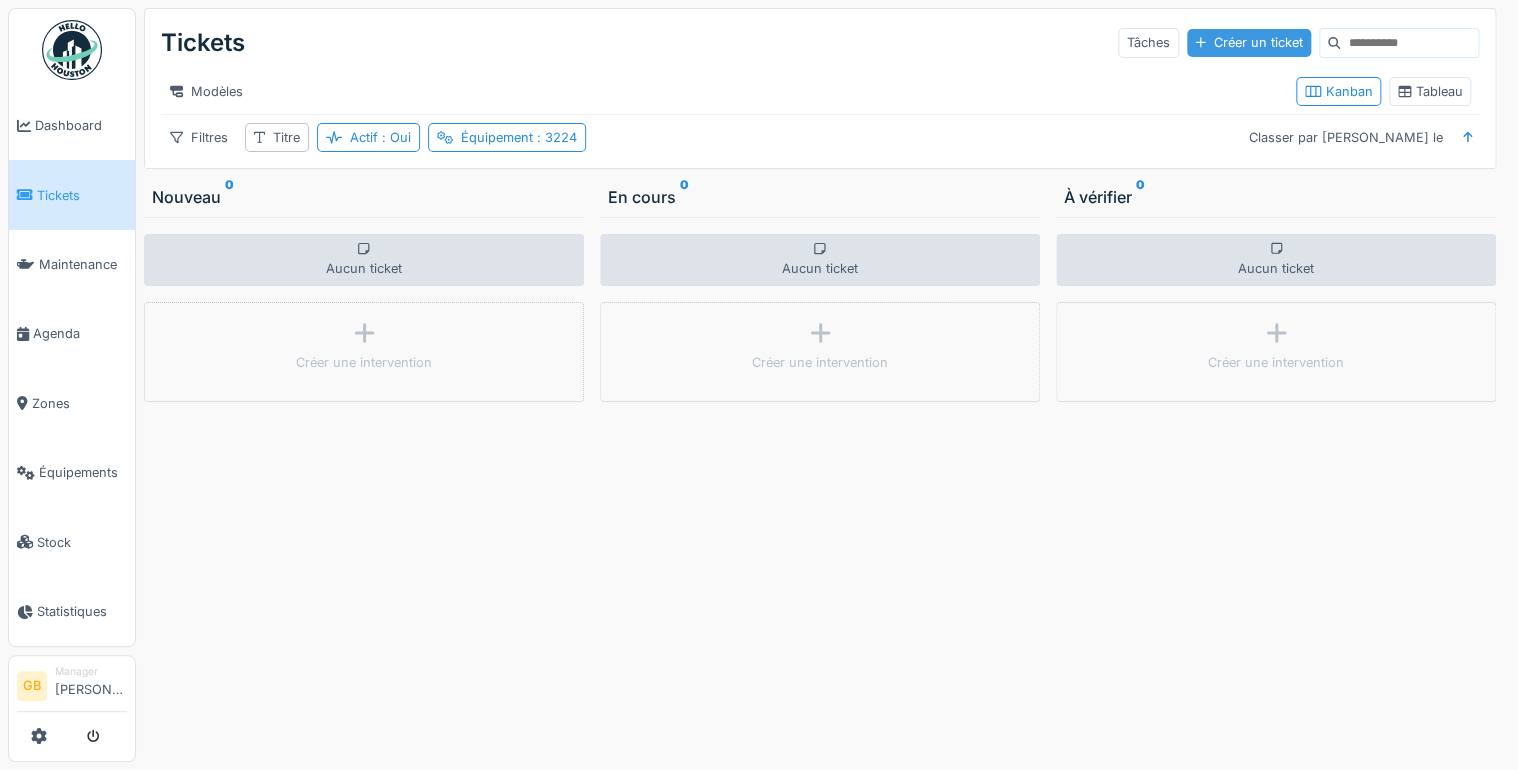 click on "Créer un ticket" at bounding box center (1249, 42) 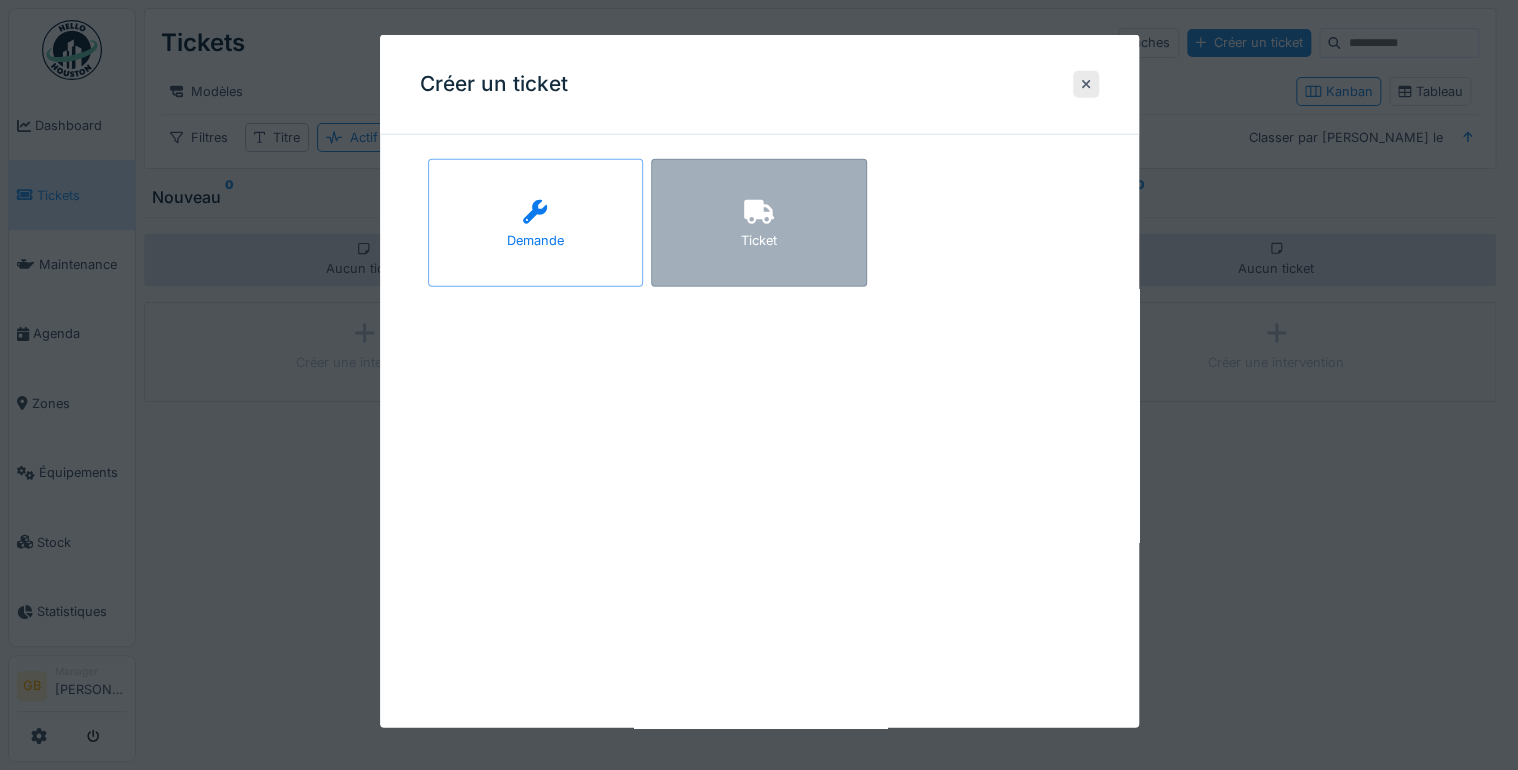 click on "Ticket" at bounding box center [759, 223] 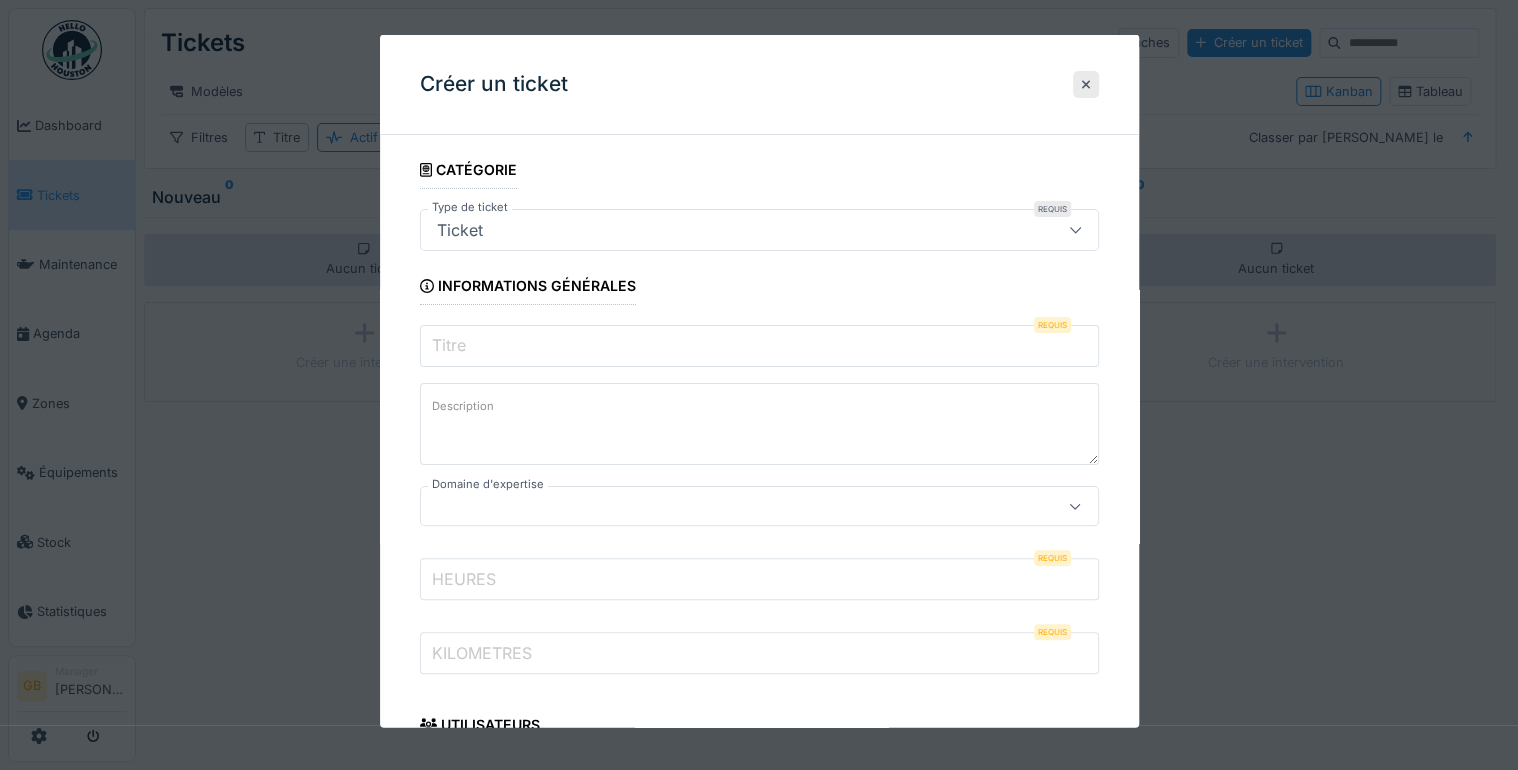 click on "Titre" at bounding box center (759, 346) 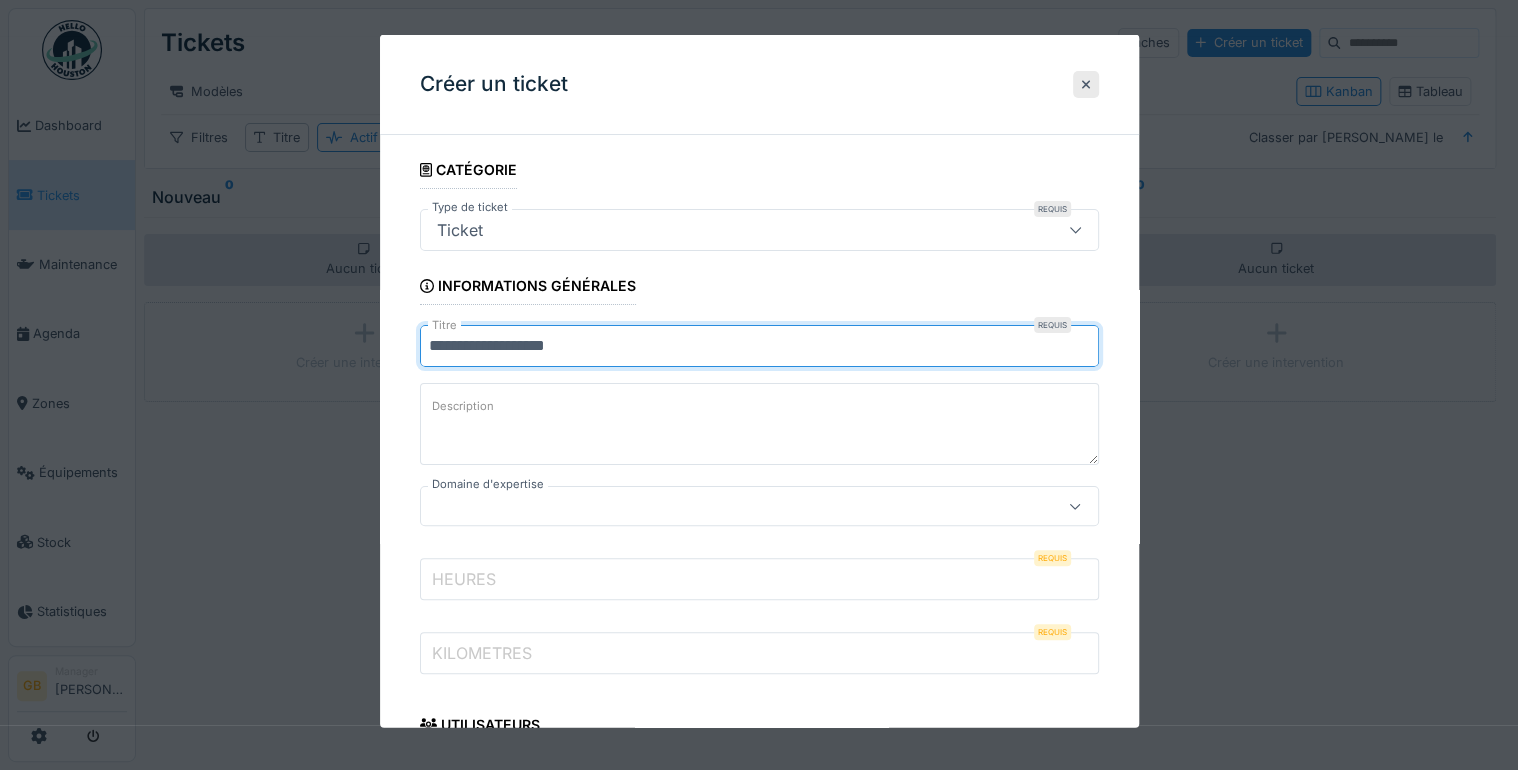 type on "**********" 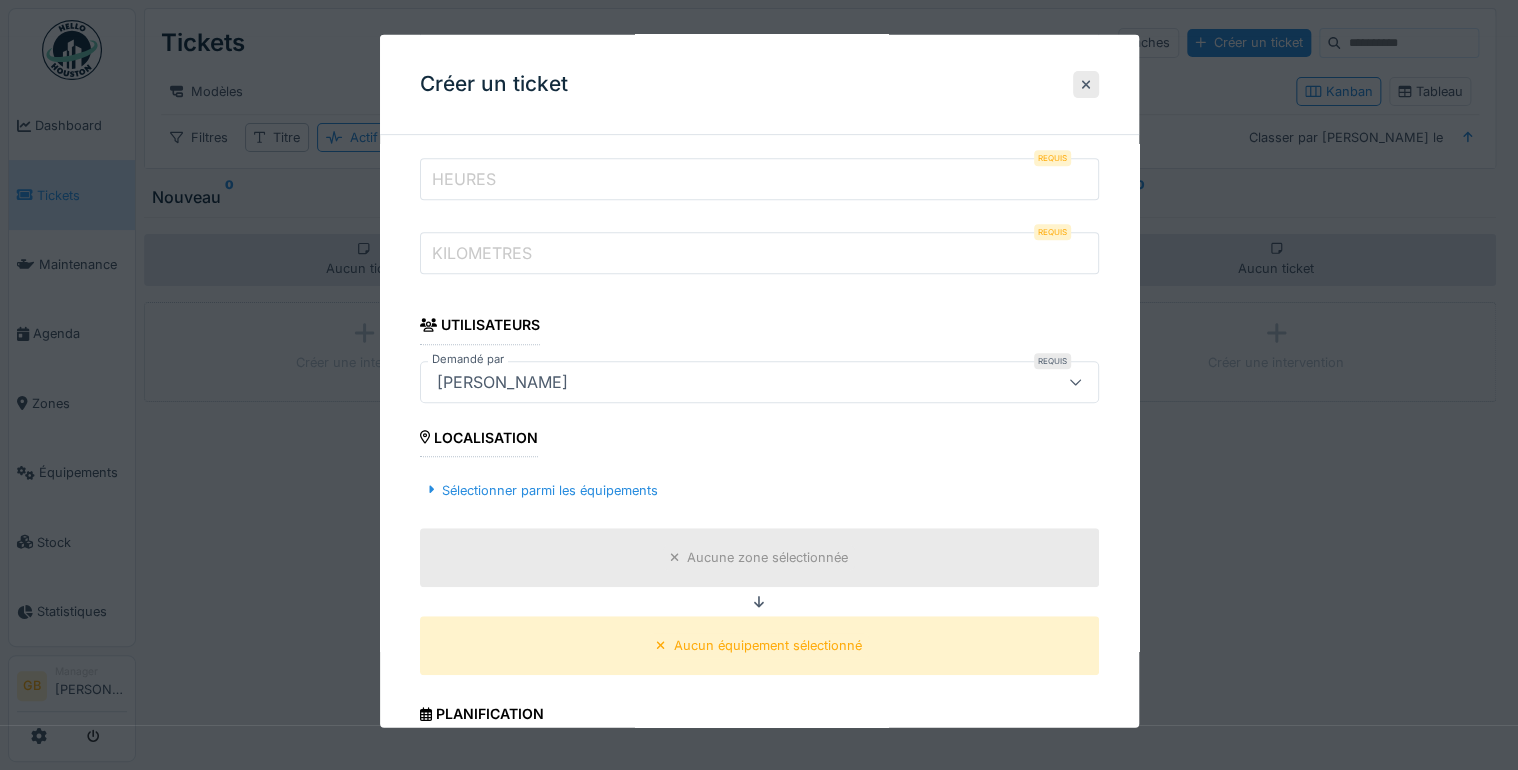 scroll, scrollTop: 640, scrollLeft: 0, axis: vertical 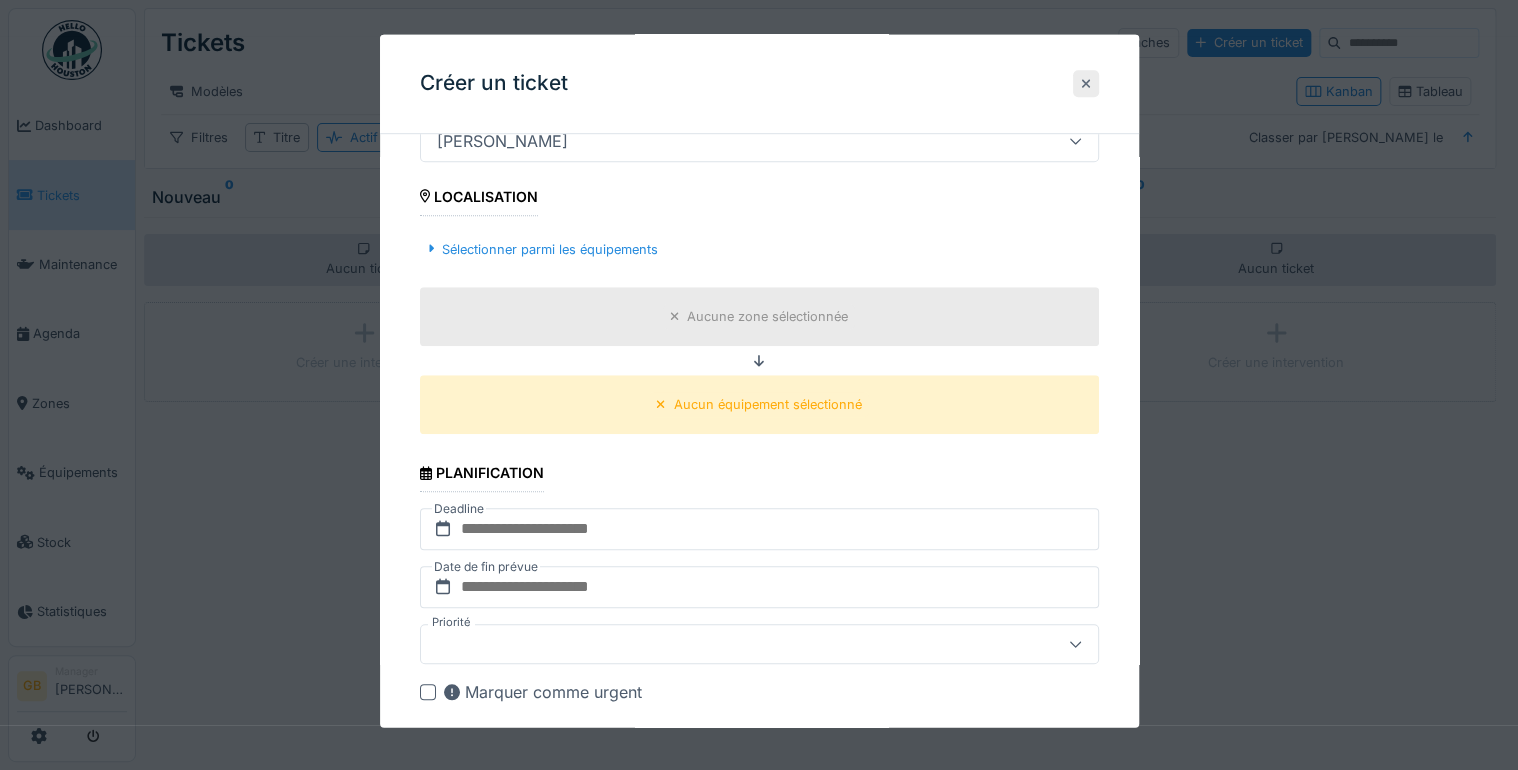 click at bounding box center [1086, 84] 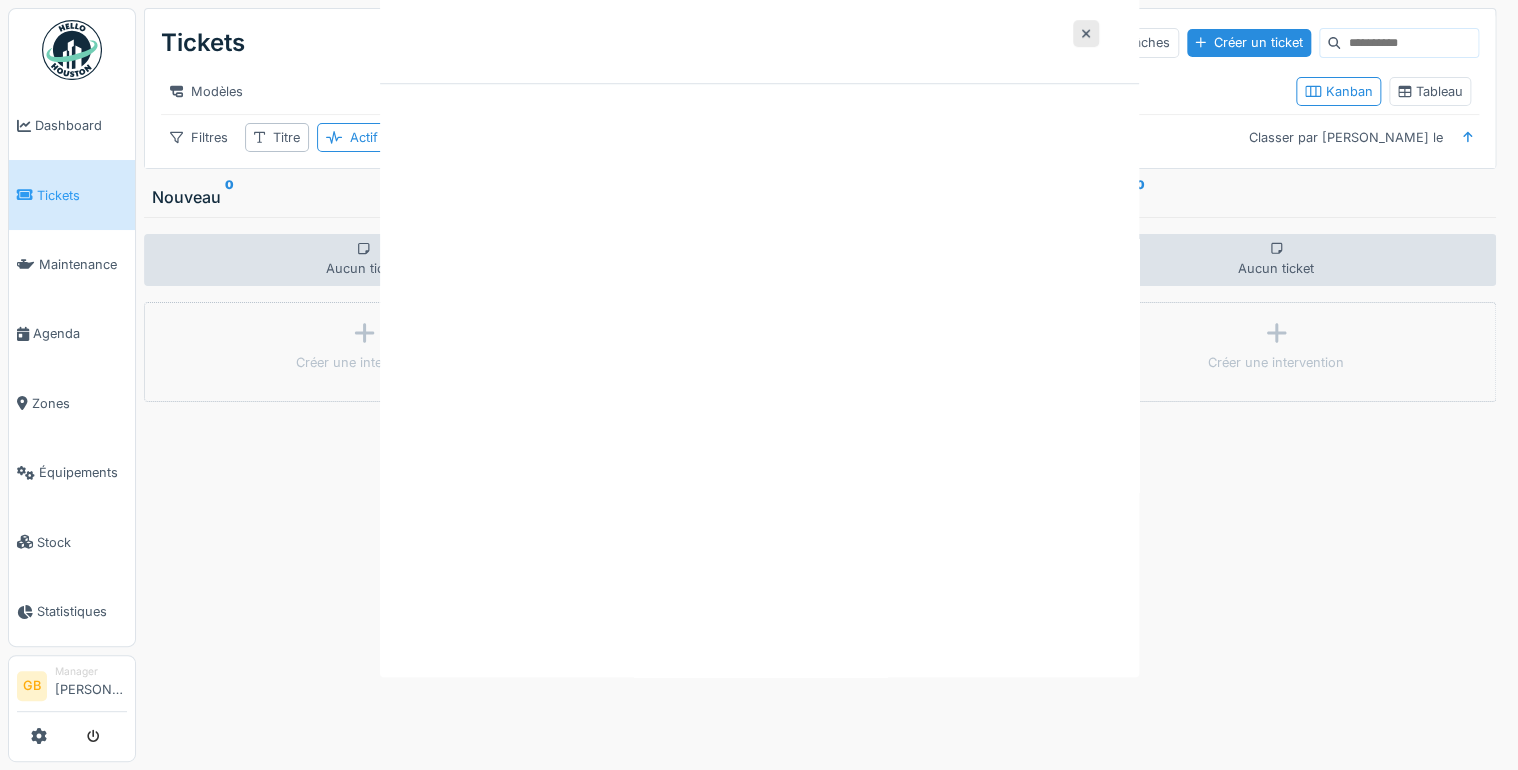 scroll, scrollTop: 0, scrollLeft: 0, axis: both 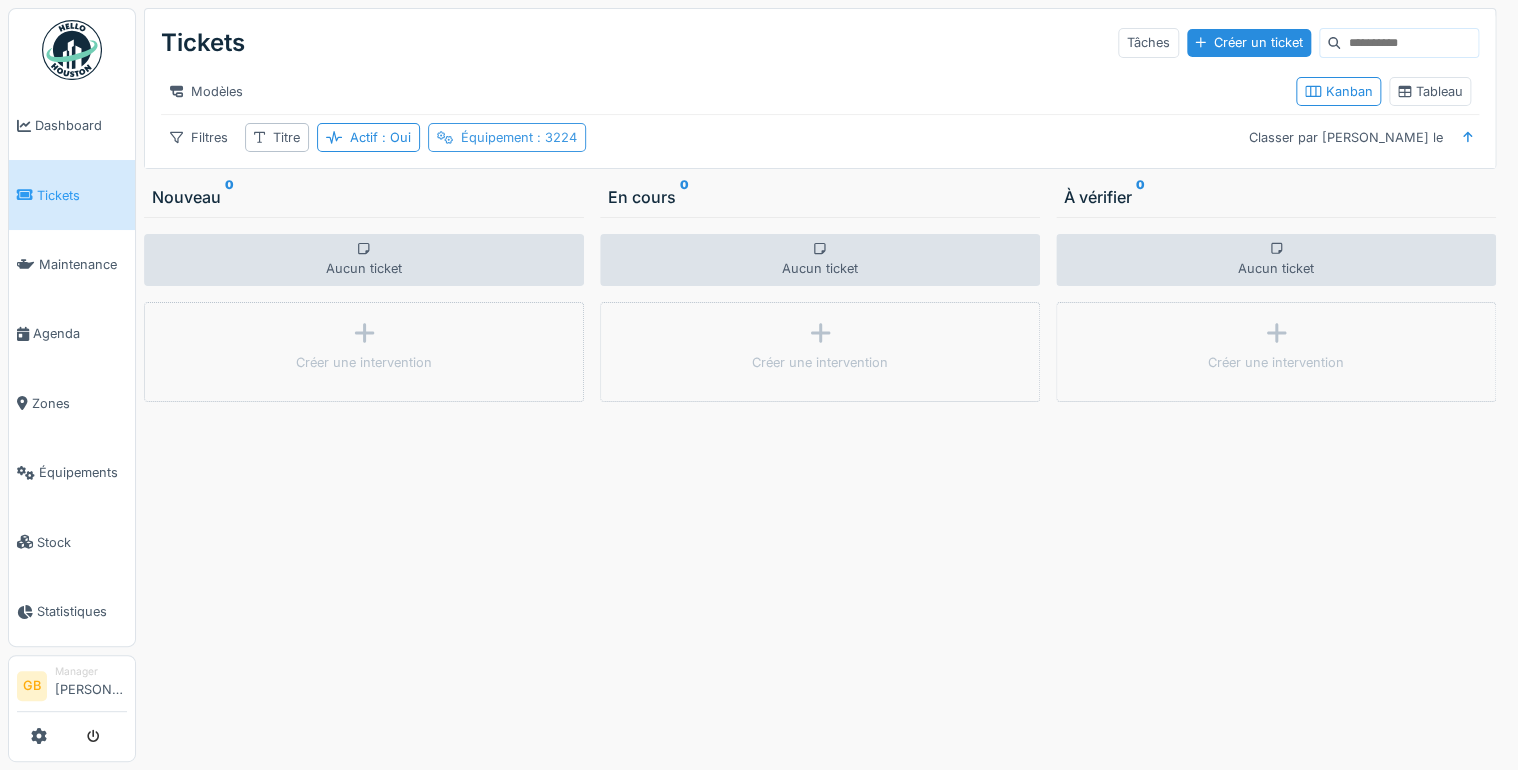 click on ":   3224" at bounding box center [555, 137] 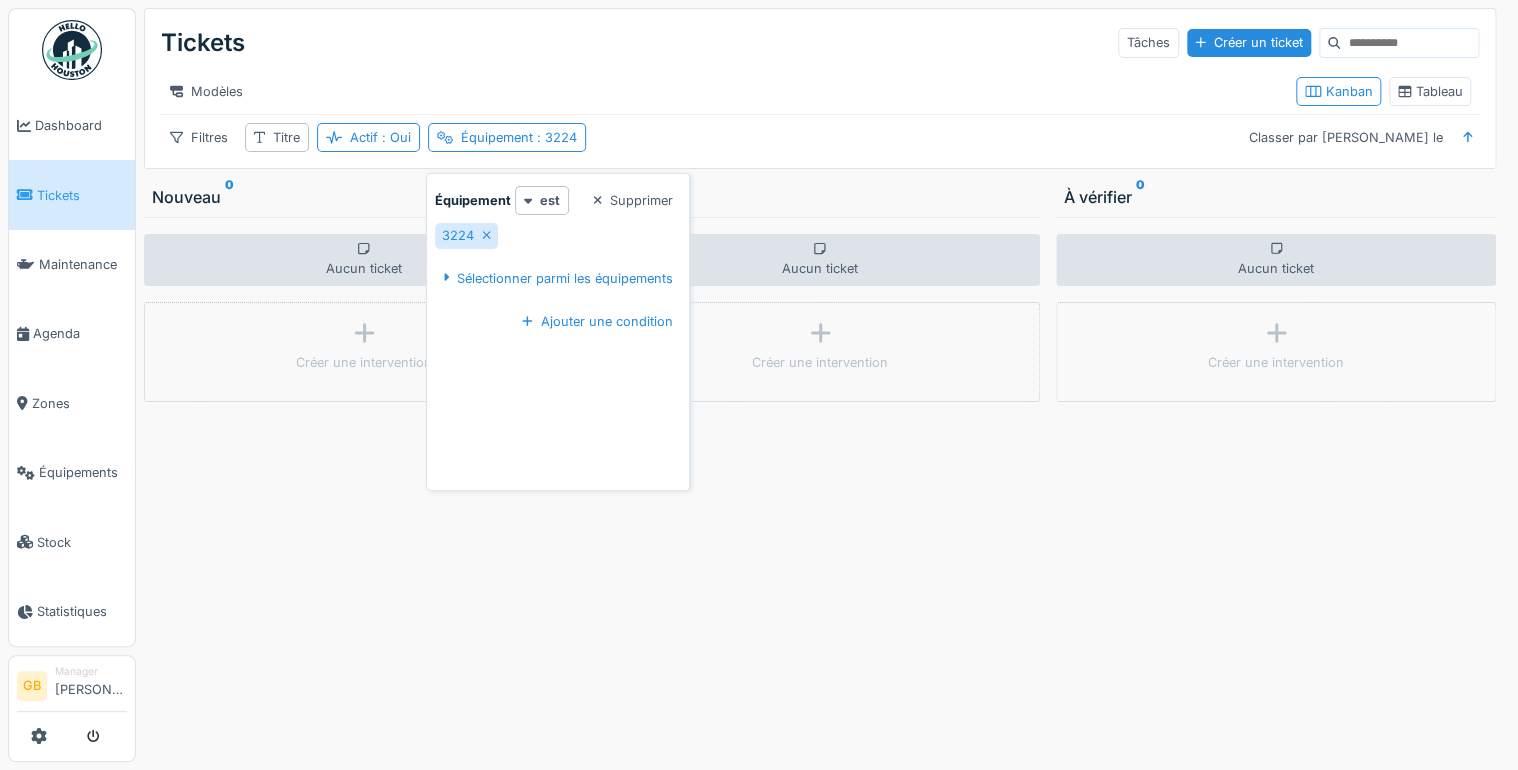 click on "En cours 0" at bounding box center (820, 197) 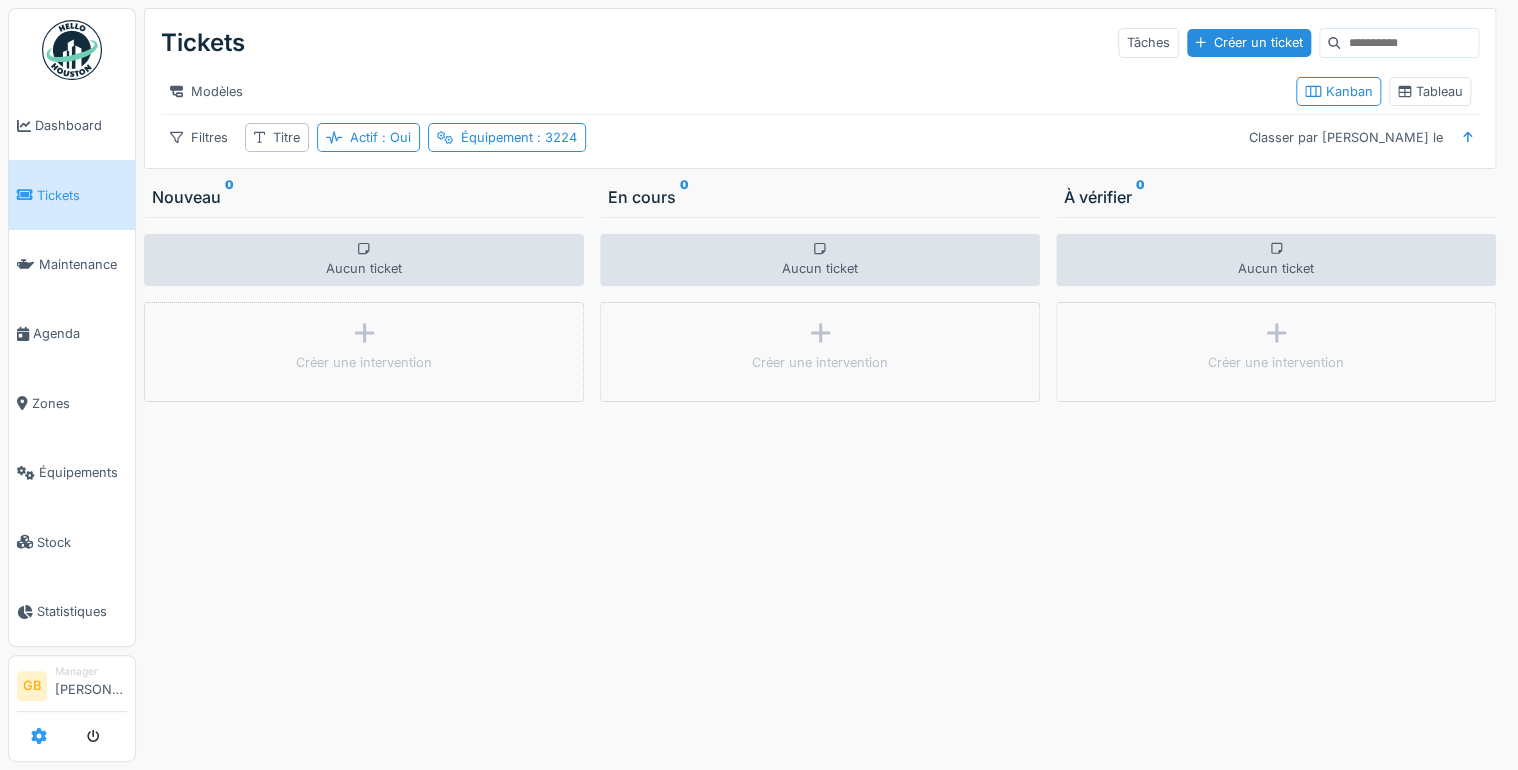 click at bounding box center (39, 736) 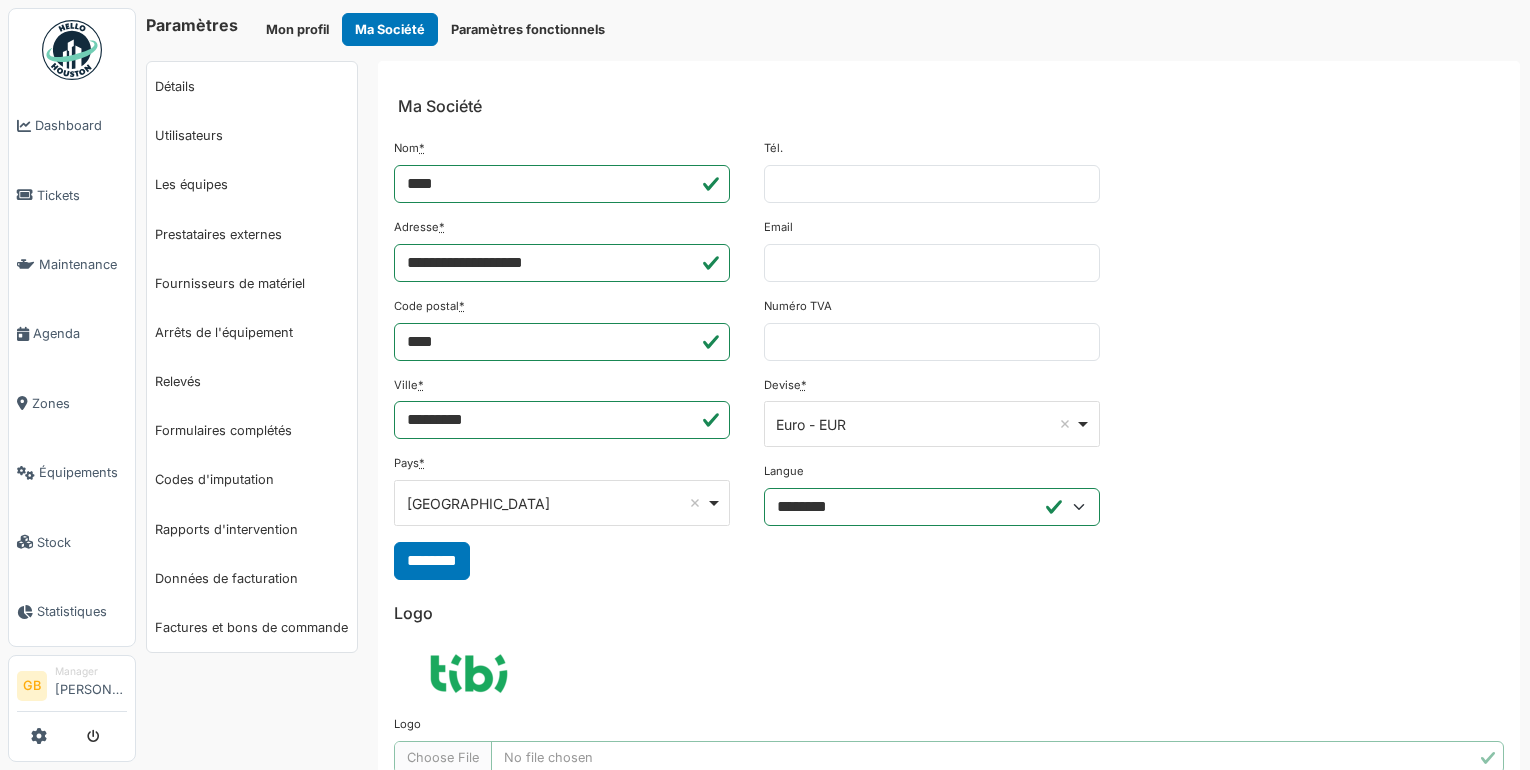 scroll, scrollTop: 0, scrollLeft: 0, axis: both 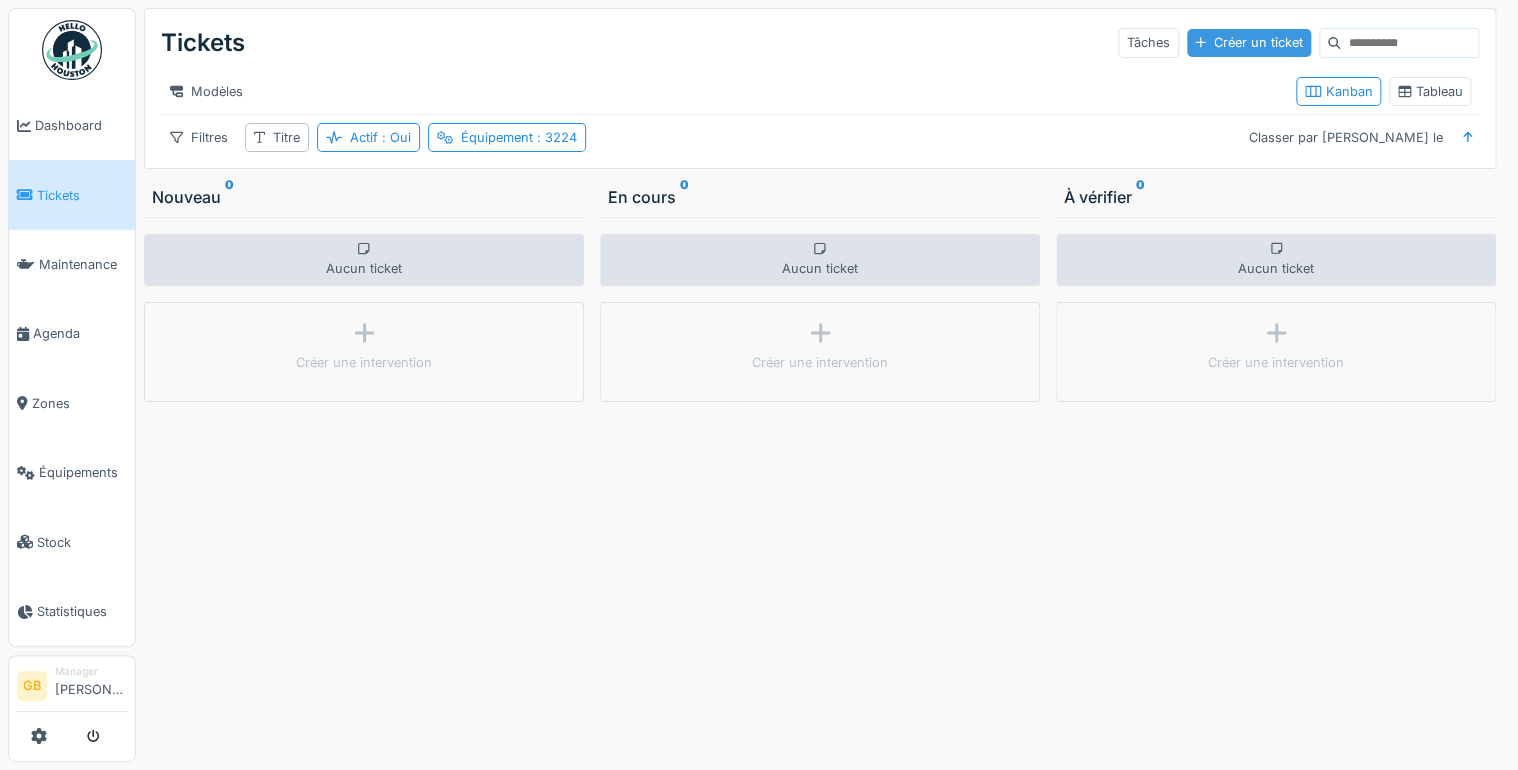 click on "Créer un ticket" at bounding box center [1249, 42] 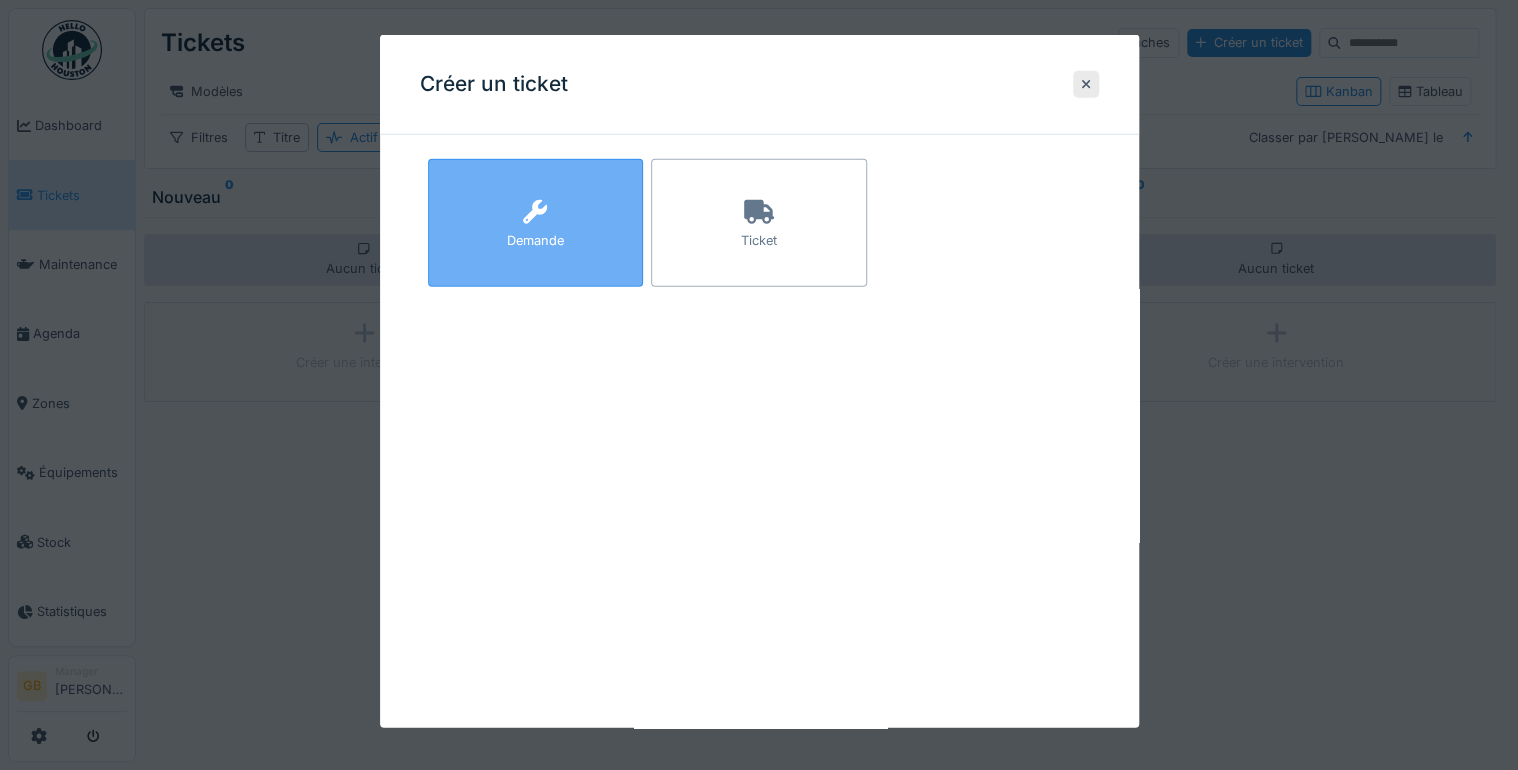 click on "Demande" at bounding box center [536, 223] 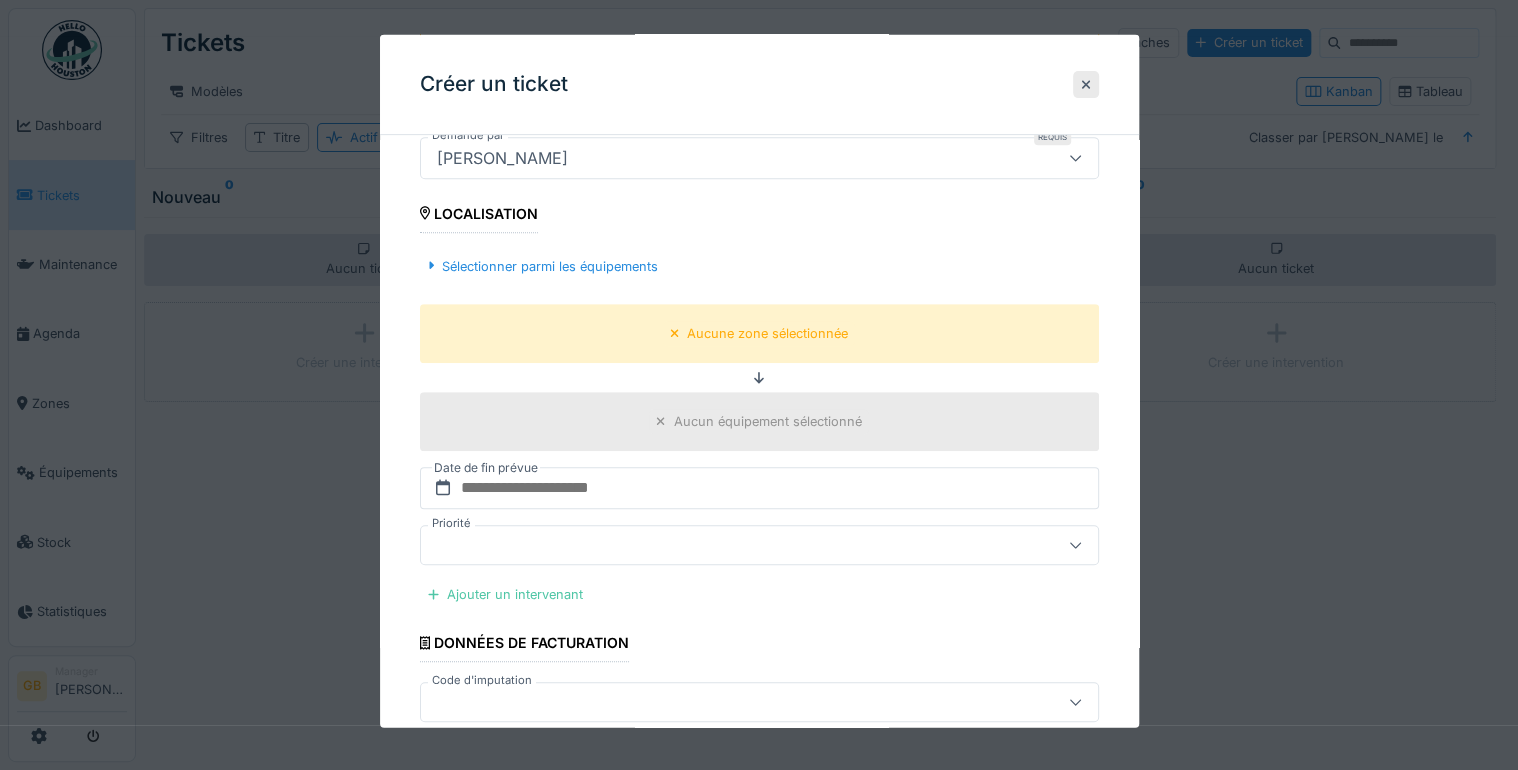 scroll, scrollTop: 0, scrollLeft: 0, axis: both 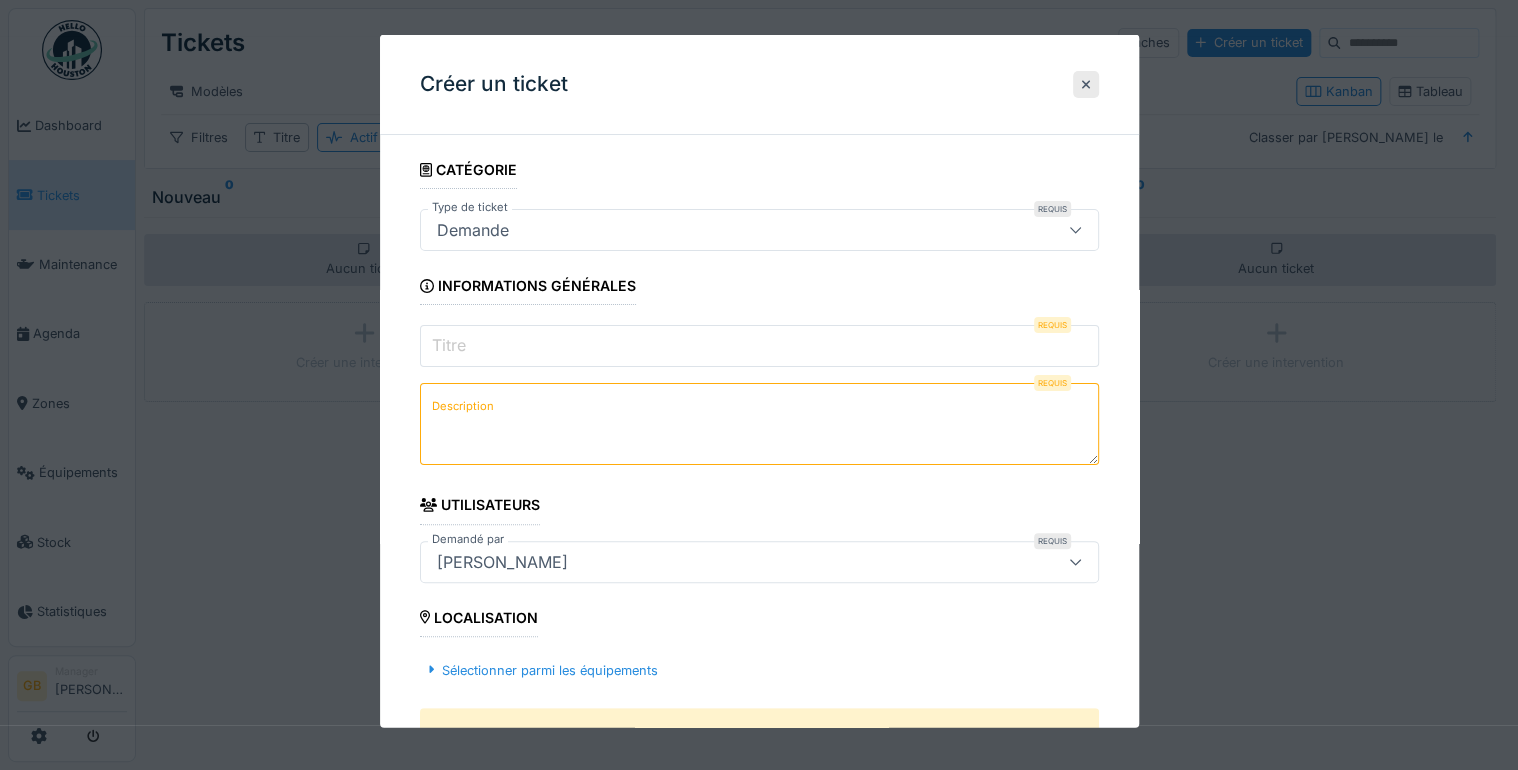 click on "Titre" at bounding box center (759, 346) 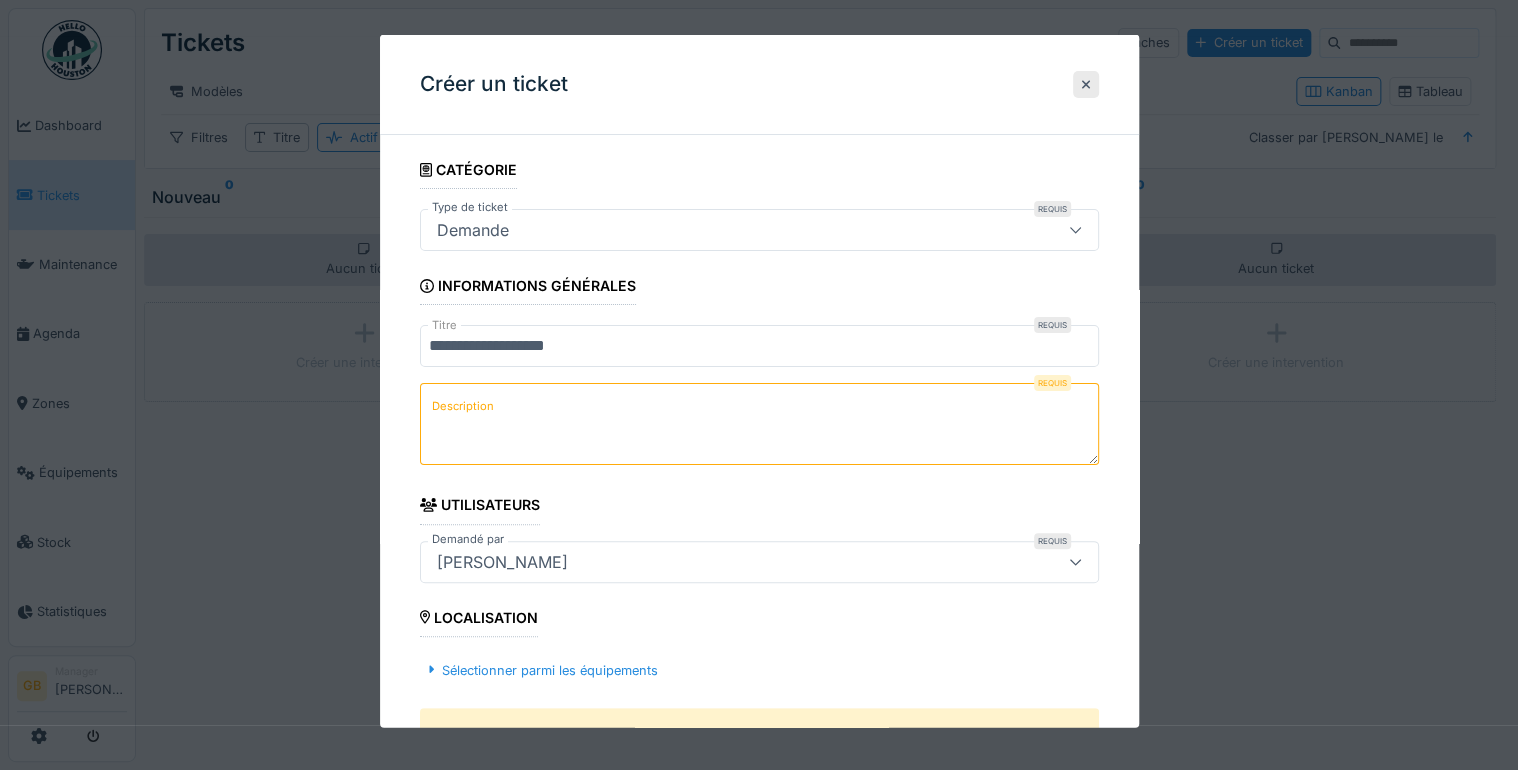 click on "Description" at bounding box center [759, 424] 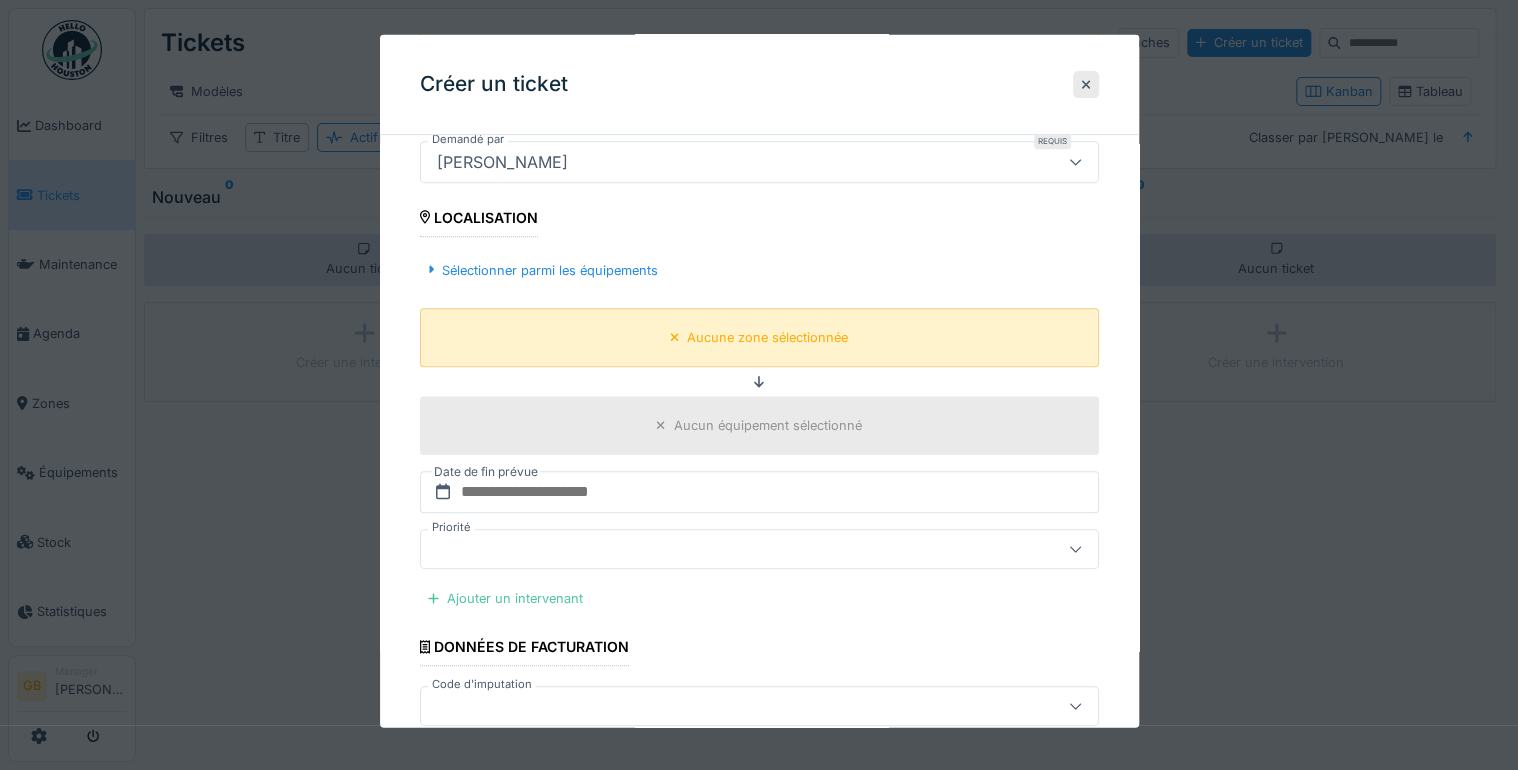 scroll, scrollTop: 80, scrollLeft: 0, axis: vertical 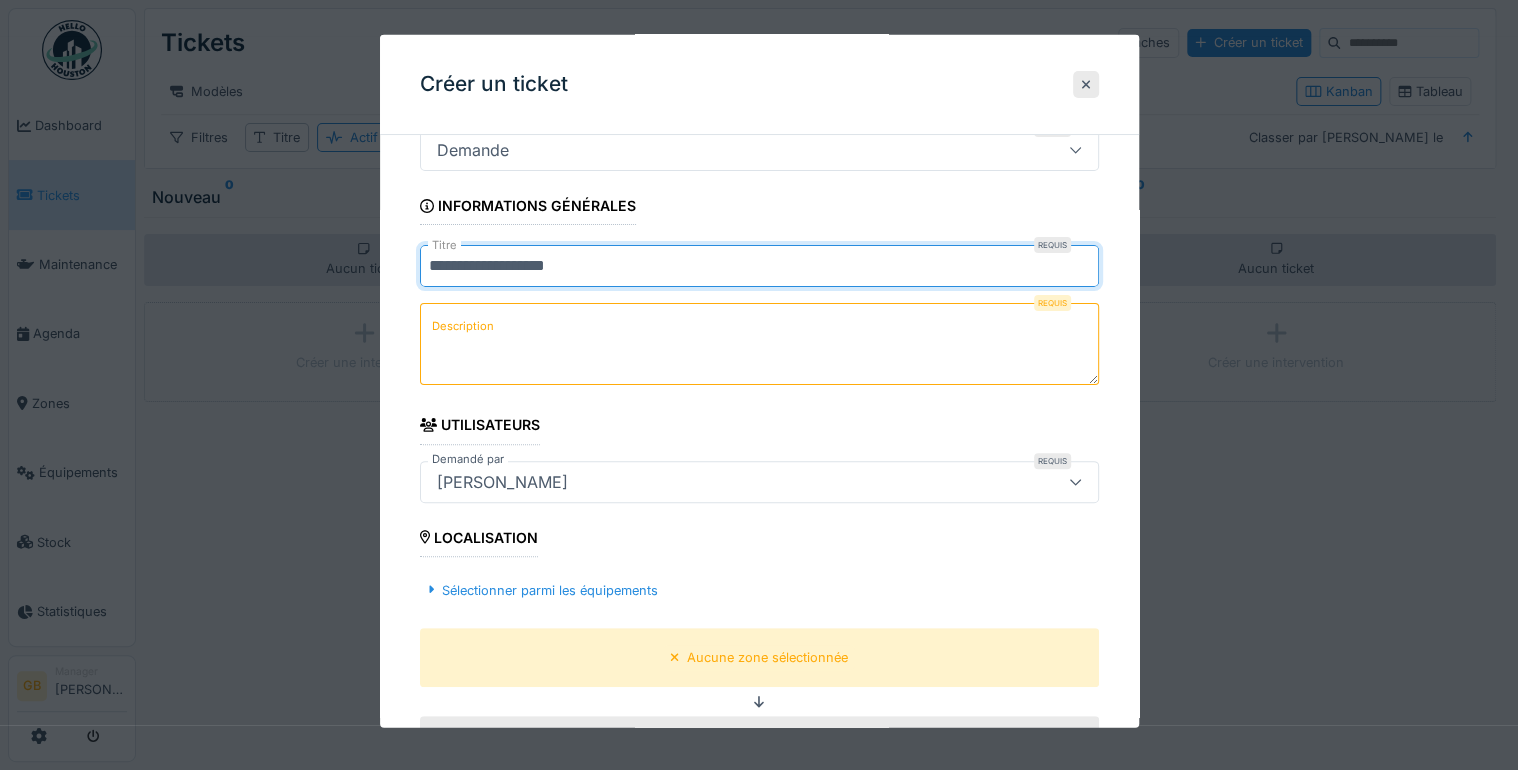 drag, startPoint x: 621, startPoint y: 260, endPoint x: -4, endPoint y: 145, distance: 635.49194 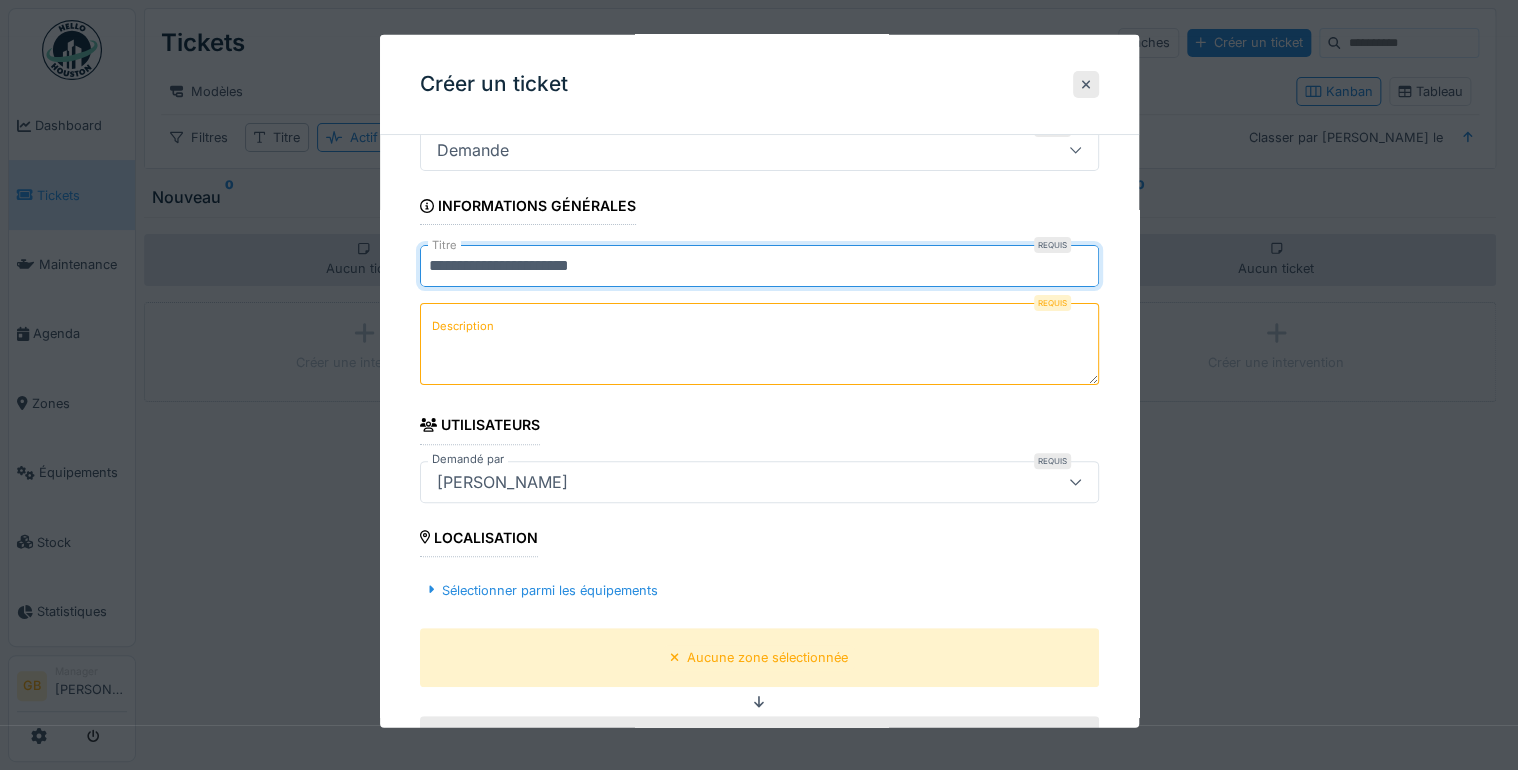 type on "**********" 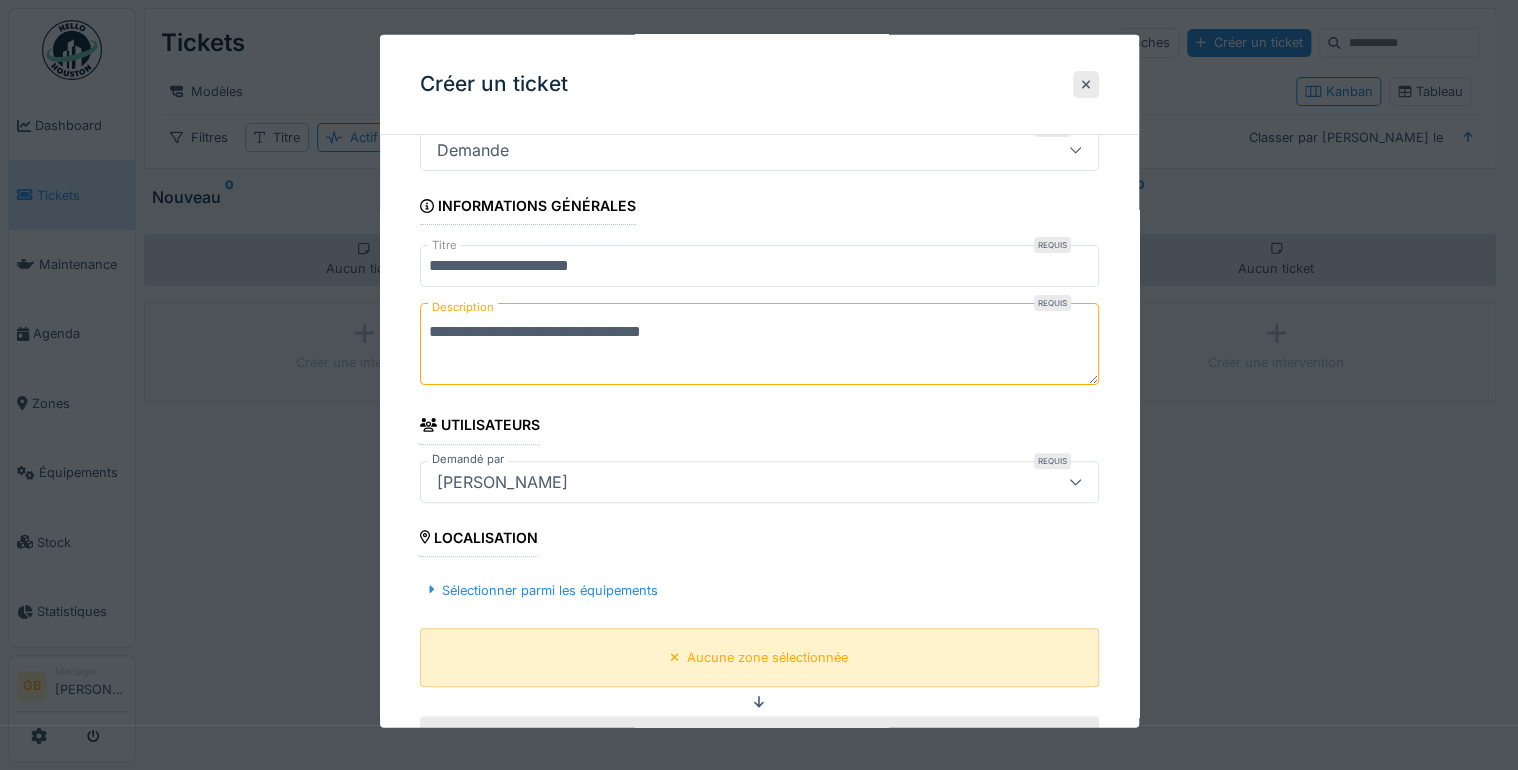 scroll, scrollTop: 320, scrollLeft: 0, axis: vertical 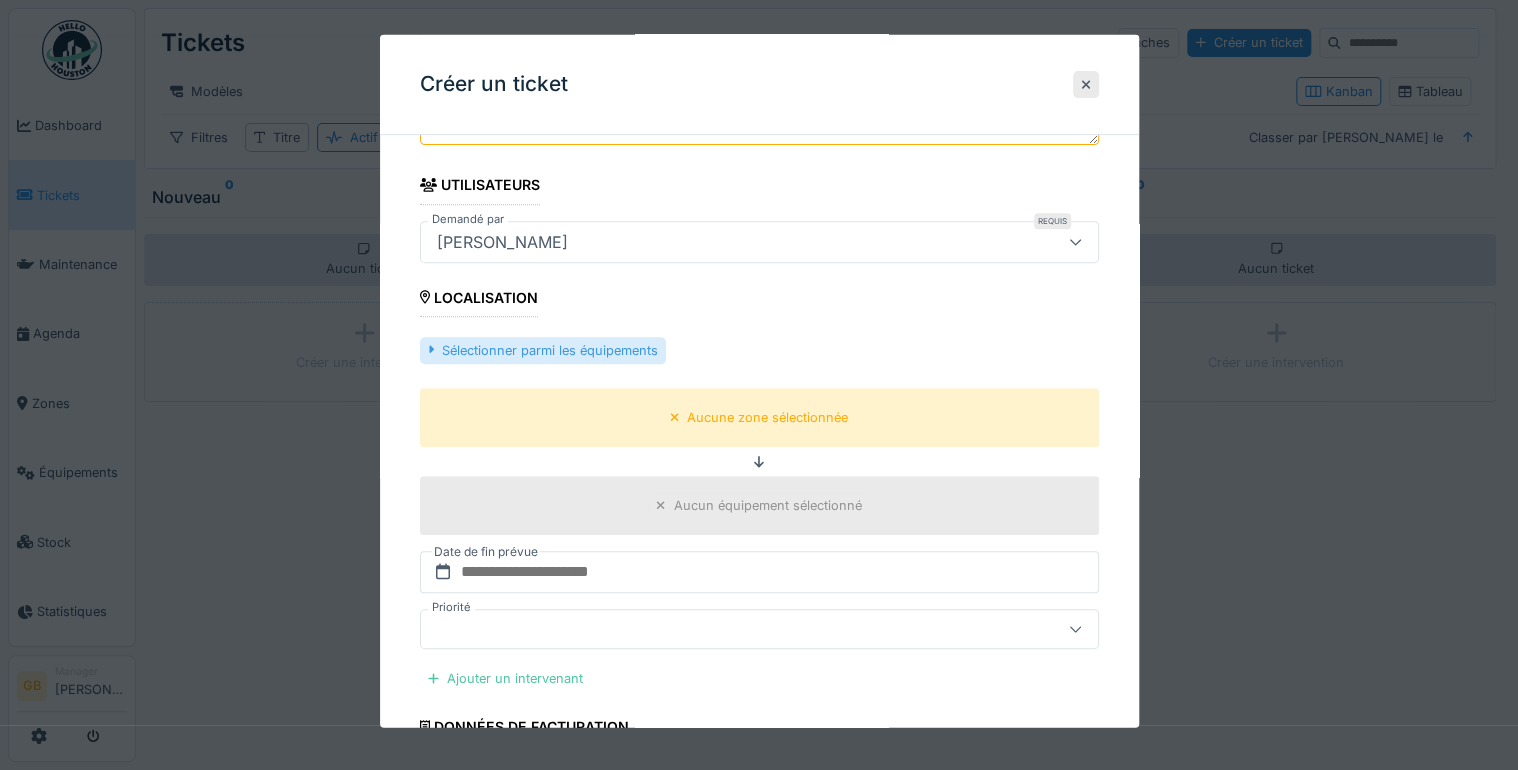 type on "**********" 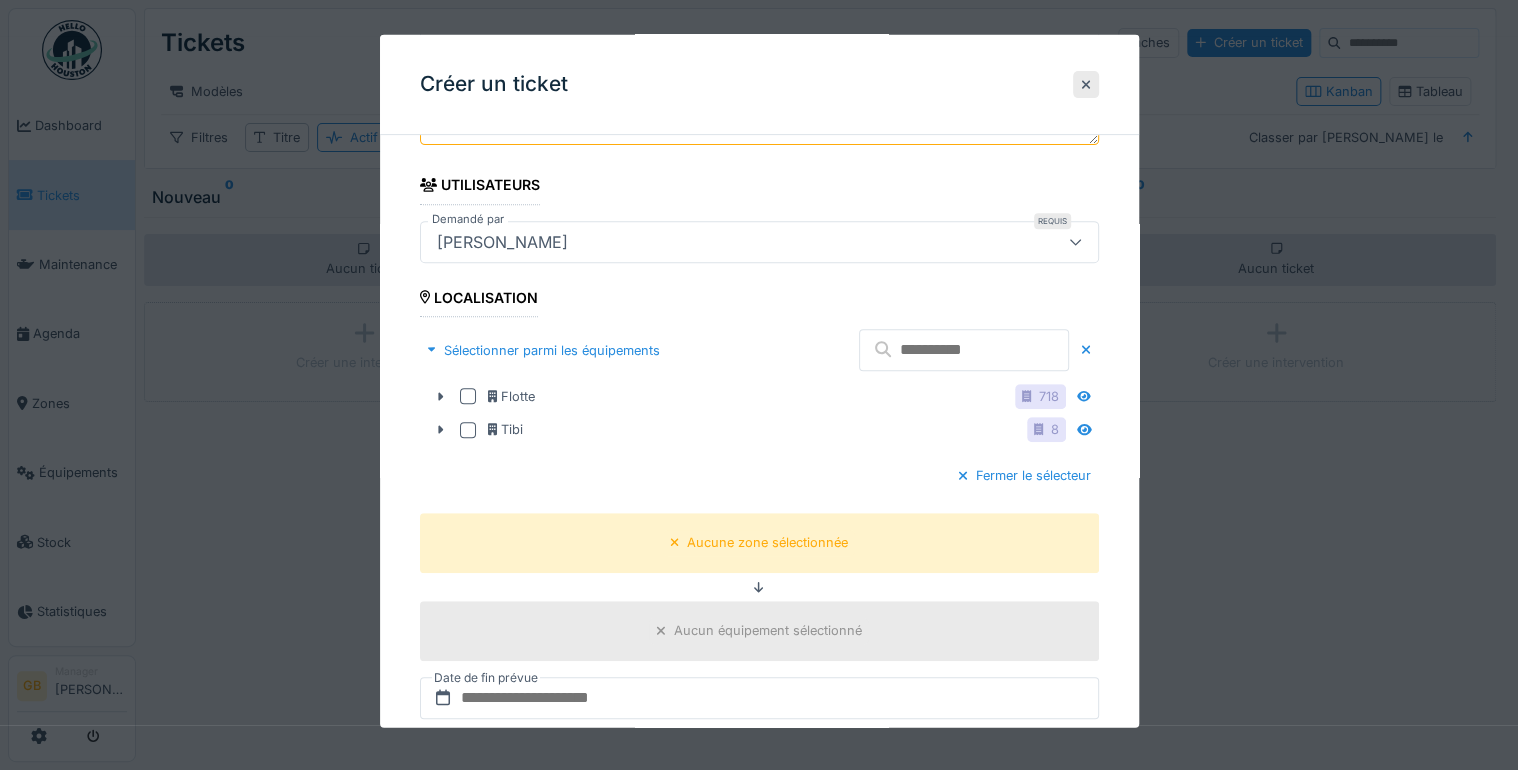 click at bounding box center (964, 350) 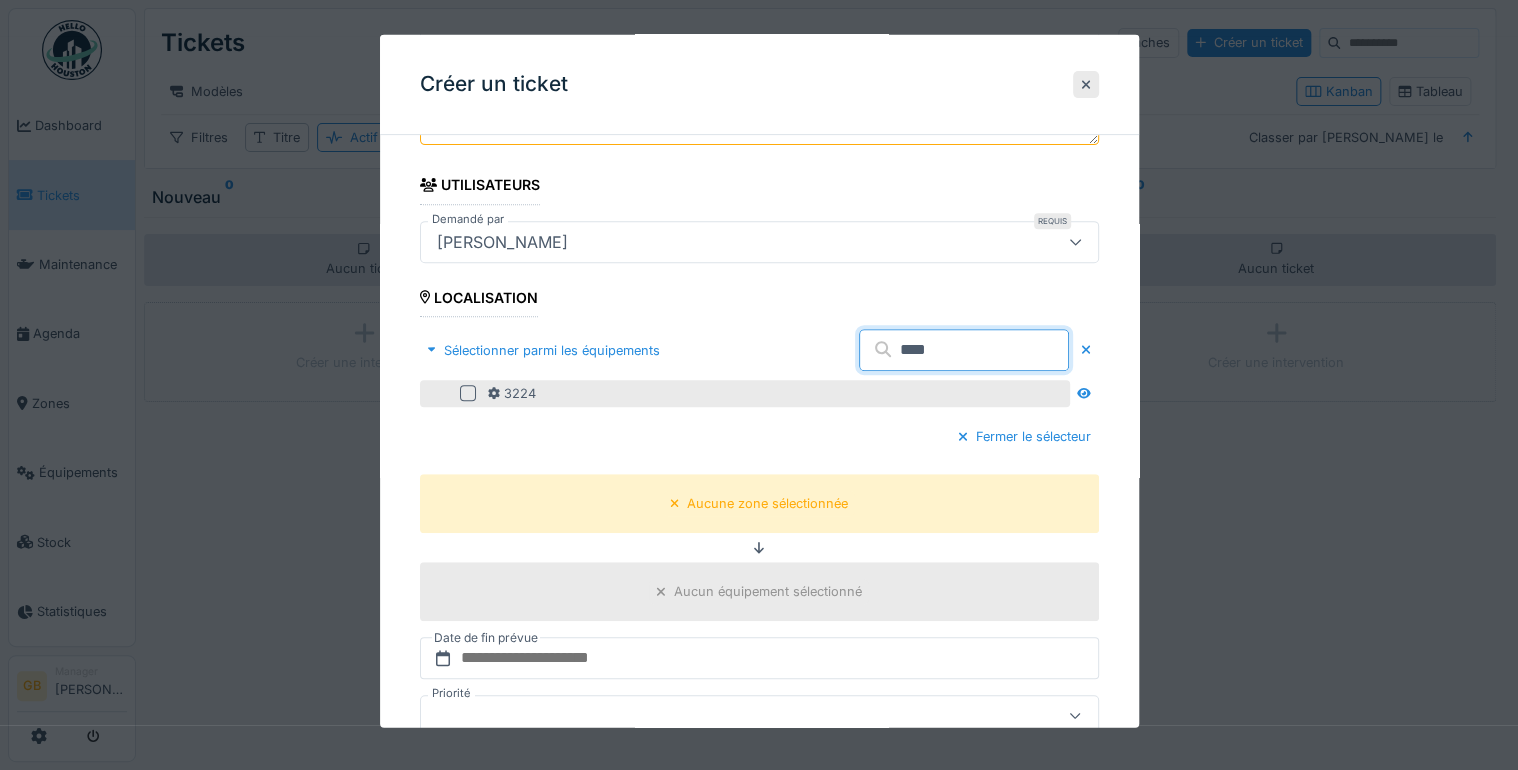 type on "****" 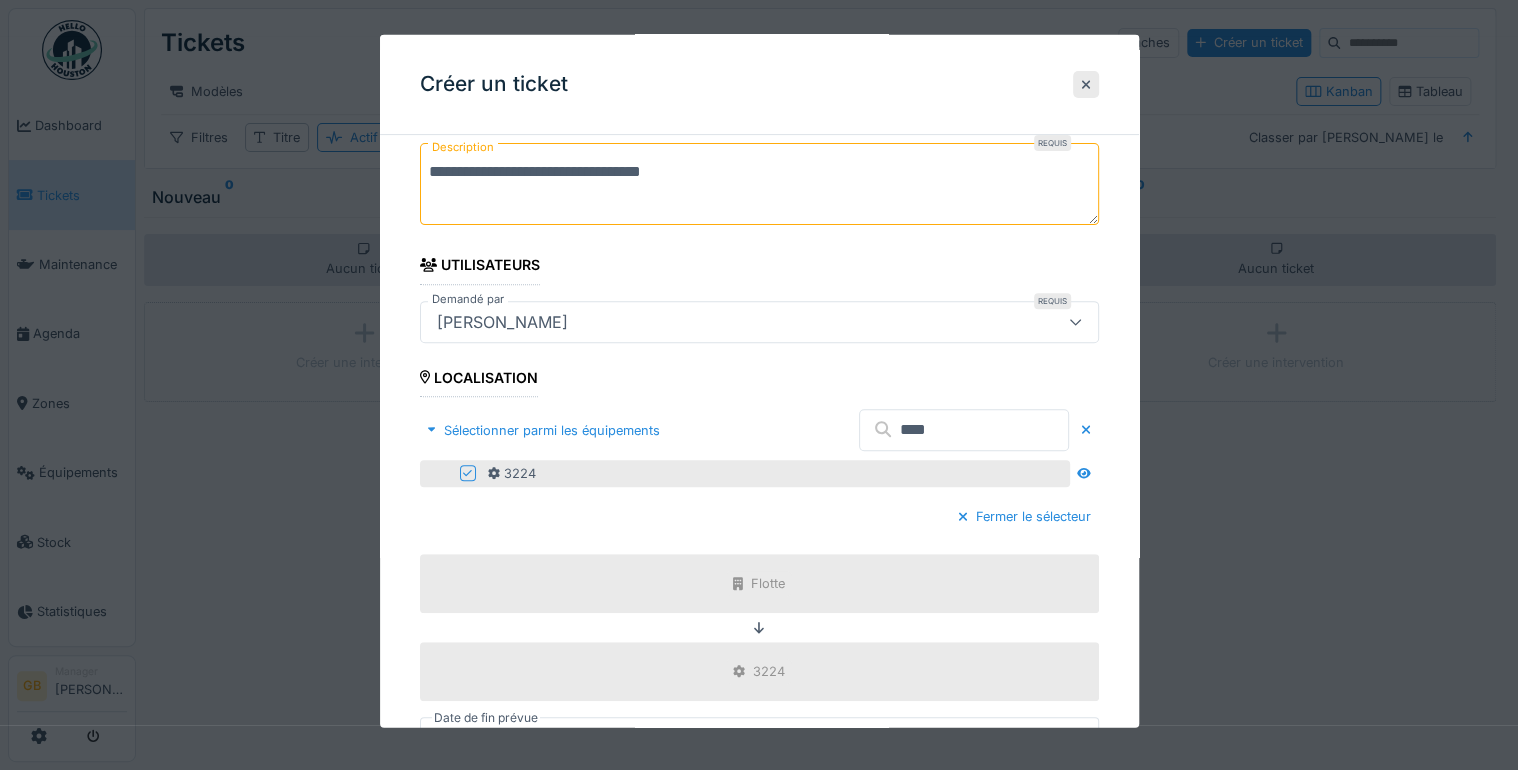scroll, scrollTop: 640, scrollLeft: 0, axis: vertical 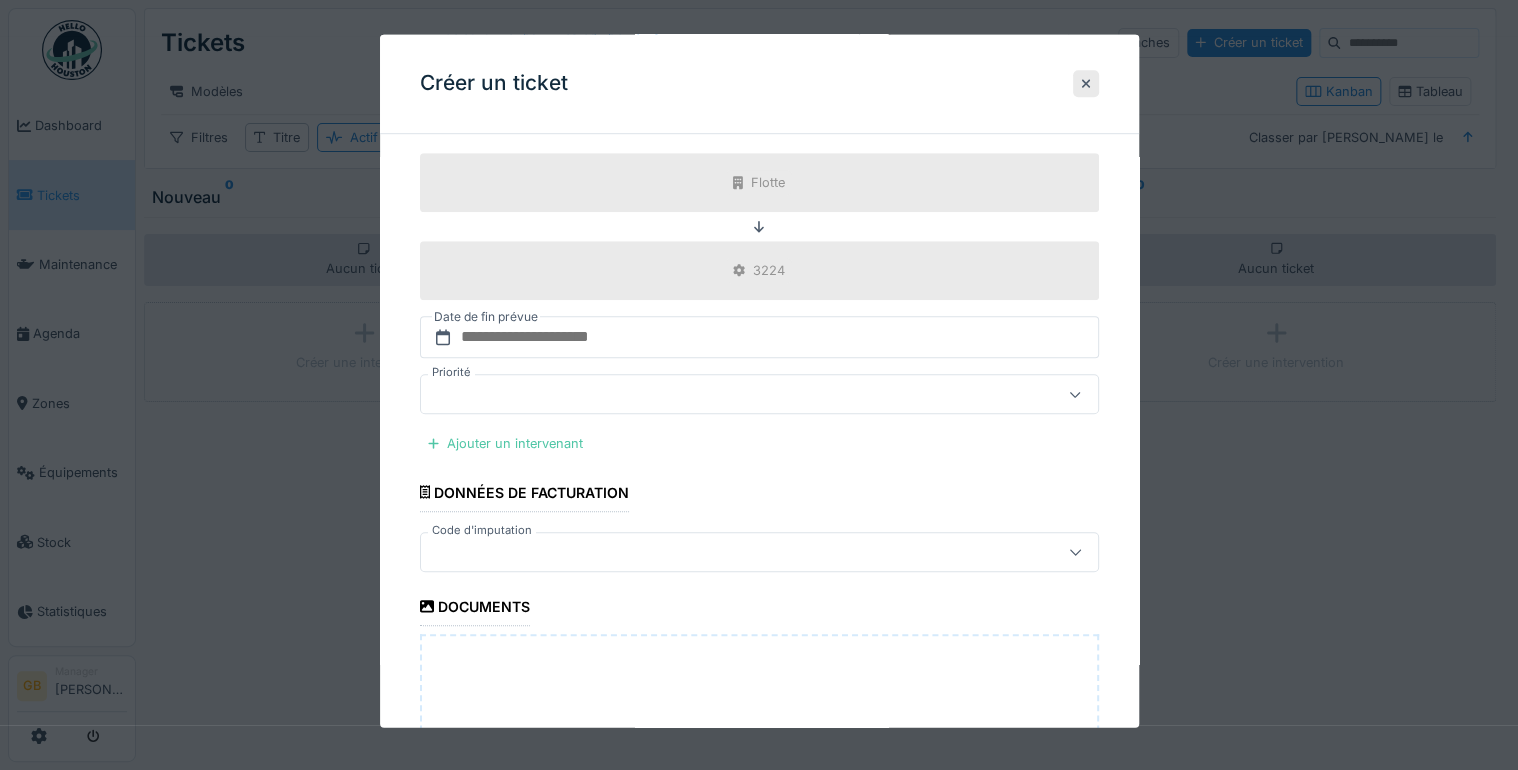 click at bounding box center [725, 552] 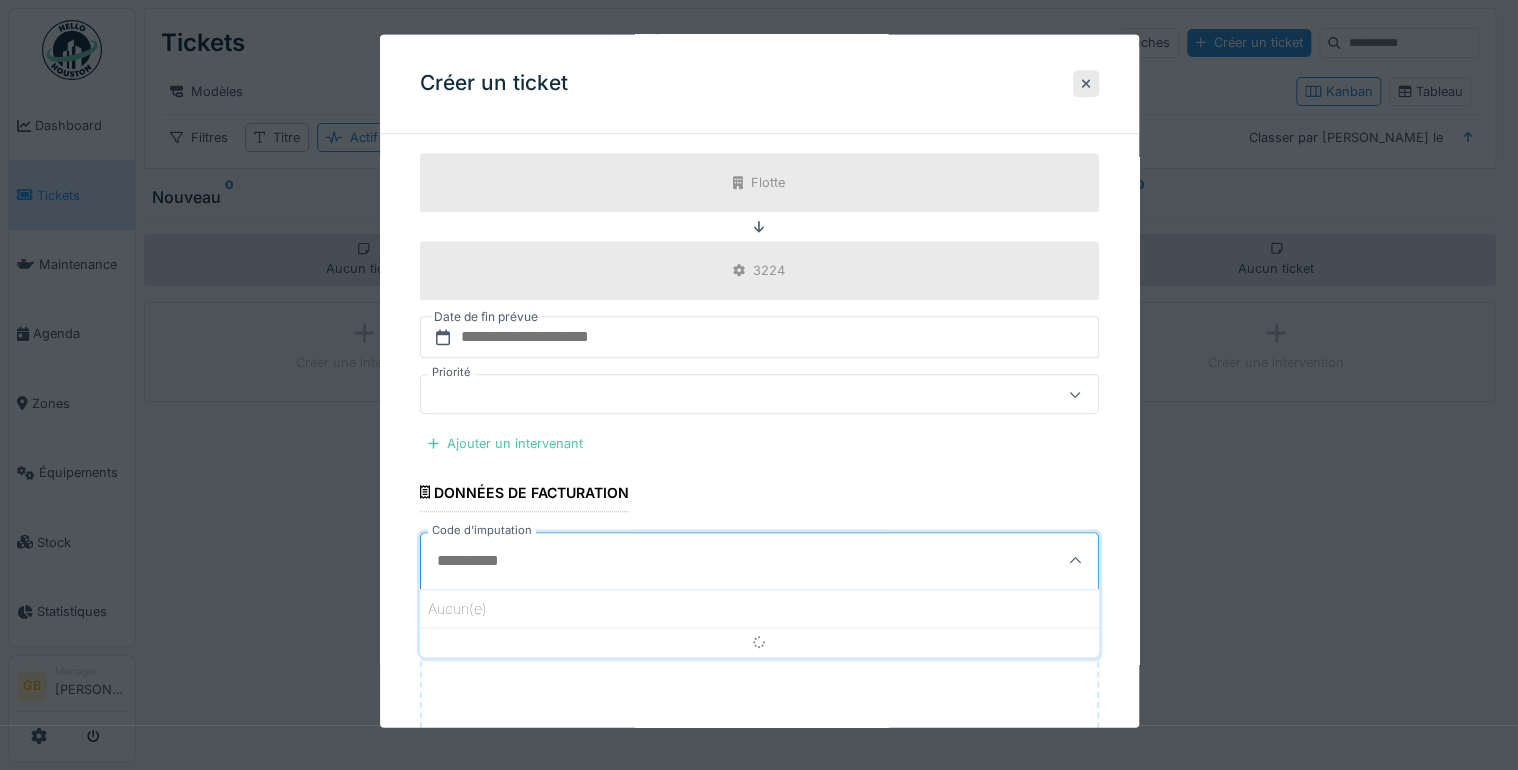 scroll, scrollTop: 815, scrollLeft: 0, axis: vertical 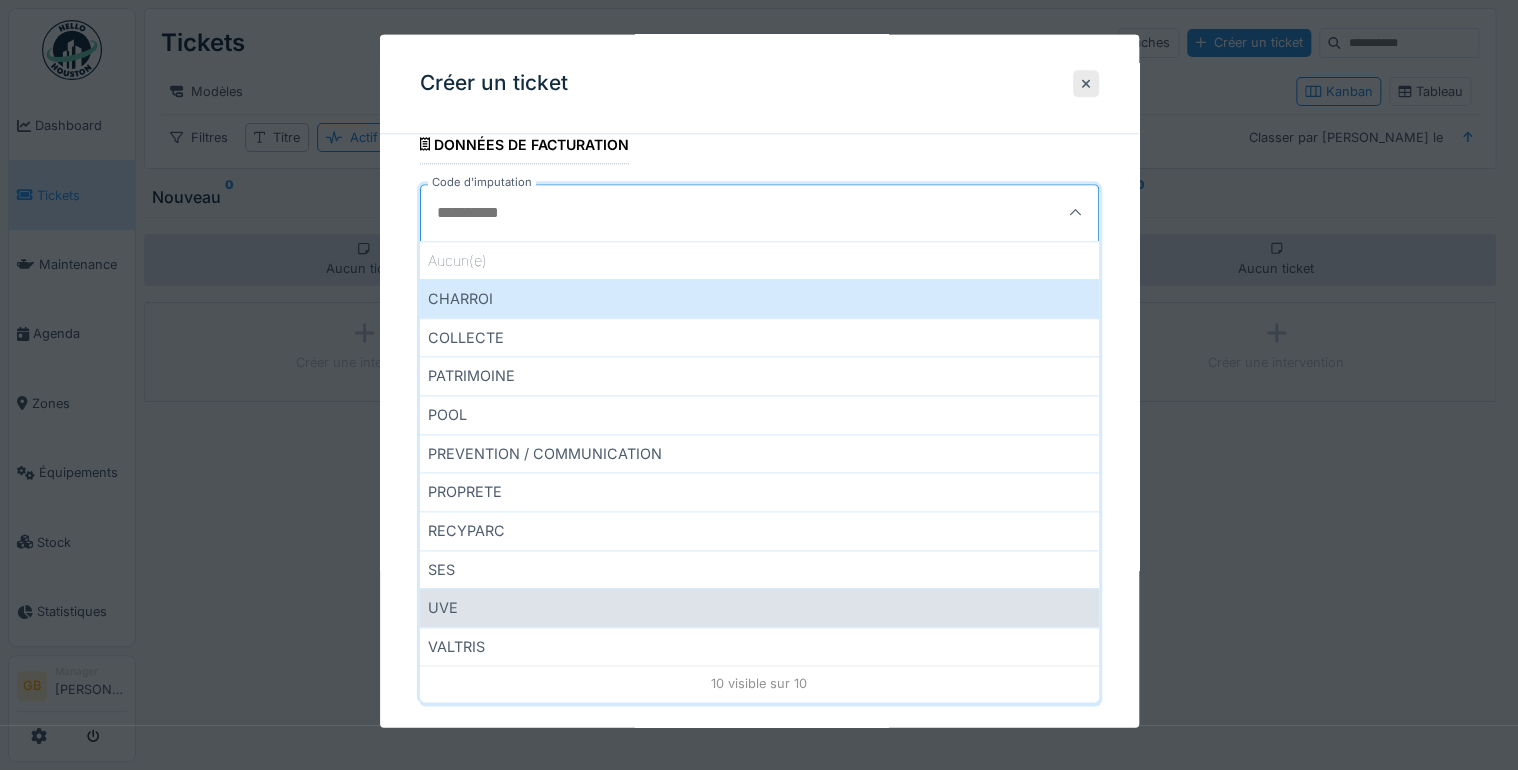 click on "UVE" at bounding box center [759, 608] 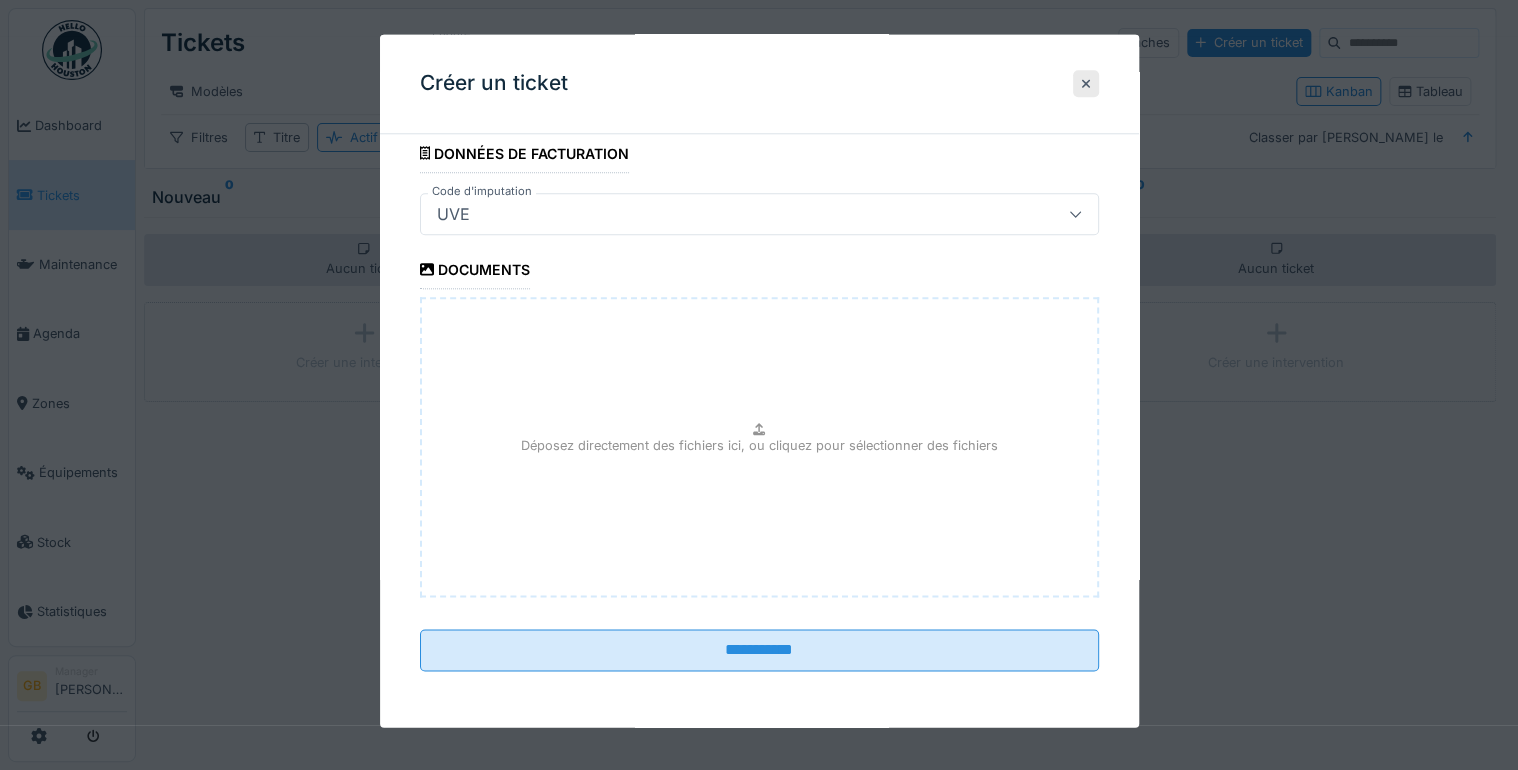 scroll, scrollTop: 972, scrollLeft: 0, axis: vertical 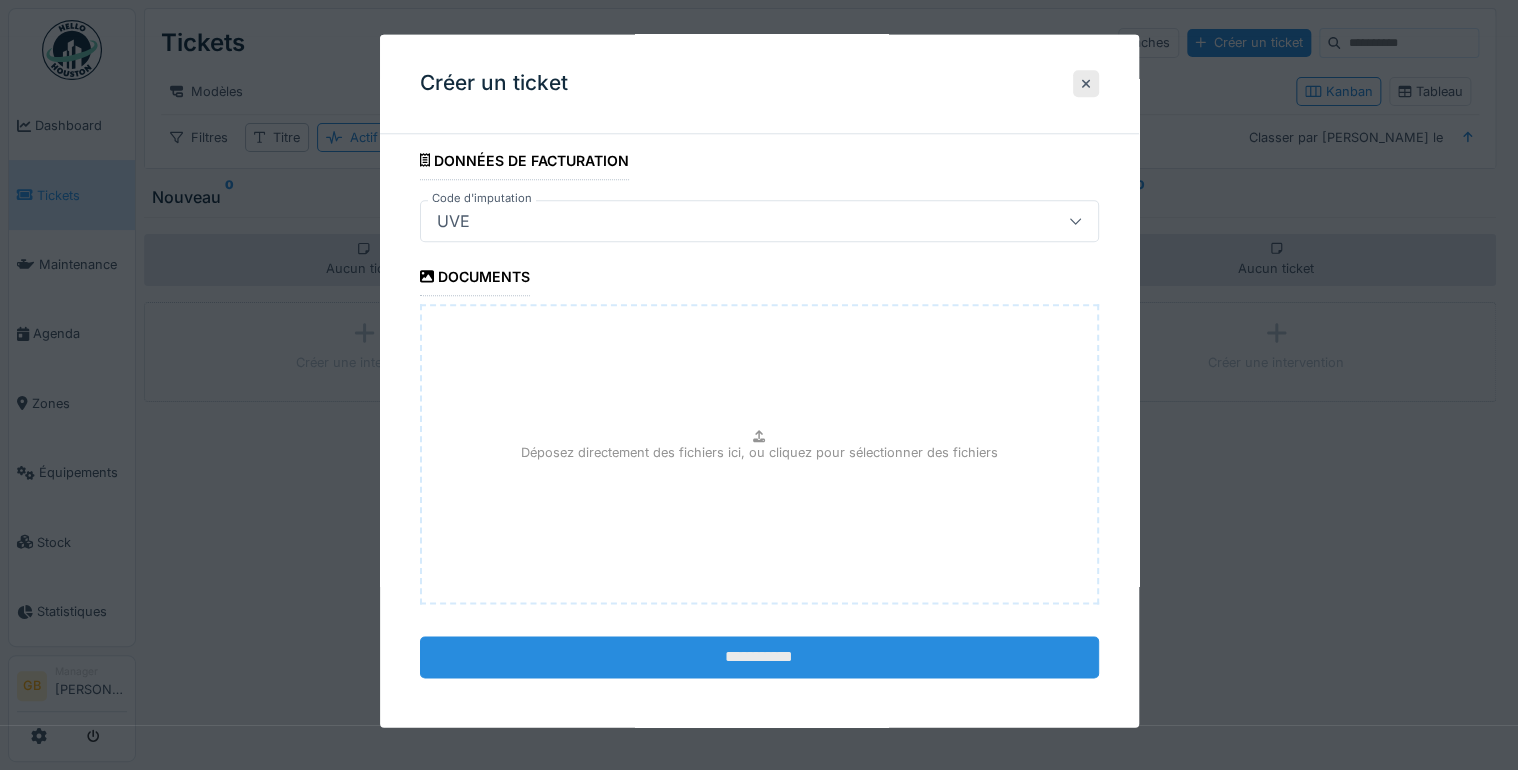 click on "**********" at bounding box center [759, 657] 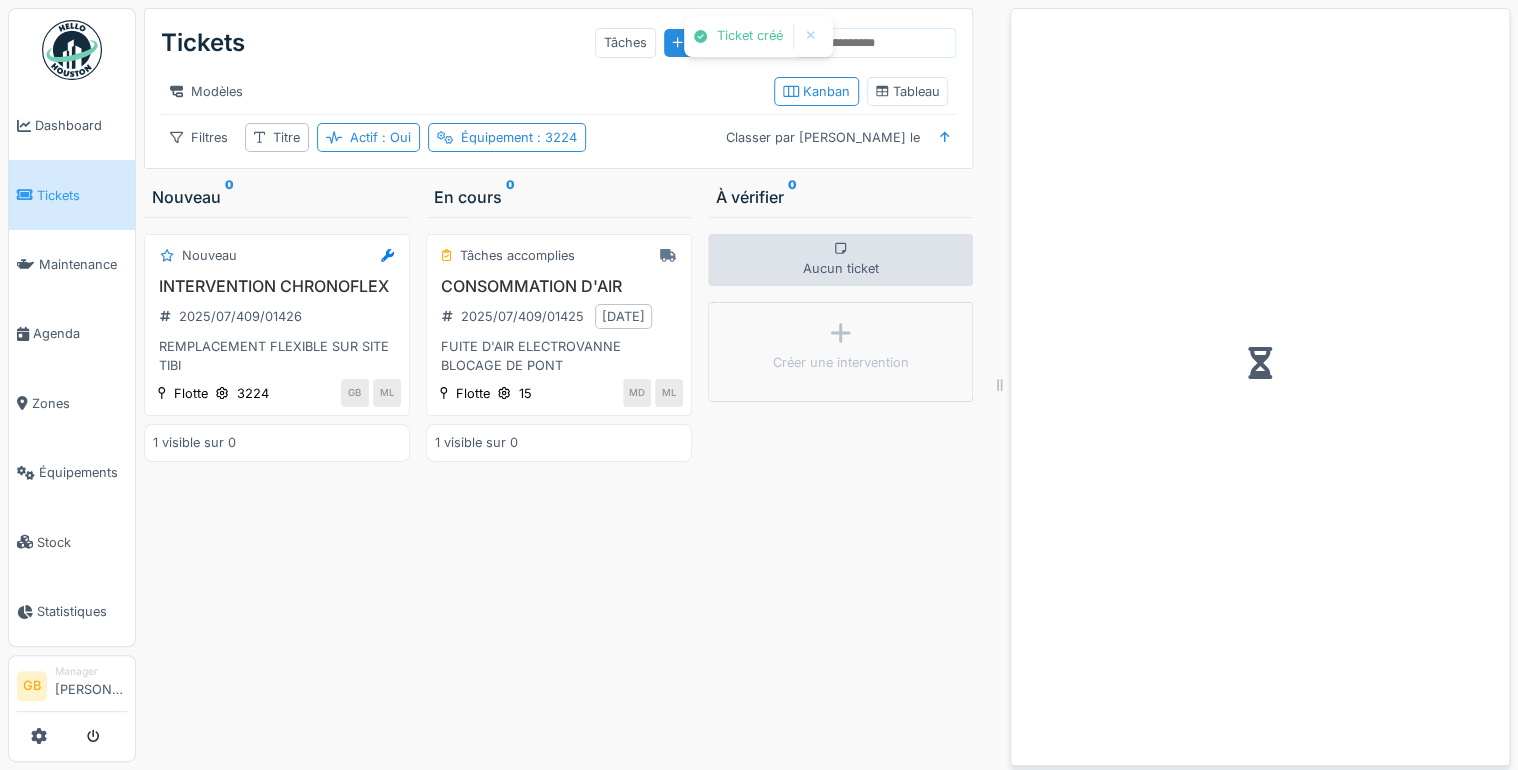 scroll, scrollTop: 0, scrollLeft: 0, axis: both 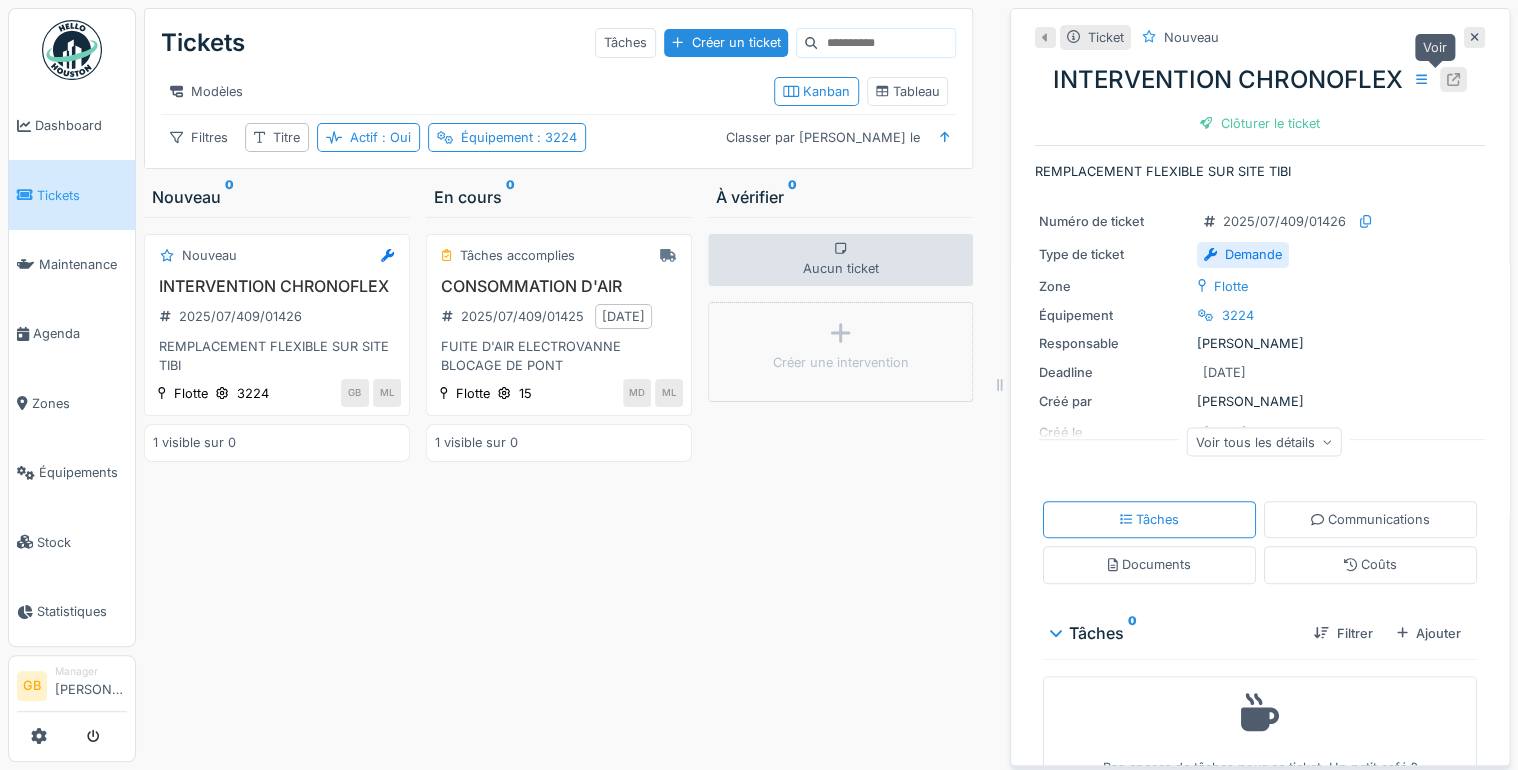 click at bounding box center [1453, 79] 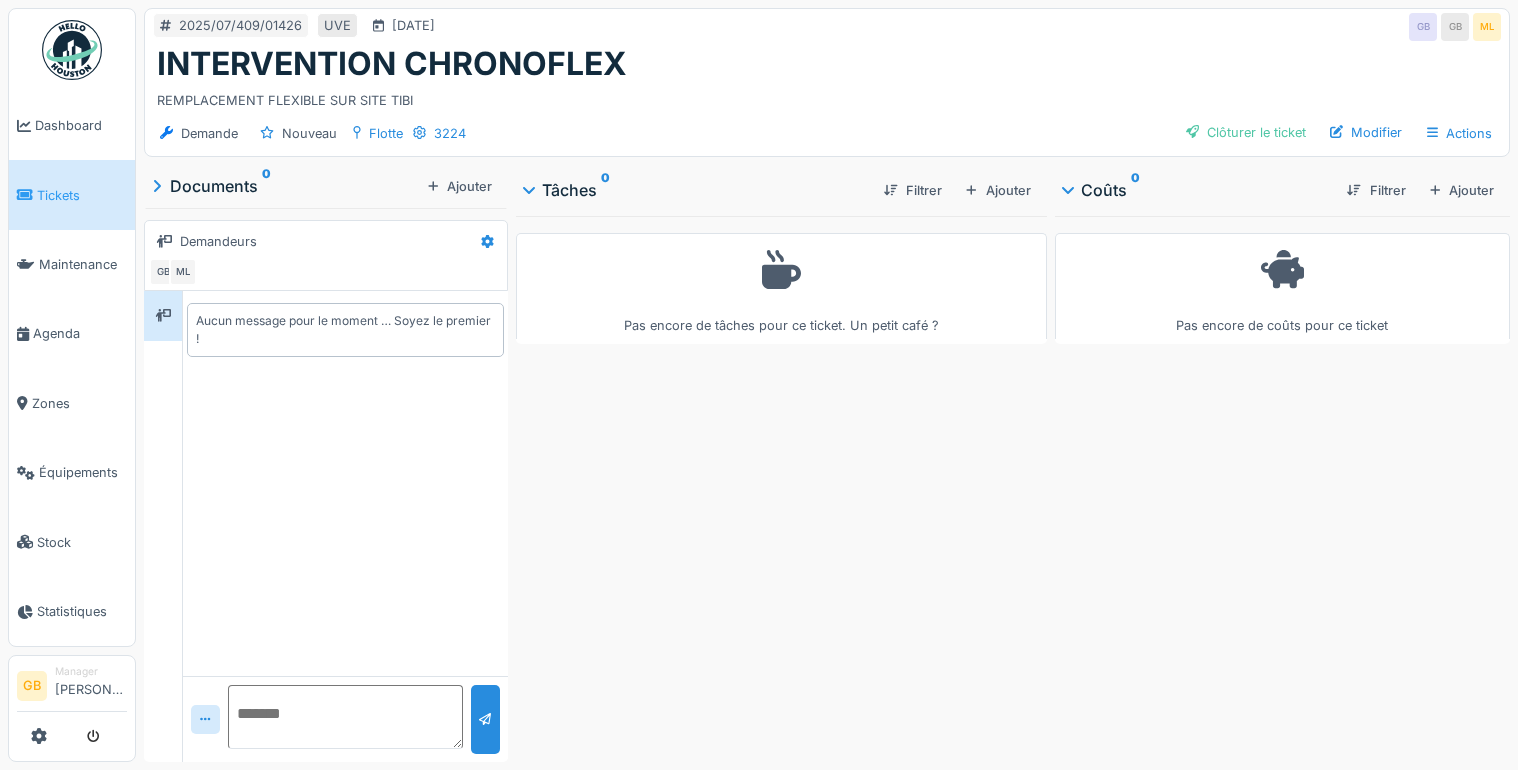 scroll, scrollTop: 0, scrollLeft: 0, axis: both 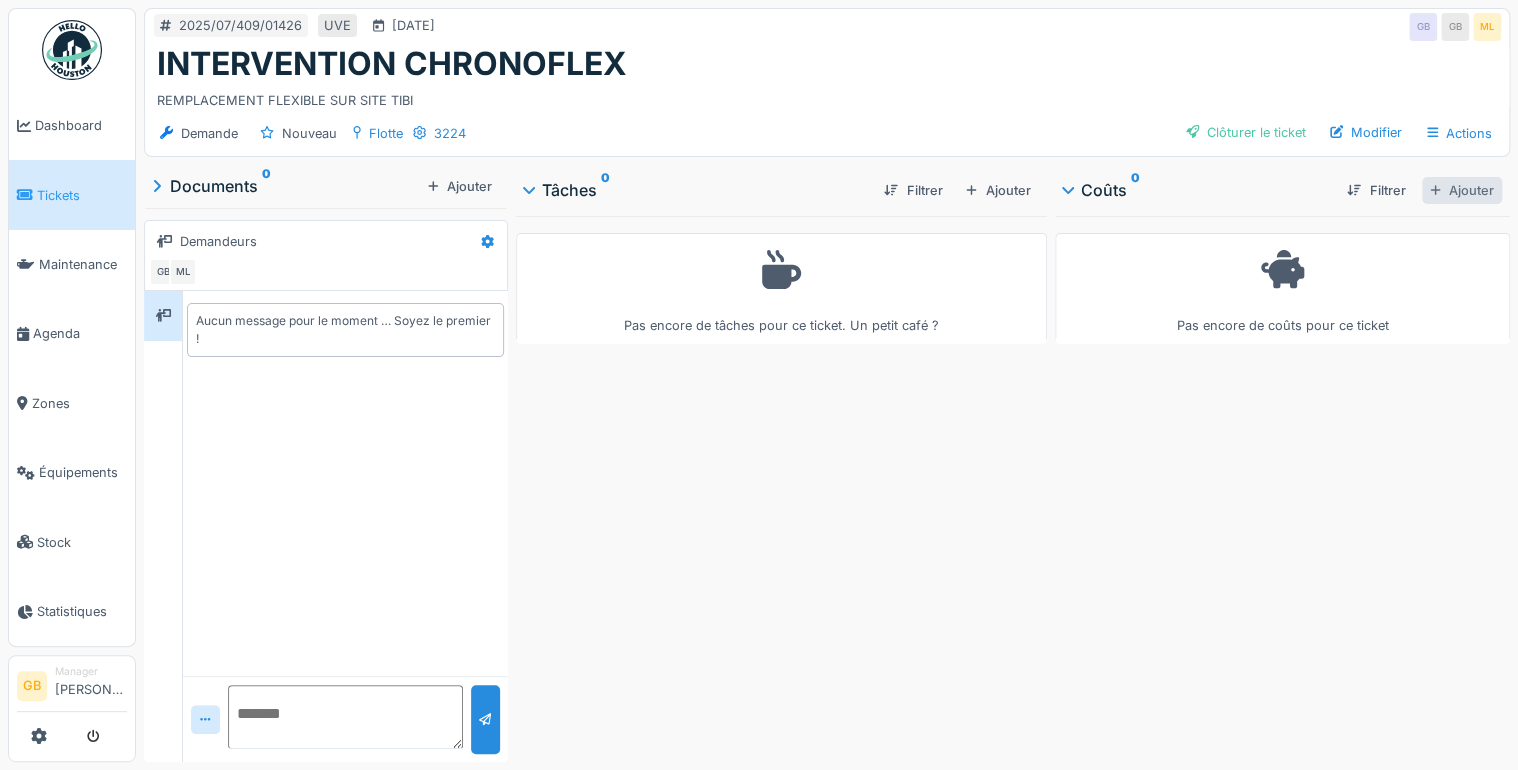 click on "Ajouter" at bounding box center [1462, 190] 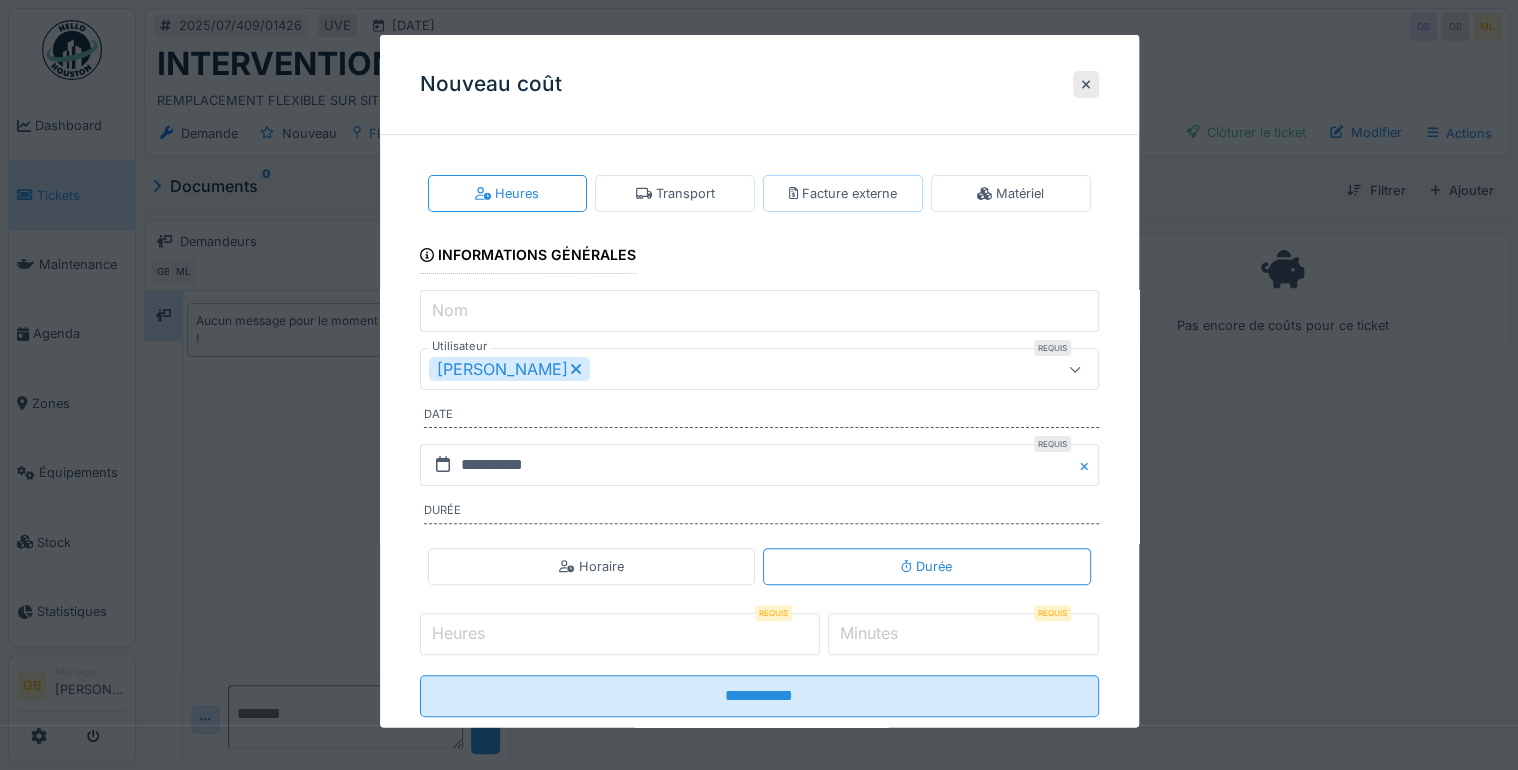 click on "Facture externe" at bounding box center [843, 193] 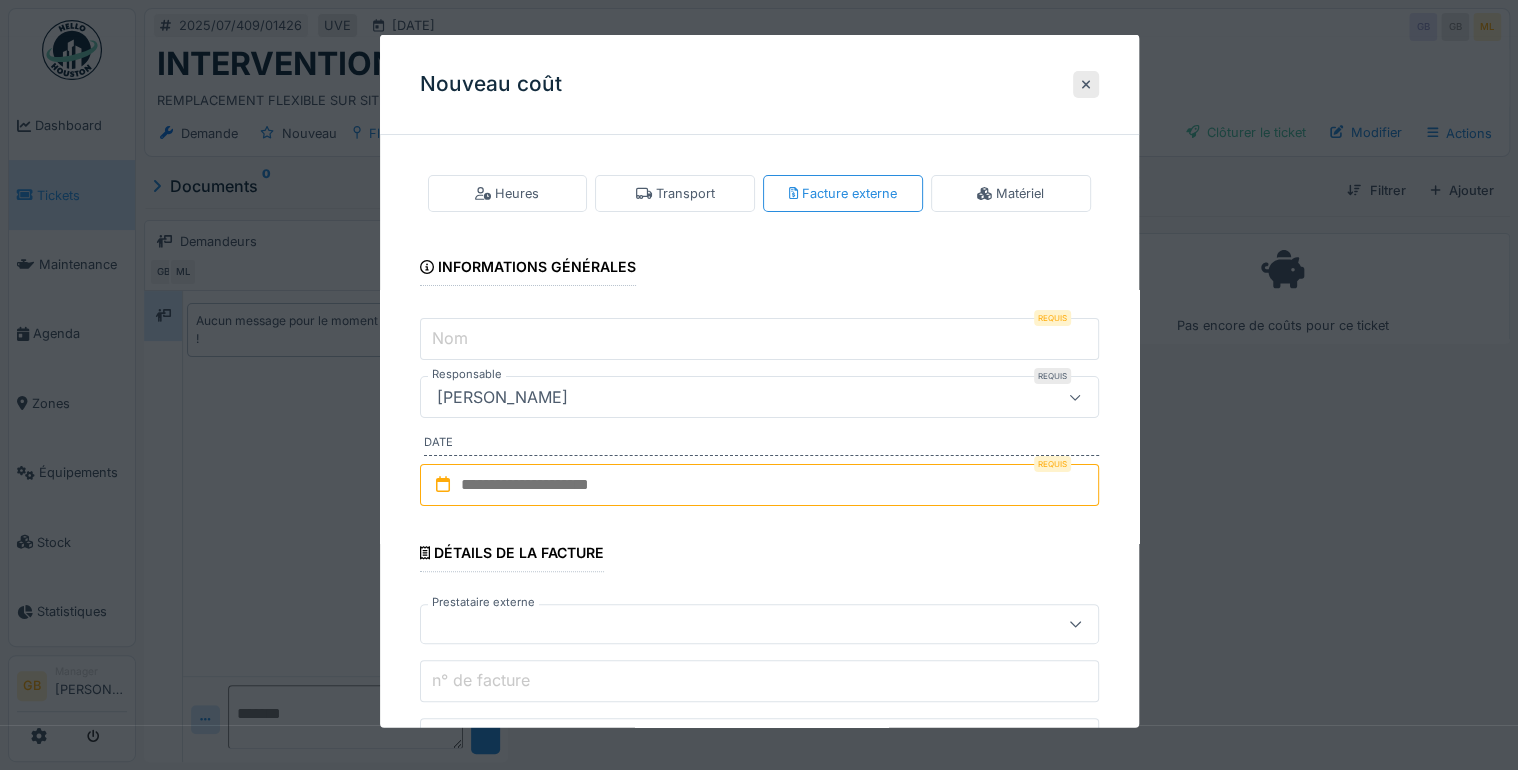 click on "Nom" at bounding box center [759, 339] 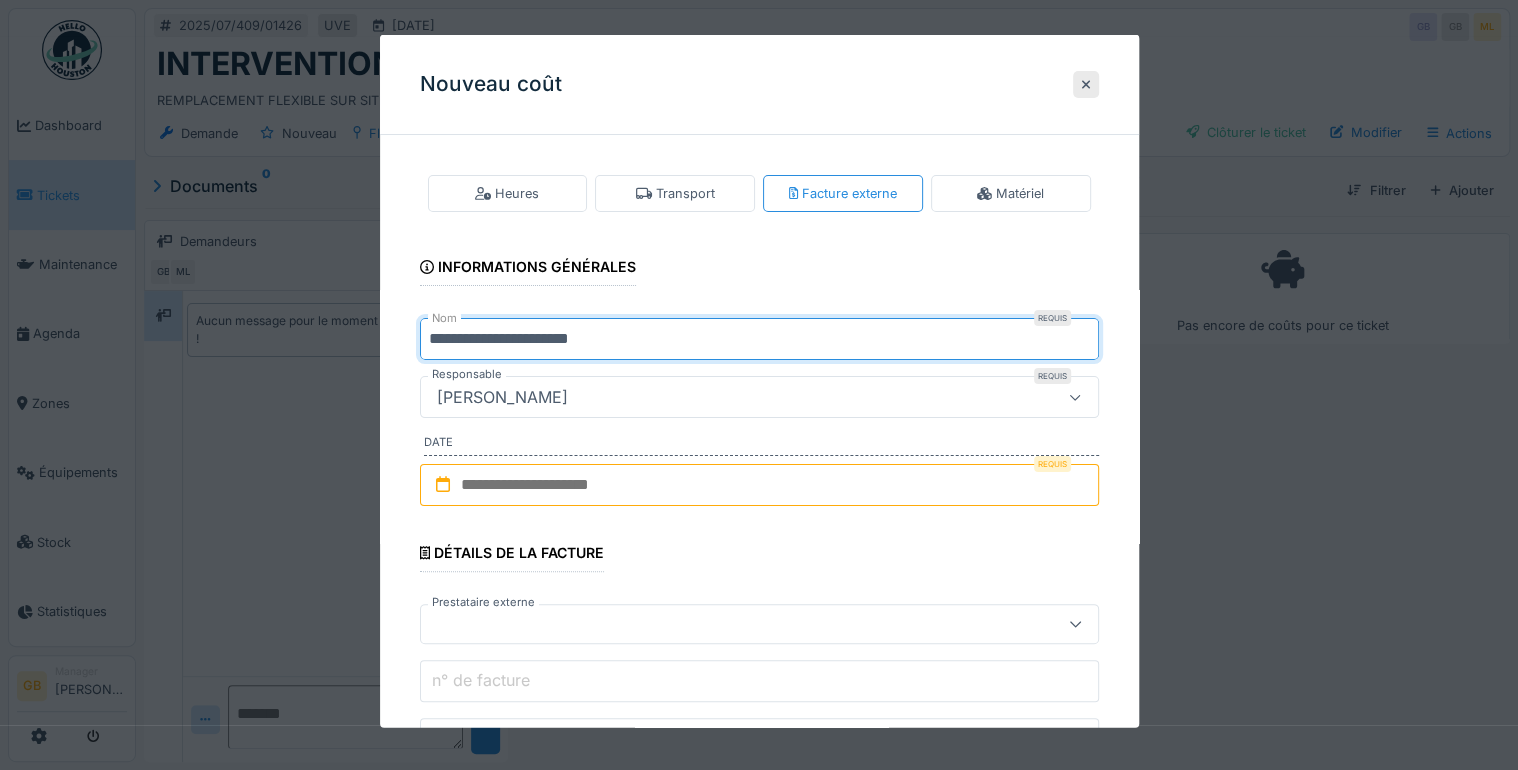 type on "**********" 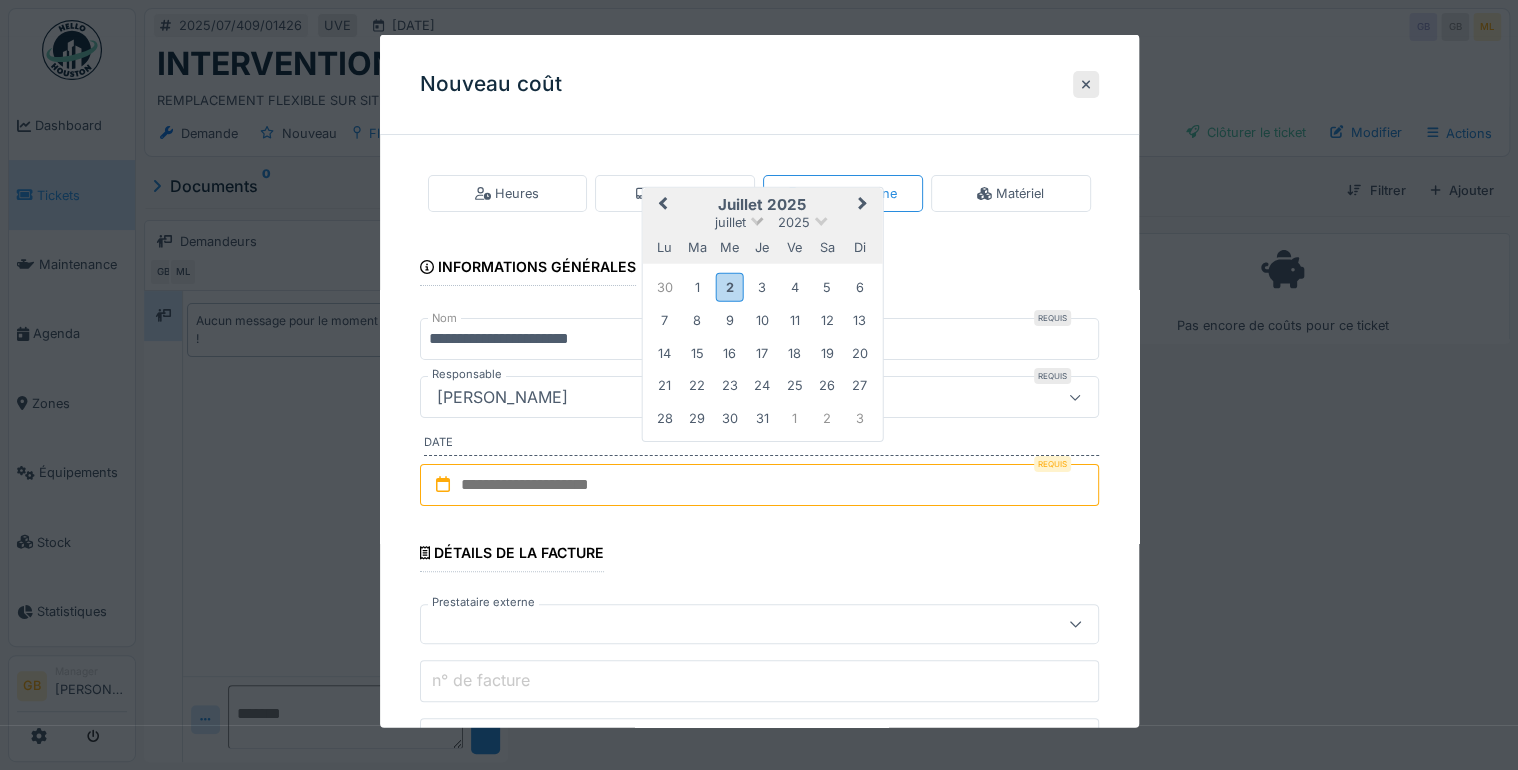 click at bounding box center [757, 219] 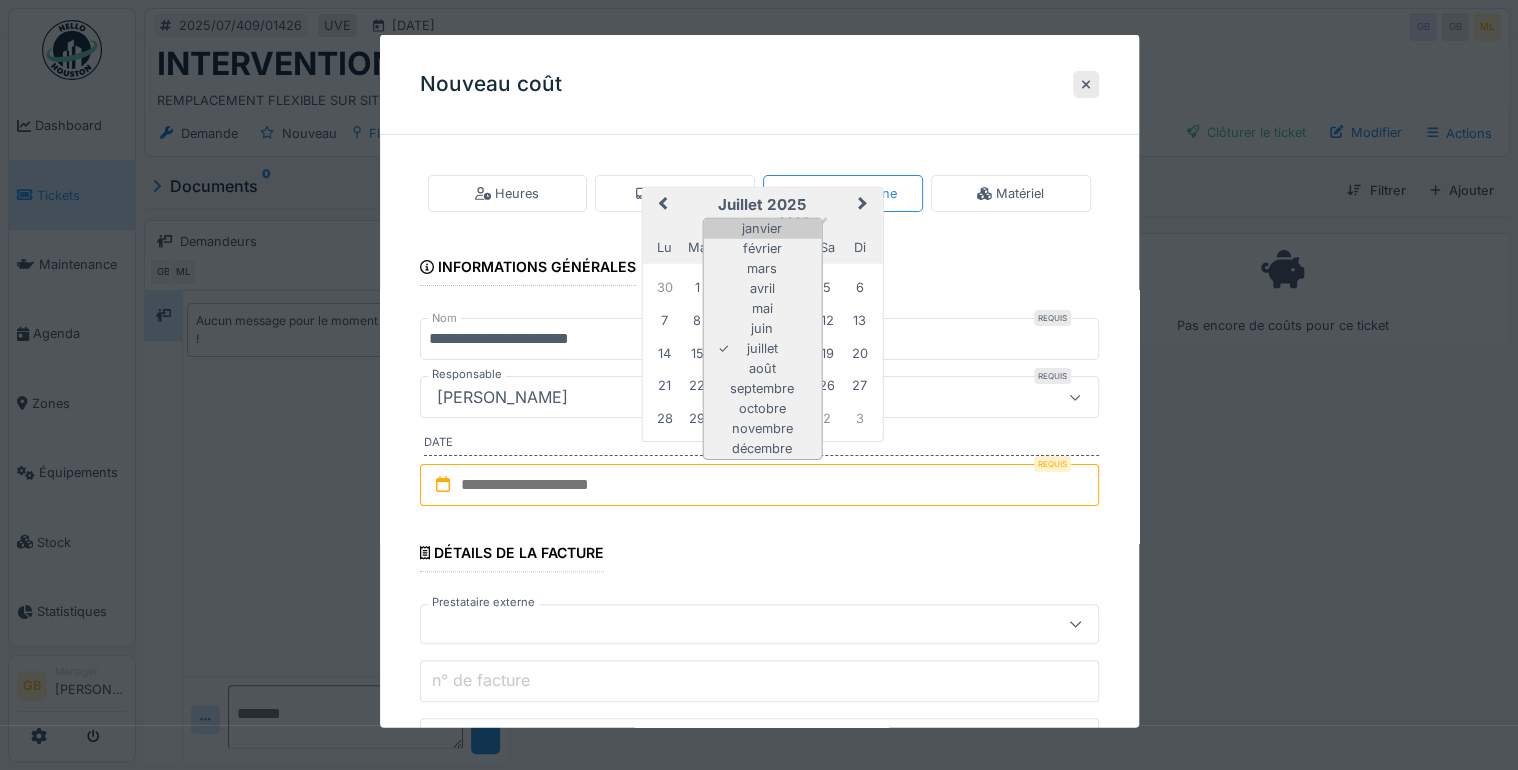 click on "janvier" at bounding box center (762, 229) 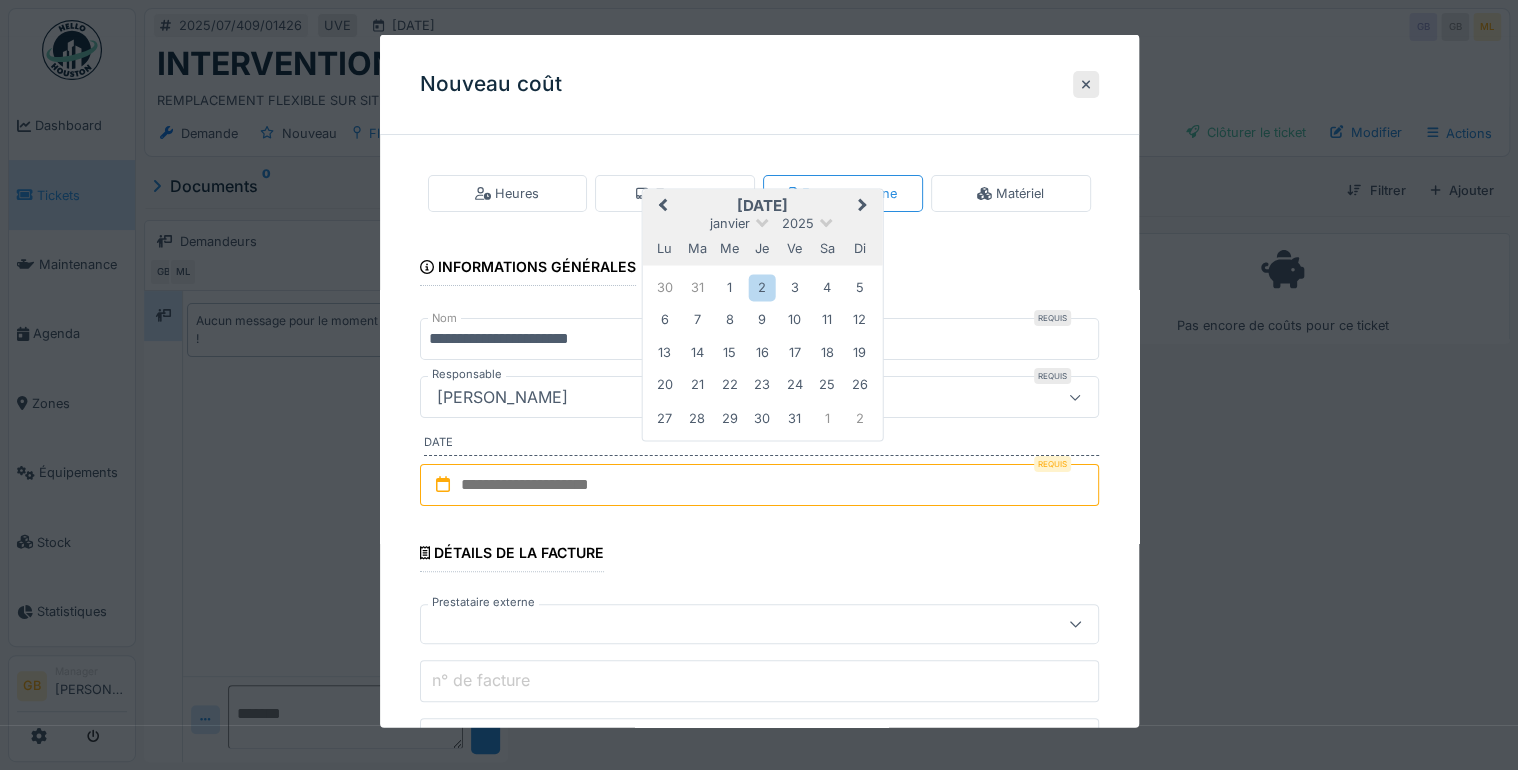click on "9" at bounding box center [762, 319] 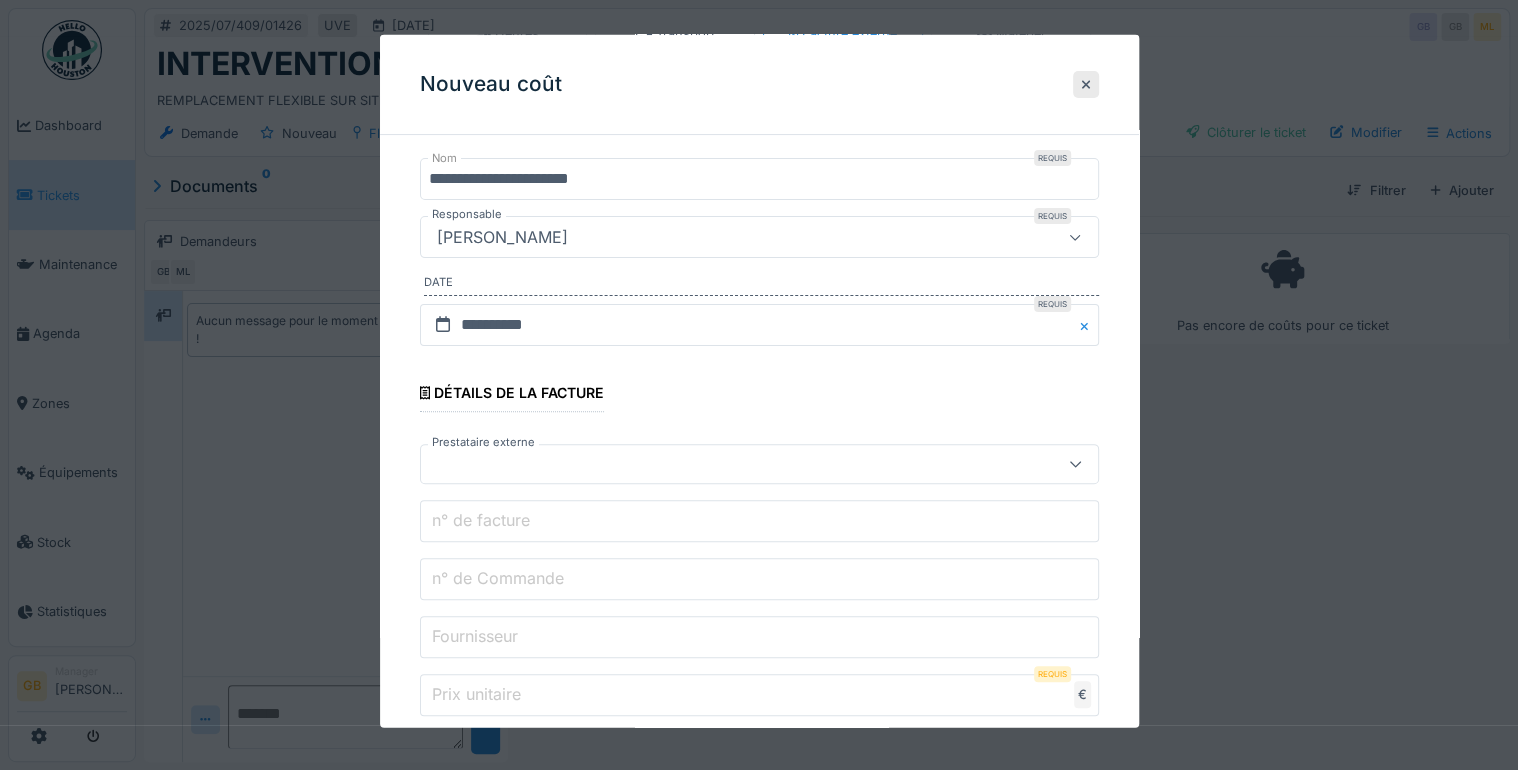 click at bounding box center [725, 464] 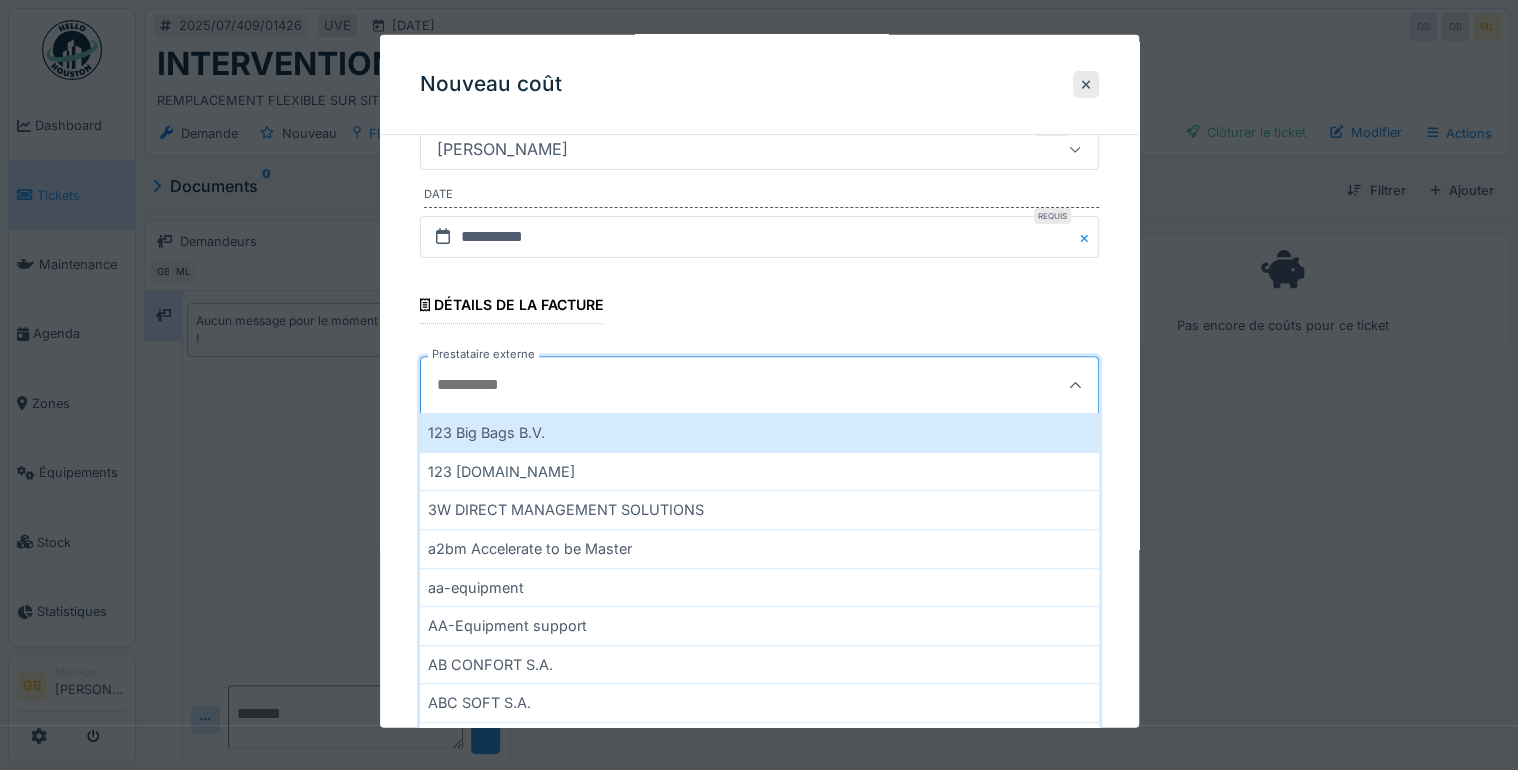 click on "Prestataire externe" at bounding box center [713, 385] 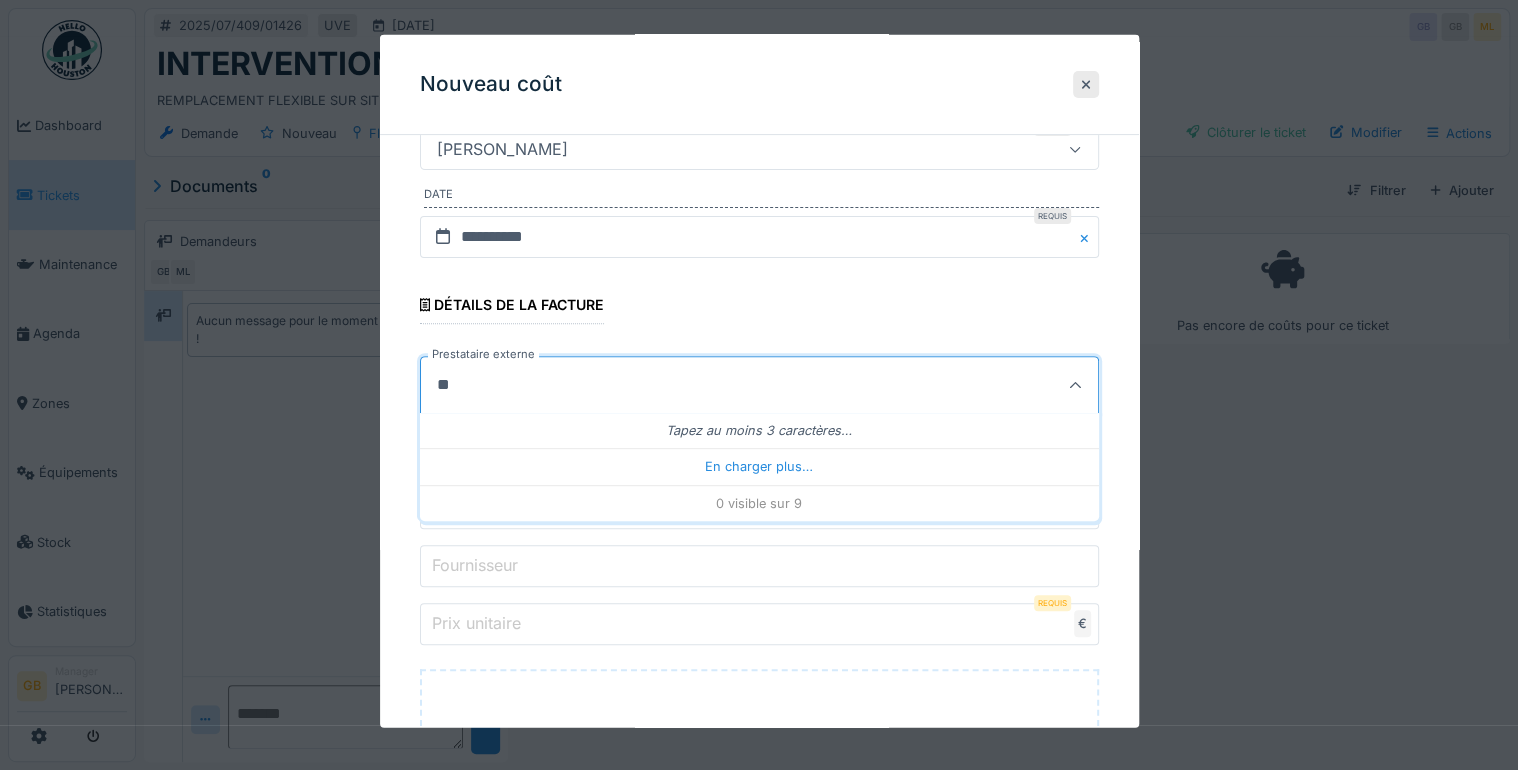 type on "*" 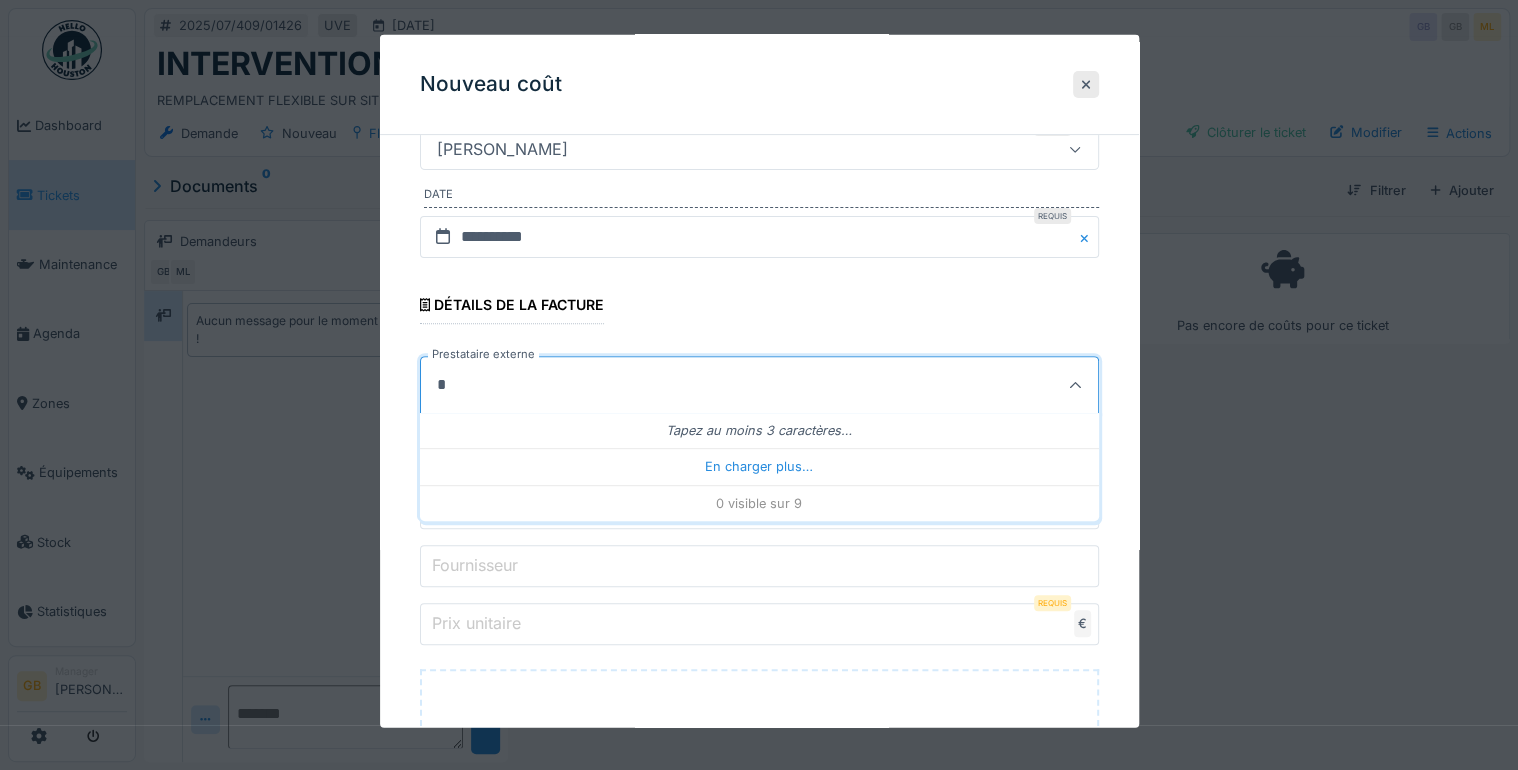type 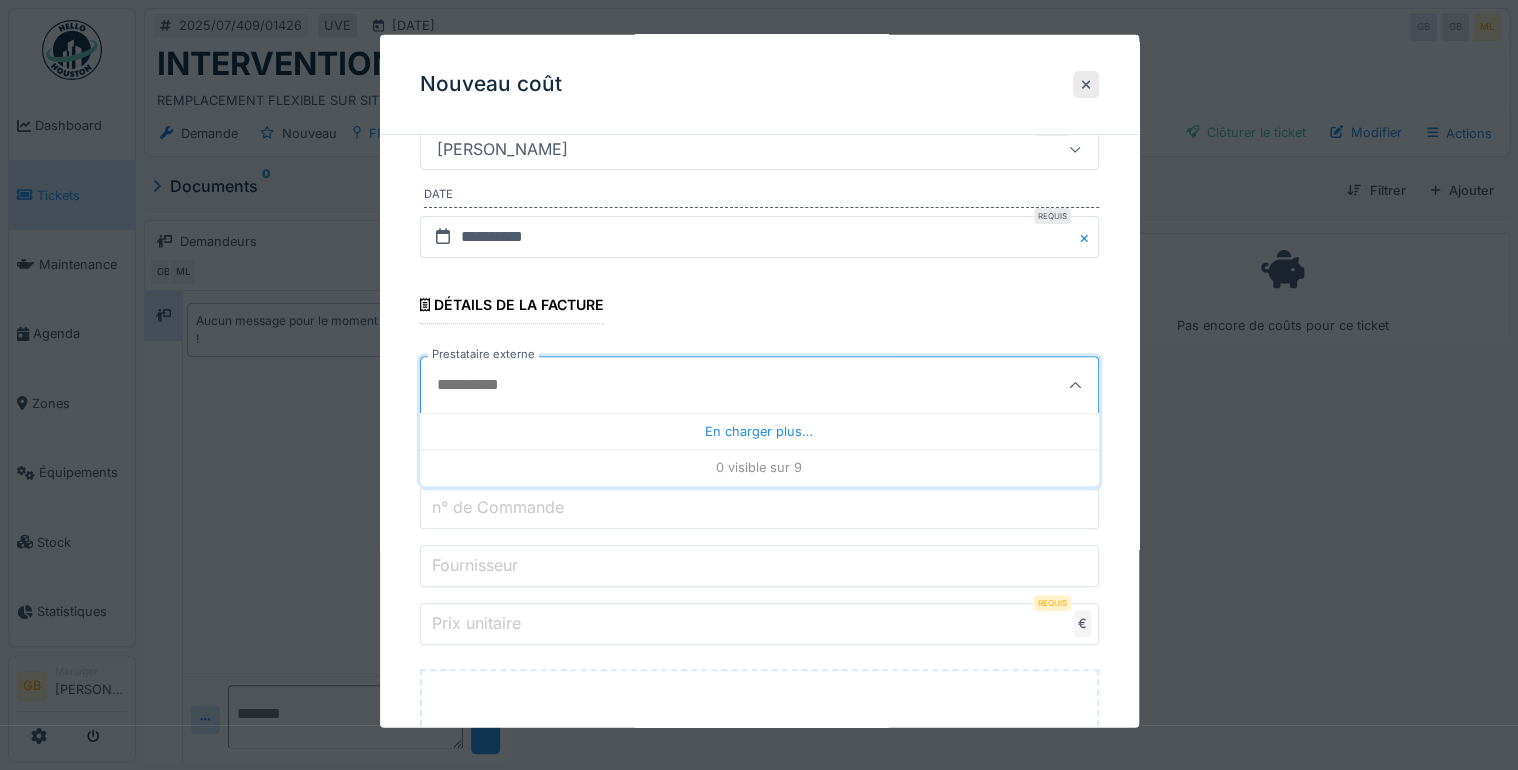 click on "**********" at bounding box center [759, 481] 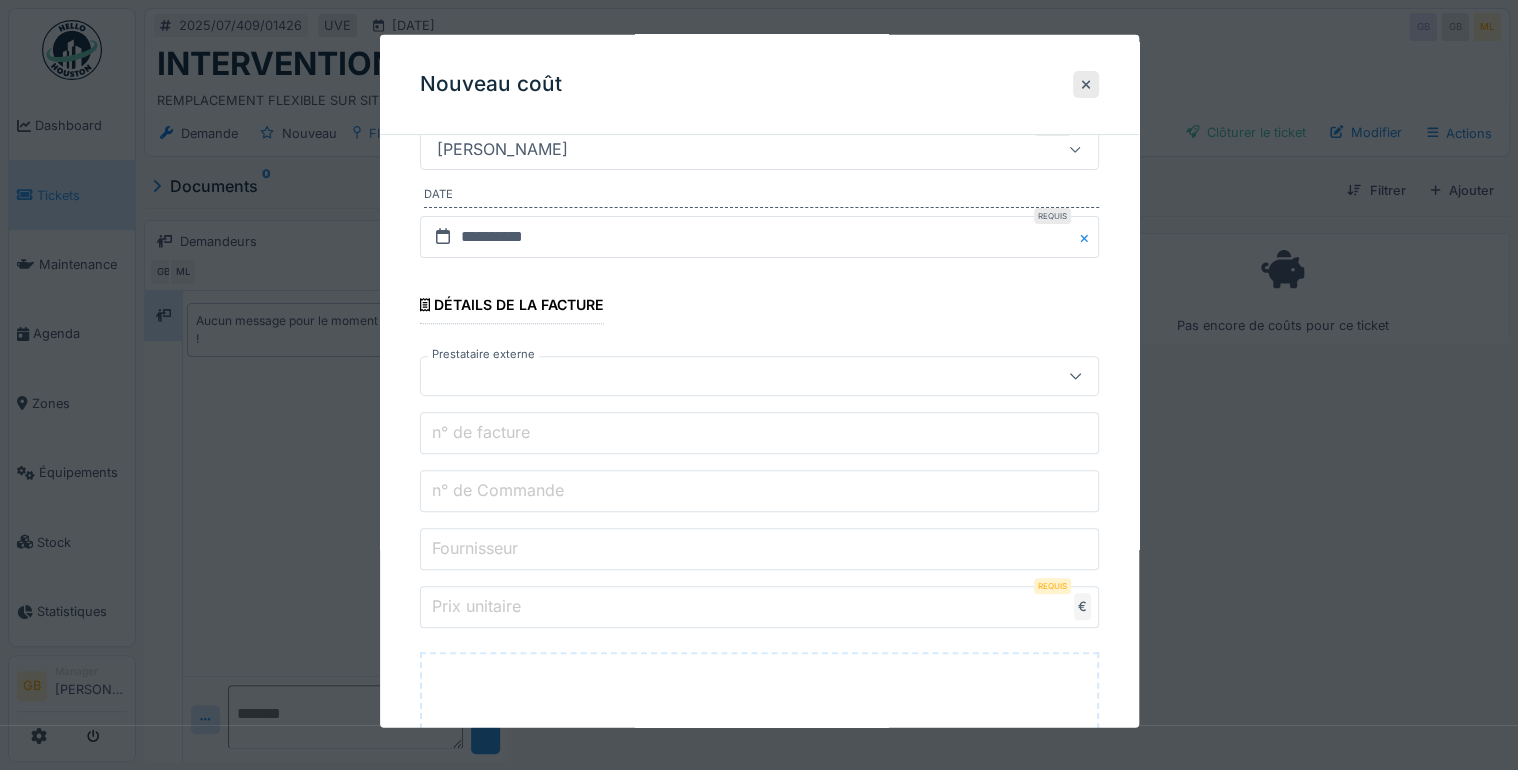 click on "n° de facture" at bounding box center (481, 432) 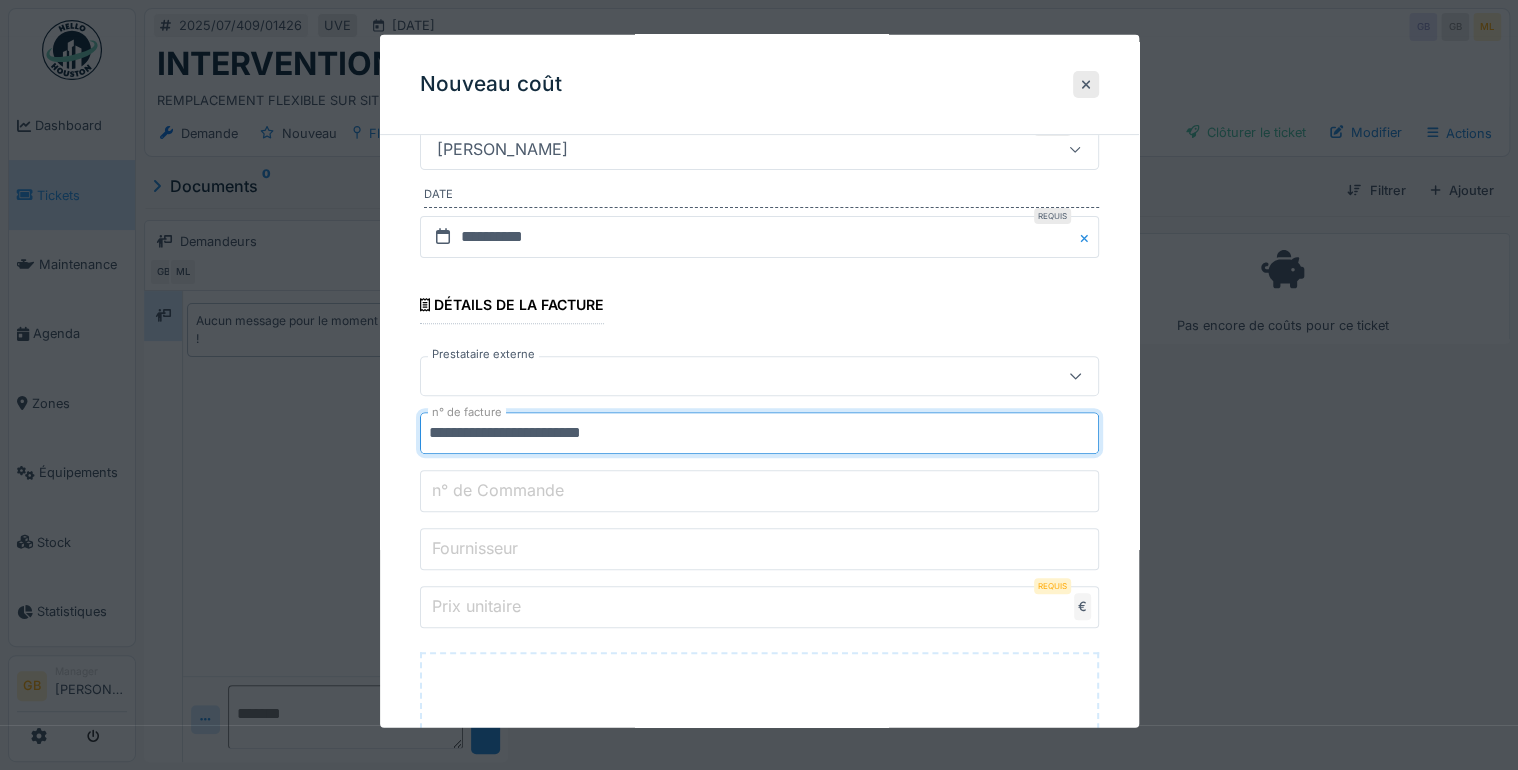 type on "**********" 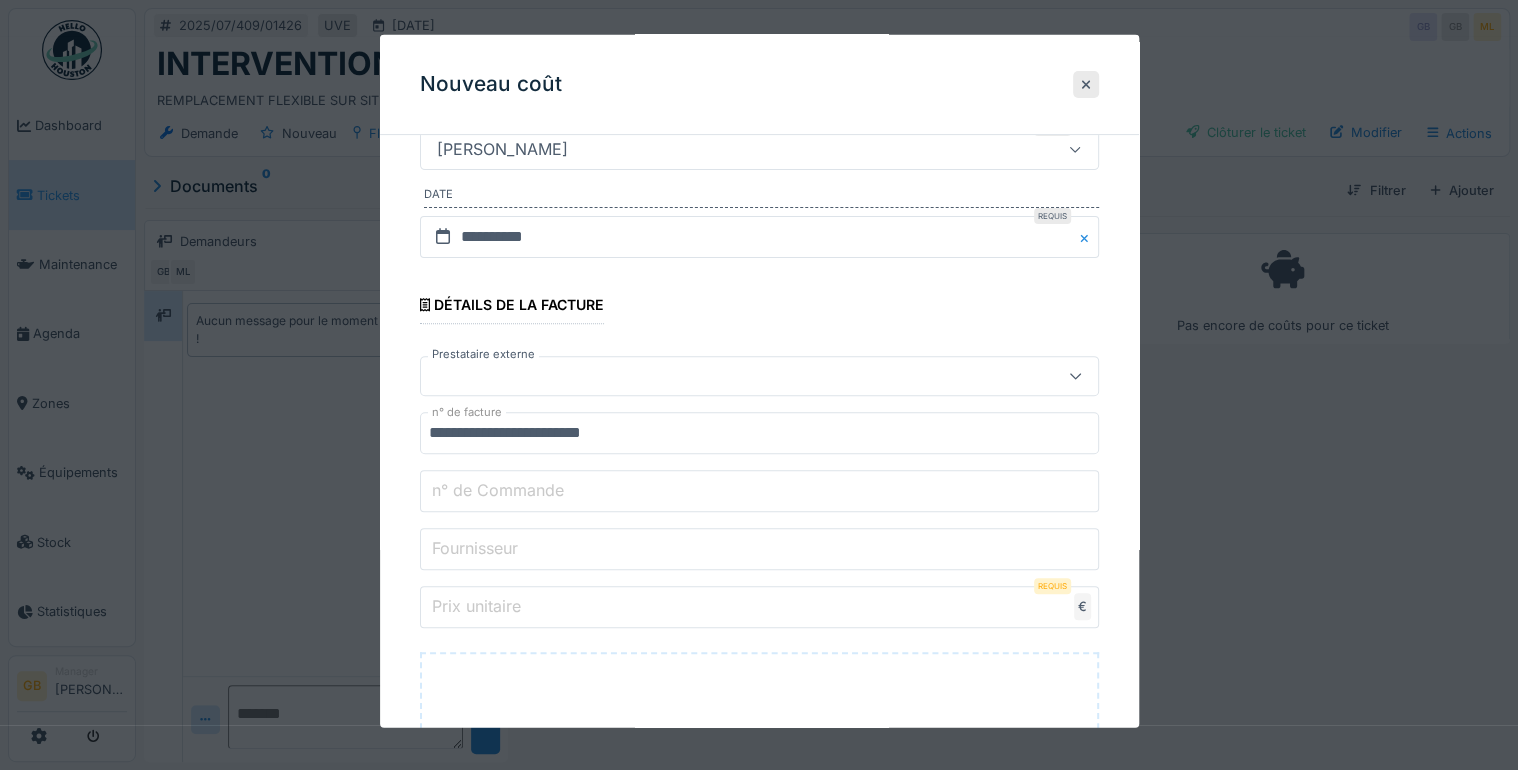 click on "n° de Commande" at bounding box center [498, 490] 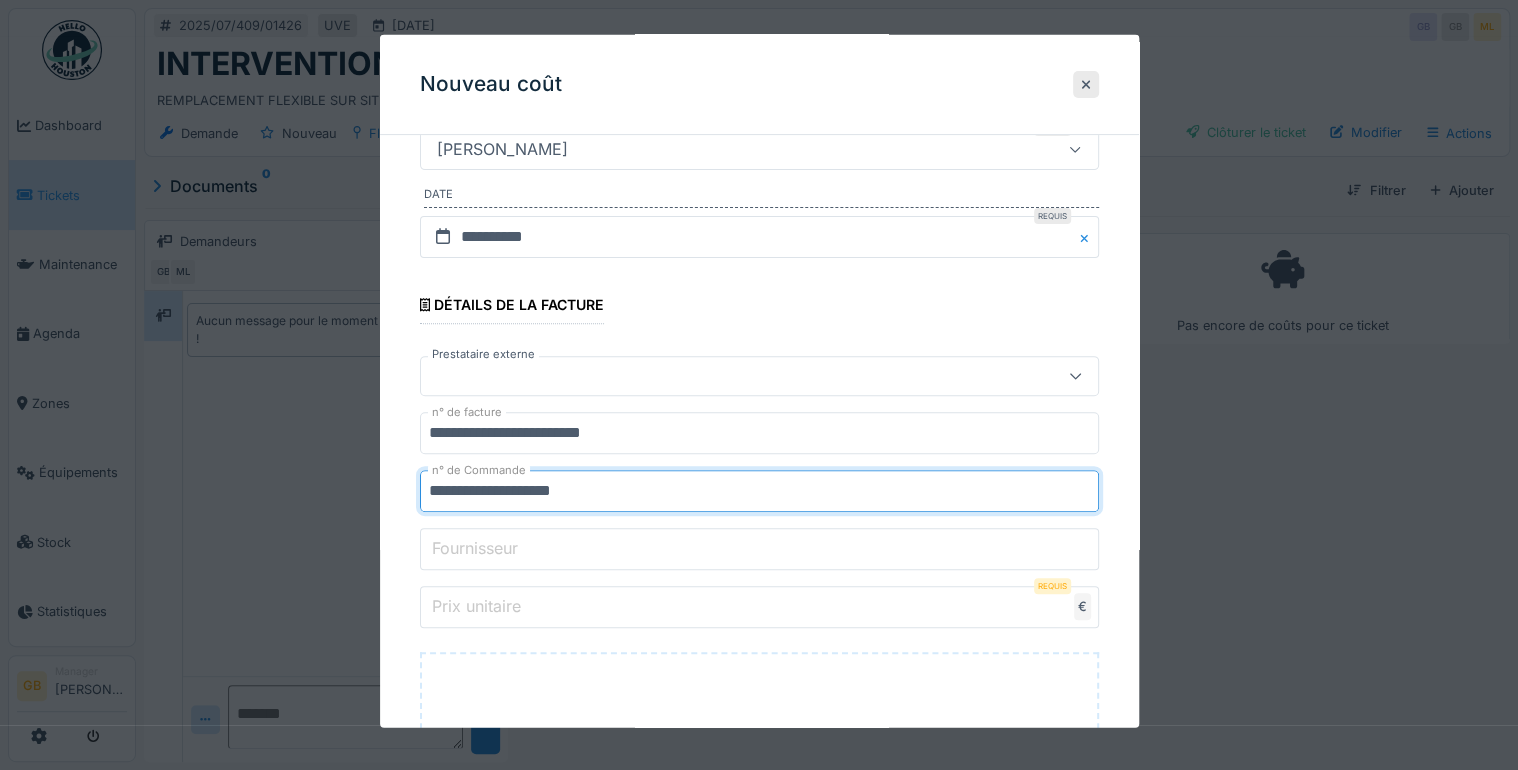 type on "**********" 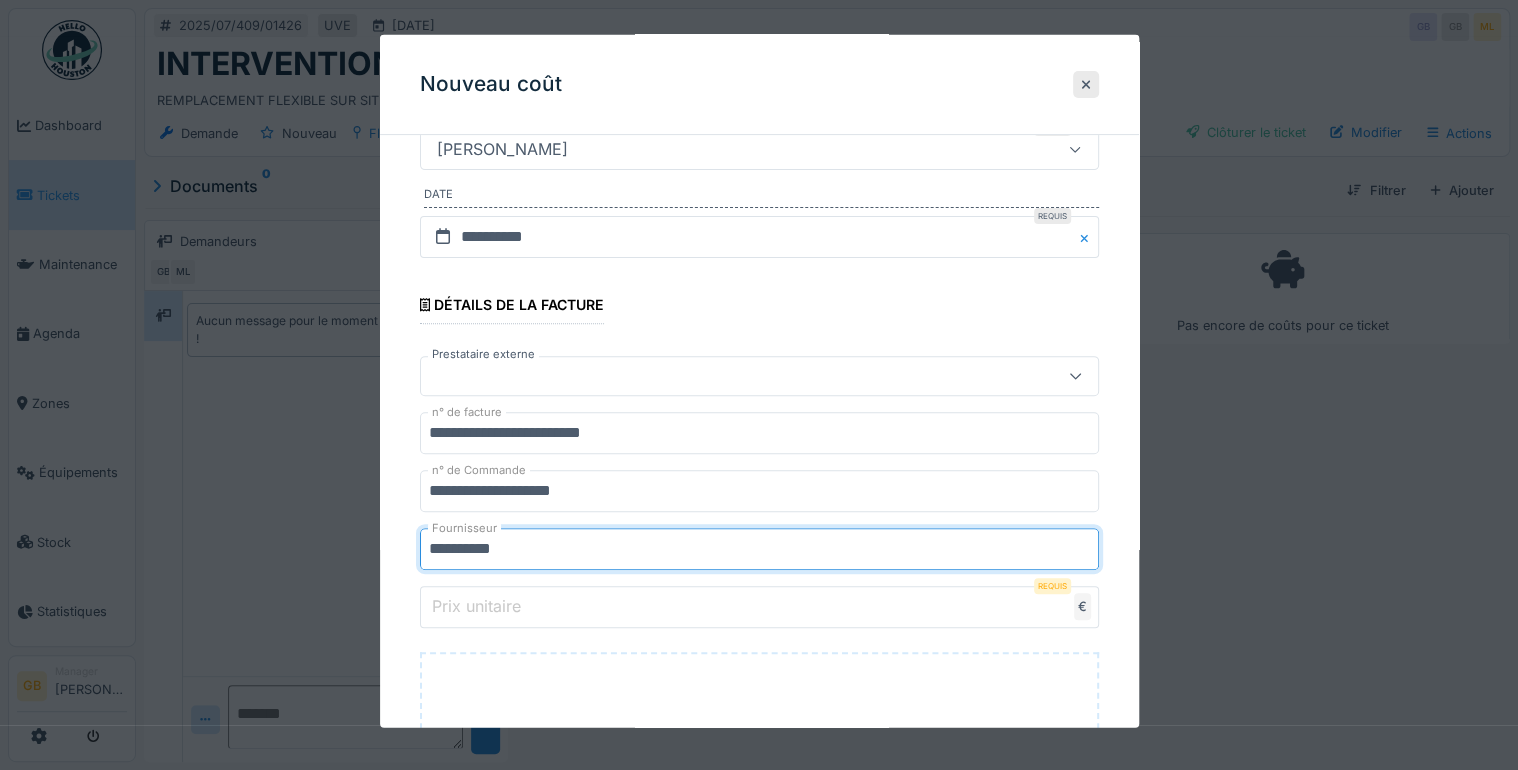 type on "**********" 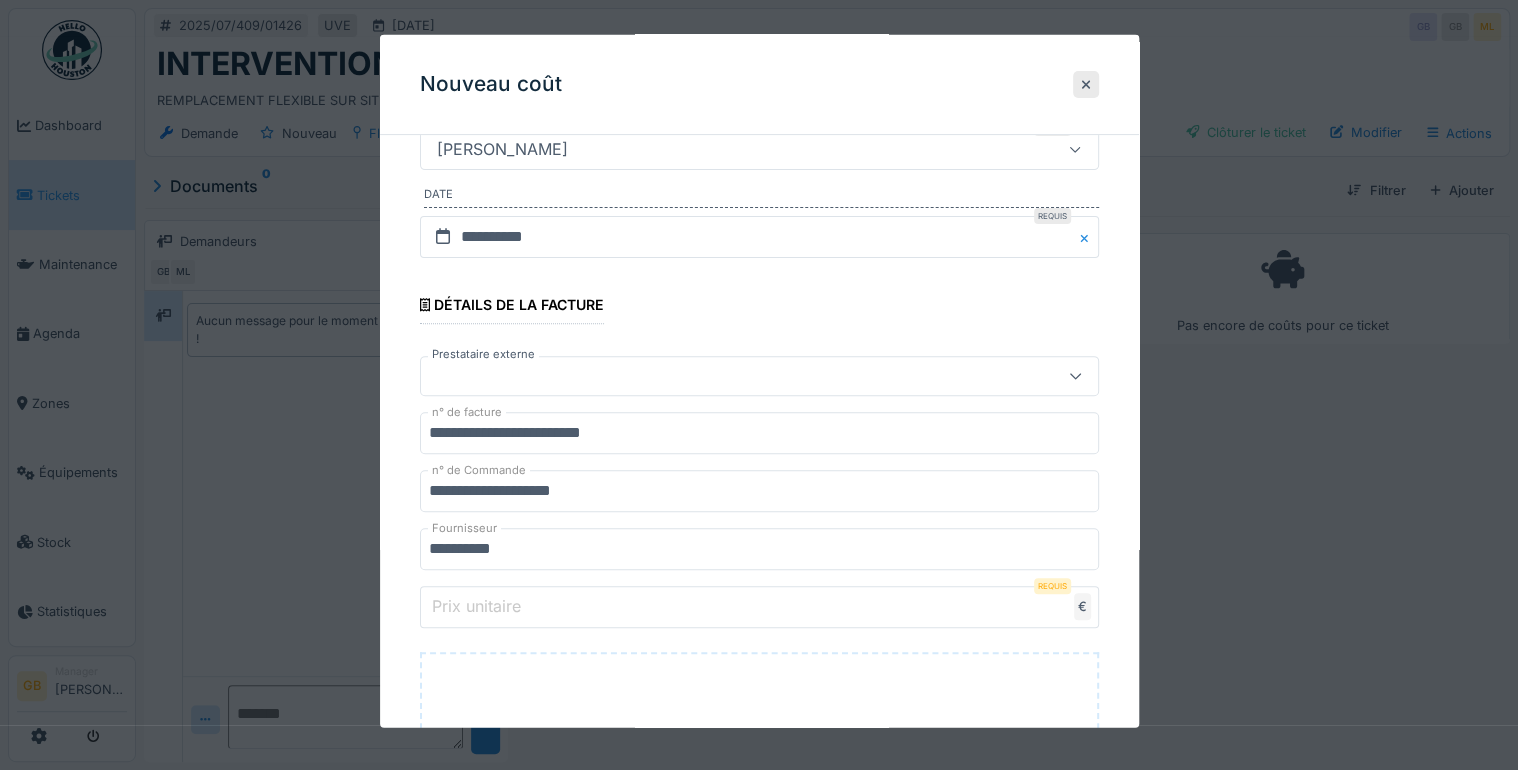 click on "Prix unitaire" at bounding box center [759, 607] 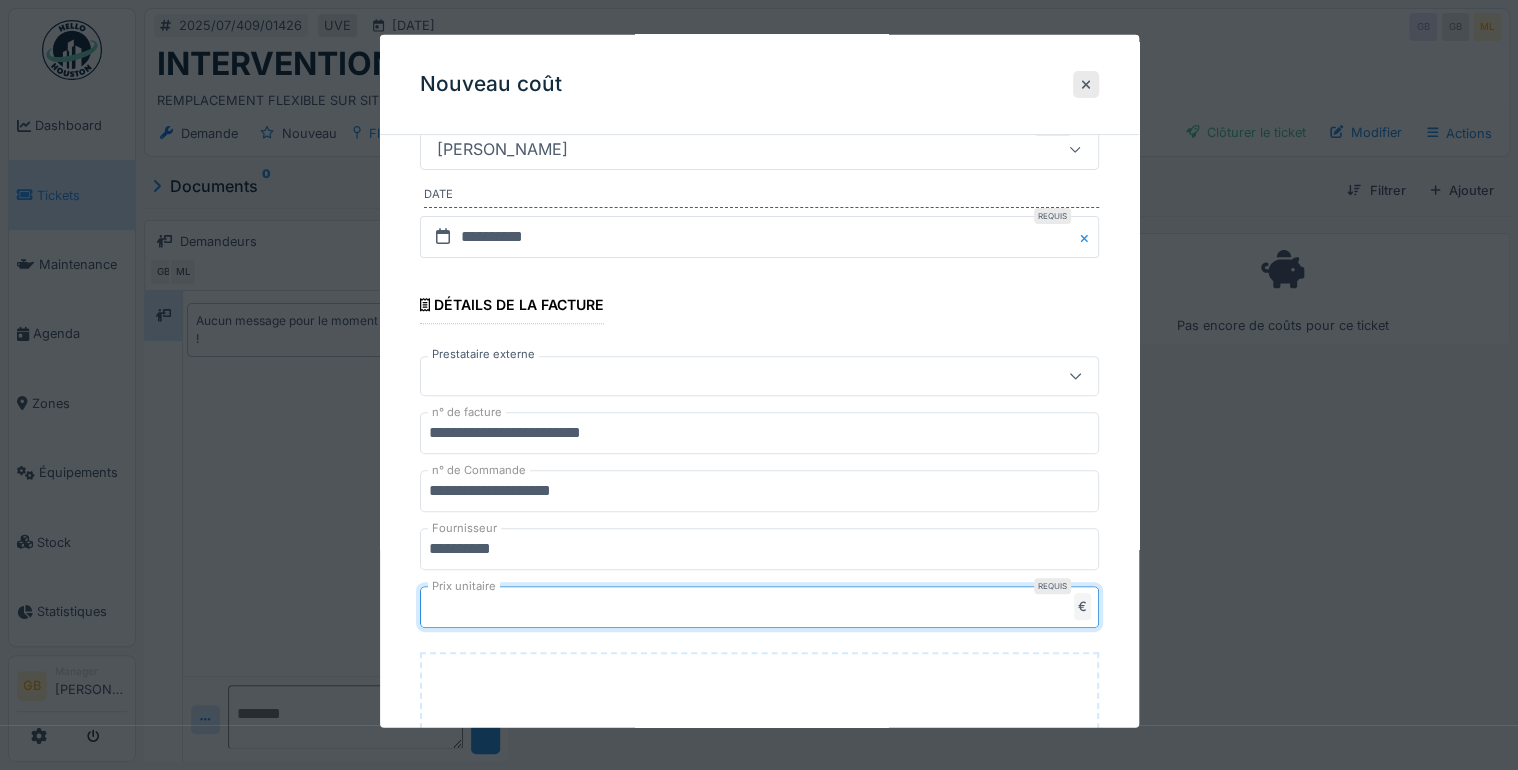 type on "**" 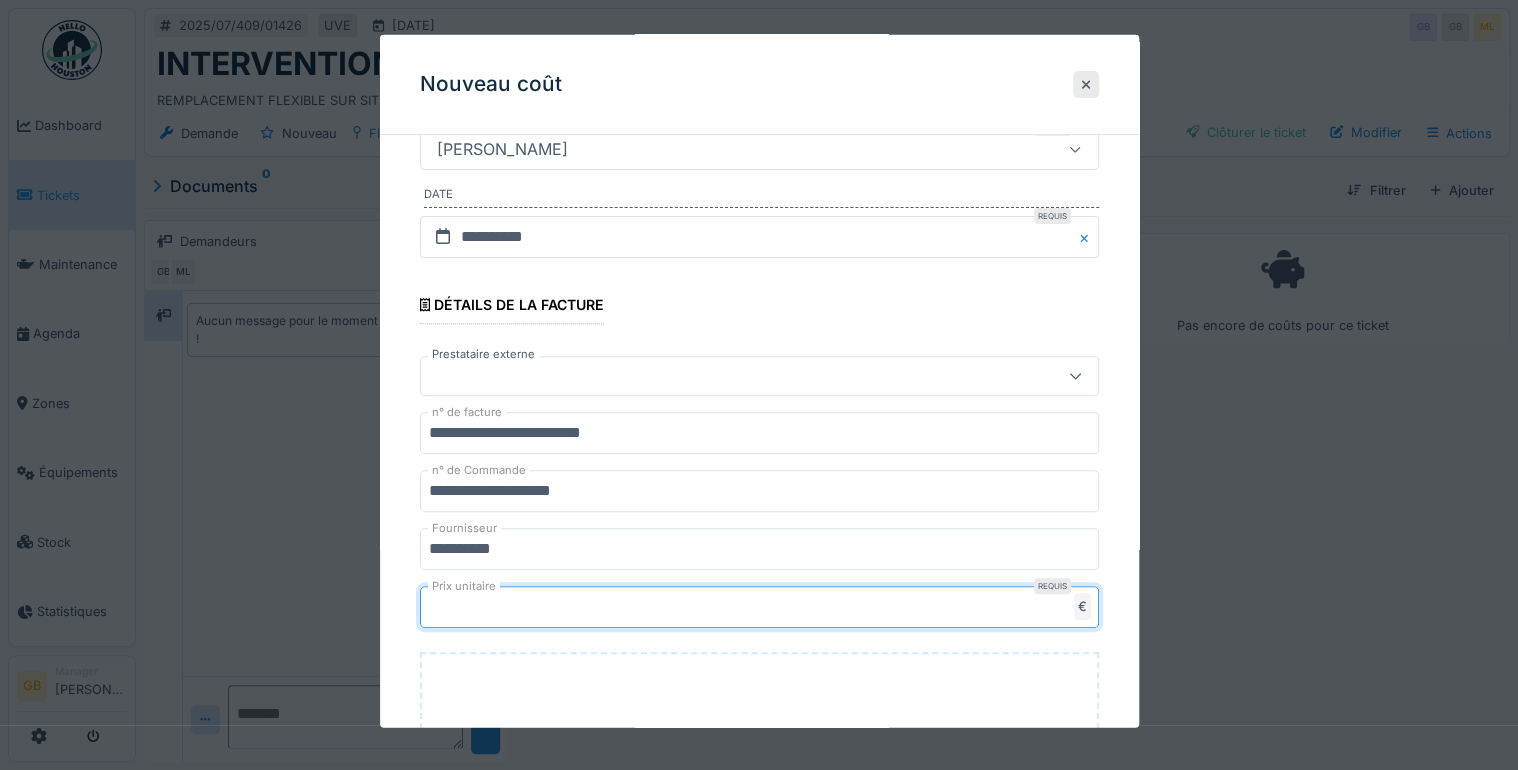 type on "*****" 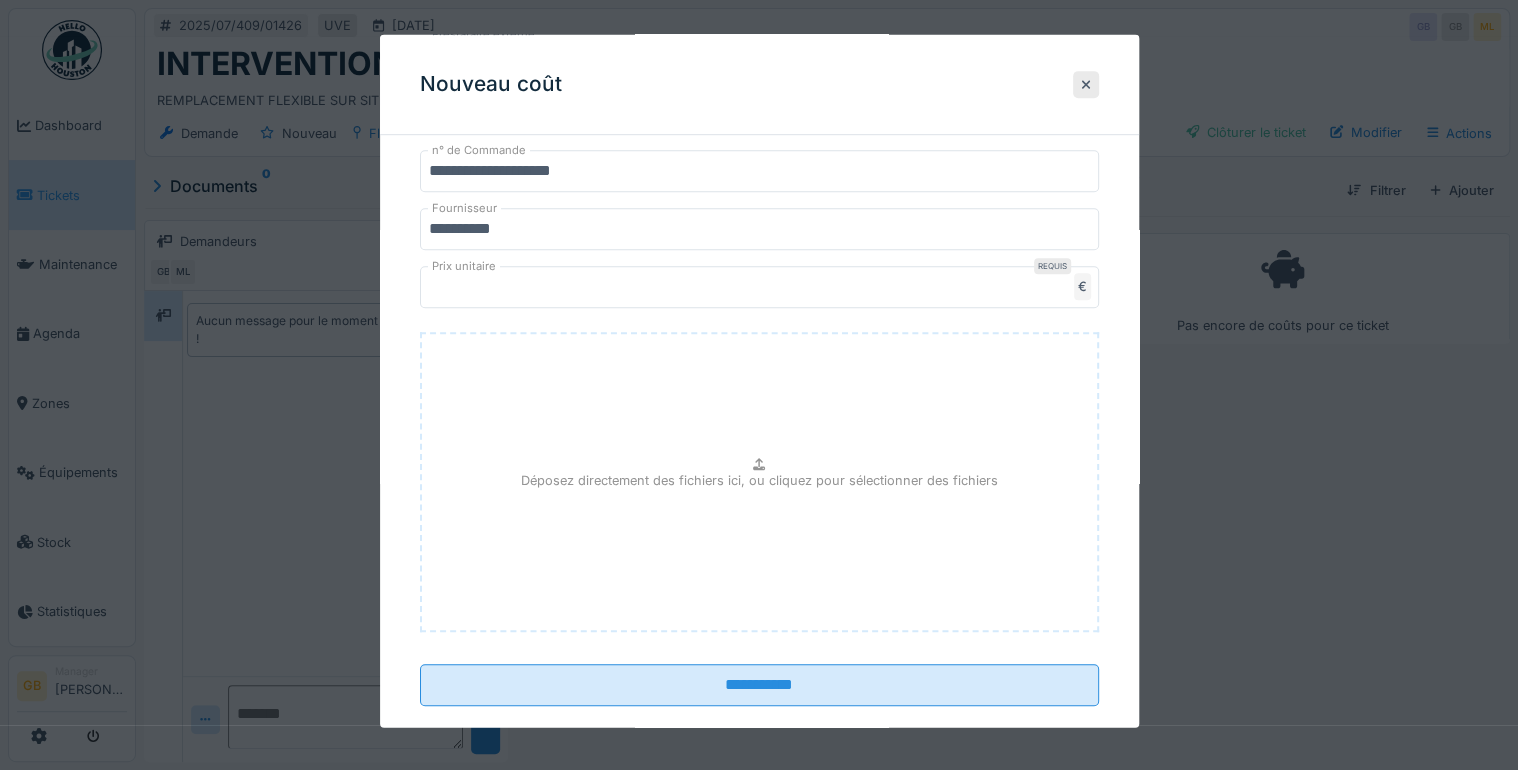 scroll, scrollTop: 598, scrollLeft: 0, axis: vertical 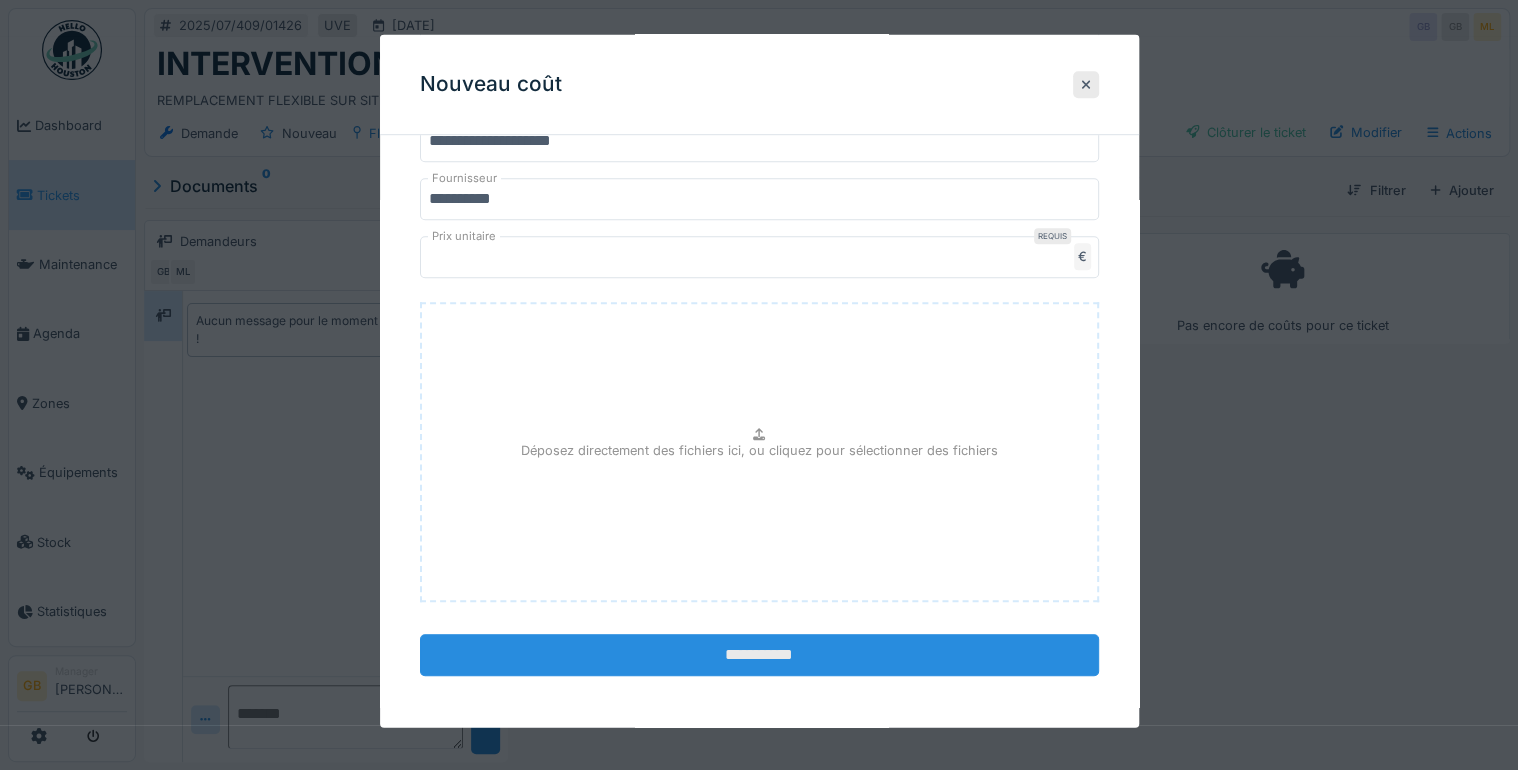 click on "**********" at bounding box center (759, 655) 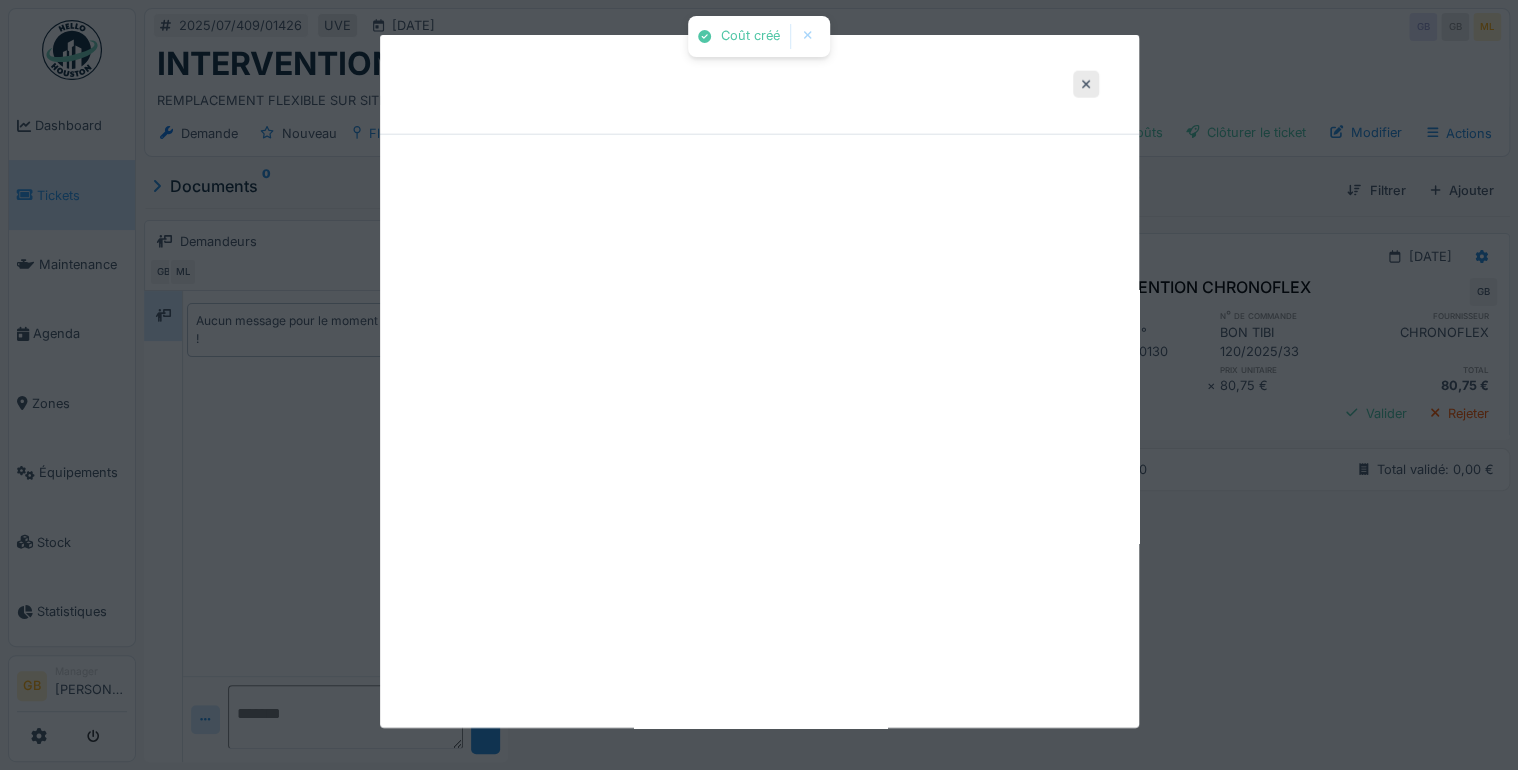 scroll, scrollTop: 0, scrollLeft: 0, axis: both 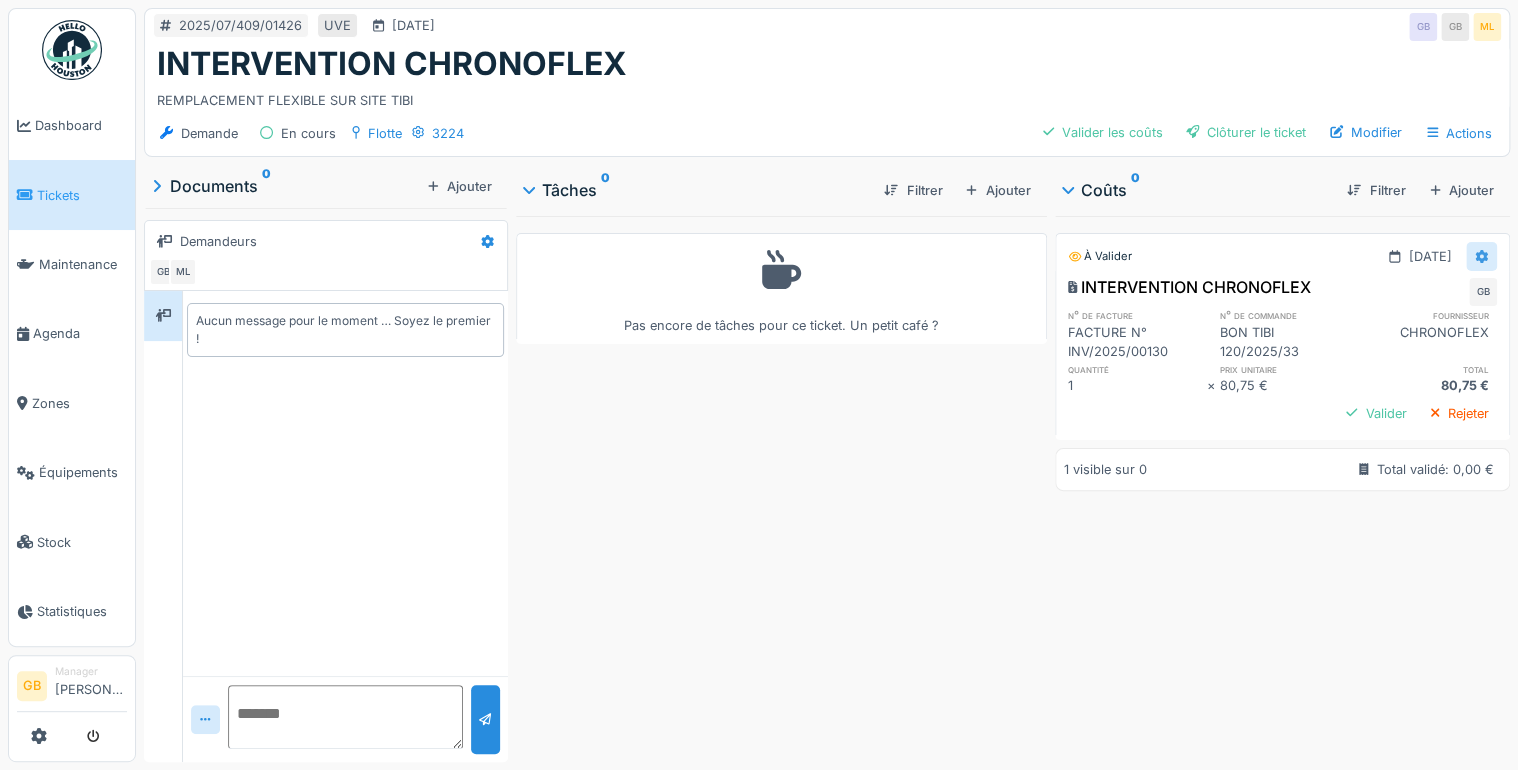 click 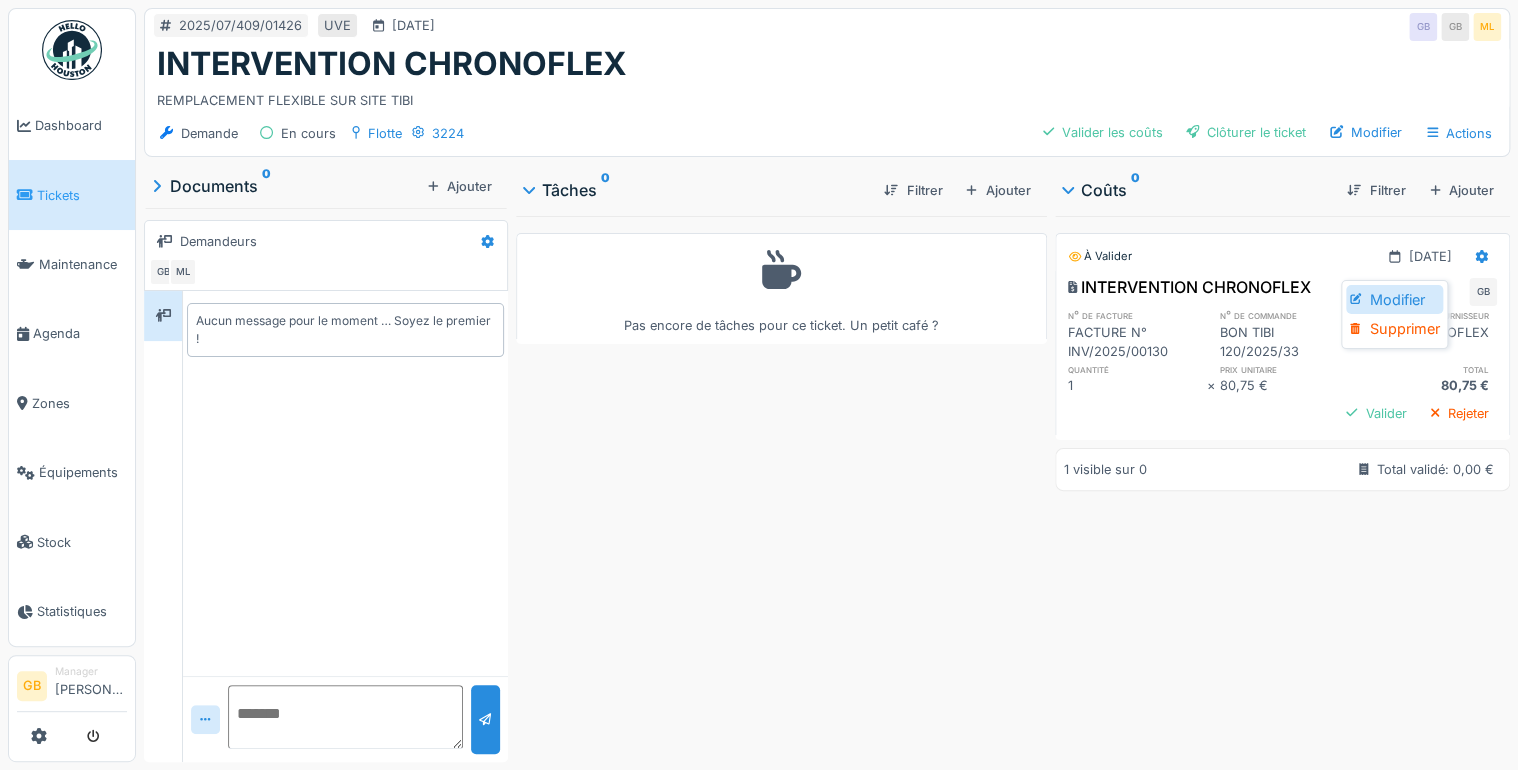 click on "Modifier" at bounding box center [1394, 300] 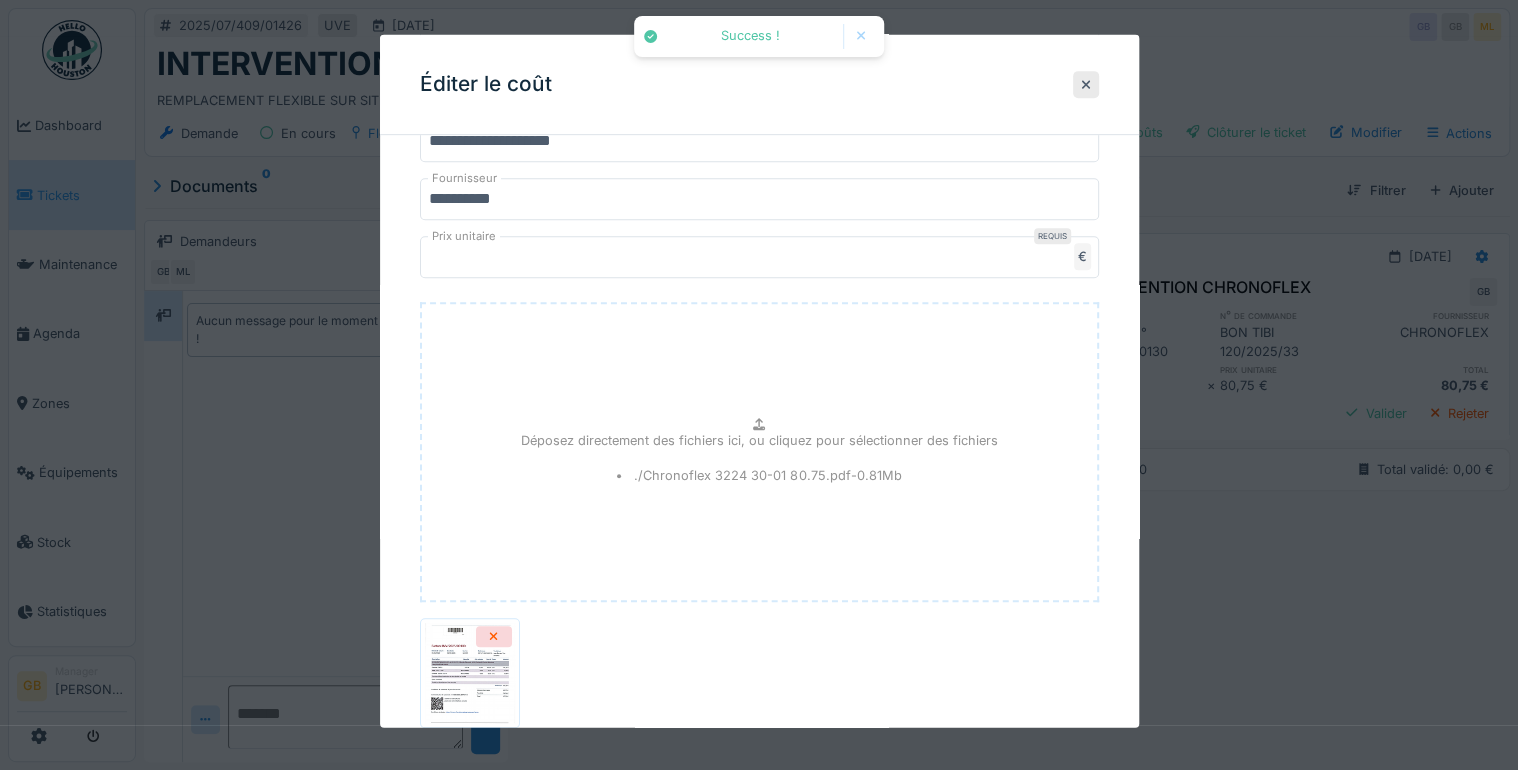 scroll, scrollTop: 658, scrollLeft: 0, axis: vertical 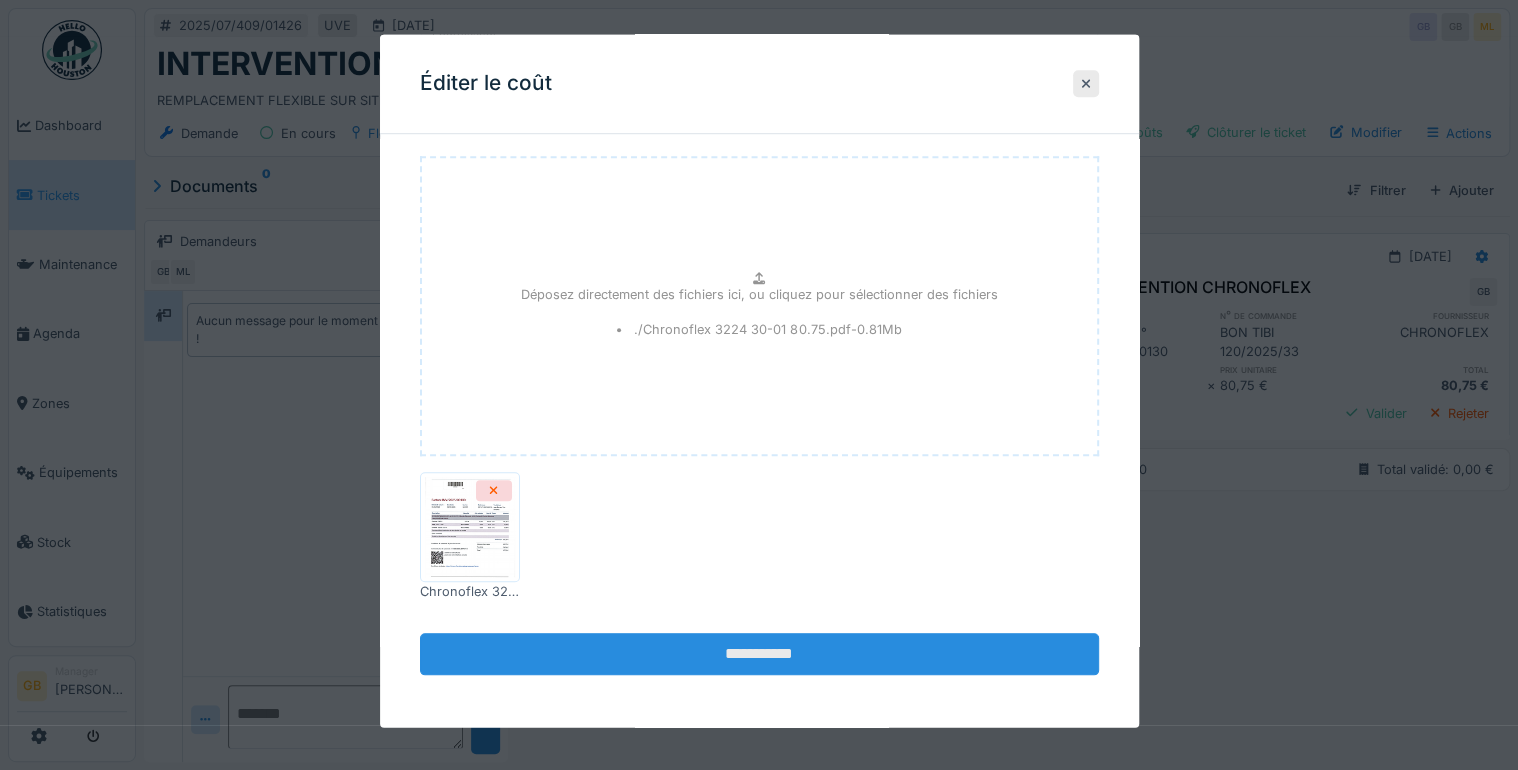 click on "**********" at bounding box center [759, 655] 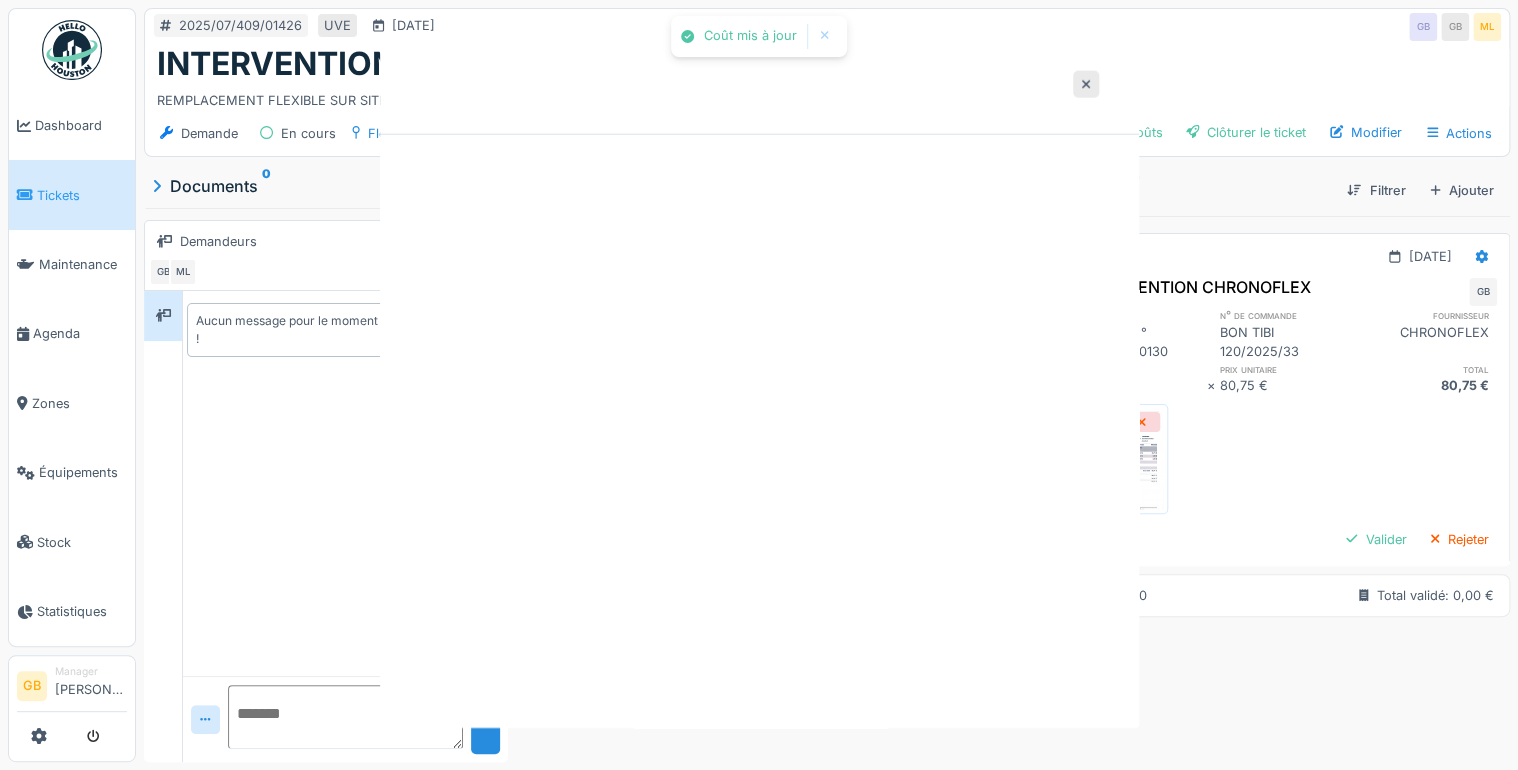 scroll, scrollTop: 0, scrollLeft: 0, axis: both 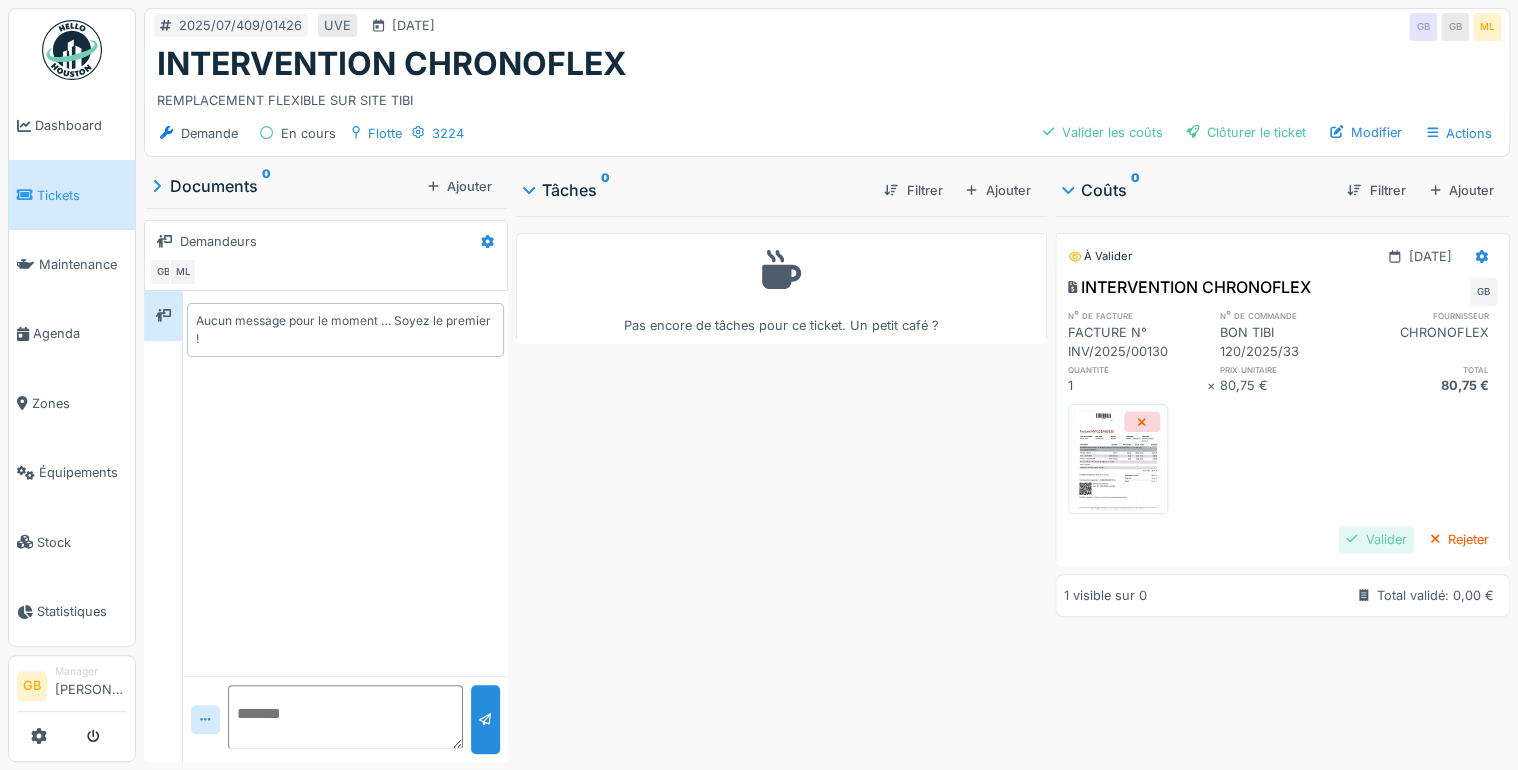 click on "Valider" at bounding box center (1376, 539) 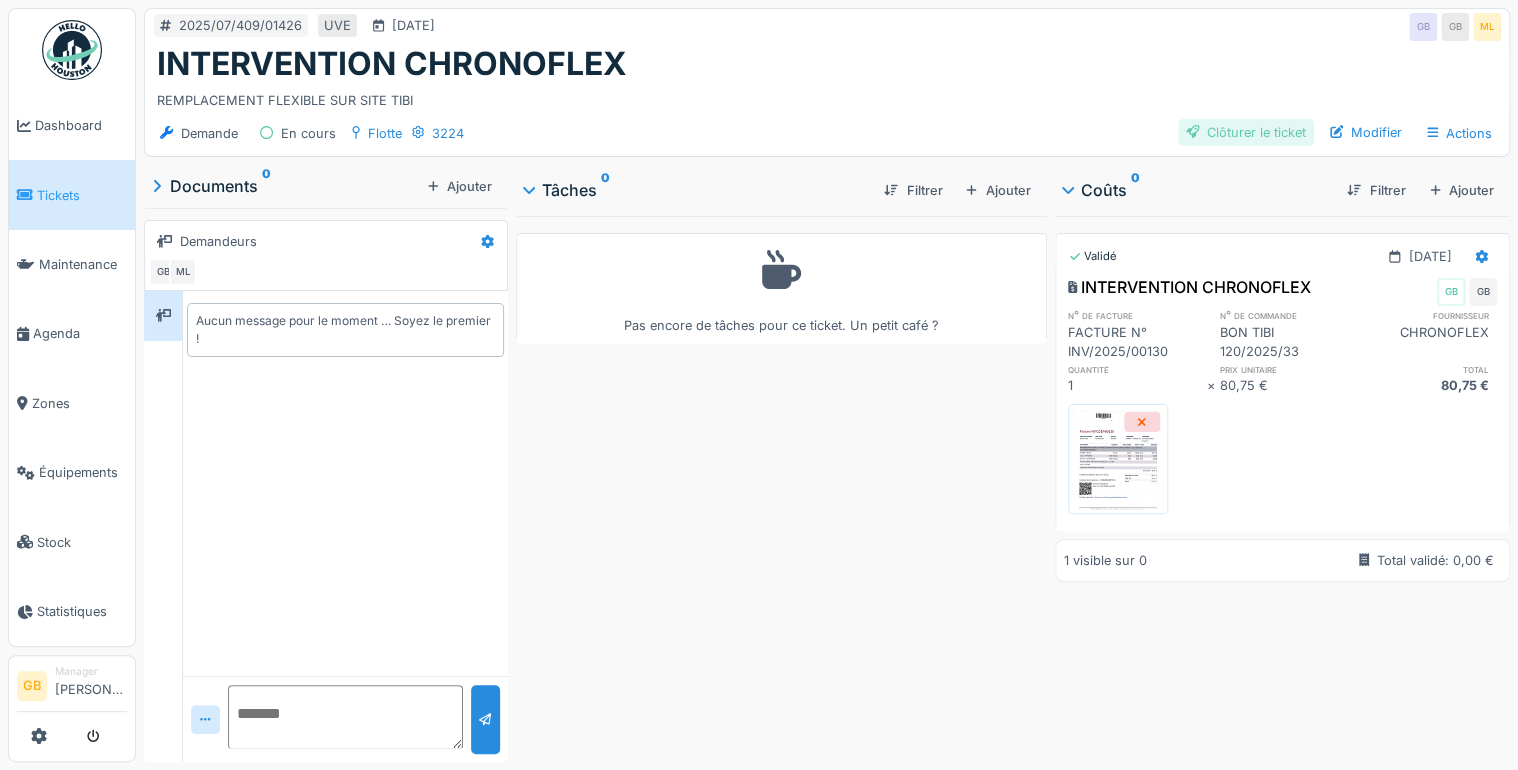 click on "Clôturer le ticket" at bounding box center [1246, 132] 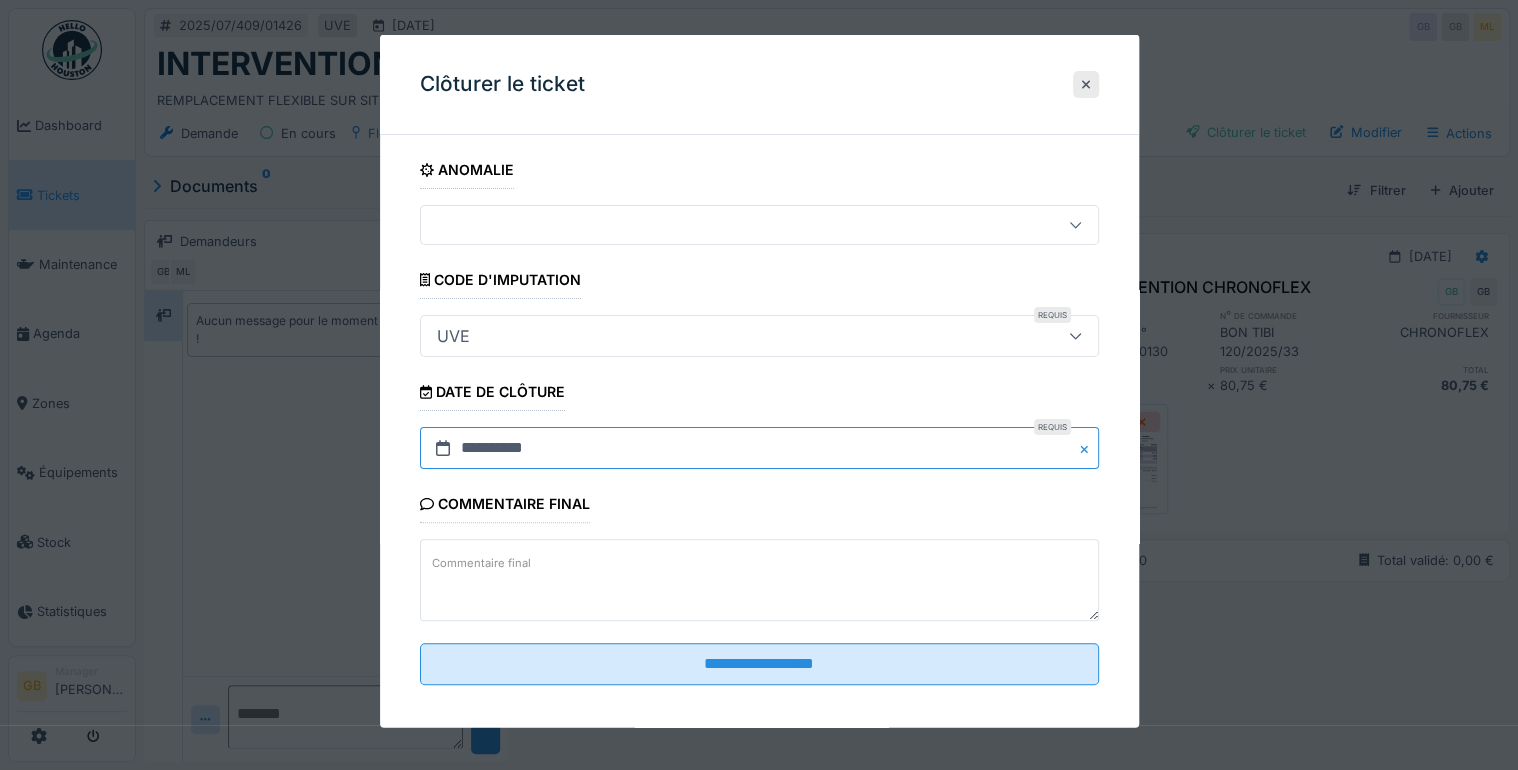 click on "**********" at bounding box center (759, 448) 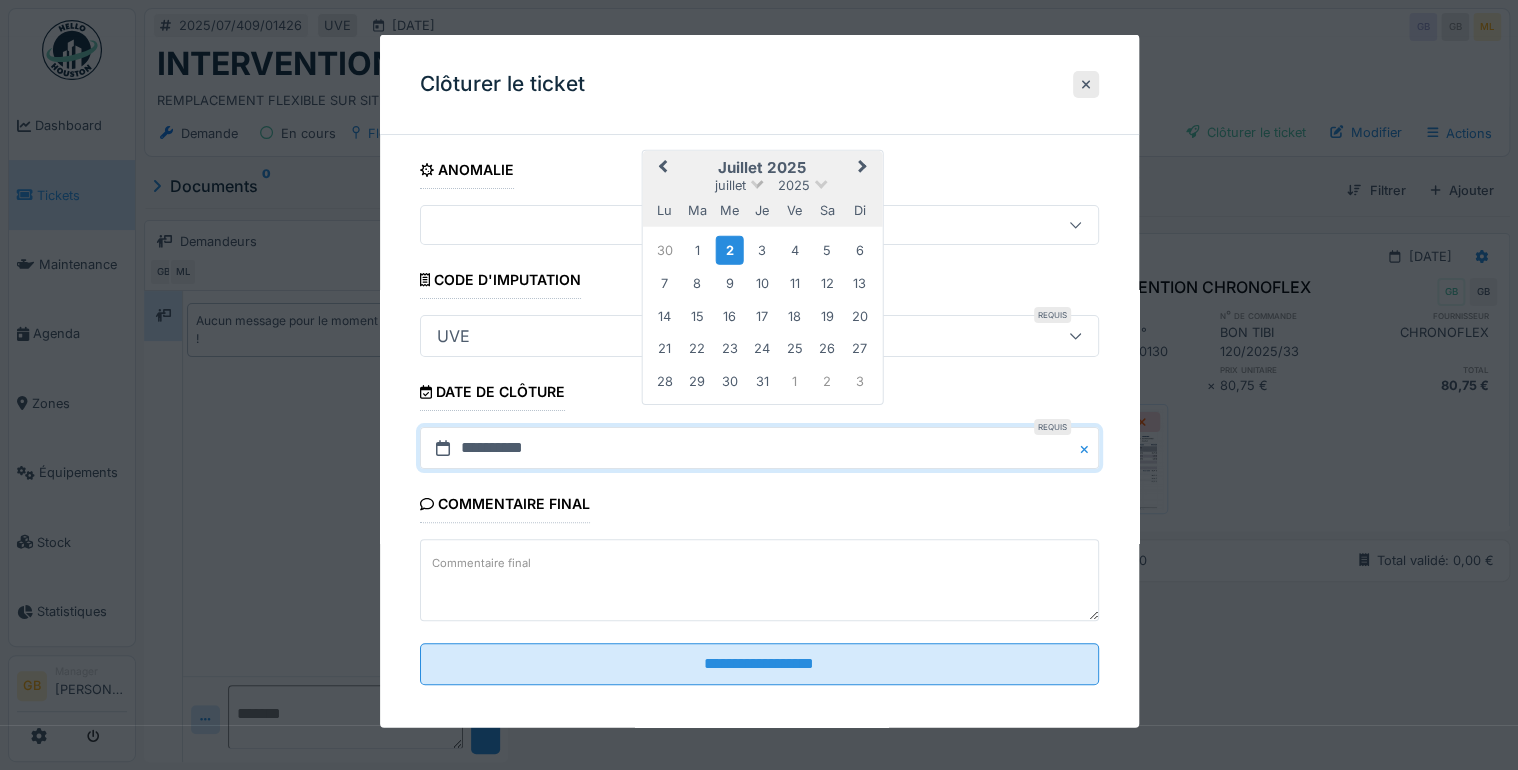 click at bounding box center [757, 182] 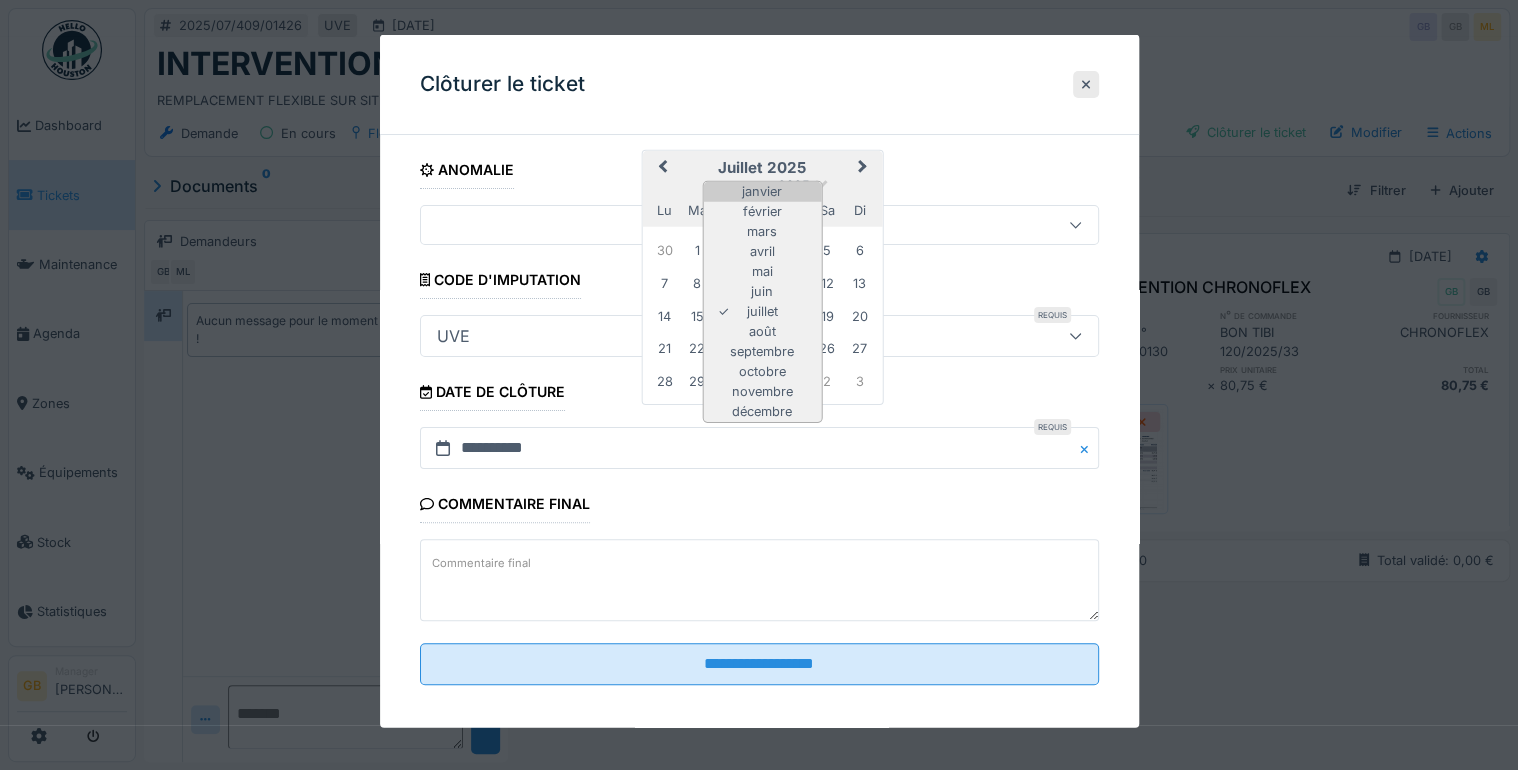 click on "janvier" at bounding box center [762, 192] 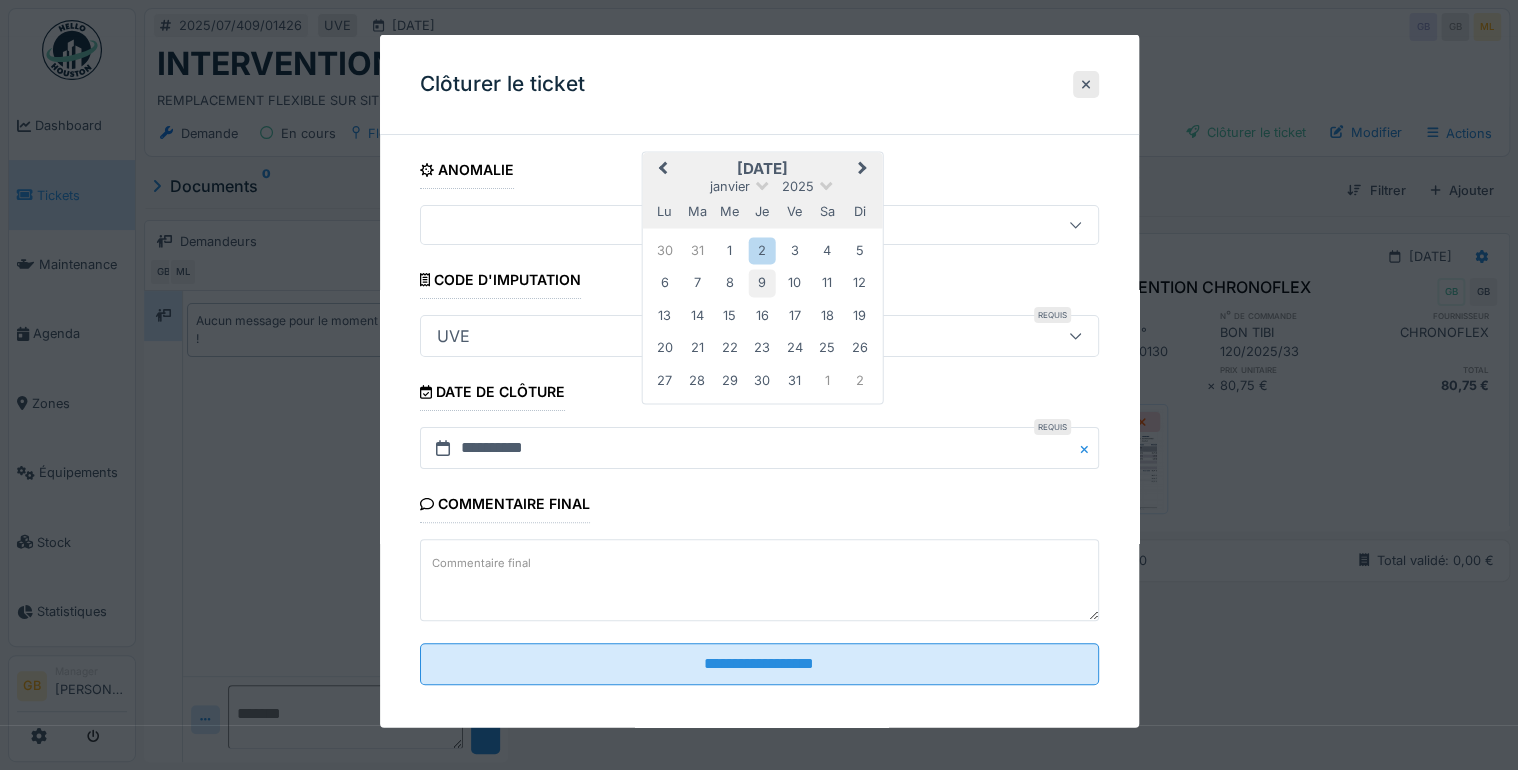 click on "9" at bounding box center (762, 283) 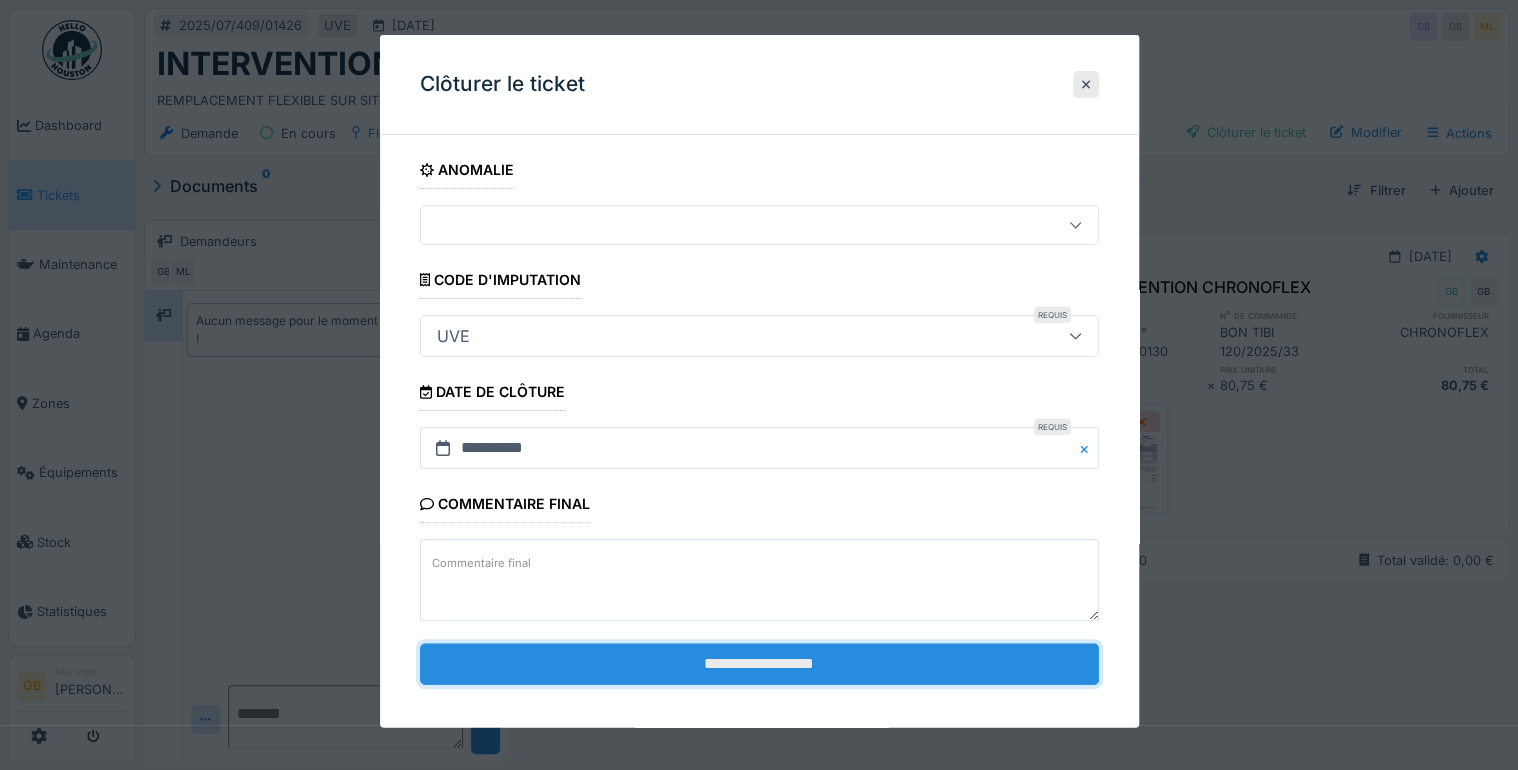 click on "**********" at bounding box center [759, 663] 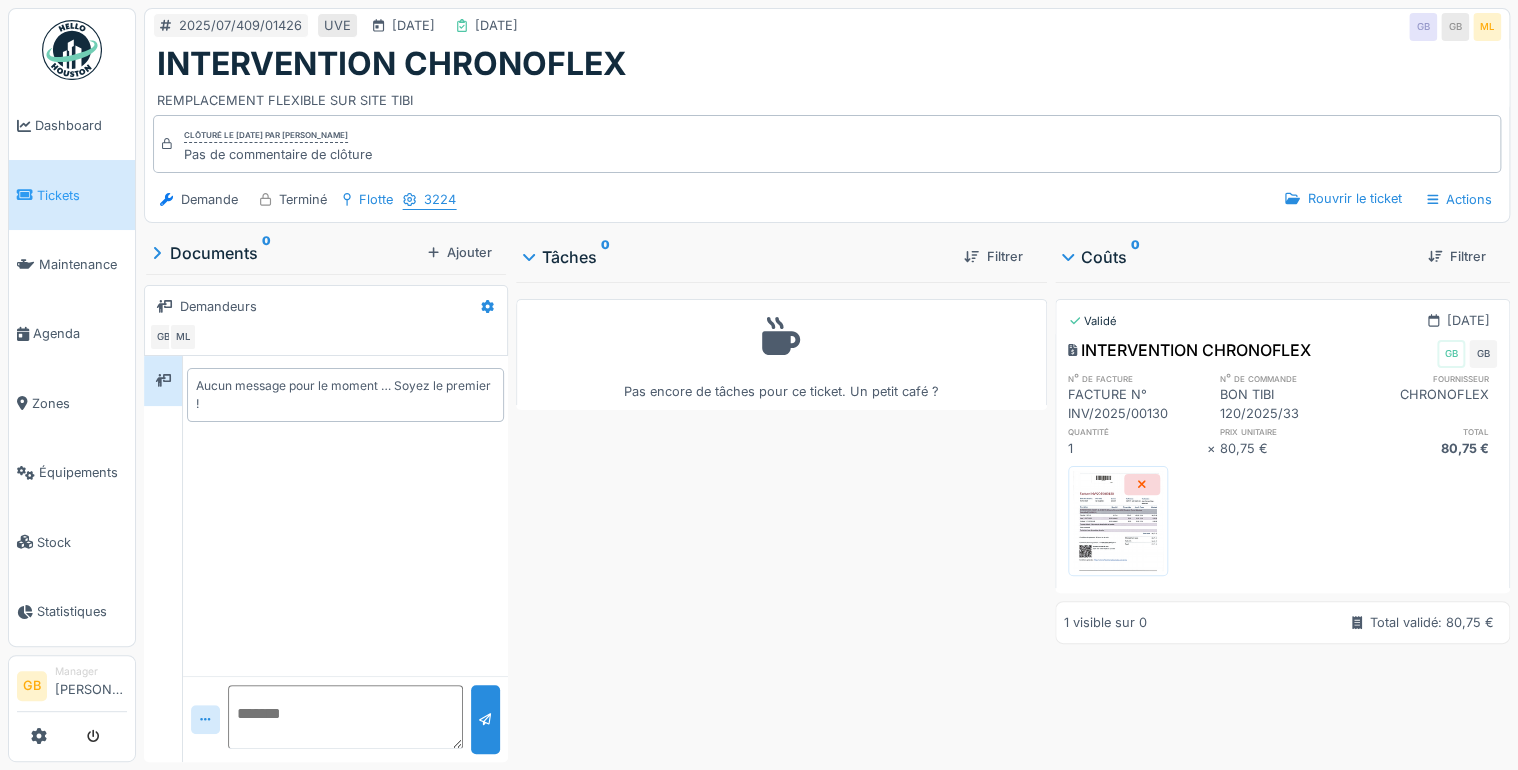 click on "3224" at bounding box center (429, 199) 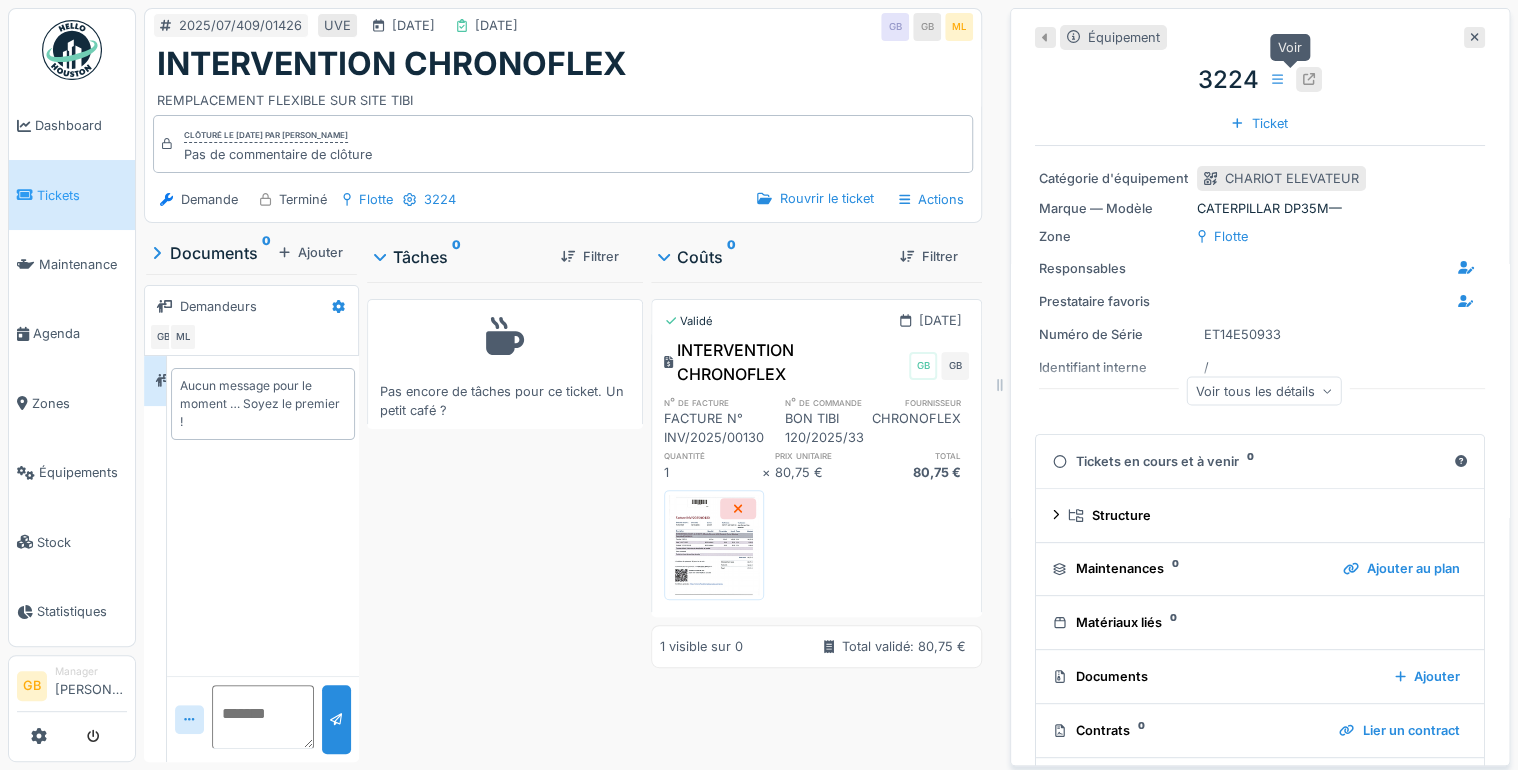 click 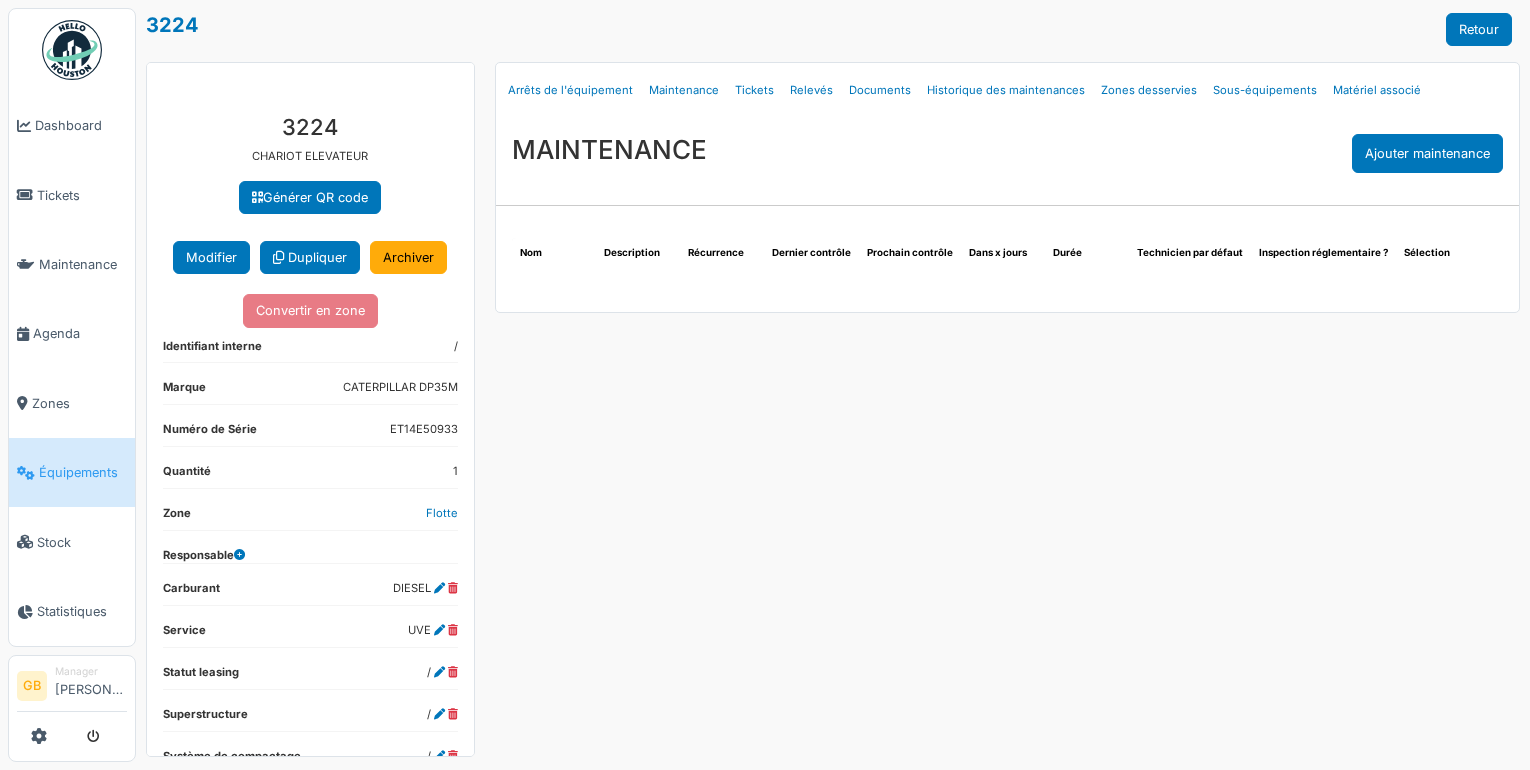 scroll, scrollTop: 0, scrollLeft: 0, axis: both 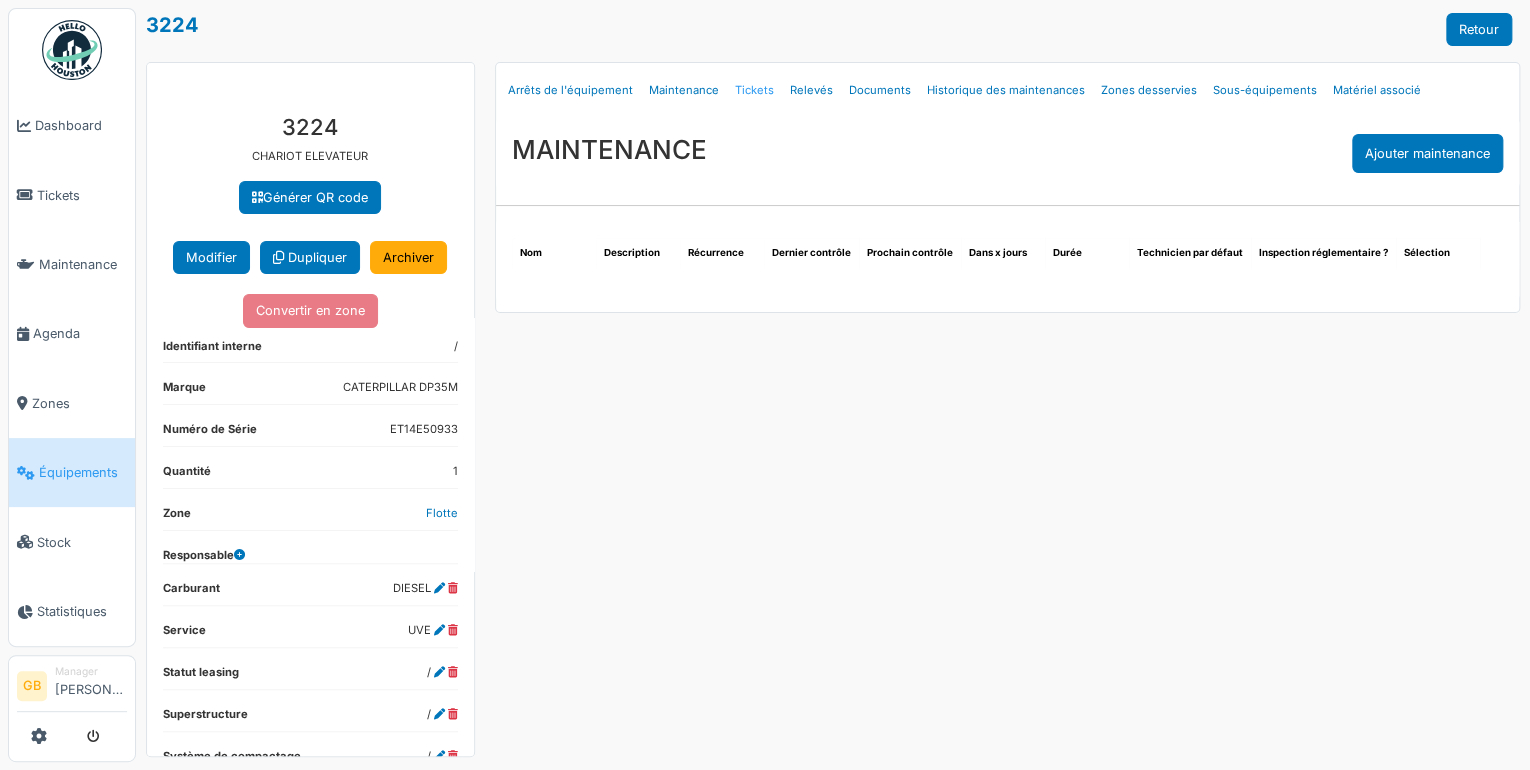 click on "Tickets" at bounding box center (754, 90) 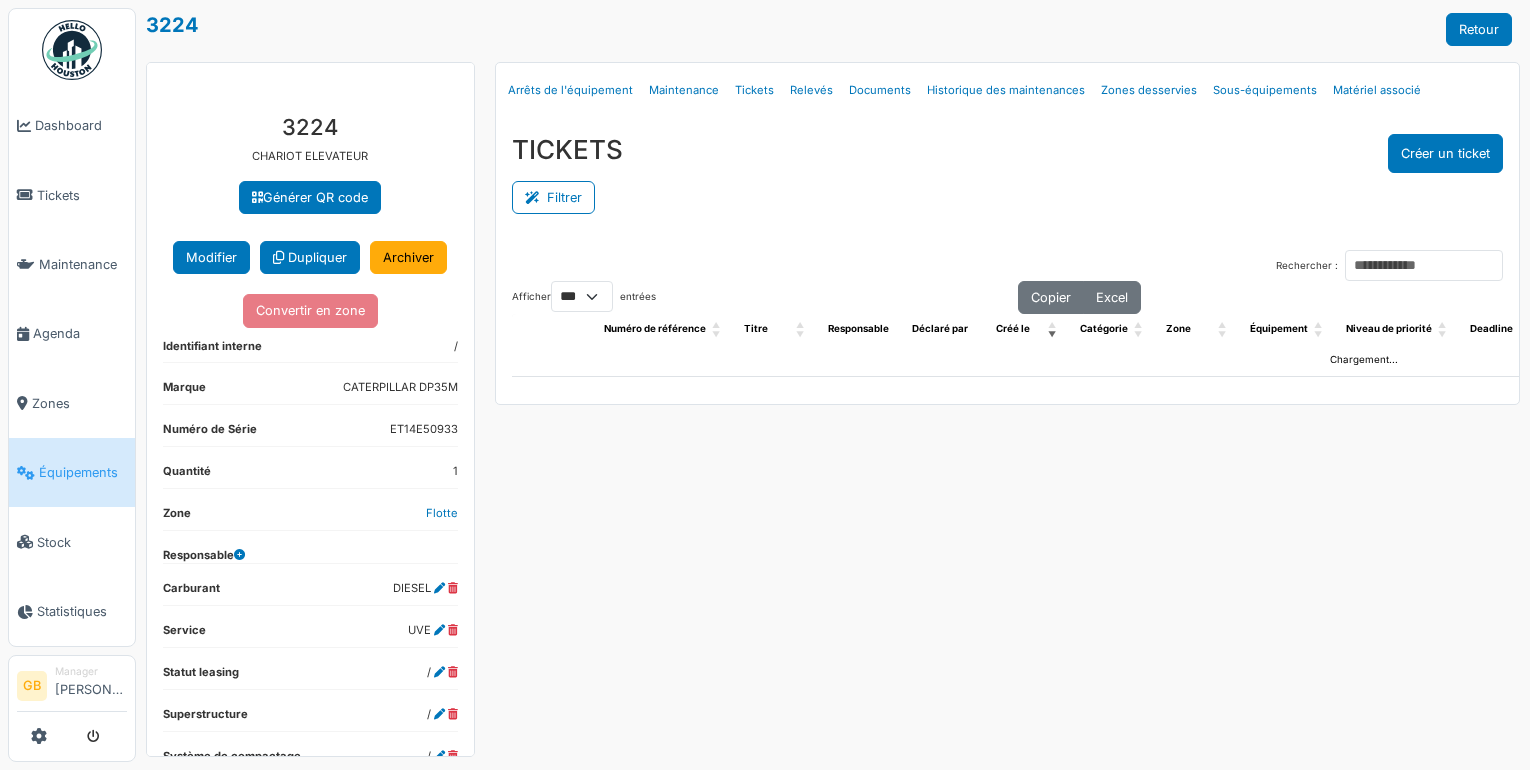 select on "***" 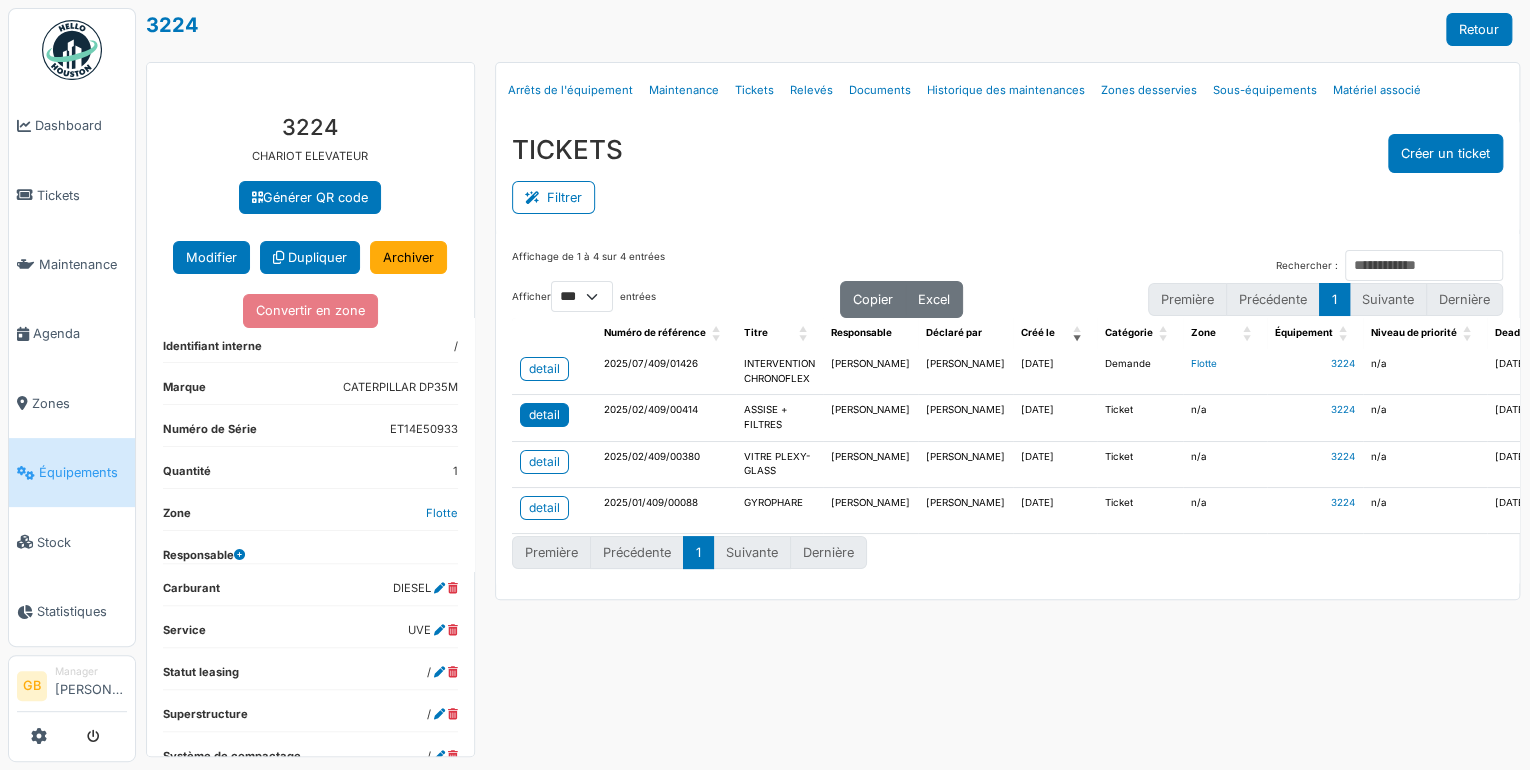 click on "detail" at bounding box center [544, 415] 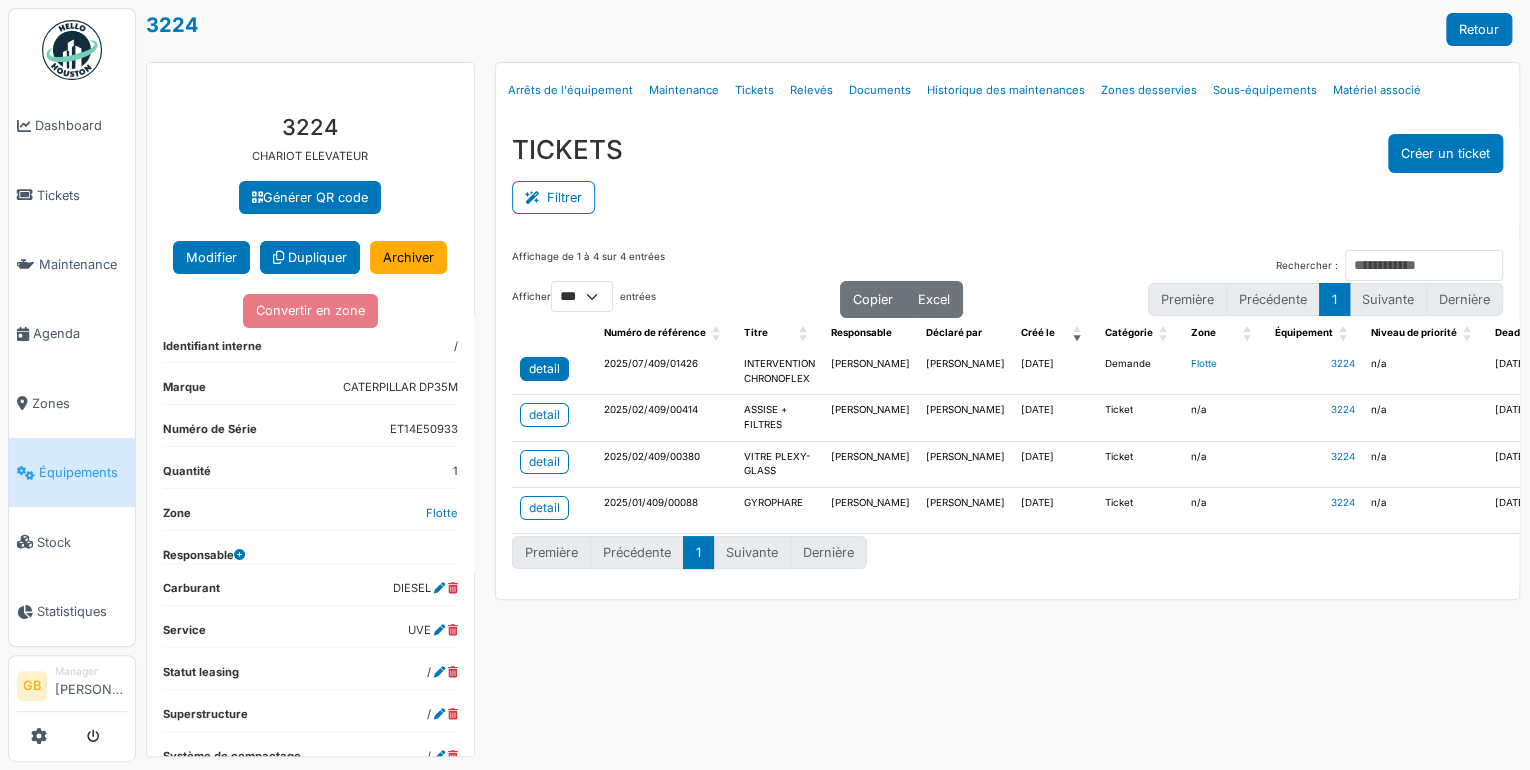 click on "detail" at bounding box center (544, 369) 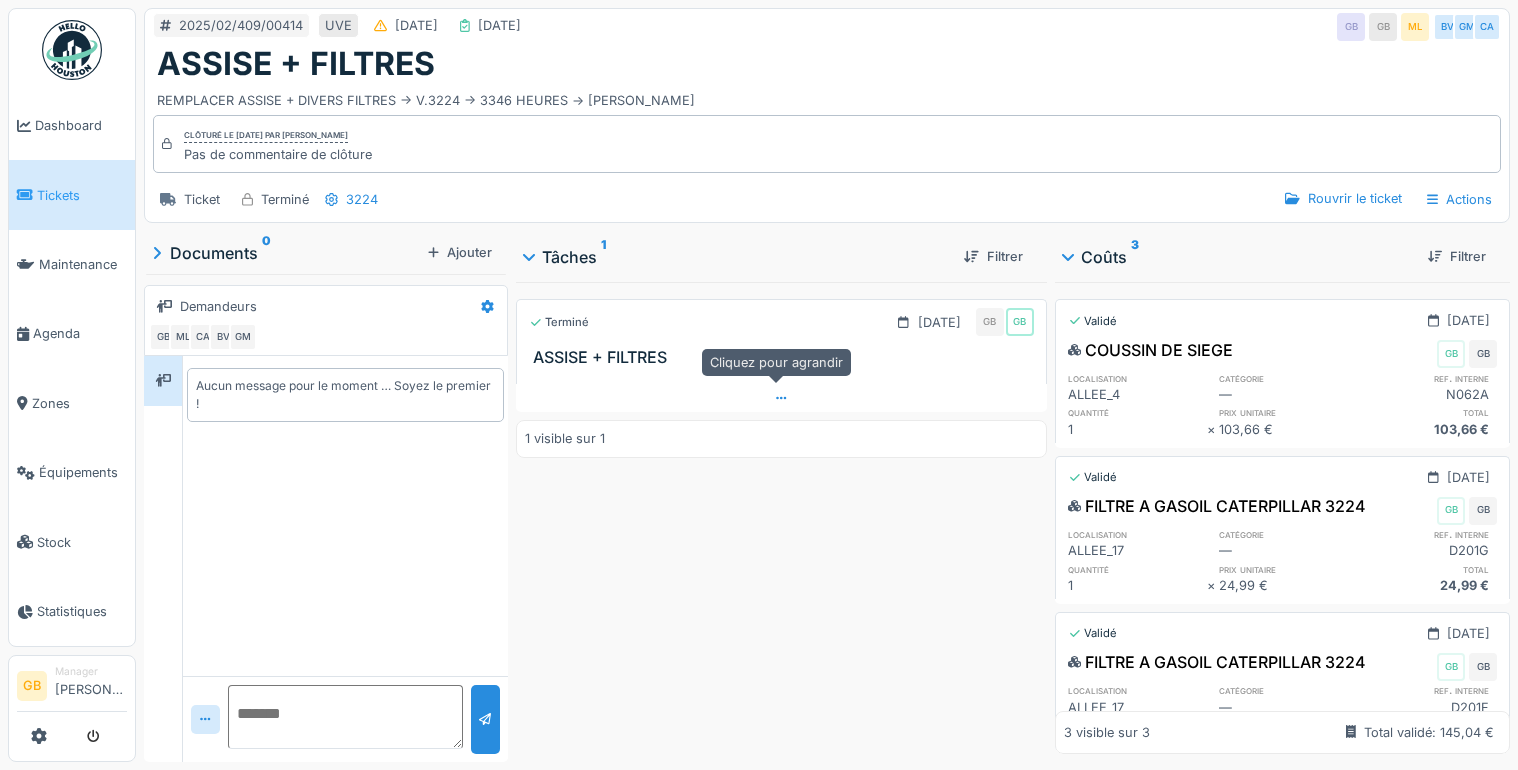scroll, scrollTop: 0, scrollLeft: 0, axis: both 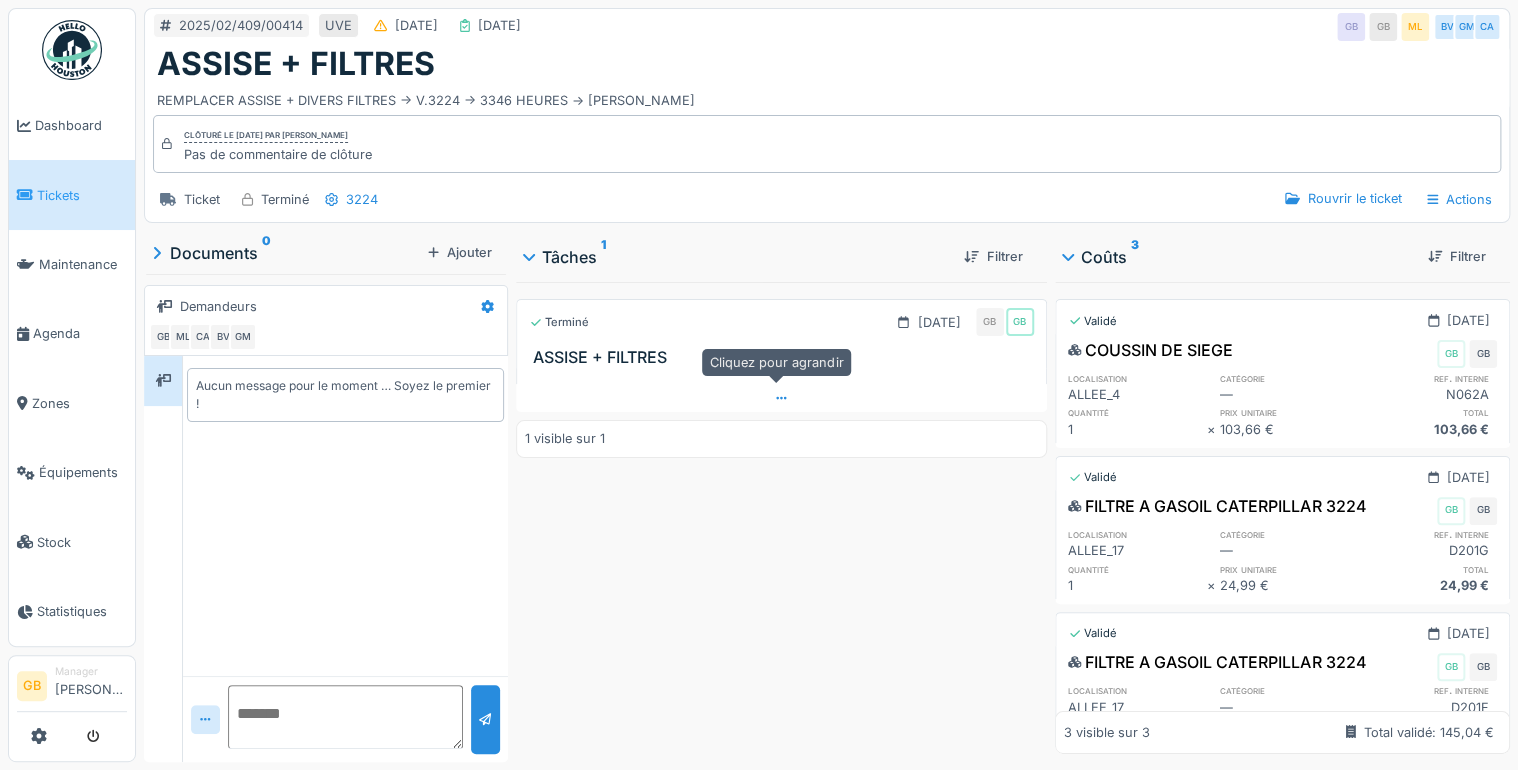 click 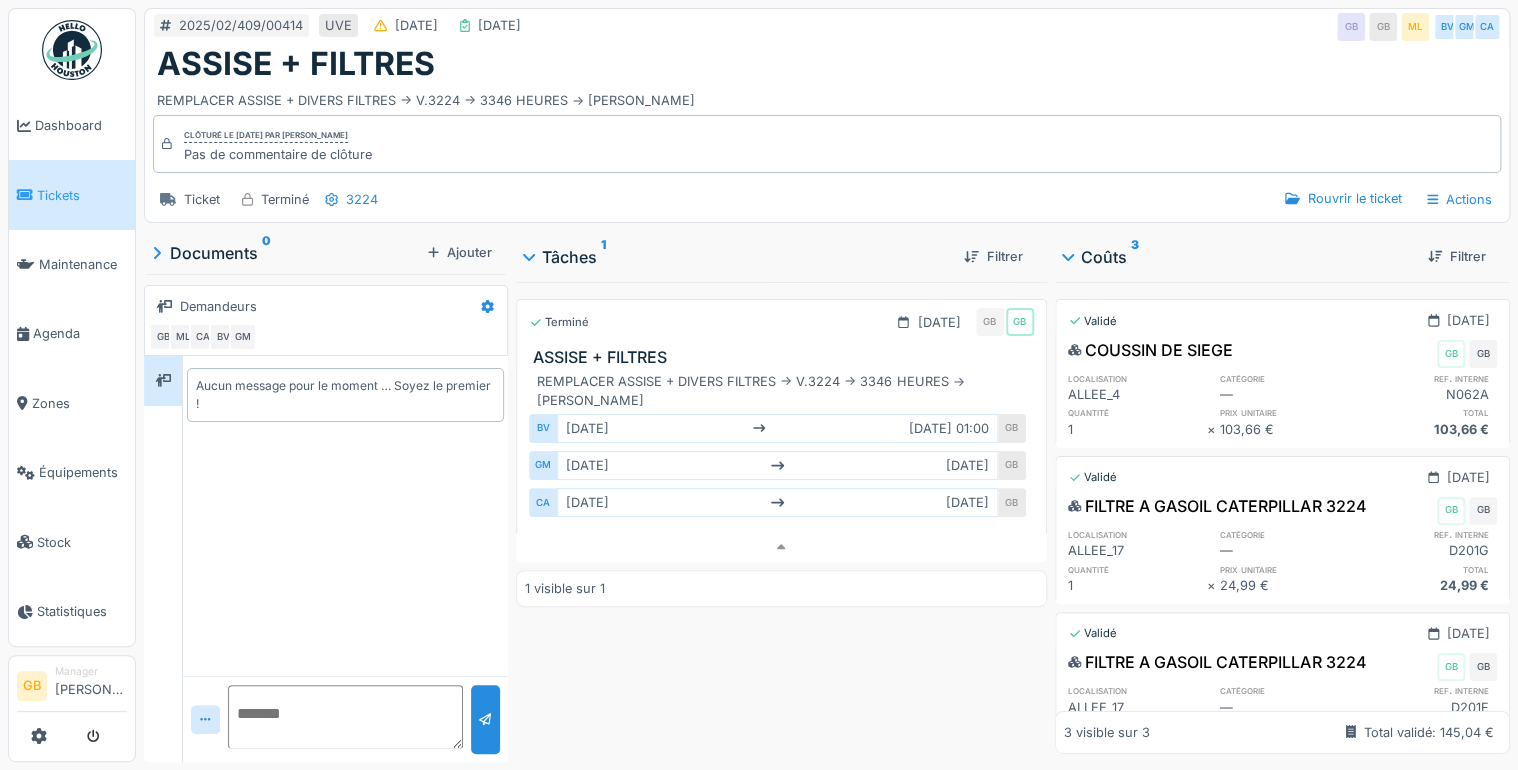 scroll, scrollTop: 12, scrollLeft: 0, axis: vertical 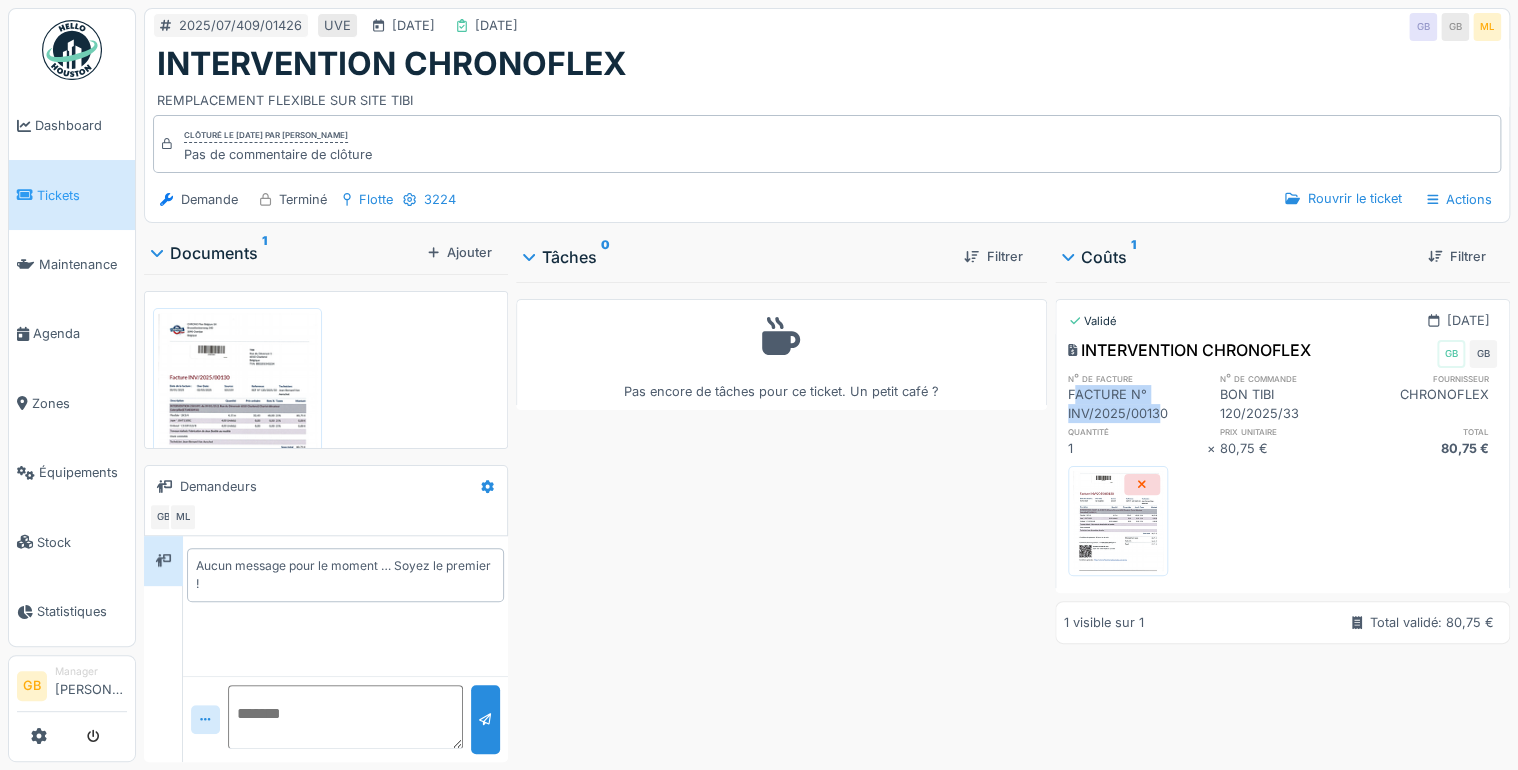 drag, startPoint x: 1144, startPoint y: 416, endPoint x: 1140, endPoint y: 394, distance: 22.36068 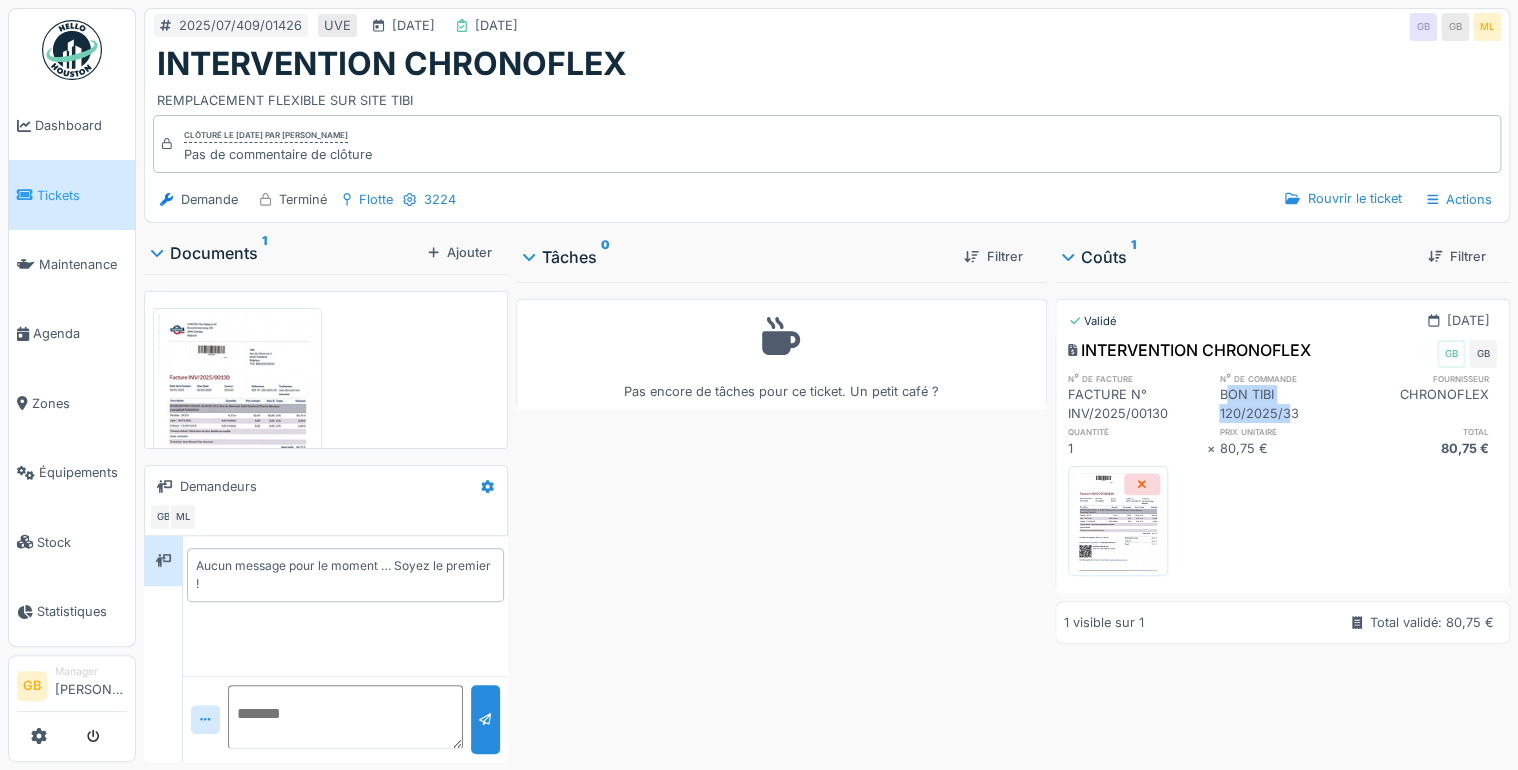 drag, startPoint x: 1273, startPoint y: 412, endPoint x: 1209, endPoint y: 394, distance: 66.48308 